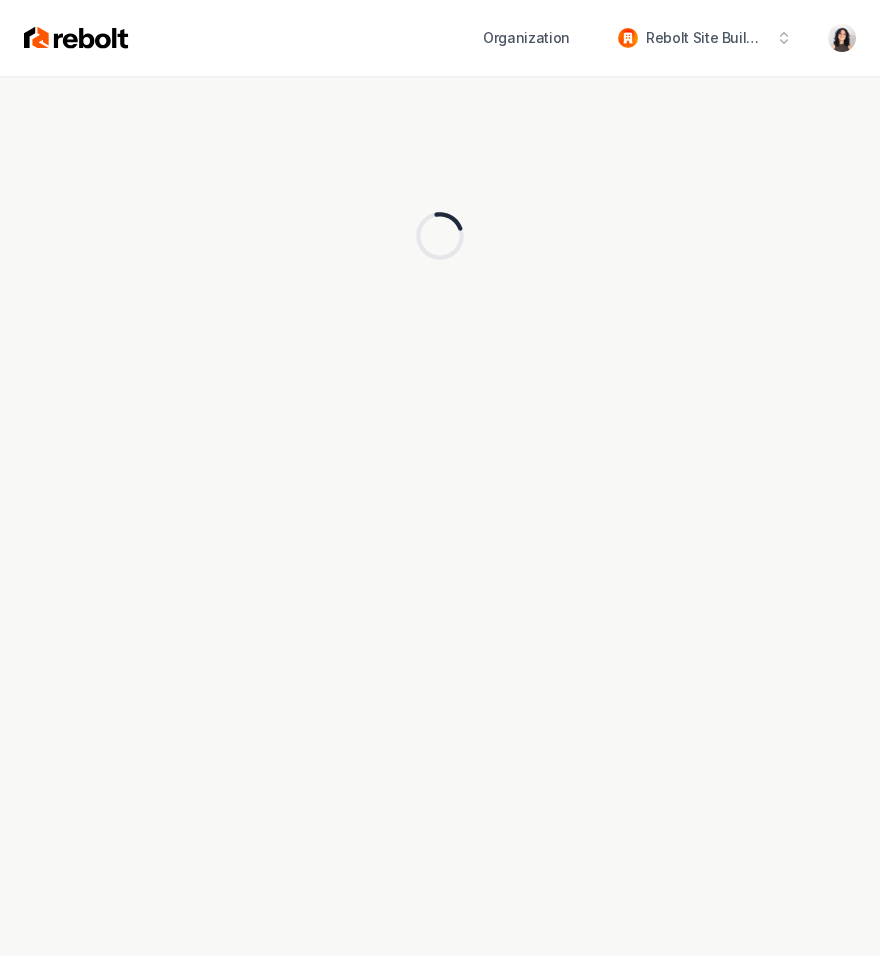 scroll, scrollTop: 0, scrollLeft: 0, axis: both 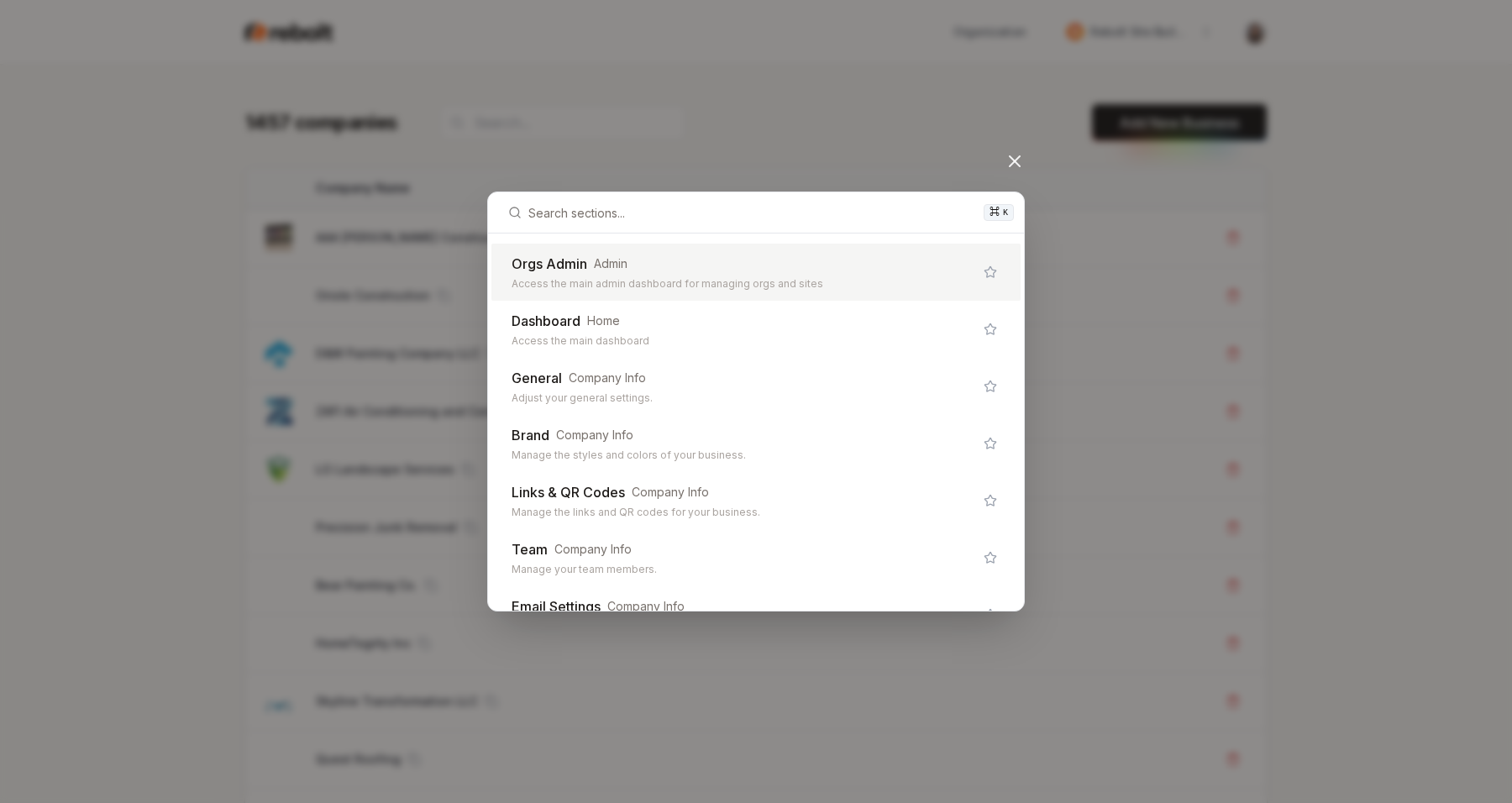 click on "⌘ K Orgs Admin  Admin Access the main admin dashboard for managing orgs and sites Dashboard Home Access the main dashboard General Company Info Adjust your general settings. Brand Company Info Manage the styles and colors of your business. Links & QR Codes Company Info Manage the links and QR codes for your business. Team Company Info Manage your team members. Email Settings Company Info Manage your email settings. Overview Website Pages that are shared across your website. Services & Areas Website Adjust your services and areas of expertise. Photo Library Website Manage the media for your website. Blog Website Demonstrate your work via blog posts & project pages. Testimonials Website Demonstrate social proof via testimonials. Goals Website Set your goals and track your progress. Leads Website All of the leads that have come in through your website. Analytics Website Get an idea of your visitor count and what CTAs they clicked. Settings Website Adjust your domain, scripts, redirects, and more. Site Editor" at bounding box center (756, 402) 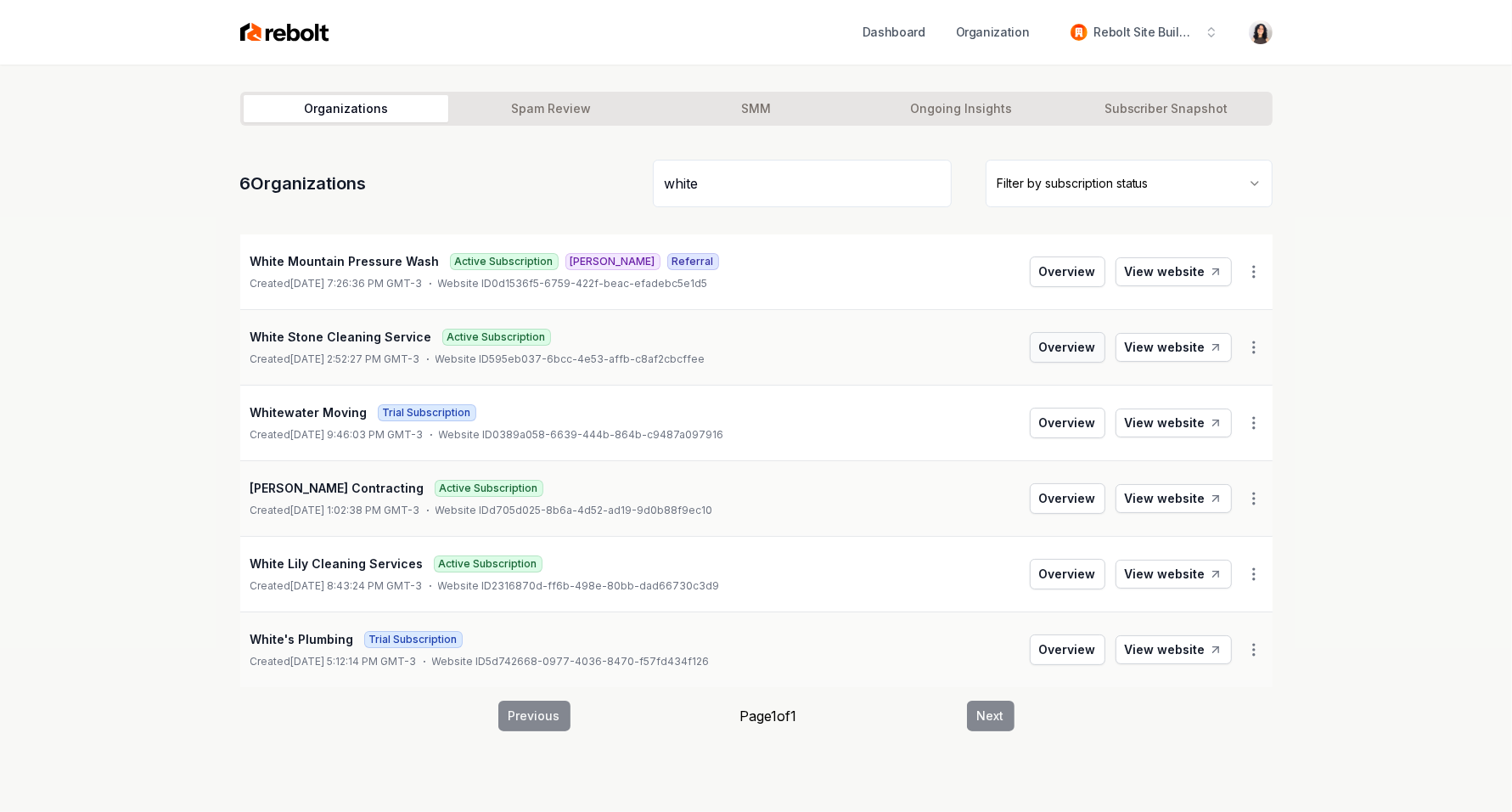 type on "white" 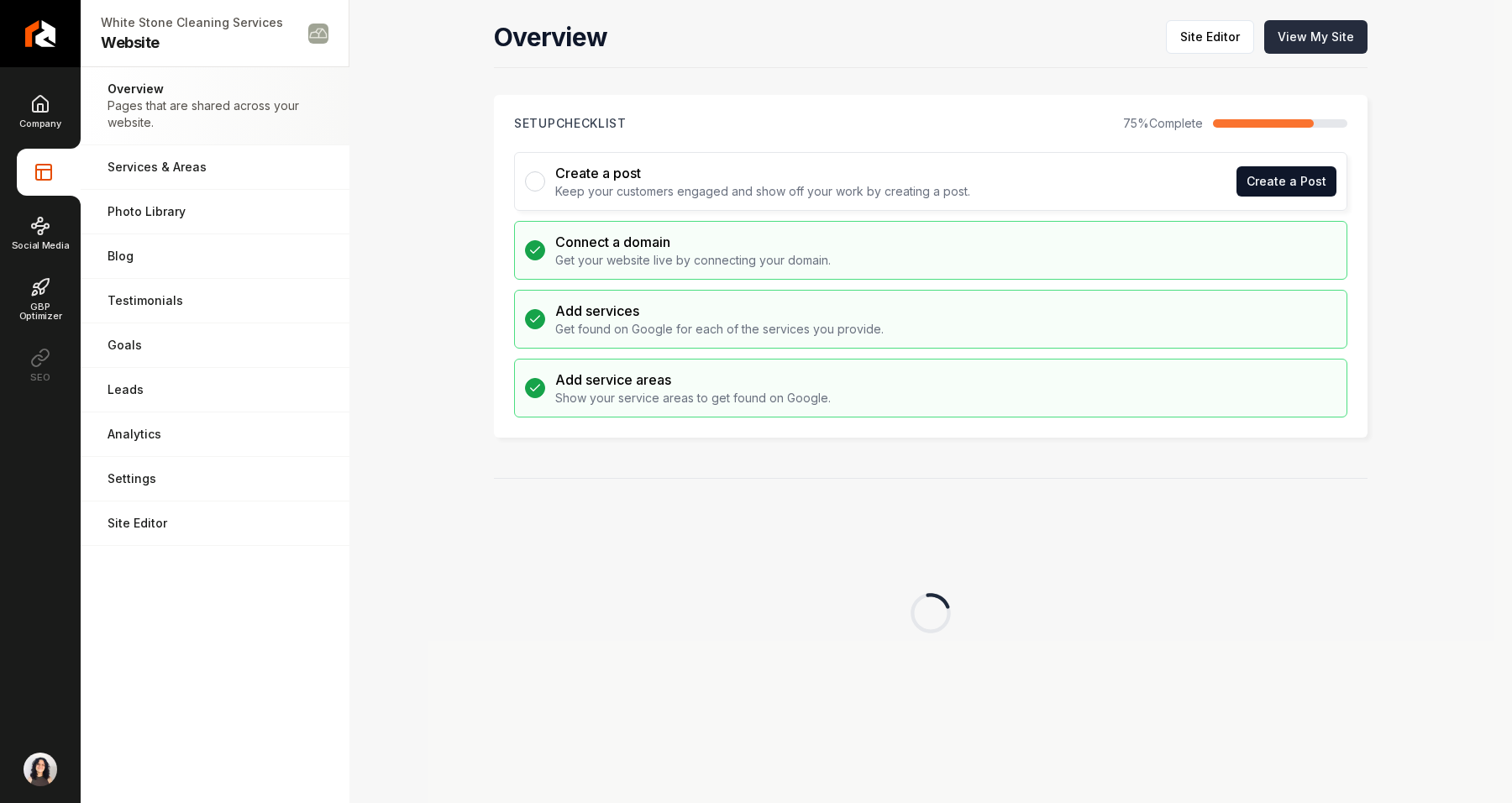 click on "View My Site" at bounding box center [1315, 37] 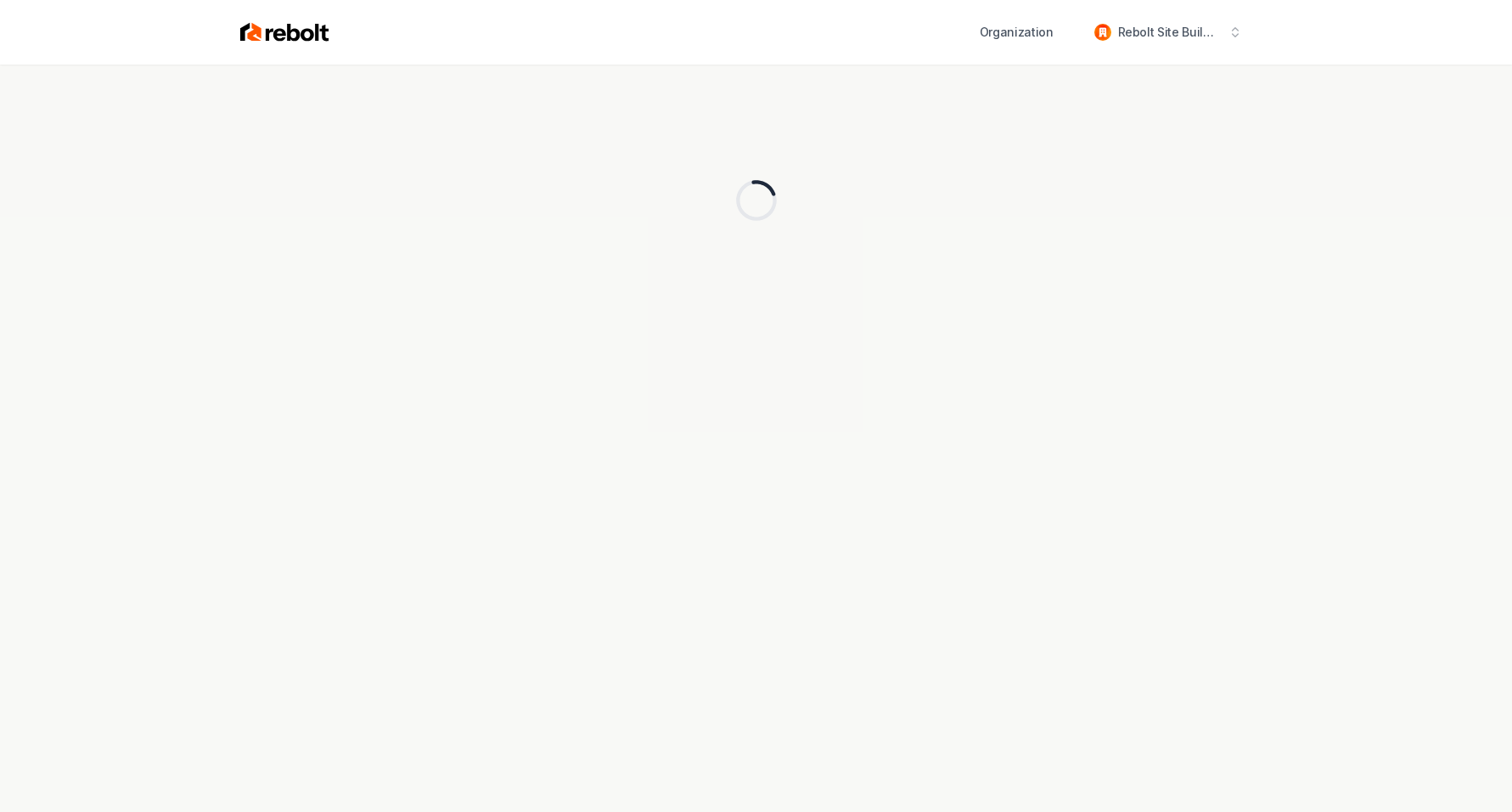 scroll, scrollTop: 0, scrollLeft: 0, axis: both 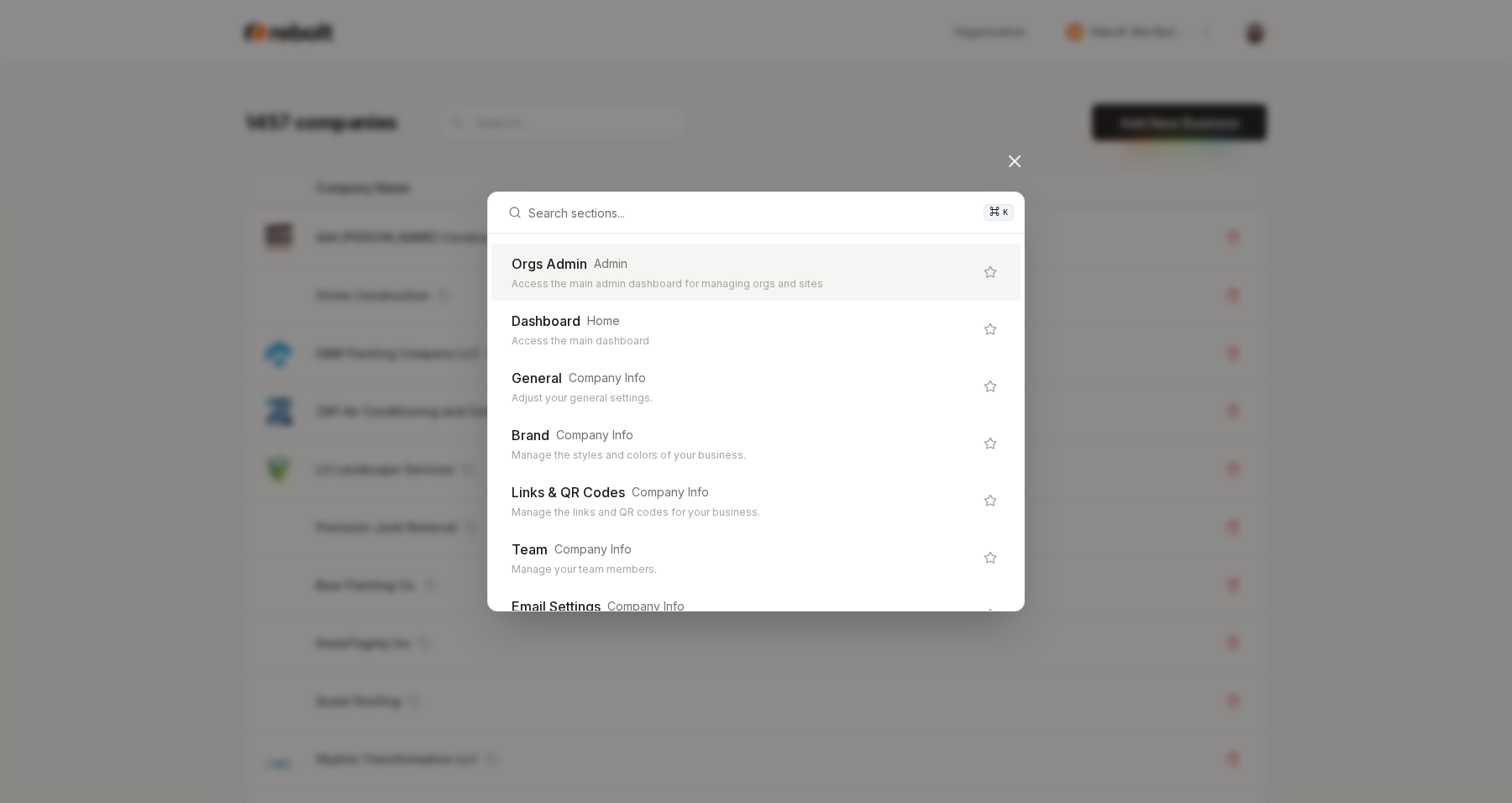 click on "Orgs Admin  Admin" at bounding box center (743, 264) 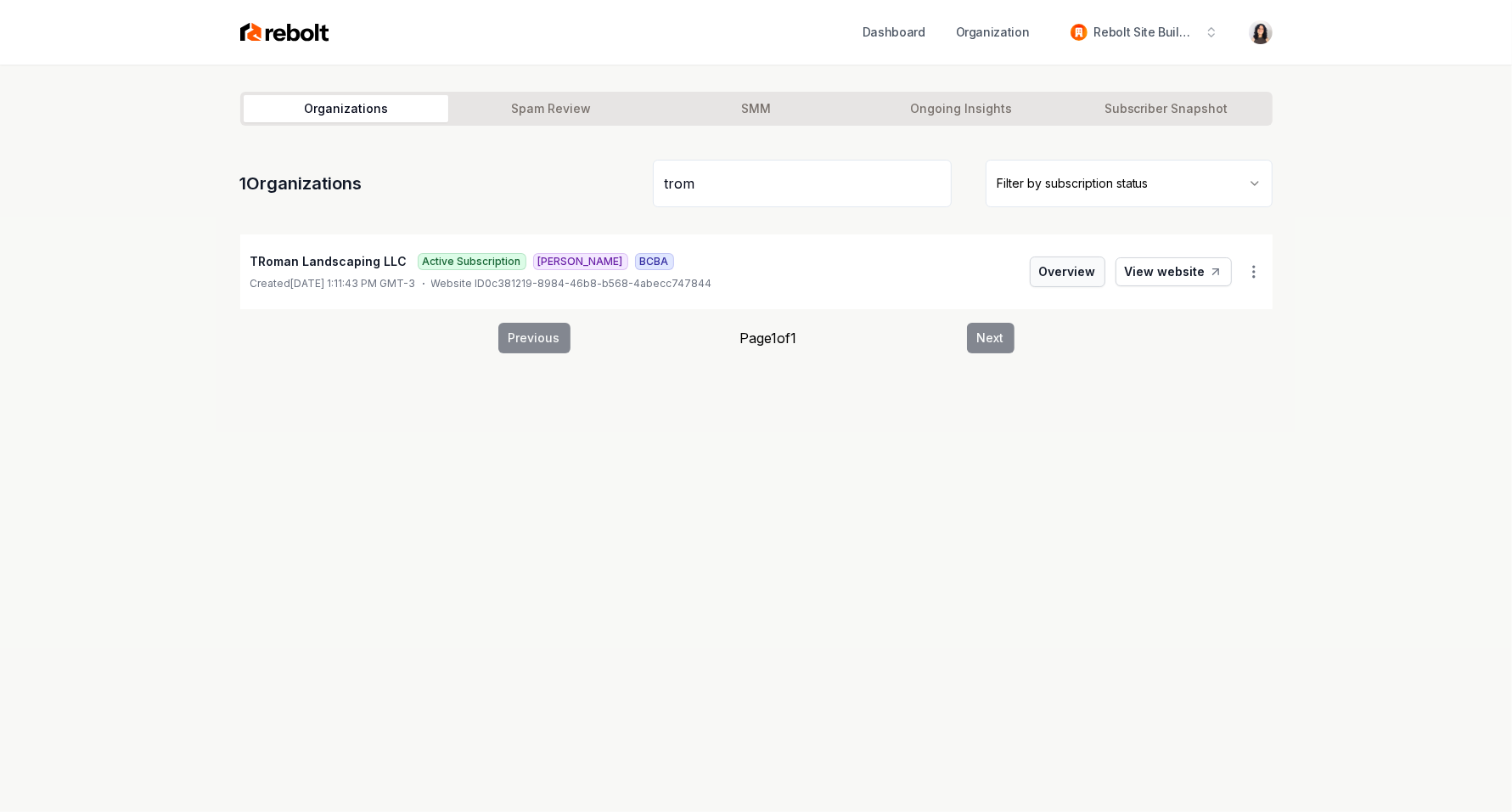 type on "trom" 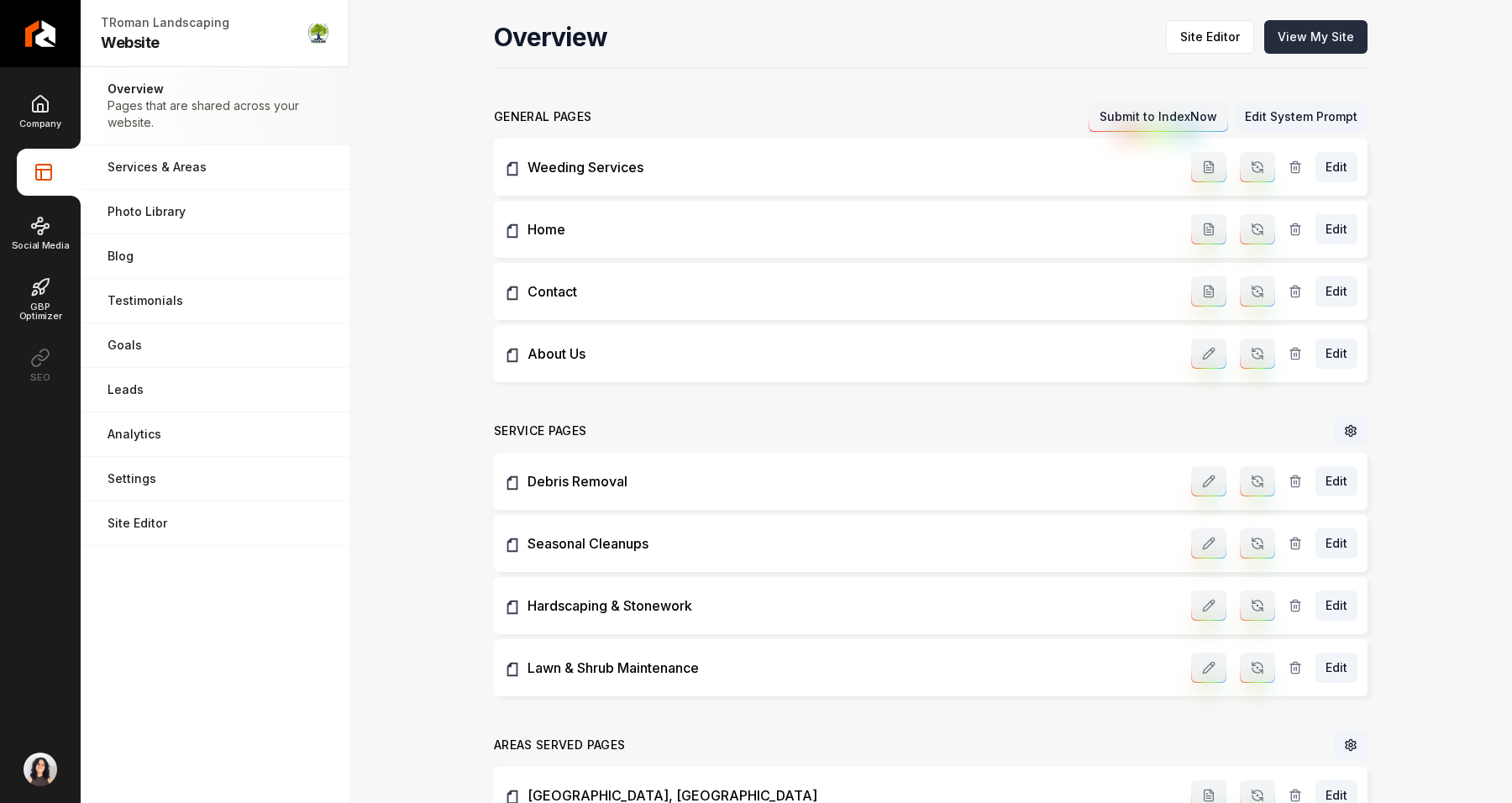 click on "View My Site" at bounding box center [1315, 37] 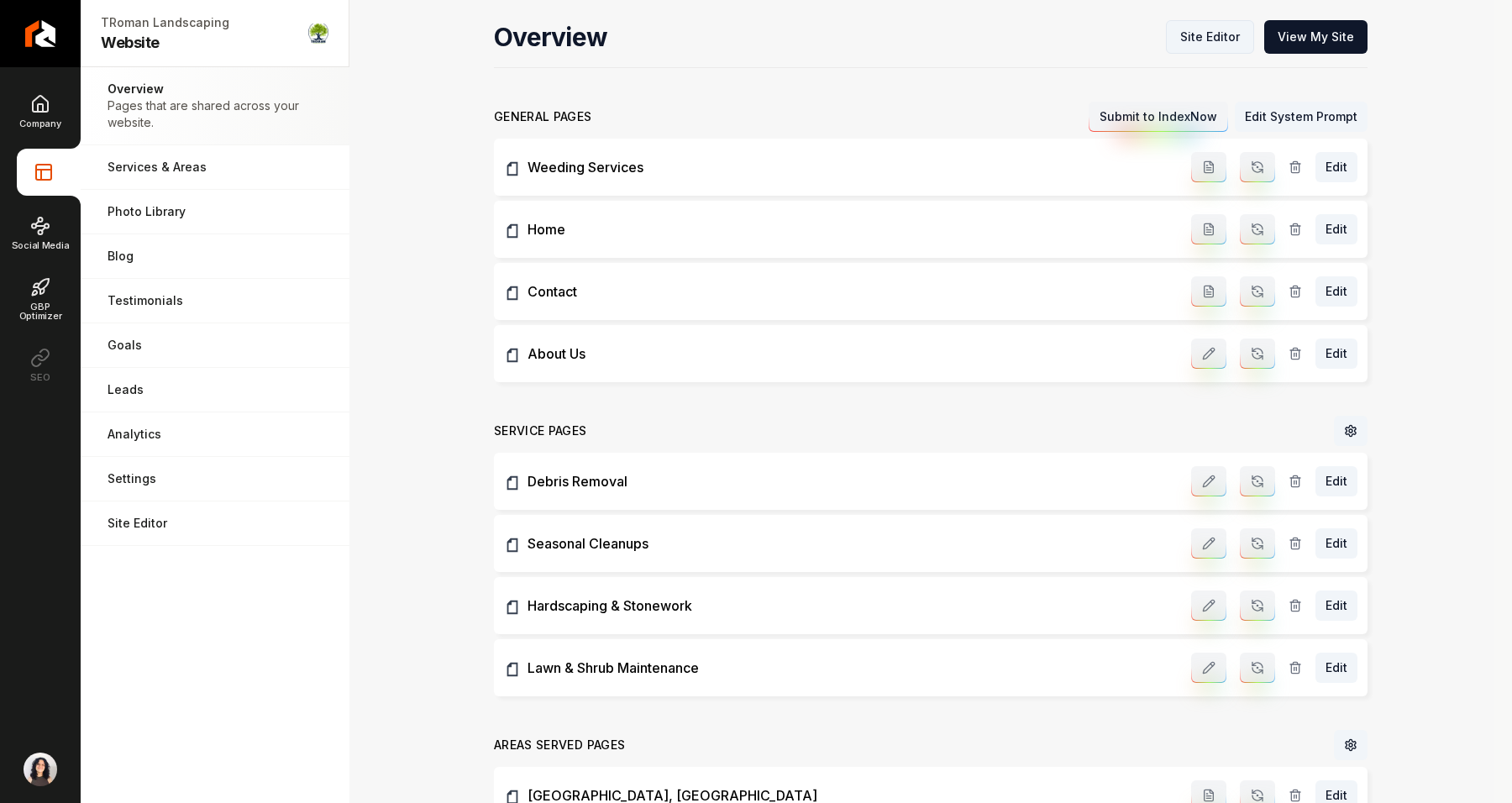 click on "Site Editor" at bounding box center [1210, 37] 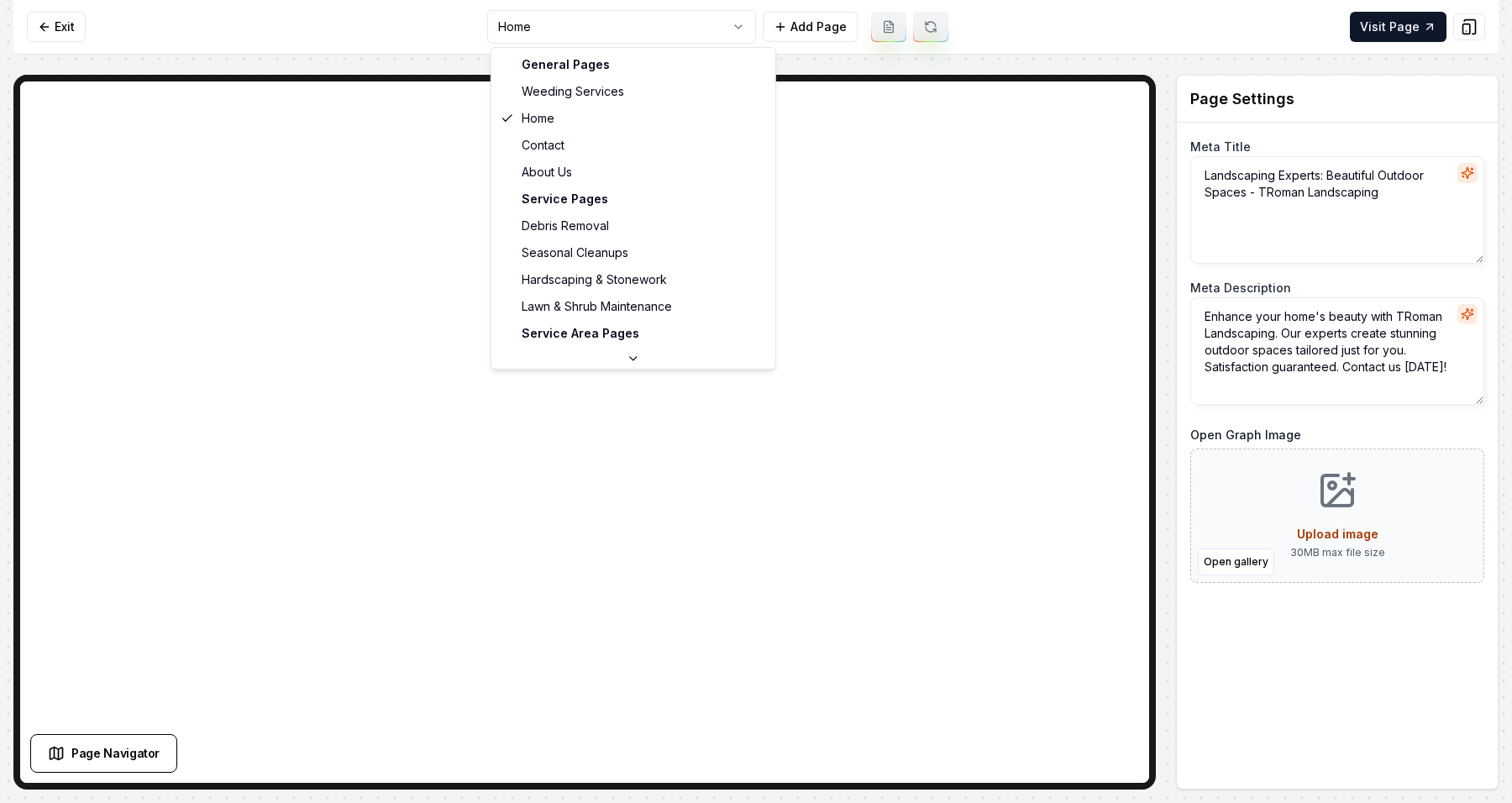 click on "Computer Required This feature is only available on a computer. Please switch to a computer to edit your site. Go back  Exit Home Add Page Visit Page  Page Navigator Page Settings Meta Title Landscaping Experts: Beautiful Outdoor Spaces - TRoman Landscaping Meta Description Enhance your home's beauty with TRoman Landscaping. Our experts create stunning outdoor spaces tailored just for you. Satisfaction guaranteed. Contact us today! Open Graph Image Open gallery Upload image 30  MB max file size Discard Changes Save Section Editor Unsupported section type /dashboard/sites/0c381219-8984-46b8-b568-4abecc747844/pages/0eea0a86-0759-4c94-b3ac-f4017e8012fb General Pages Weeding Services Home Contact About Us Service Pages Debris Removal Seasonal Cleanups Hardscaping & Stonework Lawn & Shrub Maintenance Service Area Pages Warrington, PA New Britain, PA Buckingham, PA Plumsteadville, PA Chalfont, PA Warminster Township, PA Pipersville, PA Dublin, PA Horsham, PA Perkasie, PA North Wales, PA Doylestown, PA" at bounding box center (756, 402) 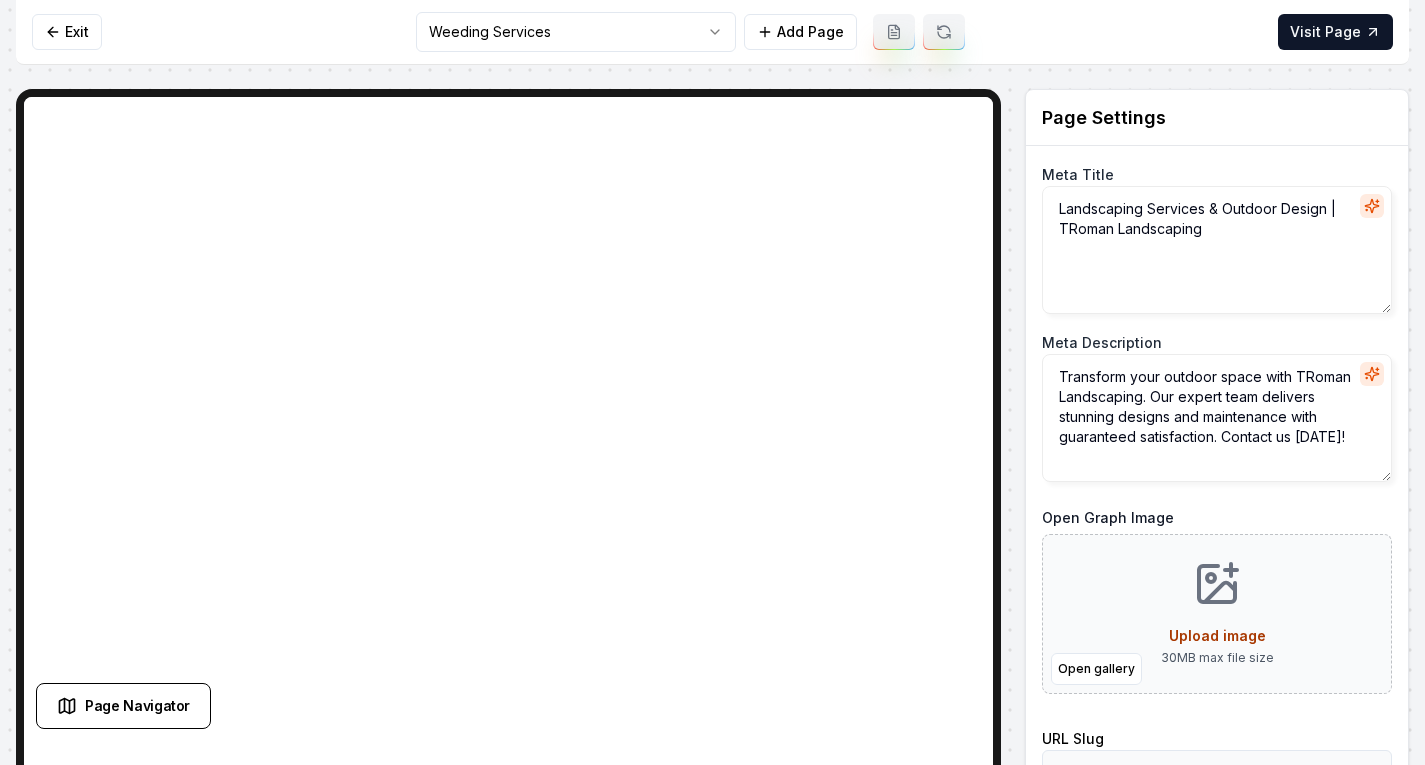 click on "Page Settings Meta Title Landscaping Services & Outdoor Design | TRoman Landscaping Meta Description Transform your outdoor space with TRoman Landscaping. Our expert team delivers stunning designs and maintenance with guaranteed satisfaction. Contact us today! Open Graph Image Open gallery Upload image 30  MB max file size URL Slug weeding-services Discard Changes Save Section Editor Unsupported section type" at bounding box center (712, 458) 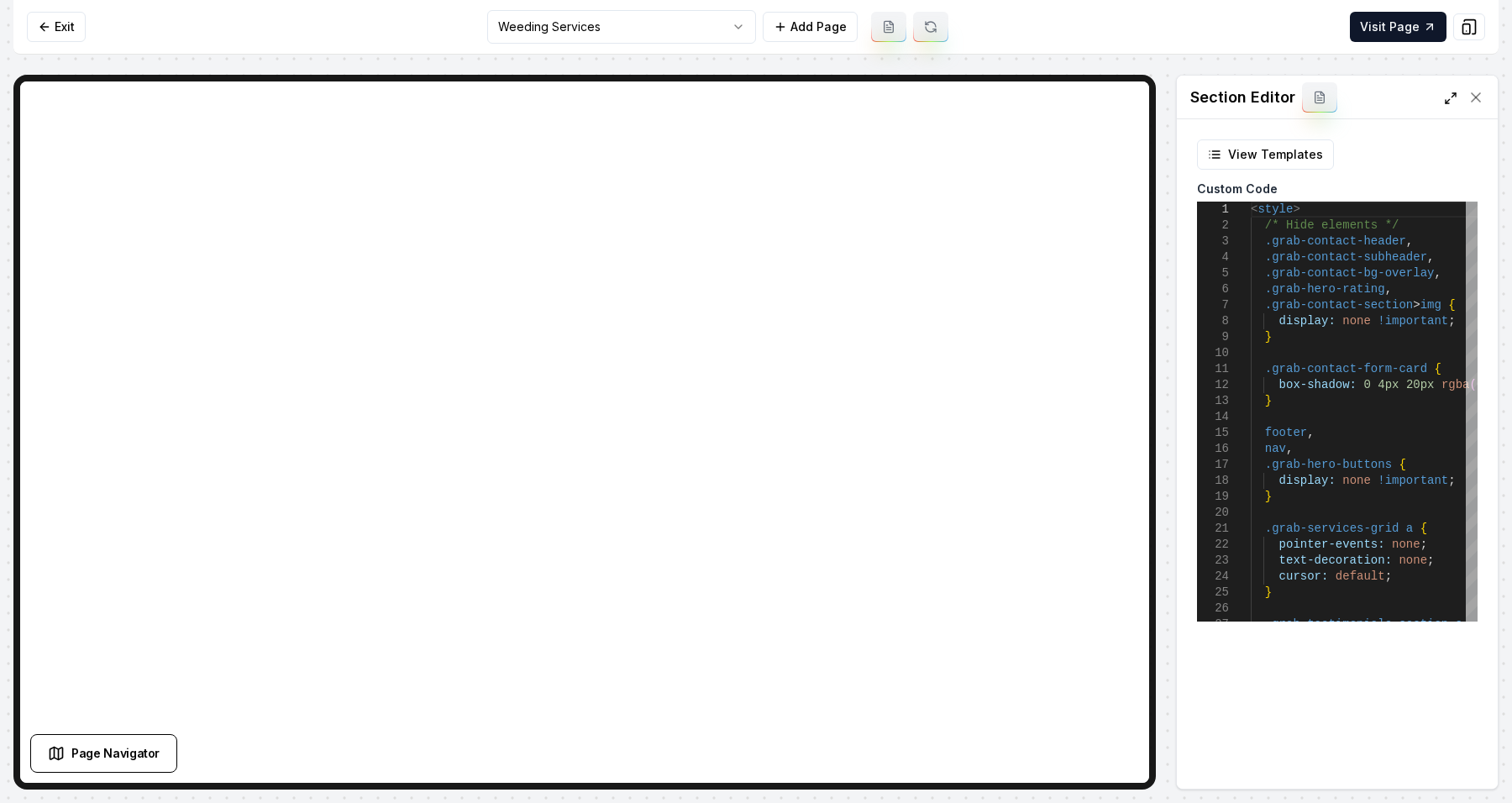 click 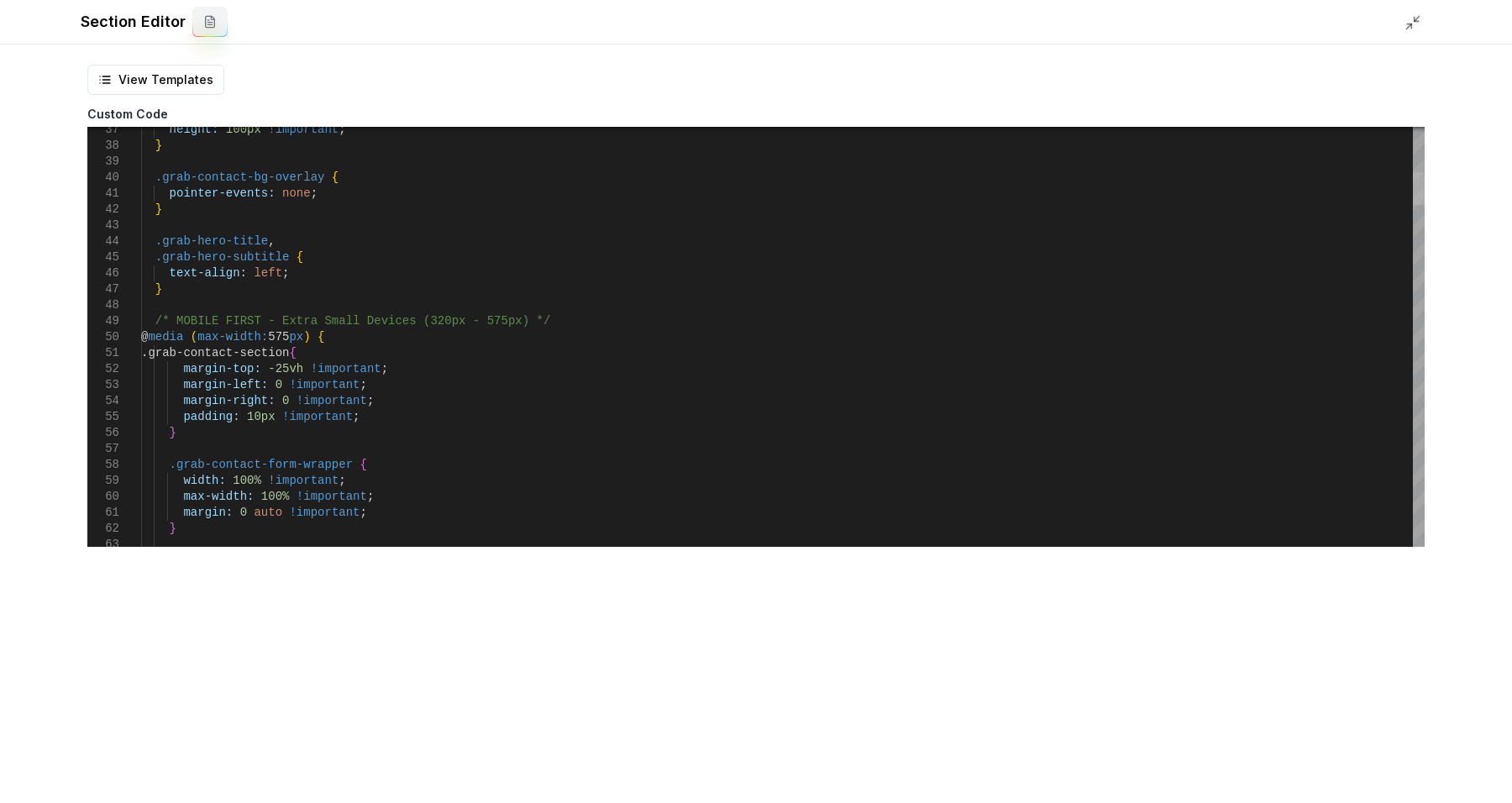 click at bounding box center (1419, 188) 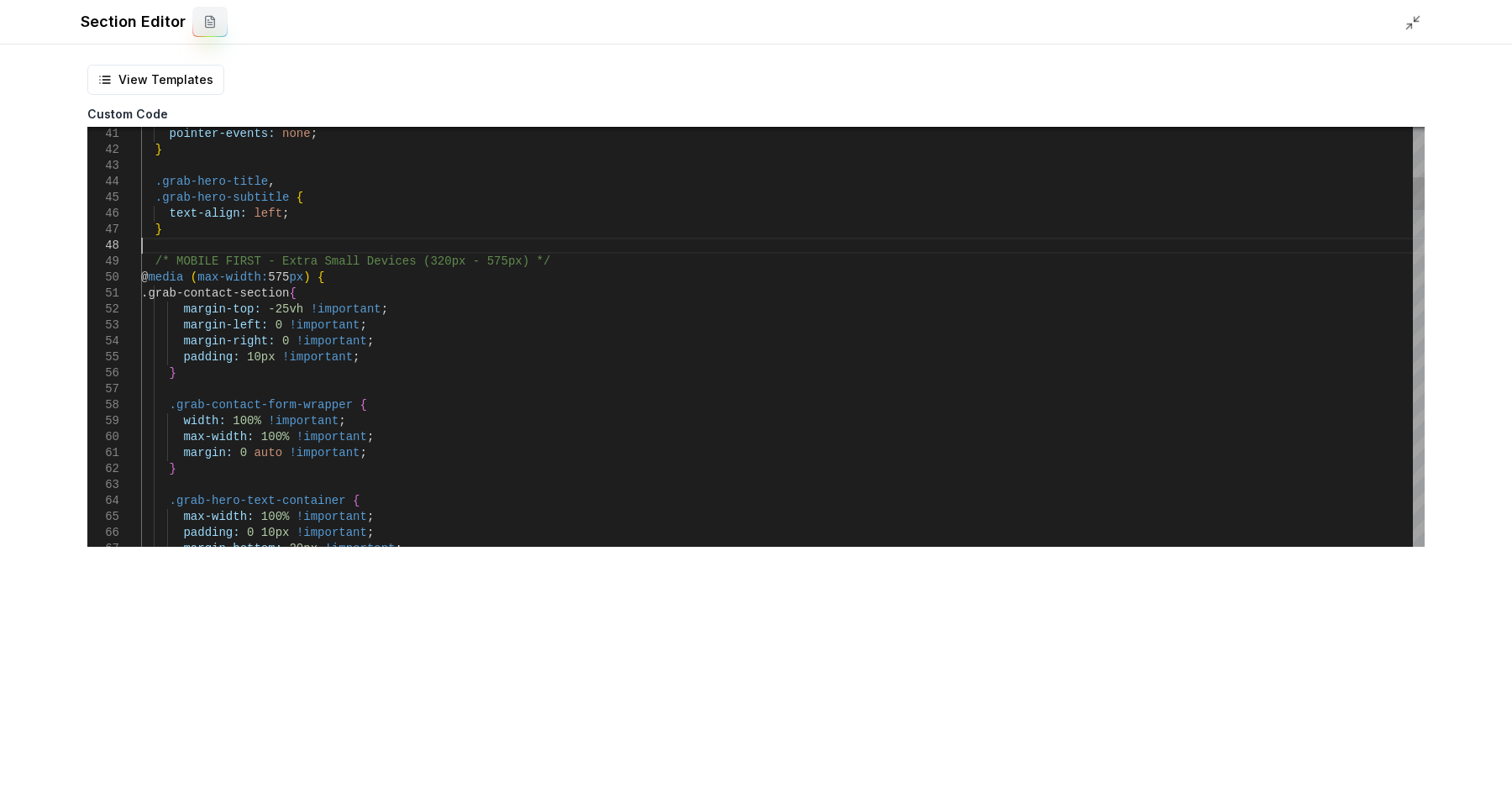 scroll, scrollTop: 0, scrollLeft: 0, axis: both 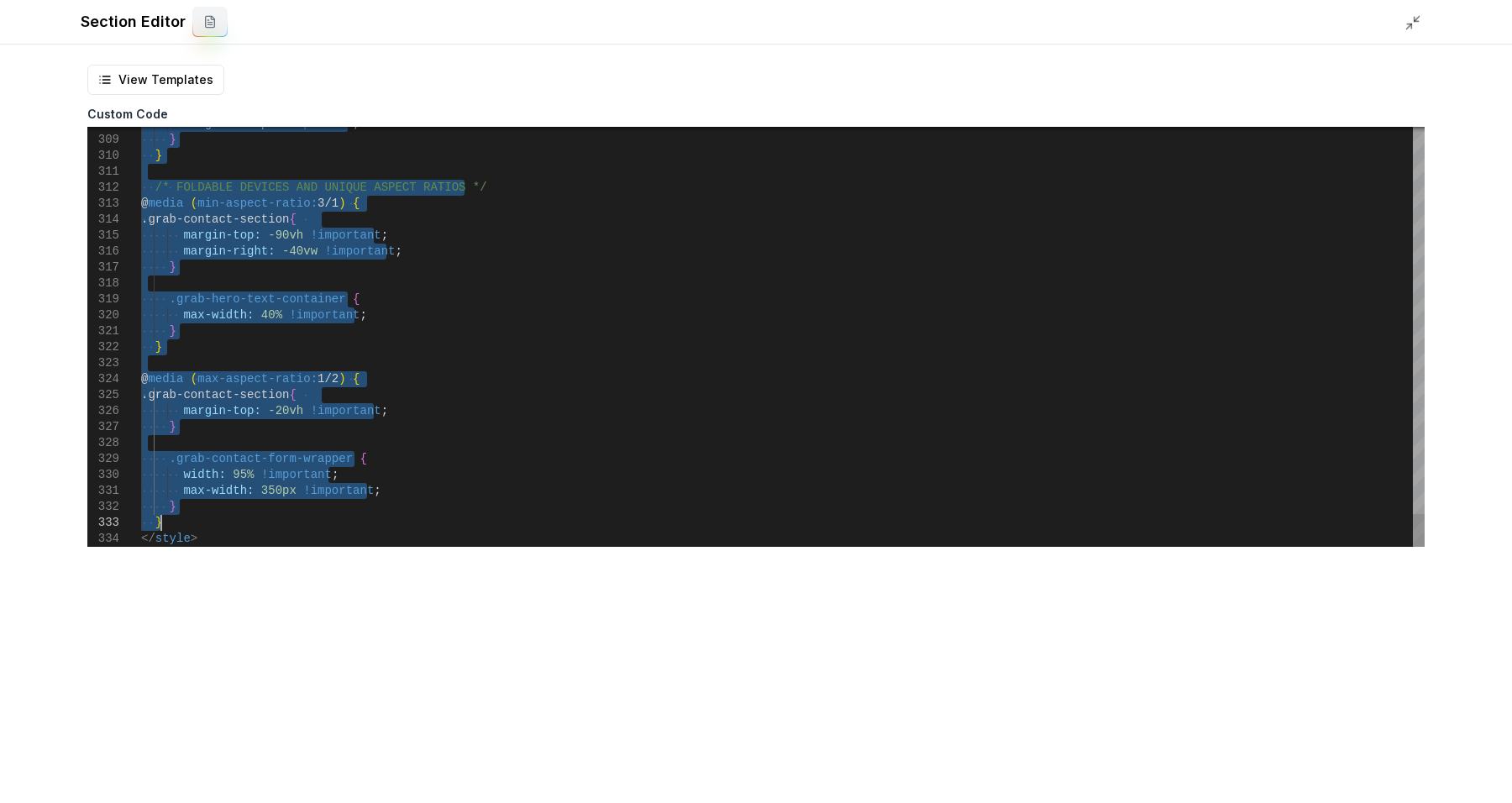drag, startPoint x: 163, startPoint y: 249, endPoint x: 177, endPoint y: 520, distance: 271.36138 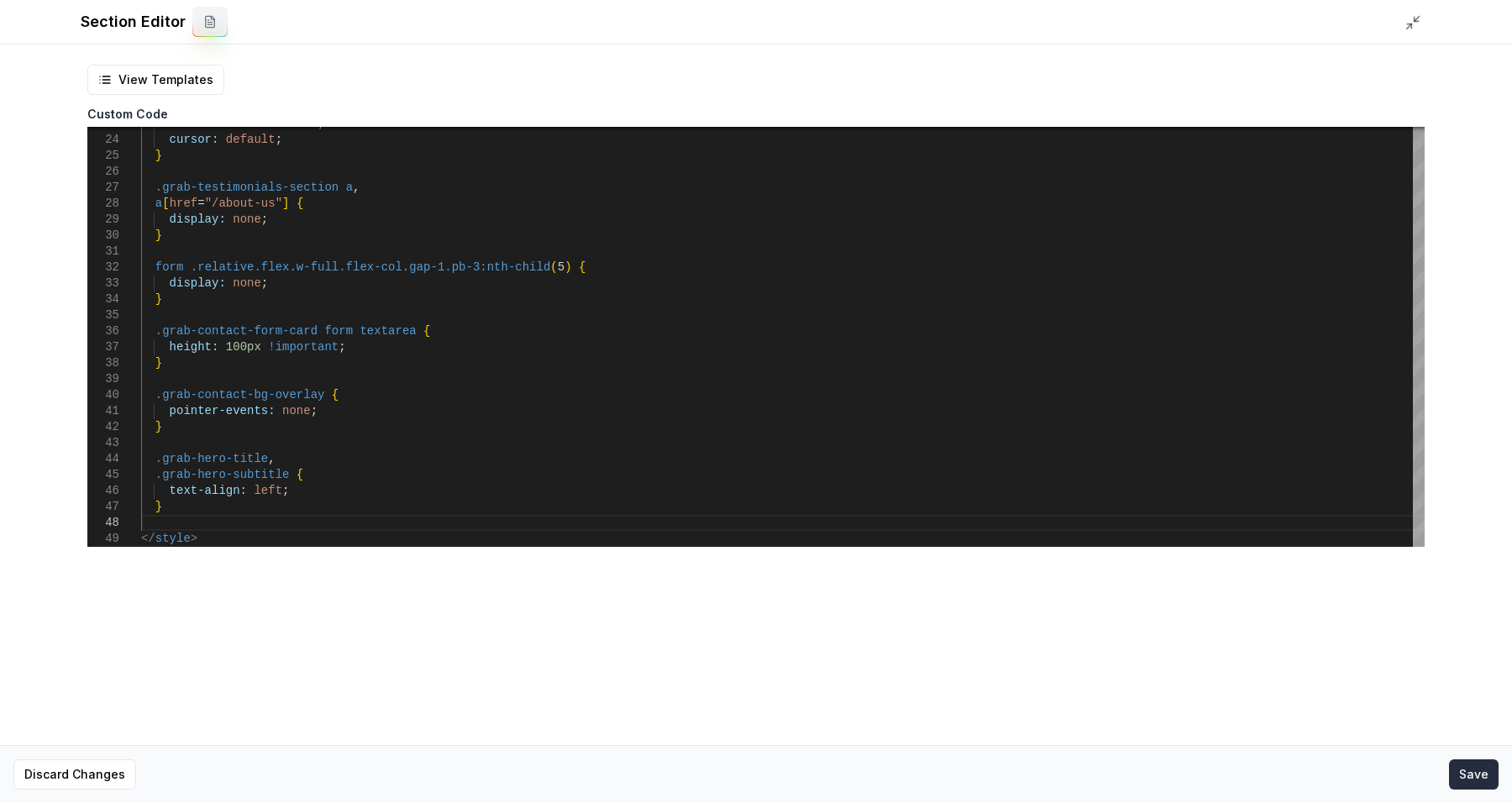 click on "Save" at bounding box center (1473, 774) 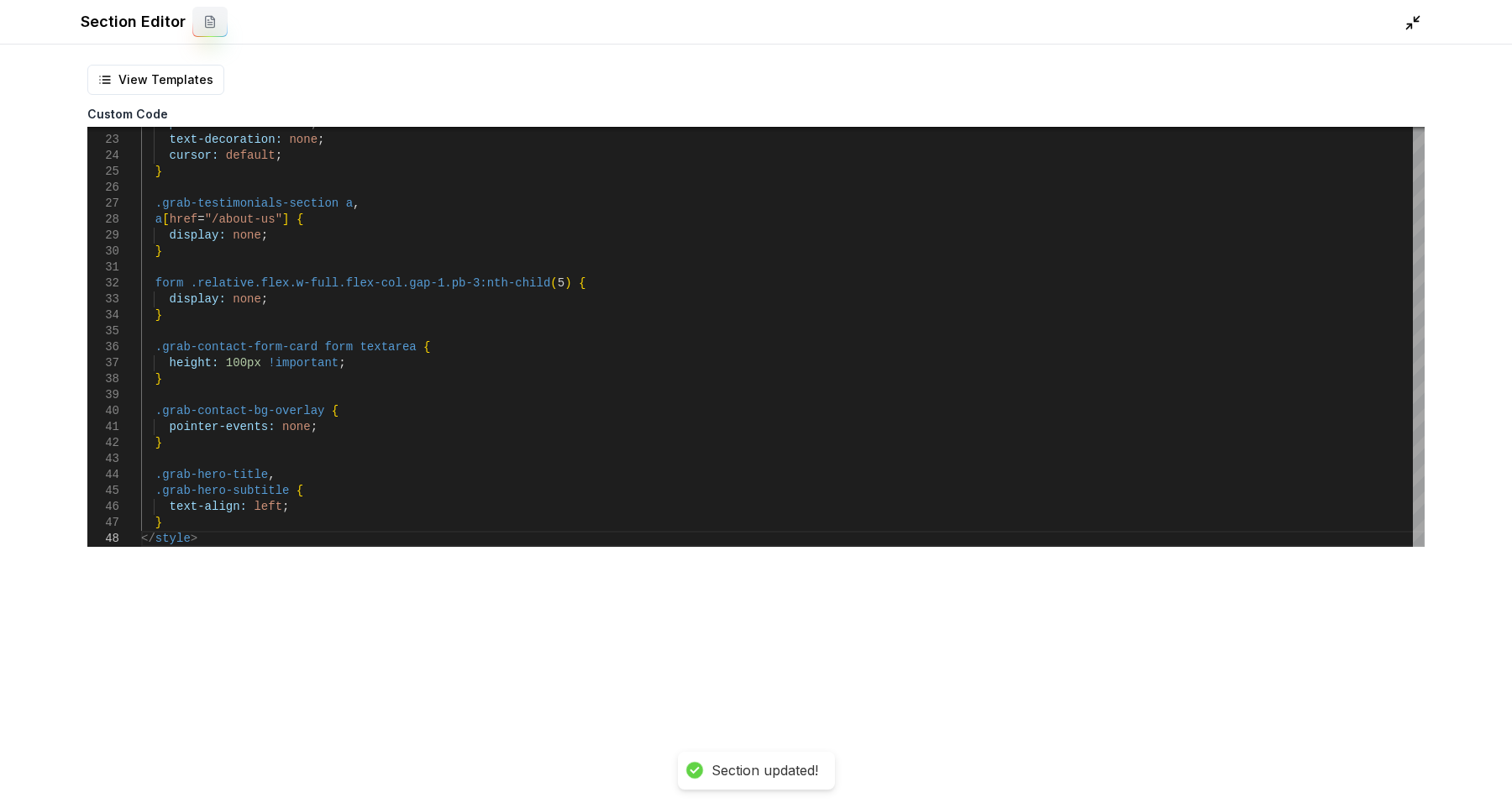 click 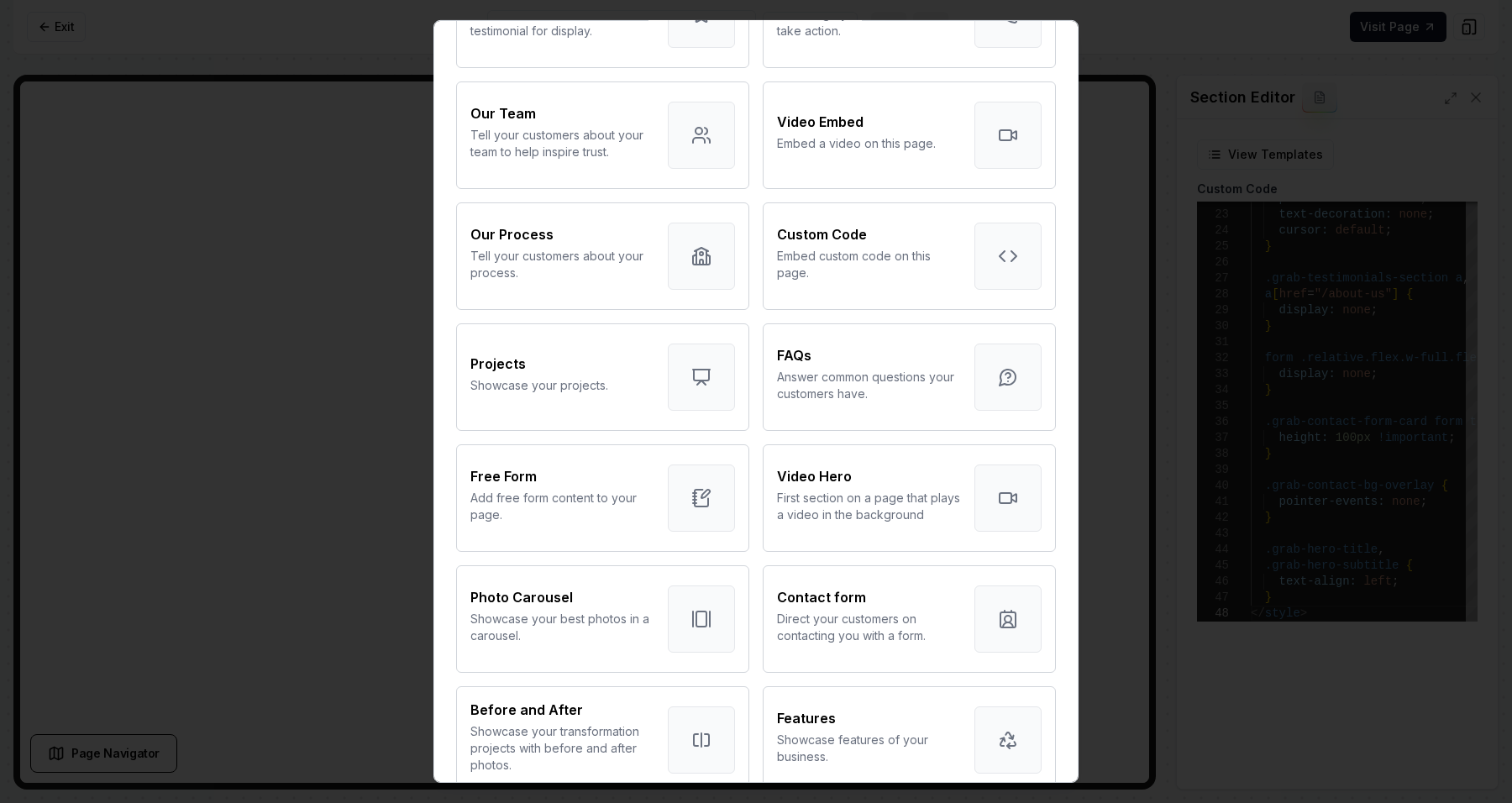 scroll, scrollTop: 648, scrollLeft: 0, axis: vertical 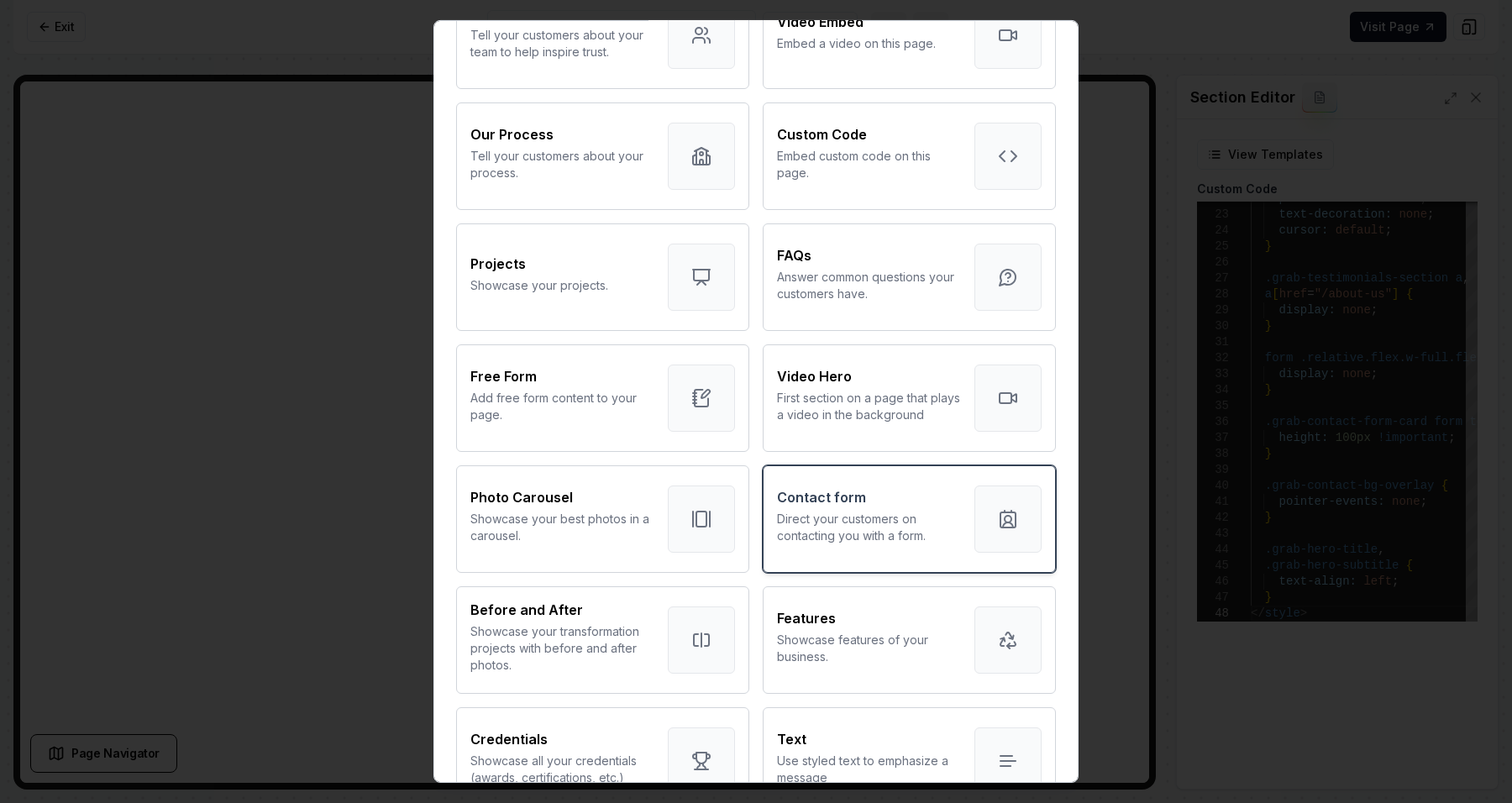 click on "Direct your customers on contacting you with a form." at bounding box center [869, 527] 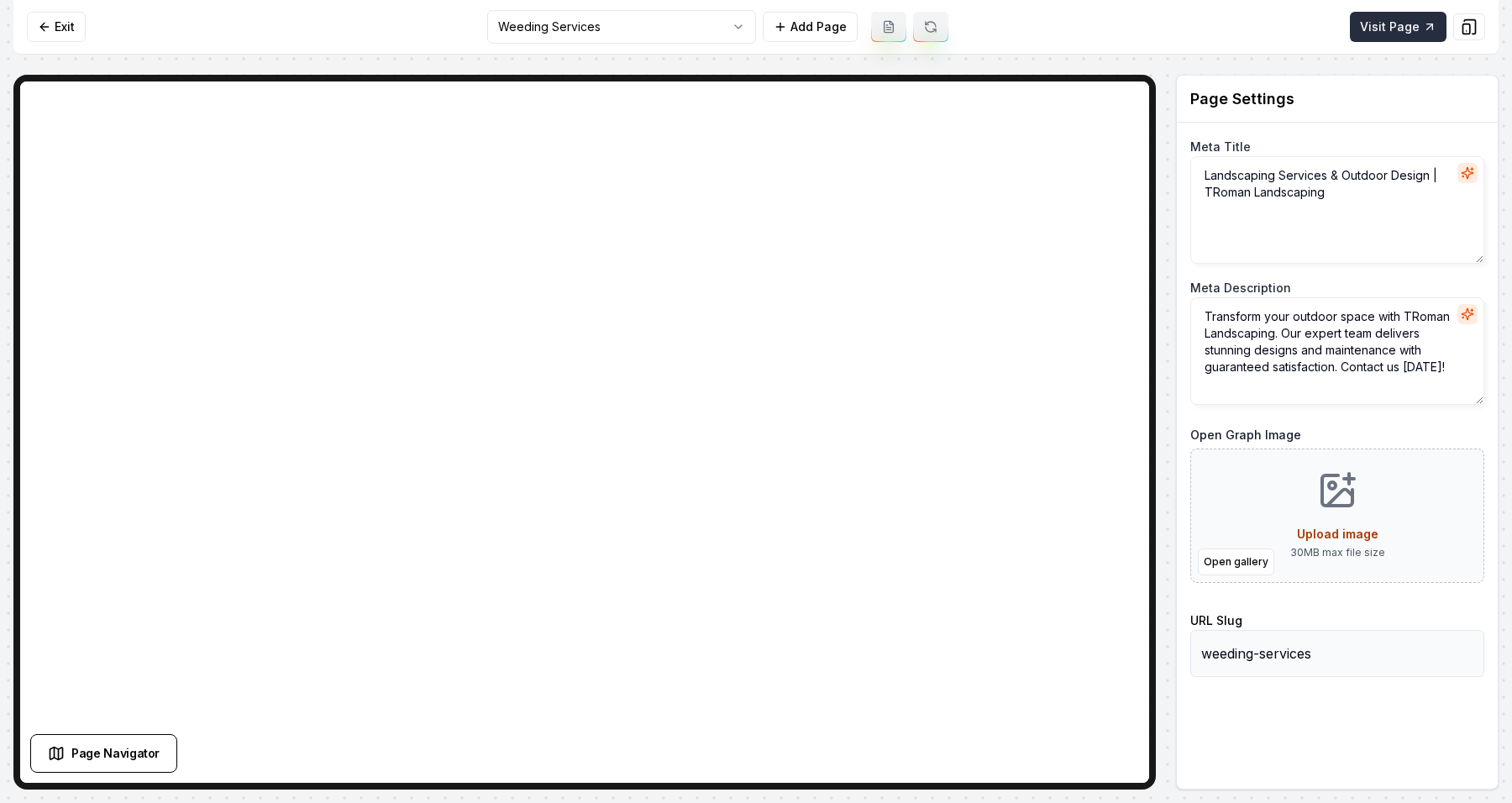 click on "Visit Page" at bounding box center (1398, 27) 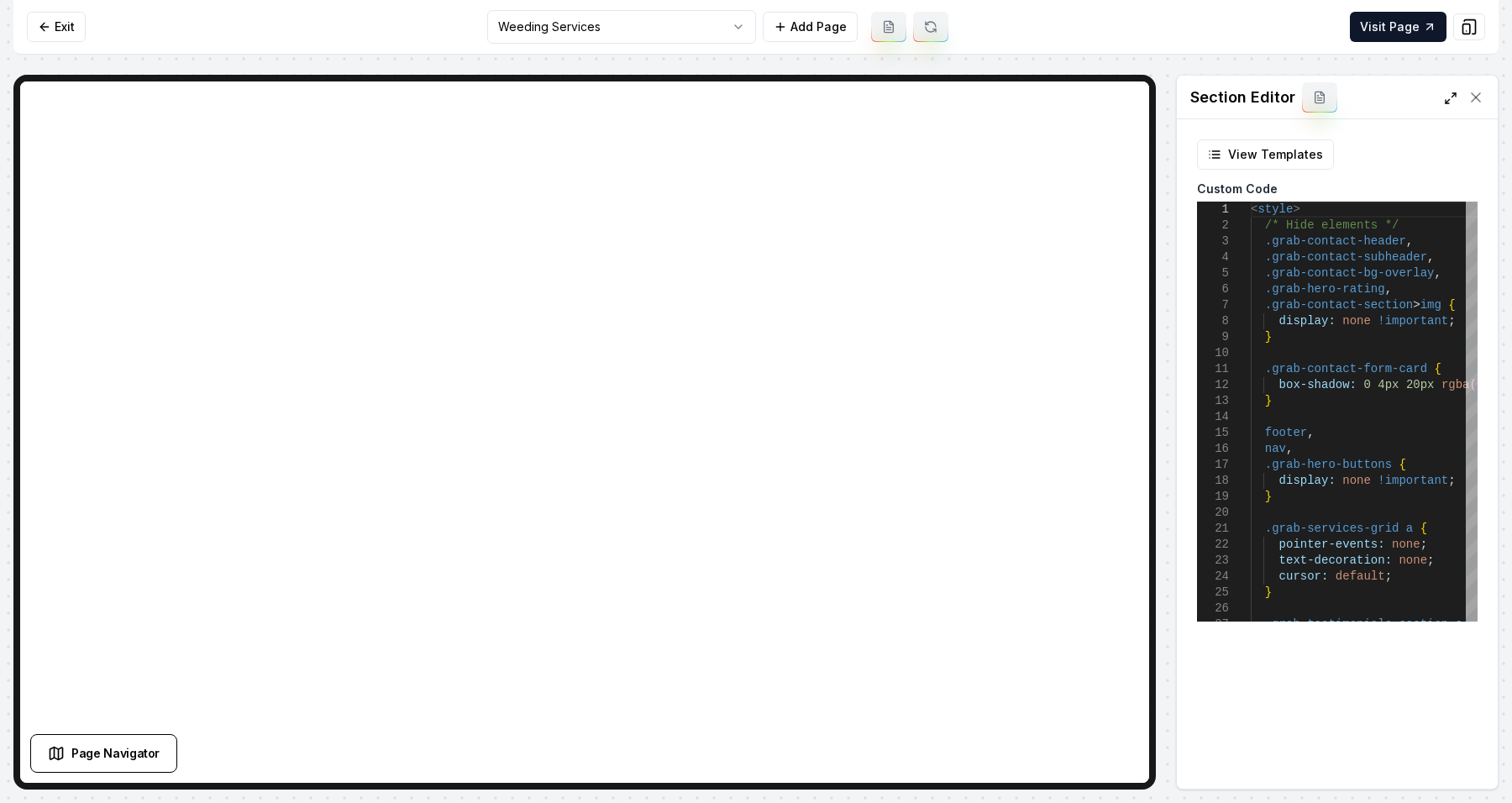 click 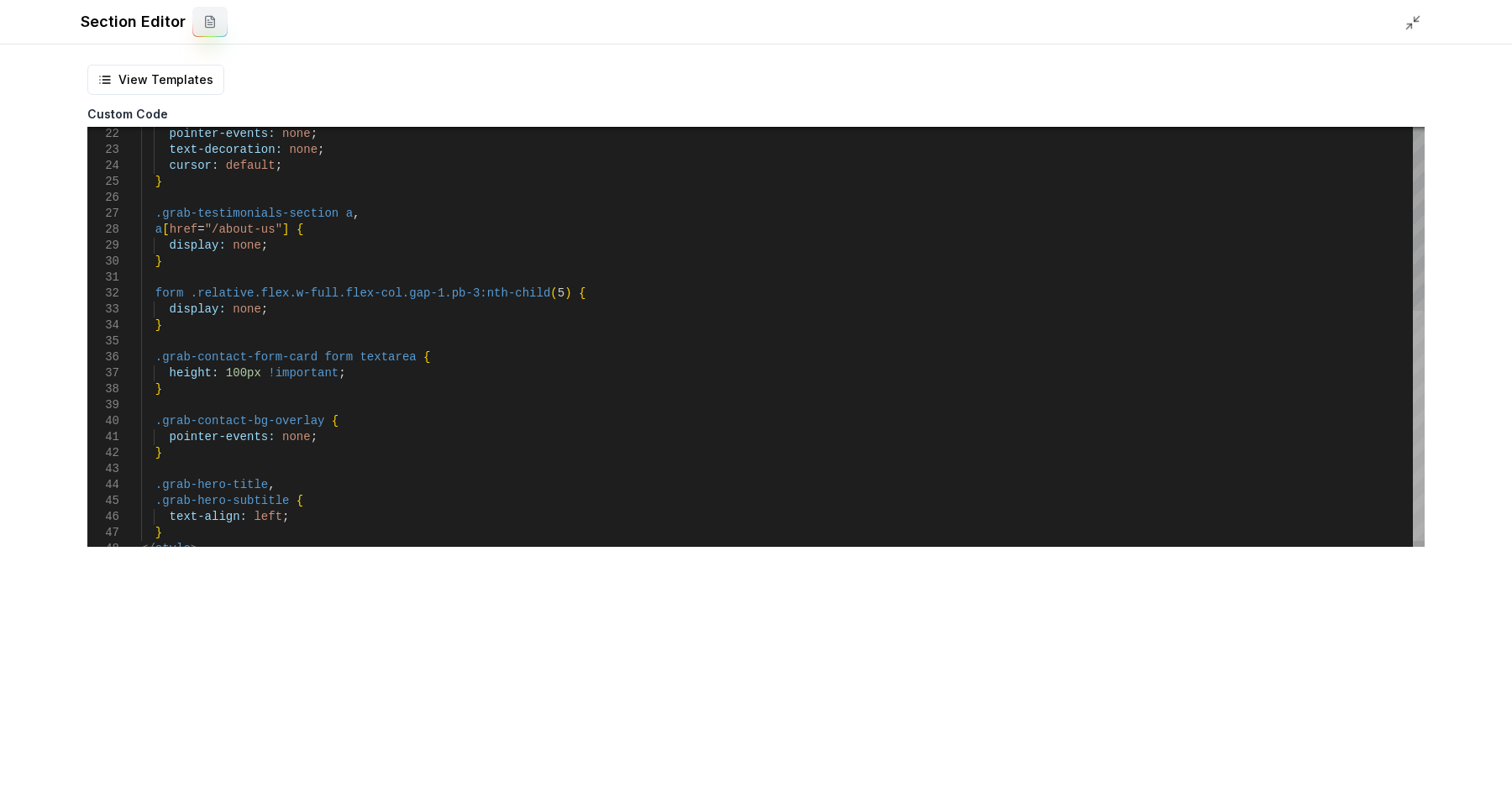 click at bounding box center [1419, 426] 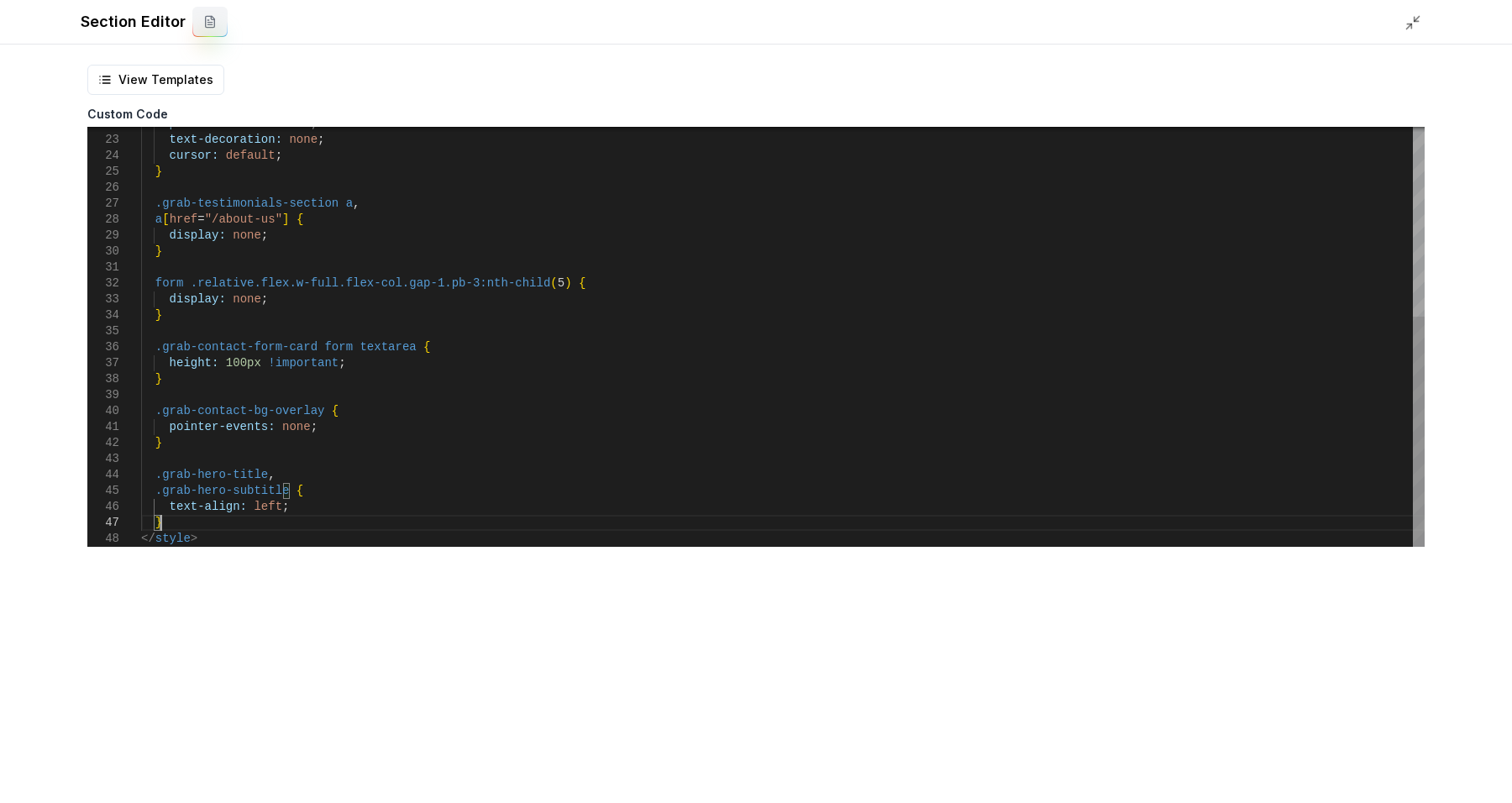 click on "pointer-events:   none ;      text-decoration:   none ;      cursor:   default ;    }    .grab-testimonials-section   a ,    a [ href = "/about-us" ]   {      display:   none ;    }    form   .relative.flex.w-full.flex-col.gap-1.pb-3:nth-chil d ( 5 )   {      display:   none ;    }    .grab-contact-form-card   form   textarea   {      height:   100px   !important ;    }    .grab-contact-bg-overlay   {      pointer-events:   none ;    }    .grab-hero-title ,    .grab-hero-subtitle   {      text-align:   left ;    } </ style >" at bounding box center [783, 164] 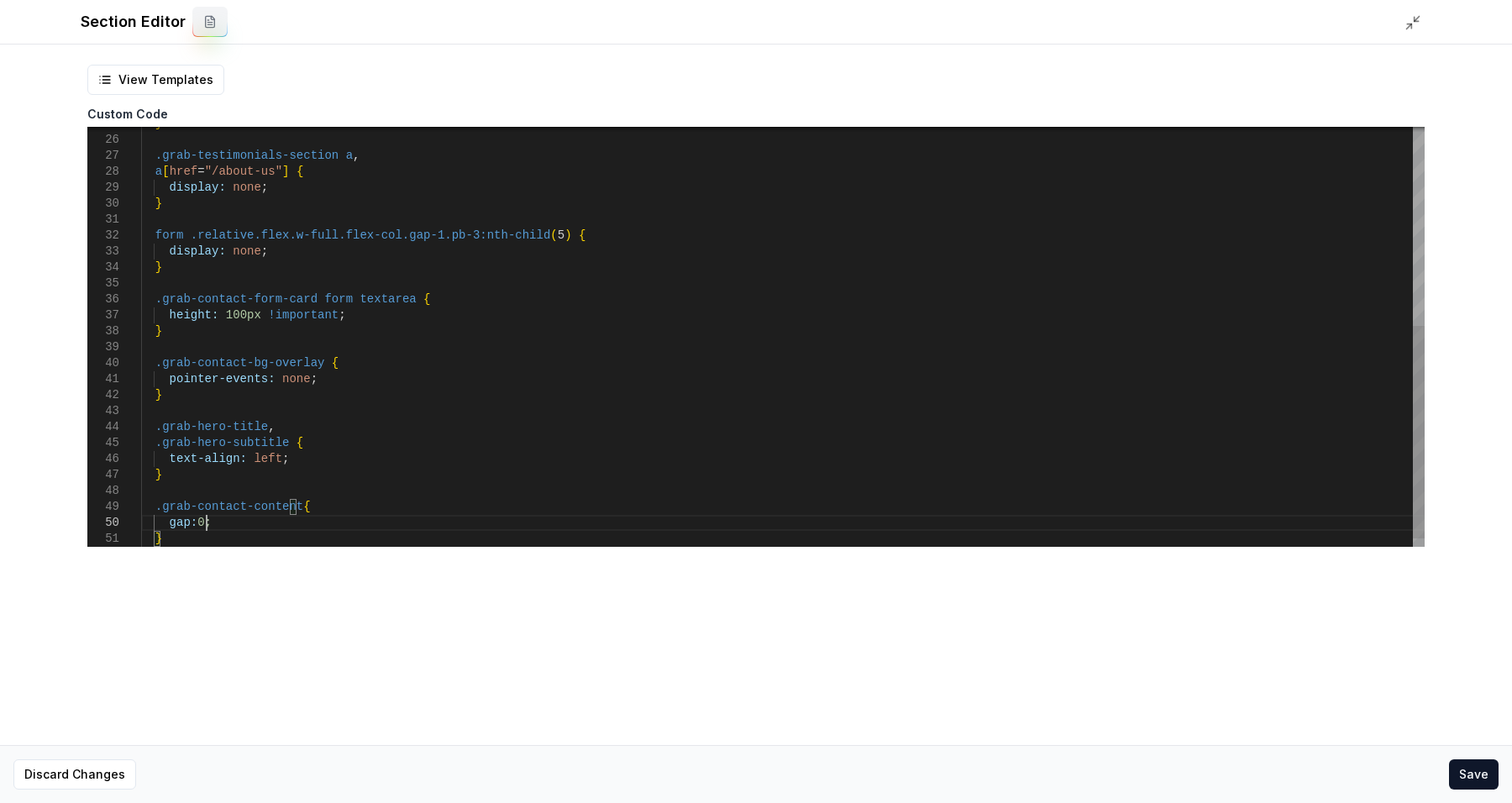 scroll, scrollTop: 144, scrollLeft: 63, axis: both 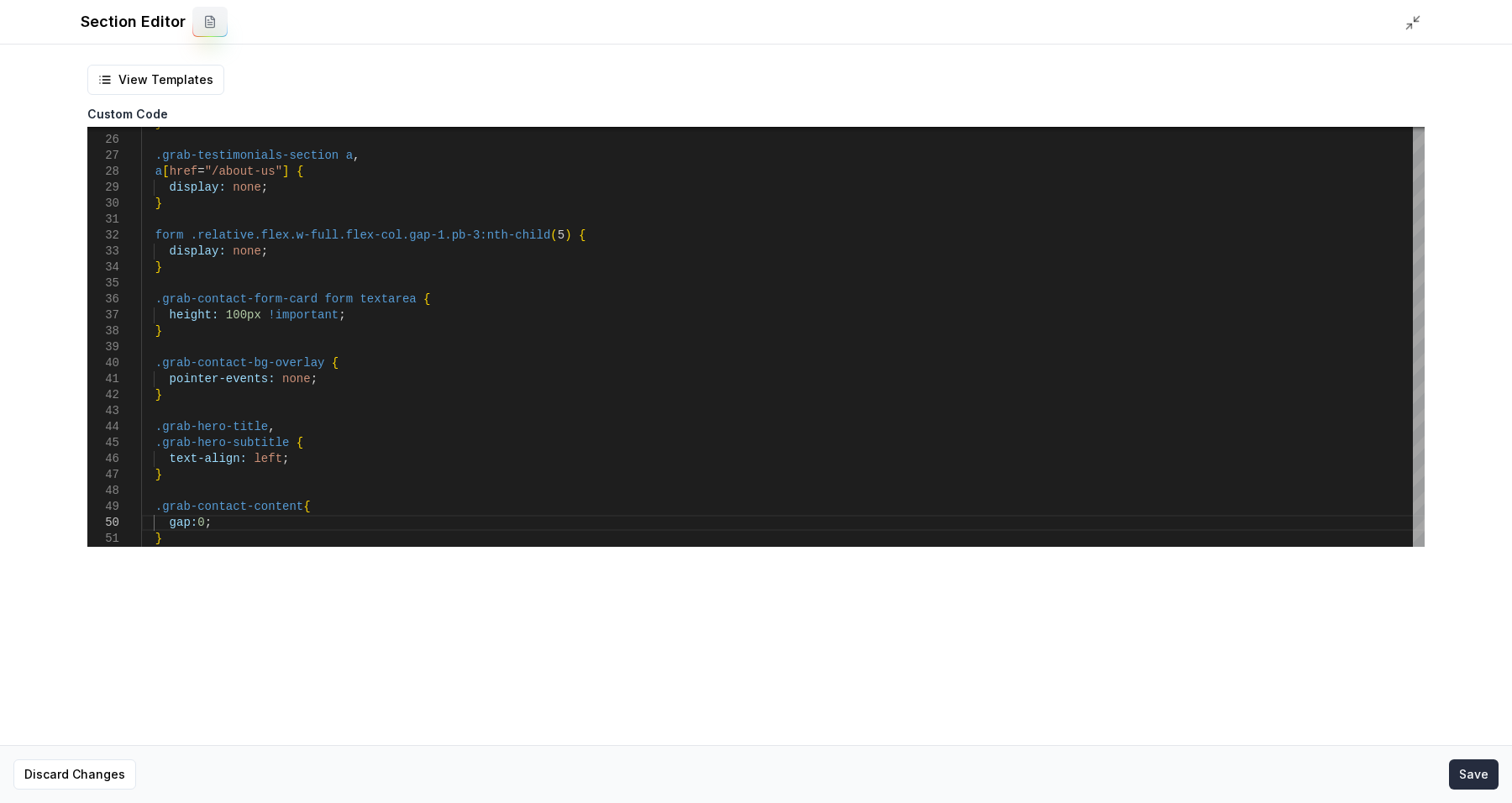 click on "Save" at bounding box center [1473, 774] 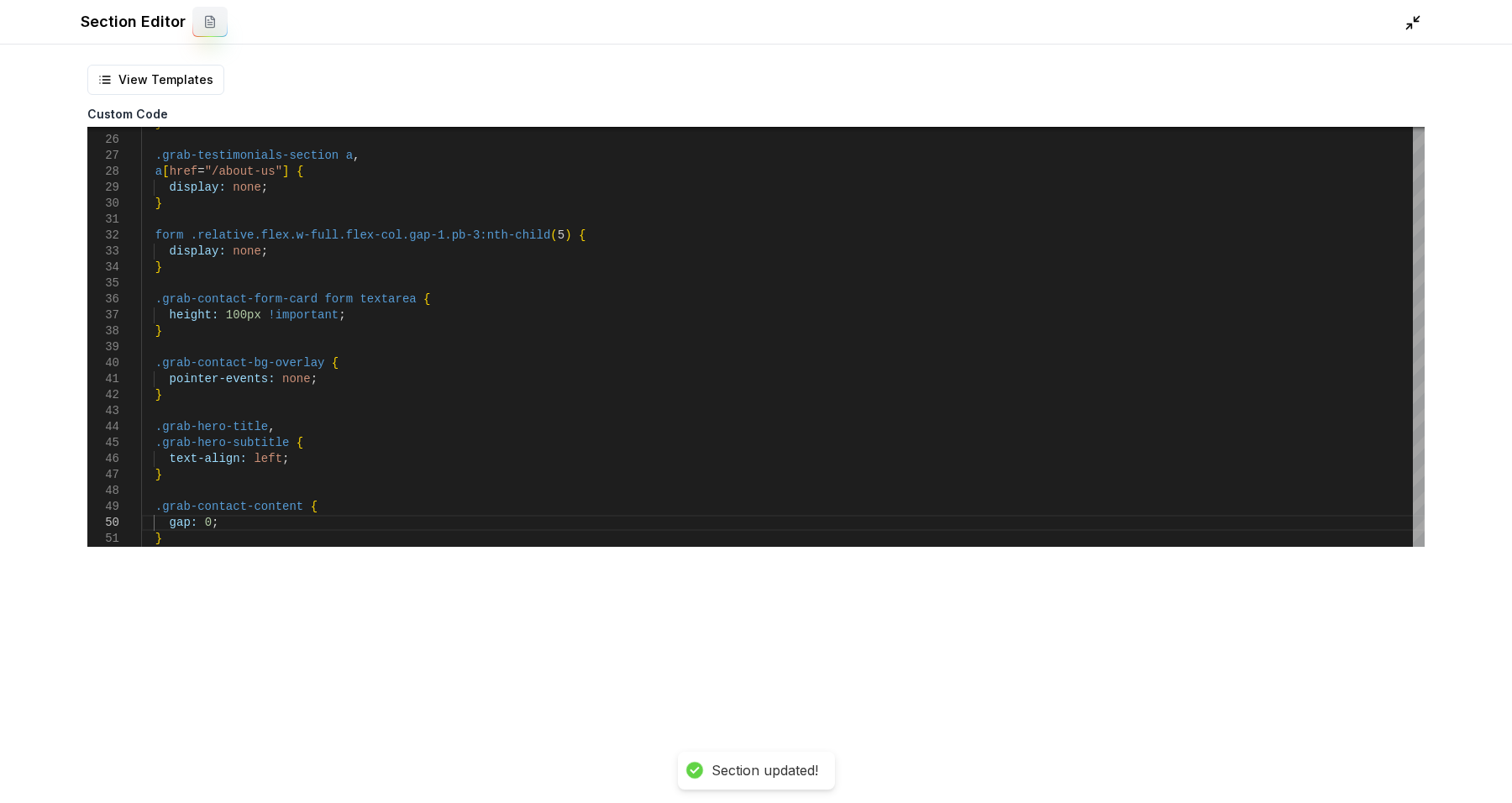 click 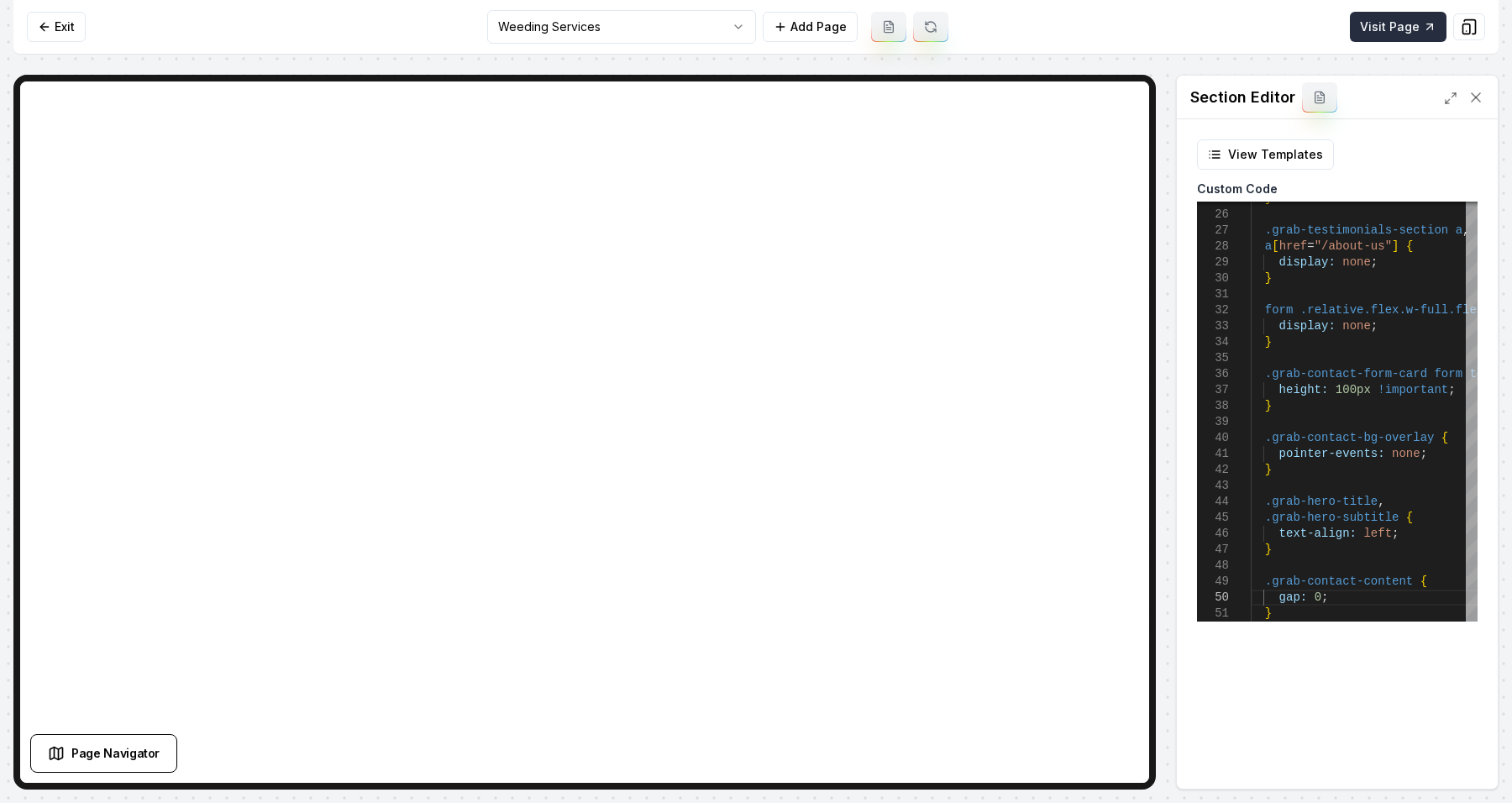 click on "Visit Page" at bounding box center [1398, 27] 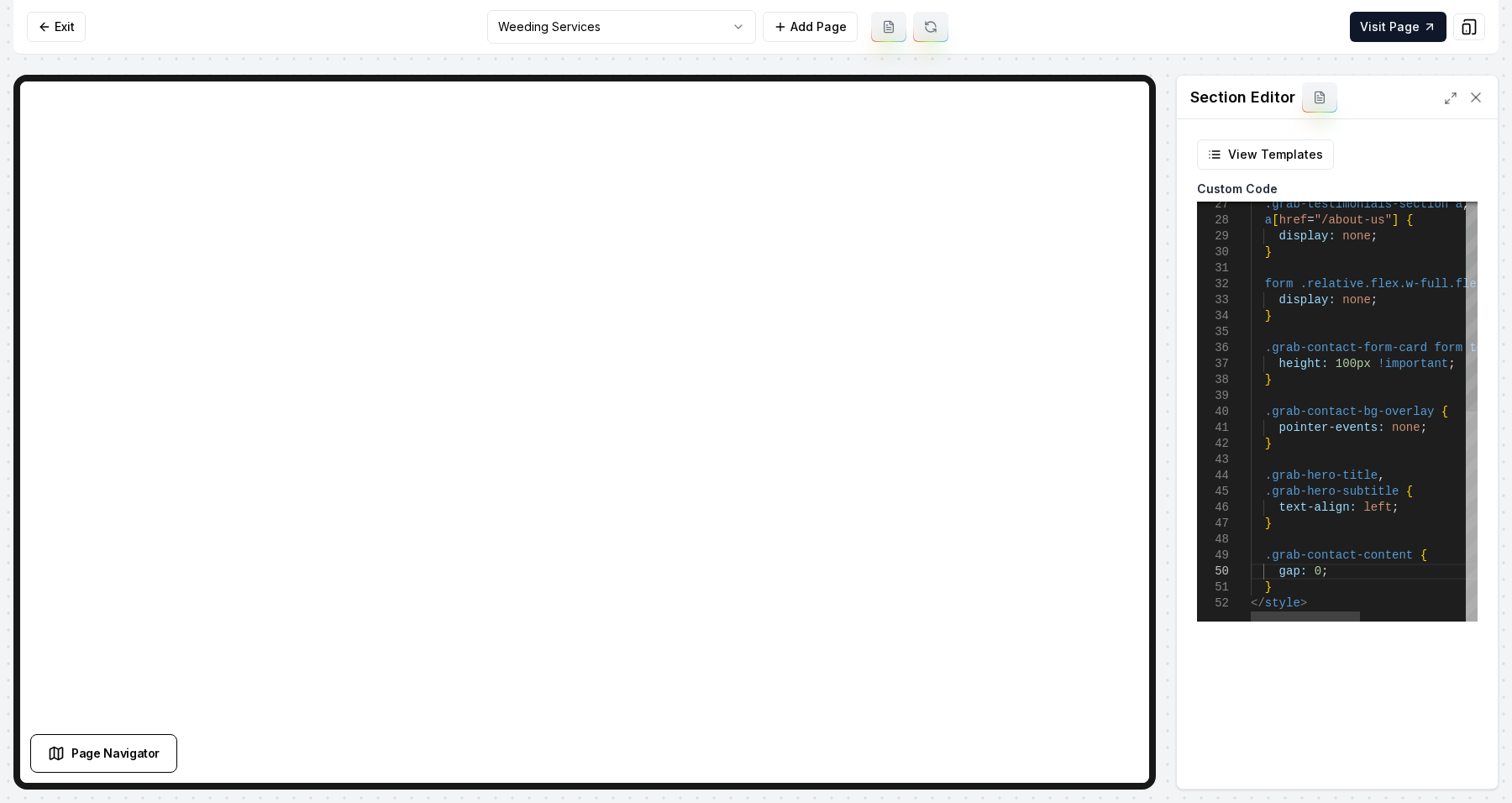 click at bounding box center [1472, 517] 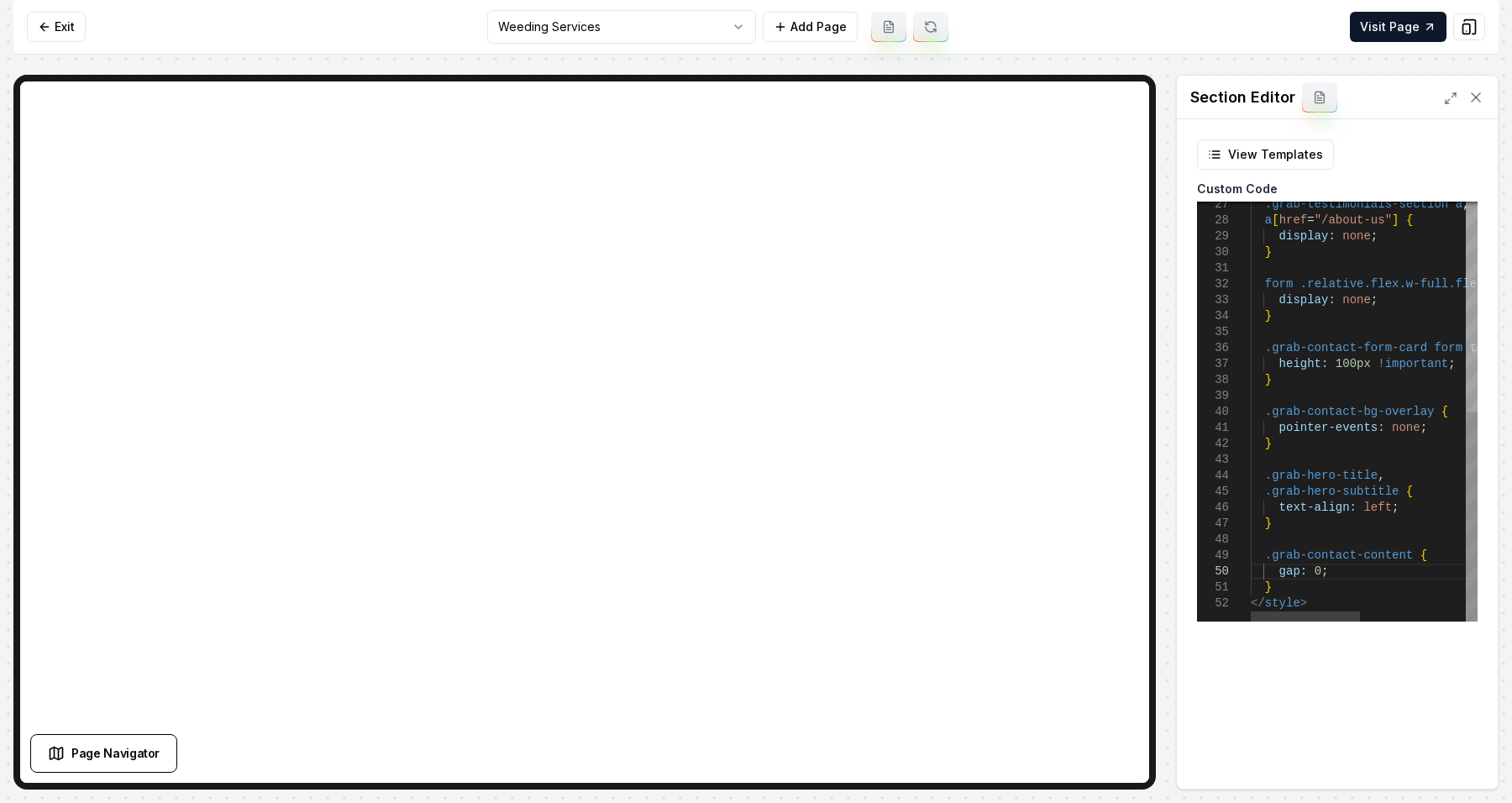 scroll, scrollTop: 30, scrollLeft: 0, axis: vertical 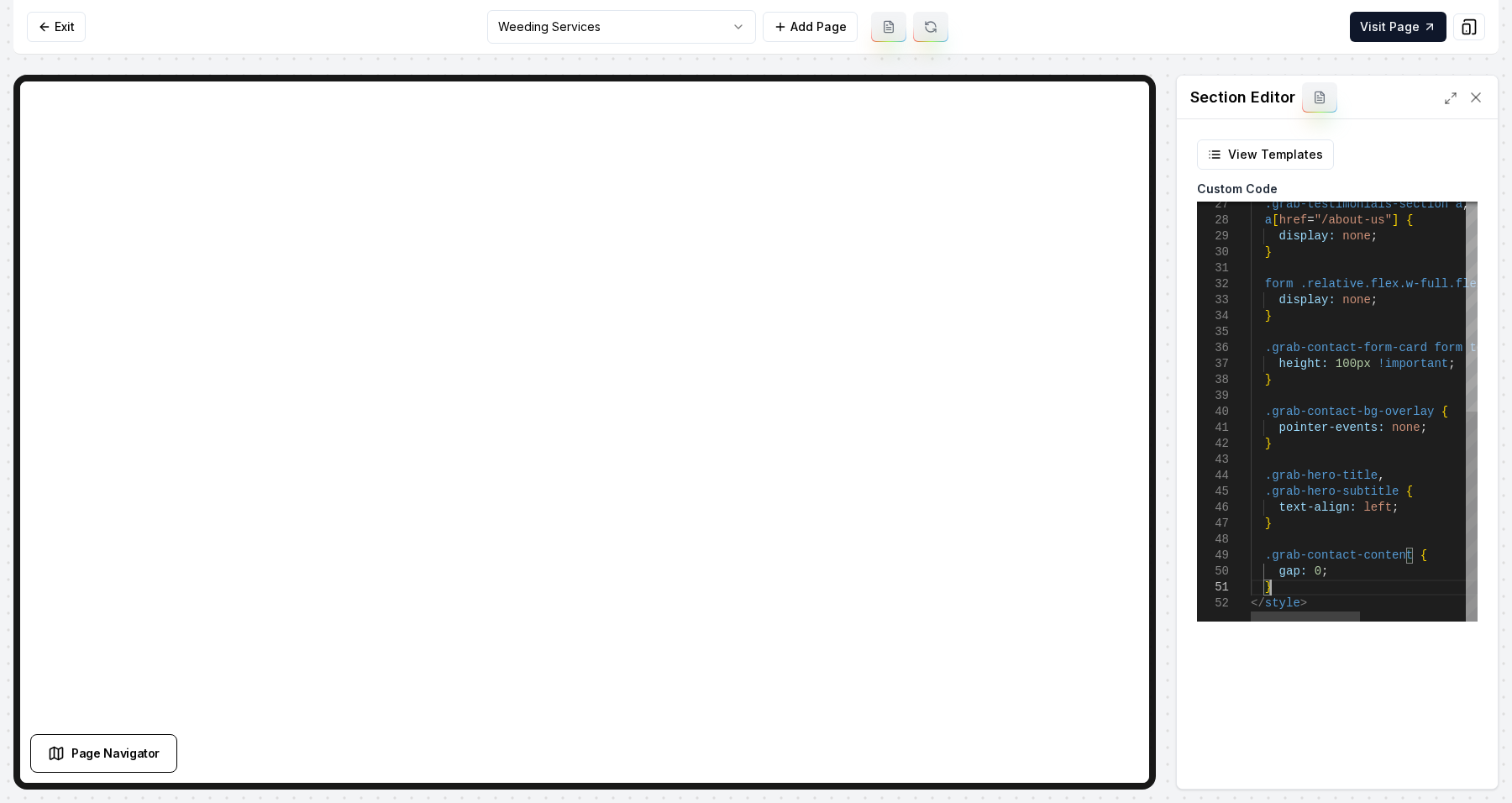 click on ".grab-testimonials-section   a ,    a [ href = "/about-us" ]   {      display:   none ;    }    form   .relative.flex.w-full.flex-col.gap-1.pb-3:nth-chil d ( 5 )   {      display:   none ;    }    .grab-contact-form-card   form   textarea   {      height:   100px   !important ;    }    .grab-contact-bg-overlay   {      pointer-events:   none ;    }    .grab-hero-title ,    .grab-hero-subtitle   {      text-align:   left ;    }    .grab-contact-content   {      gap:   0 ;    } </ style >" at bounding box center [1473, 202] 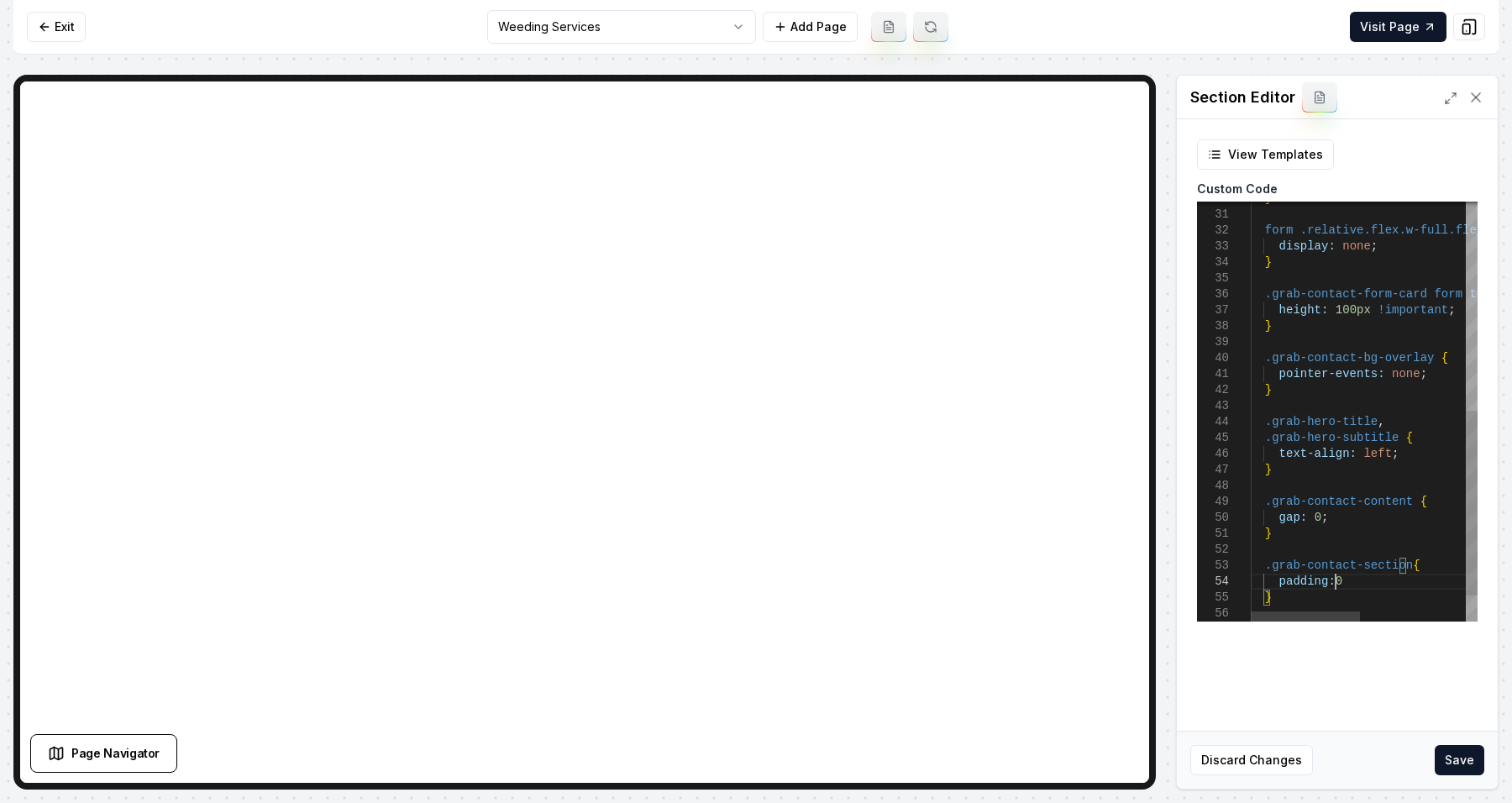 scroll, scrollTop: 48, scrollLeft: 88, axis: both 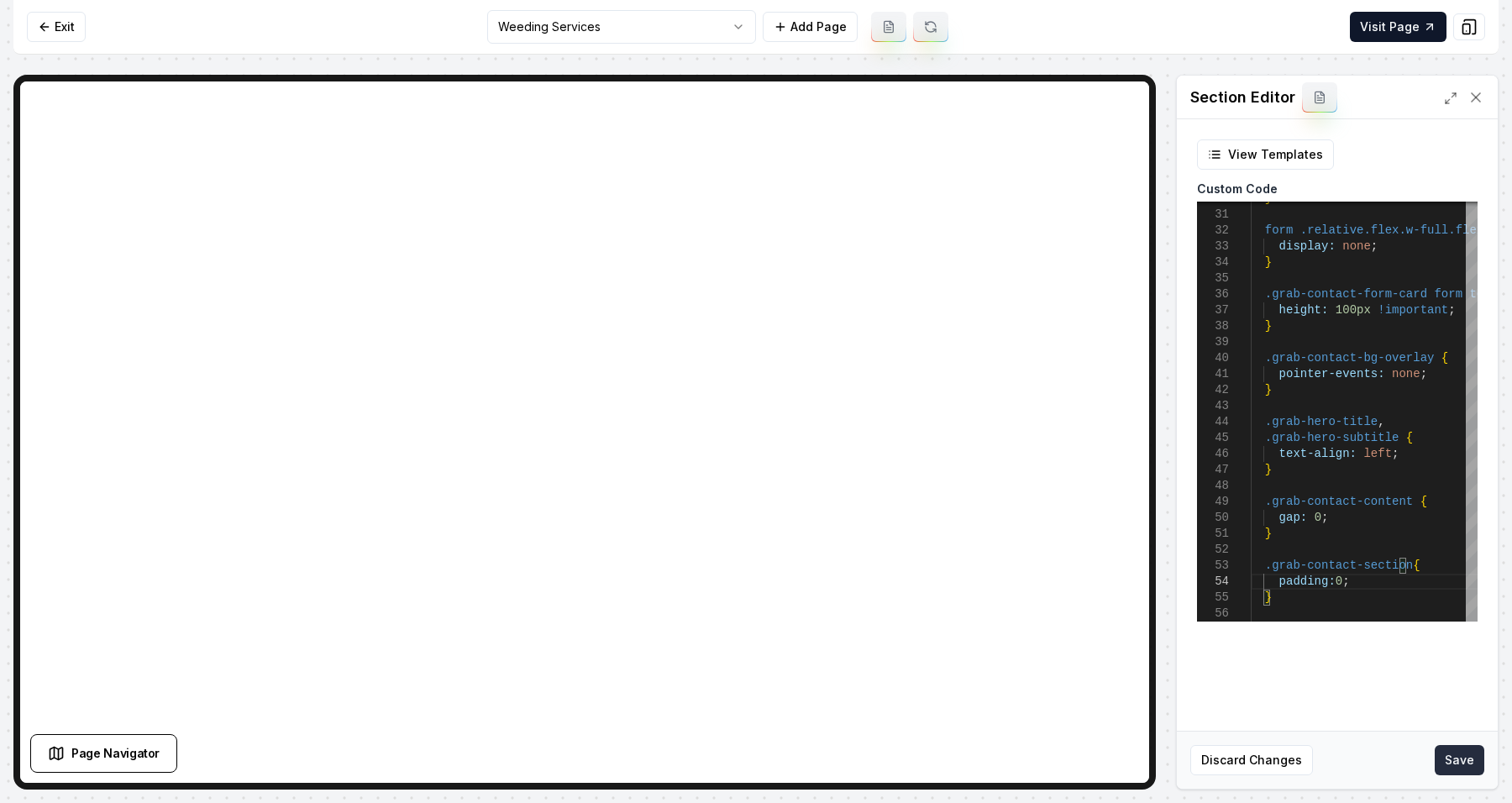 click on "Save" at bounding box center [1459, 760] 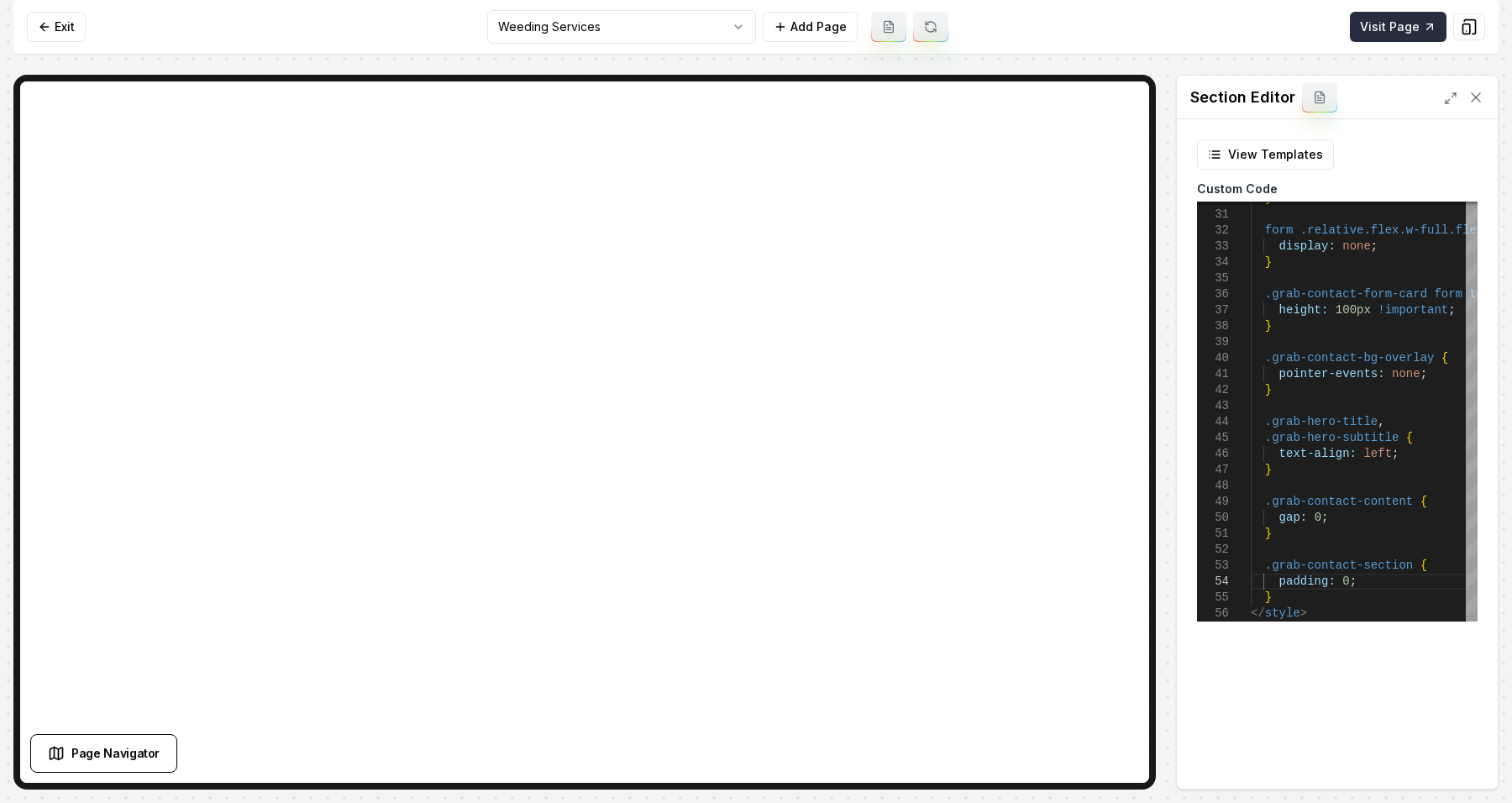 click on "Visit Page" at bounding box center (1398, 27) 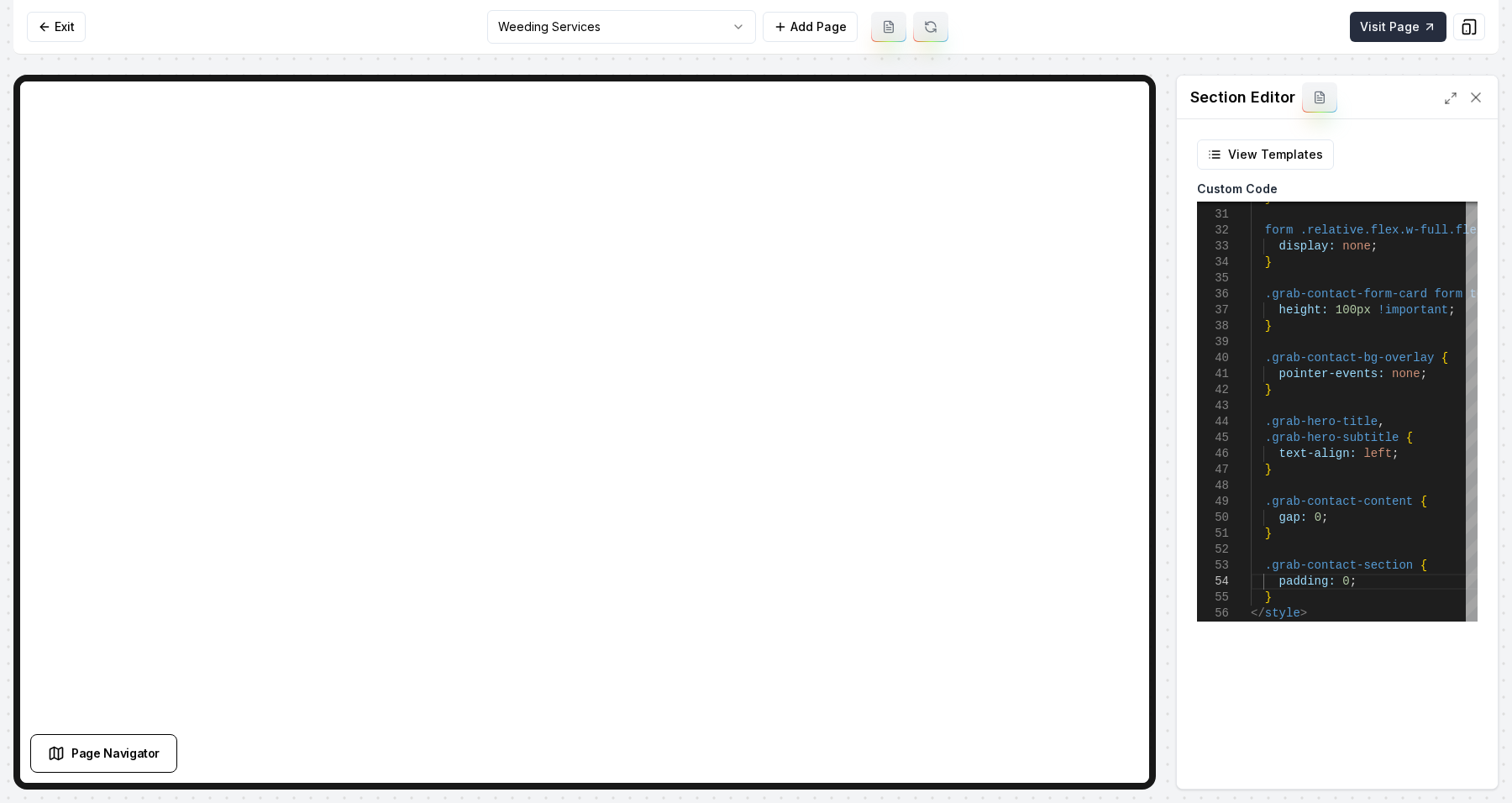 click on "Visit Page" at bounding box center (1398, 27) 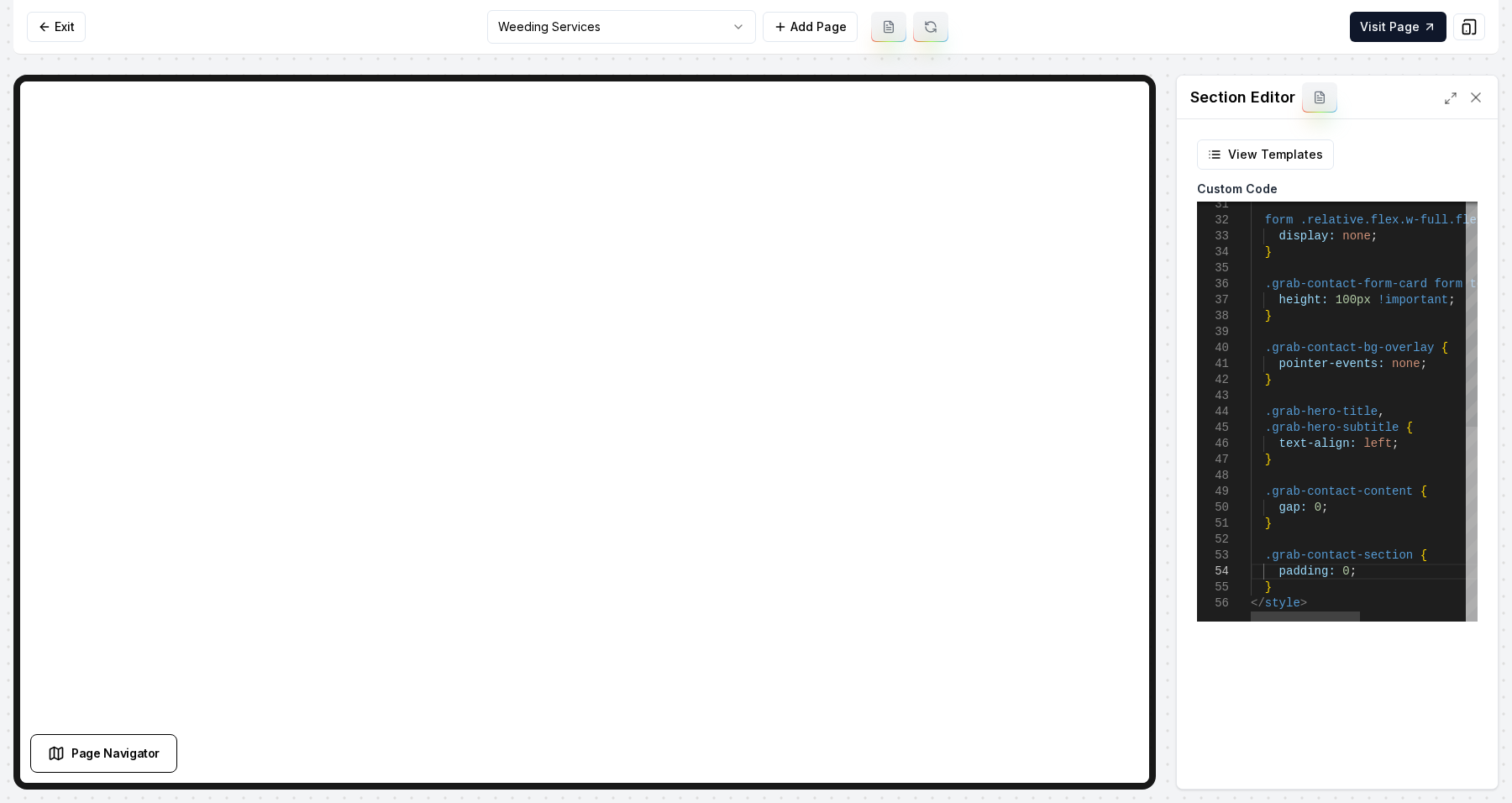 click at bounding box center [1472, 524] 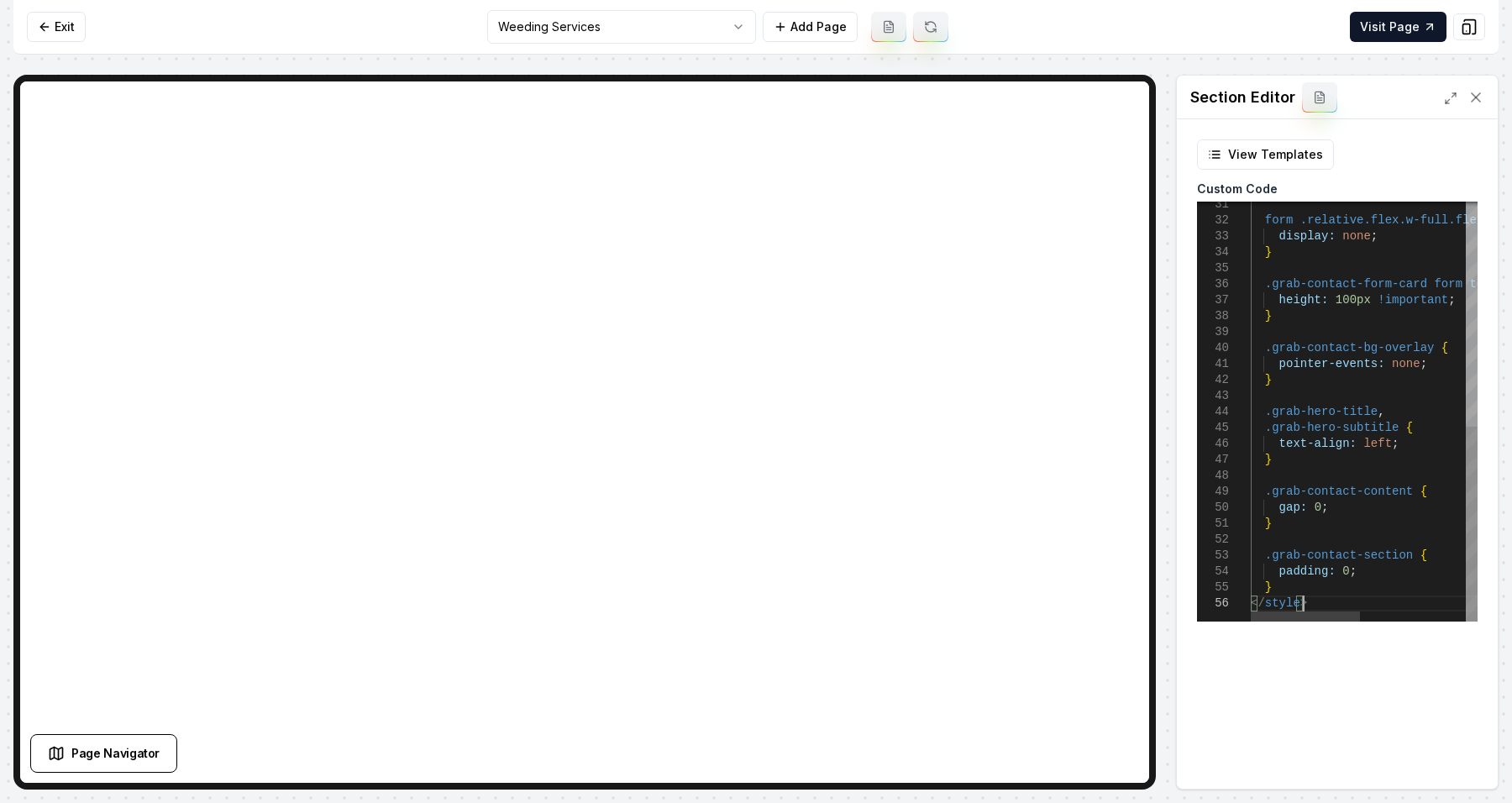 click on "form   .relative.flex.w-full.flex-col.gap-1.pb-3:nth-chil d ( 5 )   {      display:   none ;    }    .grab-contact-form-card   form   textarea   {      height:   100px   !important ;    }    .grab-contact-bg-overlay   {      pointer-events:   none ;    }    .grab-hero-title ,    .grab-hero-subtitle   {      text-align:   left ;    }    .grab-contact-content   {      gap:   0 ;    }    .grab-contact-section   {      padding:   0 ;    } </ style >" at bounding box center [1473, 170] 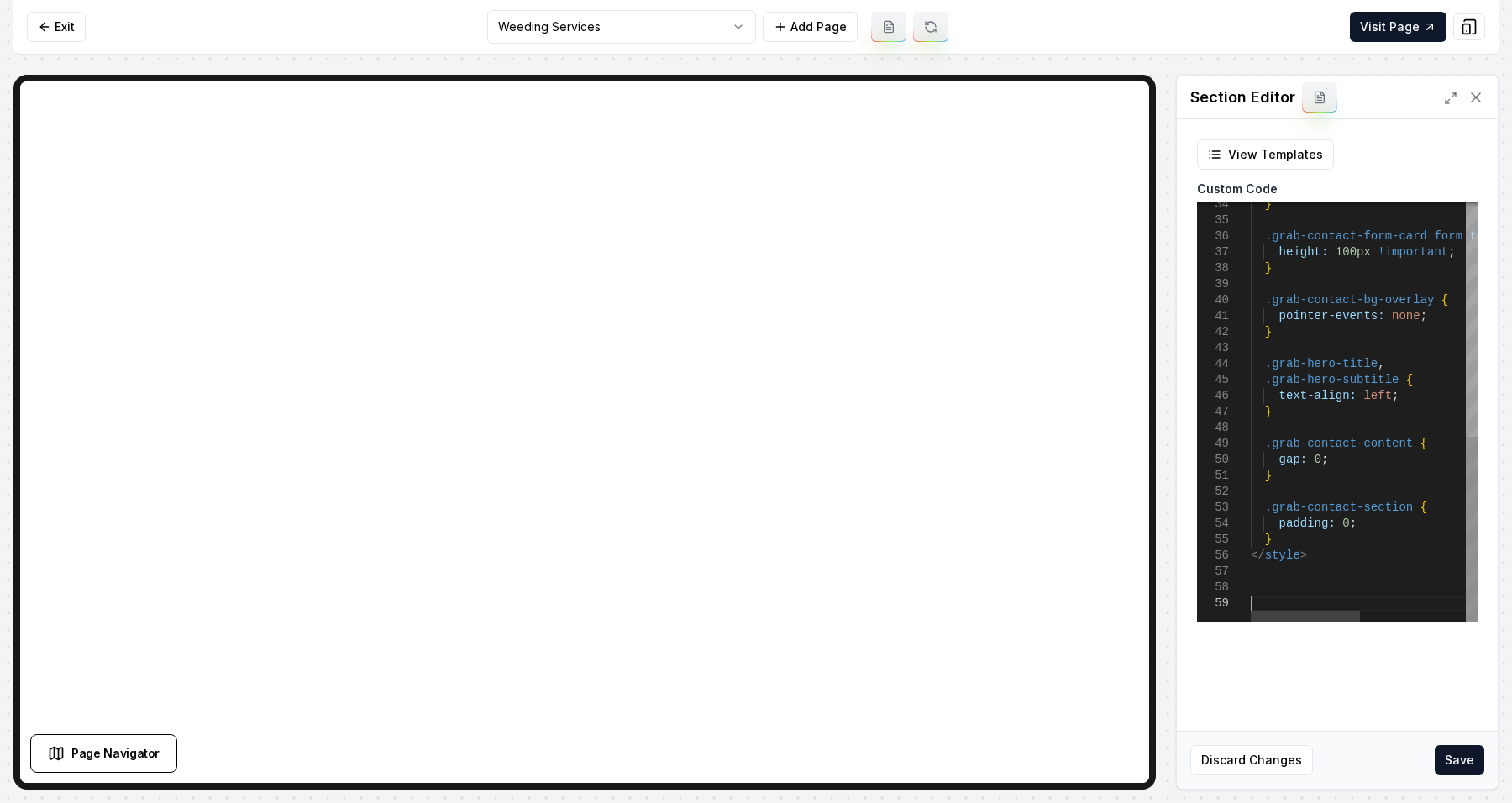 scroll, scrollTop: 128, scrollLeft: 0, axis: vertical 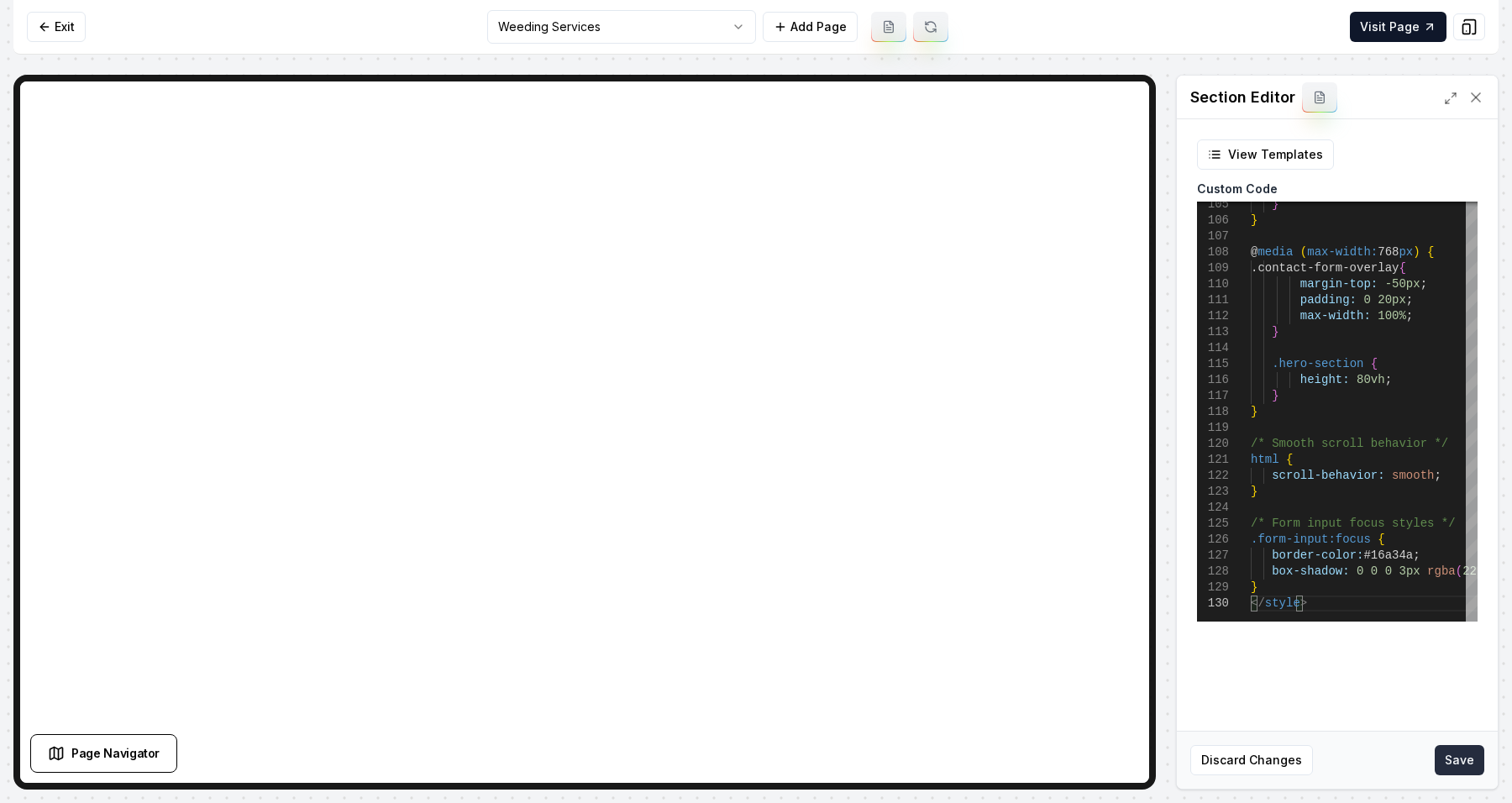 click on "Save" at bounding box center (1459, 760) 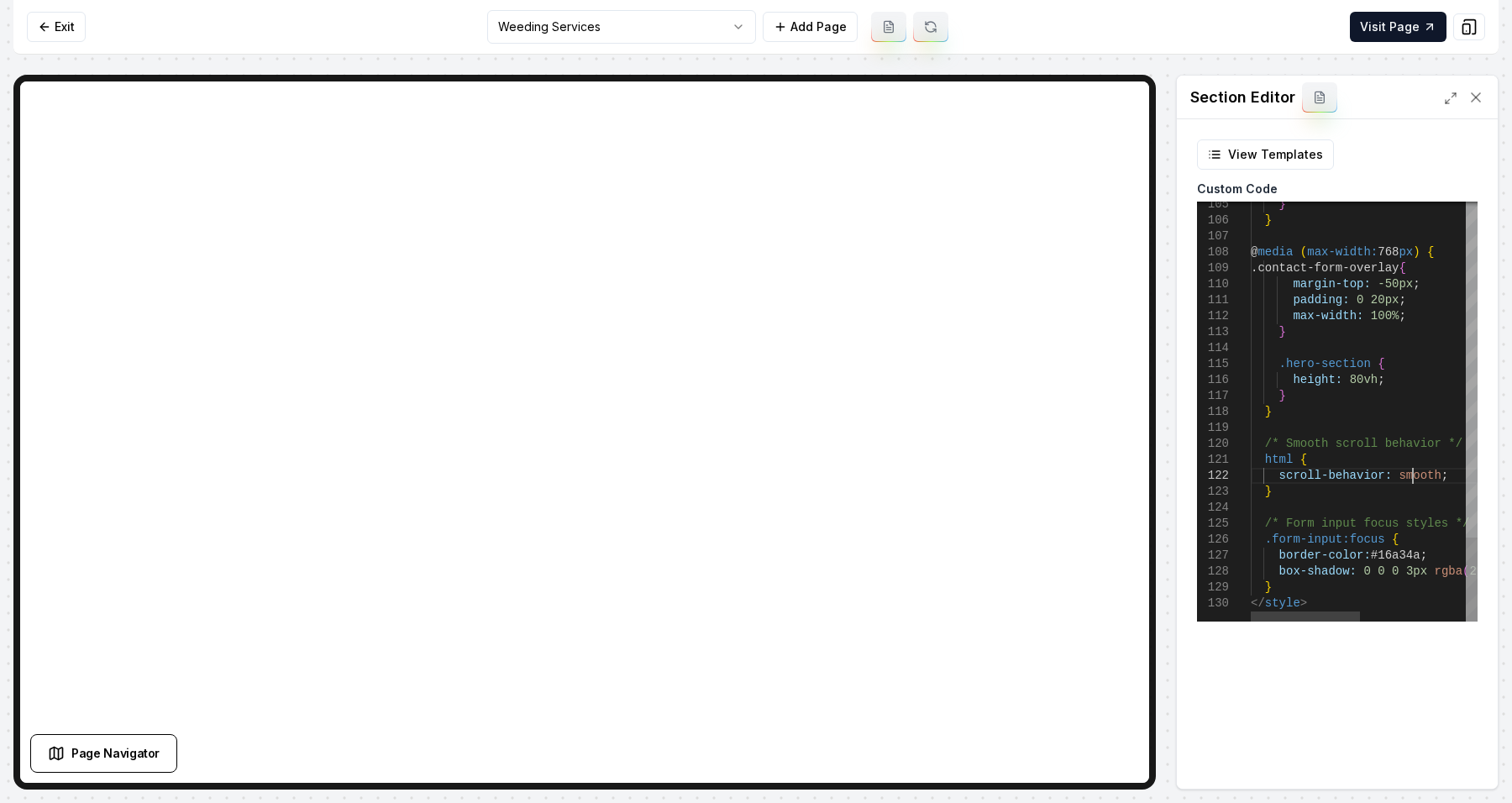 scroll, scrollTop: 128, scrollLeft: 50, axis: both 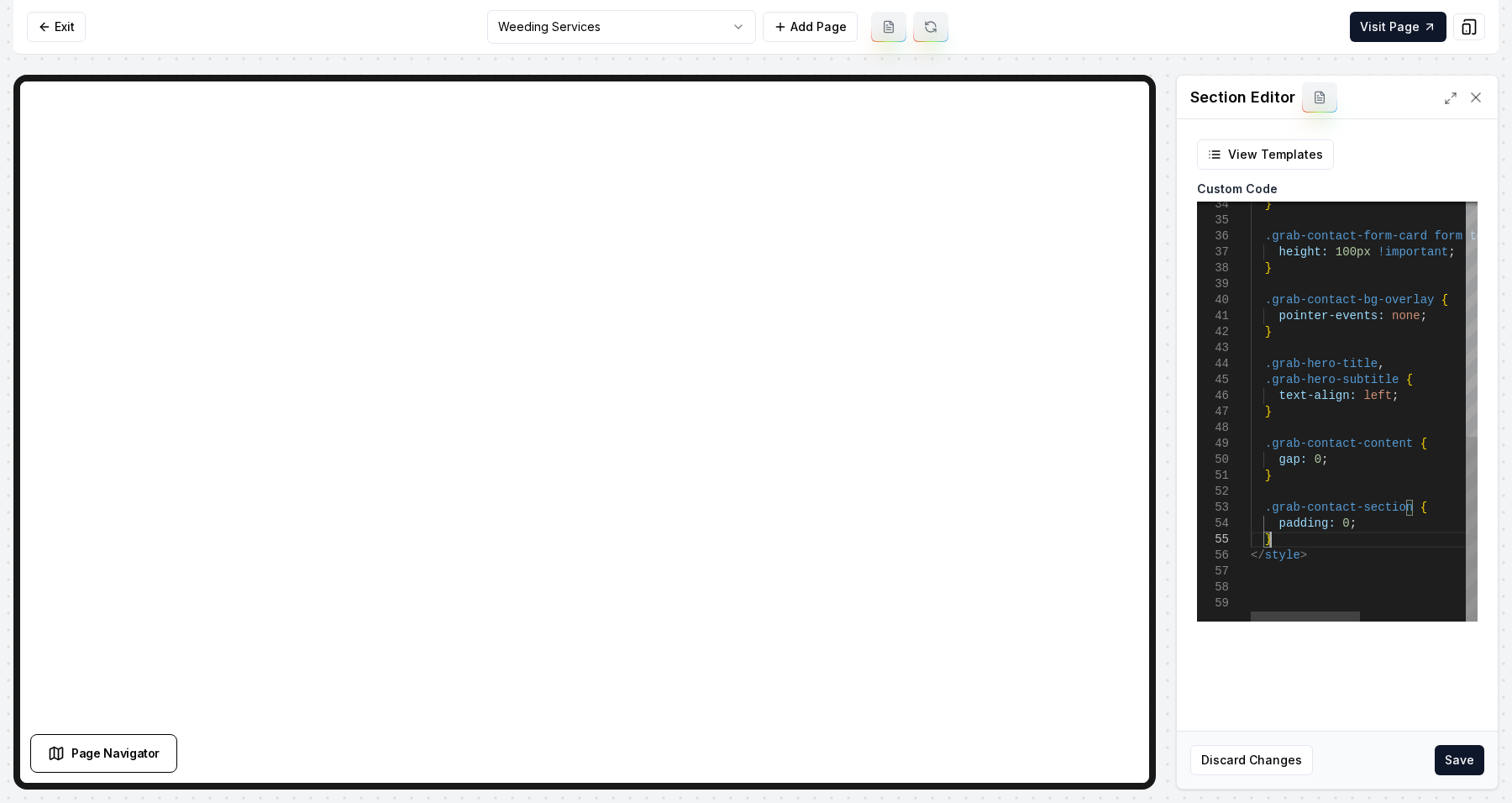 click on "}    .grab-contact-form-card   form   textarea   {      height:   100px   !important ;    }    .grab-contact-bg-overlay   {      pointer-events:   none ;    }    .grab-hero-title ,    .grab-hero-subtitle   {      text-align:   left ;    }    .grab-contact-content   {      gap:   0 ;    }    .grab-contact-section   {      padding:   0 ;    } </ style >" at bounding box center [1473, 145] 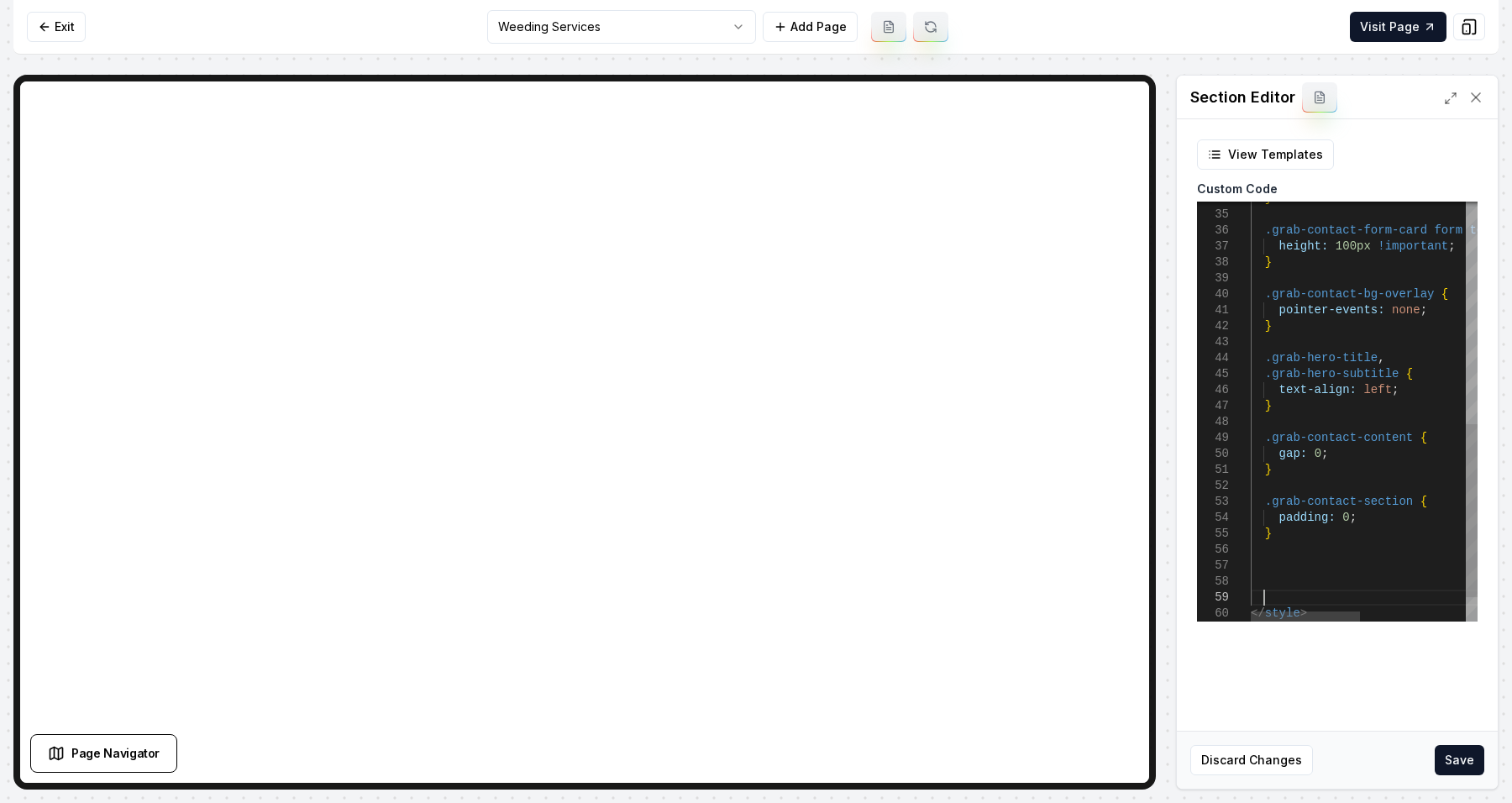 scroll, scrollTop: 144, scrollLeft: 12, axis: both 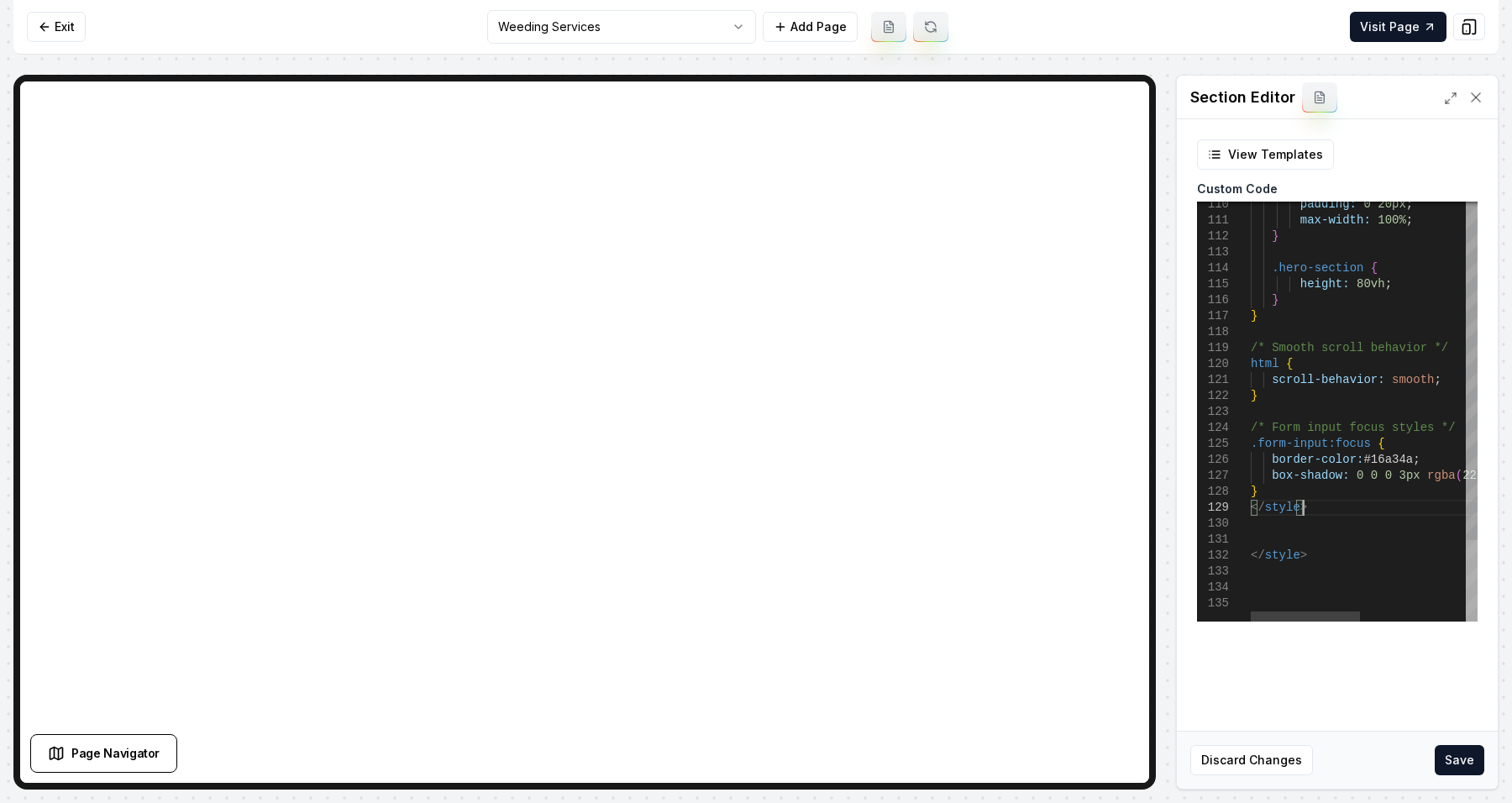 click at bounding box center [1472, 580] 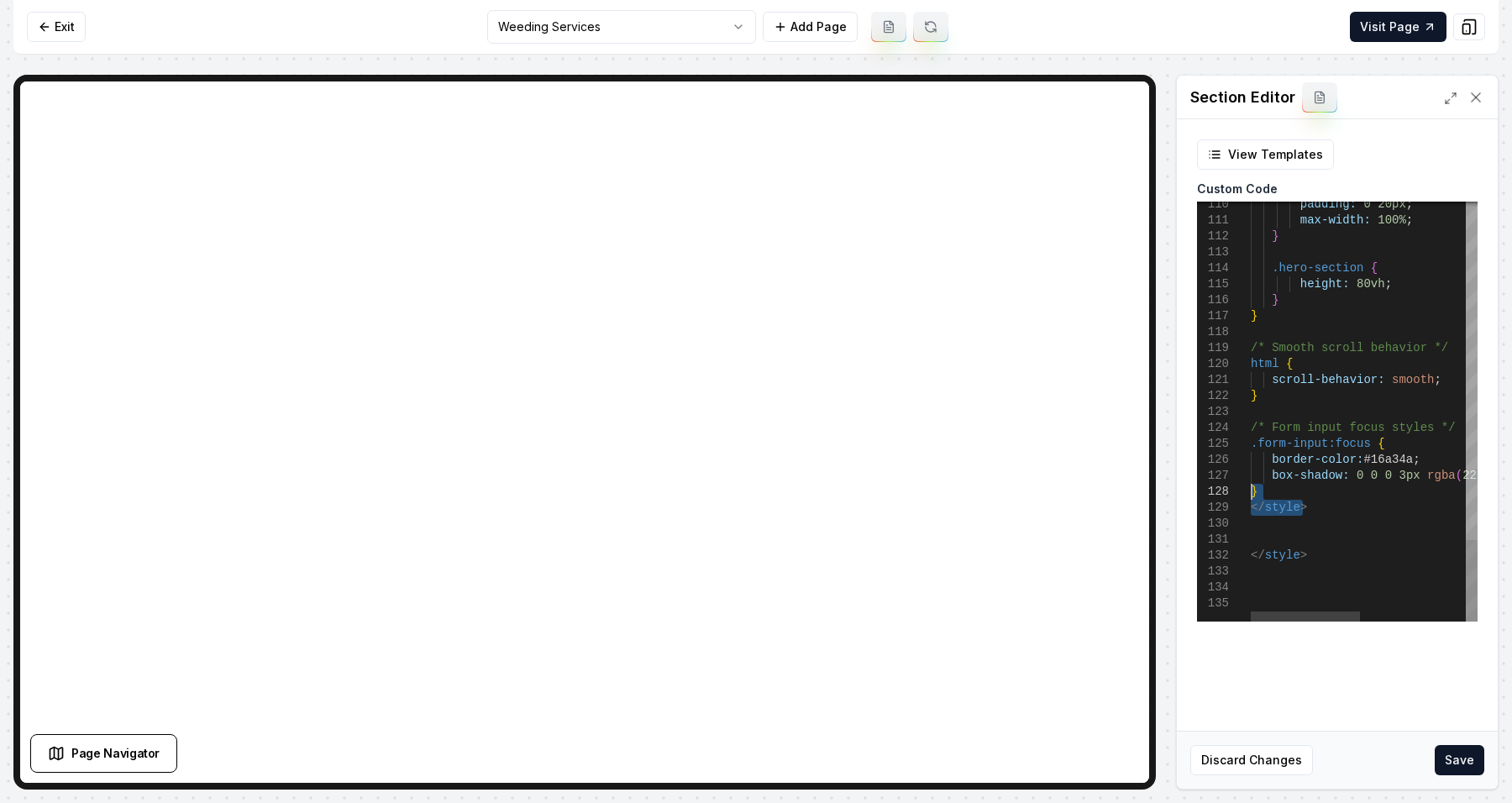 drag, startPoint x: 1324, startPoint y: 507, endPoint x: 1224, endPoint y: 495, distance: 100.71743 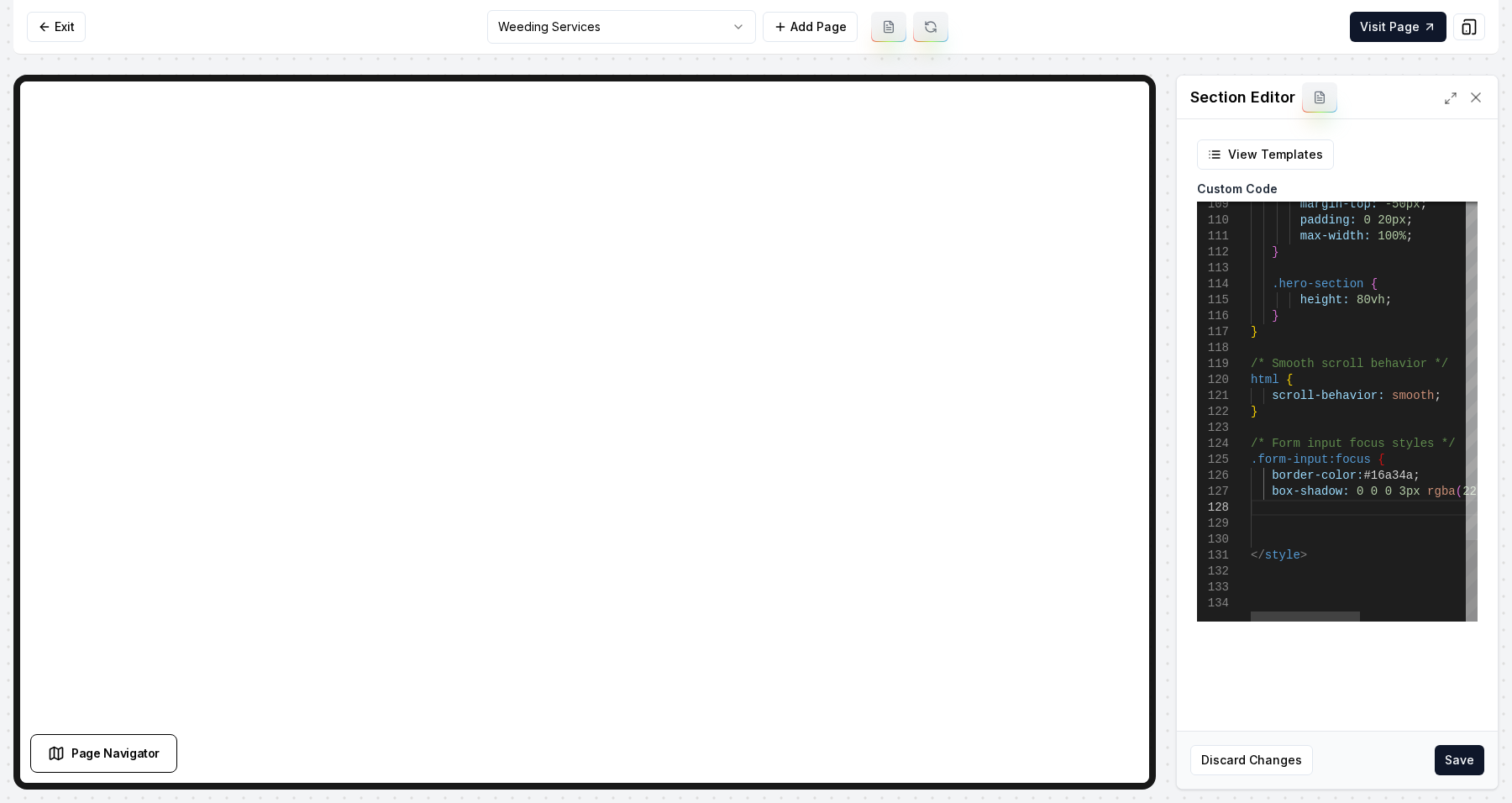 scroll, scrollTop: 126, scrollLeft: 5, axis: both 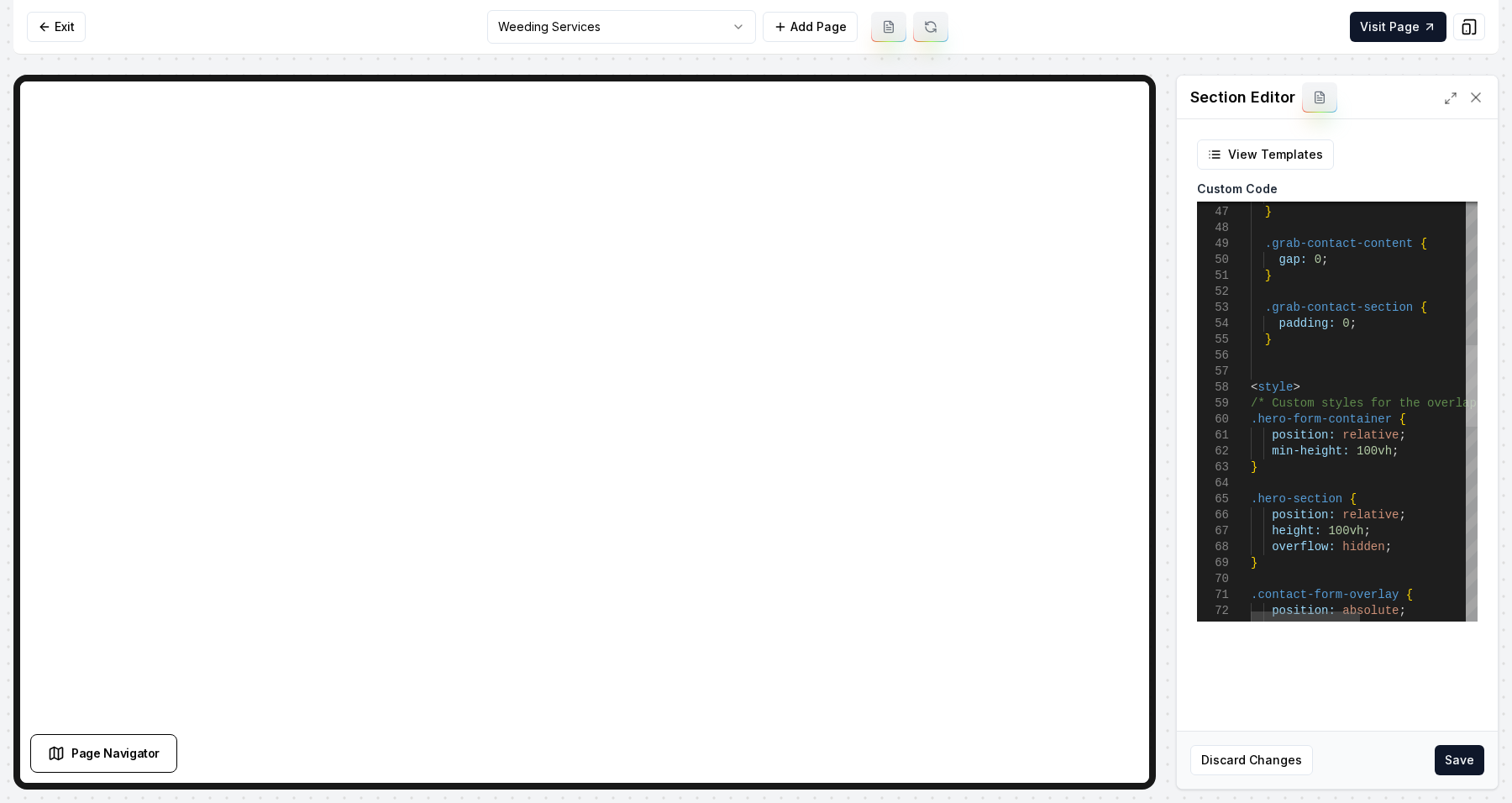 click at bounding box center [1472, 386] 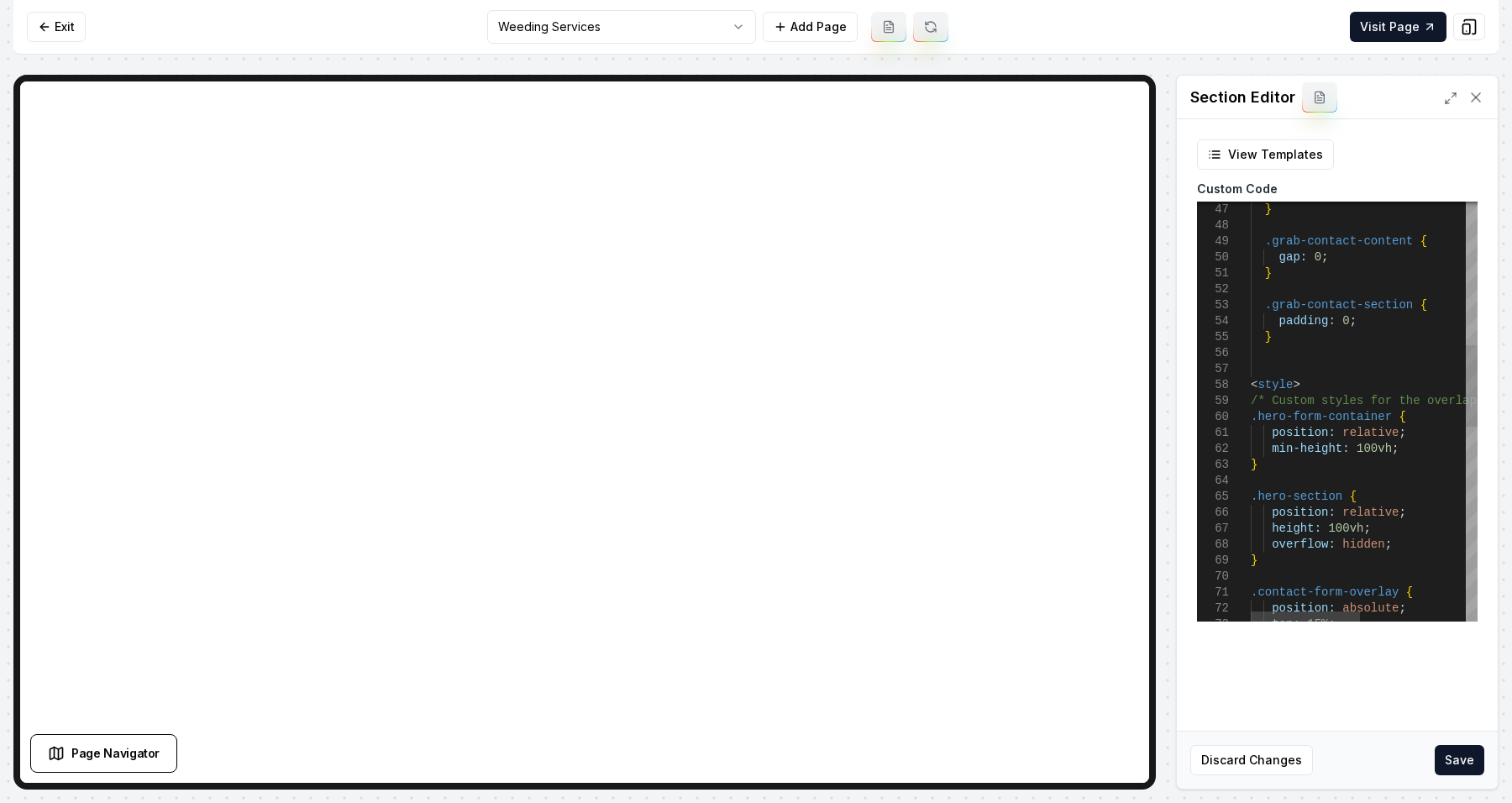 click on "}    .grab-contact-content   {      gap:   0 ;    }    .grab-contact-section   {      padding:   0 ;    } < style > /* Custom styles for the overlapping layout */ .hero-form-container   {     position:   relative ;     min-height:   100vh ; } .hero-section   {     position:   relative ;     height:   100vh ;     overflow:   hidden ; } .contact-form-overlay   {     position:   absolute ;     top:   15% ;" at bounding box center (1473, 542) 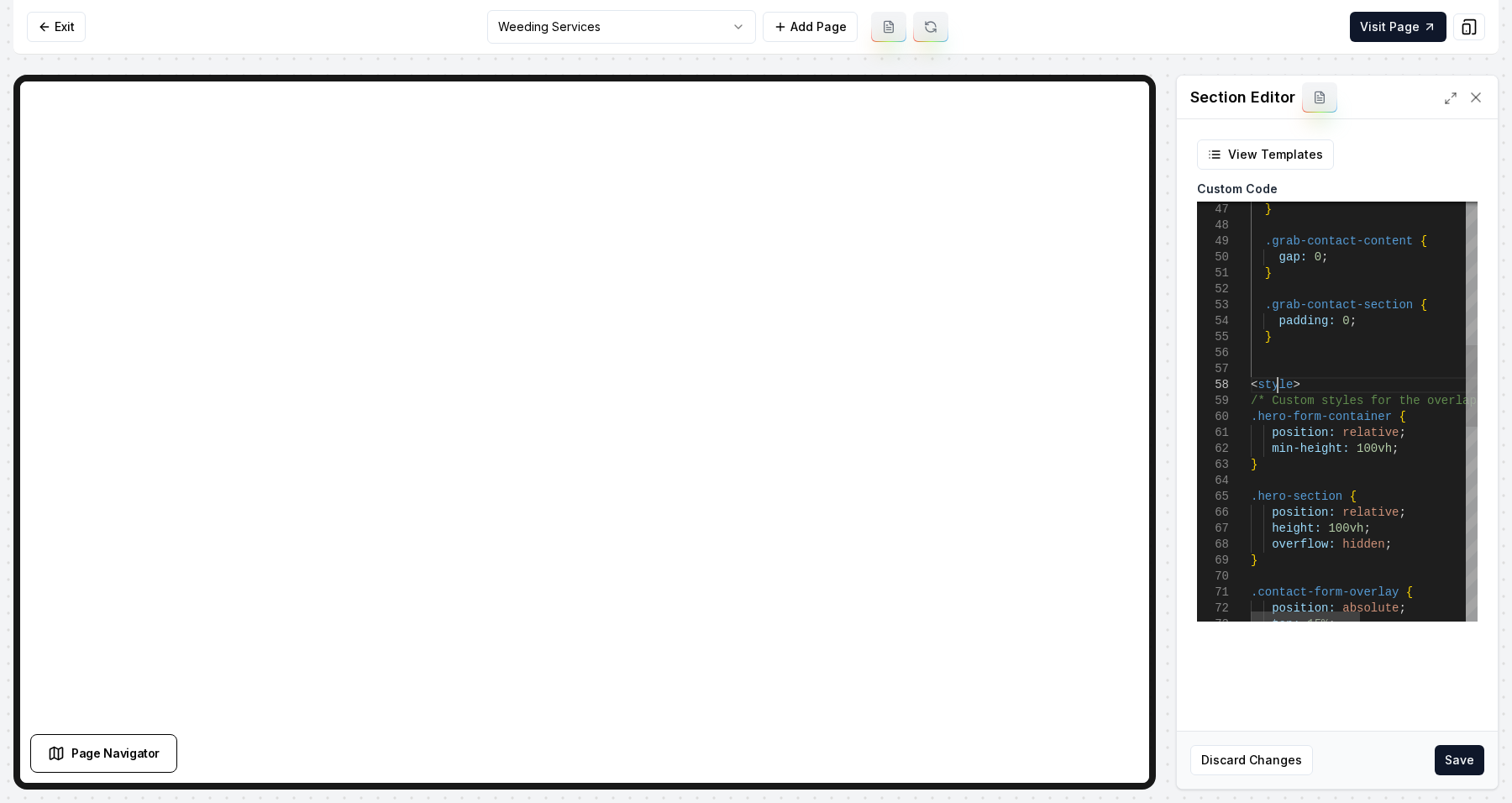 click on "}    .grab-contact-content   {      gap:   0 ;    }    .grab-contact-section   {      padding:   0 ;    } < style > /* Custom styles for the overlapping layout */ .hero-form-container   {     position:   relative ;     min-height:   100vh ; } .hero-section   {     position:   relative ;     height:   100vh ;     overflow:   hidden ; } .contact-form-overlay   {     position:   absolute ;     top:   15% ;" at bounding box center [1473, 542] 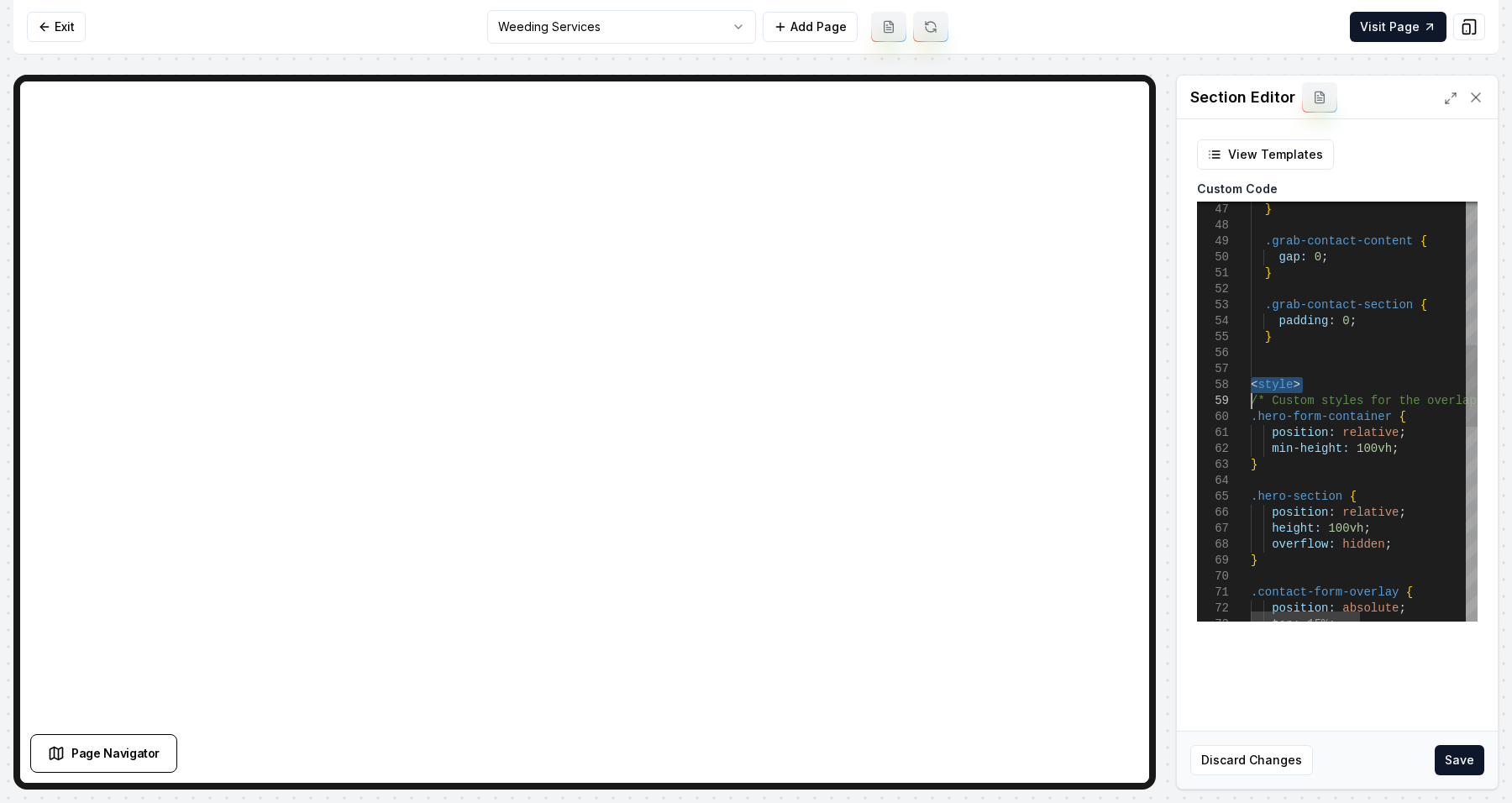 click on "}    .grab-contact-content   {      gap:   0 ;    }    .grab-contact-section   {      padding:   0 ;    } < style > /* Custom styles for the overlapping layout */ .hero-form-container   {     position:   relative ;     min-height:   100vh ; } .hero-section   {     position:   relative ;     height:   100vh ;     overflow:   hidden ; } .contact-form-overlay   {     position:   absolute ;     top:   15% ;" at bounding box center [1473, 542] 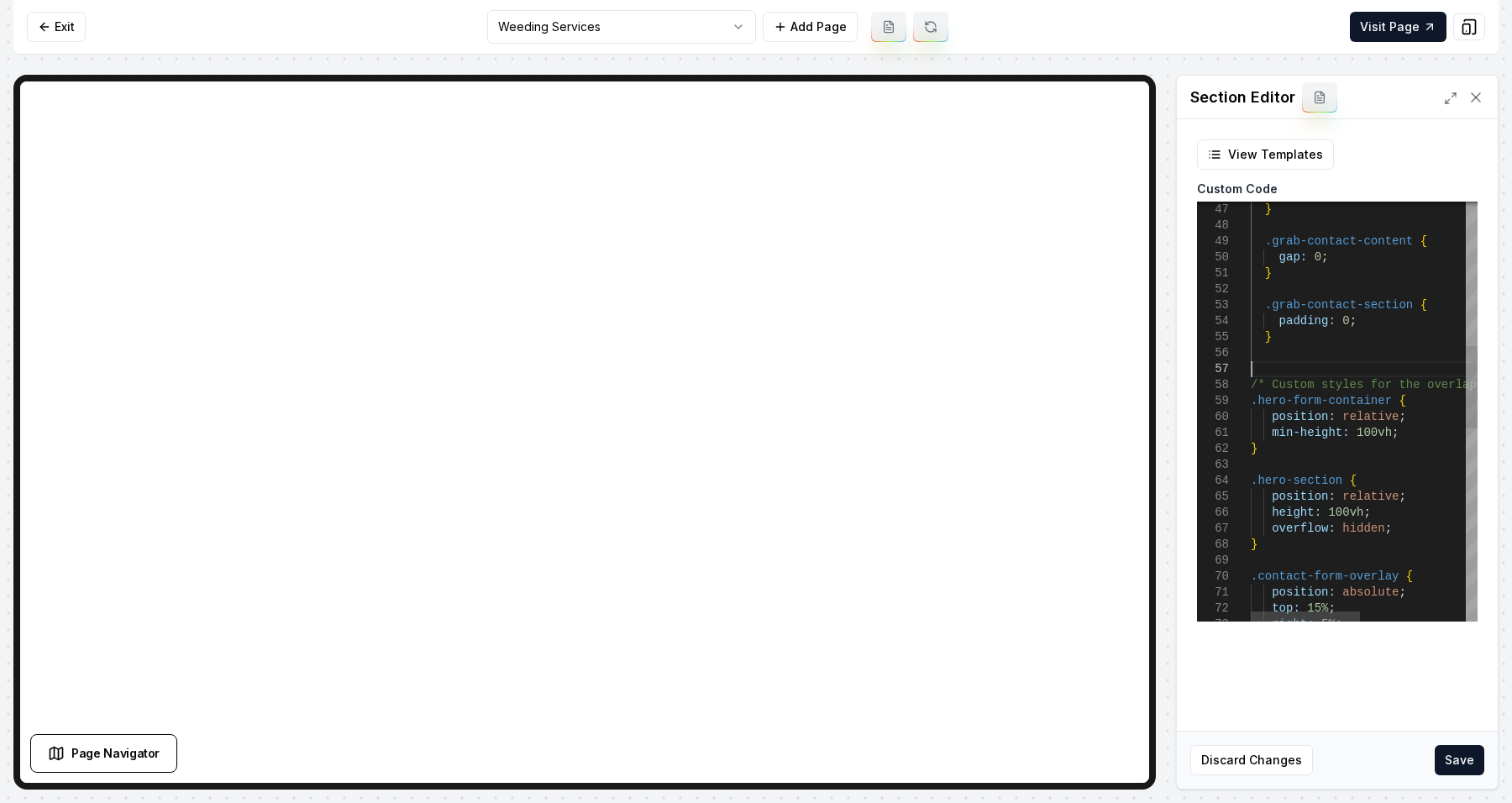 click on "}    .grab-contact-content   {      gap:   0 ;    }    .grab-contact-section   {      padding:   0 ;    } /* Custom styles for the overlapping layout */ .hero-form-container   {     position:   relative ;     min-height:   100vh ; } .hero-section   {     position:   relative ;     height:   100vh ;     overflow:   hidden ; } .contact-form-overlay   {     position:   absolute ;     top:   15% ;     right:   5% ;" at bounding box center [1473, 533] 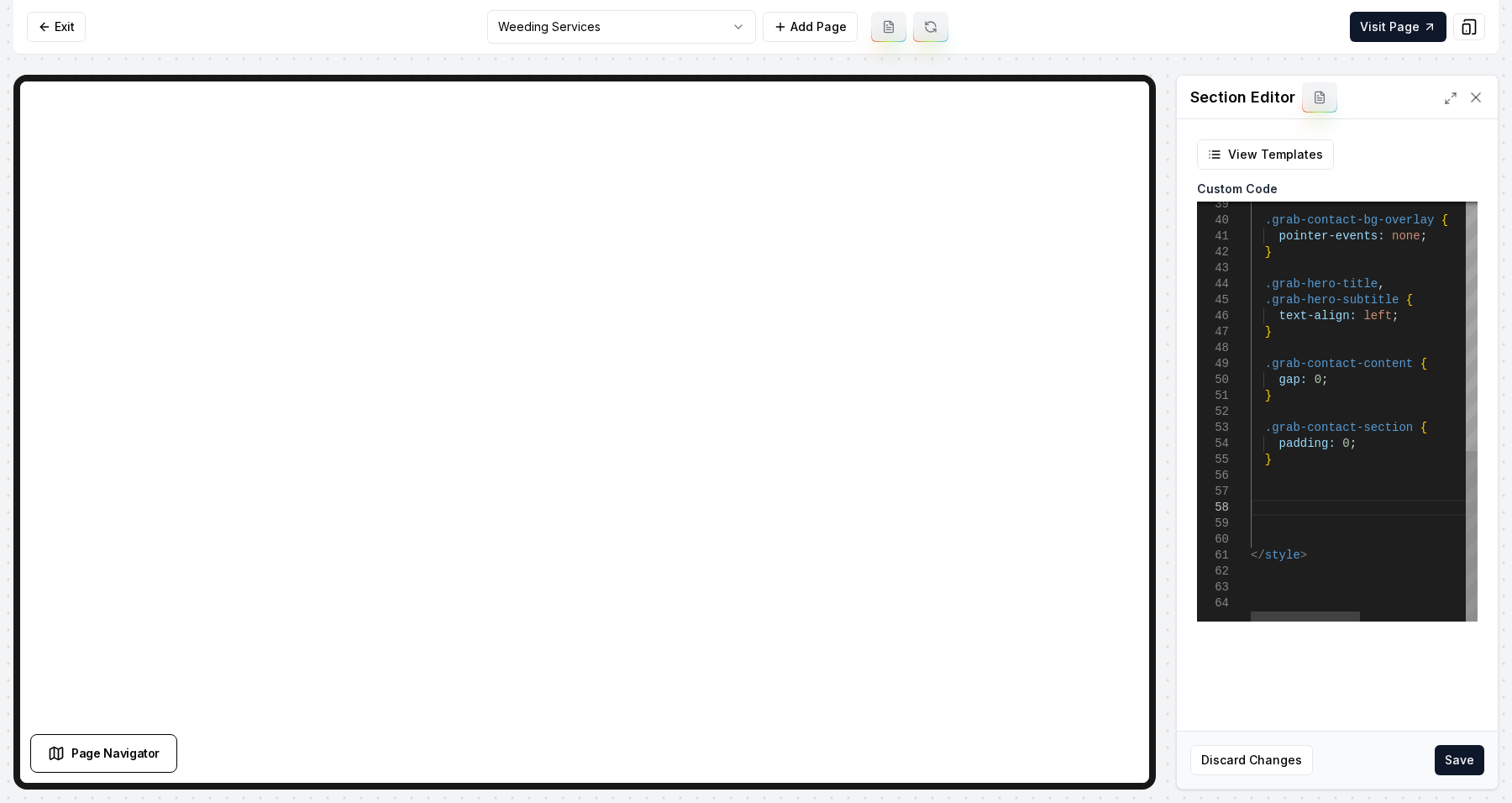type on "**********" 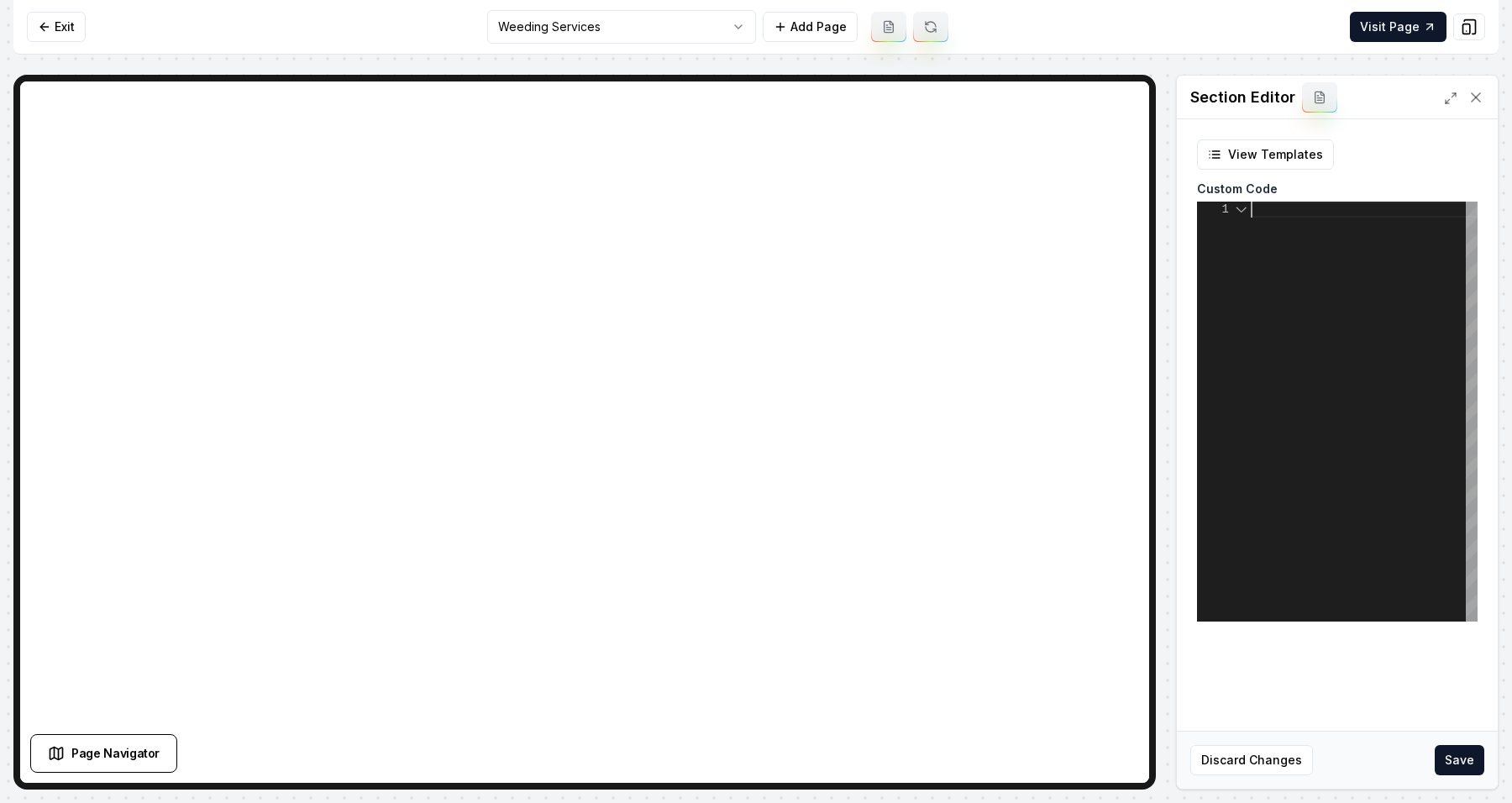 scroll, scrollTop: 14, scrollLeft: 0, axis: vertical 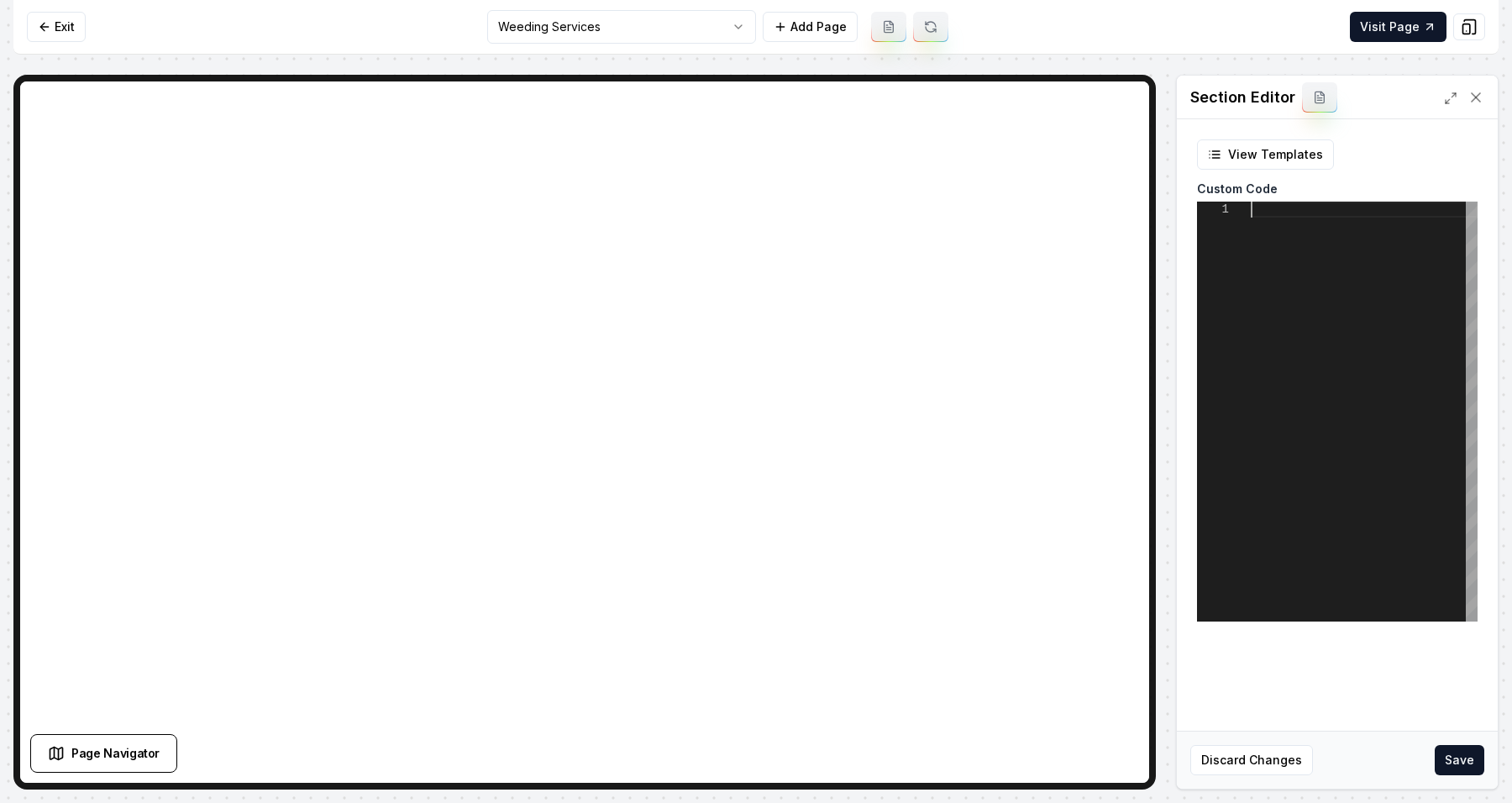 click at bounding box center (1364, 412) 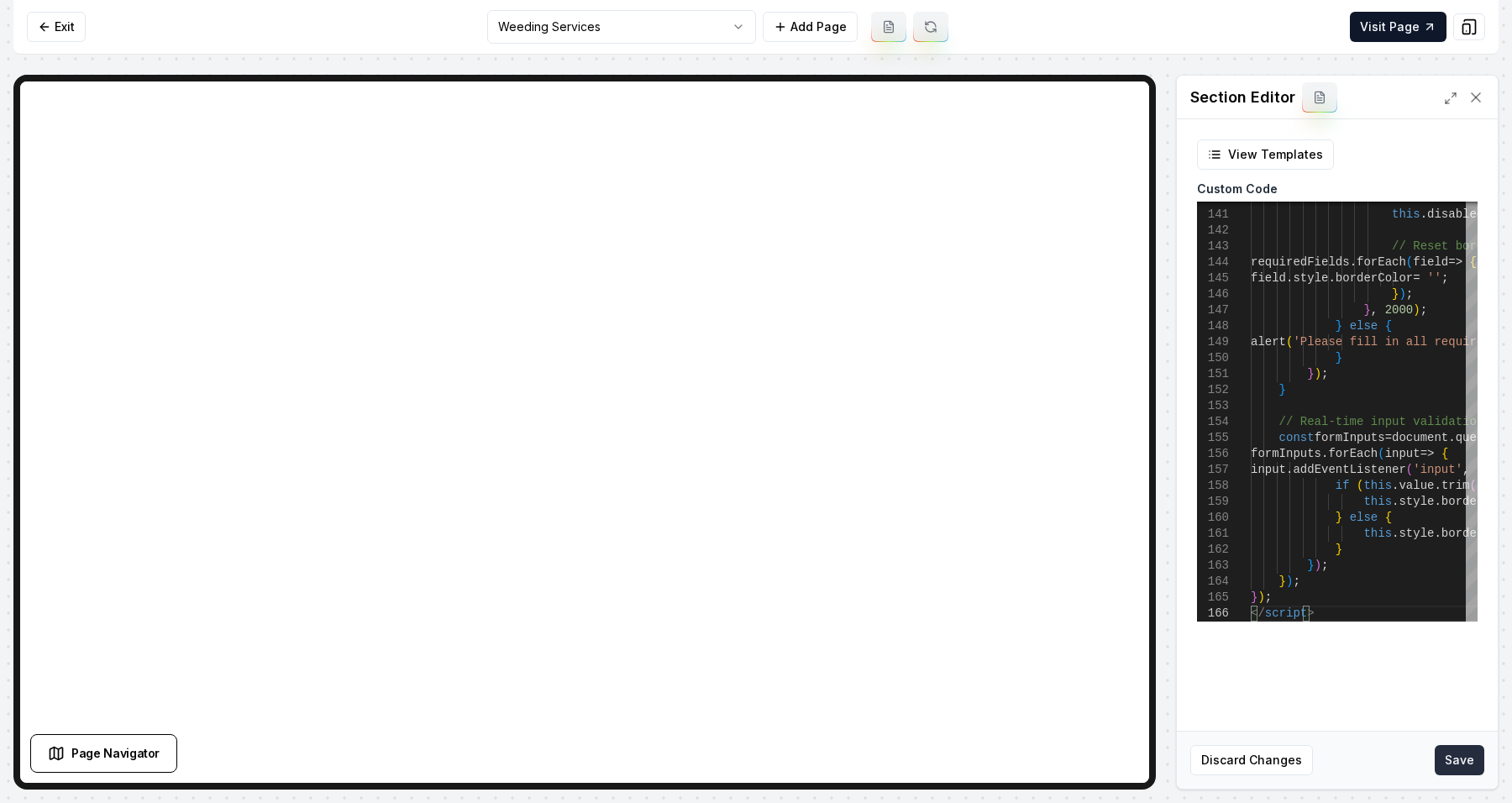 click on "Save" at bounding box center (1459, 760) 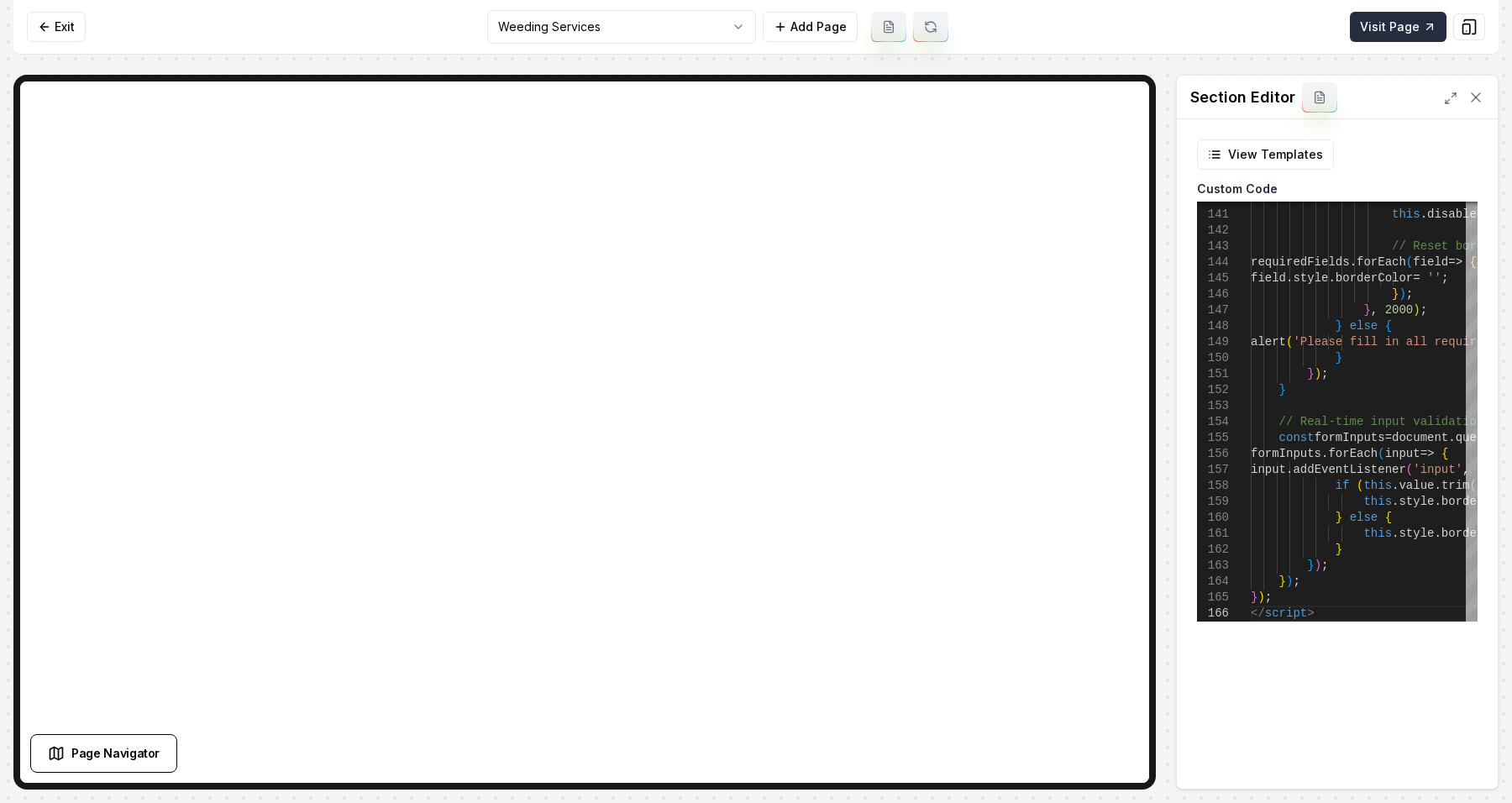 click on "Visit Page" at bounding box center [1398, 27] 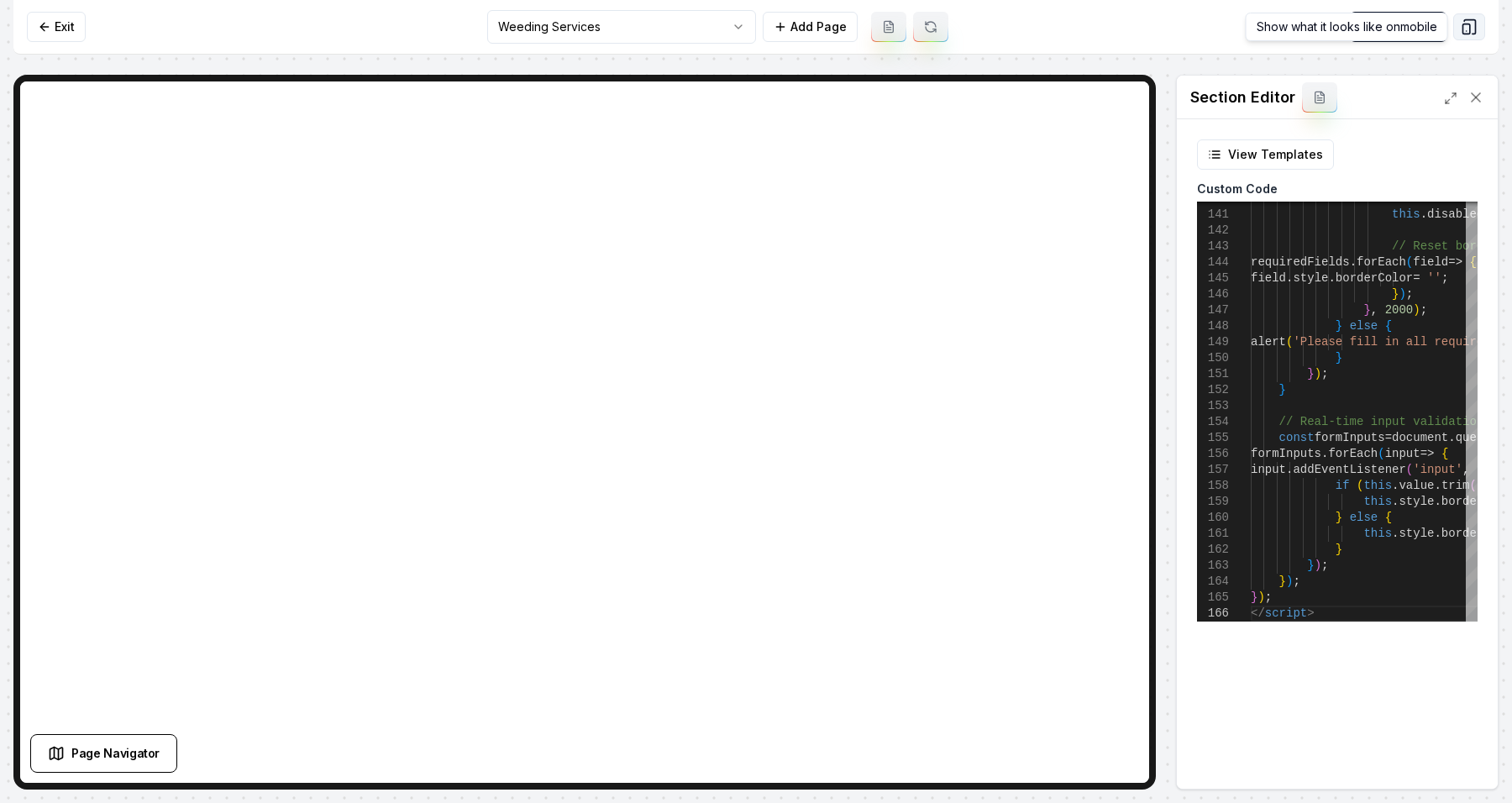 click 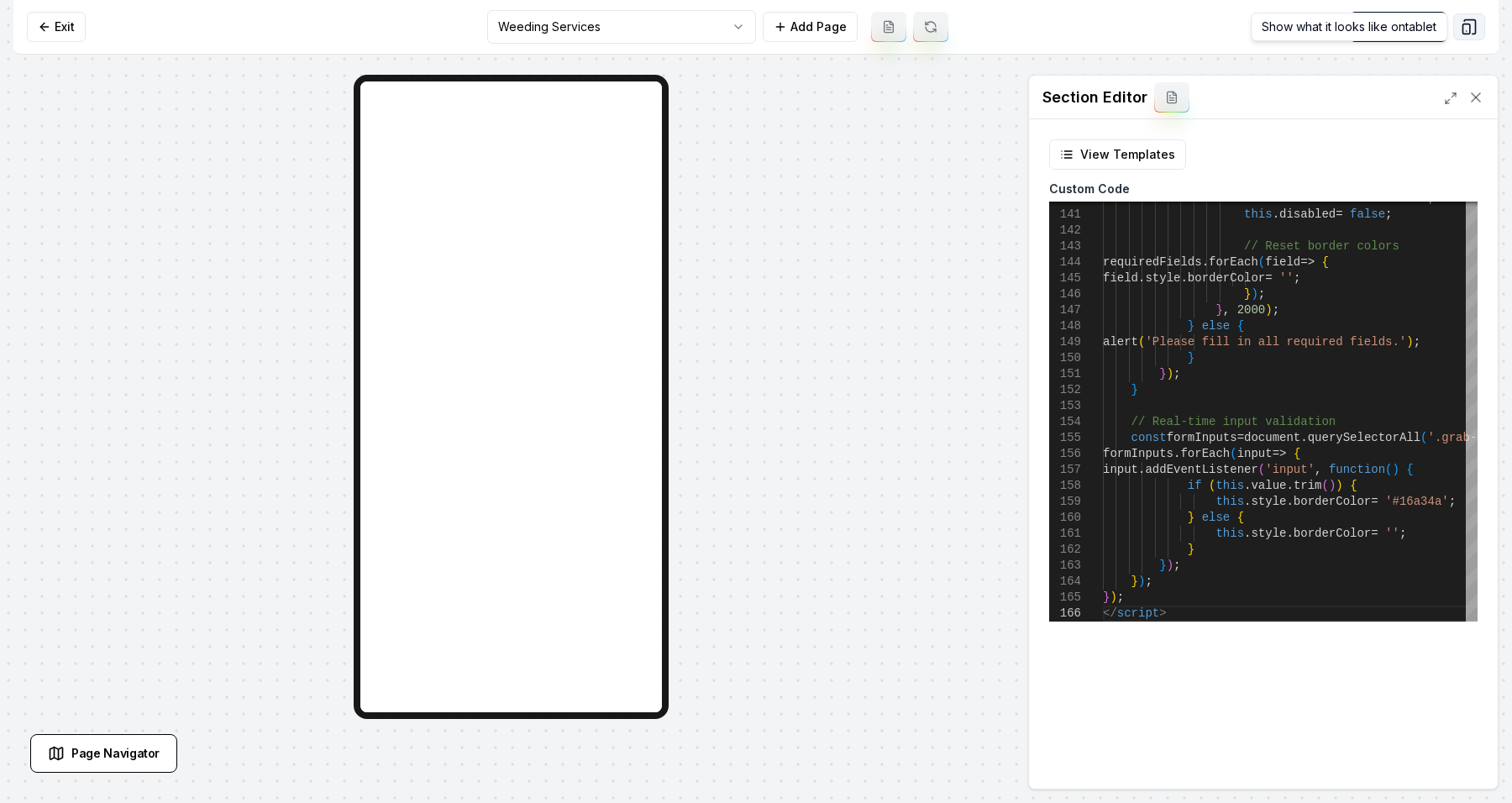 click 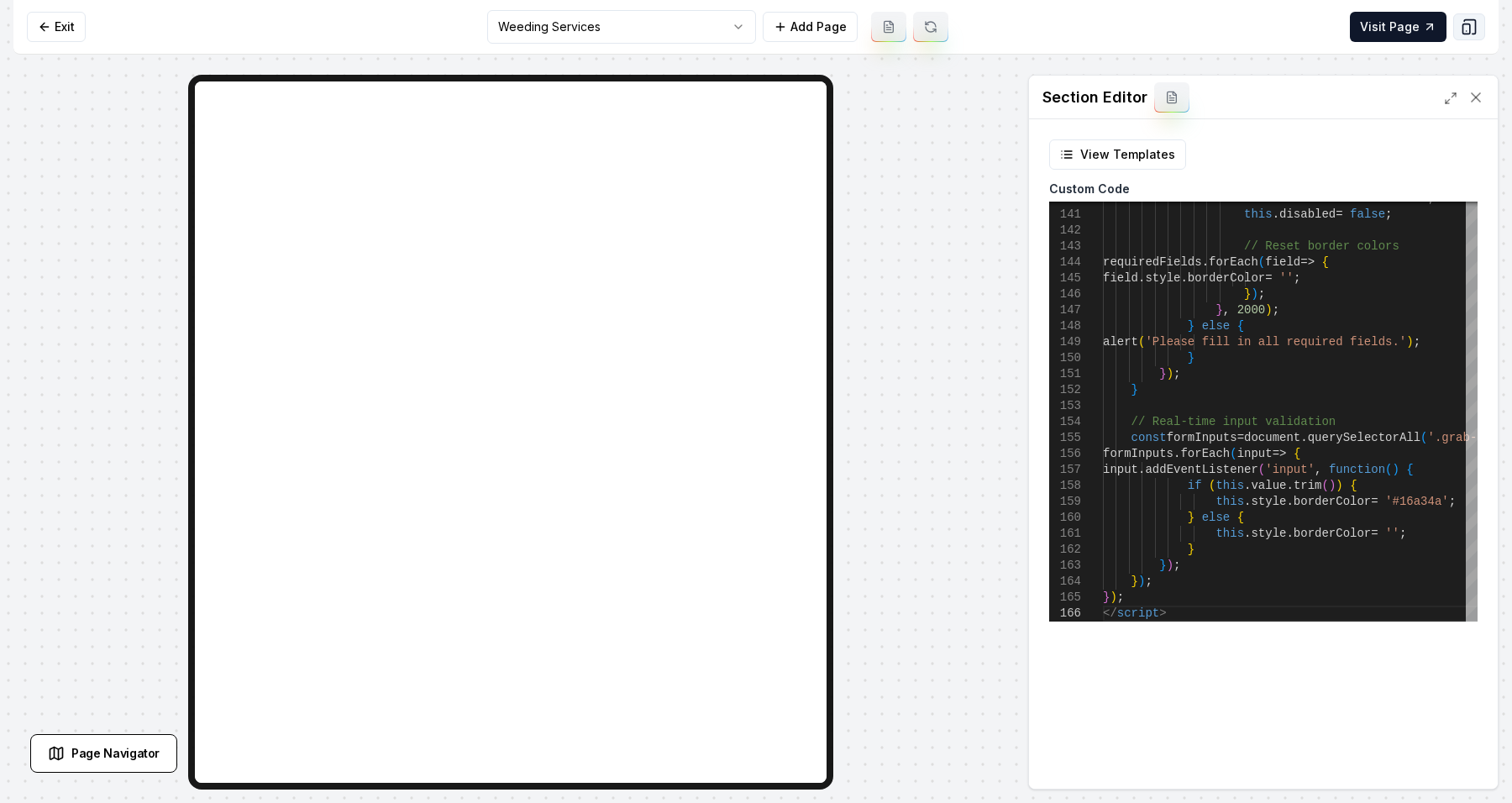 click 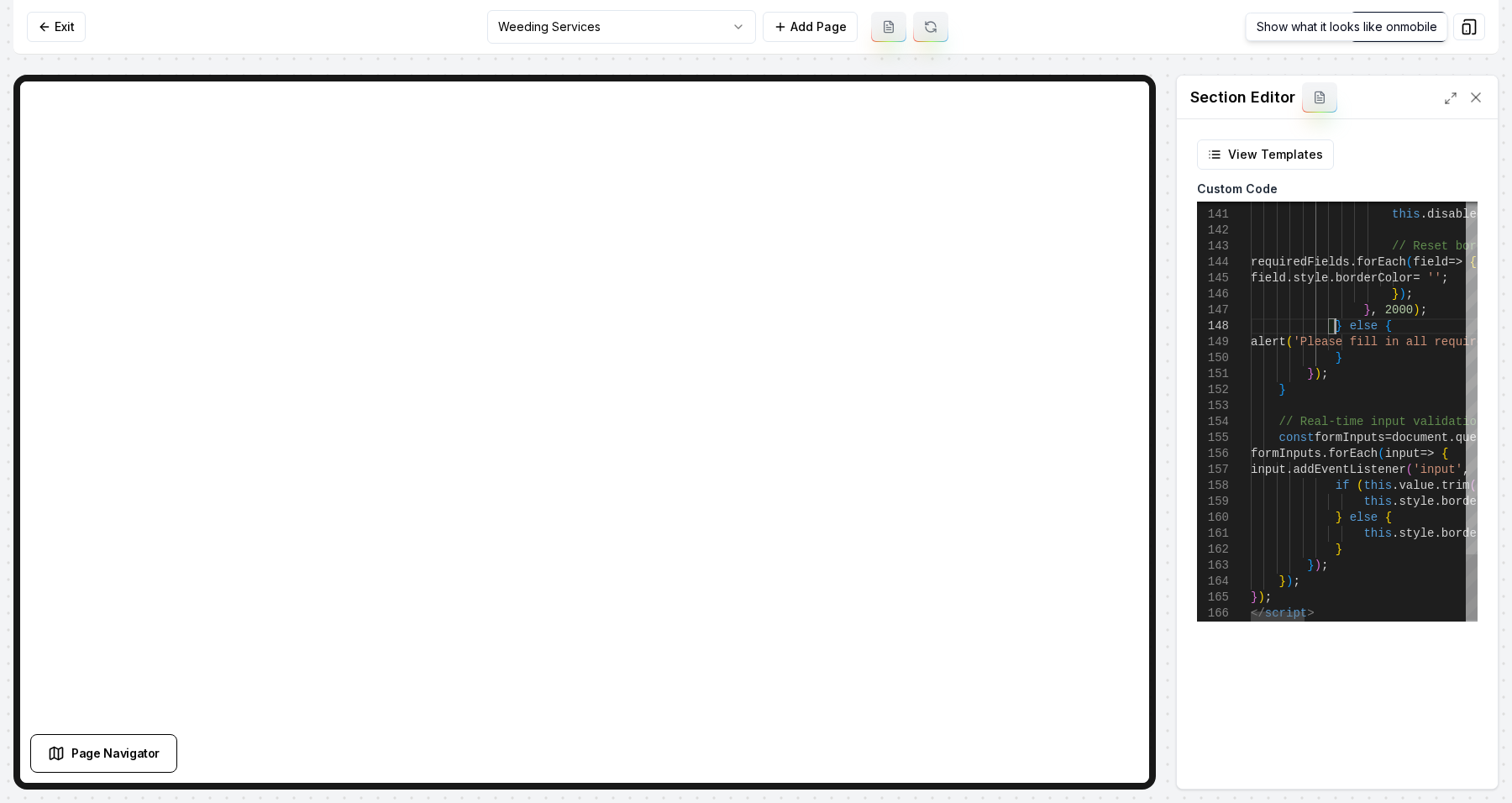 scroll, scrollTop: 14, scrollLeft: 57, axis: both 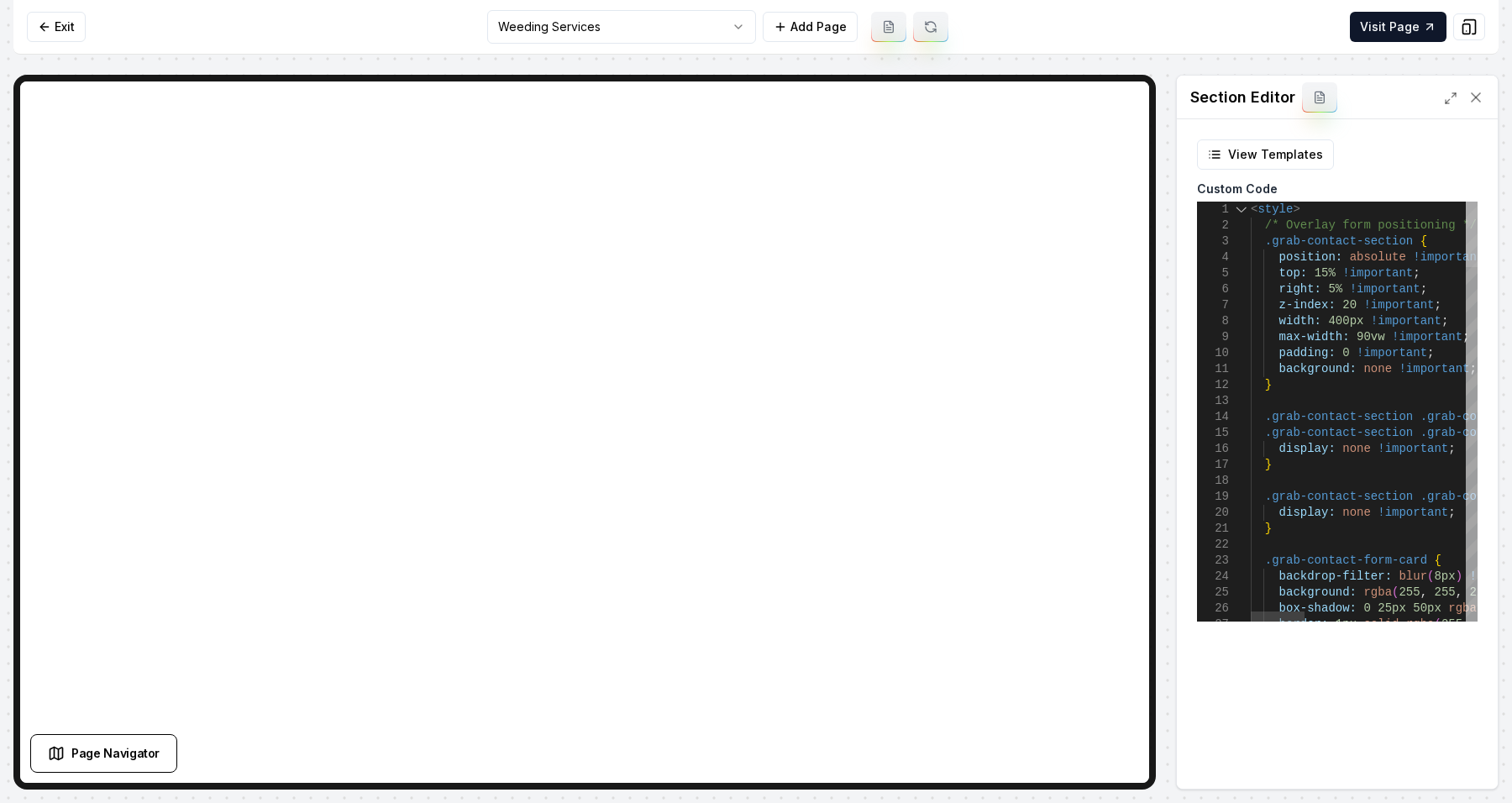 click at bounding box center (1472, 234) 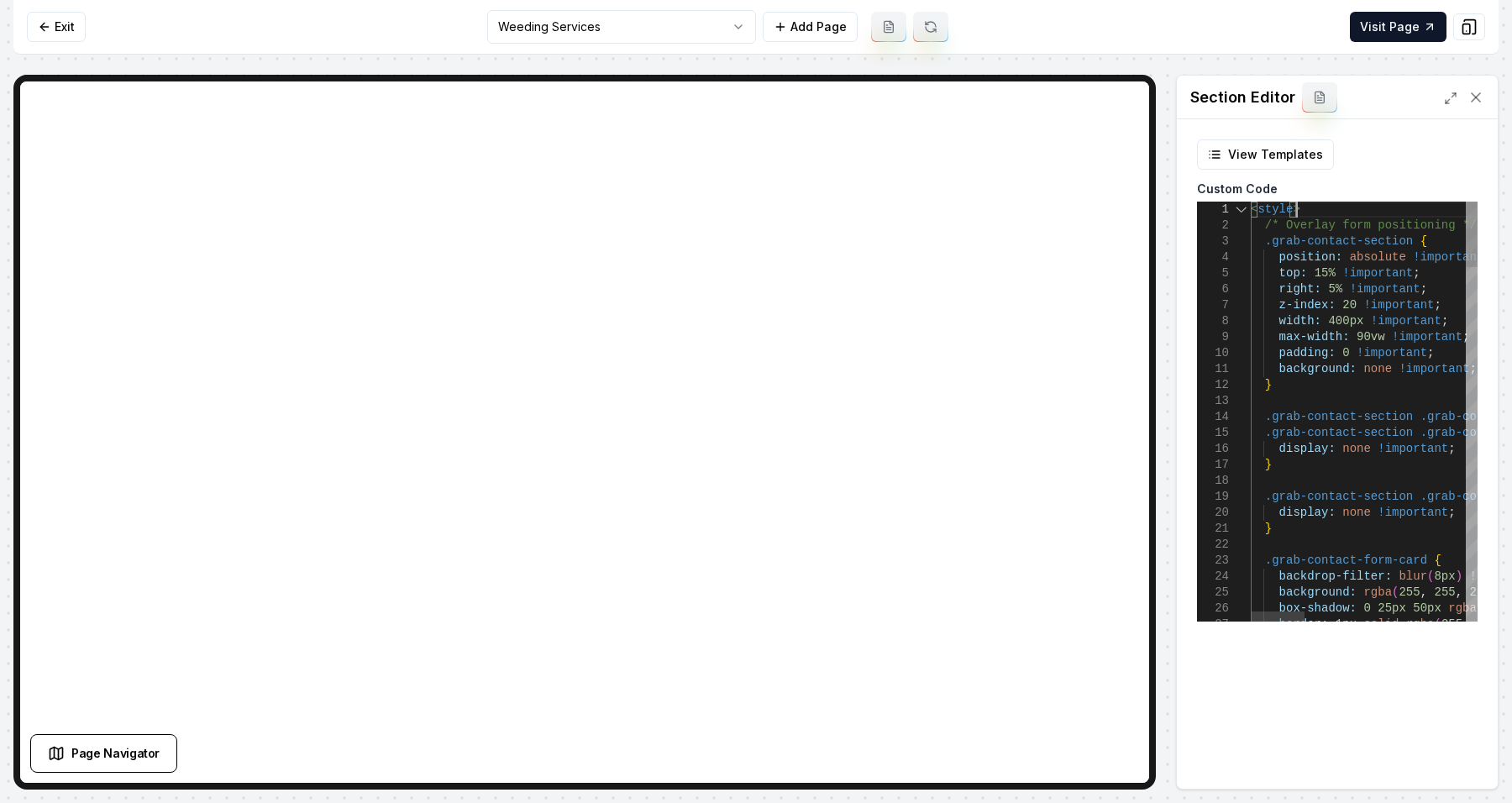 click on "box-shadow:   0   25px   50px   rgba ( 0 ,   0 ,   0 ,   0.25 )   !important ;      border:   1px   solid   rgba ( 255 ,   255 ,   255 ,   0.2 )   !important ;      background:   rgba ( 255 ,   255 ,   255 ,   0.95 )   !important ;    .grab-contact-form-card   {      backdrop-filter:   blur ( 8px )   !important ;      display:   none   !important ;    }    .grab-contact-section   .grab-contact-header-wrapper   {    .grab-contact-section   .grab-contact-bg-image ,    .grab-contact-section   .grab-contact-bg-overlay   {      display:   none   !important ;    }    }      max-width:   90vw   !important ;      padding:   0   !important ;      background:   none   !important ;      z-index:   20   !important ;      width:   400px   !important ;      right:   5%   !important ;      top:   15%   !important ;    .grab-contact-section   {      position:   absolute   !important ;    < style >" at bounding box center [1698, 1531] 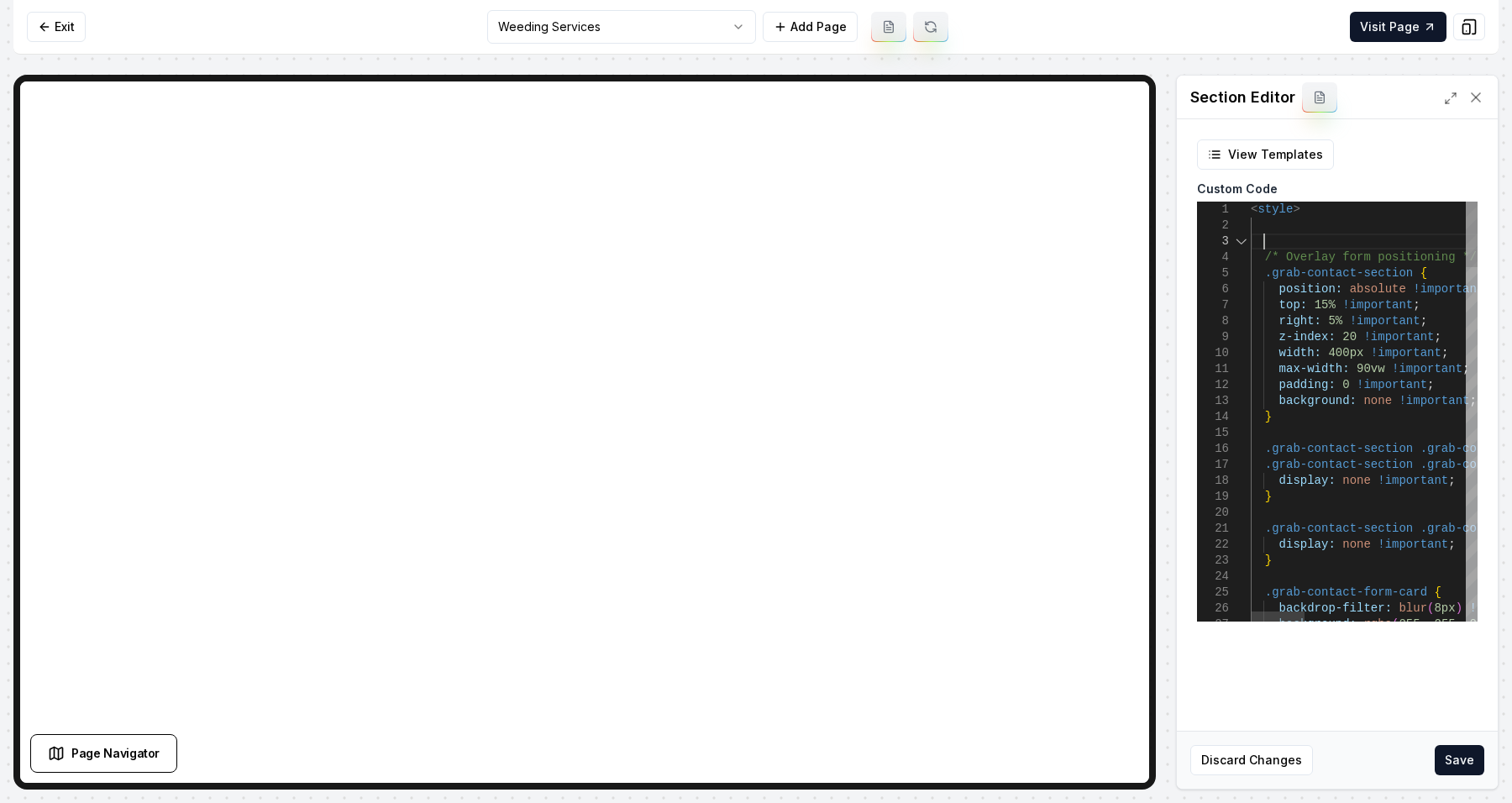 scroll, scrollTop: 48, scrollLeft: 12, axis: both 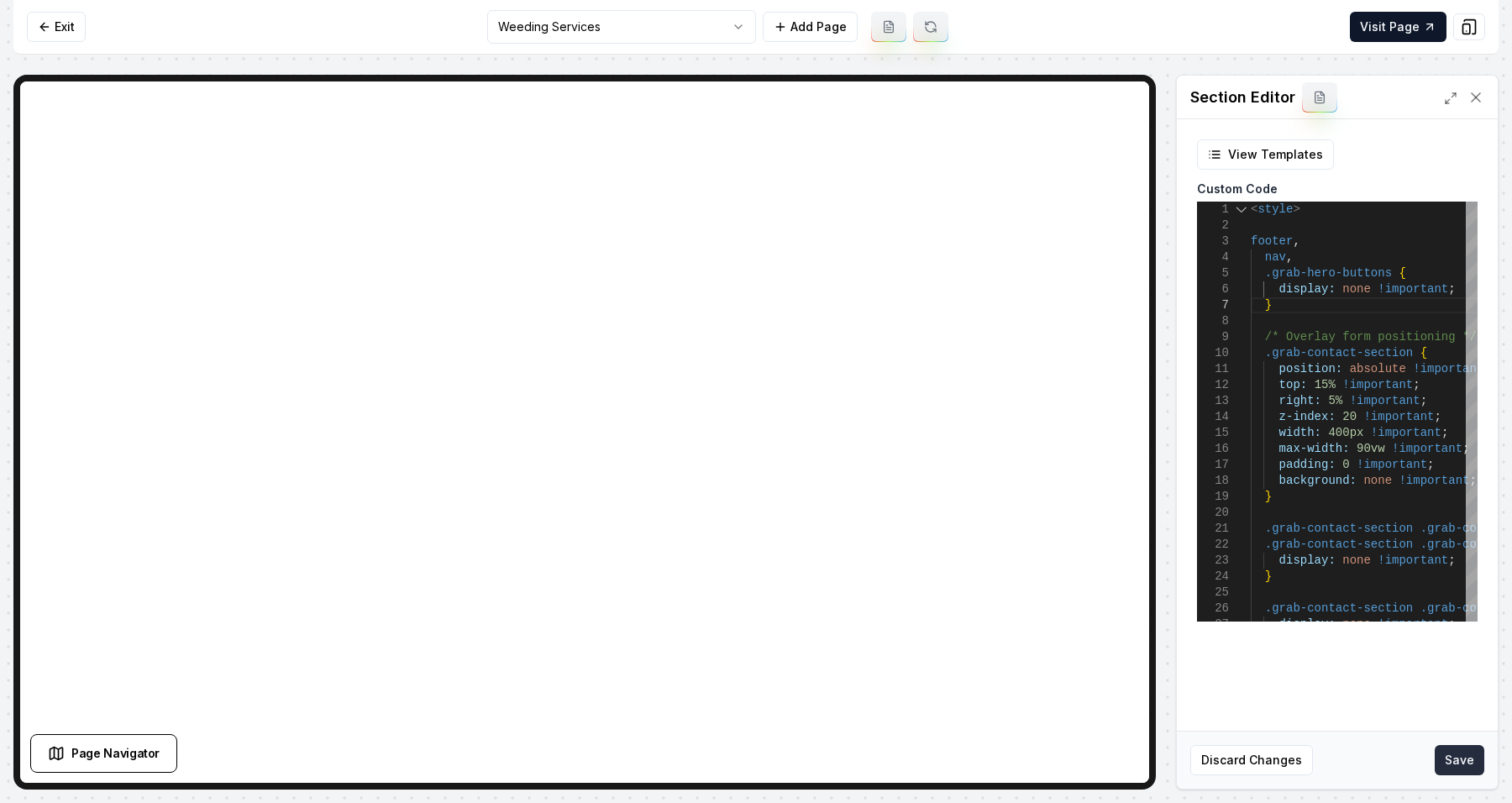 click on "Save" at bounding box center (1459, 760) 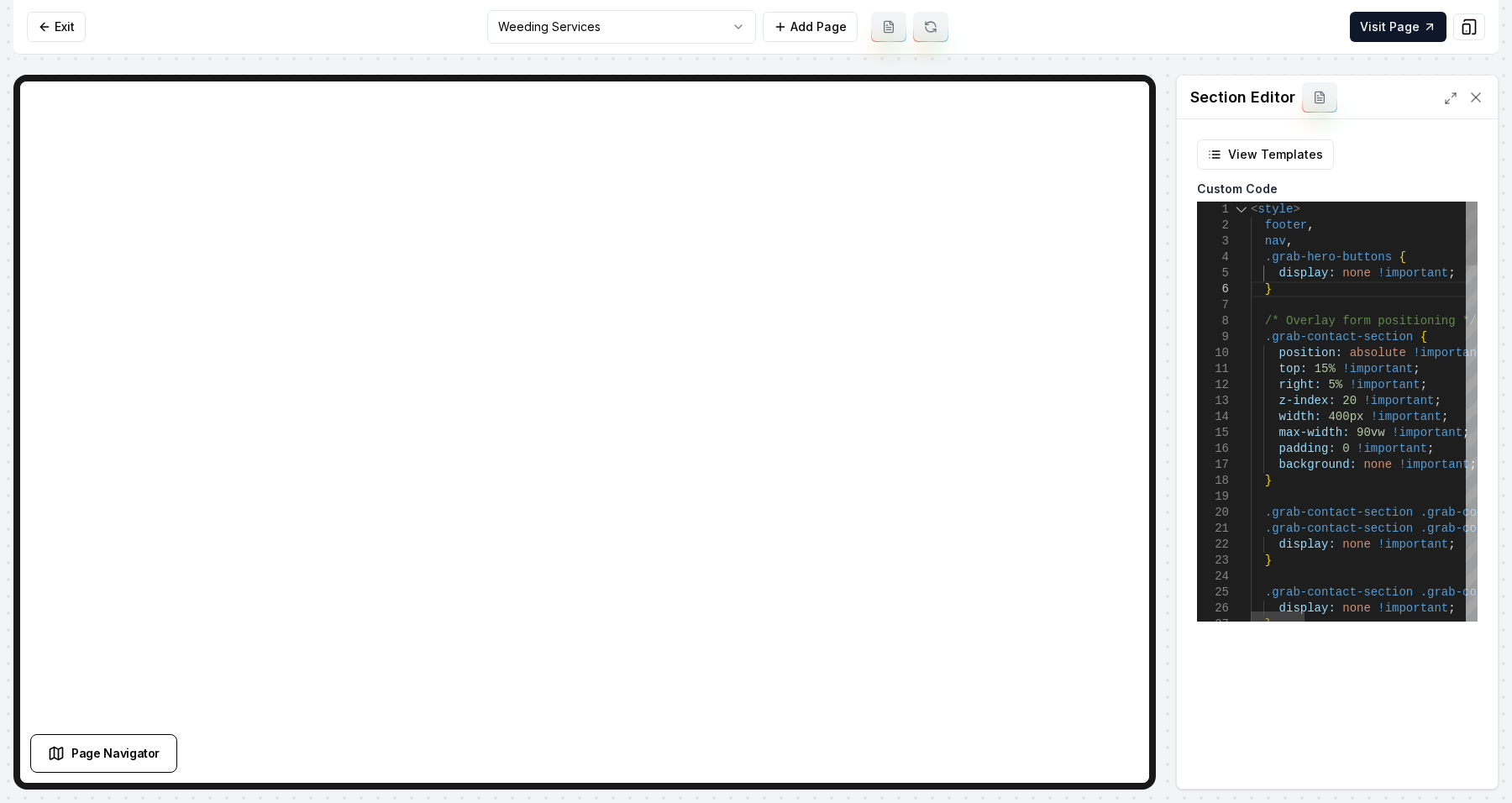 scroll, scrollTop: 48, scrollLeft: 0, axis: vertical 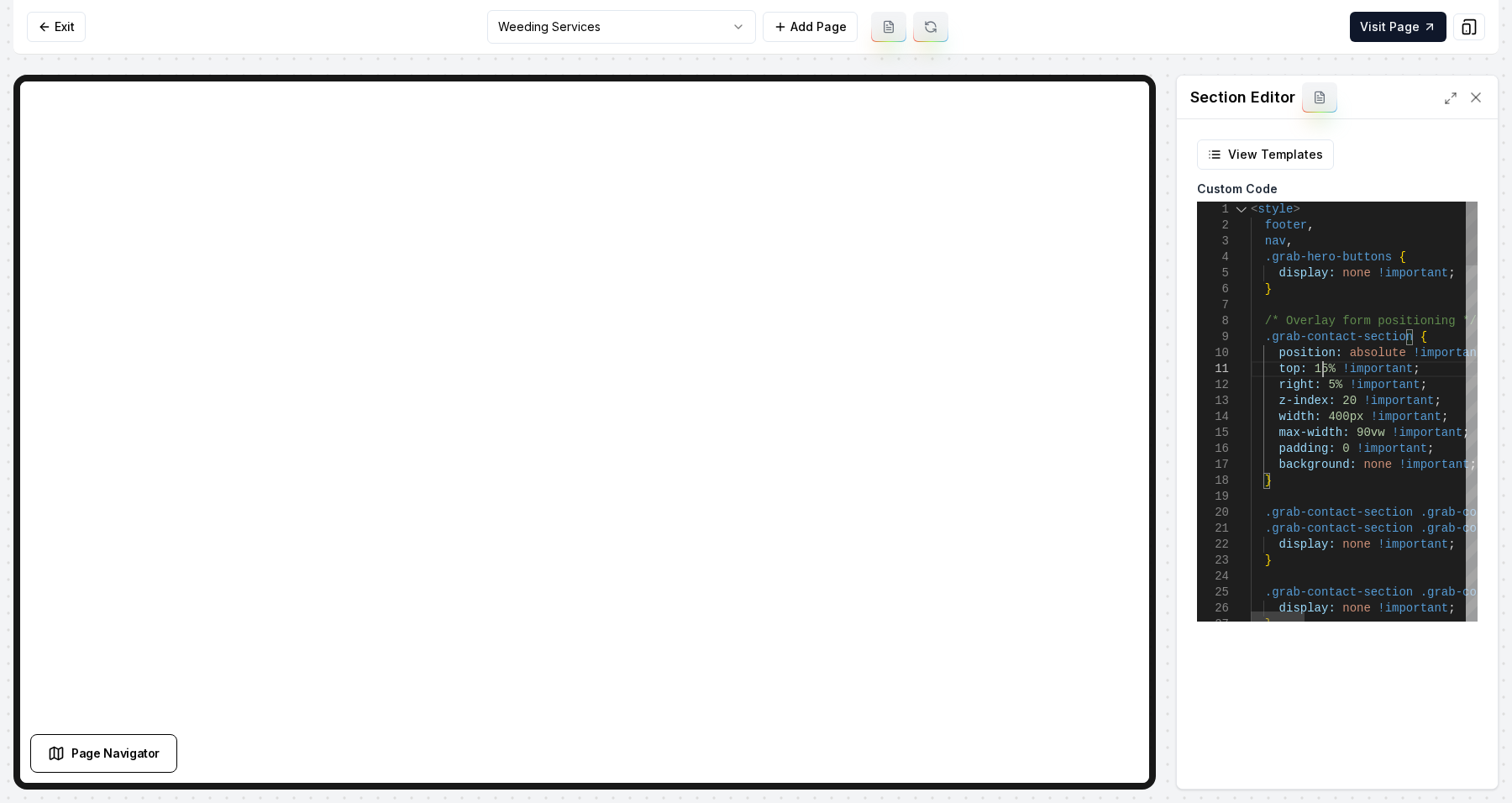 click on "display:   none   !important ;    .grab-contact-section   .grab-contact-header-wrapper   {    .grab-contact-section   .grab-contact-bg-image ,    .grab-contact-section   .grab-contact-bg-overlay   {      display:   none   !important ;    }    }      max-width:   90vw   !important ;      padding:   0   !important ;      background:   none   !important ;      z-index:   20   !important ;      width:   400px   !important ;      right:   5%   !important ;      top:   15%   !important ;    .grab-contact-section   {      position:   absolute   !important ;    /* Overlay form positioning */ < style >    footer ,    nav ,    .grab-hero-buttons   {      display:   none   !important ;    }    }" at bounding box center [1698, 1579] 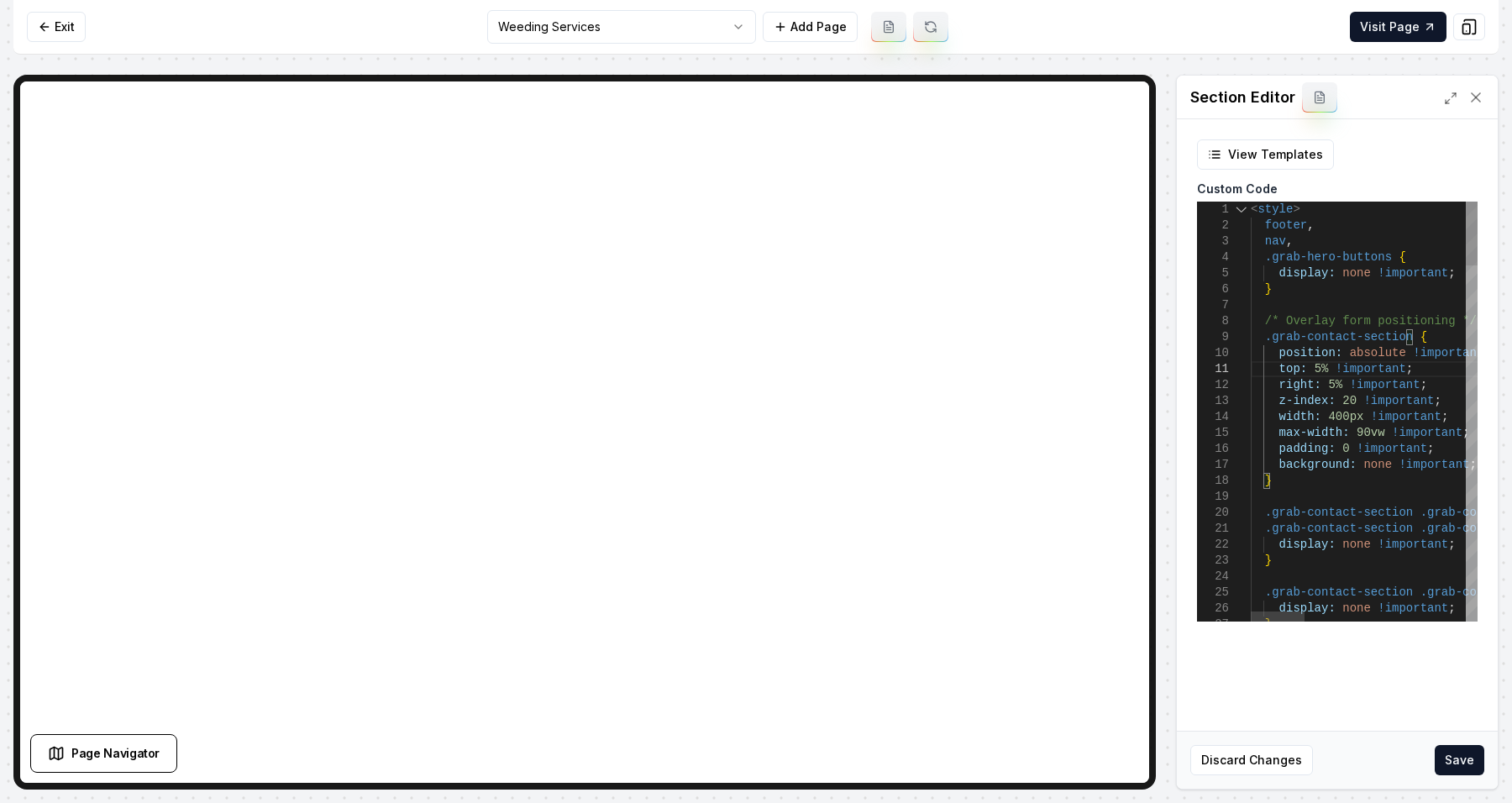 scroll, scrollTop: 13, scrollLeft: 64, axis: both 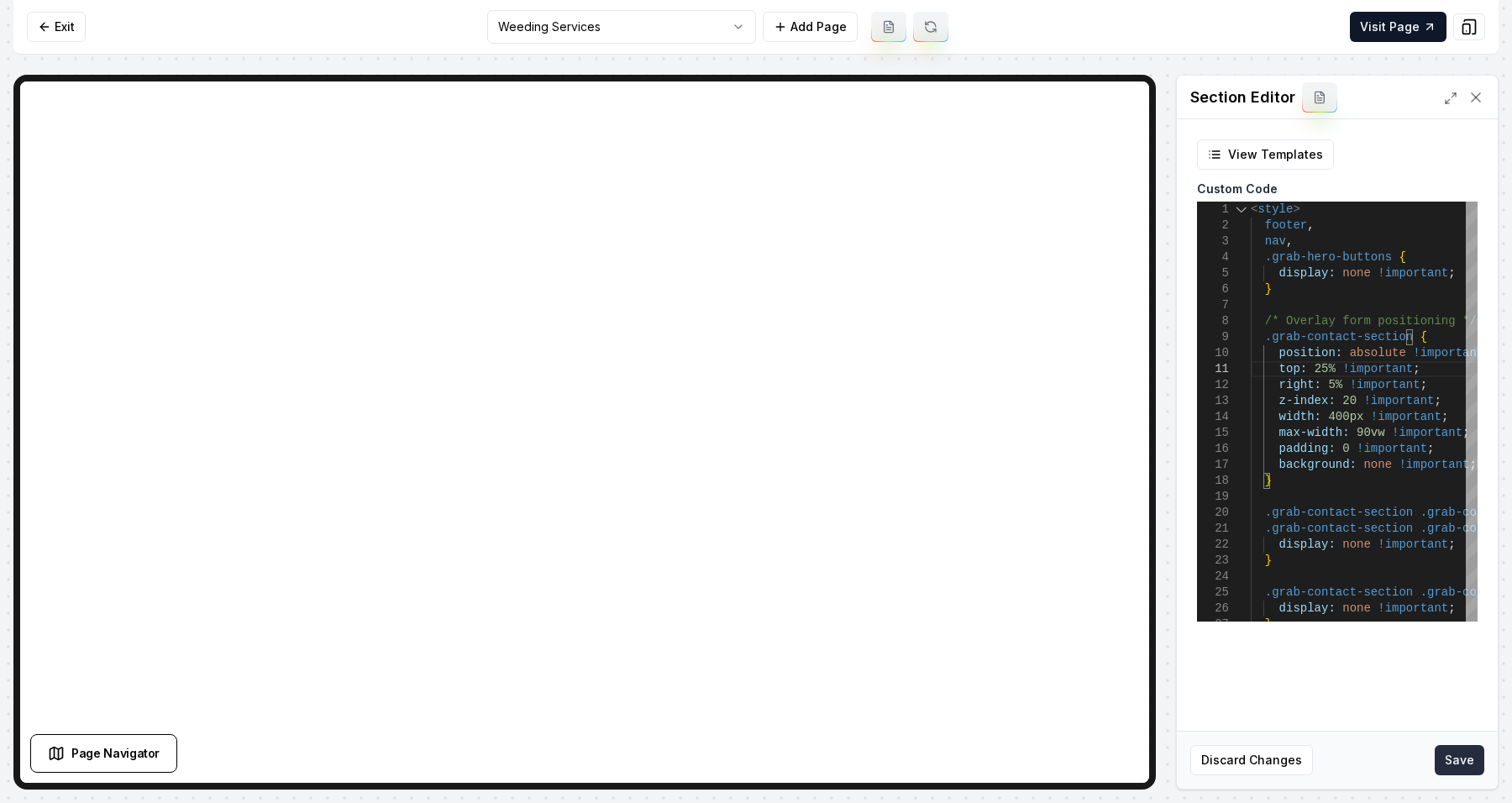 click on "Save" at bounding box center [1459, 760] 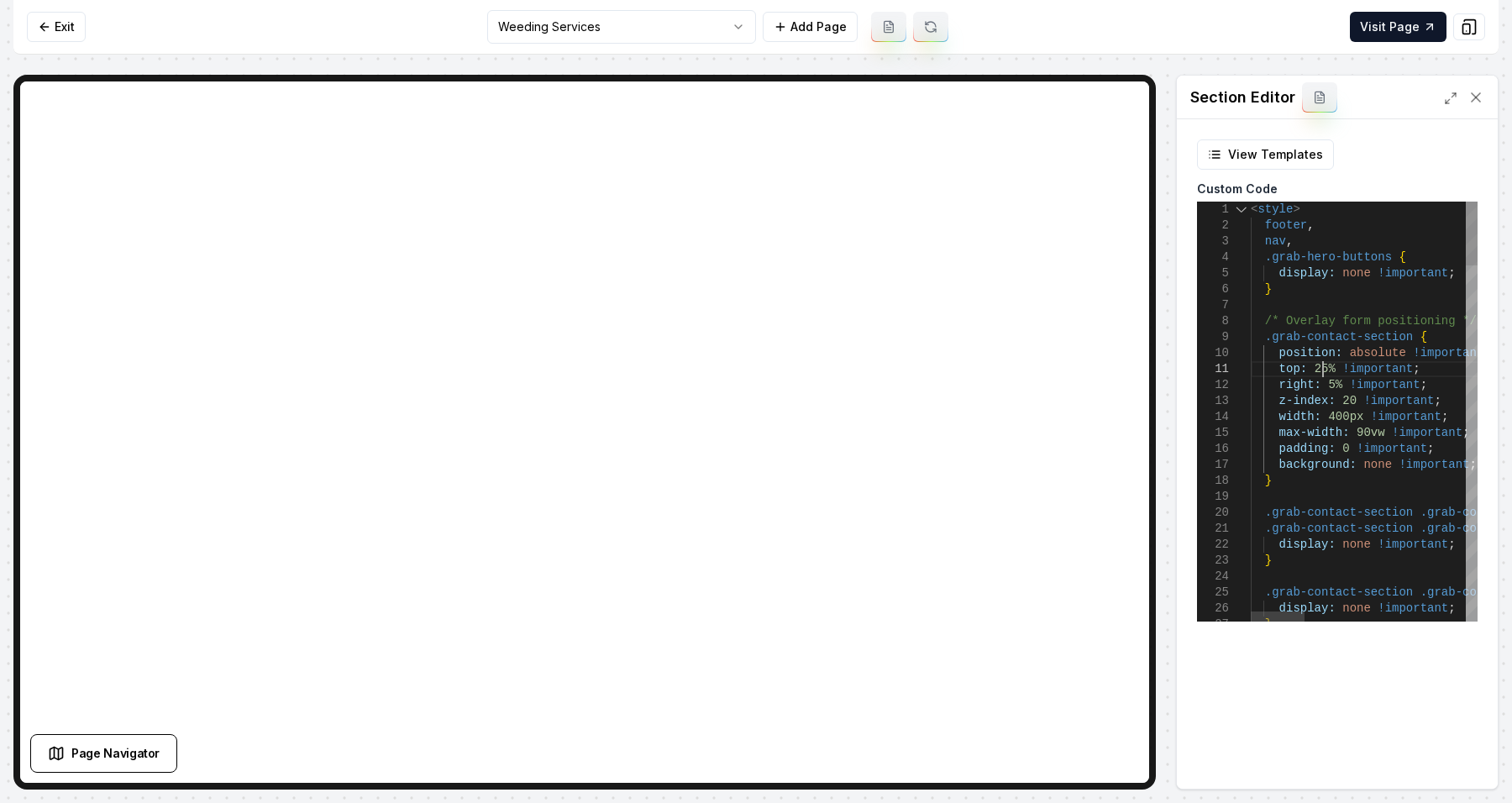 click on "display:   none   !important ;    .grab-contact-section   .grab-contact-header-wrapper   {    .grab-contact-section   .grab-contact-bg-image ,    .grab-contact-section   .grab-contact-bg-overlay   {      display:   none   !important ;    }    }      max-width:   90vw   !important ;      padding:   0   !important ;      background:   none   !important ;      z-index:   20   !important ;      width:   400px   !important ;      right:   5%   !important ;      top:   25%   !important ;    .grab-contact-section   {      position:   absolute   !important ;    /* Overlay form positioning */ < style >    footer ,    nav ,    .grab-hero-buttons   {      display:   none   !important ;    }    }" at bounding box center (1698, 1579) 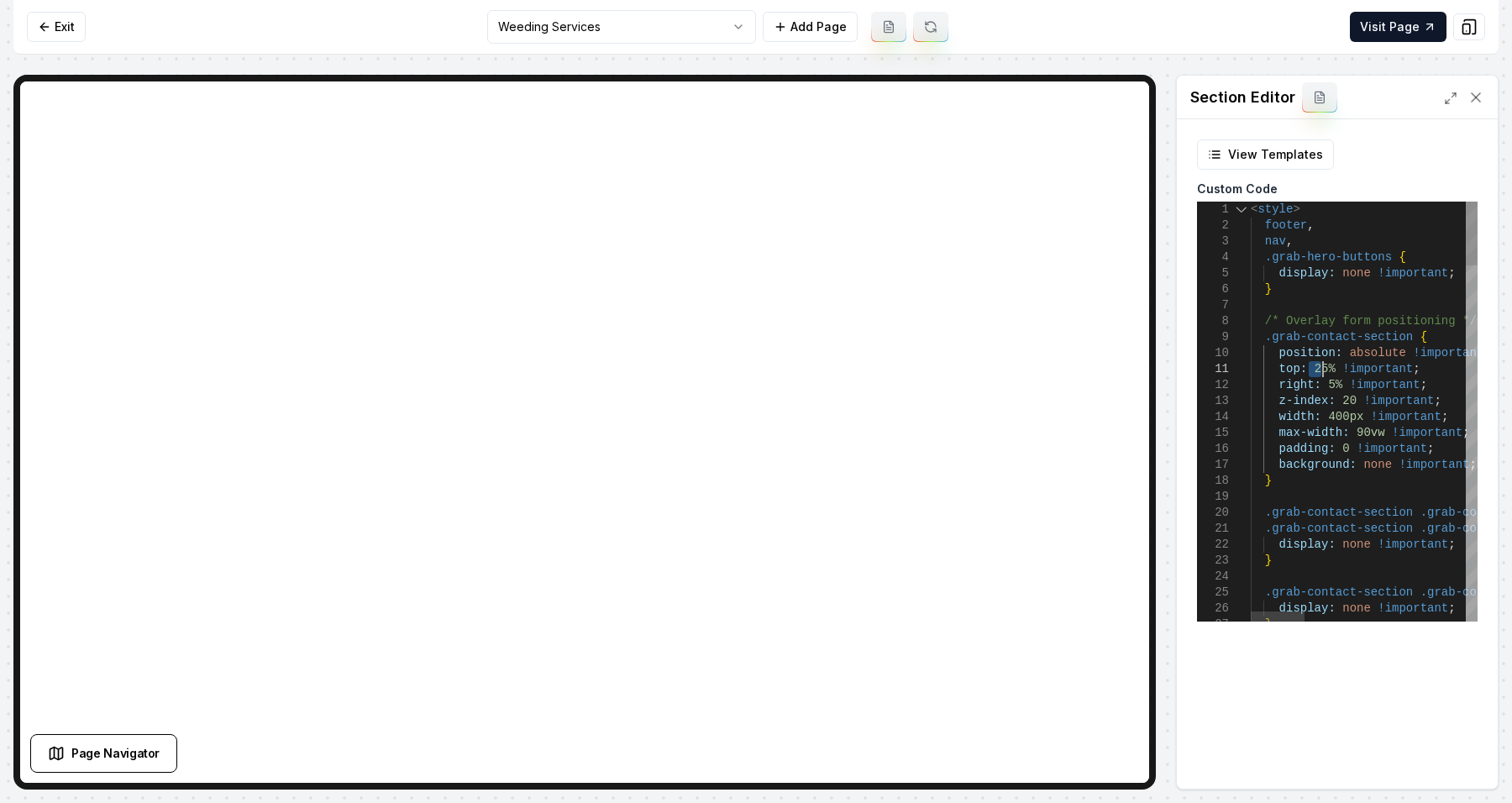click on "display:   none   !important ;    .grab-contact-section   .grab-contact-header-wrapper   {    .grab-contact-section   .grab-contact-bg-image ,    .grab-contact-section   .grab-contact-bg-overlay   {      display:   none   !important ;    }    }      max-width:   90vw   !important ;      padding:   0   !important ;      background:   none   !important ;      z-index:   20   !important ;      width:   400px   !important ;      right:   5%   !important ;      top:   25%   !important ;    .grab-contact-section   {      position:   absolute   !important ;    /* Overlay form positioning */ < style >    footer ,    nav ,    .grab-hero-buttons   {      display:   none   !important ;    }    }" at bounding box center [1698, 1579] 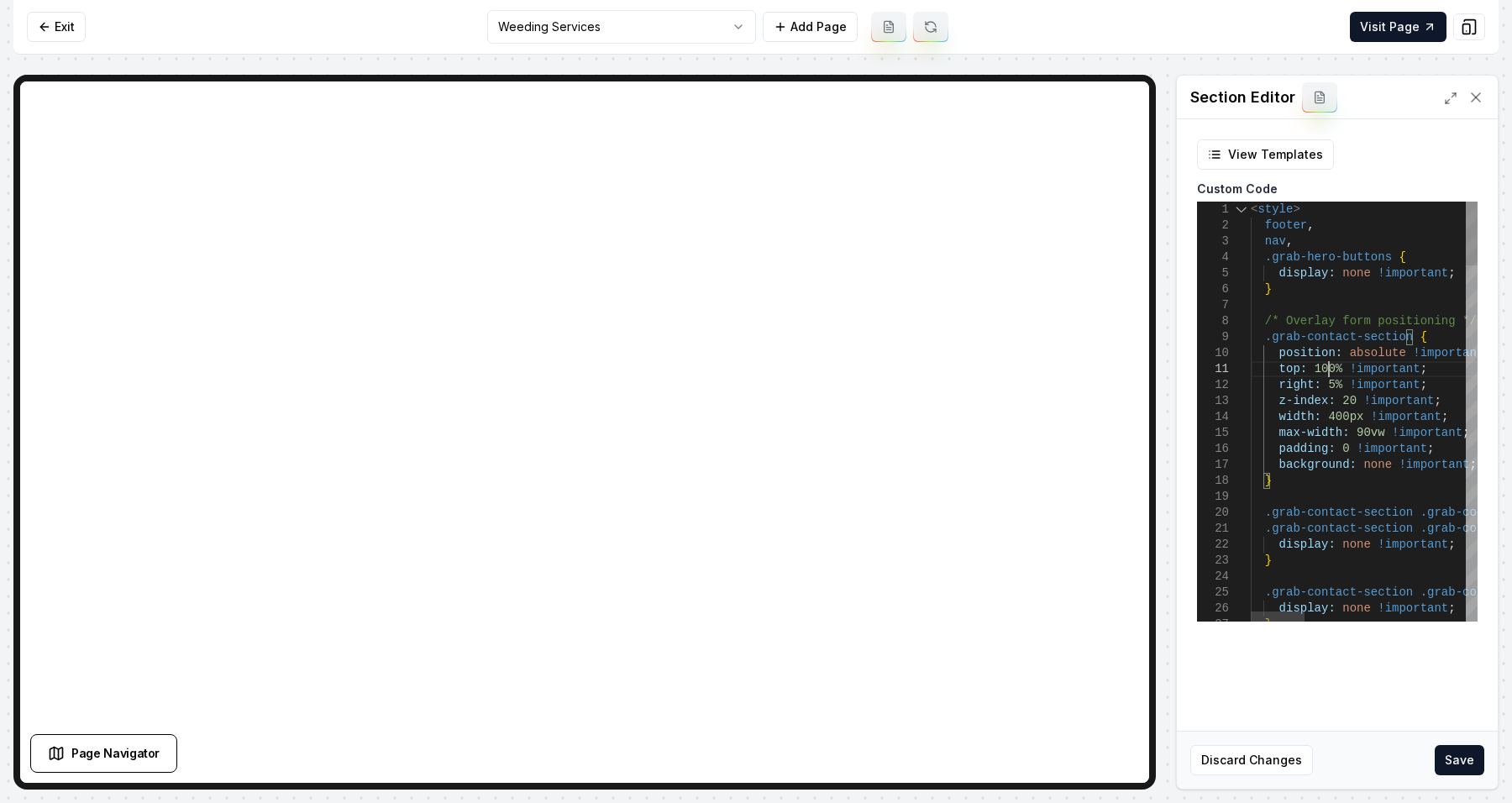 scroll, scrollTop: 13, scrollLeft: 76, axis: both 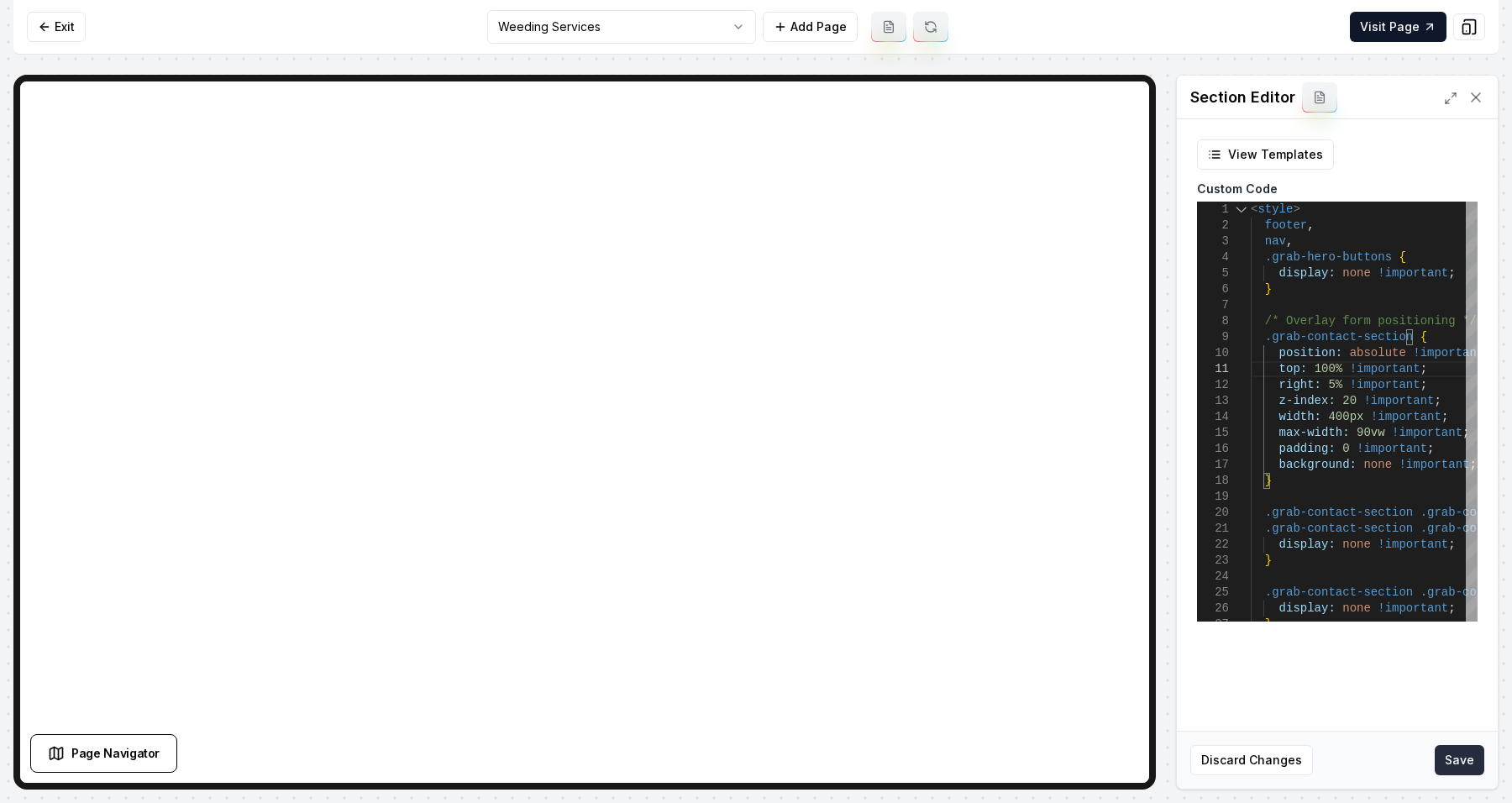 click on "Save" at bounding box center (1459, 760) 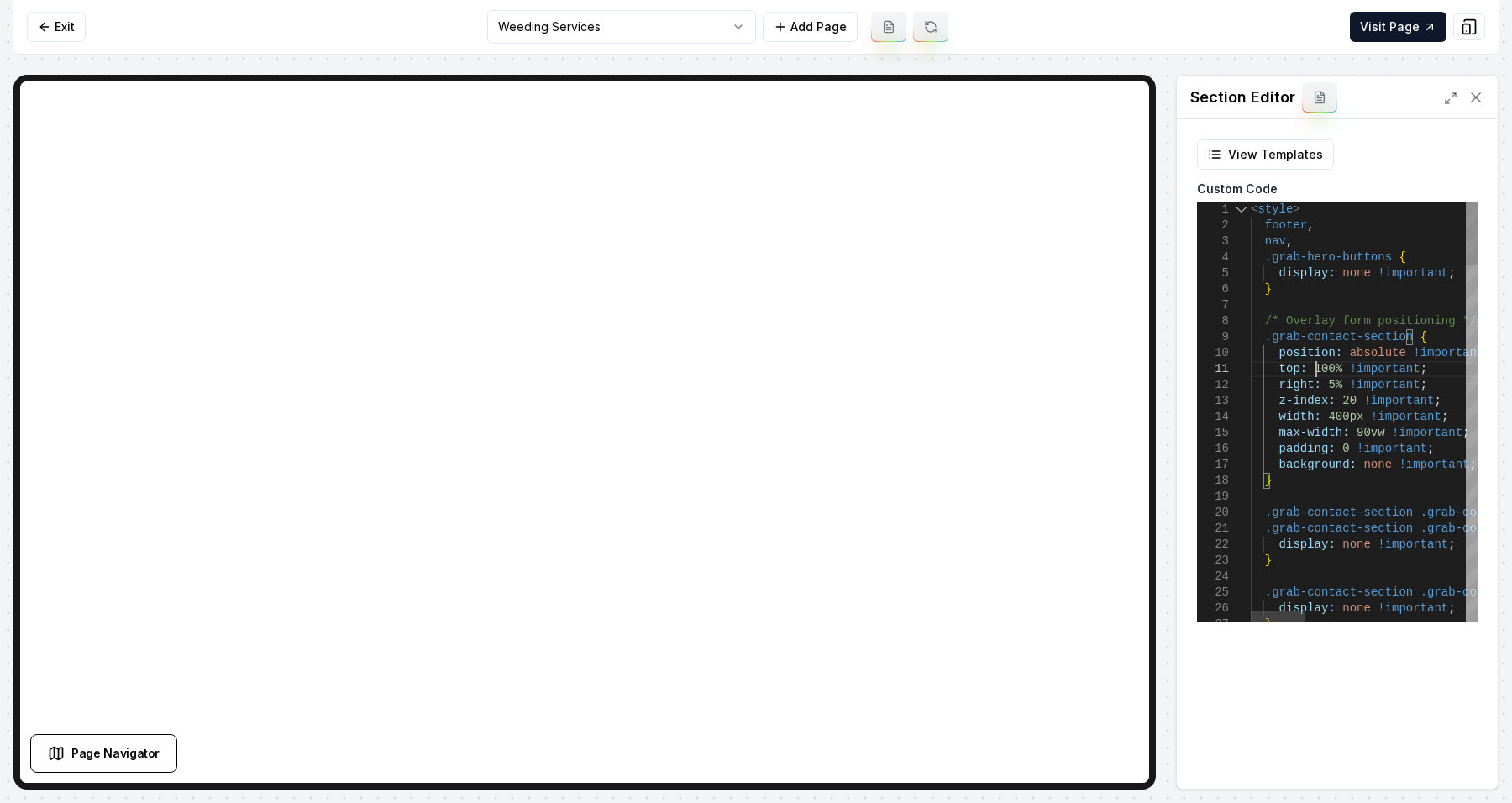 click on "display:   none   !important ;    .grab-contact-section   .grab-contact-header-wrapper   {    .grab-contact-section   .grab-contact-bg-image ,    .grab-contact-section   .grab-contact-bg-overlay   {      display:   none   !important ;    }    }      max-width:   90vw   !important ;      padding:   0   !important ;      background:   none   !important ;      z-index:   20   !important ;      width:   400px   !important ;      right:   5%   !important ;      top:   100%   !important ;    .grab-contact-section   {      position:   absolute   !important ;    /* Overlay form positioning */ < style >    footer ,    nav ,    .grab-hero-buttons   {      display:   none   !important ;    }    }" at bounding box center [1698, 1579] 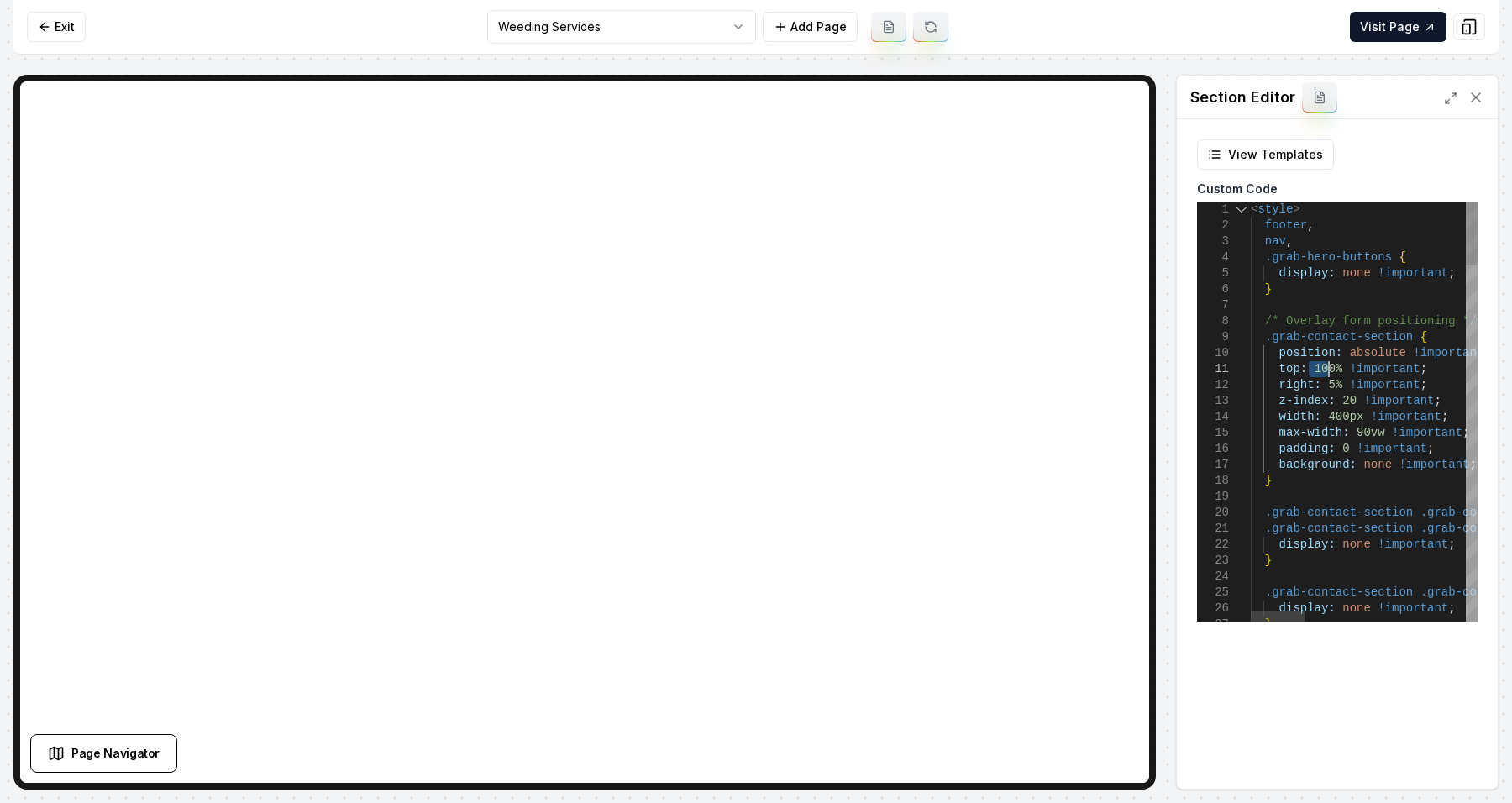 click on "display:   none   !important ;    .grab-contact-section   .grab-contact-header-wrapper   {    .grab-contact-section   .grab-contact-bg-image ,    .grab-contact-section   .grab-contact-bg-overlay   {      display:   none   !important ;    }    }      max-width:   90vw   !important ;      padding:   0   !important ;      background:   none   !important ;      z-index:   20   !important ;      width:   400px   !important ;      right:   5%   !important ;      top:   100%   !important ;    .grab-contact-section   {      position:   absolute   !important ;    /* Overlay form positioning */ < style >    footer ,    nav ,    .grab-hero-buttons   {      display:   none   !important ;    }    }" at bounding box center [1698, 1579] 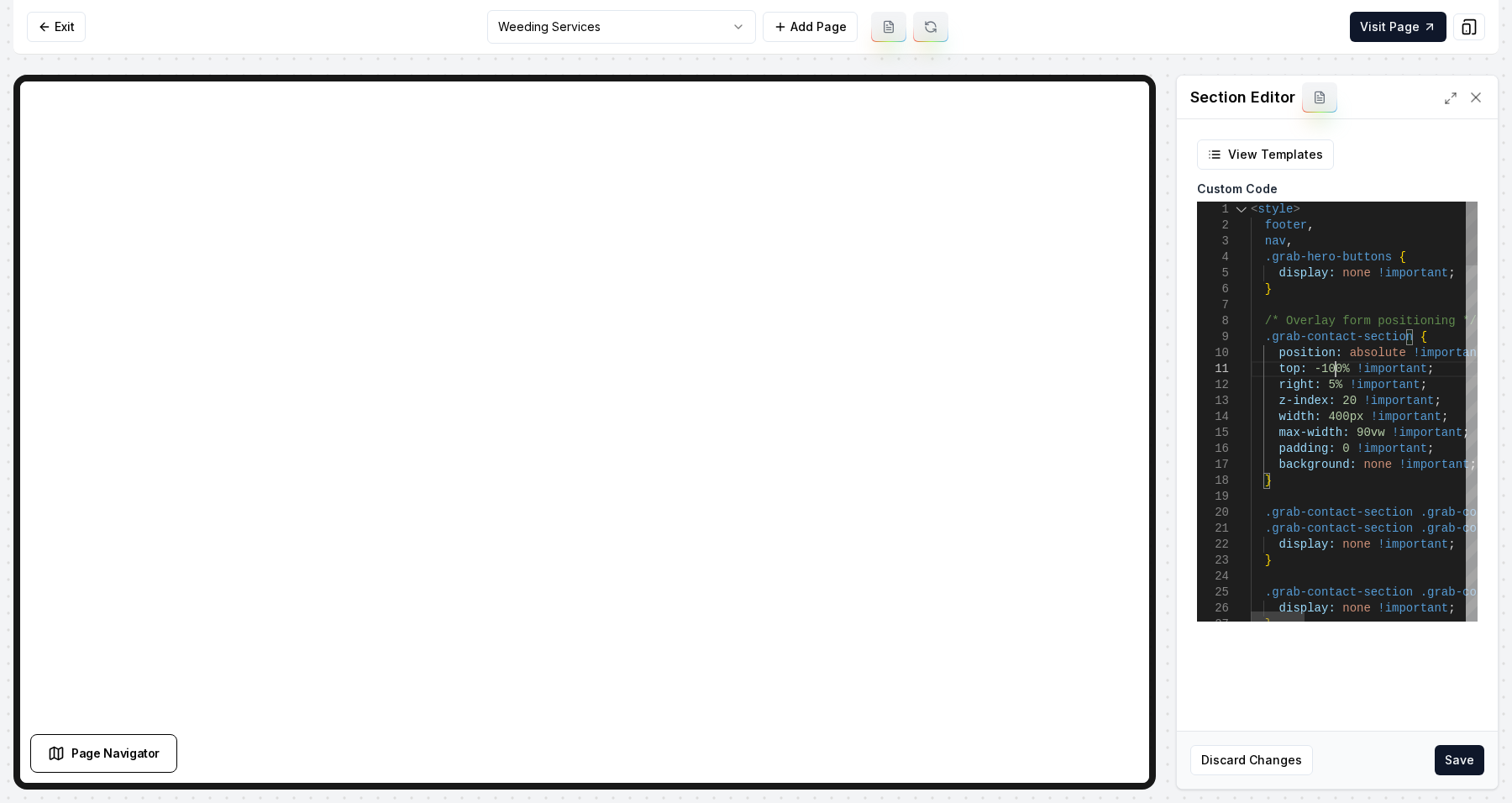 scroll, scrollTop: 13, scrollLeft: 82, axis: both 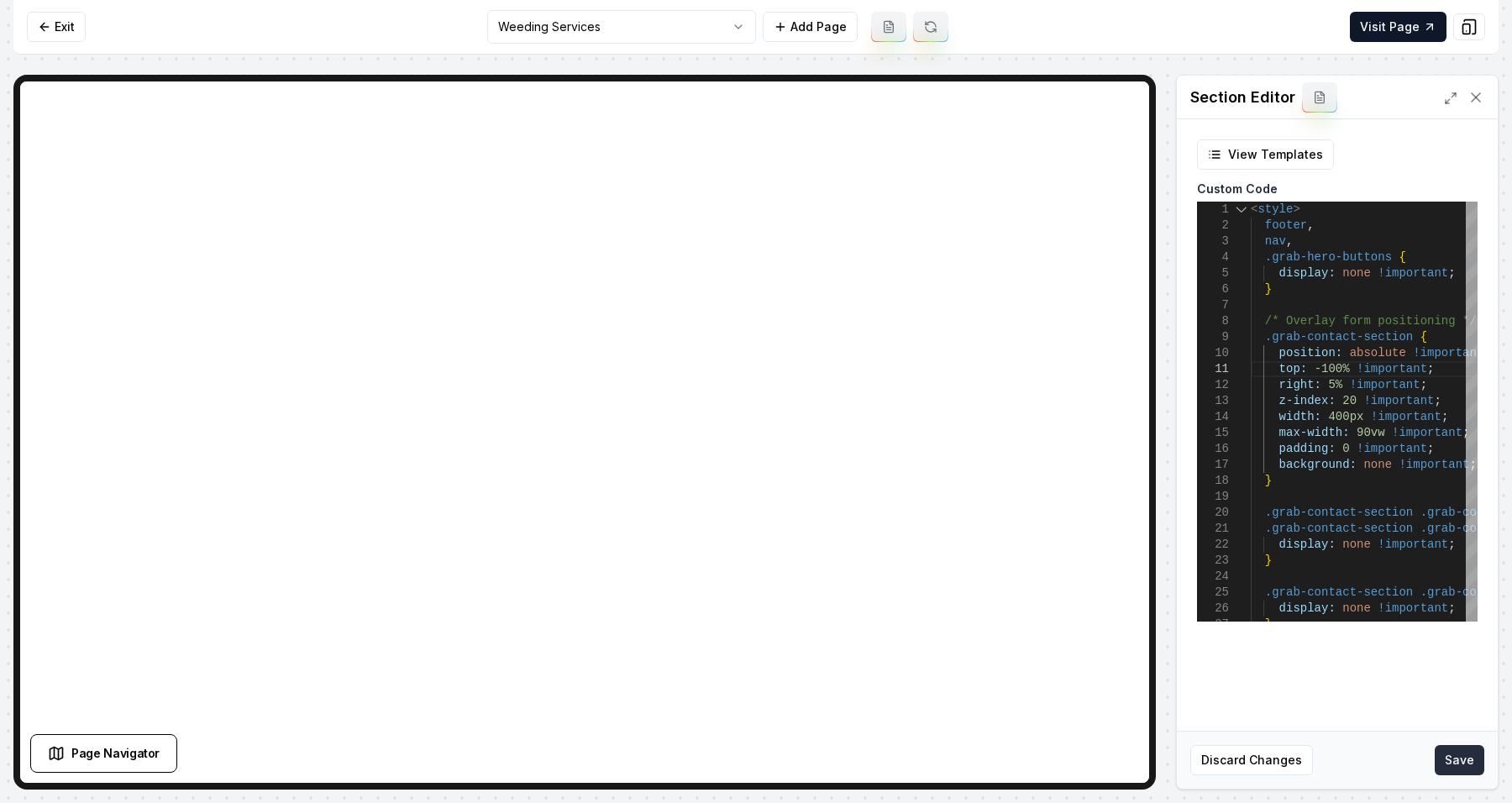 click on "Save" at bounding box center [1459, 760] 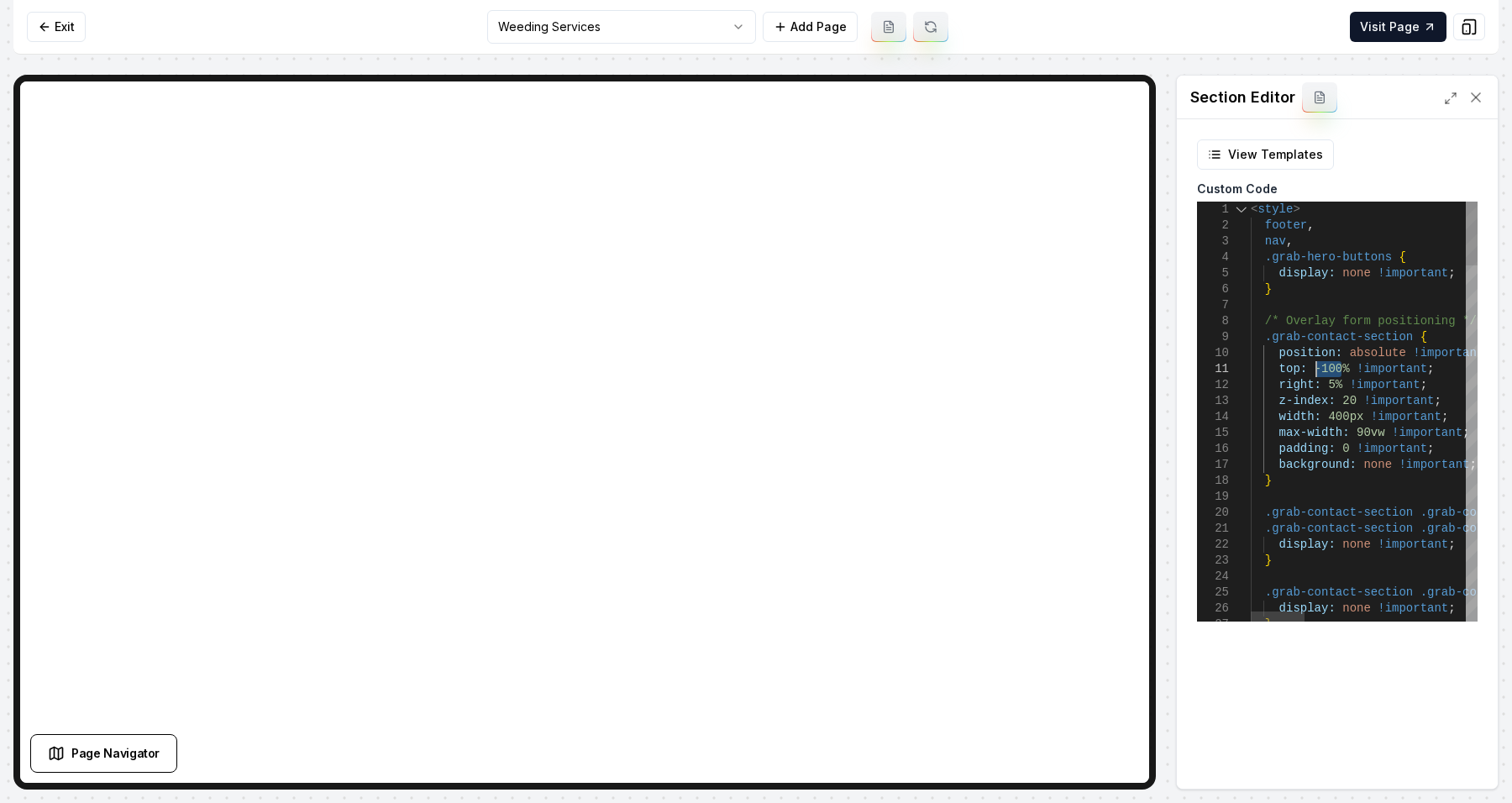 drag, startPoint x: 1342, startPoint y: 368, endPoint x: 1315, endPoint y: 363, distance: 27.45906 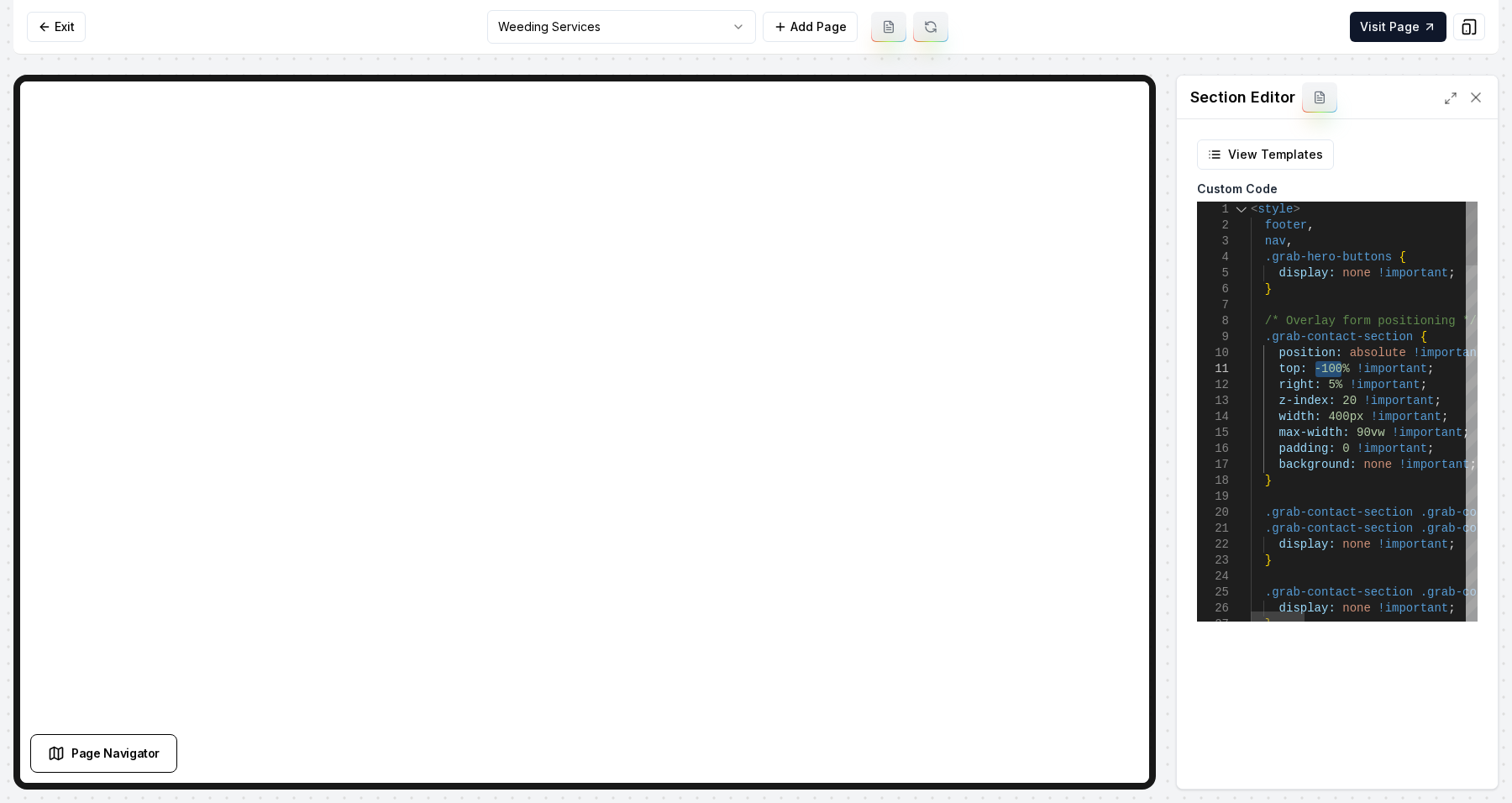 click on "display:   none   !important ;    .grab-contact-section   .grab-contact-header-wrapper   {    .grab-contact-section   .grab-contact-bg-image ,    .grab-contact-section   .grab-contact-bg-overlay   {      display:   none   !important ;    }    }      max-width:   90vw   !important ;      padding:   0   !important ;      background:   none   !important ;      z-index:   20   !important ;      width:   400px   !important ;      right:   5%   !important ;      top:   -100%   !important ;    .grab-contact-section   {      position:   absolute   !important ;    /* Overlay form positioning */ < style >    footer ,    nav ,    .grab-hero-buttons   {      display:   none   !important ;    }    }" at bounding box center [1698, 1579] 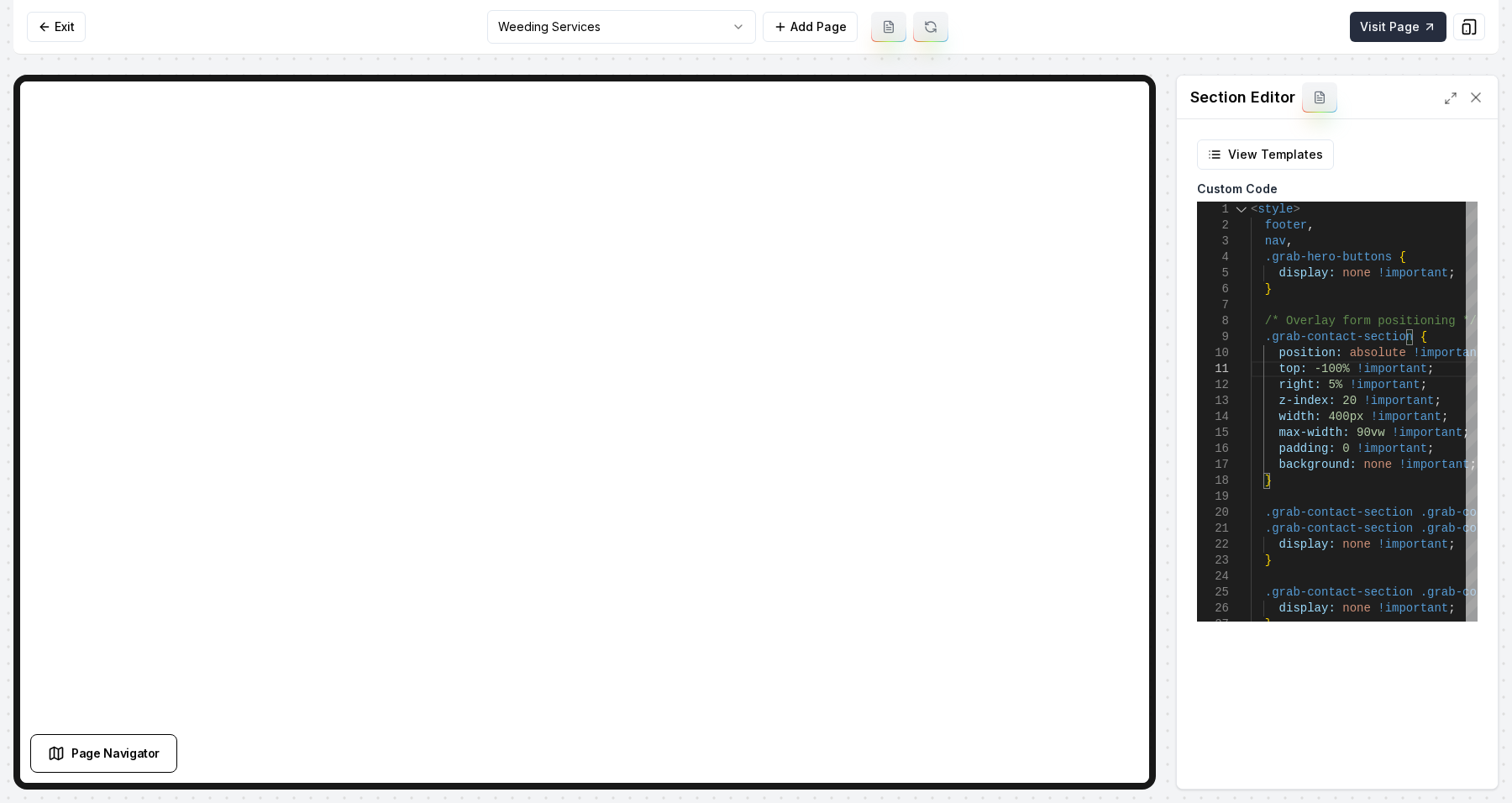 click on "Visit Page" at bounding box center (1398, 27) 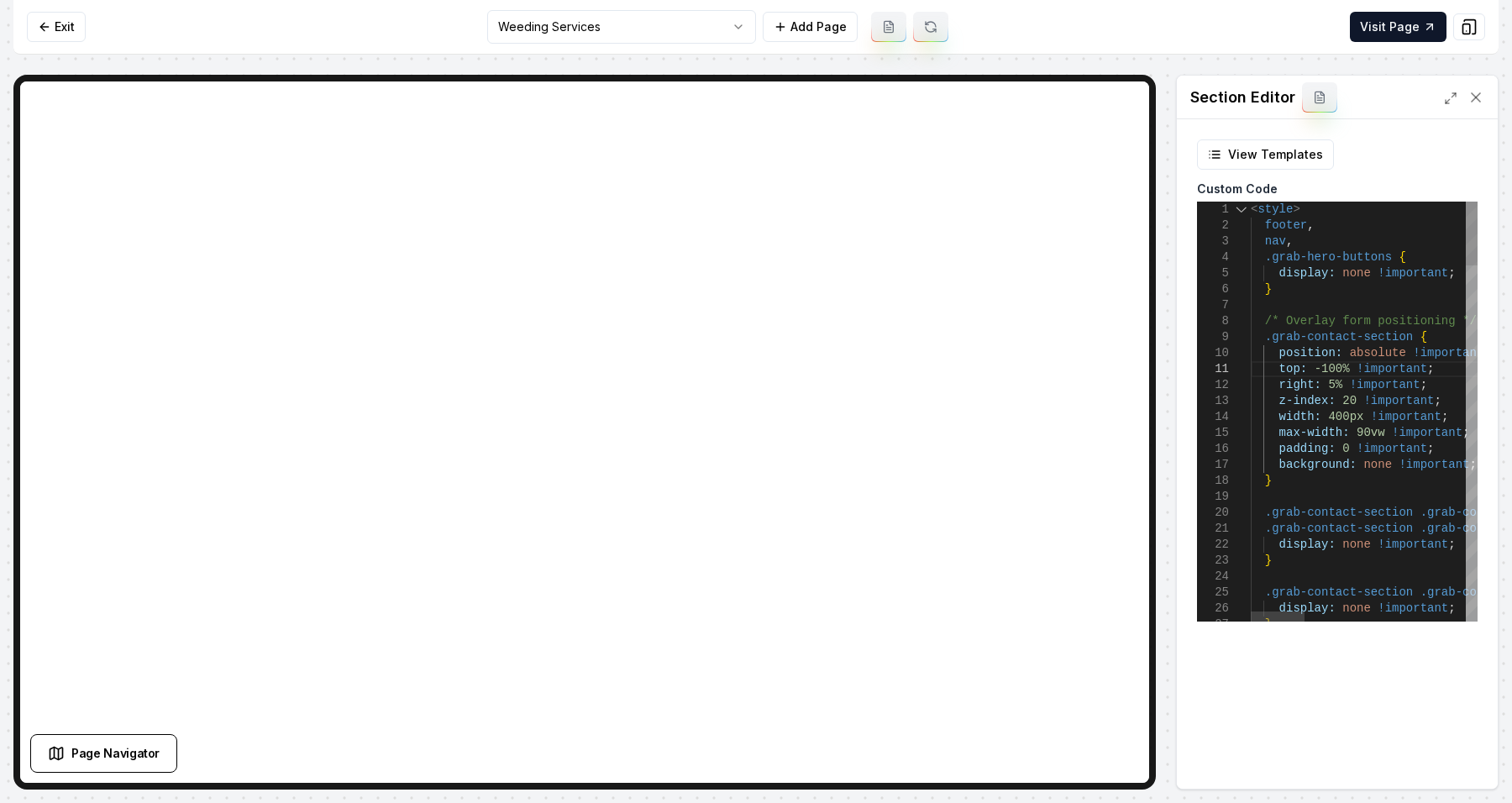 scroll, scrollTop: 13, scrollLeft: 64, axis: both 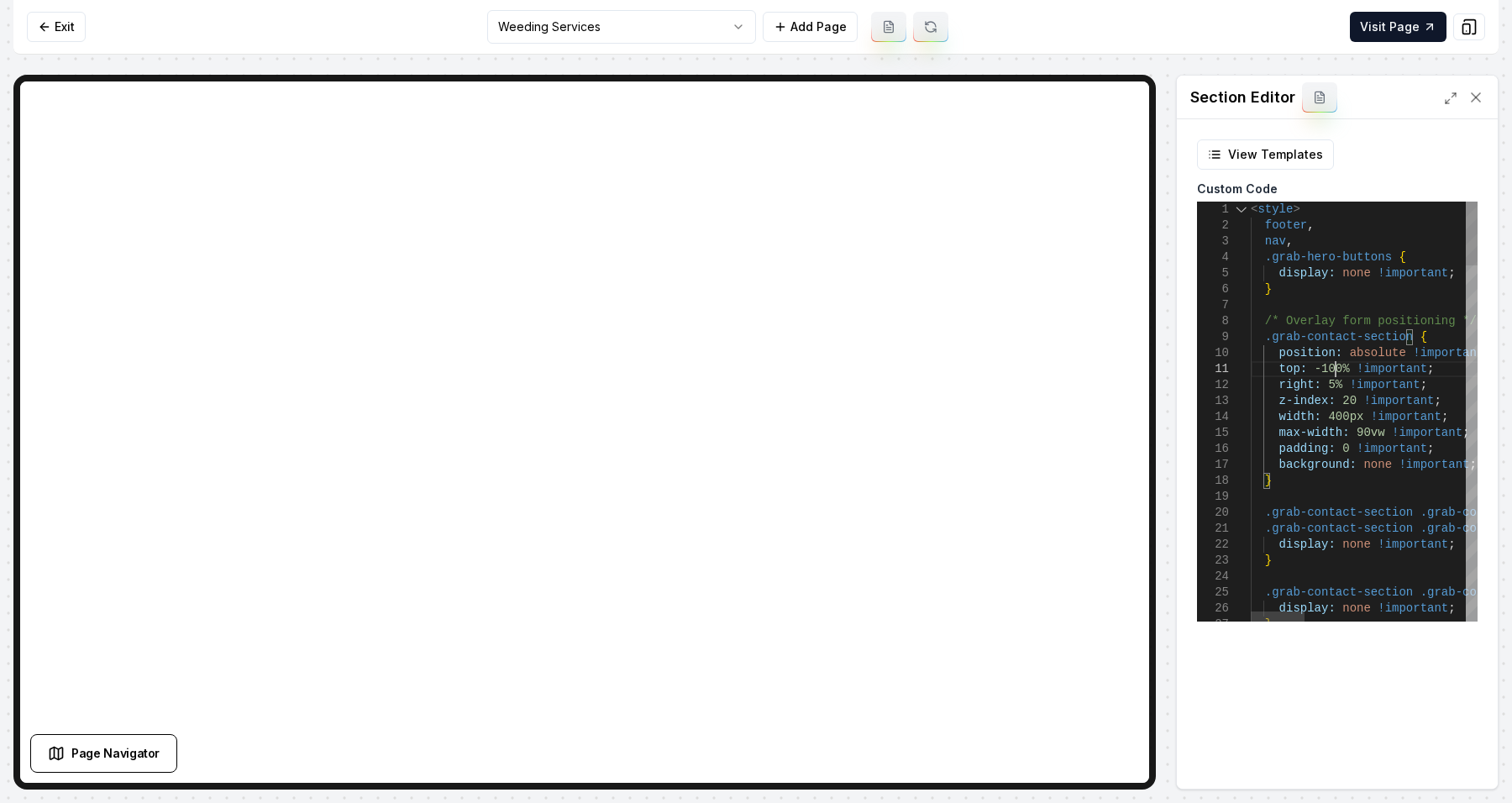 click on "display:   none   !important ;    .grab-contact-section   .grab-contact-header-wrapper   {    .grab-contact-section   .grab-contact-bg-image ,    .grab-contact-section   .grab-contact-bg-overlay   {      display:   none   !important ;    }    }      max-width:   90vw   !important ;      padding:   0   !important ;      background:   none   !important ;      z-index:   20   !important ;      width:   400px   !important ;      right:   5%   !important ;      top:   -100%   !important ;    .grab-contact-section   {      position:   absolute   !important ;    /* Overlay form positioning */ < style >    footer ,    nav ,    .grab-hero-buttons   {      display:   none   !important ;    }    }" at bounding box center (1698, 1579) 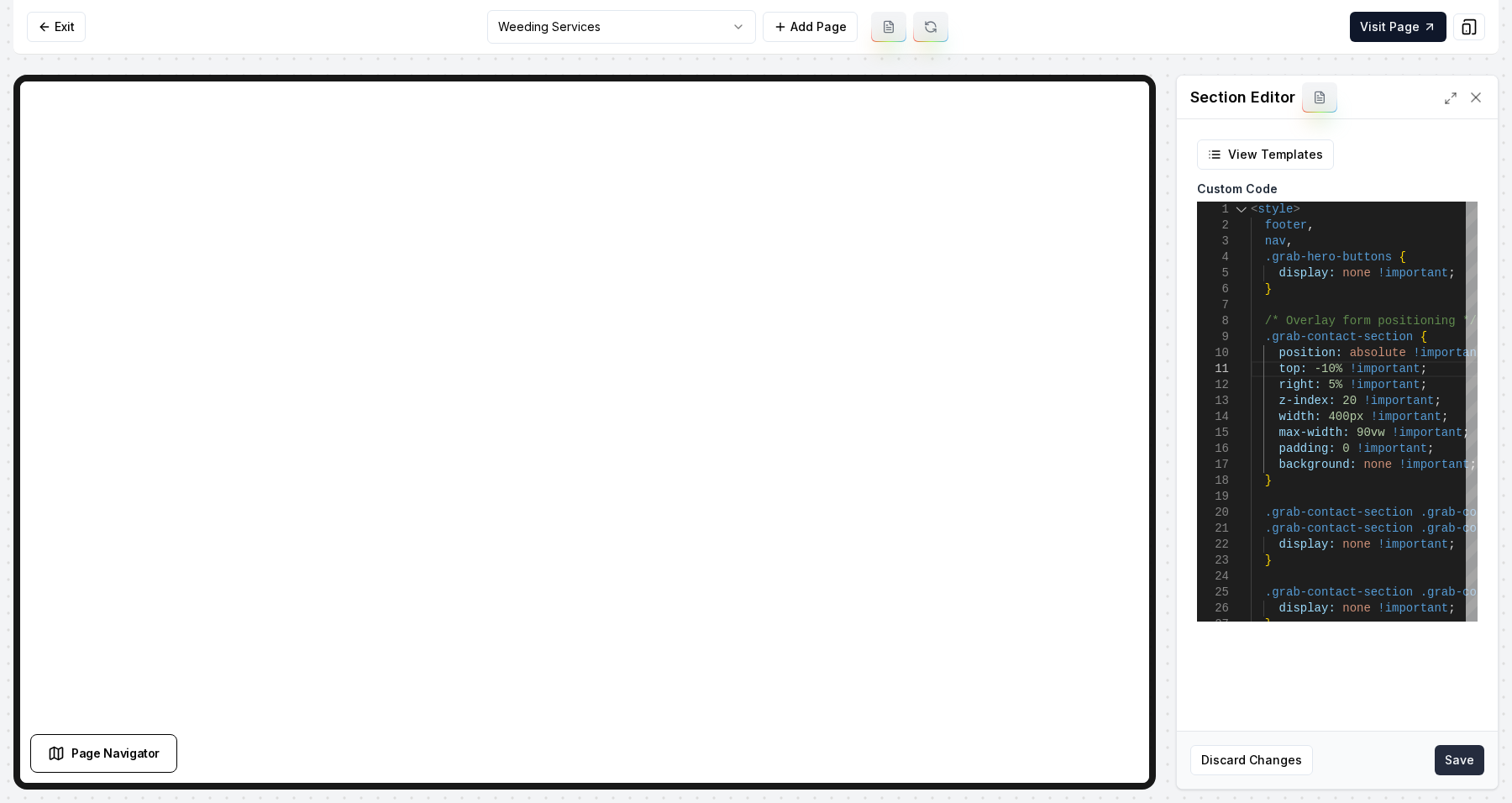 click on "Save" at bounding box center [1459, 760] 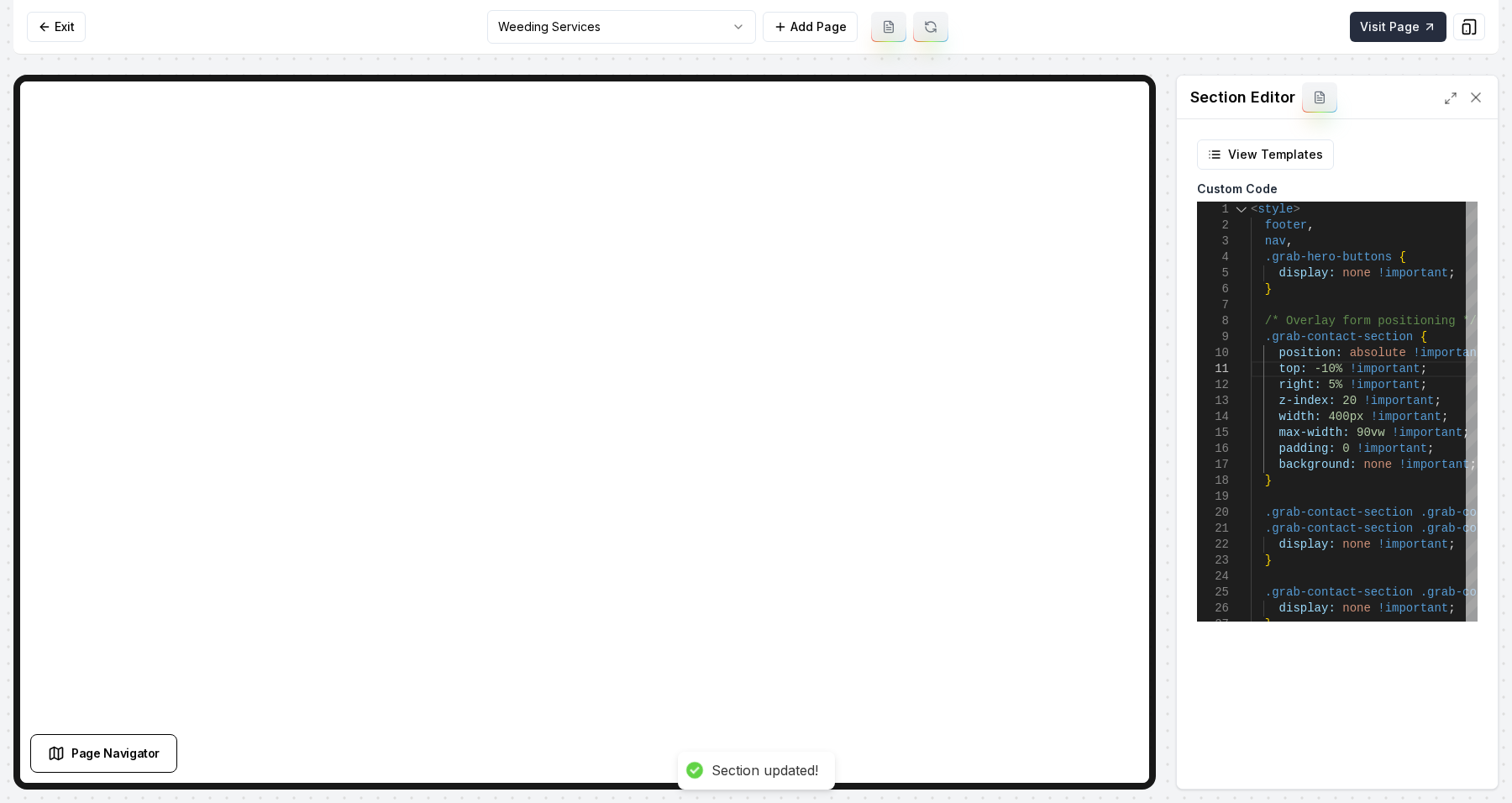 click on "Visit Page" at bounding box center (1398, 27) 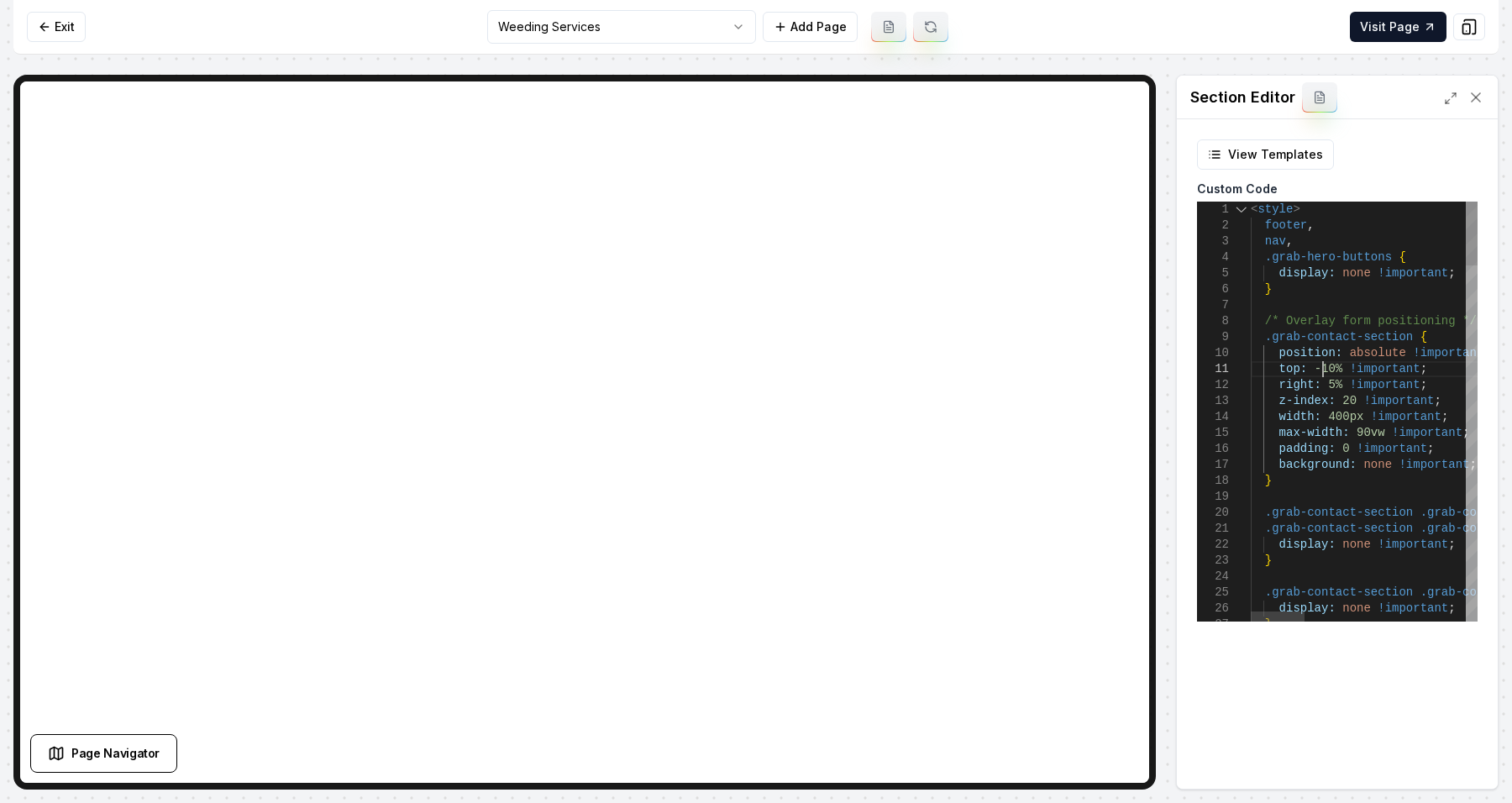 scroll, scrollTop: 13, scrollLeft: 76, axis: both 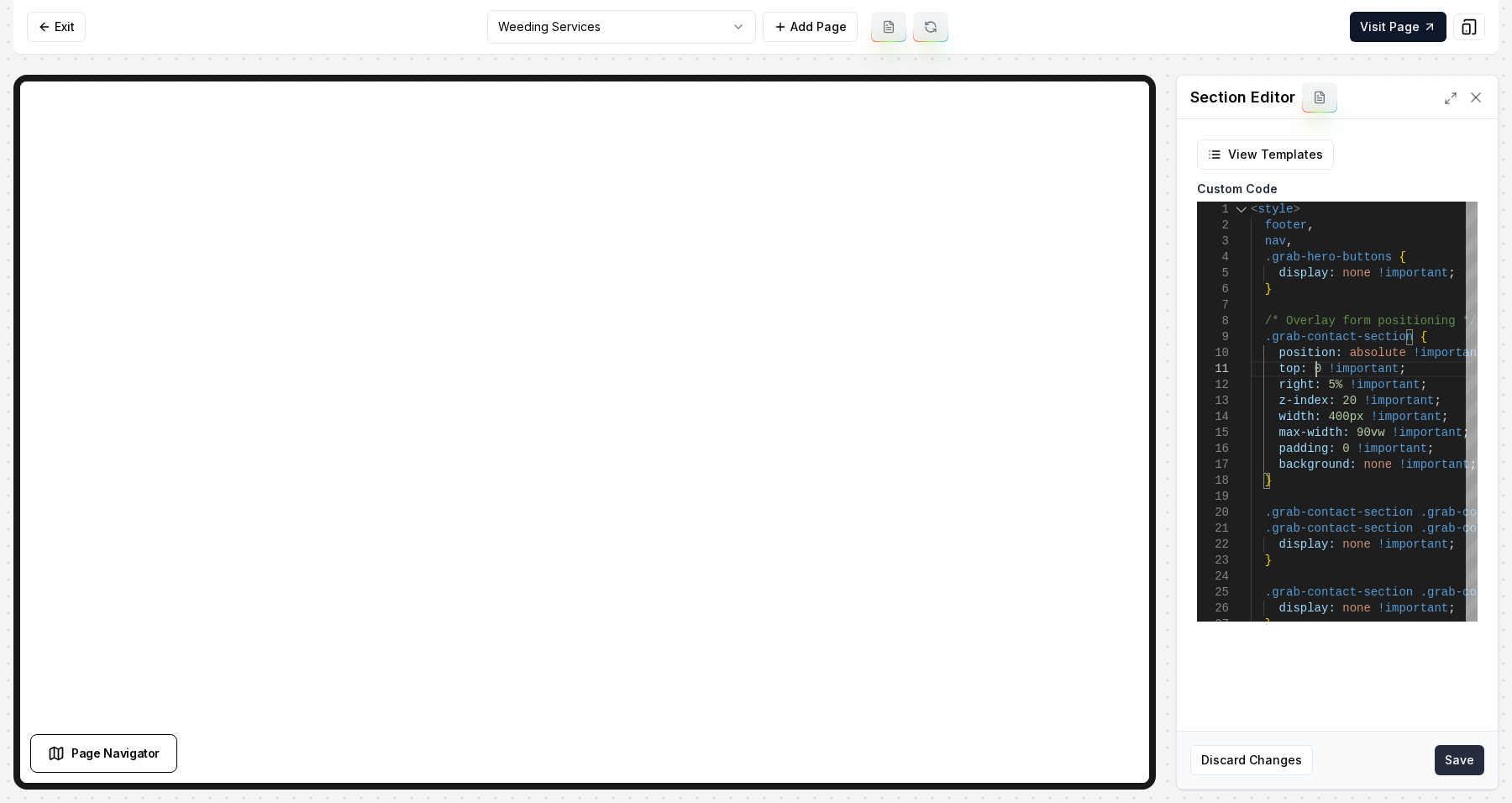 click on "Save" at bounding box center (1459, 760) 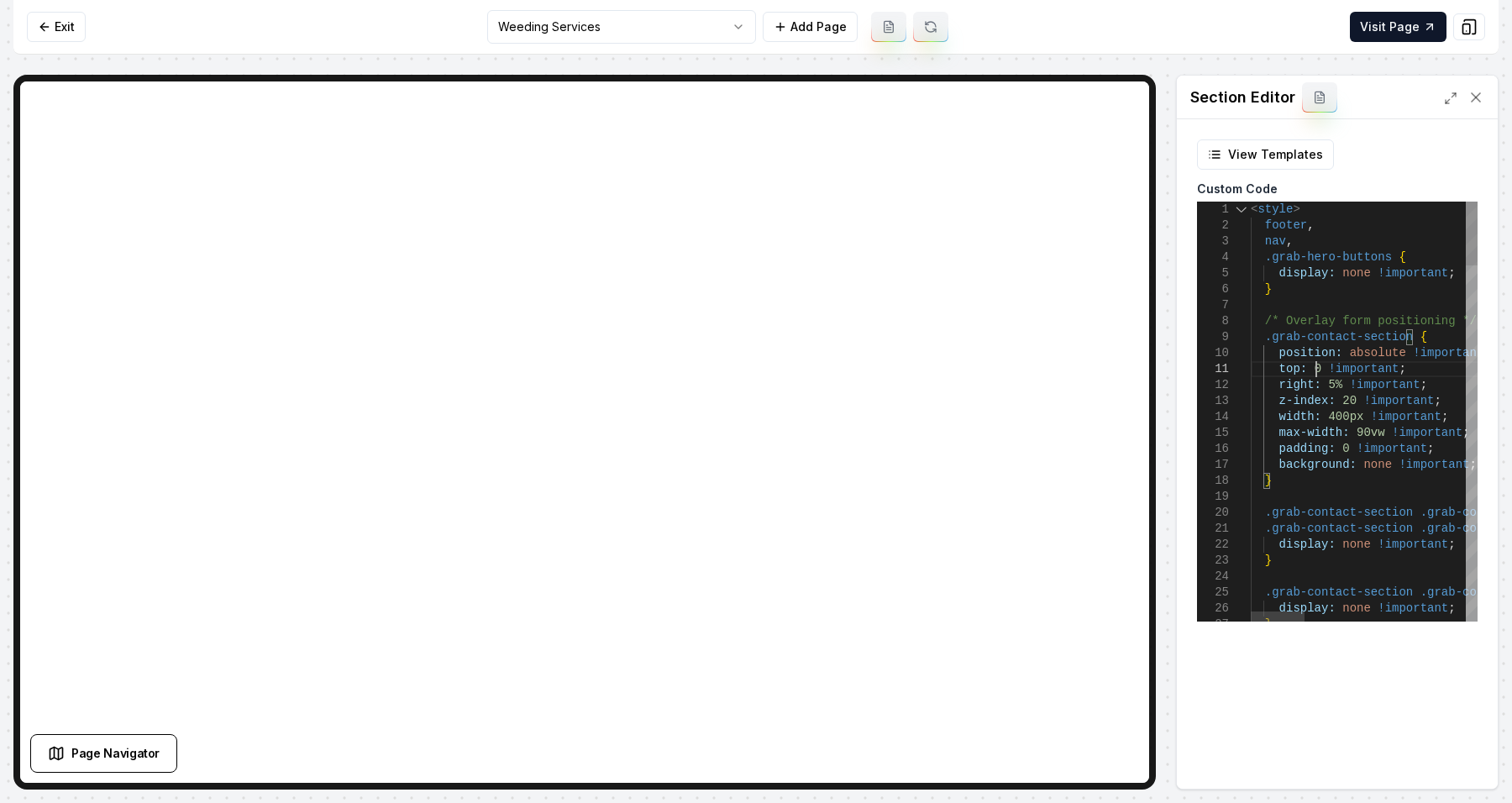scroll, scrollTop: 13, scrollLeft: 64, axis: both 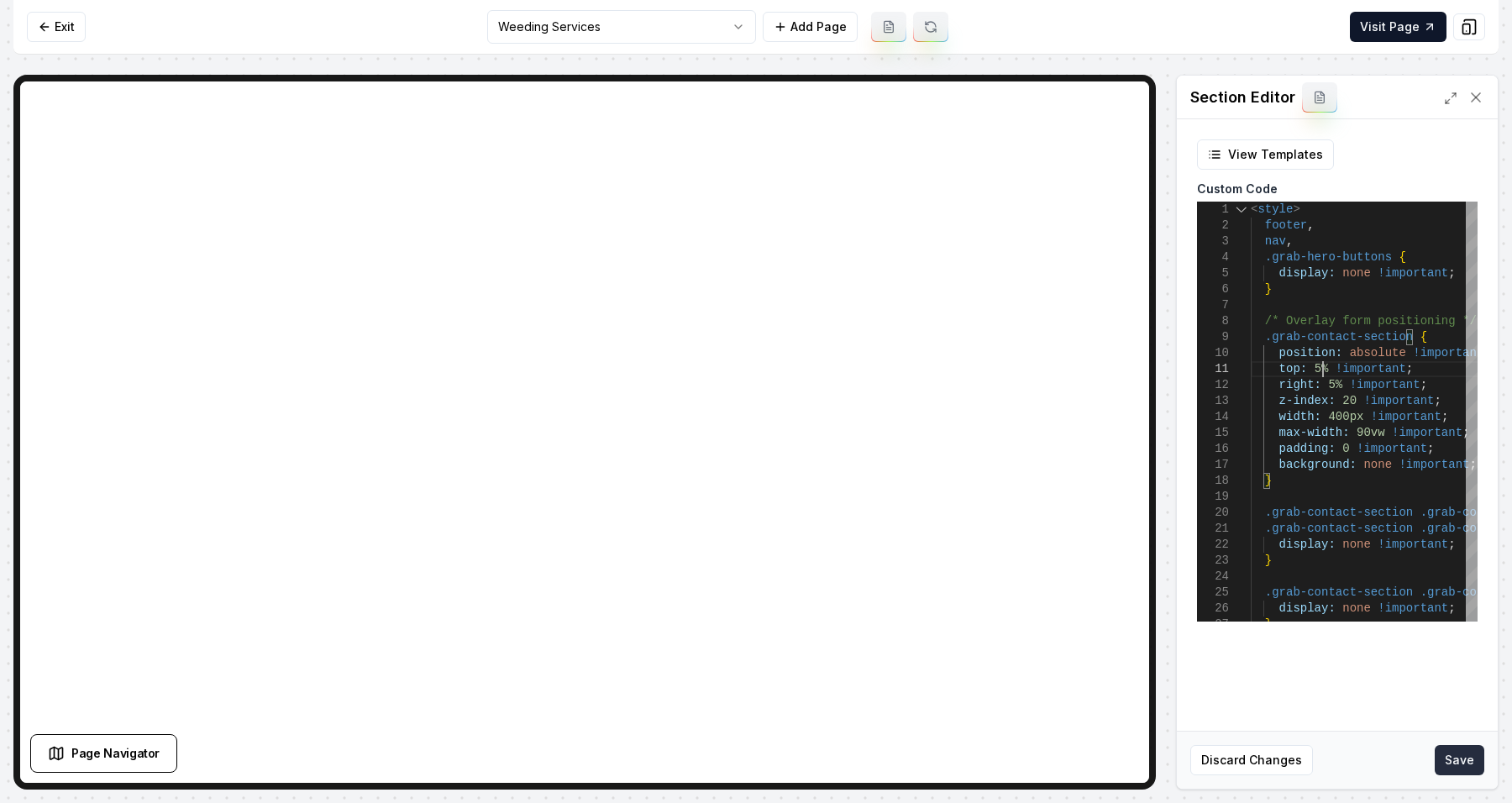 click on "Save" at bounding box center [1459, 760] 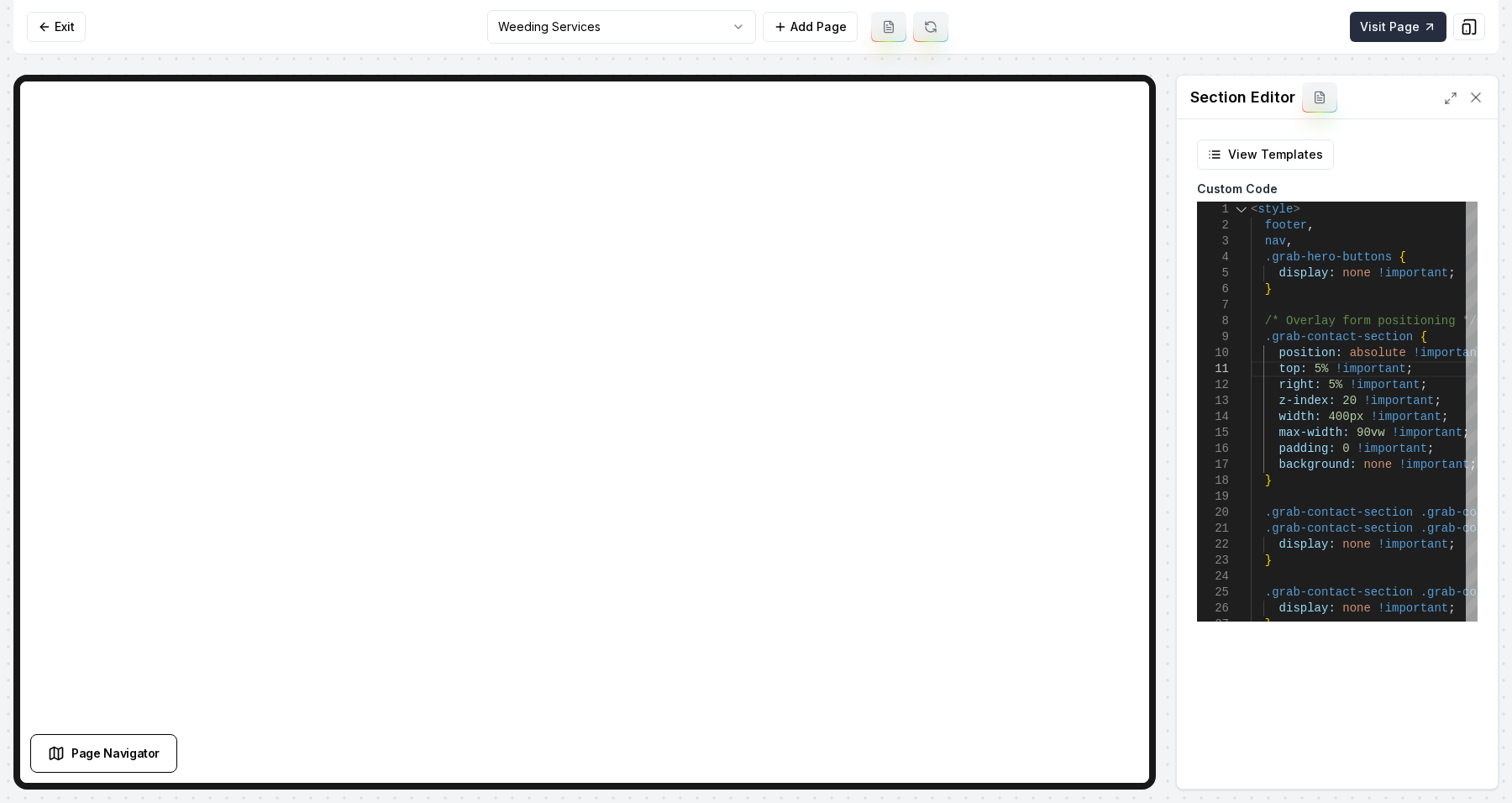 click on "Visit Page" at bounding box center (1398, 27) 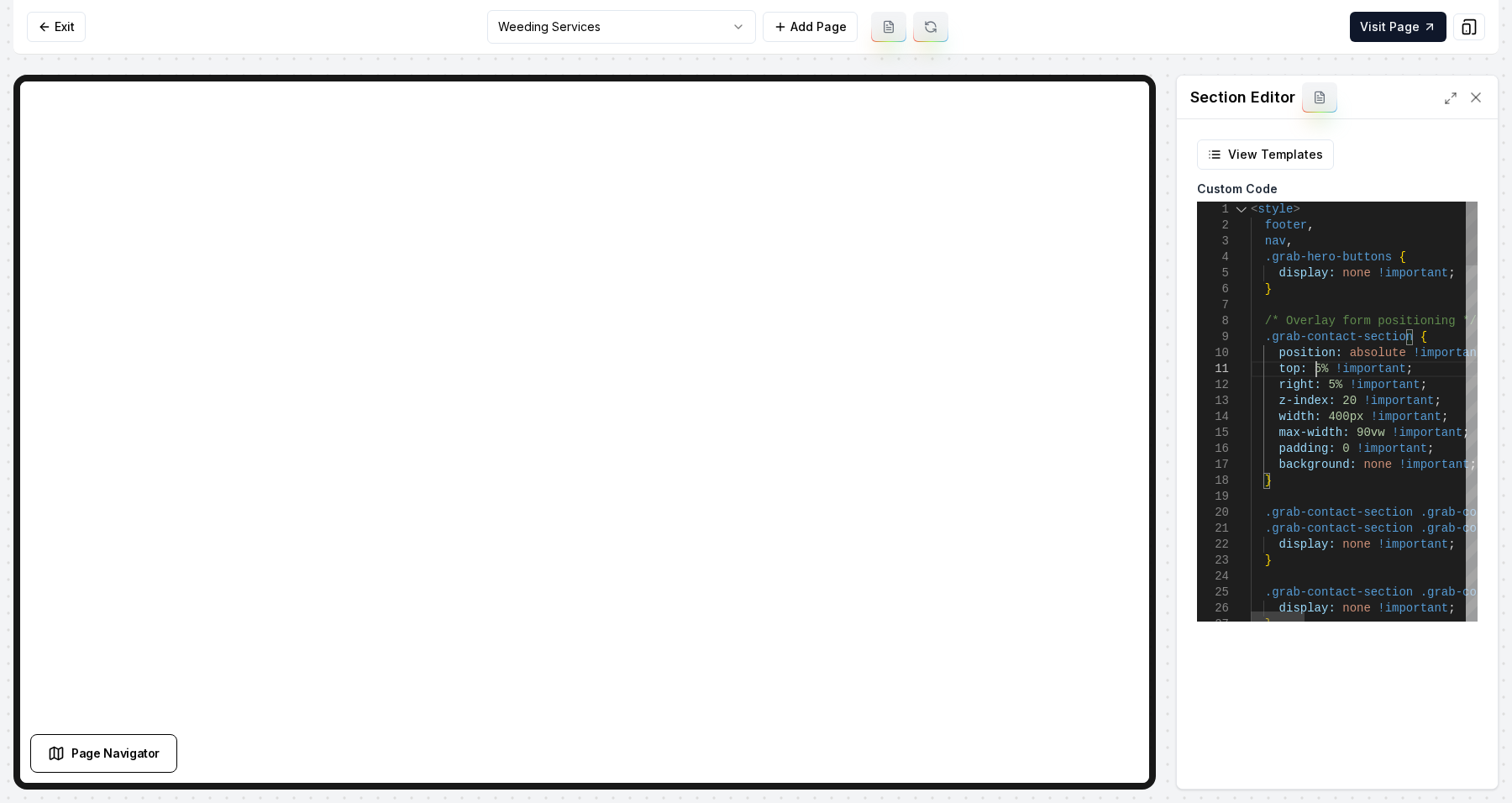 click on "display:   none   !important ;    .grab-contact-section   .grab-contact-header-wrapper   {    .grab-contact-section   .grab-contact-bg-image ,    .grab-contact-section   .grab-contact-bg-overlay   {      display:   none   !important ;    }    }      max-width:   90vw   !important ;      padding:   0   !important ;      background:   none   !important ;      z-index:   20   !important ;      width:   400px   !important ;      right:   5%   !important ;      top:   5%   !important ;    .grab-contact-section   {      position:   absolute   !important ;    /* Overlay form positioning */ < style >    footer ,    nav ,    .grab-hero-buttons   {      display:   none   !important ;    }    }" at bounding box center [1698, 1579] 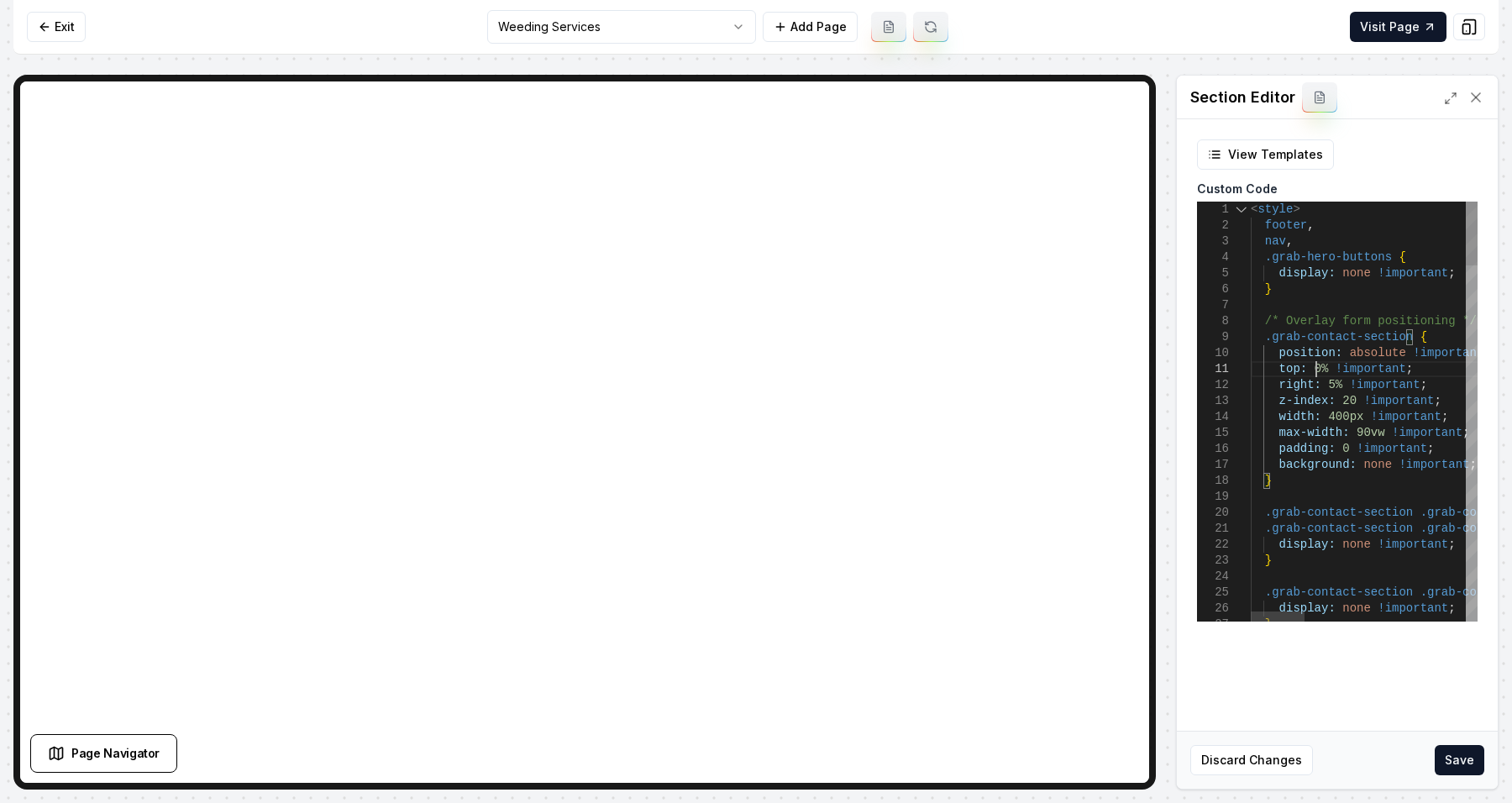 scroll, scrollTop: 13, scrollLeft: 64, axis: both 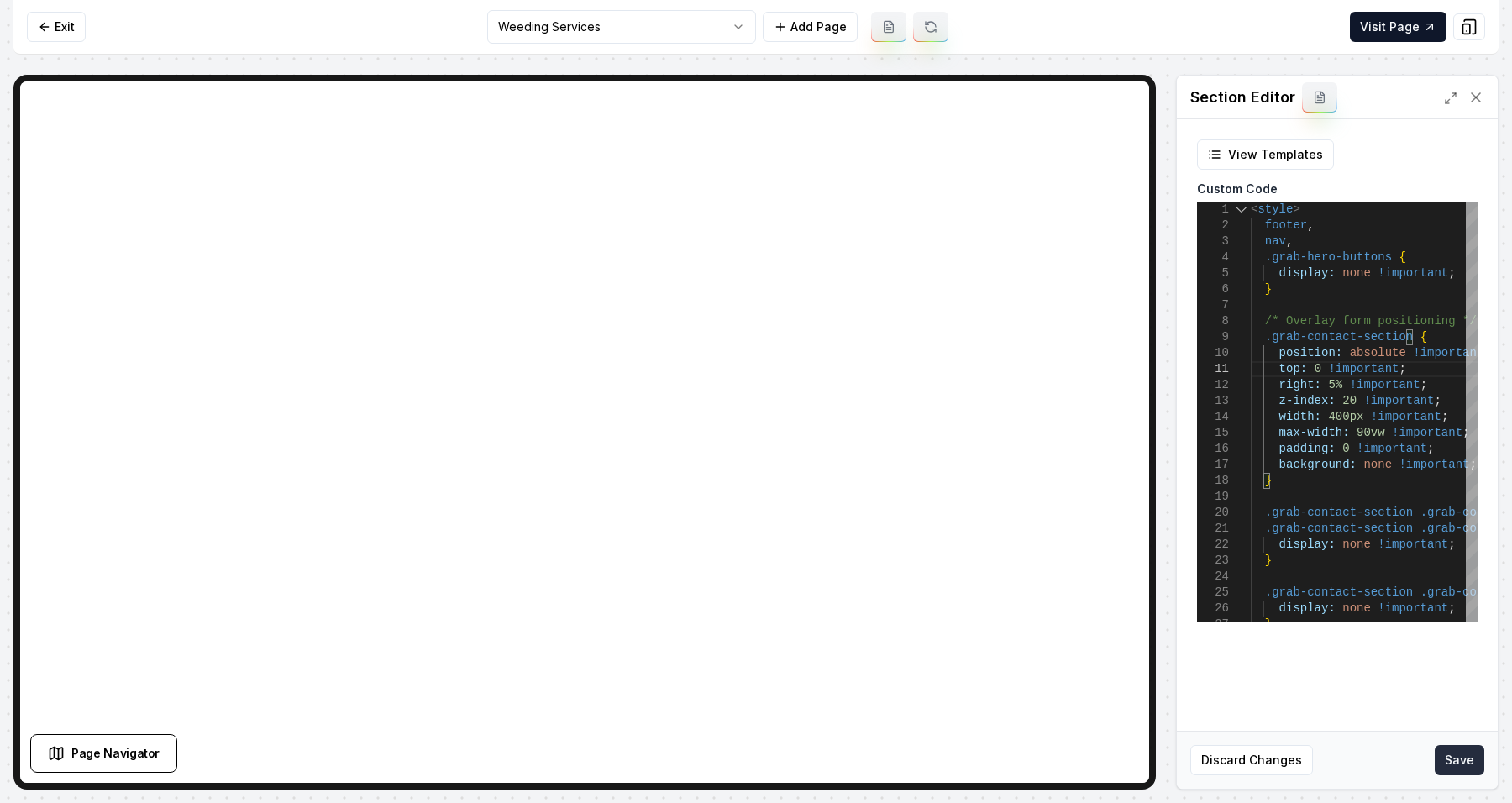 click on "Save" at bounding box center (1459, 760) 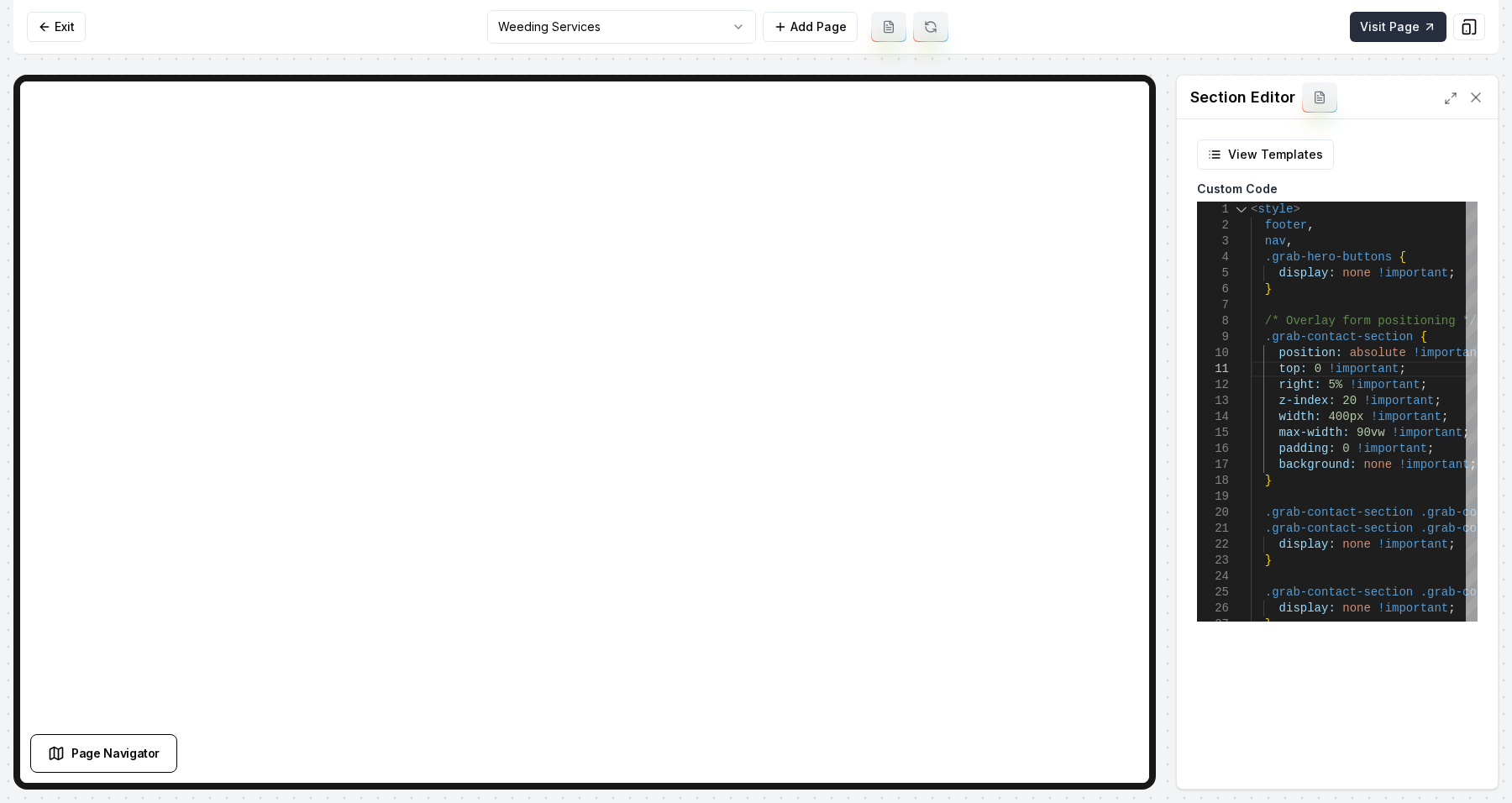 click on "Visit Page" at bounding box center (1398, 27) 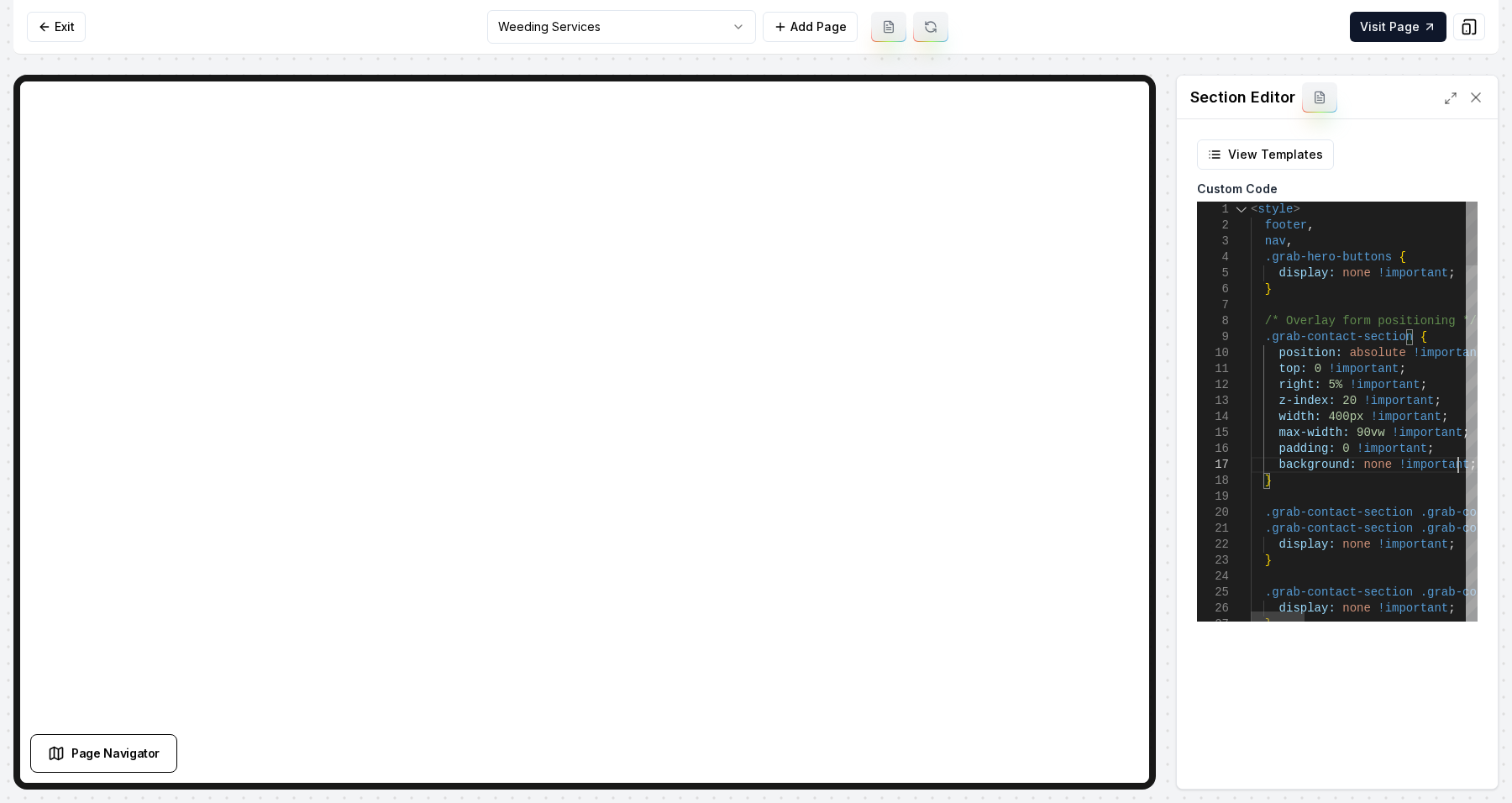 click on "display:   none   !important ;    .grab-contact-section   .grab-contact-header-wrapper   {    .grab-contact-section   .grab-contact-bg-image ,    .grab-contact-section   .grab-contact-bg-overlay   {      display:   none   !important ;    }    }      max-width:   90vw   !important ;      padding:   0   !important ;      background:   none   !important ;      z-index:   20   !important ;      width:   400px   !important ;      right:   5%   !important ;      top:   0   !important ;    .grab-contact-section   {      position:   absolute   !important ;    /* Overlay form positioning */ < style >    footer ,    nav ,    .grab-hero-buttons   {      display:   none   !important ;    }    }" at bounding box center [1698, 1579] 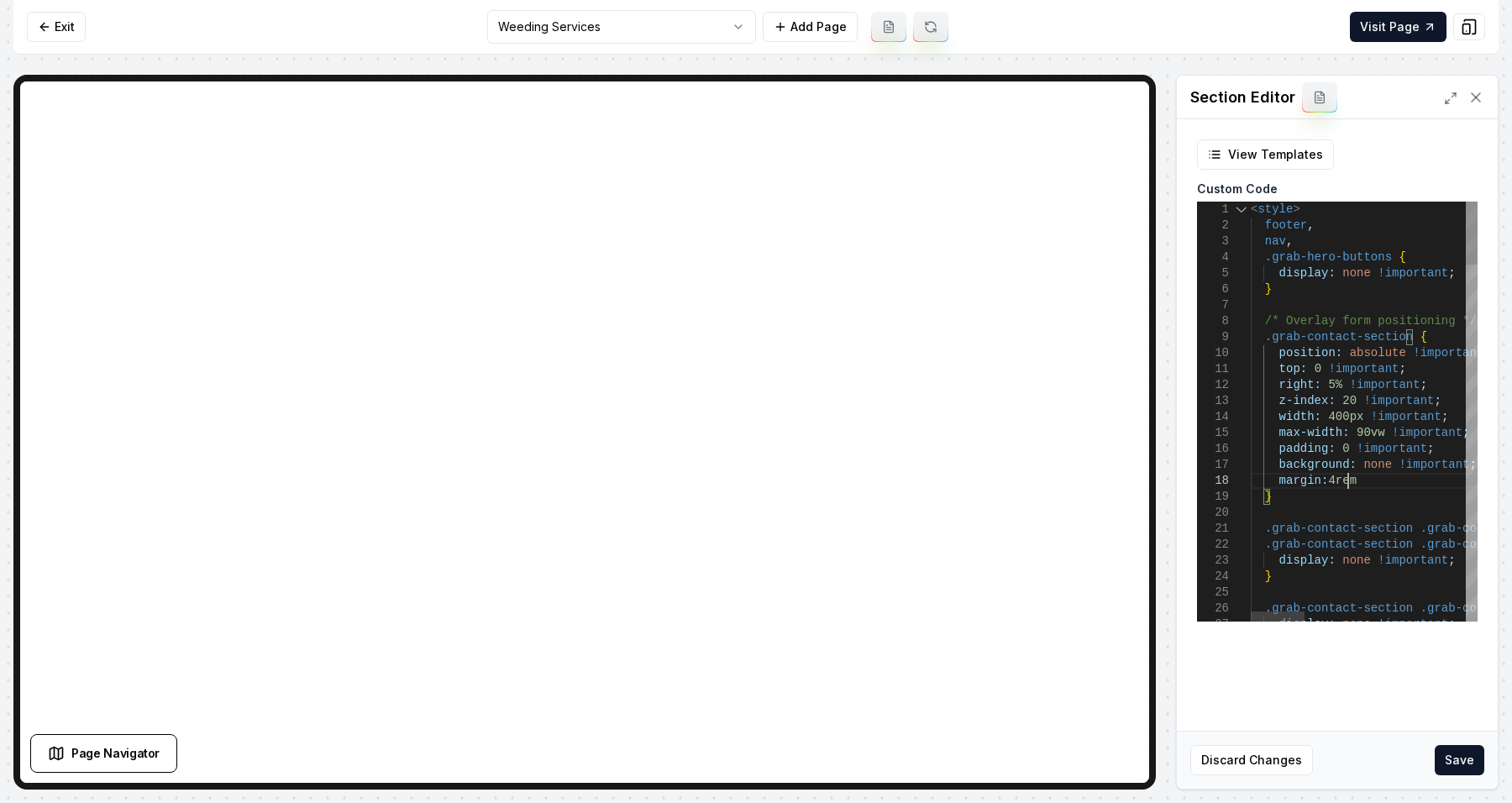 scroll, scrollTop: 112, scrollLeft: 102, axis: both 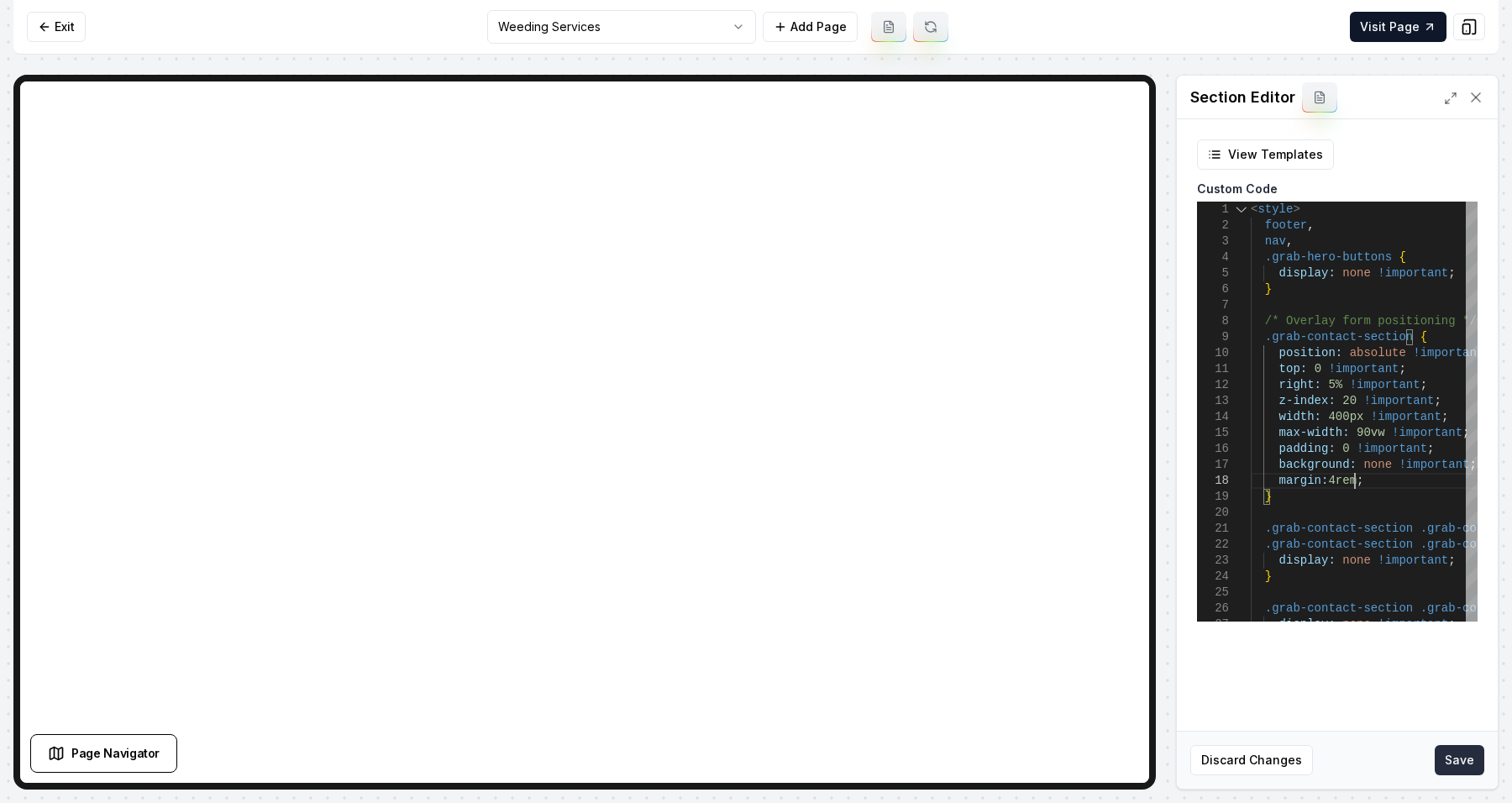 click on "Save" at bounding box center (1459, 760) 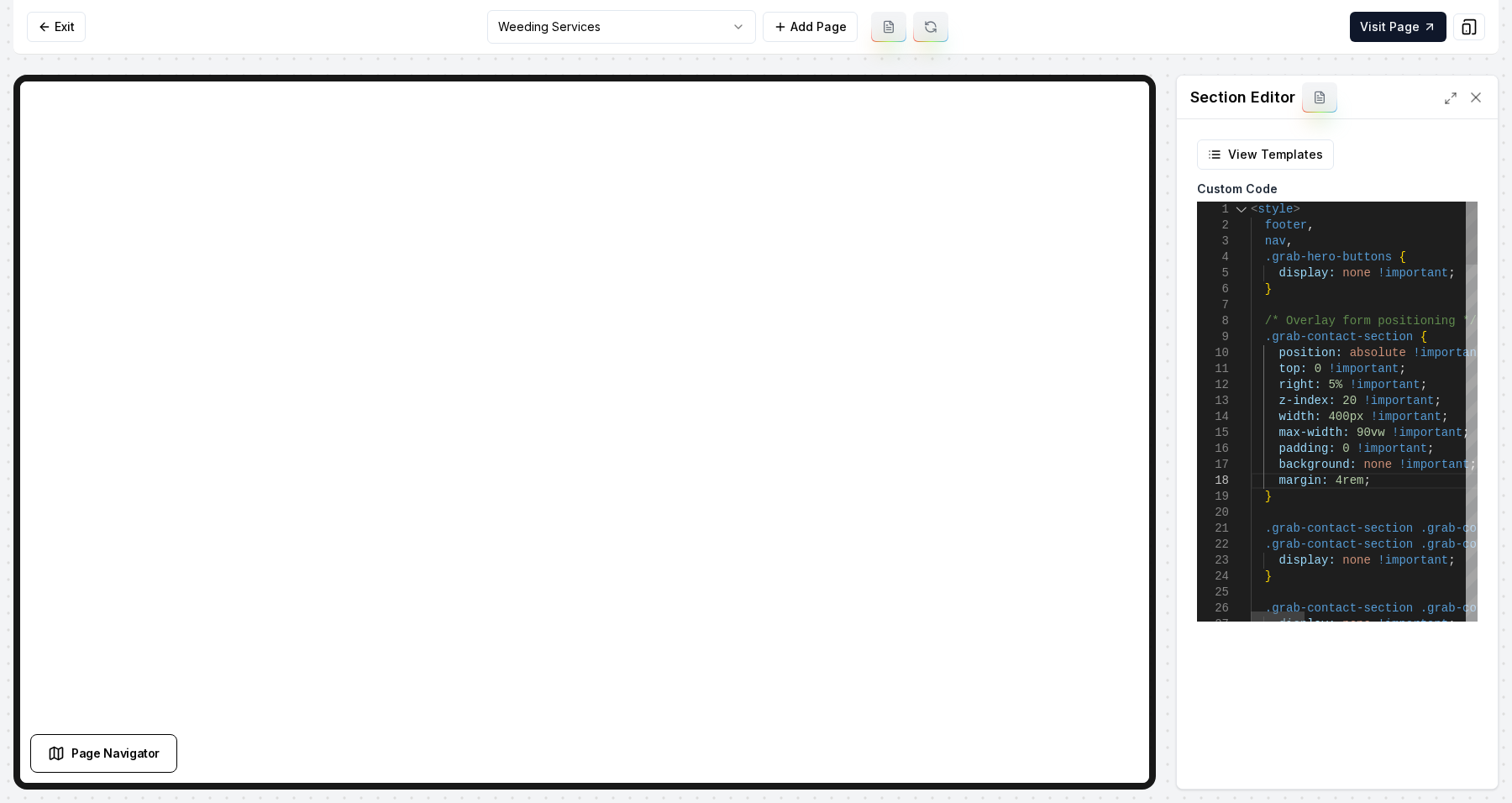 scroll, scrollTop: 112, scrollLeft: 0, axis: vertical 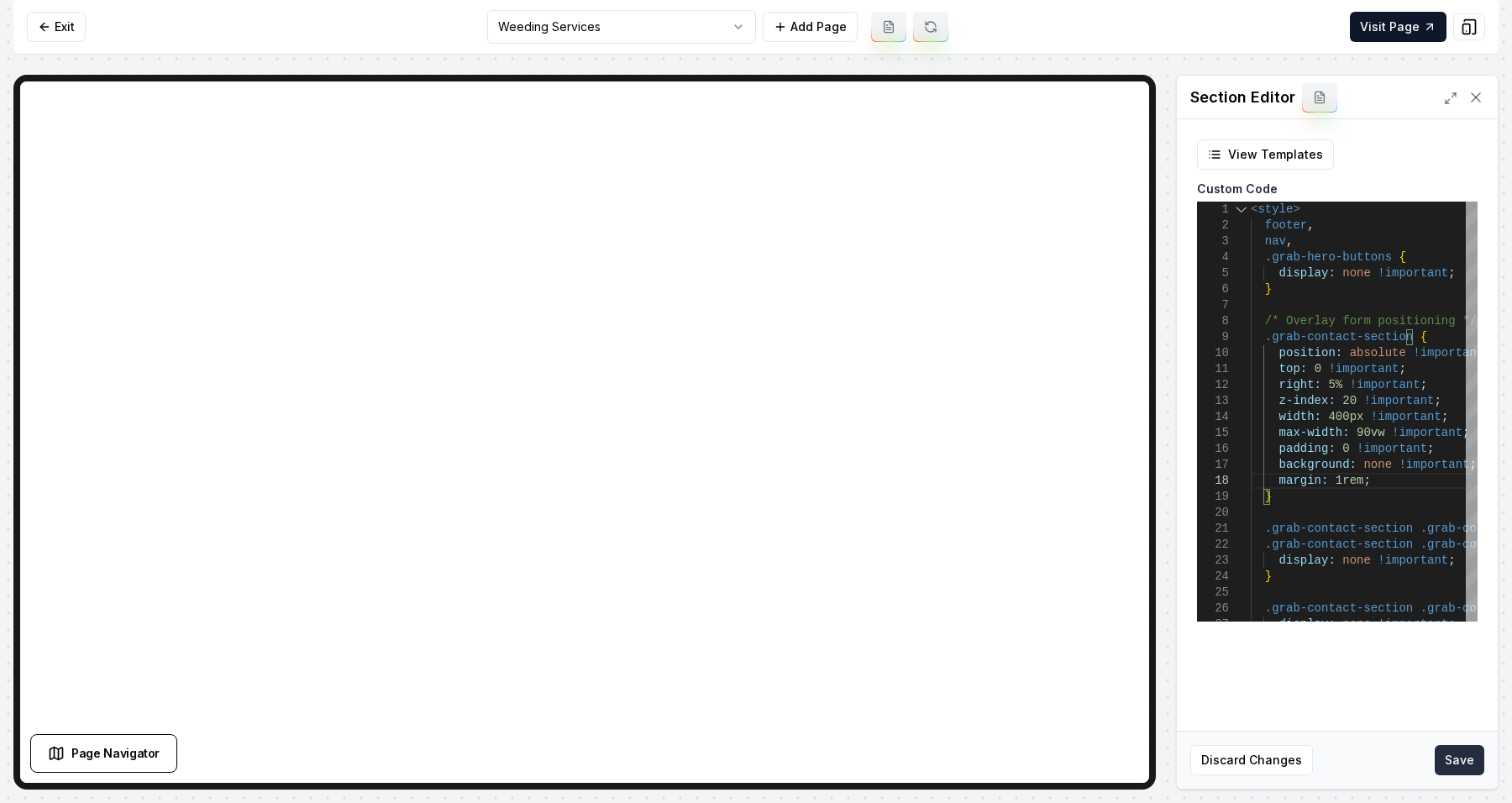 click on "Save" at bounding box center [1459, 760] 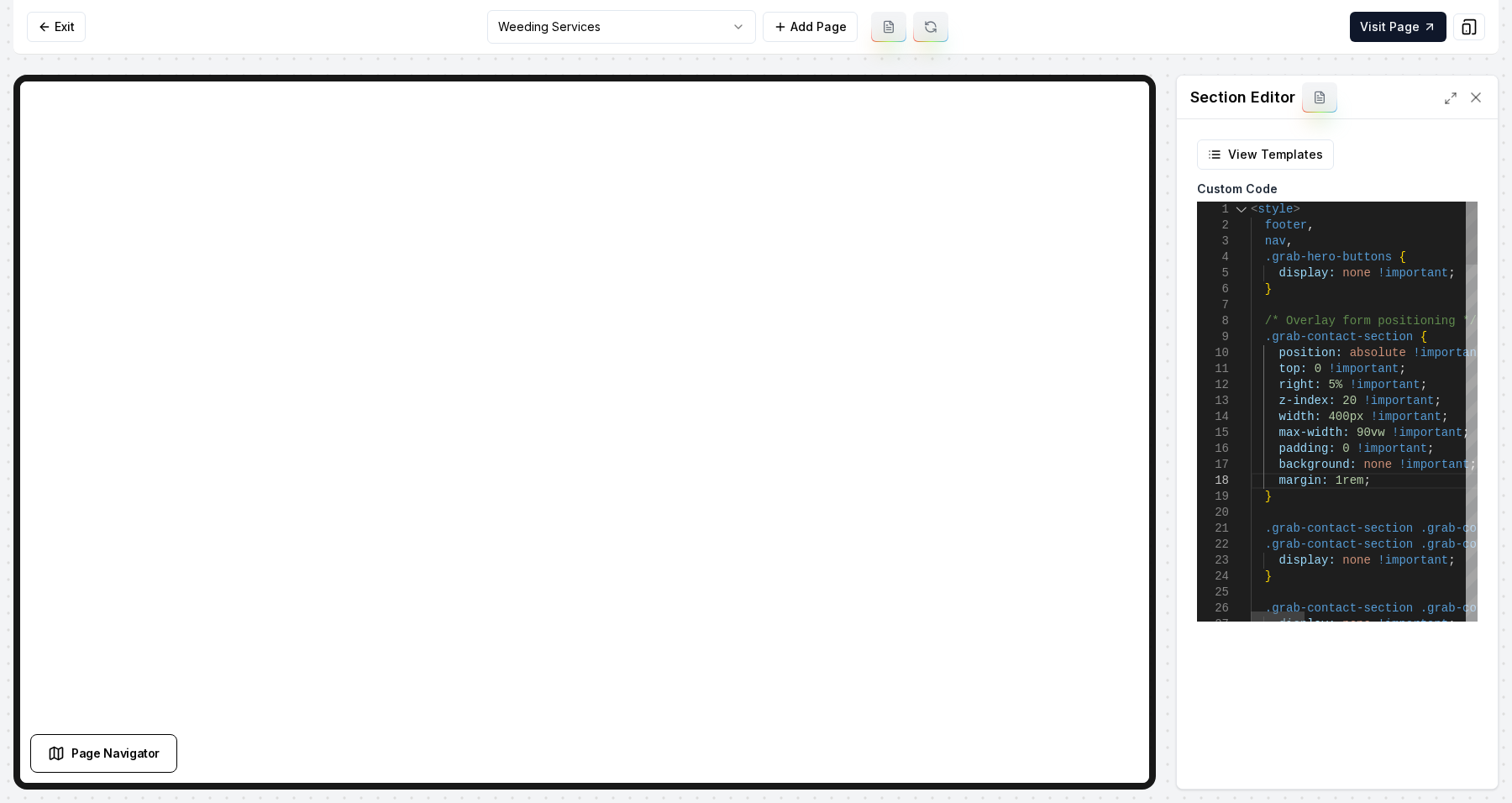 scroll, scrollTop: 112, scrollLeft: 108, axis: both 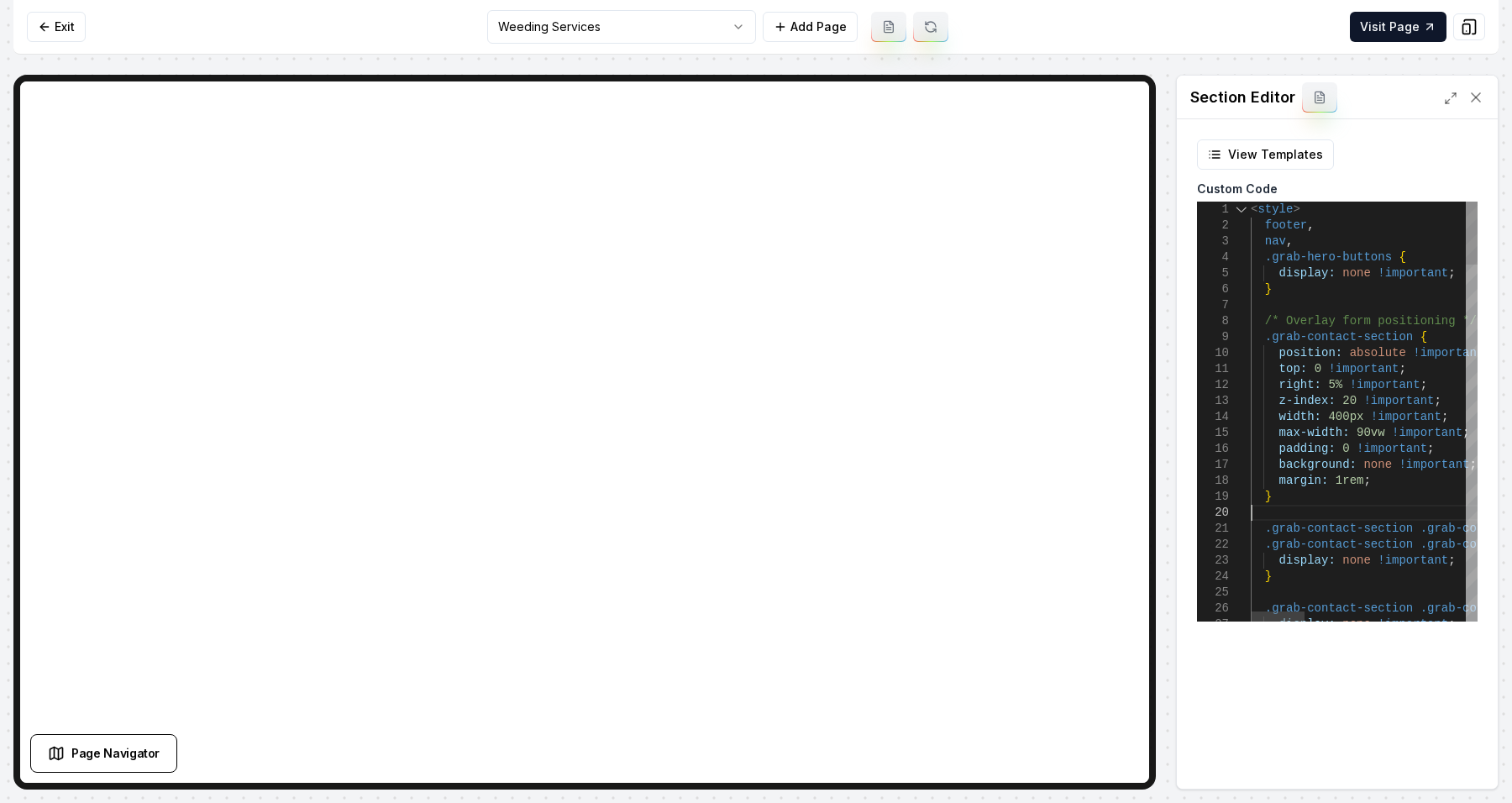 click on "display:   none   !important ;    .grab-contact-section   .grab-contact-header-wrapper   {    .grab-contact-section   .grab-contact-bg-image ,    .grab-contact-section   .grab-contact-bg-overlay   {      display:   none   !important ;    }    }      max-width:   90vw   !important ;      padding:   0   !important ;      background:   none   !important ;      z-index:   20   !important ;      width:   400px   !important ;      right:   5%   !important ;      top:   0   !important ;    .grab-contact-section   {      position:   absolute   !important ;    /* Overlay form positioning */ < style >    footer ,    nav ,    .grab-hero-buttons   {      display:   none   !important ;    }      margin:   1rem ;" at bounding box center (1698, 1587) 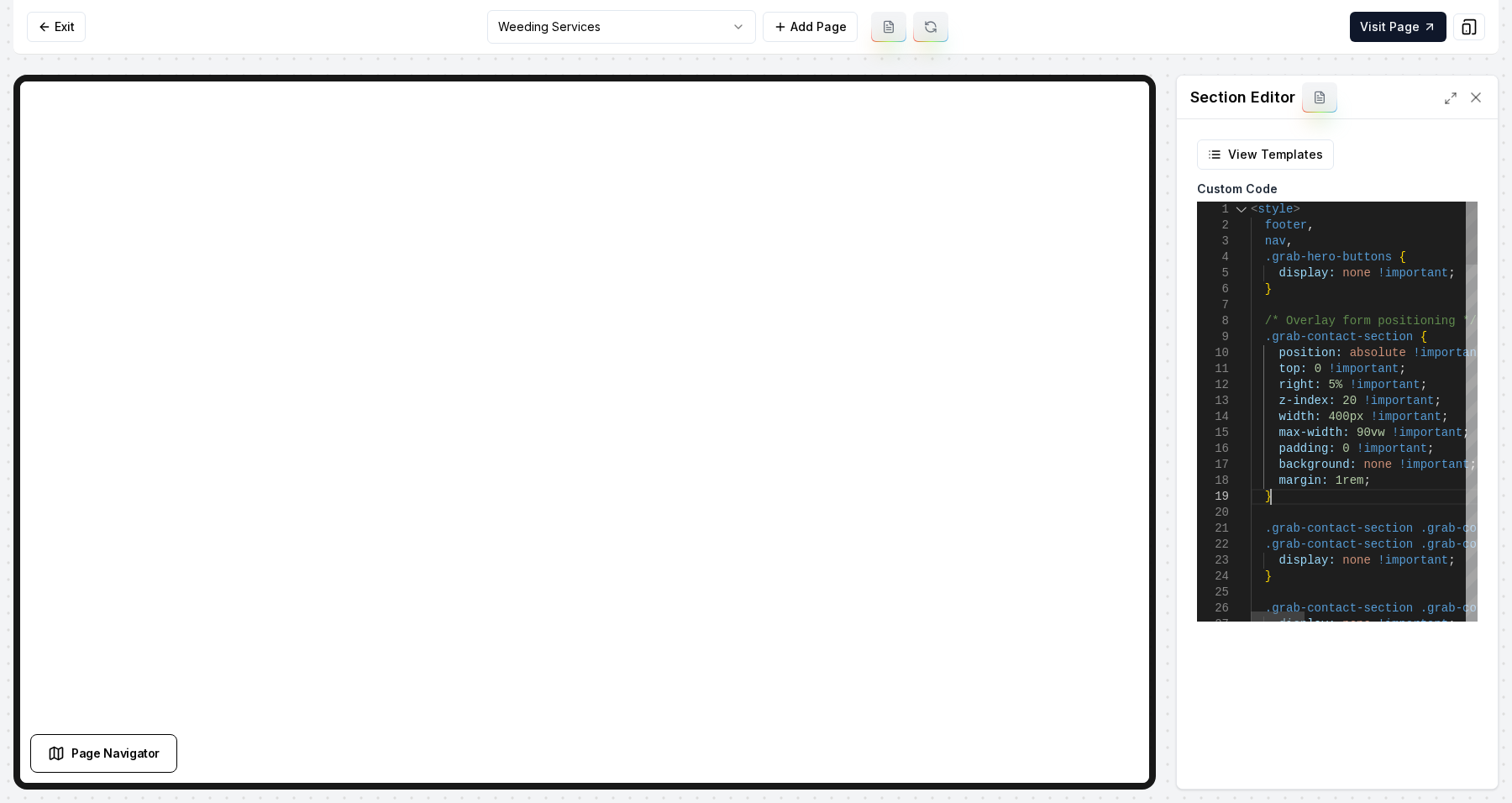 click on "display:   none   !important ;    .grab-contact-section   .grab-contact-header-wrapper   {    .grab-contact-section   .grab-contact-bg-image ,    .grab-contact-section   .grab-contact-bg-overlay   {      display:   none   !important ;    }    }      max-width:   90vw   !important ;      padding:   0   !important ;      background:   none   !important ;      z-index:   20   !important ;      width:   400px   !important ;      right:   5%   !important ;      top:   0   !important ;    .grab-contact-section   {      position:   absolute   !important ;    /* Overlay form positioning */ < style >    footer ,    nav ,    .grab-hero-buttons   {      display:   none   !important ;    }      margin:   1rem ;" at bounding box center (1698, 1587) 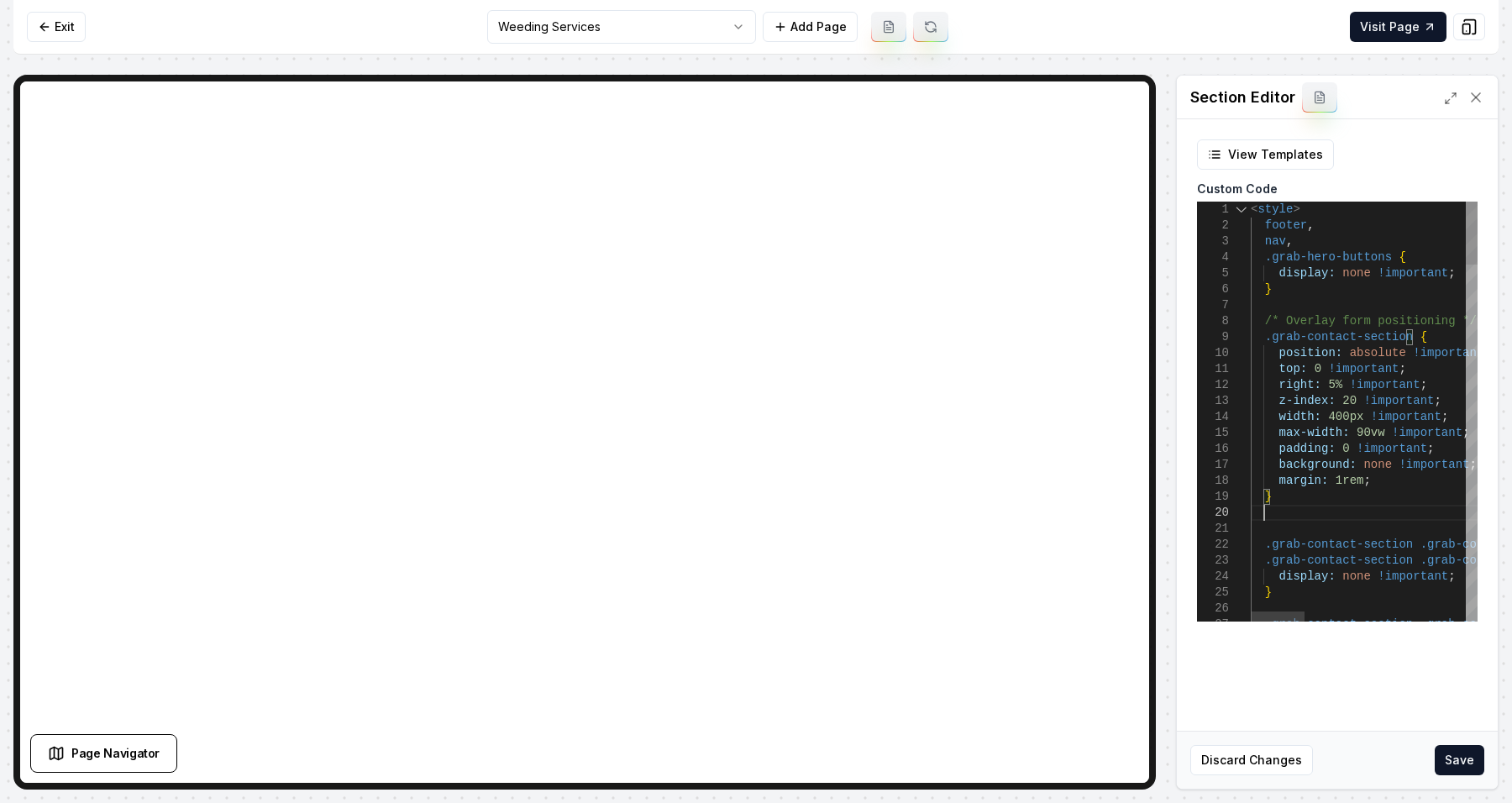 scroll, scrollTop: 144, scrollLeft: 12, axis: both 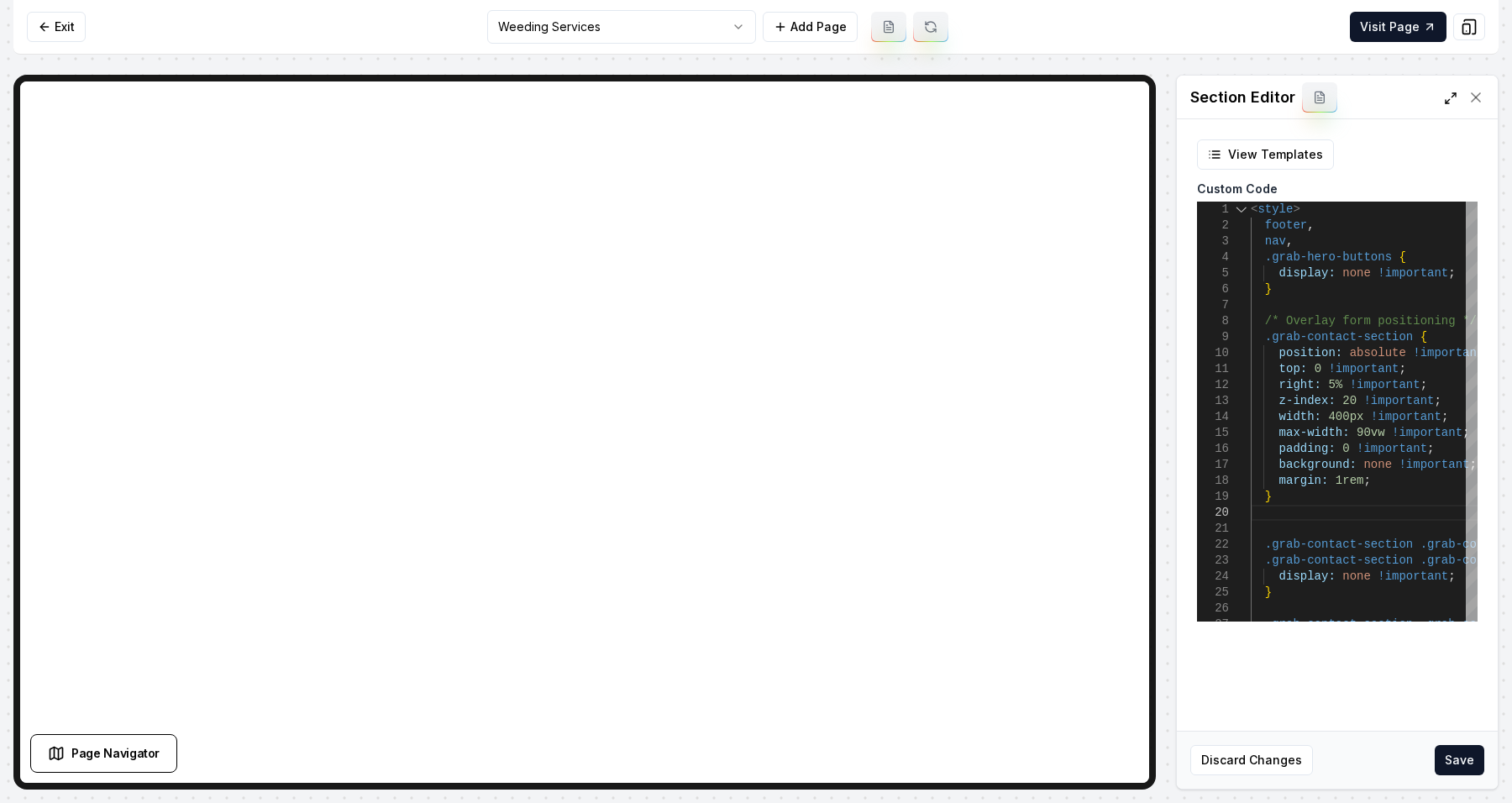 click 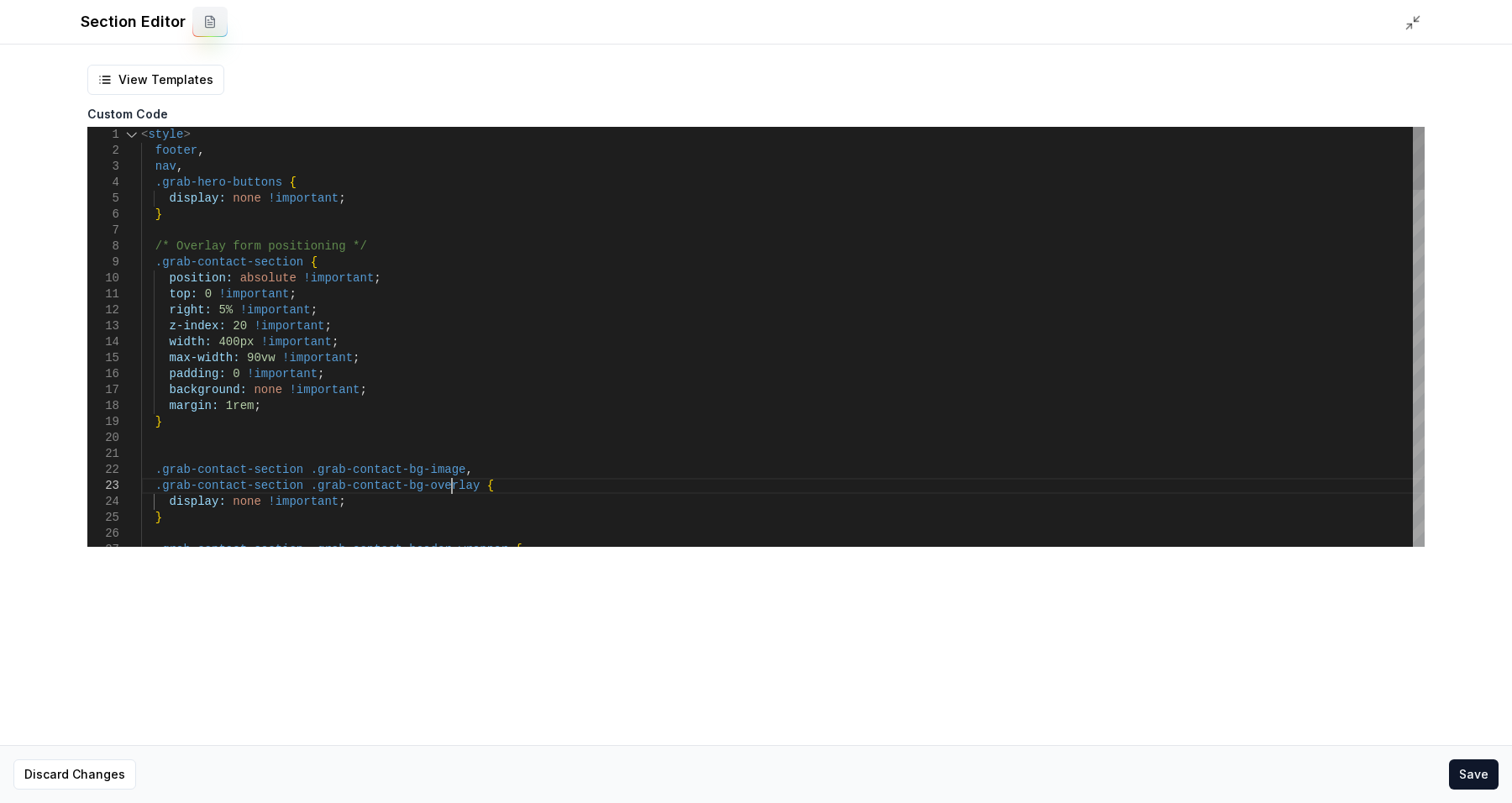 click on ".grab-contact-section   .grab-contact-header-wrapper   {    .grab-contact-section   .grab-contact-bg-image ,    .grab-contact-section   .grab-contact-bg-overlay   {      display:   none   !important ;    }    }      max-width:   90vw   !important ;      padding:   0   !important ;      background:   none   !important ;      z-index:   20   !important ;      width:   400px   !important ;      right:   5%   !important ;      top:   0   !important ;    .grab-contact-section   {      position:   absolute   !important ;    /* Overlay form positioning */ < style >    footer ,    nav ,    .grab-hero-buttons   {      display:   none   !important ;    }      margin:   1rem ;" at bounding box center (783, 1515) 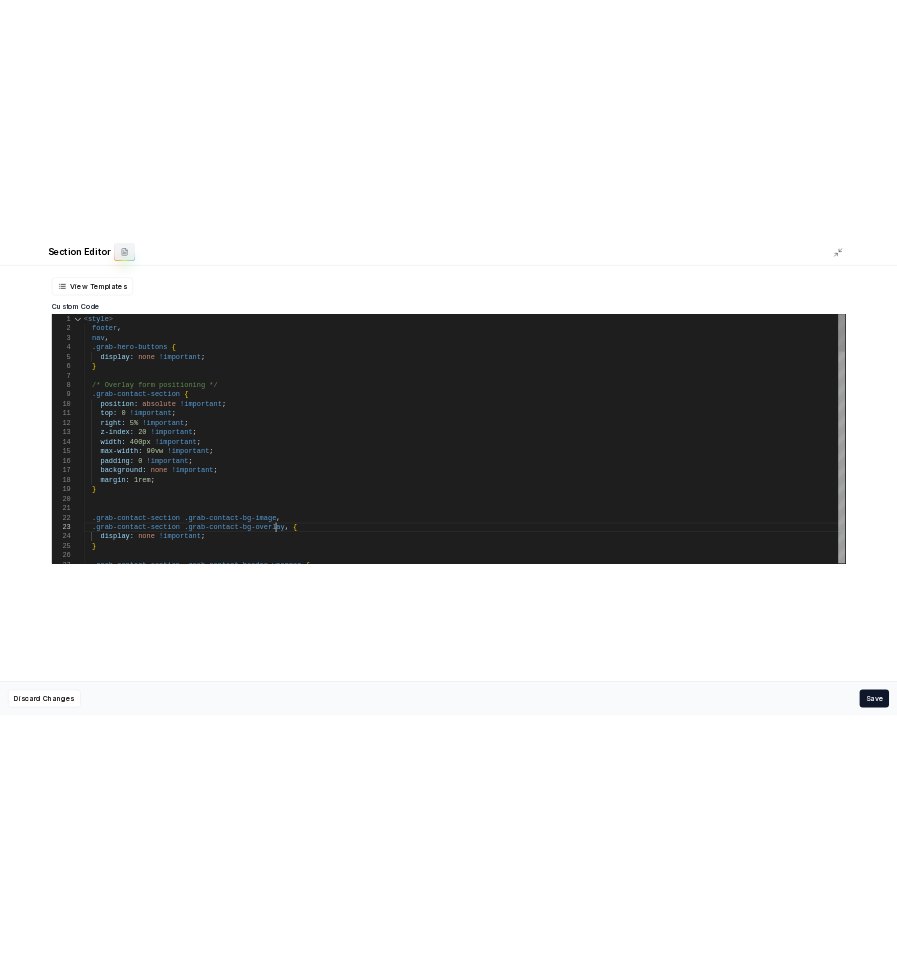 scroll, scrollTop: 54, scrollLeft: 383, axis: both 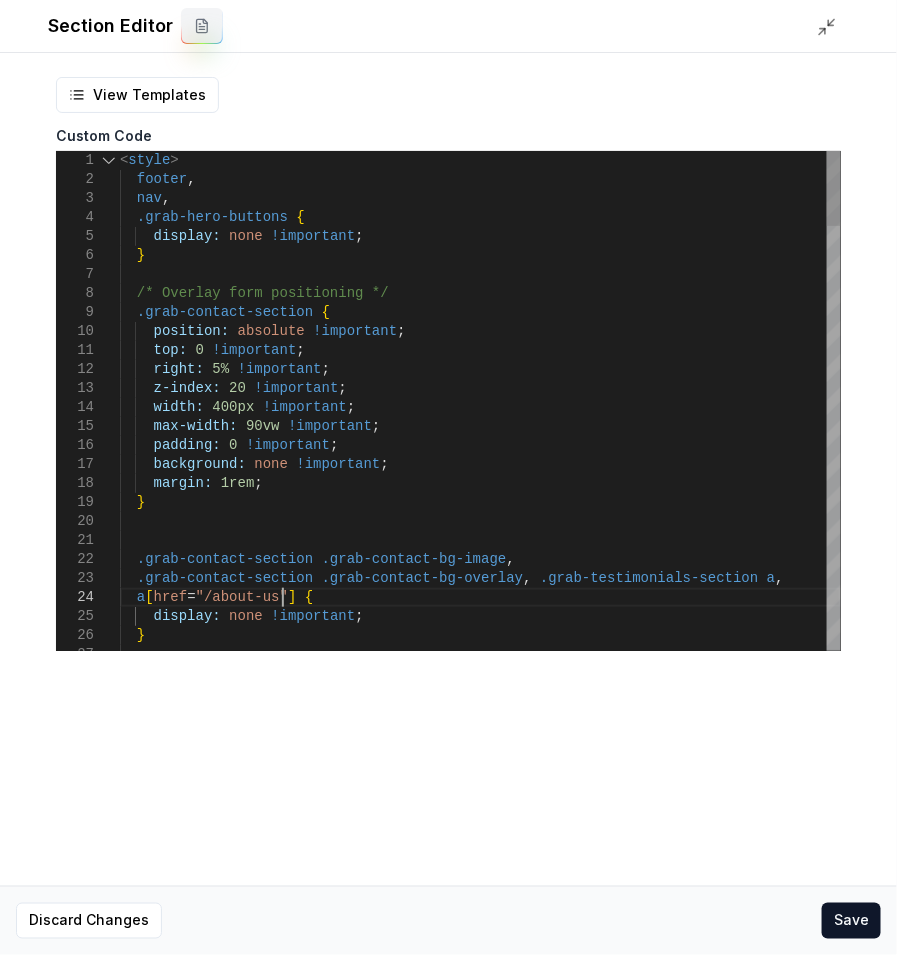 click on ".grab-contact-section   .grab-contact-bg-image ,    .grab-contact-section   .grab-contact-bg-overlay ,   .grab-testimonials-section   a ,      display:   none   !important ;    }    }      max-width:   90vw   !important ;      padding:   0   !important ;      background:   none   !important ;      z-index:   20   !important ;      width:   400px   !important ;      right:   5%   !important ;      top:   0   !important ;    .grab-contact-section   {      position:   absolute   !important ;    /* Overlay form positioning */ < style >    footer ,    nav ,    .grab-hero-buttons   {      display:   none   !important ;    }      margin:   1rem ;    a [ href = "/about-us" ]   {" at bounding box center [480, 1813] 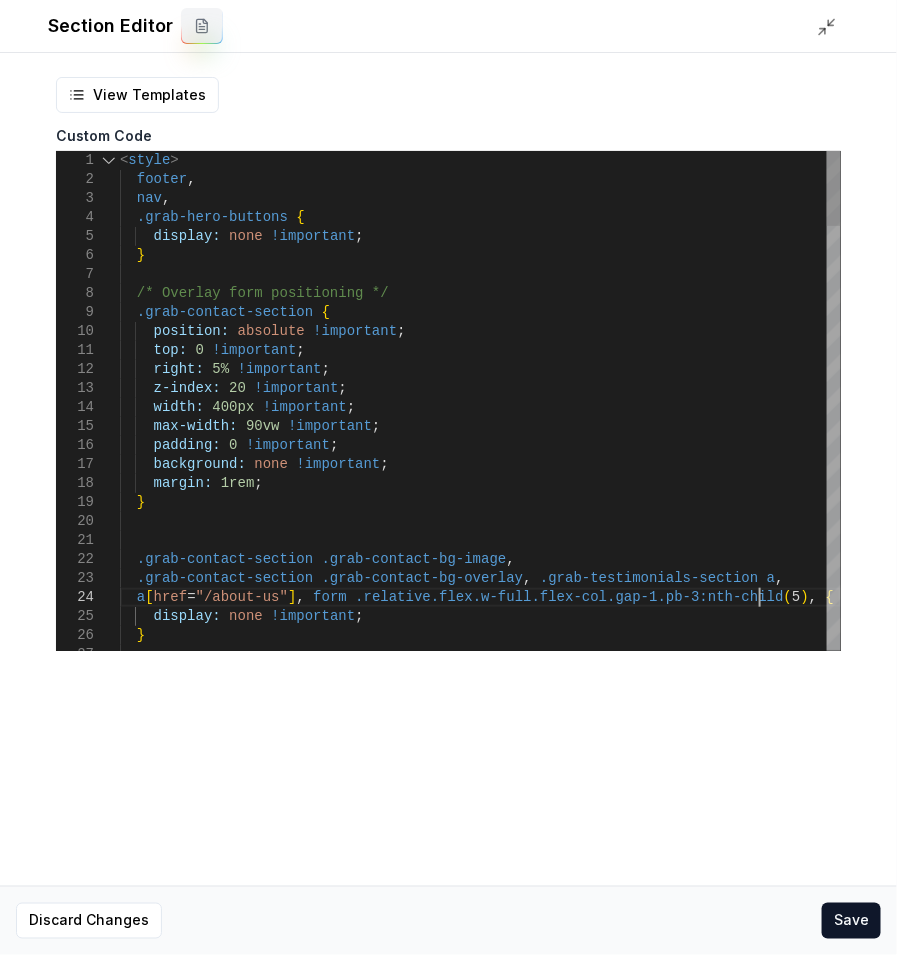 scroll, scrollTop: 57, scrollLeft: 646, axis: both 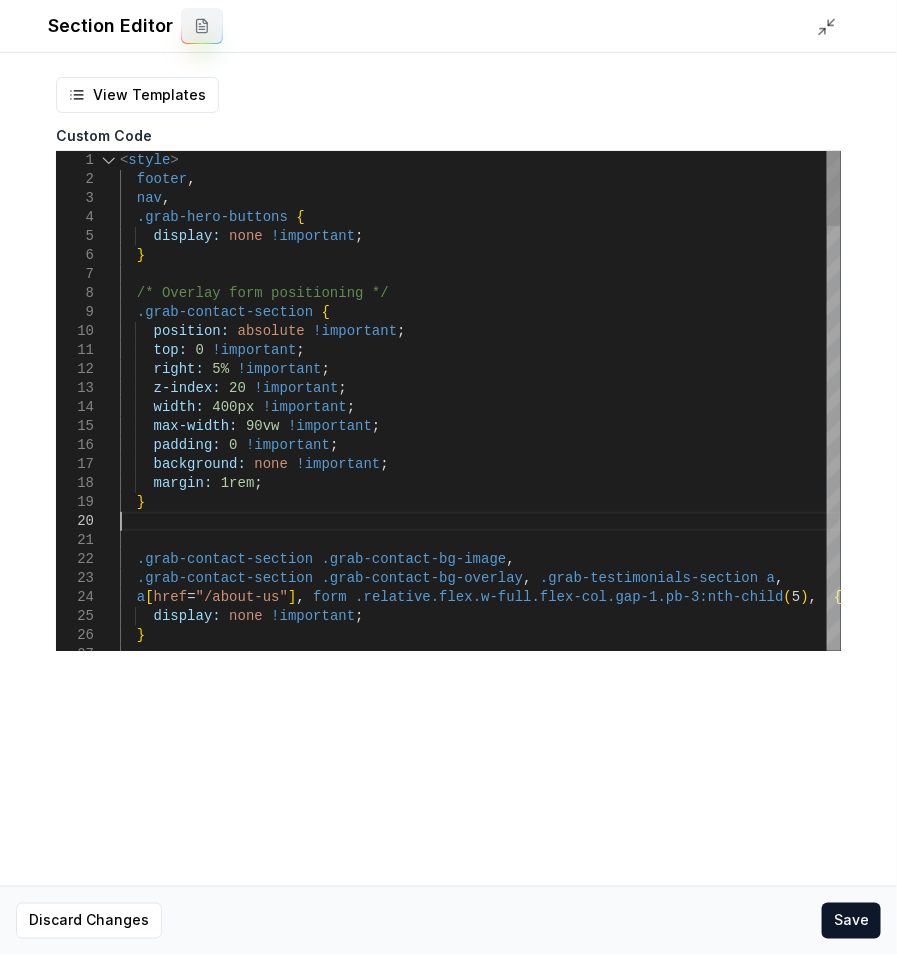 click on ".grab-contact-section   .grab-contact-bg-image ,    .grab-contact-section   .grab-contact-bg-overlay ,   .grab-testimonials-section   a ,      display:   none   !important ;    }    }      max-width:   90vw   !important ;      padding:   0   !important ;      background:   none   !important ;      z-index:   20   !important ;      width:   400px   !important ;      right:   5%   !important ;      top:   0   !important ;    .grab-contact-section   {      position:   absolute   !important ;    /* Overlay form positioning */ < style >    footer ,    nav ,    .grab-hero-buttons   {      display:   none   !important ;    }      margin:   1rem ;    a [ href = "/about-us" ] ,   form   .relative.flex.w-full.flex-col.gap-1.pb-3:nth-chil d ( 5 ) ,    {" at bounding box center [480, 1813] 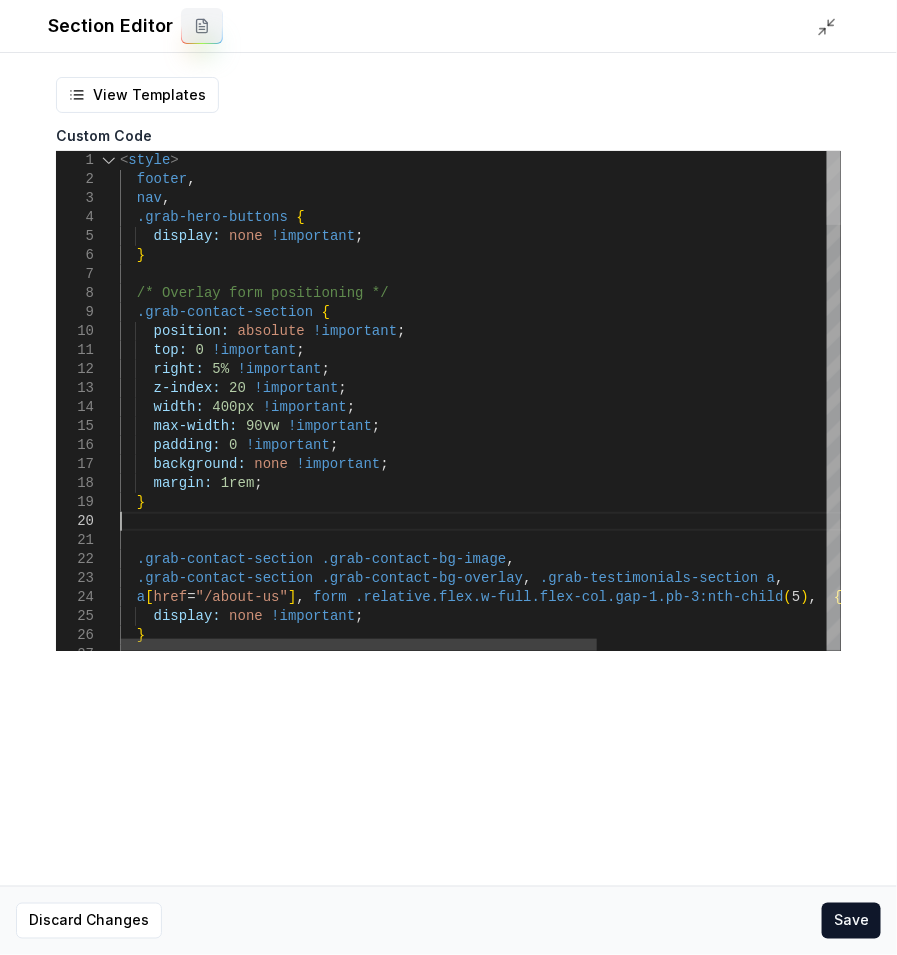 click at bounding box center (834, 188) 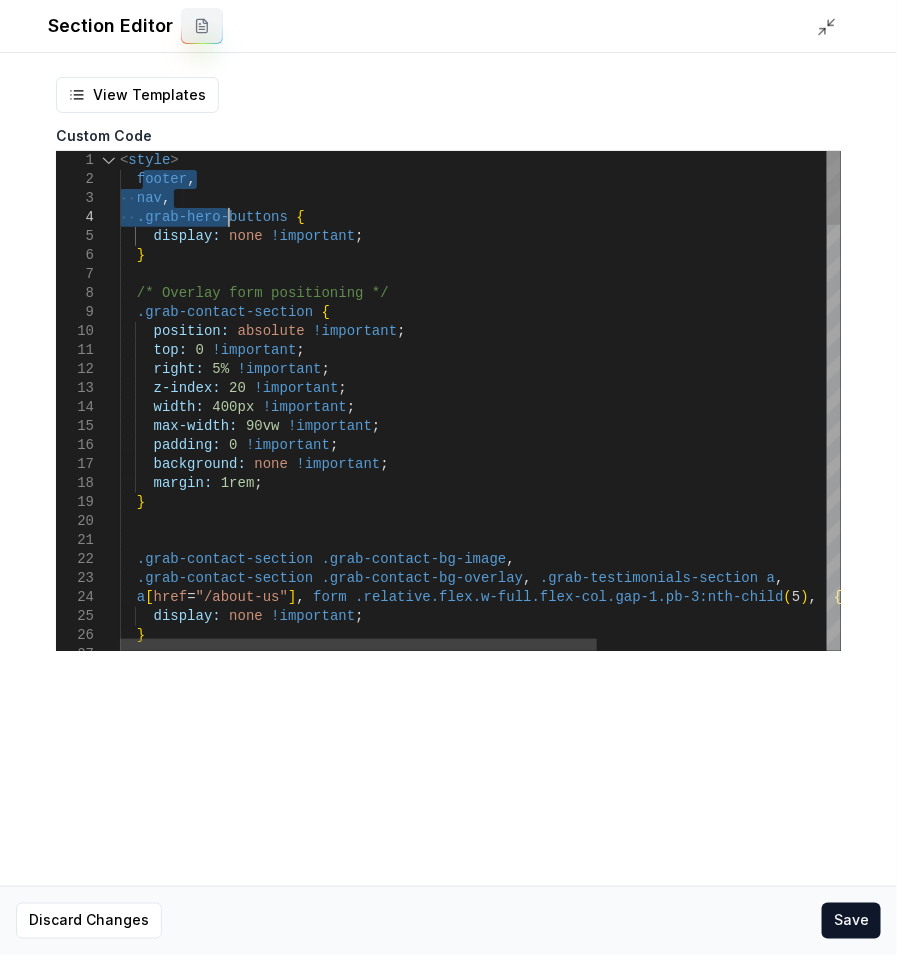 drag, startPoint x: 139, startPoint y: 181, endPoint x: 230, endPoint y: 225, distance: 101.07918 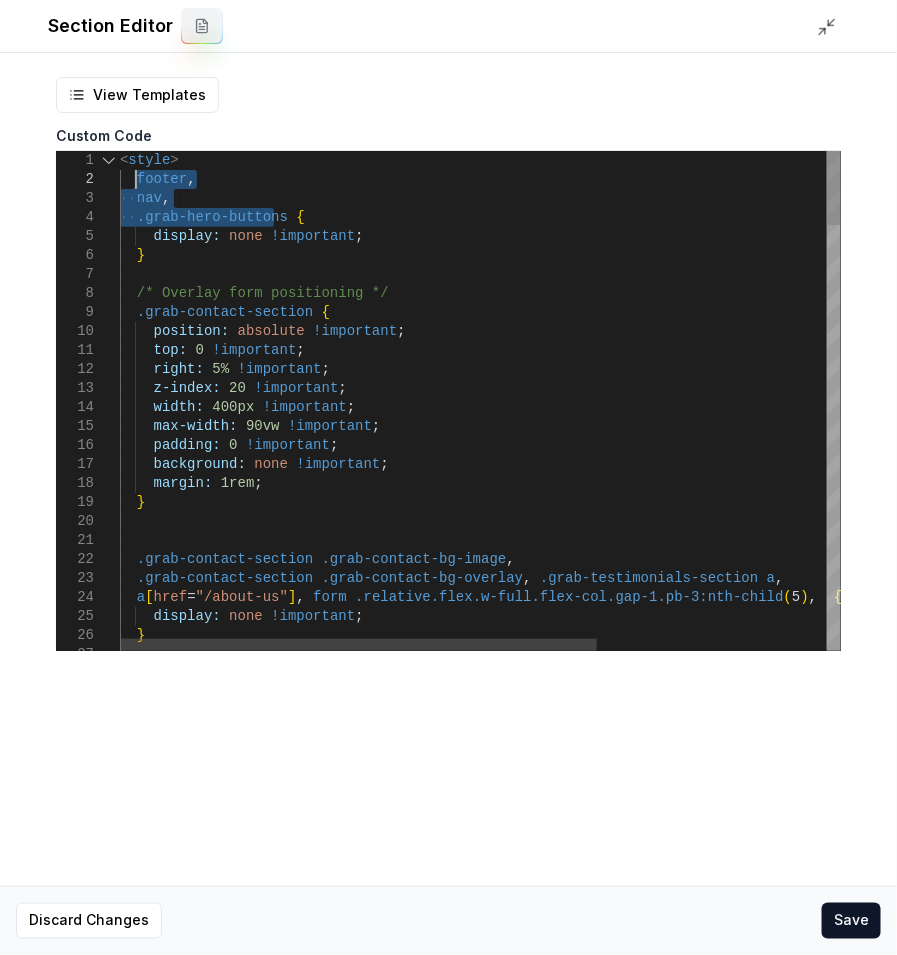 drag, startPoint x: 276, startPoint y: 218, endPoint x: 135, endPoint y: 180, distance: 146.03082 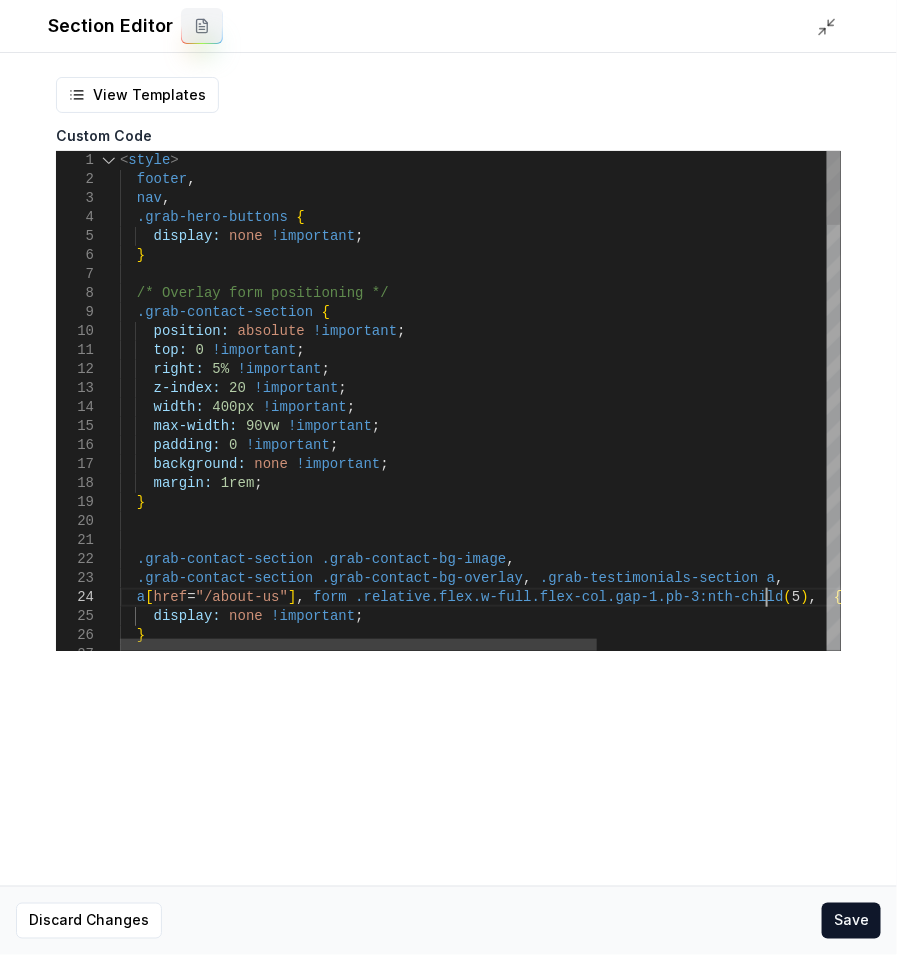 click on "}    .grab-contact-section   .grab-contact-bg-overlay ,   .grab-testimonials-section   a ,    a [ href = "/about-us" ] ,   form   .relative.flex.w-full.flex-col.gap-1.pb-3:nth-chil d ( 5 ) ,    {      display:   none   !important ;    .grab-contact-section   .grab-contact-bg-image ,    }      margin:   1rem ;      padding:   0   !important ;      background:   none   !important ;      max-width:   90vw   !important ;      width:   400px   !important ;      z-index:   20   !important ;      top:   0   !important ;      right:   5%   !important ;      position:   absolute   !important ;    /* Overlay form positioning */    .grab-contact-section   {    }    .grab-hero-buttons   {      display:   none   !important ;    footer ,    nav , < style >" at bounding box center [653, 1819] 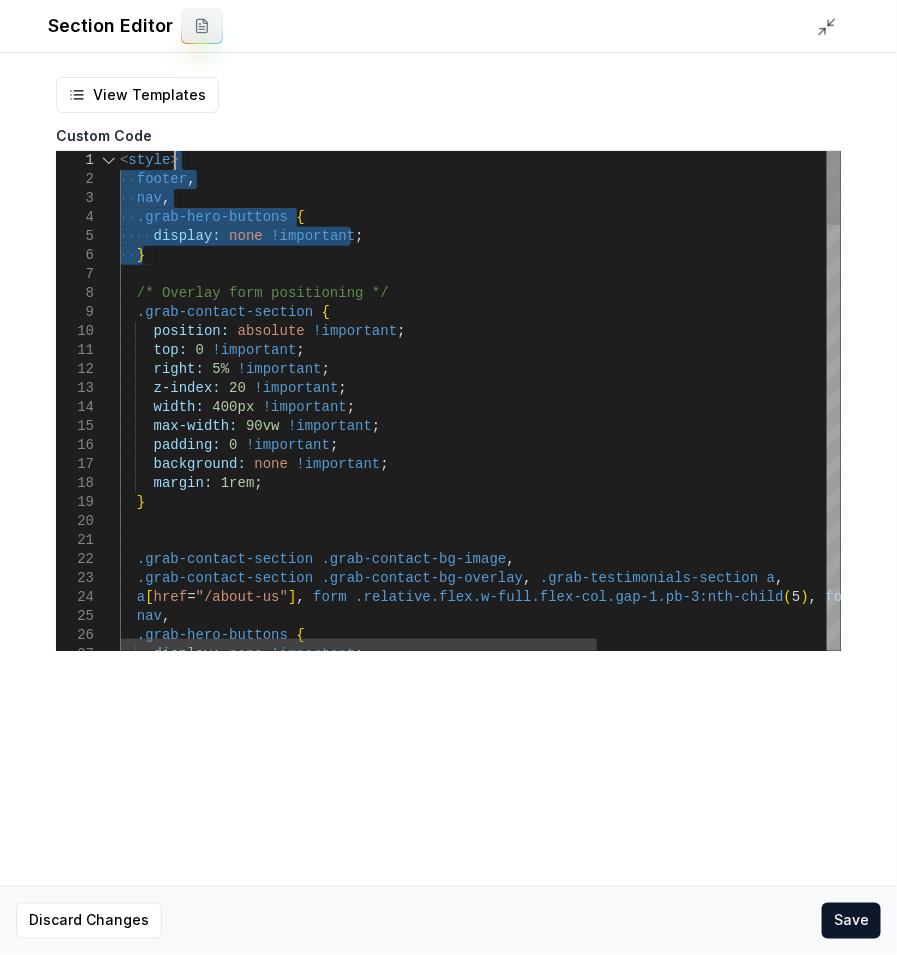 drag, startPoint x: 163, startPoint y: 246, endPoint x: 187, endPoint y: 151, distance: 97.984695 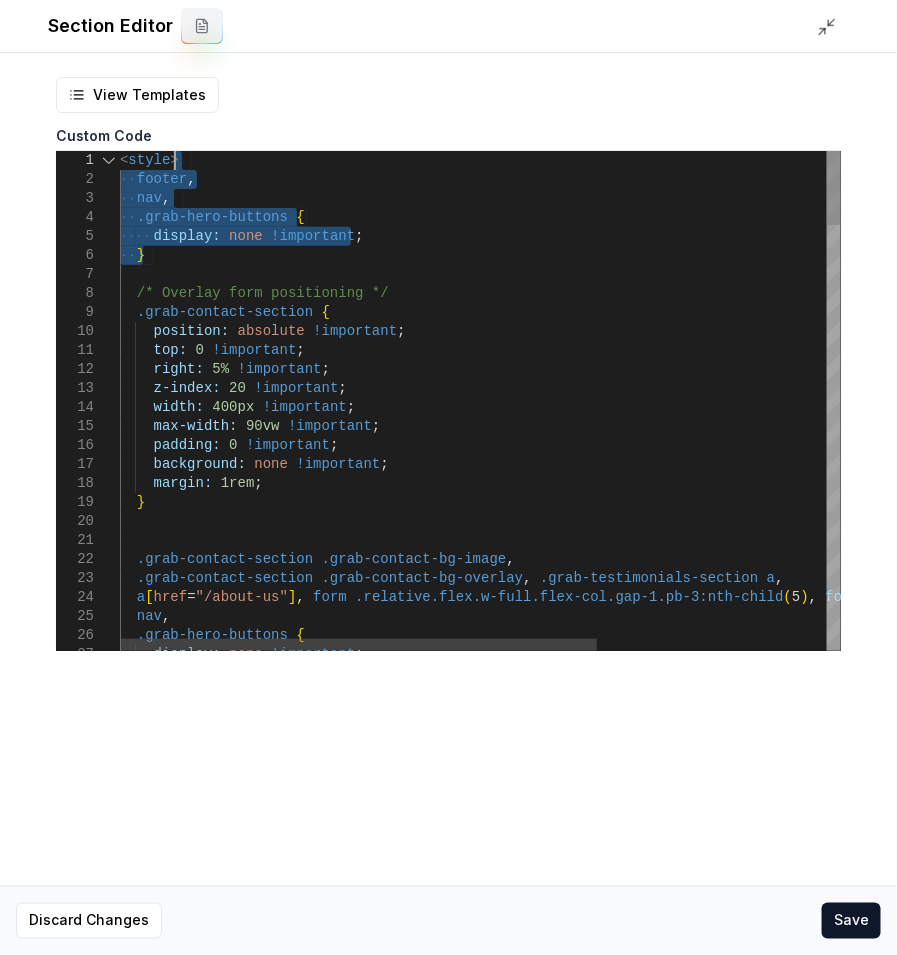 click on ".grab-contact-section   .grab-contact-bg-overlay ,   .grab-testimonials-section   a ,    a [ href = "/about-us" ] ,   form   .relative.flex.w-full.flex-col.gap-1.pb-3:nth-chil d ( 5 ) ,   footer ,      display:   none   !important ;    .grab-contact-section   .grab-contact-bg-image ,    }      margin:   1rem ;      padding:   0   !important ;      background:   none   !important ;      max-width:   90vw   !important ;      width:   400px   !important ;      z-index:   20   !important ;      top:   0   !important ;      right:   5%   !important ;      position:   absolute   !important ;    /* Overlay form positioning */    .grab-contact-section   {    }    .grab-hero-buttons   {      display:   none   !important ;    footer ,    nav , < style >    nav ,    .grab-hero-buttons   {" at bounding box center [653, 1838] 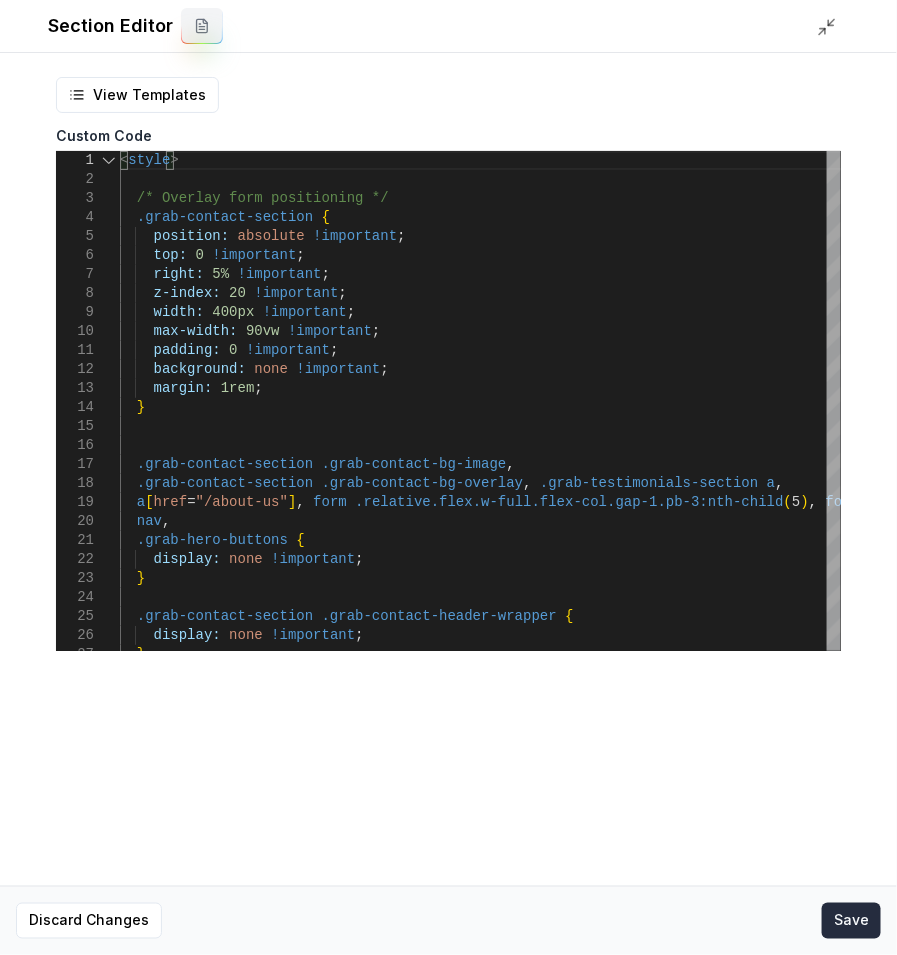 click on "Save" at bounding box center (851, 921) 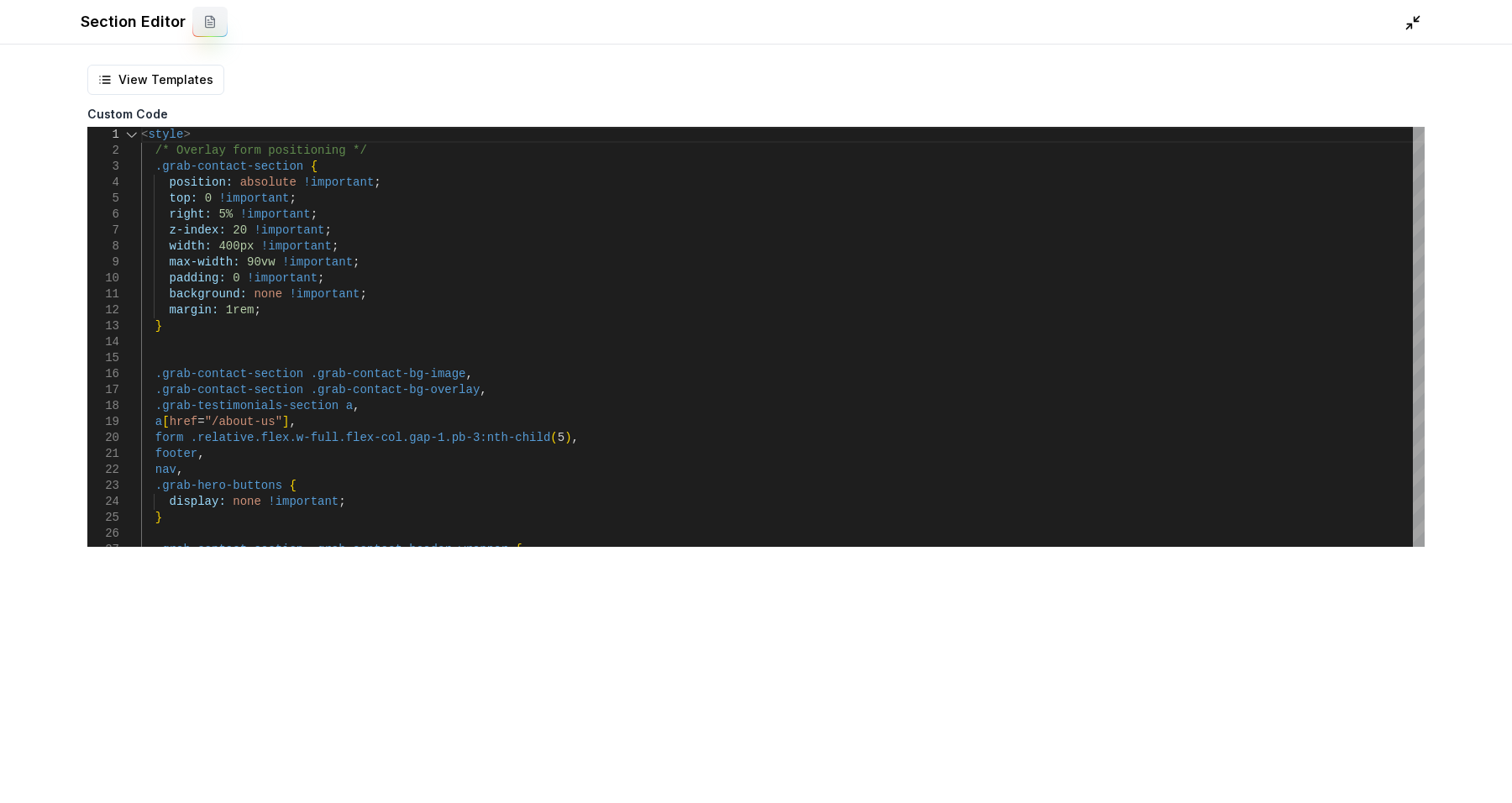 click 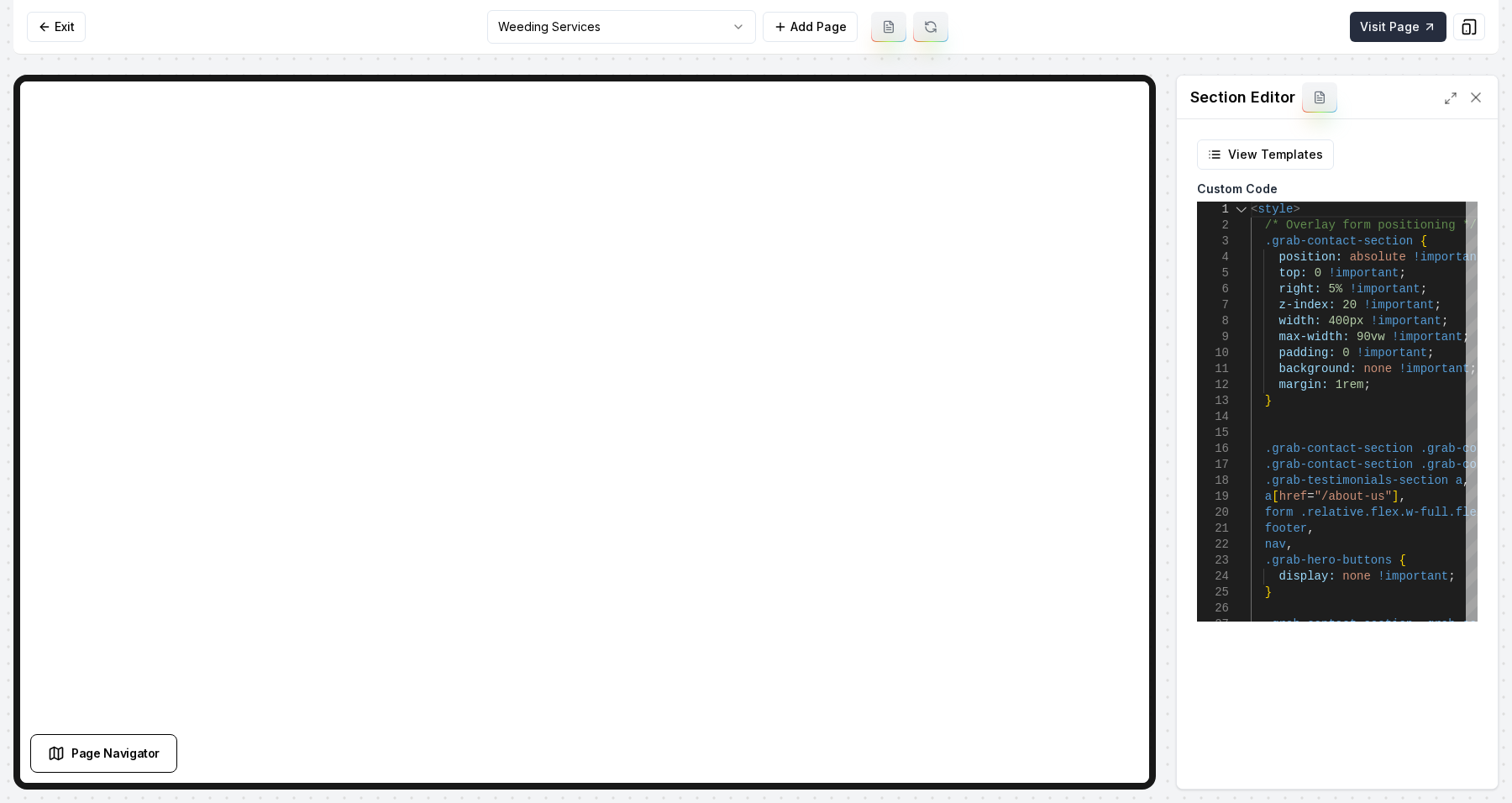 click on "Visit Page" at bounding box center (1398, 27) 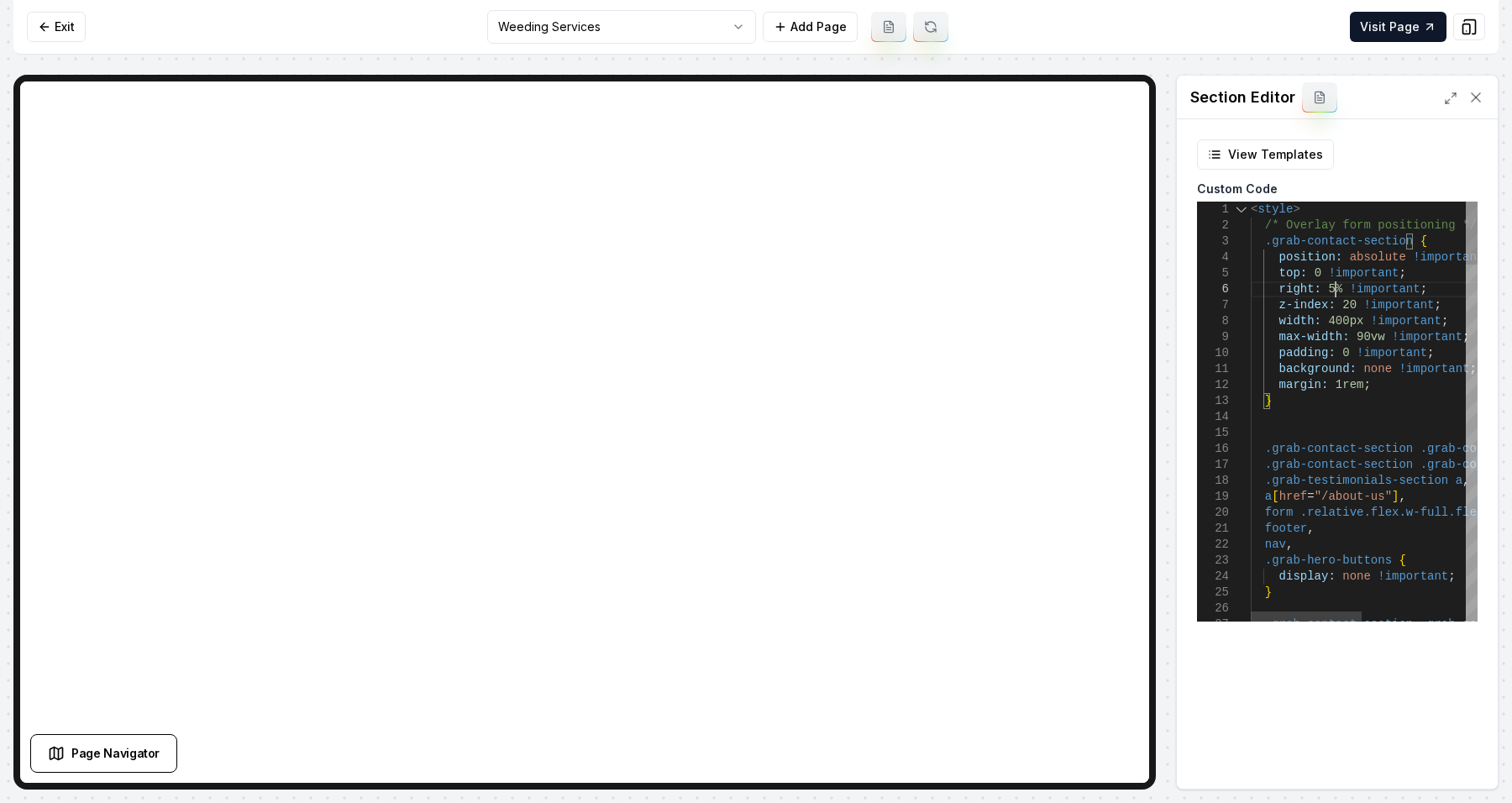 scroll, scrollTop: 48, scrollLeft: 0, axis: vertical 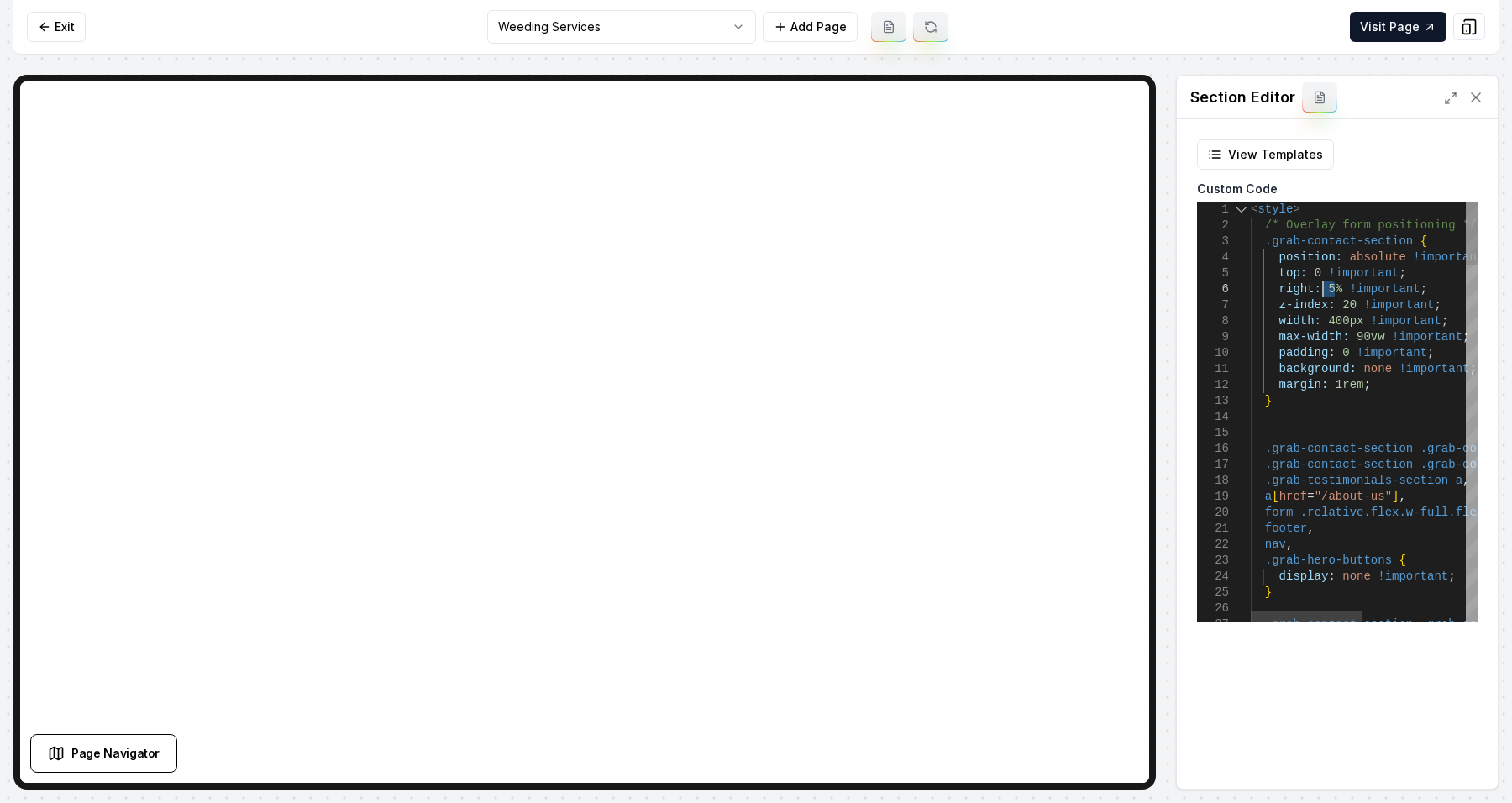 drag, startPoint x: 1335, startPoint y: 292, endPoint x: 1321, endPoint y: 297, distance: 14.866069 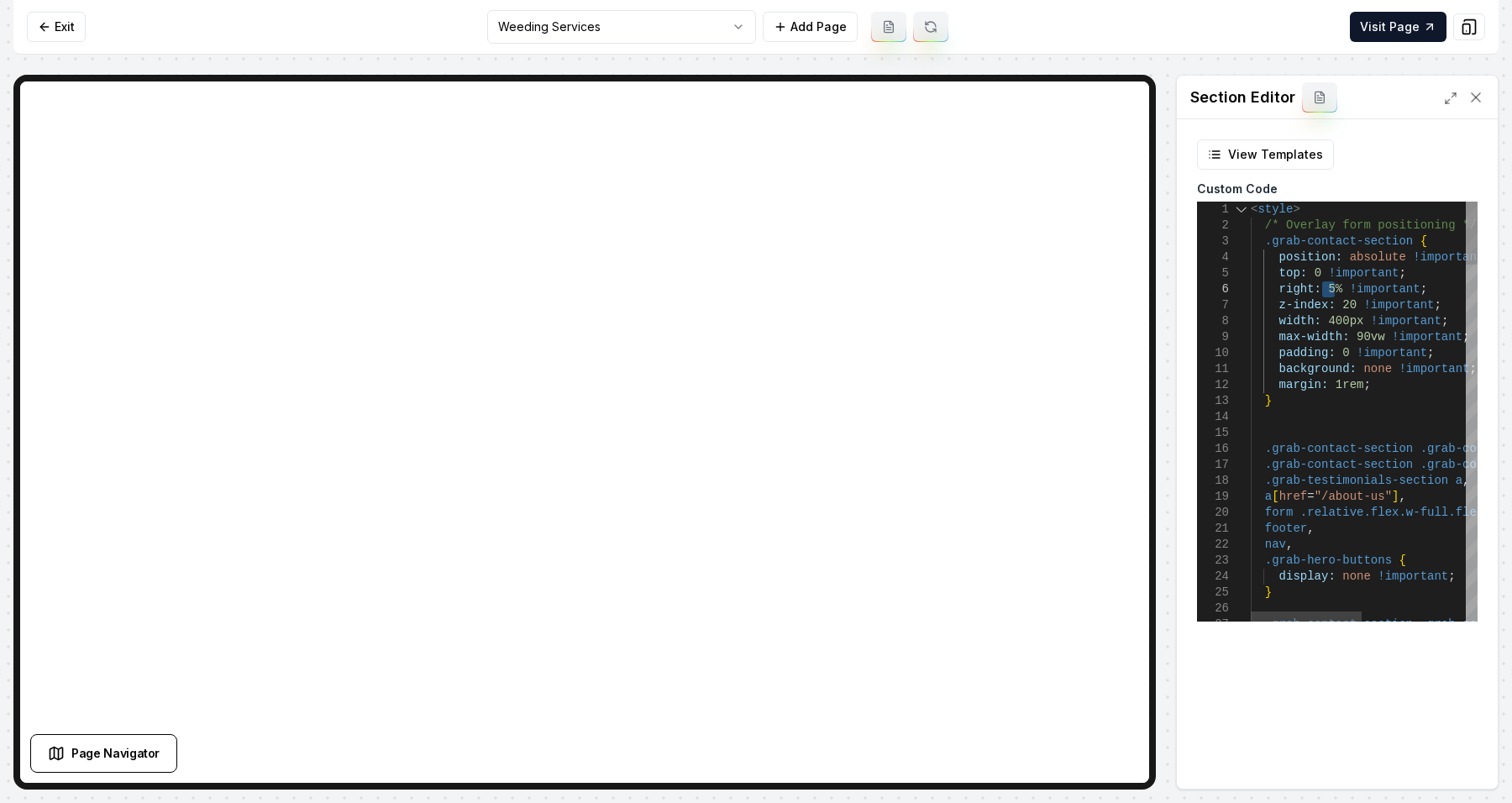 scroll, scrollTop: 80, scrollLeft: 76, axis: both 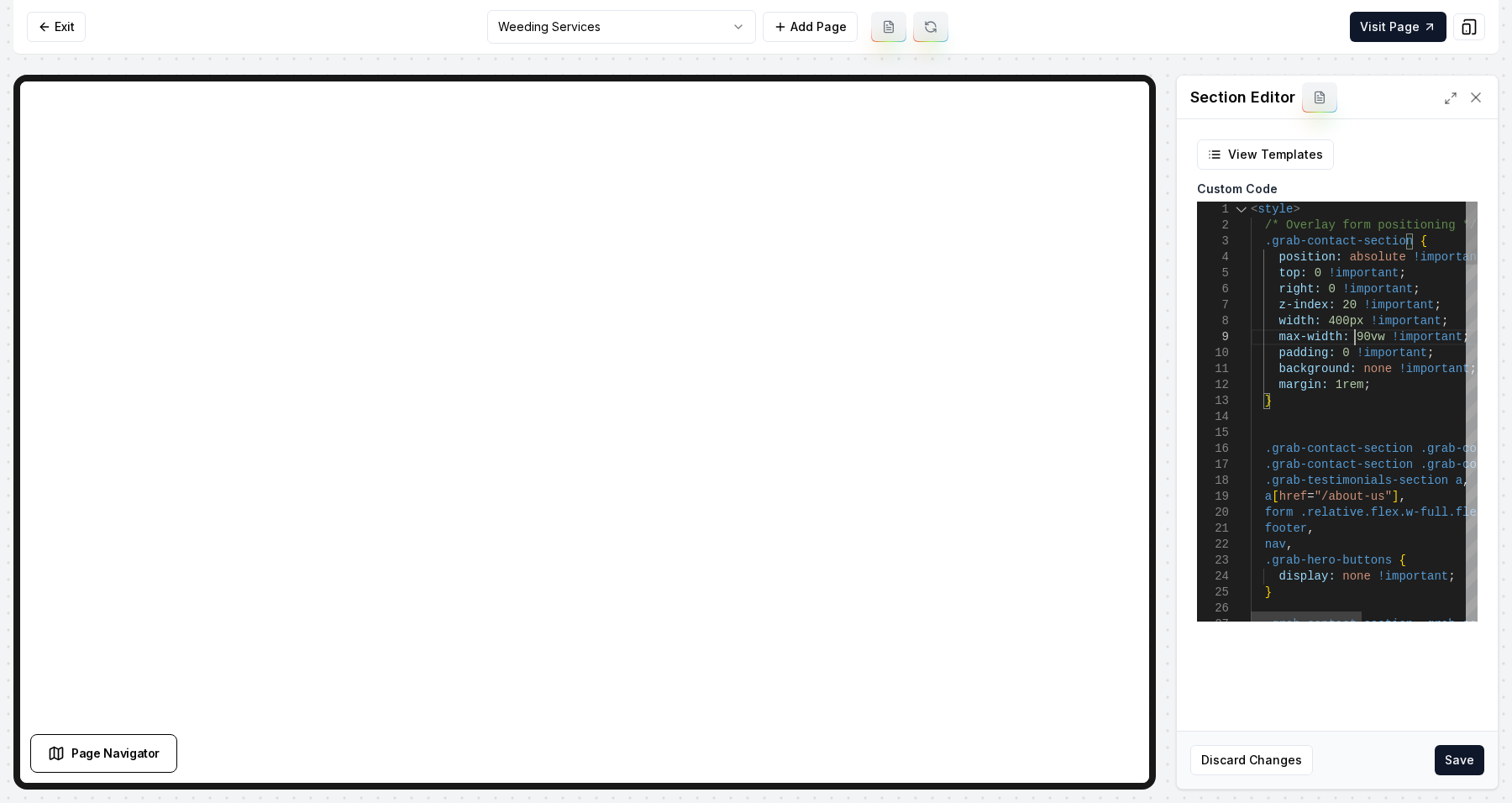 click on ".grab-contact-section   .grab-contact-bg-overlay ,    a [ href = "/about-us" ] ,      display:   none   !important ;    .grab-contact-section   .grab-contact-bg-image ,    }      margin:   1rem ;      padding:   0   !important ;      background:   none   !important ;      max-width:   90vw   !important ;      width:   400px   !important ;      z-index:   20   !important ;      top:   0   !important ;      right:   0   !important ;      position:   absolute   !important ;    .grab-contact-section   {    /* Overlay form positioning */ < style >    nav ,    .grab-hero-buttons   {    }    .grab-testimonials-section   a ,    form   .relative.flex.w-full.flex-col.gap-1.pb-3:nth-chil d ( 5 ) ,    footer ,    .grab-contact-section   .grab-contact-header-wrapper   {" at bounding box center (1469, 1595) 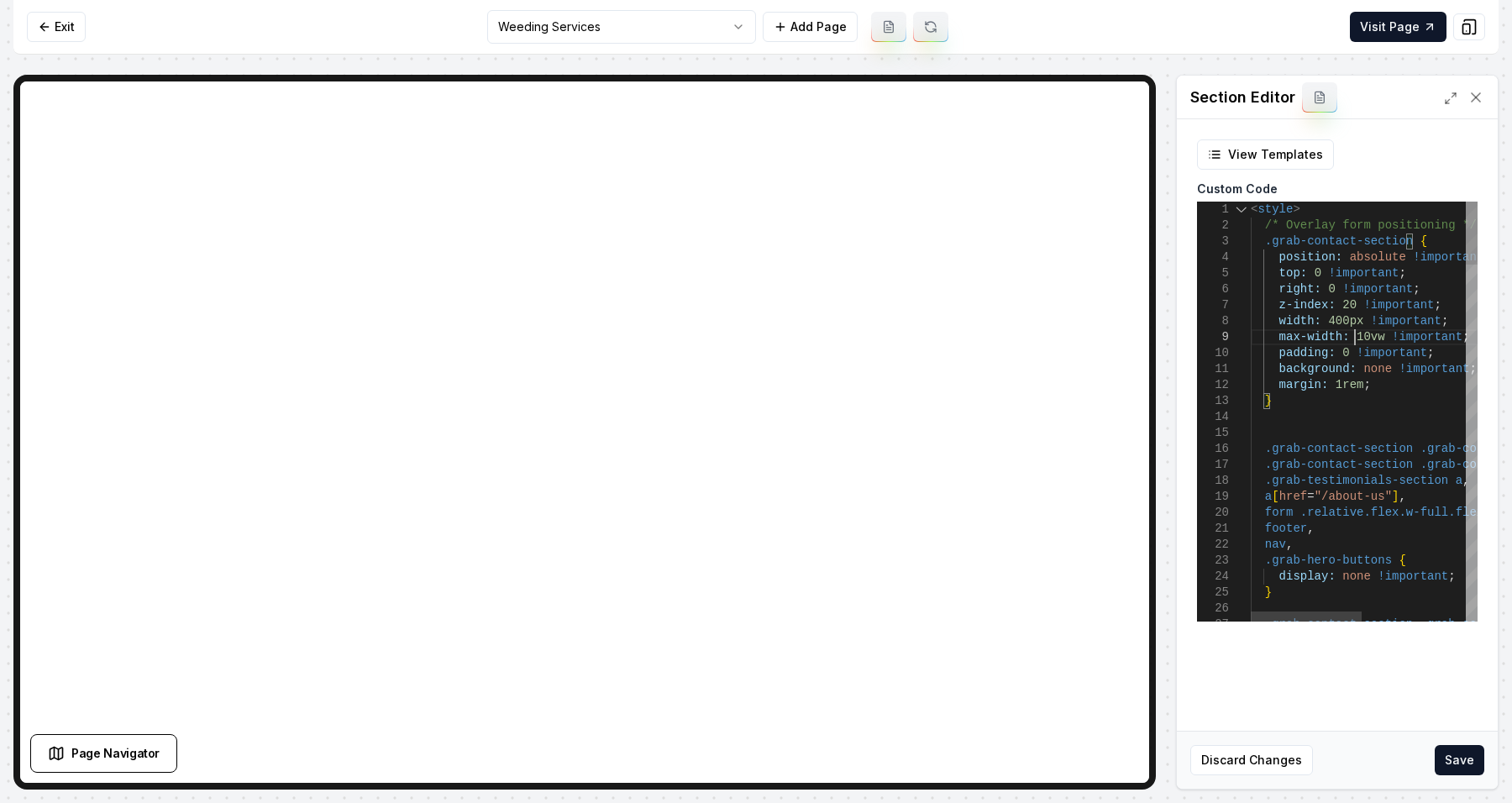 scroll, scrollTop: 127, scrollLeft: 108, axis: both 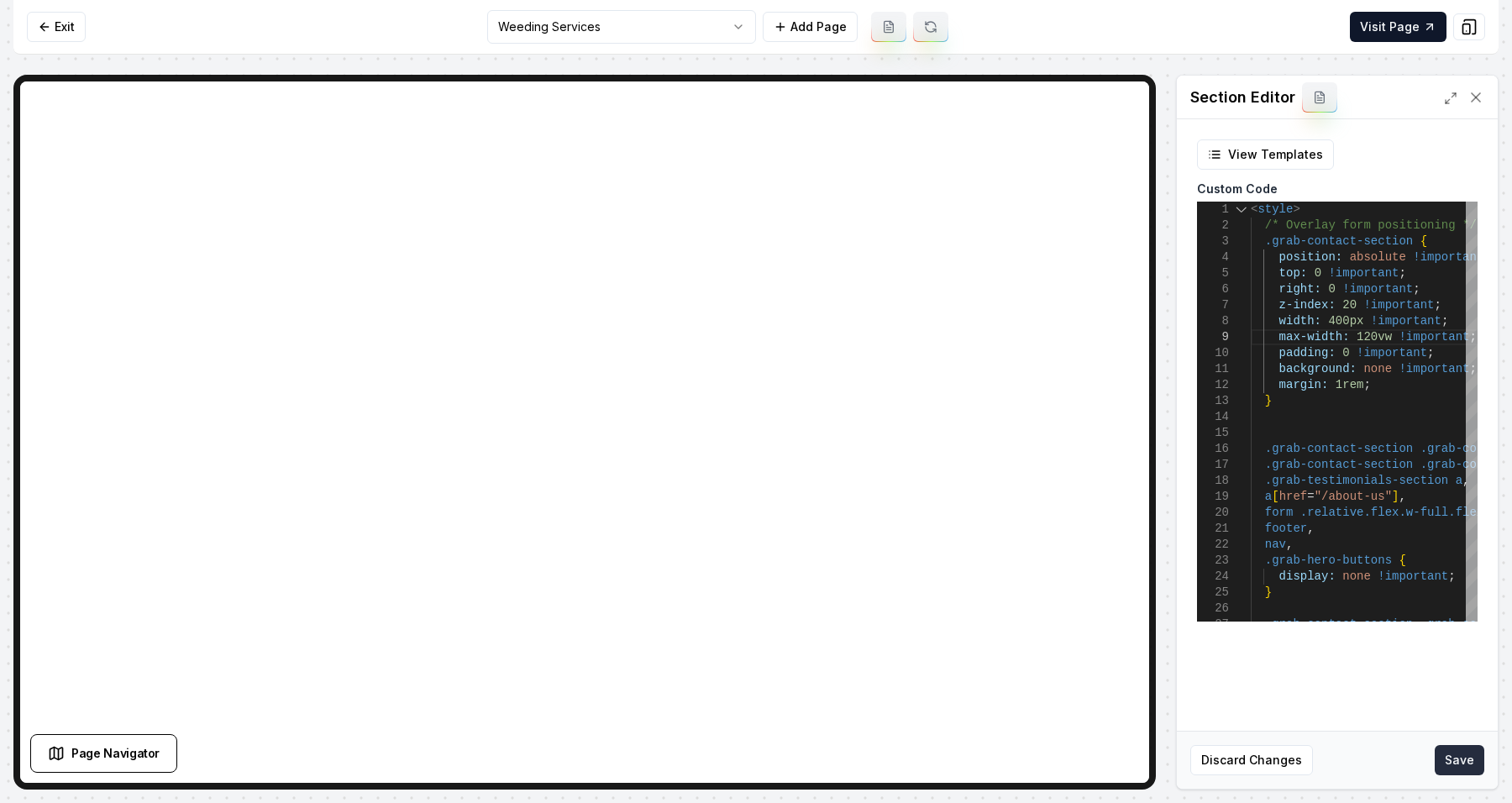 click on "Save" at bounding box center [1459, 760] 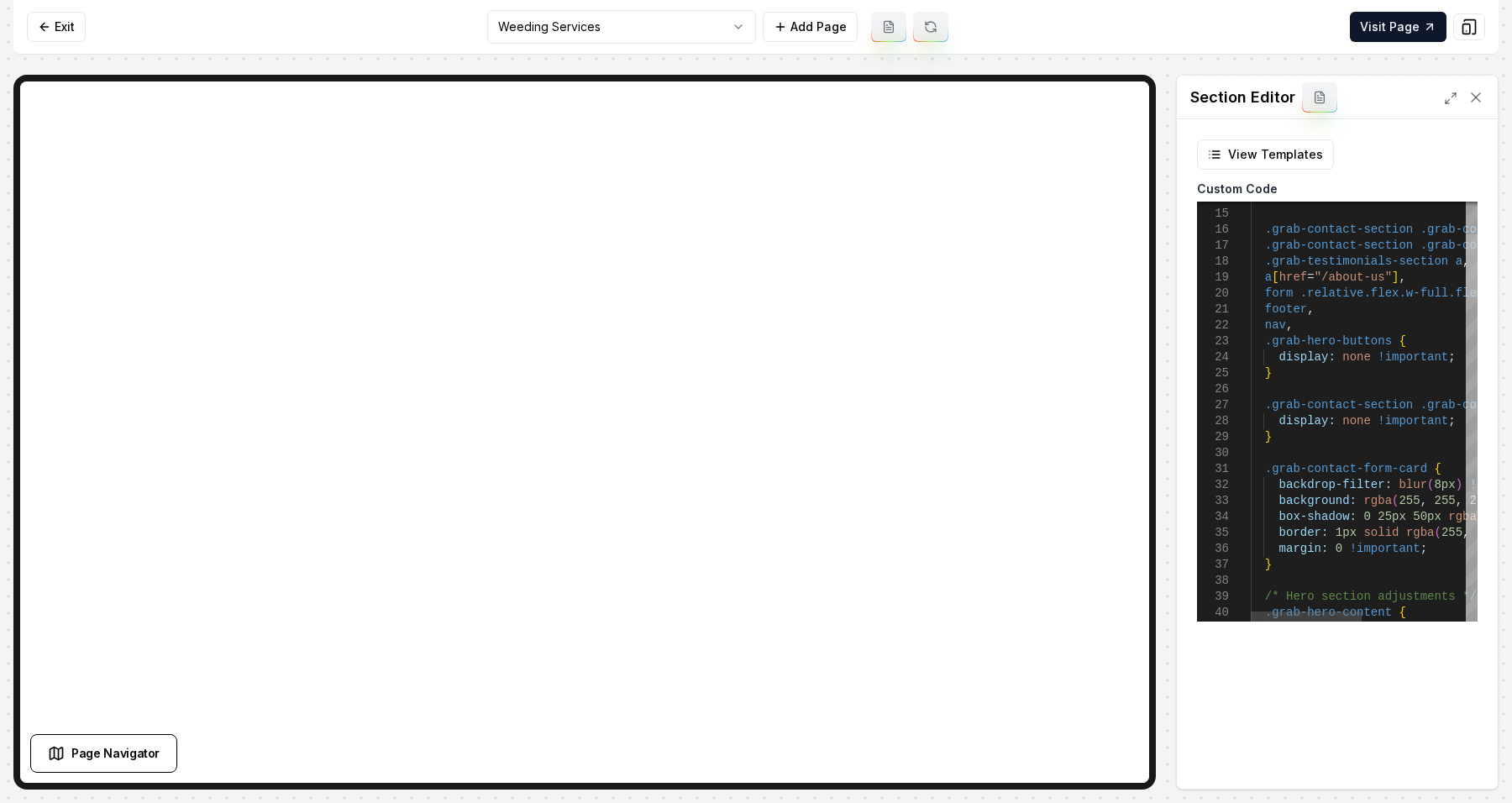 click at bounding box center [1472, 265] 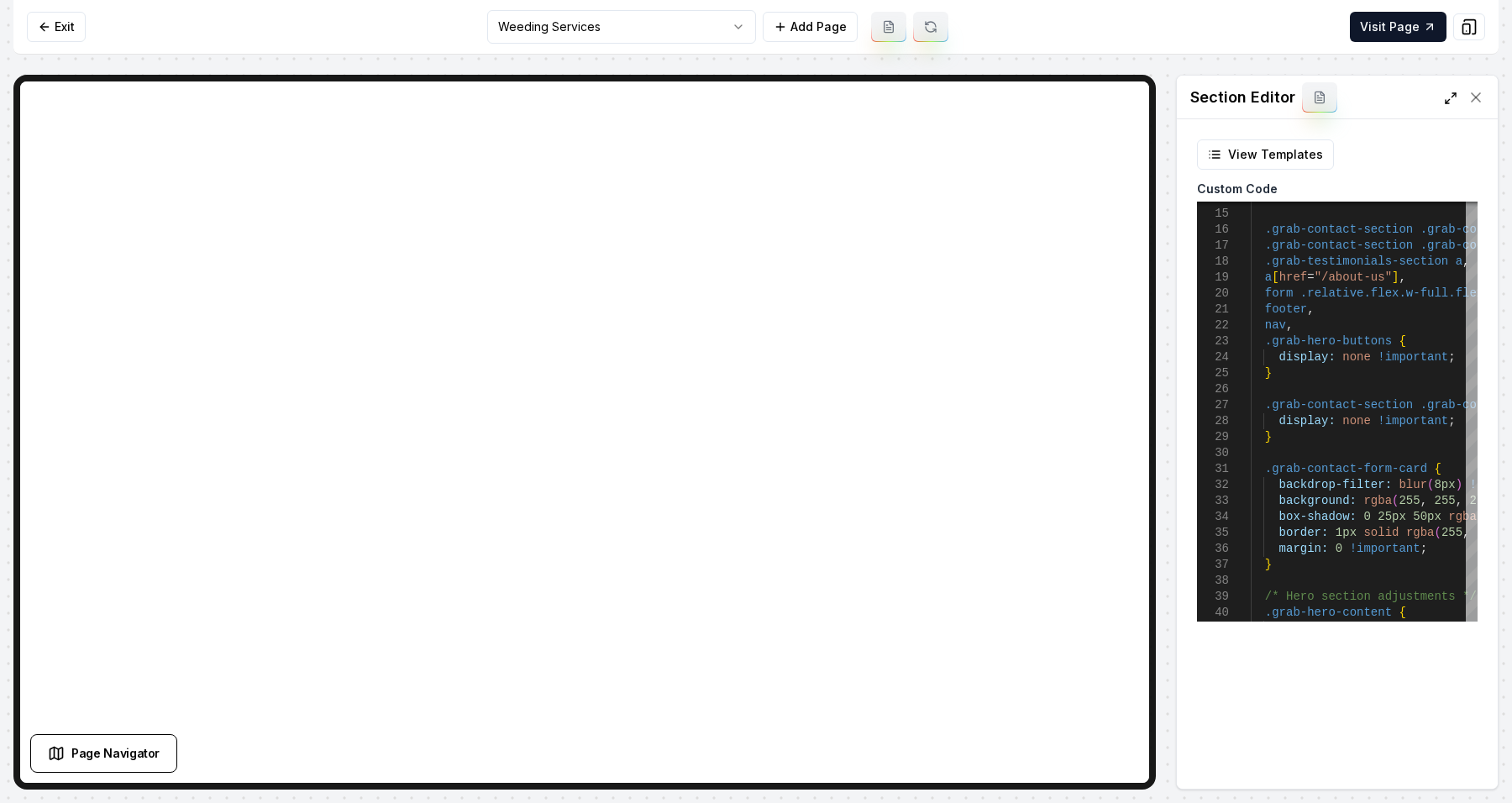 click 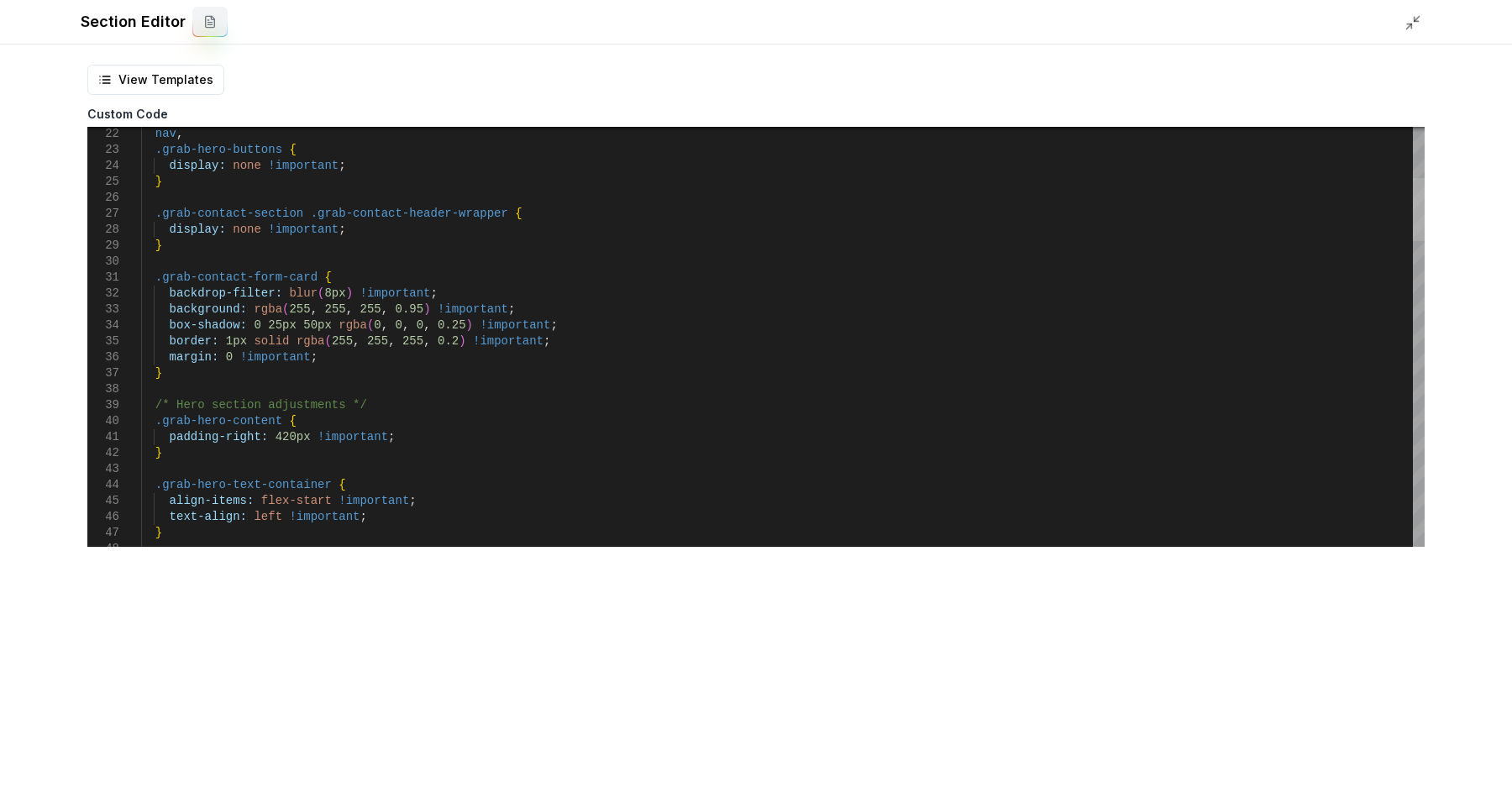 click at bounding box center [1419, 209] 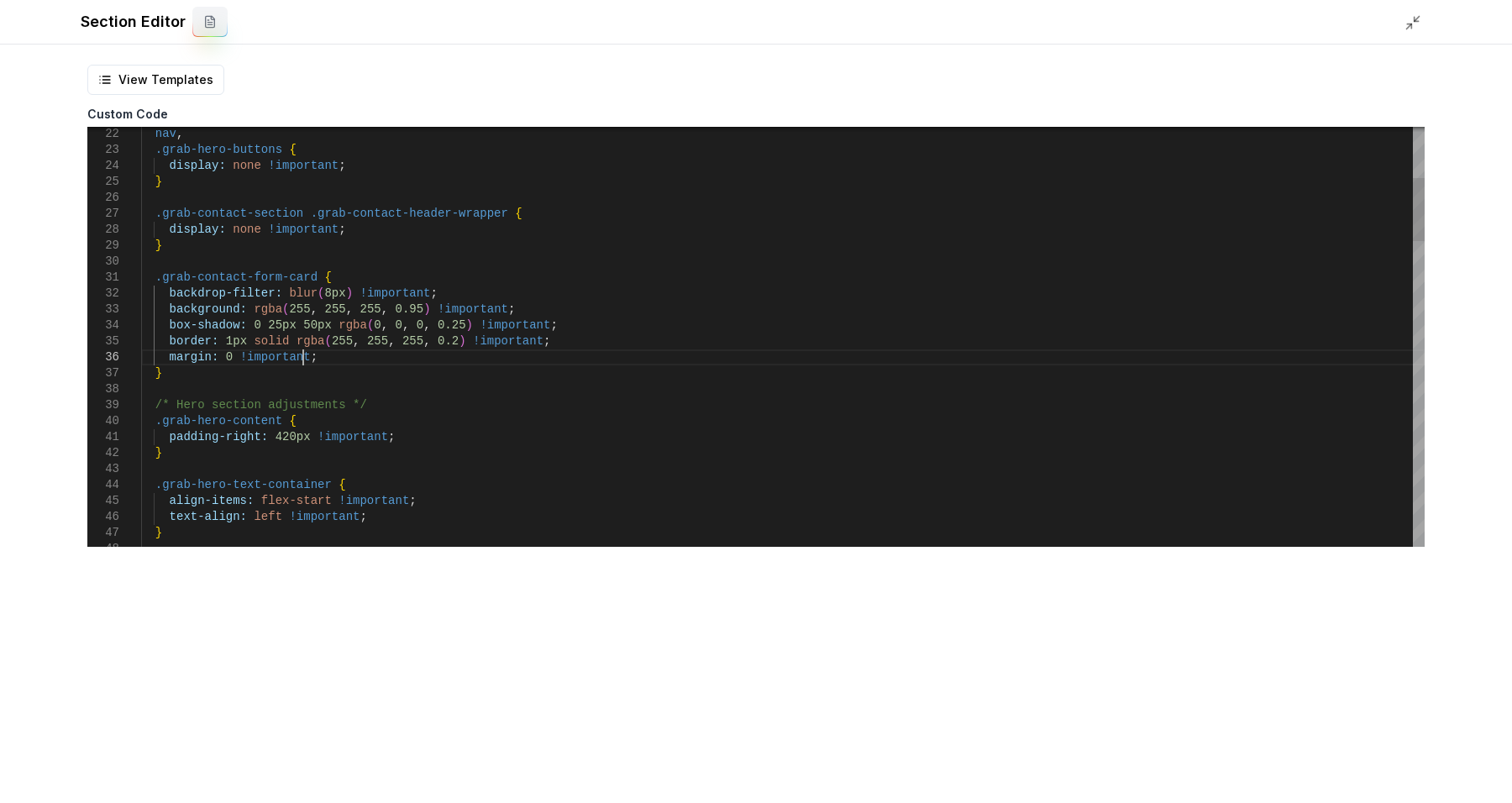 click on "text-align:   left   !important ;    }      align-items:   flex-start   !important ;    .grab-hero-text-container   {    }    .grab-hero-content   {      padding-right:   420px   !important ;    /* Hero section adjustments */    }      box-shadow:   0   25px   50px   rgba ( 0 ,   0 ,   0 ,   0.25 )   !important ;      border:   1px   solid   rgba ( 255 ,   255 ,   255 ,   0.2 )   !important ;      margin:   0   !important ;    .grab-contact-form-card   {      backdrop-filter:   blur ( 8px )   !important ;      background:   rgba ( 255 ,   255 ,   255 ,   0.95 )   !important ;    }      display:   none   !important ;    .grab-contact-section   .grab-contact-header-wrapper   {    }      display:   none   !important ;    .grab-hero-buttons   {    nav ," at bounding box center (783, 1179) 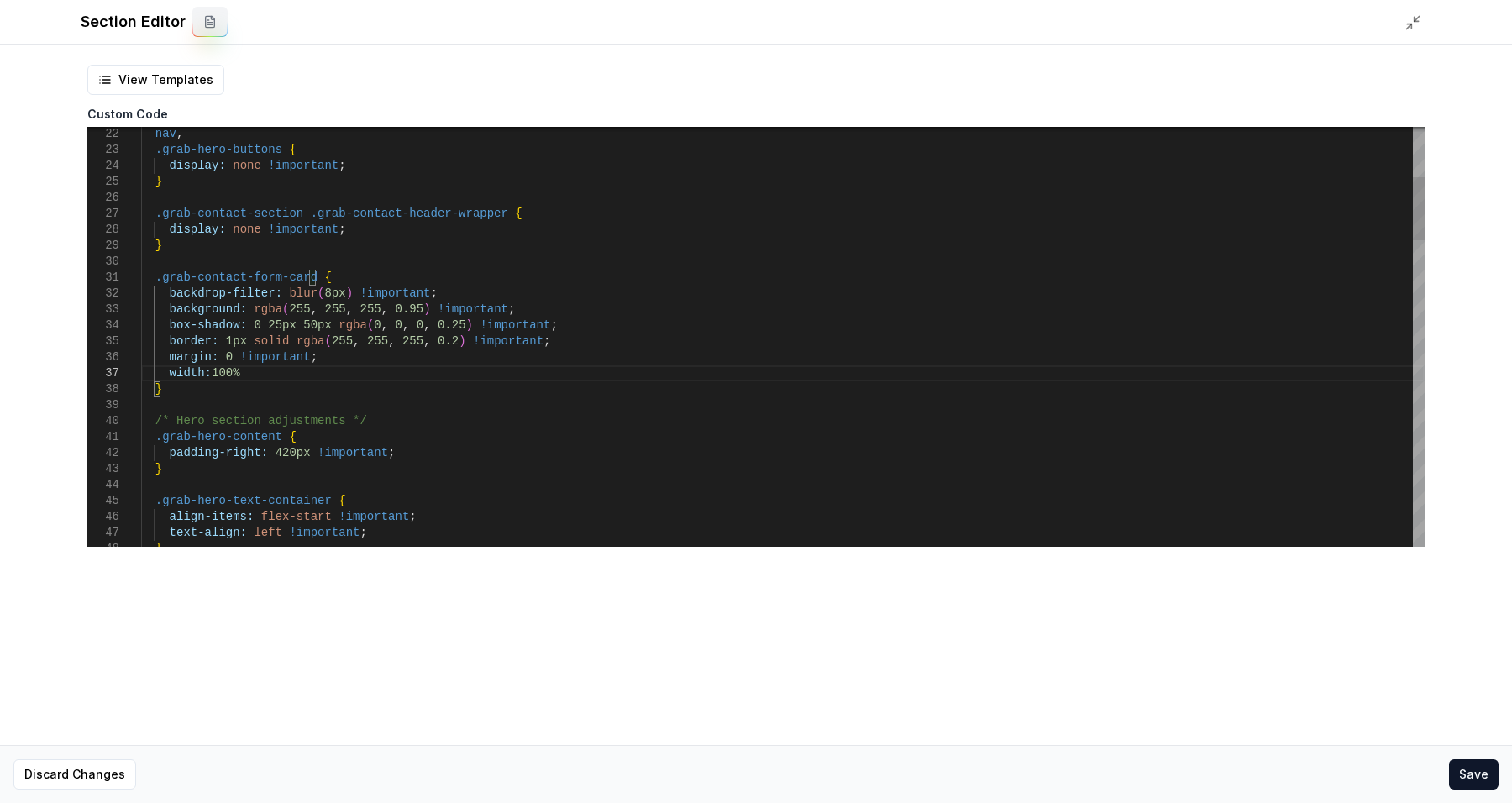 scroll, scrollTop: 109, scrollLeft: 95, axis: both 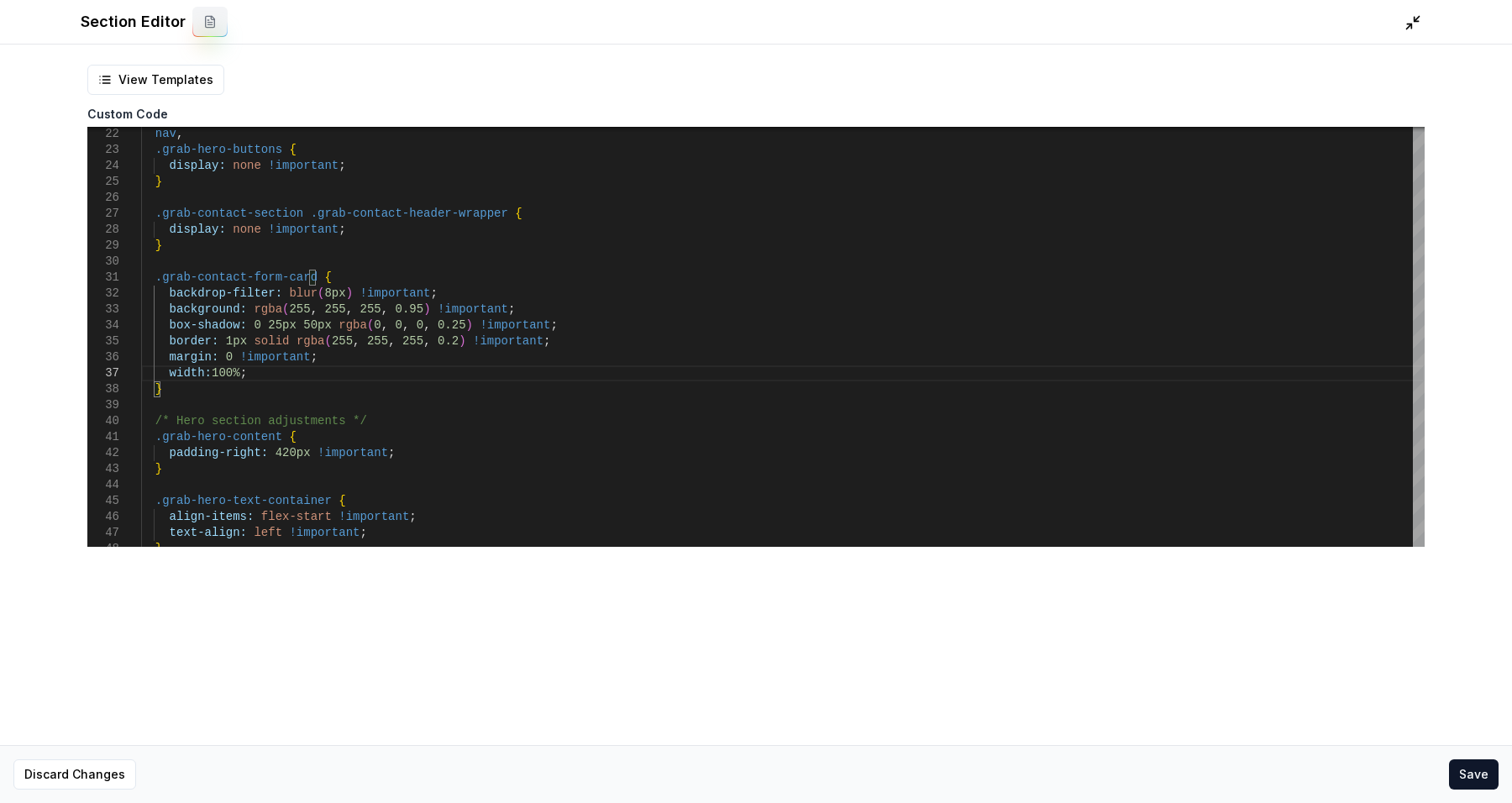 click 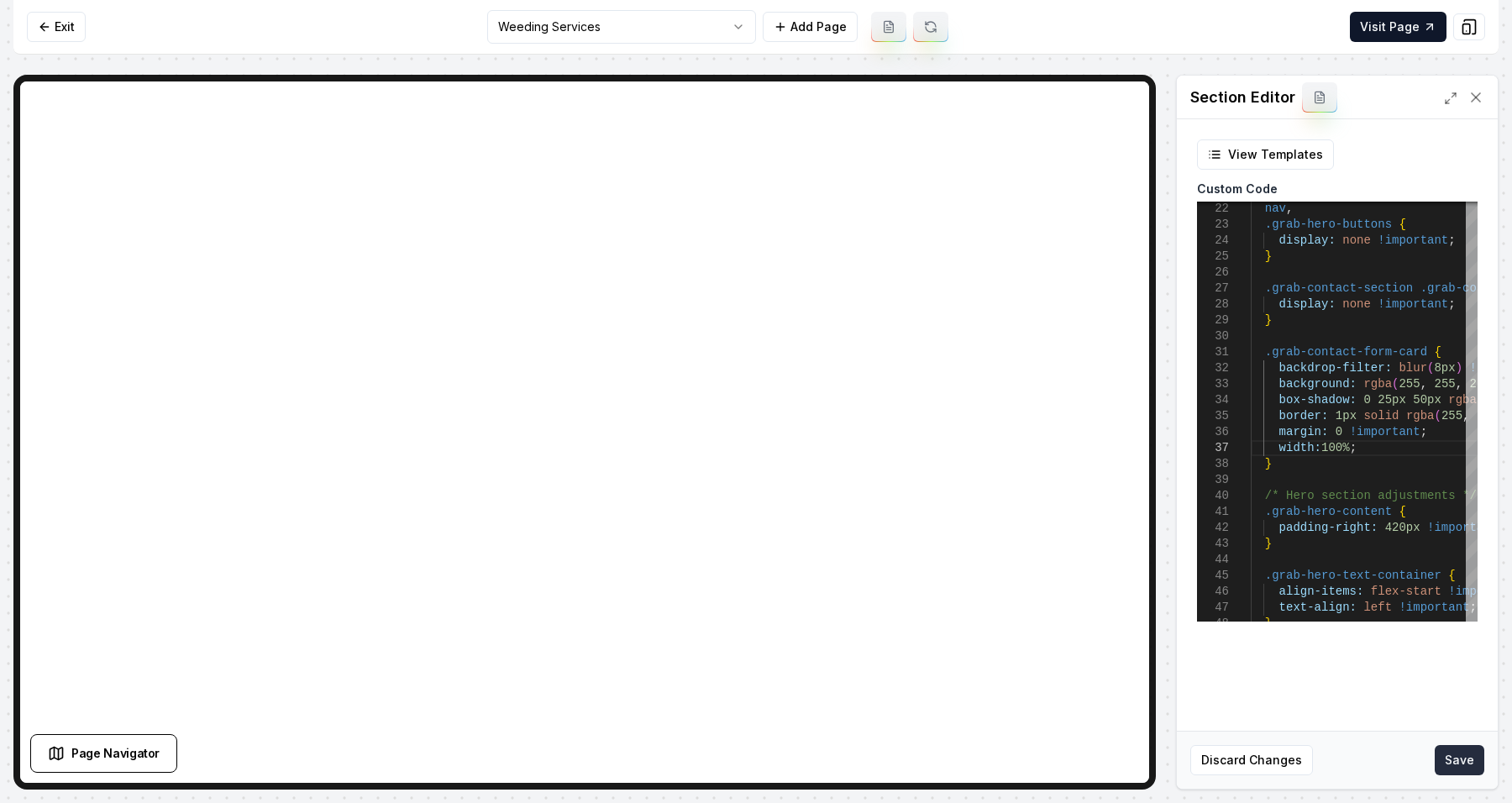 click on "Save" at bounding box center [1459, 760] 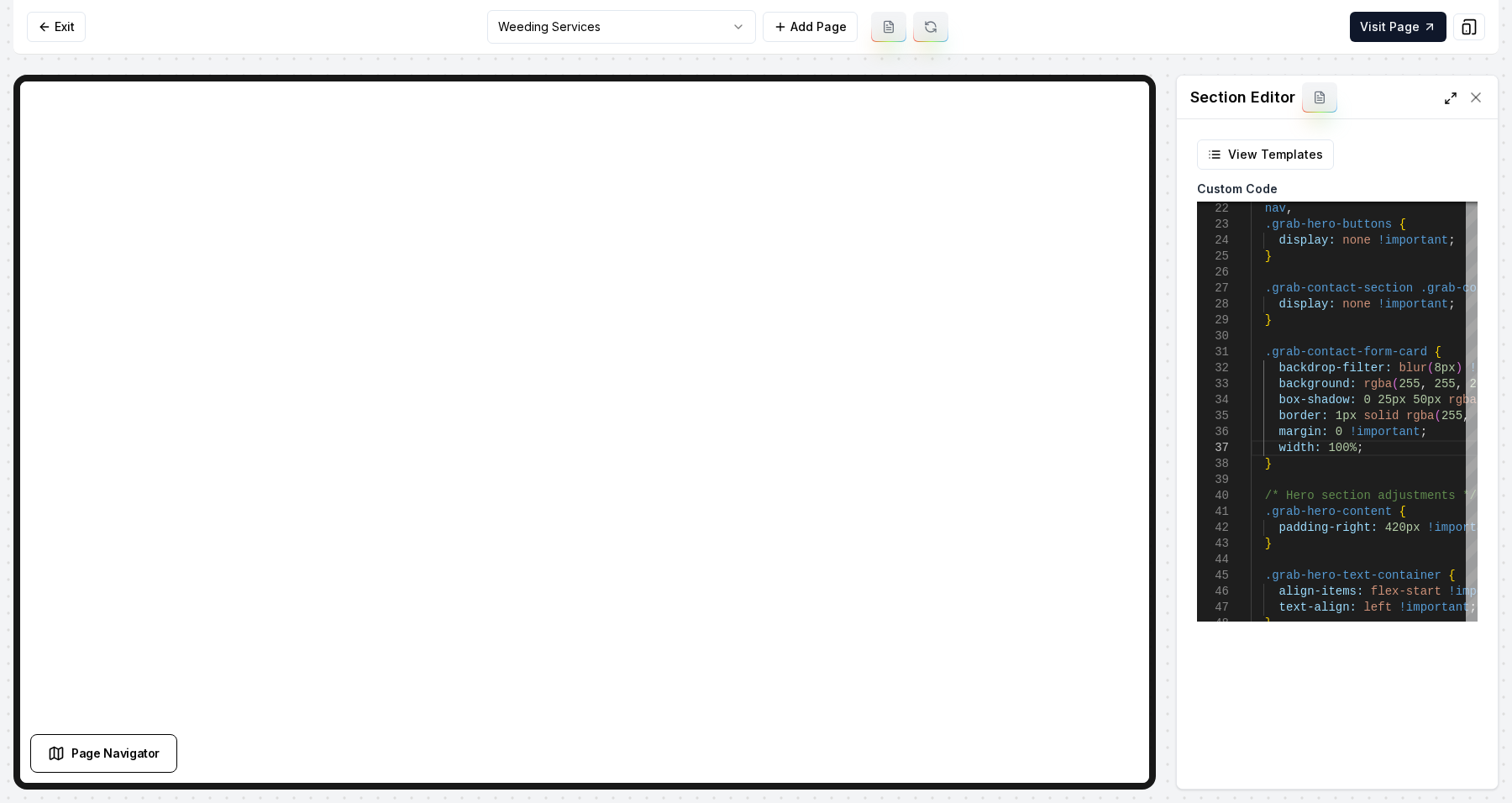 click 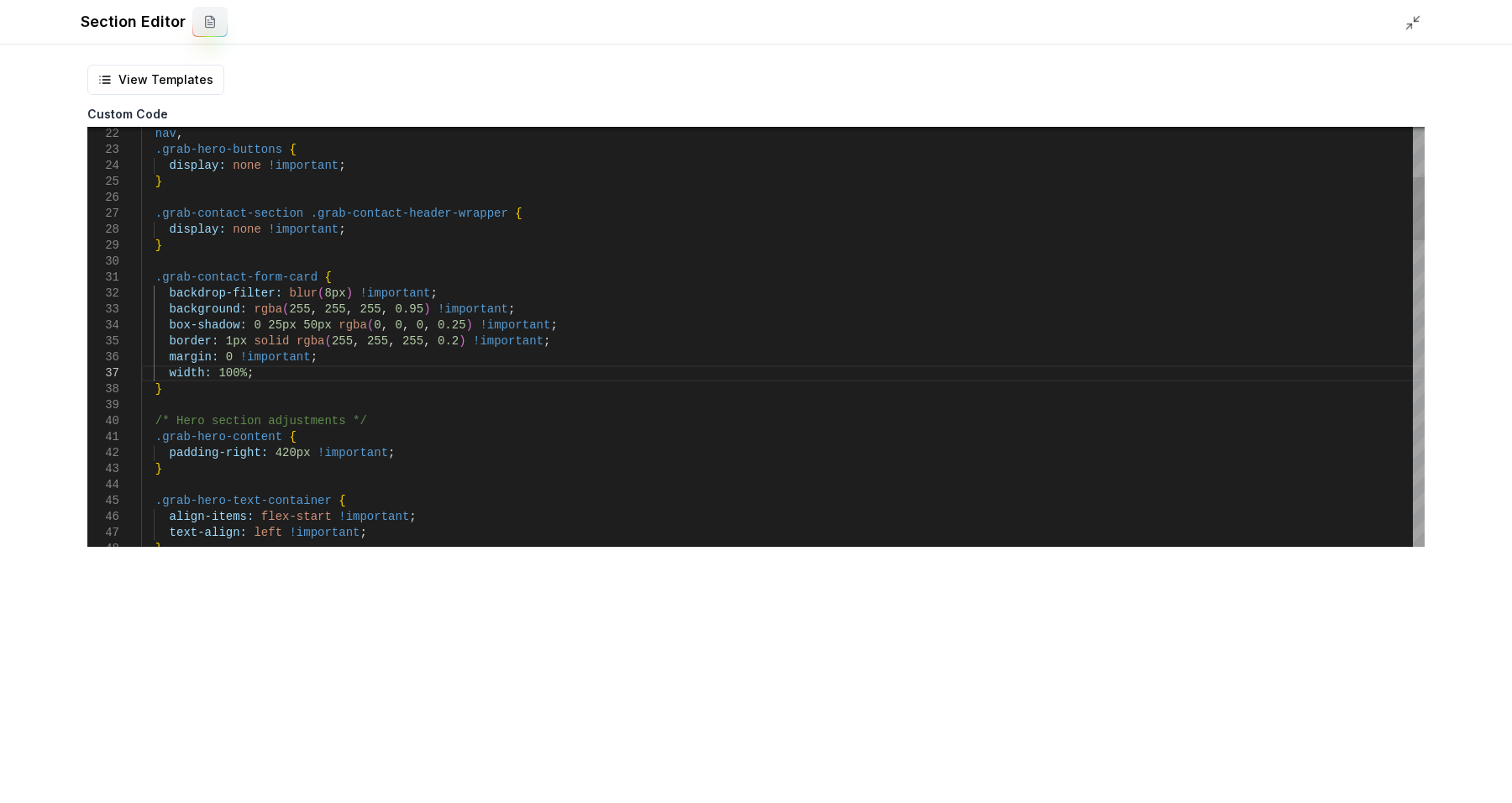 scroll, scrollTop: 109, scrollLeft: 0, axis: vertical 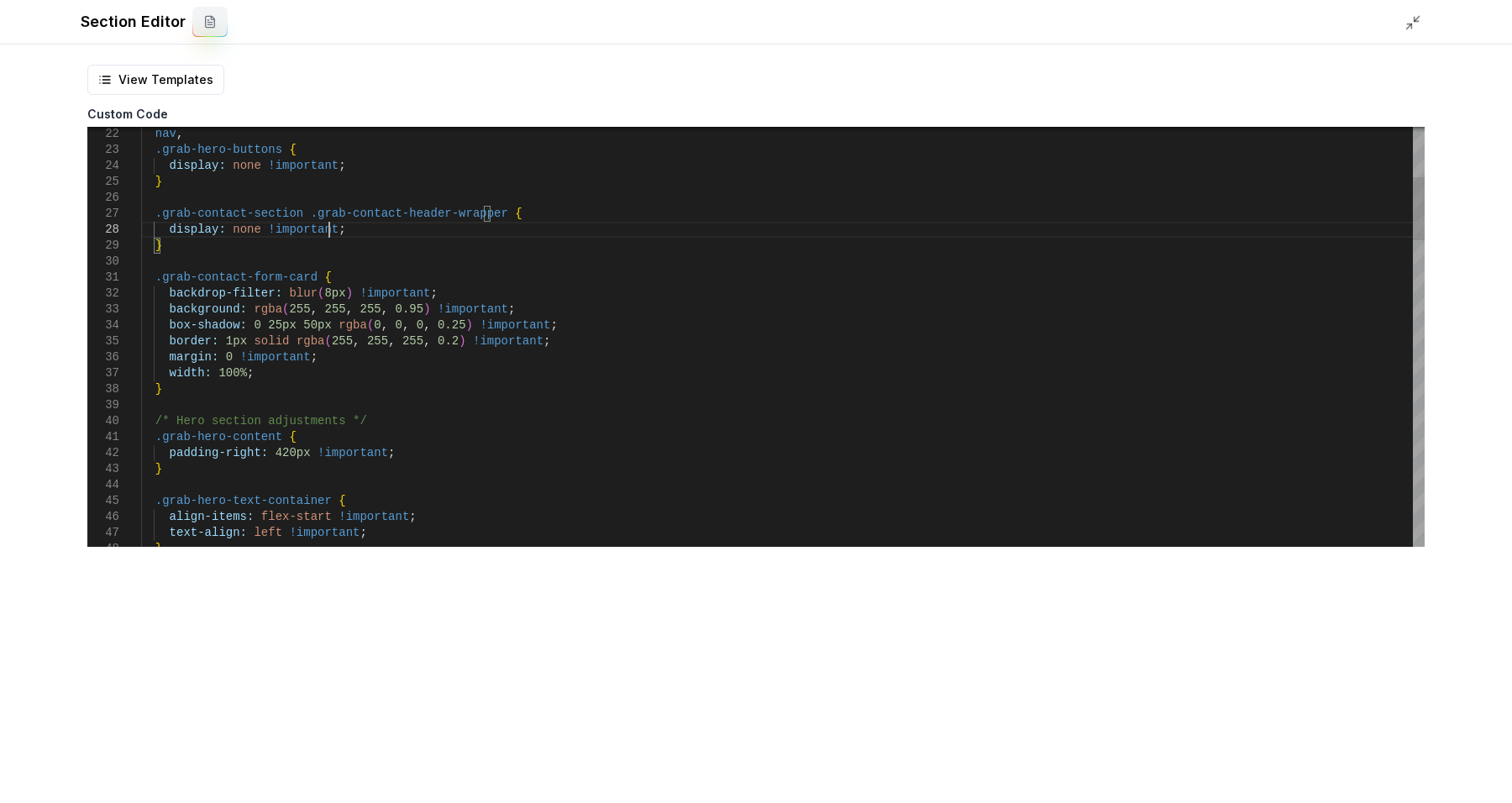 click on "text-align:   left   !important ;    }      align-items:   flex-start   !important ;    .grab-hero-text-container   {    }    .grab-hero-content   {      padding-right:   420px   !important ;    /* Hero section adjustments */    }      box-shadow:   0   25px   50px   rgba ( 0 ,   0 ,   0 ,   0.25 )   !important ;      border:   1px   solid   rgba ( 255 ,   255 ,   255 ,   0.2 )   !important ;      margin:   0   !important ;    .grab-contact-form-card   {      backdrop-filter:   blur ( 8px )   !important ;      background:   rgba ( 255 ,   255 ,   255 ,   0.95 )   !important ;    }      display:   none   !important ;    .grab-contact-section   .grab-contact-header-wrapper   {    }      display:   none   !important ;    .grab-hero-buttons   {    nav ,      width:   100% ;" at bounding box center (783, 1187) 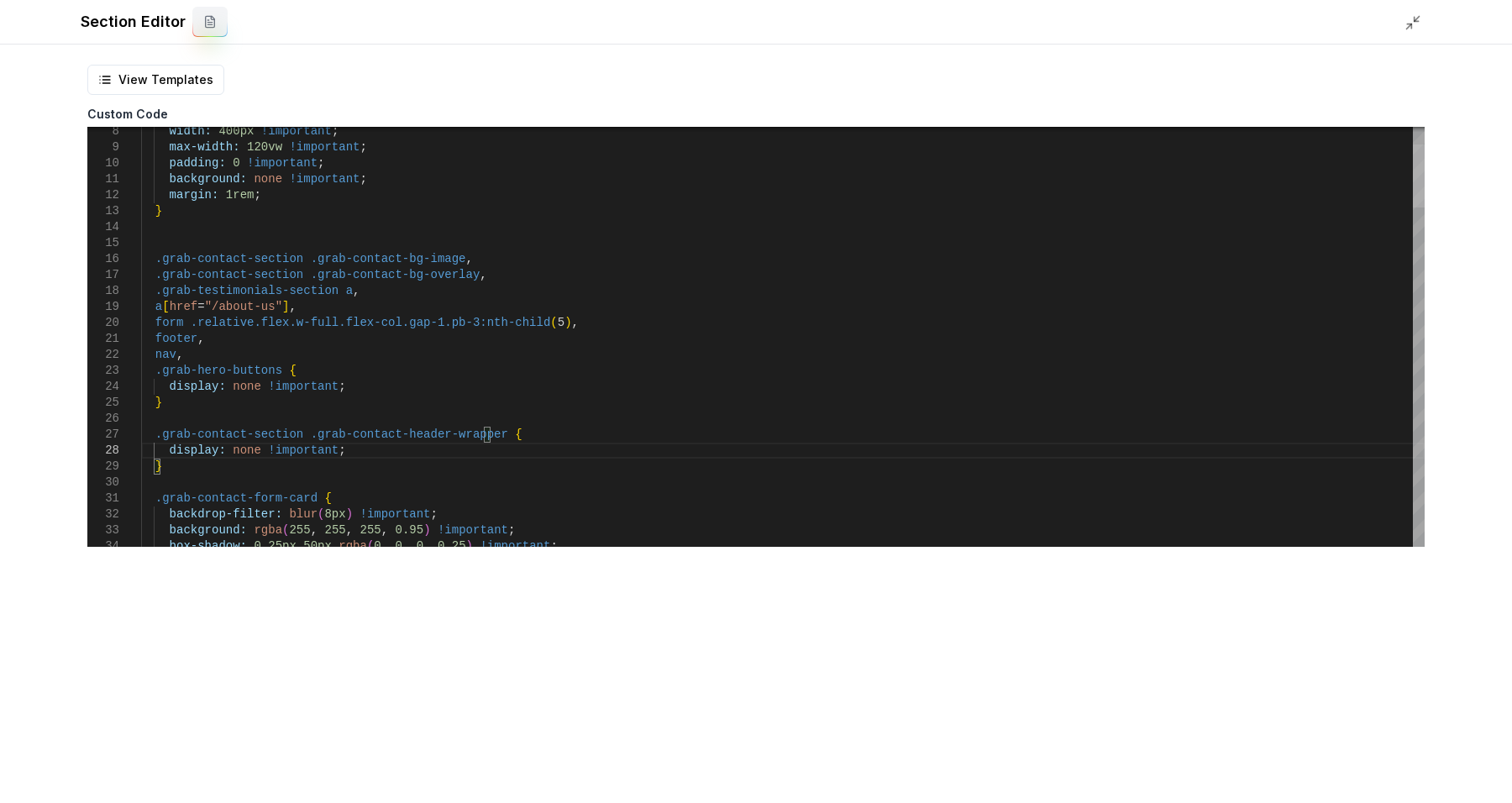 click at bounding box center (1419, 176) 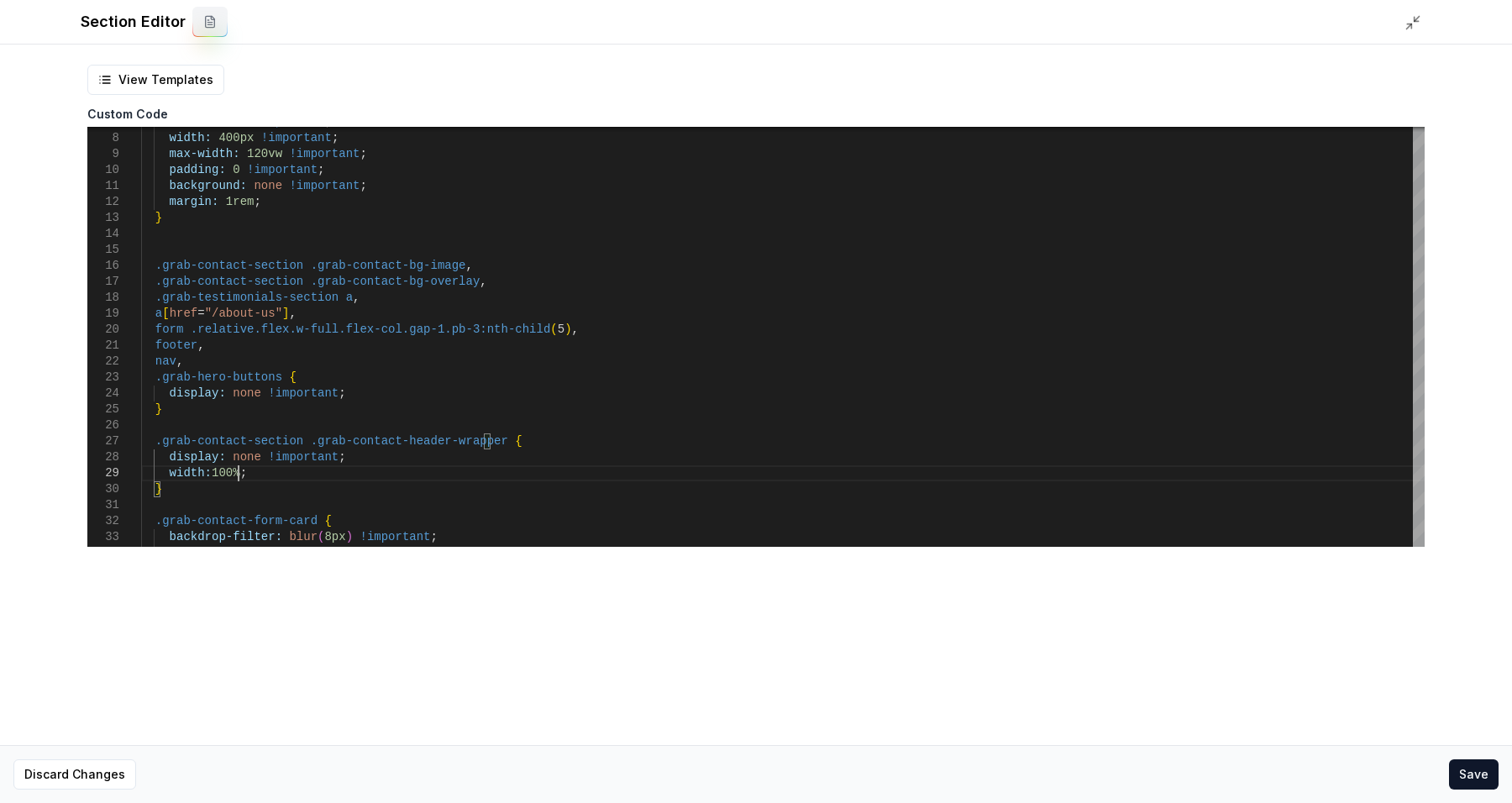 scroll, scrollTop: 128, scrollLeft: 95, axis: both 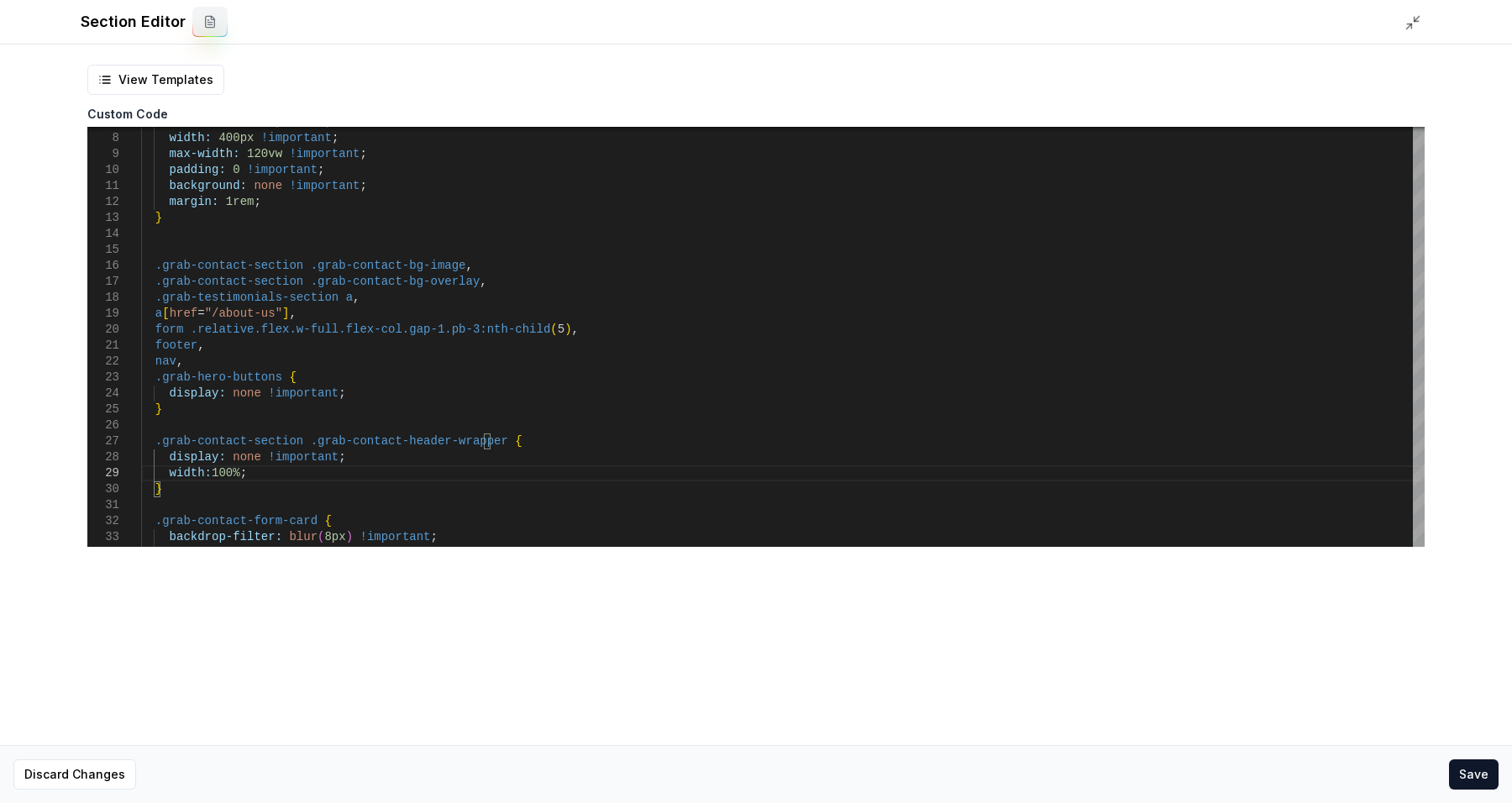 click on "Section Editor" at bounding box center (756, 22) 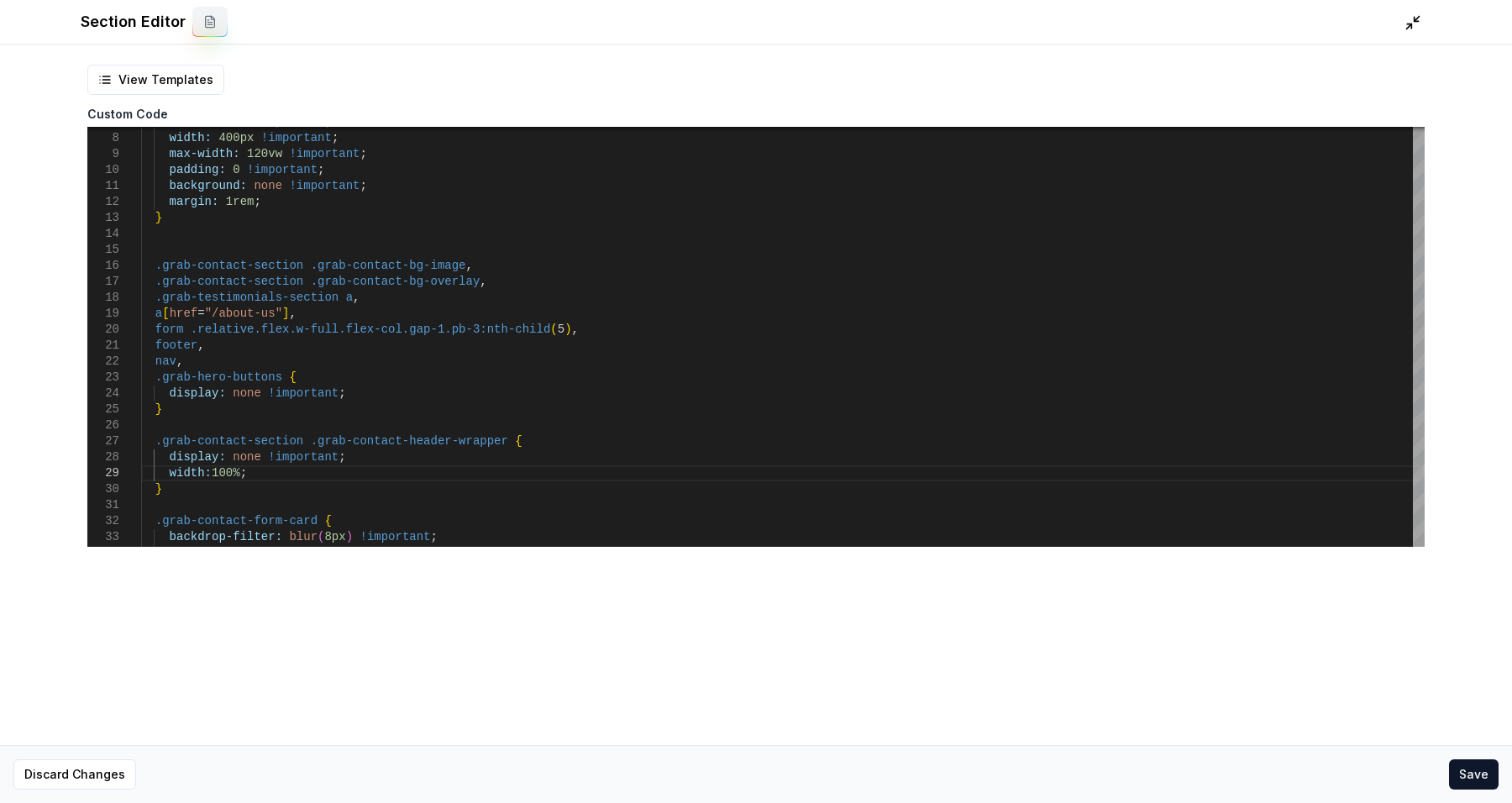 click 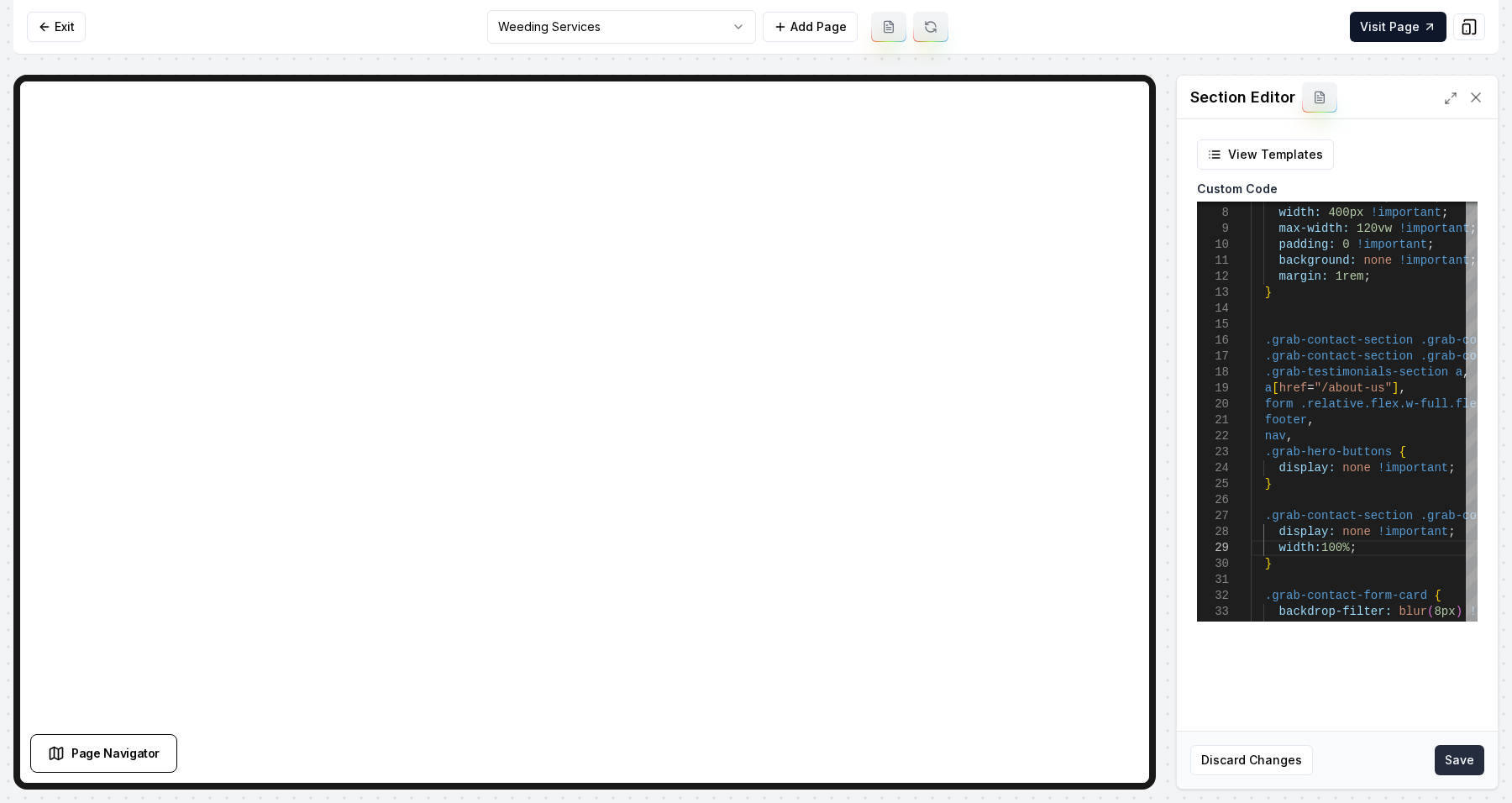 click on "Save" at bounding box center (1459, 760) 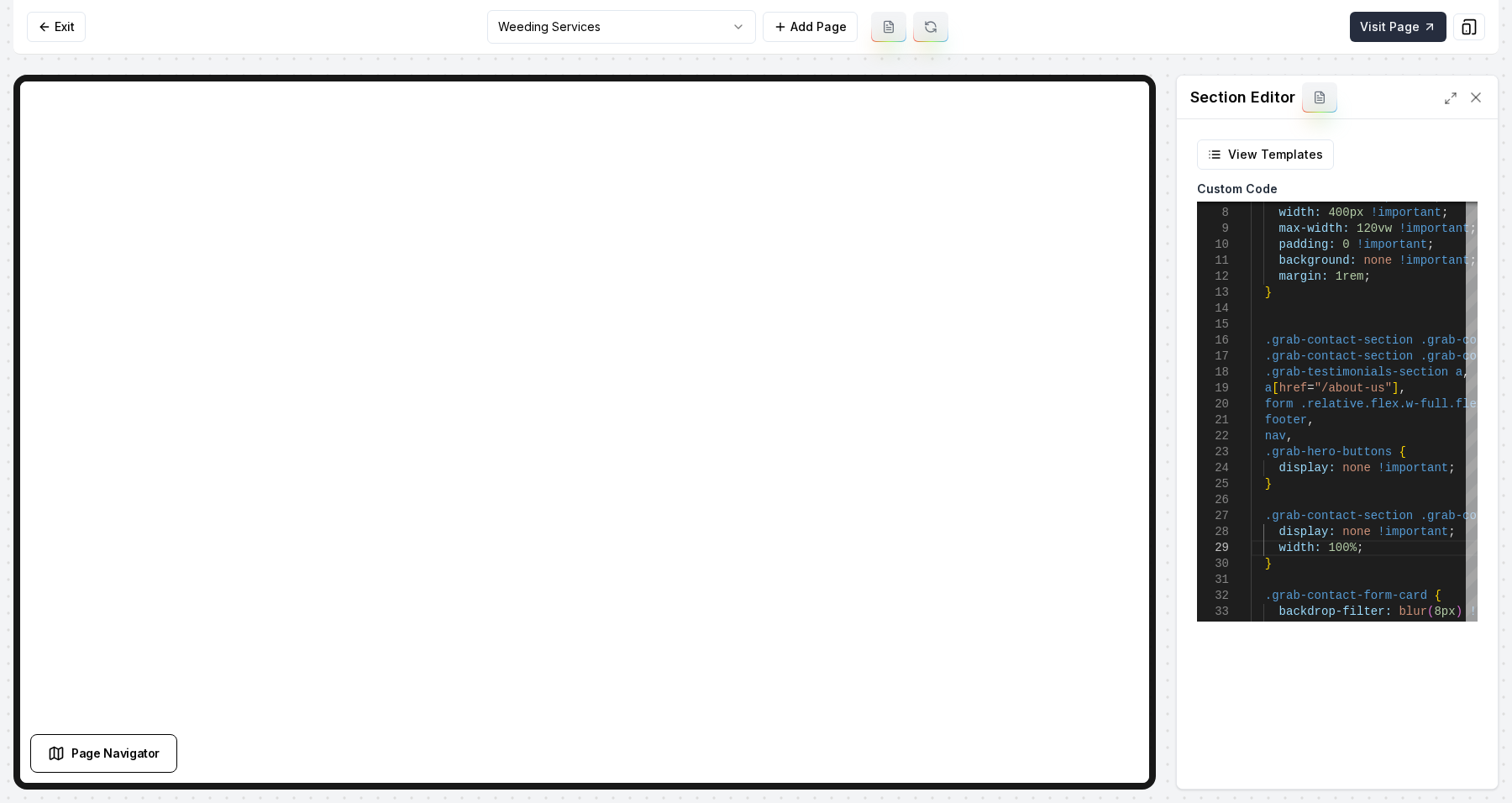 click on "Visit Page" at bounding box center (1398, 27) 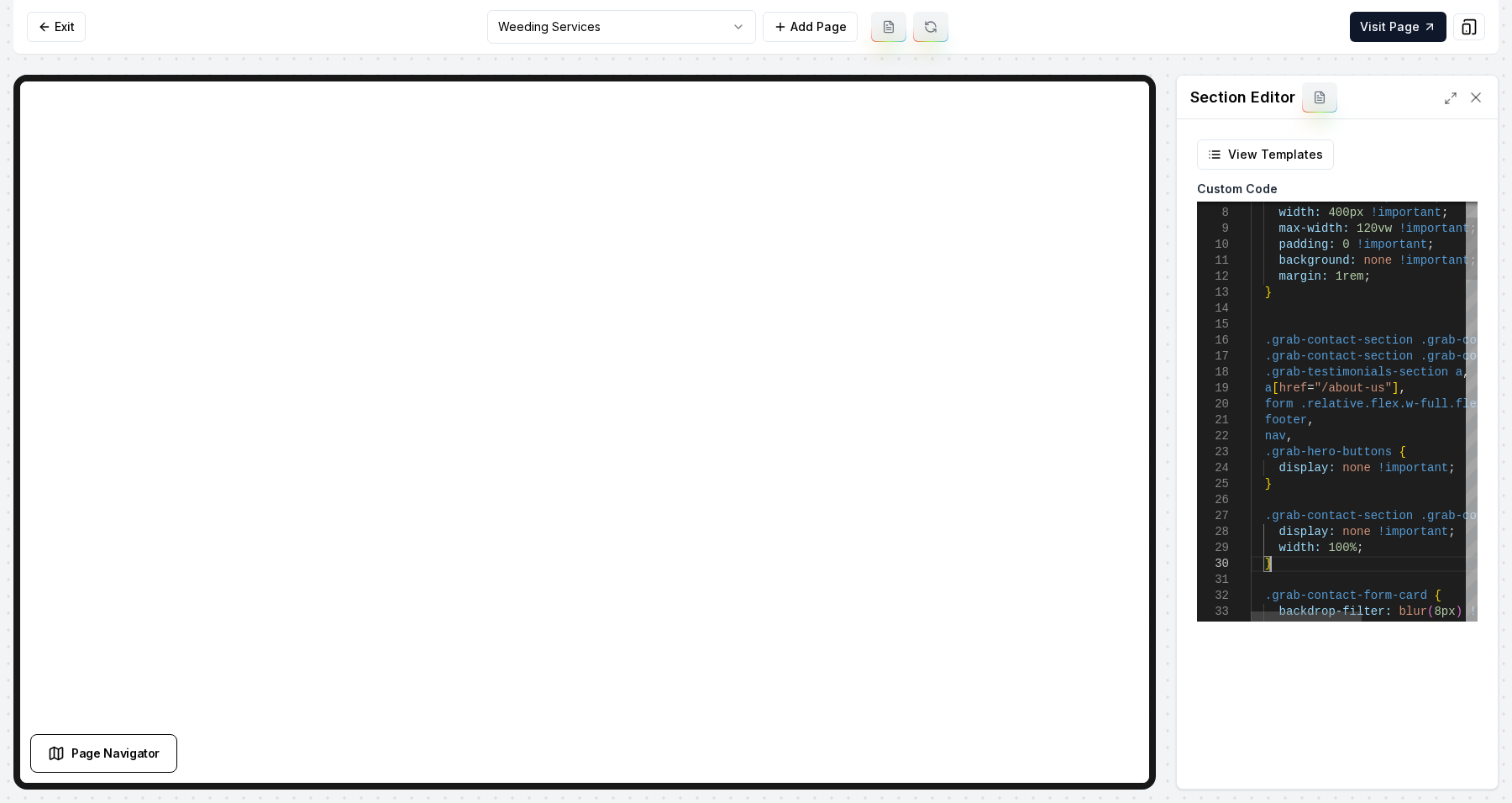scroll, scrollTop: 128, scrollLeft: 0, axis: vertical 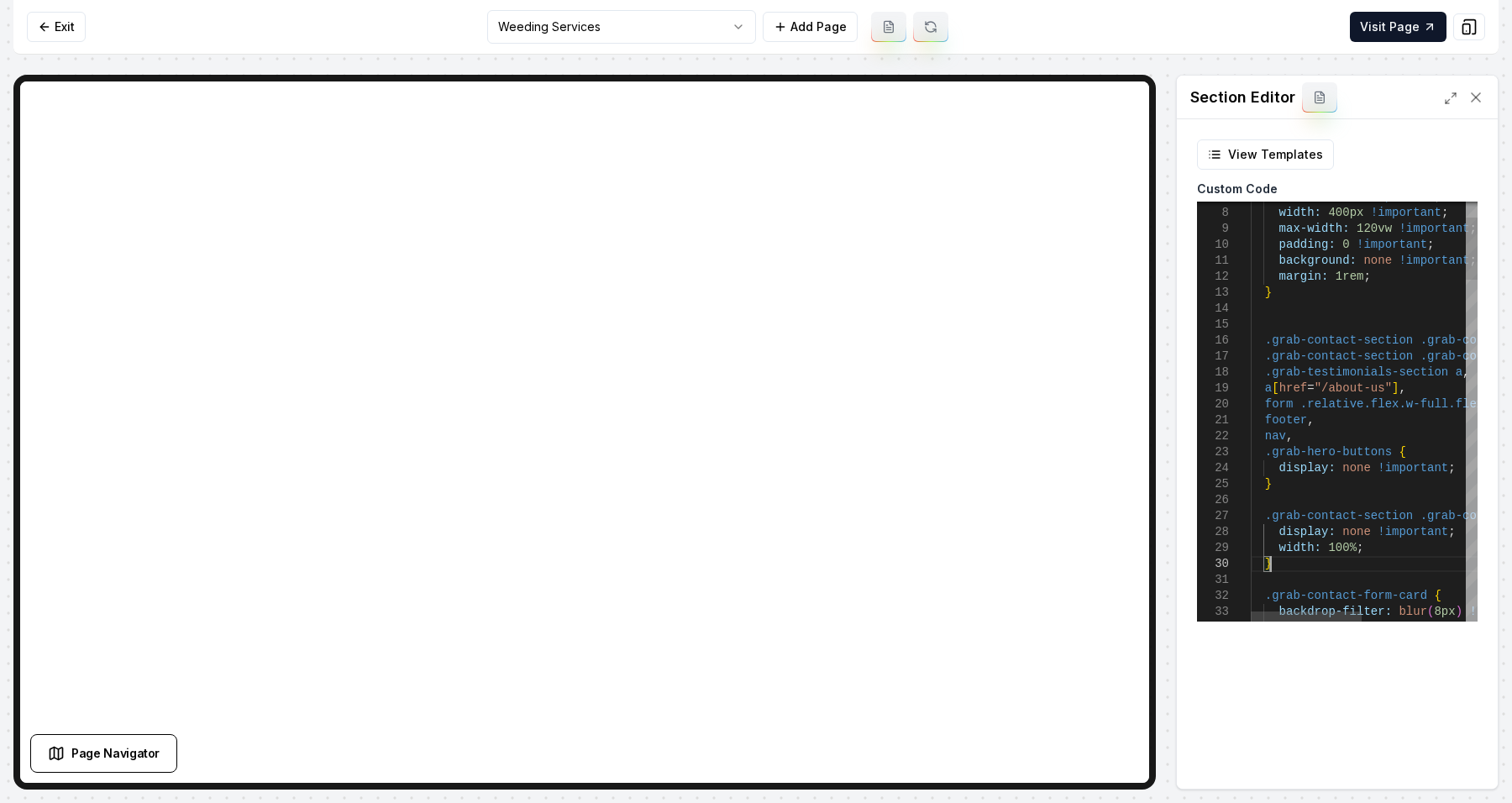click on ".grab-contact-form-card   {      backdrop-filter:   blur ( 8px )   !important ;      background:   rgba ( 255 ,   255 ,   255 ,   0.95 )   !important ;    }      display:   none   !important ;    .grab-contact-section   .grab-contact-header-wrapper   {    }      display:   none   !important ;    .grab-hero-buttons   {    nav ,    form   .relative.flex.w-full.flex-col.gap-1.pb-3:nth-chil d ( 5 ) ,    footer ,    a [ href = "/about-us" ] ,    .grab-testimonials-section   a ,    .grab-contact-section   .grab-contact-bg-overlay ,    .grab-contact-section   .grab-contact-bg-image ,    }      margin:   1rem ;      background:   none   !important ;      padding:   0   !important ;      max-width:   120vw   !important ;      width:   400px   !important ;      z-index:   20   !important ;      width:   100% ;" at bounding box center [1469, 1503] 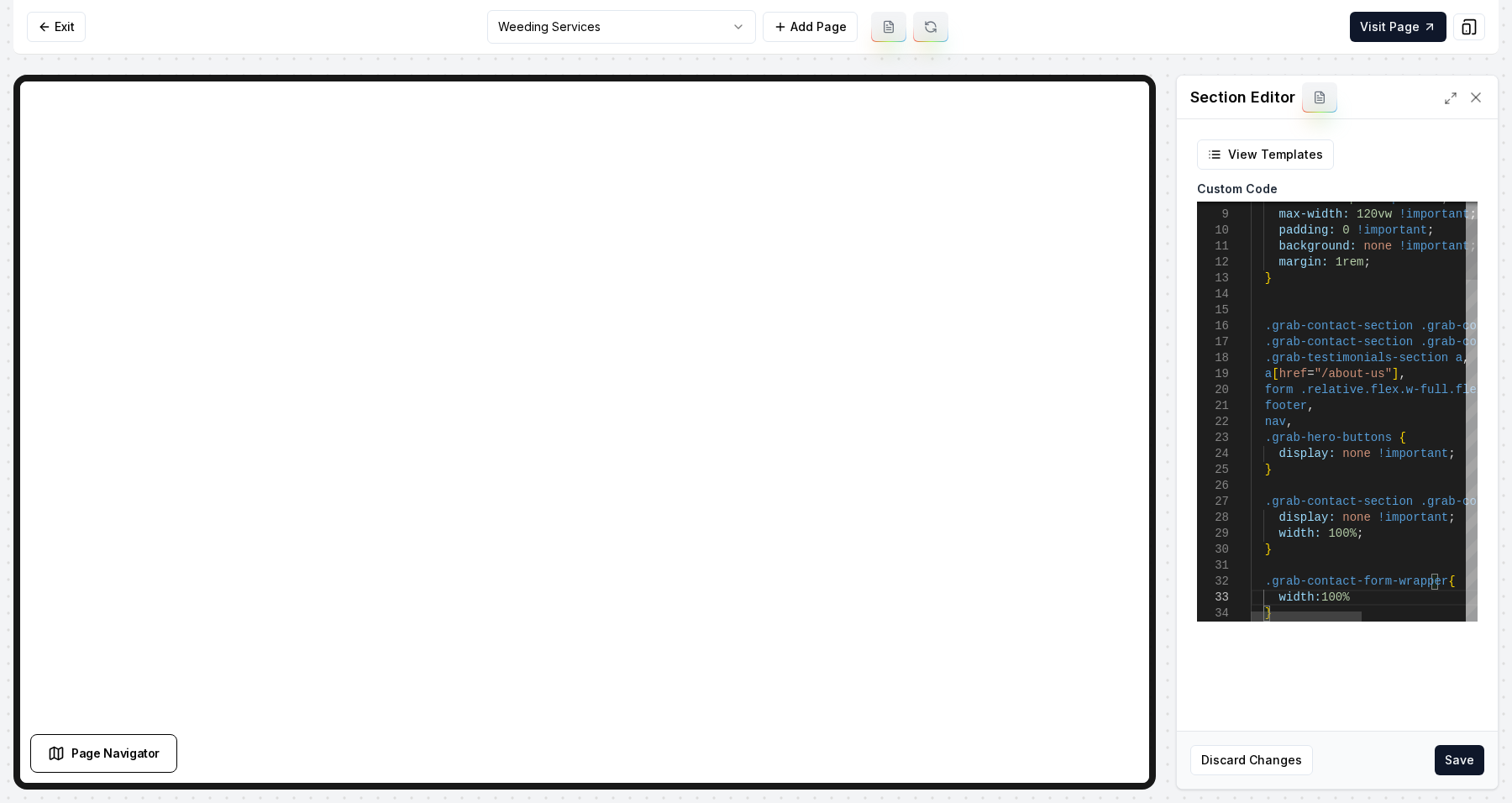 scroll, scrollTop: 32, scrollLeft: 95, axis: both 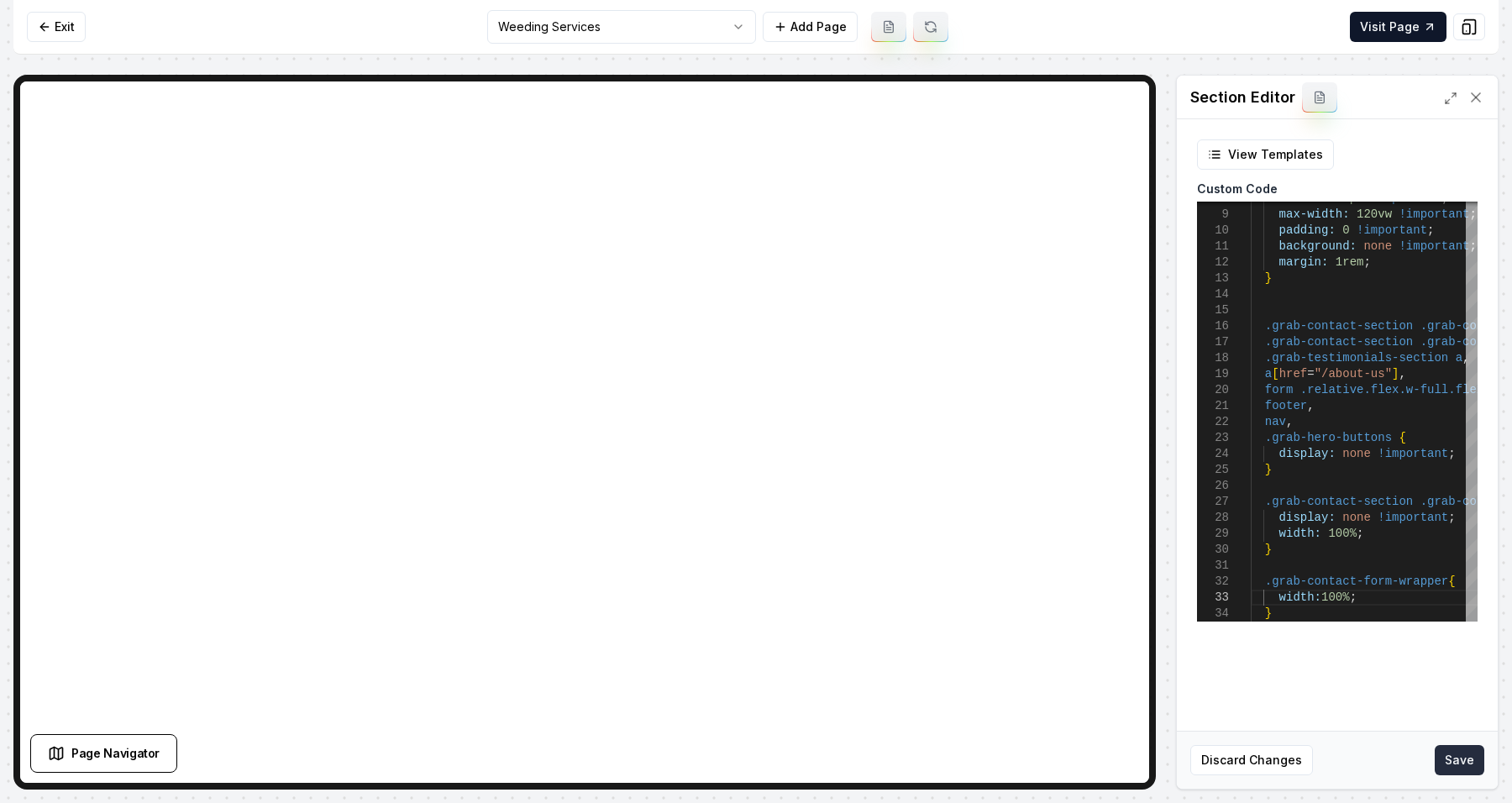 click on "Save" at bounding box center [1459, 760] 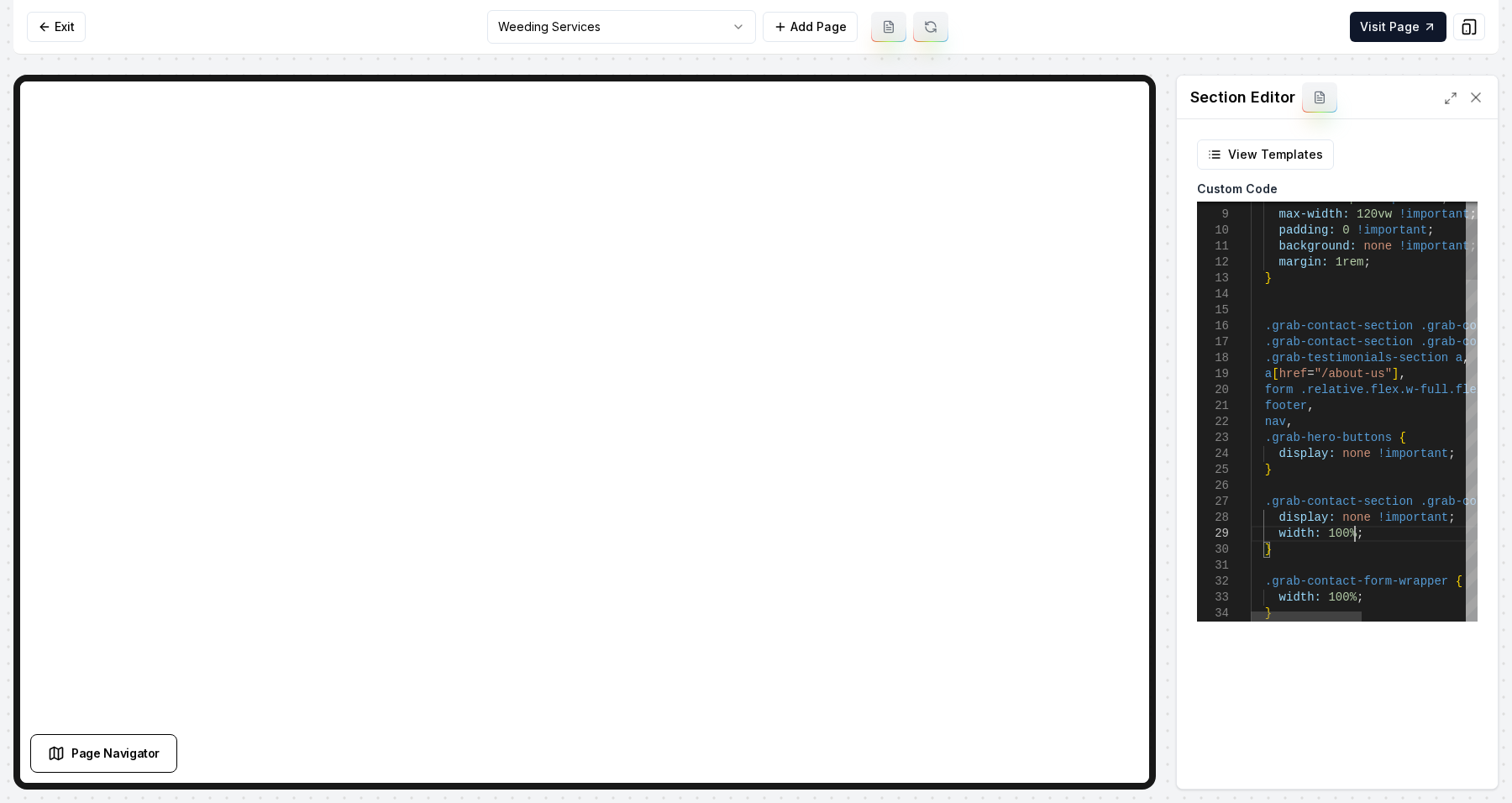 scroll, scrollTop: 32, scrollLeft: 0, axis: vertical 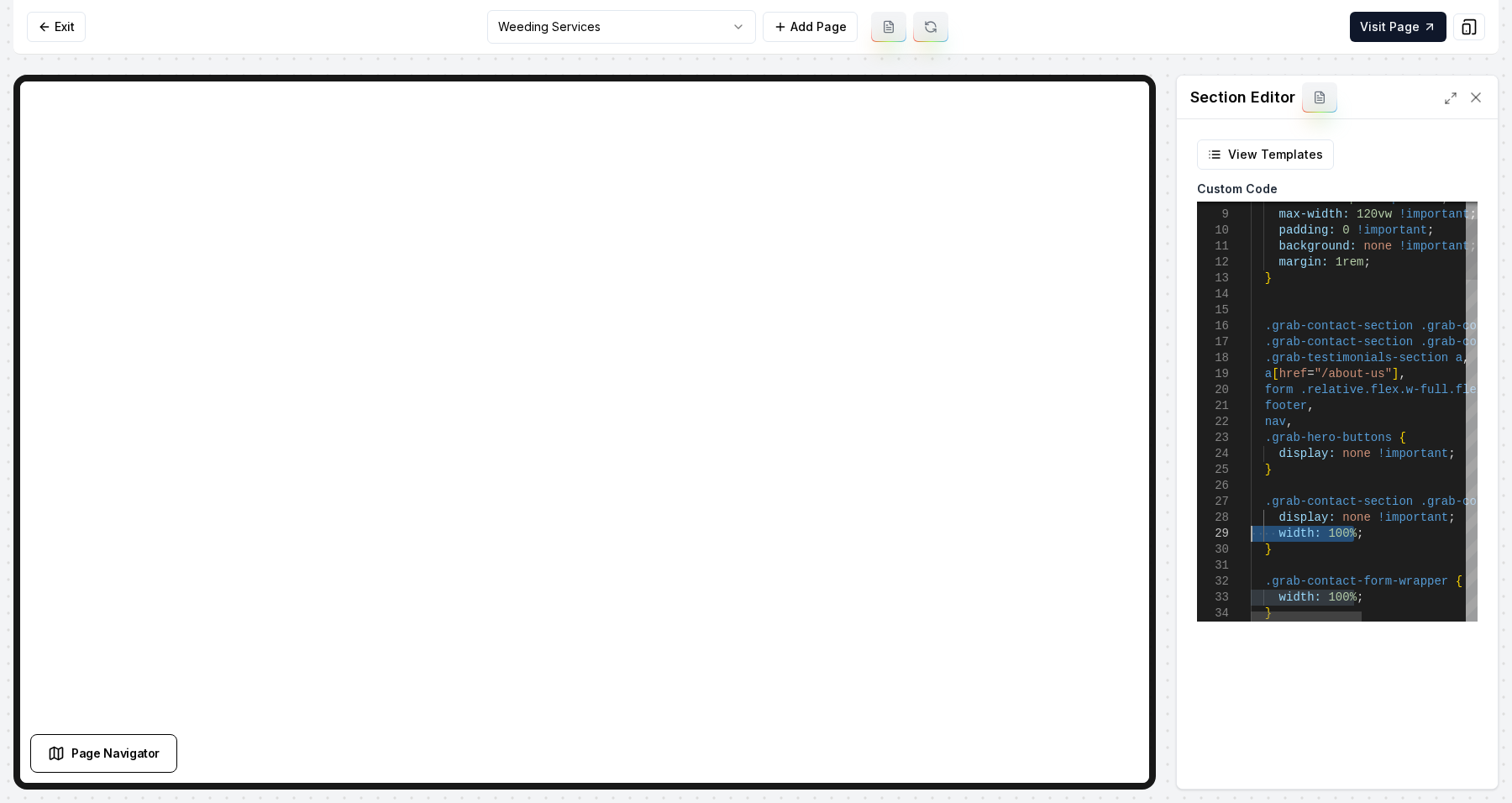 drag, startPoint x: 1369, startPoint y: 536, endPoint x: 1198, endPoint y: 527, distance: 171.23668 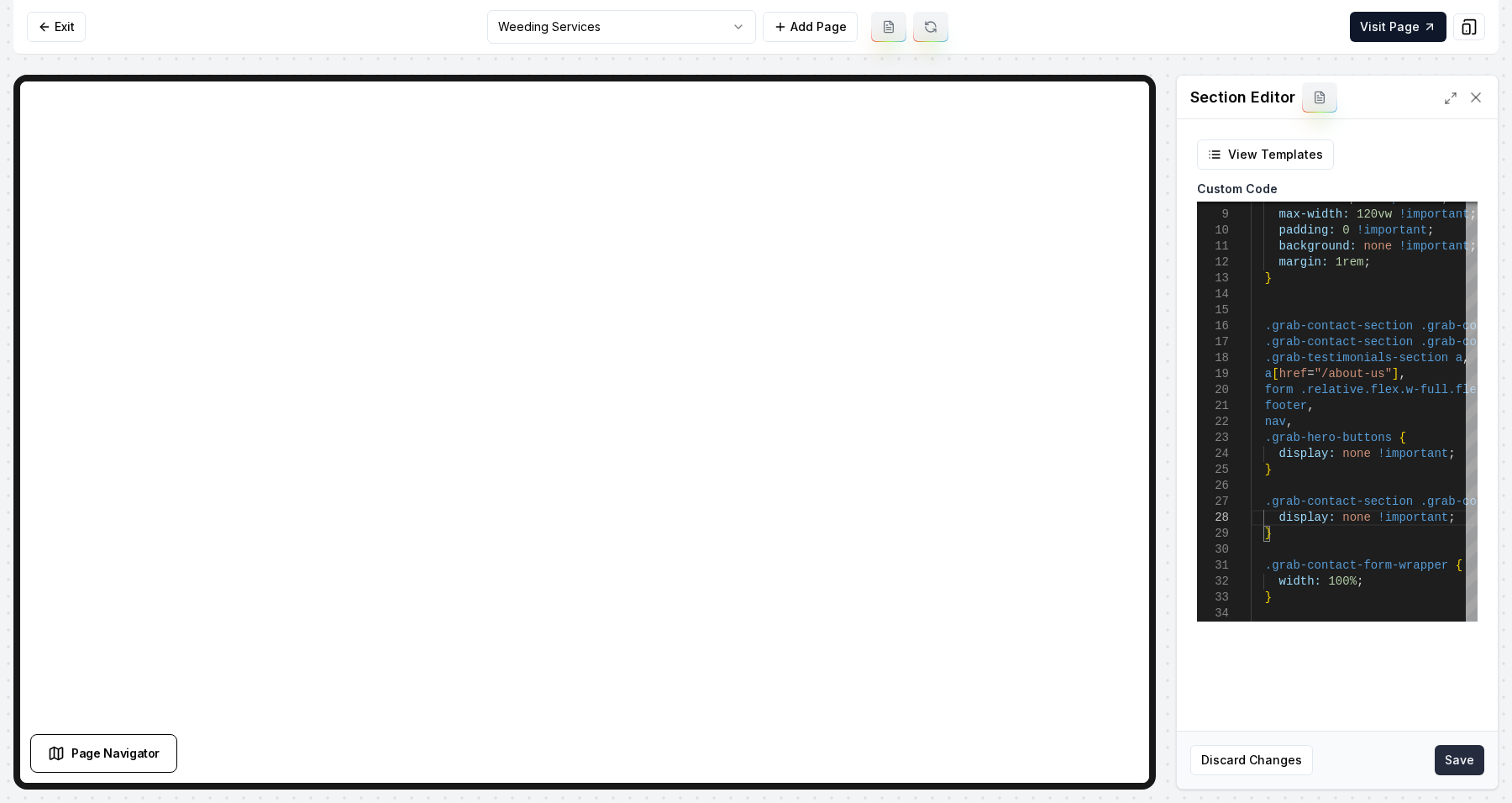 click on "Save" at bounding box center [1459, 760] 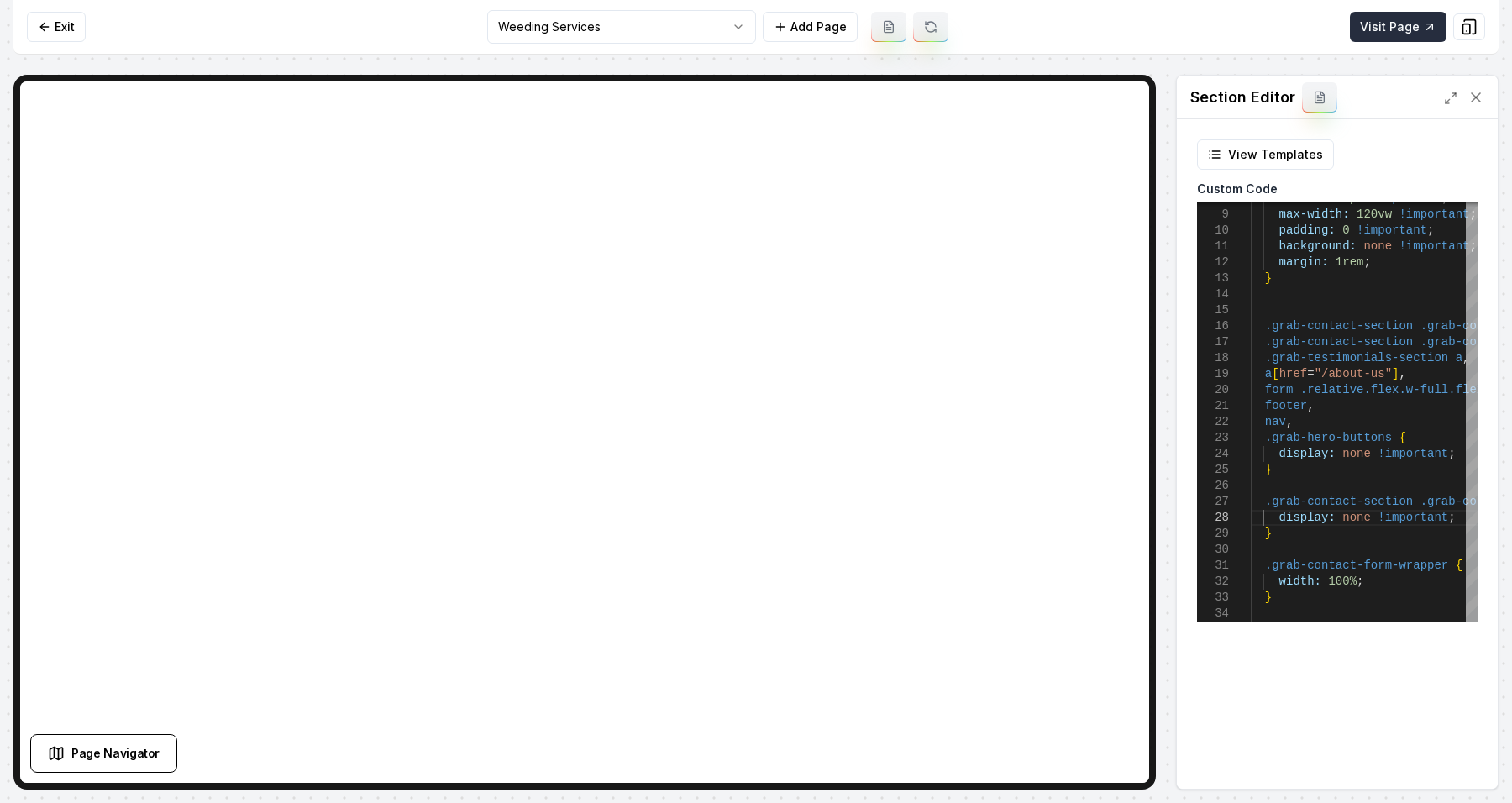 click on "Visit Page" at bounding box center [1398, 27] 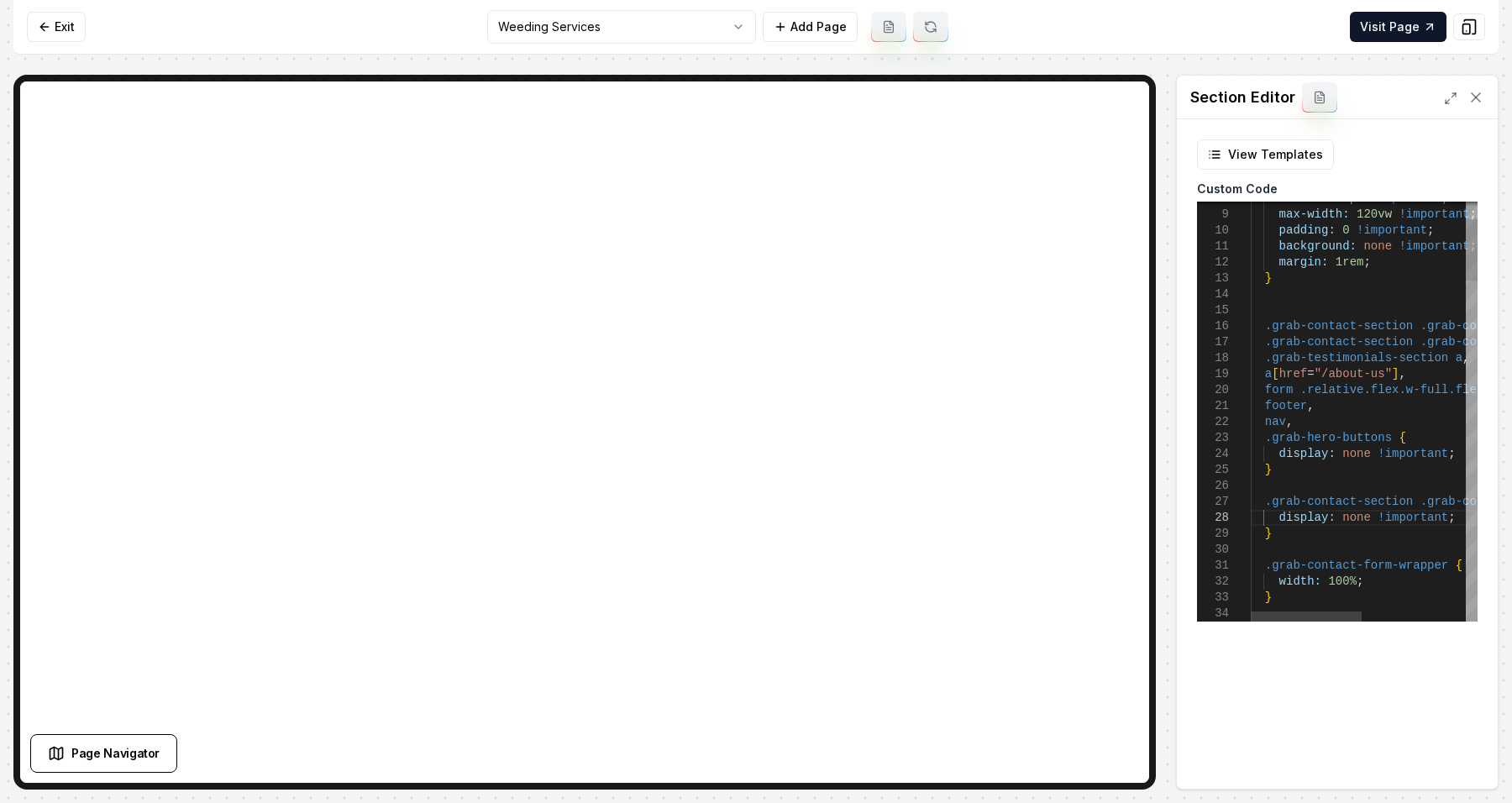 scroll, scrollTop: 32, scrollLeft: 186, axis: both 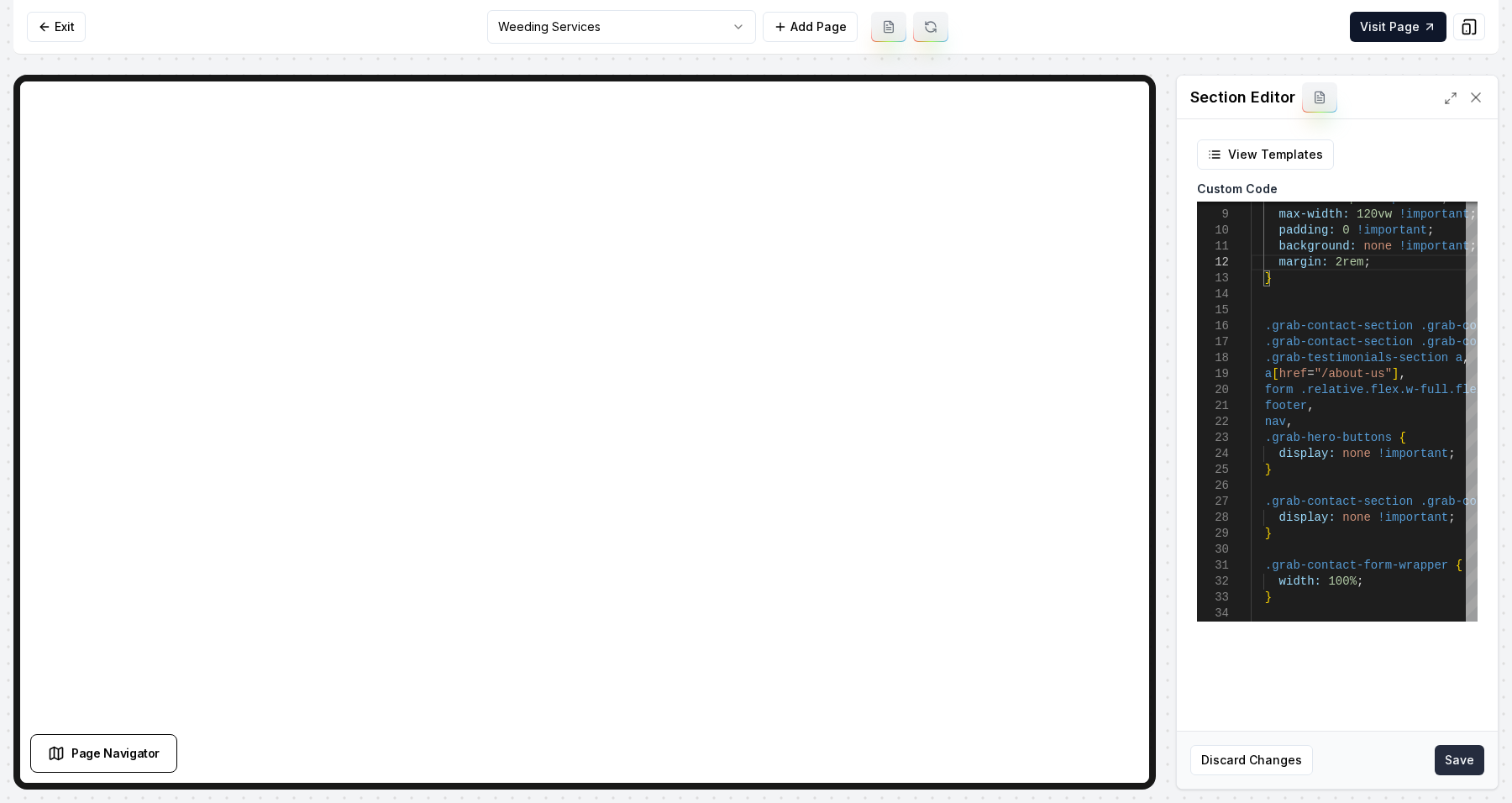 click on "Save" at bounding box center (1459, 760) 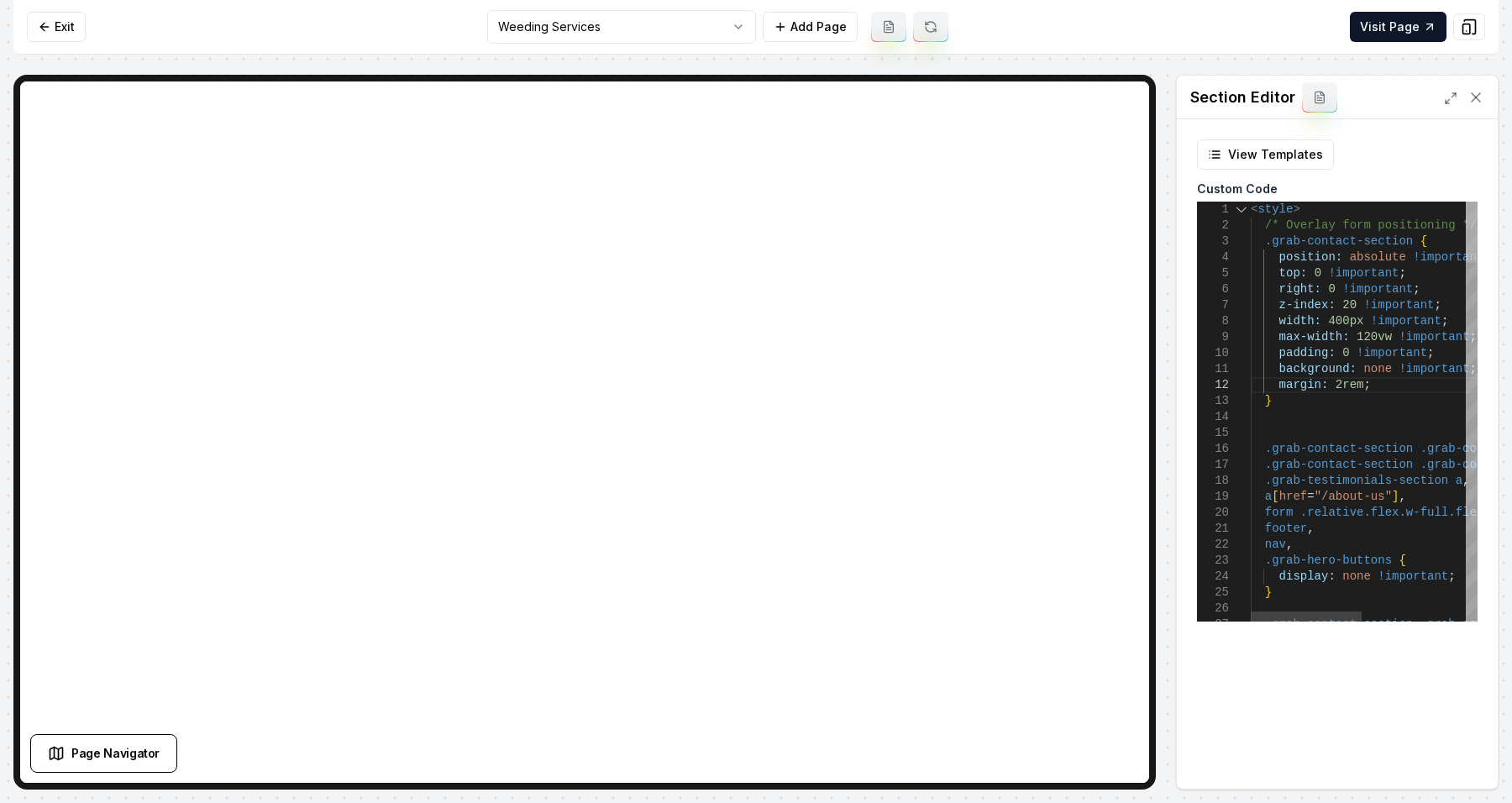 click at bounding box center (1472, 232) 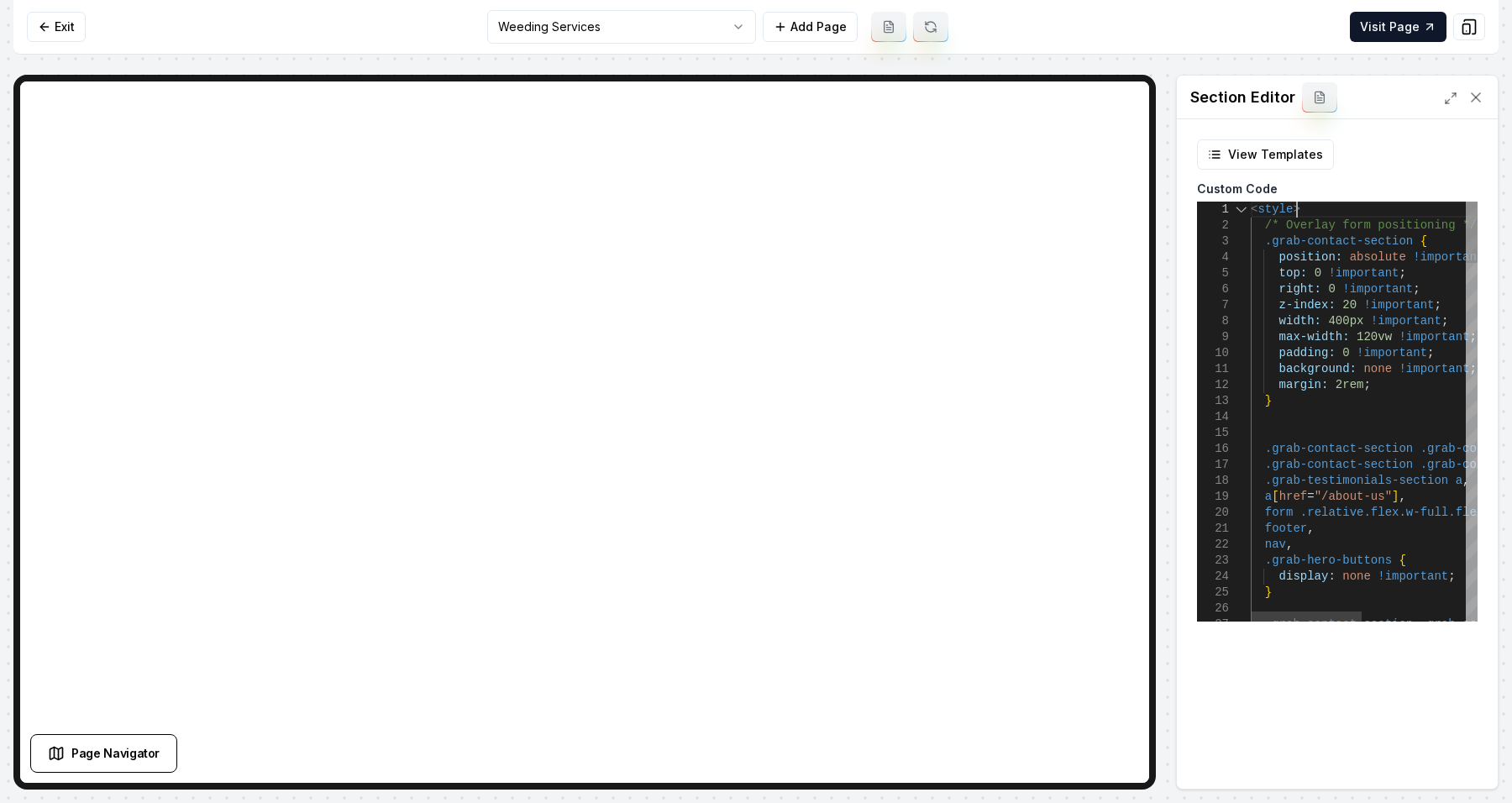 click on ".grab-contact-section   .grab-contact-header-wrapper   {    }      display:   none   !important ;    .grab-hero-buttons   {    nav ,    form   .relative.flex.w-full.flex-col.gap-1.pb-3:nth-chil d ( 5 ) ,    footer ,    a [ href = "/about-us" ] ,    .grab-testimonials-section   a ,    .grab-contact-section   .grab-contact-bg-overlay ,    .grab-contact-section   .grab-contact-bg-image ,    }      margin:   2rem ;      background:   none   !important ;      padding:   0   !important ;      max-width:   120vw   !important ;      width:   400px   !important ;      z-index:   20   !important ; < style >    /* Overlay form positioning */    .grab-contact-section   {      position:   absolute   !important ;      top:   0   !important ;      right:   0   !important ;" at bounding box center (1469, 1635) 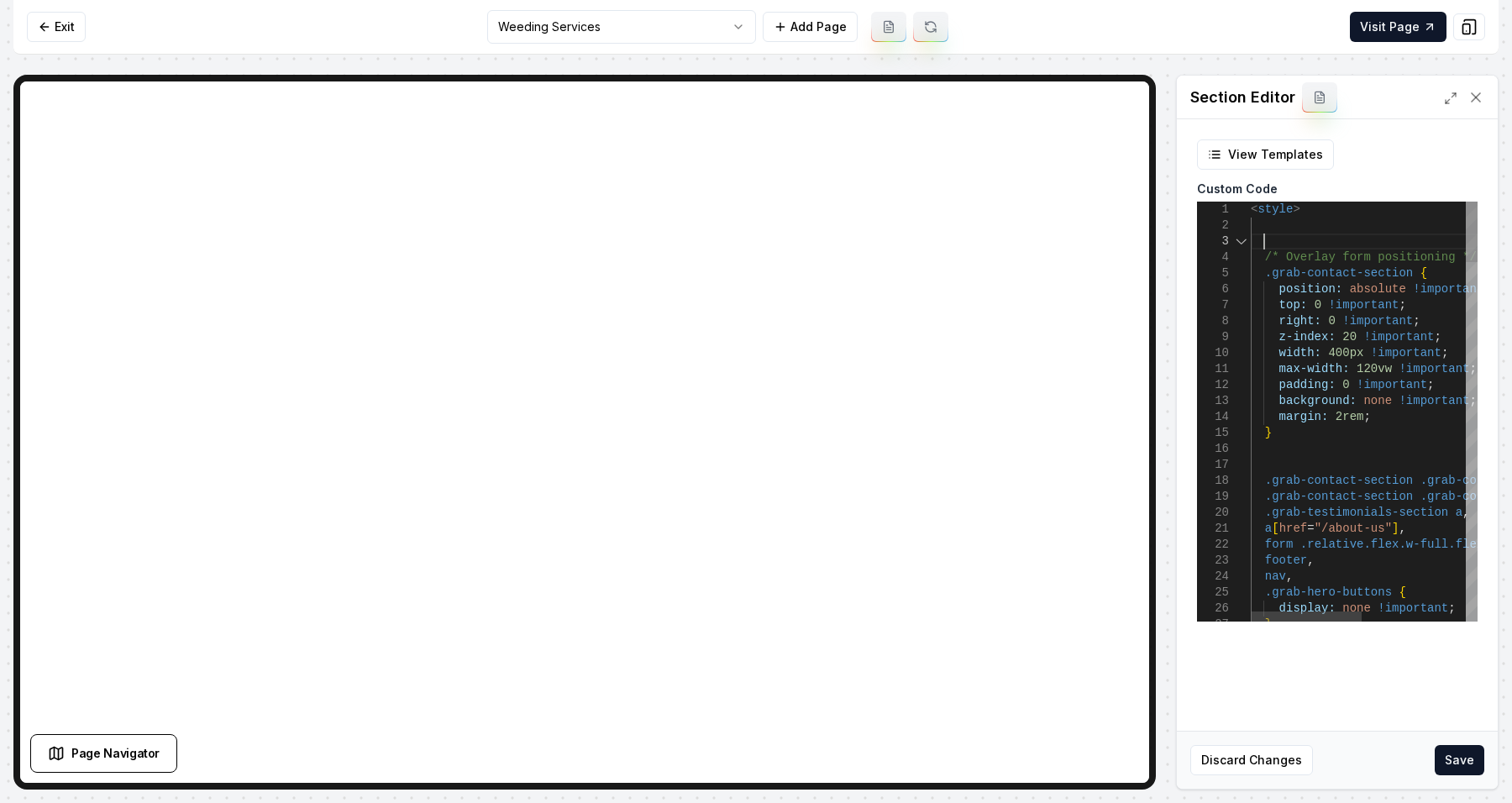 scroll, scrollTop: 48, scrollLeft: 12, axis: both 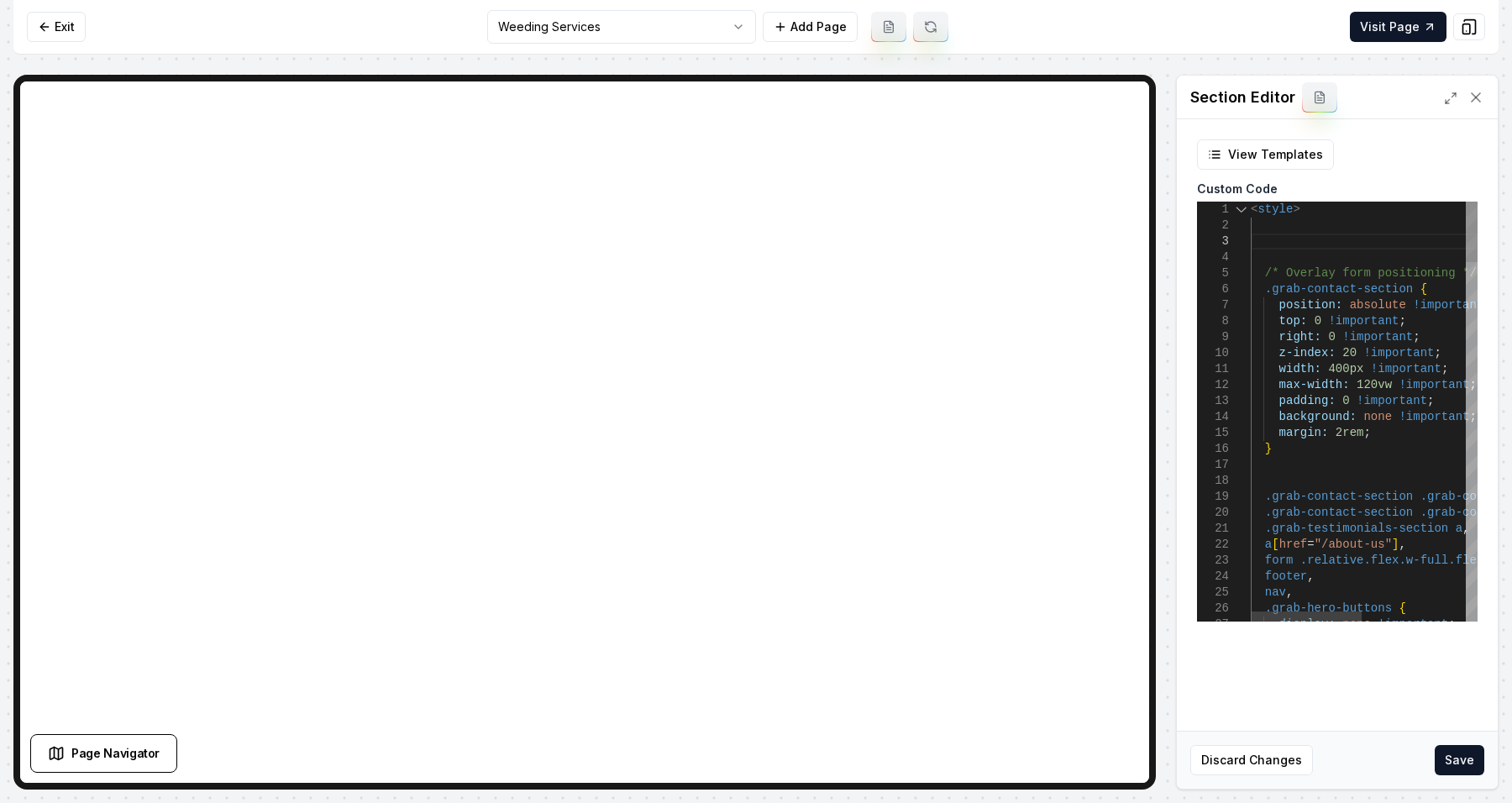 click on "display:   none   !important ;    .grab-hero-buttons   {    nav ,    form   .relative.flex.w-full.flex-col.gap-1.pb-3:nth-chil d ( 5 ) ,    footer ,    a [ href = "/about-us" ] ,    .grab-testimonials-section   a ,    .grab-contact-section   .grab-contact-bg-overlay ,    .grab-contact-section   .grab-contact-bg-image ,    }      margin:   2rem ;      background:   none   !important ;      padding:   0   !important ;      max-width:   120vw   !important ;      width:   400px   !important ;      z-index:   20   !important ; < style >    /* Overlay form positioning */    .grab-contact-section   {      position:   absolute   !important ;      top:   0   !important ;      right:   0   !important ;" at bounding box center [1469, 1659] 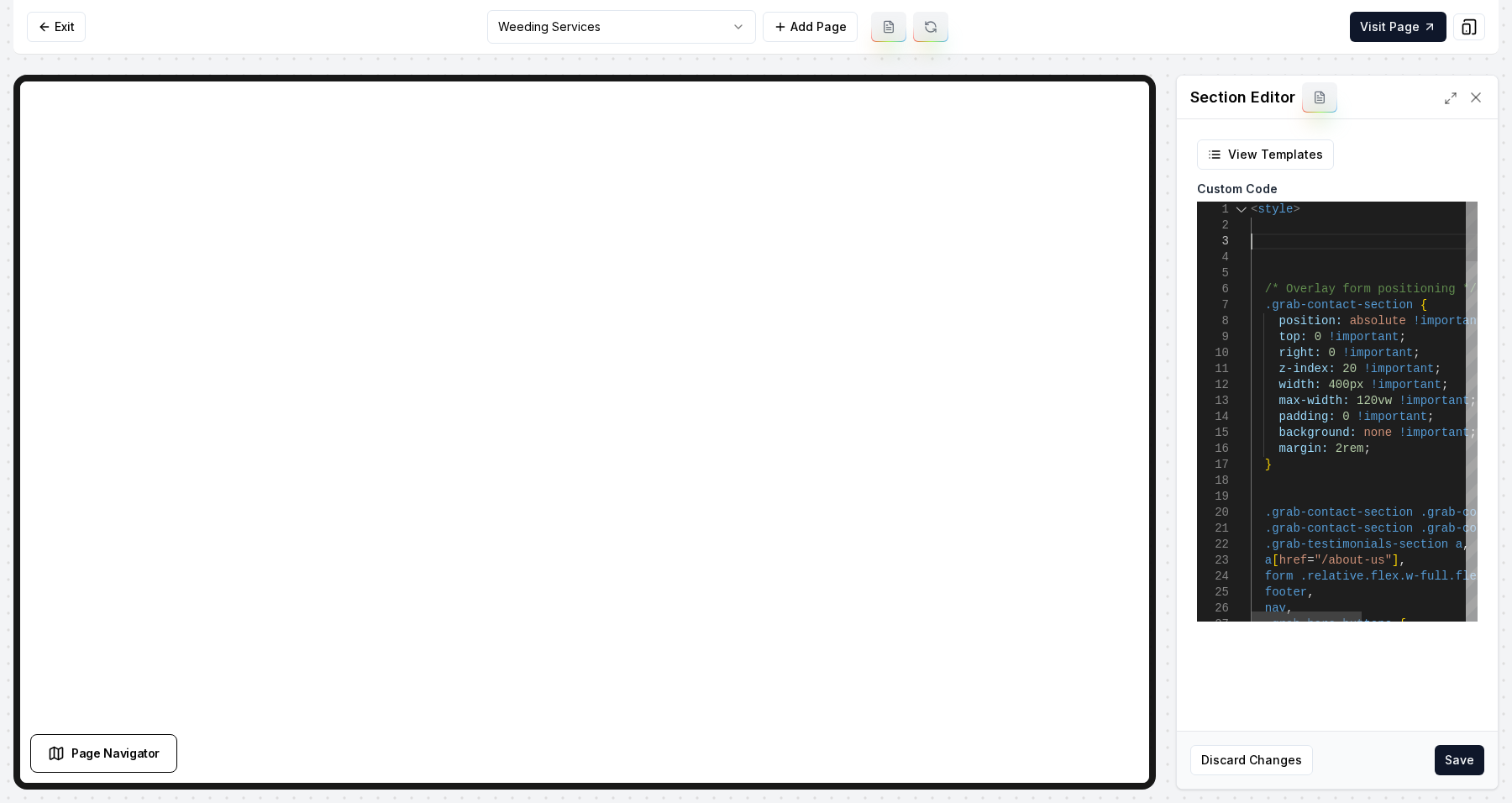 scroll, scrollTop: 46, scrollLeft: 0, axis: vertical 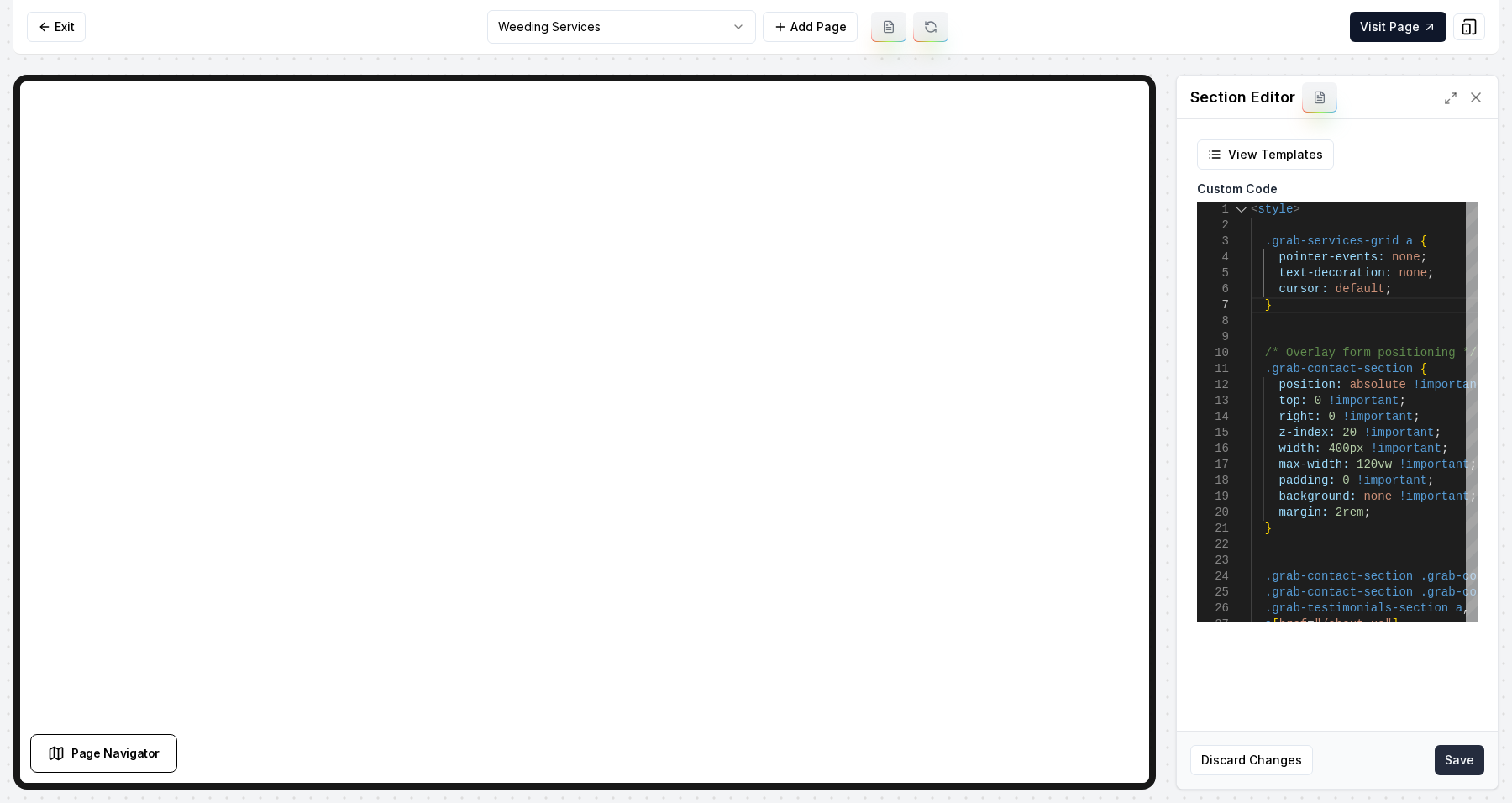 click on "Save" at bounding box center (1459, 760) 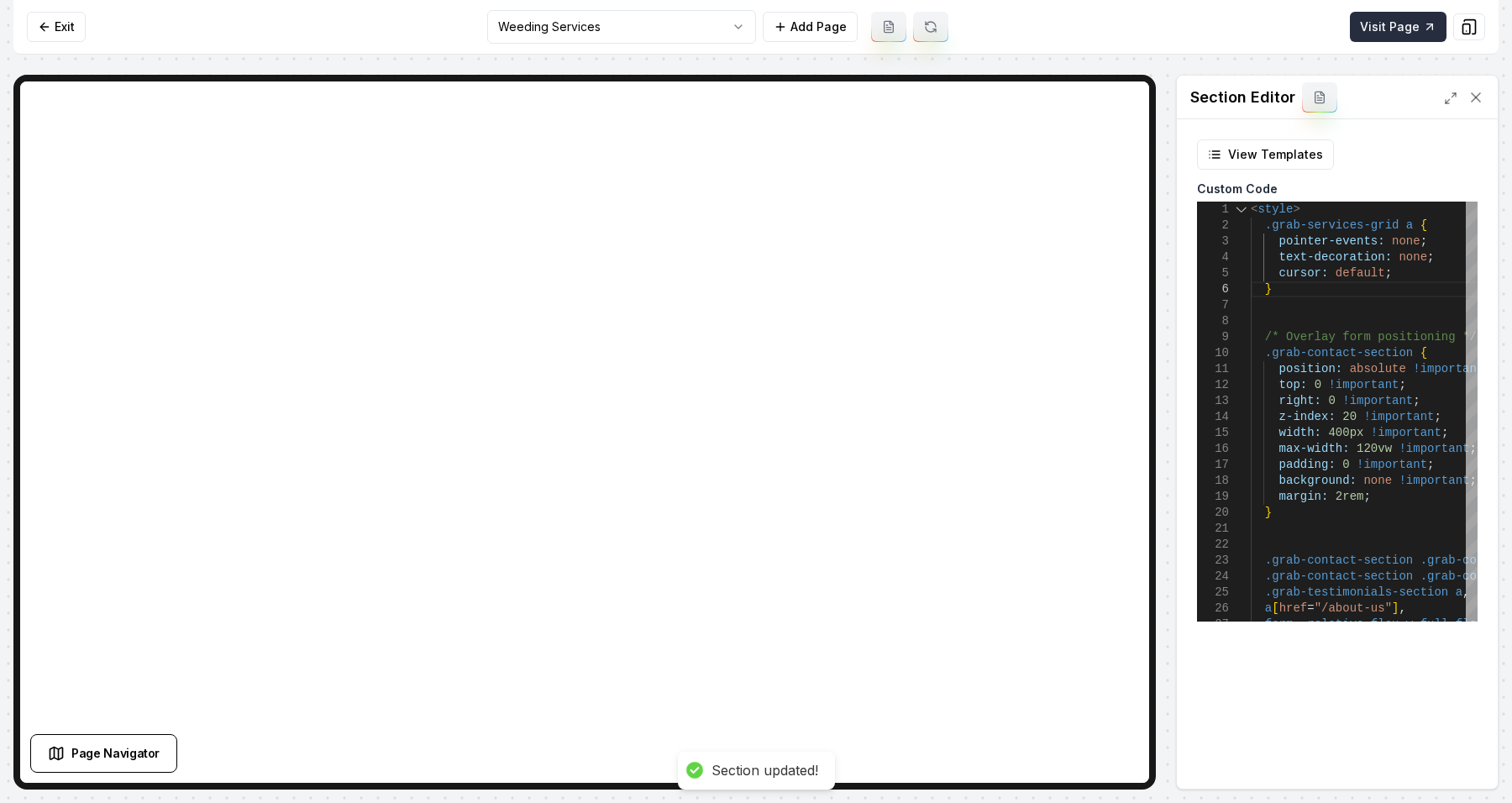 click on "Visit Page" at bounding box center (1398, 27) 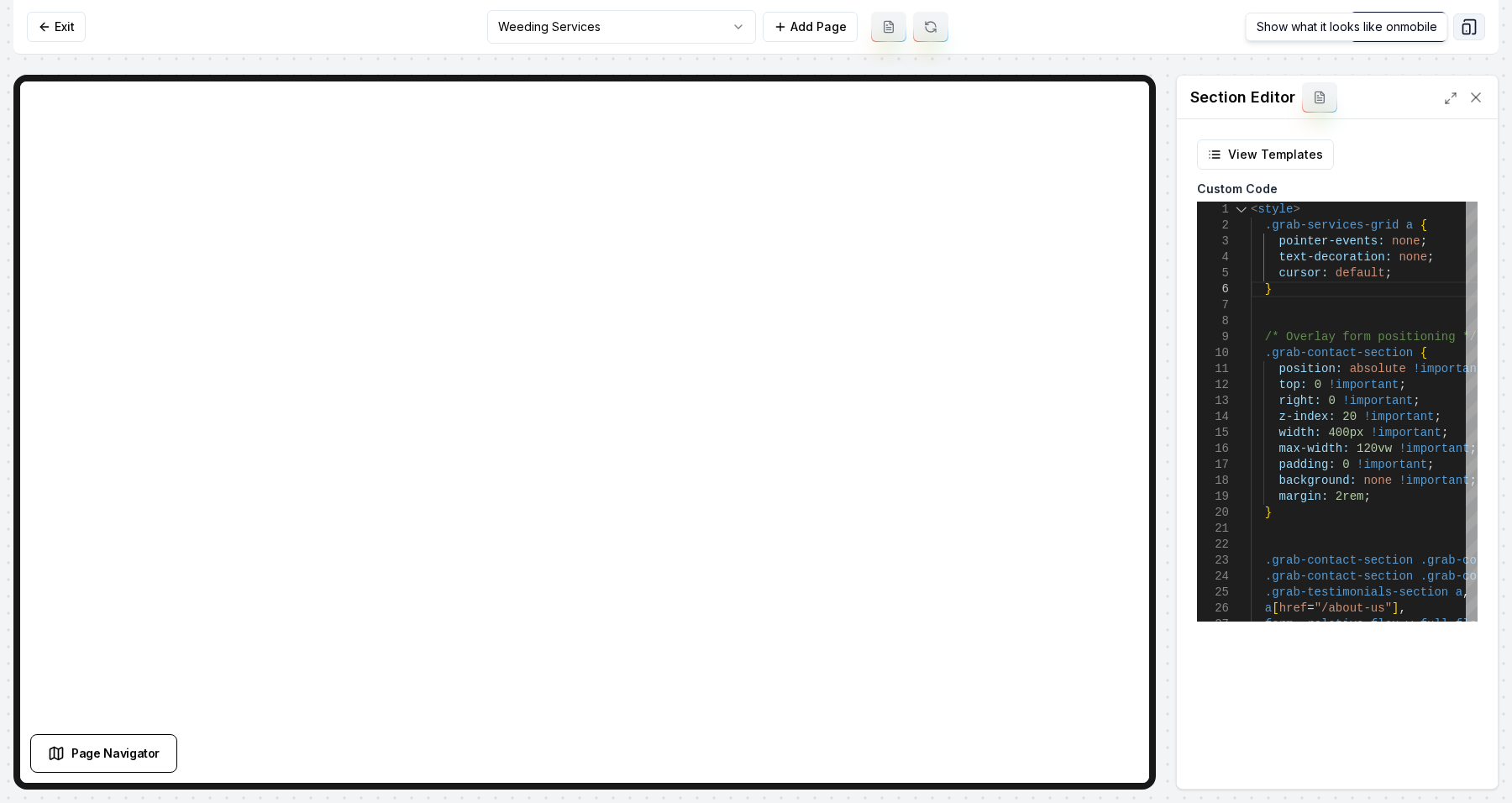 click 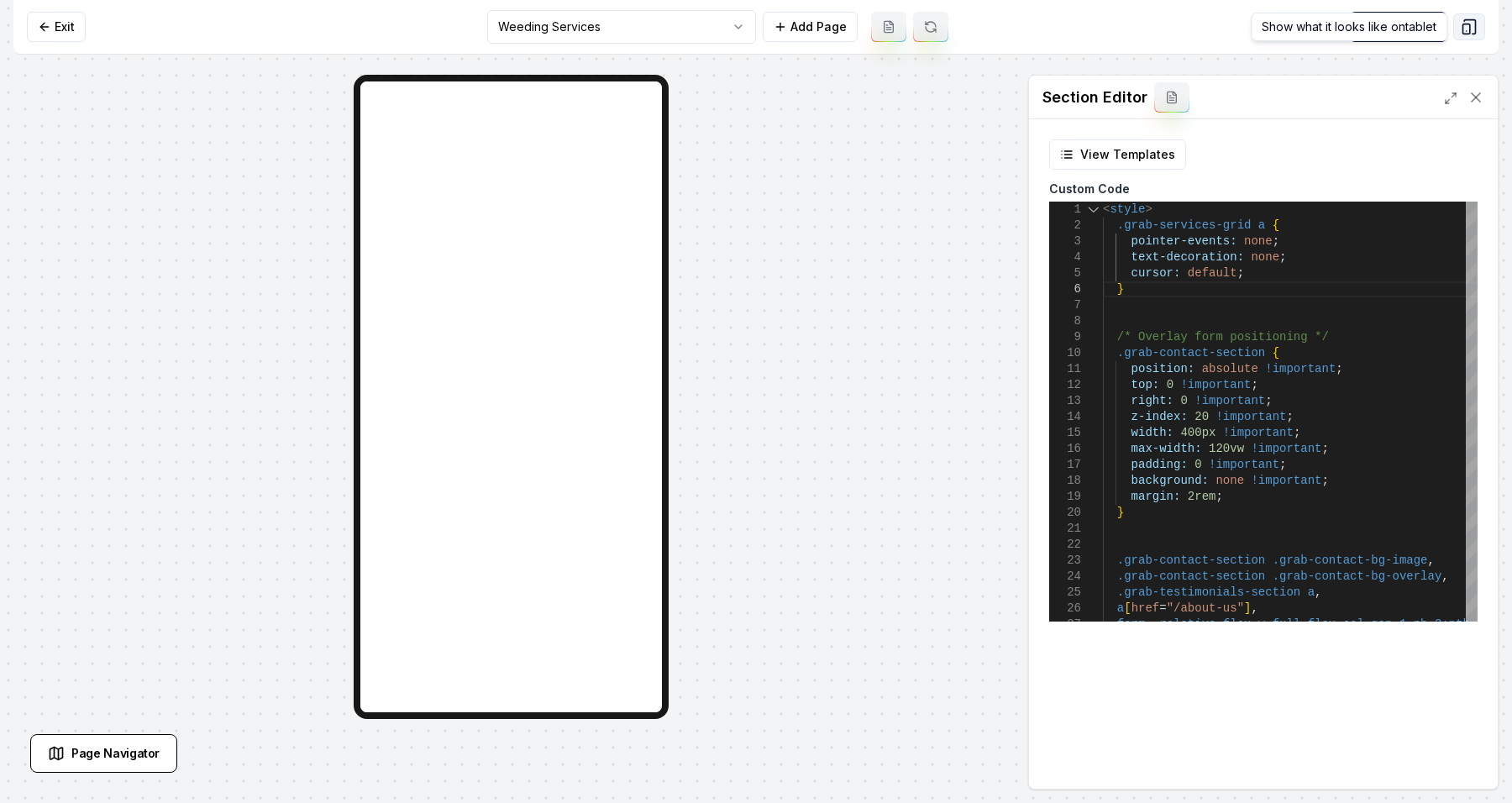 click 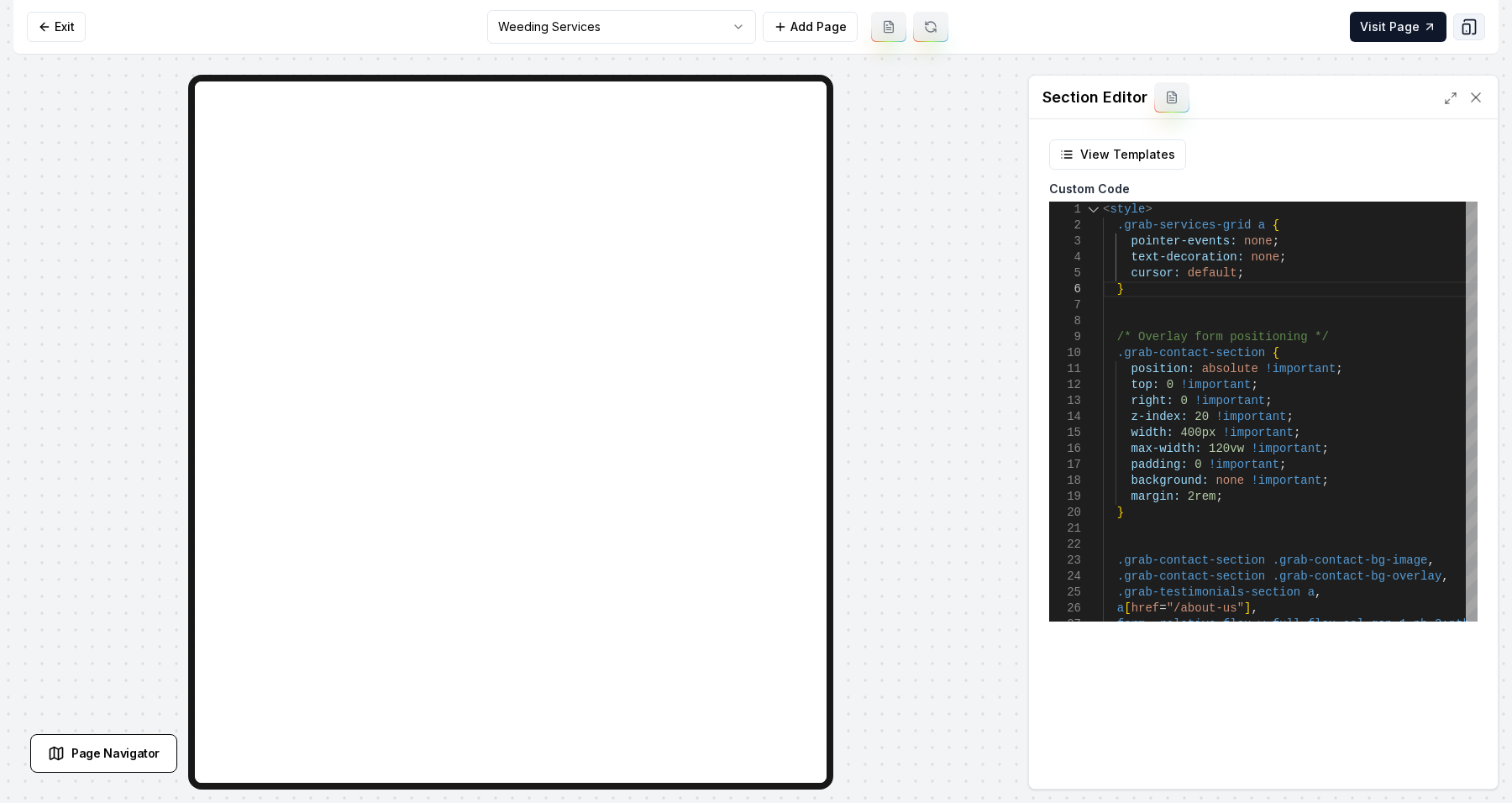 click 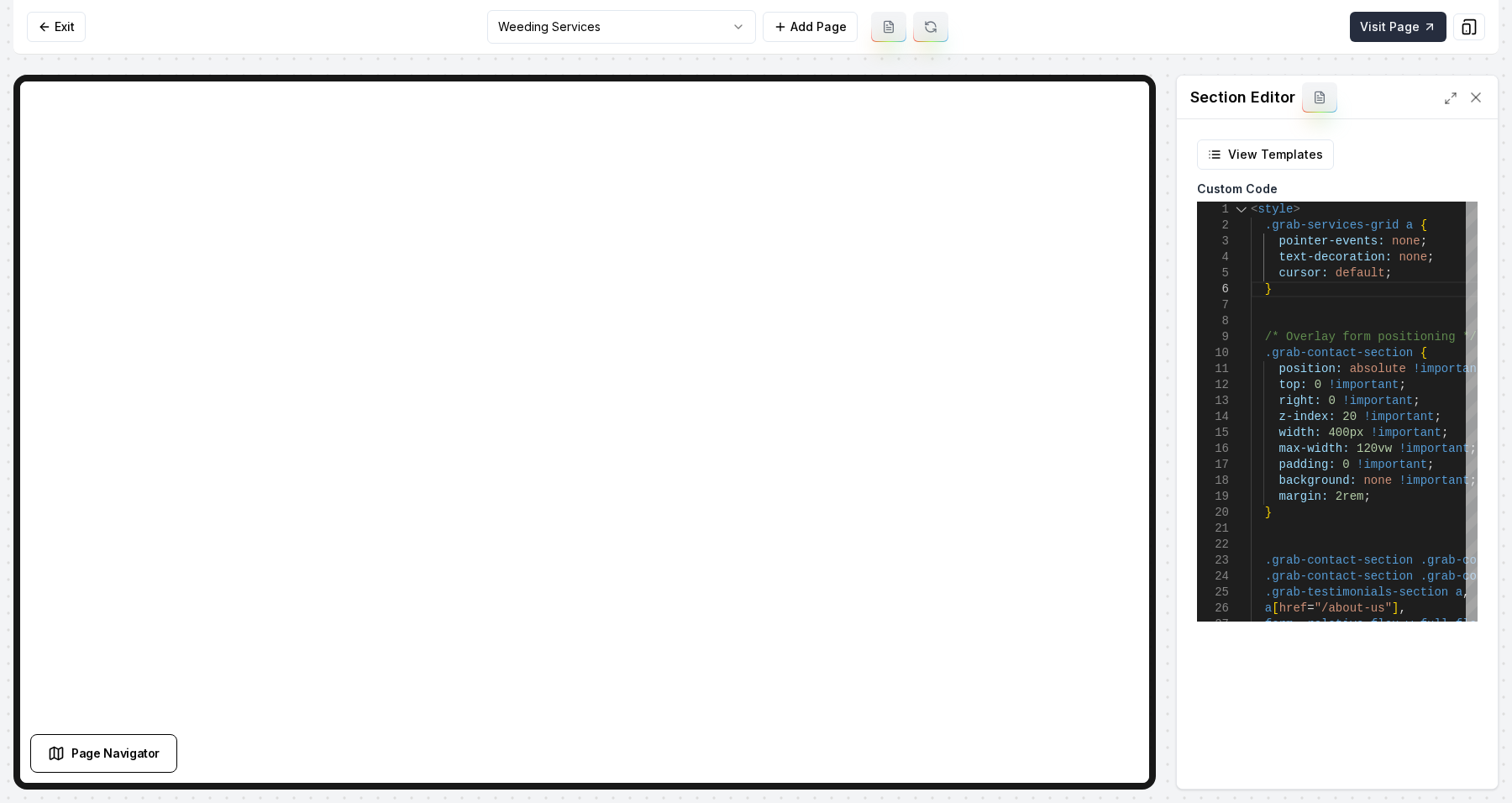 click on "Visit Page" at bounding box center [1398, 27] 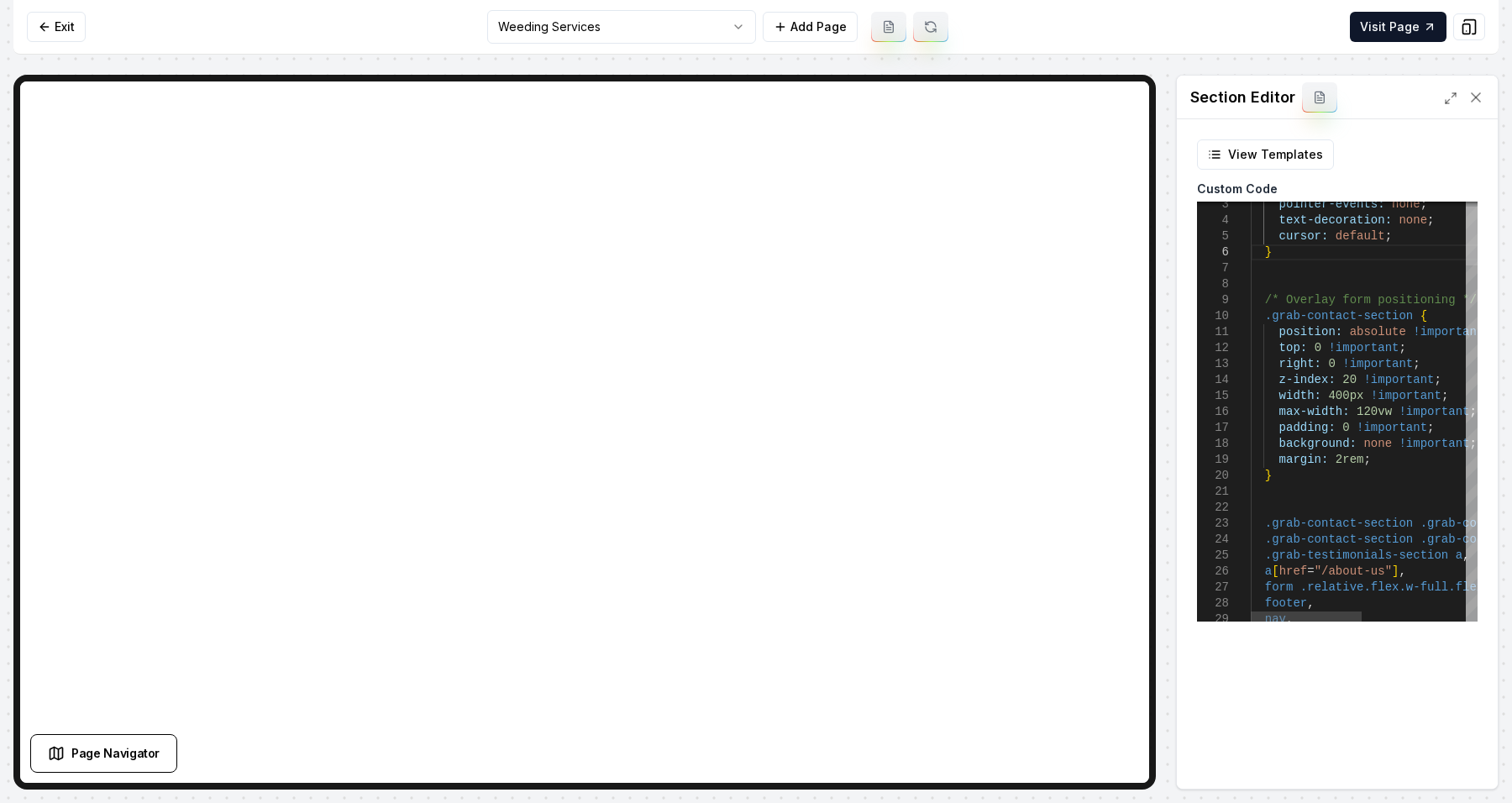click at bounding box center [1472, 236] 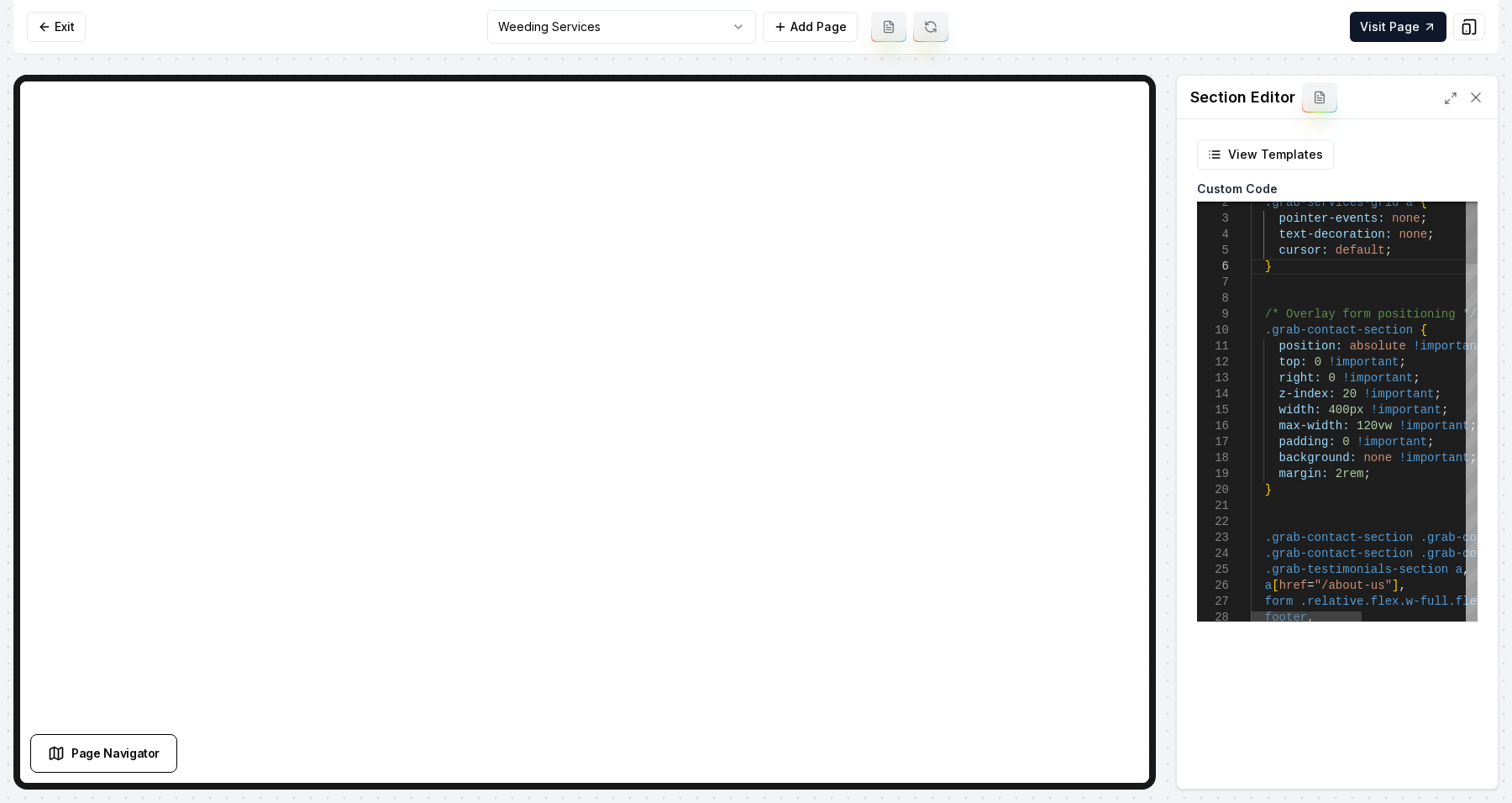 scroll, scrollTop: 46, scrollLeft: 0, axis: vertical 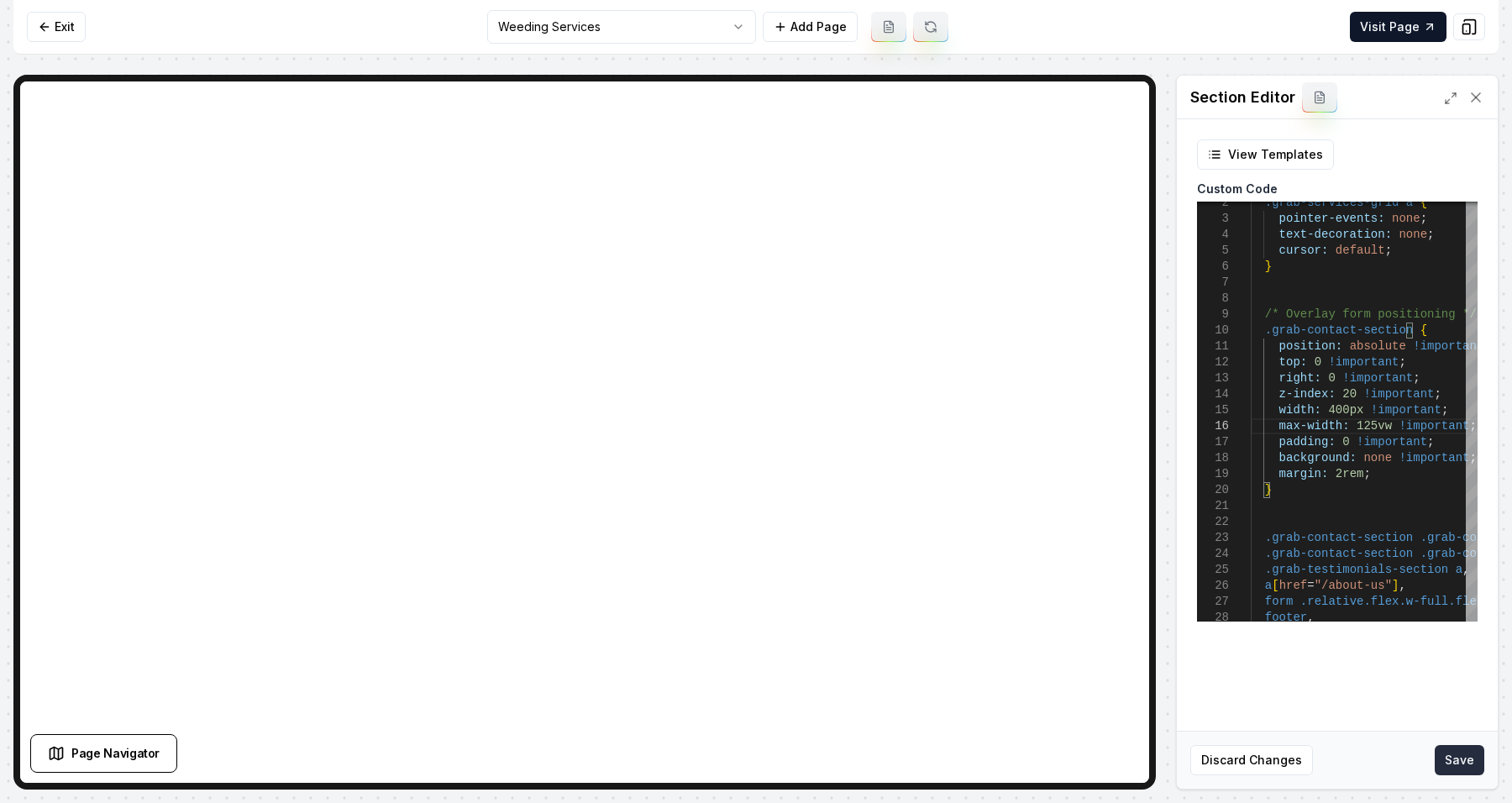 click on "Save" at bounding box center (1459, 760) 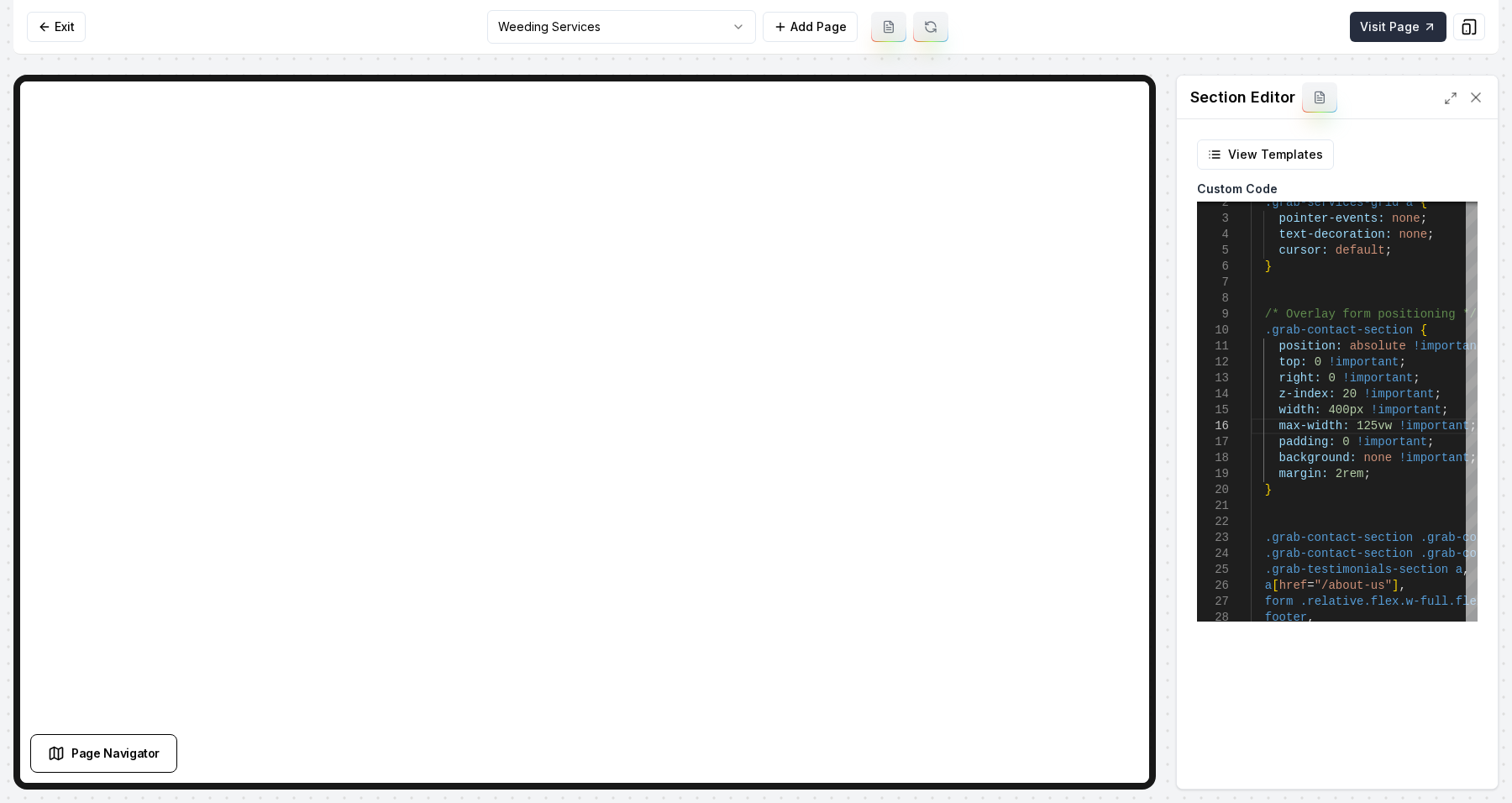 click on "Visit Page" at bounding box center (1398, 27) 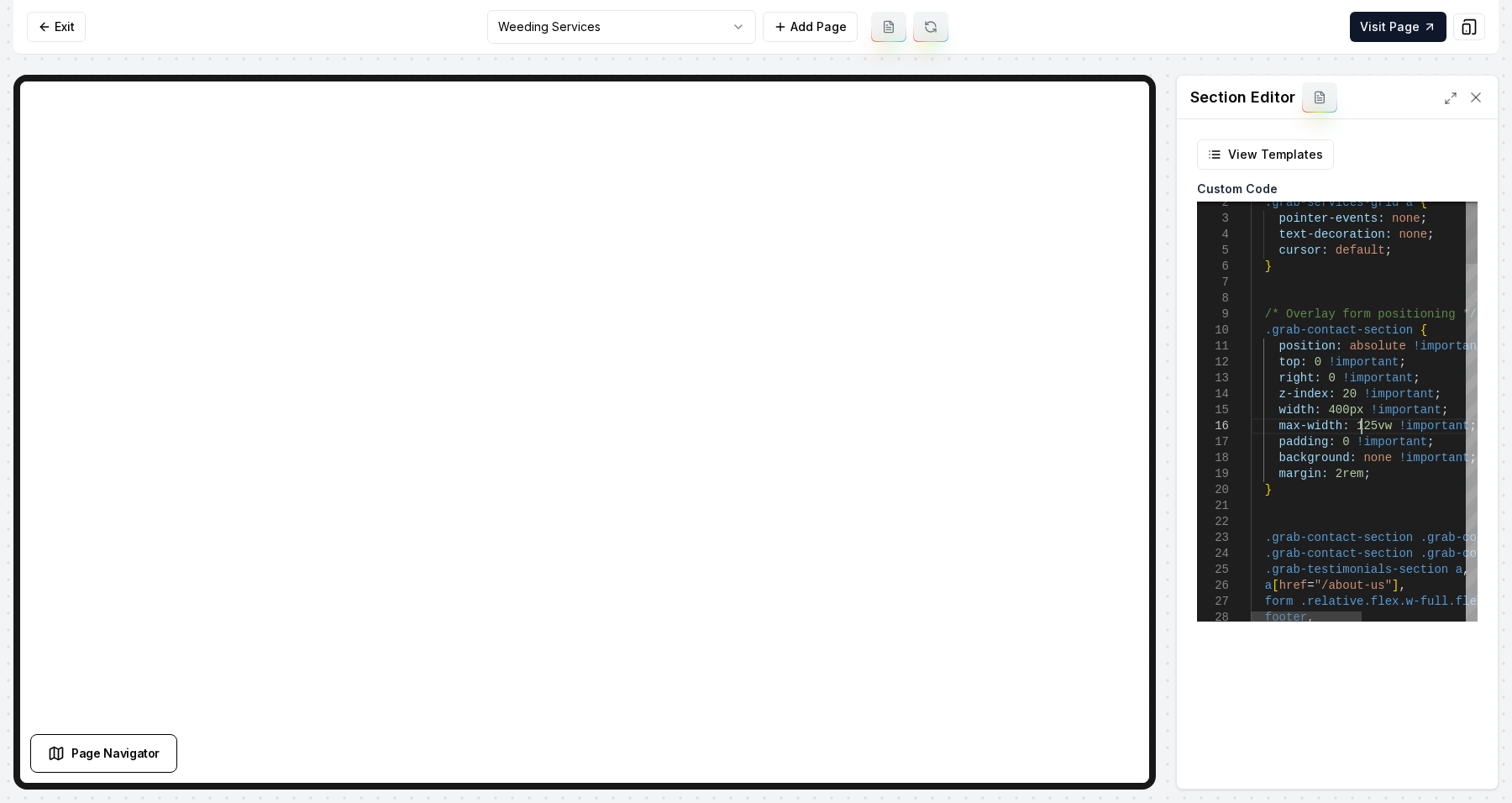 click on "footer ,    a [ href = "/about-us" ] ,    form   .relative.flex.w-full.flex-col.gap-1.pb-3:nth-chil d ( 5 ) ,    .grab-contact-section   .grab-contact-bg-overlay ,    .grab-testimonials-section   a ,    .grab-contact-section   .grab-contact-bg-image ,    }      margin:   2rem ;      padding:   0   !important ;      background:   none   !important ;      max-width:   125vw   !important ;      z-index:   20   !important ;      width:   400px   !important ;      top:   0   !important ;      right:   0   !important ;      position:   absolute   !important ;    .grab-contact-section   {    /* Overlay form positioning */    }      cursor:   default ;      text-decoration:   none ;      pointer-events:   none ;    .grab-services-grid   a   {" at bounding box center [1469, 1668] 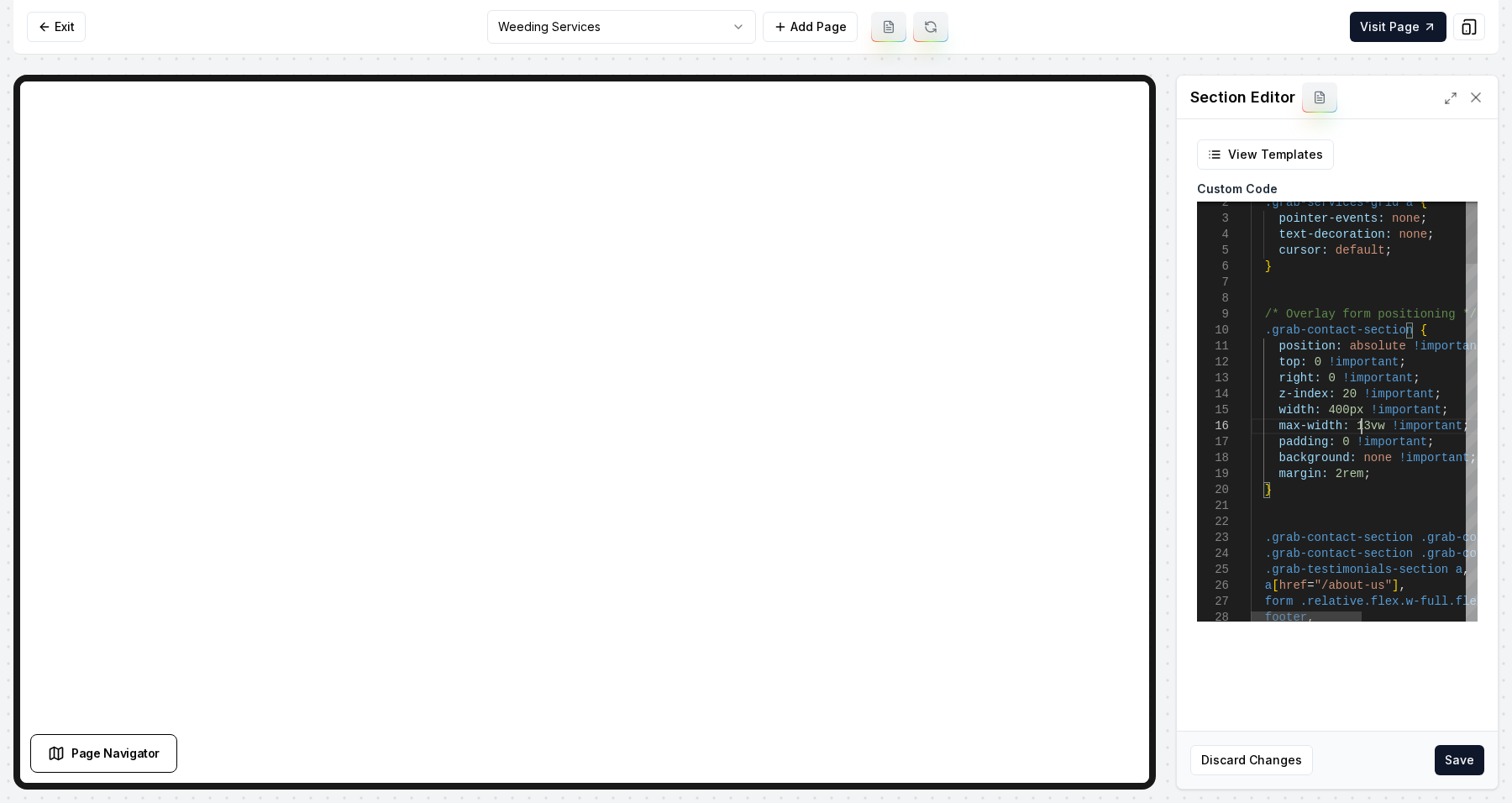 scroll, scrollTop: 80, scrollLeft: 116, axis: both 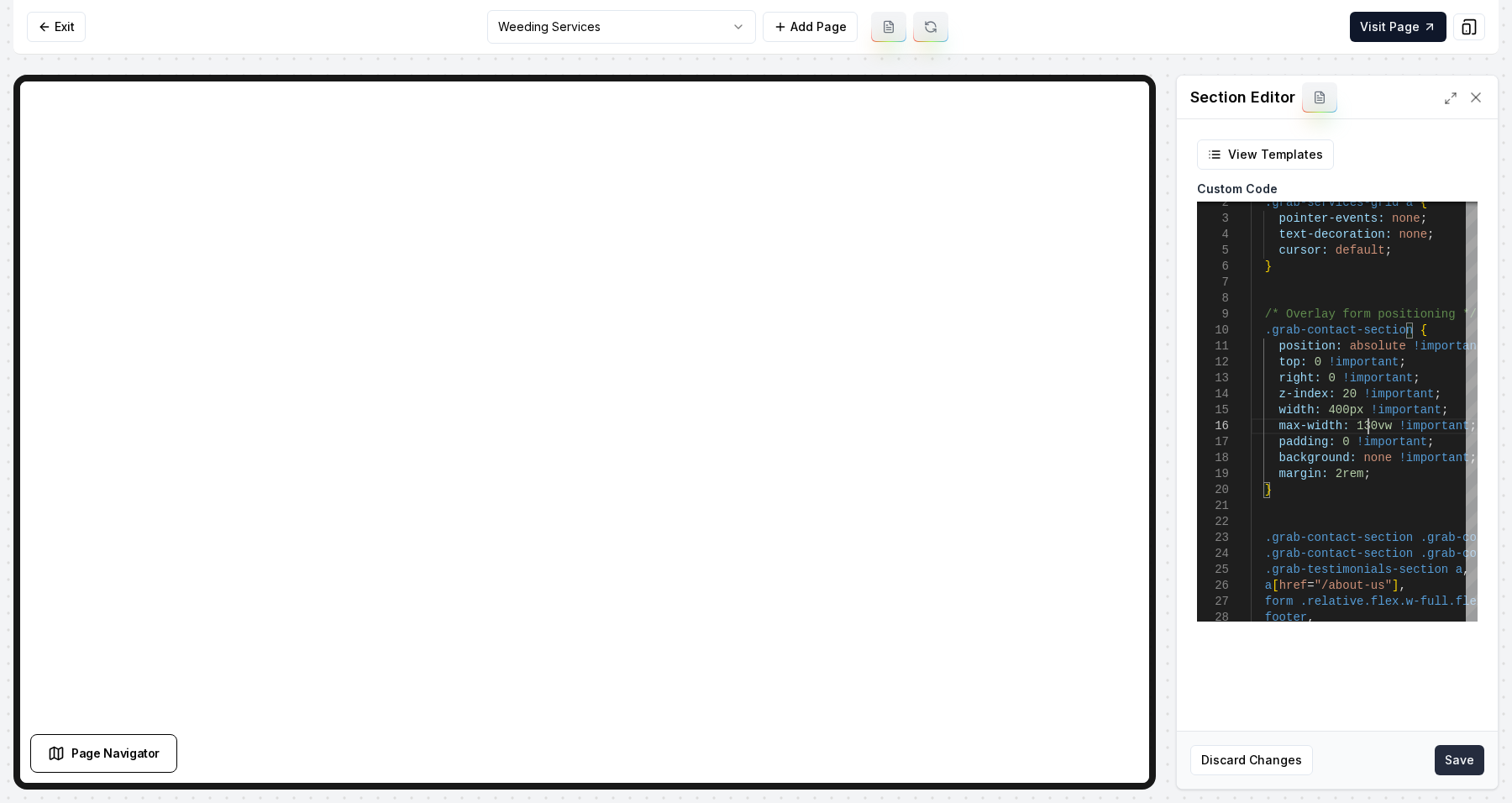 click on "Save" at bounding box center (1459, 760) 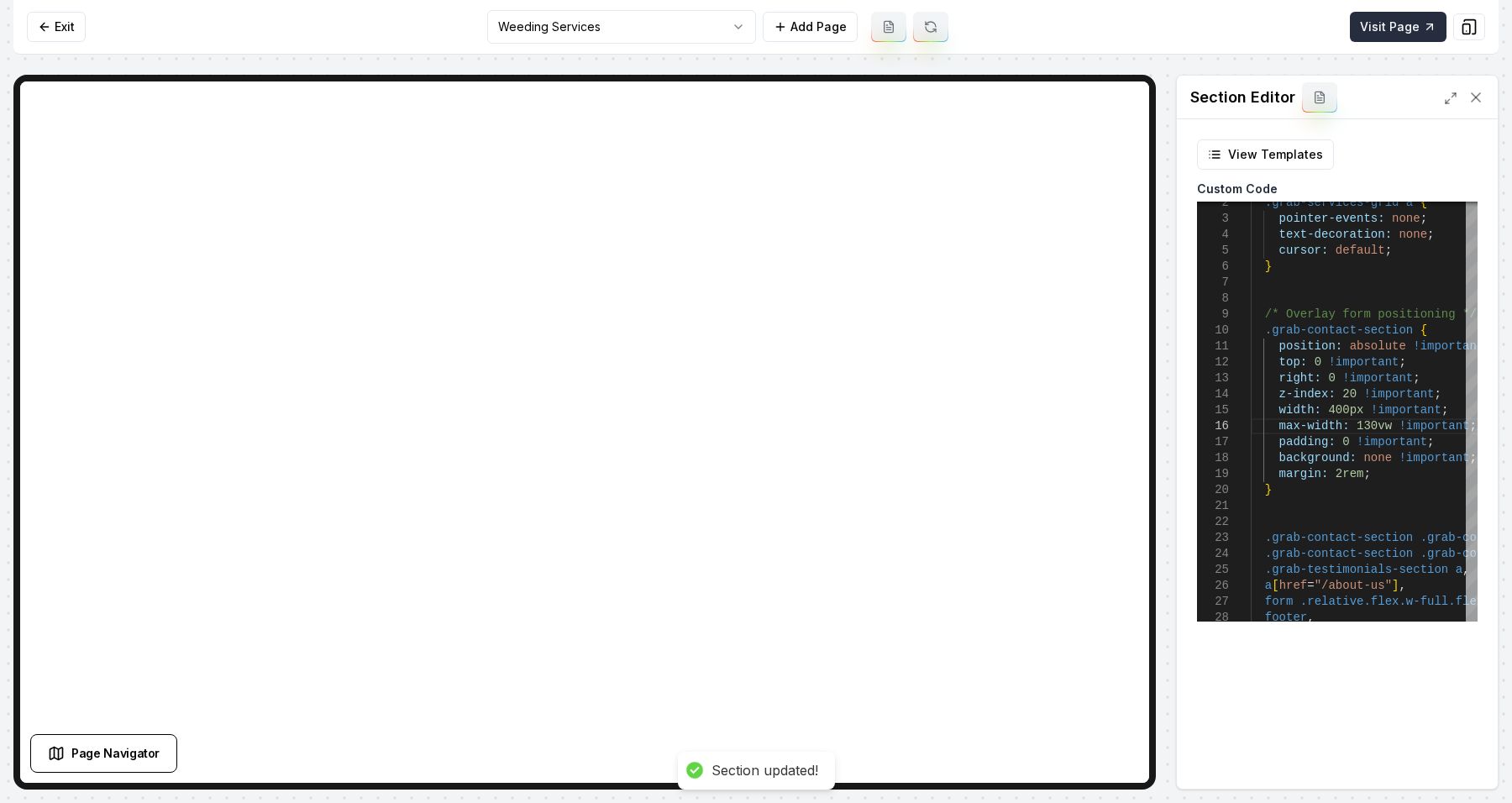 click on "Visit Page" at bounding box center (1398, 27) 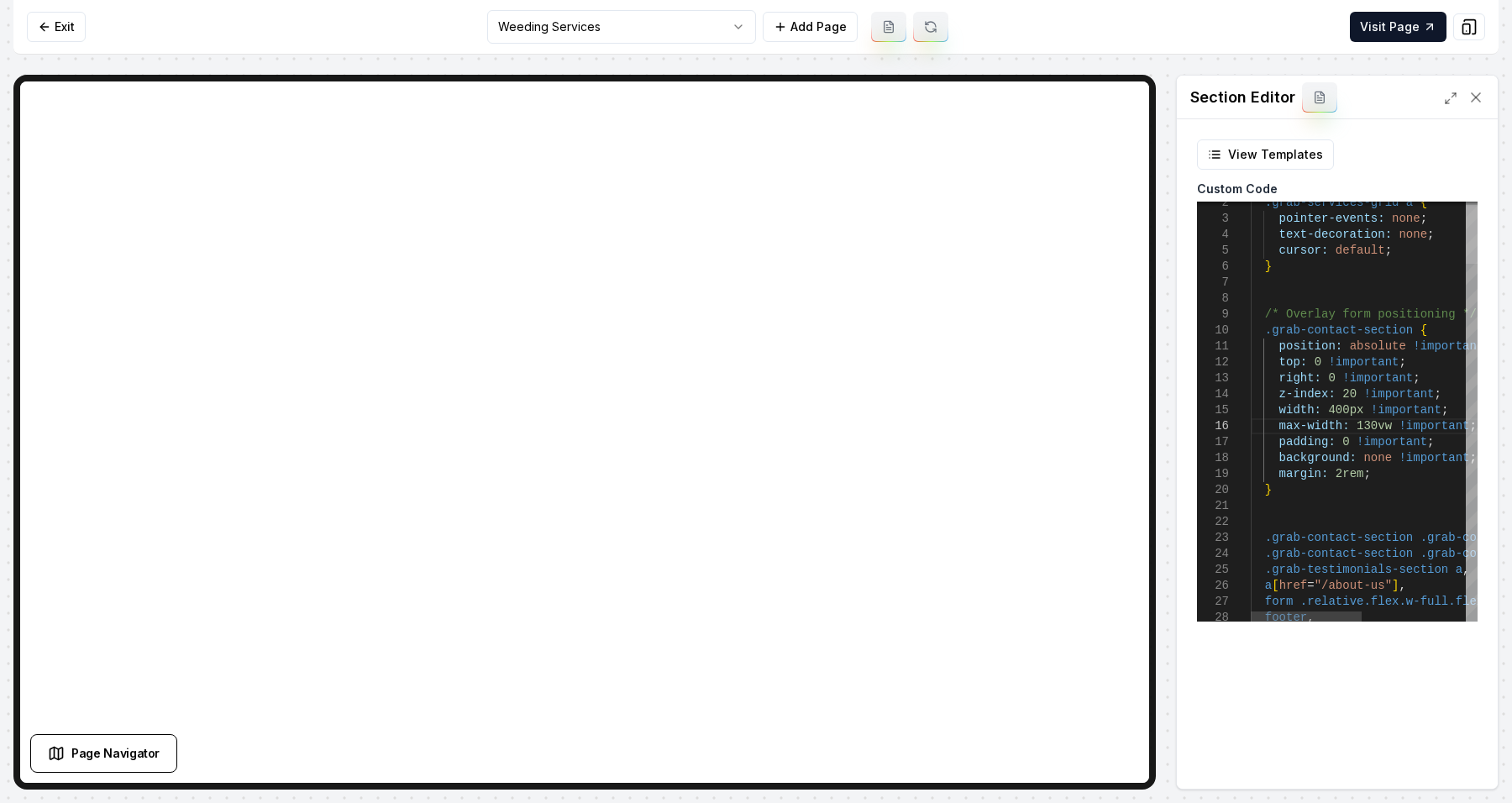 click at bounding box center [1472, 234] 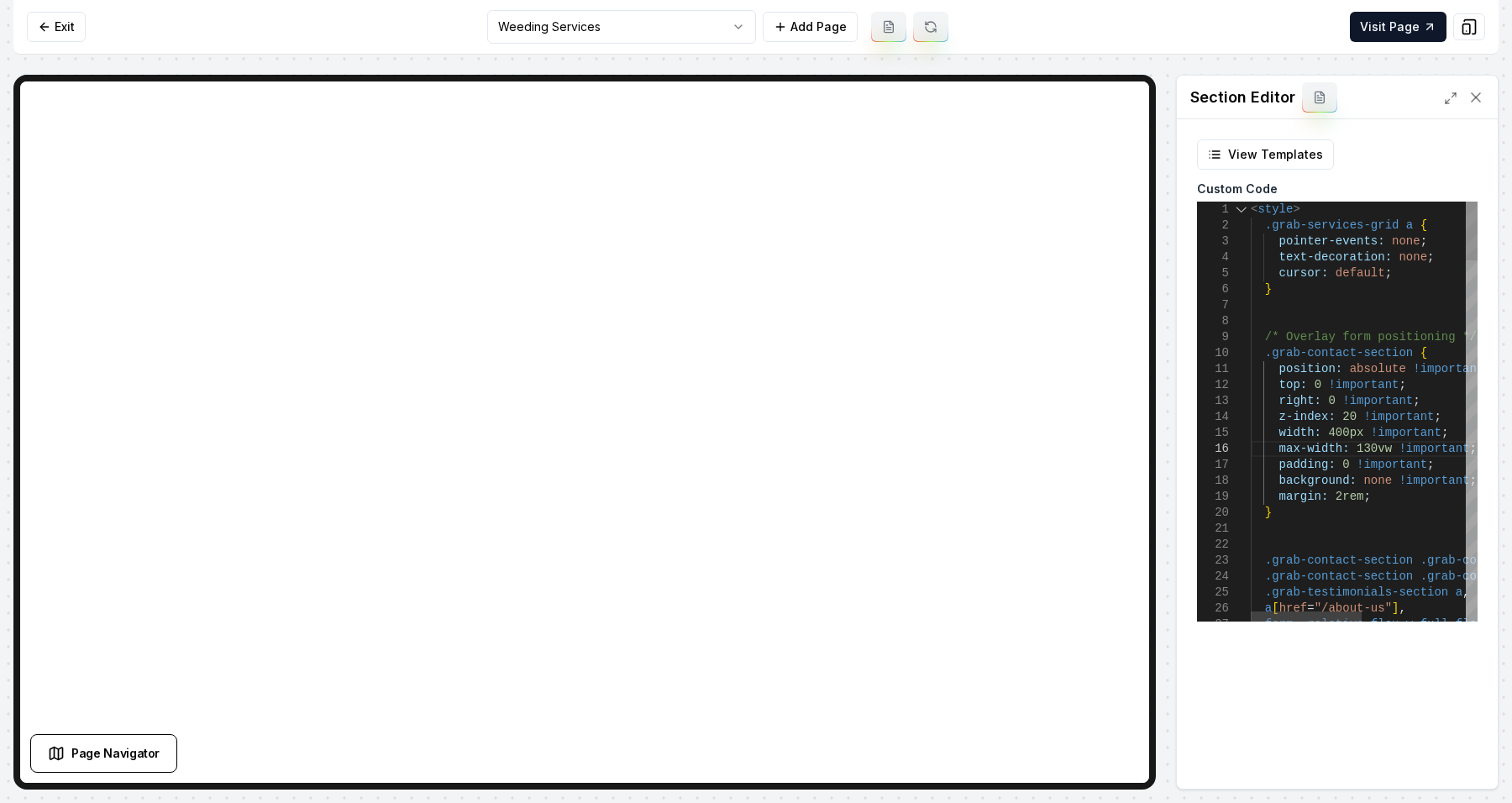 click on "a [ href = "/about-us" ] ,    form   .relative.flex.w-full.flex-col.gap-1.pb-3:nth-chil d ( 5 ) ,    .grab-contact-section   .grab-contact-bg-overlay ,    .grab-testimonials-section   a ,    .grab-contact-section   .grab-contact-bg-image ,    }      margin:   2rem ;      padding:   0   !important ;      background:   none   !important ;      max-width:   130vw   !important ;      z-index:   20   !important ;      width:   400px   !important ;      top:   0   !important ;      right:   0   !important ;      position:   absolute   !important ;    .grab-contact-section   {    /* Overlay form positioning */    }      cursor:   default ;      text-decoration:   none ;      pointer-events:   none ;    .grab-services-grid   a   { < style >" at bounding box center (1469, 1691) 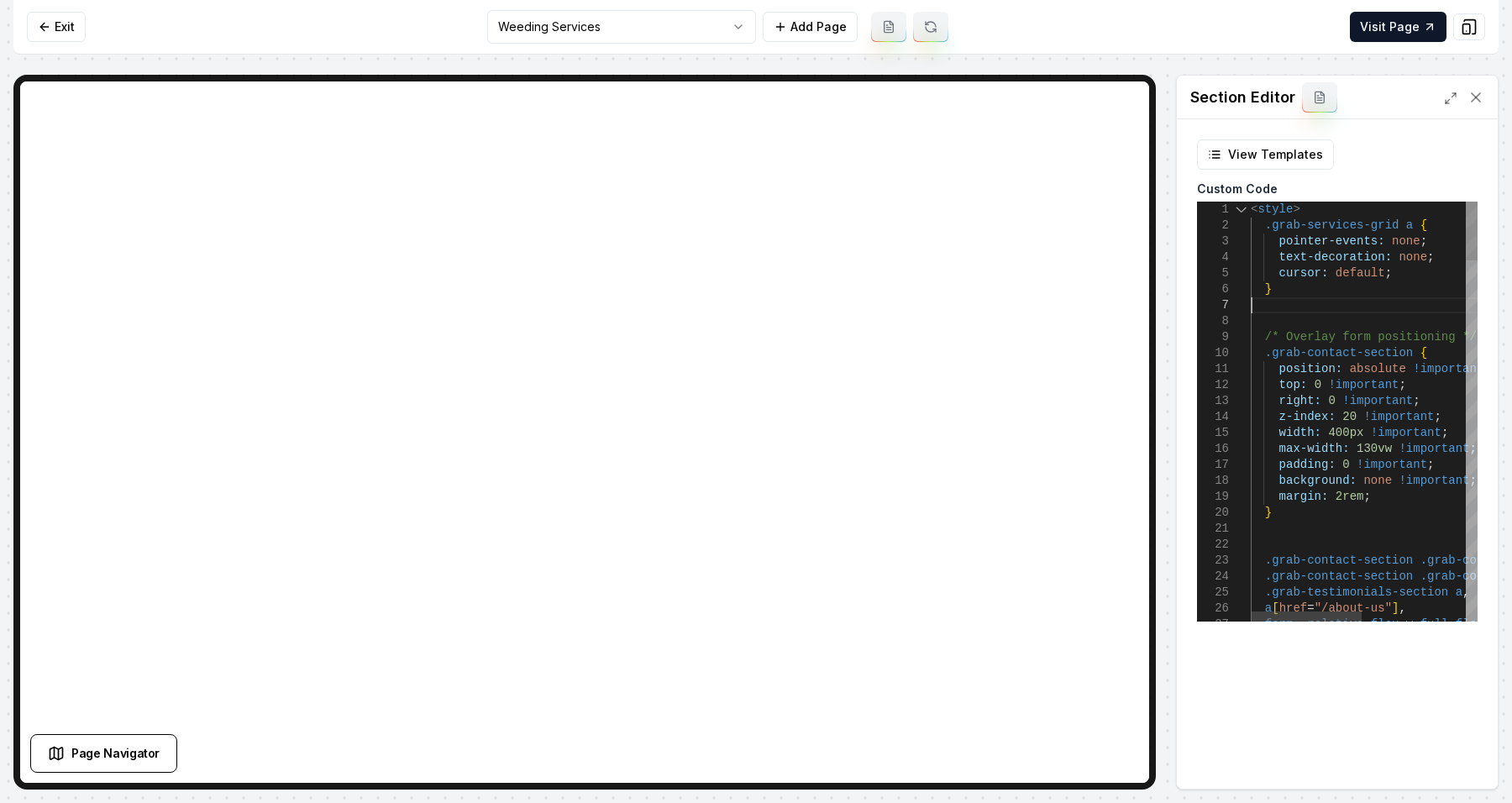 scroll, scrollTop: 112, scrollLeft: 0, axis: vertical 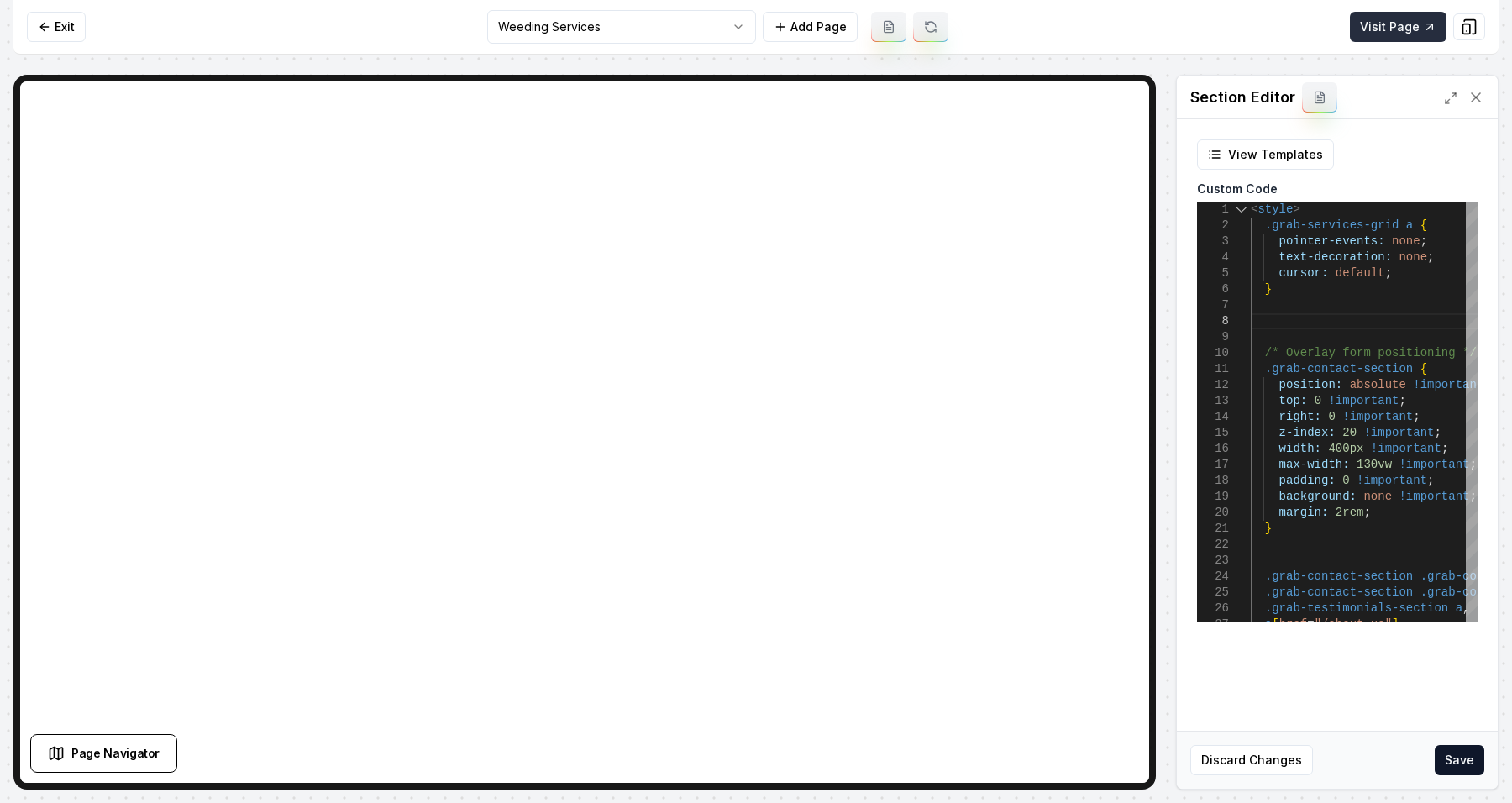 click on "Visit Page" at bounding box center (1398, 27) 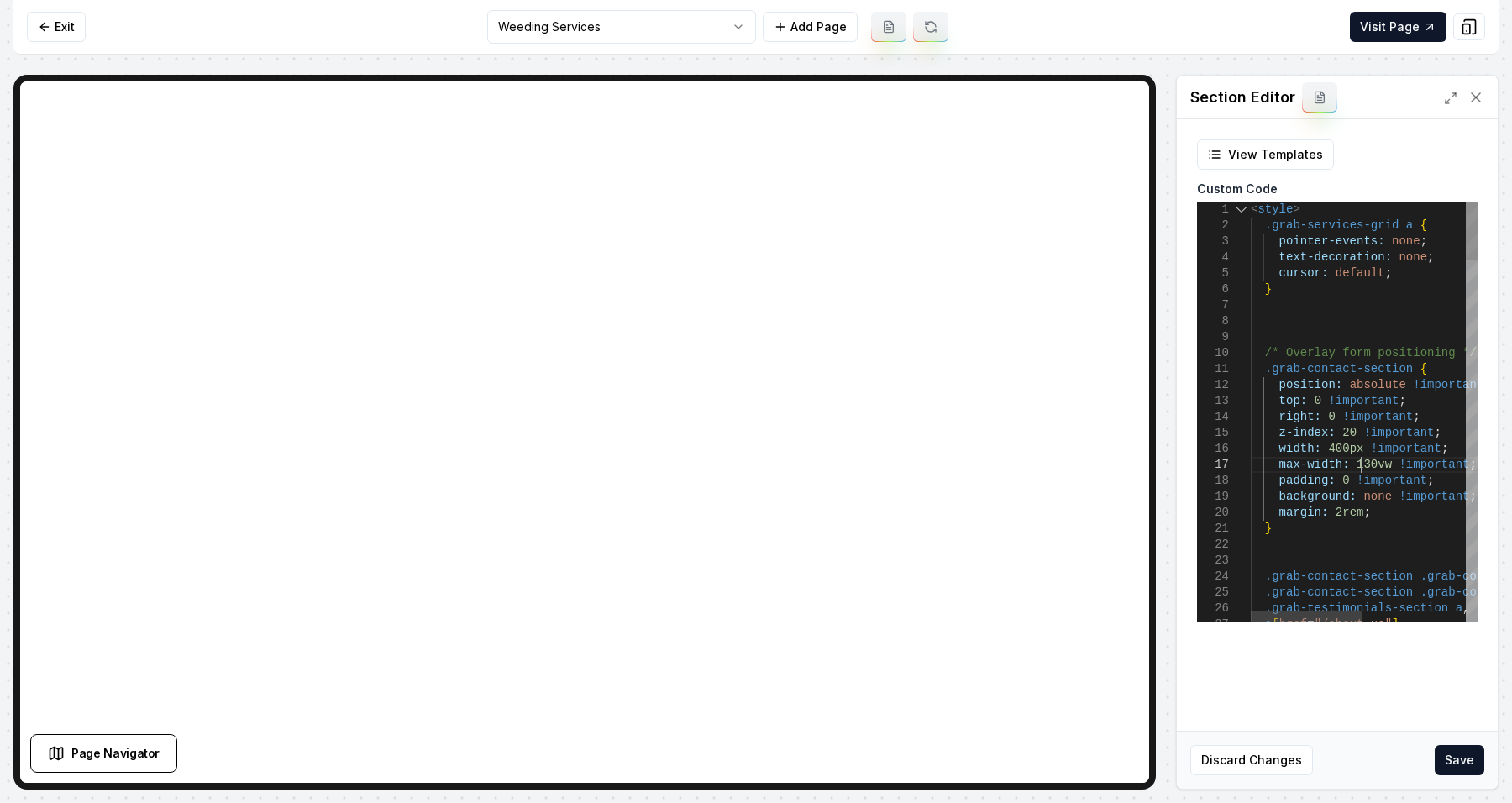 scroll, scrollTop: 112, scrollLeft: 11, axis: both 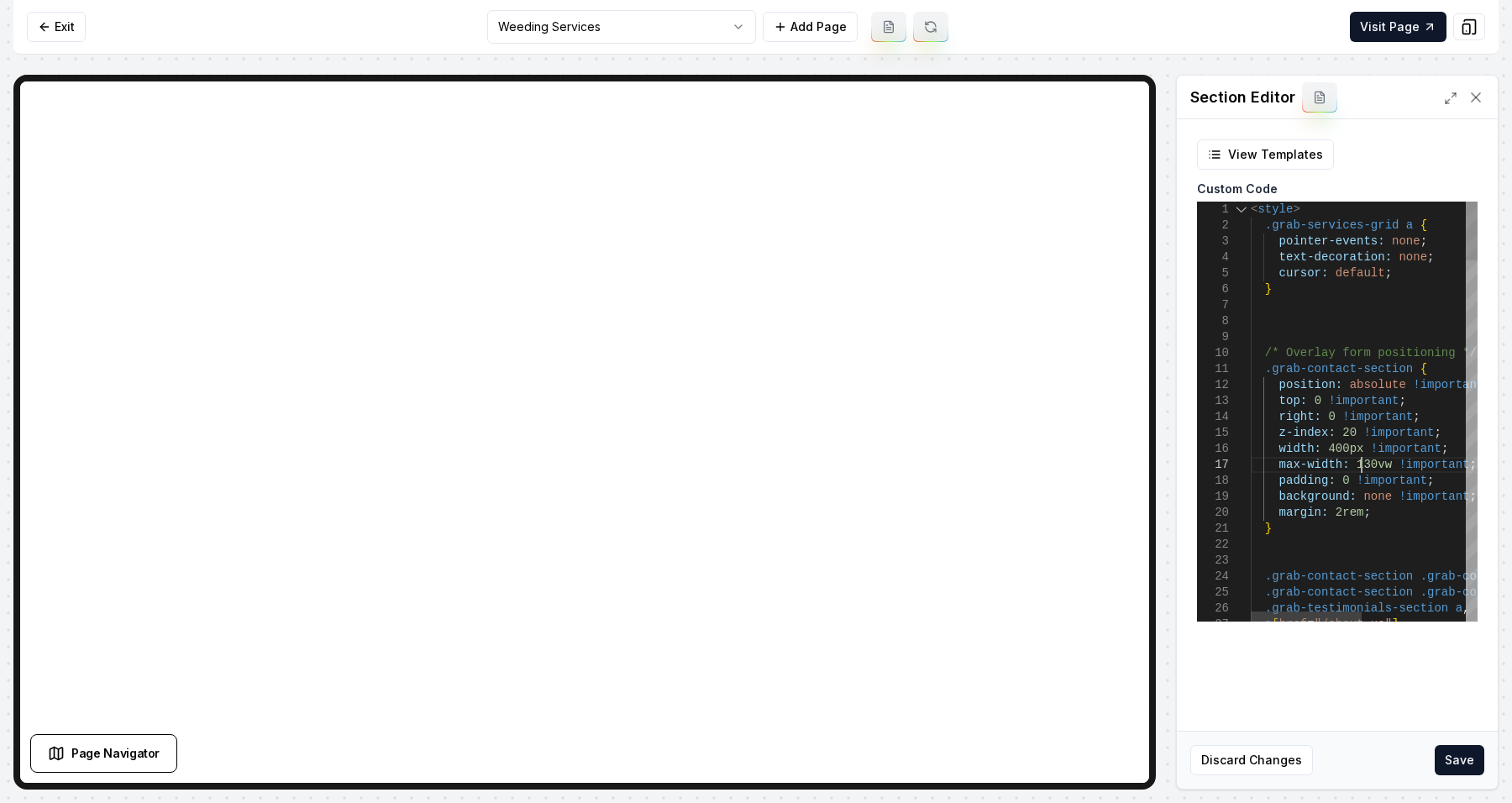 click on "a [ href = "/about-us" ] ,    .grab-contact-section   .grab-contact-bg-overlay ,    .grab-testimonials-section   a ,    .grab-contact-section   .grab-contact-bg-image ,    }      margin:   2rem ;      padding:   0   !important ;      background:   none   !important ;      max-width:   130vw   !important ;      z-index:   20   !important ;      width:   400px   !important ;      top:   0   !important ;      right:   0   !important ;      position:   absolute   !important ;    .grab-contact-section   {    /* Overlay form positioning */    }      cursor:   default ;      text-decoration:   none ;      pointer-events:   none ;    .grab-services-grid   a   { < style >" at bounding box center [1469, 1698] 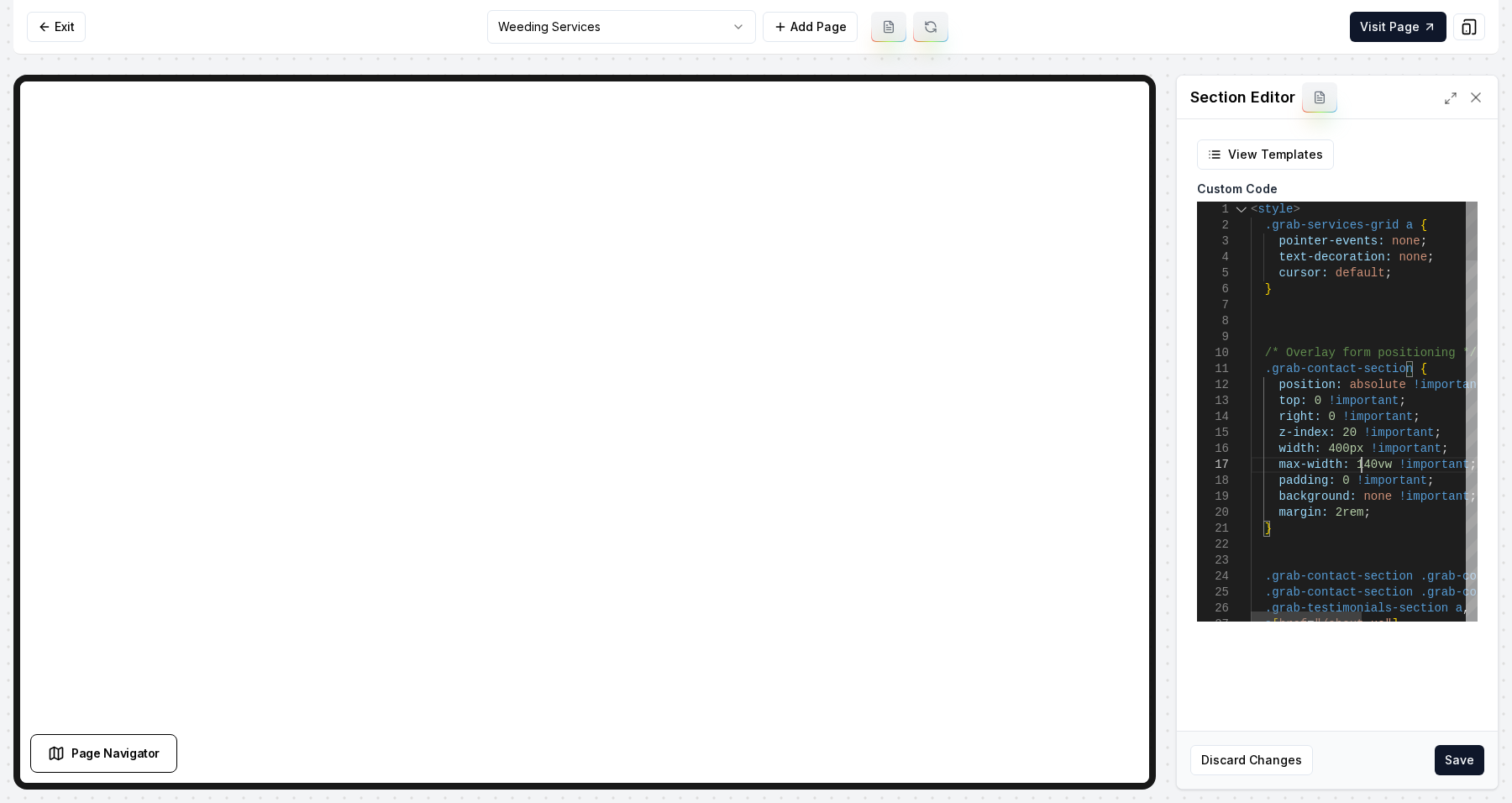 scroll, scrollTop: 110, scrollLeft: 108, axis: both 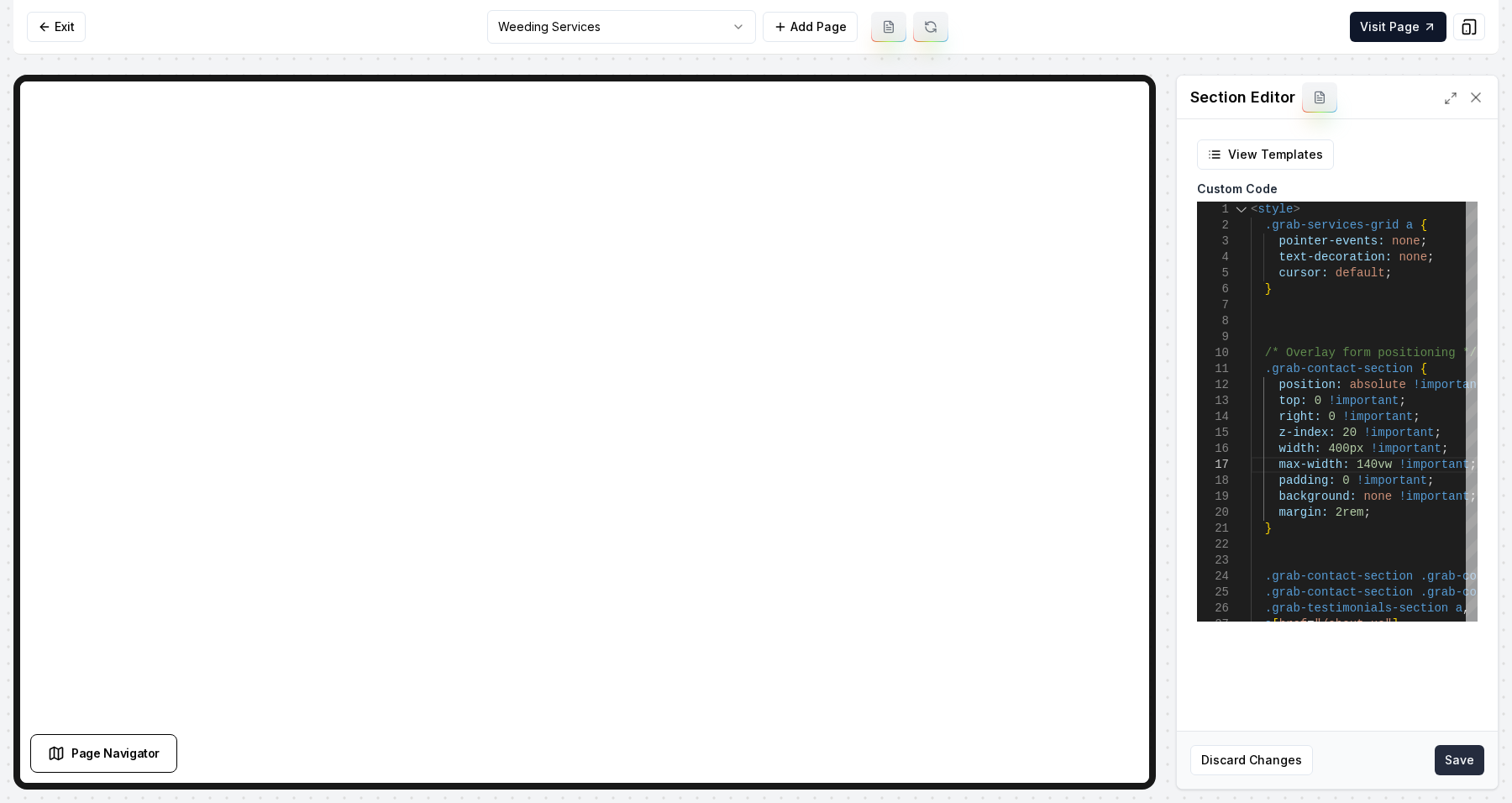 click on "Save" at bounding box center [1459, 760] 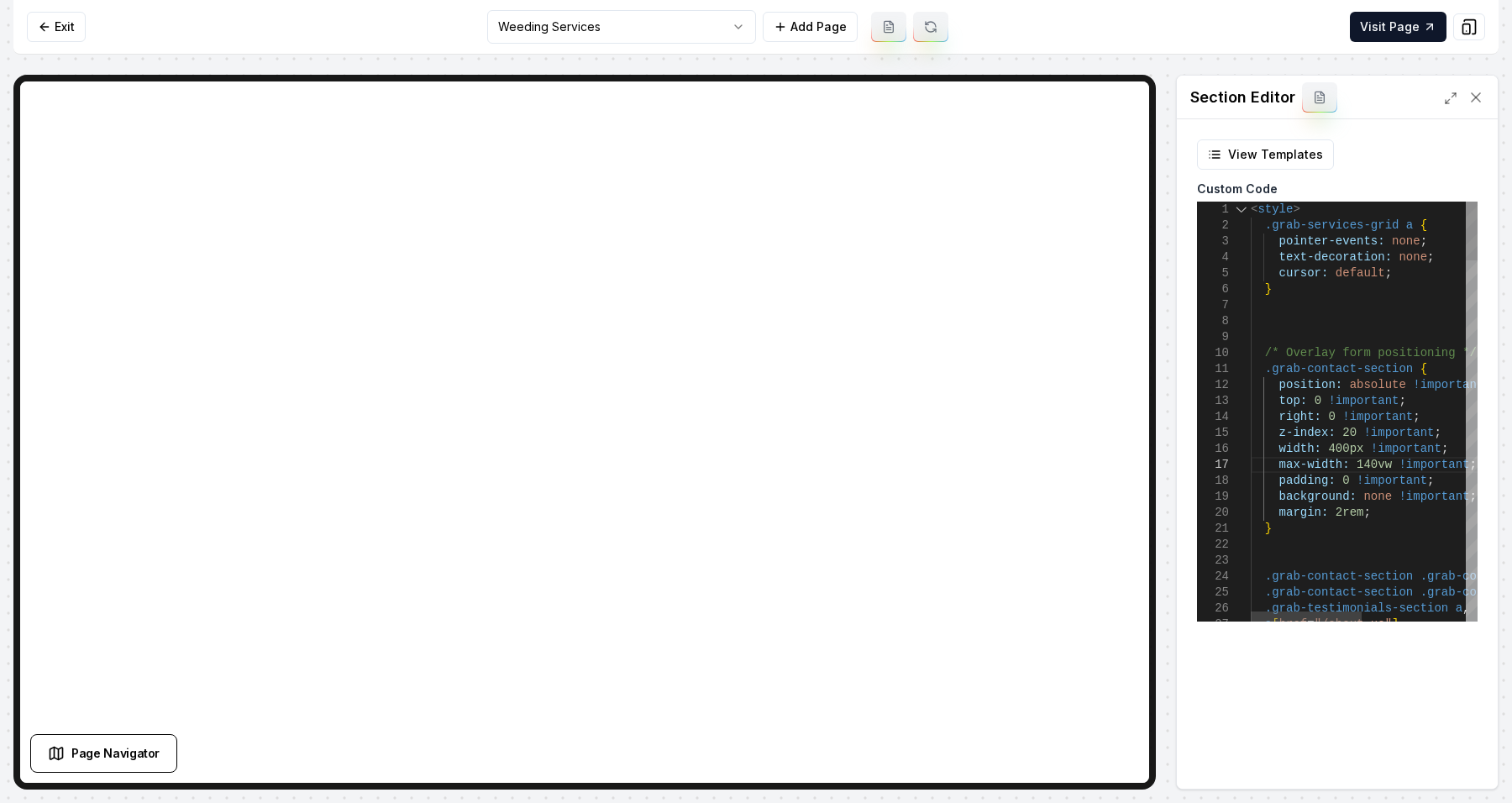 scroll, scrollTop: 110, scrollLeft: 109, axis: both 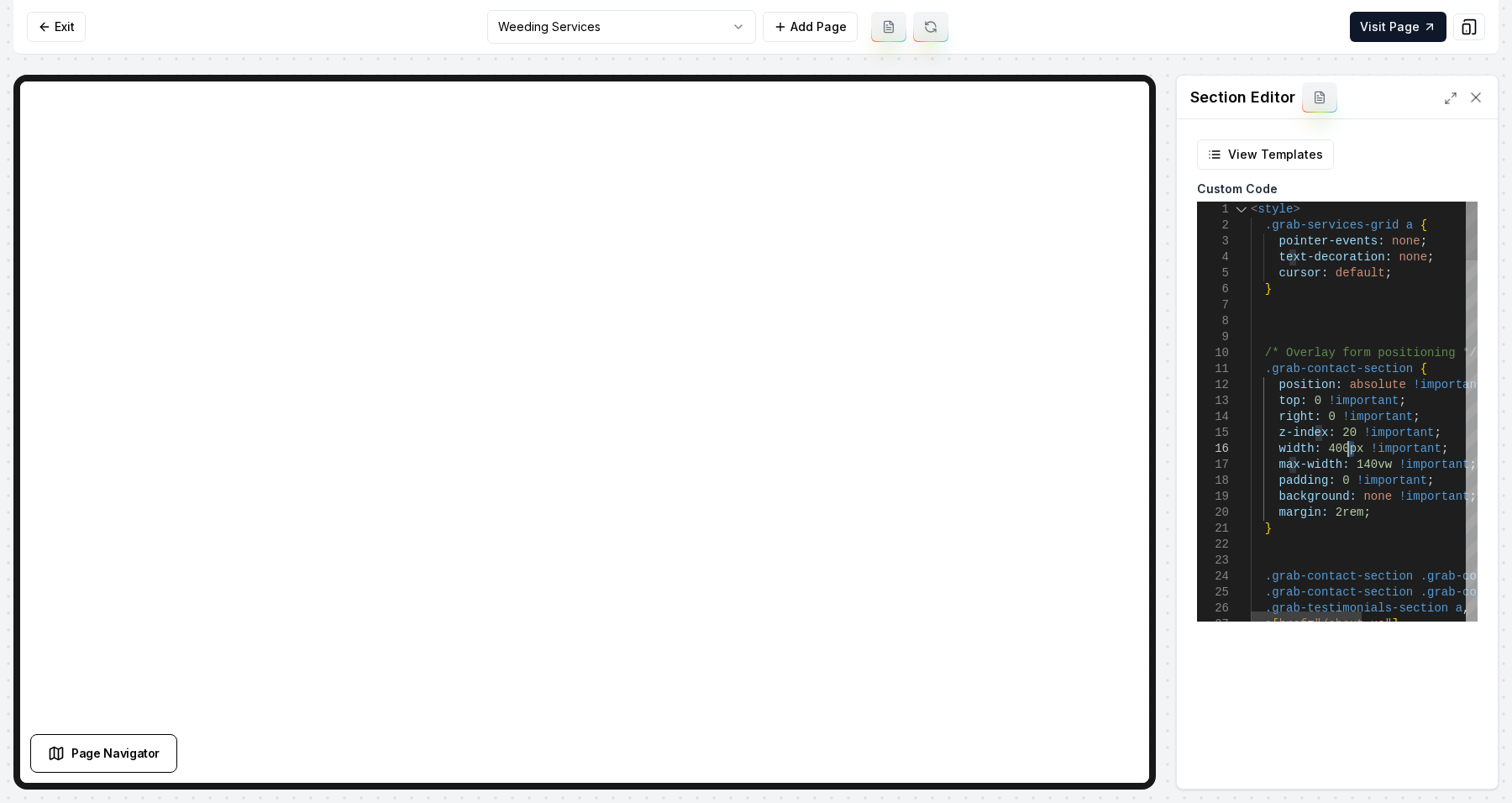 click on "a [ href = "/about-us" ] ,    .grab-contact-section   .grab-contact-bg-overlay ,    .grab-testimonials-section   a ,    .grab-contact-section   .grab-contact-bg-image ,    }      margin:   2rem ;      padding:   0   !important ;      background:   none   !important ;      max-width:   140vw   !important ;      z-index:   20   !important ;      width:   400px   !important ;      top:   0   !important ;      right:   0   !important ;      position:   absolute   !important ;    .grab-contact-section   {    /* Overlay form positioning */    }      cursor:   default ;      text-decoration:   none ;      pointer-events:   none ;    .grab-services-grid   a   { < style >" at bounding box center [1469, 1698] 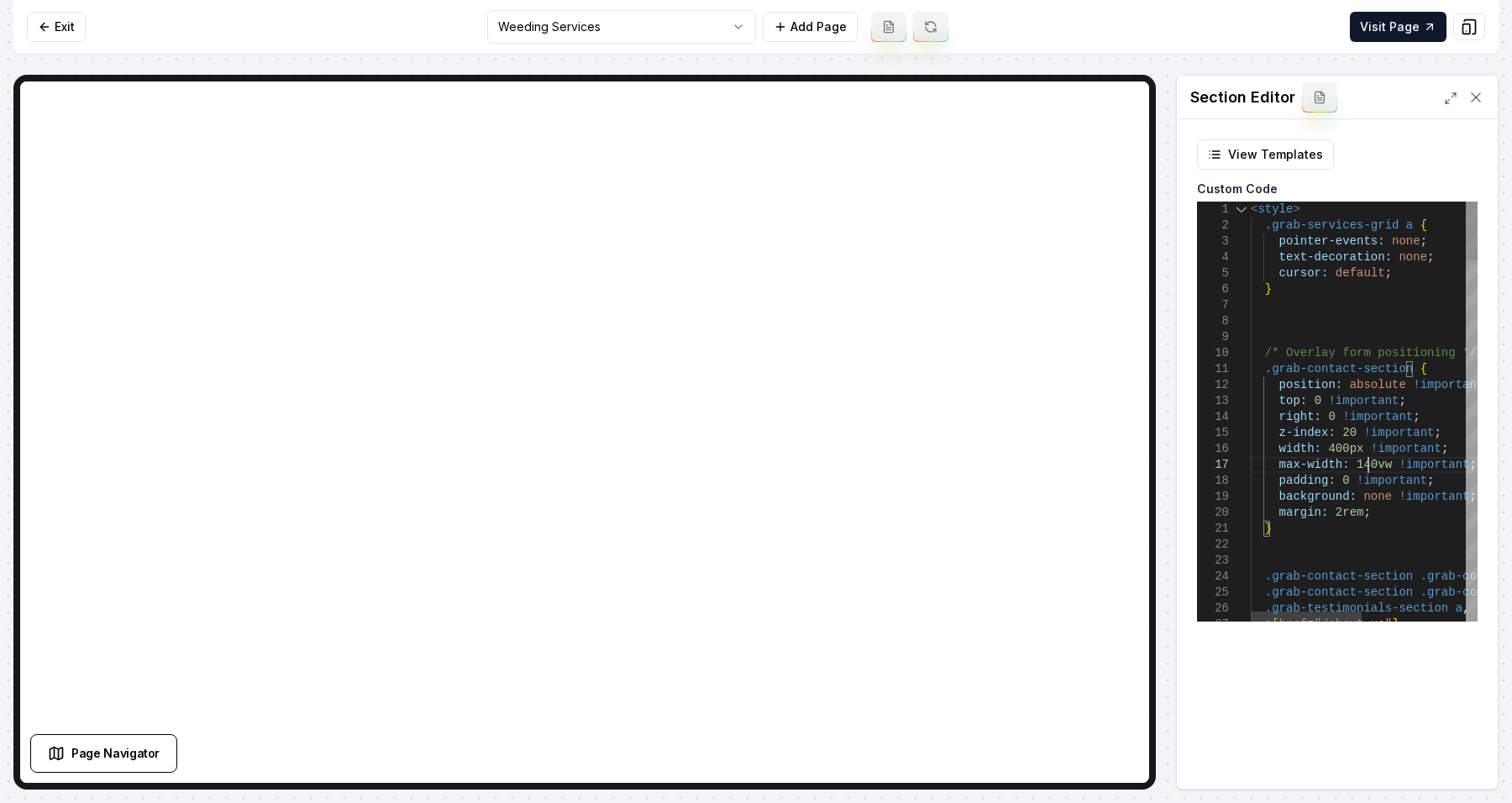 click on "a [ href = "/about-us" ] ,    .grab-contact-section   .grab-contact-bg-overlay ,    .grab-testimonials-section   a ,    .grab-contact-section   .grab-contact-bg-image ,    }      margin:   2rem ;      padding:   0   !important ;      background:   none   !important ;      max-width:   140vw   !important ;      z-index:   20   !important ;      width:   400px   !important ;      top:   0   !important ;      right:   0   !important ;      position:   absolute   !important ;    .grab-contact-section   {    /* Overlay form positioning */    }      cursor:   default ;      text-decoration:   none ;      pointer-events:   none ;    .grab-services-grid   a   { < style >" at bounding box center [1469, 1698] 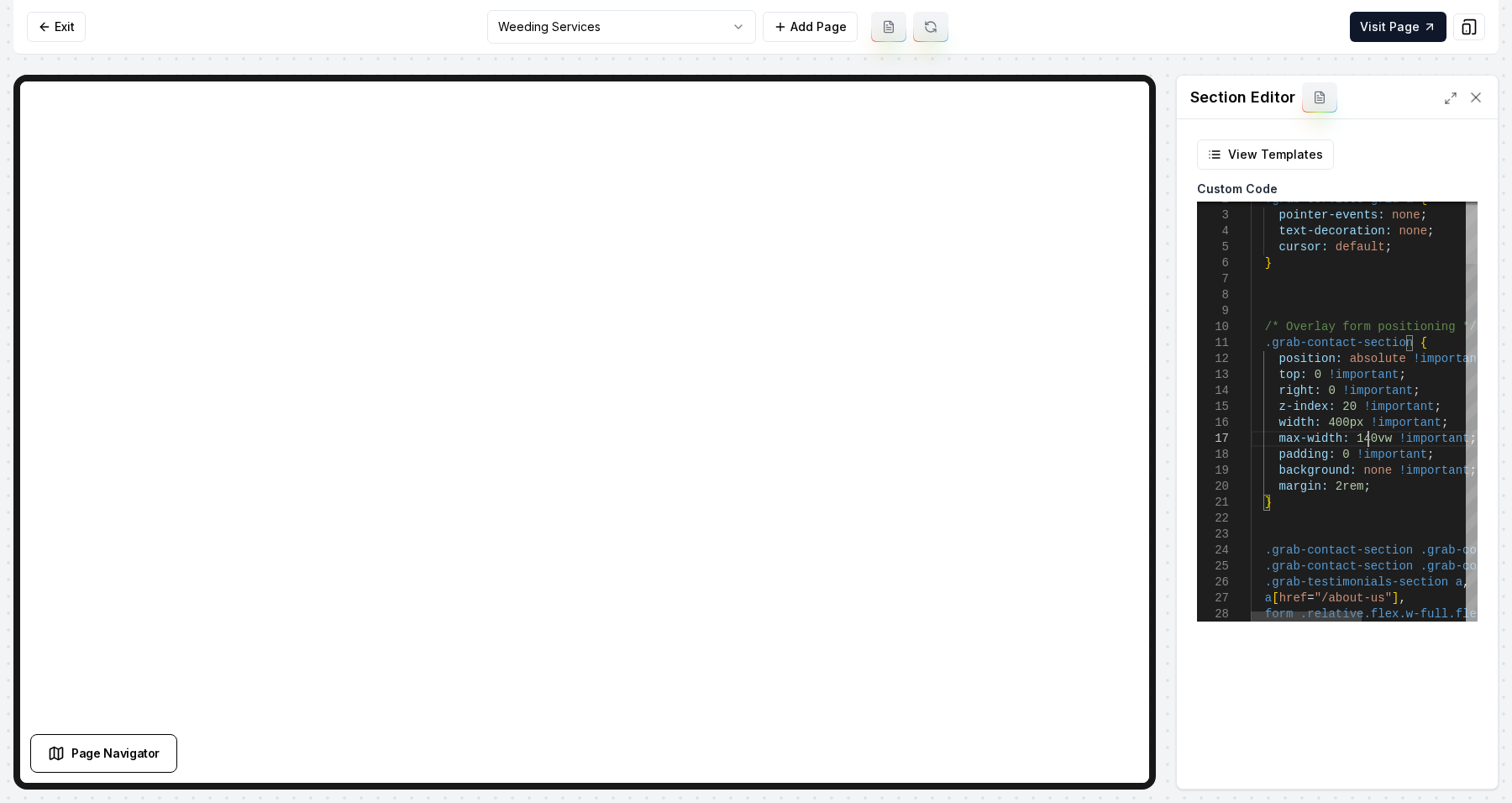 click at bounding box center (1472, 234) 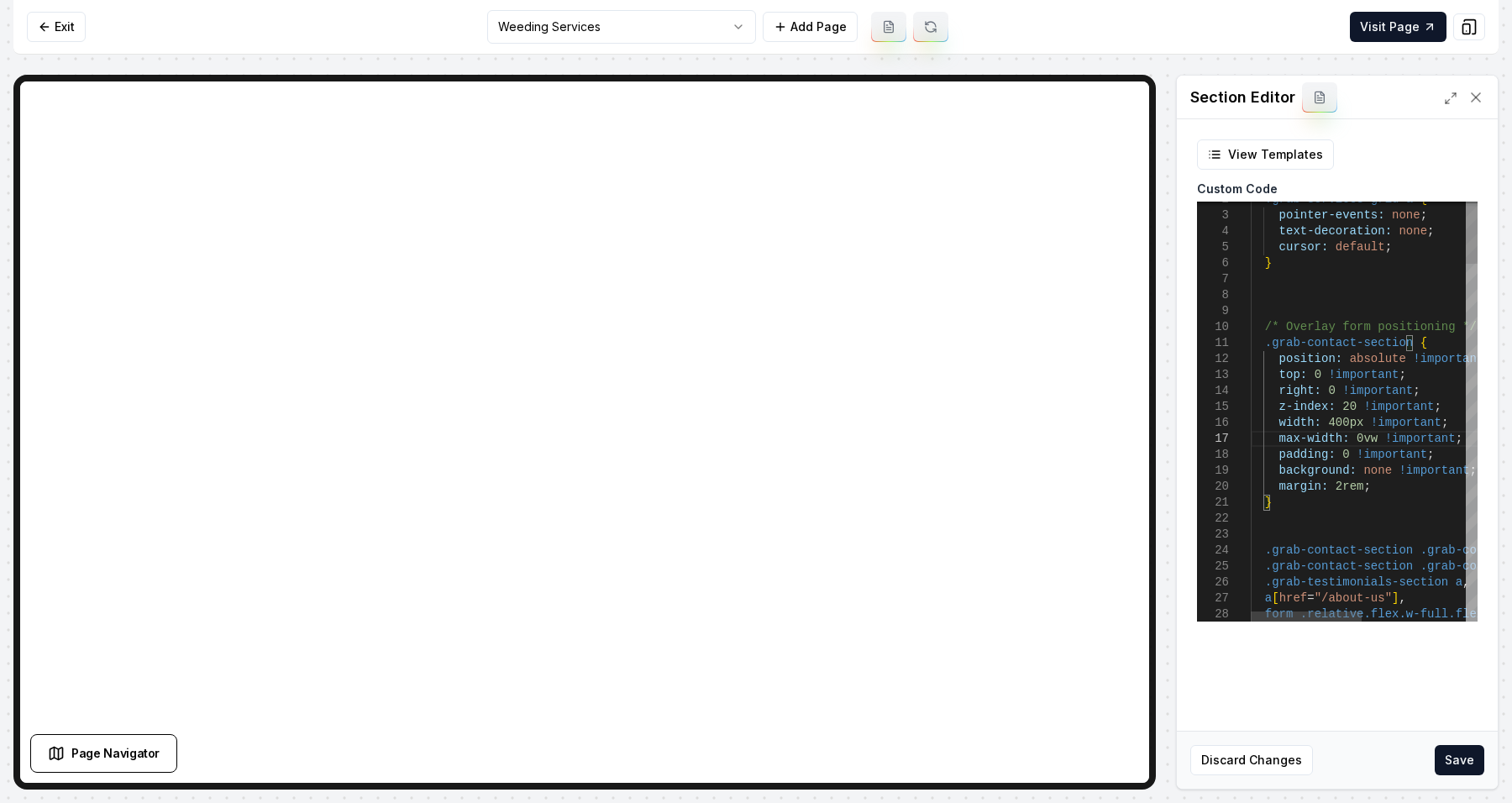 scroll, scrollTop: 109, scrollLeft: 103, axis: both 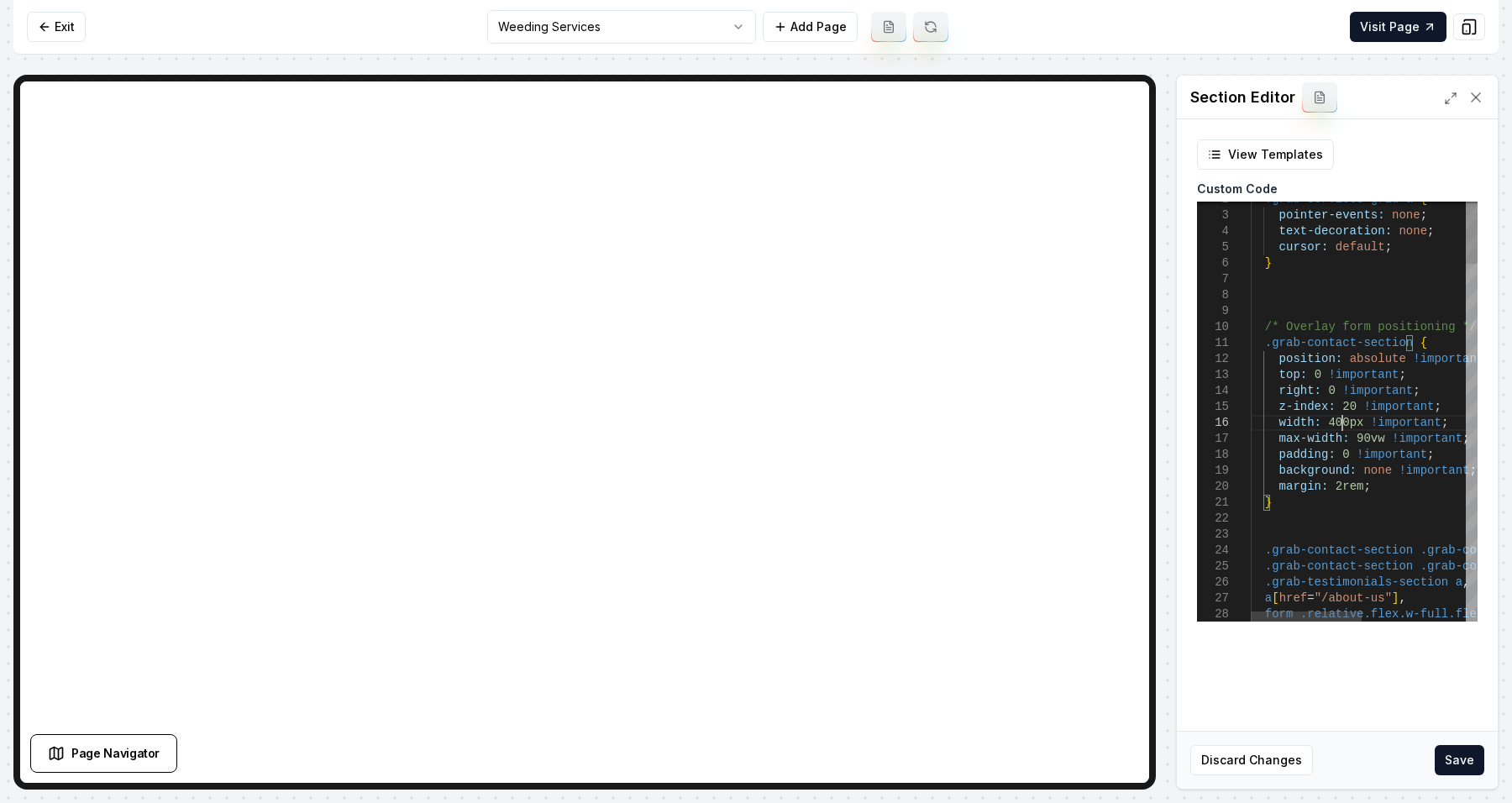 click on "a [ href = "/about-us" ] ,    form   .relative.flex.w-full.flex-col.gap-1.pb-3:nth-chil d ( 5 ) ,    .grab-testimonials-section   a ,    .grab-contact-section   .grab-contact-bg-overlay ,    .grab-contact-section   .grab-contact-bg-image ,    }      margin:   2rem ;      background:   none   !important ;      padding:   0   !important ;      max-width:   90vw   !important ;      width:   400px   !important ;      right:   0   !important ;      z-index:   20   !important ;      position:   absolute   !important ;      top:   0   !important ;    .grab-contact-section   {    /* Overlay form positioning */    }      cursor:   default ;      text-decoration:   none ;      pointer-events:   none ;    .grab-services-grid   a   {" at bounding box center [1469, 1672] 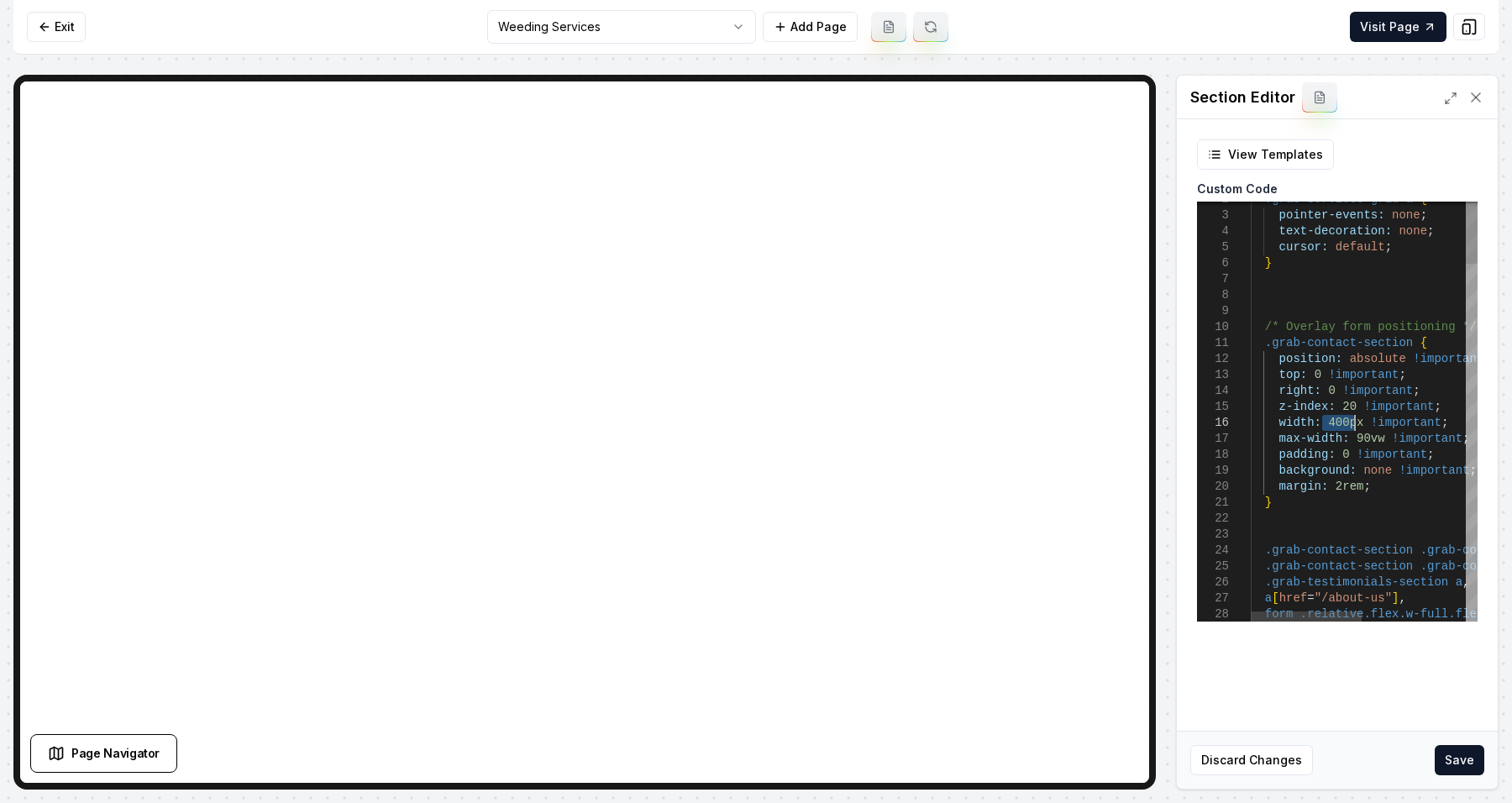 click on "a [ href = "/about-us" ] ,    form   .relative.flex.w-full.flex-col.gap-1.pb-3:nth-chil d ( 5 ) ,    .grab-testimonials-section   a ,    .grab-contact-section   .grab-contact-bg-overlay ,    .grab-contact-section   .grab-contact-bg-image ,    }      margin:   2rem ;      background:   none   !important ;      padding:   0   !important ;      max-width:   90vw   !important ;      width:   400px   !important ;      right:   0   !important ;      z-index:   20   !important ;      position:   absolute   !important ;      top:   0   !important ;    .grab-contact-section   {    /* Overlay form positioning */    }      cursor:   default ;      text-decoration:   none ;      pointer-events:   none ;    .grab-services-grid   a   {" at bounding box center [1469, 1672] 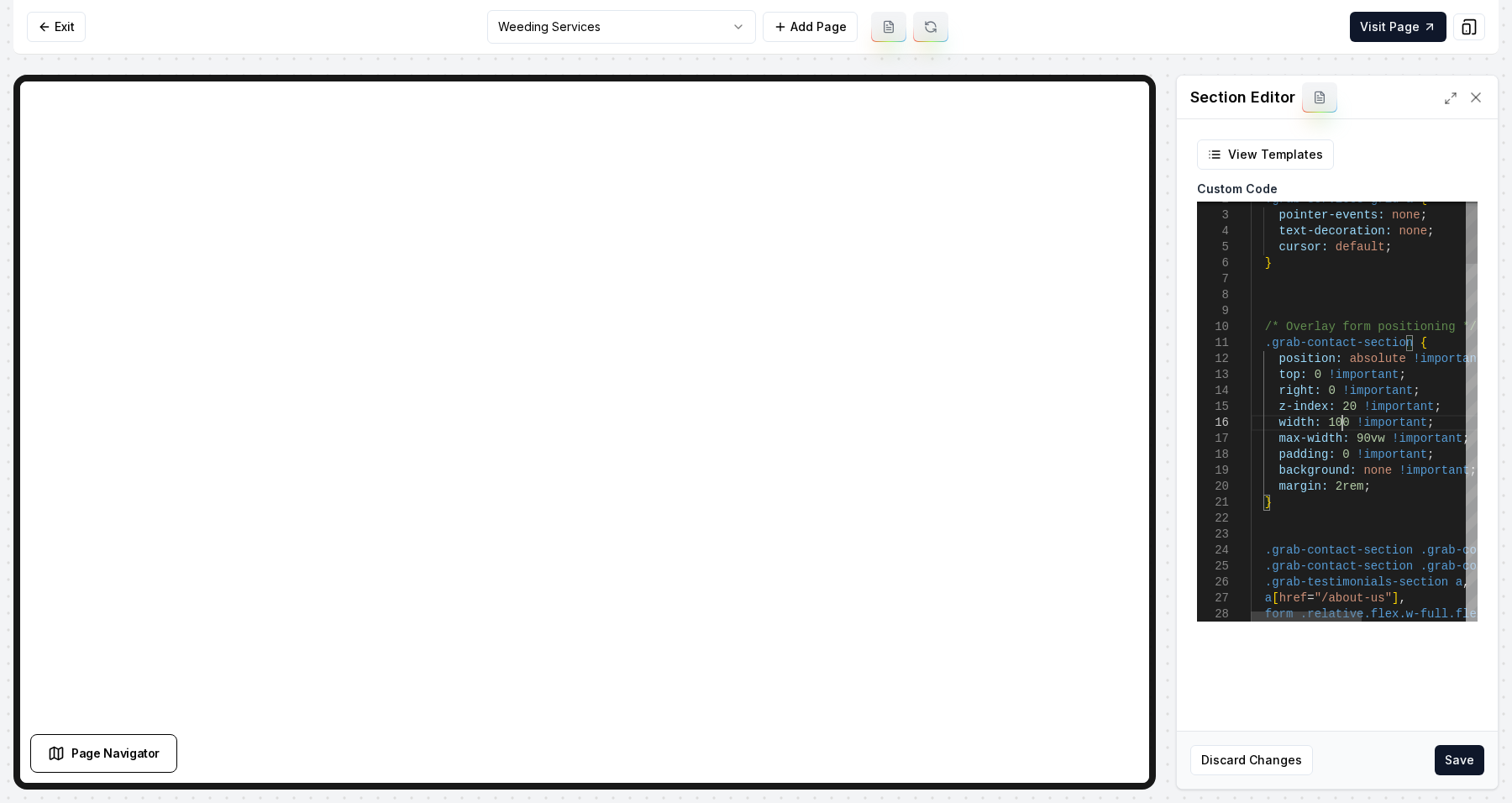 scroll, scrollTop: 93, scrollLeft: 96, axis: both 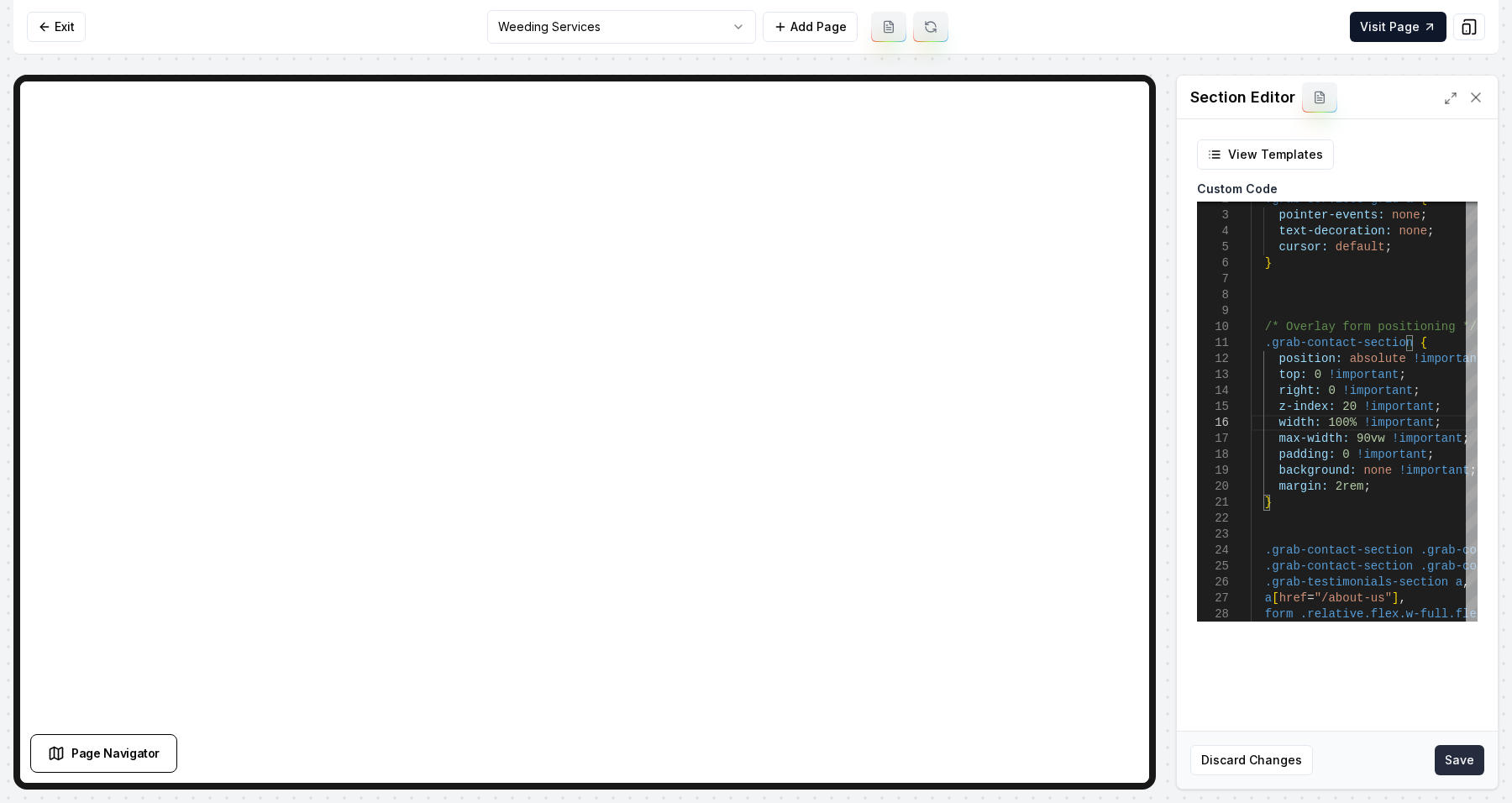 click on "Save" at bounding box center (1459, 760) 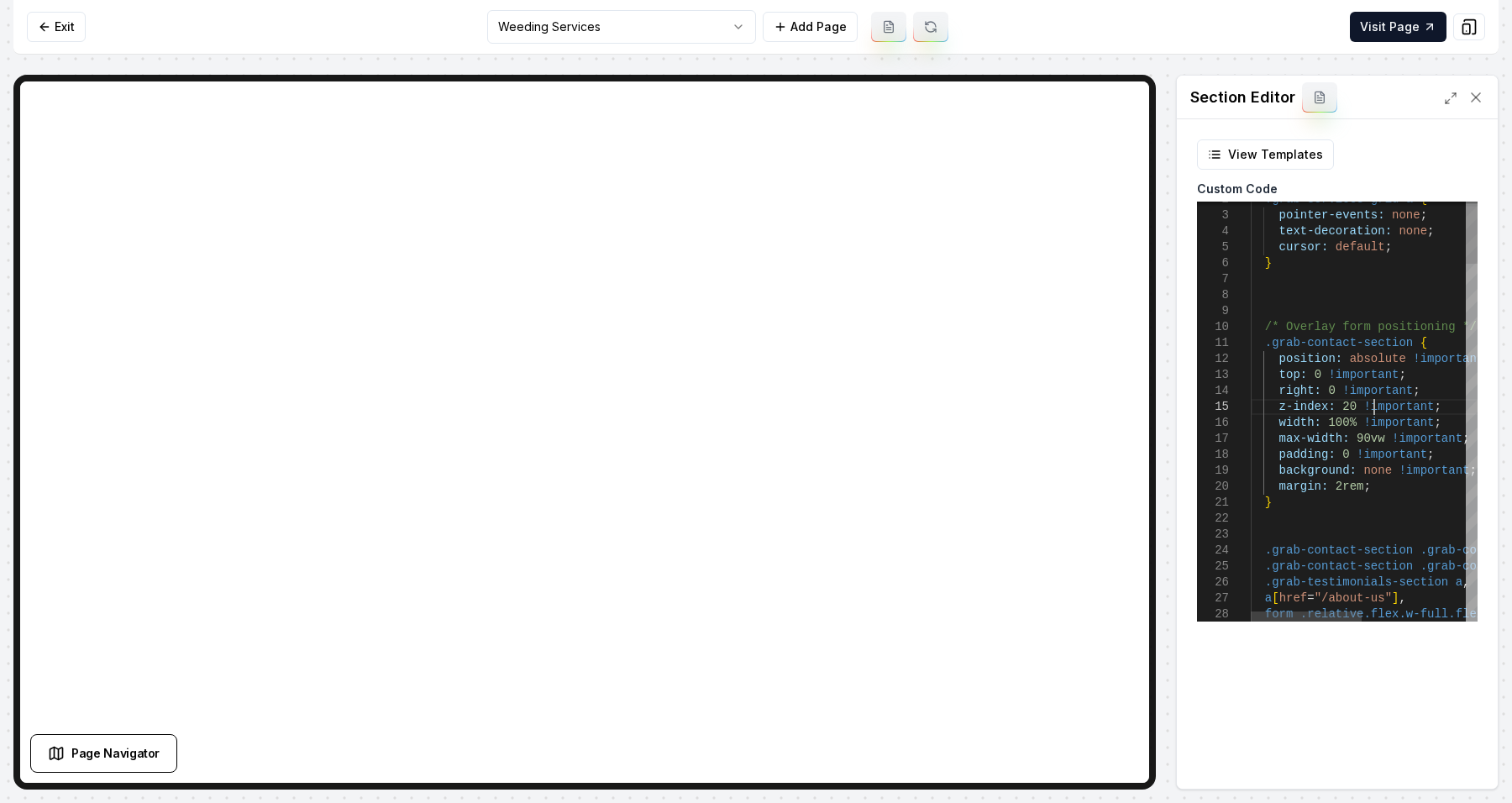 click on "a [ href = "/about-us" ] ,    form   .relative.flex.w-full.flex-col.gap-1.pb-3:nth-chil d ( 5 ) ,    .grab-testimonials-section   a ,    .grab-contact-section   .grab-contact-bg-overlay ,    .grab-contact-section   .grab-contact-bg-image ,    }      margin:   2rem ;      background:   none   !important ;      padding:   0   !important ;      max-width:   90vw   !important ;      width:   100%   !important ;      right:   0   !important ;      z-index:   20   !important ;      position:   absolute   !important ;      top:   0   !important ;    .grab-contact-section   {    /* Overlay form positioning */    }      cursor:   default ;      text-decoration:   none ;      pointer-events:   none ;    .grab-services-grid   a   {" at bounding box center [1469, 1672] 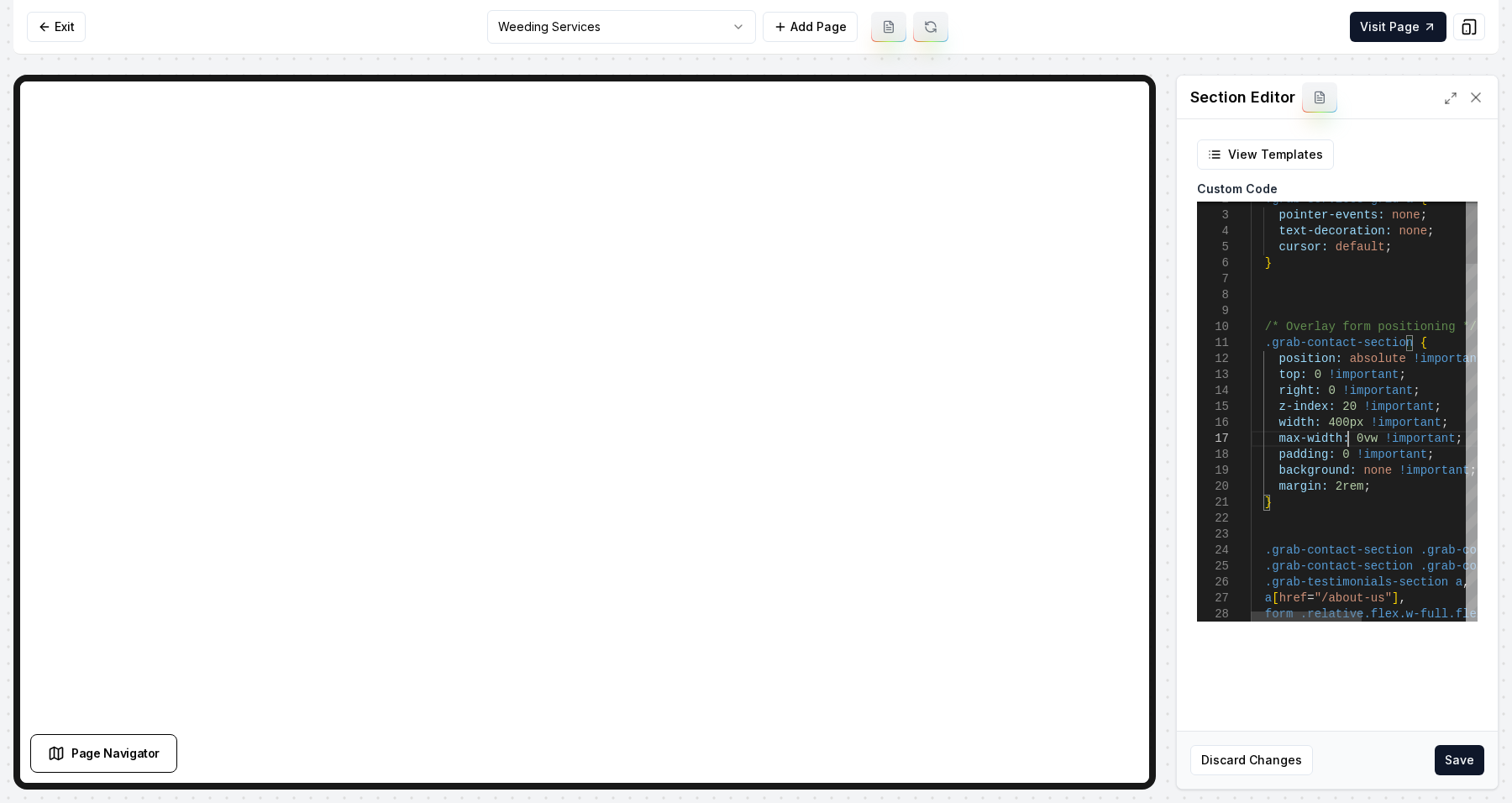 scroll, scrollTop: 96, scrollLeft: 102, axis: both 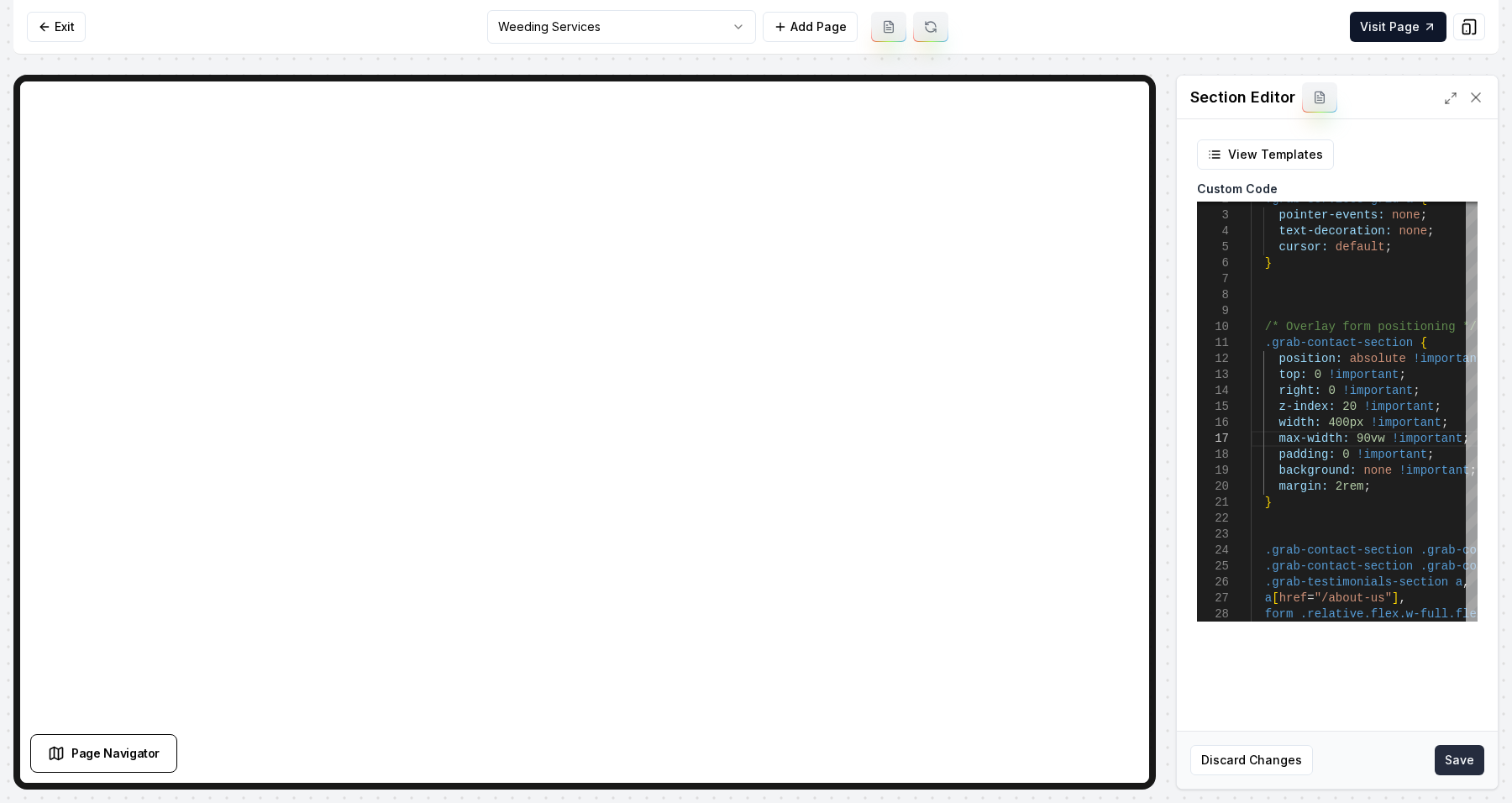 click on "Save" at bounding box center (1459, 760) 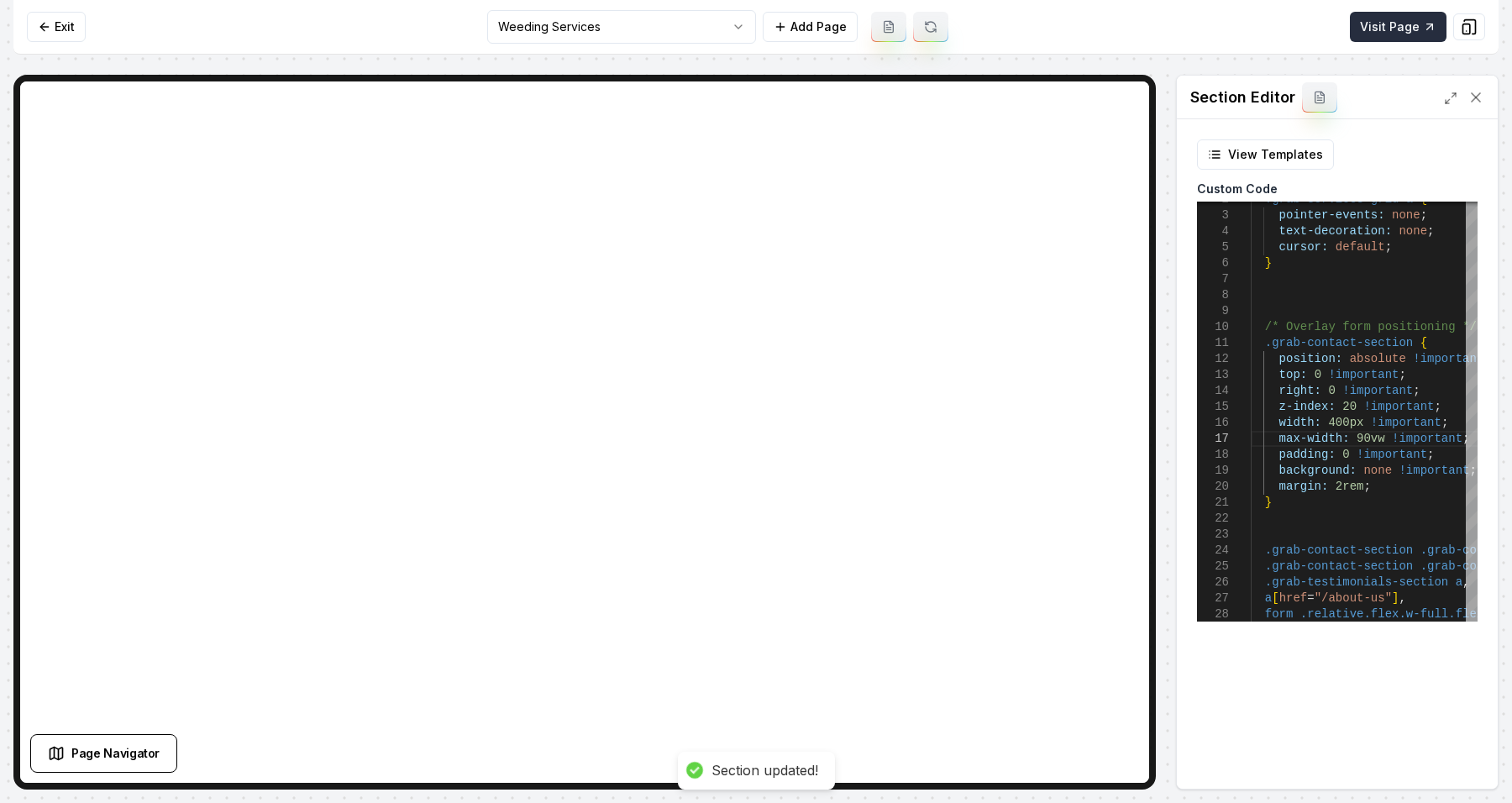 click on "Visit Page" at bounding box center (1398, 27) 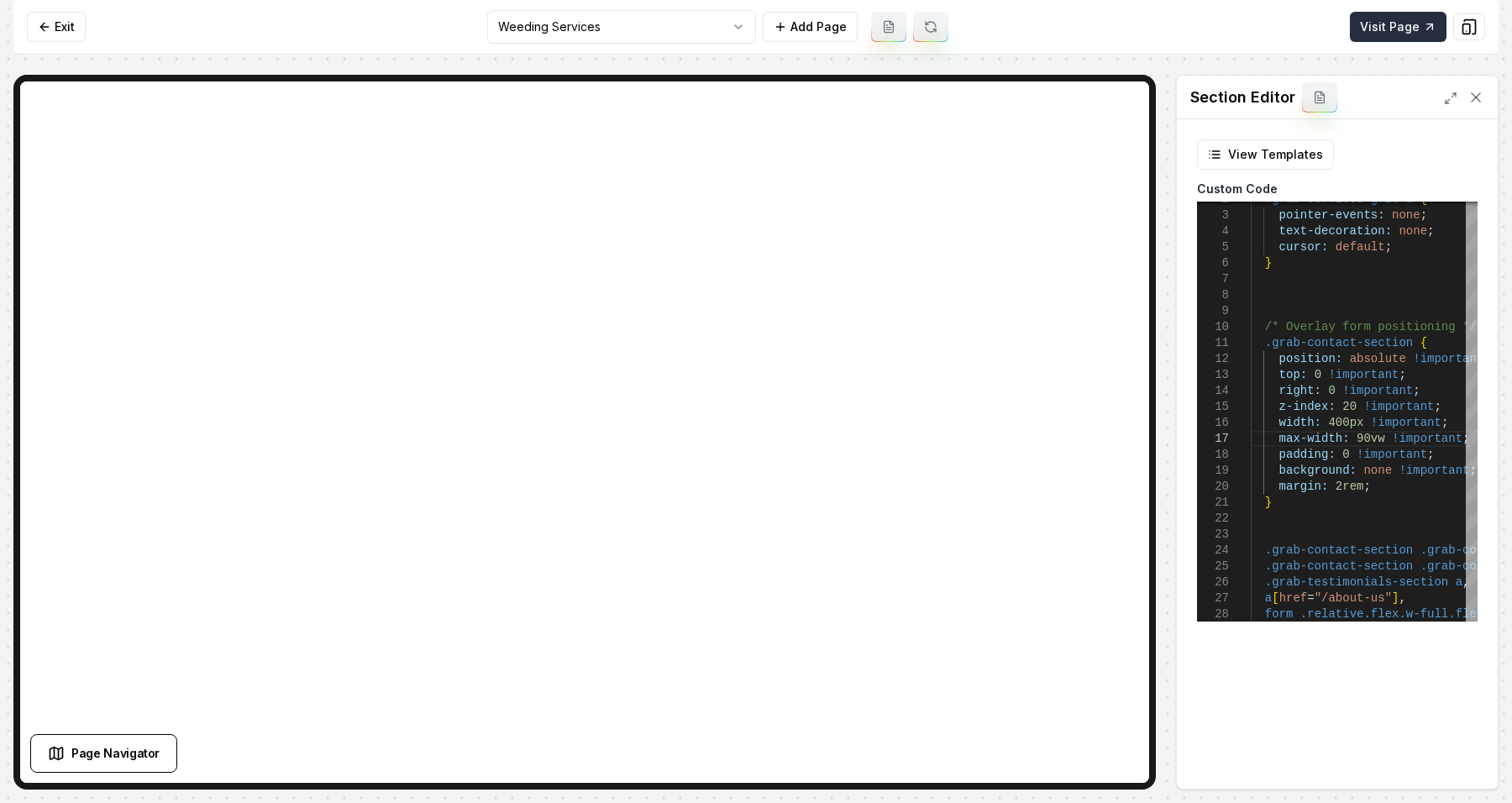 click on "Visit Page" at bounding box center [1398, 27] 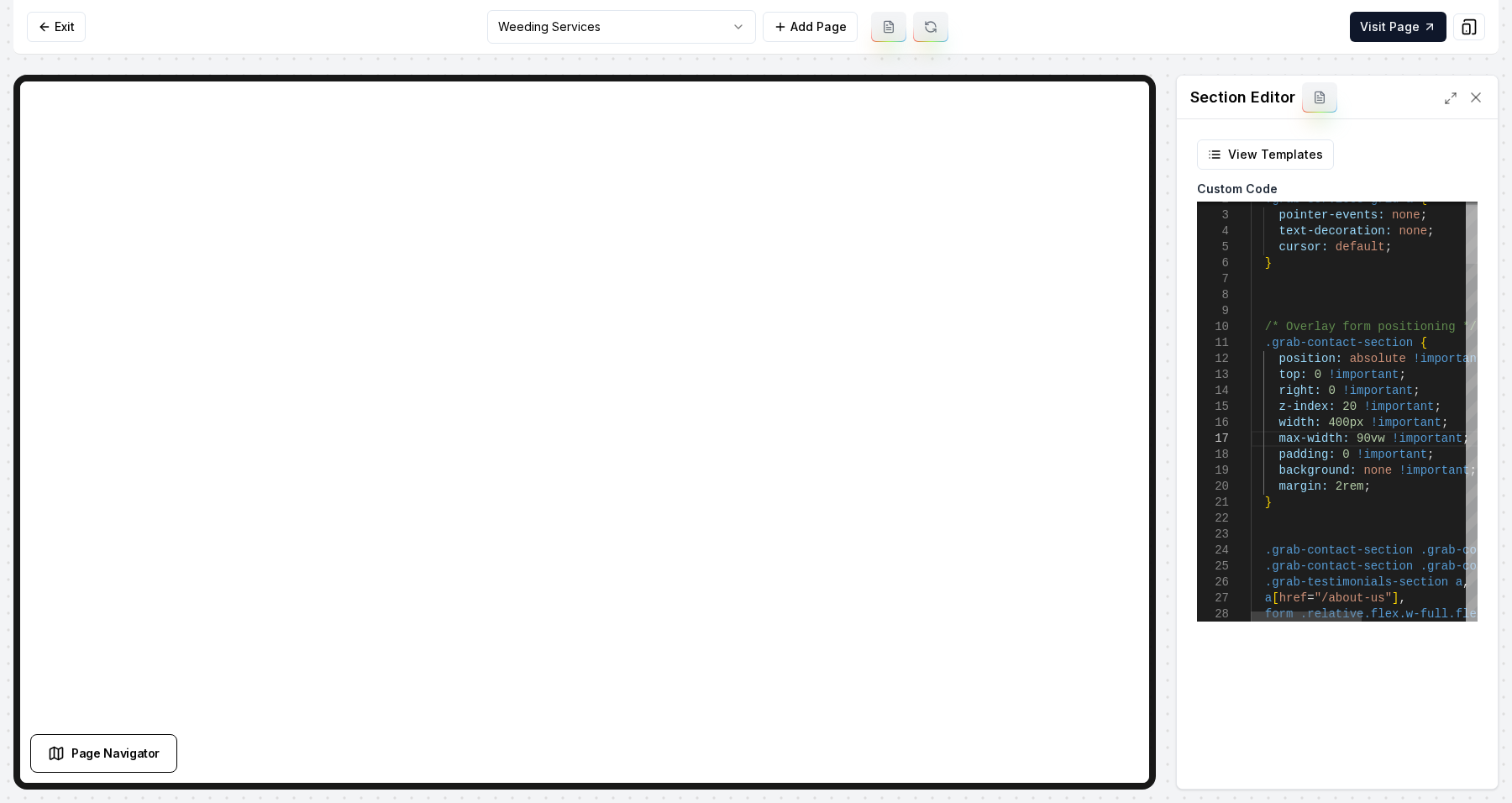 click at bounding box center (1472, 234) 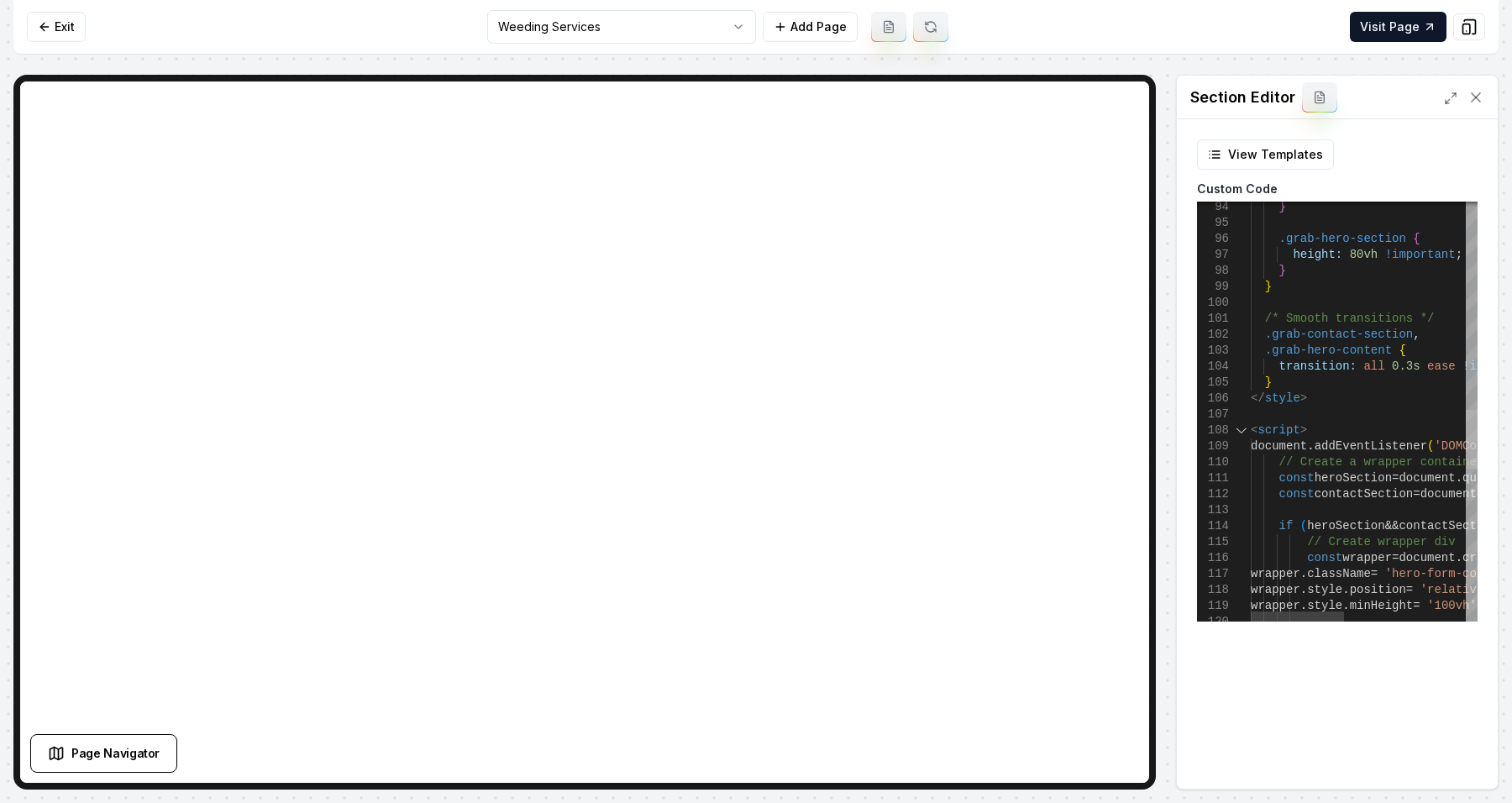 click at bounding box center [1472, 439] 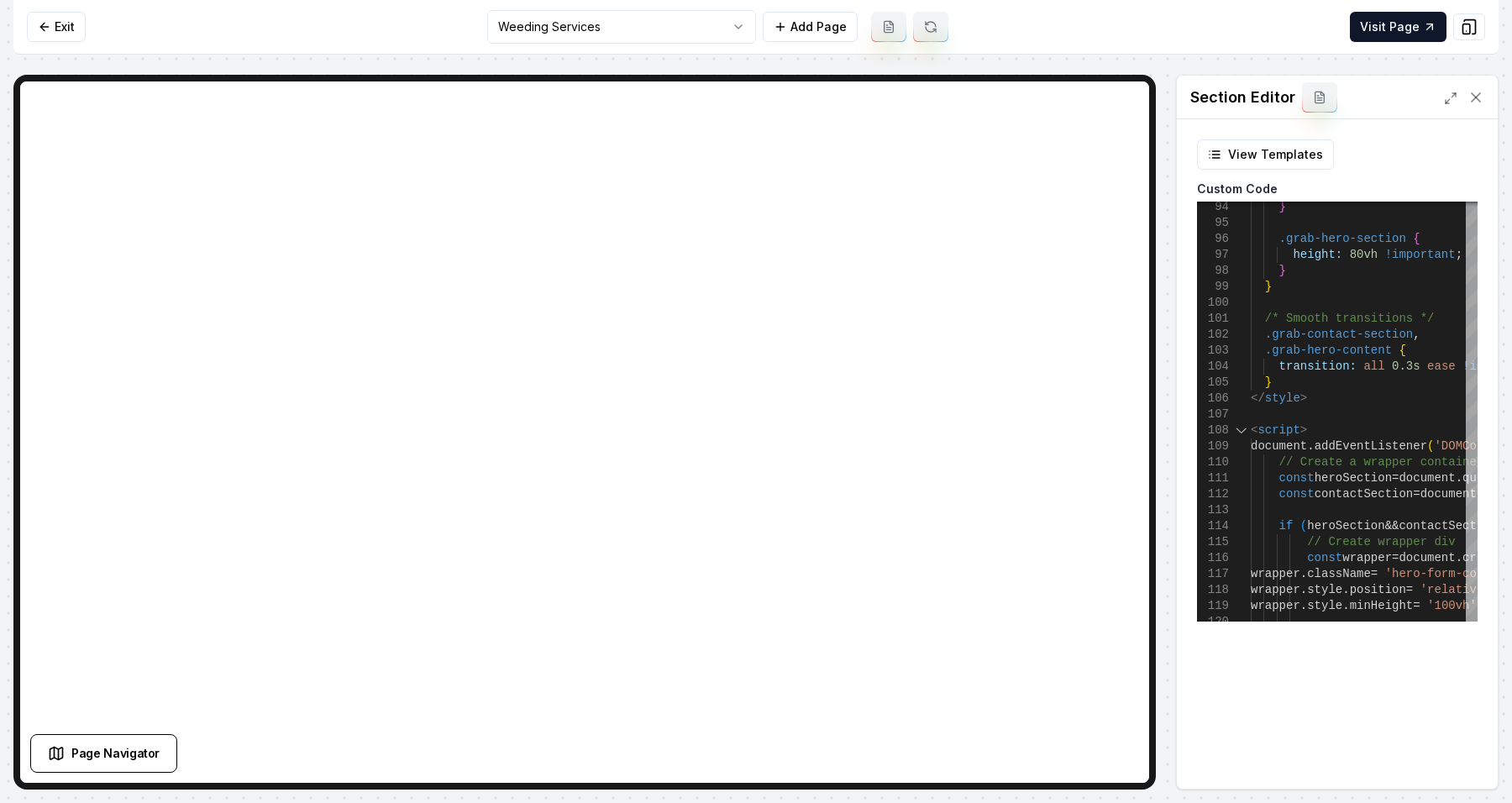 click at bounding box center [1464, 97] 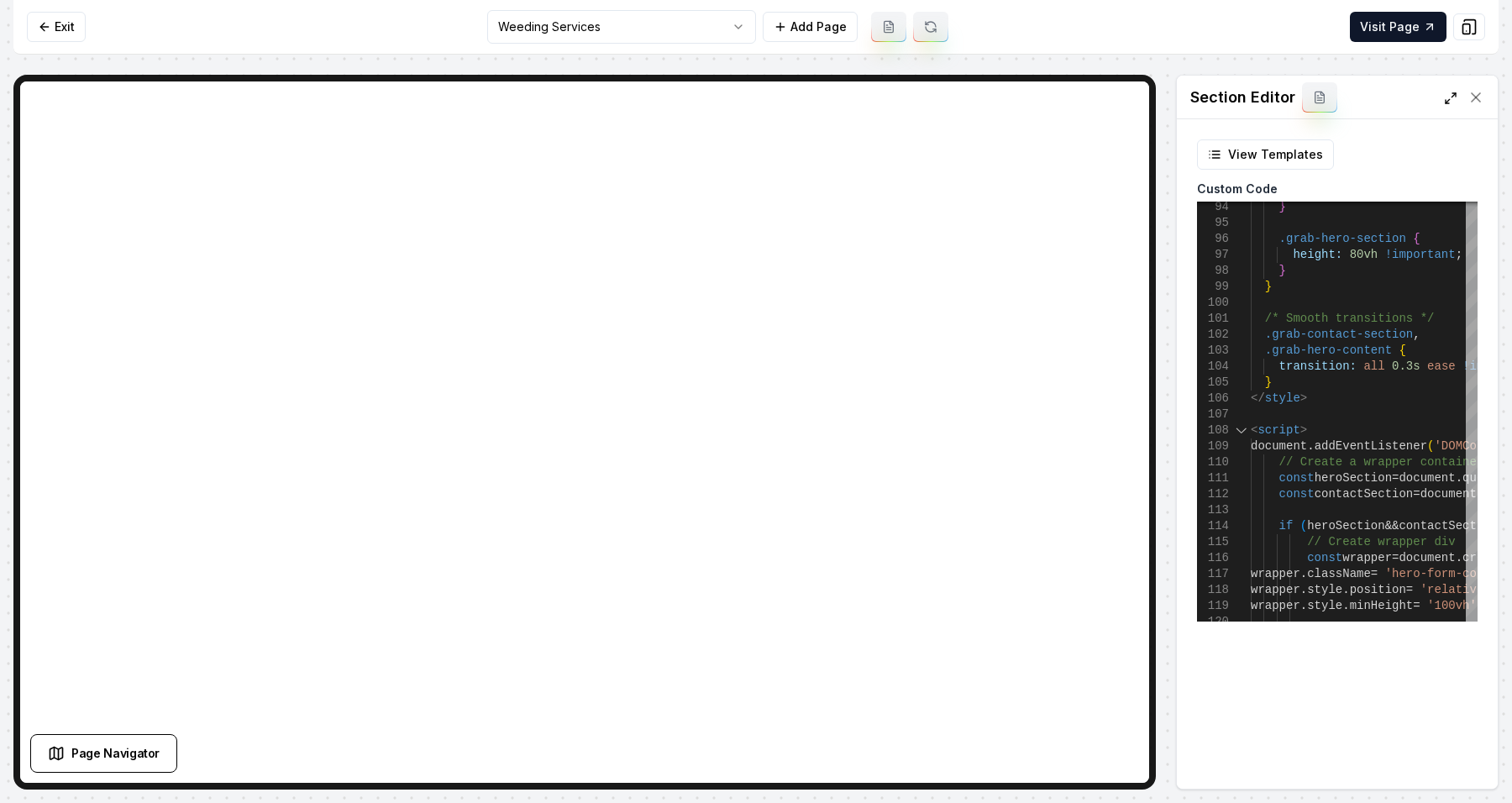 click 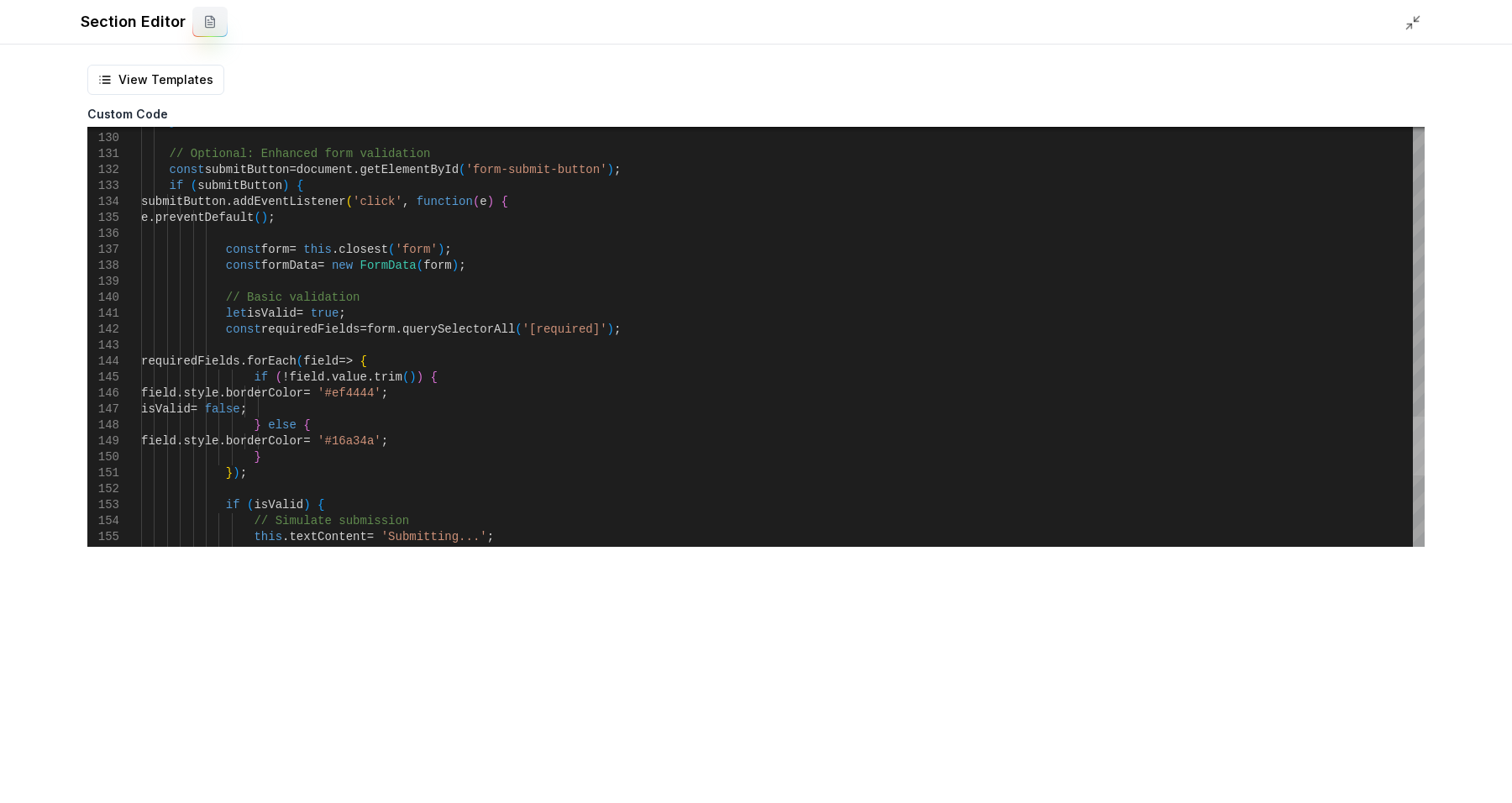 click at bounding box center [1419, 446] 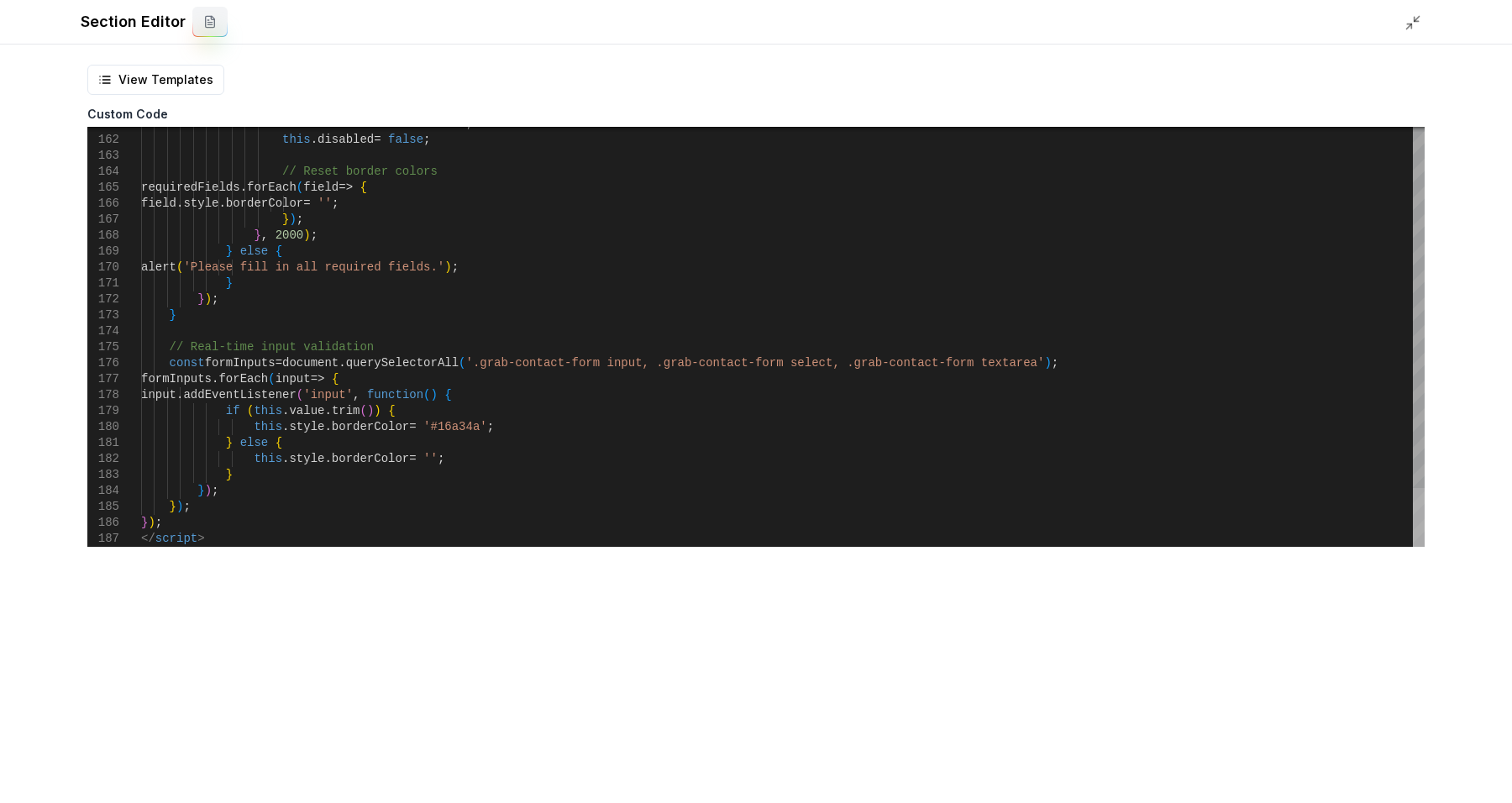 click at bounding box center (1419, 517) 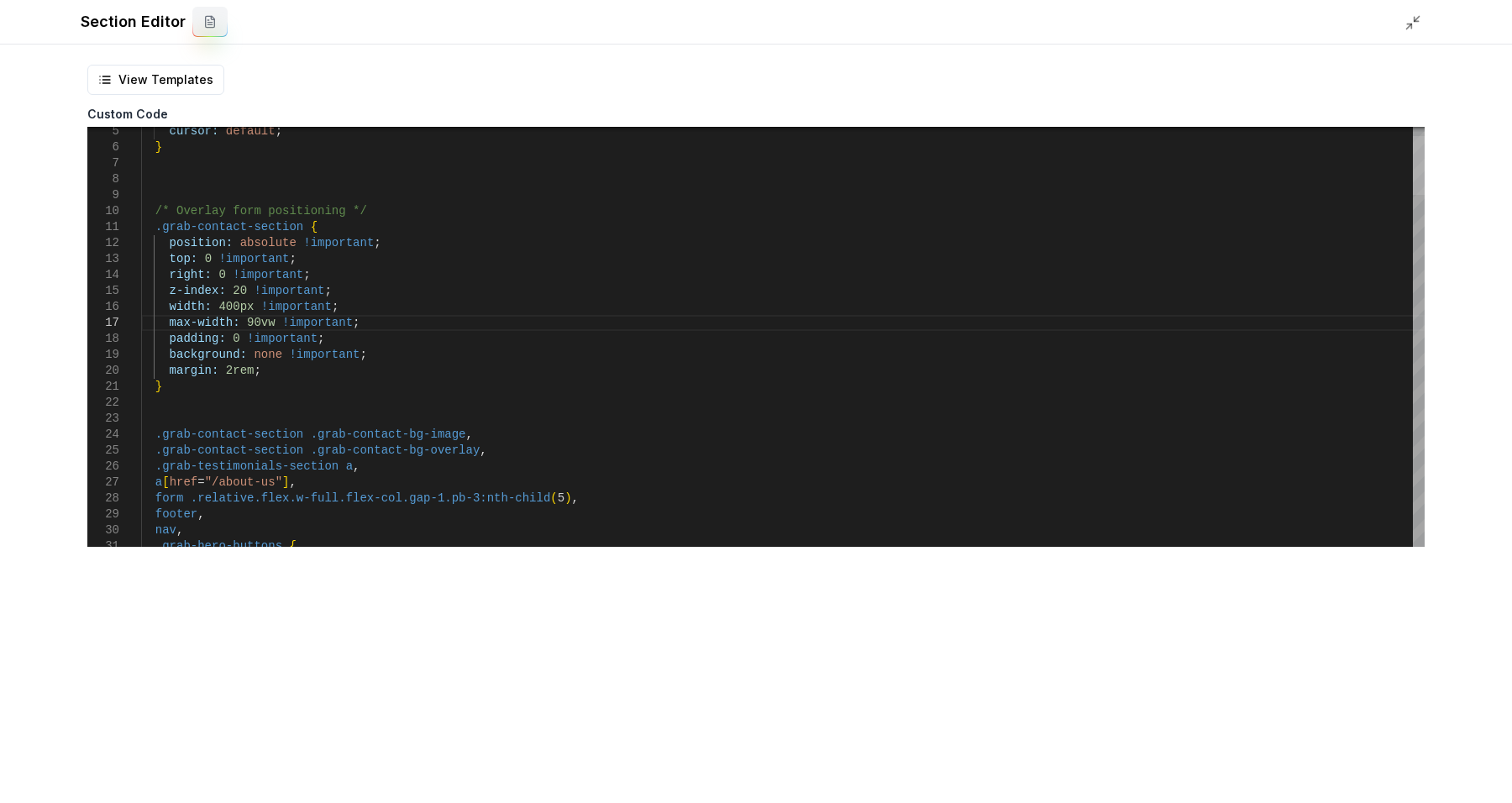 click at bounding box center [1419, 165] 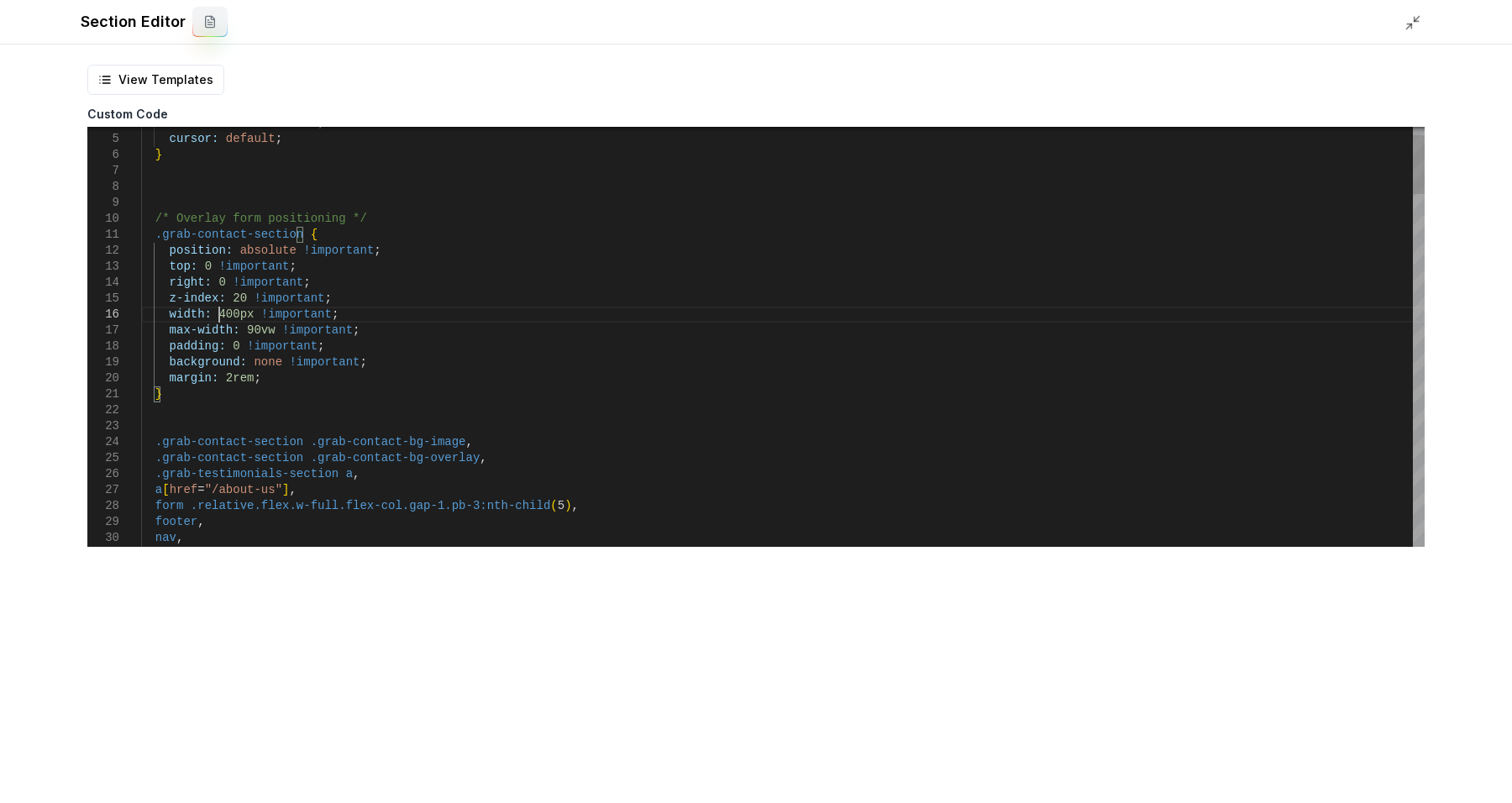 click on ".grab-hero-buttons   {    nav ,    footer ,    form   .relative.flex.w-full.flex-col.gap-1.pb-3:nth-chil d ( 5 ) ,    a [ href = "/about-us" ] ,    .grab-contact-section   .grab-contact-bg-overlay ,    .grab-testimonials-section   a ,    .grab-contact-section   .grab-contact-bg-image ,    }      margin:   2rem ;      background:   none   !important ;      padding:   0   !important ;      max-width:   90vw   !important ;      width:   400px   !important ;      z-index:   20   !important ;      right:   0   !important ;      top:   0   !important ;      position:   absolute   !important ;    .grab-contact-section   {    /* Overlay form positioning */    }      cursor:   default ;      text-decoration:   none ;" at bounding box center [783, 1559] 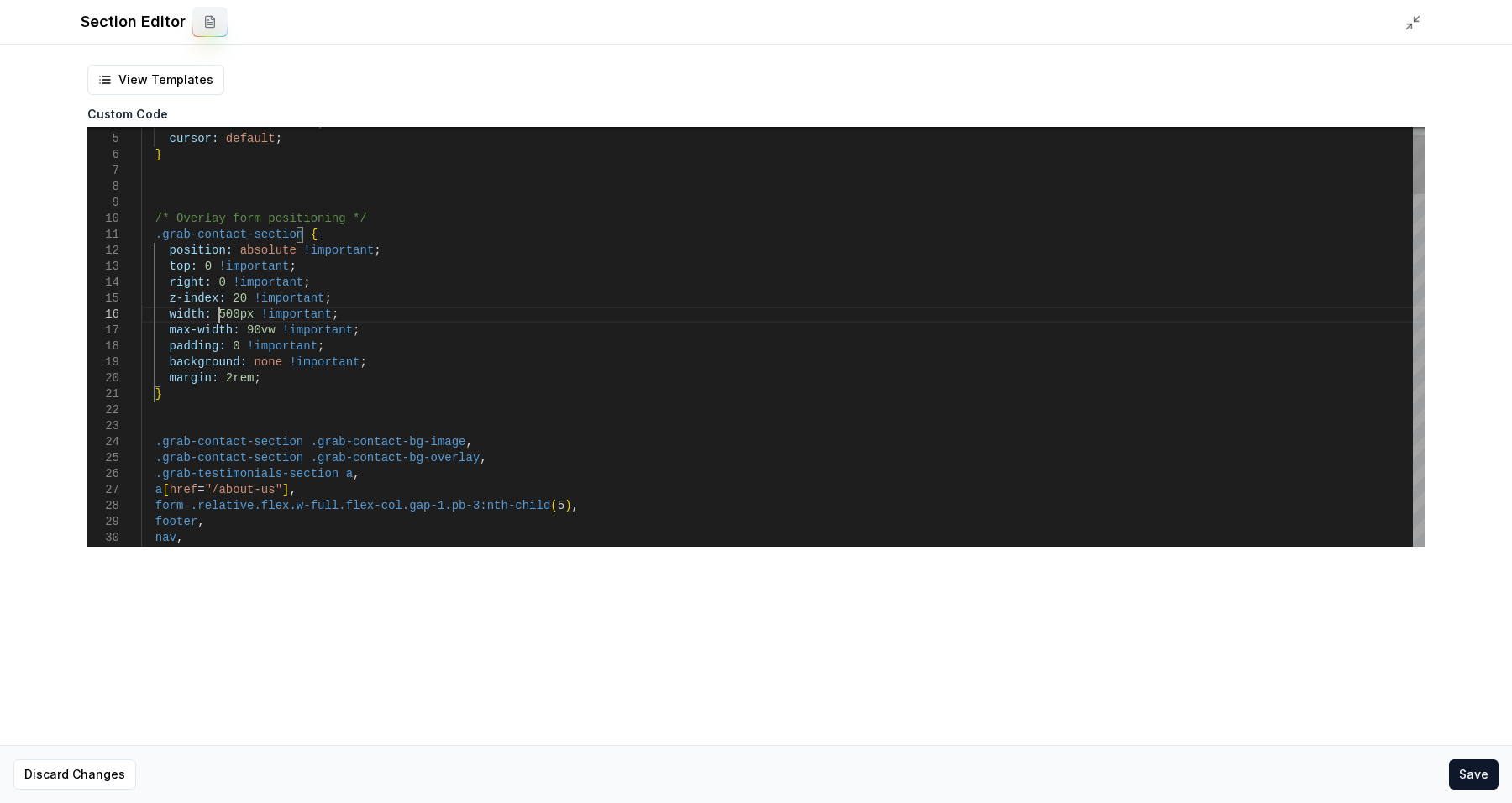 scroll, scrollTop: 93, scrollLeft: 77, axis: both 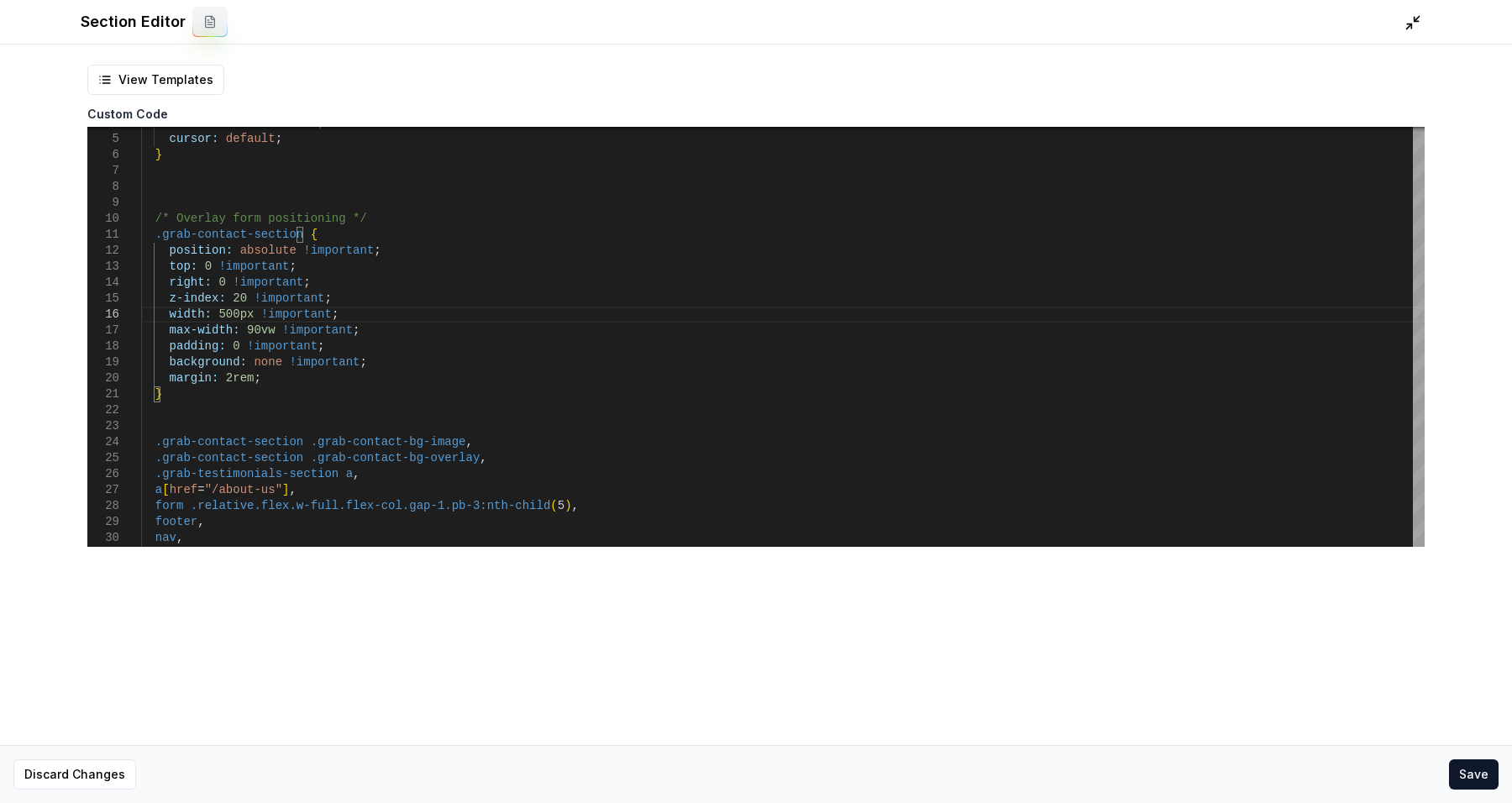 click 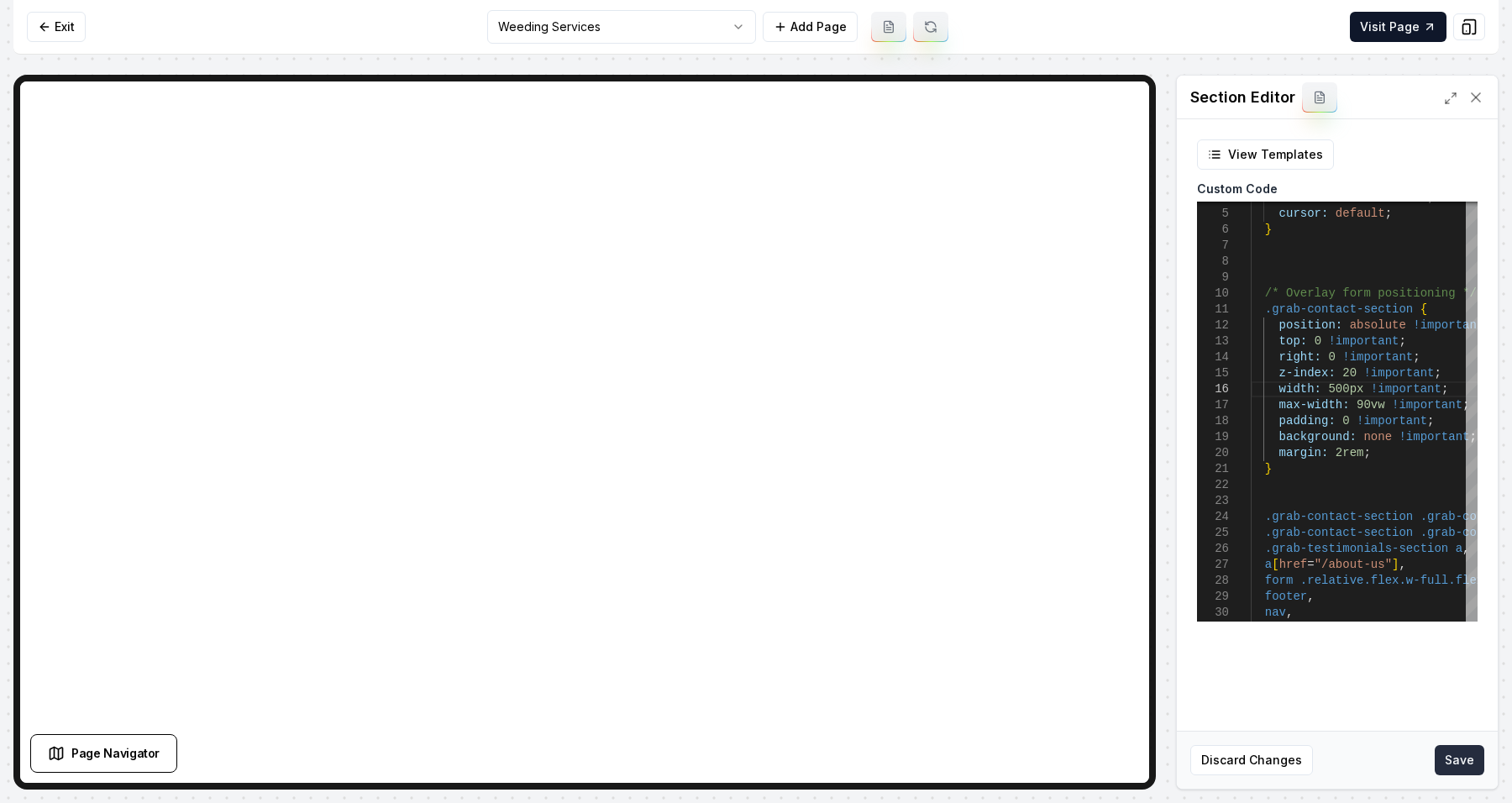 click on "Save" at bounding box center [1459, 760] 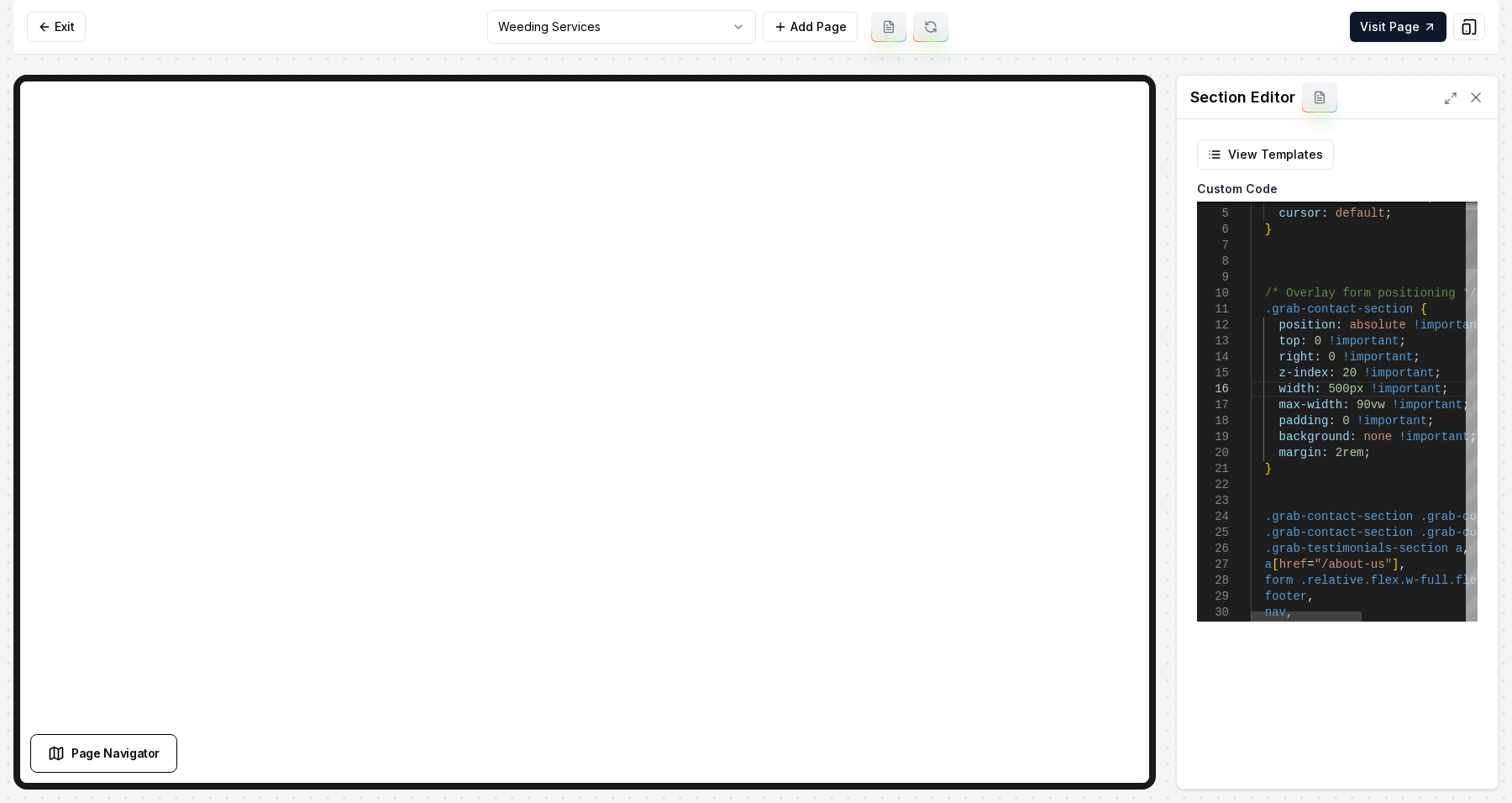 scroll, scrollTop: 93, scrollLeft: 76, axis: both 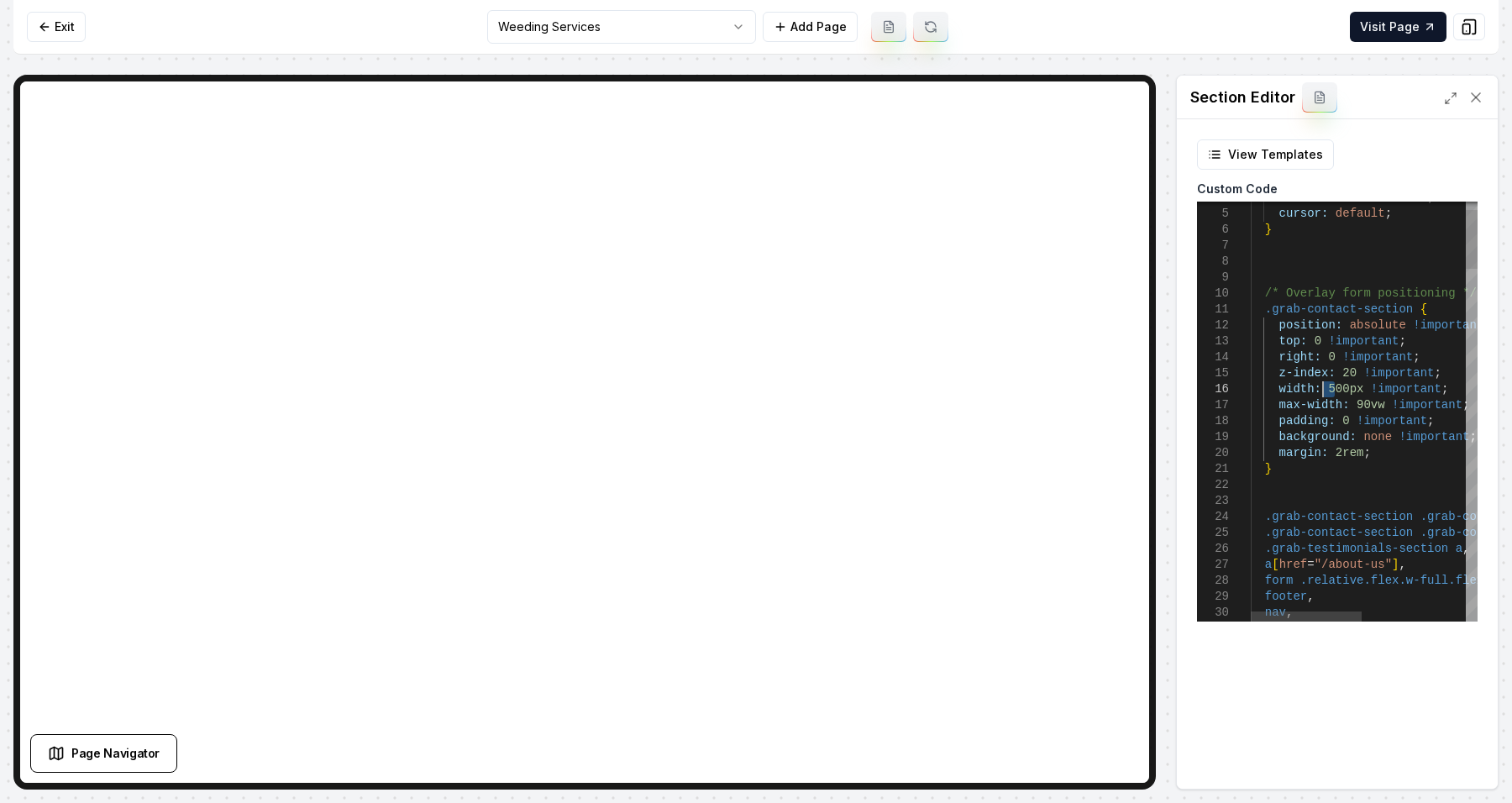 drag, startPoint x: 1335, startPoint y: 391, endPoint x: 1320, endPoint y: 389, distance: 15.132746 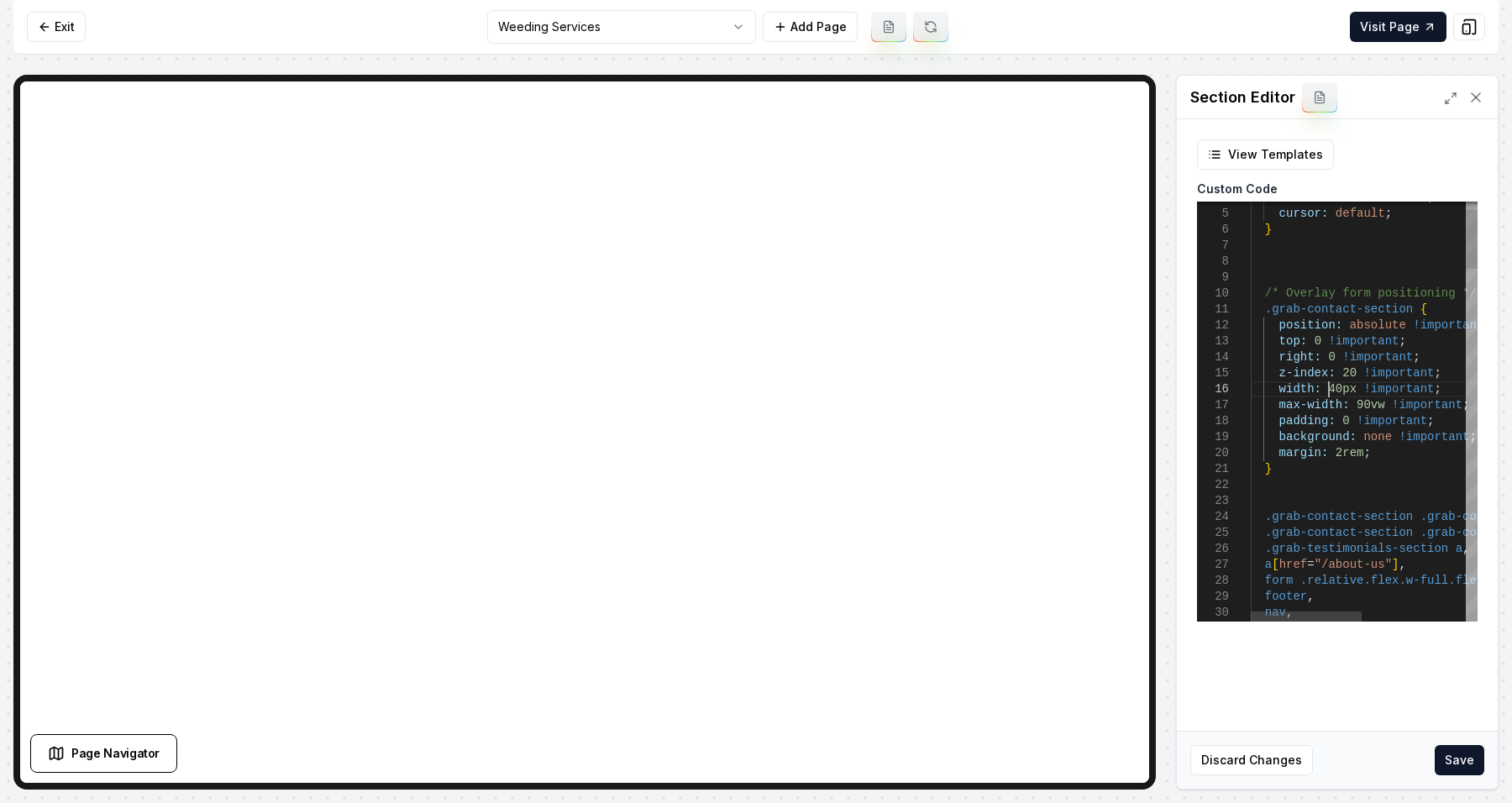 scroll, scrollTop: 93, scrollLeft: 82, axis: both 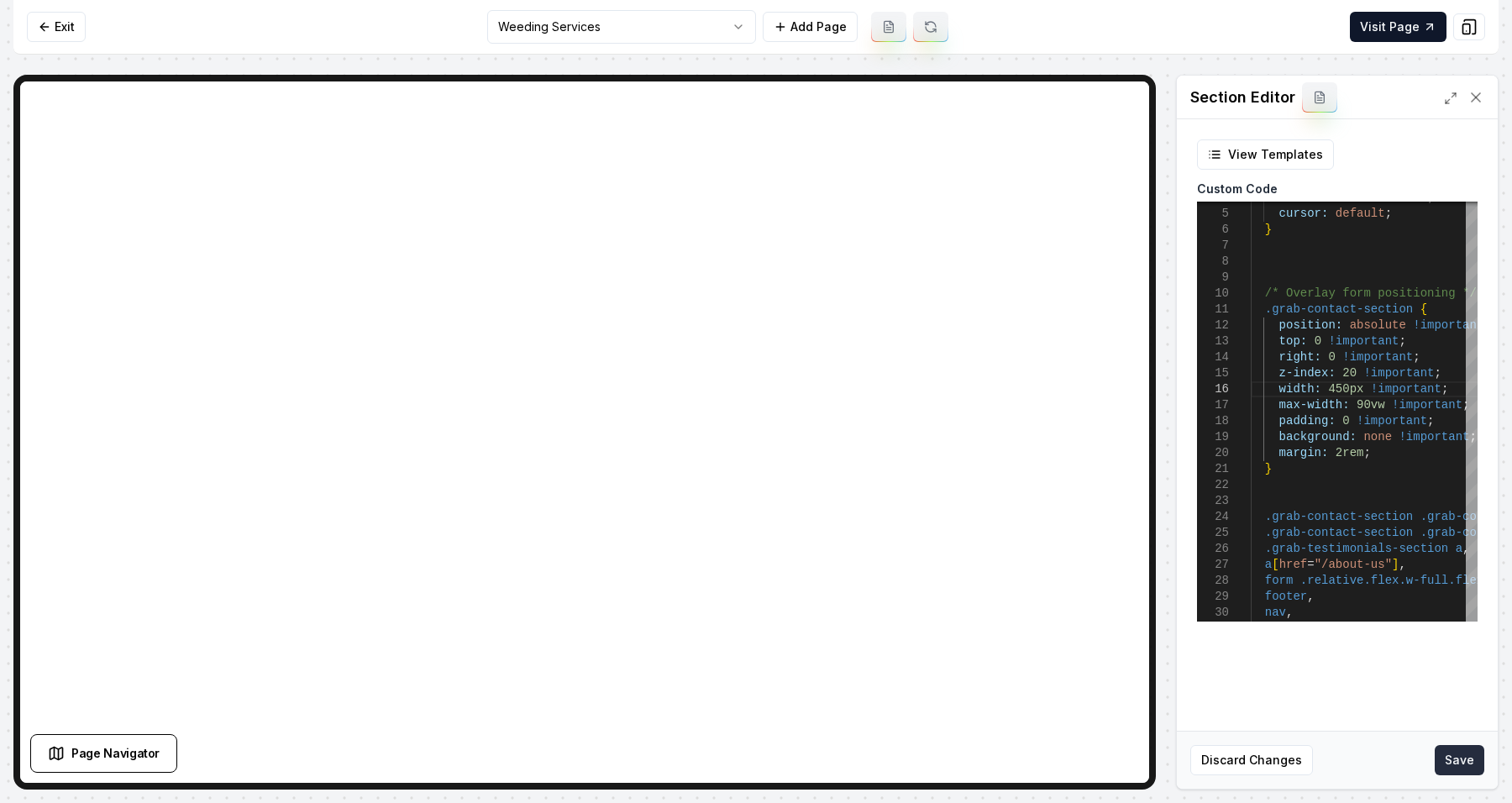 click on "Save" at bounding box center [1459, 760] 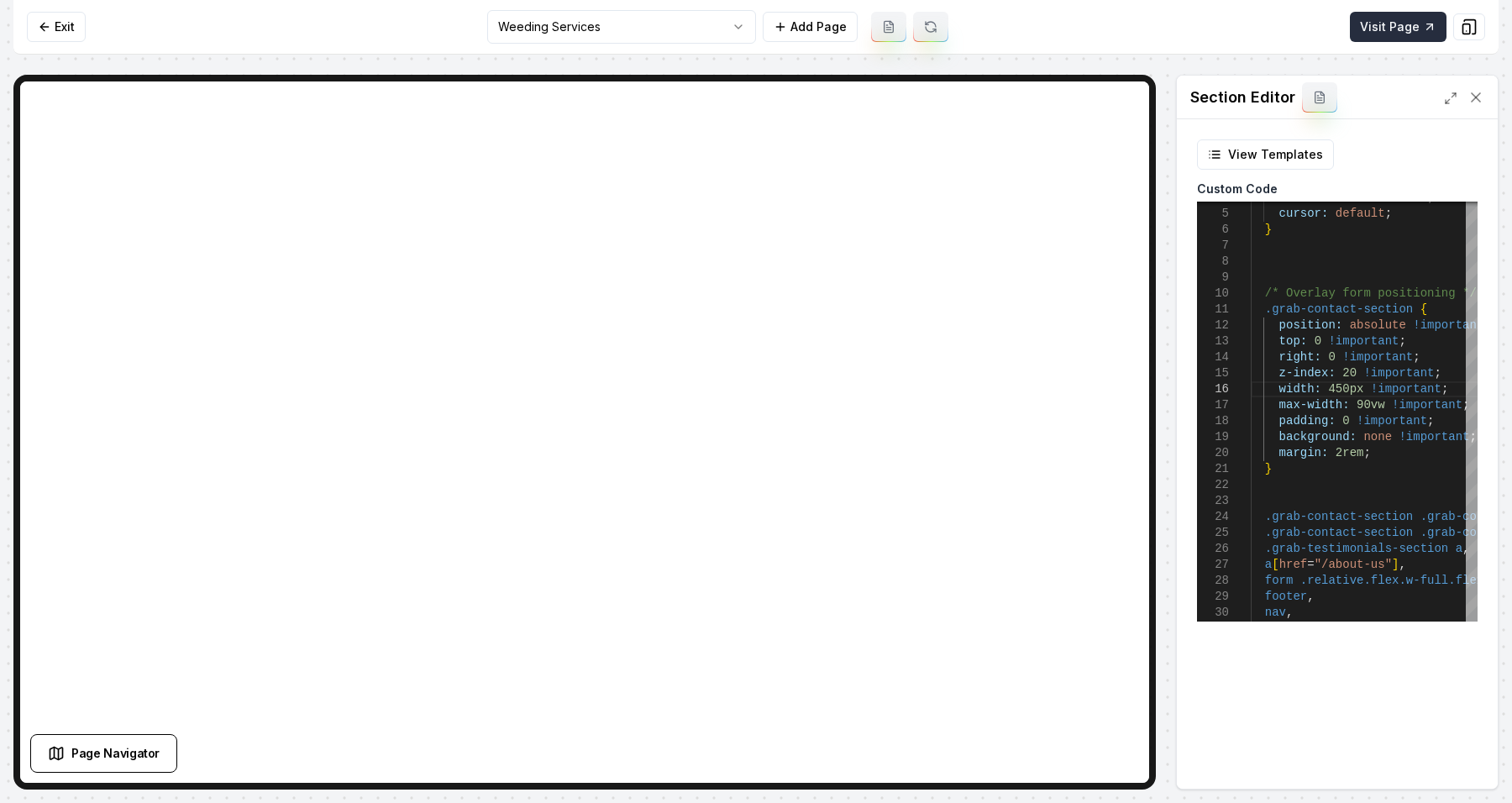 click on "Visit Page" at bounding box center [1398, 27] 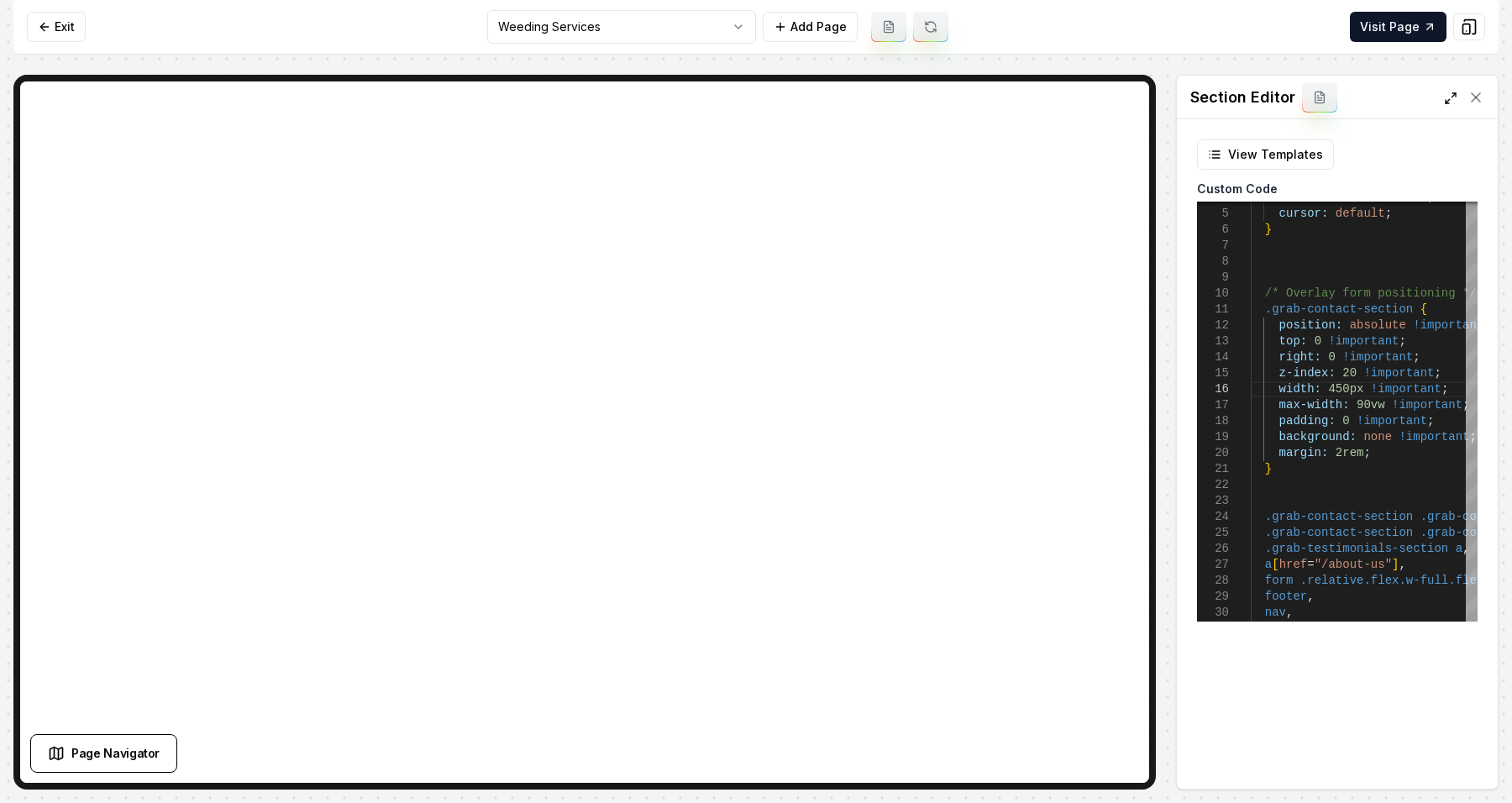 click 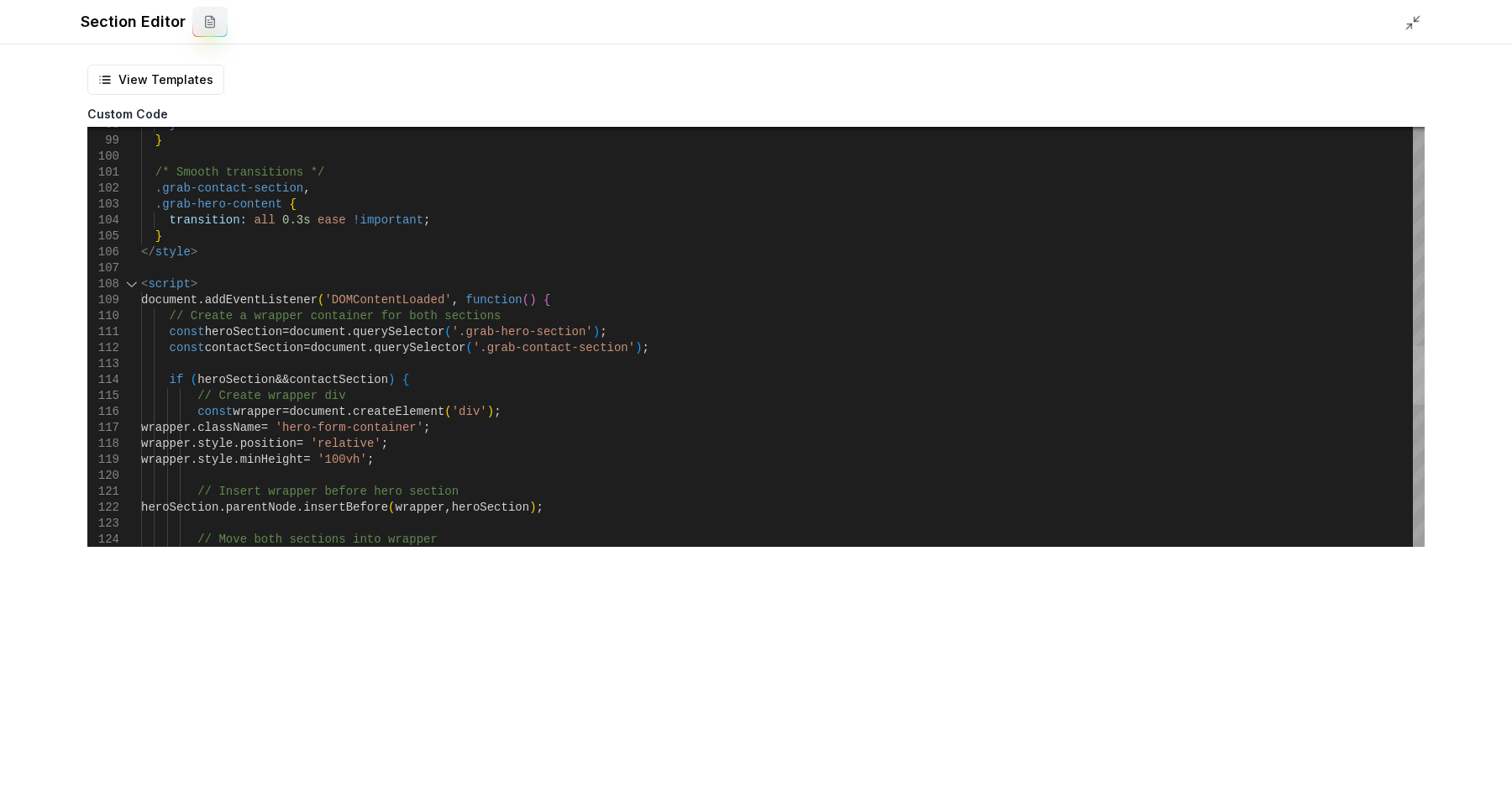 click at bounding box center (1419, 375) 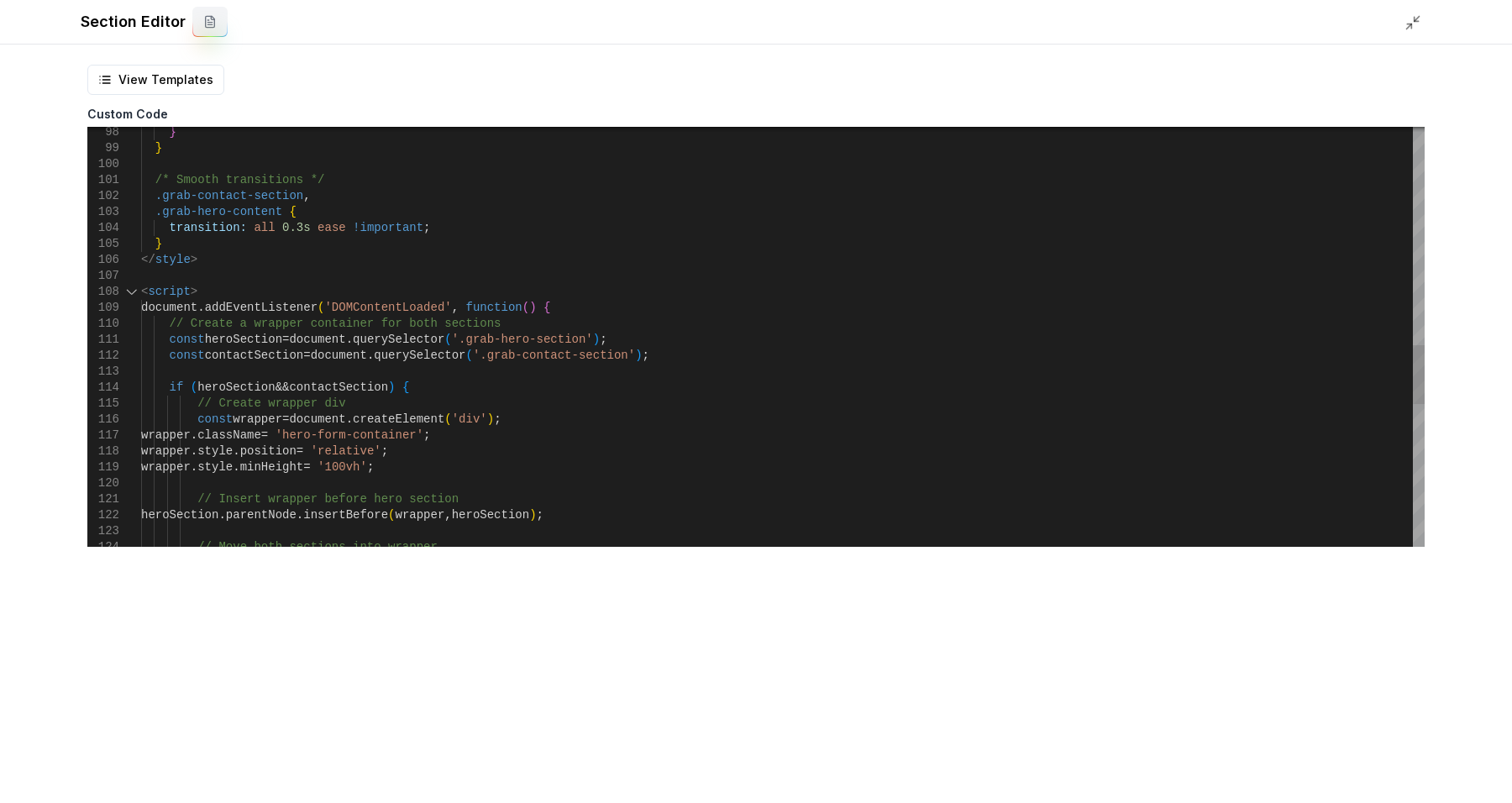 scroll, scrollTop: 93, scrollLeft: 83, axis: both 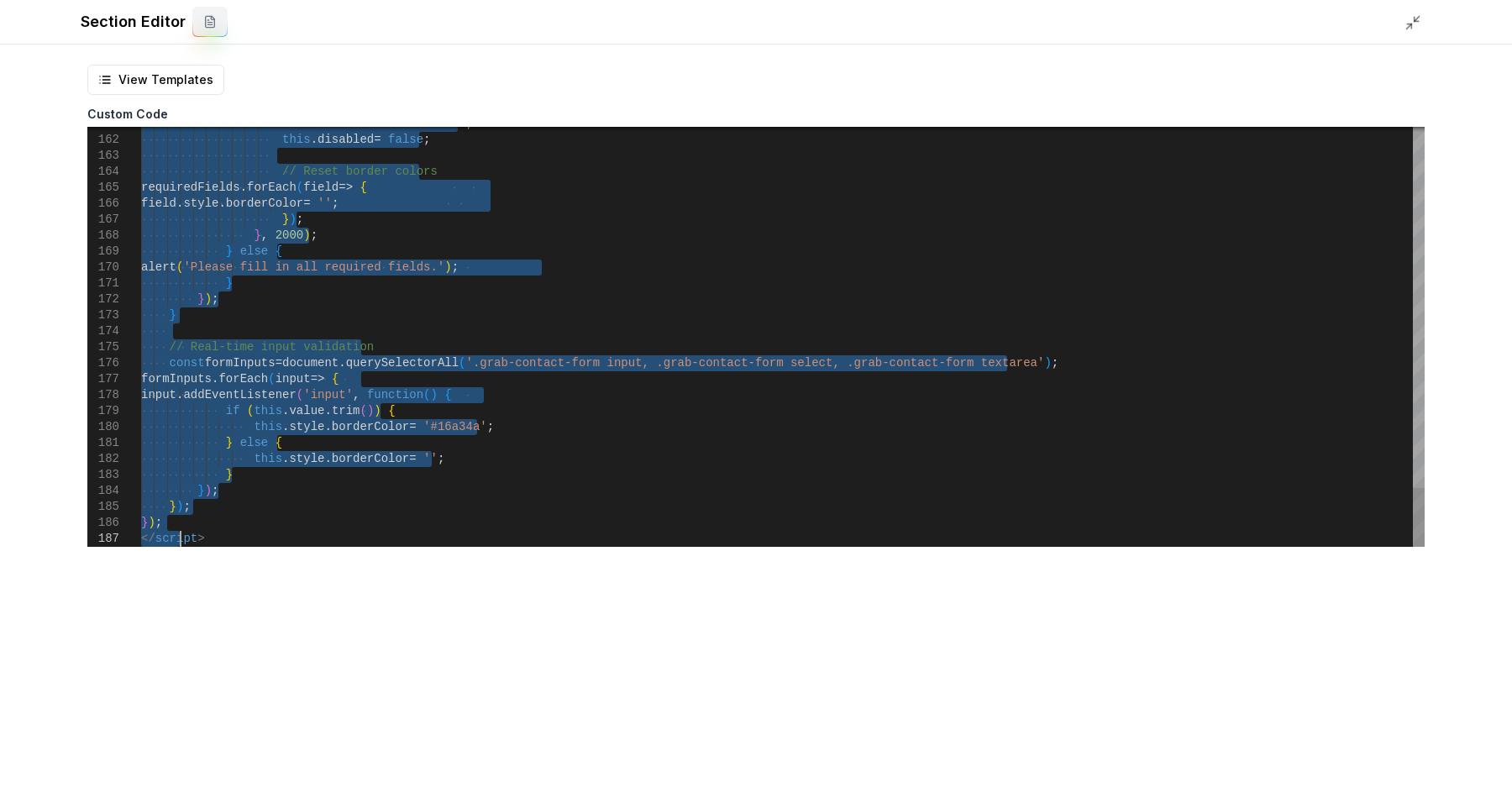 drag, startPoint x: 142, startPoint y: 277, endPoint x: 181, endPoint y: 708, distance: 432.7609 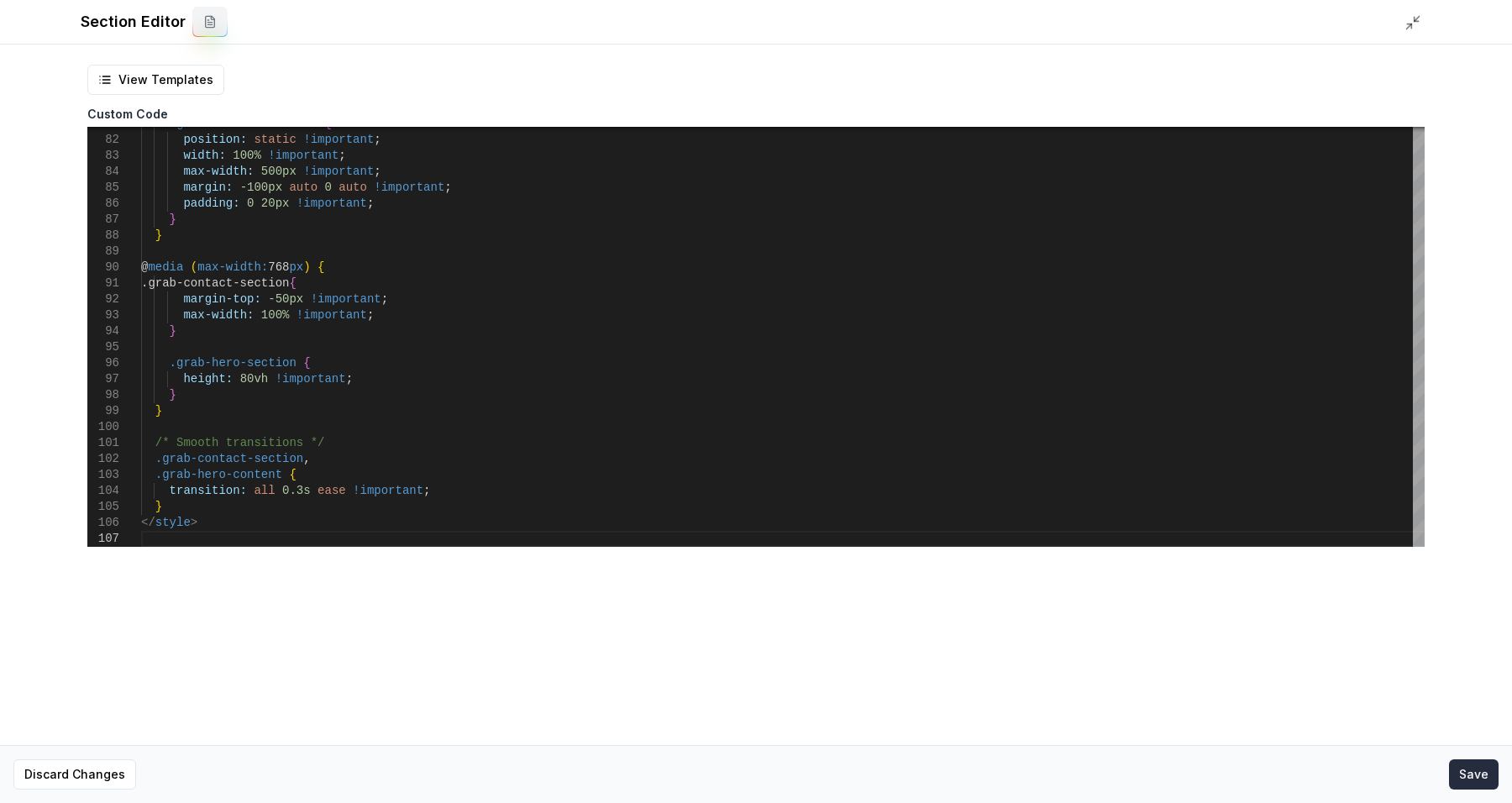 click on "Save" at bounding box center (1473, 774) 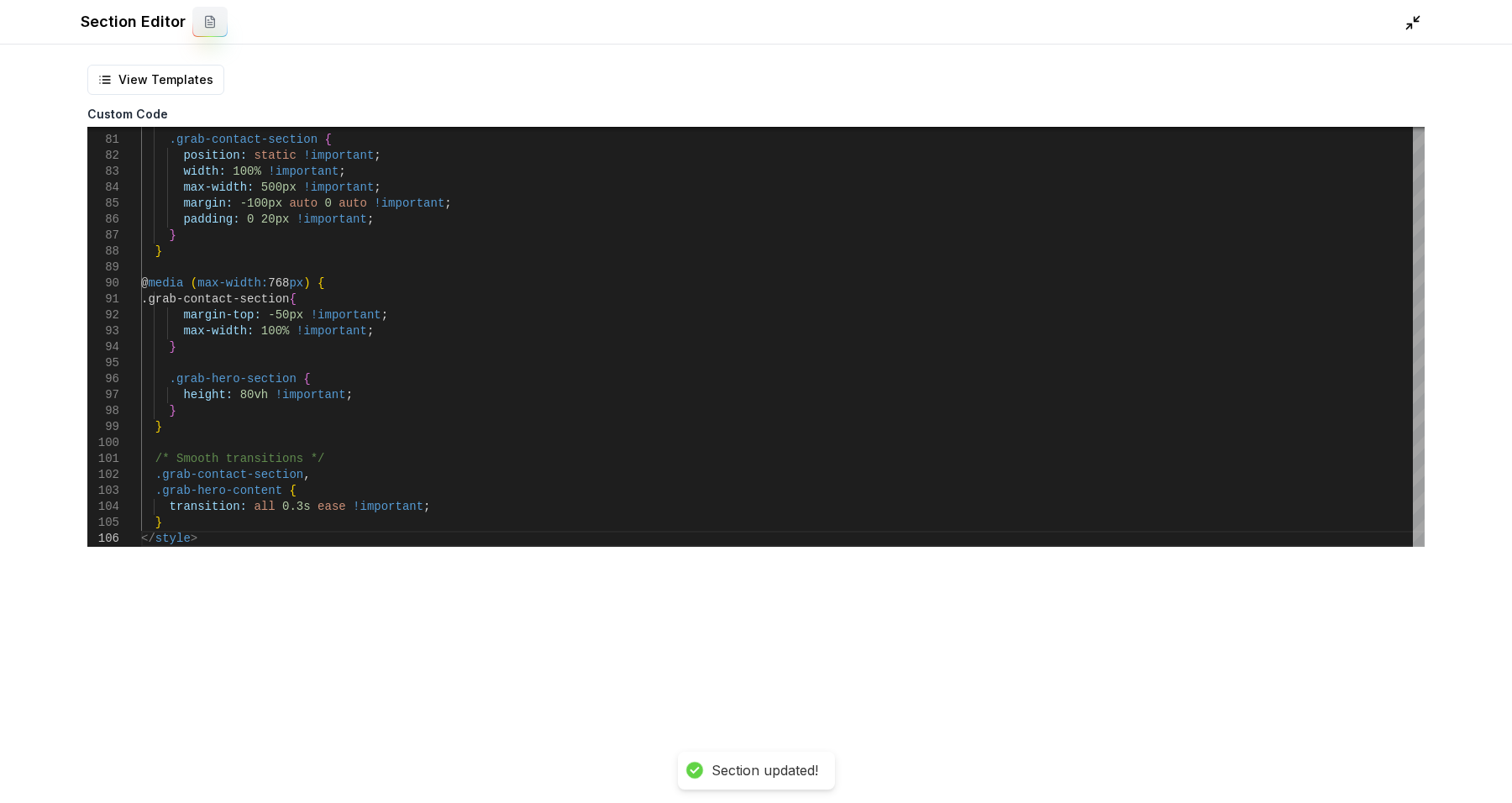 click 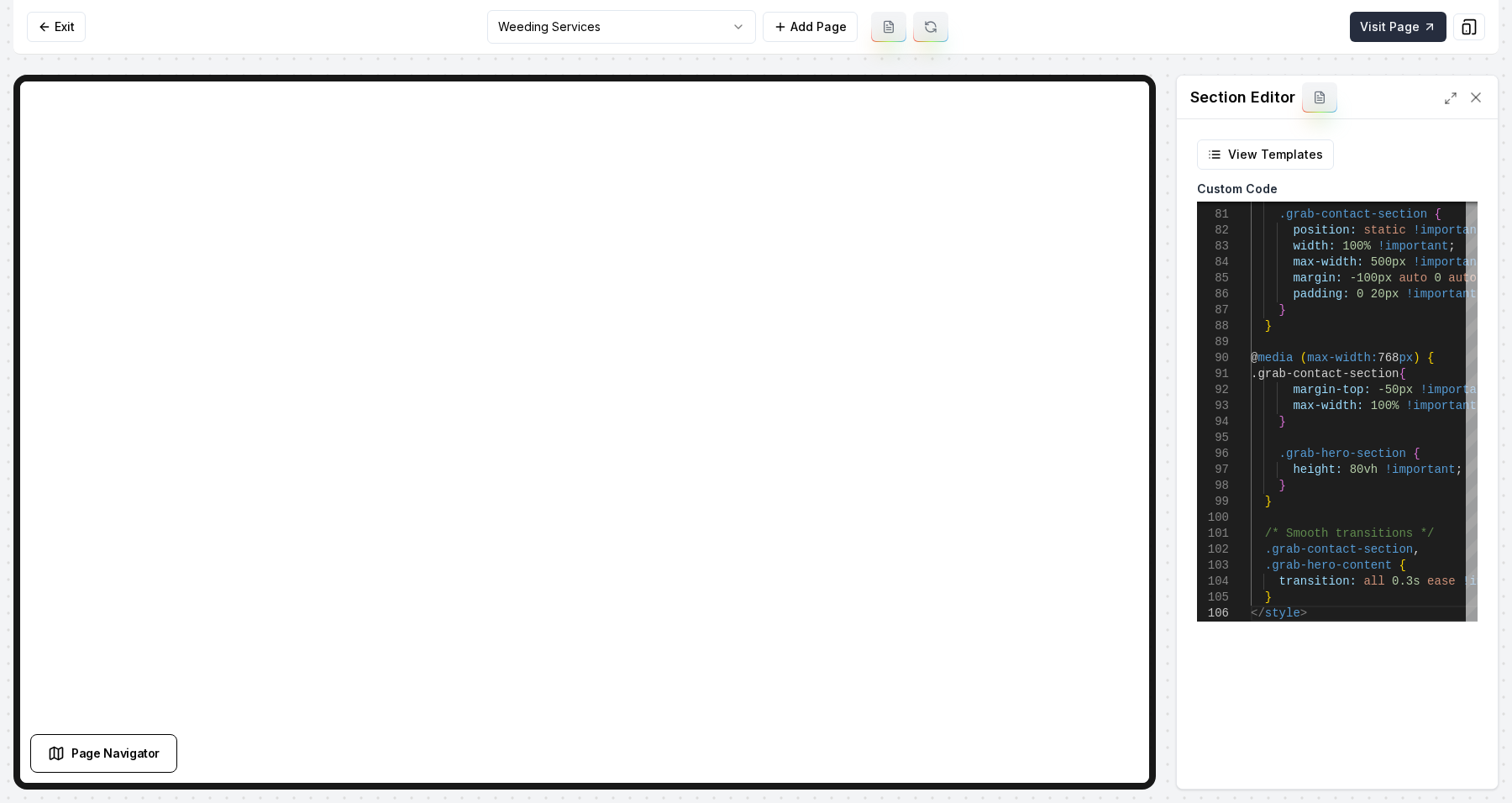 click on "Visit Page" at bounding box center [1398, 27] 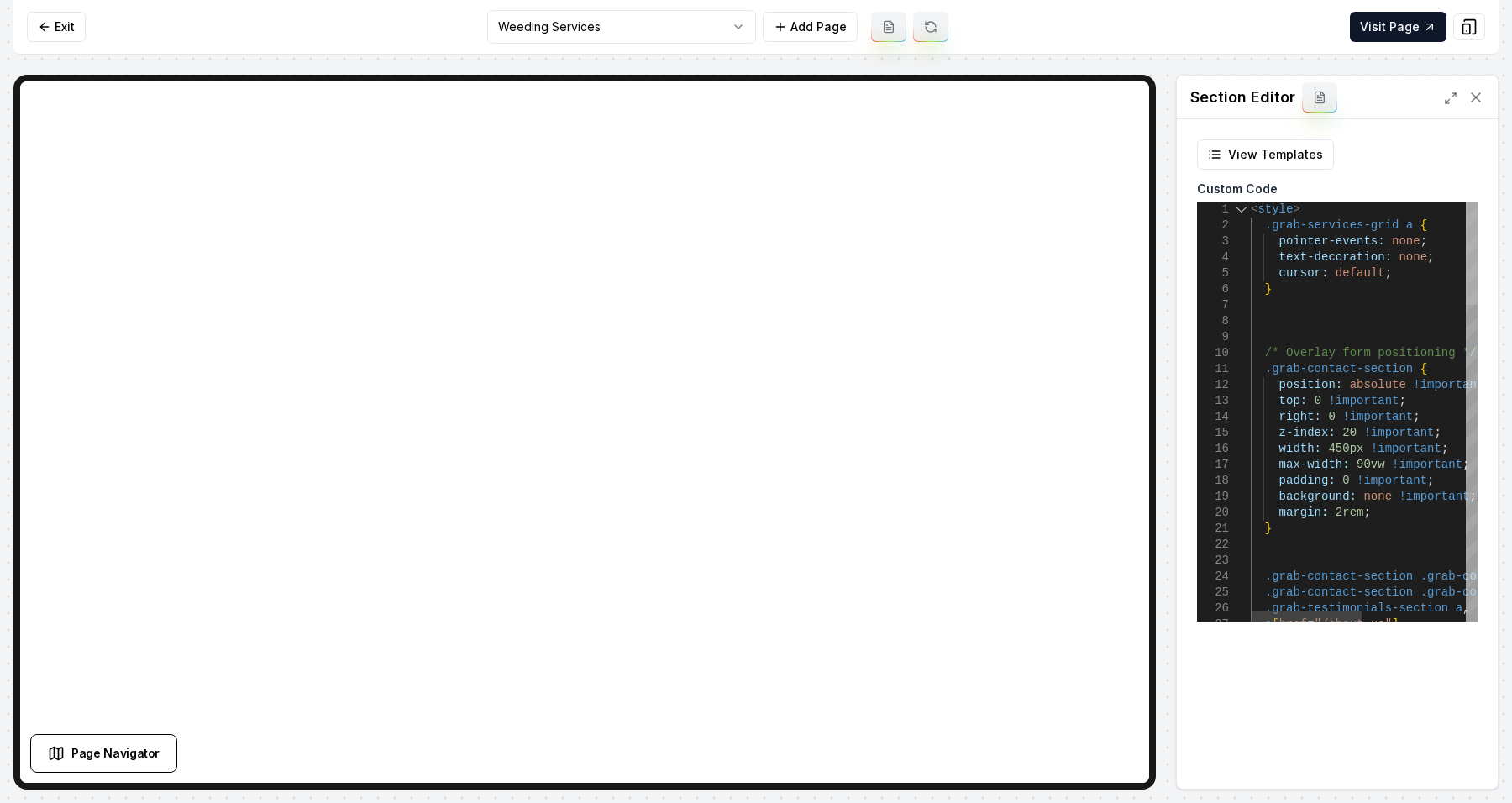 click at bounding box center [1472, 253] 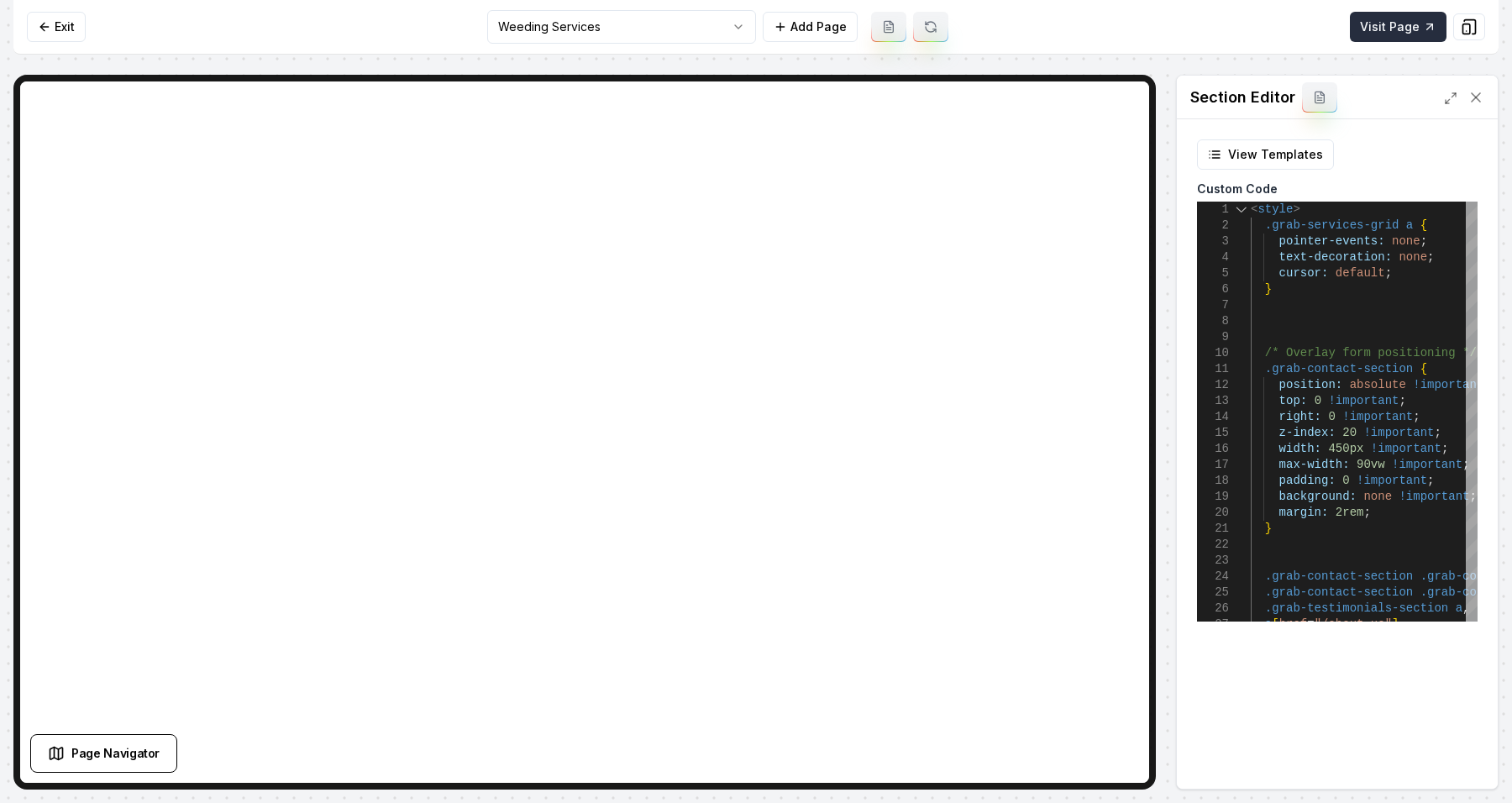 click on "Visit Page" at bounding box center [1398, 27] 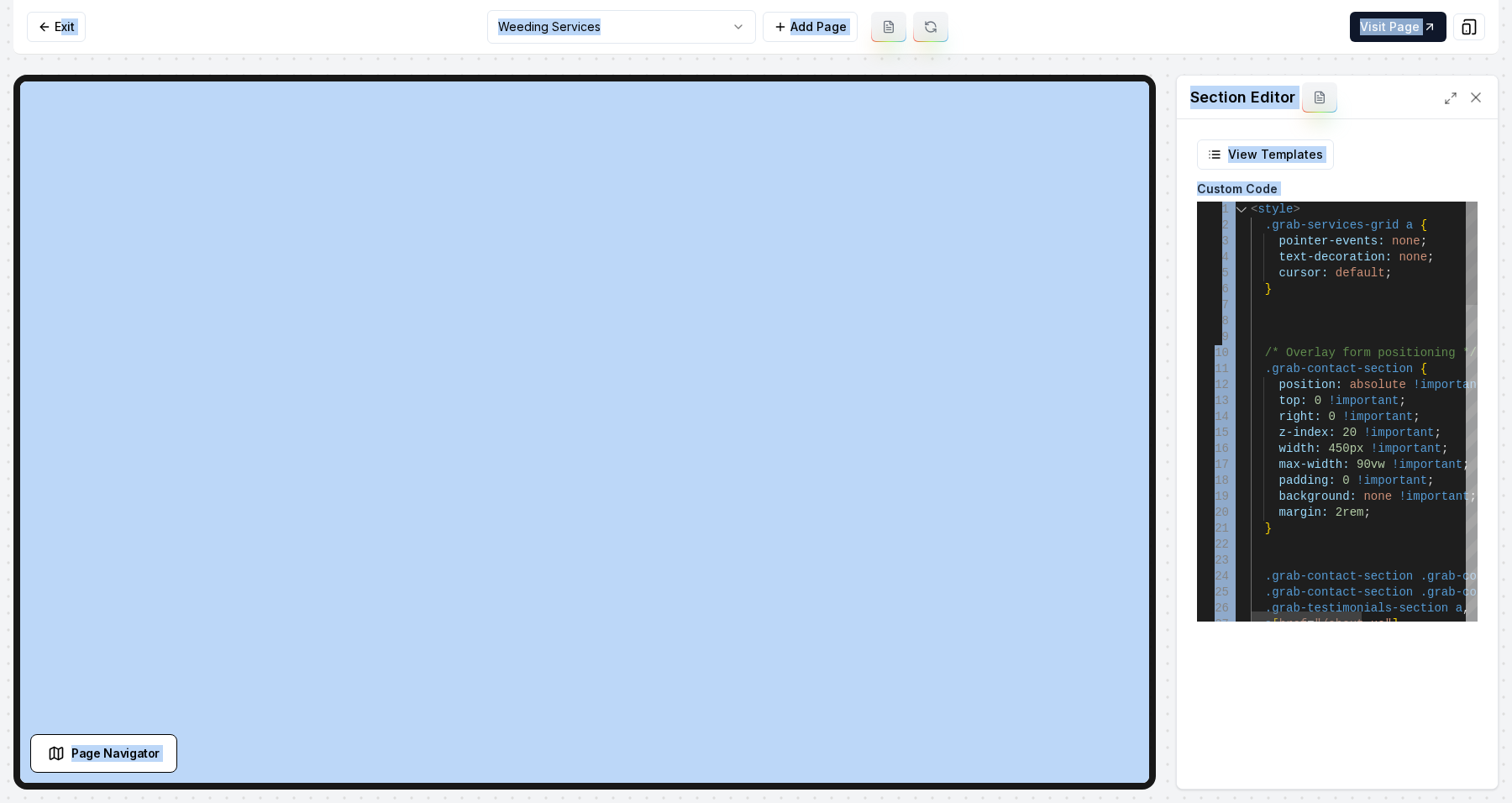 type on "**********" 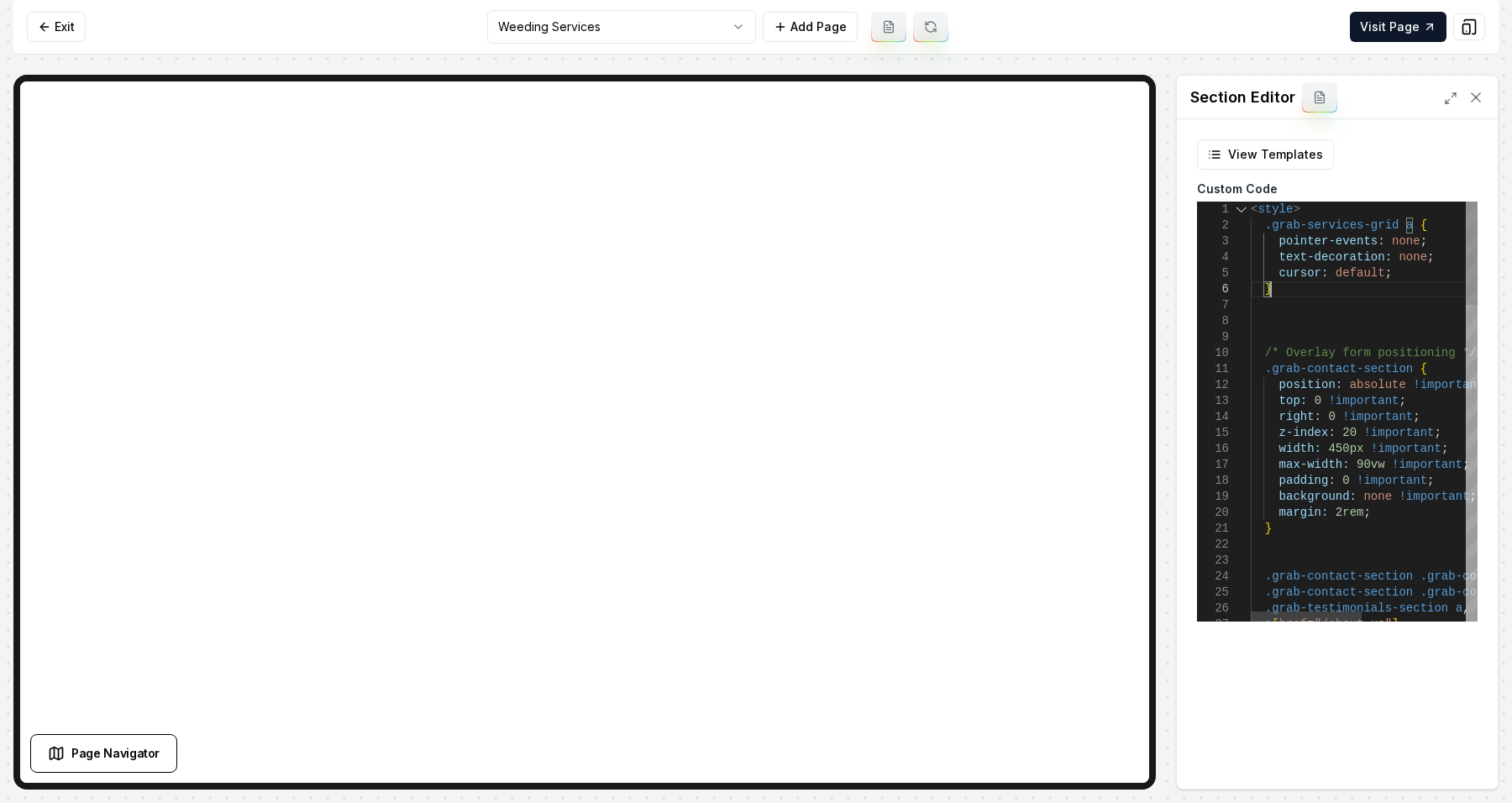 click on ".grab-contact-section   .grab-contact-bg-image ,    .grab-contact-section   .grab-contact-bg-overlay ,    .grab-testimonials-section   a ,    a [ href = "/about-us" ] ,    }      max-width:   90vw   !important ;      padding:   0   !important ;      background:   none   !important ;      margin:   2rem ;      z-index:   20   !important ;      width:   450px   !important ;      top:   0   !important ;      right:   0   !important ;      position:   absolute   !important ;    .grab-contact-section   {    /* Overlay form positioning */    }    .grab-services-grid   a   {      pointer-events:   none ;      text-decoration:   none ;      cursor:   default ; < style >" at bounding box center (1469, 1052) 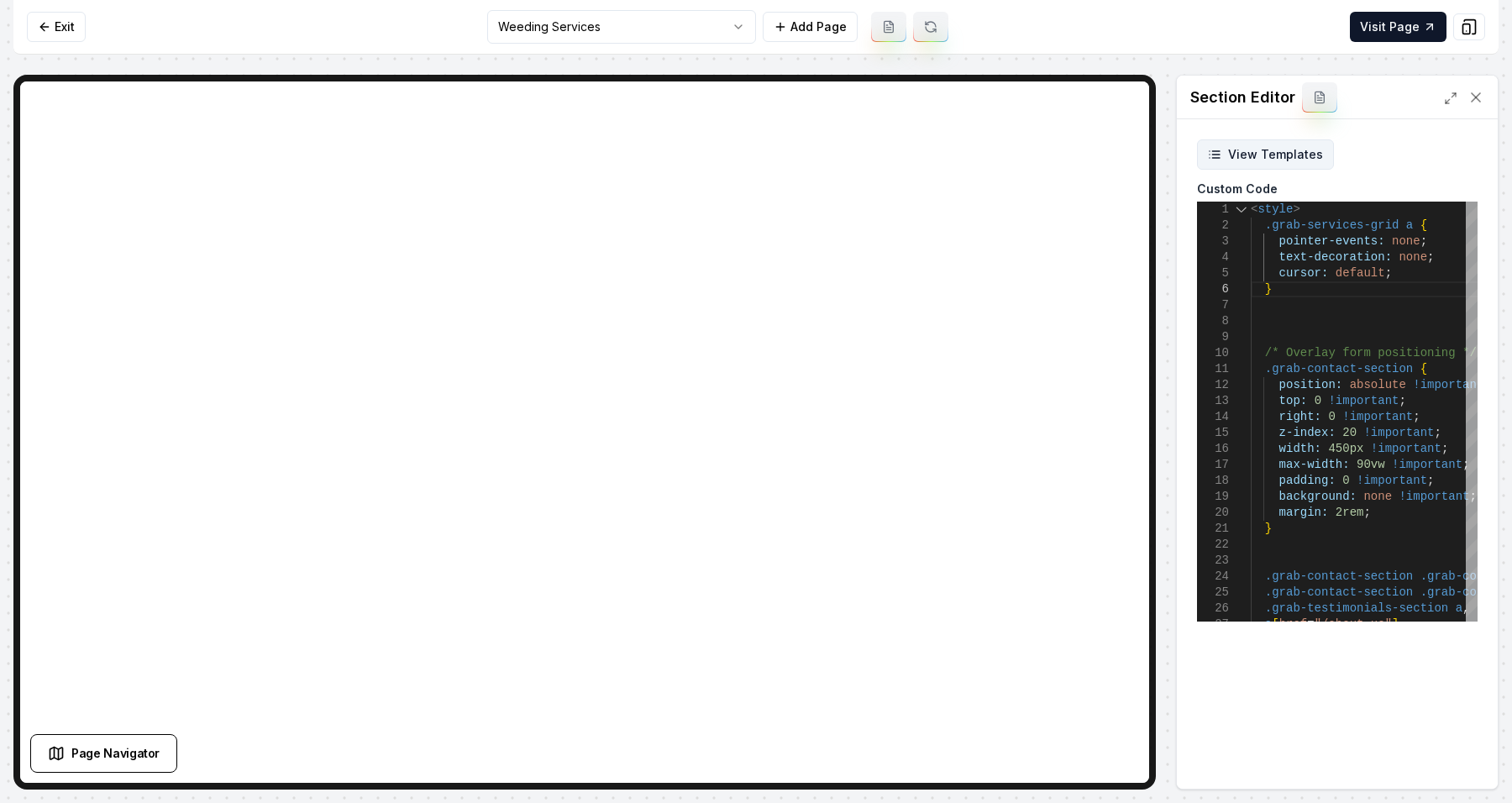 click on "View Templates" at bounding box center (1265, 155) 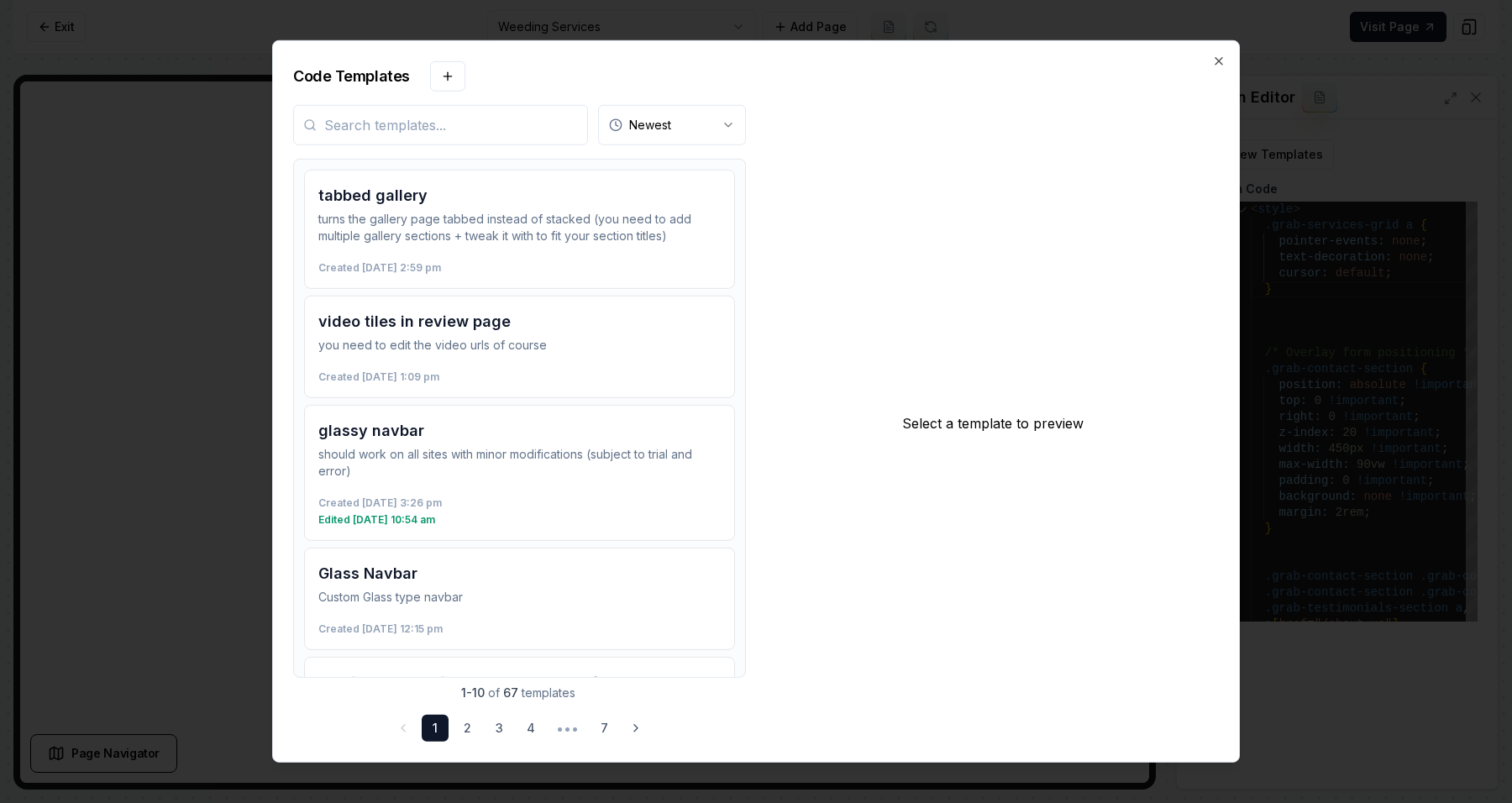 click at bounding box center (440, 125) 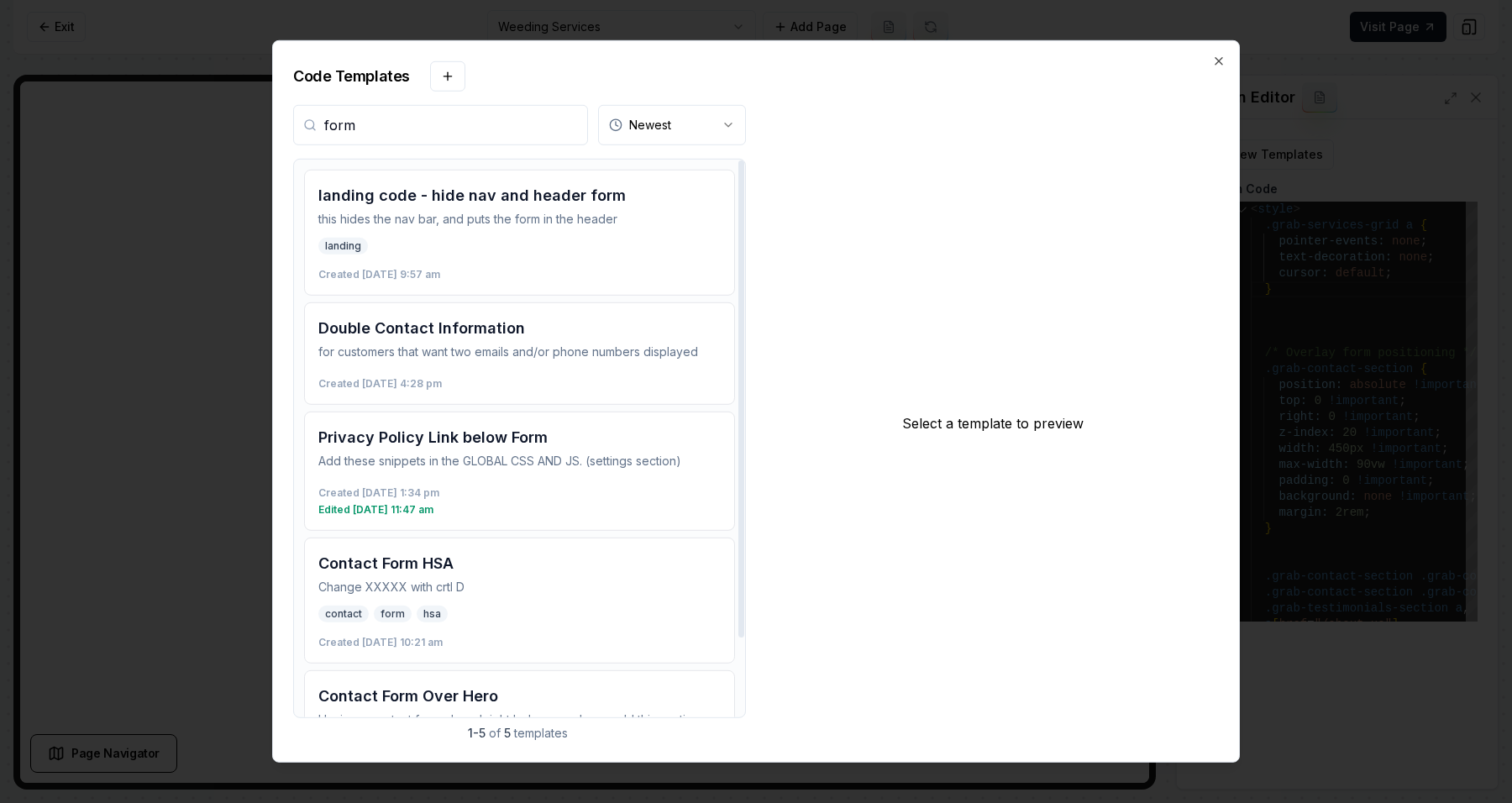 type on "form" 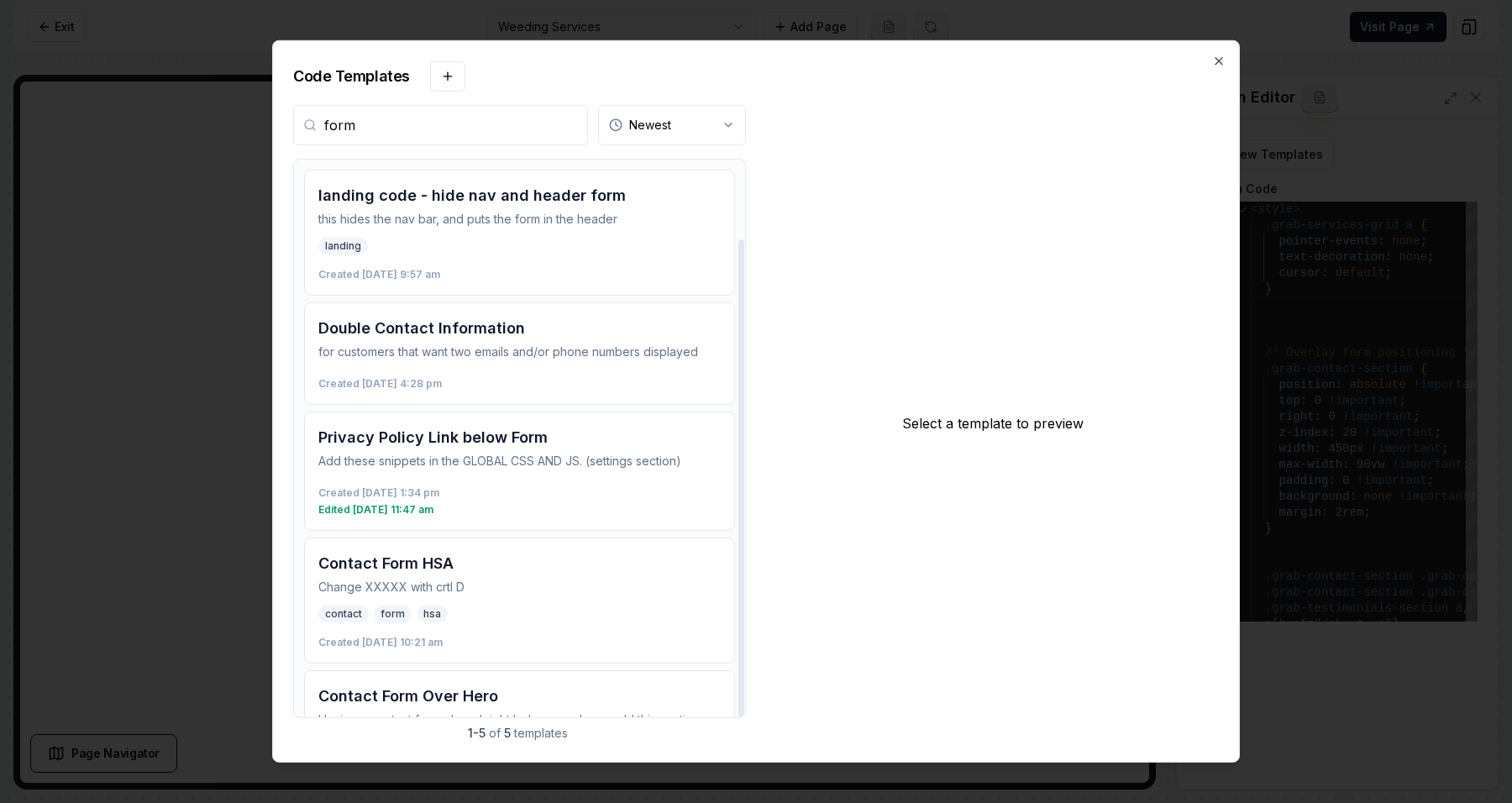 scroll, scrollTop: 93, scrollLeft: 0, axis: vertical 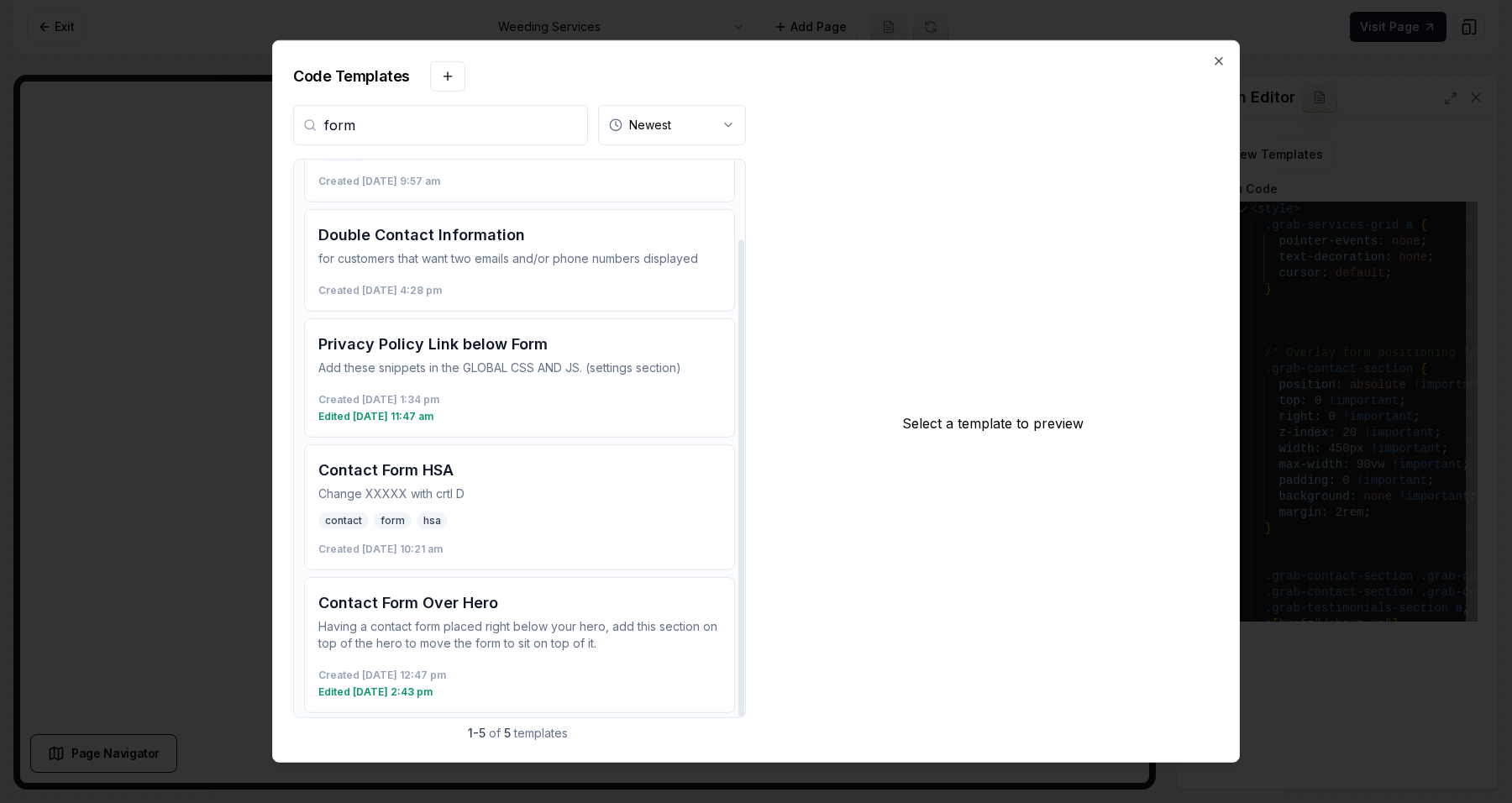 drag, startPoint x: 738, startPoint y: 402, endPoint x: 761, endPoint y: 645, distance: 244.0861 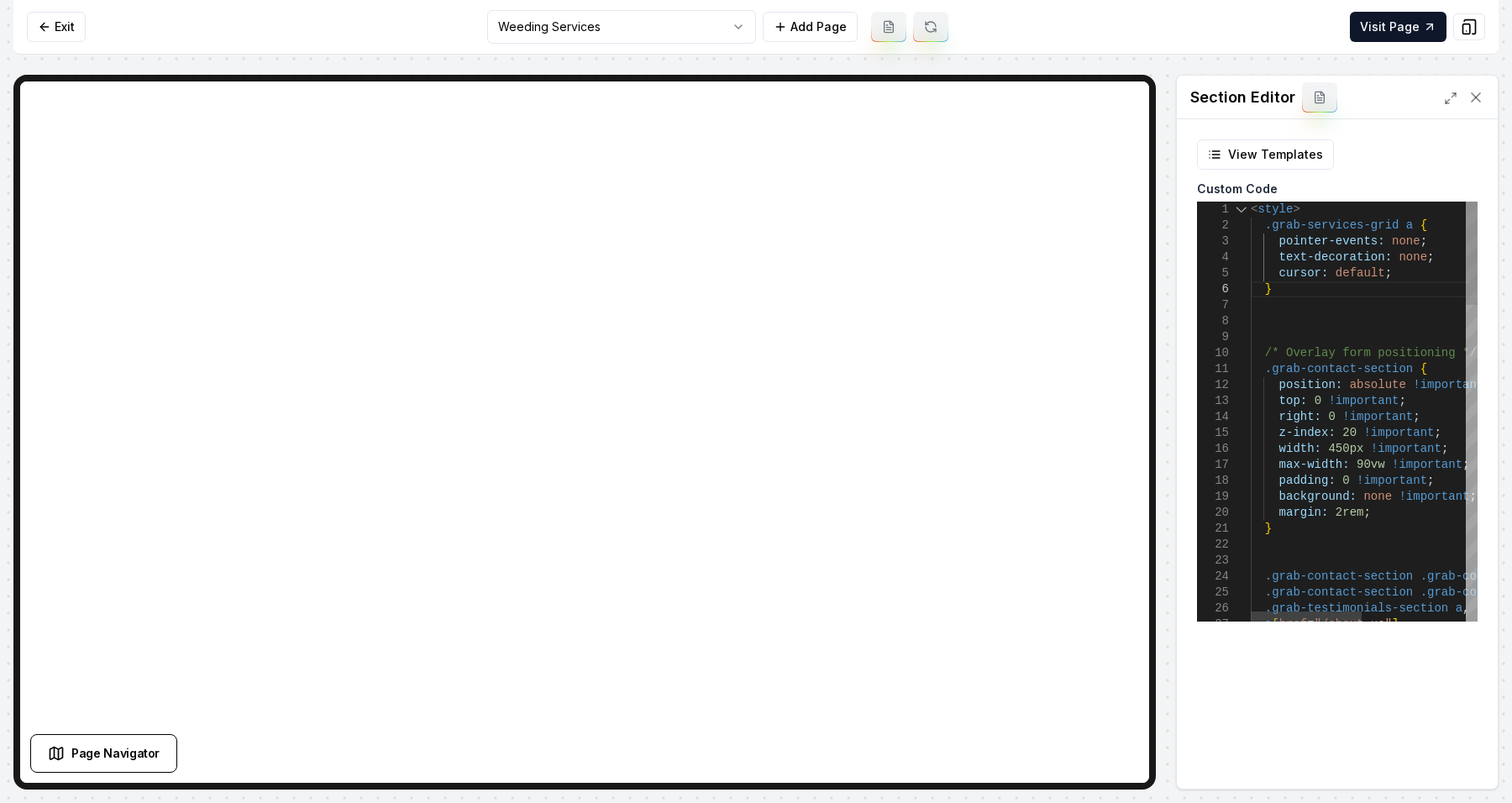 scroll, scrollTop: 93, scrollLeft: 18, axis: both 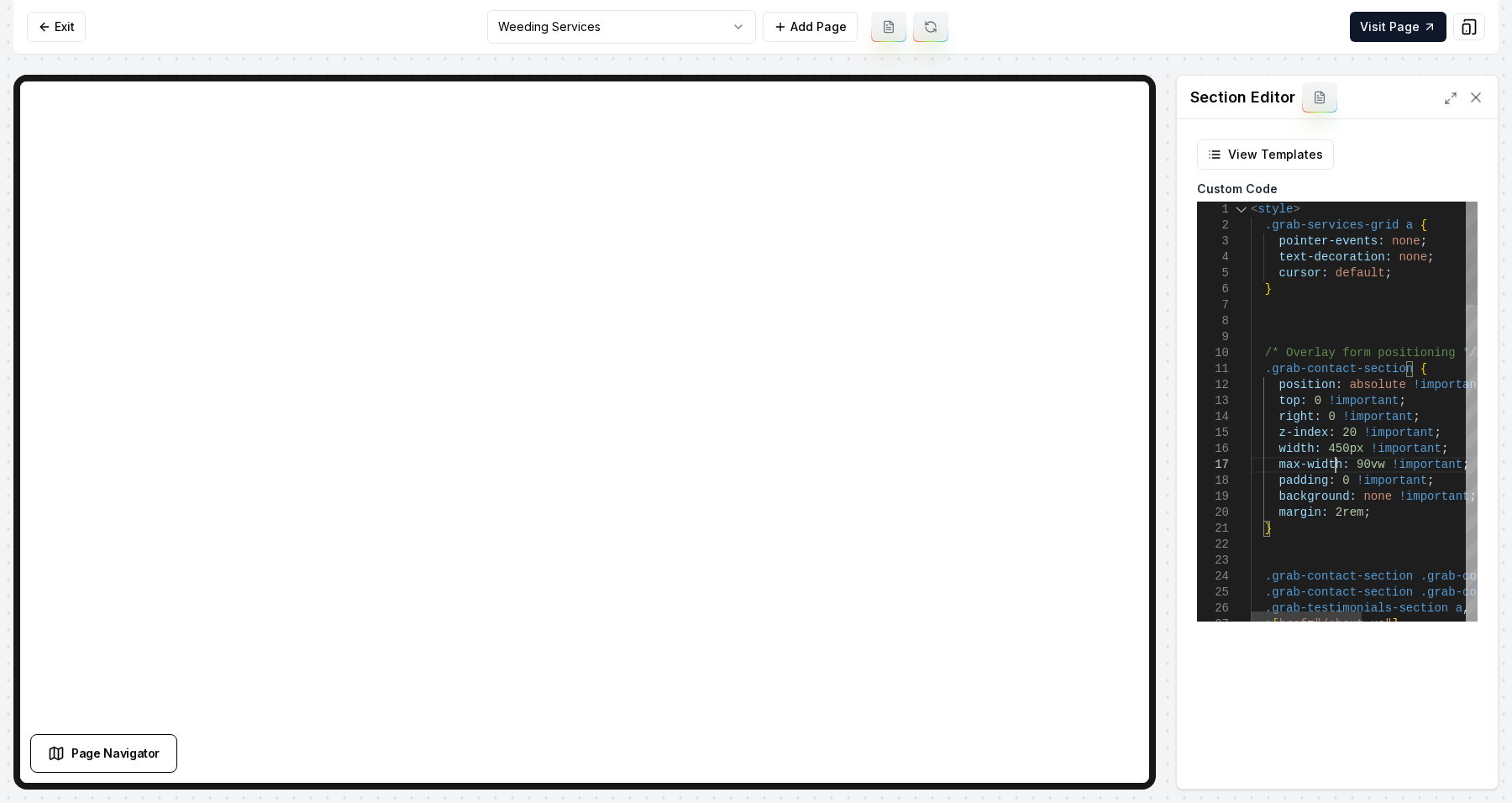 click on ".grab-contact-section   .grab-contact-bg-image ,    .grab-contact-section   .grab-contact-bg-overlay ,    .grab-testimonials-section   a ,    a [ href = "/about-us" ] ,    }      max-width:   90vw   !important ;      padding:   0   !important ;      background:   none   !important ;      margin:   2rem ;      z-index:   20   !important ;      width:   450px   !important ;      top:   0   !important ;      right:   0   !important ;      position:   absolute   !important ;    .grab-contact-section   {    /* Overlay form positioning */    }    .grab-services-grid   a   {      pointer-events:   none ;      text-decoration:   none ;      cursor:   default ; < style >" at bounding box center [1469, 1052] 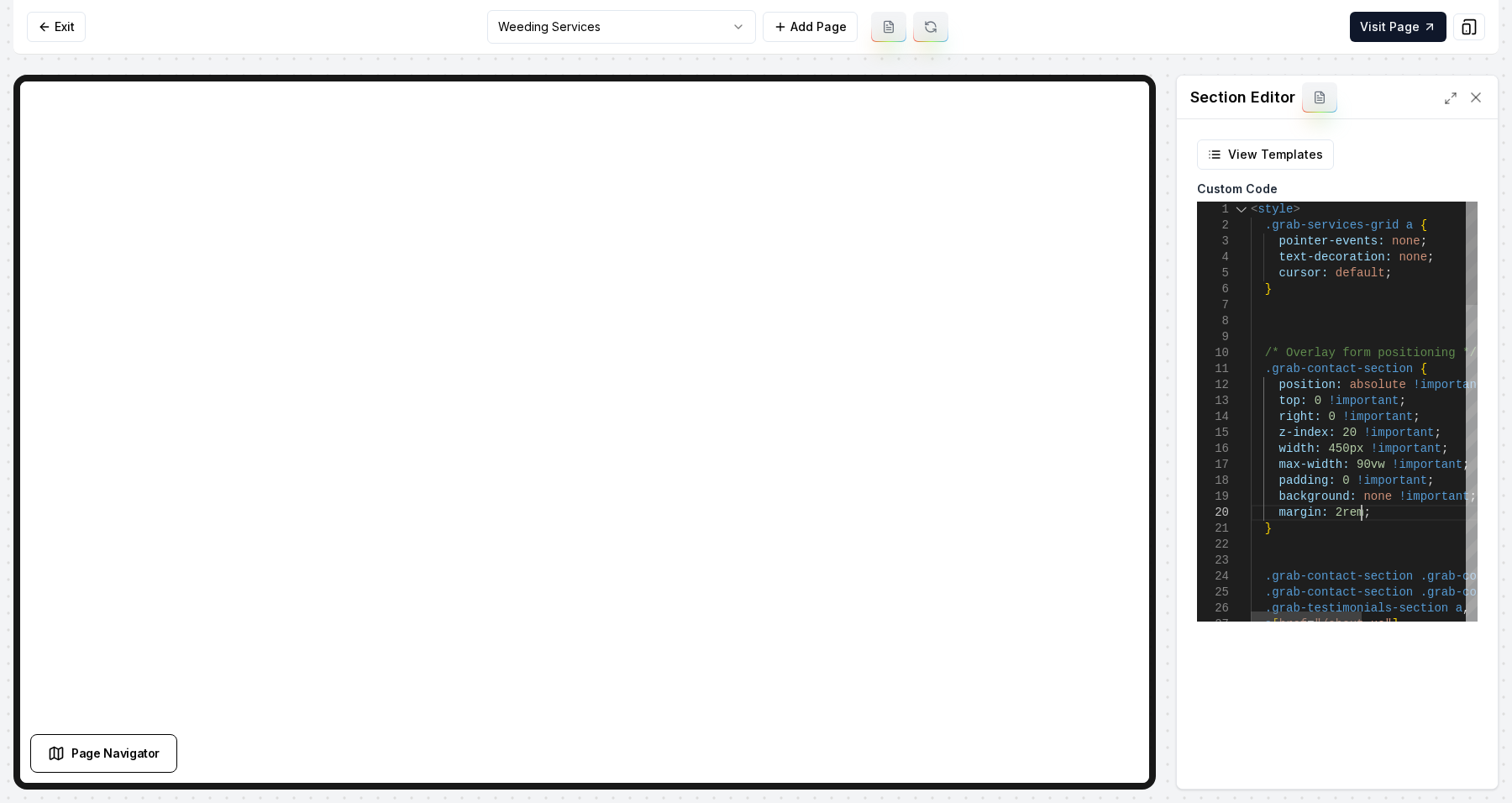 click on ".grab-contact-section   .grab-contact-bg-image ,    .grab-contact-section   .grab-contact-bg-overlay ,    .grab-testimonials-section   a ,    a [ href = "/about-us" ] ,    }      max-width:   90vw   !important ;      padding:   0   !important ;      background:   none   !important ;      margin:   2rem ;      z-index:   20   !important ;      width:   450px   !important ;      top:   0   !important ;      right:   0   !important ;      position:   absolute   !important ;    .grab-contact-section   {    /* Overlay form positioning */    }    .grab-services-grid   a   {      pointer-events:   none ;      text-decoration:   none ;      cursor:   default ; < style >" at bounding box center (1469, 1052) 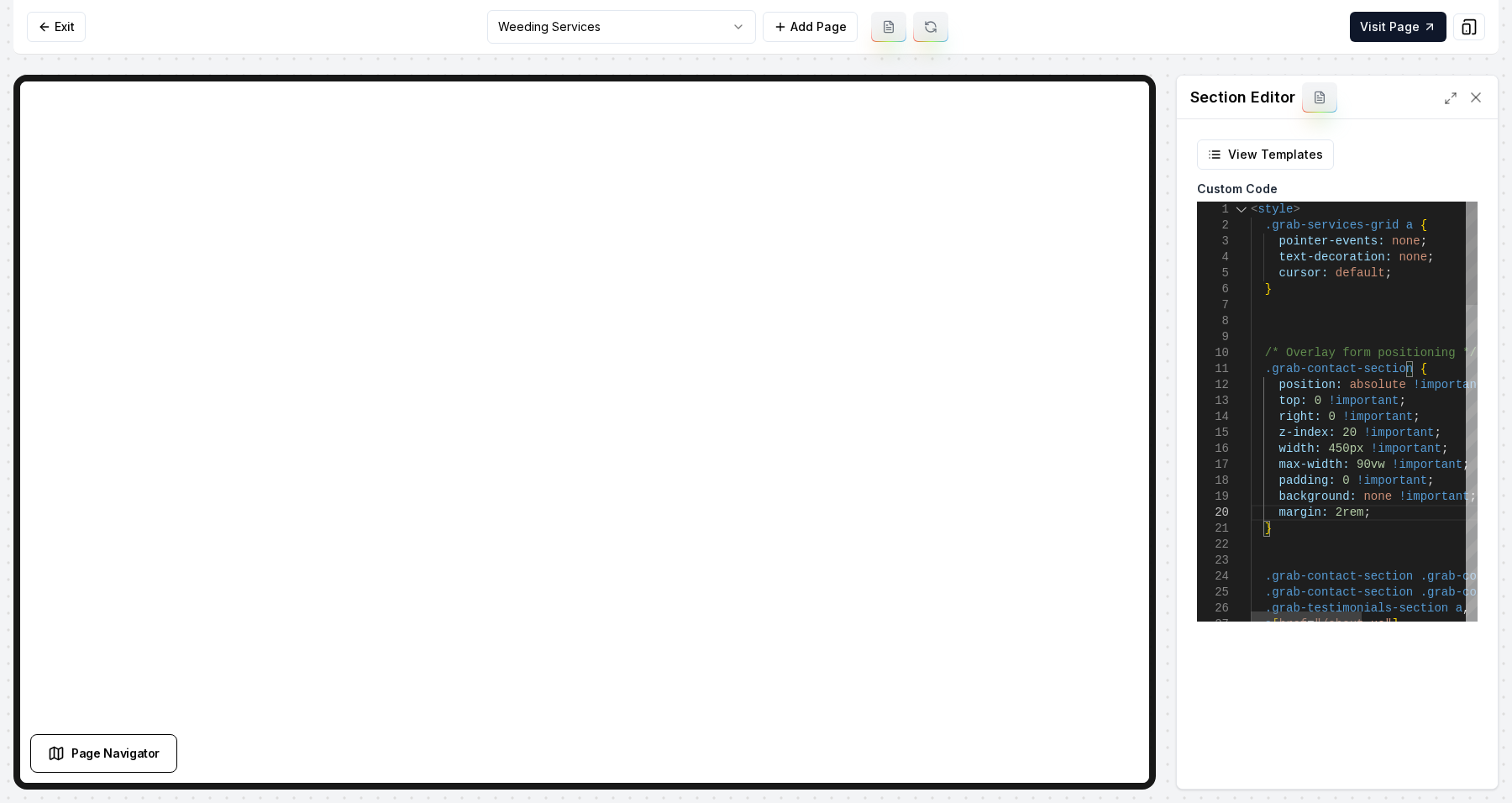 type on "**********" 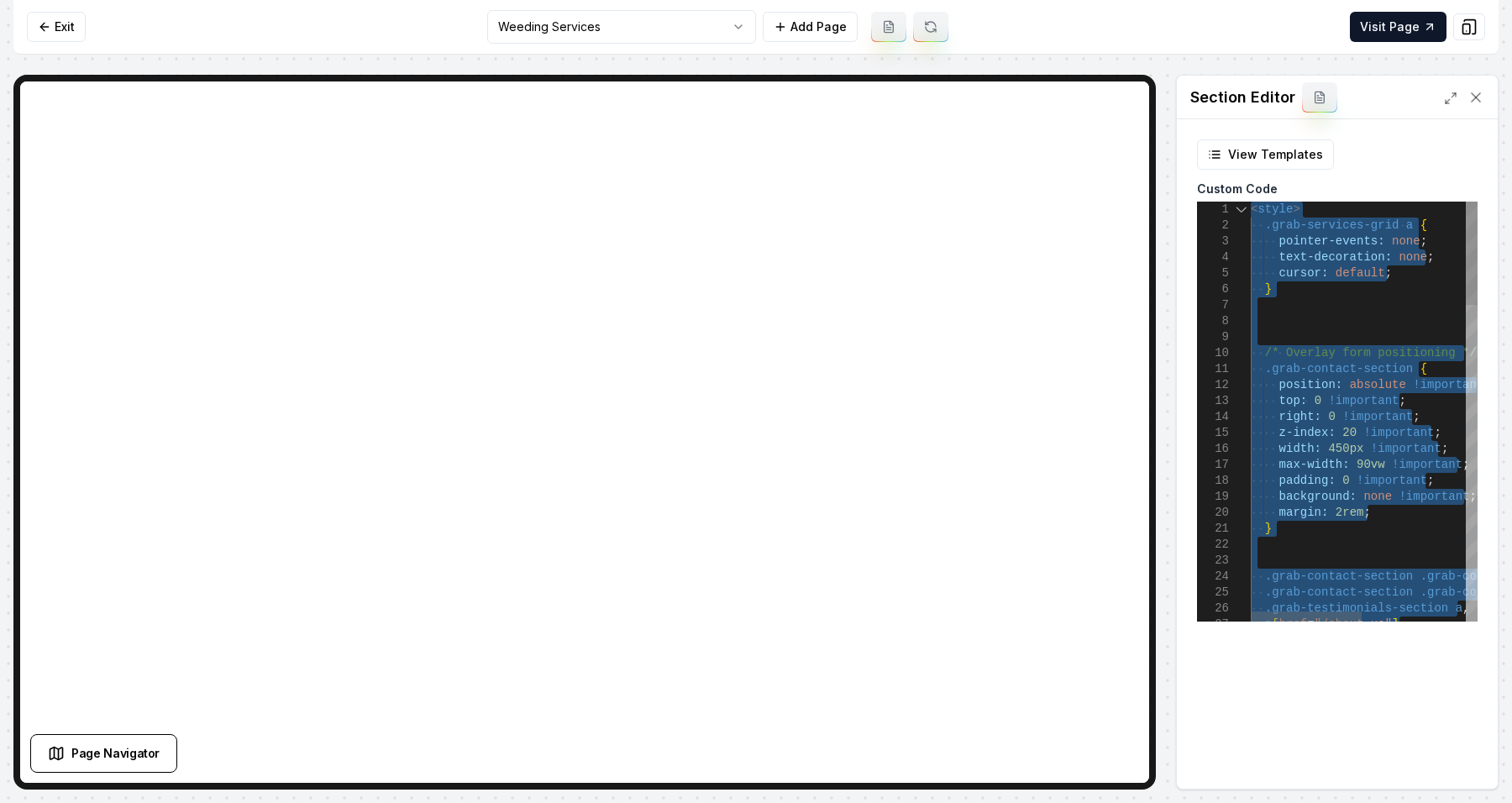 type 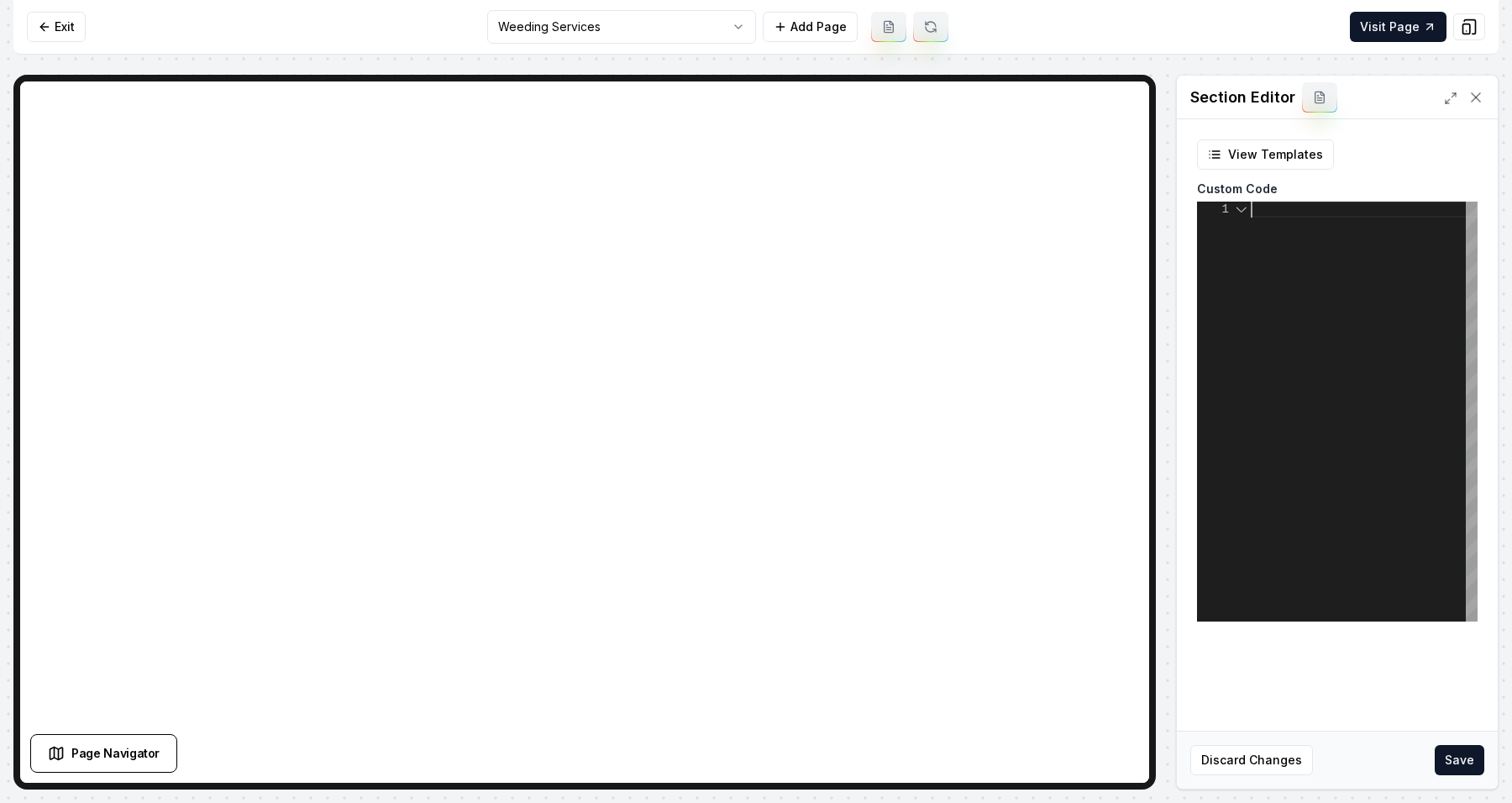 scroll, scrollTop: 14, scrollLeft: 0, axis: vertical 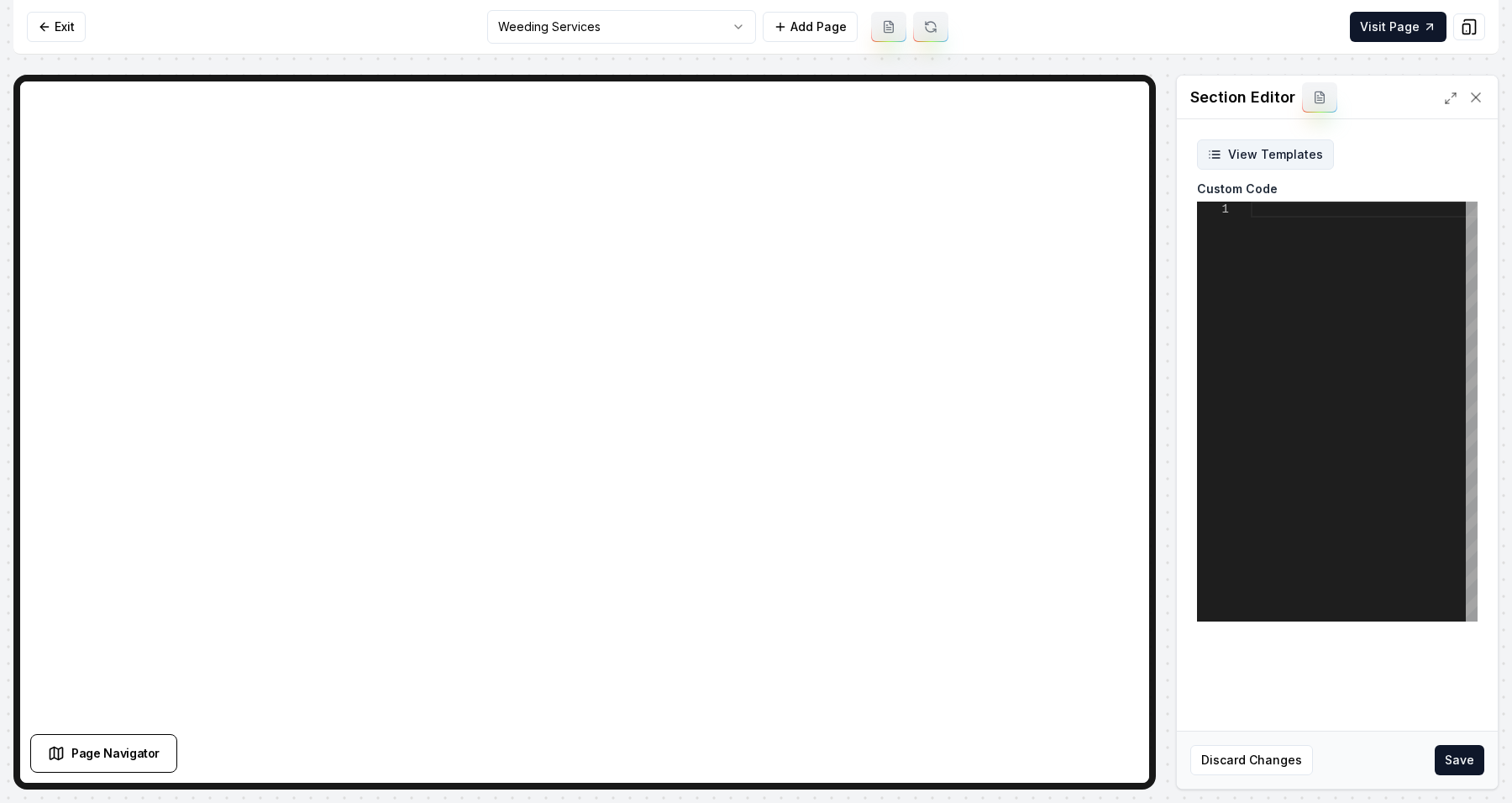 click on "View Templates" at bounding box center [1265, 155] 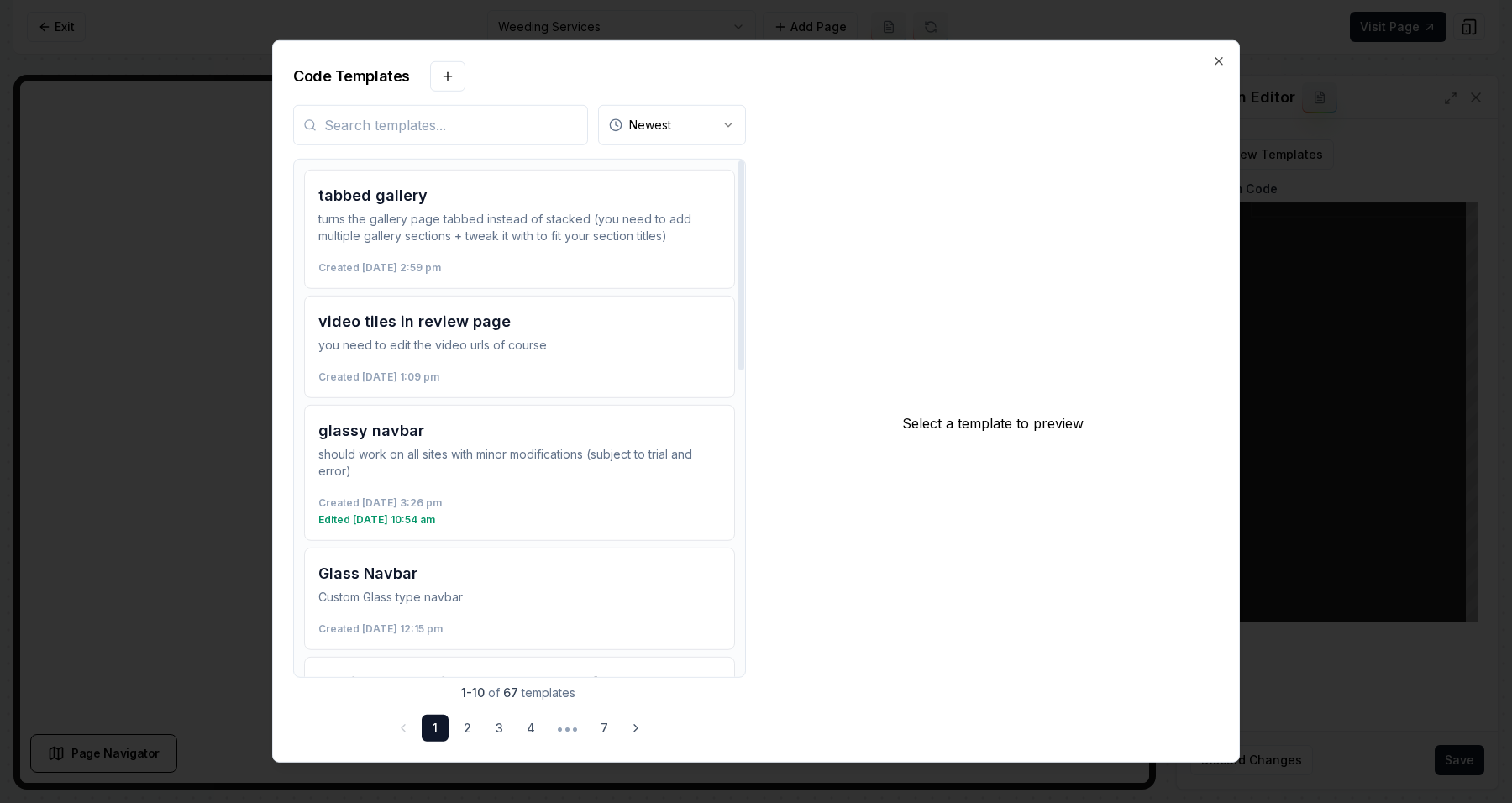 click at bounding box center [440, 125] 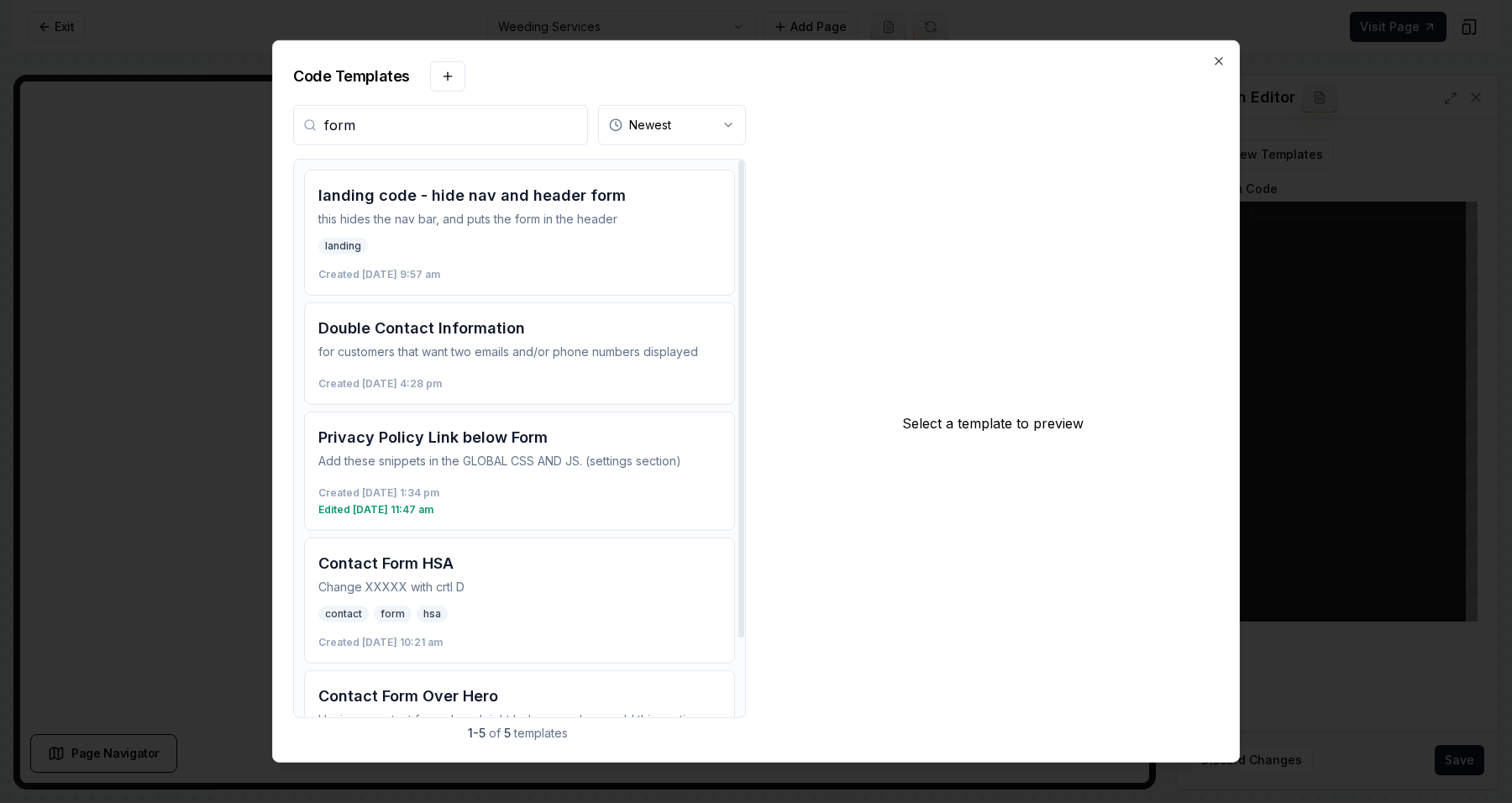 type on "form" 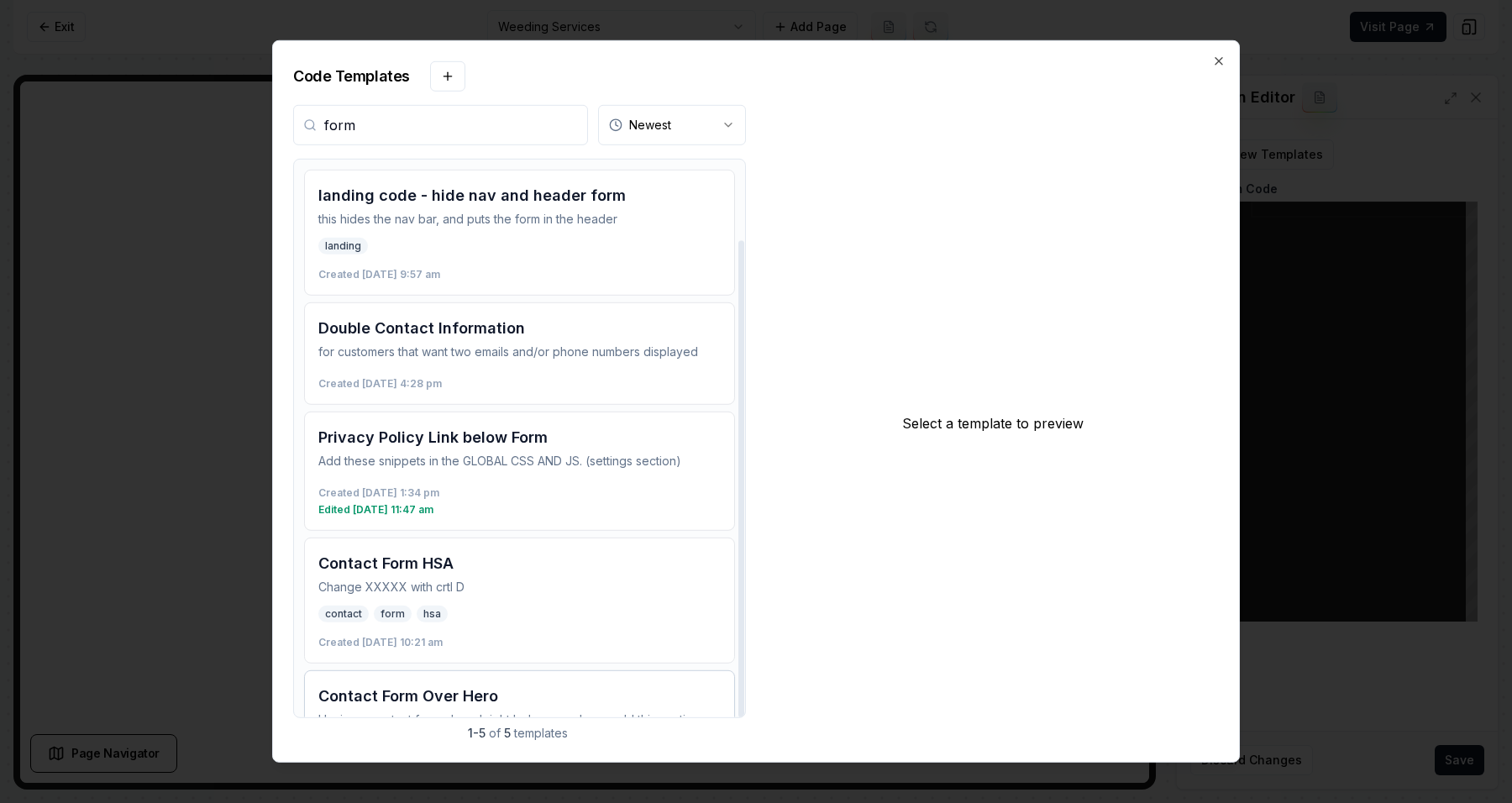 scroll, scrollTop: 93, scrollLeft: 0, axis: vertical 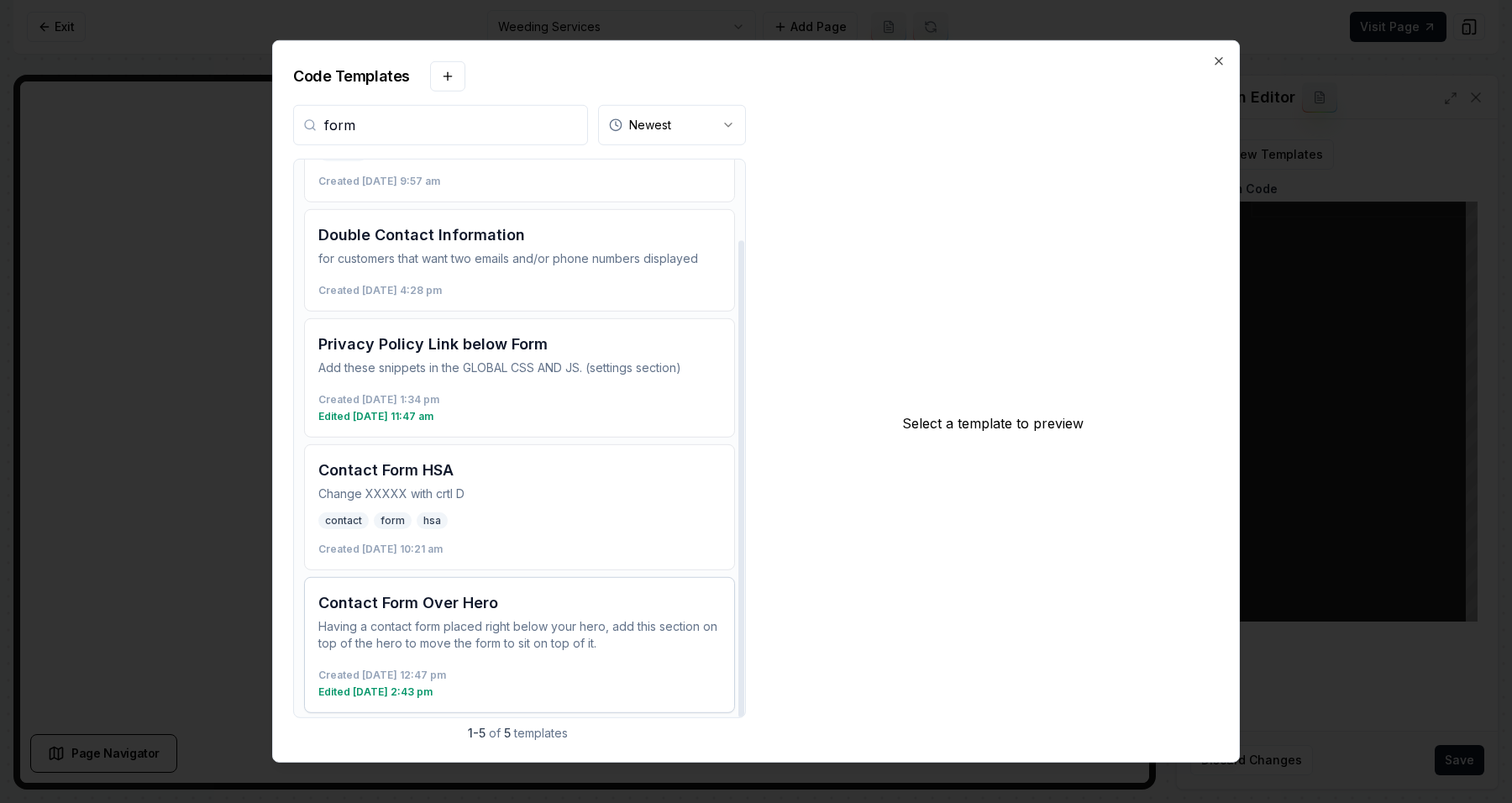 drag, startPoint x: 743, startPoint y: 256, endPoint x: 727, endPoint y: 648, distance: 392.326 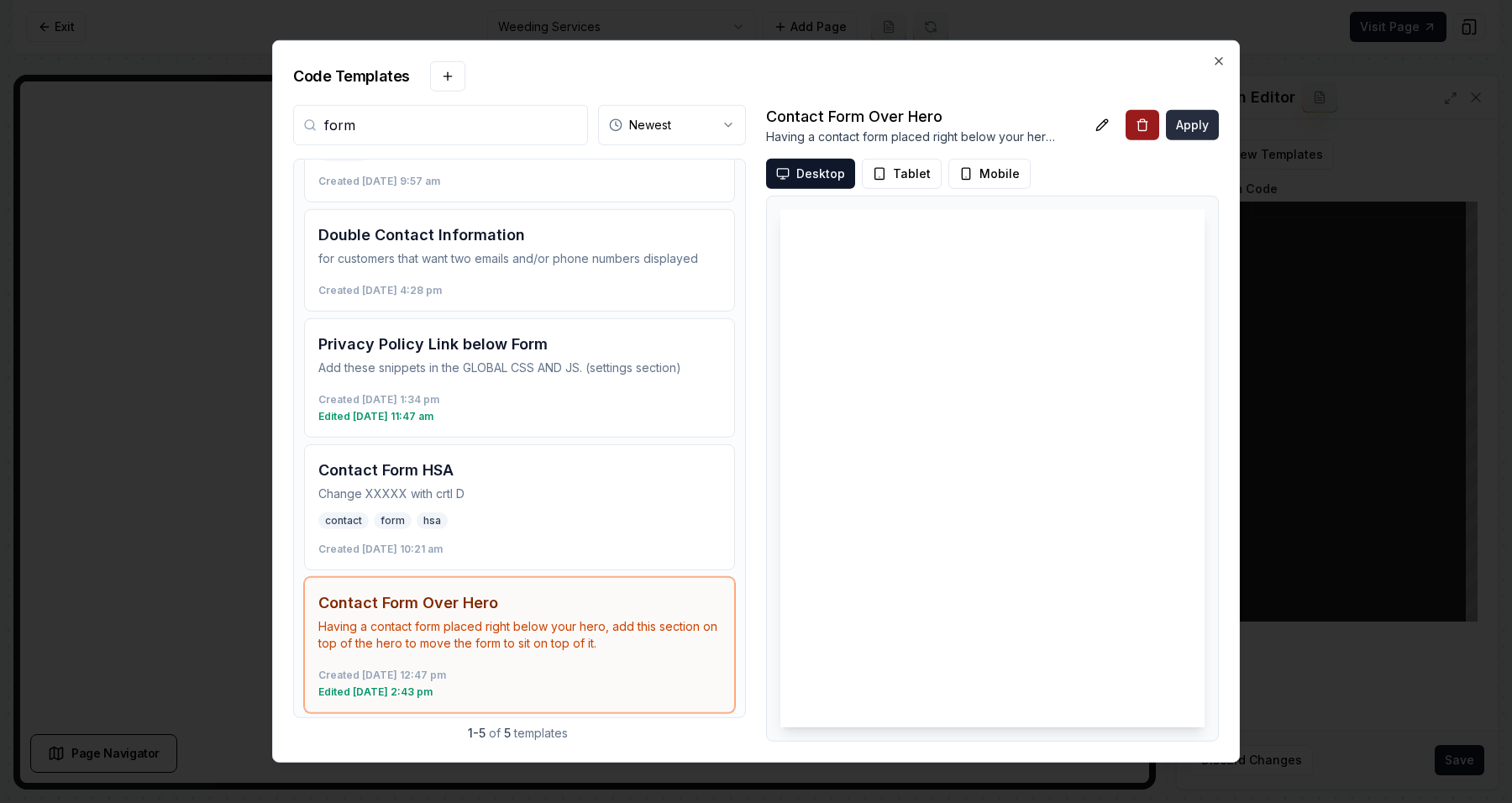 click on "Apply" at bounding box center (1192, 125) 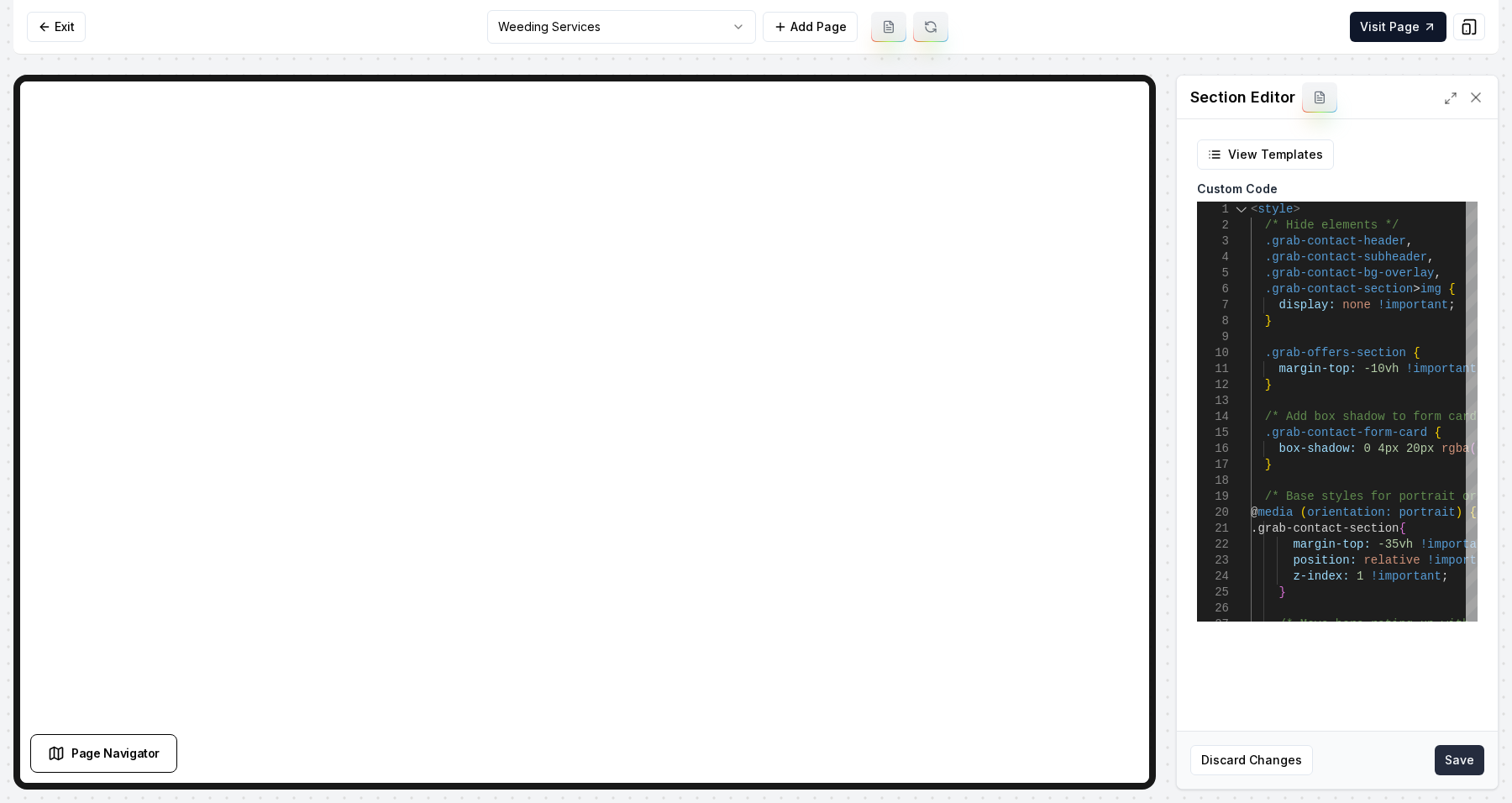 click on "Save" at bounding box center (1459, 760) 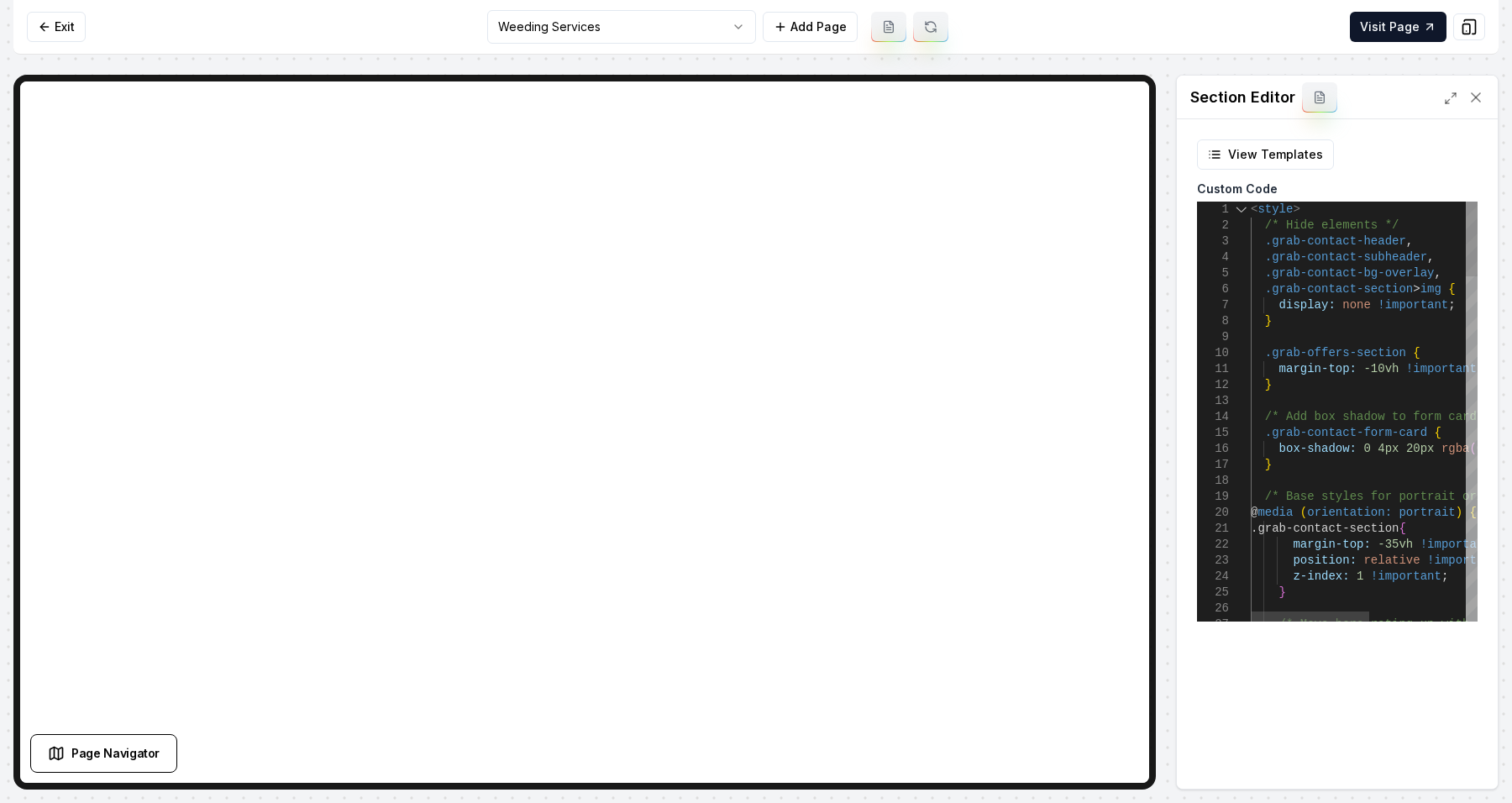 scroll, scrollTop: 14, scrollLeft: 50, axis: both 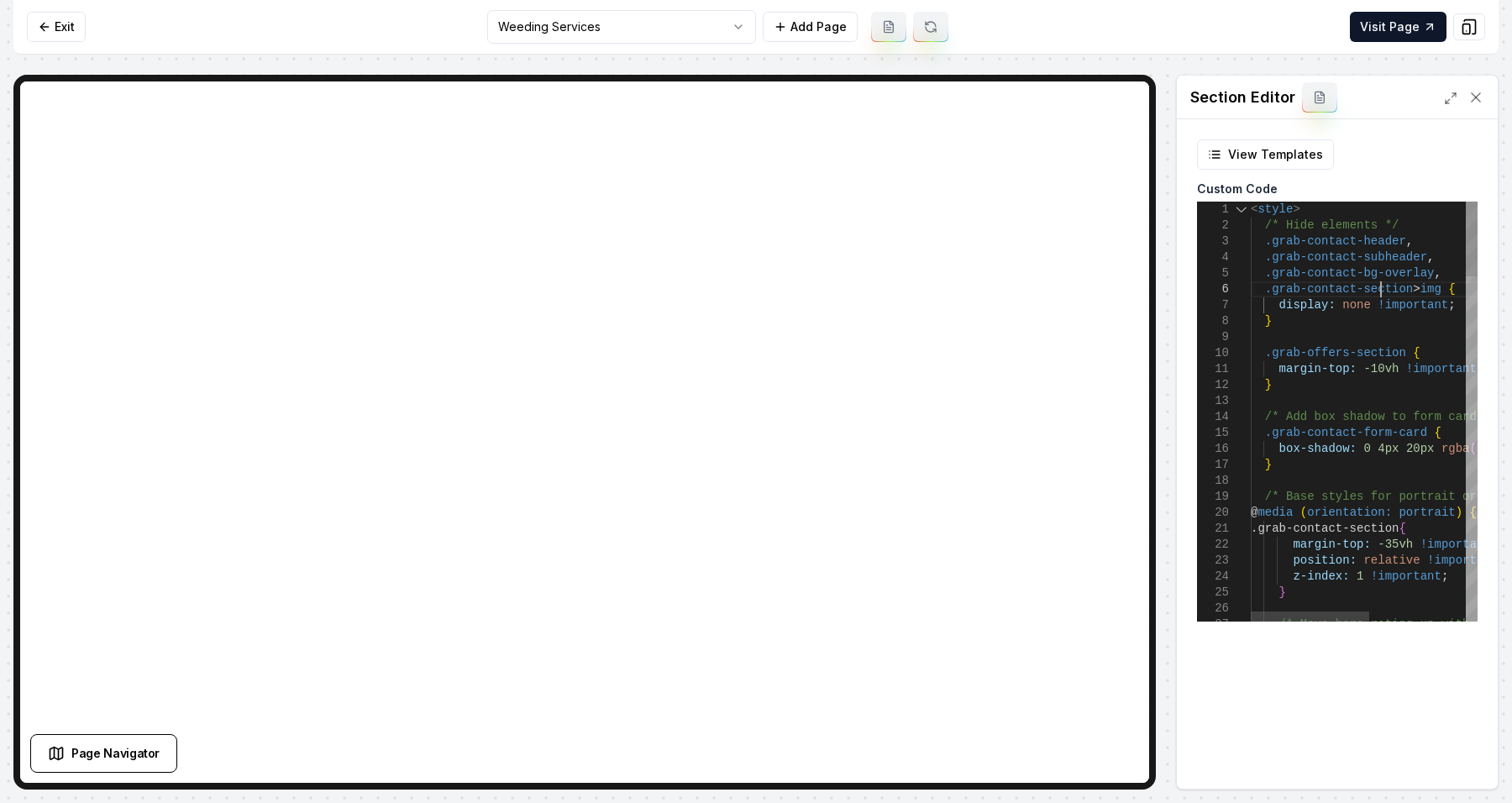 type on "**********" 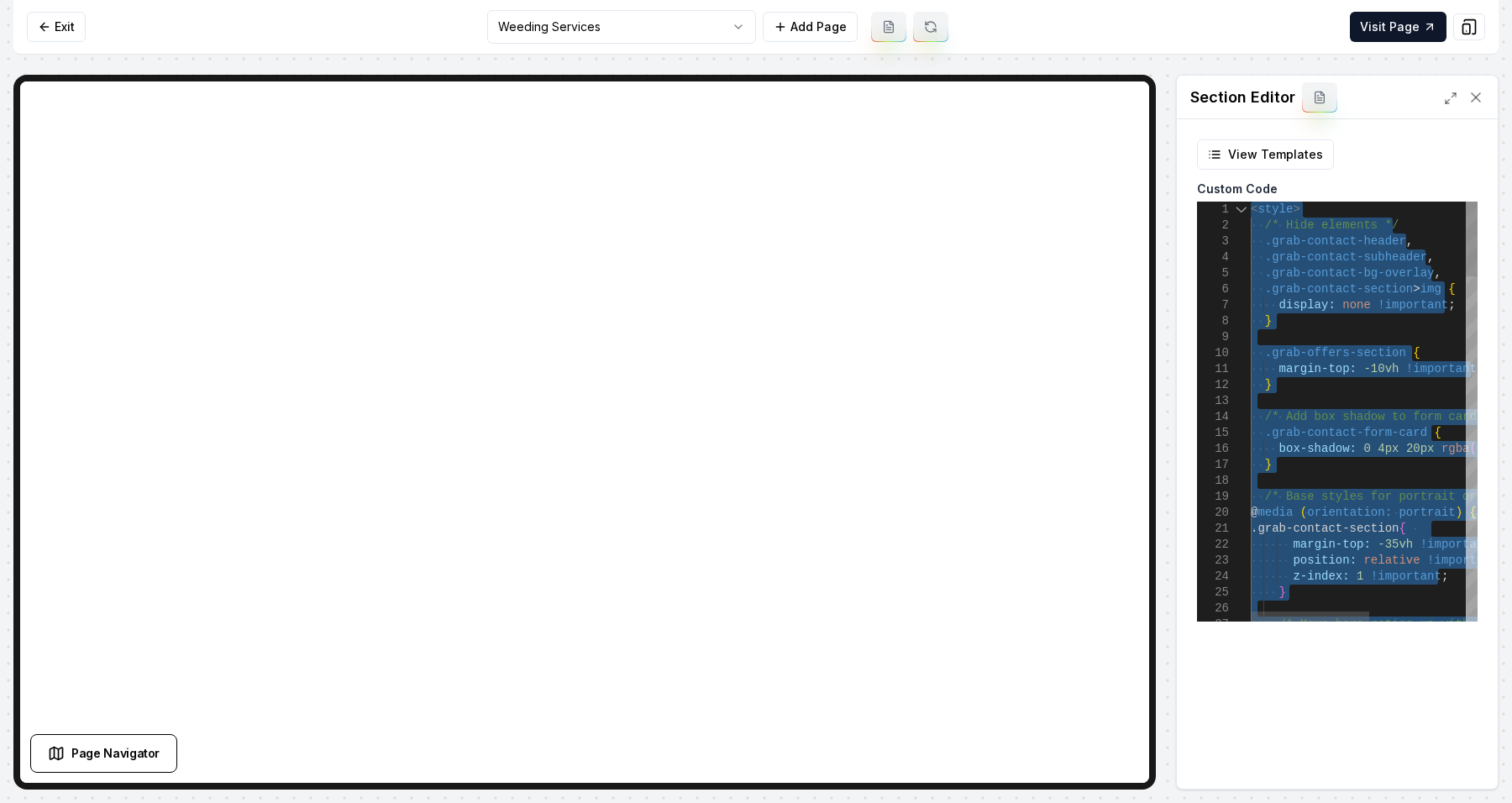 scroll, scrollTop: 14, scrollLeft: 0, axis: vertical 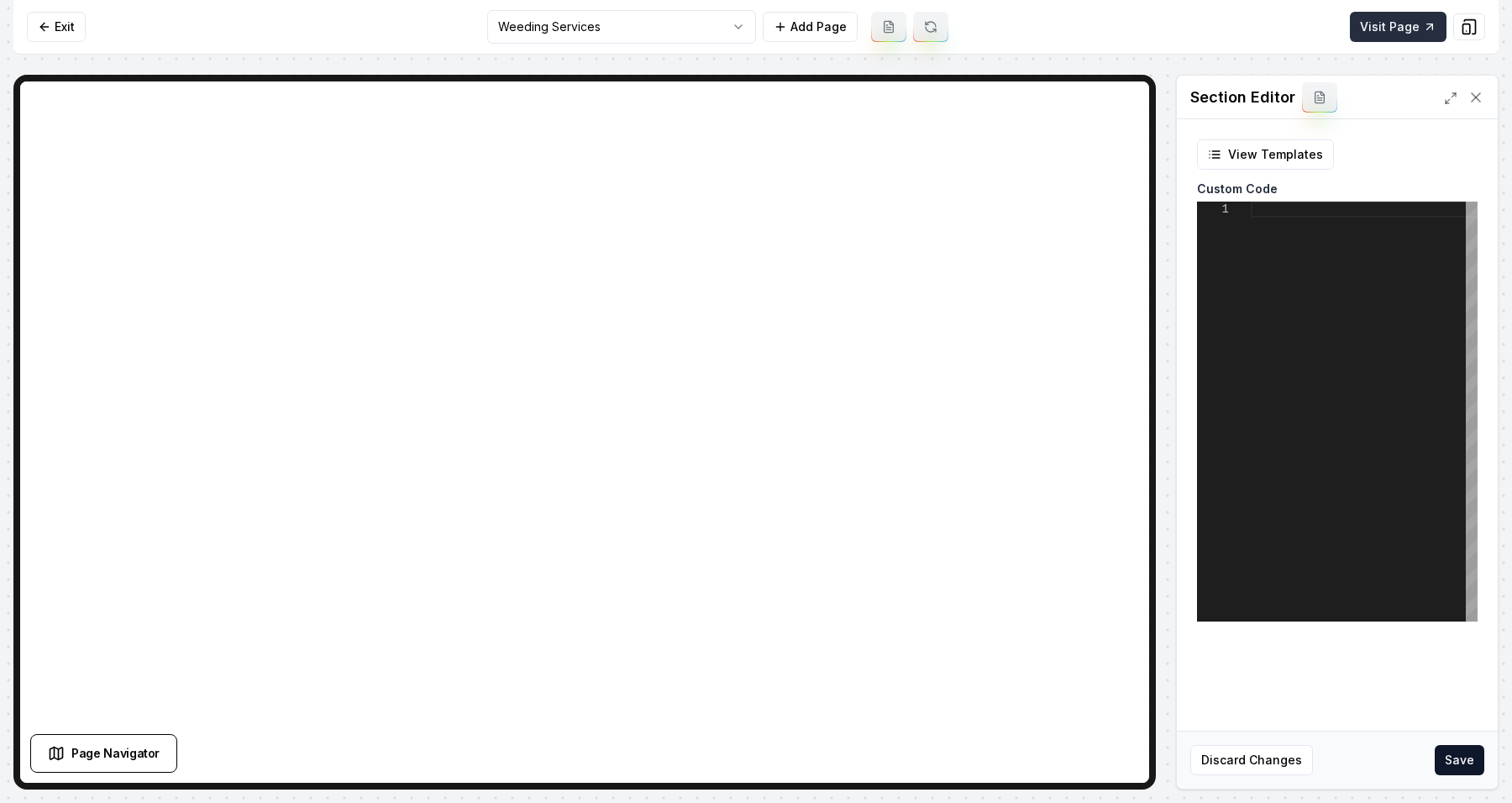 click on "Visit Page" at bounding box center (1398, 27) 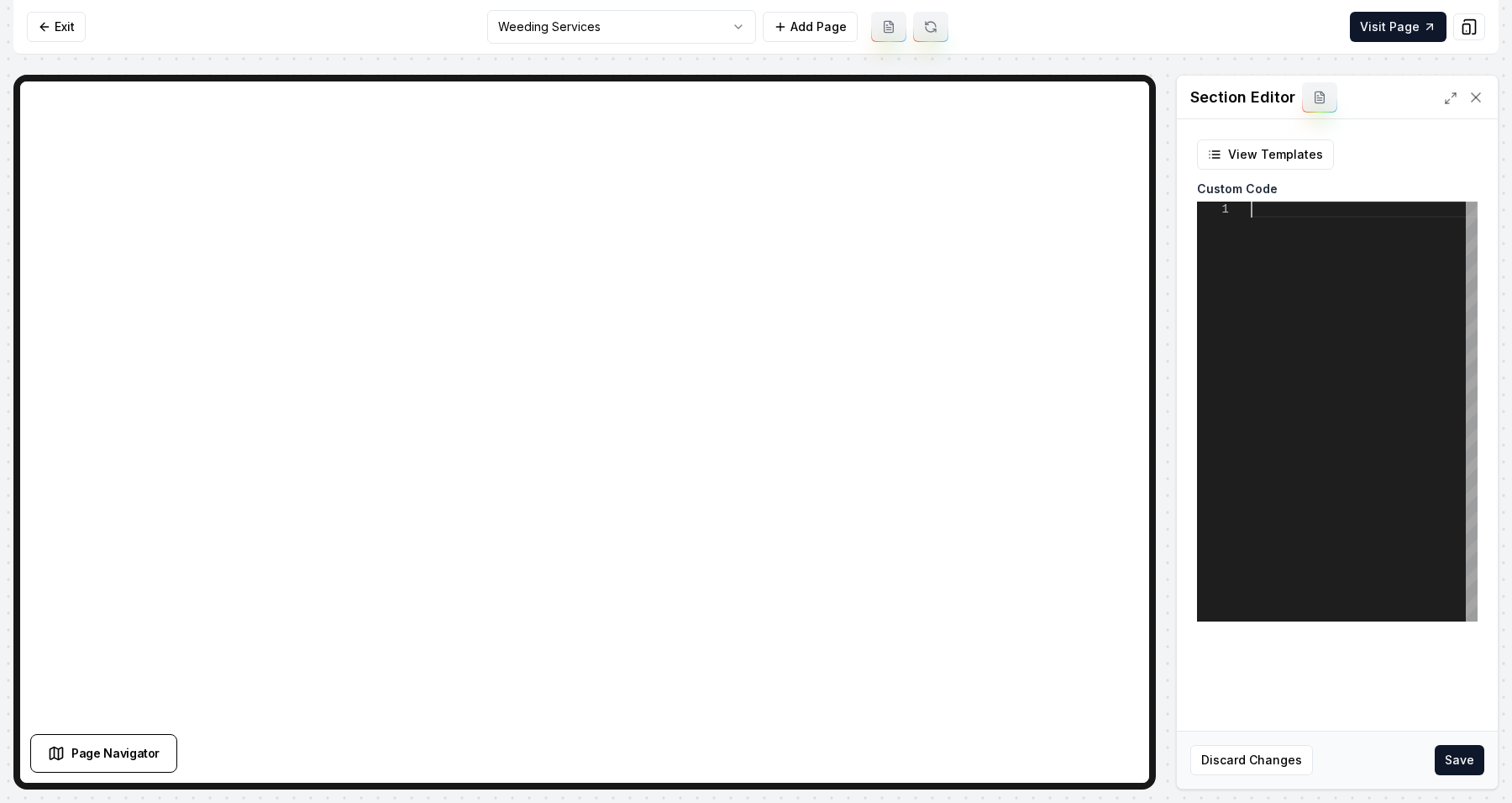 click at bounding box center (1364, 412) 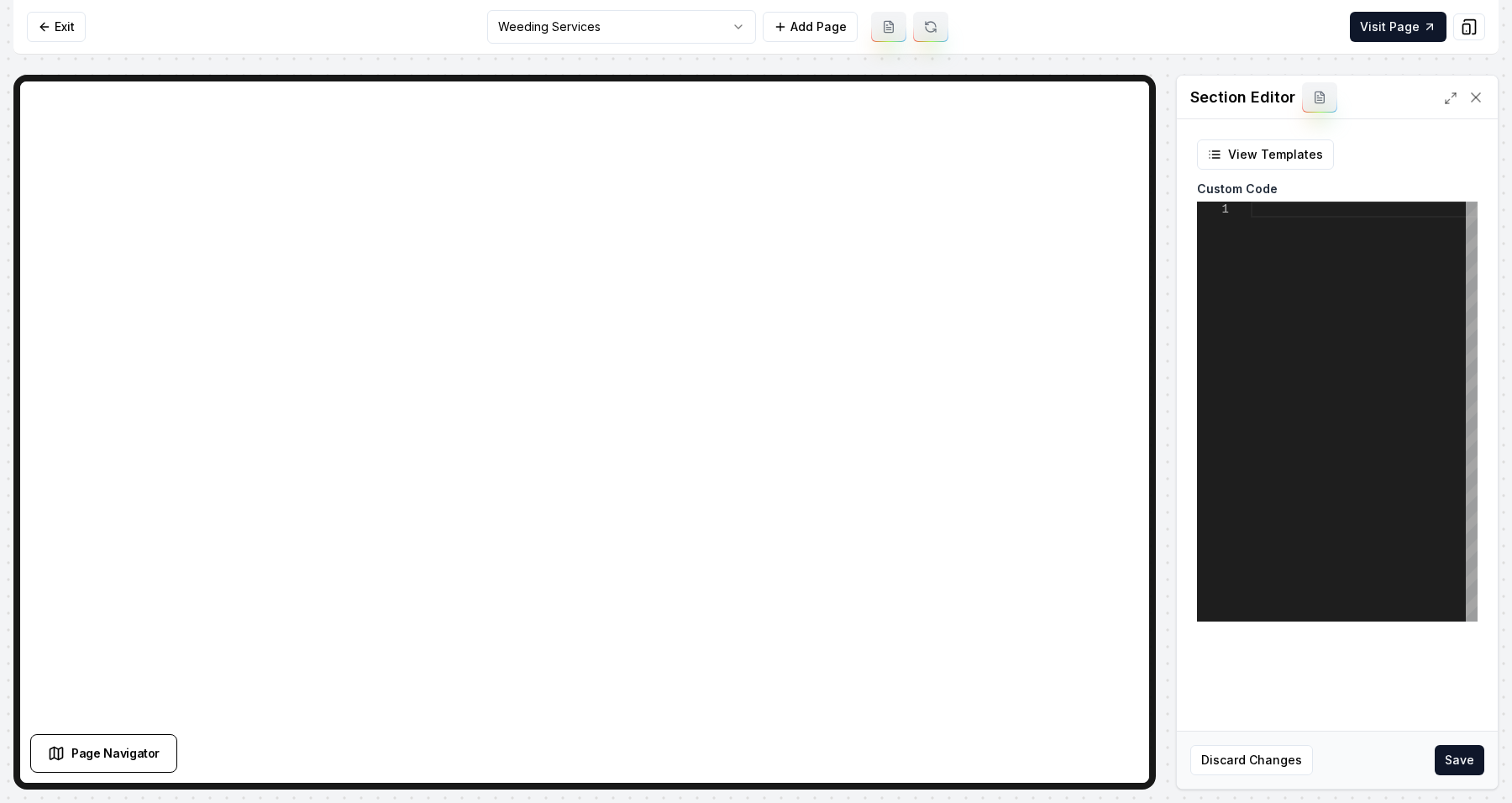 type on "**********" 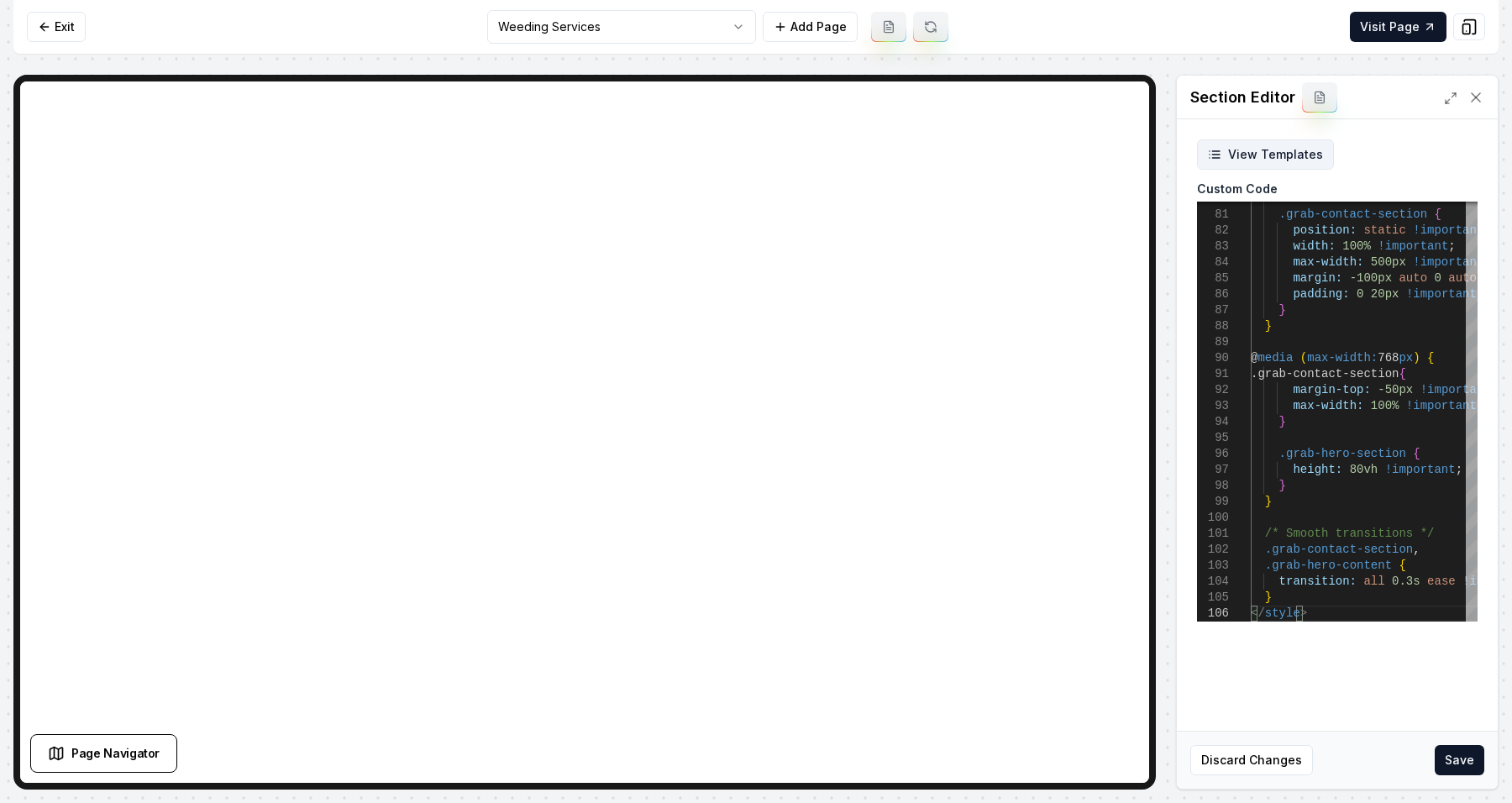 click on "View Templates" at bounding box center (1265, 155) 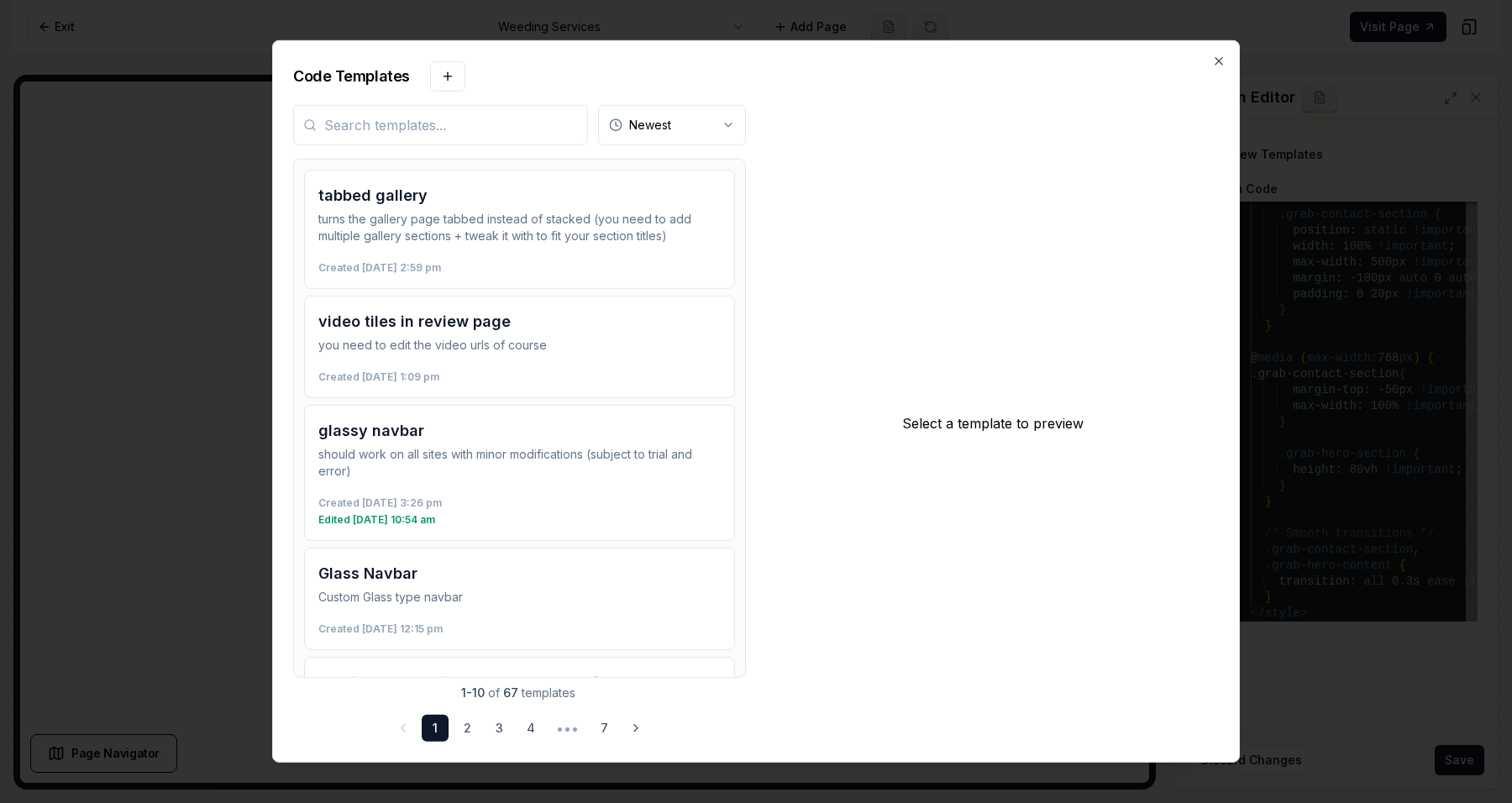click at bounding box center (440, 125) 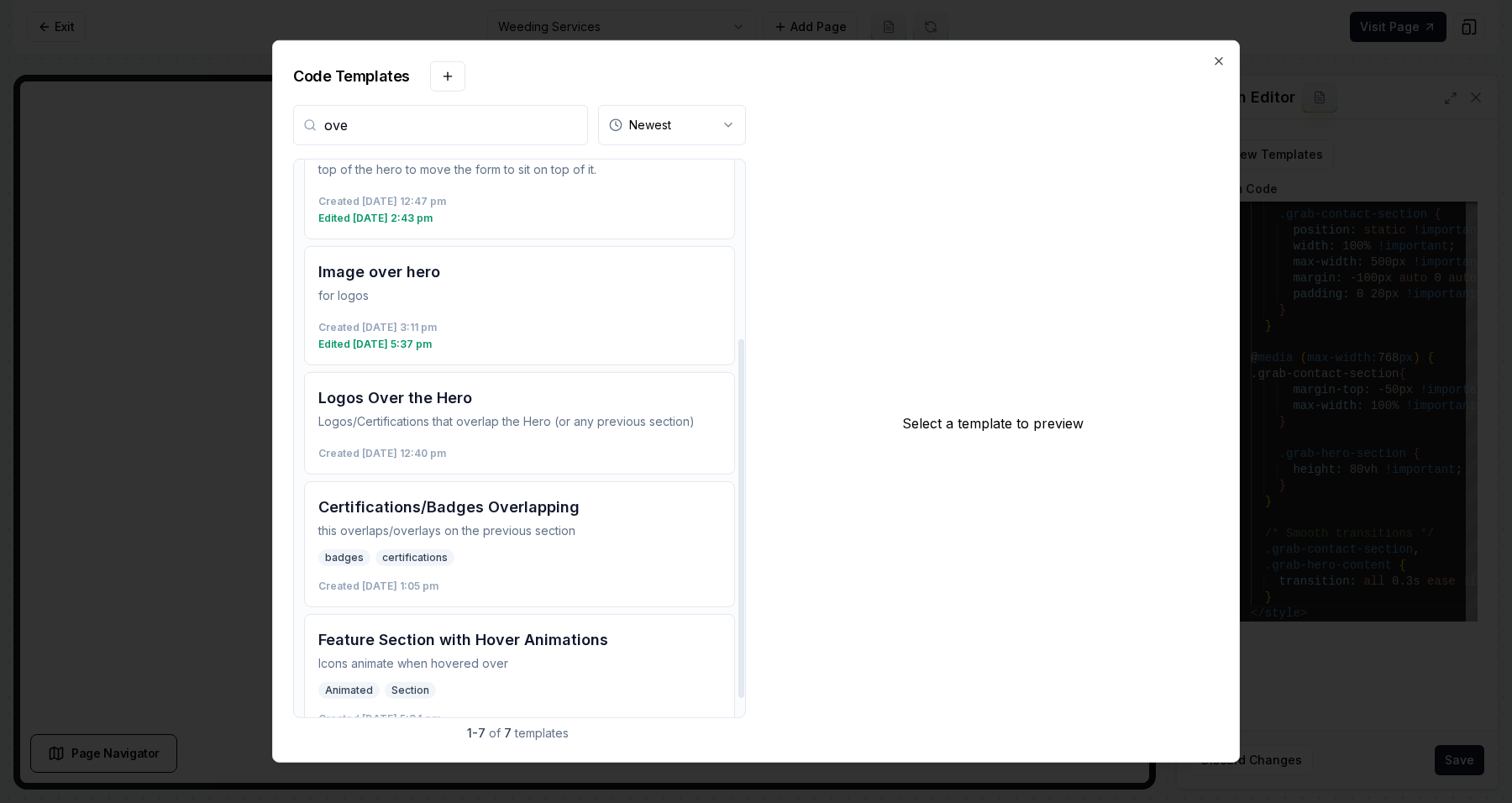drag, startPoint x: 739, startPoint y: 509, endPoint x: 743, endPoint y: 706, distance: 197.0406 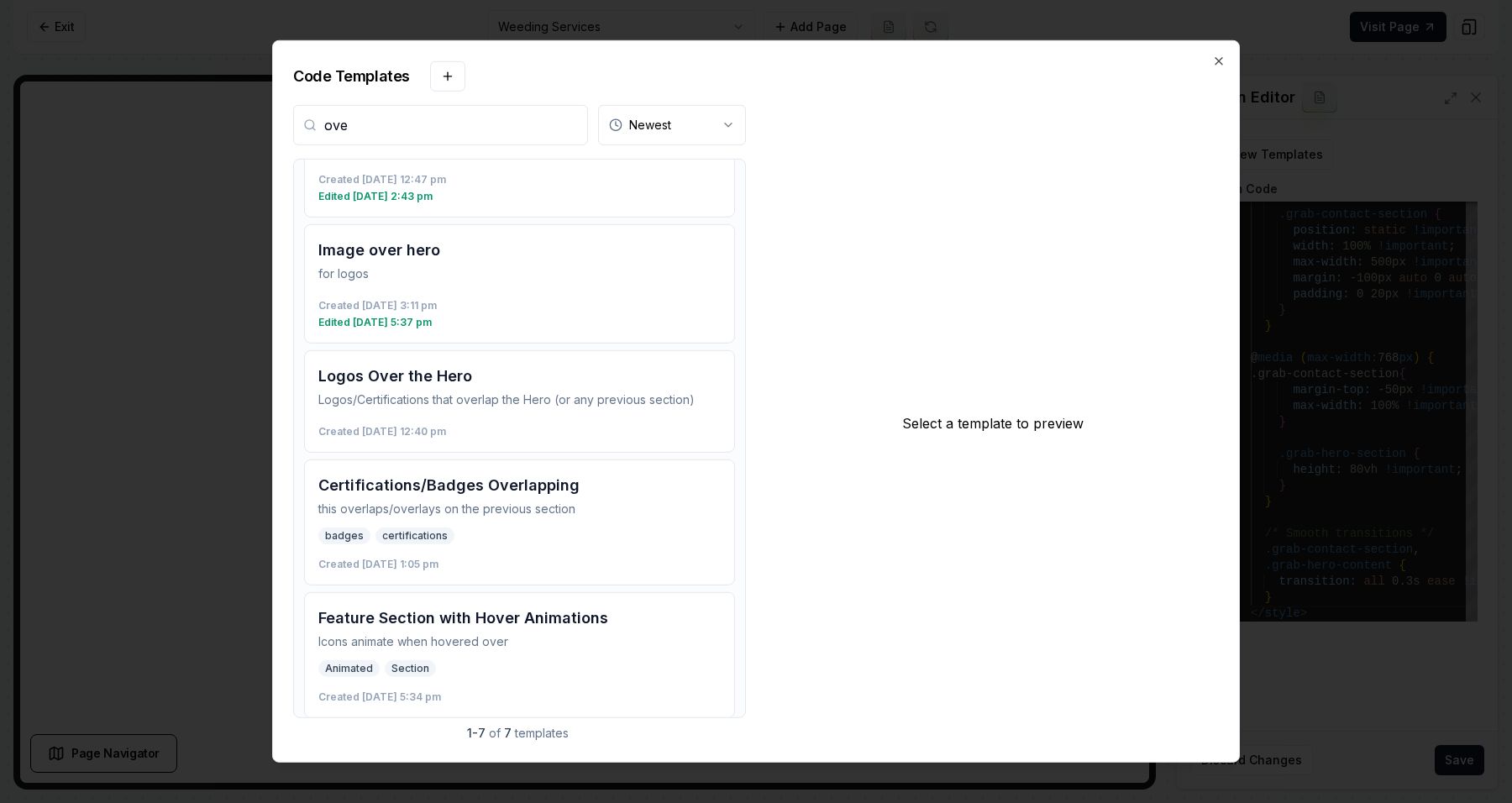 click on "ove" at bounding box center (440, 125) 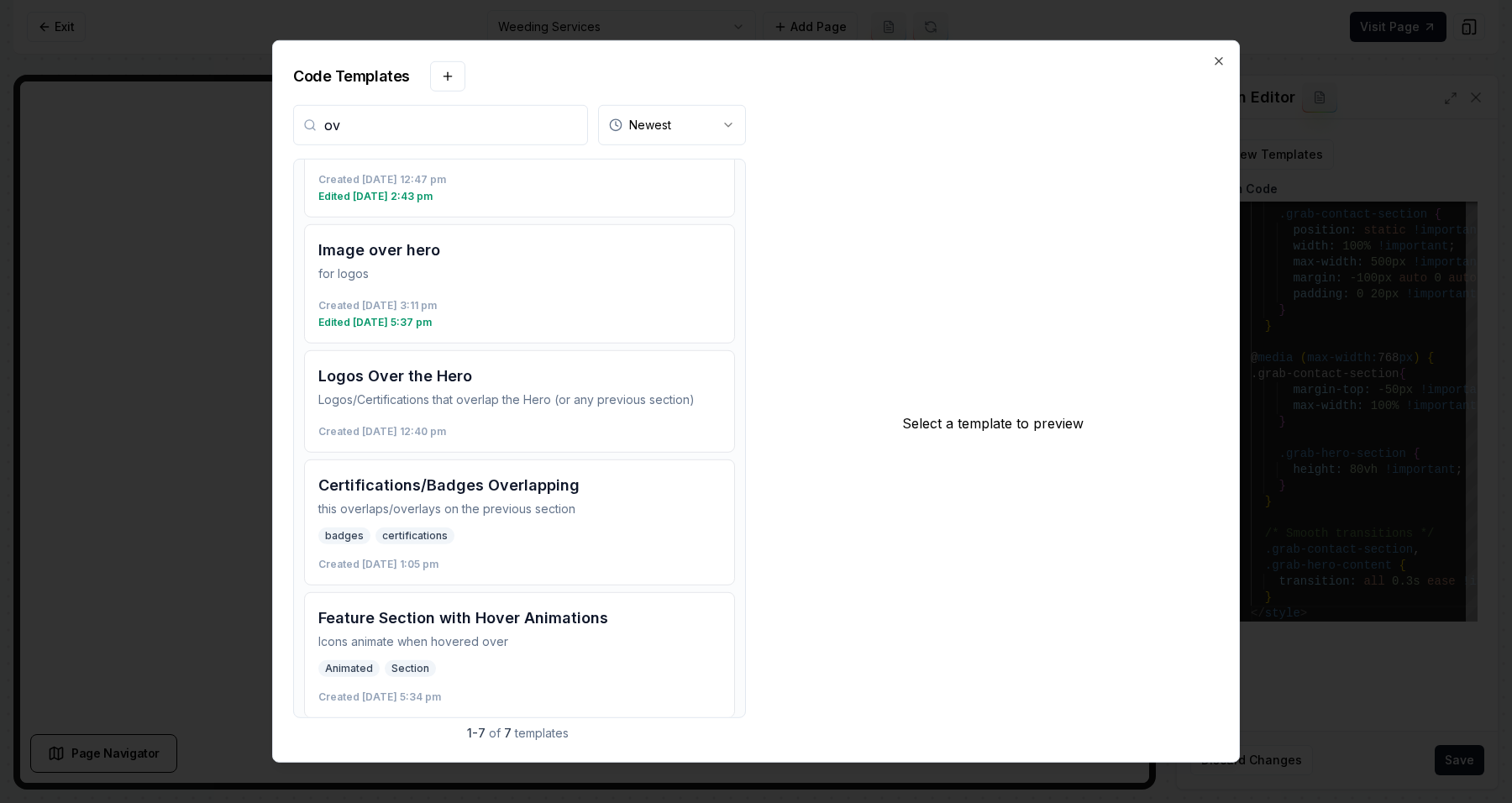 type on "o" 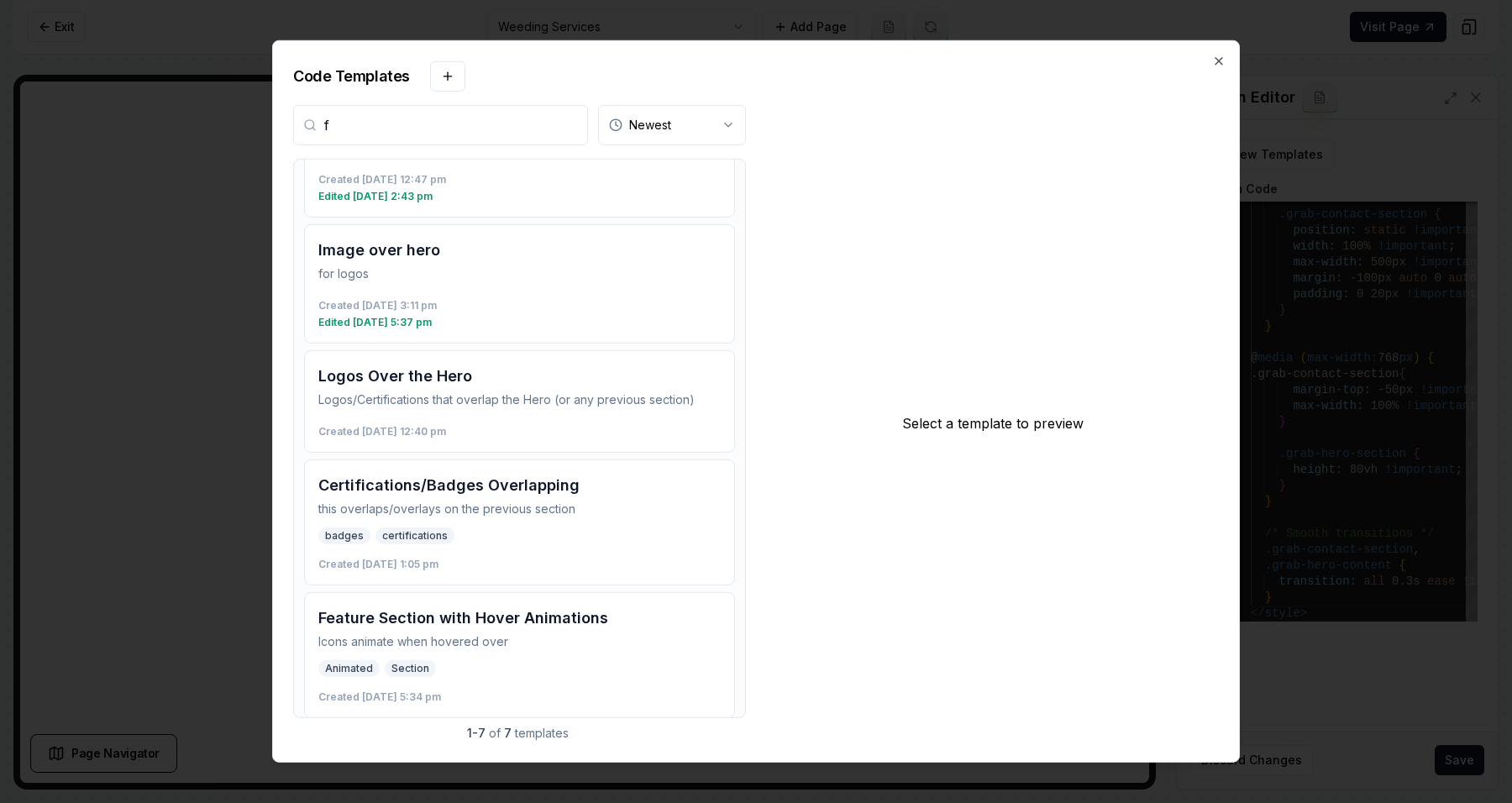 scroll, scrollTop: 0, scrollLeft: 0, axis: both 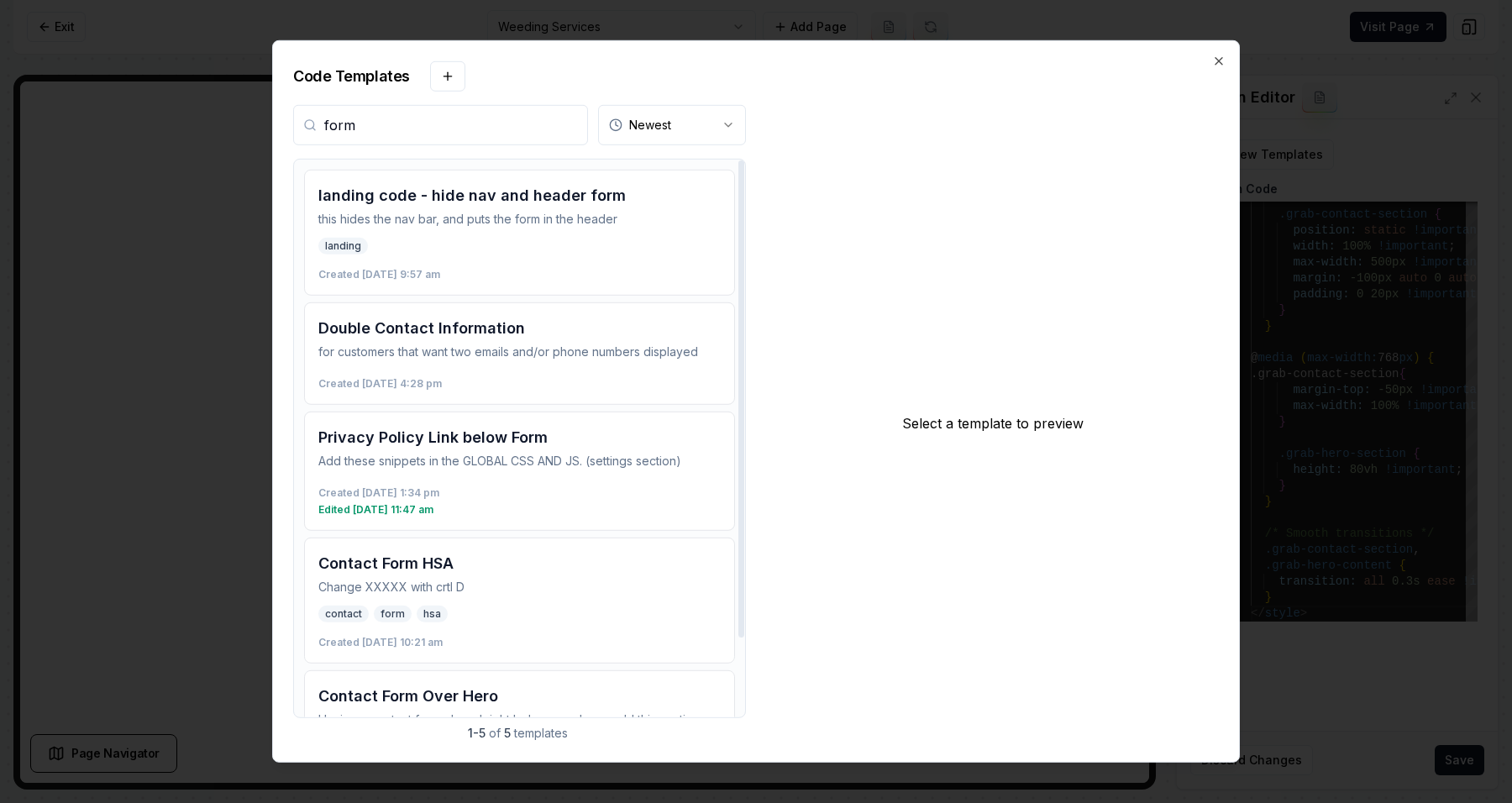 type on "form" 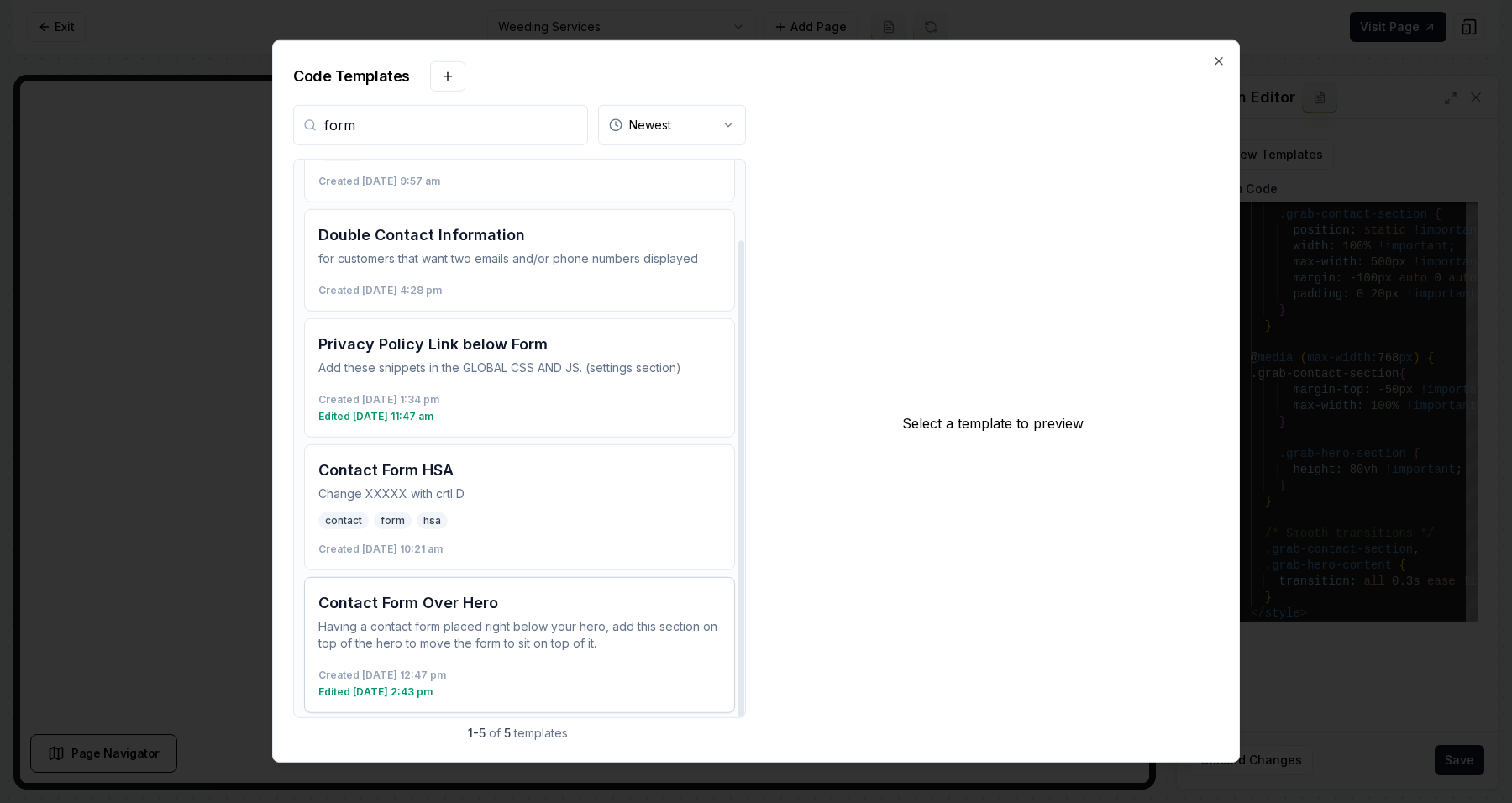 click on "Having a contact form placed right below your hero, add this section on top of the hero to move the form to sit on top of it." at bounding box center (519, 635) 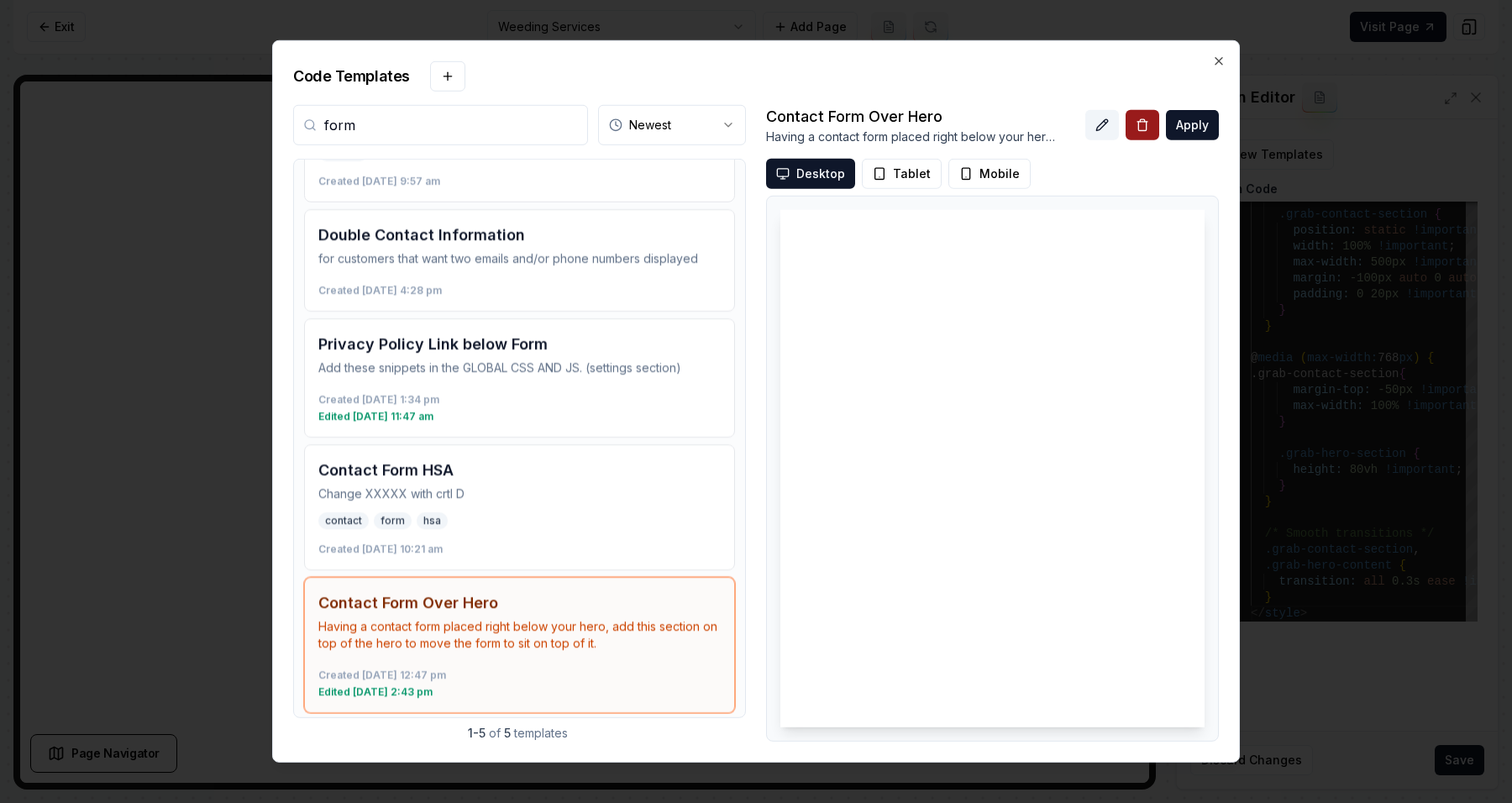 click 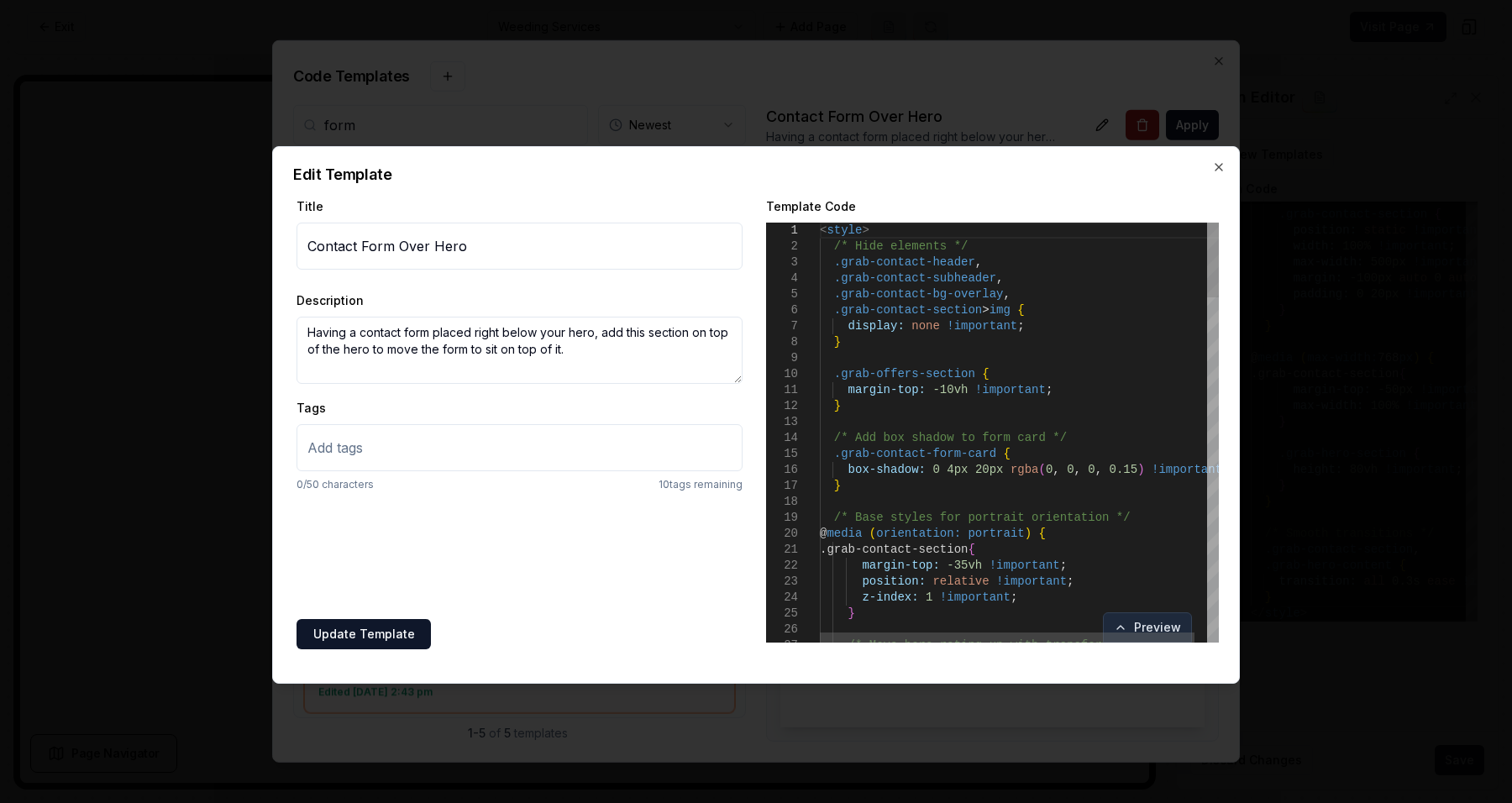 scroll, scrollTop: 0, scrollLeft: 0, axis: both 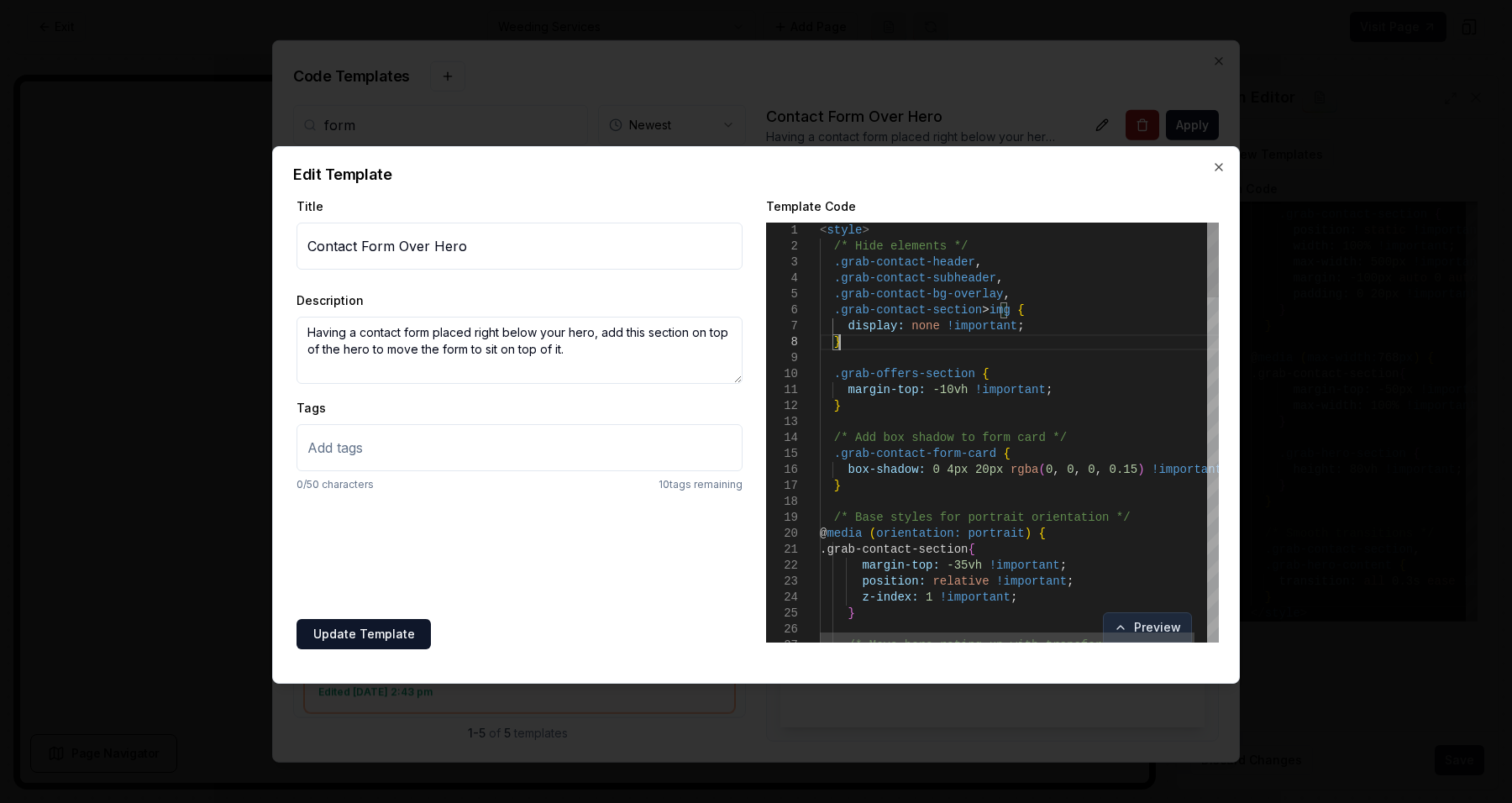 click on "< style >    /* Hide elements */    .grab-contact-header ,    .grab-contact-subheader ,    .grab-contact-bg-overlay ,    .grab-contact-section > img   {      display:   none   !important ;    }    .grab-offers-section   {      margin-top:   -10vh   !important ;    }    /* Add box shadow to form card */    .grab-contact-form-card   {      box-shadow:   0   4px   20px   rgba ( 0 ,   0 ,   0 ,   0.15 )   !important ;    }    /* Base styles for portrait orientation */   @ media   ( orientation:   portrait )   {     .grab-contact-section  {        margin-top:   -35vh   !important ;        position:   relative   !important ;        z-index:   1   !important ;      }      /* Move hero rating up with transform instead */" at bounding box center [1026, 1393] 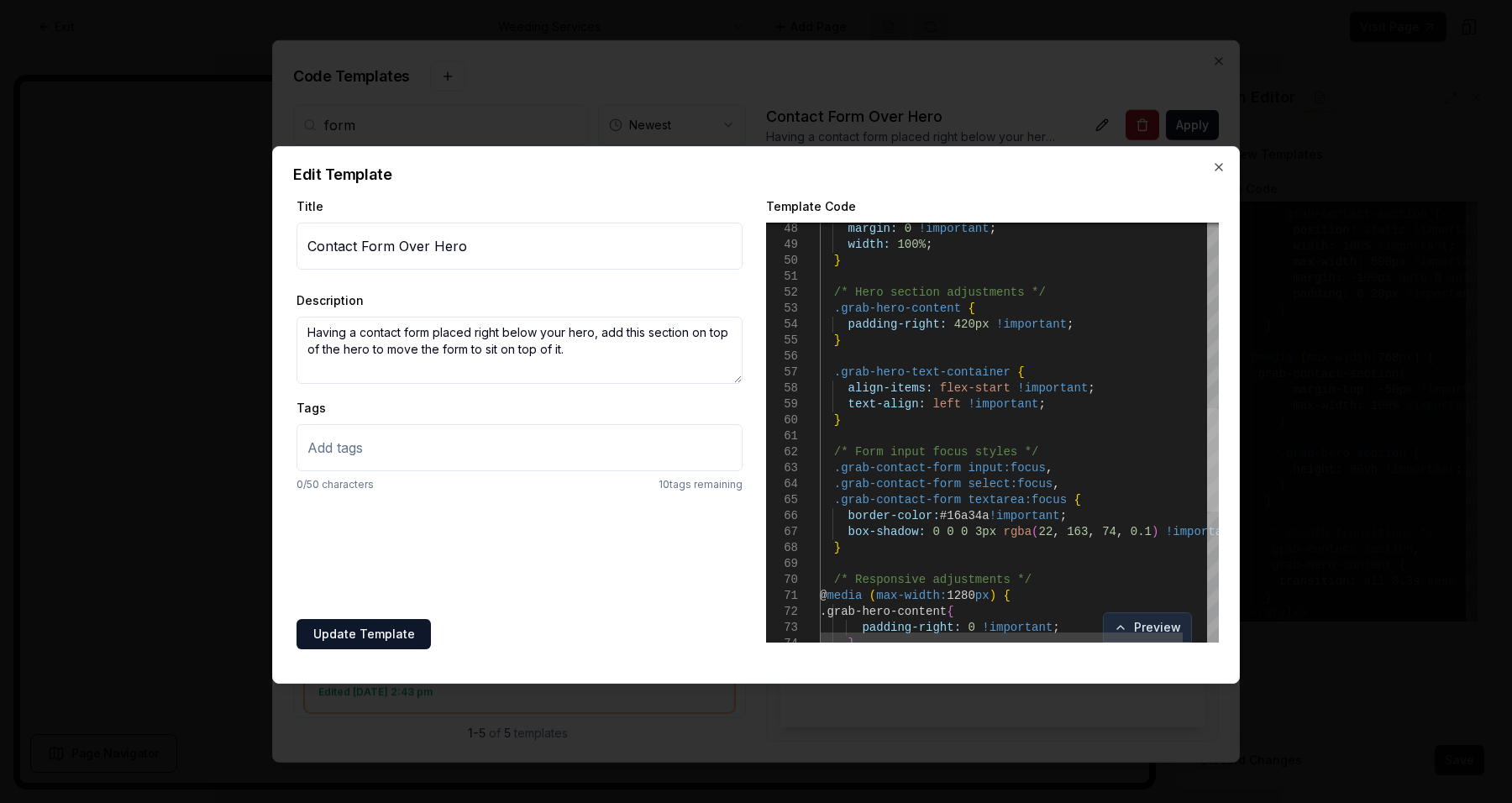 click at bounding box center (1213, 459) 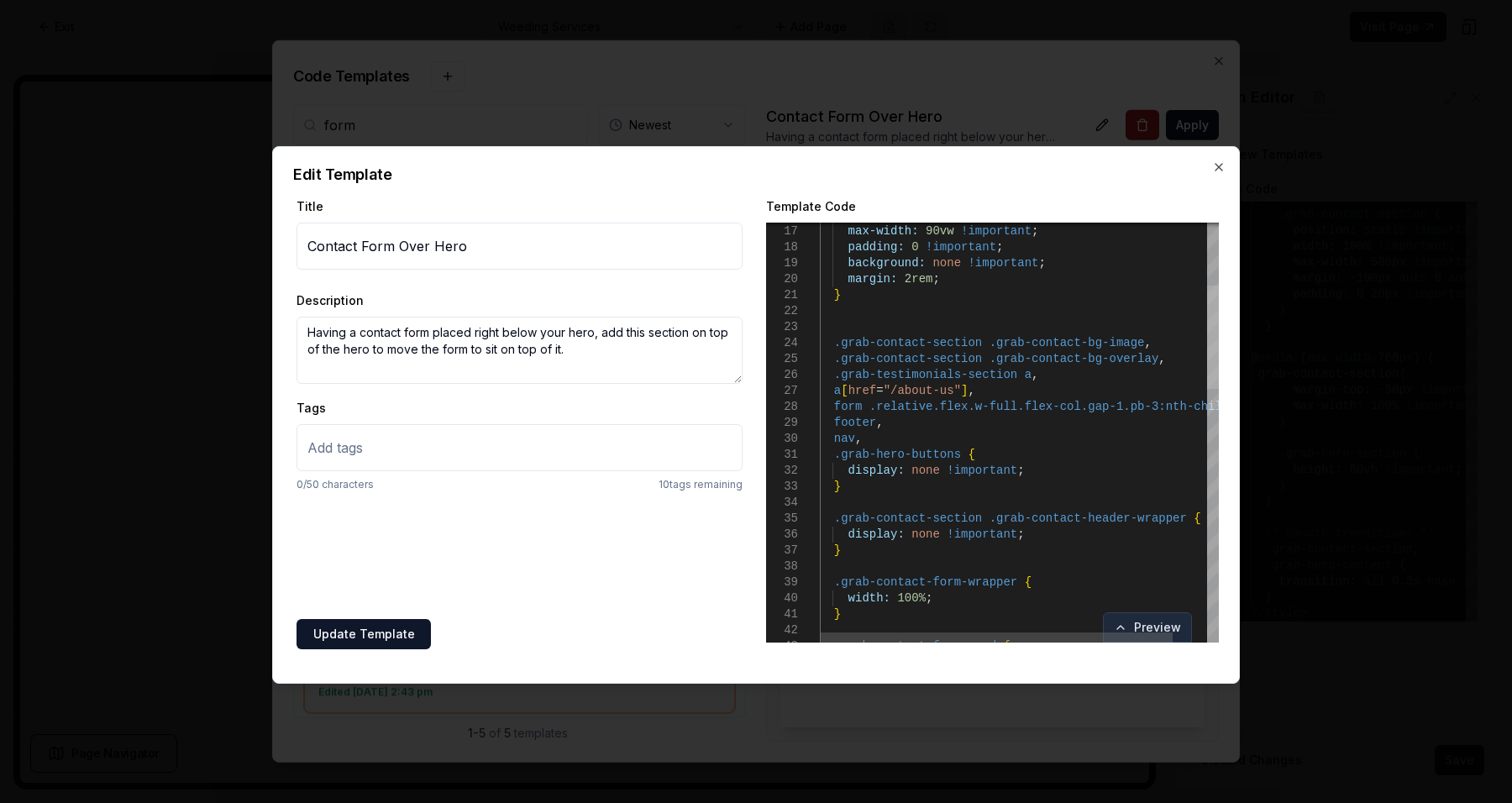 click at bounding box center (1213, 337) 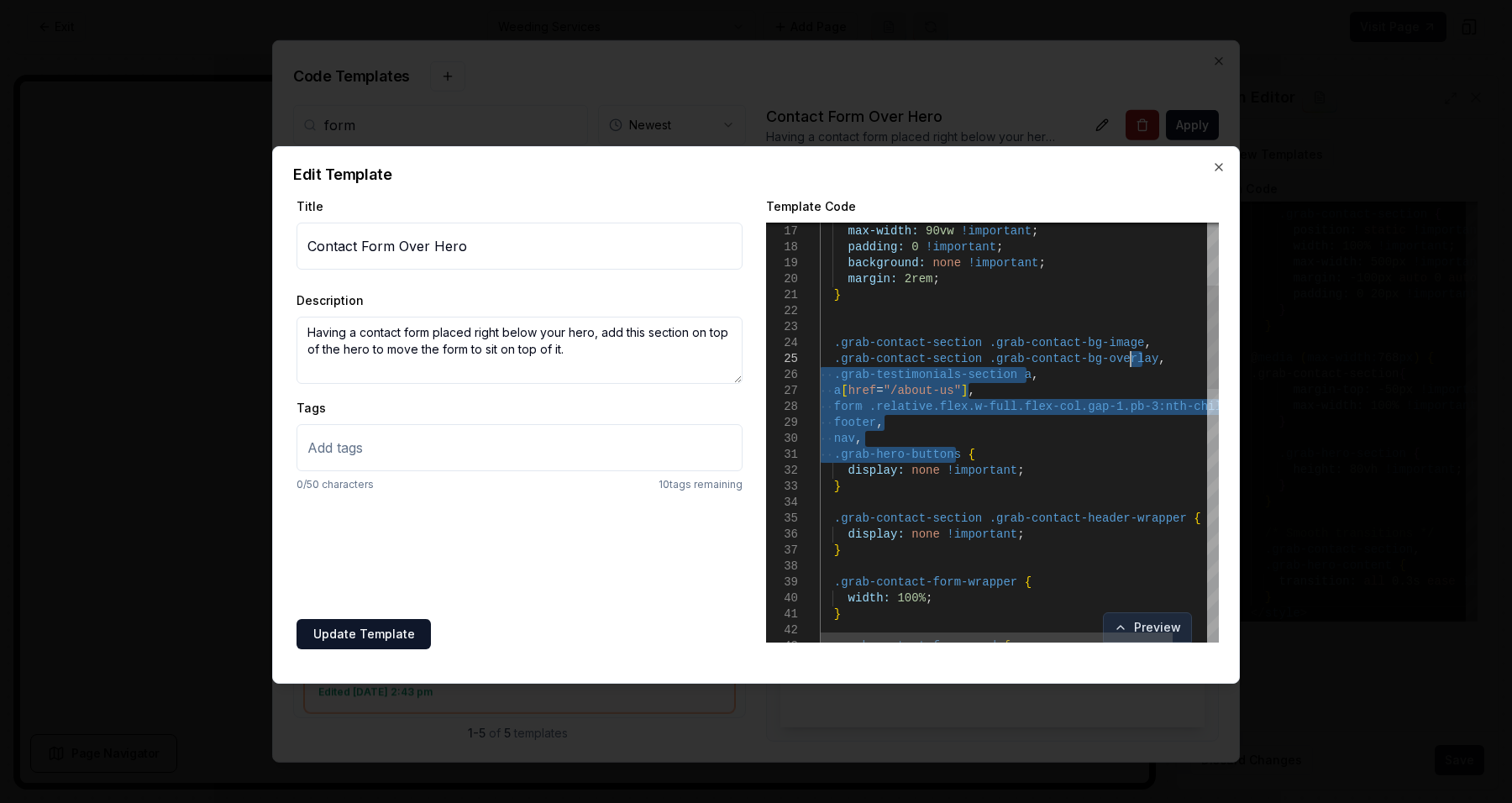drag, startPoint x: 953, startPoint y: 450, endPoint x: 1131, endPoint y: 355, distance: 201.7647 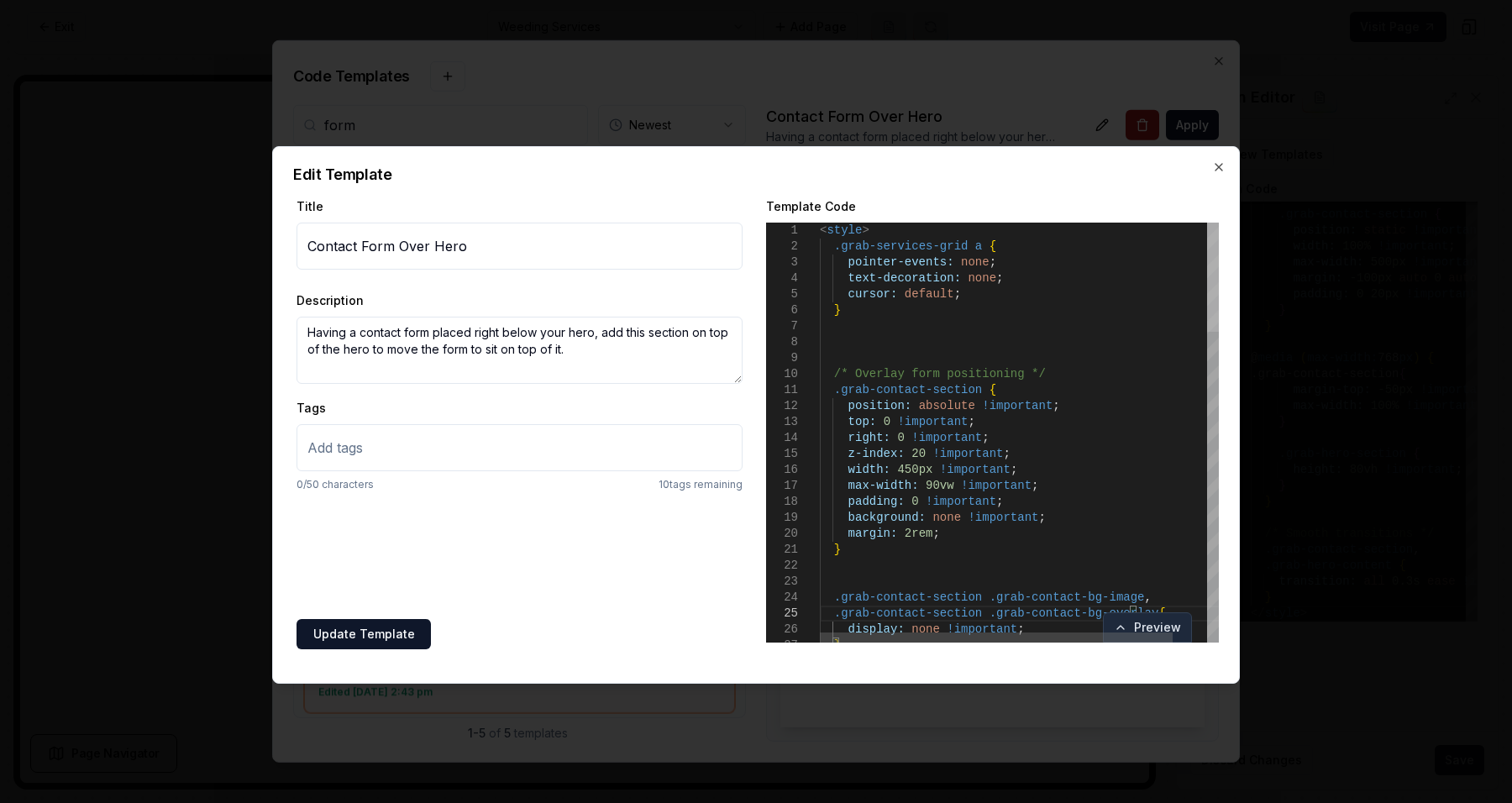 click at bounding box center (1213, 277) 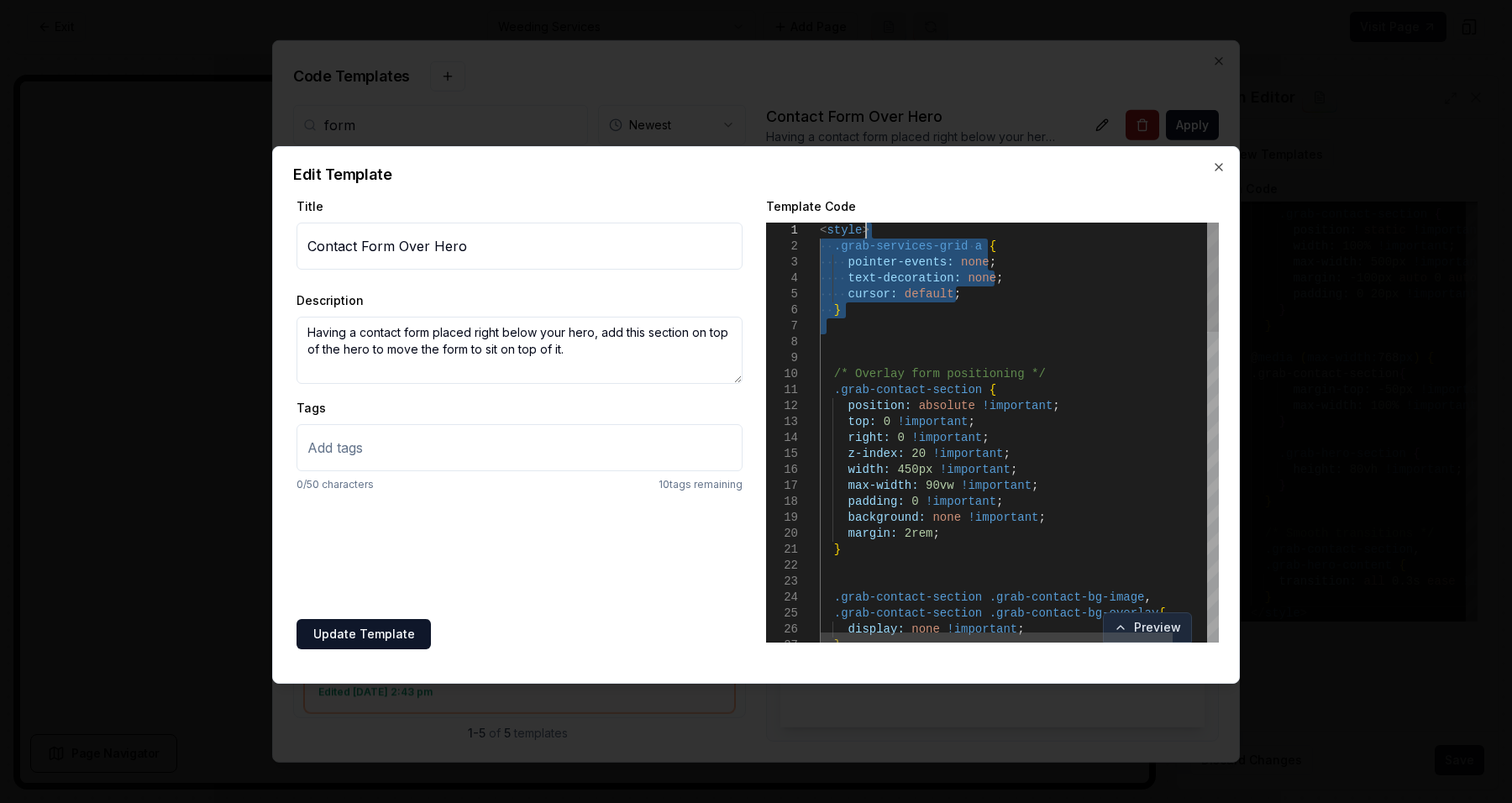 drag, startPoint x: 852, startPoint y: 349, endPoint x: 885, endPoint y: 231, distance: 122.52755 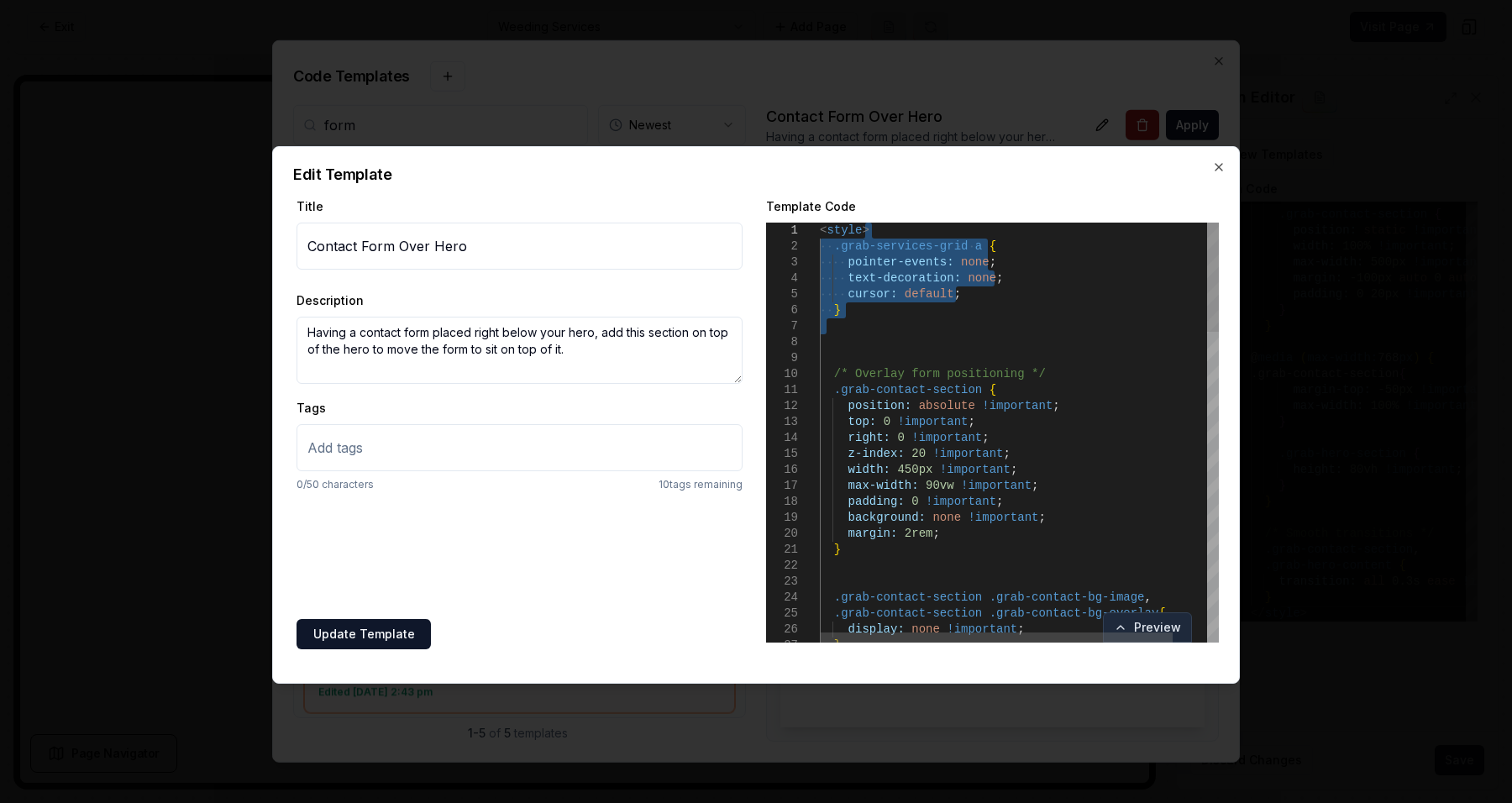 type on "**********" 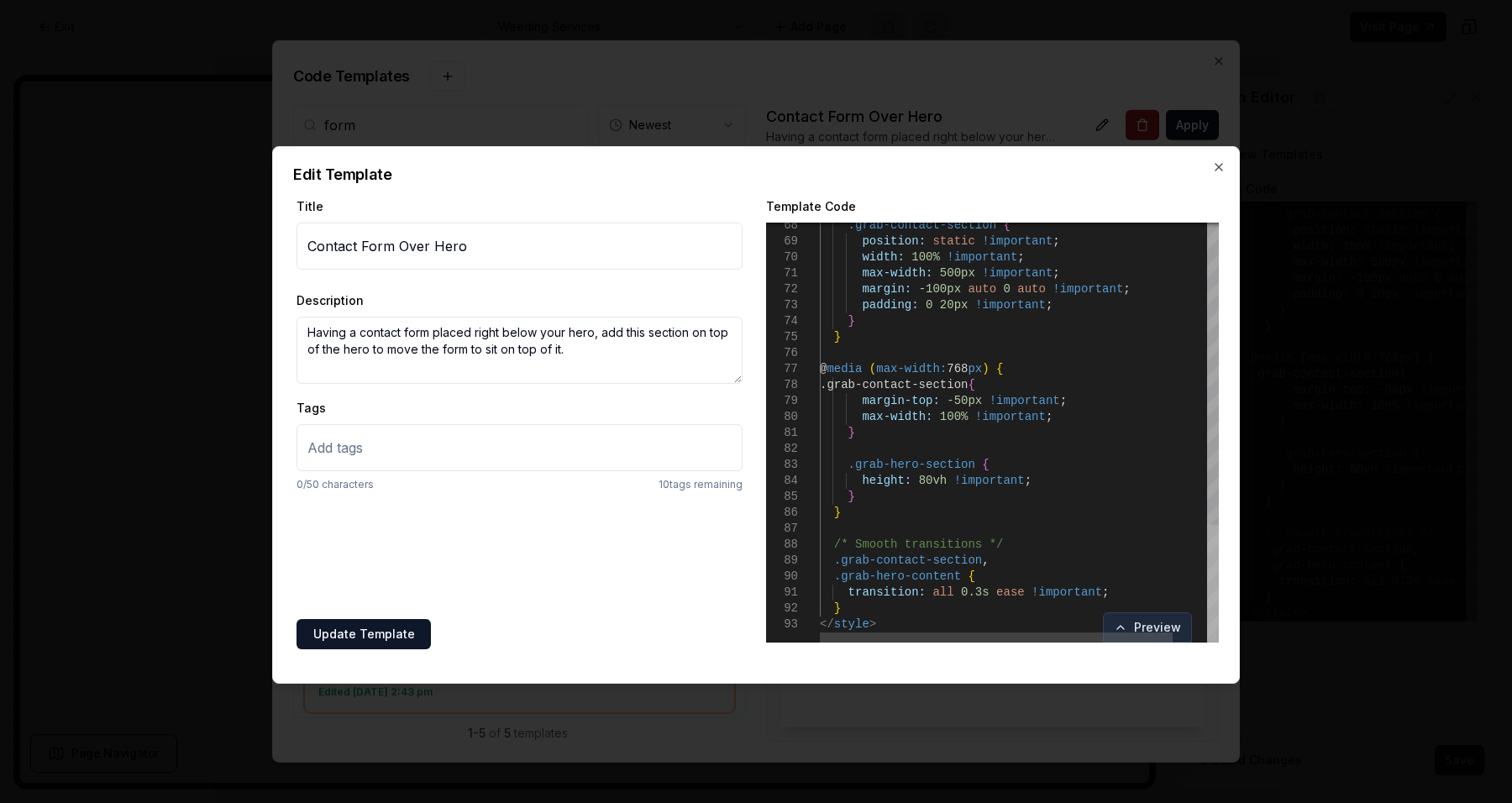click at bounding box center [1213, 584] 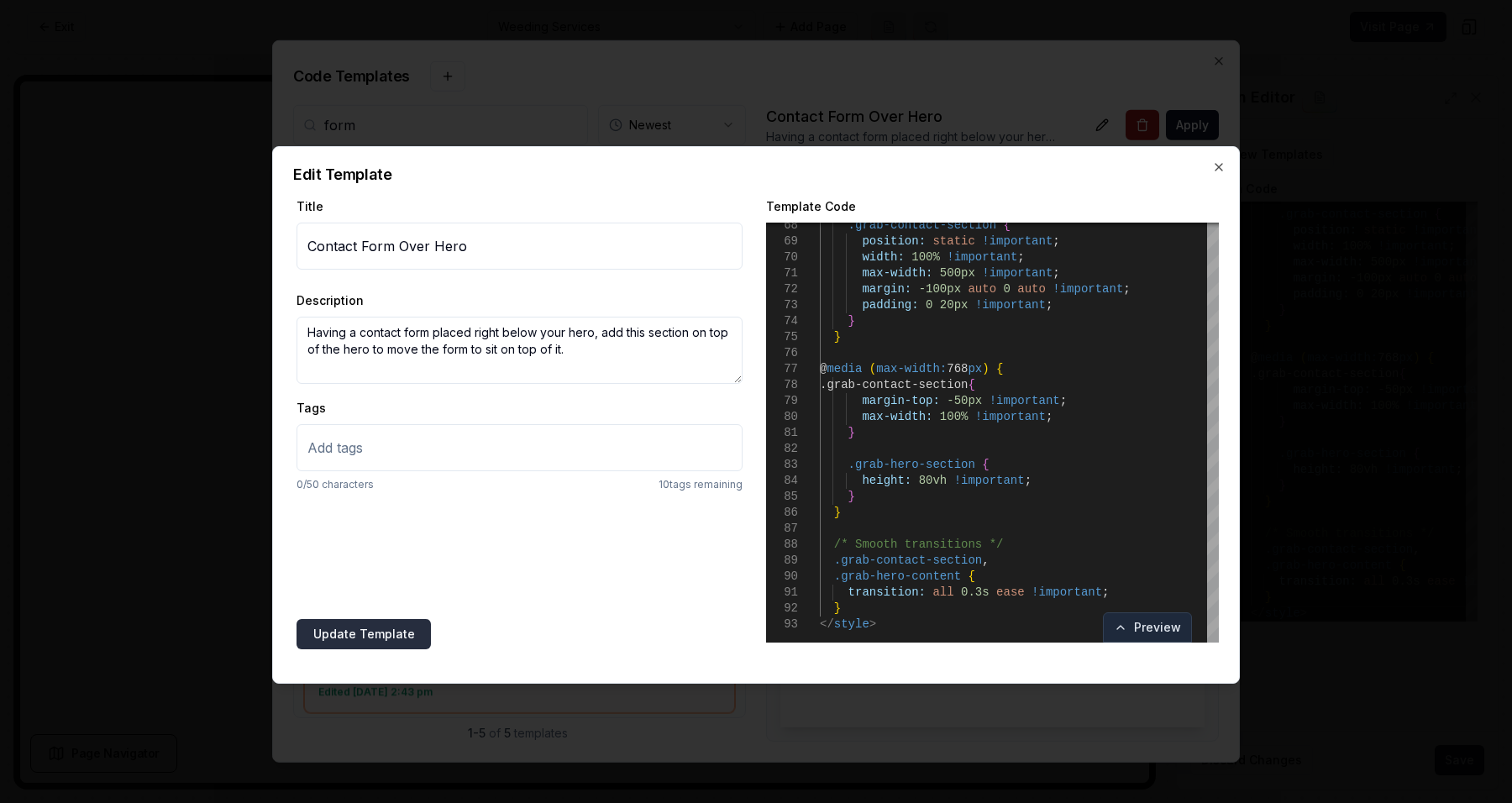 click on "Update Template" at bounding box center [364, 634] 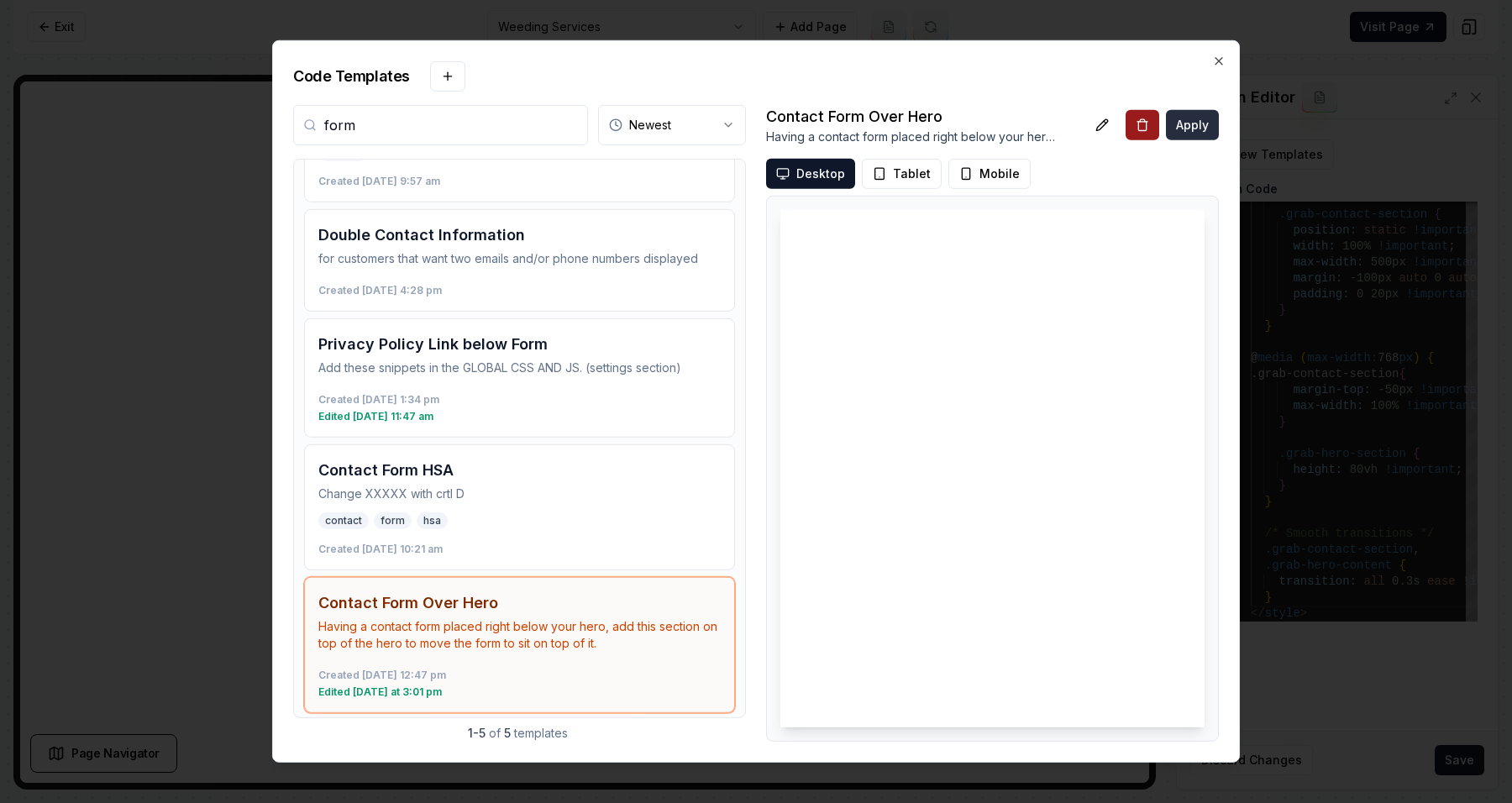 click on "Apply" at bounding box center (1192, 125) 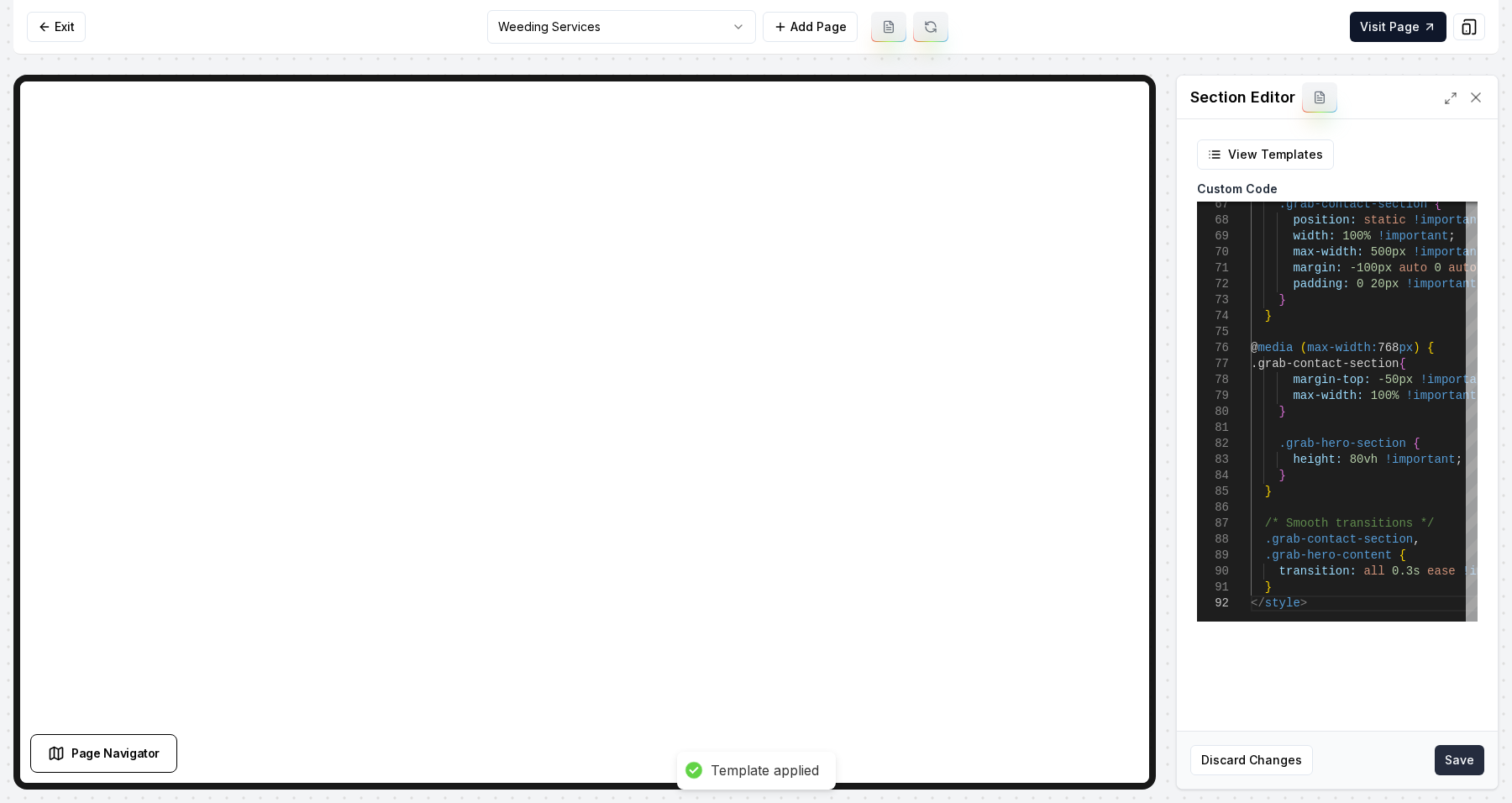 click on "Save" at bounding box center (1459, 760) 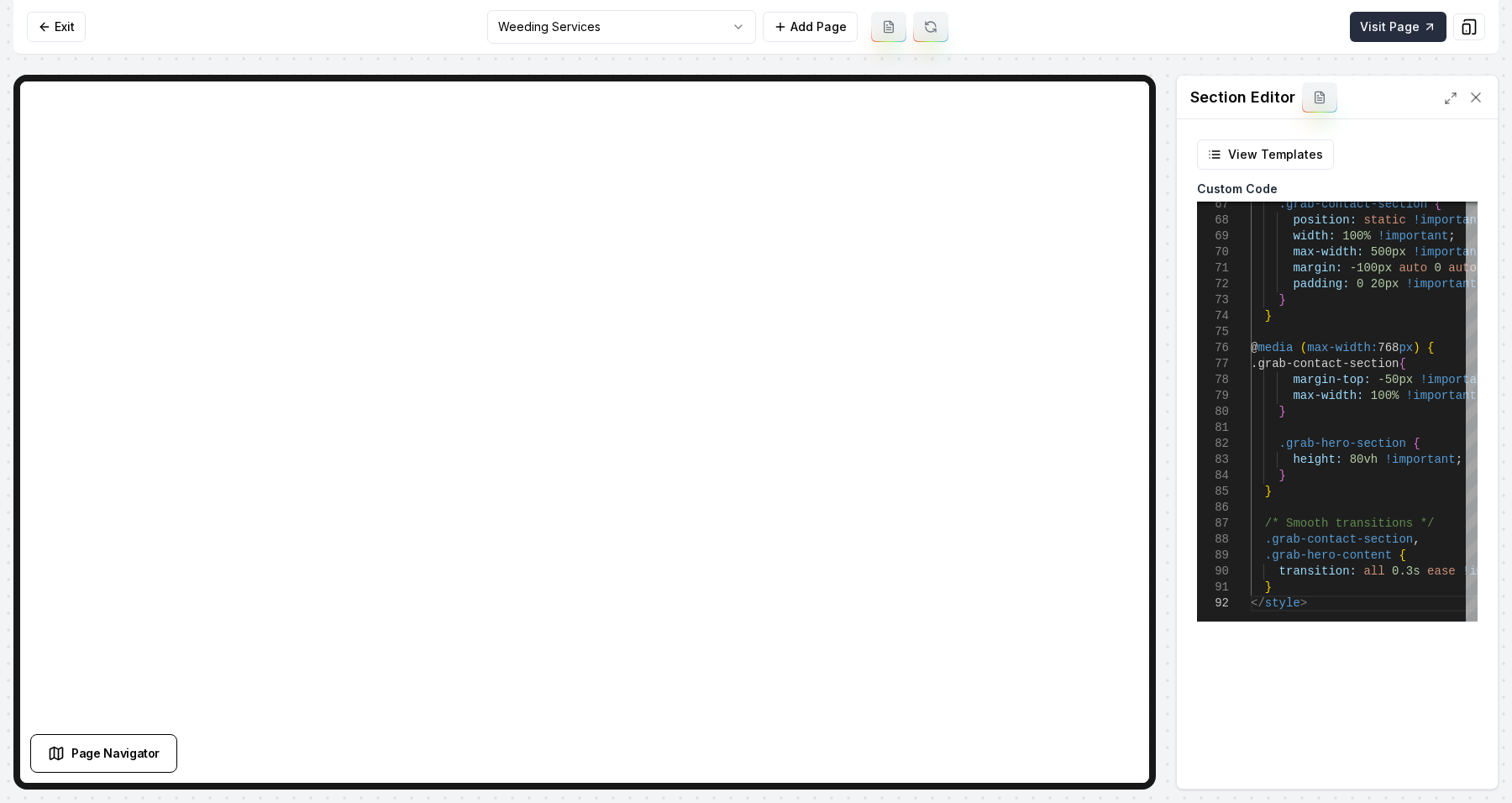 click on "Visit Page" at bounding box center (1398, 27) 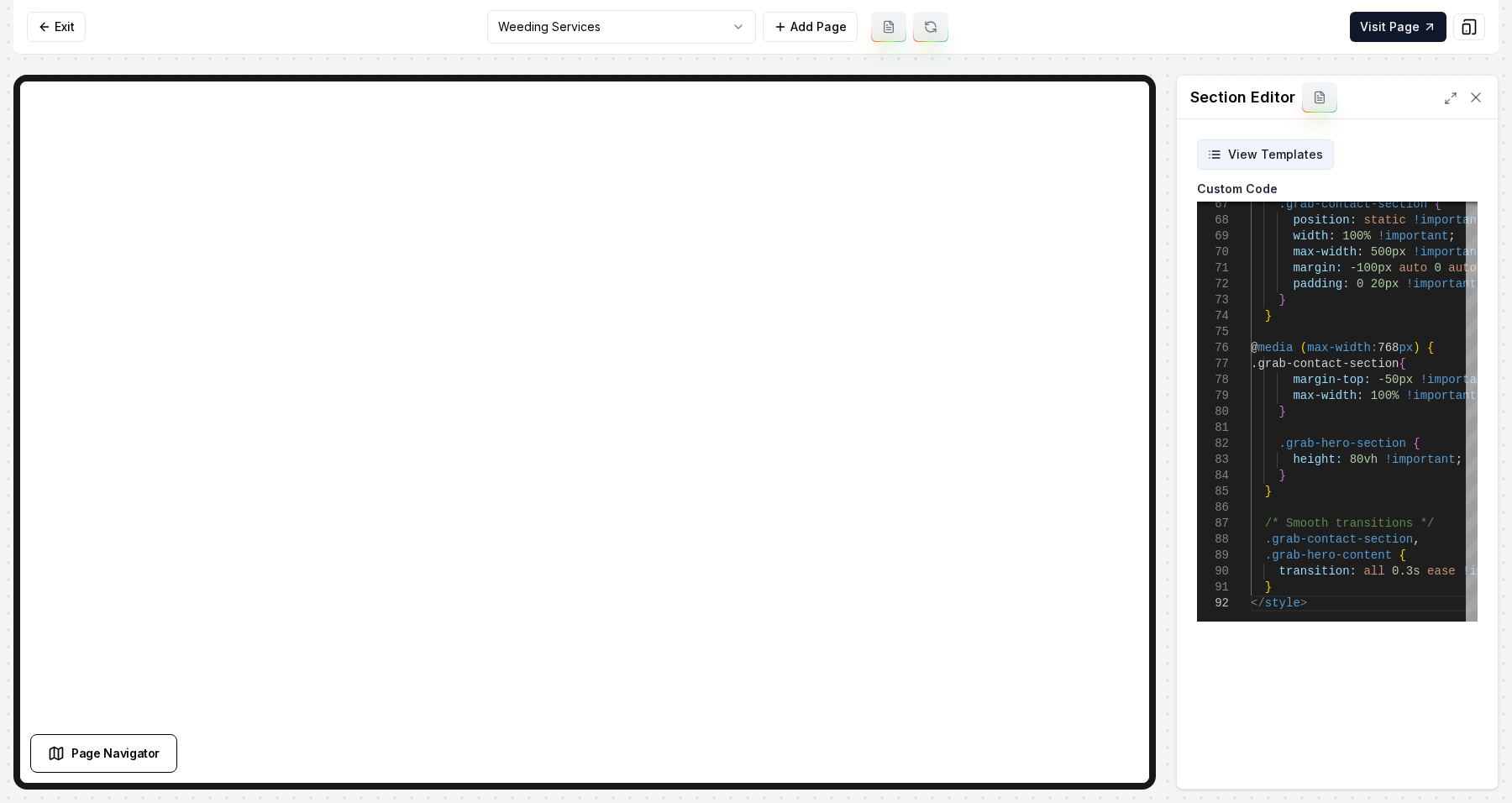 click on "View Templates" at bounding box center [1265, 155] 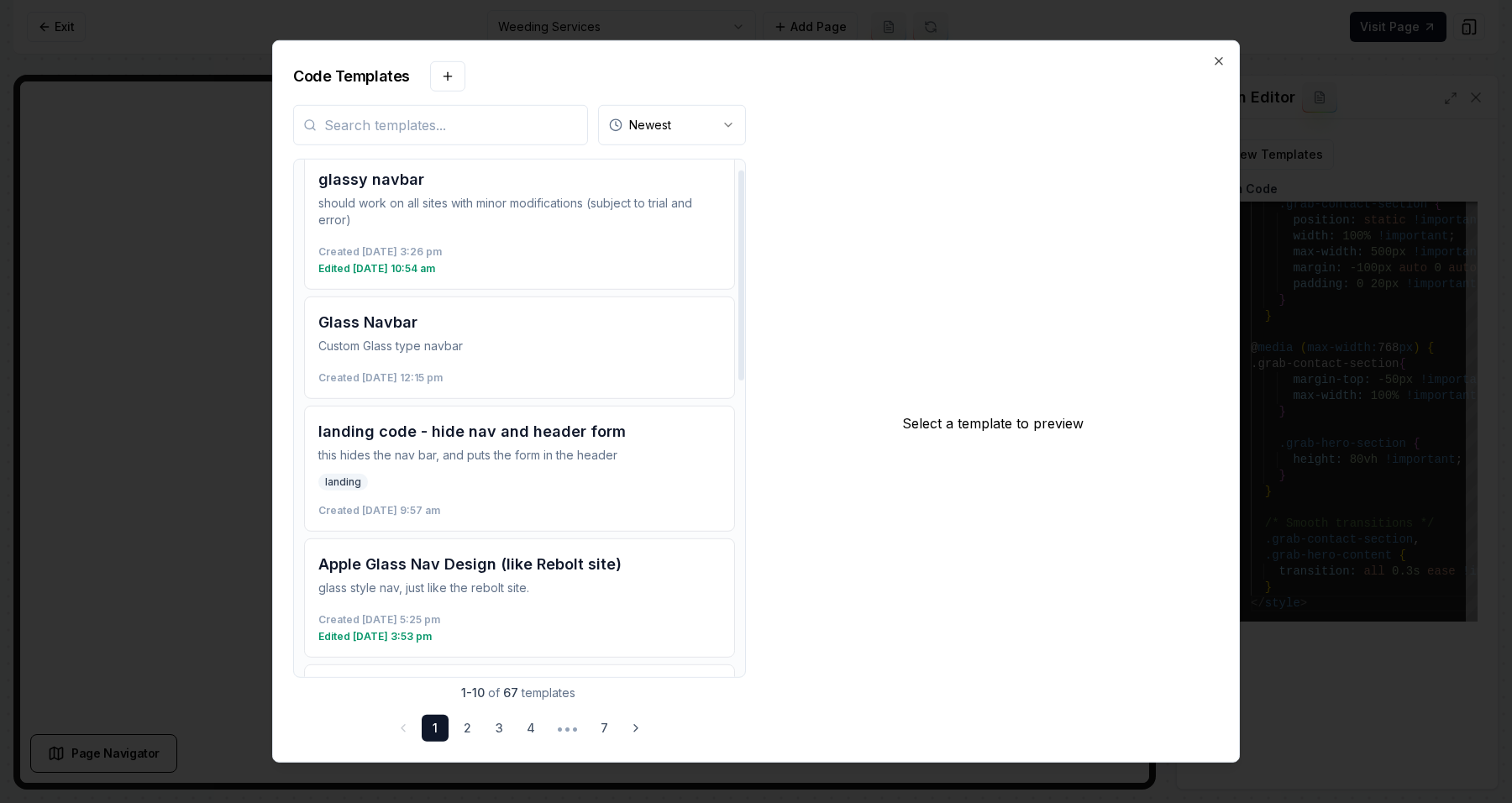 scroll, scrollTop: 0, scrollLeft: 0, axis: both 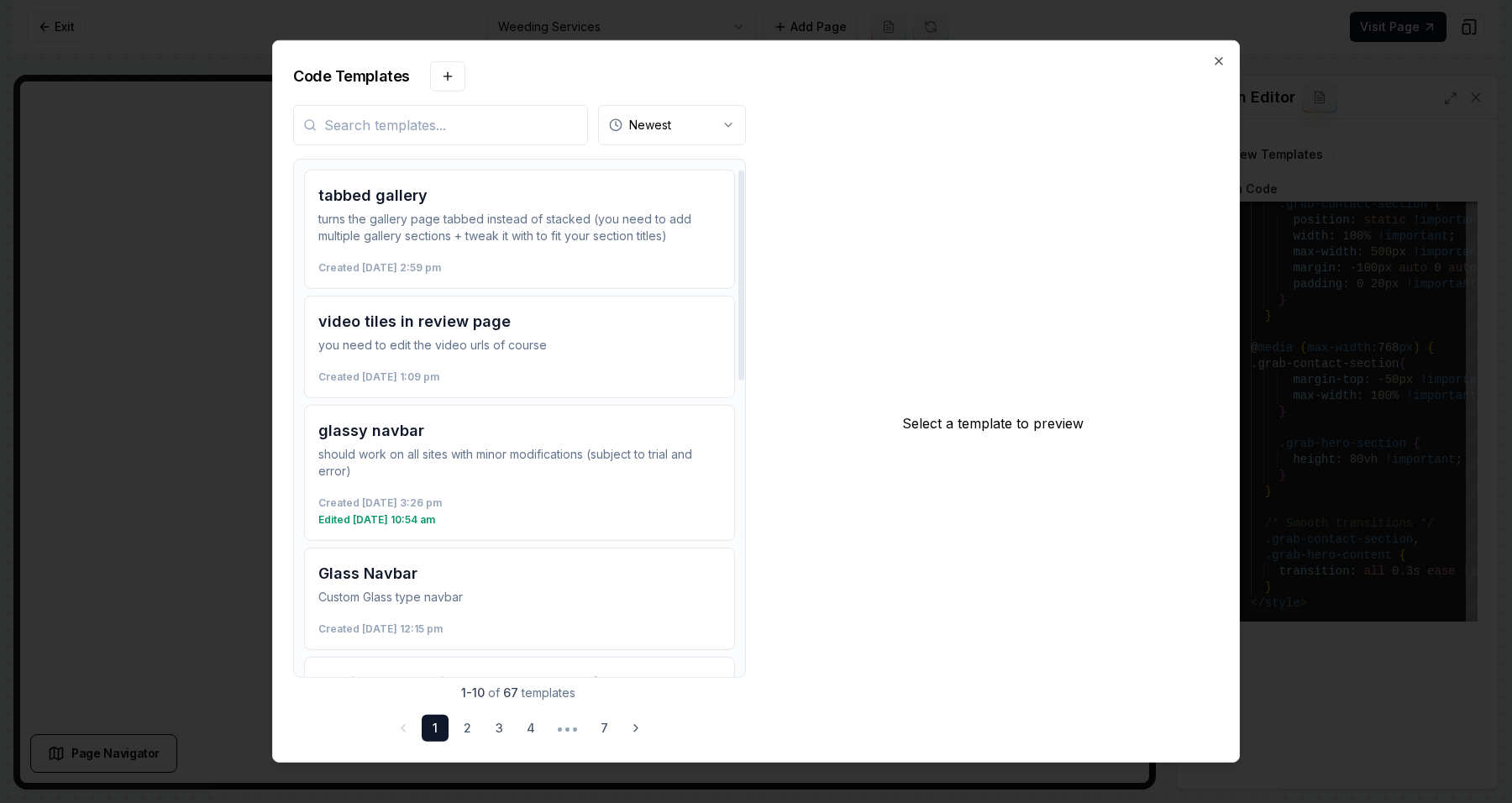 drag, startPoint x: 742, startPoint y: 253, endPoint x: 749, endPoint y: 181, distance: 72.33948 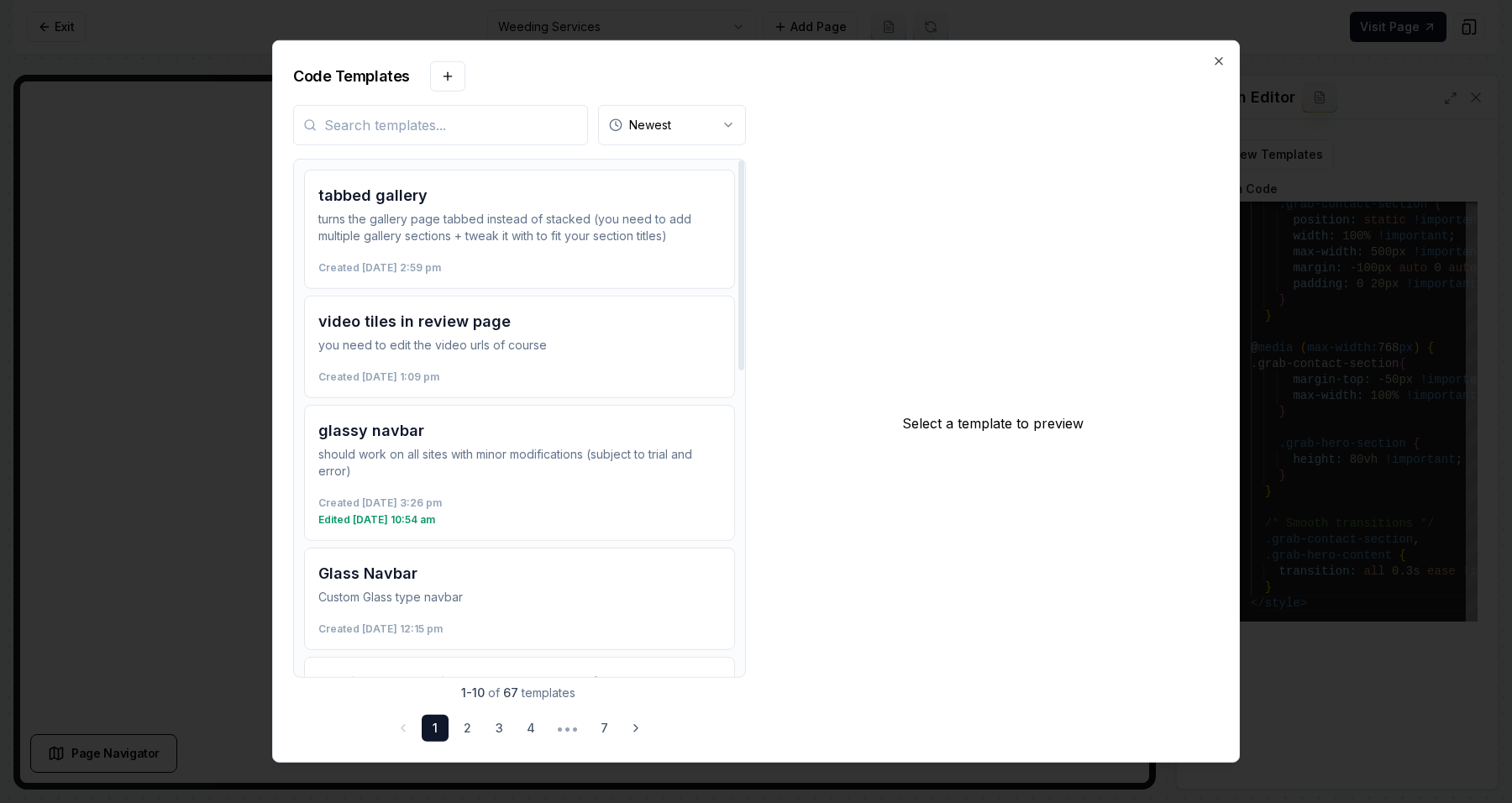 click at bounding box center (440, 125) 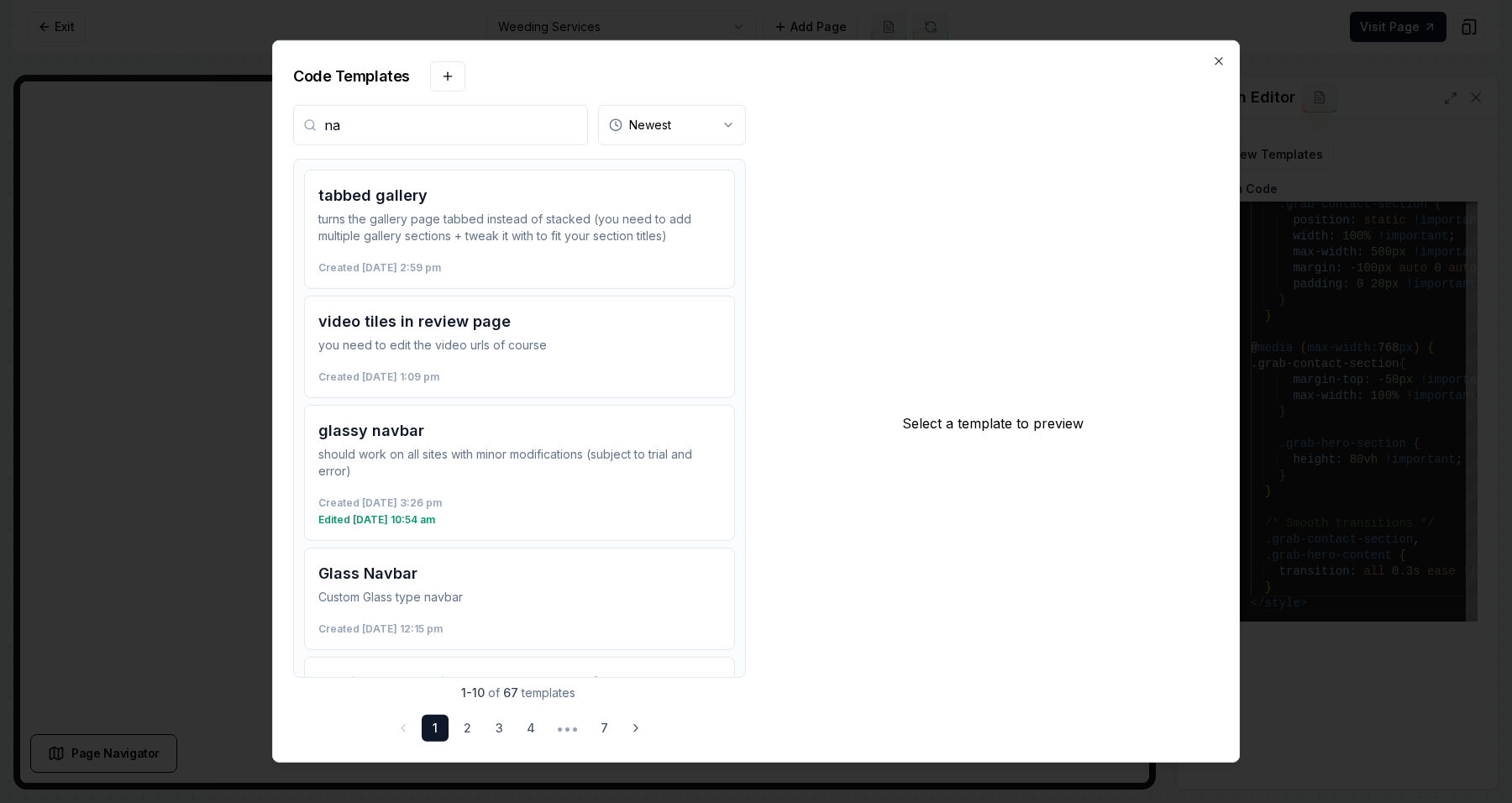 type on "n" 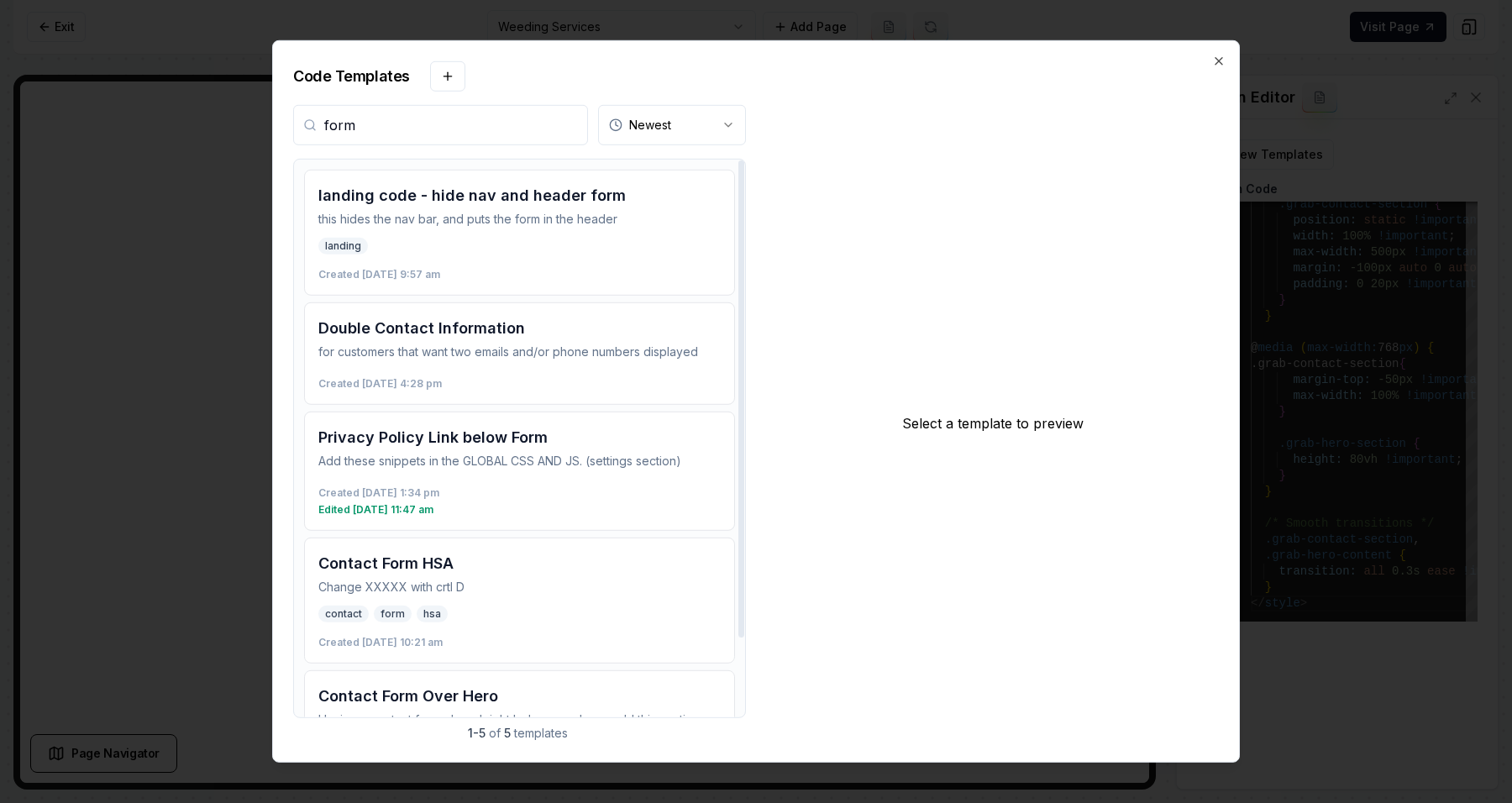 type on "form" 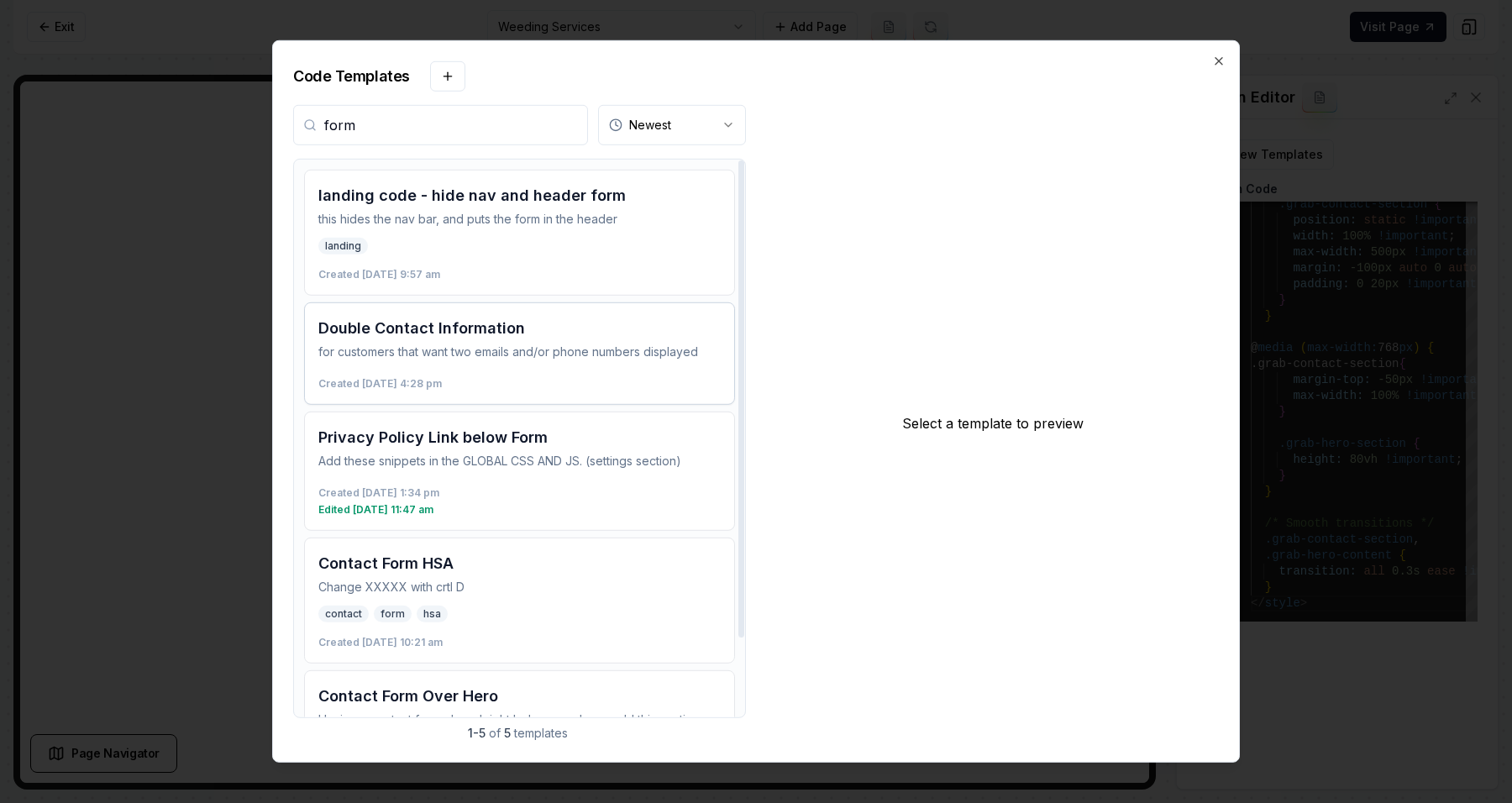 drag, startPoint x: 736, startPoint y: 200, endPoint x: 732, endPoint y: 381, distance: 181.04419 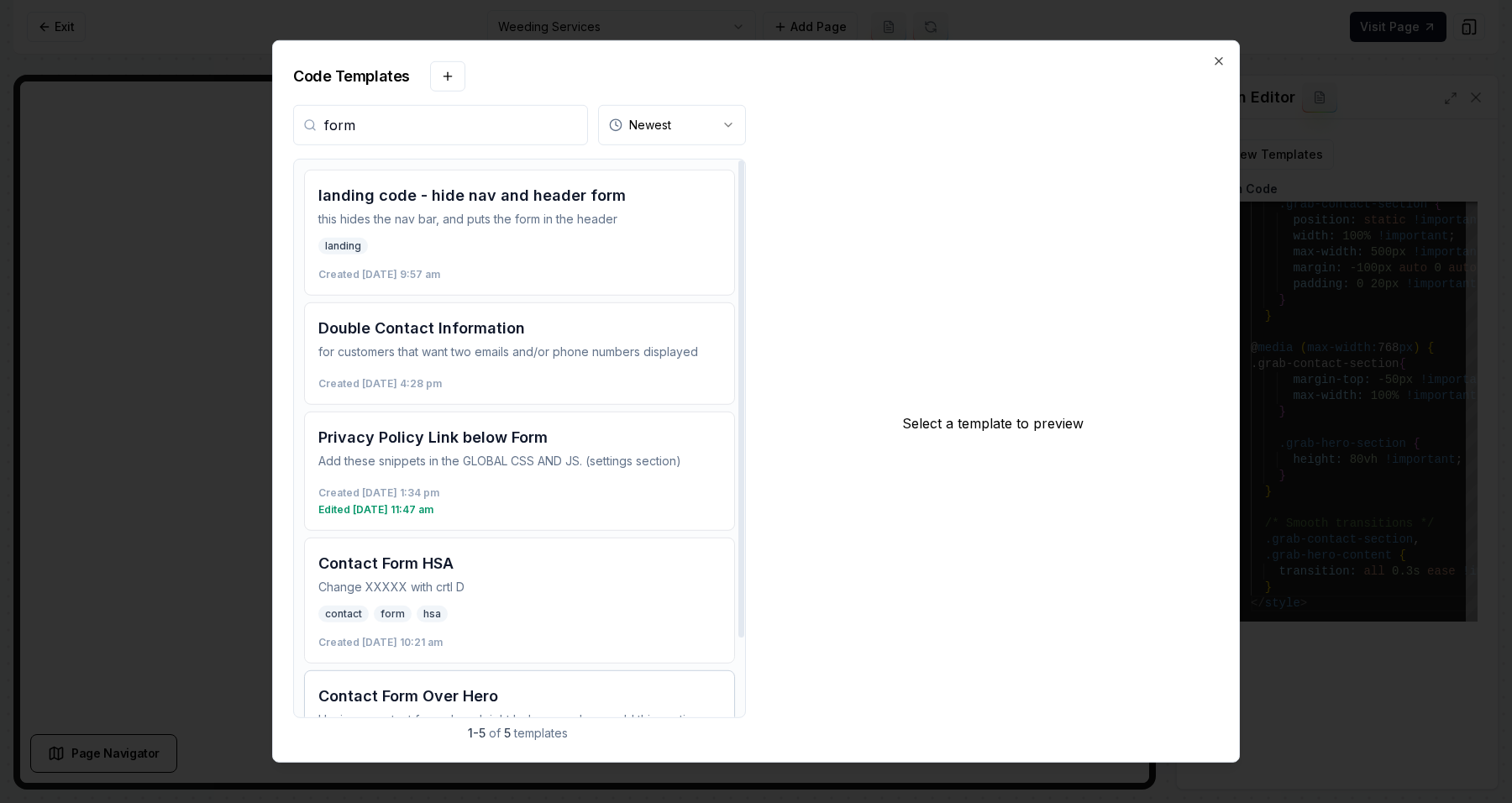 click on "Contact Form Over Hero" at bounding box center [519, 696] 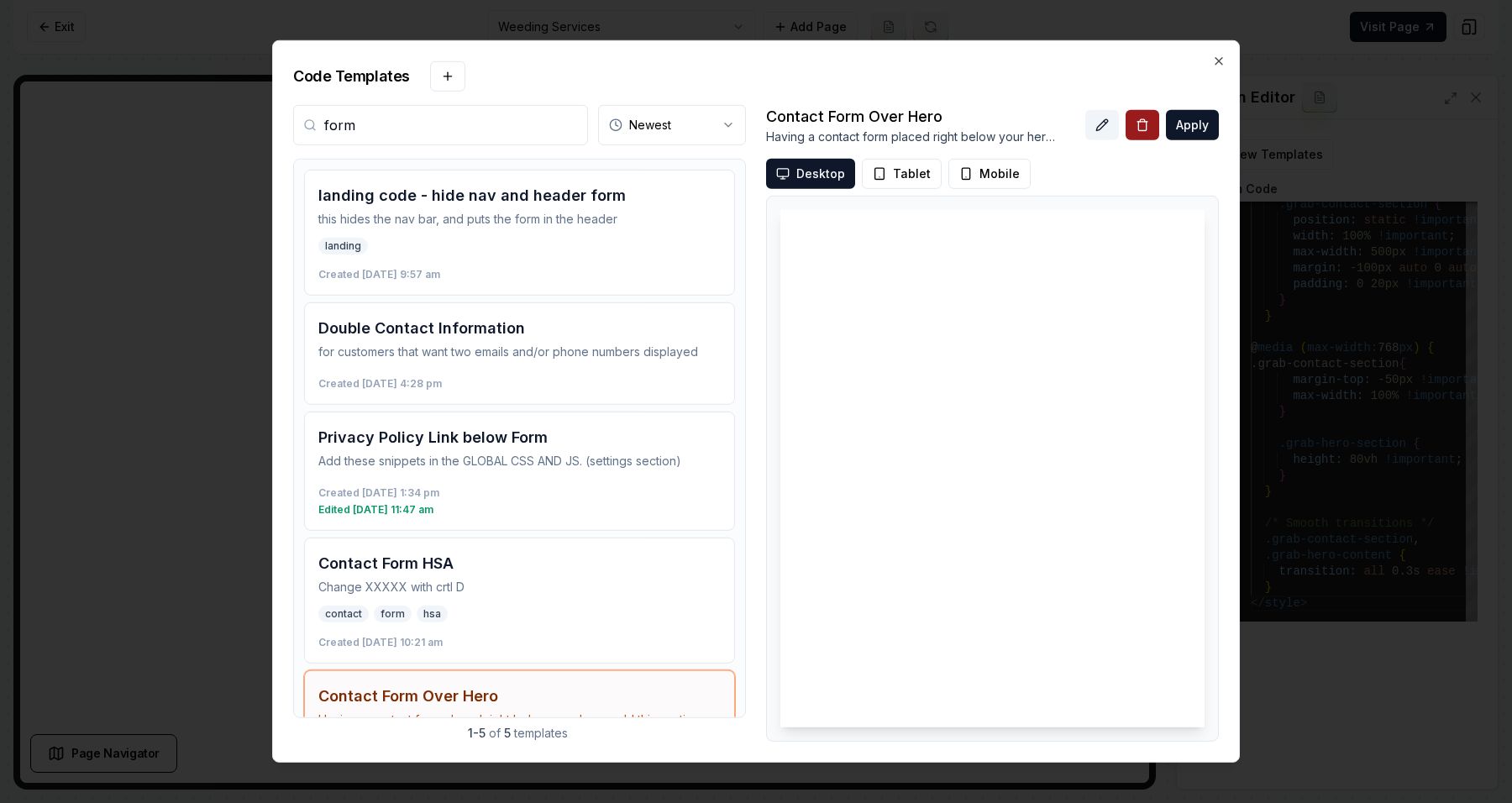 click at bounding box center (1102, 125) 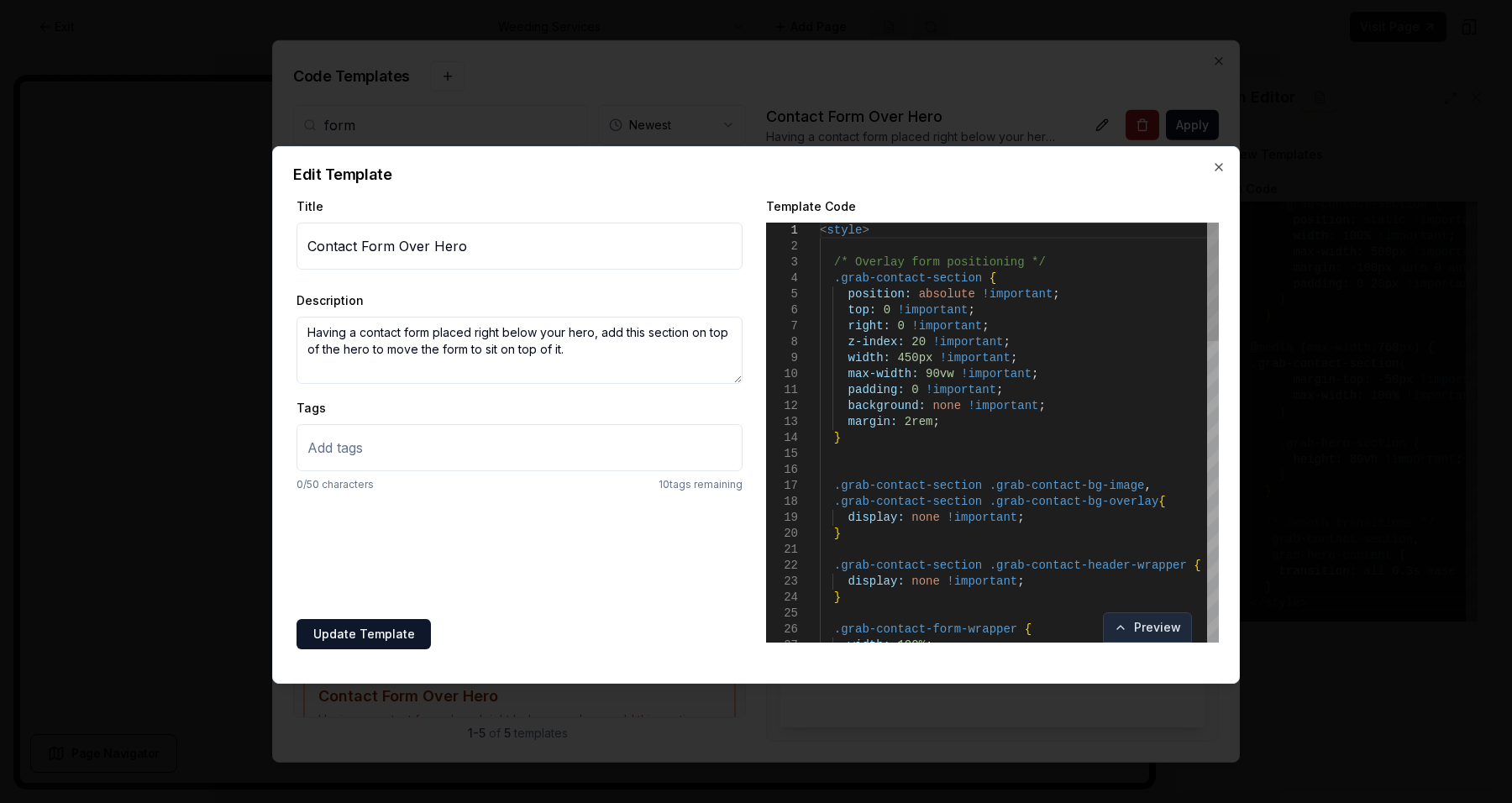 scroll, scrollTop: 0, scrollLeft: 0, axis: both 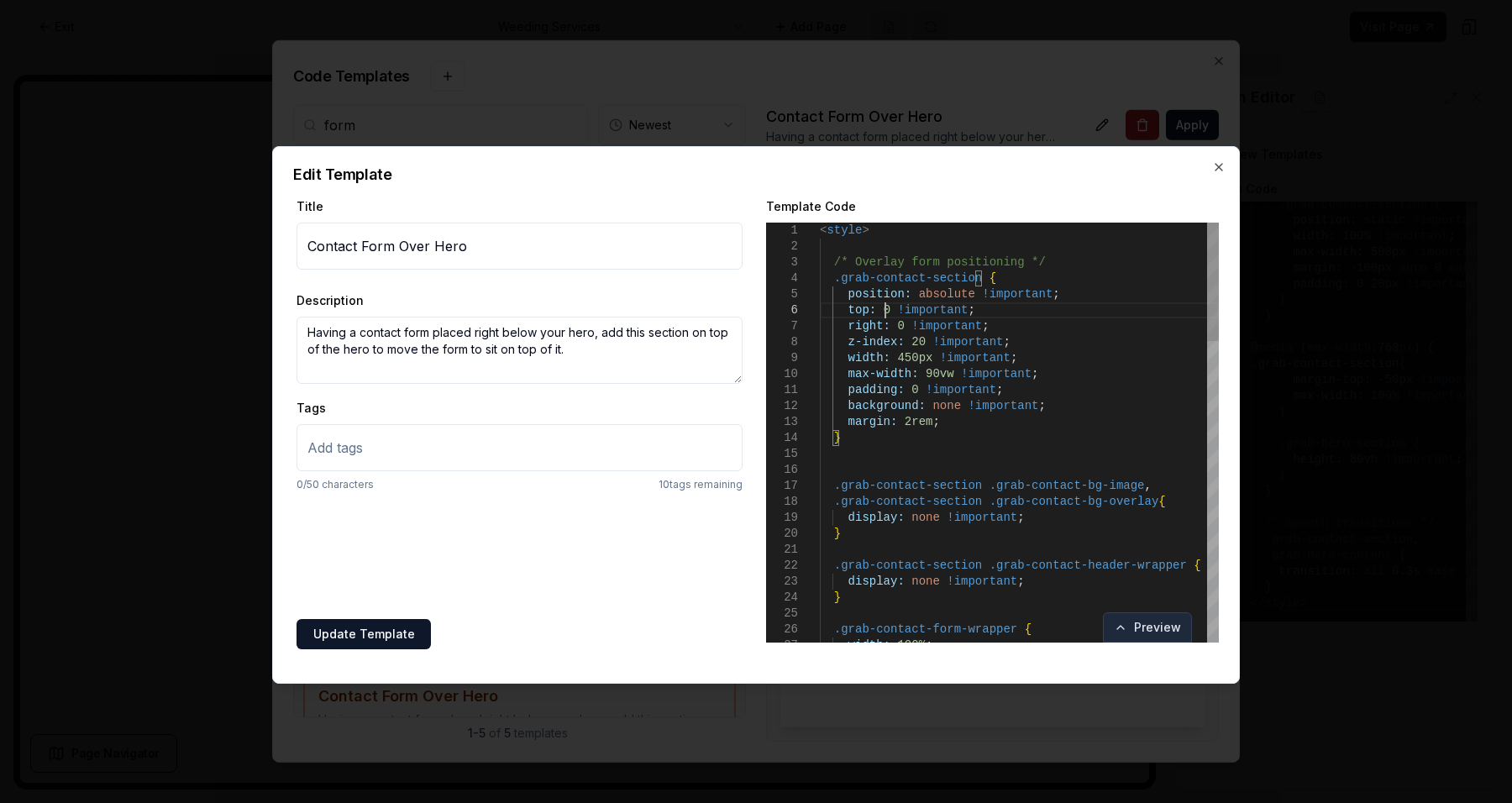 click on "< style >    /* Overlay form positioning */    .grab-contact-section   {      position:   absolute   !important ;      top:   0   !important ;      right:   0   !important ;      z-index:   20   !important ;      width:   450px   !important ;      max-width:   90vw   !important ;      padding:   0   !important ;      background:   none   !important ;      margin:   2rem ;    }    .grab-contact-section   .grab-contact-bg-image ,    .grab-contact-section   .grab-contact-bg-overlay {      display:   none   !important ;    }    .grab-contact-section   .grab-contact-header-wrapper   {      display:   none   !important ;    }    .grab-contact-form-wrapper   {      width:   100% ;" at bounding box center (1019, 964) 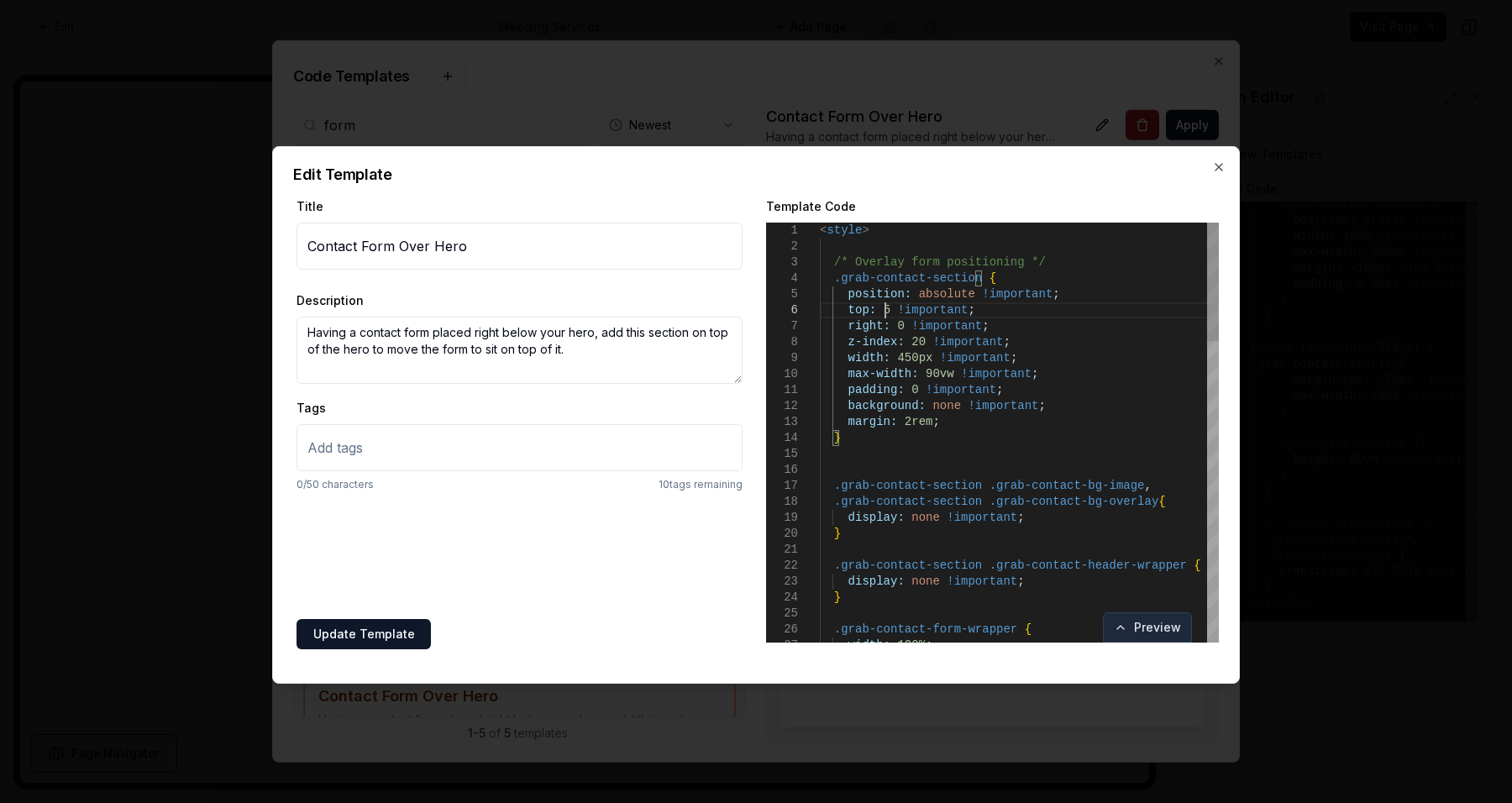 scroll, scrollTop: 80, scrollLeft: 70, axis: both 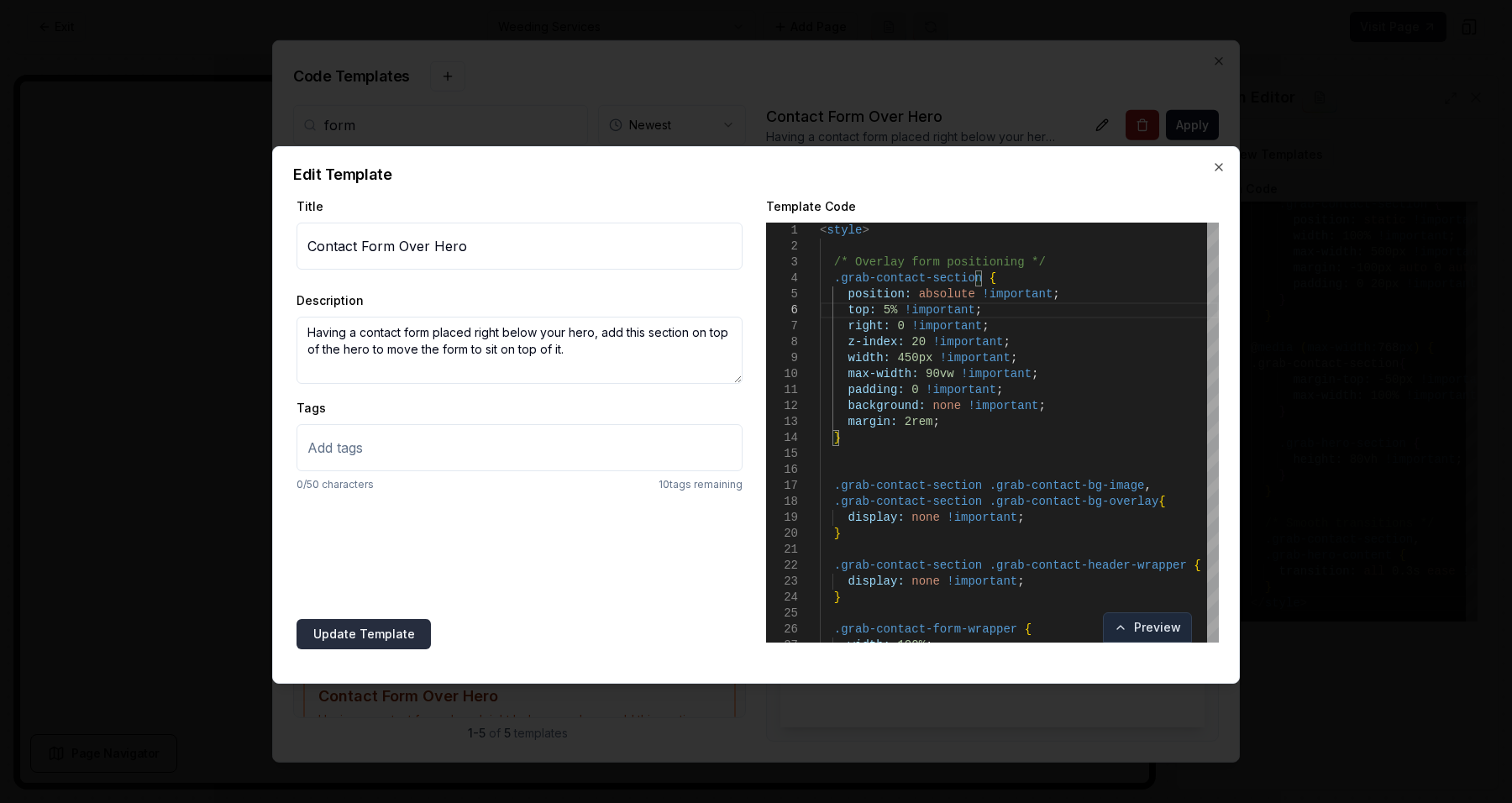 type on "**********" 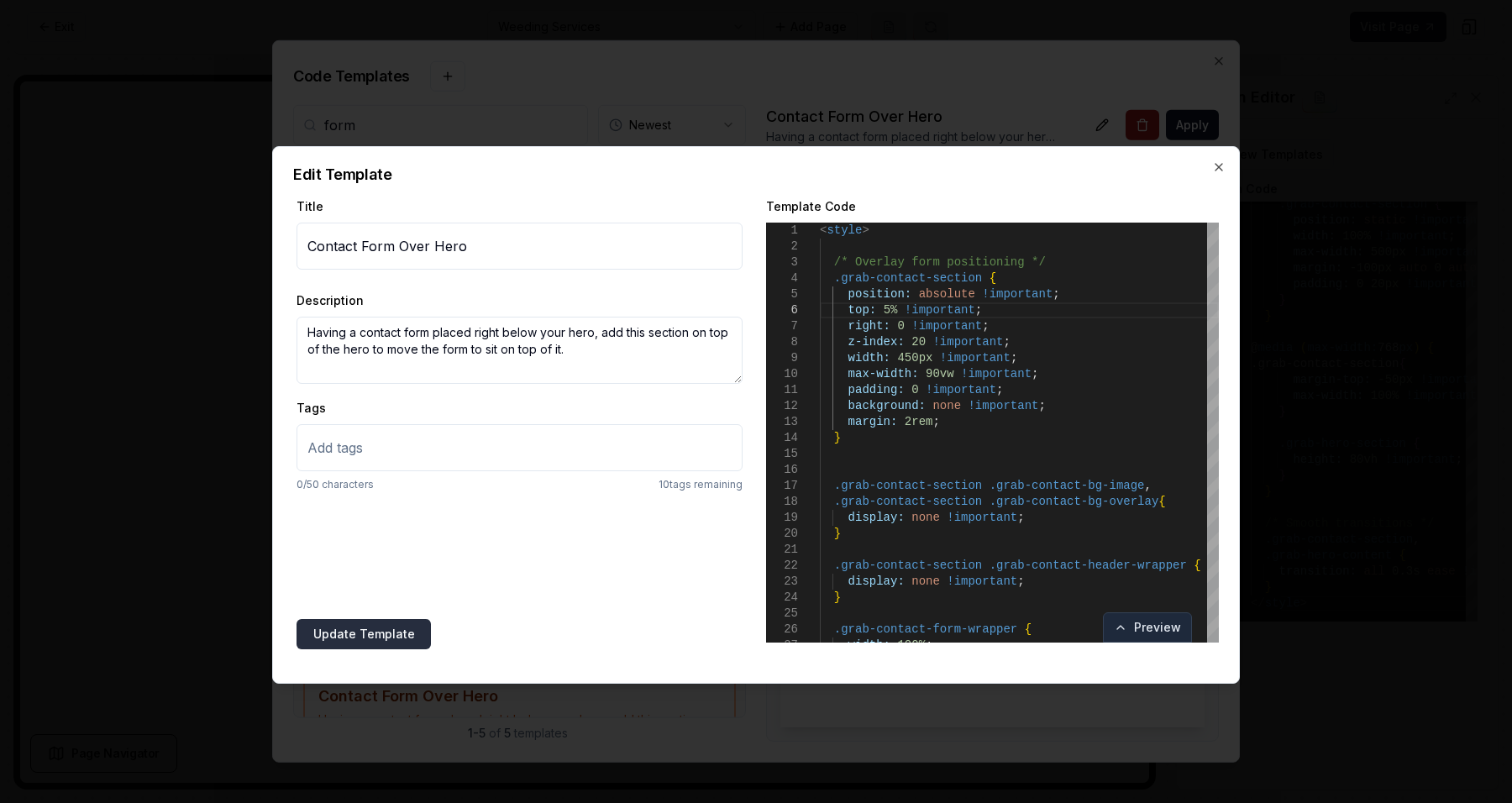 click on "Update Template" at bounding box center [364, 634] 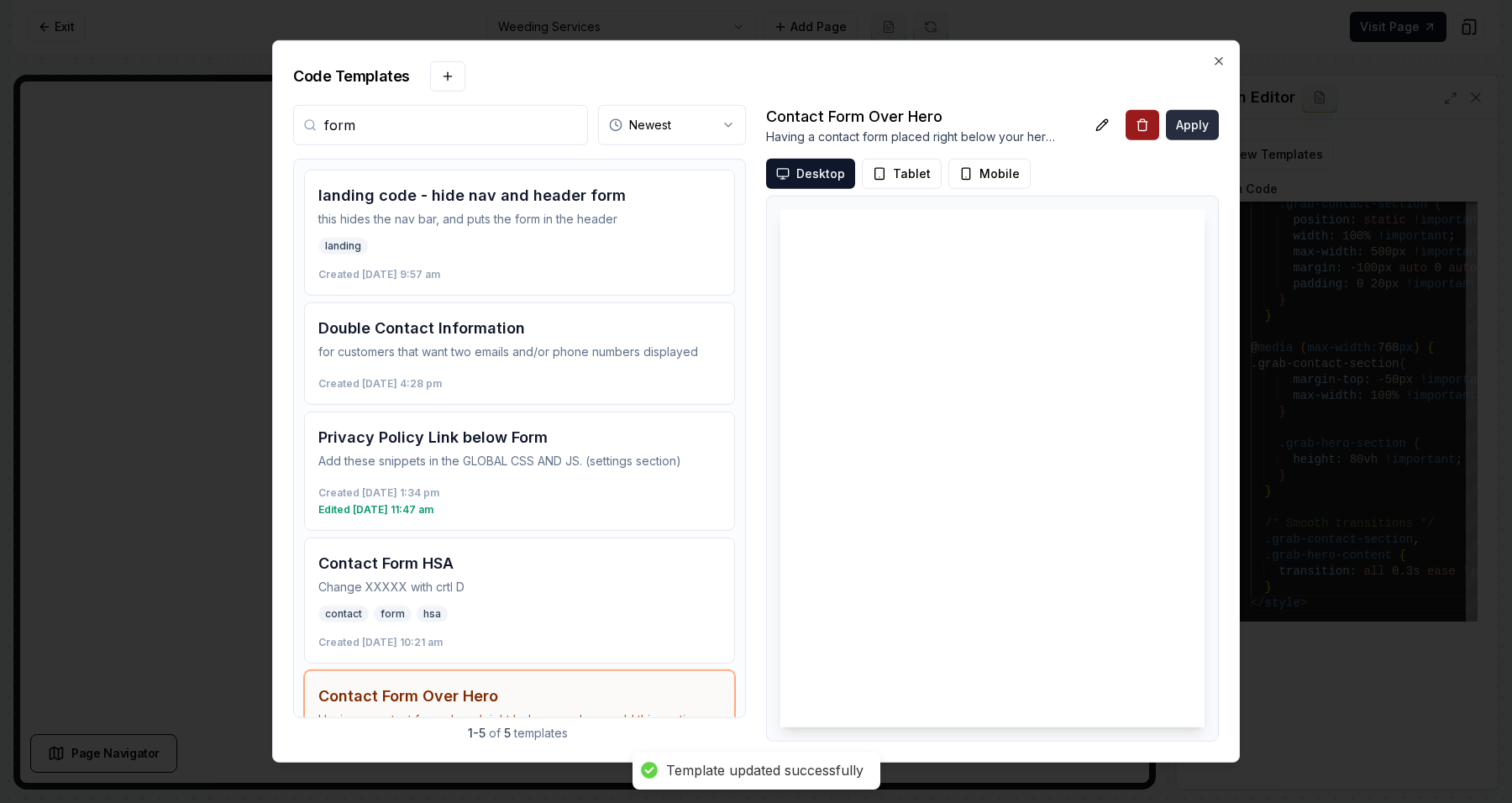 click on "Apply" at bounding box center (1192, 125) 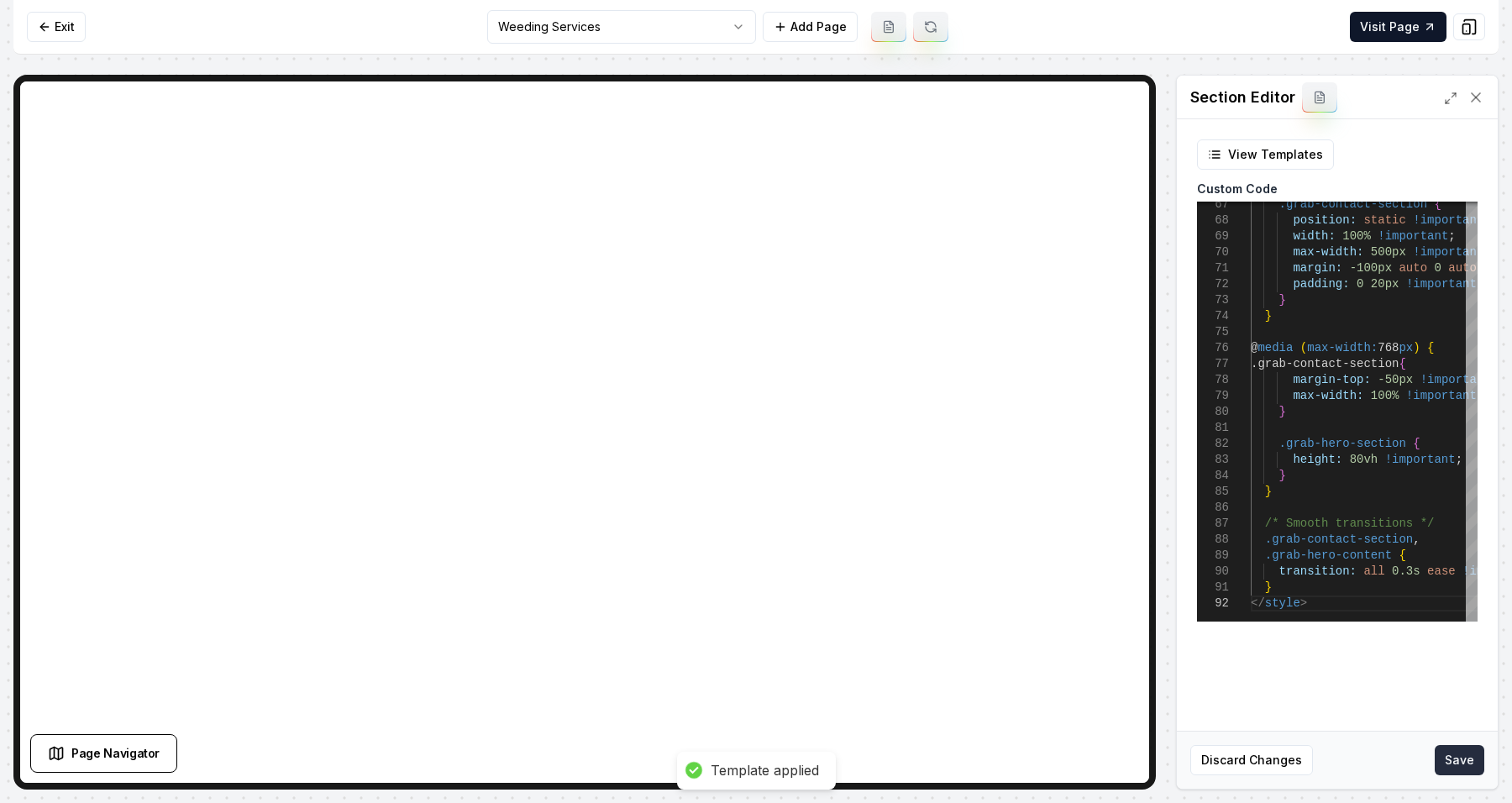click on "Save" at bounding box center [1459, 760] 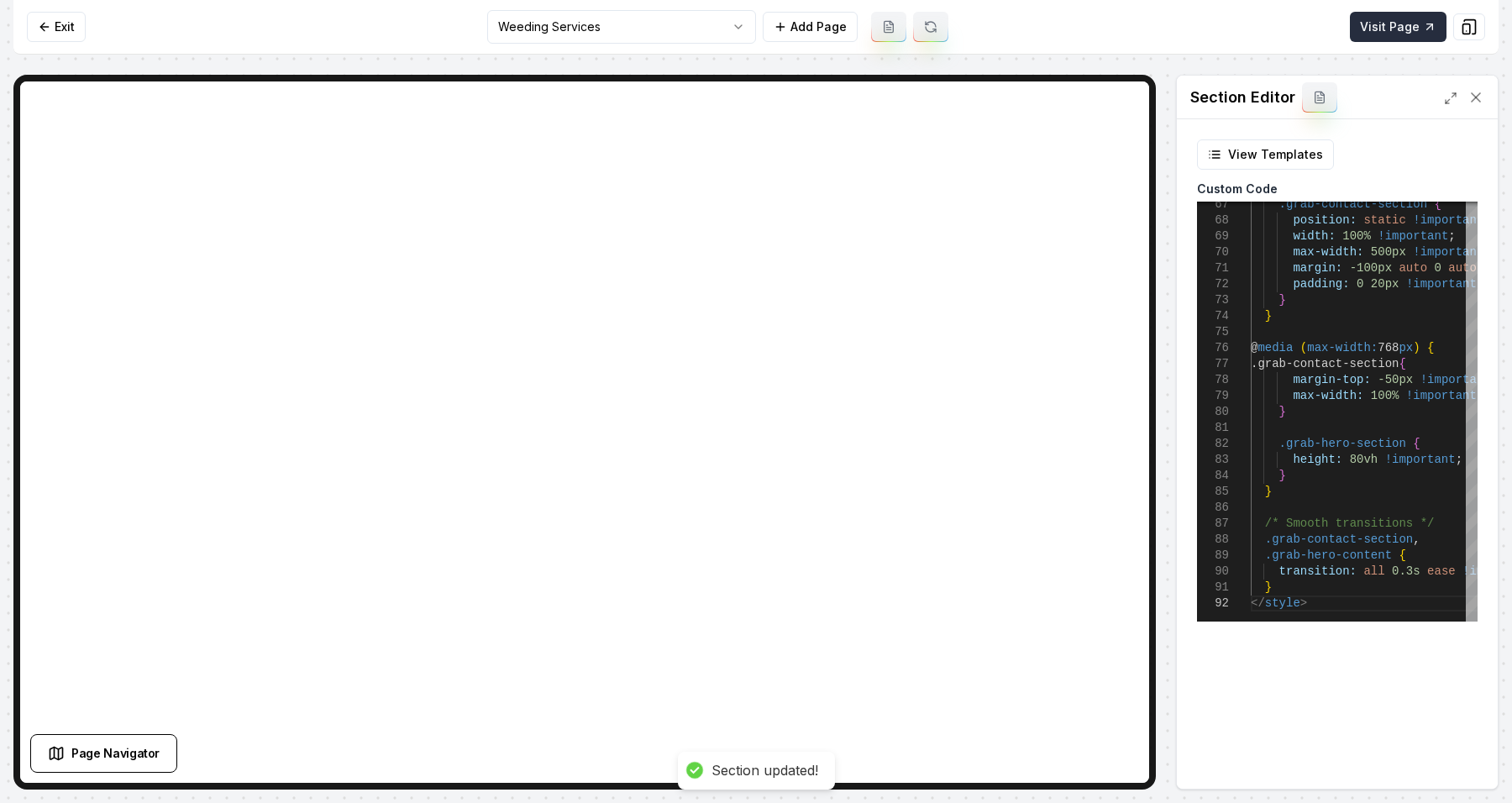 click on "Visit Page" at bounding box center [1398, 27] 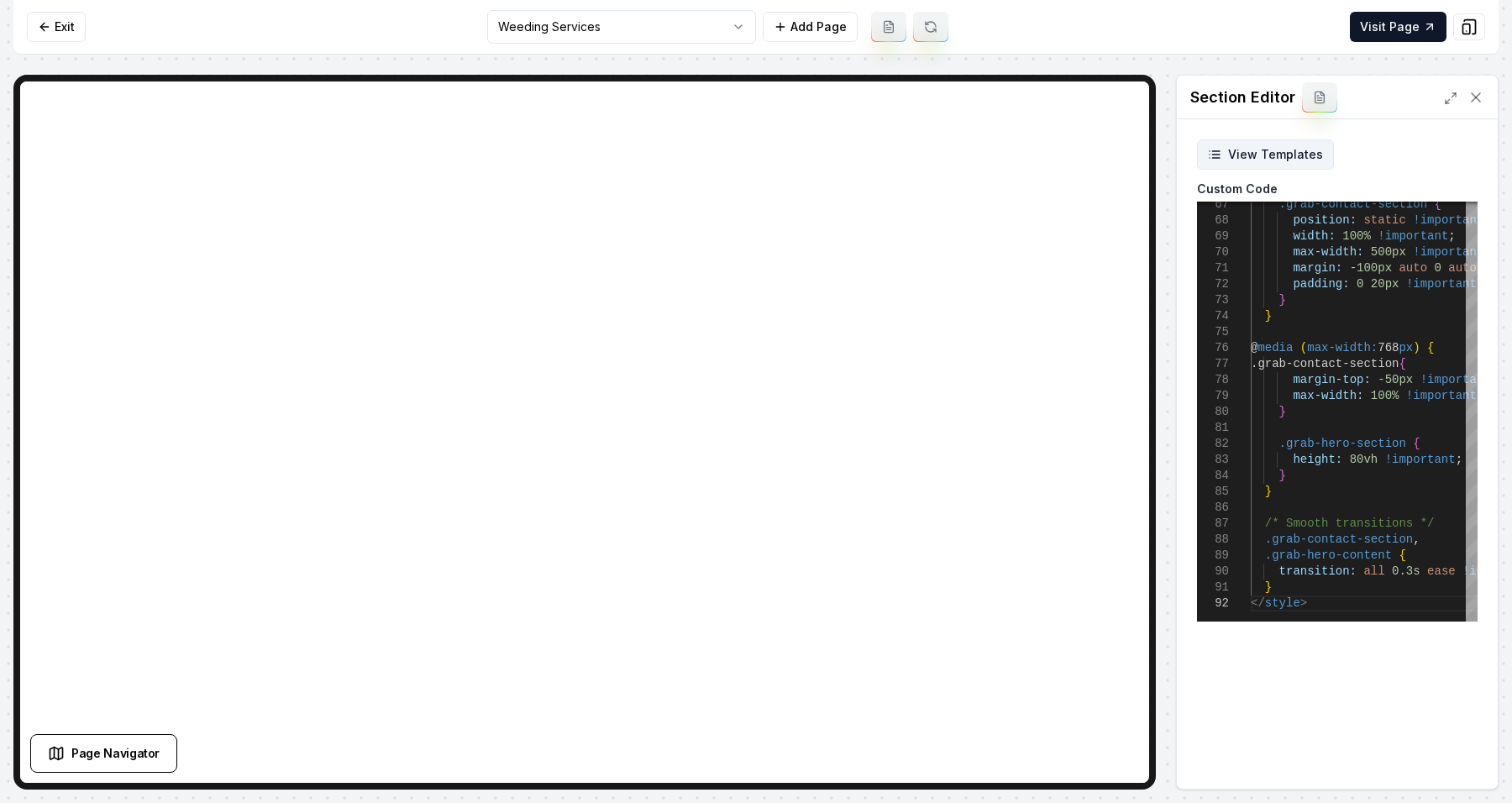 click on "View Templates" at bounding box center [1265, 155] 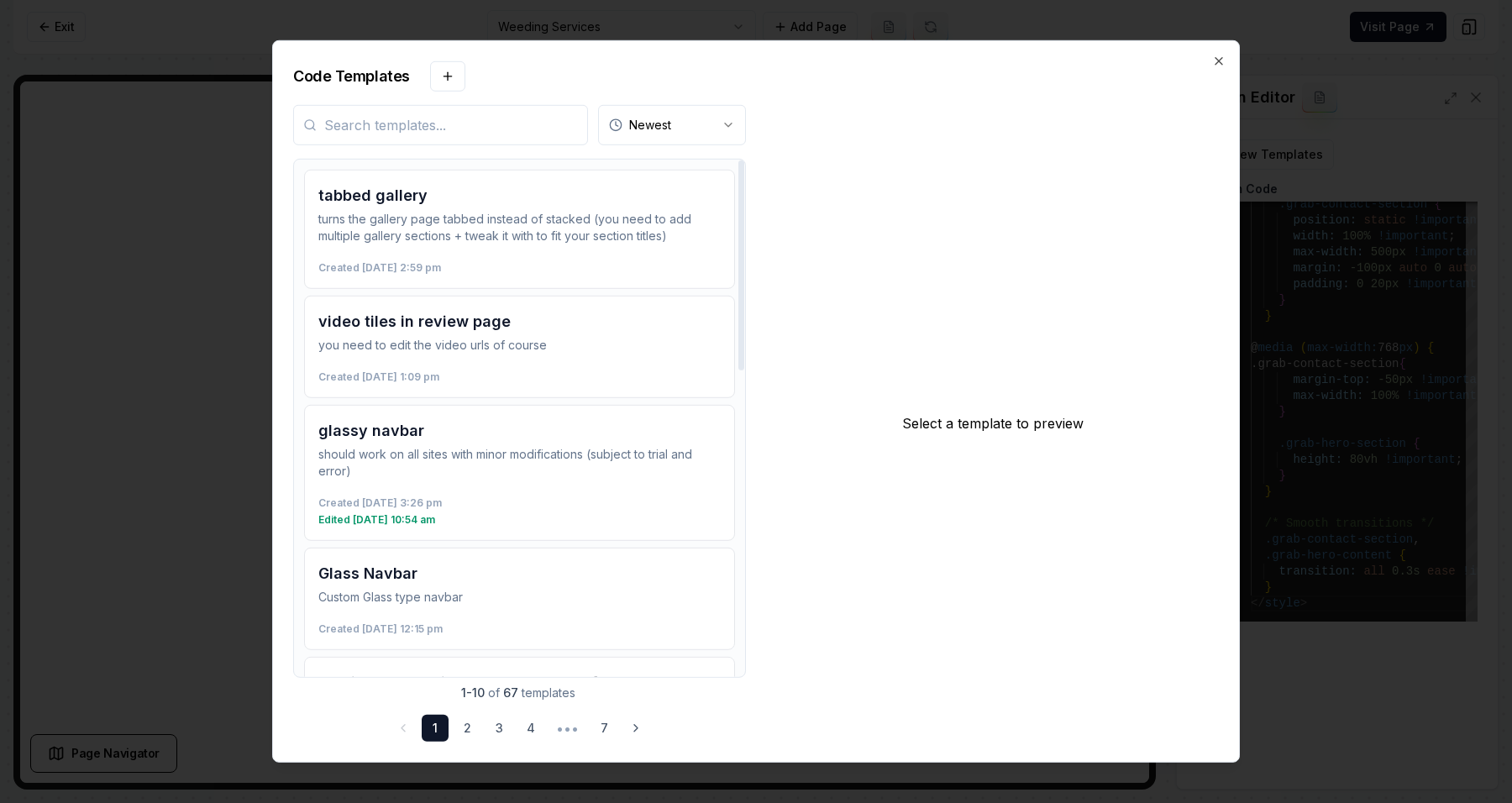 click on "tabbed gallery turns the gallery page tabbed instead of stacked (you need to add multiple gallery sections + tweak it with to fit your section titles) Created June 26 at 2:59 pm" at bounding box center [519, 229] 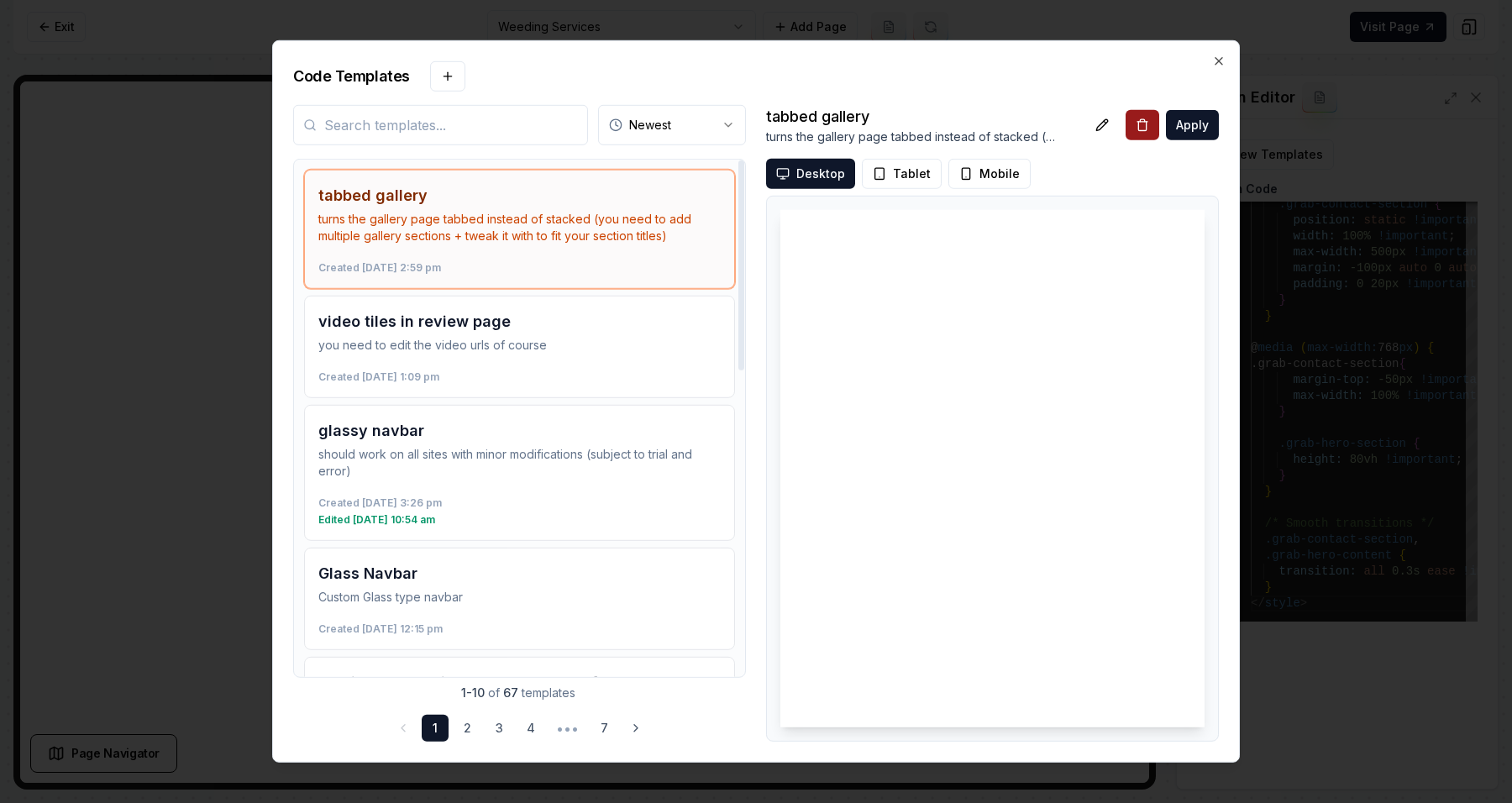 click at bounding box center [440, 125] 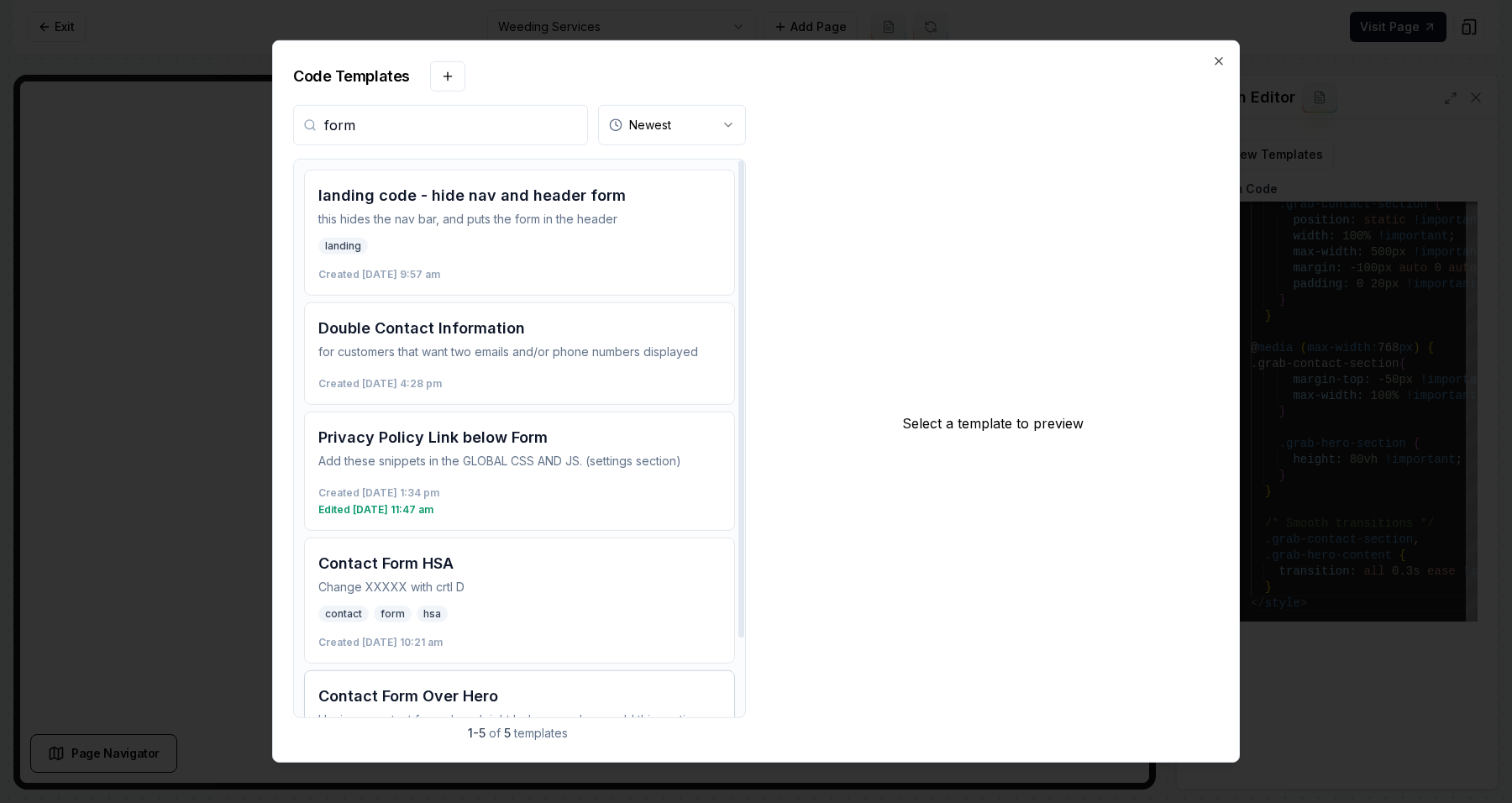type on "form" 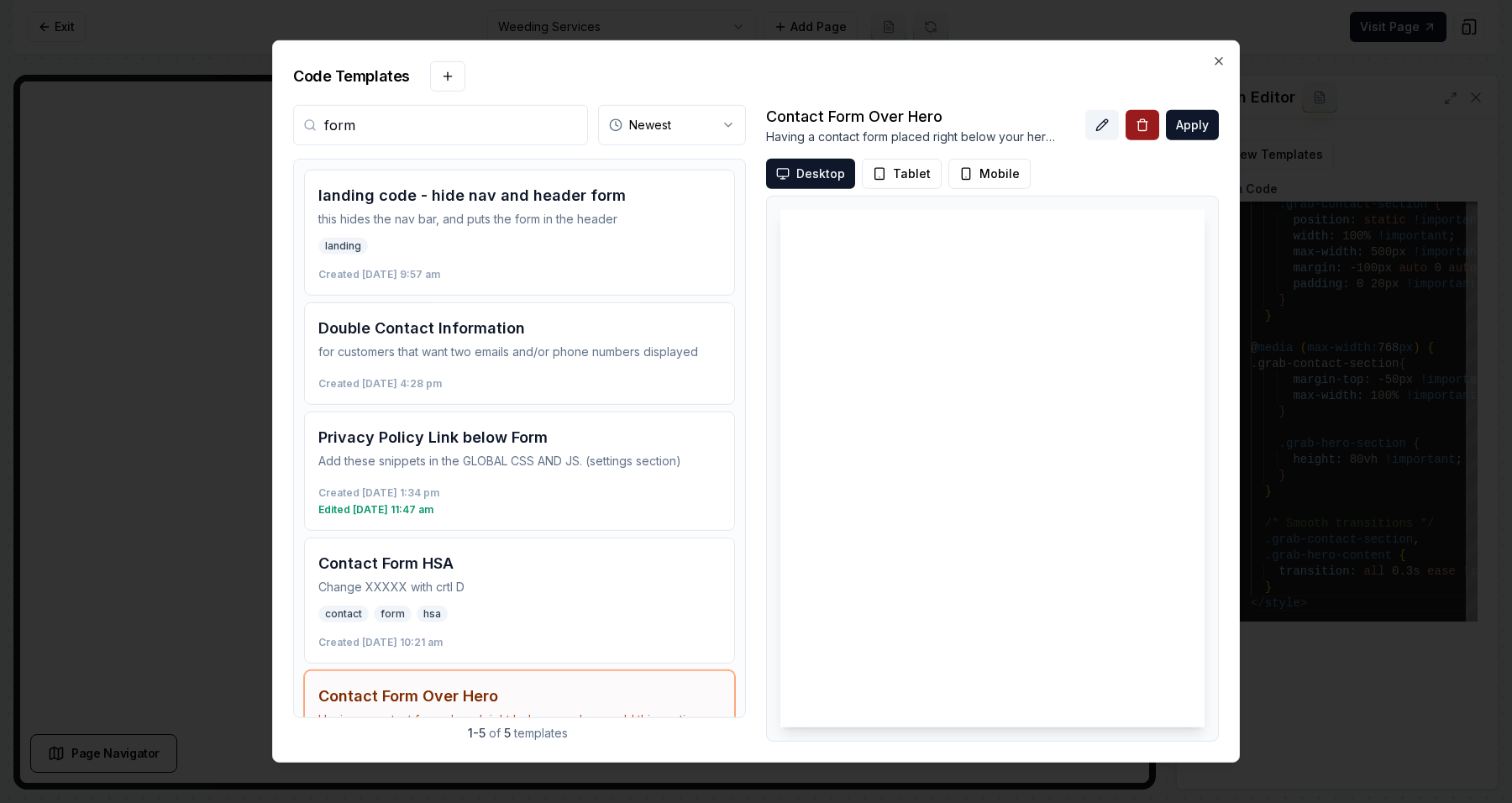 click 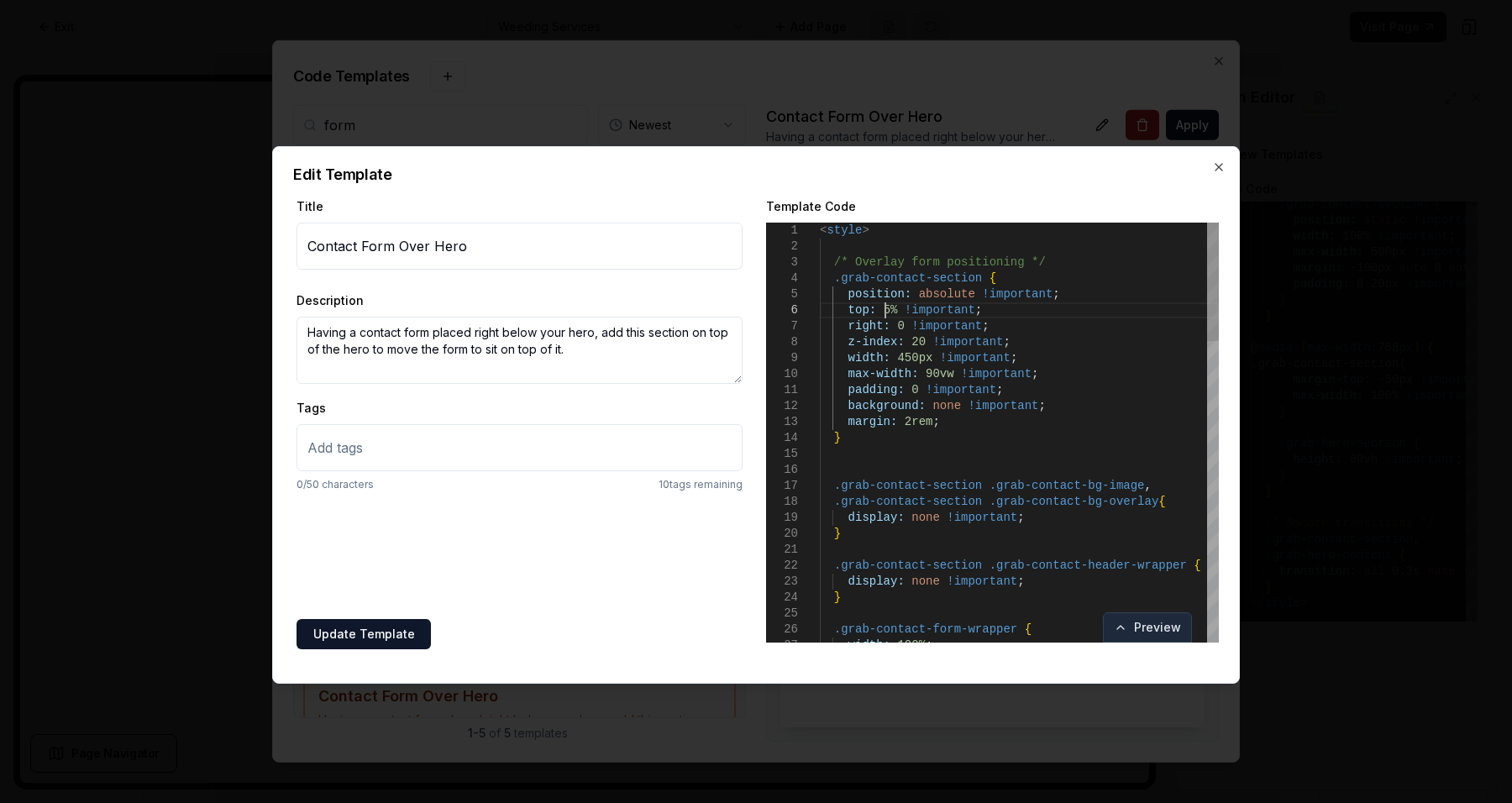 scroll, scrollTop: 0, scrollLeft: 0, axis: both 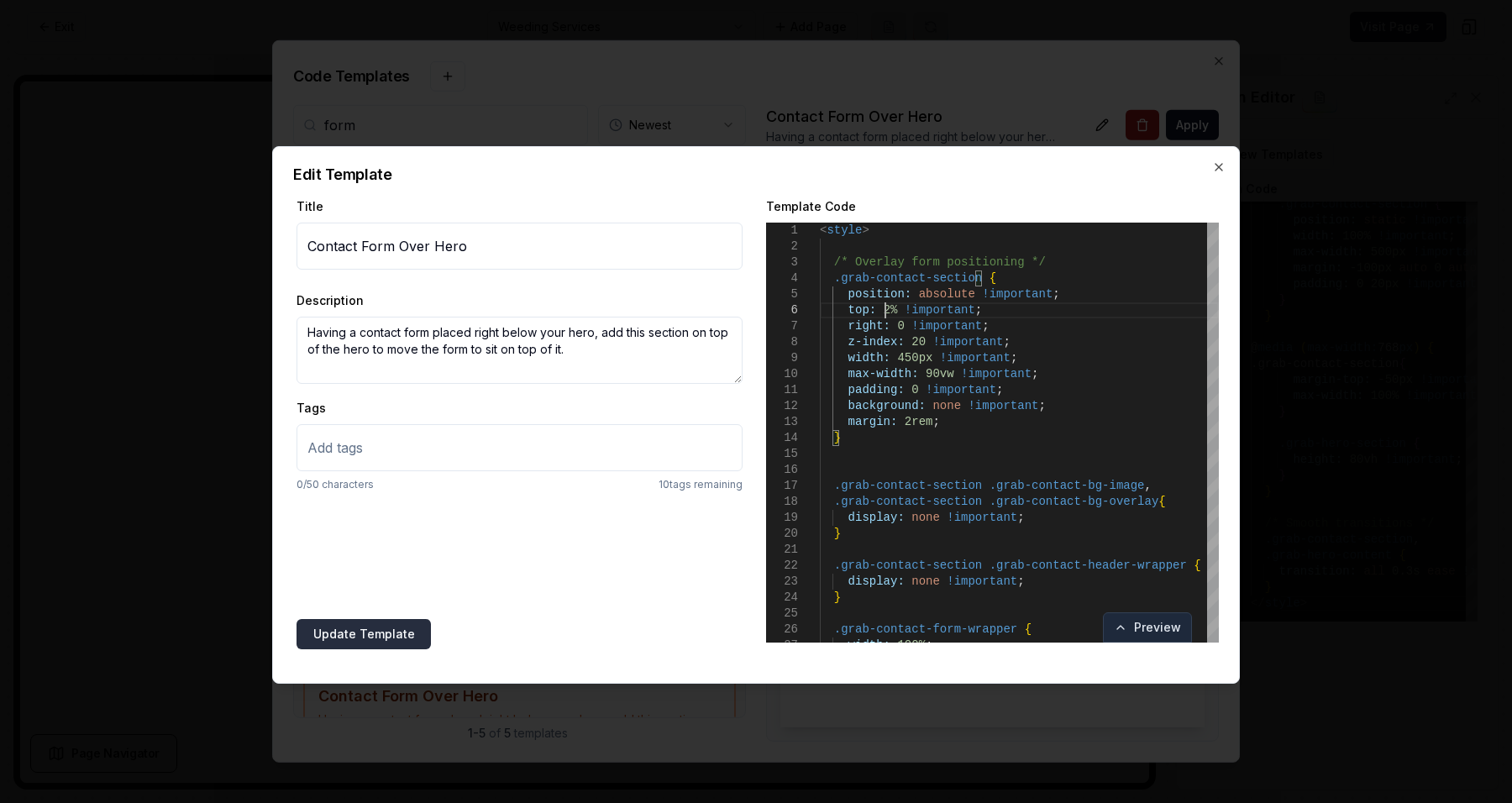 type on "**********" 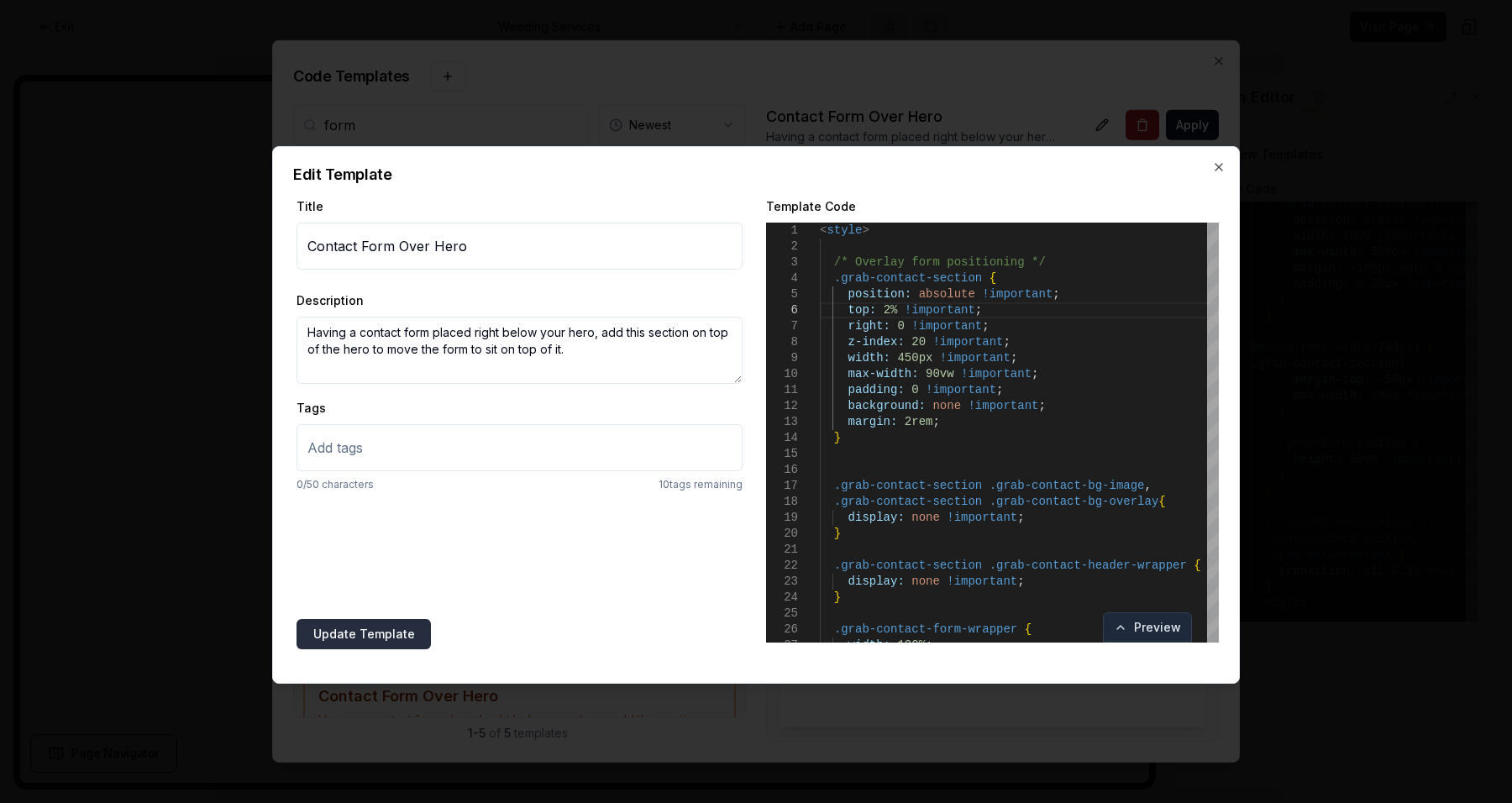 click on "Update Template" at bounding box center (364, 634) 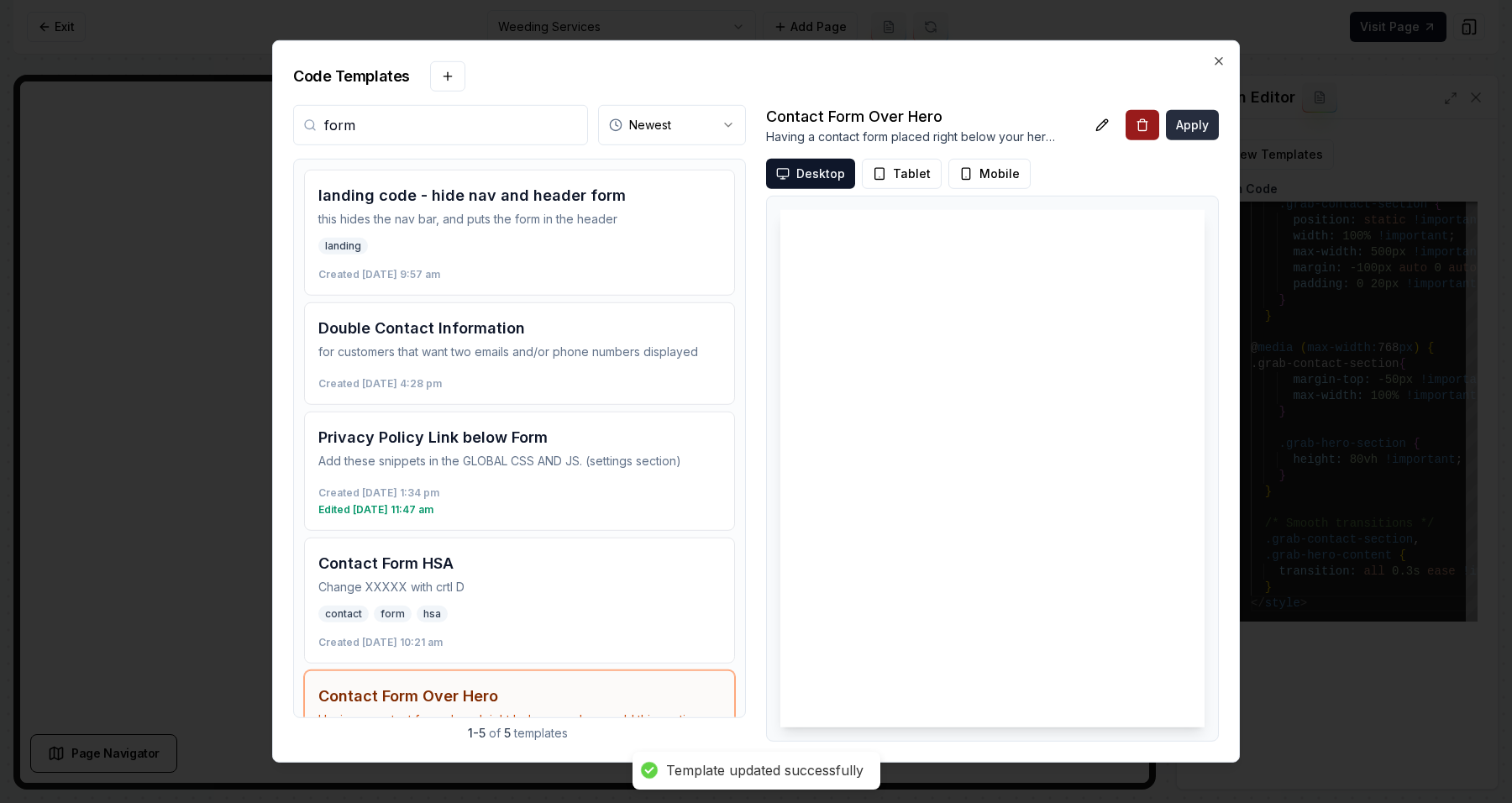 click on "Apply" at bounding box center [1192, 125] 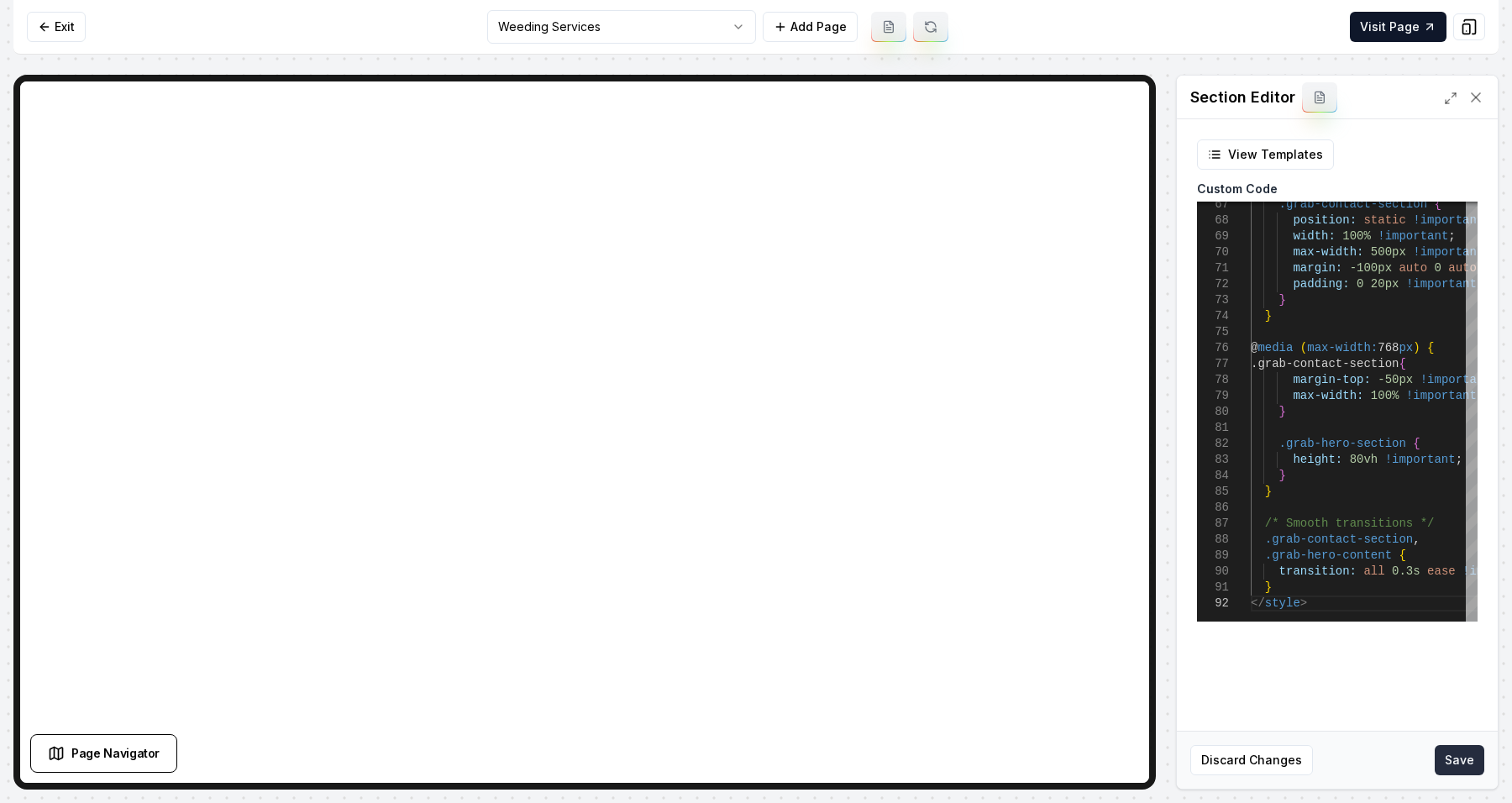 click on "Save" at bounding box center [1459, 760] 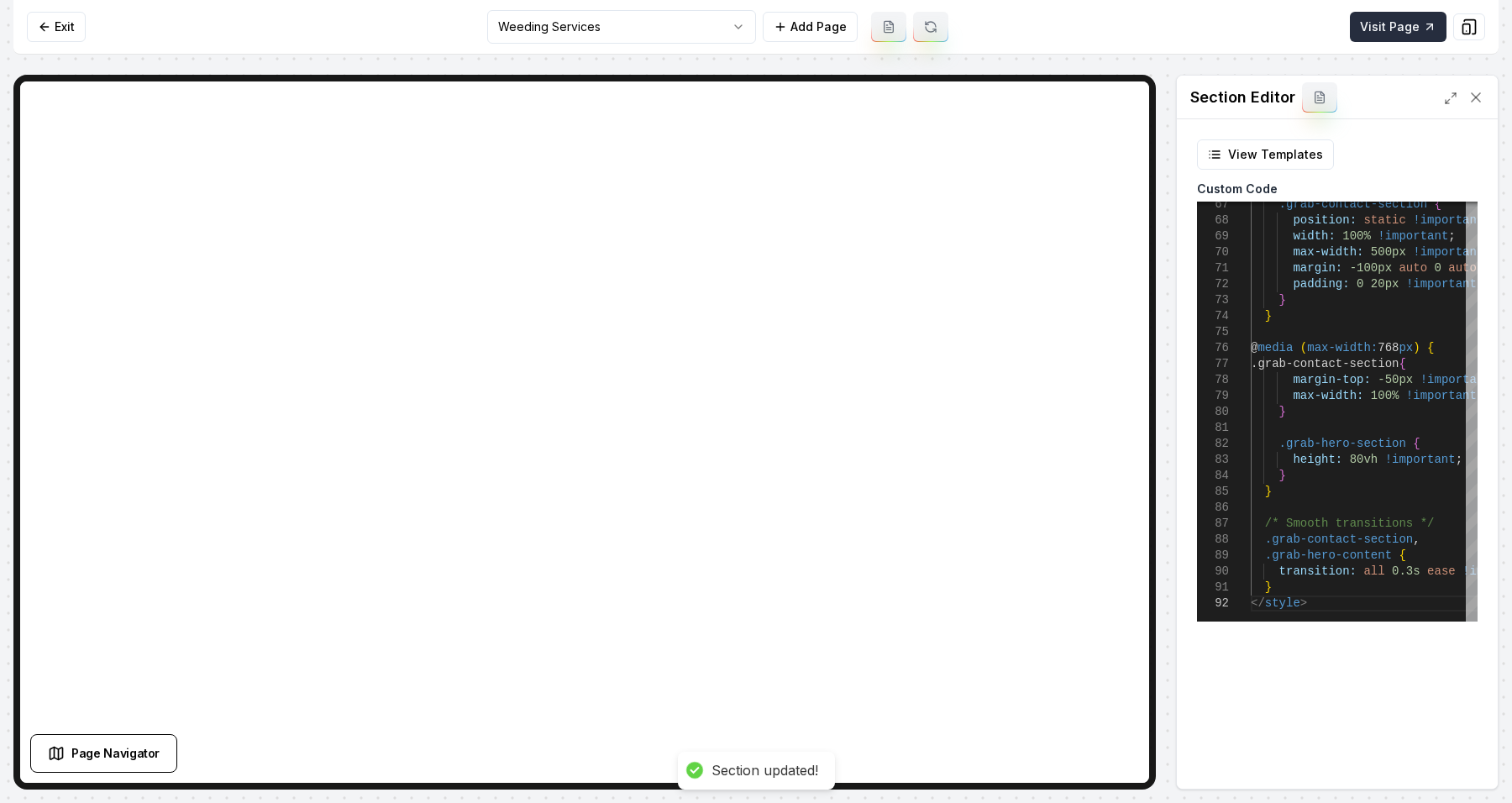 click on "Visit Page" at bounding box center [1398, 27] 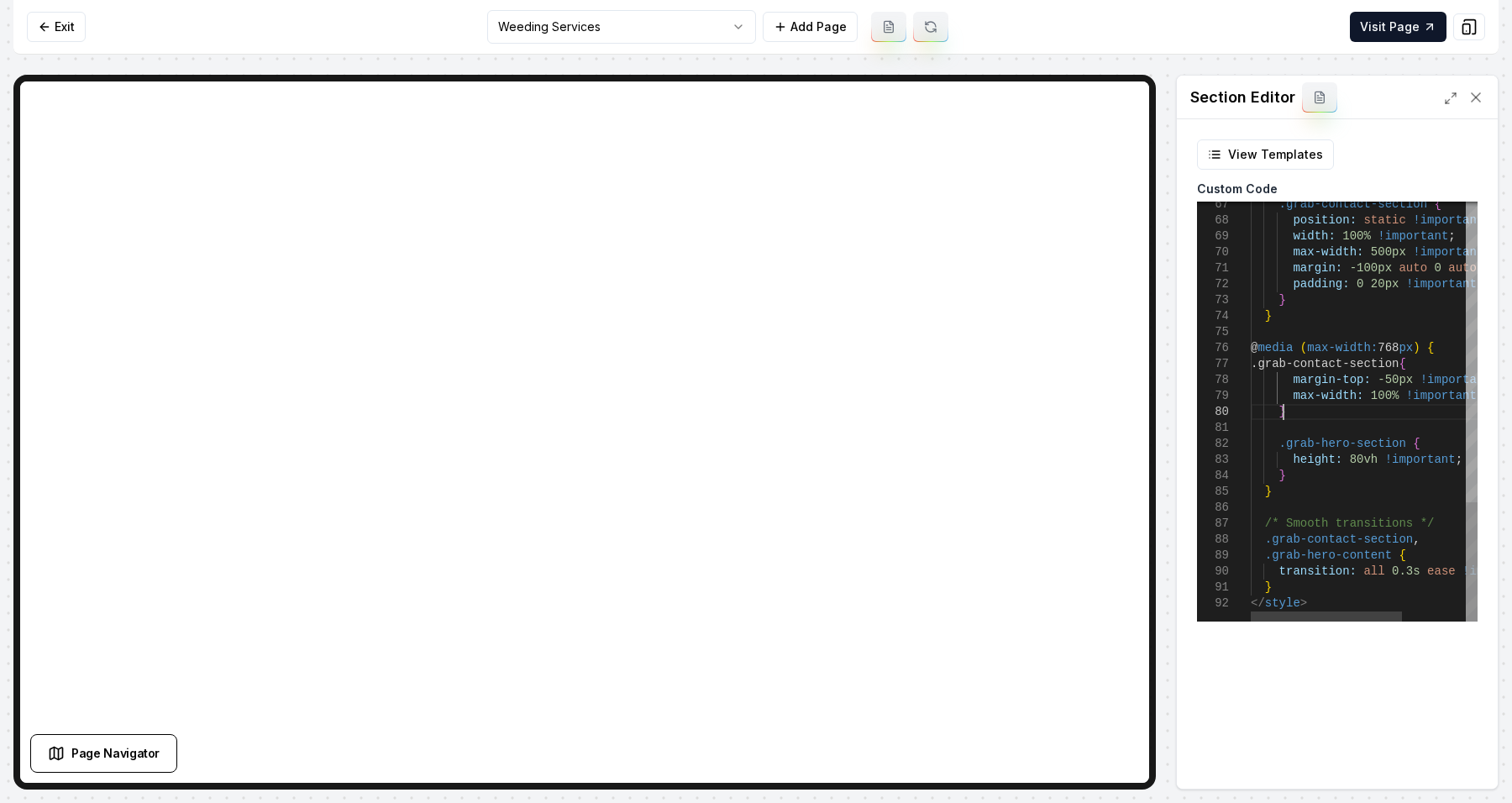 scroll, scrollTop: 14, scrollLeft: 50, axis: both 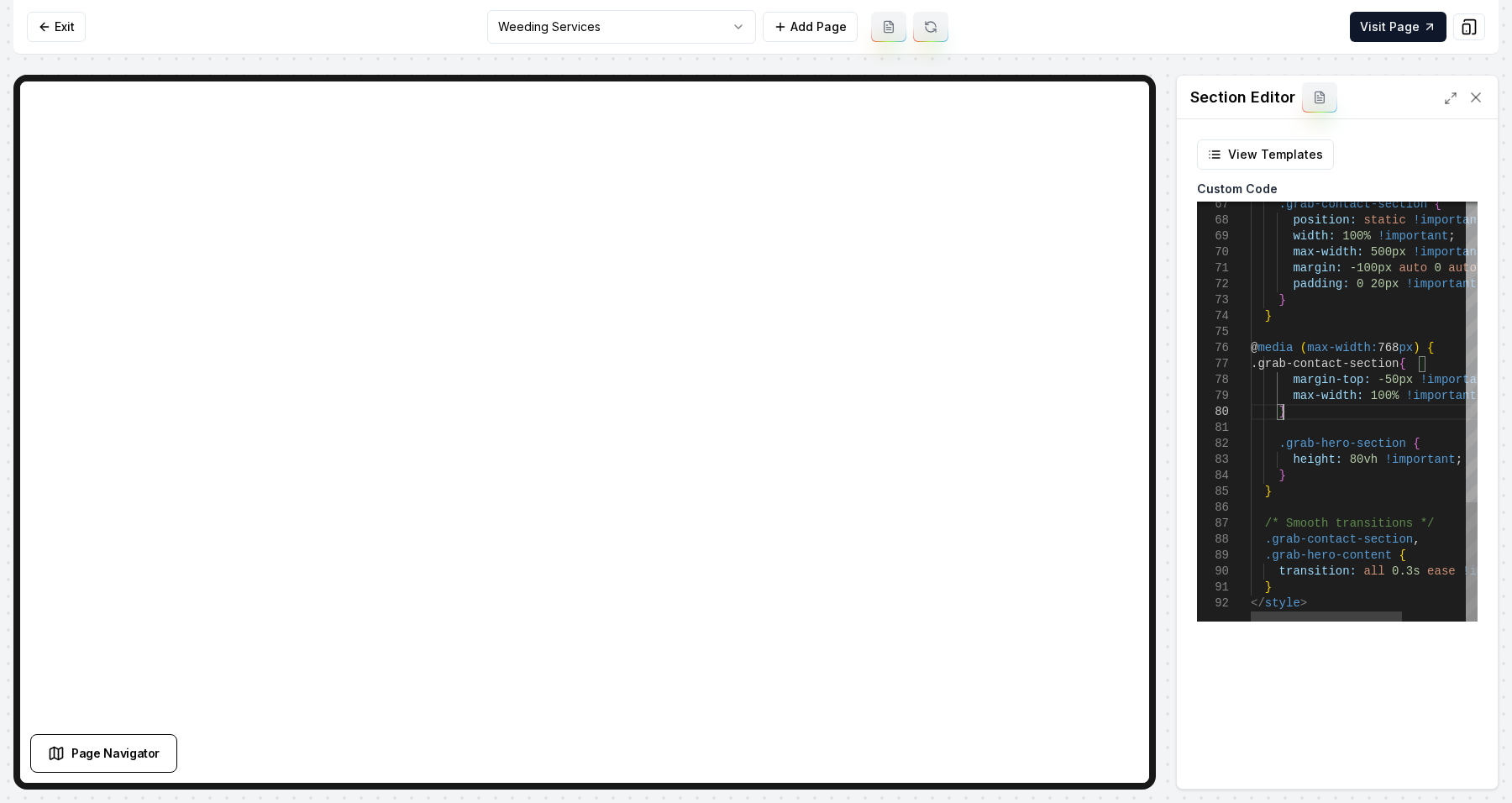 type on "**********" 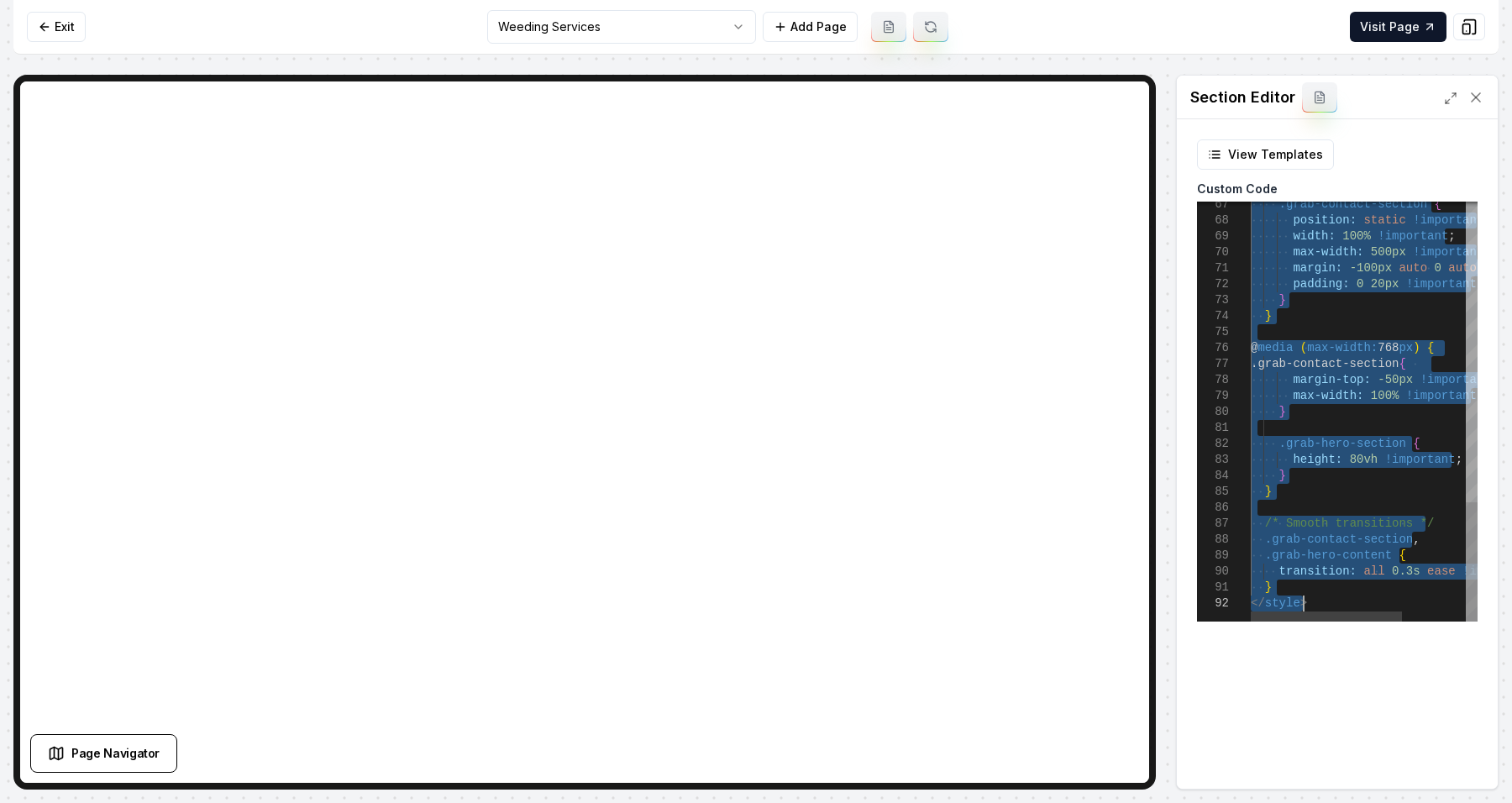 scroll, scrollTop: 14, scrollLeft: 0, axis: vertical 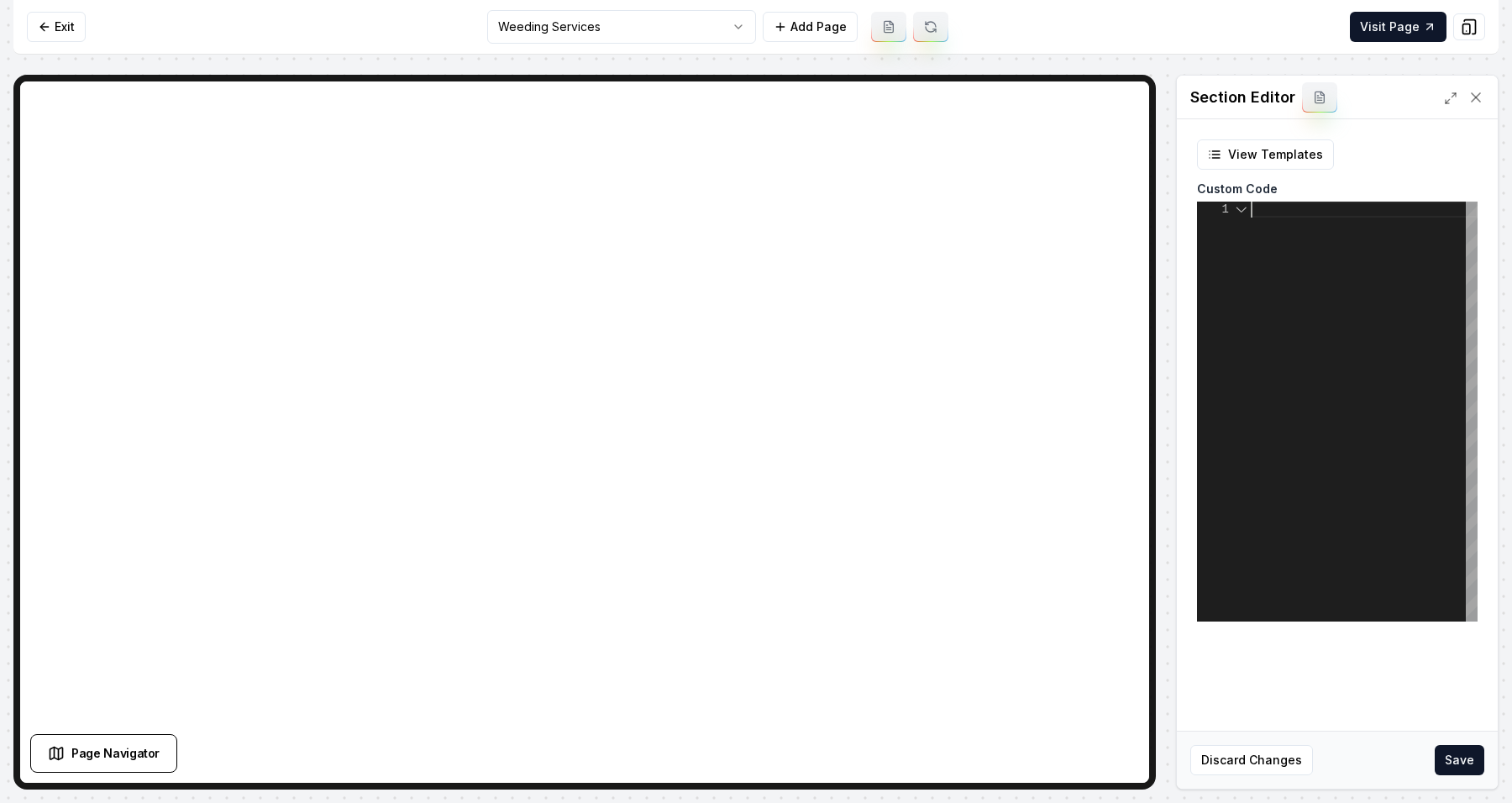 type on "**********" 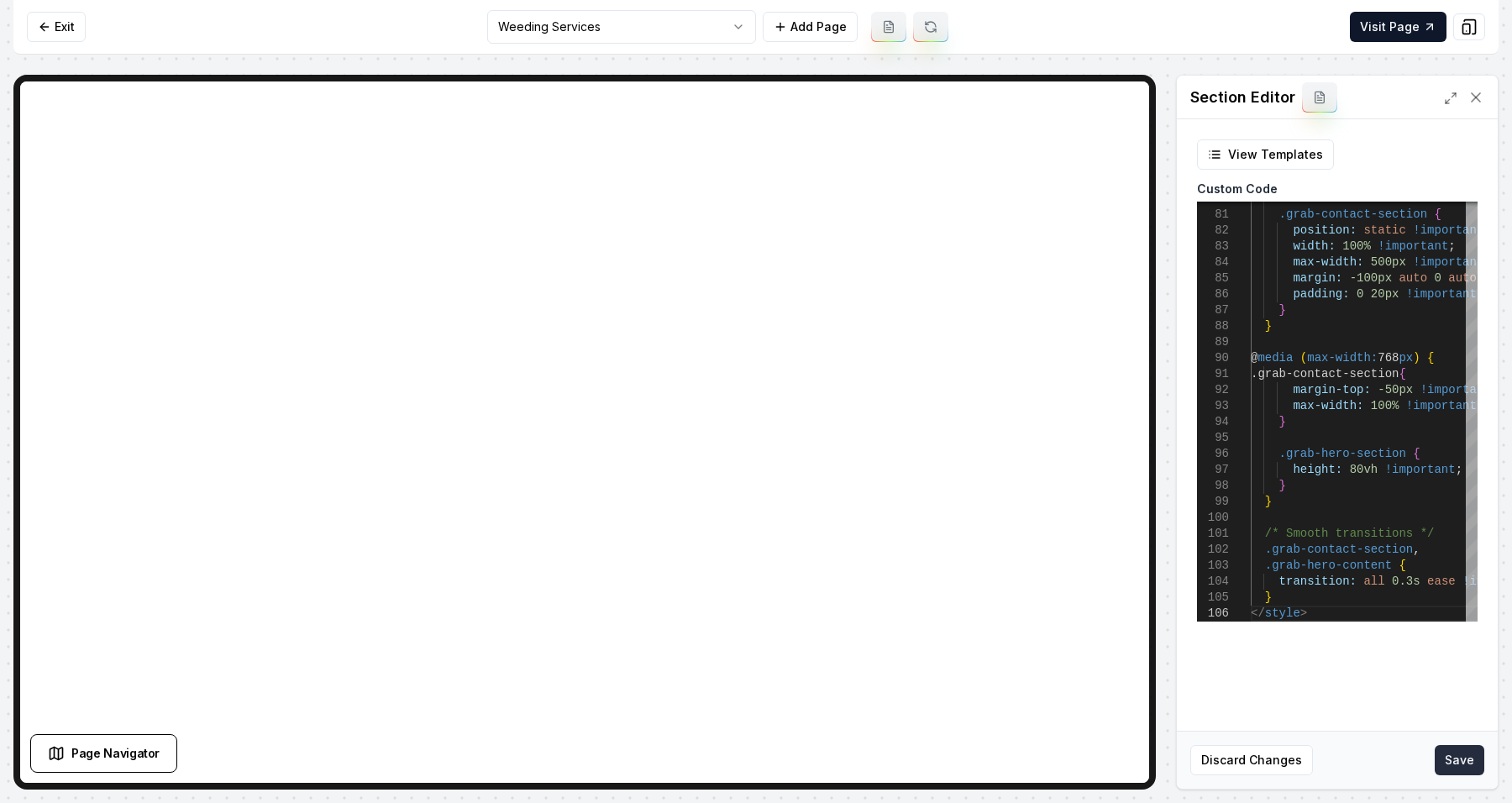 click on "Save" at bounding box center [1459, 760] 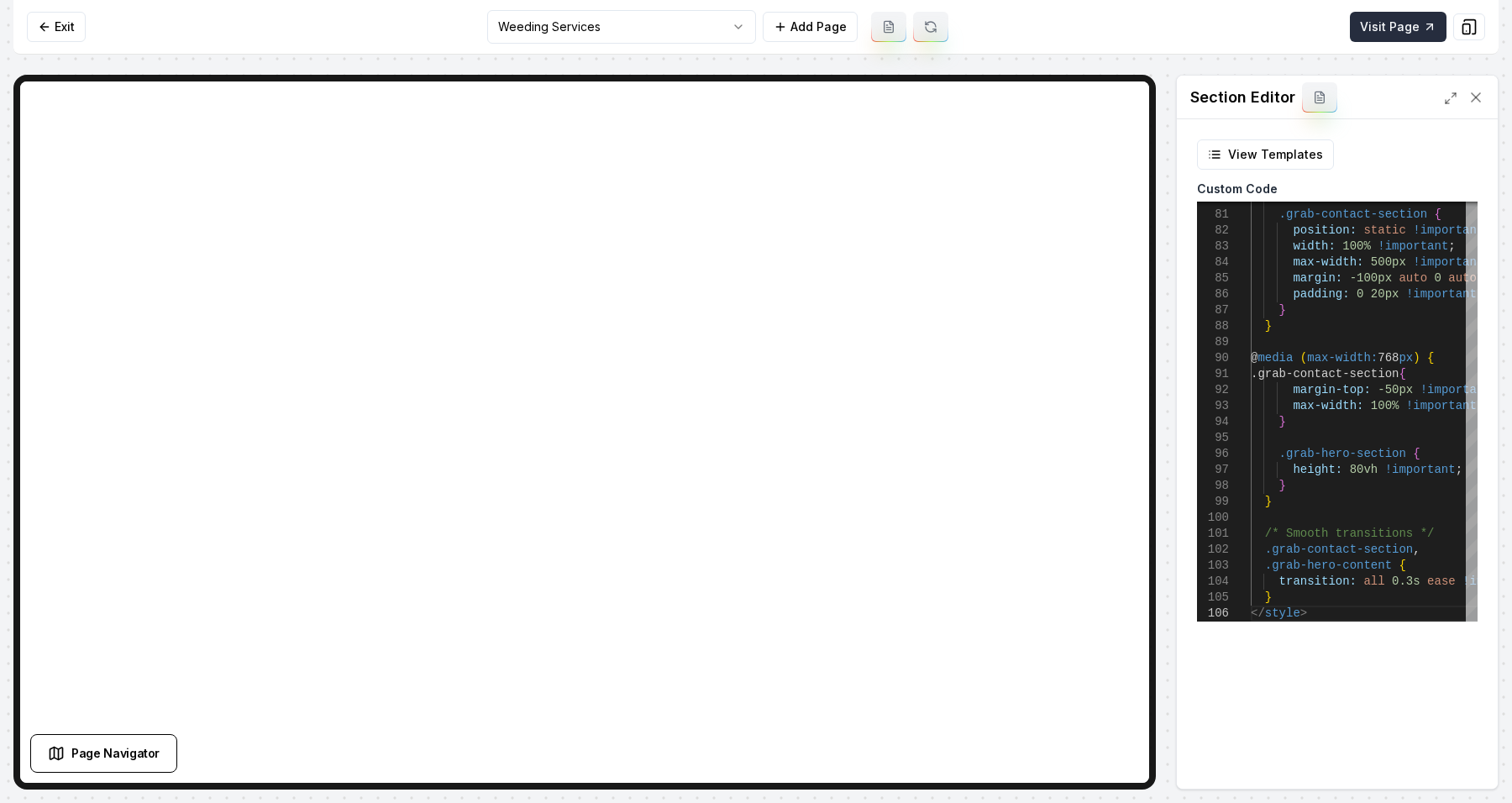 click on "Visit Page" at bounding box center [1398, 27] 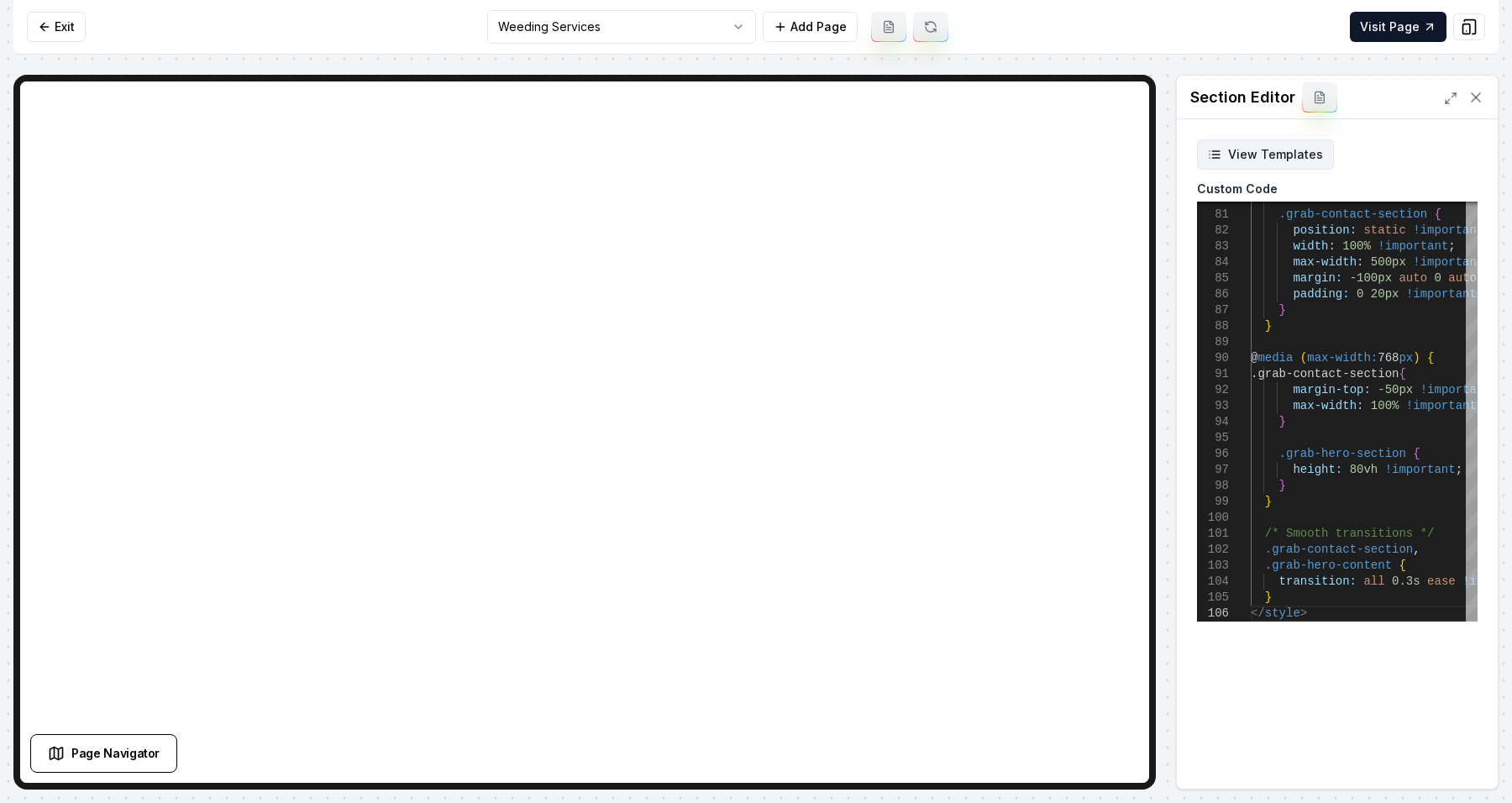 click on "View Templates" at bounding box center [1265, 155] 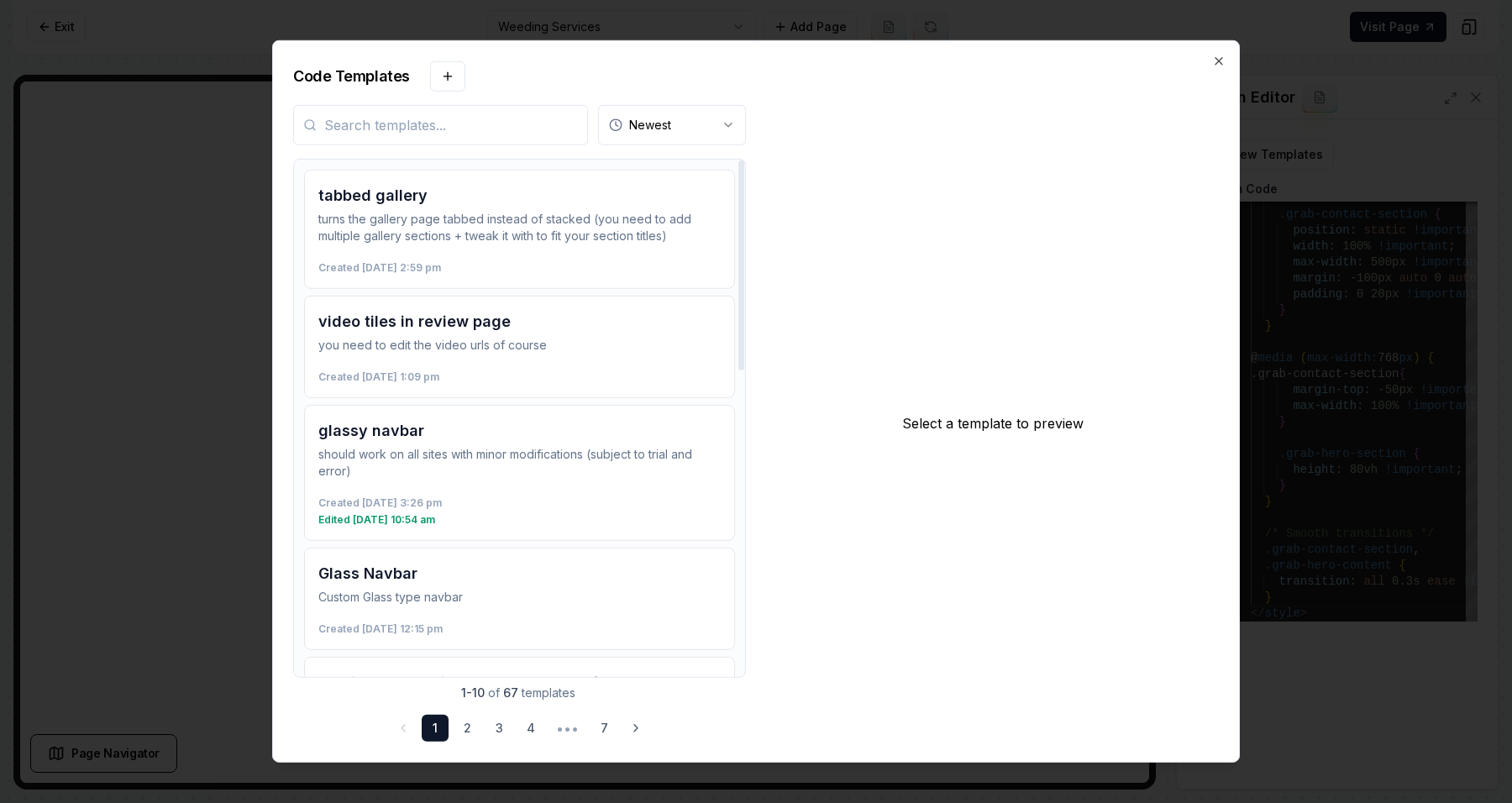 click on "tabbed gallery" at bounding box center (519, 196) 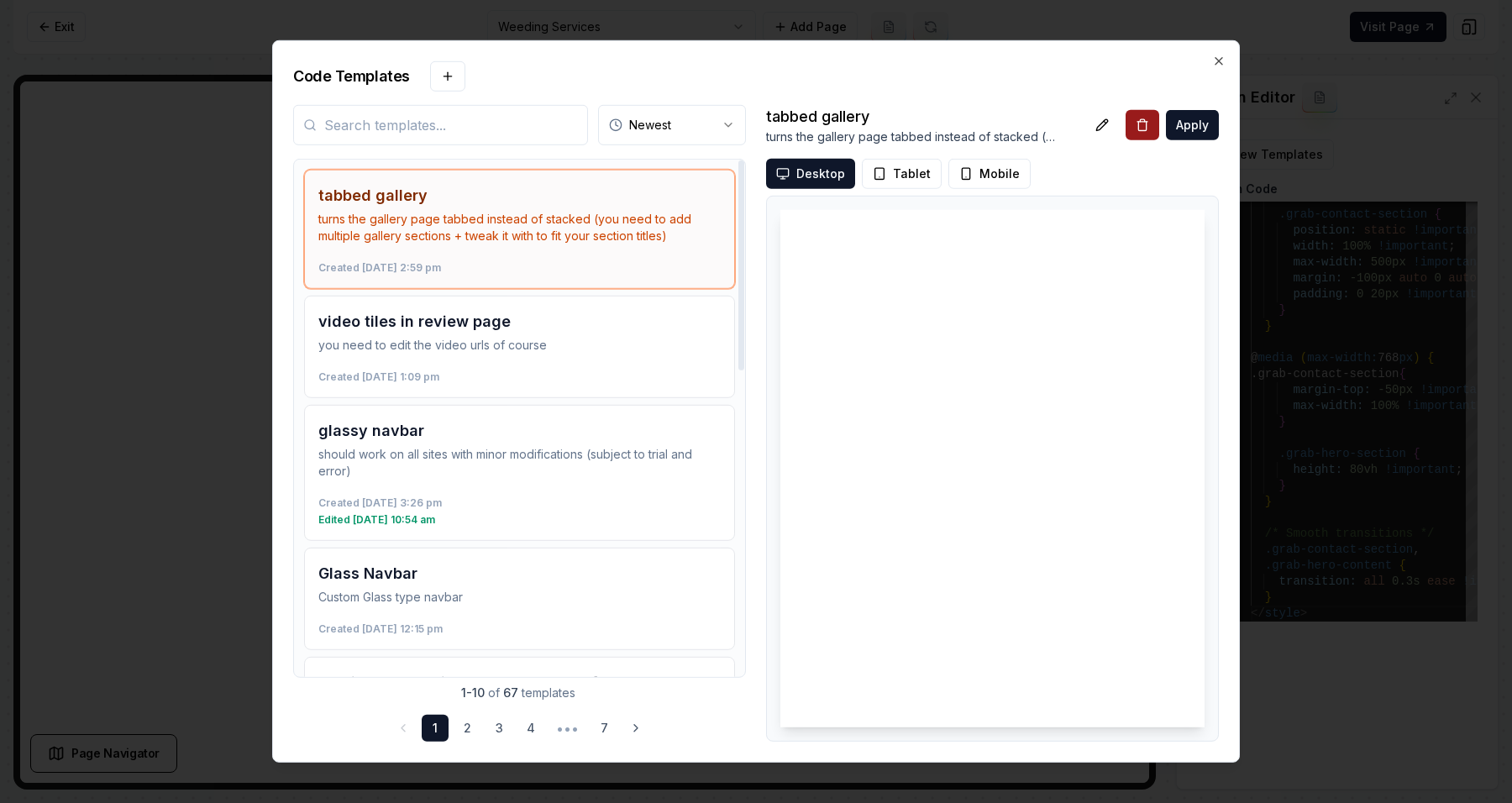 click at bounding box center [440, 125] 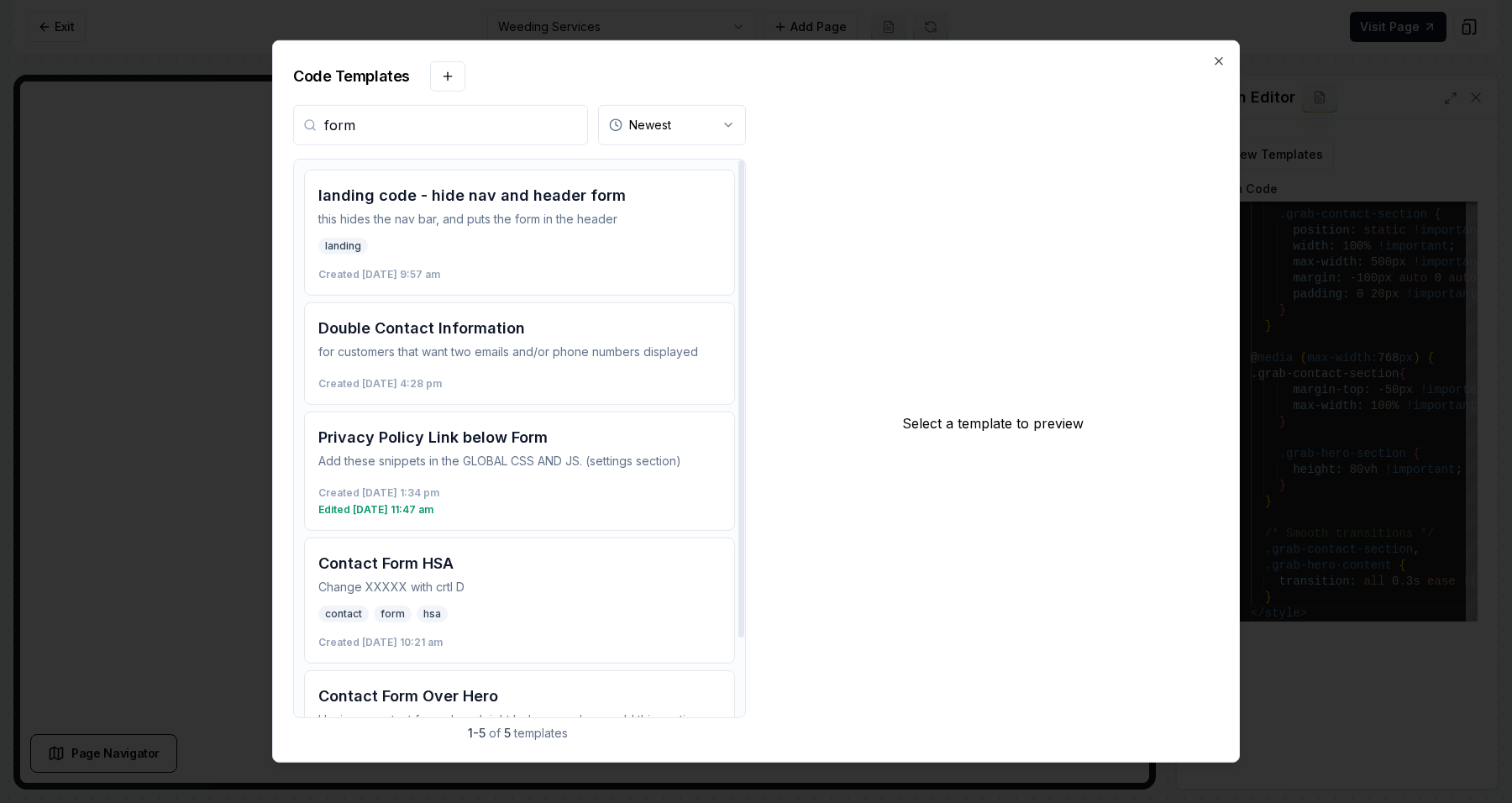 type on "form" 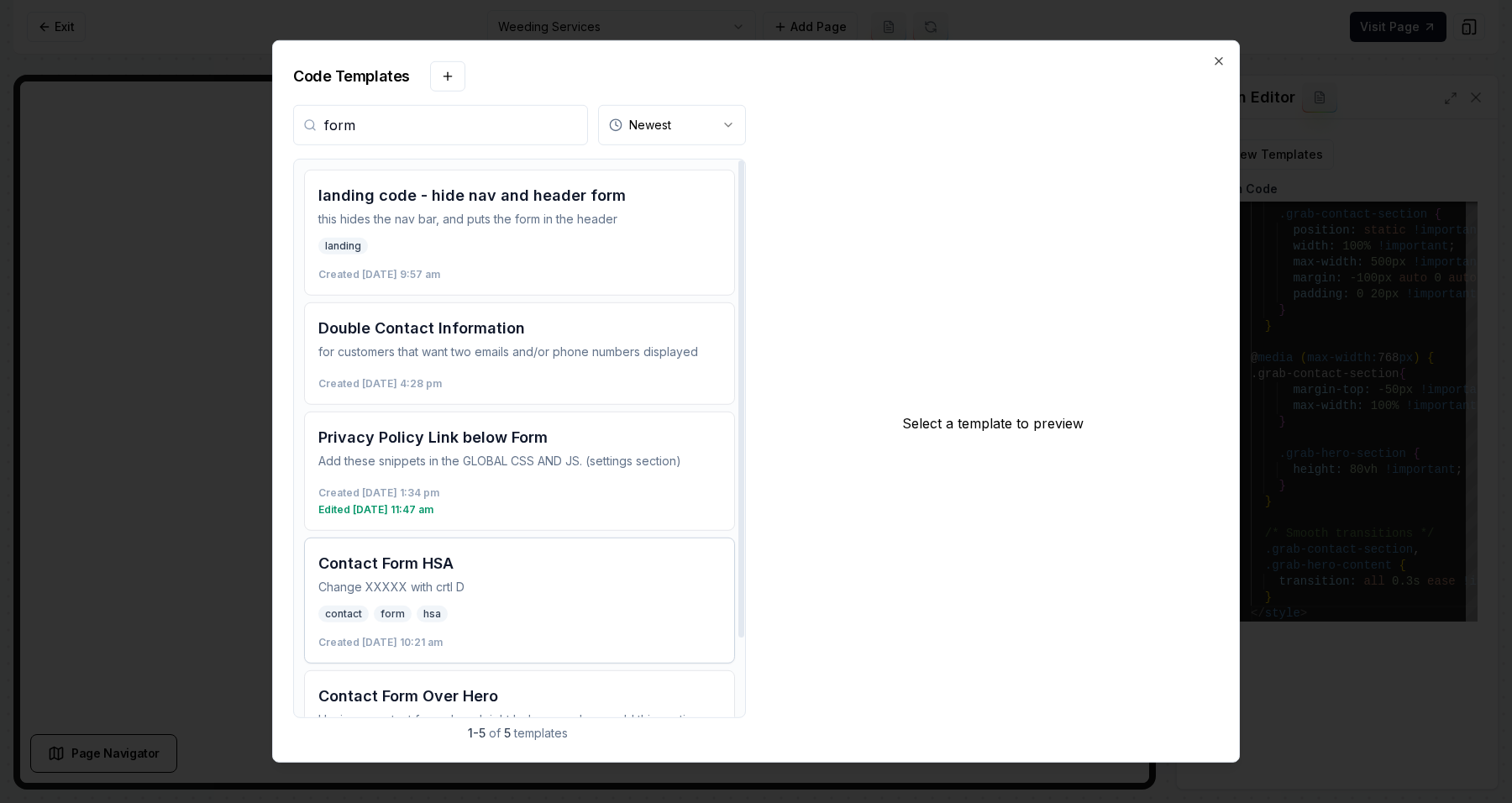 drag, startPoint x: 744, startPoint y: 214, endPoint x: 722, endPoint y: 522, distance: 308.78471 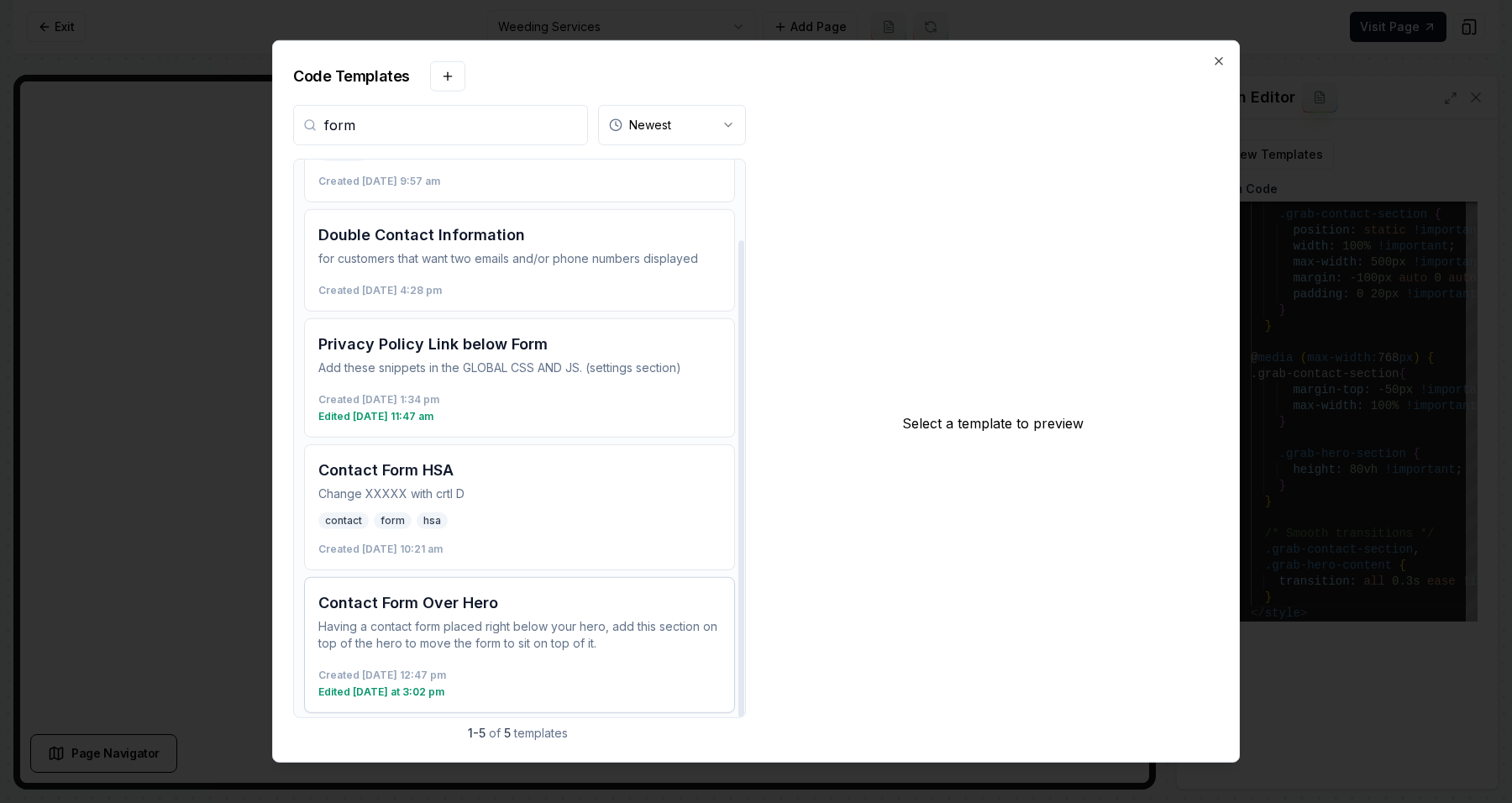 click on "Having a contact form placed right below your hero, add this section on top of the hero to move the form to sit on top of it." at bounding box center [519, 635] 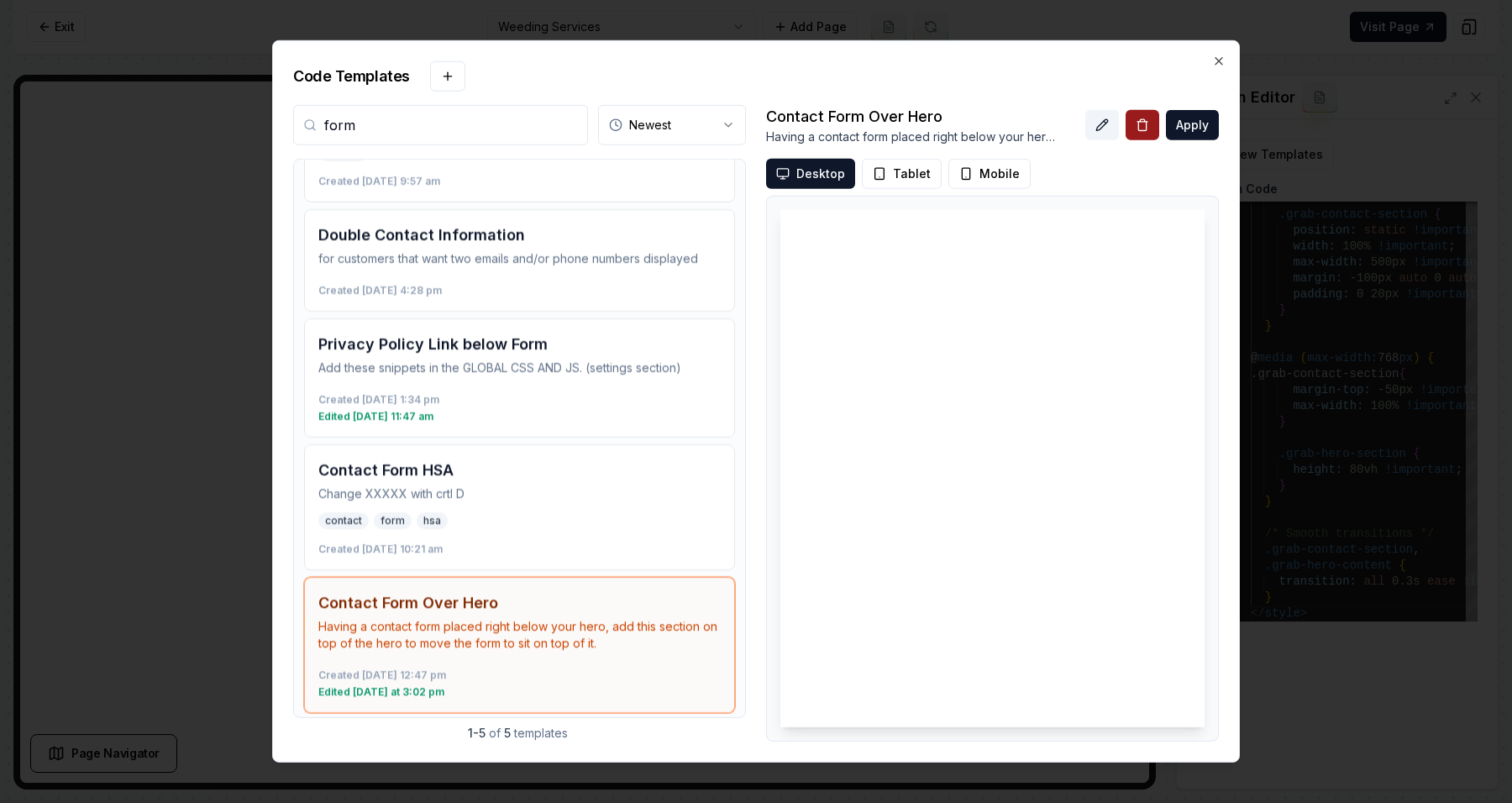 click 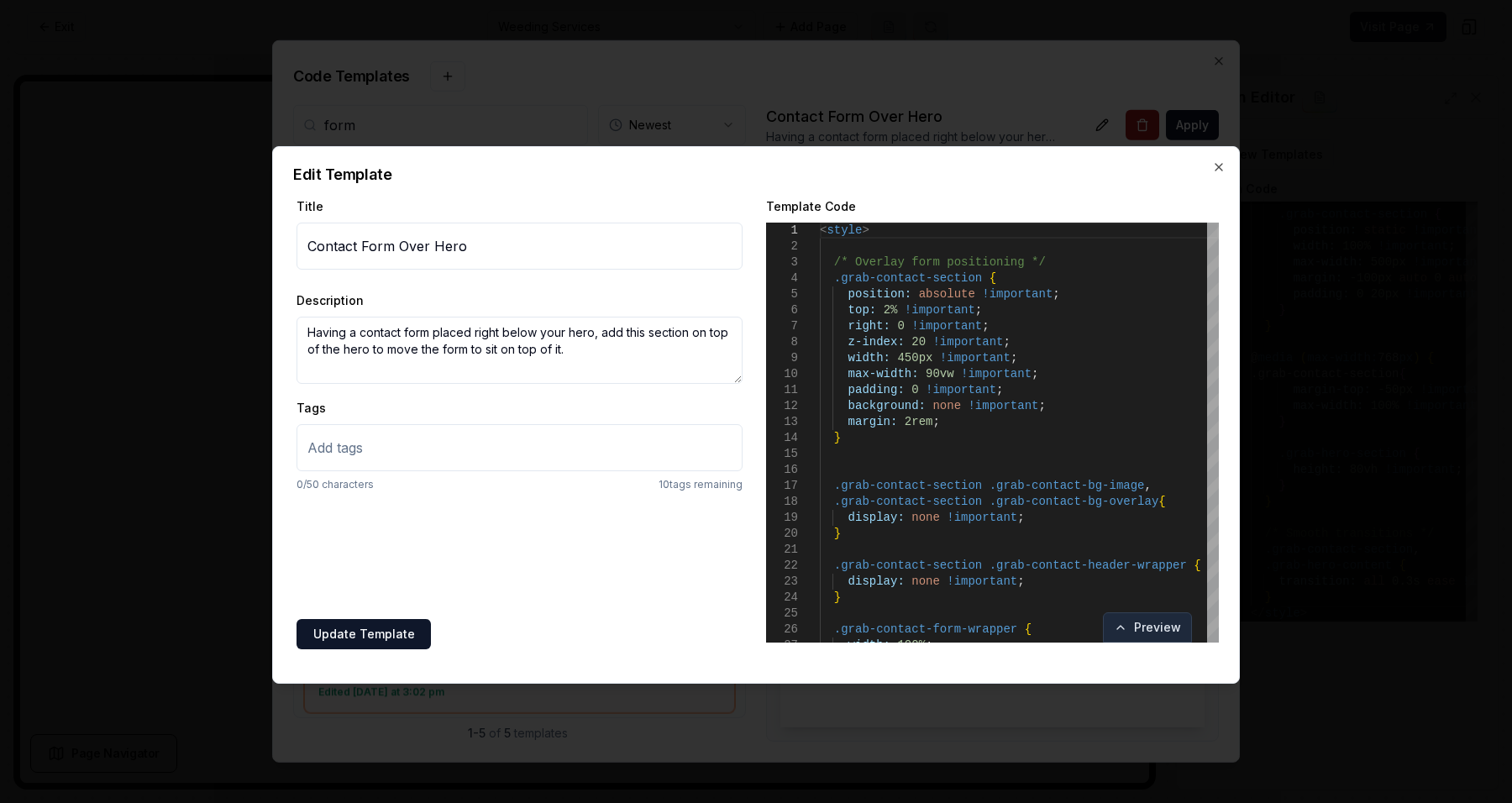 click on "Tags" at bounding box center [519, 448] 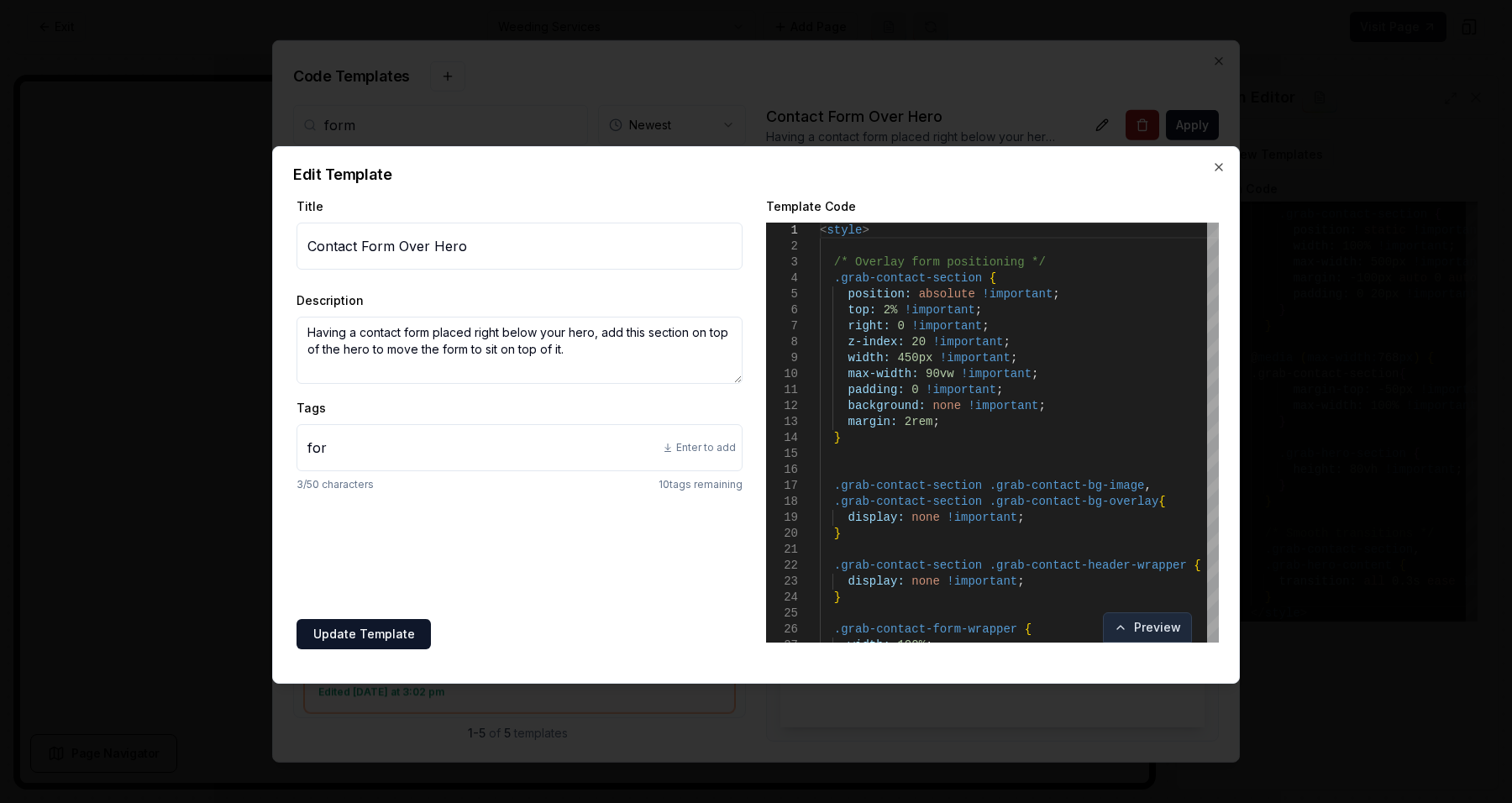 type on "form" 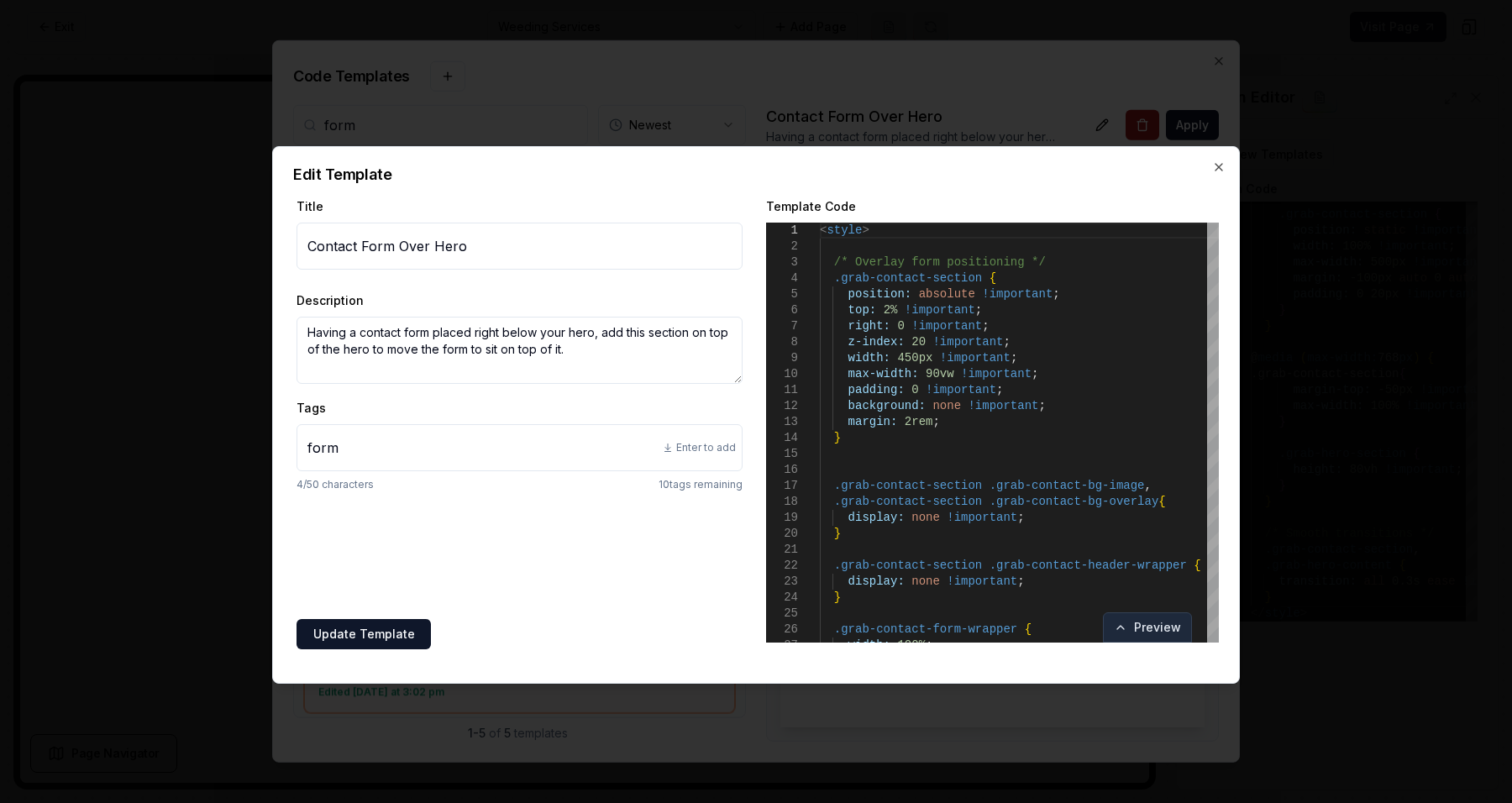 type 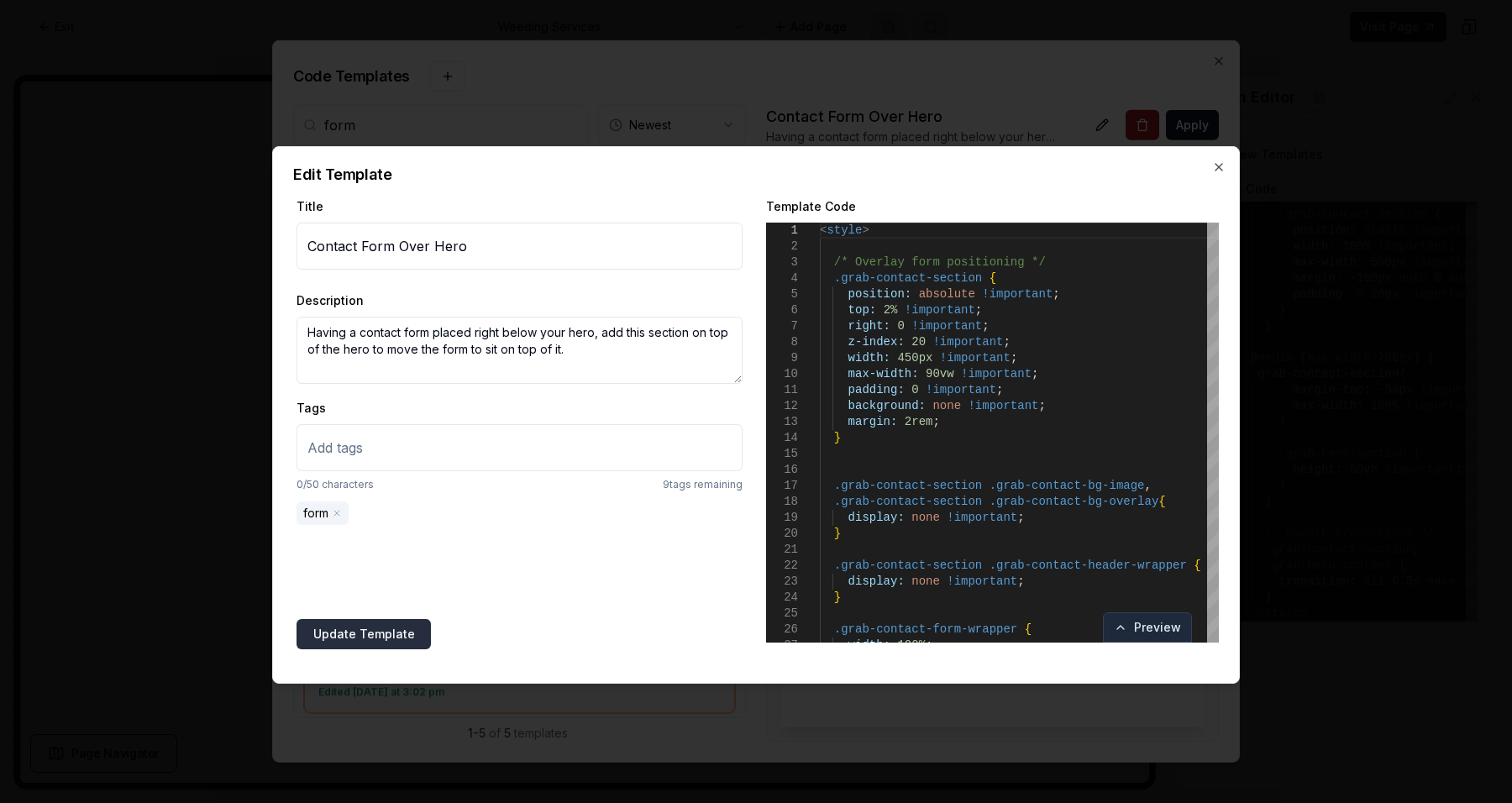 click on "Update Template" at bounding box center [364, 634] 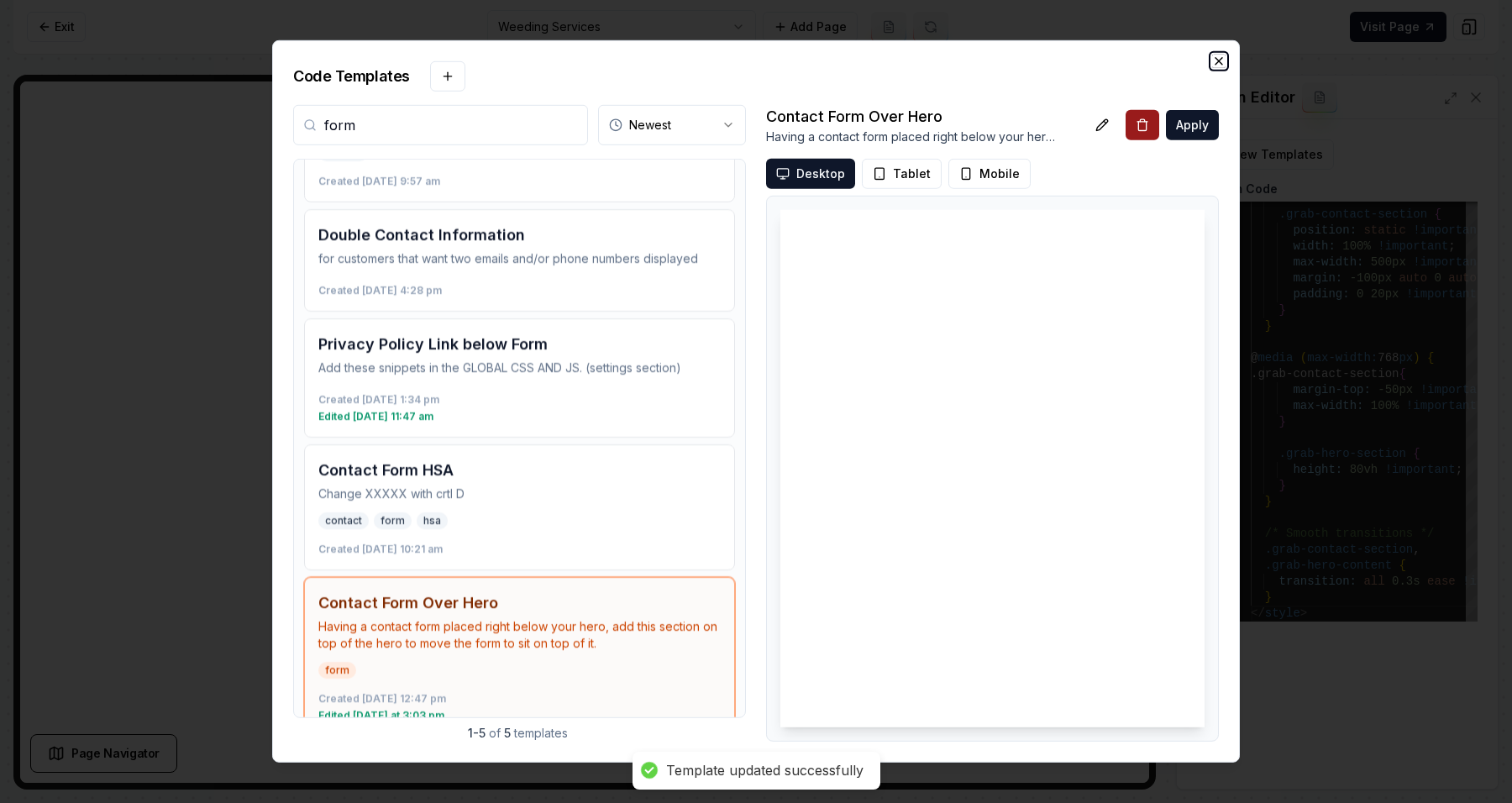 click 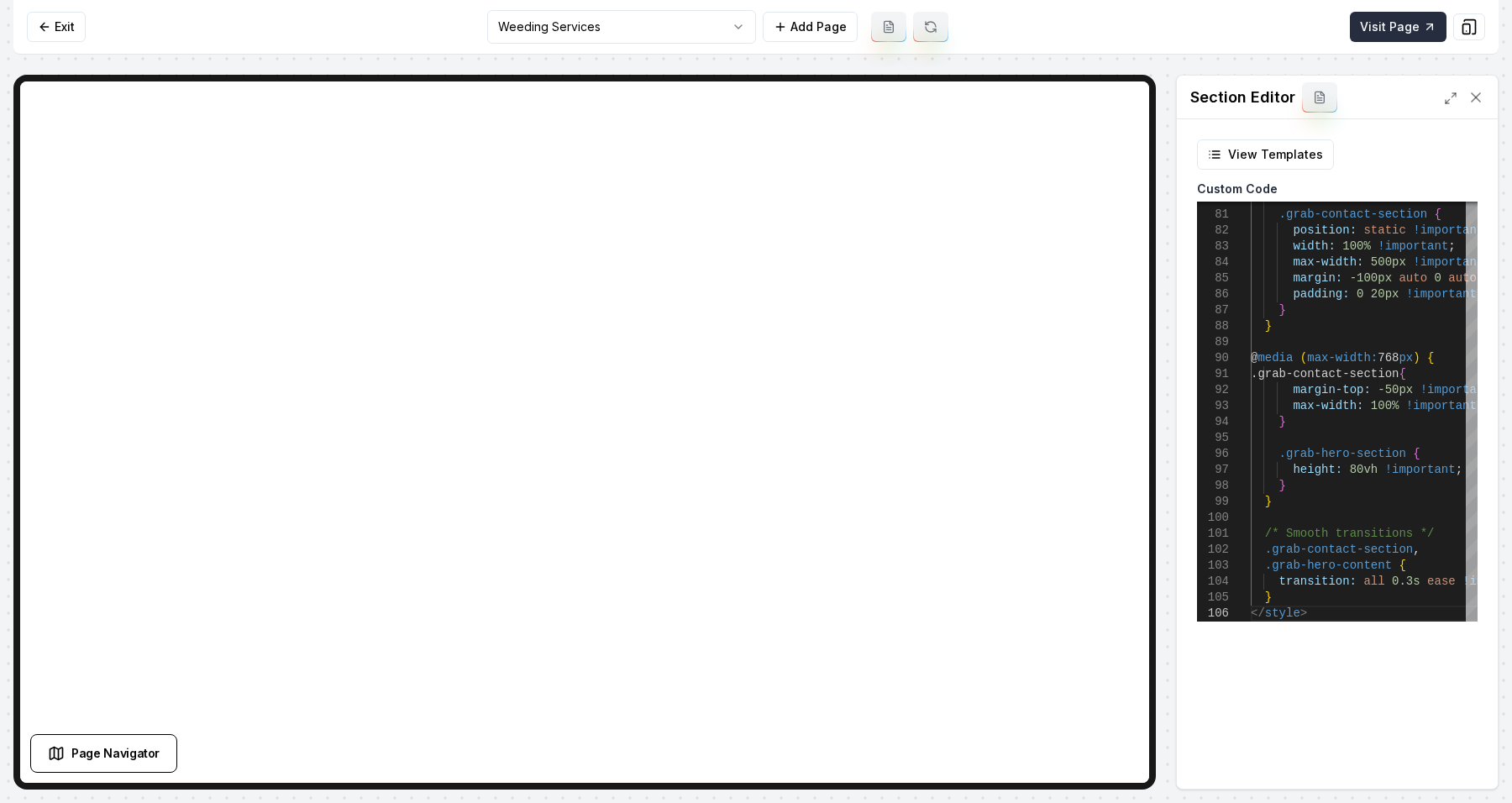 click on "Visit Page" at bounding box center (1398, 27) 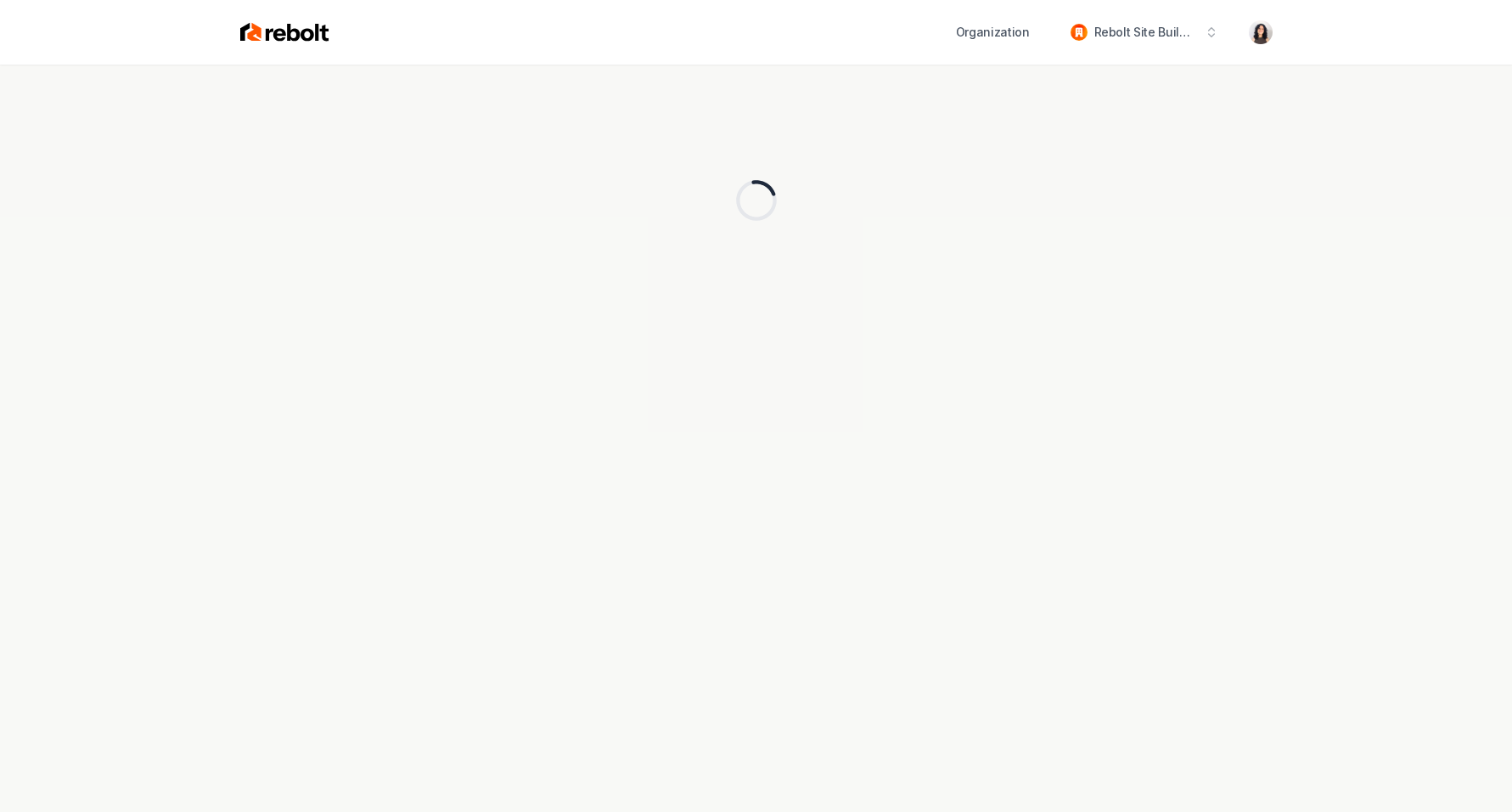 scroll, scrollTop: 0, scrollLeft: 0, axis: both 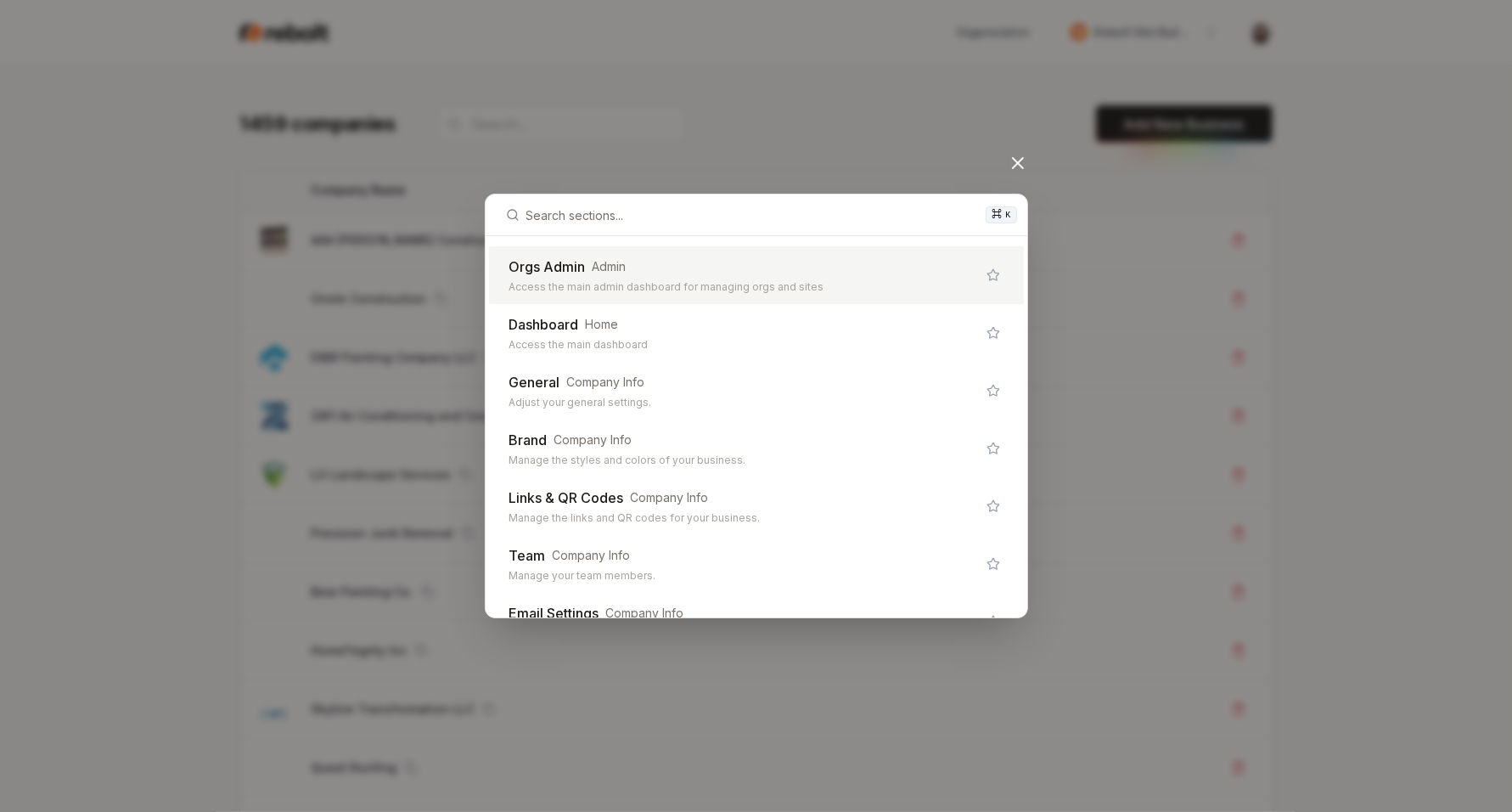 click on "Orgs Admin  Admin" at bounding box center (743, 267) 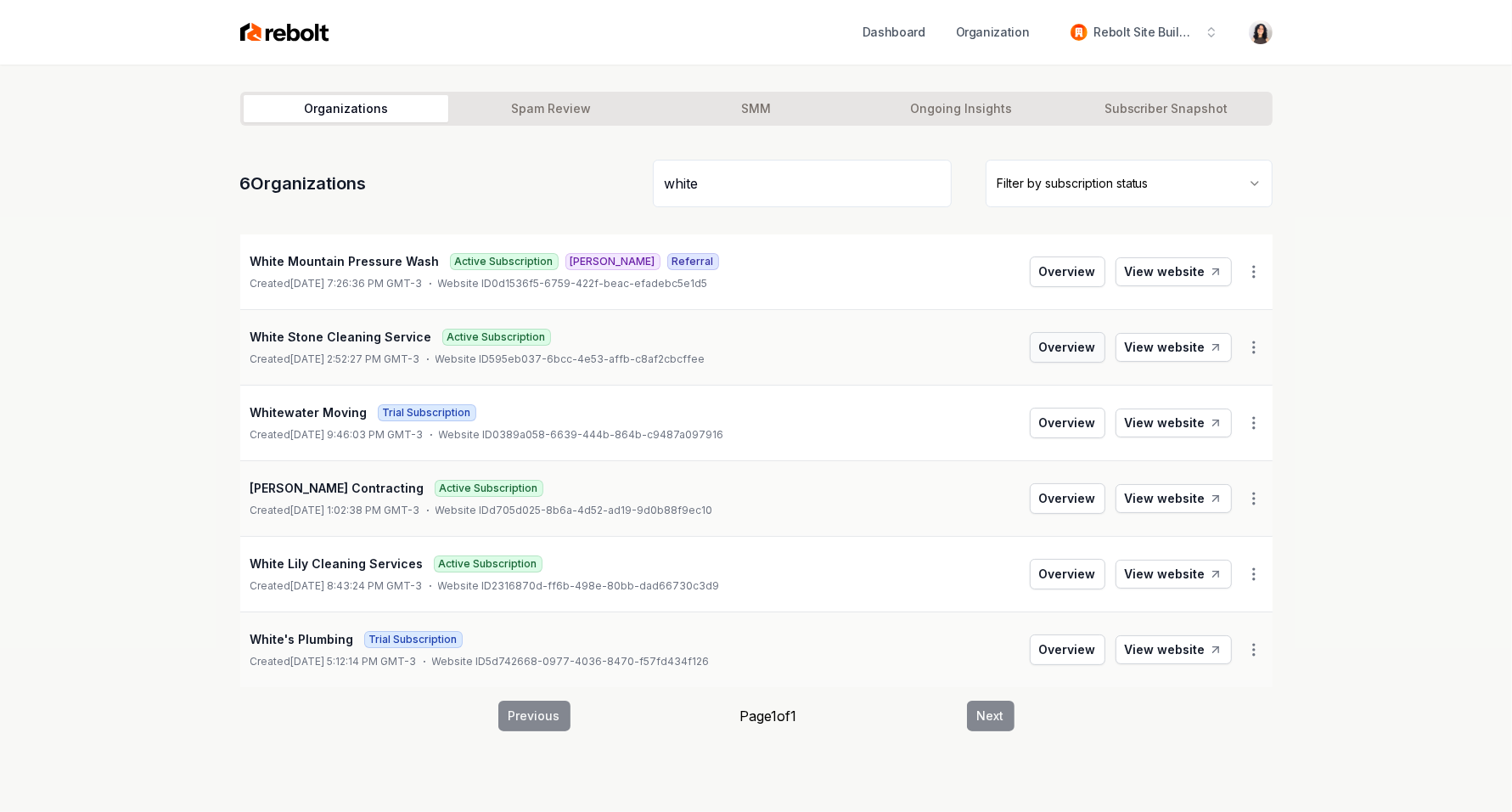 type on "white" 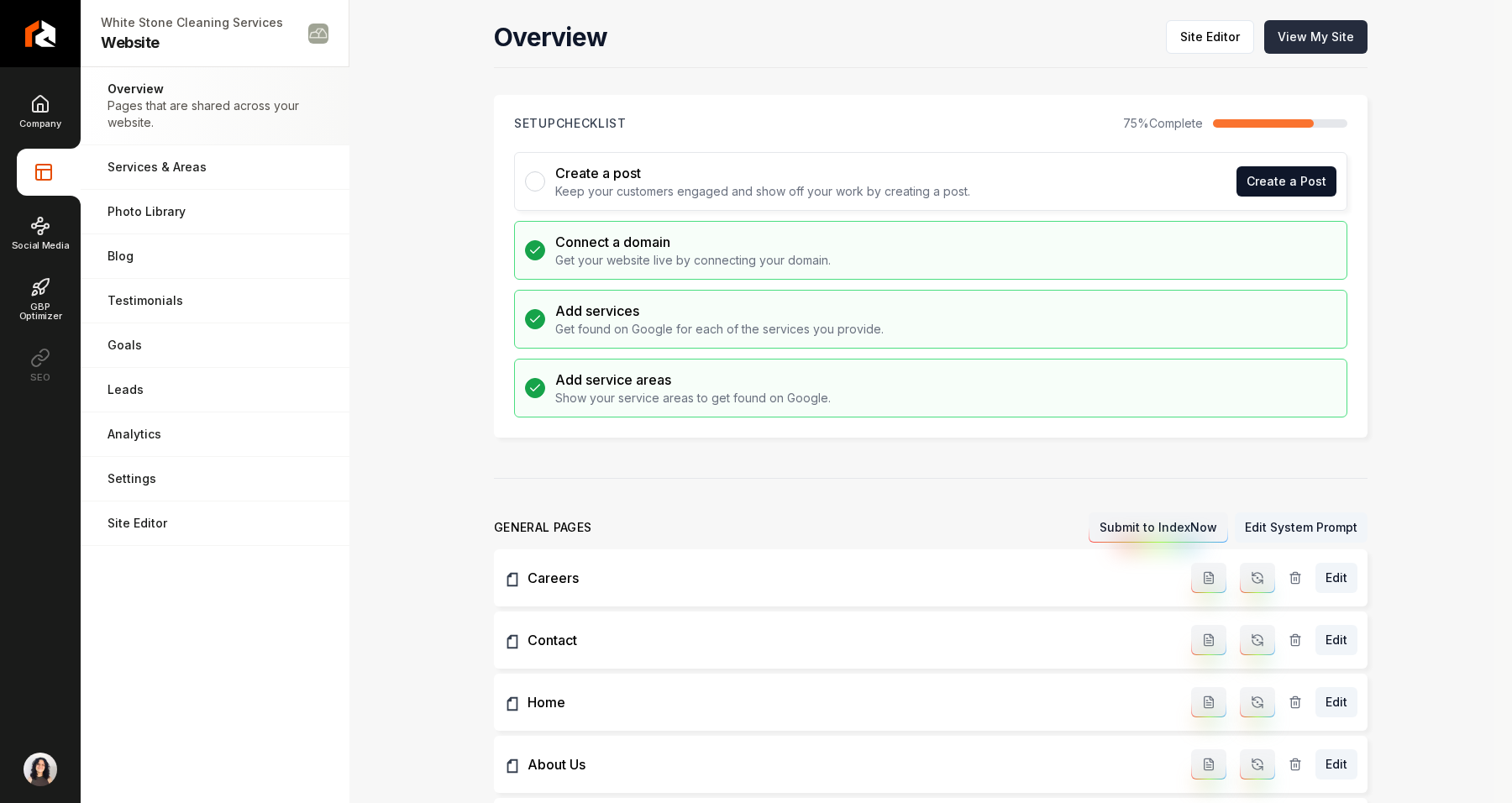 click on "View My Site" at bounding box center [1315, 37] 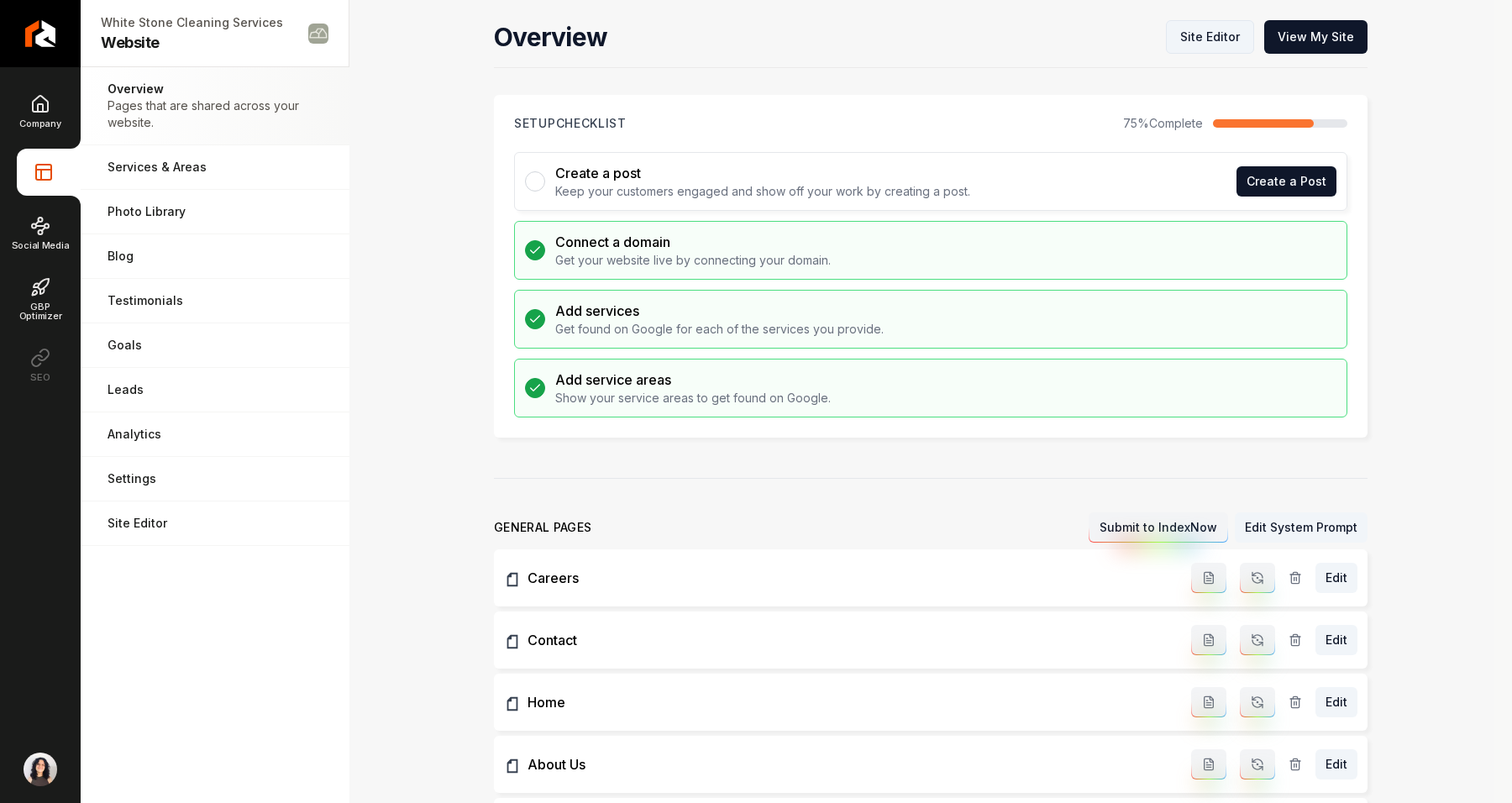 click on "Site Editor" at bounding box center (1210, 37) 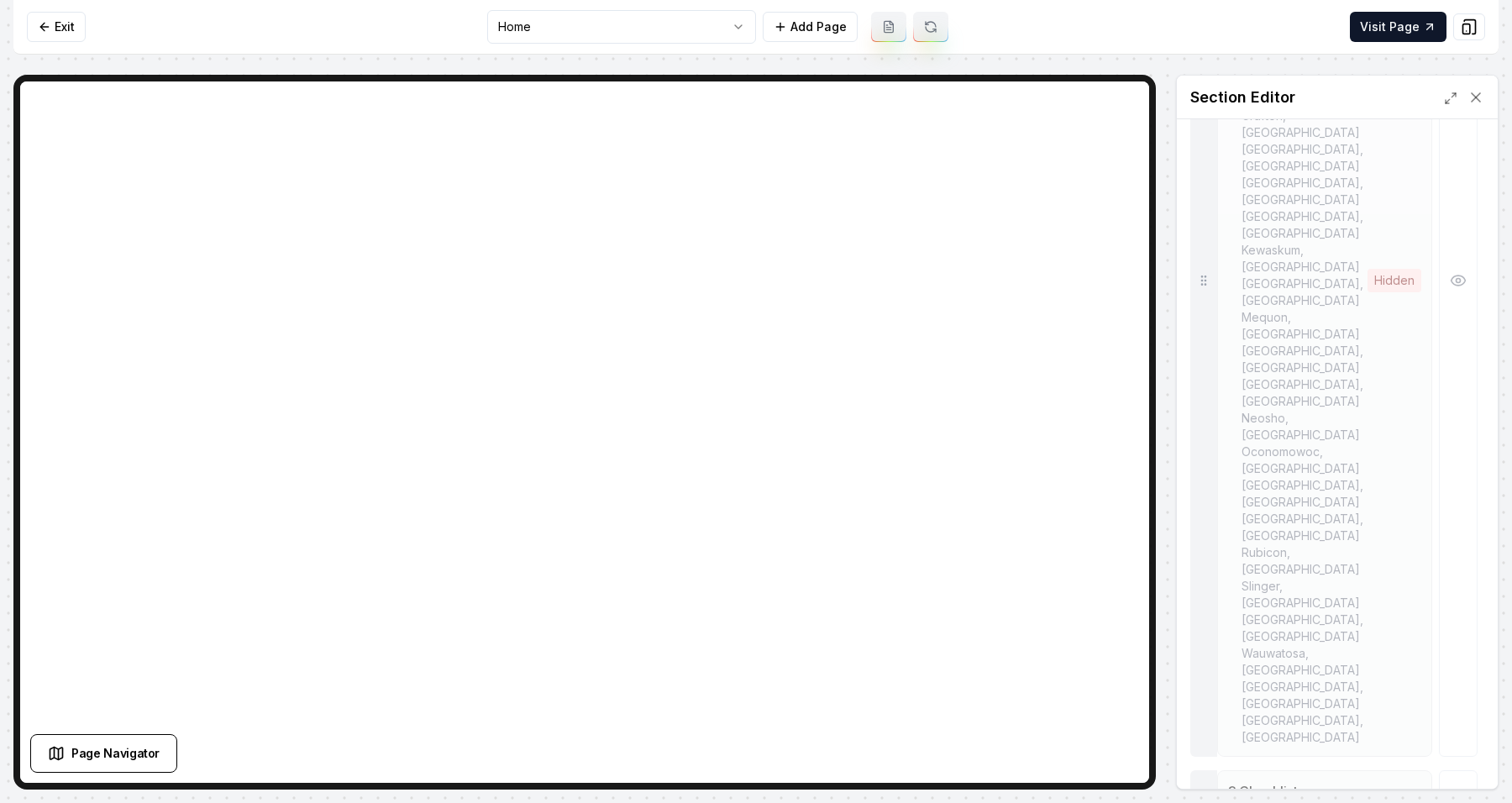 scroll, scrollTop: 821, scrollLeft: 0, axis: vertical 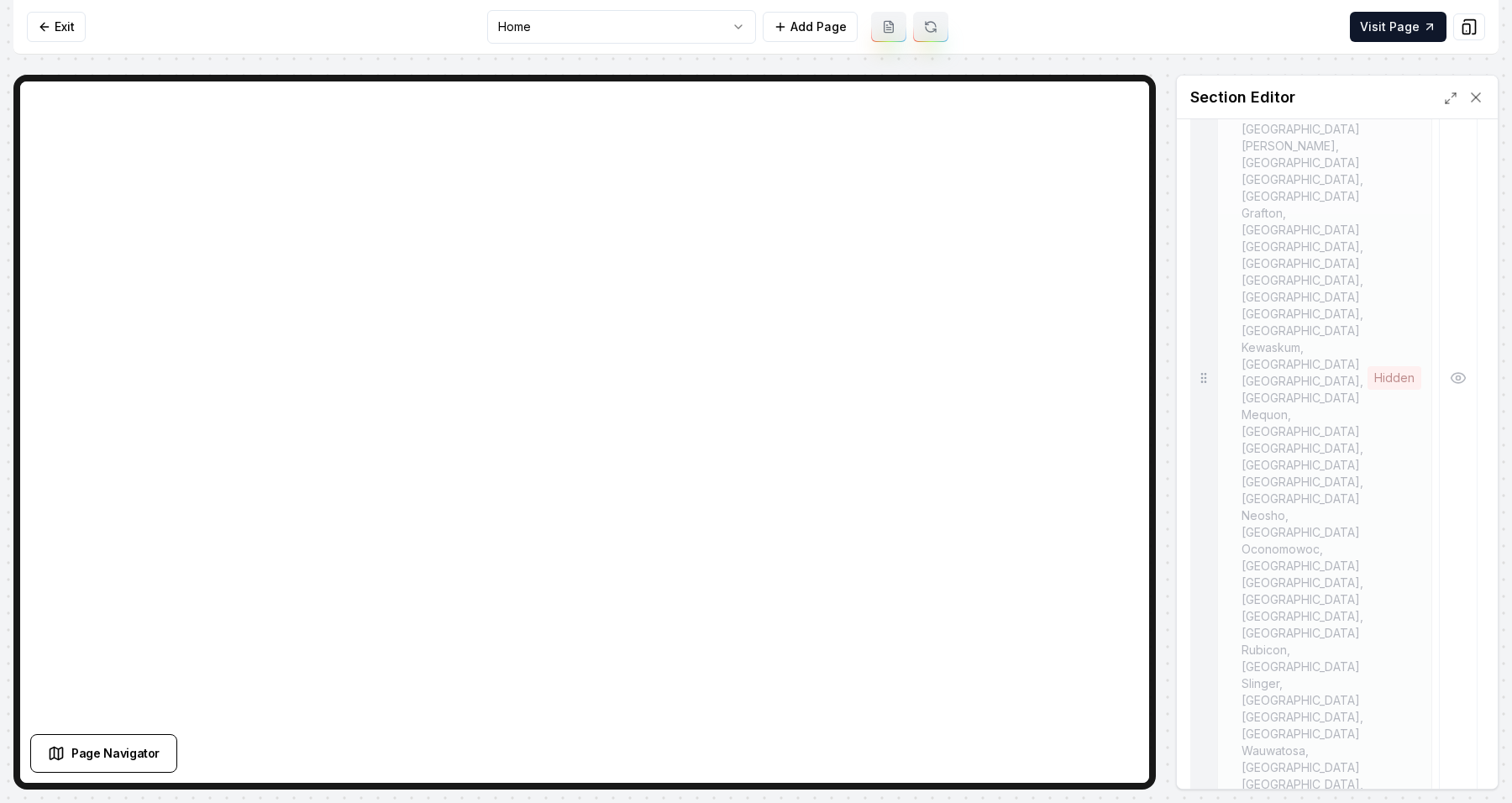click at bounding box center [1458, 899] 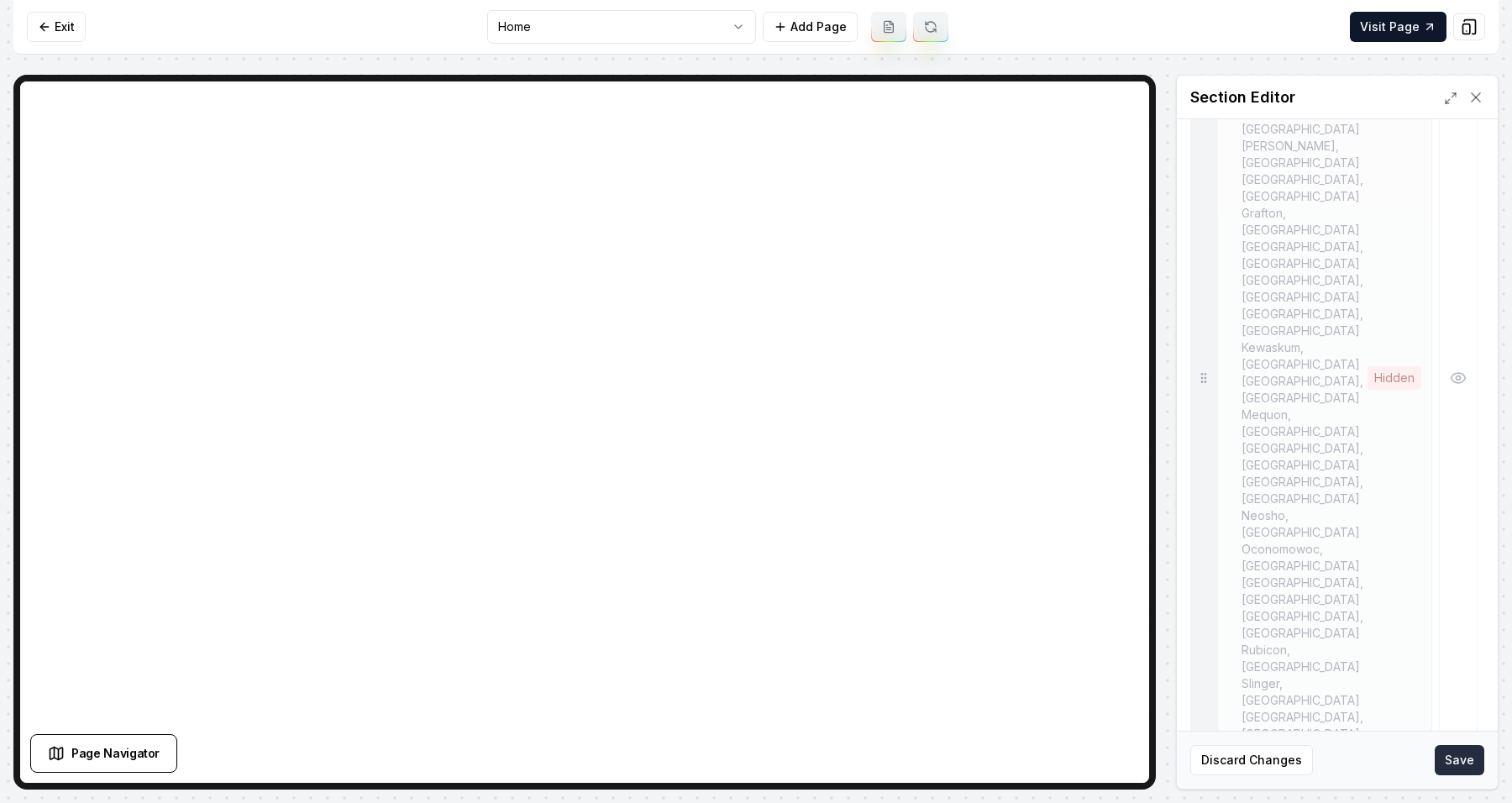 click on "Save" at bounding box center [1459, 760] 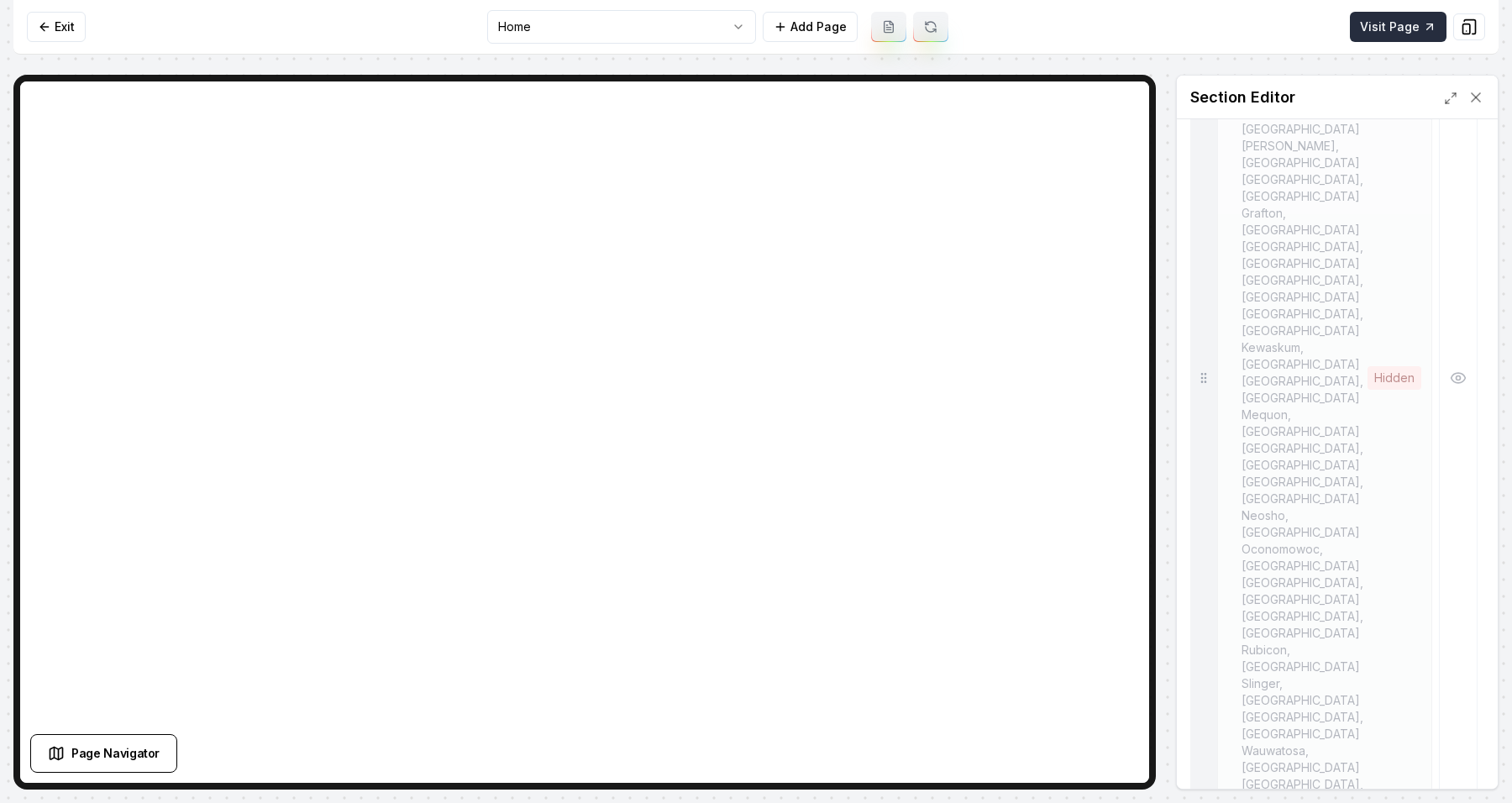 click on "Visit Page" at bounding box center [1398, 27] 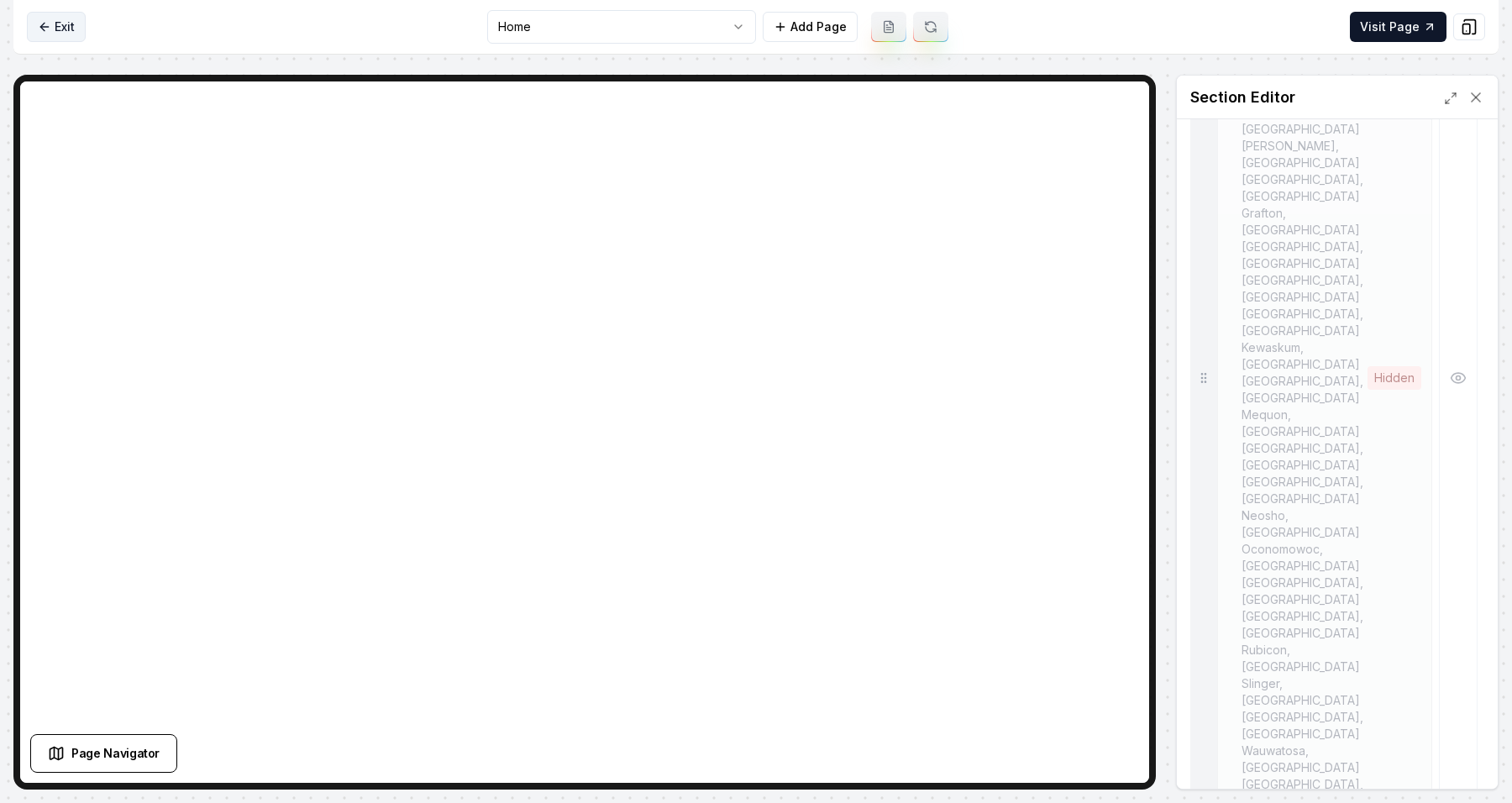 click on "Exit" at bounding box center (56, 27) 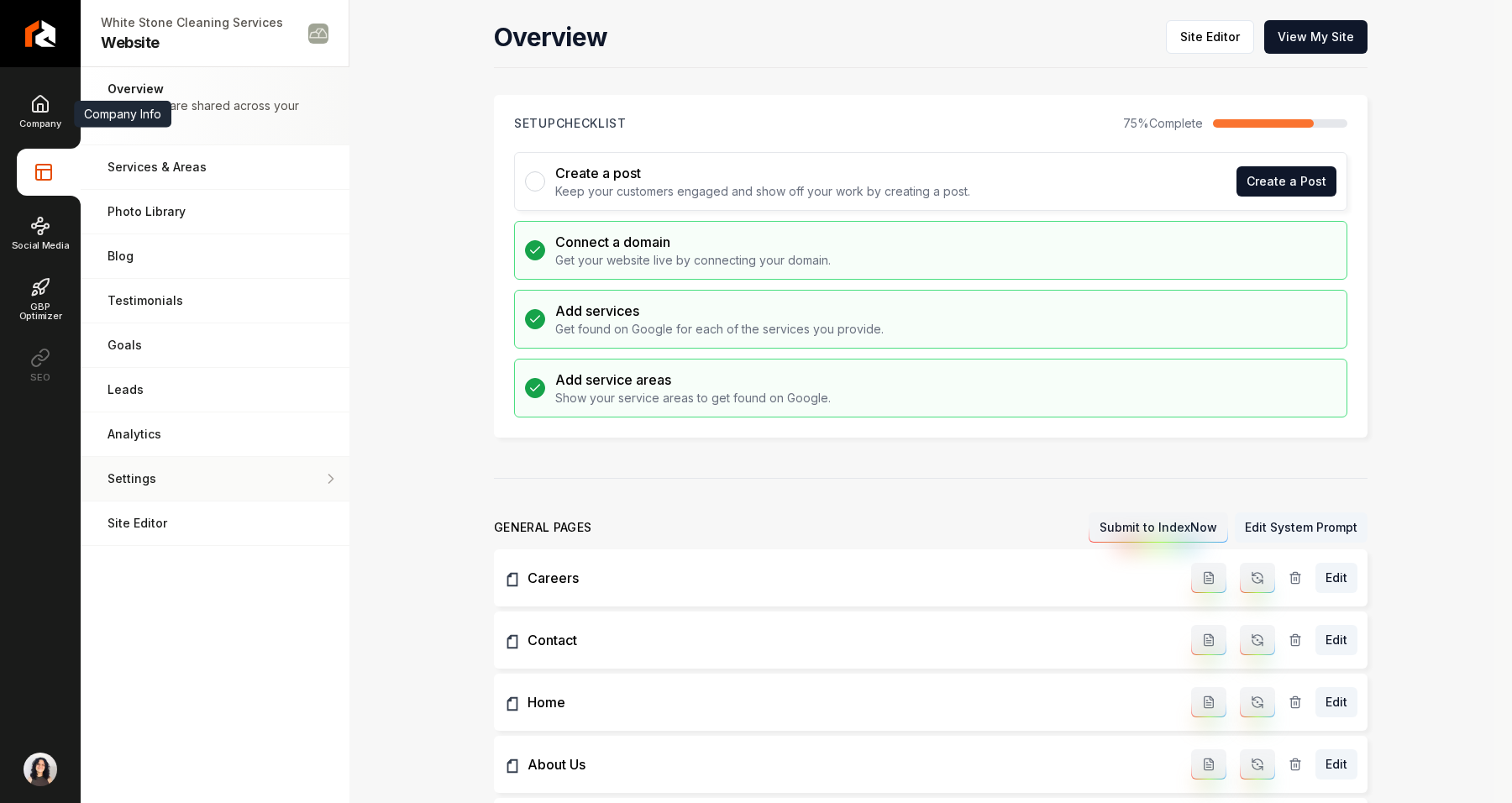 click on "Settings" at bounding box center (215, 479) 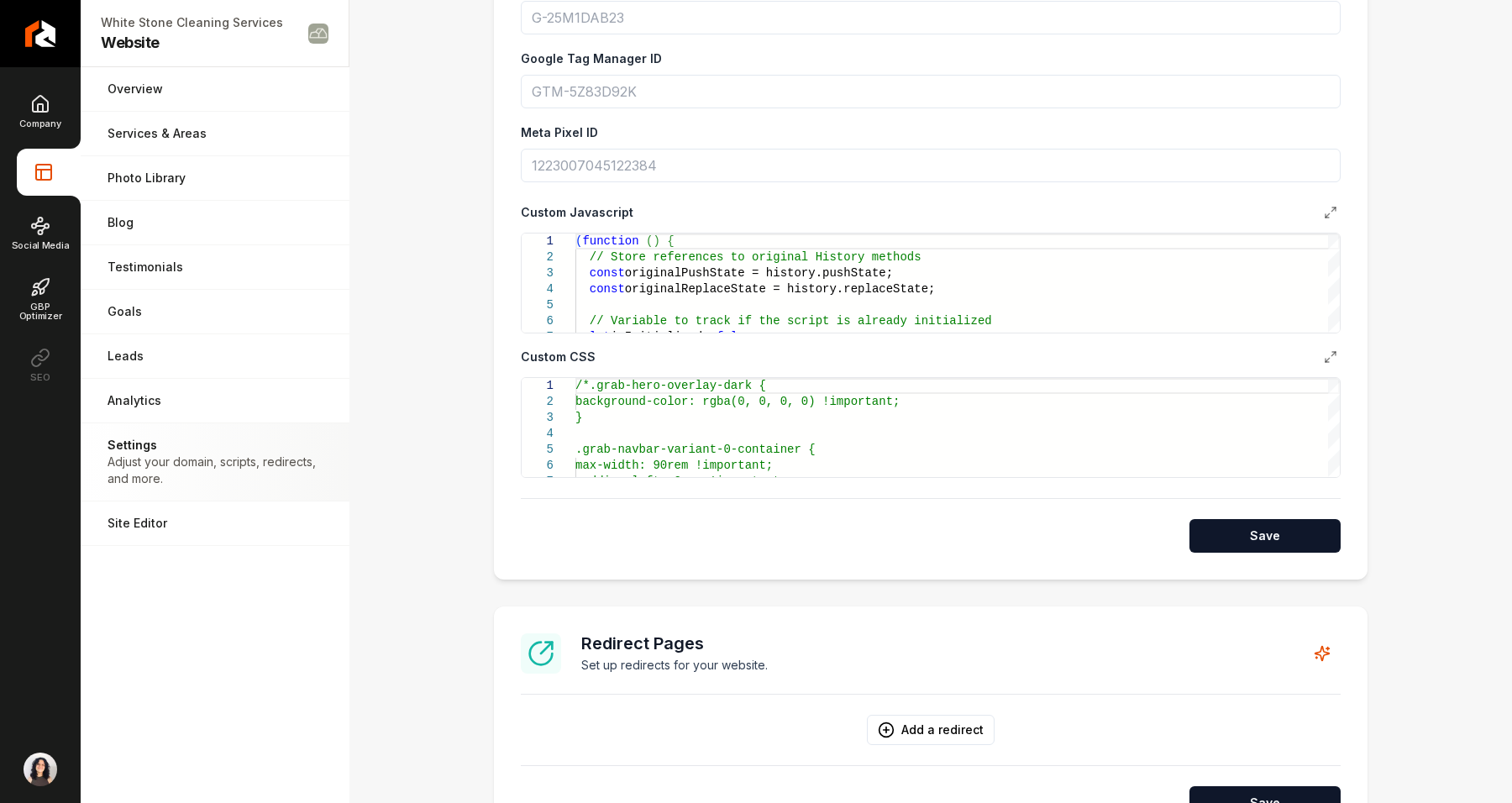 scroll, scrollTop: 875, scrollLeft: 0, axis: vertical 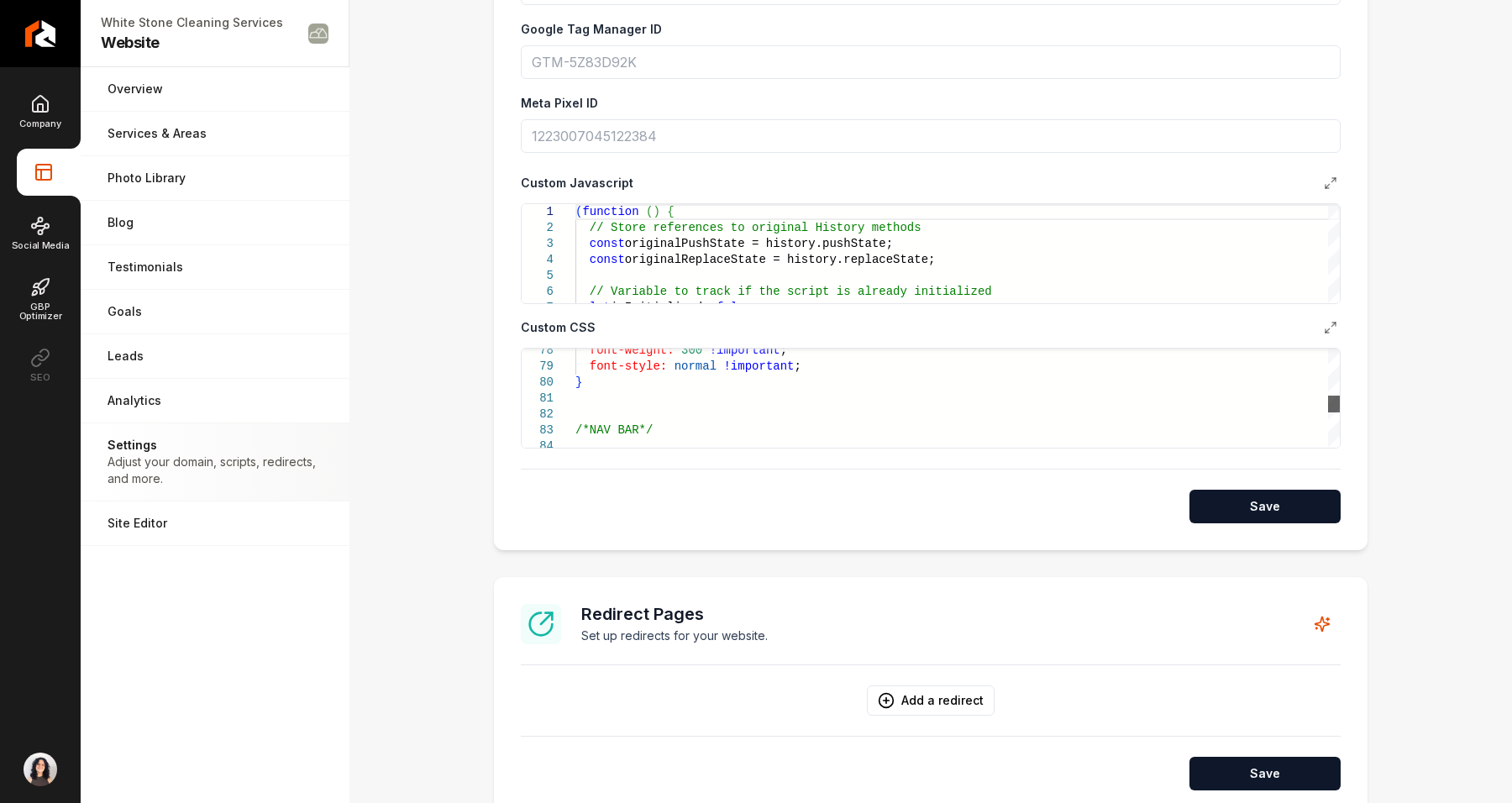 click at bounding box center [1334, 404] 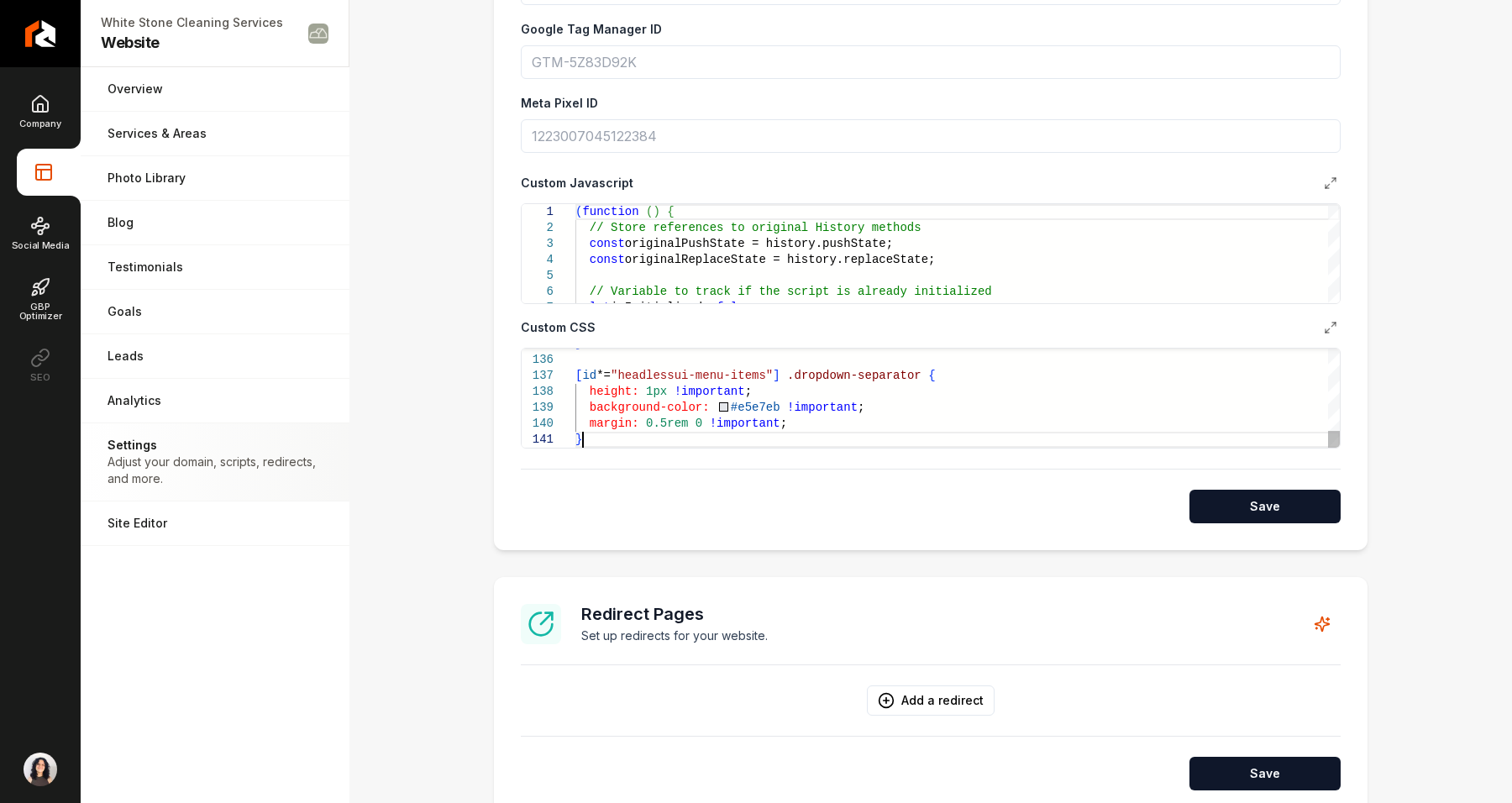 scroll, scrollTop: 0, scrollLeft: 0, axis: both 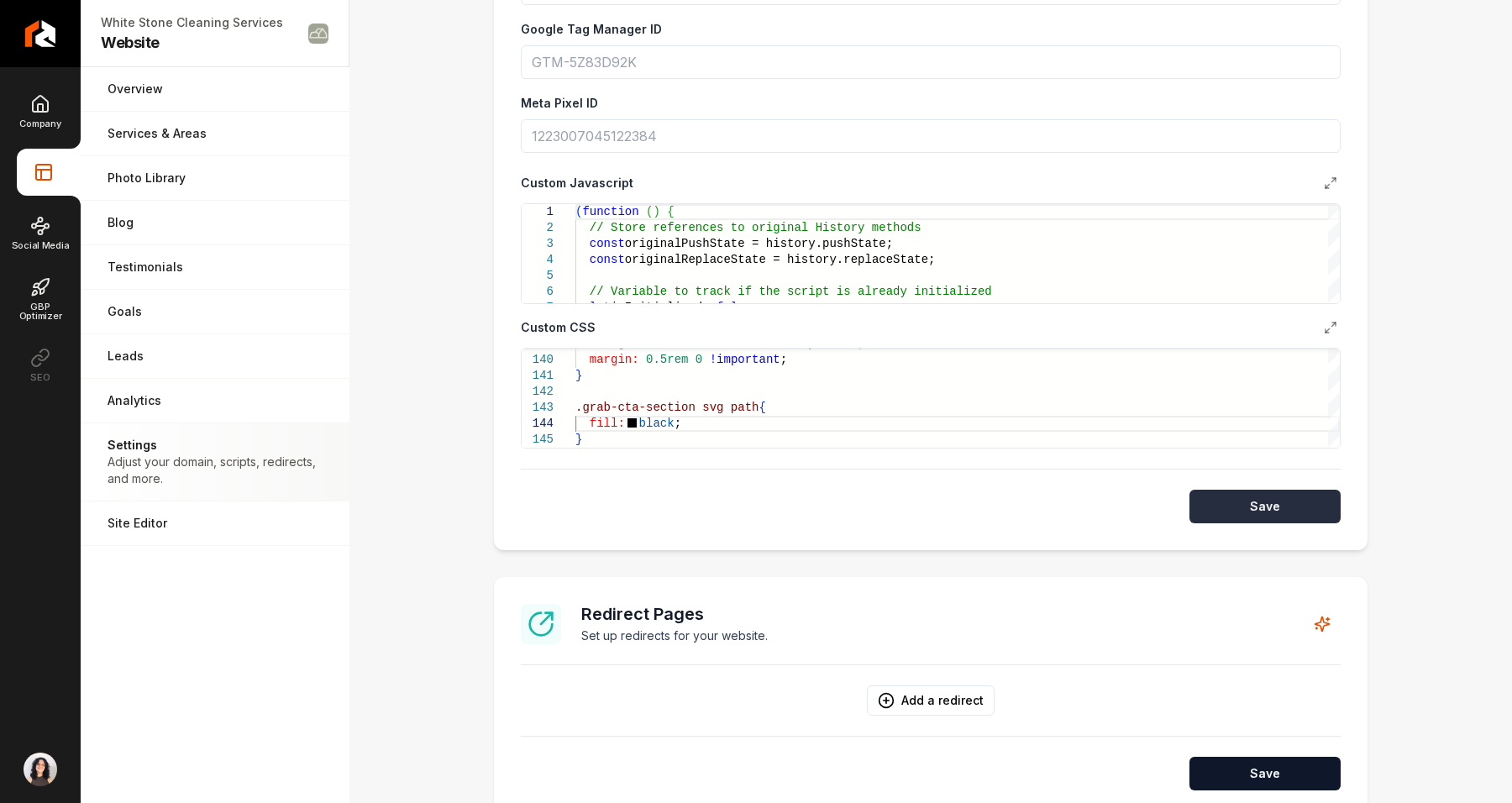 click on "Save" at bounding box center (1265, 506) 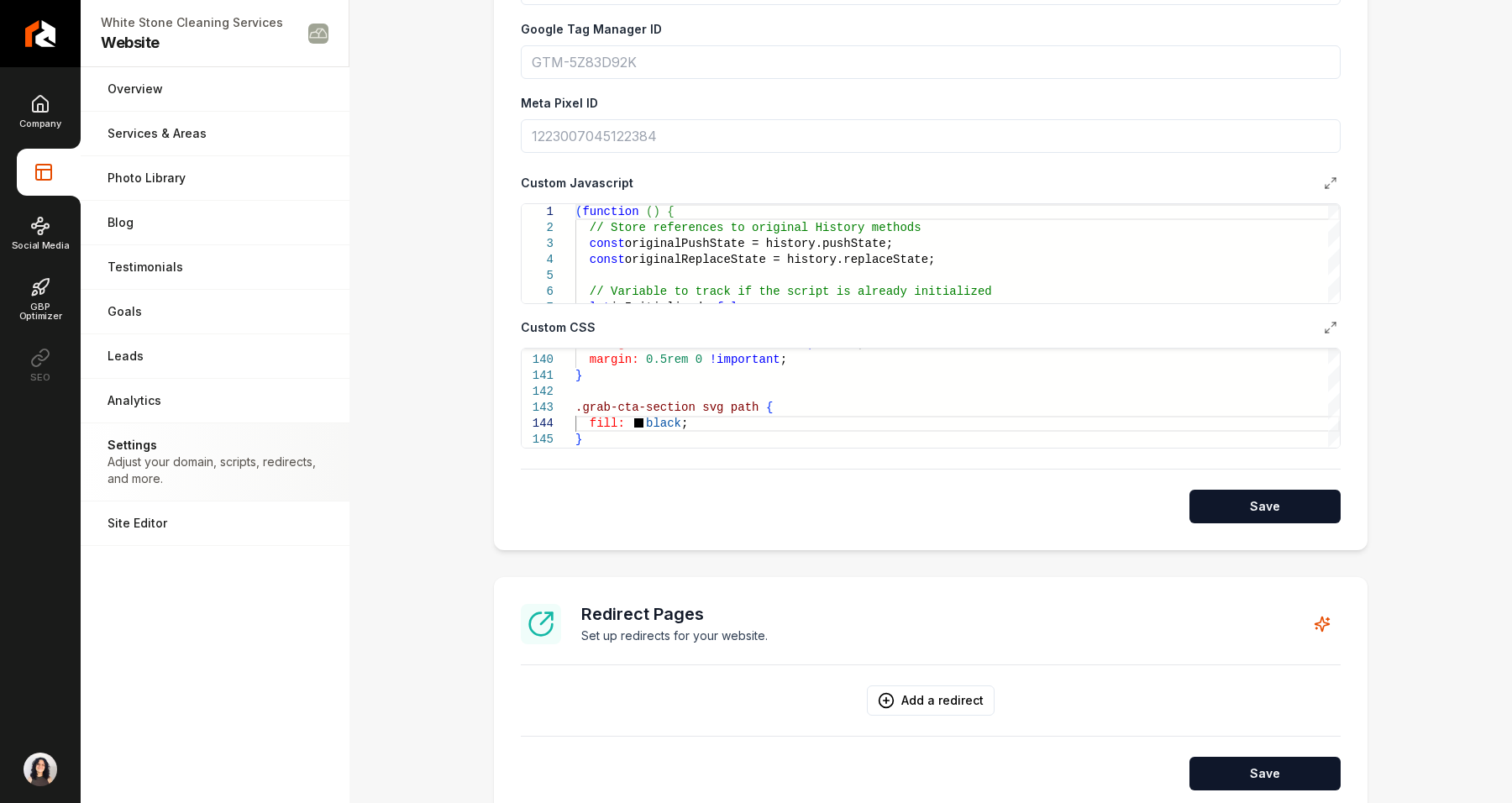 click on "Company Website Social Media GBP Optimizer SEO" at bounding box center [40, 238] 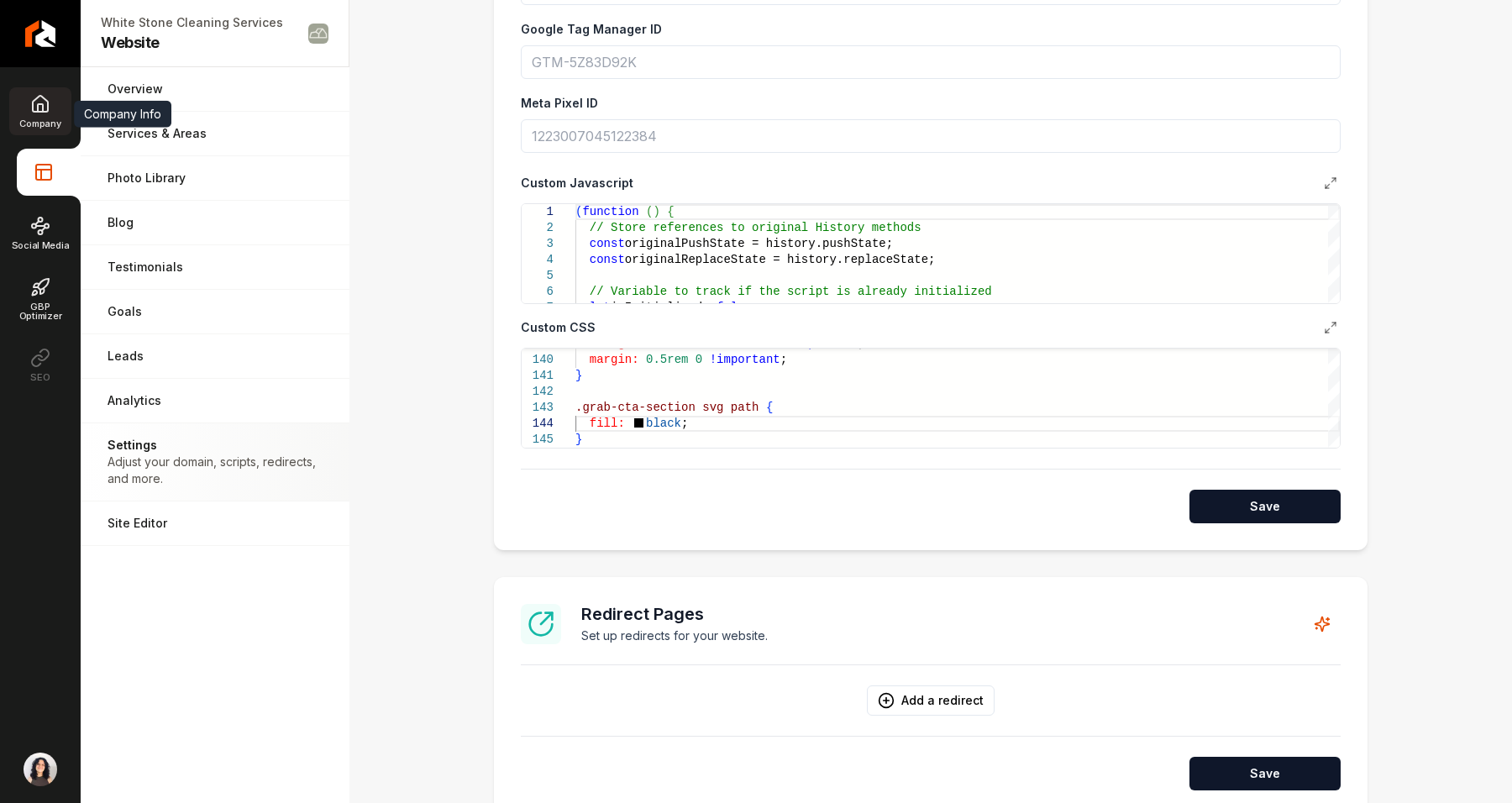 click on "Company" at bounding box center (39, 123) 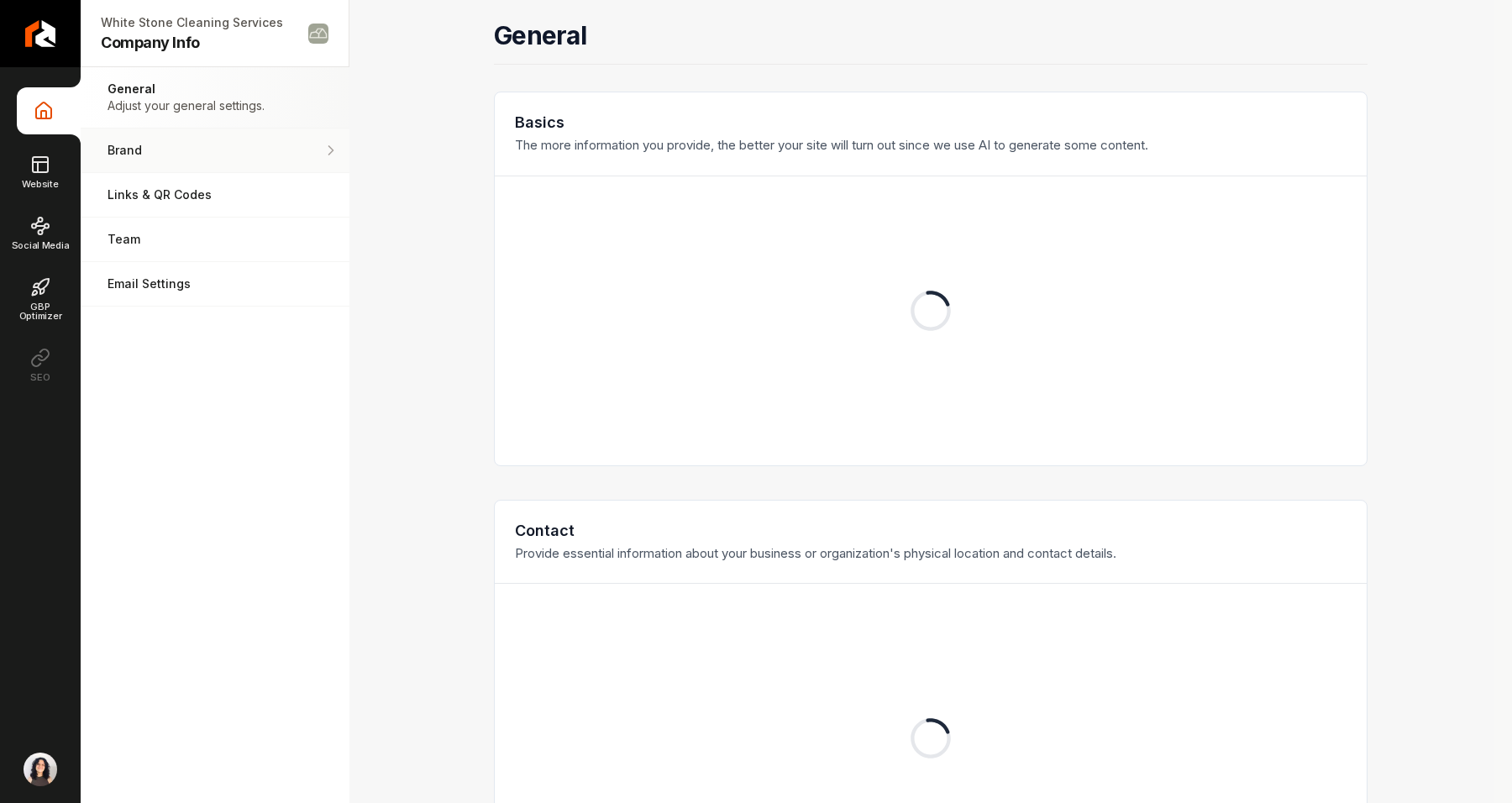 click on "Brand" at bounding box center [215, 150] 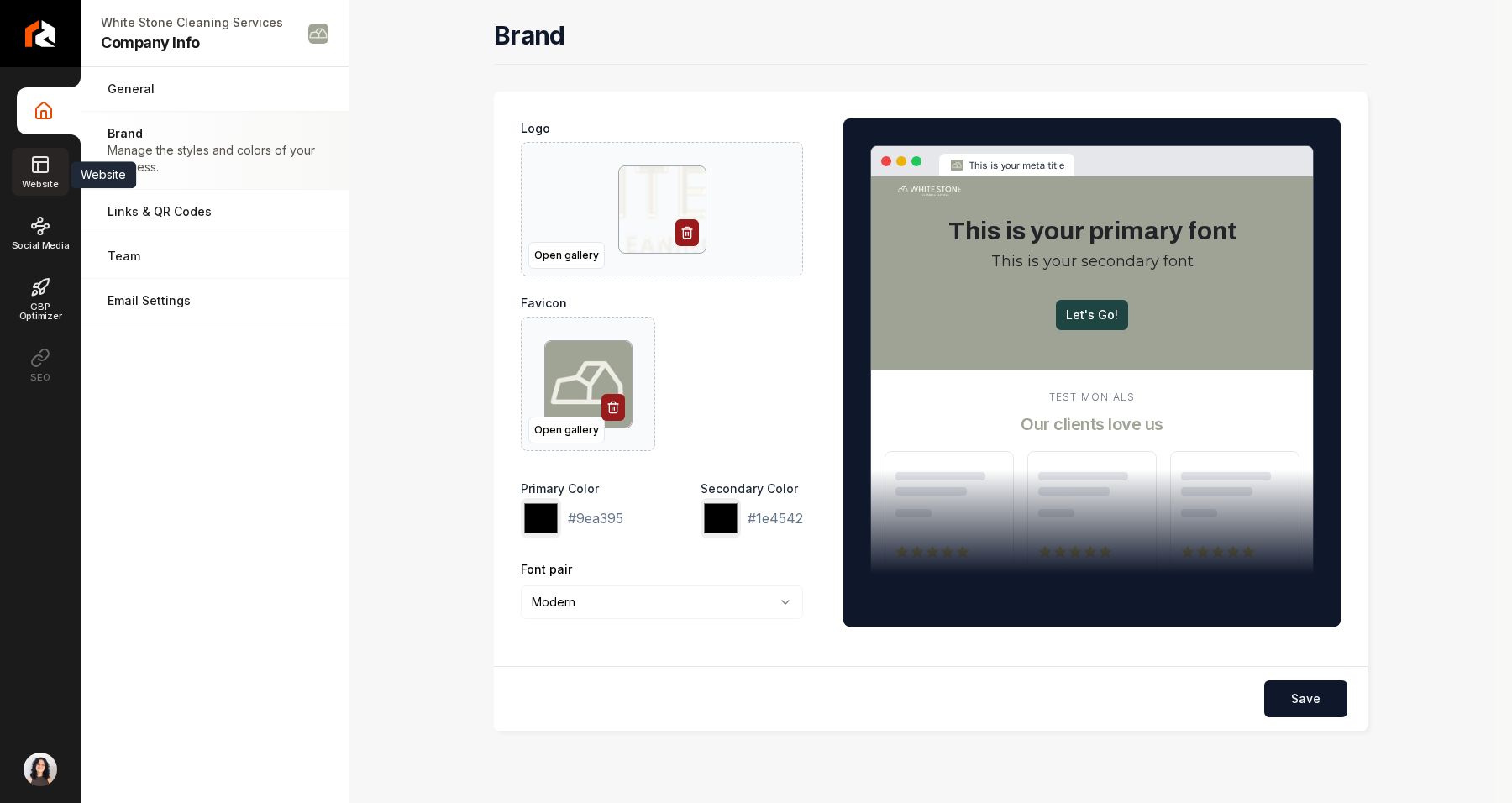 click 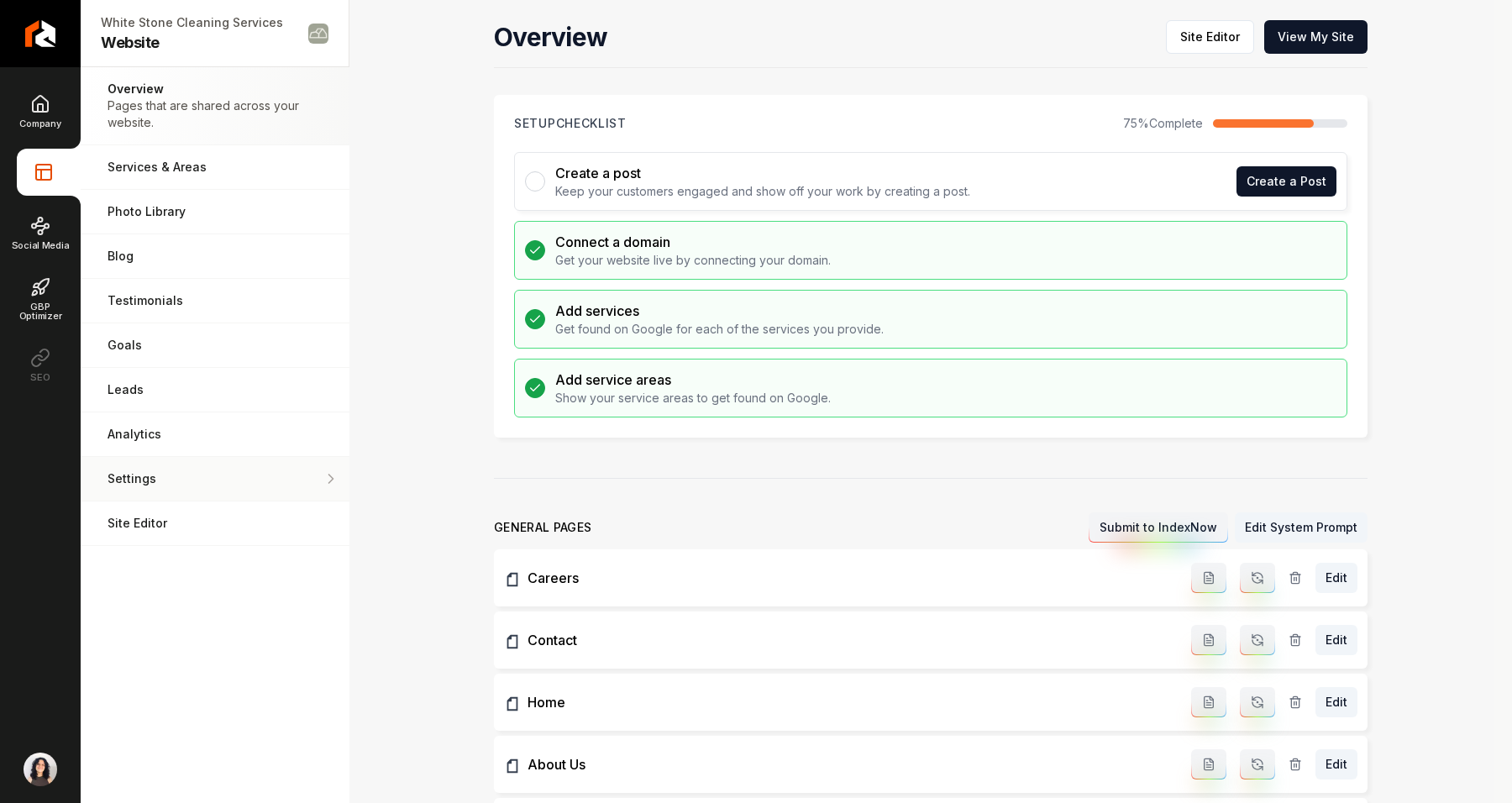 click on "Settings" at bounding box center [215, 479] 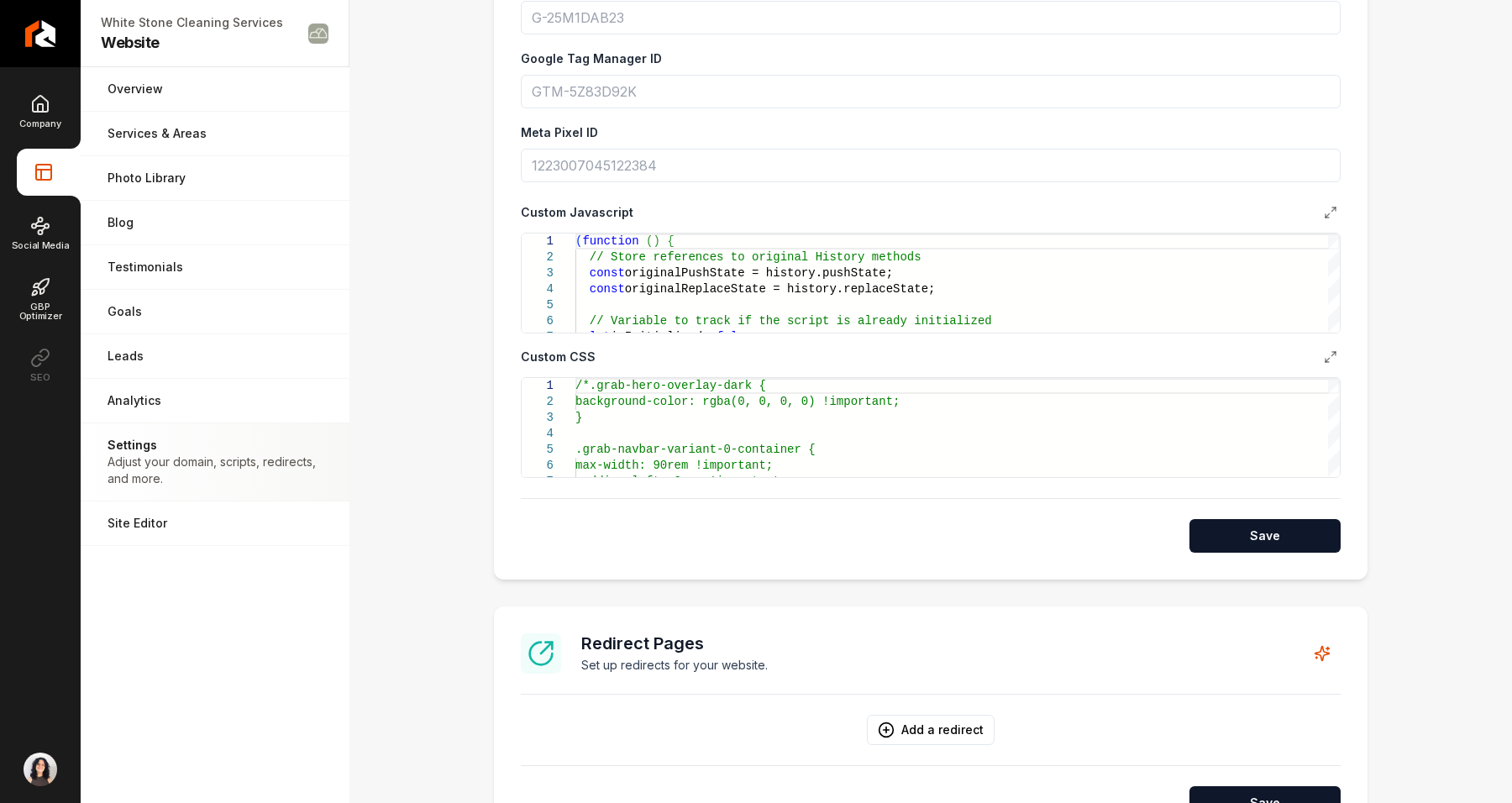 scroll, scrollTop: 932, scrollLeft: 0, axis: vertical 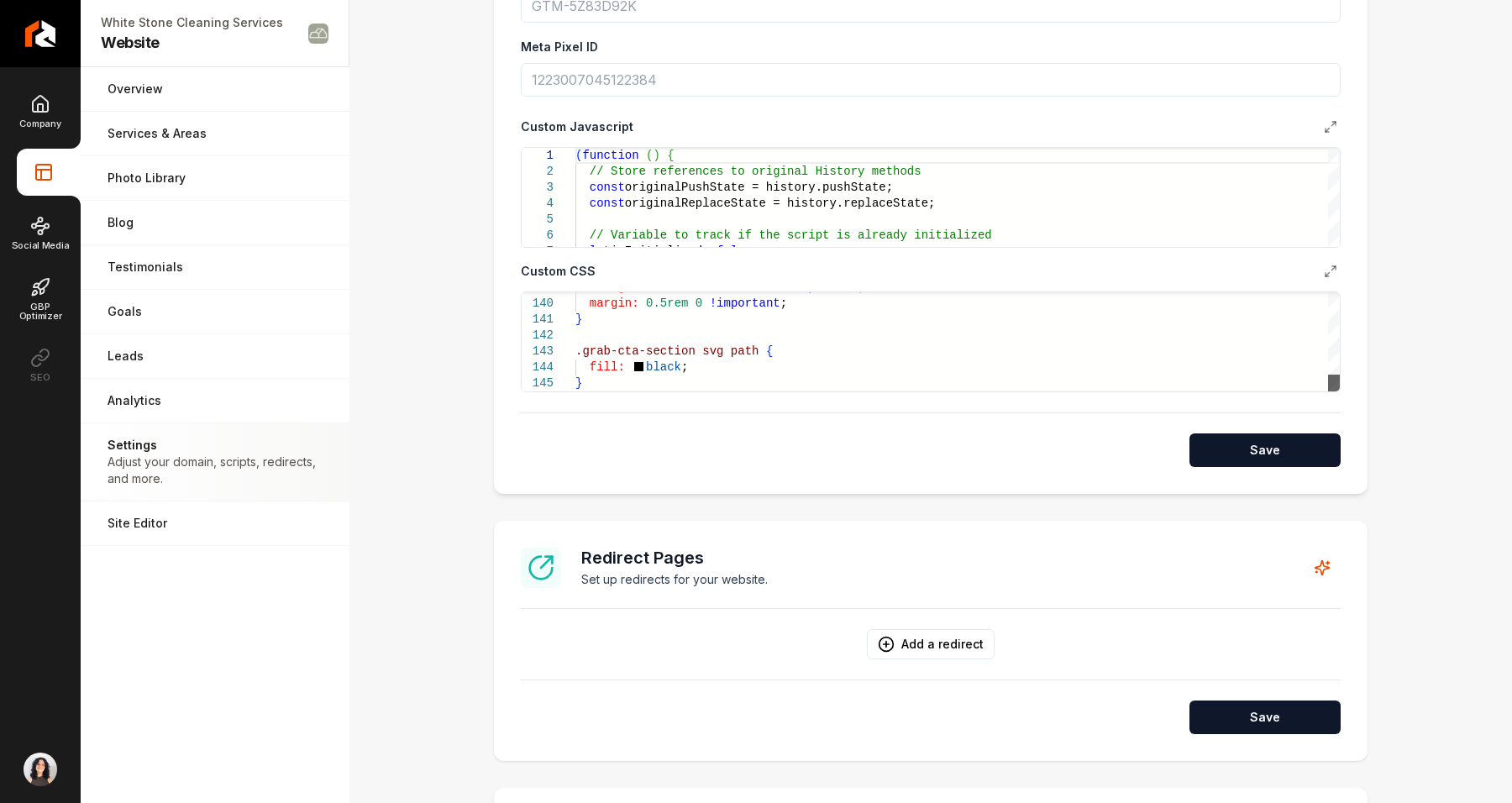 click at bounding box center (1334, 383) 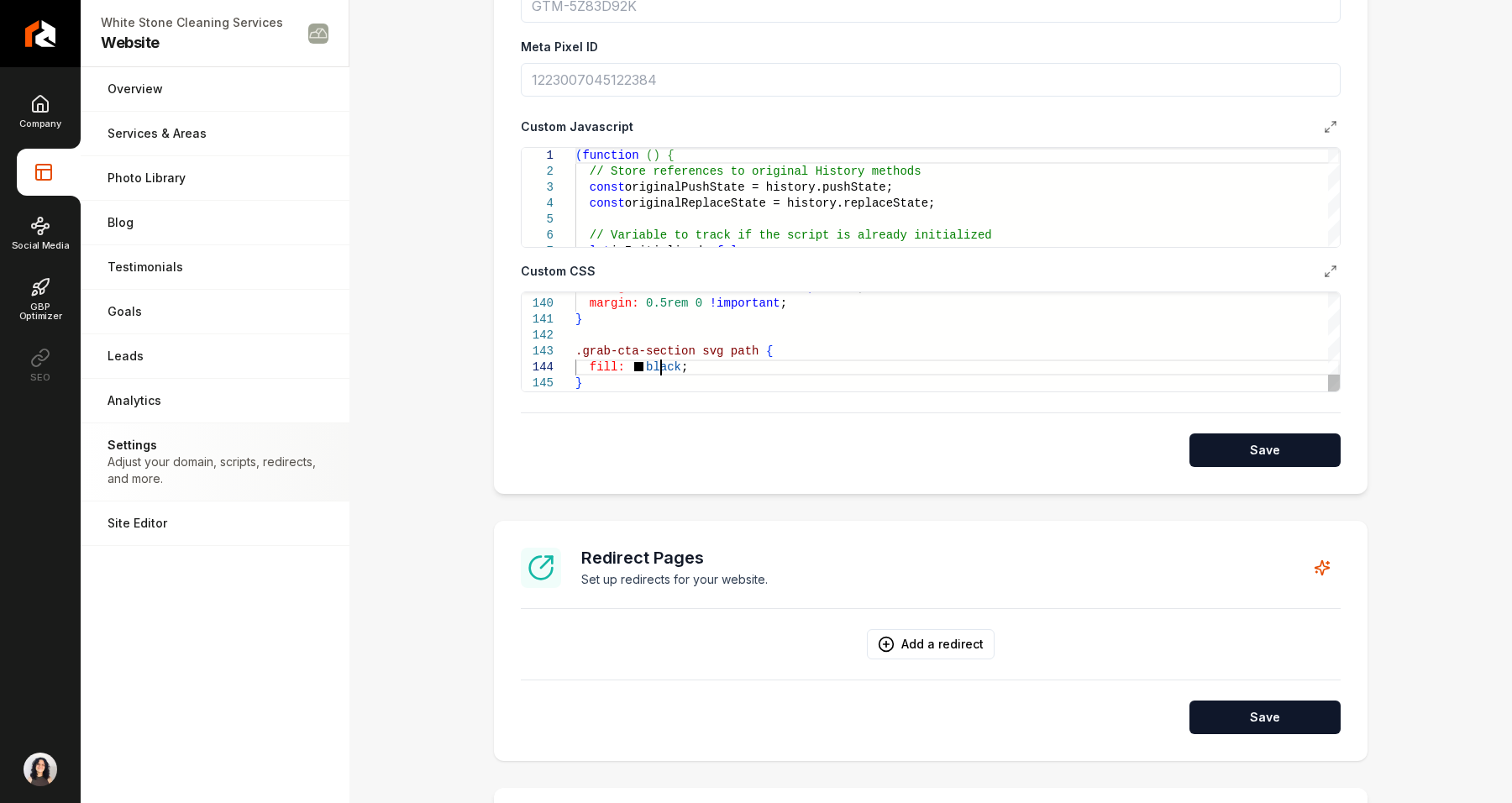 scroll, scrollTop: 0, scrollLeft: 0, axis: both 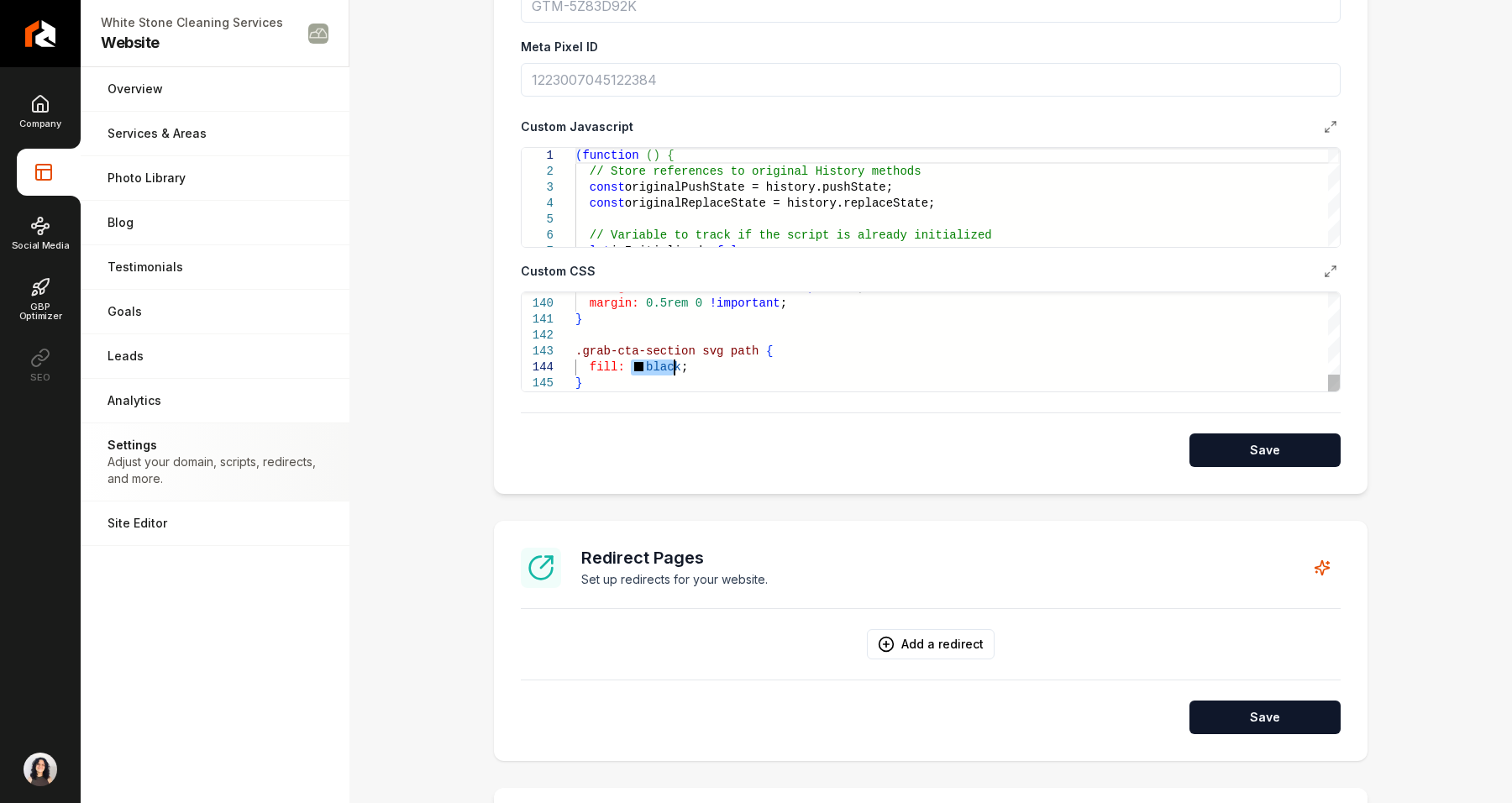 click on "background-color:     #e5e7eb   !important ;    margin:   0.5rem   0   !important ; } .grab-cta-section   svg   path   {    fill:     black ; }" at bounding box center (958, -766) 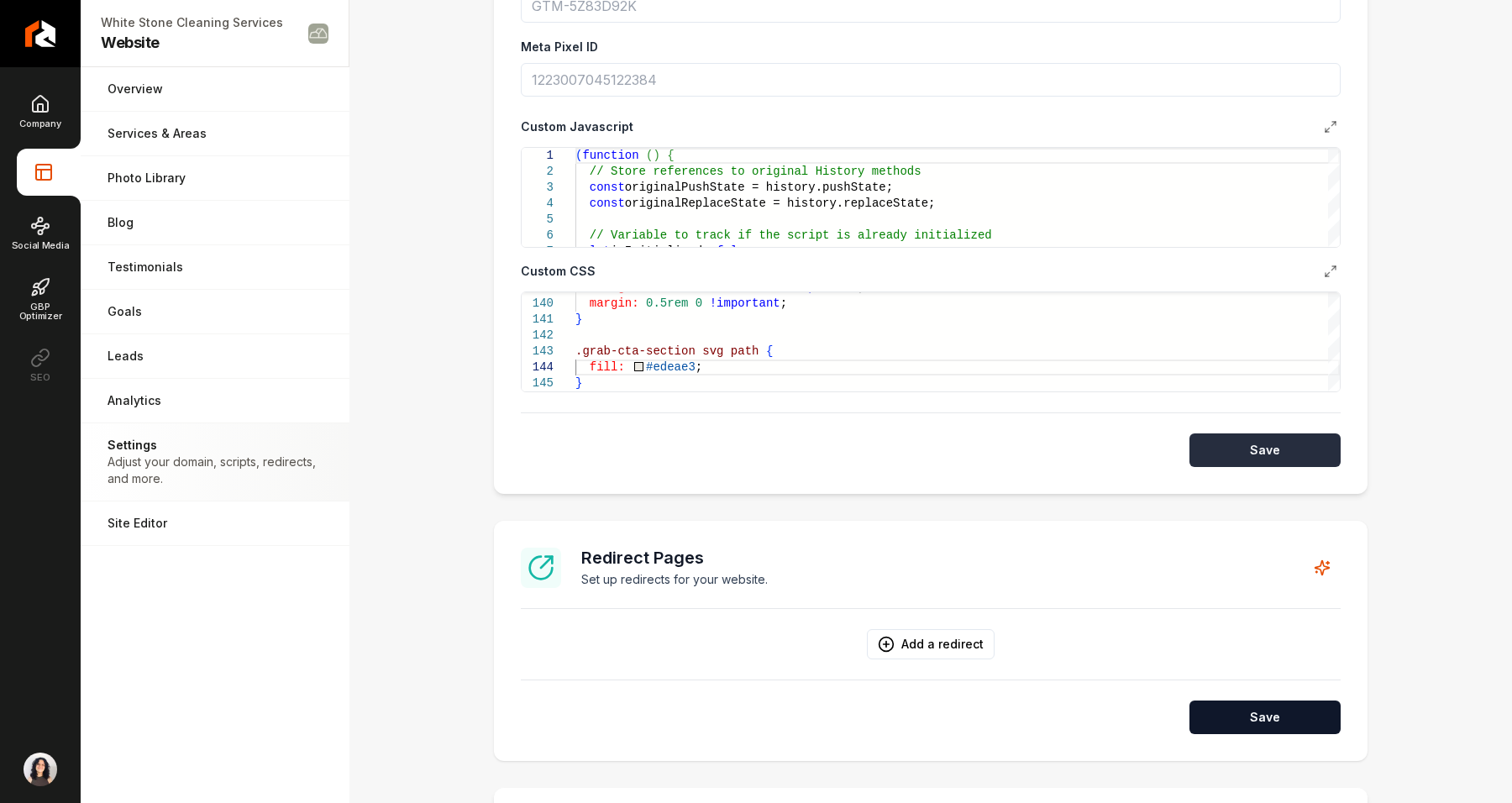 click on "Save" at bounding box center (1265, 450) 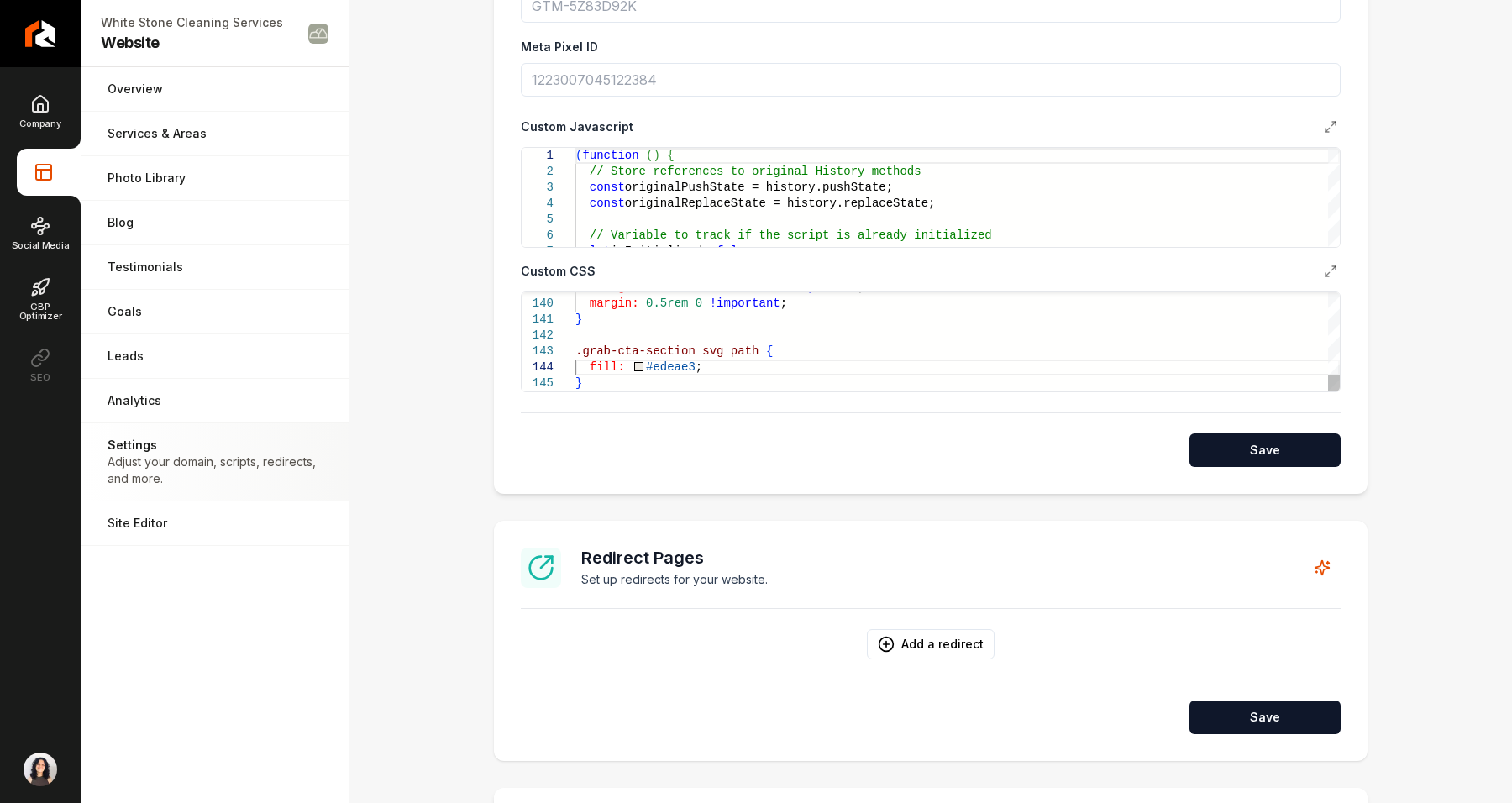 scroll, scrollTop: 0, scrollLeft: 97, axis: horizontal 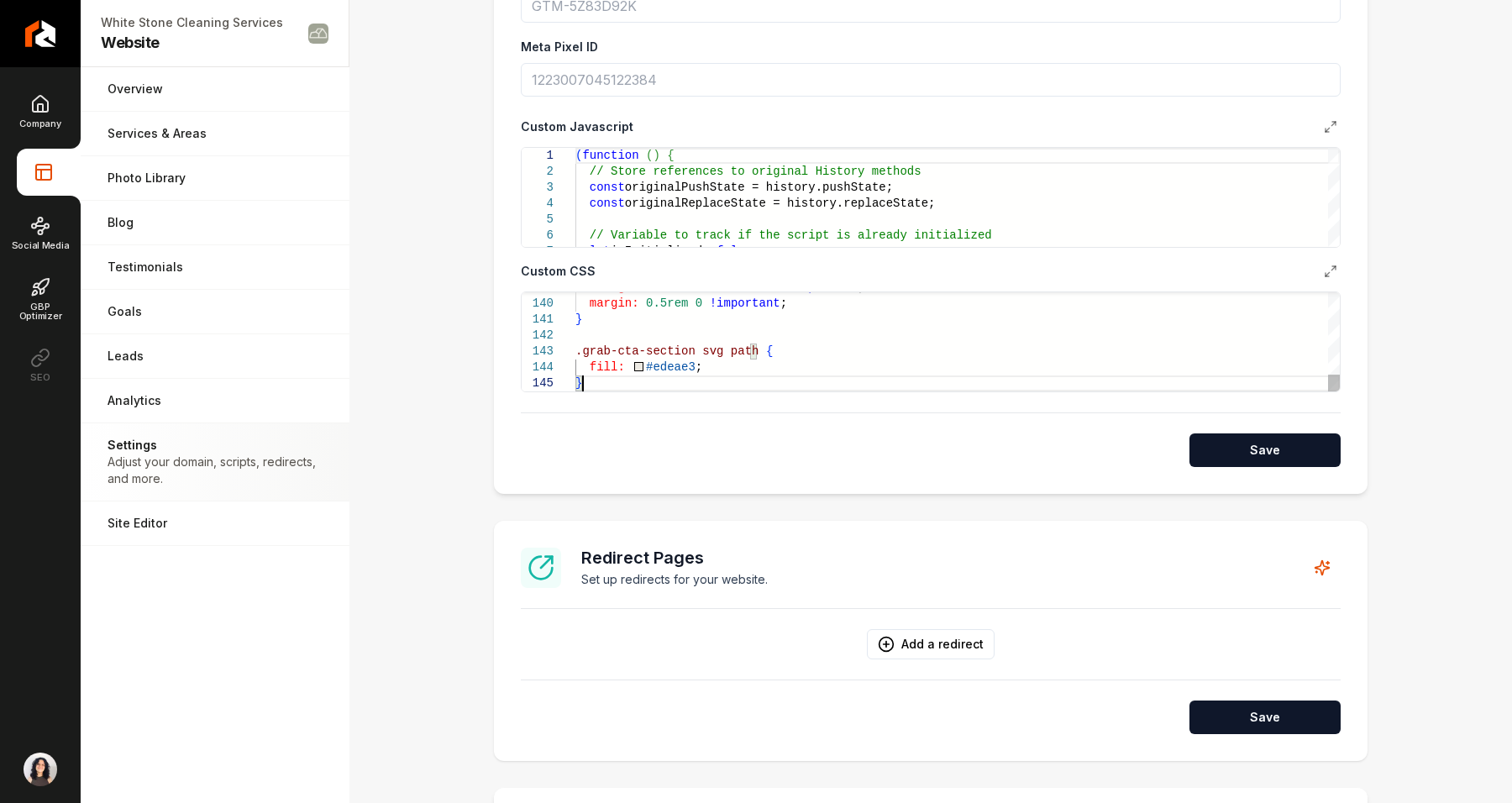 click on "background-color:     #e5e7eb   !important ;    margin:   0.5rem   0   !important ; } .grab-cta-section   svg   path   {    fill:     #edeae3 ; }" at bounding box center (958, -766) 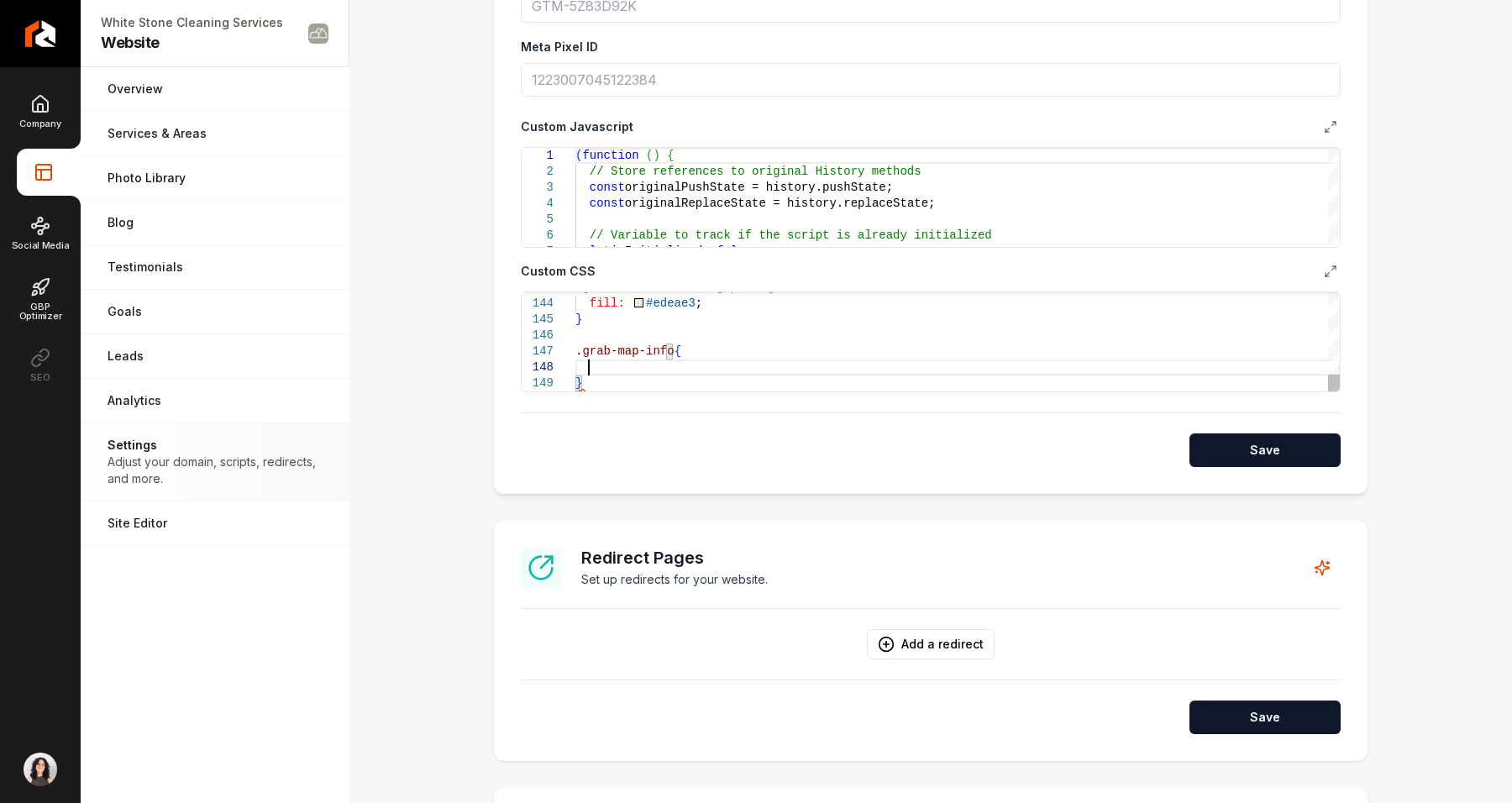scroll, scrollTop: 112, scrollLeft: 12, axis: both 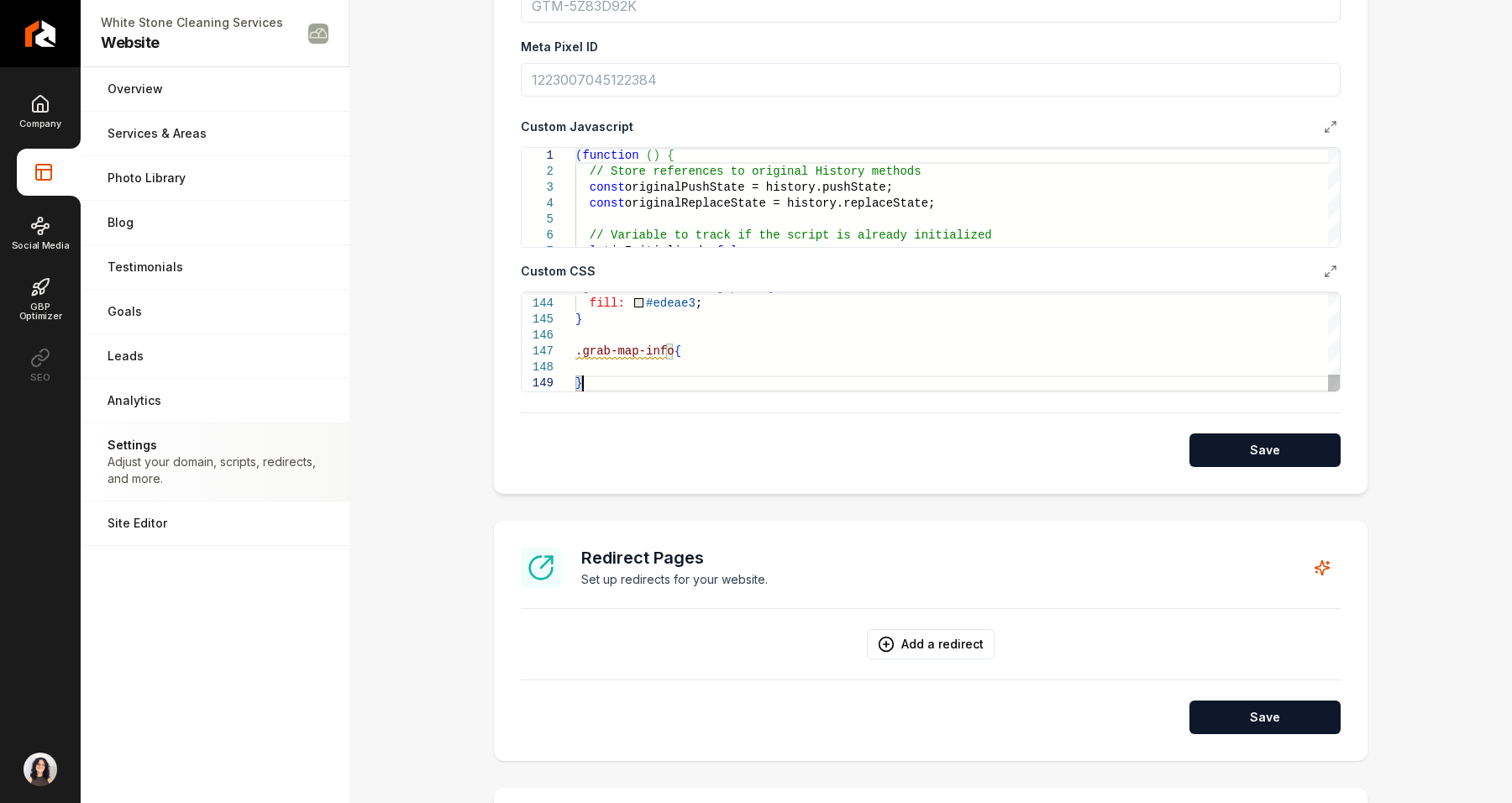 click on ".grab-cta-section   svg   path   {    fill:     #edeae3 ; } .grab-map-info {    }" at bounding box center (958, -798) 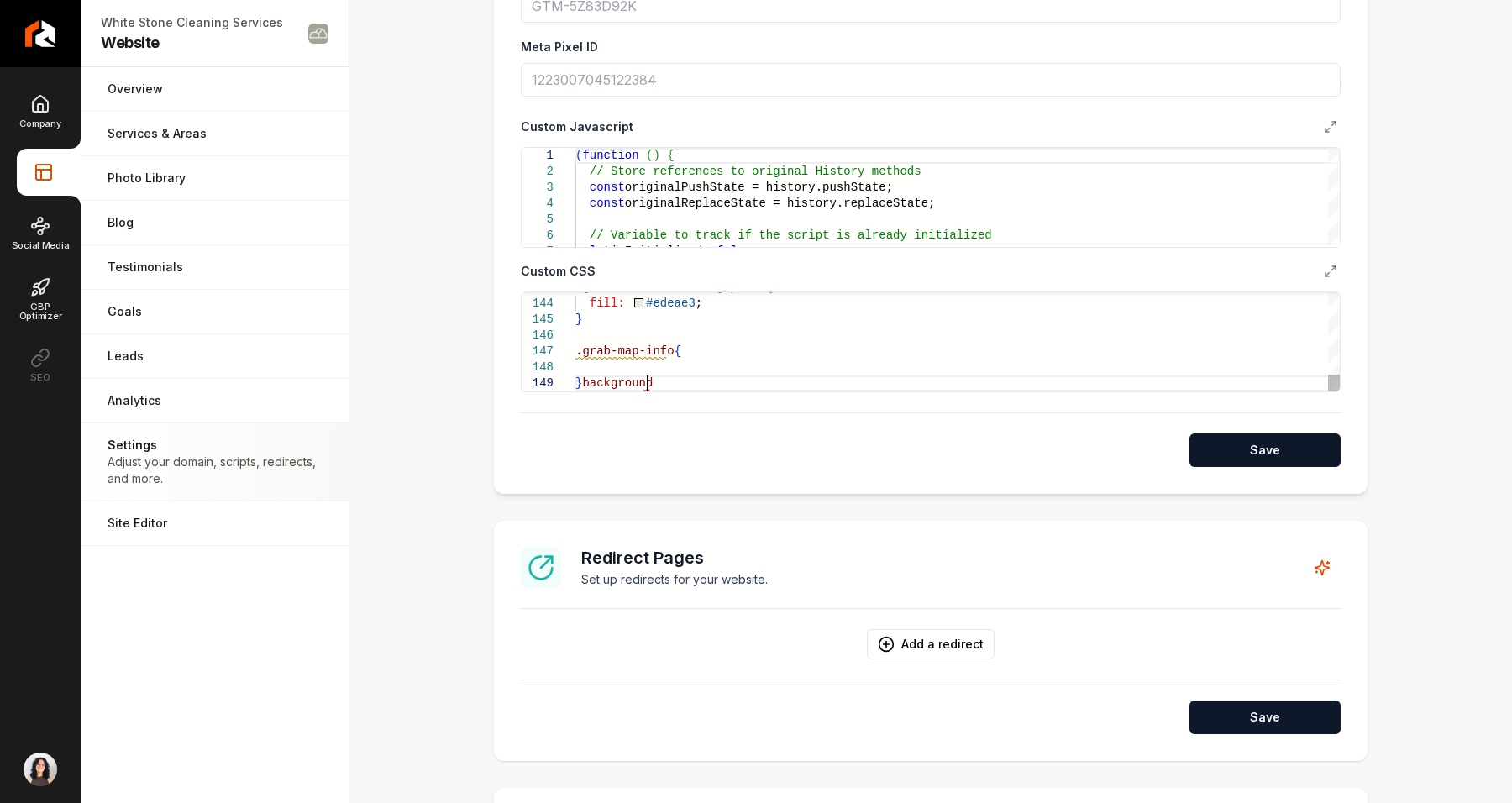 scroll, scrollTop: 127, scrollLeft: 69, axis: both 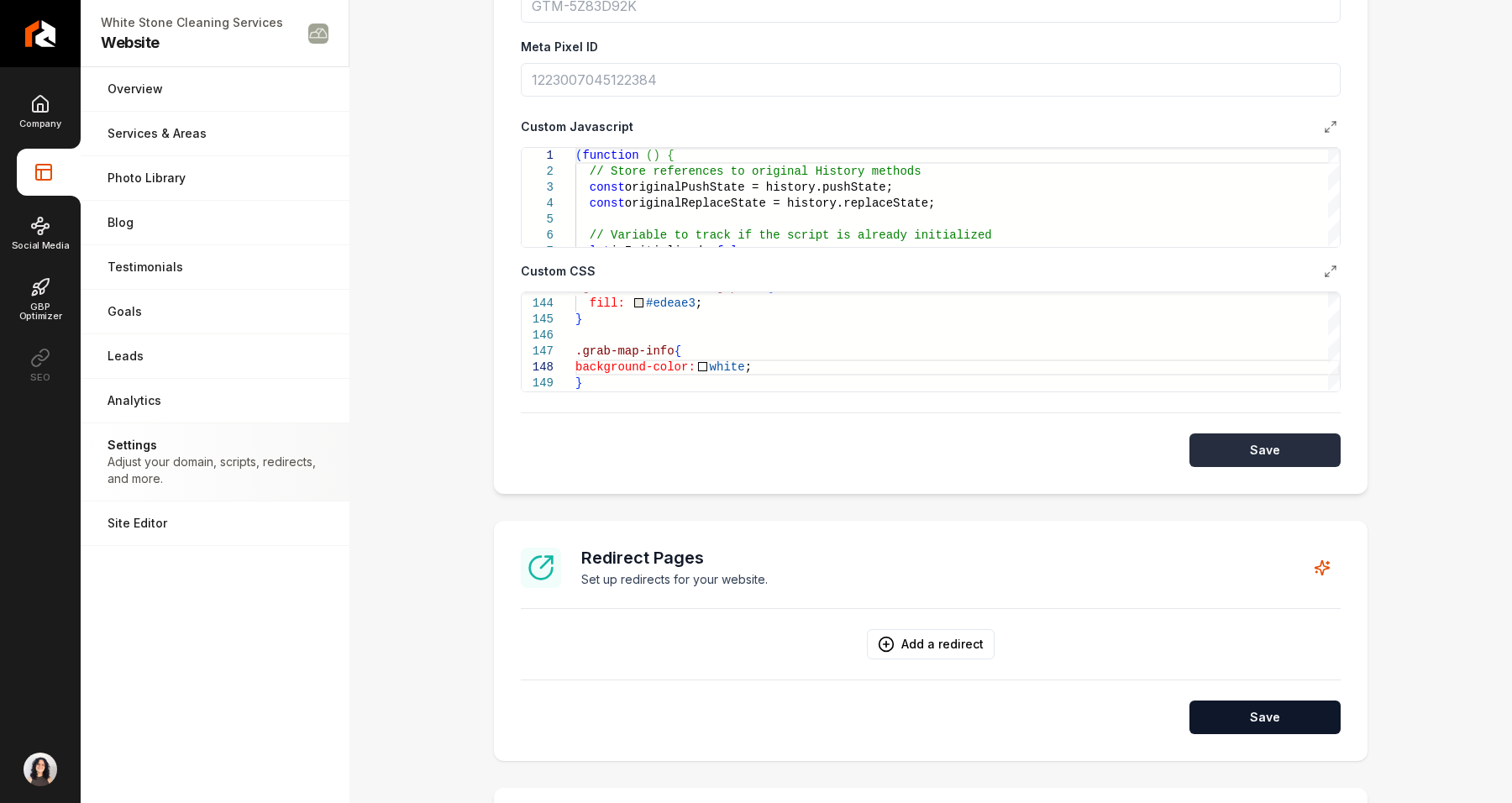 click on "Save" at bounding box center [1265, 450] 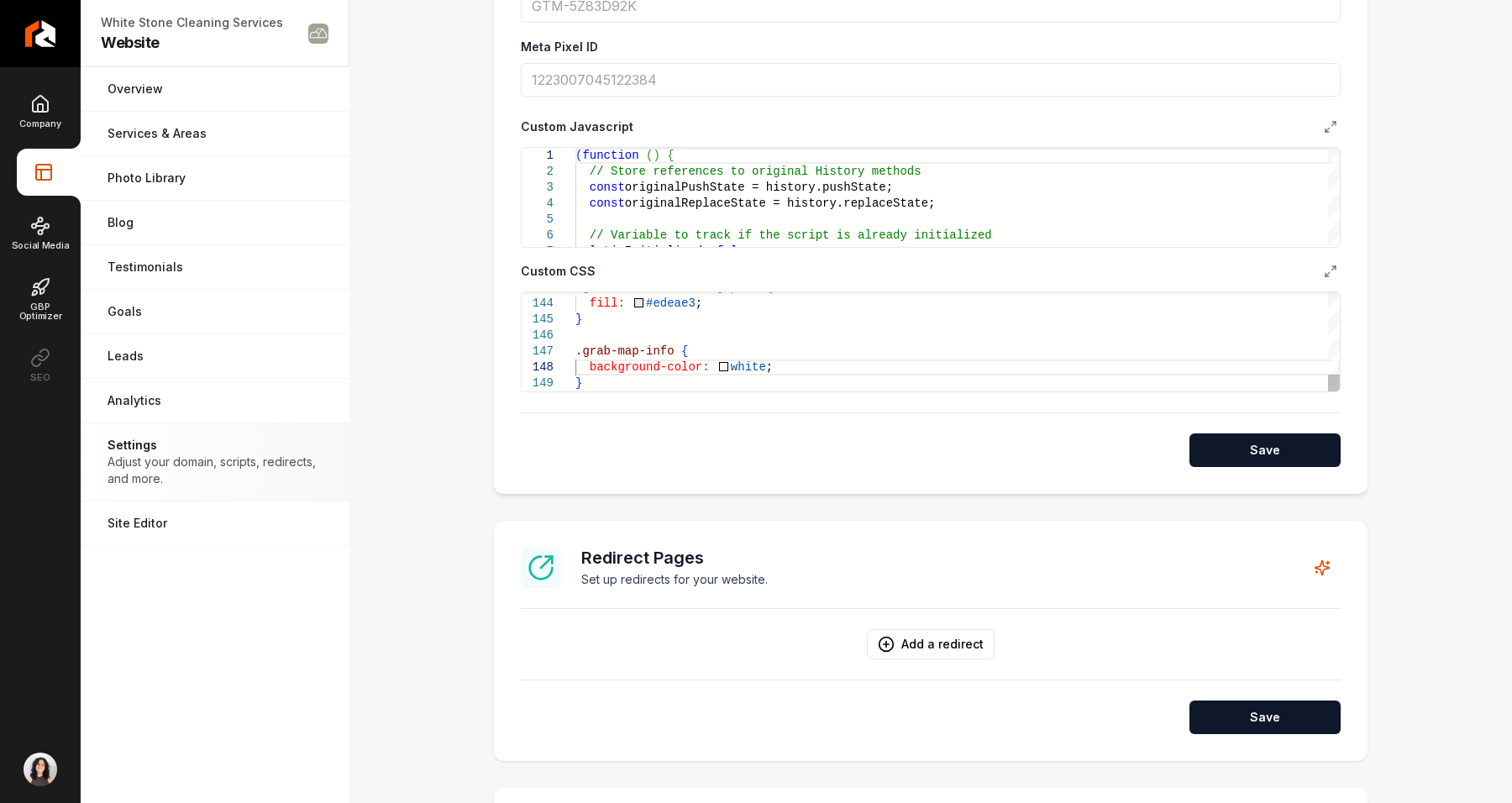 scroll, scrollTop: 126, scrollLeft: 5, axis: both 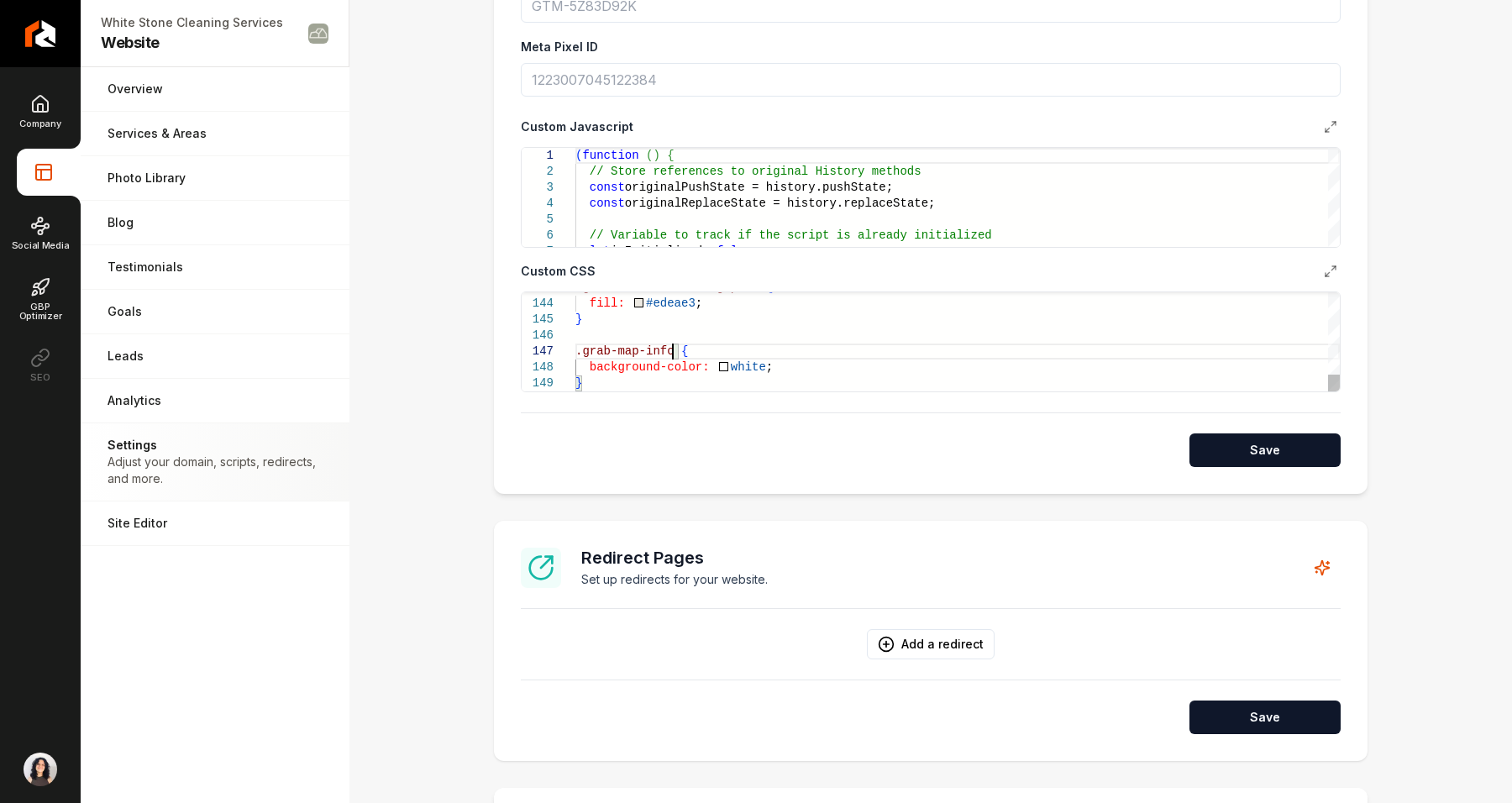 click on "} .grab-map-info   {    background-color:     white ; }    fill:     #edeae3 ; .grab-cta-section   svg   path   {" at bounding box center [958, -798] 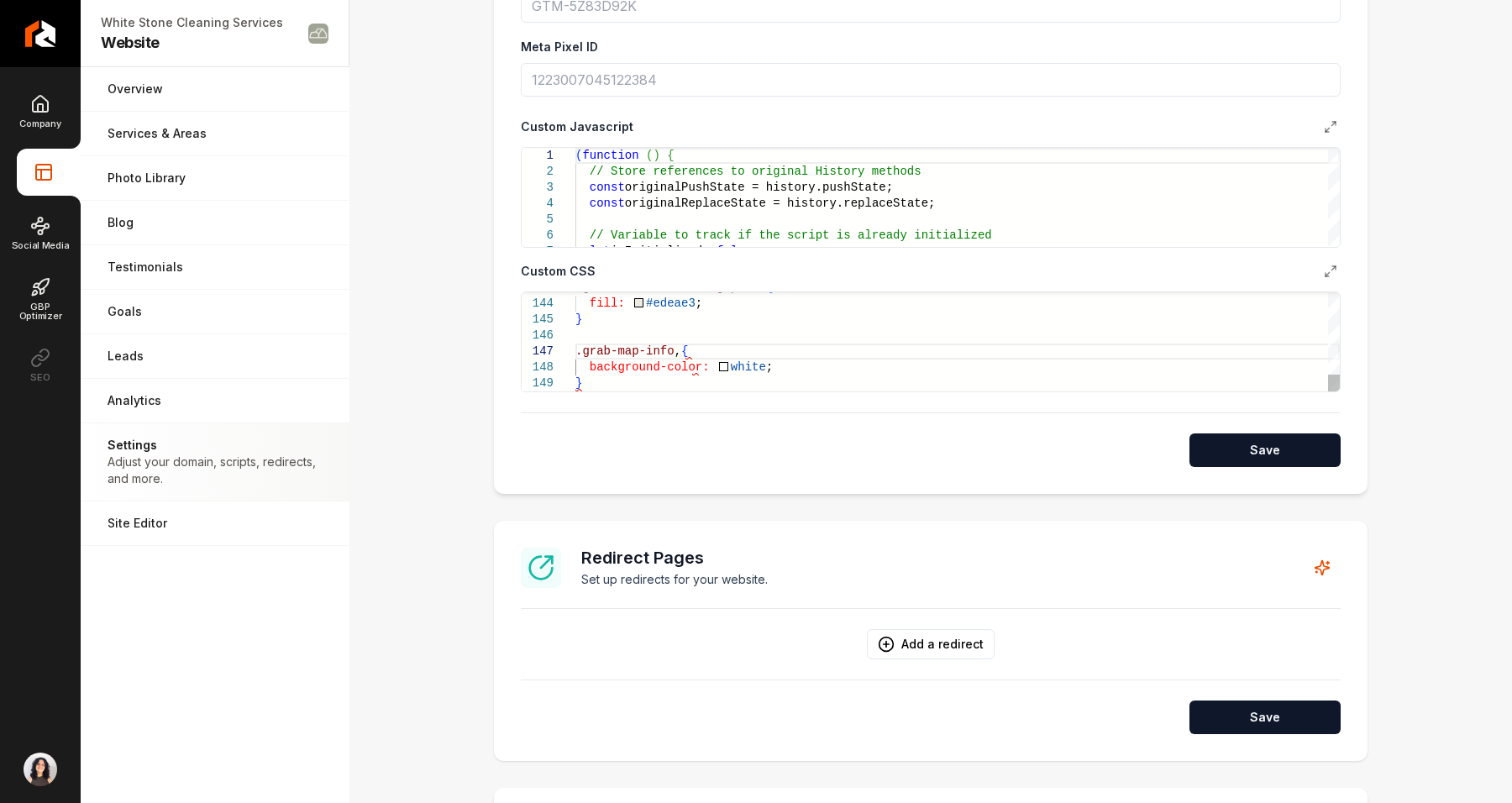 scroll, scrollTop: 109, scrollLeft: 109, axis: both 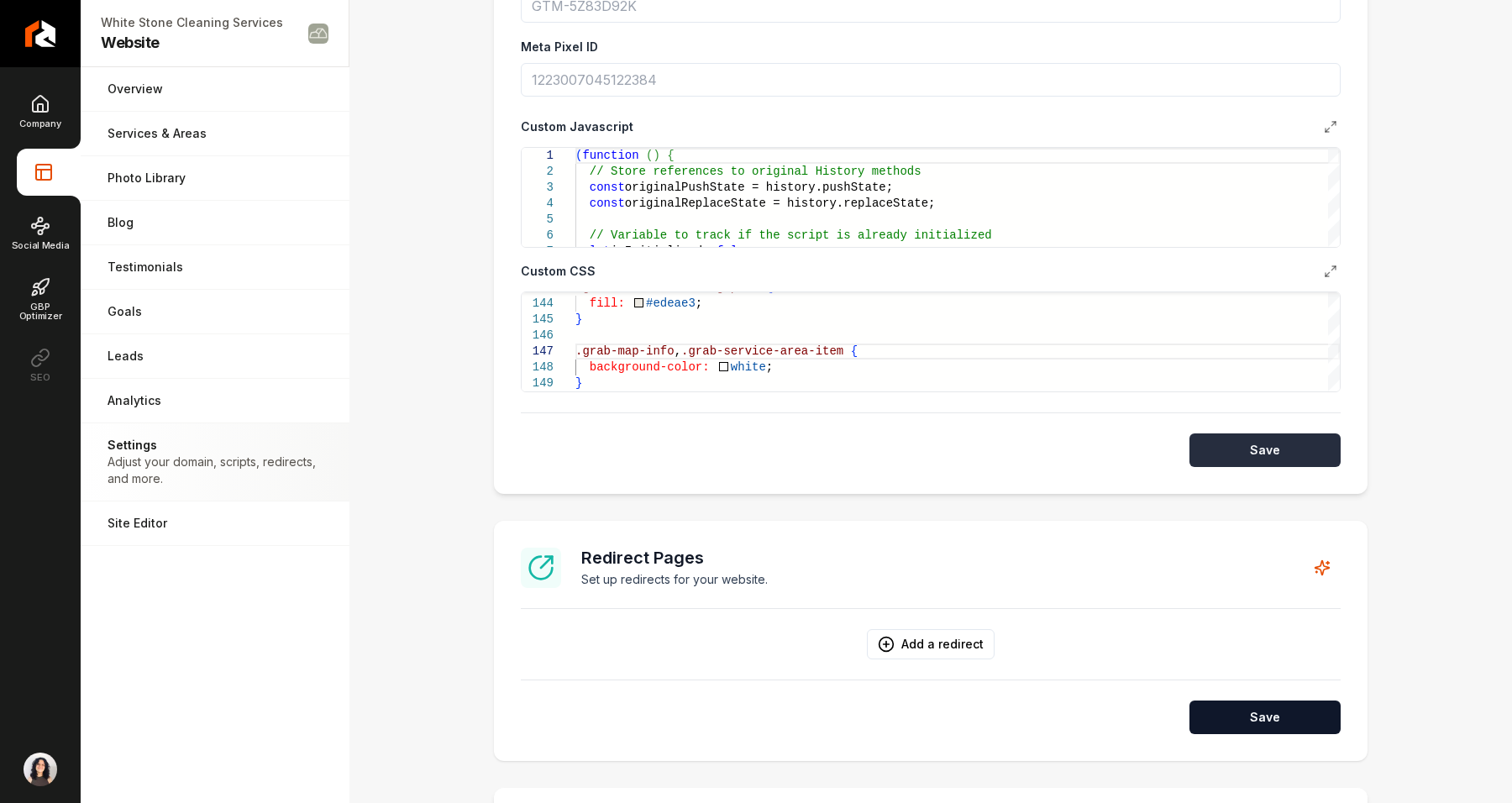 click on "Save" at bounding box center (1265, 450) 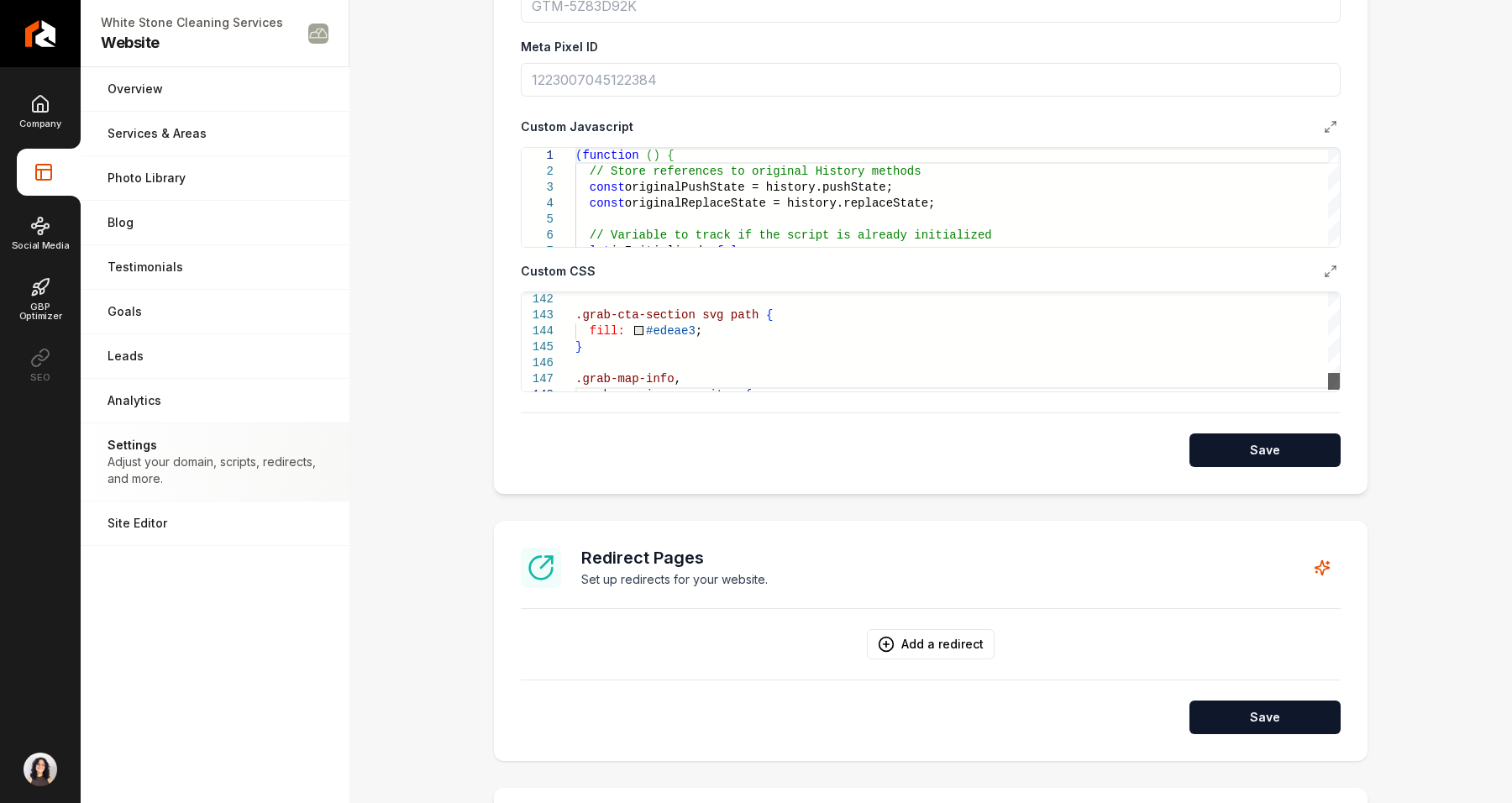 click at bounding box center (1334, 381) 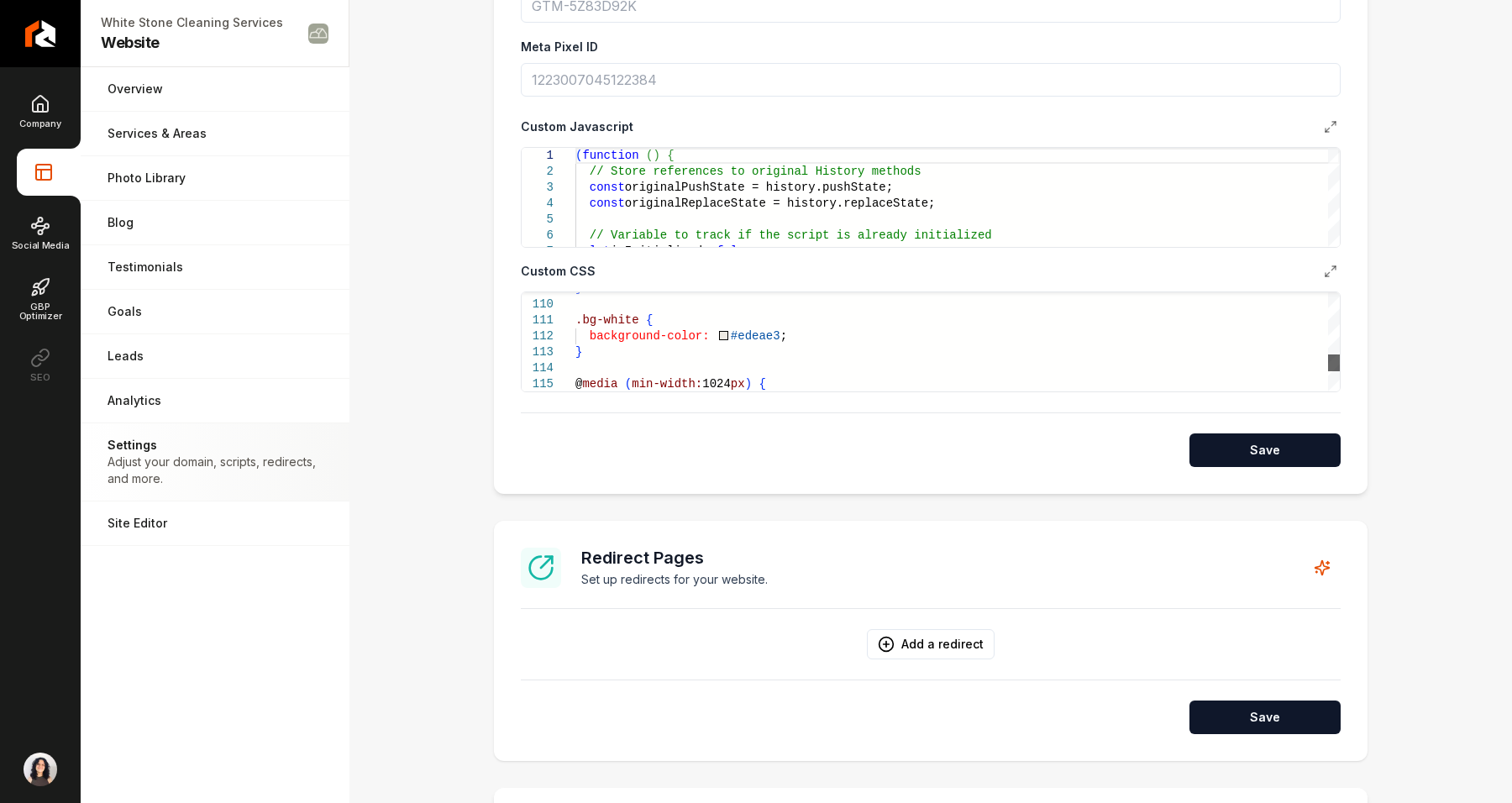 click at bounding box center [1334, 363] 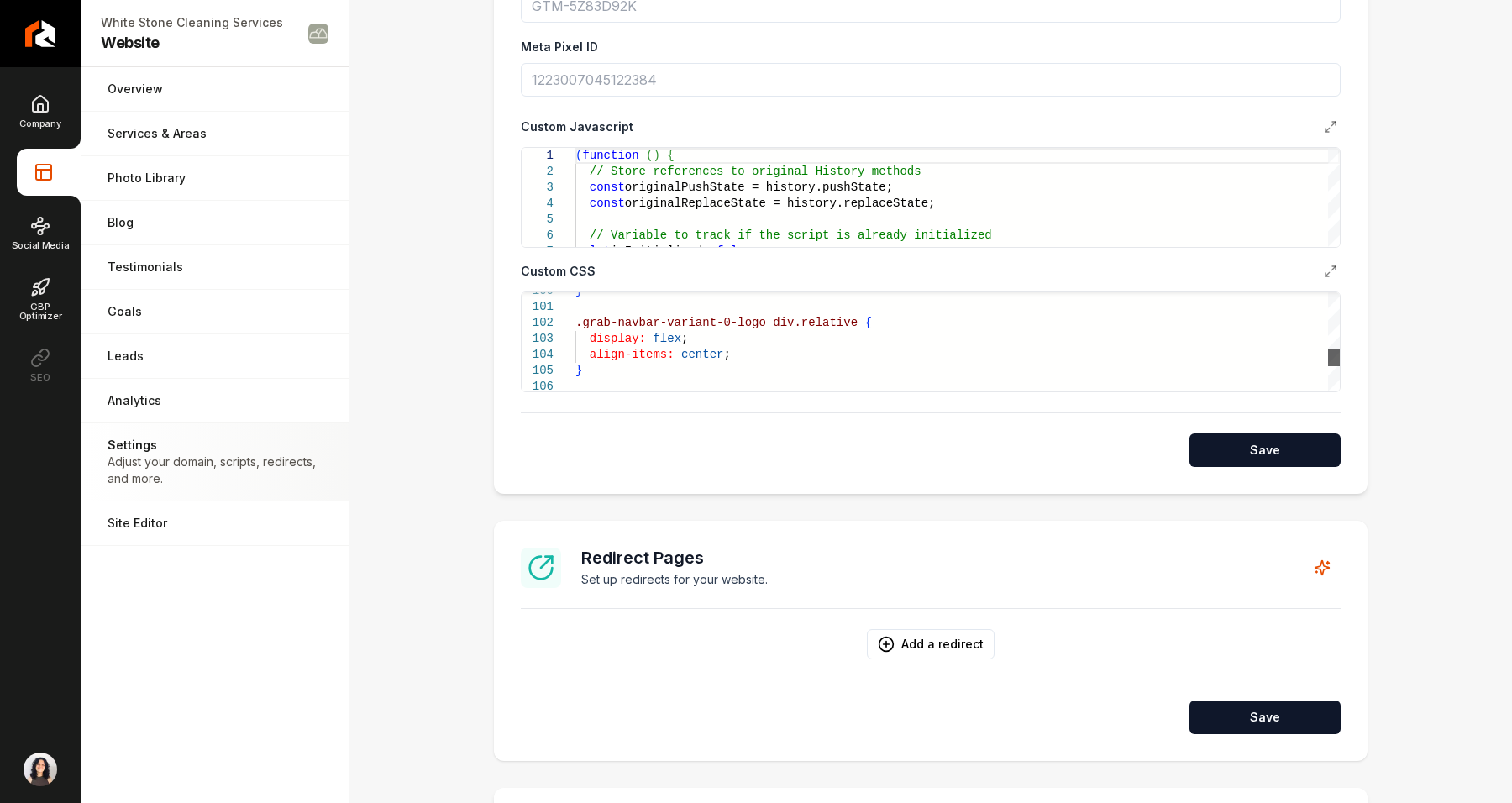 click at bounding box center (1334, 358) 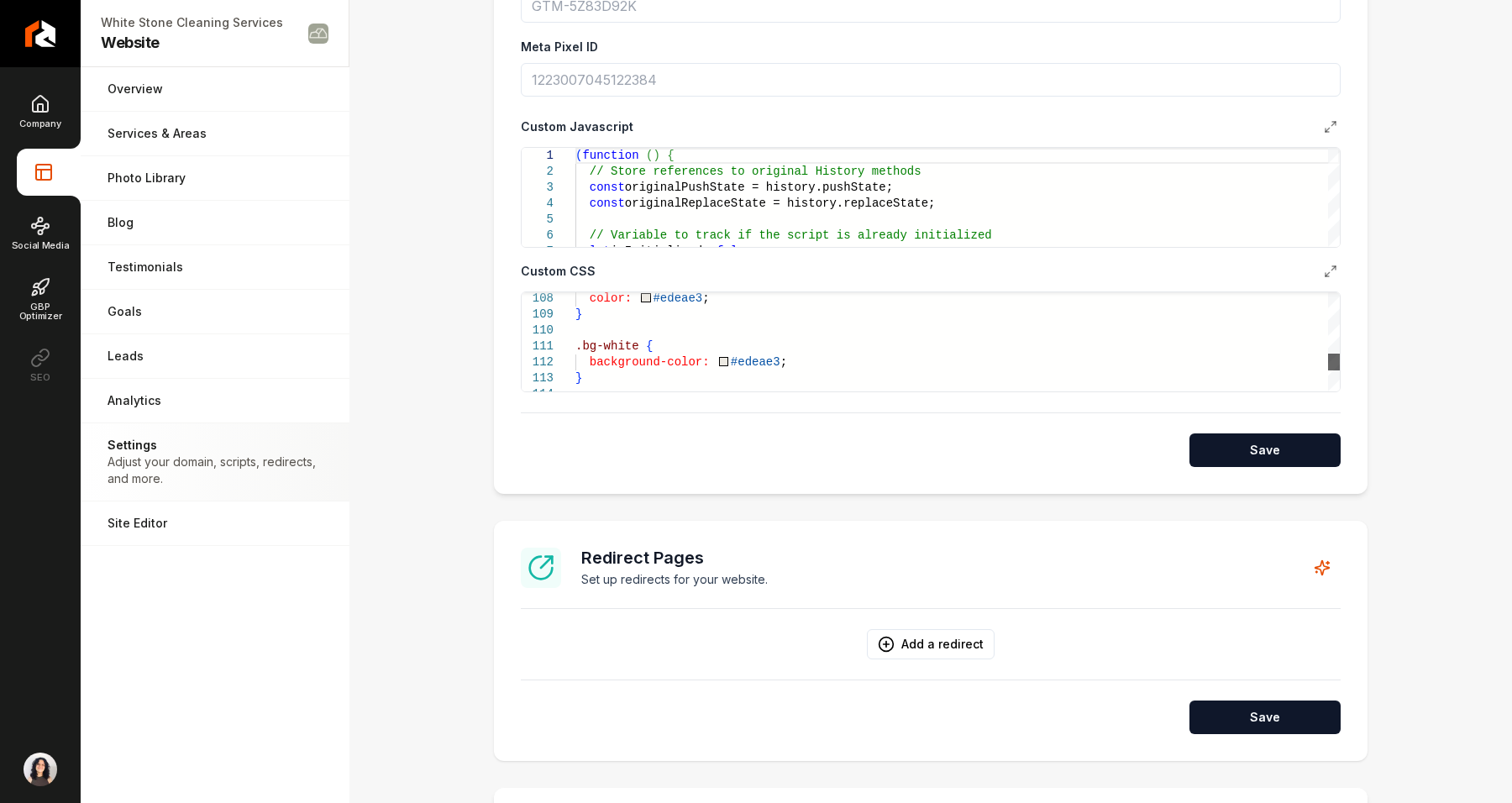 click at bounding box center (1334, 362) 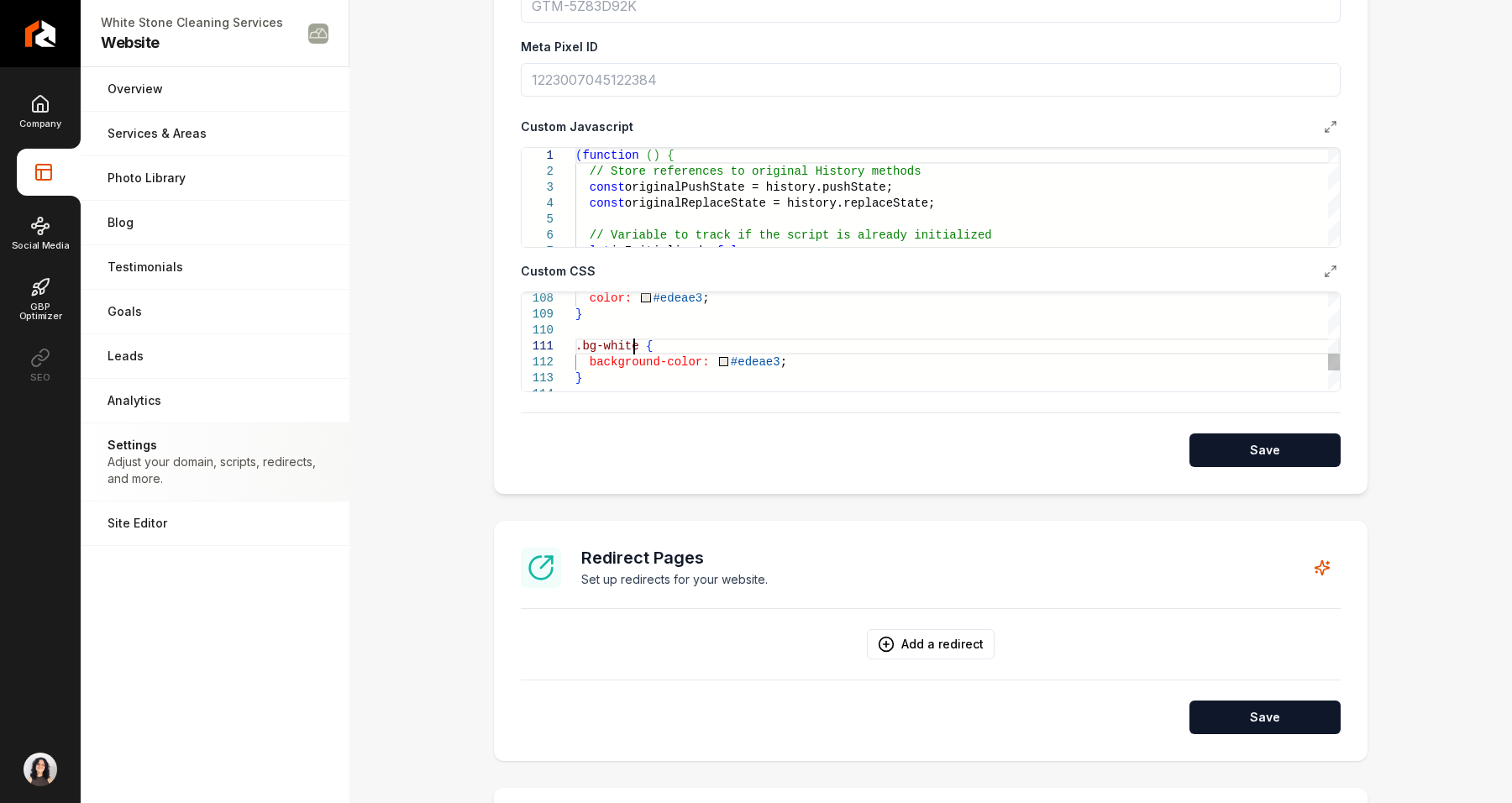 scroll, scrollTop: 109, scrollLeft: 0, axis: vertical 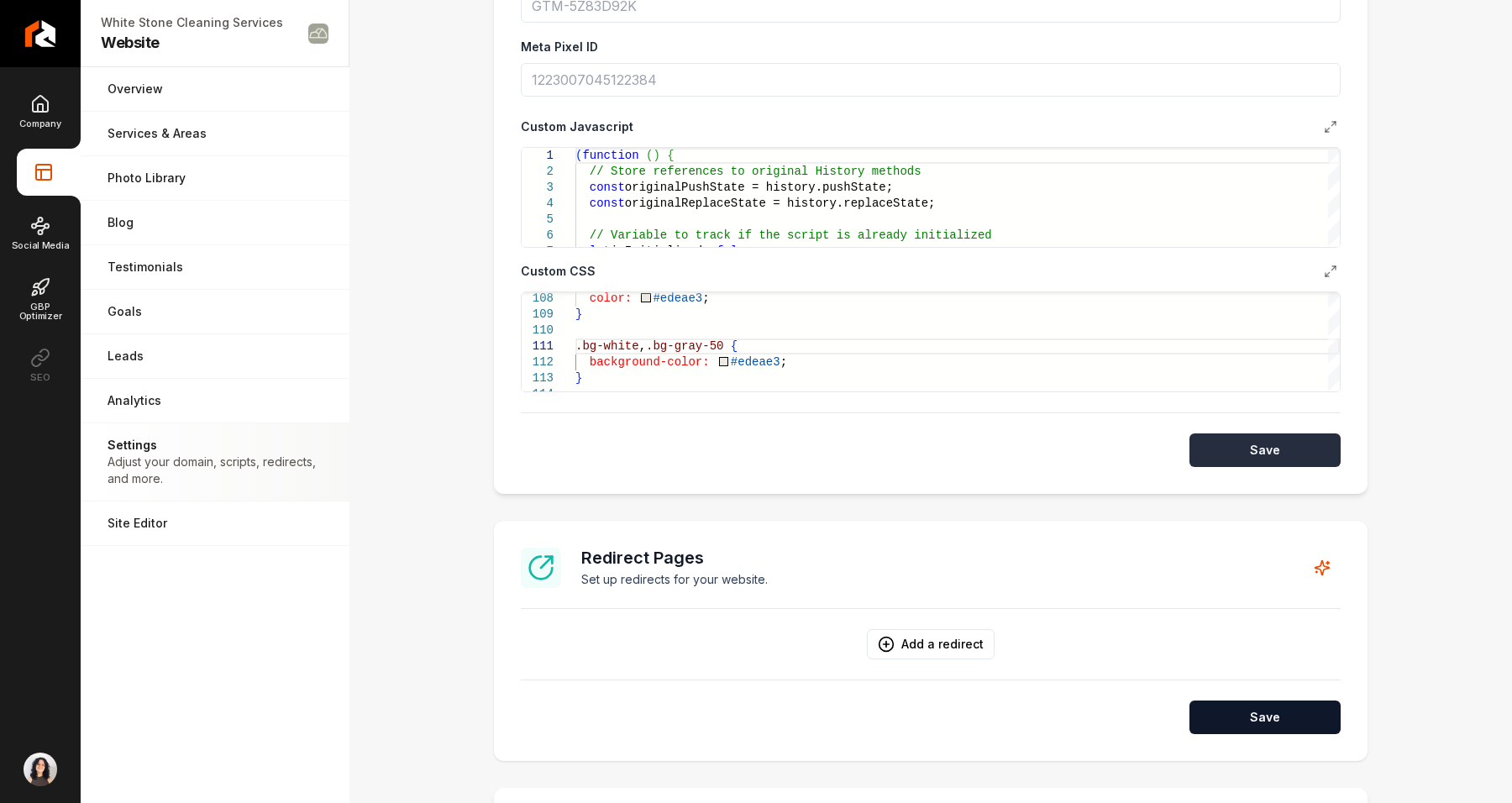 click on "Save" at bounding box center [1265, 450] 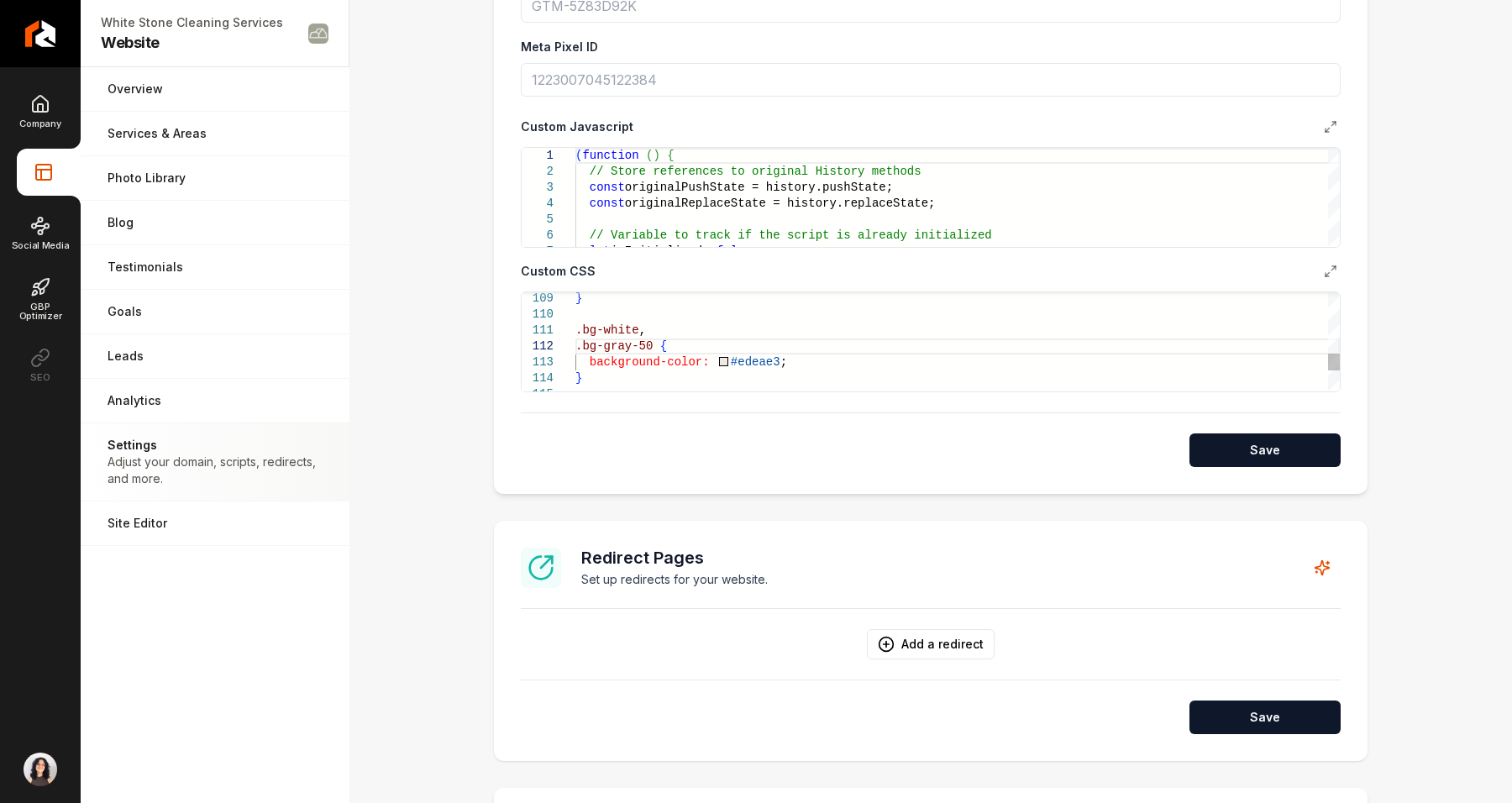 scroll, scrollTop: 13, scrollLeft: 0, axis: vertical 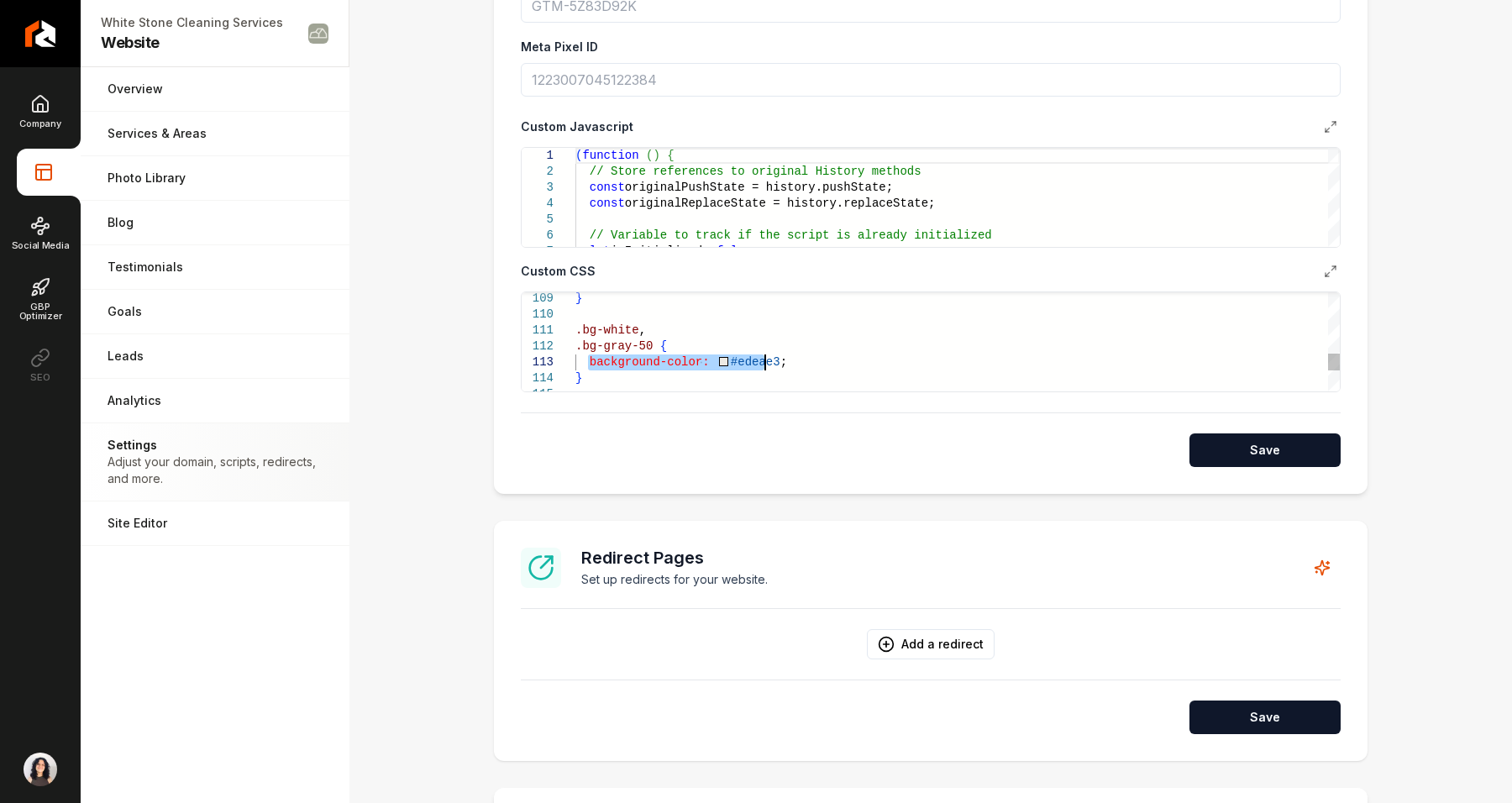 drag, startPoint x: 580, startPoint y: 358, endPoint x: 753, endPoint y: 352, distance: 173.10401 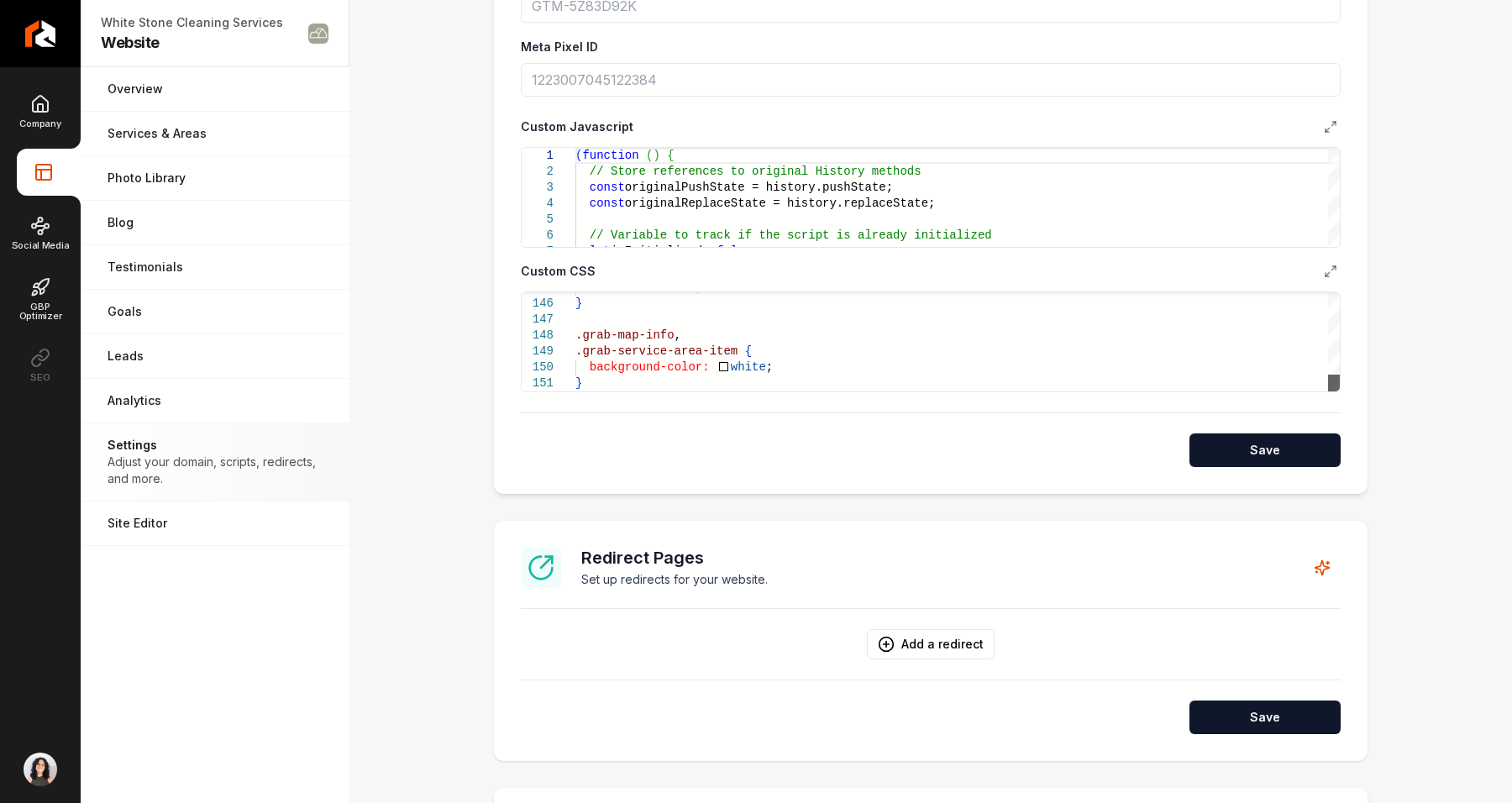 click at bounding box center [1334, 383] 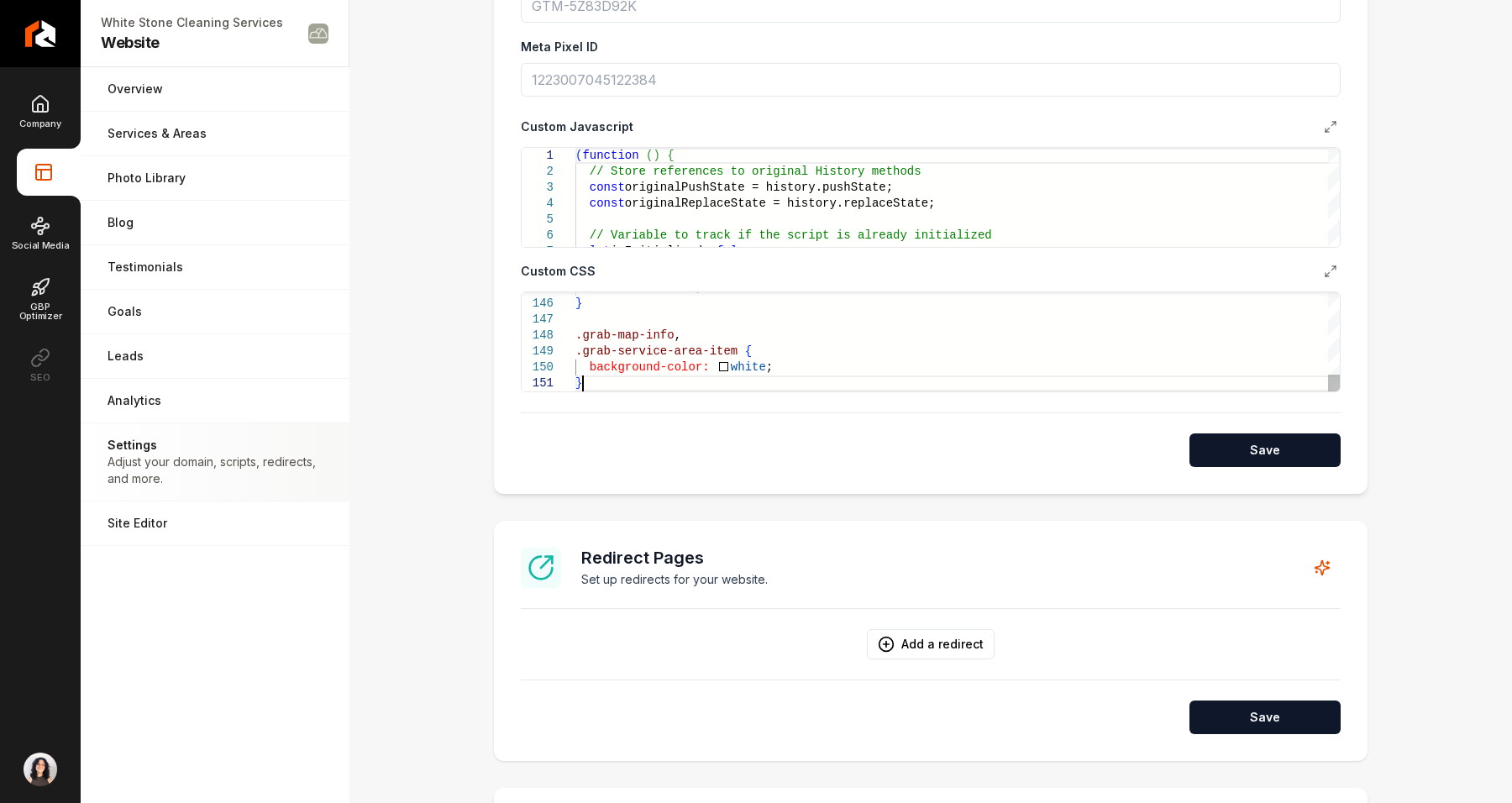click on "fill:     #edeae3 ; } .grab-map-info , .grab-service-area-item   {    background-color:     white ; }" at bounding box center (958, -814) 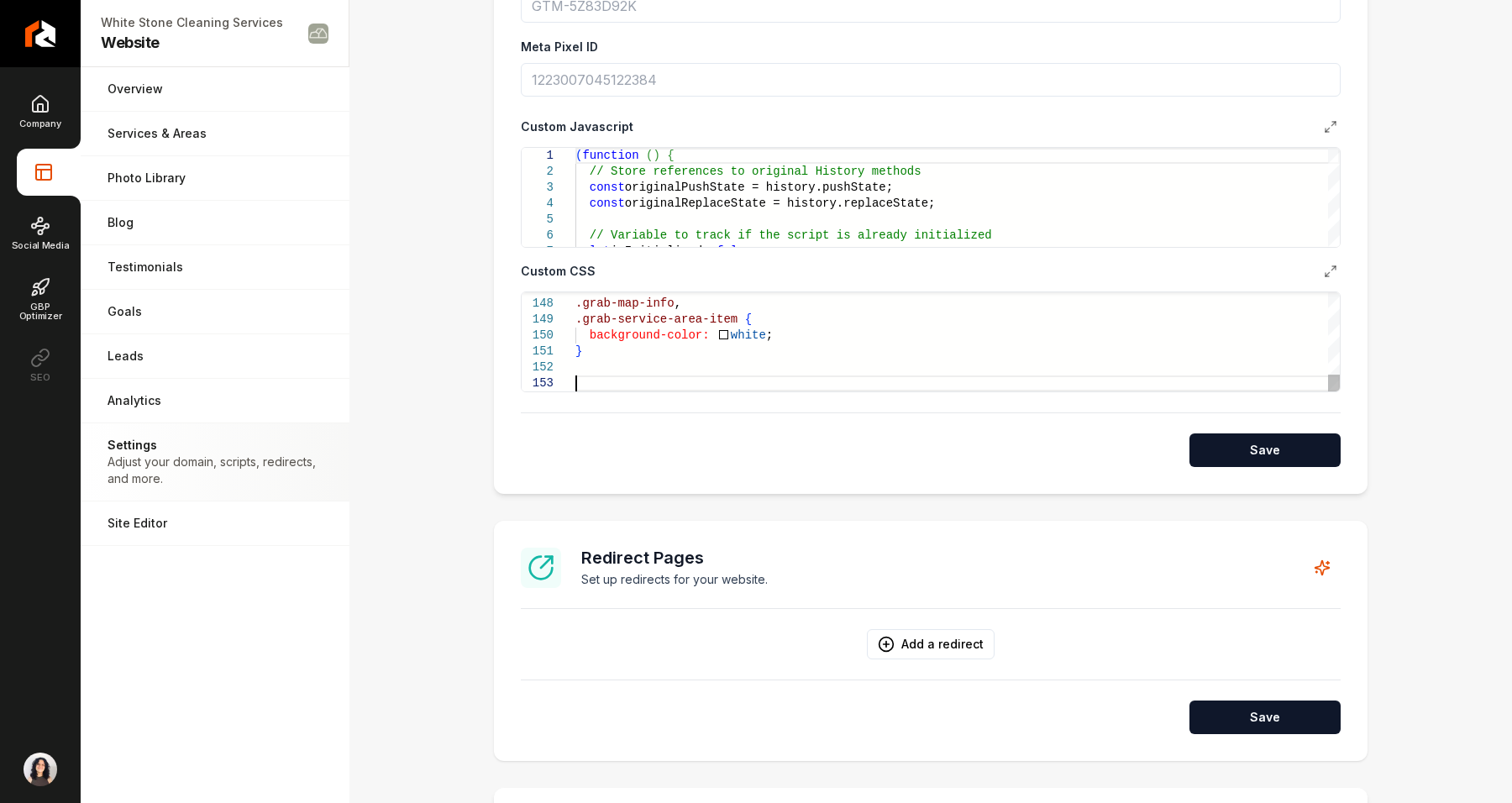 scroll, scrollTop: 32, scrollLeft: 5, axis: both 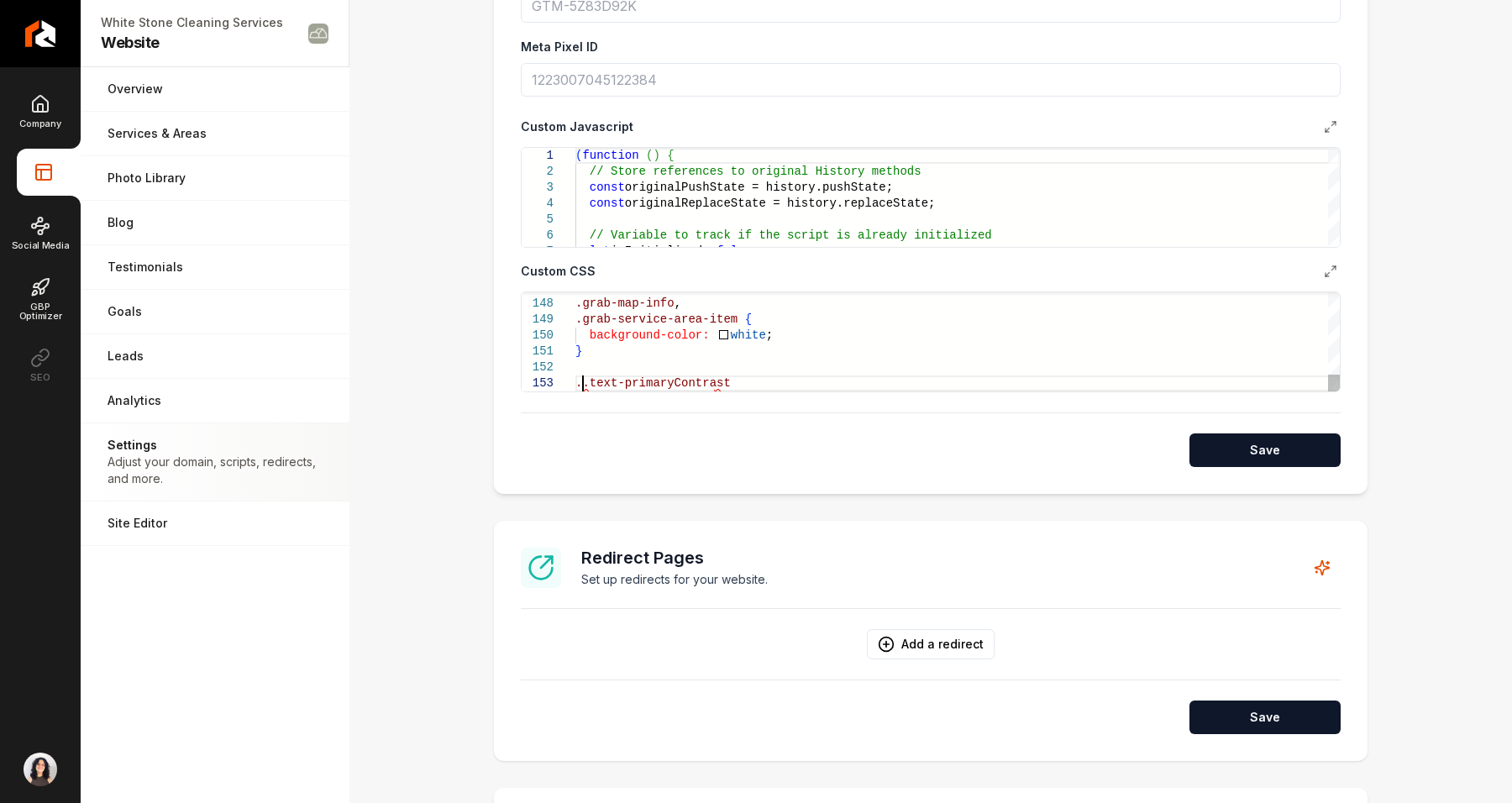click on ".grab-map-info , .grab-service-area-item   {    background-color:     white ; } ..text-primaryContrast" at bounding box center [958, -830] 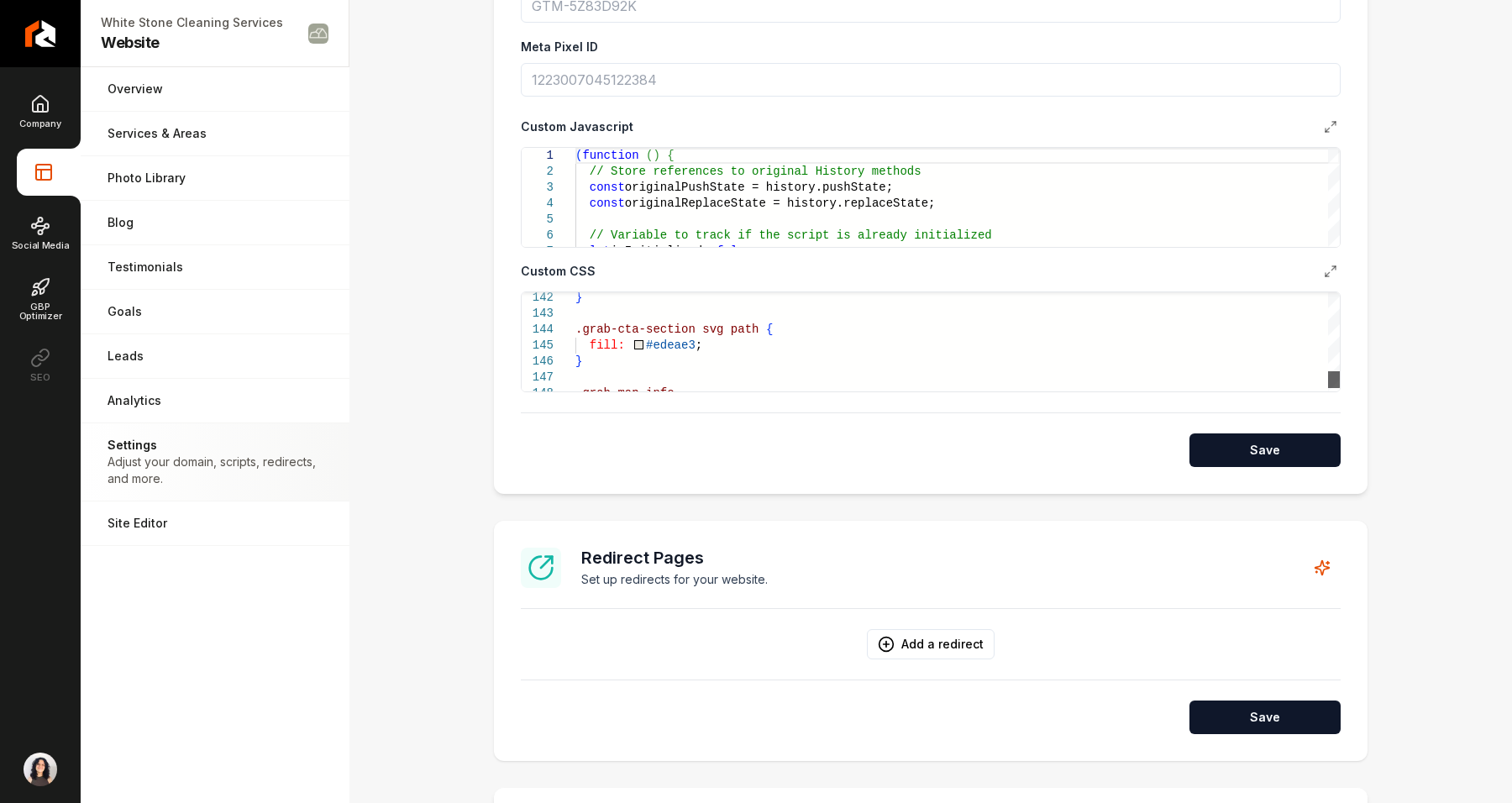 click at bounding box center [1334, 380] 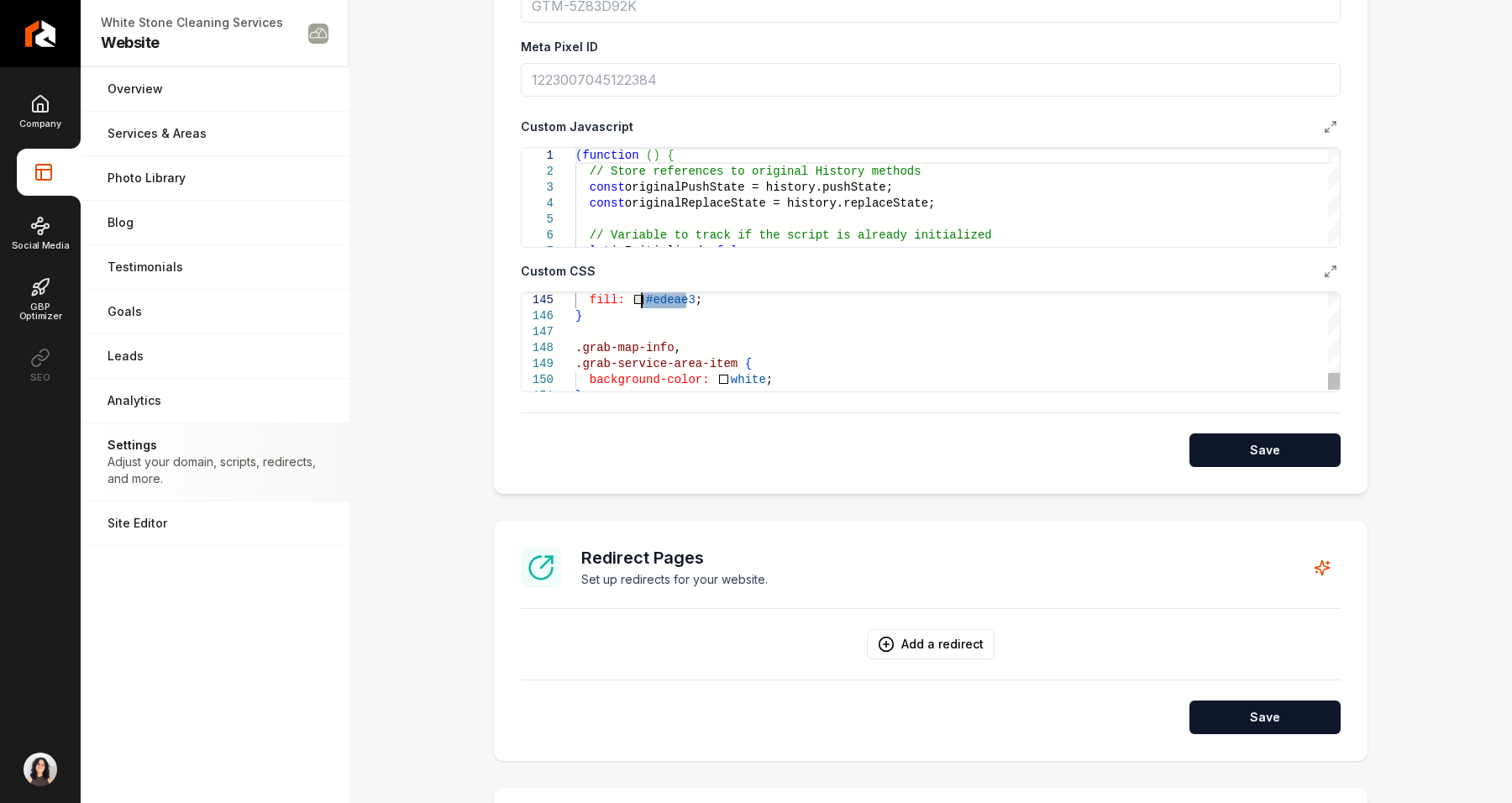 drag, startPoint x: 676, startPoint y: 301, endPoint x: 633, endPoint y: 296, distance: 43.28972 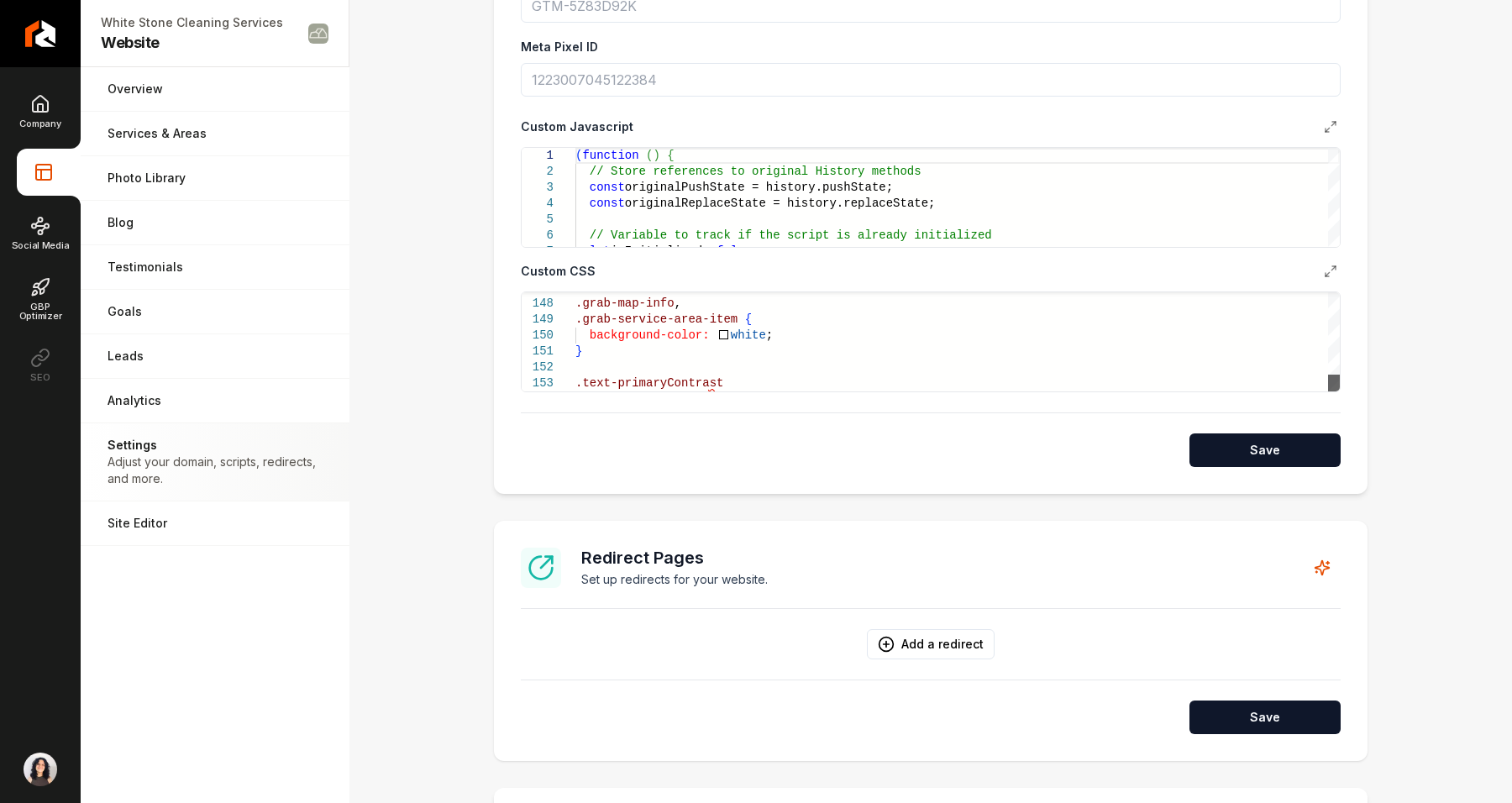 click at bounding box center (1334, 383) 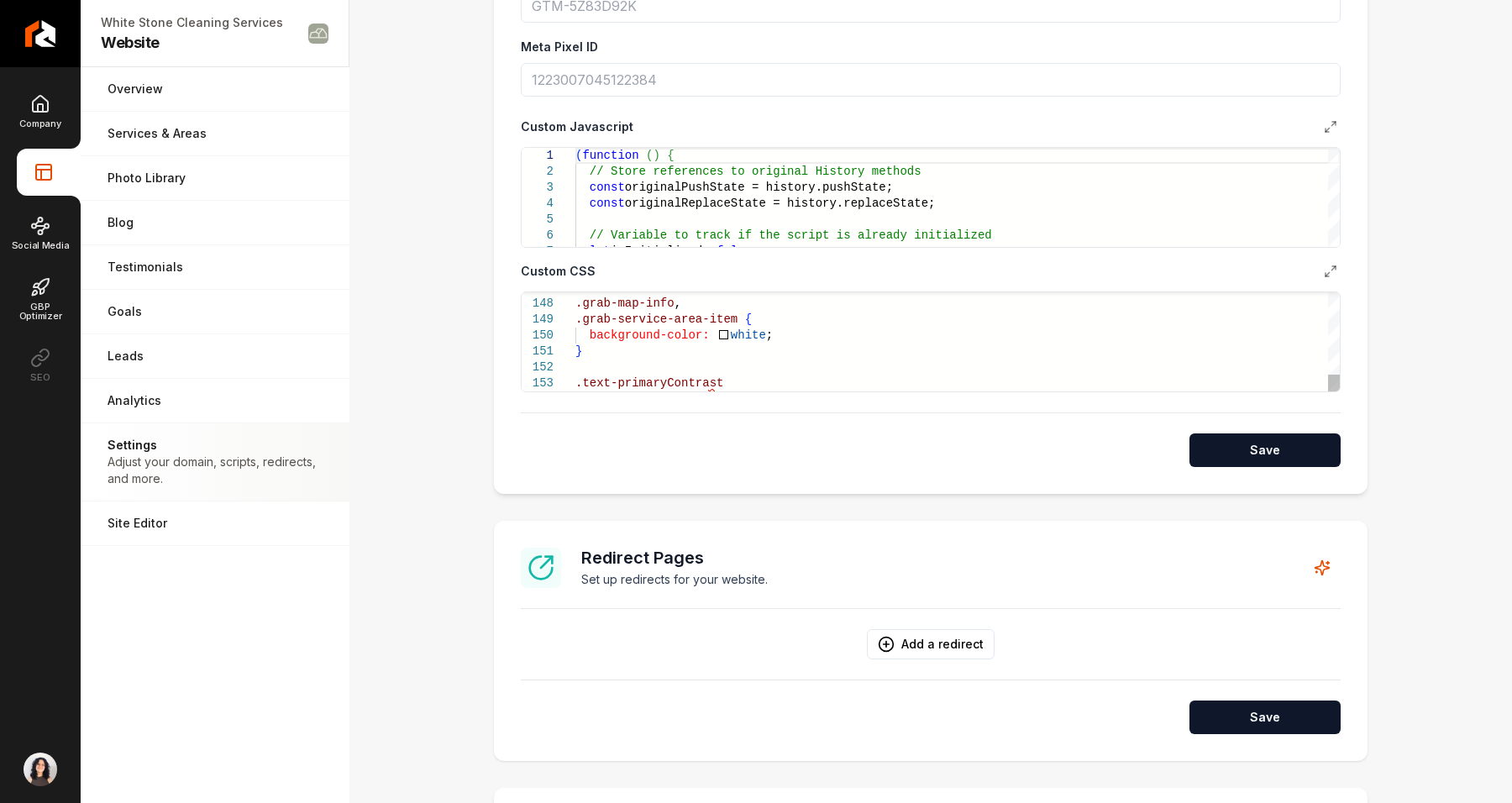 click on ".grab-map-info , .grab-service-area-item   {    background-color:     white ; } .text-primaryContrast" at bounding box center (958, -830) 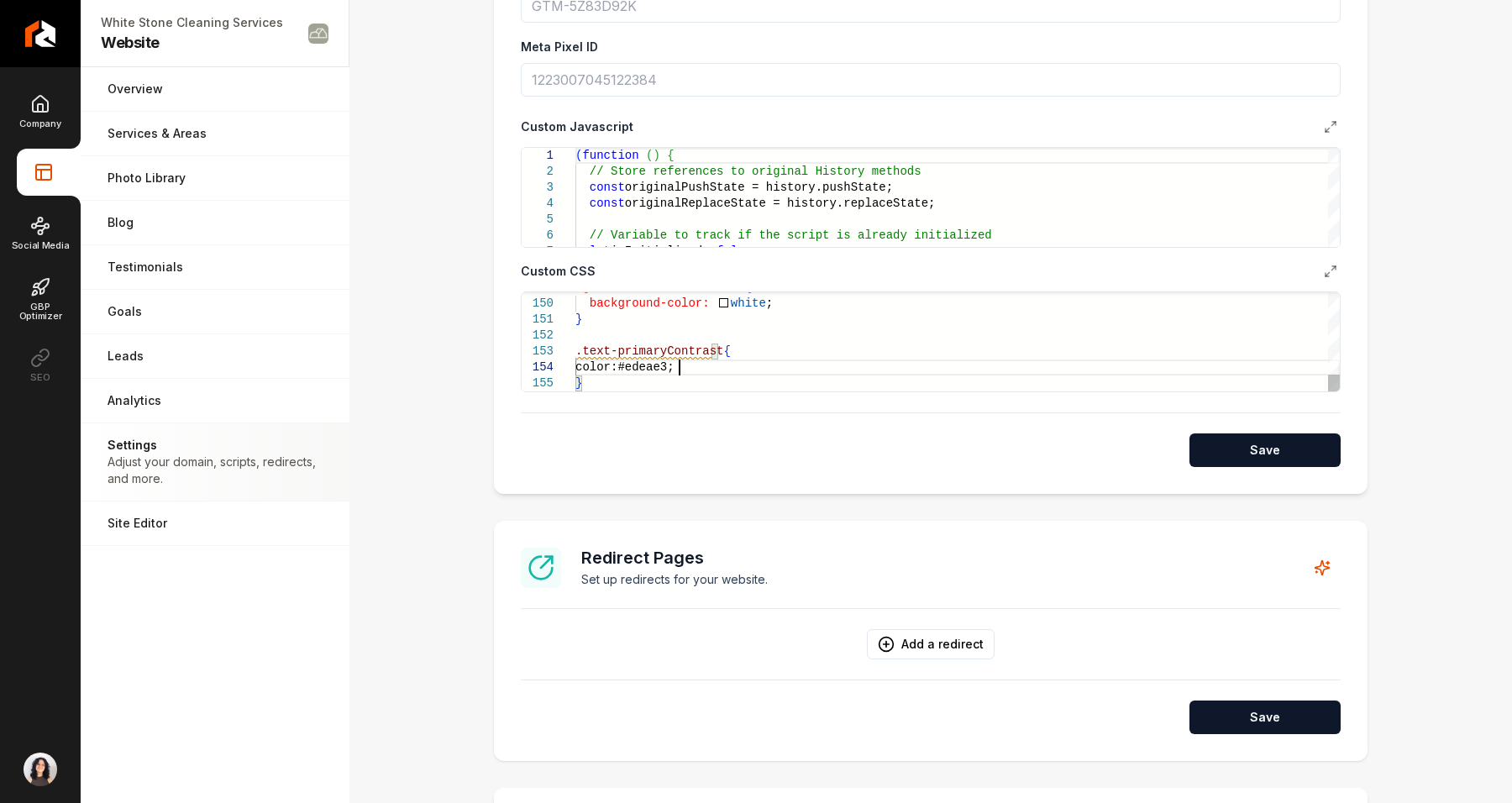 scroll, scrollTop: 48, scrollLeft: 102, axis: both 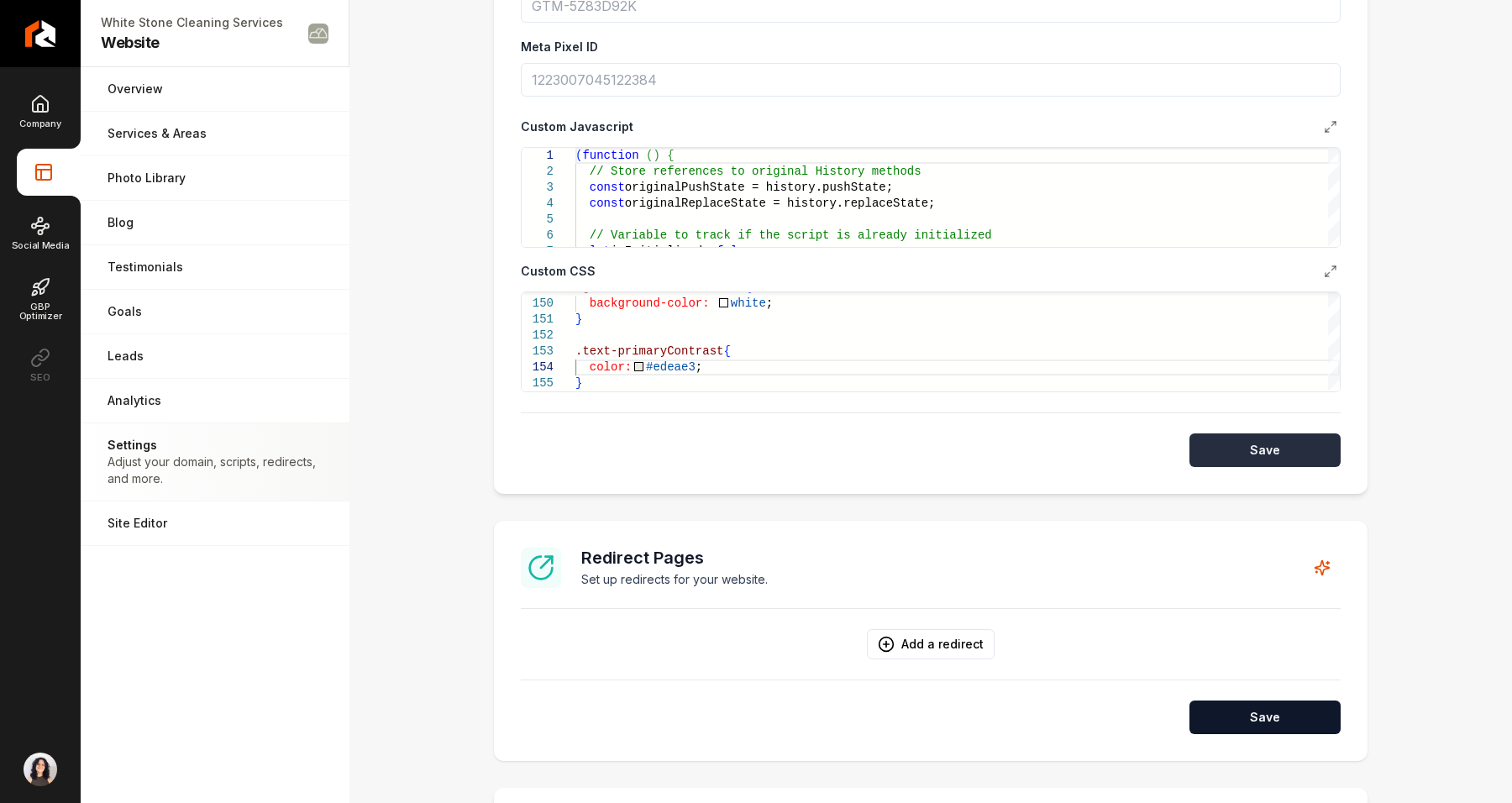click on "Save" at bounding box center (1265, 450) 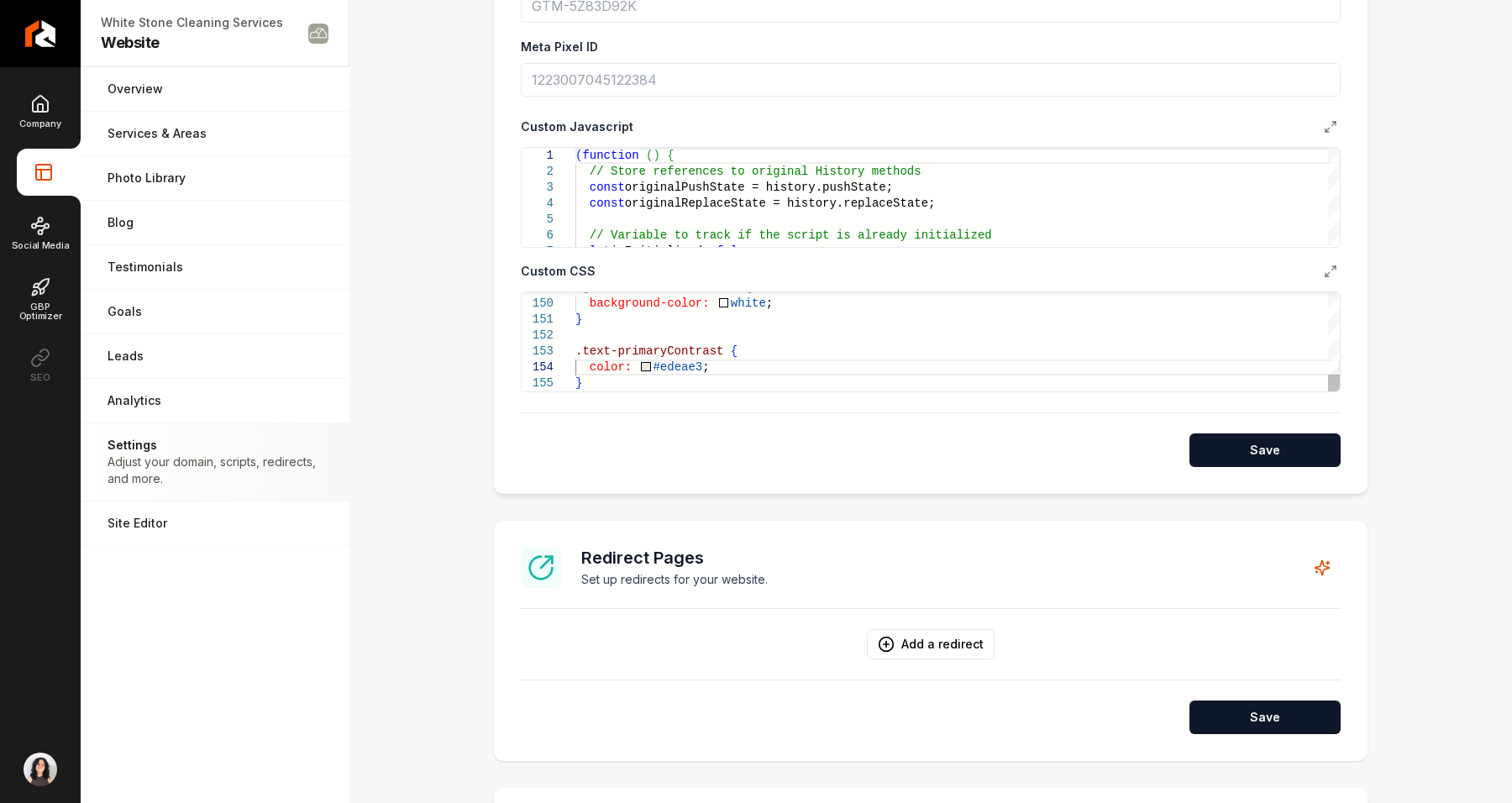 scroll, scrollTop: 48, scrollLeft: 5, axis: both 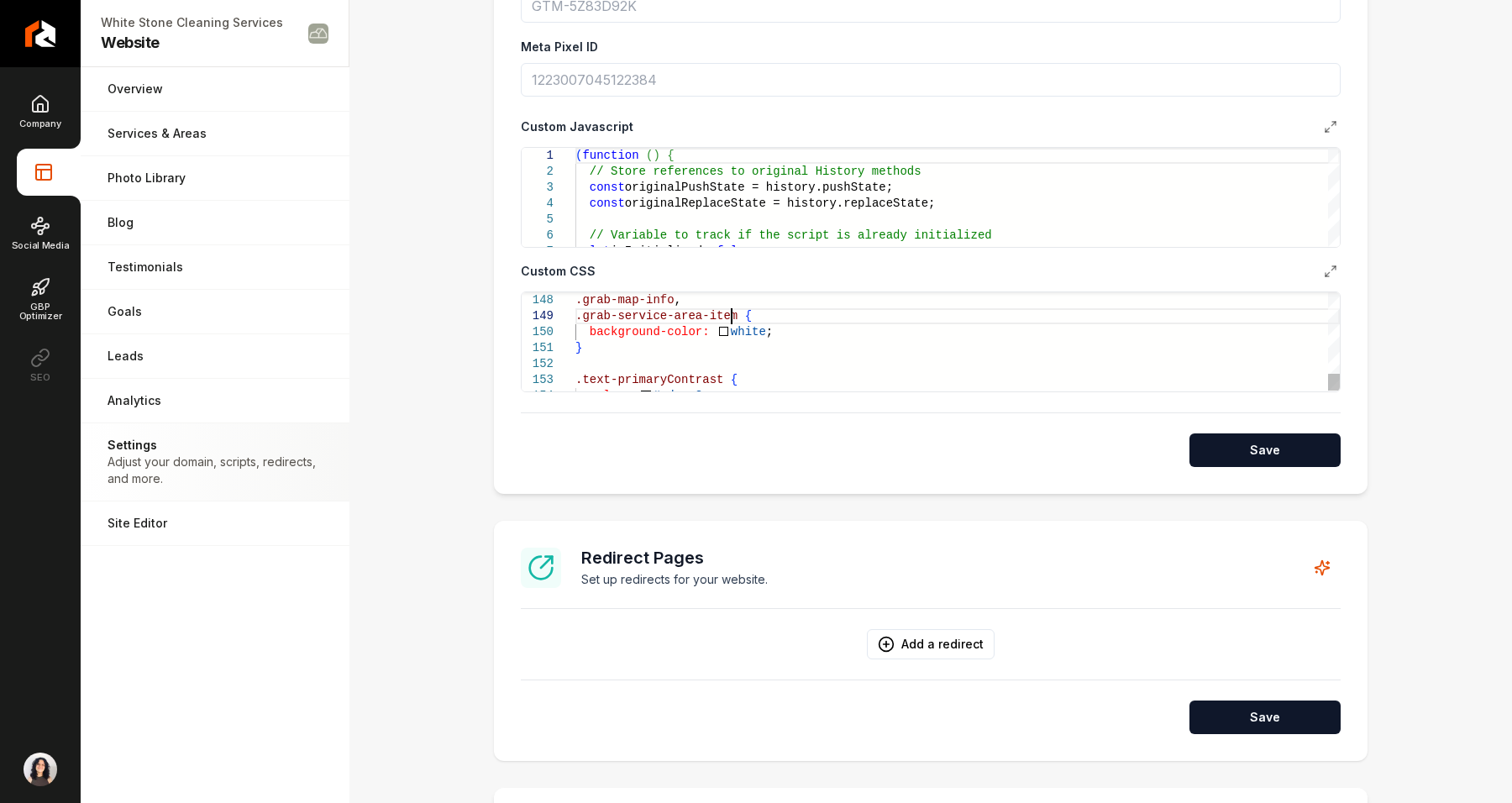 click on ".grab-service-area-item   {    background-color:     white ; } .text-primaryContrast   {    color:     #edeae3 ; .grab-map-info ," at bounding box center (958, -817) 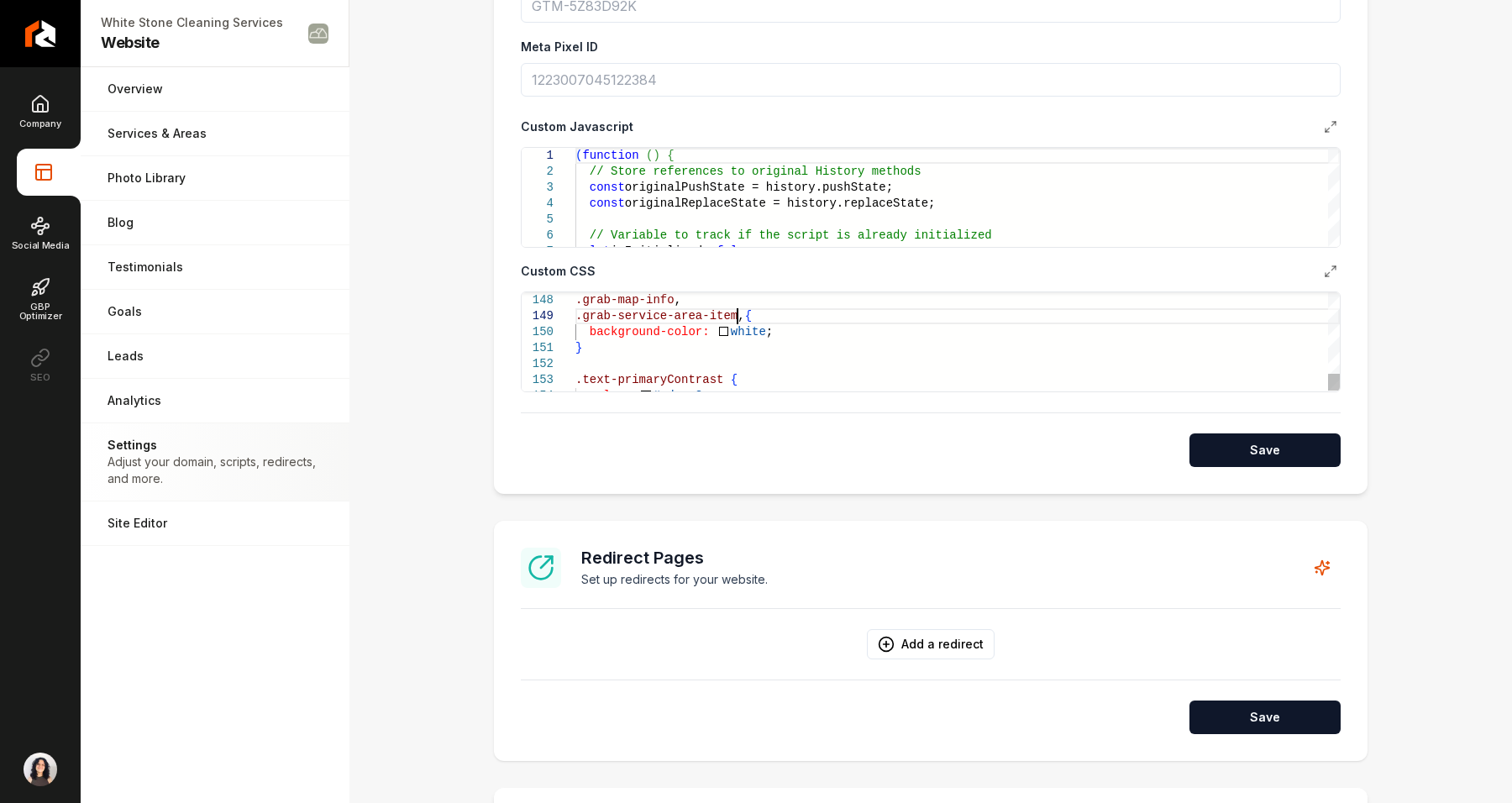 scroll, scrollTop: 127, scrollLeft: 166, axis: both 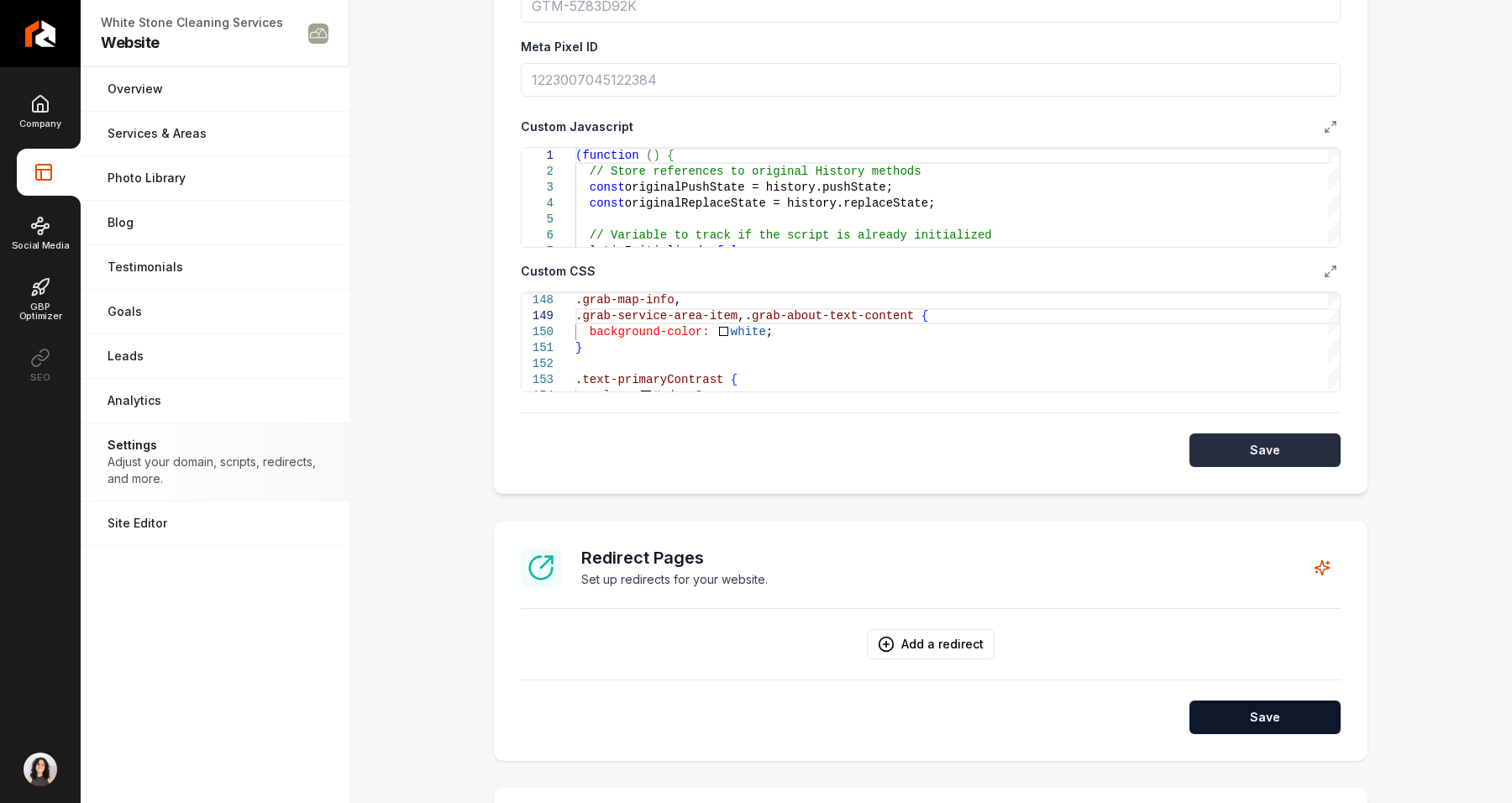 click on "Save" at bounding box center [1265, 450] 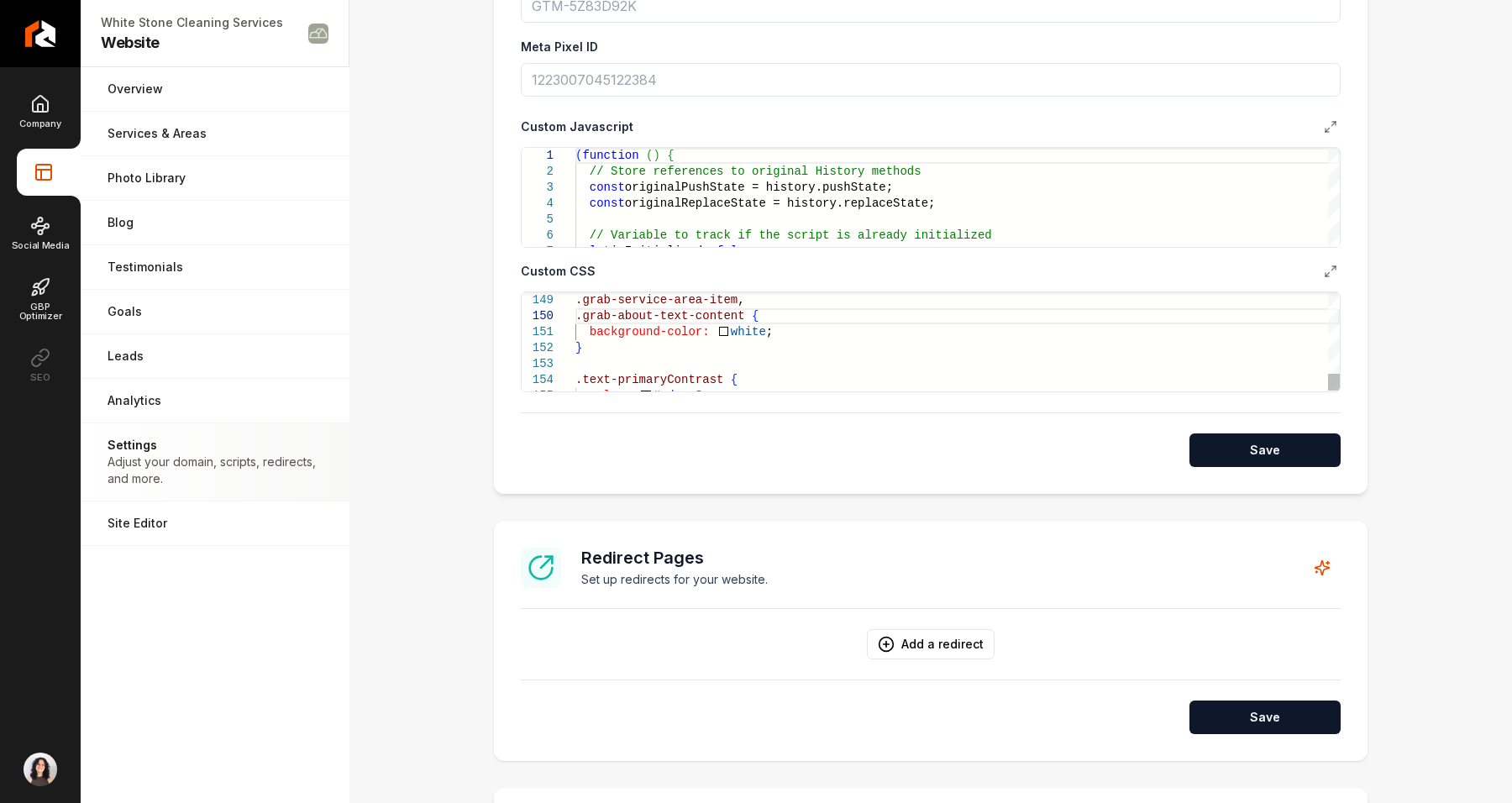scroll, scrollTop: 127, scrollLeft: 0, axis: vertical 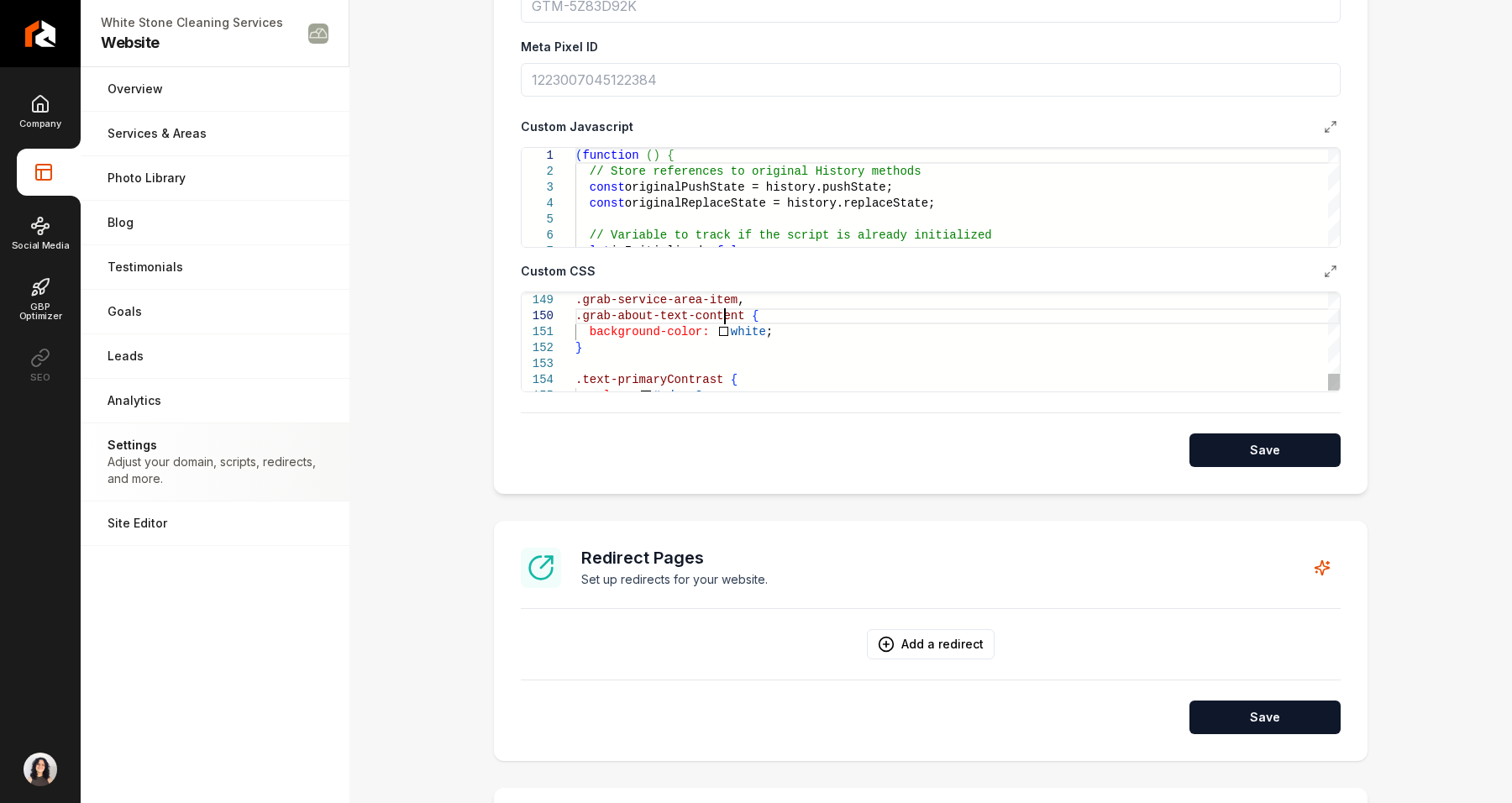 click on ".grab-service-area-item ,    background-color:     white ; } .text-primaryContrast   { .grab-about-text-content   {    color:     #edeae3 ;" at bounding box center (958, -825) 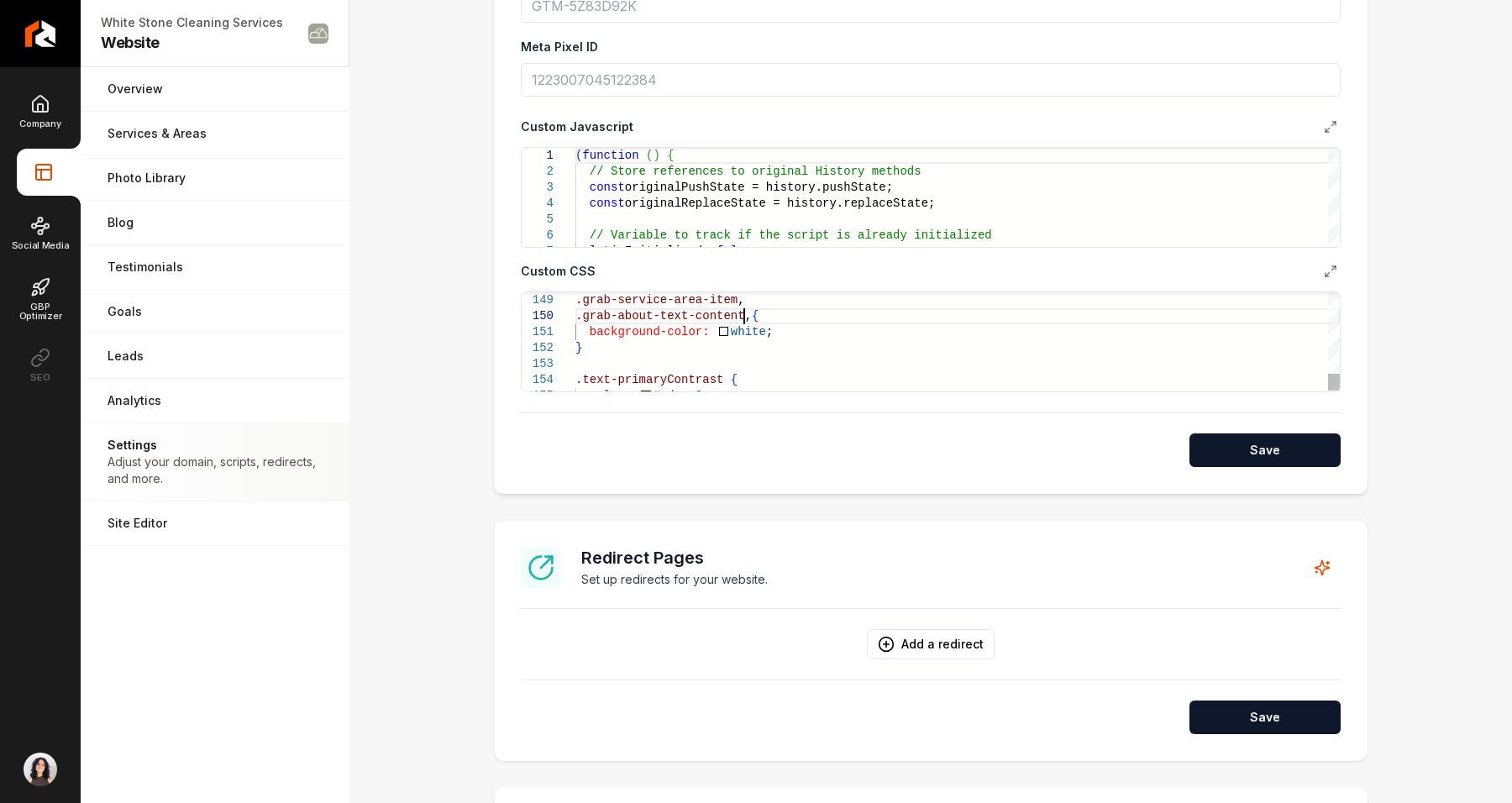 scroll, scrollTop: 144, scrollLeft: 174, axis: both 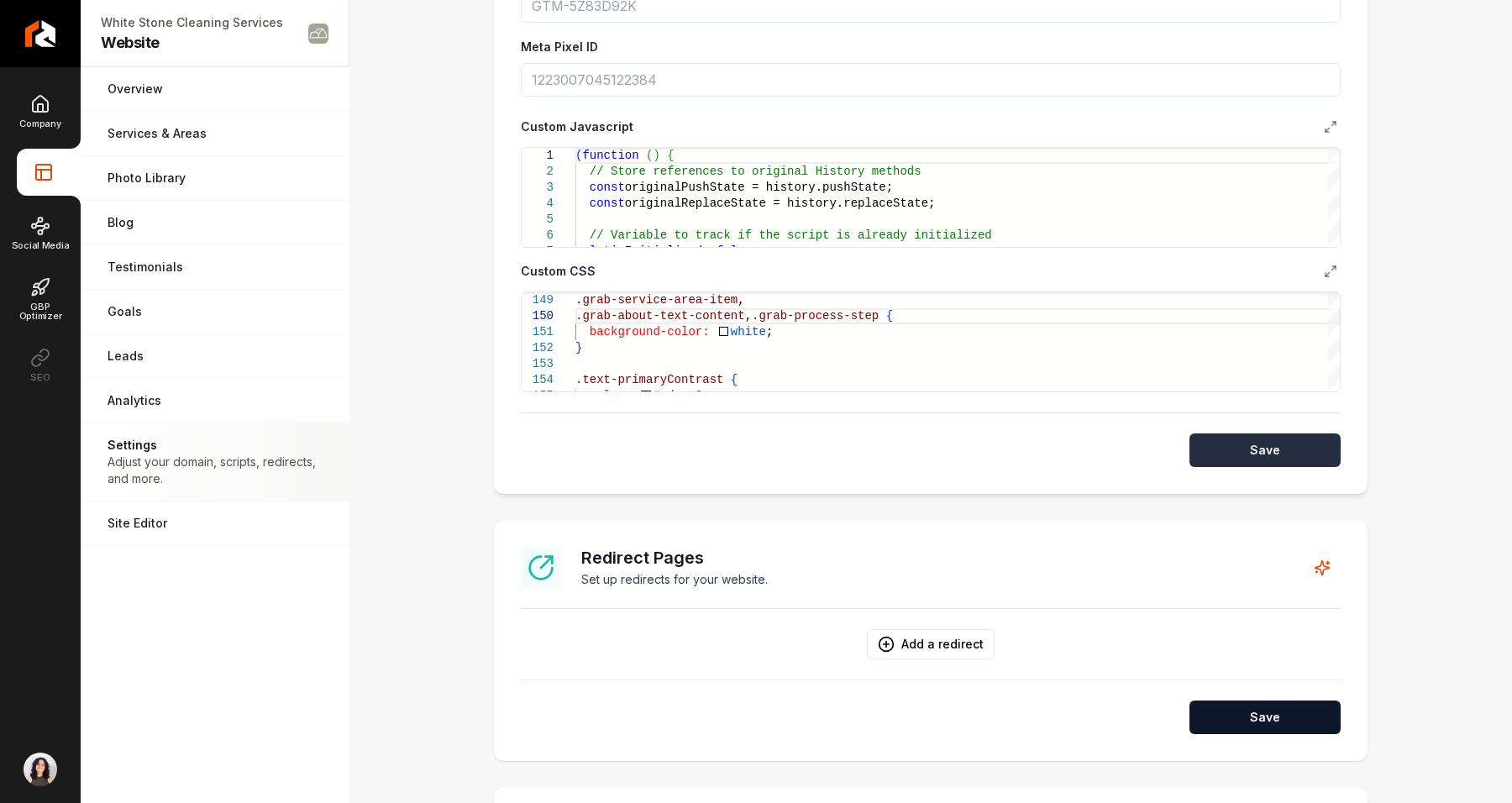 click on "Save" at bounding box center [1265, 450] 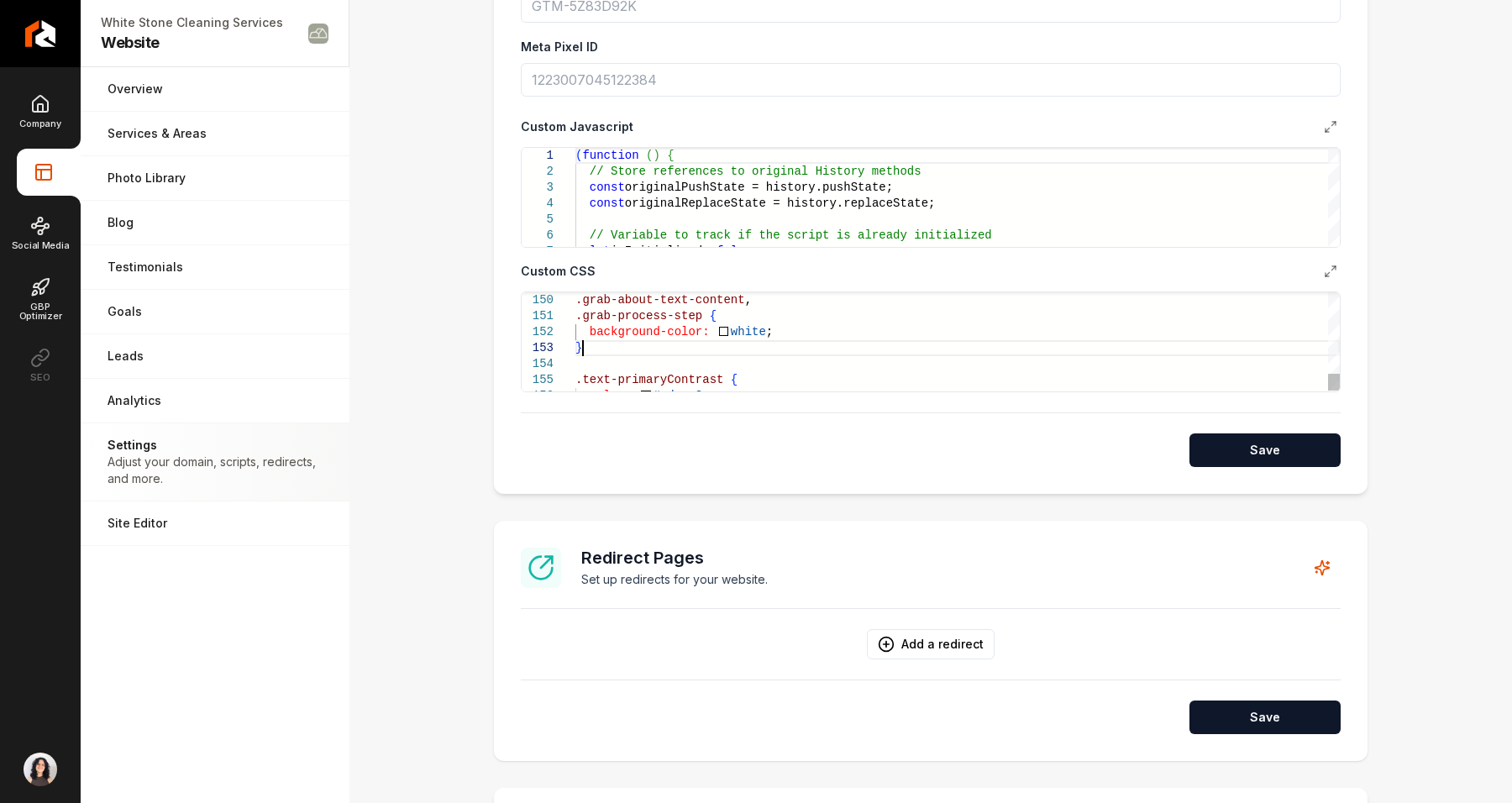 scroll, scrollTop: 110, scrollLeft: 5, axis: both 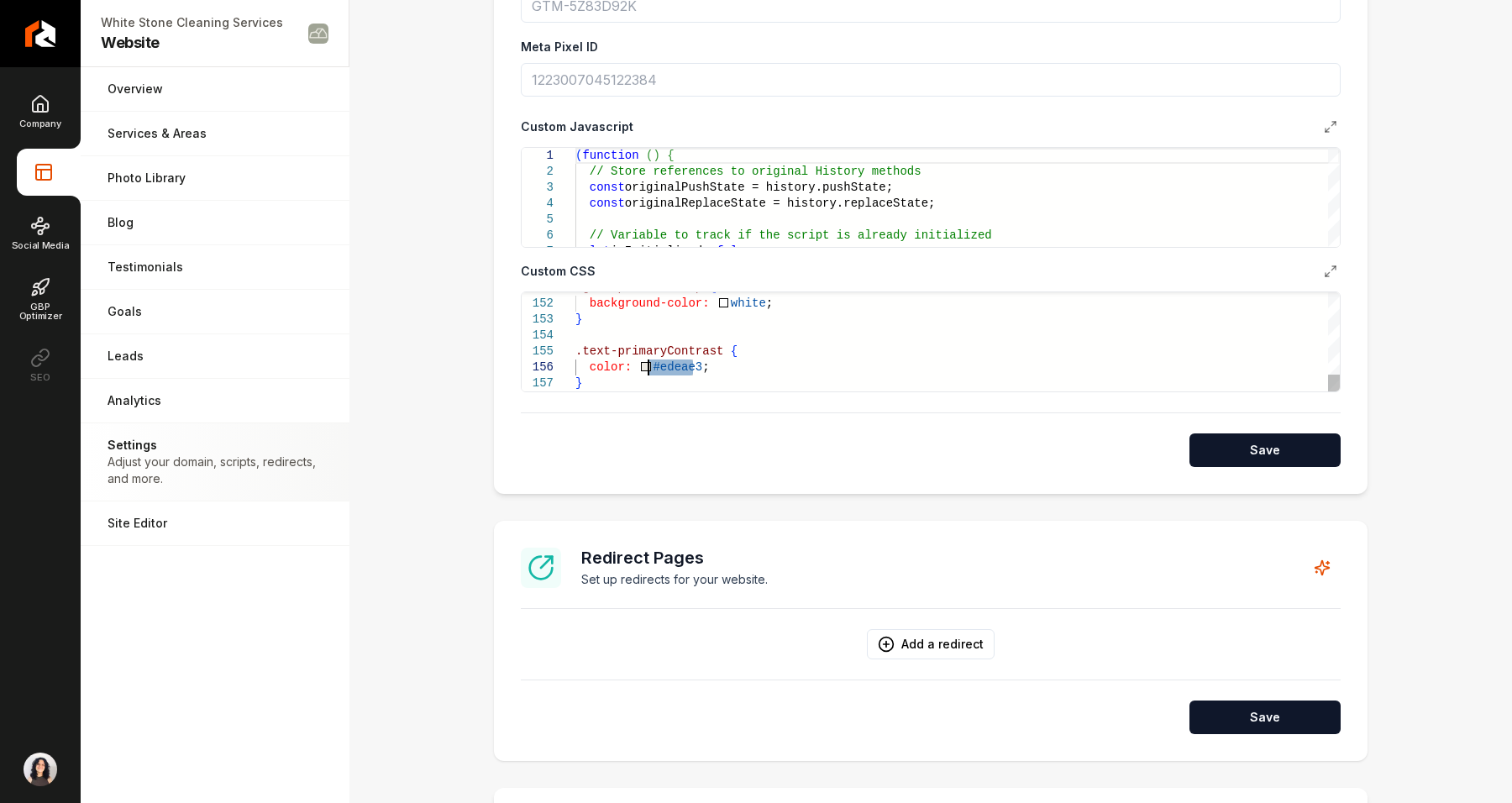drag, startPoint x: 682, startPoint y: 365, endPoint x: 640, endPoint y: 363, distance: 42.04759 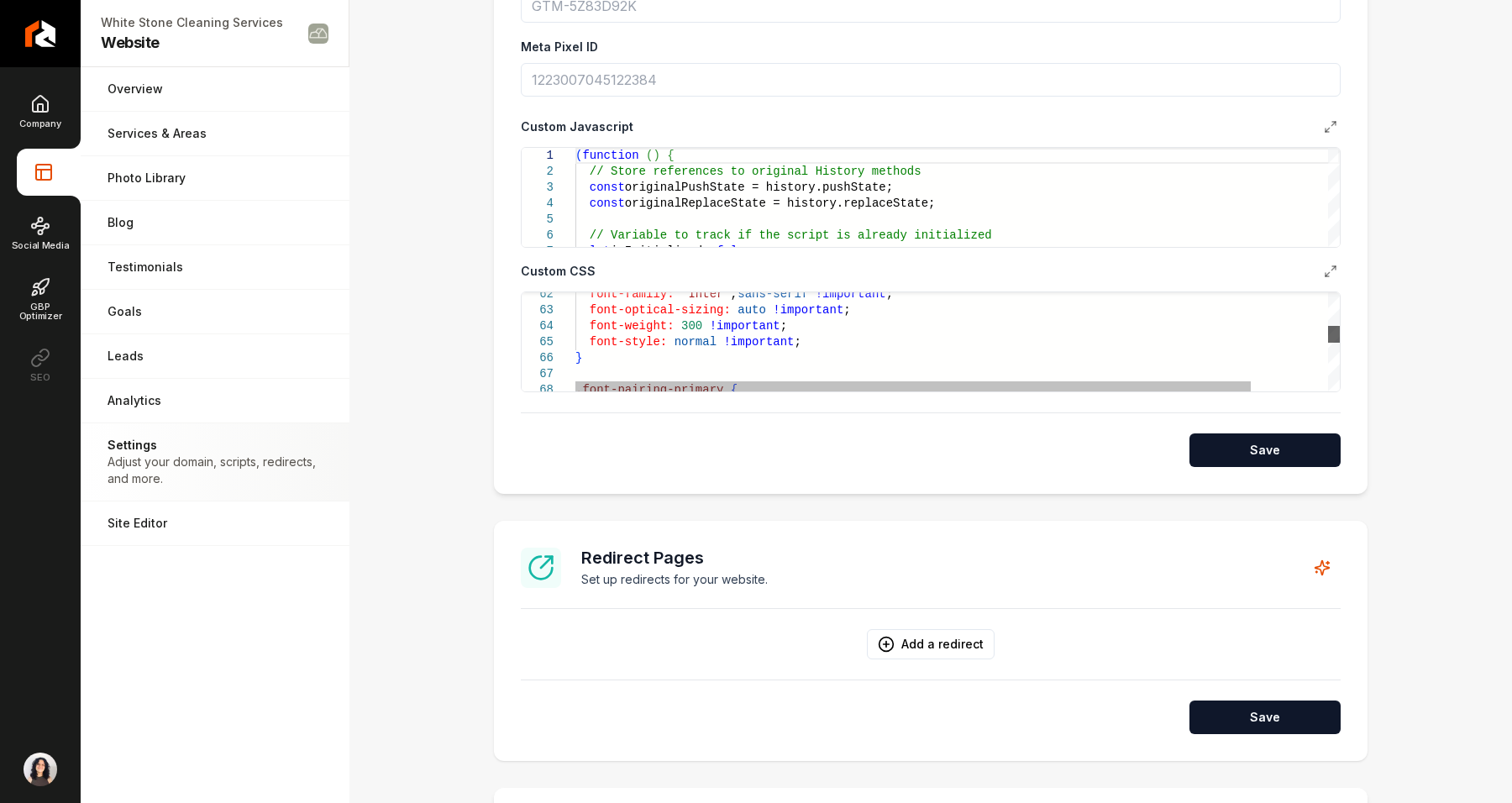 click at bounding box center [1334, 334] 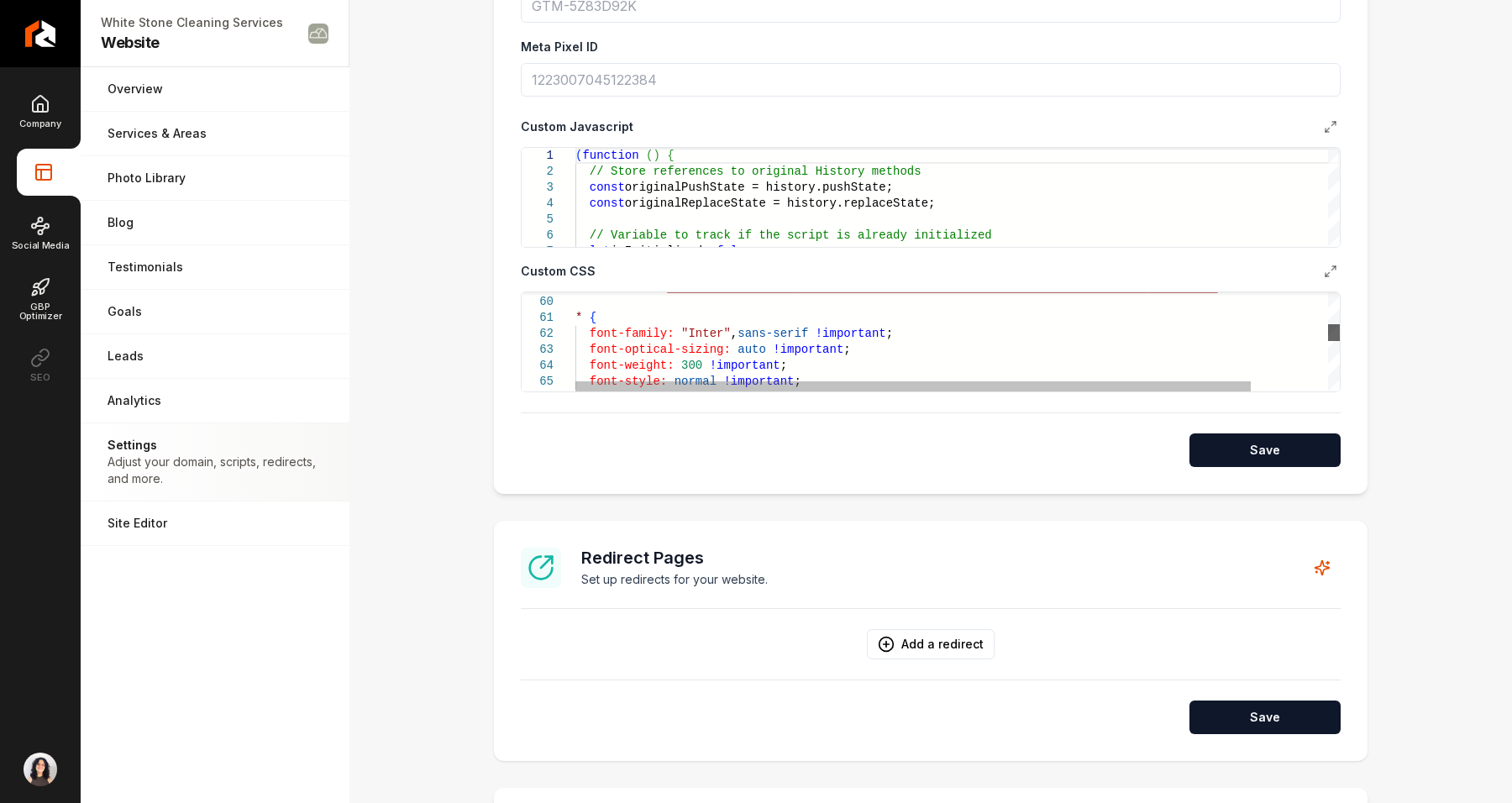 click at bounding box center (1334, 333) 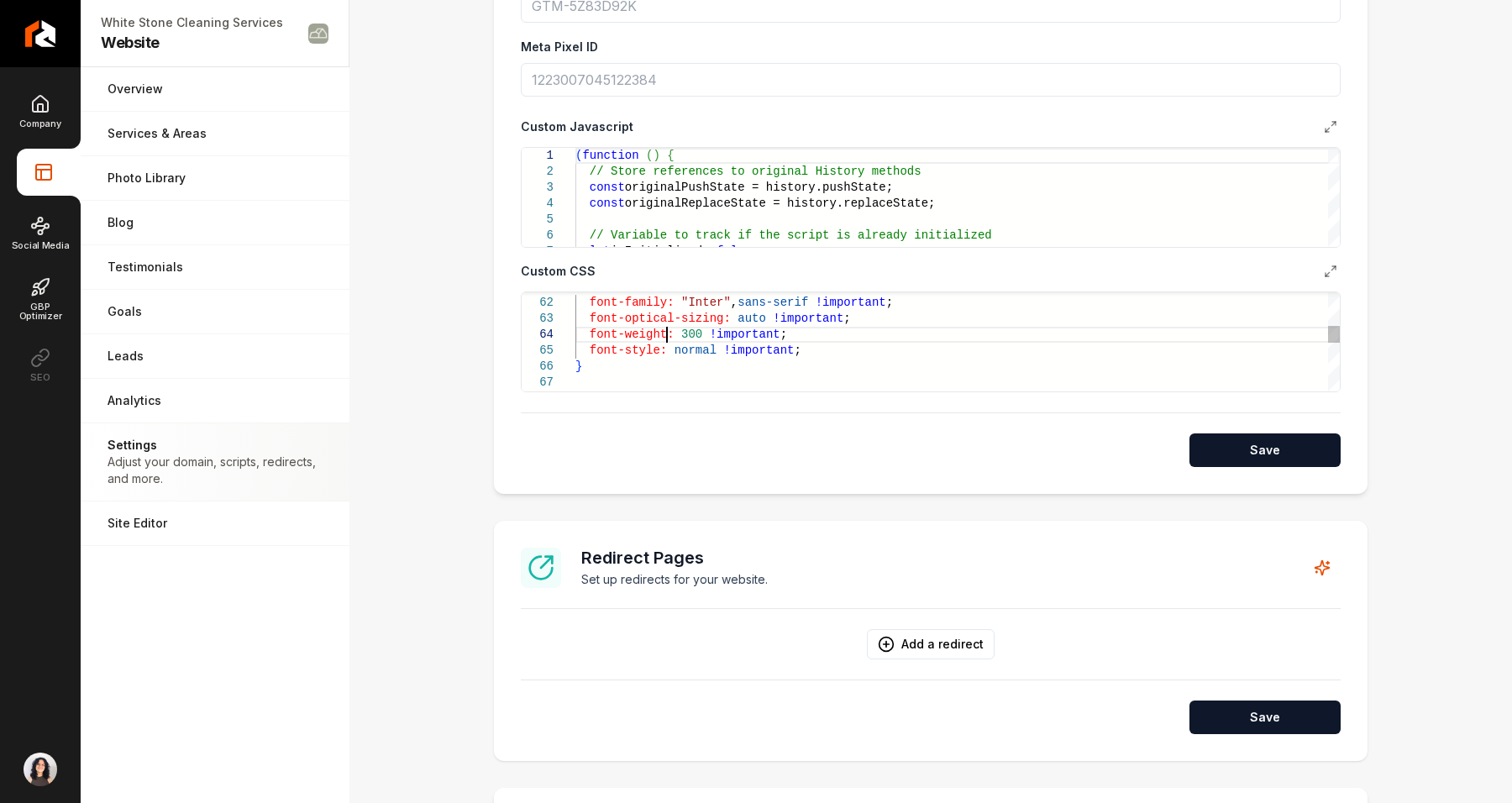 click on "font-optical-sizing:   auto   !important ; *   {    font-family:   "Inter" ,  sans-serif   !important ;    font-weight:   300   !important ;    font-style:   normal   !important ; } .font-pairing-primary   {" at bounding box center [958, 574] 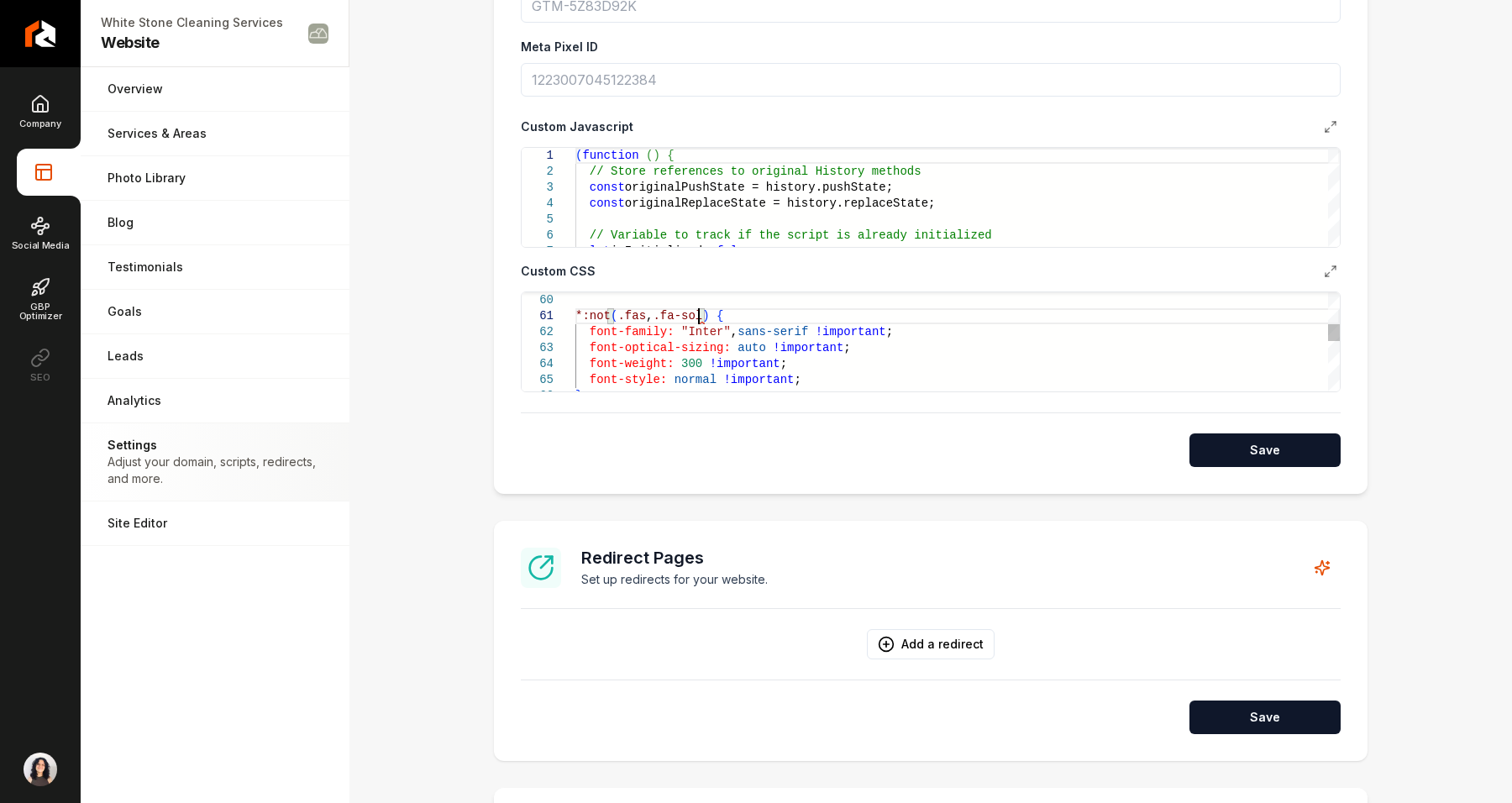 scroll, scrollTop: 13, scrollLeft: 134, axis: both 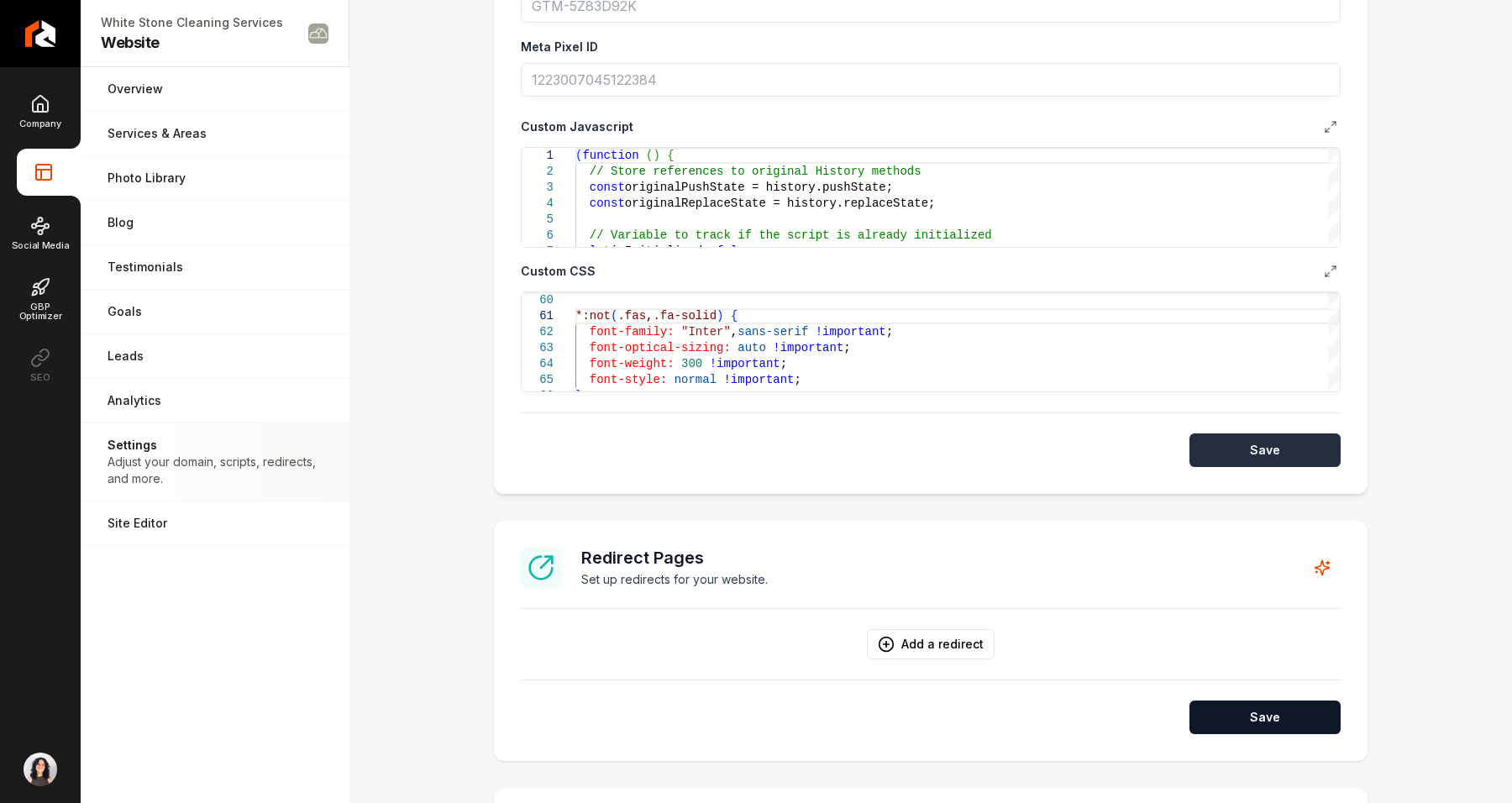 click on "Save" at bounding box center [1265, 450] 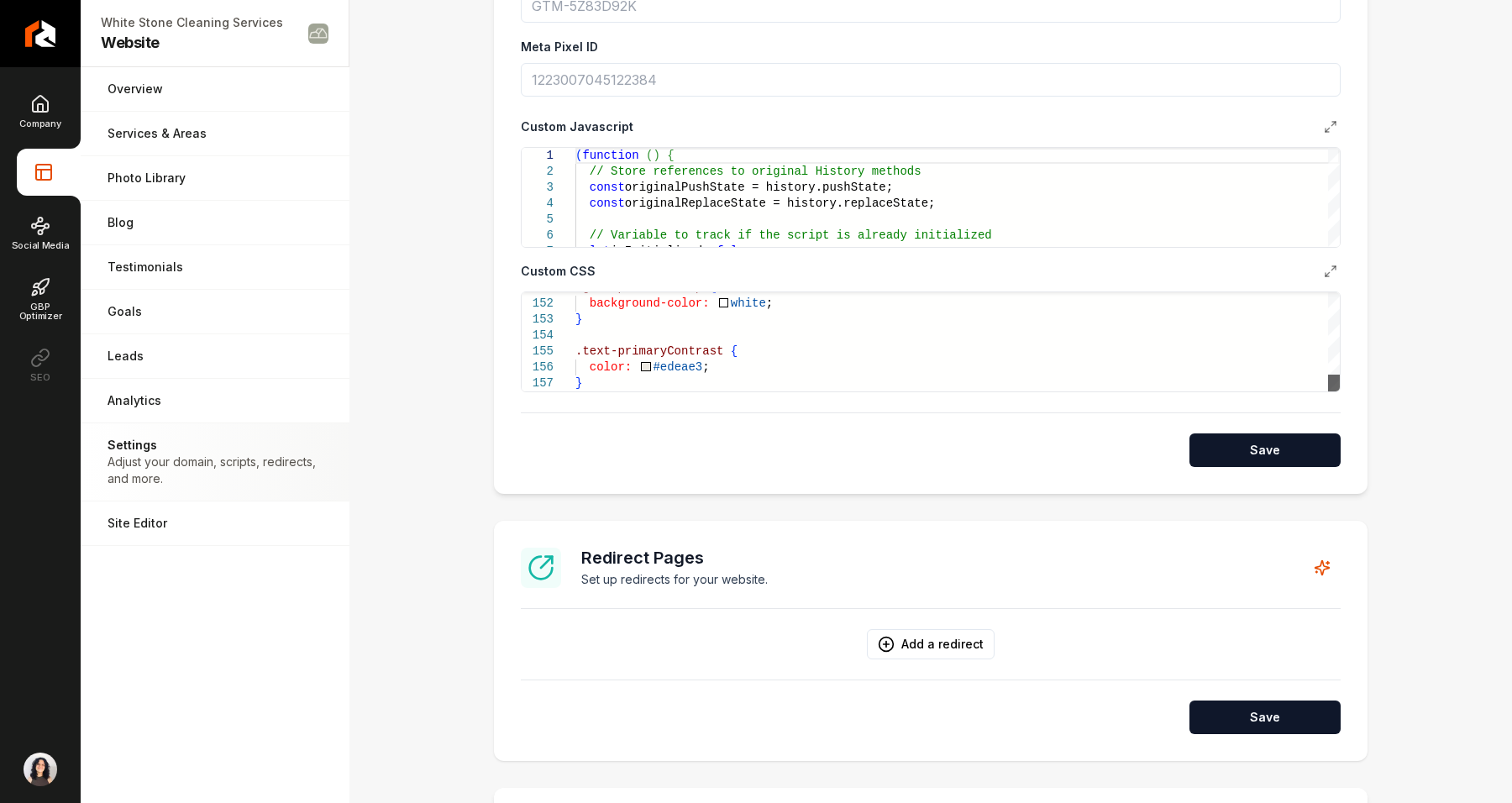 click at bounding box center (1334, 383) 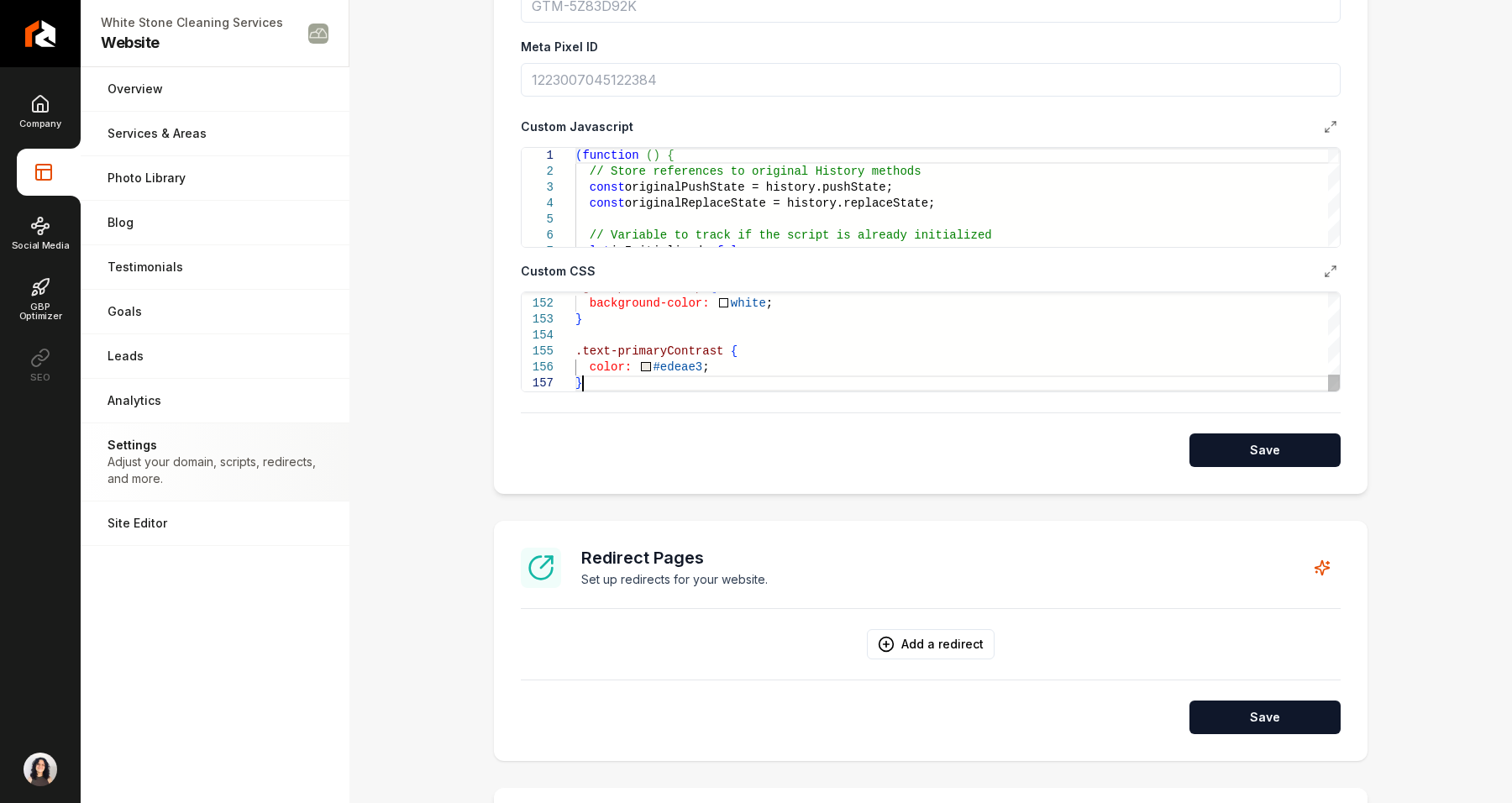 click on ".grab-process-step   {    background-color:     white ; } .text-primaryContrast   {    color:     #edeae3 ; }" at bounding box center (958, -862) 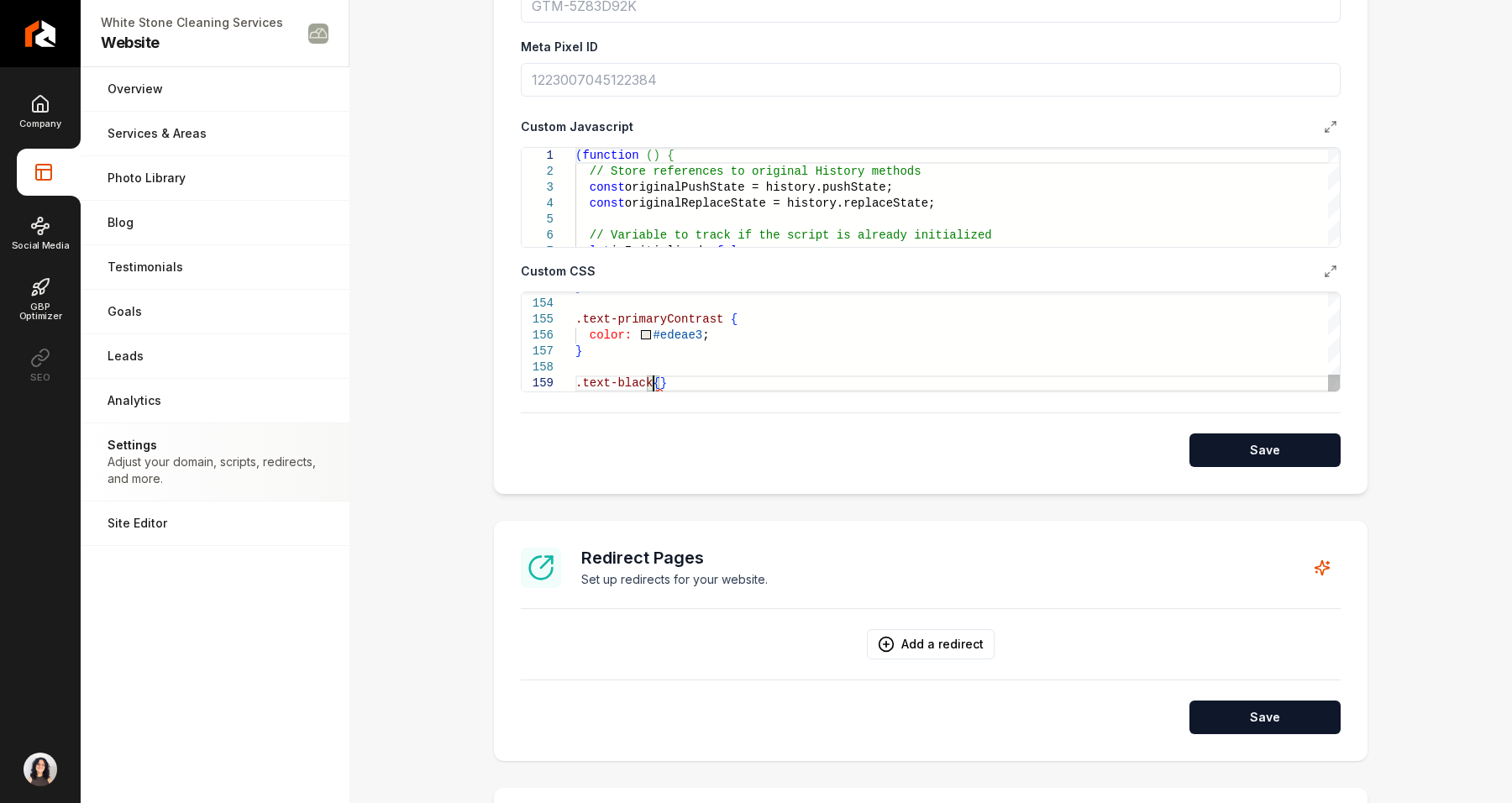 scroll, scrollTop: 144, scrollLeft: 12, axis: both 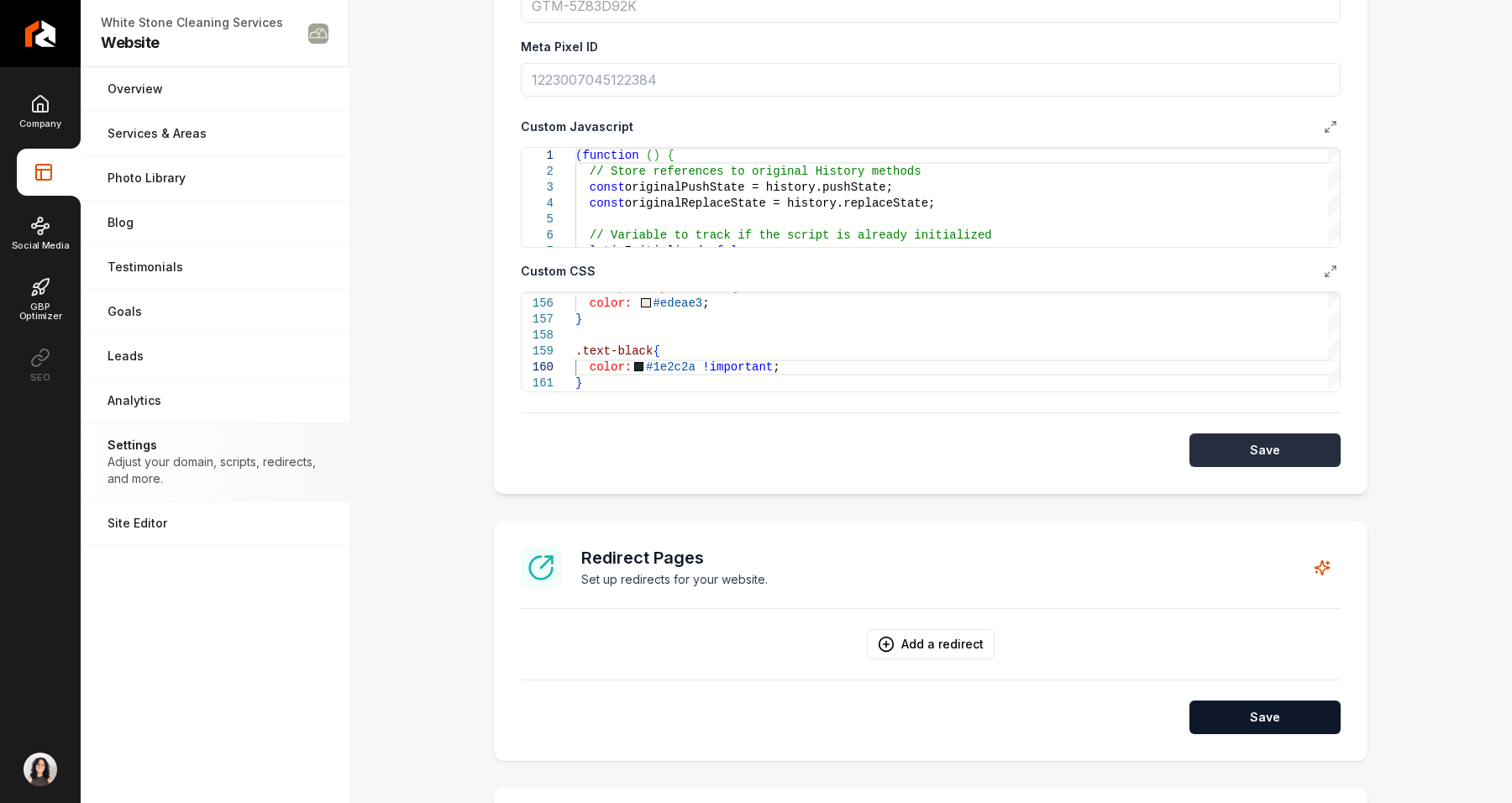 click on "Save" at bounding box center [1265, 450] 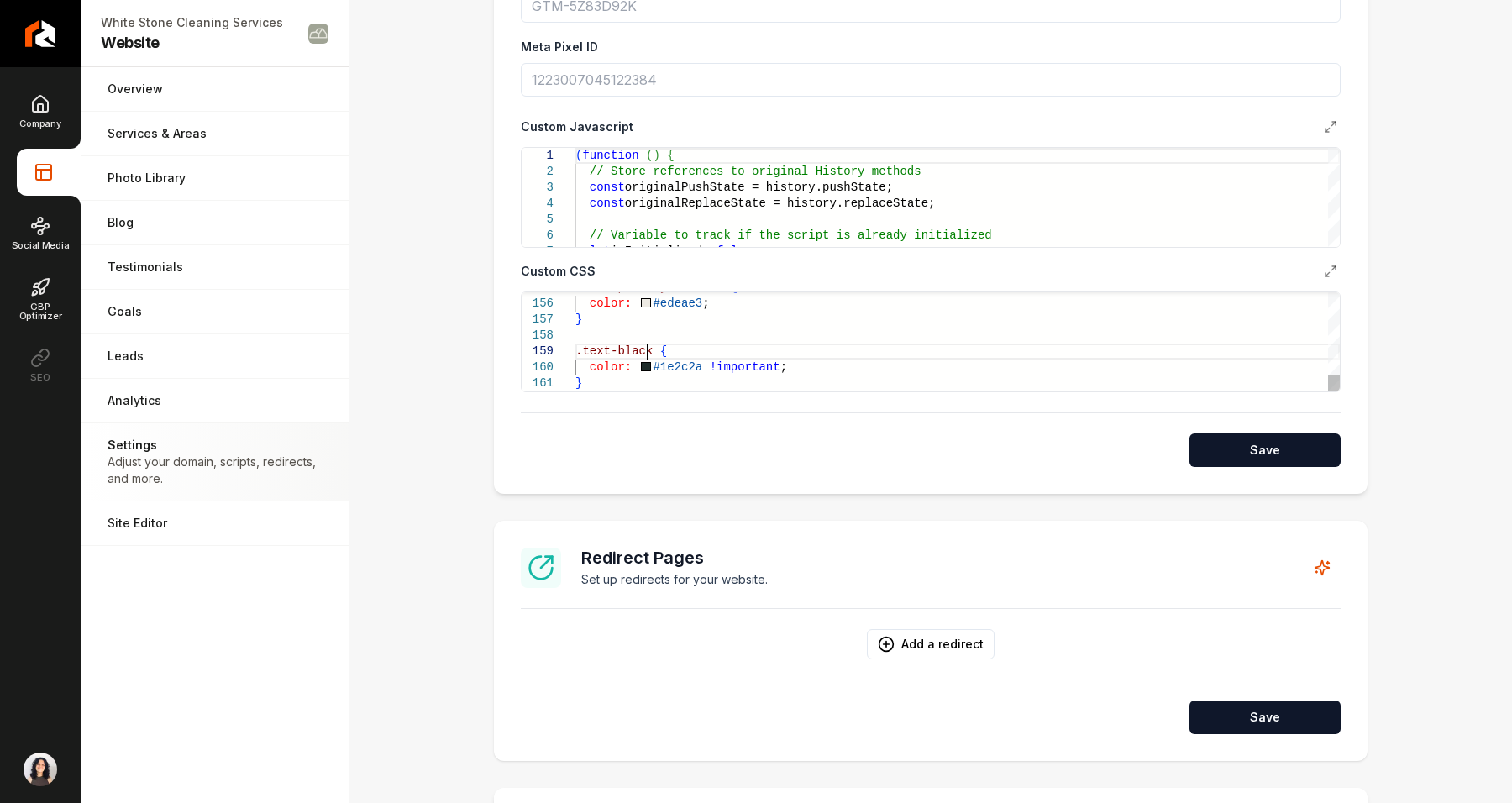 scroll, scrollTop: 144, scrollLeft: 0, axis: vertical 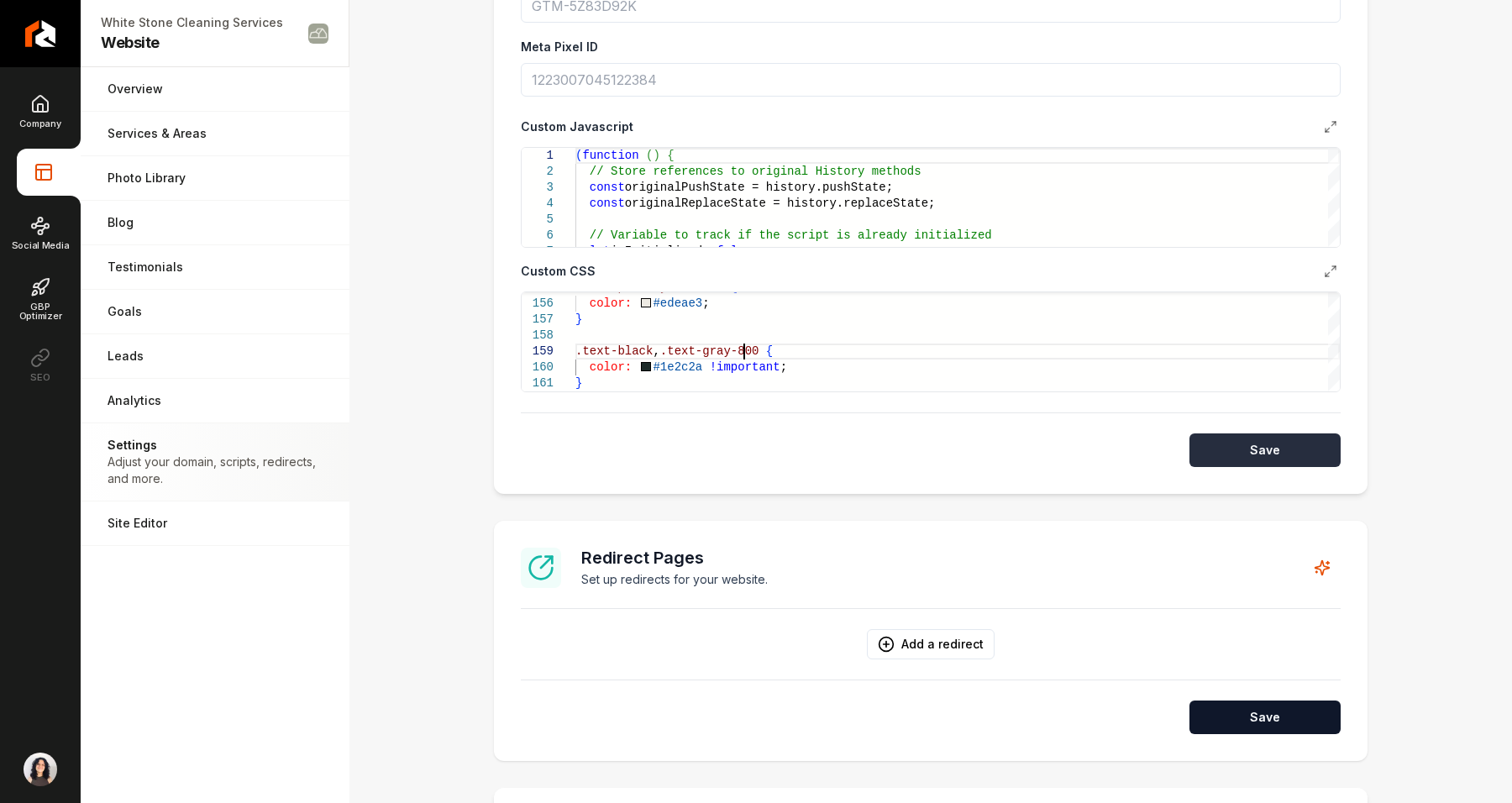 click on "Save" at bounding box center [1265, 450] 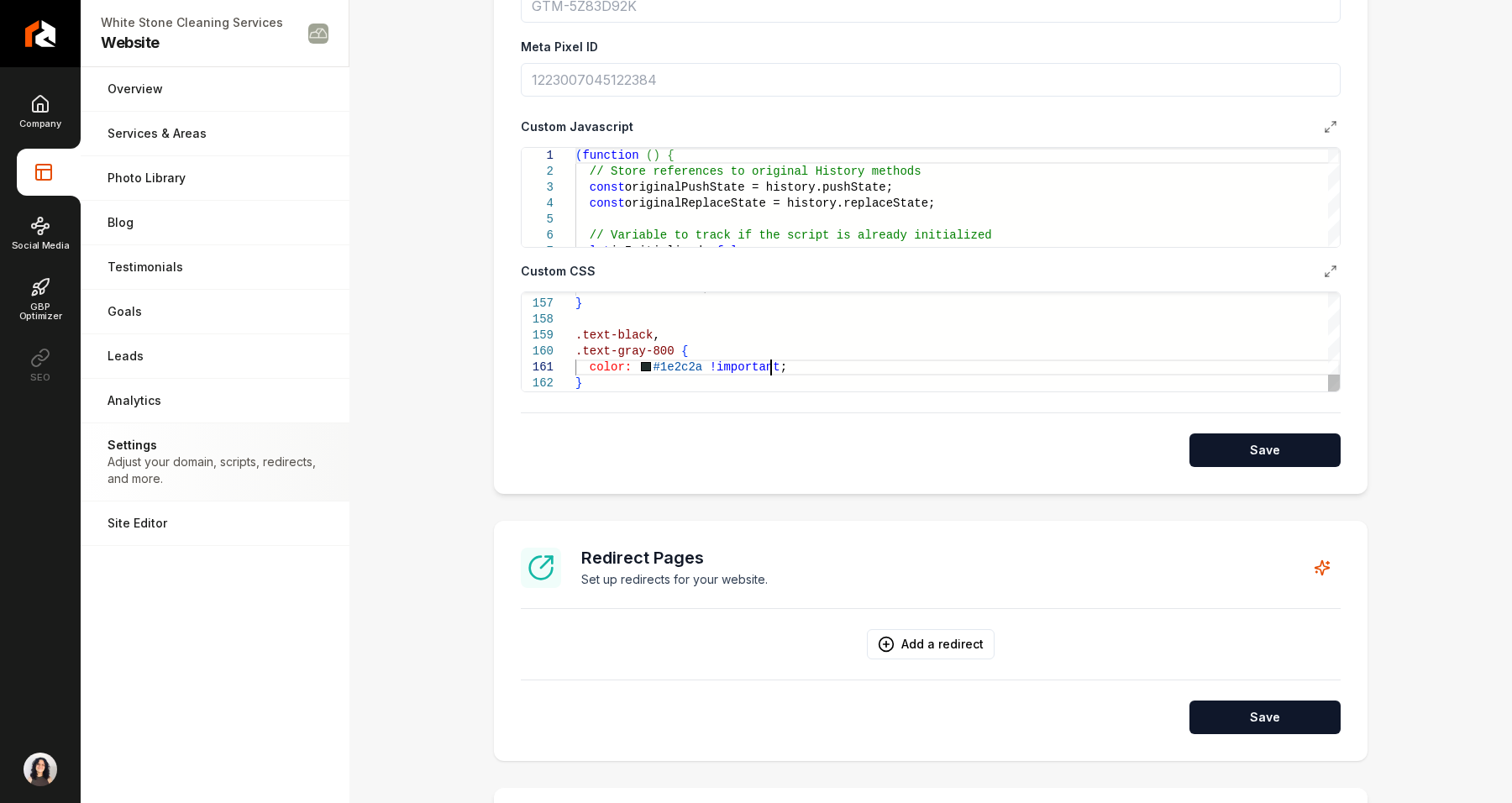 scroll, scrollTop: 30, scrollLeft: 0, axis: vertical 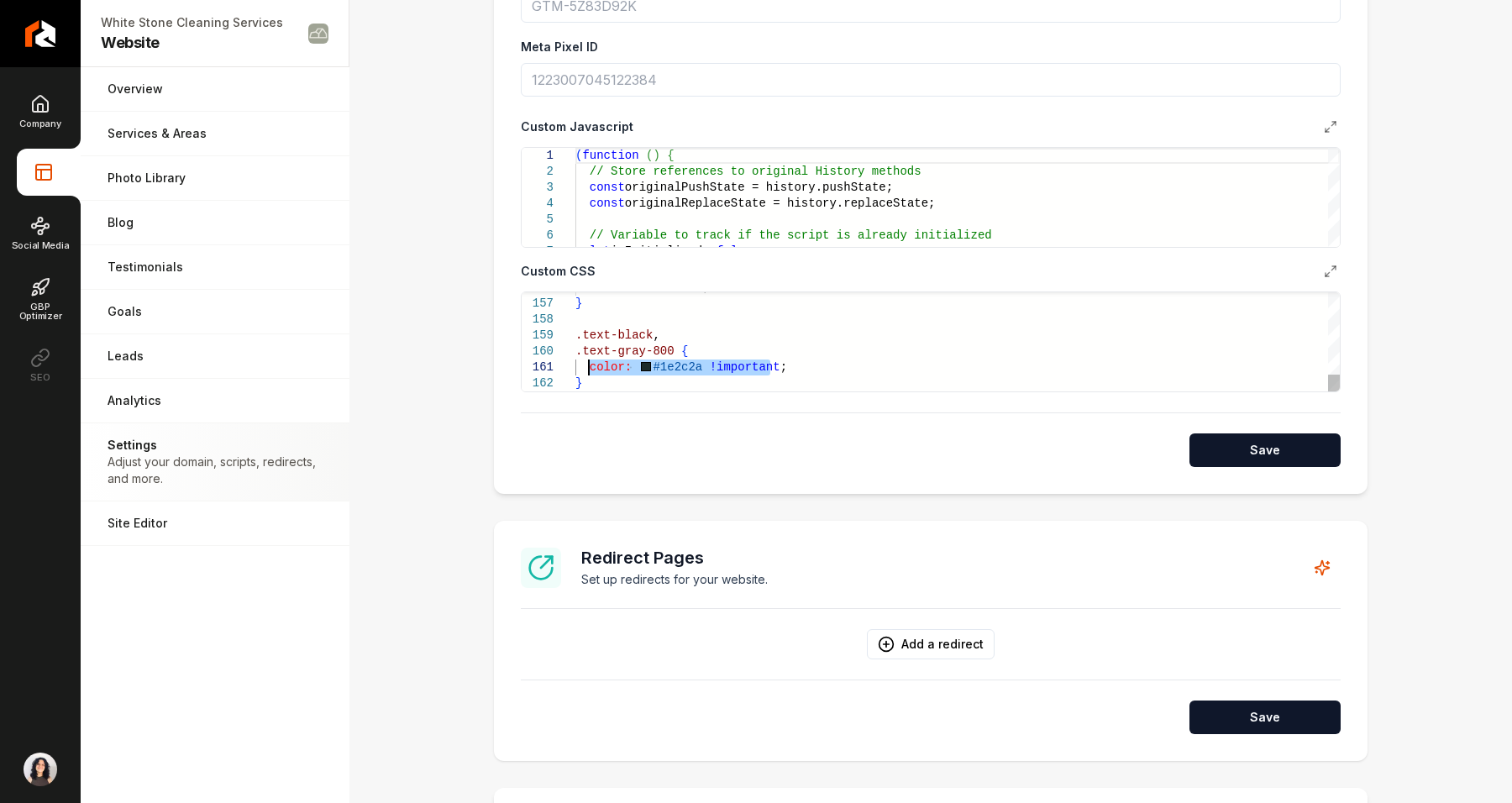 drag, startPoint x: 765, startPoint y: 370, endPoint x: 578, endPoint y: 361, distance: 187.2165 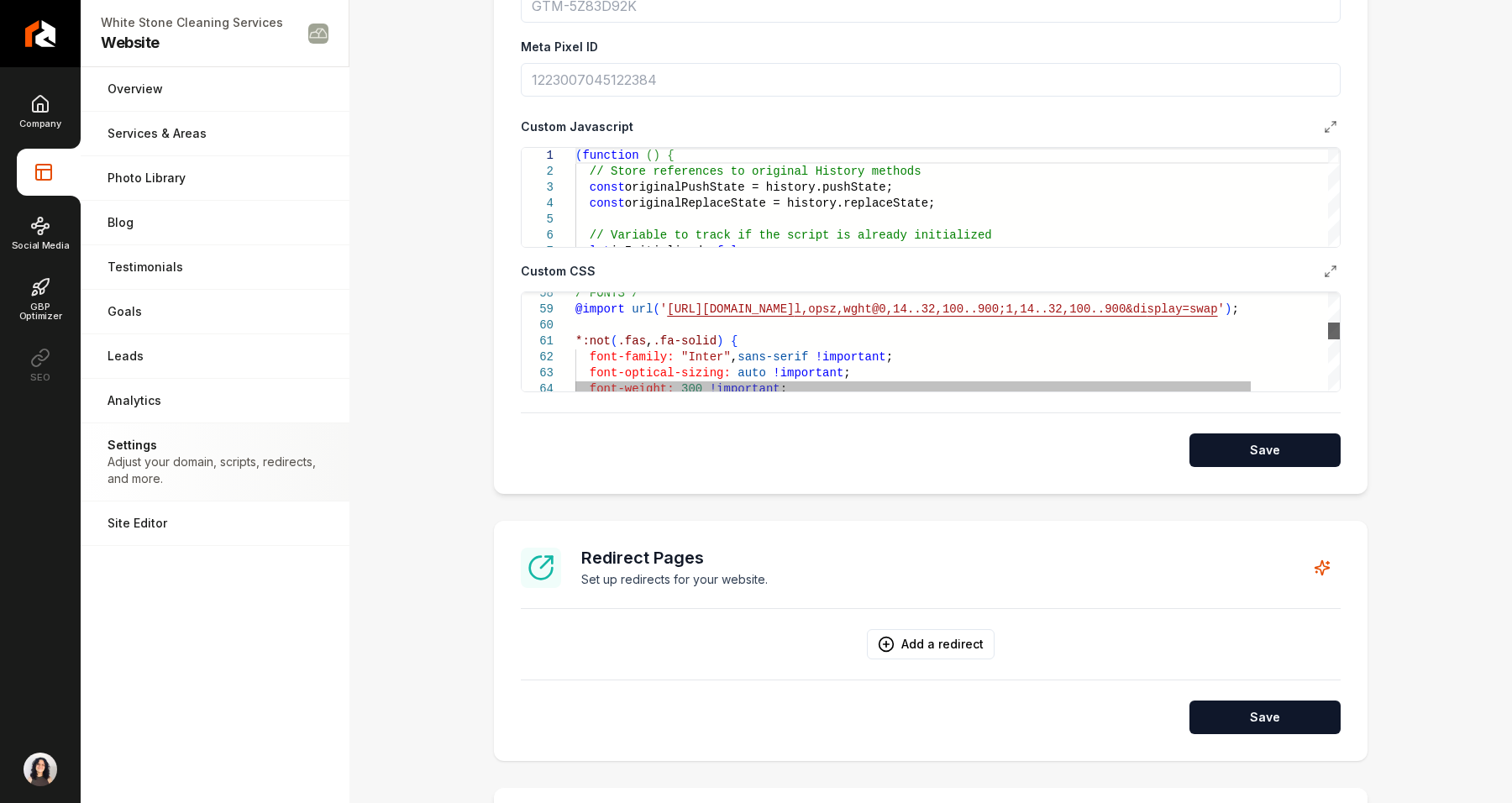click at bounding box center [1334, 331] 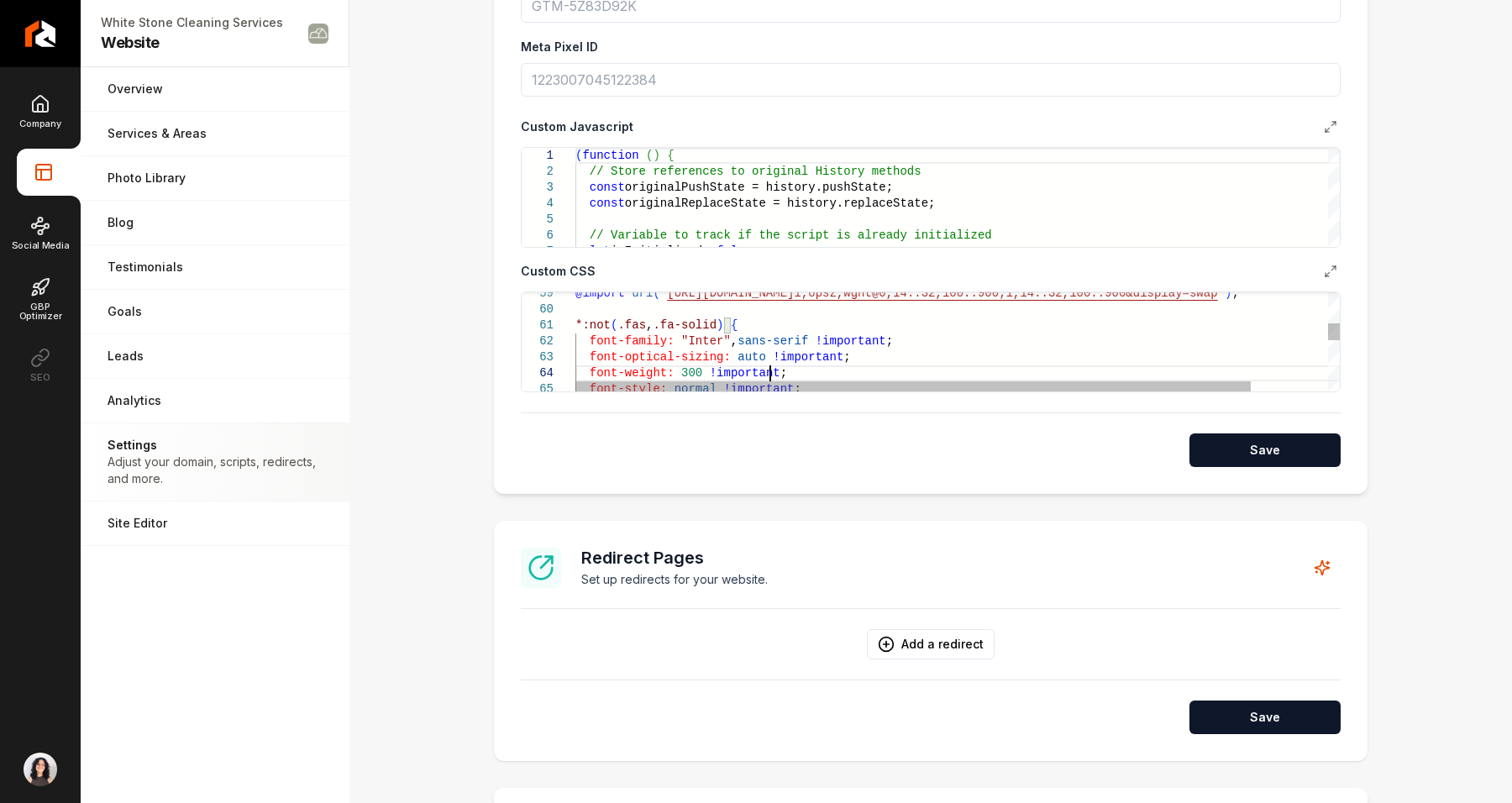 click on "@import   url ( ' https://fonts.googleapis.com/css2?family=Inter:ita l,opsz,wght@0,14..32,100..900;1,14..32,100..900&di splay=swap ' ) ; *:not ( .fas ,  .fa-solid )   {    font-family:   "Inter" ,  sans-serif   !important ;    font-optical-sizing:   auto   !important ;    font-weight:   300   !important ;    font-style:   normal   !important ;" at bounding box center (1001, 658) 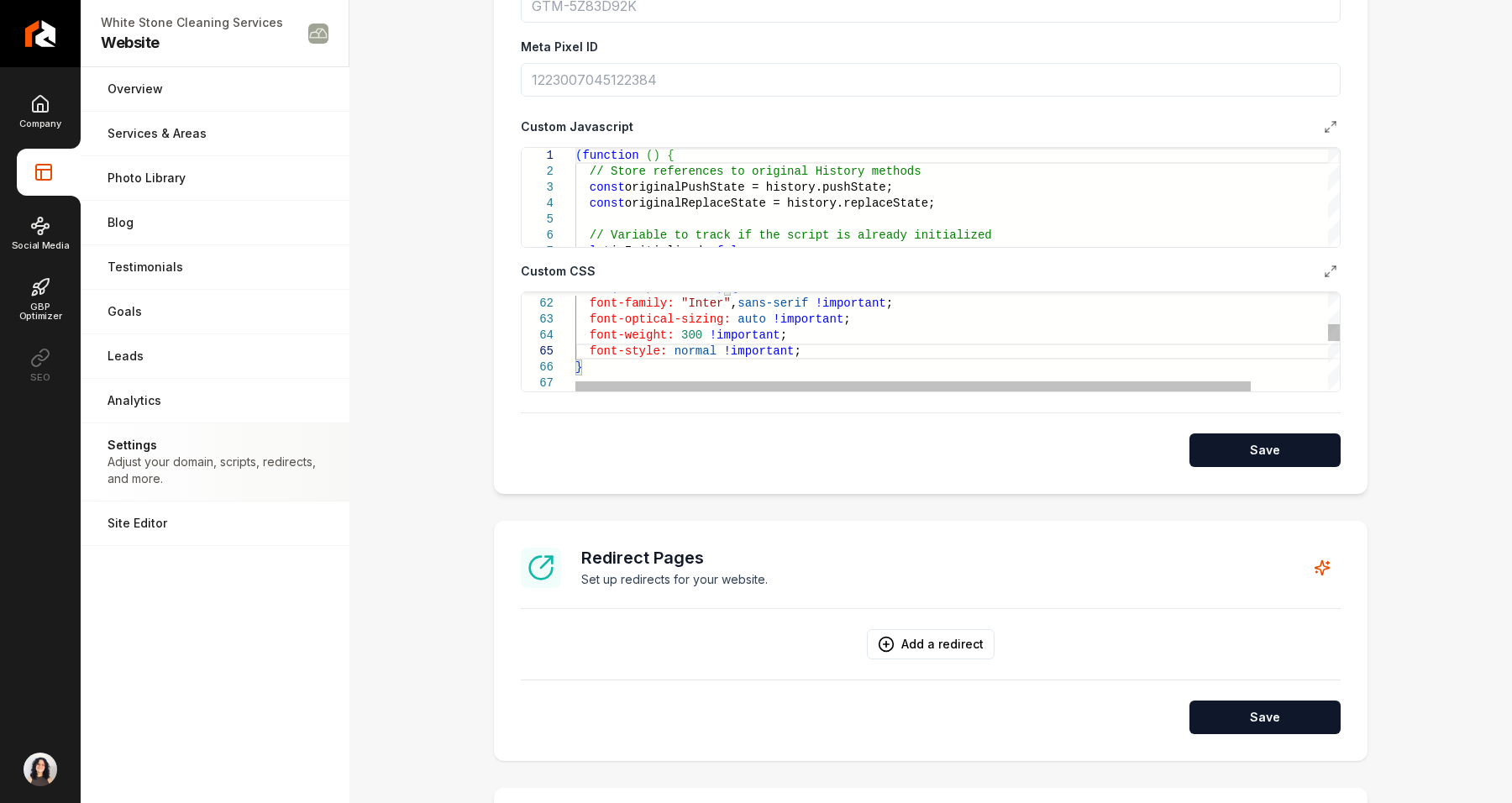scroll, scrollTop: 80, scrollLeft: 11, axis: both 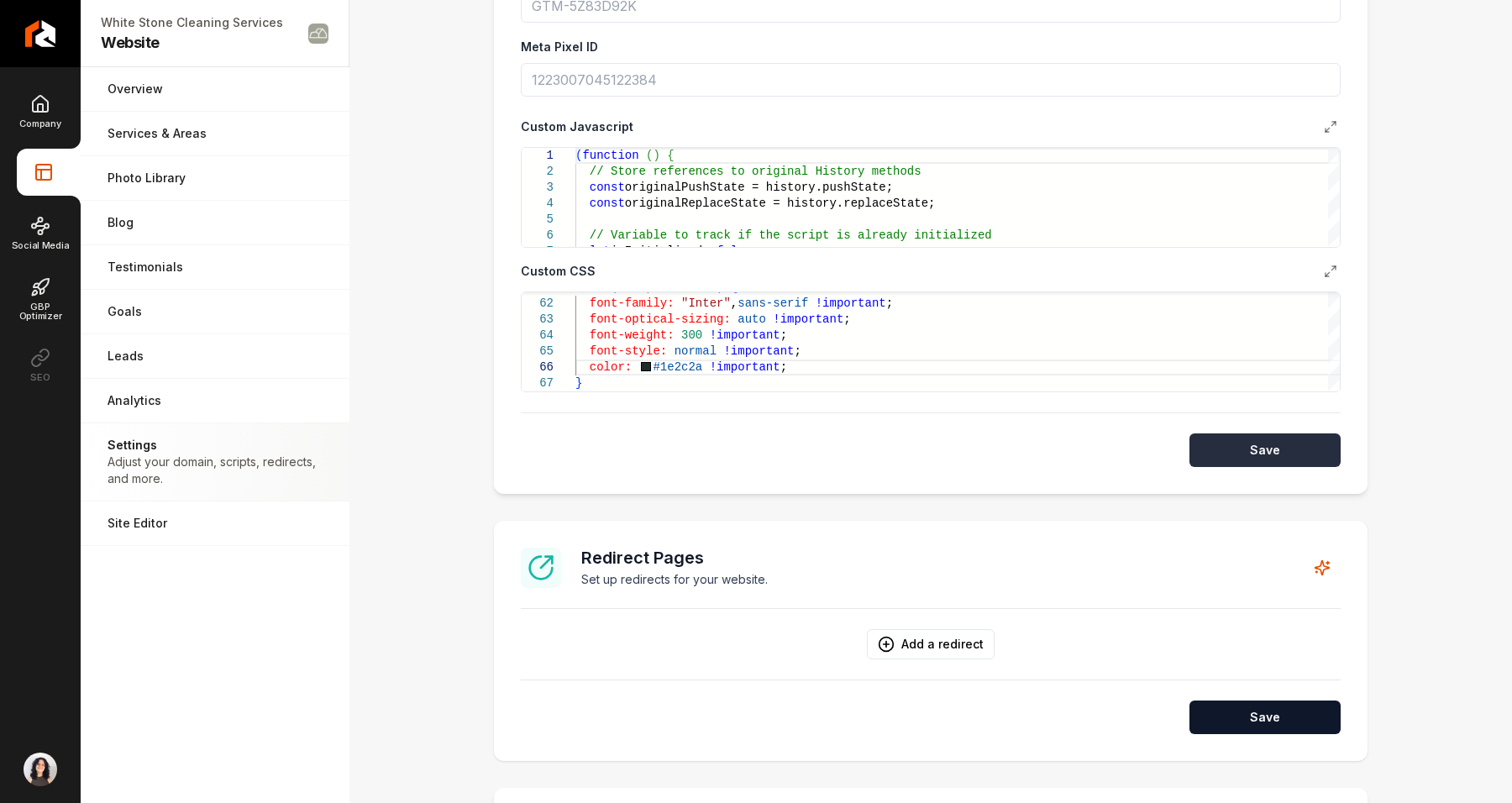 click on "Save" at bounding box center [1265, 450] 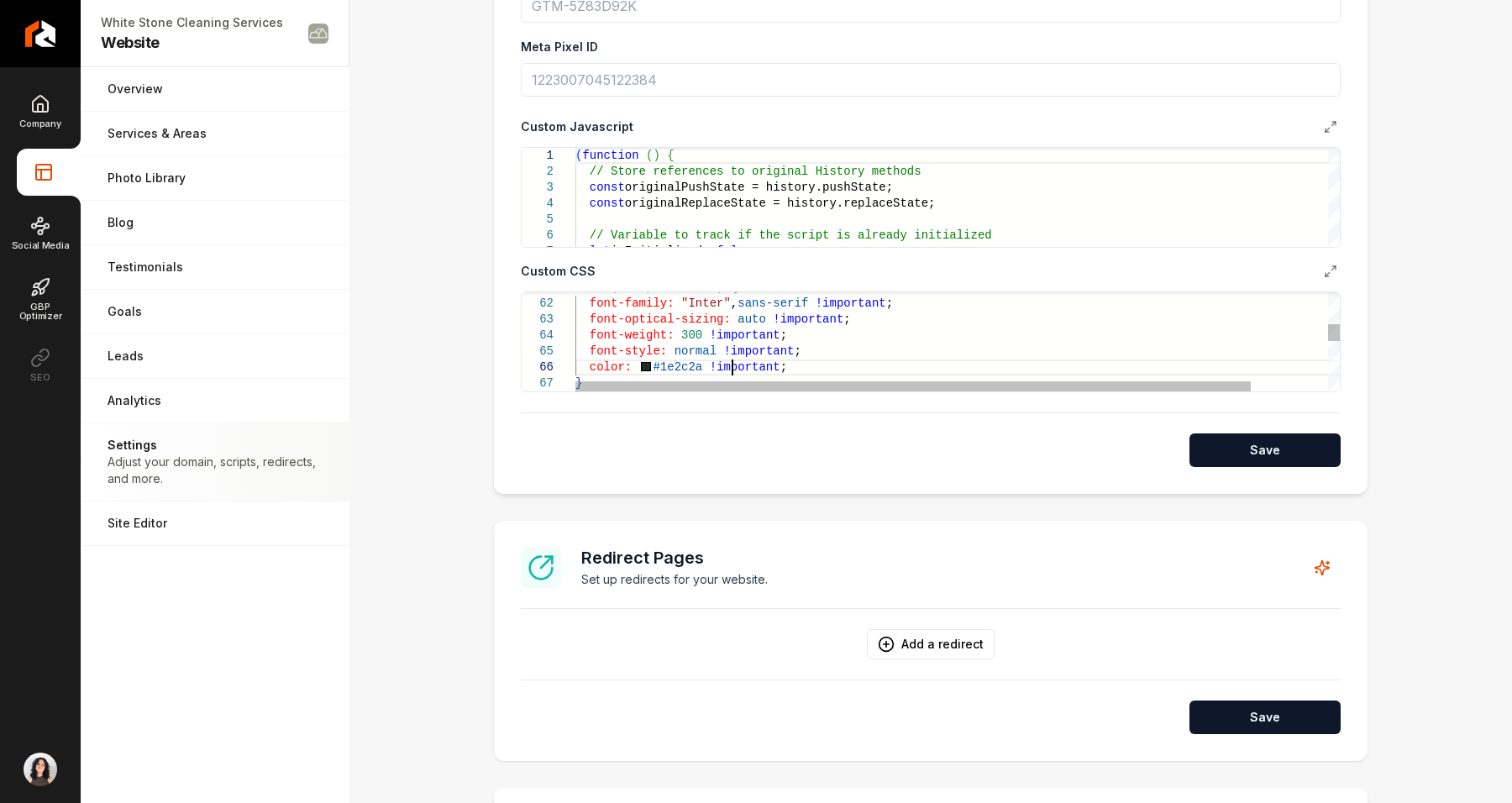 scroll, scrollTop: 80, scrollLeft: 179, axis: both 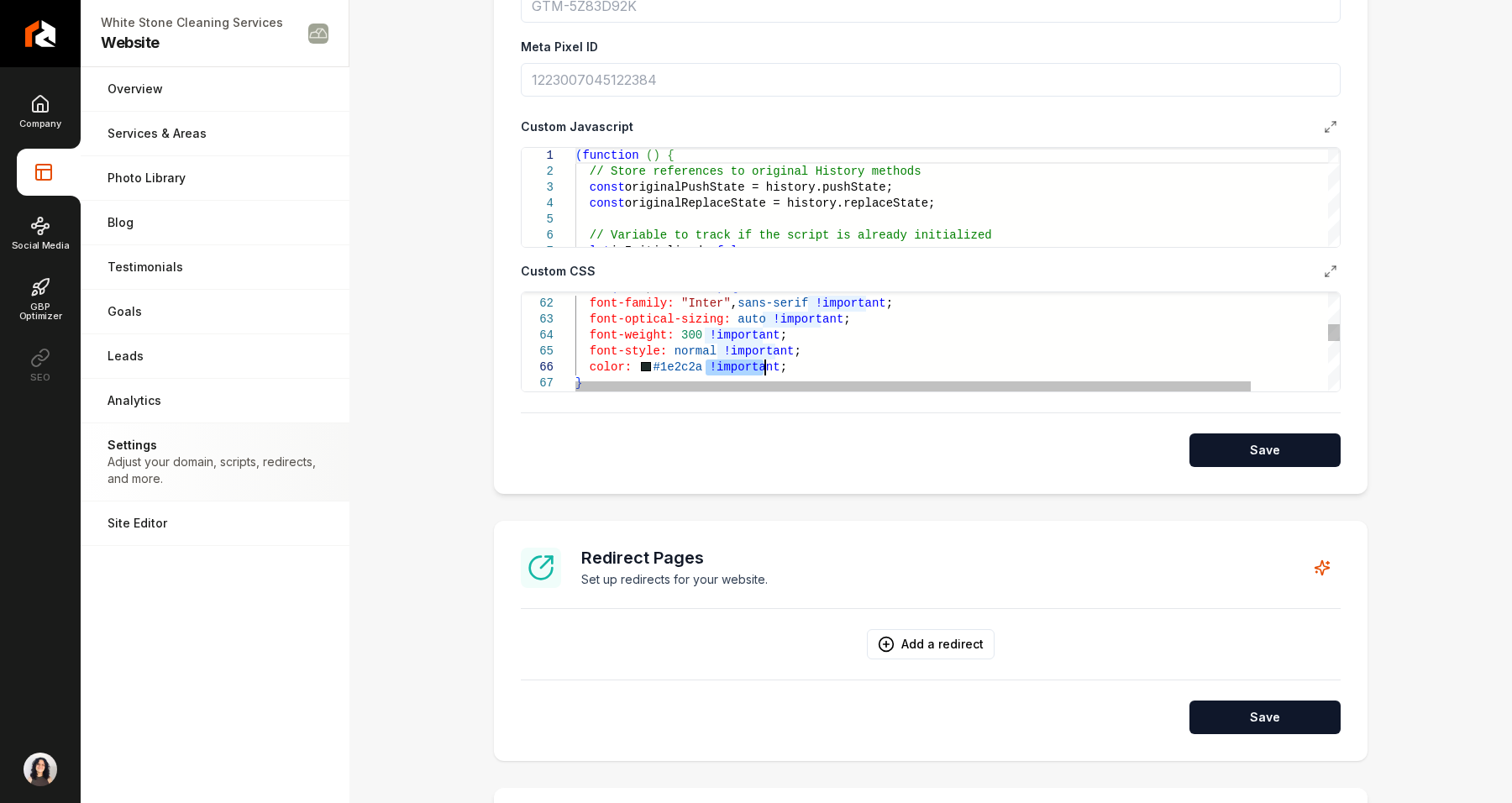 click on "*:not ( .fas ,  .fa-solid )   {    font-family:   "Inter" ,  sans-serif   !important ;    font-optical-sizing:   auto   !important ;    font-weight:   300   !important ;    font-style:   normal   !important ; }    color:     #1e2c2a   !important ;" at bounding box center [1001, 627] 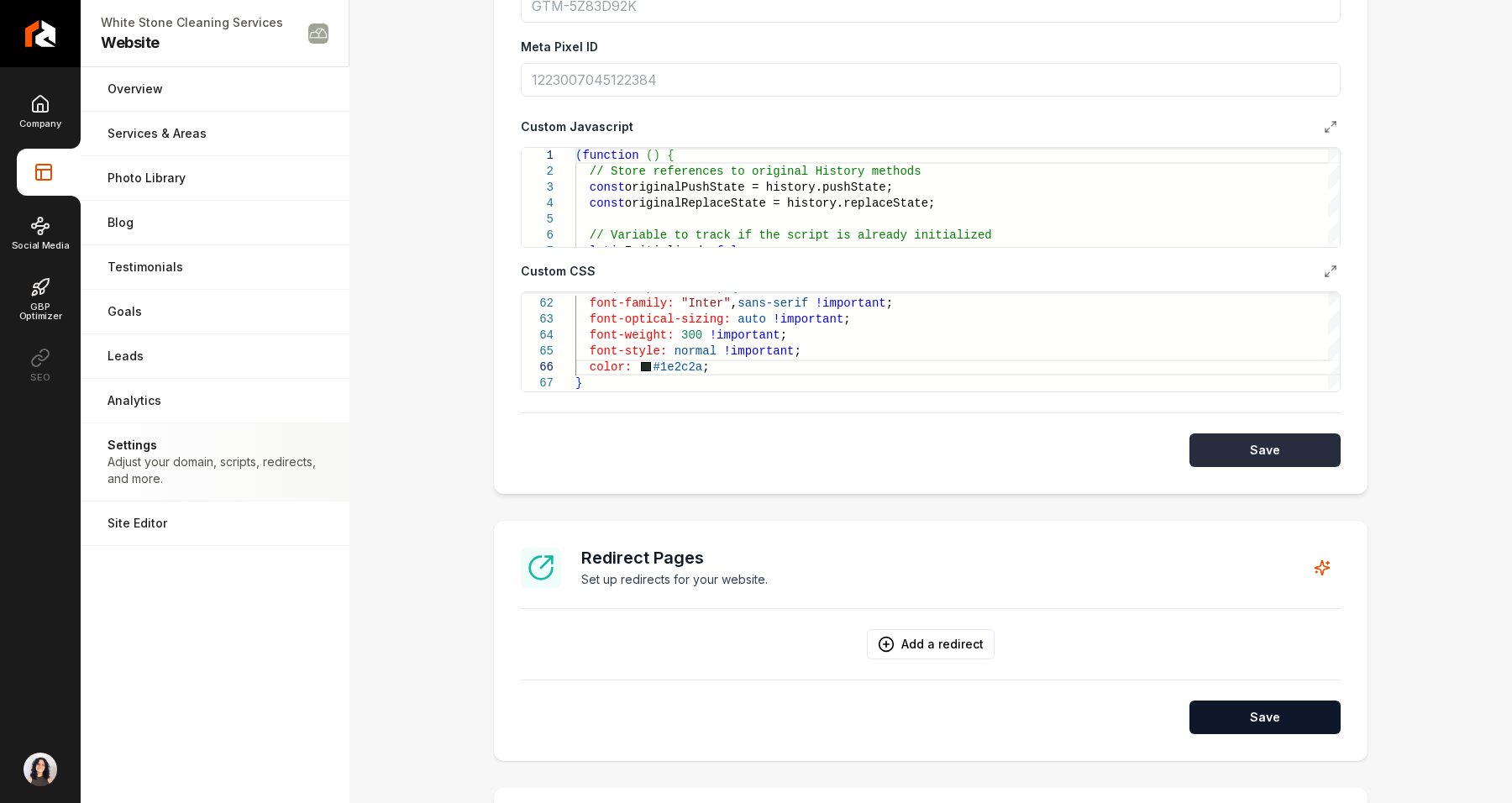 click on "Save" at bounding box center (1265, 450) 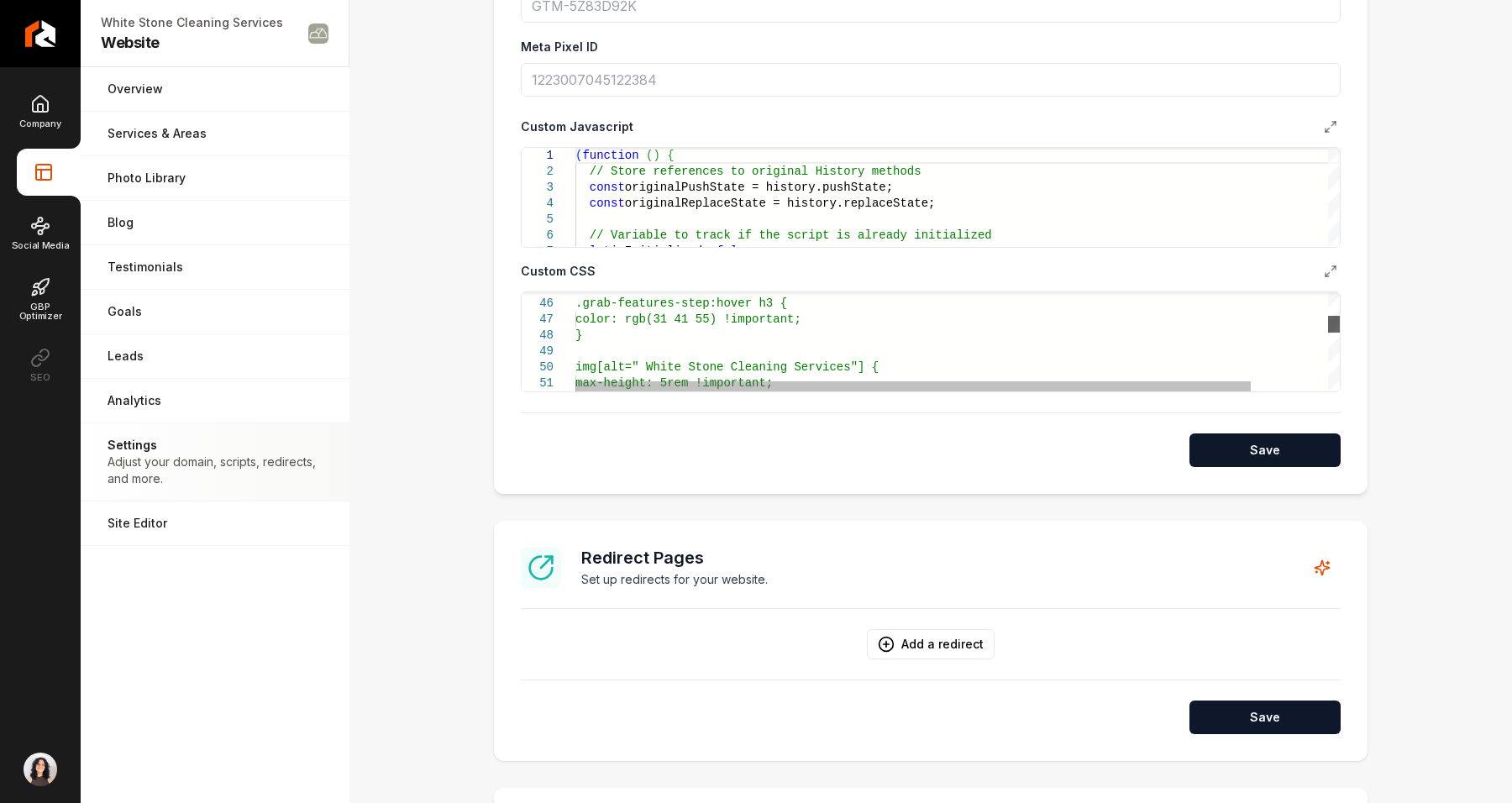 click at bounding box center [1334, 342] 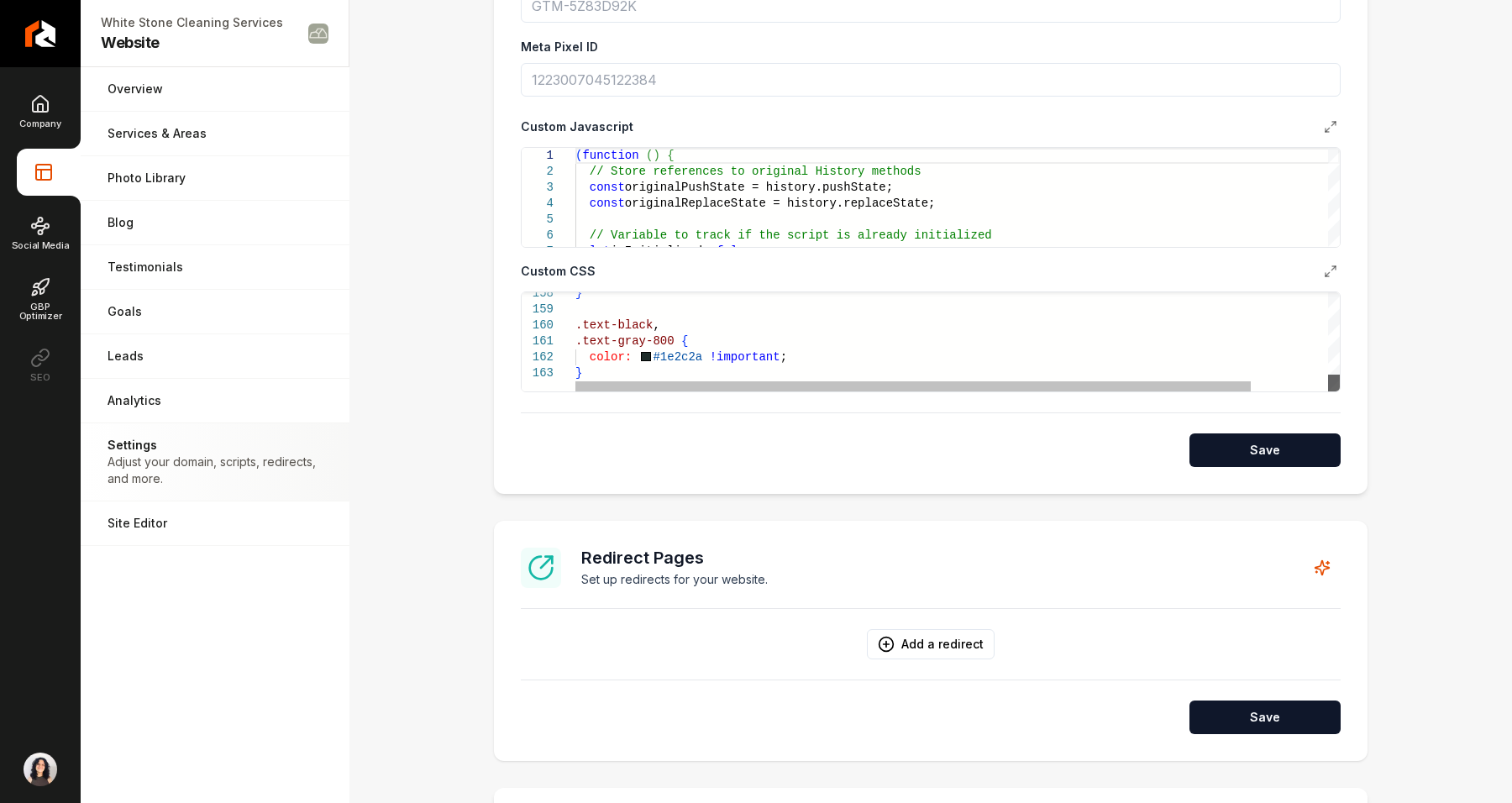 click at bounding box center [1334, 383] 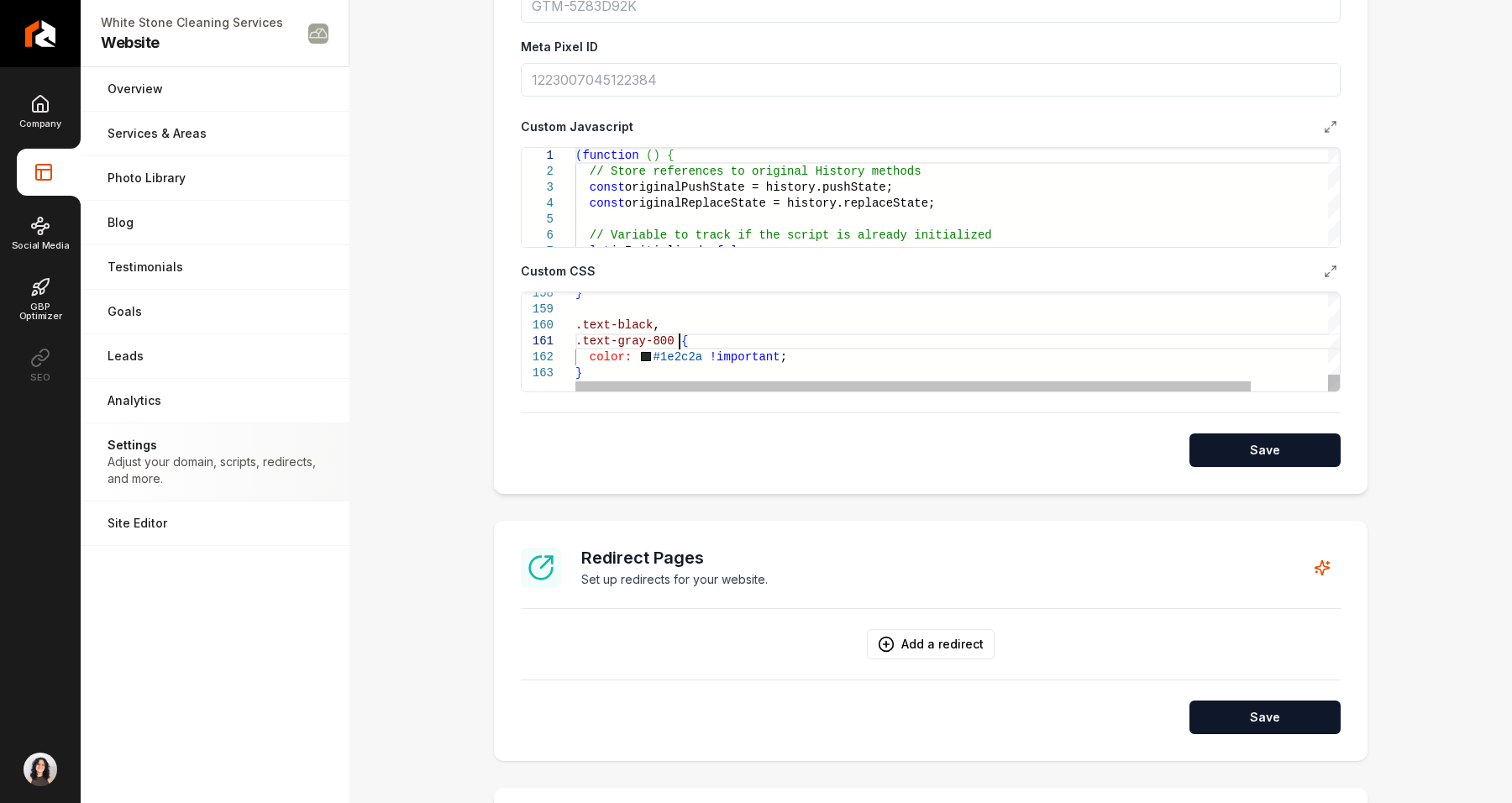 scroll, scrollTop: 46, scrollLeft: 102, axis: both 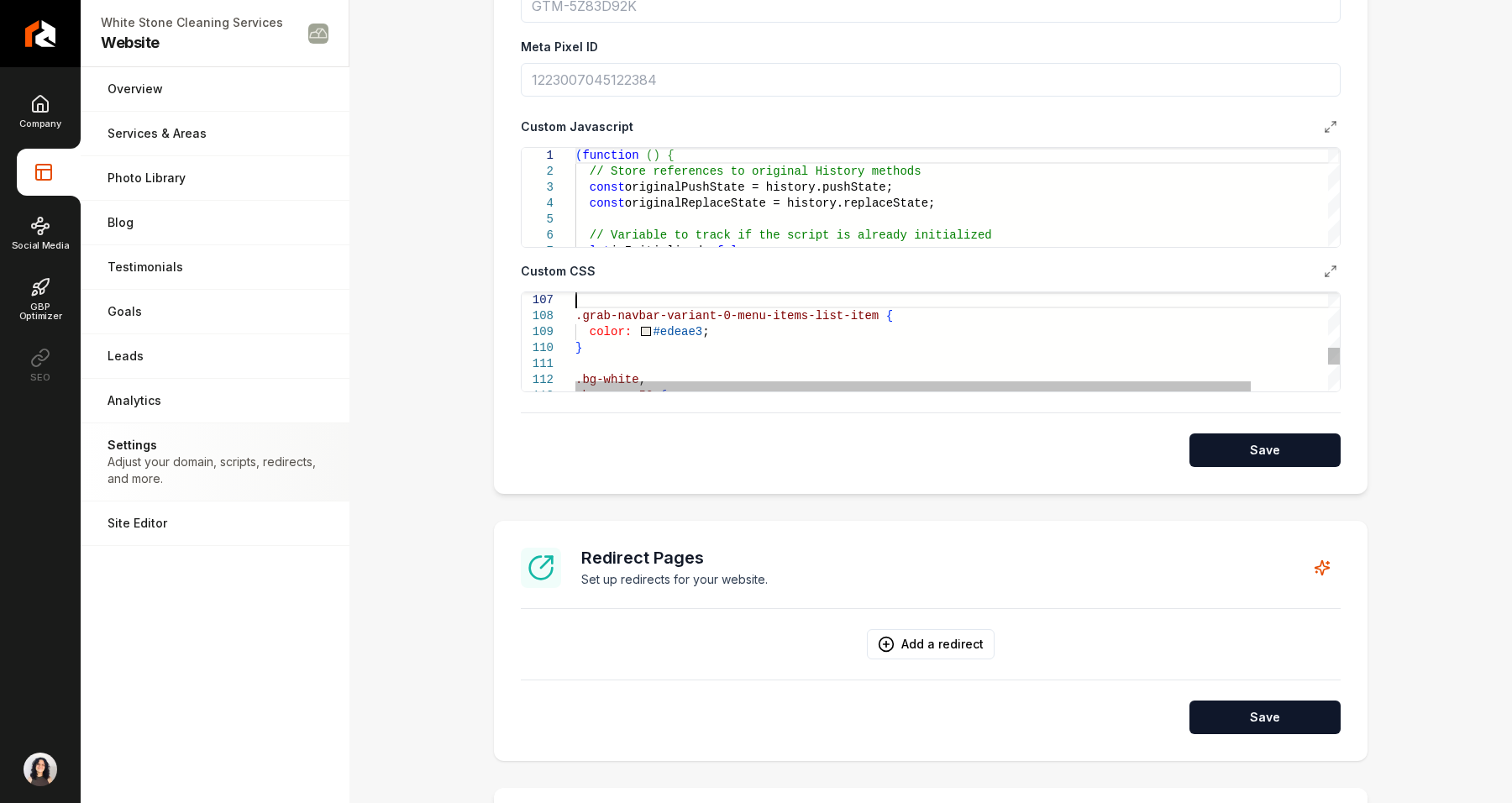 click on ".grab-navbar-variant-0-menu-items-list-item   {    color:     #edeae3 ; } .bg-white , .bg-gray-50   {" at bounding box center [1001, -94] 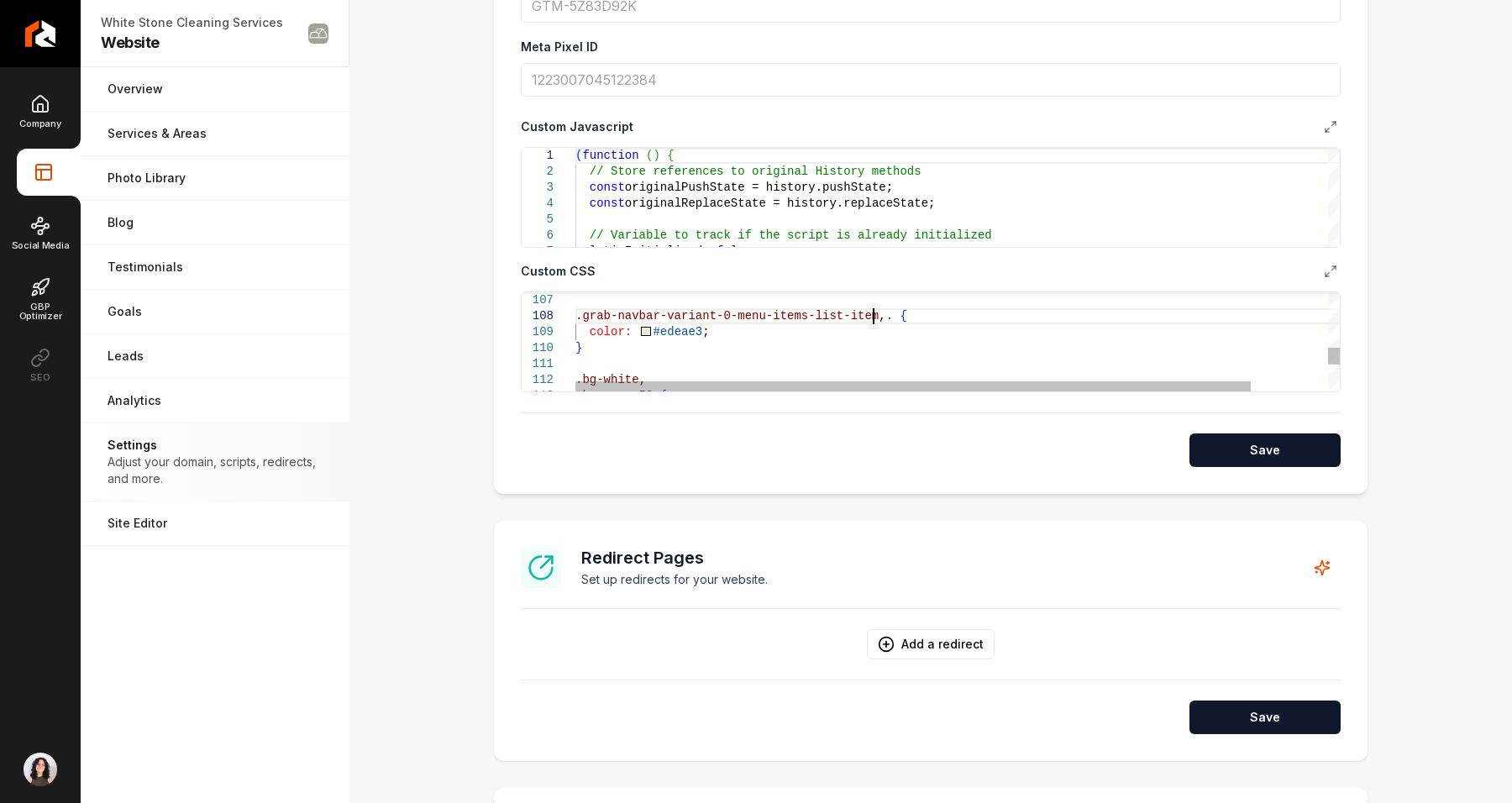 scroll, scrollTop: 112, scrollLeft: 297, axis: both 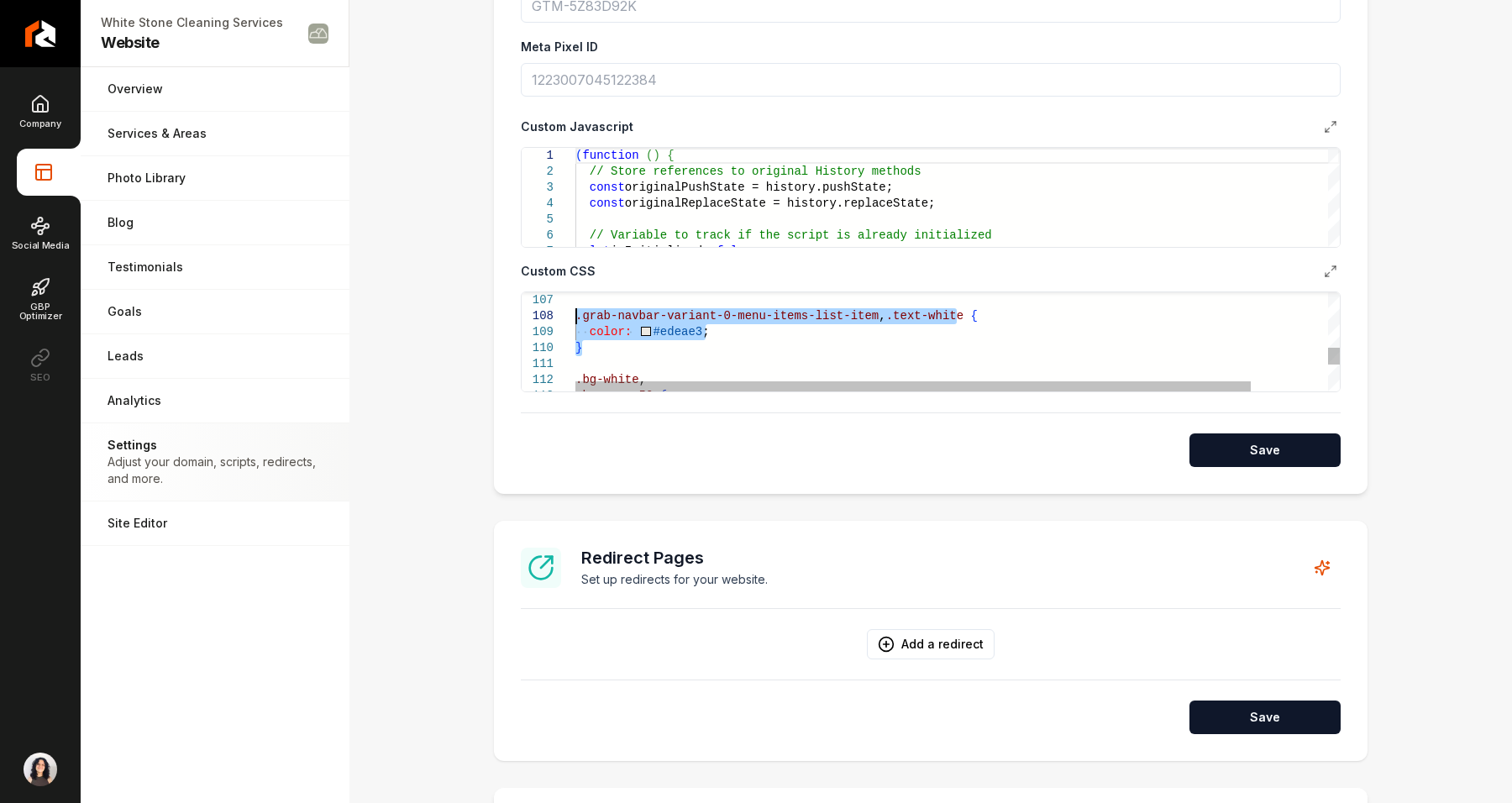 drag, startPoint x: 593, startPoint y: 343, endPoint x: 554, endPoint y: 315, distance: 48.01042 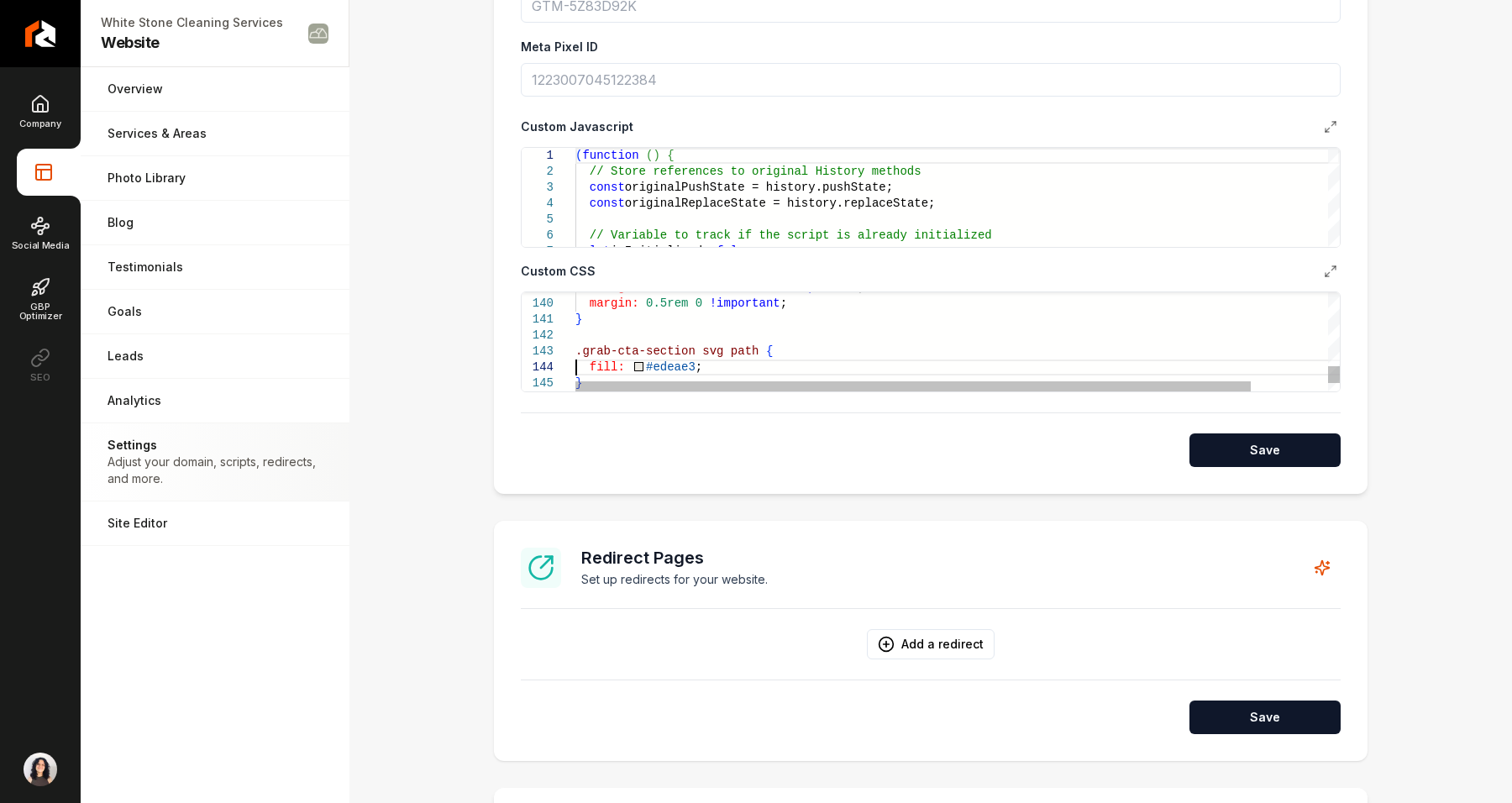 scroll, scrollTop: 112, scrollLeft: 180, axis: both 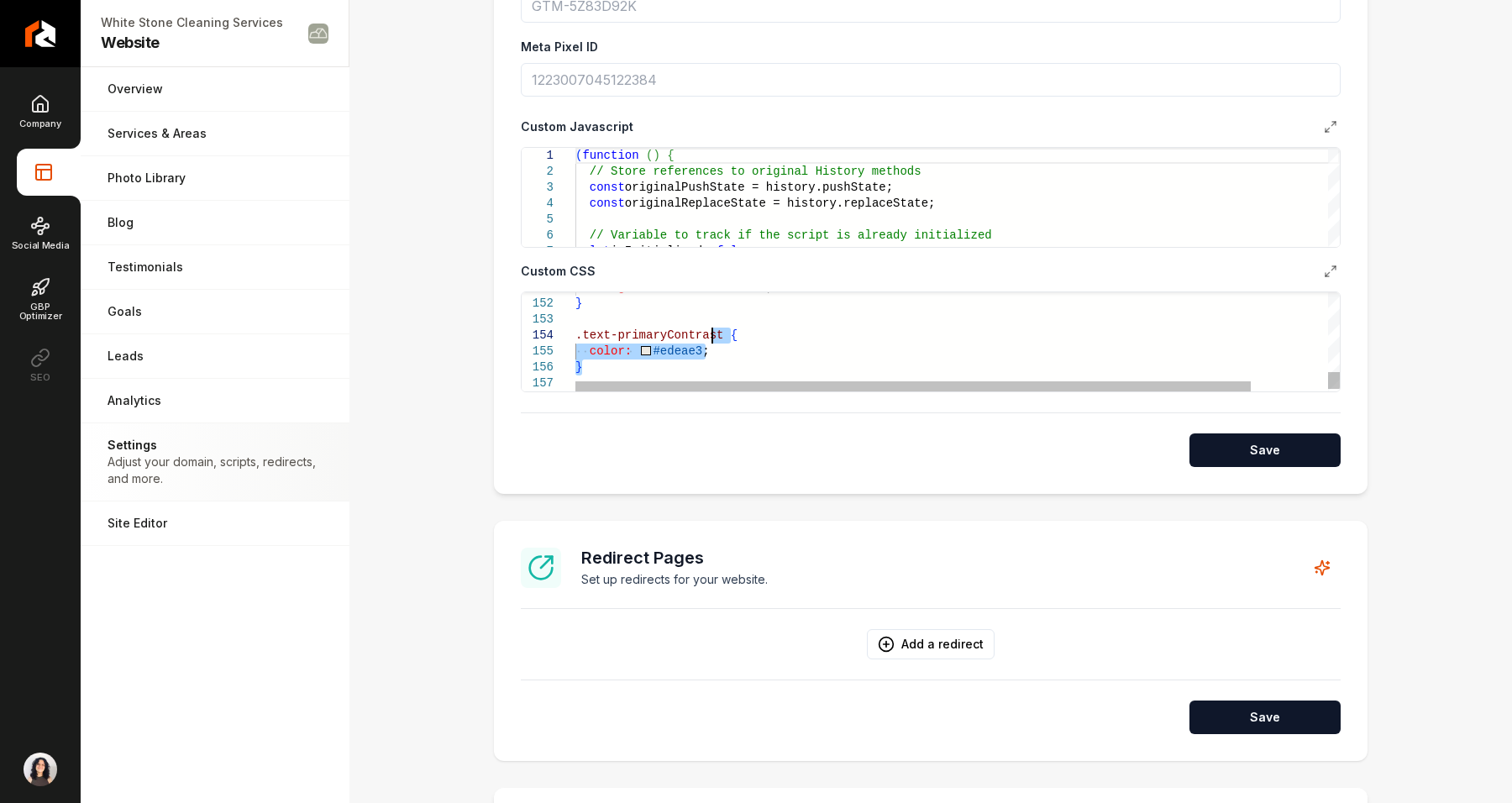 drag, startPoint x: 621, startPoint y: 363, endPoint x: 706, endPoint y: 328, distance: 91.923882 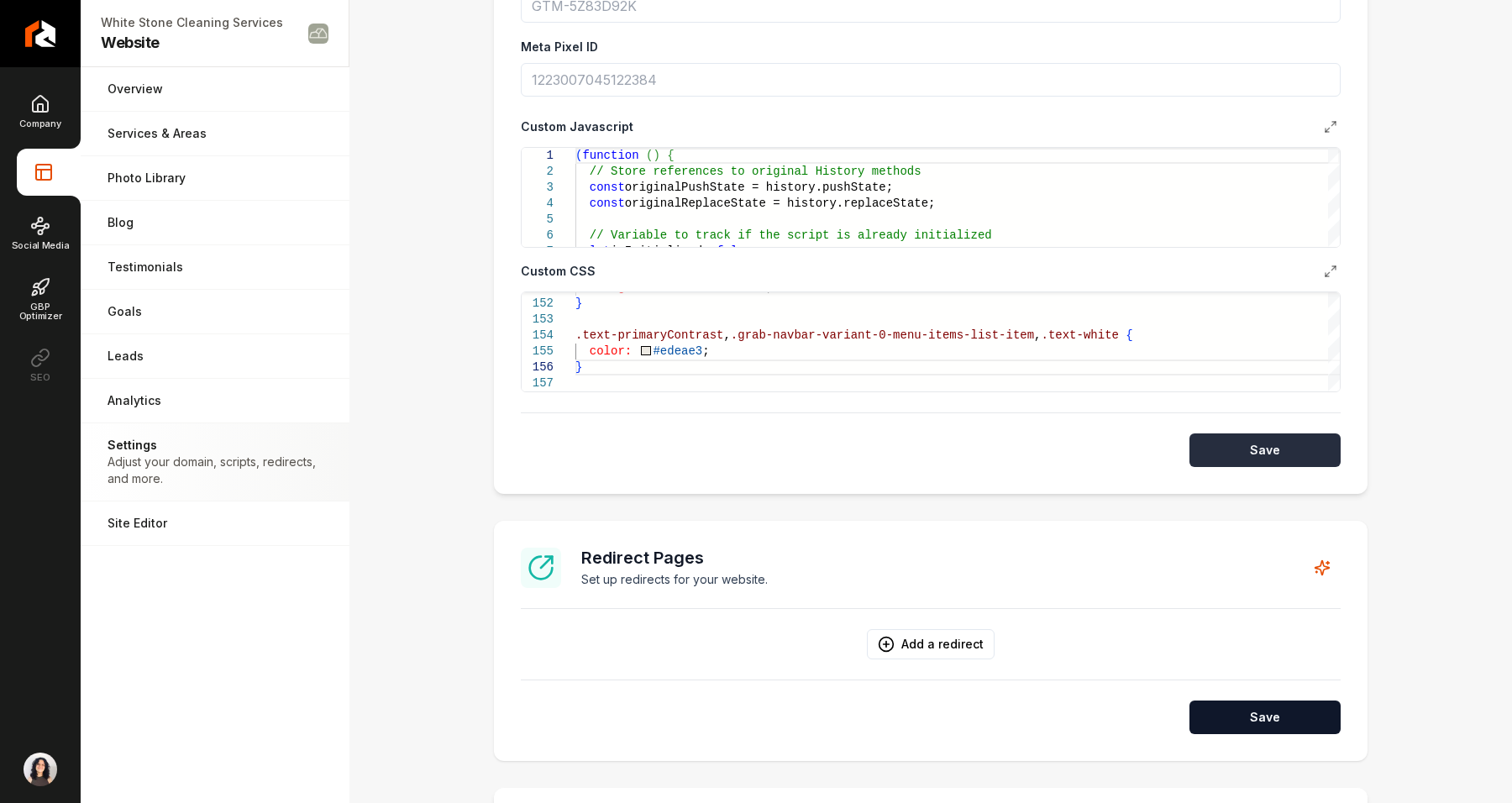 click on "Save" at bounding box center (1265, 450) 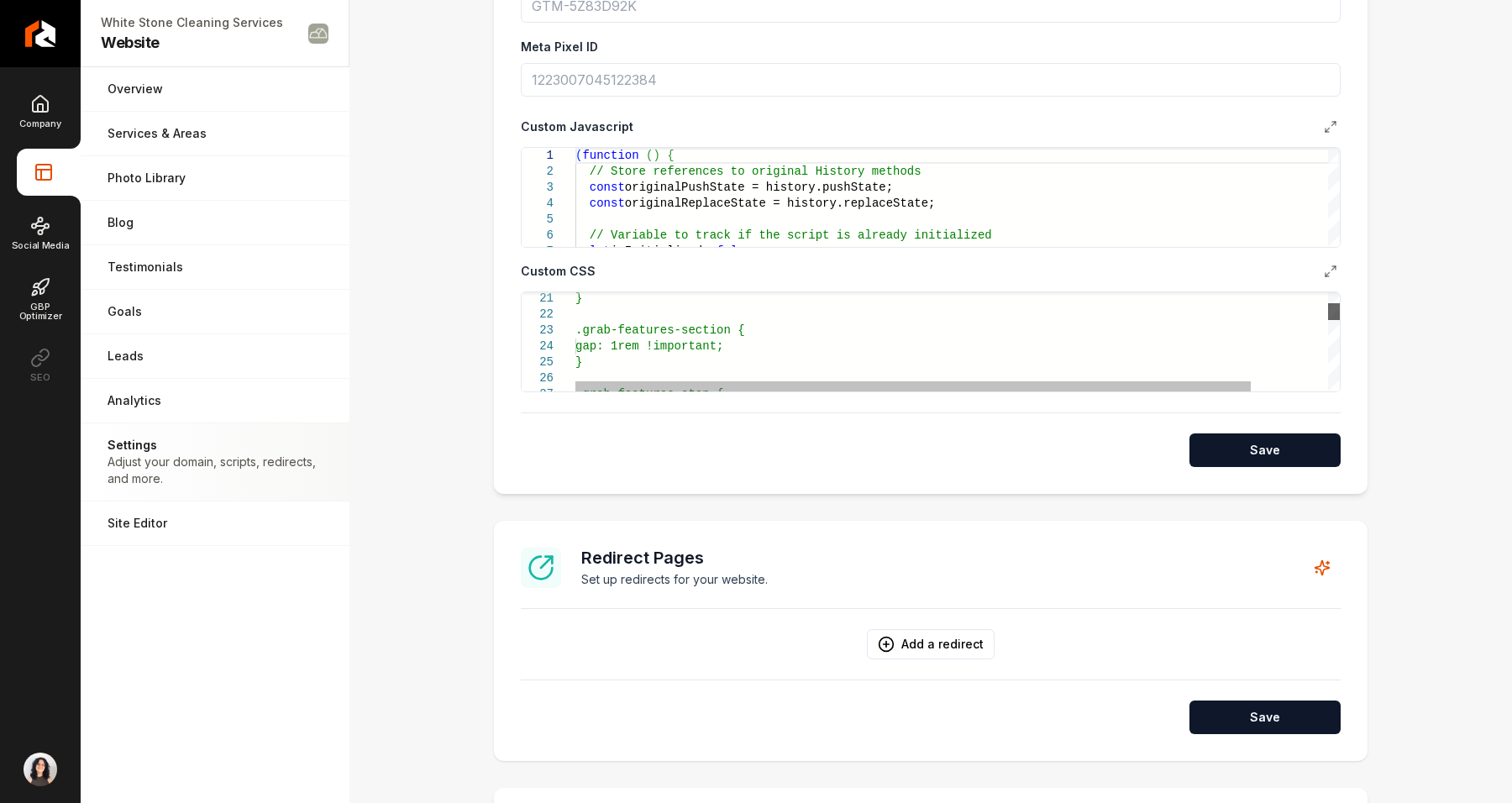 click at bounding box center [1334, 312] 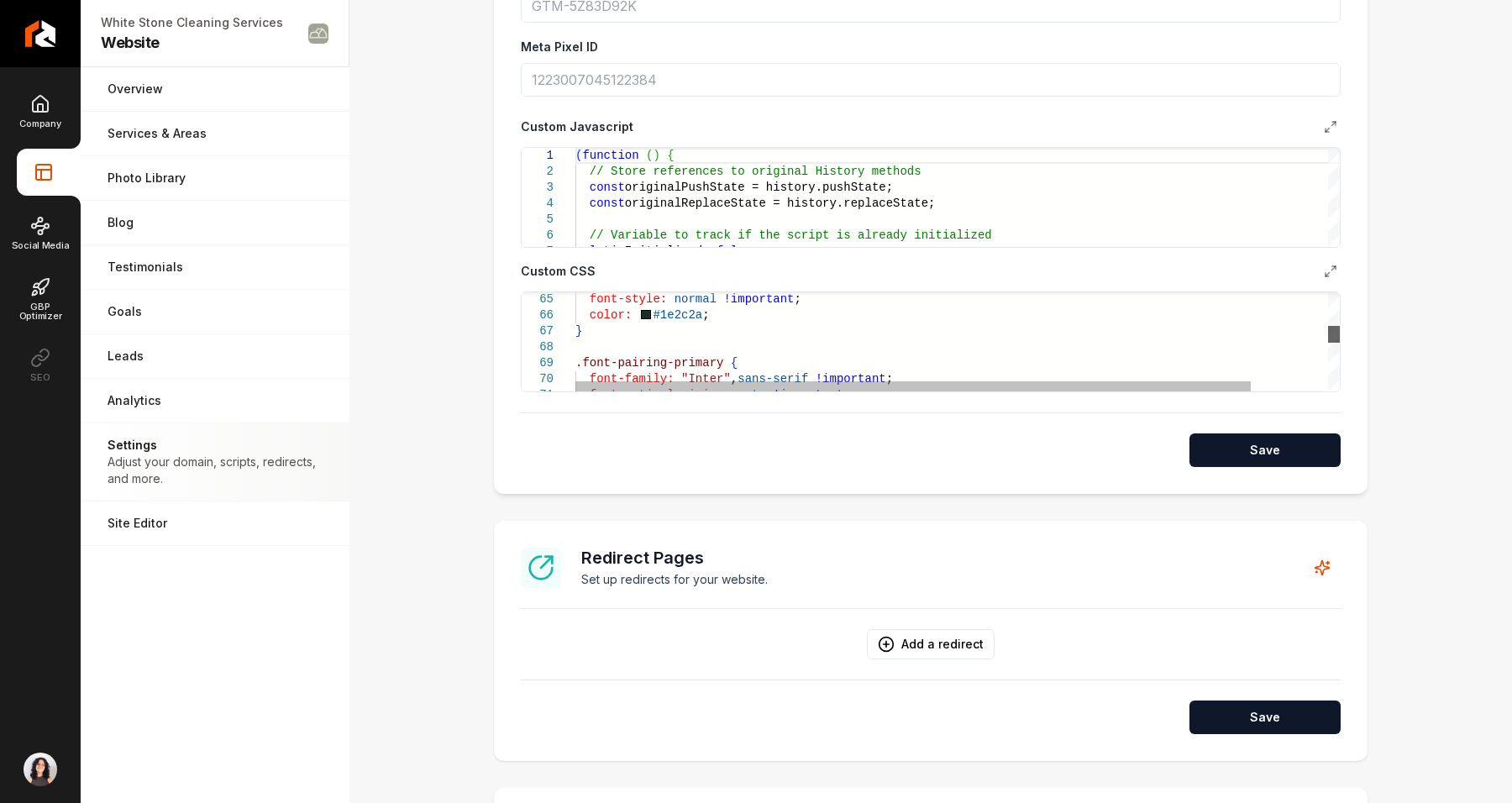 click at bounding box center [1334, 334] 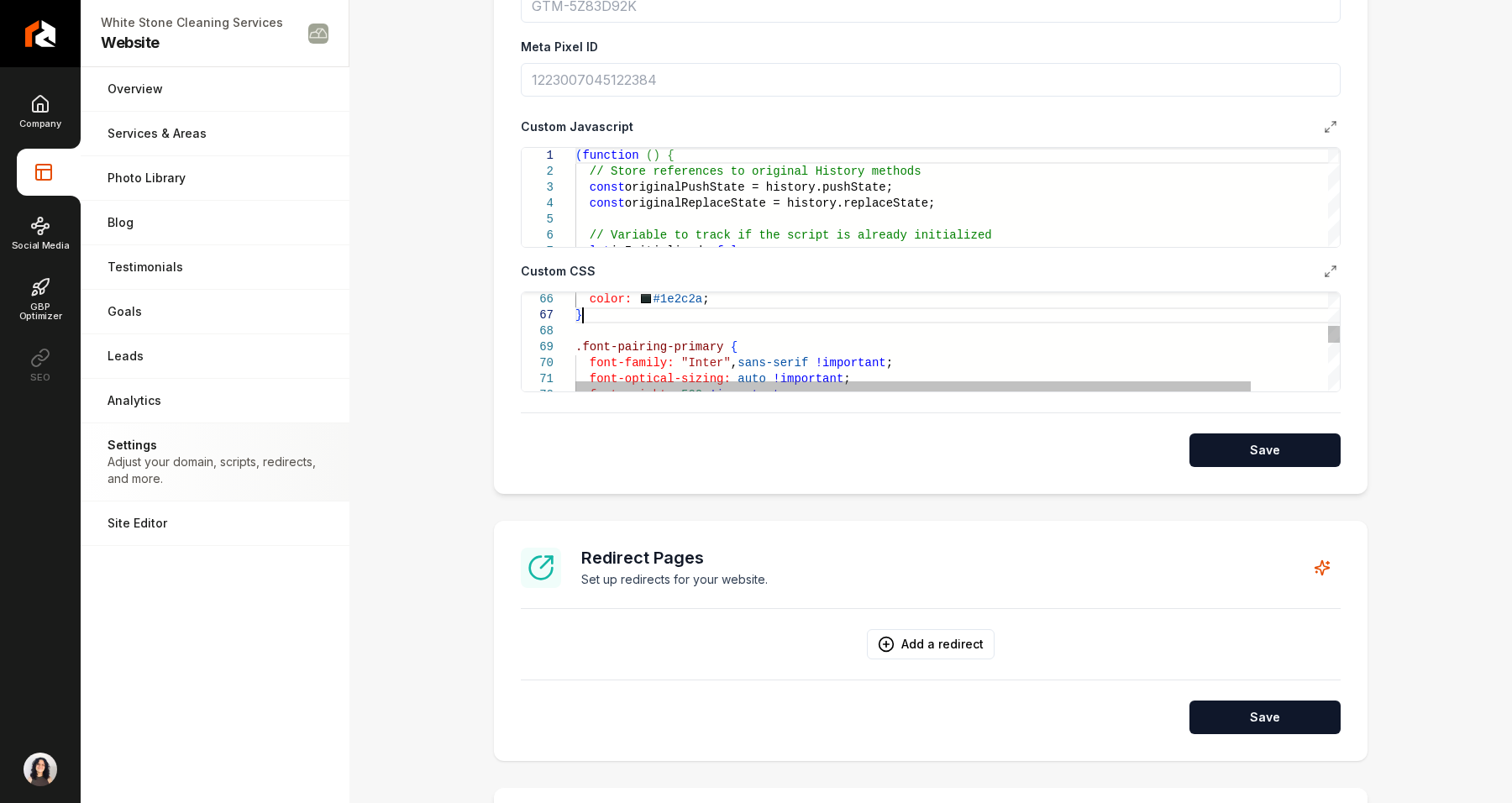 scroll, scrollTop: 61, scrollLeft: 0, axis: vertical 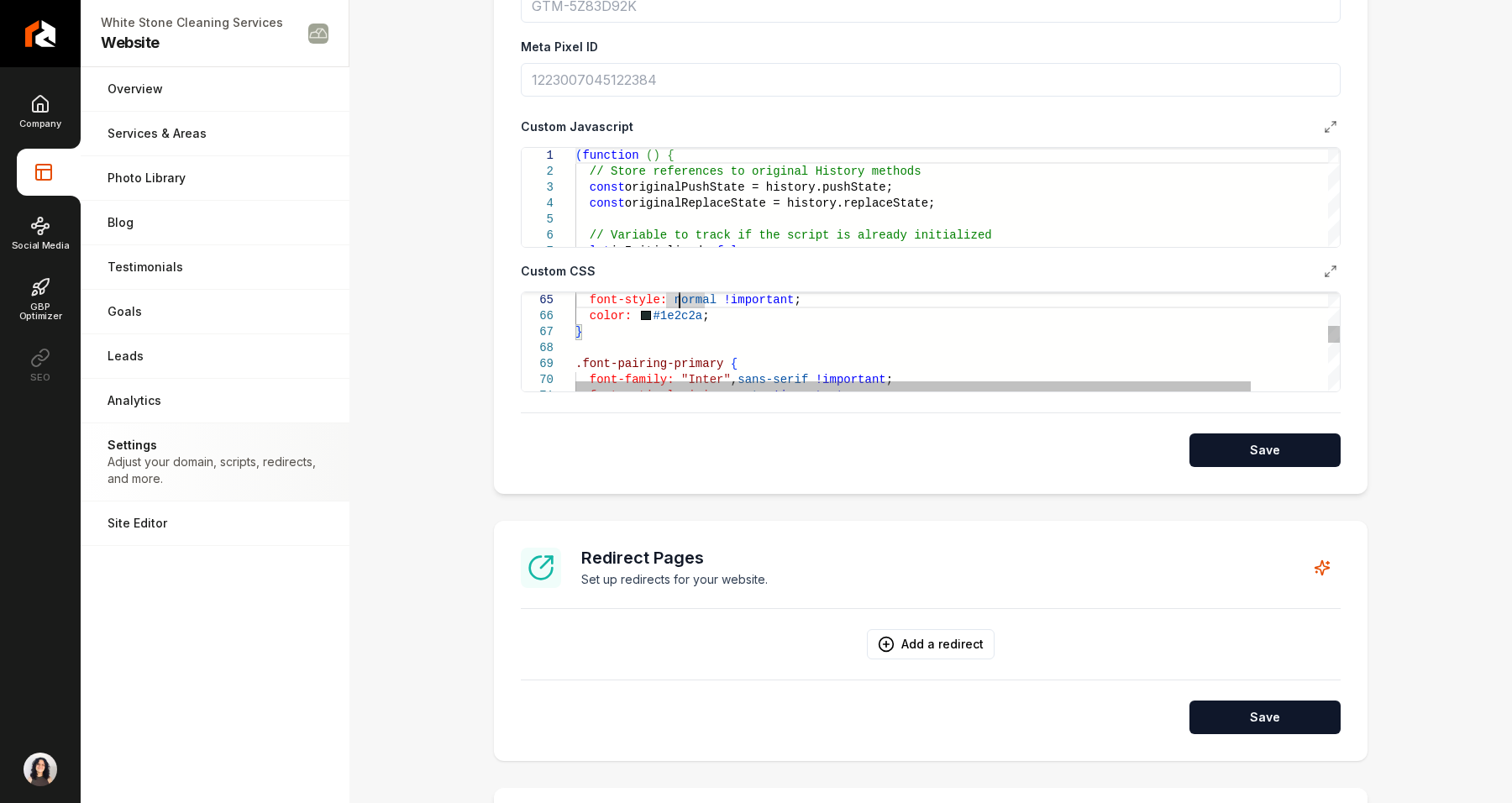 click on "color:     #1e2c2a ; } .font-pairing-primary   {    font-family:   "Inter" ,  sans-serif   !important ;    font-optical-sizing:   auto   !important ;    font-style:   normal   !important ;" at bounding box center [1001, 576] 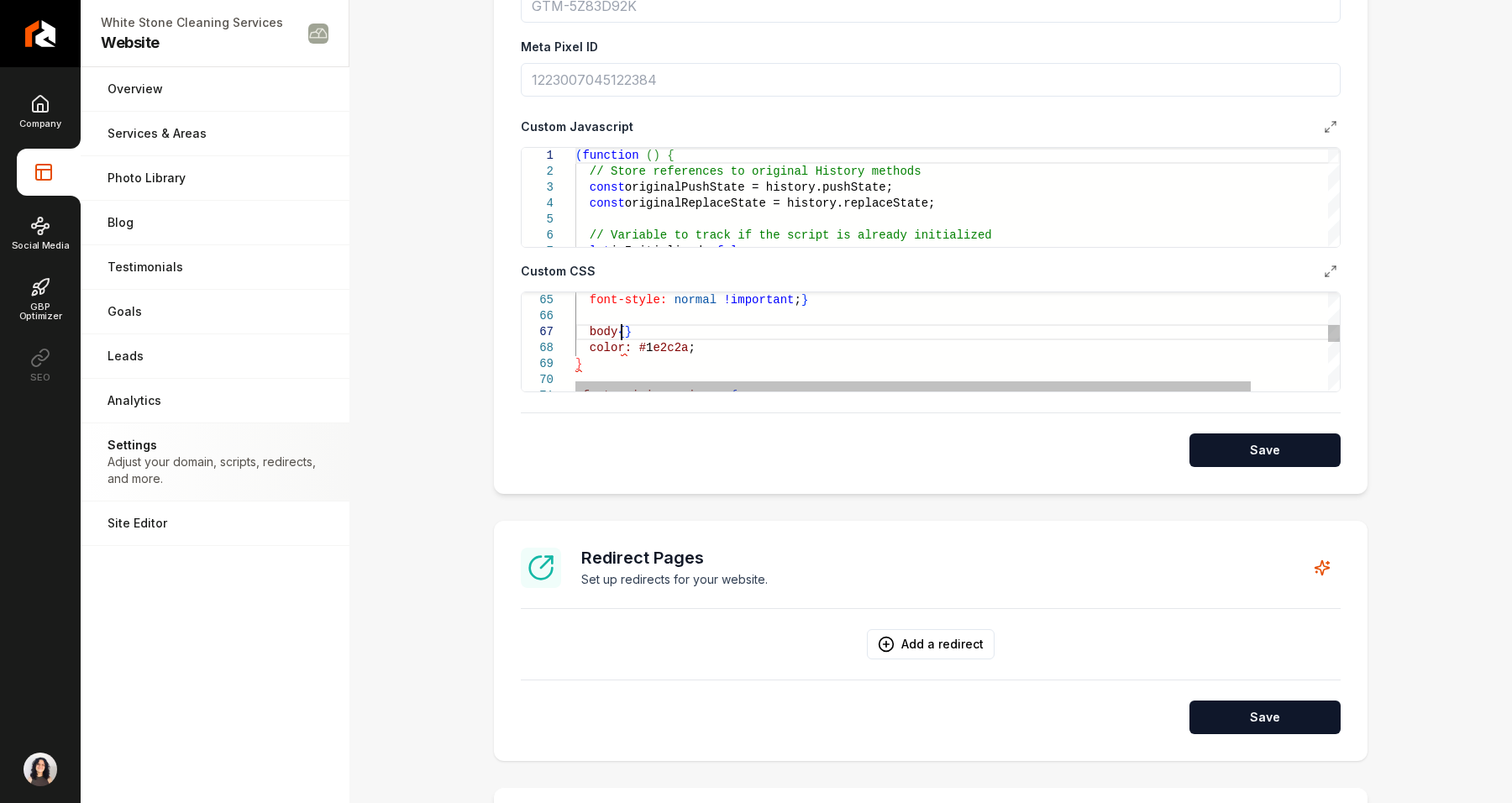scroll, scrollTop: 96, scrollLeft: 44, axis: both 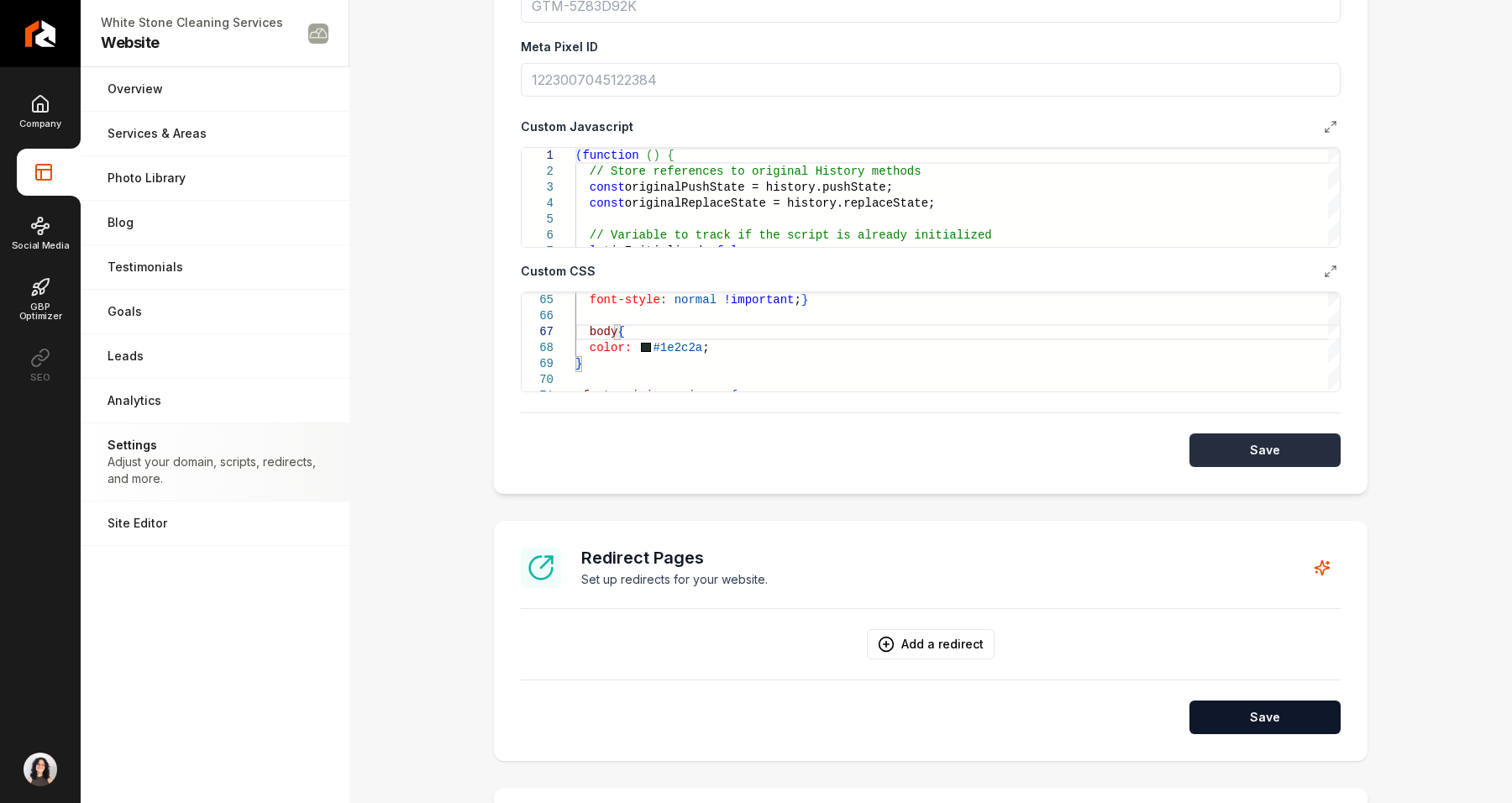 click on "Save" at bounding box center (1265, 450) 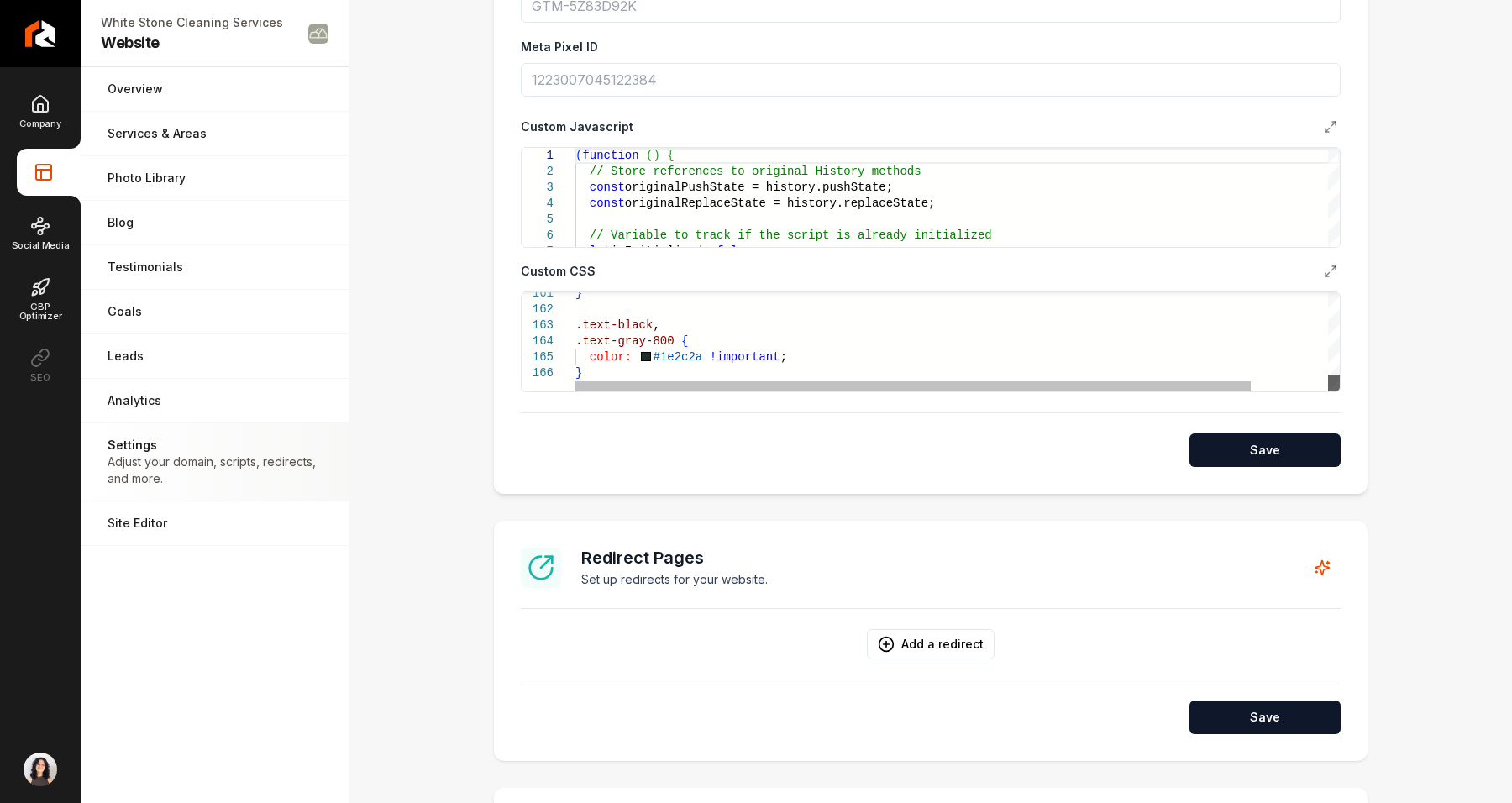 click at bounding box center (1334, 383) 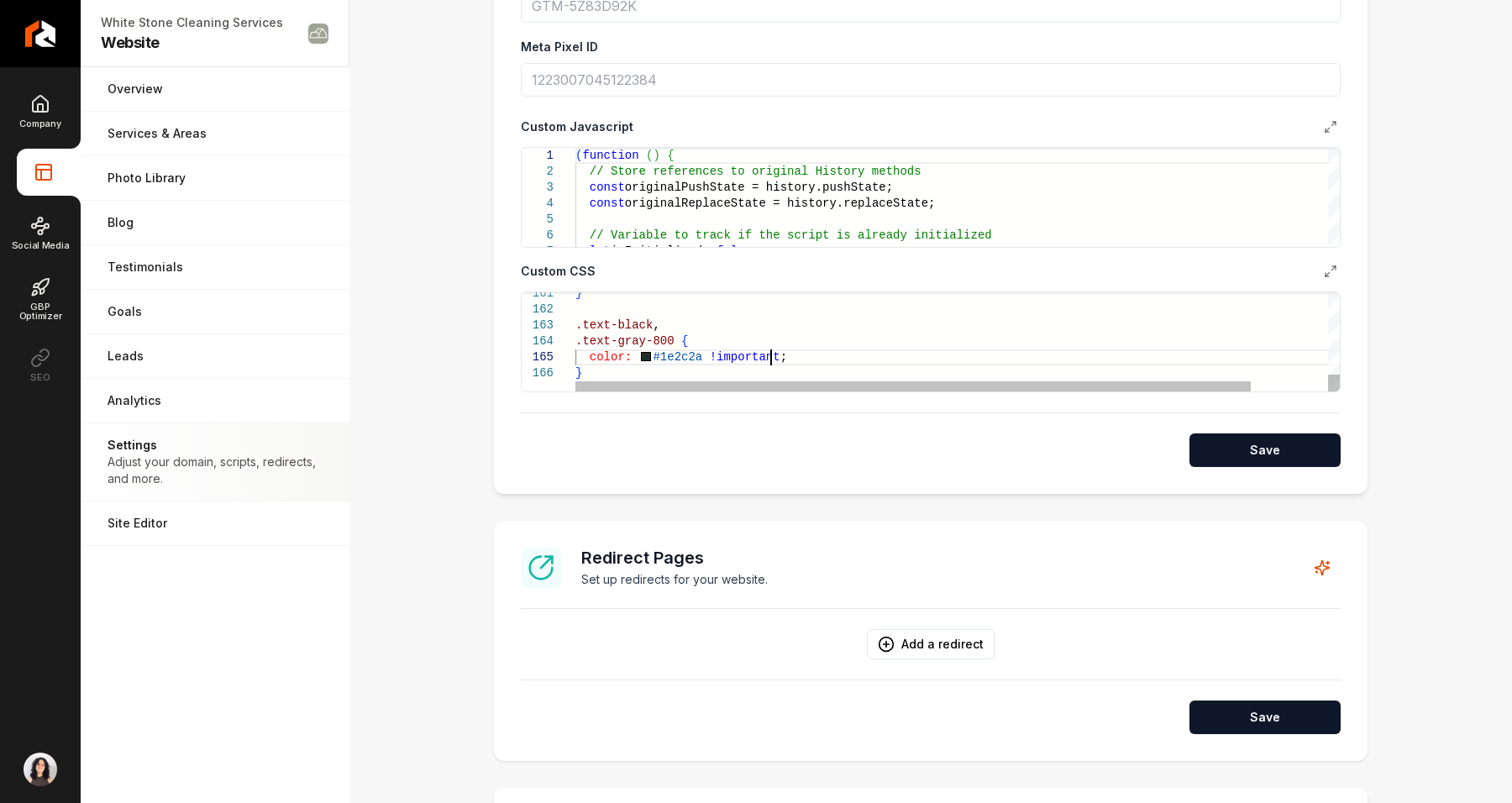 scroll, scrollTop: 94, scrollLeft: 0, axis: vertical 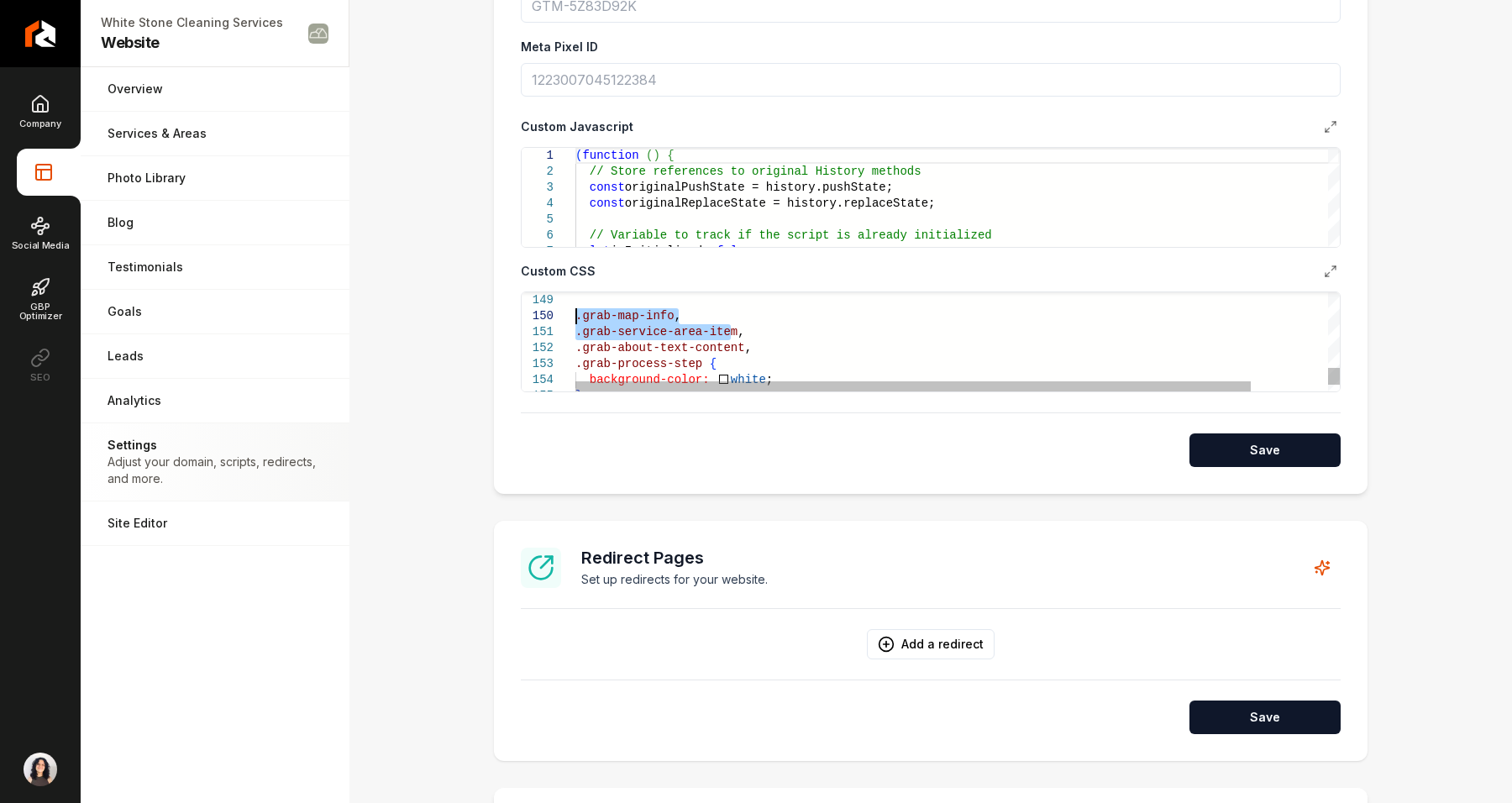 drag, startPoint x: 723, startPoint y: 326, endPoint x: 561, endPoint y: 318, distance: 162.1974 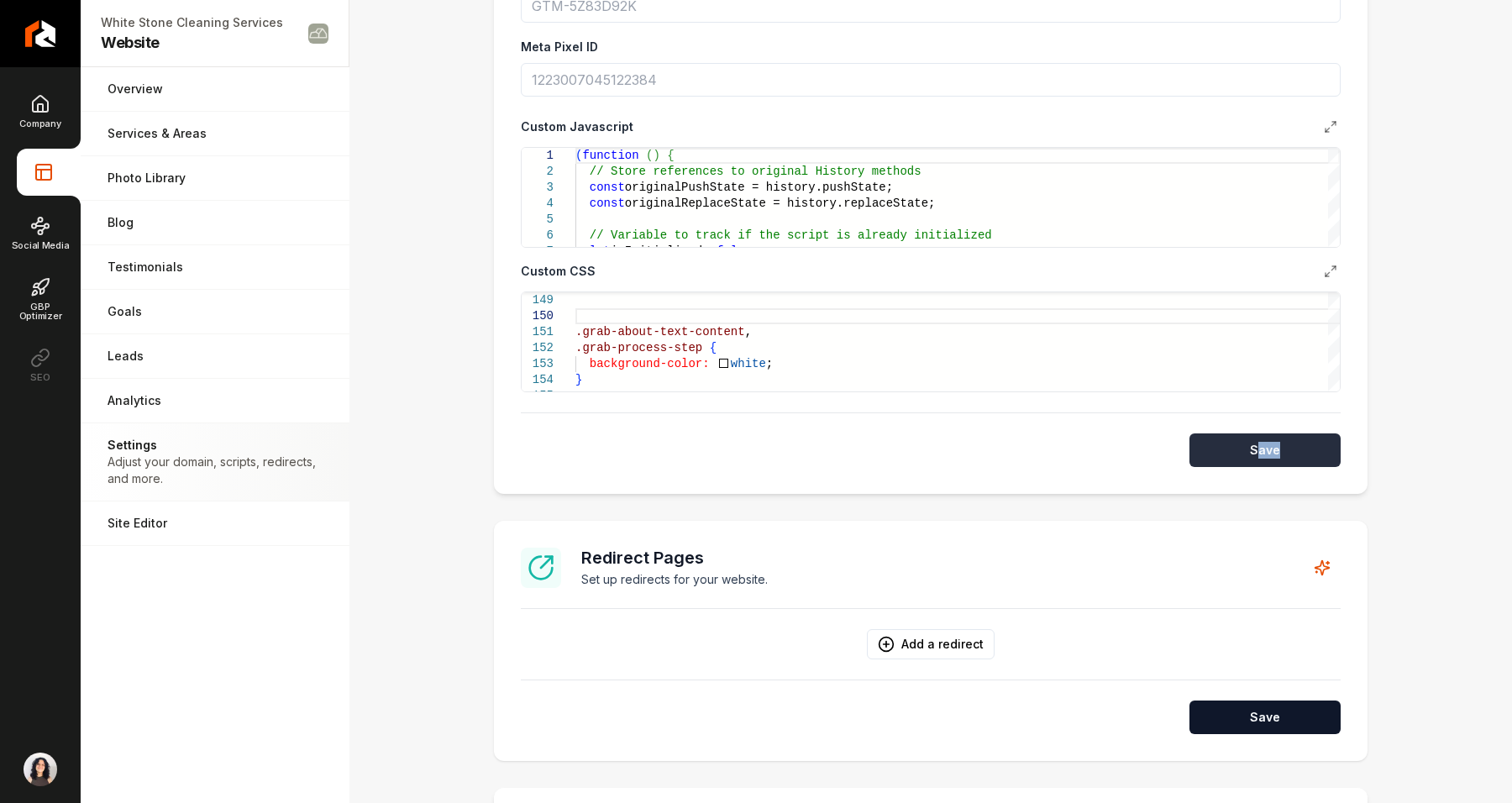 drag, startPoint x: 1248, startPoint y: 414, endPoint x: 1268, endPoint y: 437, distance: 30.479501 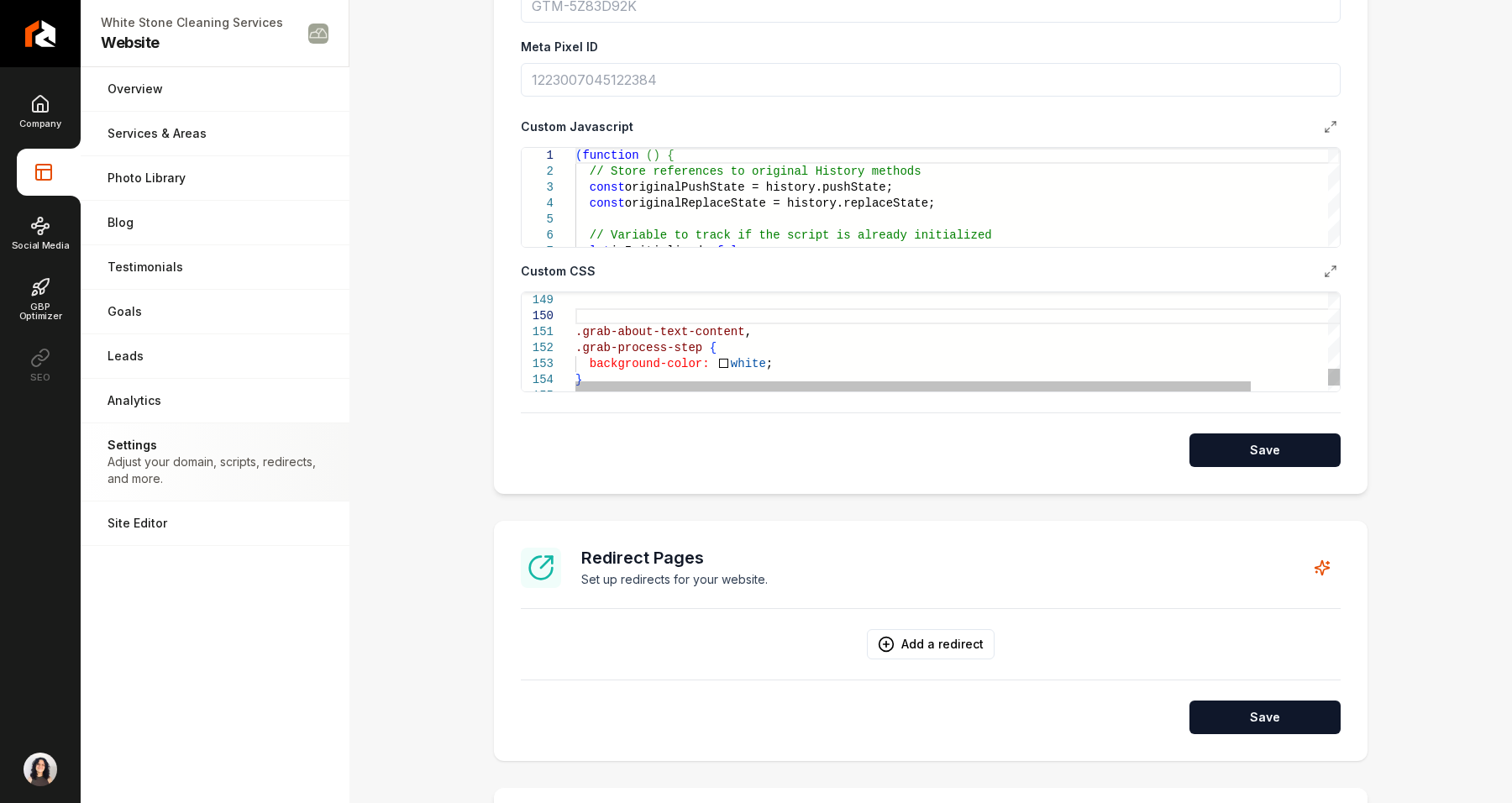 scroll, scrollTop: 94, scrollLeft: 0, axis: vertical 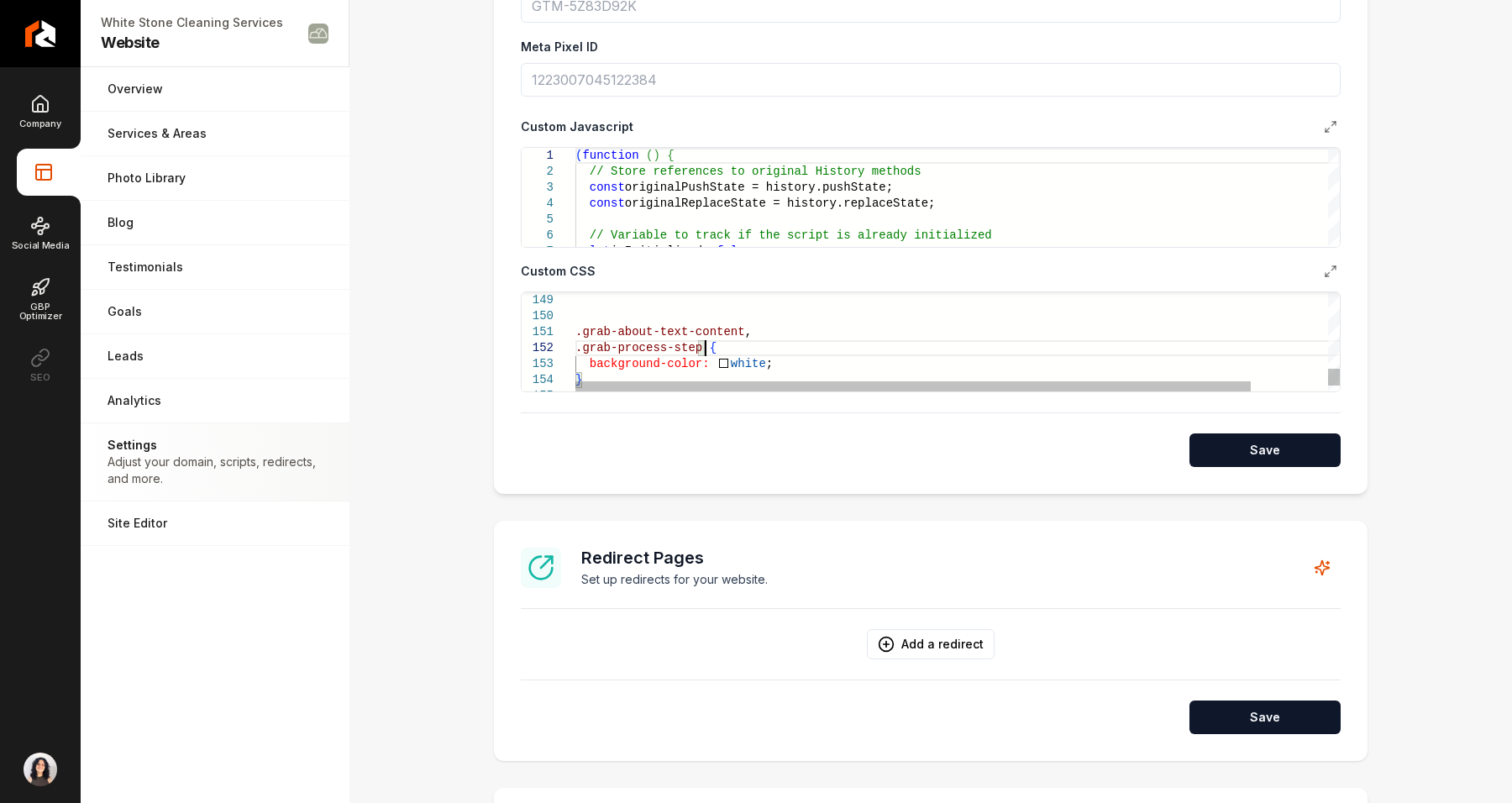 click on "}    background-color:     white ; .grab-process-step   { .grab-about-text-content ," at bounding box center (1001, -748) 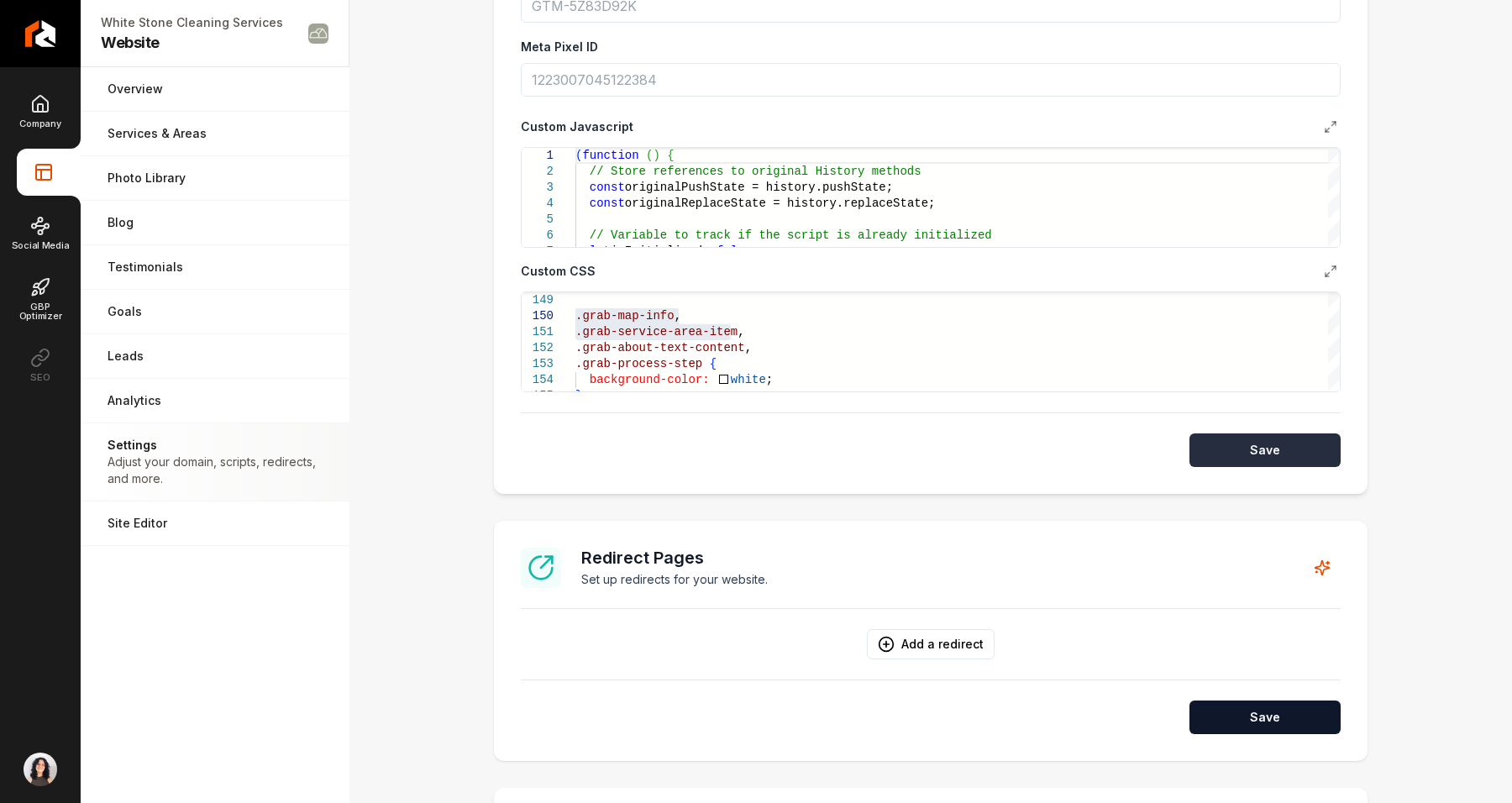 click on "Save" at bounding box center (1265, 450) 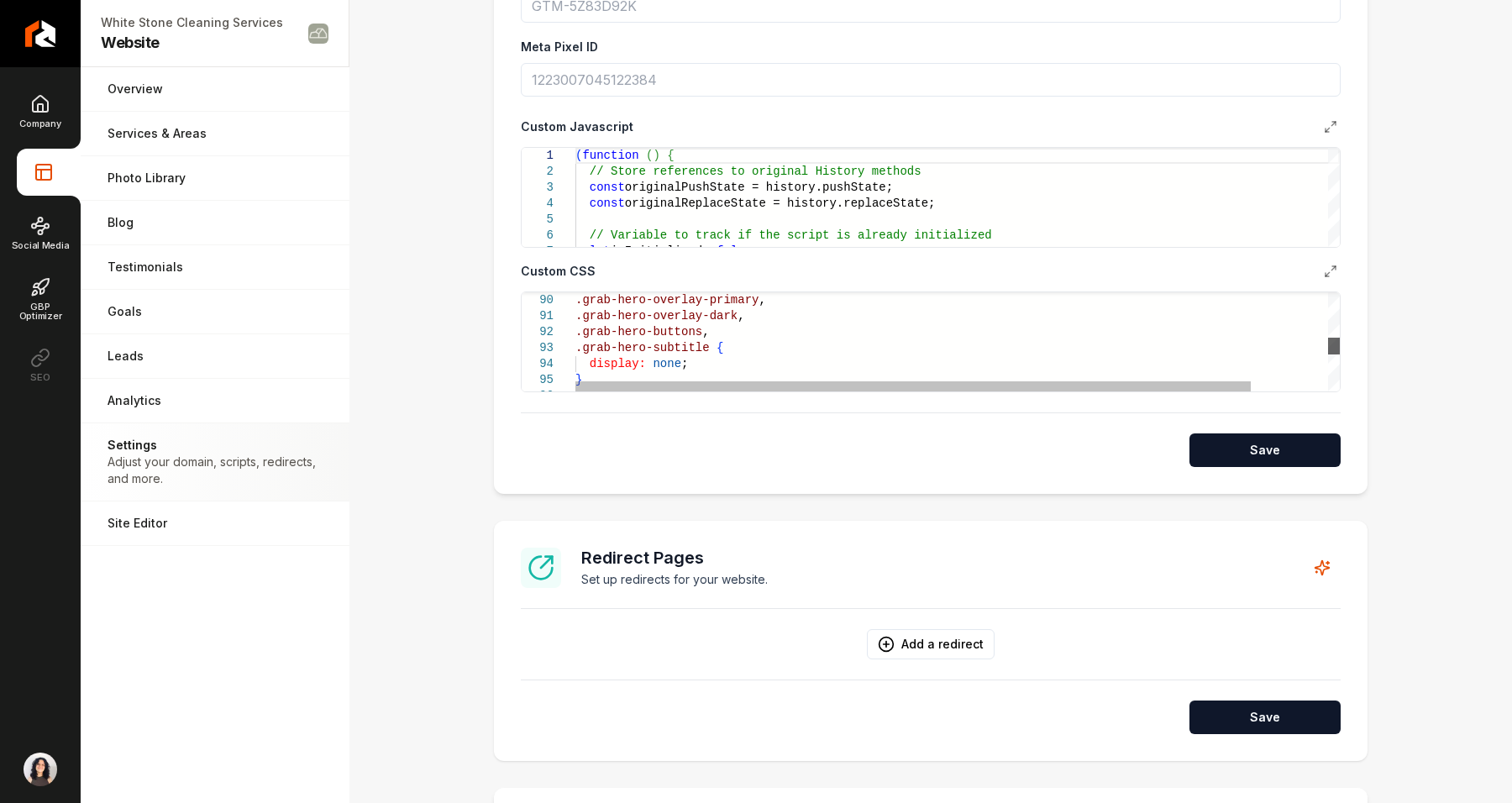 click at bounding box center [1334, 346] 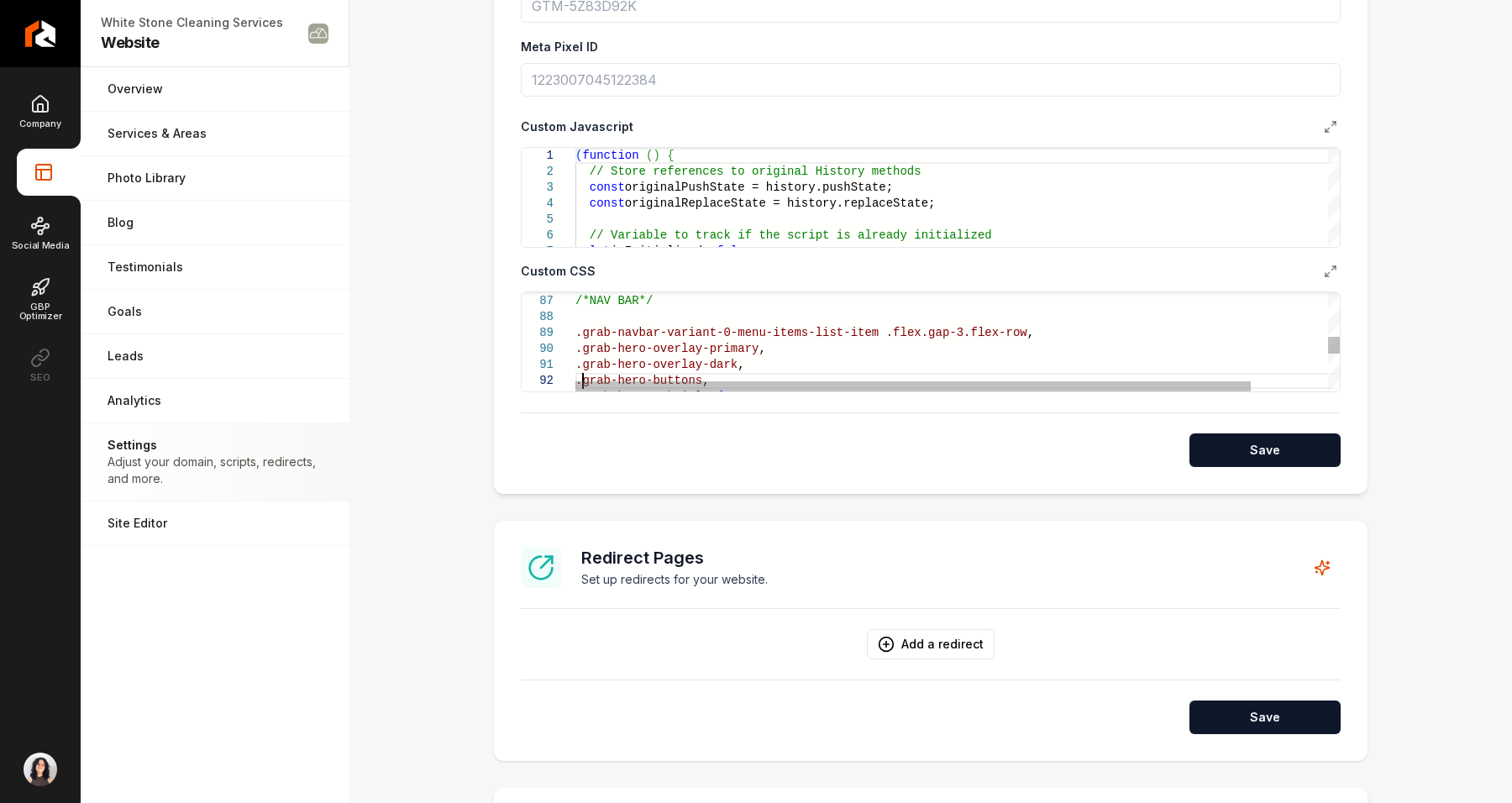 click on ".grab-hero-subtitle   { .grab-hero-buttons , .grab-hero-overlay-dark , .grab-hero-overlay-primary , .grab-navbar-variant-0-menu-items-list-item   .flex.gap-3.flex-row , /*NAV BAR*/" at bounding box center [1001, 250] 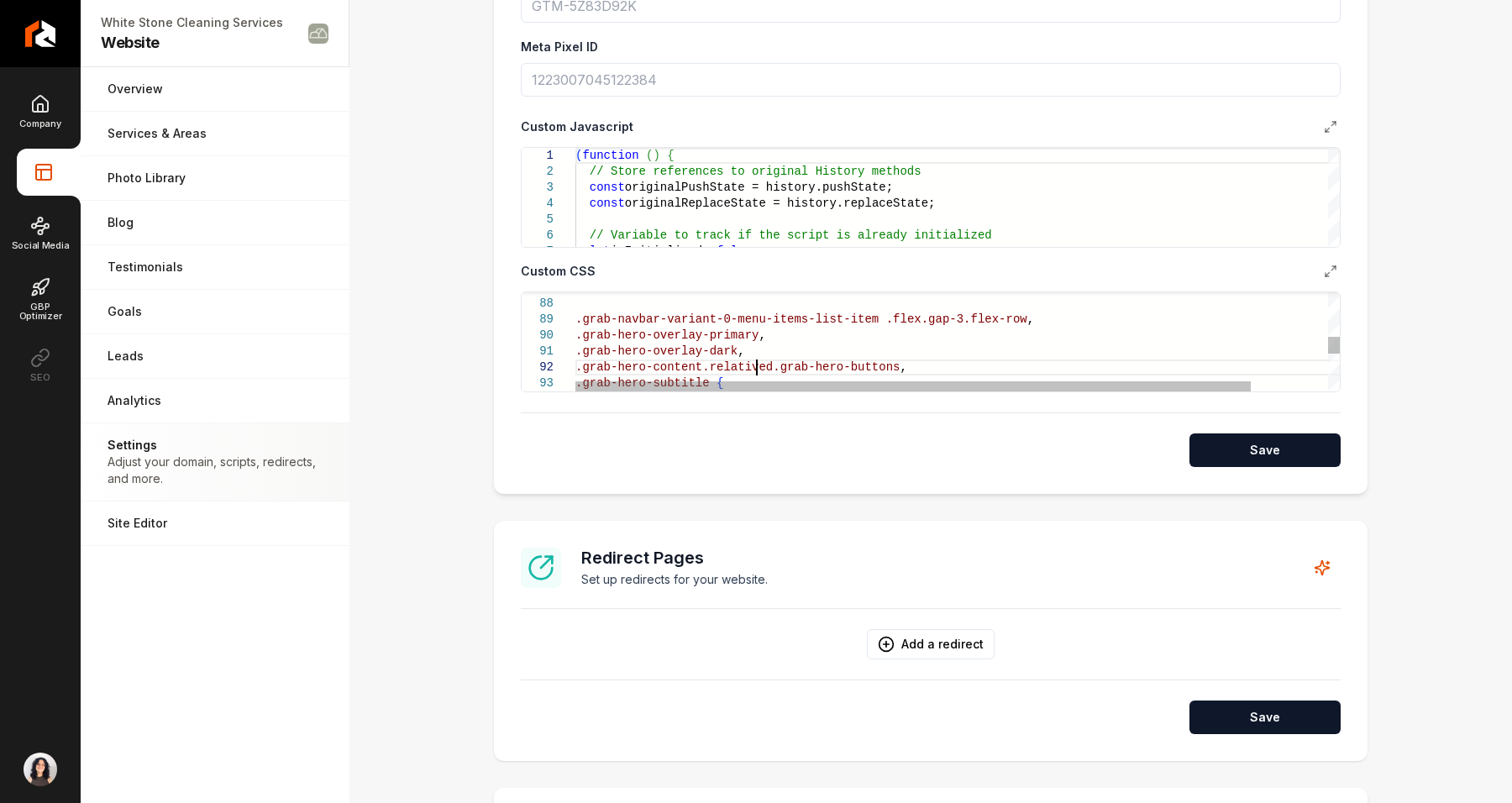 scroll, scrollTop: 29, scrollLeft: 181, axis: both 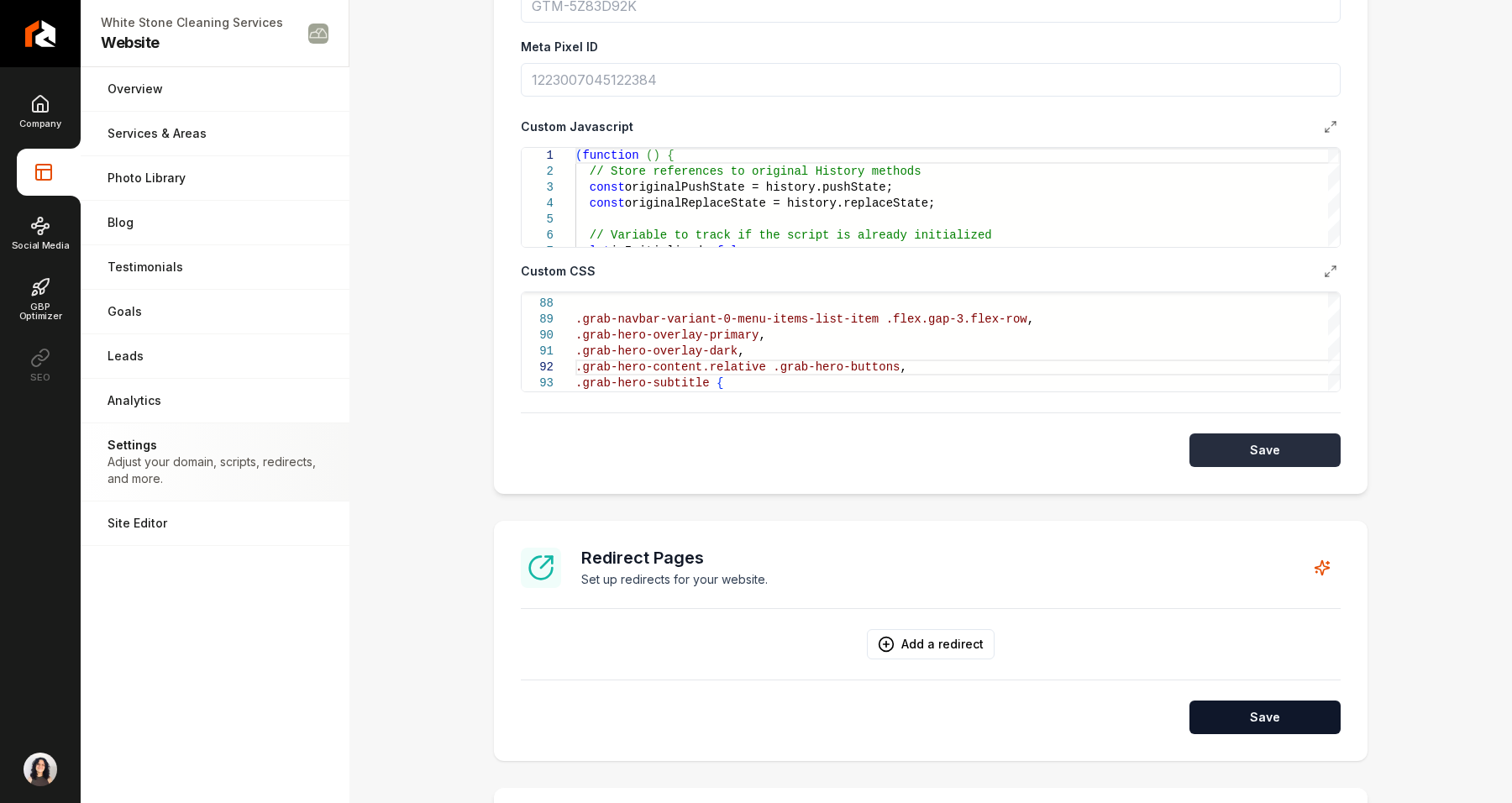 click on "Save" at bounding box center [1265, 450] 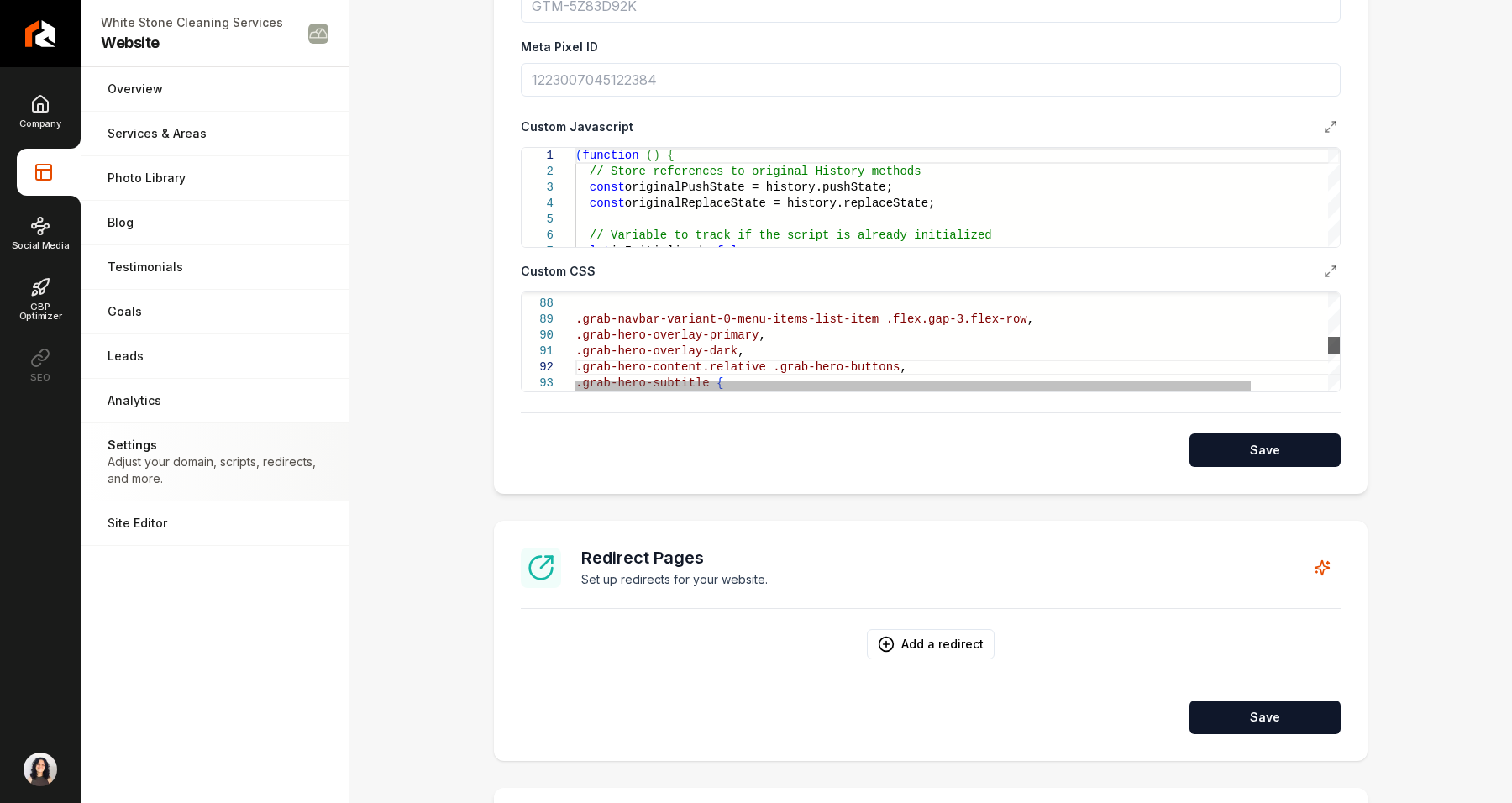 click at bounding box center [1334, 345] 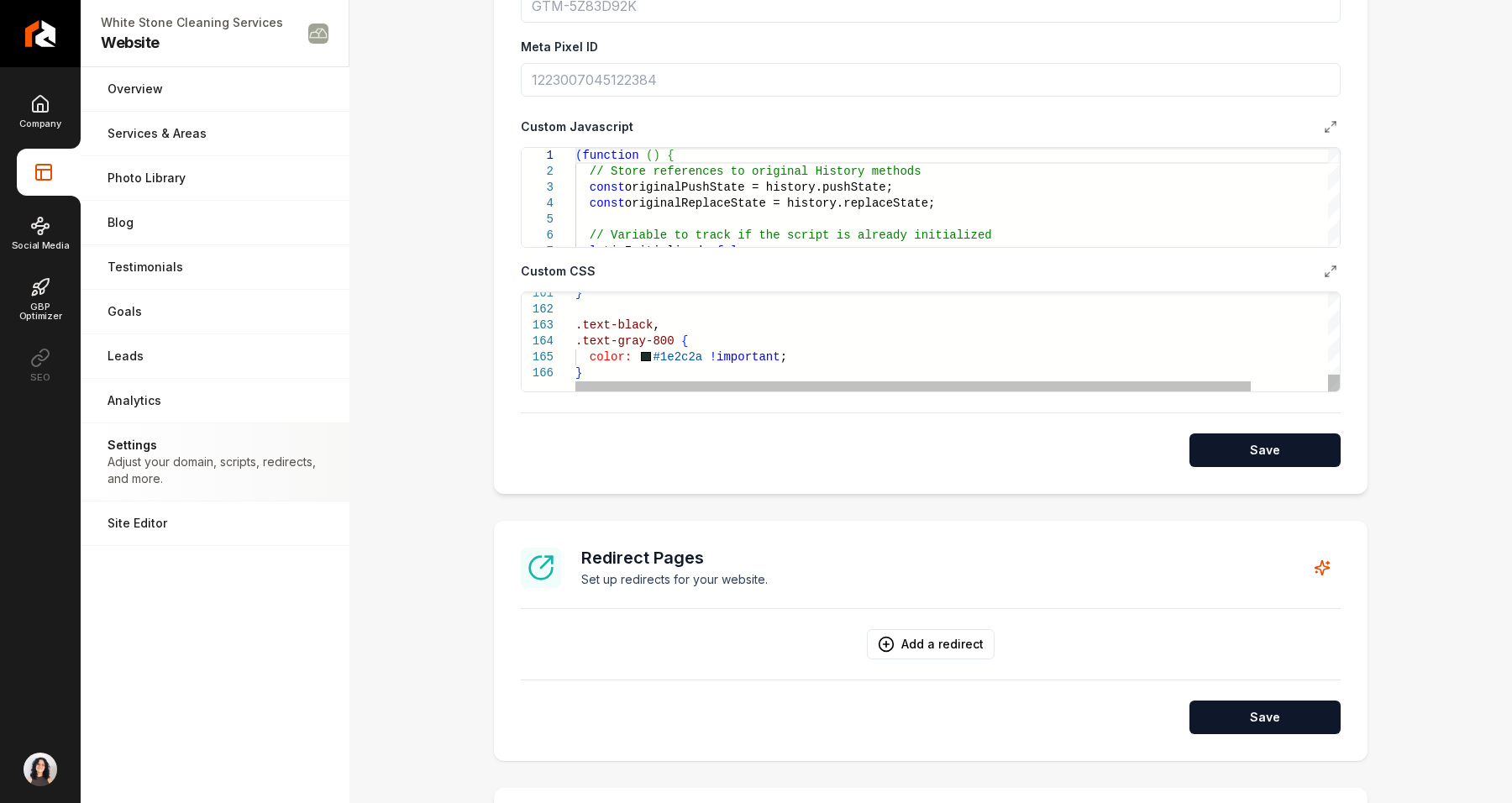 scroll, scrollTop: 29, scrollLeft: 180, axis: both 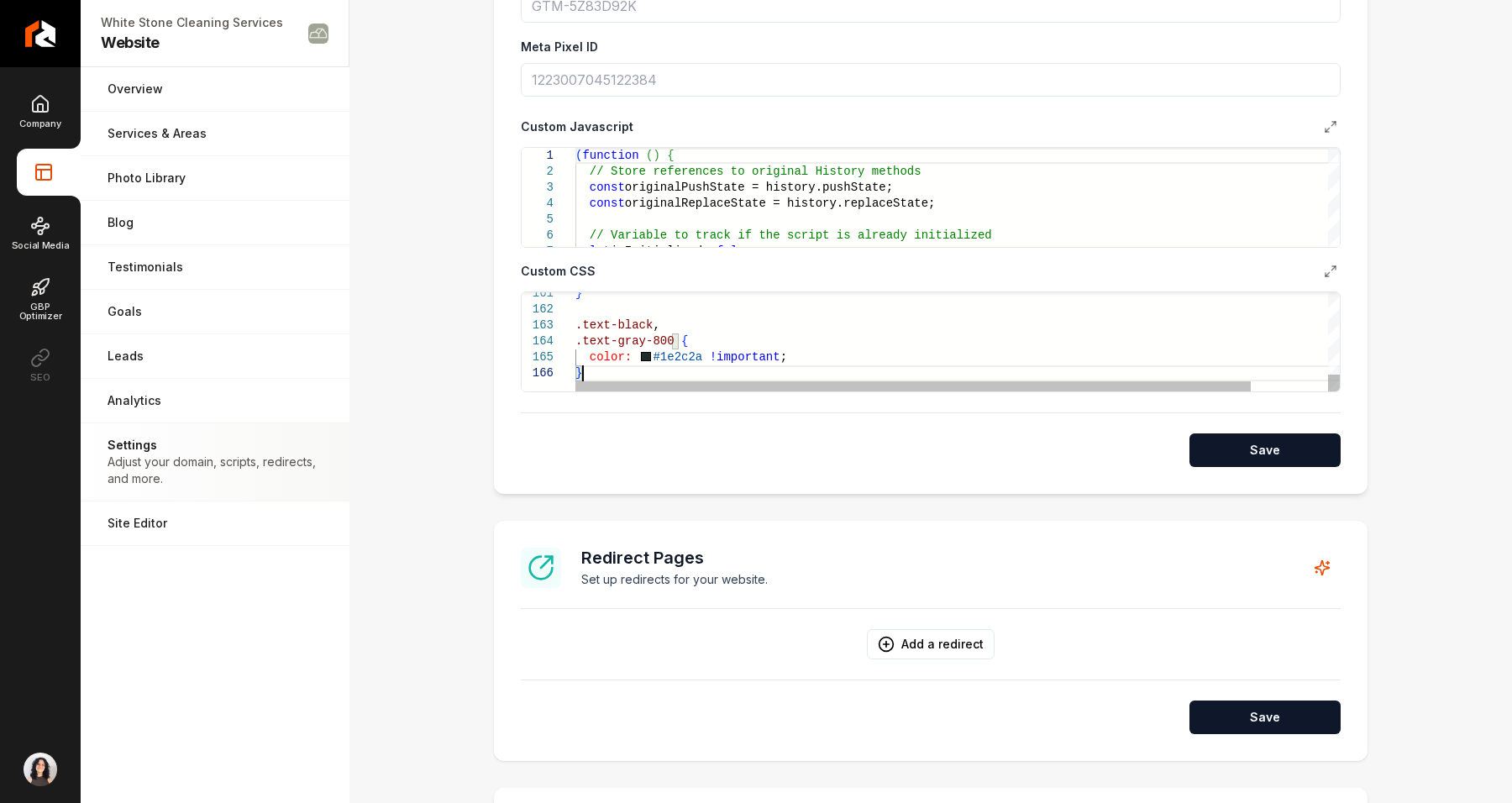 click on "} .text-black , .text-gray-800   {    color:     #1e2c2a   !important ; }" at bounding box center (1001, -938) 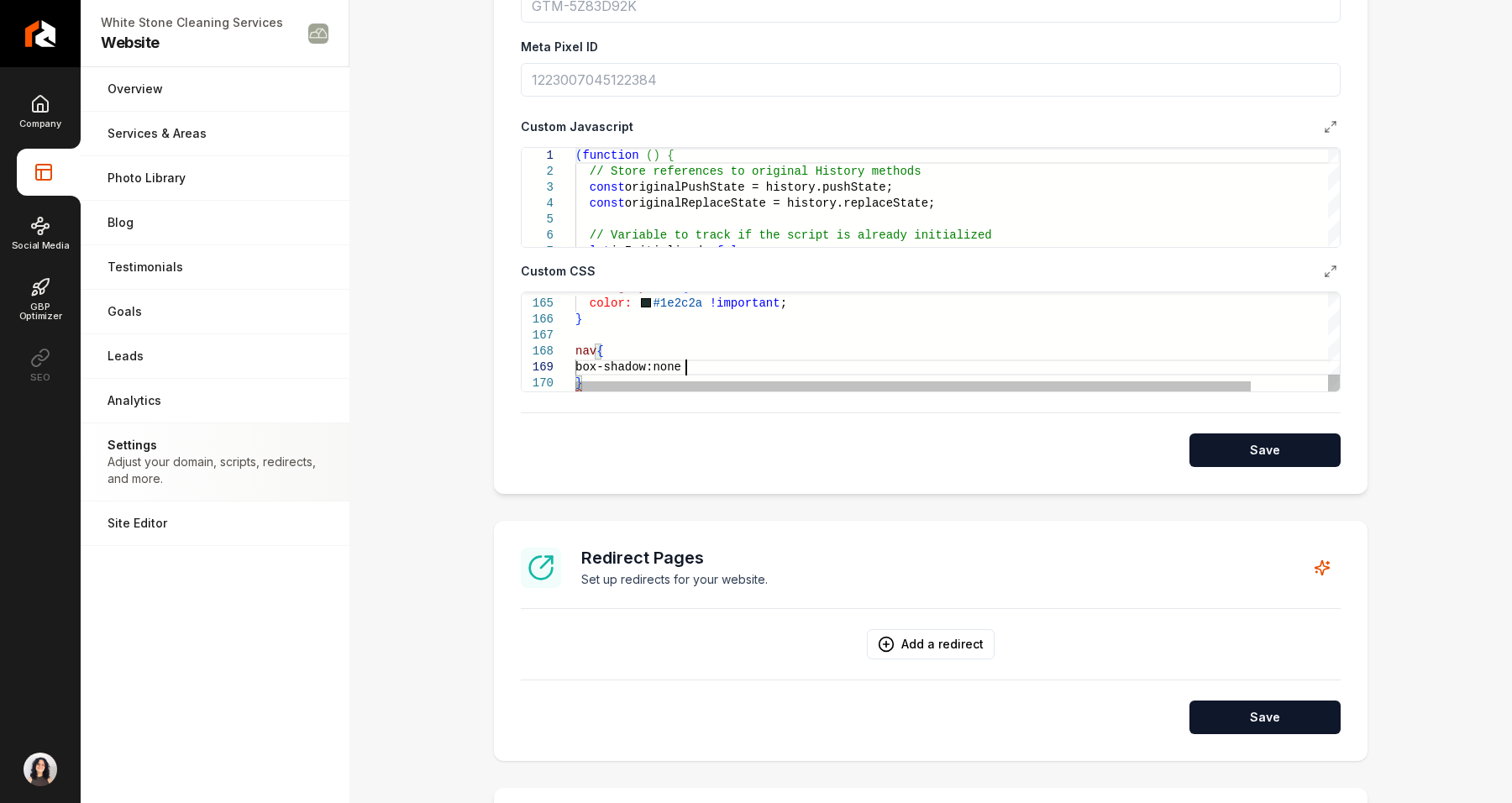 scroll, scrollTop: 128, scrollLeft: 114, axis: both 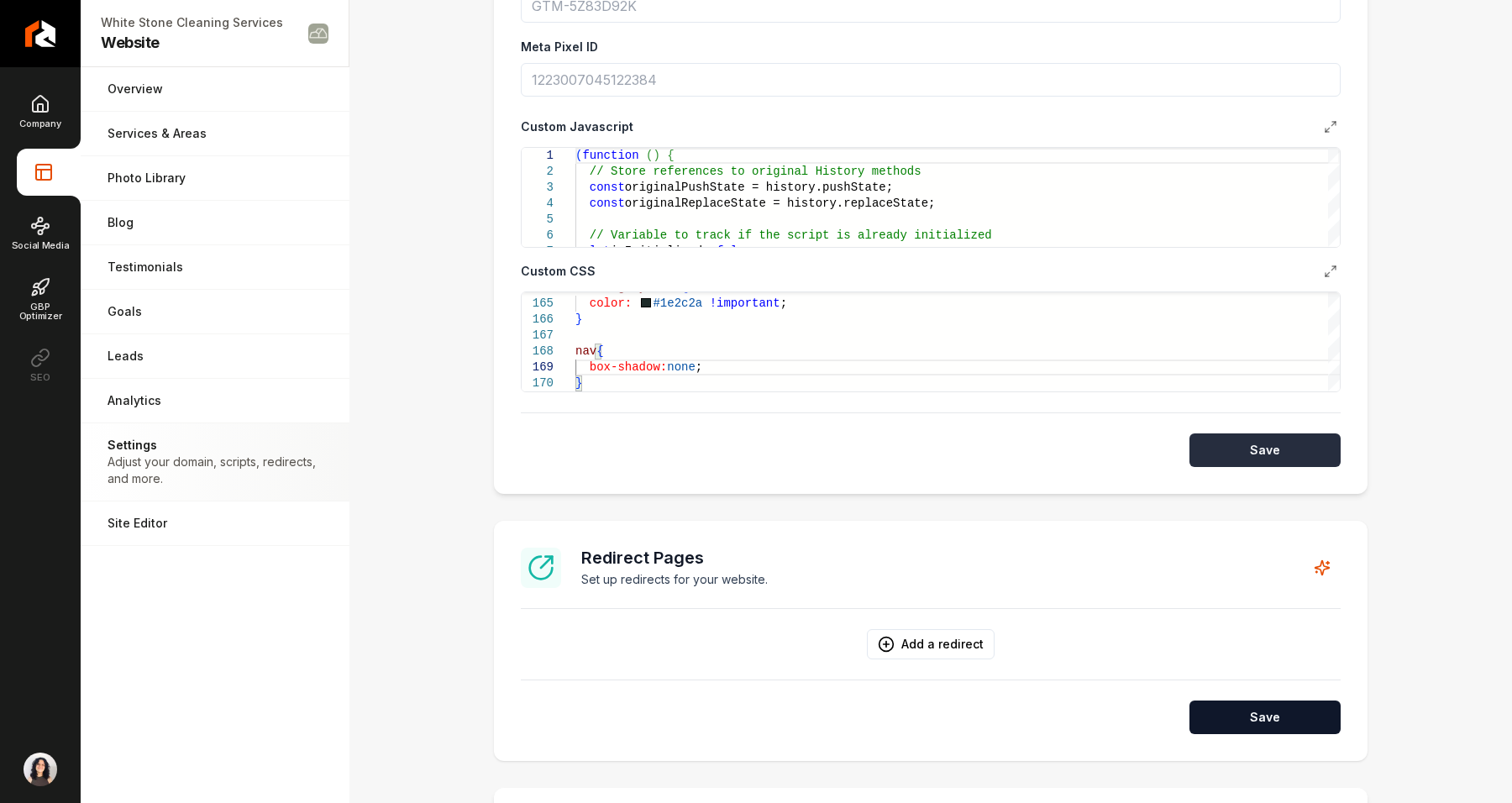 click on "Save" at bounding box center (1265, 450) 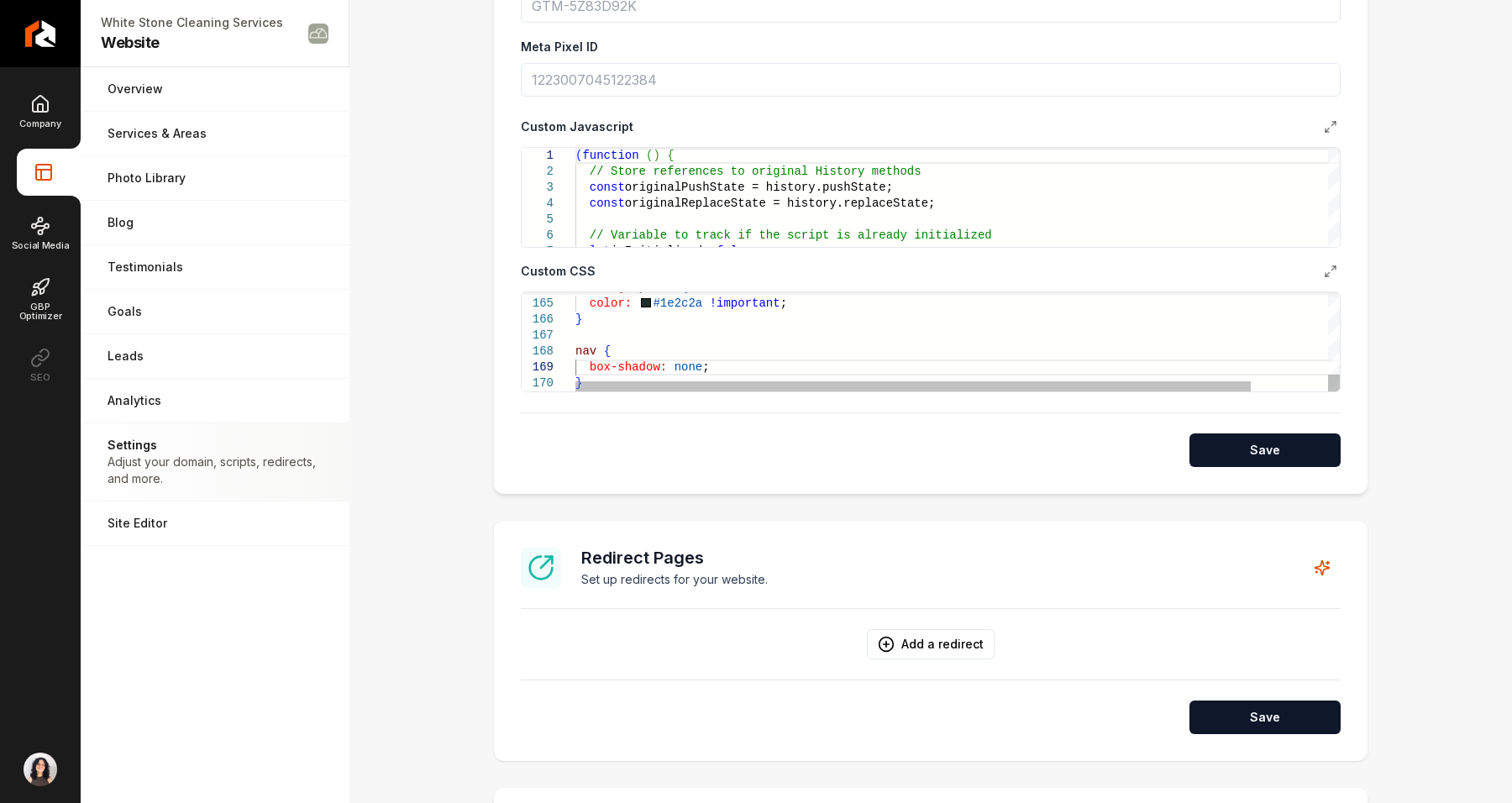 scroll, scrollTop: 128, scrollLeft: 5, axis: both 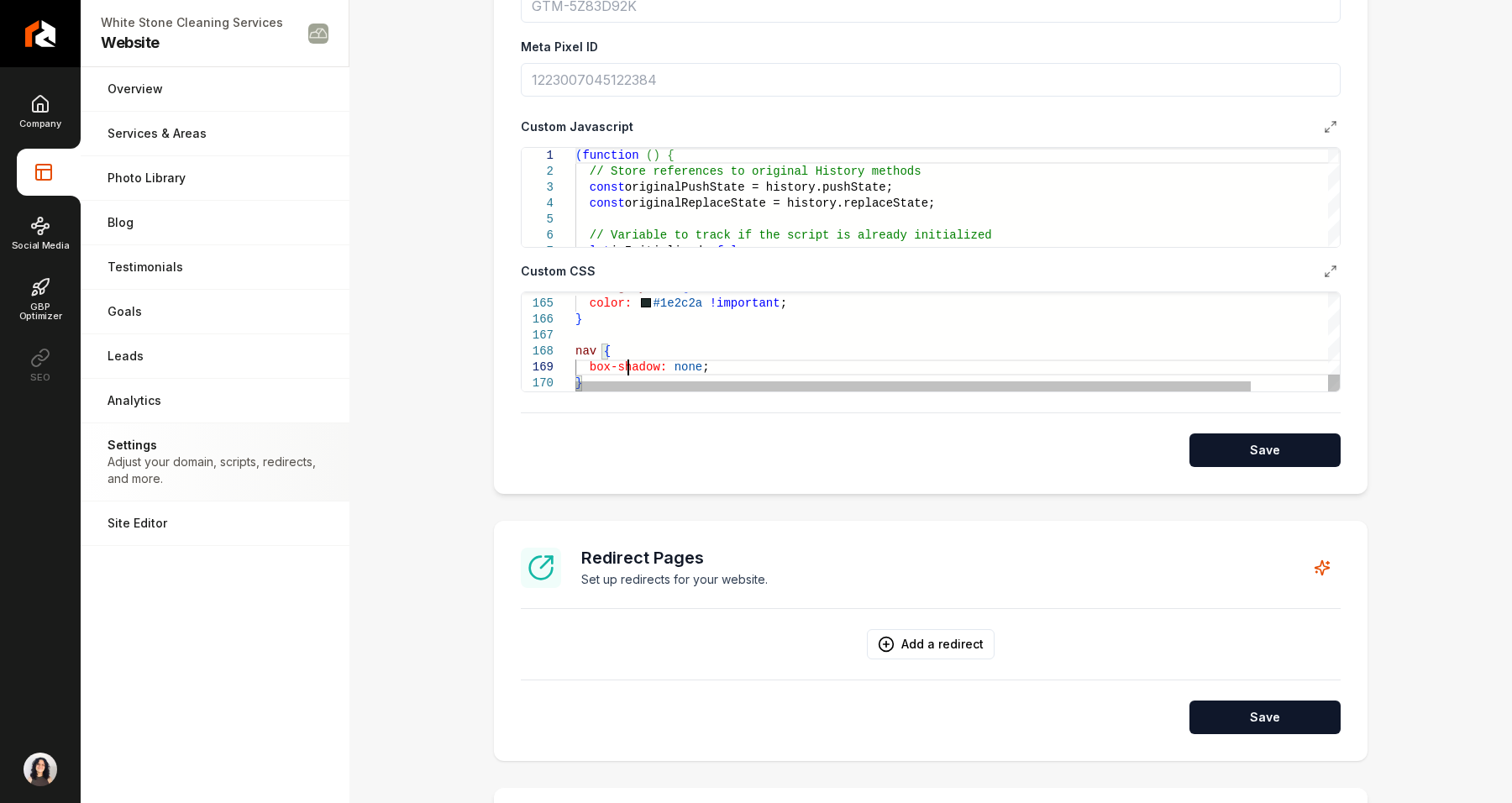 click on ".text-gray-800   {    color:     #1e2c2a   !important ; } nav   {    box-shadow:   none ; }" at bounding box center [1001, -960] 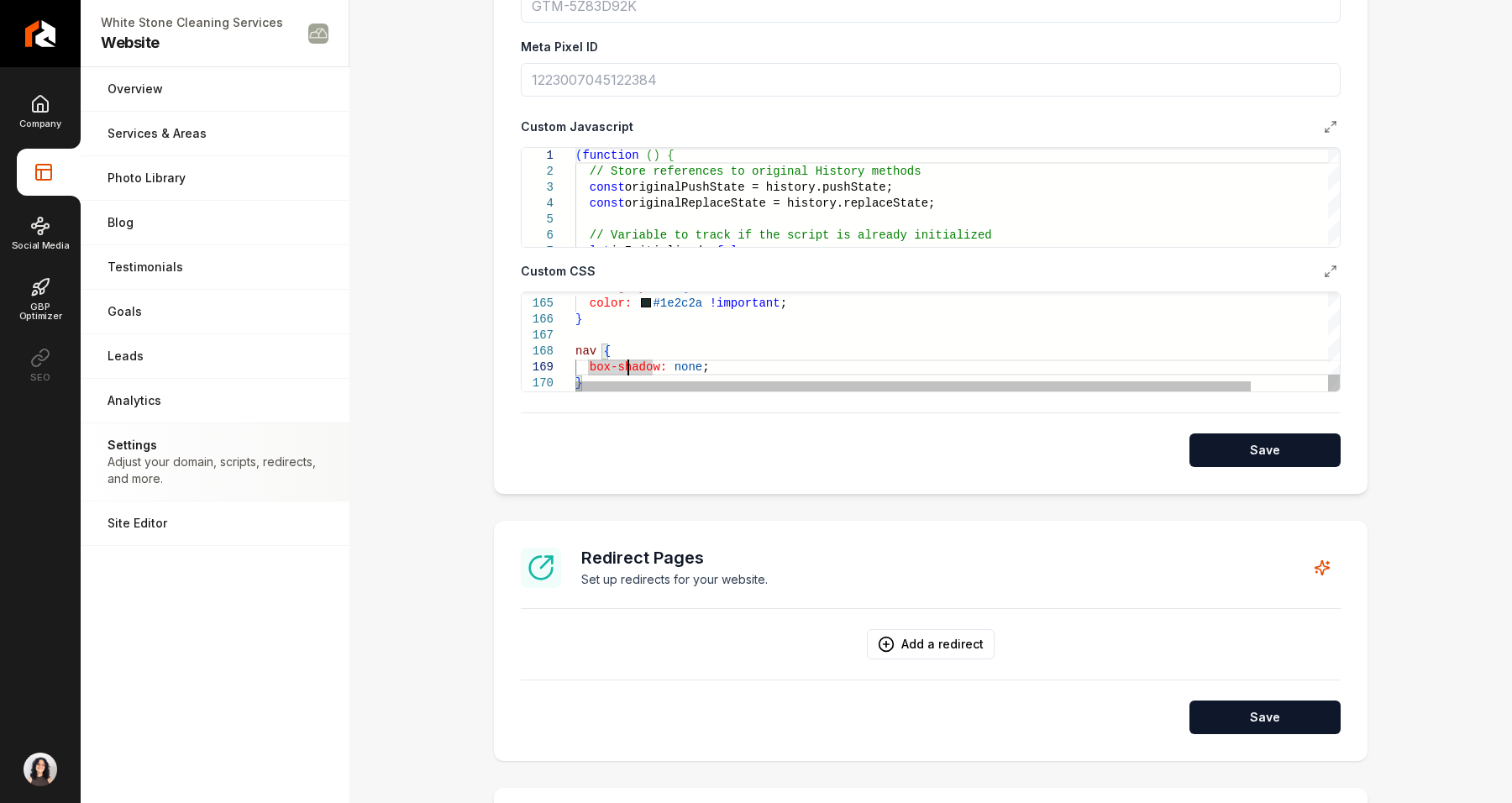 click on ".text-gray-800   {    color:     #1e2c2a   !important ; } nav   {    box-shadow:   none ; }" at bounding box center [1001, -960] 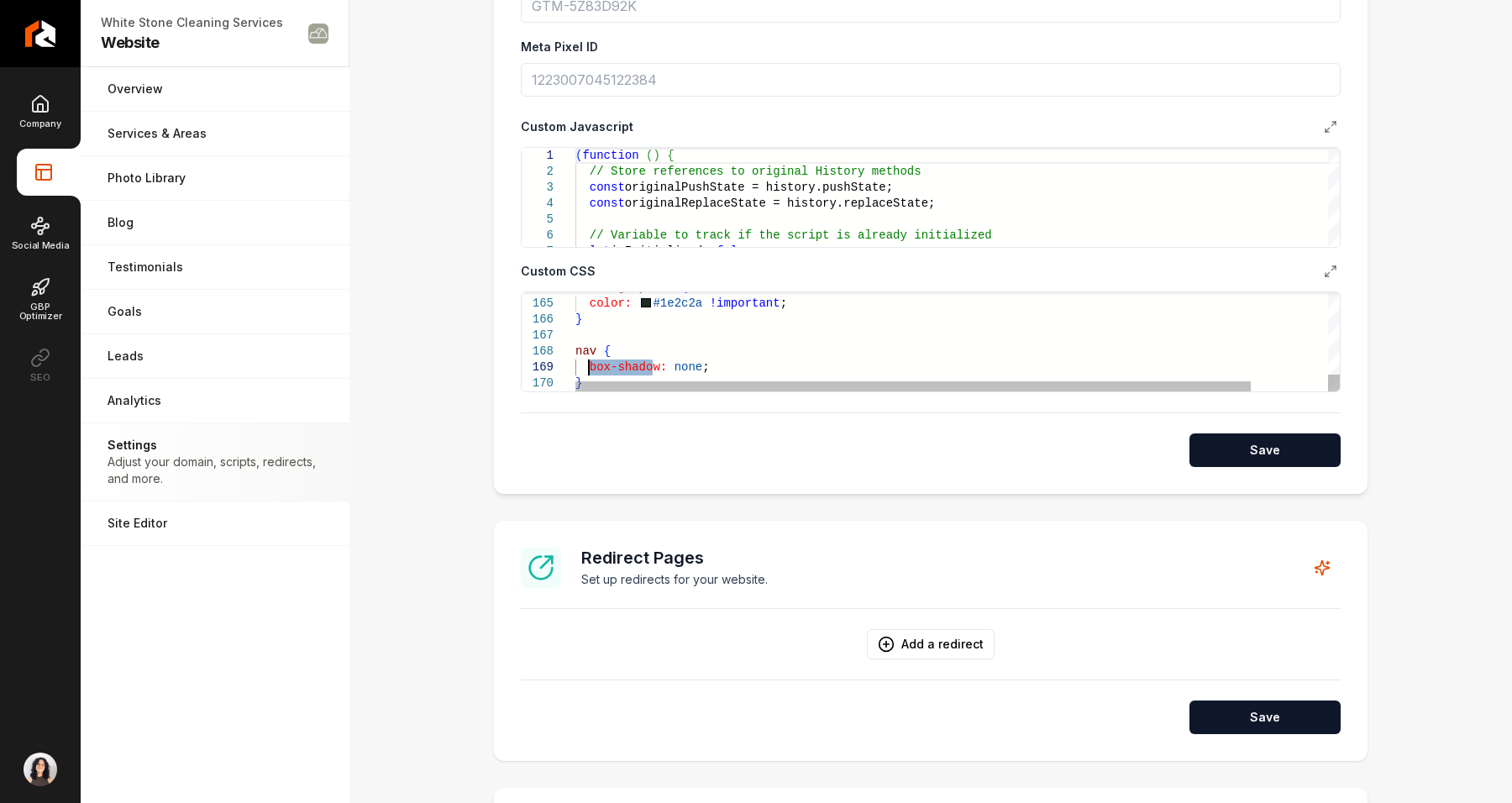drag, startPoint x: 644, startPoint y: 361, endPoint x: 582, endPoint y: 362, distance: 62.00806 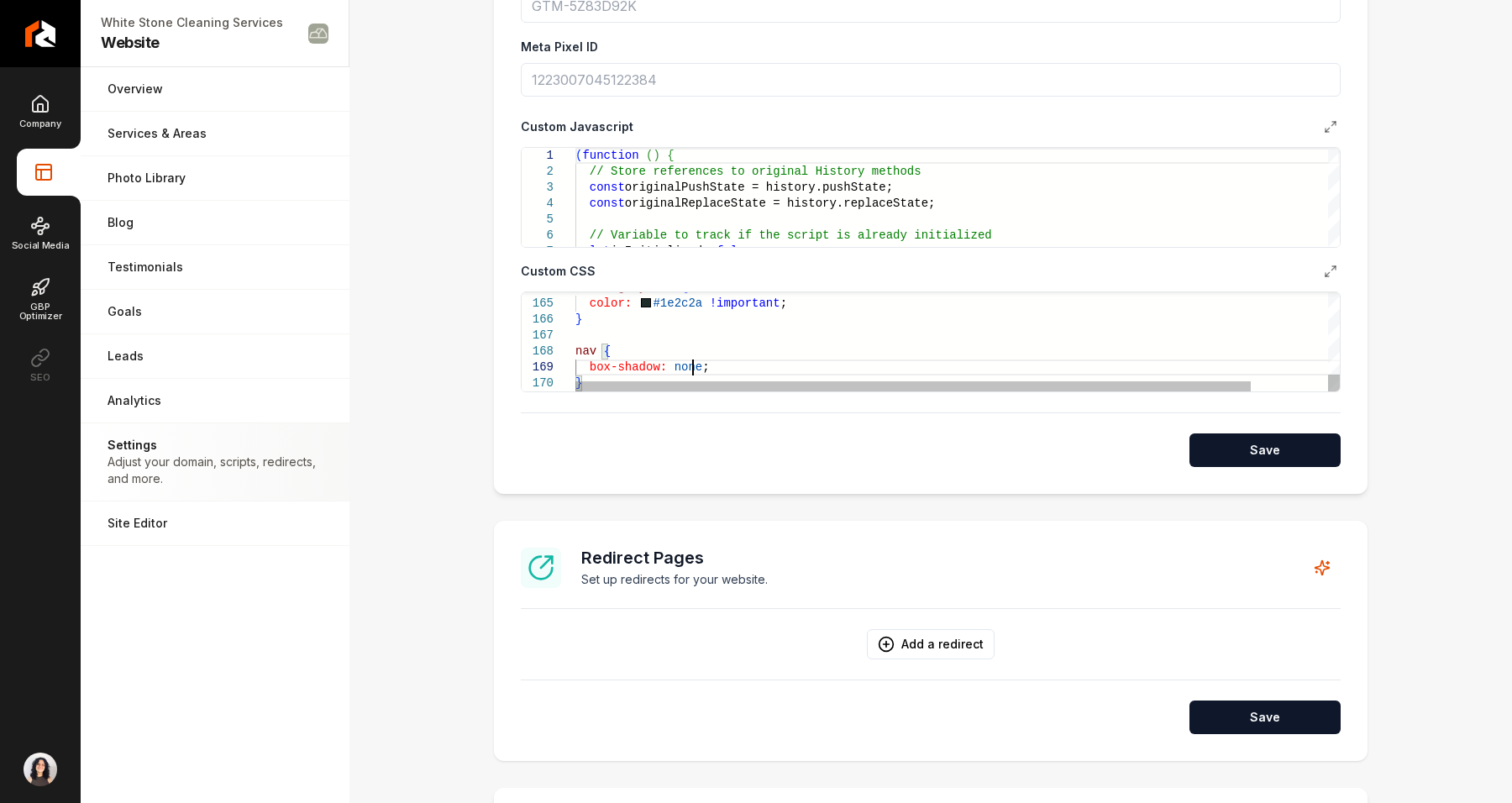 click on ".text-gray-800   {    color:     #1e2c2a   !important ; } nav   {    box-shadow:   none ; }" at bounding box center (1001, -960) 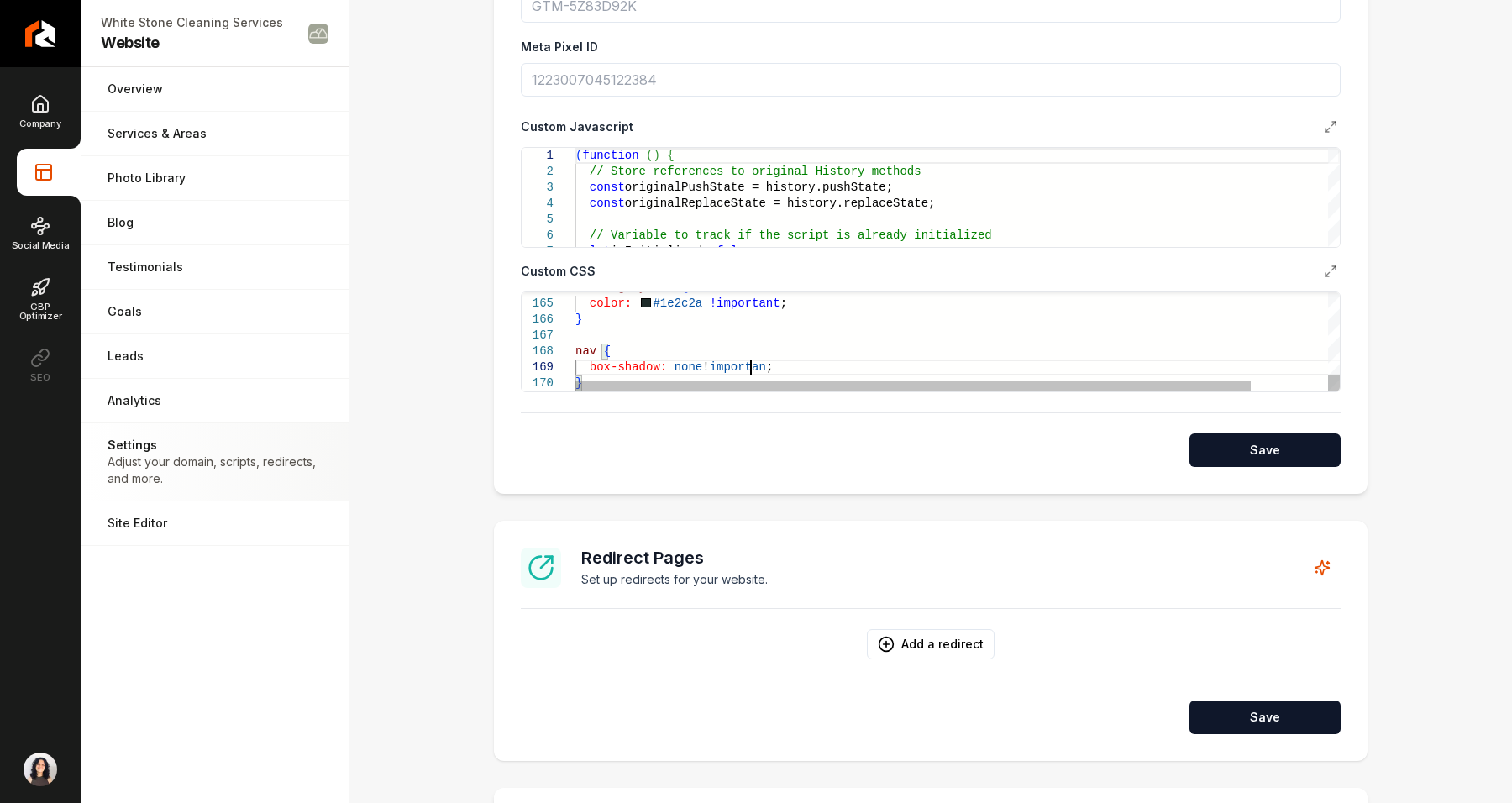 scroll, scrollTop: 128, scrollLeft: 181, axis: both 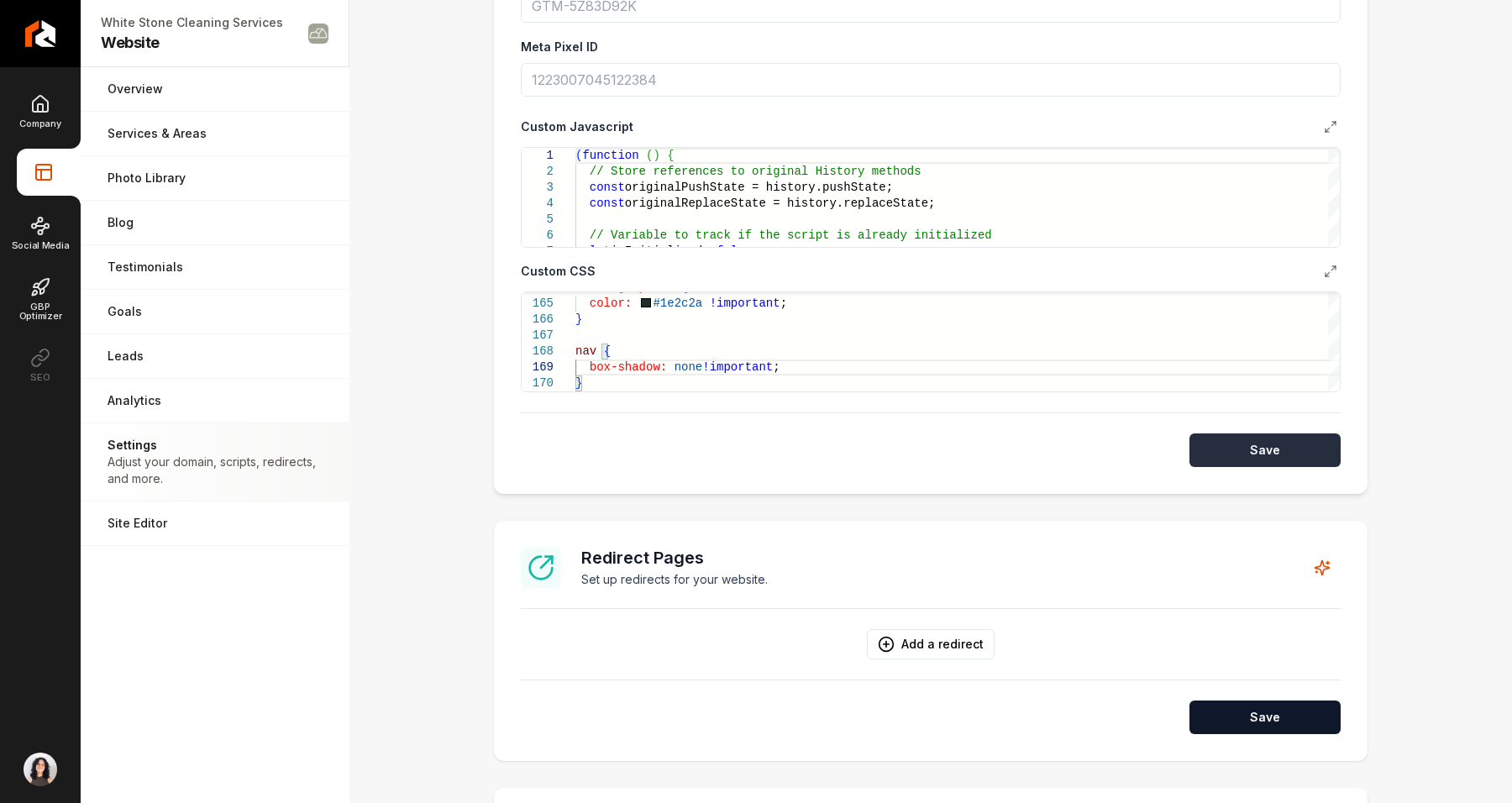 click on "Save" at bounding box center [1265, 450] 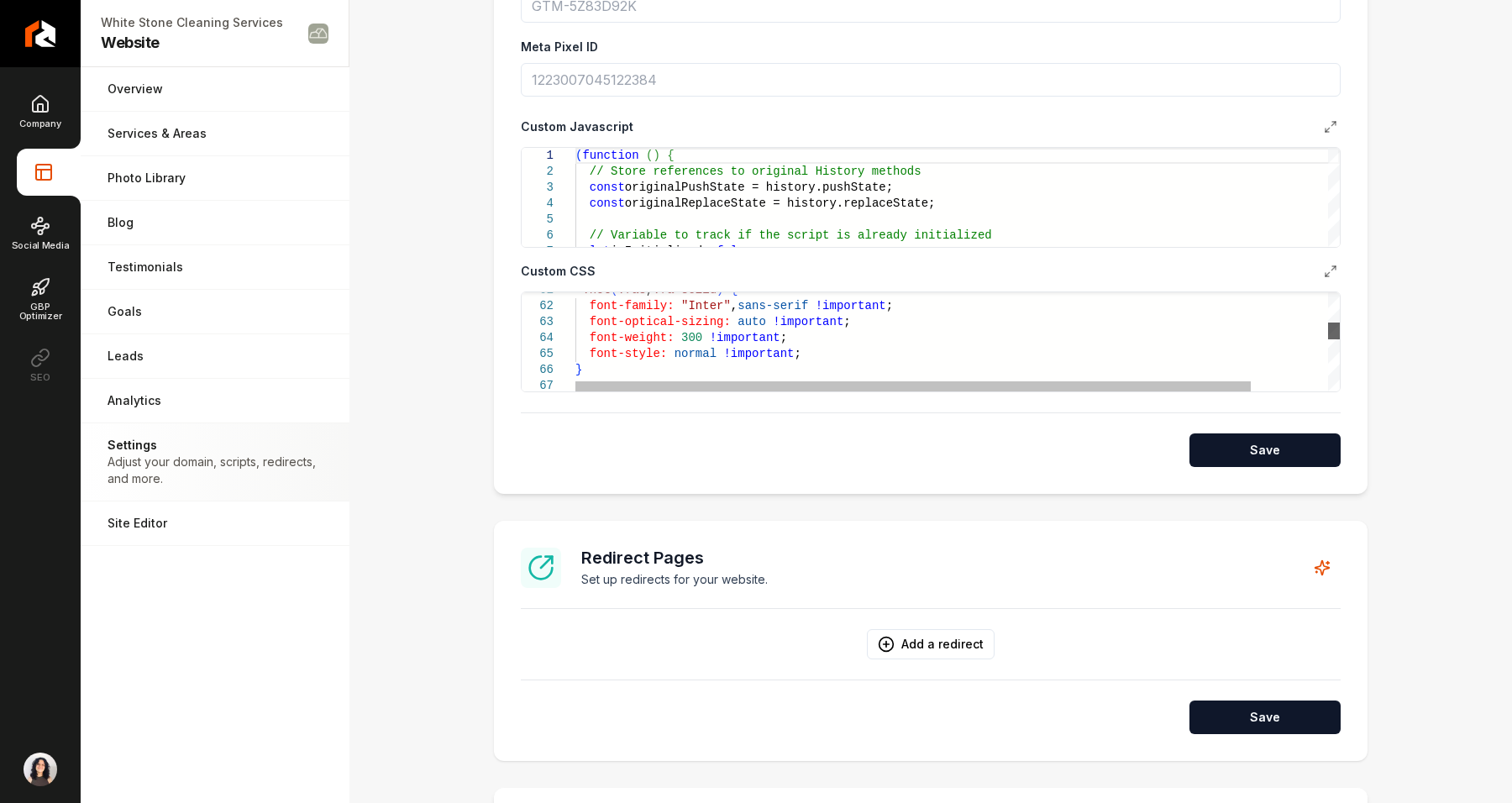 click at bounding box center (1334, 331) 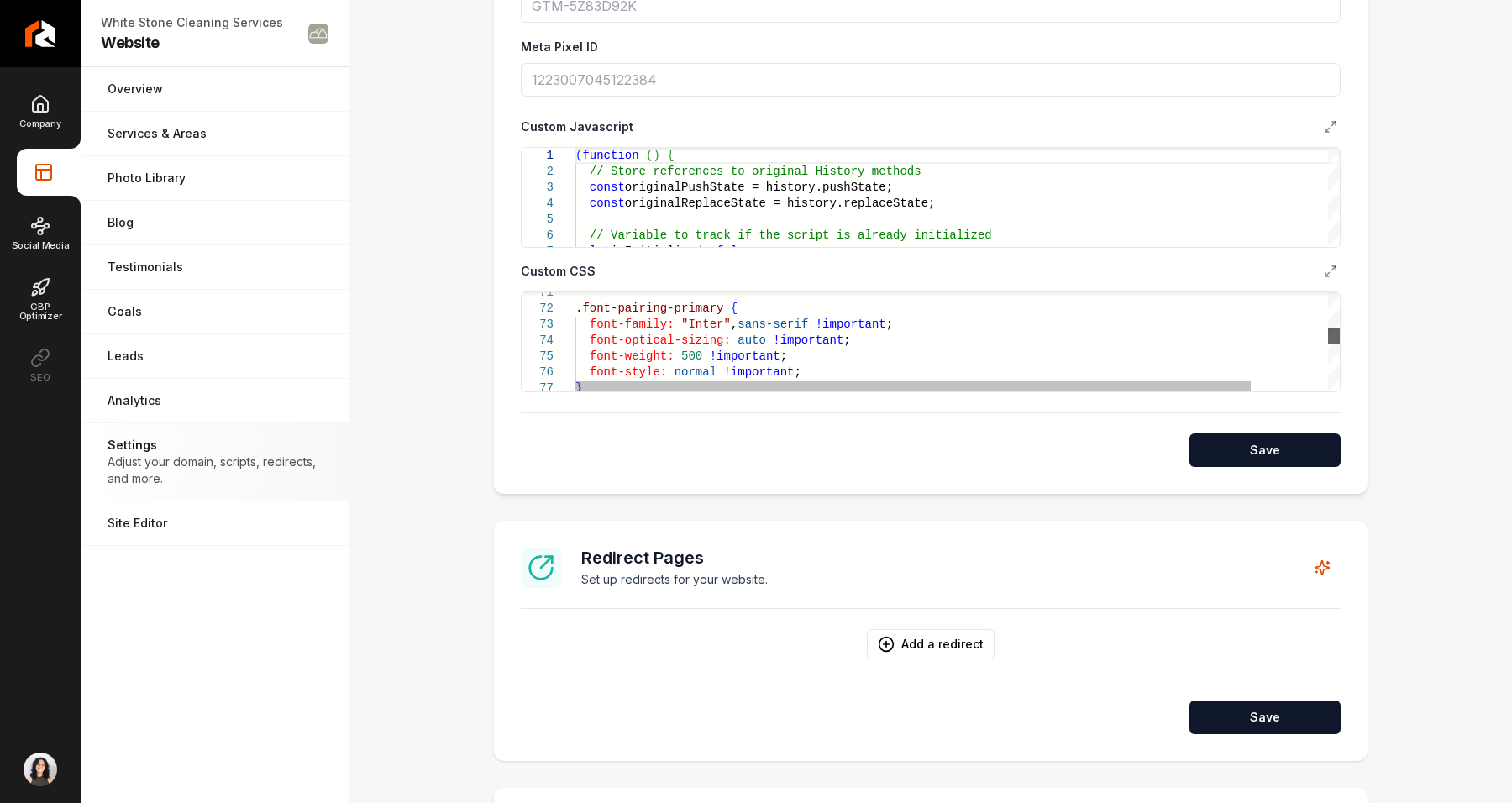 click at bounding box center (1334, 336) 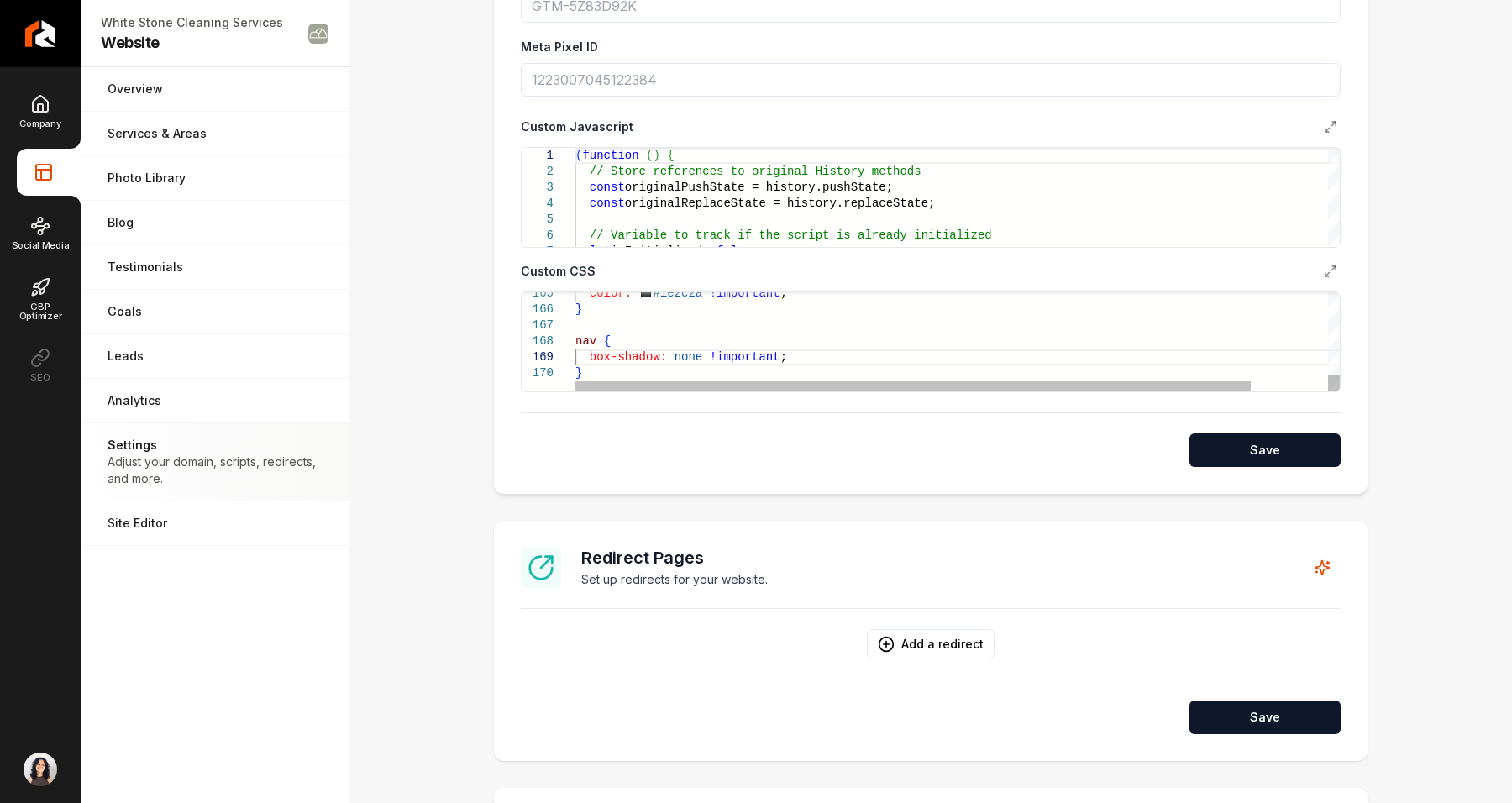 click on "**********" at bounding box center [931, 342] 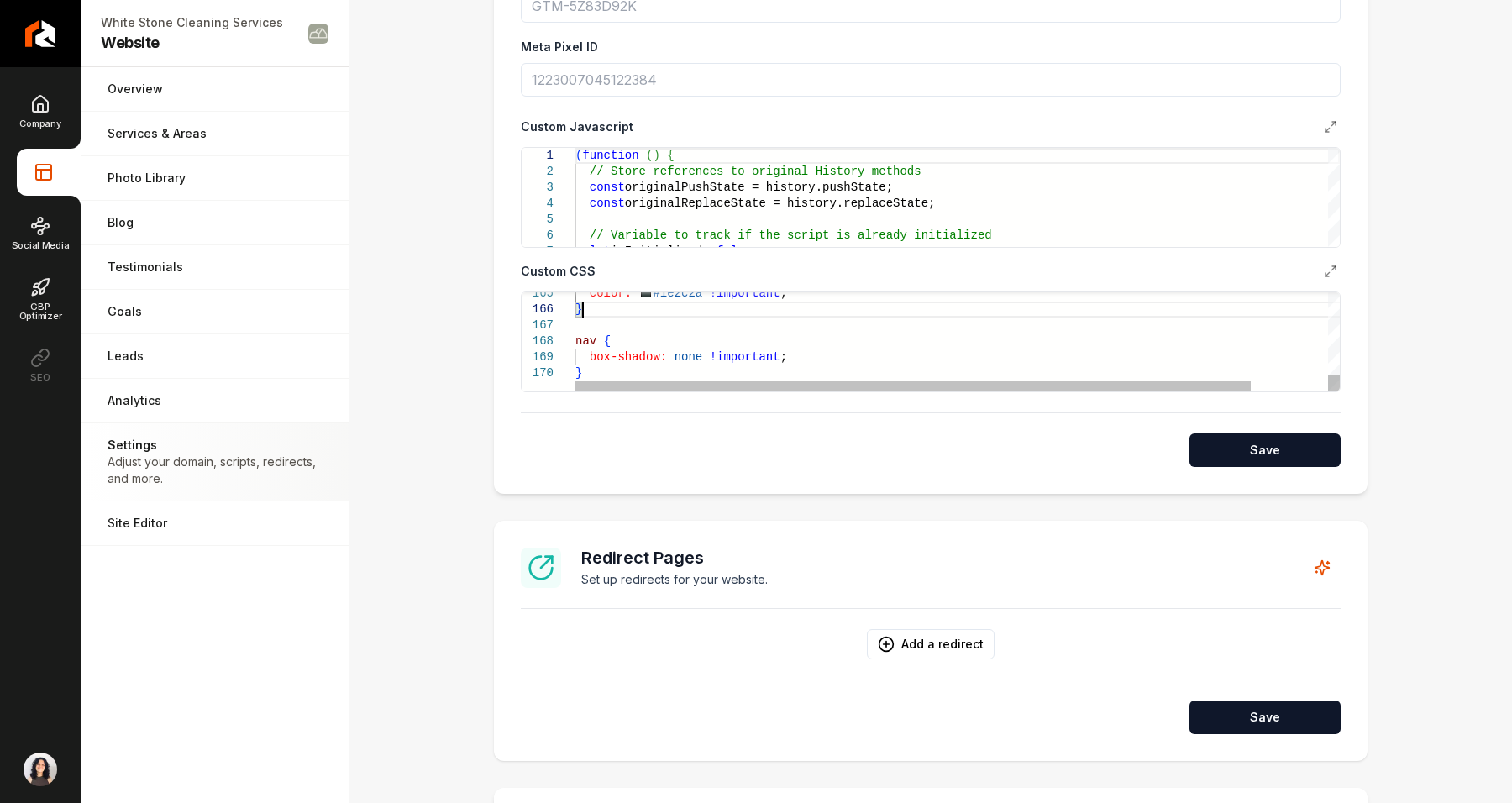 click on "color:     #1e2c2a   !important ; } nav   {    box-shadow:   none   !important ; }" at bounding box center [1001, -970] 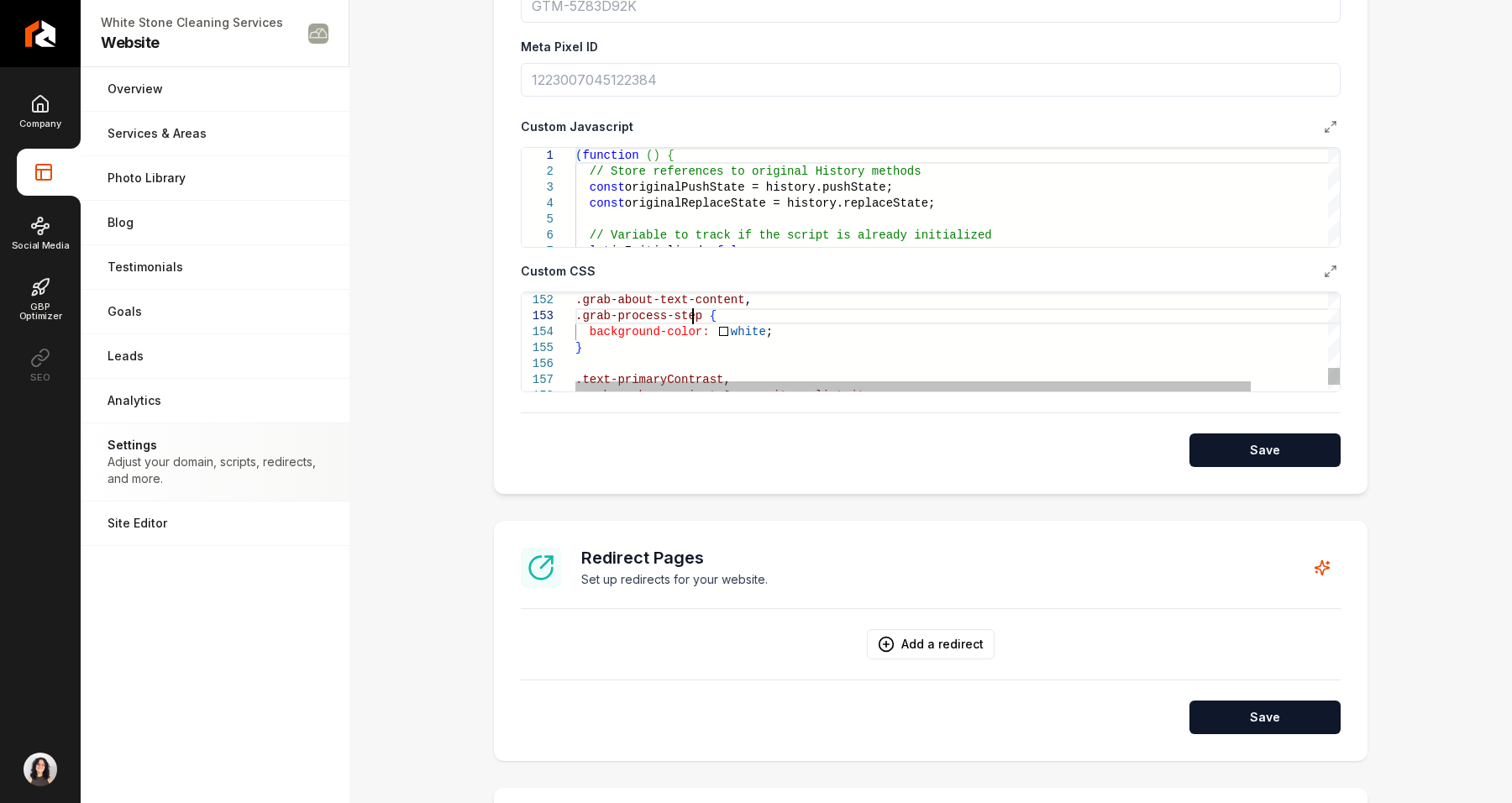 click on ".grab-navbar-variant-0-menu-items-list-item , .text-primaryContrast , }    background-color:     white ; .grab-process-step   { .grab-about-text-content ," at bounding box center [1001, -756] 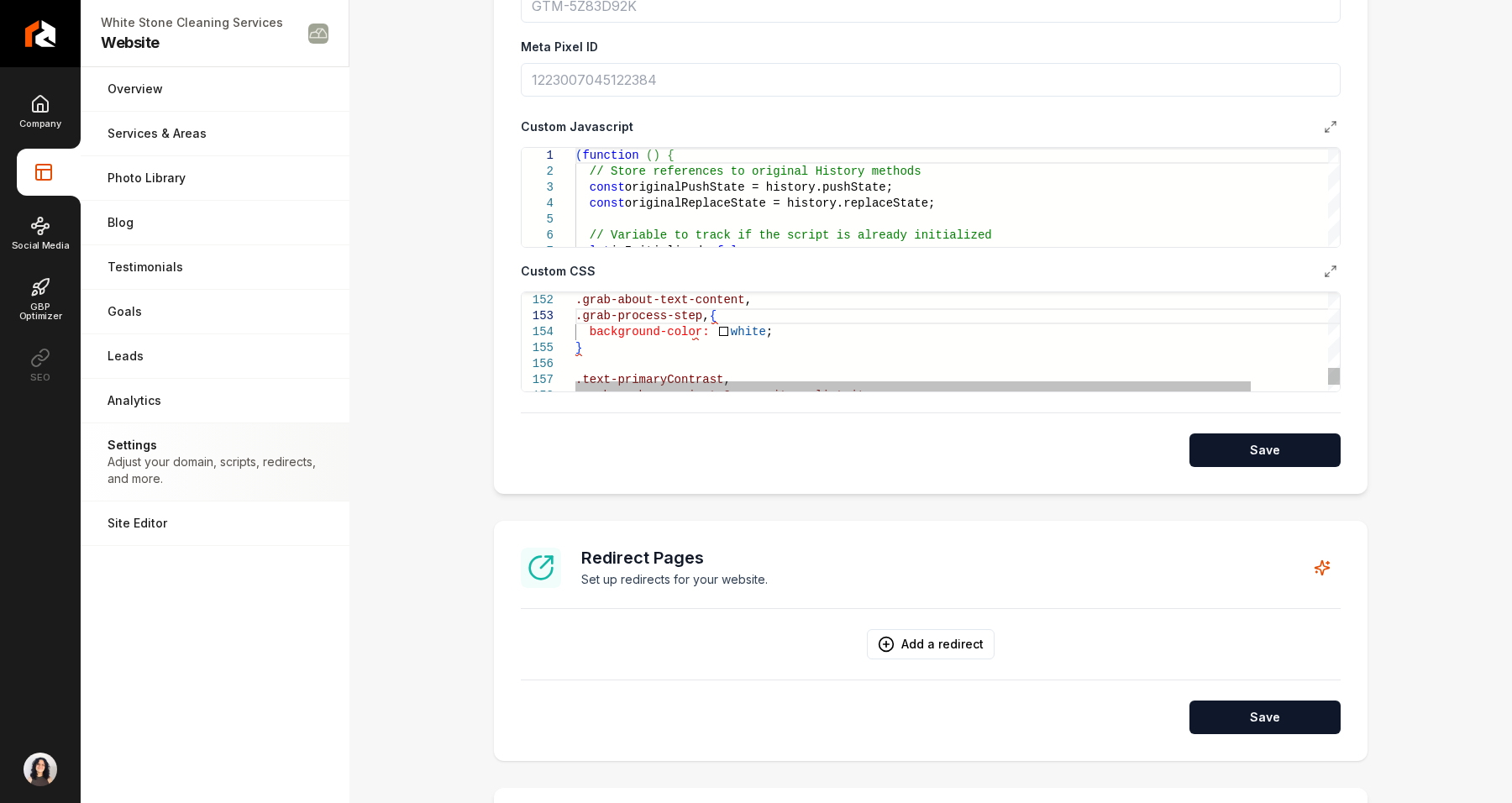 scroll, scrollTop: 46, scrollLeft: 134, axis: both 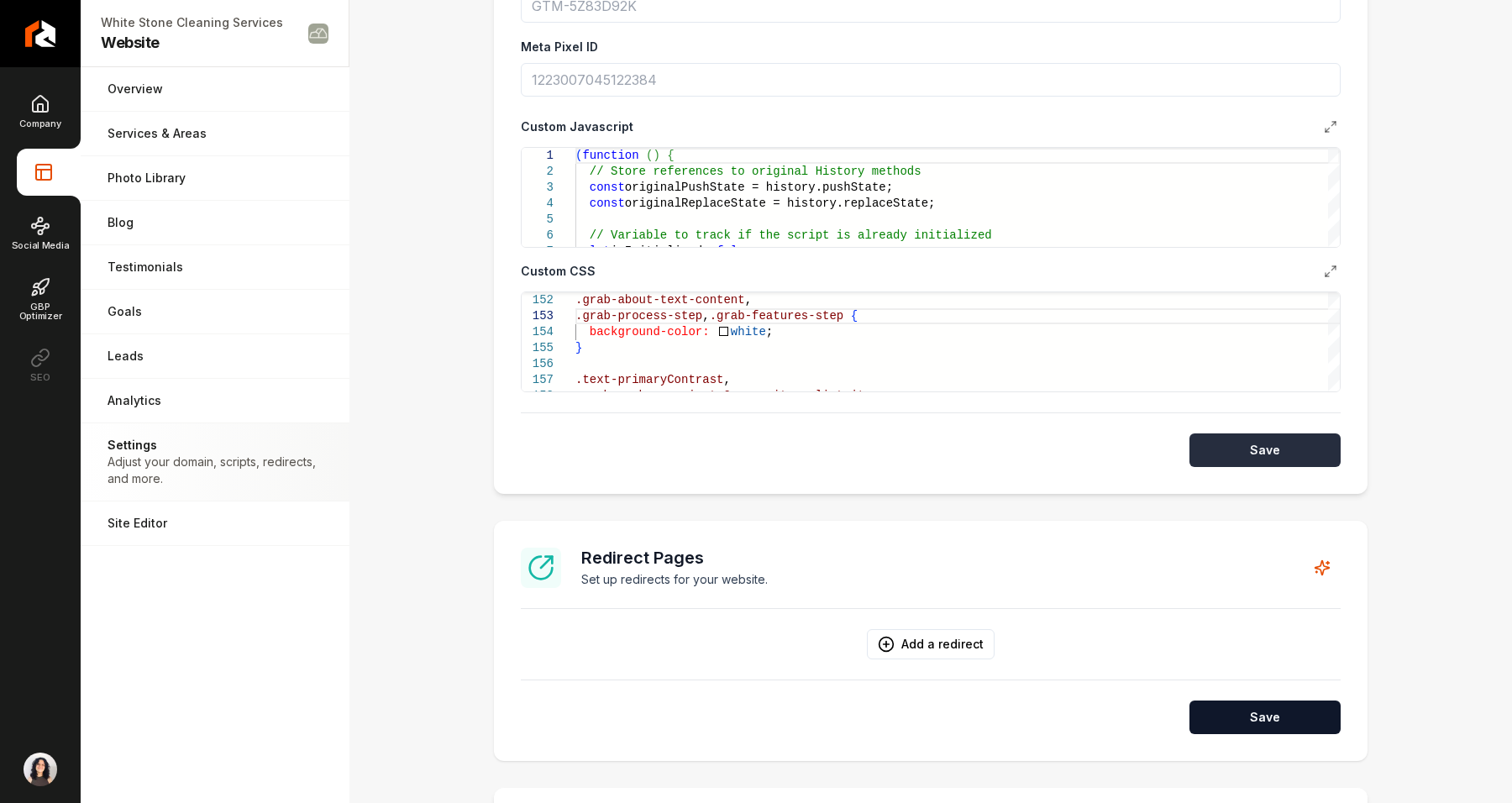 click on "Save" at bounding box center [1265, 450] 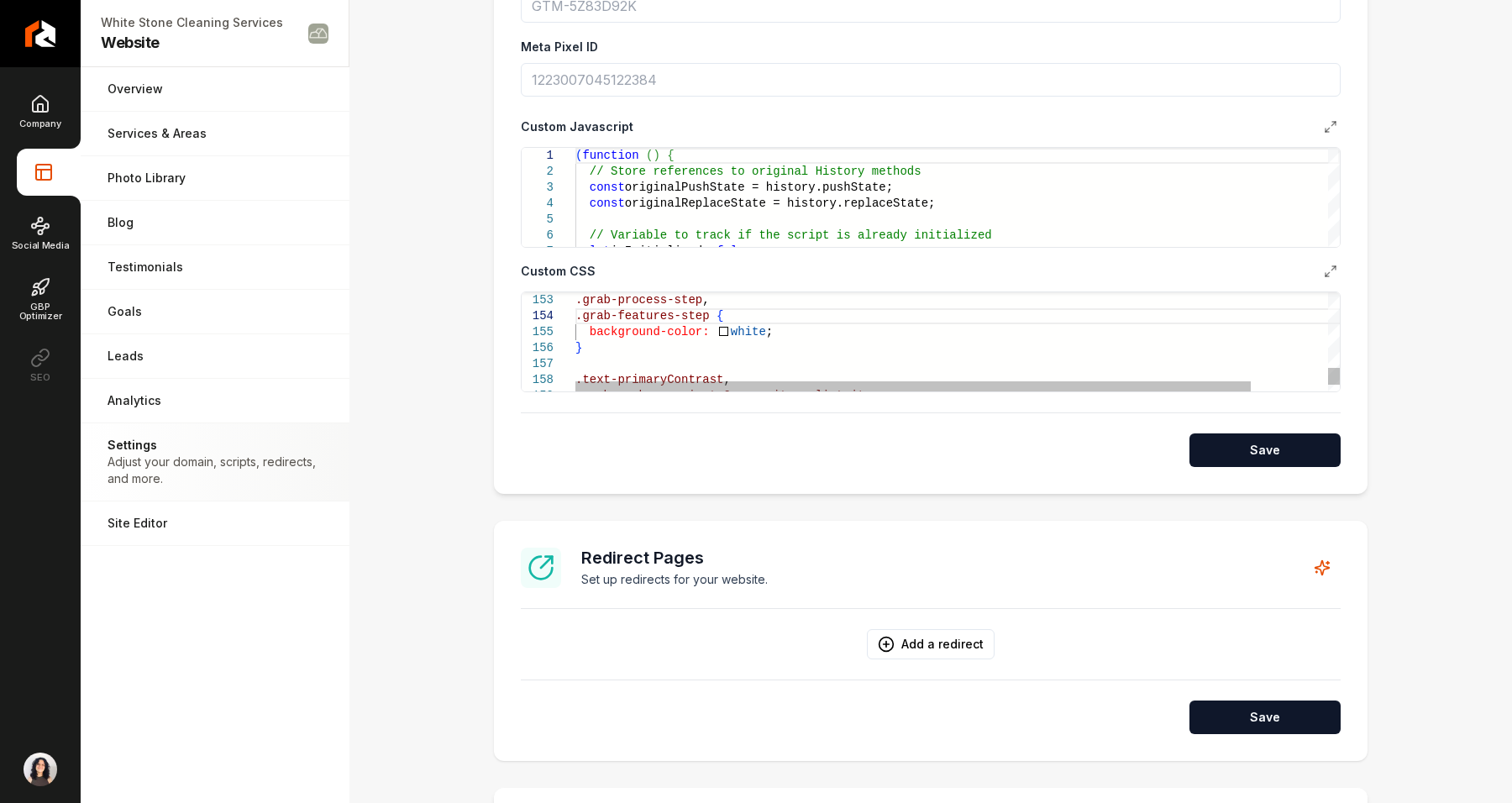 scroll, scrollTop: 46, scrollLeft: 0, axis: vertical 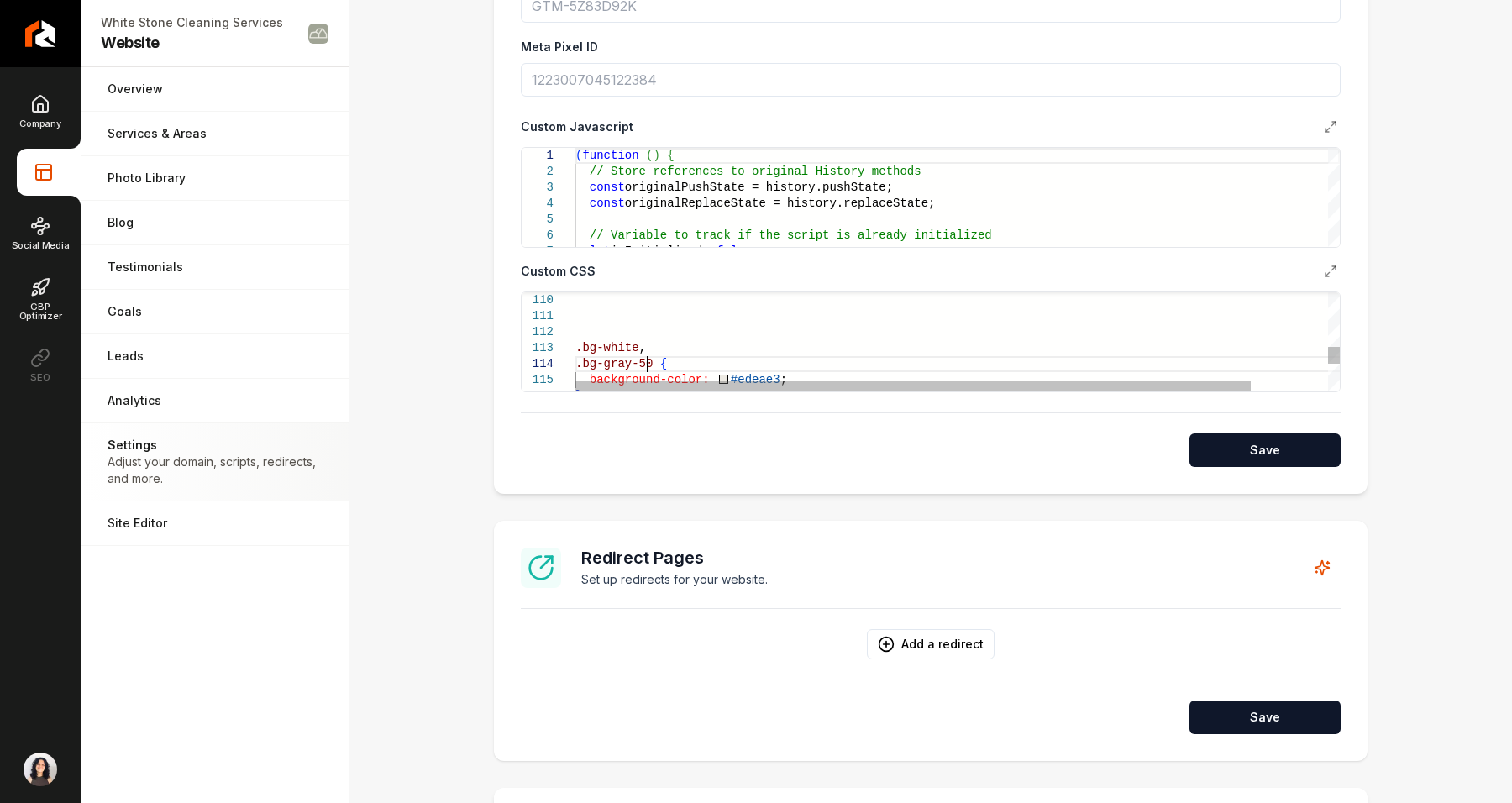 click on "}    background-color:     #edeae3 ; .bg-gray-50   { .bg-white ," at bounding box center (1001, -78) 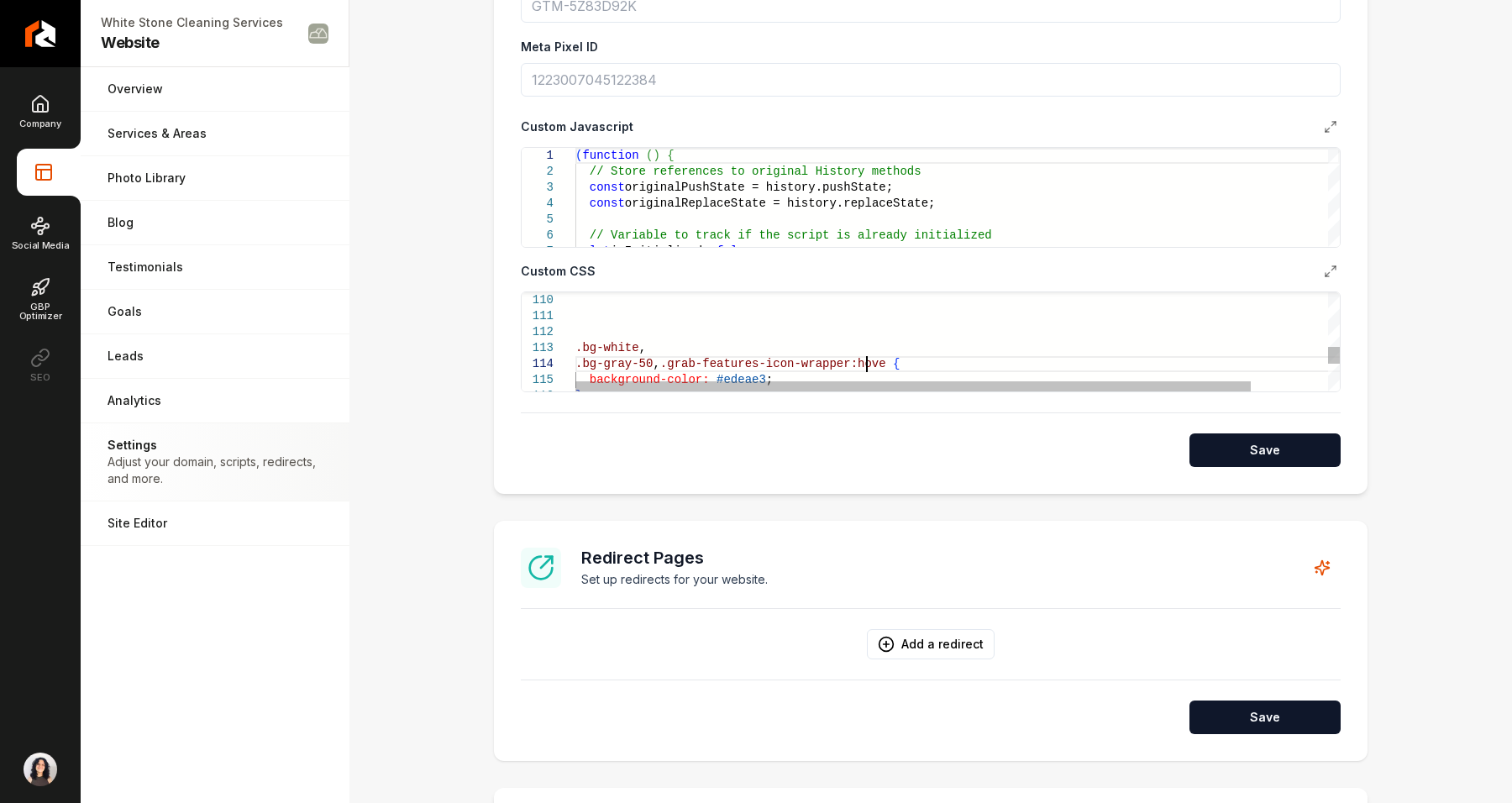 scroll, scrollTop: 48, scrollLeft: 297, axis: both 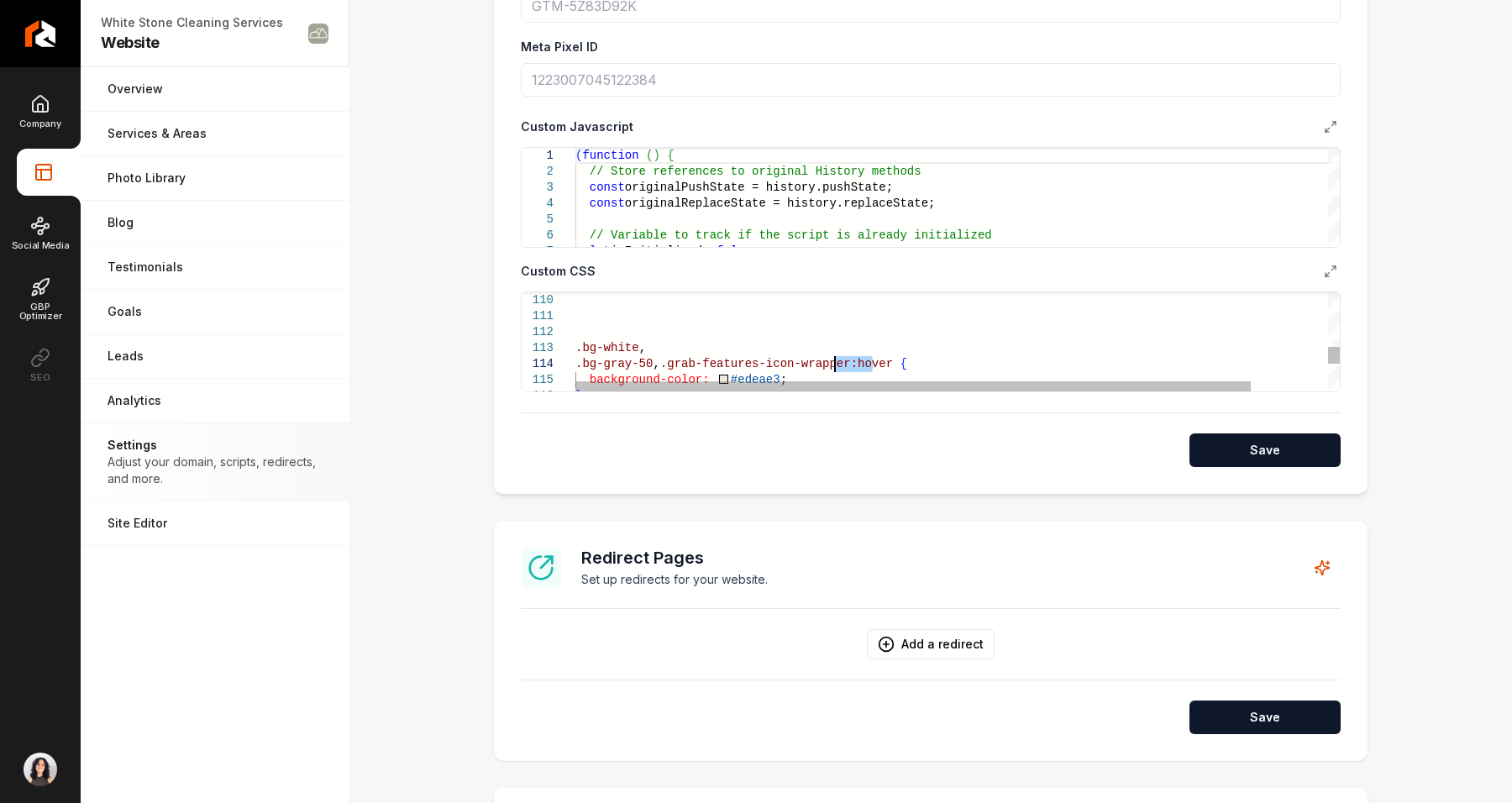 drag, startPoint x: 864, startPoint y: 360, endPoint x: 827, endPoint y: 363, distance: 37.121422 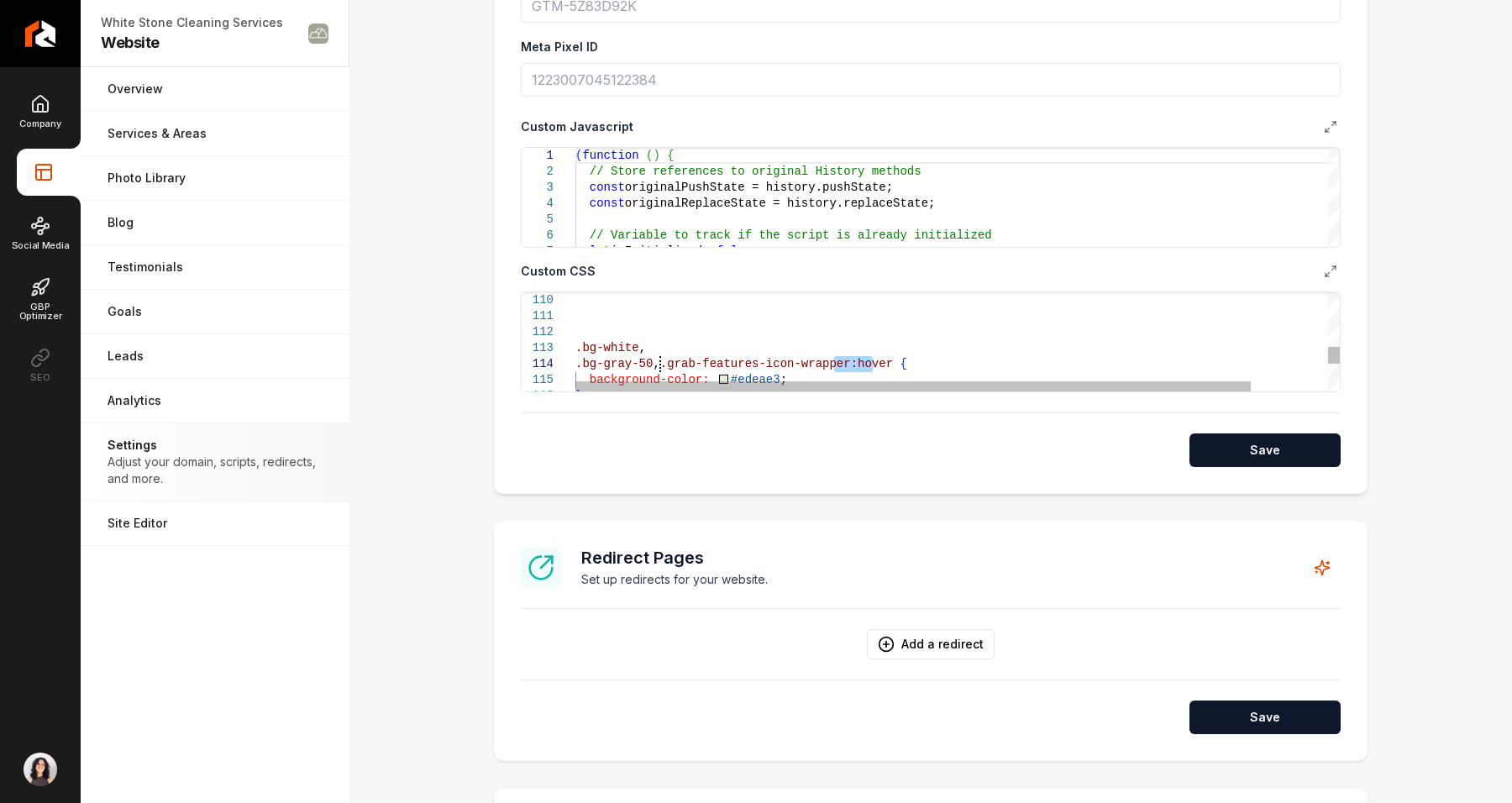 drag, startPoint x: 842, startPoint y: 360, endPoint x: 648, endPoint y: 360, distance: 194 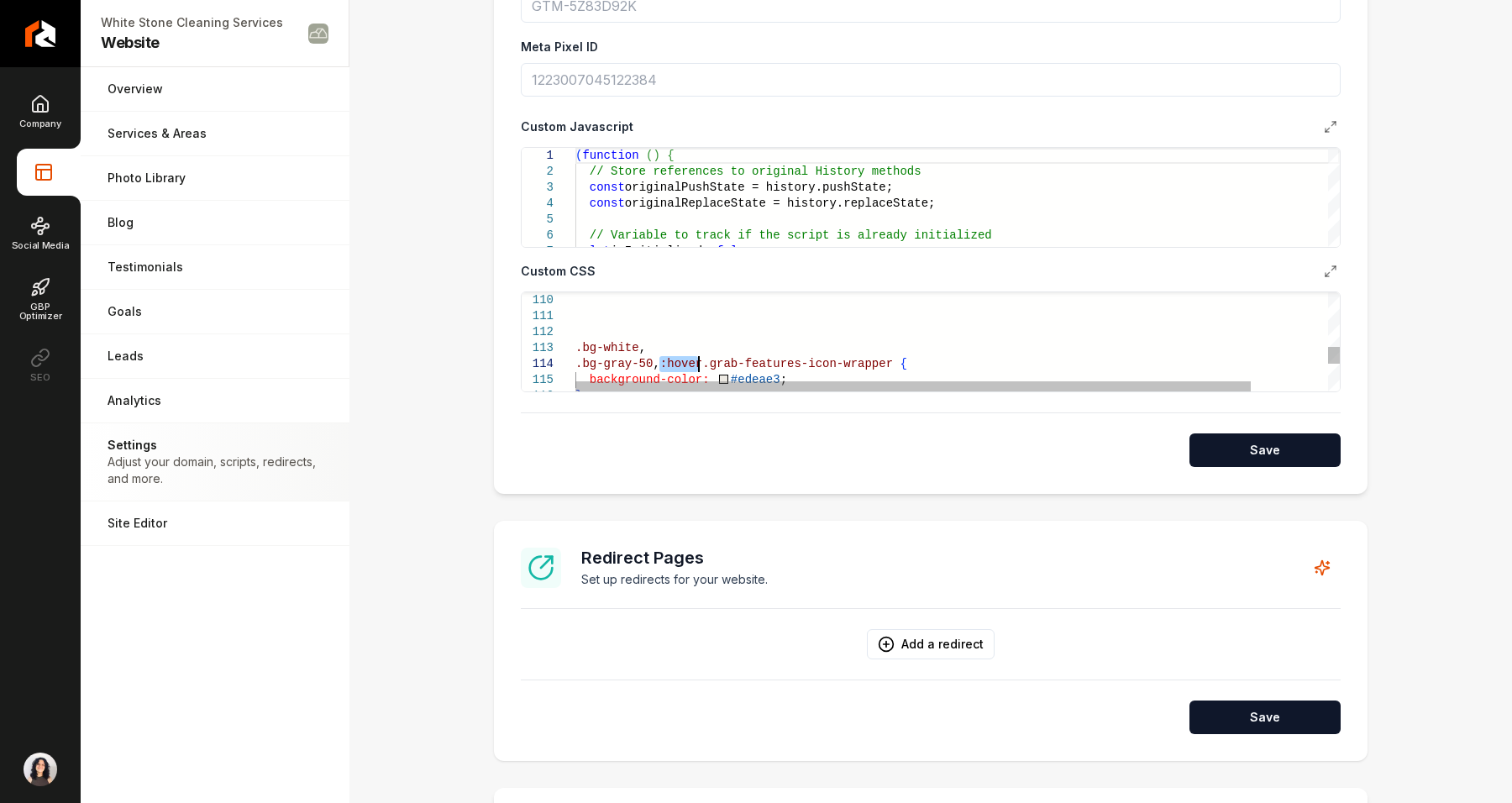click on "}    background-color:     #edeae3 ; .bg-gray-50 ,  :hover.grab-features-icon-wrapper   { .bg-white ," at bounding box center (1001, -78) 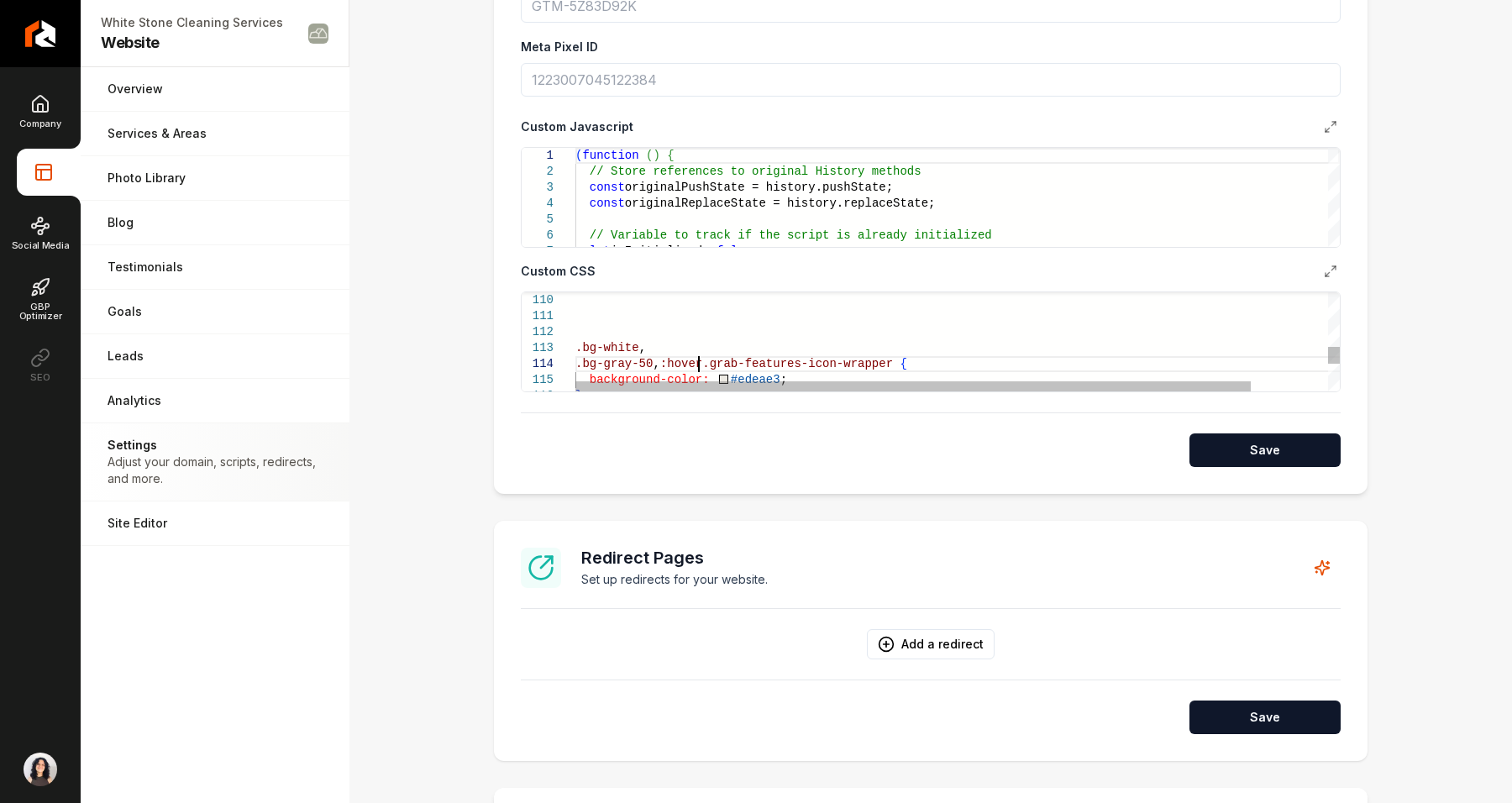 scroll, scrollTop: 48, scrollLeft: 129, axis: both 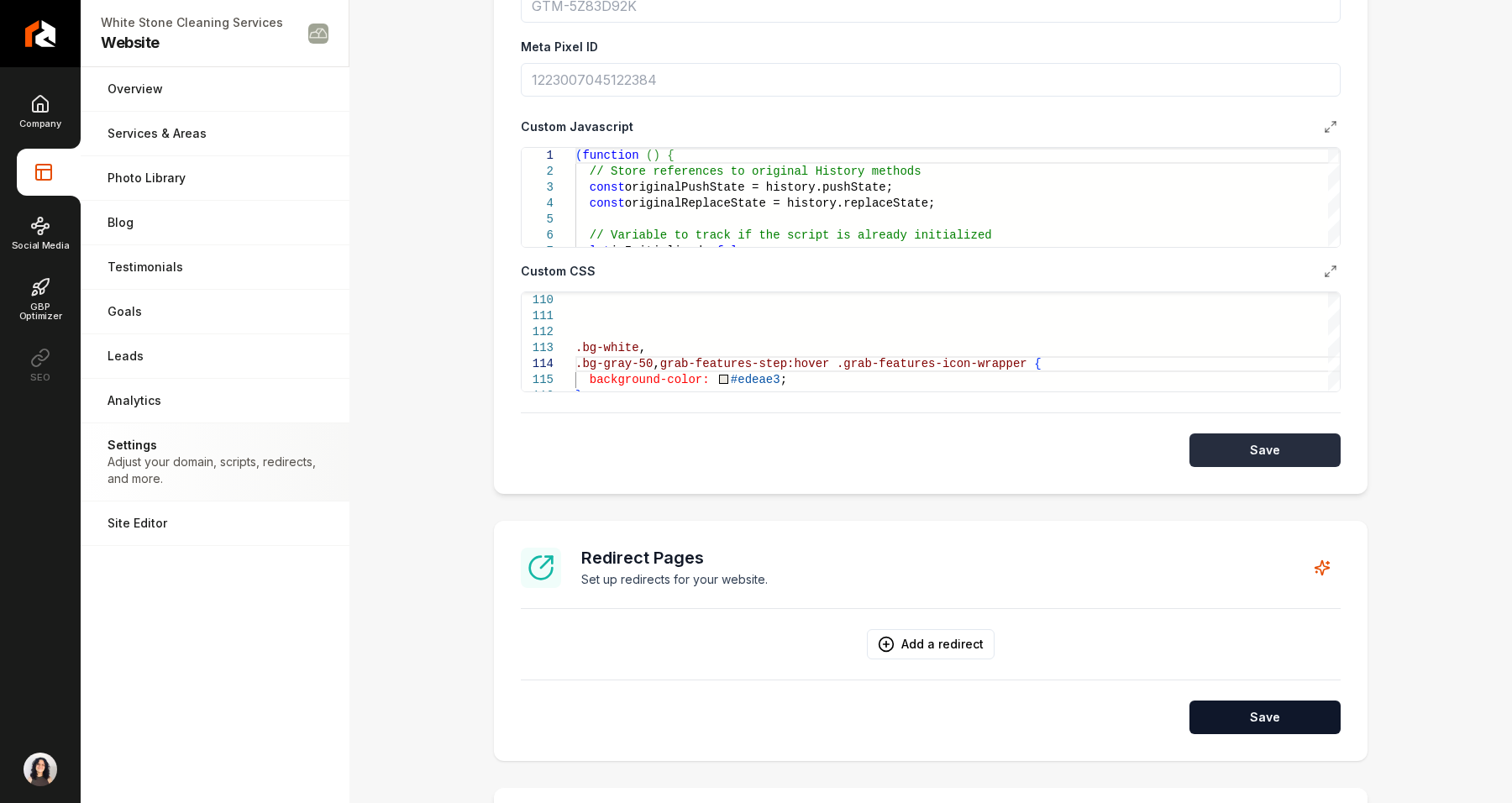 click on "Save" at bounding box center [1265, 450] 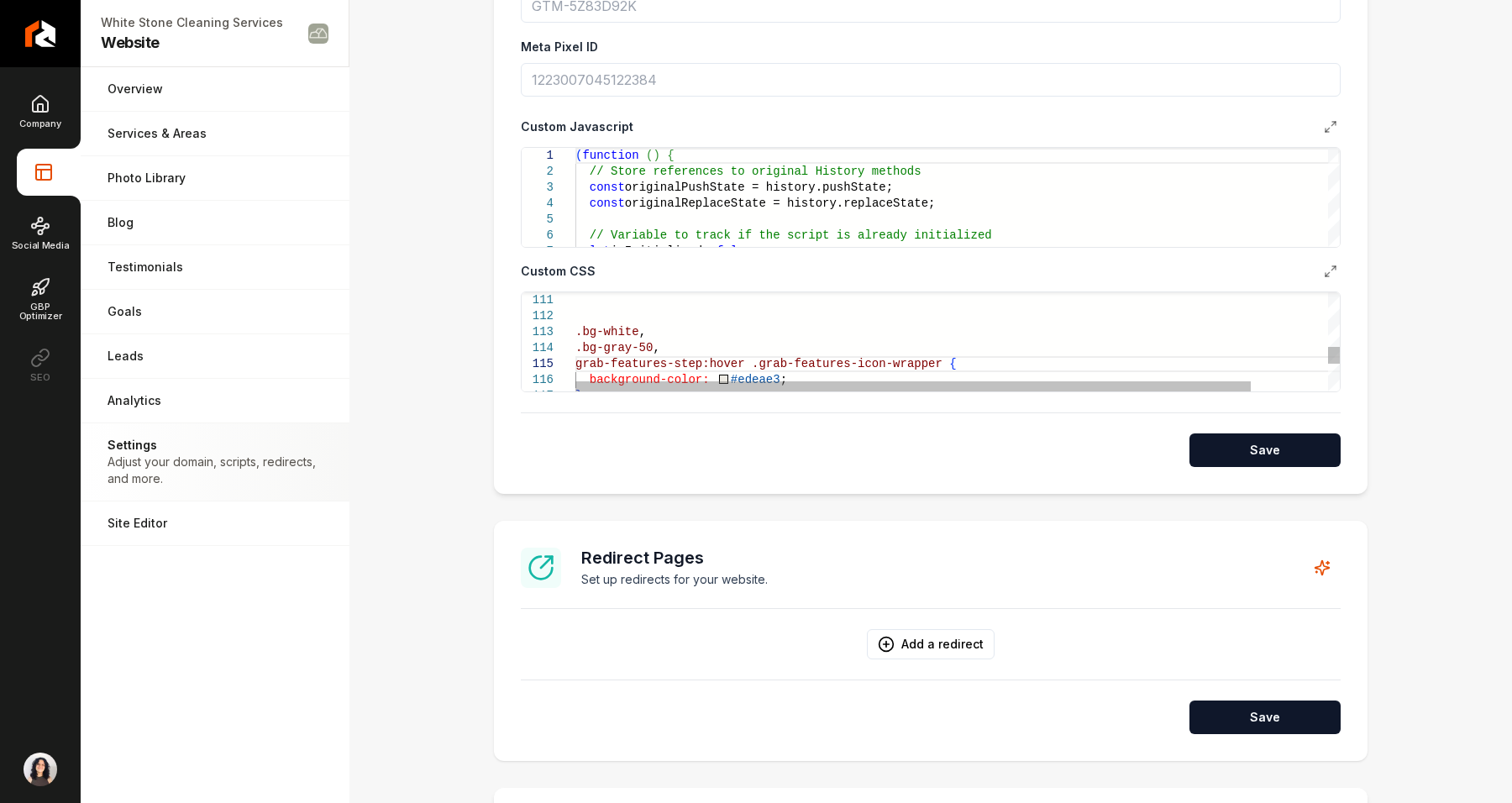 scroll, scrollTop: 48, scrollLeft: 0, axis: vertical 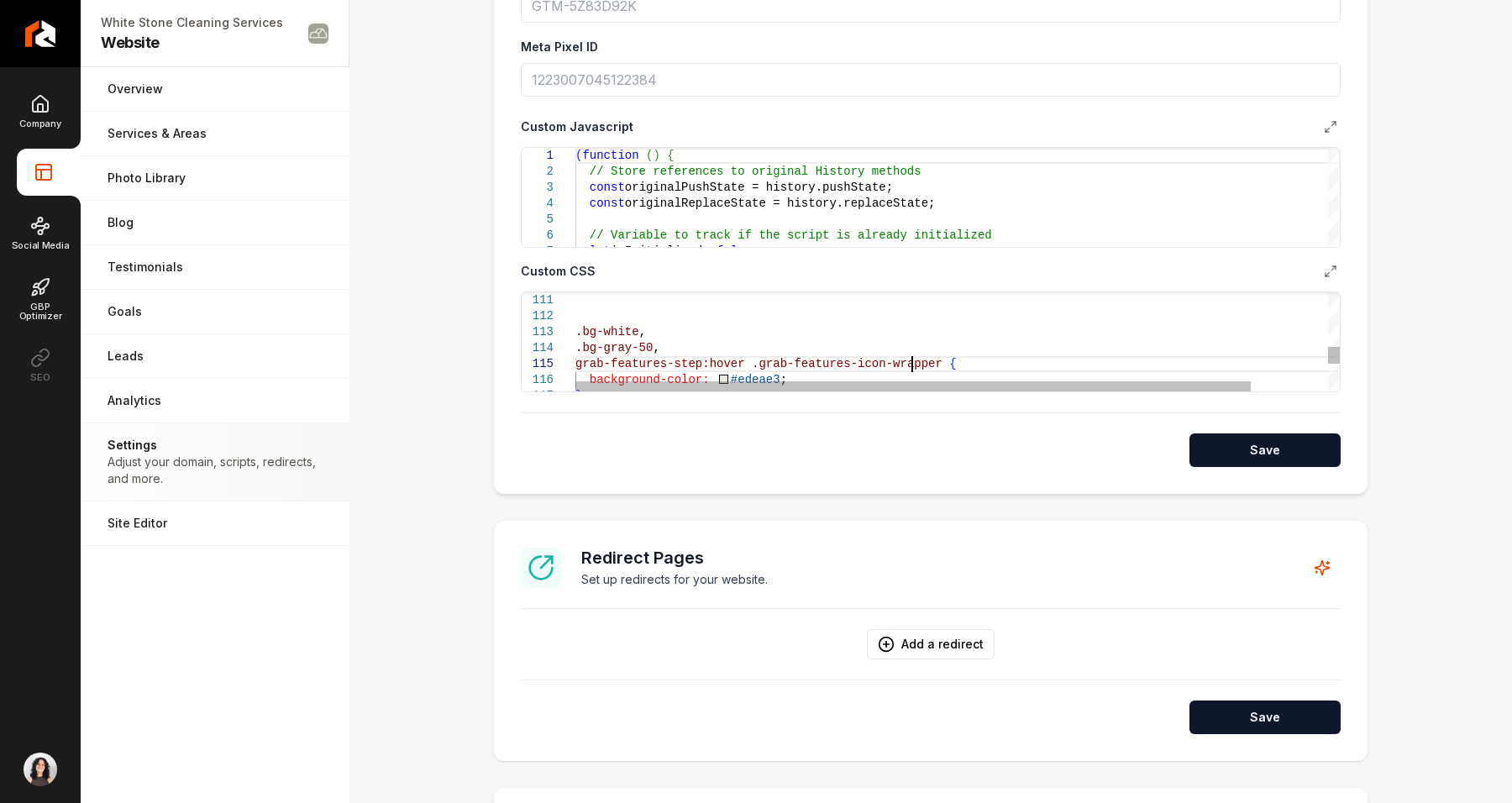 click on "background-color:     #edeae3 ; .bg-gray-50 , .bg-white , grab-features-step:hover   .grab-features-icon-wrapper   { }" at bounding box center (1001, -86) 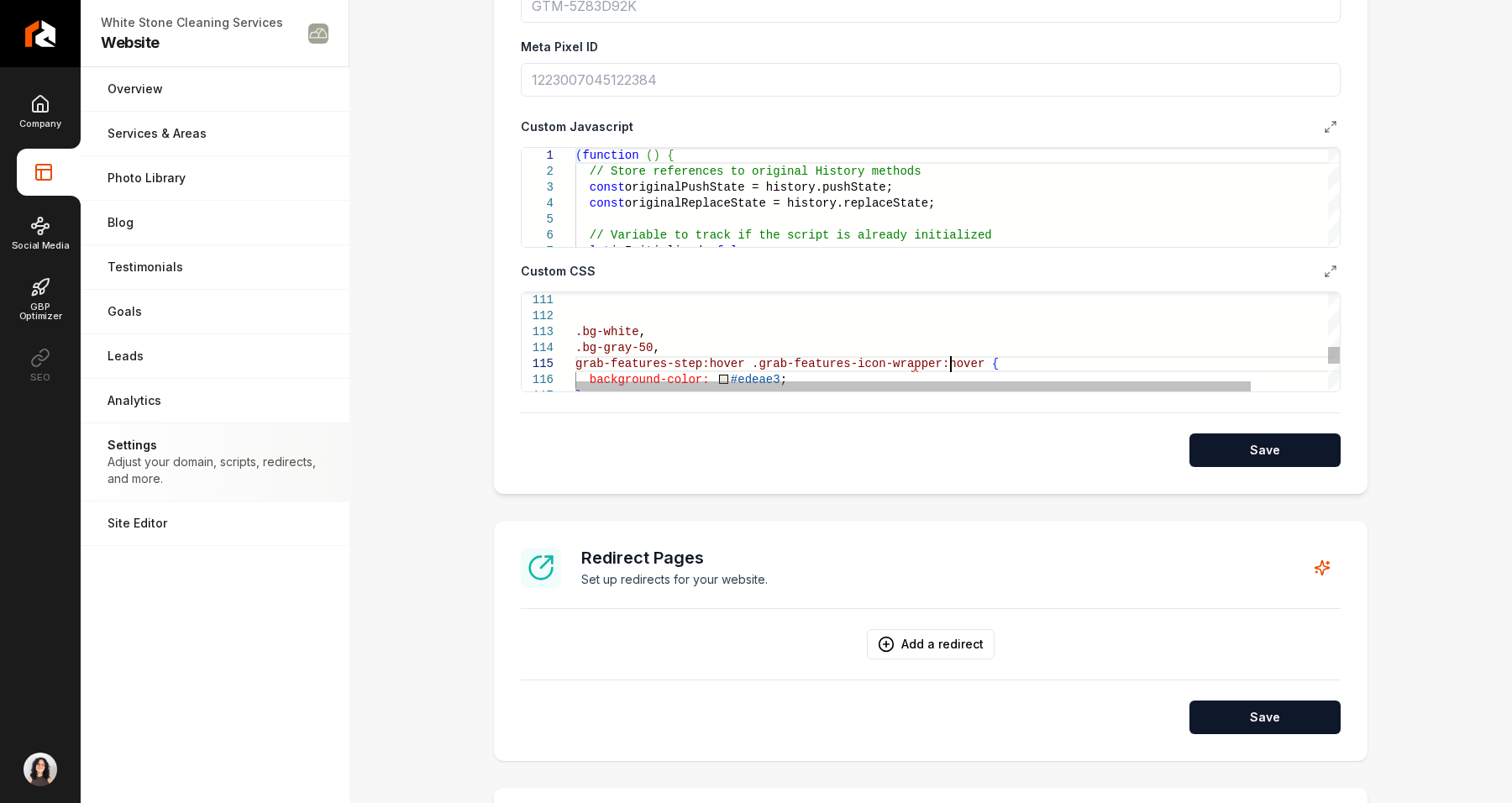 scroll, scrollTop: 64, scrollLeft: 374, axis: both 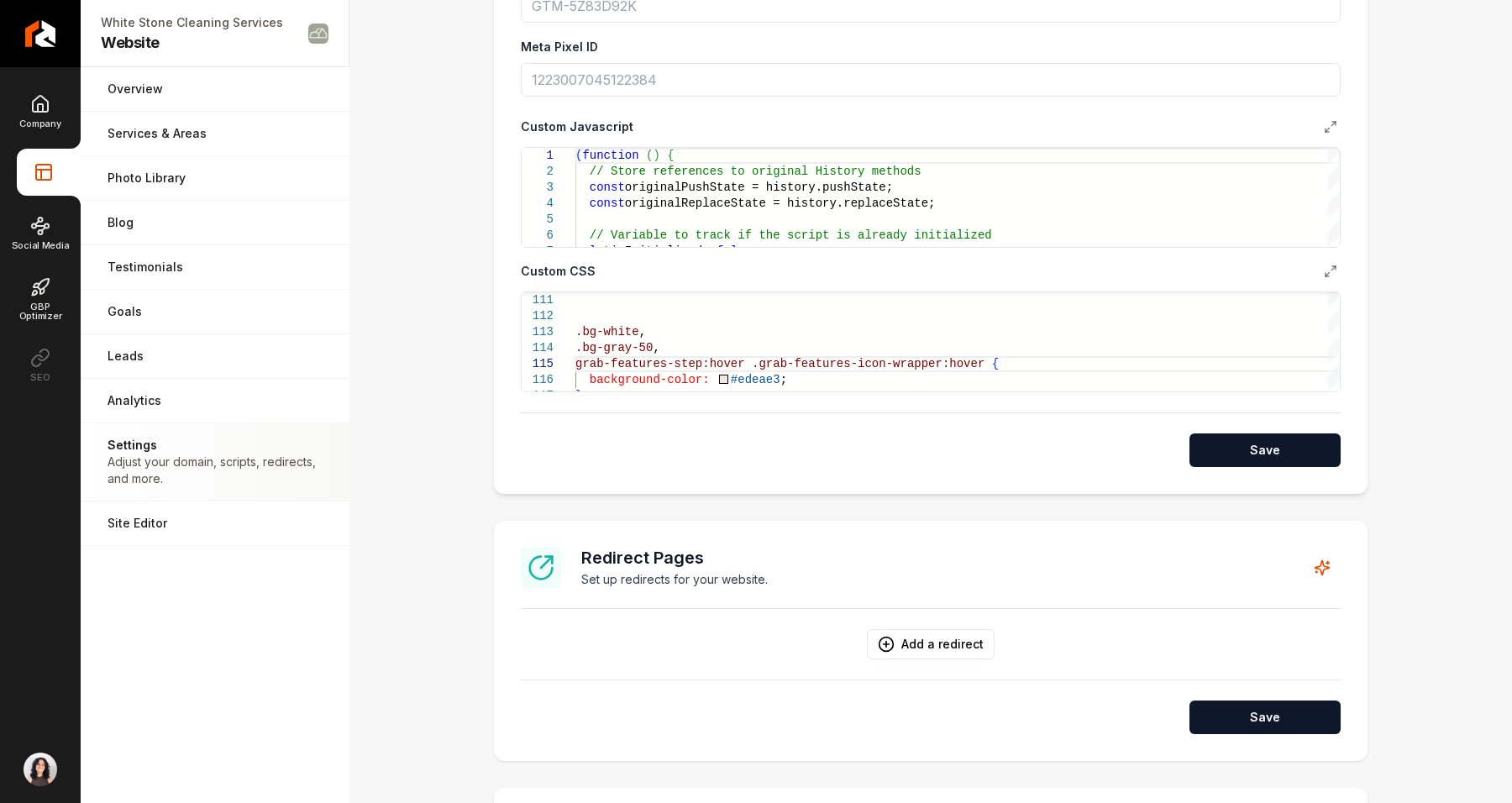 click on "**********" at bounding box center (931, 139) 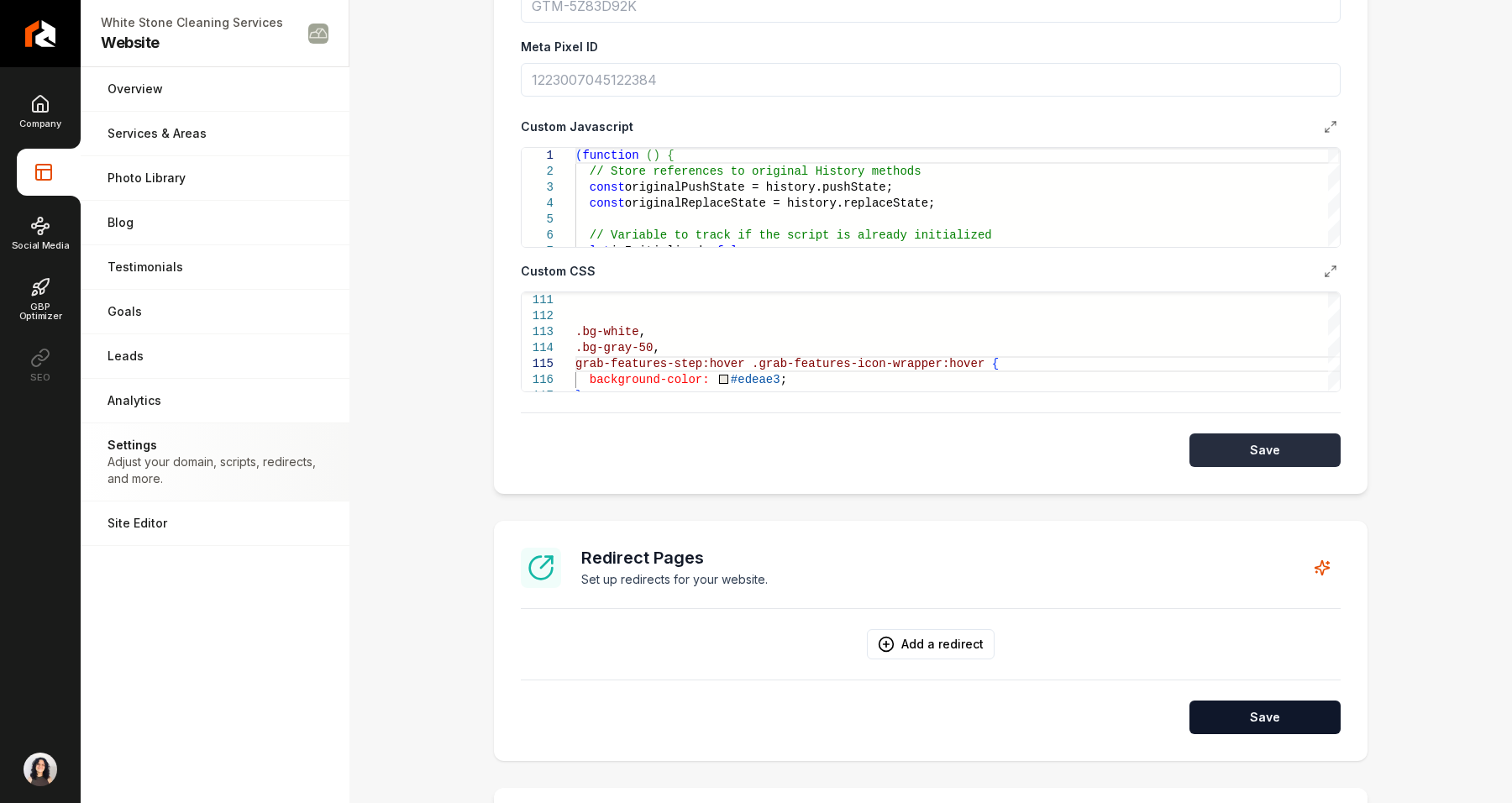 click on "Save" at bounding box center (1265, 450) 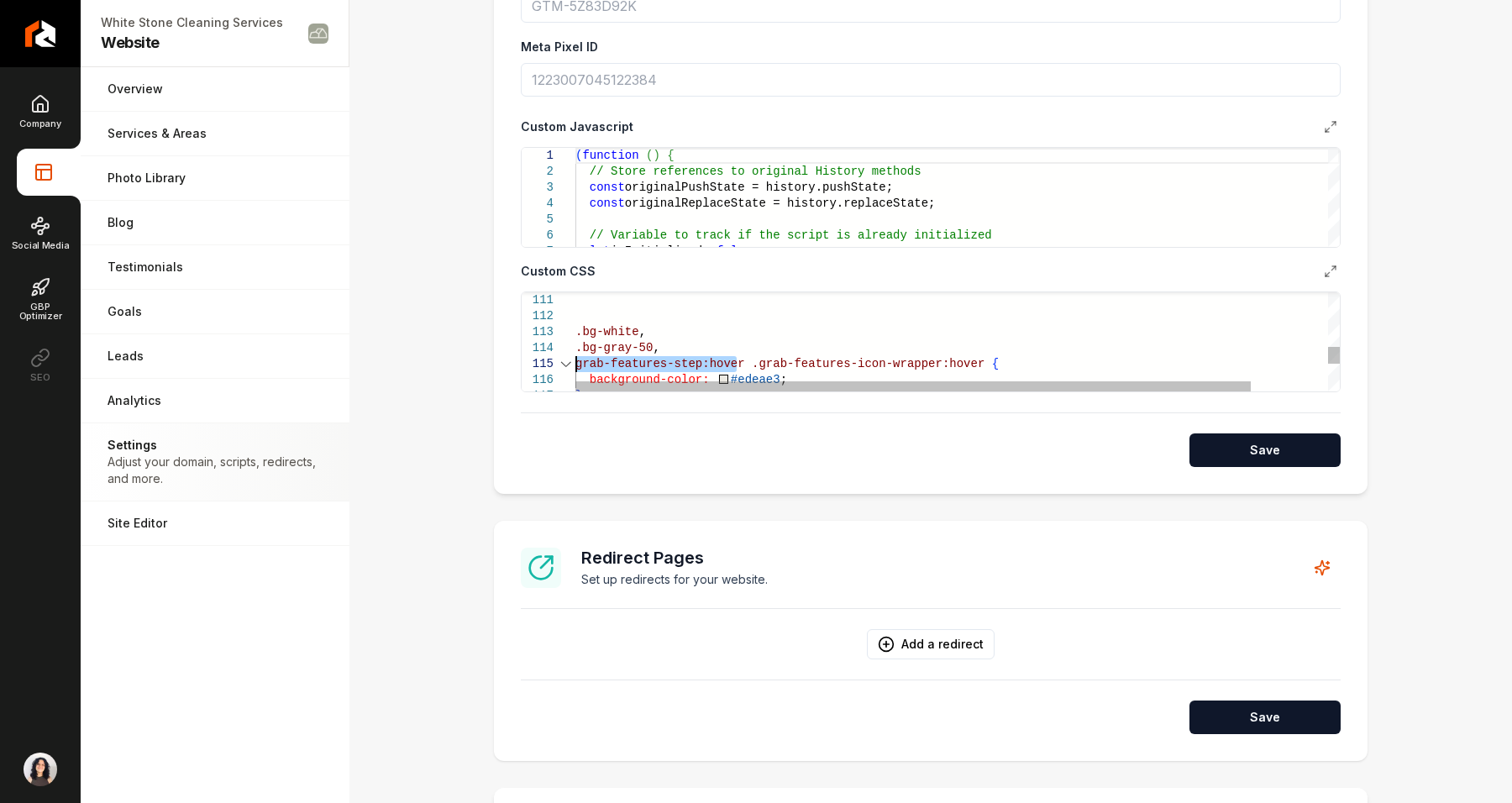 drag, startPoint x: 728, startPoint y: 361, endPoint x: 525, endPoint y: 356, distance: 203.06157 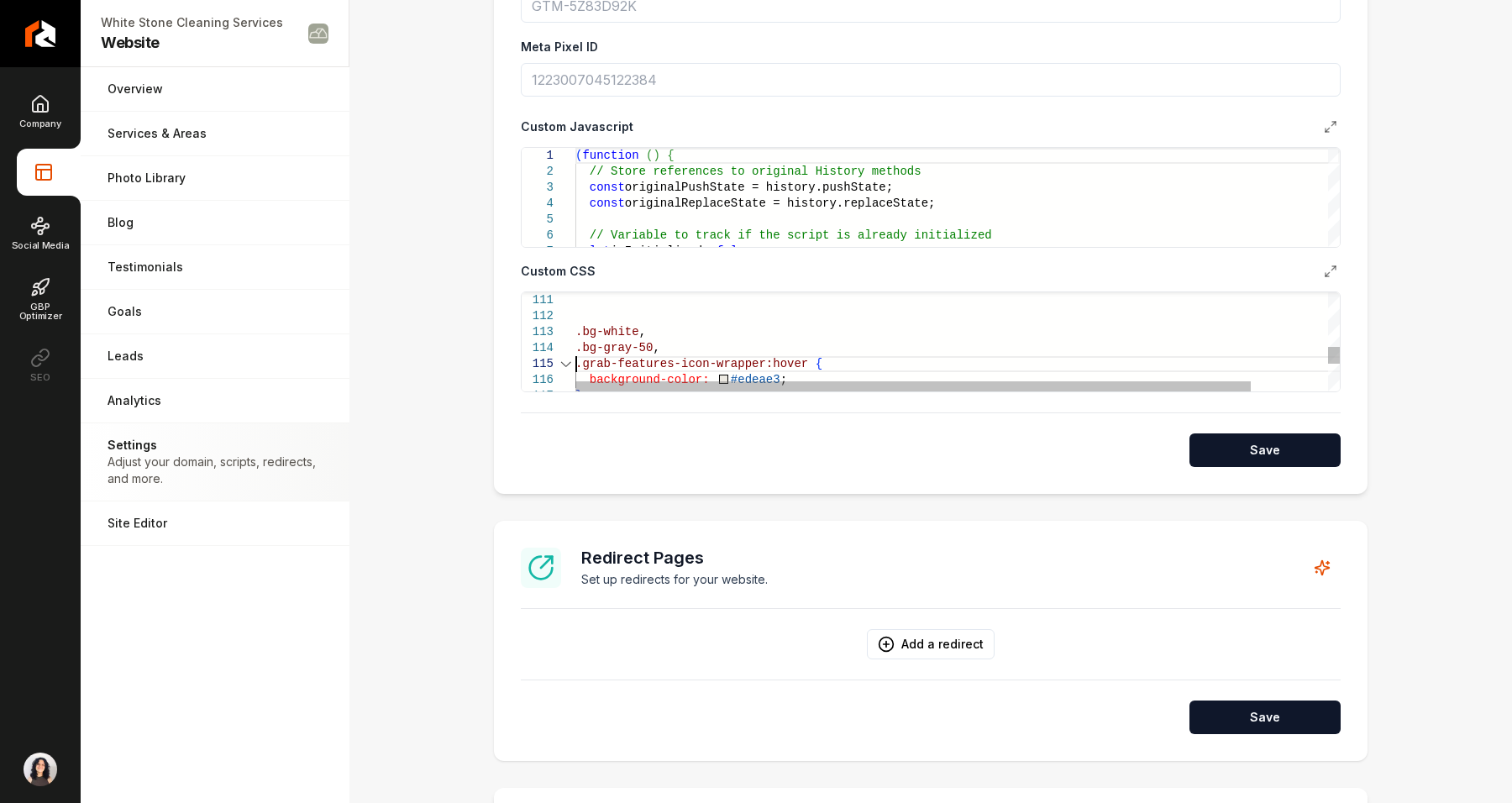 scroll, scrollTop: 64, scrollLeft: 290, axis: both 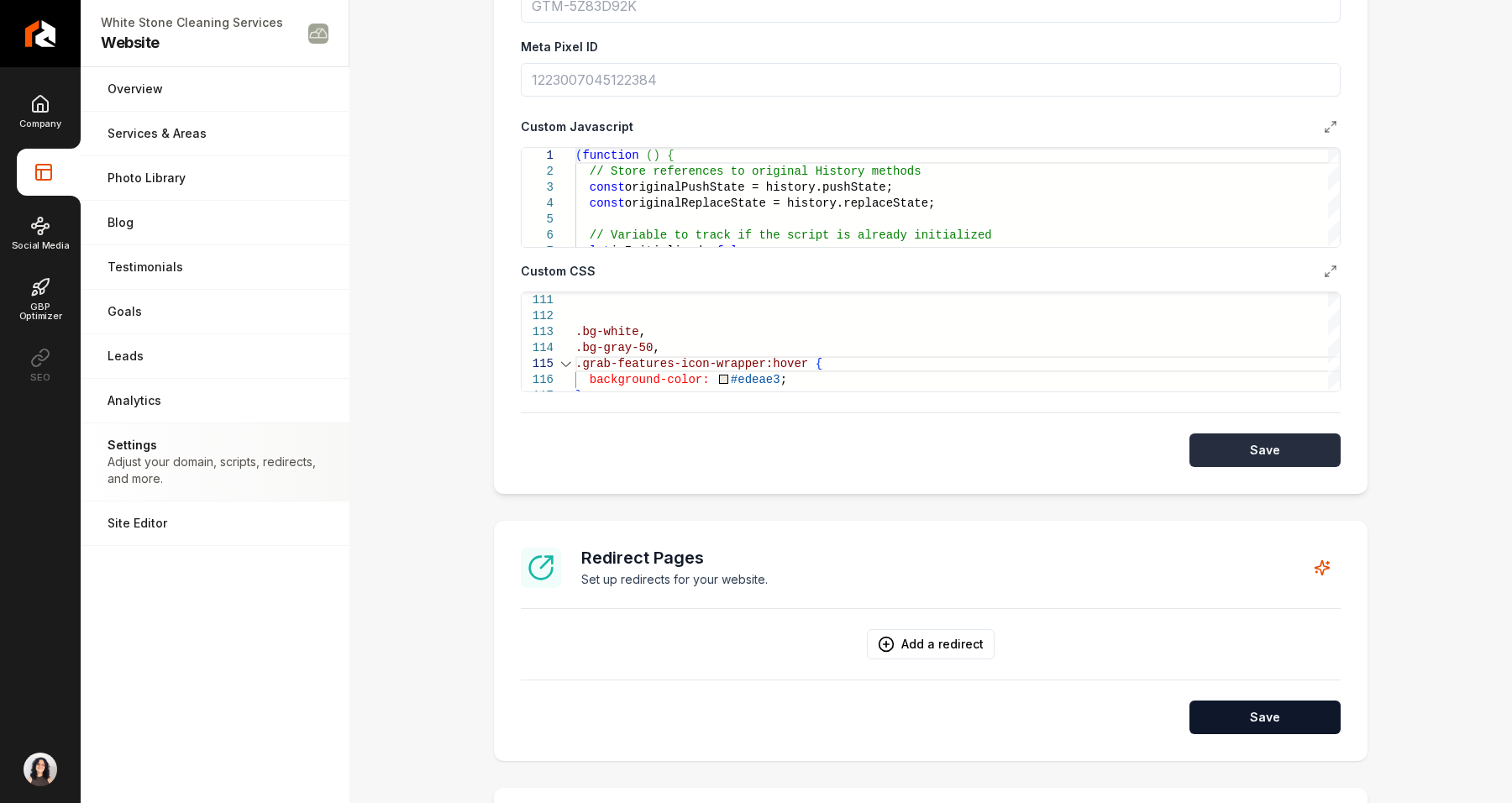 click on "Save" at bounding box center (1265, 450) 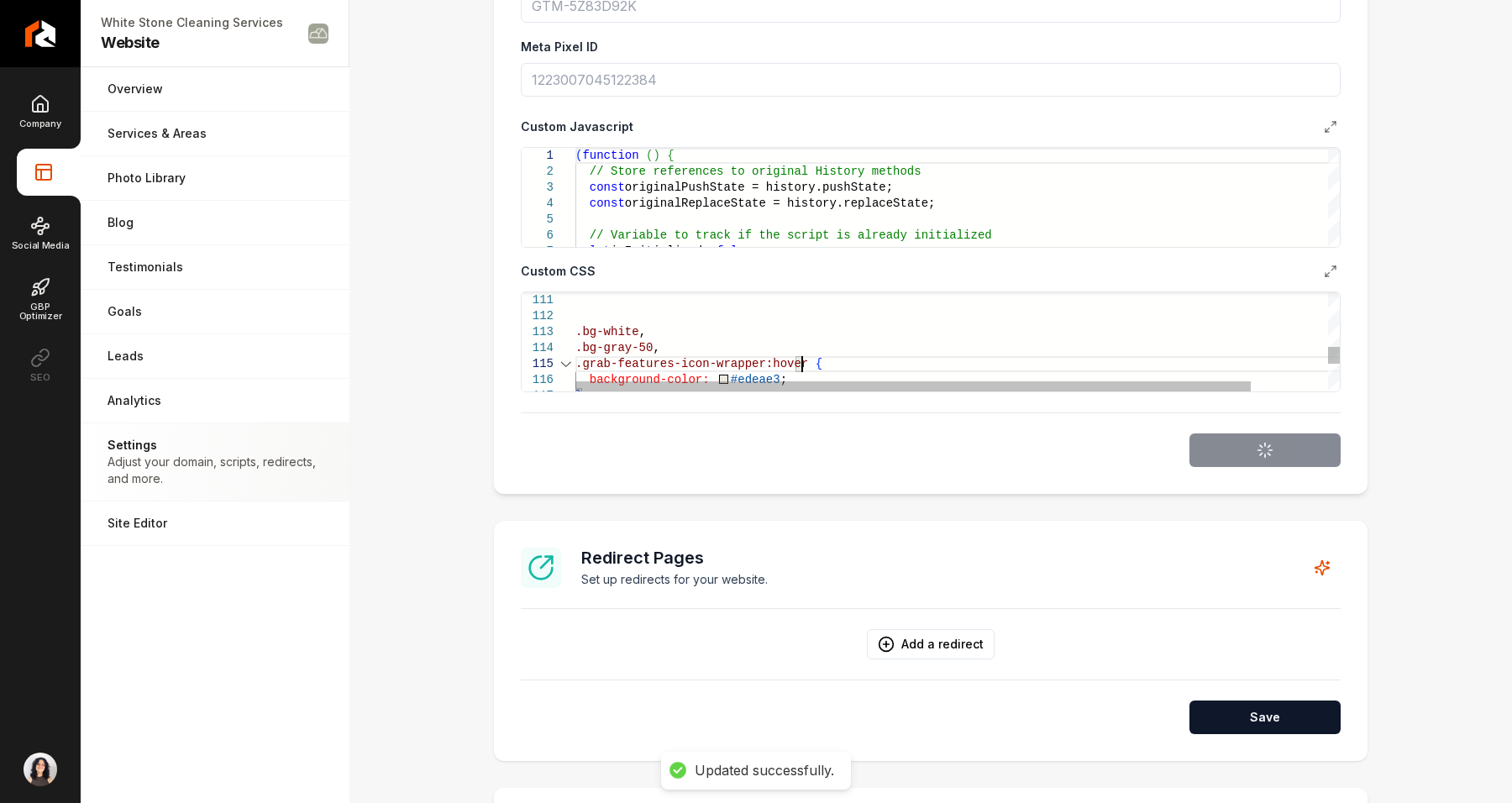 scroll, scrollTop: 64, scrollLeft: 0, axis: vertical 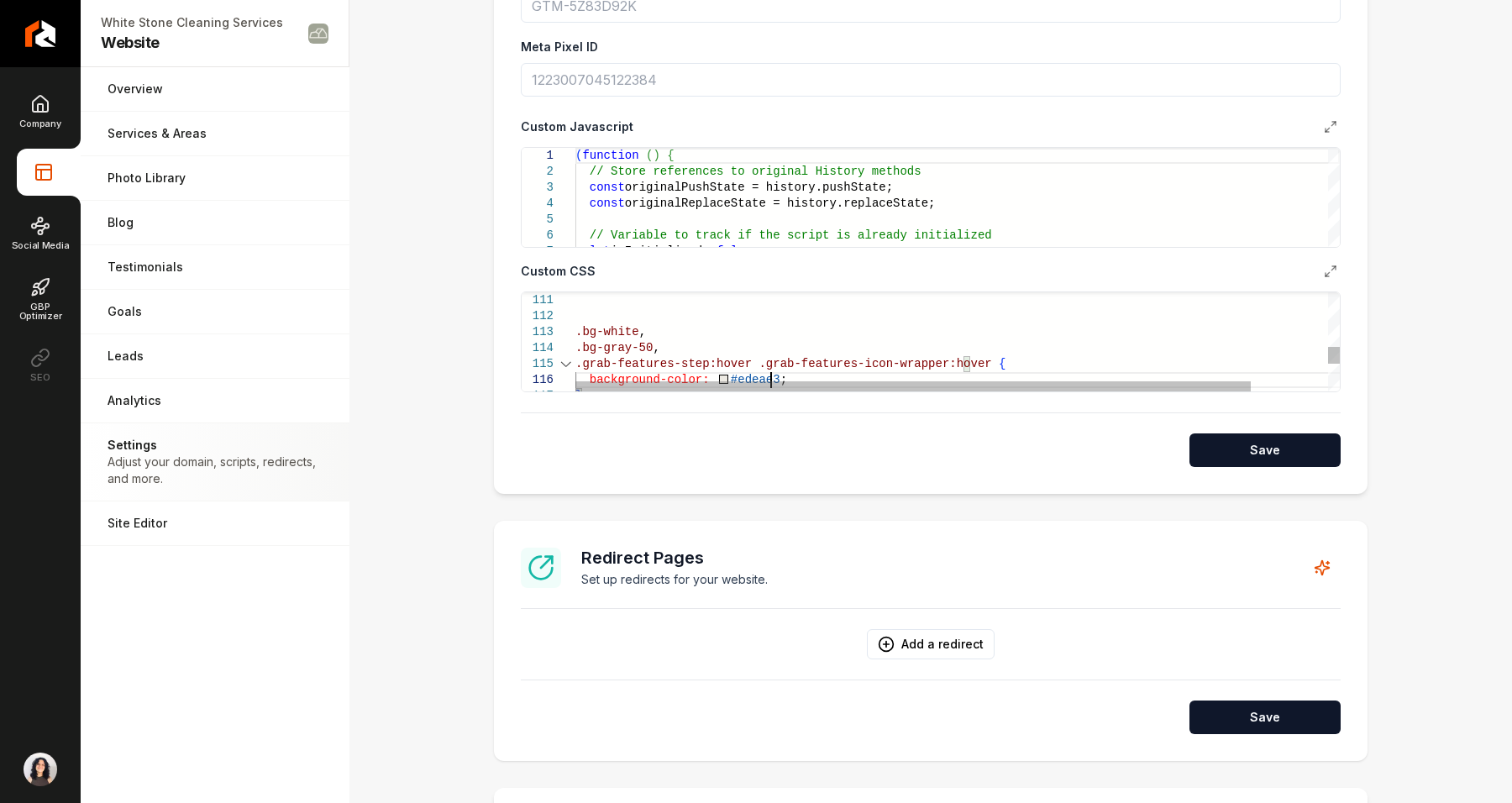 click on "background-color:     #edeae3 ; .bg-gray-50 , .bg-white , .grab-features-step:hover   .grab-features-icon-wrapper:hover   { }" at bounding box center (1001, -86) 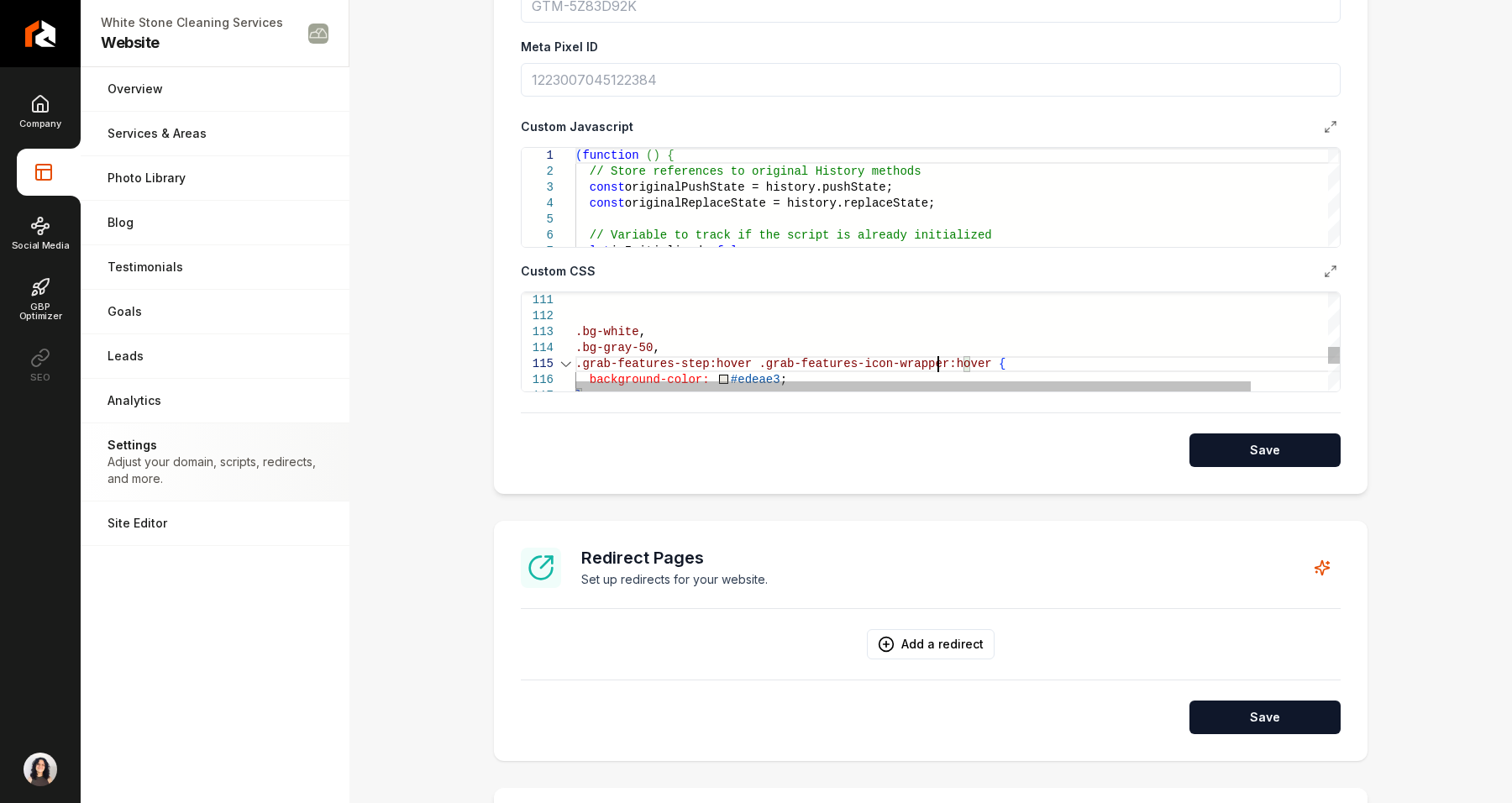 click on "background-color:     #edeae3 ; .bg-gray-50 , .bg-white , .grab-features-step:hover   .grab-features-icon-wrapper:hover   { }" at bounding box center [1001, -86] 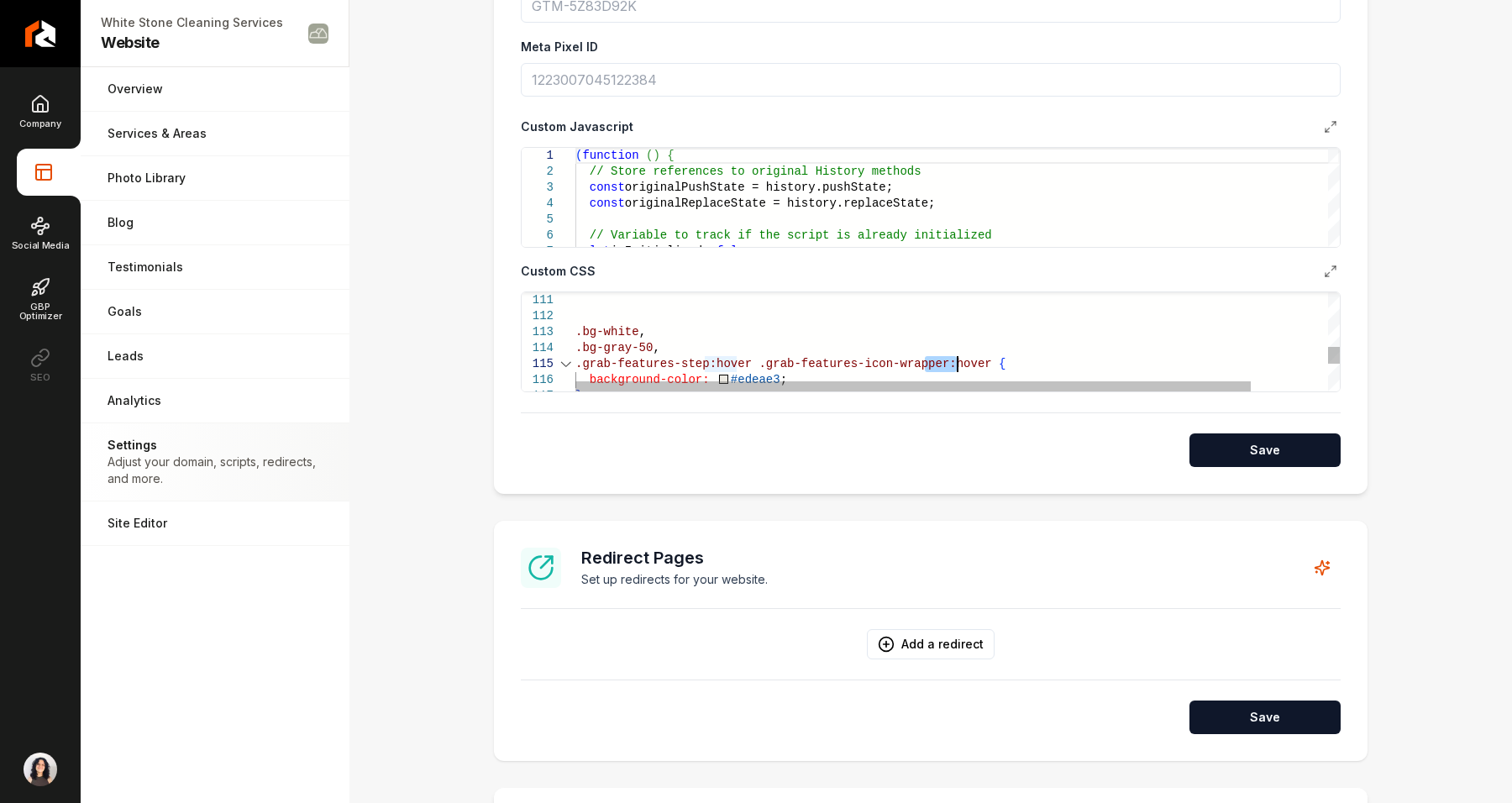 click on "background-color:     #edeae3 ; .bg-gray-50 , .bg-white , .grab-features-step:hover   .grab-features-icon-wrapper:hover   { }" at bounding box center [1001, -86] 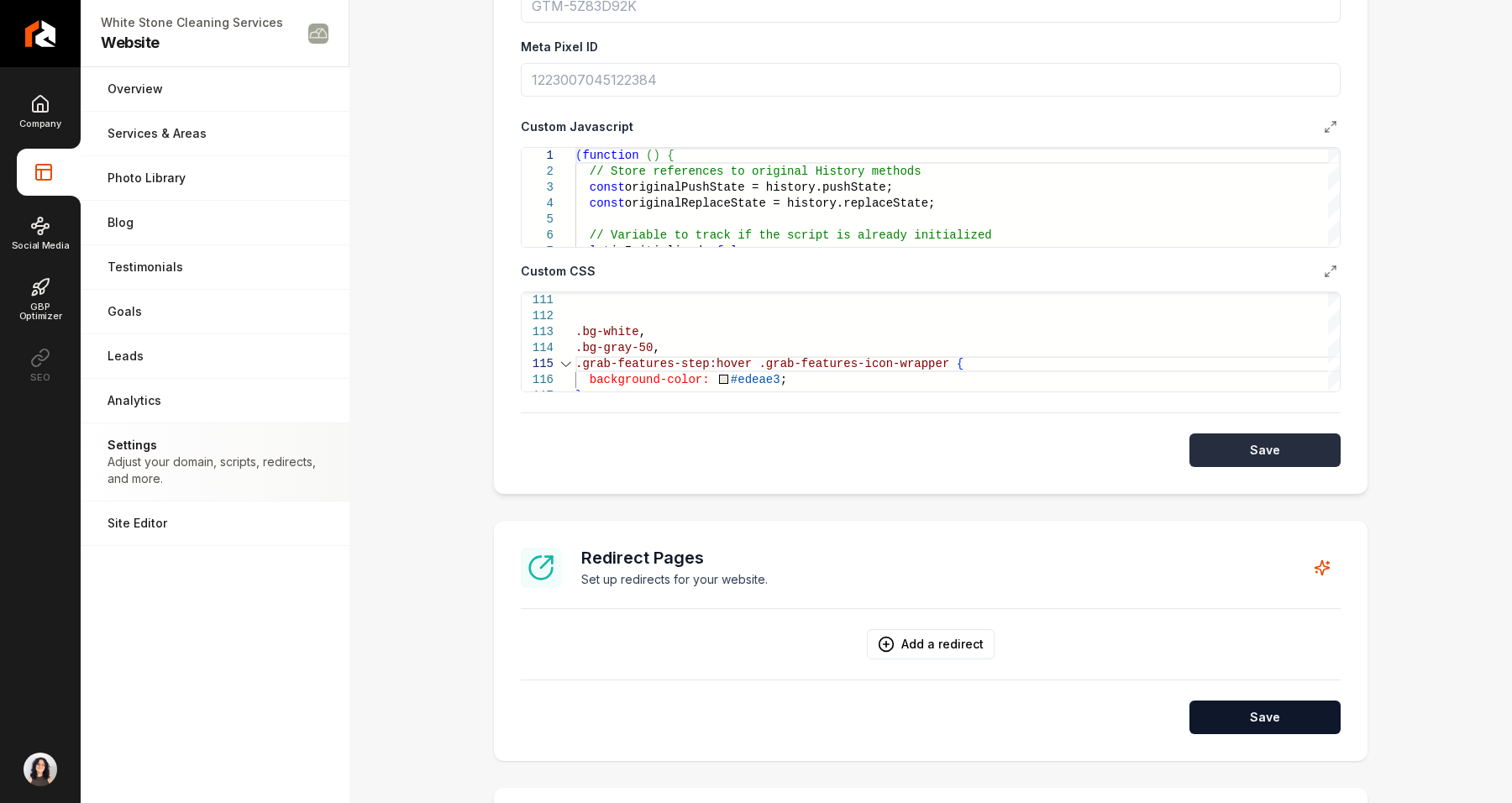 click on "Save" at bounding box center (1265, 450) 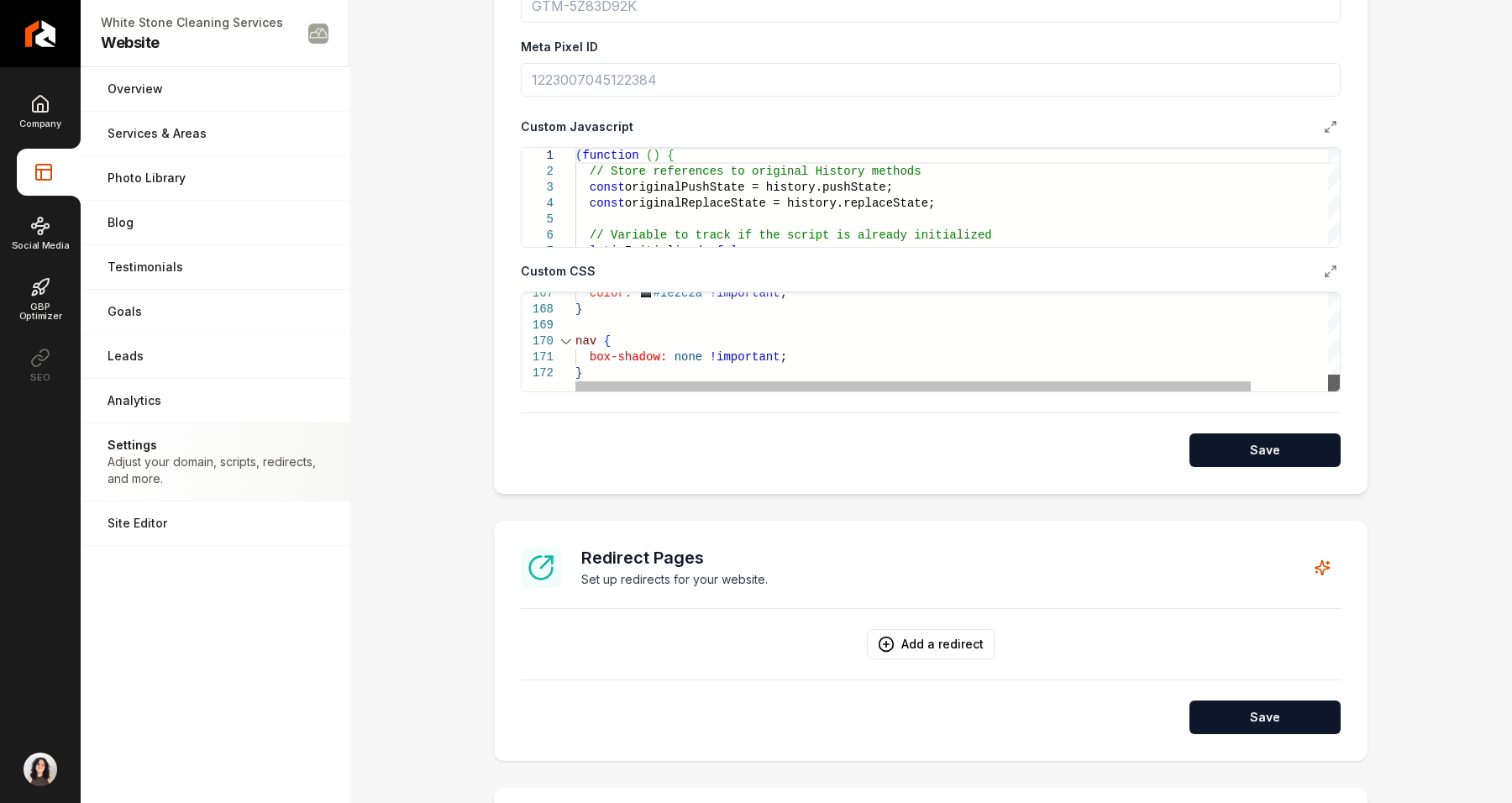click at bounding box center [1334, 383] 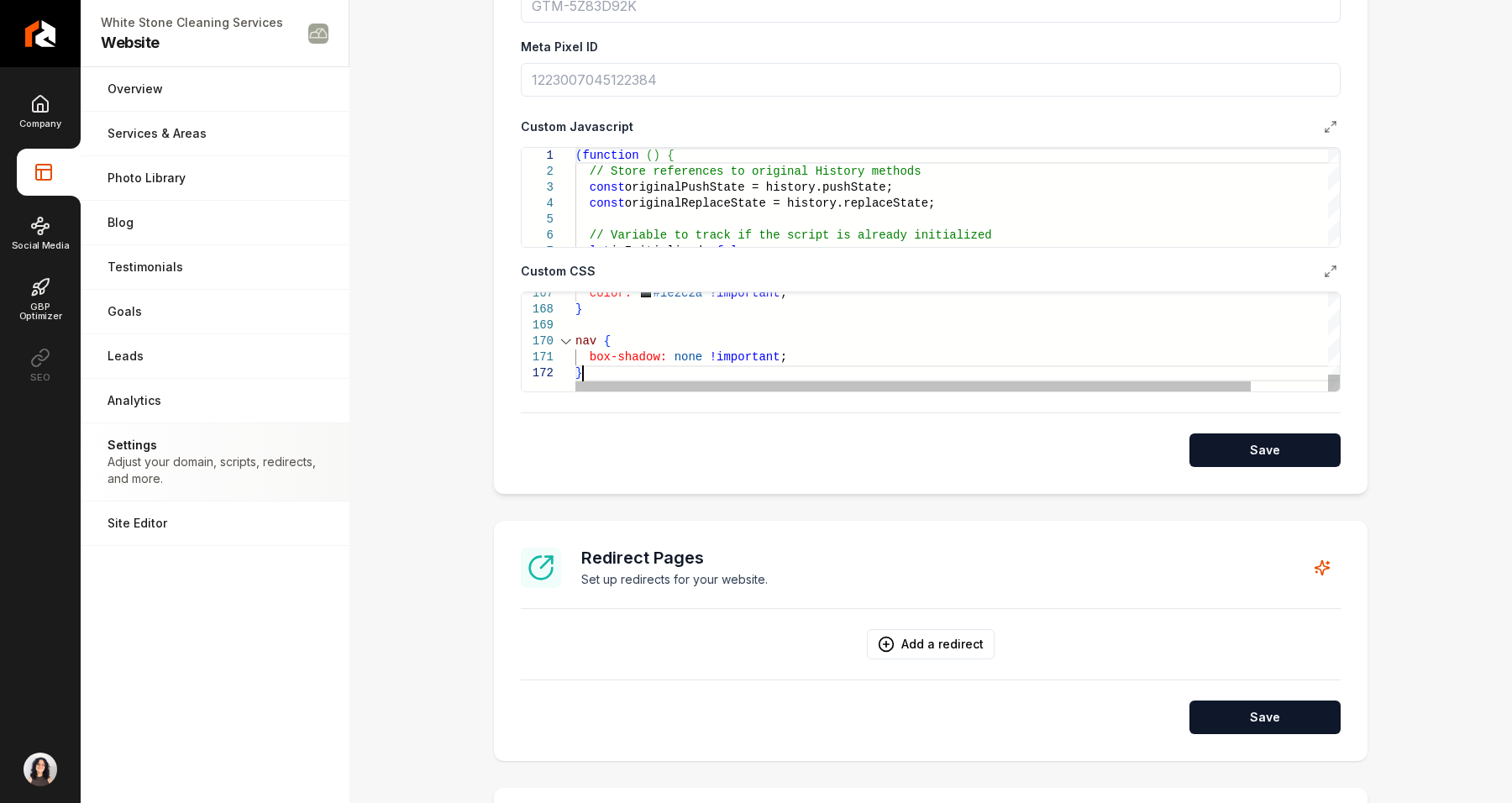 scroll, scrollTop: 30, scrollLeft: 192, axis: both 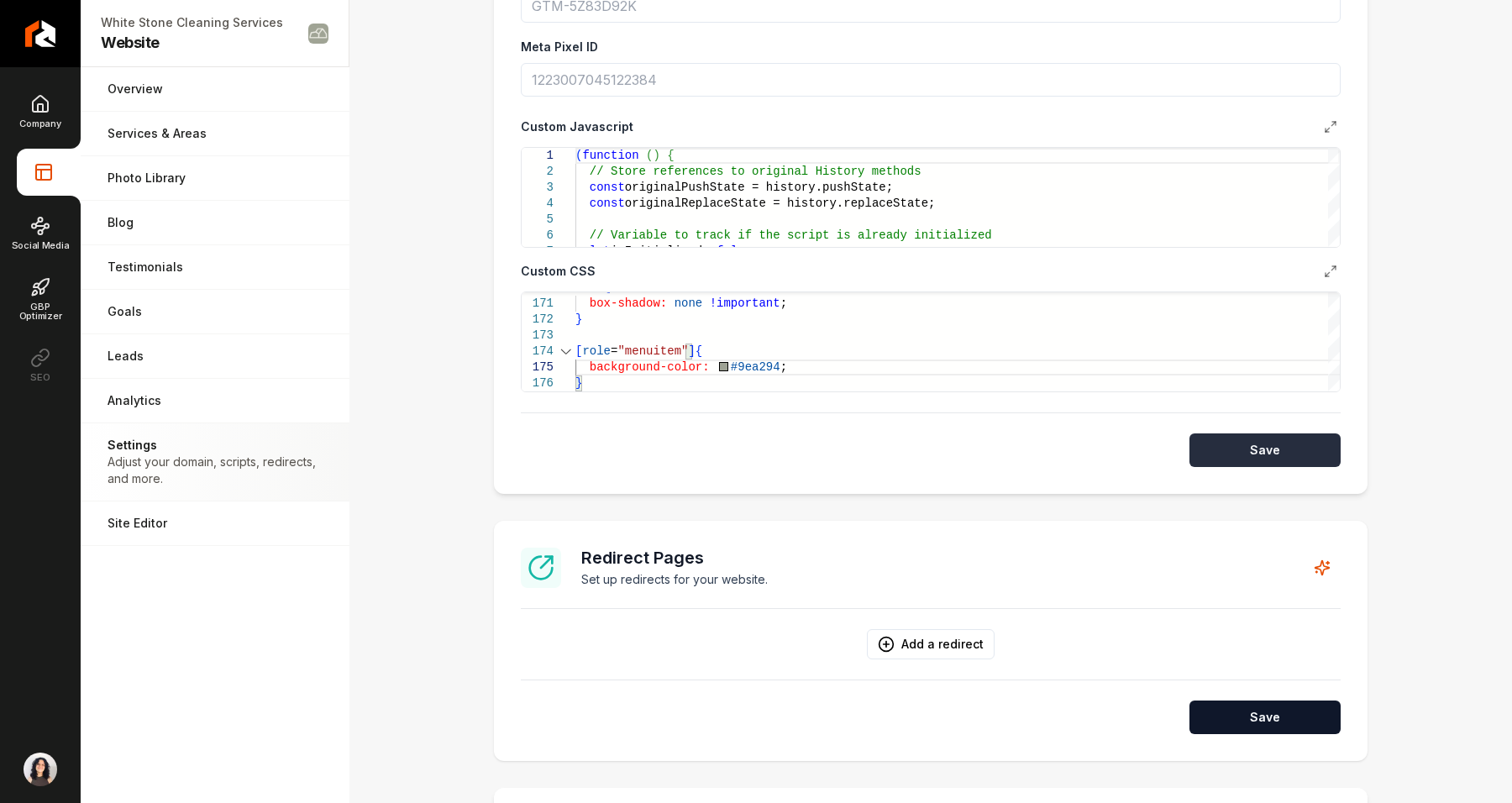 click on "Save" at bounding box center (1265, 450) 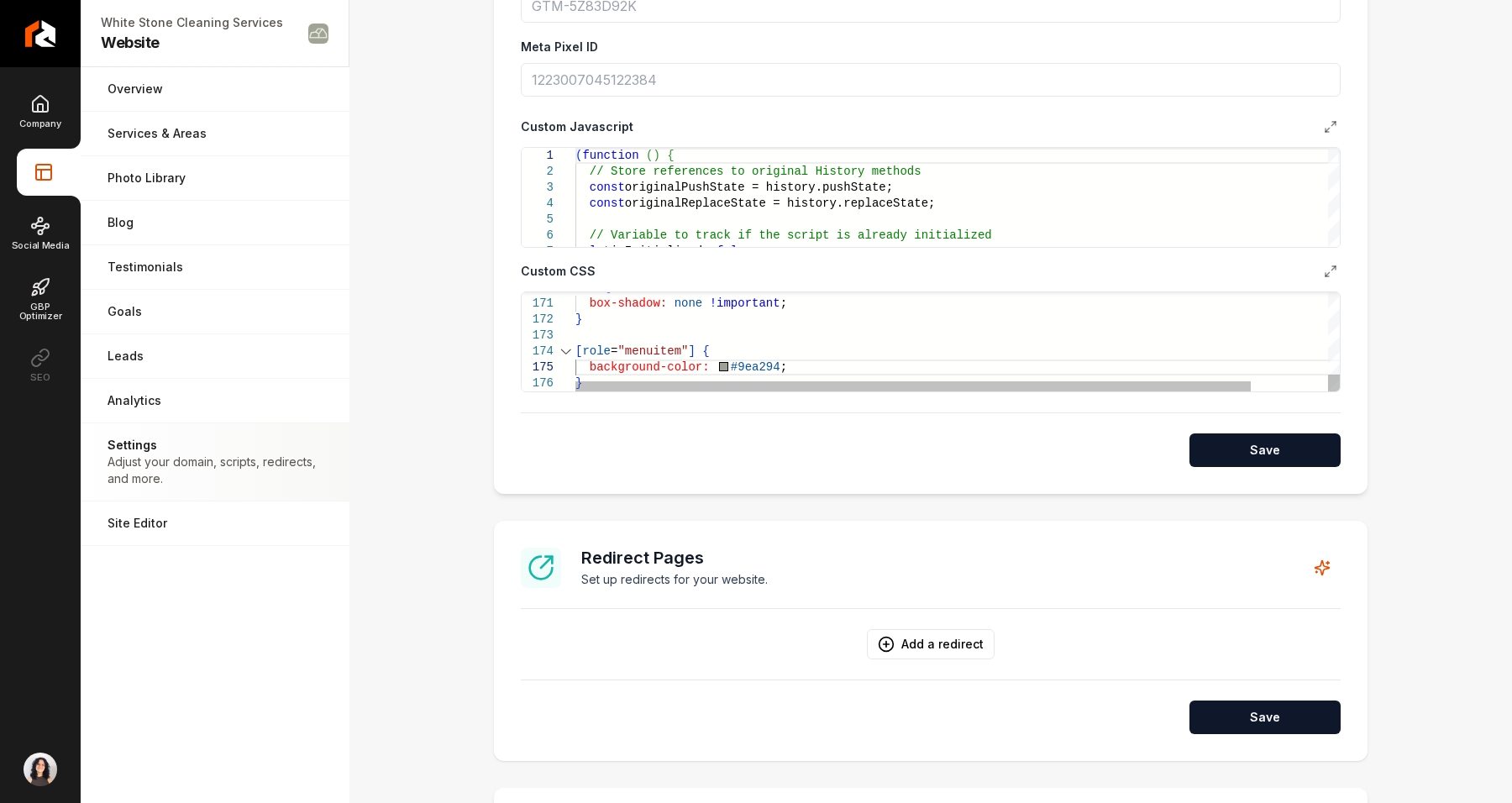 scroll, scrollTop: 64, scrollLeft: 5, axis: both 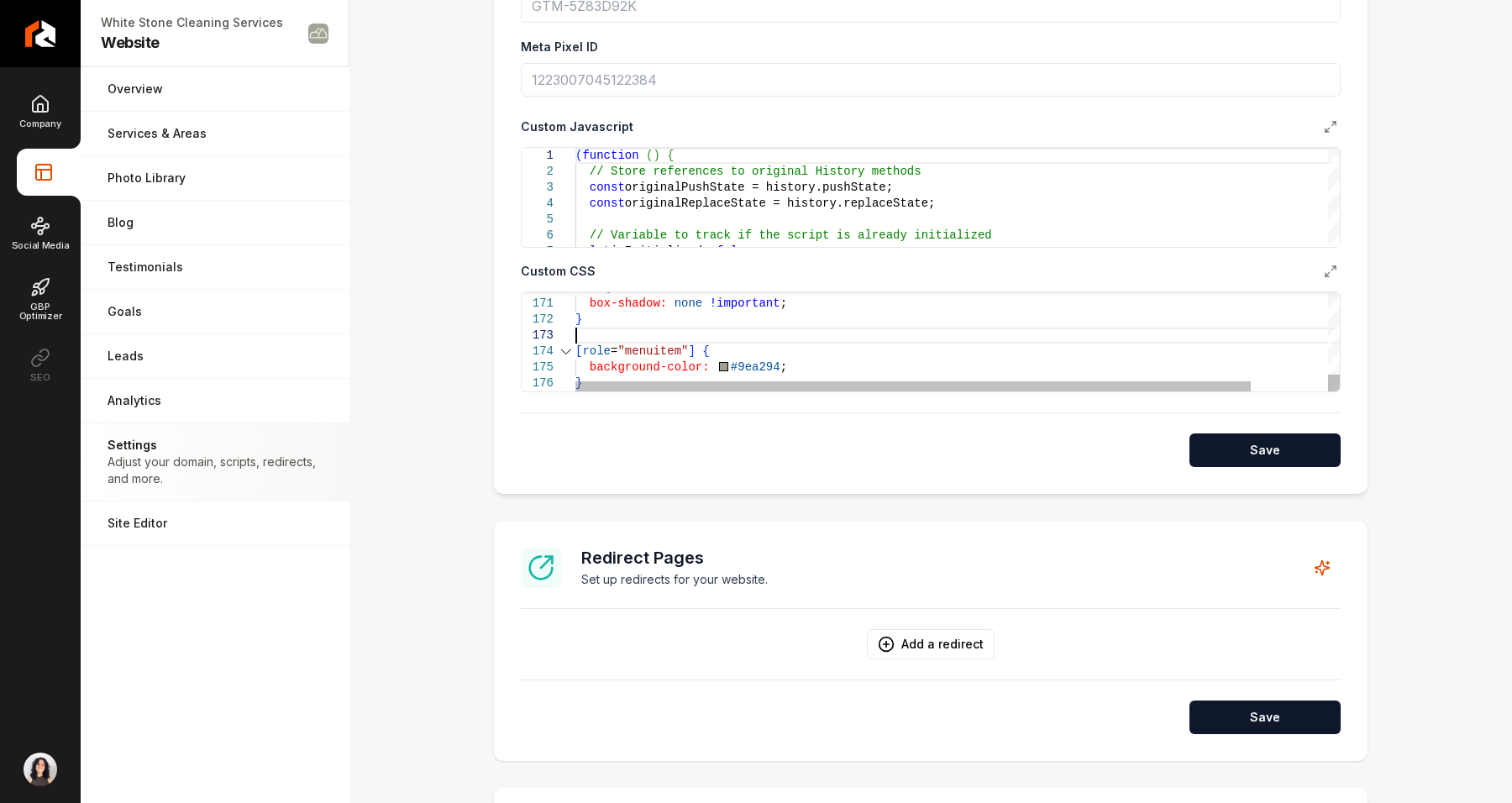 click on "nav   {    box-shadow:   none   !important ; } [ role = "menuitem" ]   {    background-color:     #9ea294 ; }" at bounding box center (1001, -1008) 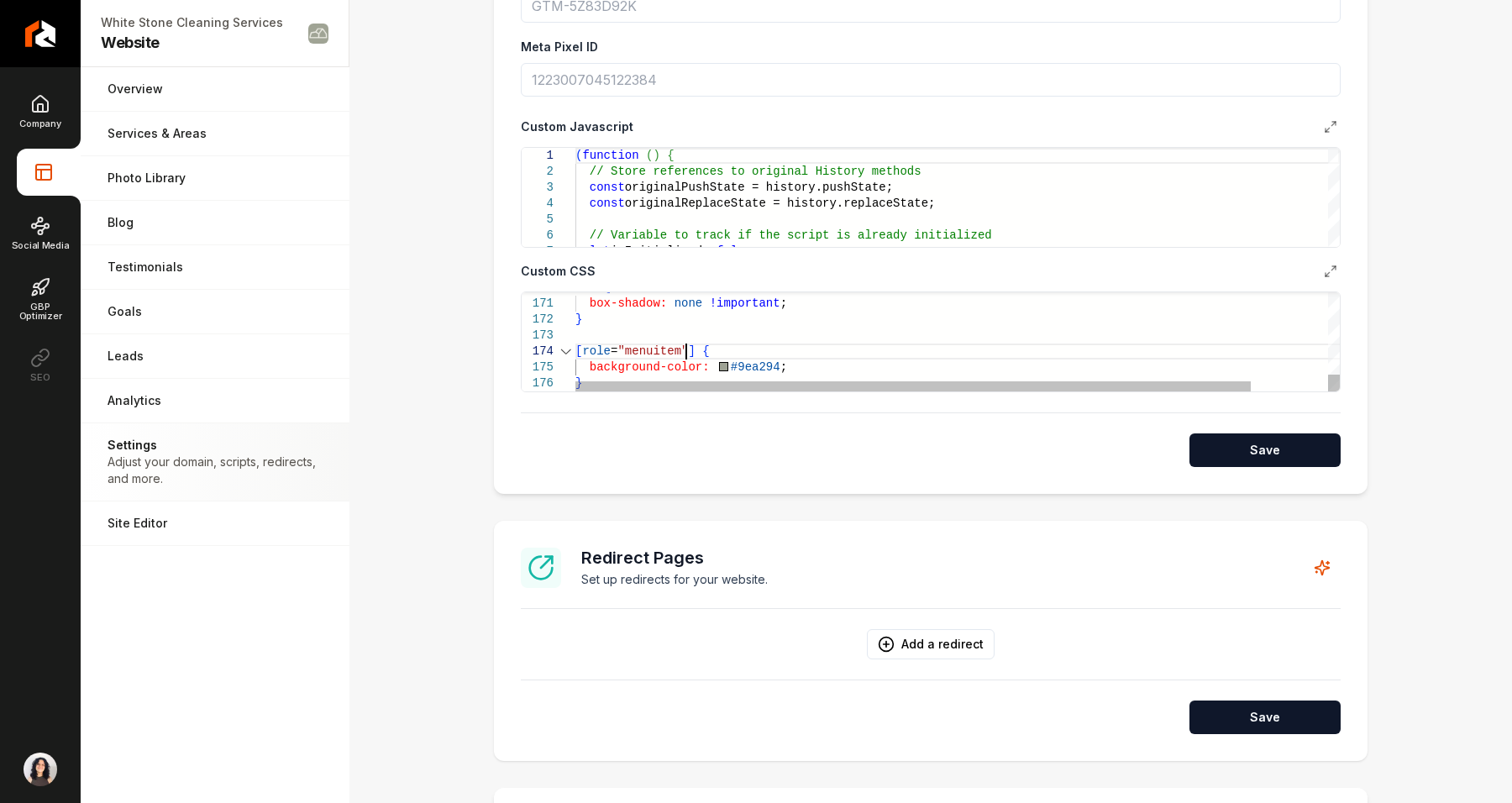 click on "nav   {    box-shadow:   none   !important ; } [ role = "menuitem" ]   {    background-color:     #9ea294 ; }" at bounding box center [1001, -1008] 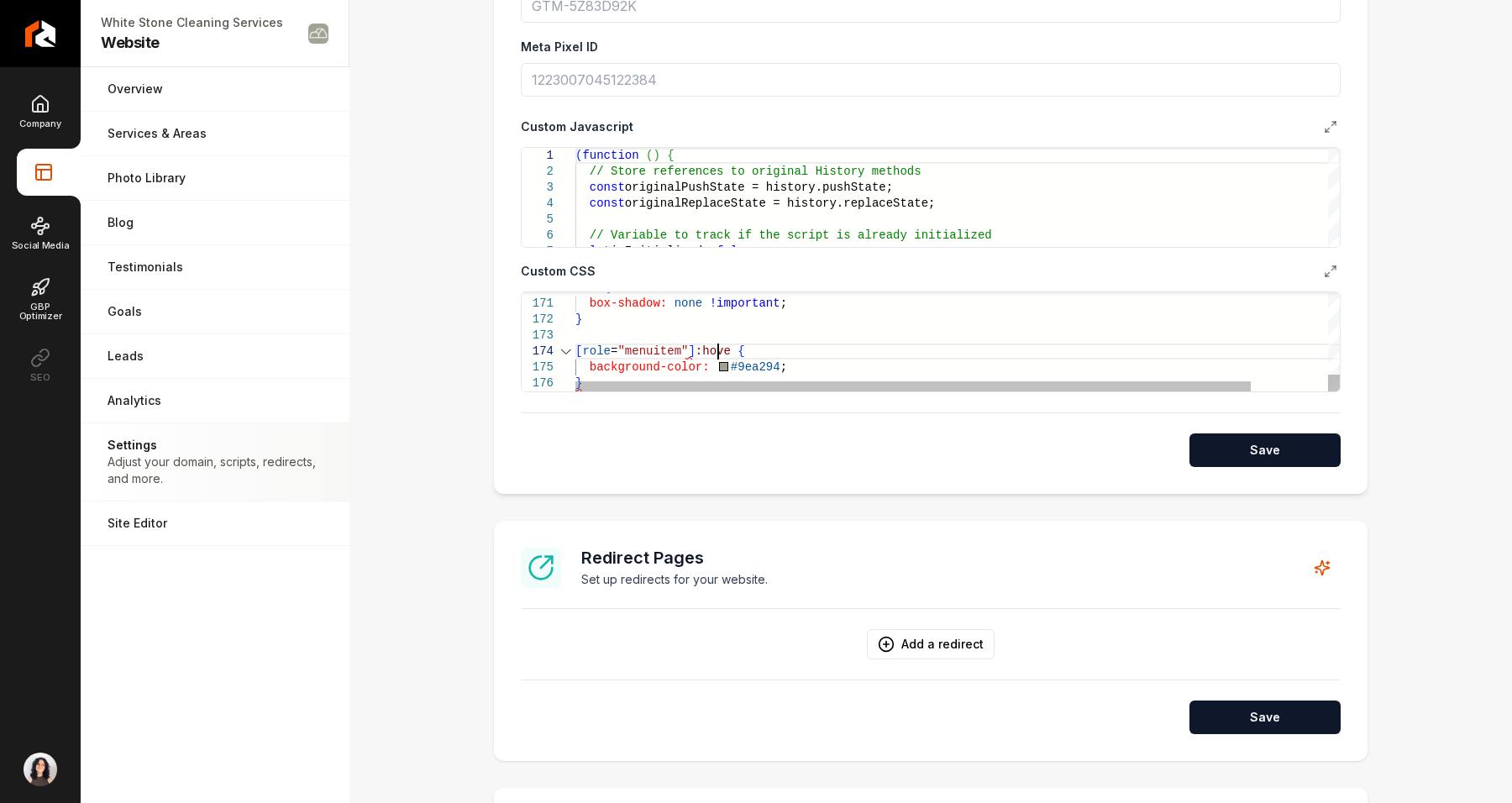 scroll, scrollTop: 61, scrollLeft: 147, axis: both 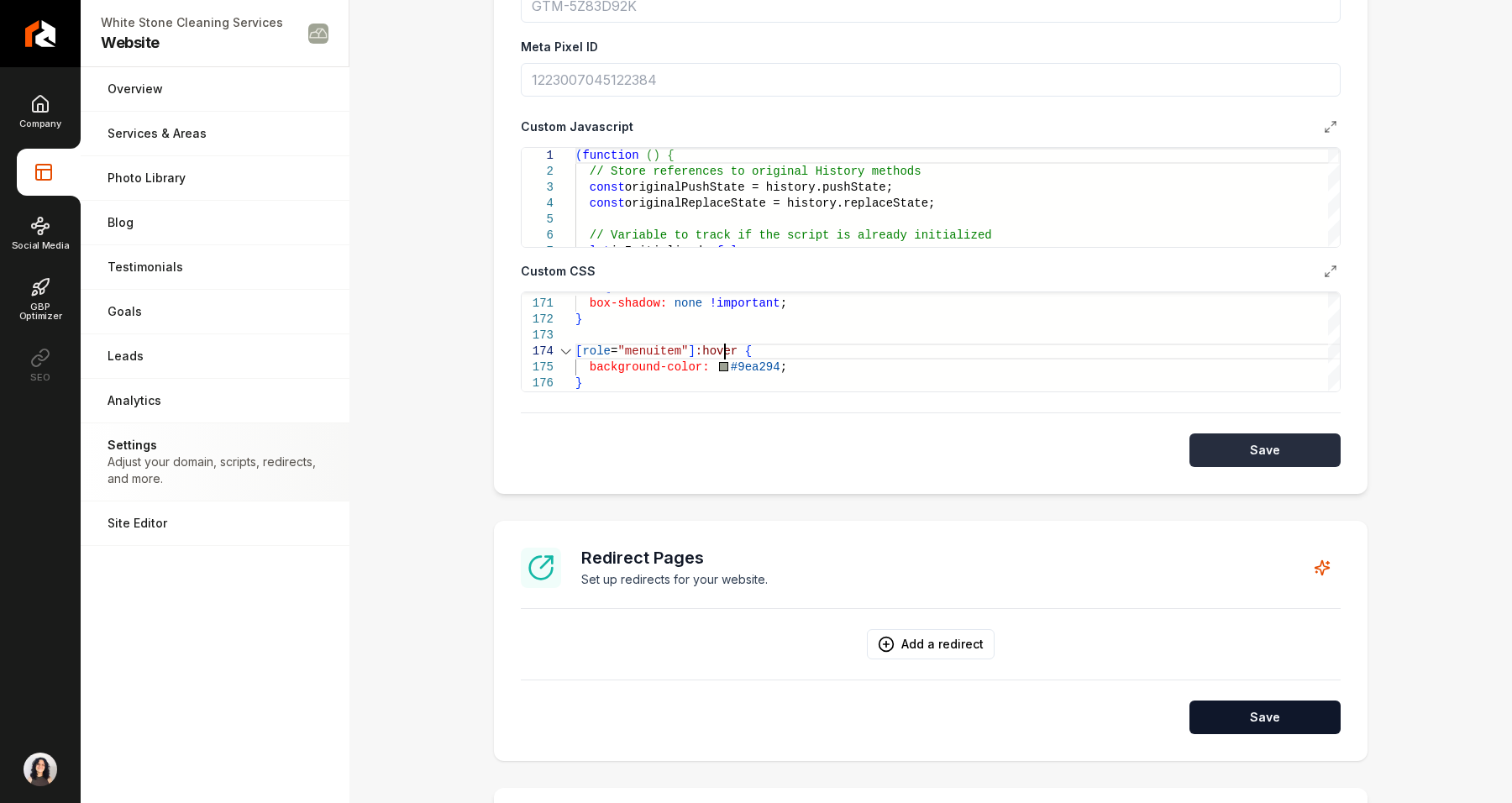 type on "**********" 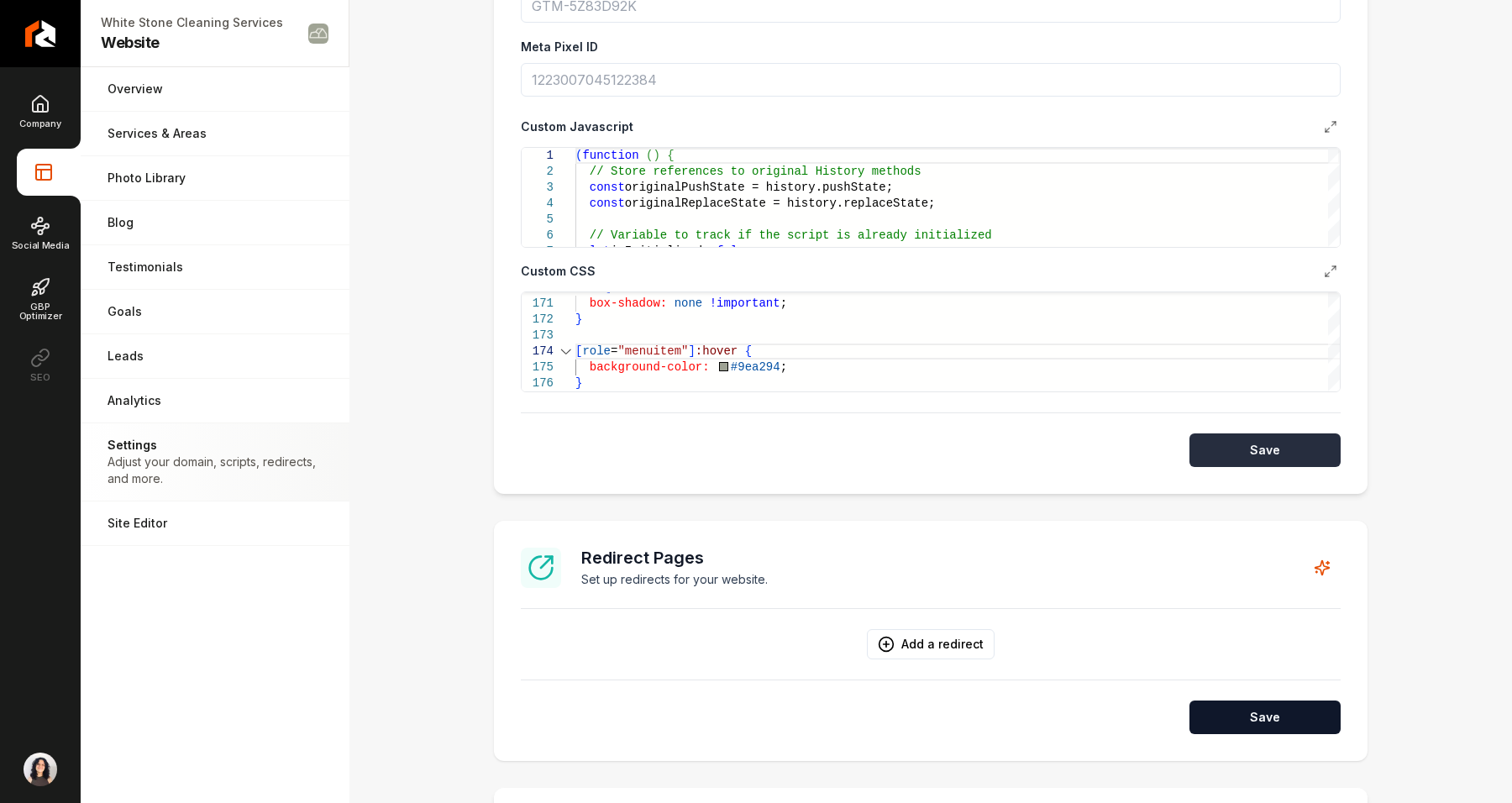 click on "Save" at bounding box center (1265, 450) 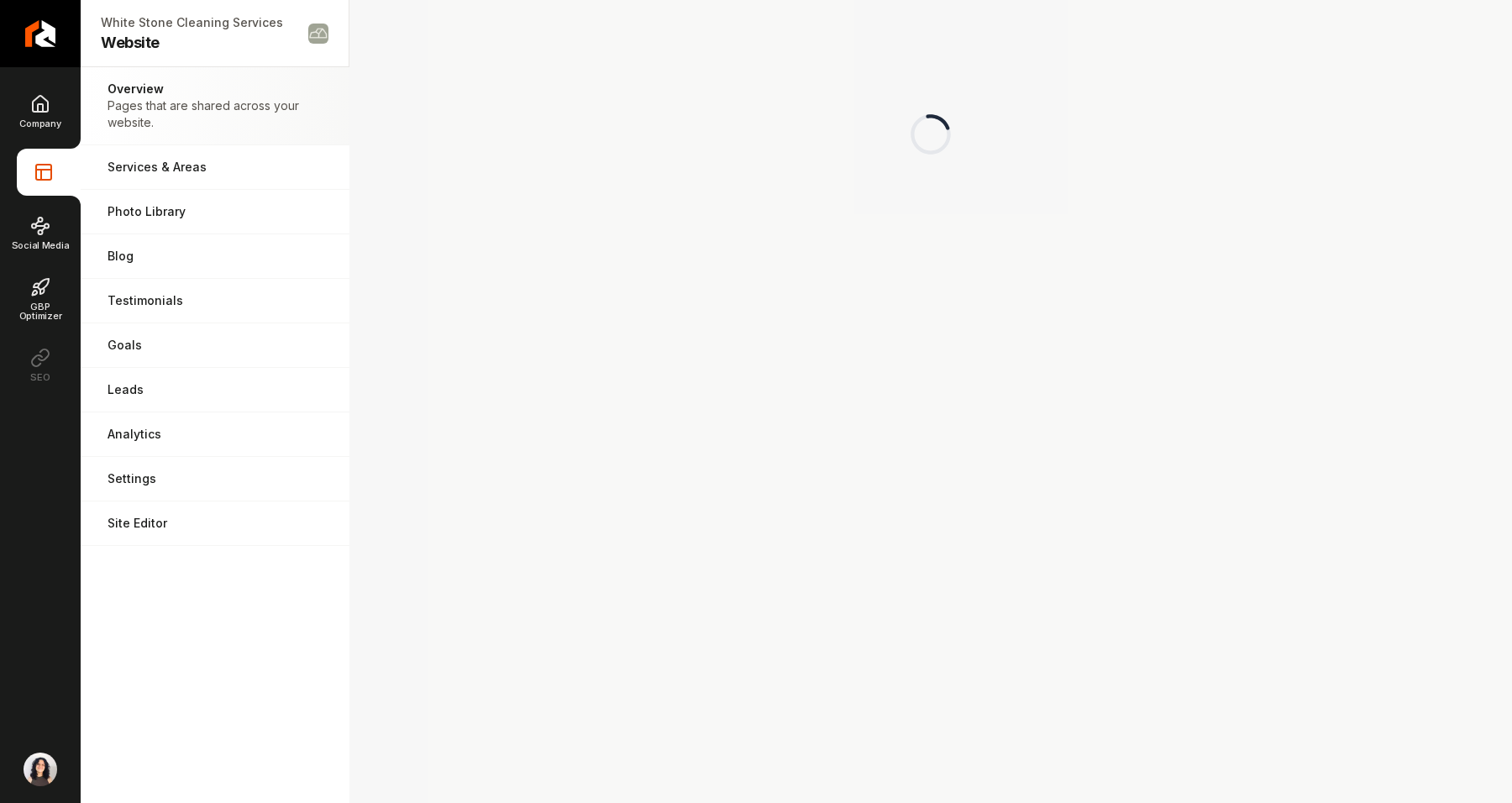 scroll, scrollTop: 0, scrollLeft: 0, axis: both 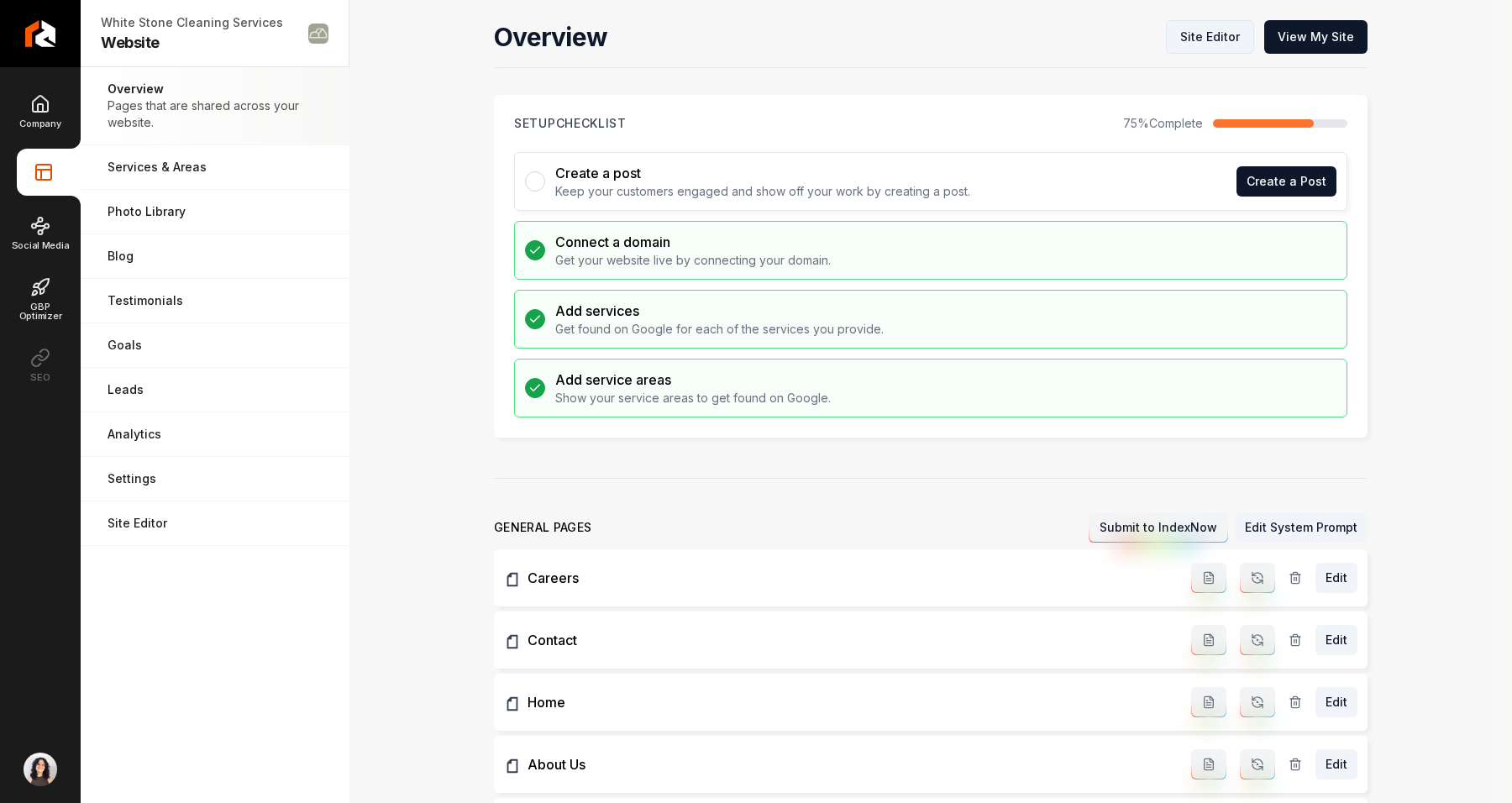 click on "Site Editor" at bounding box center (1210, 37) 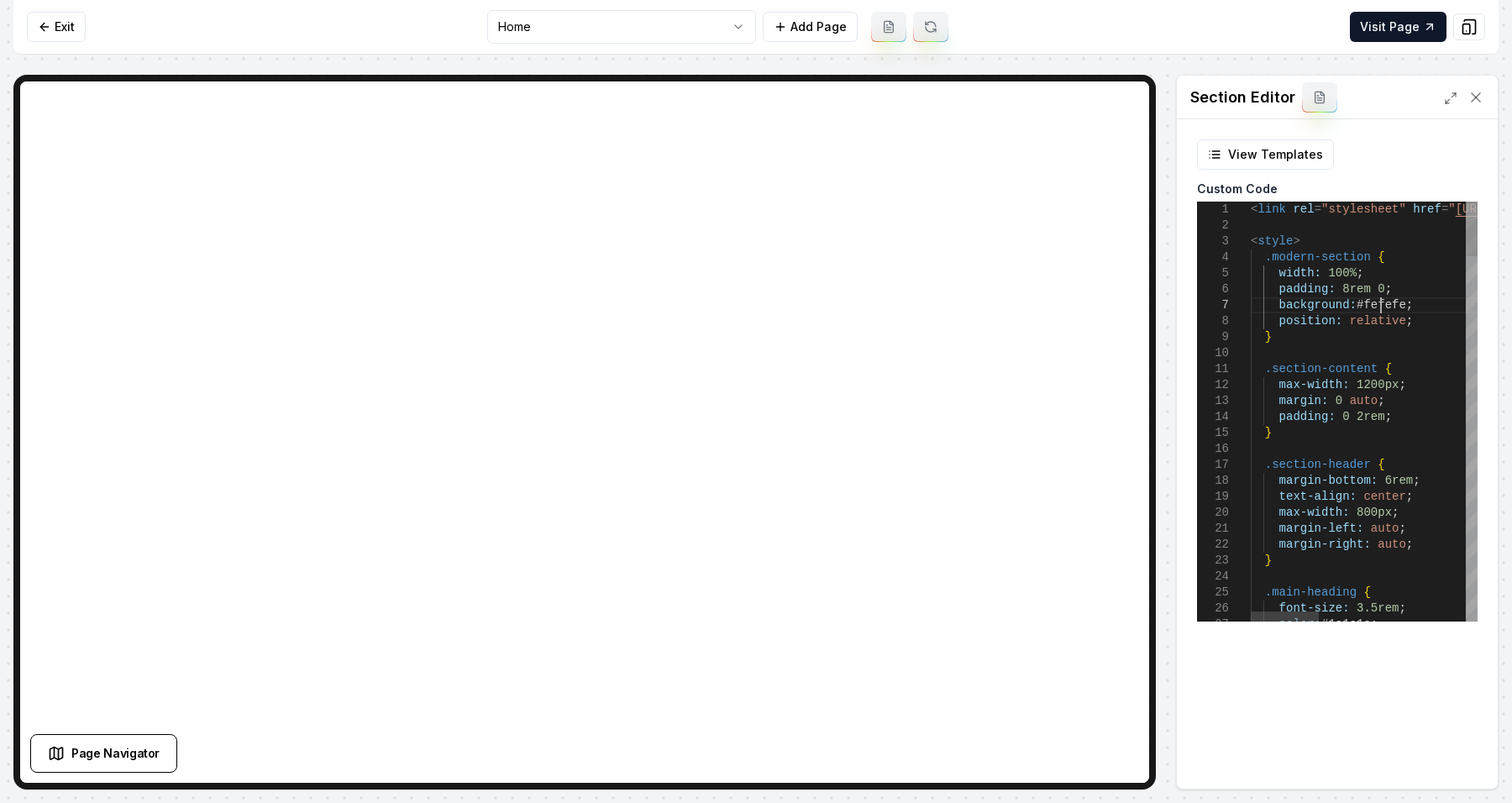 scroll, scrollTop: 0, scrollLeft: 0, axis: both 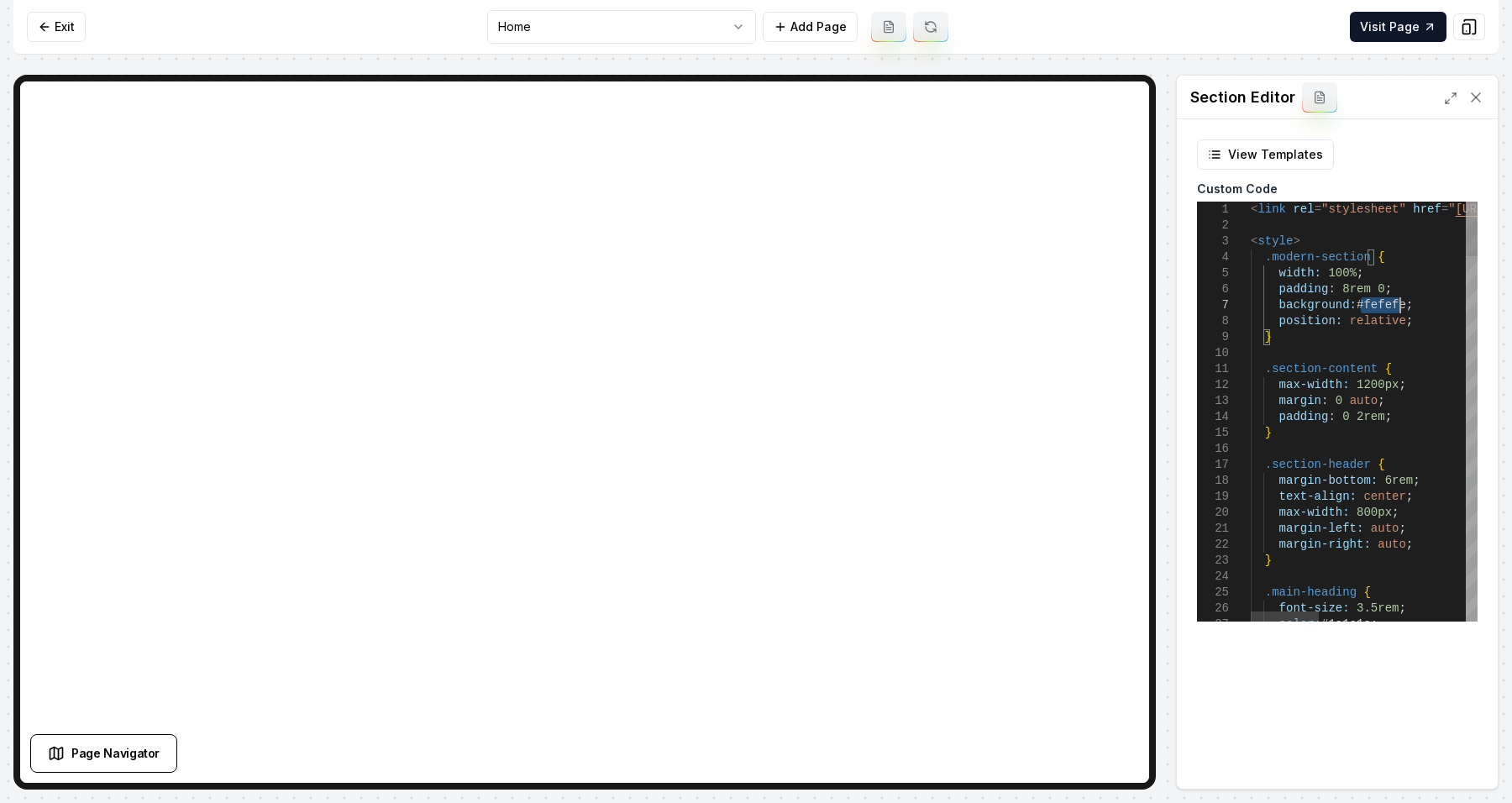 click on "< link   rel = "stylesheet"   href = " https://cdnjs.cloudflare.com/ajax/libs/font-awesom e/6.5.1/css/all.min.css " > < style >    .modern-section   {      width:   100% ;      padding:   8rem   0 ;      background:  #fefefe ;      position:   relative ;    }    .section-content   {      max-width:   1200px ;      margin:   0   auto ;      padding:   0   2rem ;    }    .section-header   {      margin-bottom:   6rem ;      text-align:   center ;      max-width:   800px ;      margin-left:   auto ;      margin-right:   auto ;    }    .main-heading   {      font-size:   3.5rem ;      color:  #1a1a1a ;" at bounding box center [1605, 1810] 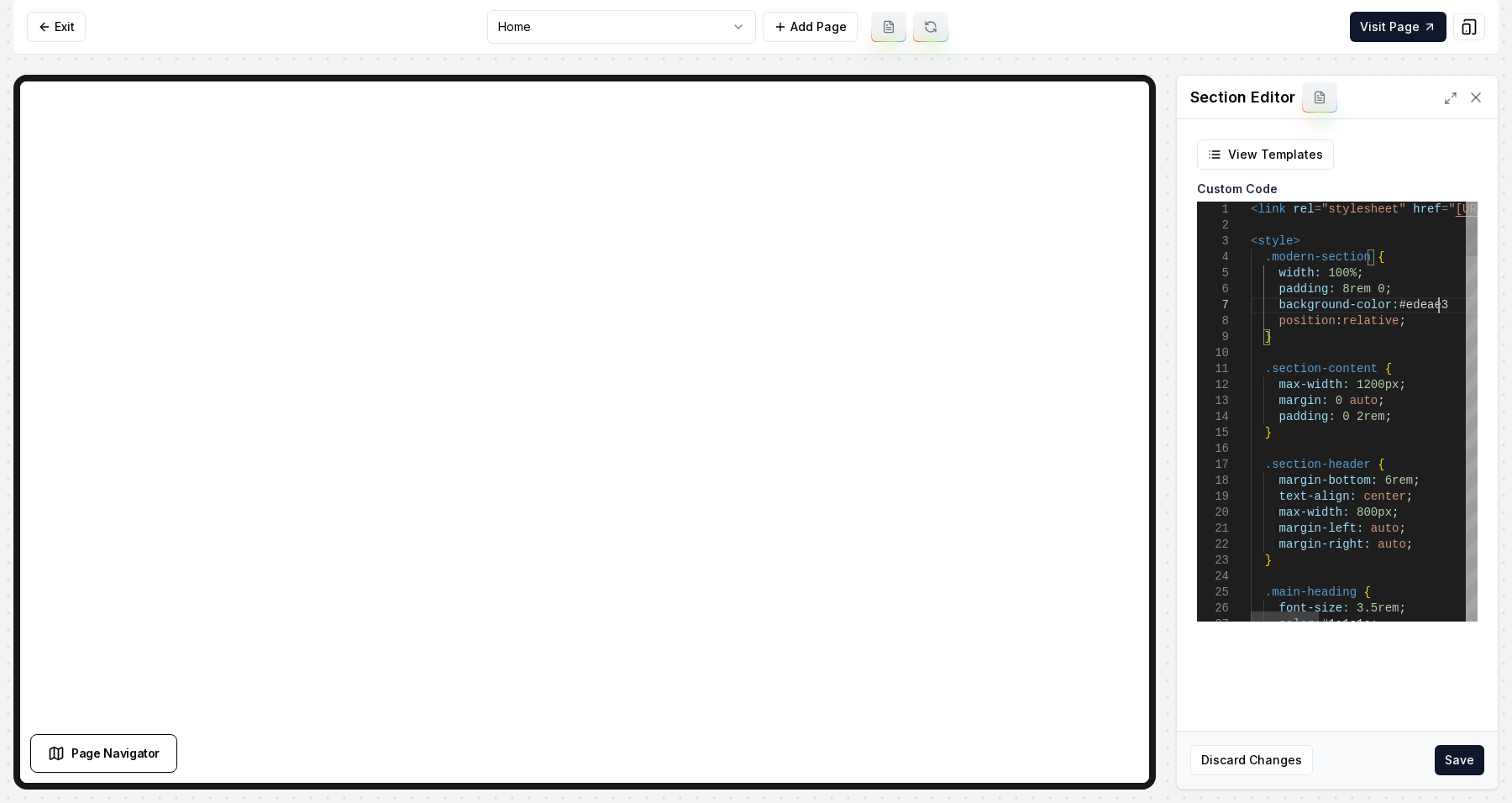 scroll, scrollTop: 96, scrollLeft: 192, axis: both 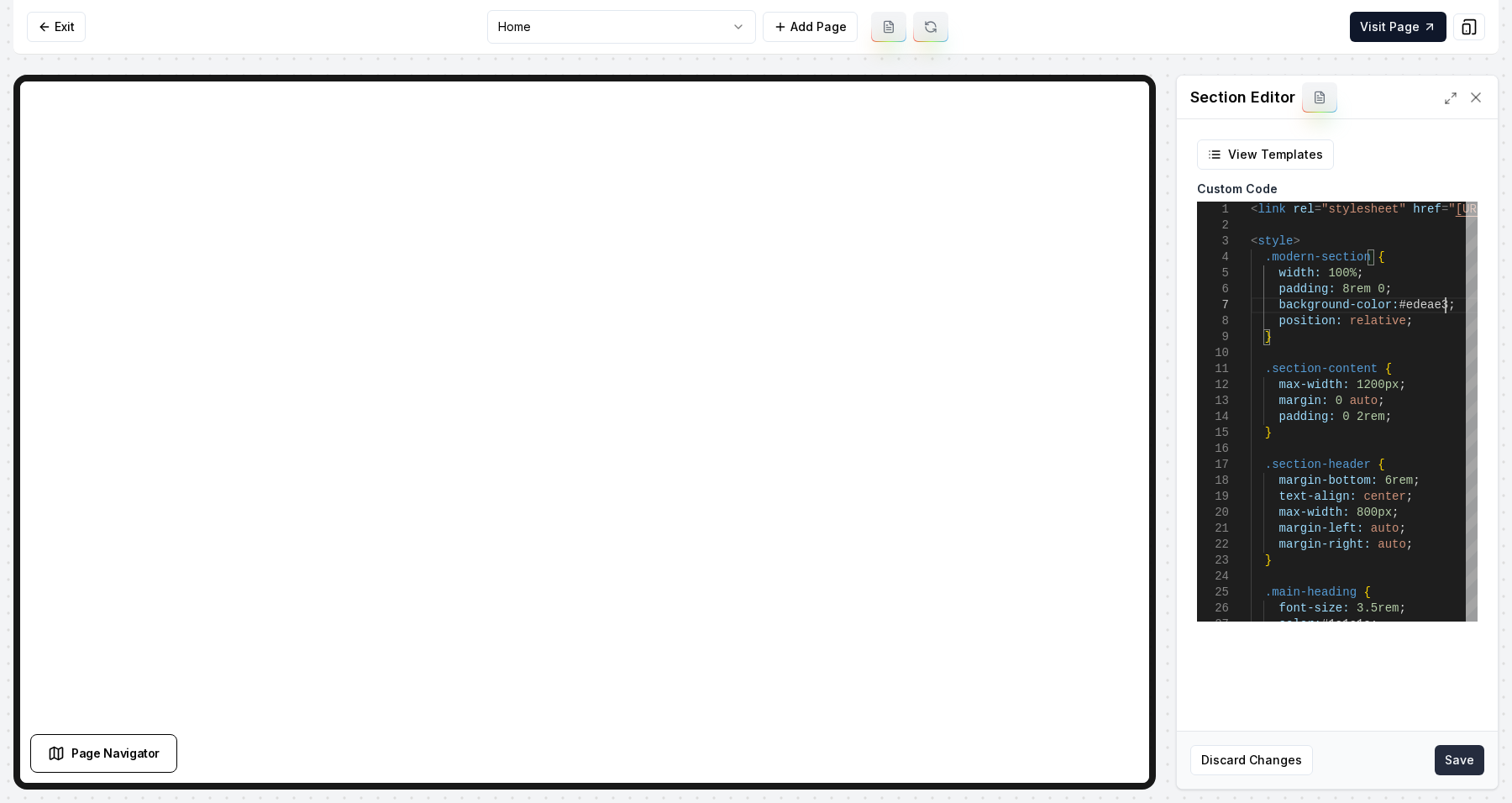 type on "**********" 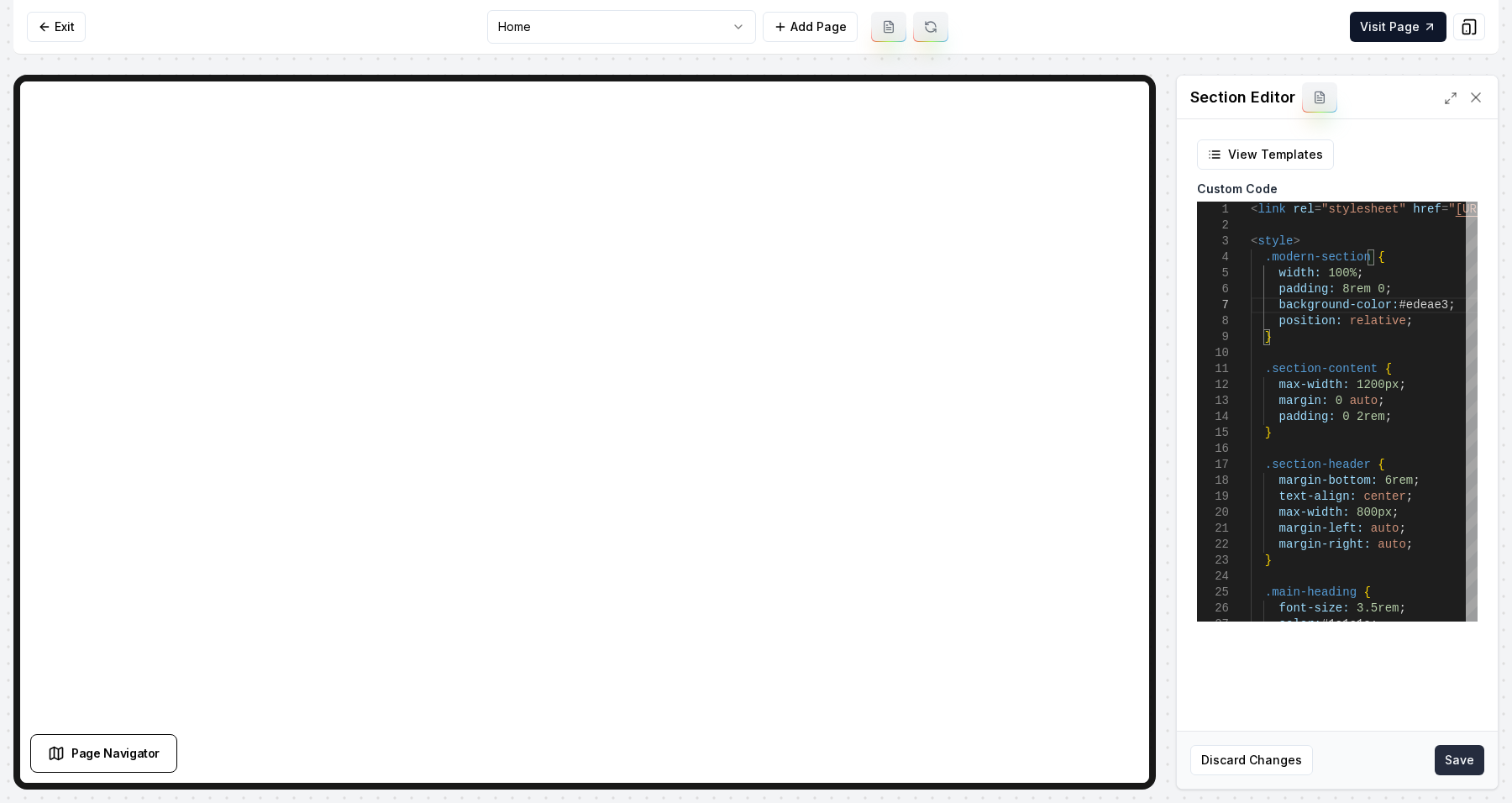 click on "Save" at bounding box center (1459, 760) 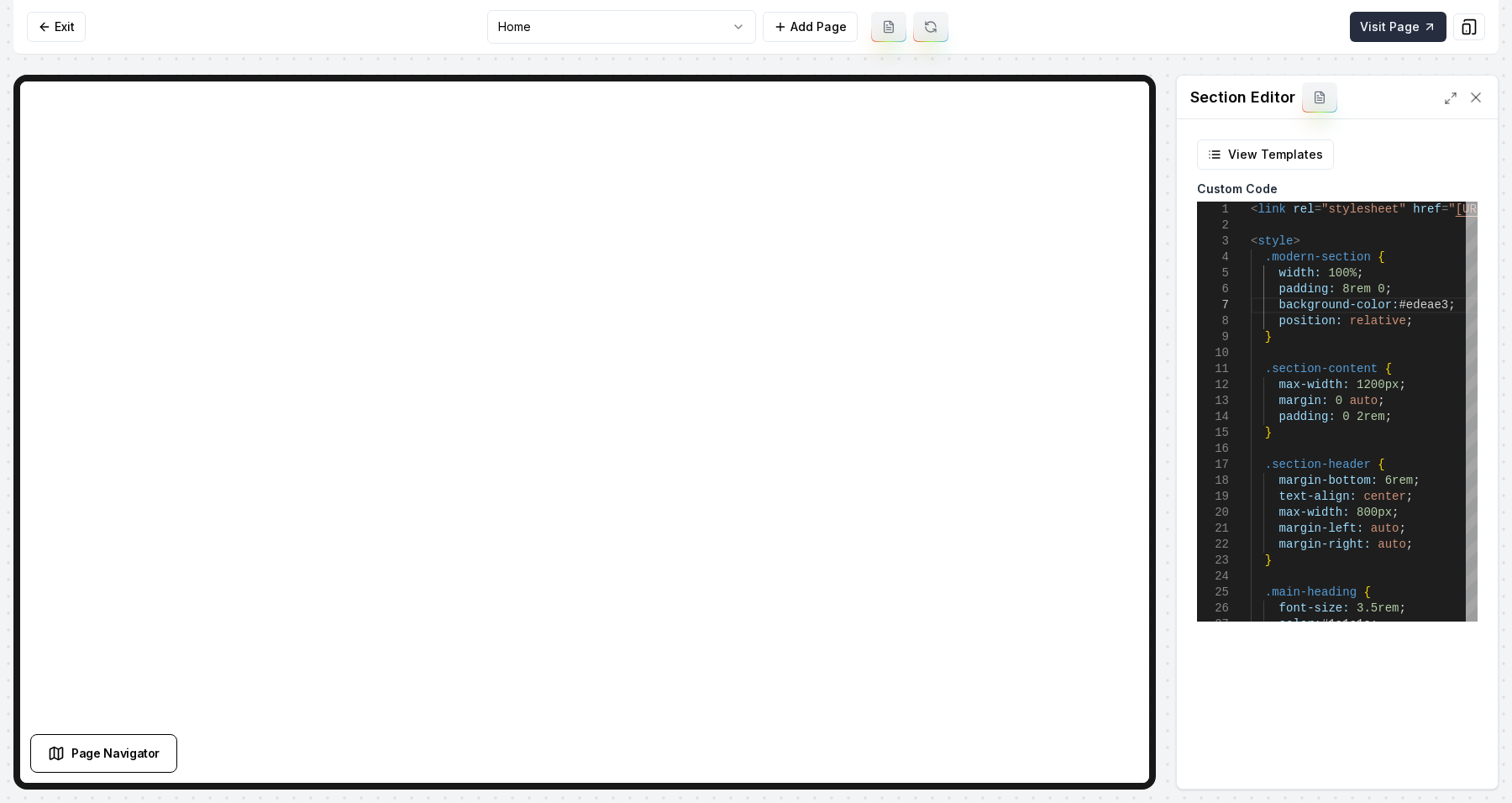 click on "Visit Page" at bounding box center [1398, 27] 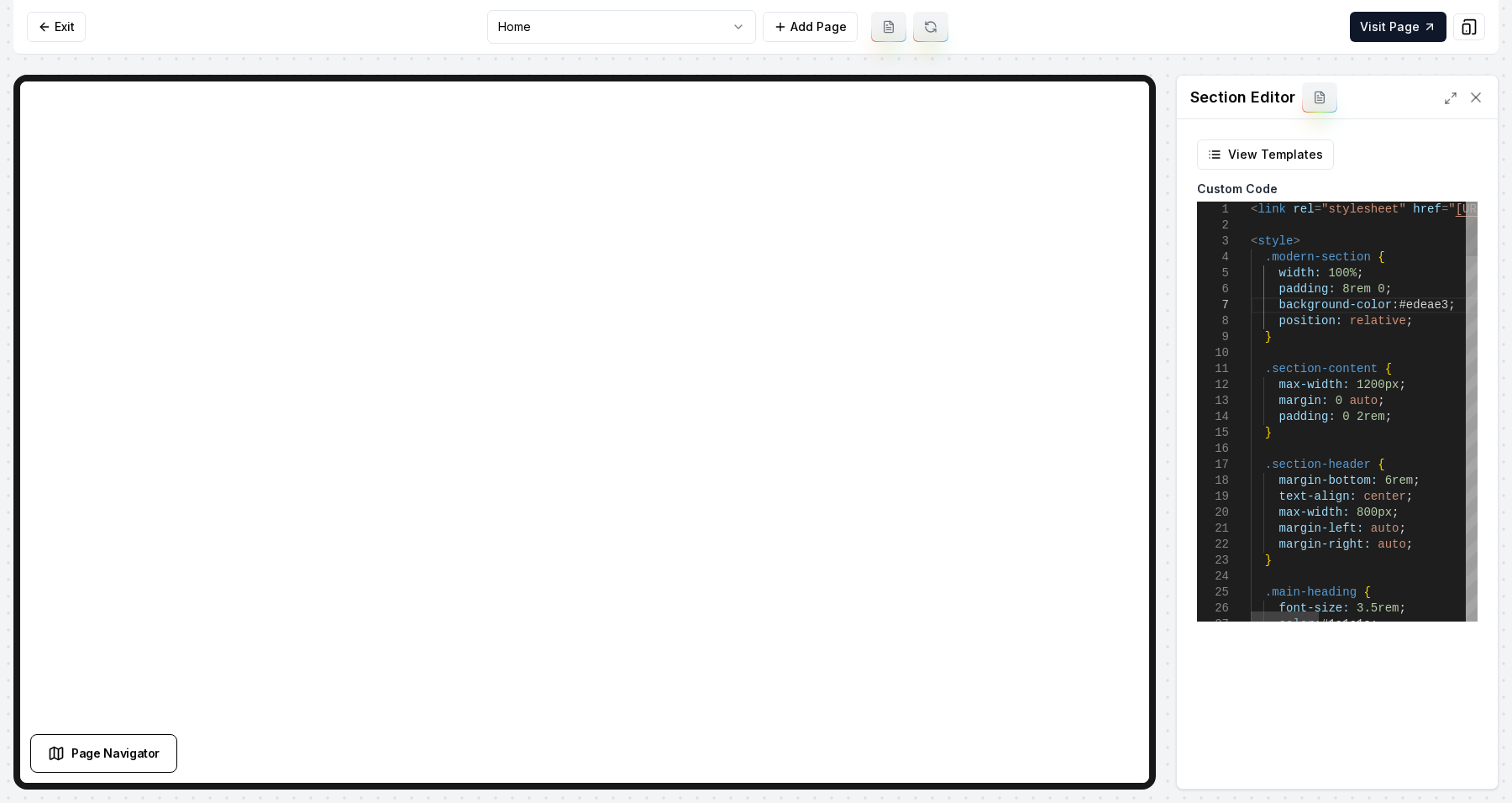 scroll, scrollTop: 96, scrollLeft: 192, axis: both 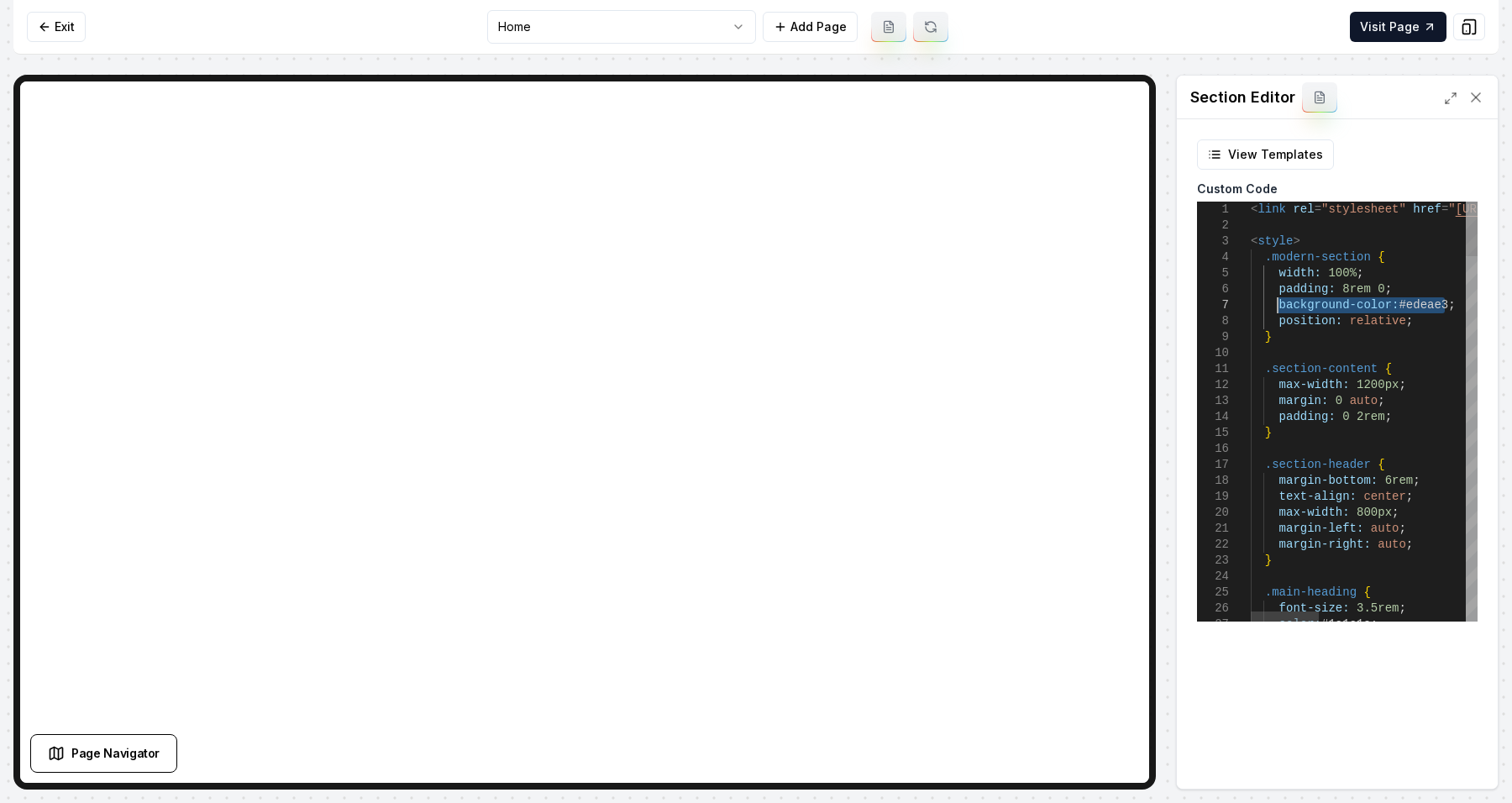 drag, startPoint x: 1448, startPoint y: 307, endPoint x: 1278, endPoint y: 306, distance: 170.00294 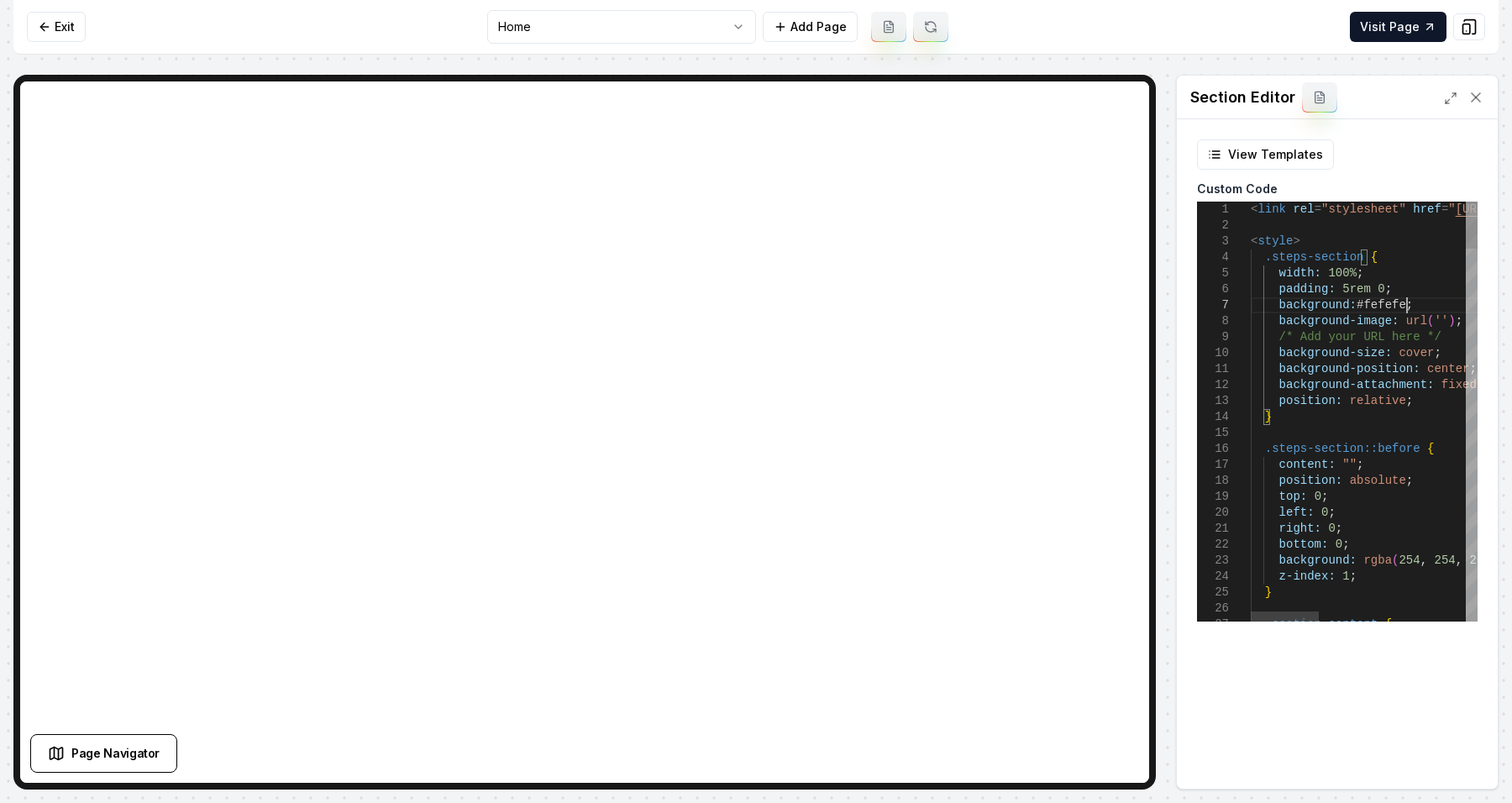 scroll, scrollTop: 0, scrollLeft: 0, axis: both 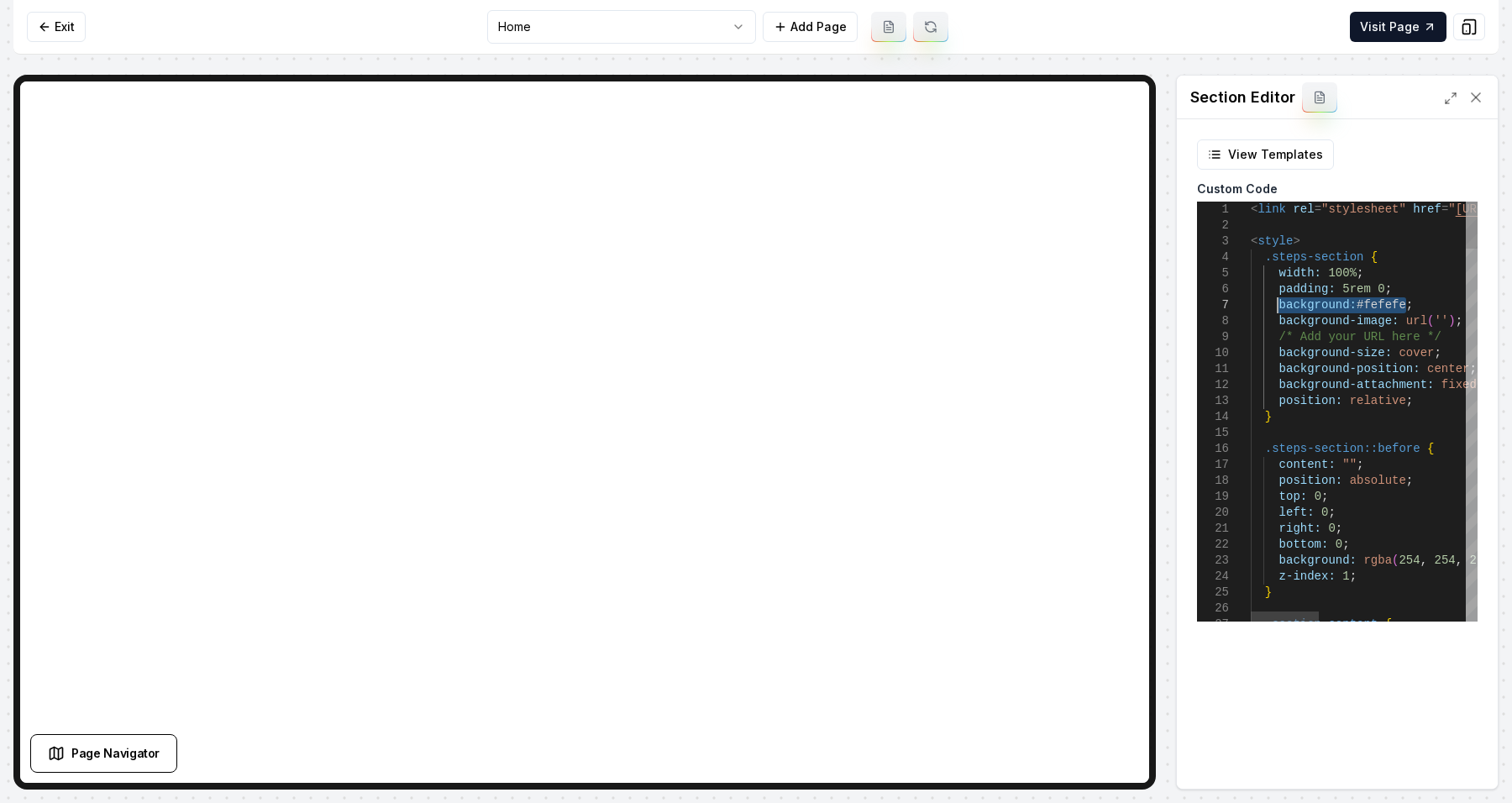 drag, startPoint x: 1418, startPoint y: 303, endPoint x: 1275, endPoint y: 305, distance: 143.01399 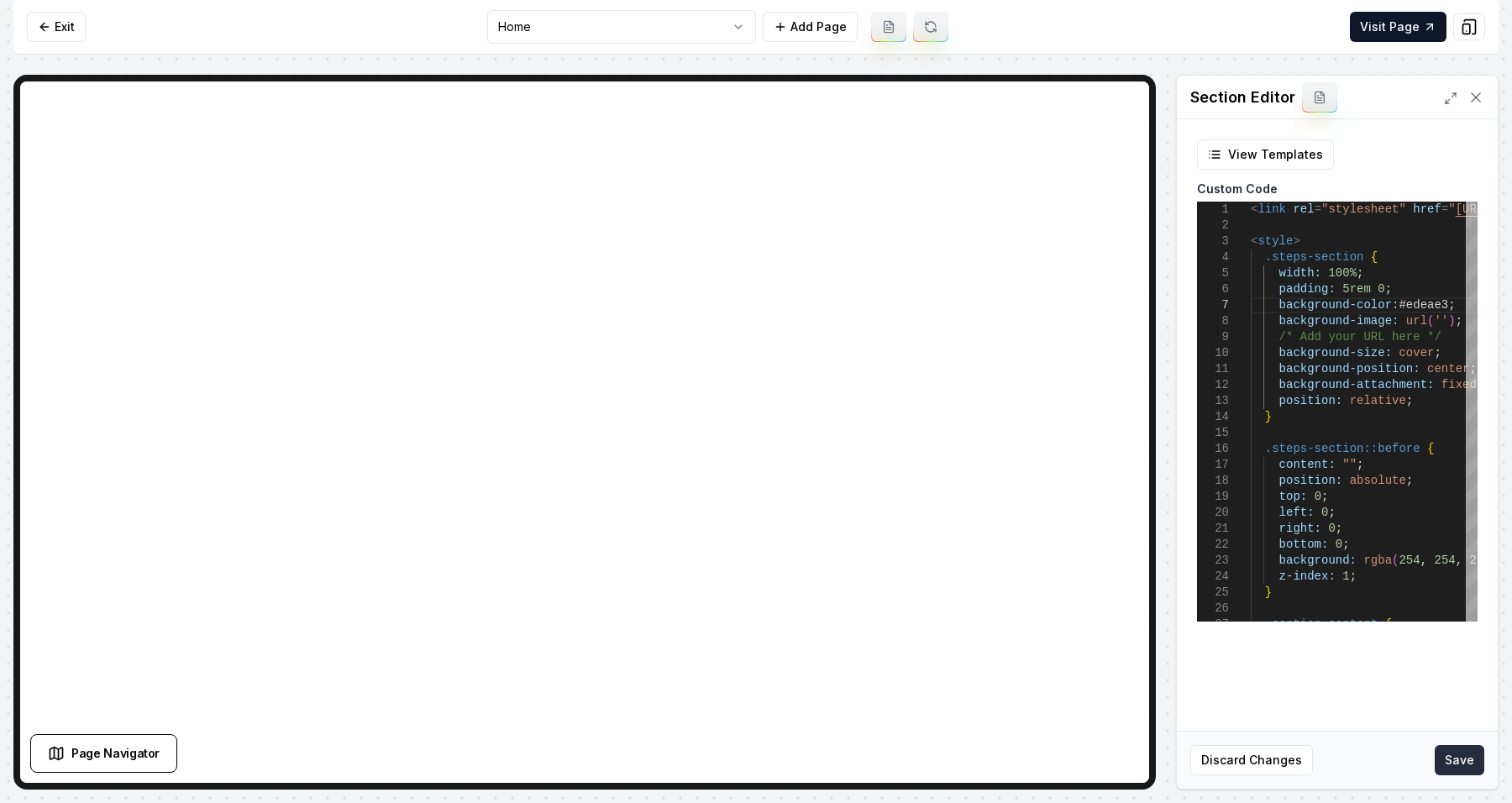 click on "Save" at bounding box center (1459, 760) 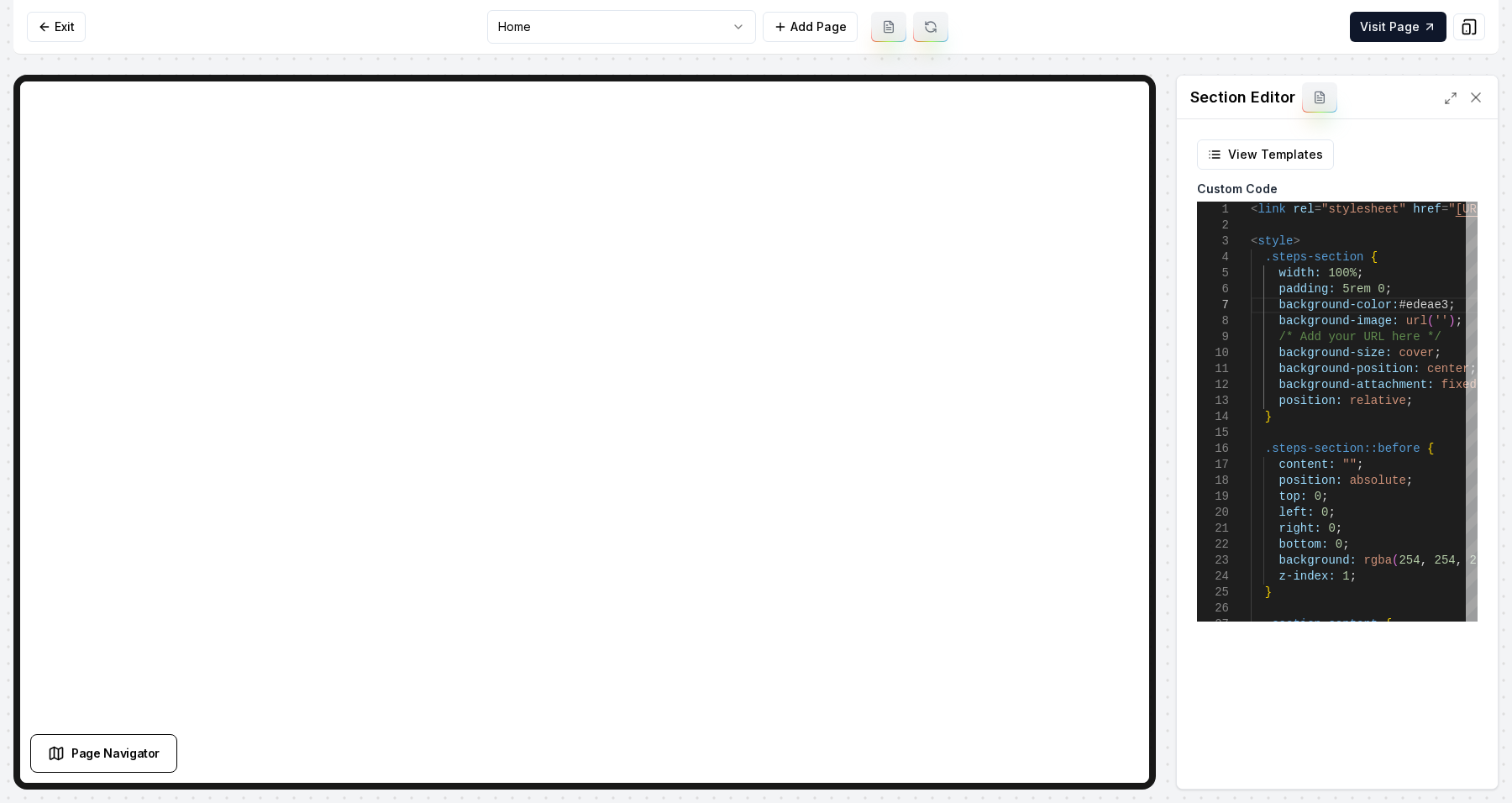 click at bounding box center (1464, 97) 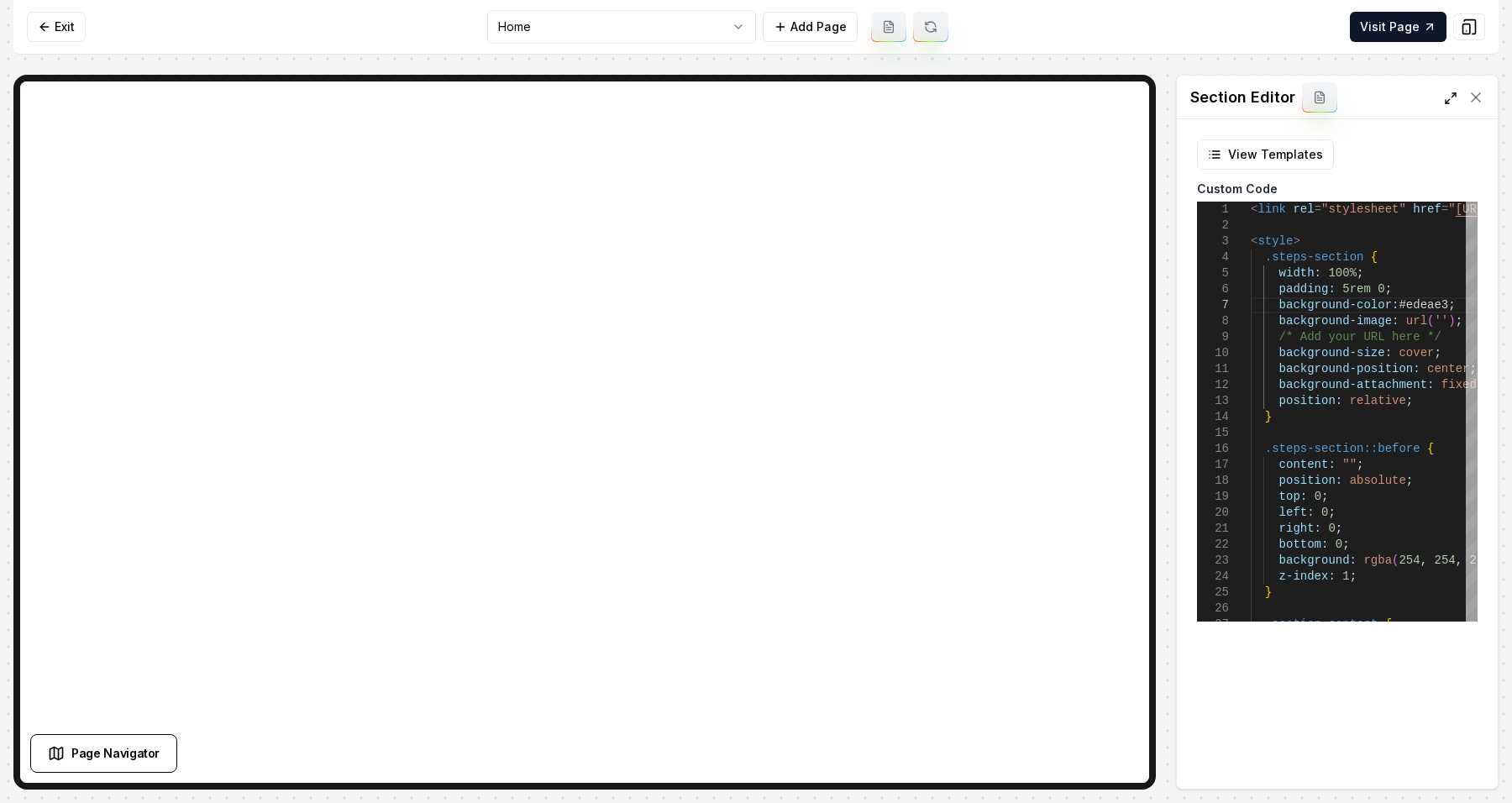 click 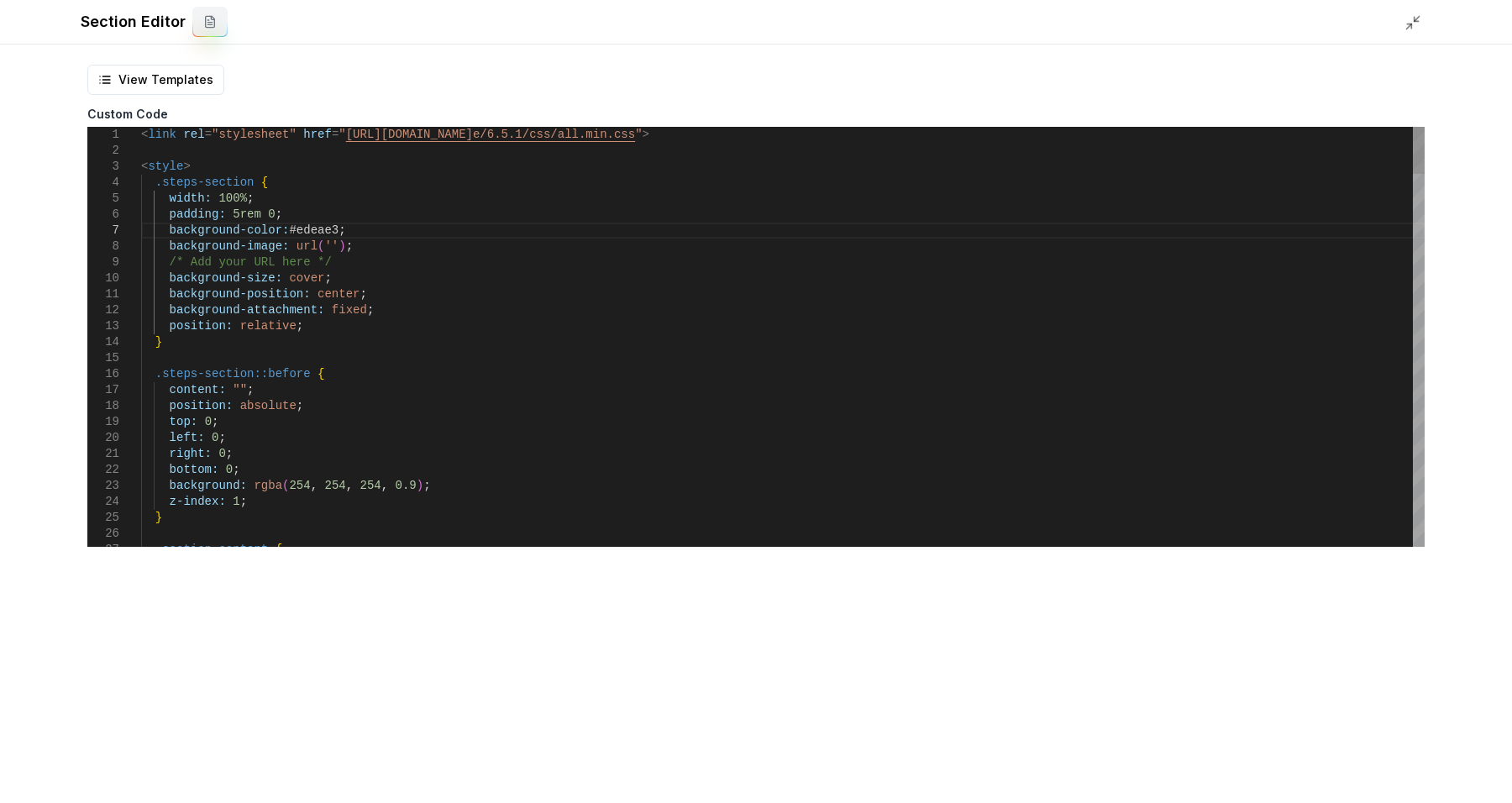 scroll, scrollTop: 0, scrollLeft: 192, axis: horizontal 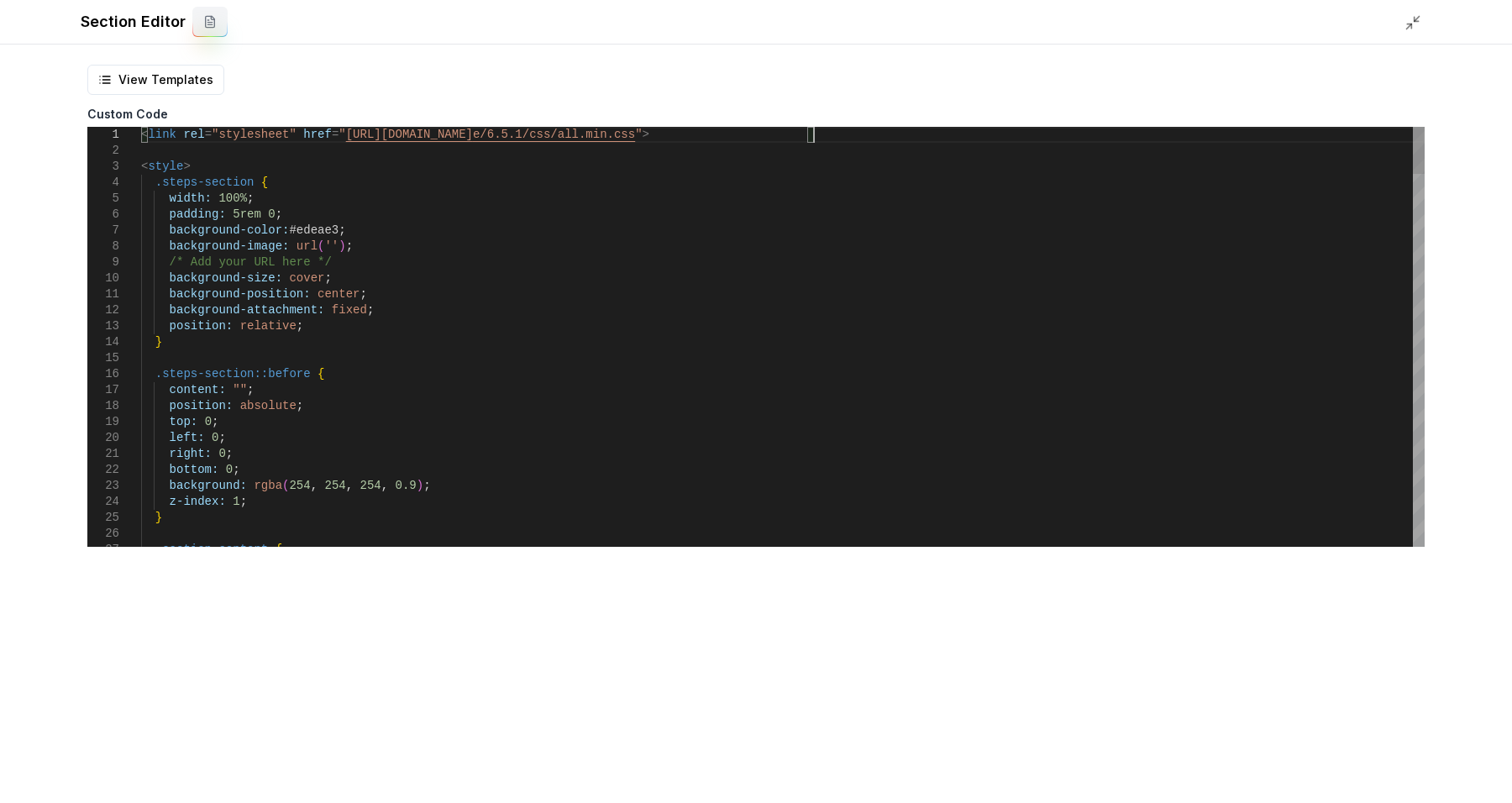 click on "< link   rel = "stylesheet"   href = " https://cdnjs.cloudflare.com/ajax/libs/font-awesom e/6.5.1/css/all.min.css " > < style >    .steps-section   {      width:   100% ;      padding:   5rem   0 ;      background-color:  #edeae3 ;      background-image:   url ( '' ) ;      /* Add your URL here */      background-size:   cover ;      background-position:   center ;      background-attachment:   fixed ;      position:   relative ;    }    .steps-section::before   {      content:   "" ;      position:   absolute ;      top:   0 ;      left:   0 ;      right:   0 ;      bottom:   0 ;      background:   rgba ( 254 ,   254 ,   254 ,   0.9 ) ;      z-index:   1 ;    }    .section-content   {" at bounding box center [783, 1994] 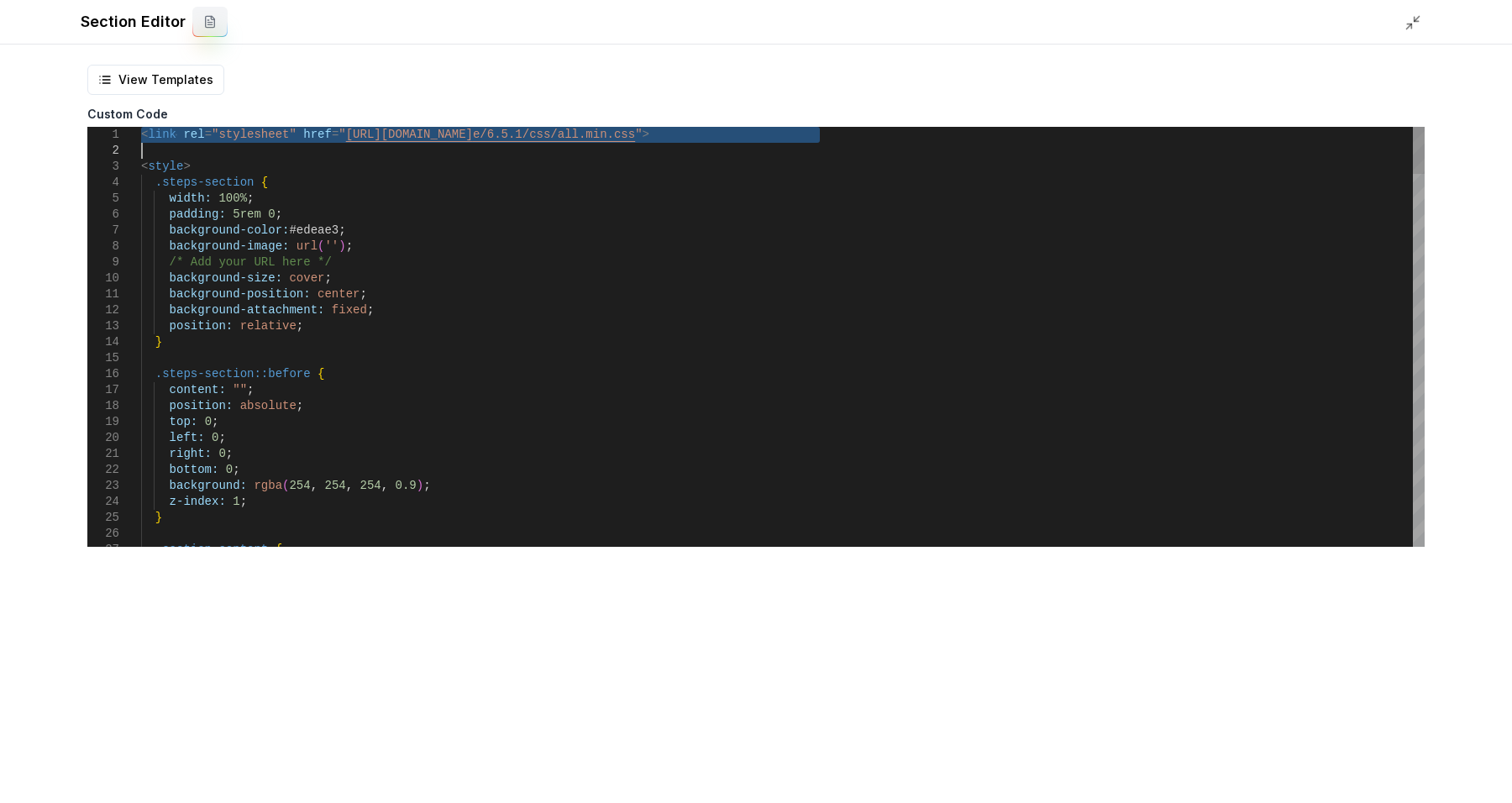 click on "< link   rel = "stylesheet"   href = " https://cdnjs.cloudflare.com/ajax/libs/font-awesom e/6.5.1/css/all.min.css " > < style >    .steps-section   {      width:   100% ;      padding:   5rem   0 ;      background-color:  #edeae3 ;      background-image:   url ( '' ) ;      /* Add your URL here */      background-size:   cover ;      background-position:   center ;      background-attachment:   fixed ;      position:   relative ;    }    .steps-section::before   {      content:   "" ;      position:   absolute ;      top:   0 ;      left:   0 ;      right:   0 ;      bottom:   0 ;      background:   rgba ( 254 ,   254 ,   254 ,   0.9 ) ;      z-index:   1 ;    }    .section-content   {" at bounding box center [783, 1994] 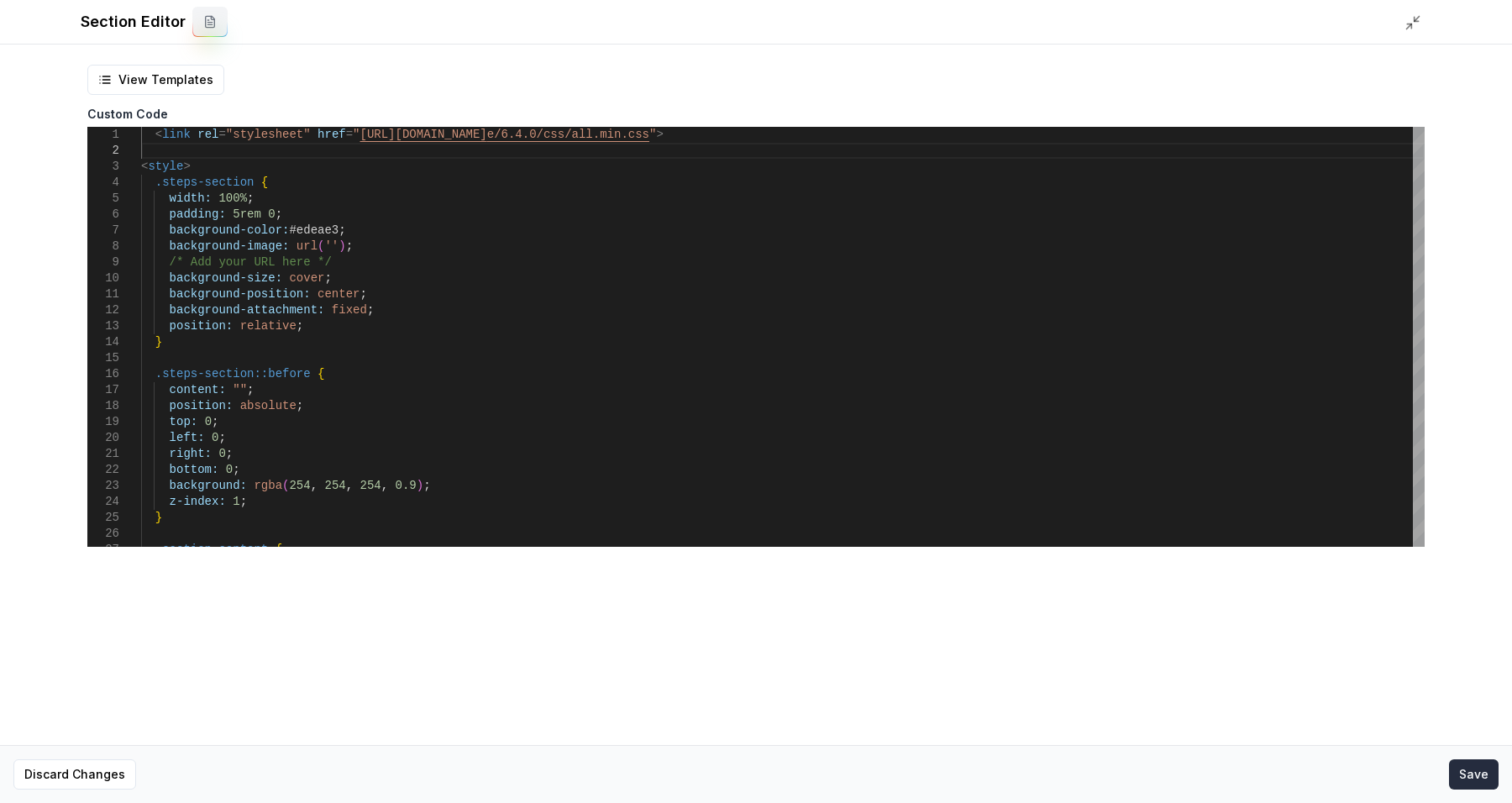 click on "Save" at bounding box center [1473, 774] 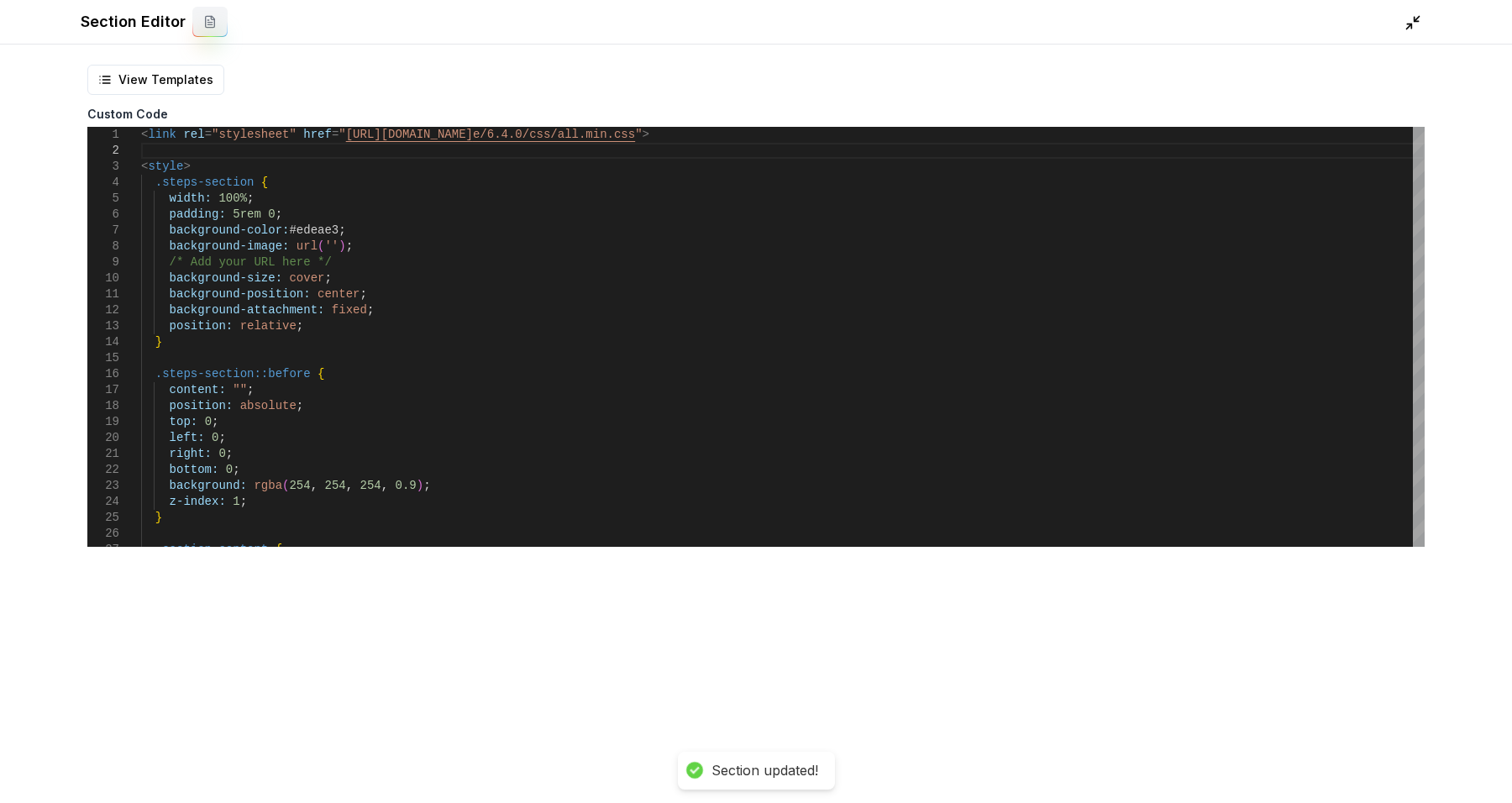 click 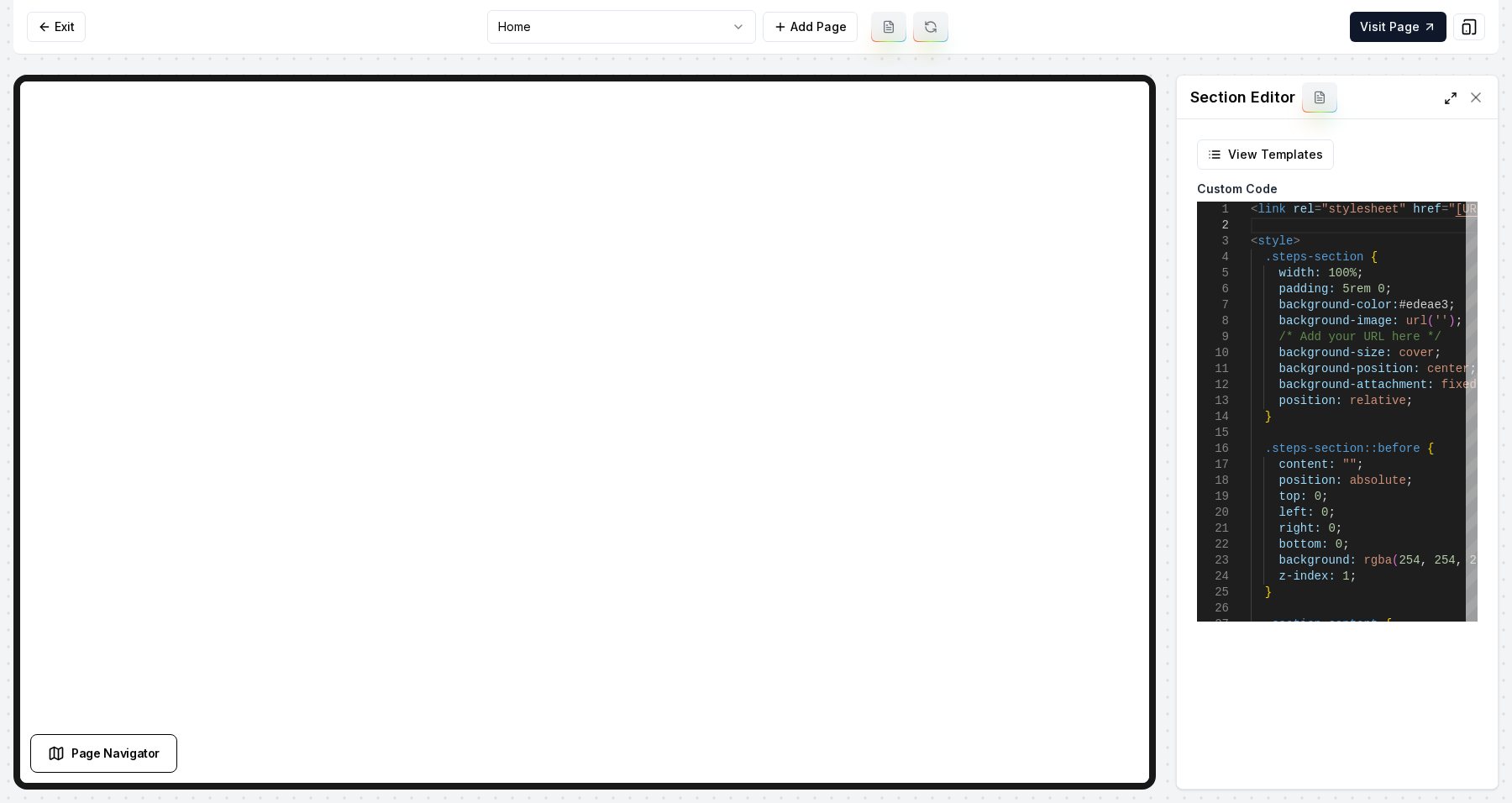 click 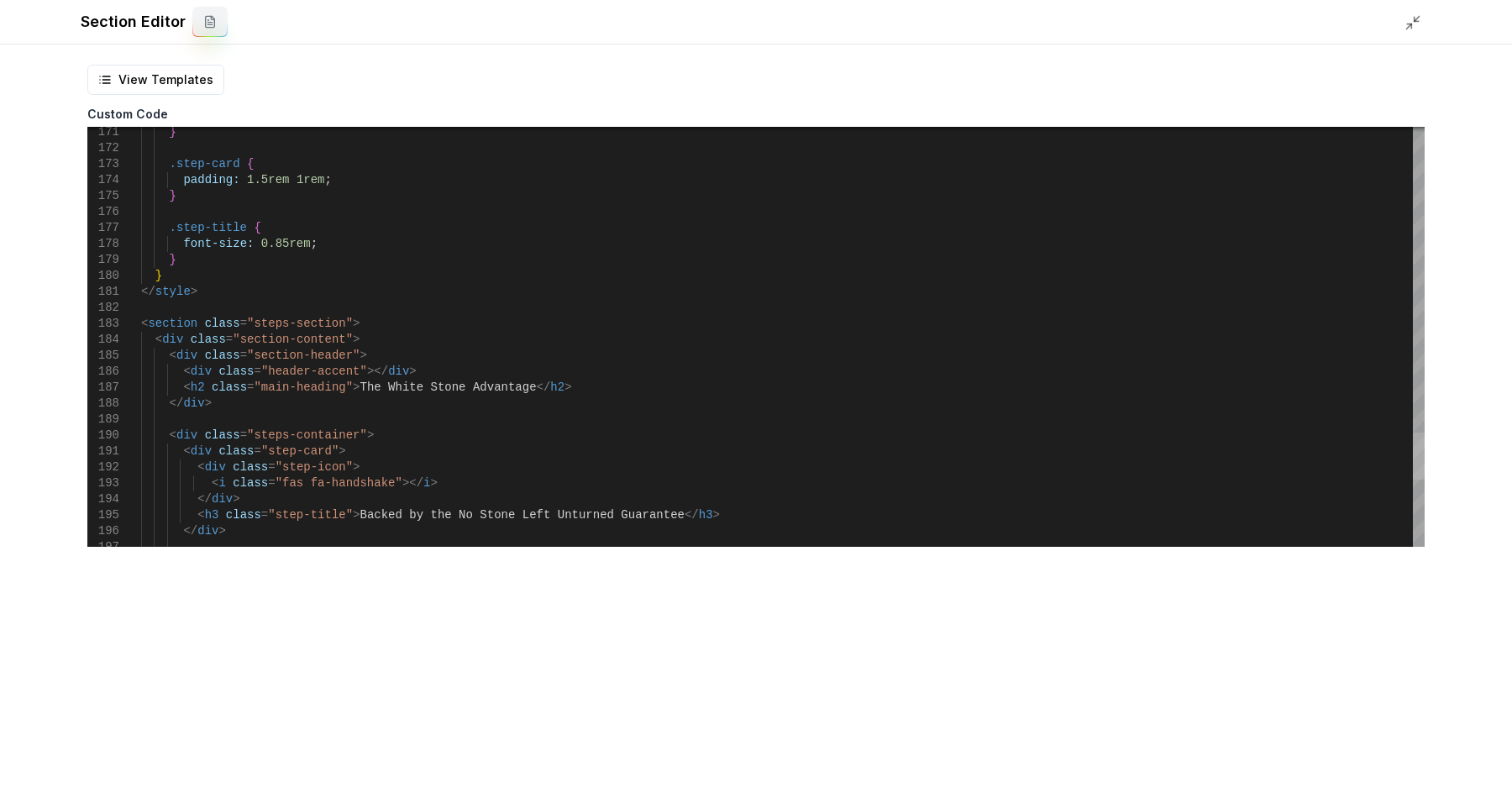 click at bounding box center [1419, 456] 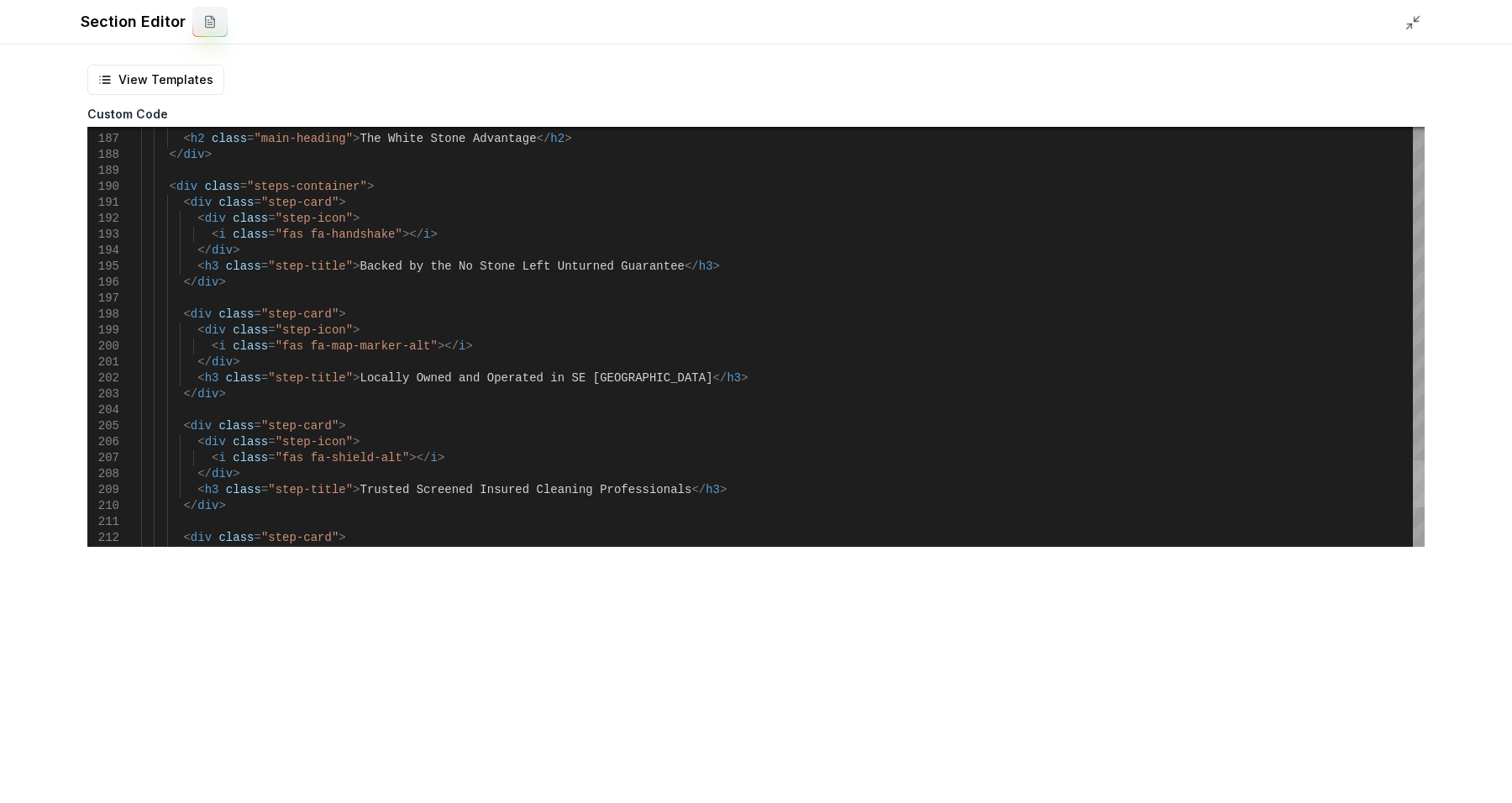 click at bounding box center [1419, 484] 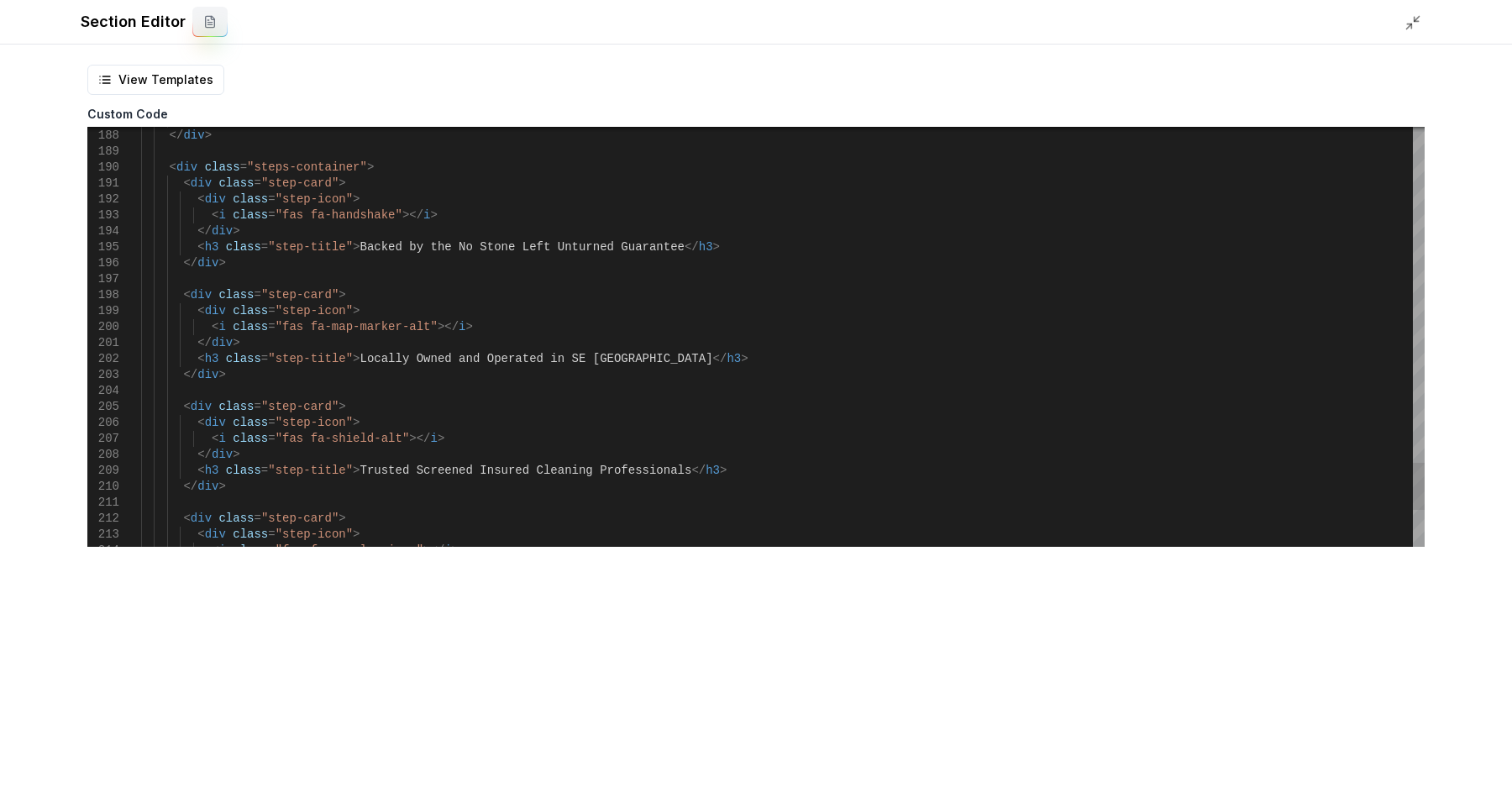 scroll, scrollTop: 0, scrollLeft: 0, axis: both 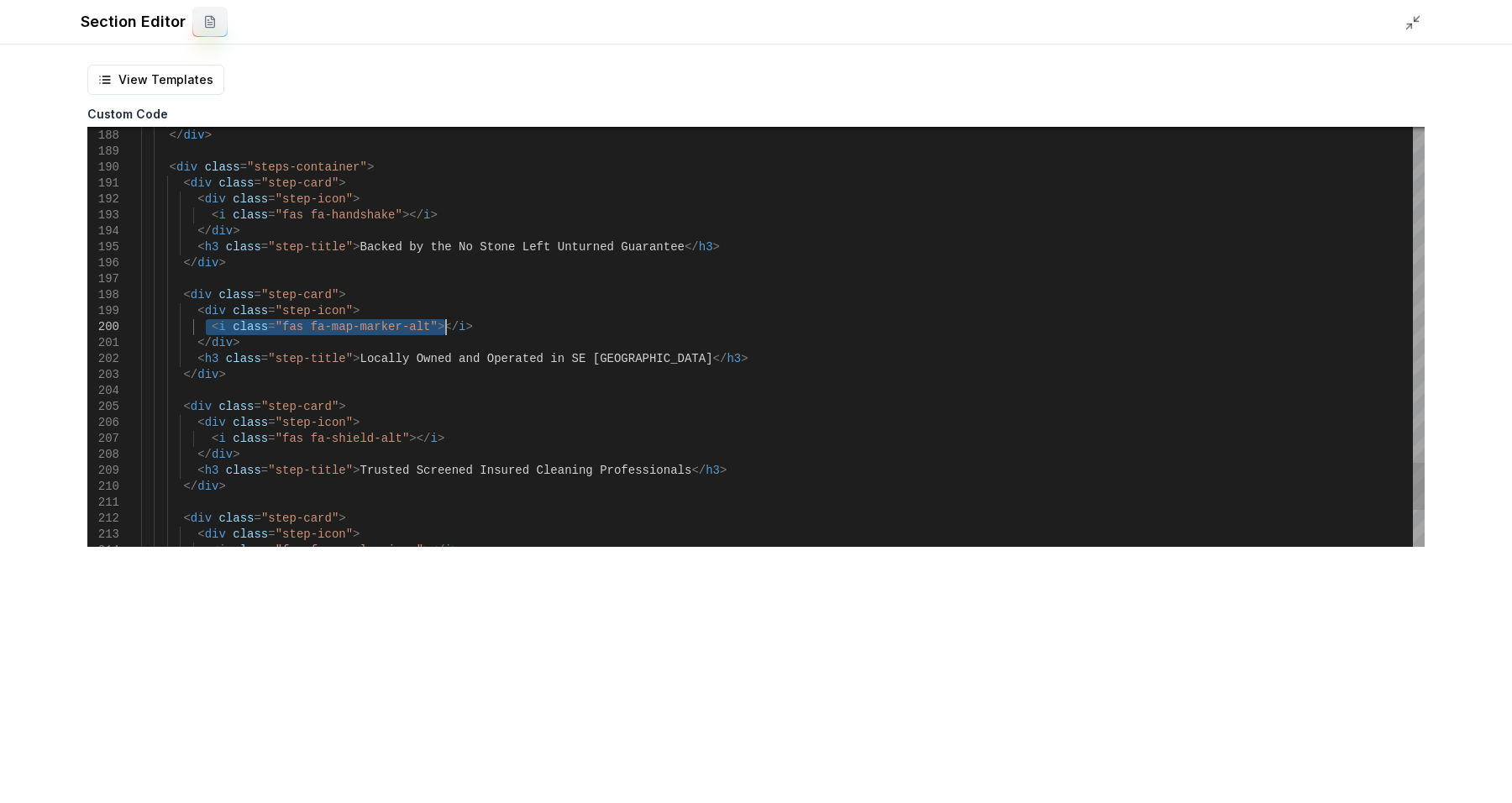 drag, startPoint x: 204, startPoint y: 328, endPoint x: 457, endPoint y: 327, distance: 253.00198 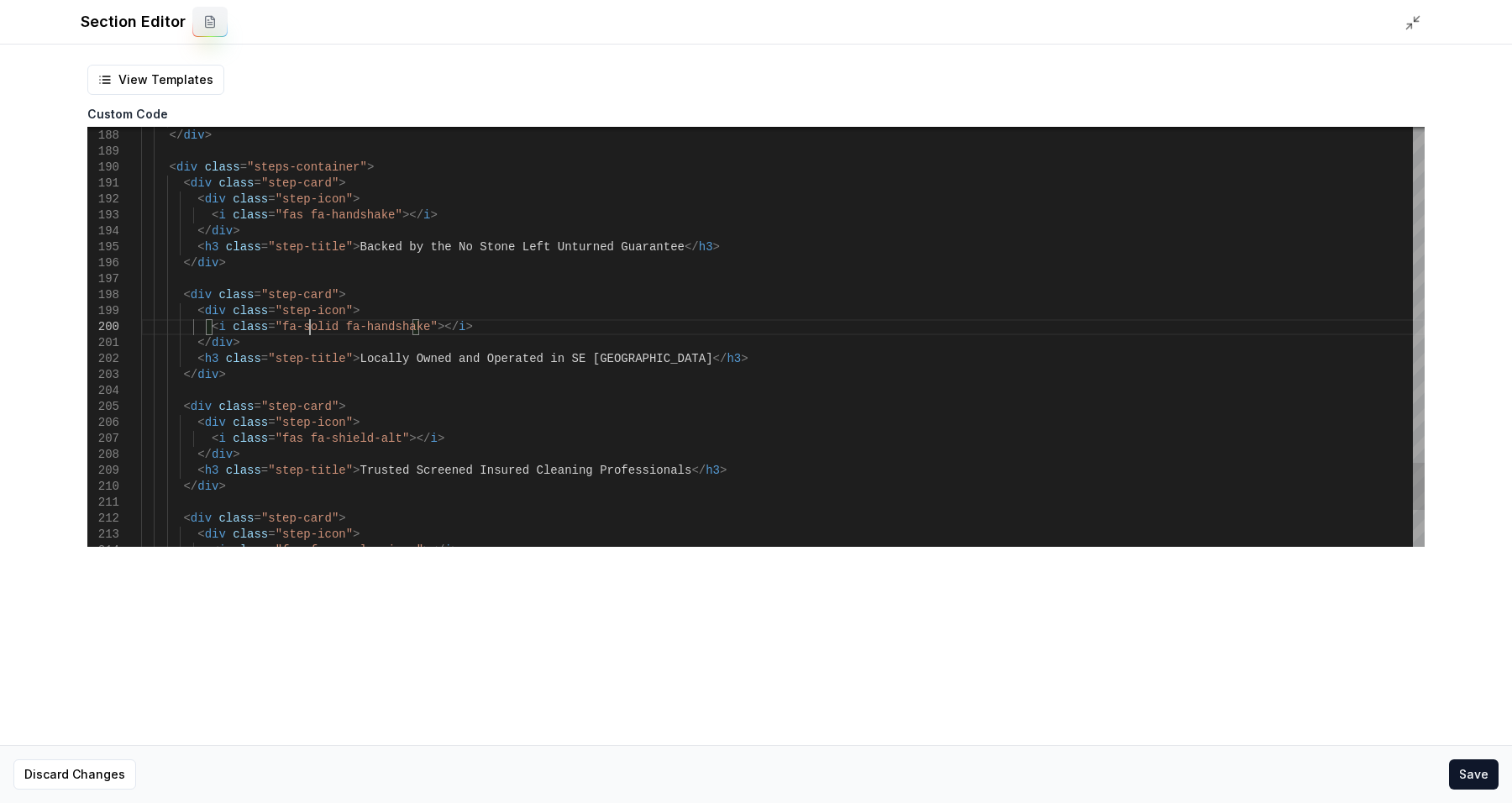 click on "< h2   class = "main-heading" > The White Stone Advantage </ h2 >      </ div >      < div   class = "steps-container" >        < div   class = "step-card" >          < div   class = "step-icon" >            < i   class = "fas fa-handshake" ></ i >          </ div >          < h3   class = "step-title" > Backed by the No Stone Left Unturned Guarantee </ h3 >        </ div >        < div   class = "step-card" >          < div   class = "step-icon" >            < i   class = "fa-solid fa-handshake" ></ i >          </ div >          < h3   class = "step-title" > Locally Owned and Operated in SE WI </ h3 >        </ div >        < div   class = "step-card" >          < div   class = "step-icon" >            < i   class = "fas fa-shield-alt" ></ i >          </ div >          < h3   class = "step-title" > </ h3 >        </ >" at bounding box center (783, -989) 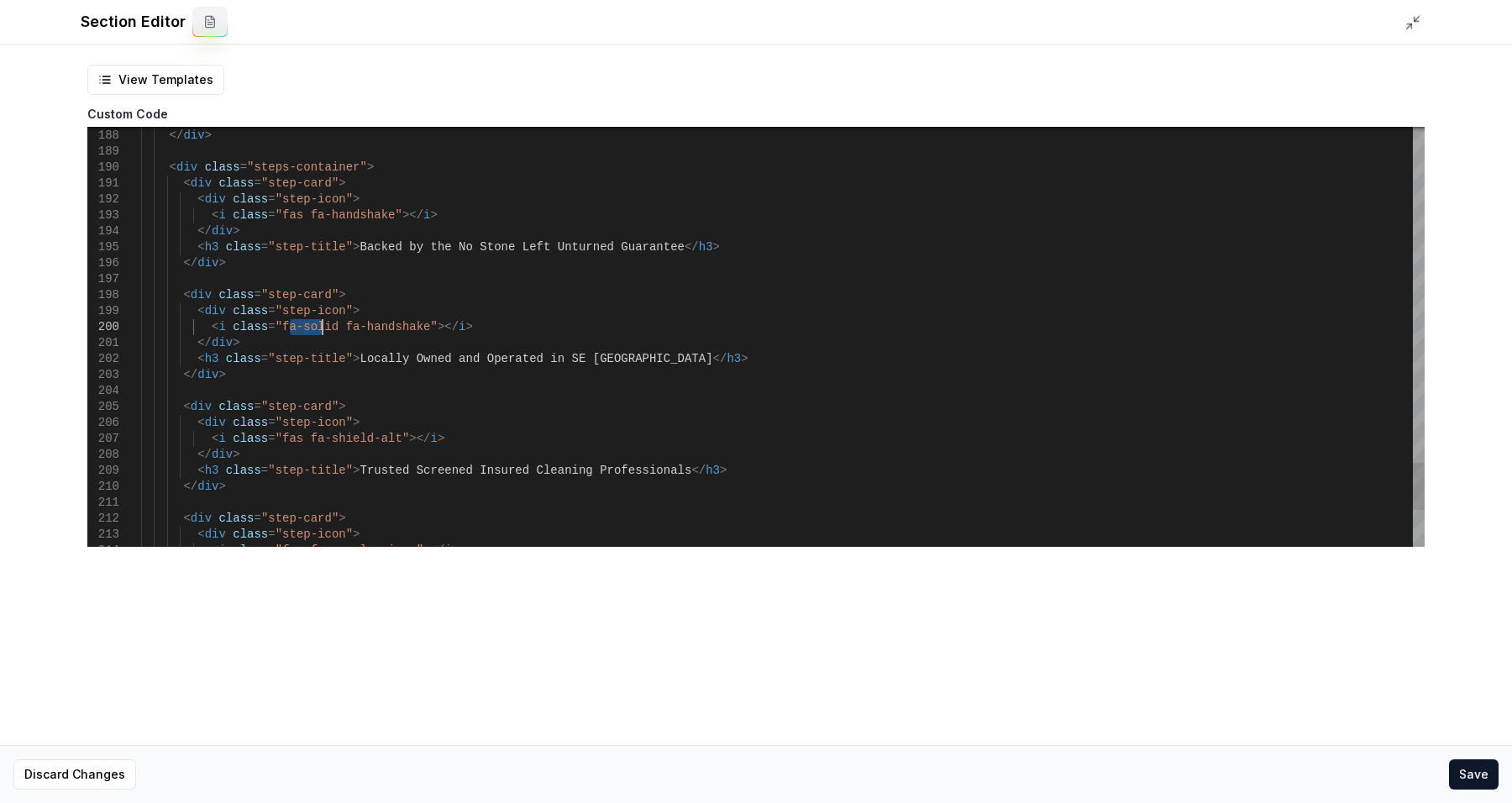 click on "< h2   class = "main-heading" > The White Stone Advantage </ h2 >      </ div >      < div   class = "steps-container" >        < div   class = "step-card" >          < div   class = "step-icon" >            < i   class = "fas fa-handshake" ></ i >          </ div >          < h3   class = "step-title" > Backed by the No Stone Left Unturned Guarantee </ h3 >        </ div >        < div   class = "step-card" >          < div   class = "step-icon" >            < i   class = "fa-solid fa-handshake" ></ i >          </ div >          < h3   class = "step-title" > Locally Owned and Operated in SE WI </ h3 >        </ div >        < div   class = "step-card" >          < div   class = "step-icon" >            < i   class = "fas fa-shield-alt" ></ i >          </ div >          < h3   class = "step-title" > </ h3 >        </ >" at bounding box center (783, -989) 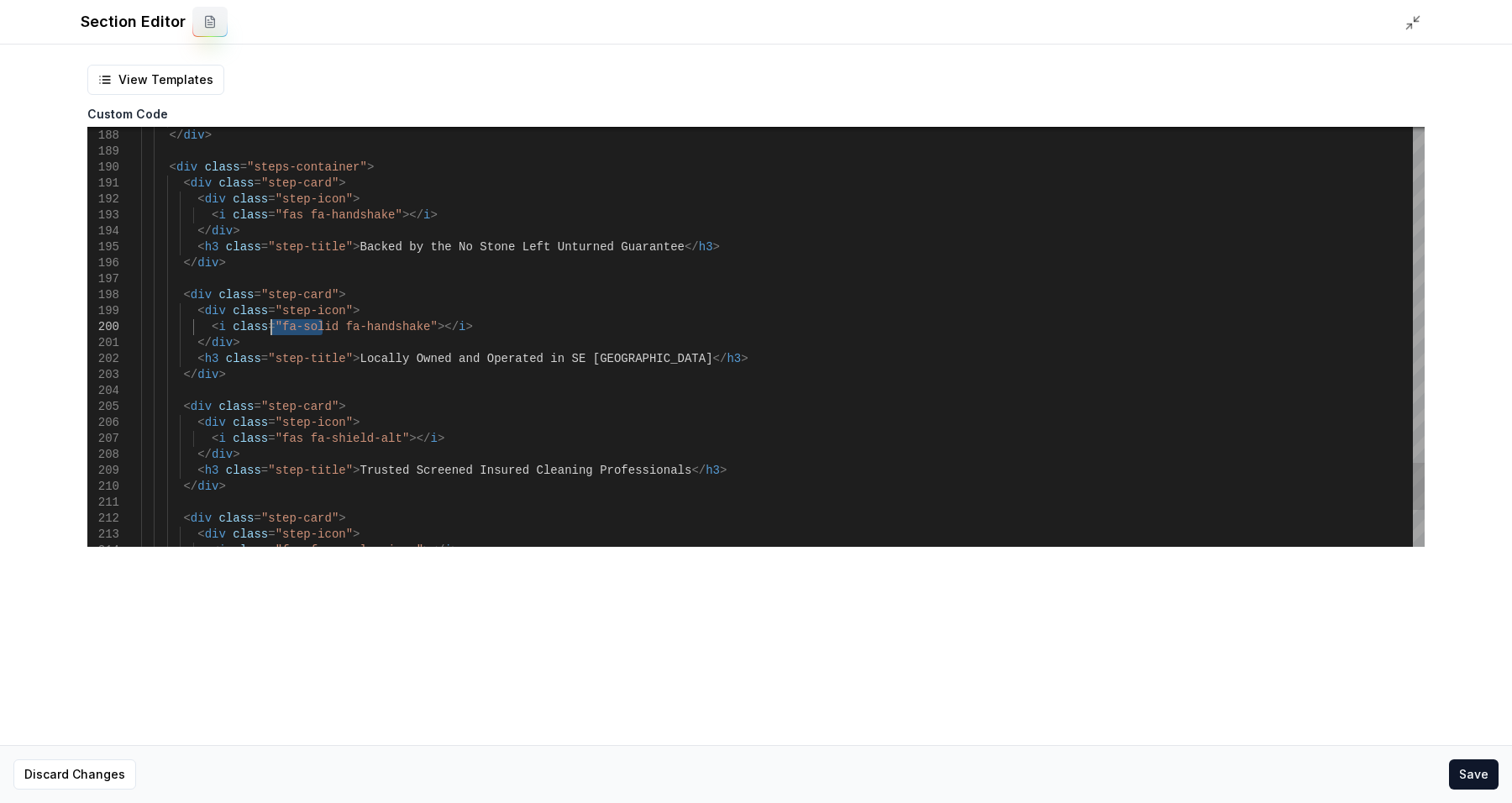 drag, startPoint x: 321, startPoint y: 328, endPoint x: 271, endPoint y: 326, distance: 50.03998 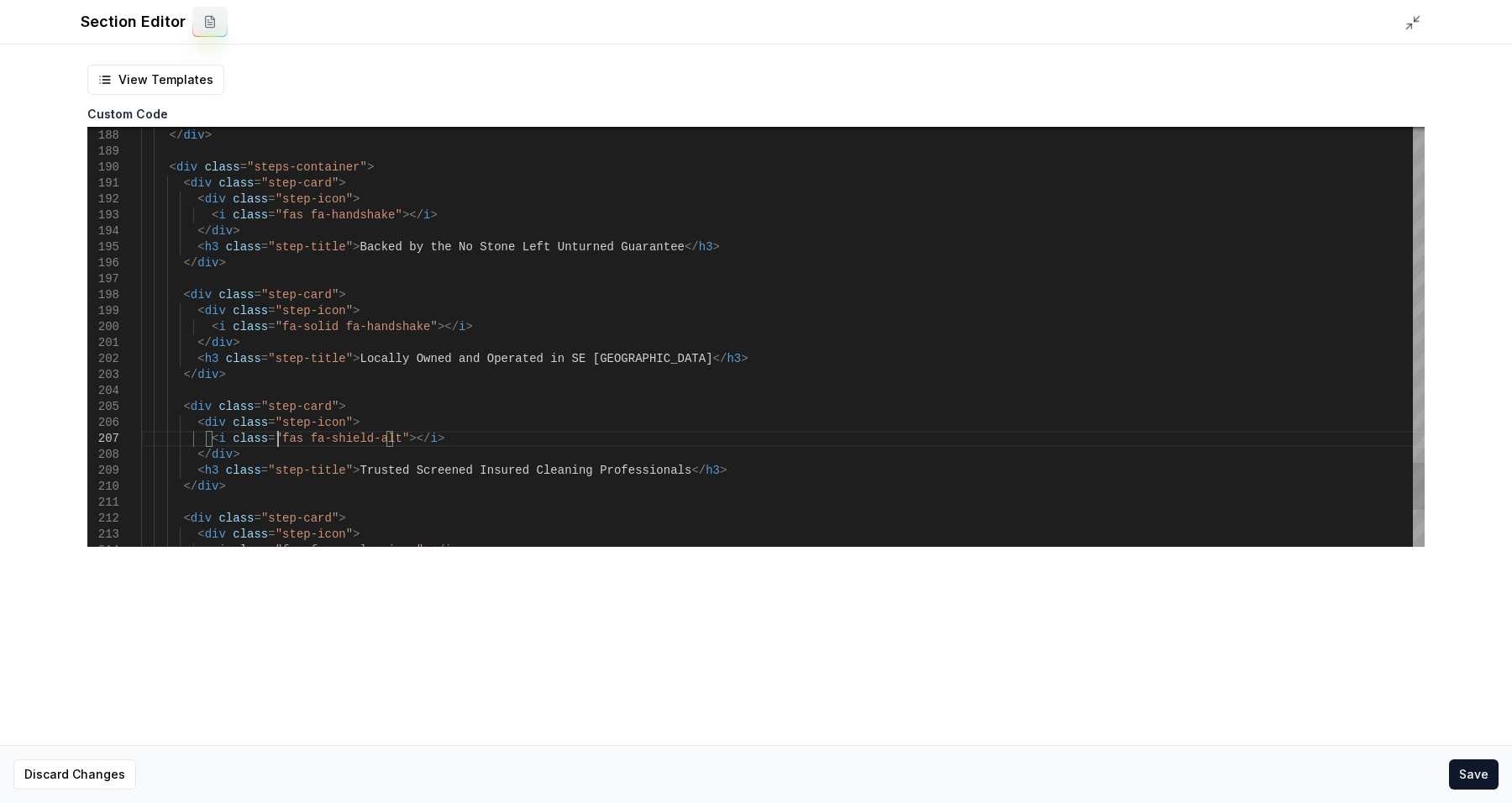 click on "< h2   class = "main-heading" > The White Stone Advantage </ h2 >      </ div >      < div   class = "steps-container" >        < div   class = "step-card" >          < div   class = "step-icon" >            < i   class = "fas fa-handshake" ></ i >          </ div >          < h3   class = "step-title" > Backed by the No Stone Left Unturned Guarantee </ h3 >        </ div >        < div   class = "step-card" >          < div   class = "step-icon" >            < i   class = "fa-solid fa-handshake" ></ i >          </ div >          < h3   class = "step-title" > Locally Owned and Operated in SE WI </ h3 >        </ div >        < div   class = "step-card" >          < div   class = "step-icon" >            < i   class = "fas fa-shield-alt" ></ i >          </ div >          < h3   class = "step-title" > </ h3 >        </ >" at bounding box center (783, -989) 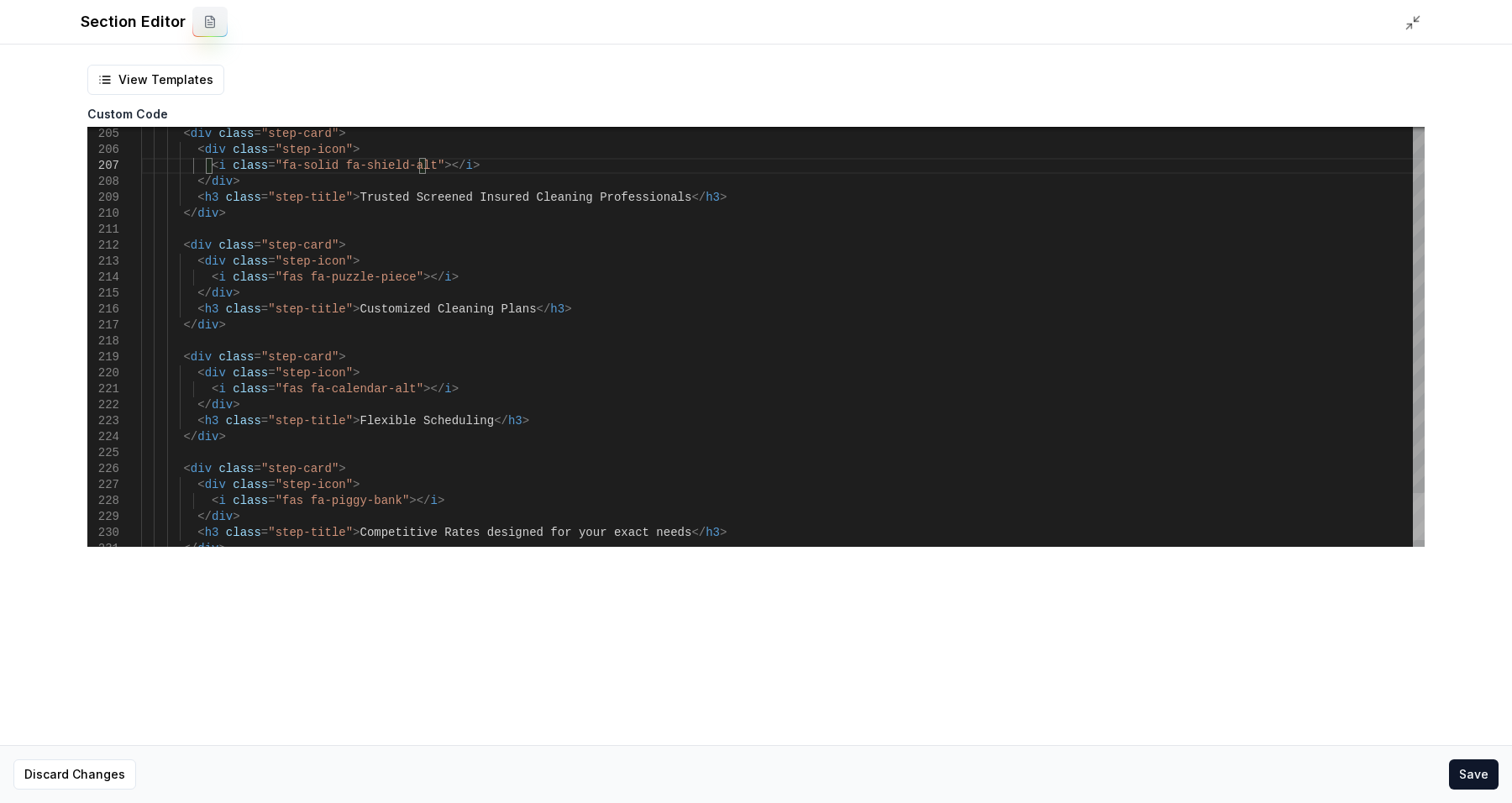 click at bounding box center (1419, 517) 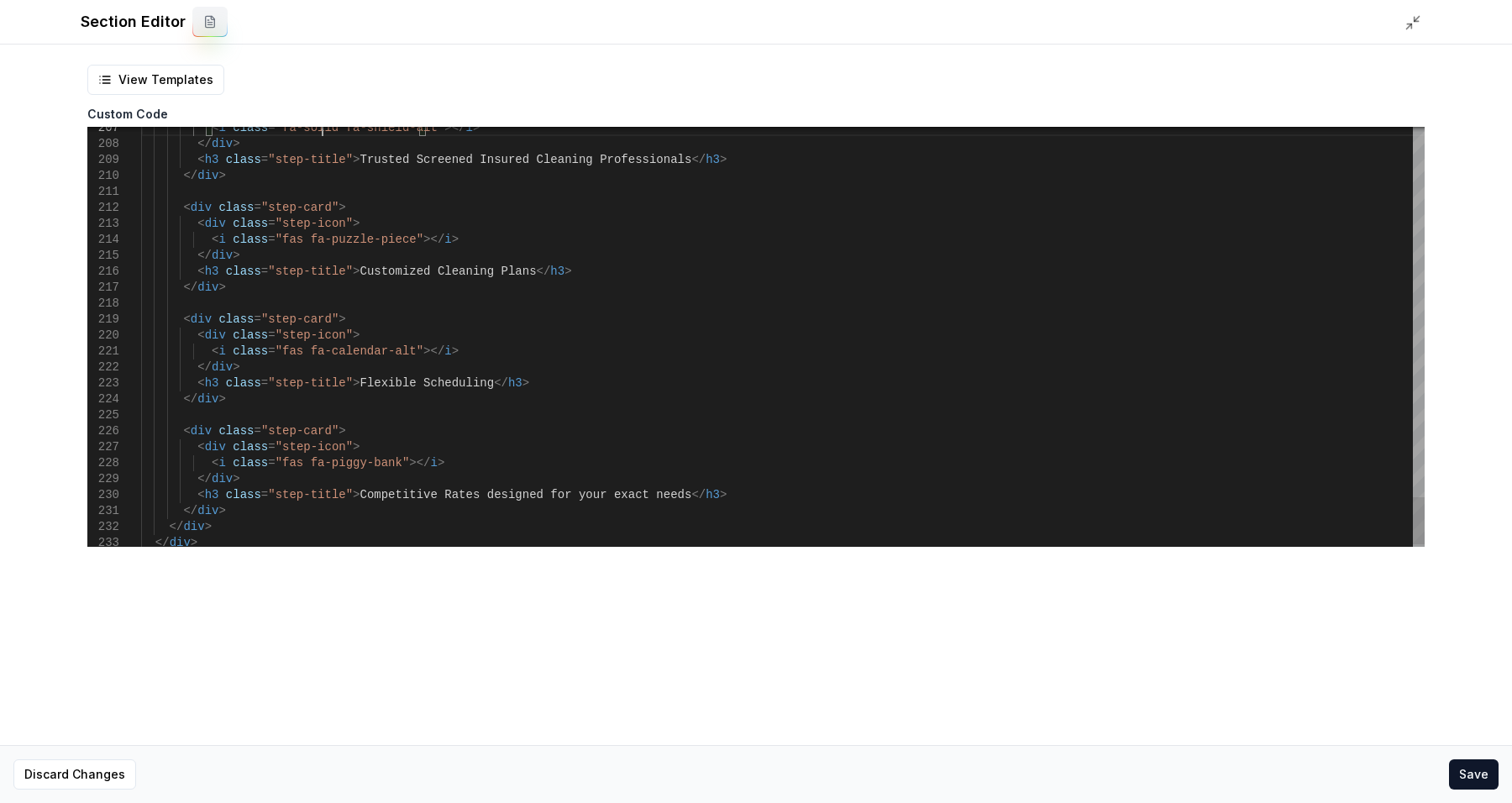 click on "< i   class = "fa-solid fa-shield-alt" ></ i >          </ div >          < h3   class = "step-title" > Trusted Screened Insured Cleaning Professionals </ h3 >        </ div >        < div   class = "step-card" >          < div   class = "step-icon" >            < i   class = "fas fa-puzzle-piece" ></ i >          </ div >          < h3   class = "step-title" > Customized Cleaning Plans </ h3 >        </ div >        < div   class = "step-card" >          < div   class = "step-icon" >            < i   class = "fas fa-calendar-alt" ></ i >          </ div >          < h3   class = "step-title" > Flexible Scheduling </ h3 >        </ div >        < div   class = "step-card" >          < div   class = "step-icon" >            < i   class = "fas fa-piggy-bank" ></ i >          </ div >          < h3   class = > </ h3" at bounding box center (783, -1300) 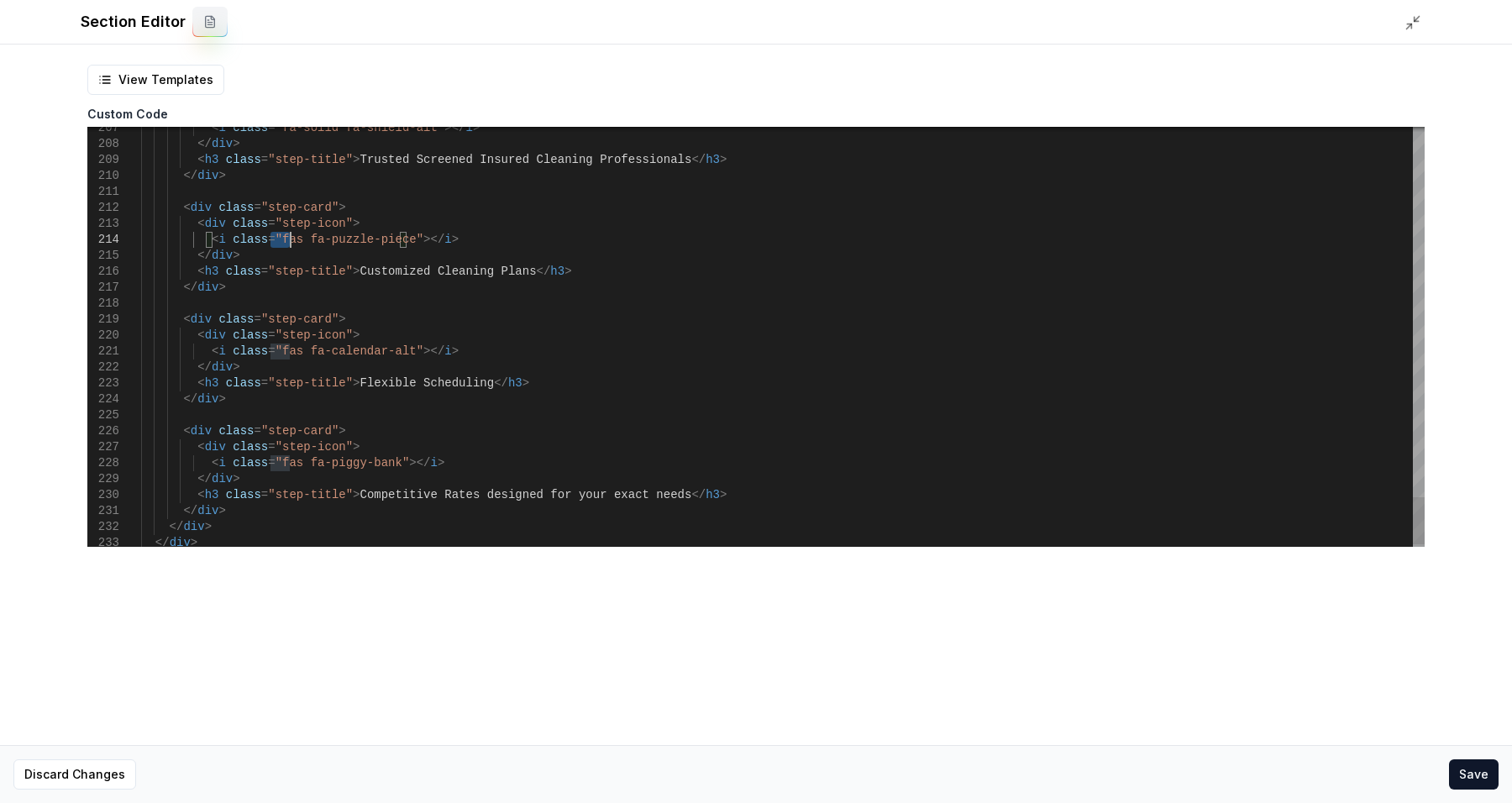 click on "< i   class = "fa-solid fa-shield-alt" ></ i >          </ div >          < h3   class = "step-title" > Trusted Screened Insured Cleaning Professionals </ h3 >        </ div >        < div   class = "step-card" >          < div   class = "step-icon" >            < i   class = "fas fa-puzzle-piece" ></ i >          </ div >          < h3   class = "step-title" > Customized Cleaning Plans </ h3 >        </ div >        < div   class = "step-card" >          < div   class = "step-icon" >            < i   class = "fas fa-calendar-alt" ></ i >          </ div >          < h3   class = "step-title" > Flexible Scheduling </ h3 >        </ div >        < div   class = "step-card" >          < div   class = "step-icon" >            < i   class = "fas fa-piggy-bank" ></ i >          </ div >          < h3   class = > </ h3" at bounding box center (783, -1300) 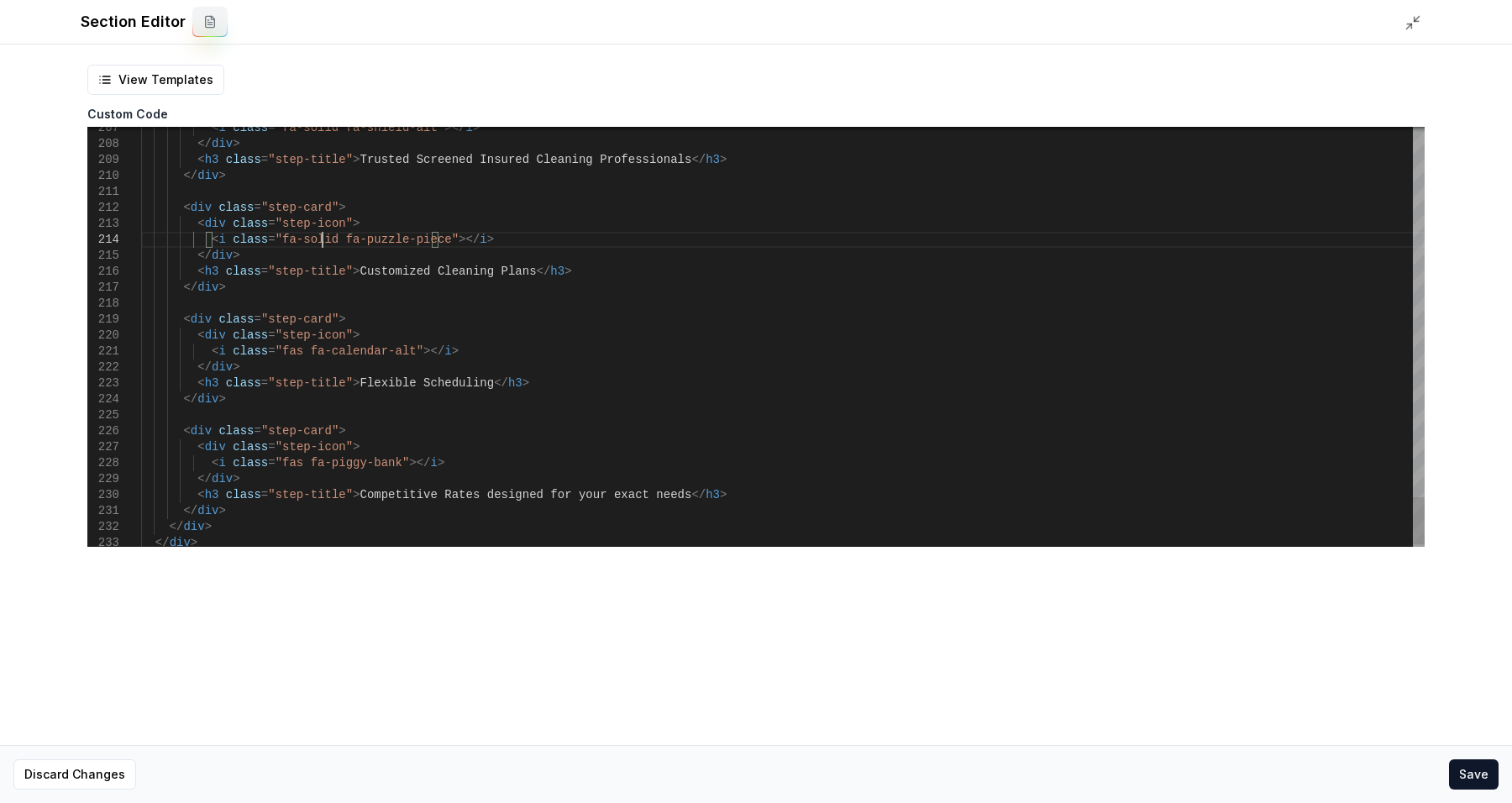 click on "< i   class = "fa-solid fa-shield-alt" ></ i >          </ div >          < h3   class = "step-title" > Trusted Screened Insured Cleaning Professionals </ h3 >        </ div >        < div   class = "step-card" >          < div   class = "step-icon" >            < i   class = "fa-solid fa-puzzle-piece" ></ i >          </ div >          < h3   class = "step-title" > Customized Cleaning Plans </ h3 >        </ div >        < div   class = "step-card" >          < div   class = "step-icon" >            < i   class = "fas fa-calendar-alt" ></ i >          </ div >          < h3   class = "step-title" > Flexible Scheduling </ h3 >        </ div >        < div   class = "step-card" >          < div   class = "step-icon" >            < i   class = "fas fa-piggy-bank" ></ i >          </ div >          < h3   class = >" at bounding box center [783, -1300] 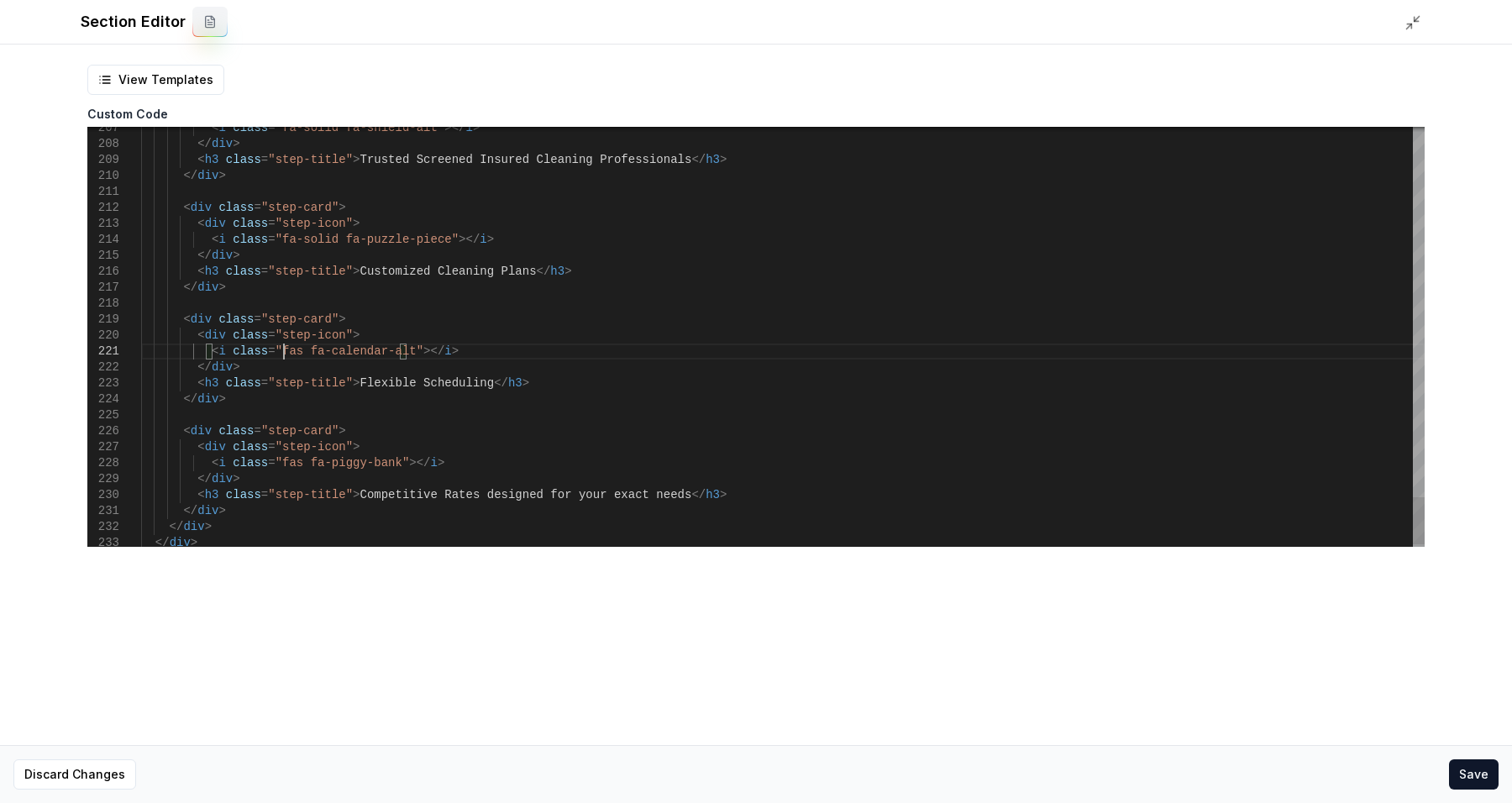click on "< i   class = "fa-solid fa-shield-alt" ></ i >          </ div >          < h3   class = "step-title" > Trusted Screened Insured Cleaning Professionals </ h3 >        </ div >        < div   class = "step-card" >          < div   class = "step-icon" >            < i   class = "fa-solid fa-puzzle-piece" ></ i >          </ div >          < h3   class = "step-title" > Customized Cleaning Plans </ h3 >        </ div >        < div   class = "step-card" >          < div   class = "step-icon" >            < i   class = "fas fa-calendar-alt" ></ i >          </ div >          < h3   class = "step-title" > Flexible Scheduling </ h3 >        </ div >        < div   class = "step-card" >          < div   class = "step-icon" >            < i   class = "fas fa-piggy-bank" ></ i >          </ div >          < h3   class = >" at bounding box center [783, -1300] 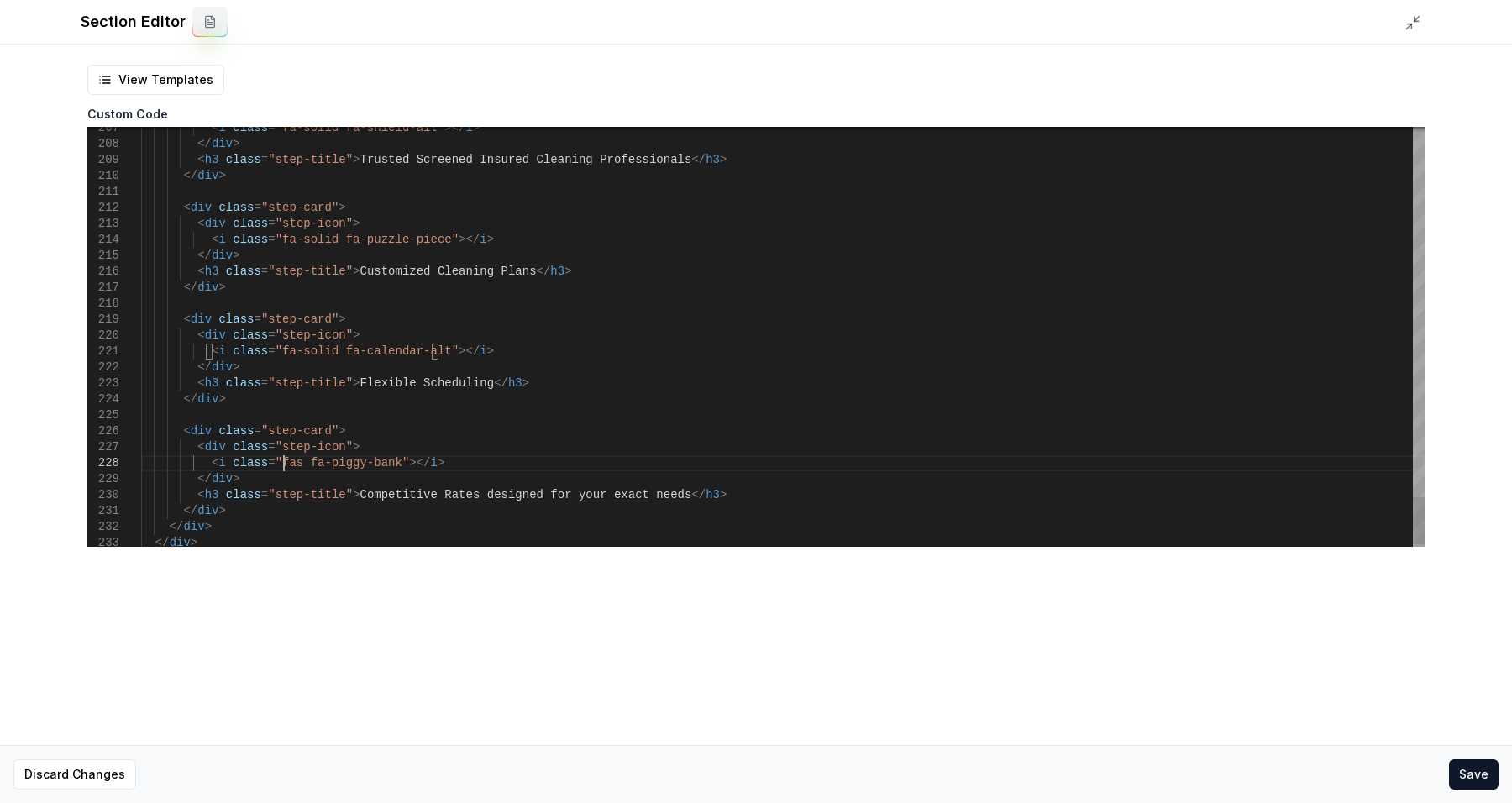 click on "< i   class = "fa-solid fa-shield-alt" ></ i >          </ div >          < h3   class = "step-title" > Trusted Screened Insured Cleaning Professionals </ h3 >        </ div >        < div   class = "step-card" >          < div   class = "step-icon" >            < i   class = "fa-solid fa-puzzle-piece" ></ i >          </ div >          < h3   class = "step-title" > Customized Cleaning Plans </ h3 >        </ div >        < div   class = "step-card" >          < div   class = "step-icon" >            < i   class = "fa-solid fa-calendar-alt" ></ i >          </ div >          < h3   class = "step-title" > Flexible Scheduling </ h3 >        </ div >        < div   class = "step-card" >          < div   class = "step-icon" >            < i   class = "fas fa-piggy-bank" ></ i >          </ div >          < h3   class" at bounding box center (783, -1300) 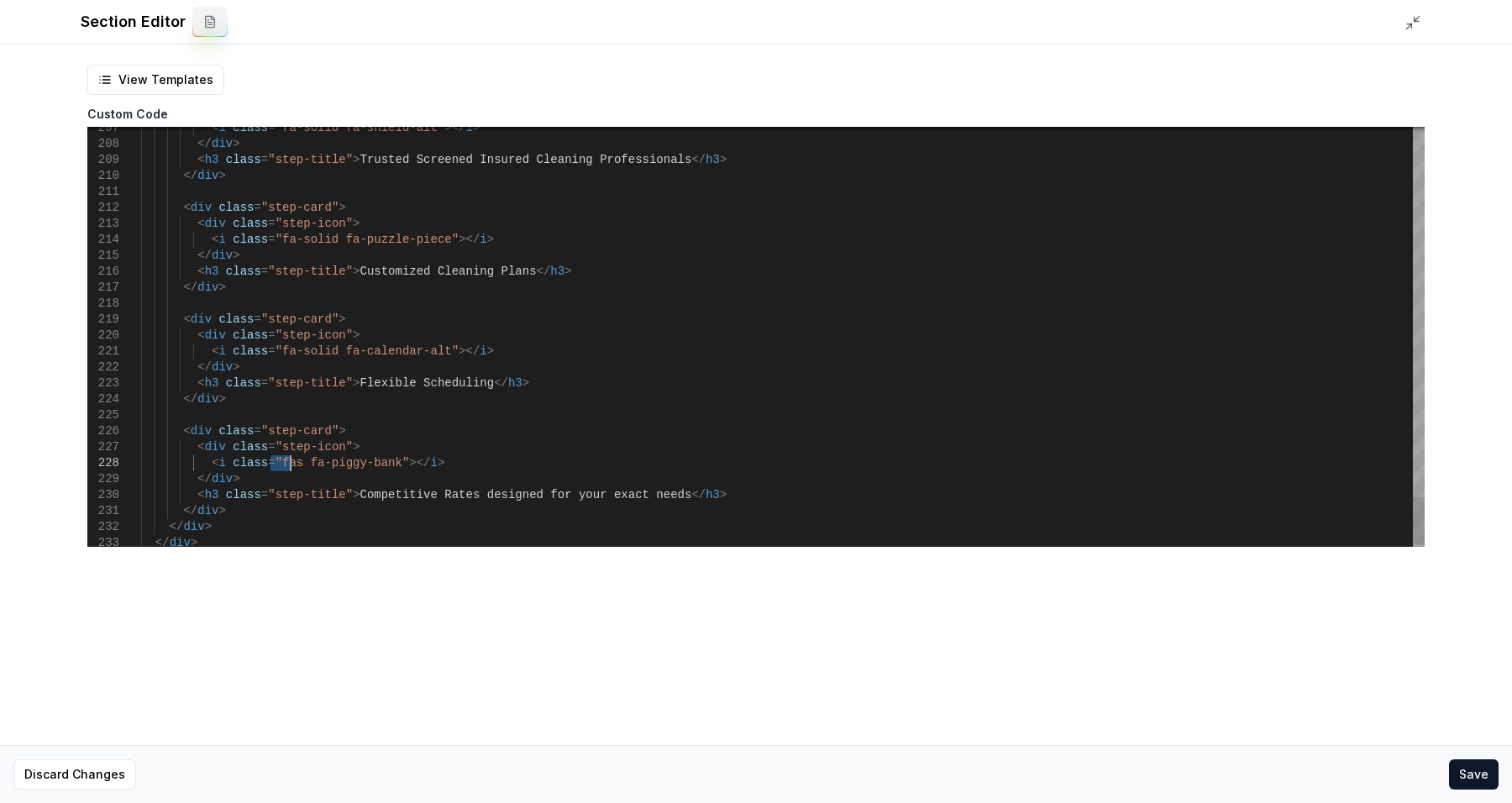 click on "< i   class = "fa-solid fa-shield-alt" ></ i >          </ div >          < h3   class = "step-title" > Trusted Screened Insured Cleaning Professionals </ h3 >        </ div >        < div   class = "step-card" >          < div   class = "step-icon" >            < i   class = "fa-solid fa-puzzle-piece" ></ i >          </ div >          < h3   class = "step-title" > Customized Cleaning Plans </ h3 >        </ div >        < div   class = "step-card" >          < div   class = "step-icon" >            < i   class = "fa-solid fa-calendar-alt" ></ i >          </ div >          < h3   class = "step-title" > Flexible Scheduling </ h3 >        </ div >        < div   class = "step-card" >          < div   class = "step-icon" >            < i   class = "fas fa-piggy-bank" ></ i >          </ div >          < h3   class" at bounding box center [783, -1300] 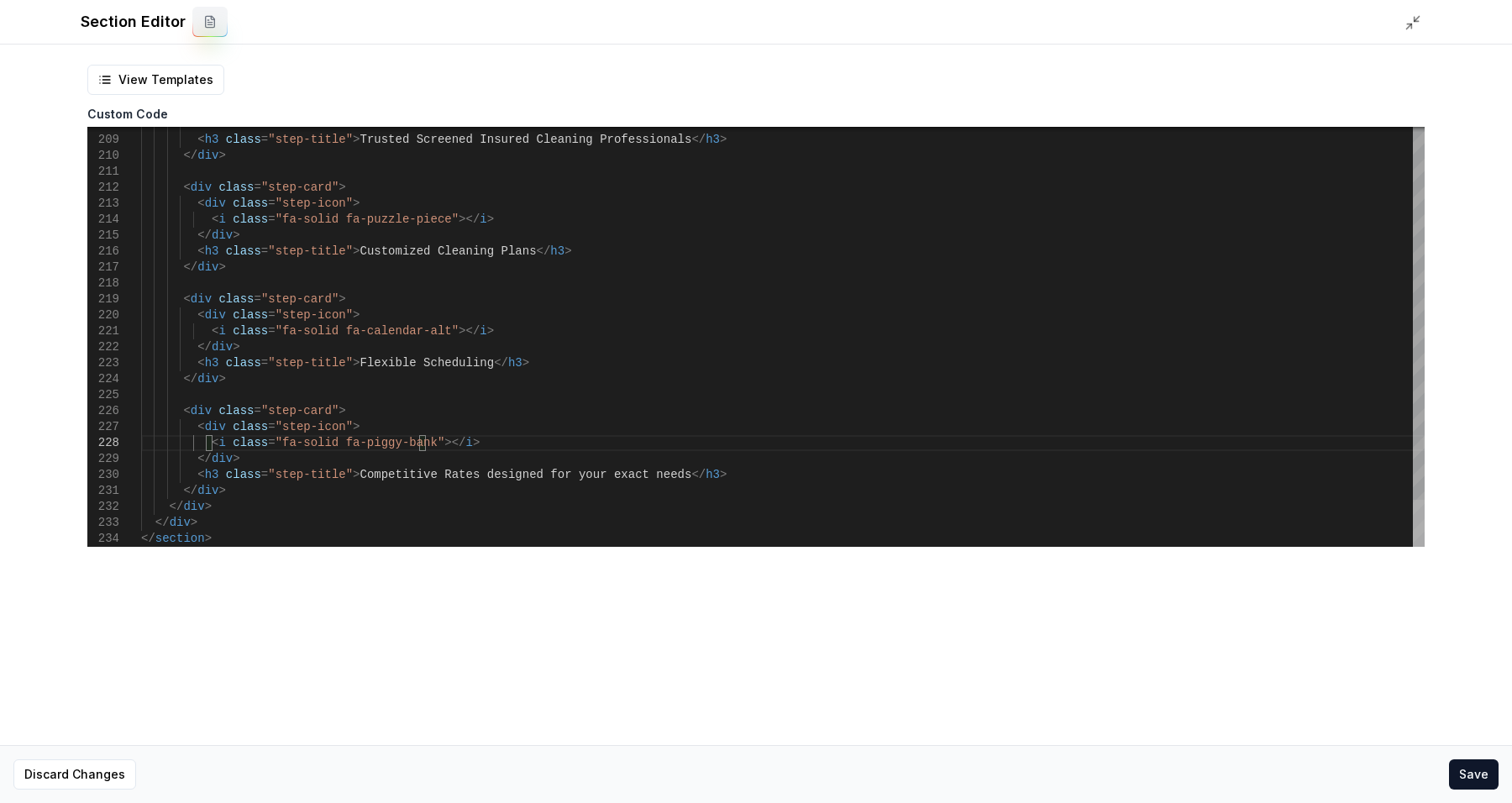 click at bounding box center (1419, 523) 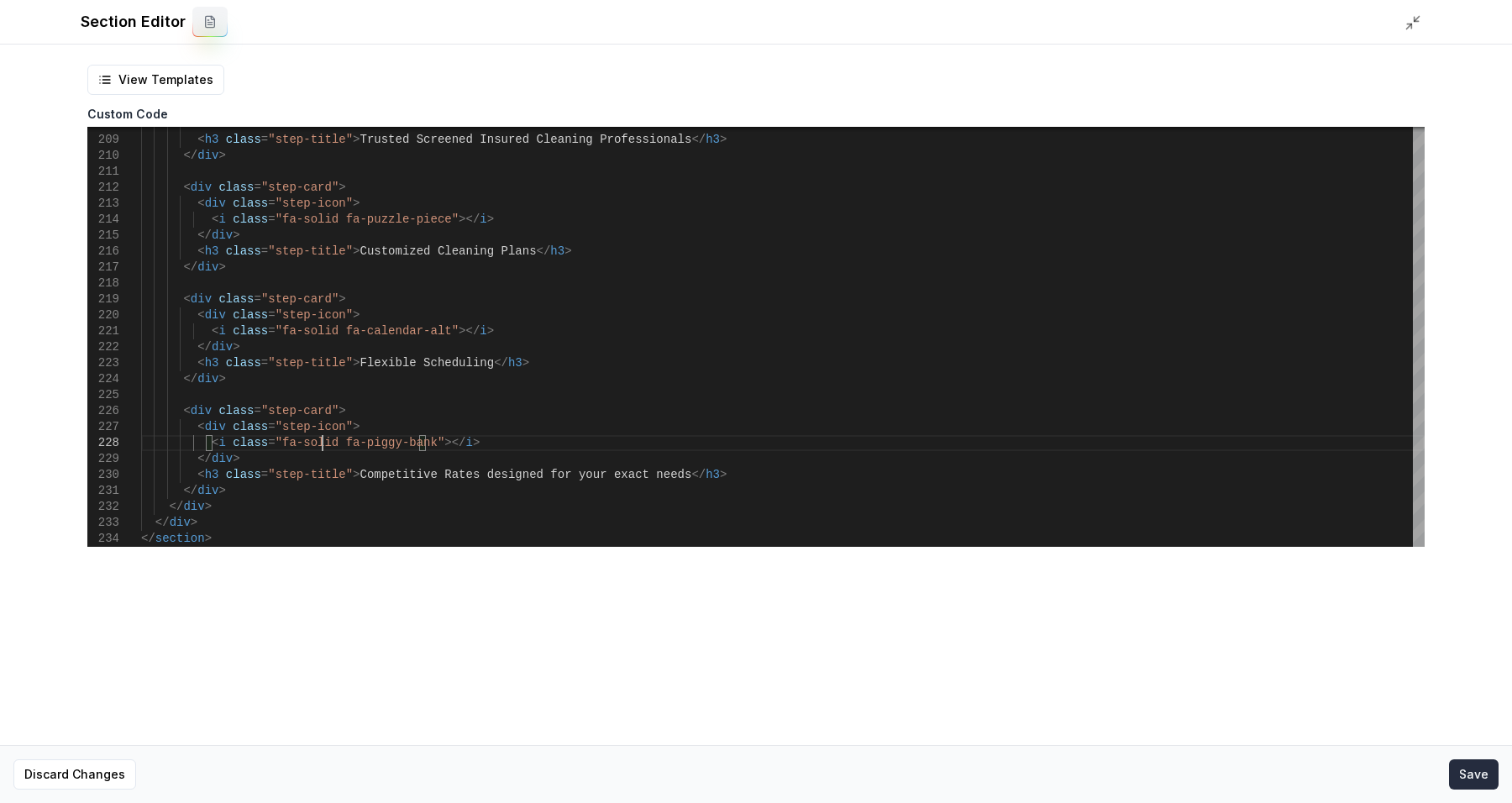 click on "Save" at bounding box center (1473, 774) 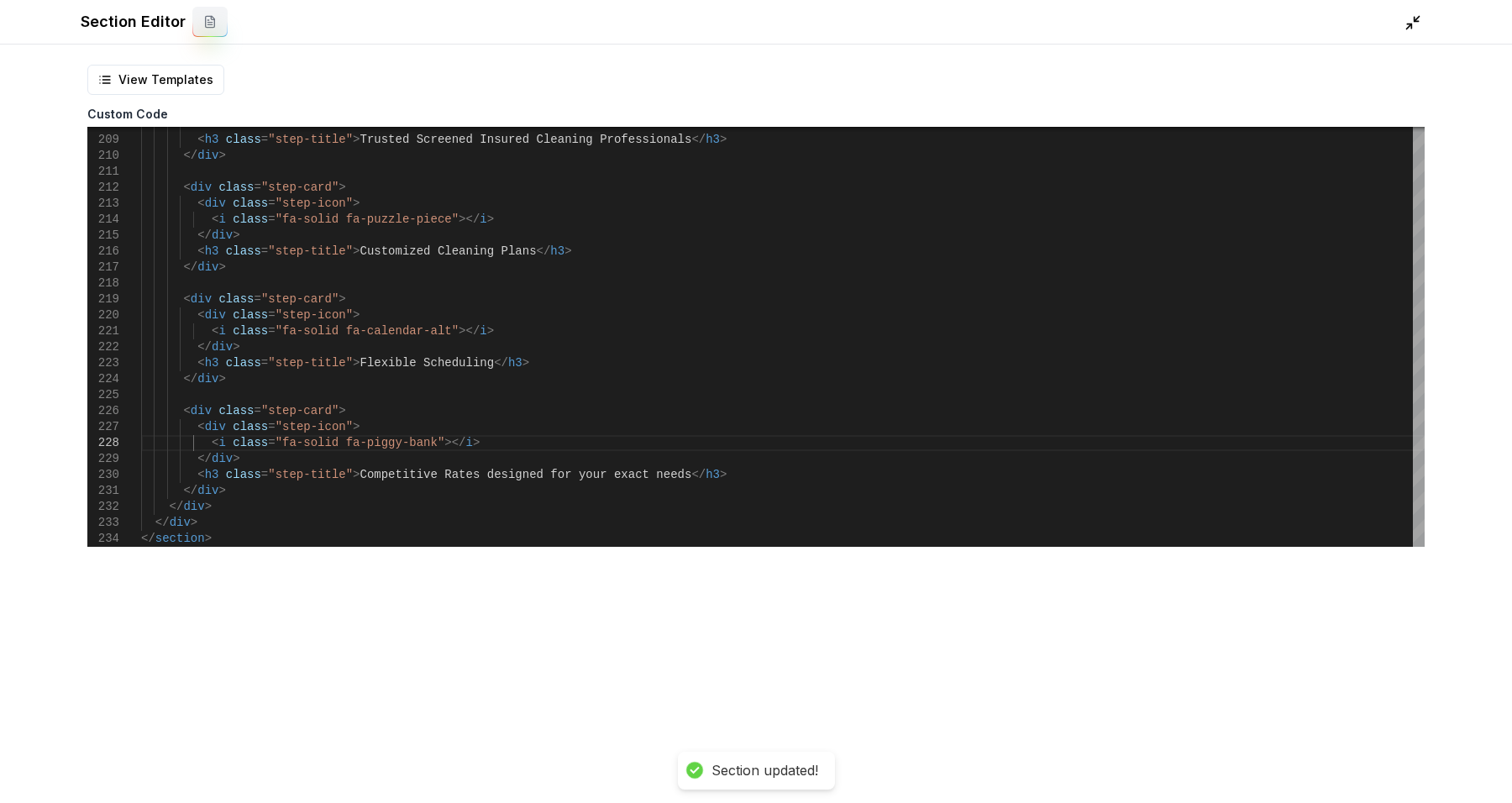 drag, startPoint x: 1419, startPoint y: 8, endPoint x: 1415, endPoint y: 22, distance: 14.56022 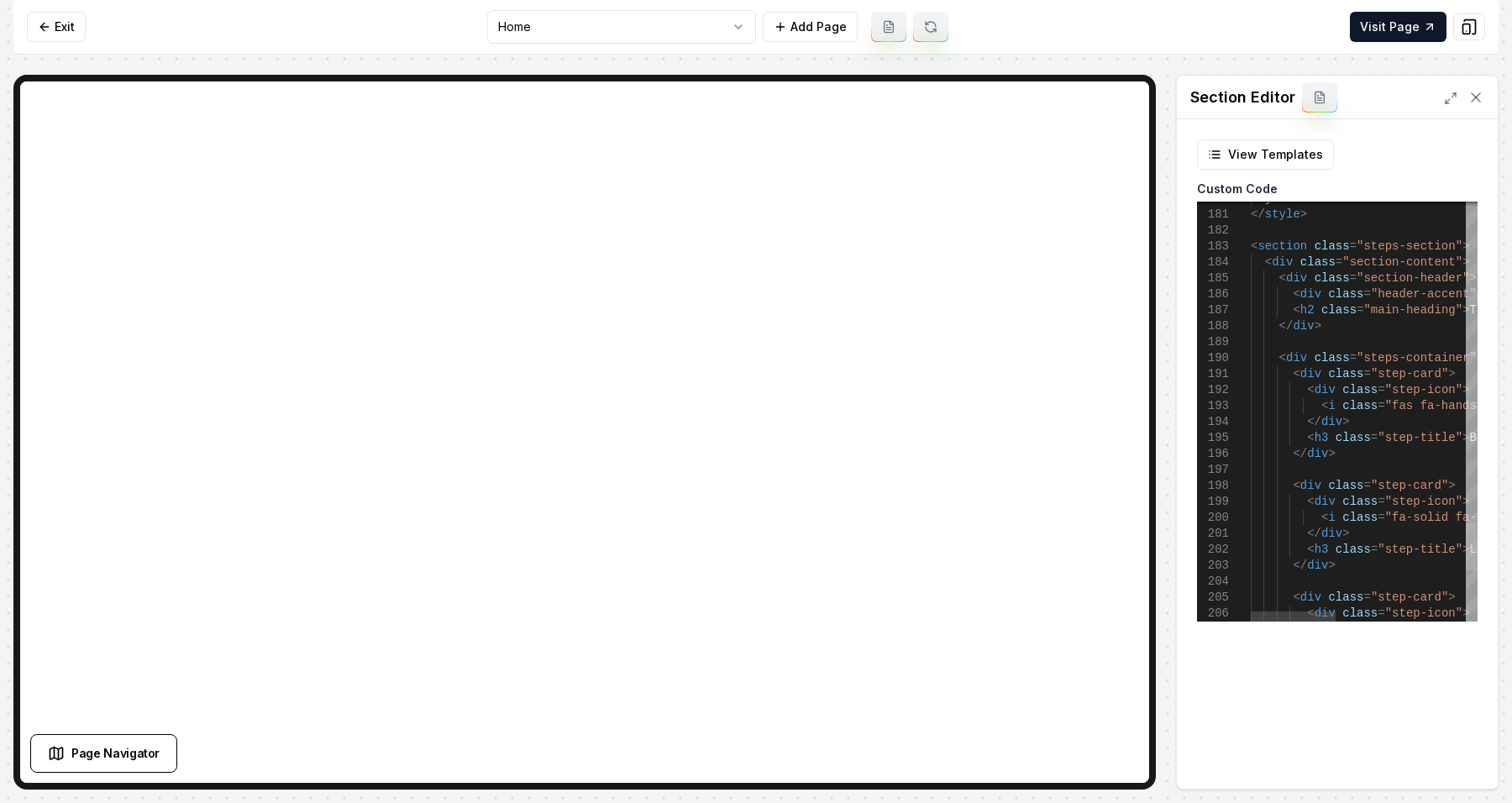 click at bounding box center [1472, 547] 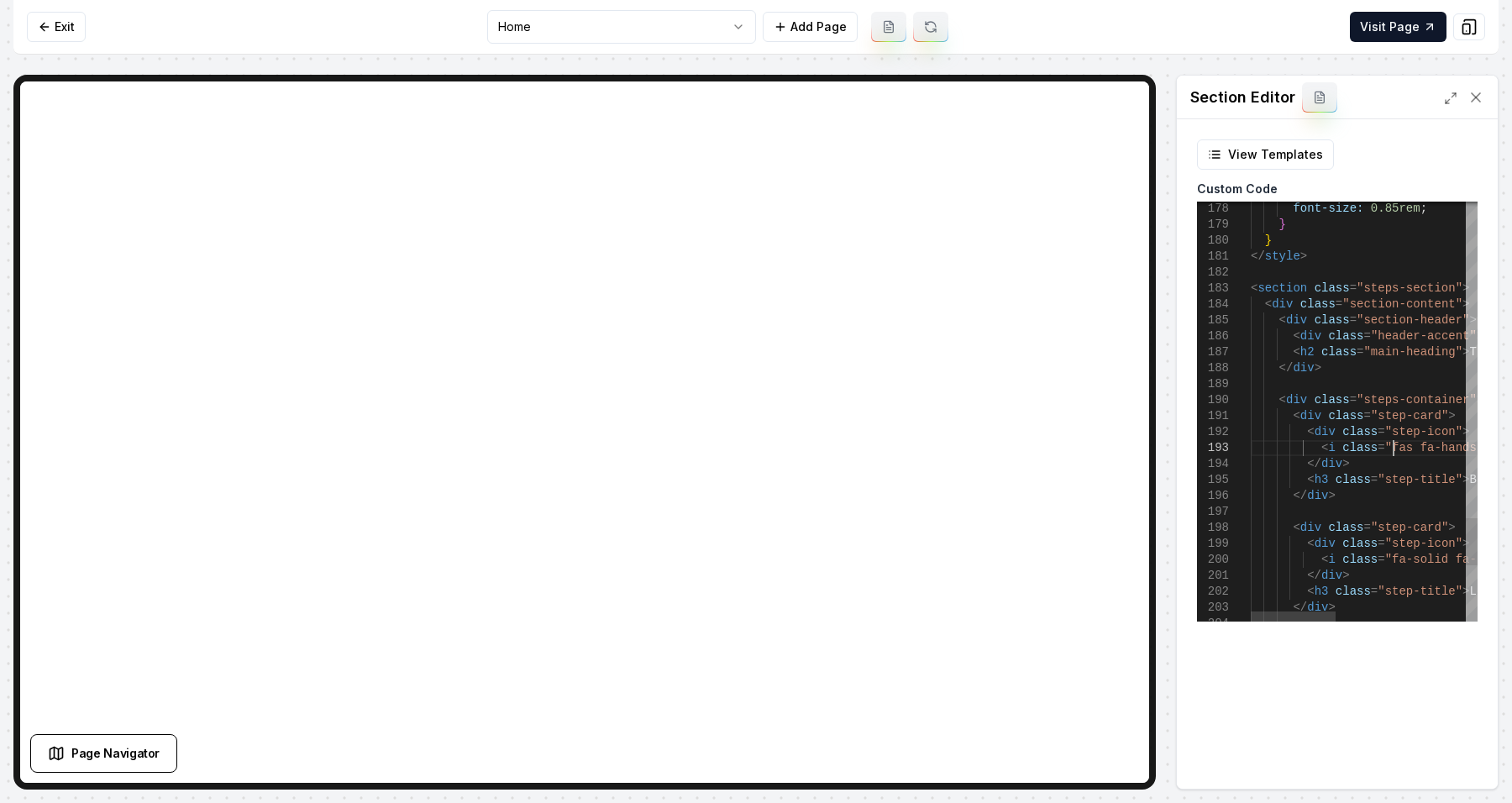 scroll, scrollTop: 0, scrollLeft: 181, axis: horizontal 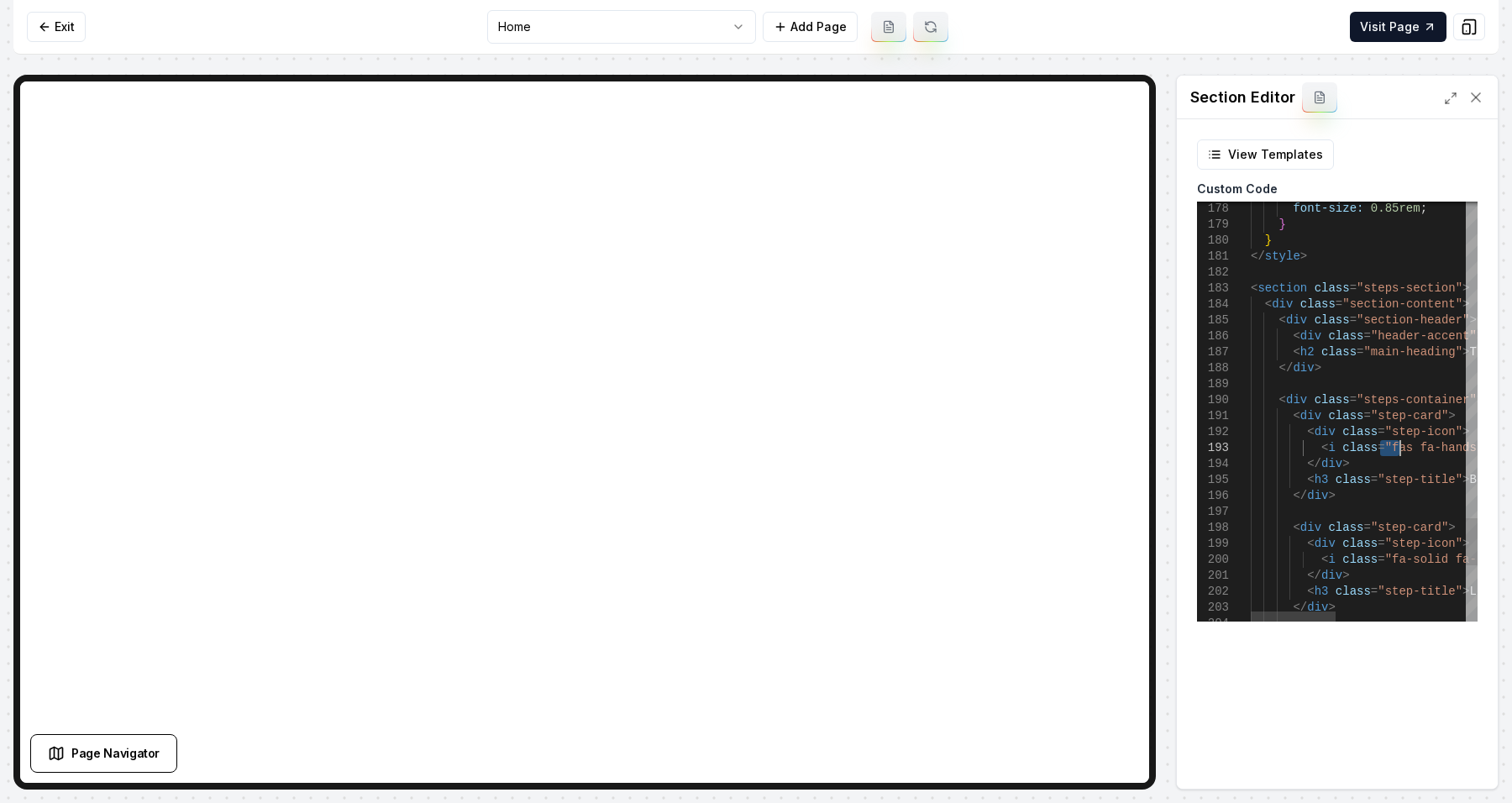click on "</ div >          < h3   class = "step-title" > Locally Owned and Operated in SE WI </ h3 >          </ div >            < i   class = "fa-solid fa-handshake" ></ i >          < div   class = "step-icon" >        < div   class = "step-card" >        </ div >          < h3   class = "step-title" > Backed by the No Stone Left Unturned Guarantee </ h3 >          </ div >            < i   class = "fas fa-handshake" ></ i >          < div   class = "step-icon" >        < div   class = "step-card" >      < div   class = "steps-container" >      </ div >        < h2   class = "main-heading" > The White Stone Advantage </ h2 >        < div   class = "header-accent" ></ div >      < div   class = "section-header" >    < div   class = "section-content" > < section   class = "steps-section" > </ style >    }      }        font-size:   0.85rem ;" at bounding box center (1537, -752) 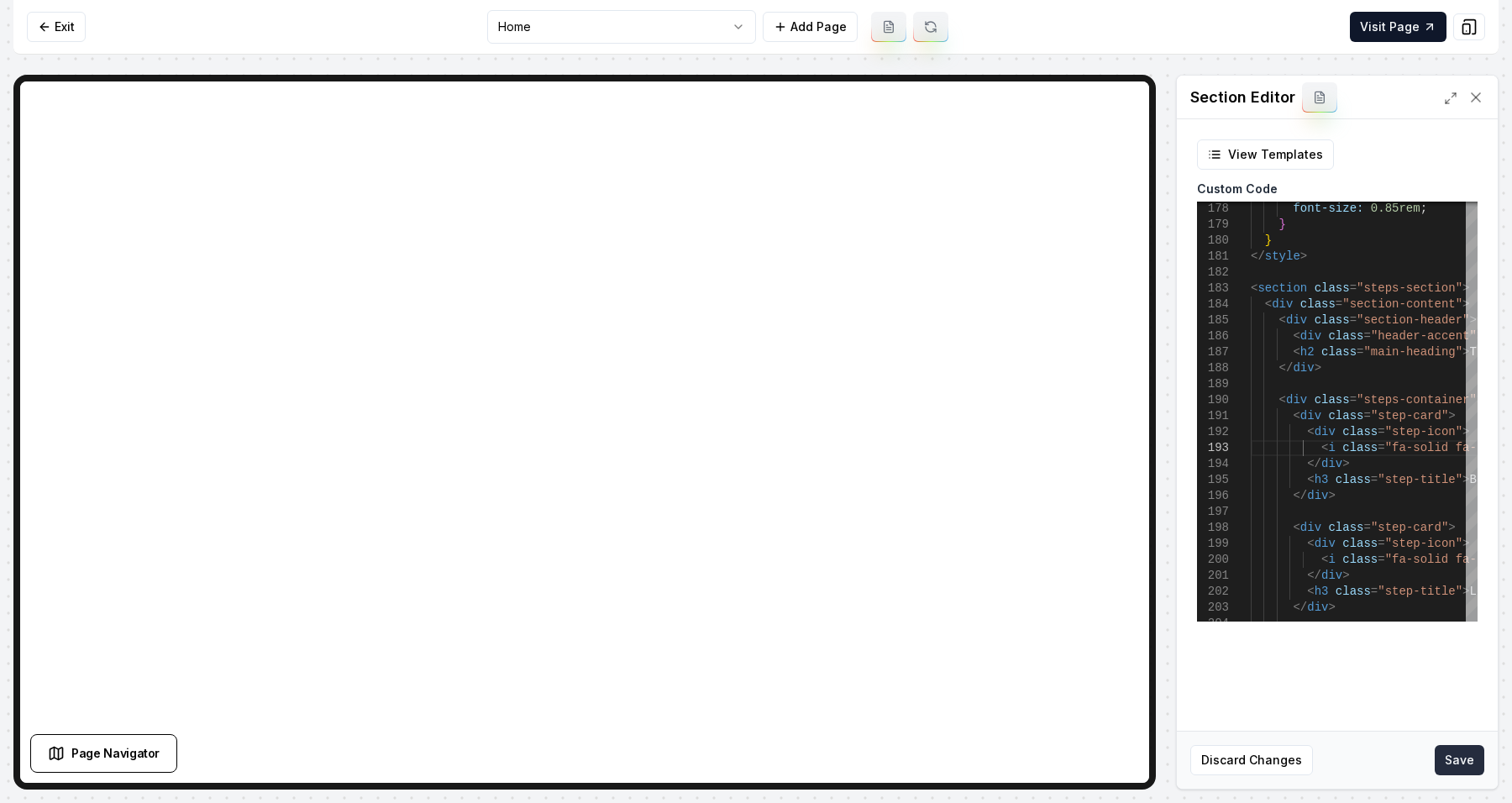 click on "Save" at bounding box center [1459, 760] 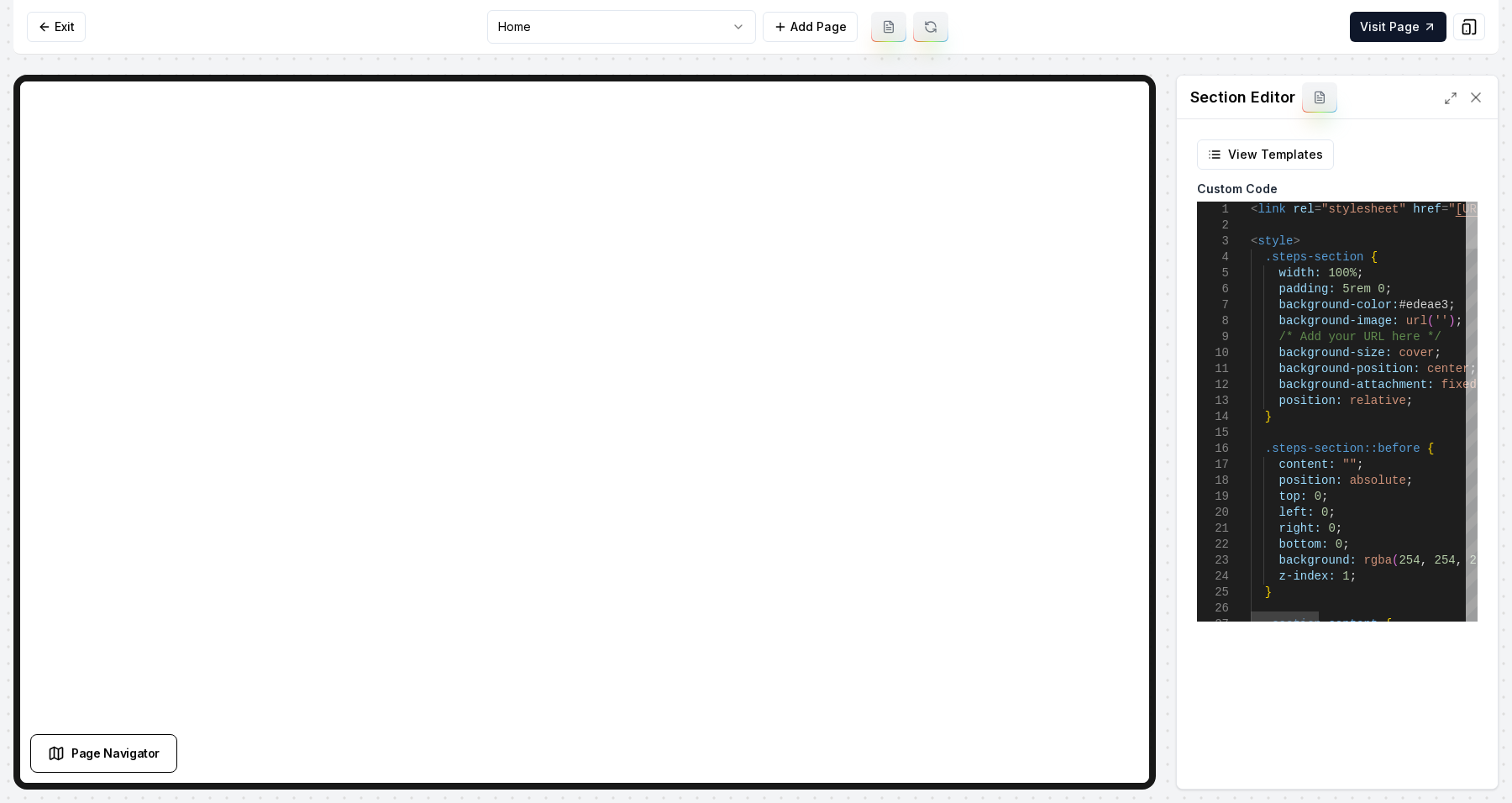 click at bounding box center (1472, 225) 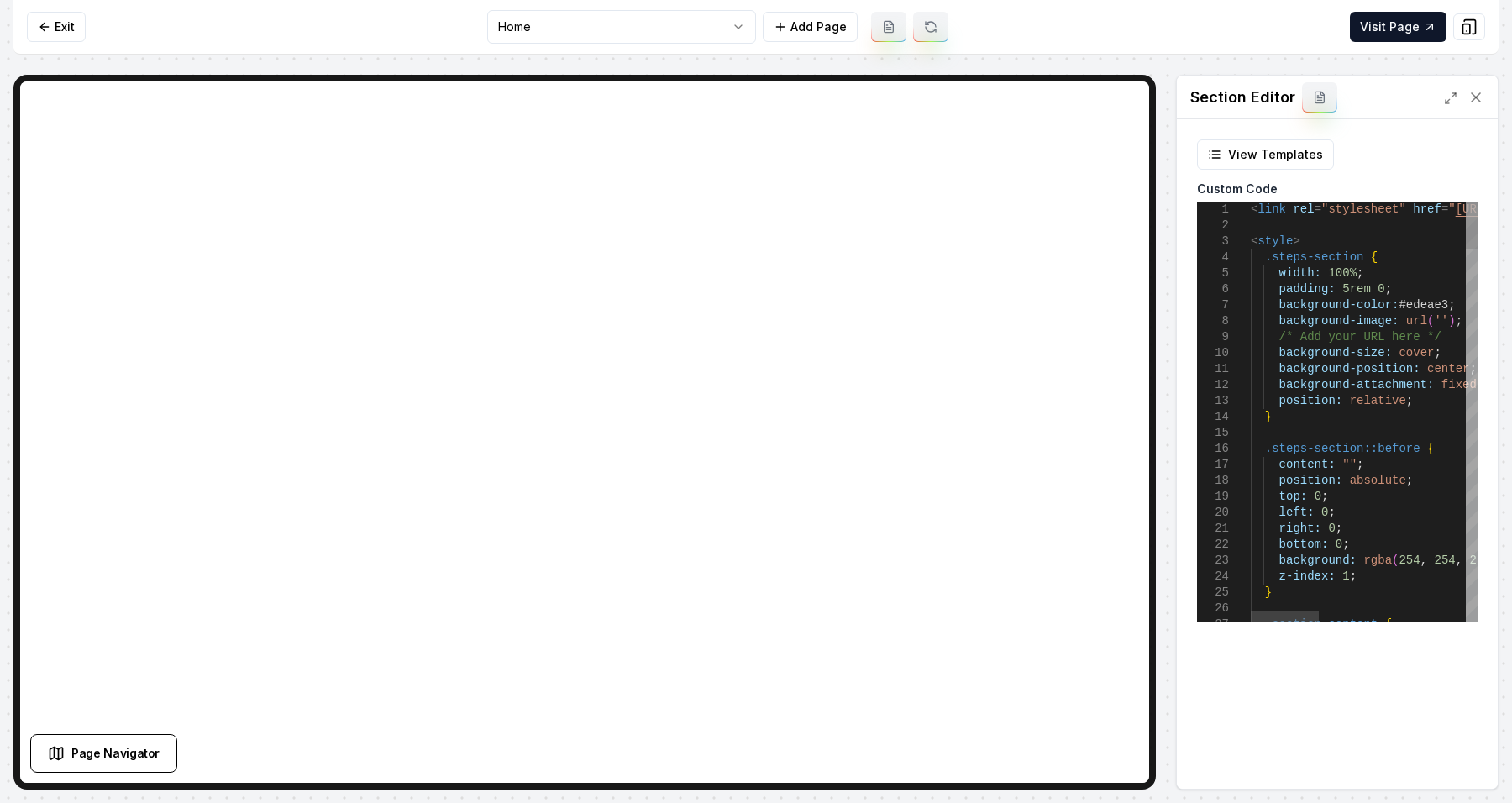 scroll, scrollTop: 0, scrollLeft: 181, axis: horizontal 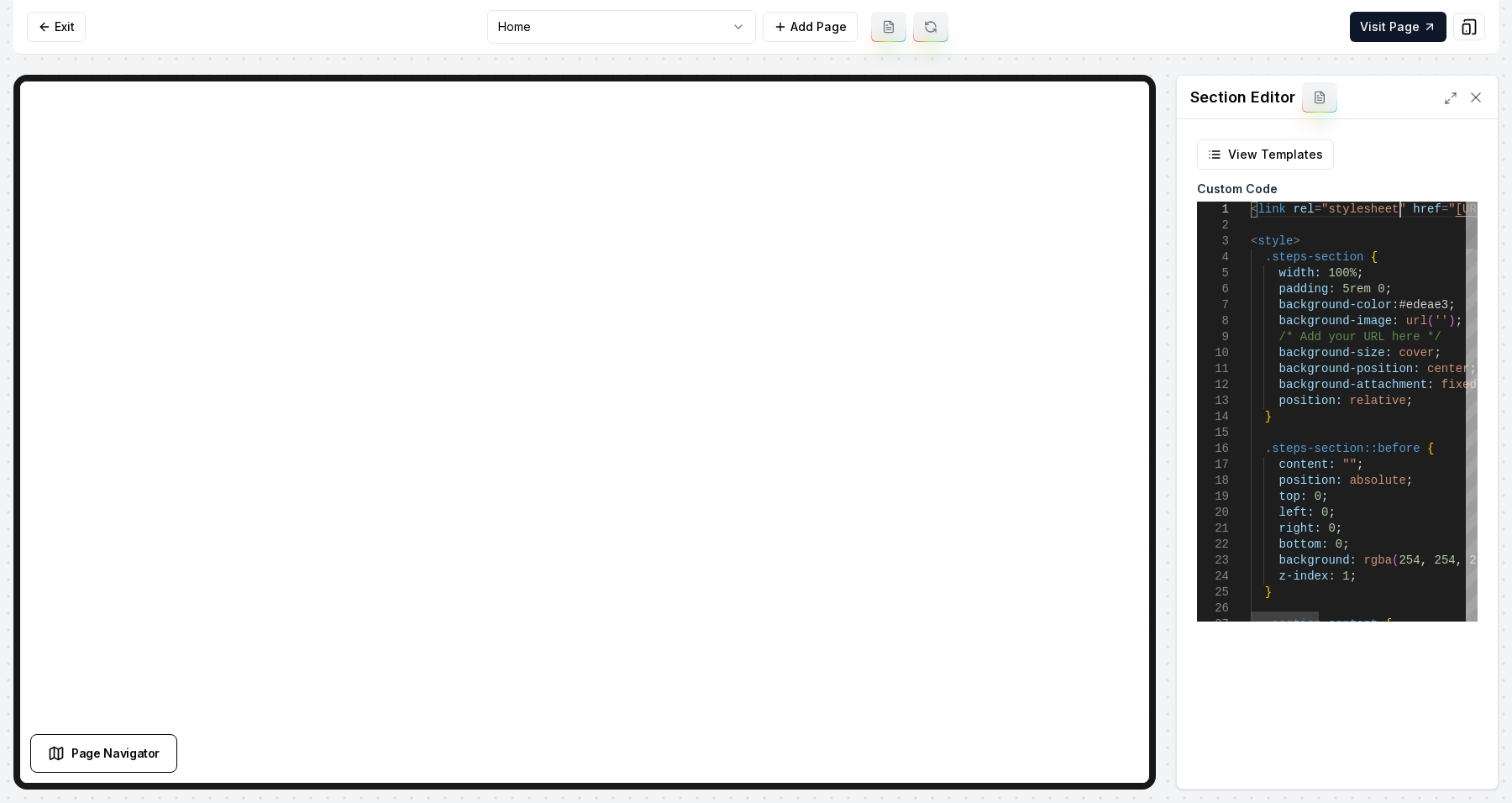 click on "< link   rel = "stylesheet"   href = " https://cdnjs.cloudflare.com/ajax/libs/font-awesom e/6.4.0/css/all.min.css " > < style >    .steps-section   {      width:   100% ;      padding:   5rem   0 ;      background-color:  #edeae3 ;      background-image:   url ( '' ) ;      /* Add your URL here */      background-size:   cover ;      background-position:   center ;      background-attachment:   fixed ;      position:   relative ;    }    .steps-section::before   {      content:   "" ;      position:   absolute ;      top:   0 ;      left:   0 ;      right:   0 ;      bottom:   0 ;      background:   rgba ( 254 ,   254 ,   254 ,   0.9 ) ;      z-index:   1 ;    }    .section-content   {" at bounding box center [1605, 2074] 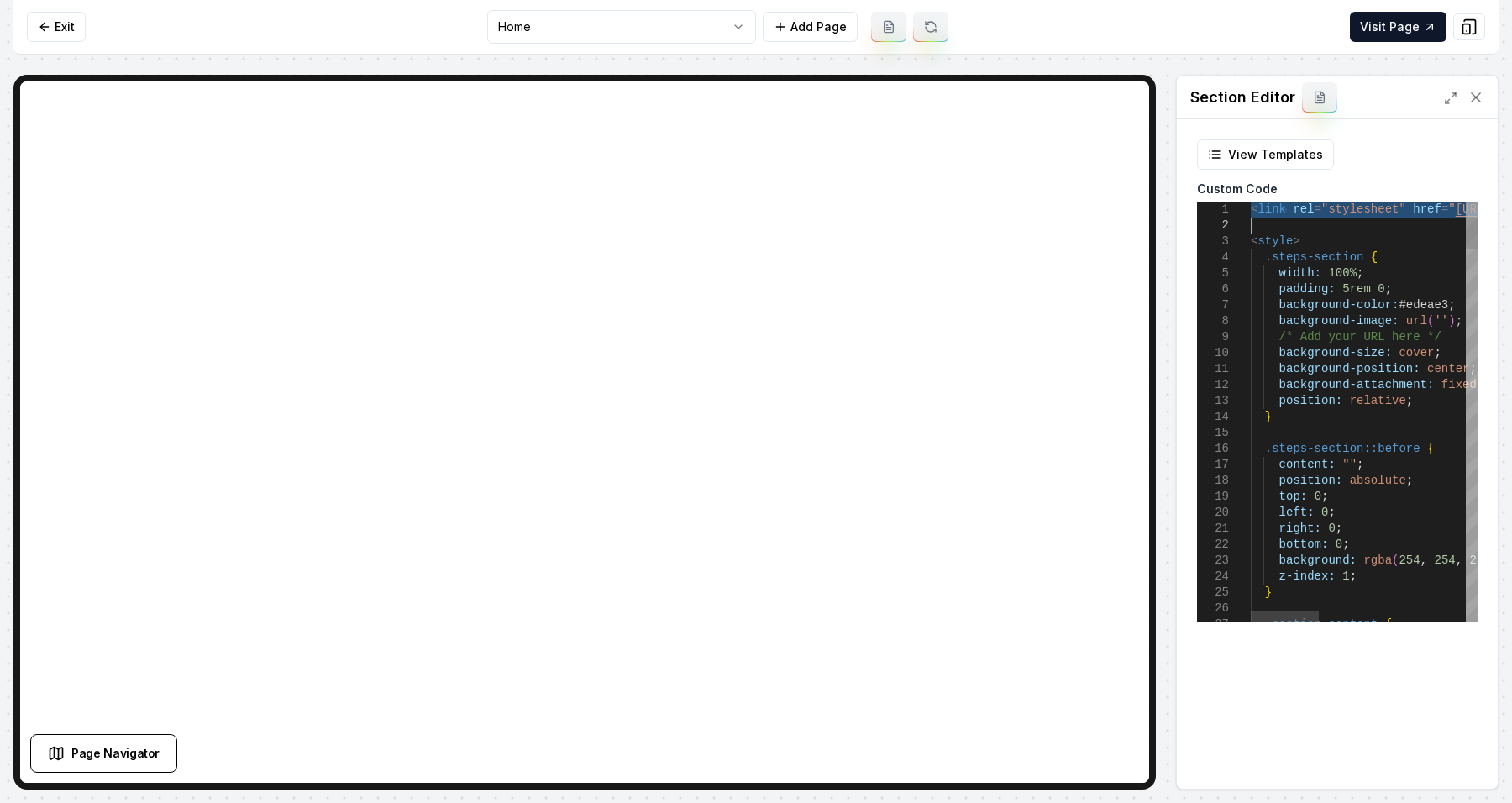 click on "< link   rel = "stylesheet"   href = " https://cdnjs.cloudflare.com/ajax/libs/font-awesom e/6.4.0/css/all.min.css " > < style >    .steps-section   {      width:   100% ;      padding:   5rem   0 ;      background-color:  #edeae3 ;      background-image:   url ( '' ) ;      /* Add your URL here */      background-size:   cover ;      background-position:   center ;      background-attachment:   fixed ;      position:   relative ;    }    .steps-section::before   {      content:   "" ;      position:   absolute ;      top:   0 ;      left:   0 ;      right:   0 ;      bottom:   0 ;      background:   rgba ( 254 ,   254 ,   254 ,   0.9 ) ;      z-index:   1 ;    }    .section-content   {" at bounding box center (1605, 2074) 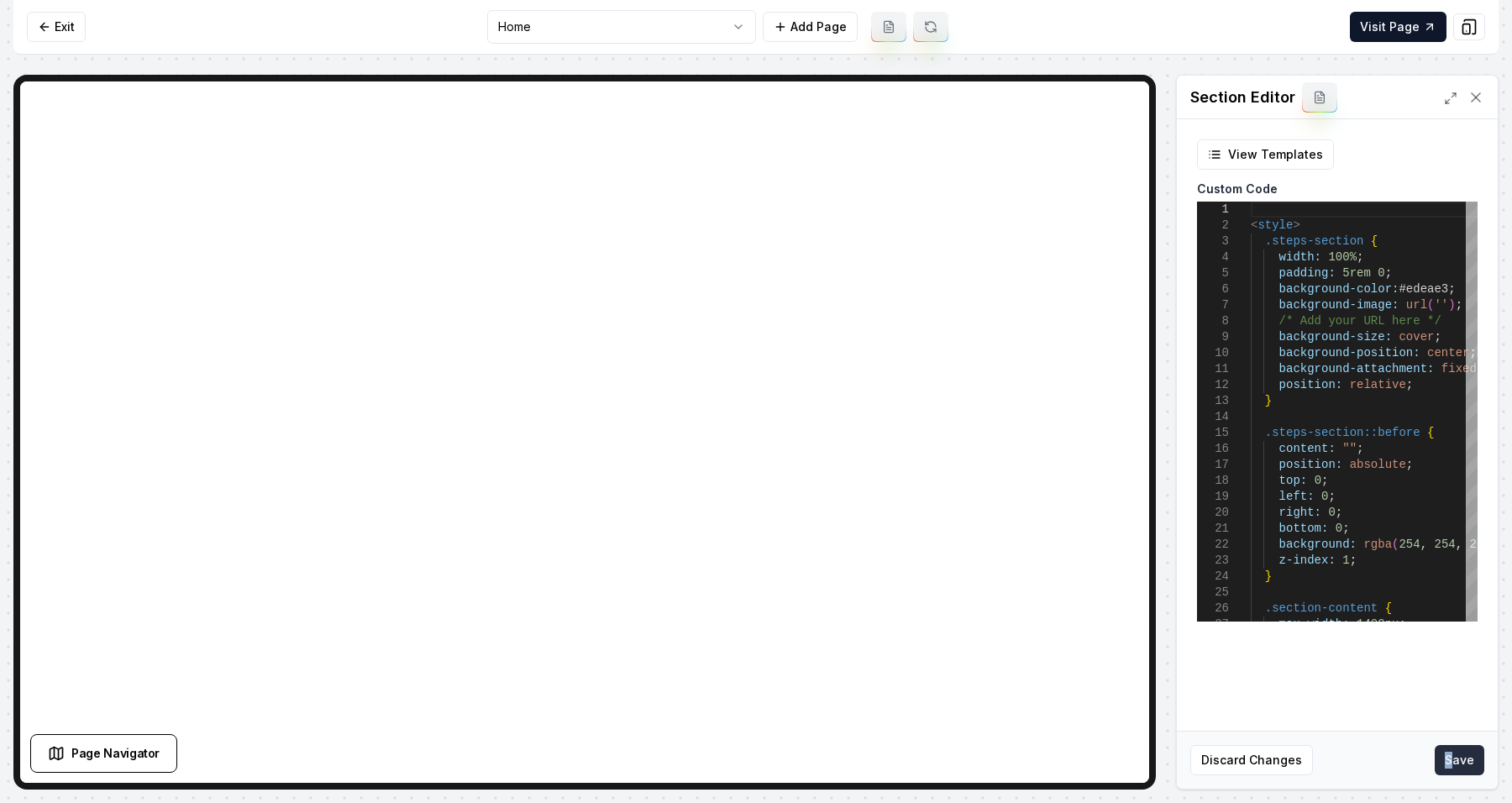 drag, startPoint x: 1435, startPoint y: 755, endPoint x: 1455, endPoint y: 764, distance: 21.931712 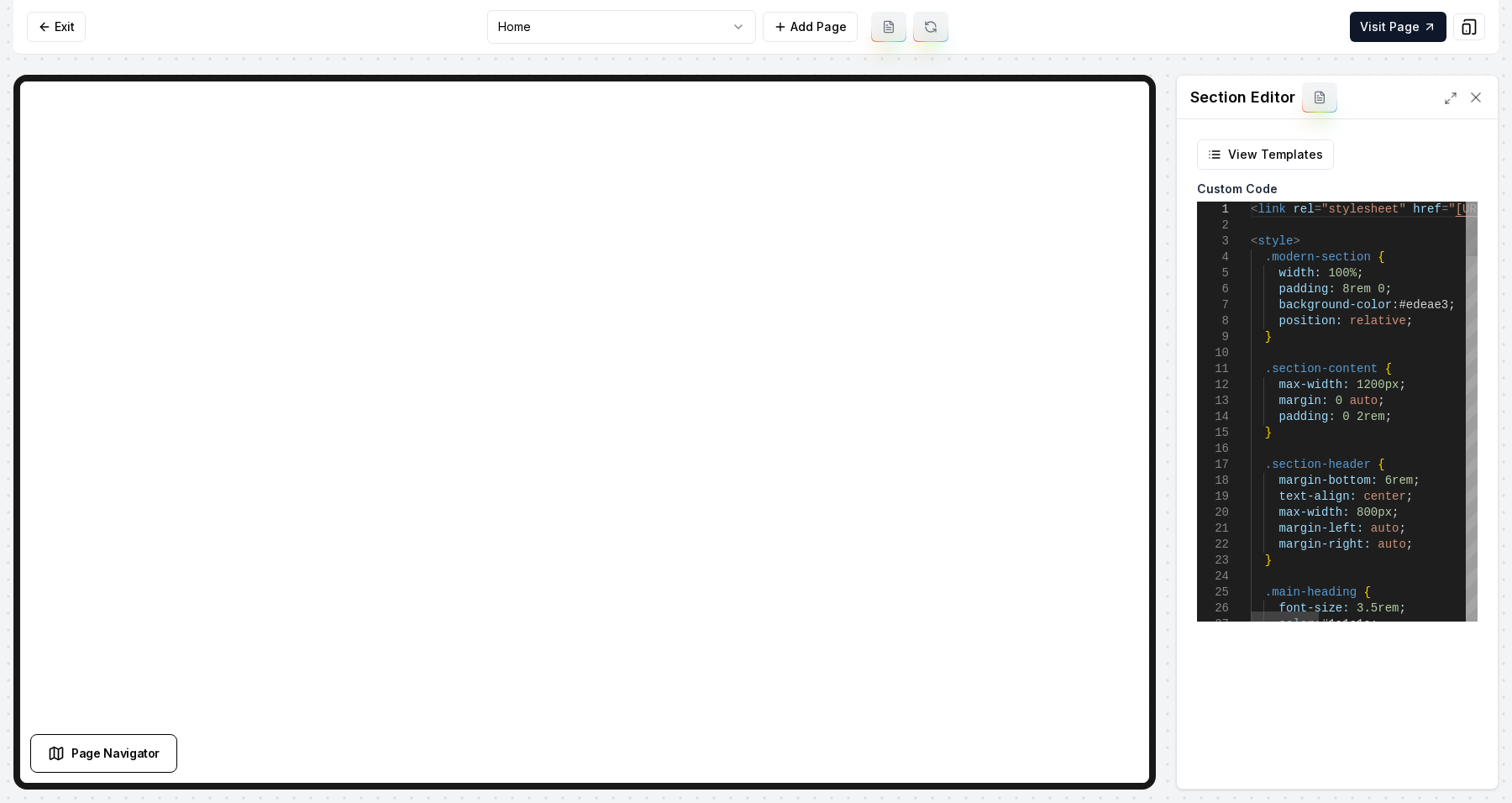 scroll, scrollTop: 0, scrollLeft: 0, axis: both 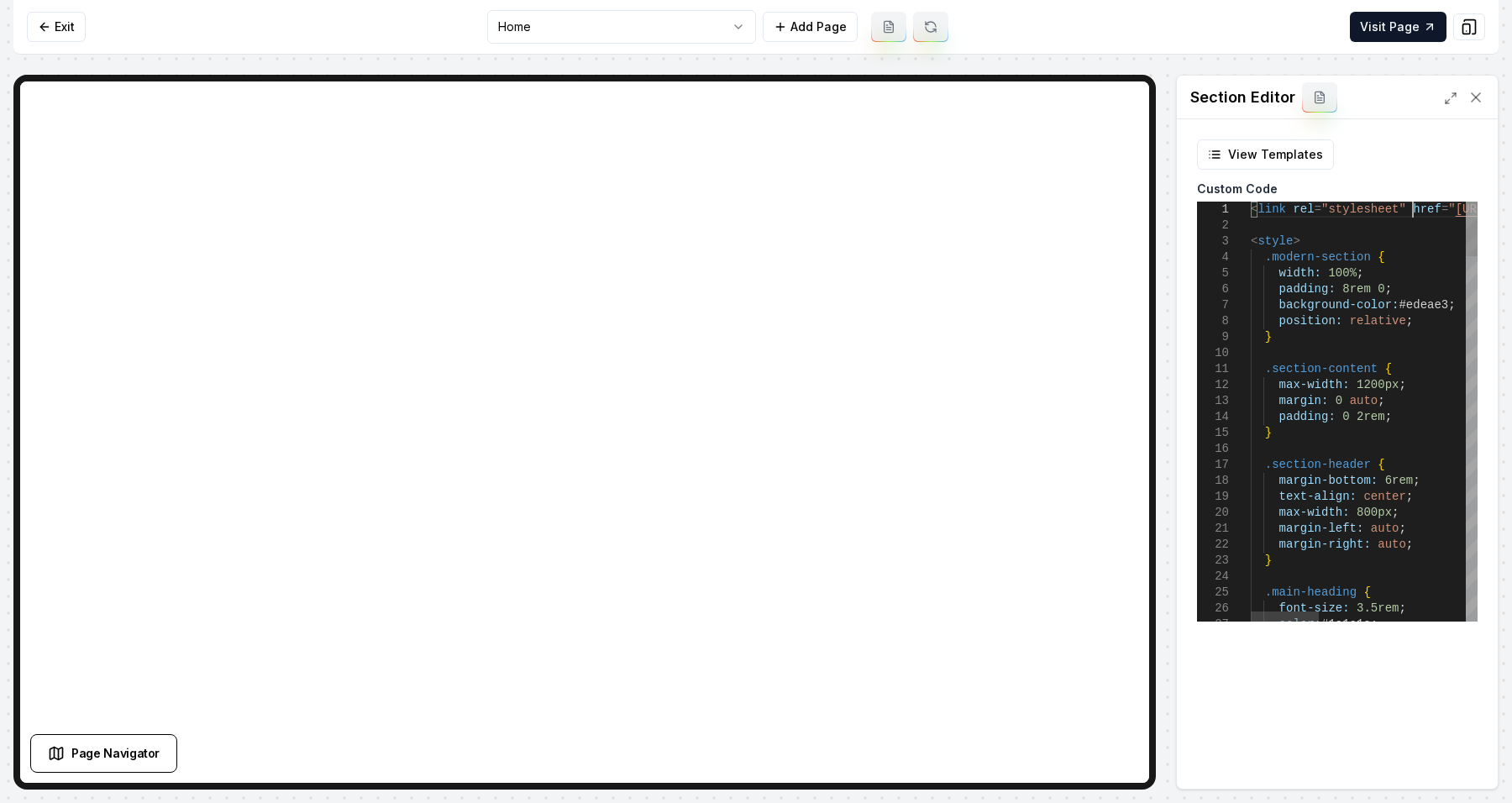 click on "< link   rel = "stylesheet"   href = " https://cdnjs.cloudflare.com/ajax/libs/font-awesom e/6.5.1/css/all.min.css " > < style >    .modern-section   {      width:   100% ;      padding:   8rem   0 ;      background-color:  #edeae3 ;      position:   relative ;    }    .section-content   {      max-width:   1200px ;      margin:   0   auto ;      padding:   0   2rem ;    }    .section-header   {      margin-bottom:   6rem ;      text-align:   center ;      max-width:   800px ;      margin-left:   auto ;      margin-right:   auto ;    }    .main-heading   {      font-size:   3.5rem ;      color:  #1a1a1a ;" at bounding box center [1605, 1810] 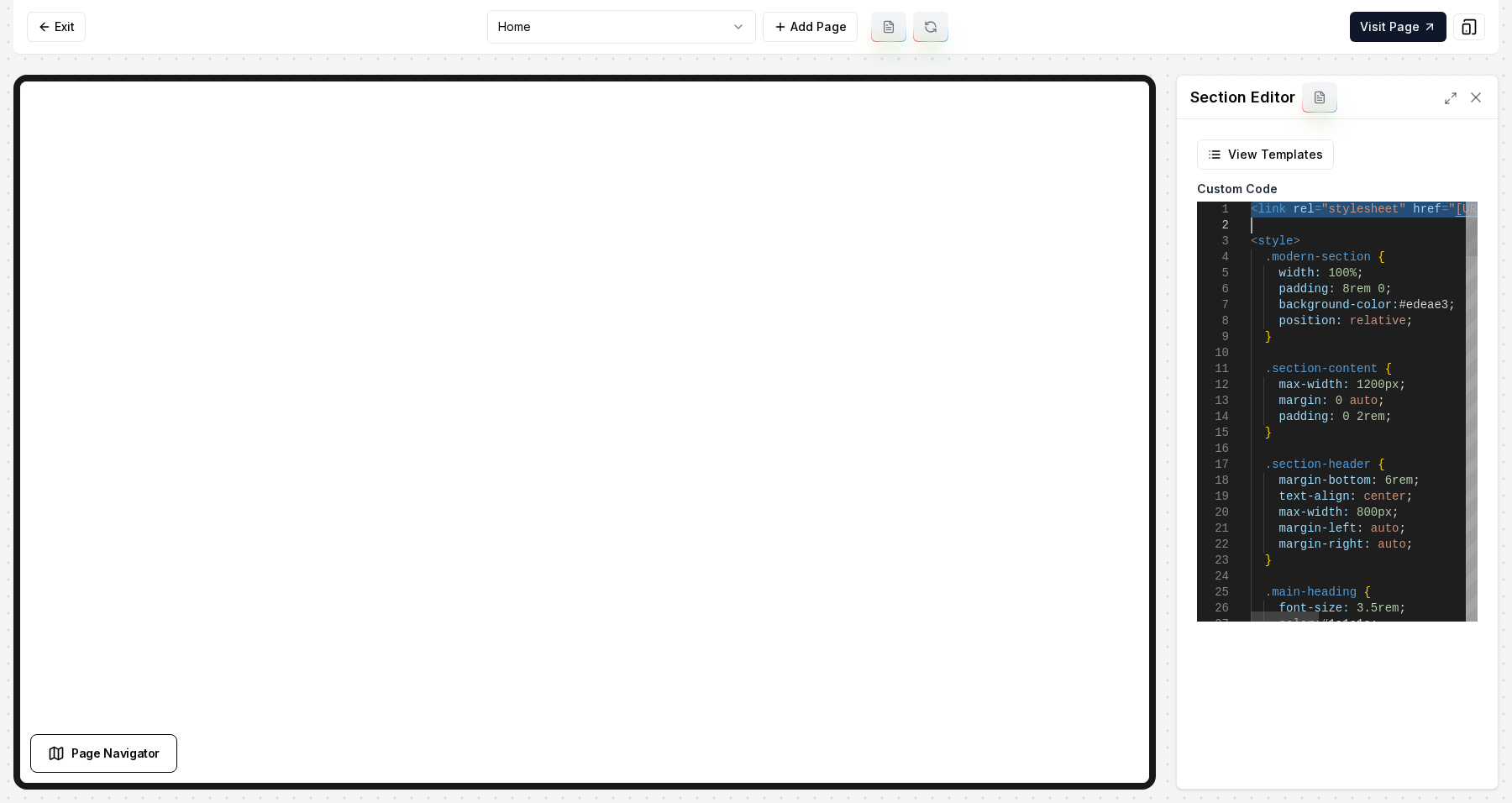 click on "< link   rel = "stylesheet"   href = " https://cdnjs.cloudflare.com/ajax/libs/font-awesom e/6.5.1/css/all.min.css " > < style >    .modern-section   {      width:   100% ;      padding:   8rem   0 ;      background-color:  #edeae3 ;      position:   relative ;    }    .section-content   {      max-width:   1200px ;      margin:   0   auto ;      padding:   0   2rem ;    }    .section-header   {      margin-bottom:   6rem ;      text-align:   center ;      max-width:   800px ;      margin-left:   auto ;      margin-right:   auto ;    }    .main-heading   {      font-size:   3.5rem ;      color:  #1a1a1a ;" at bounding box center (1605, 1810) 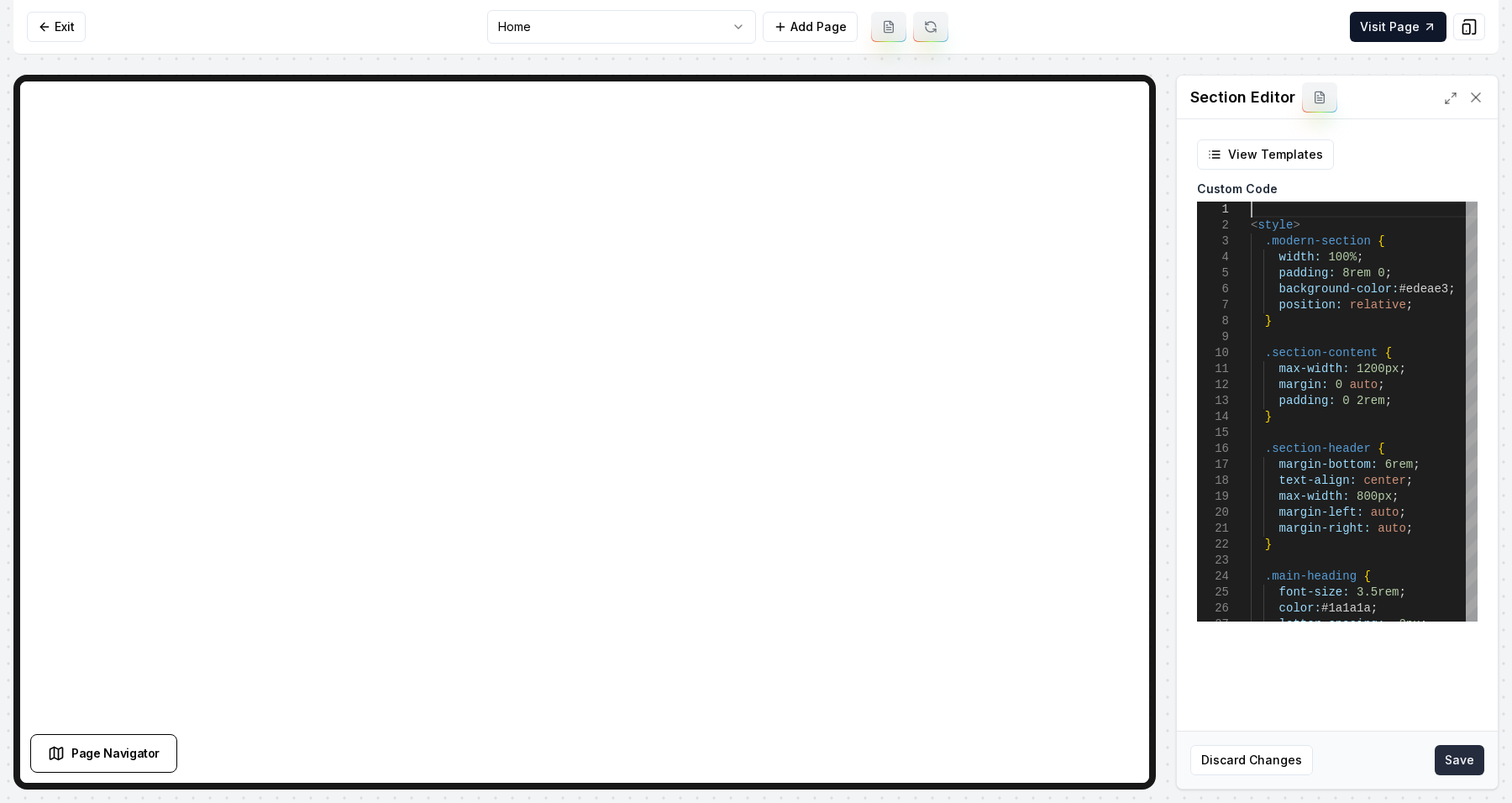 click on "Save" at bounding box center [1459, 760] 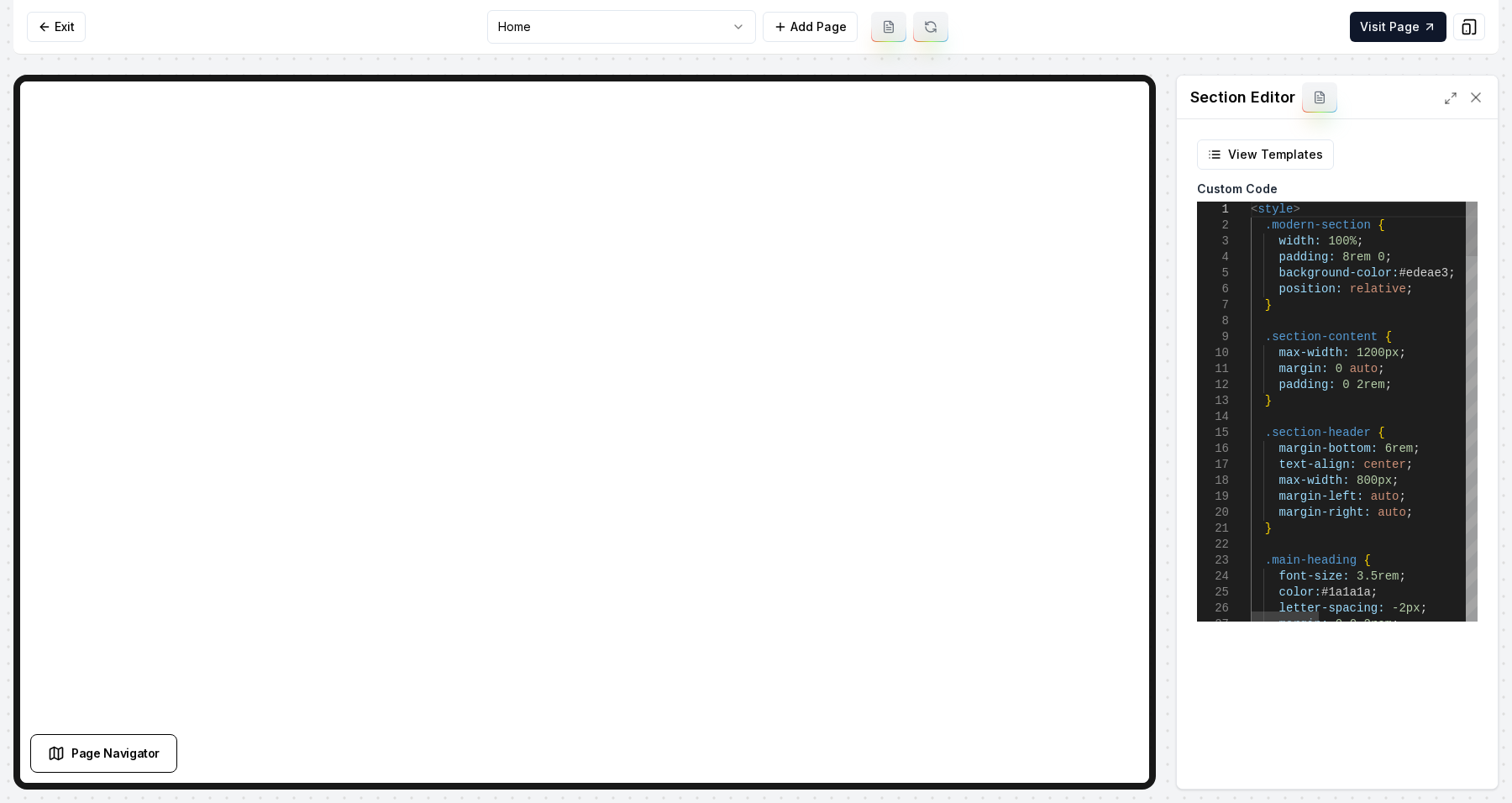 scroll, scrollTop: 0, scrollLeft: 0, axis: both 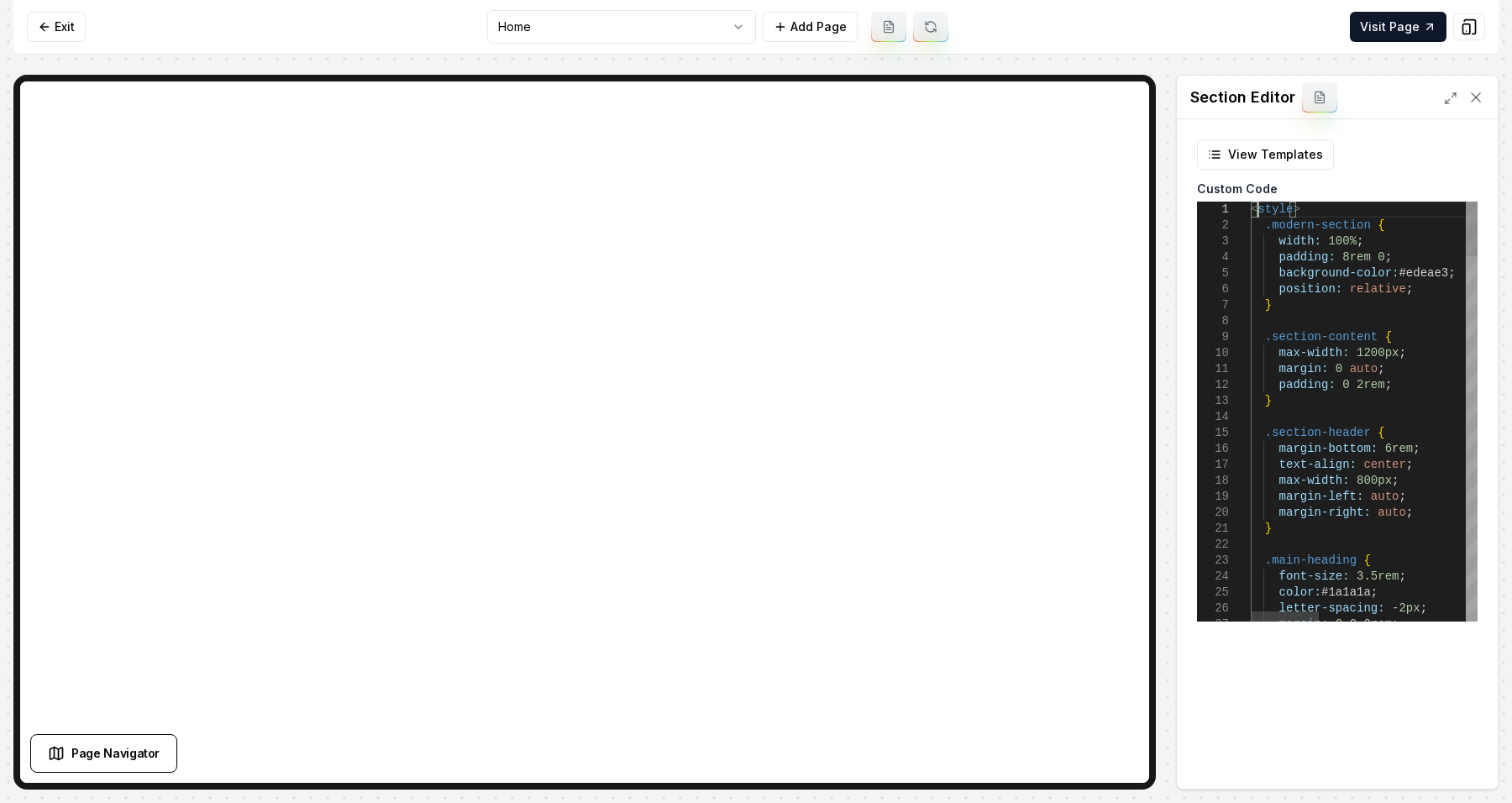 click on "< style >    .modern-section   {      width:   100% ;      padding:   8rem   0 ;      background-color:  #edeae3 ;      position:   relative ;    }    .section-content   {      max-width:   1200px ;      margin:   0   auto ;      padding:   0   2rem ;    }    .section-header   {      margin-bottom:   6rem ;      text-align:   center ;      max-width:   800px ;      margin-left:   auto ;      margin-right:   auto ;    }    .main-heading   {      font-size:   3.5rem ;      color:  #1a1a1a ;      letter-spacing:   -2px ;      margin:   0   0   2rem ;" at bounding box center [1605, 1794] 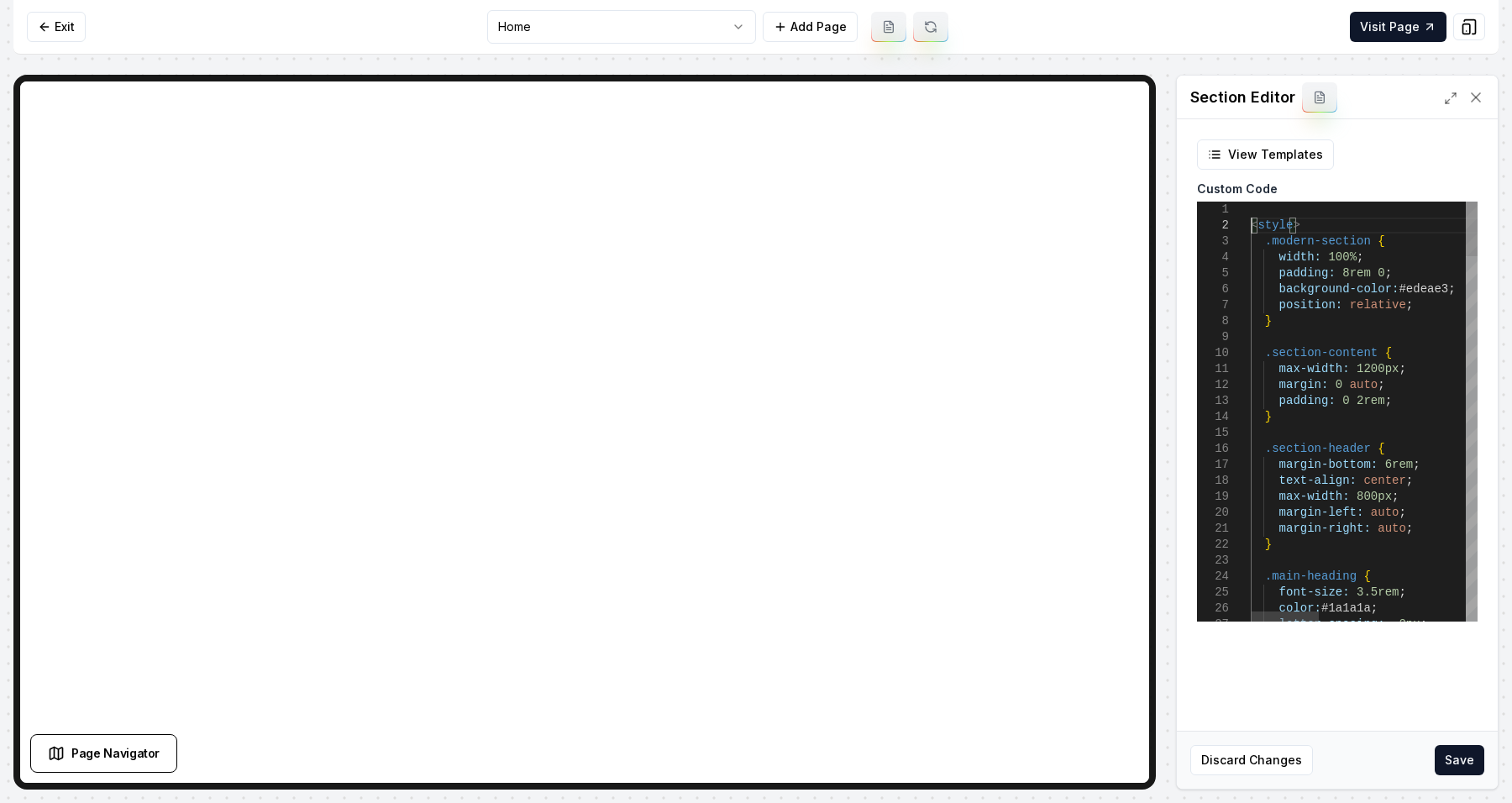 scroll, scrollTop: 32, scrollLeft: 0, axis: vertical 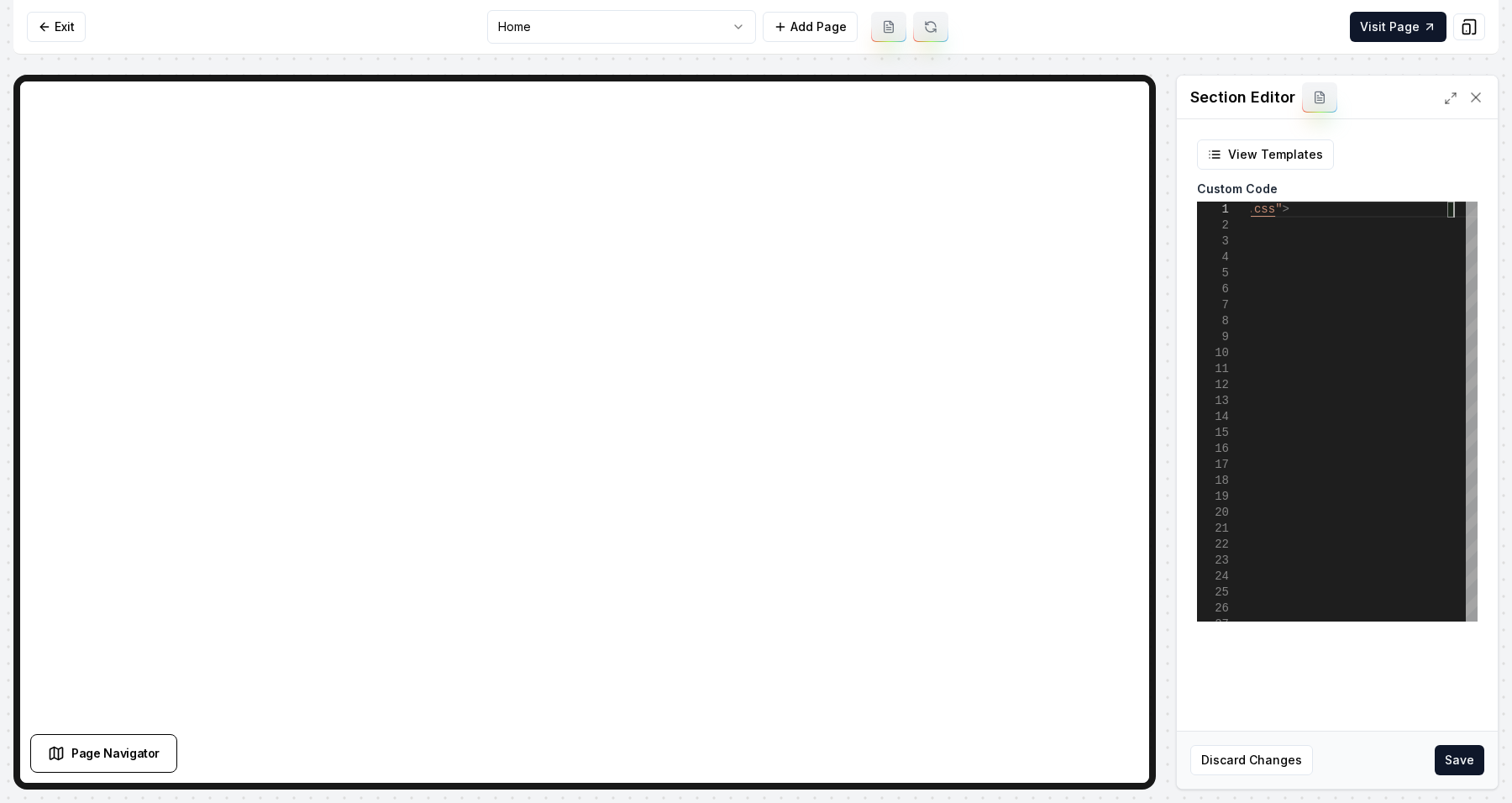 type on "**********" 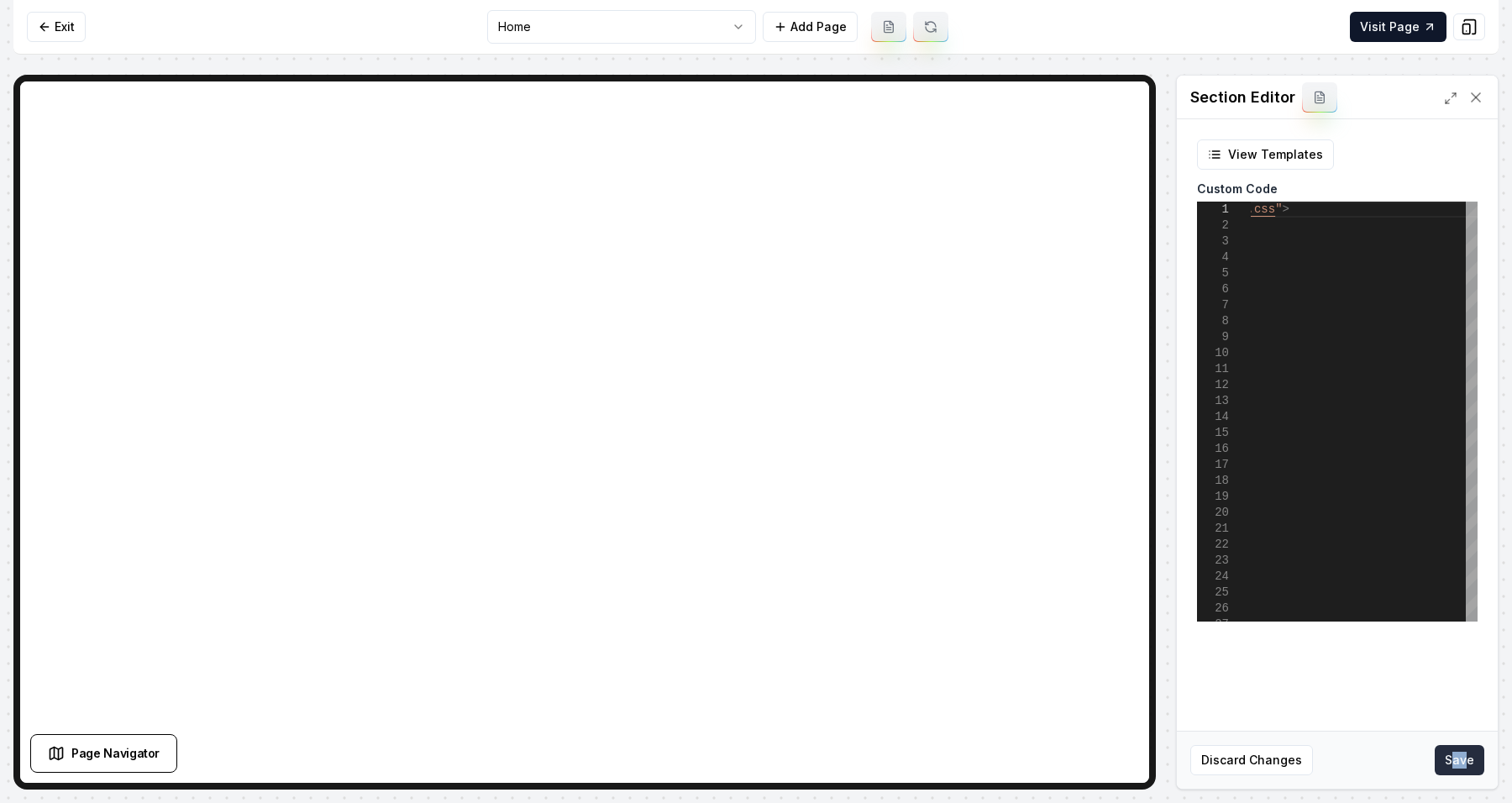 drag, startPoint x: 1468, startPoint y: 776, endPoint x: 1454, endPoint y: 768, distance: 16.124515 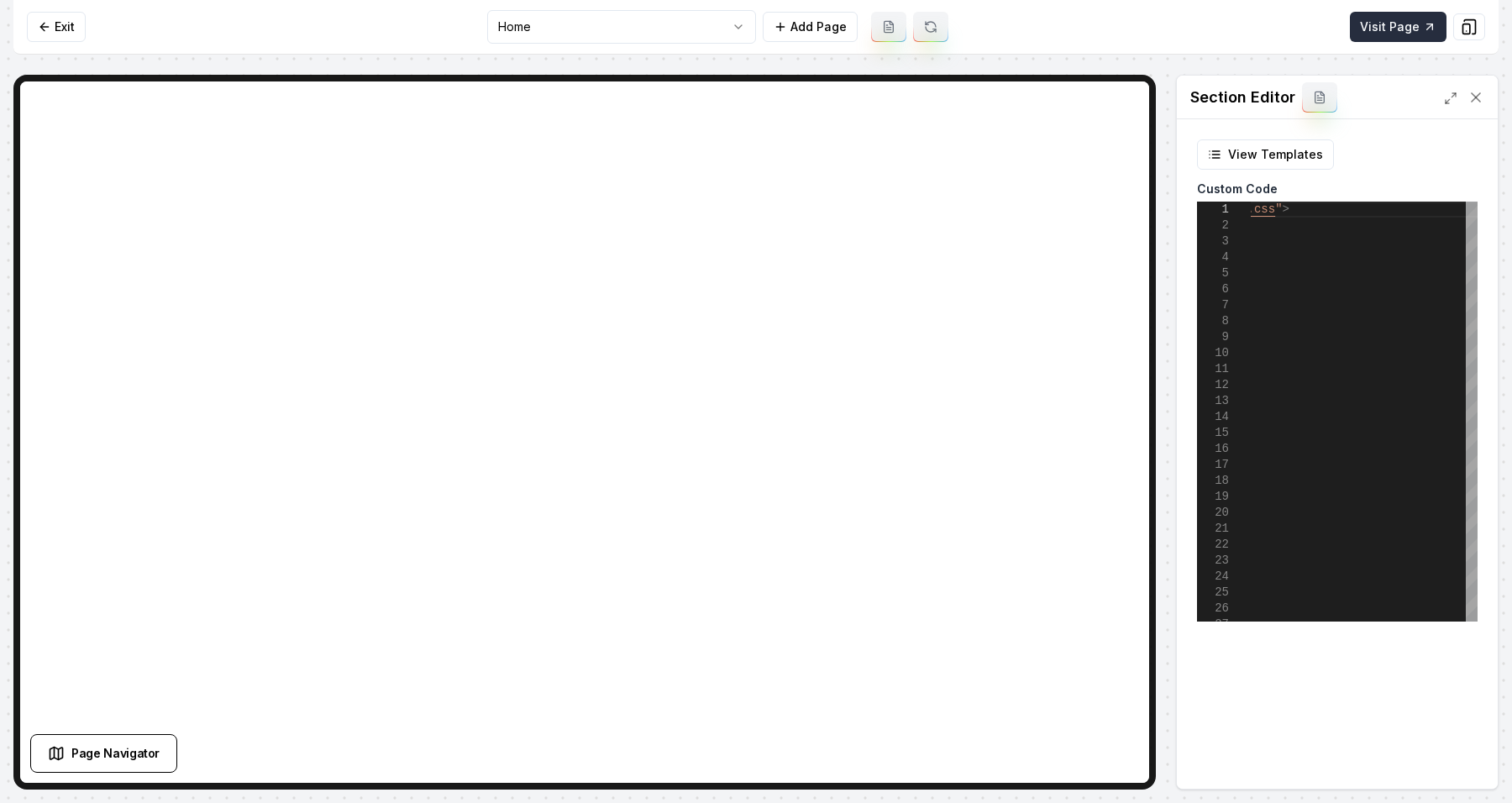 click on "Visit Page" at bounding box center (1398, 27) 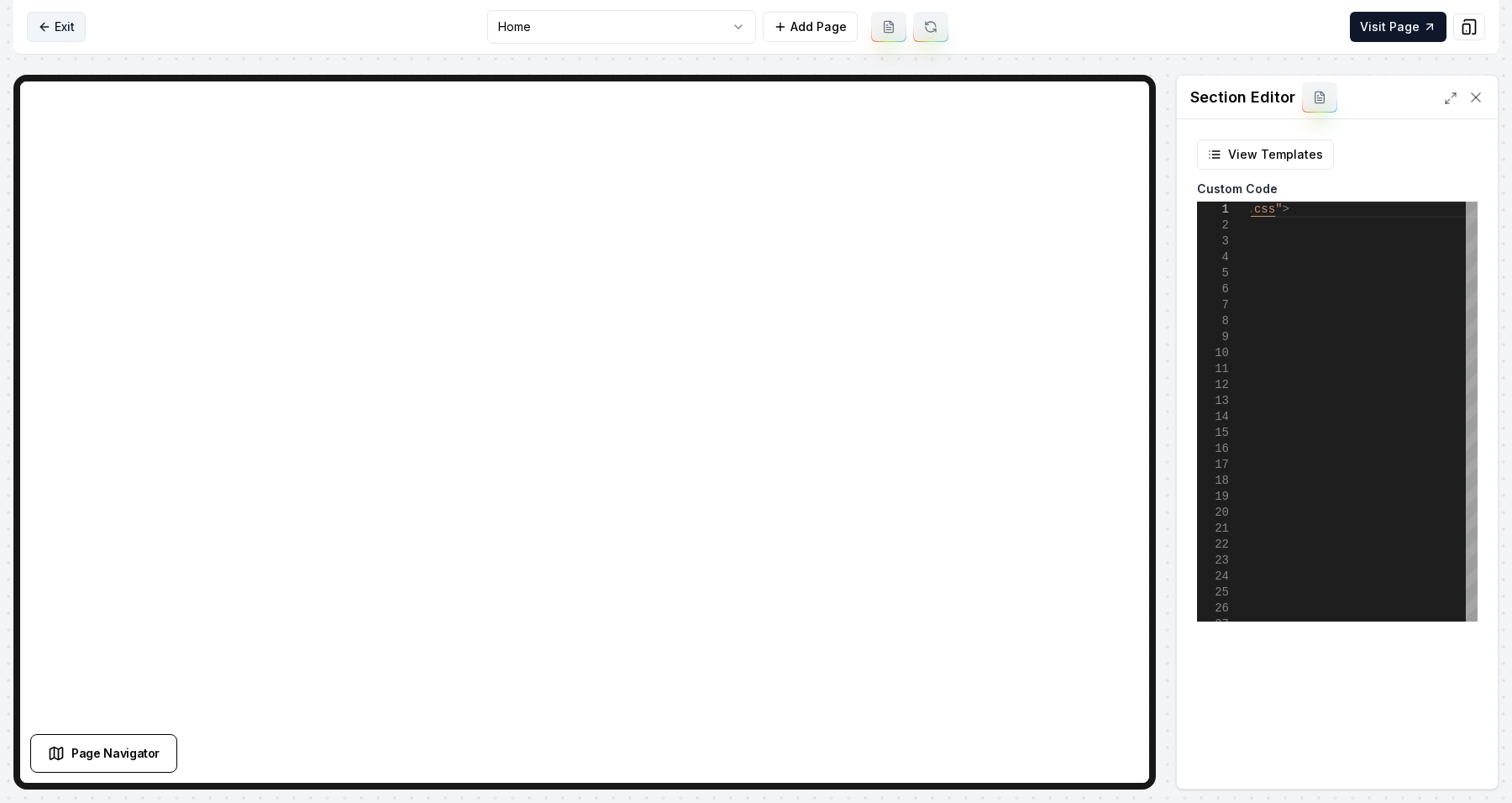 click 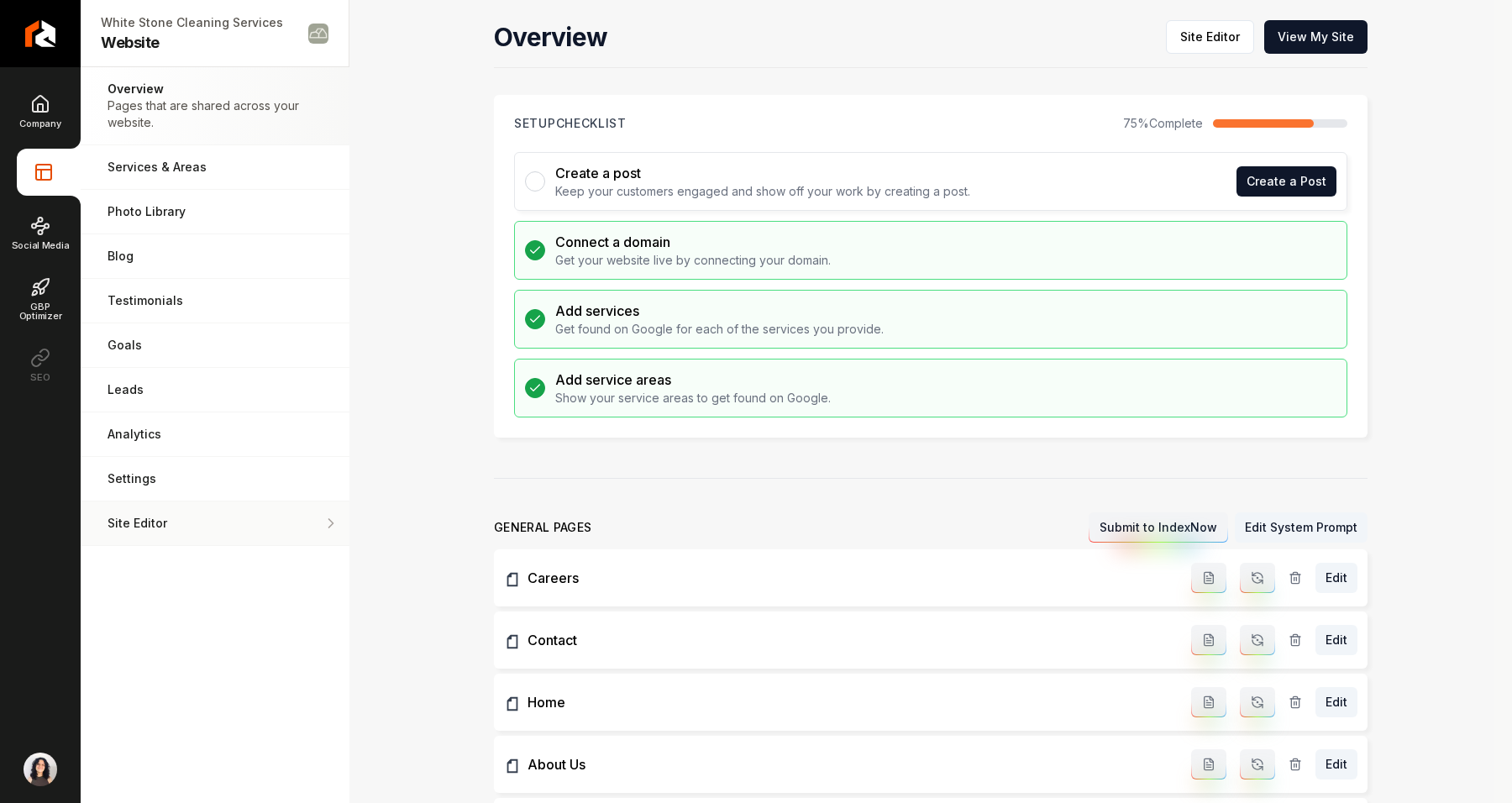 click on "Site Editor Edit your website with our easy-to-use editor." at bounding box center [215, 523] 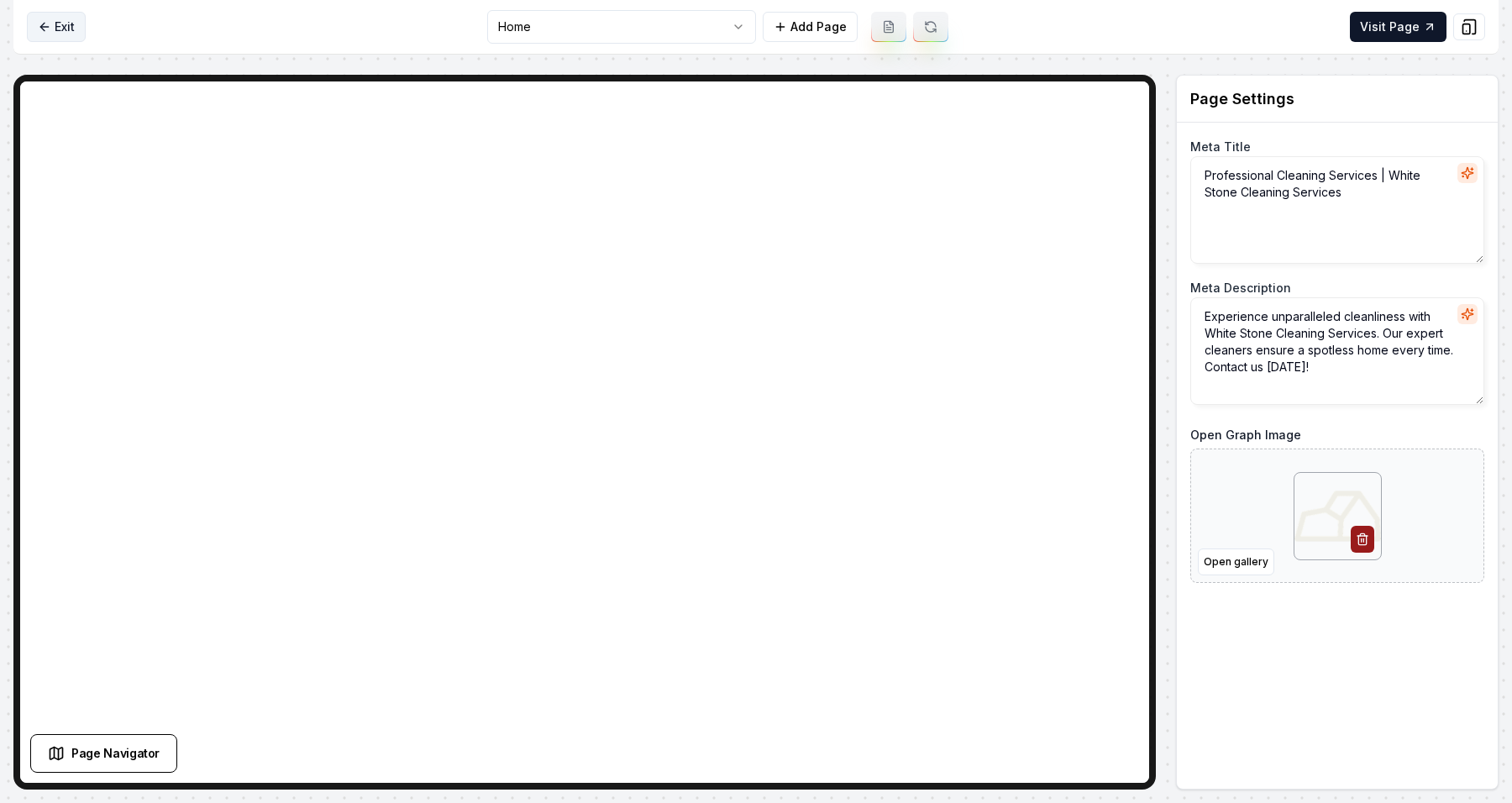 click on "Exit" at bounding box center [56, 27] 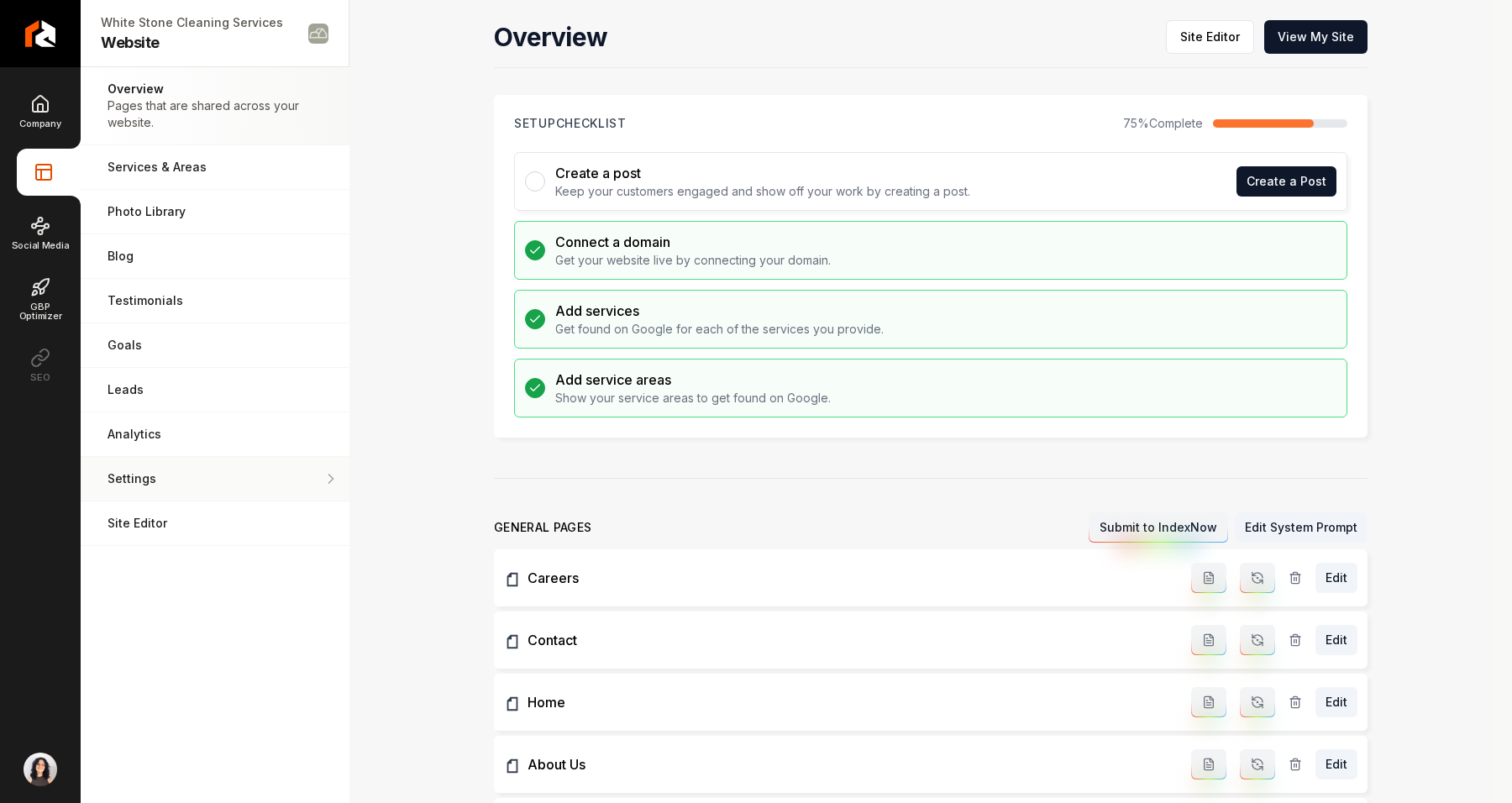 click on "Settings" at bounding box center (215, 479) 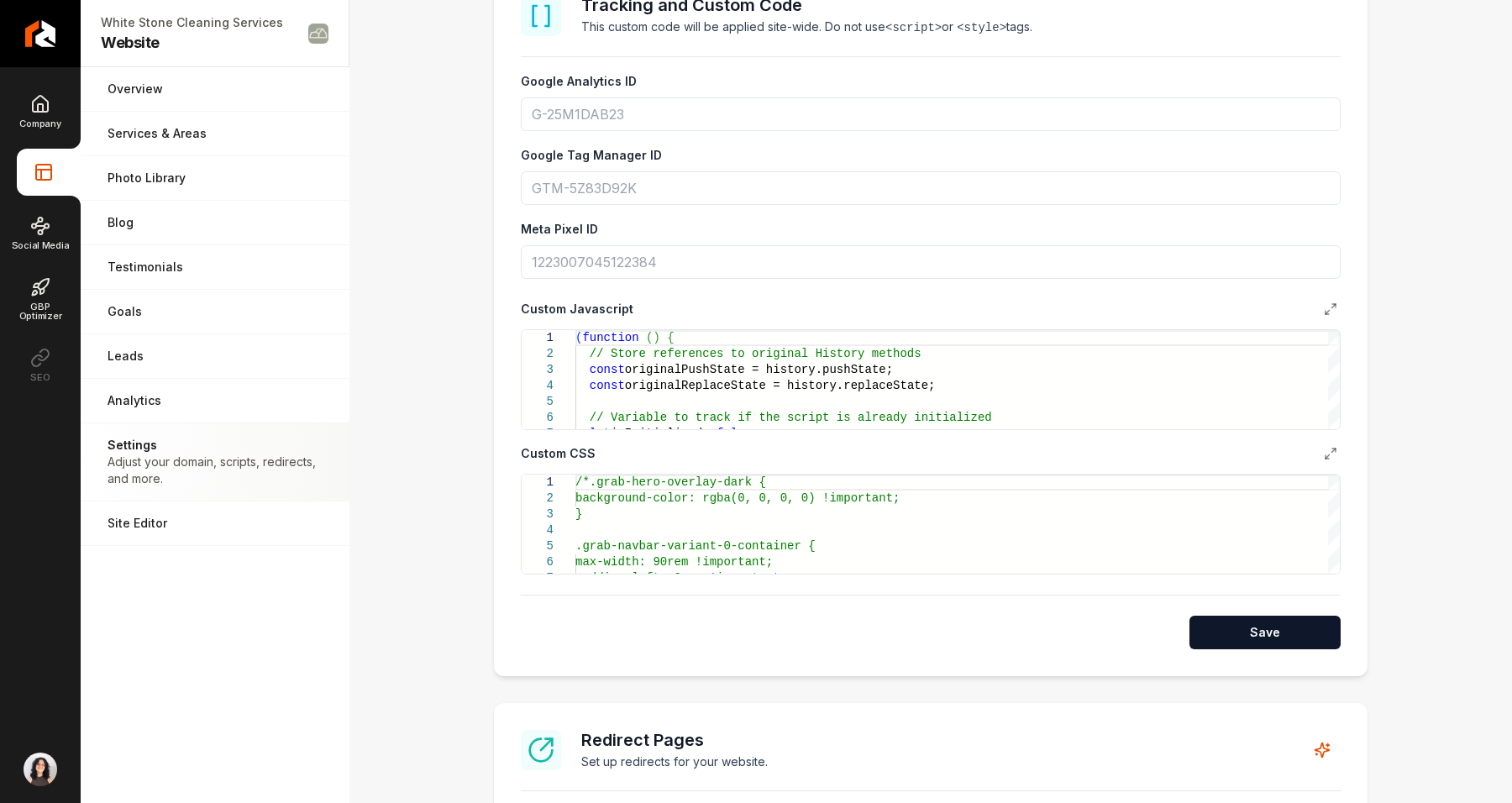 scroll, scrollTop: 769, scrollLeft: 0, axis: vertical 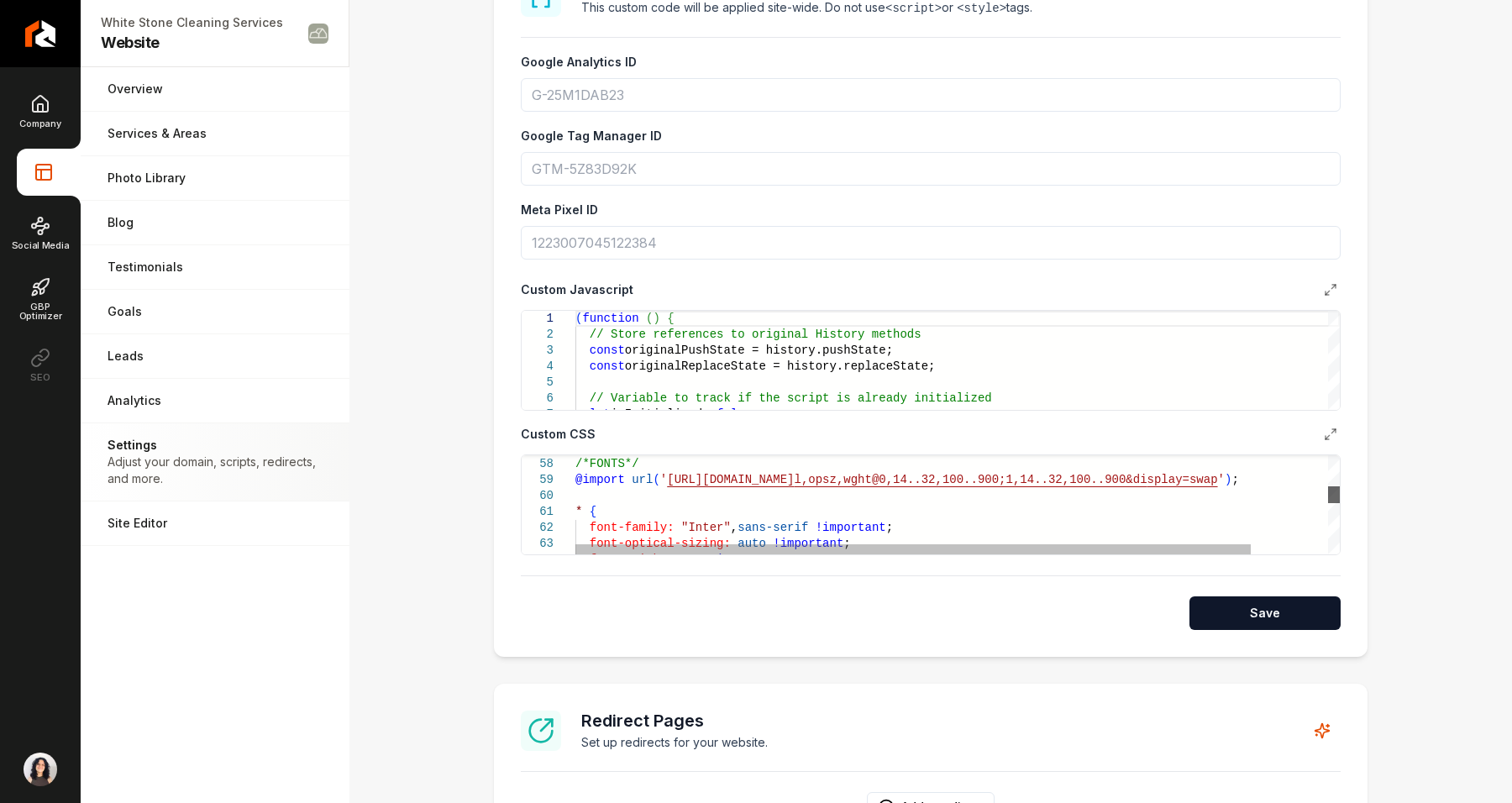 click at bounding box center (1334, 495) 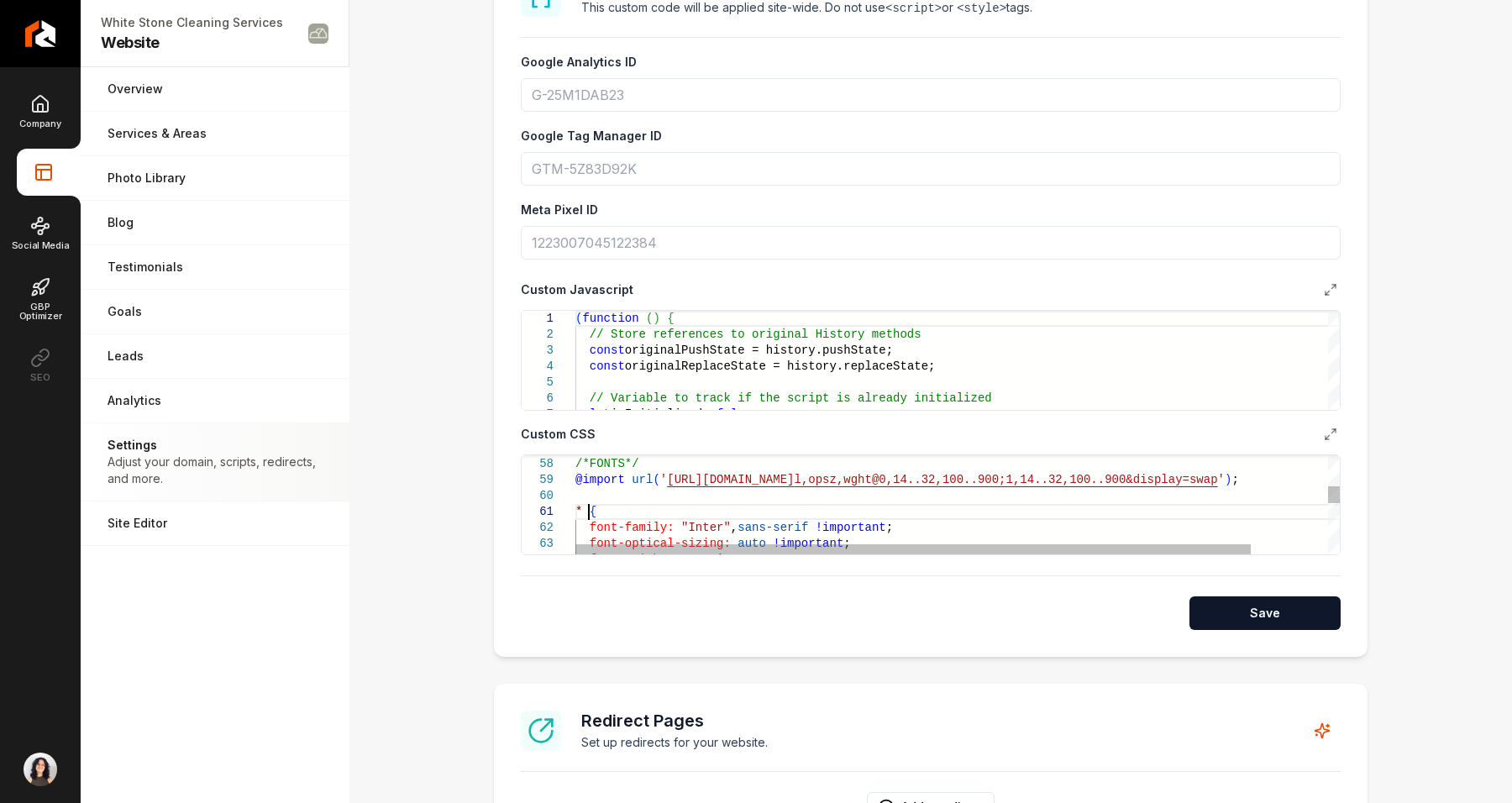 scroll, scrollTop: 0, scrollLeft: 0, axis: both 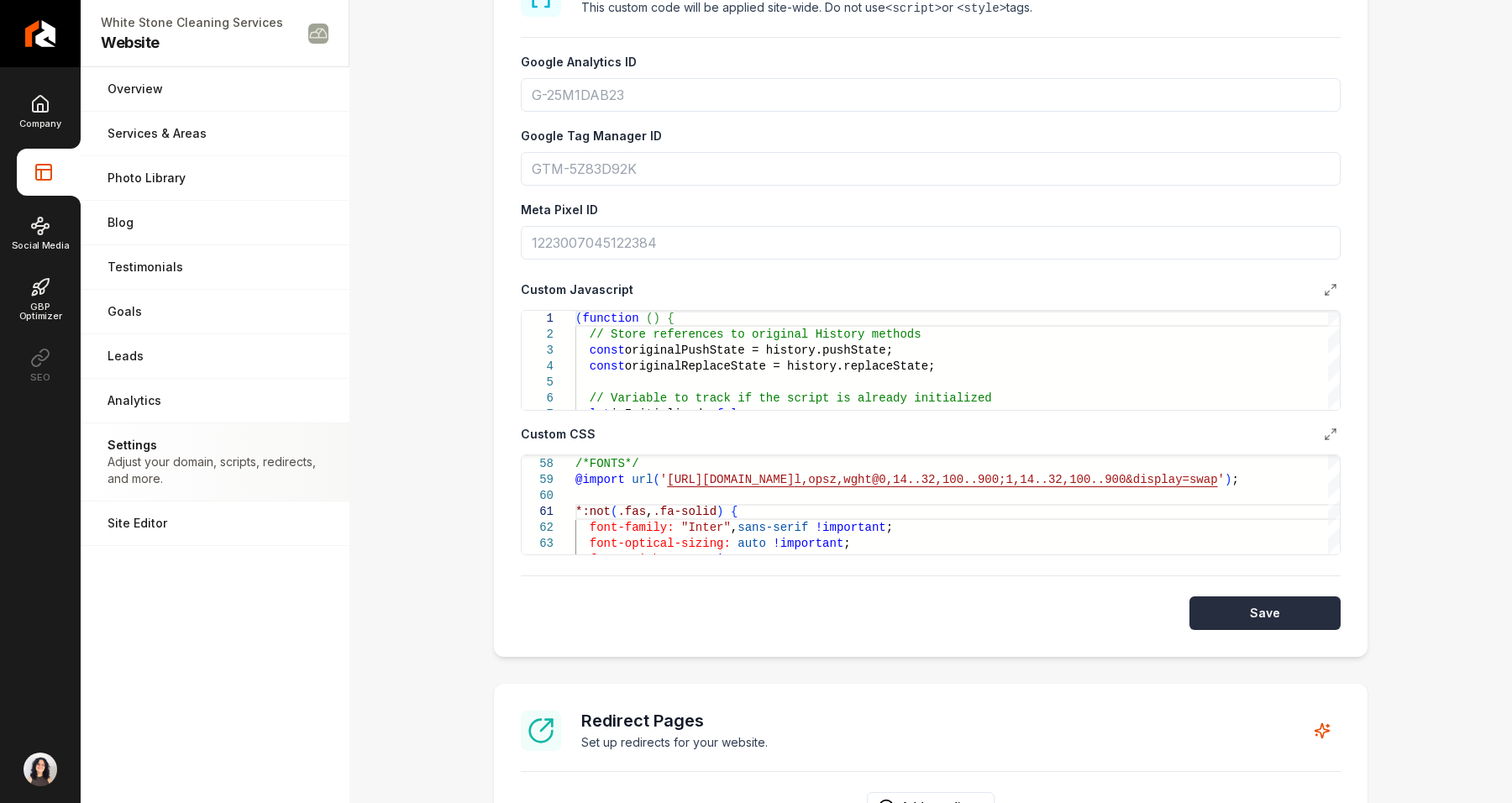 click on "Save" at bounding box center (1265, 613) 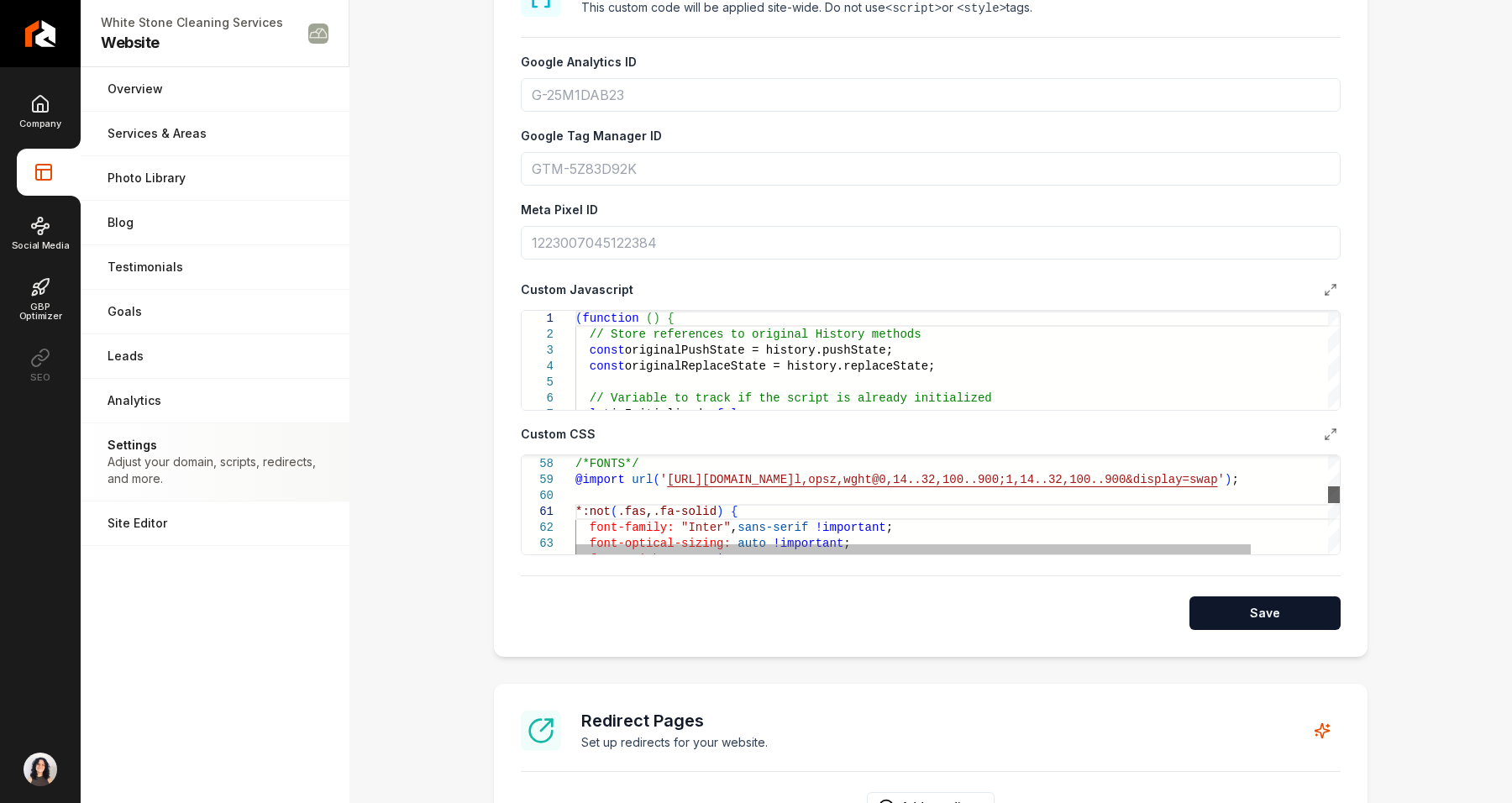 click at bounding box center [1334, 495] 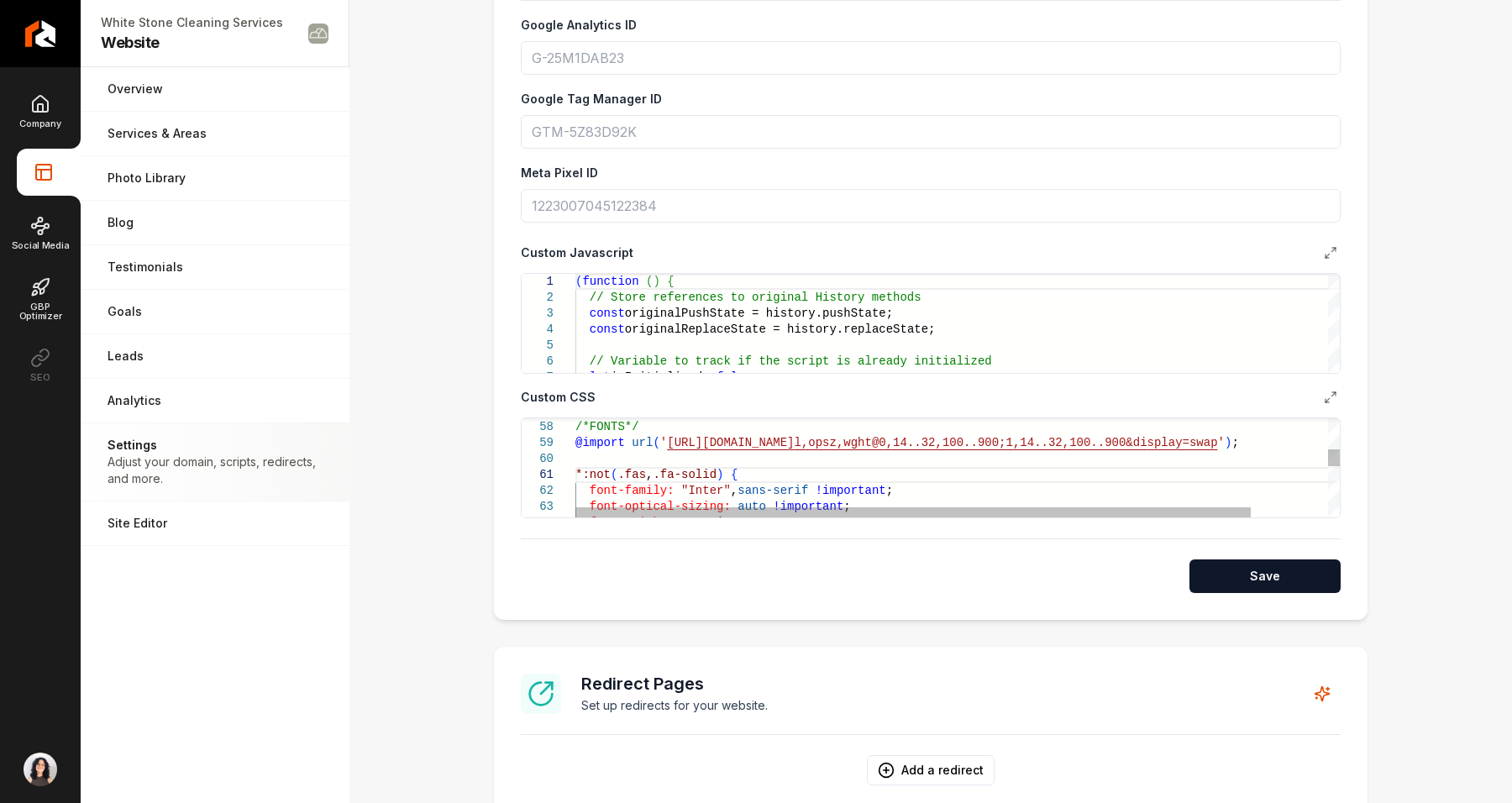 scroll, scrollTop: 811, scrollLeft: 0, axis: vertical 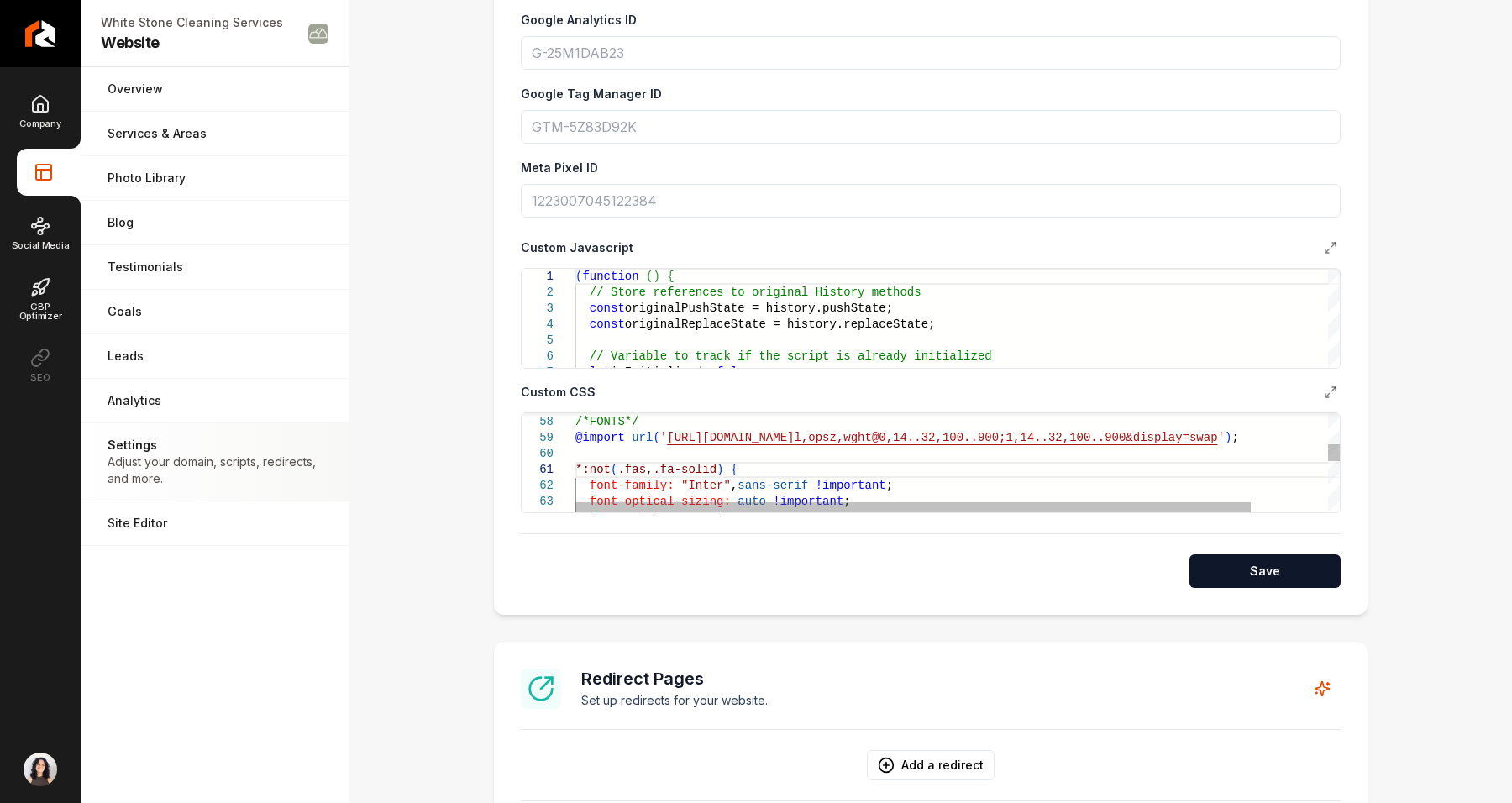 click on "font-optical-sizing:   auto   !important ;    font-weight:   300   !important ; *:not ( .fas ,  .fa-solid )   {    font-family:   "Inter" ,  sans-serif   !important ; @import   url ( ' https://fonts.googleapis.com/css2?family=Inter:ita l,opsz,wght@0,14..32,100..900;1,14..32,100..900&di splay=swap ' ) ; /*FONTS*/" at bounding box center (1001, 746) 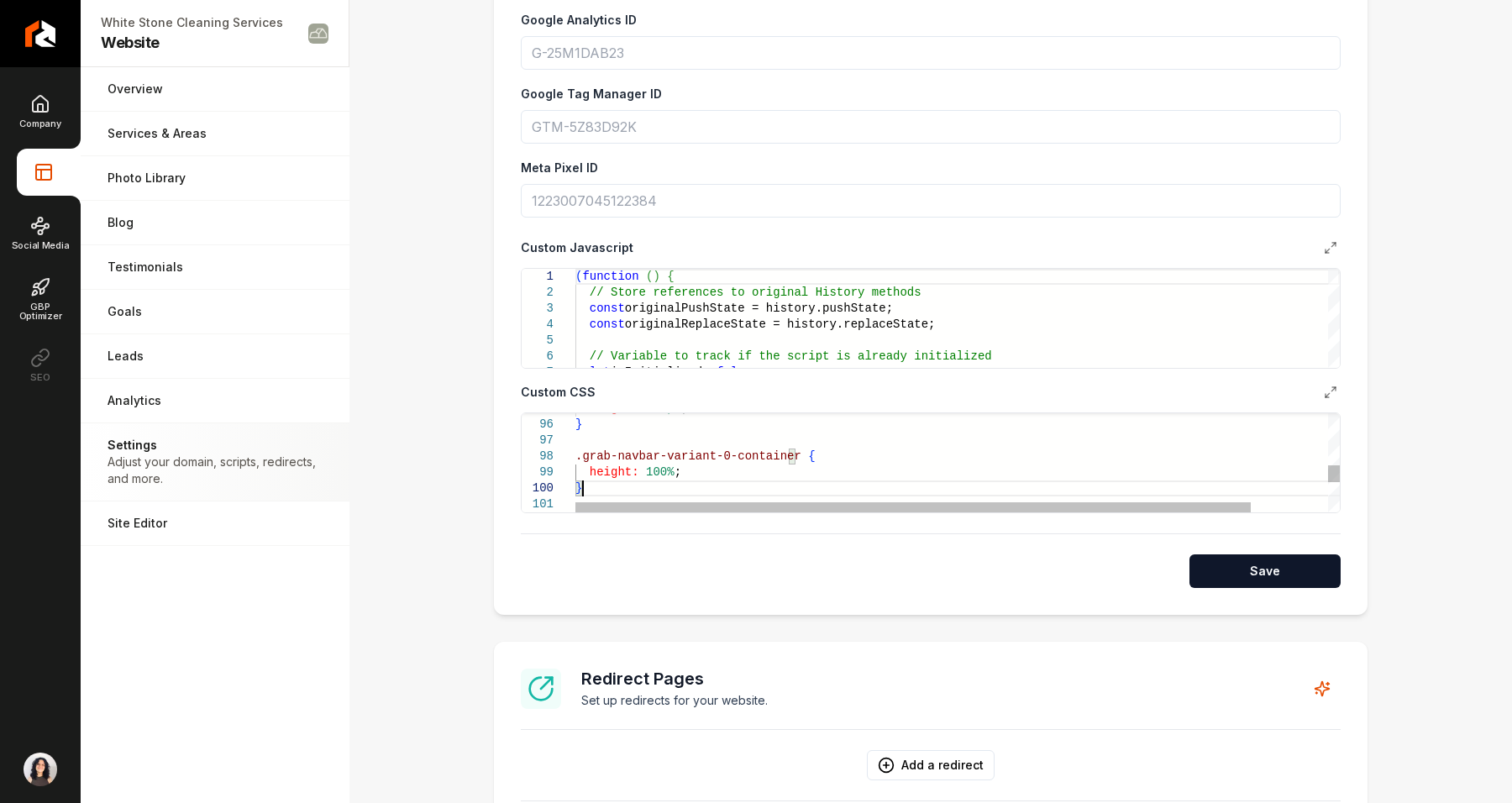 type on "**********" 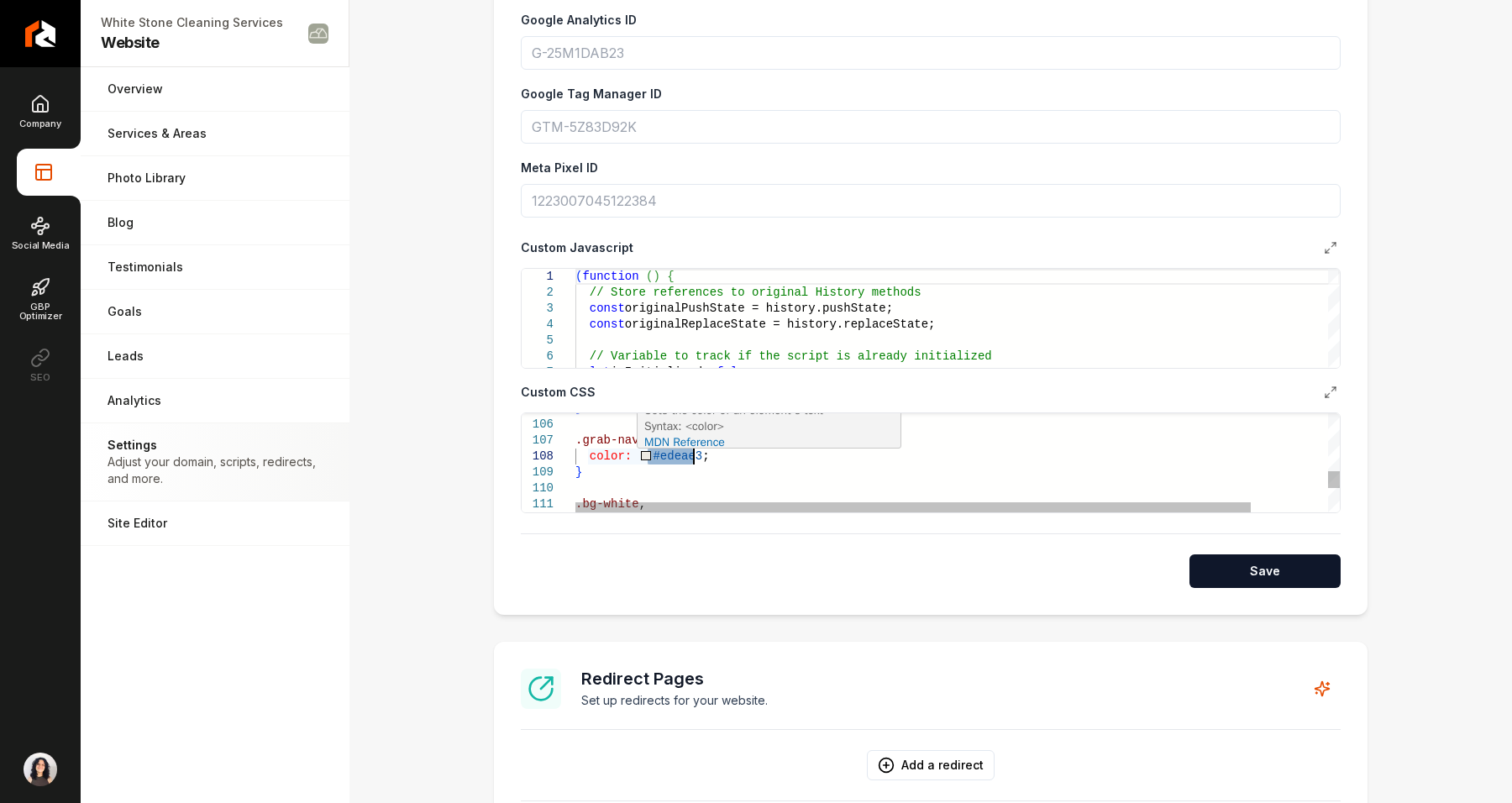 drag, startPoint x: 640, startPoint y: 457, endPoint x: 683, endPoint y: 454, distance: 43.104524 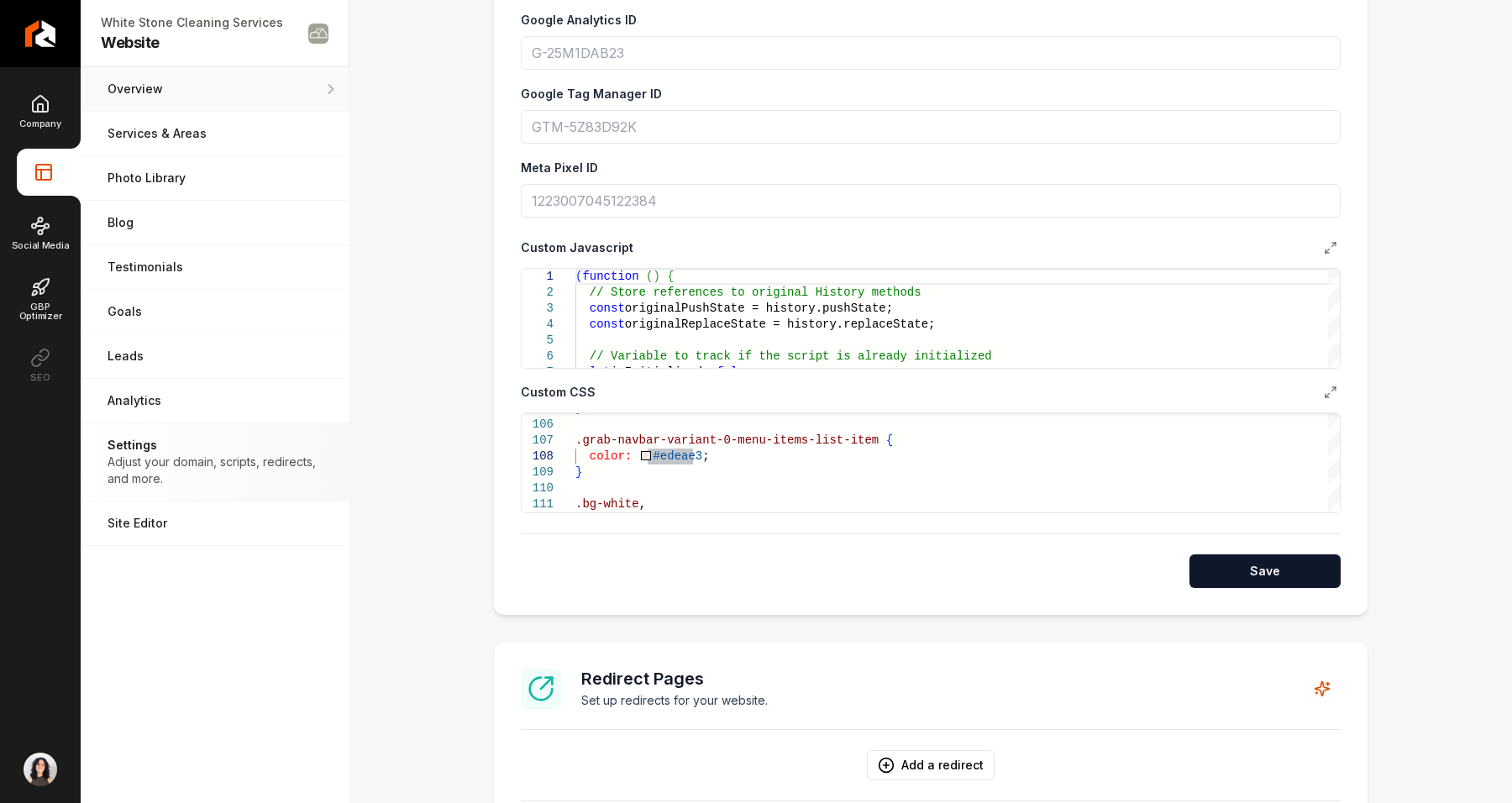 click on "Overview" at bounding box center [215, 89] 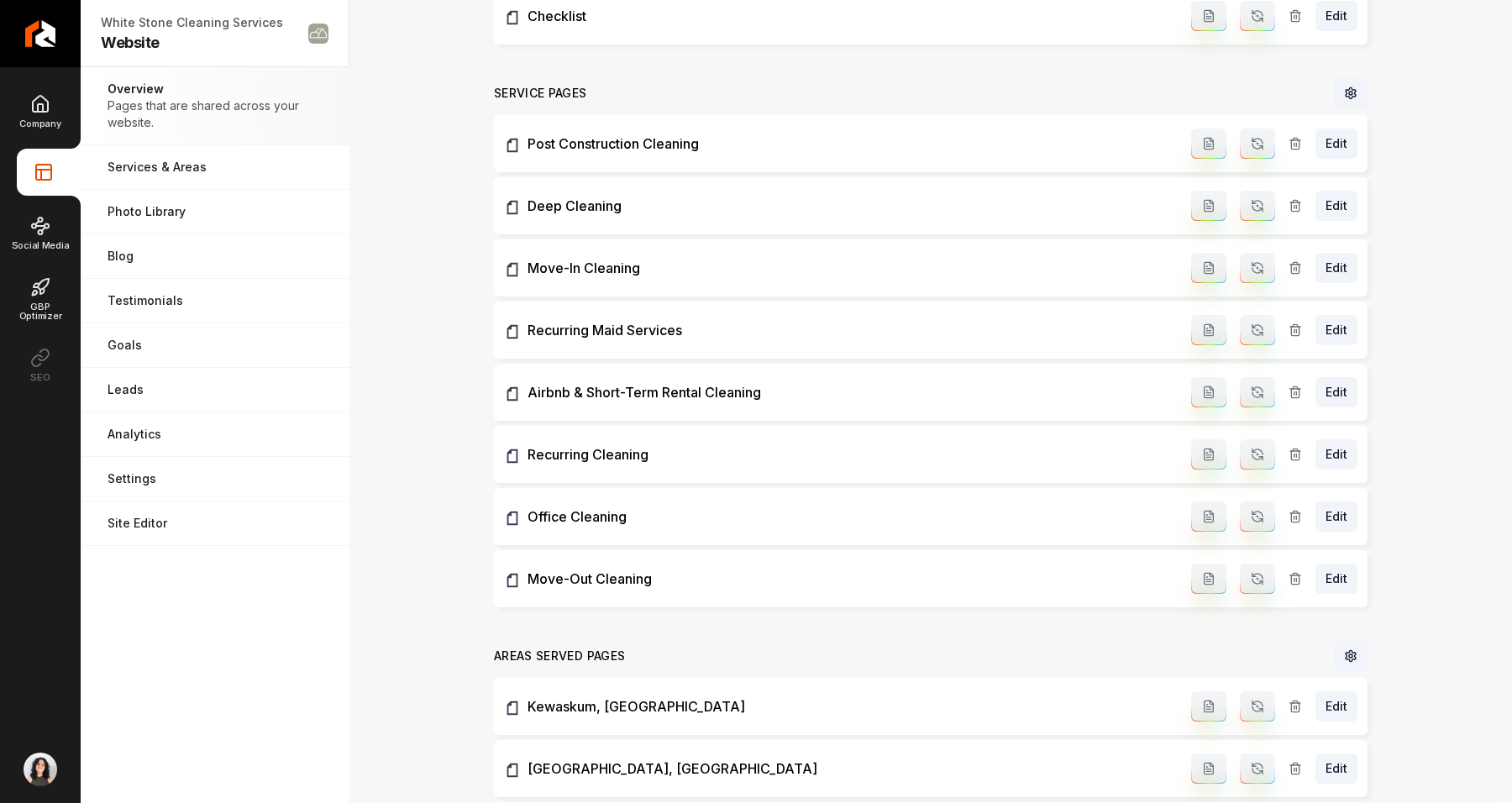 scroll, scrollTop: 108, scrollLeft: 0, axis: vertical 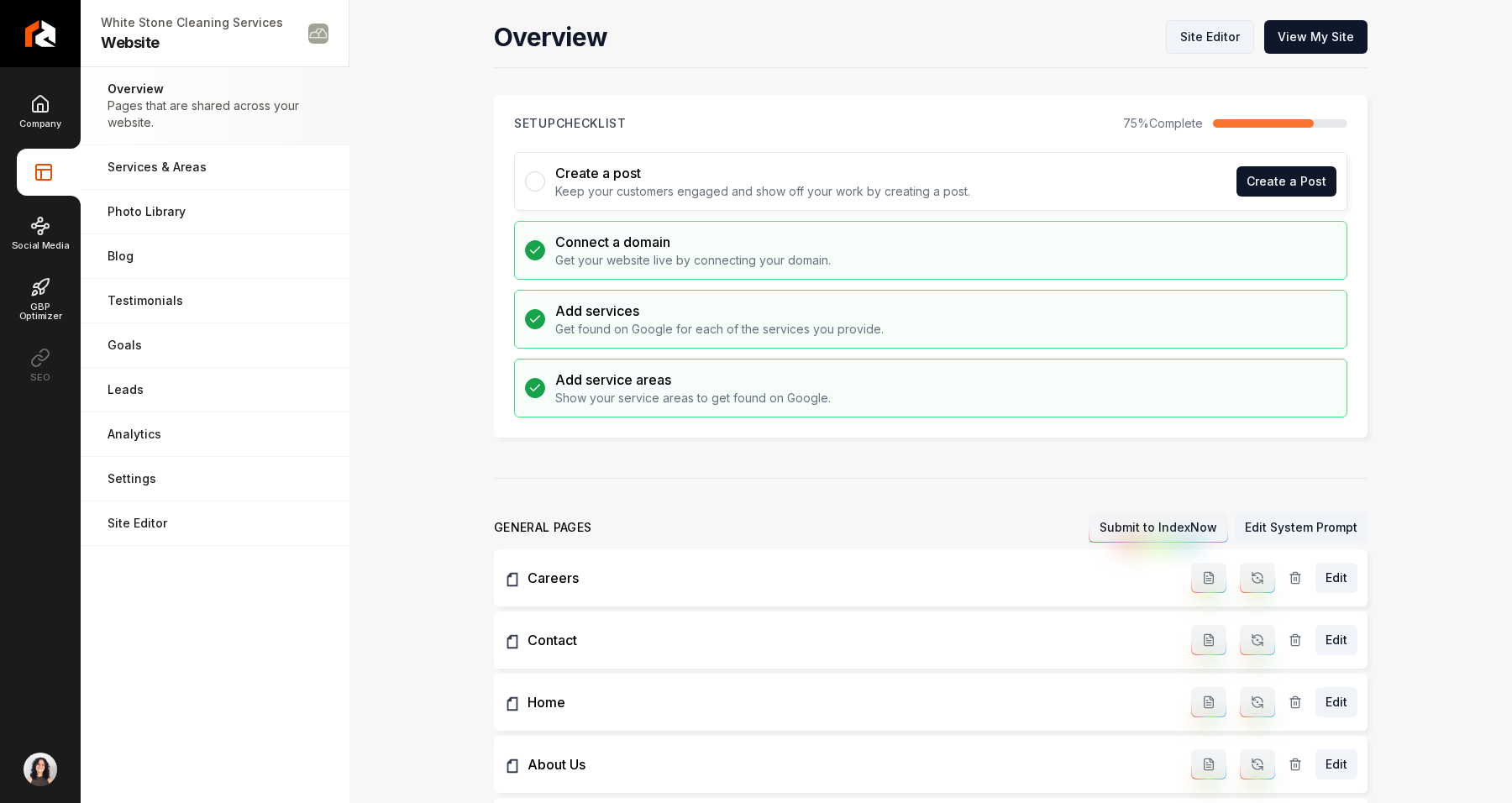 click on "Site Editor" at bounding box center (1210, 37) 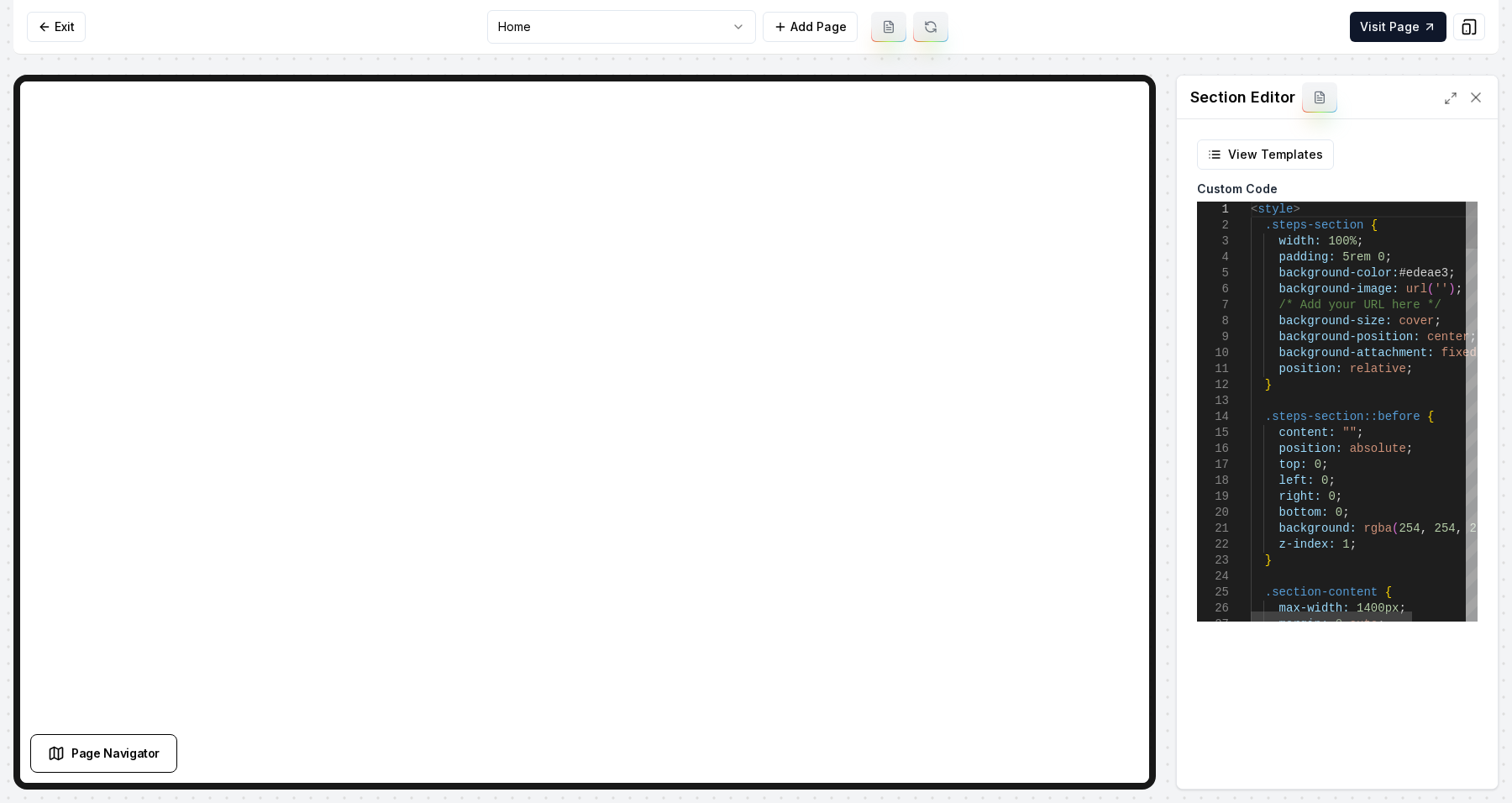 scroll, scrollTop: 0, scrollLeft: 0, axis: both 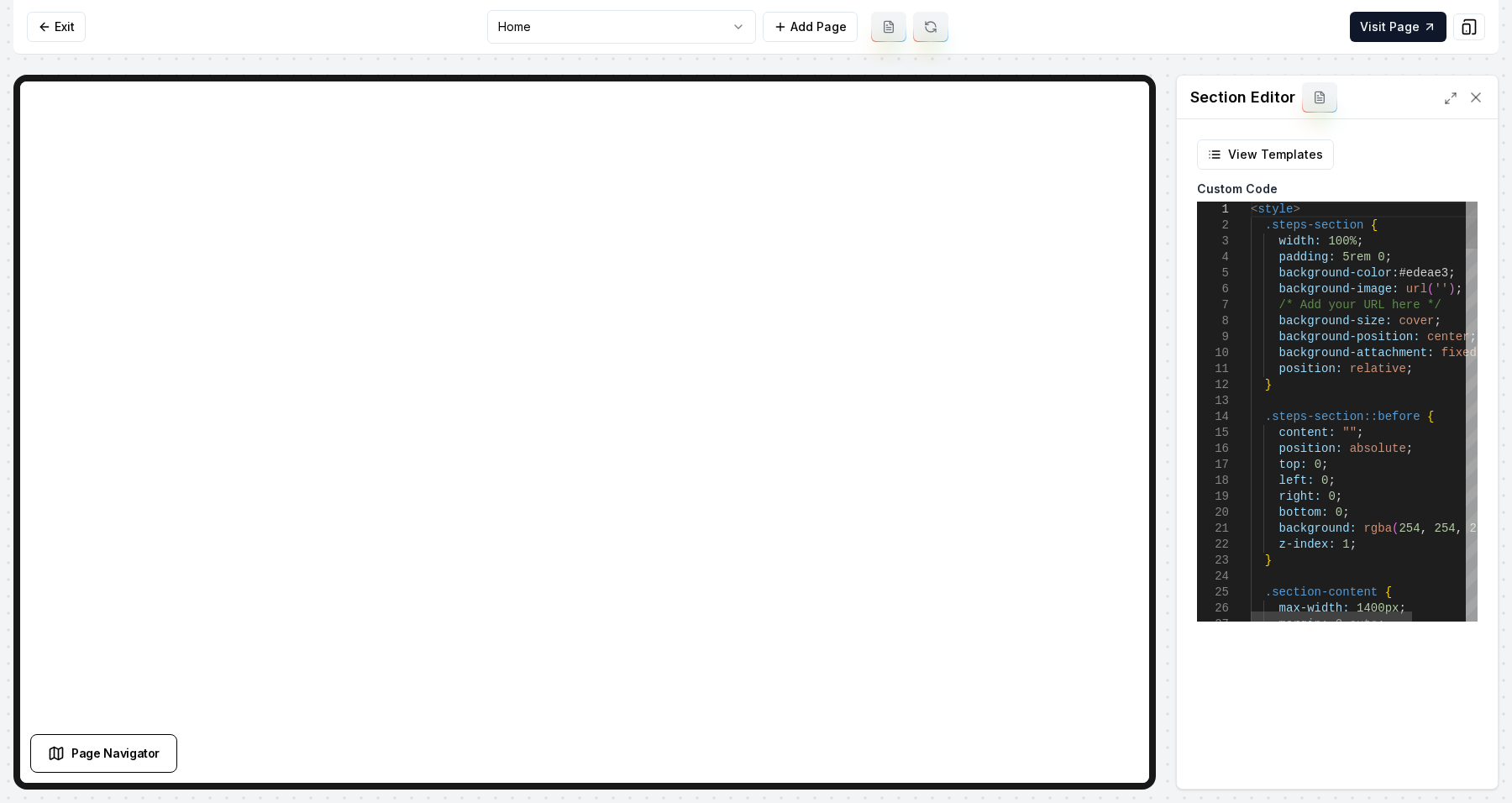 click on "< style >    .steps-section   {      width:   100% ;      padding:   5rem   0 ;      background-color:  #edeae3 ;      background-image:   url ( '' ) ;      /* Add your URL here */      background-size:   cover ;      background-position:   center ;      background-attachment:   fixed ;      position:   relative ;    }    .steps-section::before   {      content:   "" ;      position:   absolute ;      top:   0 ;      left:   0 ;      right:   0 ;      bottom:   0 ;      background:   rgba ( 254 ,   254 ,   254 ,   0.9 ) ;      z-index:   1 ;    }    .section-content   {      max-width:   1400px ;      margin:   0   auto ;" at bounding box center (1402, 2058) 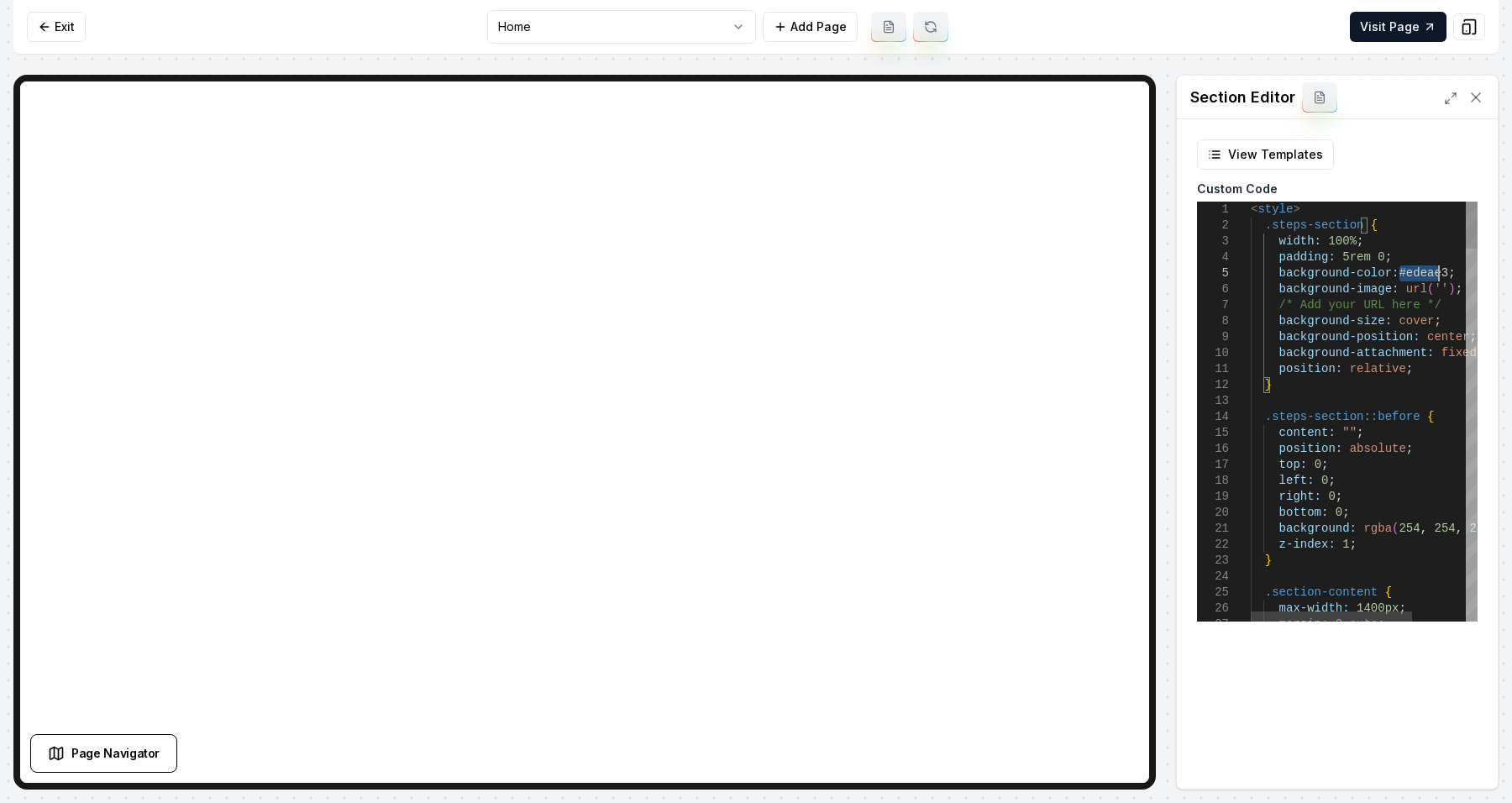 click on "< style >    .steps-section   {      width:   100% ;      padding:   5rem   0 ;      background-color:  #edeae3 ;      background-image:   url ( '' ) ;      /* Add your URL here */      background-size:   cover ;      background-position:   center ;      background-attachment:   fixed ;      position:   relative ;    }    .steps-section::before   {      content:   "" ;      position:   absolute ;      top:   0 ;      left:   0 ;      right:   0 ;      bottom:   0 ;      background:   rgba ( 254 ,   254 ,   254 ,   0.9 ) ;      z-index:   1 ;    }    .section-content   {      max-width:   1400px ;      margin:   0   auto ;" at bounding box center [1402, 2058] 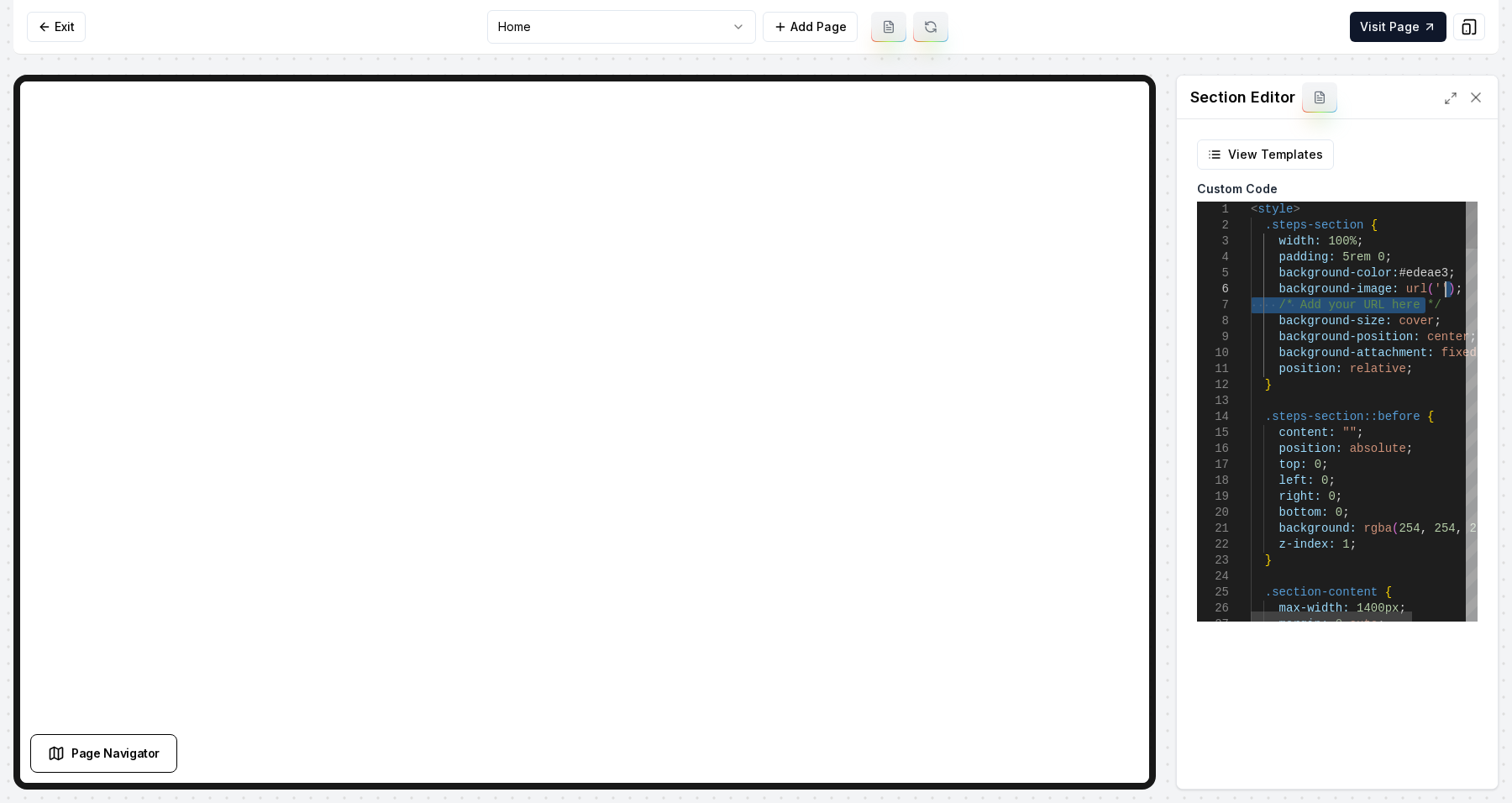 drag, startPoint x: 1446, startPoint y: 303, endPoint x: 1452, endPoint y: 281, distance: 22.803509 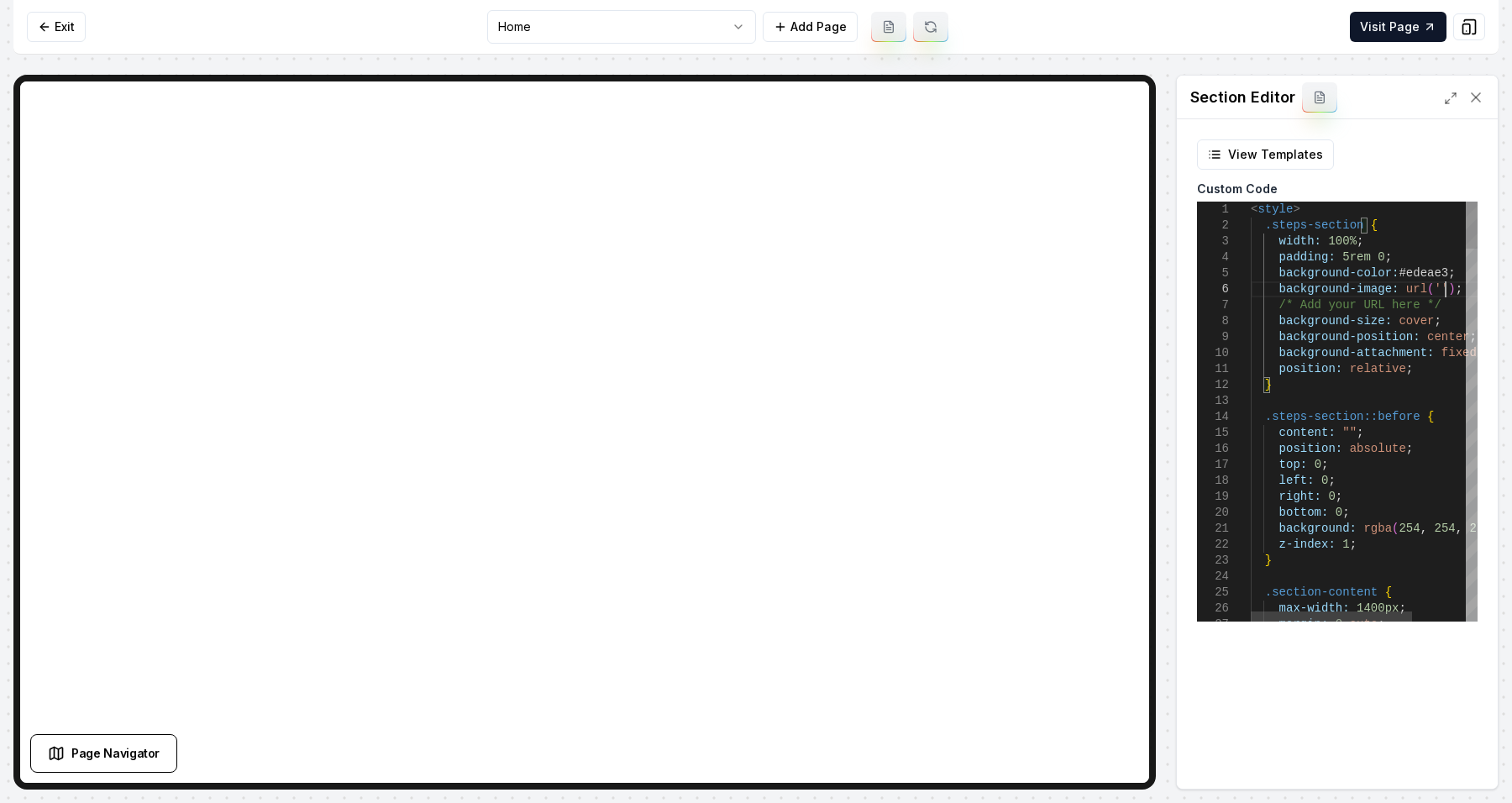 click on "< style >    .steps-section   {      width:   100% ;      padding:   5rem   0 ;      background-color:  #edeae3 ;      background-image:   url ( '' ) ;      /* Add your URL here */      background-size:   cover ;      background-position:   center ;      background-attachment:   fixed ;      position:   relative ;    }    .steps-section::before   {      content:   "" ;      position:   absolute ;      top:   0 ;      left:   0 ;      right:   0 ;      bottom:   0 ;      background:   rgba ( 254 ,   254 ,   254 ,   0.9 ) ;      z-index:   1 ;    }    .section-content   {      max-width:   1400px ;      margin:   0   auto ;" at bounding box center [1402, 2058] 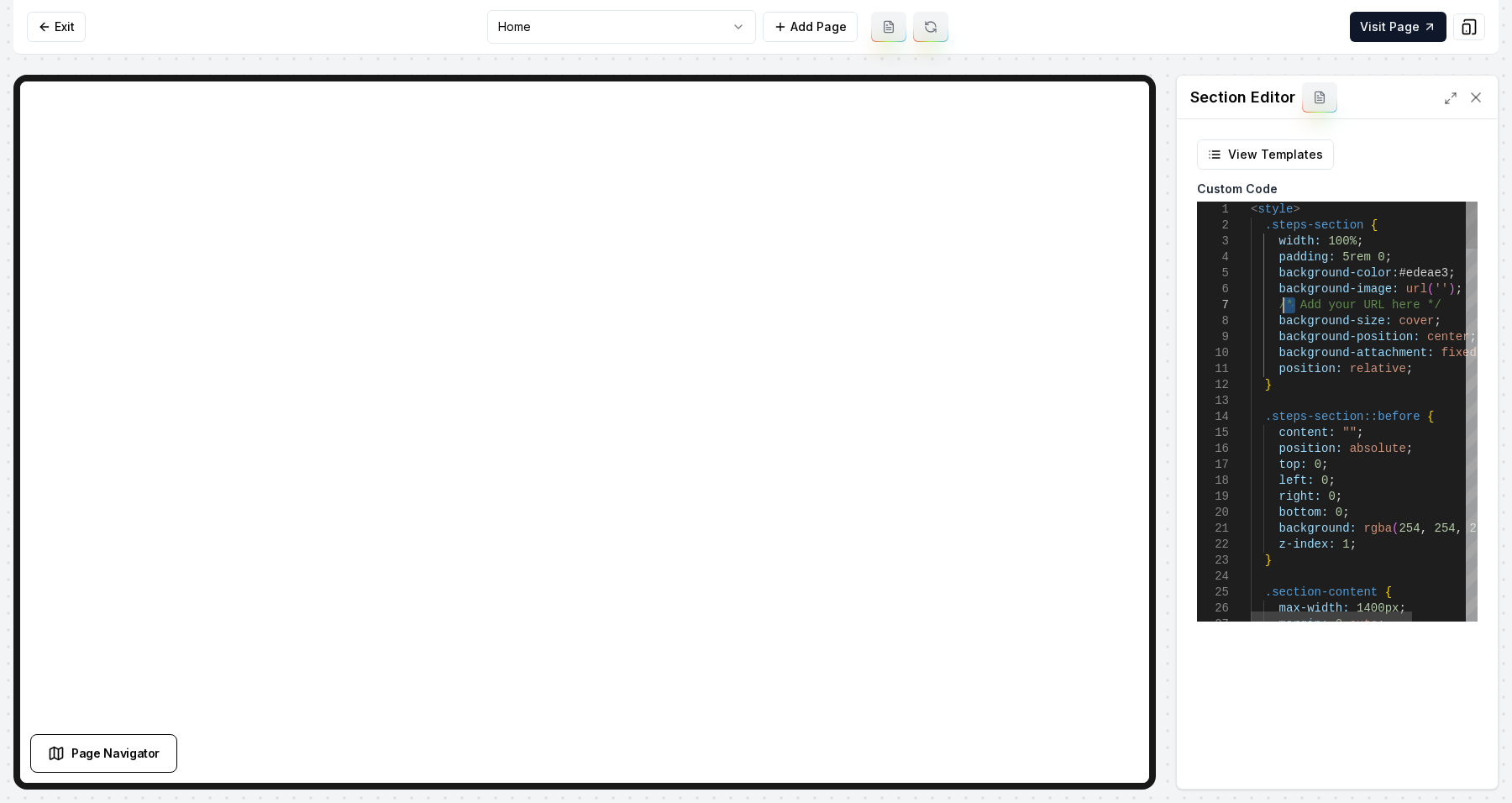 drag, startPoint x: 1295, startPoint y: 302, endPoint x: 1278, endPoint y: 303, distance: 17.029386 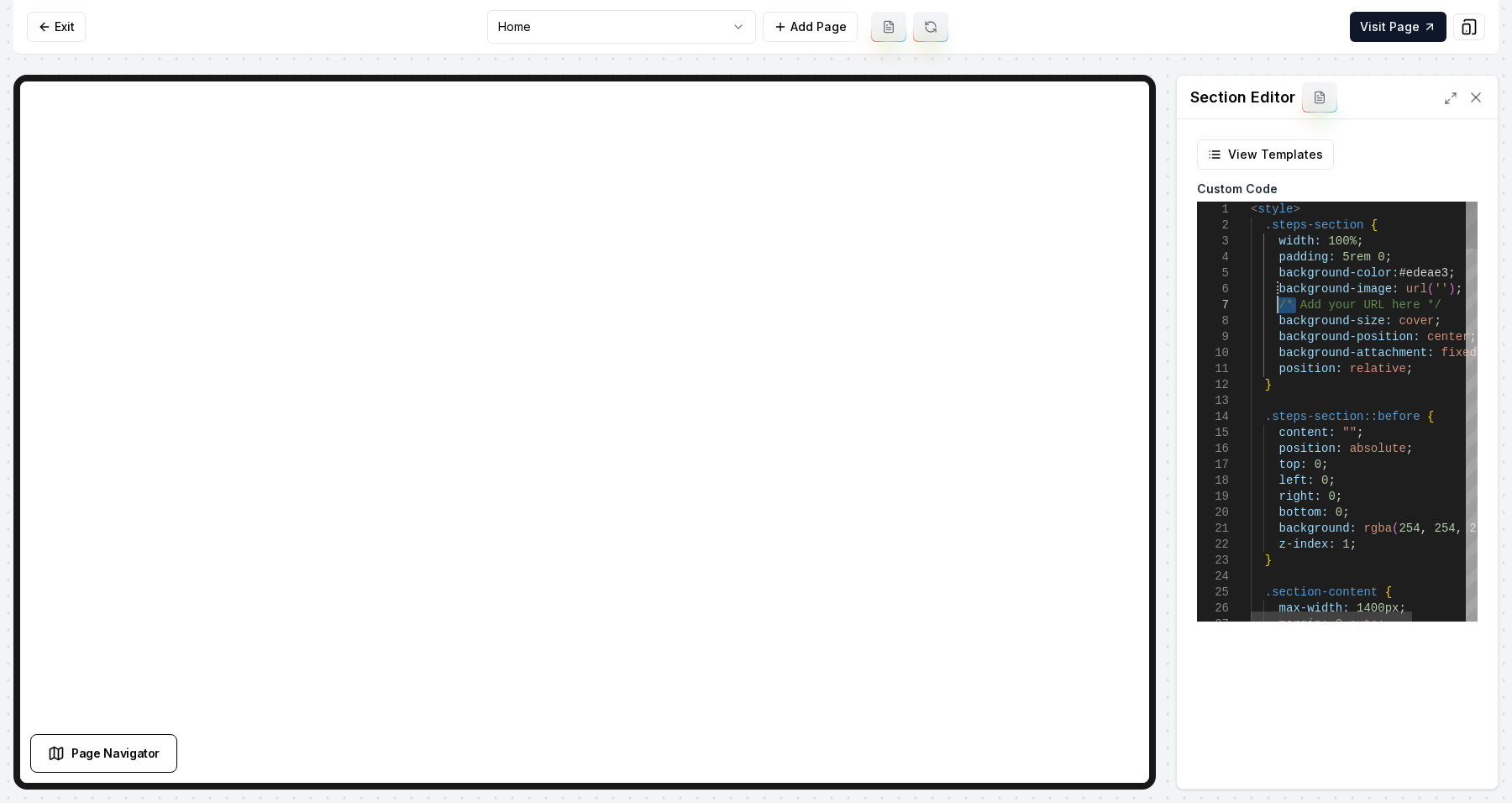 drag, startPoint x: 1283, startPoint y: 303, endPoint x: 1275, endPoint y: 294, distance: 12.04159 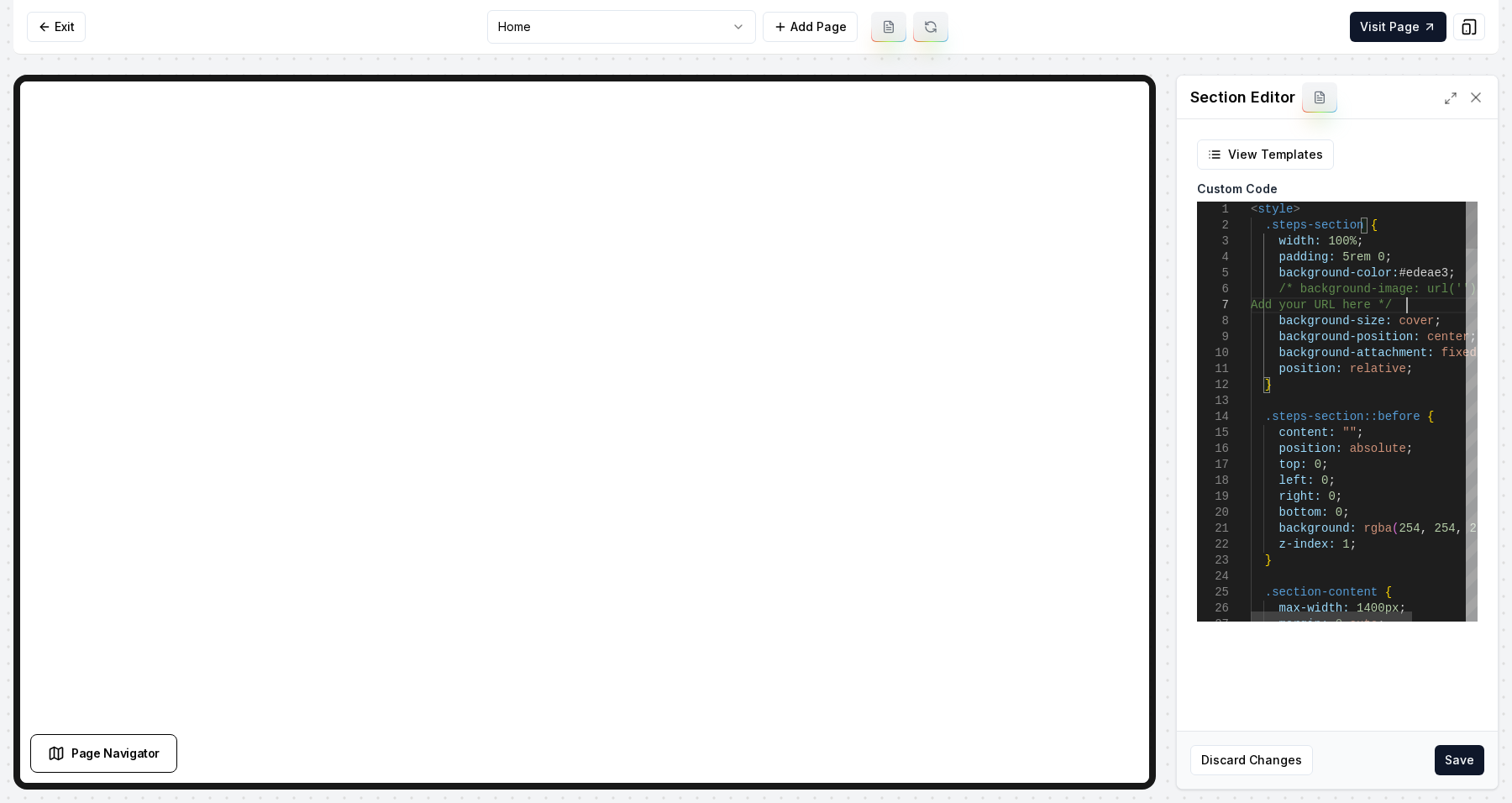 click on "< style >    .steps-section   {      width:   100% ;      padding:   5rem   0 ;      background-color:  #edeae3 ;      /* background-image: url('');     Add your URL here */      background-size:   cover ;      background-position:   center ;      background-attachment:   fixed ;      position:   relative ;    }    .steps-section::before   {      content:   "" ;      position:   absolute ;      top:   0 ;      left:   0 ;      right:   0 ;      bottom:   0 ;      background:   rgba ( 254 ,   254 ,   254 ,   0.9 ) ;      z-index:   1 ;    }    .section-content   {      max-width:   1400px ;      margin:   0   auto ;" at bounding box center [1402, 2058] 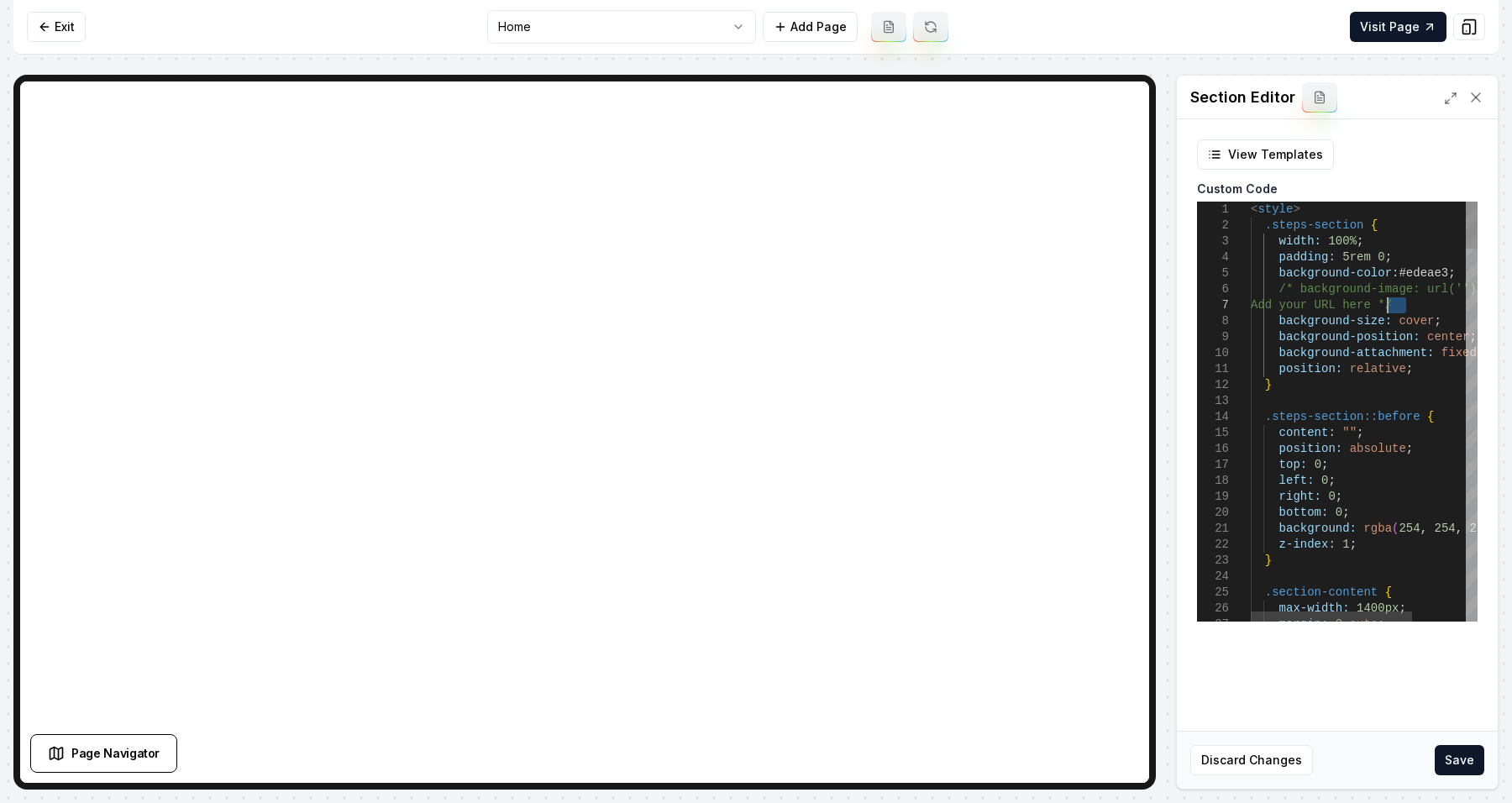 drag, startPoint x: 1411, startPoint y: 306, endPoint x: 1387, endPoint y: 305, distance: 24.020824 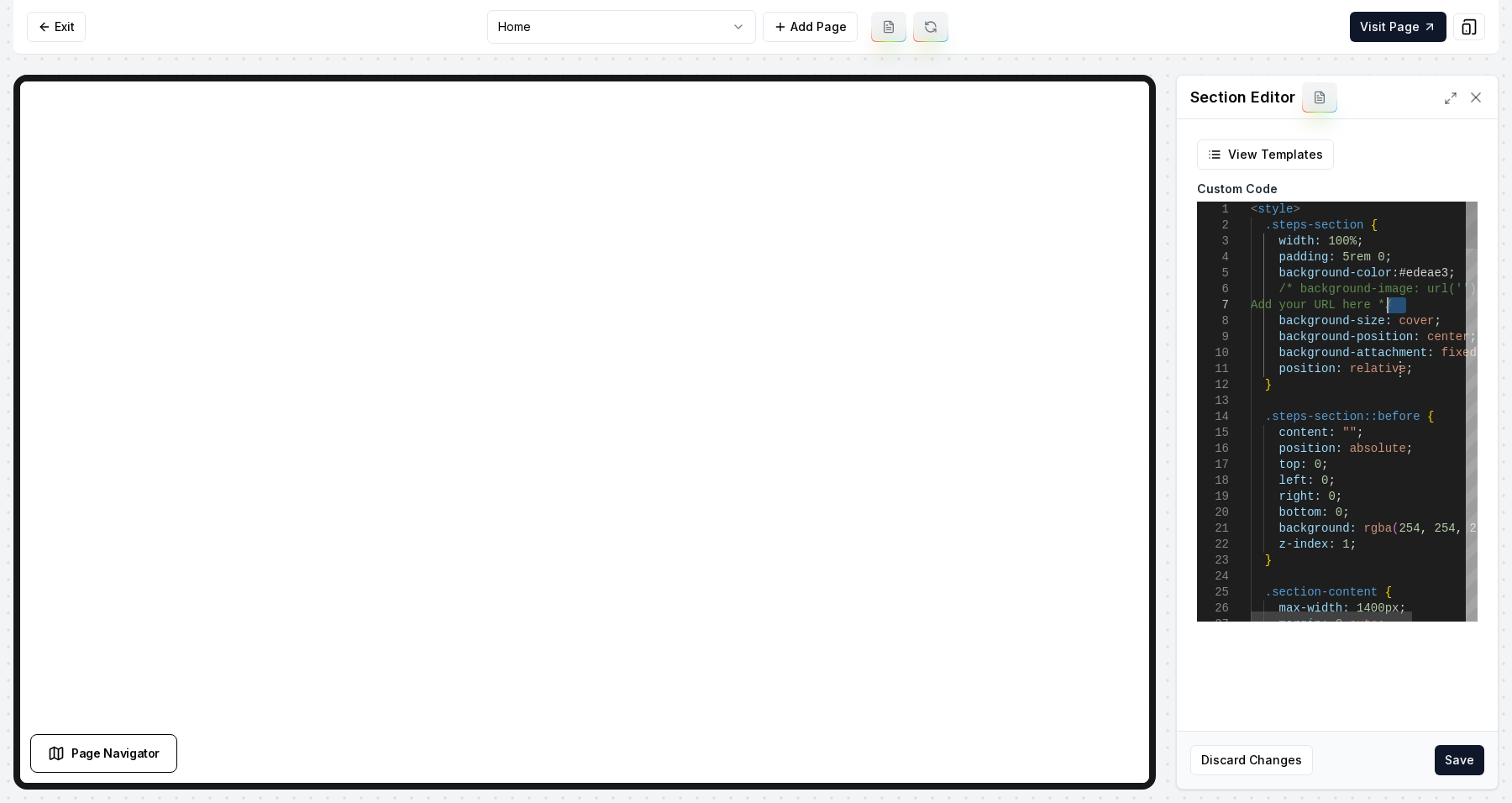 drag, startPoint x: 1400, startPoint y: 305, endPoint x: 1422, endPoint y: 373, distance: 71.47027 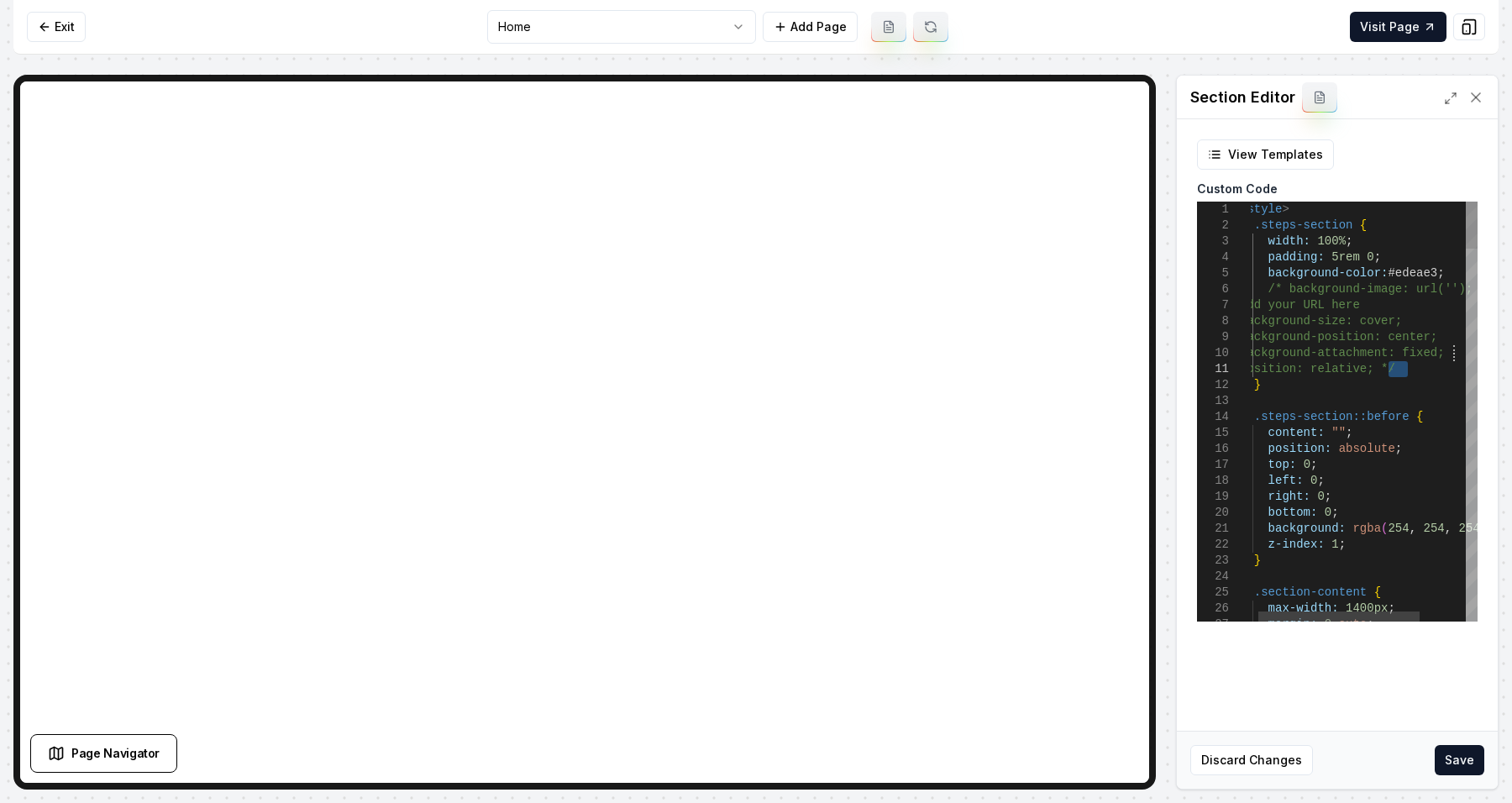 drag, startPoint x: 1411, startPoint y: 366, endPoint x: 1462, endPoint y: 357, distance: 51.78803 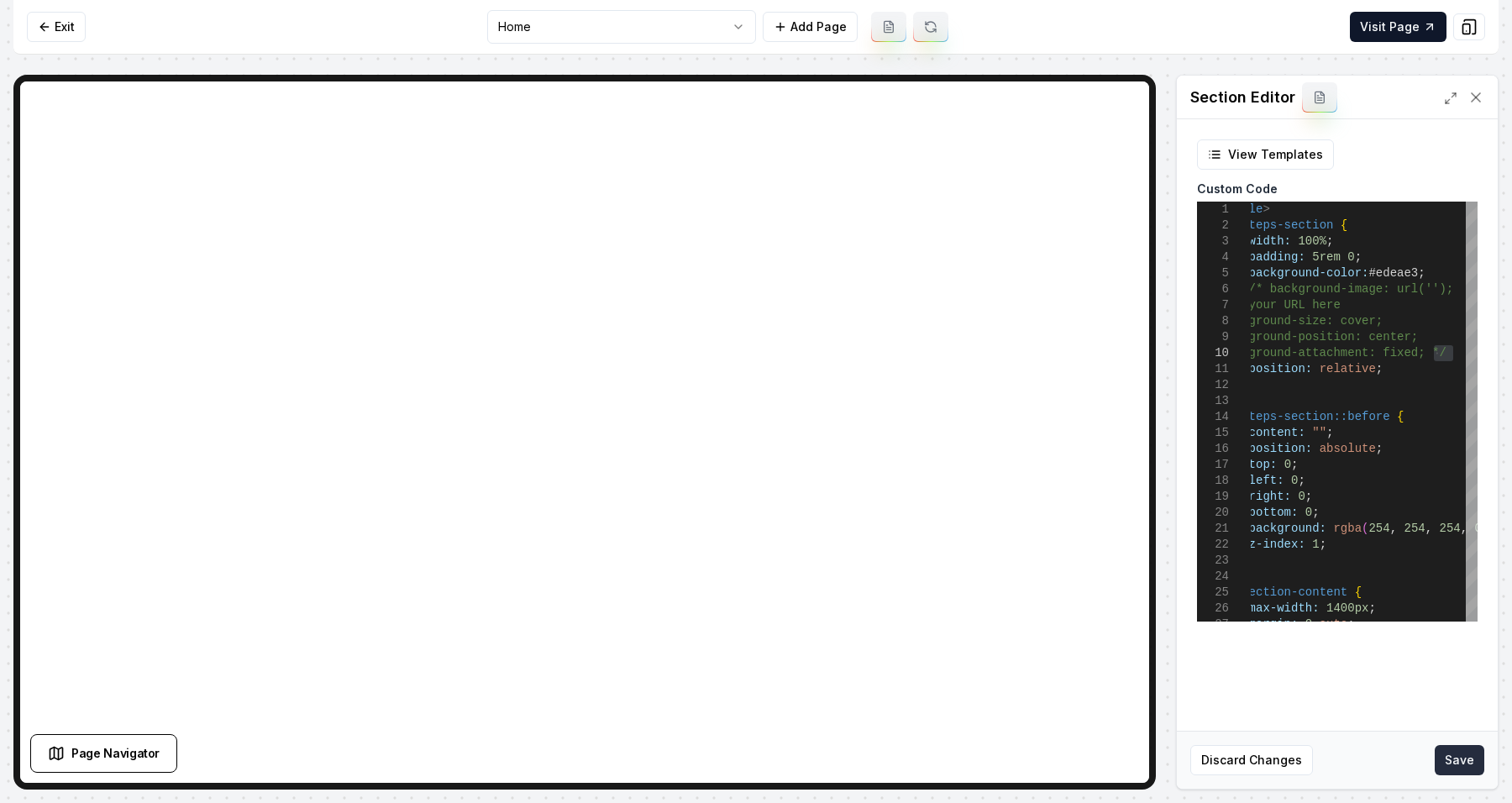 click on "Save" at bounding box center [1459, 760] 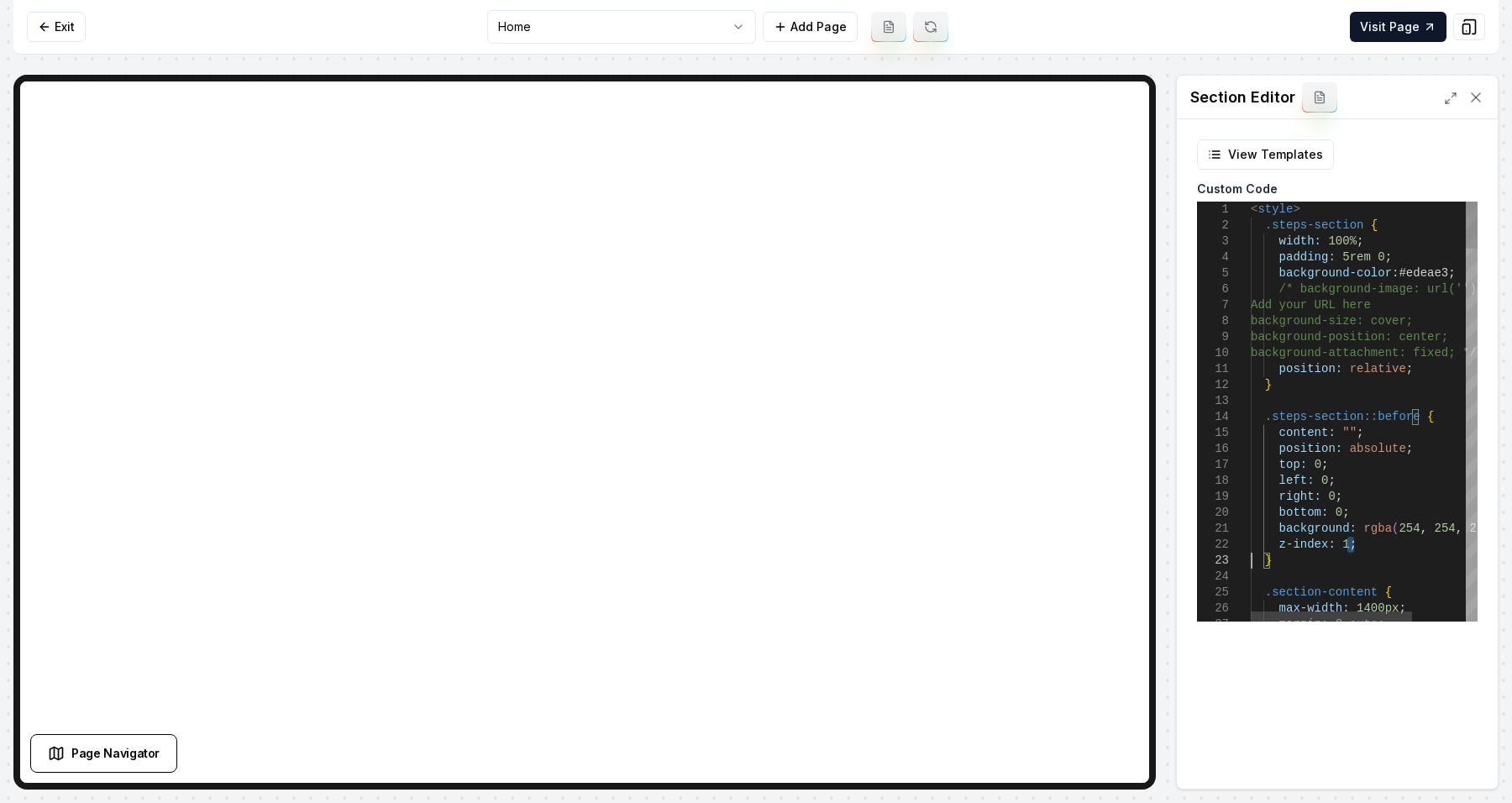 drag, startPoint x: 1340, startPoint y: 550, endPoint x: 1163, endPoint y: 564, distance: 177.55281 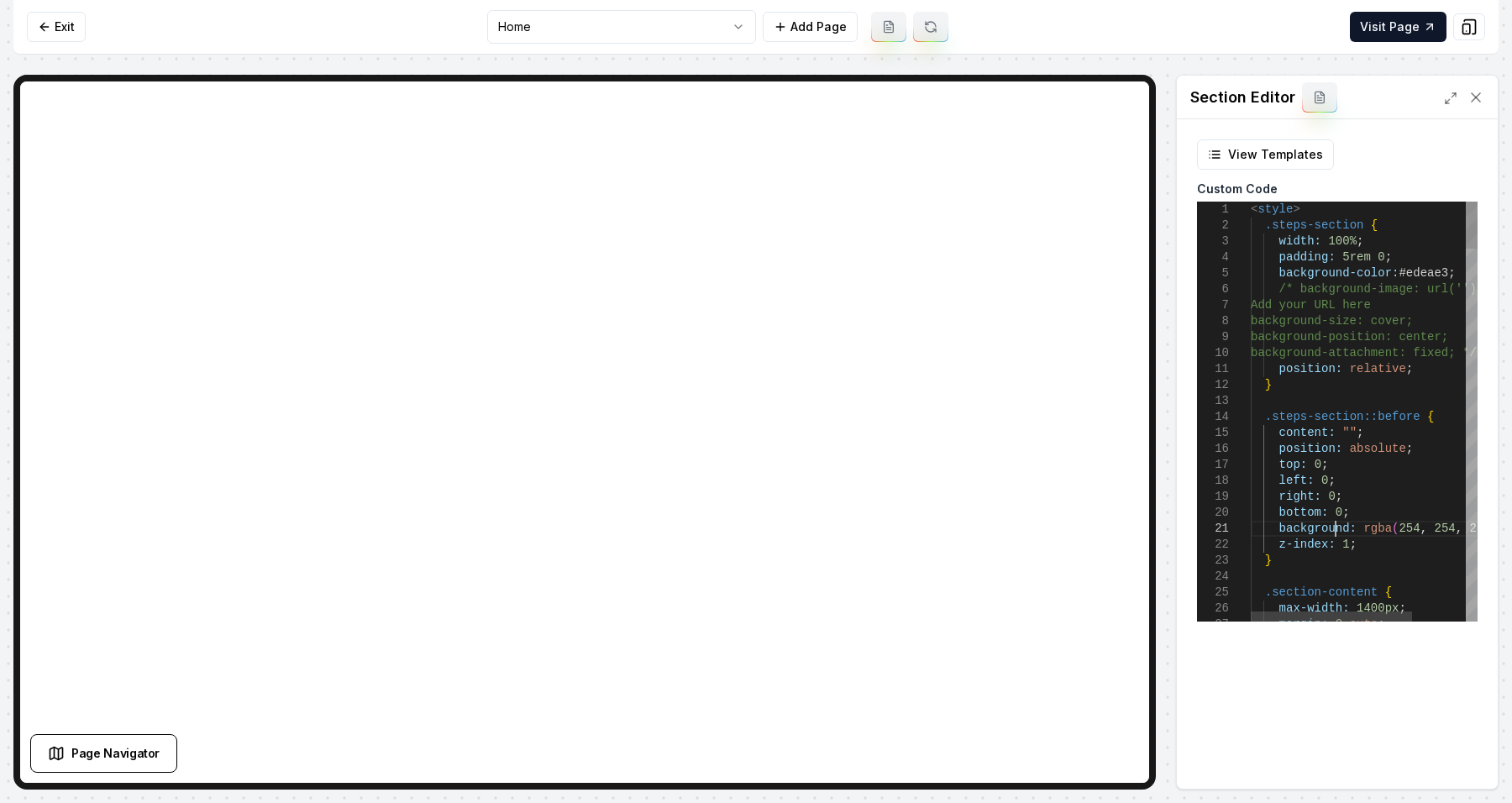 click on "< style >    .steps-section   {      width:   100% ;      padding:   5rem   0 ;      background-color:  #edeae3 ;      /* background-image: url('');     Add your URL here     background-size: cover;     background-position: center;     background-attachment: fixed; */      position:   relative ;    }    .steps-section::before   {      content:   "" ;      position:   absolute ;      top:   0 ;      left:   0 ;      right:   0 ;      bottom:   0 ;      background:   rgba ( 254 ,   254 ,   254 ,   0.9 ) ;      z-index:   1 ;    }    .section-content   {      max-width:   1400px ;      margin:   0   auto ;" at bounding box center (1402, 2058) 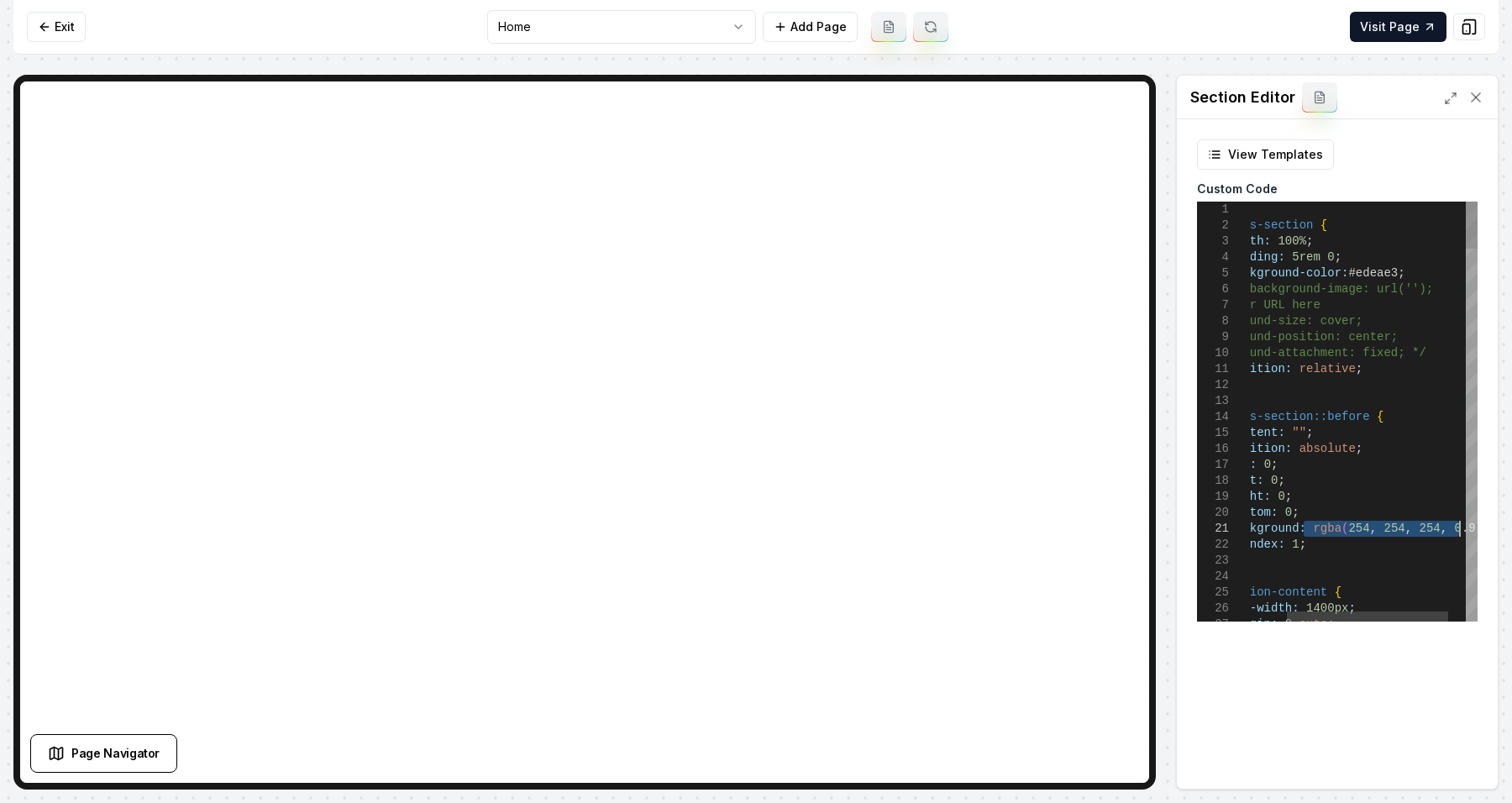 drag, startPoint x: 1351, startPoint y: 528, endPoint x: 1457, endPoint y: 528, distance: 106 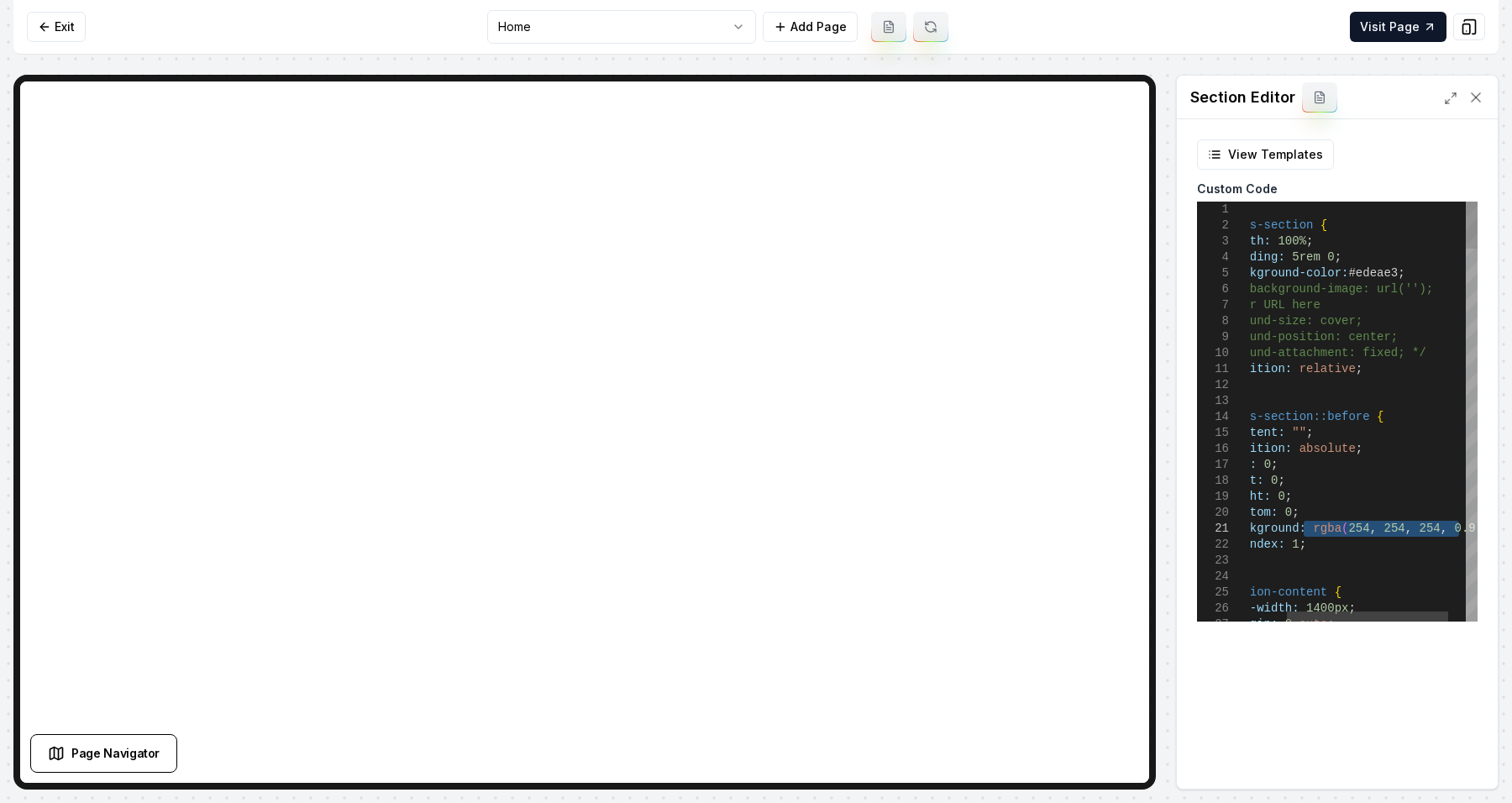 type on "**********" 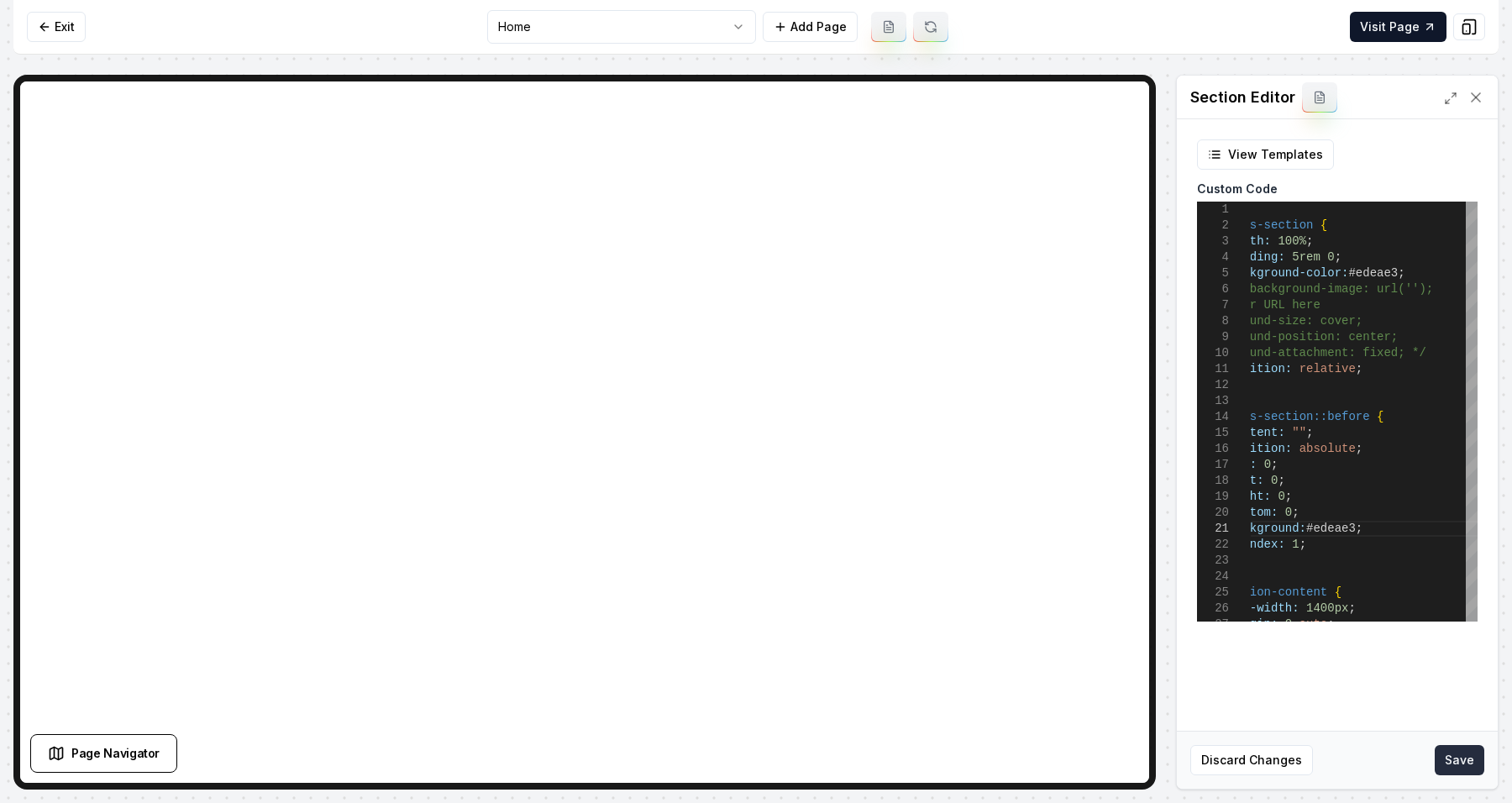 click on "Save" at bounding box center (1459, 760) 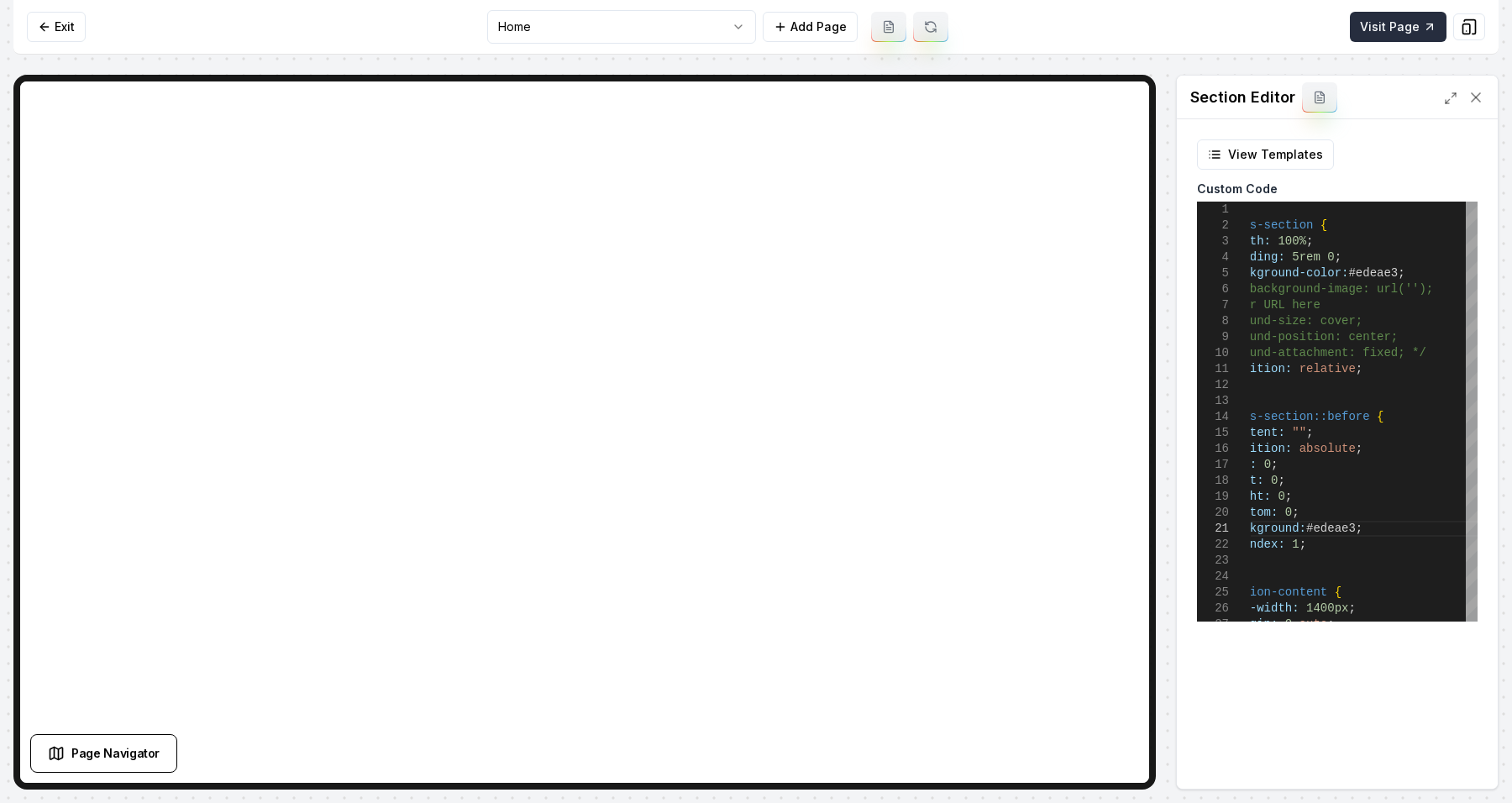 click on "Visit Page" at bounding box center (1398, 27) 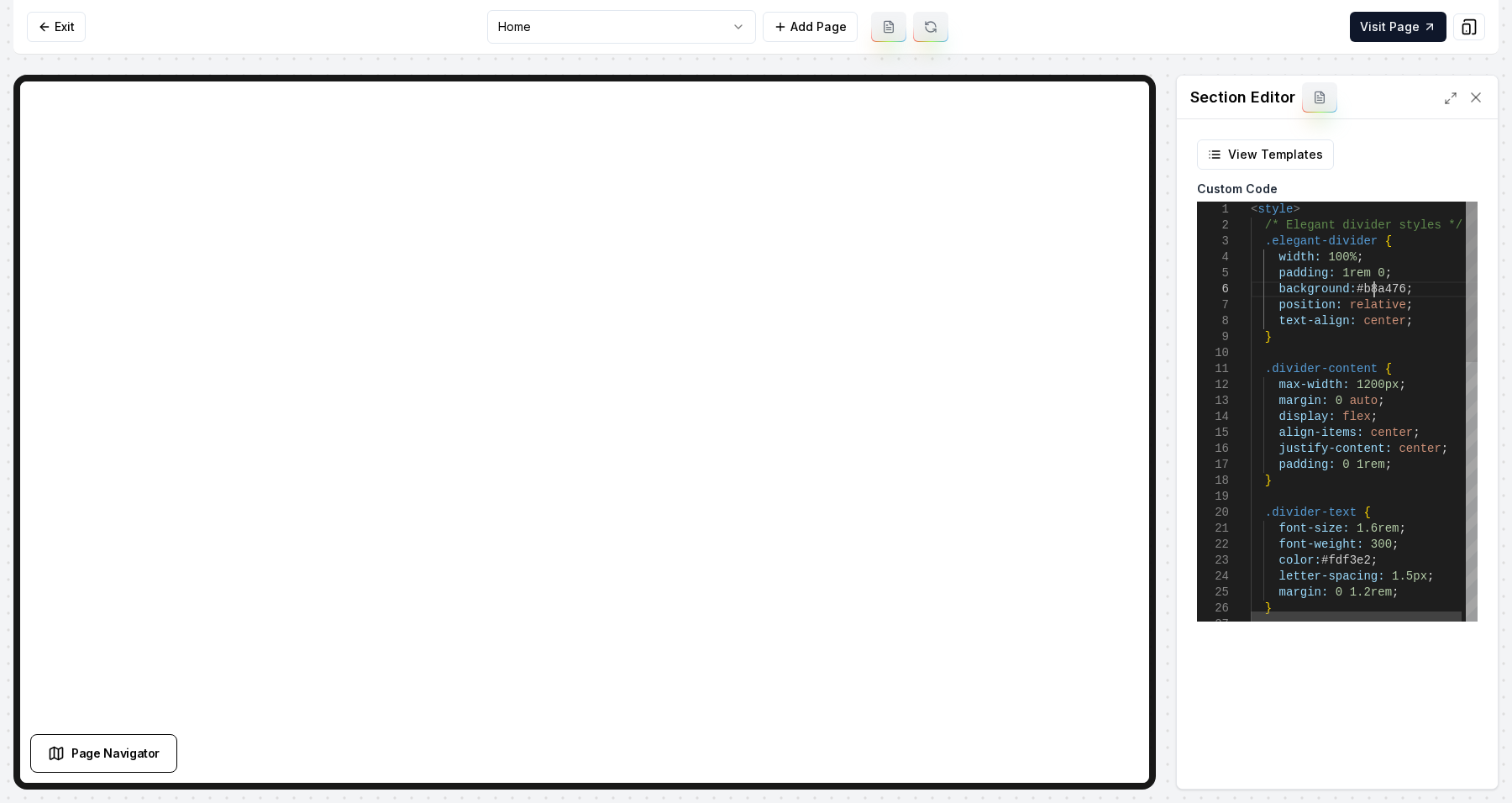 scroll, scrollTop: 0, scrollLeft: 0, axis: both 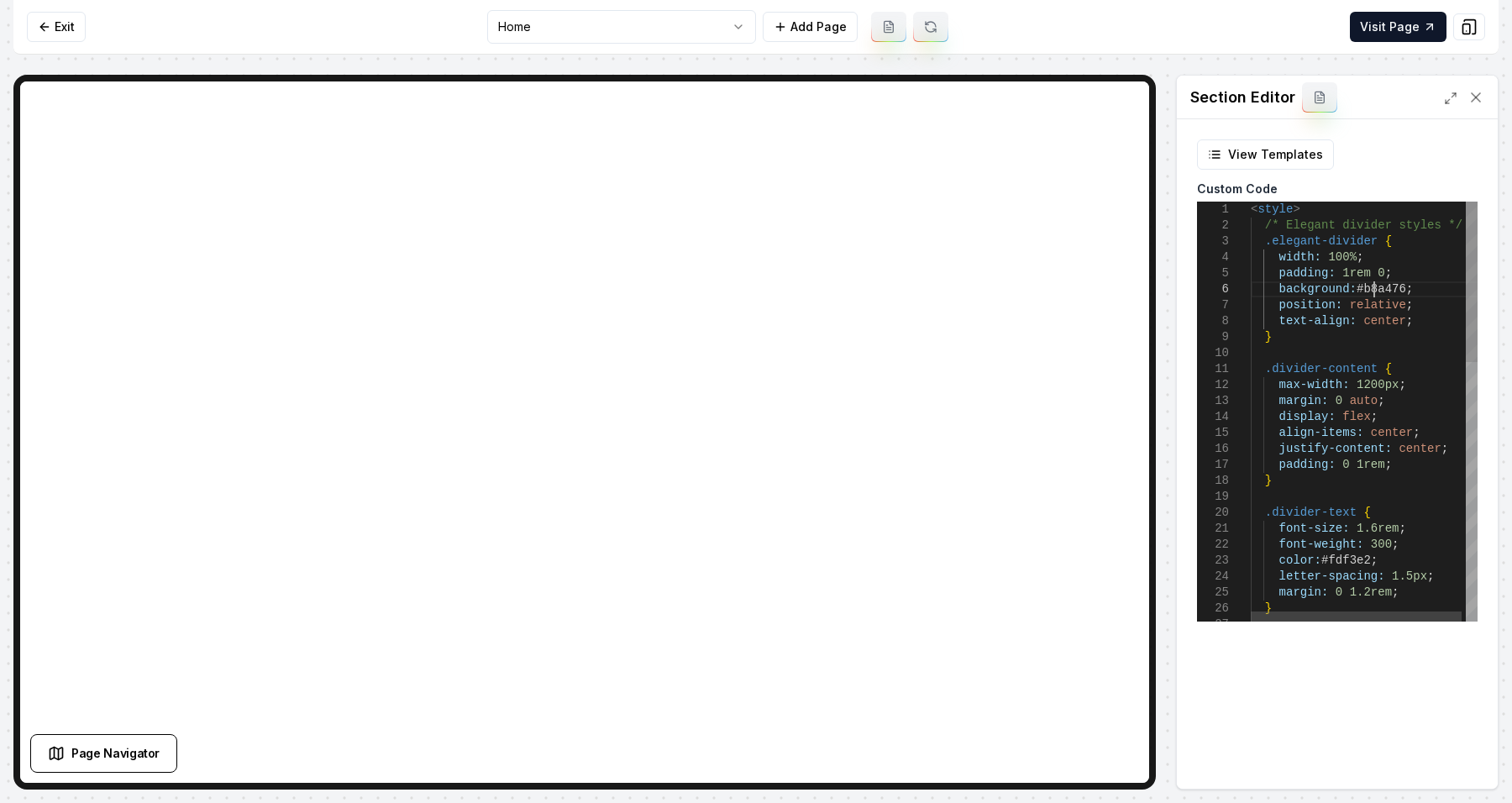 click on "< style >    /* Elegant divider styles */    .elegant-divider   {      width:   100% ;      padding:   1rem   0 ;      background:  #b8a476 ;      position:   relative ;      text-align:   center ;    }    .divider-content   {      max-width:   1200px ;      margin:   0   auto ;      display:   flex ;      align-items:   center ;      justify-content:   center ;      padding:   0   1rem ;    }    .divider-text   {      font-size:   1.6rem ;      font-weight:   300 ;      color:  #fdf3e2 ;      letter-spacing:   1.5px ;      margin:   0   1.2rem ;    }" at bounding box center [1366, 749] 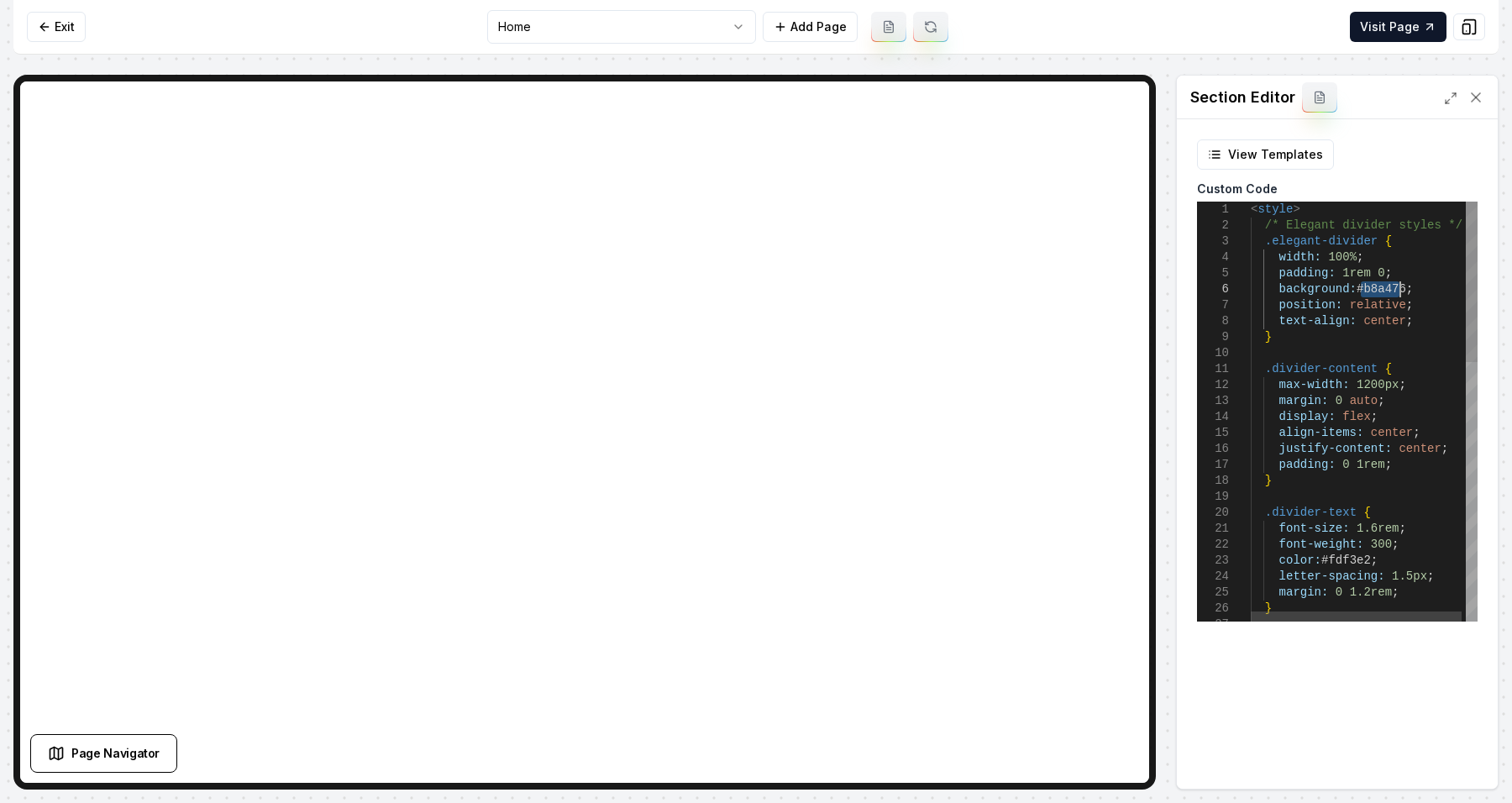 click on "< style >    /* Elegant divider styles */    .elegant-divider   {      width:   100% ;      padding:   1rem   0 ;      background:  #b8a476 ;      position:   relative ;      text-align:   center ;    }    .divider-content   {      max-width:   1200px ;      margin:   0   auto ;      display:   flex ;      align-items:   center ;      justify-content:   center ;      padding:   0   1rem ;    }    .divider-text   {      font-size:   1.6rem ;      font-weight:   300 ;      color:  #fdf3e2 ;      letter-spacing:   1.5px ;      margin:   0   1.2rem ;    }" at bounding box center [1366, 749] 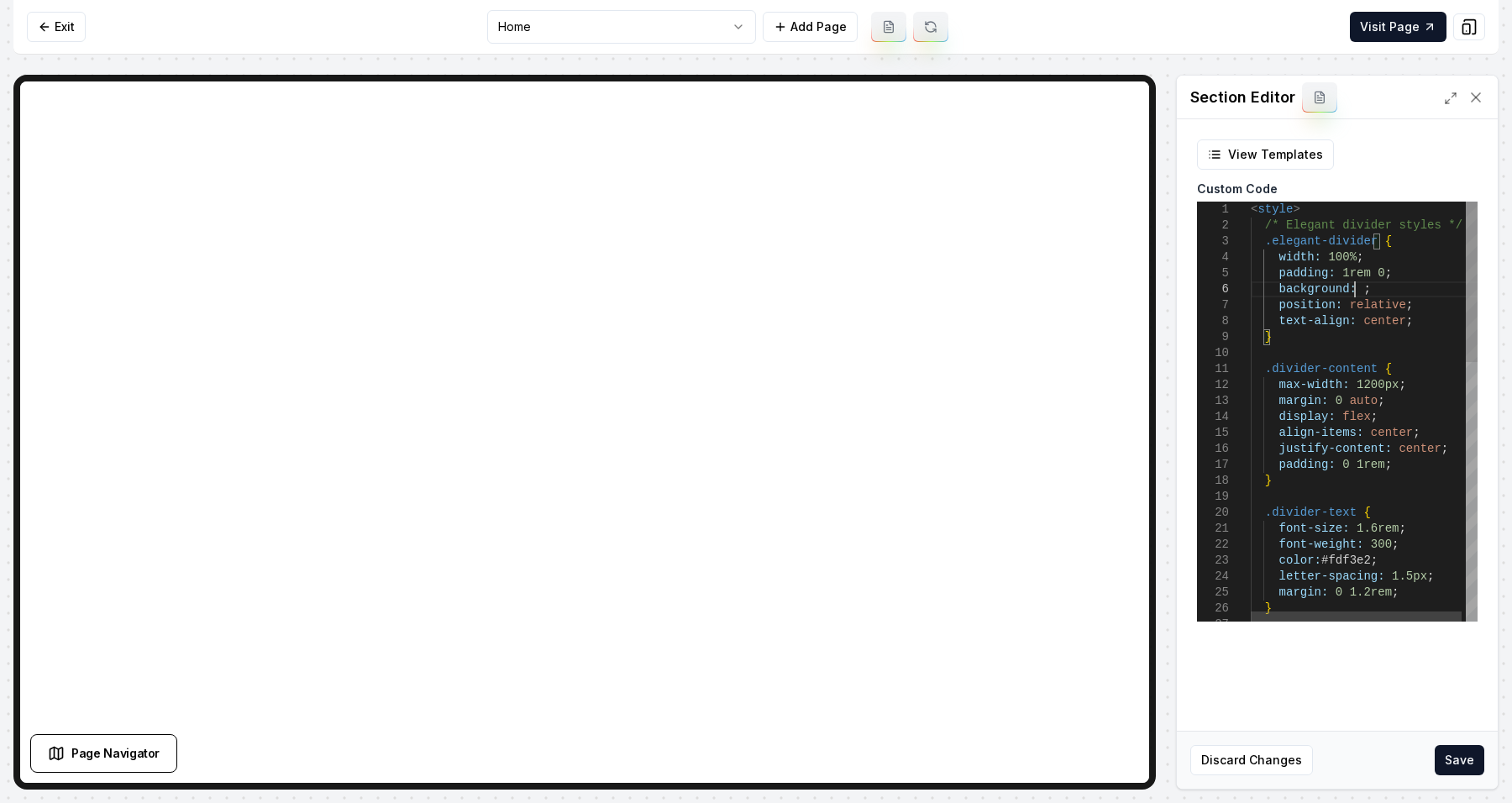 type on "**********" 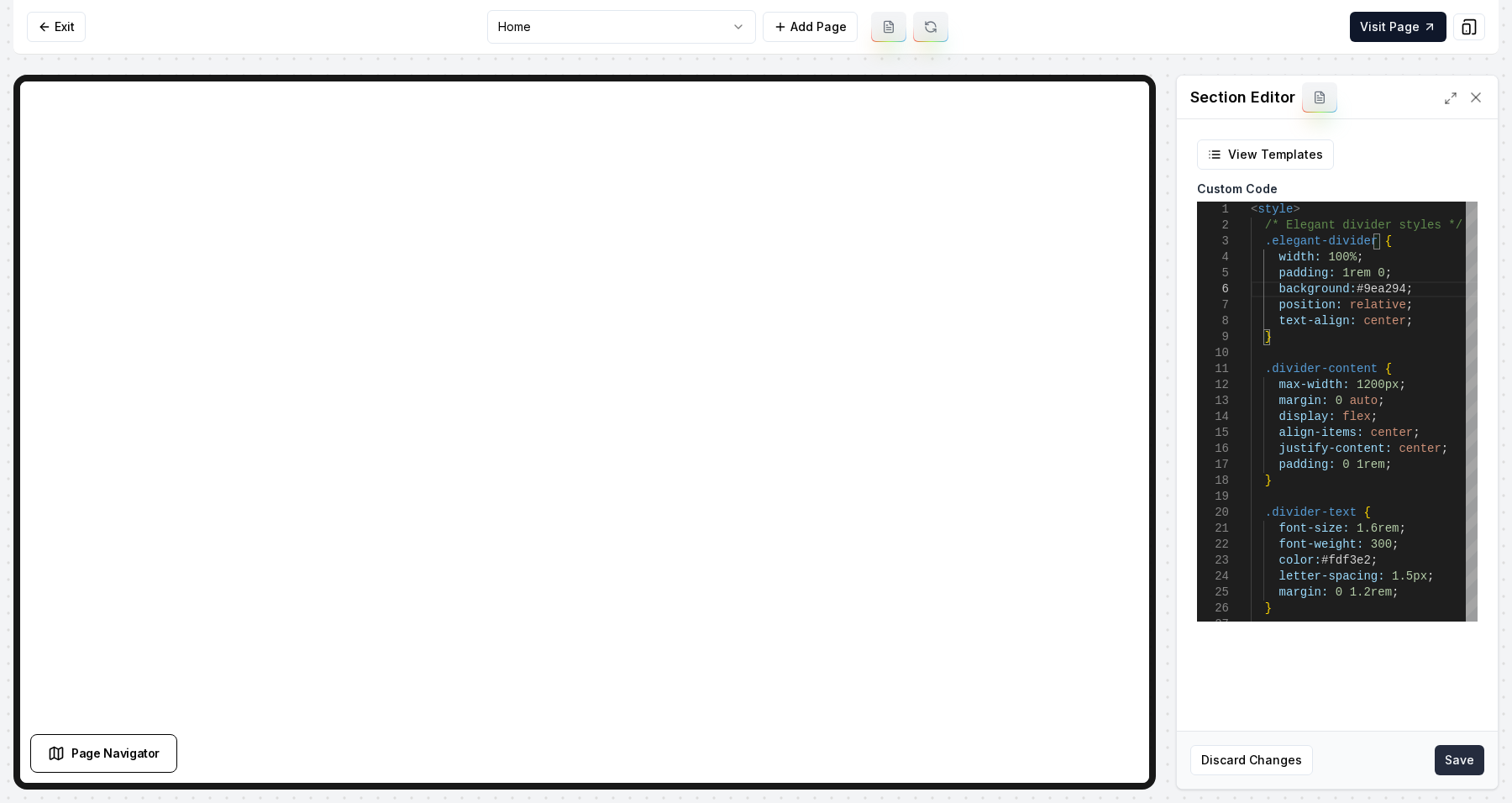 click on "Save" at bounding box center (1459, 760) 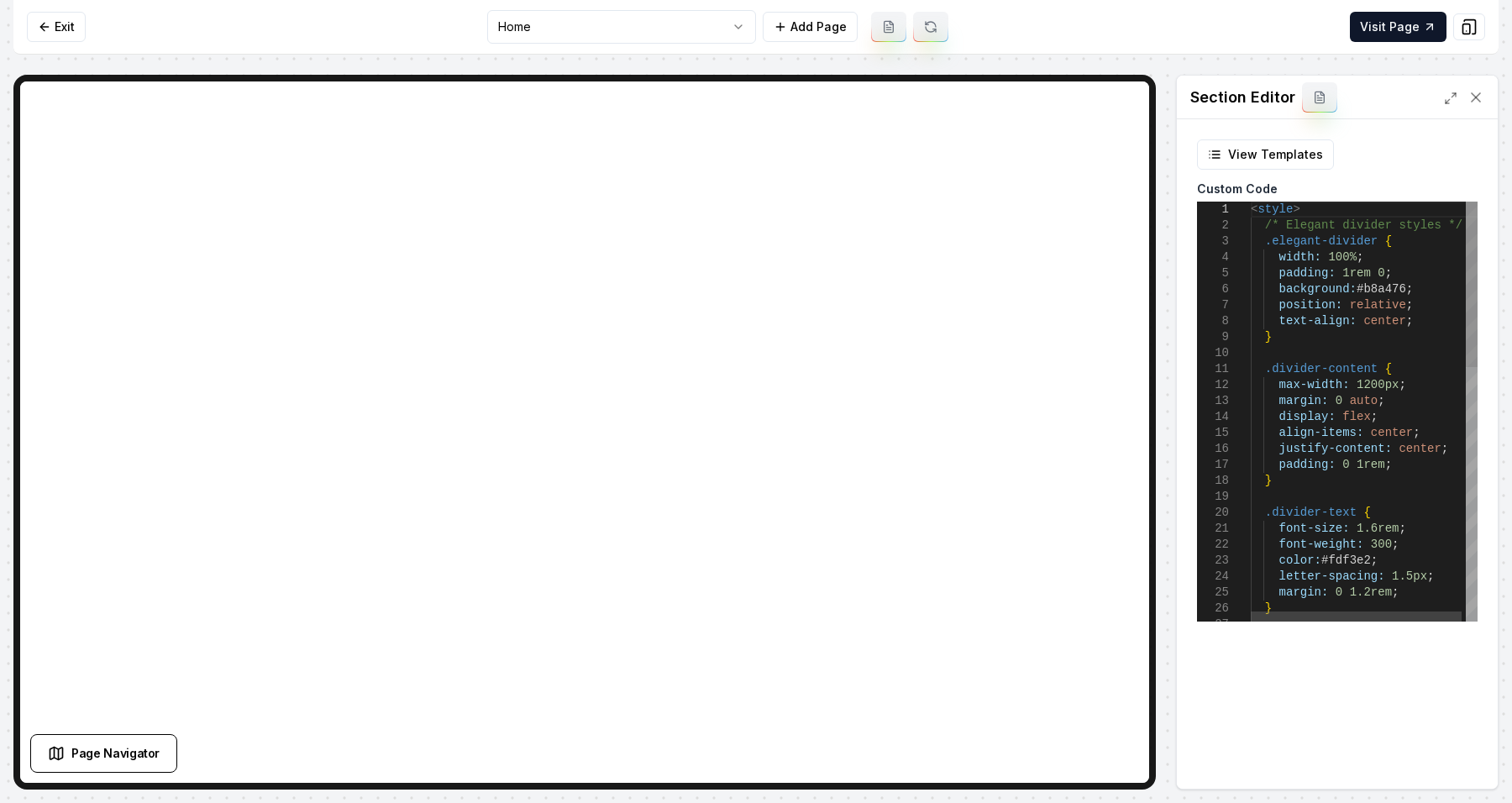 scroll, scrollTop: 0, scrollLeft: 0, axis: both 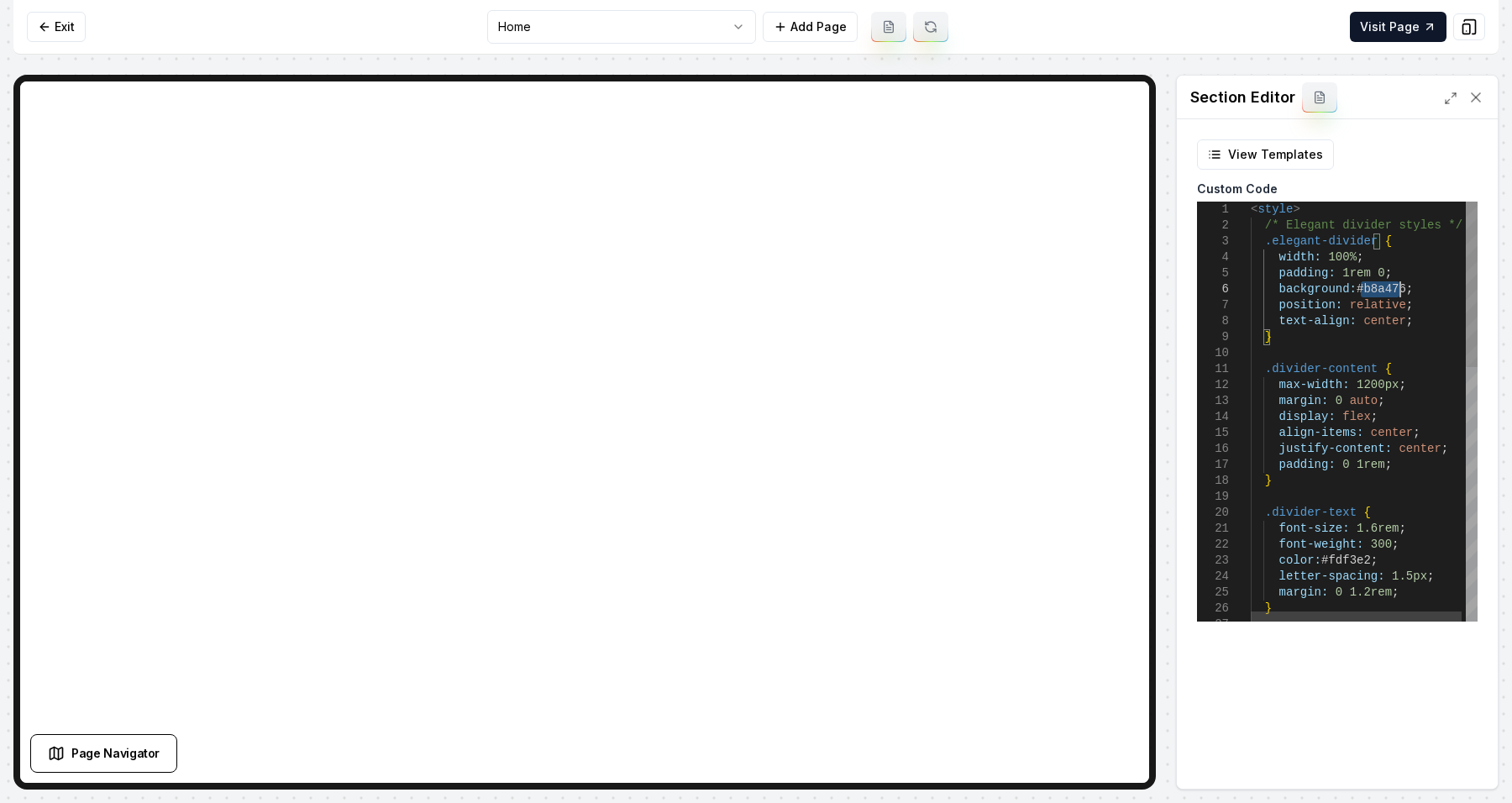 click on "< style >    /* Elegant divider styles */    .elegant-divider   {      width:   100% ;      padding:   1rem   0 ;      background:  #b8a476 ;      position:   relative ;      text-align:   center ;    }    .divider-content   {      max-width:   1200px ;      margin:   0   auto ;      display:   flex ;      align-items:   center ;      justify-content:   center ;      padding:   0   1rem ;    }    .divider-text   {      font-size:   1.6rem ;      font-weight:   300 ;      color:  #fdf3e2 ;      letter-spacing:   1.5px ;      margin:   0   1.2rem ;    }" at bounding box center [1366, 733] 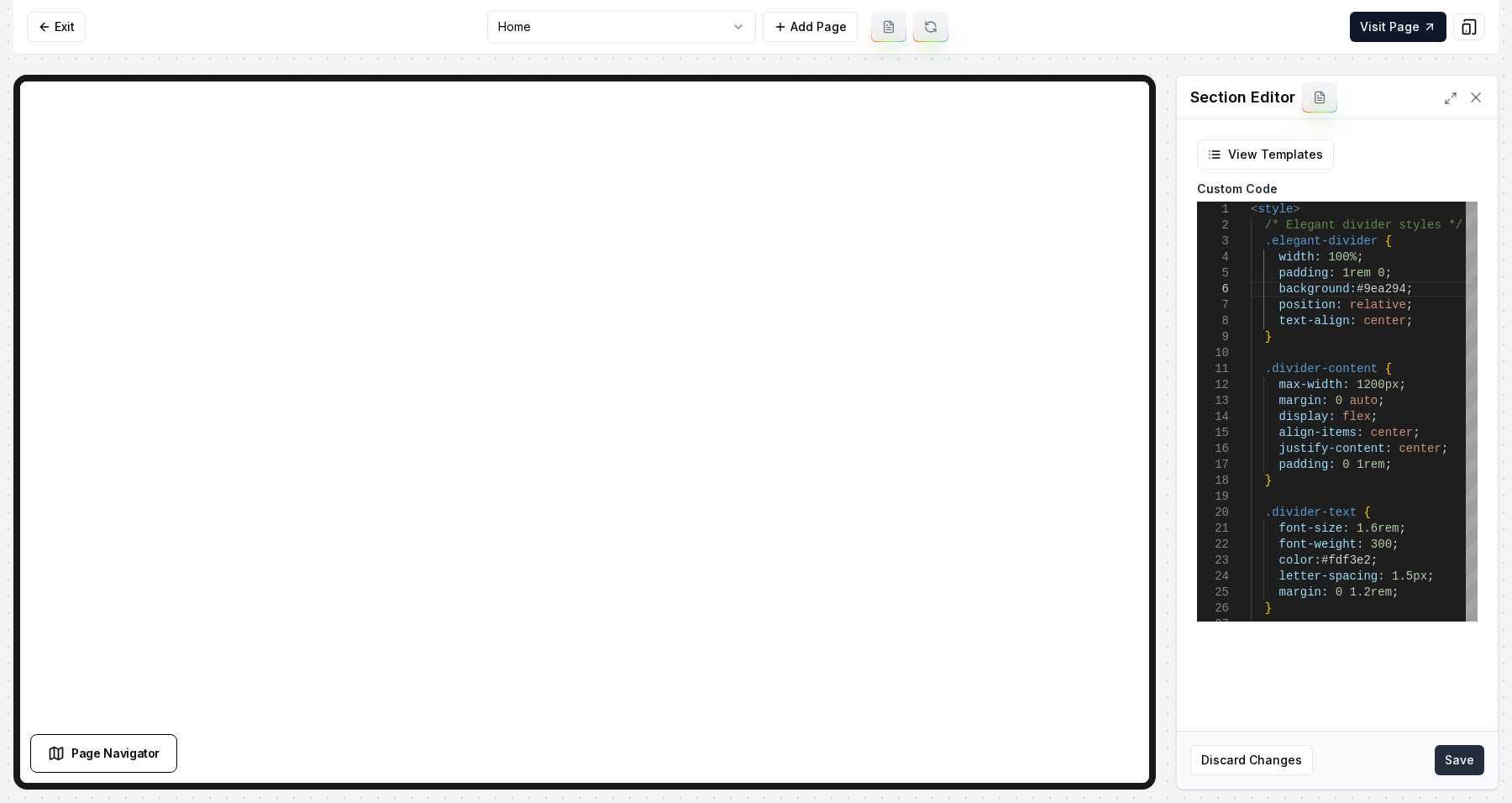 click on "Save" at bounding box center [1459, 760] 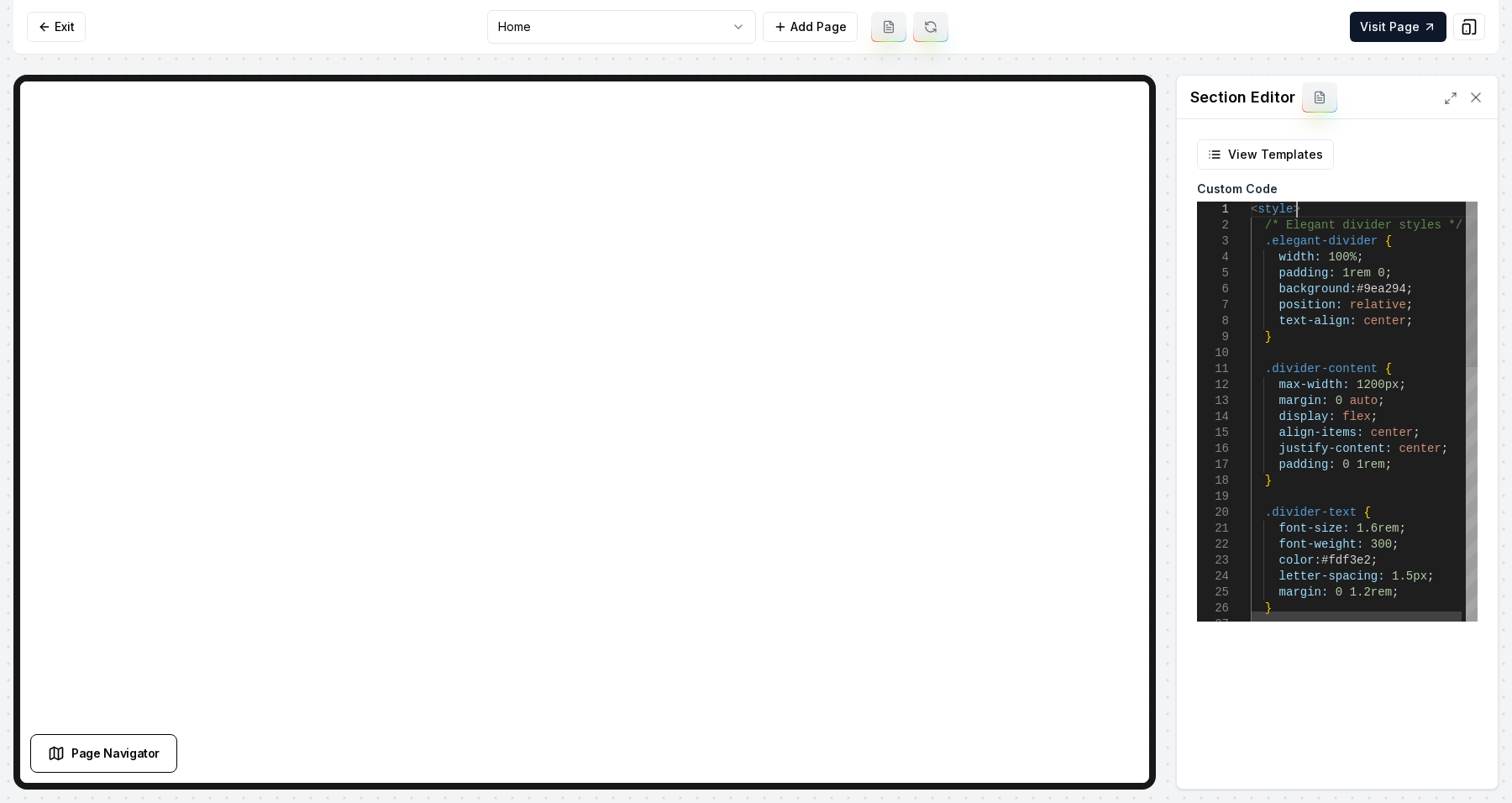 scroll, scrollTop: 0, scrollLeft: 148, axis: horizontal 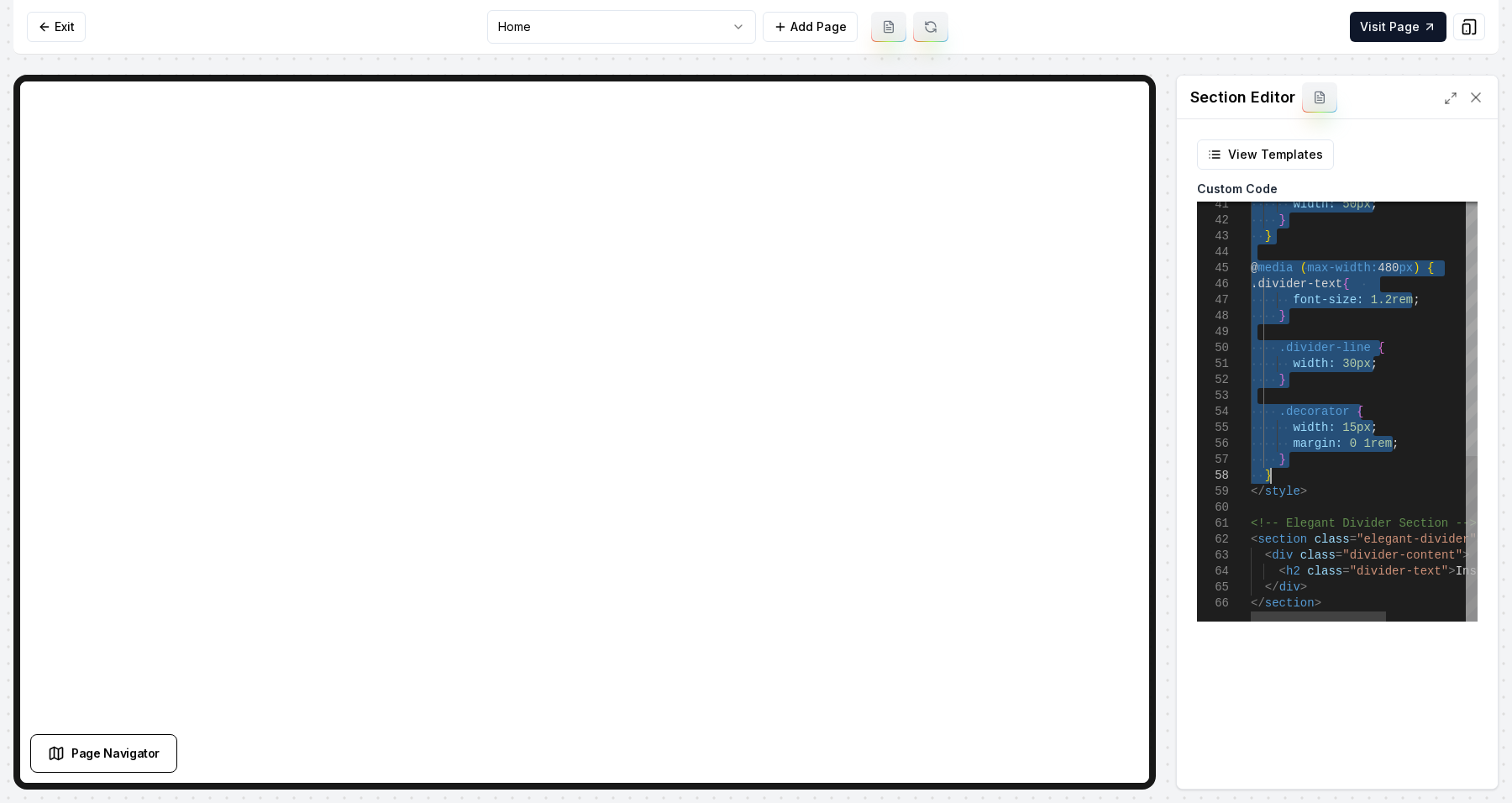 drag, startPoint x: 1310, startPoint y: 211, endPoint x: 1317, endPoint y: 481, distance: 270.09073 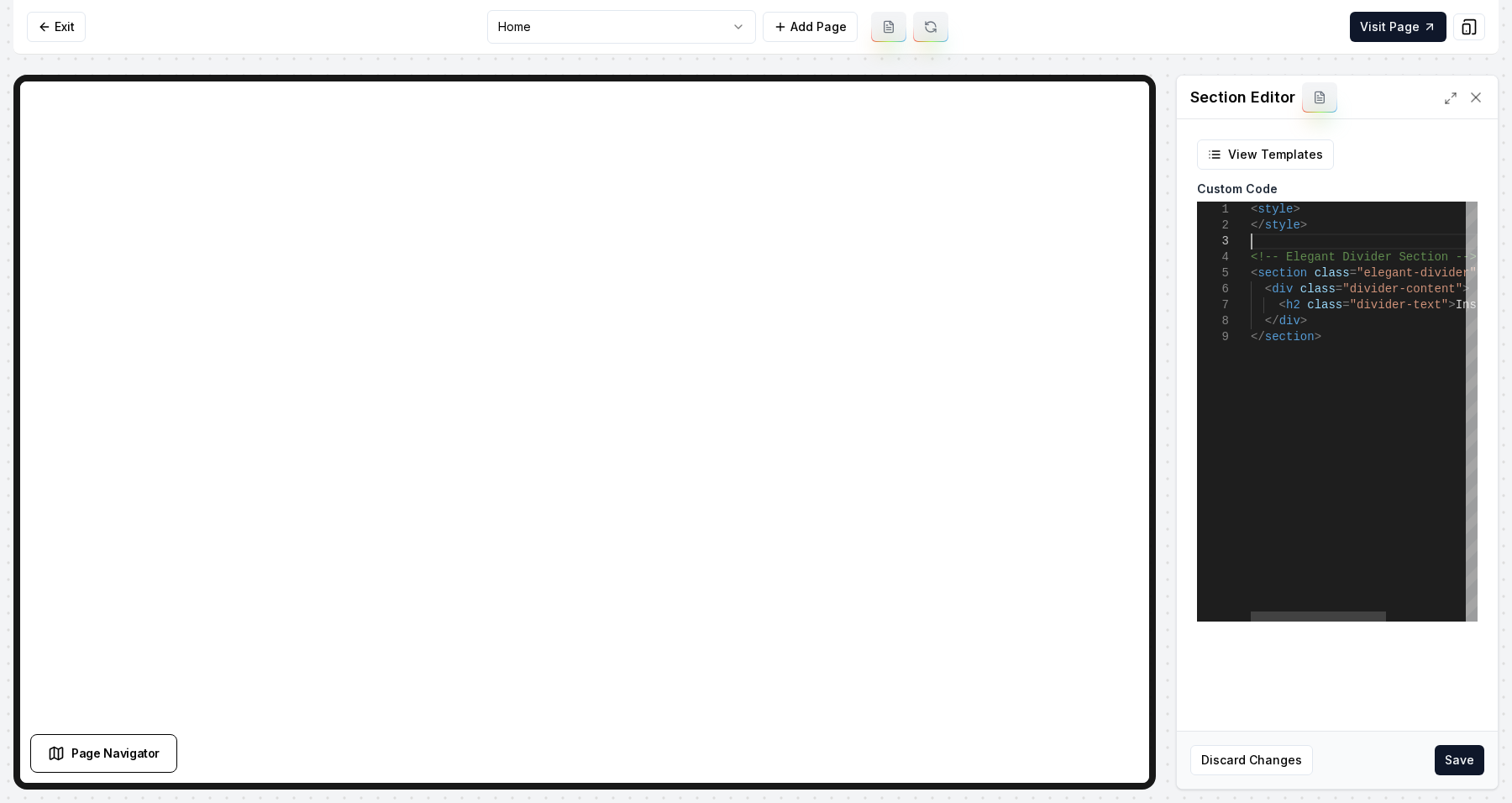 drag, startPoint x: 1284, startPoint y: 244, endPoint x: 1180, endPoint y: 113, distance: 167.263 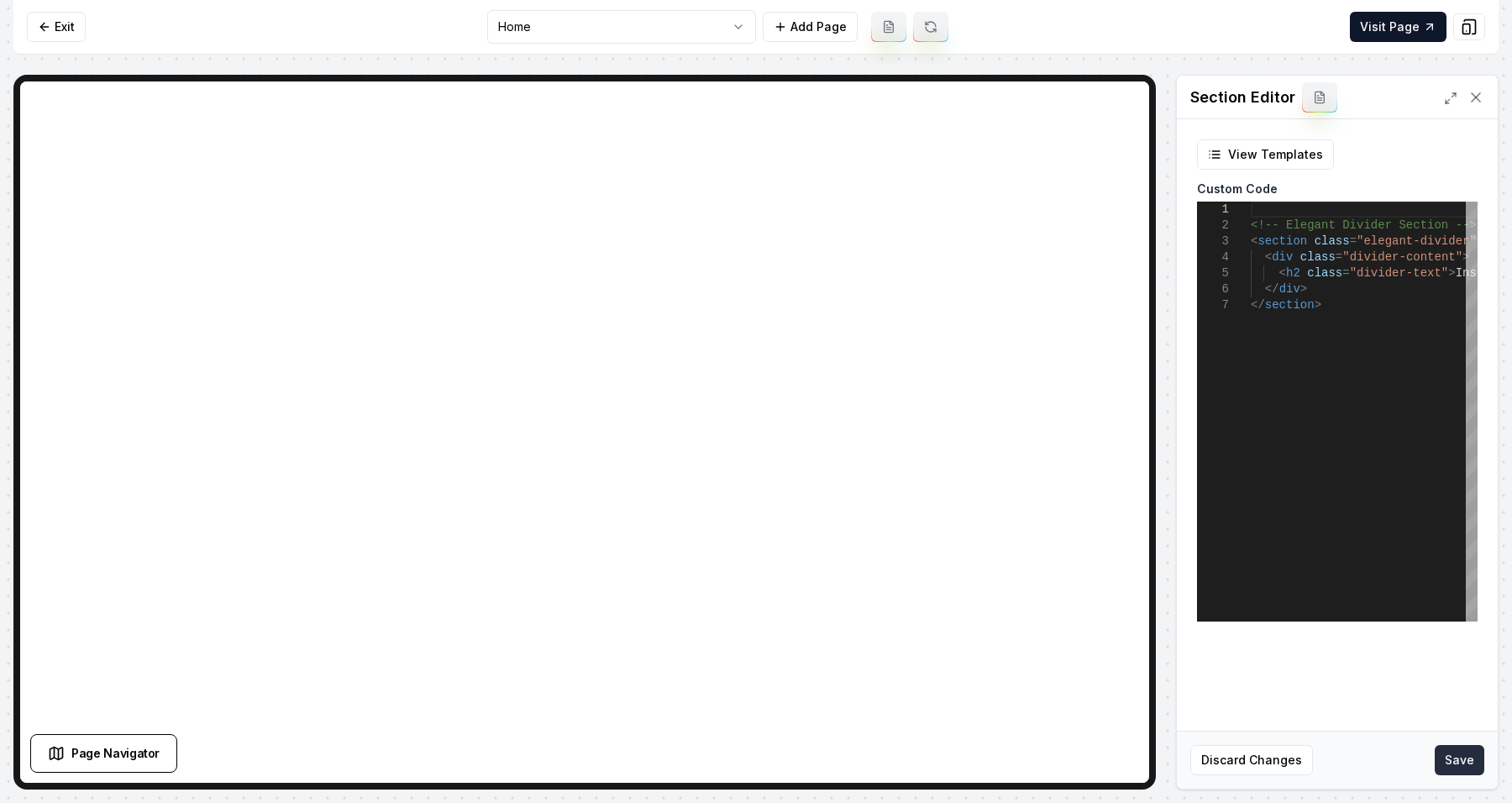 click on "Save" at bounding box center (1459, 760) 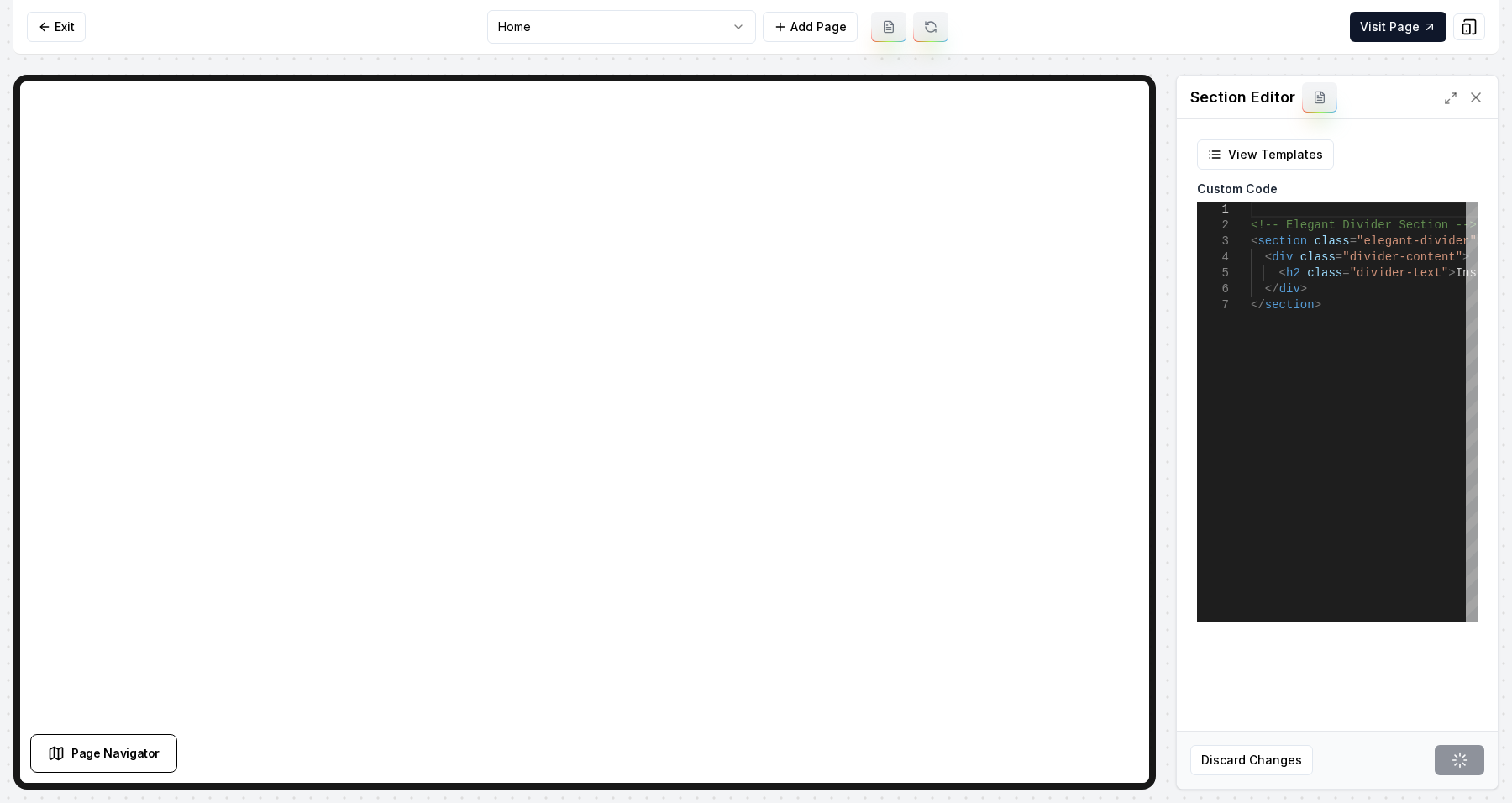 type on "**********" 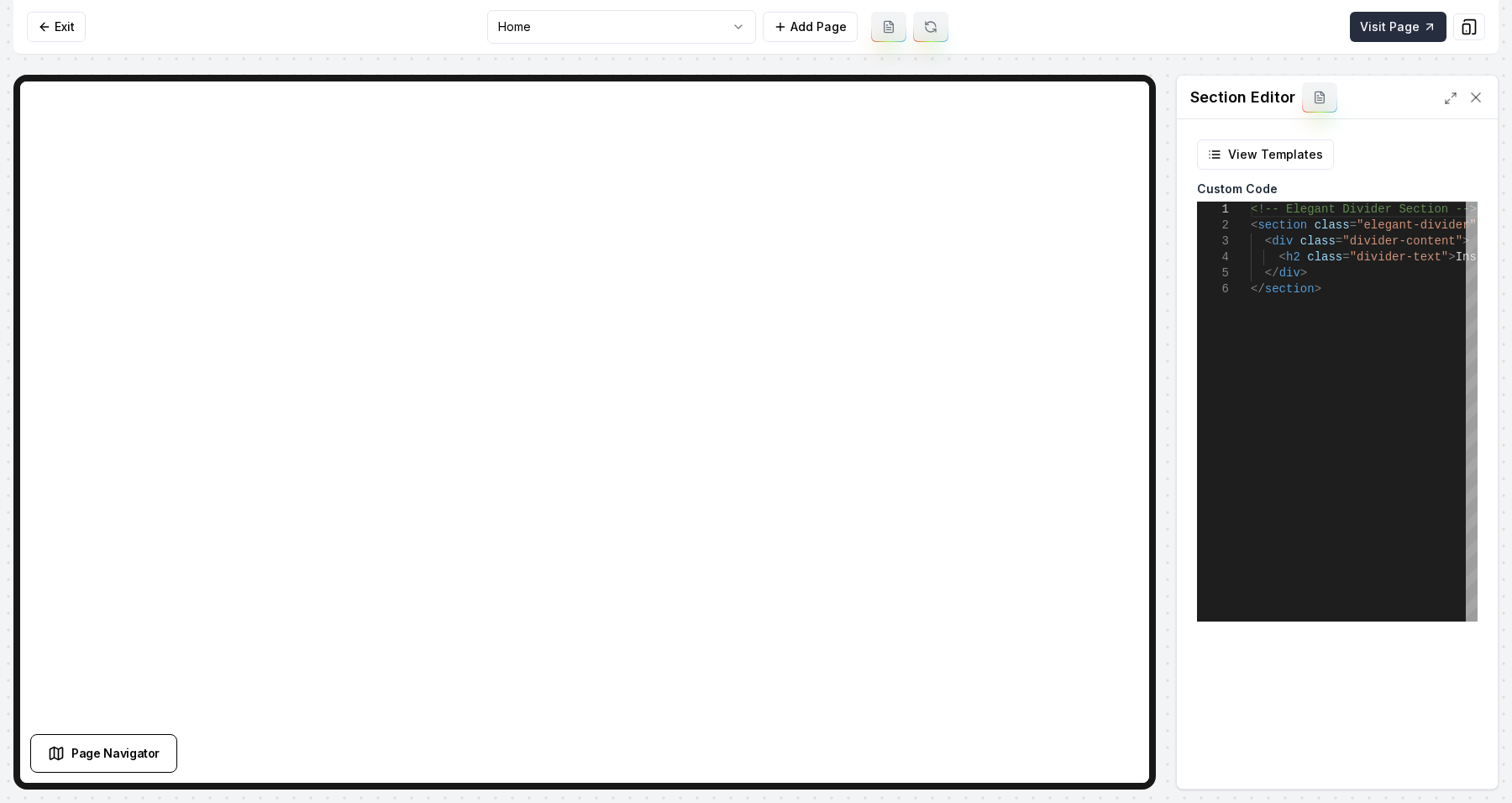 click on "Visit Page" at bounding box center (1398, 27) 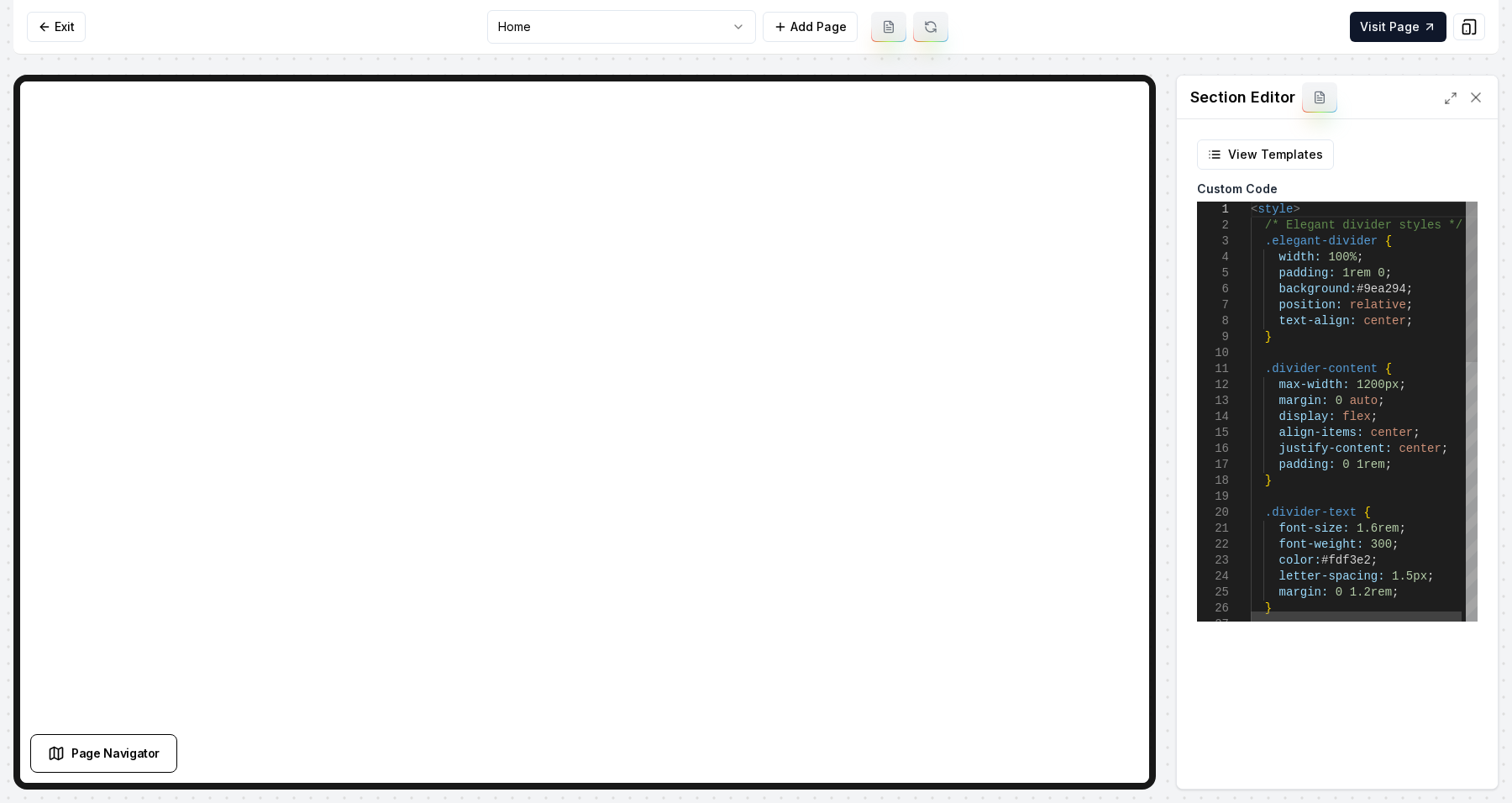 scroll, scrollTop: 0, scrollLeft: 0, axis: both 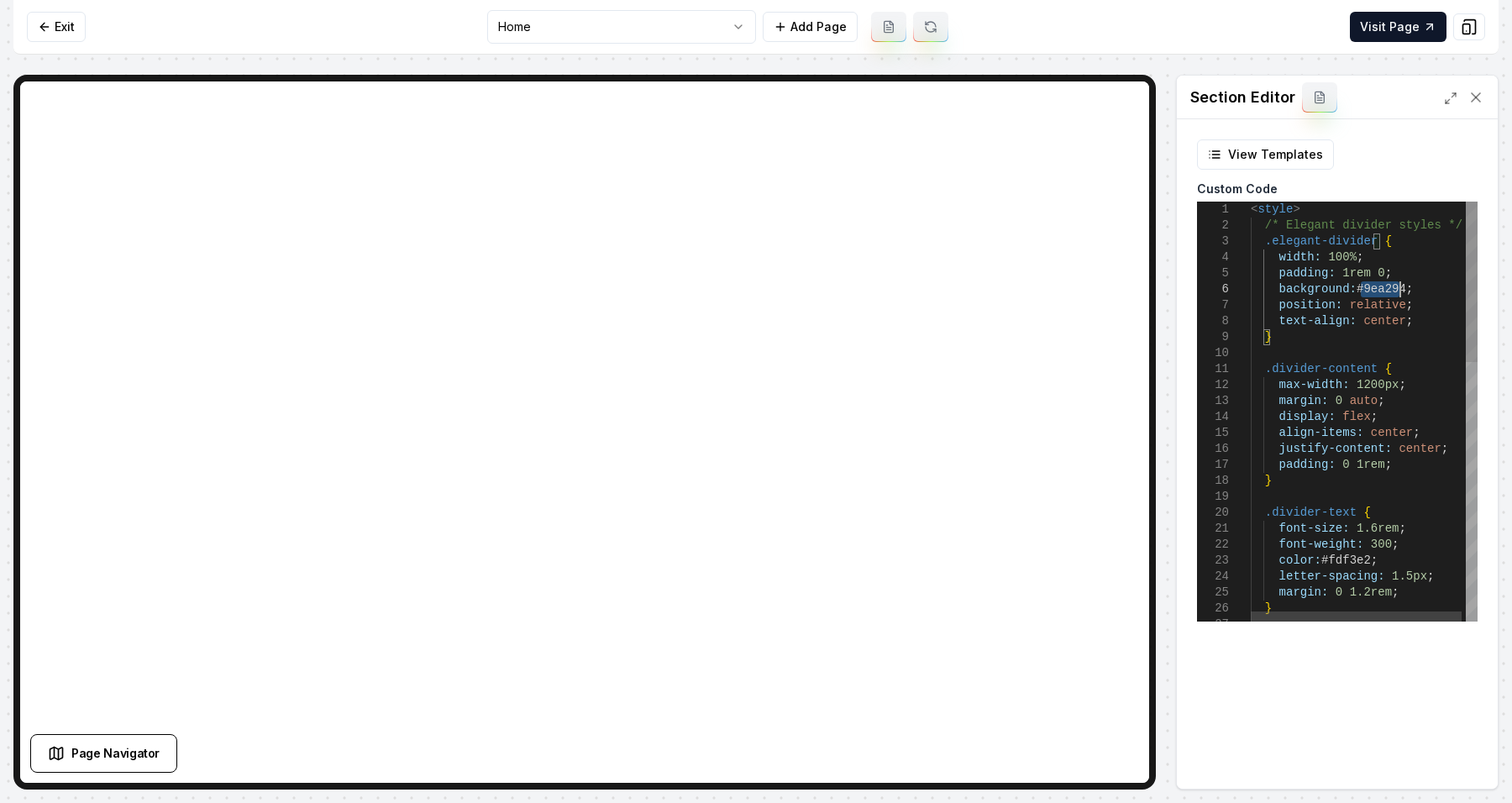 click on "< style >    /* Elegant divider styles */    .elegant-divider   {      width:   100% ;      padding:   1rem   0 ;      background:  #9ea294 ;      position:   relative ;      text-align:   center ;    }    .divider-content   {      max-width:   1200px ;      margin:   0   auto ;      display:   flex ;      align-items:   center ;      justify-content:   center ;      padding:   0   1rem ;    }    .divider-text   {      font-size:   1.6rem ;      font-weight:   300 ;      color:  #fdf3e2 ;      letter-spacing:   1.5px ;      margin:   0   1.2rem ;    }" at bounding box center [1366, 749] 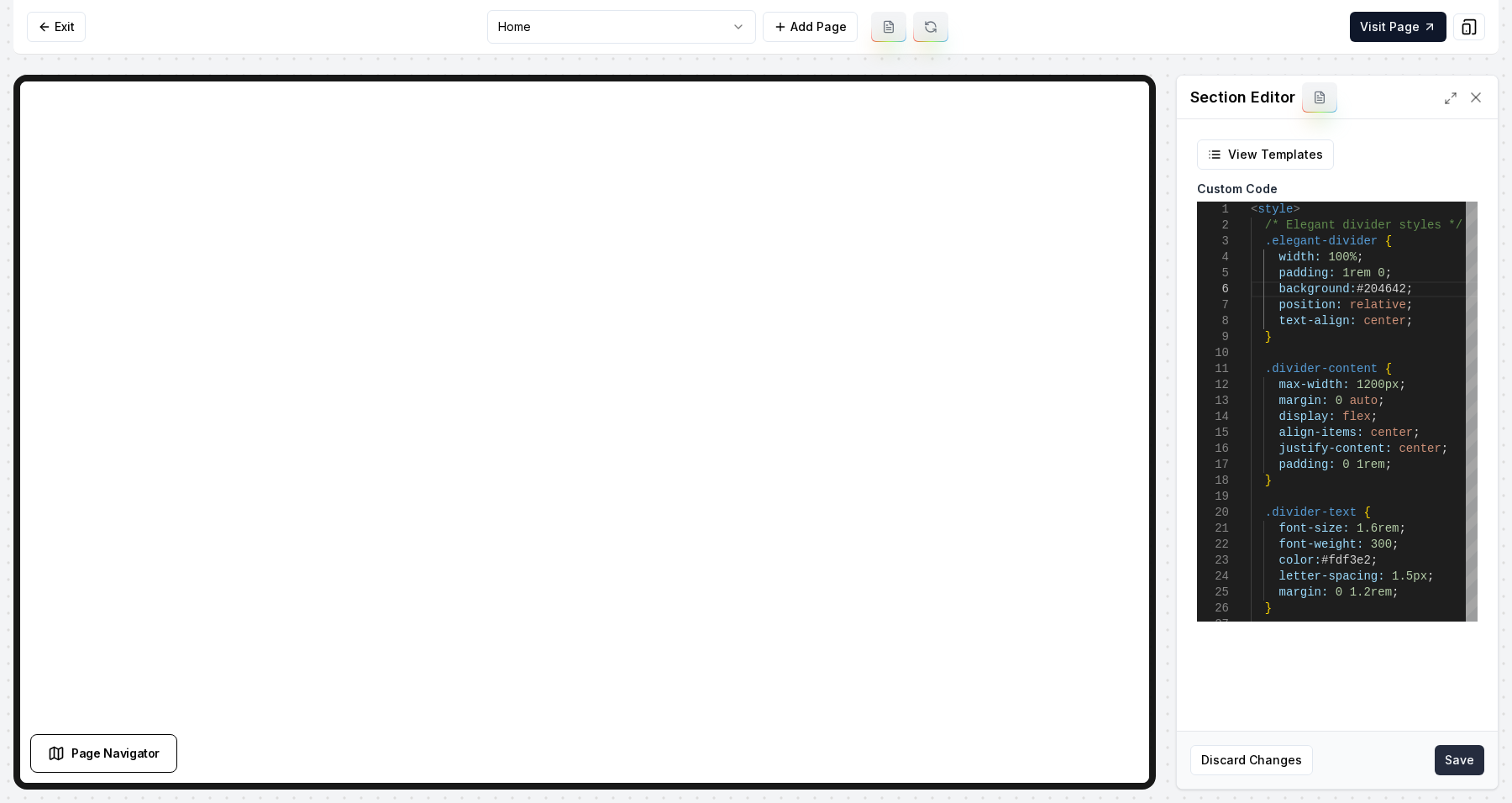 click on "Save" at bounding box center [1459, 760] 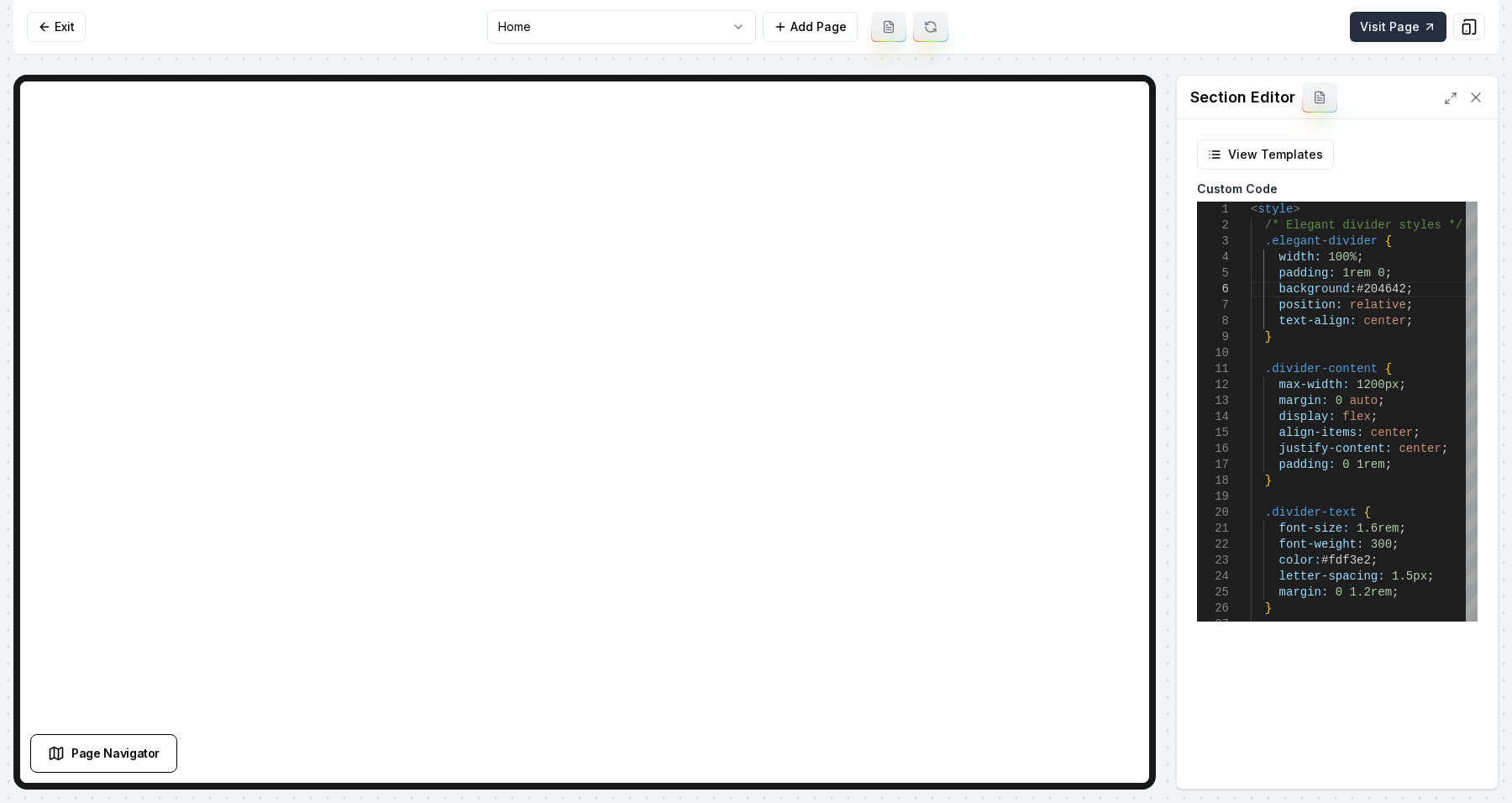 click on "Visit Page" at bounding box center [1398, 27] 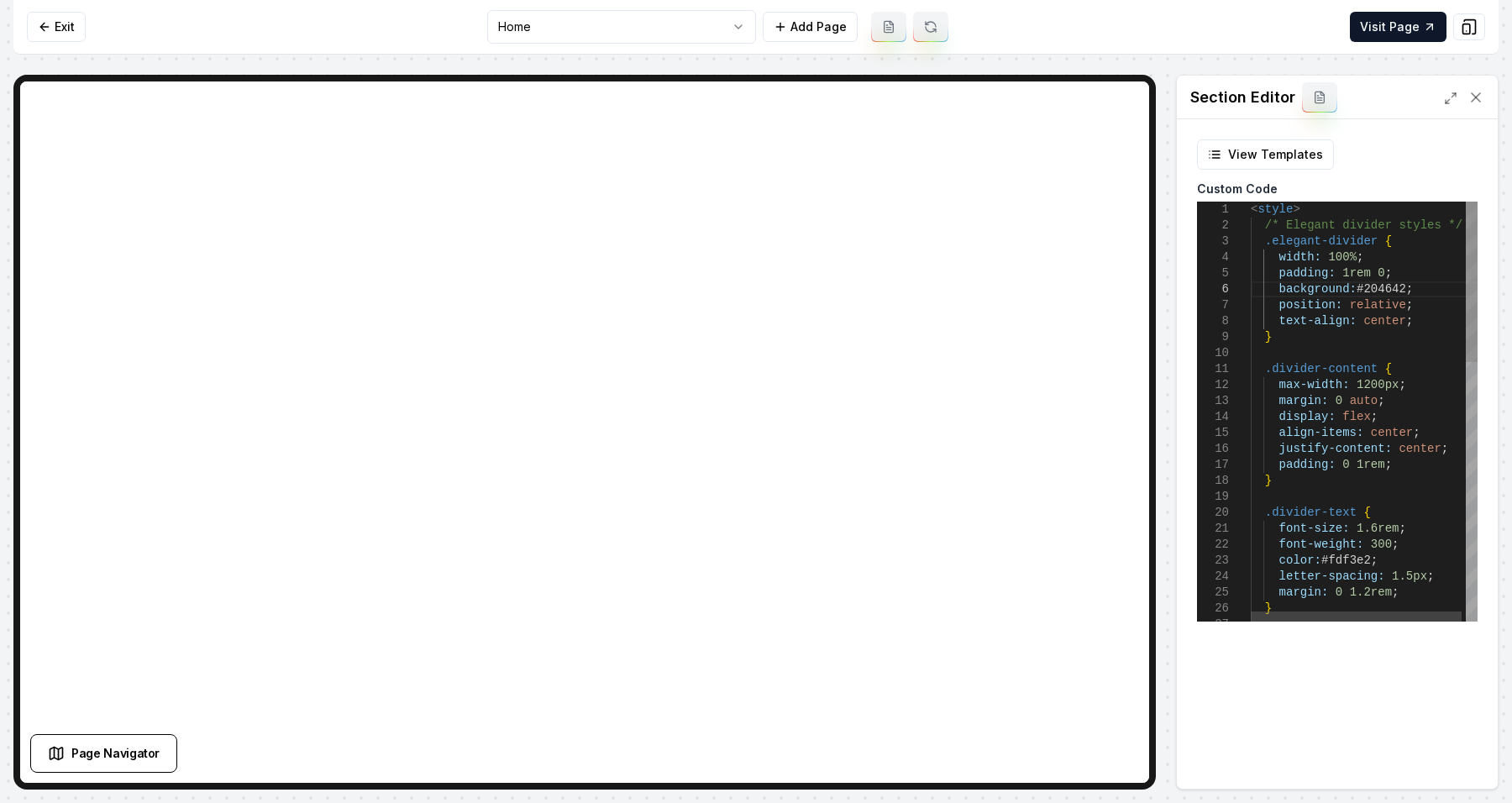 scroll, scrollTop: 0, scrollLeft: 148, axis: horizontal 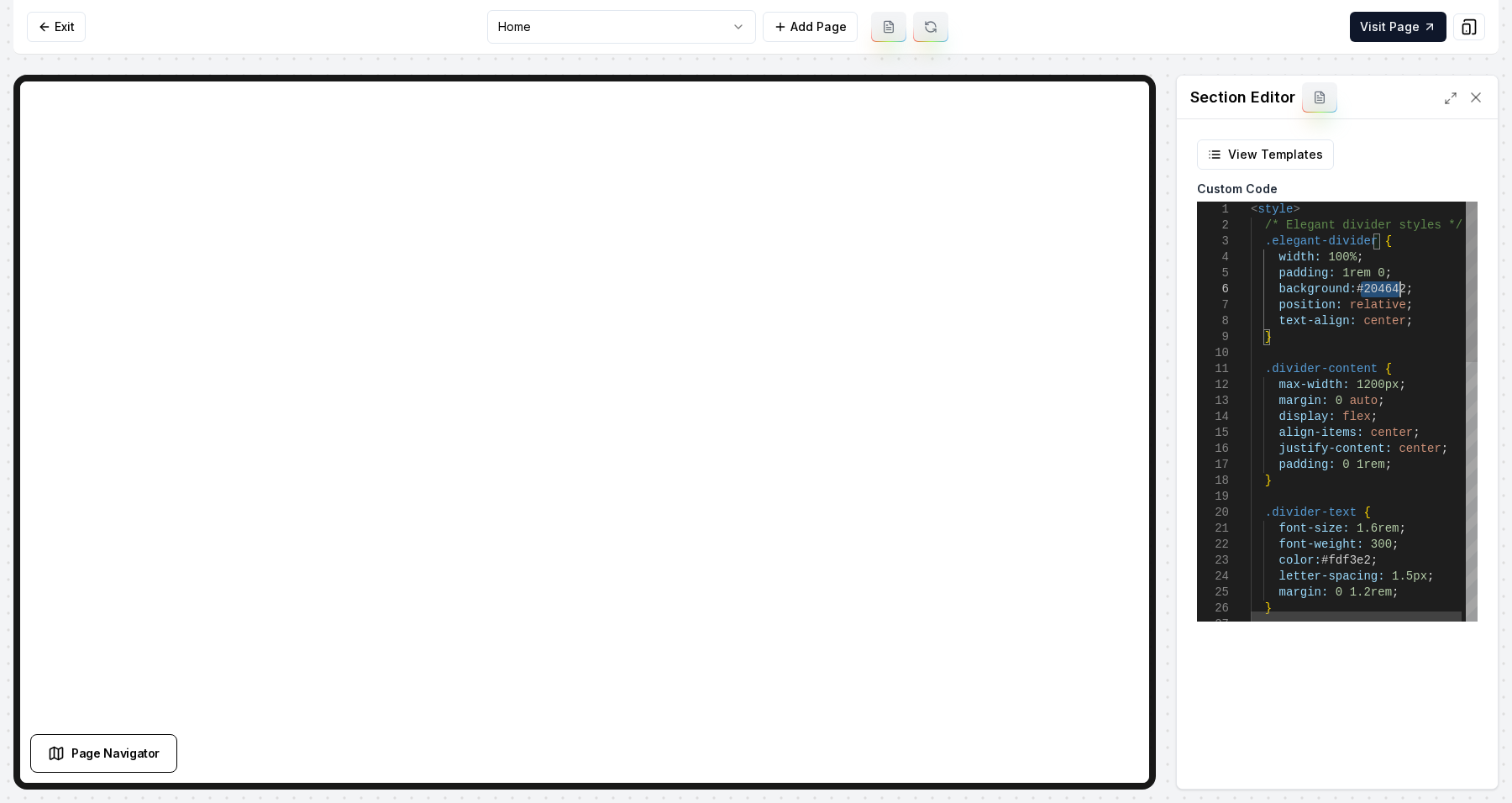 click on "< style >    /* Elegant divider styles */    .elegant-divider   {      width:   100% ;      padding:   1rem   0 ;      background:  #204642 ;      position:   relative ;      text-align:   center ;    }    .divider-content   {      max-width:   1200px ;      margin:   0   auto ;      display:   flex ;      align-items:   center ;      justify-content:   center ;      padding:   0   1rem ;    }    .divider-text   {      font-size:   1.6rem ;      font-weight:   300 ;      color:  #fdf3e2 ;      letter-spacing:   1.5px ;      margin:   0   1.2rem ;    }" at bounding box center [1366, 749] 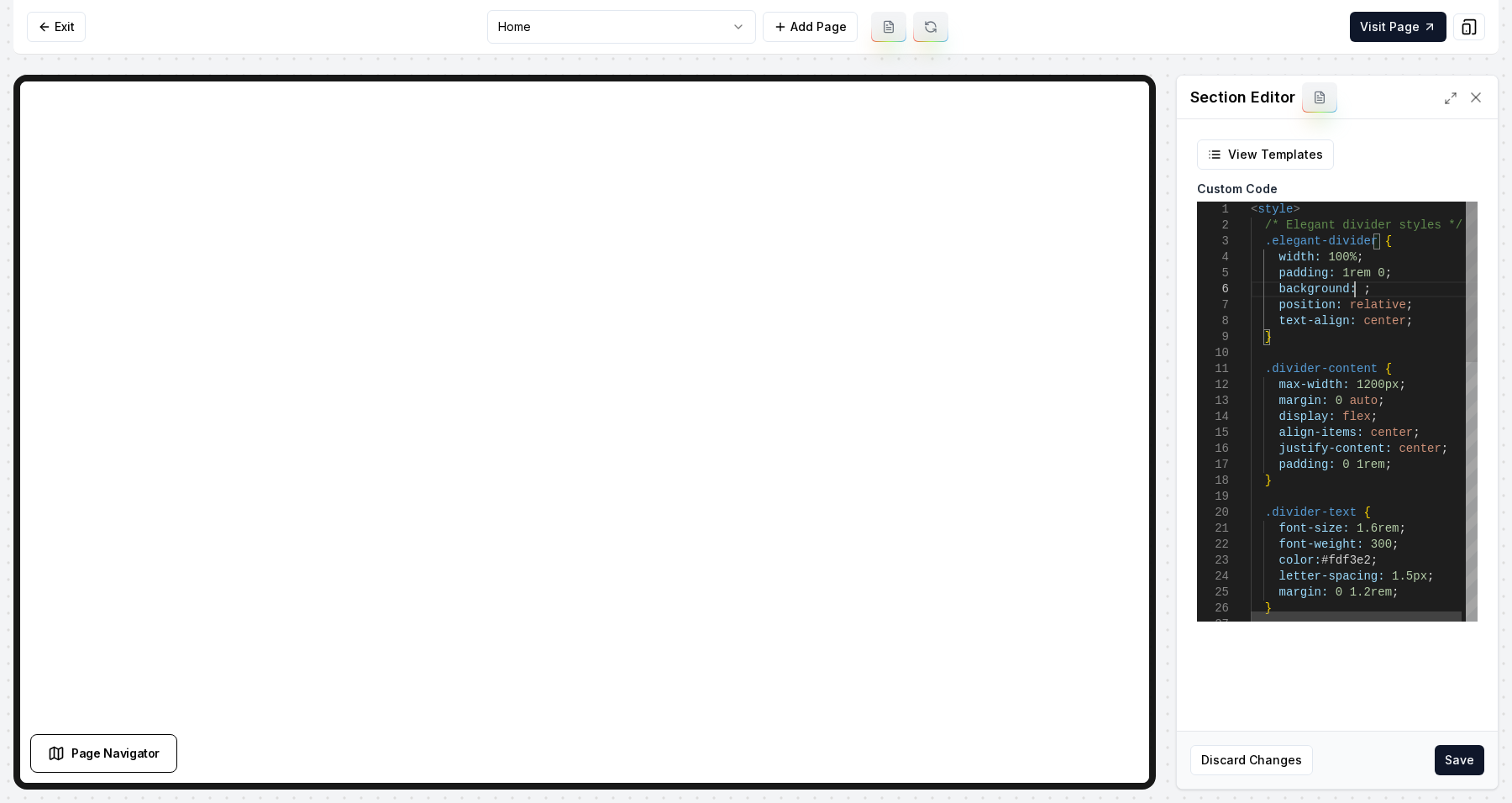 type on "**********" 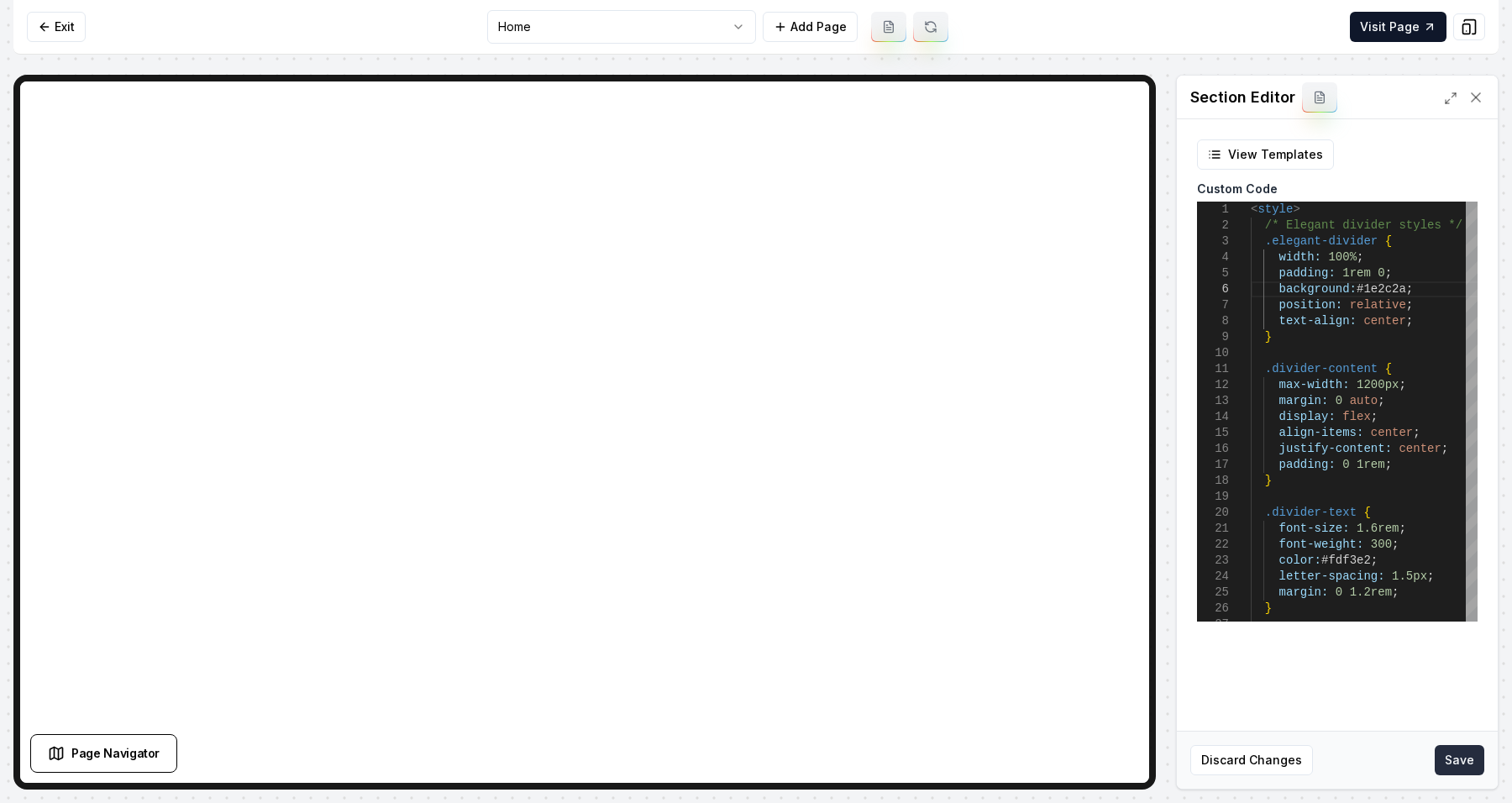 click on "Save" at bounding box center (1459, 760) 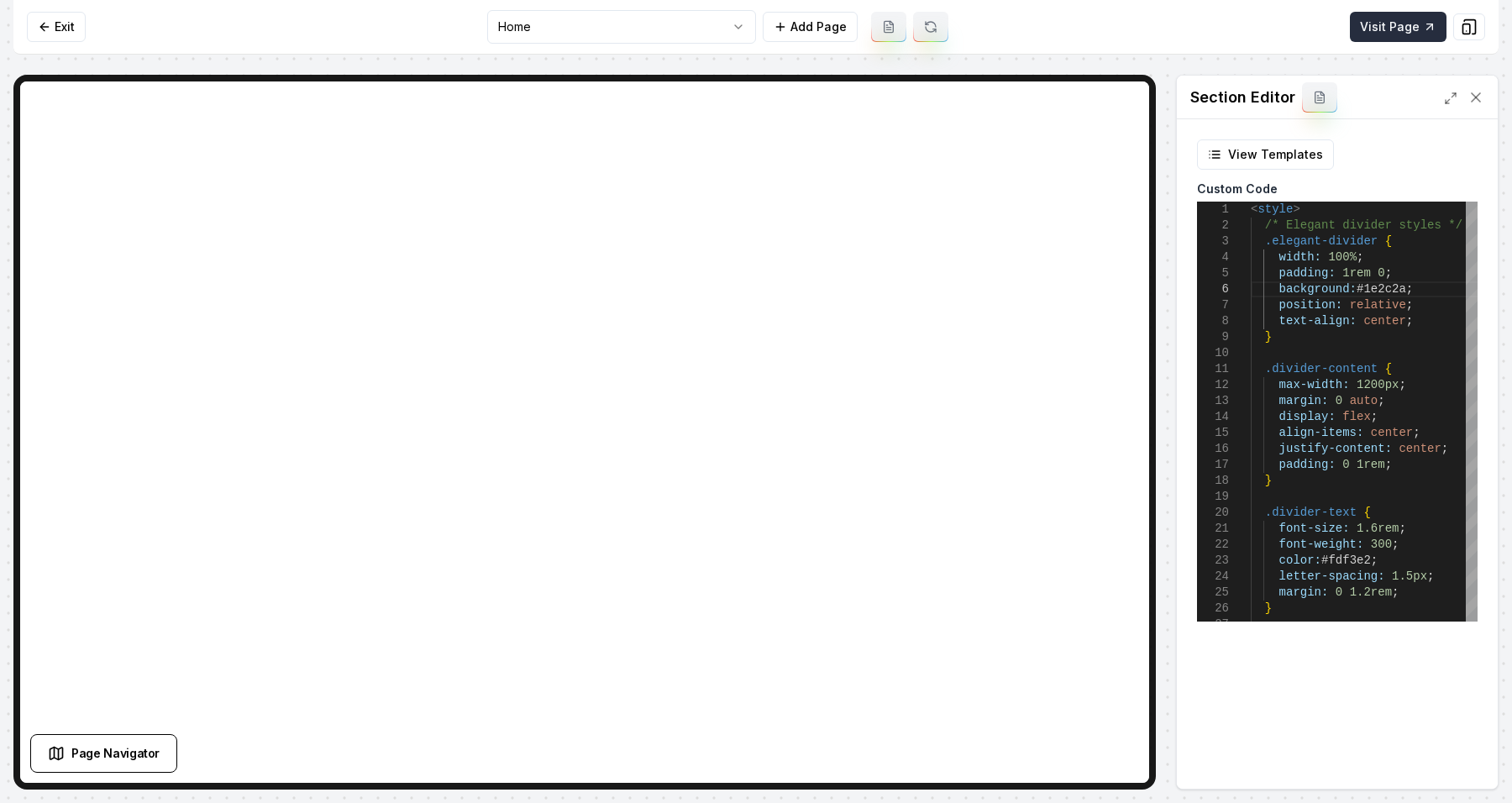 click on "Visit Page" at bounding box center (1398, 27) 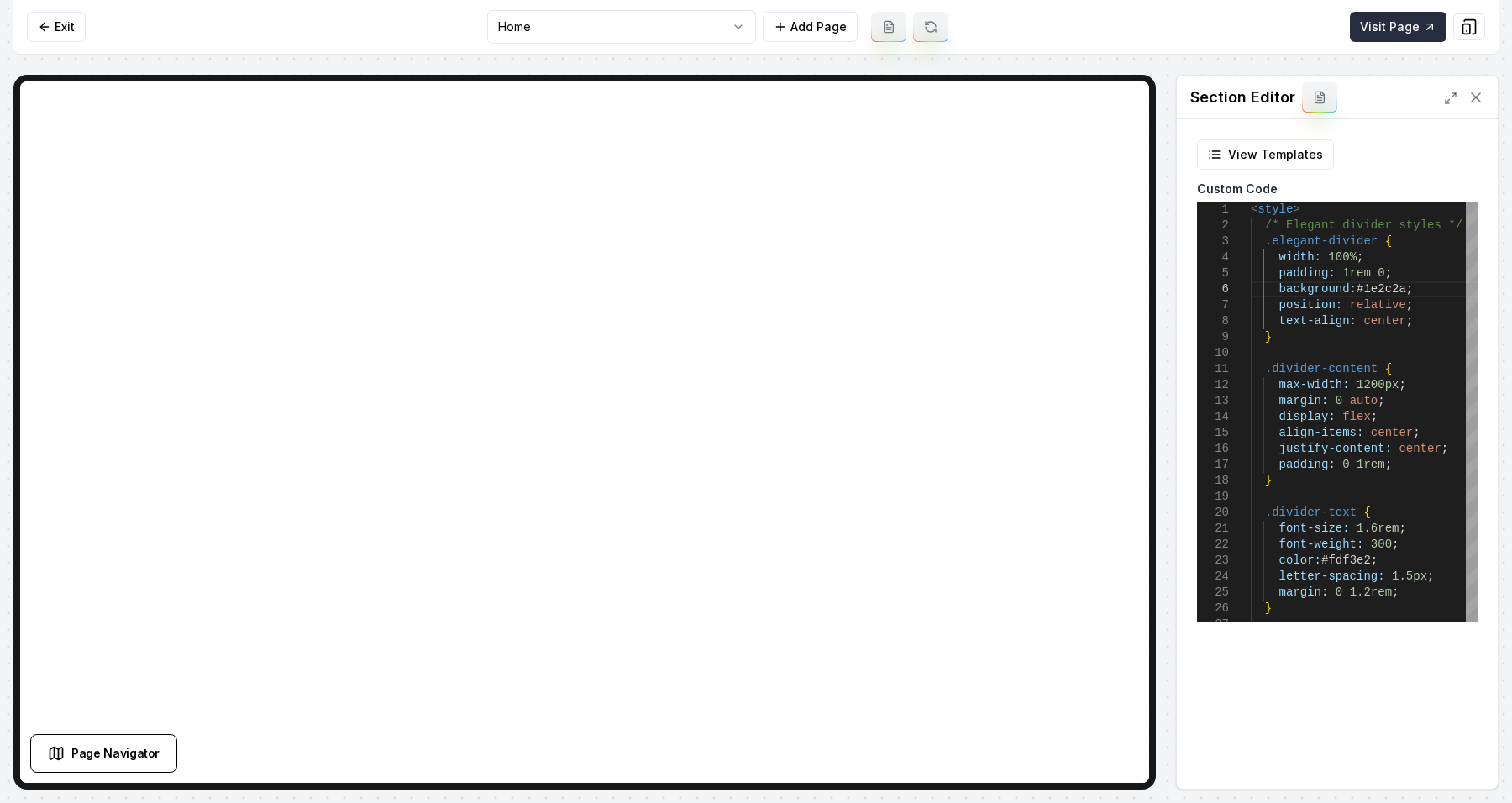 click on "Visit Page" at bounding box center [1398, 27] 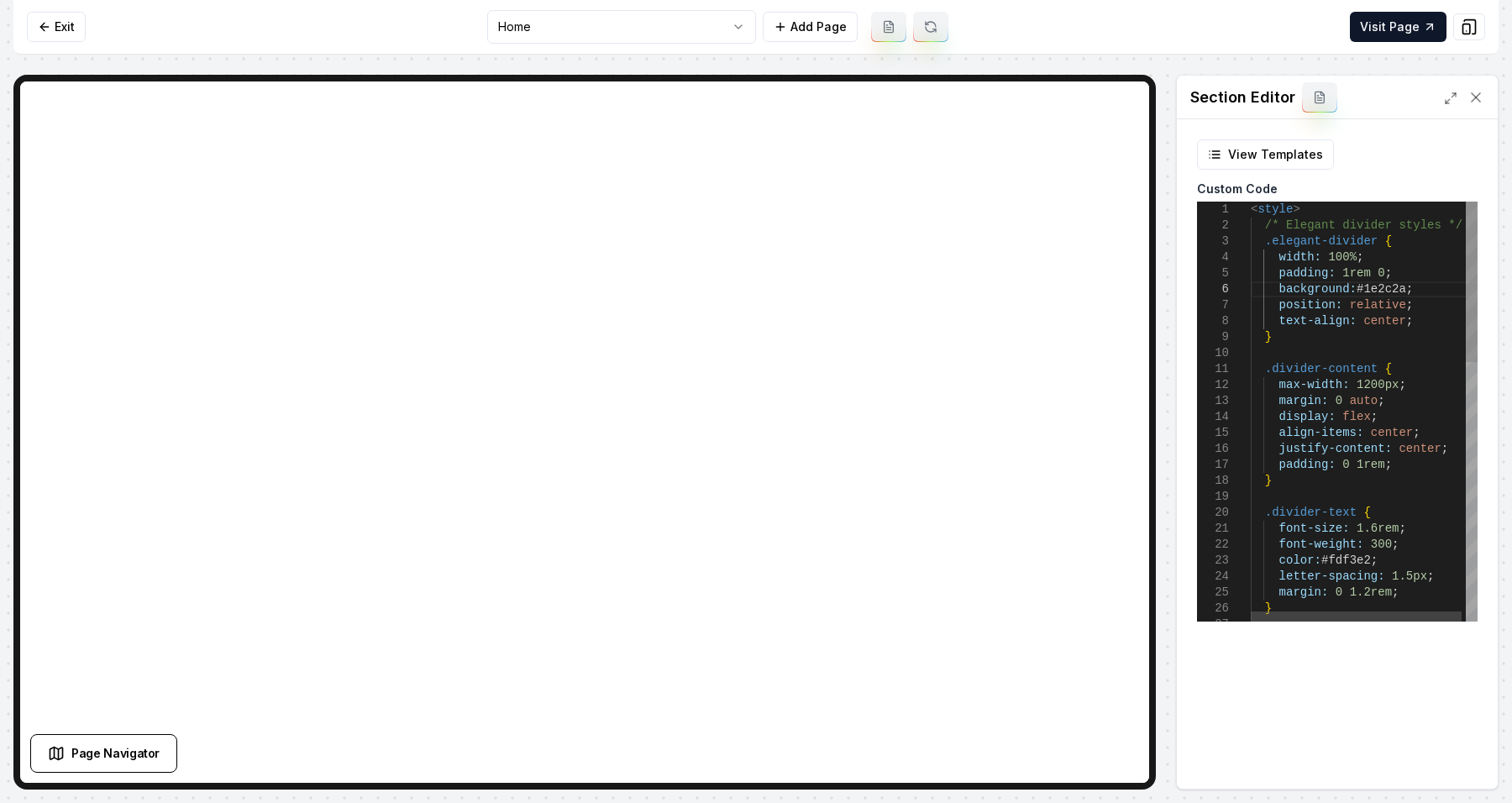 scroll, scrollTop: 0, scrollLeft: 148, axis: horizontal 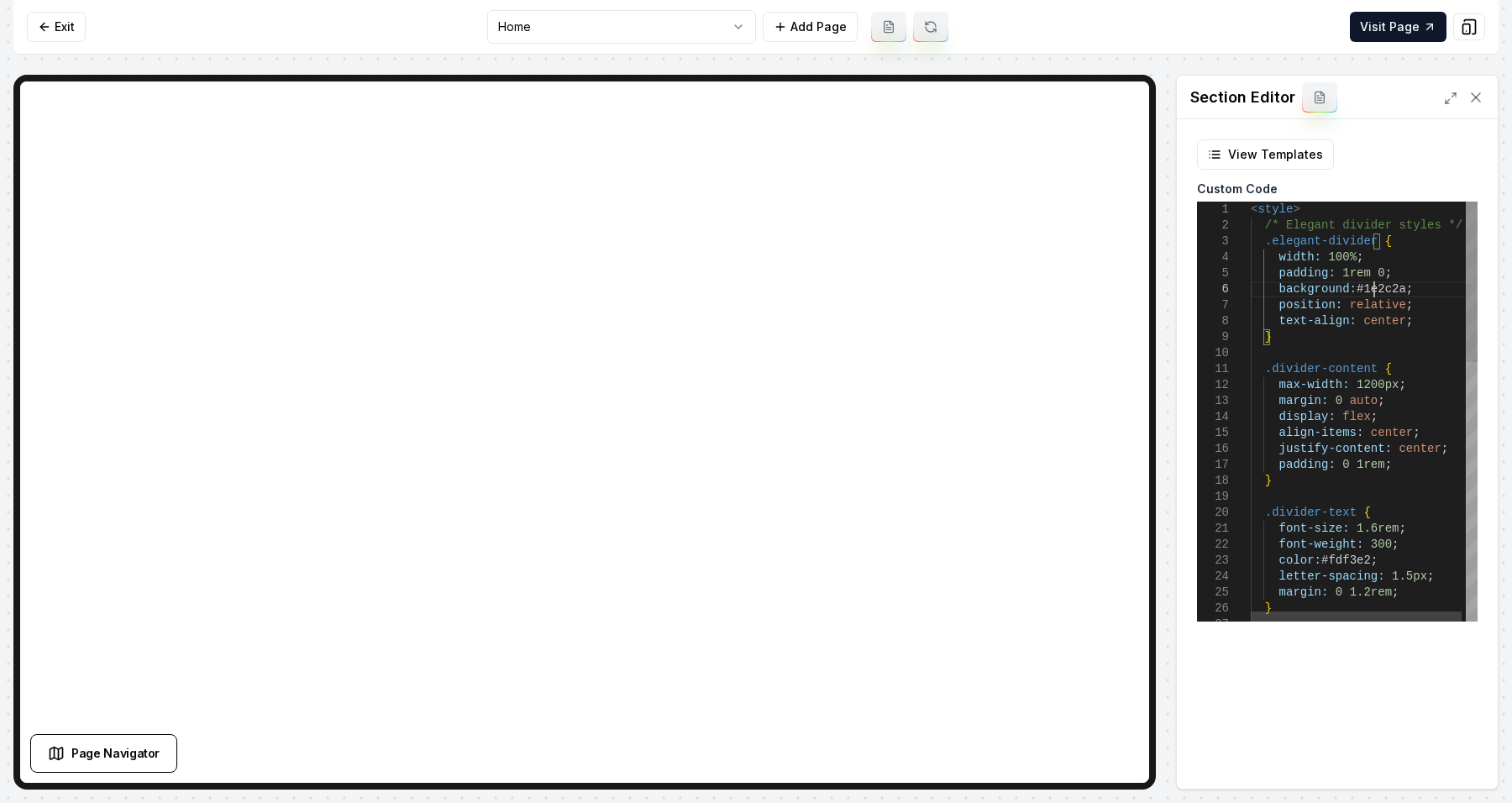 click on "< style >    /* Elegant divider styles */    .elegant-divider   {      width:   100% ;      padding:   1rem   0 ;      background:  #1e2c2a ;      position:   relative ;      text-align:   center ;    }    .divider-content   {      max-width:   1200px ;      margin:   0   auto ;      display:   flex ;      align-items:   center ;      justify-content:   center ;      padding:   0   1rem ;    }    .divider-text   {      font-size:   1.6rem ;      font-weight:   300 ;      color:  #fdf3e2 ;      letter-spacing:   1.5px ;      margin:   0   1.2rem ;    }" at bounding box center (1366, 749) 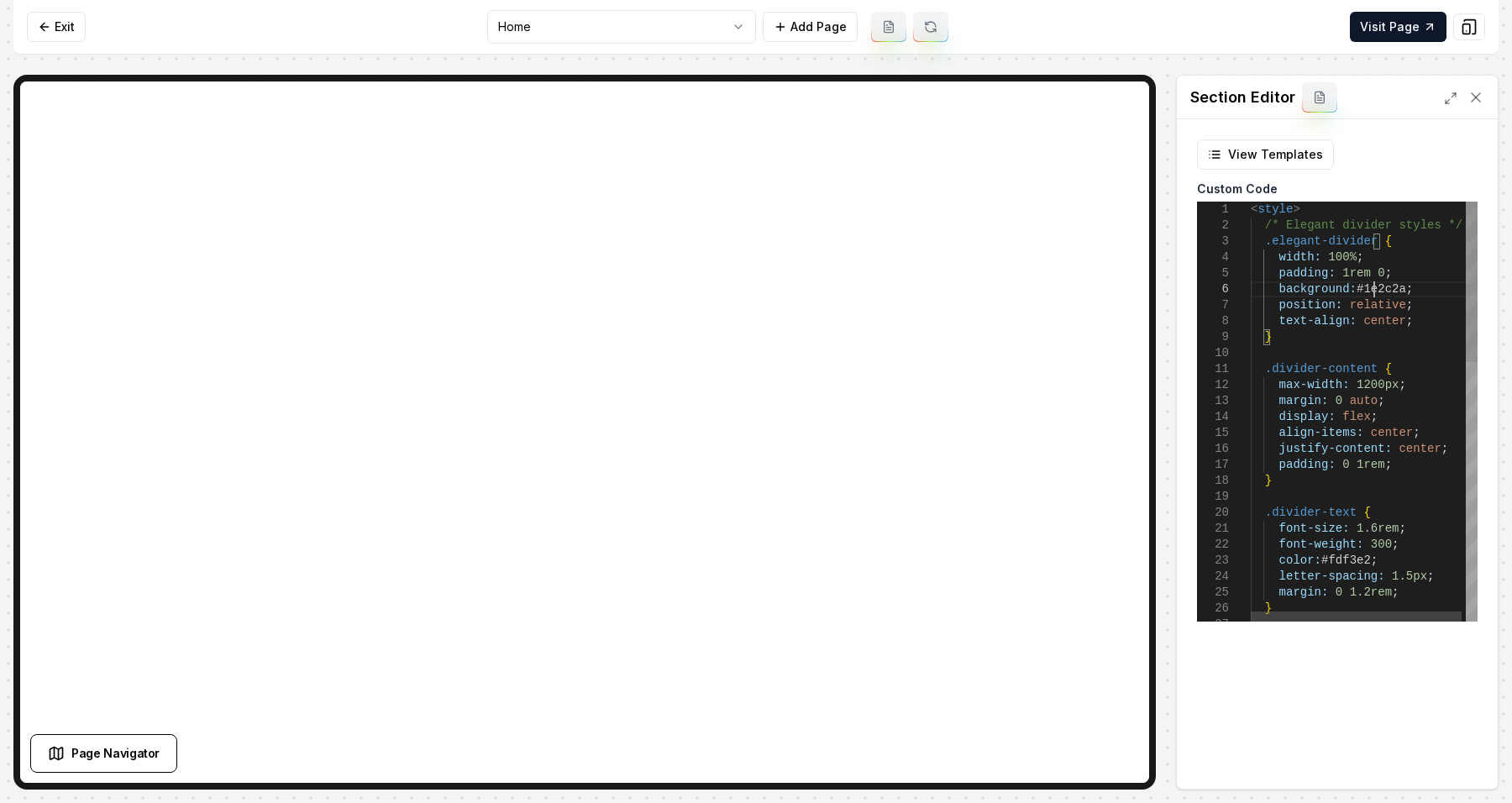 click on "< style >    /* Elegant divider styles */    .elegant-divider   {      width:   100% ;      padding:   1rem   0 ;      background:  #1e2c2a ;      position:   relative ;      text-align:   center ;    }    .divider-content   {      max-width:   1200px ;      margin:   0   auto ;      display:   flex ;      align-items:   center ;      justify-content:   center ;      padding:   0   1rem ;    }    .divider-text   {      font-size:   1.6rem ;      font-weight:   300 ;      color:  #fdf3e2 ;      letter-spacing:   1.5px ;      margin:   0   1.2rem ;    }" at bounding box center (1366, 749) 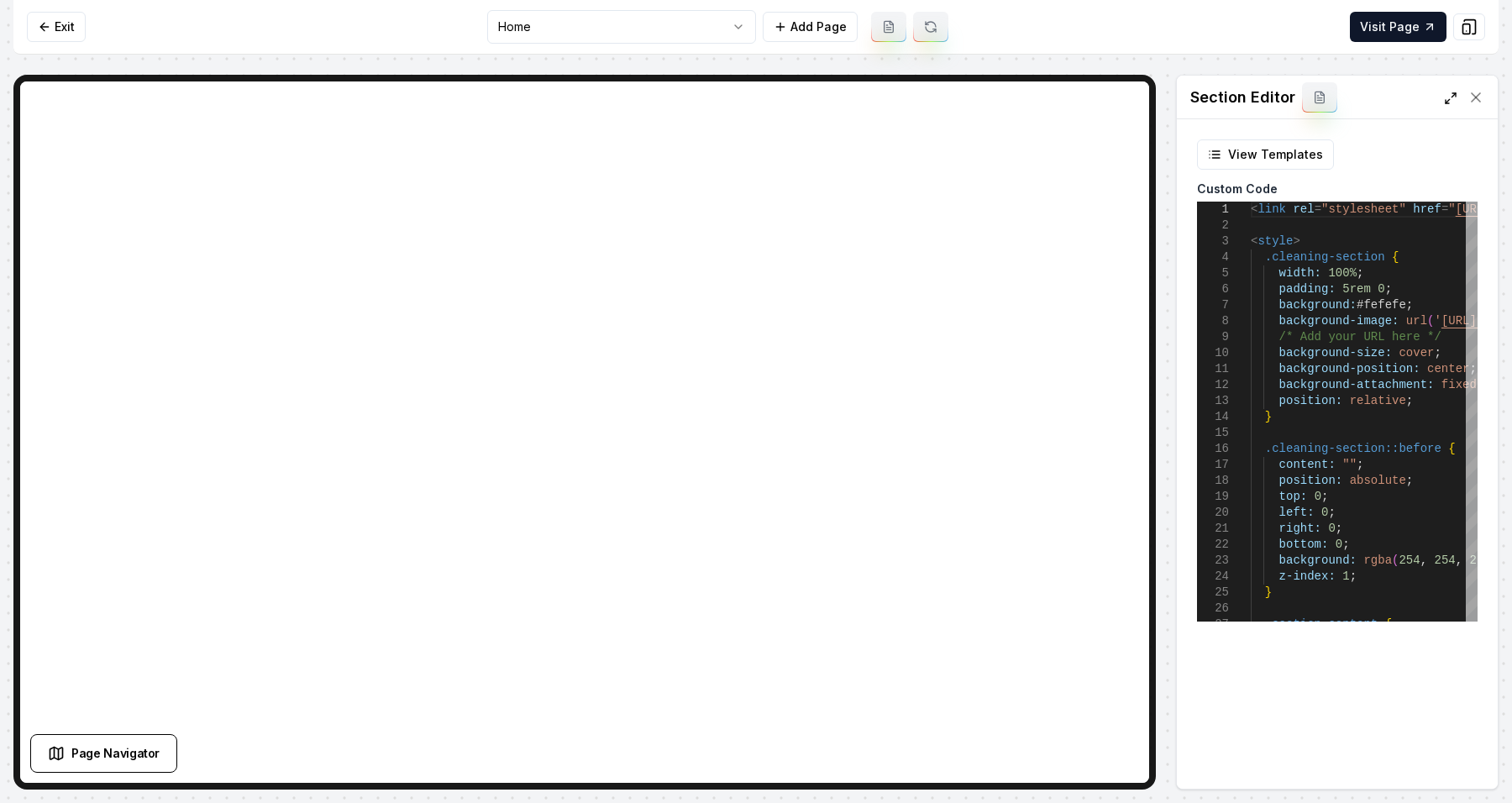 click 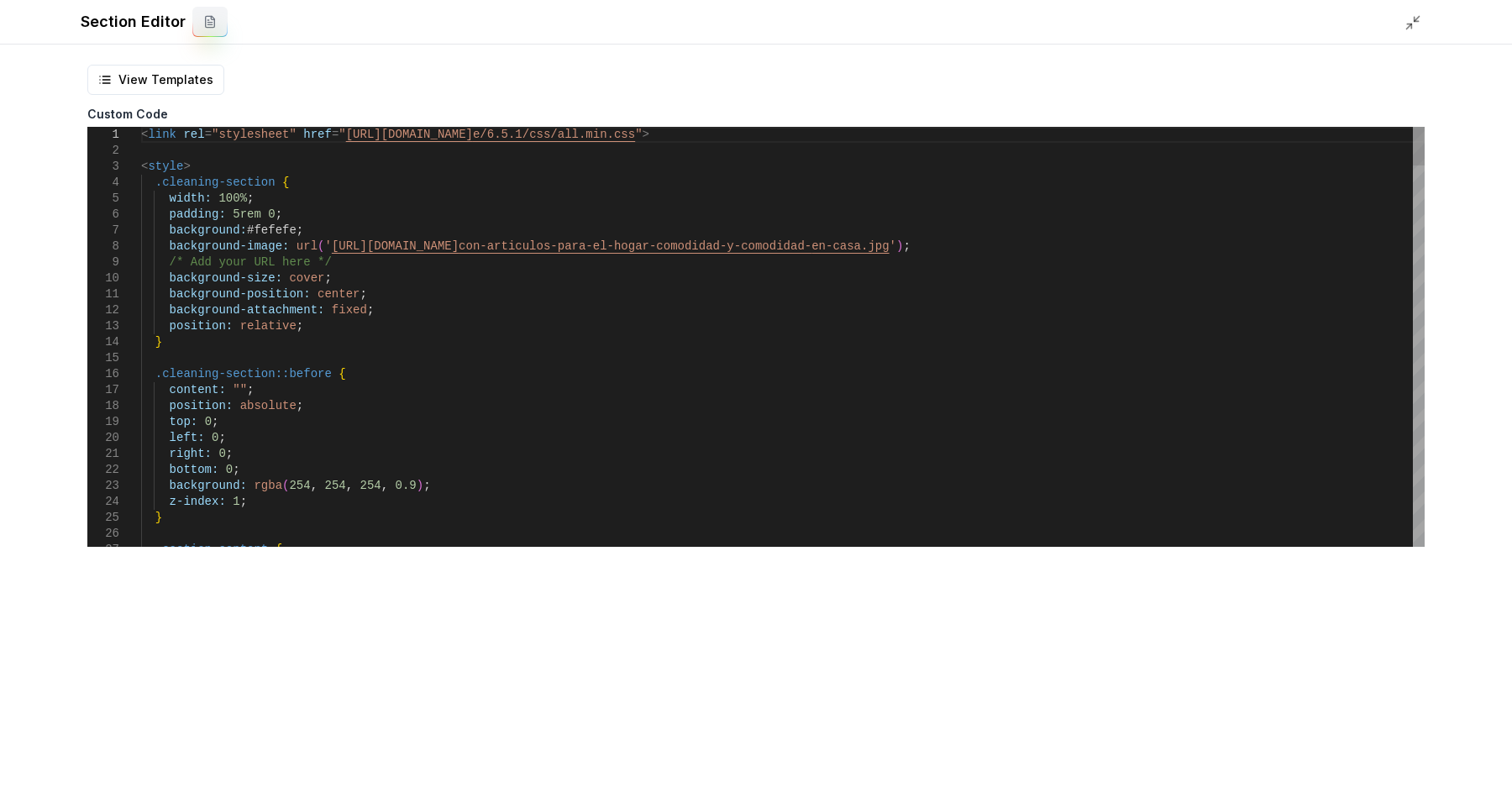 scroll, scrollTop: 0, scrollLeft: 0, axis: both 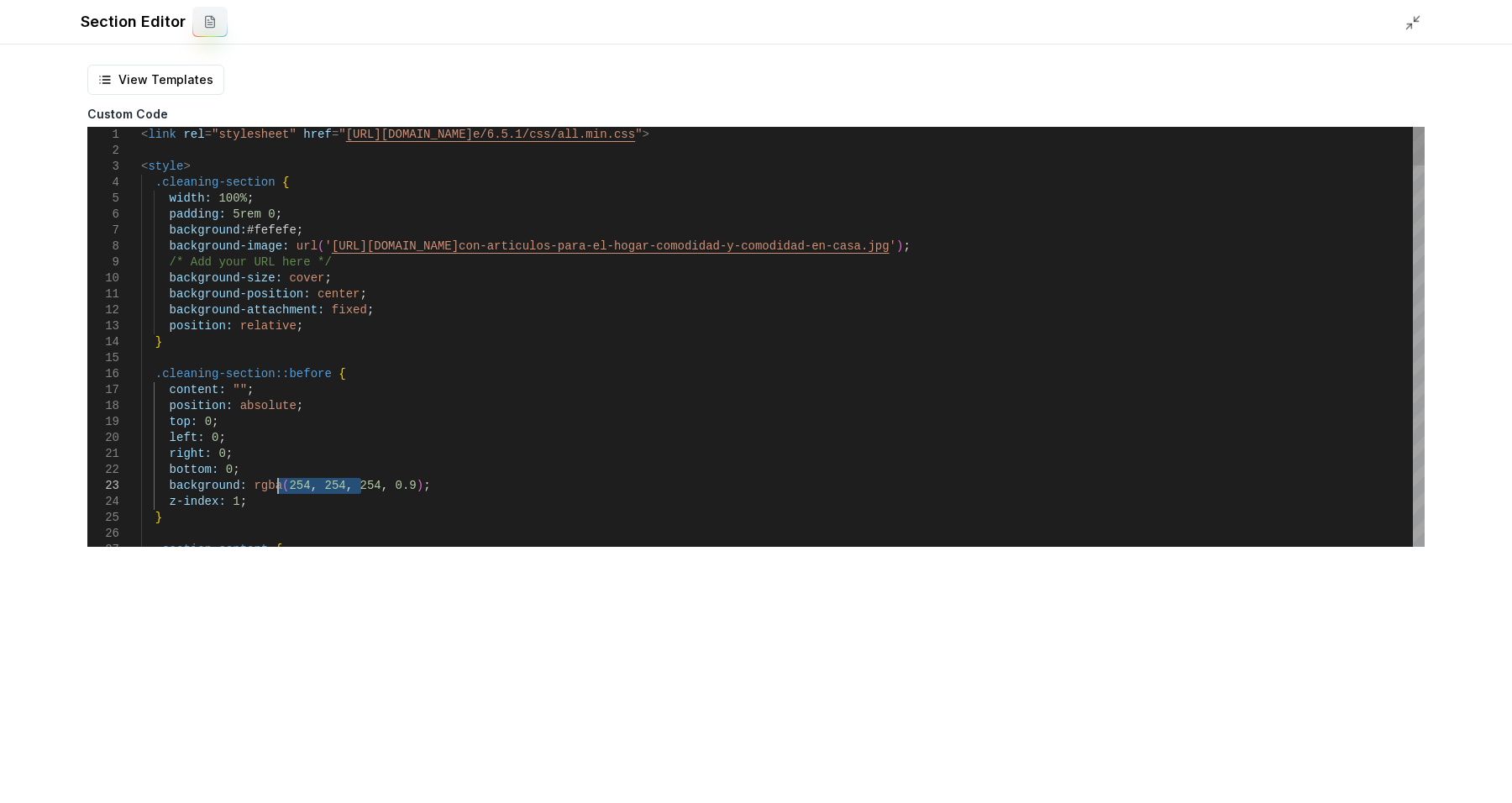 drag, startPoint x: 360, startPoint y: 487, endPoint x: 277, endPoint y: 484, distance: 83.0542 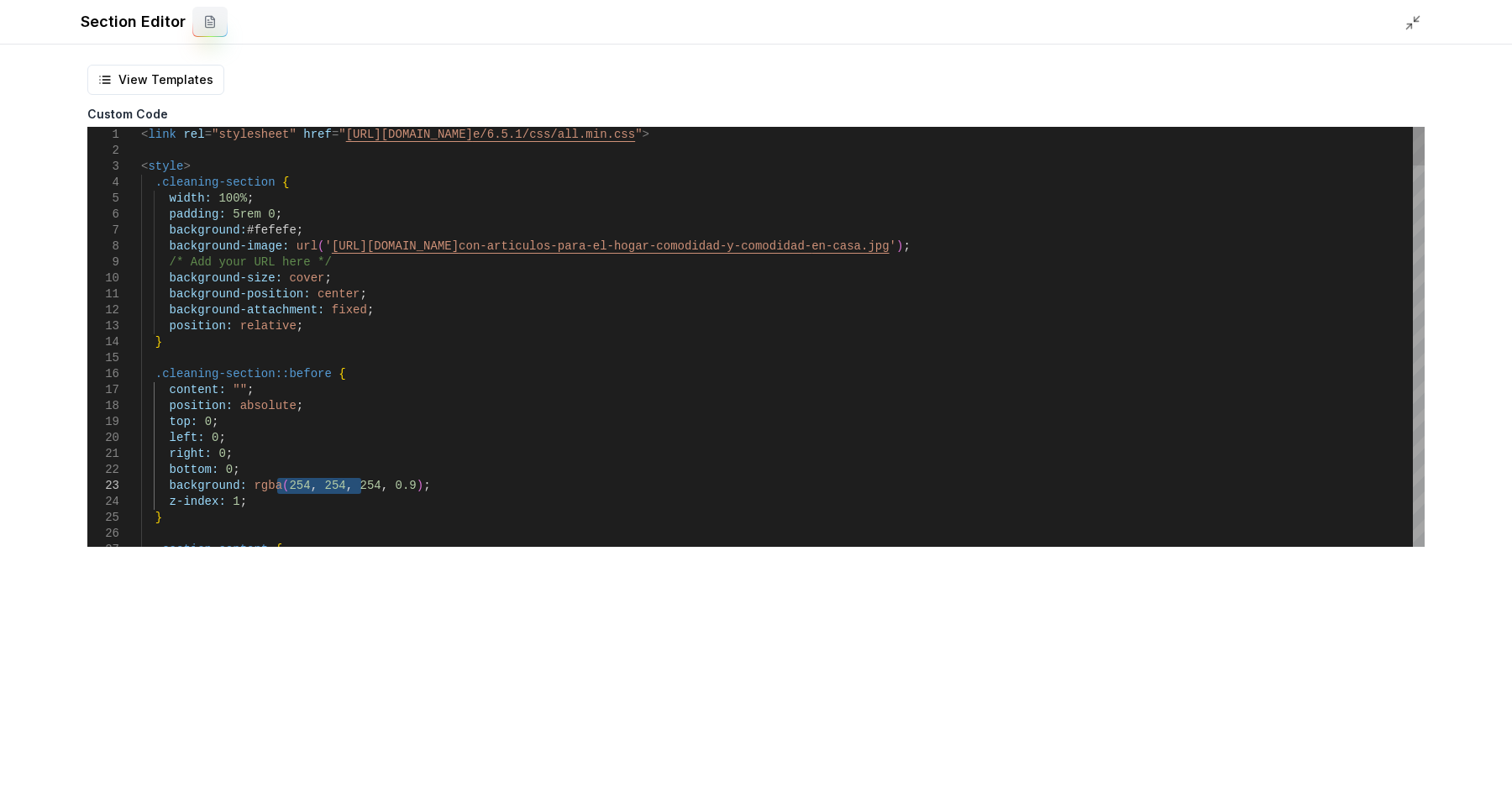 type on "**********" 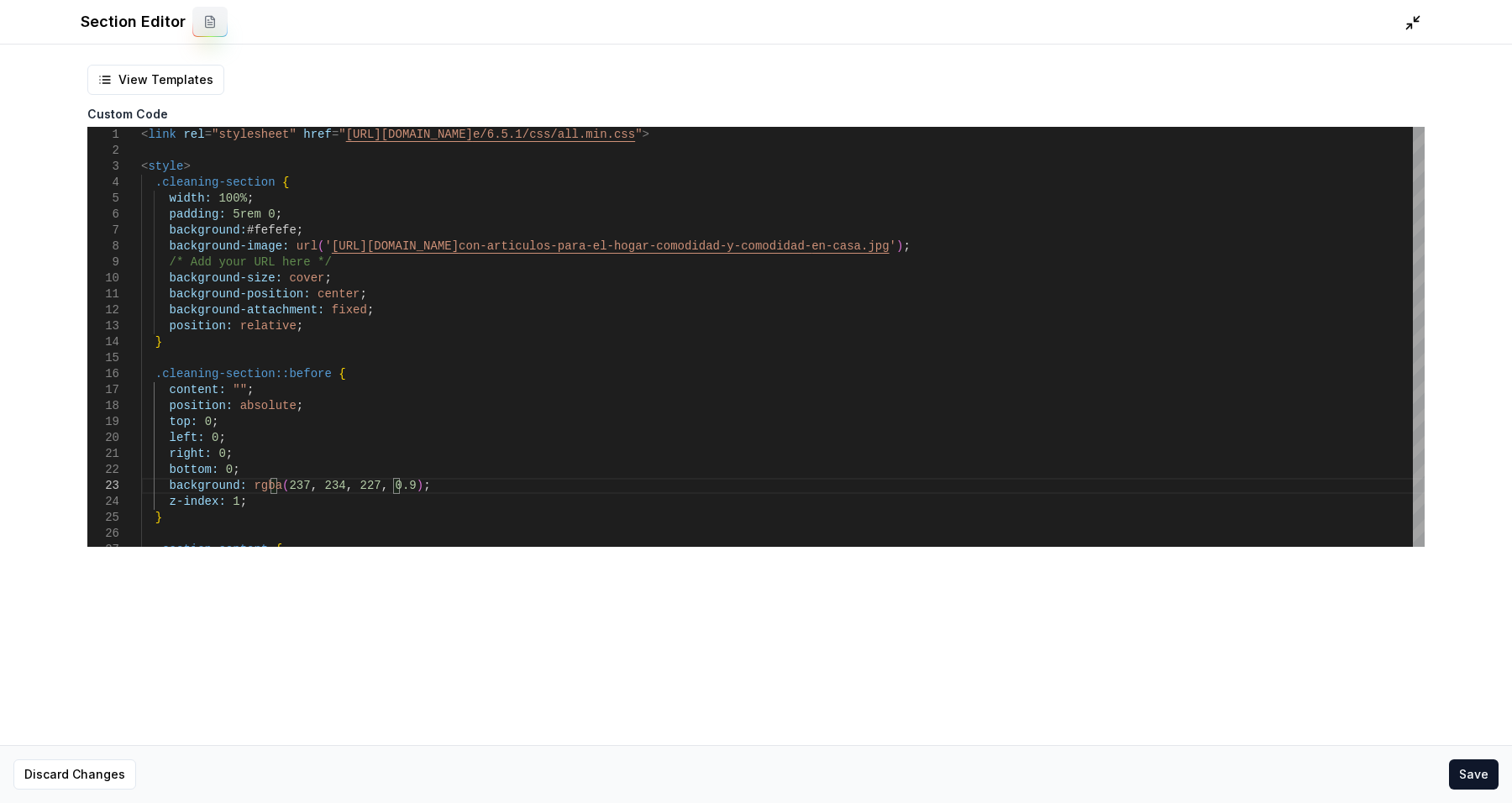 click 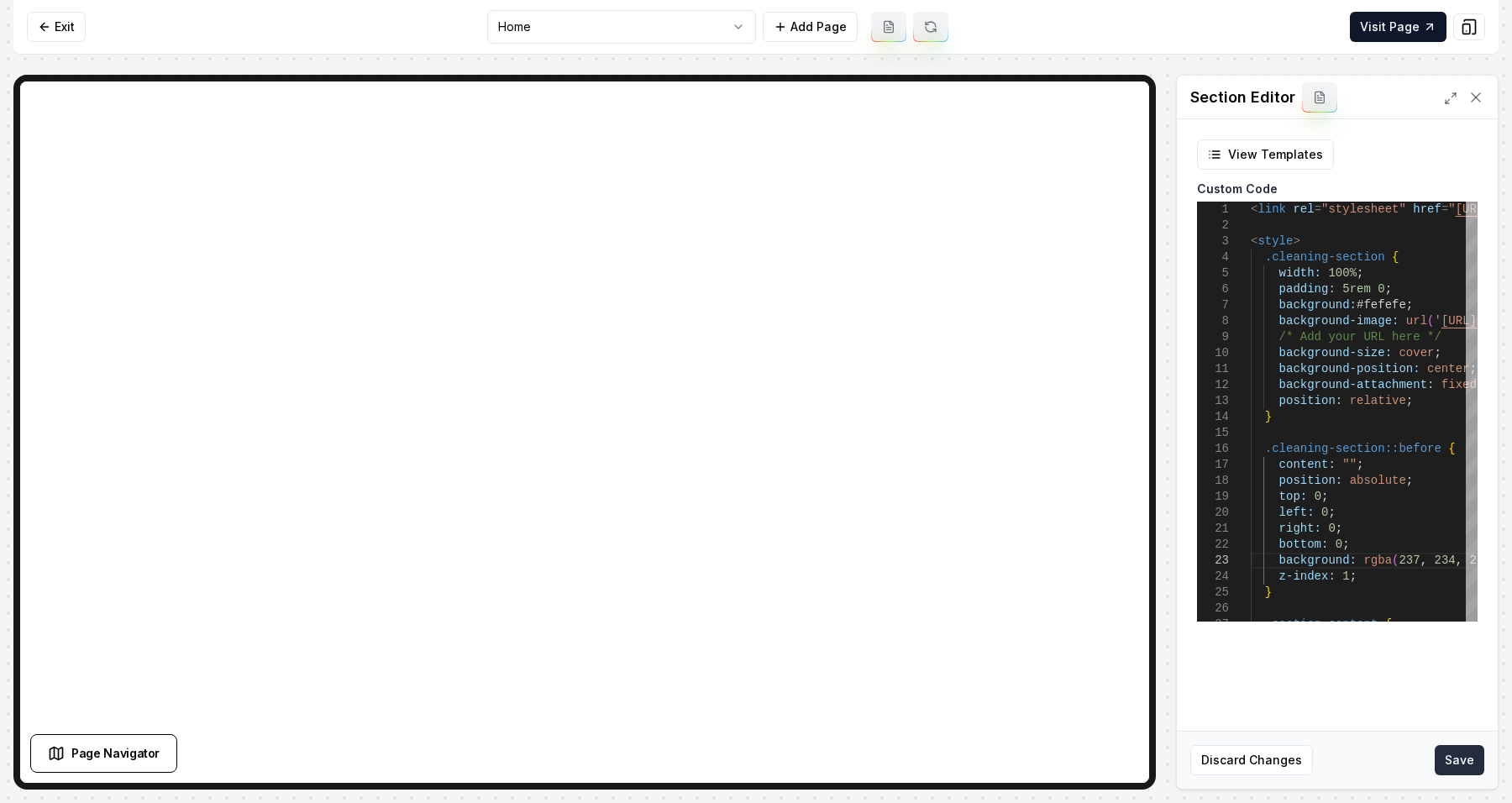 click on "Save" at bounding box center [1459, 760] 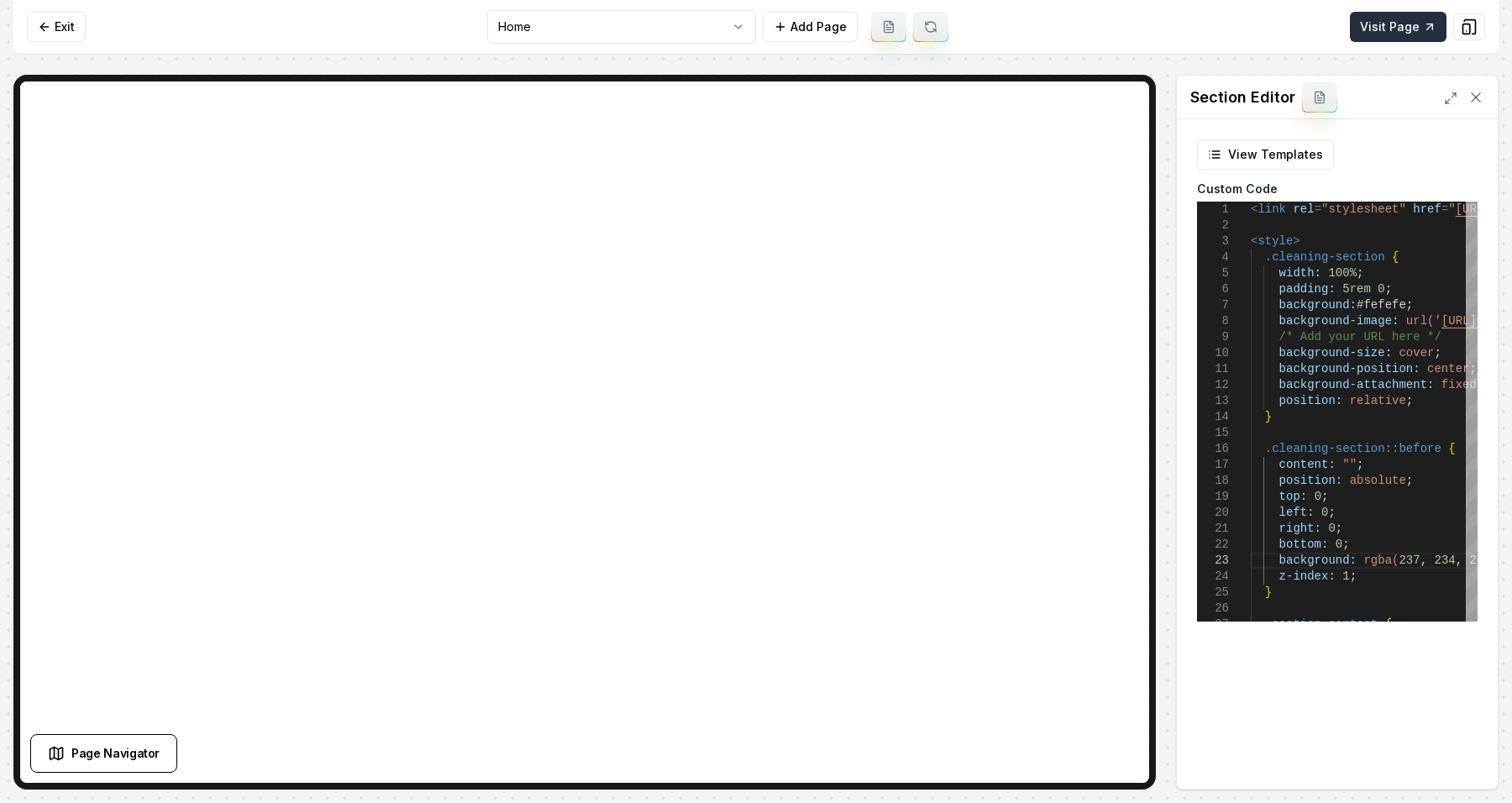 click on "Visit Page" at bounding box center (1398, 27) 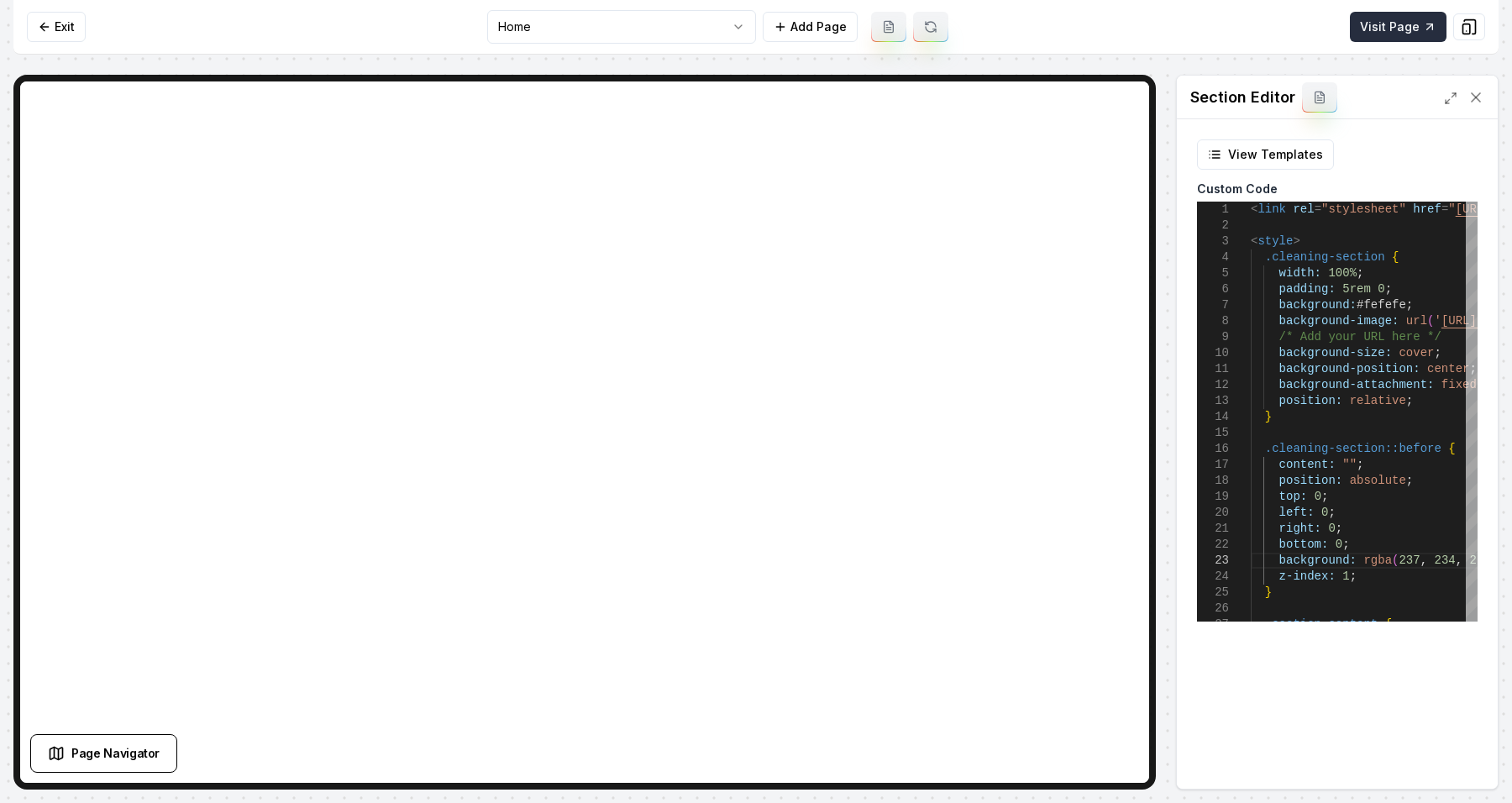 click on "Visit Page" at bounding box center (1398, 27) 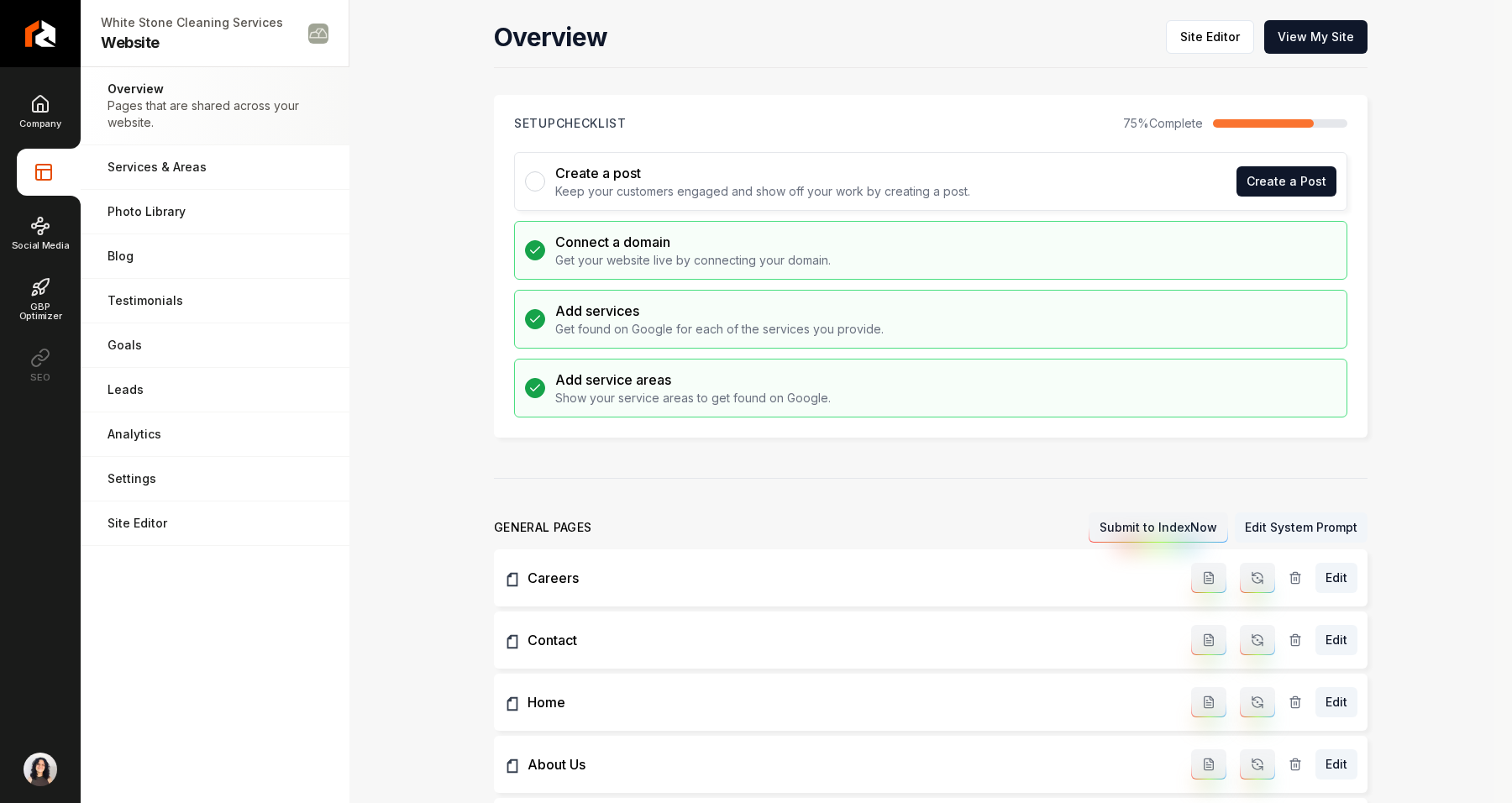 scroll, scrollTop: 0, scrollLeft: 0, axis: both 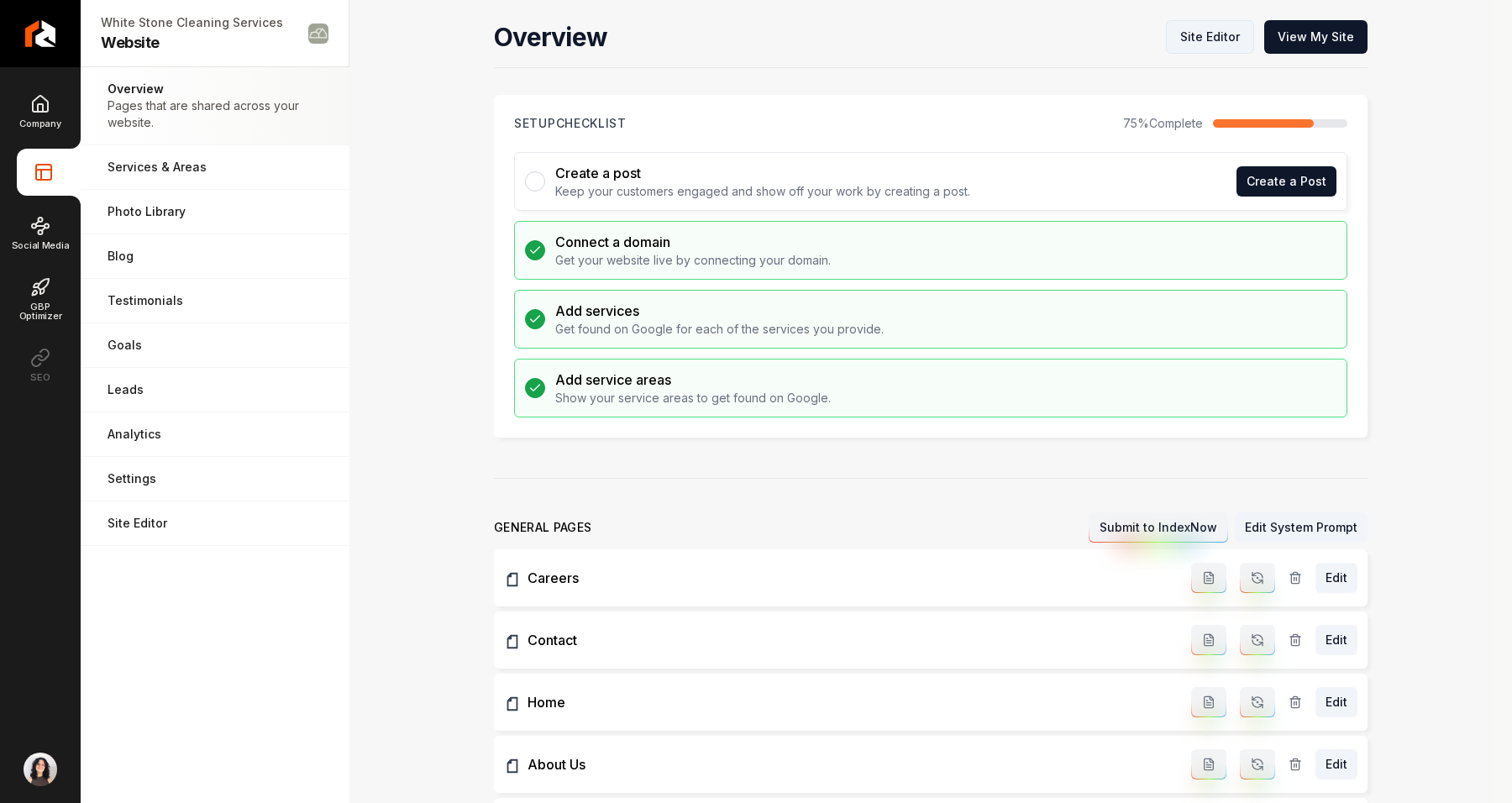 click on "Site Editor" at bounding box center [1210, 37] 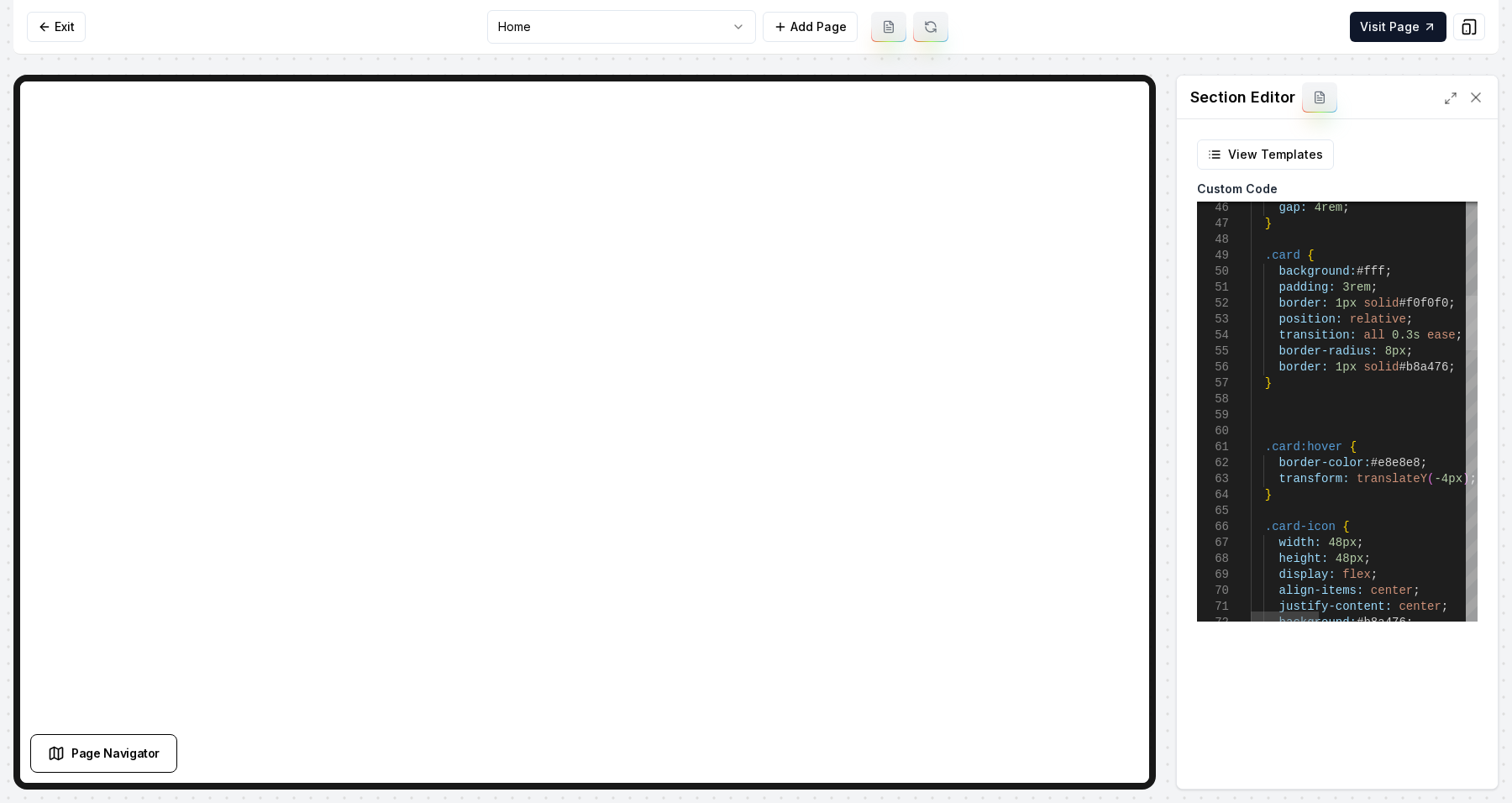 click at bounding box center (1472, 323) 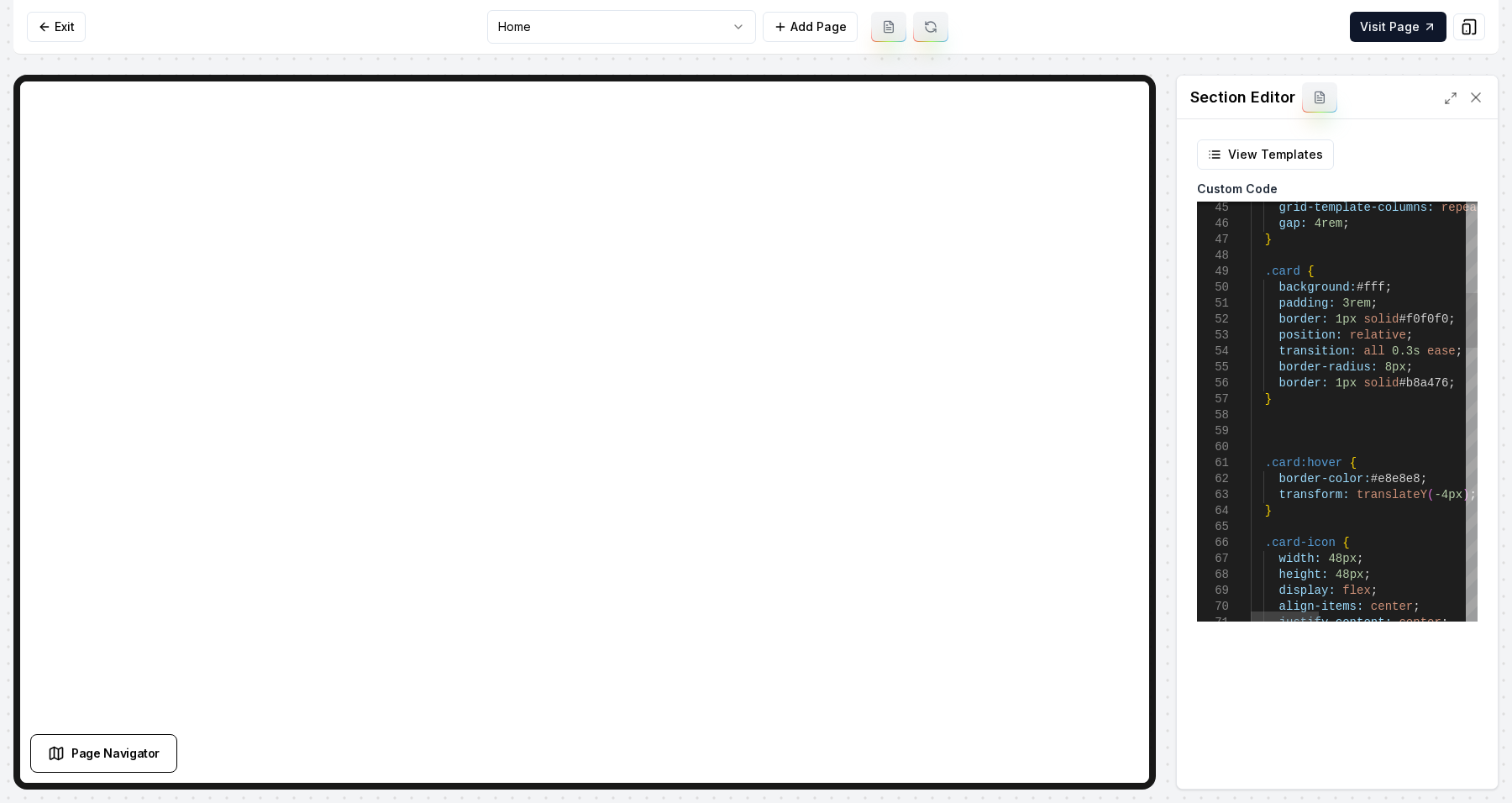click on "position:   relative ;      transition:   all   0.3s   ease ;      border-radius:   8px ;      border:   1px   solid  #b8a476 ;    }    .card:hover   {      border-color:  #e8e8e8 ;      transform:   translateY ( -4px ) ;    }    .card-icon   {      width:   48px ;      height:   48px ;      display:   flex ;      align-items:   center ;      justify-content:   center ;      border:   1px   solid  #f0f0f0 ;      padding:   3rem ;      background:  #fff ;    .card   {    }      gap:   4rem ;      grid-template-columns:   repeat ( auto-fit ,   minmax ( 500px ,   1fr ) ) ;" at bounding box center [1605, 1106] 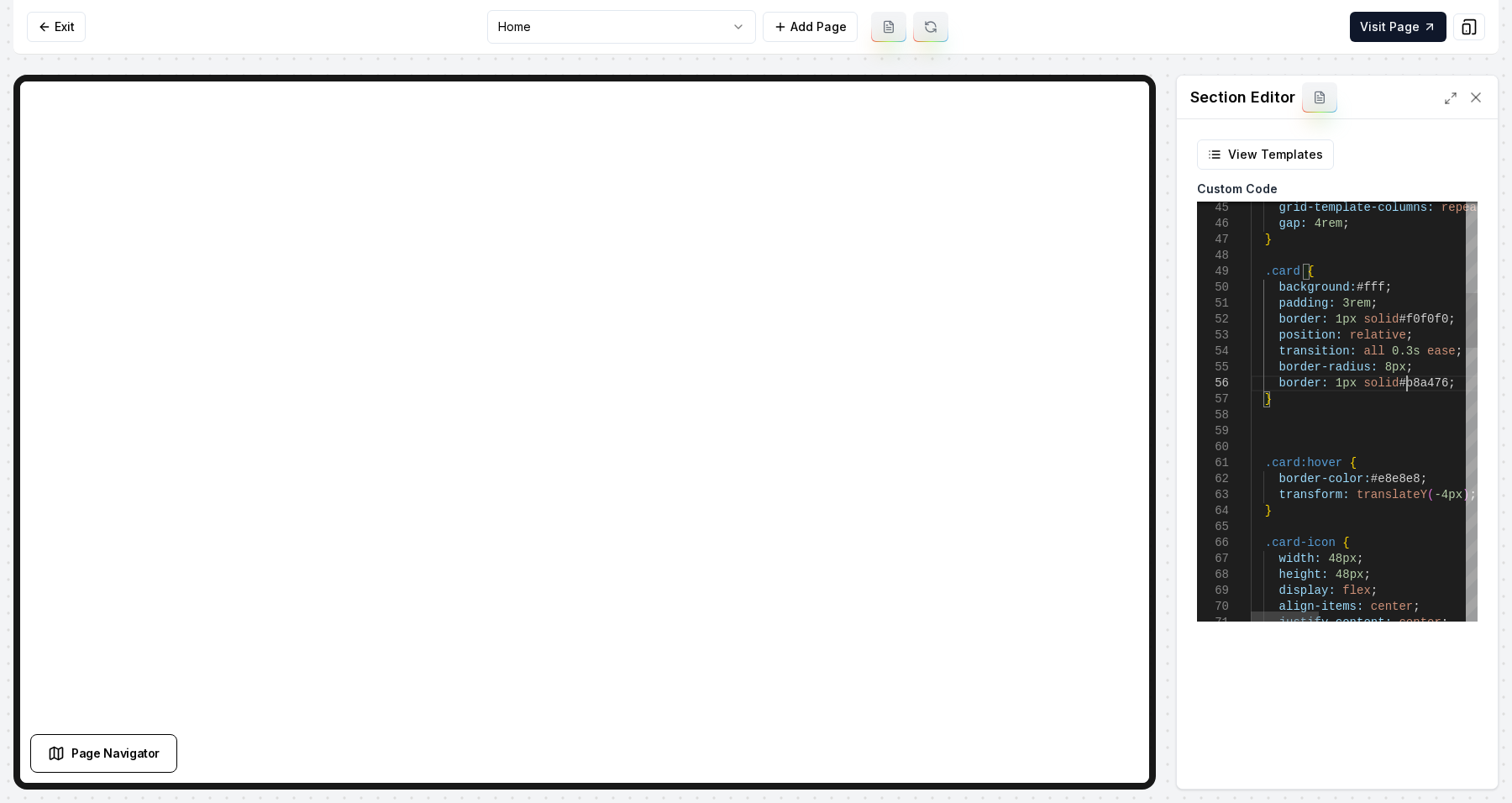 click on "position:   relative ;      transition:   all   0.3s   ease ;      border-radius:   8px ;      border:   1px   solid  #b8a476 ;    }    .card:hover   {      border-color:  #e8e8e8 ;      transform:   translateY ( -4px ) ;    }    .card-icon   {      width:   48px ;      height:   48px ;      display:   flex ;      align-items:   center ;      justify-content:   center ;      border:   1px   solid  #f0f0f0 ;      padding:   3rem ;      background:  #fff ;    .card   {    }      gap:   4rem ;      grid-template-columns:   repeat ( auto-fit ,   minmax ( 500px ,   1fr ) ) ;" at bounding box center (1605, 1106) 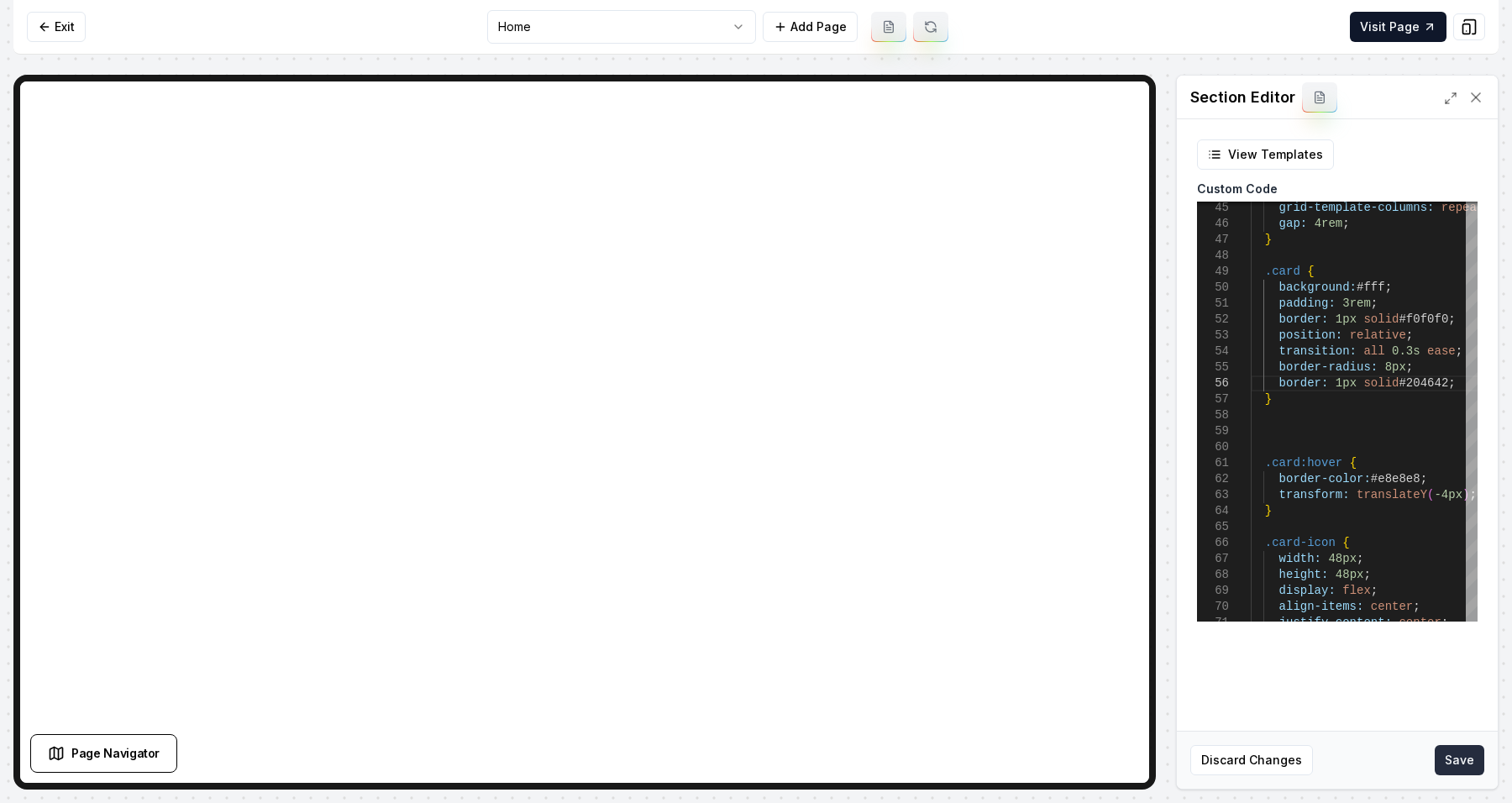 click on "Save" at bounding box center (1459, 760) 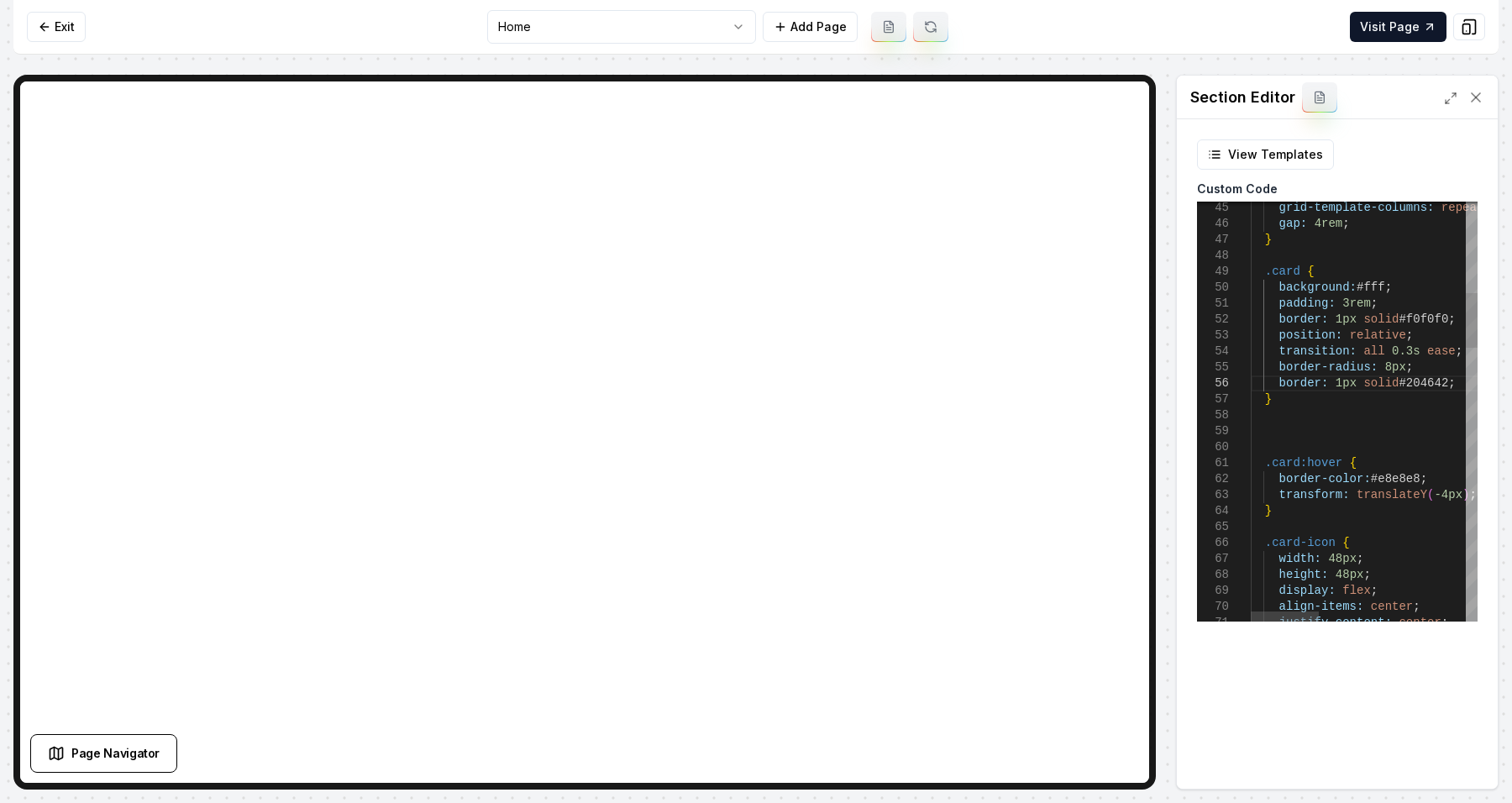 scroll, scrollTop: 0, scrollLeft: 186, axis: horizontal 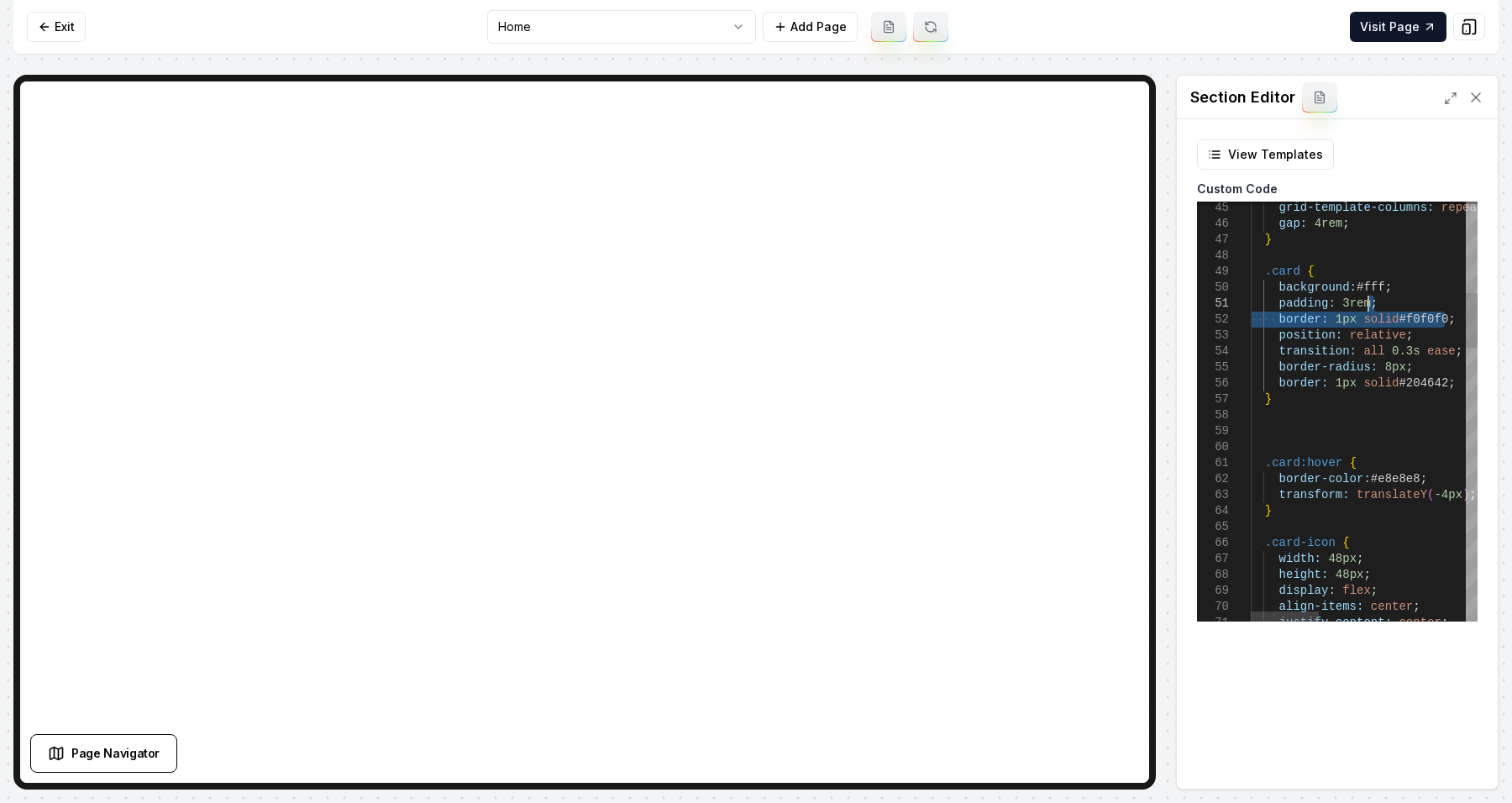 drag, startPoint x: 1446, startPoint y: 319, endPoint x: 1434, endPoint y: 301, distance: 21.633308 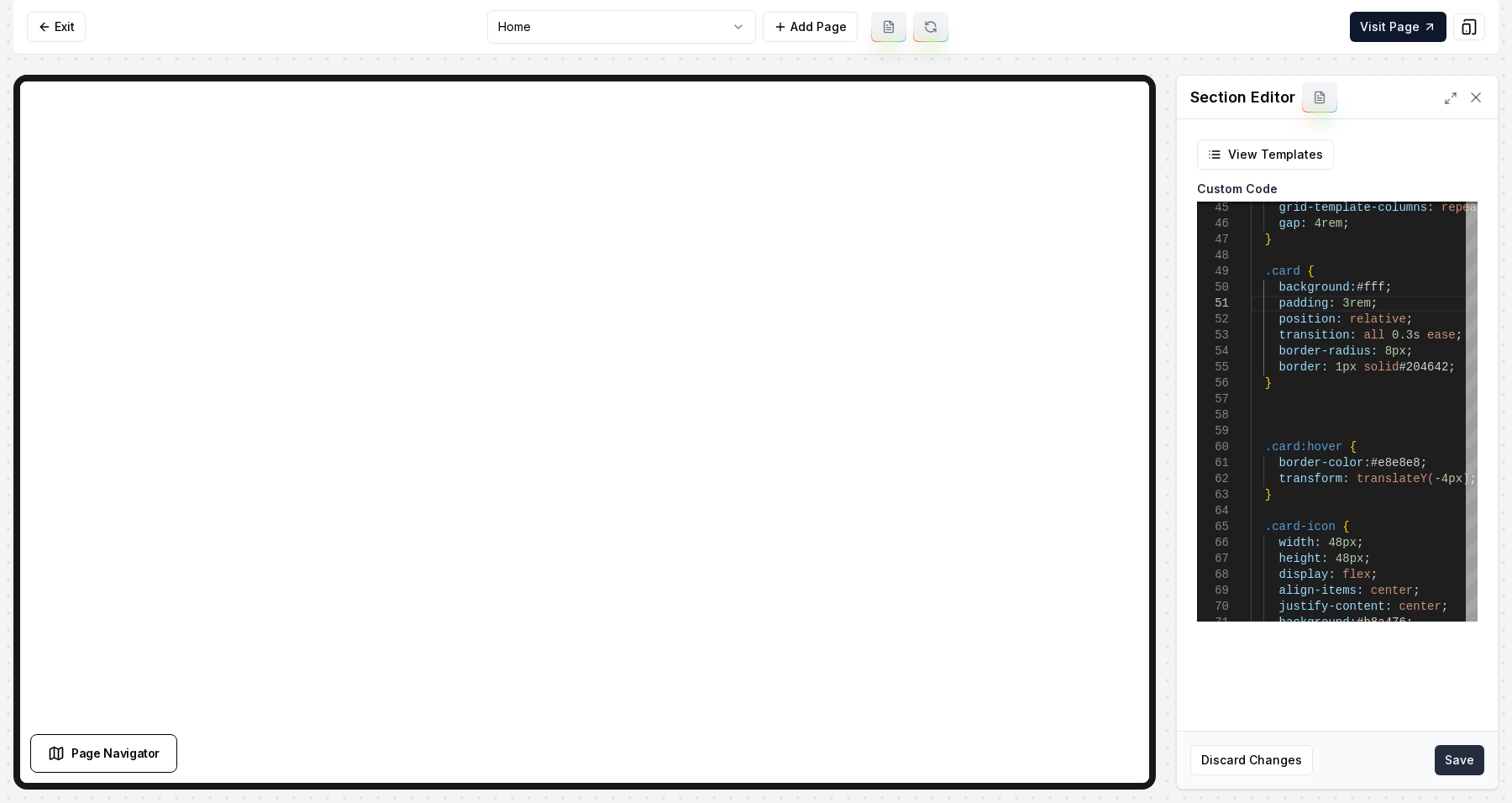 click on "Save" at bounding box center [1459, 760] 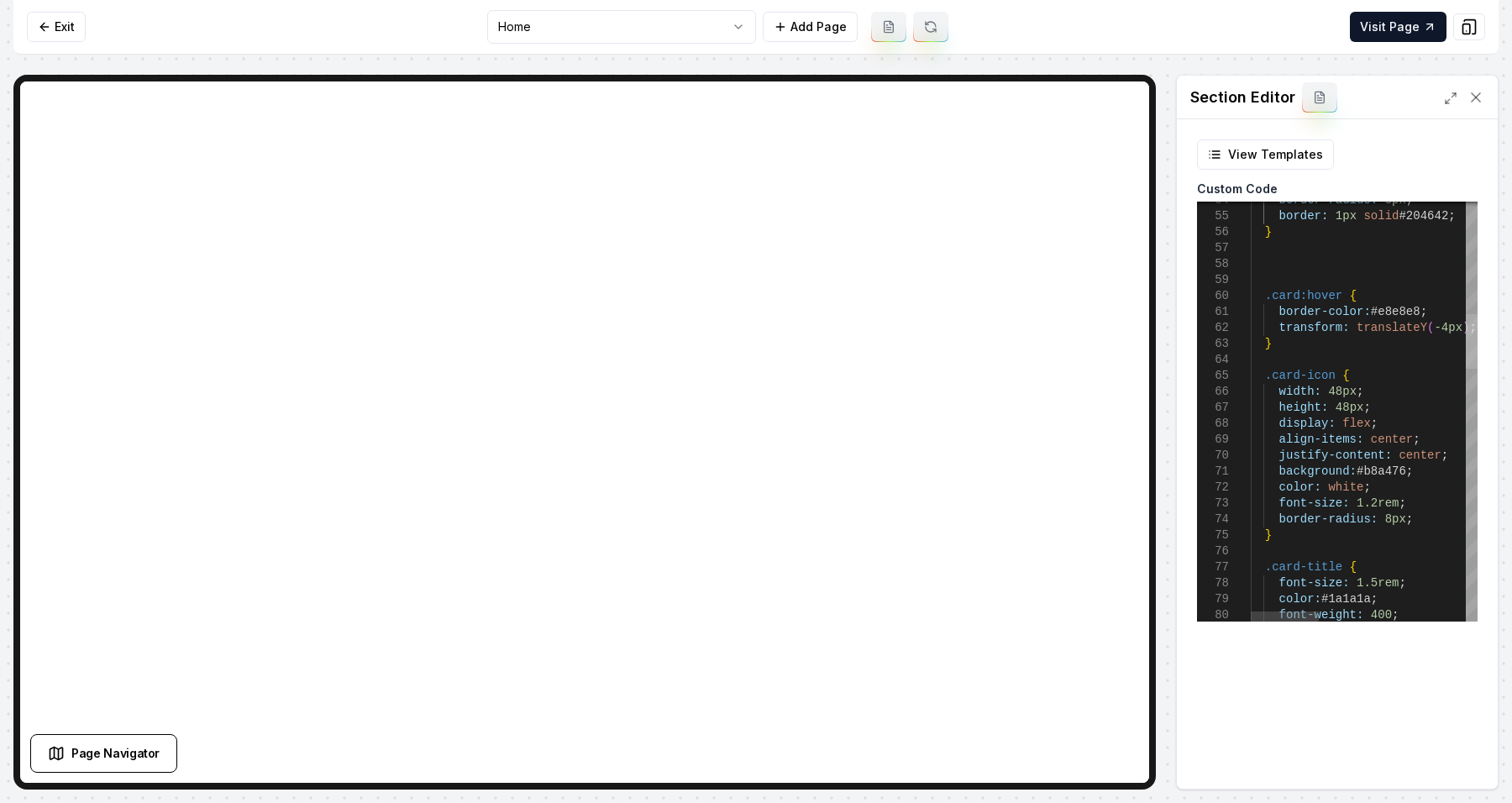 click at bounding box center [1472, 341] 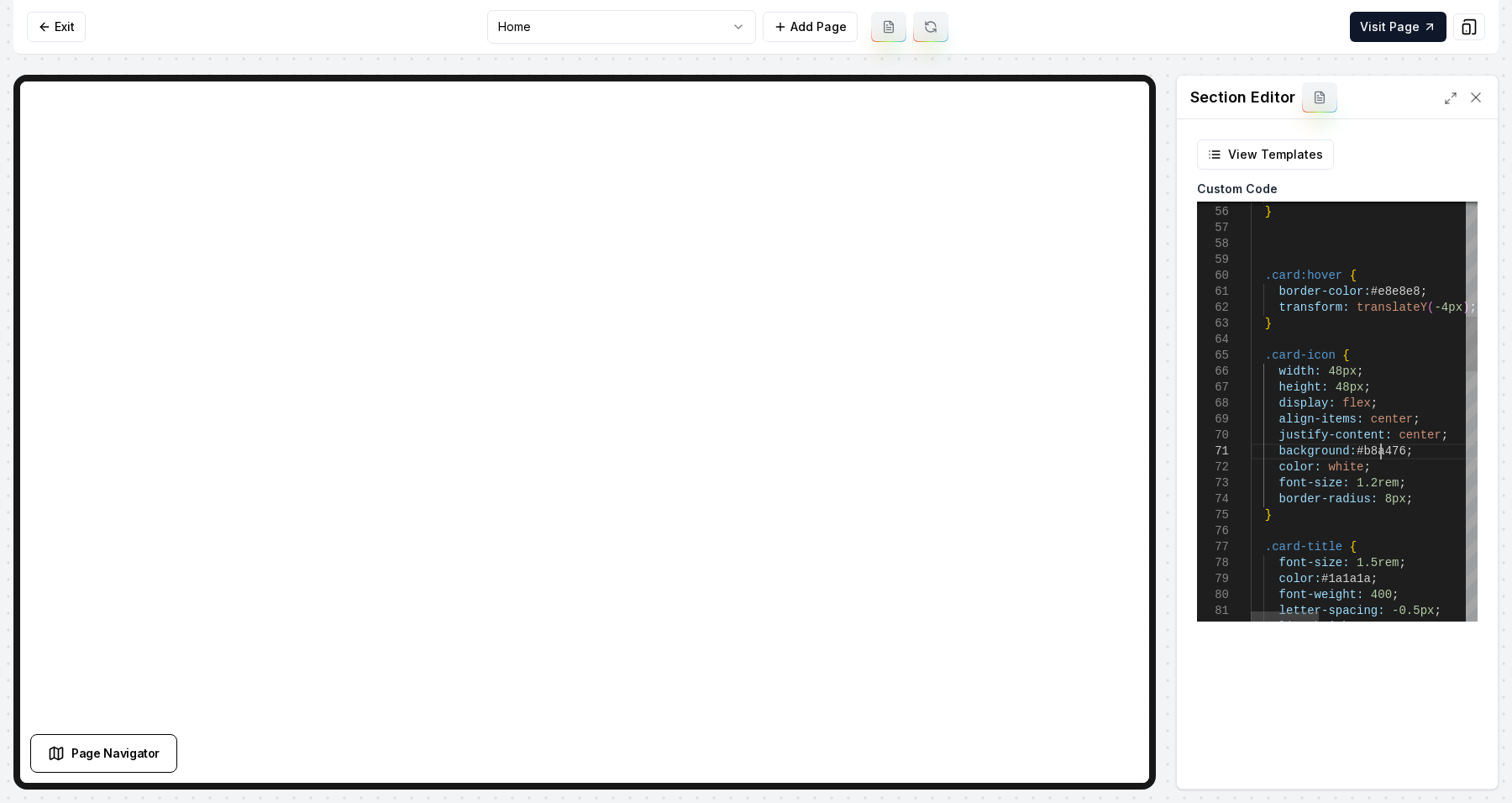 scroll, scrollTop: 0, scrollLeft: 114, axis: horizontal 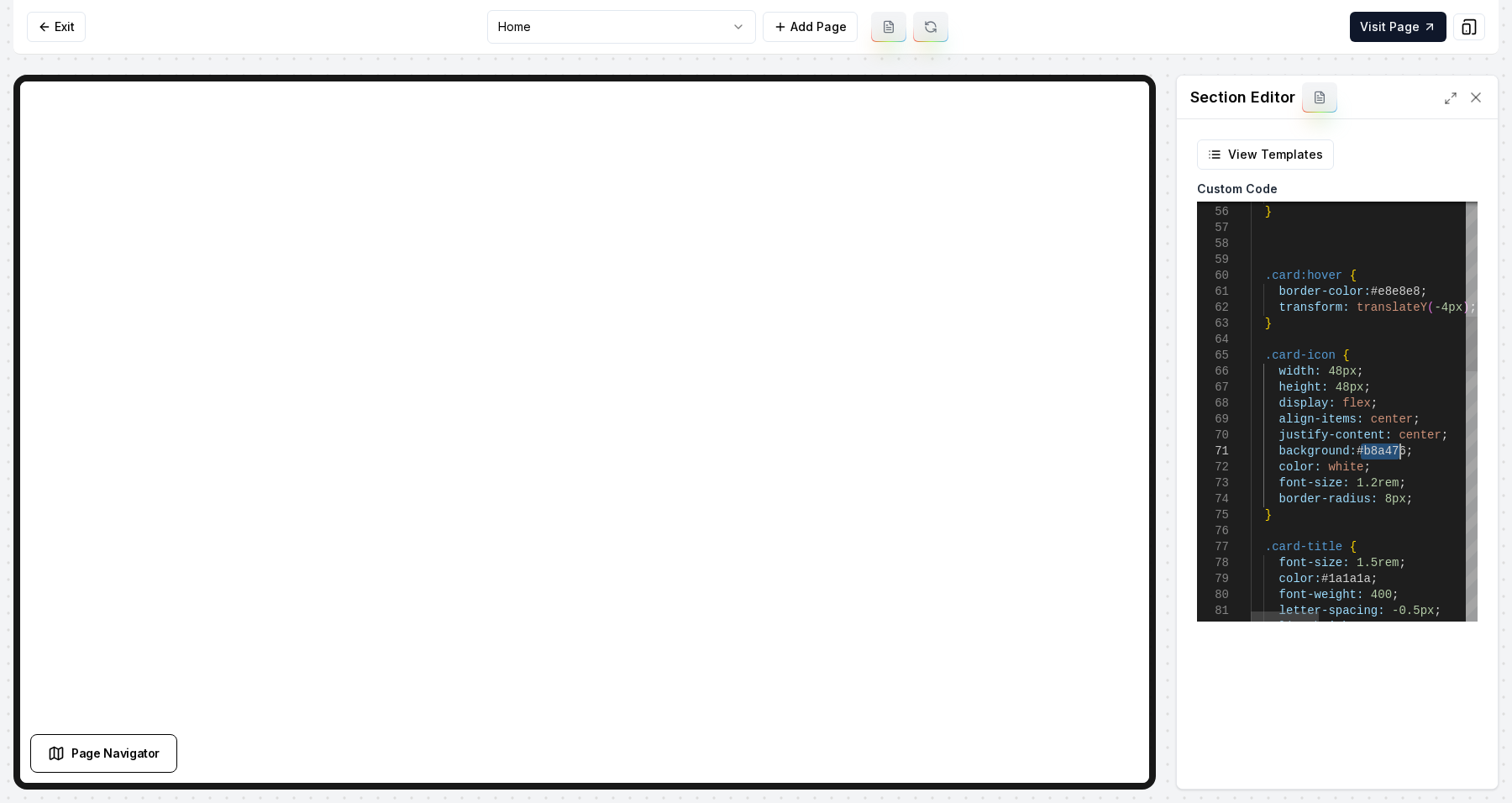 click on "border:   1px   solid  #204642 ;    }    .card:hover   {      border-color:  #e8e8e8 ;      transform:   translateY ( -4px ) ;    }    .card-icon   {      width:   48px ;      height:   48px ;      display:   flex ;      align-items:   center ;      justify-content:   center ;      background:  #b8a476 ;      color:   white ;      font-size:   1.2rem ;      border-radius:   8px ;    }    .card-title   {      font-size:   1.5rem ;      color:  #1a1a1a ;      font-weight:   400 ;      letter-spacing:   -0.5px ;      line-height:   1.3 ;" at bounding box center [1605, 927] 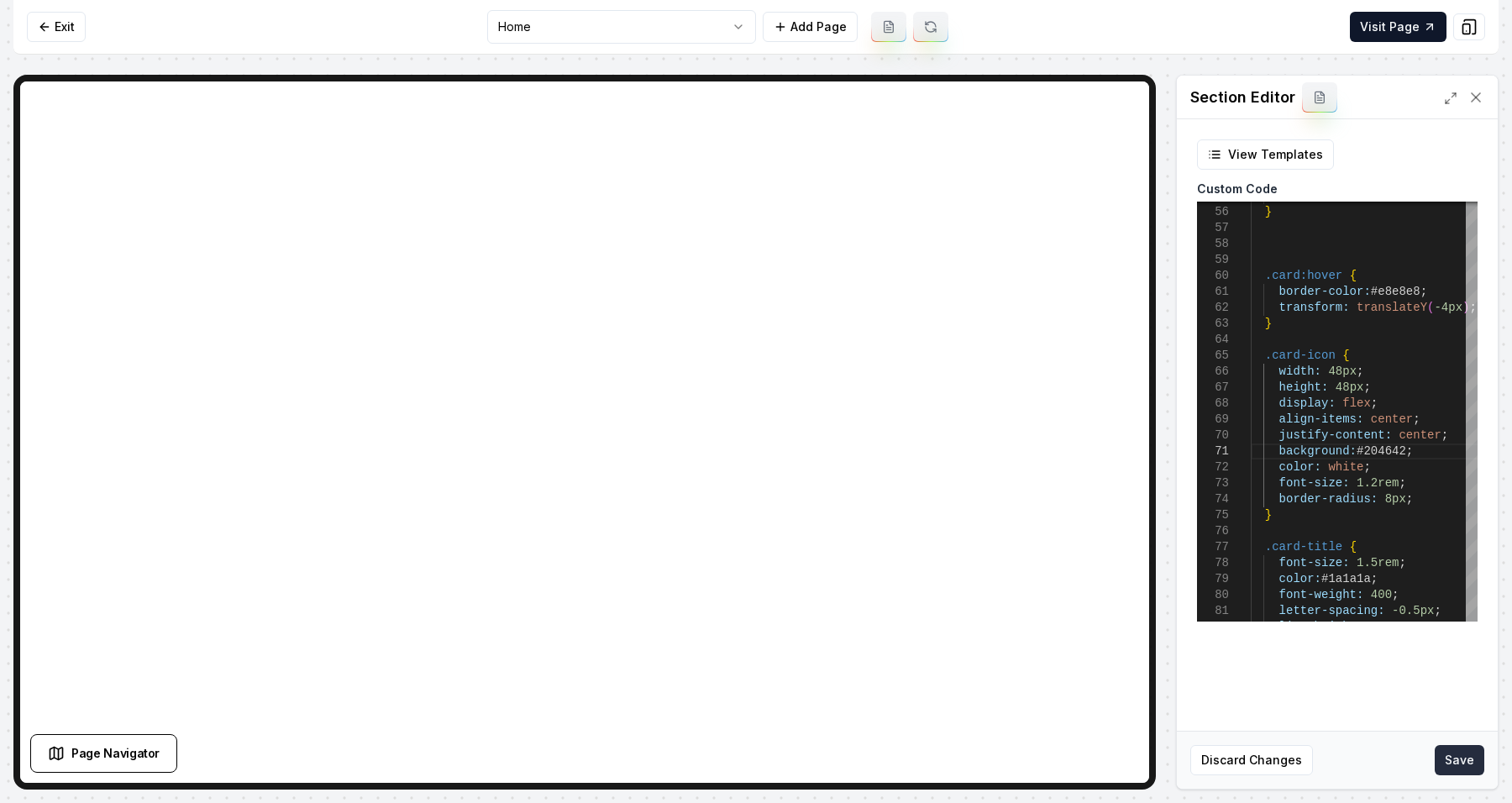 click on "Save" at bounding box center (1459, 760) 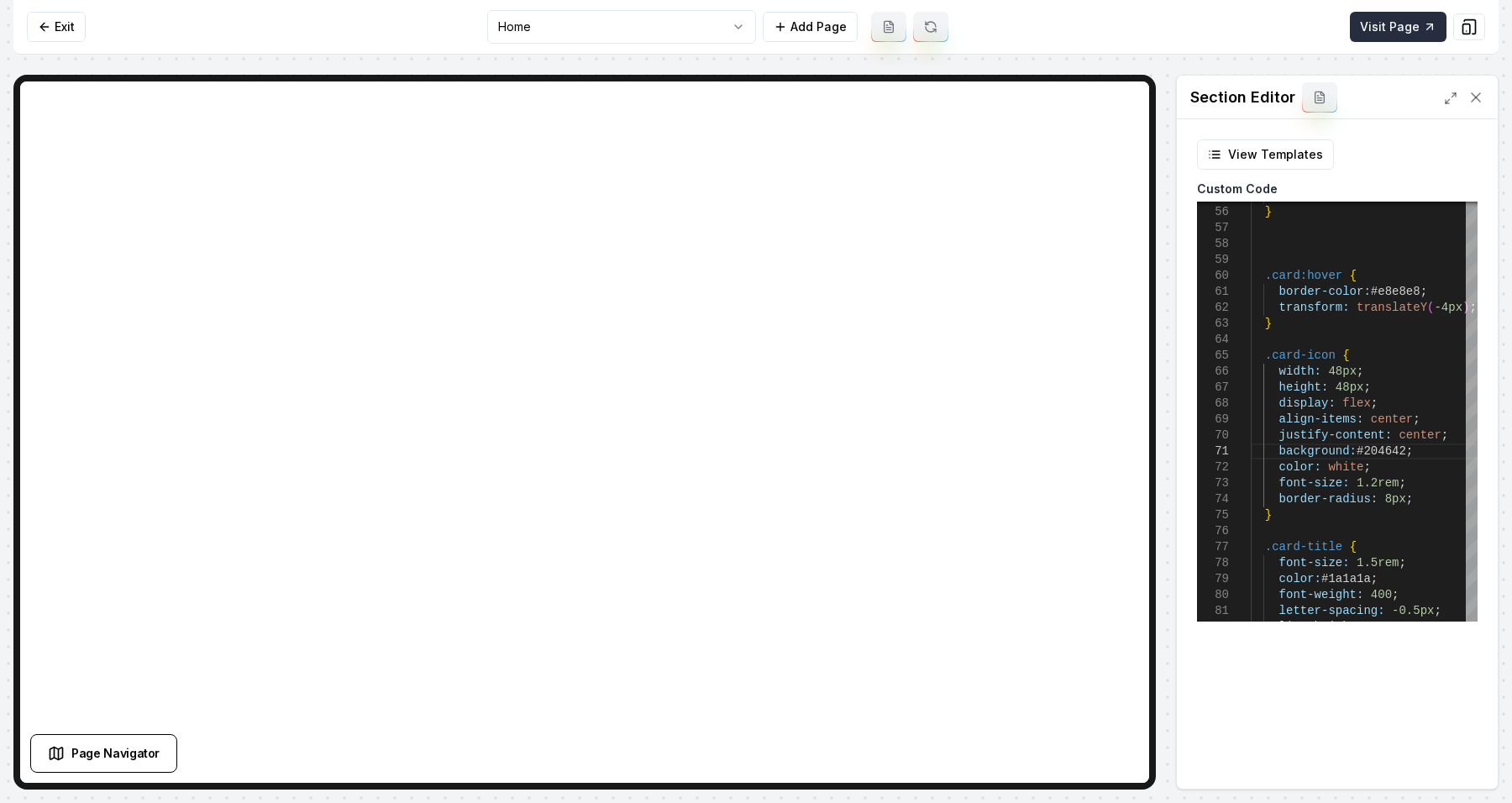 click on "Visit Page" at bounding box center [1398, 27] 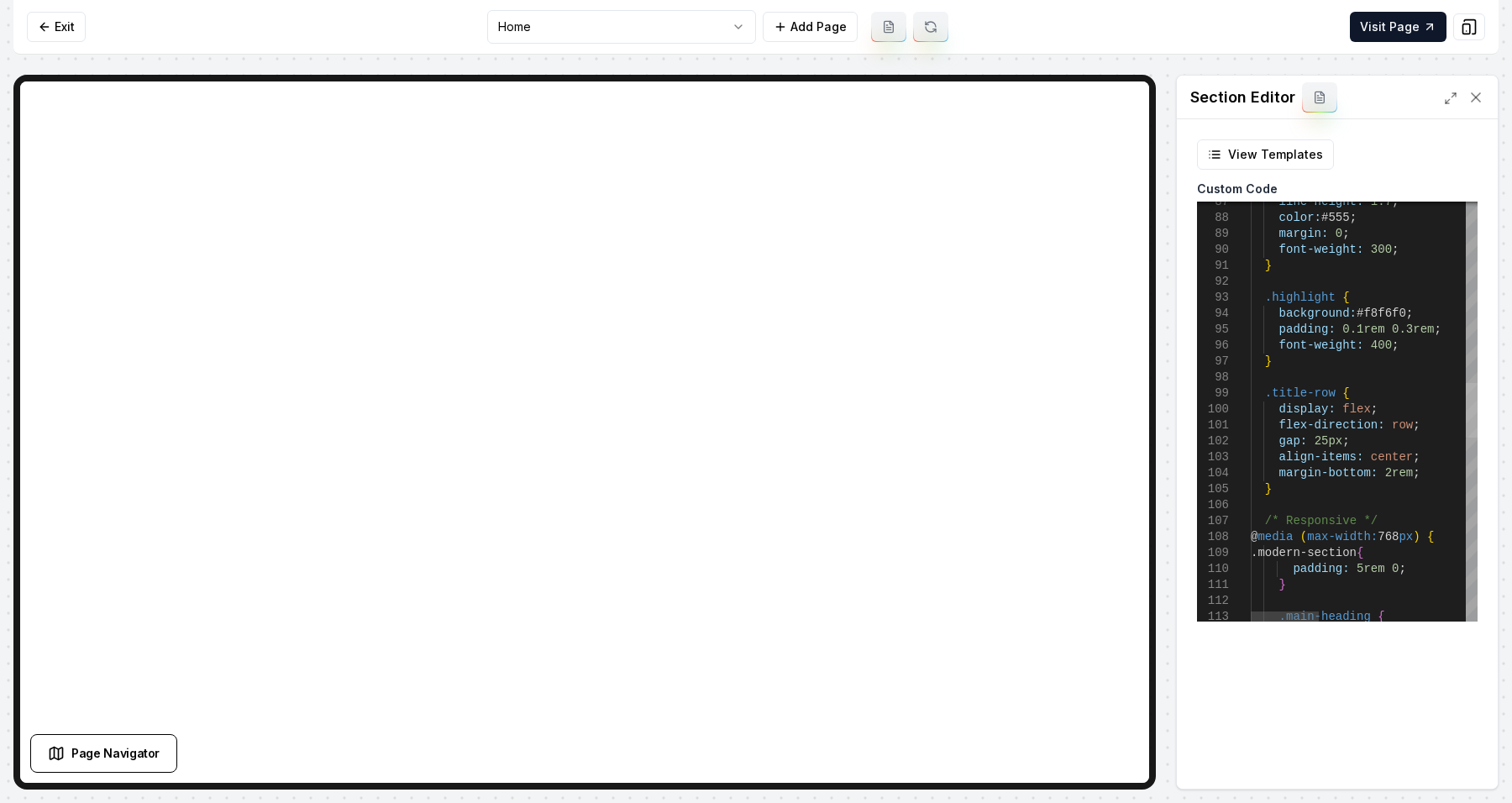 click at bounding box center (1472, 410) 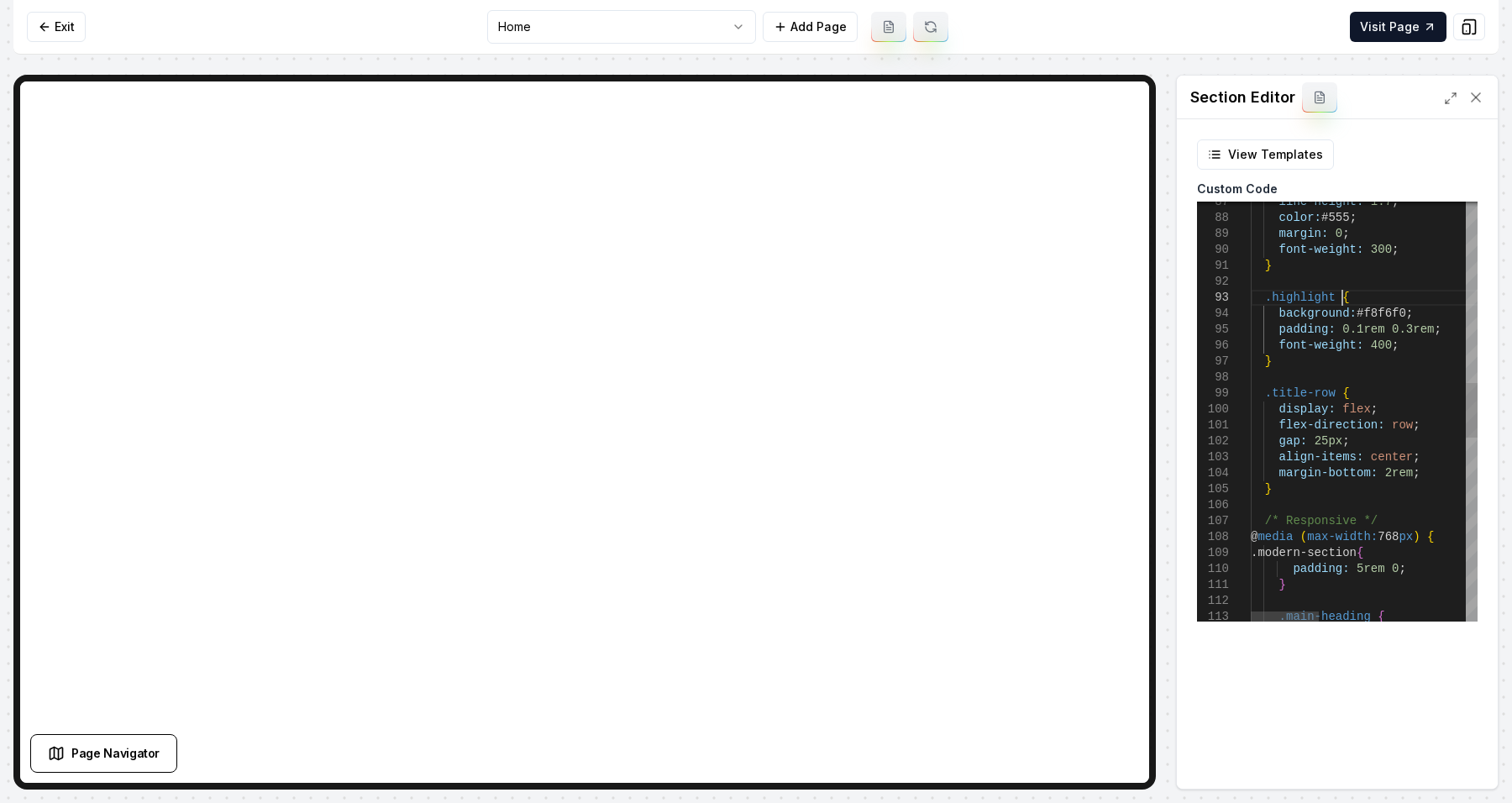 scroll, scrollTop: 0, scrollLeft: 148, axis: horizontal 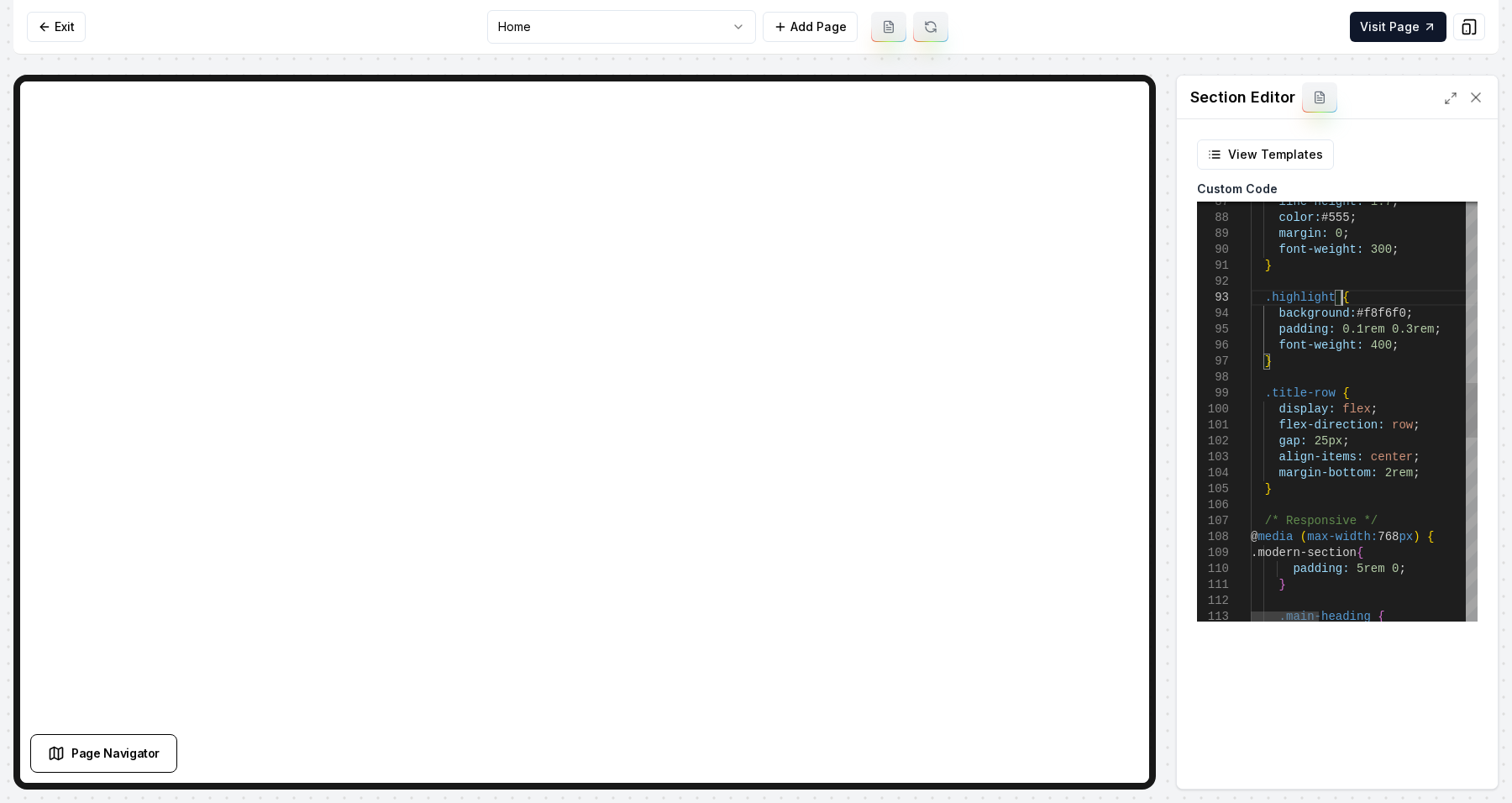 click on "line-height:   1.7 ;      color:  #555 ;      margin:   0 ;      font-weight:   300 ;    }    .highlight   {      background:  #f8f6f0 ;      padding:   0.1rem   0.3rem ;      font-weight:   400 ;    }    .title-row   {      display:   flex ;      flex-direction:   row ;      gap:   25px ;      align-items:   center ;      margin-bottom:   2rem ;    }    /* Responsive */   @ media   ( max-width:  768 px )   {     .modern-section  {        padding:   5rem   0 ;      }      .main-heading   {" at bounding box center (1605, 422) 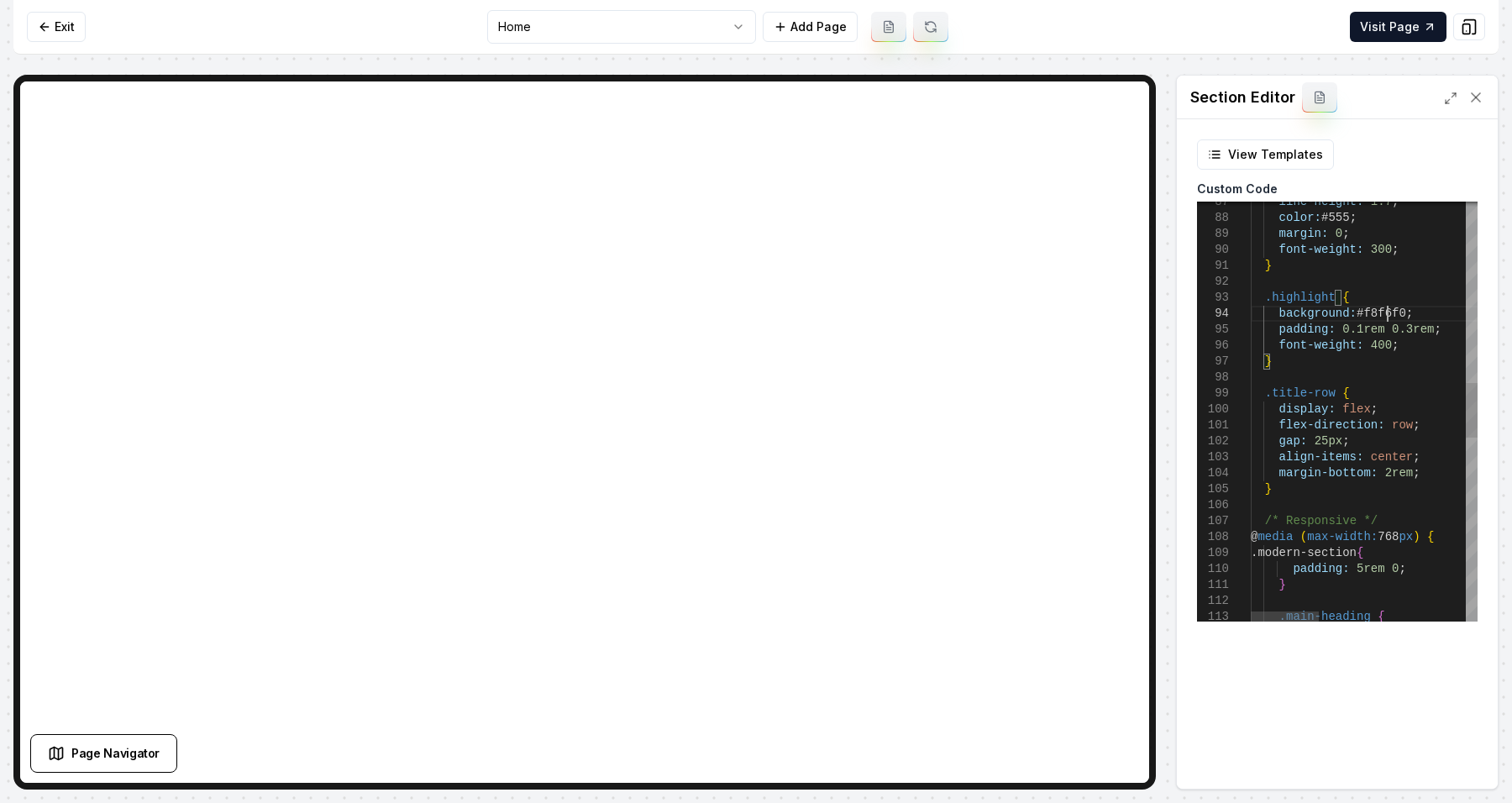 click on "line-height:   1.7 ;      color:  #555 ;      margin:   0 ;      font-weight:   300 ;    }    .highlight   {      background:  #f8f6f0 ;      padding:   0.1rem   0.3rem ;      font-weight:   400 ;    }    .title-row   {      display:   flex ;      flex-direction:   row ;      gap:   25px ;      align-items:   center ;      margin-bottom:   2rem ;    }    /* Responsive */   @ media   ( max-width:  768 px )   {     .modern-section  {        padding:   5rem   0 ;      }      .main-heading   {" at bounding box center [1605, 422] 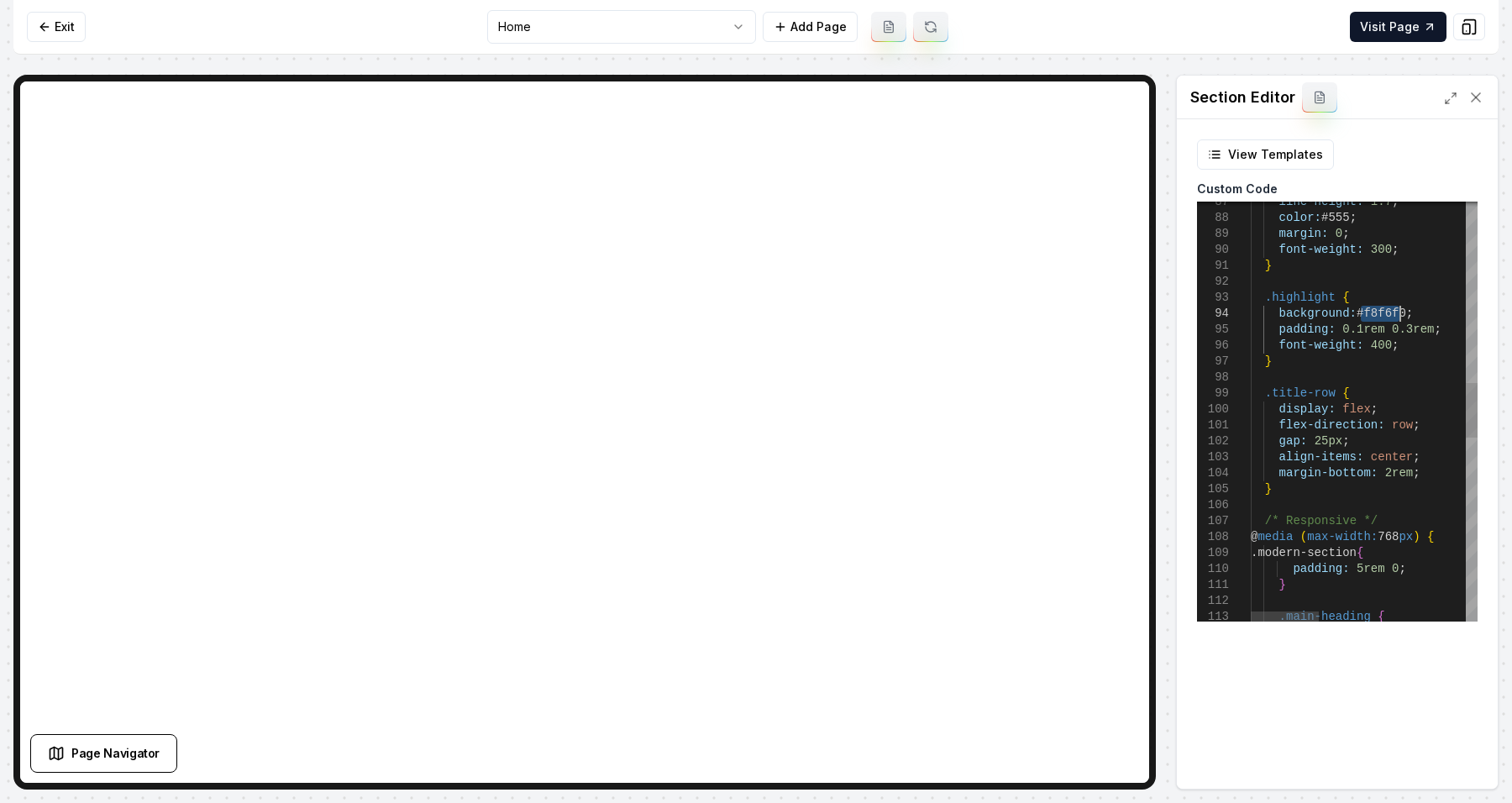 click on "line-height:   1.7 ;      color:  #555 ;      margin:   0 ;      font-weight:   300 ;    }    .highlight   {      background:  #f8f6f0 ;      padding:   0.1rem   0.3rem ;      font-weight:   400 ;    }    .title-row   {      display:   flex ;      flex-direction:   row ;      gap:   25px ;      align-items:   center ;      margin-bottom:   2rem ;    }    /* Responsive */   @ media   ( max-width:  768 px )   {     .modern-section  {        padding:   5rem   0 ;      }      .main-heading   {" at bounding box center [1605, 422] 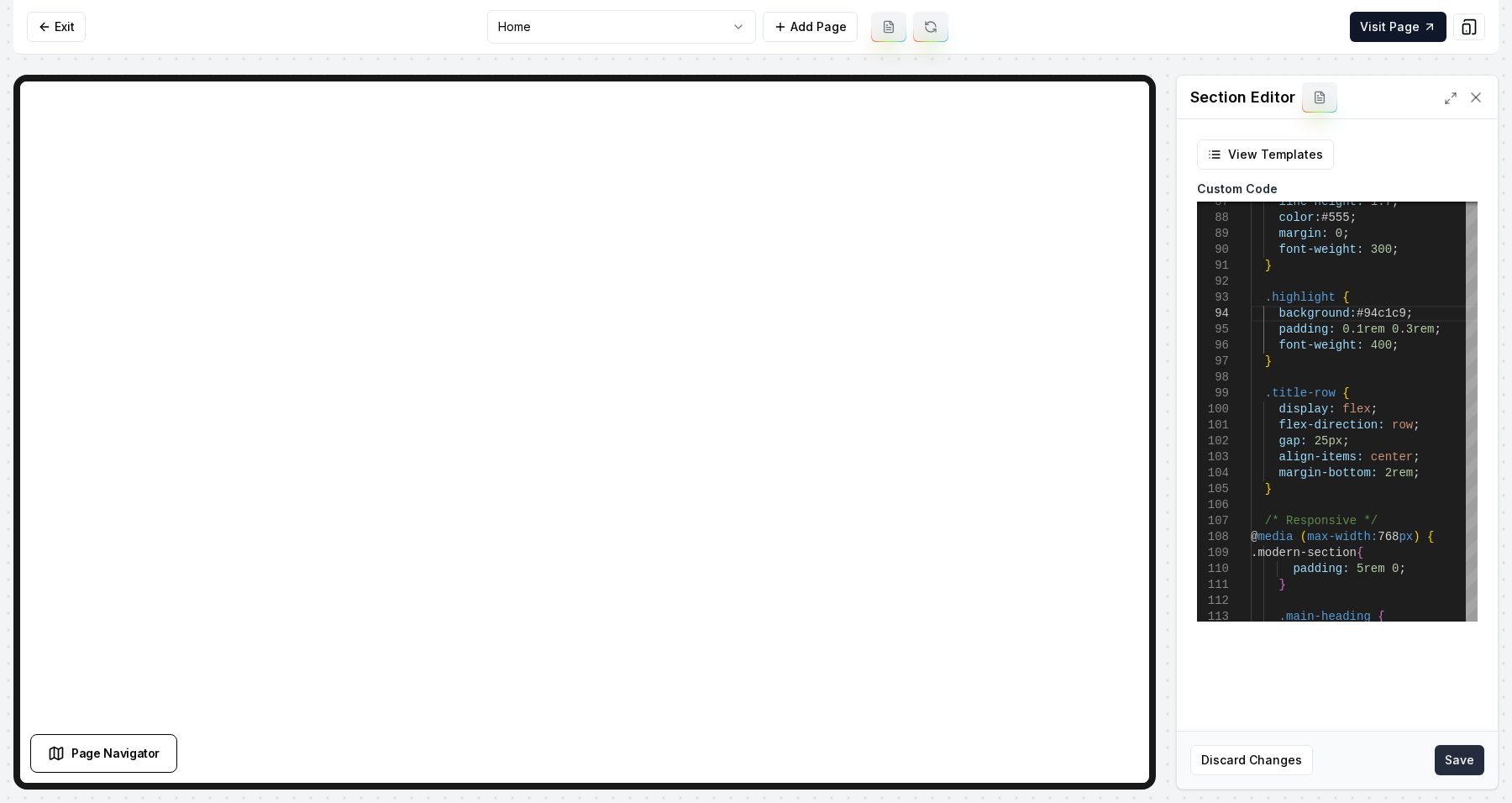 click on "Save" at bounding box center (1459, 760) 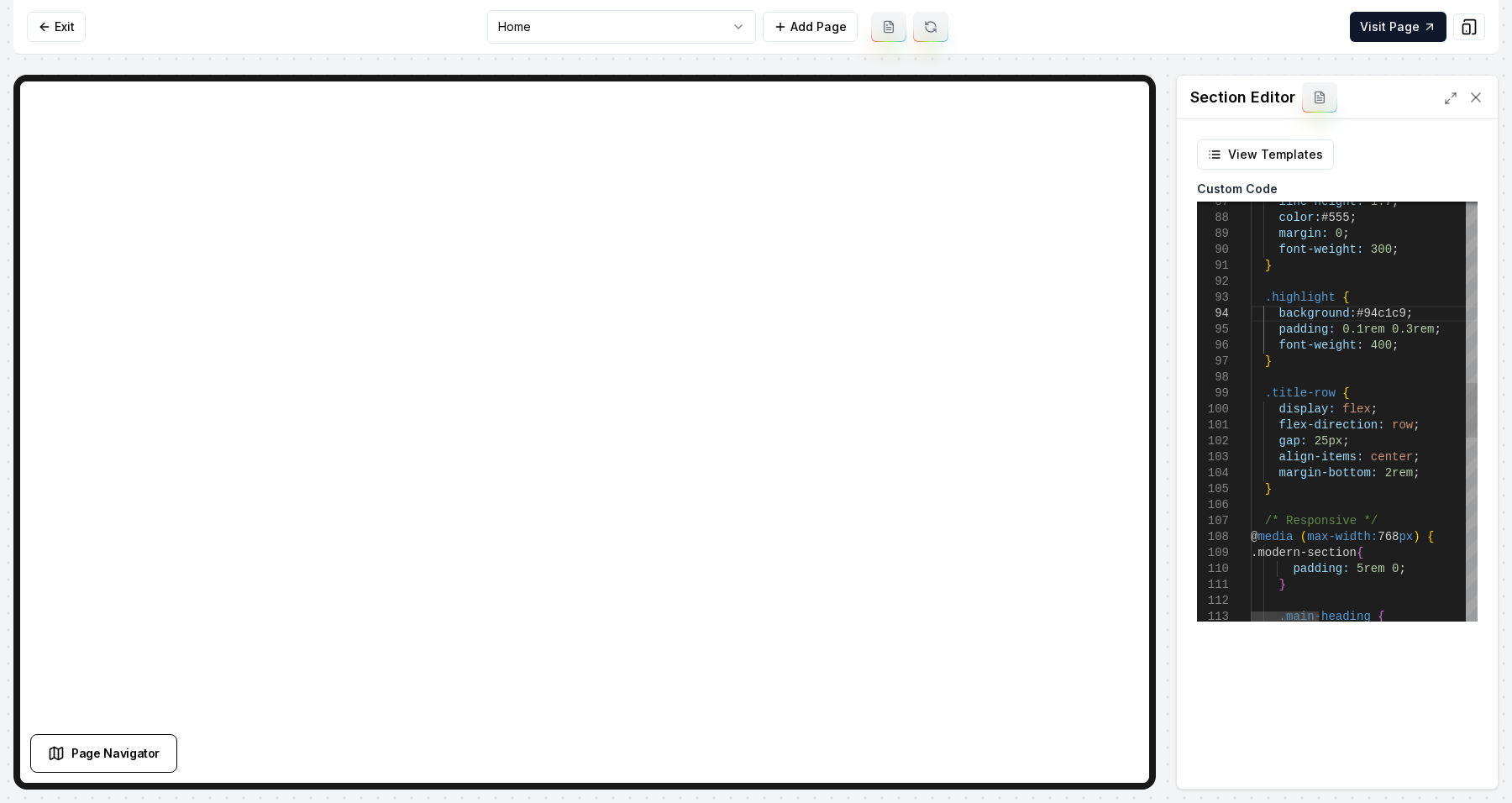 scroll, scrollTop: 0, scrollLeft: 148, axis: horizontal 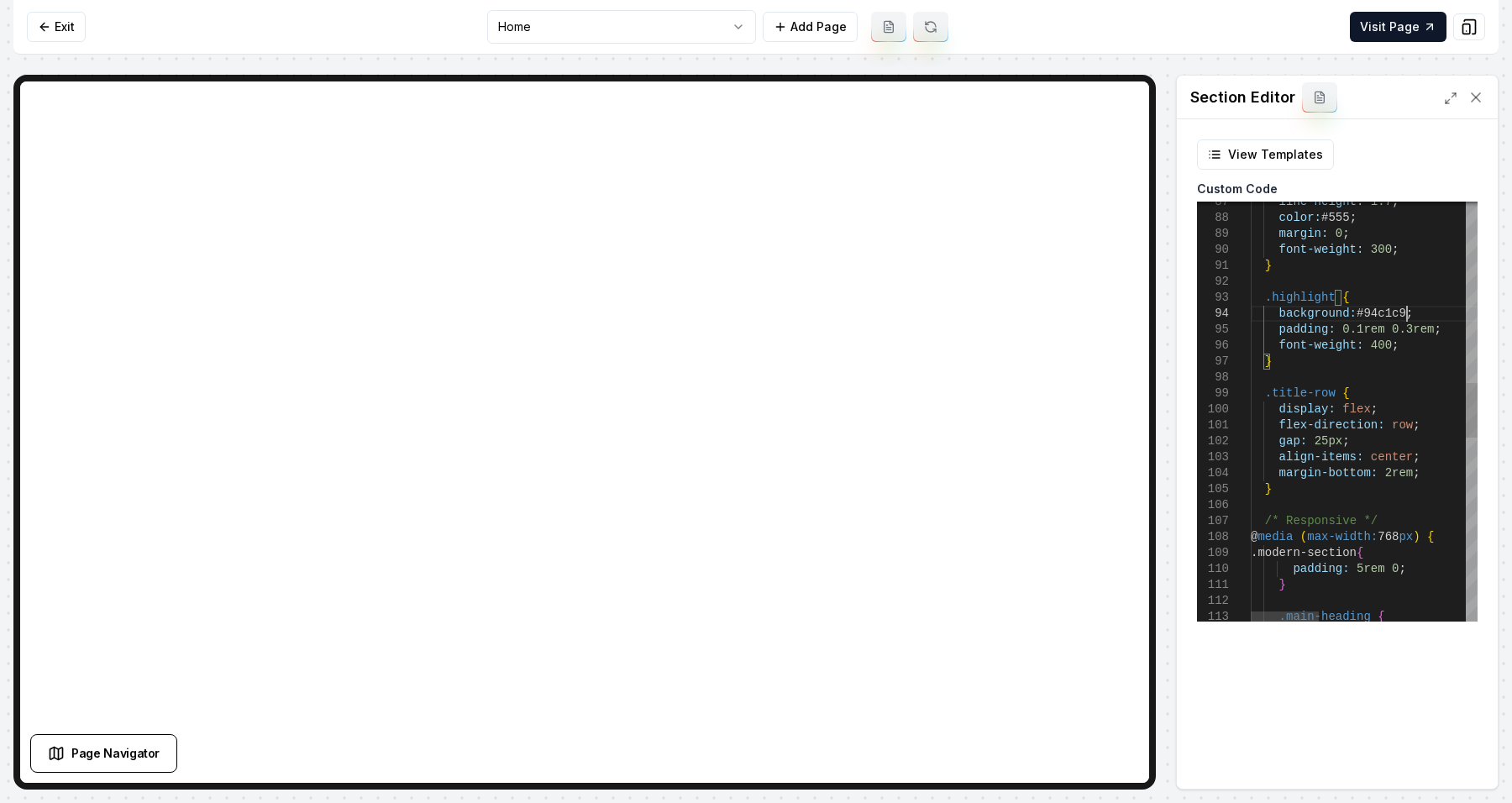 click on "line-height:   1.7 ;      color:  #555 ;      margin:   0 ;      font-weight:   300 ;    }    .highlight   {      background:  #94c1c9 ;      padding:   0.1rem   0.3rem ;      font-weight:   400 ;    }    .title-row   {      display:   flex ;      flex-direction:   row ;      gap:   25px ;      align-items:   center ;      margin-bottom:   2rem ;    }    /* Responsive */   @ media   ( max-width:  768 px )   {     .modern-section  {        padding:   5rem   0 ;      }      .main-heading   {" at bounding box center (1605, 422) 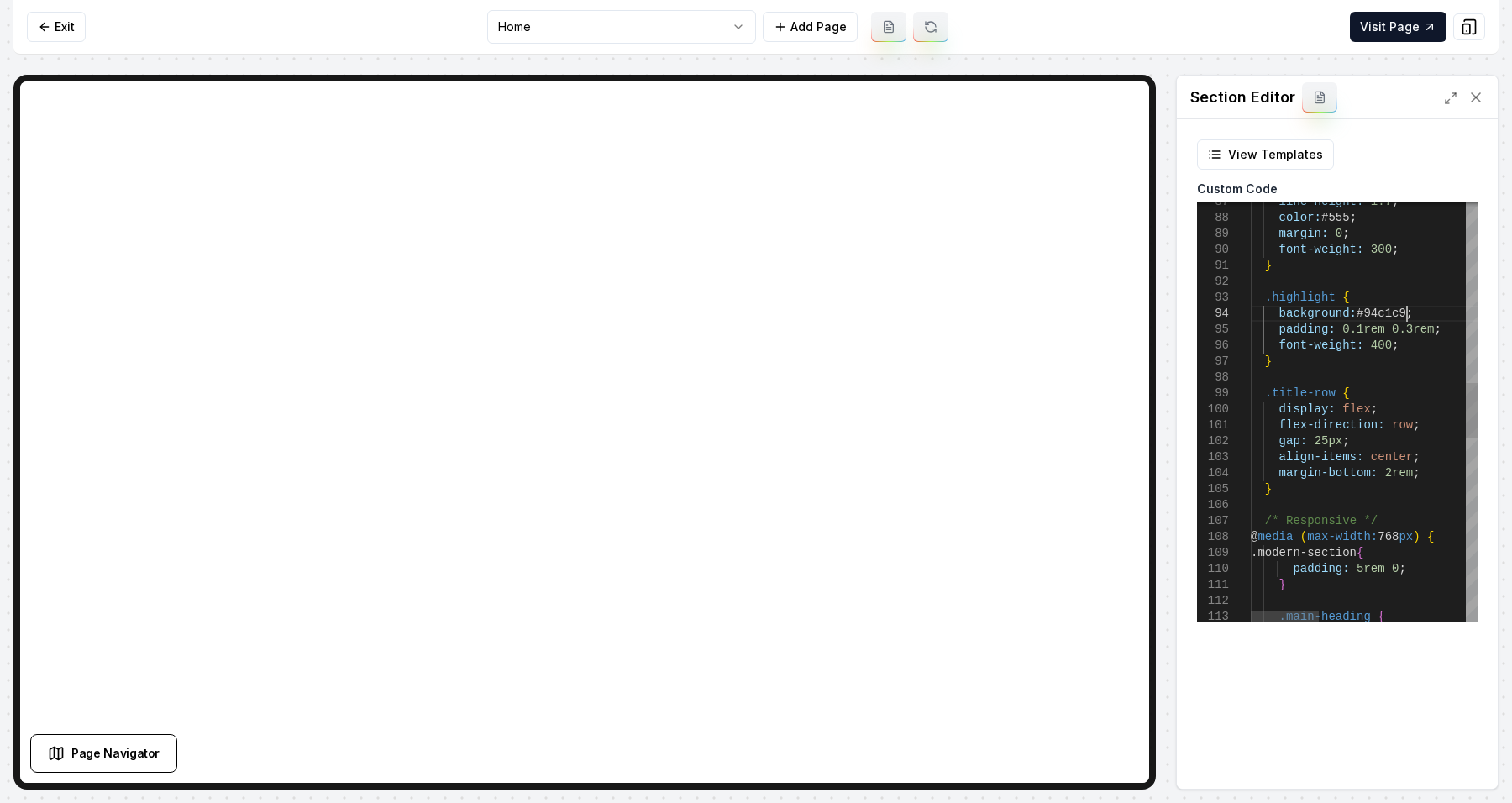 scroll, scrollTop: 0, scrollLeft: 154, axis: horizontal 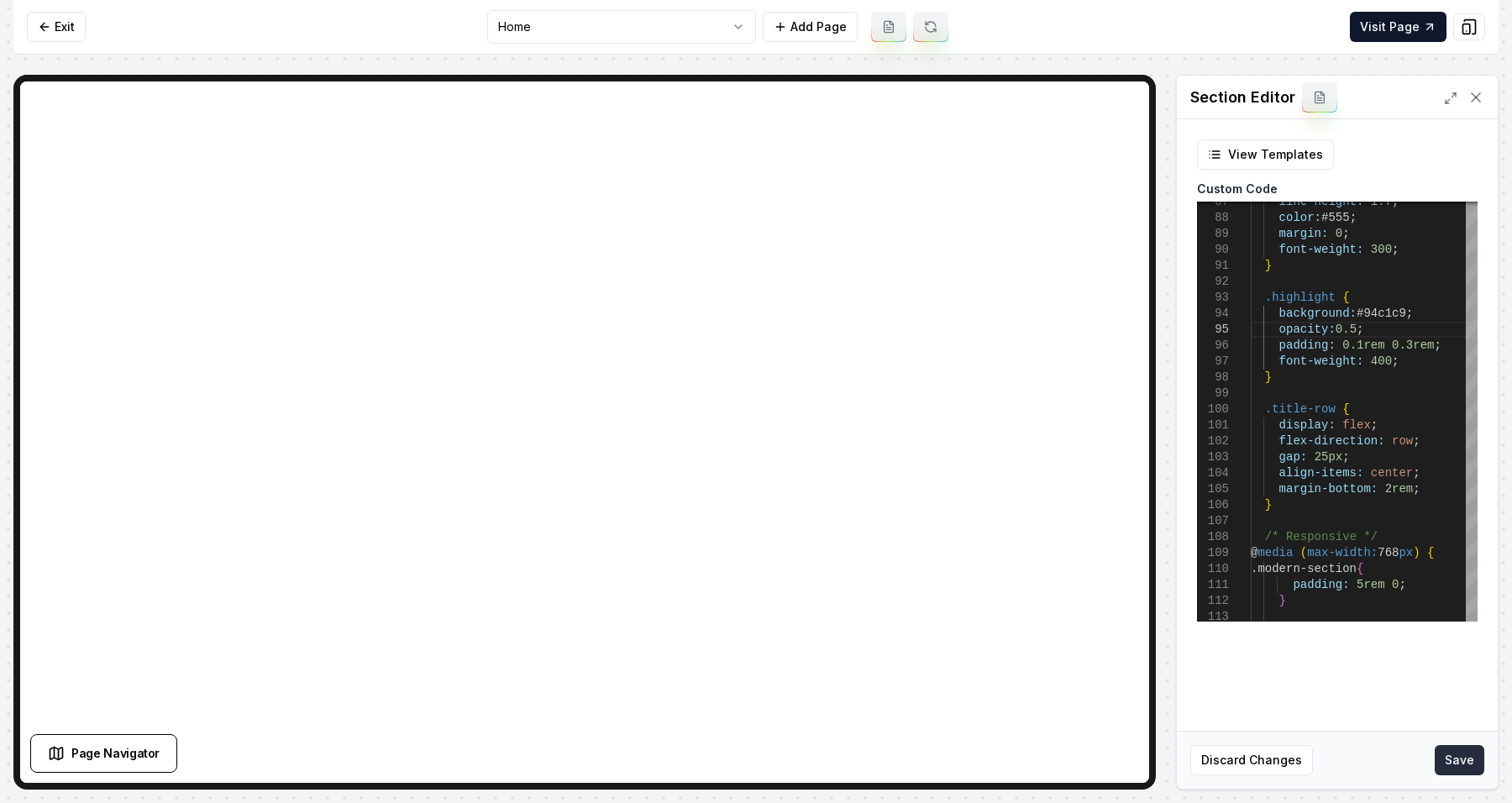 click on "Save" at bounding box center [1459, 760] 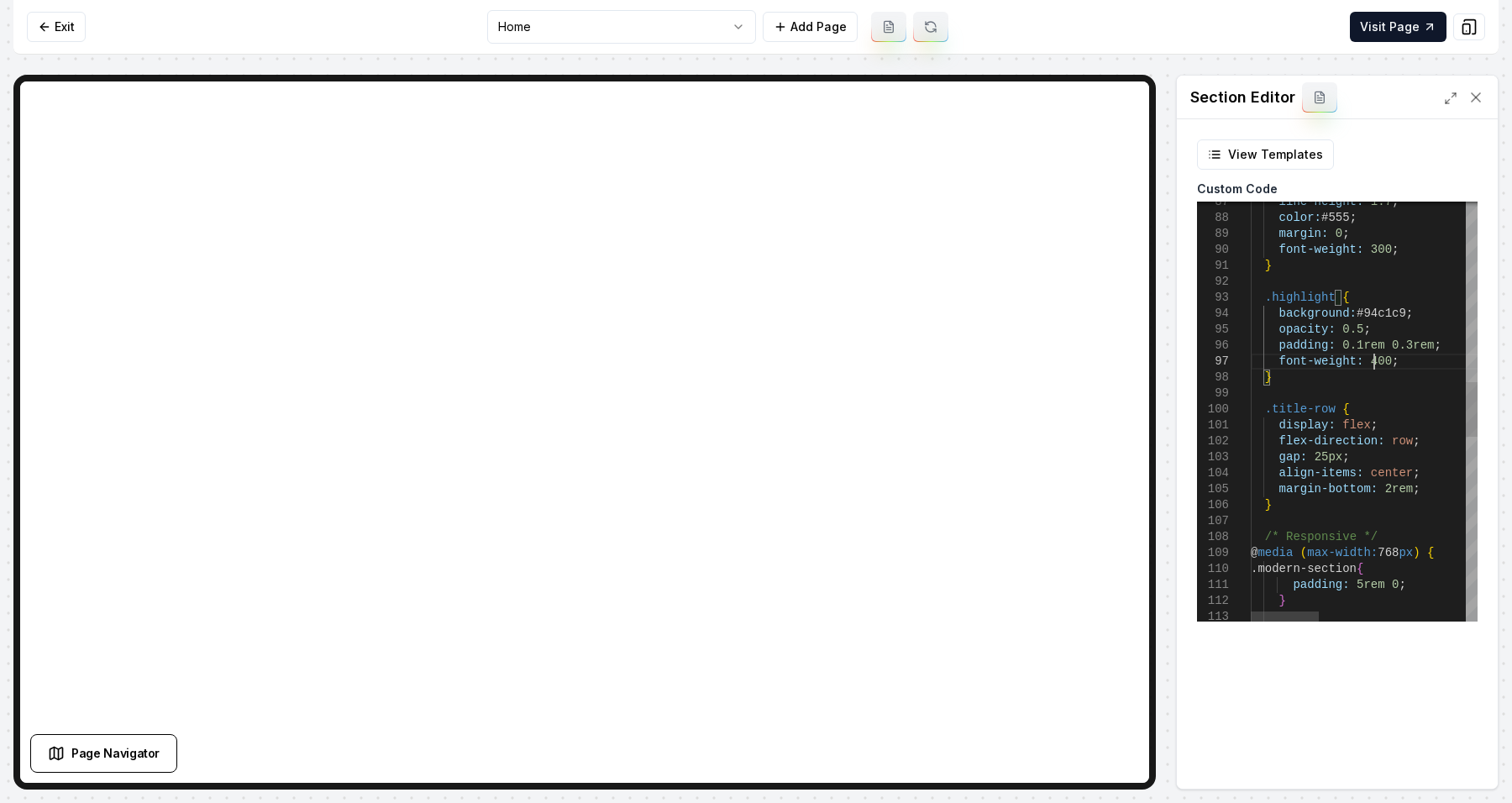 scroll, scrollTop: 64, scrollLeft: 0, axis: vertical 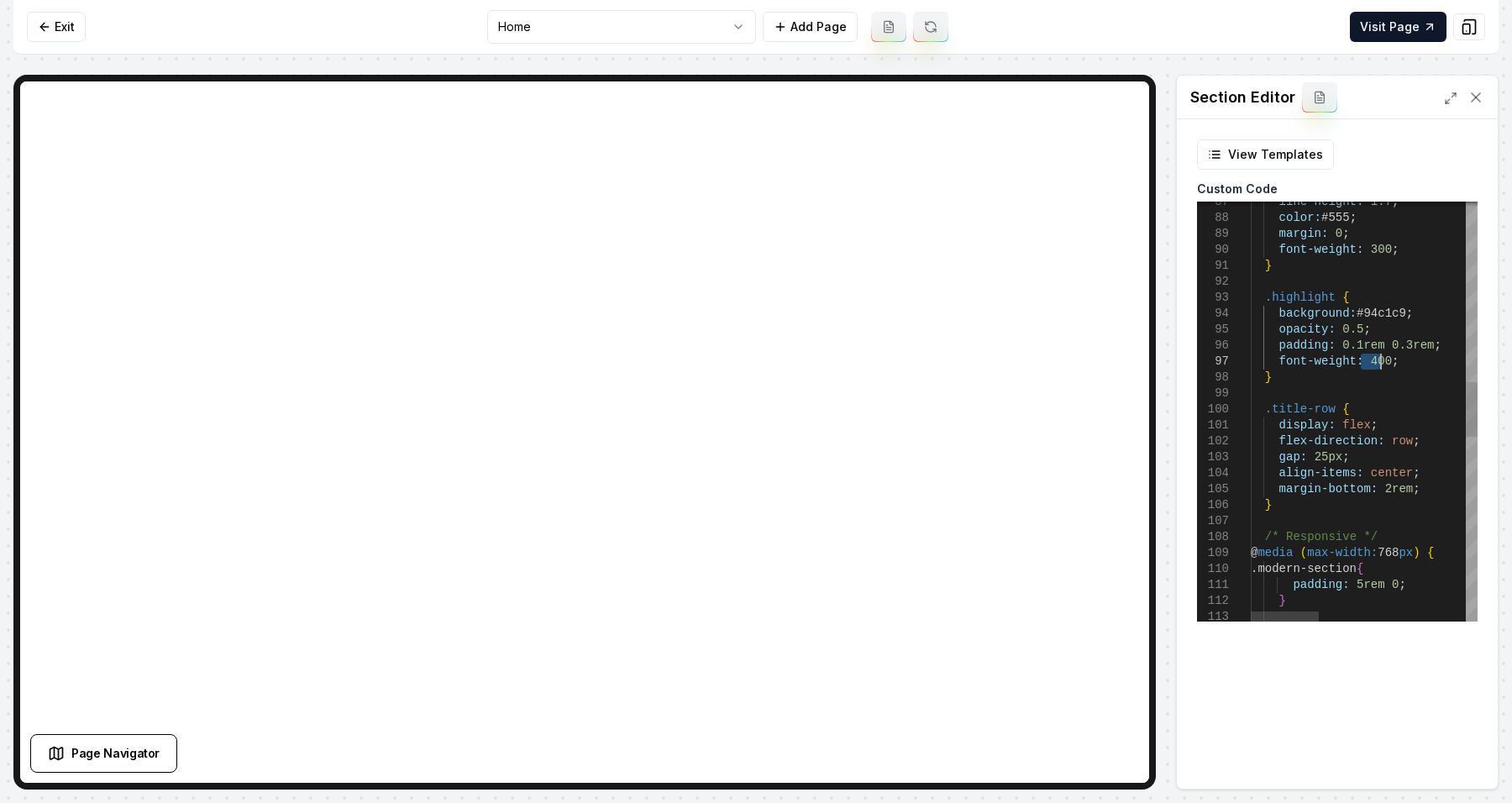 click on "line-height:   1.7 ;      color:  #555 ;      margin:   0 ;      font-weight:   300 ;    }    .highlight   {      background:  #94c1c9 ;      padding:   0.1rem   0.3rem ;      font-weight:   400 ;    }    .title-row   {      display:   flex ;      flex-direction:   row ;      gap:   25px ;      align-items:   center ;      margin-bottom:   2rem ;    }    /* Responsive */   @ media   ( max-width:  768 px )   {     .modern-section  {        padding:   5rem   0 ;      }      opacity:   0.5 ;" at bounding box center (1605, 430) 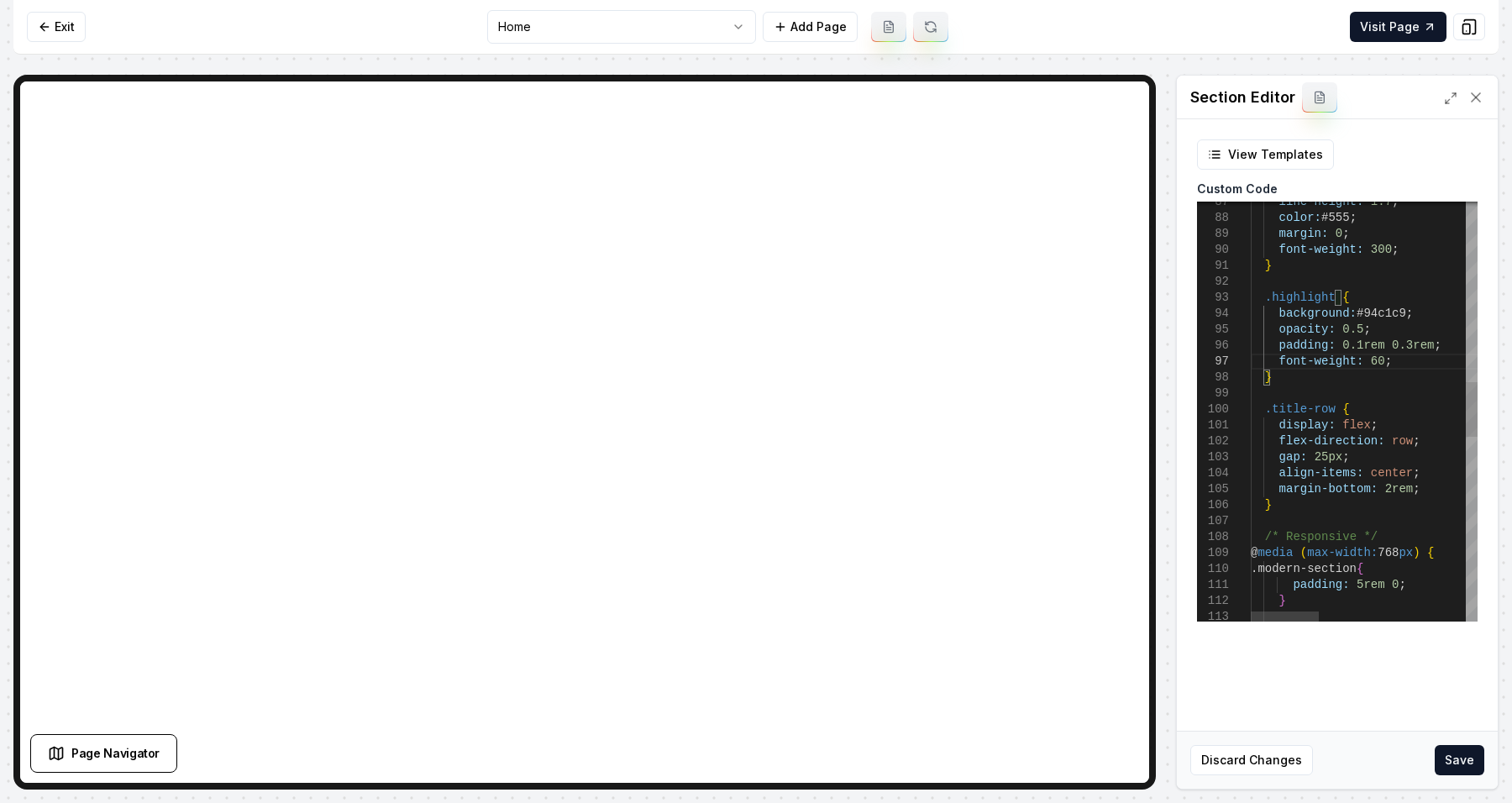 scroll, scrollTop: 96, scrollLeft: 129, axis: both 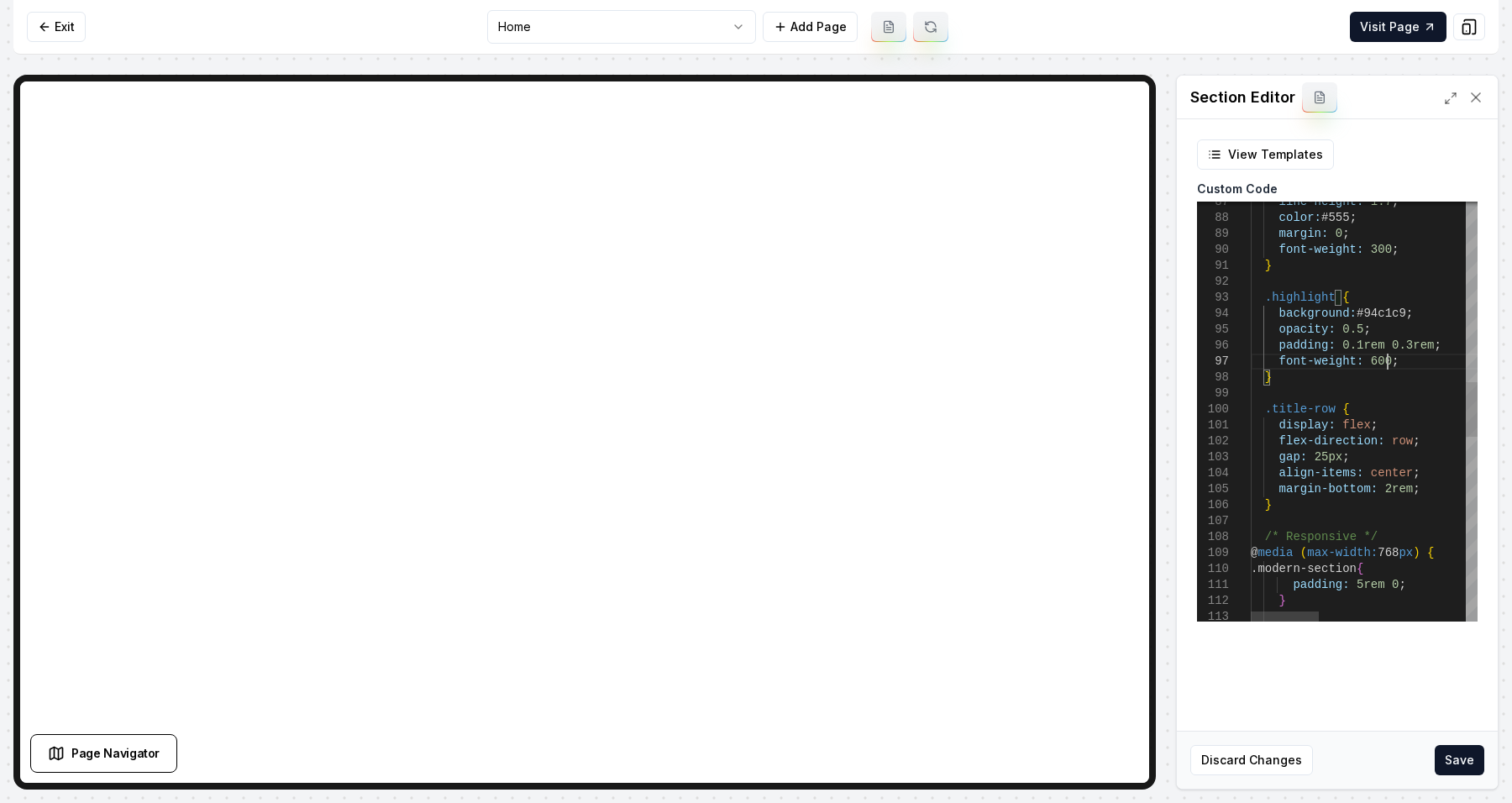 click on "line-height:   1.7 ;      color:  #555 ;      margin:   0 ;      font-weight:   300 ;    }    .highlight   {      background:  #94c1c9 ;      padding:   0.1rem   0.3rem ;      font-weight:   600 ;    }    .title-row   {      display:   flex ;      flex-direction:   row ;      gap:   25px ;      align-items:   center ;      margin-bottom:   2rem ;    }    /* Responsive */   @ media   ( max-width:  768 px )   {     .modern-section  {        padding:   5rem   0 ;      }      opacity:   0.5 ;" at bounding box center [1605, 430] 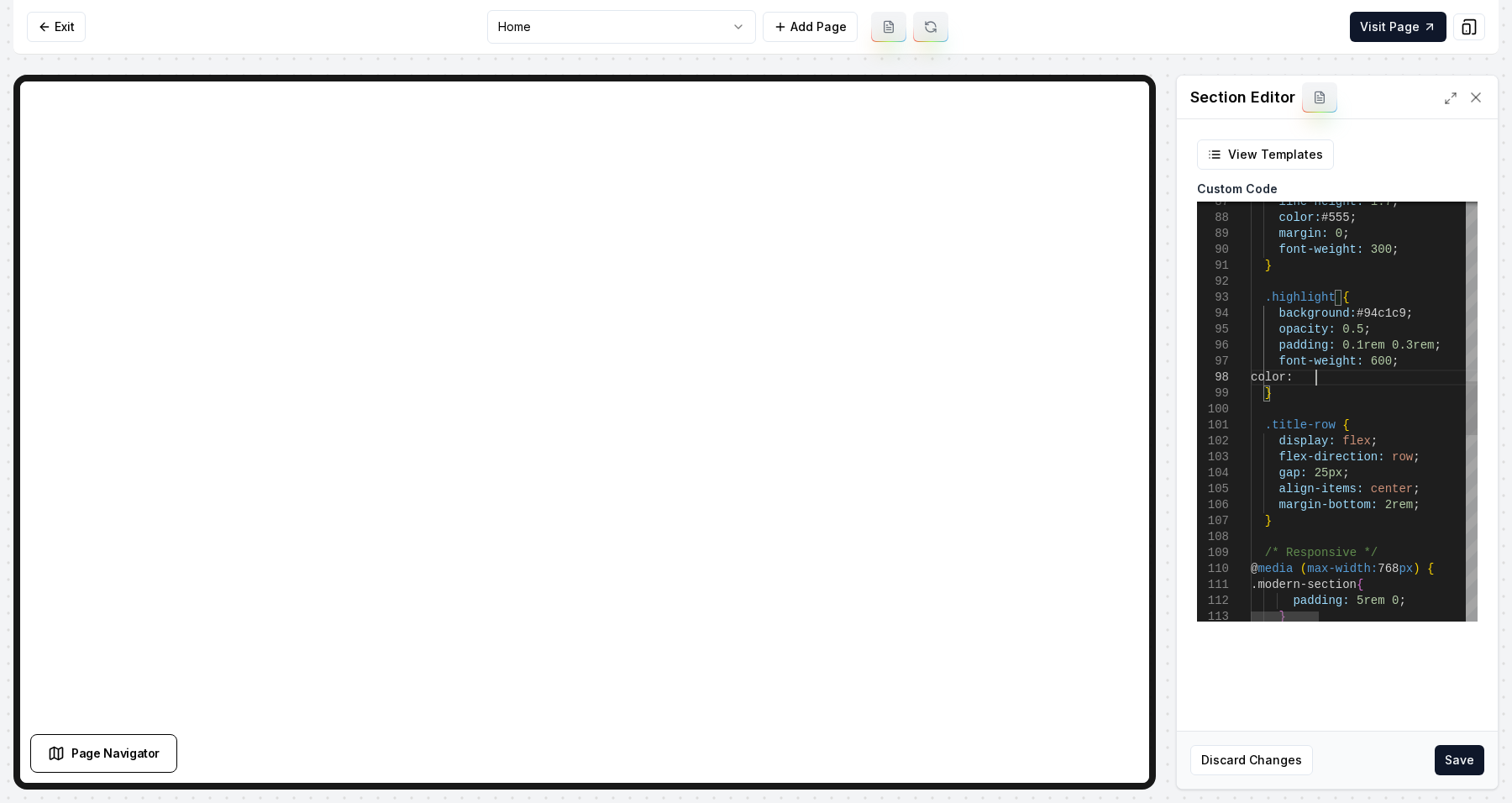 scroll, scrollTop: 112, scrollLeft: 63, axis: both 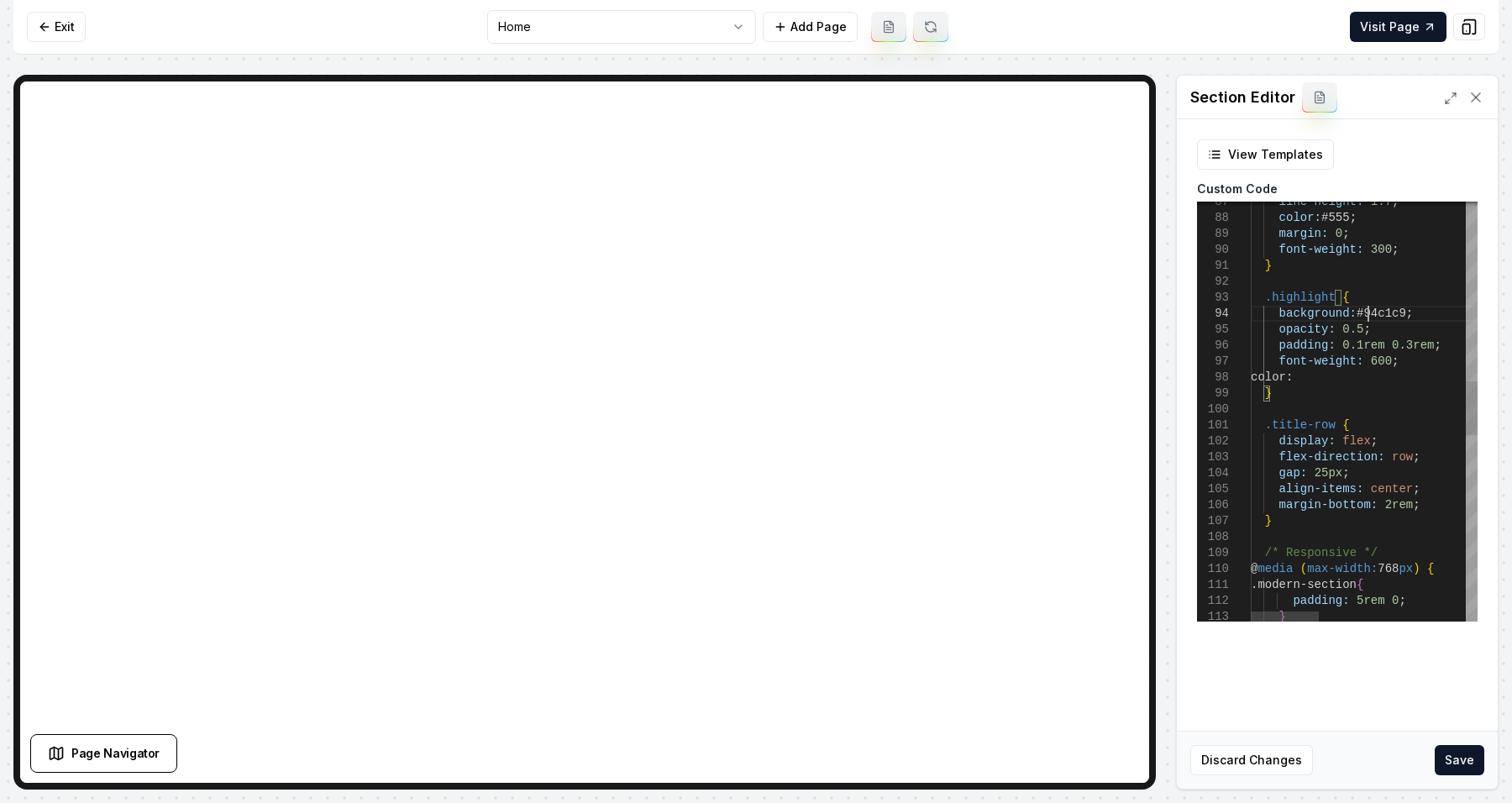 click on "line-height:   1.7 ;      color:  #555 ;      margin:   0 ;      font-weight:   300 ;    }    .highlight   {      background:  #94c1c9 ;      padding:   0.1rem   0.3rem ;      font-weight:   600 ;    }    .title-row   {      display:   flex ;      flex-direction:   row ;      gap:   25px ;      align-items:   center ;      margin-bottom:   2rem ;    }    /* Responsive */   @ media   ( max-width:  768 px )   {     .modern-section  {        padding:   5rem   0 ;      }      opacity:   0.5 ;     color:" at bounding box center (1605, 438) 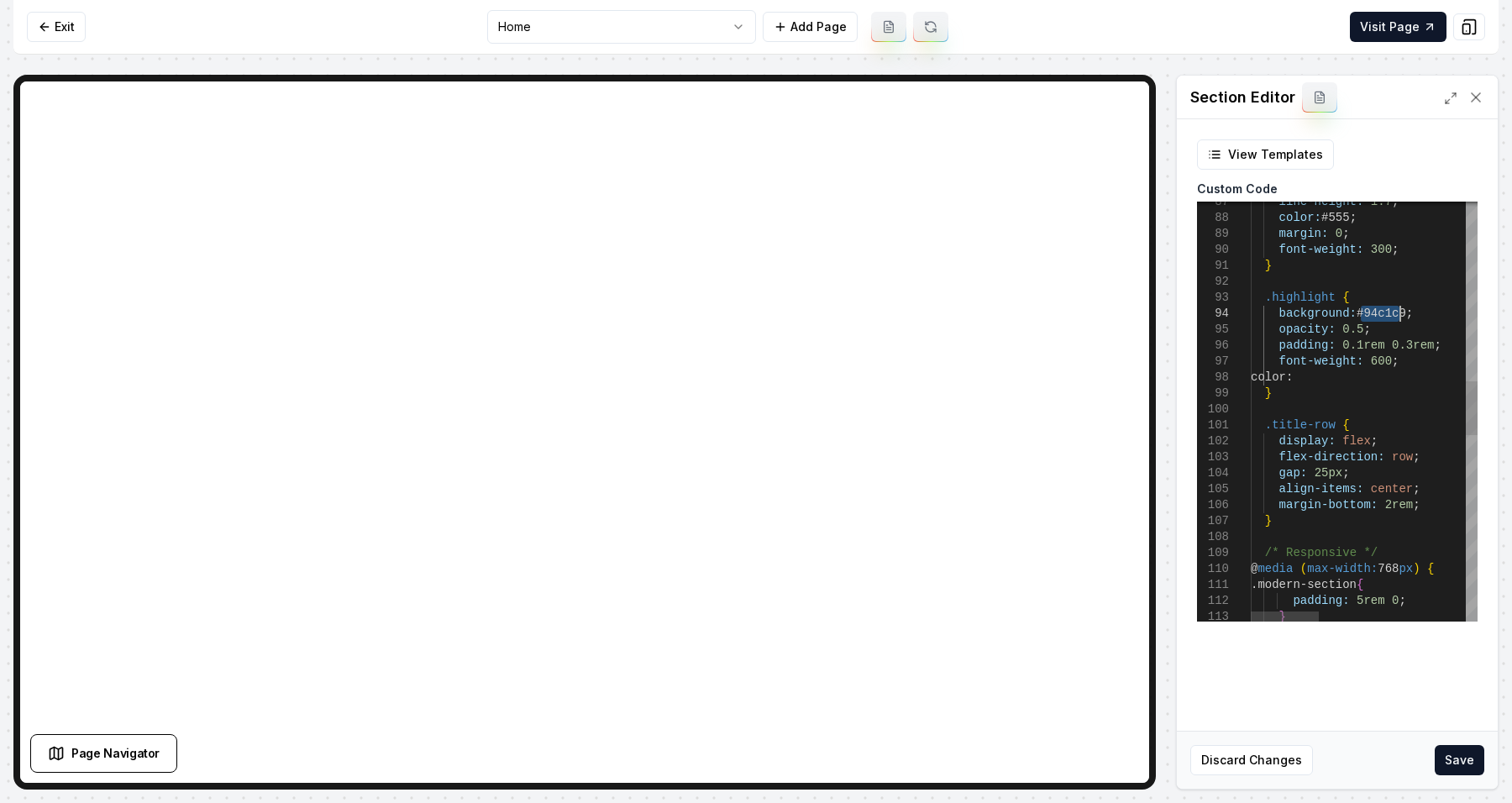 click on "line-height:   1.7 ;      color:  #555 ;      margin:   0 ;      font-weight:   300 ;    }    .highlight   {      background:  #94c1c9 ;      padding:   0.1rem   0.3rem ;      font-weight:   600 ;    }    .title-row   {      display:   flex ;      flex-direction:   row ;      gap:   25px ;      align-items:   center ;      margin-bottom:   2rem ;    }    /* Responsive */   @ media   ( max-width:  768 px )   {     .modern-section  {        padding:   5rem   0 ;      }      opacity:   0.5 ;     color:" at bounding box center [1605, 438] 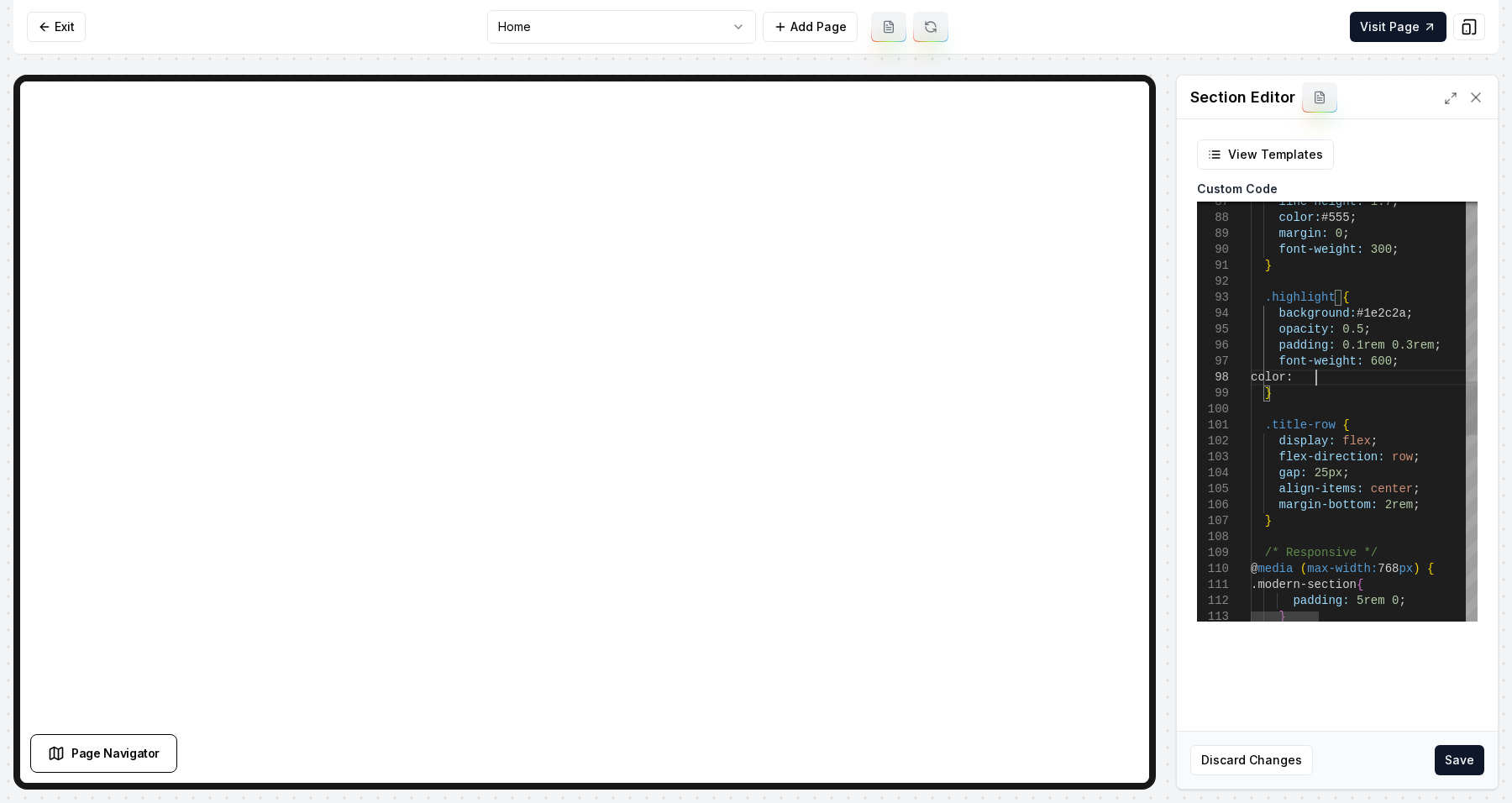 click on "line-height:   1.7 ;      color:  #555 ;      margin:   0 ;      font-weight:   300 ;    }    .highlight   {      background:  #1e2c2a ;      padding:   0.1rem   0.3rem ;      font-weight:   600 ;    }    .title-row   {      display:   flex ;      flex-direction:   row ;      gap:   25px ;      align-items:   center ;      margin-bottom:   2rem ;    }    /* Responsive */   @ media   ( max-width:  768 px )   {     .modern-section  {        padding:   5rem   0 ;      }      opacity:   0.5 ;     color:" at bounding box center [1605, 438] 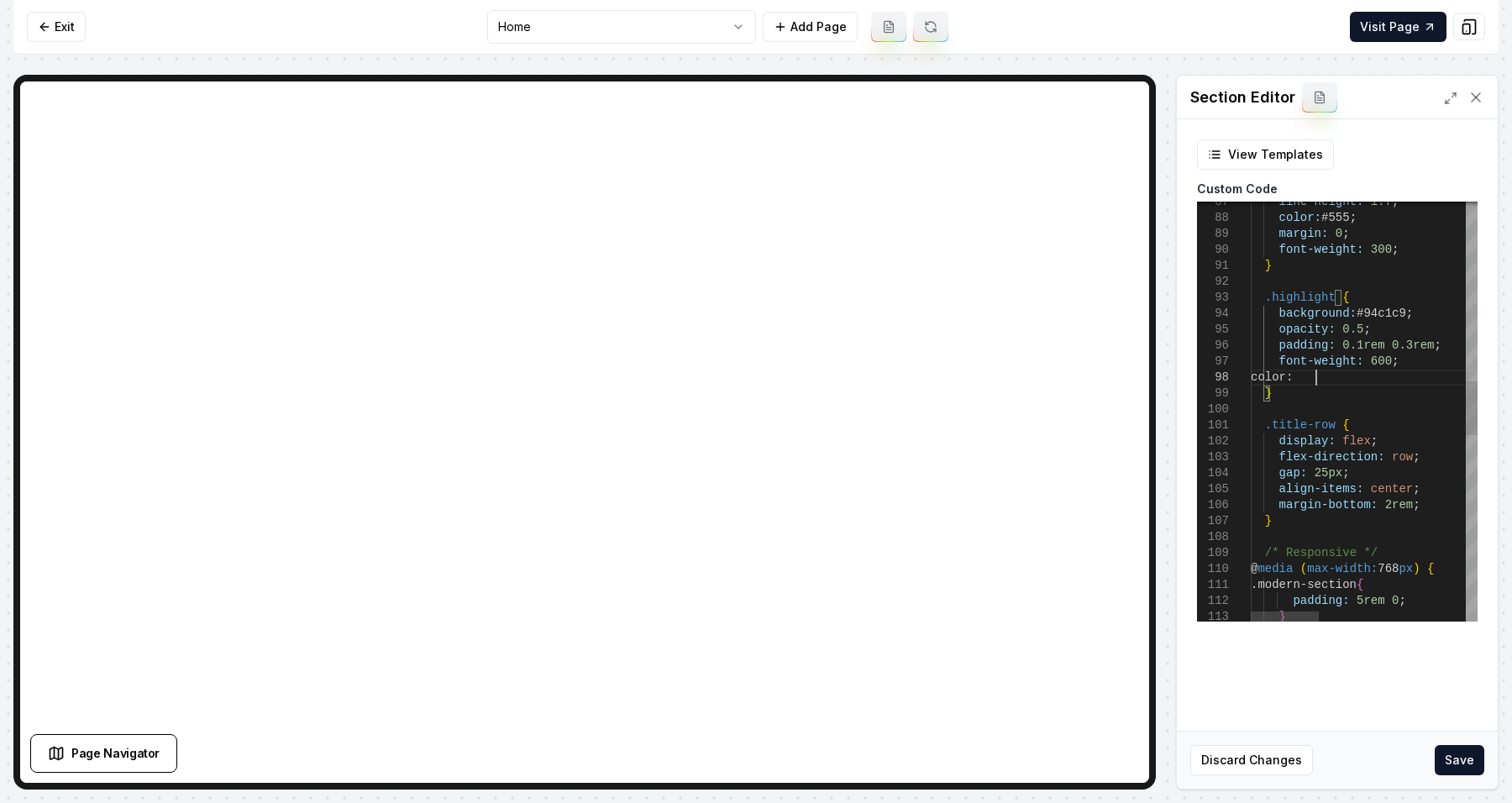click on "line-height:   1.7 ;      color:  #555 ;      margin:   0 ;      font-weight:   300 ;    }    .highlight   {      background:  #94c1c9 ;      padding:   0.1rem   0.3rem ;      font-weight:   600 ;    }    .title-row   {      display:   flex ;      flex-direction:   row ;      gap:   25px ;      align-items:   center ;      margin-bottom:   2rem ;    }    /* Responsive */   @ media   ( max-width:  768 px )   {     .modern-section  {        padding:   5rem   0 ;      }      opacity:   0.5 ;     color:" at bounding box center [1605, 438] 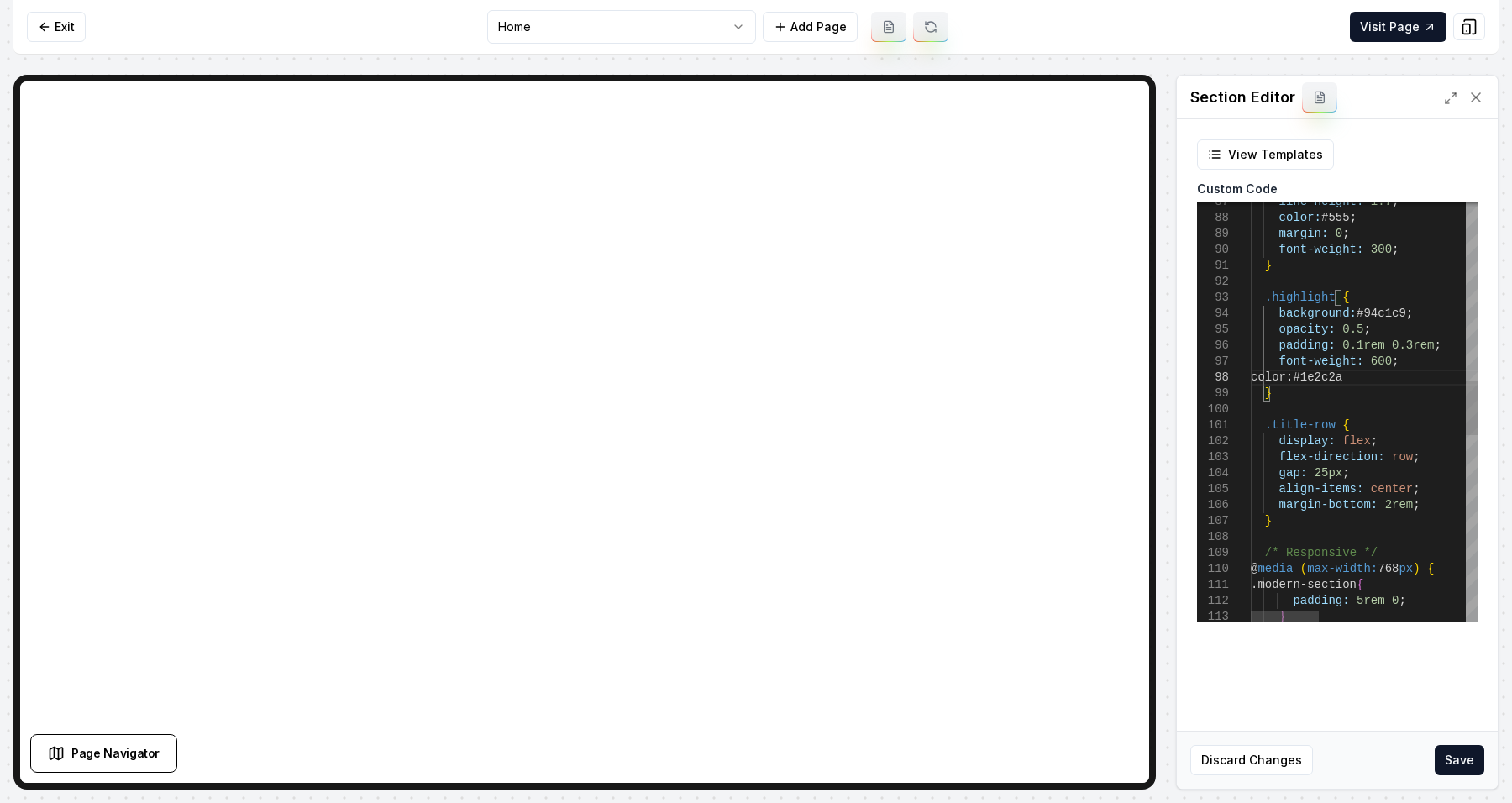 scroll, scrollTop: 112, scrollLeft: 114, axis: both 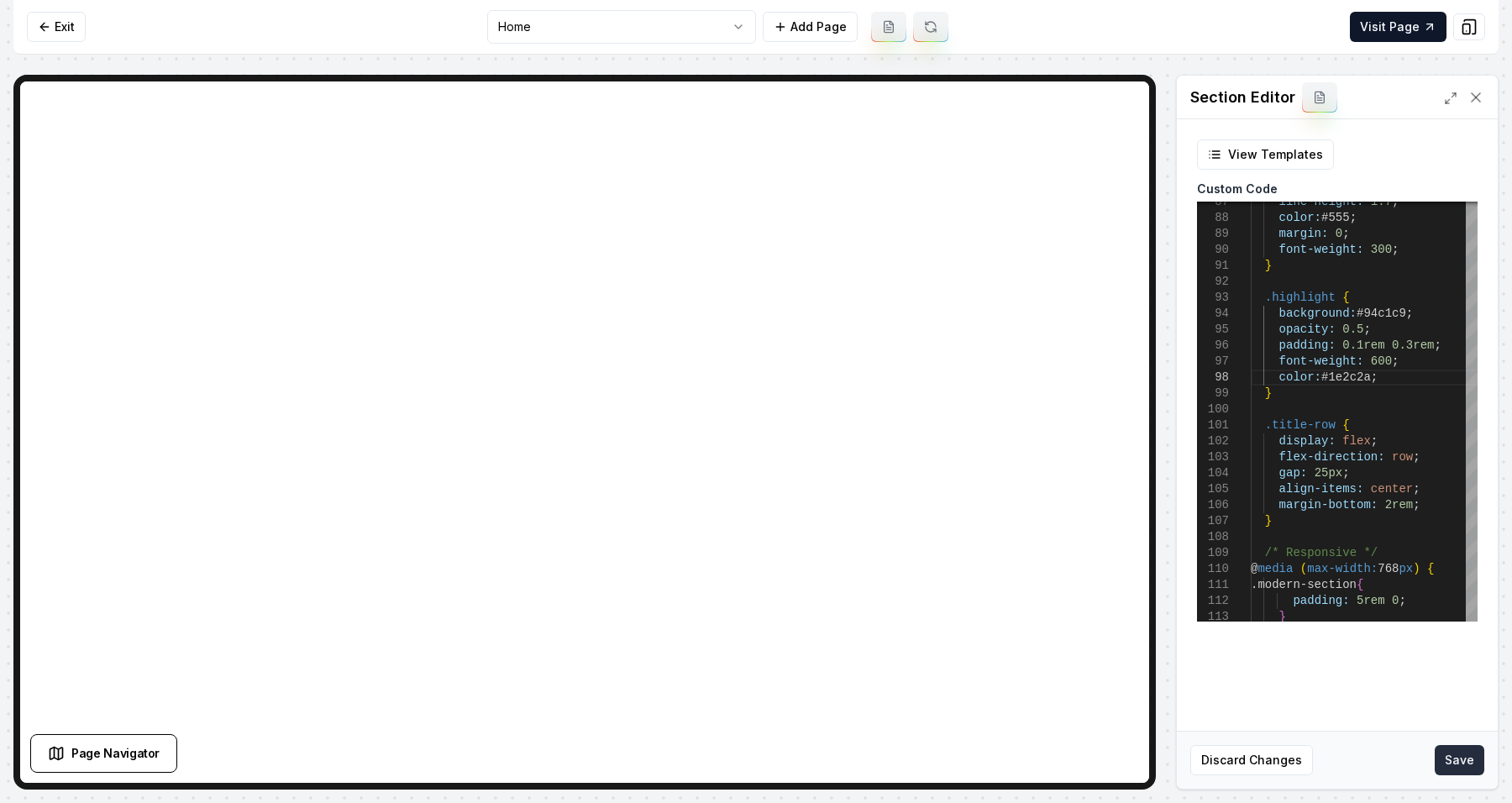 click on "Save" at bounding box center (1459, 760) 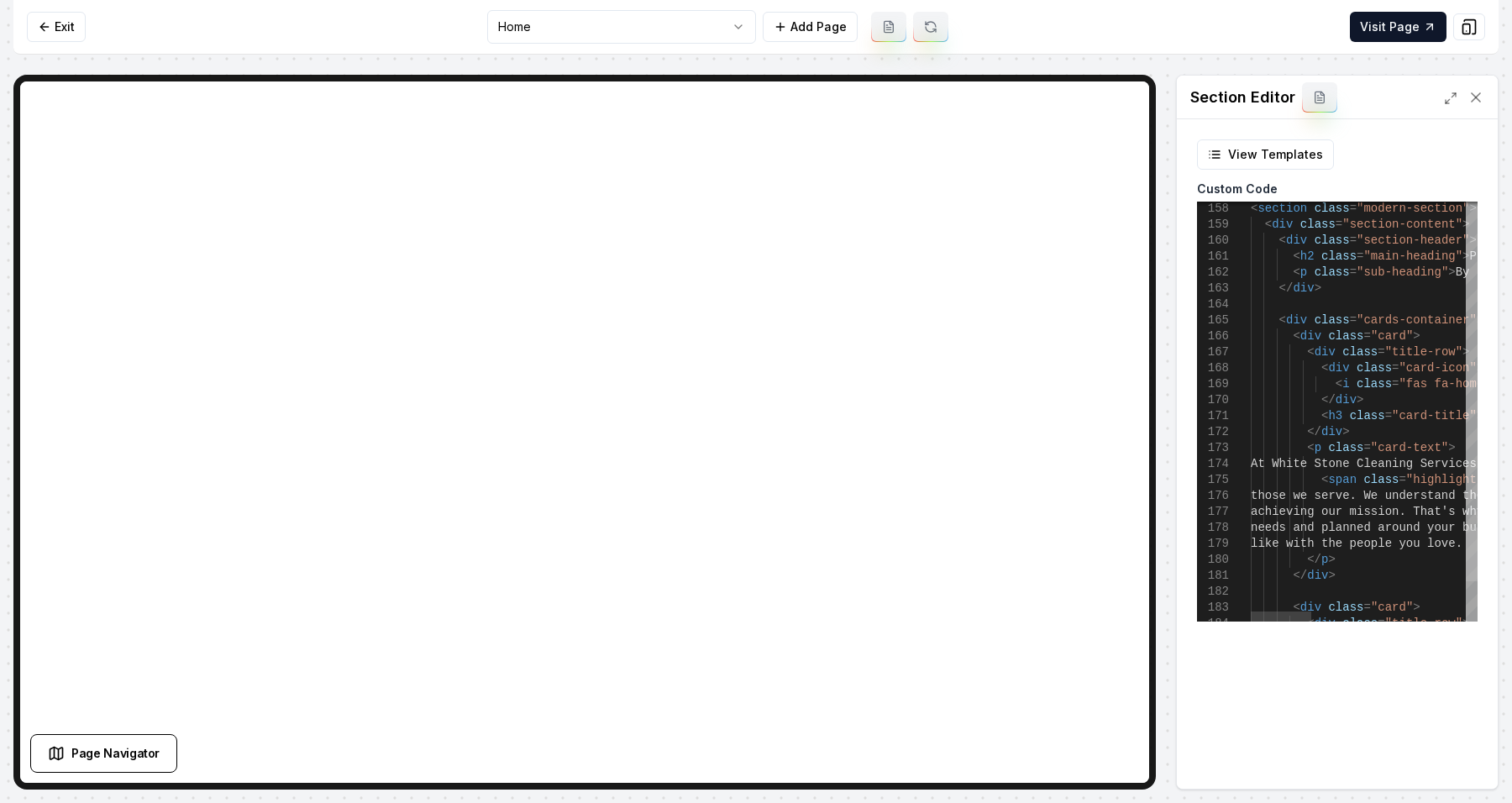 click at bounding box center [1472, 554] 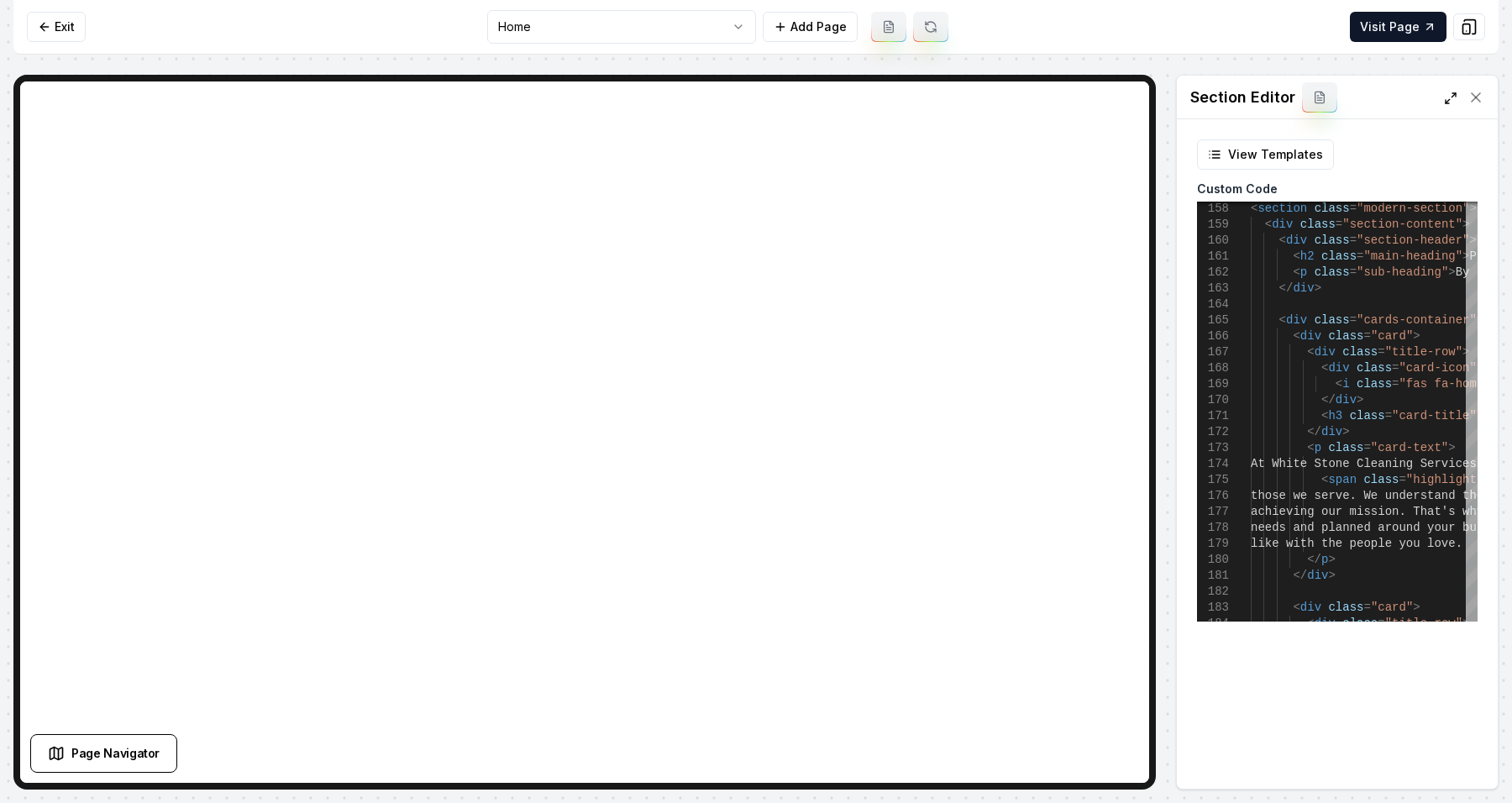 click 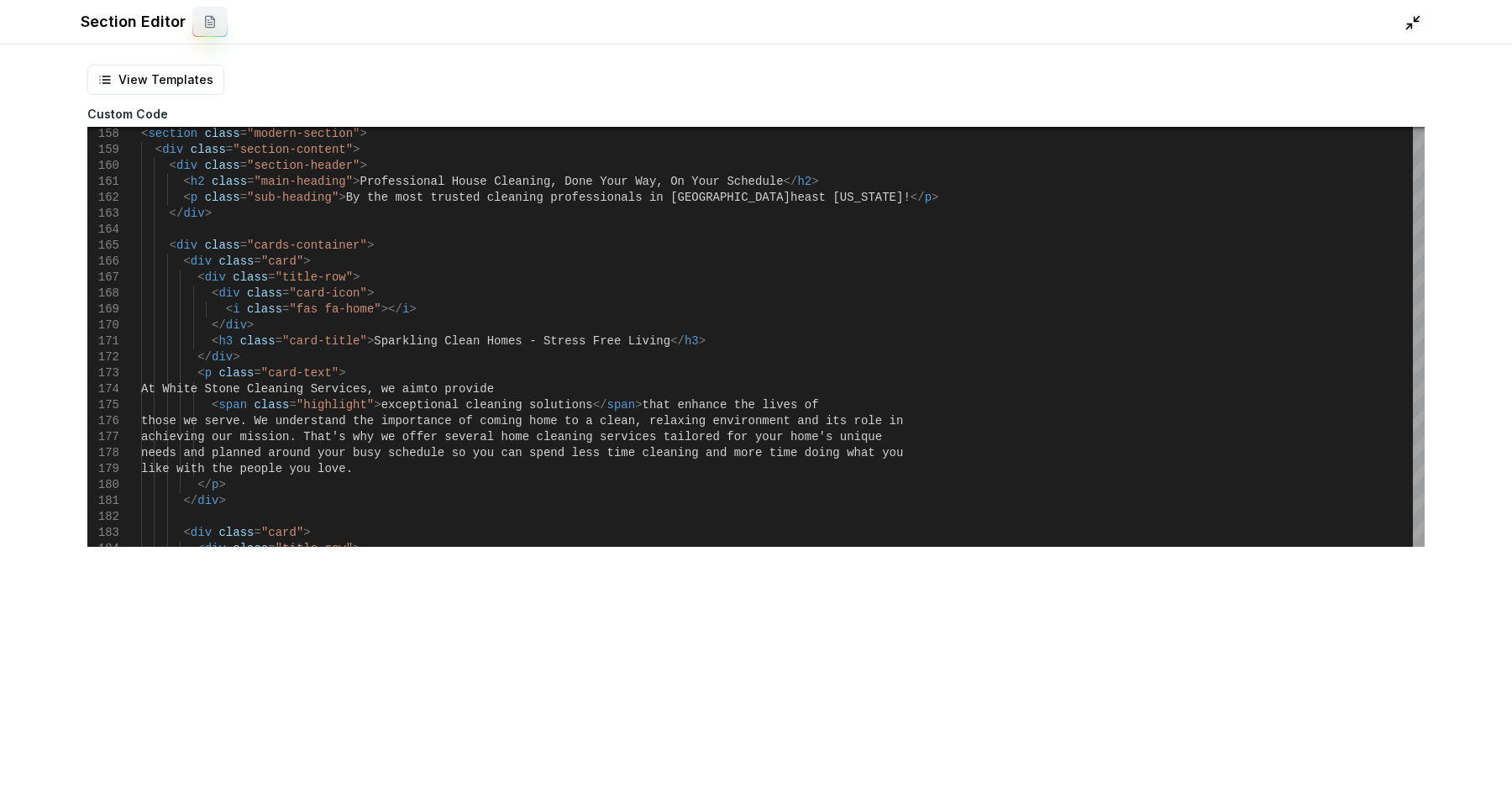 click 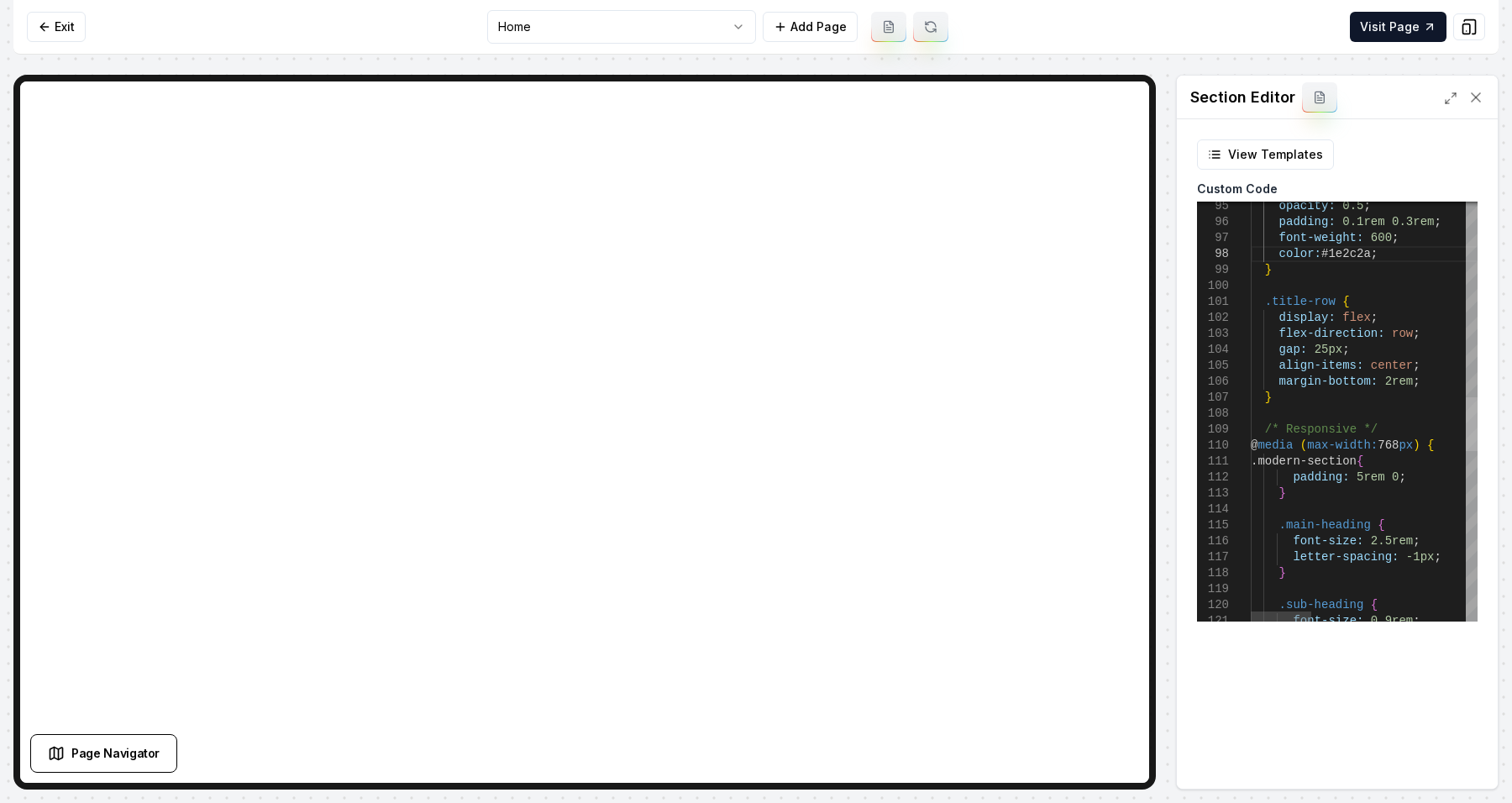 click at bounding box center [1472, 424] 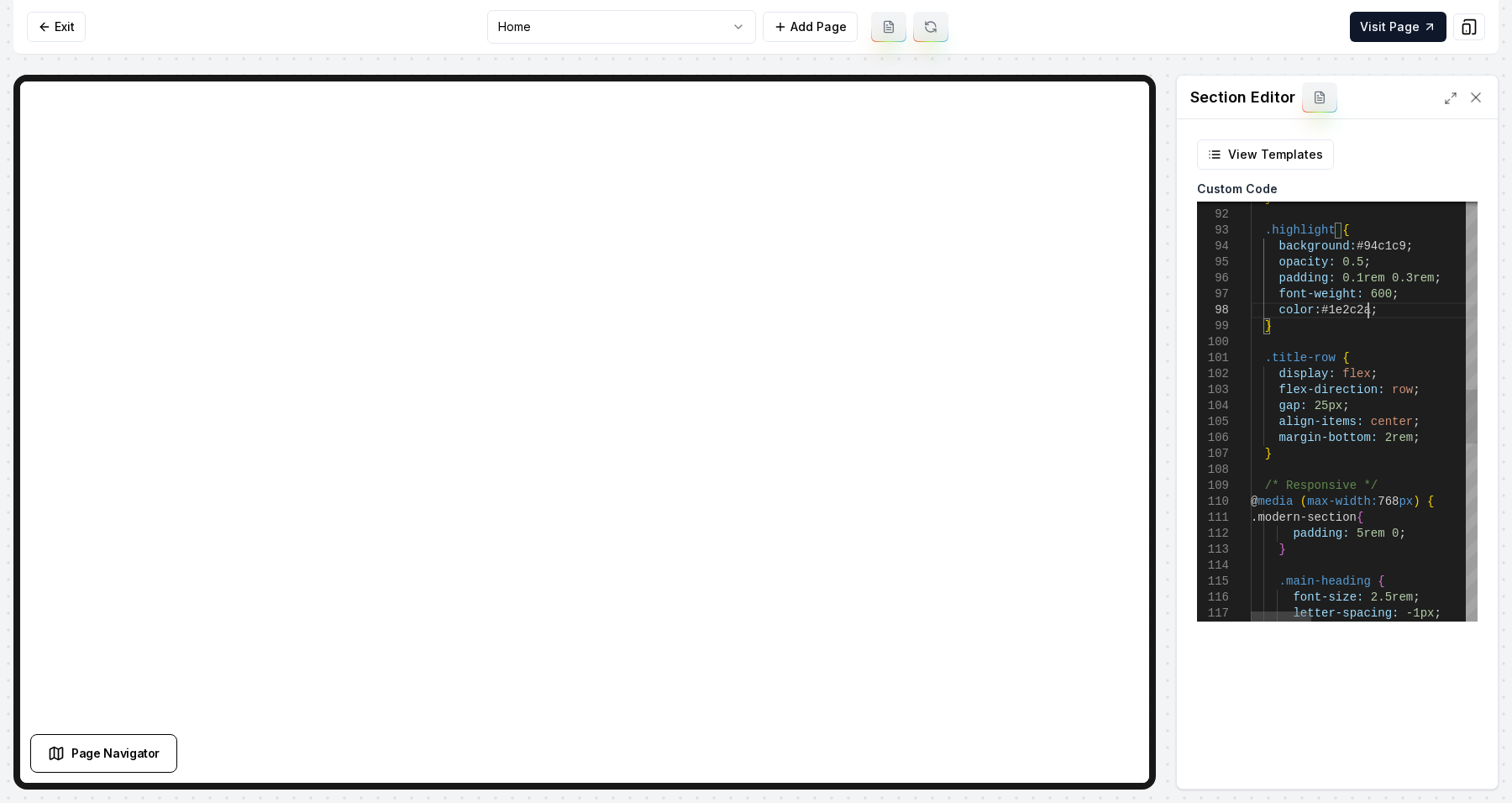 scroll, scrollTop: 112, scrollLeft: 0, axis: vertical 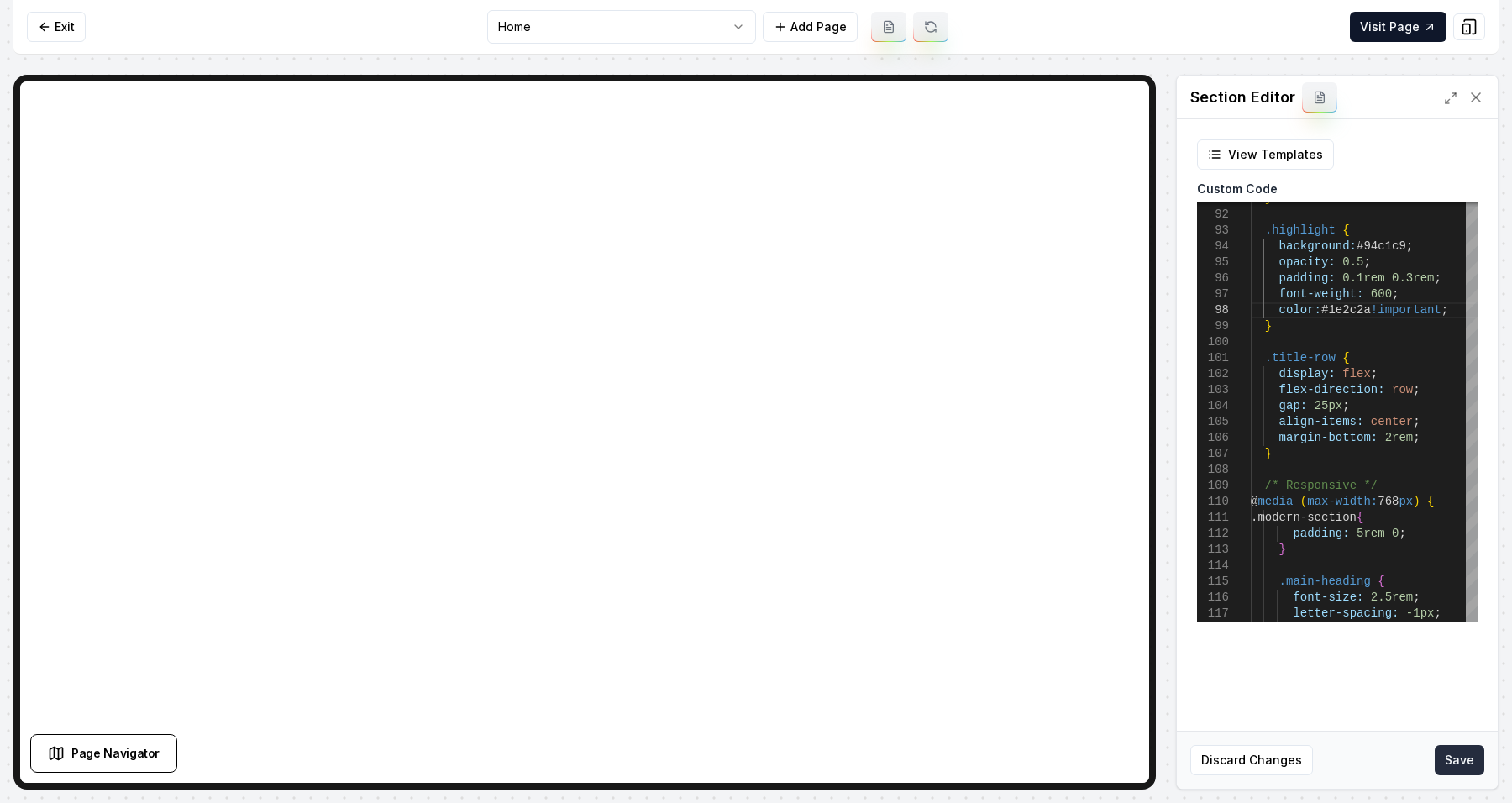 click on "Save" at bounding box center [1459, 760] 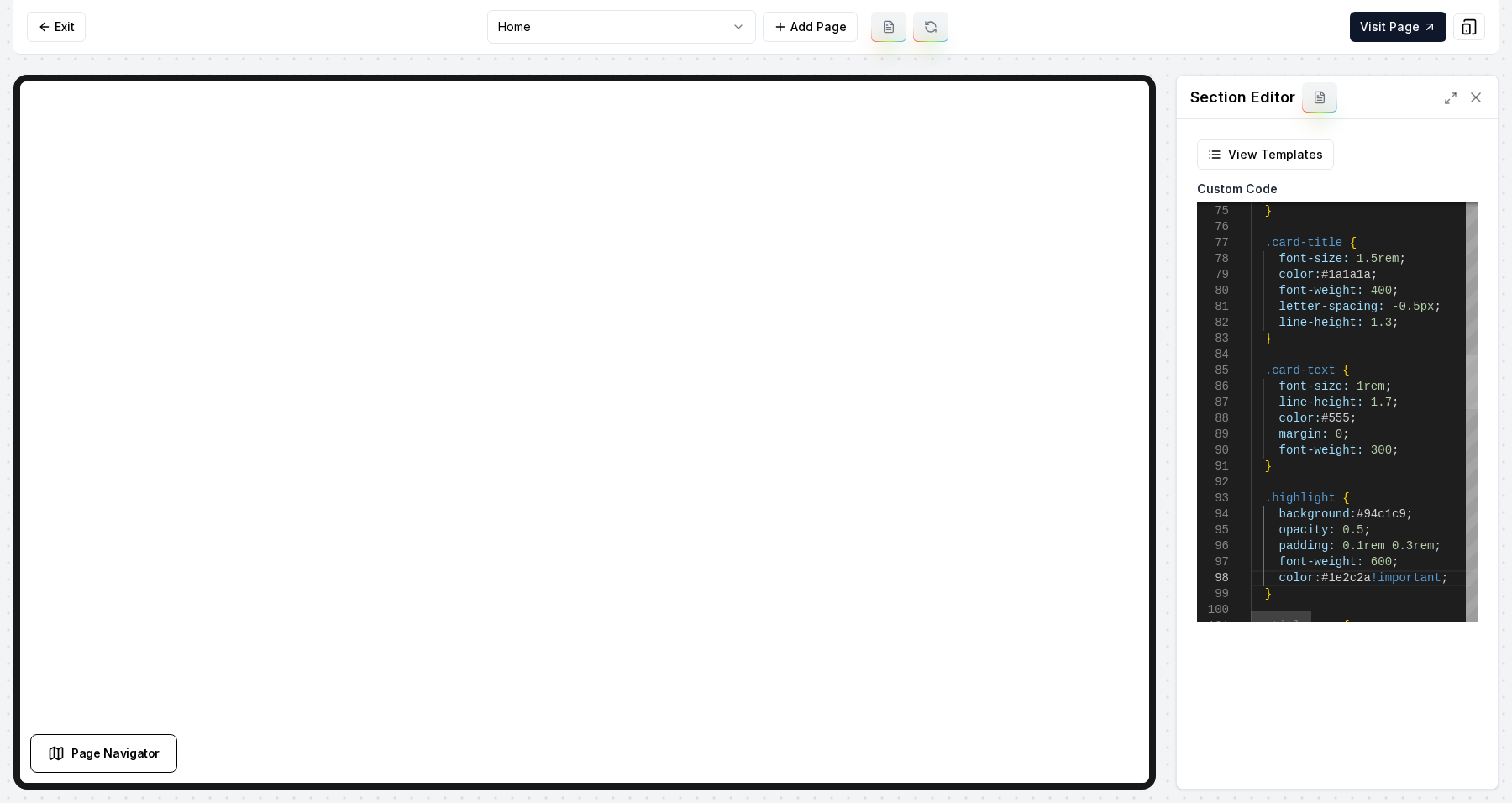 click at bounding box center [1472, 382] 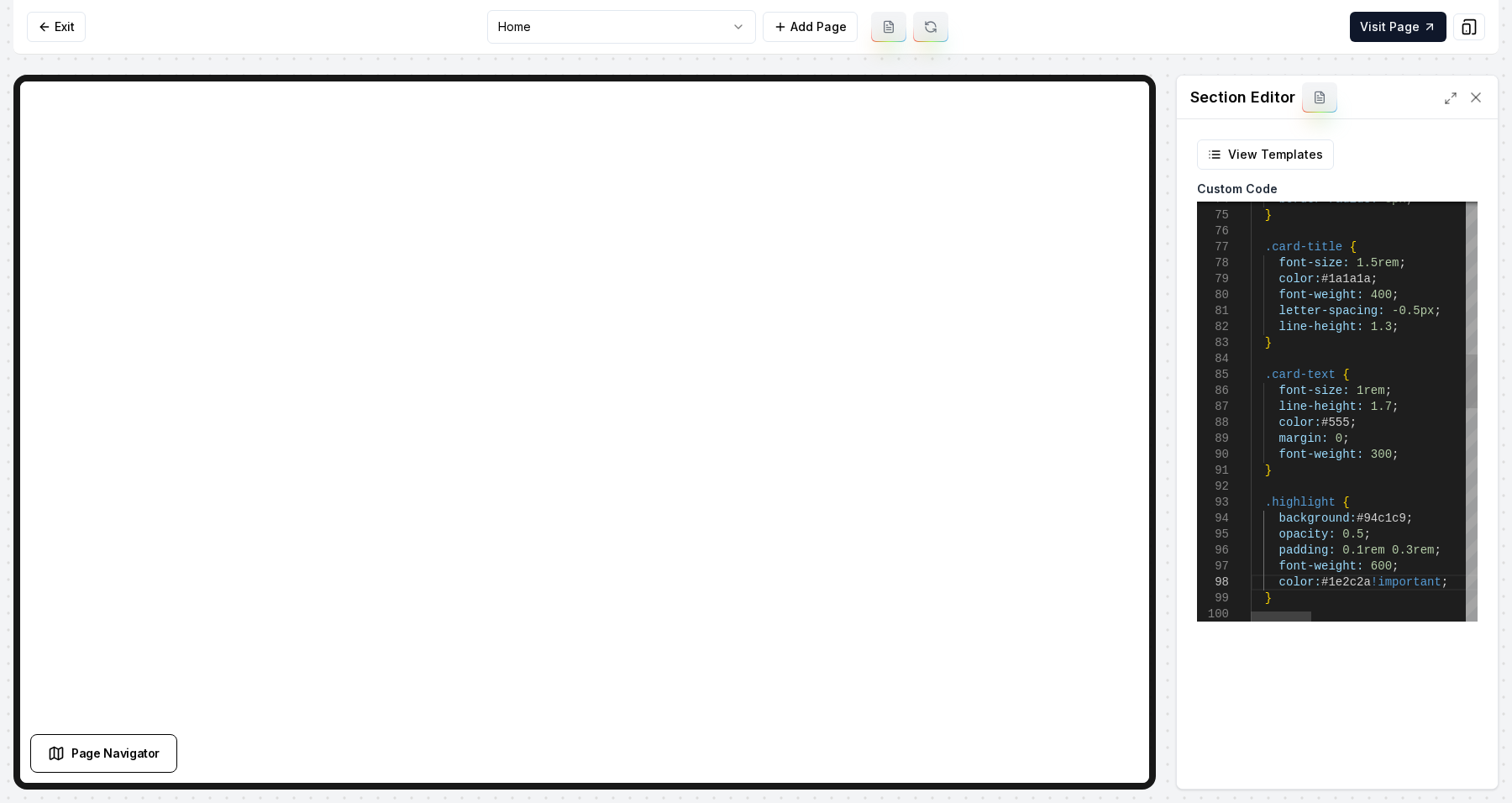 scroll, scrollTop: 112, scrollLeft: 0, axis: vertical 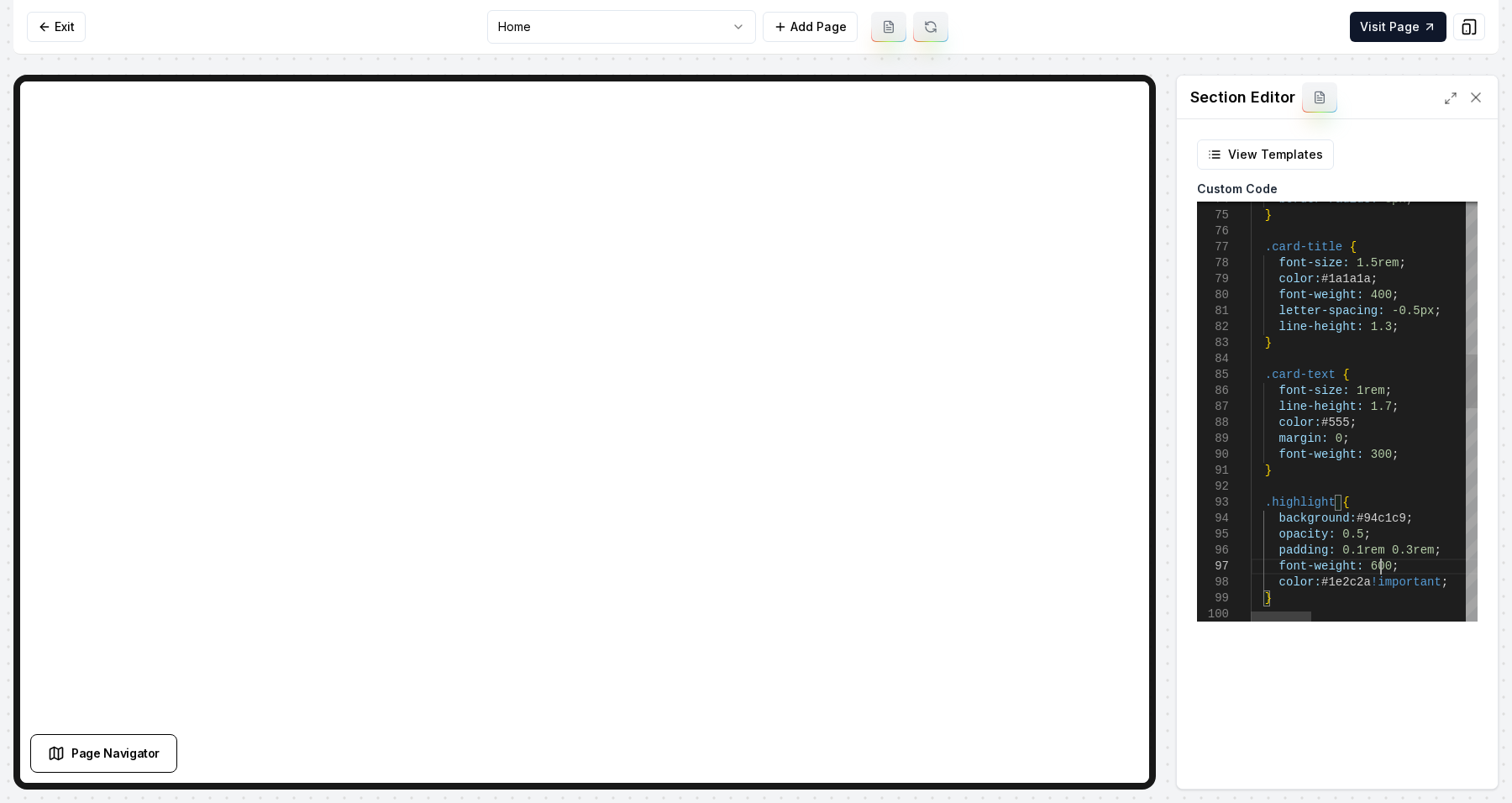 click on "}      color:  #1e2c2a  !important ;      font-weight:   600 ;      padding:   0.1rem   0.3rem ;      opacity:   0.5 ;      background:  #94c1c9 ;    .highlight   {    }      font-weight:   300 ;      color:  #555 ;      margin:   0 ;      line-height:   1.7 ;      font-size:   1rem ;    .card-text   {    }      line-height:   1.3 ;      letter-spacing:   -0.5px ;      font-weight:   400 ;      color:  #1a1a1a ;      font-size:   1.5rem ;    .card-title   {    }      border-radius:   8px ;" at bounding box center (1651, 643) 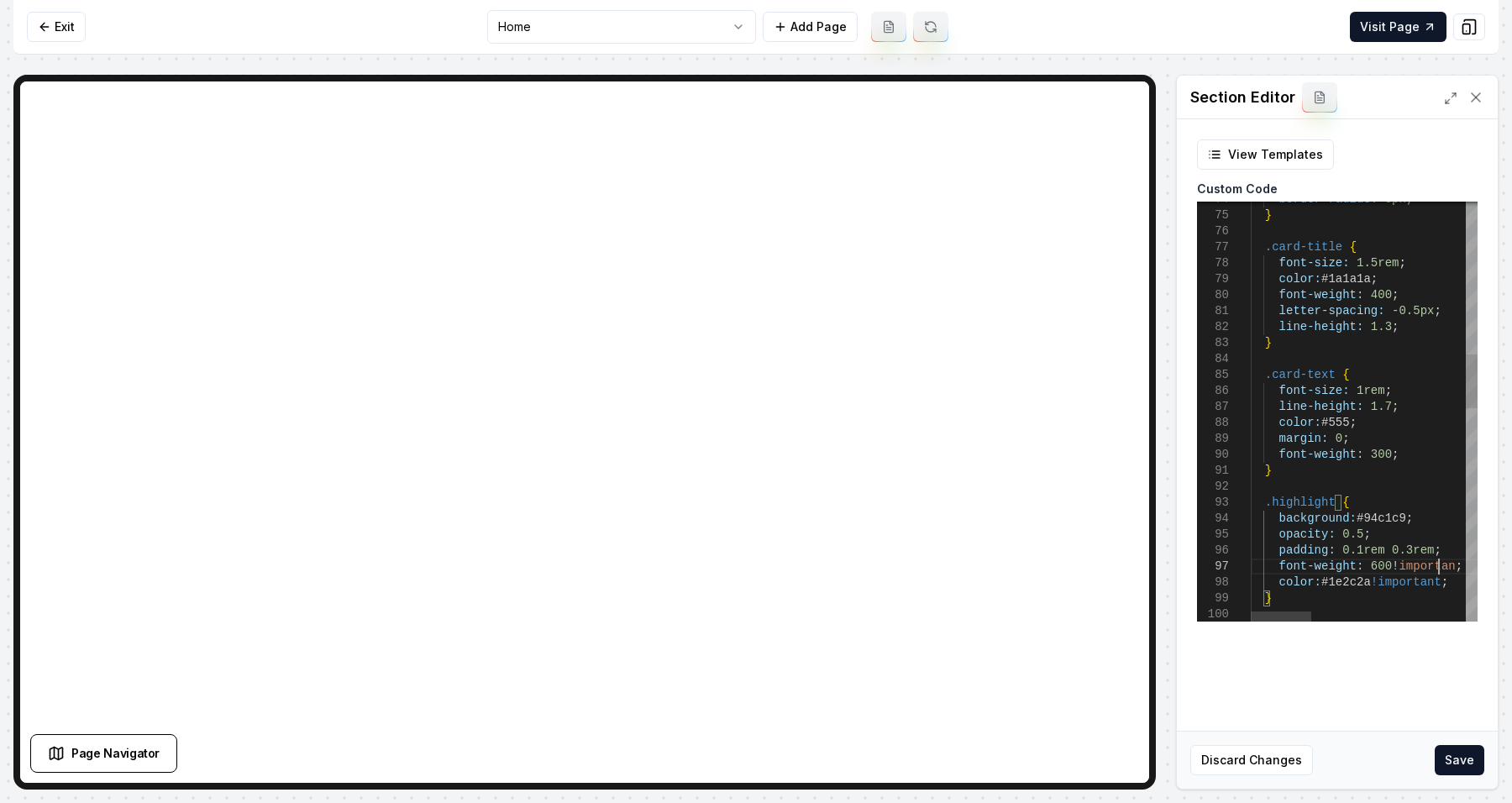 scroll, scrollTop: 109, scrollLeft: 192, axis: both 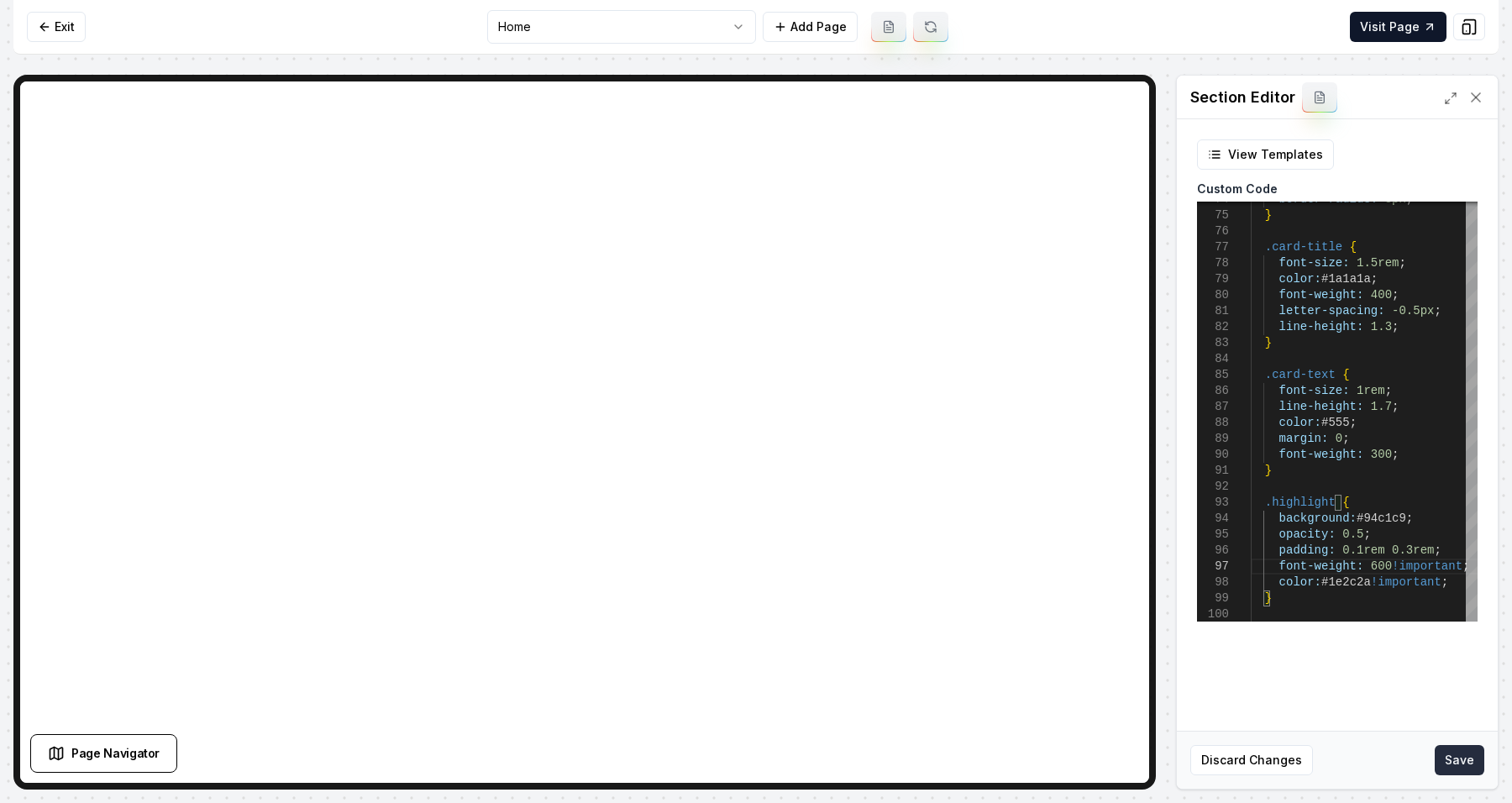 click on "Save" at bounding box center [1459, 760] 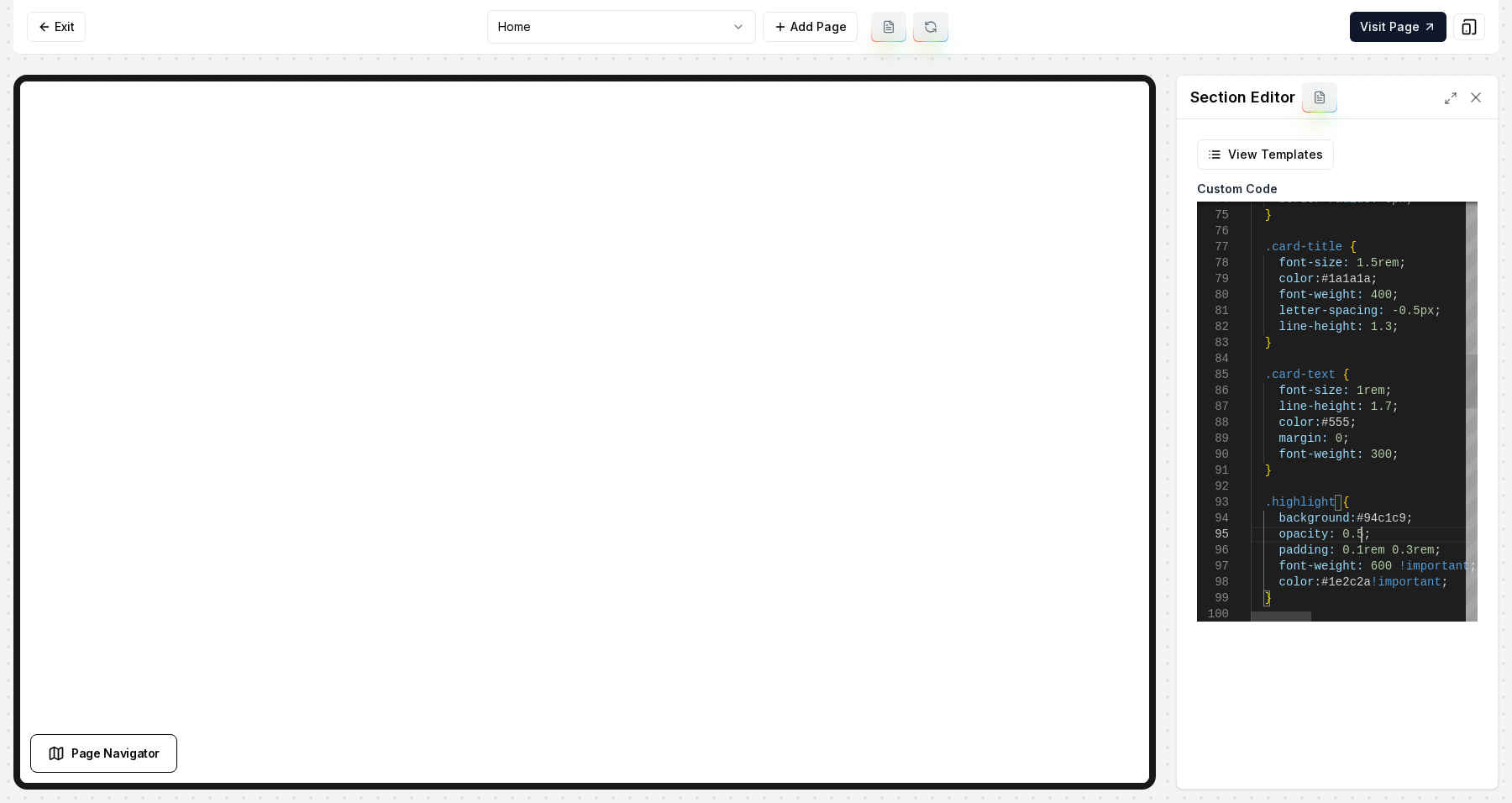scroll, scrollTop: 109, scrollLeft: 0, axis: vertical 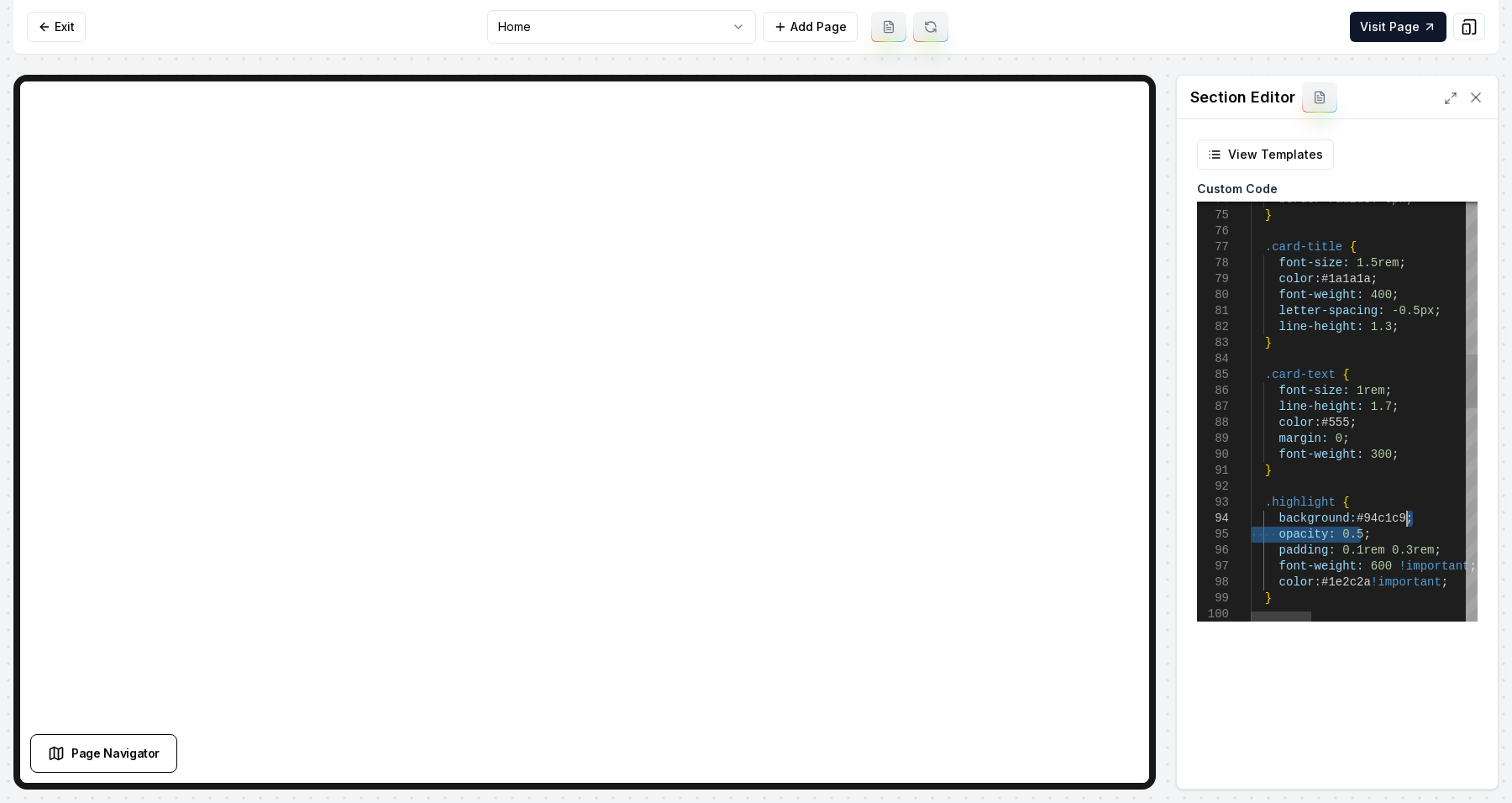 drag, startPoint x: 1376, startPoint y: 538, endPoint x: 1426, endPoint y: 513, distance: 55.9017 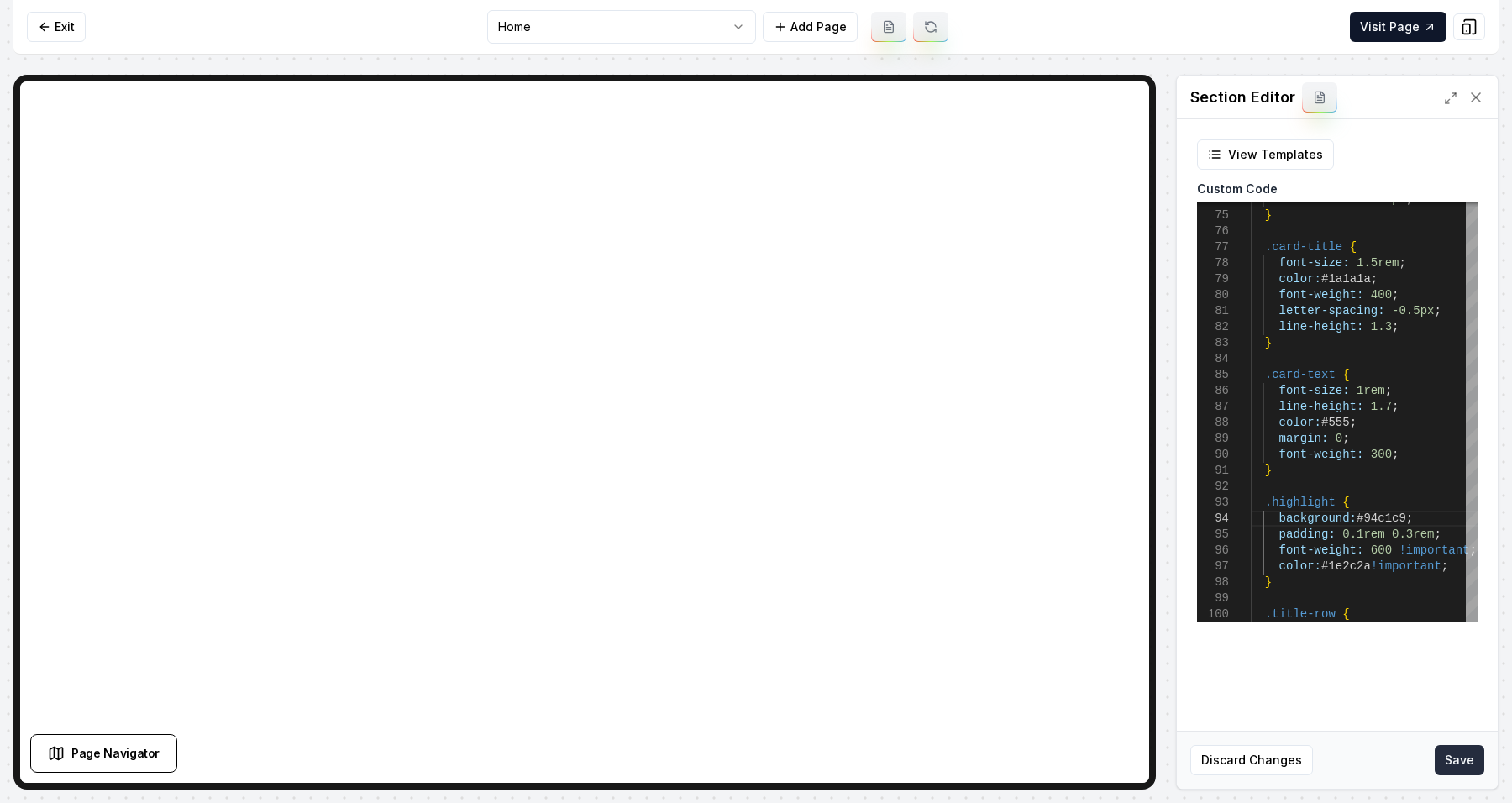 click on "Save" at bounding box center (1459, 760) 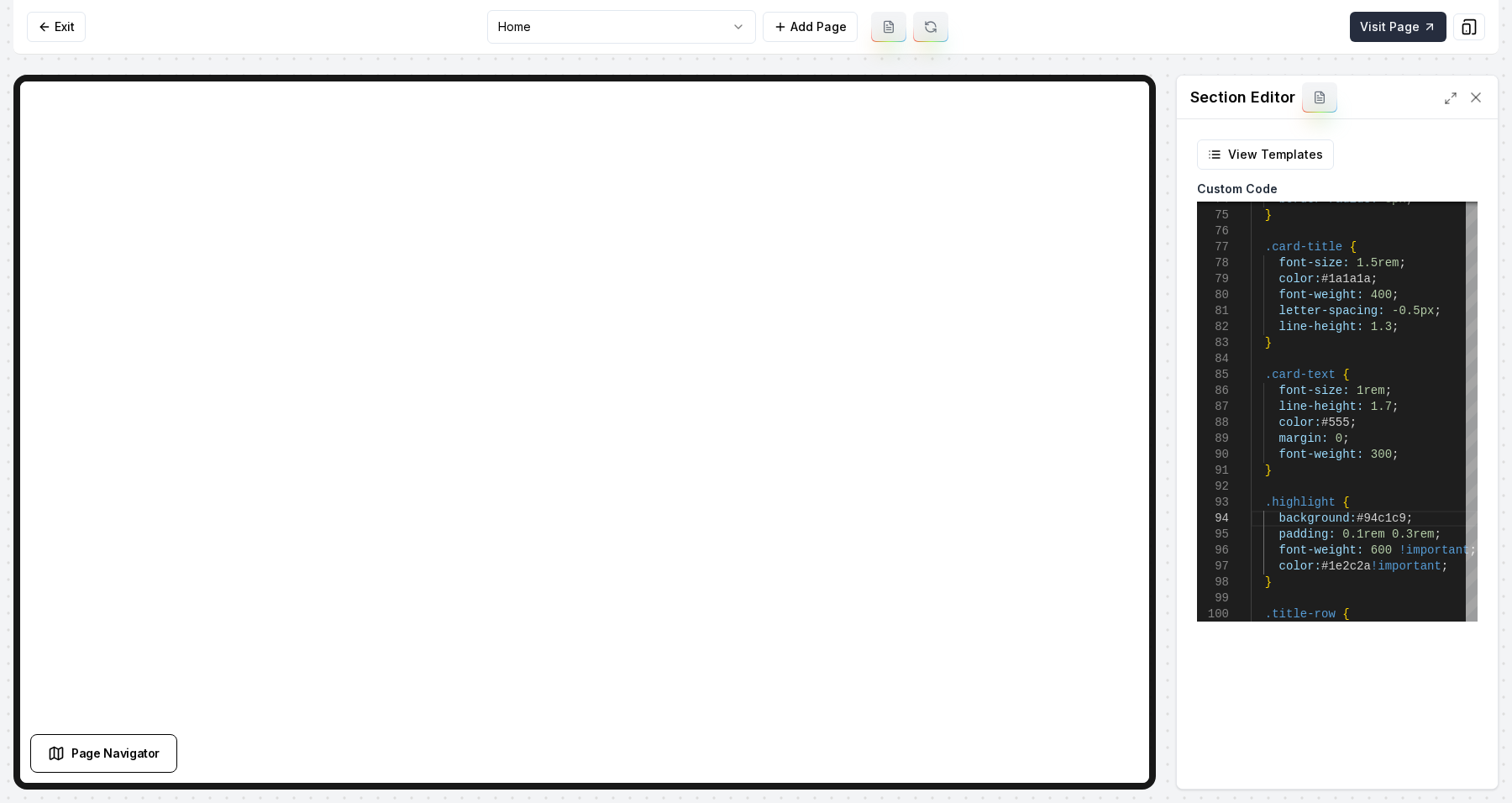 click on "Visit Page" at bounding box center [1398, 27] 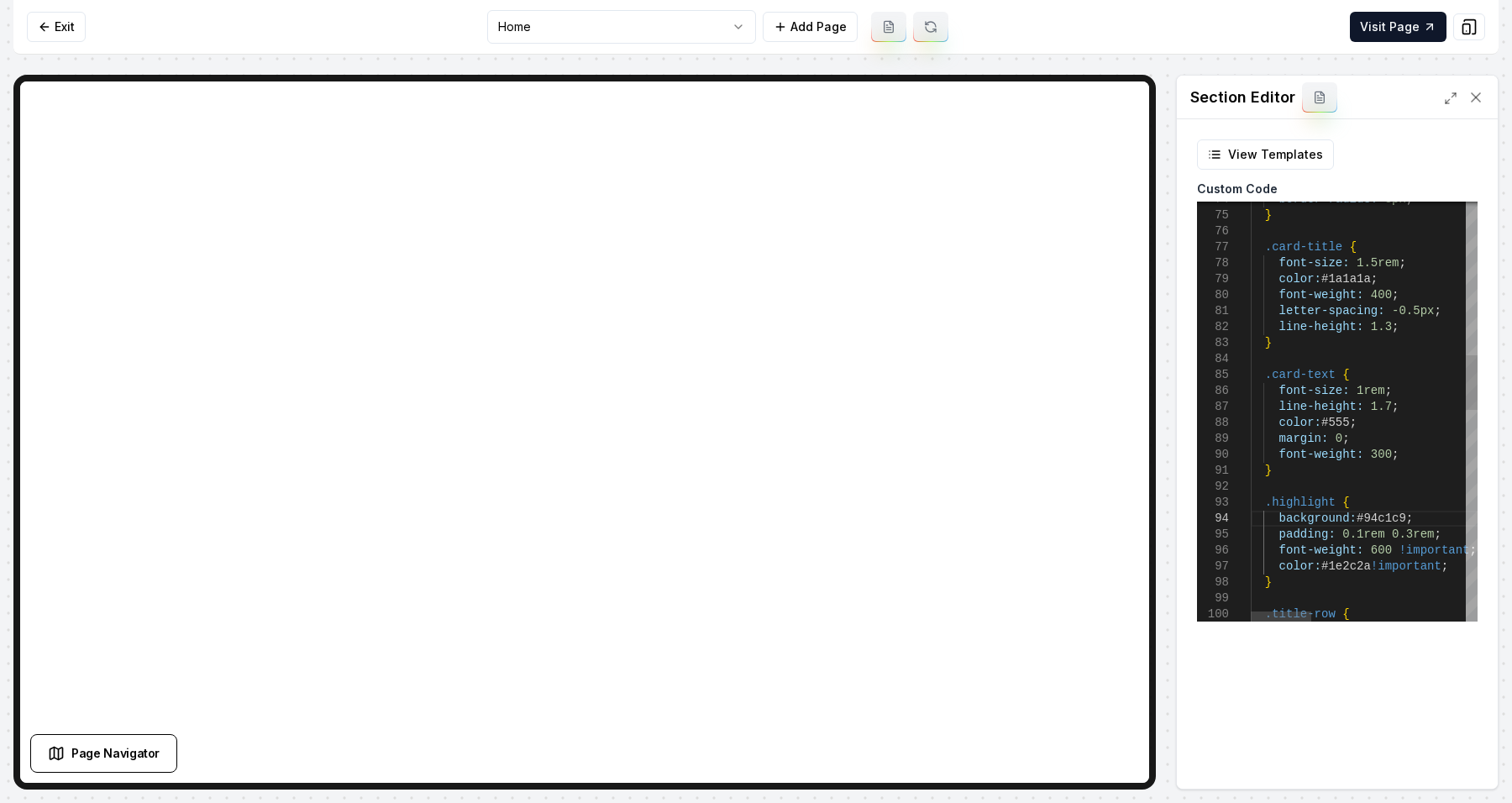 click on "}      color:  #1e2c2a  !important ;      font-weight:   600   !important ;      padding:   0.1rem   0.3rem ;      background:  #94c1c9 ;    .highlight   {    }      font-weight:   300 ;      color:  #555 ;      margin:   0 ;      line-height:   1.7 ;      font-size:   1rem ;    .card-text   {    }      line-height:   1.3 ;      letter-spacing:   -0.5px ;      font-weight:   400 ;      color:  #1a1a1a ;      font-size:   1.5rem ;    .card-title   {    }      border-radius:   8px ;    .title-row   {" at bounding box center [1651, 635] 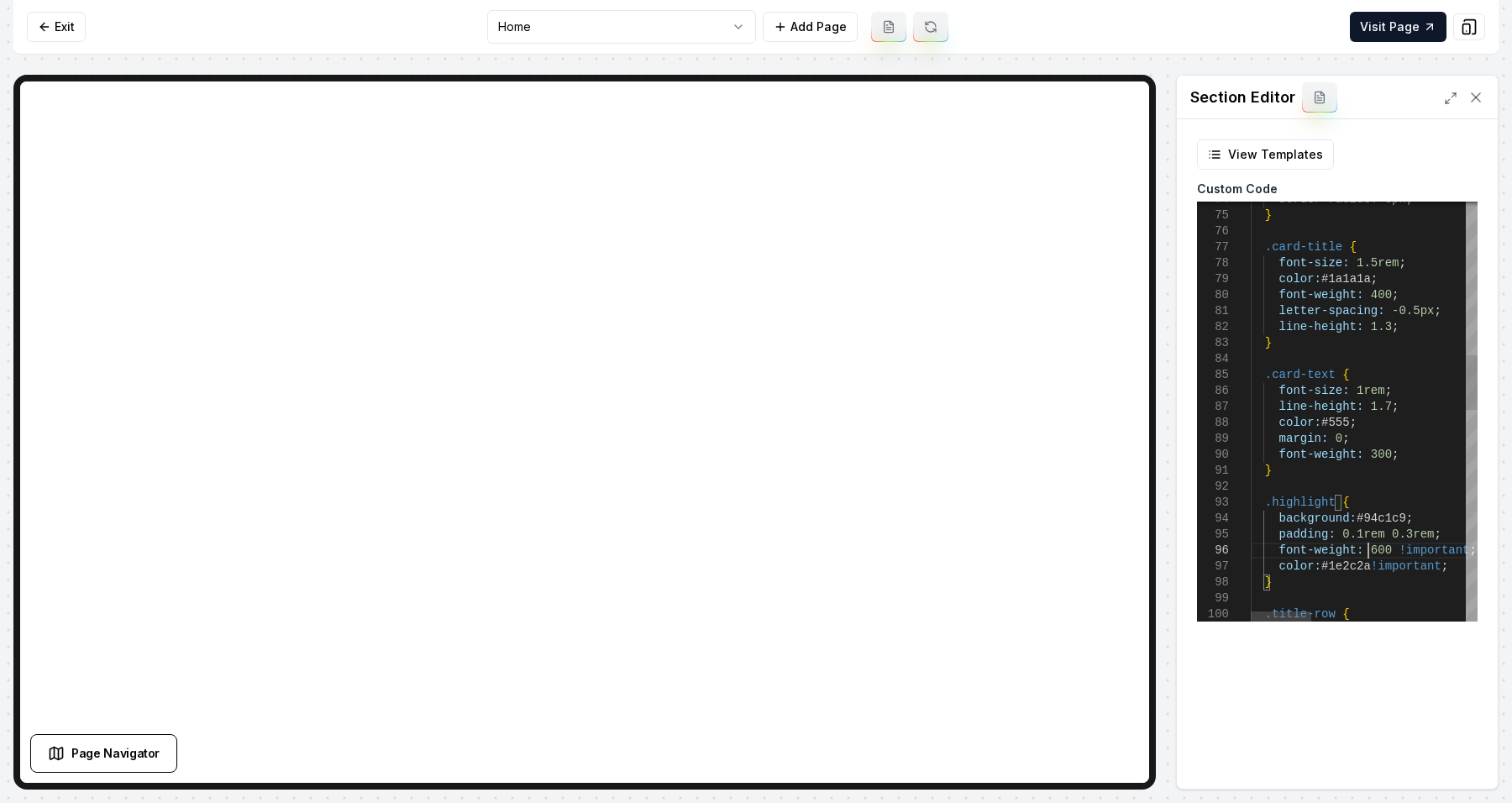 click on "}      color:  #1e2c2a  !important ;      font-weight:   600   !important ;      padding:   0.1rem   0.3rem ;      background:  #94c1c9 ;    .highlight   {    }      font-weight:   300 ;      color:  #555 ;      margin:   0 ;      line-height:   1.7 ;      font-size:   1rem ;    .card-text   {    }      line-height:   1.3 ;      letter-spacing:   -0.5px ;      font-weight:   400 ;      color:  #1a1a1a ;      font-size:   1.5rem ;    .card-title   {    }      border-radius:   8px ;    .title-row   {" at bounding box center [1651, 635] 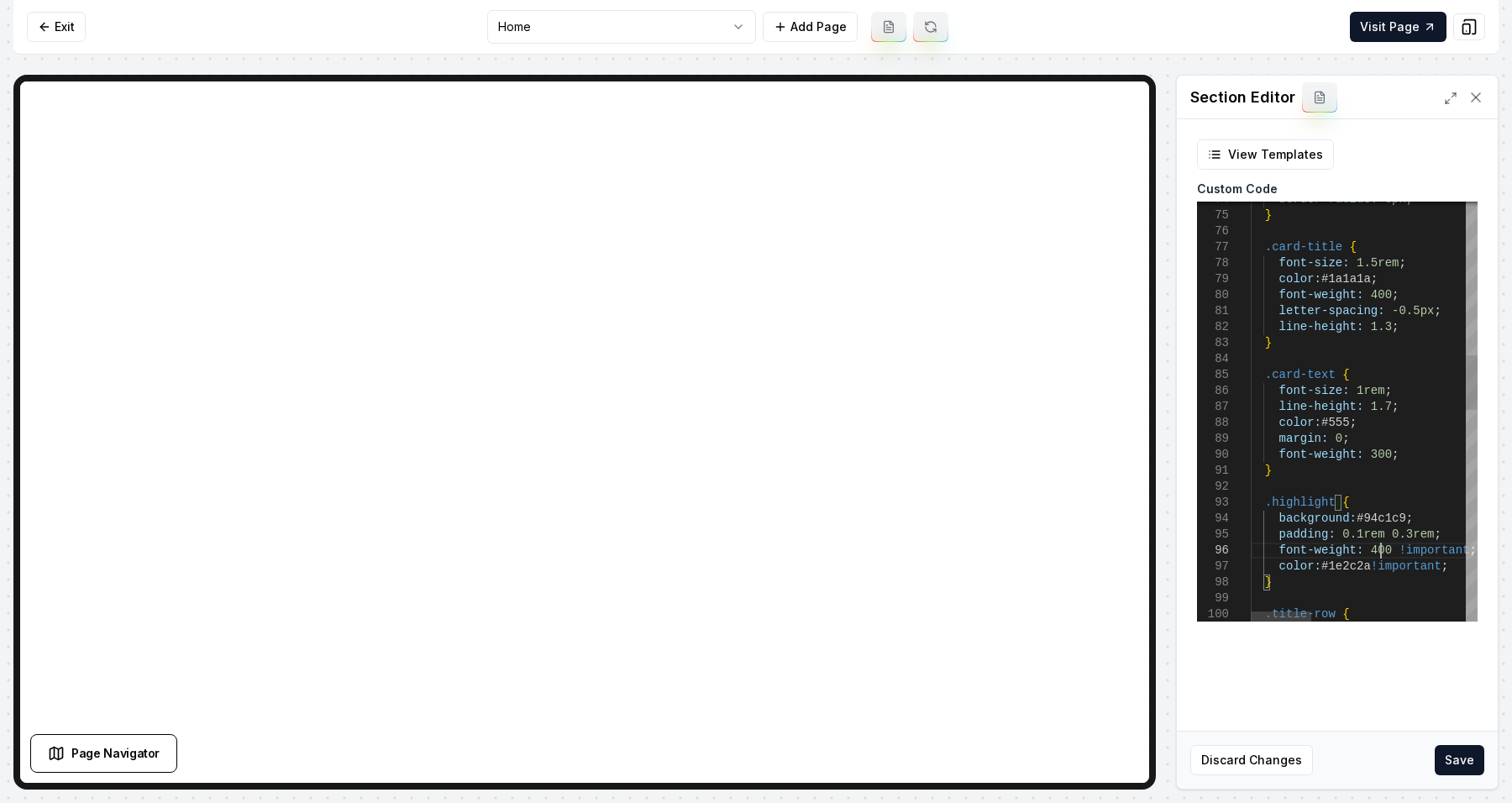 scroll, scrollTop: 93, scrollLeft: 129, axis: both 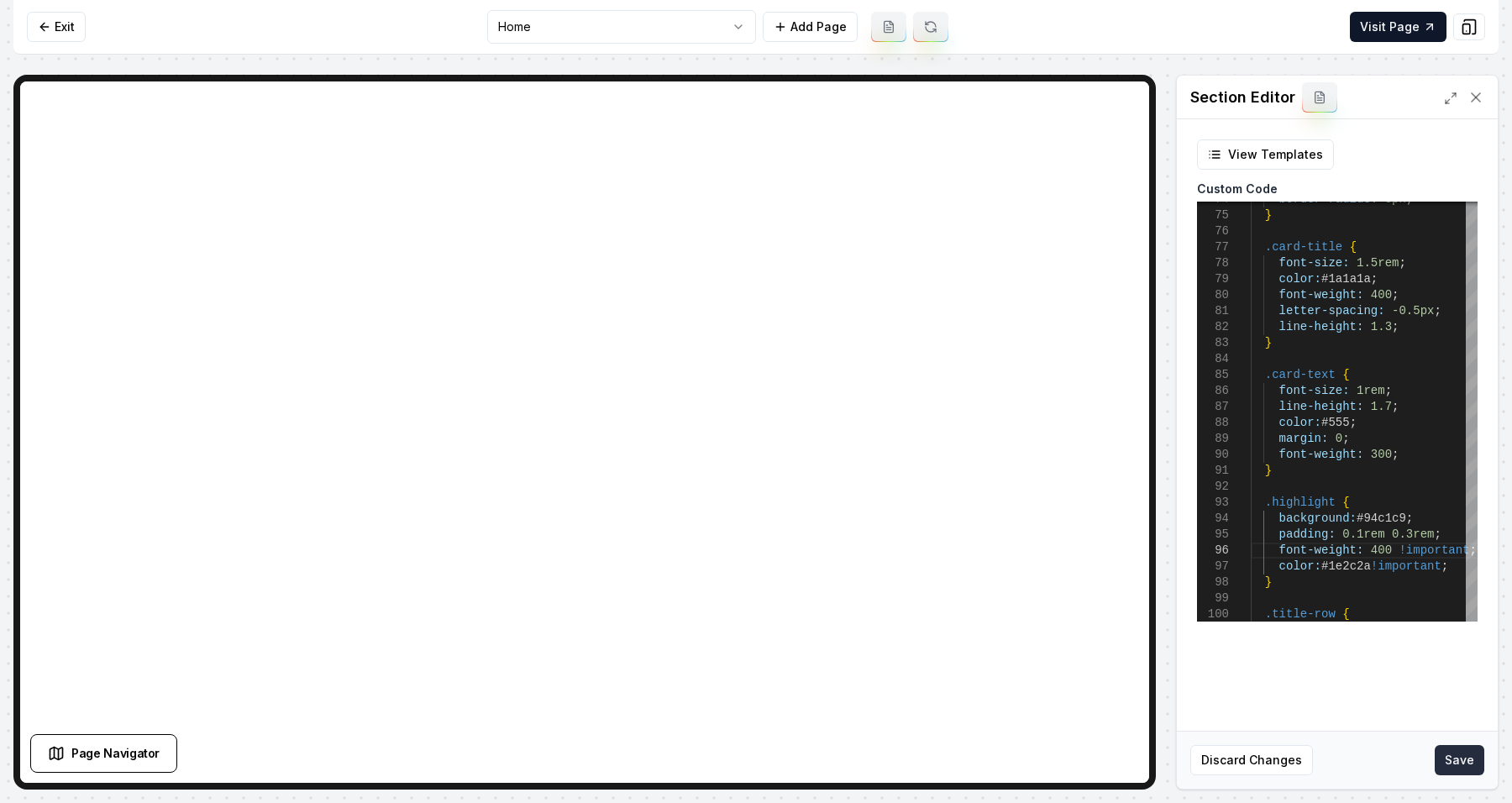 click on "Save" at bounding box center [1459, 760] 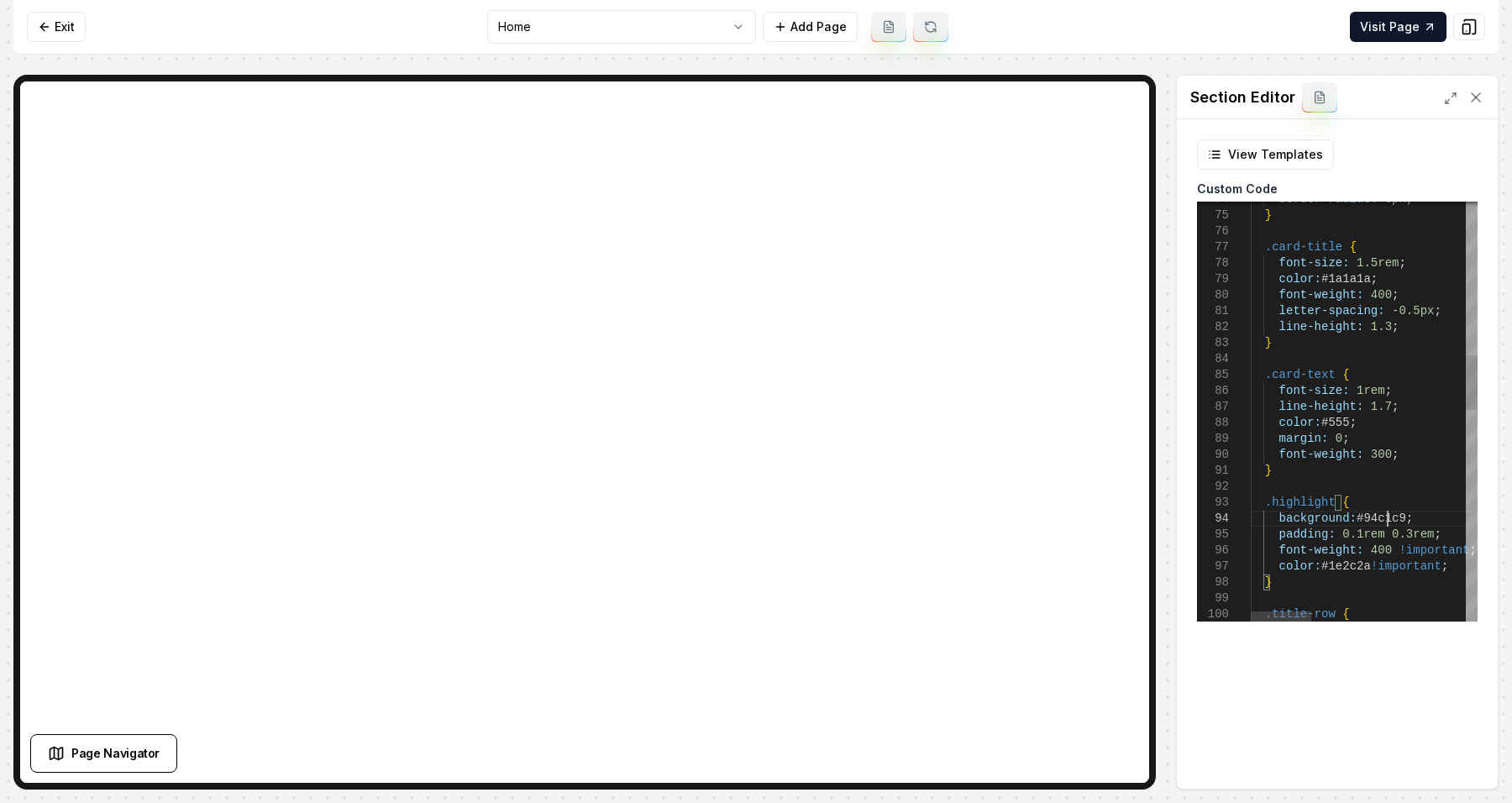 click on "}      color:  #1e2c2a  !important ;      font-weight:   400   !important ;      padding:   0.1rem   0.3rem ;      background:  #94c1c9 ;    .highlight   {    }      font-weight:   300 ;      color:  #555 ;      margin:   0 ;      line-height:   1.7 ;      font-size:   1rem ;    .card-text   {    }      line-height:   1.3 ;      letter-spacing:   -0.5px ;      font-weight:   400 ;      color:  #1a1a1a ;      font-size:   1.5rem ;    .card-title   {    }      border-radius:   8px ;    .title-row   {" at bounding box center (1651, 635) 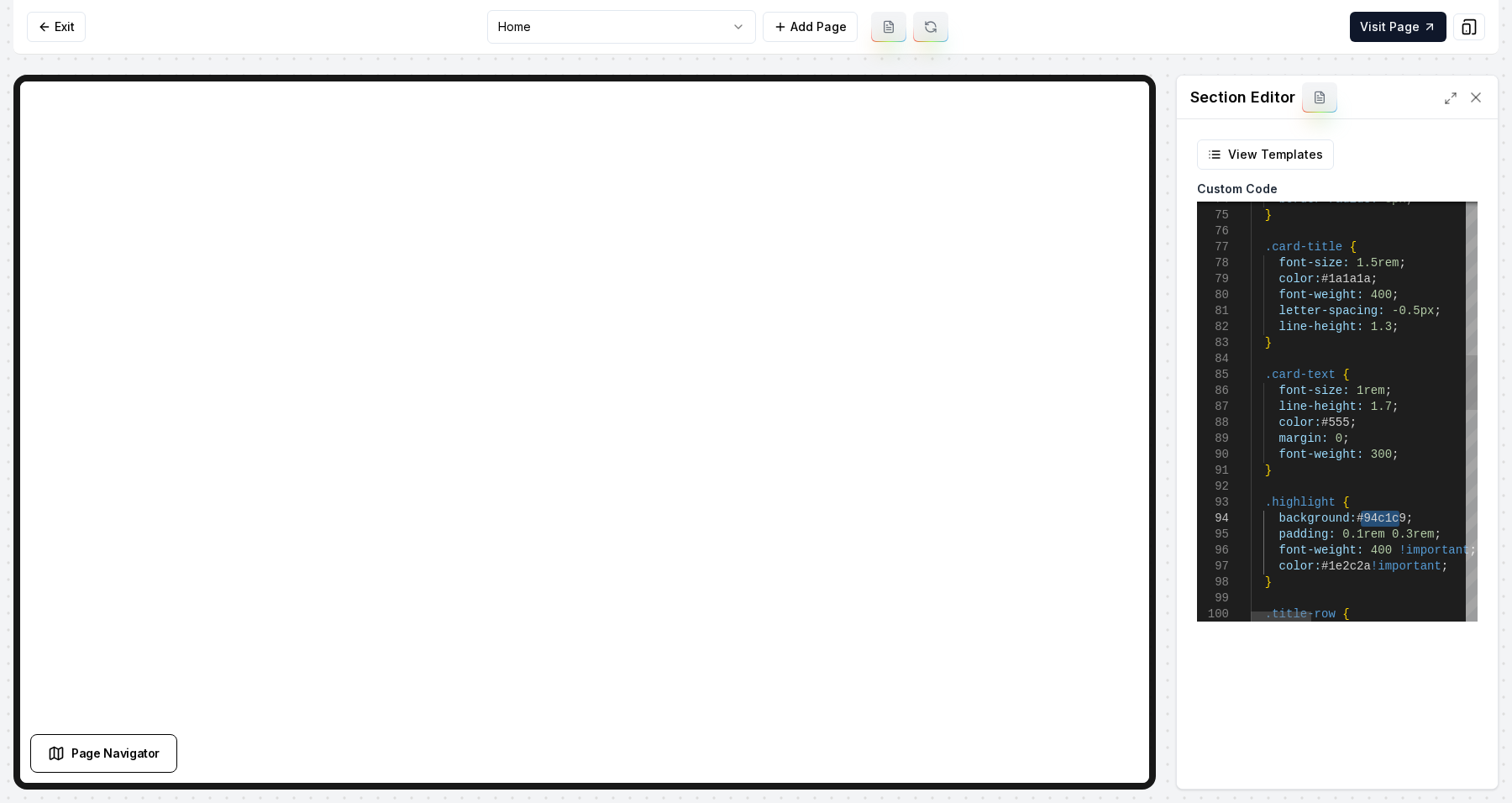 click on "}      color:  #1e2c2a  !important ;      font-weight:   400   !important ;      padding:   0.1rem   0.3rem ;      background:  #94c1c9 ;    .highlight   {    }      font-weight:   300 ;      color:  #555 ;      margin:   0 ;      line-height:   1.7 ;      font-size:   1rem ;    .card-text   {    }      line-height:   1.3 ;      letter-spacing:   -0.5px ;      font-weight:   400 ;      color:  #1a1a1a ;      font-size:   1.5rem ;    .card-title   {    }      border-radius:   8px ;    .title-row   {" at bounding box center (1651, 635) 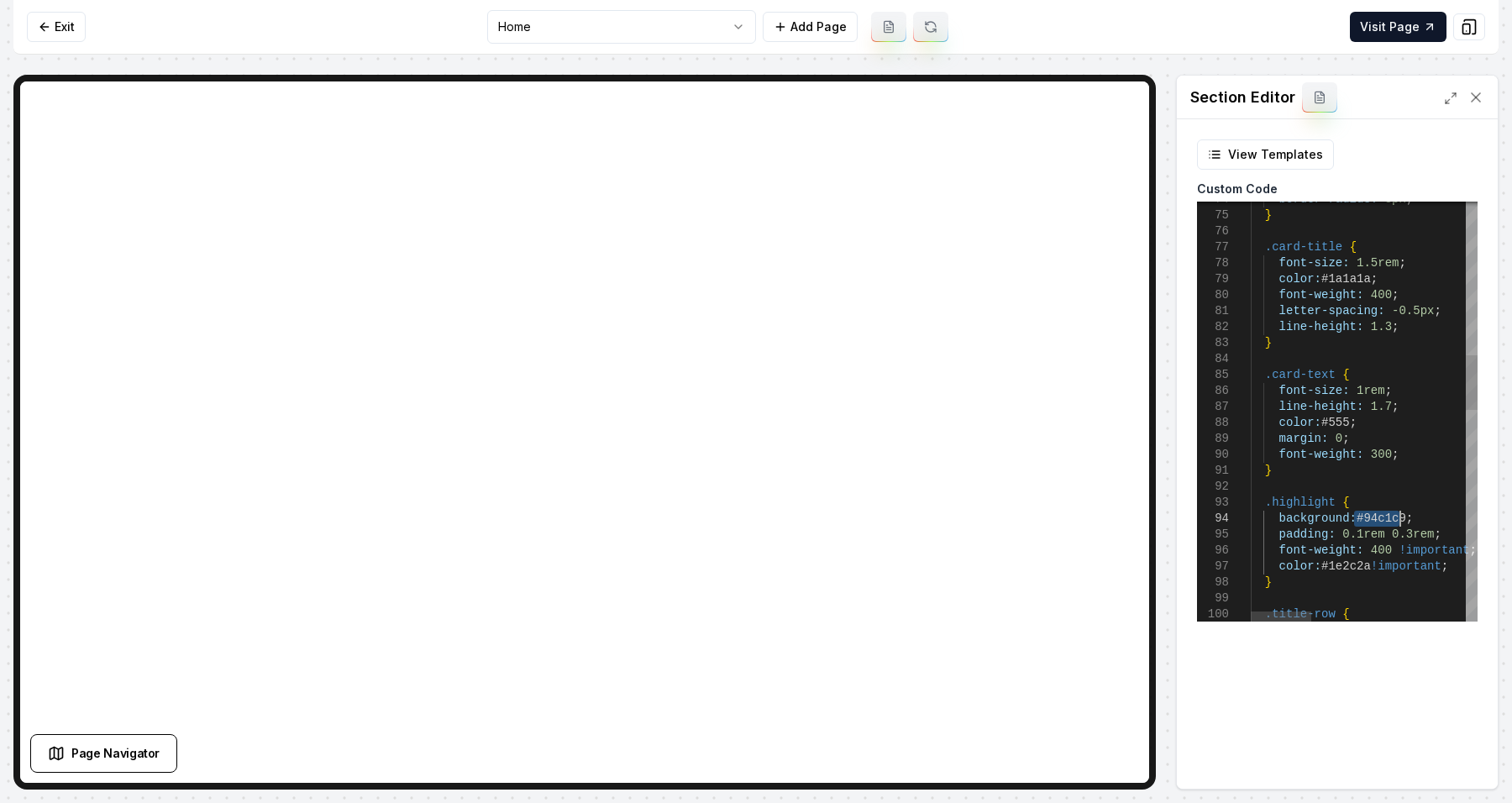 drag, startPoint x: 1352, startPoint y: 522, endPoint x: 1399, endPoint y: 520, distance: 47.04253 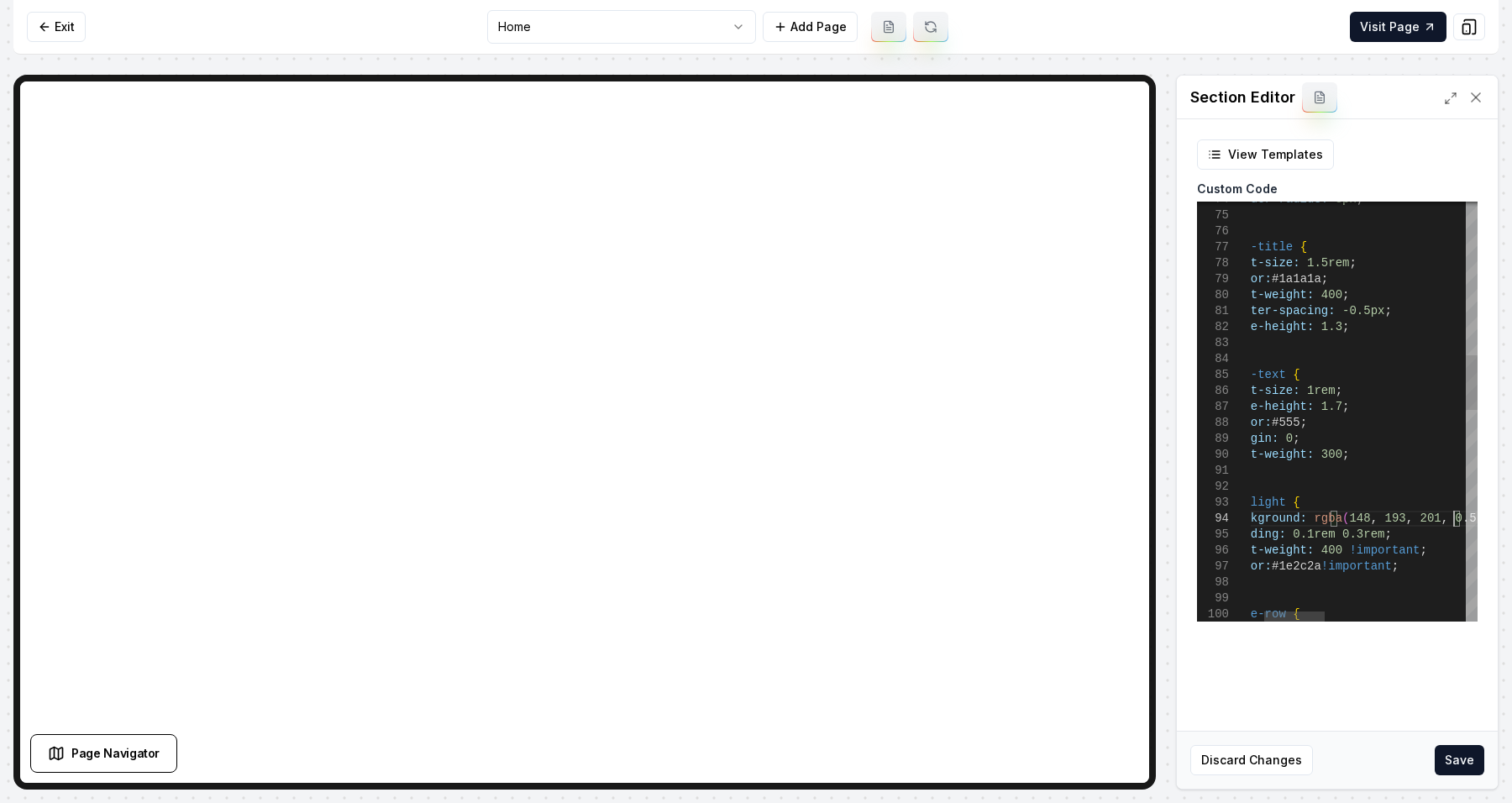 scroll, scrollTop: 61, scrollLeft: 251, axis: both 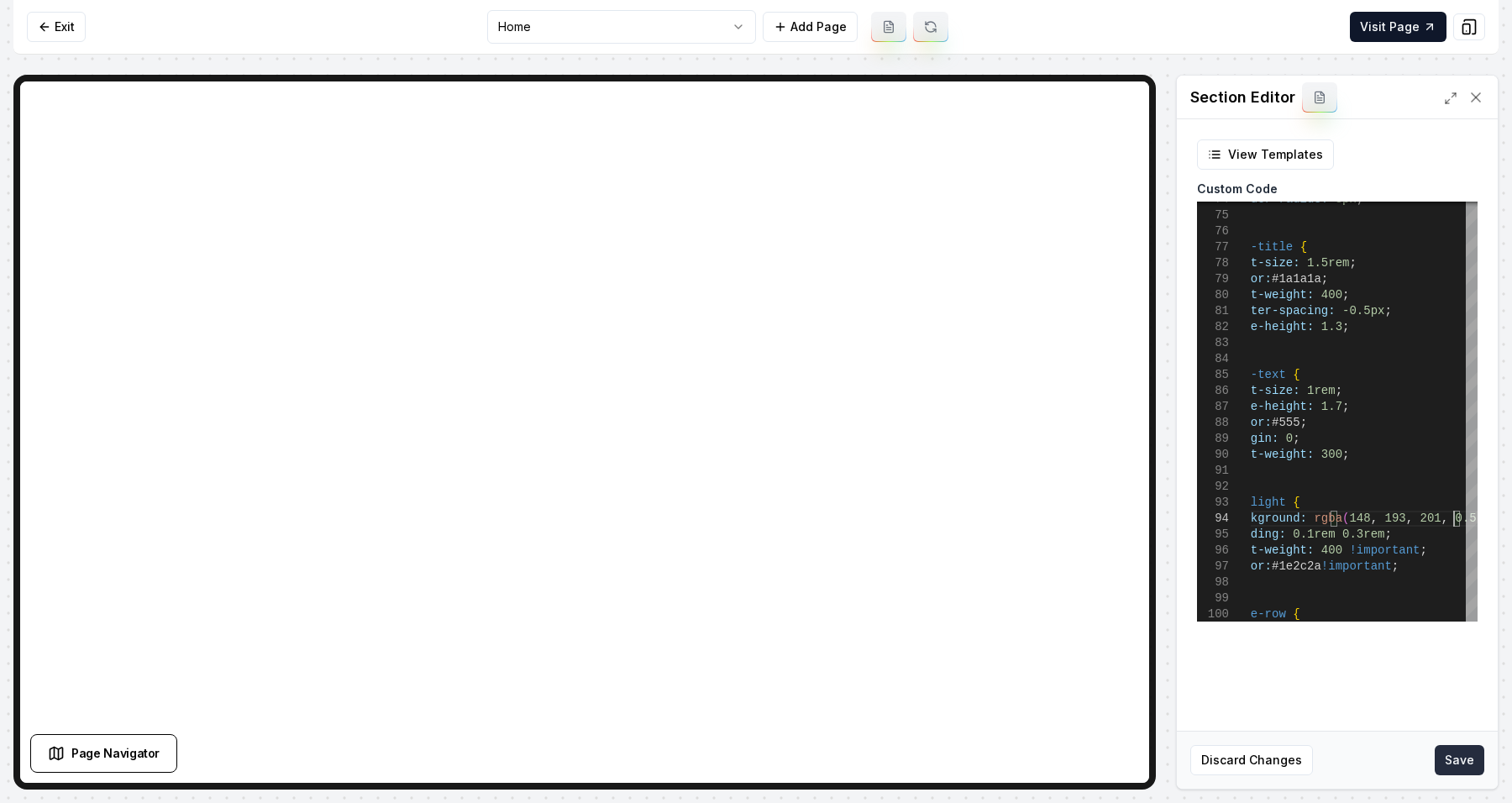 type on "**********" 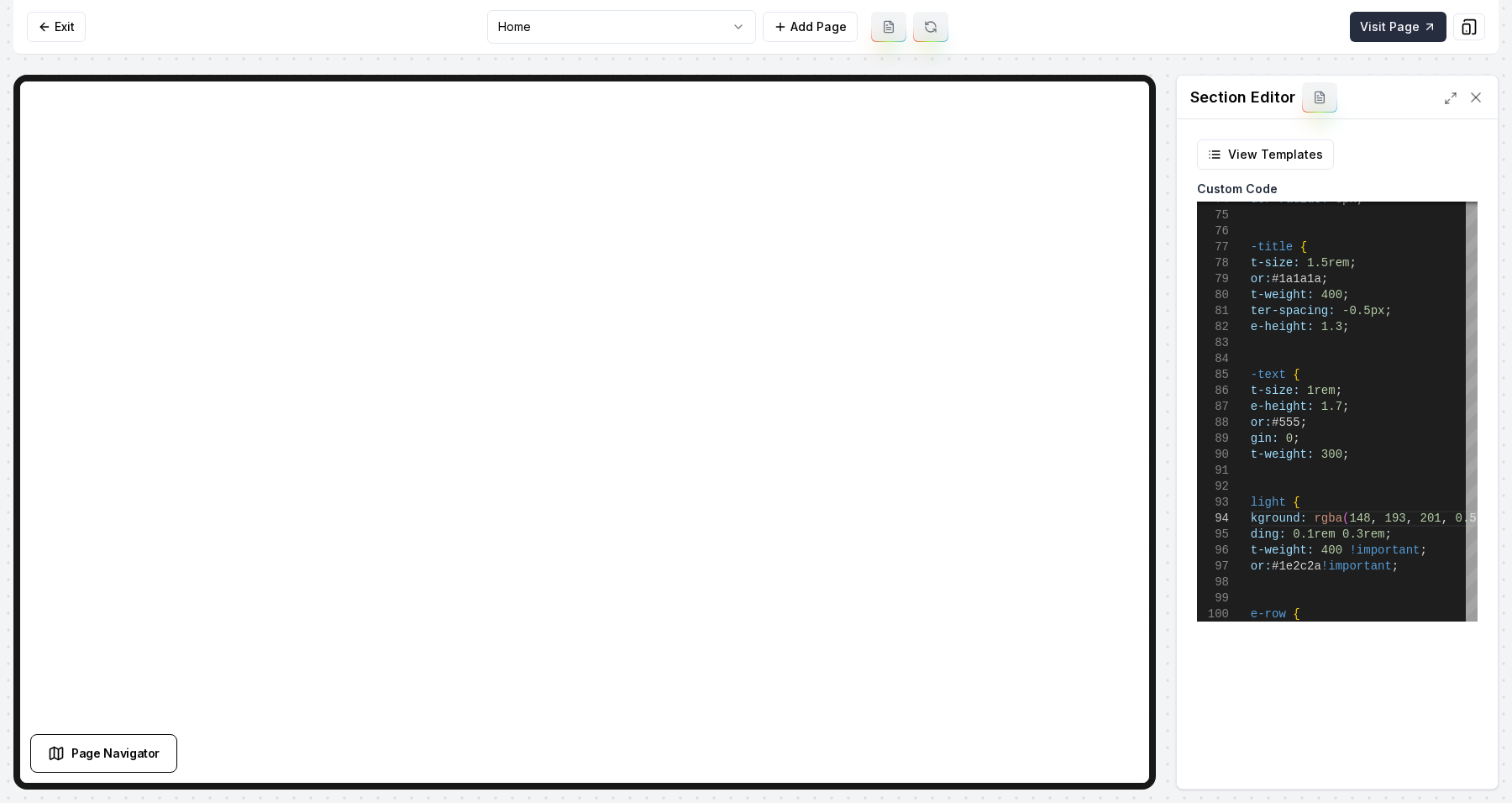 click on "Visit Page" at bounding box center (1398, 27) 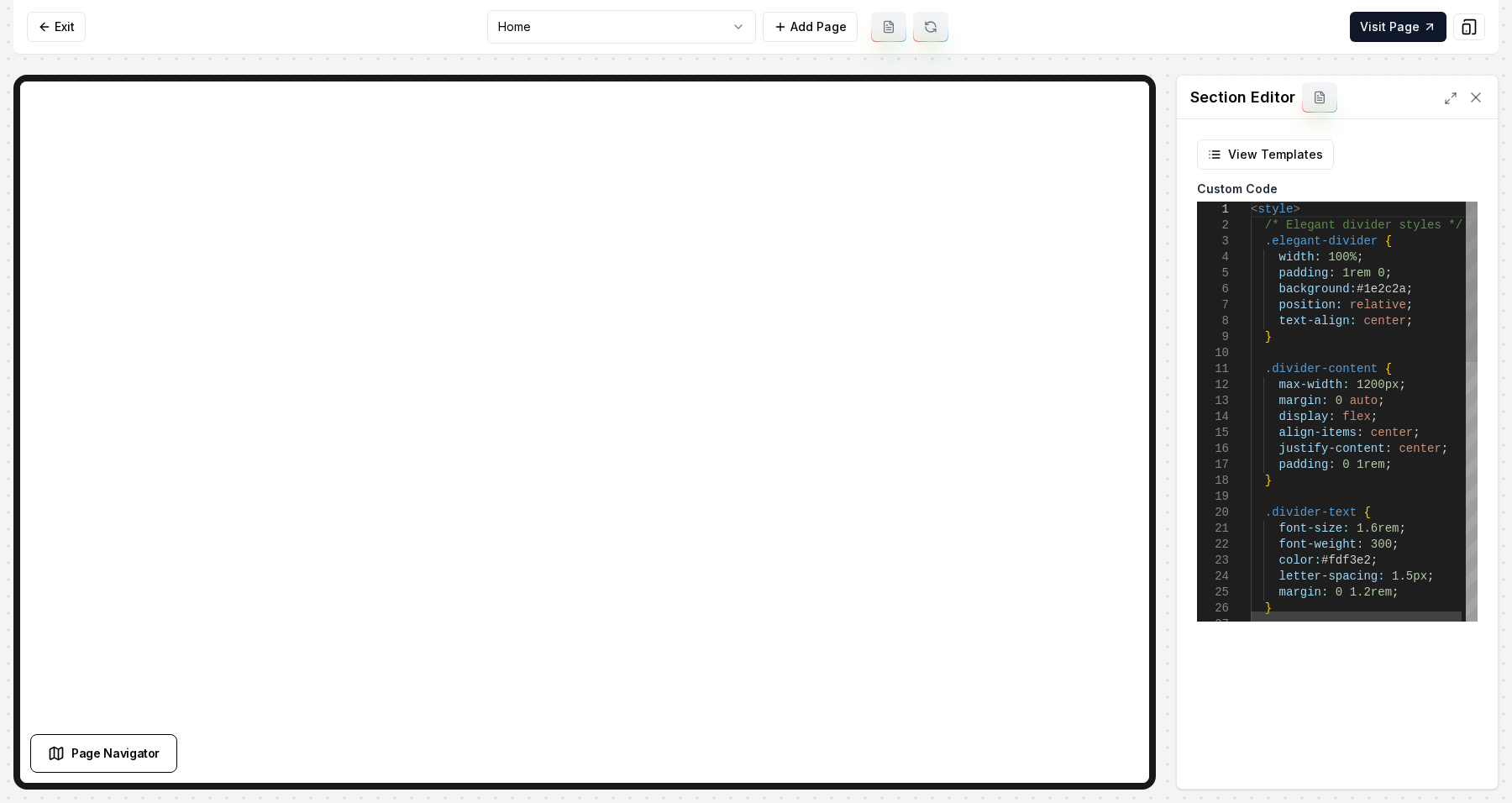 scroll, scrollTop: 0, scrollLeft: 0, axis: both 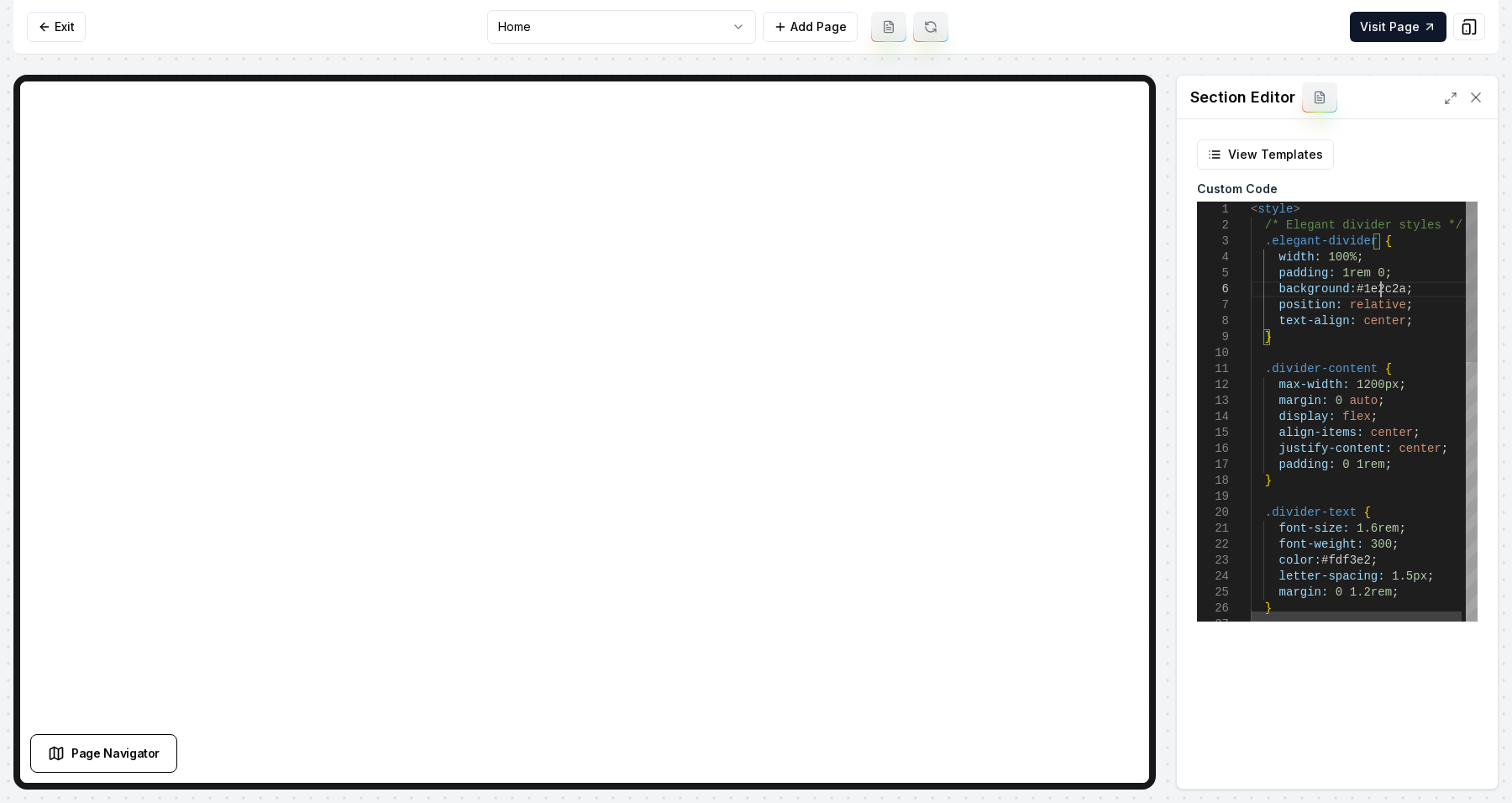 click on "< style >    /* Elegant divider styles */    .elegant-divider   {      width:   100% ;      padding:   1rem   0 ;      background:  #1e2c2a ;      position:   relative ;      text-align:   center ;    }    .divider-content   {      max-width:   1200px ;      margin:   0   auto ;      display:   flex ;      align-items:   center ;      justify-content:   center ;      padding:   0   1rem ;    }    .divider-text   {      font-size:   1.6rem ;      font-weight:   300 ;      color:  #fdf3e2 ;      letter-spacing:   1.5px ;      margin:   0   1.2rem ;    }" at bounding box center [1366, 749] 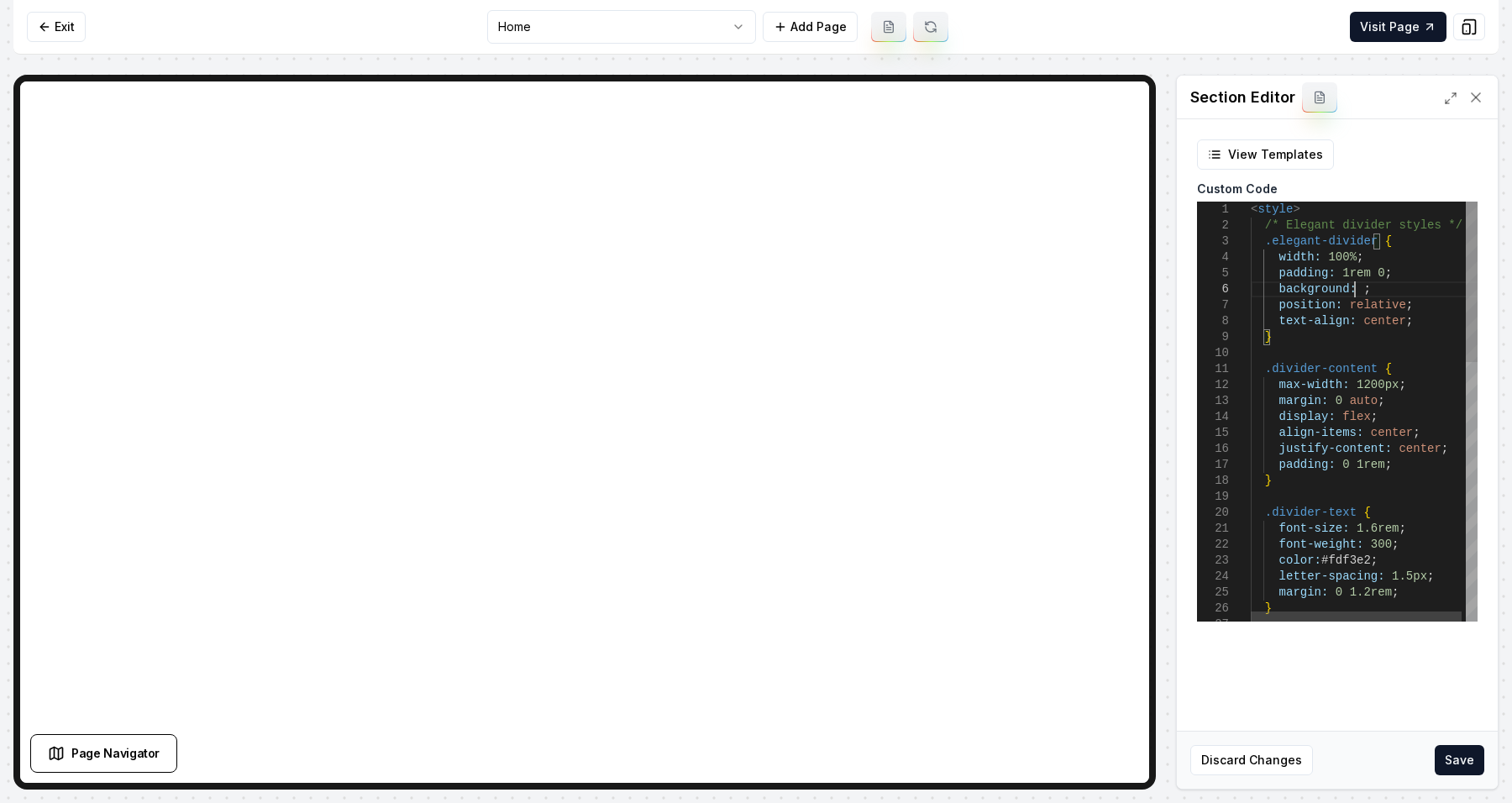 type on "**********" 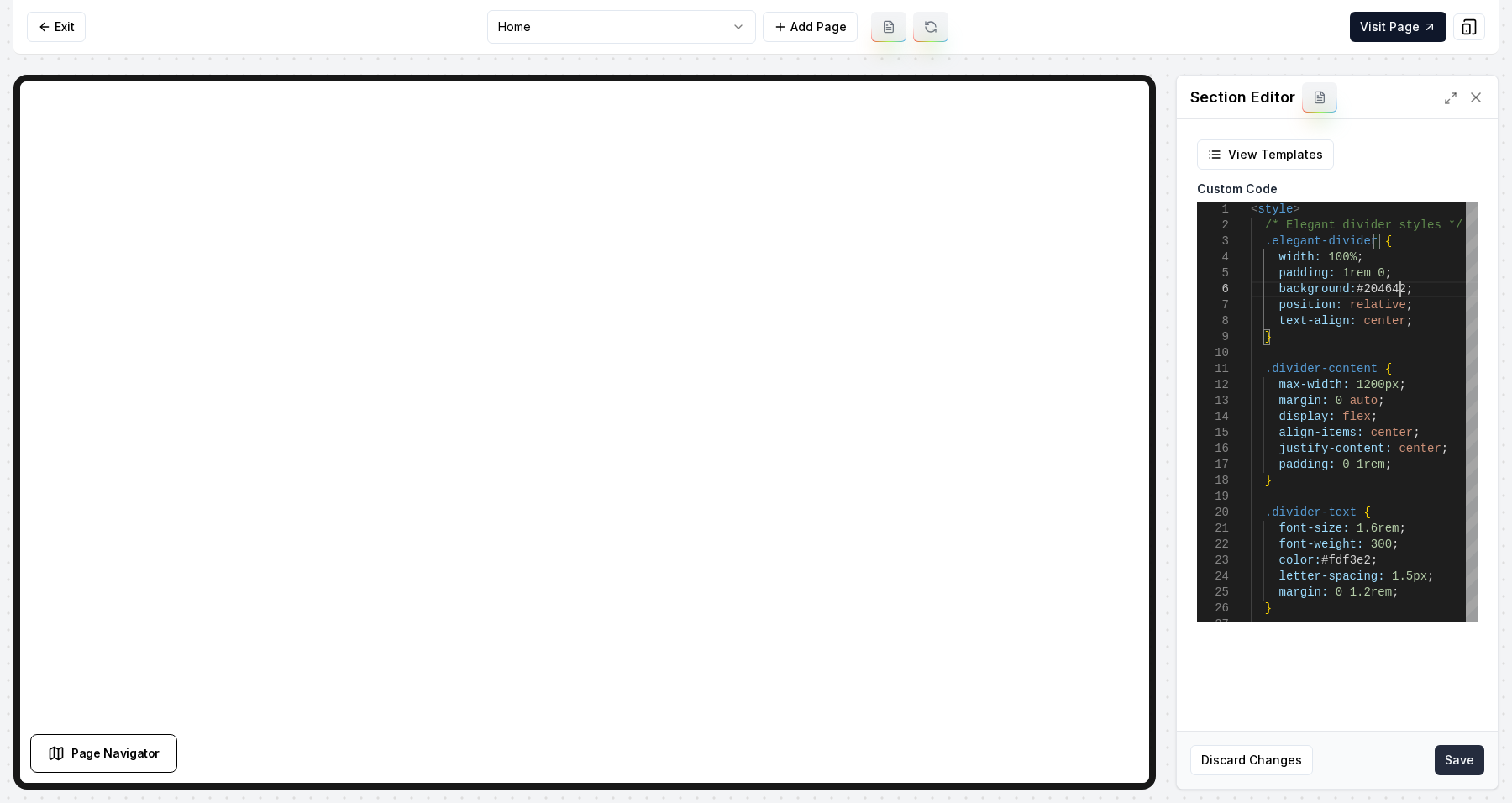 click on "Save" at bounding box center (1459, 760) 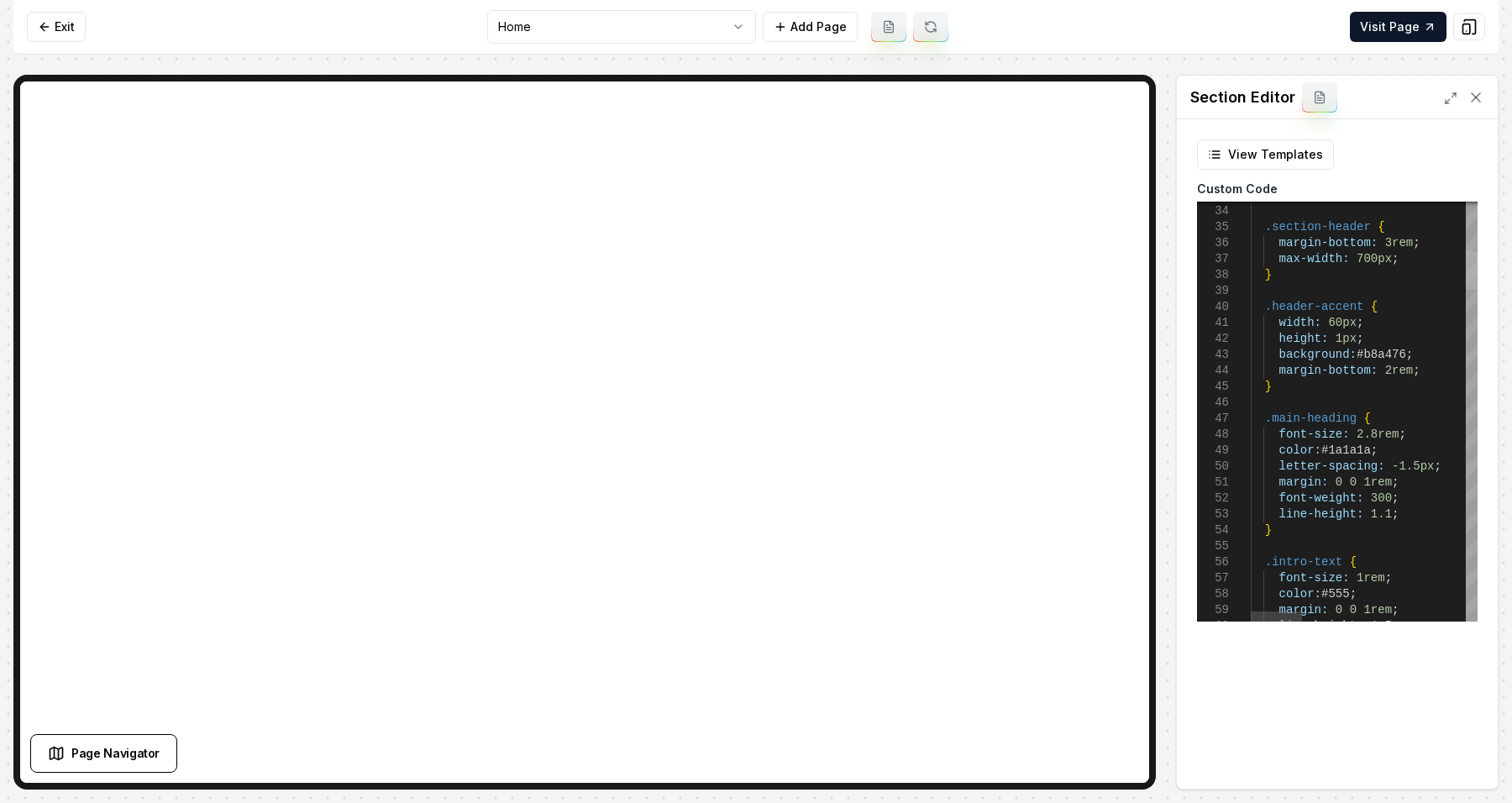 click at bounding box center (1472, 270) 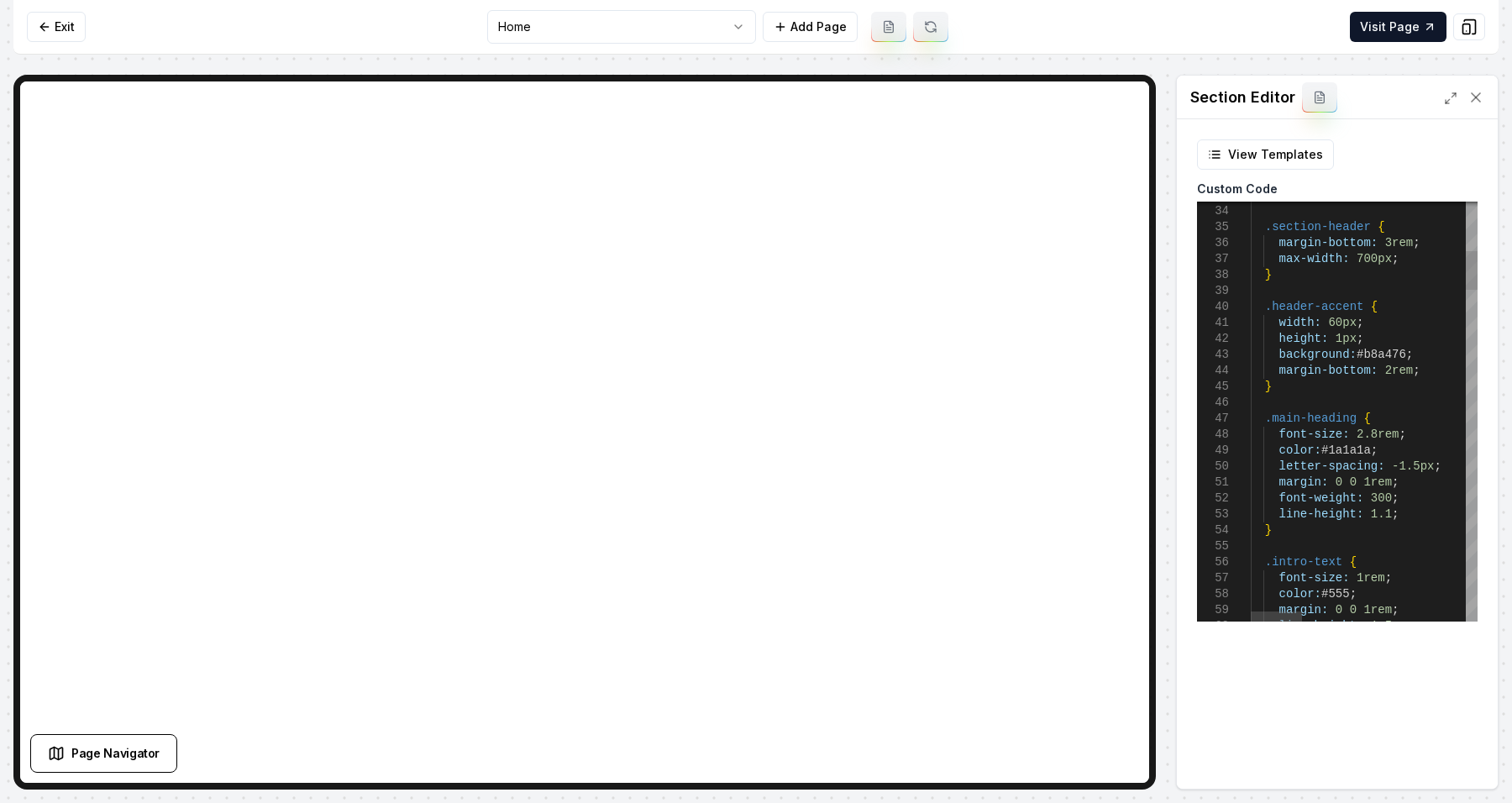 scroll, scrollTop: 0, scrollLeft: 0, axis: both 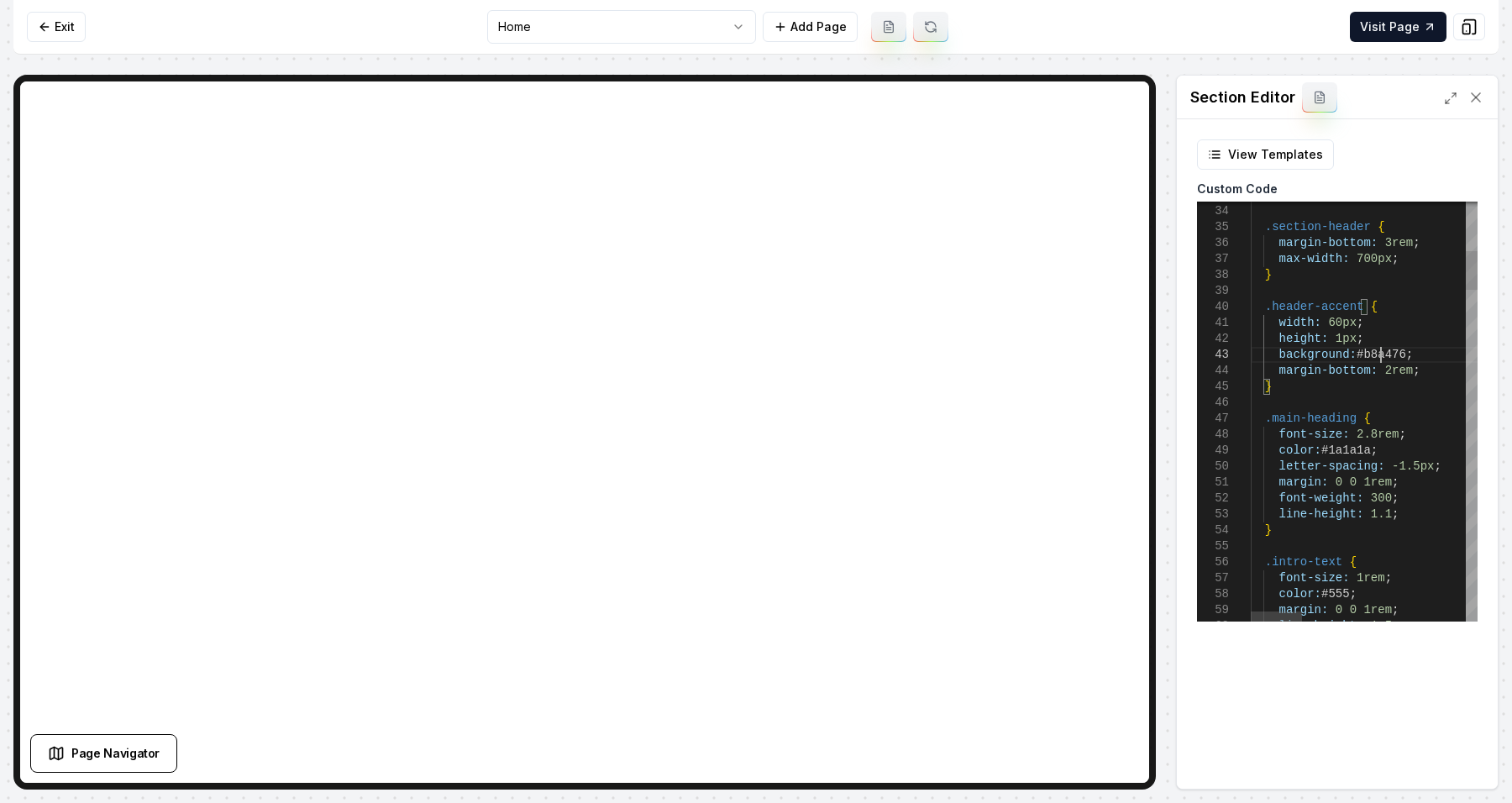 click on "}    .section-header   {      margin-bottom:   3rem ;      max-width:   700px ;    }    .header-accent   {      width:   60px ;      height:   1px ;      background:  #b8a476 ;      margin-bottom:   2rem ;    }    .main-heading   {      font-size:   2.8rem ;      color:  #1a1a1a ;      letter-spacing:   -1.5px ;      margin:   0   0   1rem ;      font-weight:   300 ;      line-height:   1.1 ;    }    .intro-text   {      font-size:   1rem ;      color:  #555 ;      margin:   0   0   1rem ;      line-height:   1.5 ;" at bounding box center [1725, 1916] 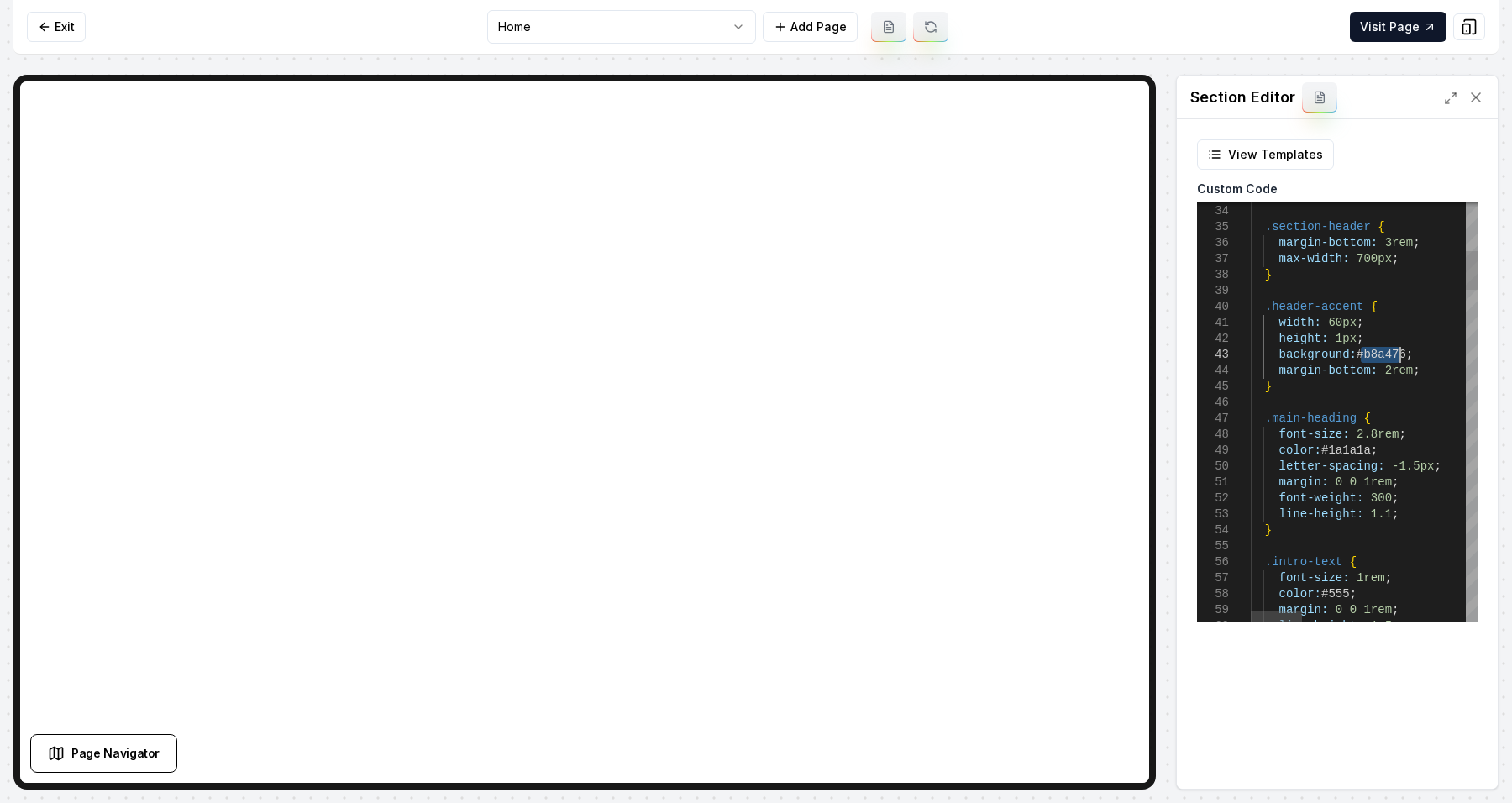 click on "}    .section-header   {      margin-bottom:   3rem ;      max-width:   700px ;    }    .header-accent   {      width:   60px ;      height:   1px ;      background:  #b8a476 ;      margin-bottom:   2rem ;    }    .main-heading   {      font-size:   2.8rem ;      color:  #1a1a1a ;      letter-spacing:   -1.5px ;      margin:   0   0   1rem ;      font-weight:   300 ;      line-height:   1.1 ;    }    .intro-text   {      font-size:   1rem ;      color:  #555 ;      margin:   0   0   1rem ;      line-height:   1.5 ;" at bounding box center (1725, 1916) 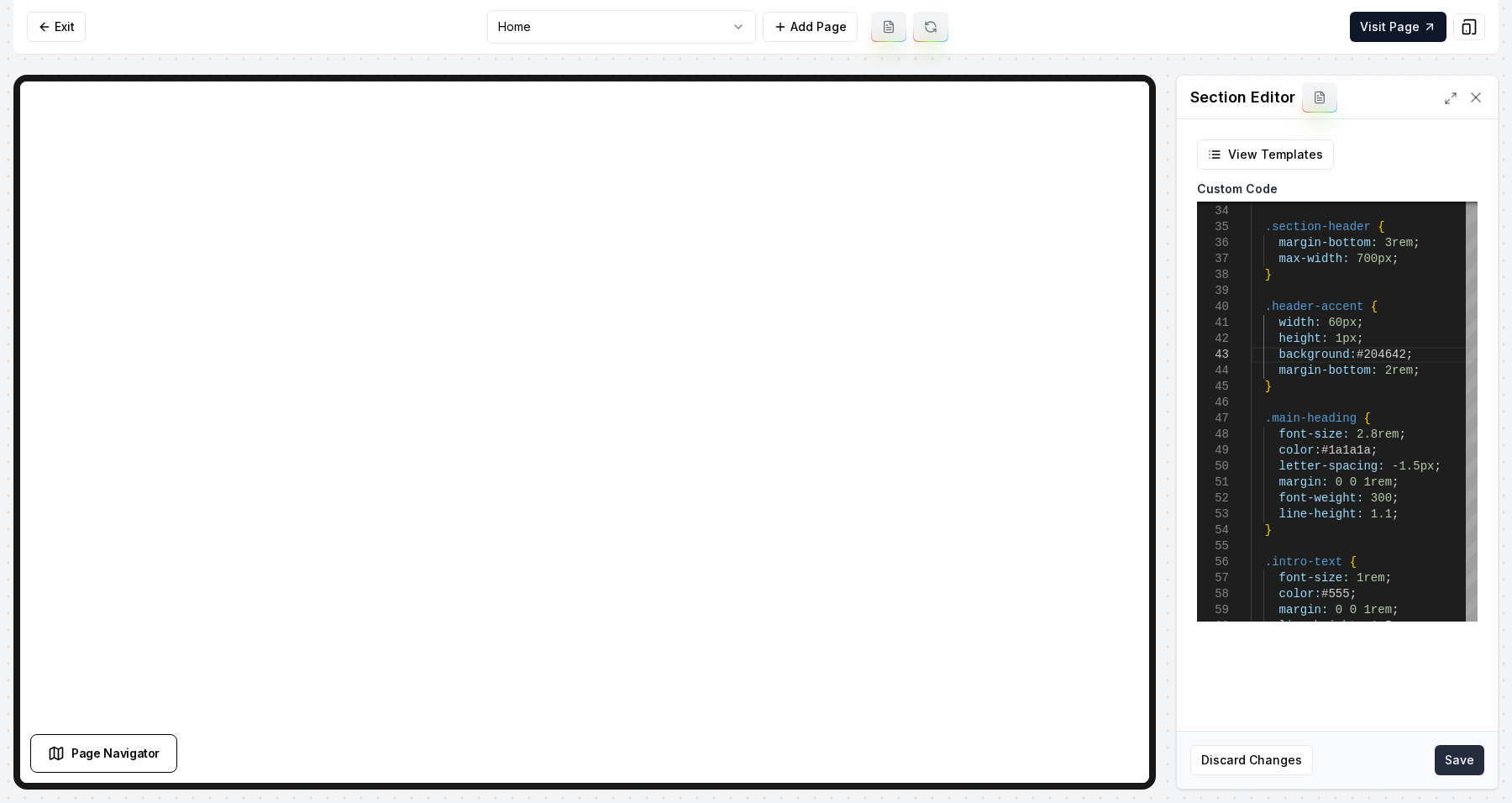 click on "Save" at bounding box center (1459, 760) 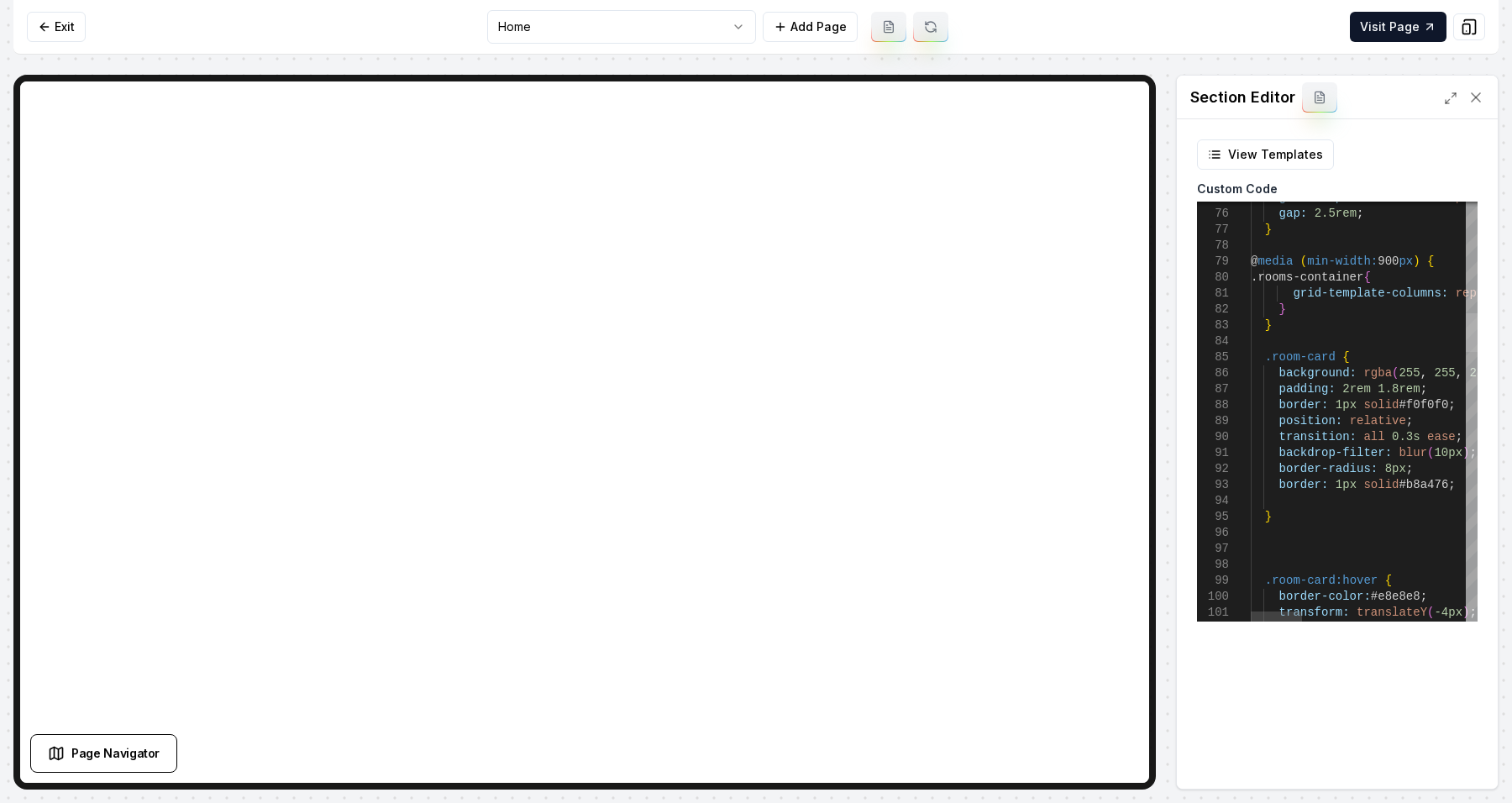 click at bounding box center (1472, 333) 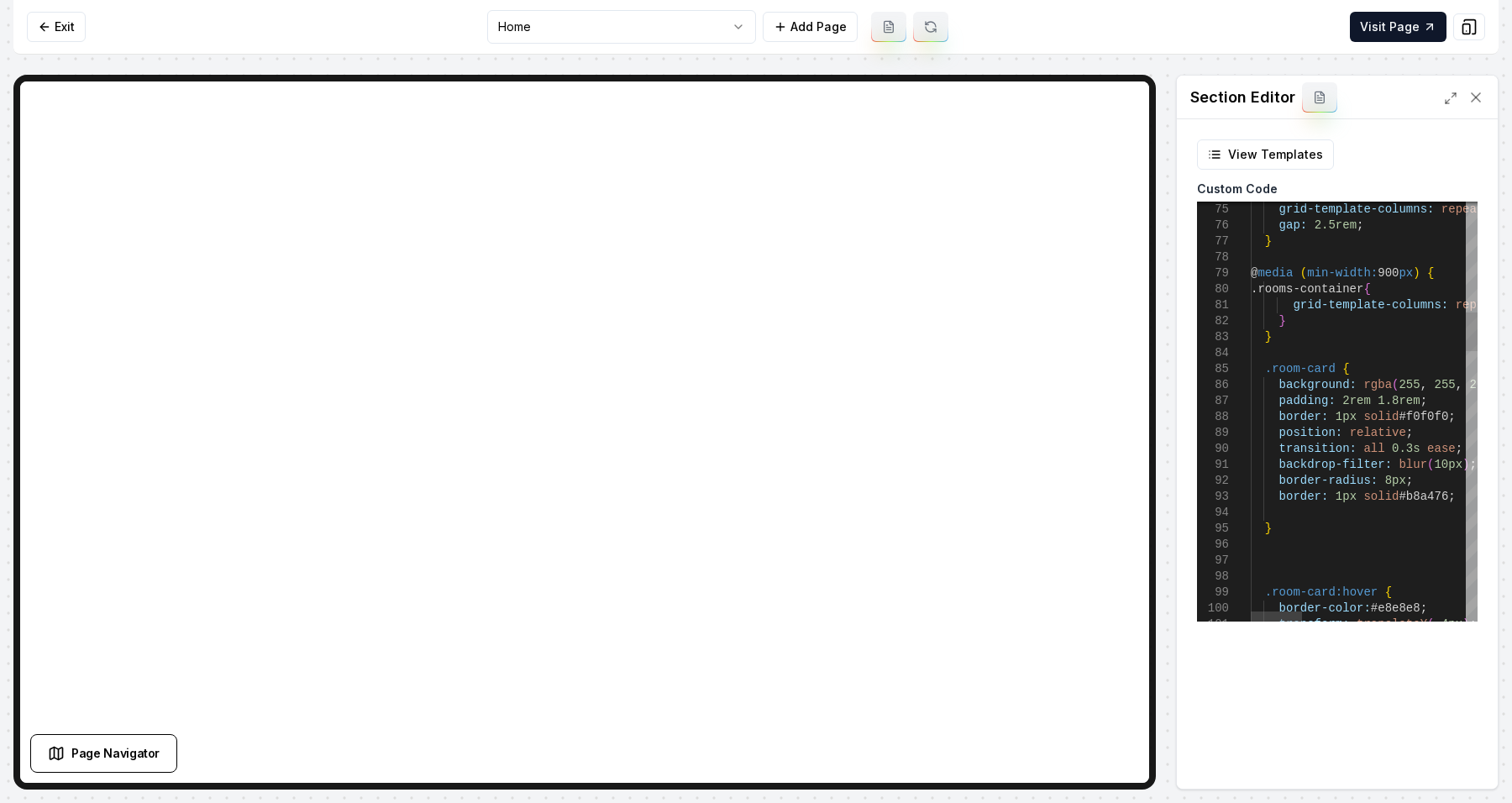 scroll, scrollTop: 0, scrollLeft: 148, axis: horizontal 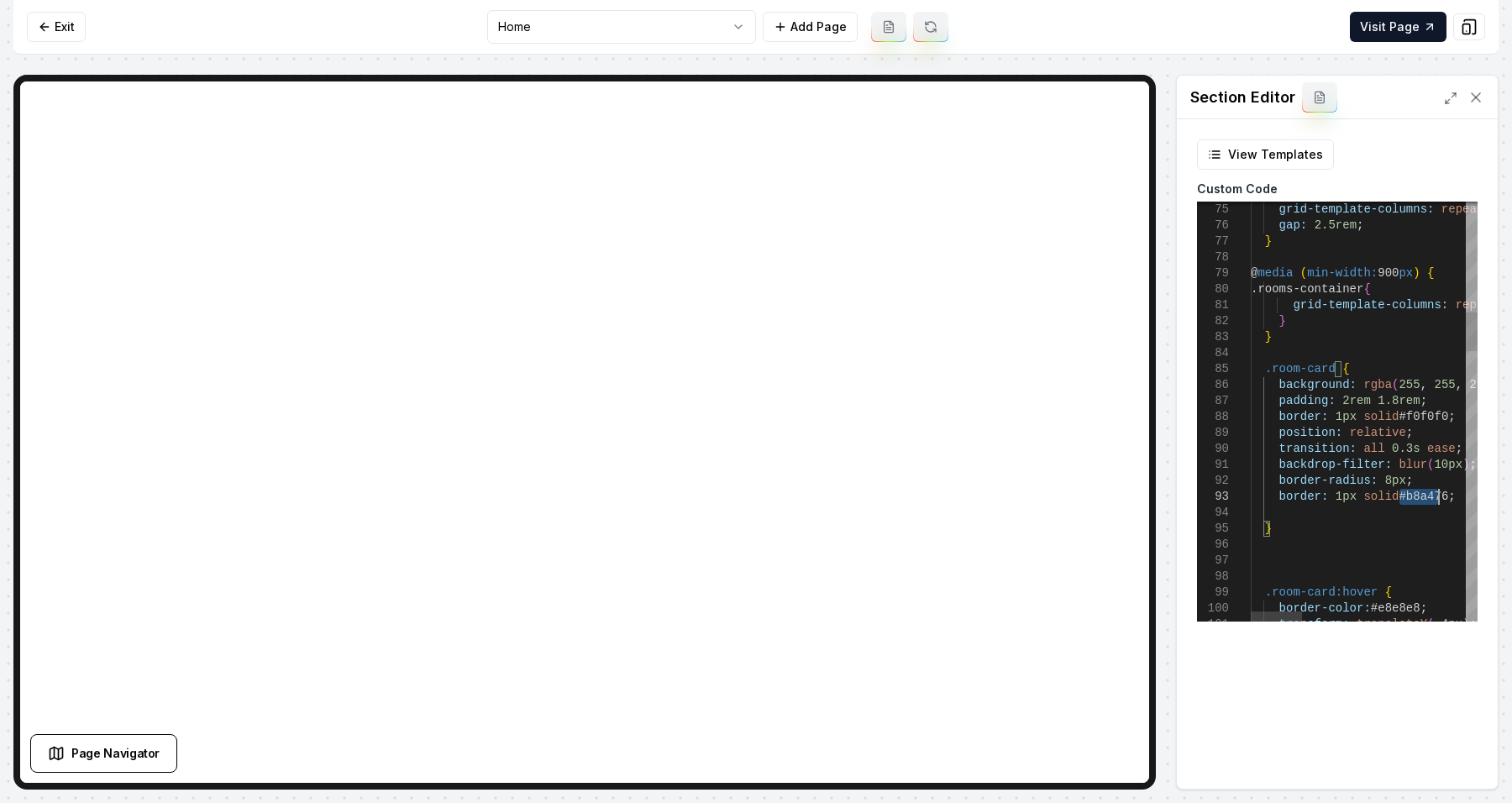 click on "grid-template-columns:   repeat ( auto-fit ,   minmax ( 300px ,   1fr ) ) ;      gap:   2.5rem ;    }   @ media   ( min-width:  900 px )   {     .rooms-container  {        grid-template-columns:   repeat ( 3 ,   1fr ) ;      }    }    .room-card   {      background:   rgba ( 255 ,   255 ,   255 ,   0.95 ) ;      padding:   2rem   1.8rem ;      border:   1px   solid  #f0f0f0 ;      position:   relative ;      transition:   all   0.3s   ease ;      backdrop-filter:   blur ( 10px ) ;      border-radius:   8px ;      border:   1px   solid  #b8a476 ;    }    .room-card:hover   {      border-color:  #e8e8e8 ;      transform:   translateY ( -4px ) ;" at bounding box center (1725, 1260) 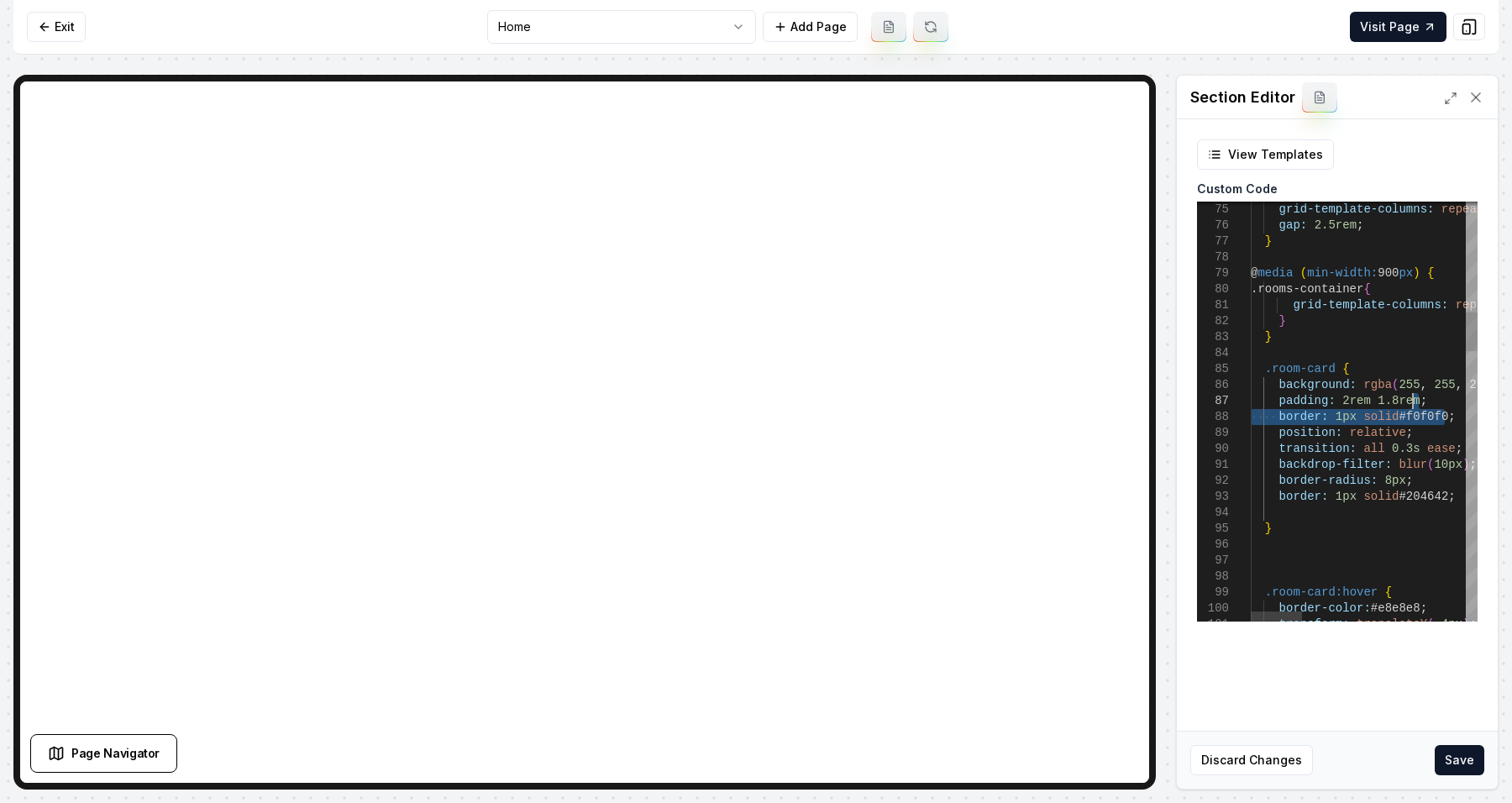 drag, startPoint x: 1455, startPoint y: 415, endPoint x: 1450, endPoint y: 403, distance: 13 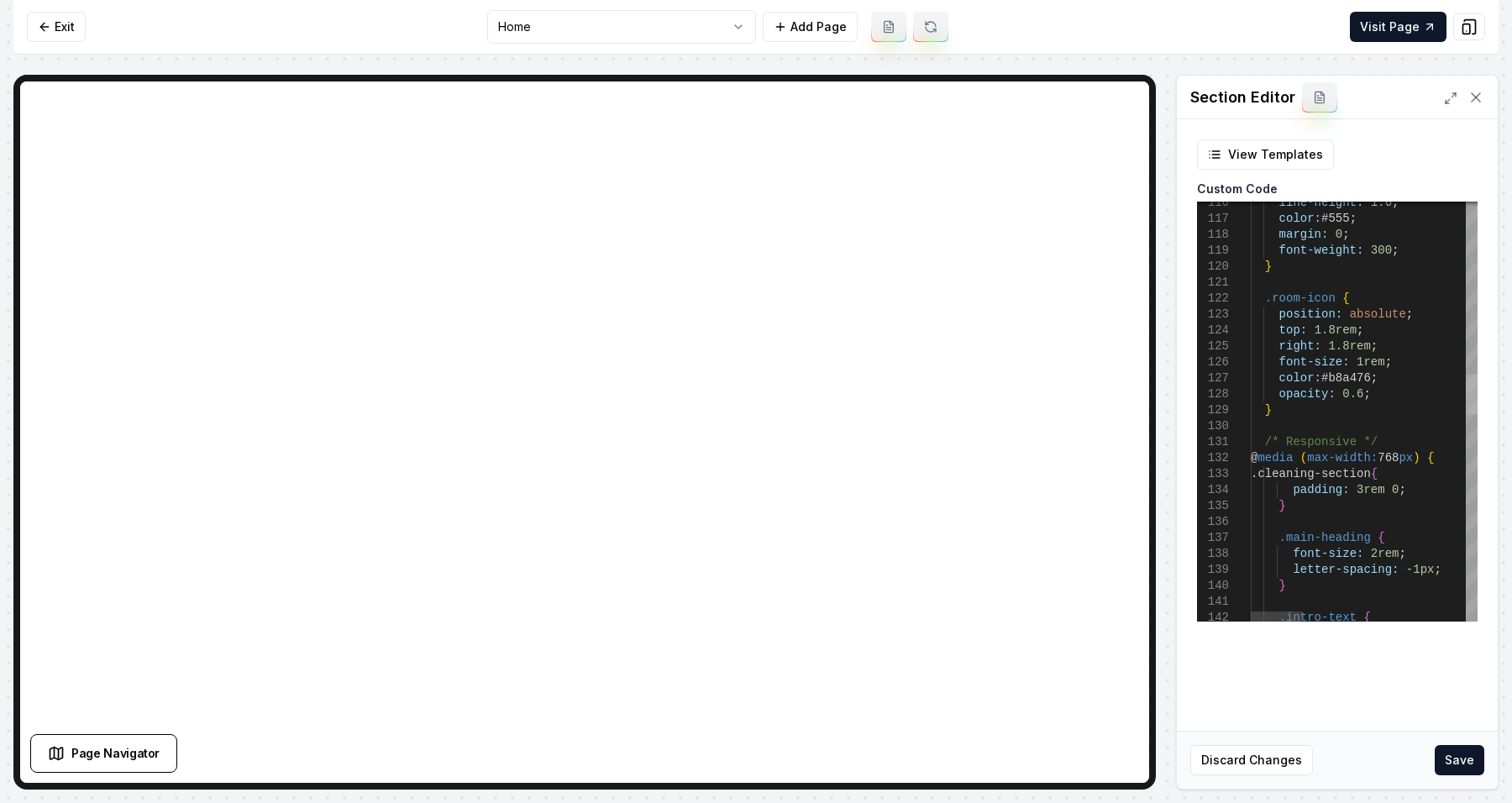 click at bounding box center [1472, 394] 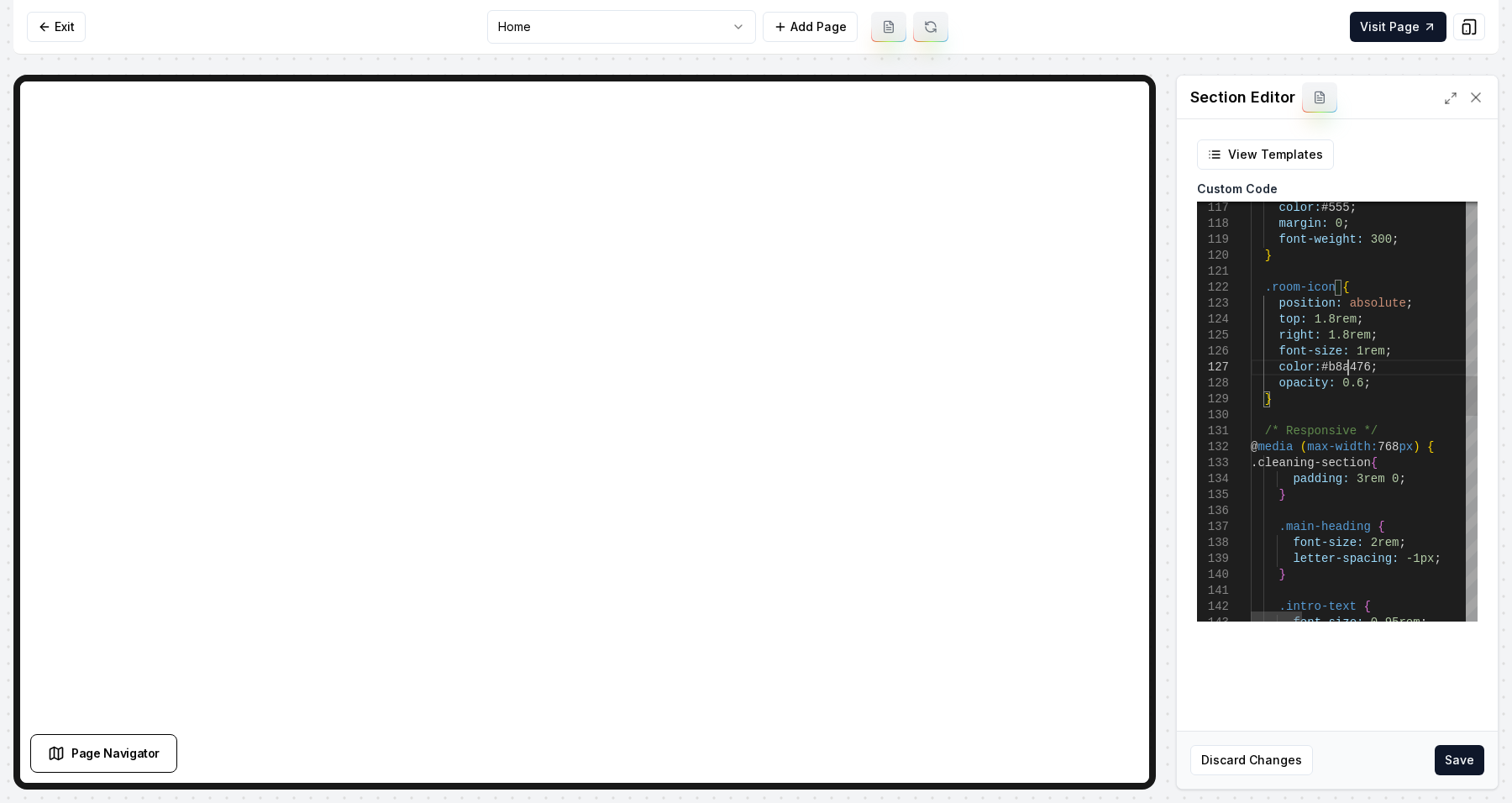 scroll, scrollTop: 0, scrollLeft: 147, axis: horizontal 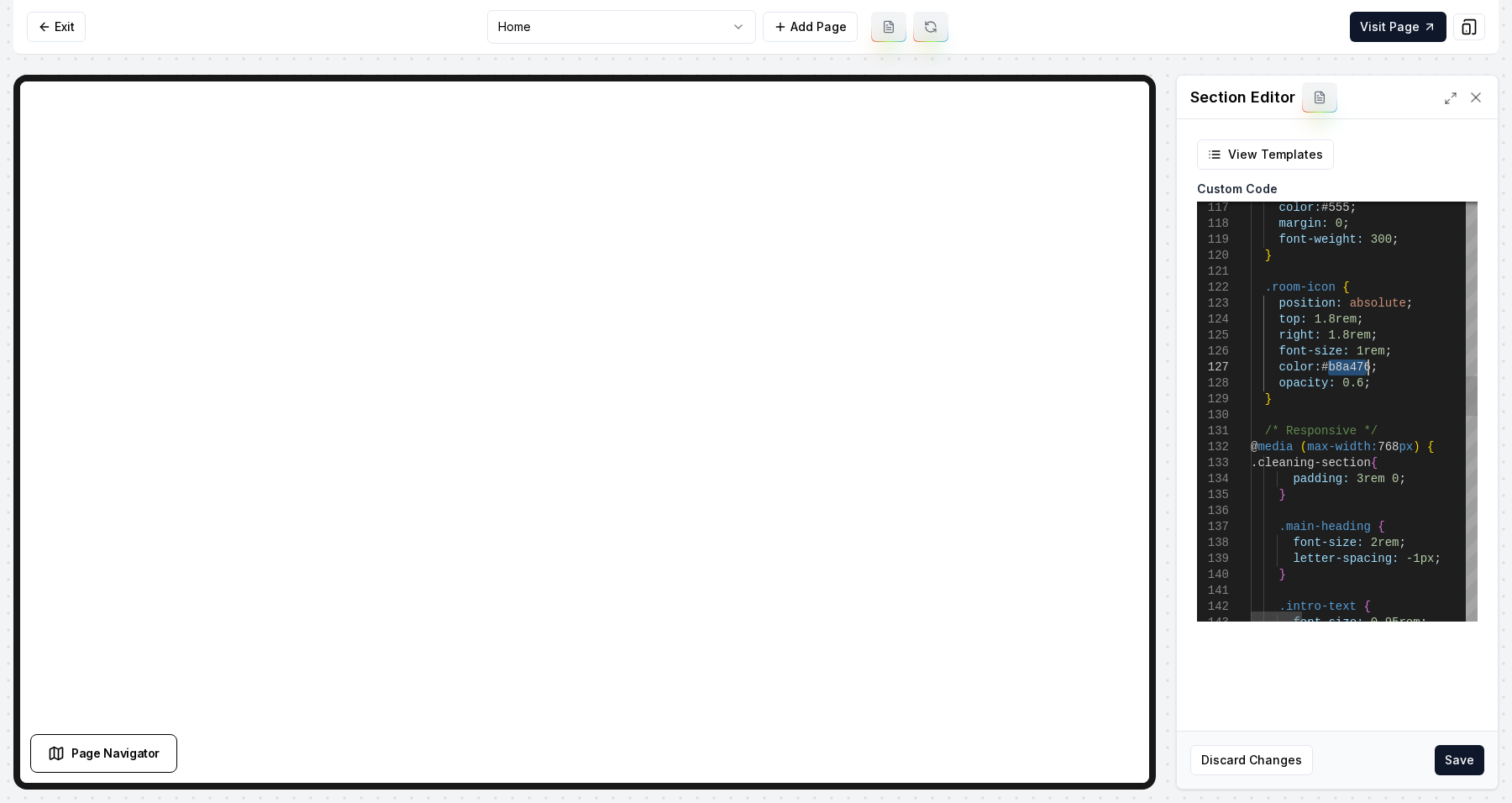 click on "color:  #555 ;      margin:   0 ;      font-weight:   300 ;    }    .room-icon   {      position:   absolute ;      top:   1.8rem ;      right:   1.8rem ;      font-size:   1rem ;      color:  #b8a476 ;      opacity:   0.6 ;    }    /* Responsive */   @ media   ( max-width:  768 px )   {     .cleaning-section  {        padding:   3rem   0 ;      }      .main-heading   {        font-size:   2rem ;        letter-spacing:   -1px ;      }      .intro-text   {        font-size:   0.95rem ;" at bounding box center (1725, 580) 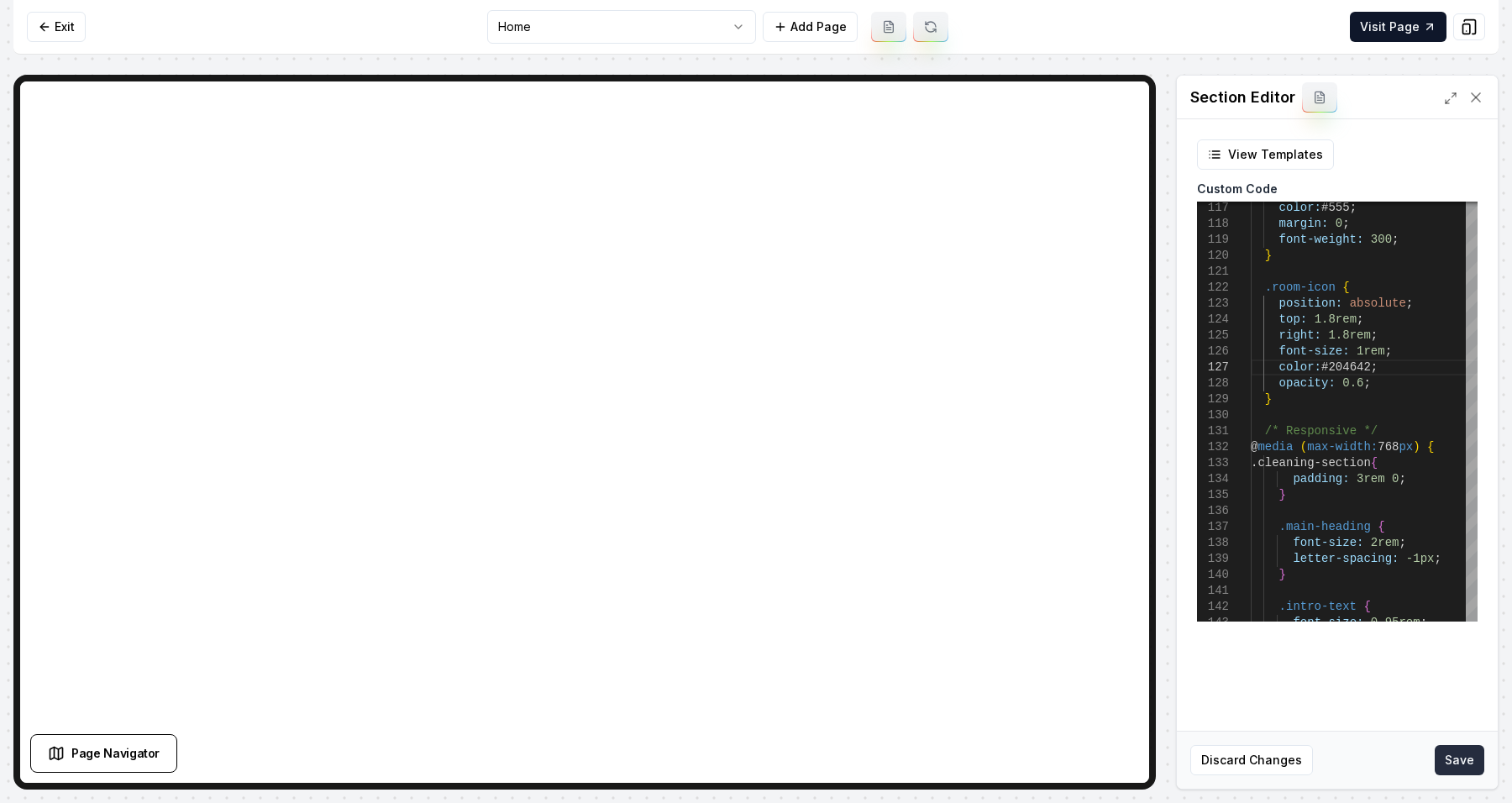 click on "Save" at bounding box center (1459, 760) 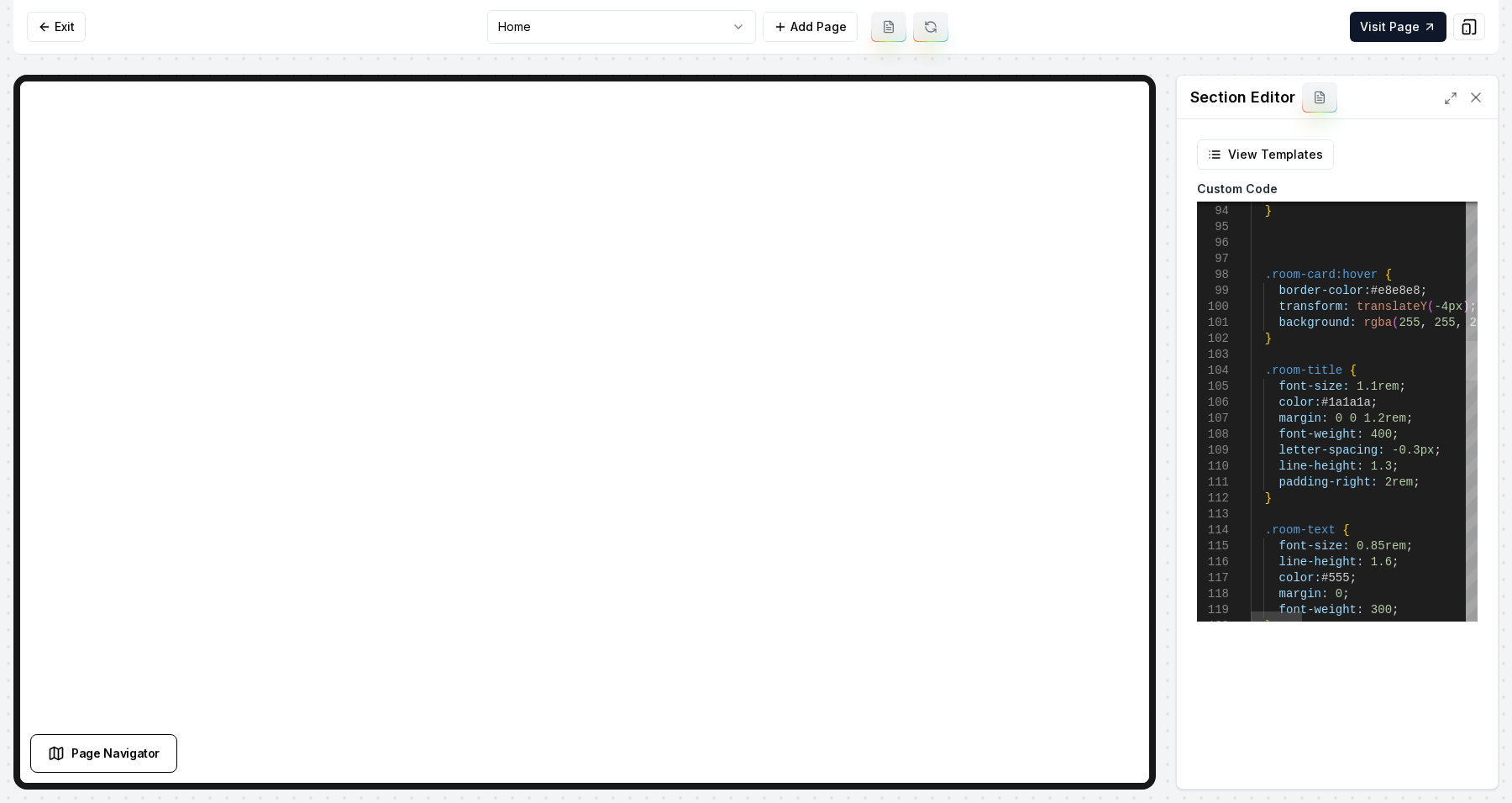 click at bounding box center [1472, 360] 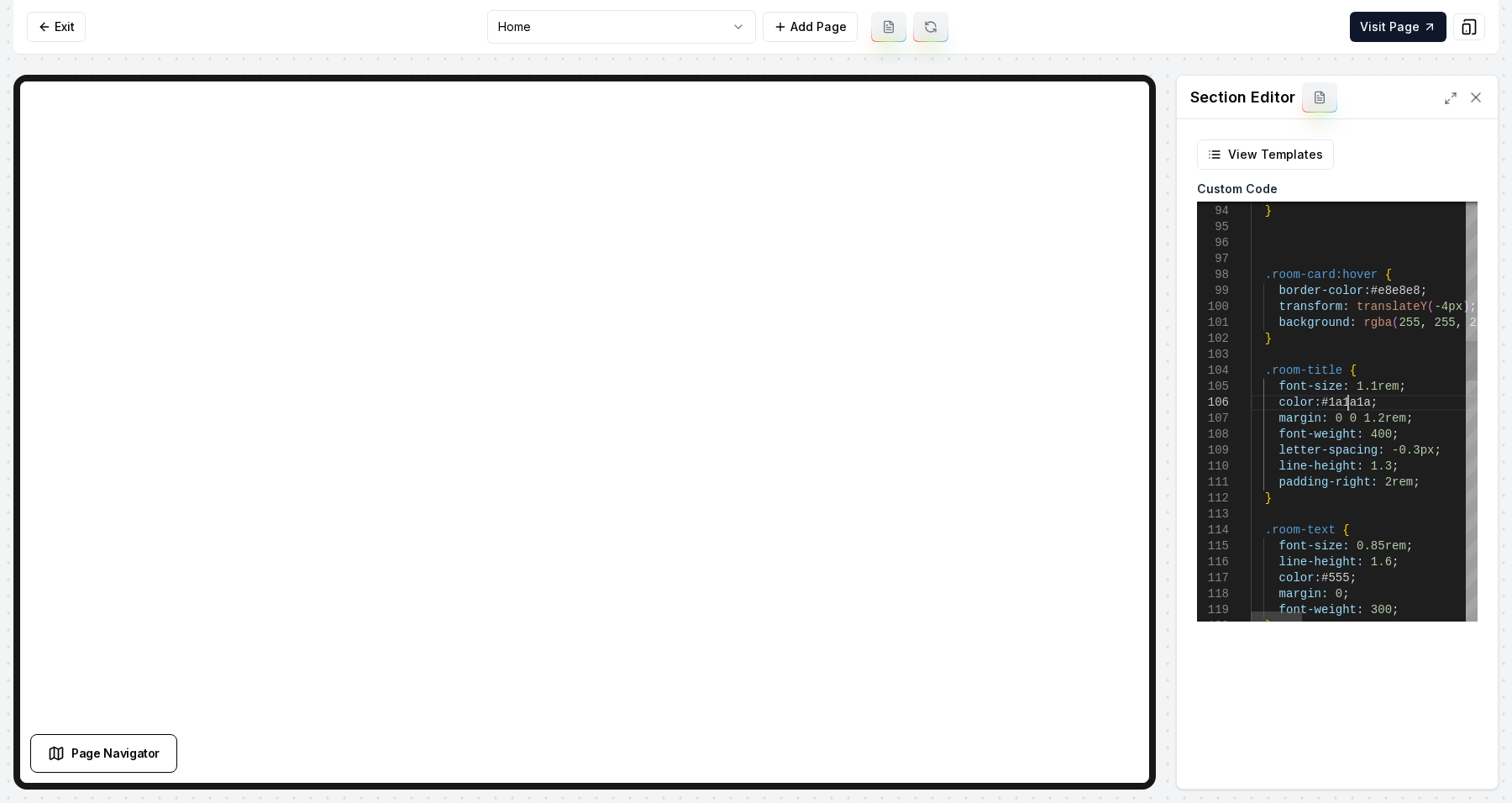 scroll, scrollTop: 0, scrollLeft: 116, axis: horizontal 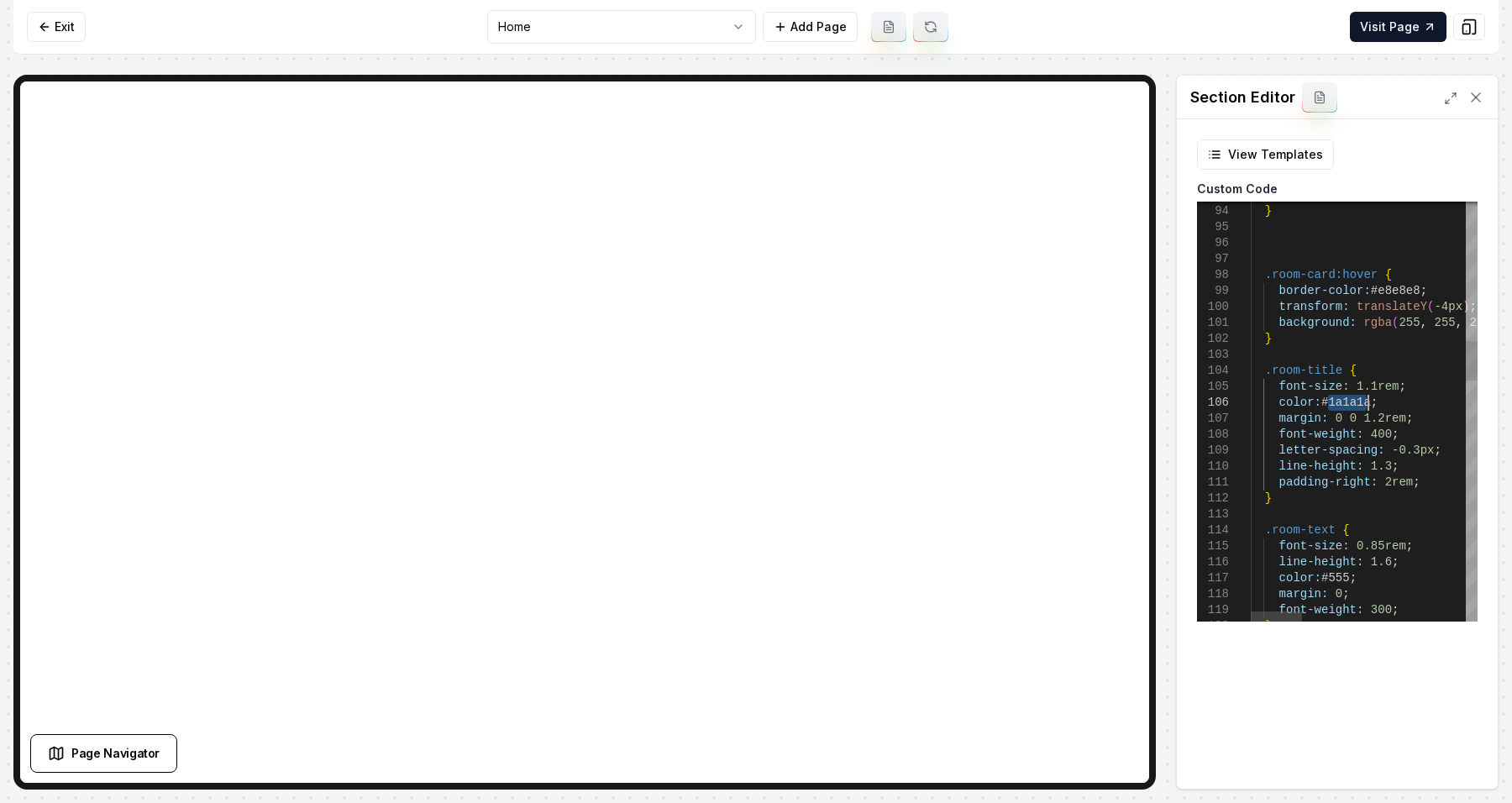 click on "color:  #555 ;      margin:   0 ;      font-weight:   300 ;    }      line-height:   1.6 ;      font-size:   0.85rem ;    .room-text   {    }      padding-right:   2rem ;      line-height:   1.3 ;      letter-spacing:   -0.3px ;      font-weight:   400 ;      margin:   0   0   1.2rem ;      color:  #1a1a1a ;      font-size:   1.1rem ;    .room-title   {    }      background:   rgba ( 255 ,   255 ,   255 ,   0.98 ) ;      transform:   translateY ( -4px ) ;      border-color:  #e8e8e8 ;    .room-card:hover   {    }" at bounding box center [1725, 950] 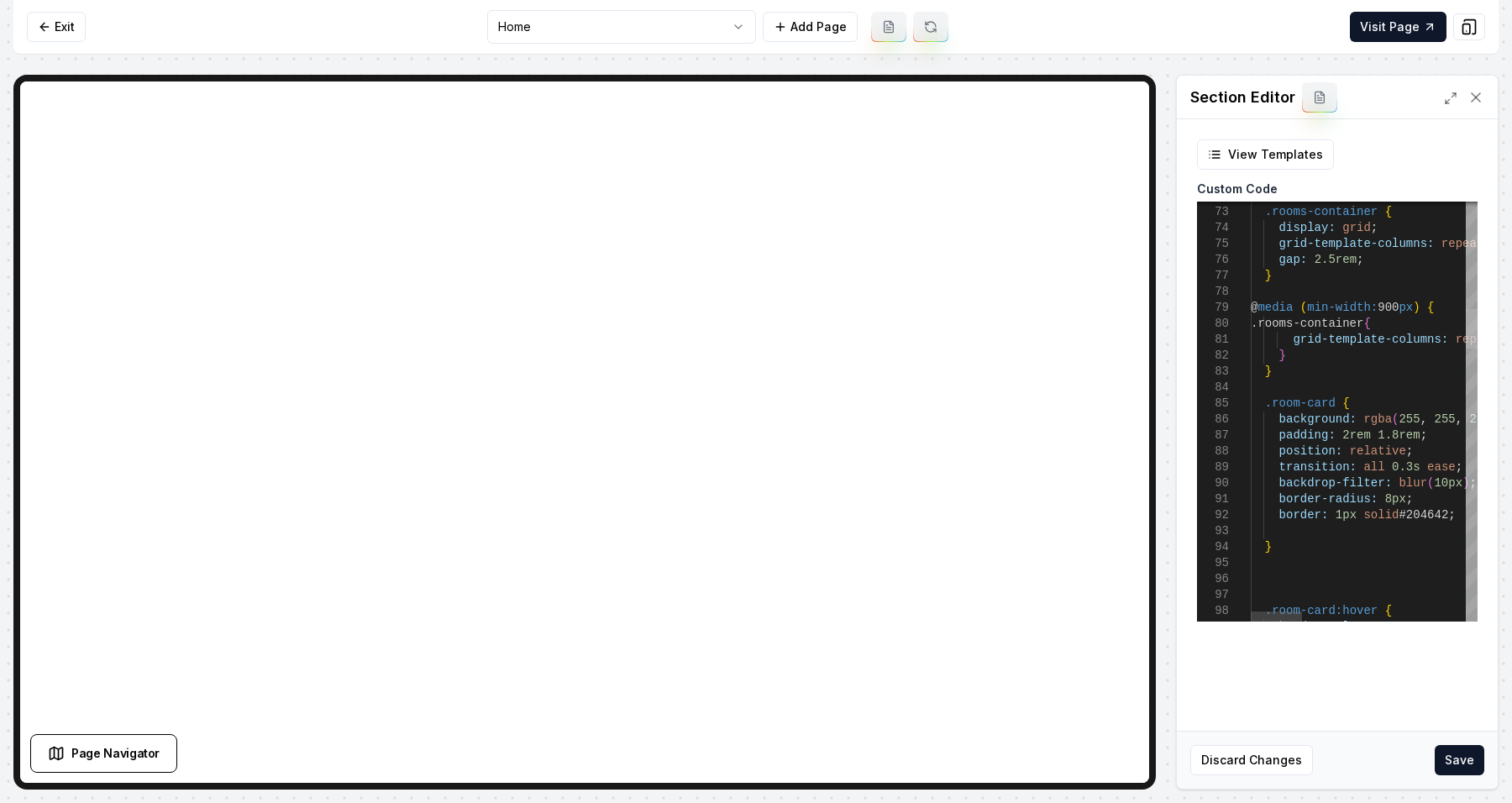 click at bounding box center [1472, 328] 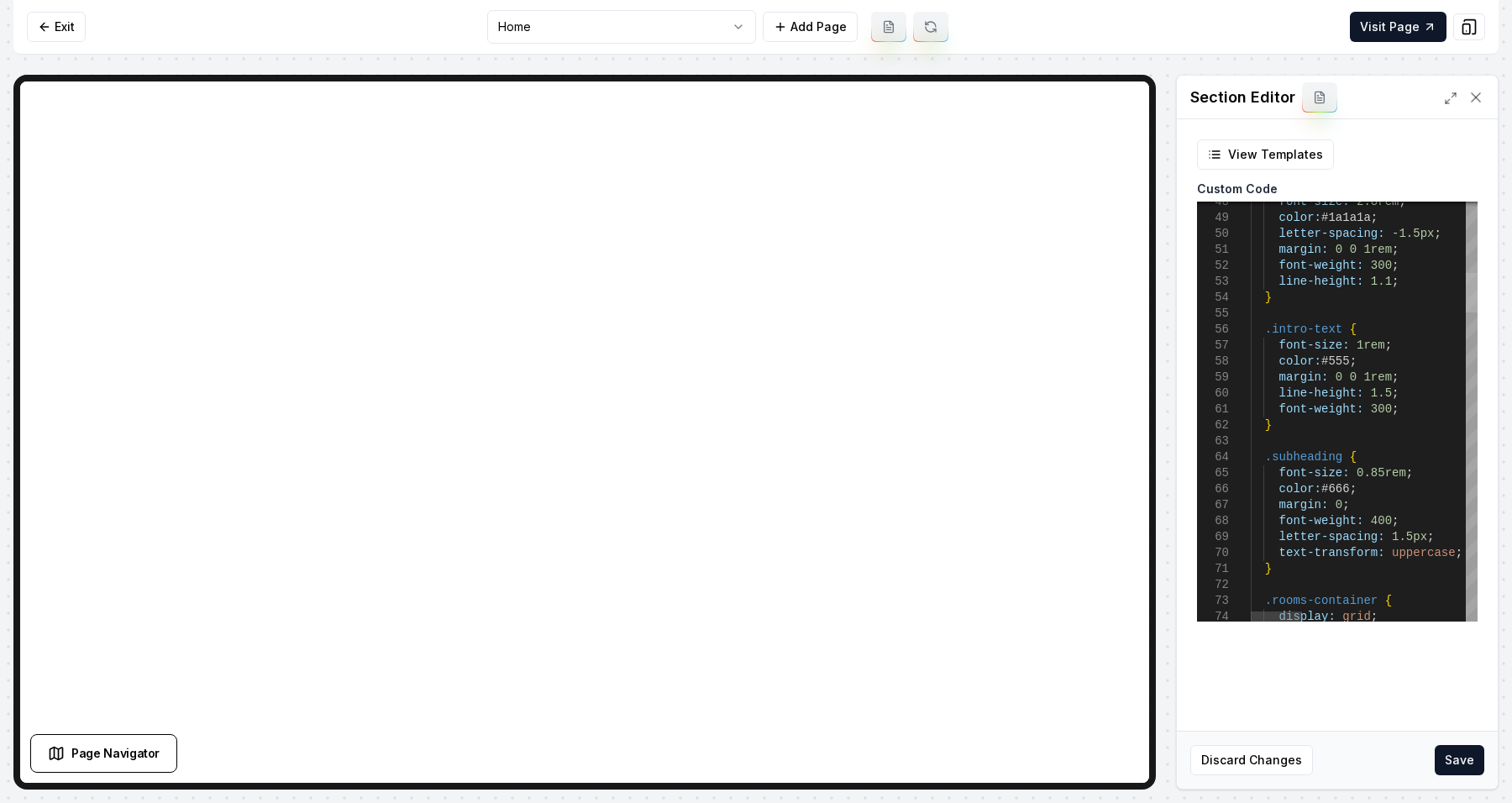 click at bounding box center [1472, 292] 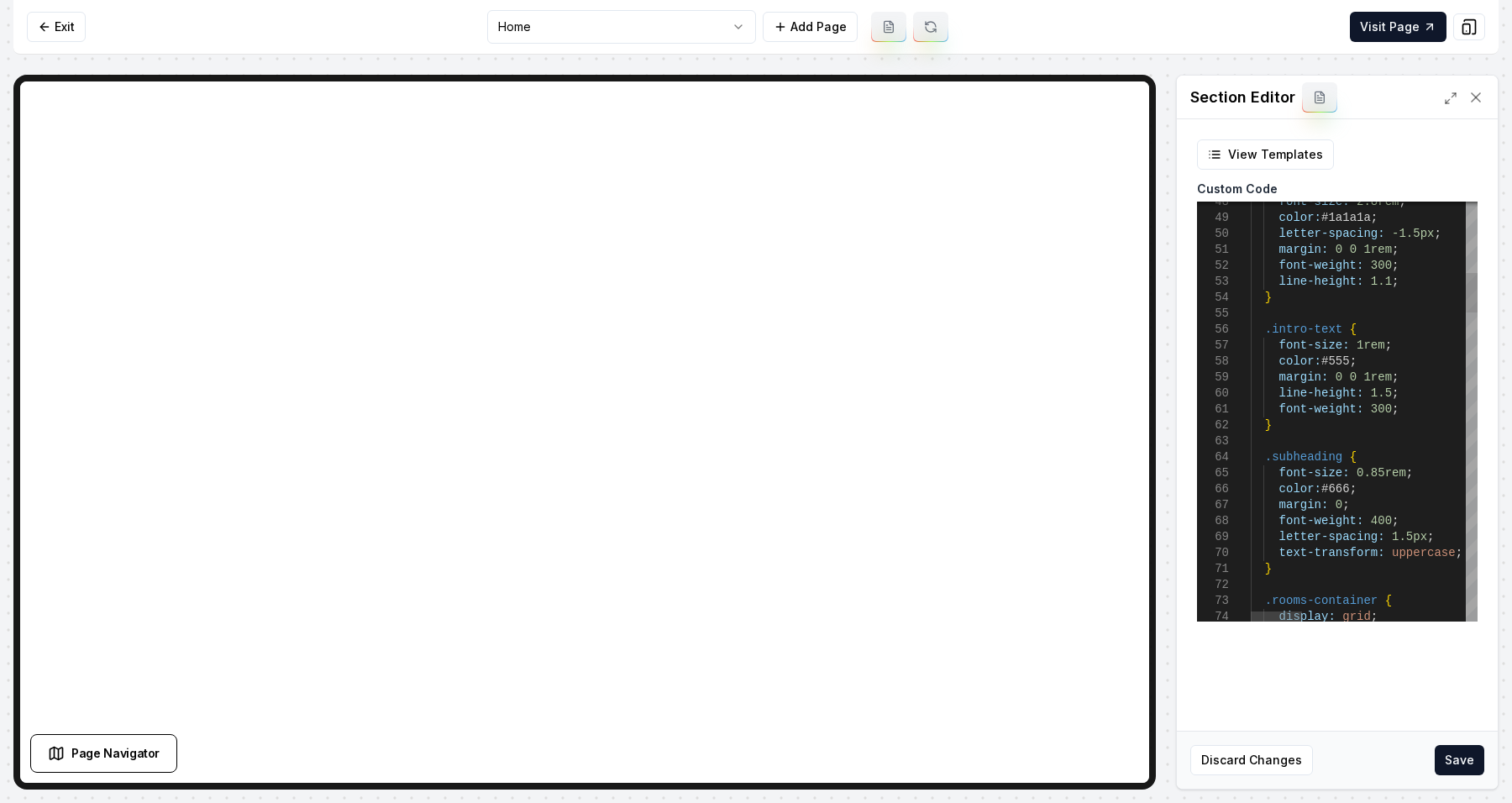 click on "display:   grid ;    .rooms-container   {    }      text-transform:   uppercase ;      font-weight:   400 ;      letter-spacing:   1.5px ;      margin:   0 ;      color:  #666 ;      font-size:   0.85rem ;    .subheading   {    }      font-weight:   300 ;      line-height:   1.5 ;      margin:   0   0   1rem ;      color:  #555 ;      font-size:   1rem ;    .intro-text   {    }      line-height:   1.1 ;      font-weight:   300 ;      margin:   0   0   1rem ;      letter-spacing:   -1.5px ;      color:  #1a1a1a ;      font-size:   2.8rem ;" at bounding box center [1725, 1675] 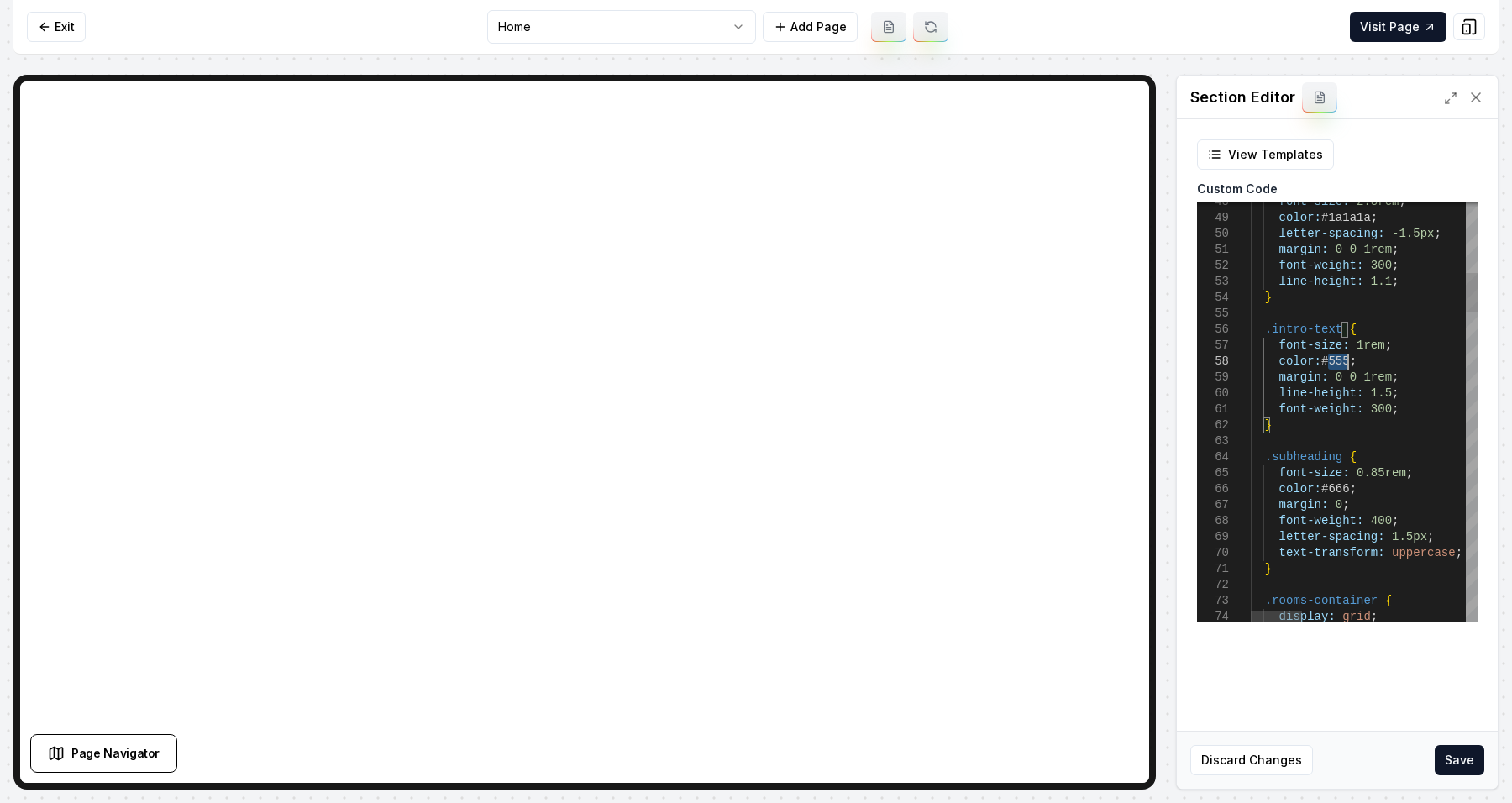 click on "display:   grid ;    .rooms-container   {    }      text-transform:   uppercase ;      font-weight:   400 ;      letter-spacing:   1.5px ;      margin:   0 ;      color:  #666 ;      font-size:   0.85rem ;    .subheading   {    }      font-weight:   300 ;      line-height:   1.5 ;      margin:   0   0   1rem ;      color:  #555 ;      font-size:   1rem ;    .intro-text   {    }      line-height:   1.1 ;      font-weight:   300 ;      margin:   0   0   1rem ;      letter-spacing:   -1.5px ;      color:  #1a1a1a ;      font-size:   2.8rem ;" at bounding box center [1725, 1675] 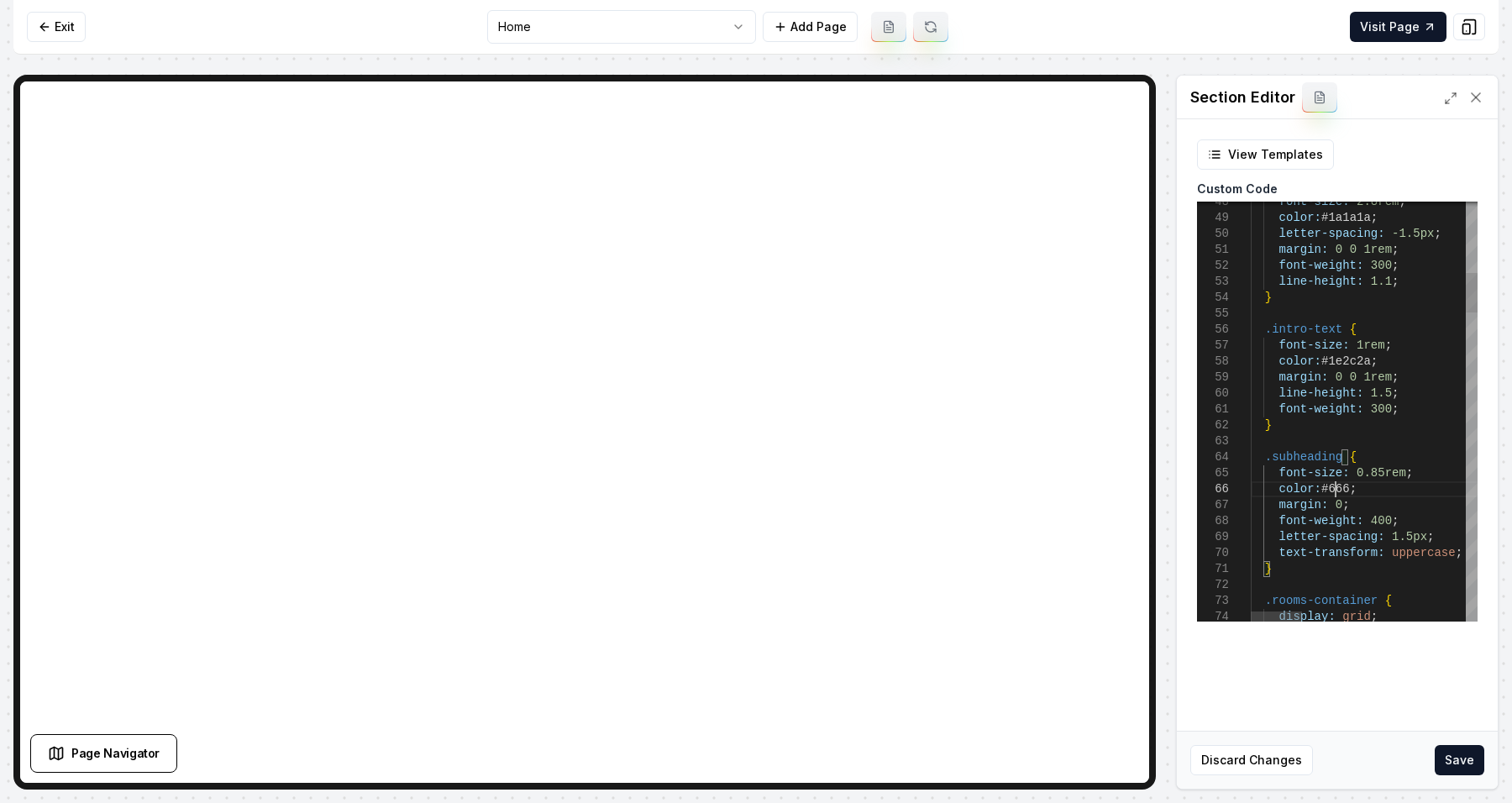 click on "display:   grid ;    .rooms-container   {    }      text-transform:   uppercase ;      font-weight:   400 ;      letter-spacing:   1.5px ;      margin:   0 ;      color:  #666 ;      font-size:   0.85rem ;    .subheading   {    }      font-weight:   300 ;      line-height:   1.5 ;      margin:   0   0   1rem ;      color:  #1e2c2a ;      font-size:   1rem ;    .intro-text   {    }      line-height:   1.1 ;      font-weight:   300 ;      margin:   0   0   1rem ;      letter-spacing:   -1.5px ;      color:  #1a1a1a ;      font-size:   2.8rem ;" at bounding box center [1725, 1675] 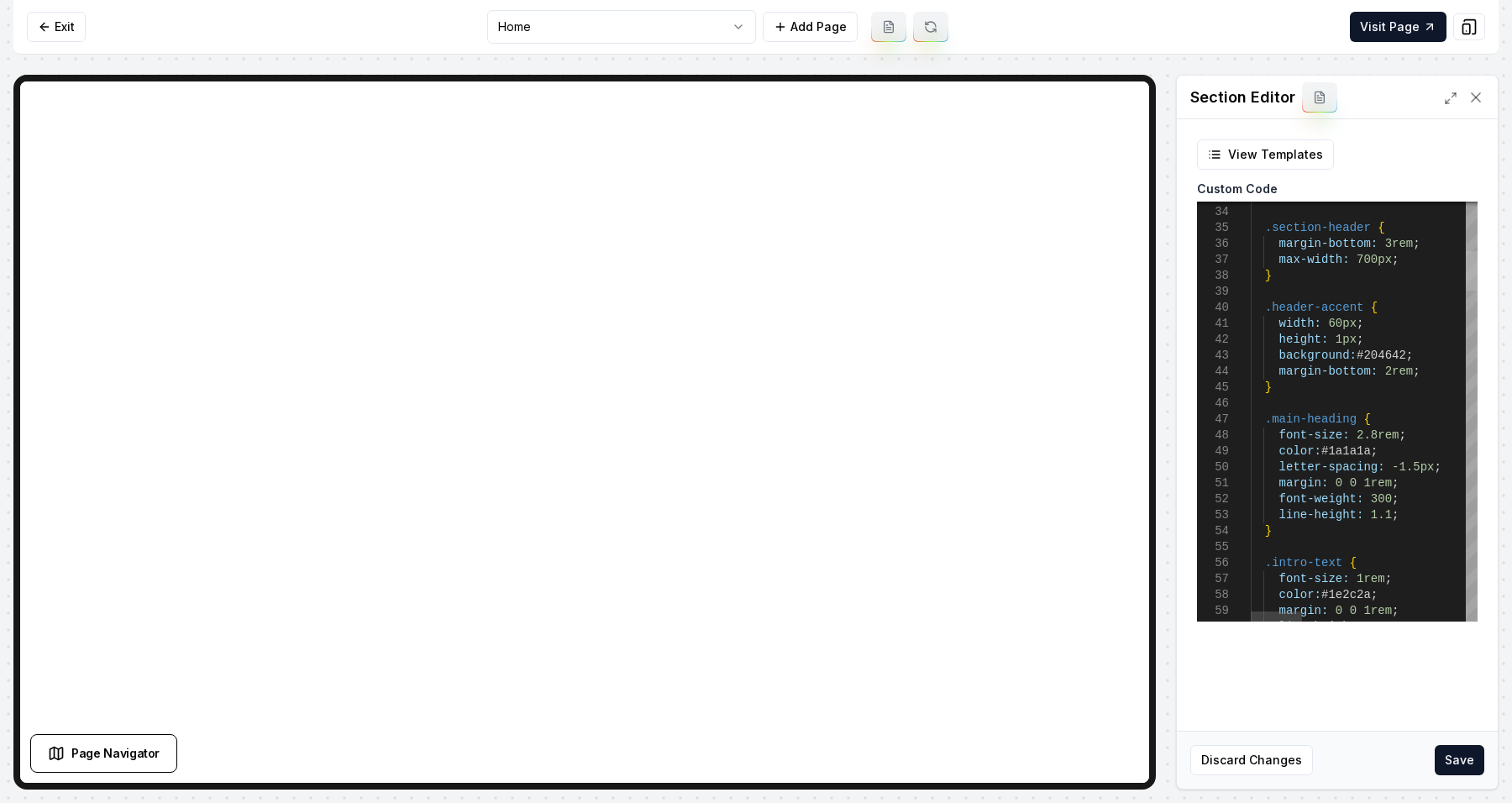click at bounding box center (1472, 270) 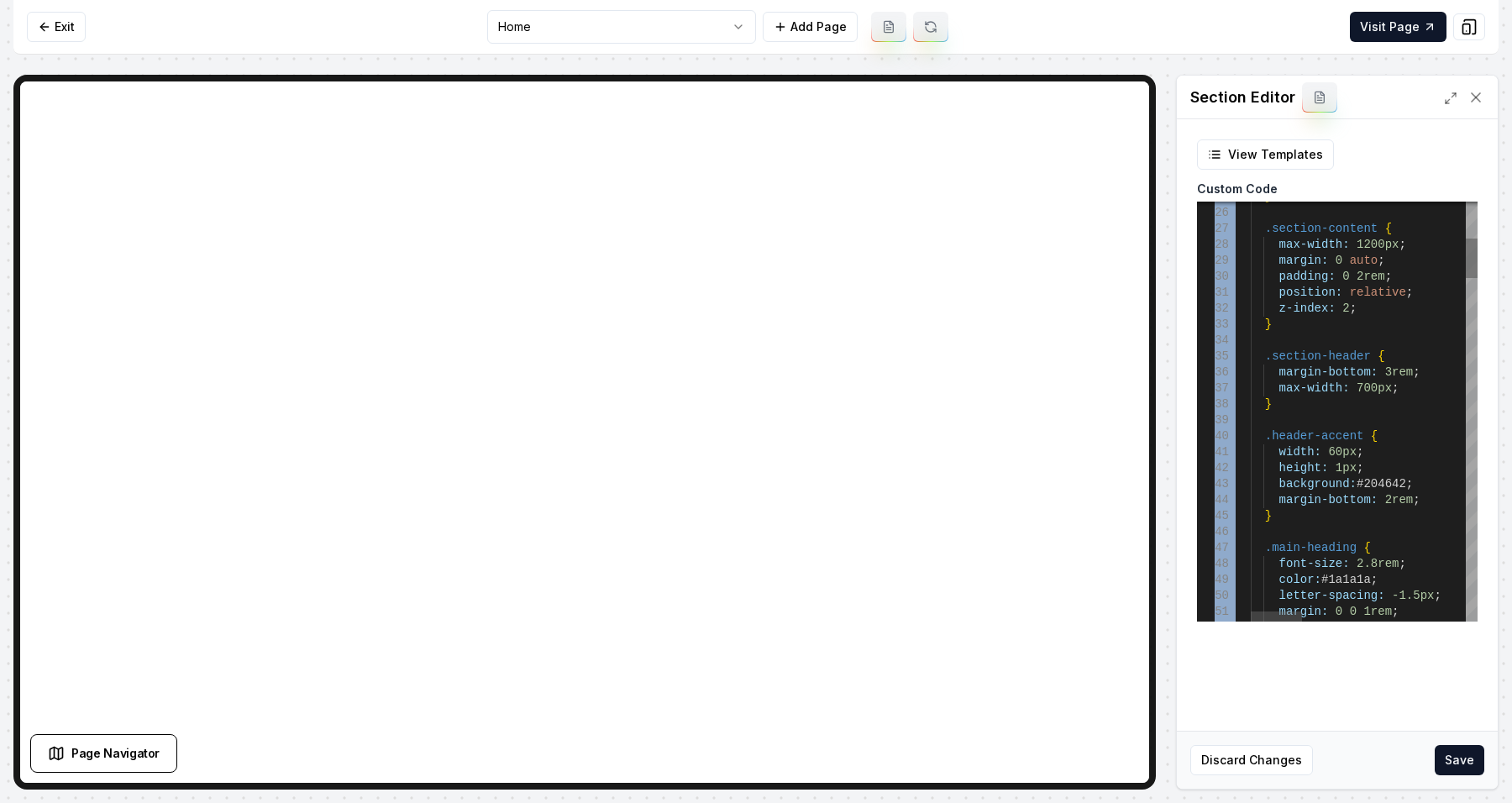 drag, startPoint x: 1480, startPoint y: 254, endPoint x: 1468, endPoint y: 261, distance: 13.892444 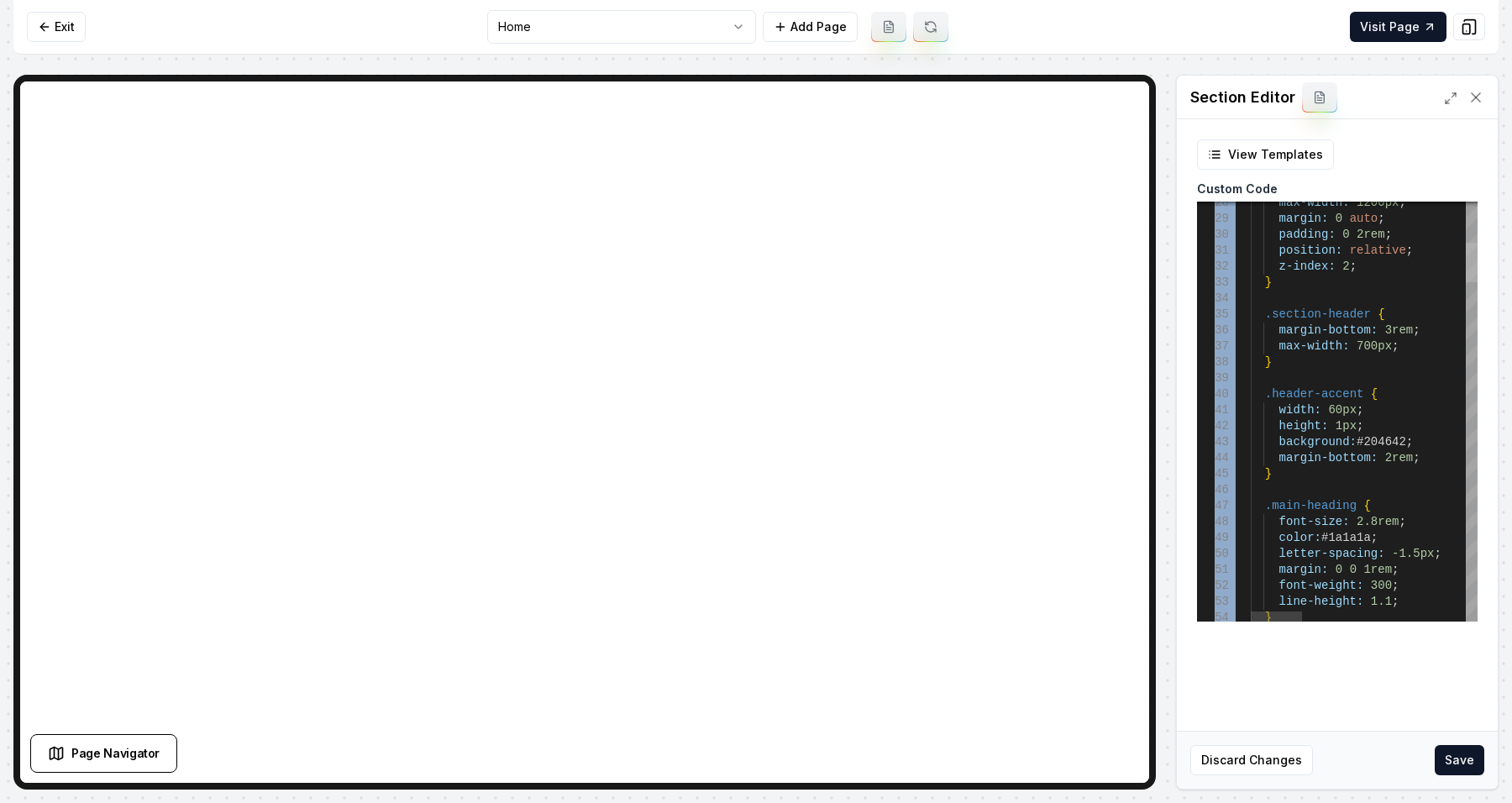 click at bounding box center [1472, 262] 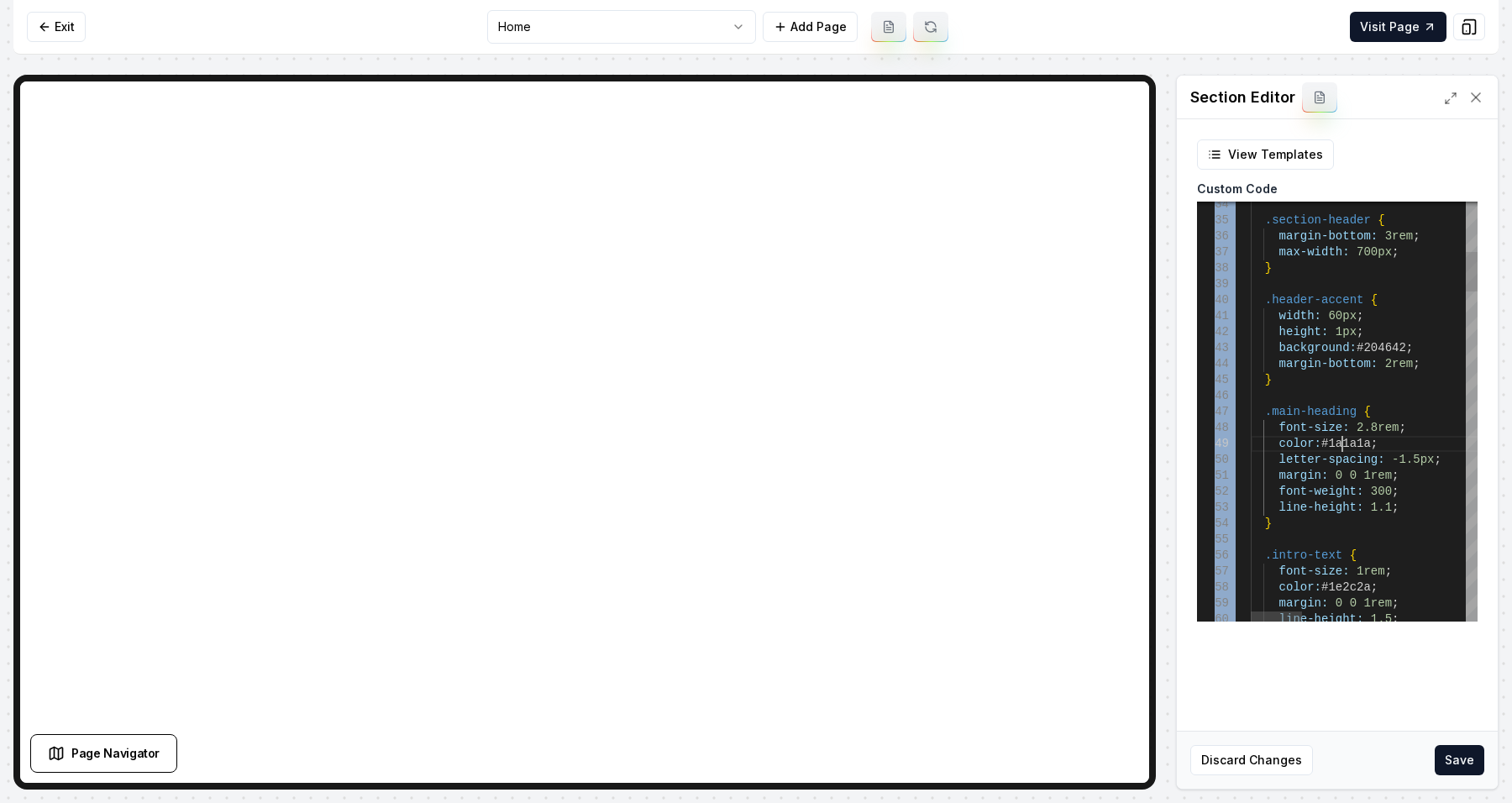 scroll, scrollTop: 0, scrollLeft: 116, axis: horizontal 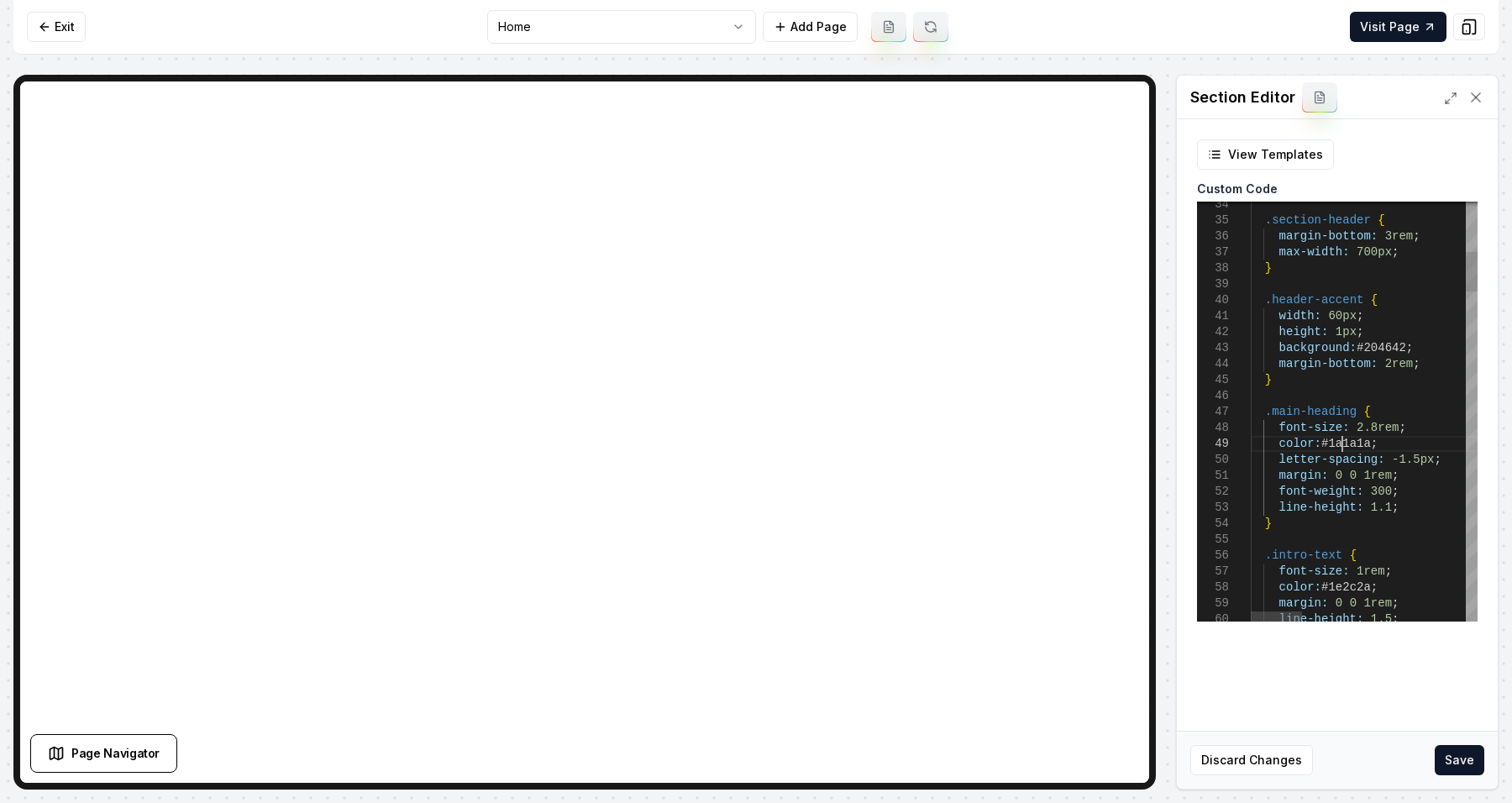 click on "font-weight:   300 ;      margin:   0   0   1rem ;      letter-spacing:   -1.5px ;      color:  #1a1a1a ;      font-size:   2.8rem ;    }    .main-heading   {      height:   1px ;      background:  #204642 ;      margin-bottom:   2rem ;      width:   60px ;    .header-accent   {    }      max-width:   700px ;      margin-bottom:   3rem ;    .section-header   {      line-height:   1.1 ;    }    .intro-text   {      font-size:   1rem ;      color:  #1e2c2a ;      margin:   0   0   1rem ;      line-height:   1.5 ;" at bounding box center [1725, 1901] 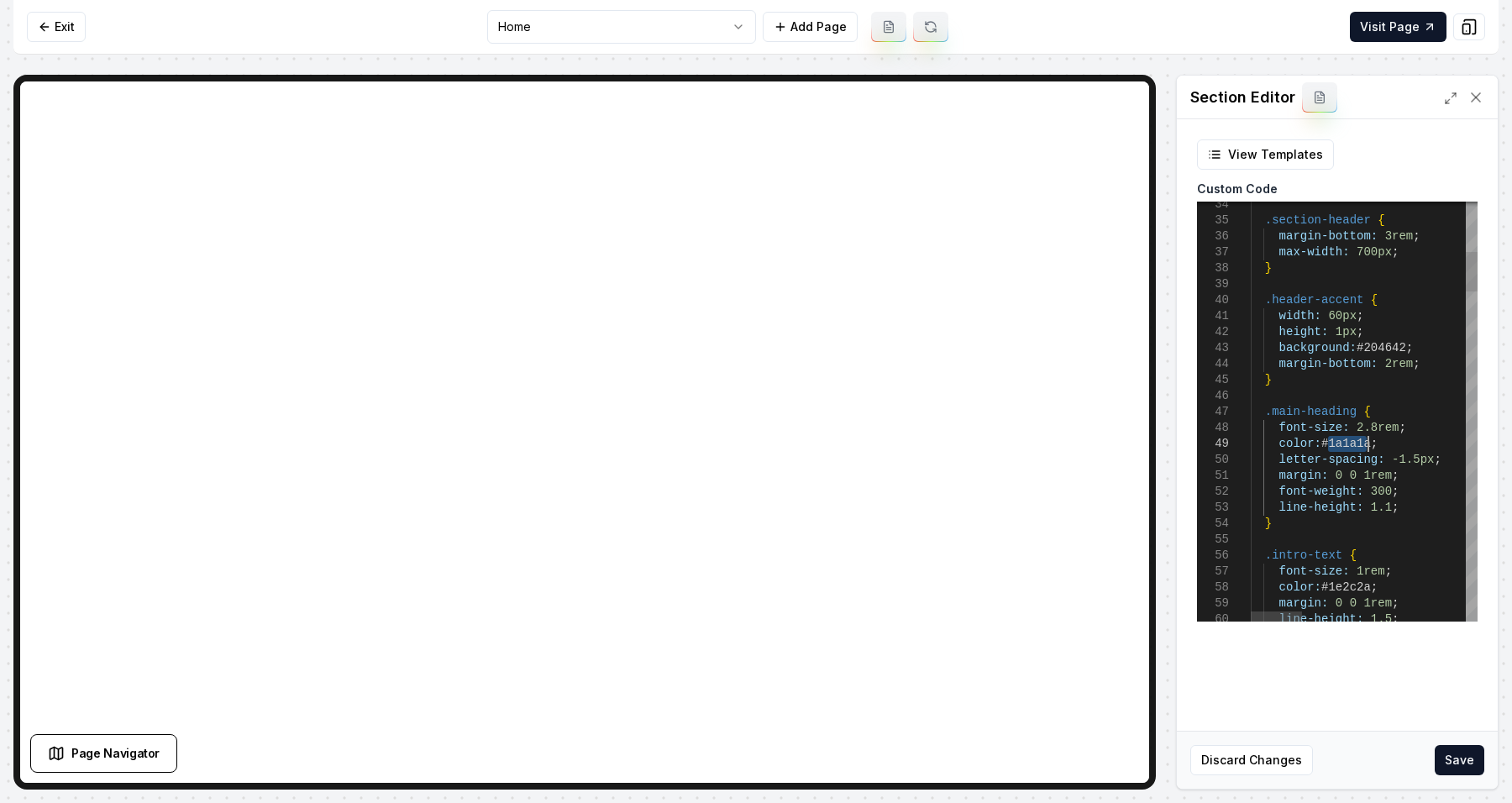 click on "font-weight:   300 ;      margin:   0   0   1rem ;      letter-spacing:   -1.5px ;      color:  #1a1a1a ;      font-size:   2.8rem ;    }    .main-heading   {      height:   1px ;      background:  #204642 ;      margin-bottom:   2rem ;      width:   60px ;    .header-accent   {    }      max-width:   700px ;      margin-bottom:   3rem ;    .section-header   {      line-height:   1.1 ;    }    .intro-text   {      font-size:   1rem ;      color:  #1e2c2a ;      margin:   0   0   1rem ;      line-height:   1.5 ;" at bounding box center [1725, 1901] 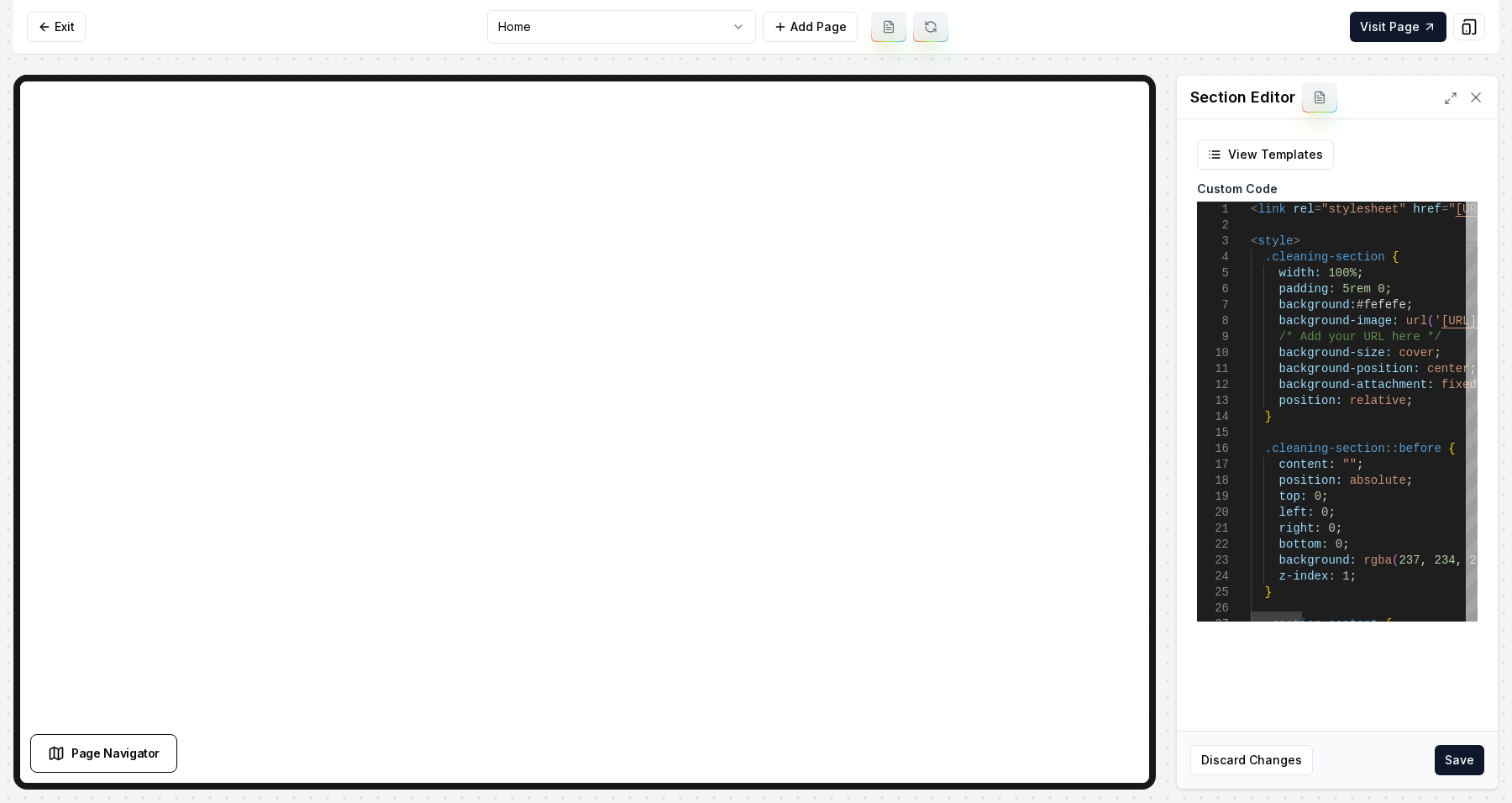 click at bounding box center (1472, 221) 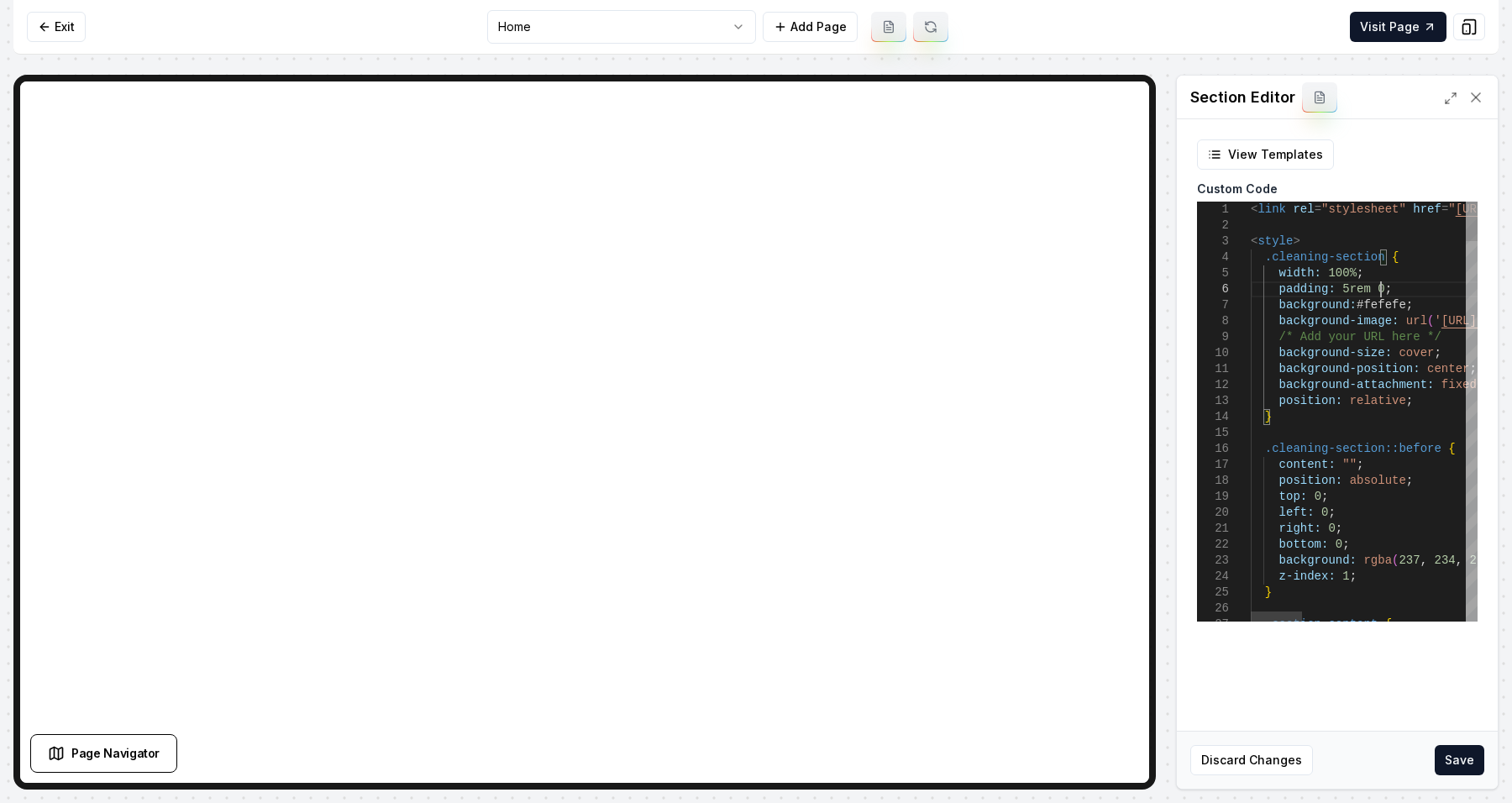 click on ".section-content   {    }      z-index:   1 ;      background:   rgba ( 237 ,   234 ,   227 ,   0.9 ) ;      bottom:   0 ;      right:   0 ;      top:   0 ;      left:   0 ;      position:   absolute ;      content:   "" ;    .cleaning-section::before   {      position:   relative ;    }      background-attachment:   fixed ;      background-position:   center ;      background-size:   cover ;      background-image:   url ( ' https://ik.imagekit.io/4wu305uo4/interior-moderno- con-articulos-para-el-hogar-comodidad-y-comodidad- en-casa.jpg ' ) ;      /* Add your URL here */      background:  #fefefe ;      padding:   5rem   0 ;      width:   100% ;    .cleaning-section   { < style > < link   rel = "stylesheet"   href = " https://cdnjs.cloudflare.com/ajax/libs/font-awesom e/6.5.1/css/all.min.css " >" at bounding box center (1725, 2433) 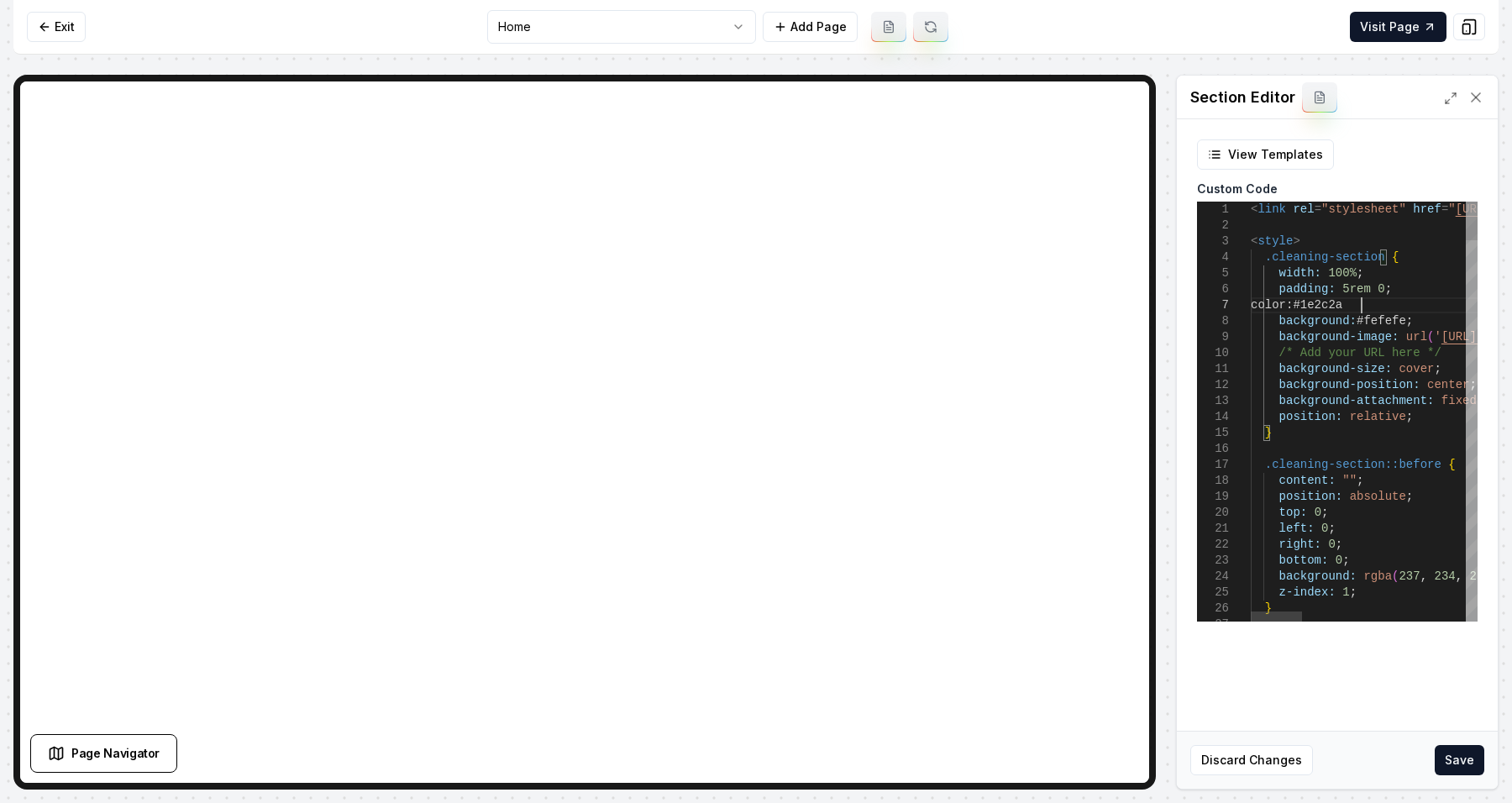 scroll, scrollTop: 96, scrollLeft: 114, axis: both 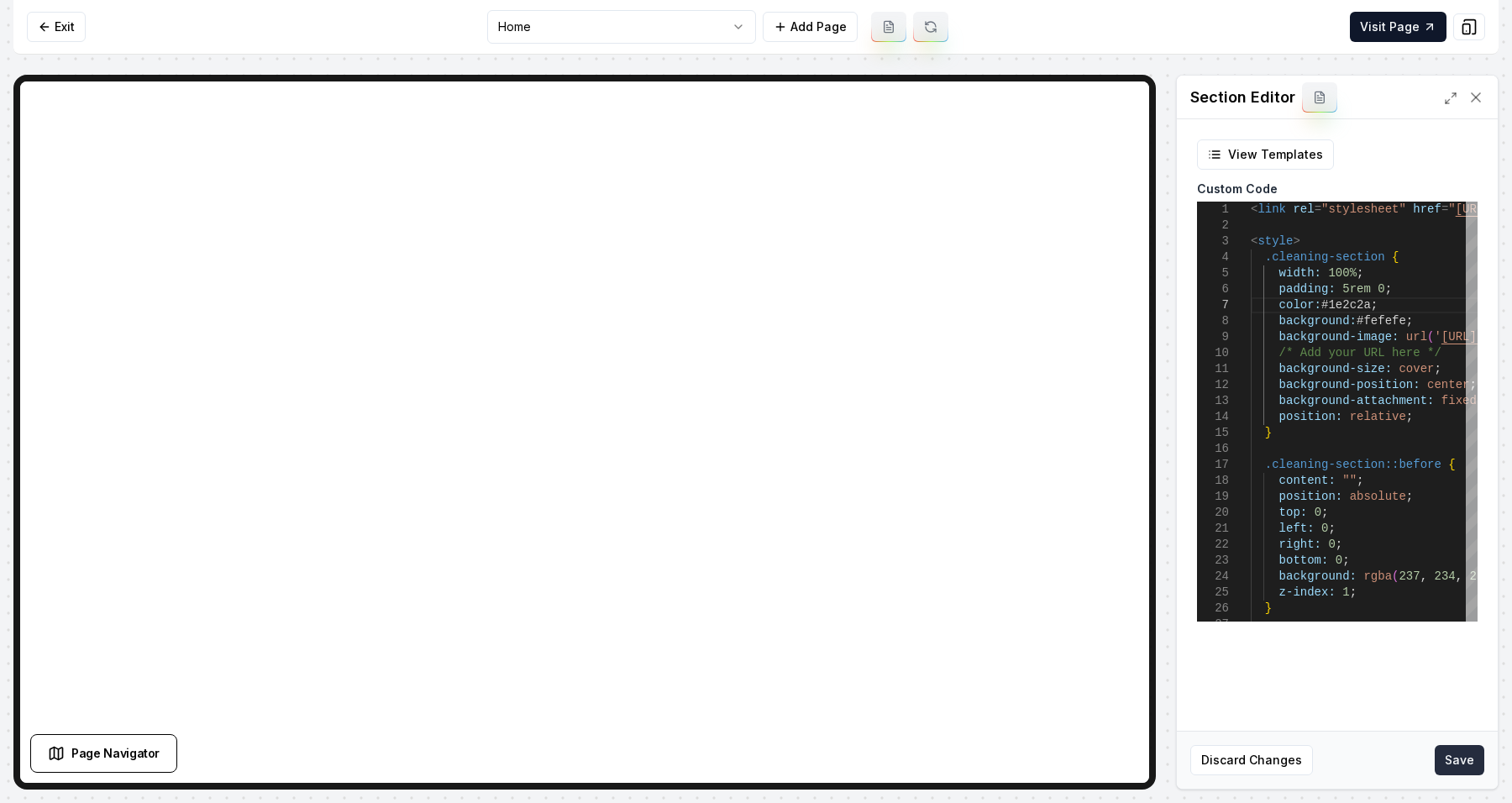 click on "Save" at bounding box center (1459, 760) 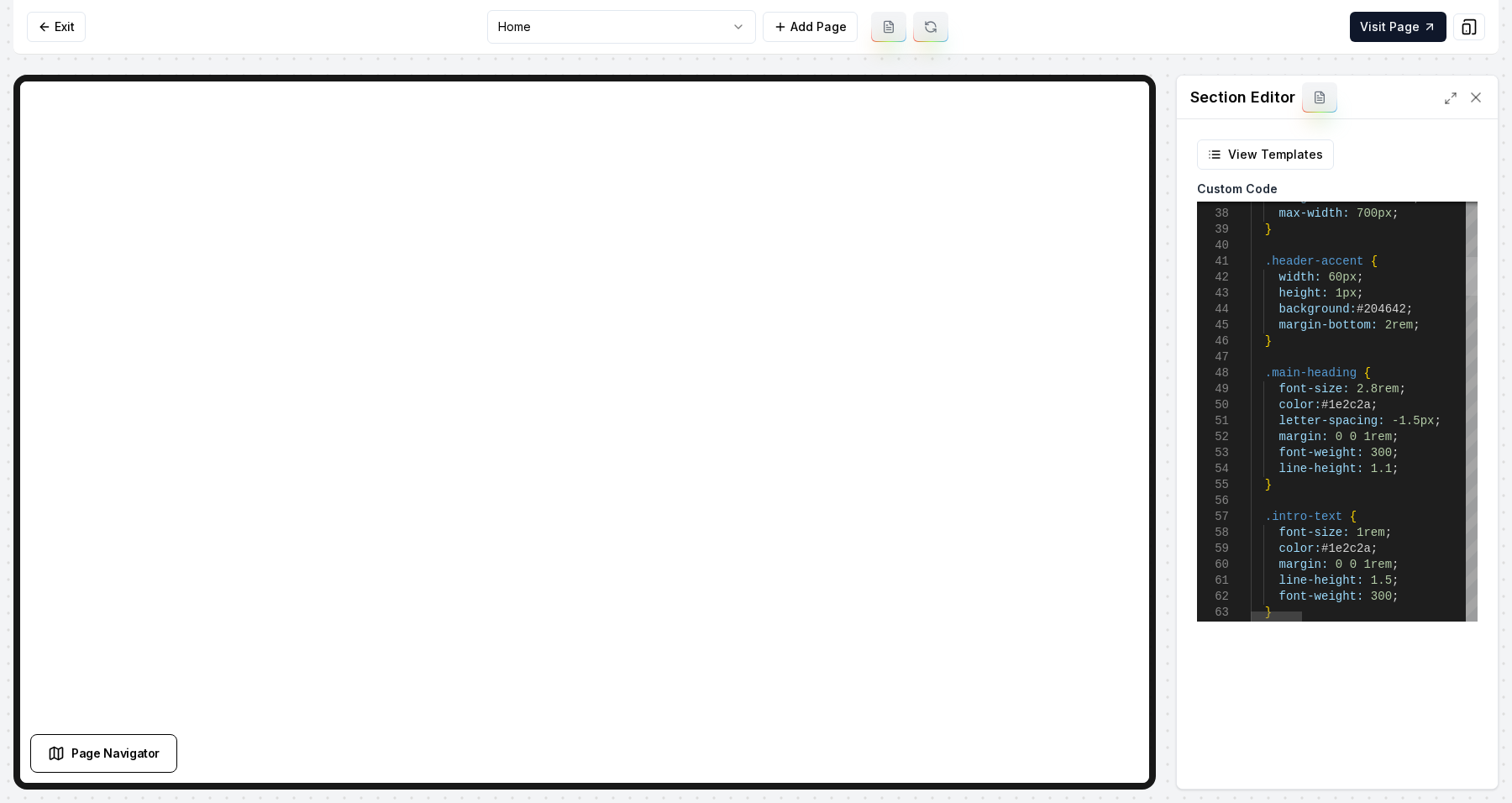 click at bounding box center [1472, 276] 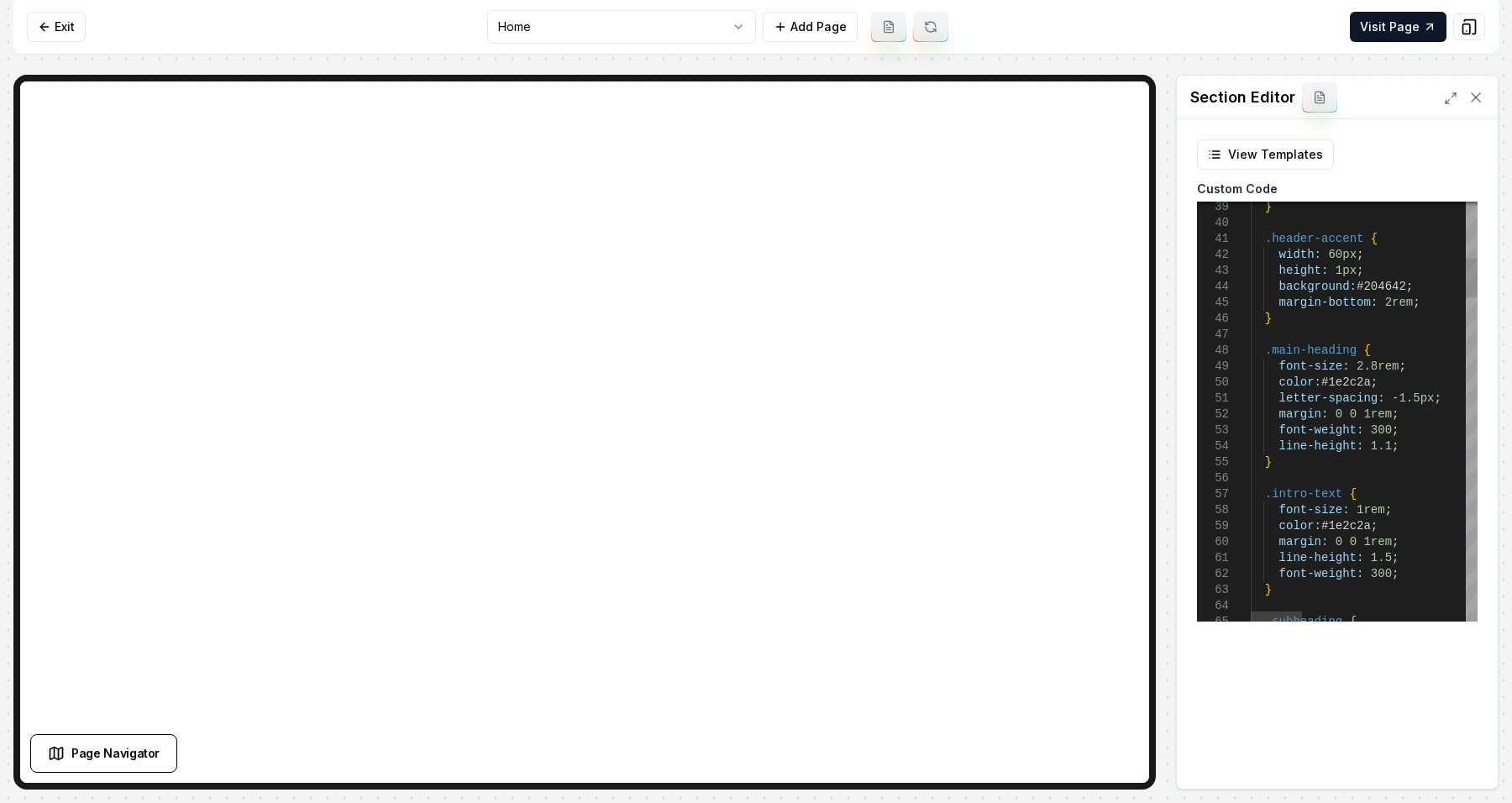 scroll, scrollTop: 96, scrollLeft: 0, axis: vertical 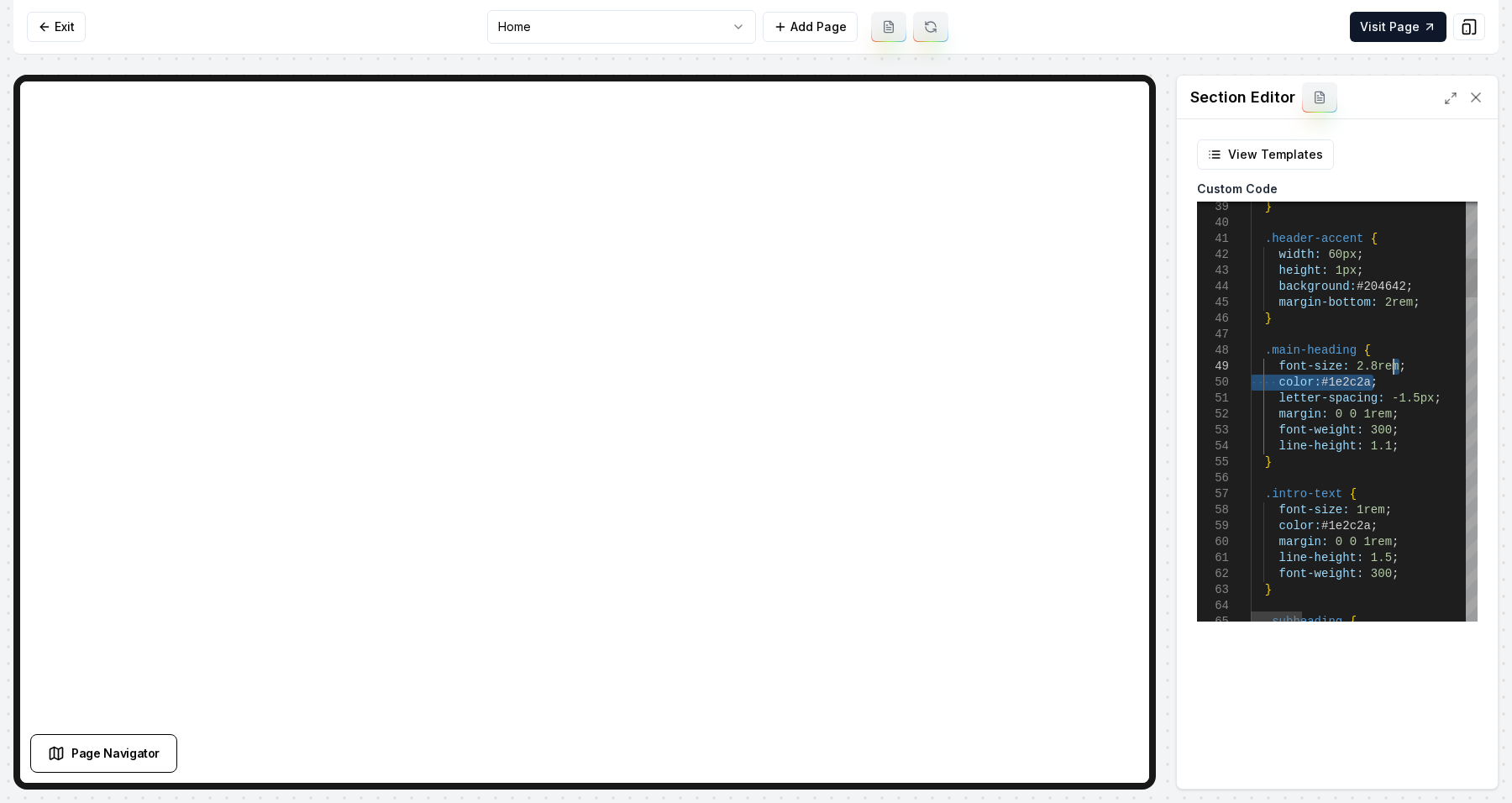 drag, startPoint x: 1416, startPoint y: 388, endPoint x: 1414, endPoint y: 370, distance: 18.11077 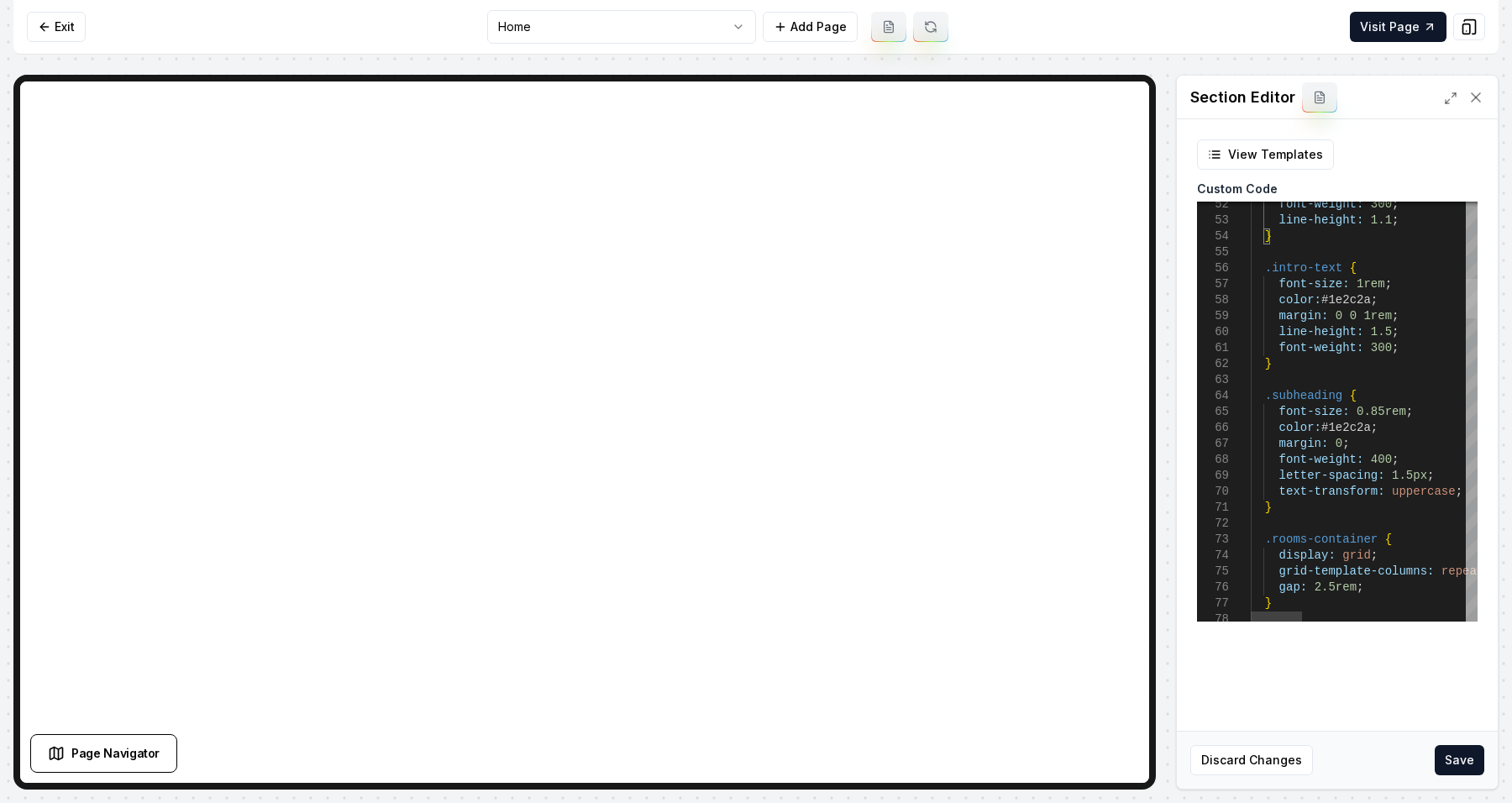 click at bounding box center (1472, 298) 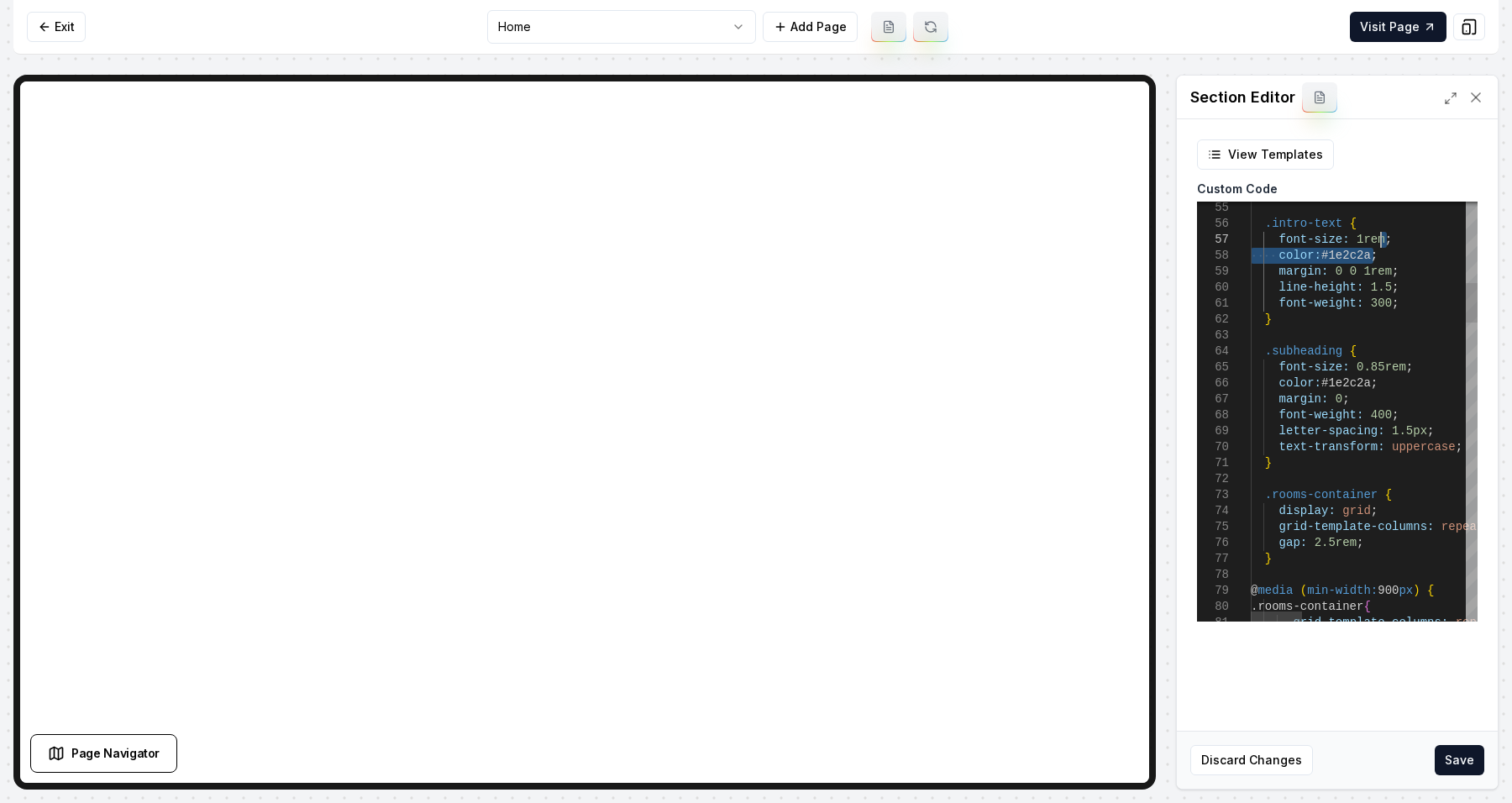 drag, startPoint x: 1402, startPoint y: 259, endPoint x: 1399, endPoint y: 244, distance: 15.297059 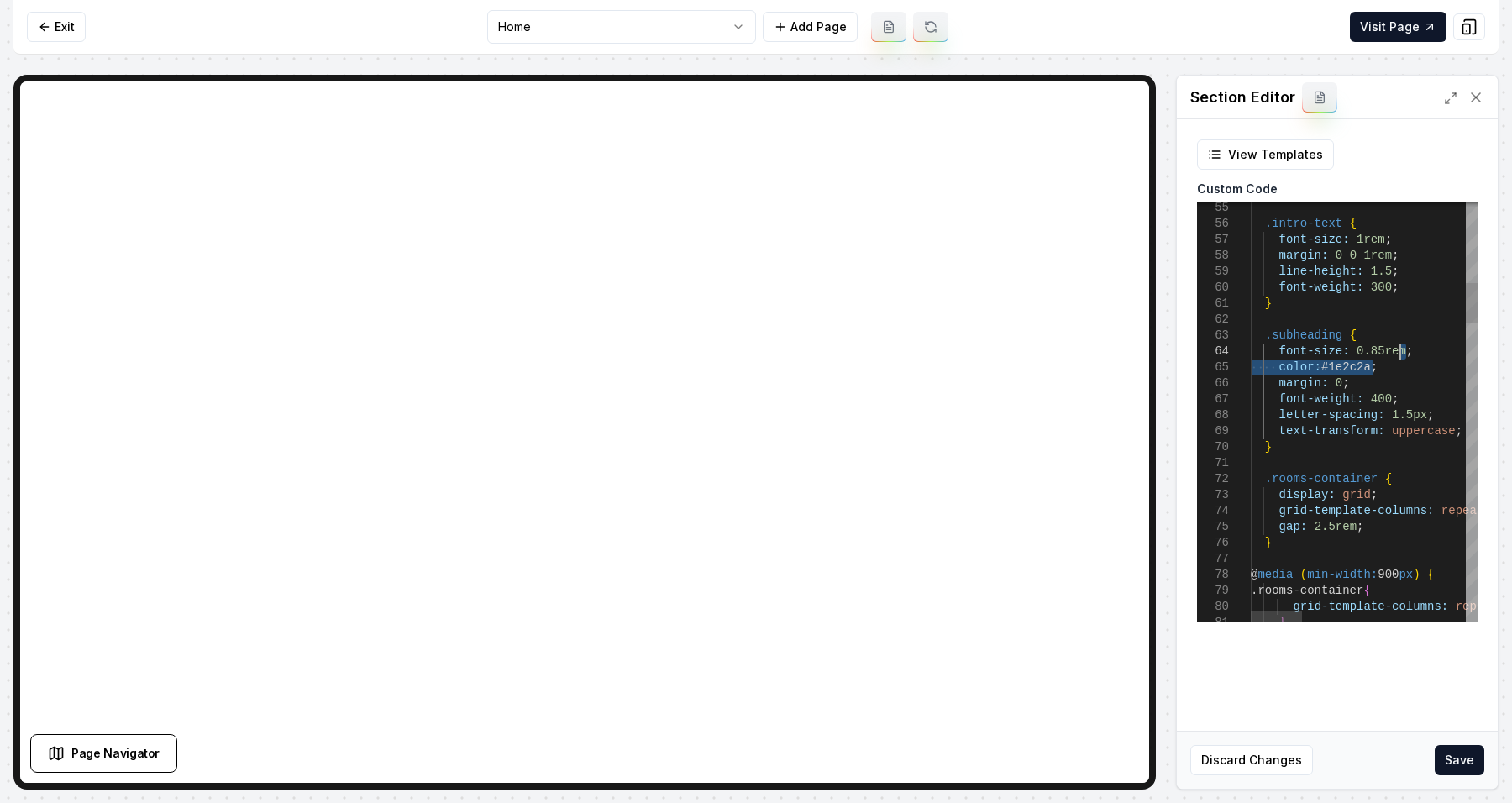 drag, startPoint x: 1408, startPoint y: 370, endPoint x: 1410, endPoint y: 354, distance: 16.124515 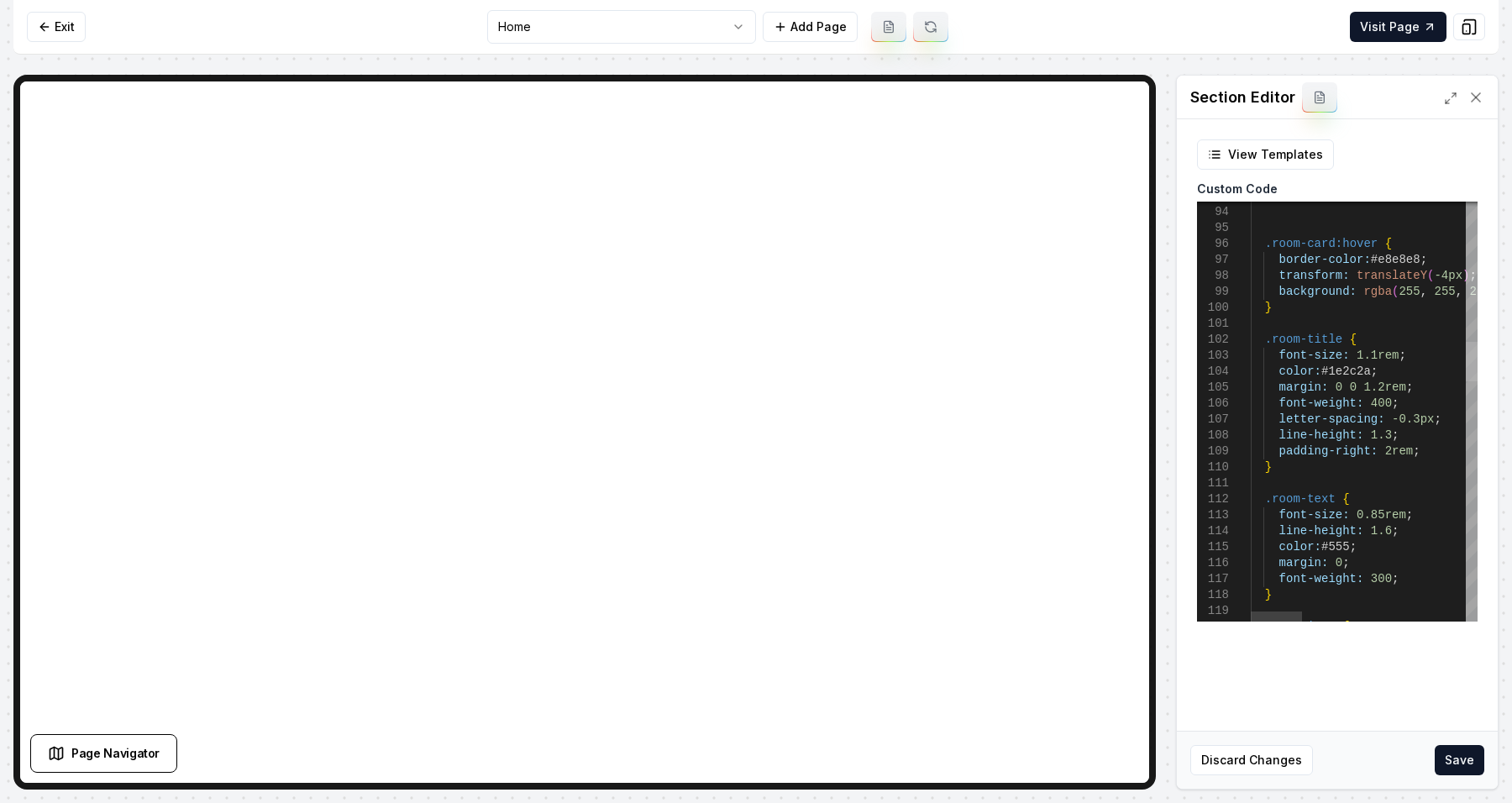 click at bounding box center (1472, 361) 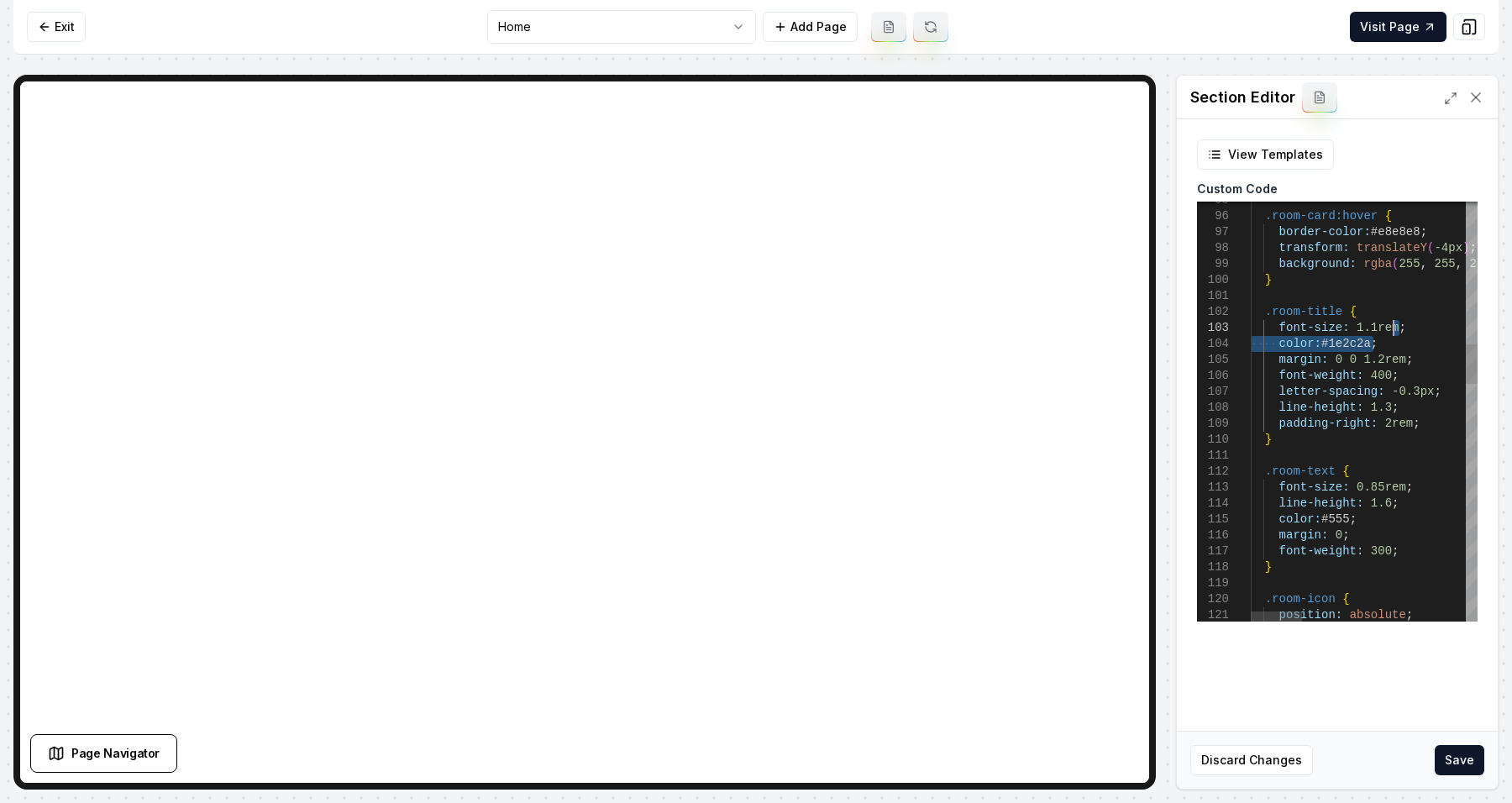 drag, startPoint x: 1438, startPoint y: 351, endPoint x: 1437, endPoint y: 330, distance: 21.023796 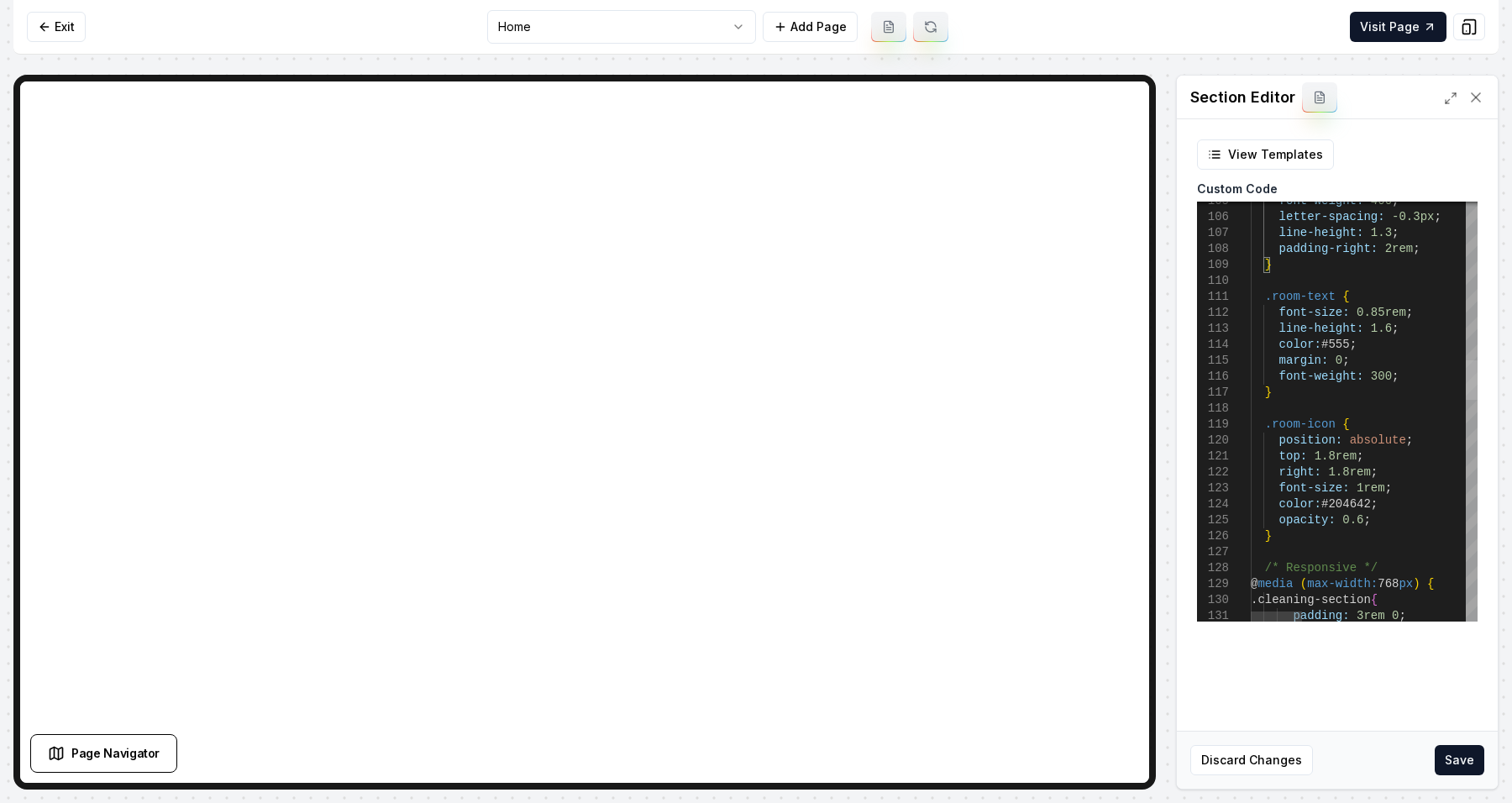 click at bounding box center [1472, 380] 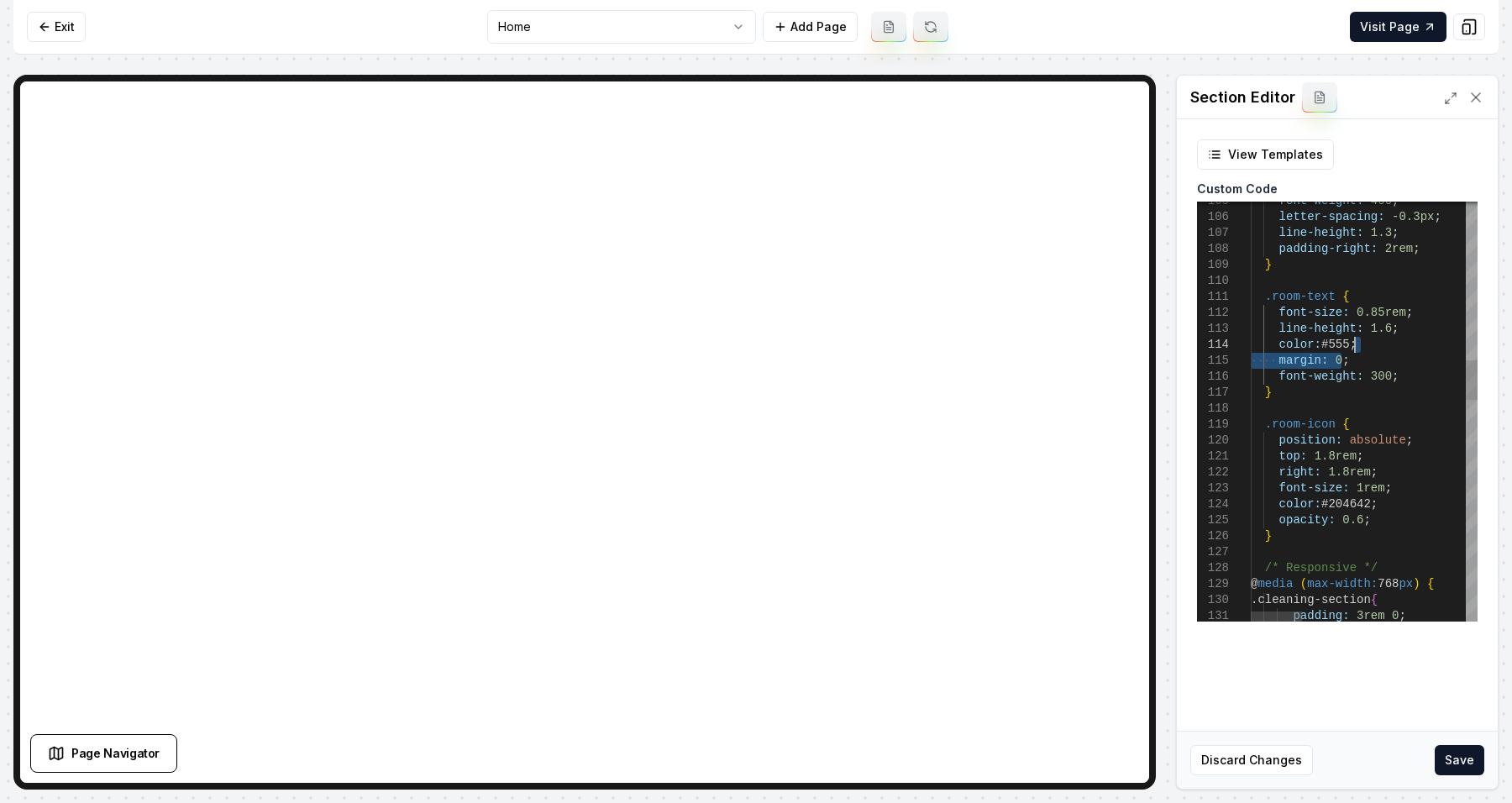 drag, startPoint x: 1418, startPoint y: 353, endPoint x: 1418, endPoint y: 343, distance: 10 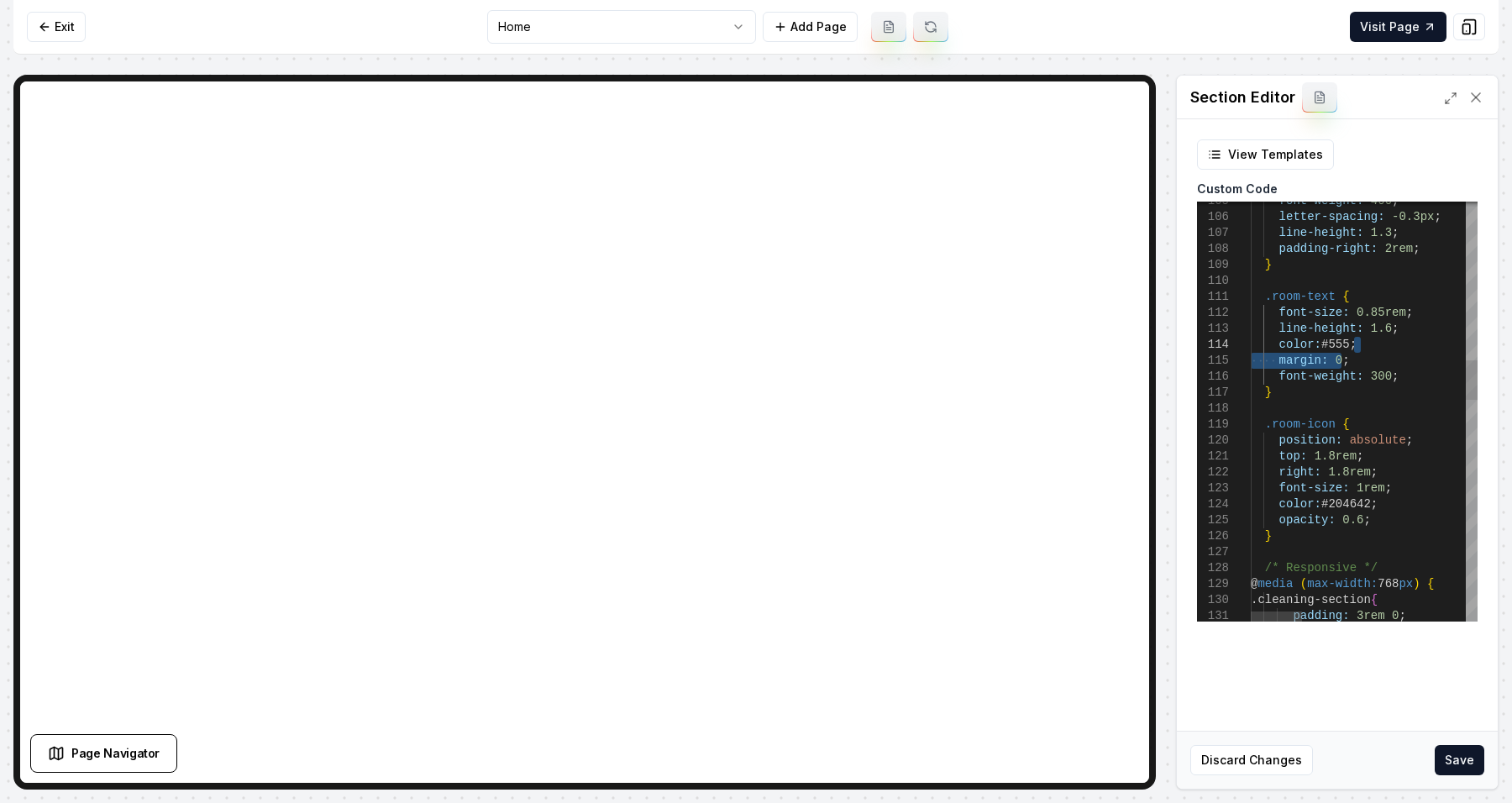 click on "font-weight:   400 ;      letter-spacing:   -0.3px ;      line-height:   1.3 ;      padding-right:   2rem ;    }    .room-text   {      font-size:   0.85rem ;      line-height:   1.6 ;      color:  #555 ;      margin:   0 ;      font-weight:   300 ;    }    .room-icon   {      position:   absolute ;      top:   1.8rem ;      right:   1.8rem ;      font-size:   1rem ;      color:  #204642 ;      opacity:   0.6 ;    }    /* Responsive */   @ media   ( max-width:  768 px )   {     .cleaning-section  {        padding:   3rem   0 ;" at bounding box center [1725, 741] 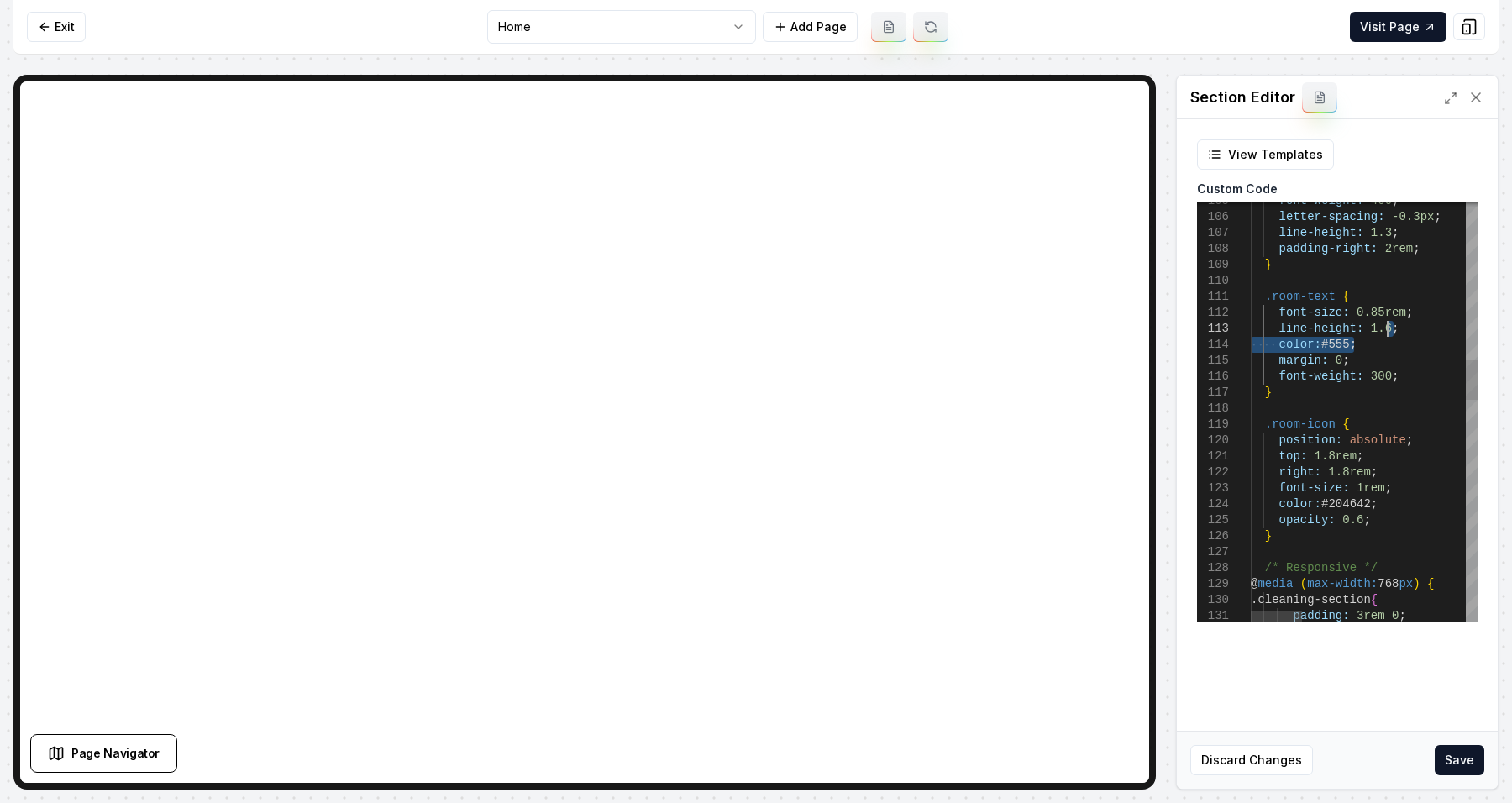 drag, startPoint x: 1418, startPoint y: 343, endPoint x: 1418, endPoint y: 333, distance: 10 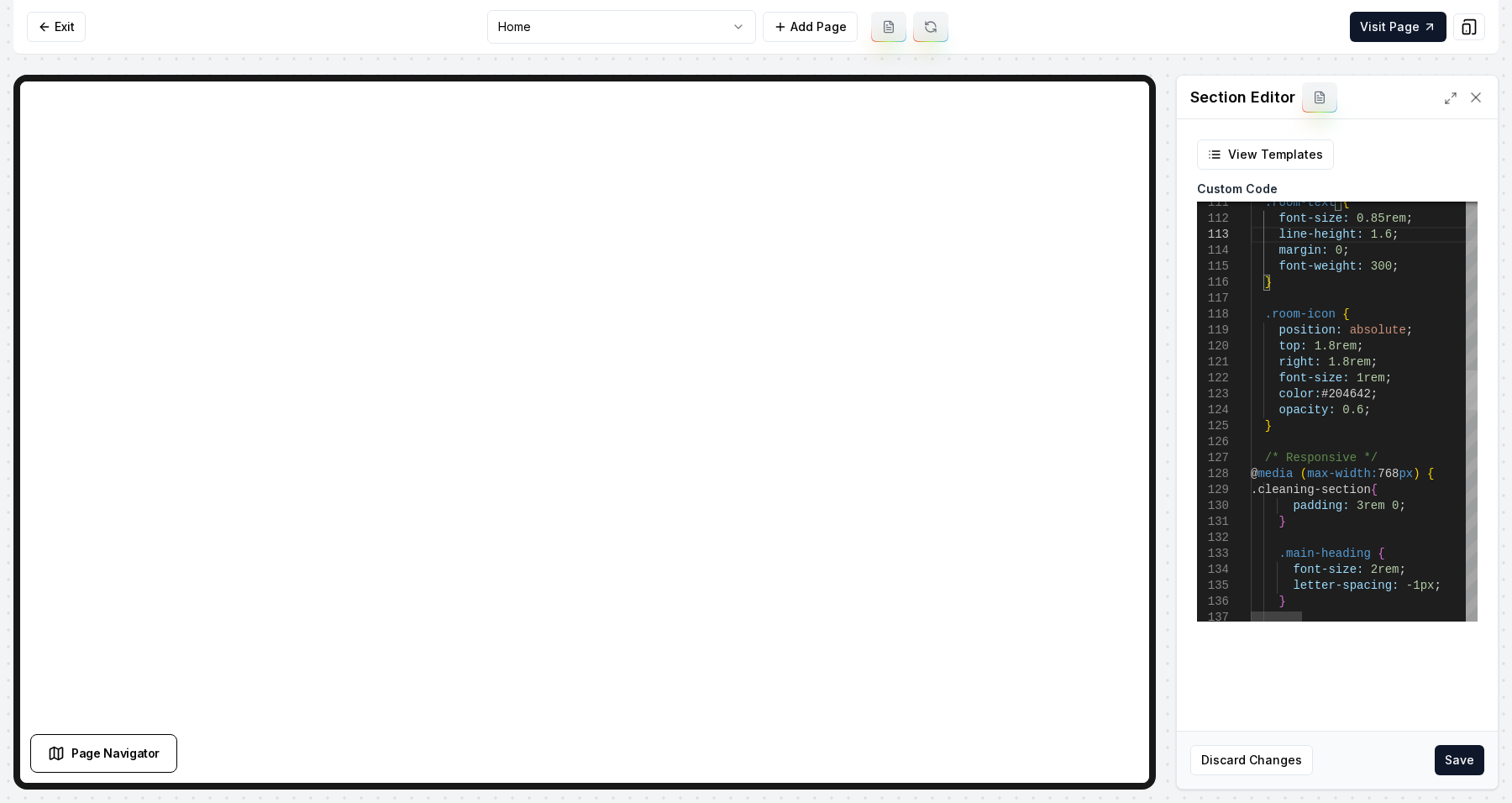 click at bounding box center (1472, 390) 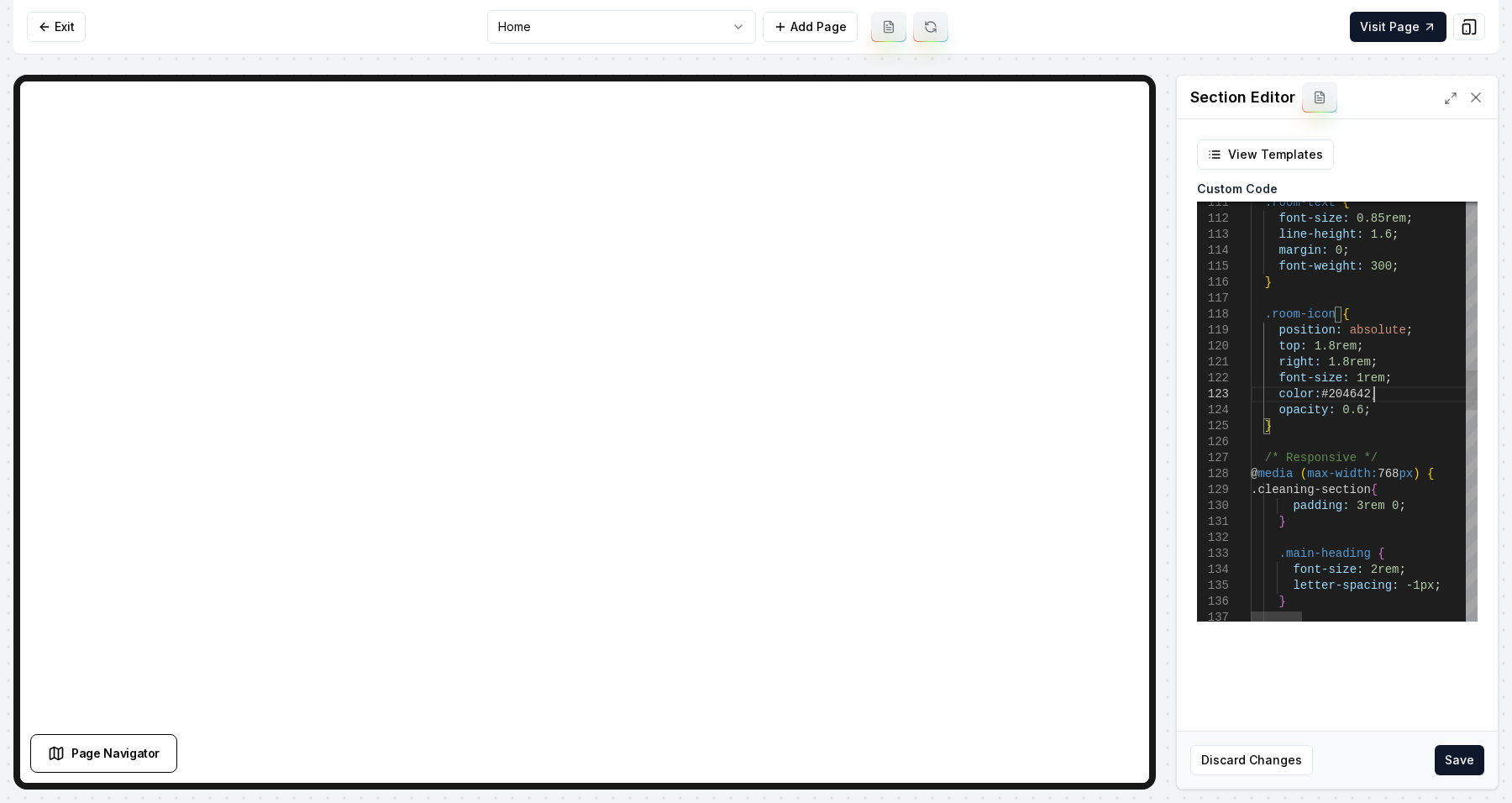 click on ".room-text   {      font-size:   0.85rem ;      line-height:   1.6 ;      margin:   0 ;      font-weight:   300 ;    }    .room-icon   {      position:   absolute ;      top:   1.8rem ;      right:   1.8rem ;      font-size:   1rem ;      color:  #204642 ;      opacity:   0.6 ;    }    /* Responsive */   @ media   ( max-width:  768 px )   {     .cleaning-section  {        padding:   3rem   0 ;      }      .main-heading   {        font-size:   2rem ;        letter-spacing:   -1px ;      }" at bounding box center (1725, 638) 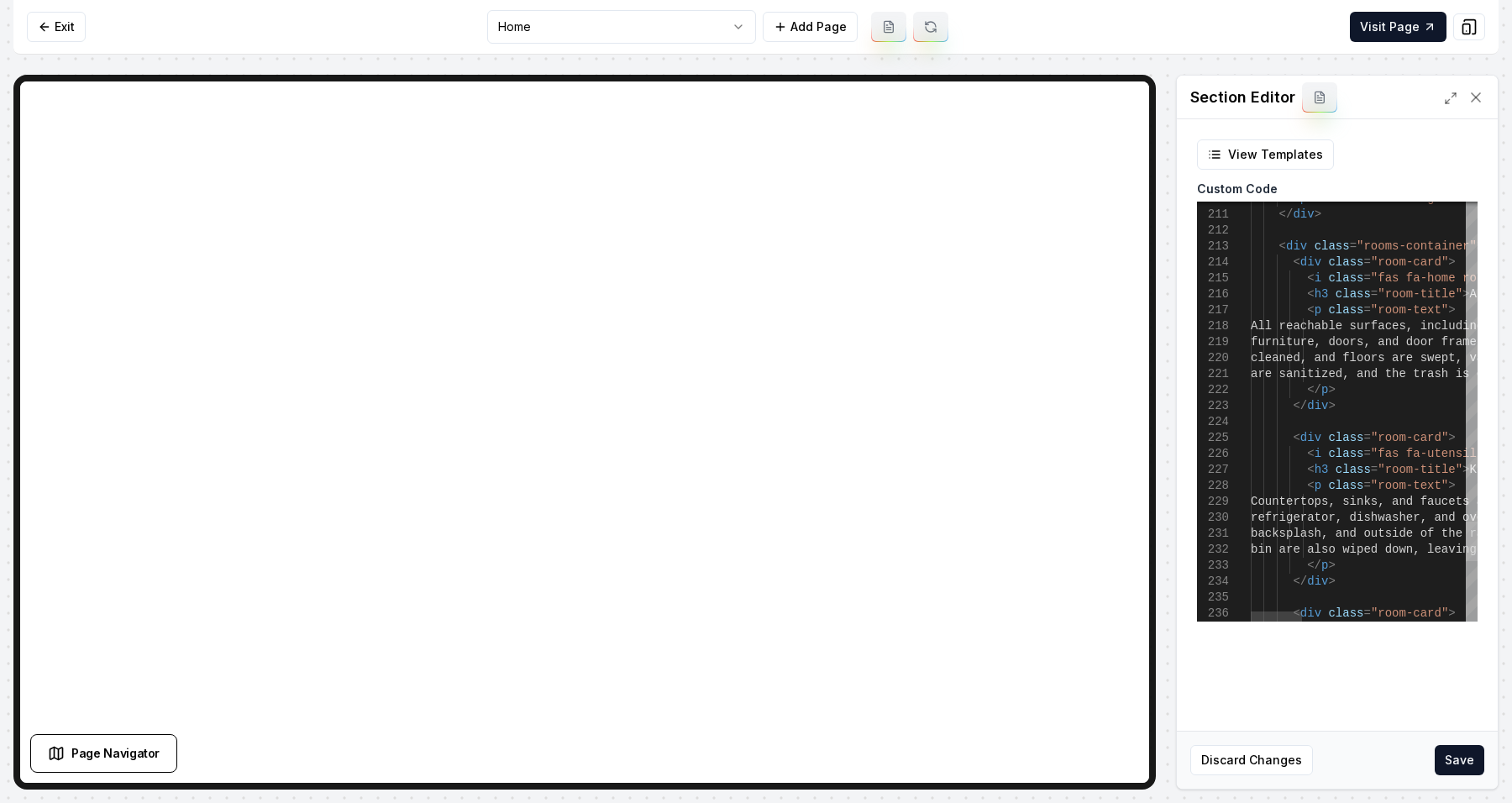 click at bounding box center (1472, 541) 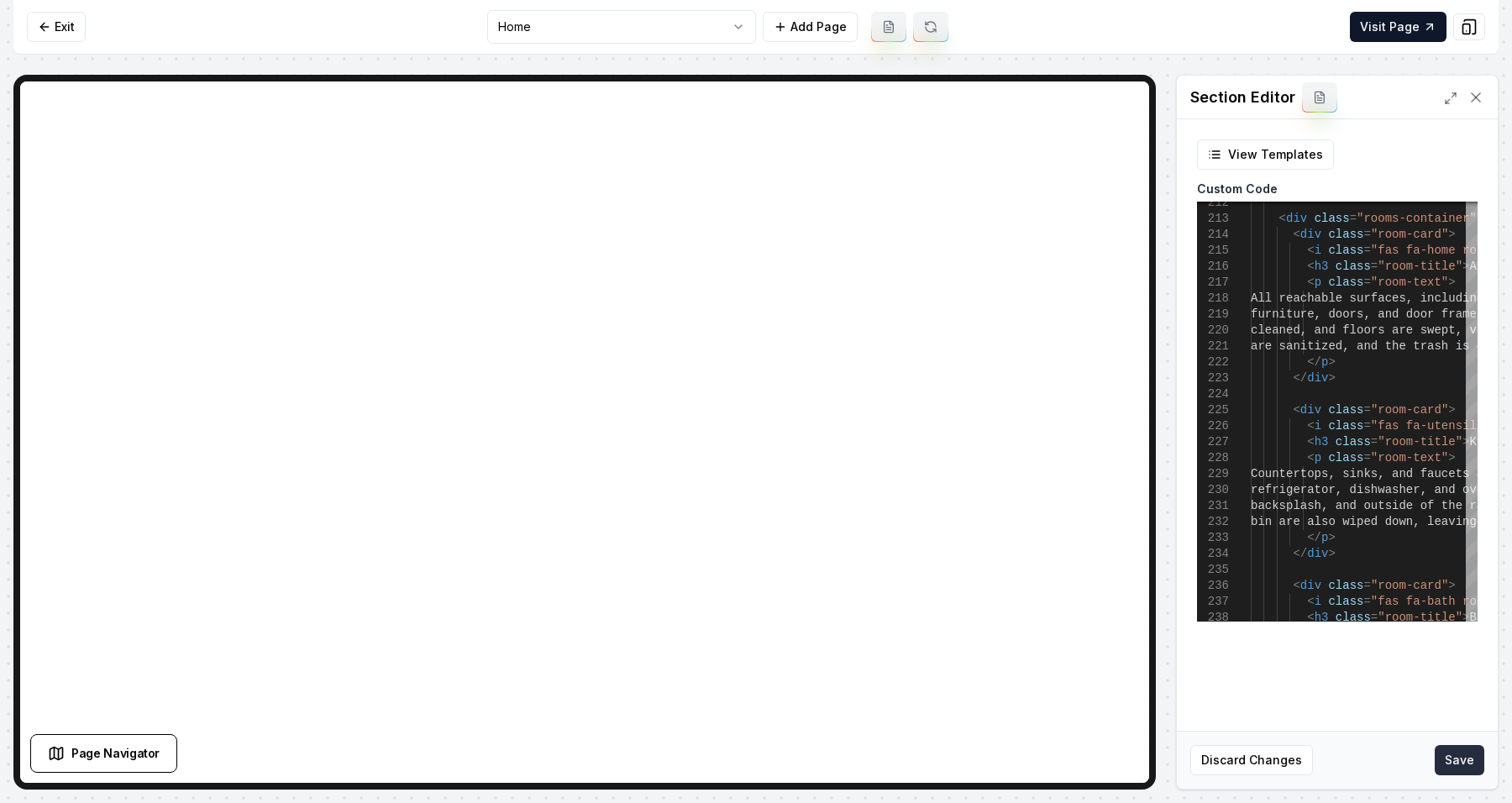 click on "Save" at bounding box center [1459, 760] 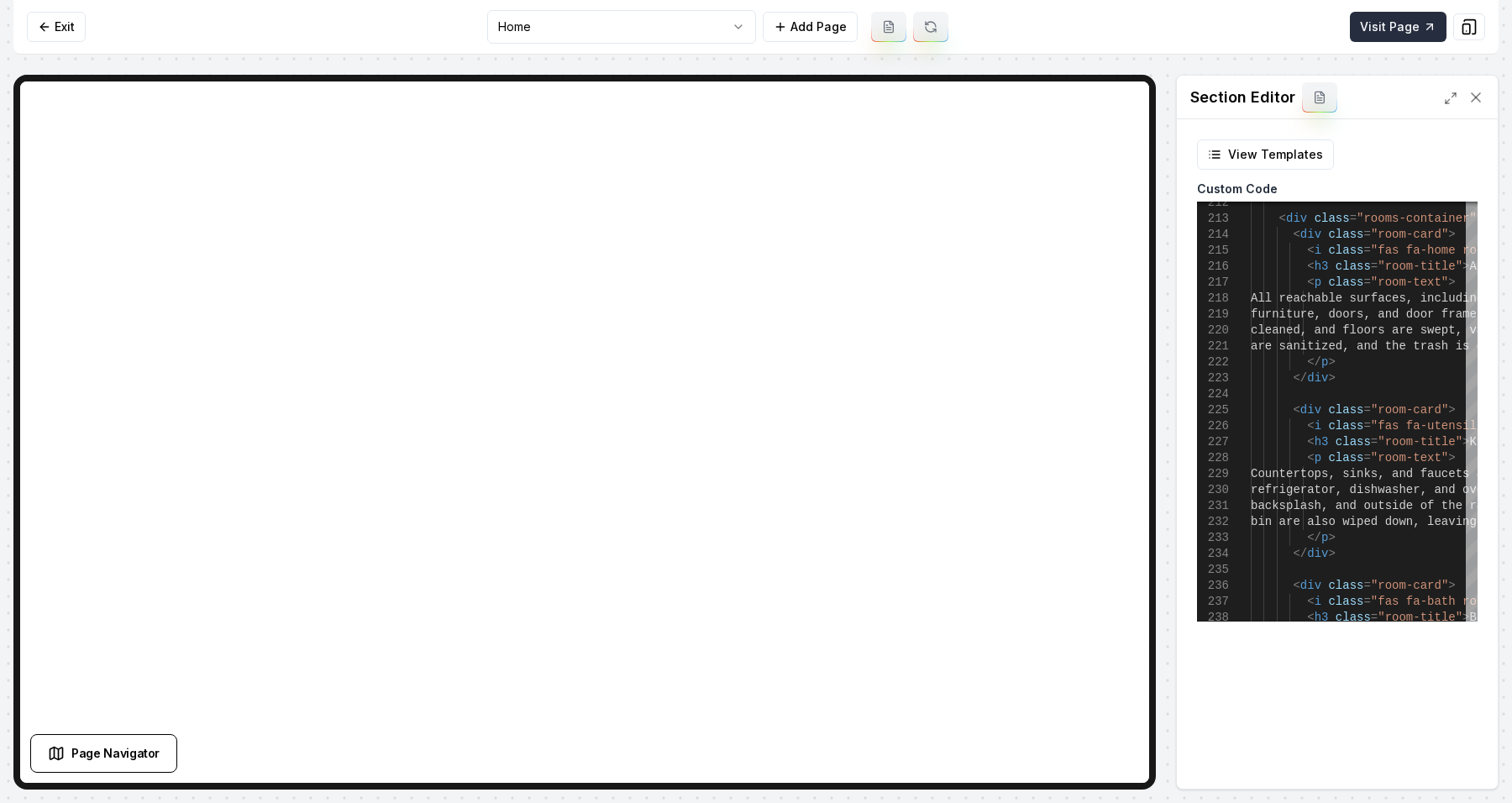 click on "Visit Page" at bounding box center [1398, 27] 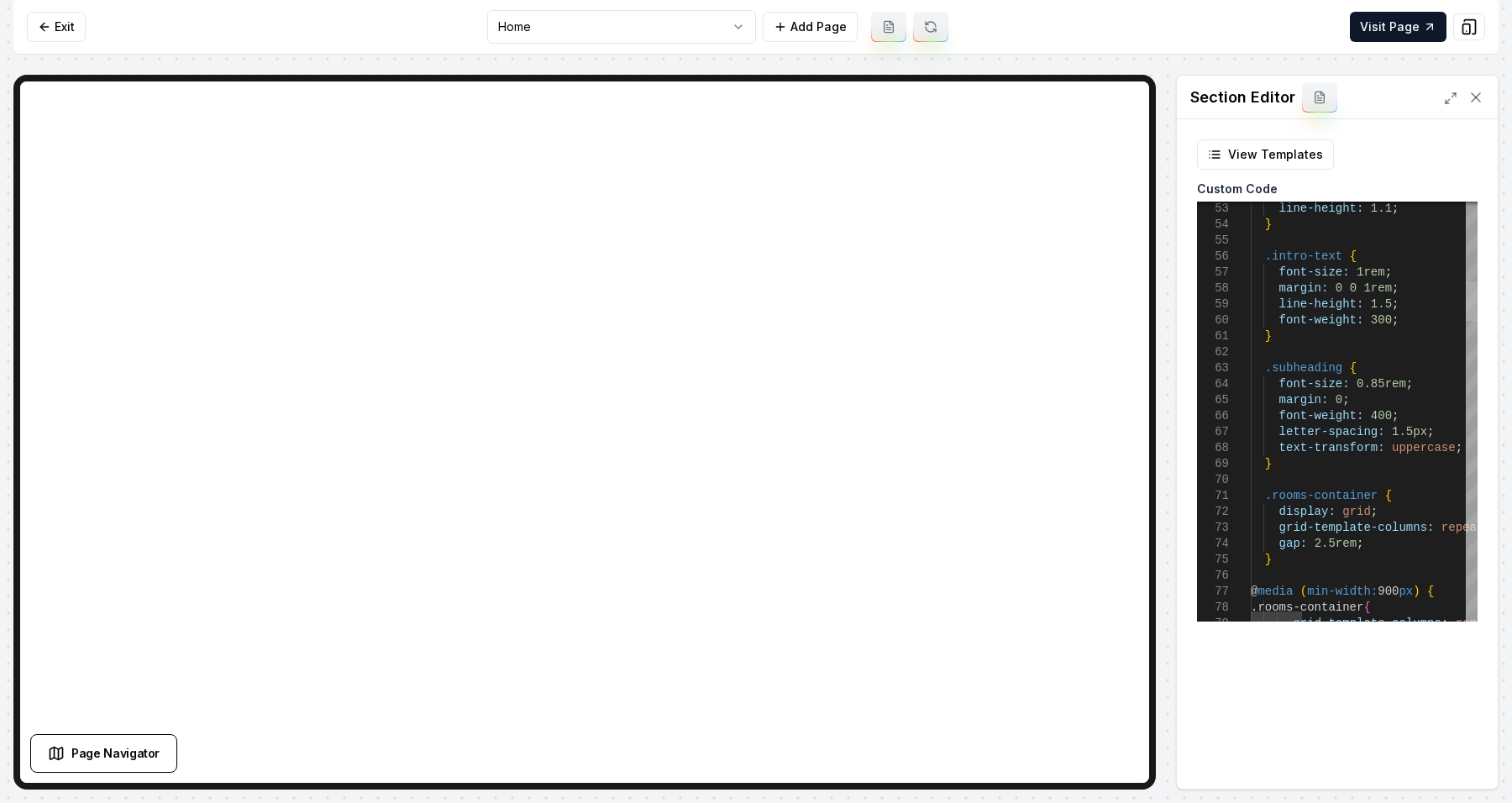 click at bounding box center [1472, 301] 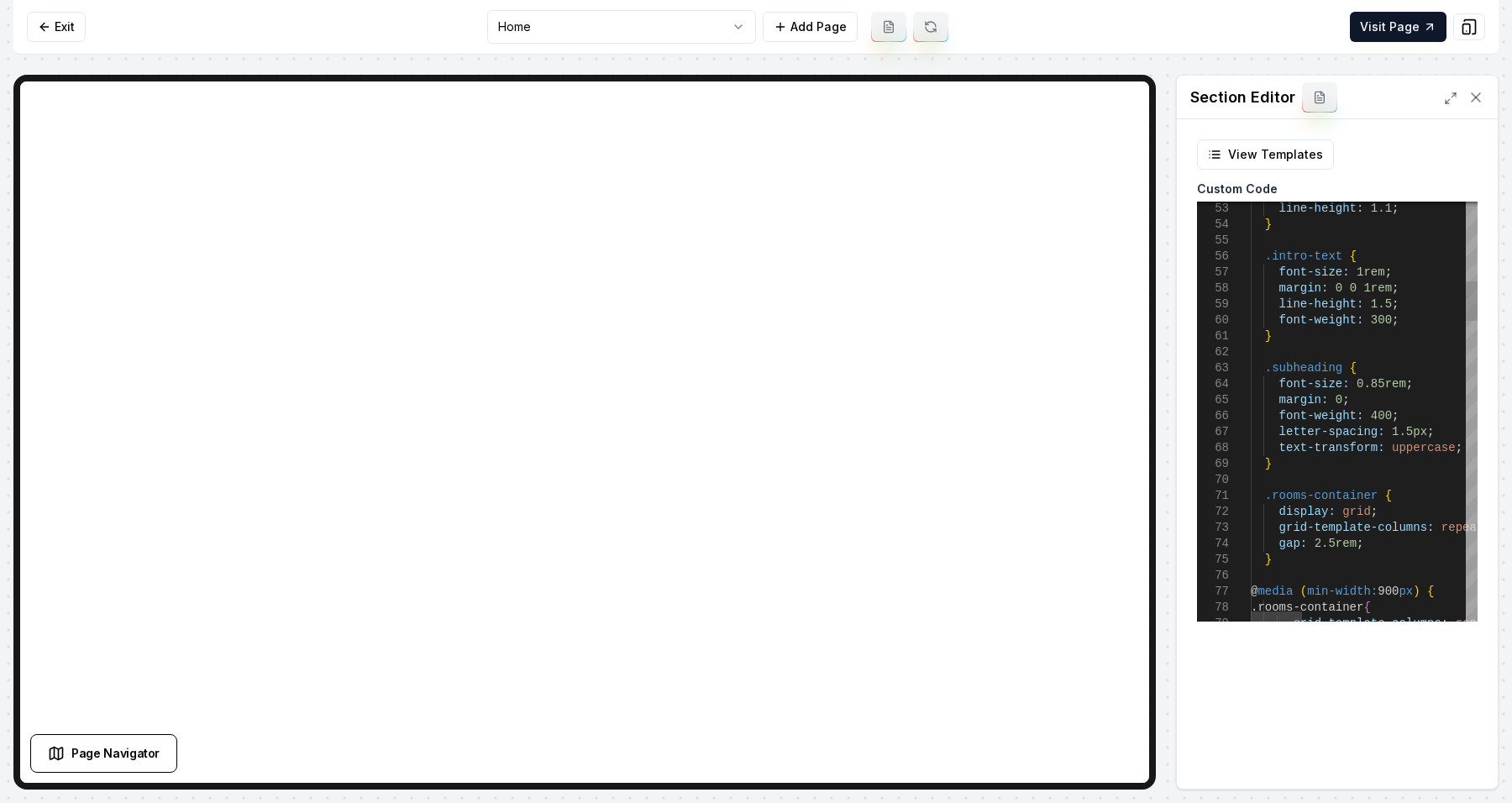 scroll, scrollTop: 96, scrollLeft: 122, axis: both 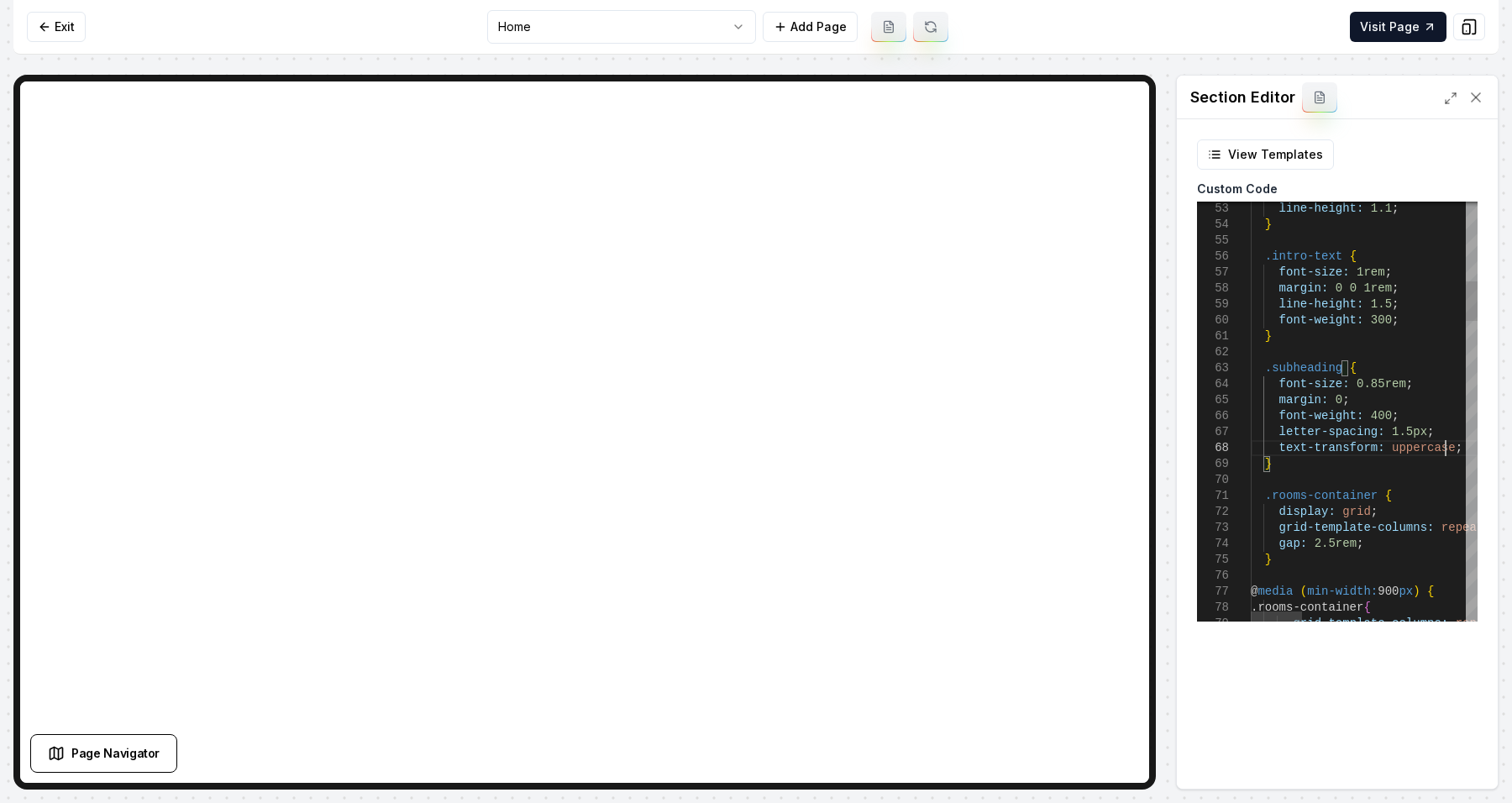 click on "text-transform:   uppercase ;    }    .rooms-container   {      display:   grid ;      grid-template-columns:   repeat ( auto-fit ,   minmax ( 300px ,   1fr ) ) ;      gap:   2.5rem ;      margin:   0 ;      font-weight:   400 ;      letter-spacing:   1.5px ;      font-size:   0.85rem ;    .subheading   {    }      font-weight:   300 ;      margin:   0   0   1rem ;      line-height:   1.5 ;    .intro-text   {      font-size:   1rem ;      line-height:   1.1 ;    }    }   @ media   ( min-width:  900 px )   {     .rooms-container  {        grid-template-columns:   repeat ( 3 ,   1fr ) ;" at bounding box center [1725, 1570] 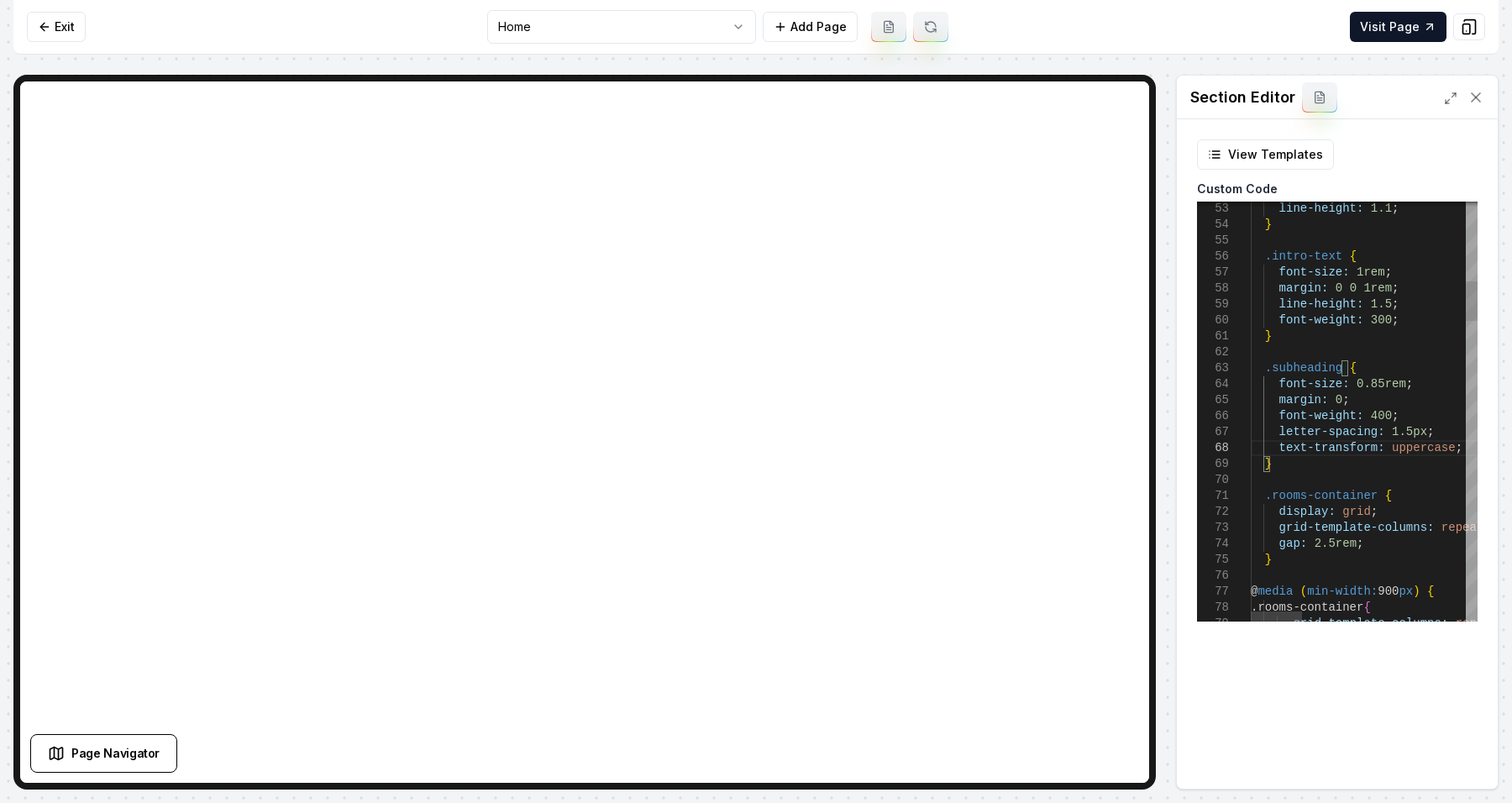 click on "text-transform:   uppercase ;    }    .rooms-container   {      display:   grid ;      grid-template-columns:   repeat ( auto-fit ,   minmax ( 300px ,   1fr ) ) ;      gap:   2.5rem ;      margin:   0 ;      font-weight:   400 ;      letter-spacing:   1.5px ;      font-size:   0.85rem ;    .subheading   {    }      font-weight:   300 ;      margin:   0   0   1rem ;      line-height:   1.5 ;    .intro-text   {      font-size:   1rem ;      line-height:   1.1 ;    }    }   @ media   ( min-width:  900 px )   {     .rooms-container  {        grid-template-columns:   repeat ( 3 ,   1fr ) ;" at bounding box center [1725, 1570] 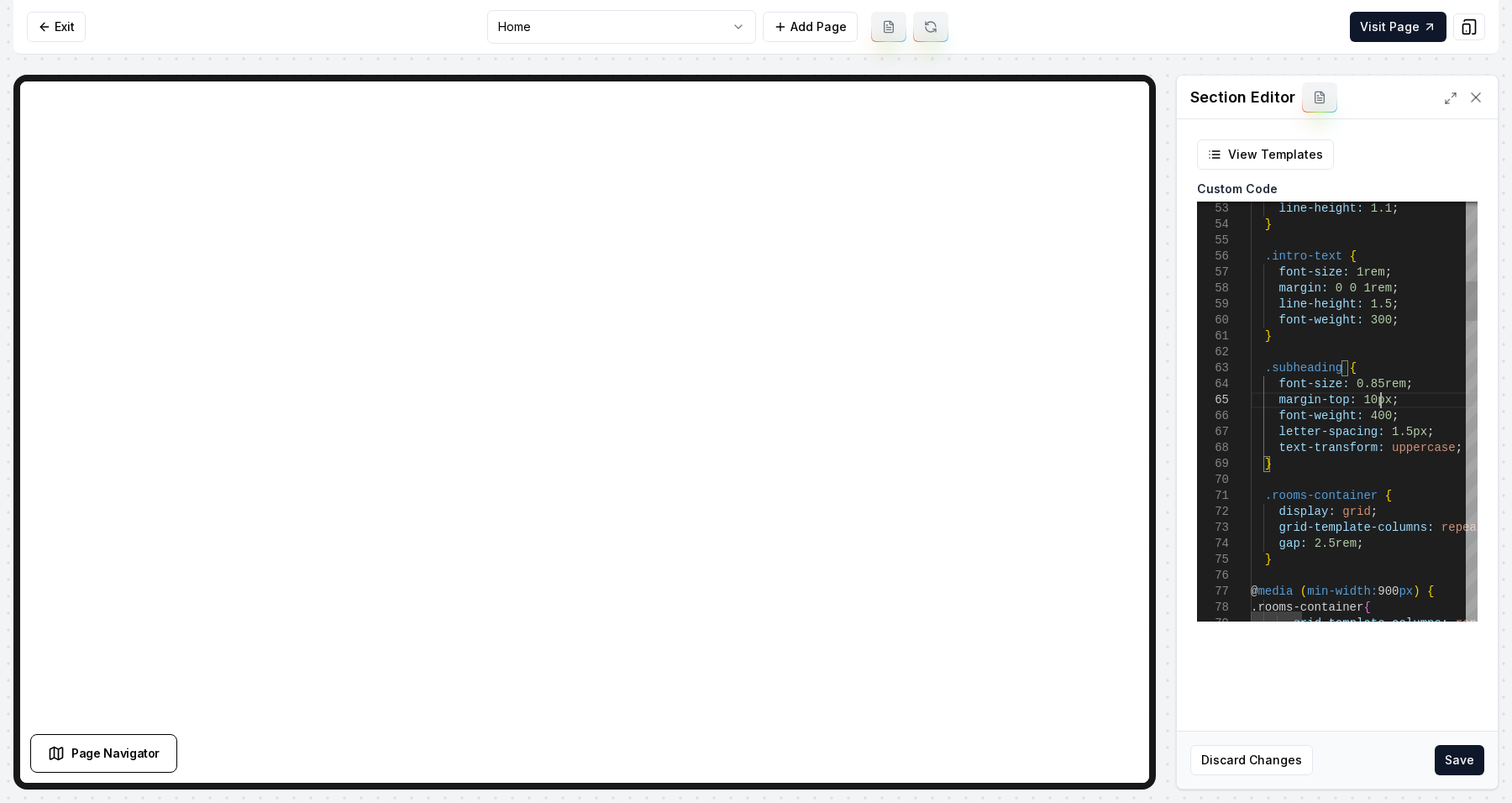 scroll, scrollTop: 78, scrollLeft: 129, axis: both 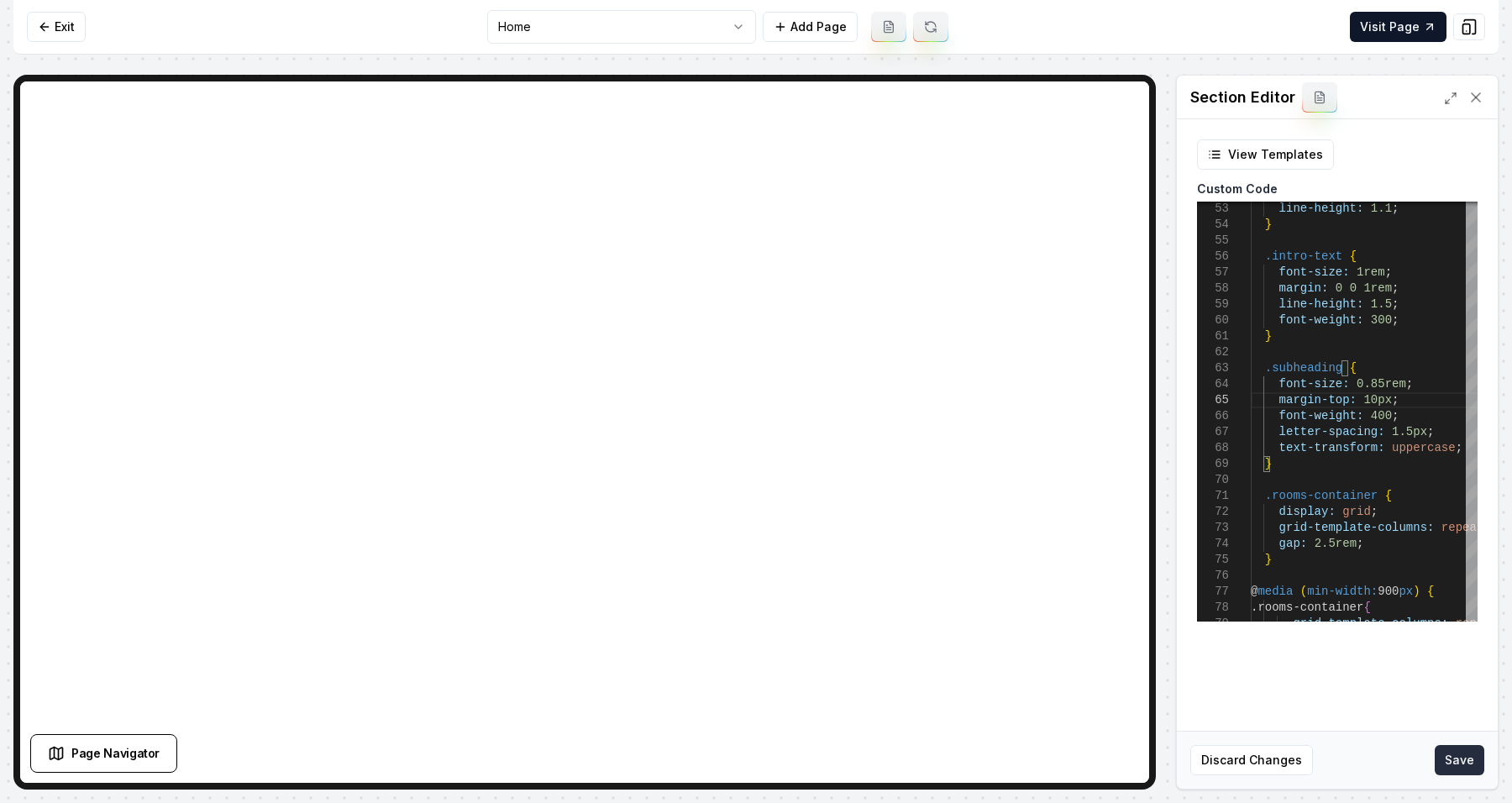click on "Save" at bounding box center (1459, 760) 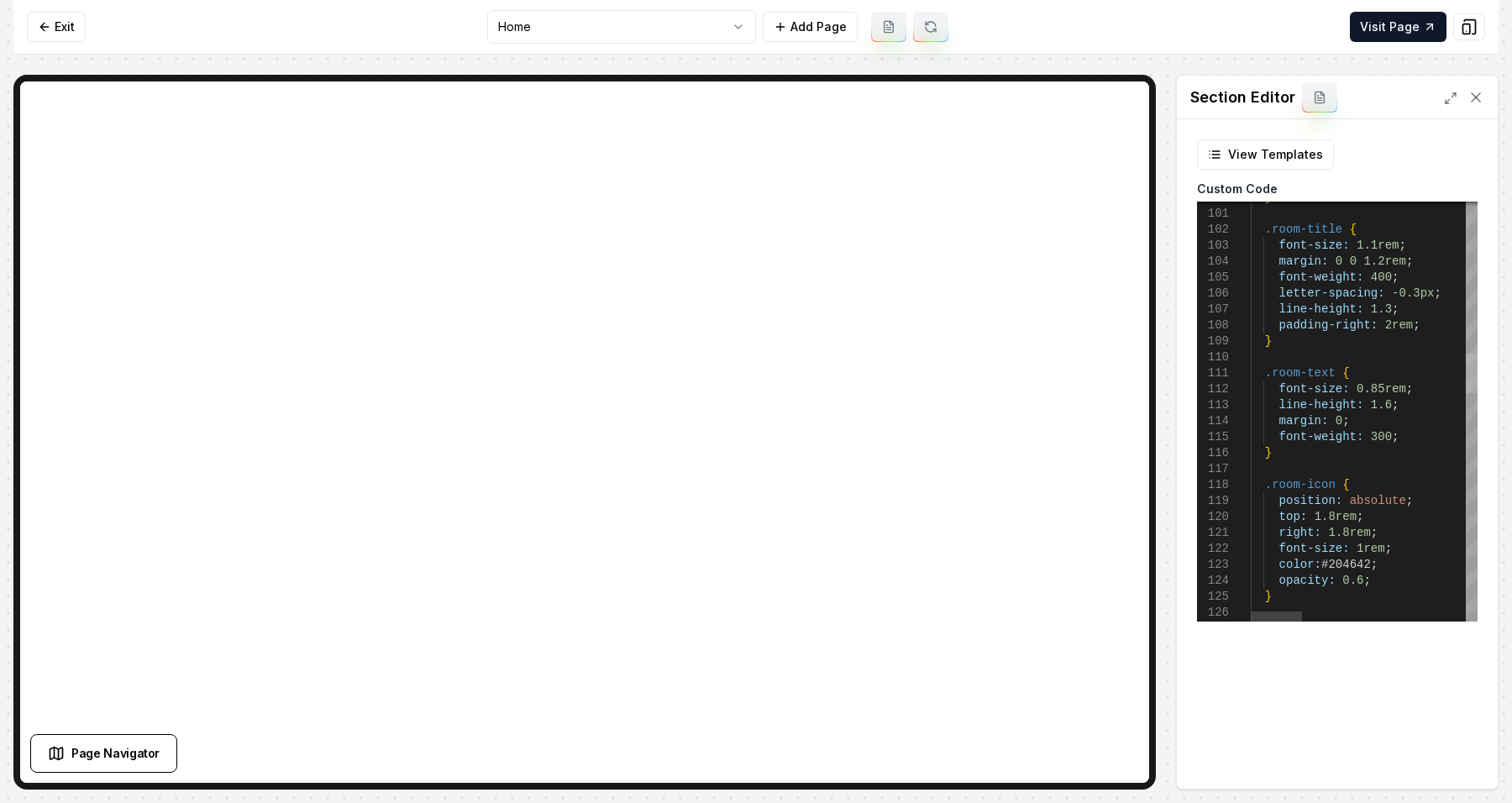 click at bounding box center (1472, 373) 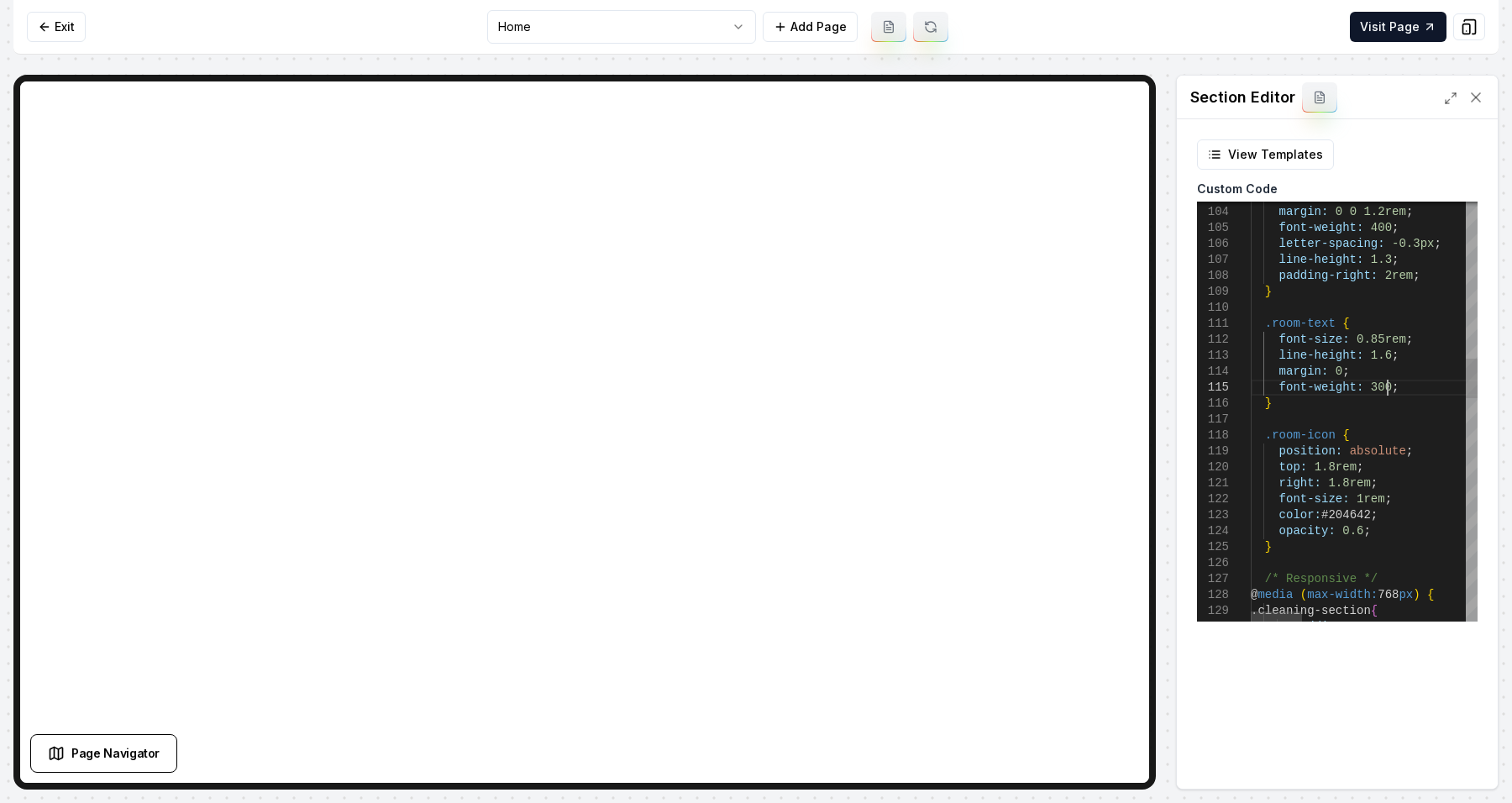 click on "font-size:   1.1rem ;      margin:   0   0   1.2rem ;      font-weight:   400 ;      letter-spacing:   -0.3px ;      line-height:   1.3 ;      padding-right:   2rem ;    }    .room-text   {      font-size:   0.85rem ;      line-height:   1.6 ;      margin:   0 ;      font-weight:   300 ;    }    .room-icon   {      position:   absolute ;      top:   1.8rem ;      right:   1.8rem ;      font-size:   1rem ;      color:  #204642 ;      opacity:   0.6 ;    }    /* Responsive */   @ media   ( max-width:  768 px )   {     .cleaning-section  {        padding:   3rem   0 ;" at bounding box center (1725, 759) 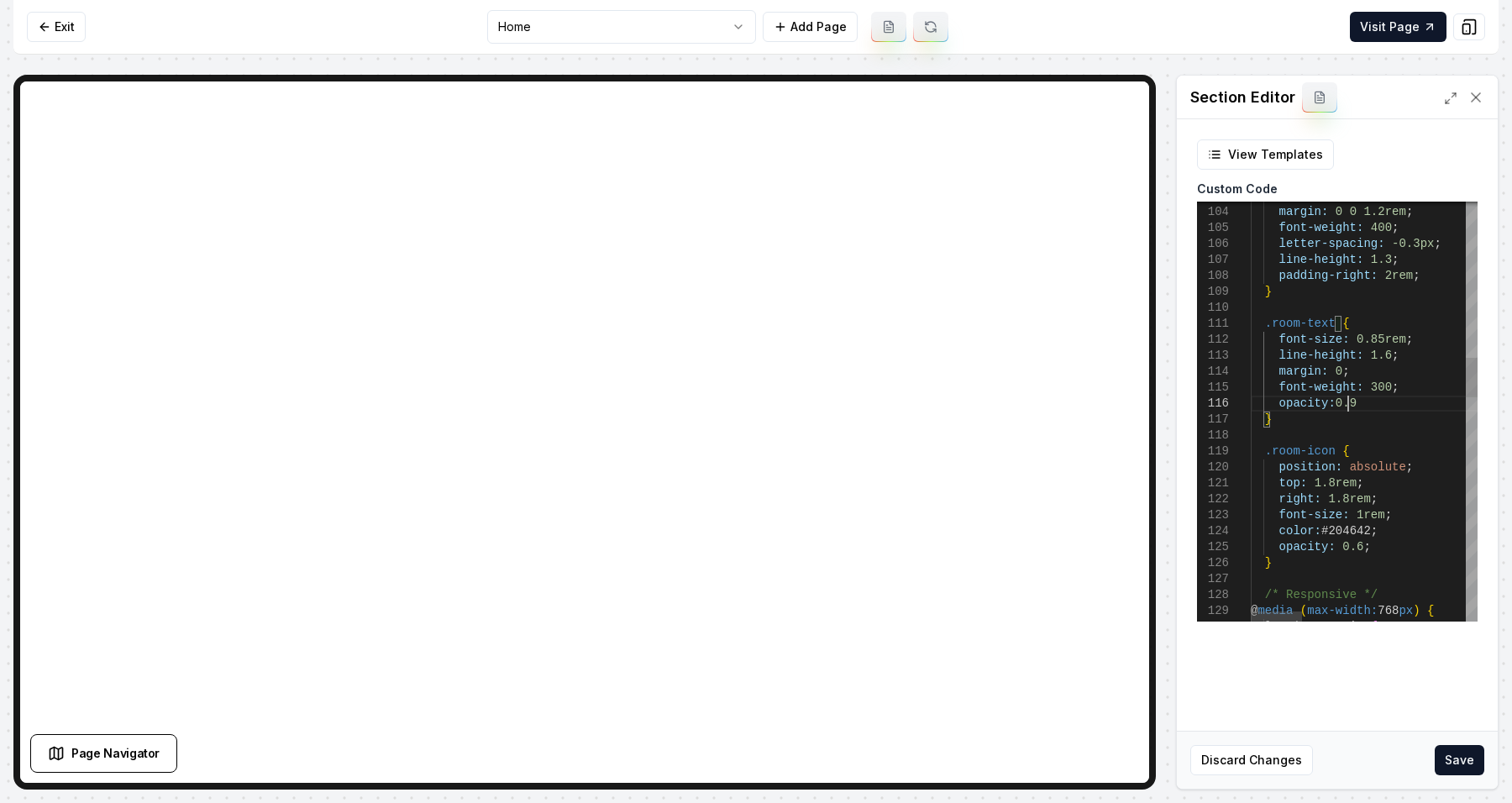 scroll, scrollTop: 80, scrollLeft: 102, axis: both 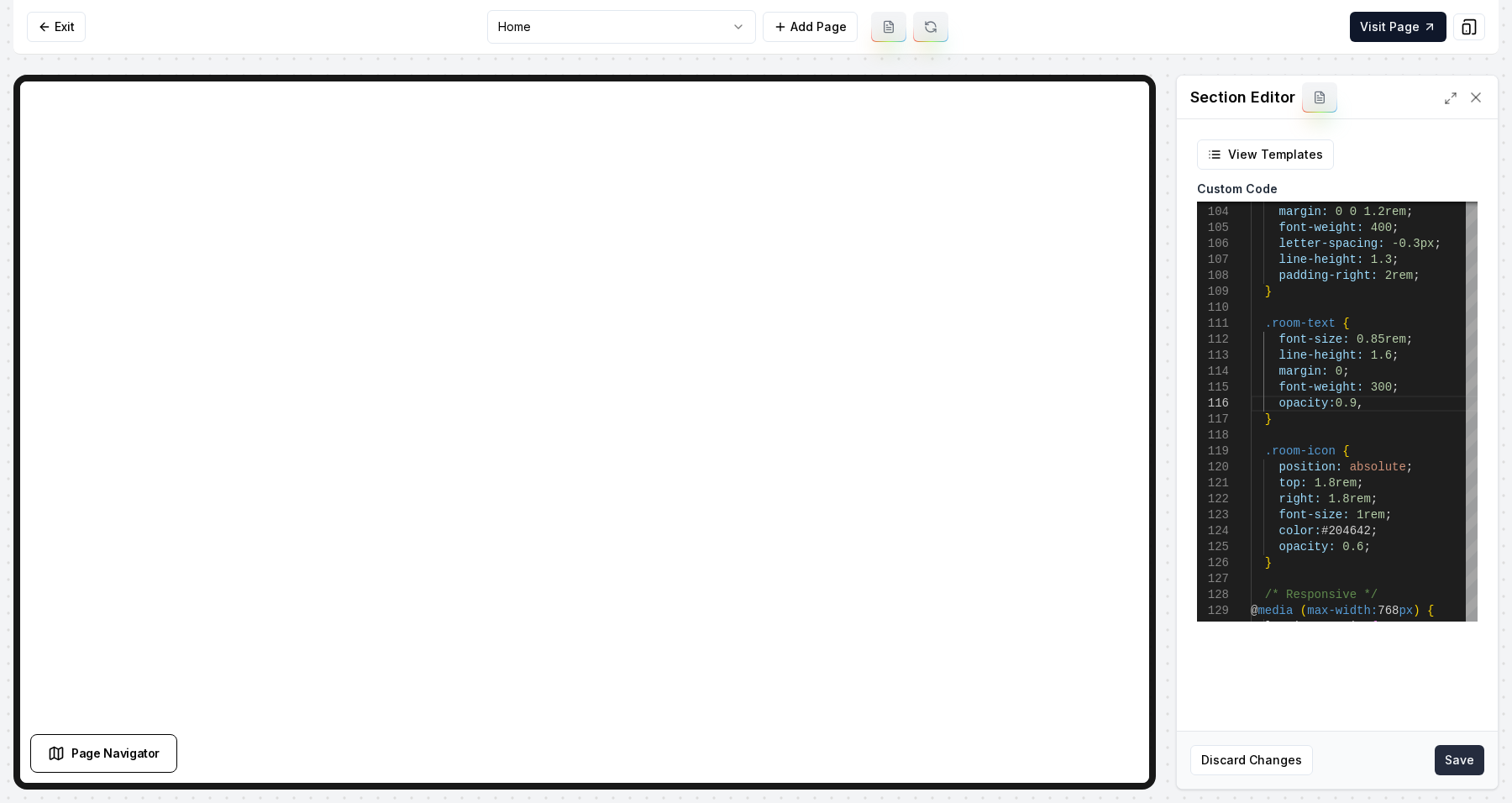 click on "Save" at bounding box center (1459, 760) 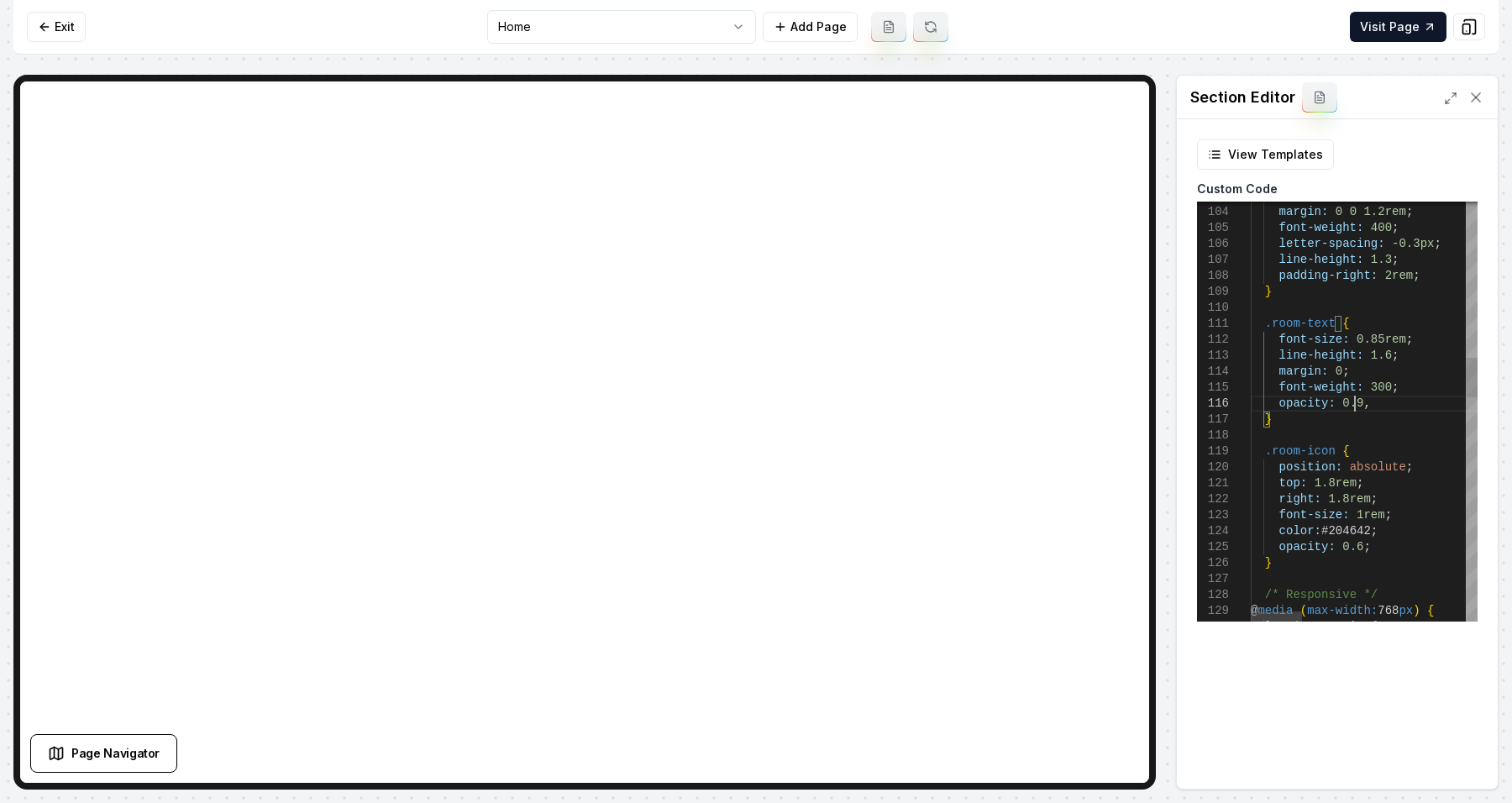 scroll, scrollTop: 80, scrollLeft: 0, axis: vertical 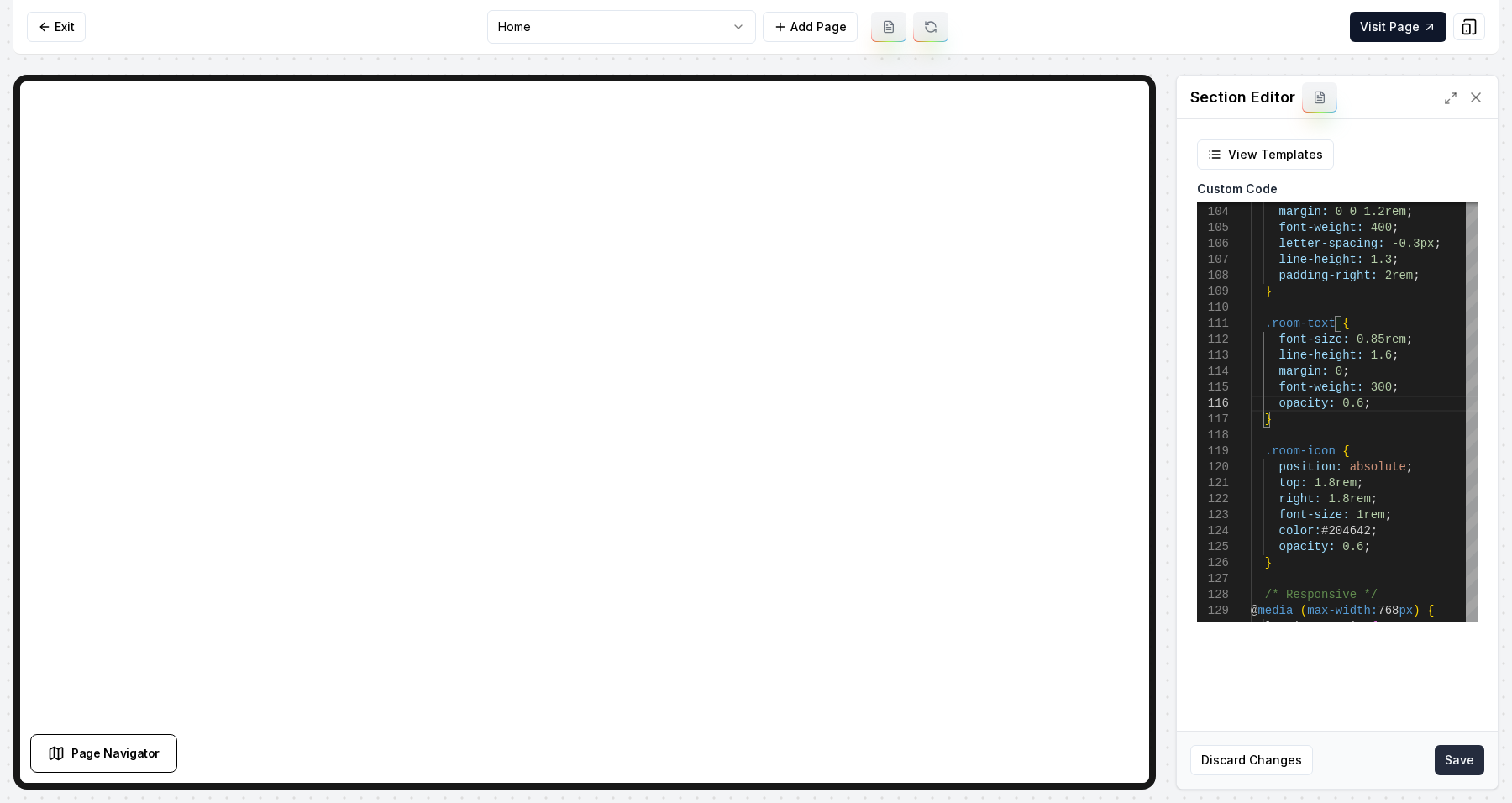 click on "Save" at bounding box center (1459, 760) 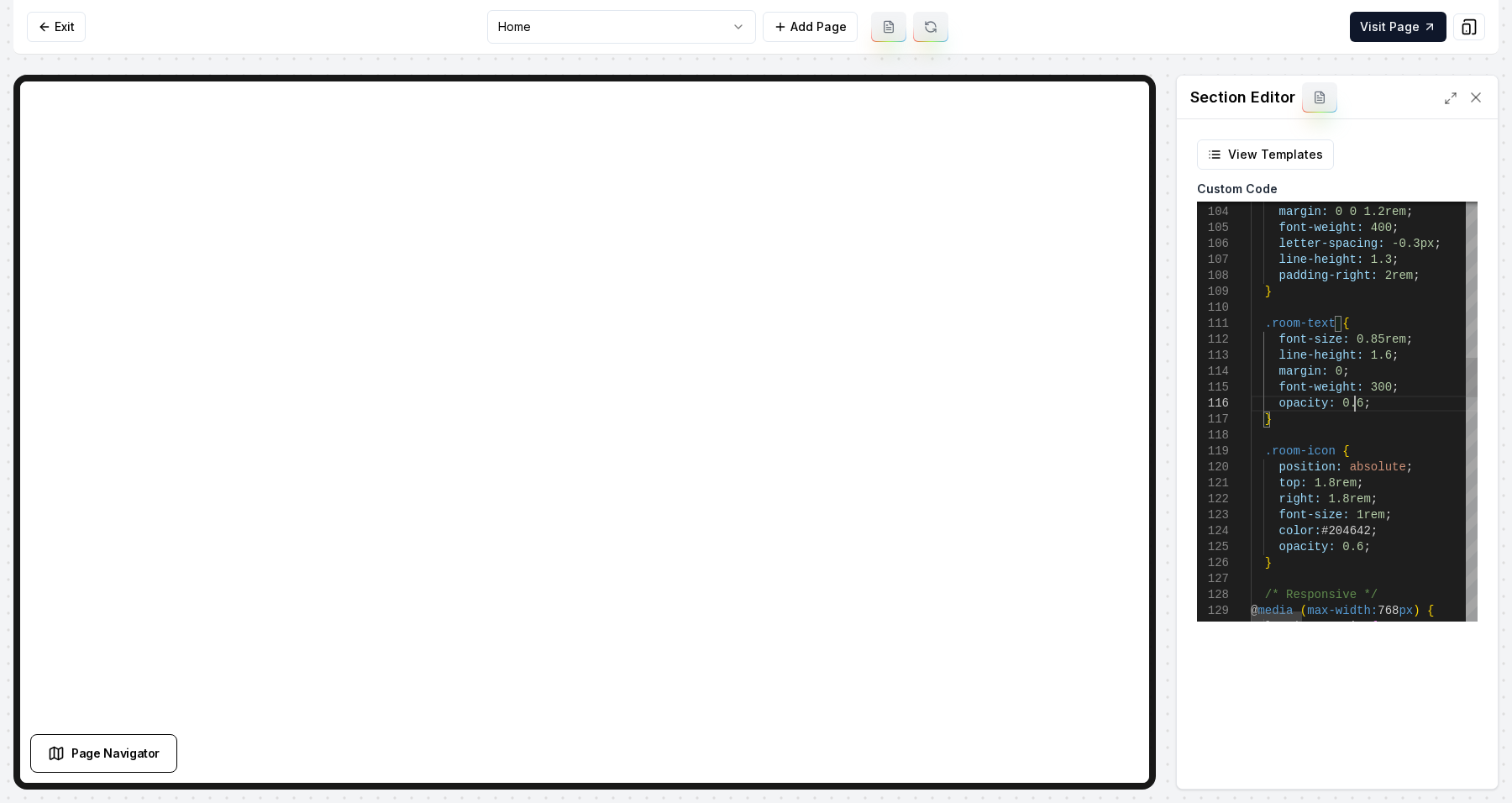 click on "font-size:   1.1rem ;      margin:   0   0   1.2rem ;      font-weight:   400 ;      letter-spacing:   -0.3px ;      line-height:   1.3 ;      padding-right:   2rem ;    }    .room-text   {      font-size:   0.85rem ;      line-height:   1.6 ;      margin:   0 ;      font-weight:   300 ;    }    .room-icon   {      position:   absolute ;      top:   1.8rem ;      right:   1.8rem ;      font-size:   1rem ;      color:  #204642 ;      opacity:   0.6 ;    }    /* Responsive */   @ media   ( max-width:  768 px )   {     .cleaning-section  {      opacity:   0.6 ;" at bounding box center [1725, 768] 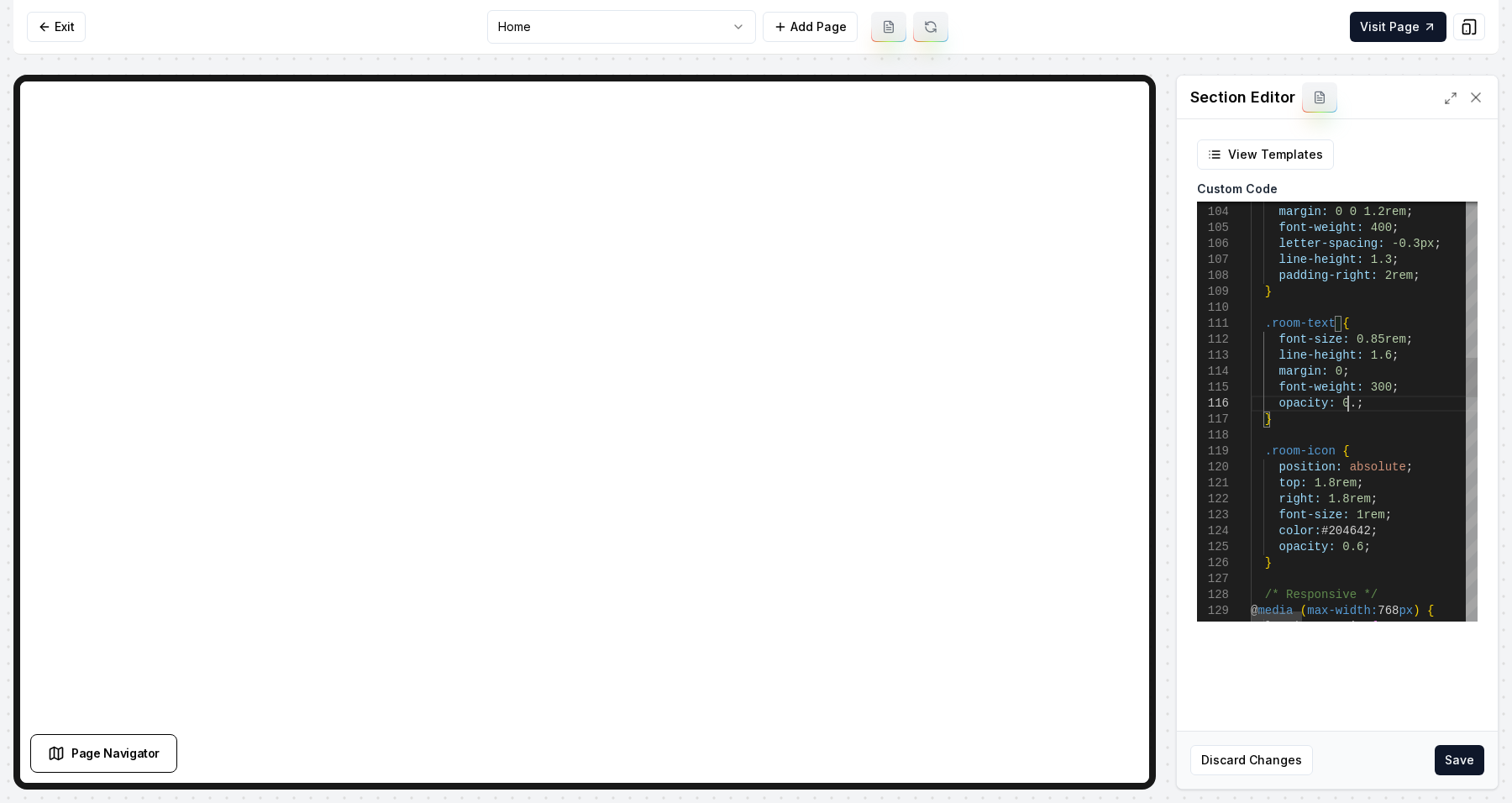 scroll, scrollTop: 80, scrollLeft: 103, axis: both 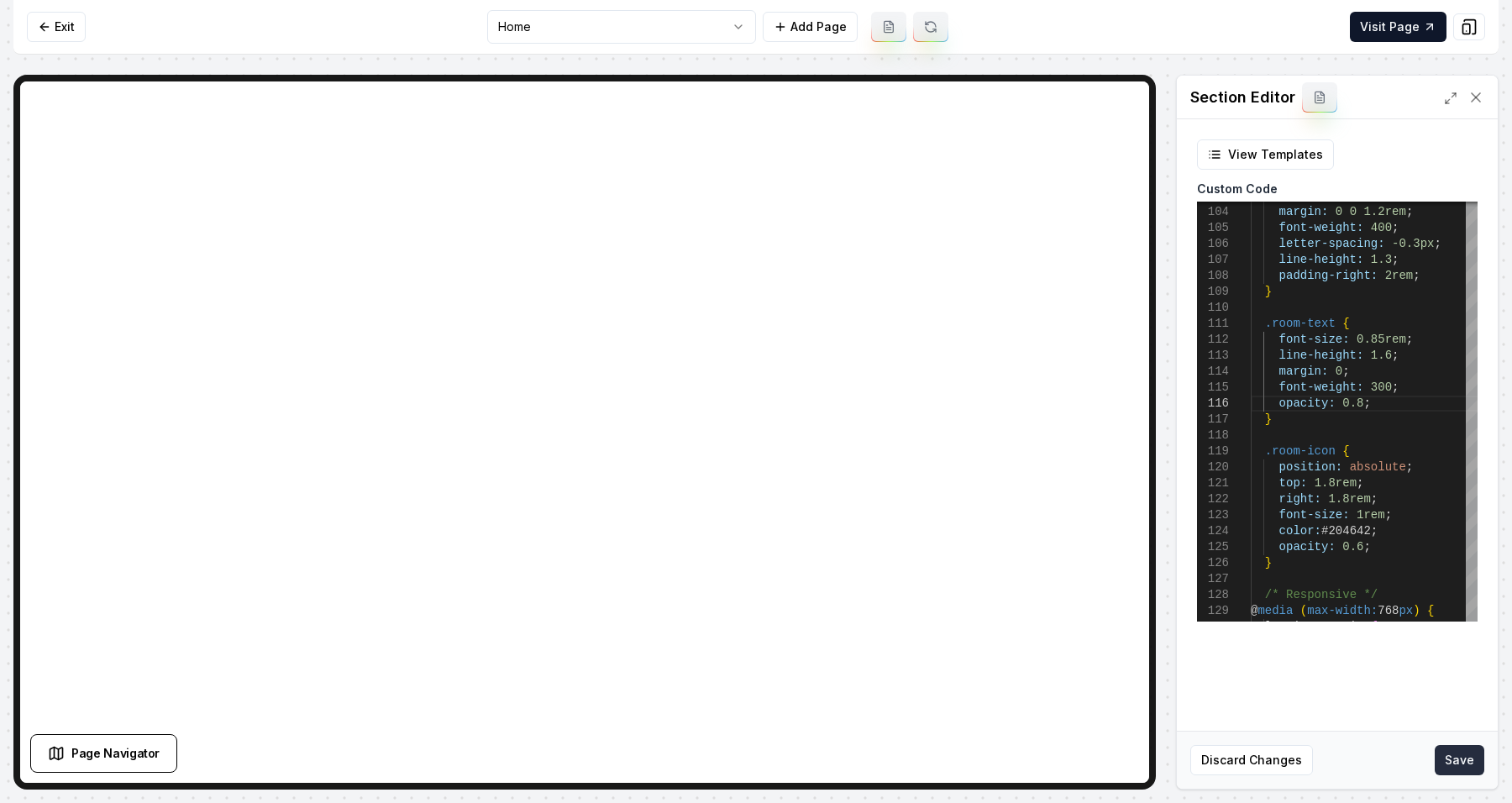 click on "Save" at bounding box center [1459, 760] 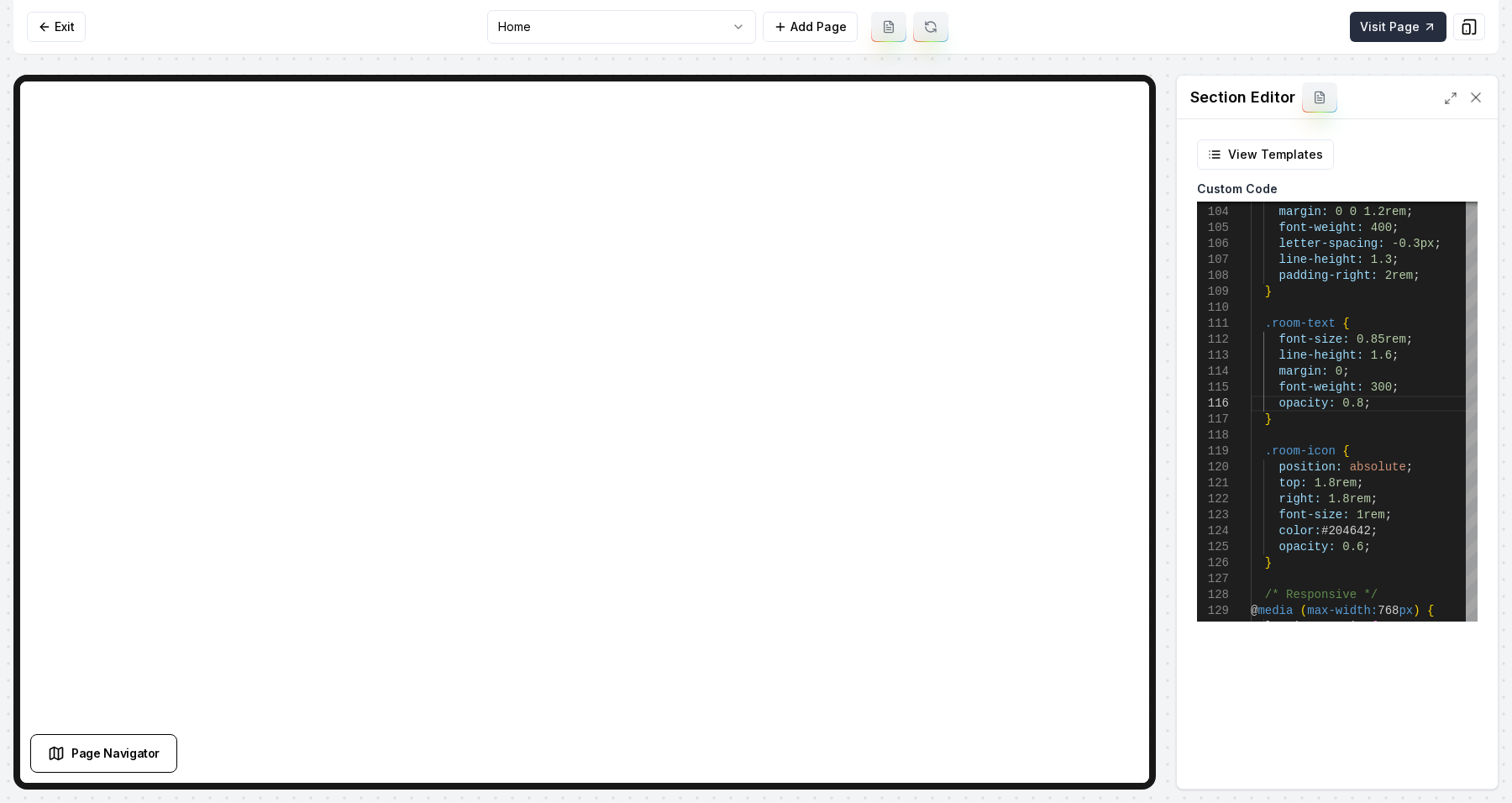 click 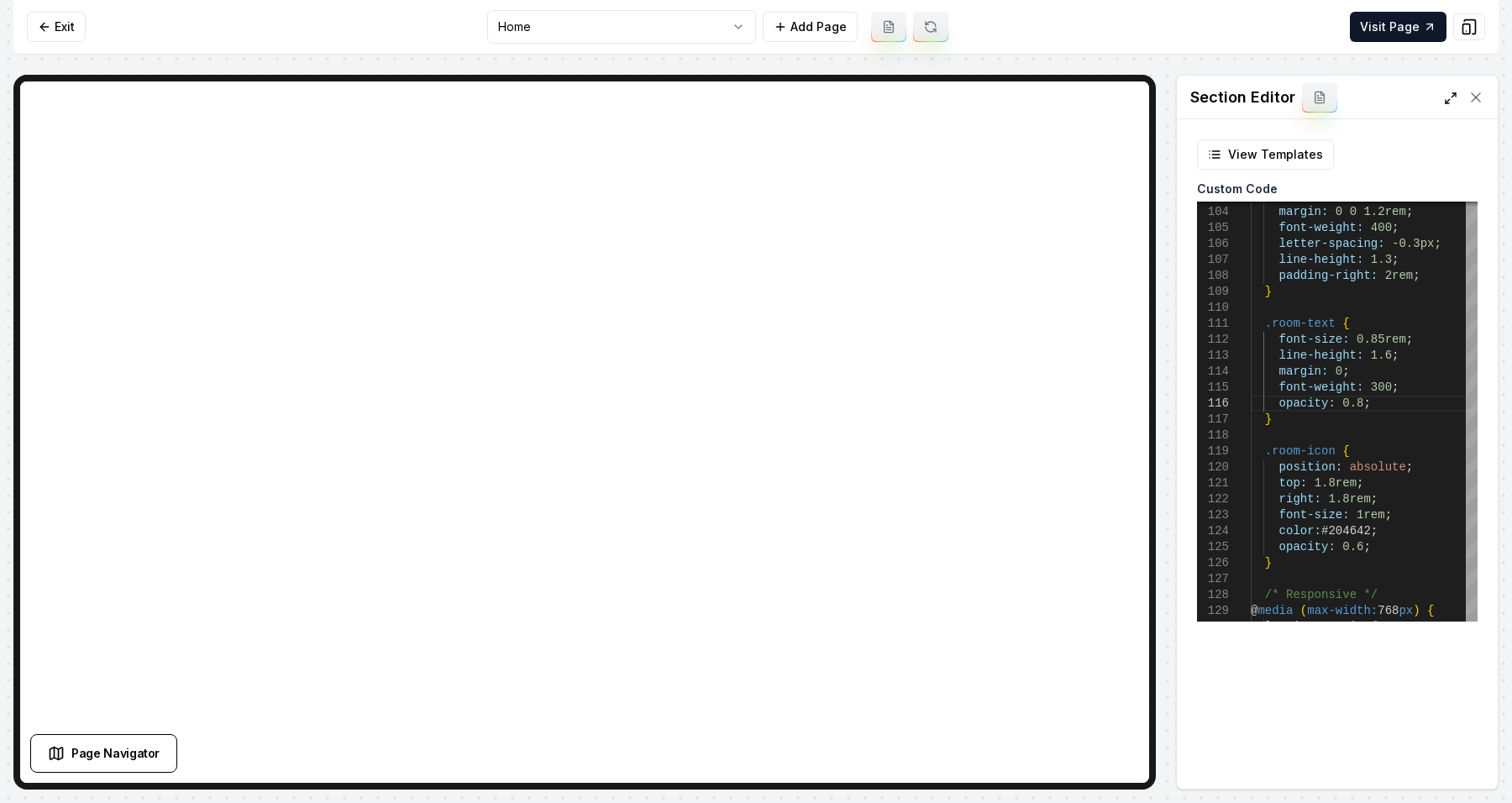 click 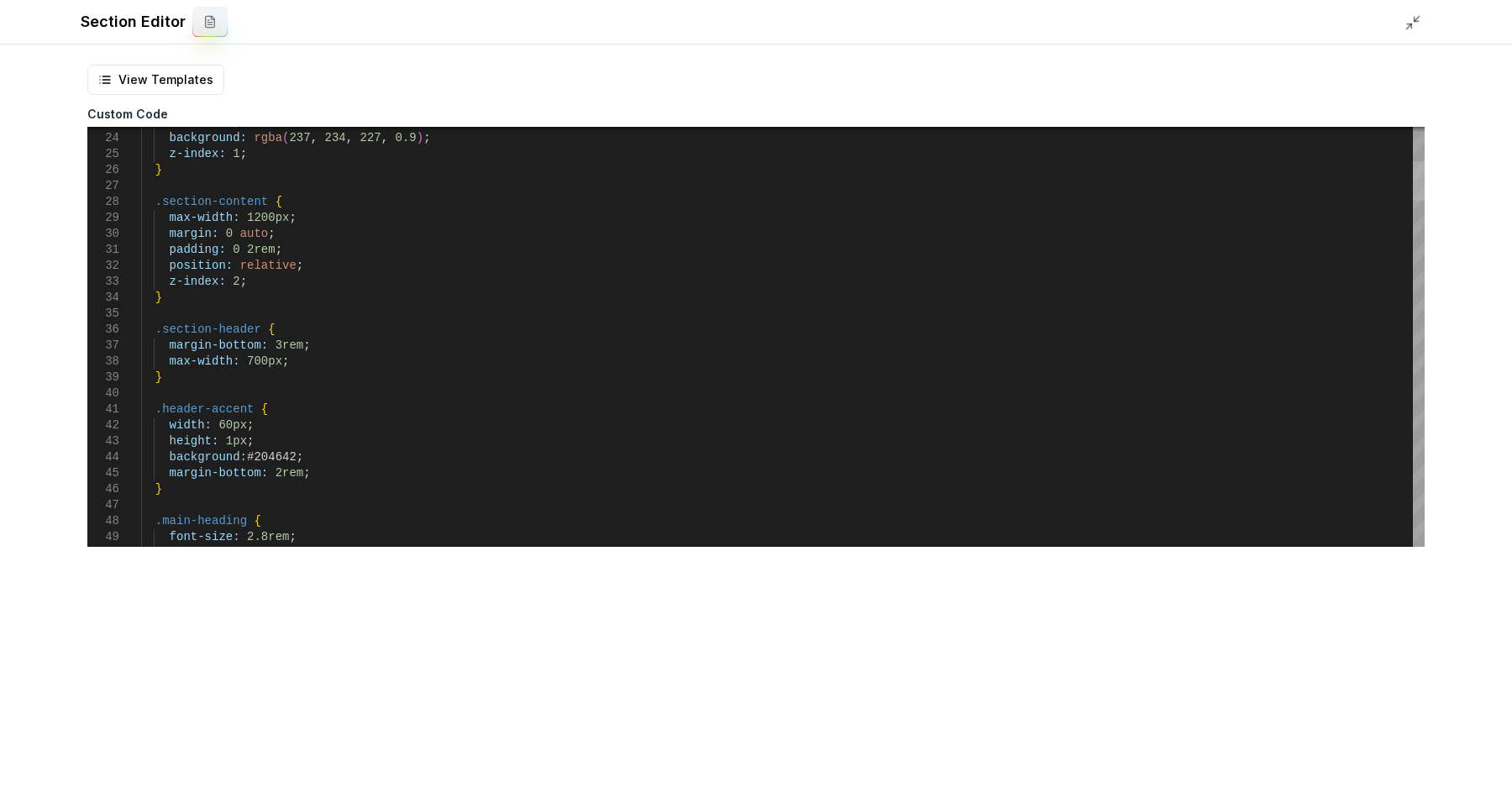 click at bounding box center (1419, 181) 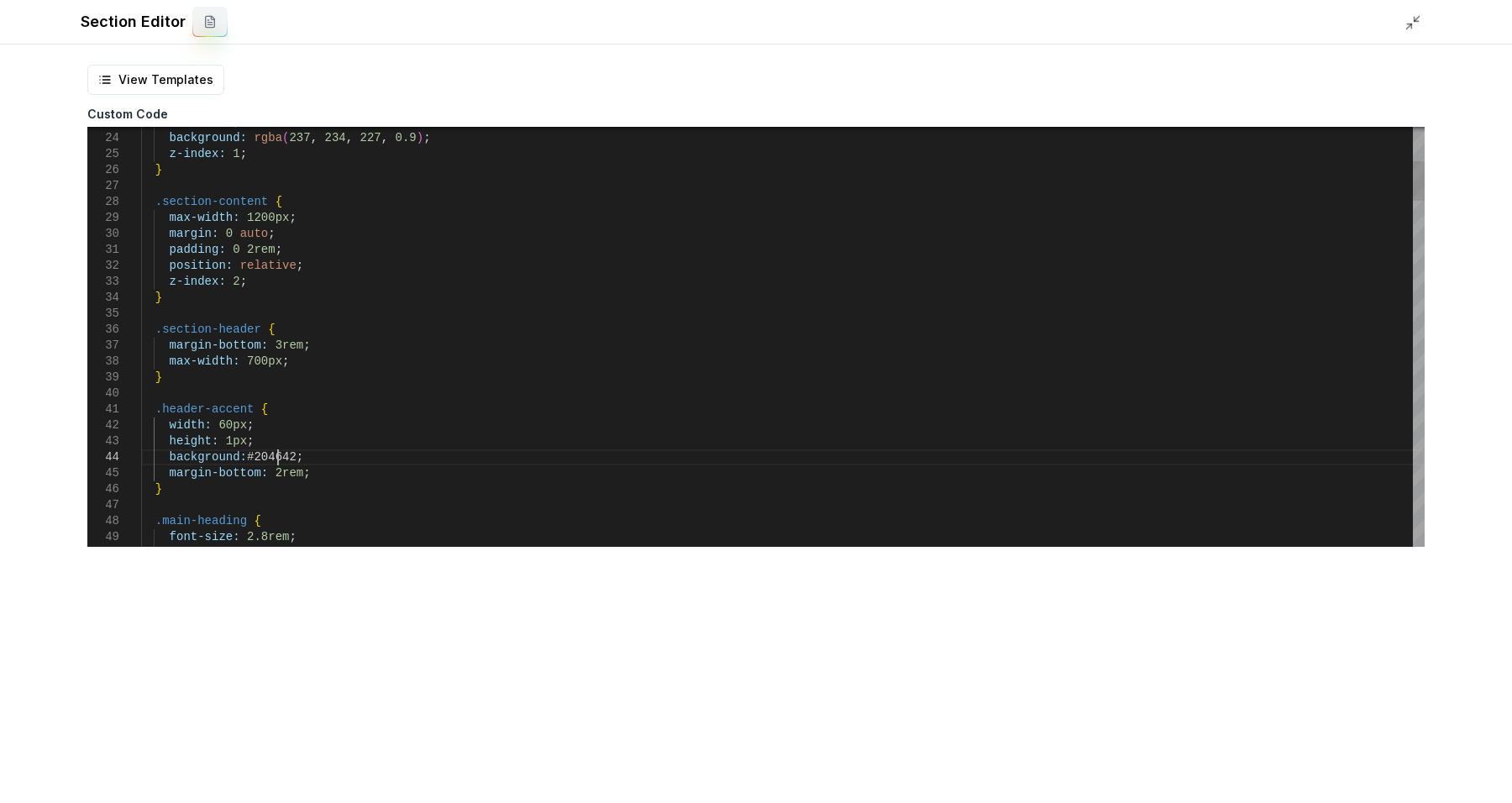 scroll, scrollTop: 80, scrollLeft: 103, axis: both 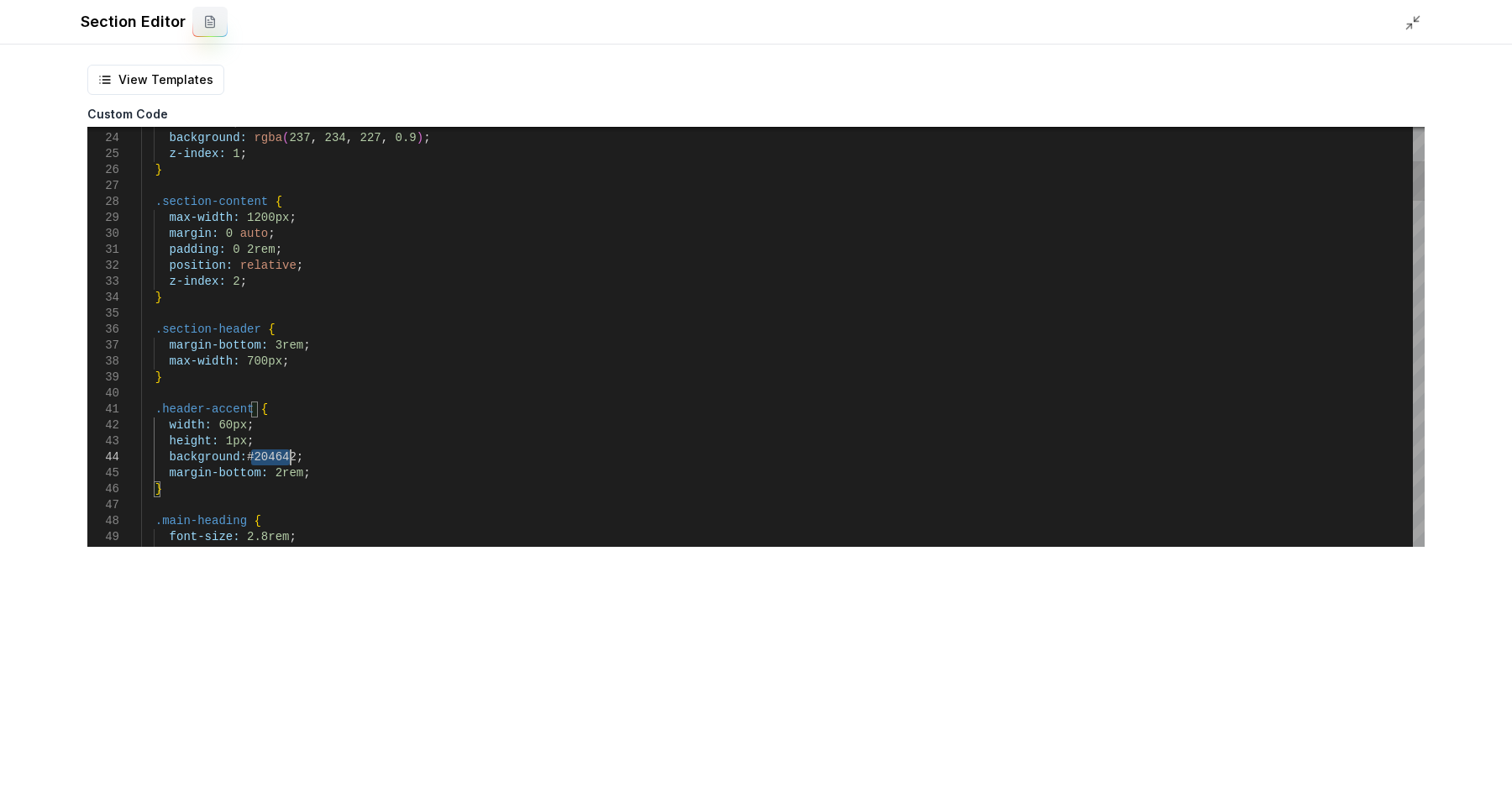 click on "font-size:   2.8rem ;      letter-spacing:   -1.5px ;    .main-heading   {    }      margin-bottom:   2rem ;      background:  #204642 ;      height:   1px ;      width:   60px ;    .header-accent   {    }      max-width:   700px ;      margin-bottom:   3rem ;    .section-header   {    }      z-index:   2 ;      position:   relative ;      padding:   0   2rem ;      margin:   0   auto ;      max-width:   1200px ;    .section-content   {    }      z-index:   1 ;      background:   rgba ( 237 ,   234 ,   227 ,   0.9 ) ;      bottom:   0 ;" at bounding box center [783, 1966] 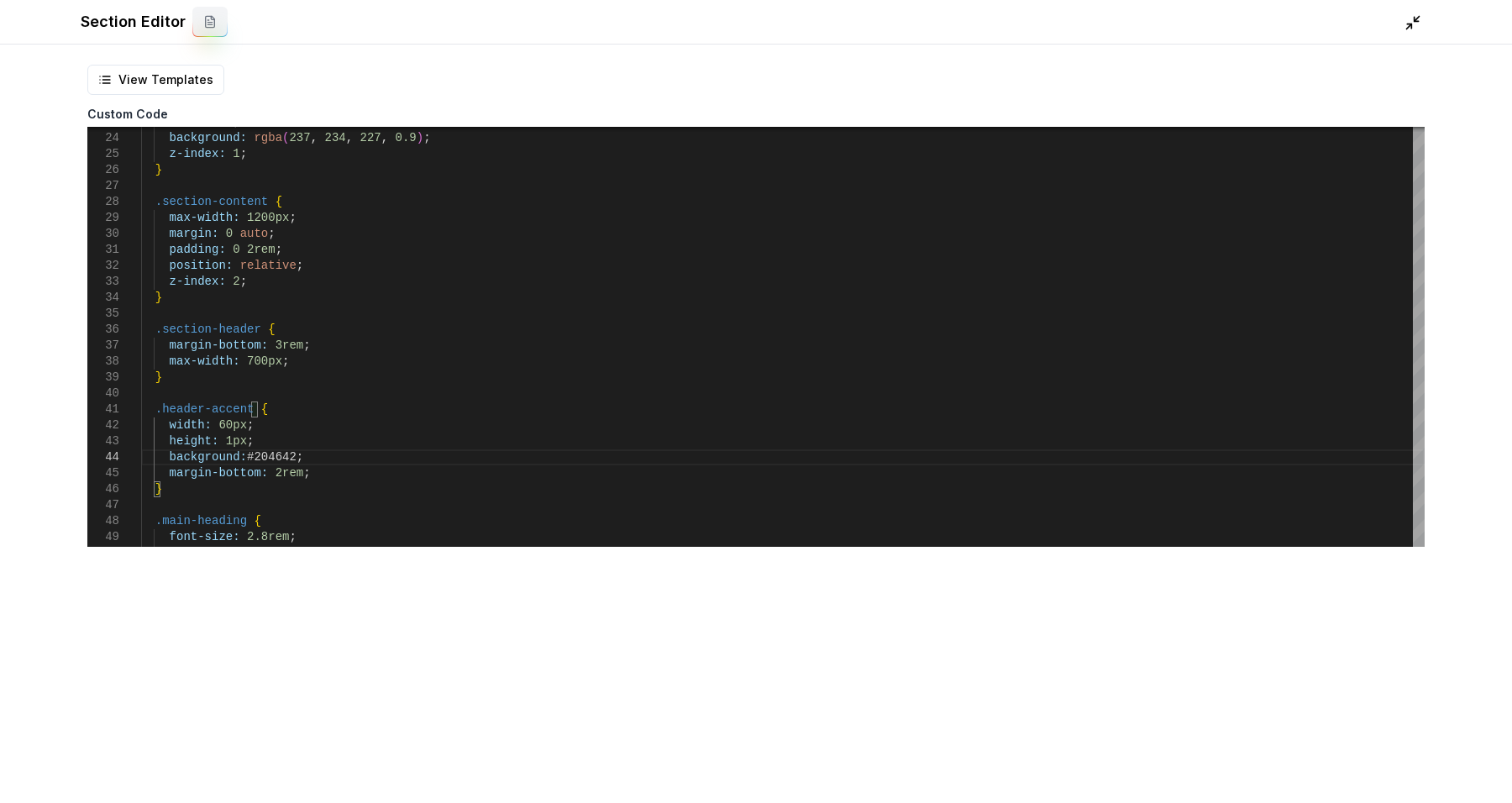 click 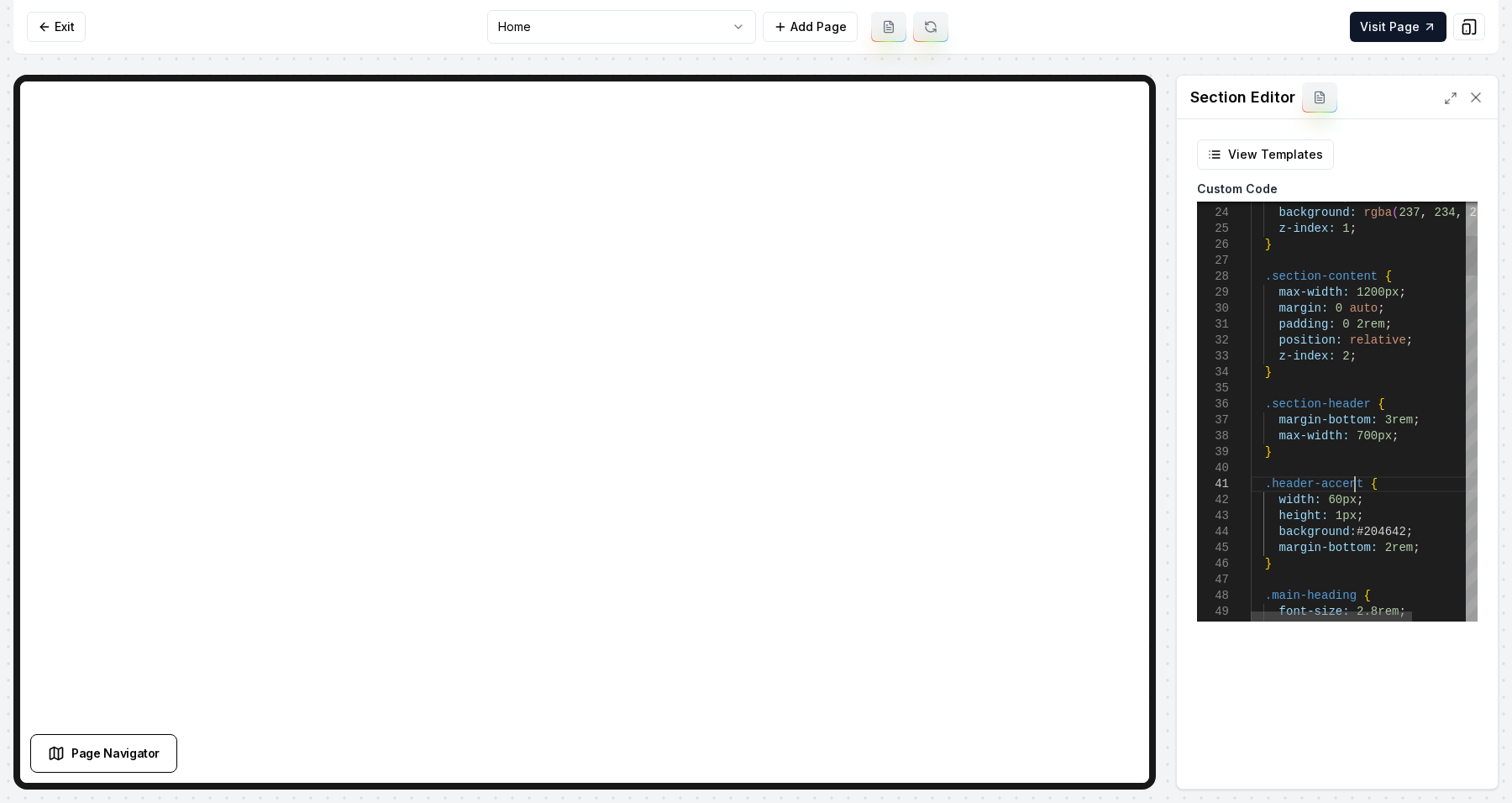 scroll, scrollTop: 80, scrollLeft: 148, axis: both 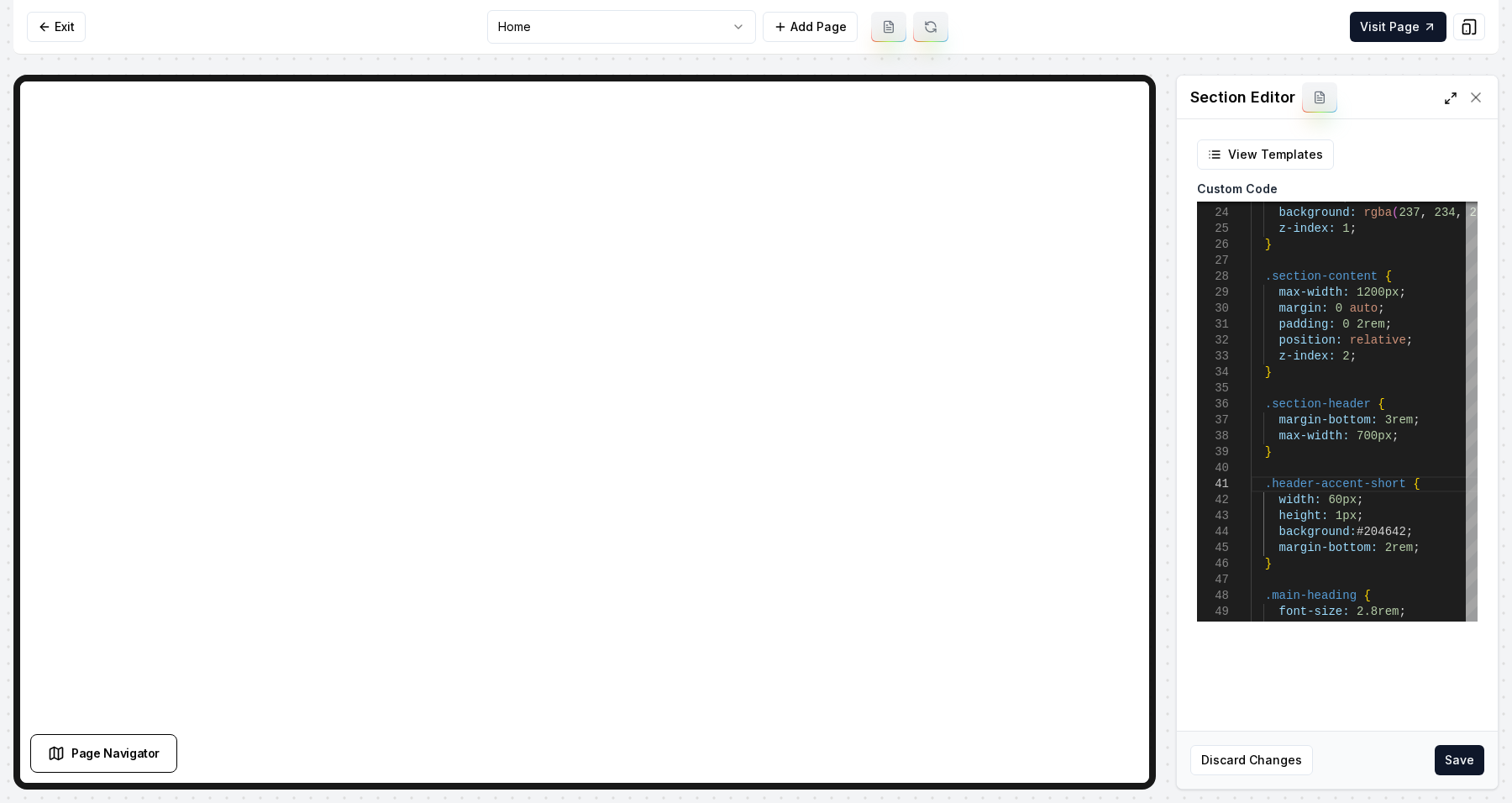 click 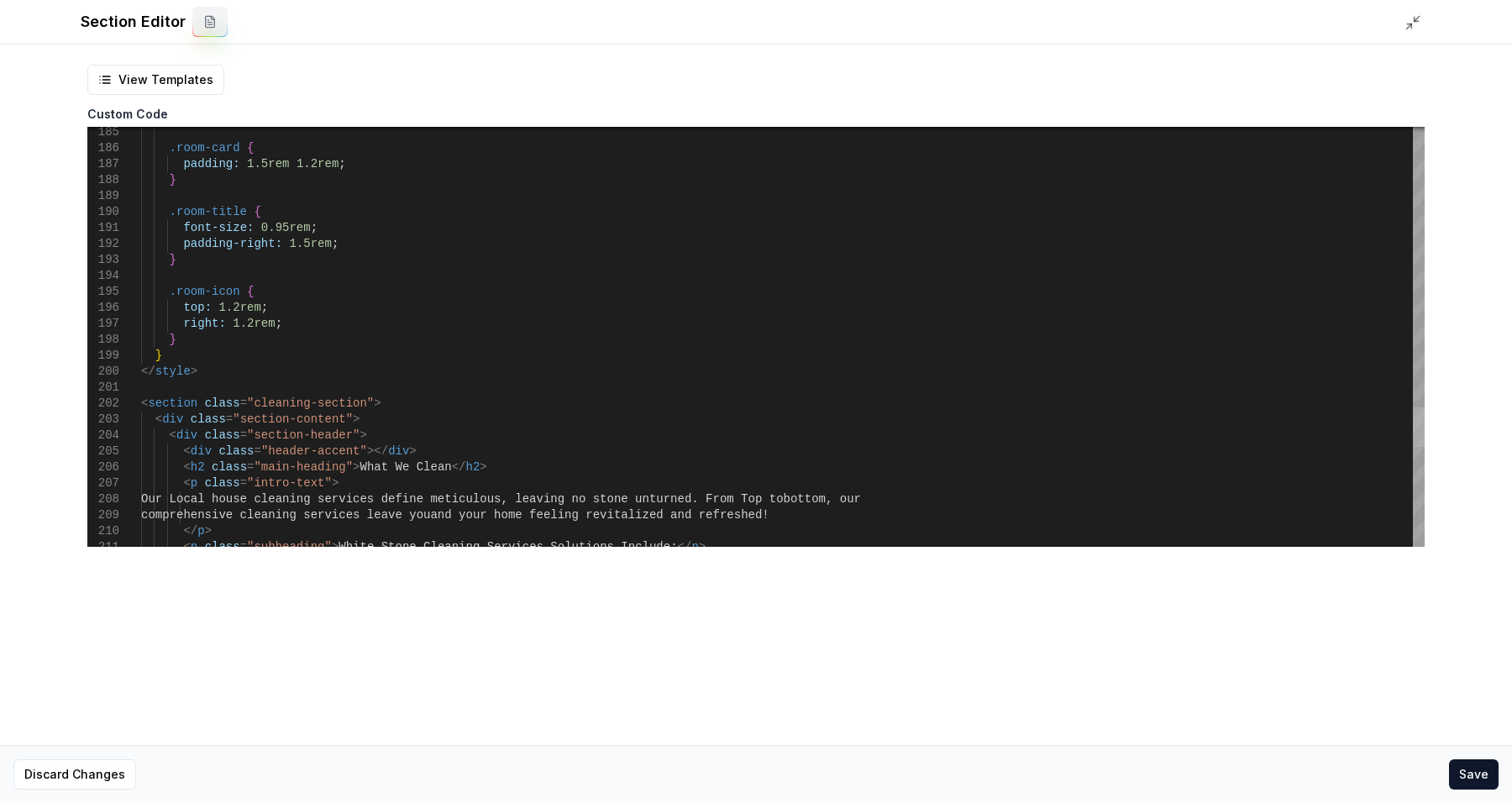 click at bounding box center [1419, 427] 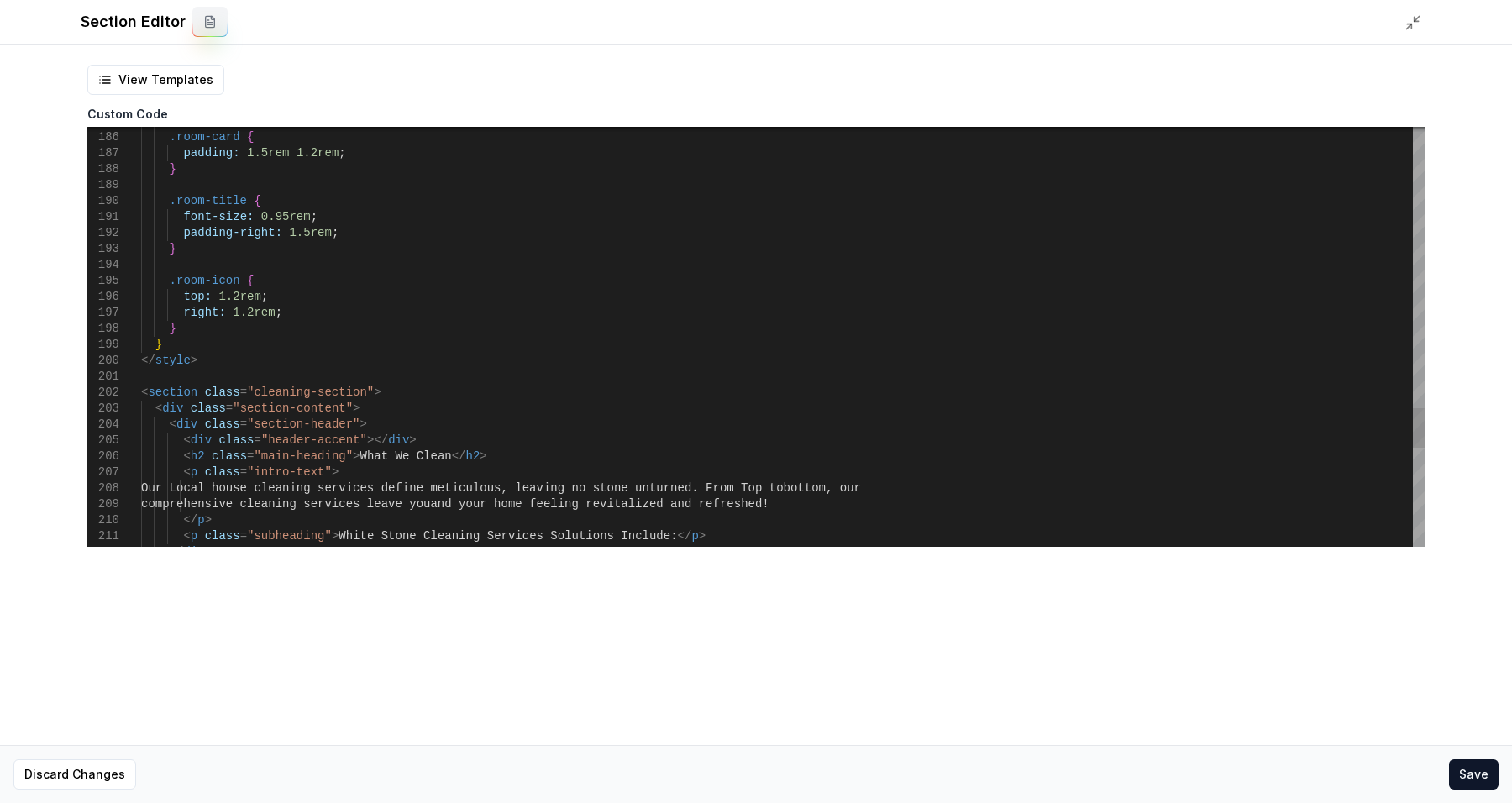 scroll, scrollTop: 13, scrollLeft: 141, axis: both 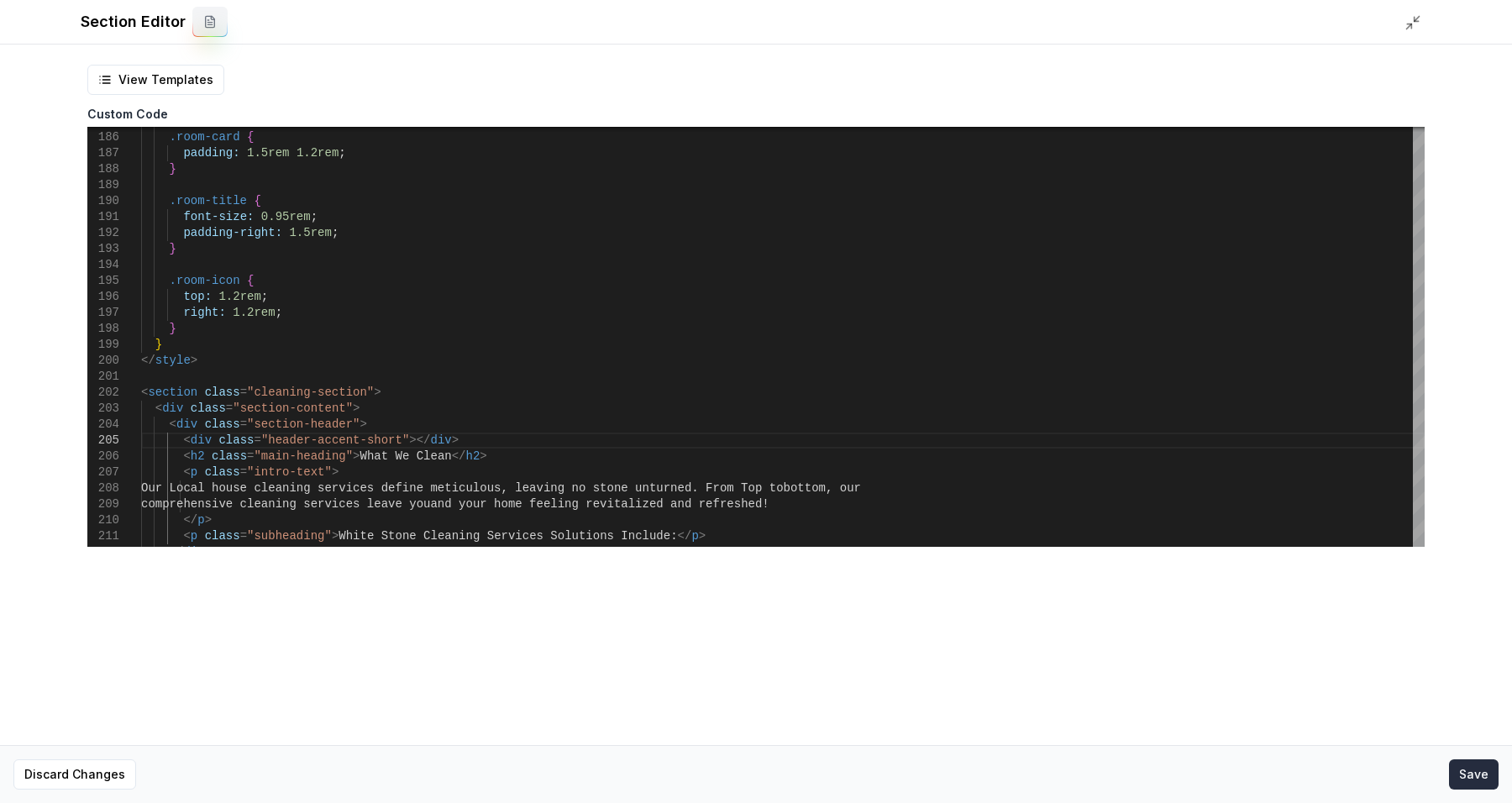 click on "Save" at bounding box center [1473, 774] 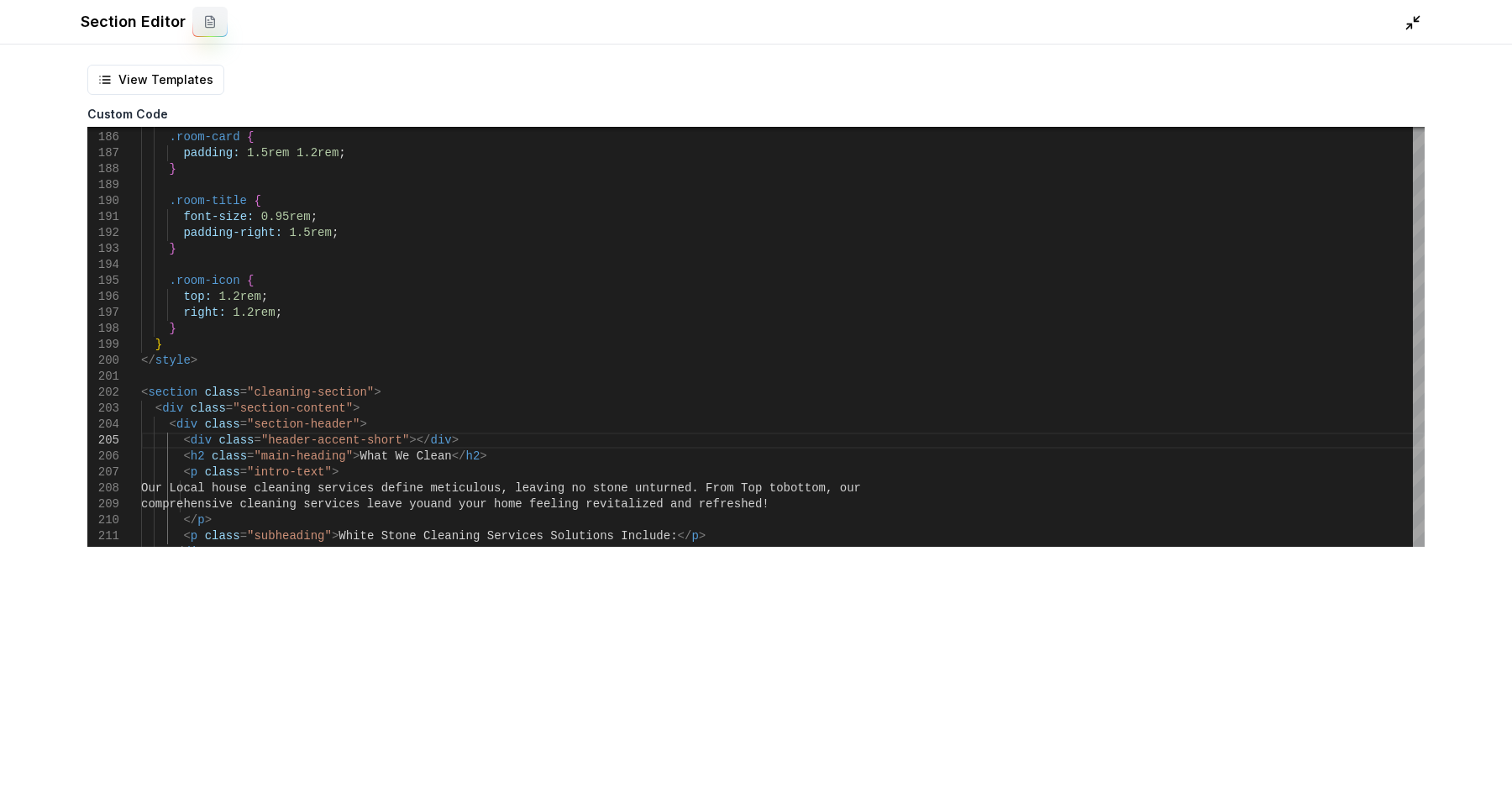click 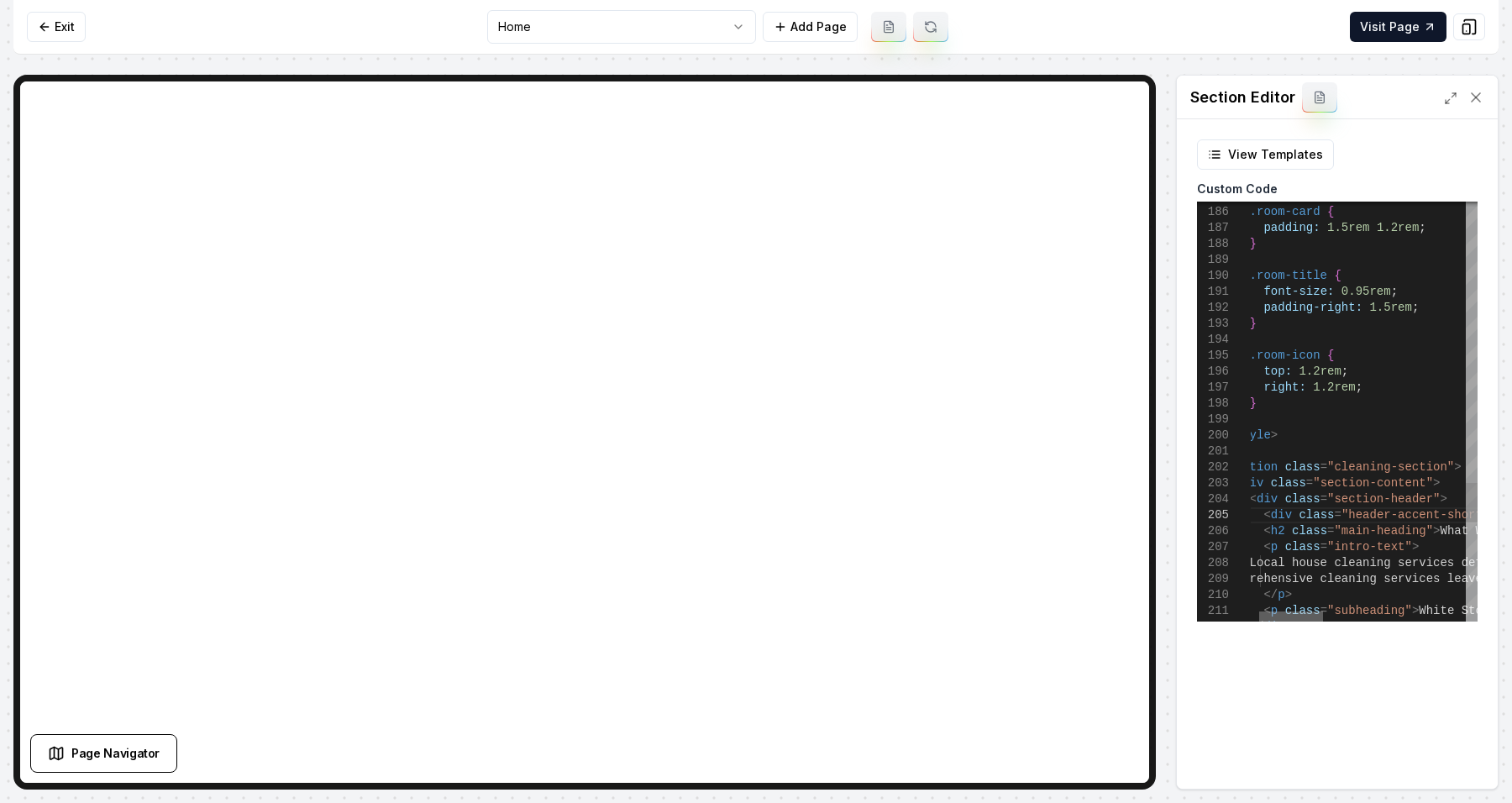 click at bounding box center (1291, 617) 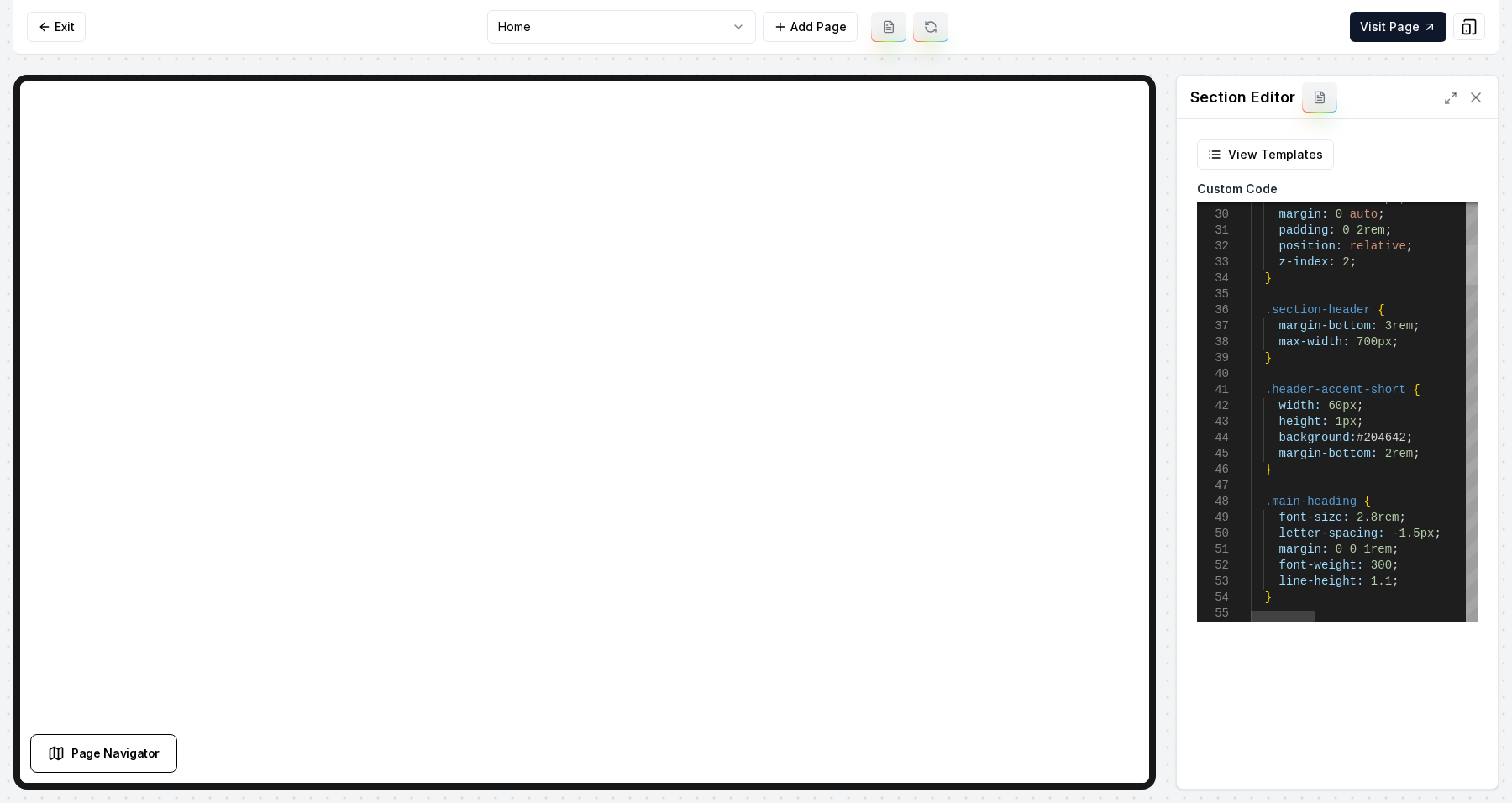 click at bounding box center (1472, 265) 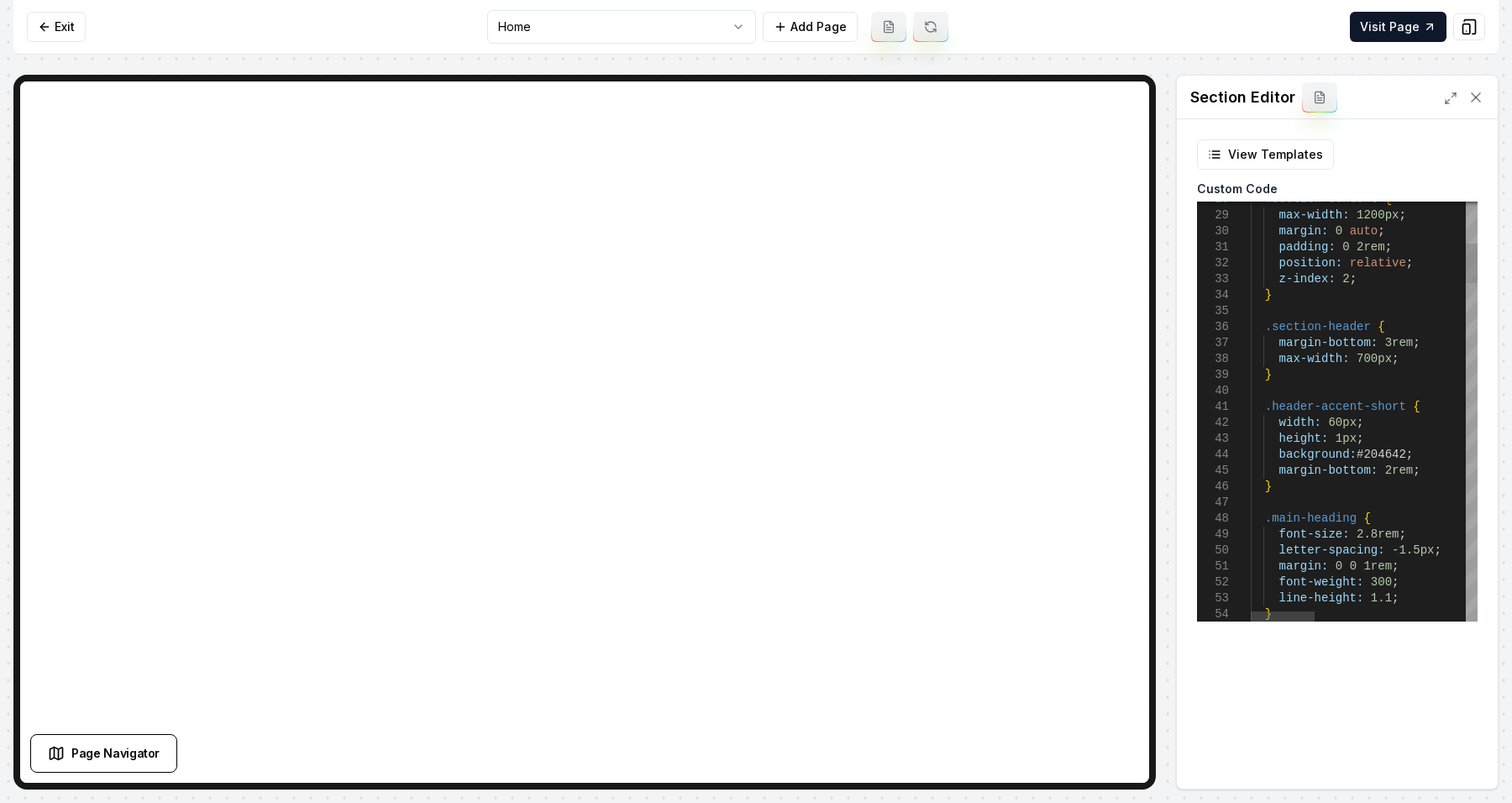 scroll, scrollTop: 64, scrollLeft: 173, axis: both 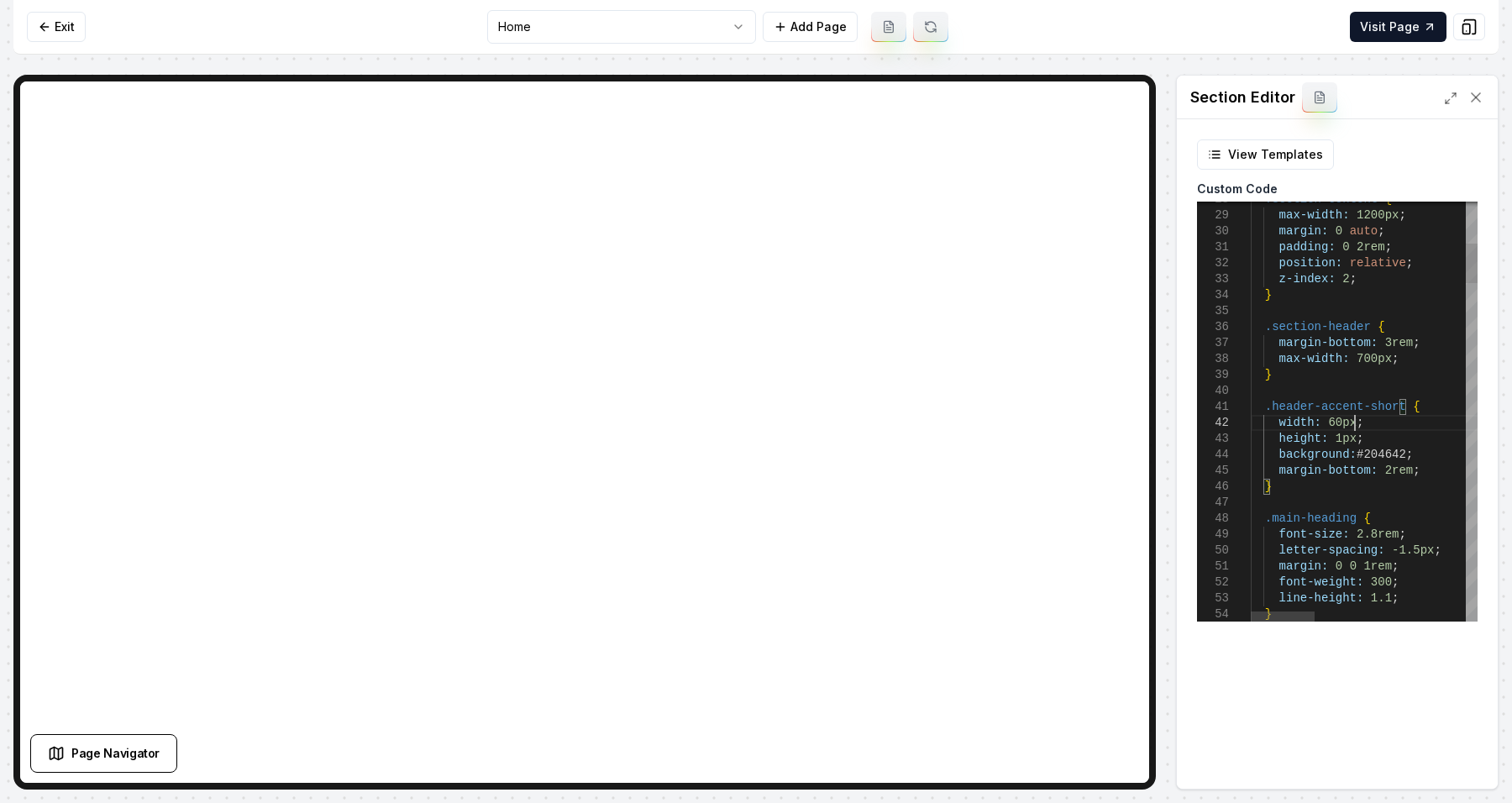 click on "margin-bottom:   2rem ;      background:  #204642 ;      height:   1px ;      width:   60px ;    .header-accent-short   {    }      max-width:   700px ;      margin-bottom:   3rem ;    .section-header   {    }      z-index:   2 ;      position:   relative ;      padding:   0   2rem ;      margin:   0   auto ;      max-width:   1200px ;    }    .main-heading   {      font-size:   2.8rem ;      letter-spacing:   -1.5px ;      margin:   0   0   1rem ;      font-weight:   300 ;      line-height:   1.1 ;    }    .section-content   {" at bounding box center (1628, 1968) 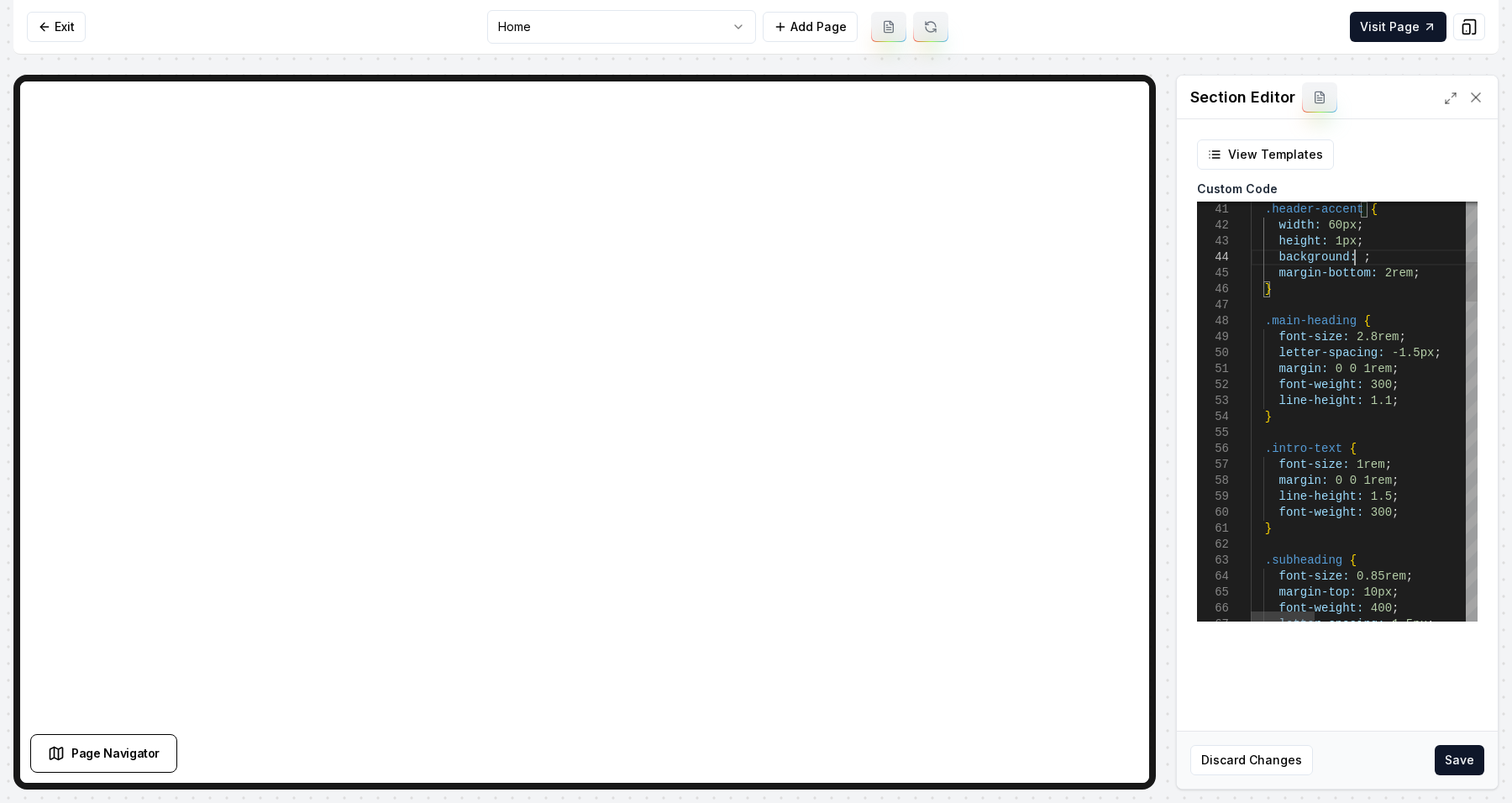 type on "**********" 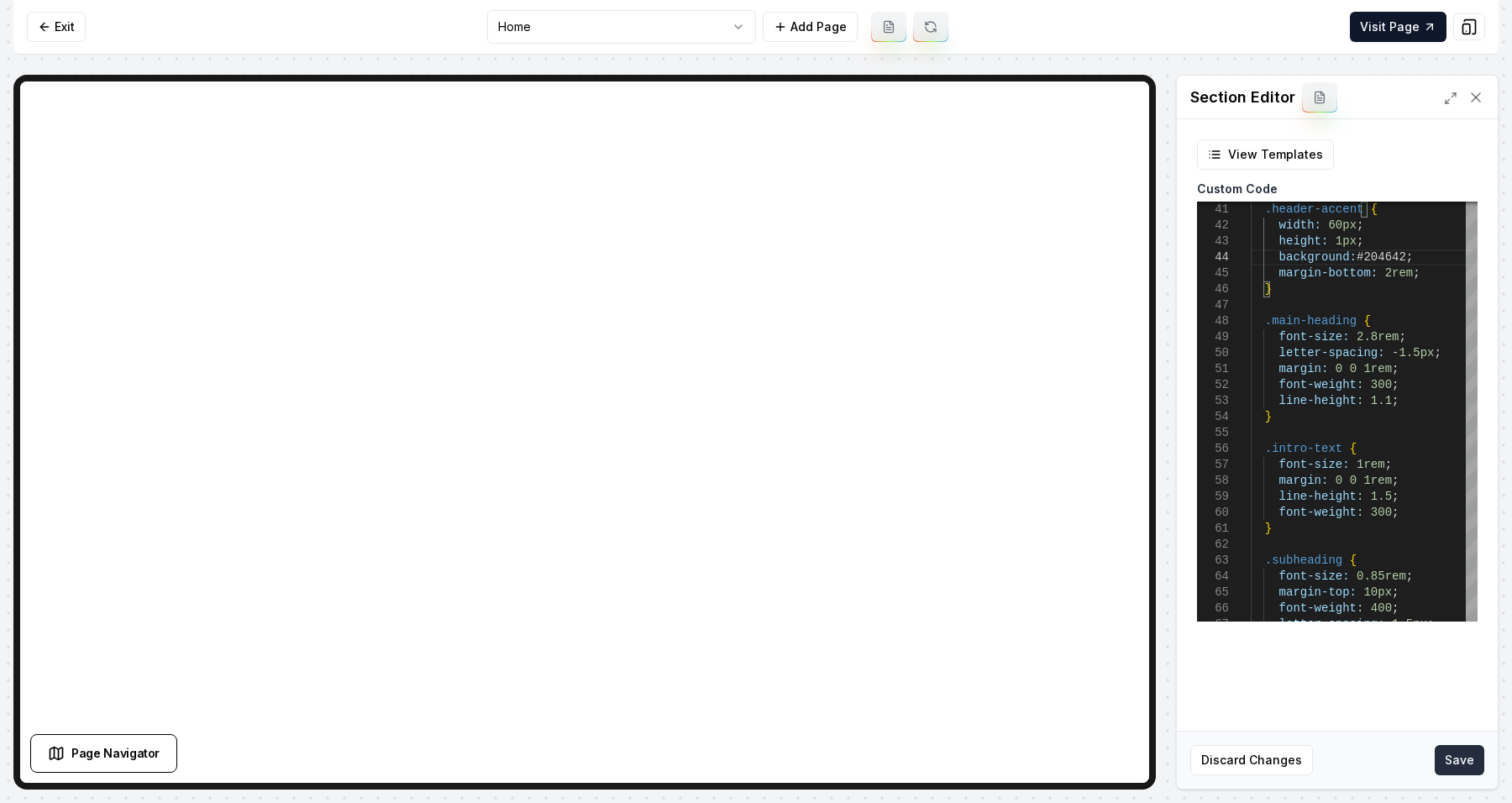 click on "Save" at bounding box center [1459, 760] 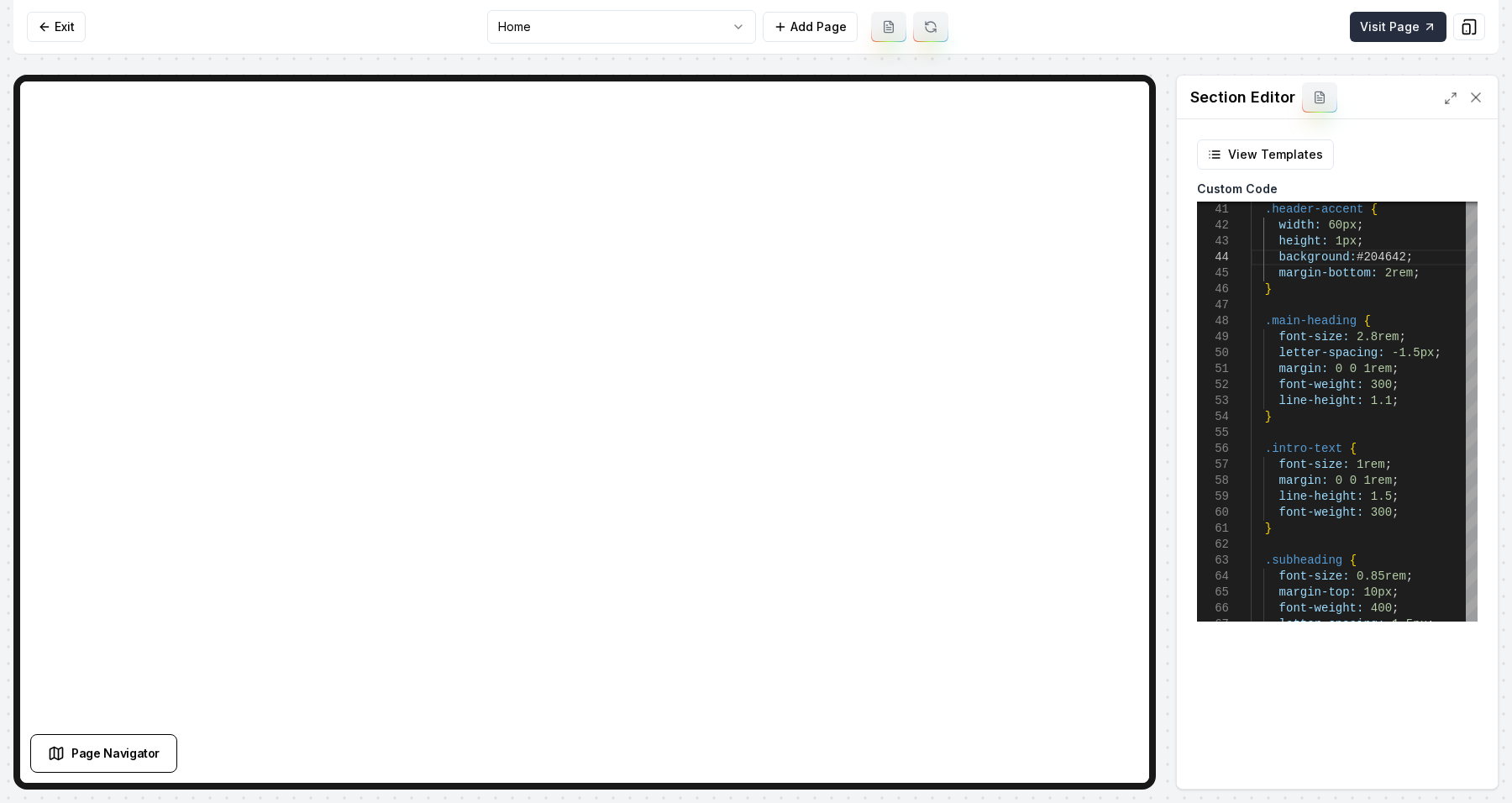 click on "Visit Page" at bounding box center [1398, 27] 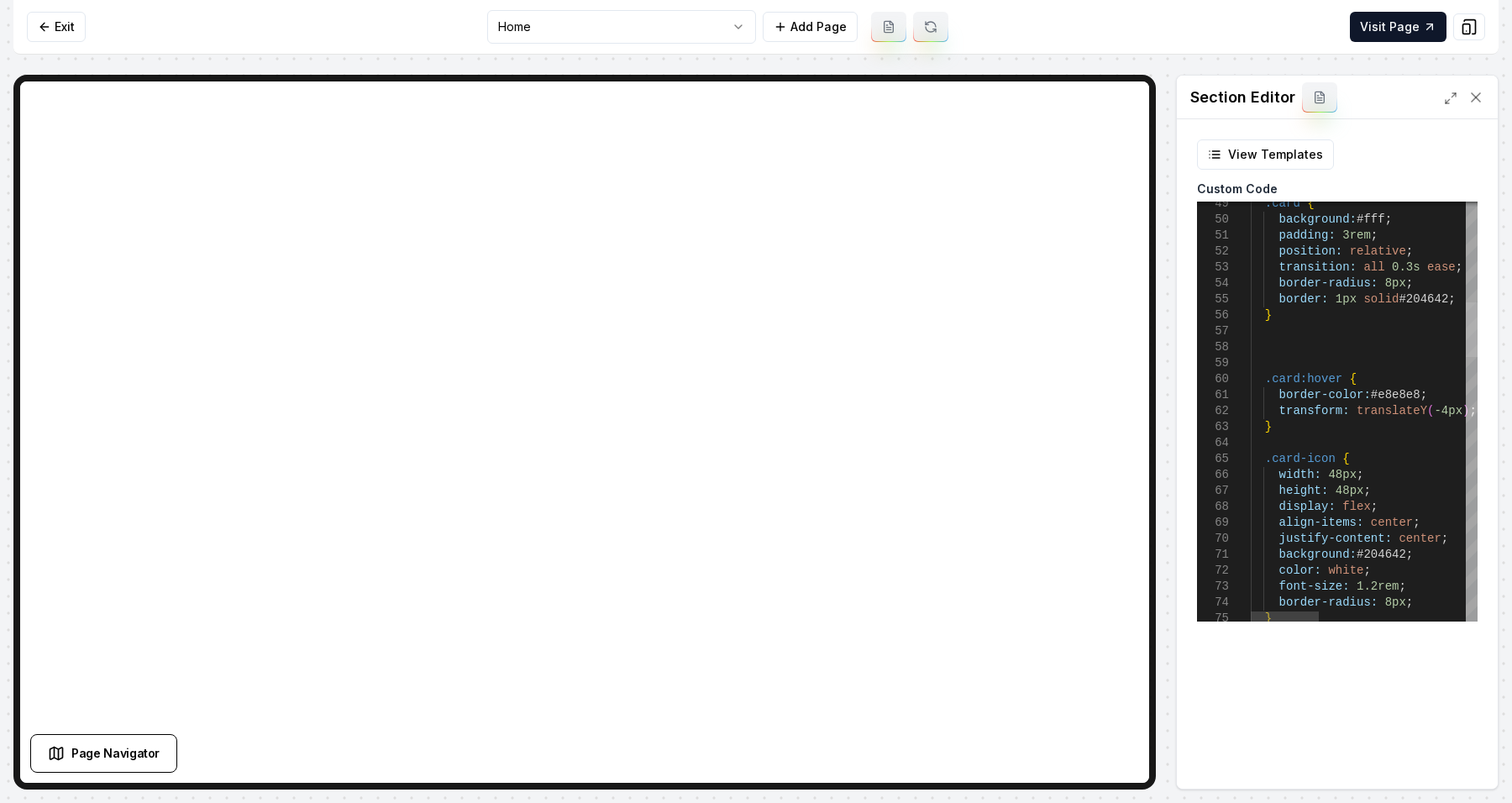 click at bounding box center [1472, 329] 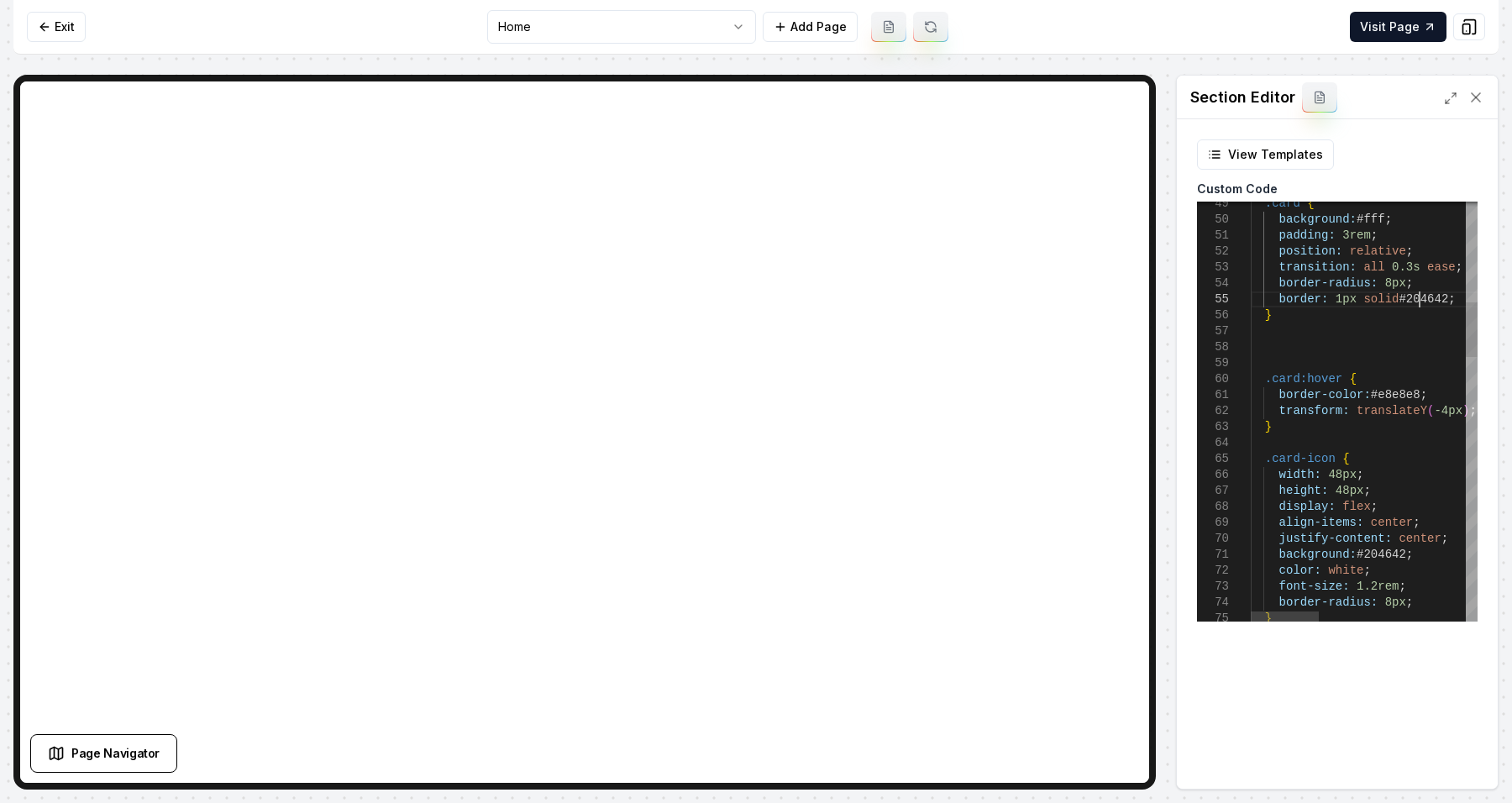 scroll, scrollTop: 0, scrollLeft: 0, axis: both 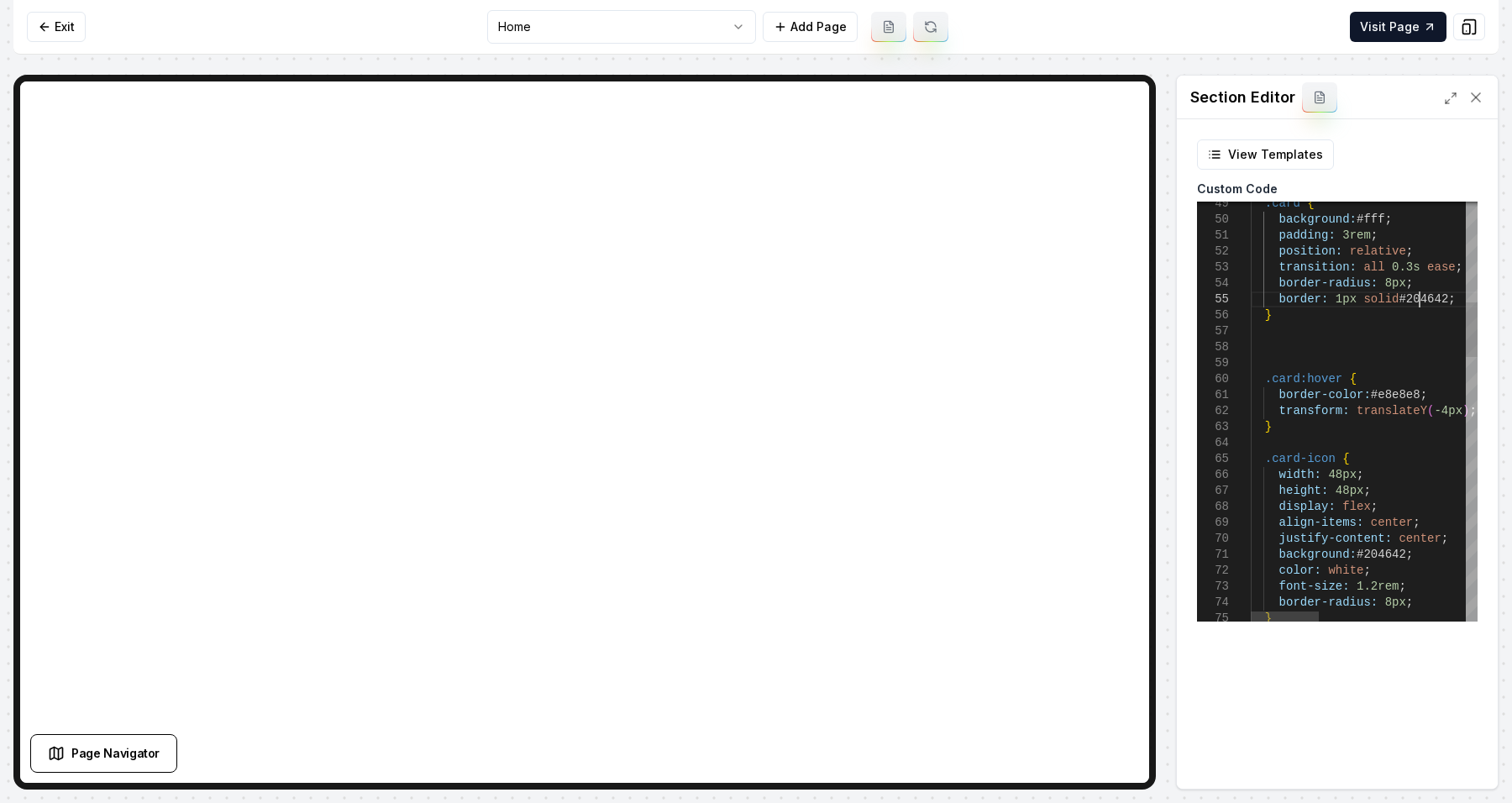 click on ".card   {      background:  #fff ;      padding:   3rem ;      position:   relative ;      transition:   all   0.3s   ease ;      border-radius:   8px ;      border:   1px   solid  #204642 ;    }    .card:hover   {      border-color:  #e8e8e8 ;      transform:   translateY ( -4px ) ;    }    .card-icon   {      width:   48px ;      height:   48px ;      display:   flex ;      align-items:   center ;      justify-content:   center ;      background:  #204642 ;      color:   white ;      font-size:   1.2rem ;      border-radius:   8px ;    }" at bounding box center (1605, 1038) 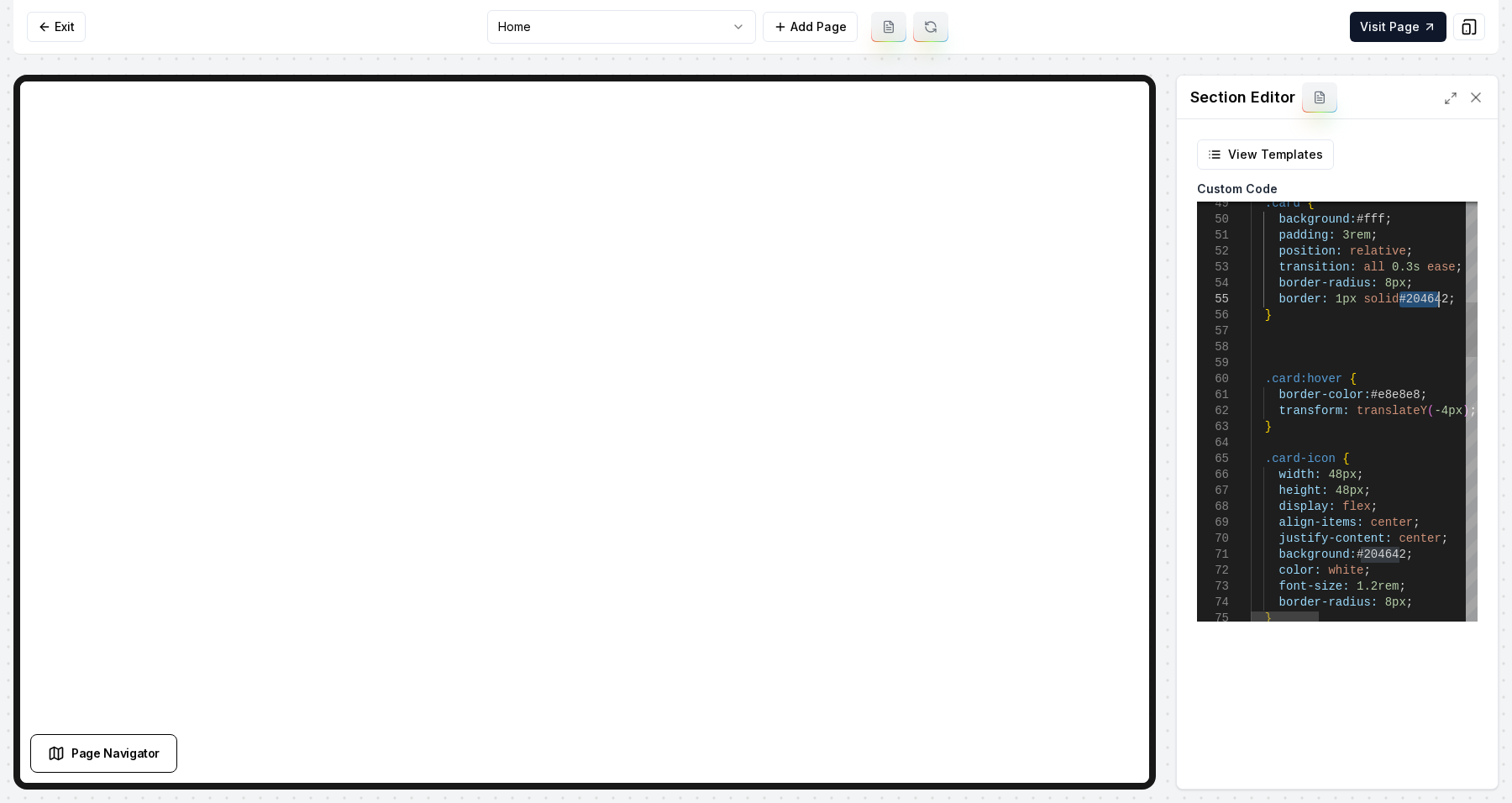 click on ".card   {      background:  #fff ;      padding:   3rem ;      position:   relative ;      transition:   all   0.3s   ease ;      border-radius:   8px ;      border:   1px   solid  #204642 ;    }    .card:hover   {      border-color:  #e8e8e8 ;      transform:   translateY ( -4px ) ;    }    .card-icon   {      width:   48px ;      height:   48px ;      display:   flex ;      align-items:   center ;      justify-content:   center ;      background:  #204642 ;      color:   white ;      font-size:   1.2rem ;      border-radius:   8px ;    }" at bounding box center (1605, 1038) 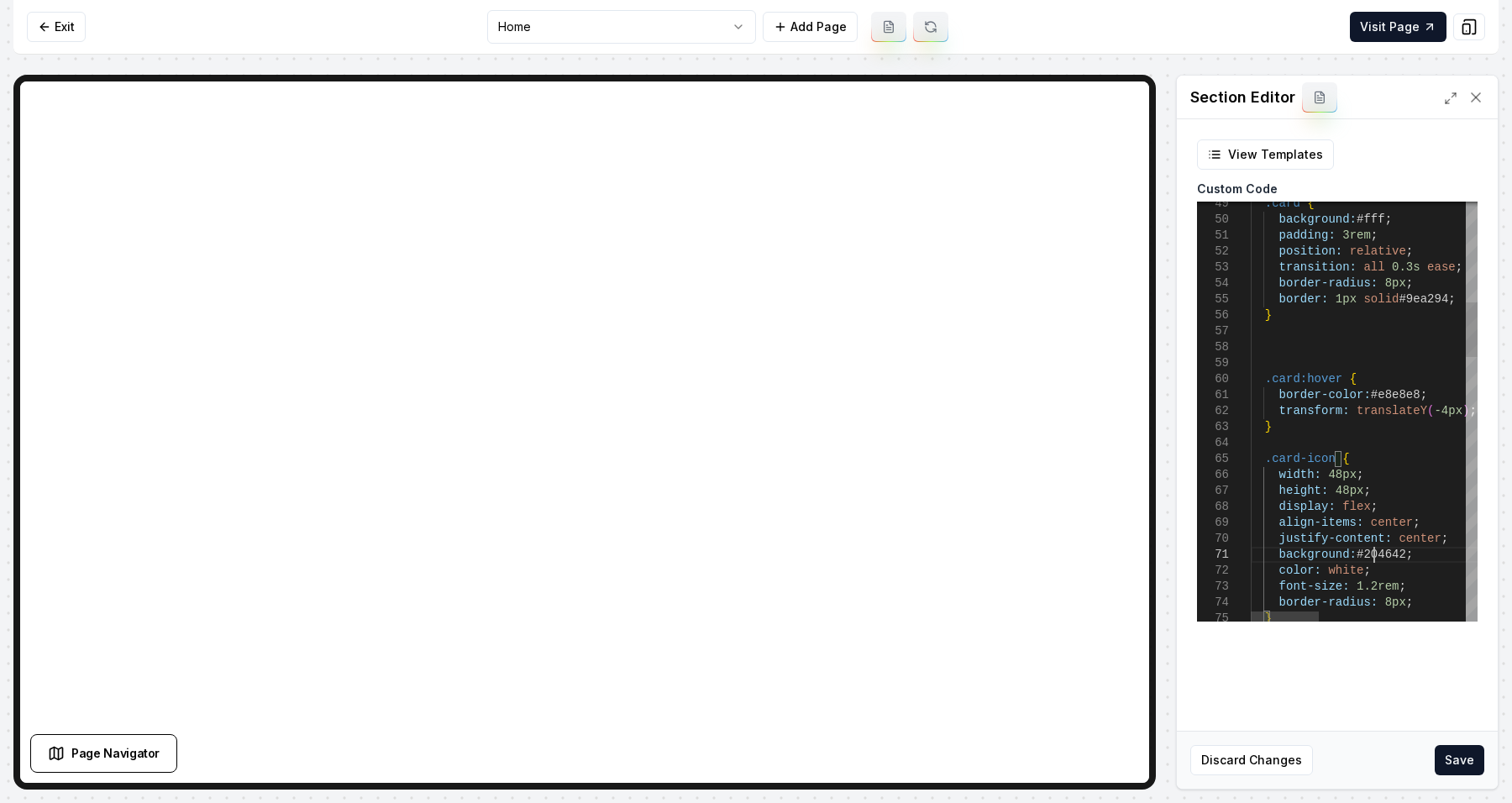 click on ".card   {      background:  #fff ;      padding:   3rem ;      position:   relative ;      transition:   all   0.3s   ease ;      border-radius:   8px ;      border:   1px   solid  #9ea294 ;    }    .card:hover   {      border-color:  #e8e8e8 ;      transform:   translateY ( -4px ) ;    }    .card-icon   {      width:   48px ;      height:   48px ;      display:   flex ;      align-items:   center ;      justify-content:   center ;      background:  #204642 ;      color:   white ;      font-size:   1.2rem ;      border-radius:   8px ;    }" at bounding box center (1605, 1038) 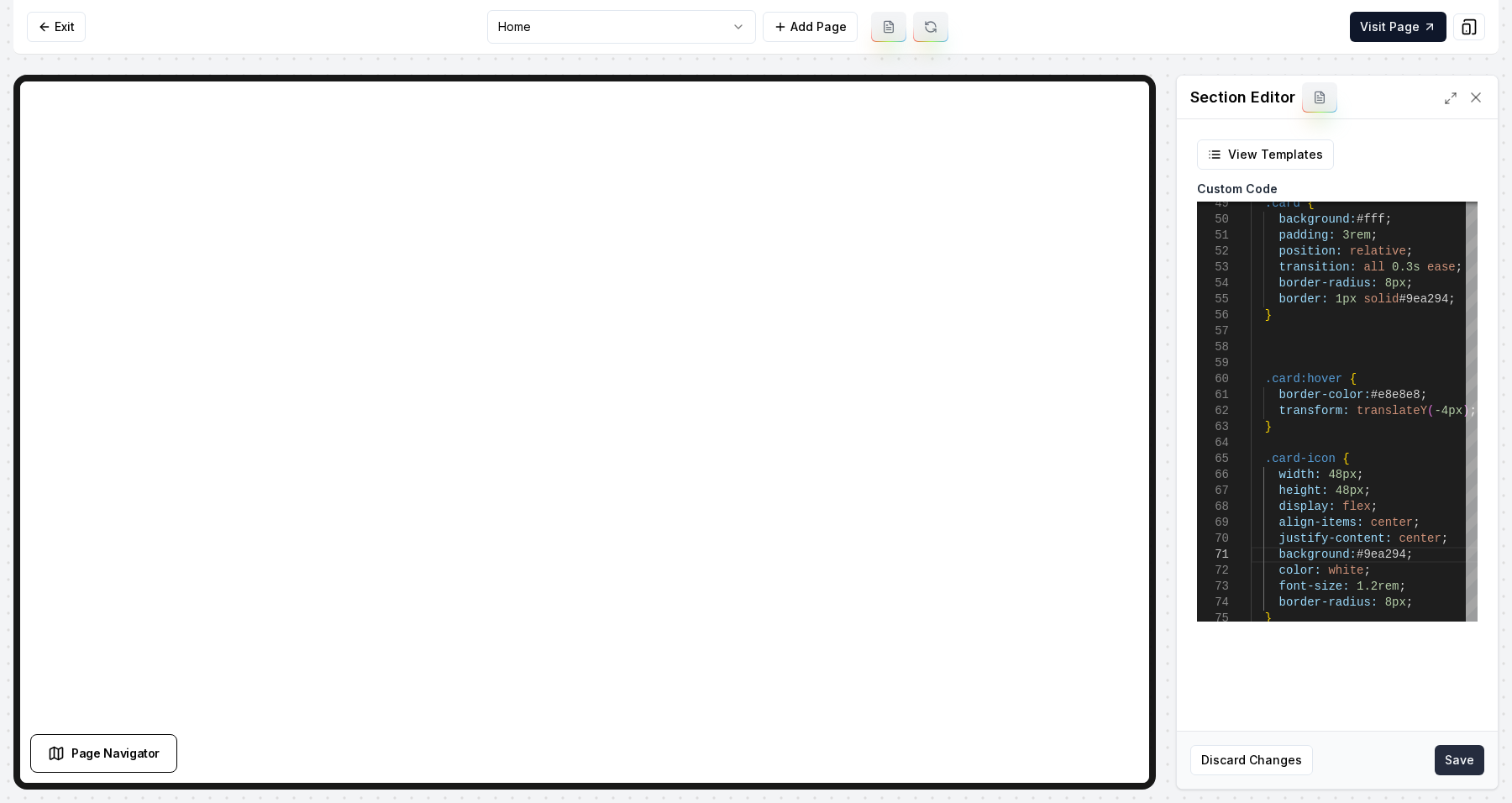click on "Save" at bounding box center (1459, 760) 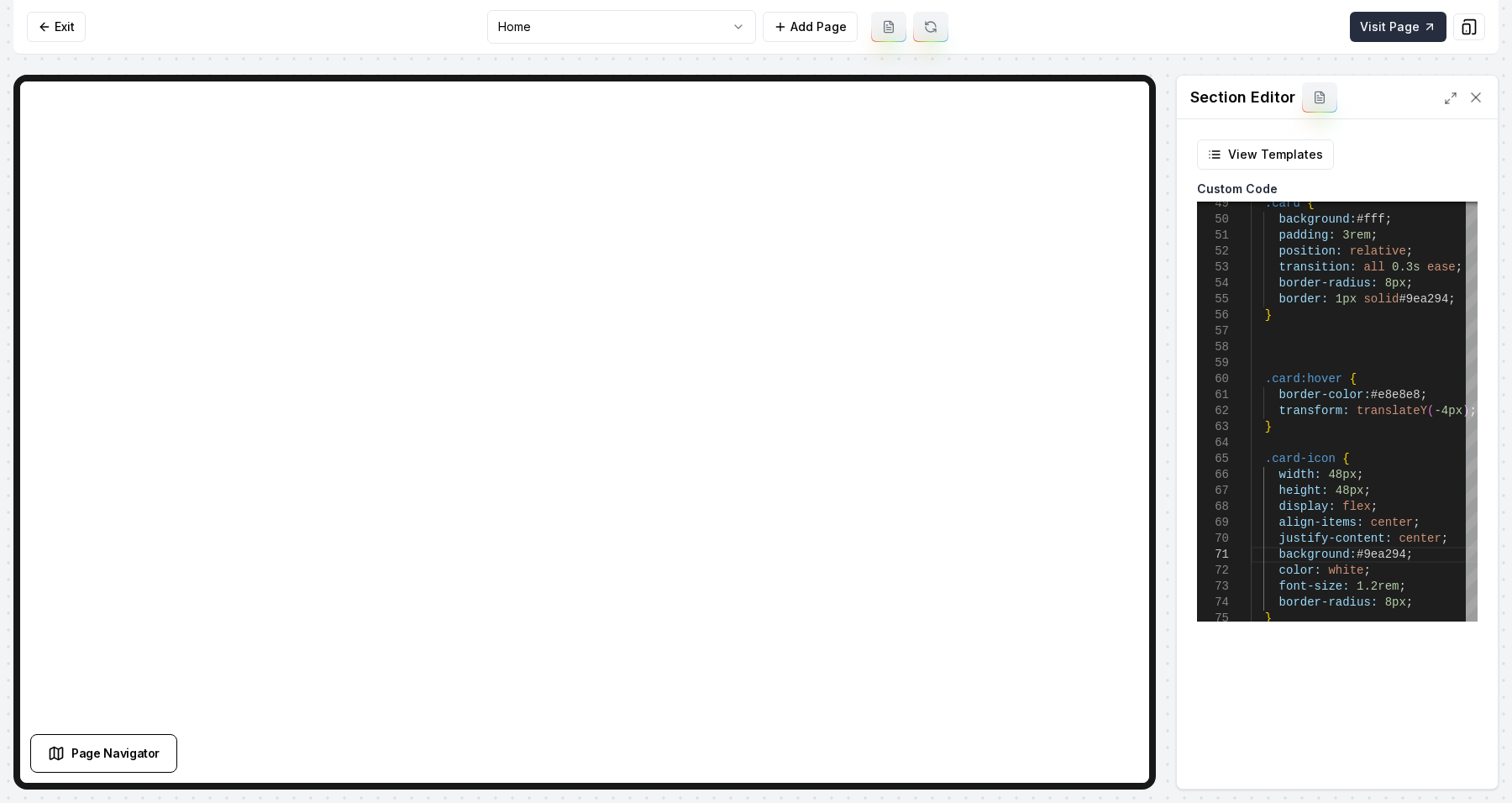click on "Visit Page" at bounding box center (1398, 27) 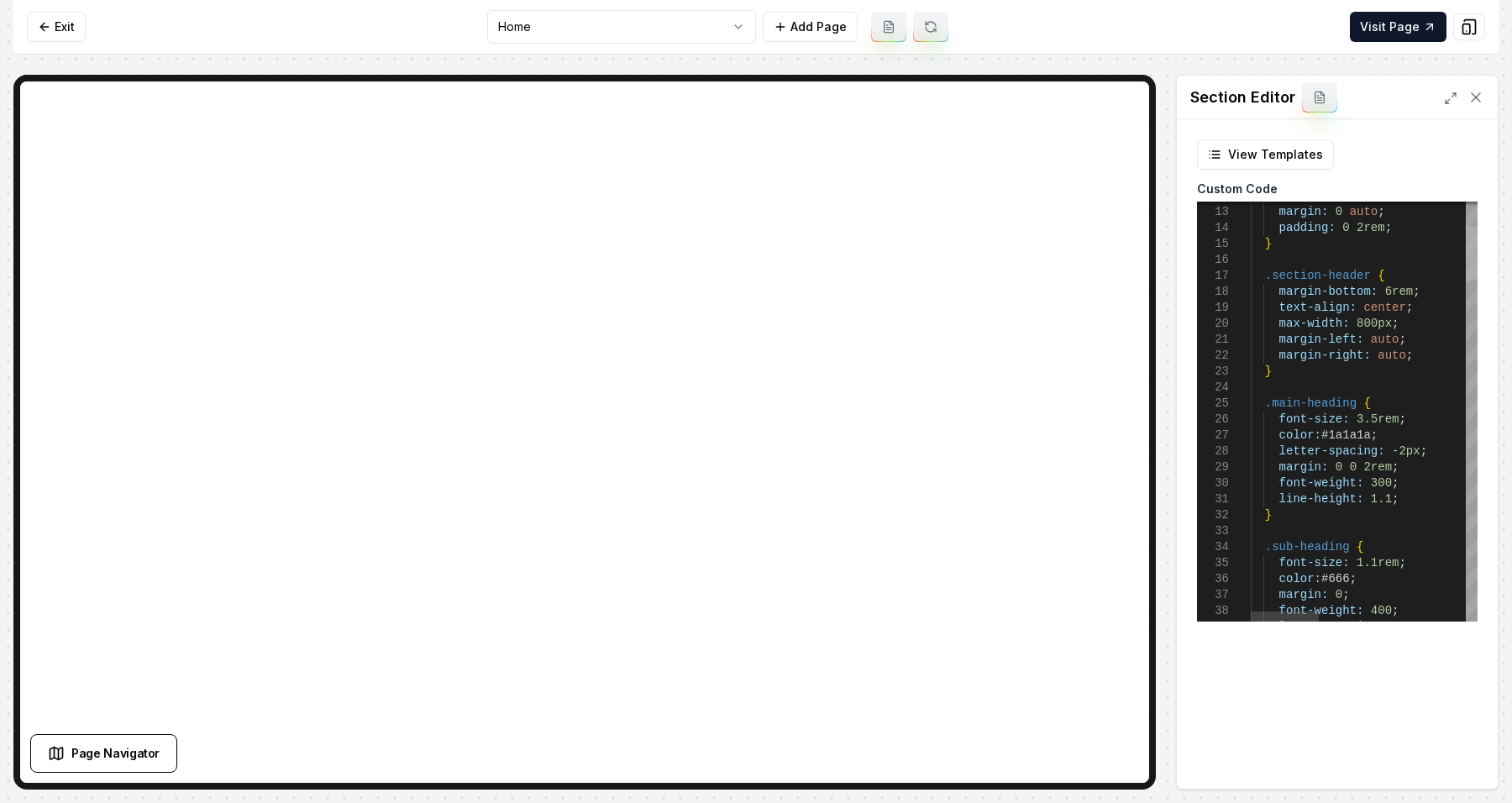 click at bounding box center [1472, 253] 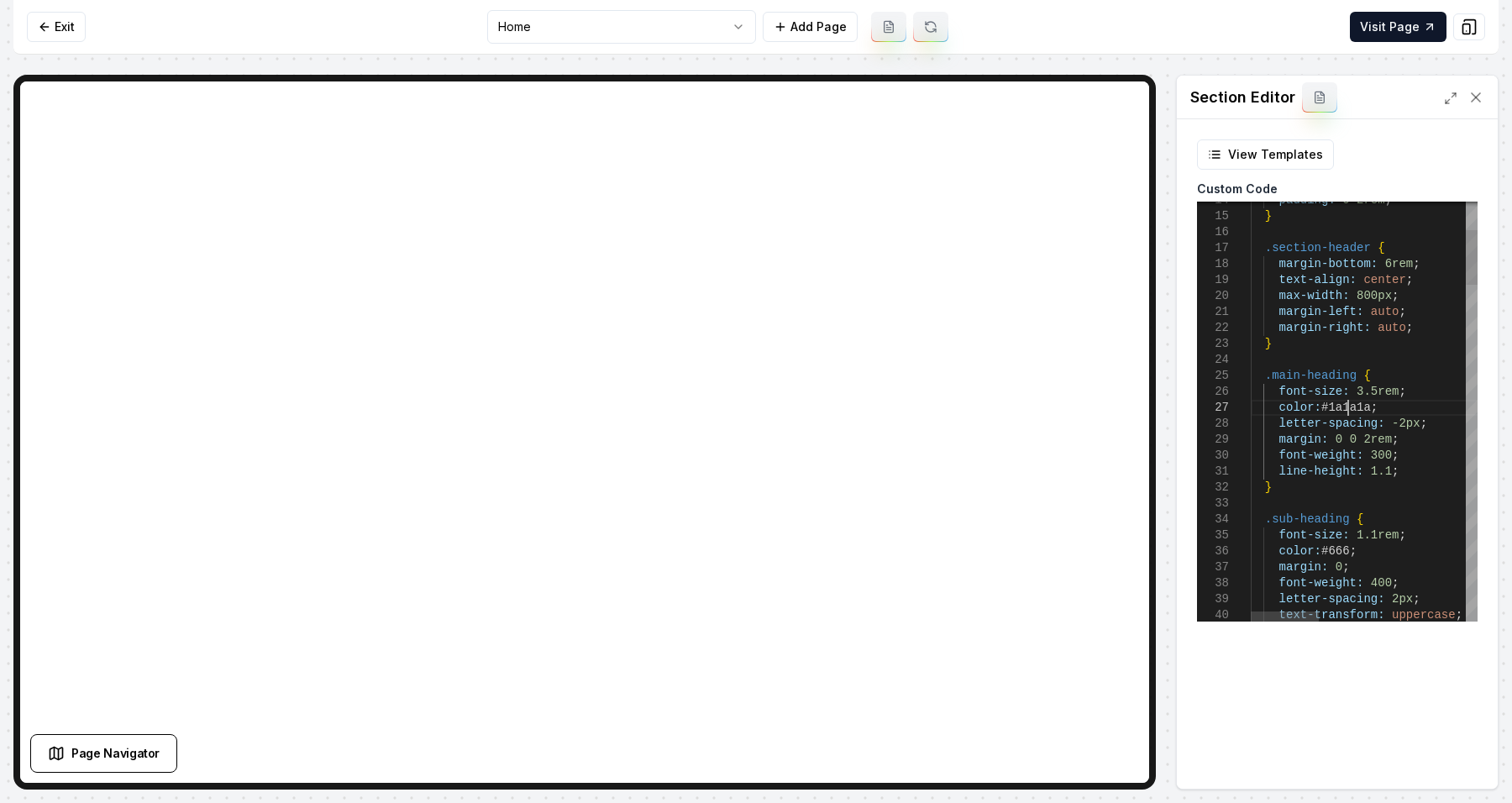 scroll, scrollTop: 0, scrollLeft: 148, axis: horizontal 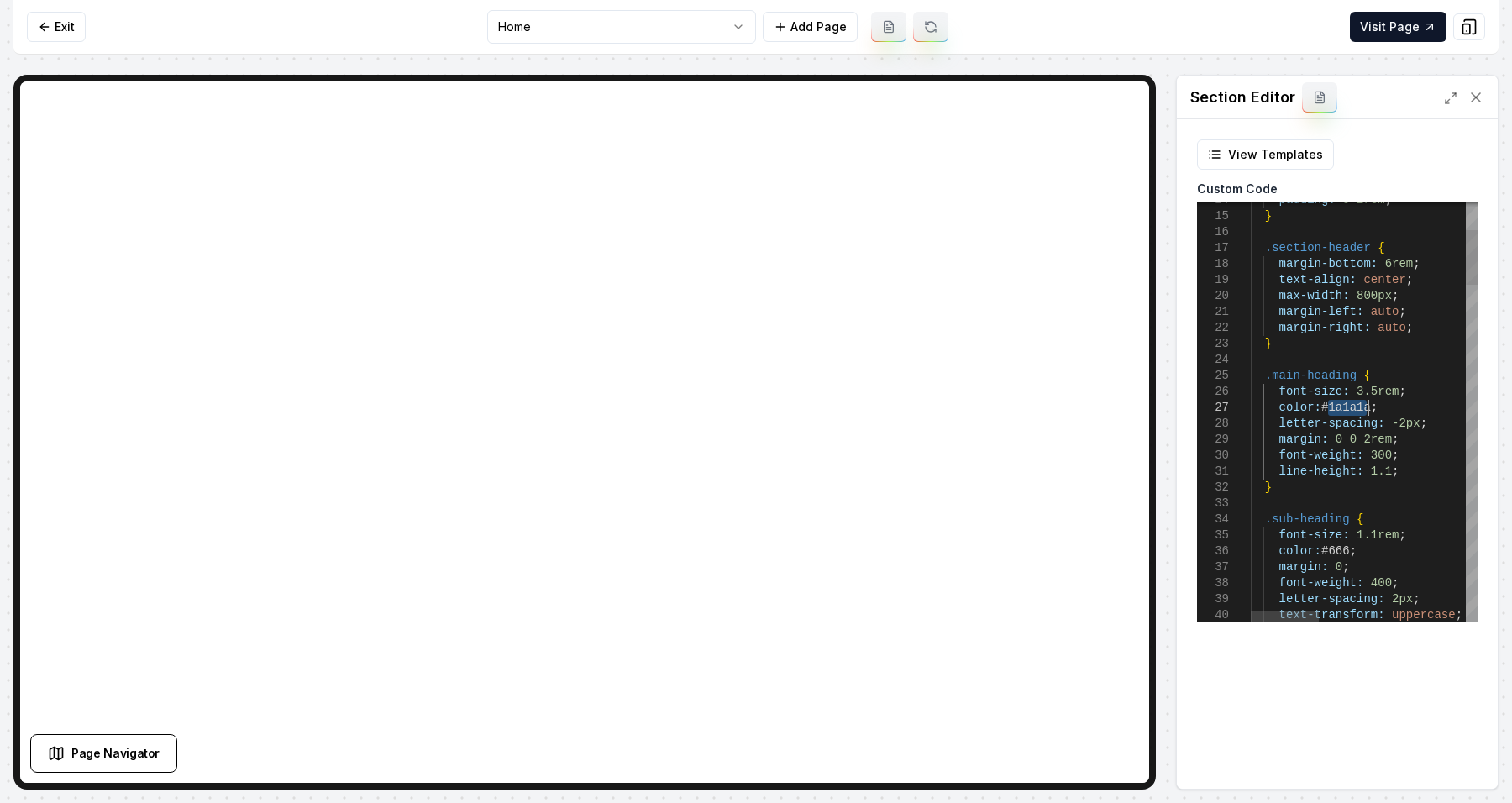 click on "font-size:   3.5rem ;      color:  #1a1a1a ;      text-align:   center ;      max-width:   800px ;      margin-left:   auto ;      margin-right:   auto ;    }    .main-heading   {    }    .section-header   {      margin-bottom:   6rem ;      padding:   0   2rem ;      letter-spacing:   -2px ;      margin:   0   0   2rem ;      font-weight:   300 ;      line-height:   1.1 ;    }    .sub-heading   {      font-size:   1.1rem ;      color:  #666 ;      margin:   0 ;      font-weight:   400 ;      letter-spacing:   2px ;      text-transform:   uppercase ;" at bounding box center (1605, 1593) 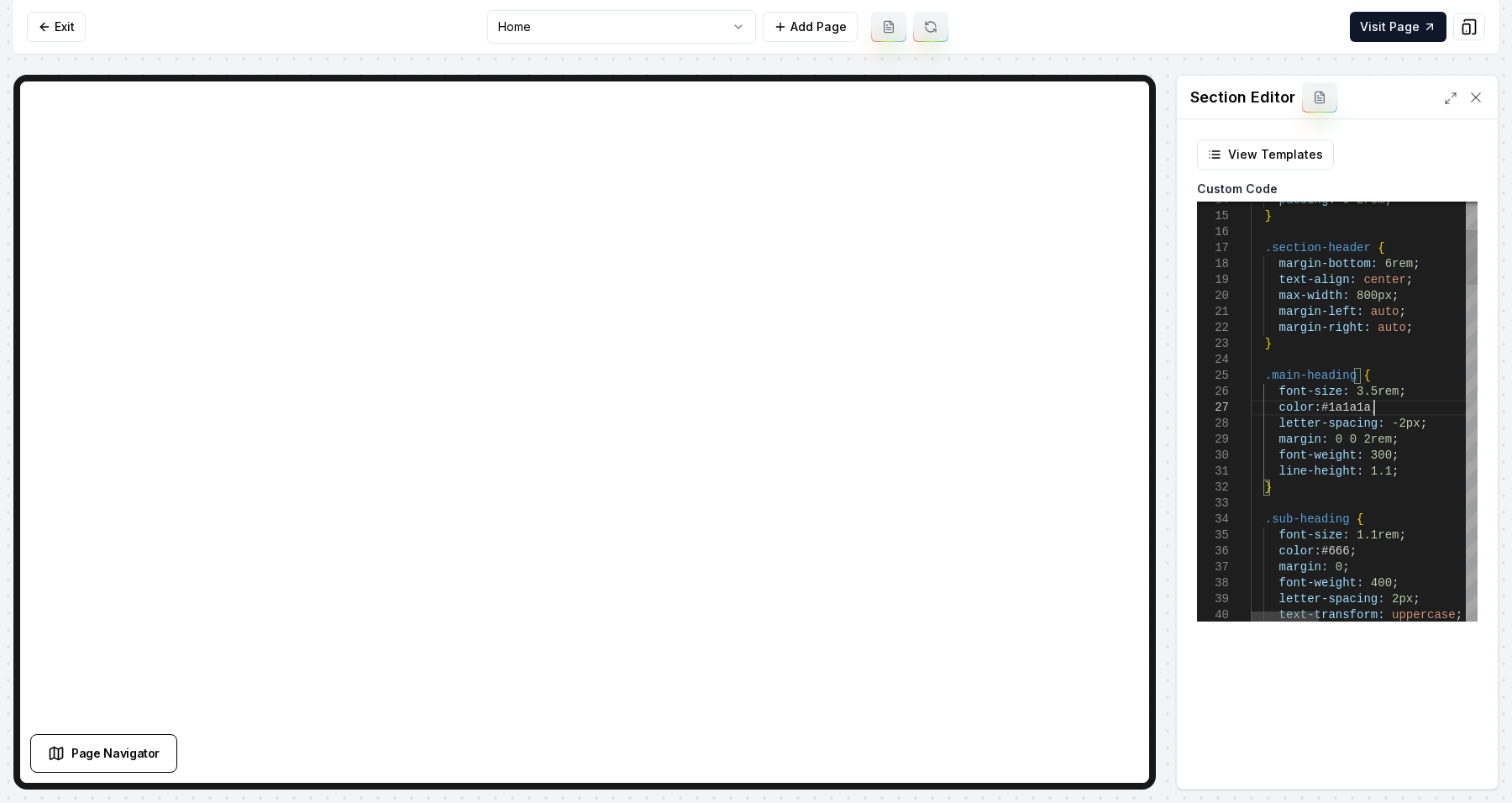 click on "font-size:   3.5rem ;      color:  #1a1a1a ;      text-align:   center ;      max-width:   800px ;      margin-left:   auto ;      margin-right:   auto ;    }    .main-heading   {    }    .section-header   {      margin-bottom:   6rem ;      padding:   0   2rem ;      letter-spacing:   -2px ;      margin:   0   0   2rem ;      font-weight:   300 ;      line-height:   1.1 ;    }    .sub-heading   {      font-size:   1.1rem ;      color:  #666 ;      margin:   0 ;      font-weight:   400 ;      letter-spacing:   2px ;      text-transform:   uppercase ;" at bounding box center [1605, 1593] 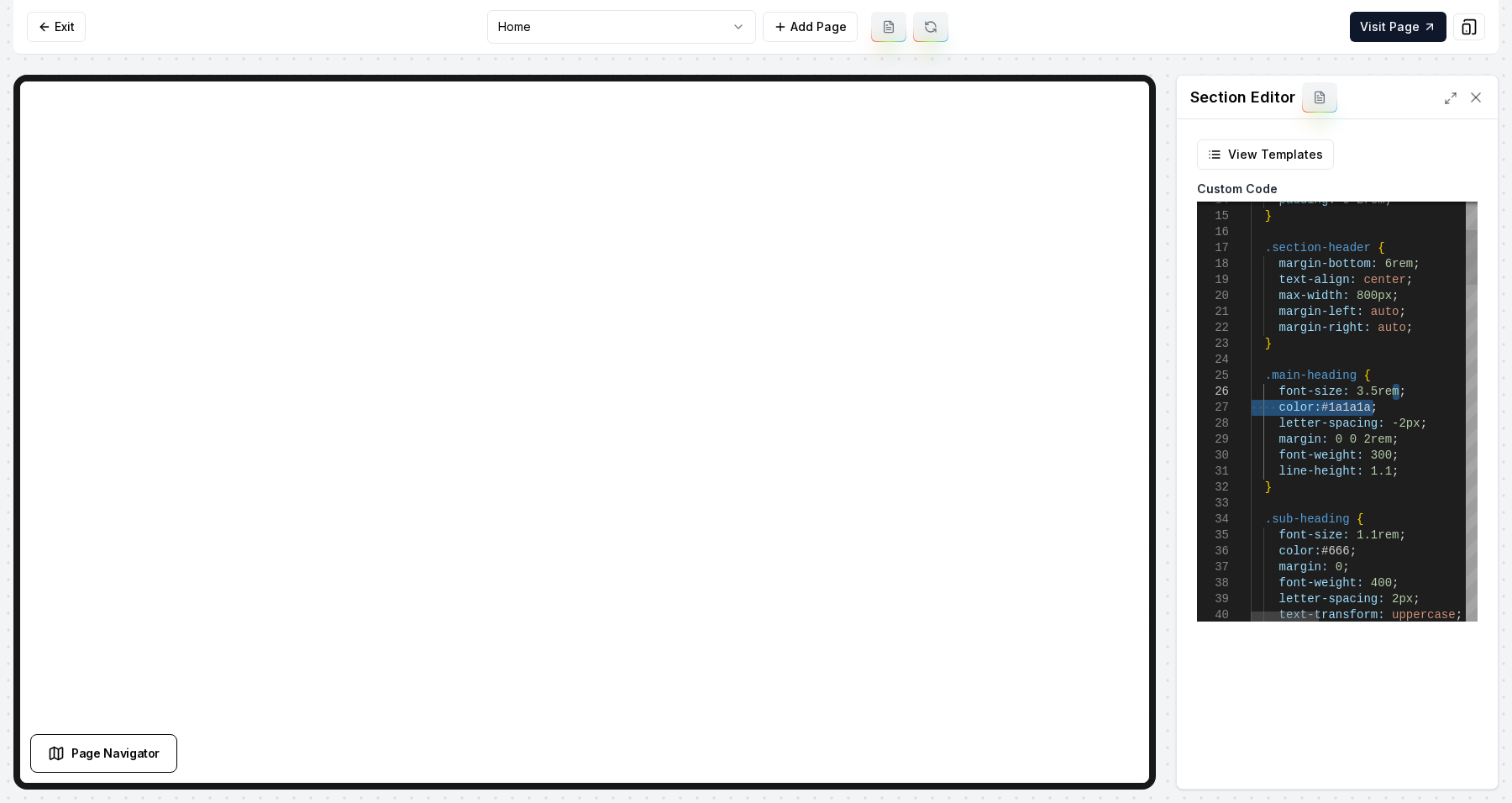 drag, startPoint x: 1399, startPoint y: 410, endPoint x: 1411, endPoint y: 395, distance: 19.209373 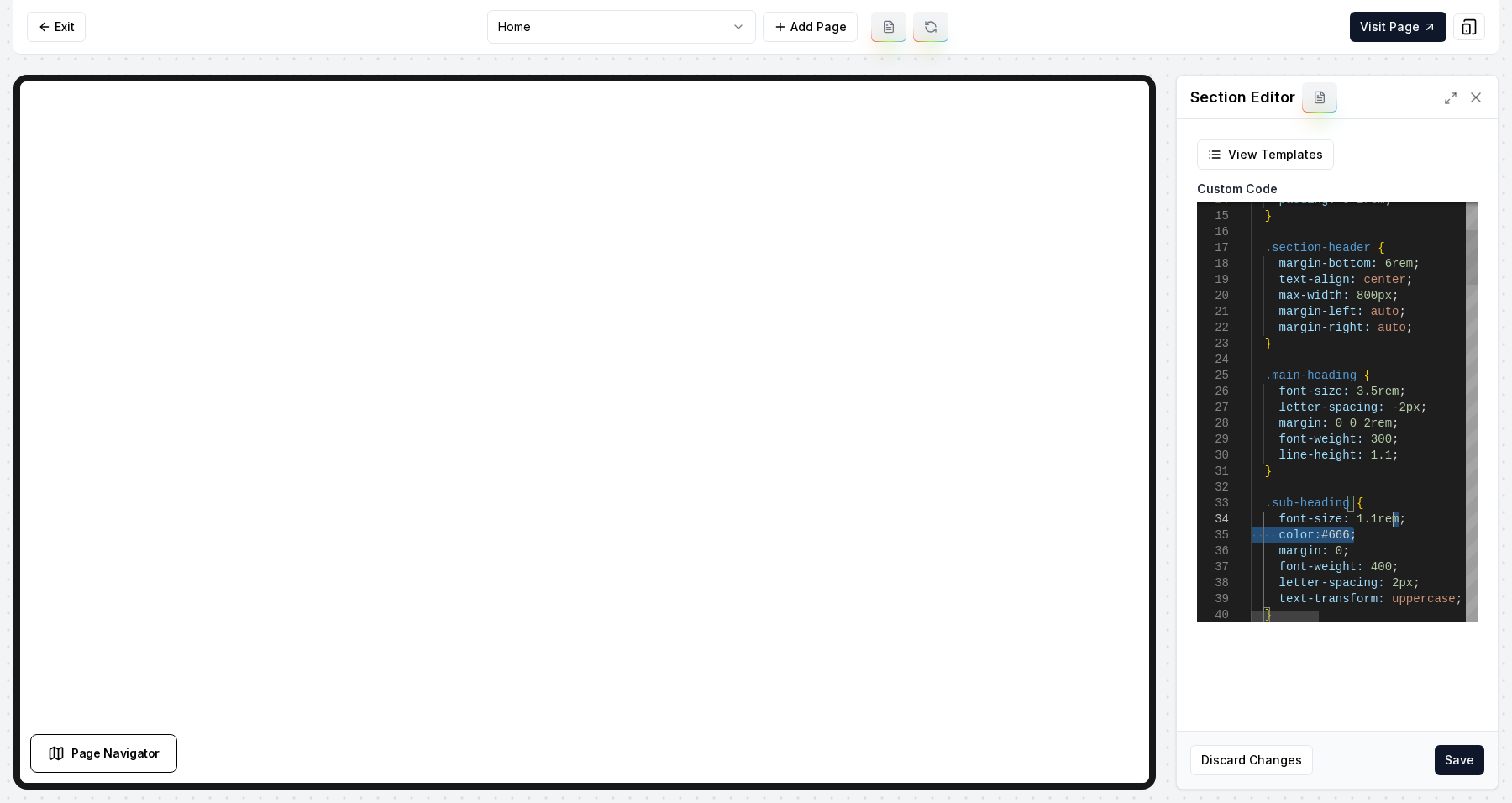 drag, startPoint x: 1386, startPoint y: 538, endPoint x: 1402, endPoint y: 525, distance: 20.615528 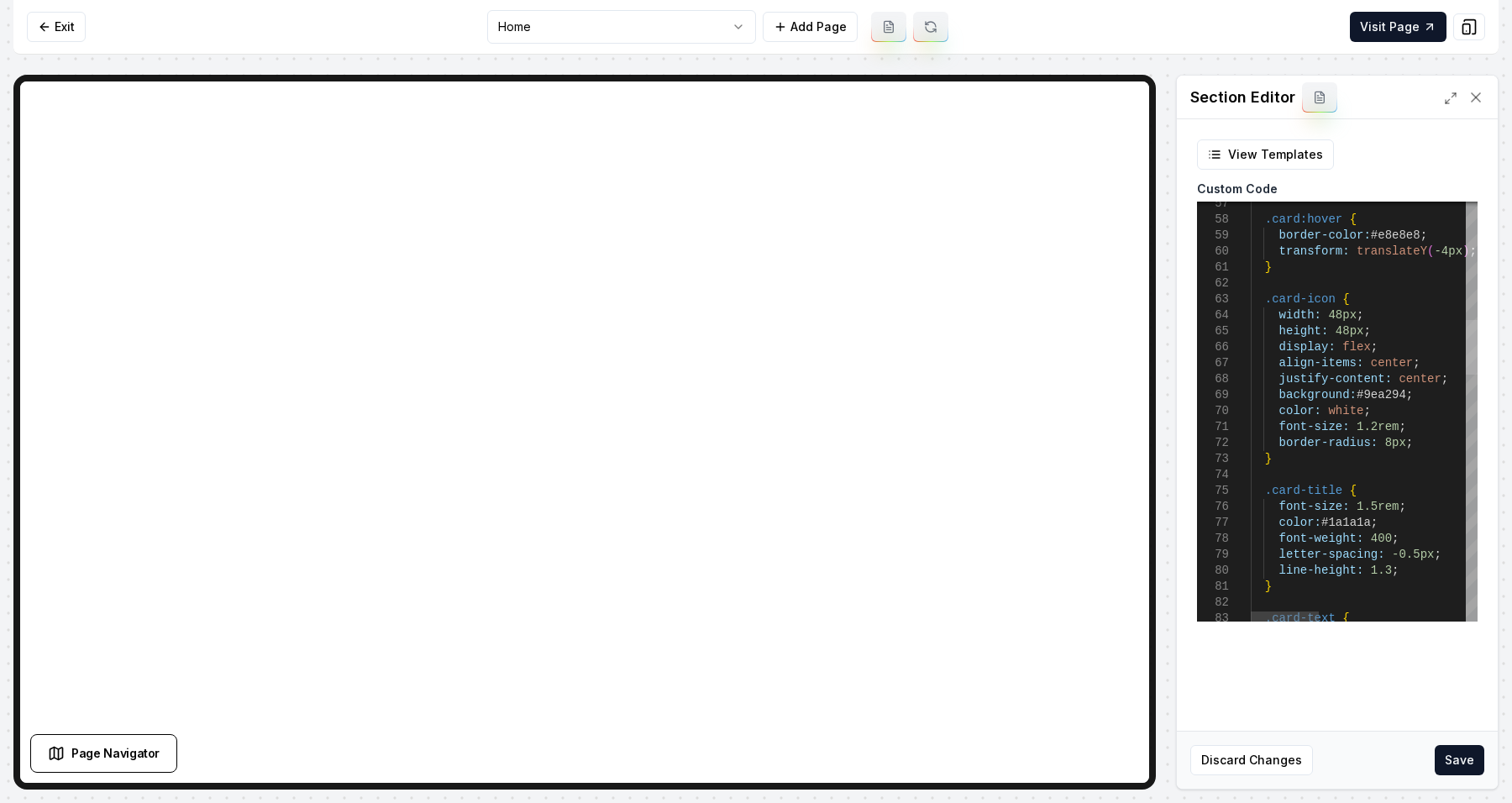 click at bounding box center (1472, 347) 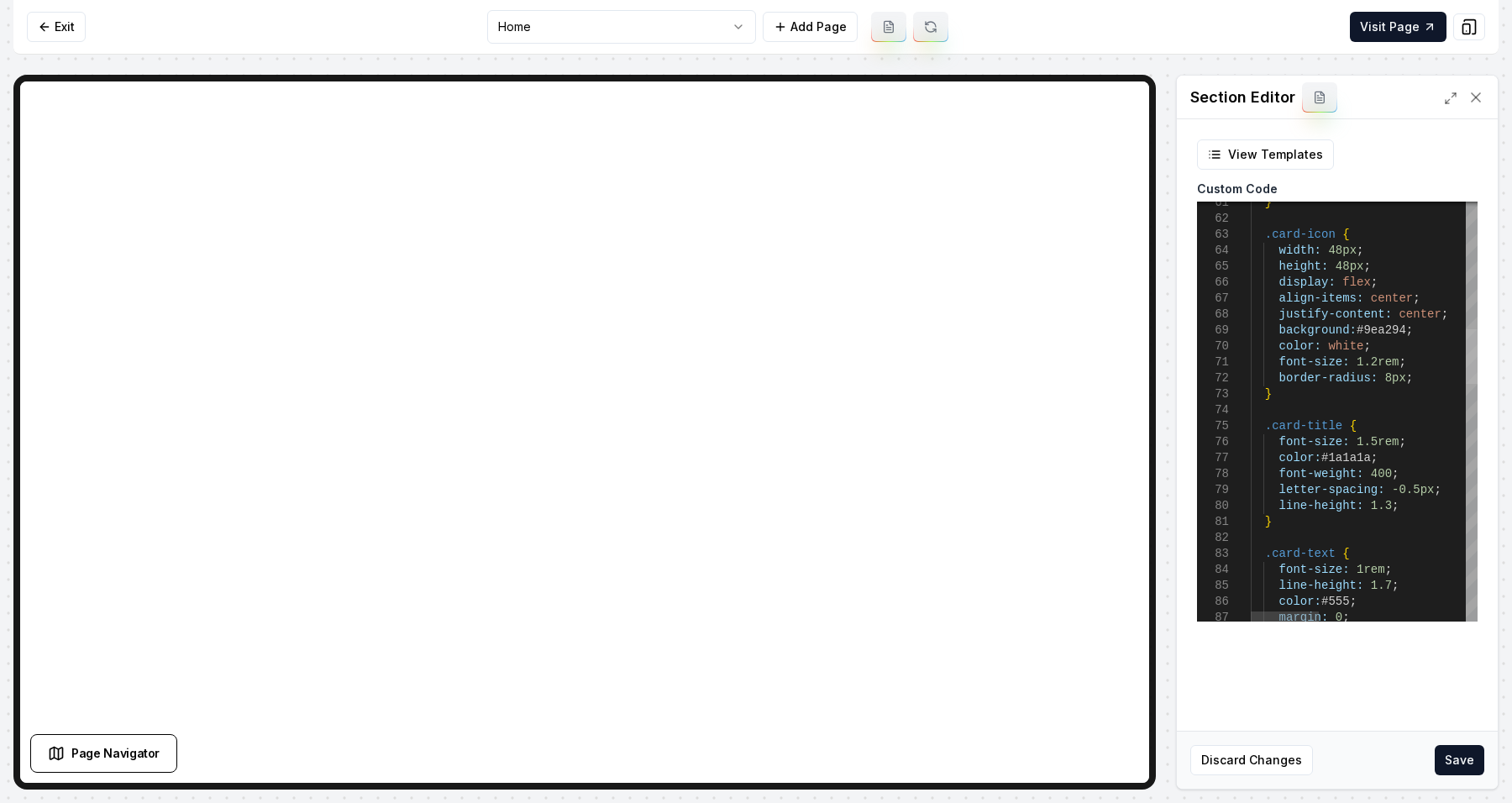 click at bounding box center [1472, 356] 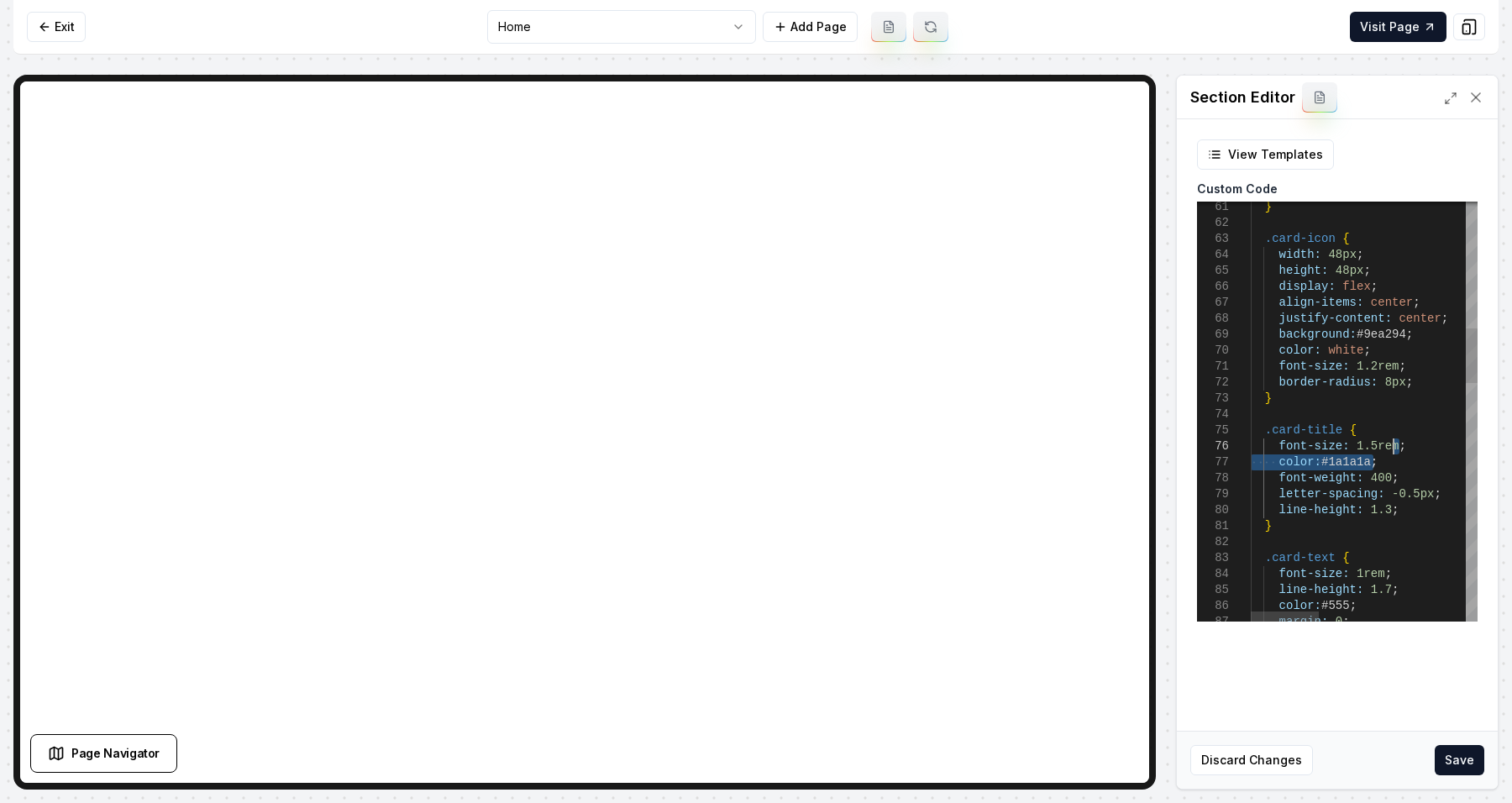 drag, startPoint x: 1406, startPoint y: 456, endPoint x: 1410, endPoint y: 447, distance: 9.8488578 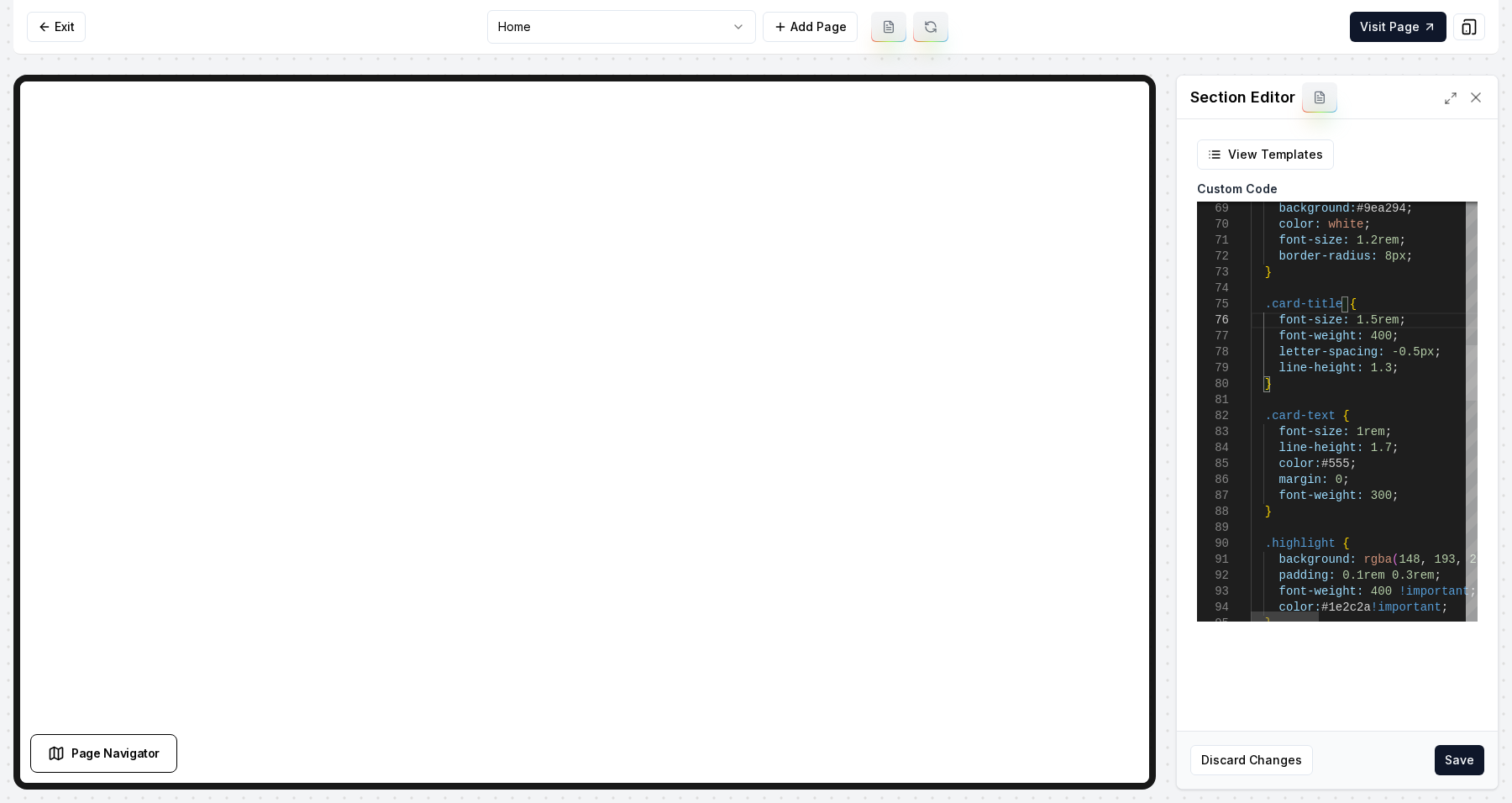 click at bounding box center [1472, 373] 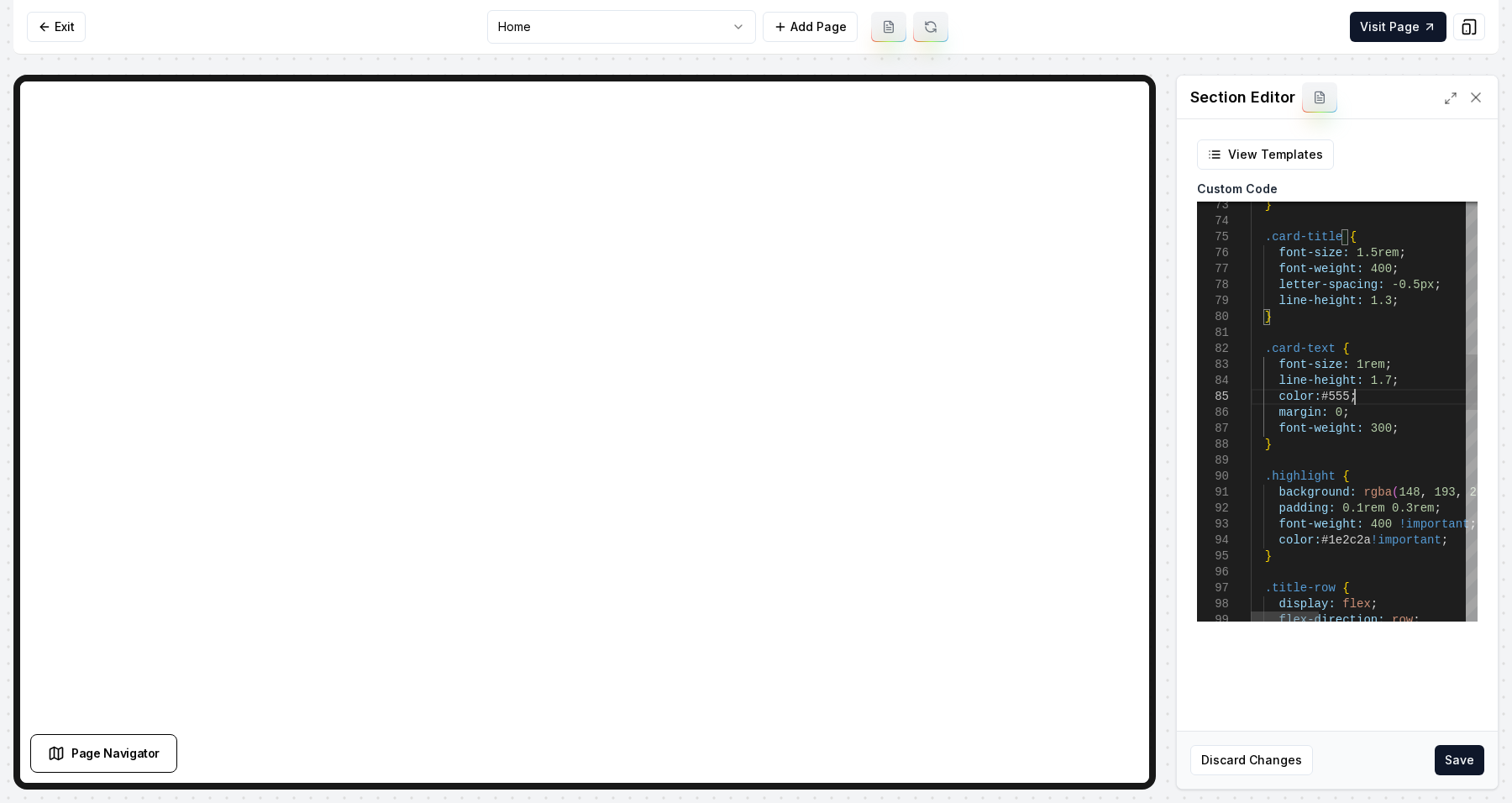 scroll, scrollTop: 0, scrollLeft: 134, axis: horizontal 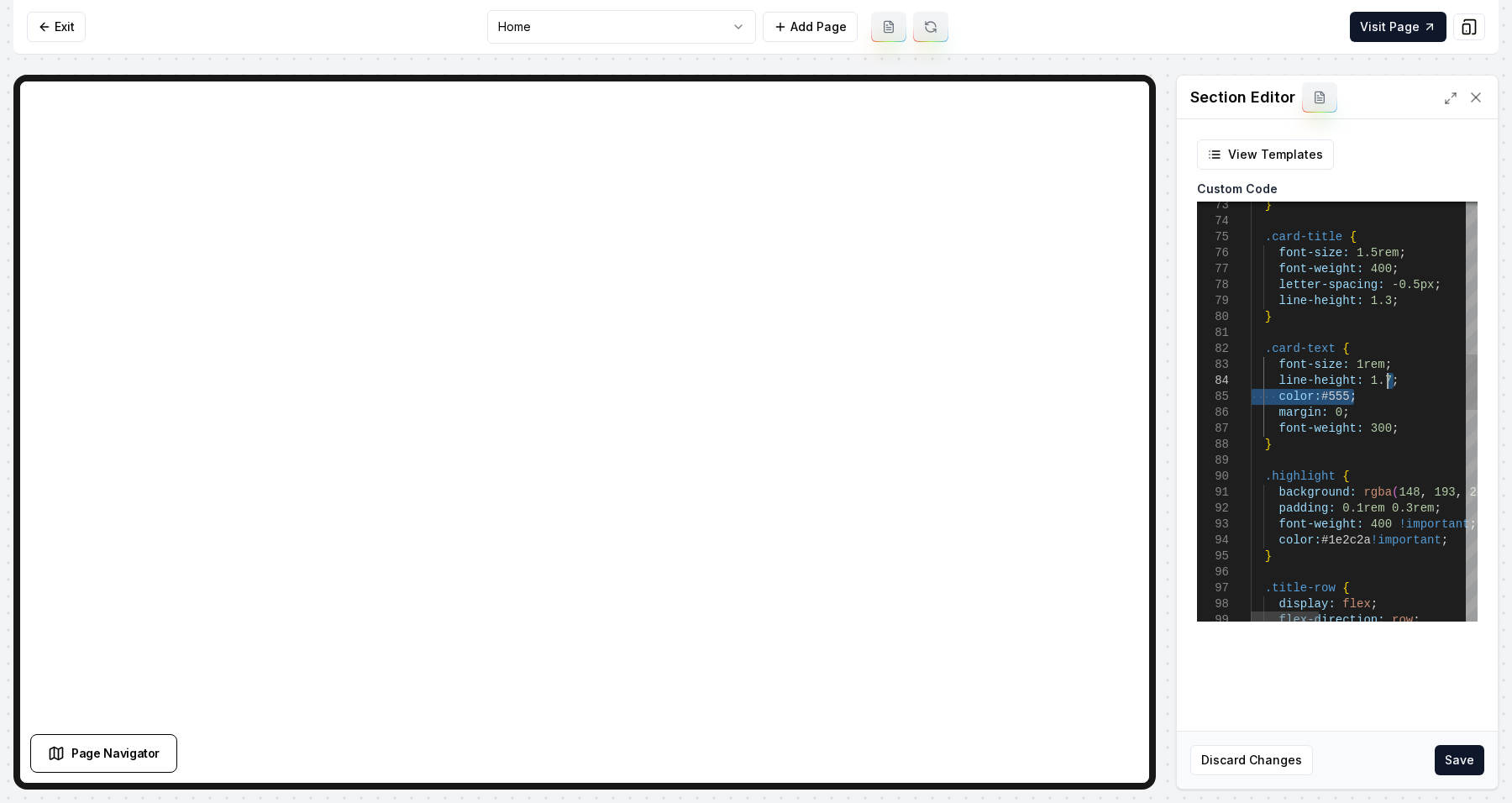 drag, startPoint x: 1399, startPoint y: 398, endPoint x: 1403, endPoint y: 387, distance: 11.7047 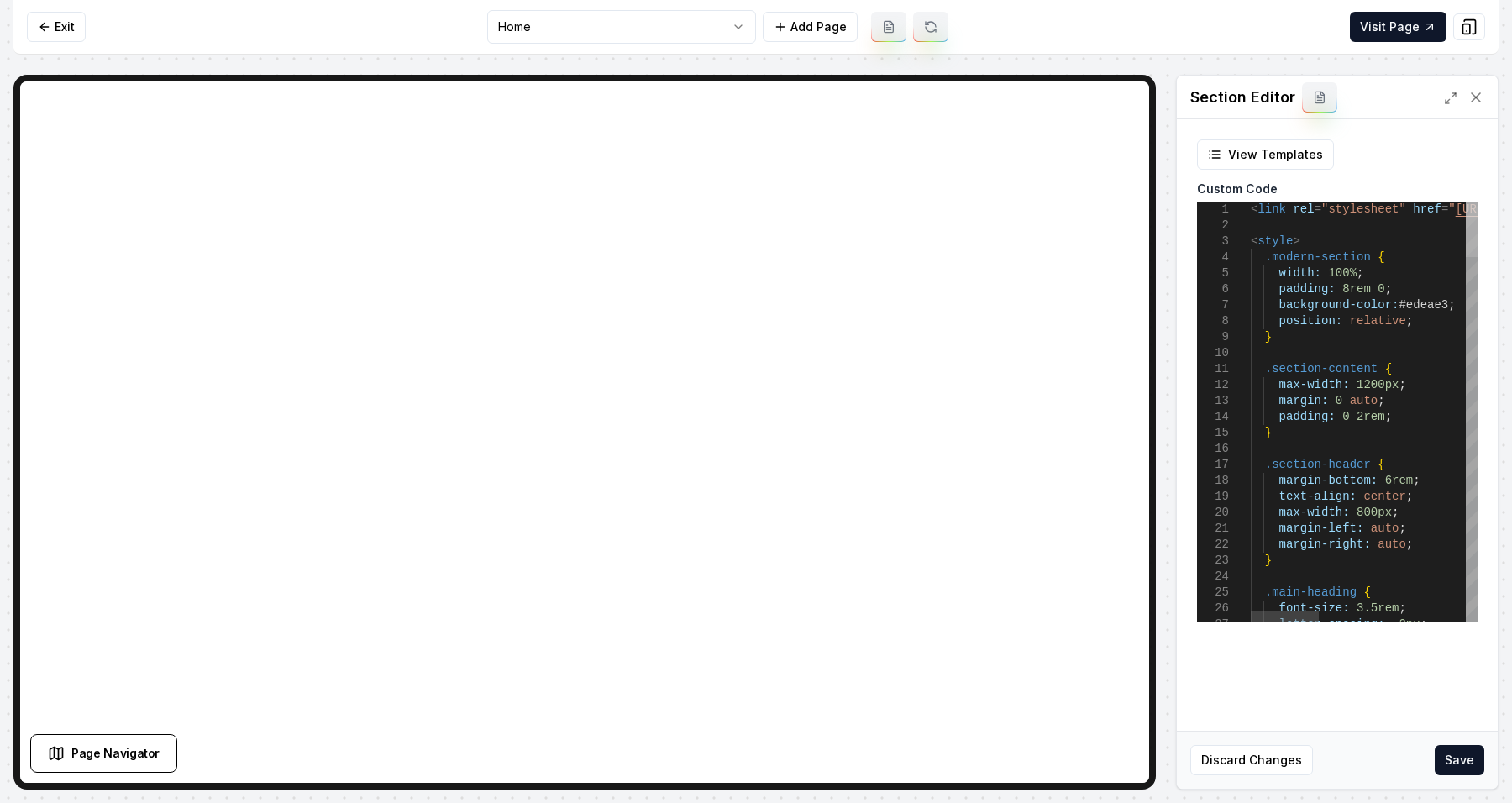 click at bounding box center (1472, 229) 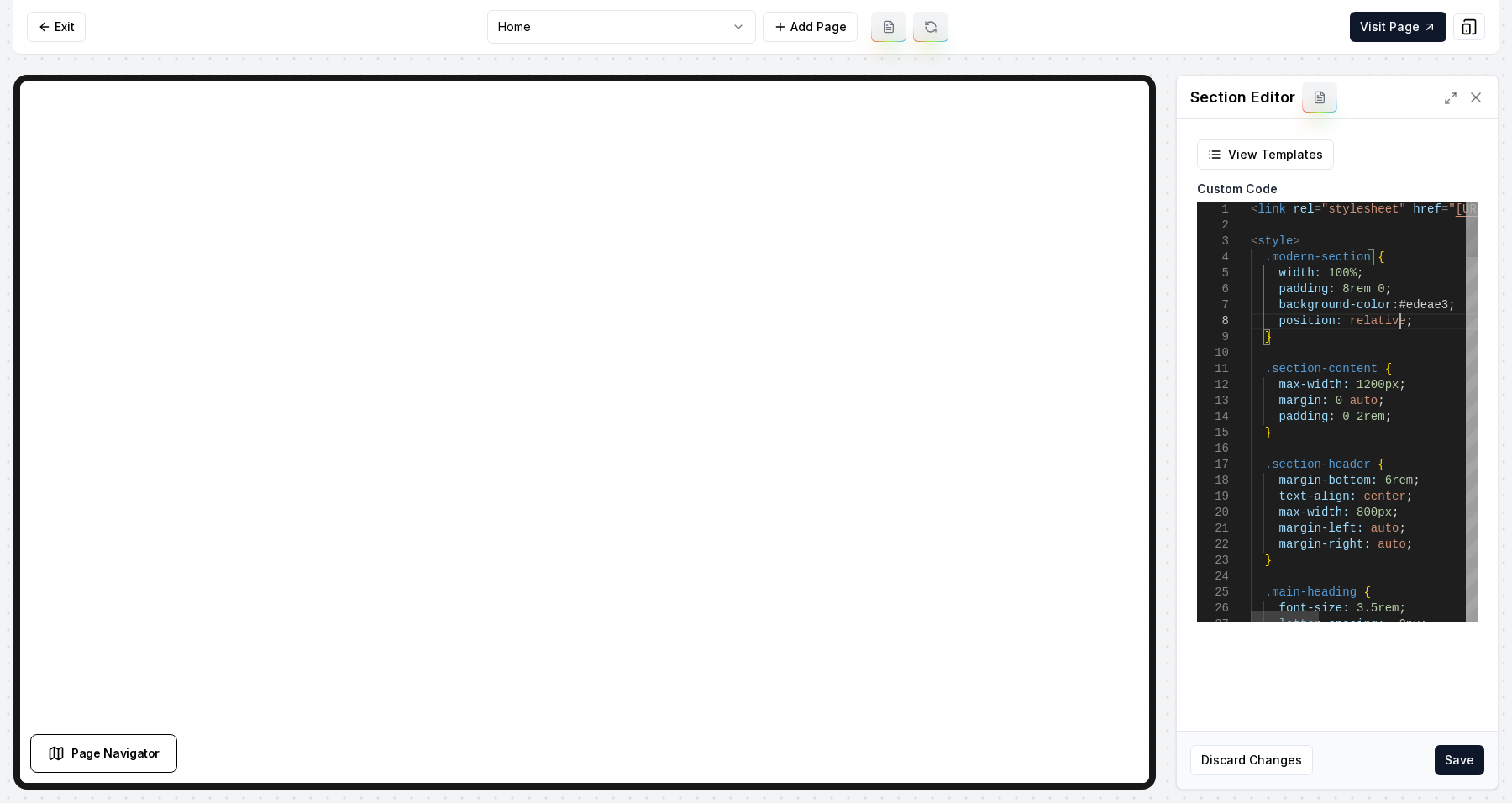 click on "max-width:   800px ;      margin-left:   auto ;      margin-right:   auto ;    }    .main-heading   {      font-size:   3.5rem ;      letter-spacing:   -2px ; < style >    .modern-section   {      width:   100% ;      padding:   8rem   0 ;      background-color:  #edeae3 ;      position:   relative ;    }    .section-content   {      max-width:   1200px ;      margin:   0   auto ;      padding:   0   2rem ;    }    .section-header   {      margin-bottom:   6rem ;      text-align:   center ; < link   rel = "stylesheet"   href = " https://cdnjs.cloudflare.com/ajax/libs/font-awesom e/6.4.0/css/all.min.css " >" at bounding box center (1605, 1778) 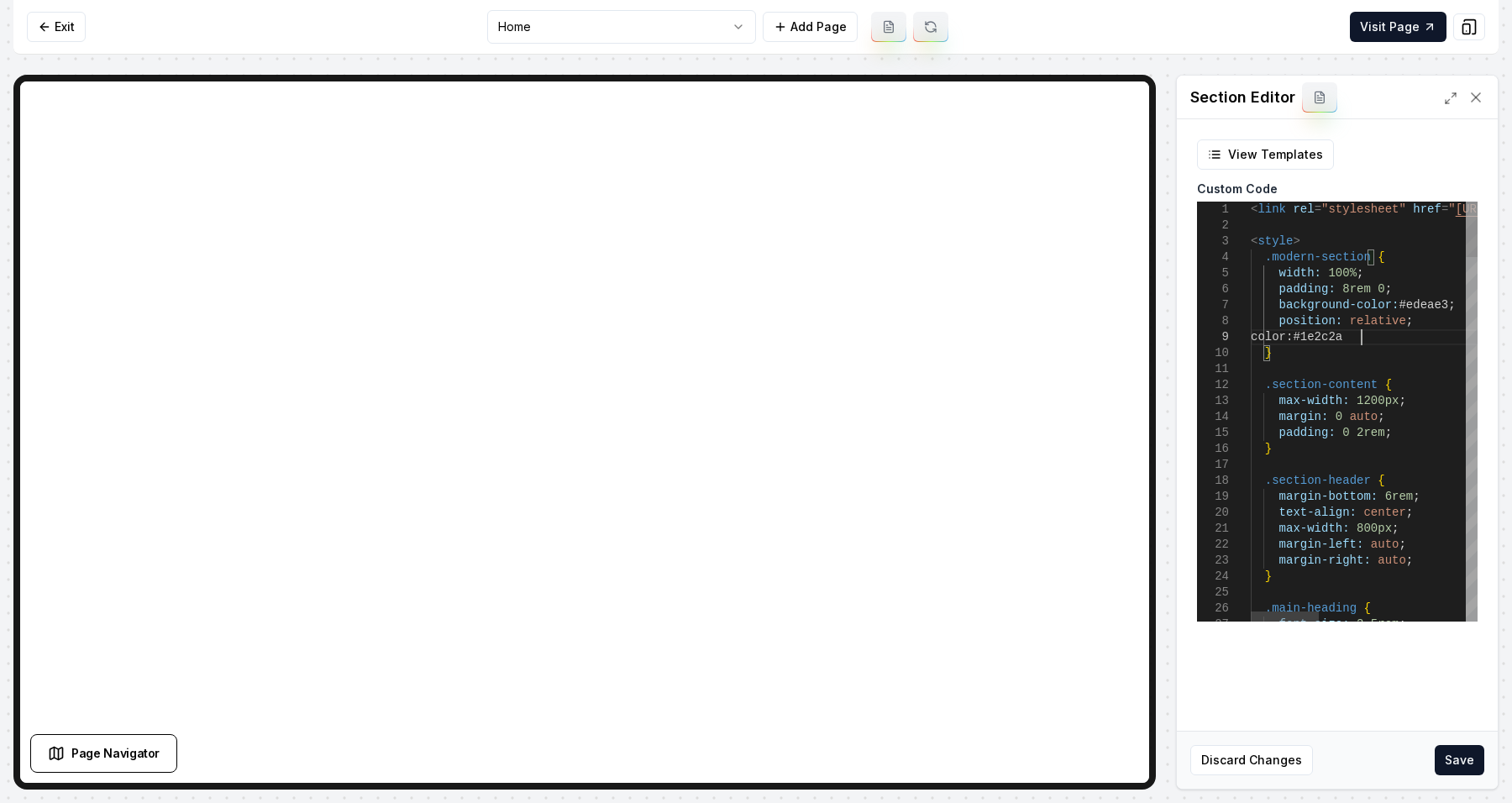 scroll, scrollTop: 128, scrollLeft: 114, axis: both 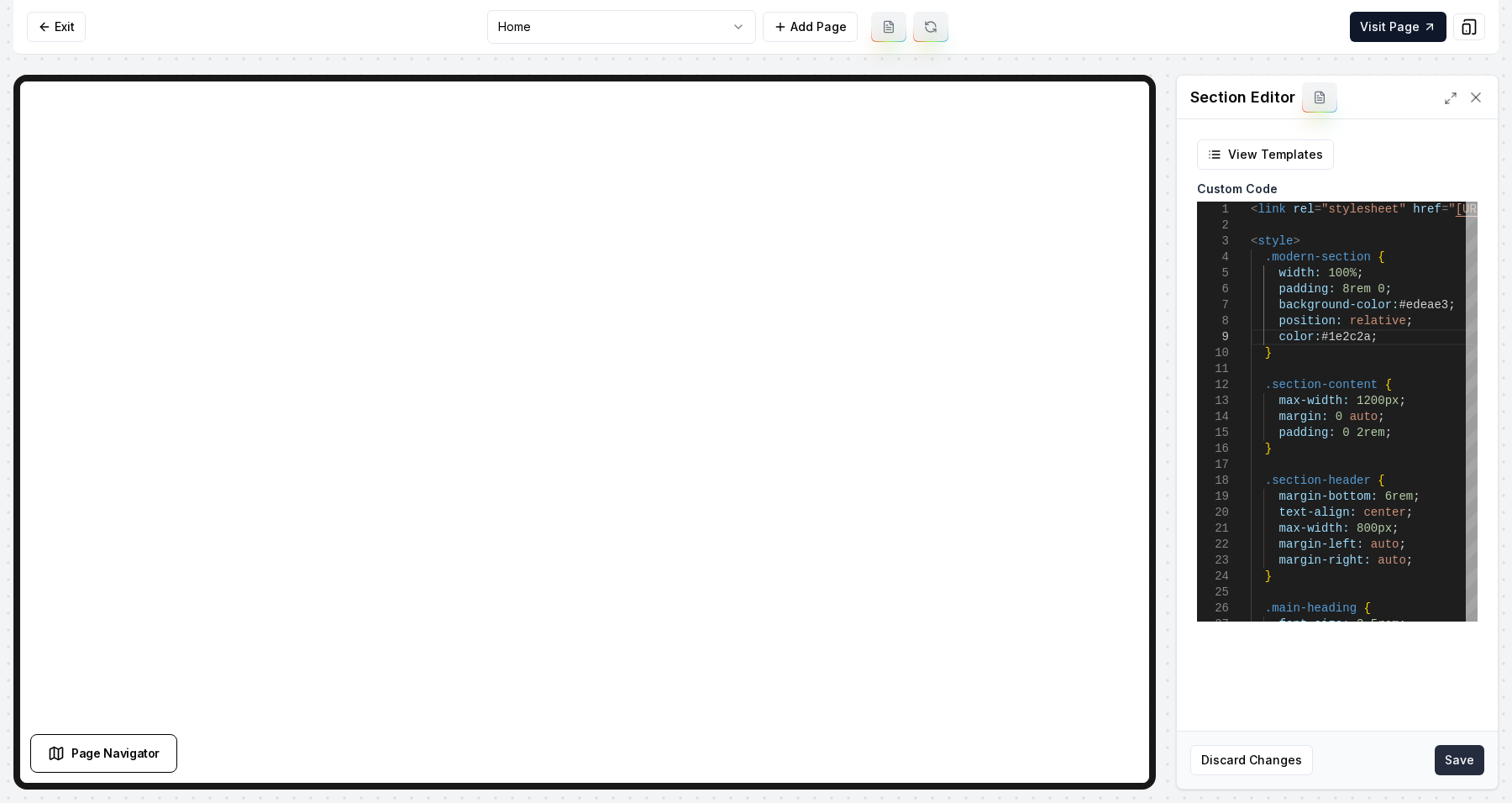 click on "Save" at bounding box center [1459, 760] 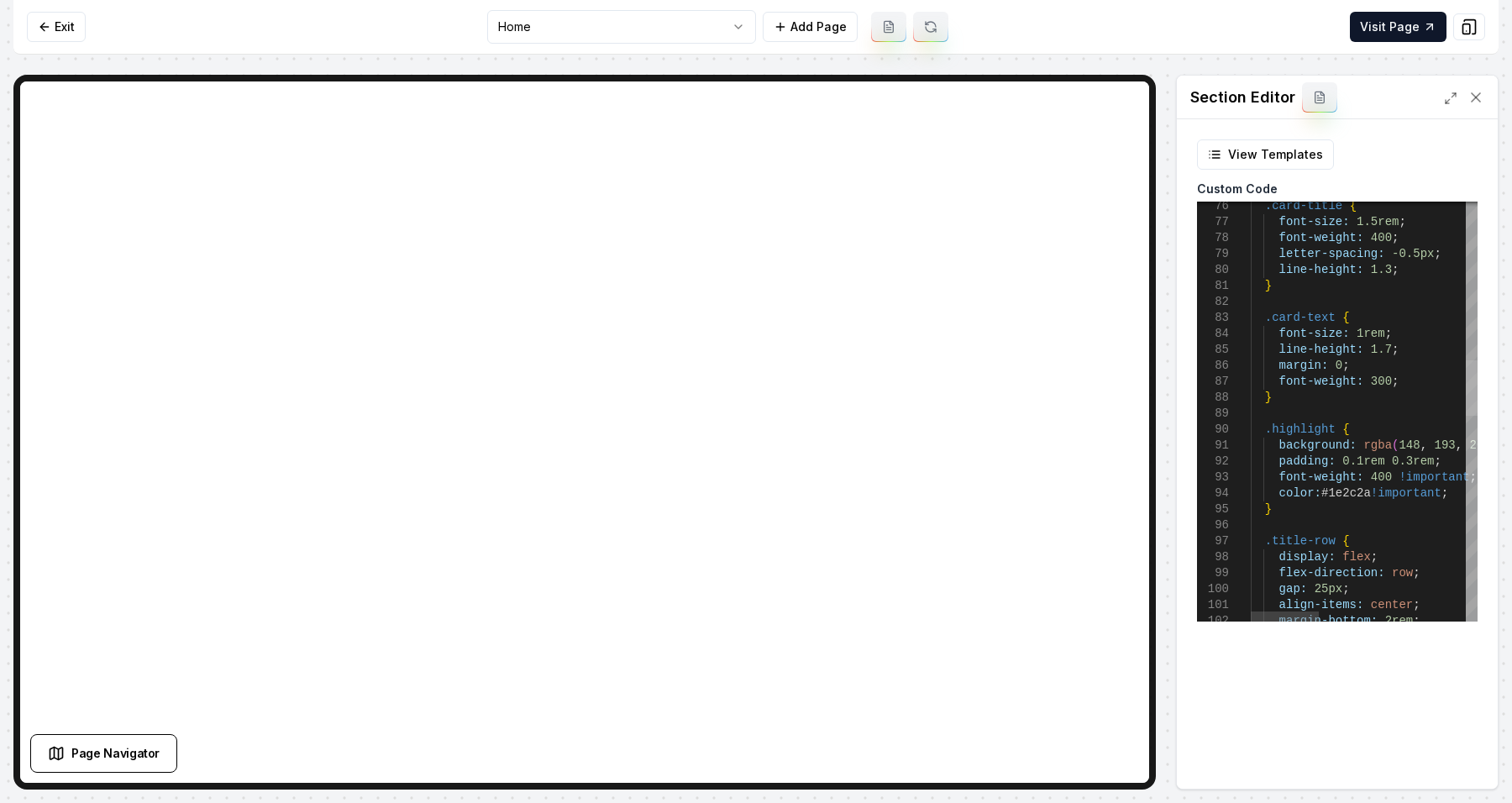 click at bounding box center (1472, 388) 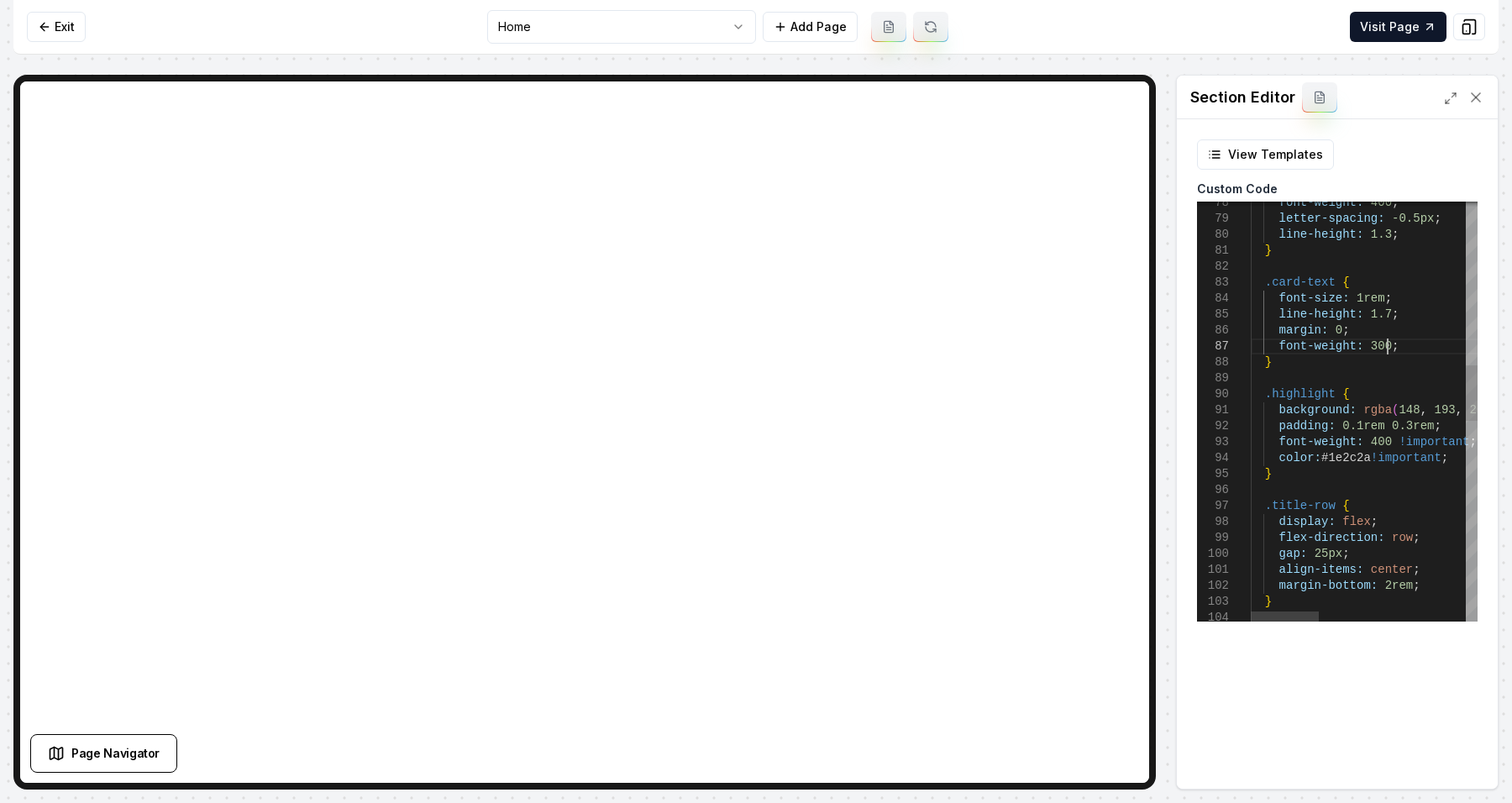 scroll, scrollTop: 128, scrollLeft: 0, axis: vertical 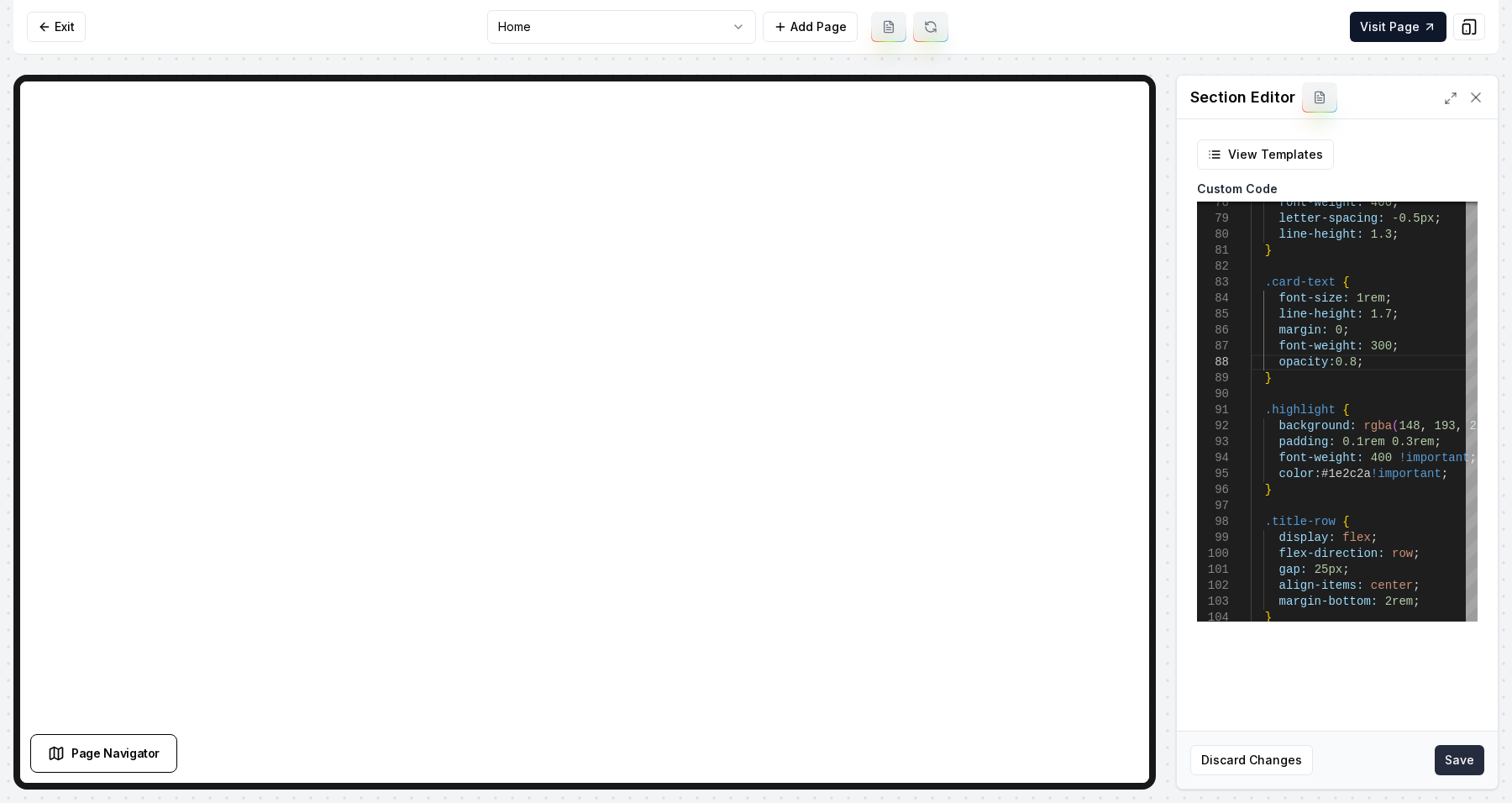 click on "Save" at bounding box center [1459, 760] 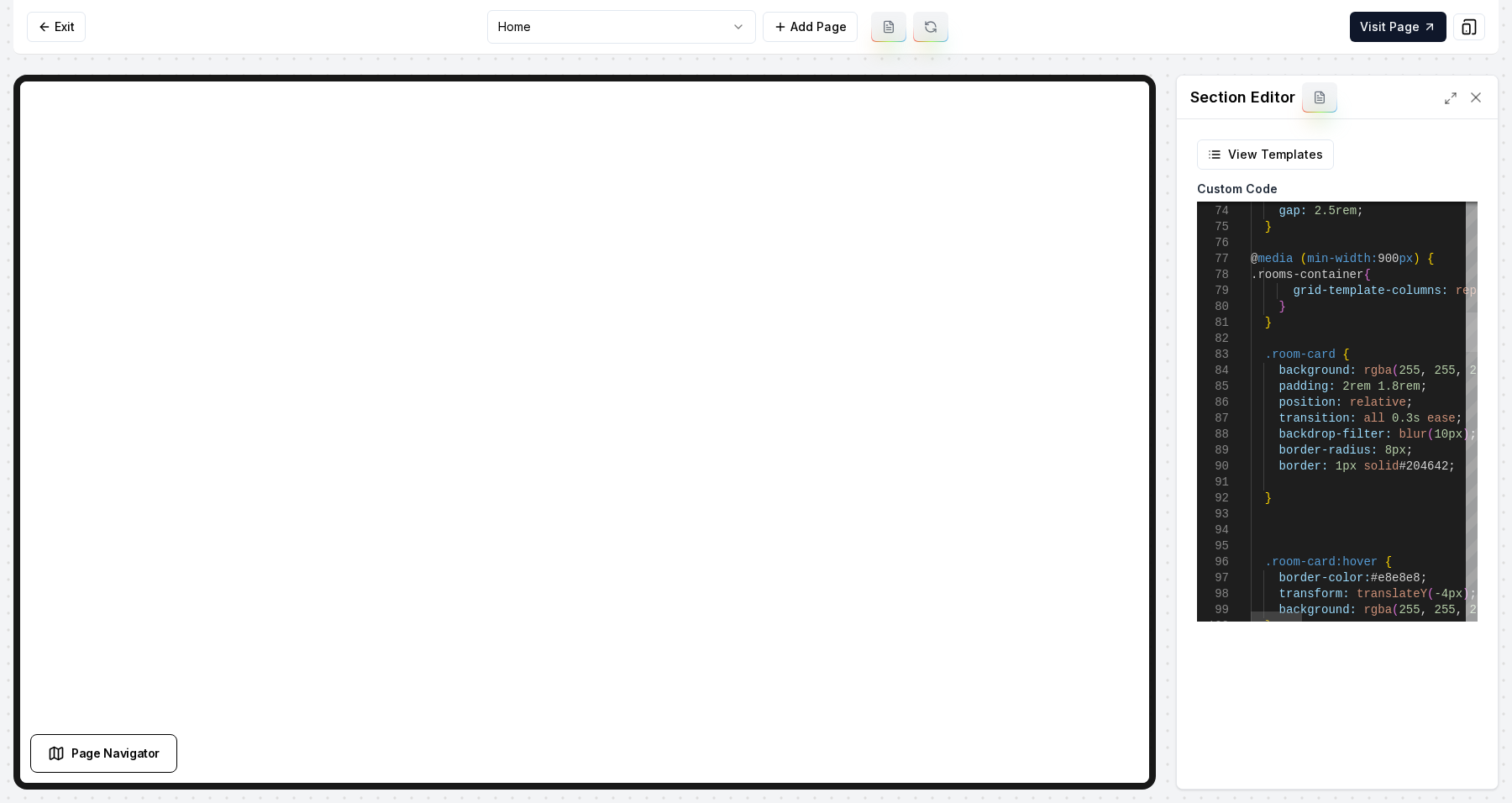 click at bounding box center [1472, 332] 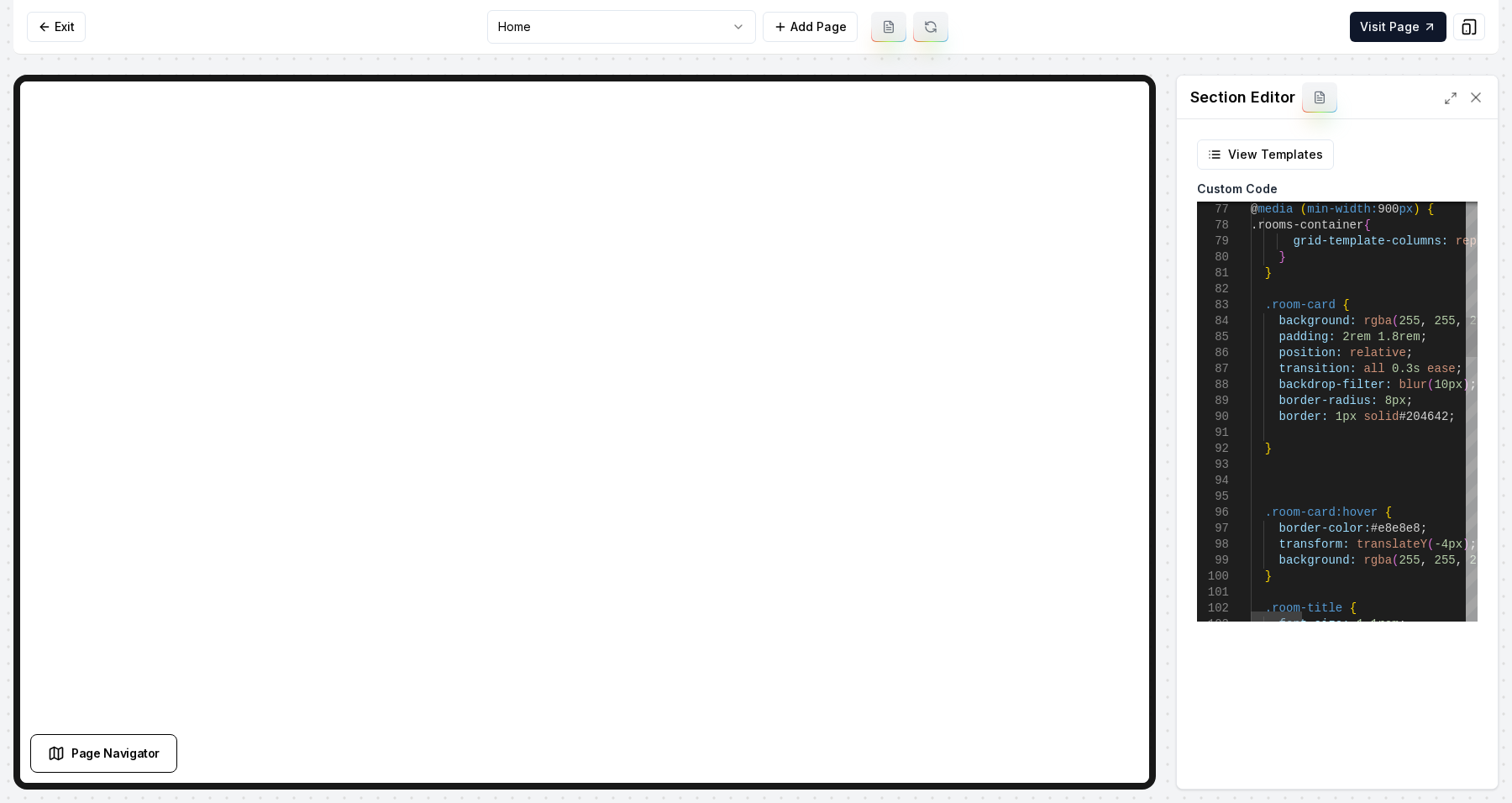 scroll, scrollTop: 0, scrollLeft: 0, axis: both 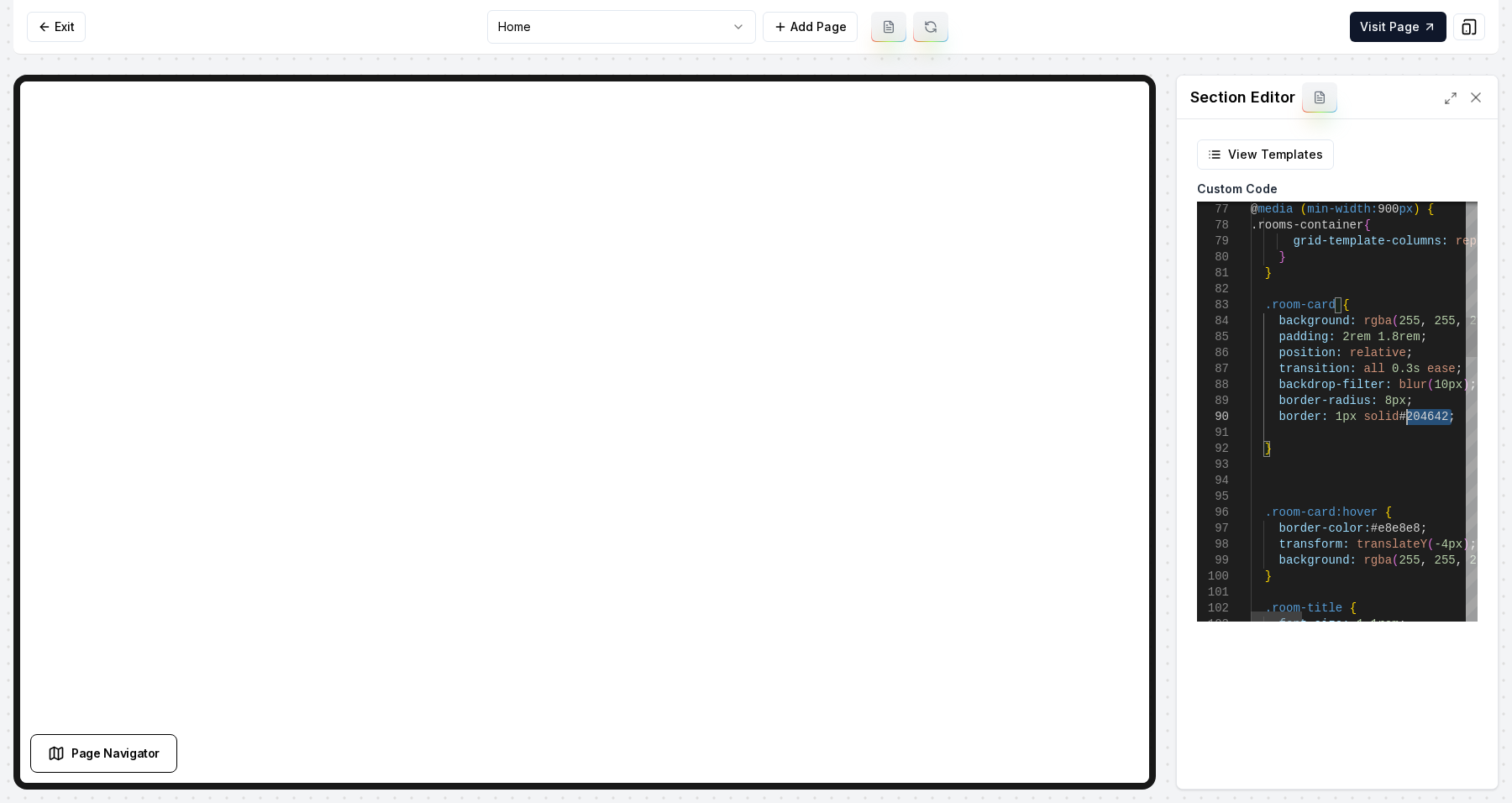 drag, startPoint x: 1407, startPoint y: 425, endPoint x: 1408, endPoint y: 417, distance: 8.062258 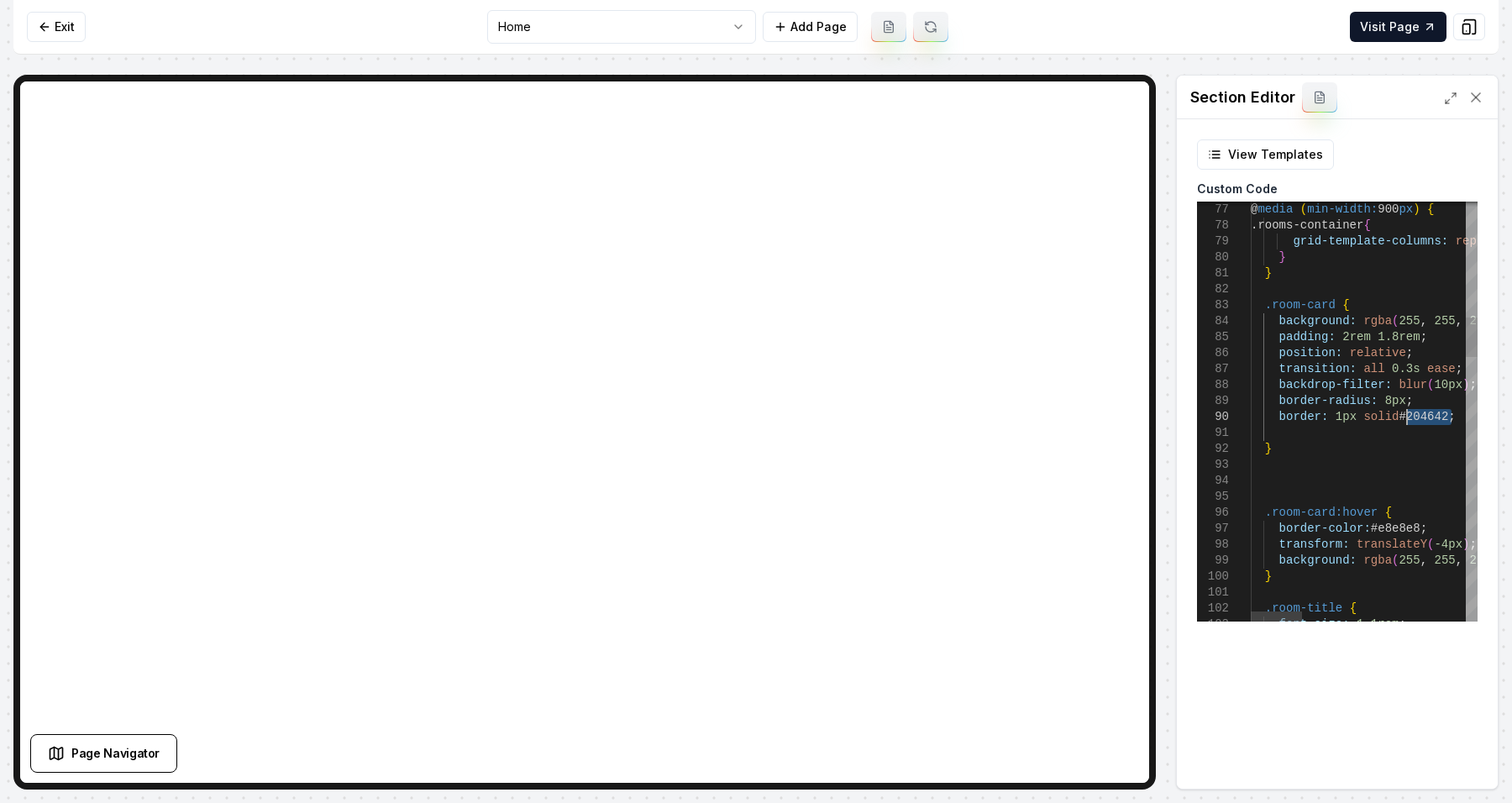 click on "@ media   ( min-width:  900 px )   {     .rooms-container  {        grid-template-columns:   repeat ( 3 ,   1fr ) ;      }    }    .room-card   {      background:   rgba ( 255 ,   255 ,   255 ,   0.95 ) ;      padding:   2rem   1.8rem ;      position:   relative ;      transition:   all   0.3s   ease ;      backdrop-filter:   blur ( 10px ) ;      border-radius:   8px ;      border:   1px   solid  #204642 ;    }    .room-card:hover   {      border-color:  #e8e8e8 ;      transform:   translateY ( -4px ) ;      background:   rgba ( 255 ,   255 ,   255 ,   0.98 ) ;    }    .room-title   {      font-size:   1.1rem ;" at bounding box center [1725, 1196] 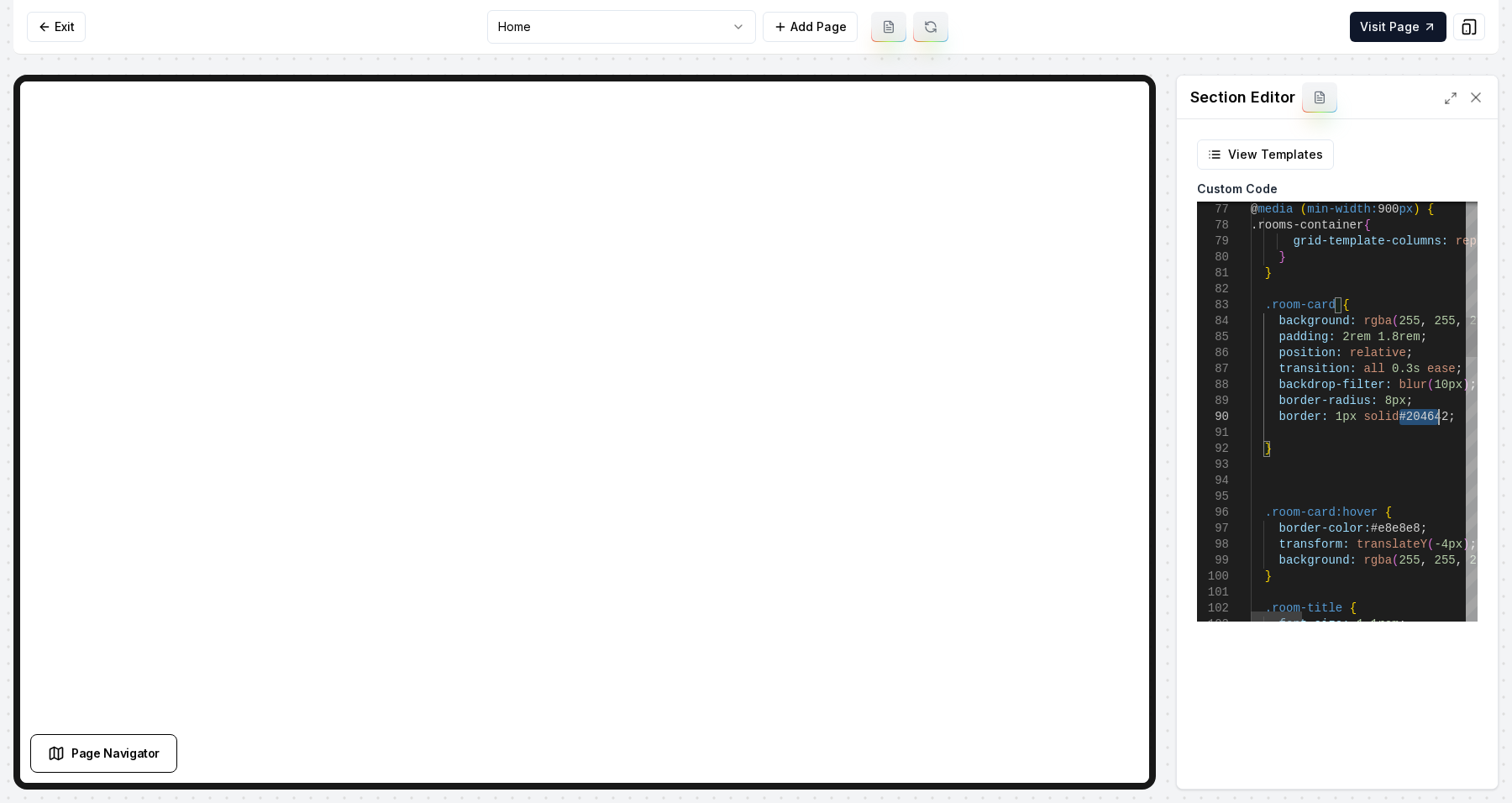 click on "@ media   ( min-width:  900 px )   {     .rooms-container  {        grid-template-columns:   repeat ( 3 ,   1fr ) ;      }    }    .room-card   {      background:   rgba ( 255 ,   255 ,   255 ,   0.95 ) ;      padding:   2rem   1.8rem ;      position:   relative ;      transition:   all   0.3s   ease ;      backdrop-filter:   blur ( 10px ) ;      border-radius:   8px ;      border:   1px   solid  #204642 ;    }    .room-card:hover   {      border-color:  #e8e8e8 ;      transform:   translateY ( -4px ) ;      background:   rgba ( 255 ,   255 ,   255 ,   0.98 ) ;    }    .room-title   {      font-size:   1.1rem ;" at bounding box center (1725, 1196) 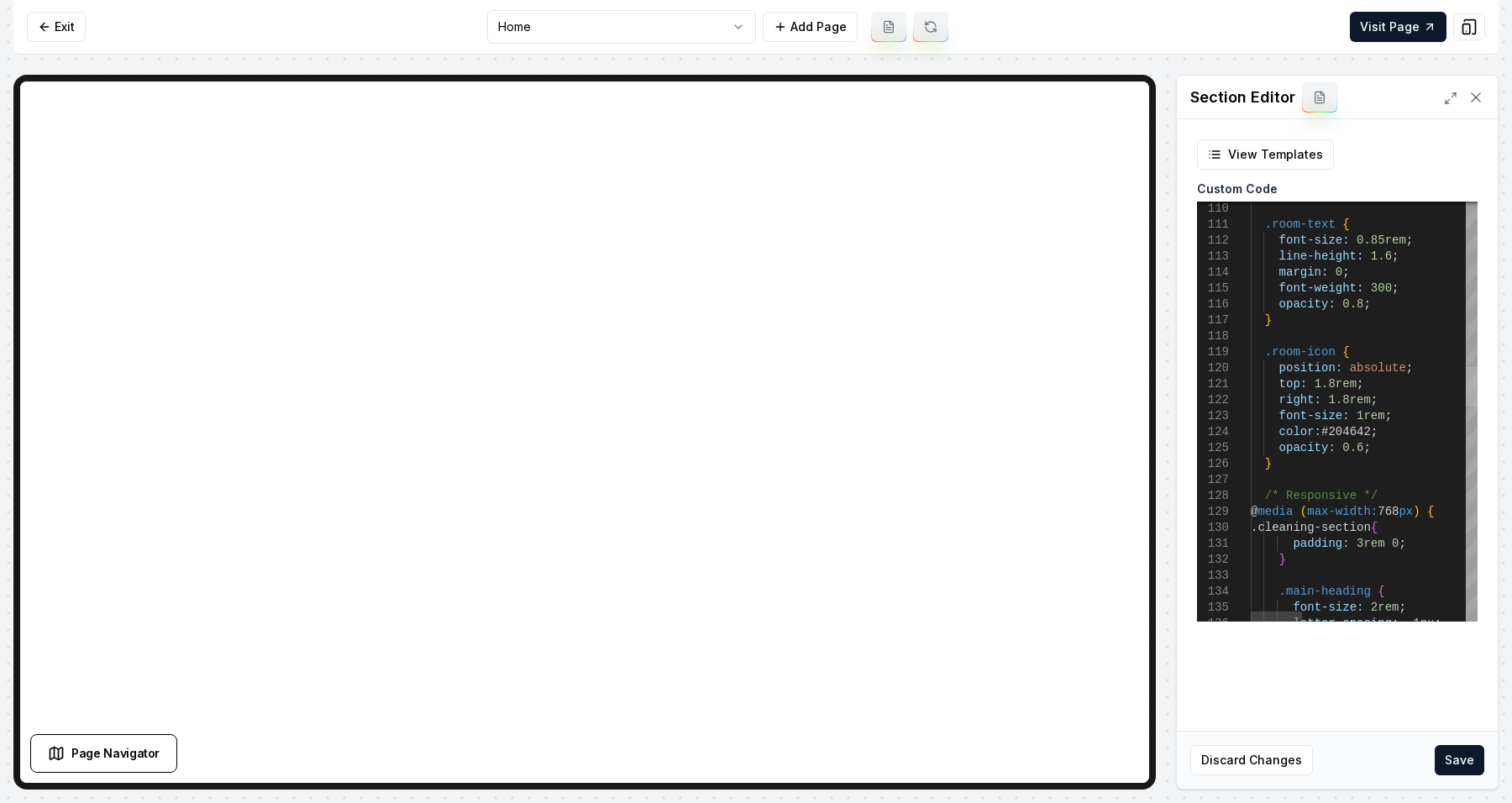 click at bounding box center (1472, 386) 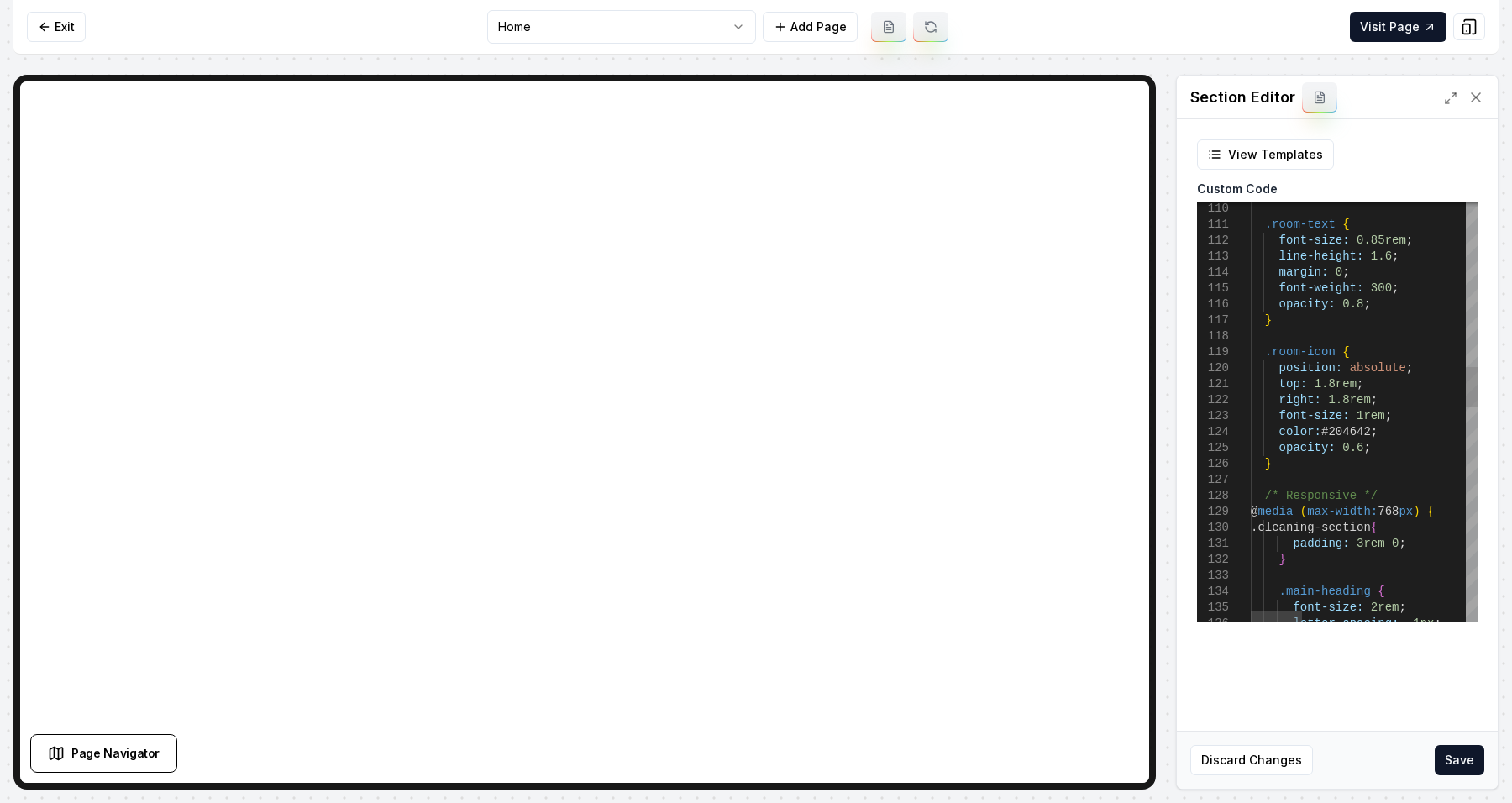 click on ".room-text   {      font-size:   0.85rem ;      line-height:   1.6 ;      margin:   0 ;      font-weight:   300 ;      opacity:   0.8 ;    }    .room-icon   {      position:   absolute ;      top:   1.8rem ;      right:   1.8rem ;      font-size:   1rem ;      color:  #204642 ;      opacity:   0.6 ;    }    /* Responsive */   @ media   ( max-width:  768 px )   {     .cleaning-section  {        padding:   3rem   0 ;      }      .main-heading   {        font-size:   2rem ;        letter-spacing:   -1px ;" at bounding box center (1725, 669) 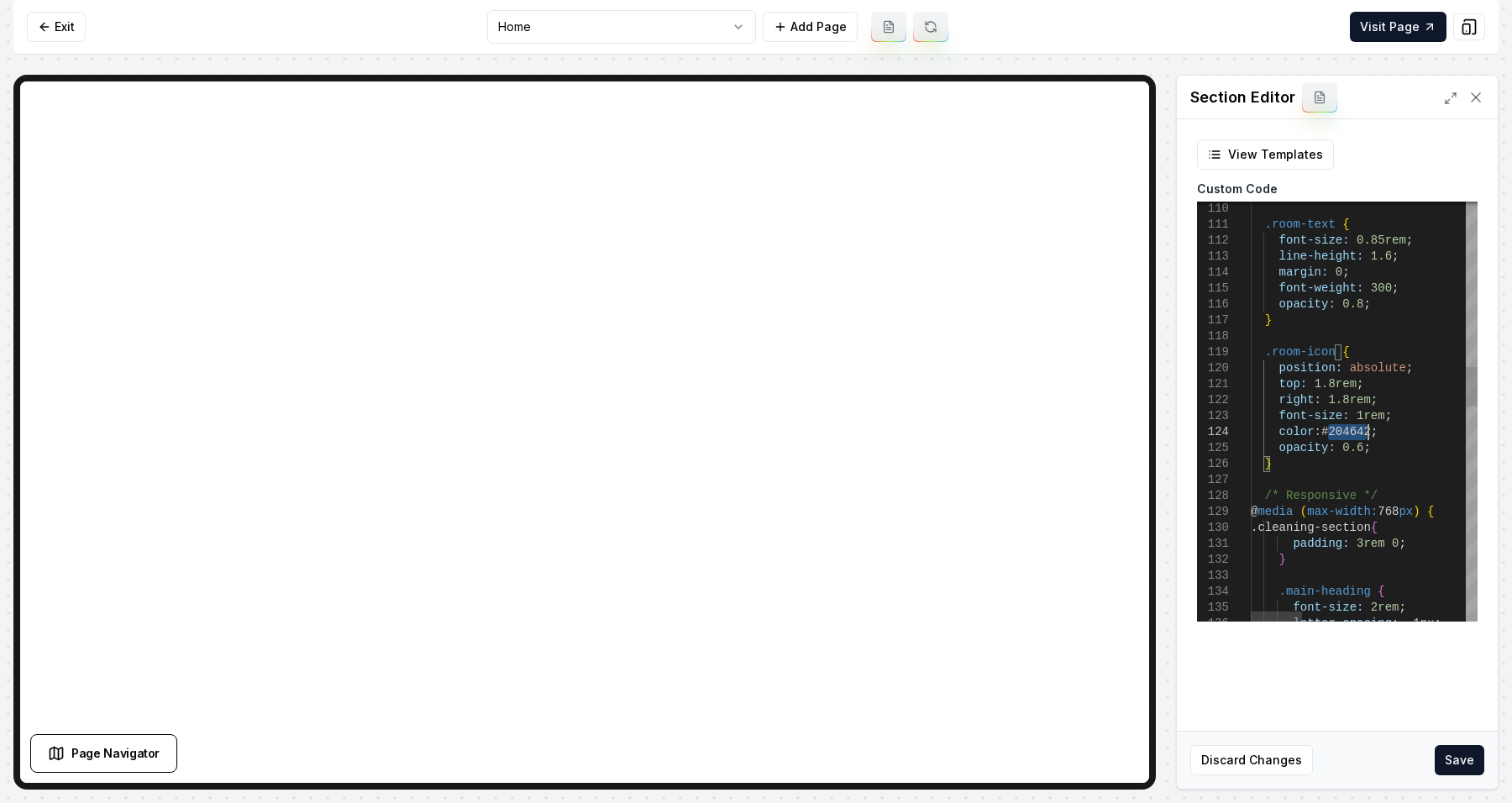 click on ".room-text   {      font-size:   0.85rem ;      line-height:   1.6 ;      margin:   0 ;      font-weight:   300 ;      opacity:   0.8 ;    }    .room-icon   {      position:   absolute ;      top:   1.8rem ;      right:   1.8rem ;      font-size:   1rem ;      color:  #204642 ;      opacity:   0.6 ;    }    /* Responsive */   @ media   ( max-width:  768 px )   {     .cleaning-section  {        padding:   3rem   0 ;      }      .main-heading   {        font-size:   2rem ;        letter-spacing:   -1px ;" at bounding box center [1725, 669] 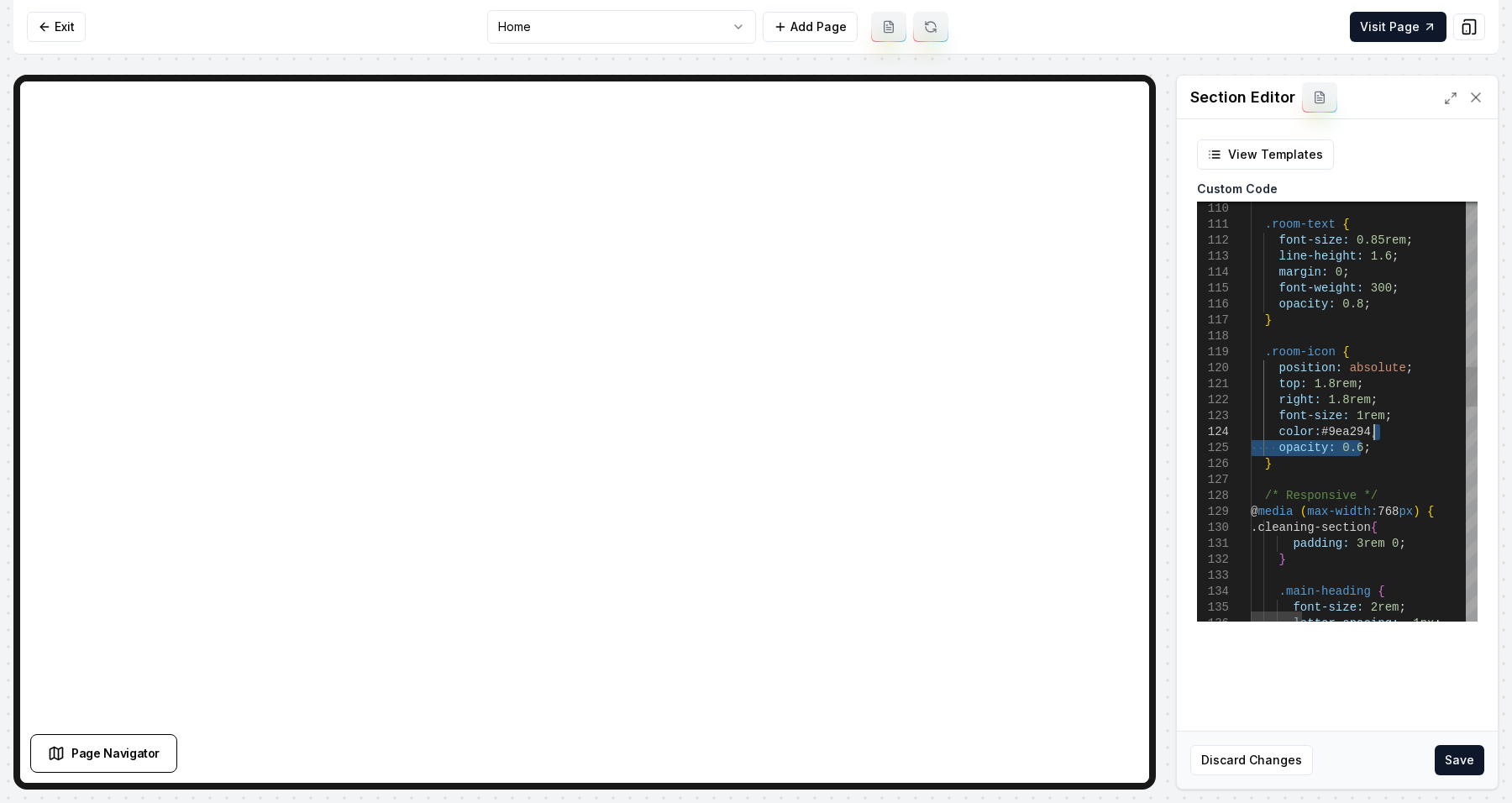 drag, startPoint x: 1375, startPoint y: 444, endPoint x: 1380, endPoint y: 433, distance: 12.083046 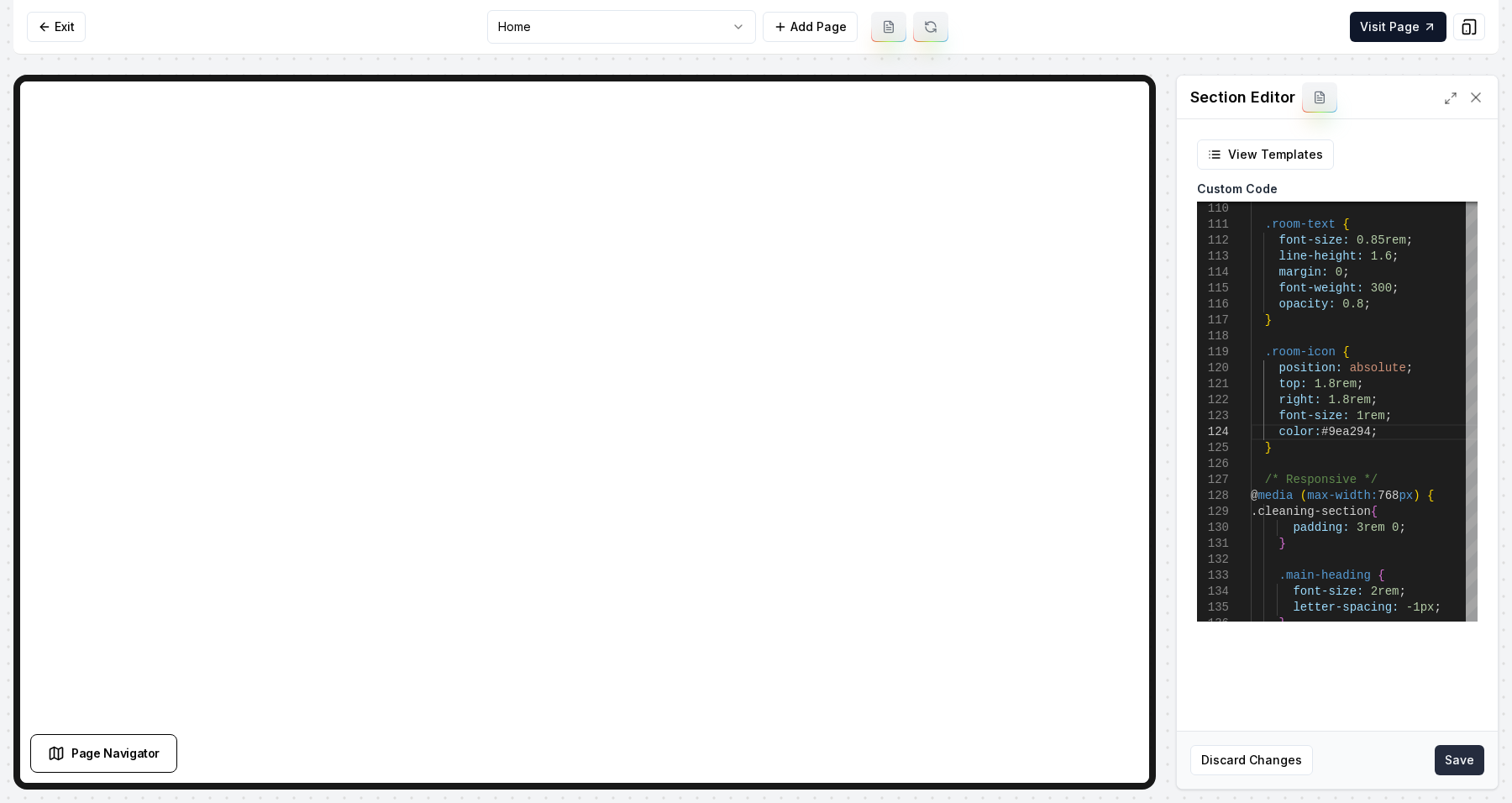 click on "Save" at bounding box center [1459, 760] 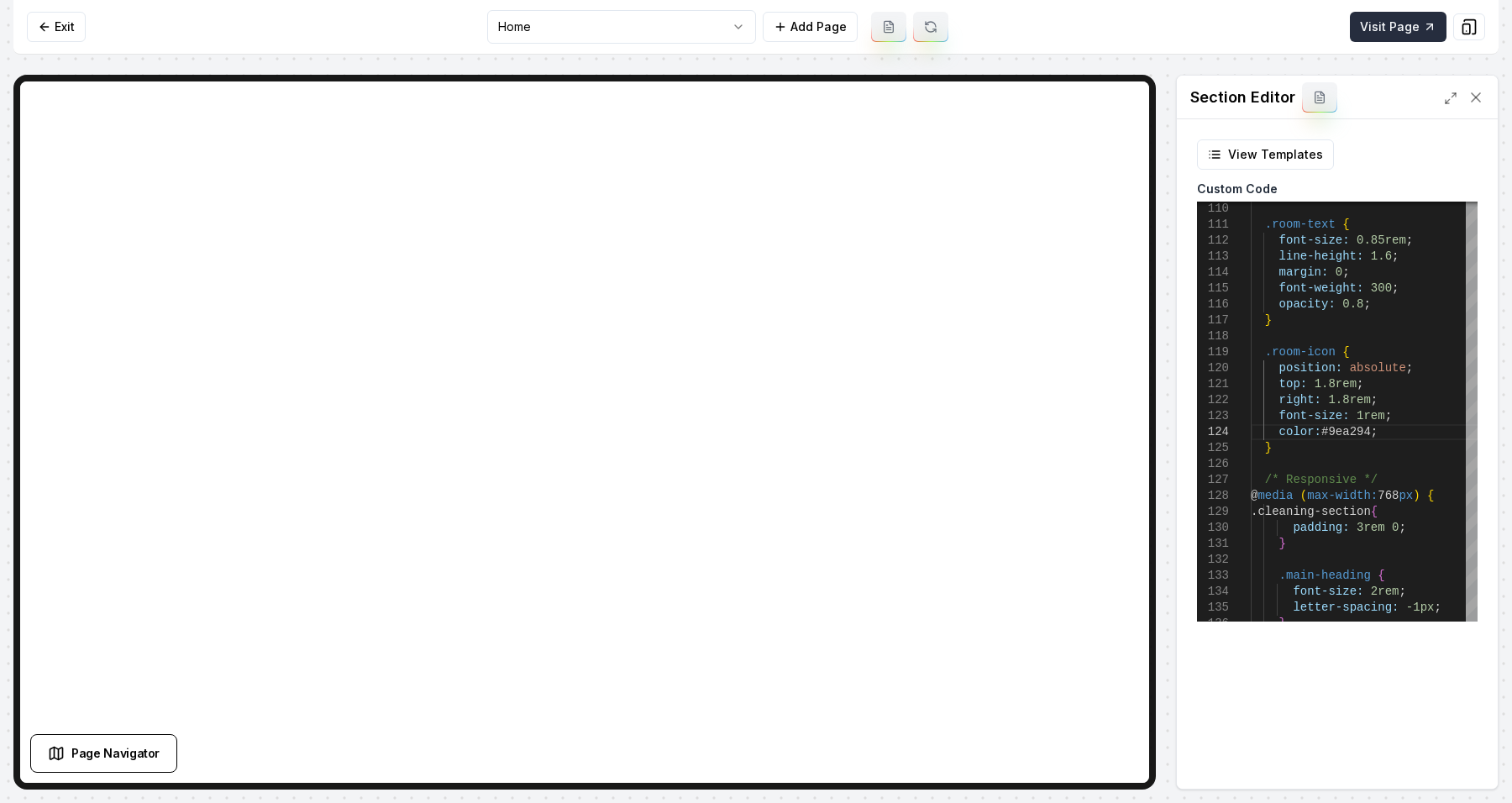 click on "Visit Page" at bounding box center [1398, 27] 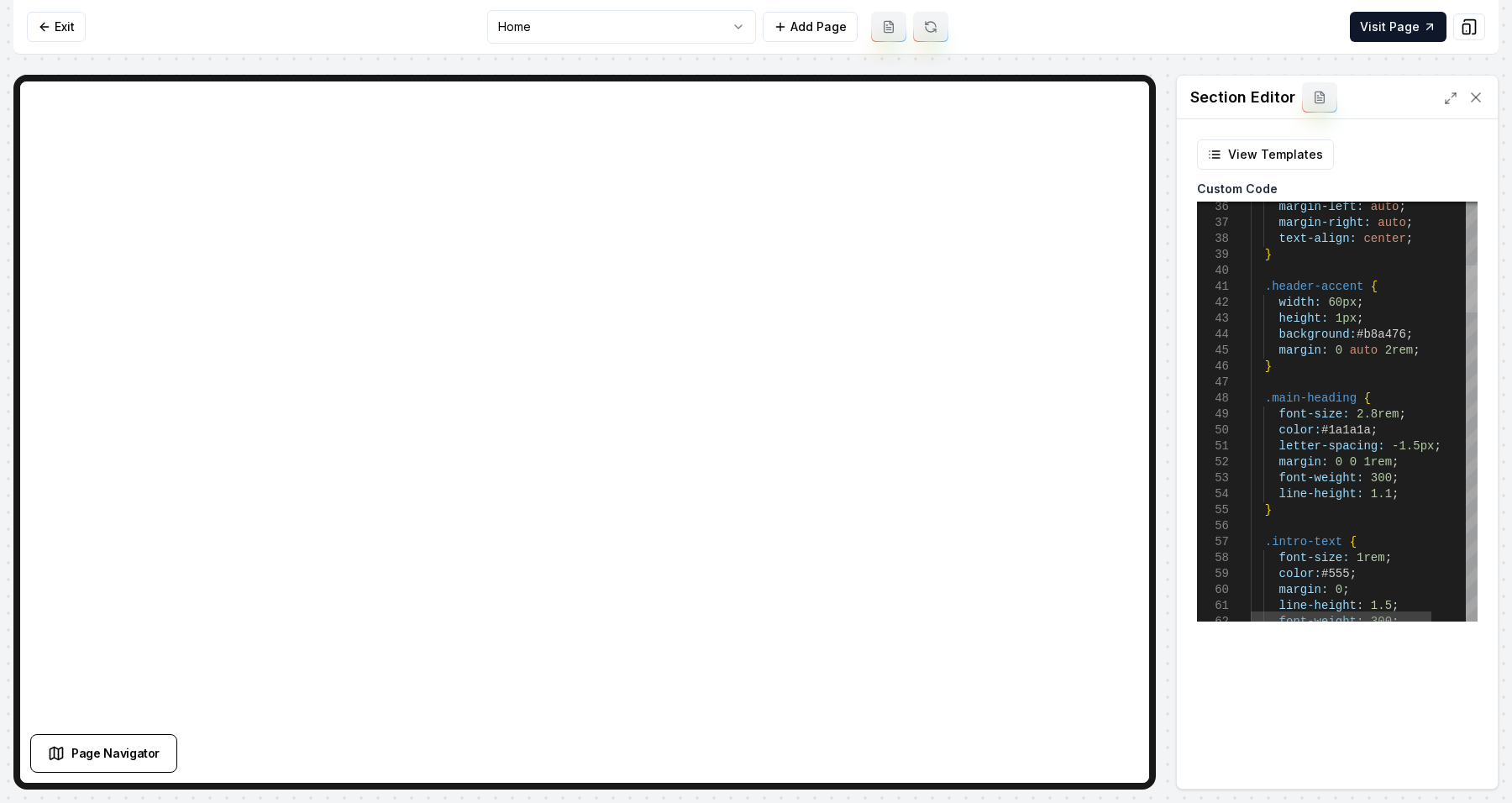 click at bounding box center (1472, 289) 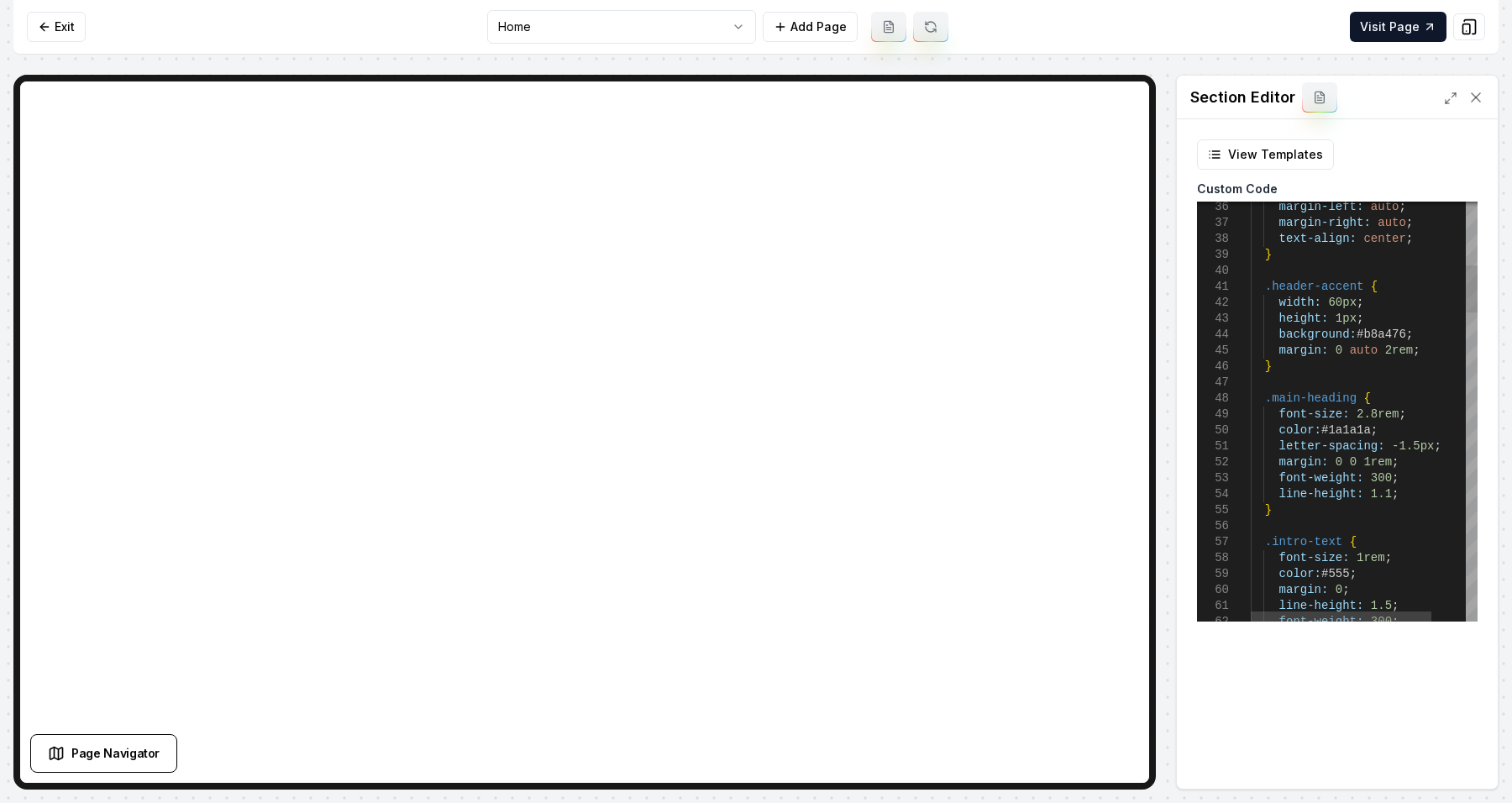 scroll, scrollTop: 0, scrollLeft: 0, axis: both 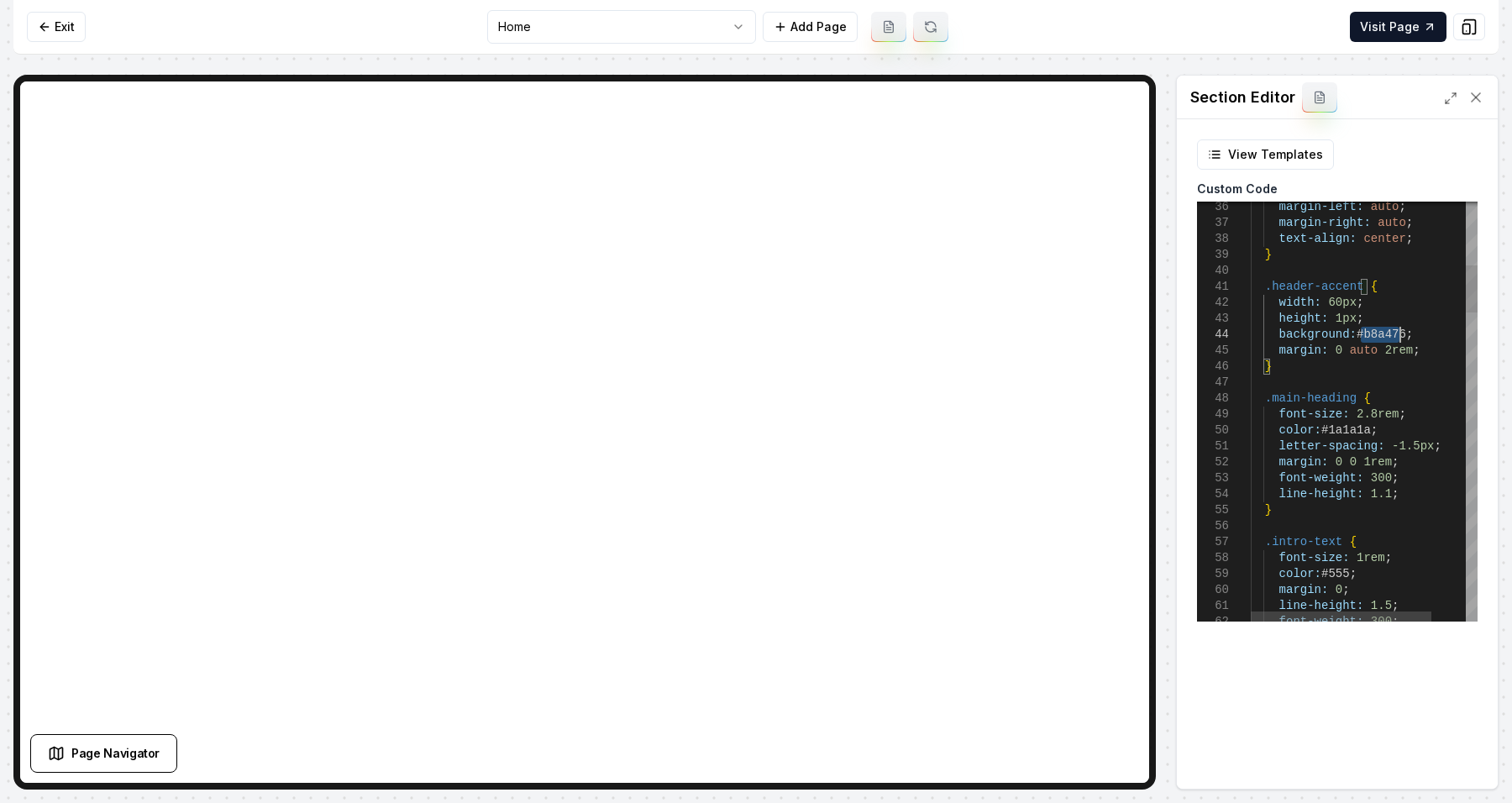 click on "margin-left:   auto ;      margin-right:   auto ;      text-align:   center ;    }    .header-accent   {      width:   60px ;      height:   1px ;      background:  #b8a476 ;      margin:   0   auto   2rem ;    }    .main-heading   {      font-size:   2.8rem ;      color:  #1a1a1a ;      letter-spacing:   -1.5px ;      margin:   0   0   1rem ;      font-weight:   300 ;      line-height:   1.1 ;    }    .intro-text   {      font-size:   1rem ;      color:  #555 ;      margin:   0 ;      line-height:   1.5 ;      font-weight:   300 ;" at bounding box center (1385, 1497) 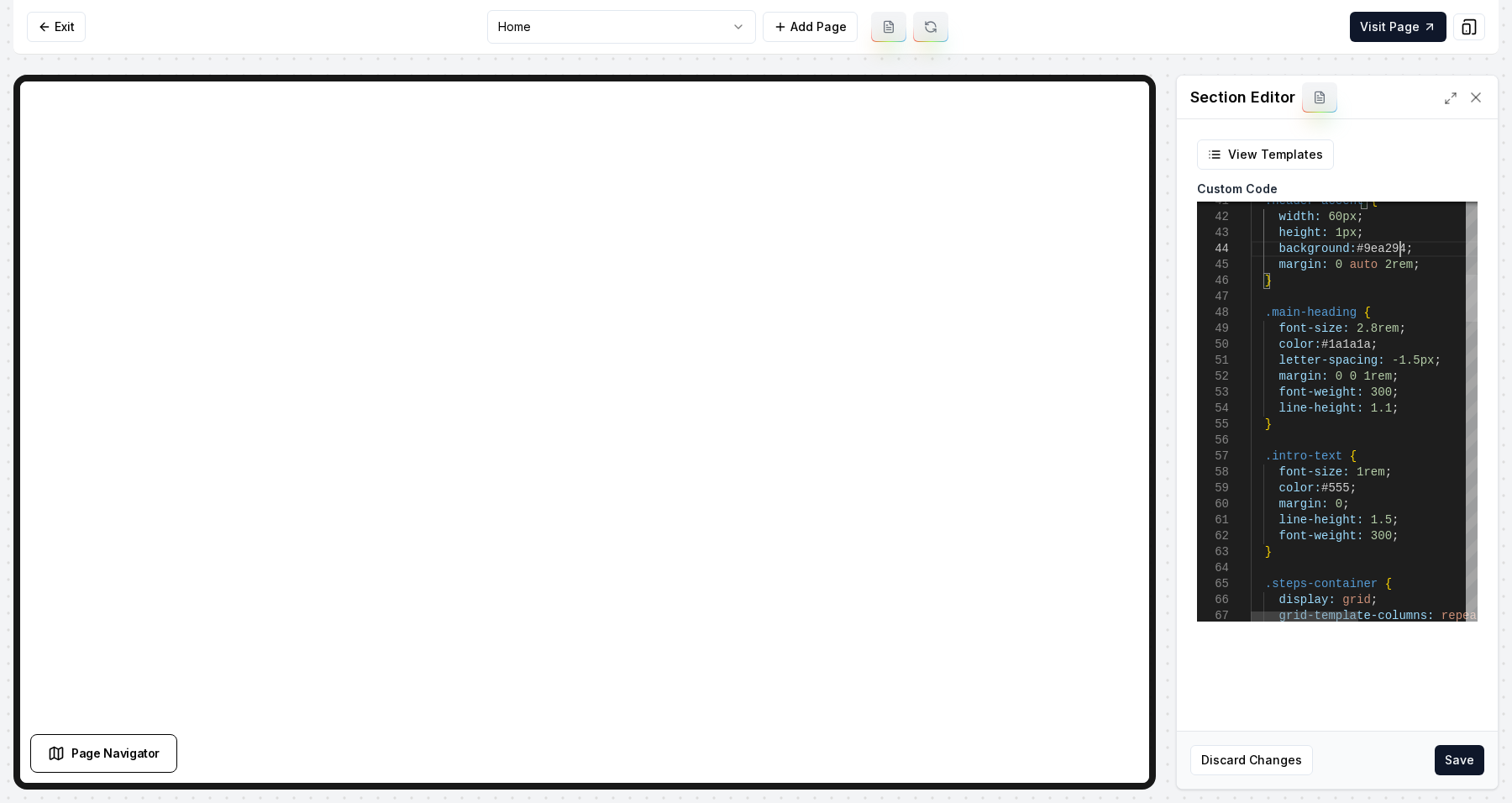 click at bounding box center [1472, 298] 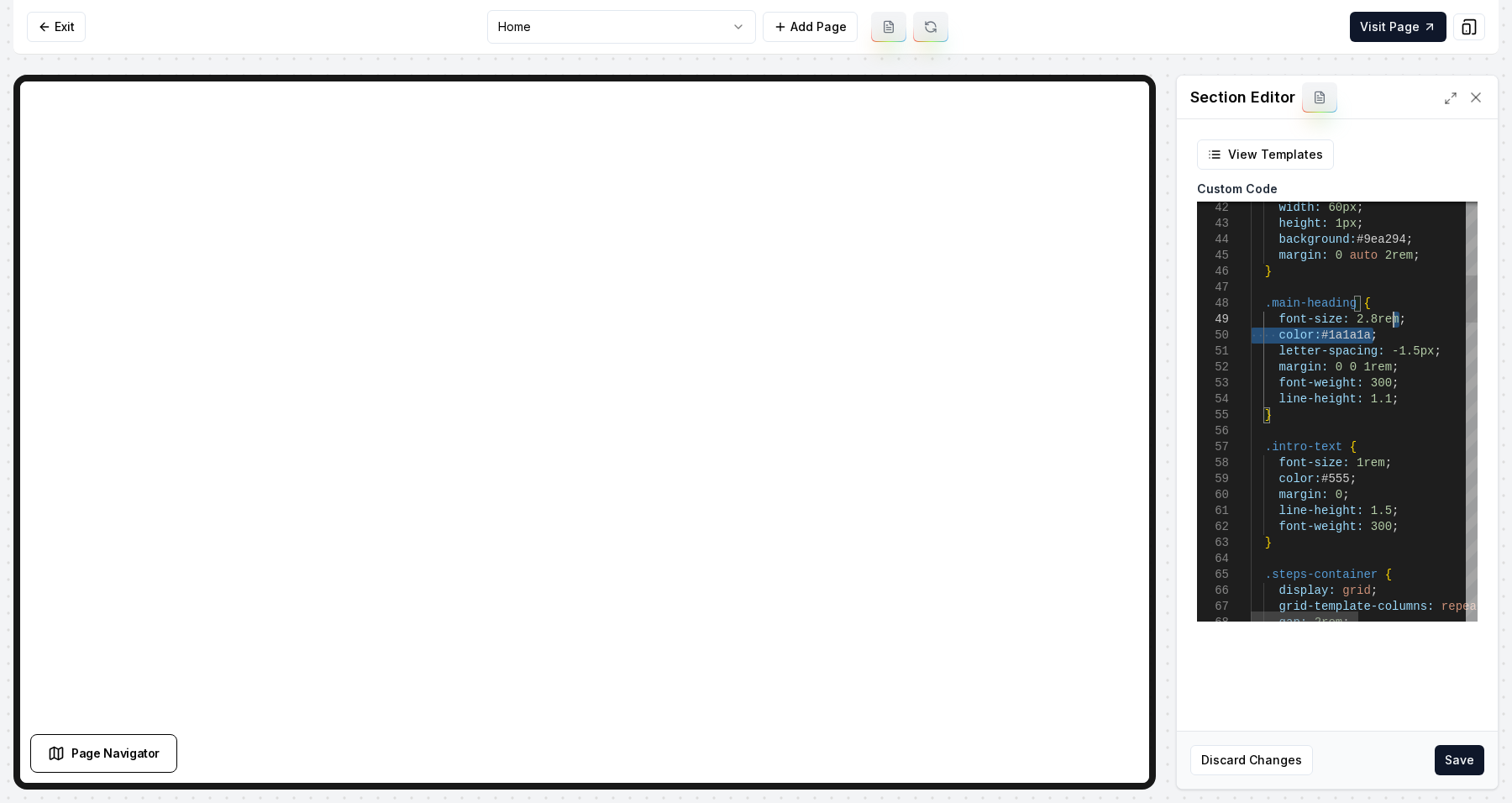 drag, startPoint x: 1399, startPoint y: 333, endPoint x: 1401, endPoint y: 319, distance: 14.142136 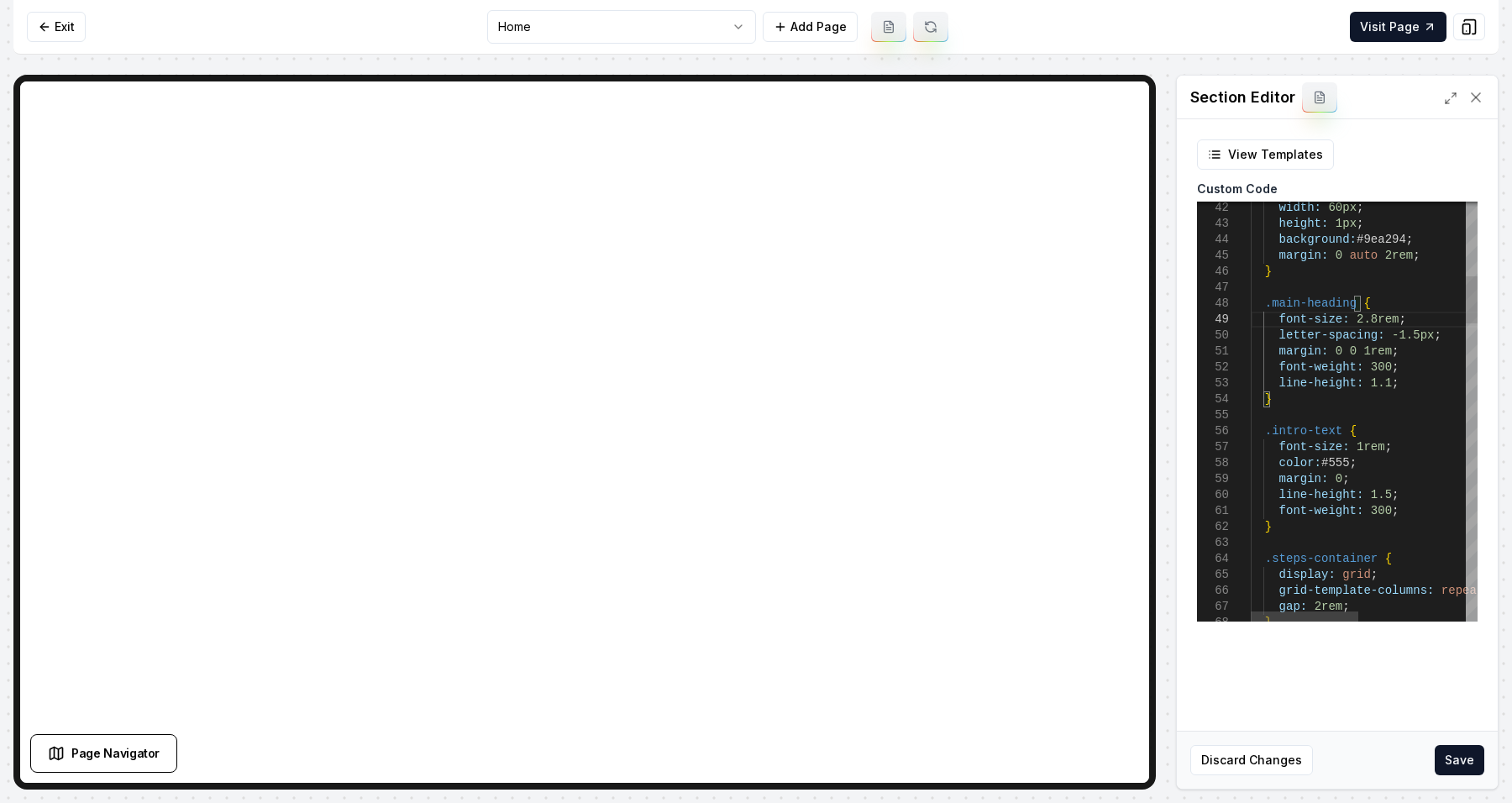 click on "width:   60px ;      height:   1px ;      background:  #9ea294 ;      margin:   0   auto   2rem ;    }    .main-heading   {      font-size:   2.8rem ;      letter-spacing:   -1.5px ;      margin:   0   0   1rem ;      font-weight:   300 ;      line-height:   1.1 ;    }    .intro-text   {      font-size:   1rem ;      color:  #555 ;      margin:   0 ;      line-height:   1.5 ;      font-weight:   300 ;    }    .steps-container   {      display:   grid ;      grid-template-columns:   repeat ( auto-fit ,   minmax ( 200px ,   1fr ) ) ;      gap:   2rem ;    }" at bounding box center (1476, 1393) 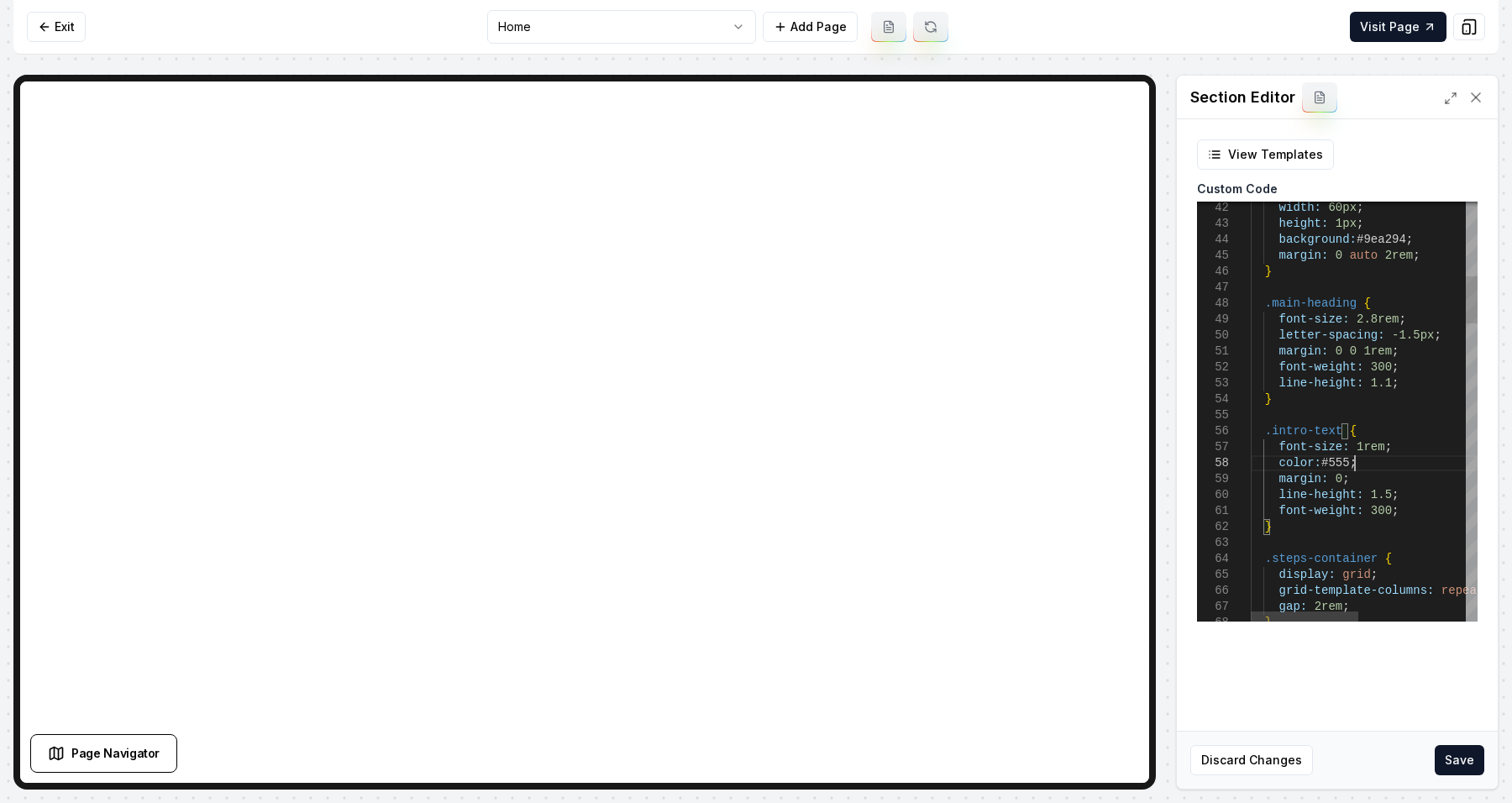 click on "width:   60px ;      height:   1px ;      background:  #9ea294 ;      margin:   0   auto   2rem ;    }    .main-heading   {      font-size:   2.8rem ;      letter-spacing:   -1.5px ;      margin:   0   0   1rem ;      font-weight:   300 ;      line-height:   1.1 ;    }    .intro-text   {      font-size:   1rem ;      color:  #555 ;      margin:   0 ;      line-height:   1.5 ;      font-weight:   300 ;    }    .steps-container   {      display:   grid ;      grid-template-columns:   repeat ( auto-fit ,   minmax ( 200px ,   1fr ) ) ;      gap:   2rem ;    }" at bounding box center [1476, 1393] 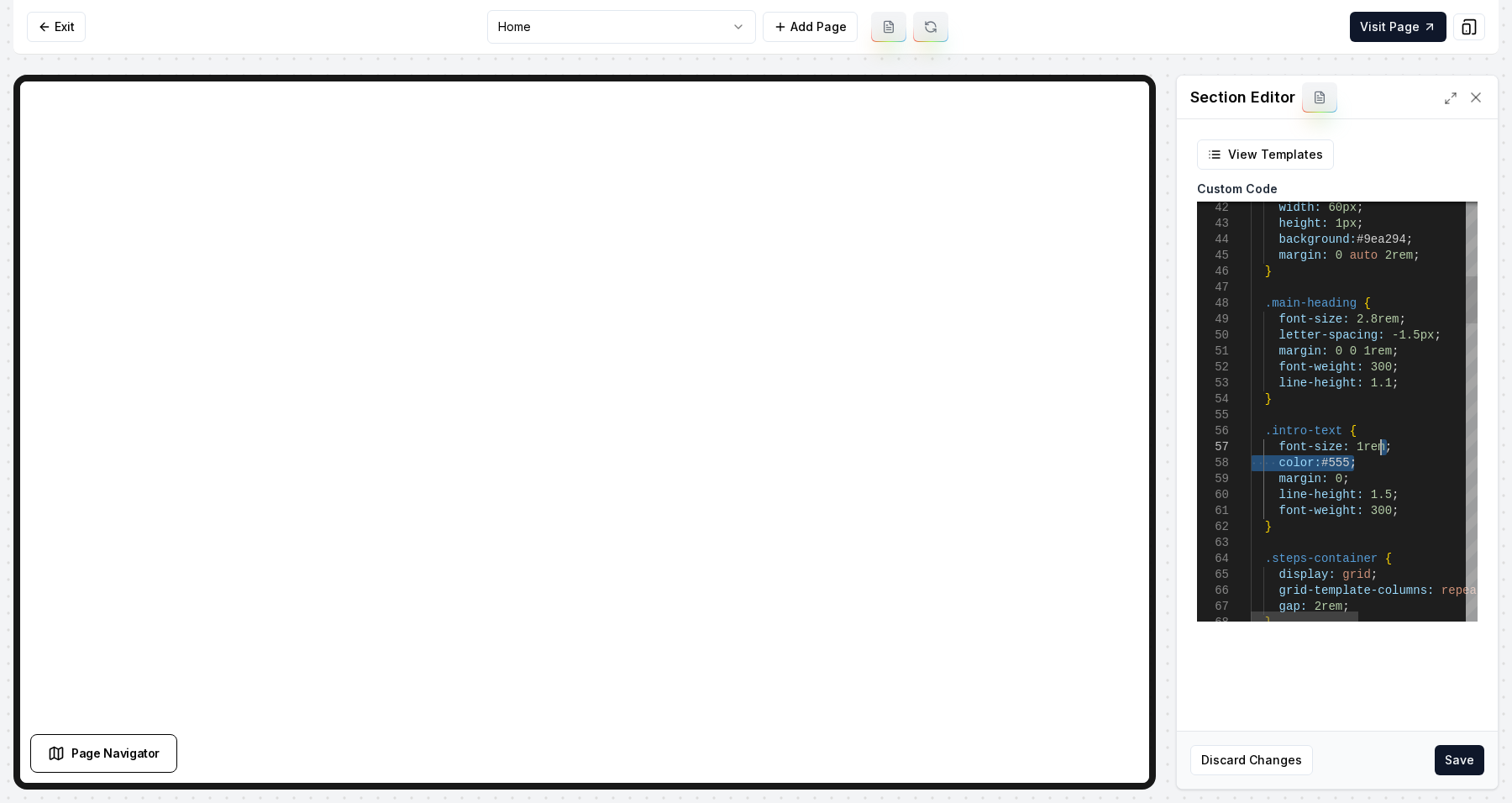 drag, startPoint x: 1394, startPoint y: 459, endPoint x: 1406, endPoint y: 445, distance: 18.439089 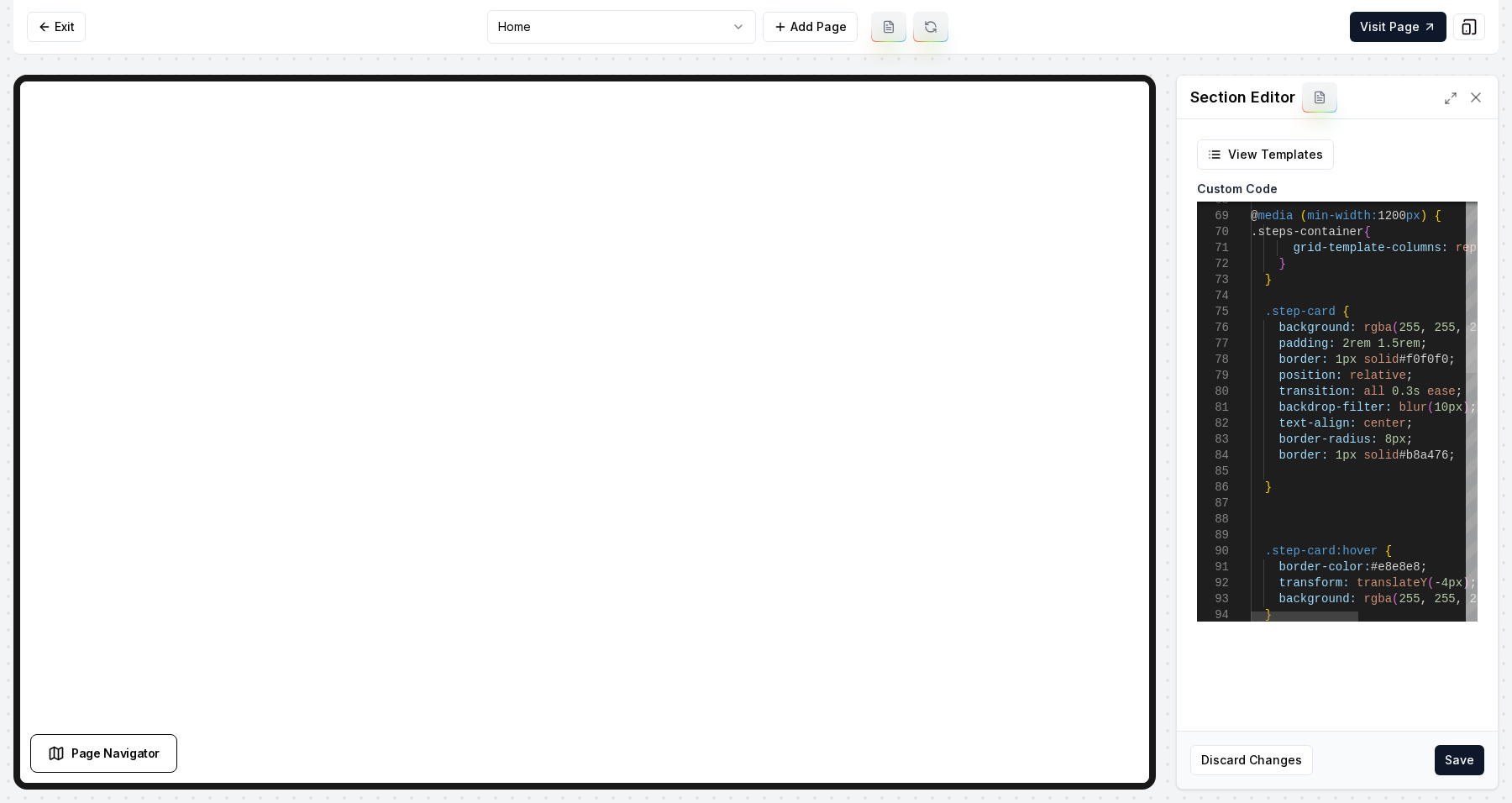 click at bounding box center [1472, 349] 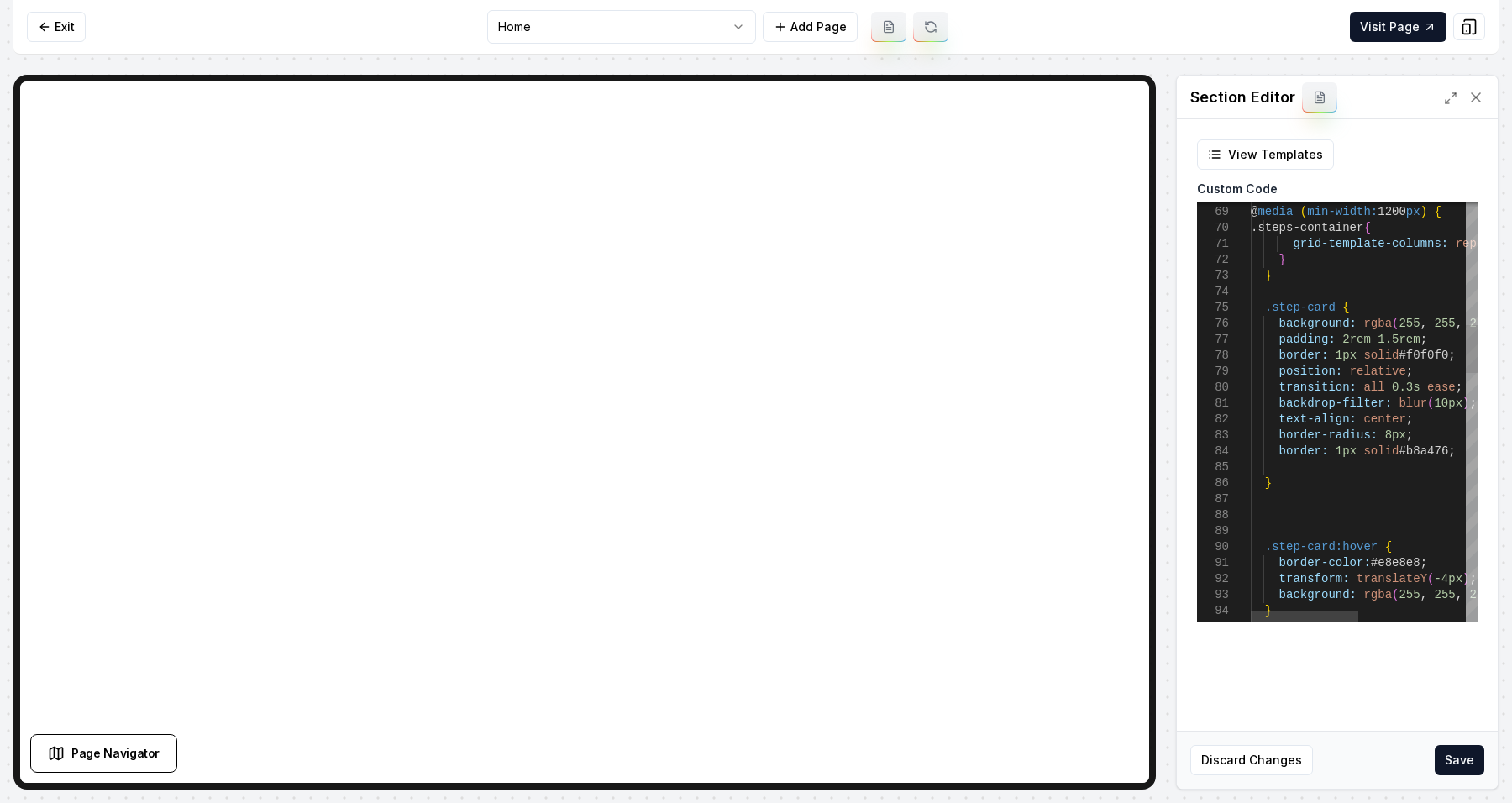 click on "@ media   ( min-width:  1200 px )   {     .steps-container  {        grid-template-columns:   repeat ( 6 ,   1fr ) ;      }    }    .step-card   {      background:   rgba ( 255 ,   255 ,   255 ,   0.95 ) ;      padding:   2rem   1.5rem ;      border:   1px   solid  #f0f0f0 ;      position:   relative ;      transition:   all   0.3s   ease ;      backdrop-filter:   blur ( 10px ) ;      text-align:   center ;      border-radius:   8px ;      border:   1px   solid  #b8a476 ;    }    .step-card:hover   {      border-color:  #e8e8e8 ;      transform:   translateY ( -4px ) ;      background:   rgba ( 255 ,   255 ,   255 ,   0.98 ) ;    }" at bounding box center (1476, 959) 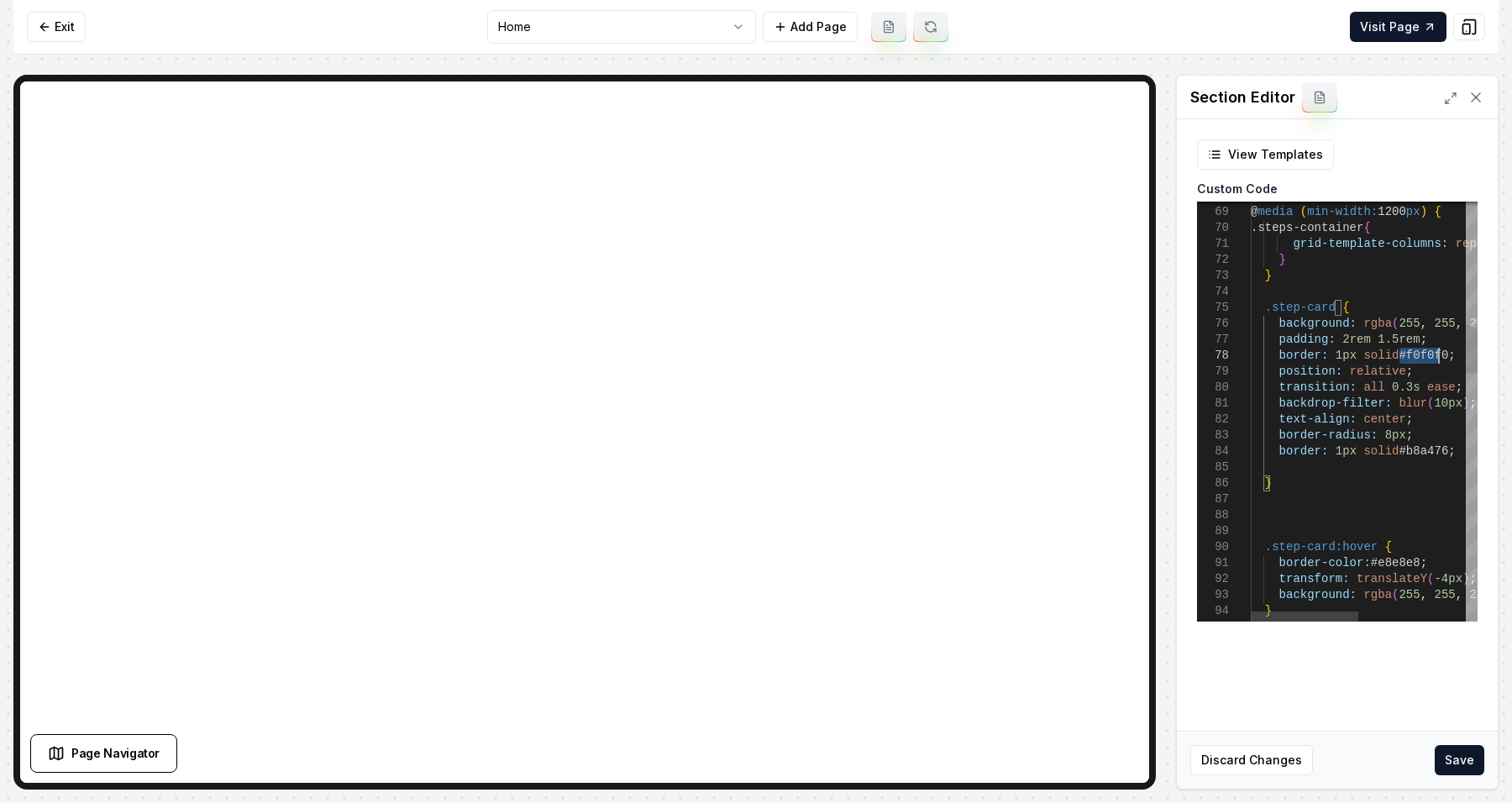 click on "@ media   ( min-width:  1200 px )   {     .steps-container  {        grid-template-columns:   repeat ( 6 ,   1fr ) ;      }    }    .step-card   {      background:   rgba ( 255 ,   255 ,   255 ,   0.95 ) ;      padding:   2rem   1.5rem ;      border:   1px   solid  #f0f0f0 ;      position:   relative ;      transition:   all   0.3s   ease ;      backdrop-filter:   blur ( 10px ) ;      text-align:   center ;      border-radius:   8px ;      border:   1px   solid  #b8a476 ;    }    .step-card:hover   {      border-color:  #e8e8e8 ;      transform:   translateY ( -4px ) ;      background:   rgba ( 255 ,   255 ,   255 ,   0.98 ) ;    }" at bounding box center [1476, 959] 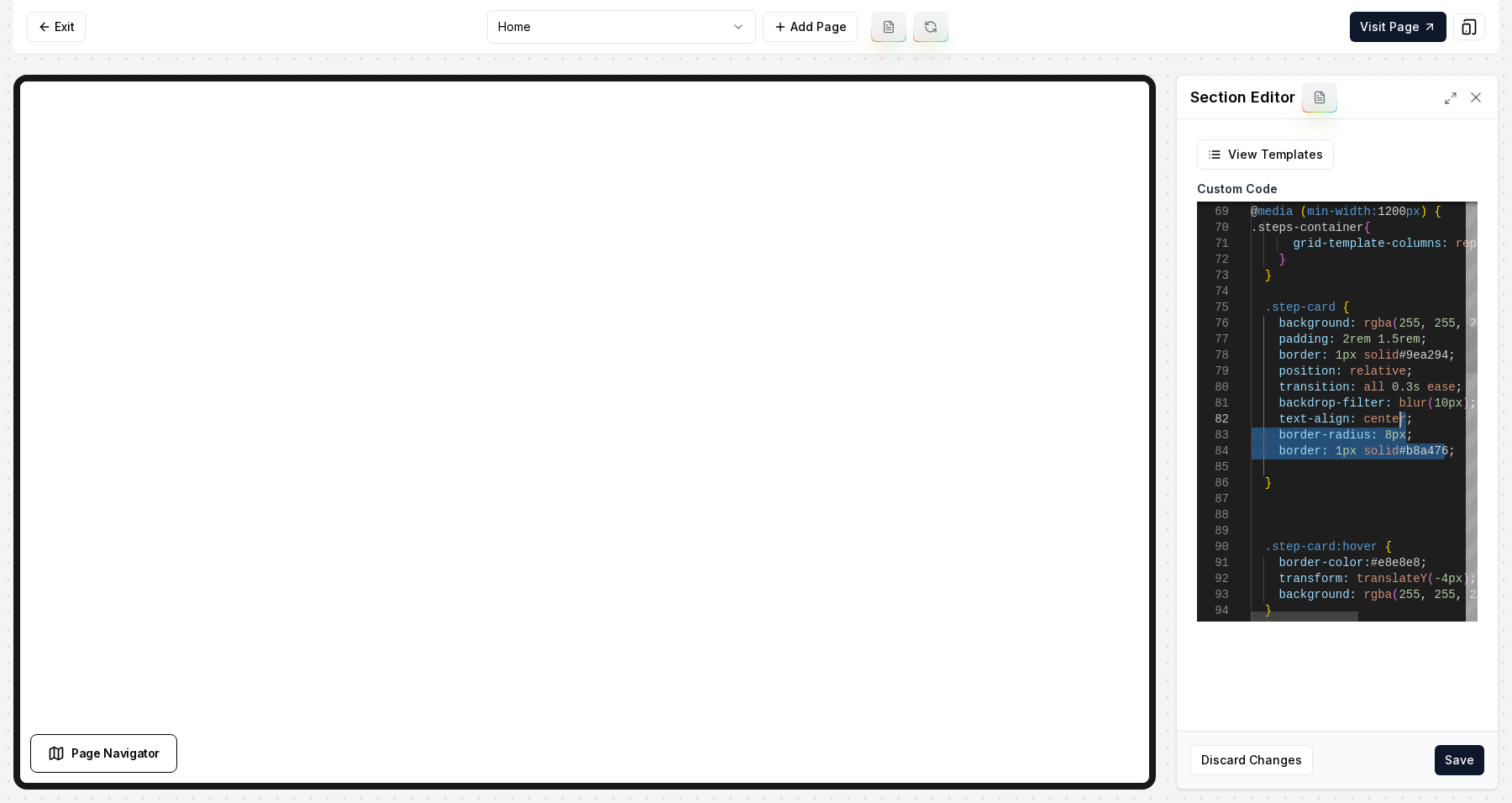 drag, startPoint x: 1458, startPoint y: 450, endPoint x: 1442, endPoint y: 424, distance: 30.528675 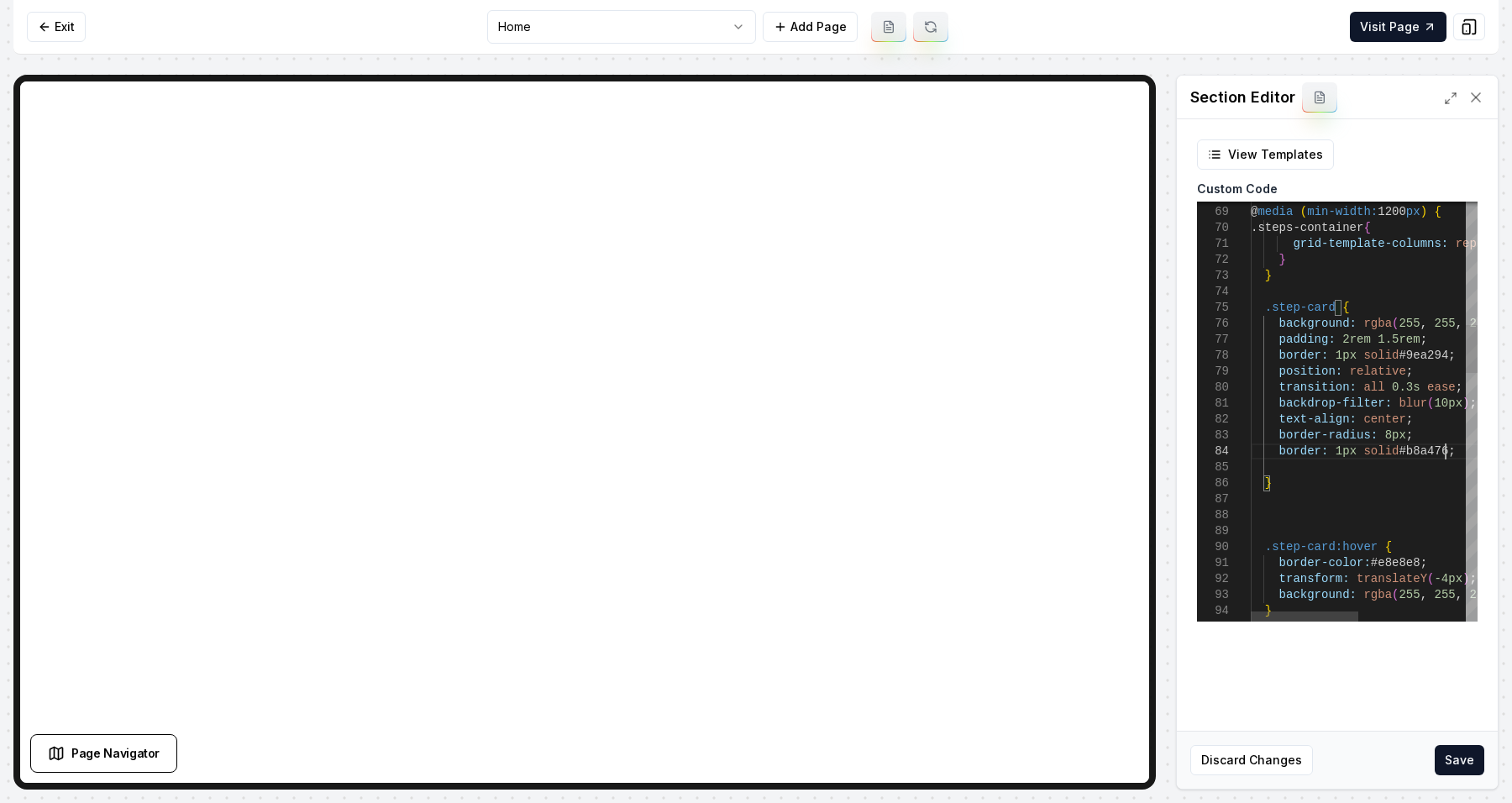 click on "@ media   ( min-width:  1200 px )   {     .steps-container  {        grid-template-columns:   repeat ( 6 ,   1fr ) ;      }    }    .step-card   {      background:   rgba ( 255 ,   255 ,   255 ,   0.95 ) ;      padding:   2rem   1.5rem ;      border:   1px   solid  #9ea294 ;      position:   relative ;      transition:   all   0.3s   ease ;      backdrop-filter:   blur ( 10px ) ;      text-align:   center ;      border-radius:   8px ;      border:   1px   solid  #b8a476 ;    }    .step-card:hover   {      border-color:  #e8e8e8 ;      transform:   translateY ( -4px ) ;      background:   rgba ( 255 ,   255 ,   255 ,   0.98 ) ;    }" at bounding box center [1476, 959] 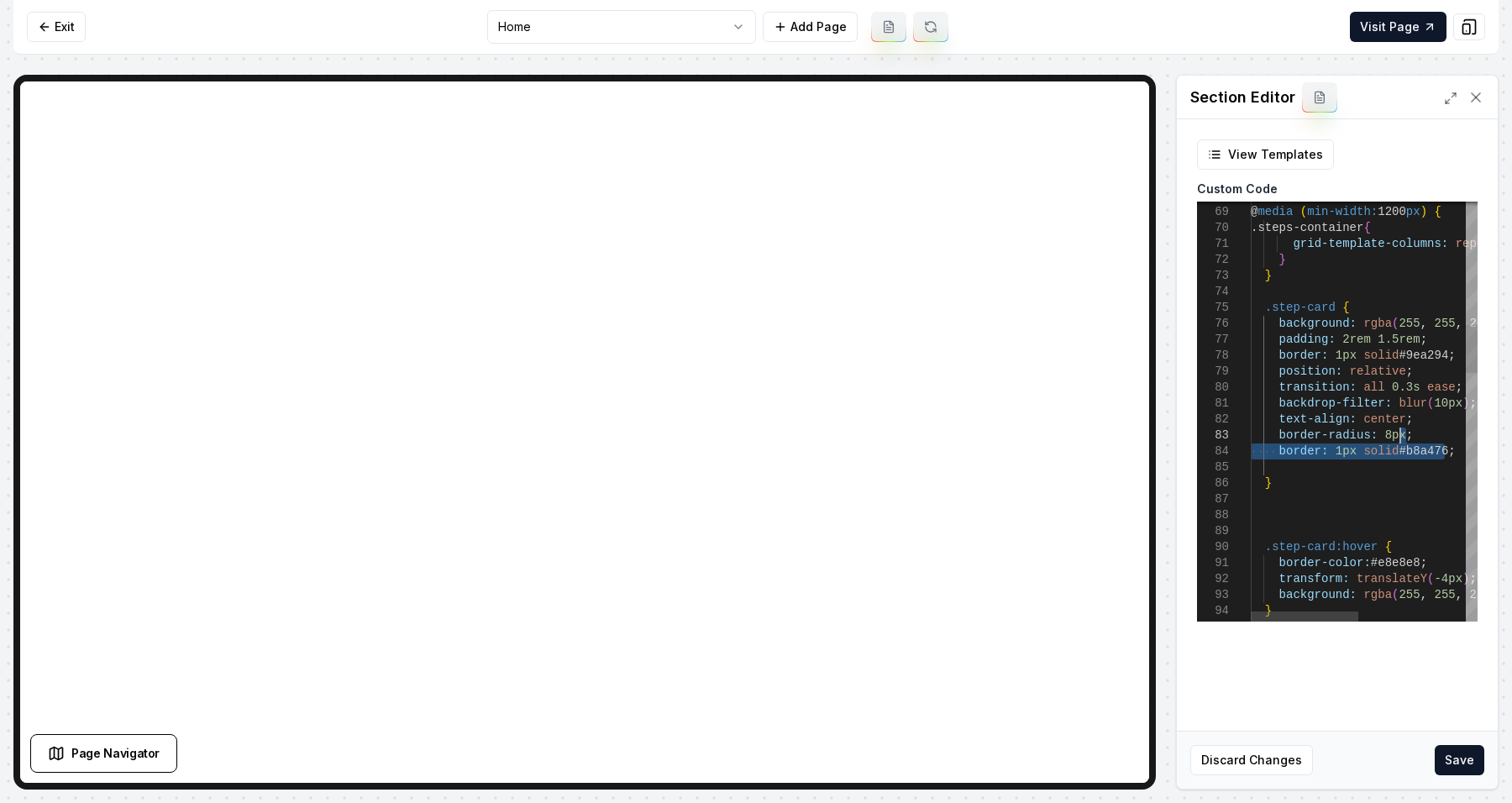 drag, startPoint x: 1446, startPoint y: 446, endPoint x: 1435, endPoint y: 435, distance: 15.556349 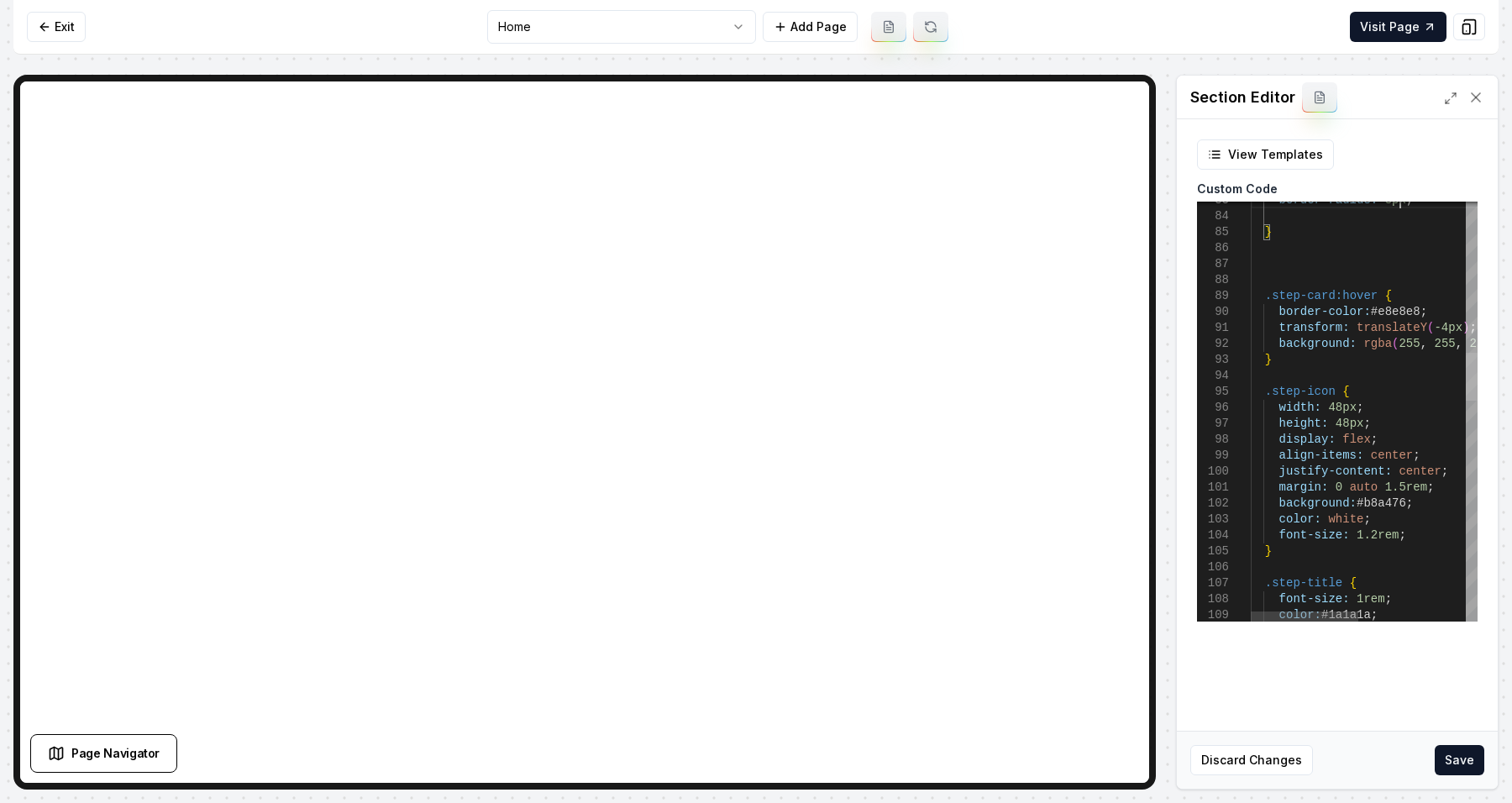 click at bounding box center (1472, 376) 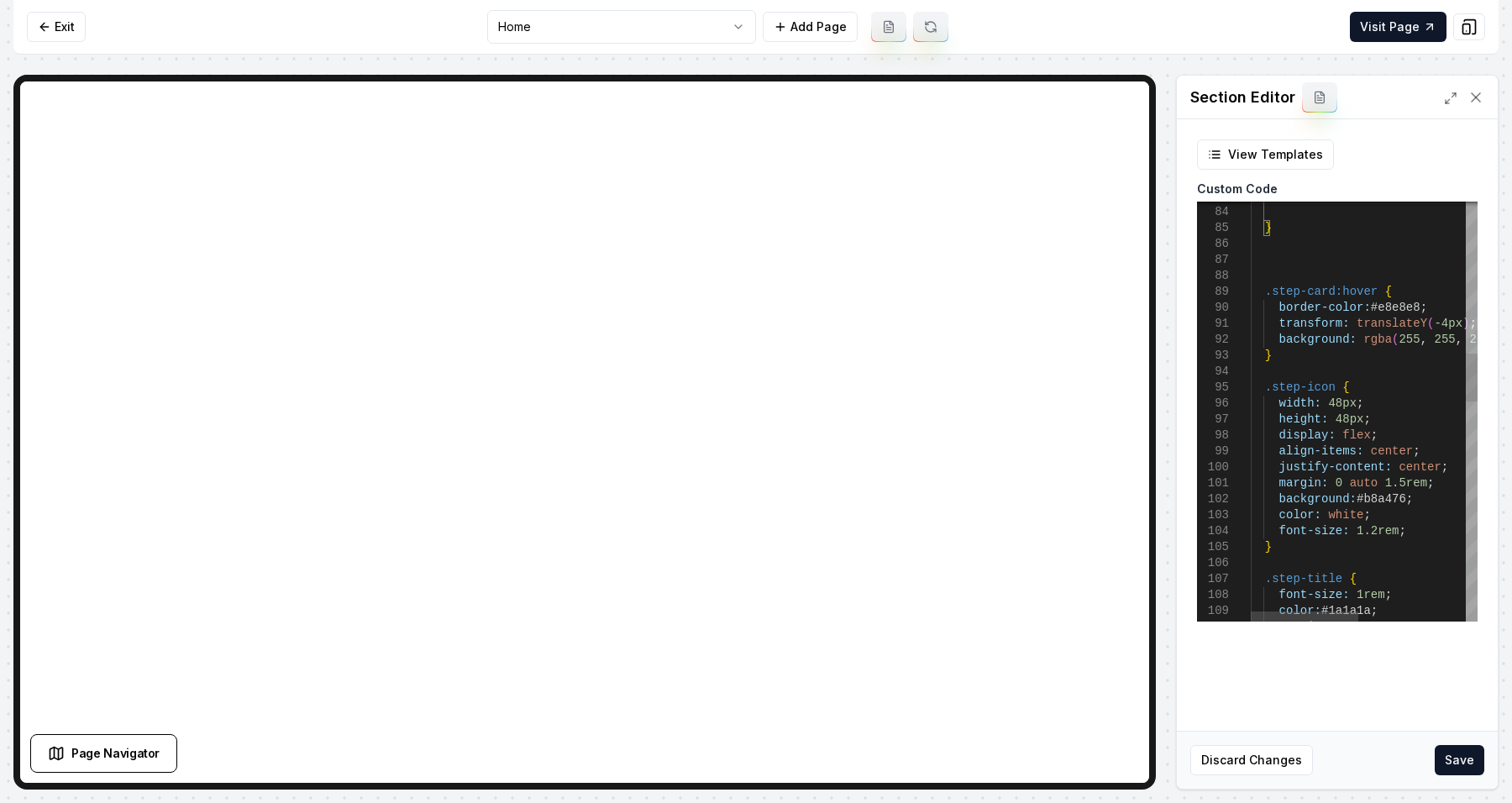 click on "border-radius:   8px ;    }    .step-card:hover   {      border-color:  #e8e8e8 ;      transform:   translateY ( -4px ) ;      background:   rgba ( 255 ,   255 ,   255 ,   0.98 ) ;    }    .step-icon   {      width:   48px ;      height:   48px ;      display:   flex ;      align-items:   center ;      justify-content:   center ;      margin:   0   auto   1.5rem ;      background:  #b8a476 ;      color:   white ;      font-size:   1.2rem ;    }    .step-title   {      font-size:   1rem ;      color:  #1a1a1a ;      margin:   0 ;" at bounding box center [1476, 711] 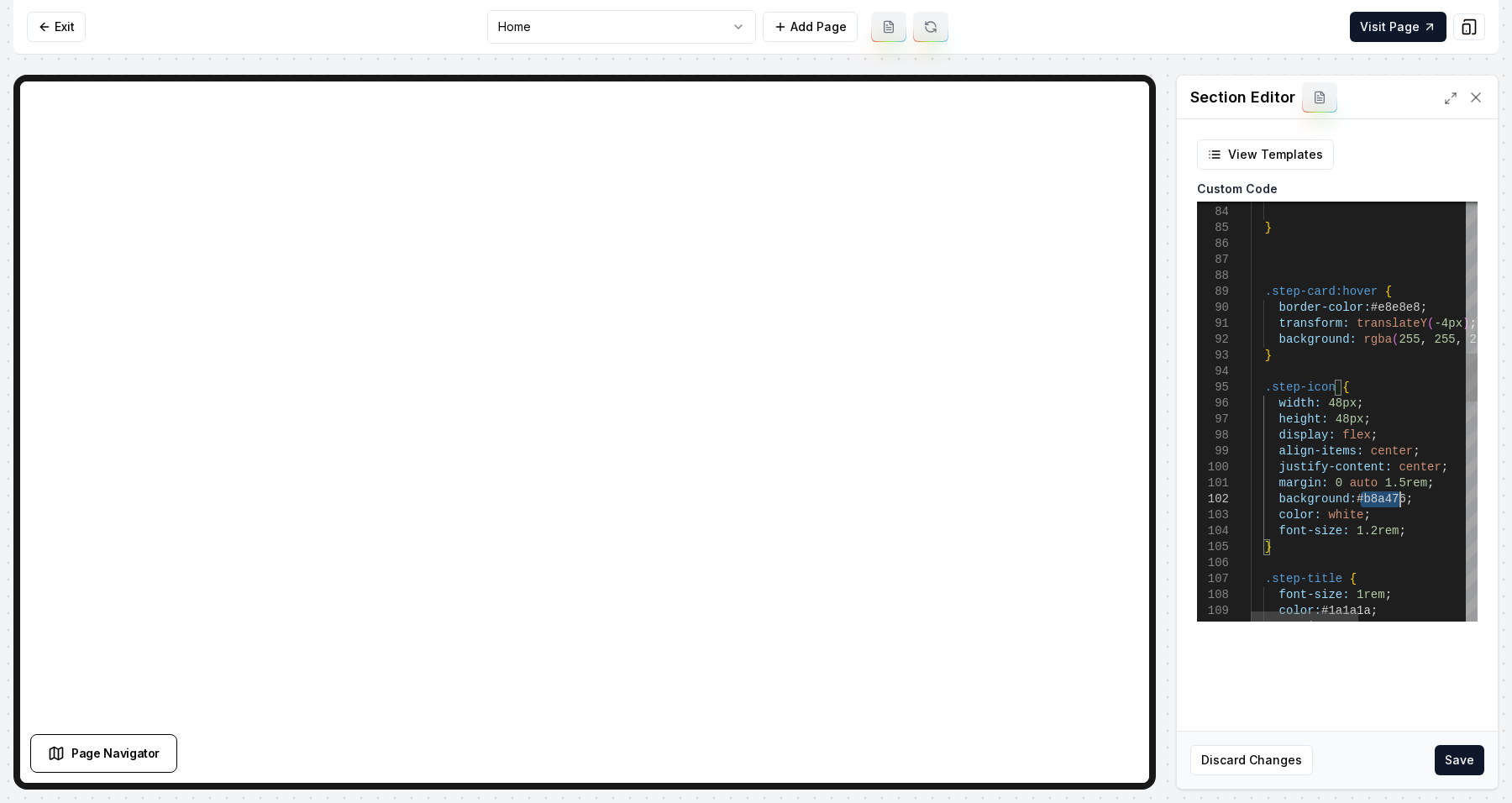 click on "border-radius:   8px ;    }    .step-card:hover   {      border-color:  #e8e8e8 ;      transform:   translateY ( -4px ) ;      background:   rgba ( 255 ,   255 ,   255 ,   0.98 ) ;    }    .step-icon   {      width:   48px ;      height:   48px ;      display:   flex ;      align-items:   center ;      justify-content:   center ;      margin:   0   auto   1.5rem ;      background:  #b8a476 ;      color:   white ;      font-size:   1.2rem ;    }    .step-title   {      font-size:   1rem ;      color:  #1a1a1a ;      margin:   0 ;" at bounding box center [1476, 711] 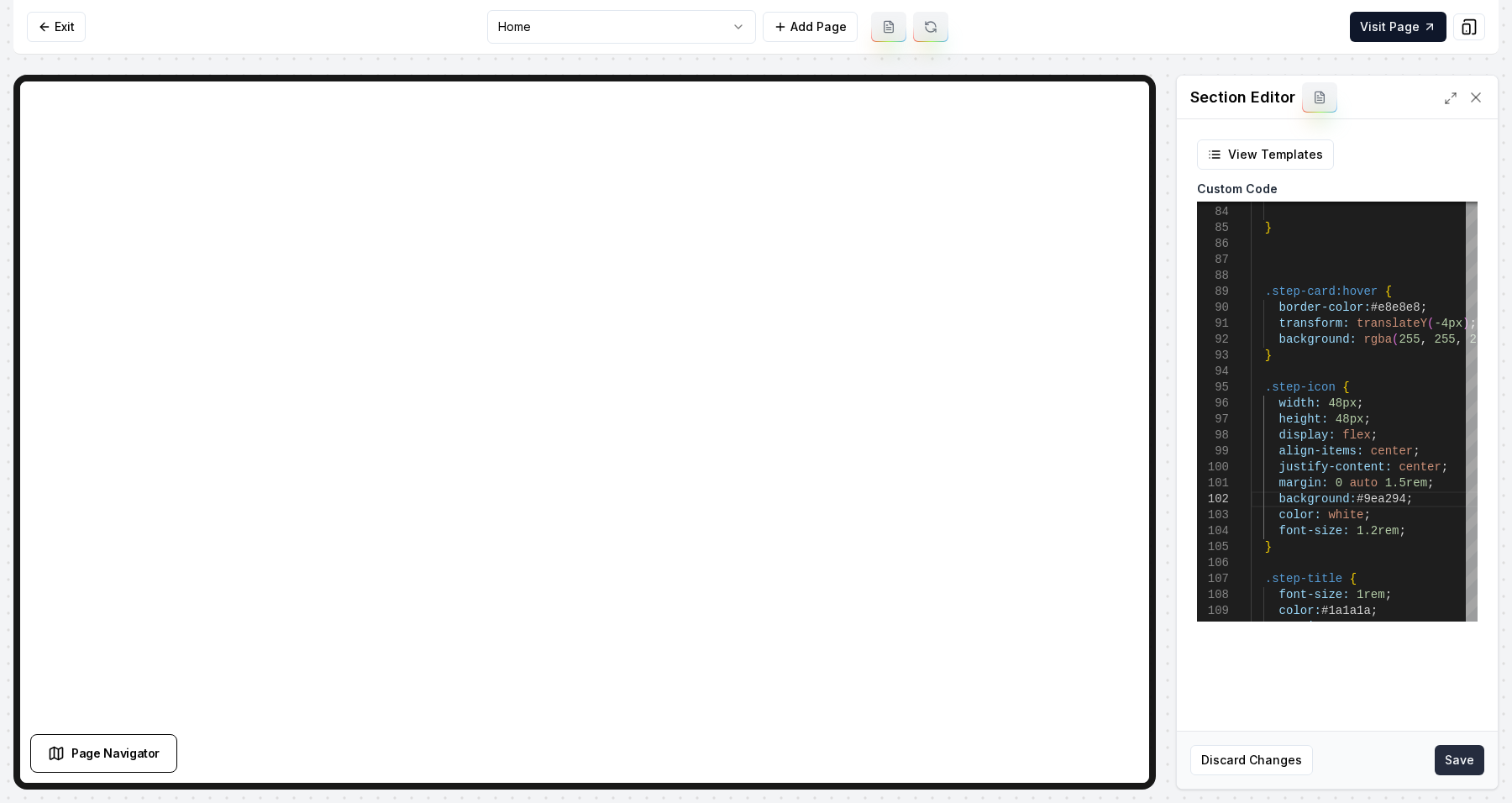 click on "Save" at bounding box center [1459, 760] 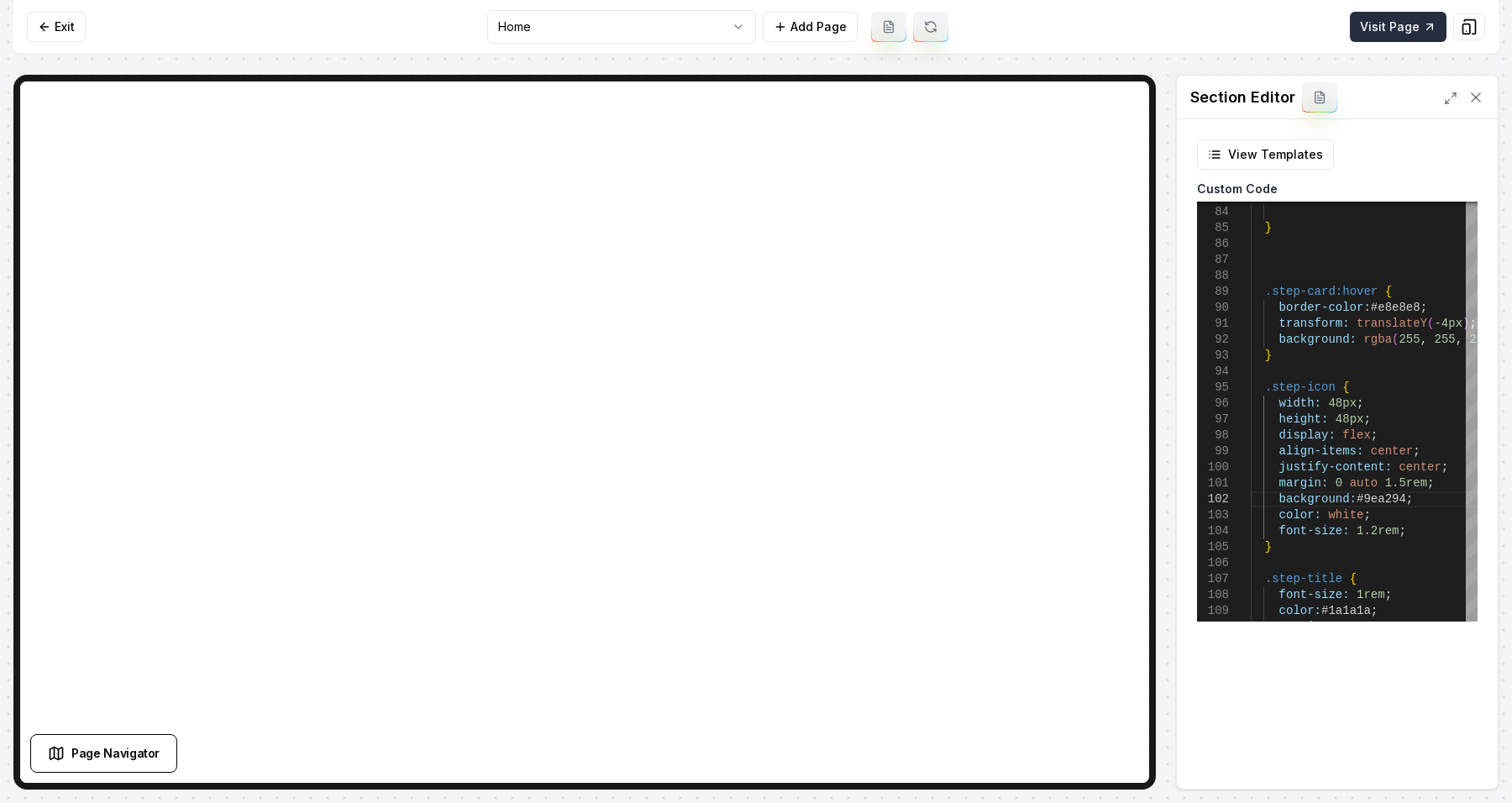 click on "Visit Page" at bounding box center (1398, 27) 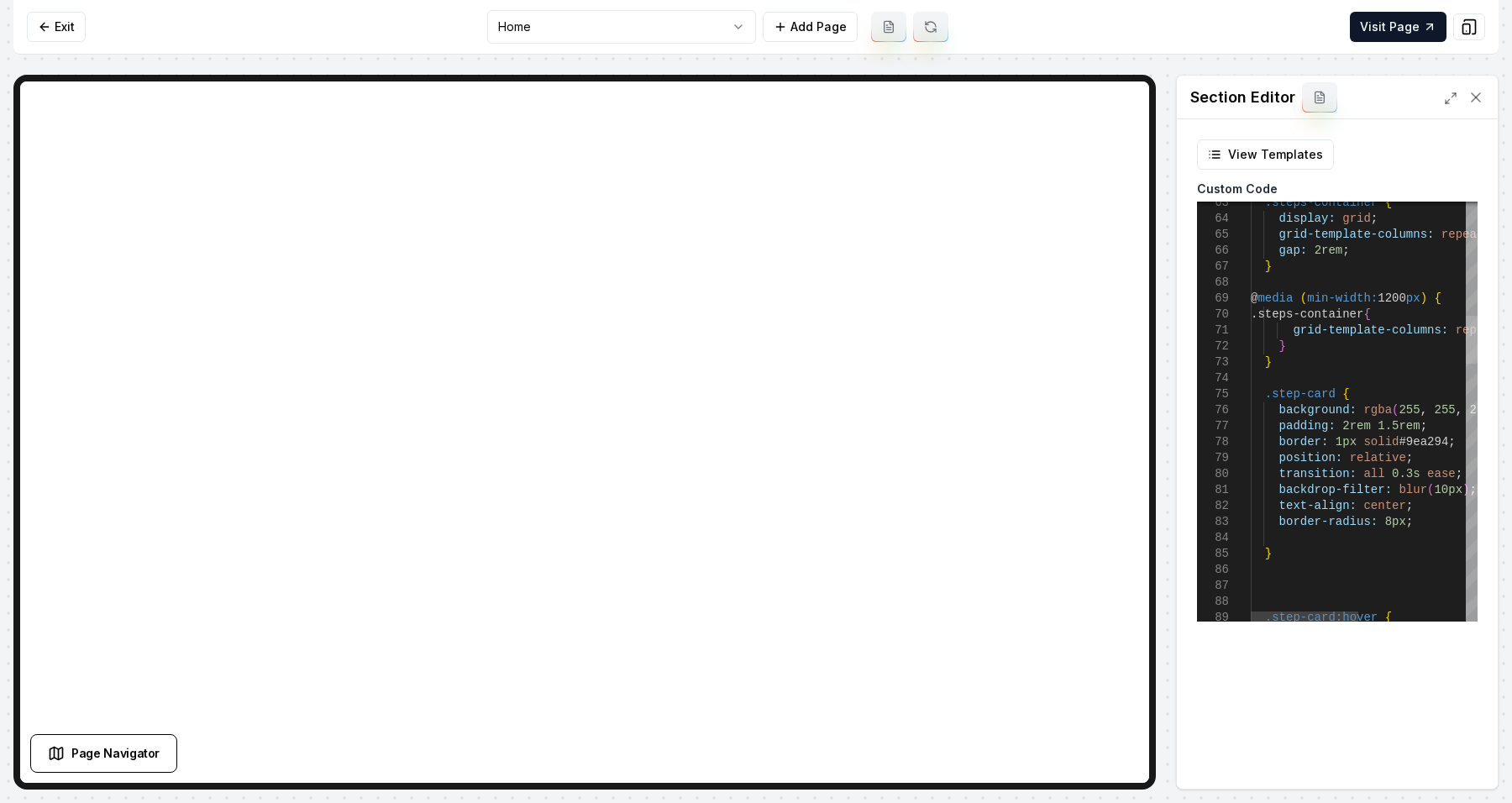 click at bounding box center [1472, 339] 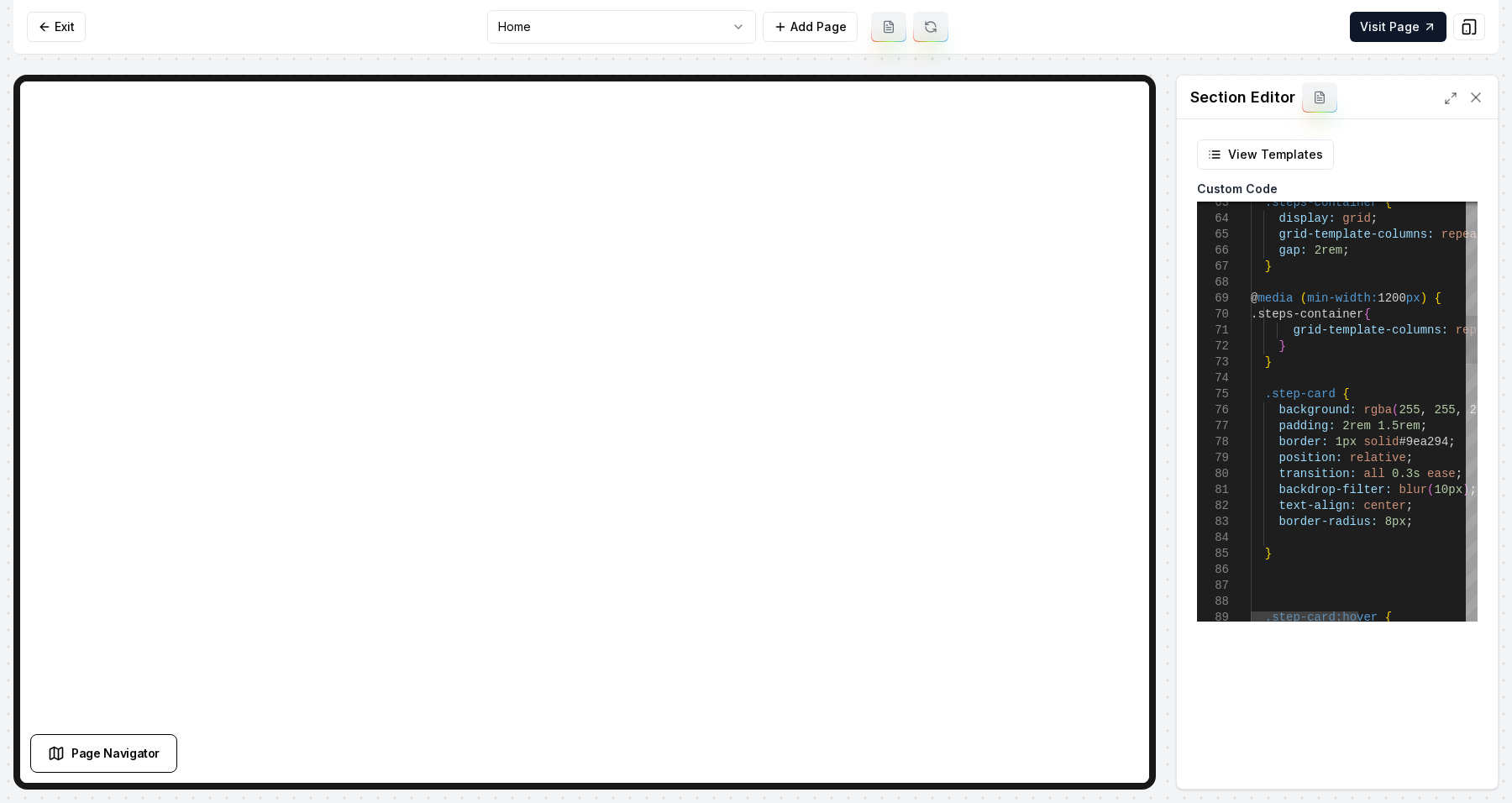 scroll, scrollTop: 0, scrollLeft: 148, axis: horizontal 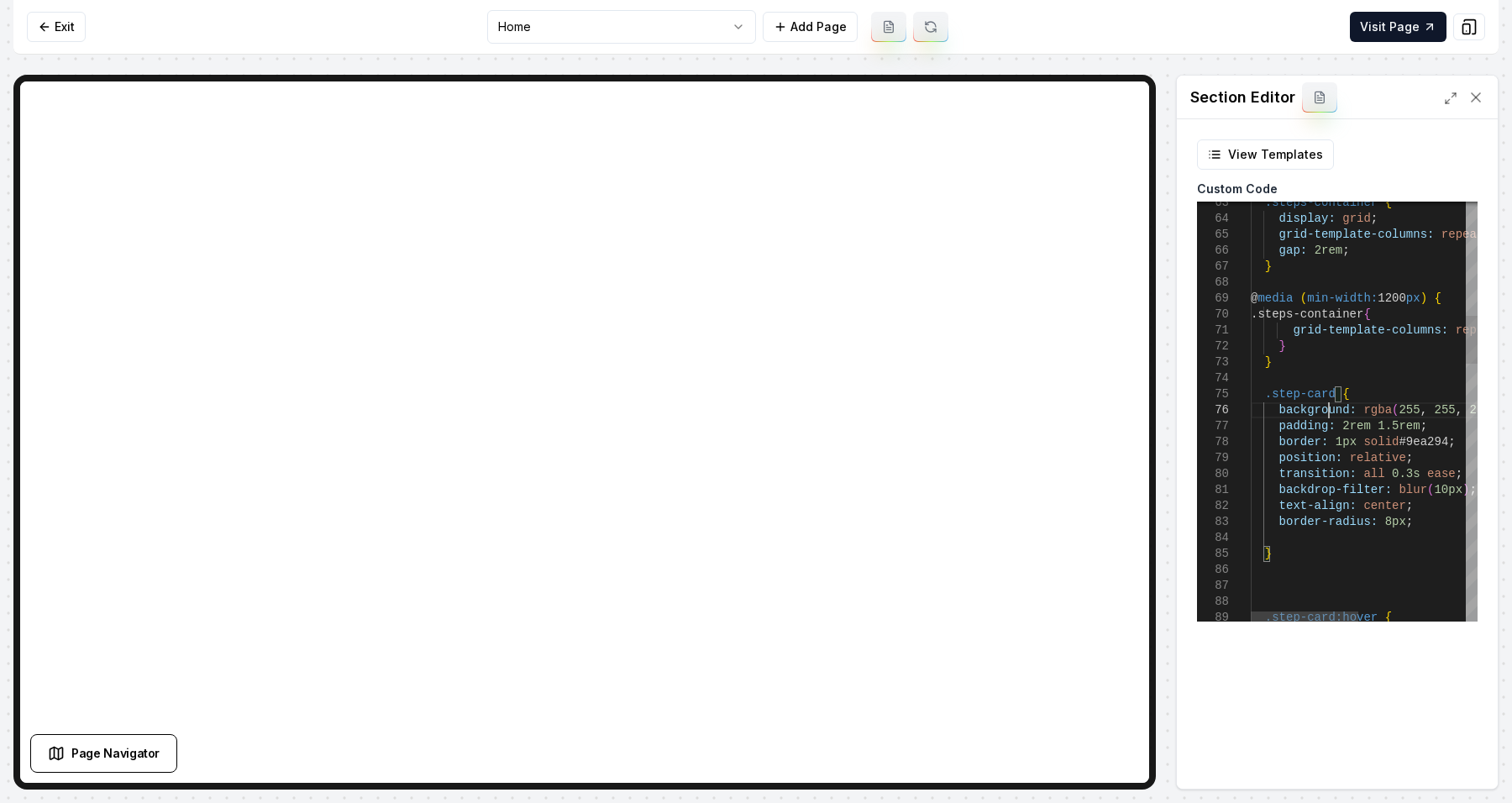 click on "border-radius:   8px ;    }    .step-card:hover   {      border:   1px   solid  #9ea294 ;      position:   relative ;      transition:   all   0.3s   ease ;      backdrop-filter:   blur ( 10px ) ;      text-align:   center ;      padding:   2rem   1.5rem ;    .step-card   {      background:   rgba ( 255 ,   255 ,   255 ,   0.95 ) ;    }      }        grid-template-columns:   repeat ( 6 ,   1fr ) ;     .steps-container  {   @ media   ( min-width:  1200 px )   {    }      gap:   2rem ;      grid-template-columns:   repeat ( auto-fit ,   minmax ( 200px ,   1fr ) ) ;      display:   grid ;    .steps-container   {" at bounding box center (1476, 1037) 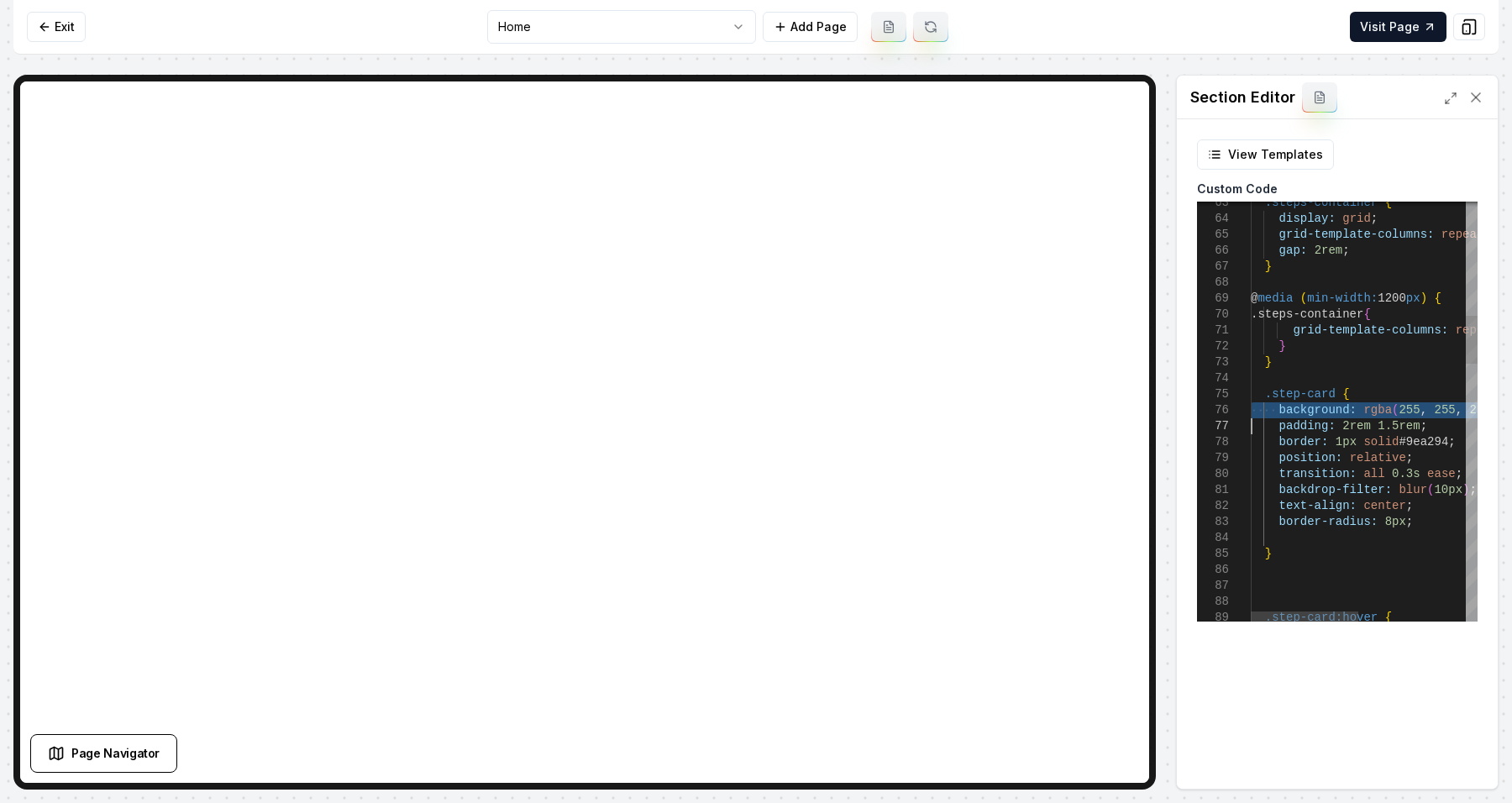 click on "border-radius:   8px ;    }    .step-card:hover   {      border:   1px   solid  #9ea294 ;      position:   relative ;      transition:   all   0.3s   ease ;      backdrop-filter:   blur ( 10px ) ;      text-align:   center ;      padding:   2rem   1.5rem ;    .step-card   {      background:   rgba ( 255 ,   255 ,   255 ,   0.95 ) ;    }      }        grid-template-columns:   repeat ( 6 ,   1fr ) ;     .steps-container  {   @ media   ( min-width:  1200 px )   {    }      gap:   2rem ;      grid-template-columns:   repeat ( auto-fit ,   minmax ( 200px ,   1fr ) ) ;      display:   grid ;    .steps-container   {" at bounding box center (1476, 1037) 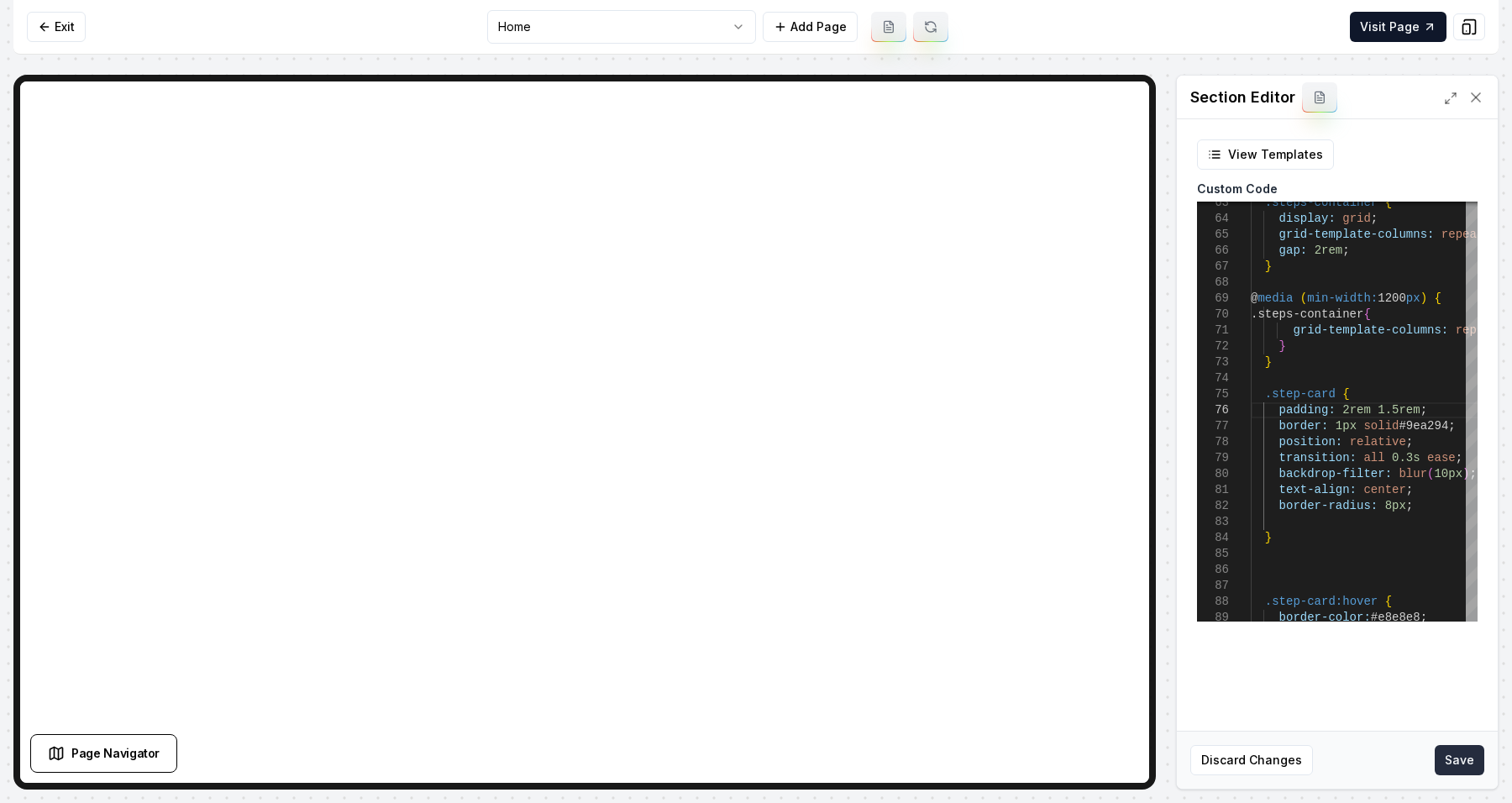 click on "Save" at bounding box center (1459, 760) 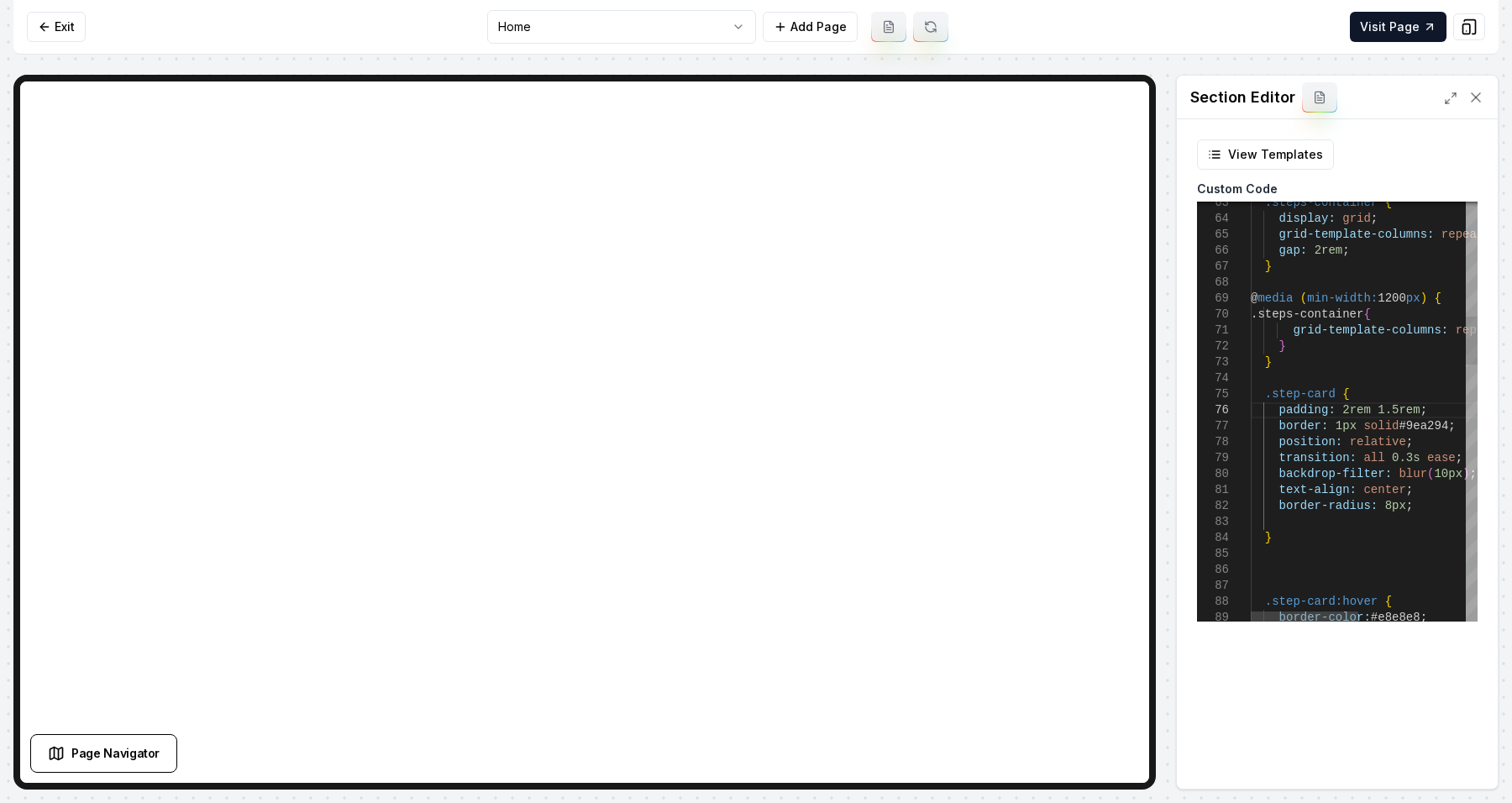scroll, scrollTop: 0, scrollLeft: 0, axis: both 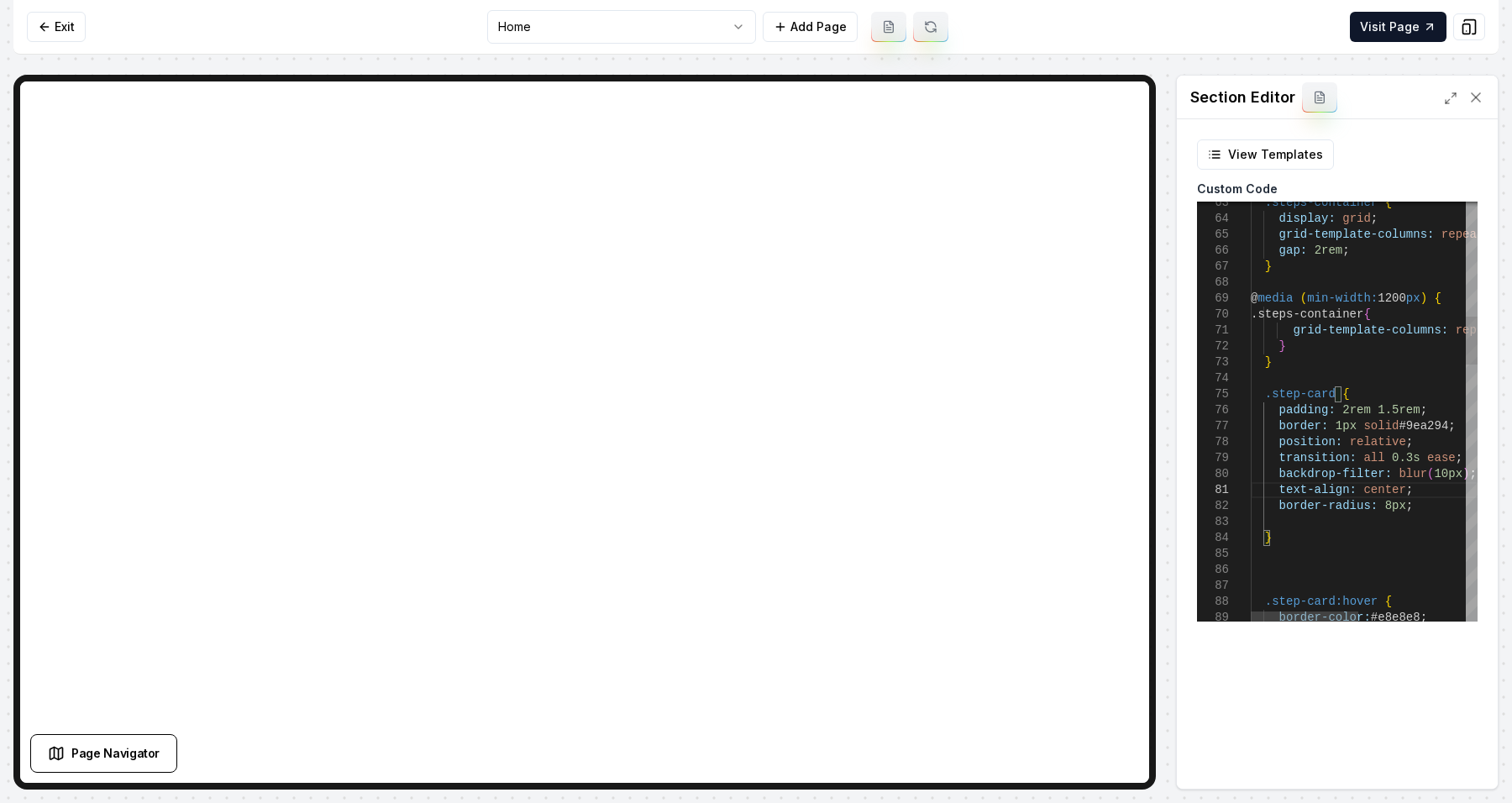 type on "**********" 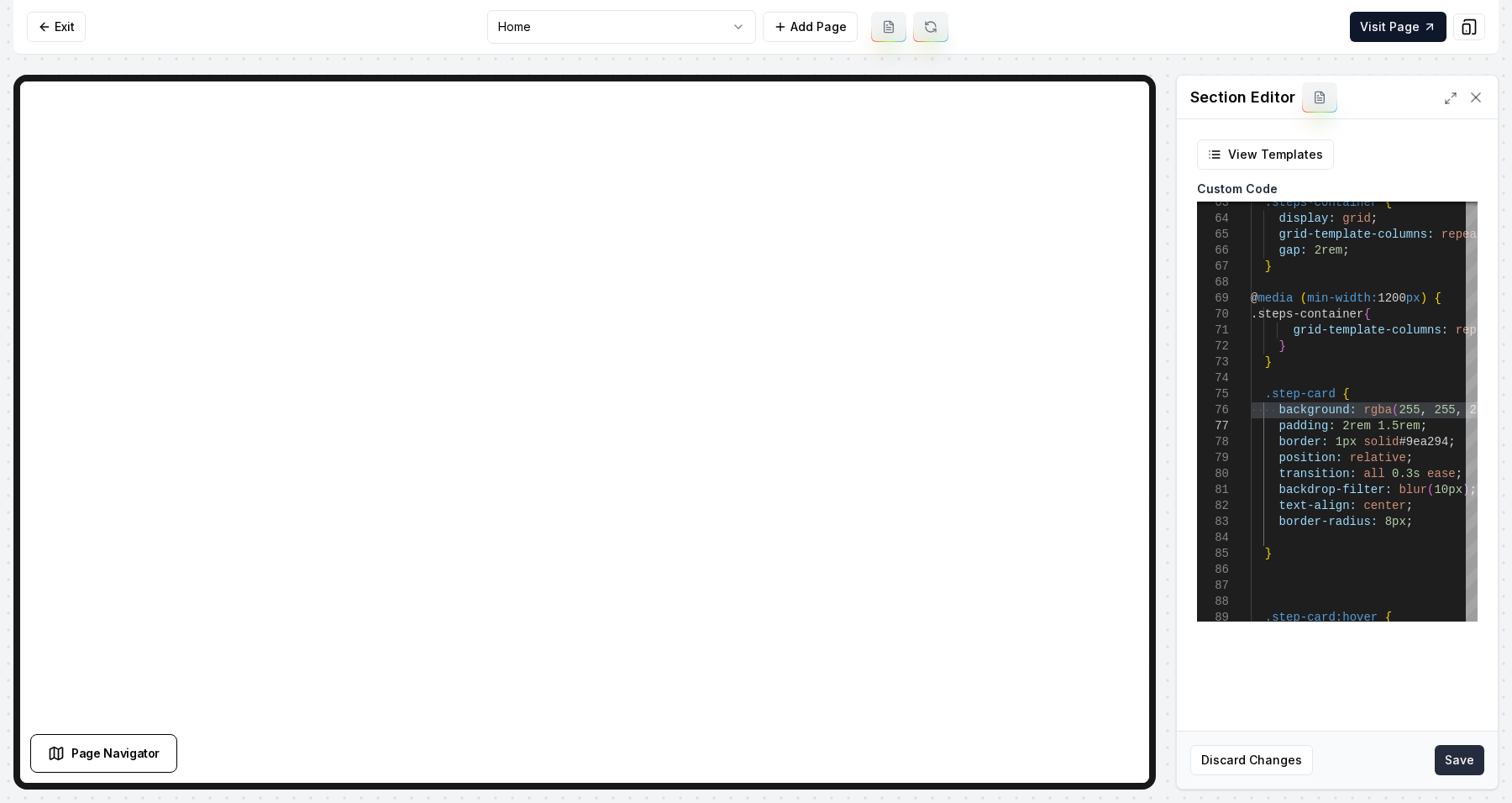 click on "Save" at bounding box center (1459, 760) 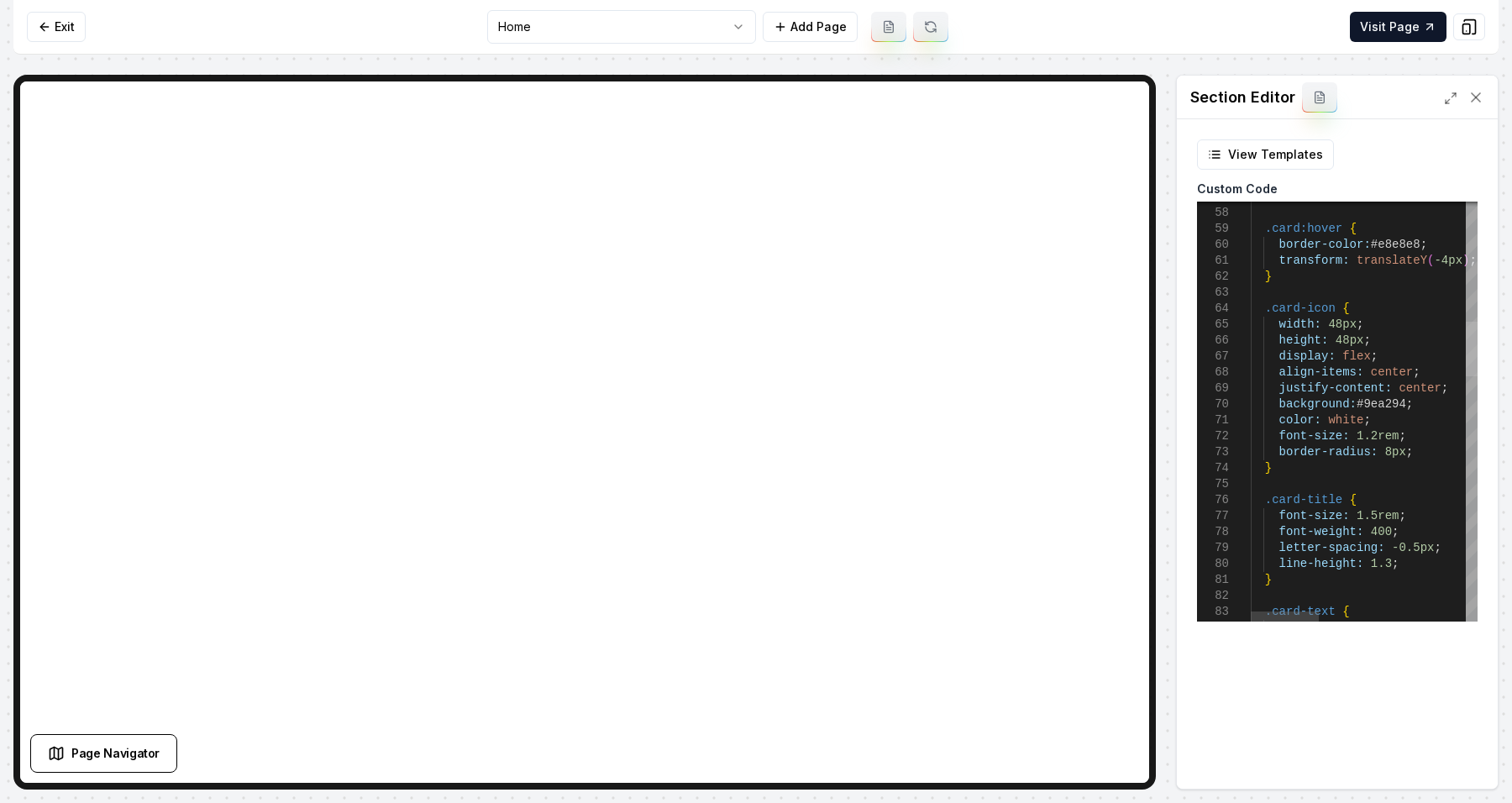 click at bounding box center [1472, 349] 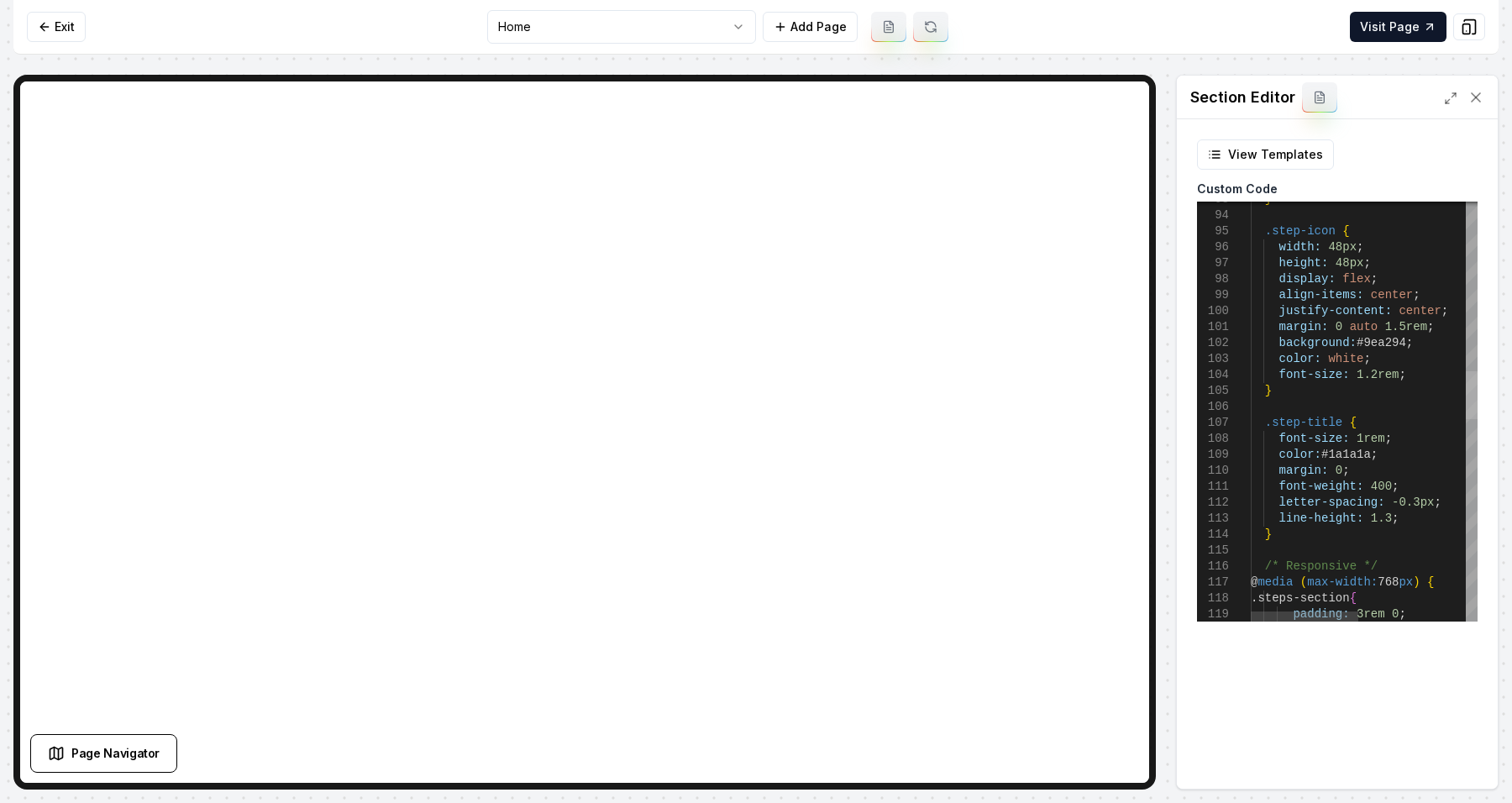click at bounding box center (1472, 395) 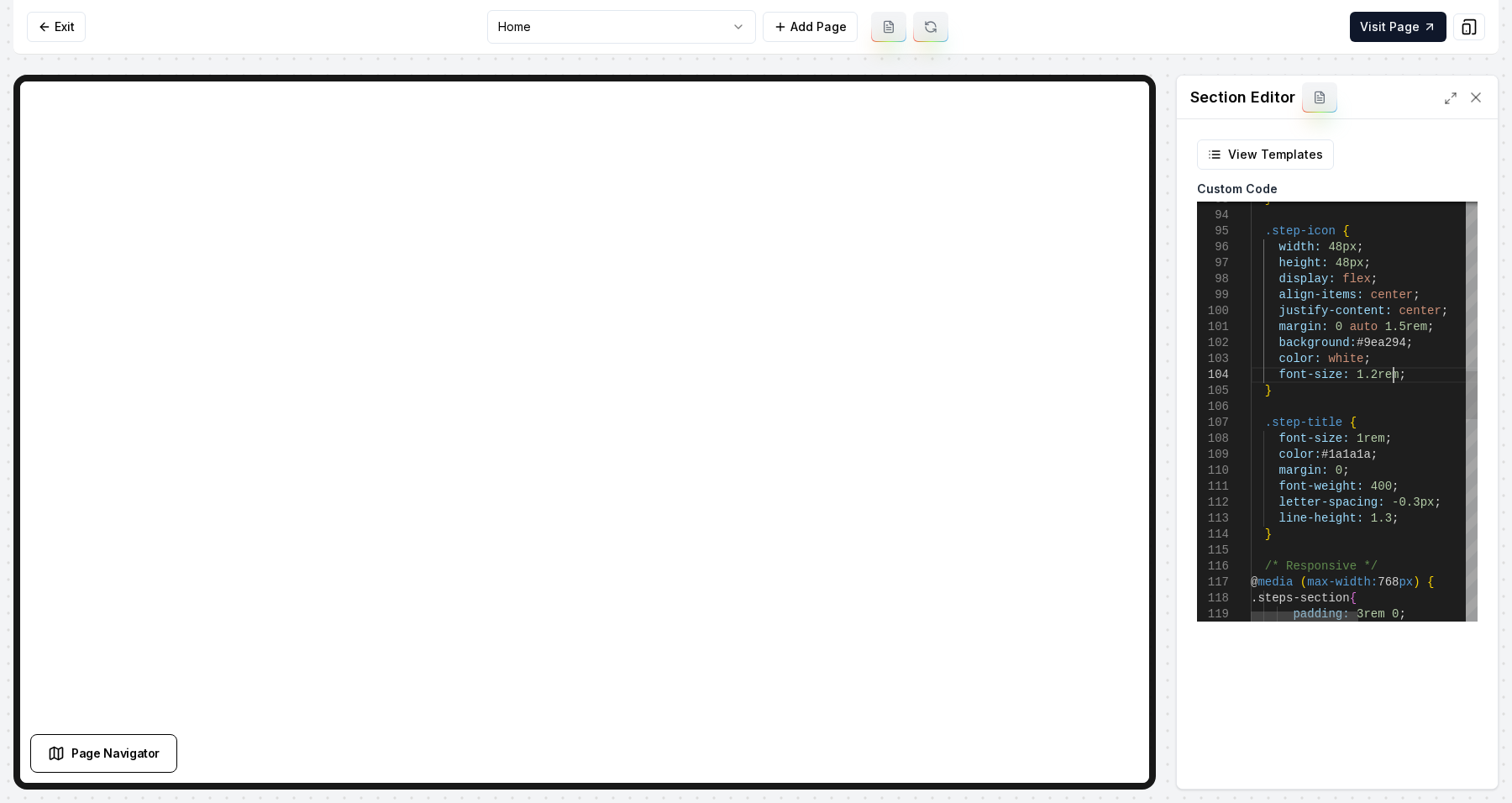click on "}    .step-icon   {      width:   48px ;      height:   48px ;      display:   flex ;      align-items:   center ;      justify-content:   center ;      margin:   0   auto   1.5rem ;      background:  #9ea294 ;      color:   white ;      font-size:   1.2rem ;    }    .step-title   {      font-size:   1rem ;      color:  #1a1a1a ;      margin:   0 ;      font-weight:   400 ;      letter-spacing:   -0.3px ;      line-height:   1.3 ;    }    /* Responsive */   @ media   ( max-width:  768 px )   {     .steps-section  {        padding:   3rem   0 ;" at bounding box center [1476, 555] 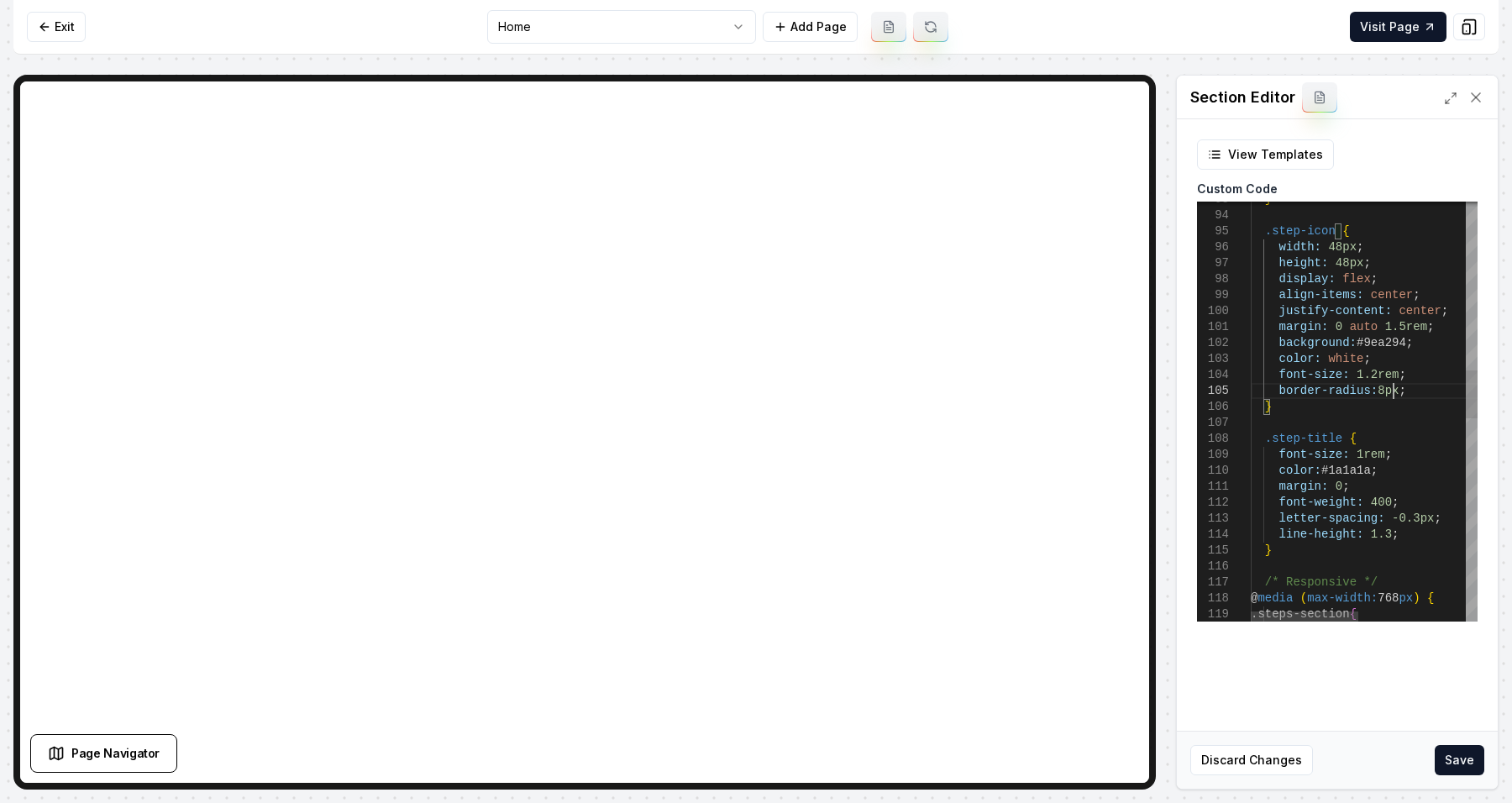 scroll, scrollTop: 64, scrollLeft: 139, axis: both 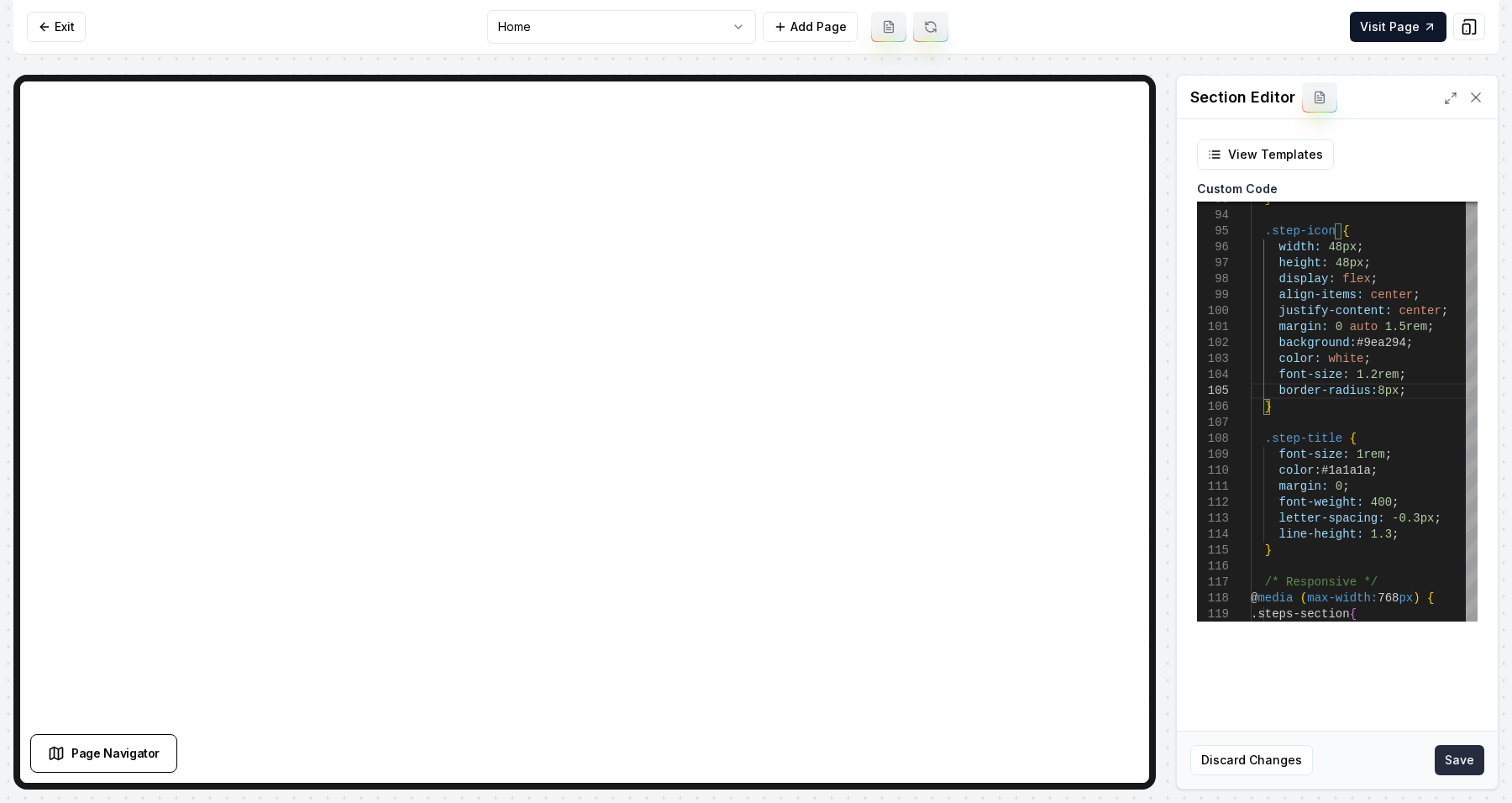click on "Save" at bounding box center [1459, 760] 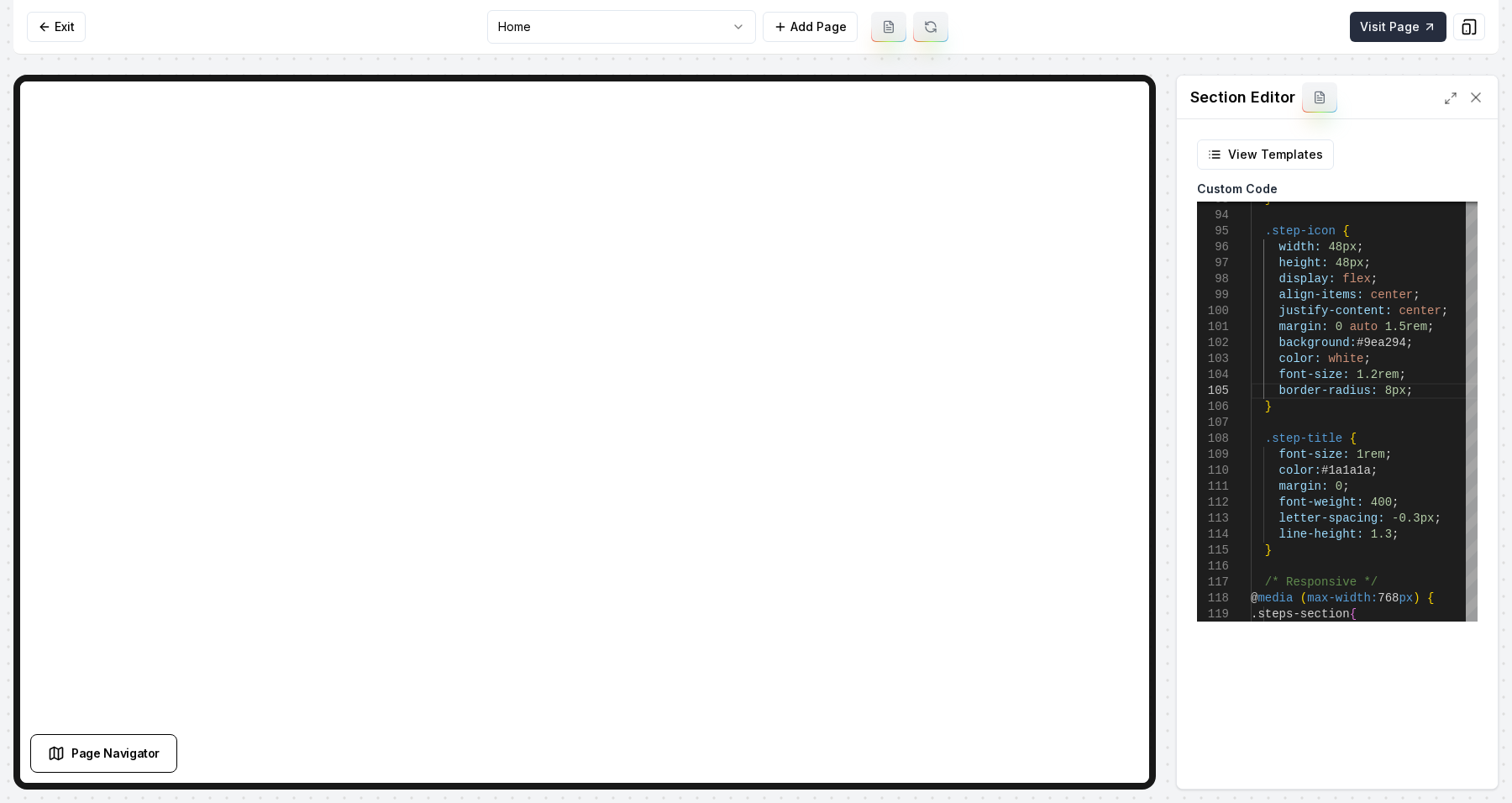 click on "Visit Page" at bounding box center [1398, 27] 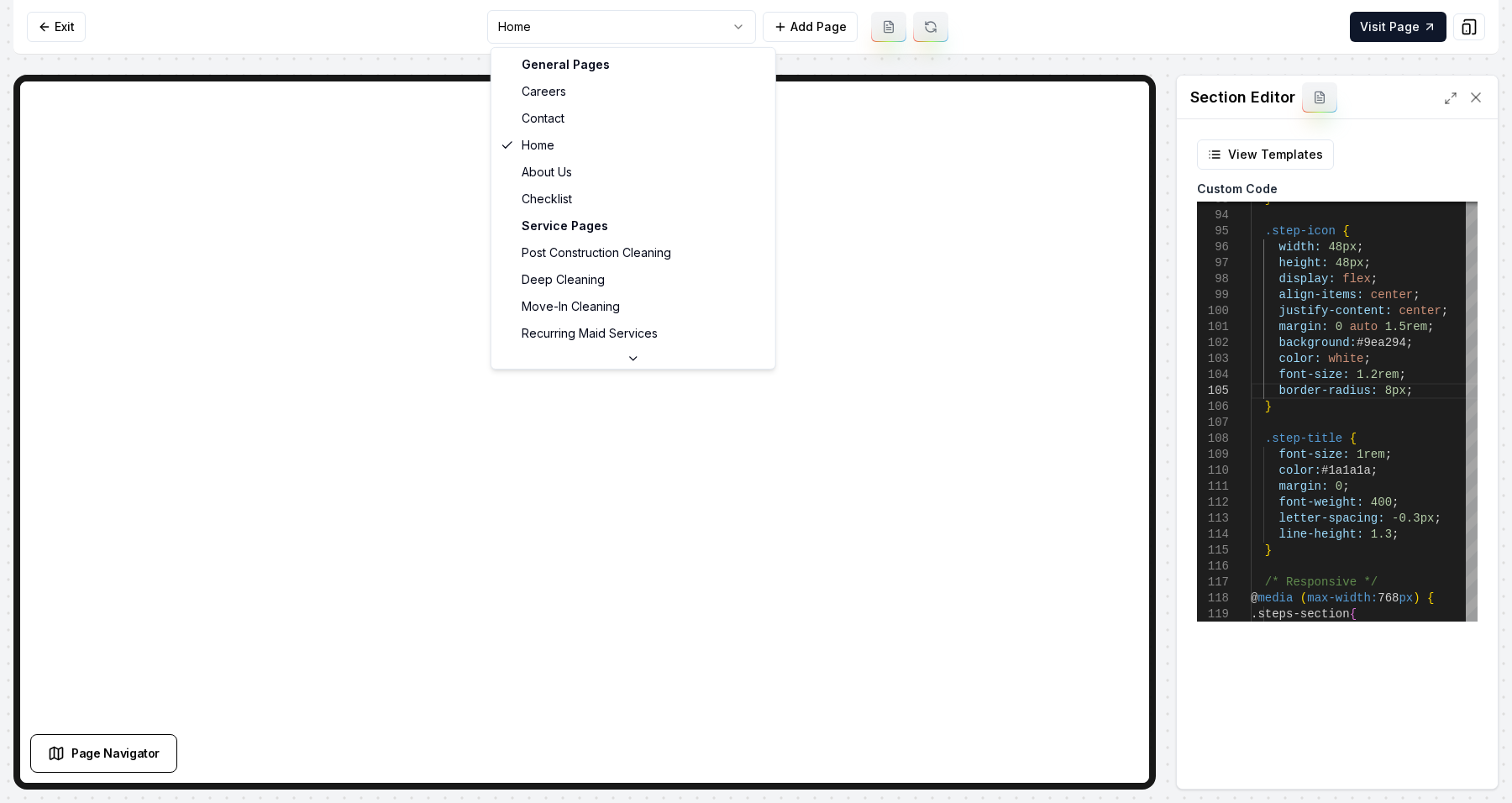 click on "Computer Required This feature is only available on a computer. Please switch to a computer to edit your site. Go back  Exit Home Add Page Visit Page  Page Navigator Page Settings Section Editor View Templates Custom Code 93 94 95 96 97 98 99 100 101 102 103 104 106 107 108 109 110 111 112 113 114 115 116 117 118 119 105    }    .step-icon   {      width:   48px ;      height:   48px ;      display:   flex ;      align-items:   center ;      justify-content:   center ;      margin:   0   auto   1.5rem ;      background:  #9ea294 ;      color:   white ;      font-size:   1.2rem ;    }    .step-title   {      font-size:   1rem ;      color:  #1a1a1a ;      margin:   0 ;      font-weight:   400 ;      letter-spacing:   -0.3px ;      line-height:   1.3 ;    }    /* Responsive */   @ media   ( max-width:  768 px )   {     .steps-section  {      border-radius:   8px ; Discard Changes Save General Pages Home" at bounding box center [756, 402] 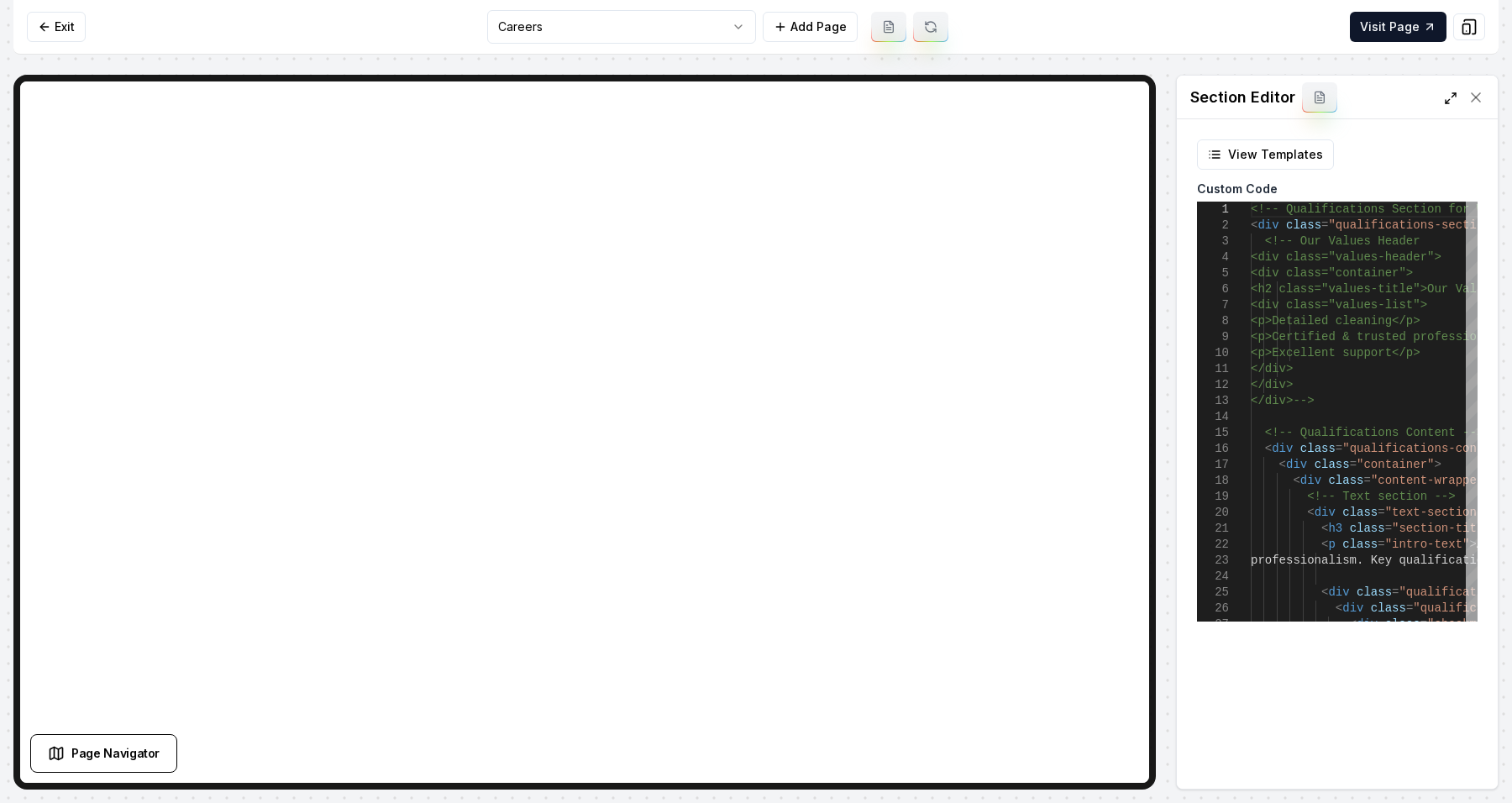 click 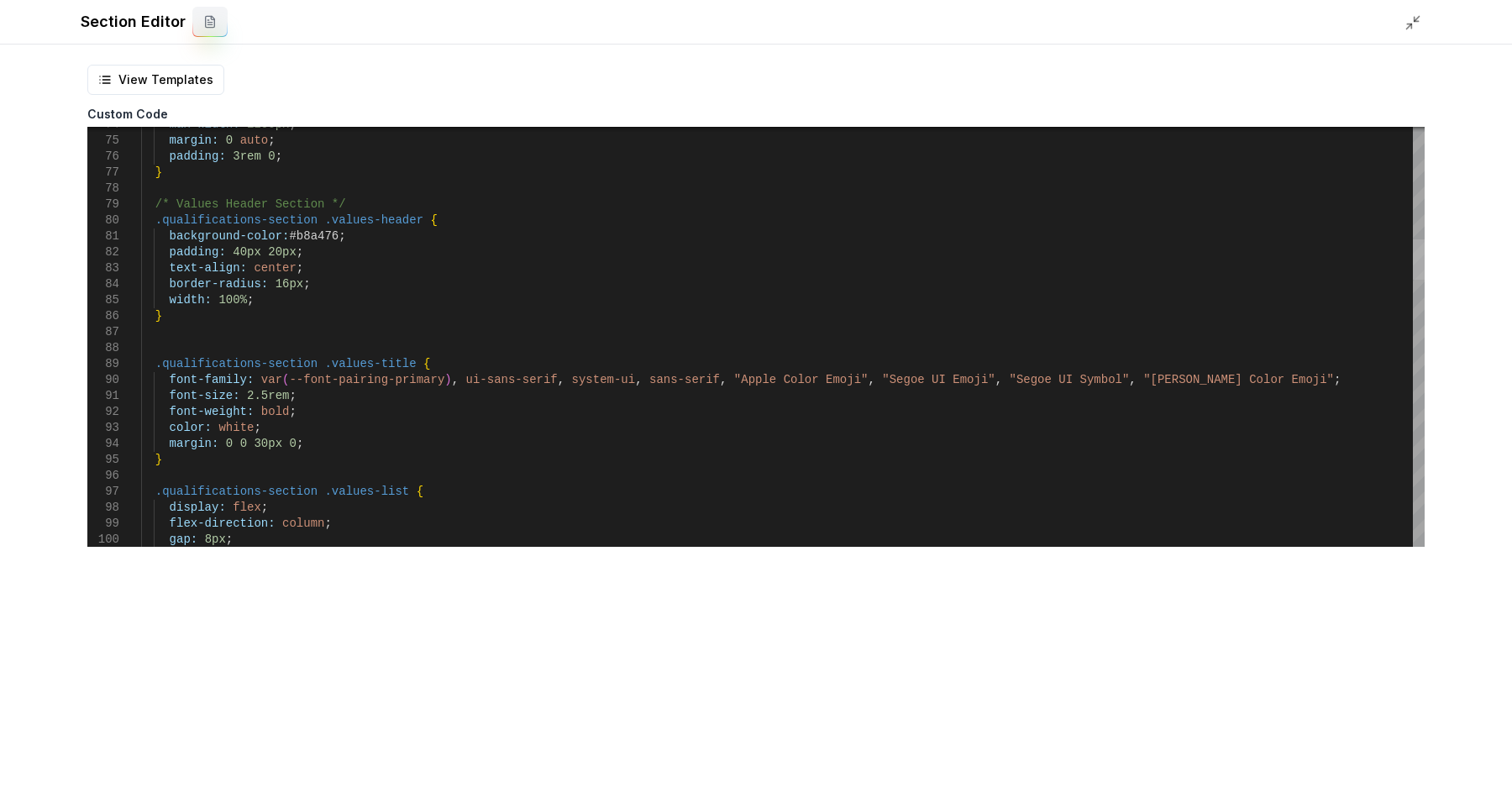 click at bounding box center [1419, 260] 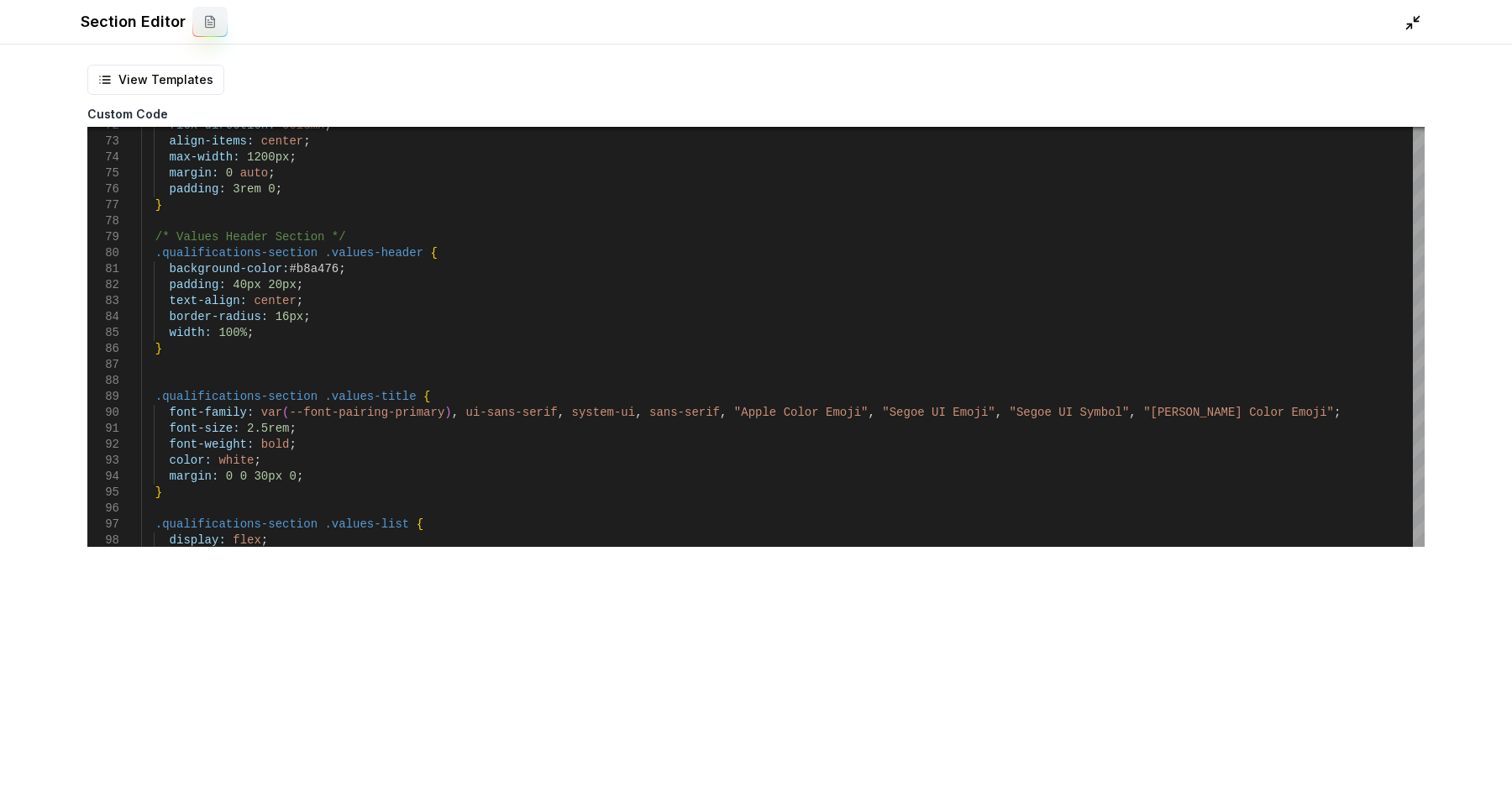 click 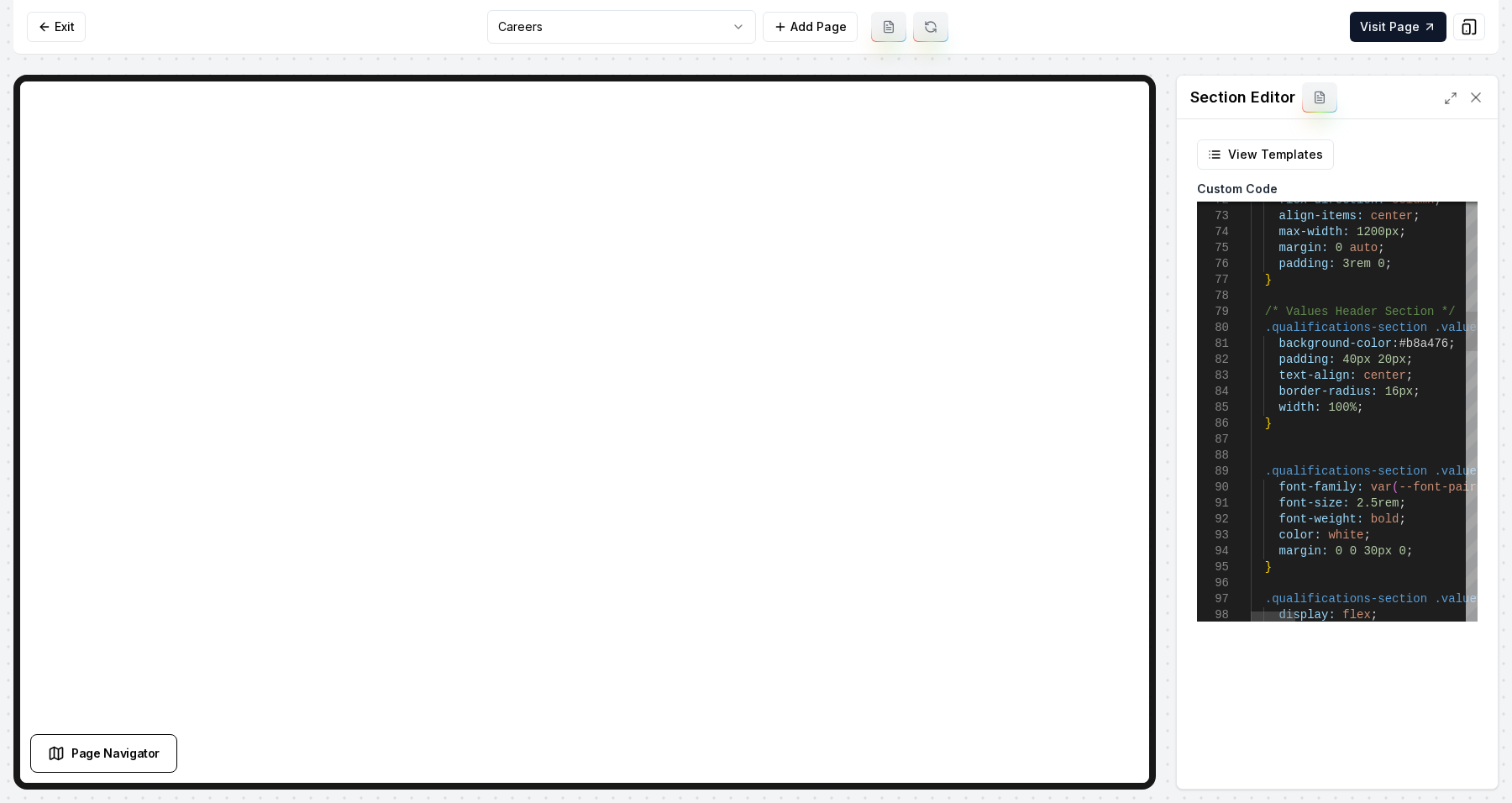 scroll, scrollTop: 0, scrollLeft: 0, axis: both 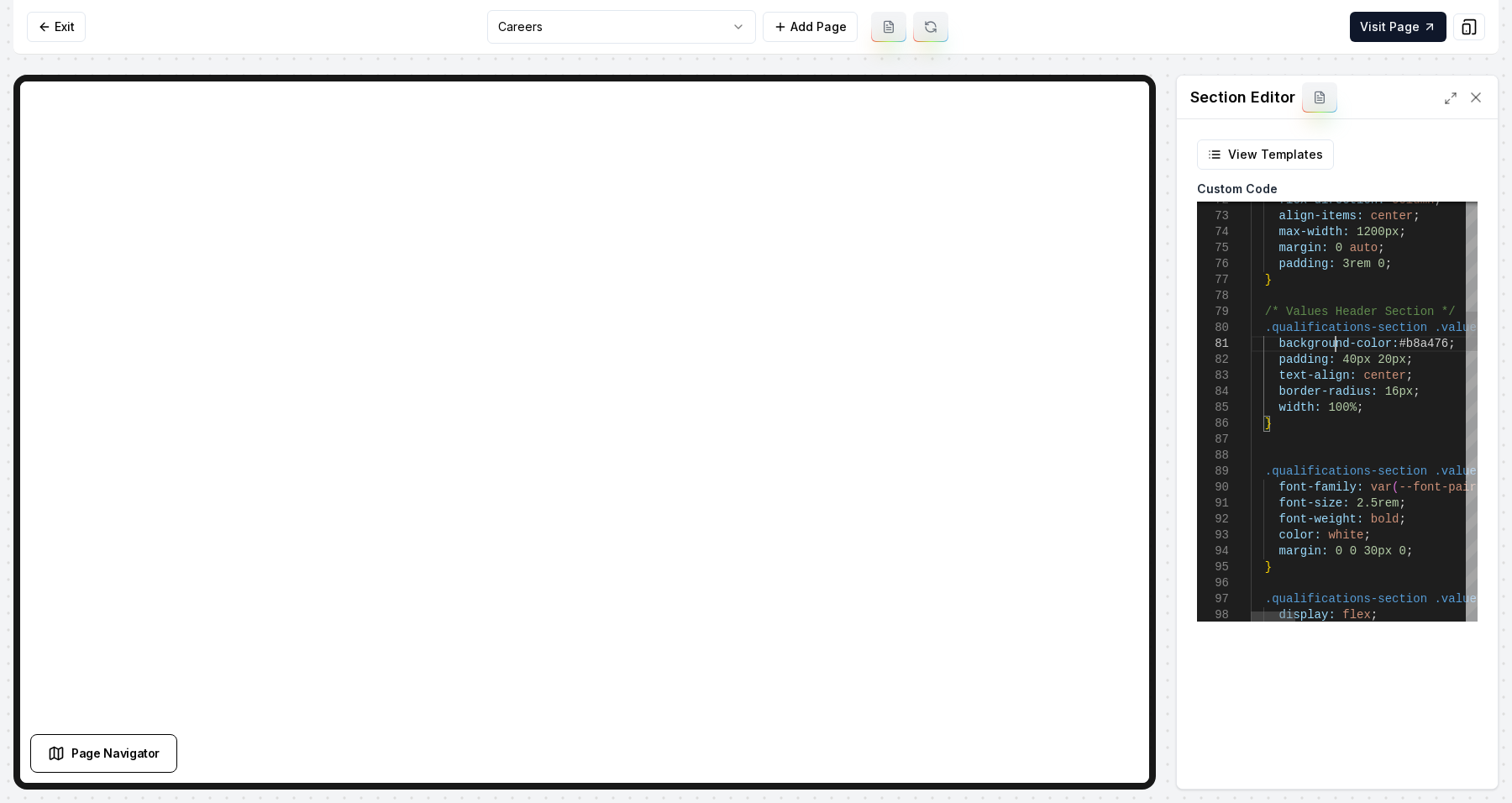 click on "/* Values Header Section */    .qualifications-section   .values-header   {      background-color:  #b8a476 ;      padding:   40px   20px ;      text-align:   center ;      border-radius:   16px ;      width:   100% ;    }    .qualifications-section   .values-title   {      font-family:   var ( --font-pairing-primary ) ,   ui-sans-serif ,   system-ui ,   sans-serif ,   "Apple Color Emoji" ,   "Segoe UI Emoji" ,   "Segoe UI Symbol" ,   "Noto Color Emoji" ;      font-size:   2.5rem ;      font-weight:   bold ;      color:   white ;      margin:   0   0   30px   0 ;    }    .qualifications-section   .values-list   {      display:   flex ;    }      padding:   3rem   0 ;      margin:   0   auto ;      max-width:   1200px ;      align-items:   center ;      flex-direction:   column ;" at bounding box center [1789, 1251] 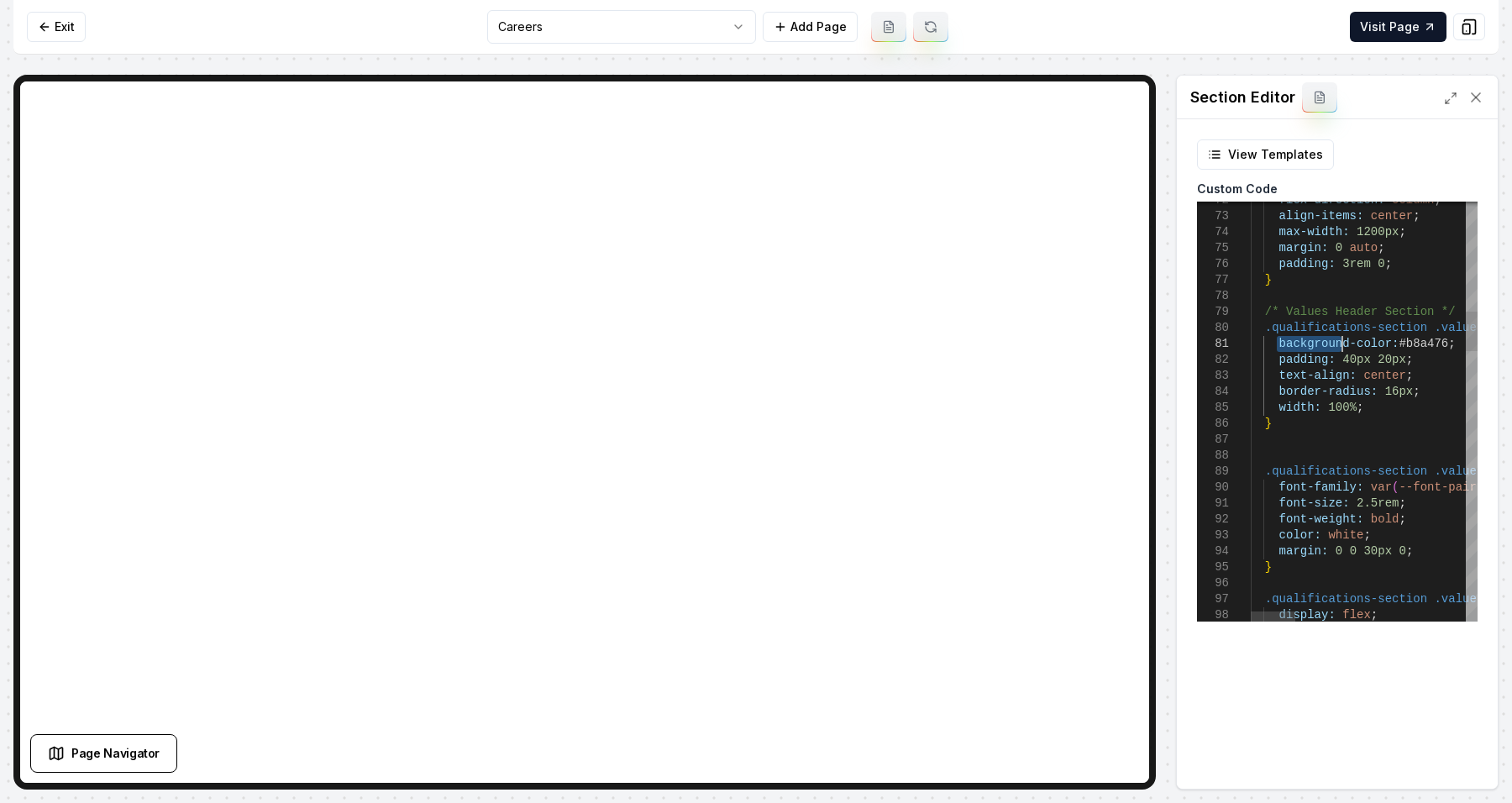 click on "/* Values Header Section */    .qualifications-section   .values-header   {      background-color:  #b8a476 ;      padding:   40px   20px ;      text-align:   center ;      border-radius:   16px ;      width:   100% ;    }    .qualifications-section   .values-title   {      font-family:   var ( --font-pairing-primary ) ,   ui-sans-serif ,   system-ui ,   sans-serif ,   "Apple Color Emoji" ,   "Segoe UI Emoji" ,   "Segoe UI Symbol" ,   "Noto Color Emoji" ;      font-size:   2.5rem ;      font-weight:   bold ;      color:   white ;      margin:   0   0   30px   0 ;    }    .qualifications-section   .values-list   {      display:   flex ;    }      padding:   3rem   0 ;      margin:   0   auto ;      max-width:   1200px ;      align-items:   center ;      flex-direction:   column ;" at bounding box center [1789, 1251] 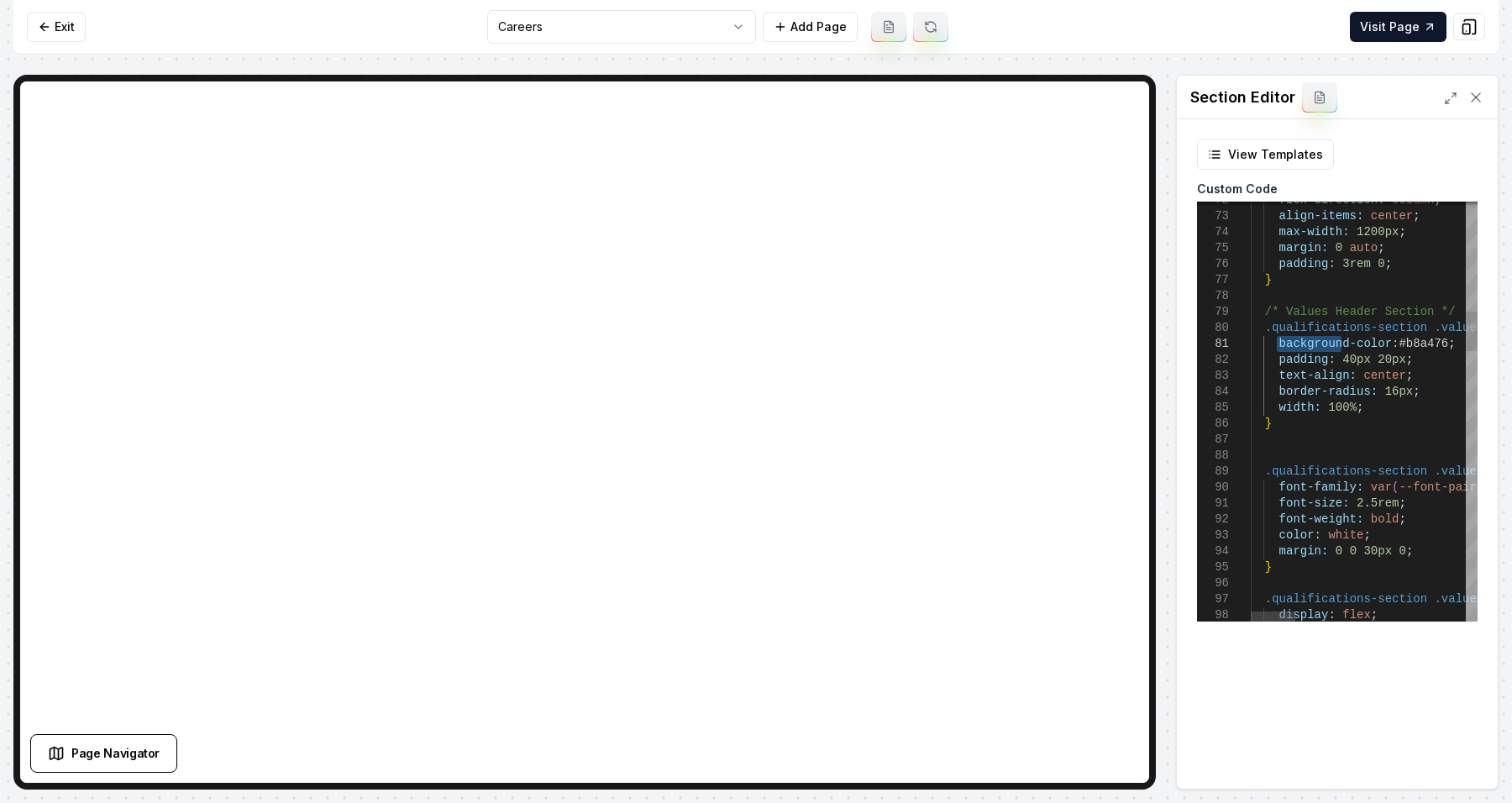 click on "/* Values Header Section */    .qualifications-section   .values-header   {      background-color:  #b8a476 ;      padding:   40px   20px ;      text-align:   center ;      border-radius:   16px ;      width:   100% ;    }    .qualifications-section   .values-title   {      font-family:   var ( --font-pairing-primary ) ,   ui-sans-serif ,   system-ui ,   sans-serif ,   "Apple Color Emoji" ,   "Segoe UI Emoji" ,   "Segoe UI Symbol" ,   "Noto Color Emoji" ;      font-size:   2.5rem ;      font-weight:   bold ;      color:   white ;      margin:   0   0   30px   0 ;    }    .qualifications-section   .values-list   {      display:   flex ;    }      padding:   3rem   0 ;      margin:   0   auto ;      max-width:   1200px ;      align-items:   center ;      flex-direction:   column ;" at bounding box center (1789, 1251) 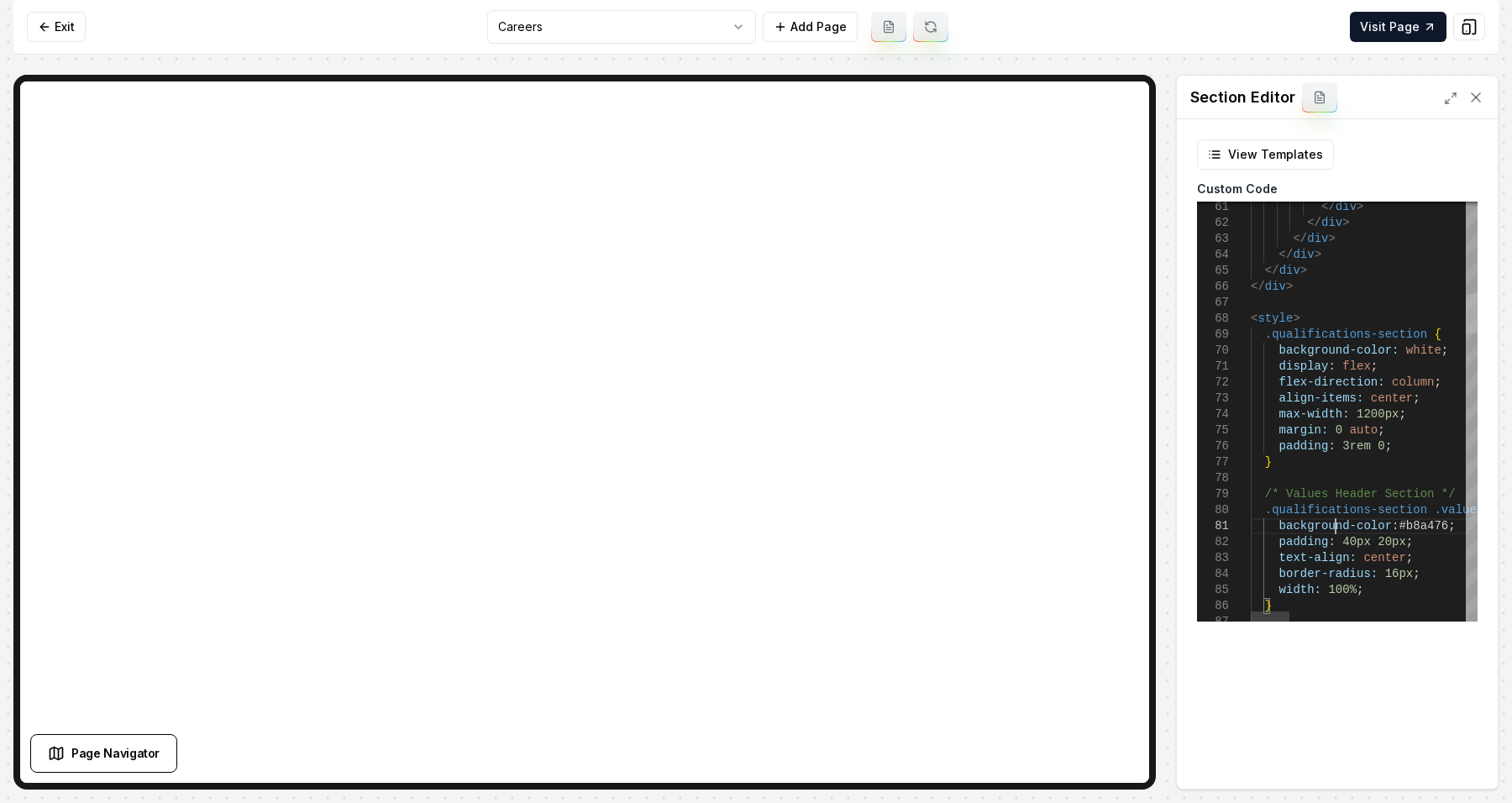 click at bounding box center [1472, 313] 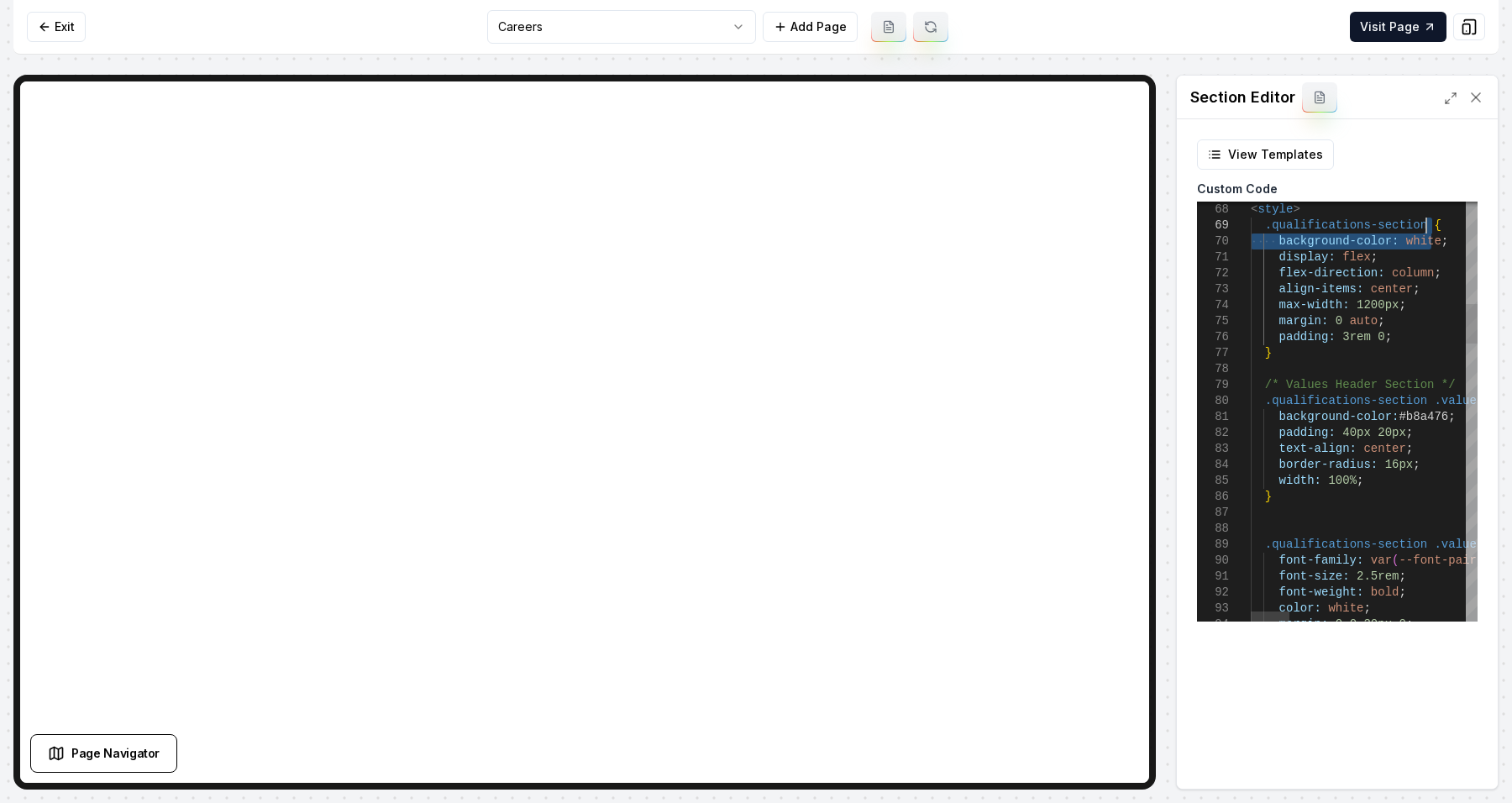 drag, startPoint x: 1444, startPoint y: 243, endPoint x: 1443, endPoint y: 227, distance: 16.03122 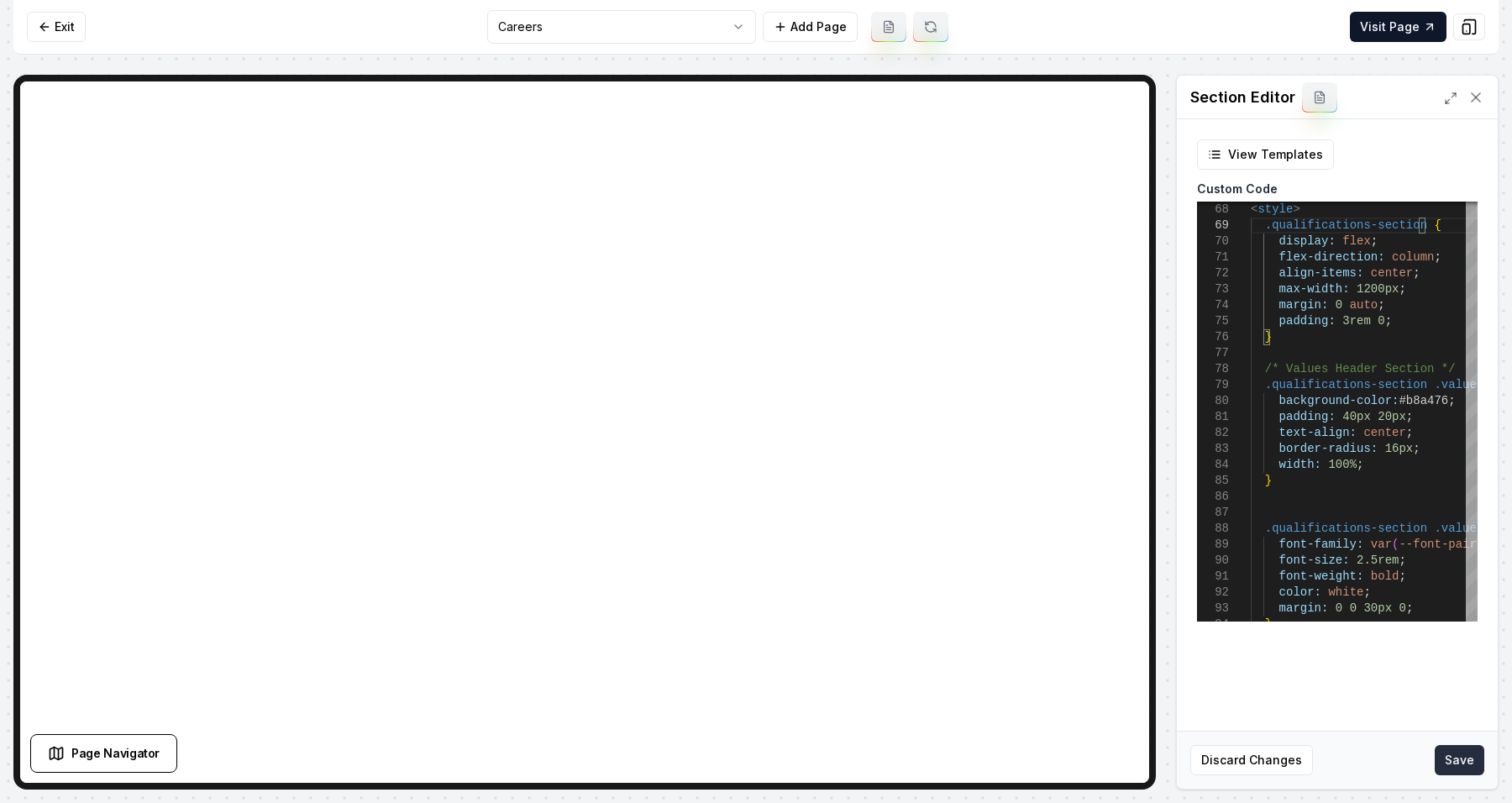 click on "Save" at bounding box center (1459, 760) 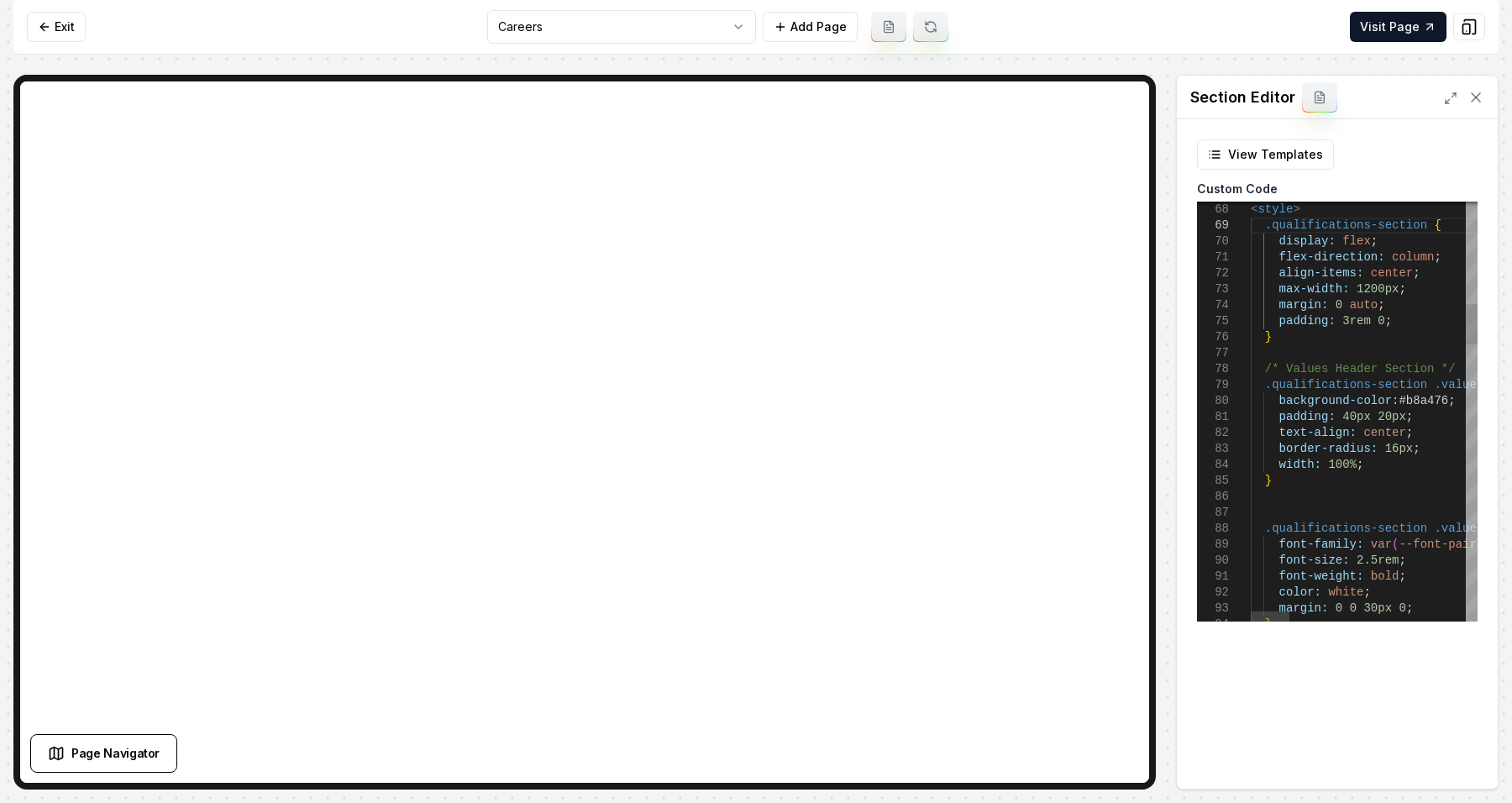 scroll, scrollTop: 0, scrollLeft: 173, axis: horizontal 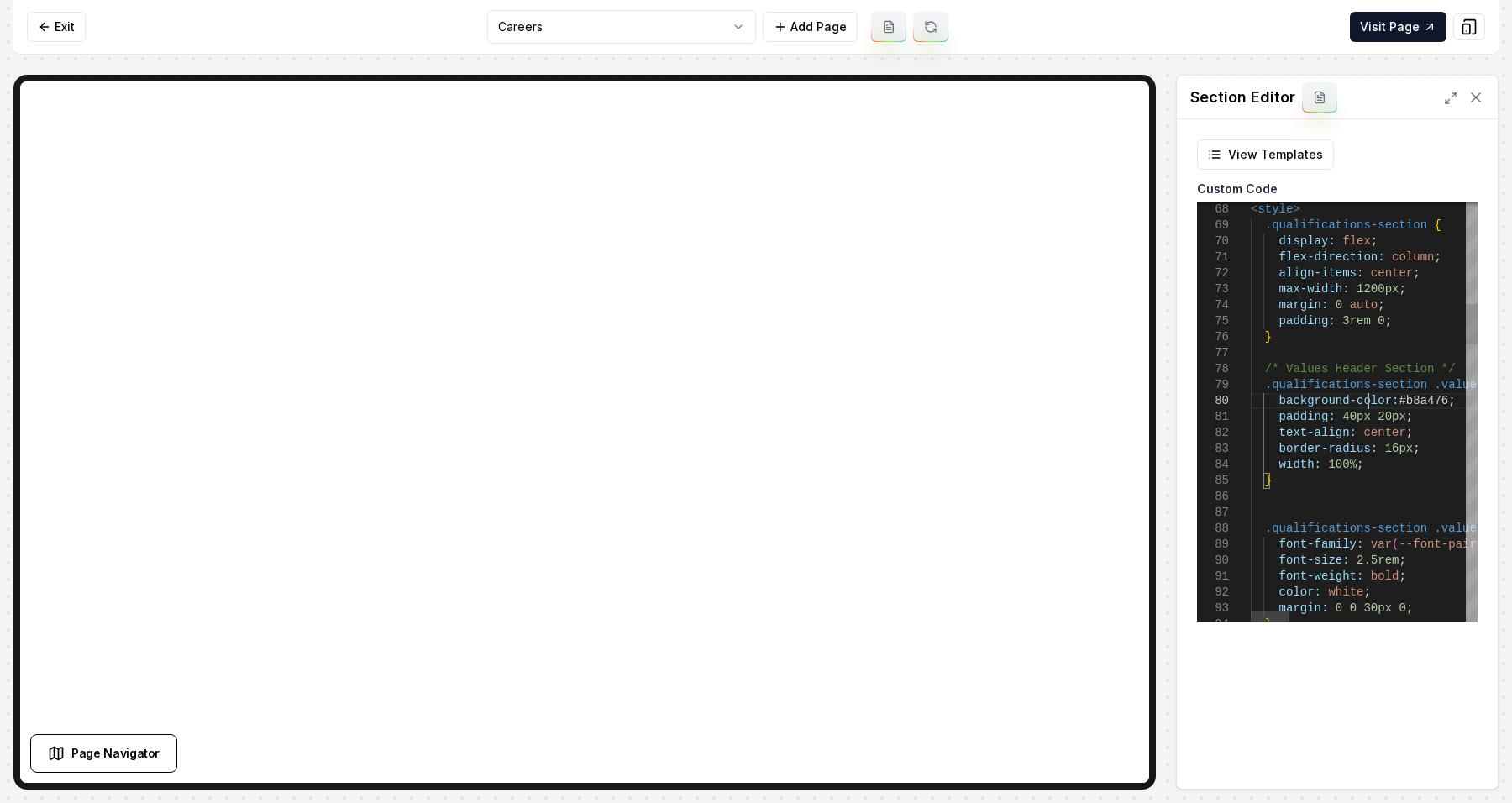 click on "max-width:   1200px ;      align-items:   center ;      flex-direction:   column ;      display:   flex ;    .qualifications-section   { < style >      margin:   0   auto ;      padding:   3rem   0 ;    }    /* Values Header Section */    .qualifications-section   .values-header   {      background-color:  #b8a476 ;      padding:   40px   20px ;      text-align:   center ;      border-radius:   16px ;      width:   100% ;    }    .qualifications-section   .values-title   {      font-family:   var ( --font-pairing-primary ) ,   ui-sans-serif ,   system-ui ,   sans-serif ,   "Apple Color Emoji" ,   "Segoe UI Emoji" ,   "Segoe UI Symbol" ,   "Noto Color Emoji" ;      font-size:   2.5rem ;      font-weight:   bold ;      color:   white ;      margin:   0   0   30px   0 ;    }" at bounding box center [1877, 1315] 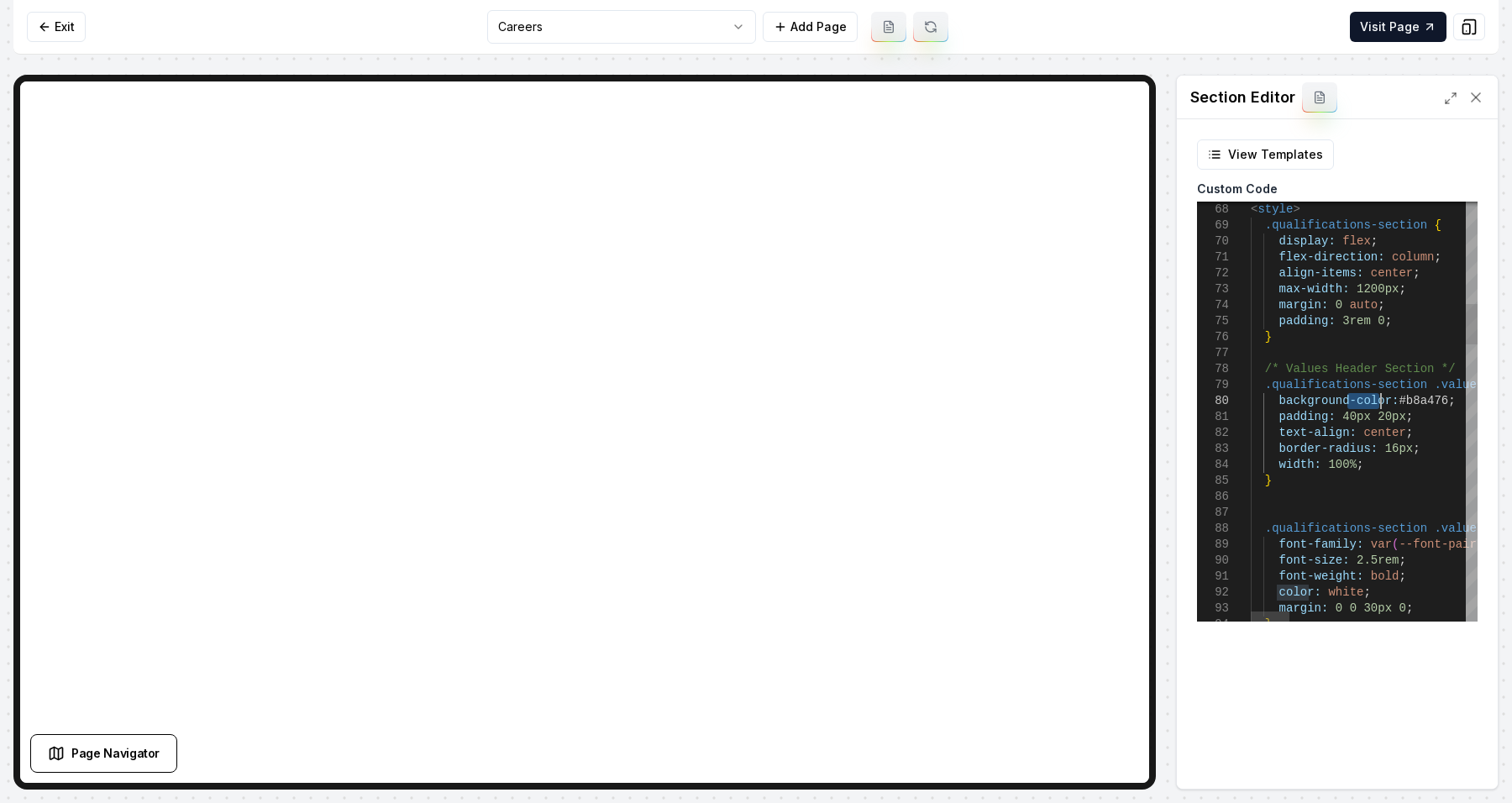 click on "max-width:   1200px ;      align-items:   center ;      flex-direction:   column ;      display:   flex ;    .qualifications-section   { < style >      margin:   0   auto ;      padding:   3rem   0 ;    }    /* Values Header Section */    .qualifications-section   .values-header   {      background-color:  #b8a476 ;      padding:   40px   20px ;      text-align:   center ;      border-radius:   16px ;      width:   100% ;    }    .qualifications-section   .values-title   {      font-family:   var ( --font-pairing-primary ) ,   ui-sans-serif ,   system-ui ,   sans-serif ,   "Apple Color Emoji" ,   "Segoe UI Emoji" ,   "Segoe UI Symbol" ,   "Noto Color Emoji" ;      font-size:   2.5rem ;      font-weight:   bold ;      color:   white ;      margin:   0   0   30px   0 ;    }" at bounding box center (1877, 1315) 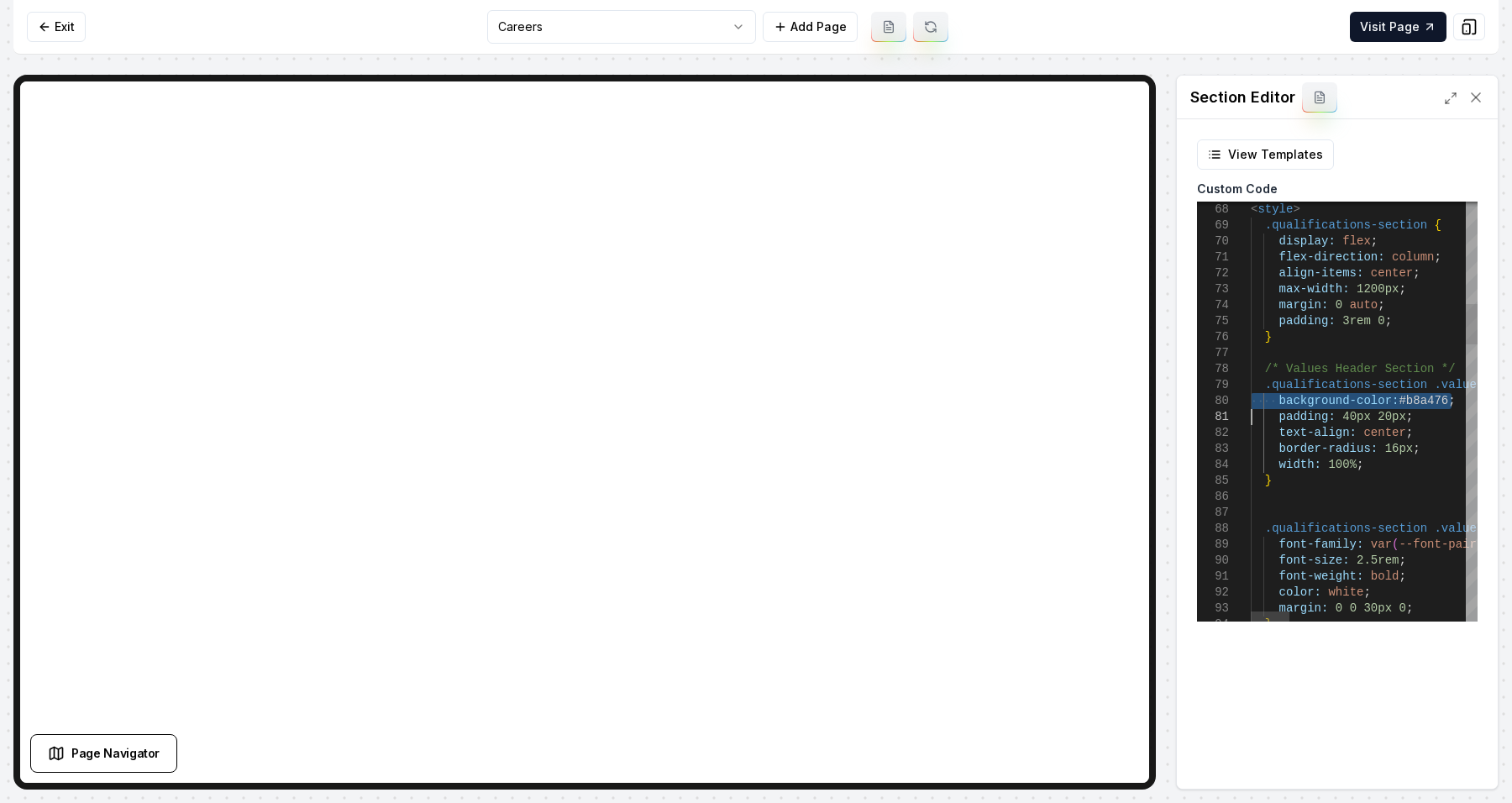 click on "max-width:   1200px ;      align-items:   center ;      flex-direction:   column ;      display:   flex ;    .qualifications-section   { < style >      margin:   0   auto ;      padding:   3rem   0 ;    }    /* Values Header Section */    .qualifications-section   .values-header   {      background-color:  #b8a476 ;      padding:   40px   20px ;      text-align:   center ;      border-radius:   16px ;      width:   100% ;    }    .qualifications-section   .values-title   {      font-family:   var ( --font-pairing-primary ) ,   ui-sans-serif ,   system-ui ,   sans-serif ,   "Apple Color Emoji" ,   "Segoe UI Emoji" ,   "Segoe UI Symbol" ,   "Noto Color Emoji" ;      font-size:   2.5rem ;      font-weight:   bold ;      color:   white ;      margin:   0   0   30px   0 ;    }" at bounding box center (1877, 1315) 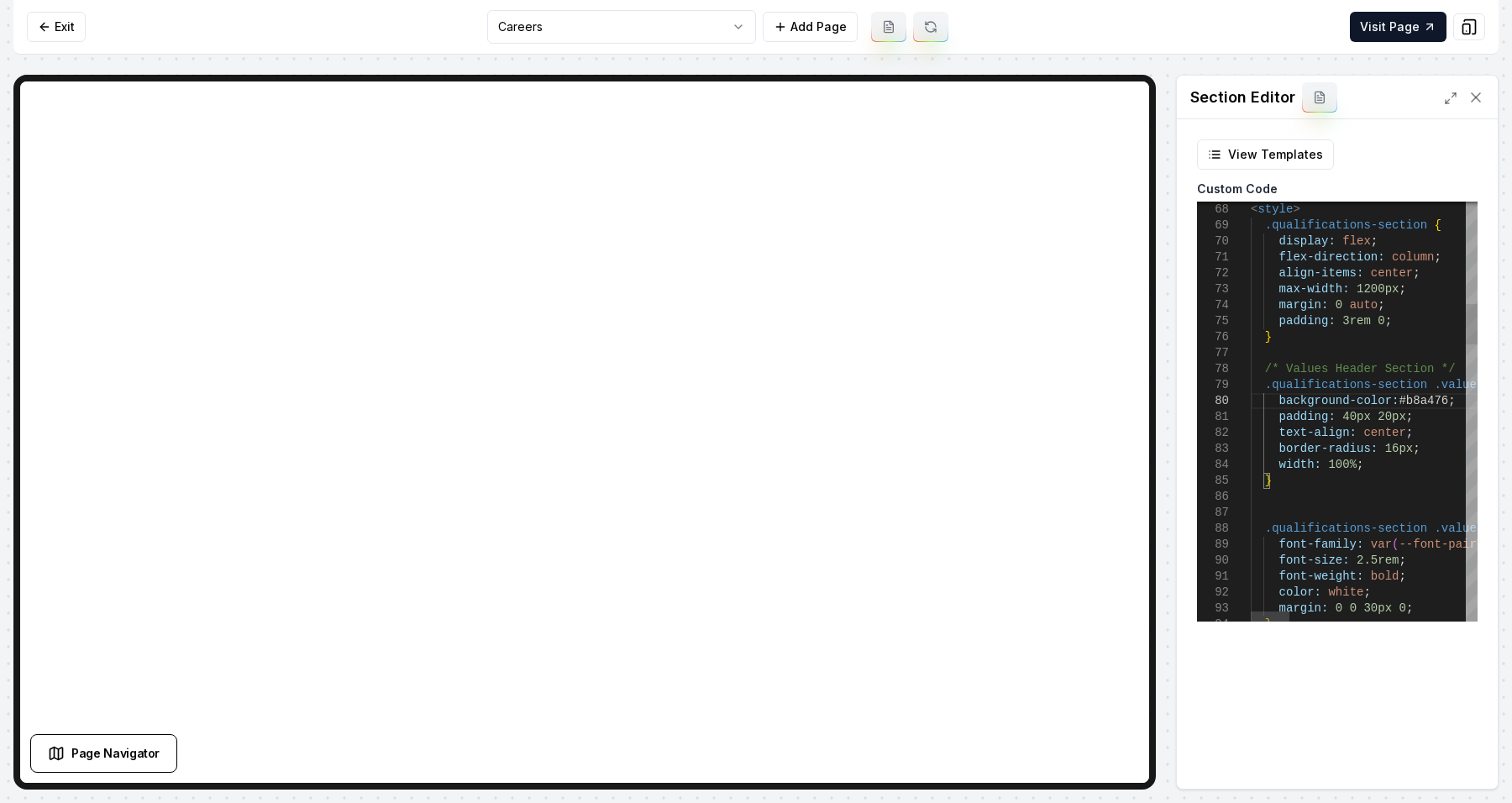 click on "max-width:   1200px ;      align-items:   center ;      flex-direction:   column ;      display:   flex ;    .qualifications-section   { < style >      margin:   0   auto ;      padding:   3rem   0 ;    }    /* Values Header Section */    .qualifications-section   .values-header   {      background-color:  #b8a476 ;      padding:   40px   20px ;      text-align:   center ;      border-radius:   16px ;      width:   100% ;    }    .qualifications-section   .values-title   {      font-family:   var ( --font-pairing-primary ) ,   ui-sans-serif ,   system-ui ,   sans-serif ,   "Apple Color Emoji" ,   "Segoe UI Emoji" ,   "Segoe UI Symbol" ,   "Noto Color Emoji" ;      font-size:   2.5rem ;      font-weight:   bold ;      color:   white ;      margin:   0   0   30px   0 ;    }" at bounding box center [1877, 1315] 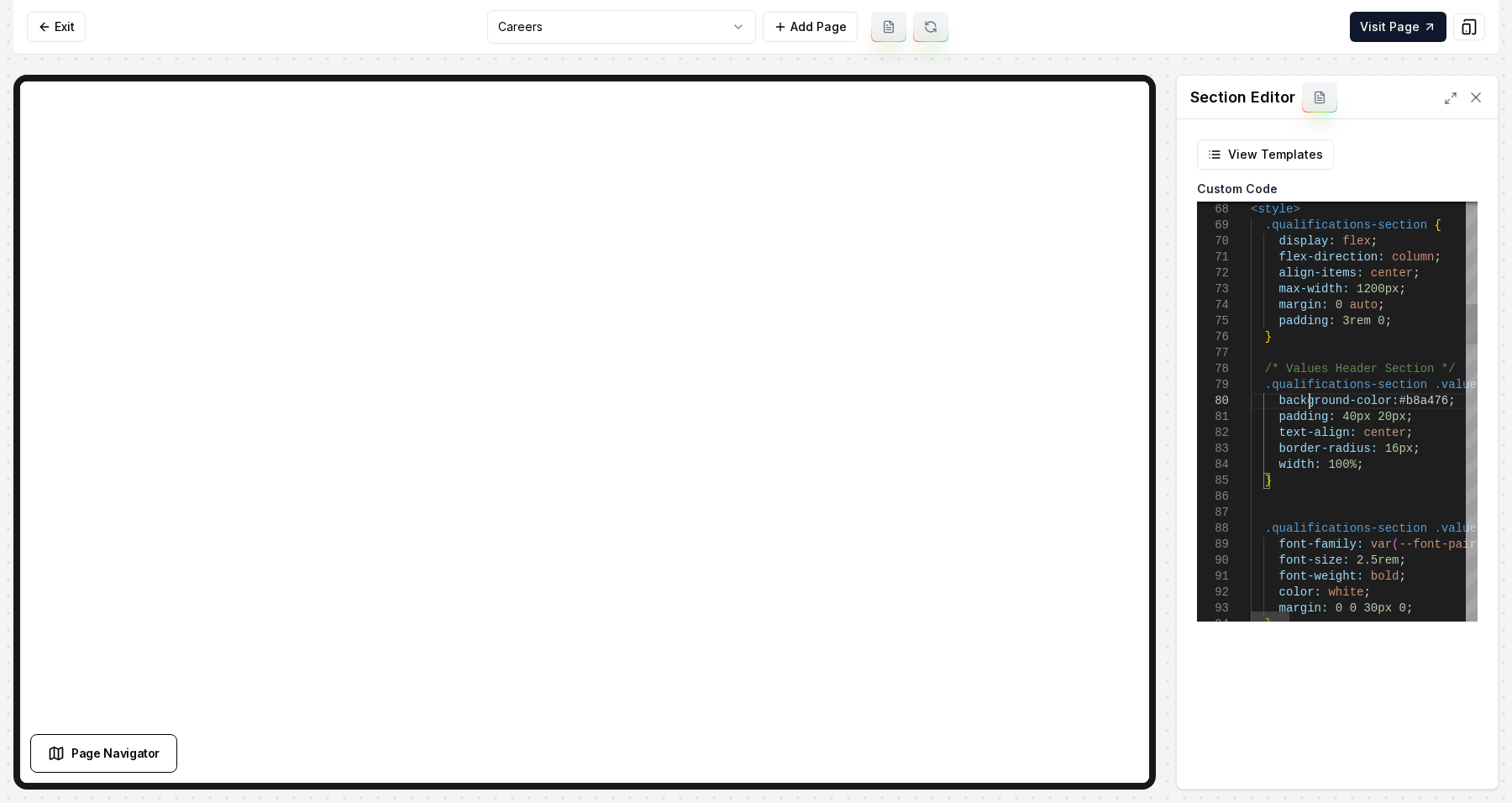 click on "max-width:   1200px ;      align-items:   center ;      flex-direction:   column ;      display:   flex ;    .qualifications-section   { < style >      margin:   0   auto ;      padding:   3rem   0 ;    }    /* Values Header Section */    .qualifications-section   .values-header   {      background-color:  #b8a476 ;      padding:   40px   20px ;      text-align:   center ;      border-radius:   16px ;      width:   100% ;    }    .qualifications-section   .values-title   {      font-family:   var ( --font-pairing-primary ) ,   ui-sans-serif ,   system-ui ,   sans-serif ,   "Apple Color Emoji" ,   "Segoe UI Emoji" ,   "Segoe UI Symbol" ,   "Noto Color Emoji" ;      font-size:   2.5rem ;      font-weight:   bold ;      color:   white ;      margin:   0   0   30px   0 ;    }" at bounding box center [1877, 1315] 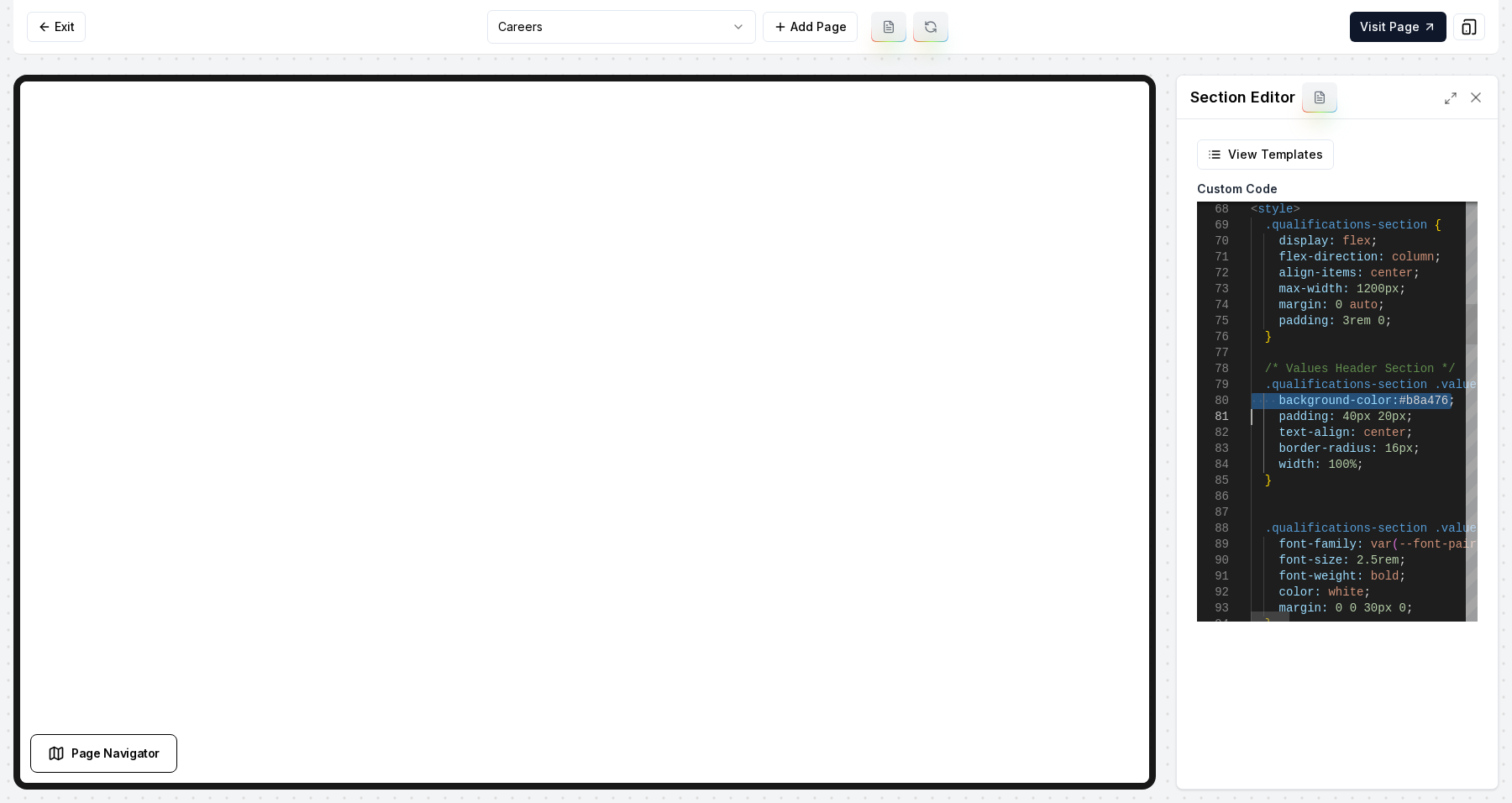click on "max-width:   1200px ;      align-items:   center ;      flex-direction:   column ;      display:   flex ;    .qualifications-section   { < style >      margin:   0   auto ;      padding:   3rem   0 ;    }    /* Values Header Section */    .qualifications-section   .values-header   {      background-color:  #b8a476 ;      padding:   40px   20px ;      text-align:   center ;      border-radius:   16px ;      width:   100% ;    }    .qualifications-section   .values-title   {      font-family:   var ( --font-pairing-primary ) ,   ui-sans-serif ,   system-ui ,   sans-serif ,   "Apple Color Emoji" ,   "Segoe UI Emoji" ,   "Segoe UI Symbol" ,   "Noto Color Emoji" ;      font-size:   2.5rem ;      font-weight:   bold ;      color:   white ;      margin:   0   0   30px   0 ;    }" at bounding box center [1877, 1315] 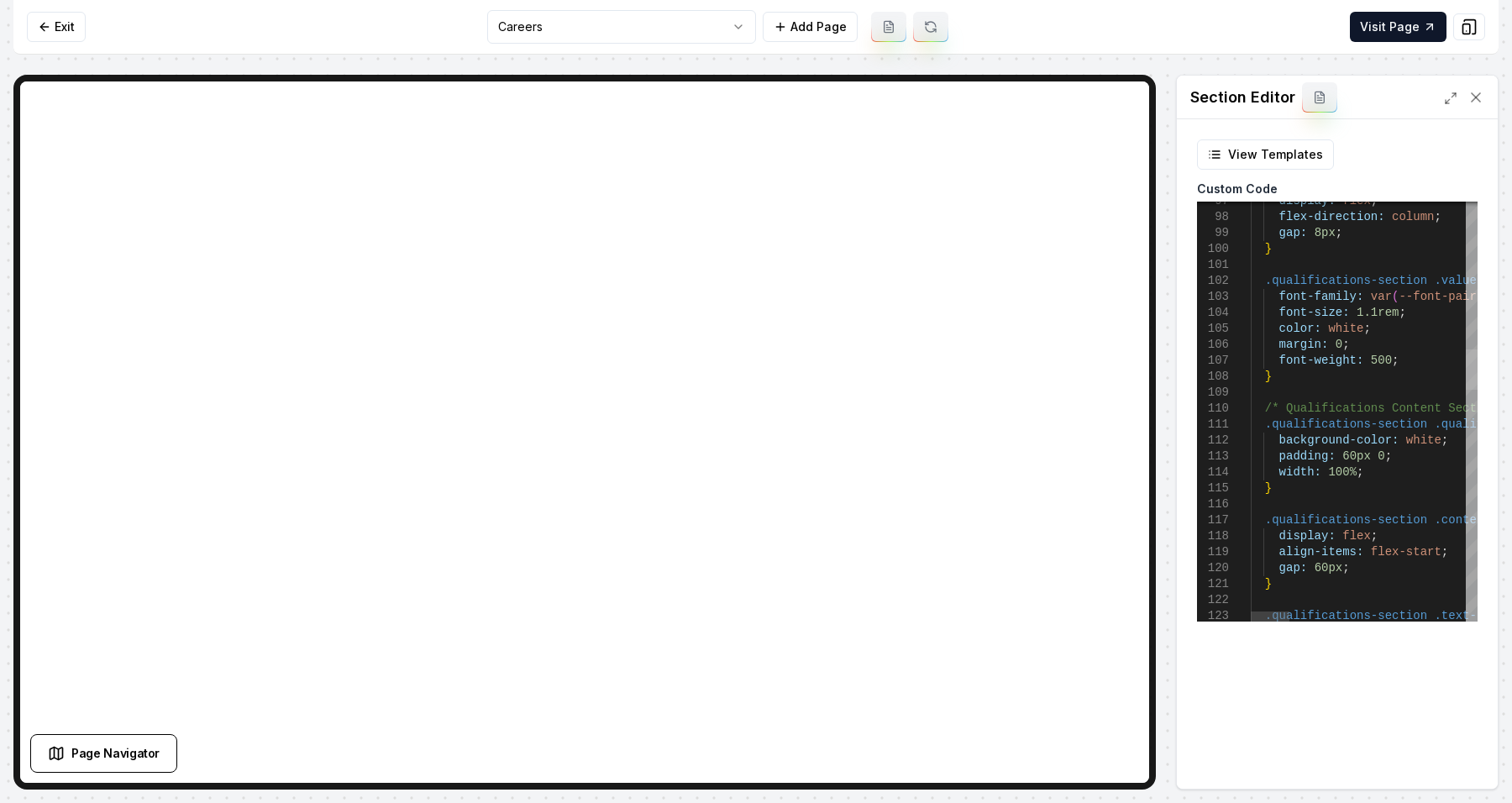 click at bounding box center (1472, 370) 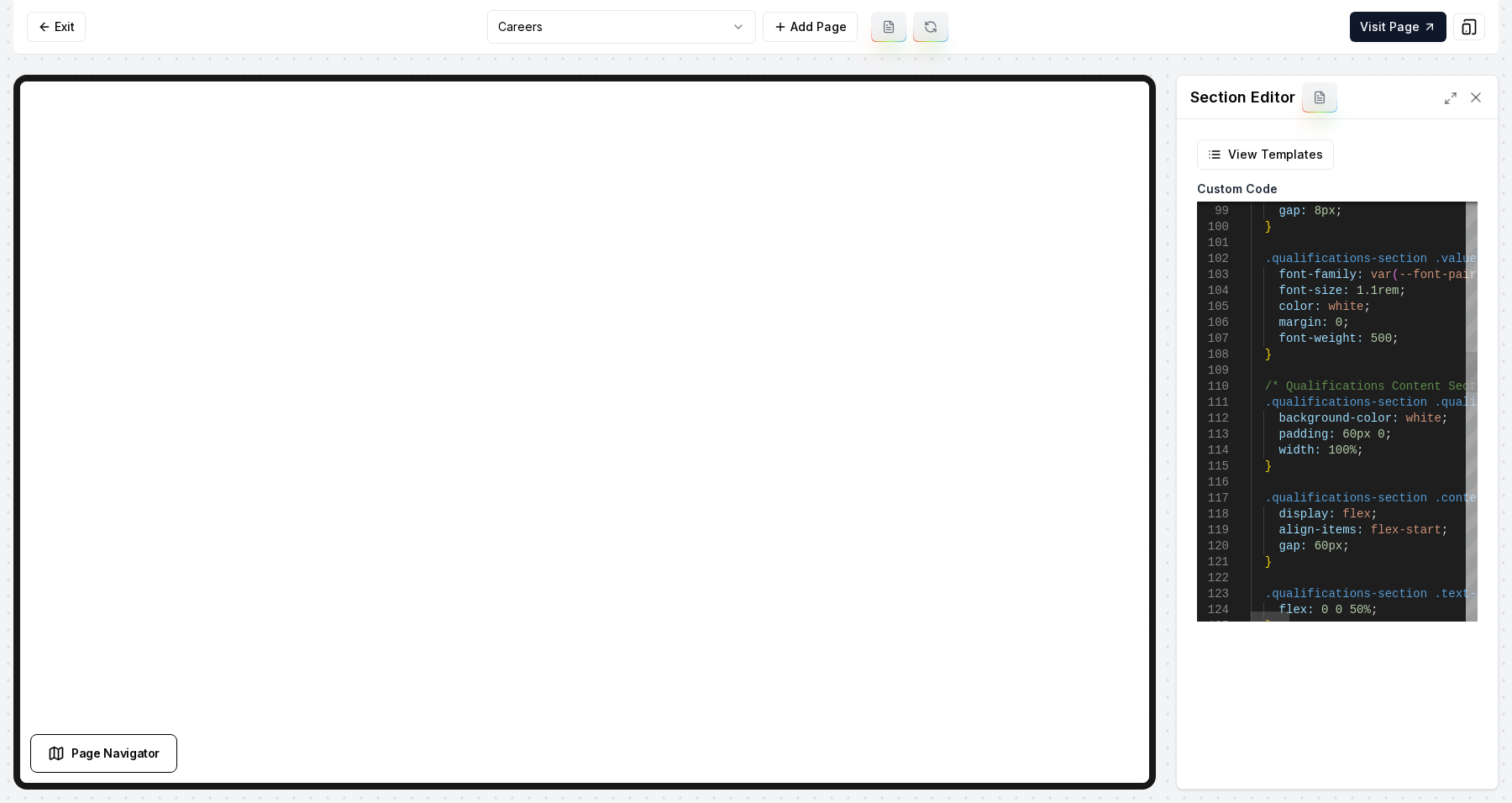 click on "}    .qualifications-section   .values-list   p   {      font-family:   var ( --font-pairing-secondary ) ,   ui-sans-serif ,   system-ui ,   sans-serif ,   "Apple Color Emoji" ,   "Segoe UI Emoji" ,   "Segoe UI Symbol" ,   "Noto Color Emoji" ;      font-size:   1.1rem ;      color:   white ;      margin:   0 ;      font-weight:   500 ;    }    /* Qualifications Content Section */    .qualifications-section   .qualifications-content   {      gap:   8px ;      flex-direction:   column ;      background-color:   white ;      padding:   60px   0 ;      width:   100% ;    }    .qualifications-section   .content-wrapper   {      display:   flex ;      align-items:   flex-start ;      gap:   60px ;    }    .qualifications-section   .text-section   {      flex:   0   0   50% ;    }" at bounding box center [1877, 822] 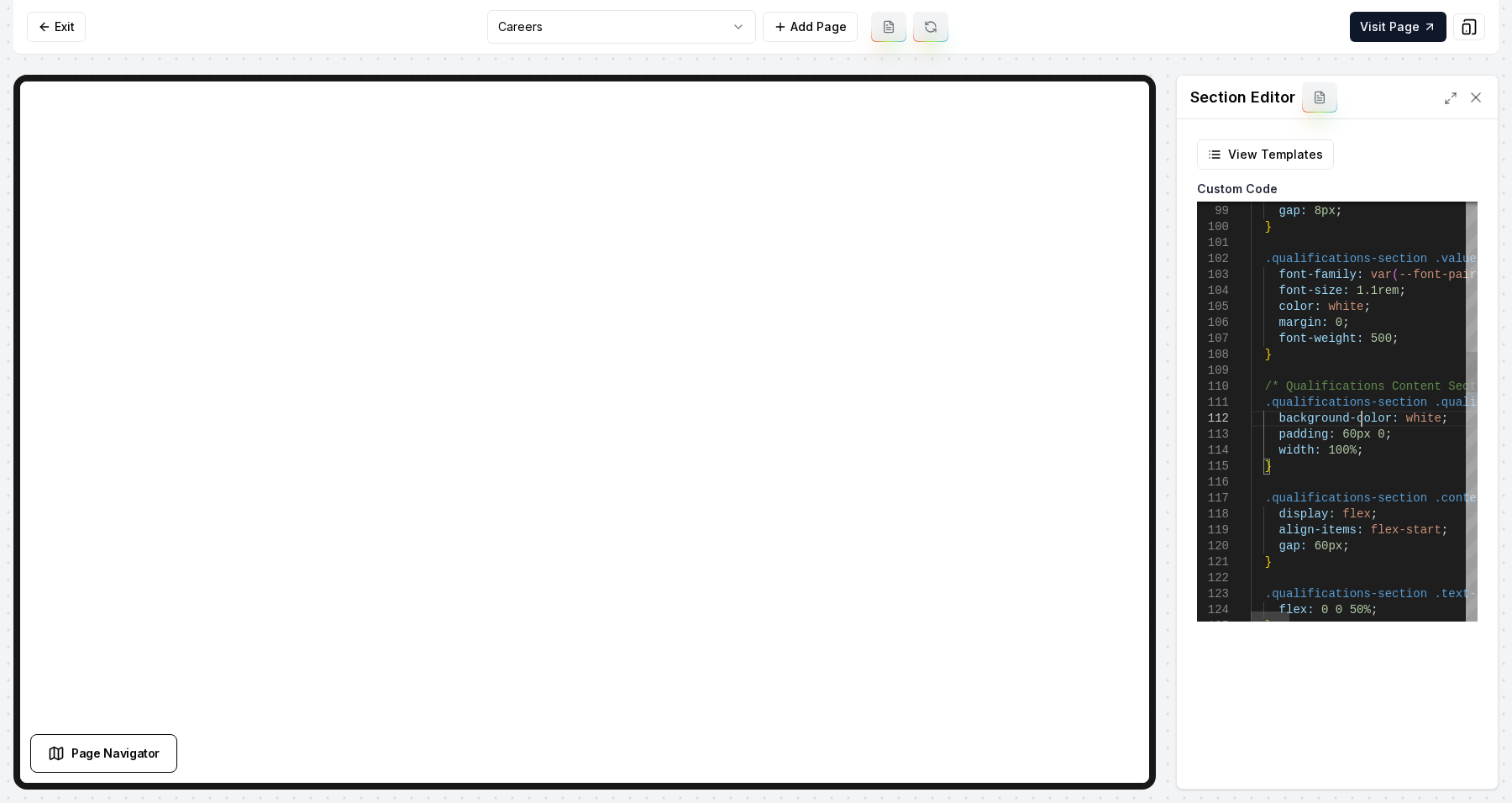 click on "}    .qualifications-section   .values-list   p   {      font-family:   var ( --font-pairing-secondary ) ,   ui-sans-serif ,   system-ui ,   sans-serif ,   "Apple Color Emoji" ,   "Segoe UI Emoji" ,   "Segoe UI Symbol" ,   "Noto Color Emoji" ;      font-size:   1.1rem ;      color:   white ;      margin:   0 ;      font-weight:   500 ;    }    /* Qualifications Content Section */    .qualifications-section   .qualifications-content   {      gap:   8px ;      flex-direction:   column ;      background-color:   white ;      padding:   60px   0 ;      width:   100% ;    }    .qualifications-section   .content-wrapper   {      display:   flex ;      align-items:   flex-start ;      gap:   60px ;    }    .qualifications-section   .text-section   {      flex:   0   0   50% ;    }" at bounding box center (1877, 822) 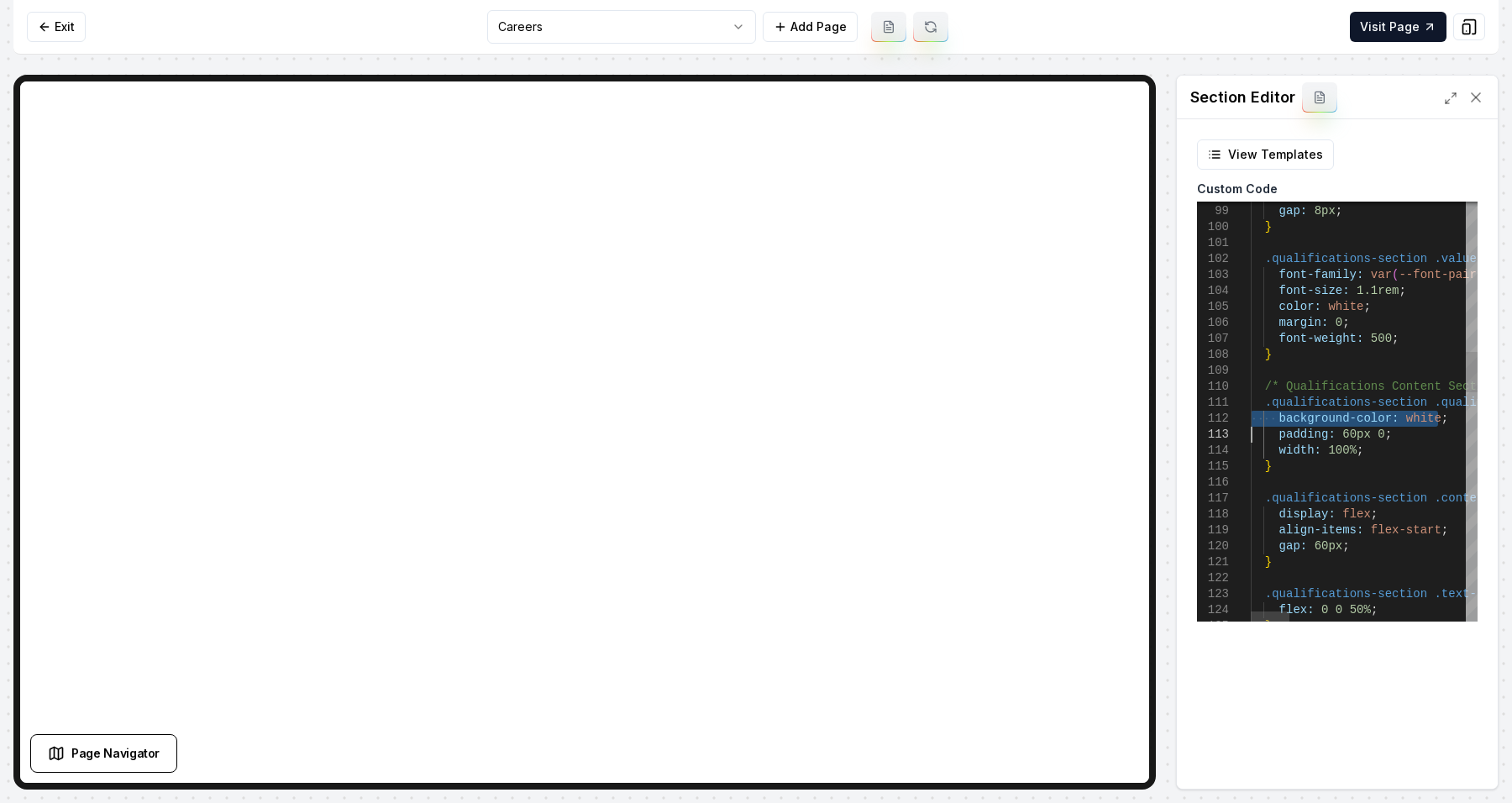 click on "}    .qualifications-section   .values-list   p   {      font-family:   var ( --font-pairing-secondary ) ,   ui-sans-serif ,   system-ui ,   sans-serif ,   "Apple Color Emoji" ,   "Segoe UI Emoji" ,   "Segoe UI Symbol" ,   "Noto Color Emoji" ;      font-size:   1.1rem ;      color:   white ;      margin:   0 ;      font-weight:   500 ;    }    /* Qualifications Content Section */    .qualifications-section   .qualifications-content   {      gap:   8px ;      flex-direction:   column ;      background-color:   white ;      padding:   60px   0 ;      width:   100% ;    }    .qualifications-section   .content-wrapper   {      display:   flex ;      align-items:   flex-start ;      gap:   60px ;    }    .qualifications-section   .text-section   {      flex:   0   0   50% ;    }" at bounding box center [1877, 822] 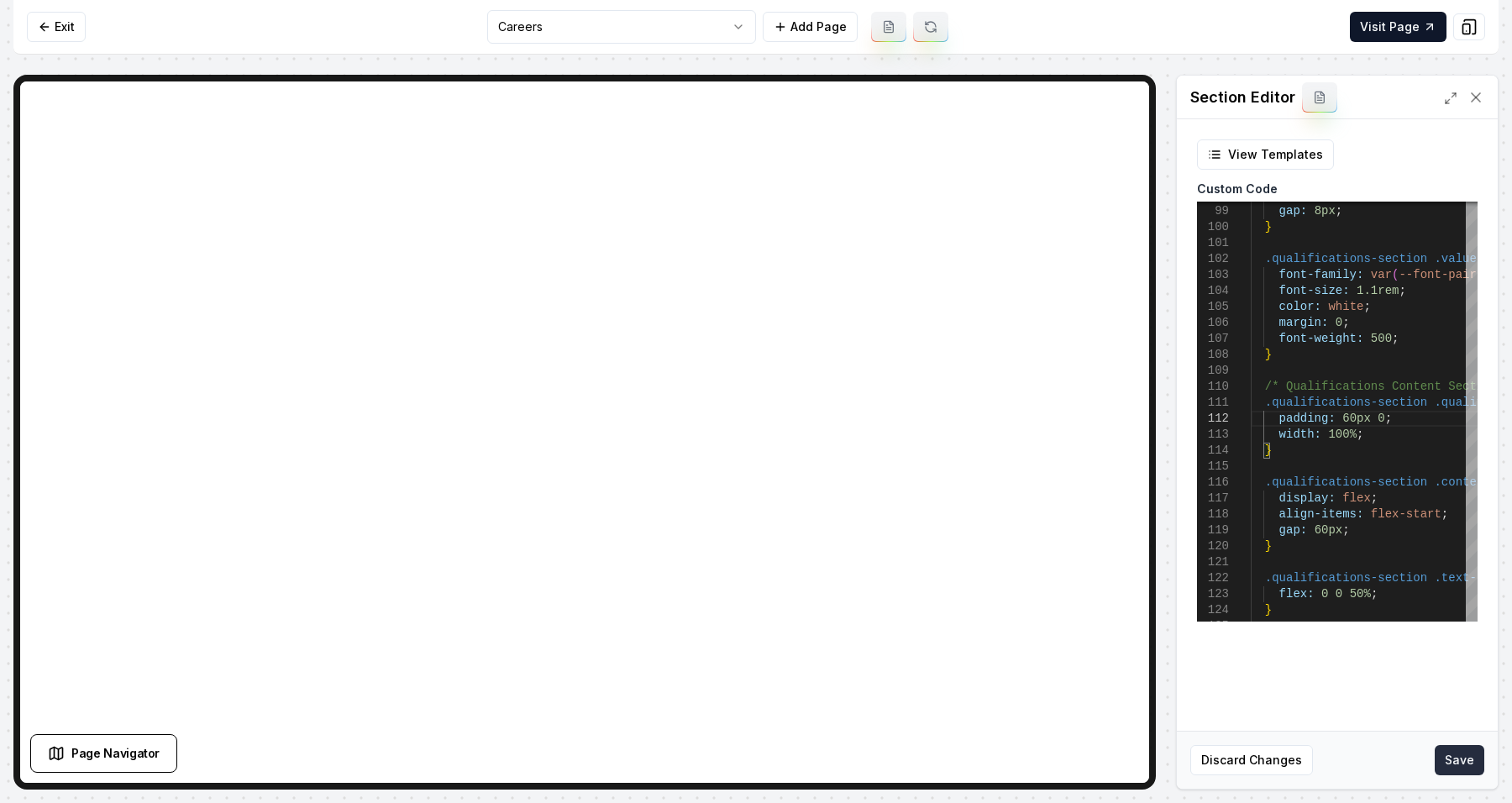 click on "Save" at bounding box center [1459, 760] 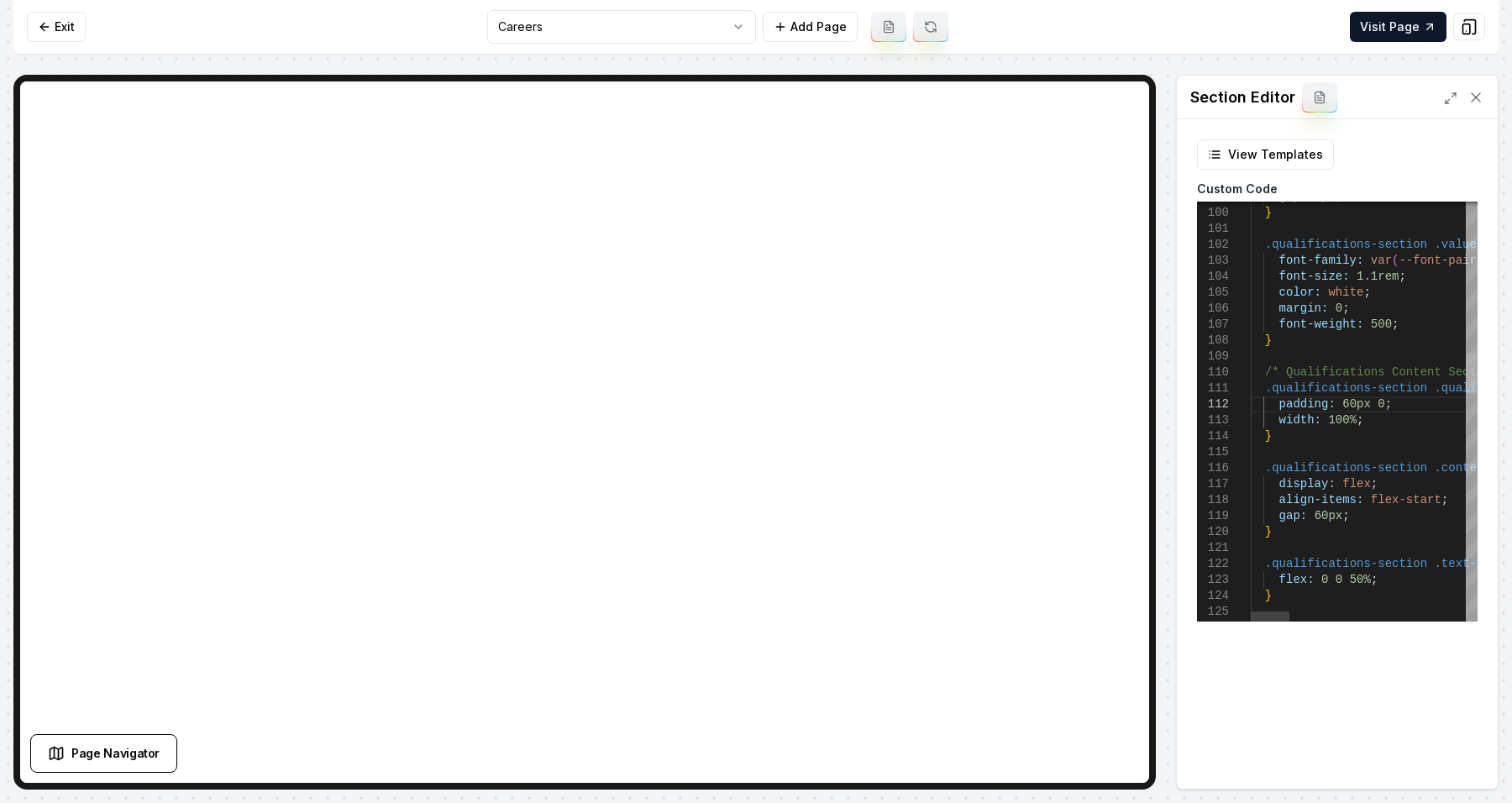 click at bounding box center (1472, 374) 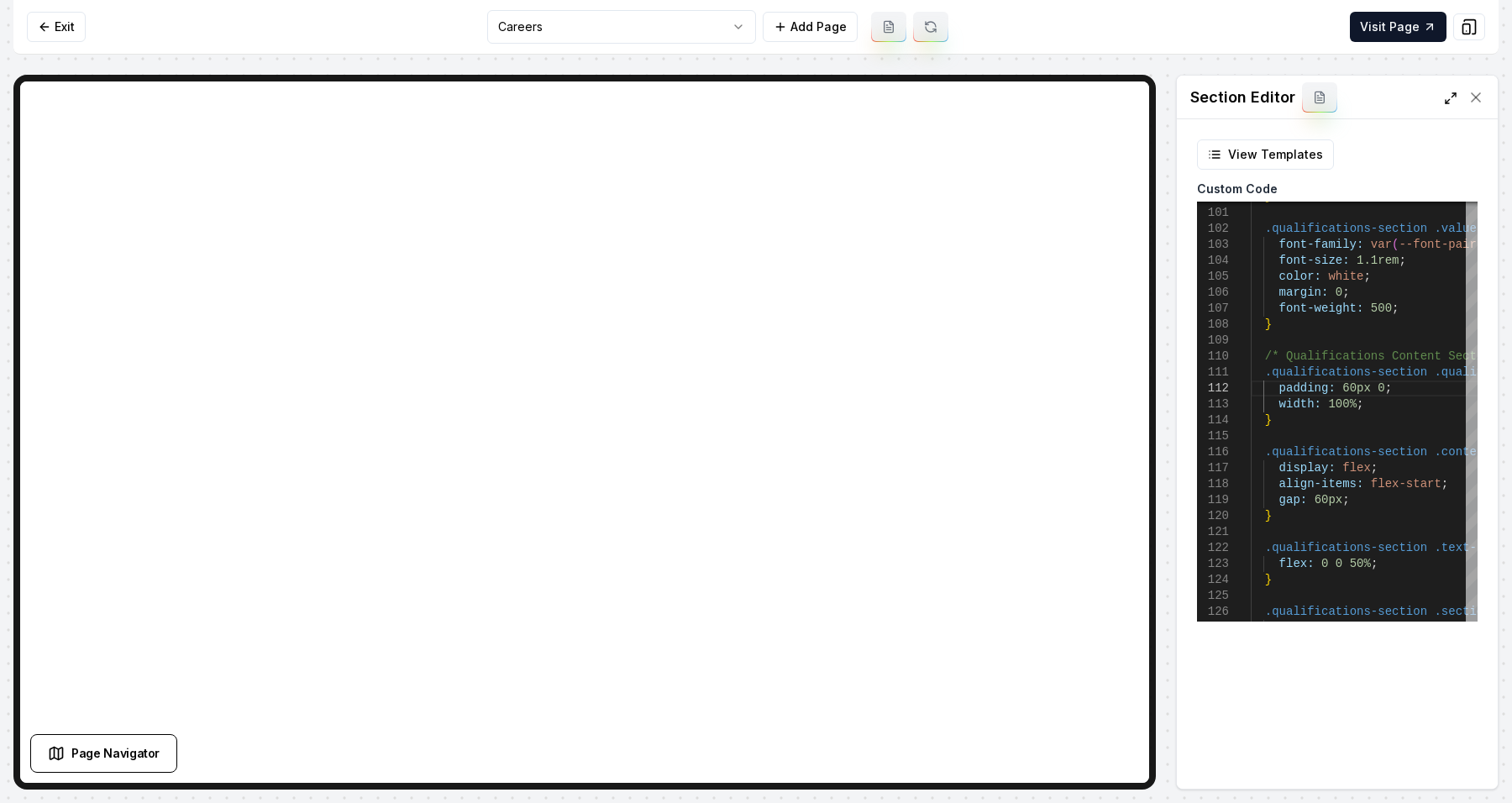 click 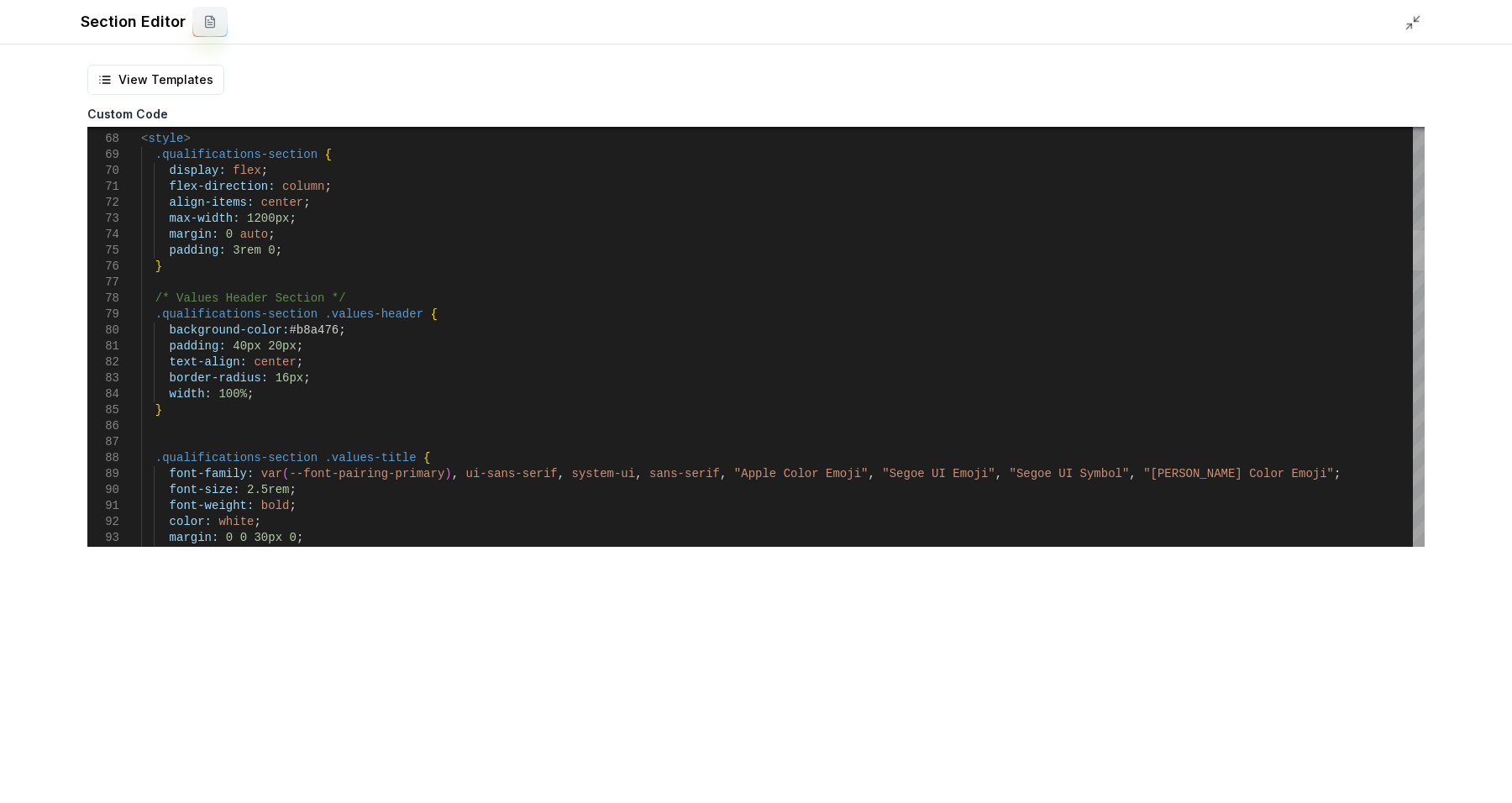 click at bounding box center [1419, 250] 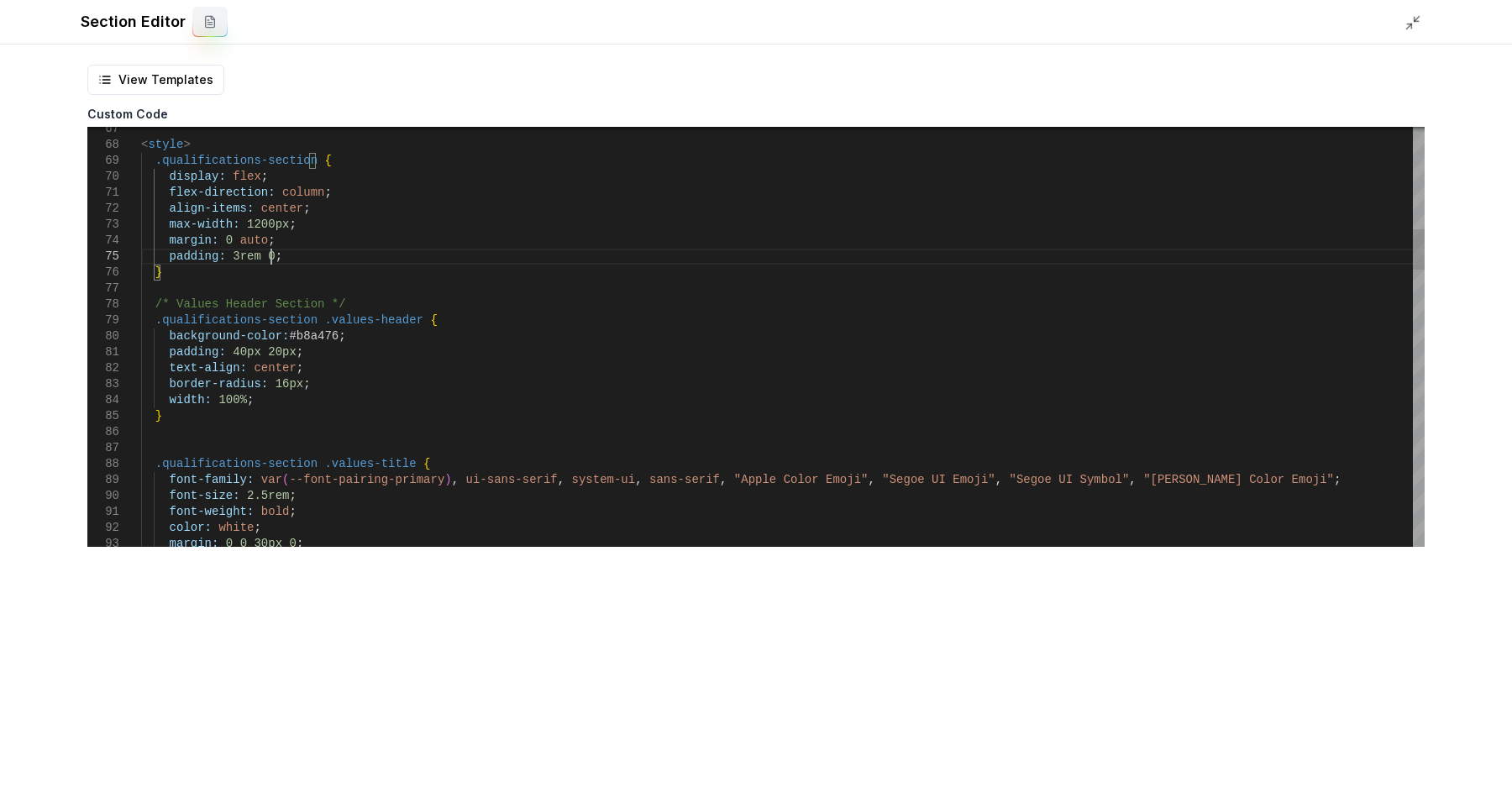 click on ".qualifications-section   .values-header   {    /* Values Header Section */    }      padding:   3rem   0 ;      margin:   0   auto ;      background-color:  #b8a476 ;      padding:   40px   20px ;      text-align:   center ;      border-radius:   16px ;      width:   100% ;    }    .qualifications-section   .values-title   {      font-family:   var ( --font-pairing-primary ) ,   ui-sans-serif ,   system-ui ,   sans-serif ,   "Apple Color Emoji" ,   "Segoe UI Emoji" ,   "Segoe UI Symbol" ,   "Noto Color Emoji" ;      font-size:   2.5rem ;      font-weight:   bold ;      align-items:   center ;      max-width:   1200px ;      flex-direction:   column ;      display:   flex ;    .qualifications-section   { < style >      color:   white ;      margin:   0   0   30px   0 ;" at bounding box center (783, 1238) 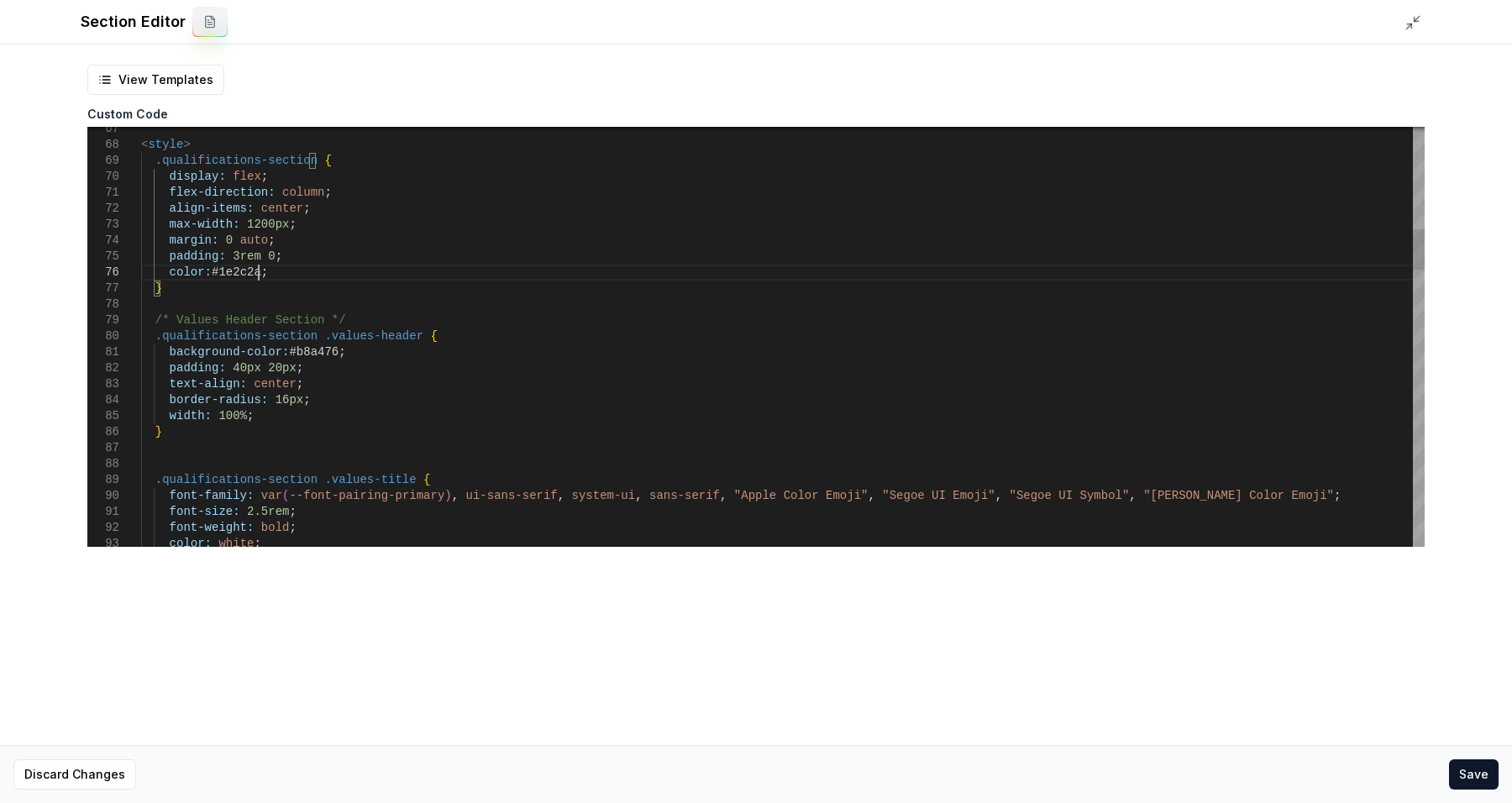 scroll, scrollTop: 80, scrollLeft: 114, axis: both 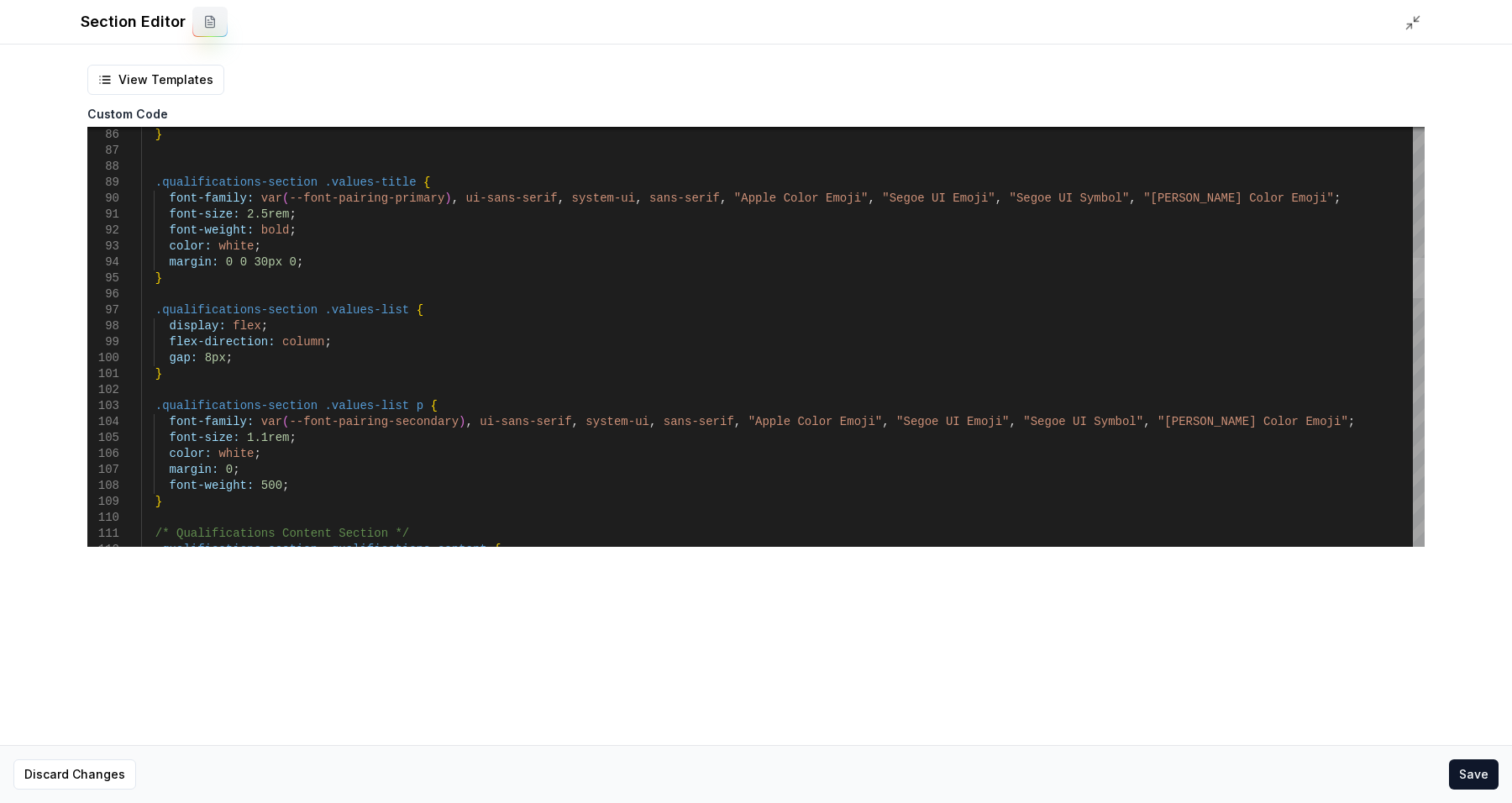 click at bounding box center (1419, 278) 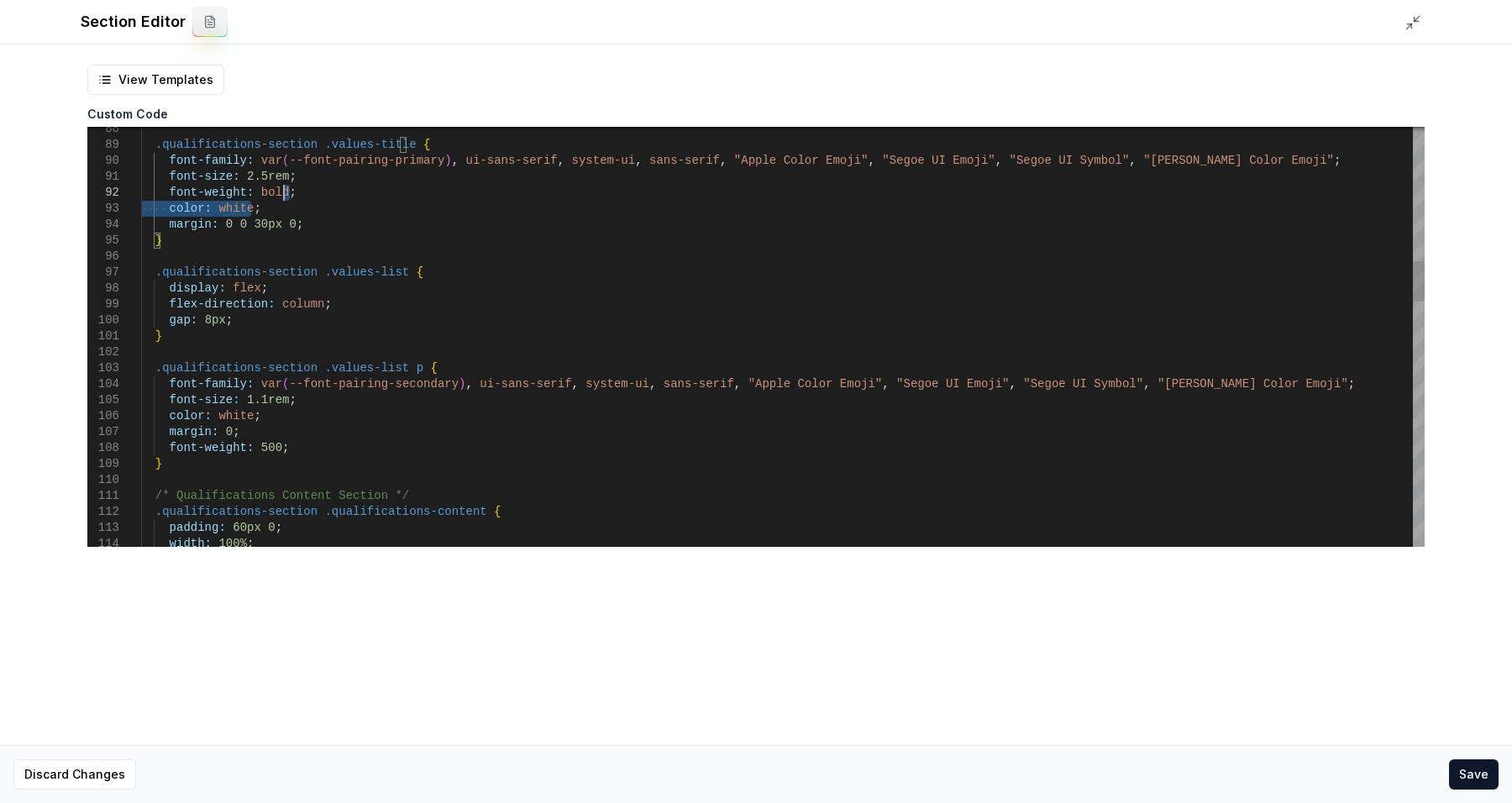 drag, startPoint x: 281, startPoint y: 204, endPoint x: 309, endPoint y: 189, distance: 31.76476 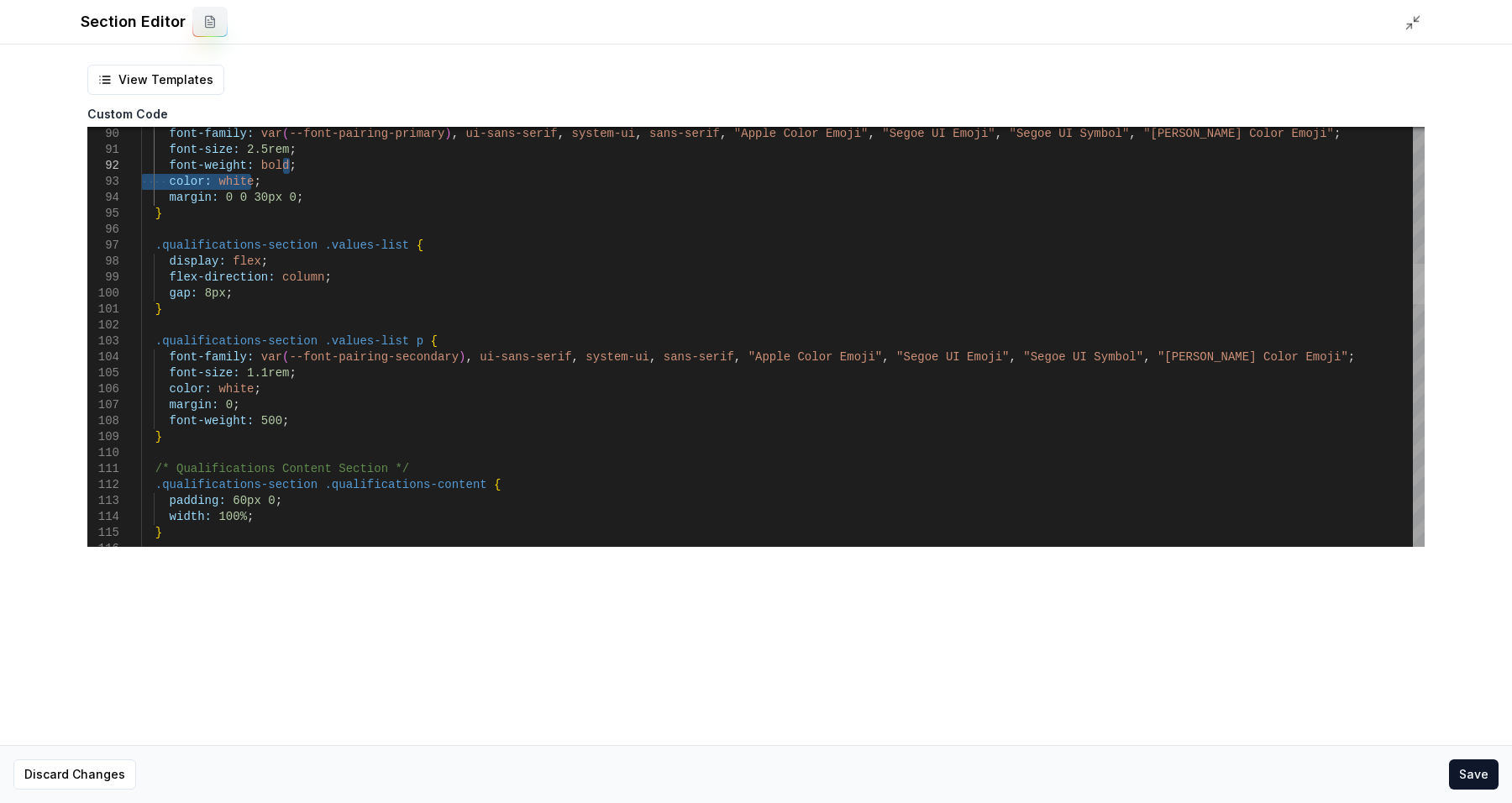 click at bounding box center [1419, 284] 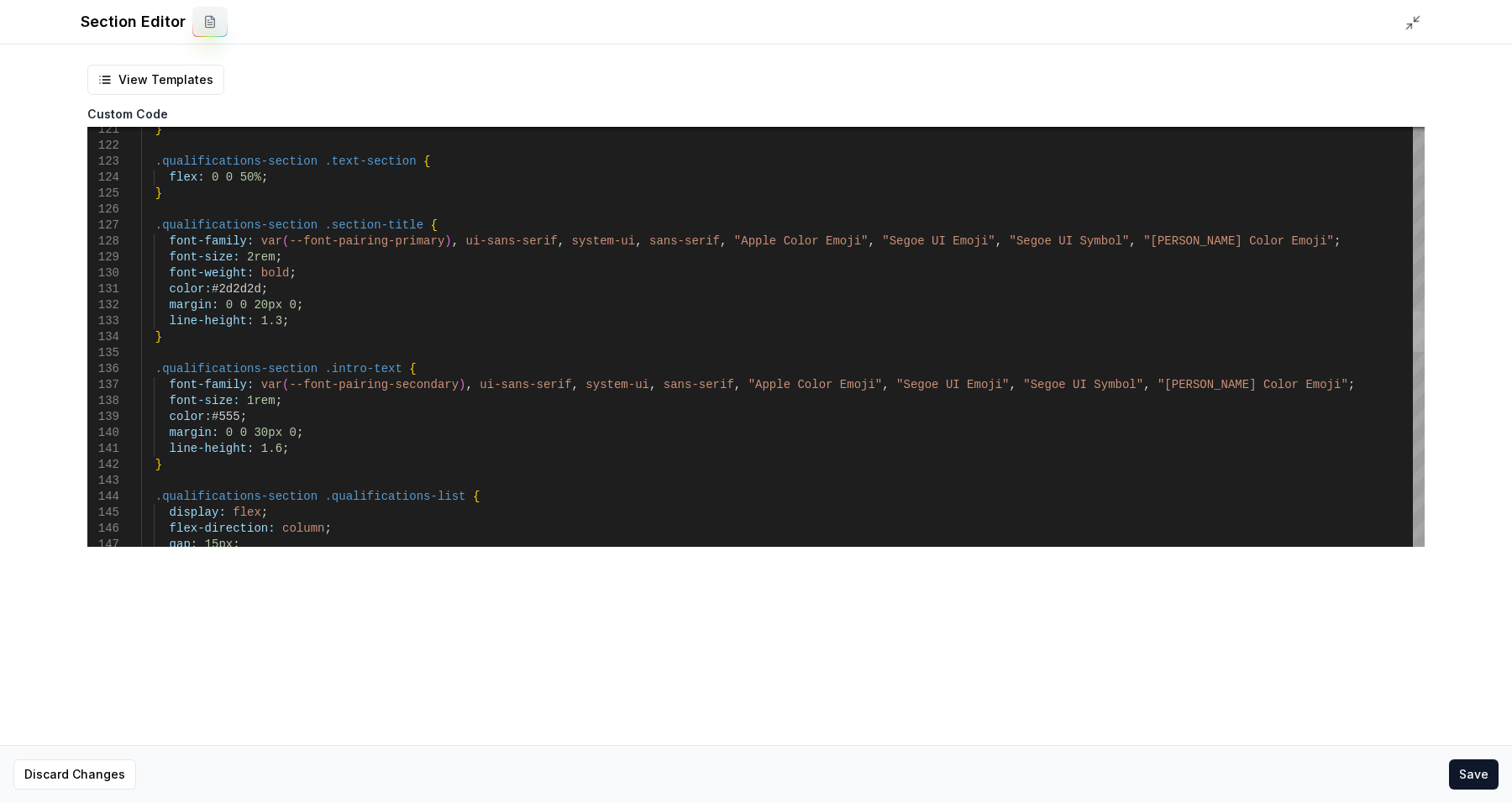 click at bounding box center (1419, 332) 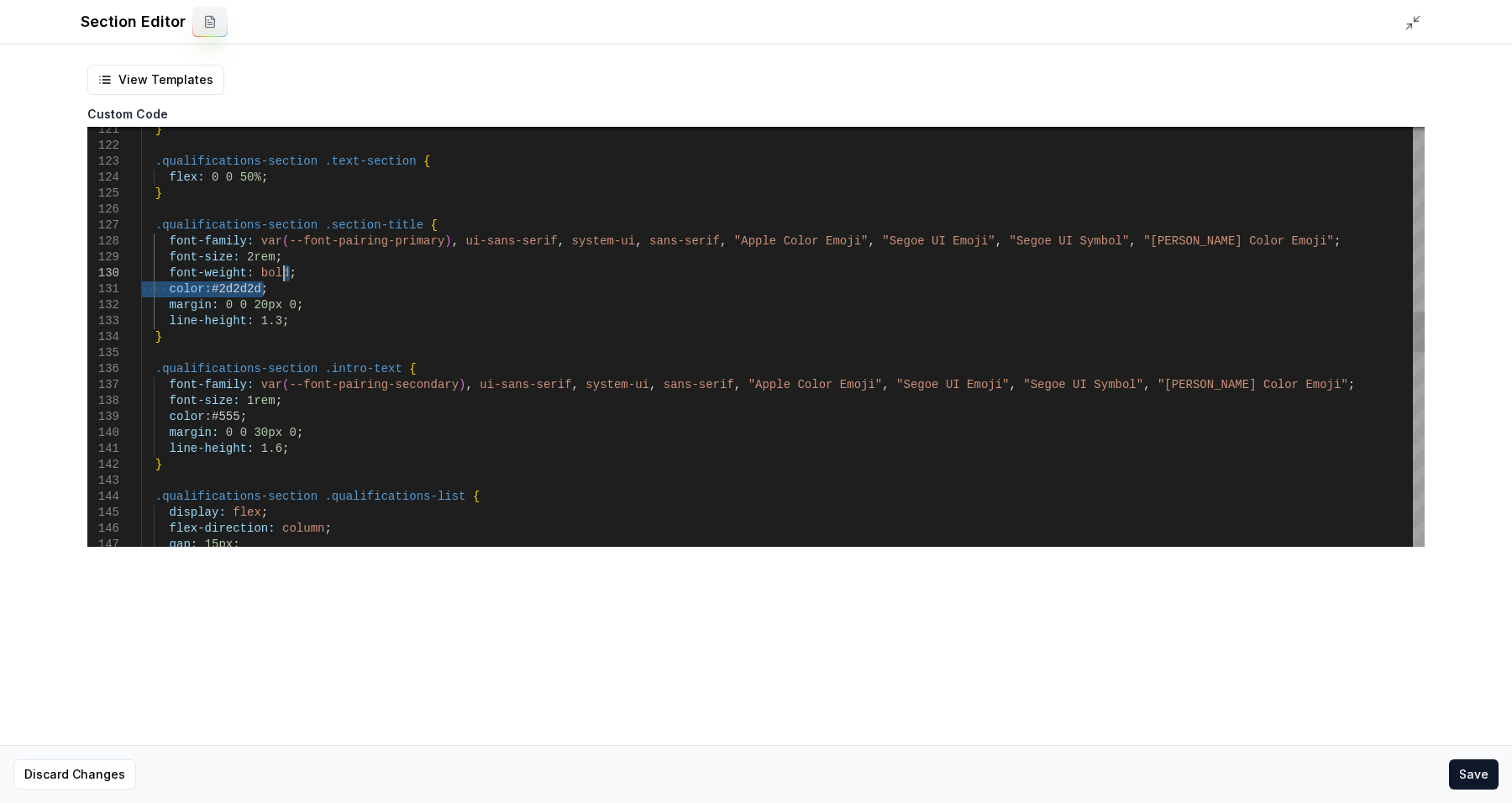 drag, startPoint x: 307, startPoint y: 292, endPoint x: 321, endPoint y: 270, distance: 26.07681 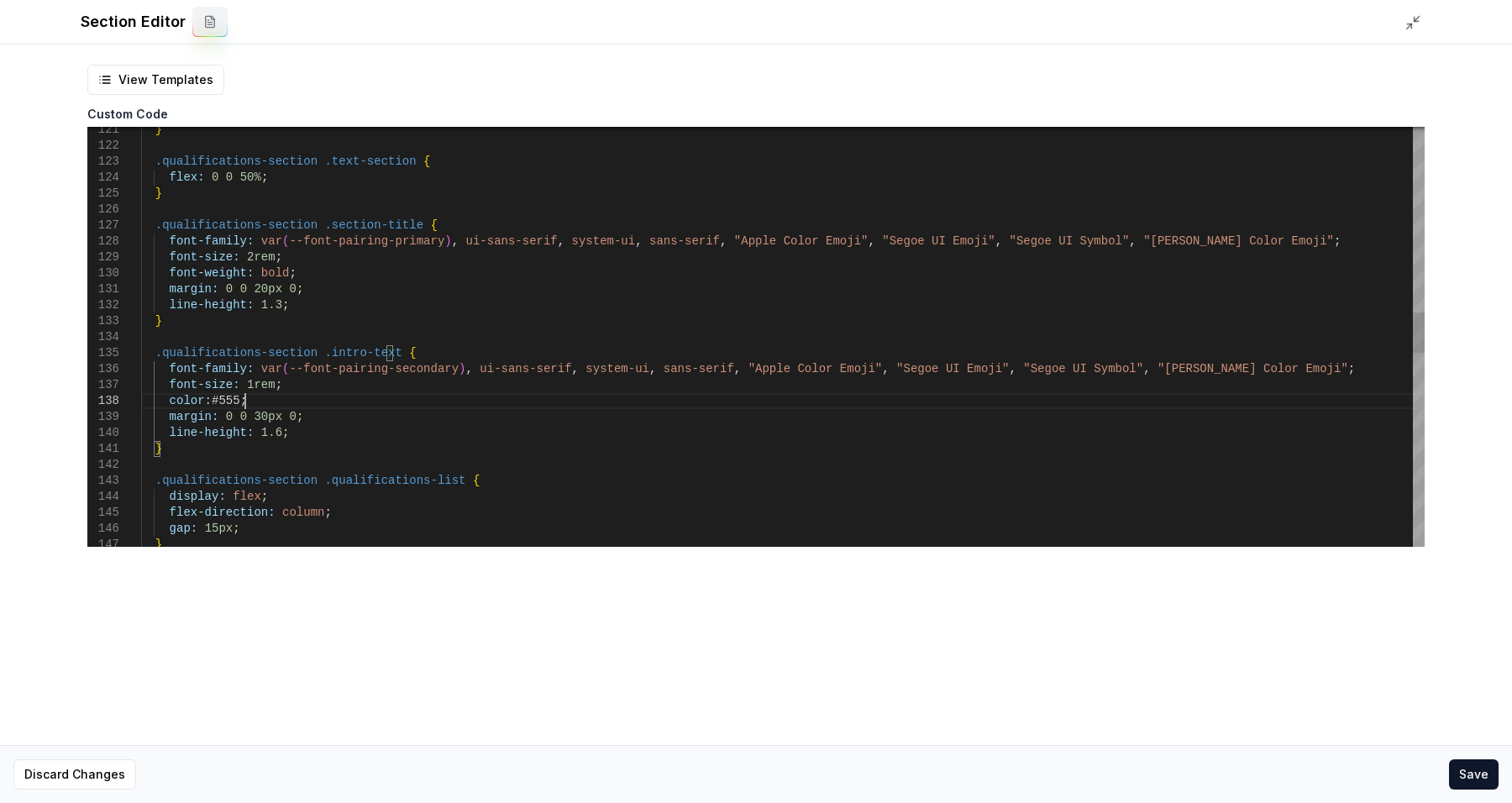 drag, startPoint x: 280, startPoint y: 406, endPoint x: 311, endPoint y: 391, distance: 34.43835 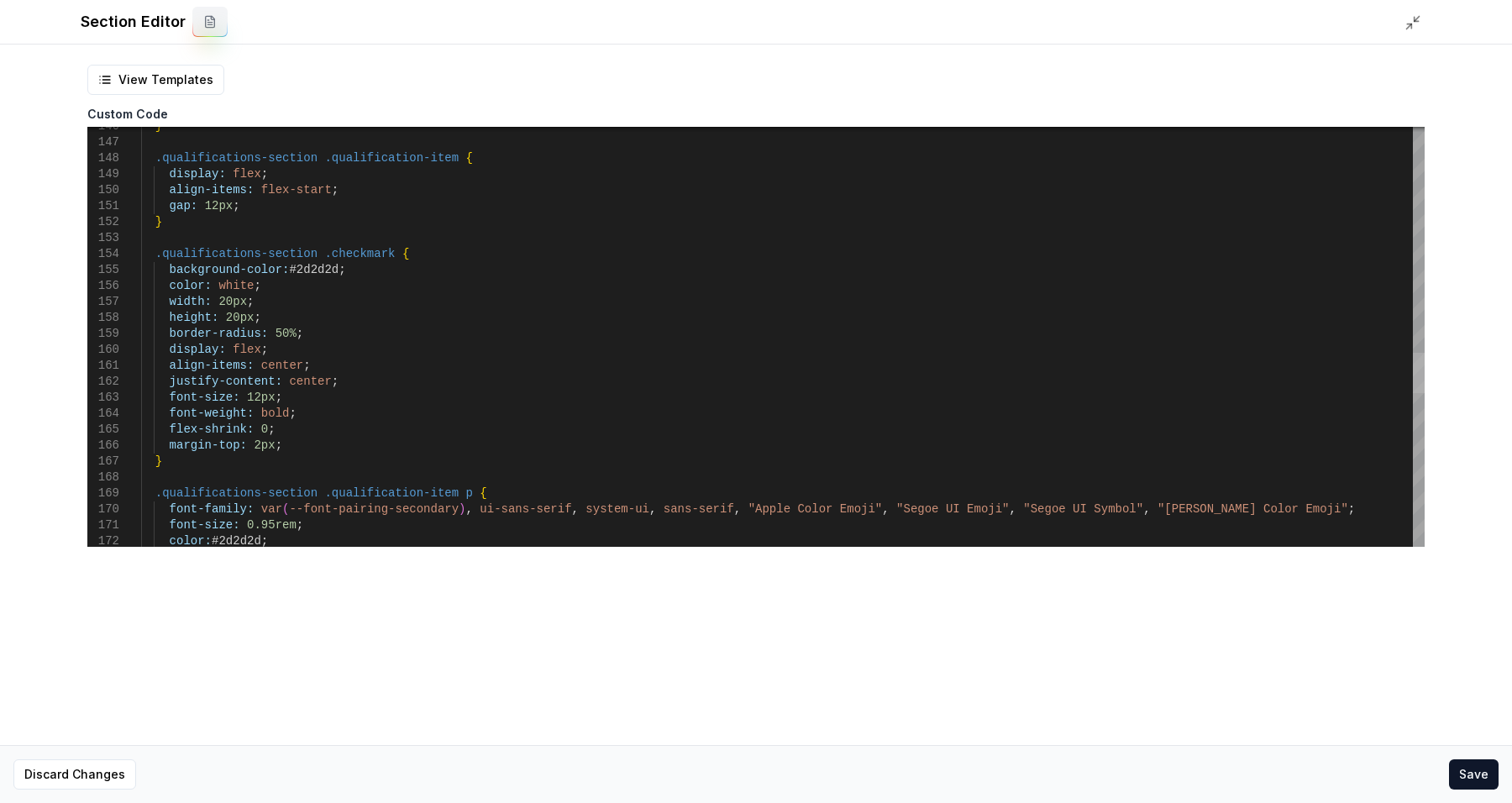 click at bounding box center [1419, 373] 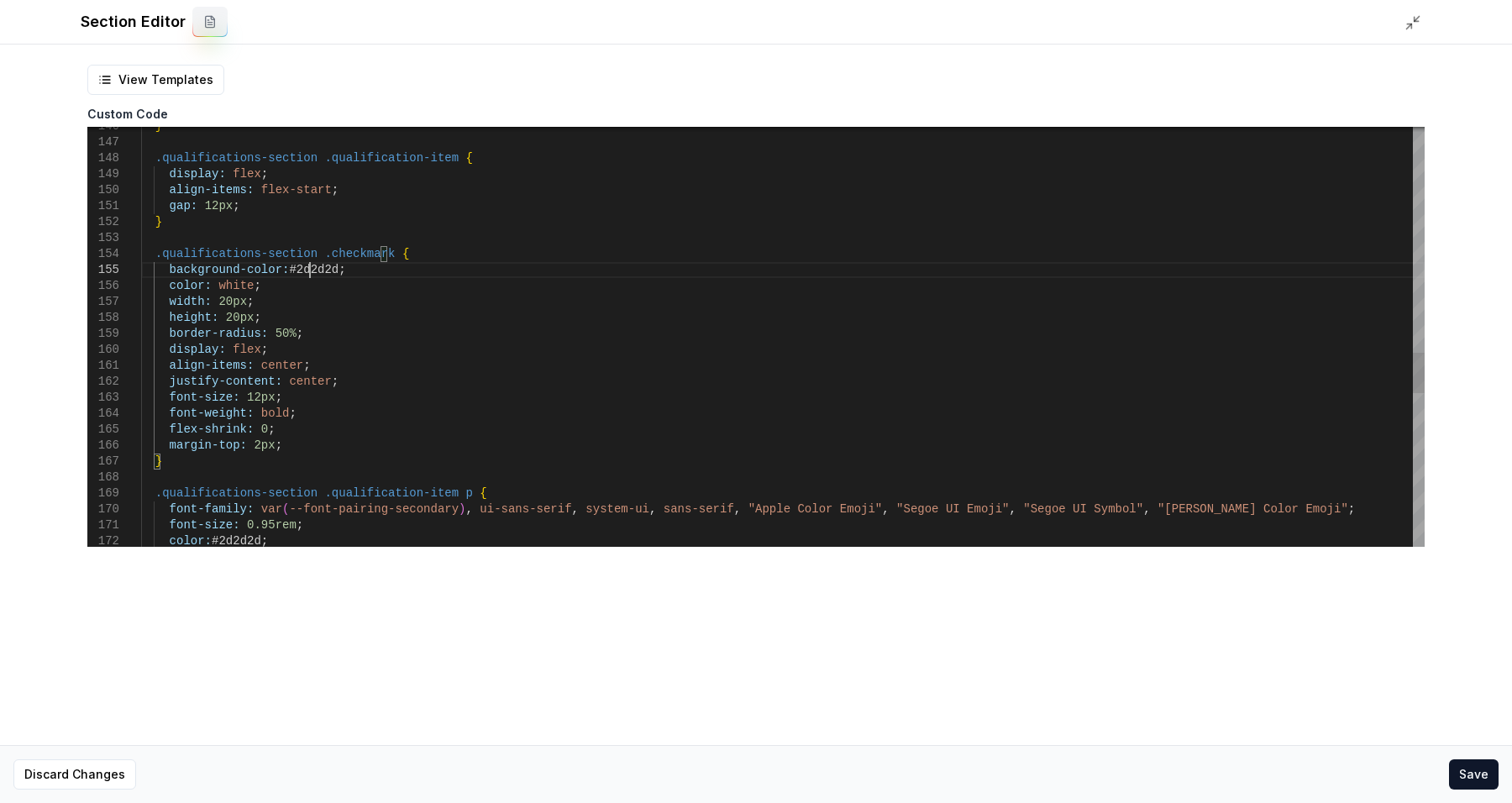 click on "}    .qualifications-section   .qualification-item   {      display:   flex ;      align-items:   flex-start ;      gap:   12px ;    }    .qualifications-section   .checkmark   {      background-color:  #2d2d2d ;      color:   white ;      width:   20px ;      height:   20px ;      border-radius:   50% ;      display:   flex ;      align-items:   center ;      justify-content:   center ;      font-size:   12px ;      font-weight:   bold ;      flex-shrink:   0 ;      margin-top:   2px ;    }    .qualifications-section   .qualification-item   p   {      font-family:   var ( --font-pairing-secondary ) ,   ui-sans-serif ,   system-ui ,   sans-serif ,   "Apple Color Emoji" ,   "Segoe UI Emoji" ,   "Segoe UI Symbol" ,   "Noto Color Emoji" ;      font-size:   0.95rem ;      color:  #2d2d2d ;" at bounding box center (783, -34) 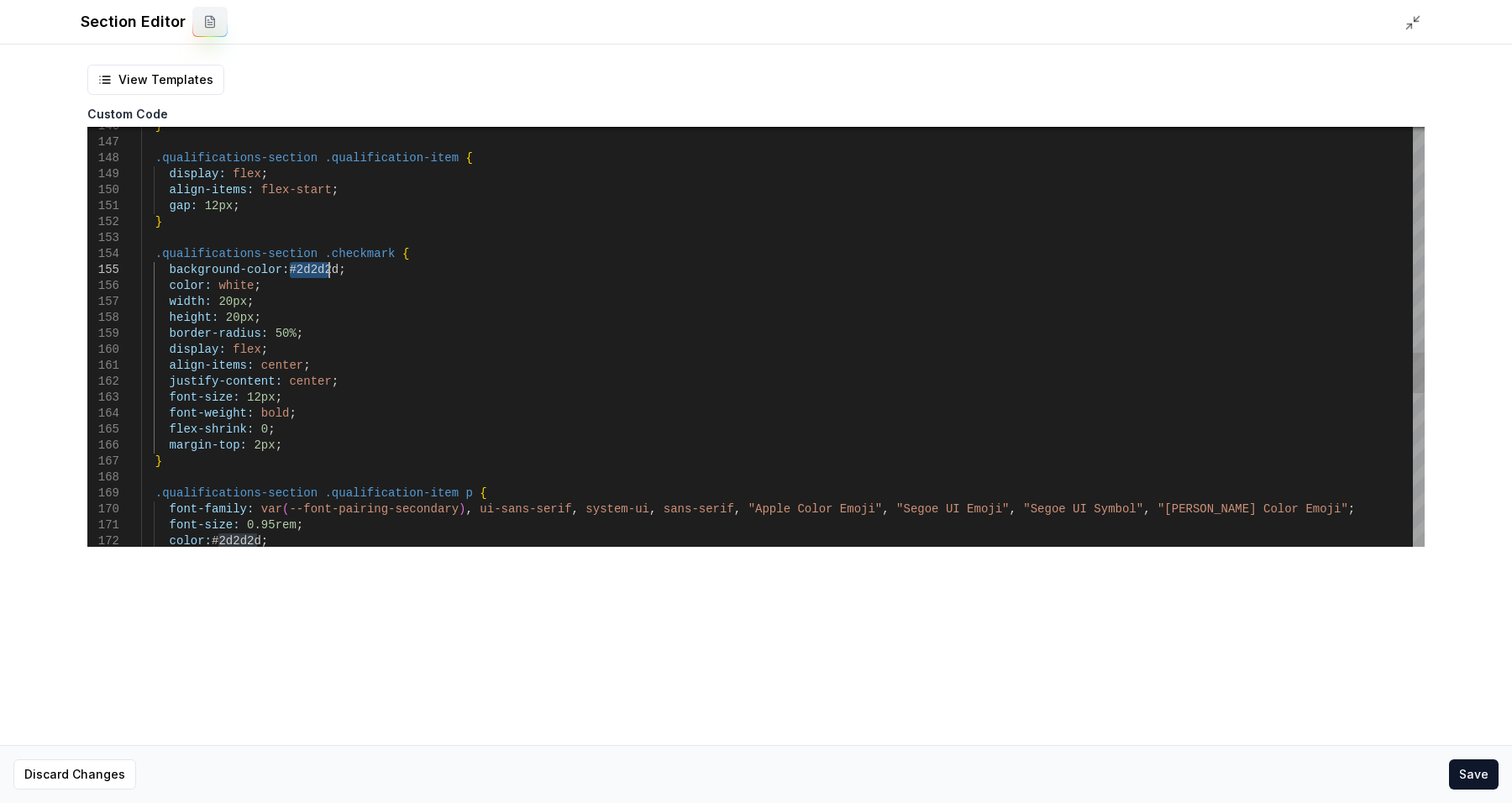 click on "}    .qualifications-section   .qualification-item   {      display:   flex ;      align-items:   flex-start ;      gap:   12px ;    }    .qualifications-section   .checkmark   {      background-color:  #2d2d2d ;      color:   white ;      width:   20px ;      height:   20px ;      border-radius:   50% ;      display:   flex ;      align-items:   center ;      justify-content:   center ;      font-size:   12px ;      font-weight:   bold ;      flex-shrink:   0 ;      margin-top:   2px ;    }    .qualifications-section   .qualification-item   p   {      font-family:   var ( --font-pairing-secondary ) ,   ui-sans-serif ,   system-ui ,   sans-serif ,   "Apple Color Emoji" ,   "Segoe UI Emoji" ,   "Segoe UI Symbol" ,   "Noto Color Emoji" ;      font-size:   0.95rem ;      color:  #2d2d2d ;" at bounding box center [783, -34] 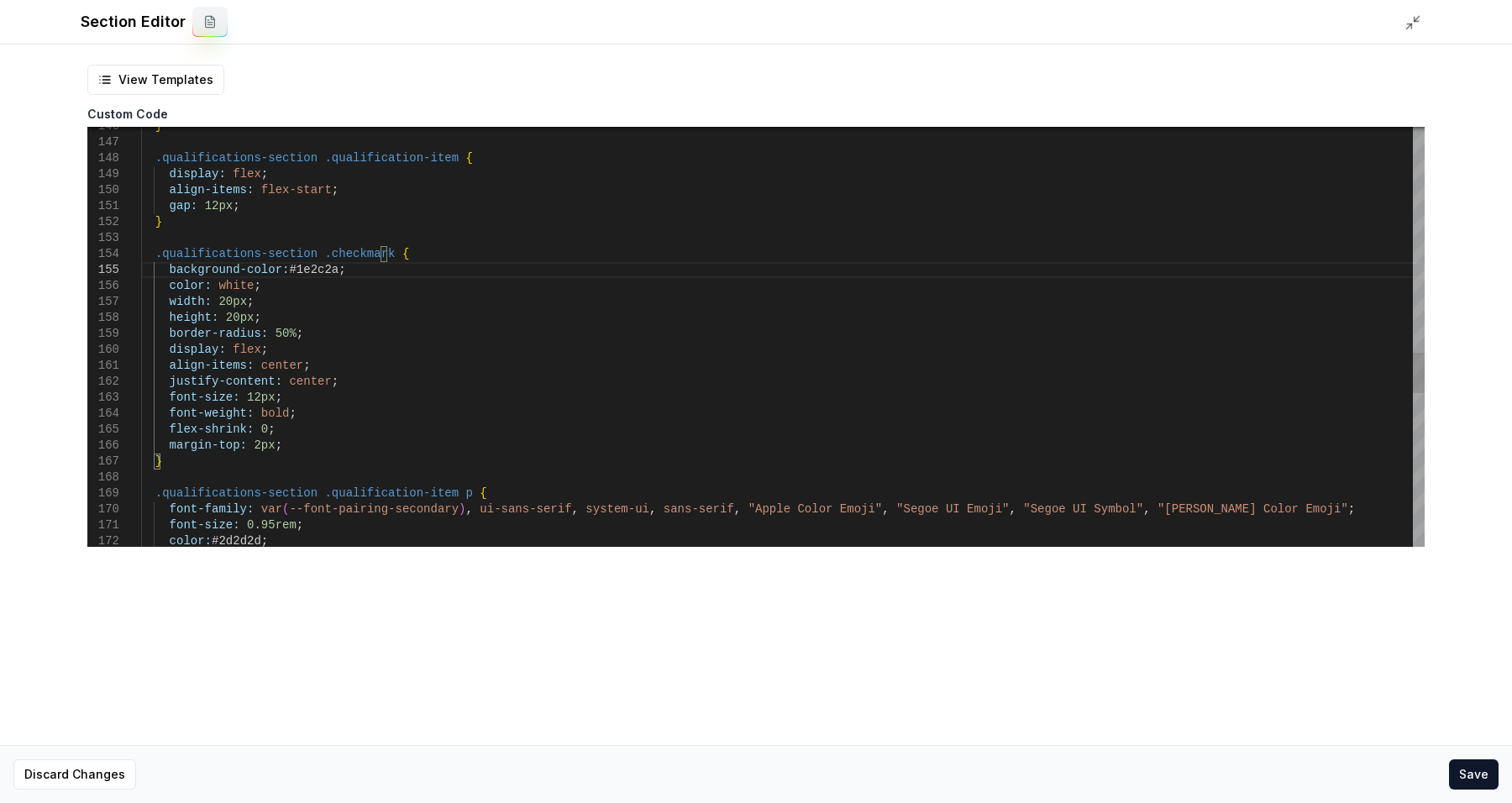 click on "}    .qualifications-section   .qualification-item   {      display:   flex ;      align-items:   flex-start ;      gap:   12px ;    }    .qualifications-section   .checkmark   {      background-color:  #1e2c2a ;      color:   white ;      width:   20px ;      height:   20px ;      border-radius:   50% ;      display:   flex ;      align-items:   center ;      justify-content:   center ;      font-size:   12px ;      font-weight:   bold ;      flex-shrink:   0 ;      margin-top:   2px ;    }    .qualifications-section   .qualification-item   p   {      font-family:   var ( --font-pairing-secondary ) ,   ui-sans-serif ,   system-ui ,   sans-serif ,   "Apple Color Emoji" ,   "Segoe UI Emoji" ,   "Segoe UI Symbol" ,   "Noto Color Emoji" ;      font-size:   0.95rem ;      color:  #2d2d2d ;" at bounding box center [783, -34] 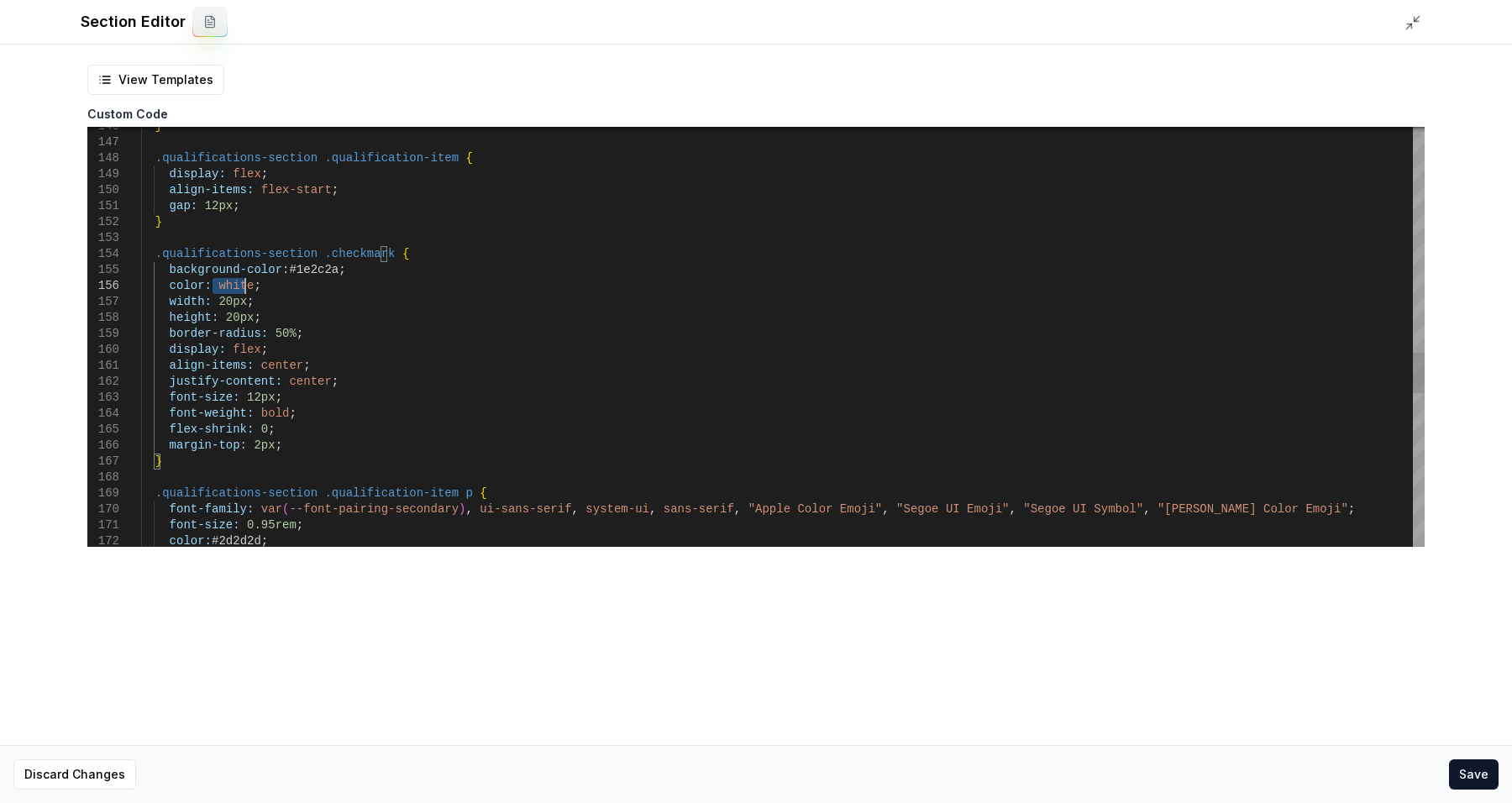 click on "}    .qualifications-section   .qualification-item   {      display:   flex ;      align-items:   flex-start ;      gap:   12px ;    }    .qualifications-section   .checkmark   {      background-color:  #1e2c2a ;      color:   white ;      width:   20px ;      height:   20px ;      border-radius:   50% ;      display:   flex ;      align-items:   center ;      justify-content:   center ;      font-size:   12px ;      font-weight:   bold ;      flex-shrink:   0 ;      margin-top:   2px ;    }    .qualifications-section   .qualification-item   p   {      font-family:   var ( --font-pairing-secondary ) ,   ui-sans-serif ,   system-ui ,   sans-serif ,   "Apple Color Emoji" ,   "Segoe UI Emoji" ,   "Segoe UI Symbol" ,   "Noto Color Emoji" ;      font-size:   0.95rem ;      color:  #2d2d2d ;" at bounding box center (783, -34) 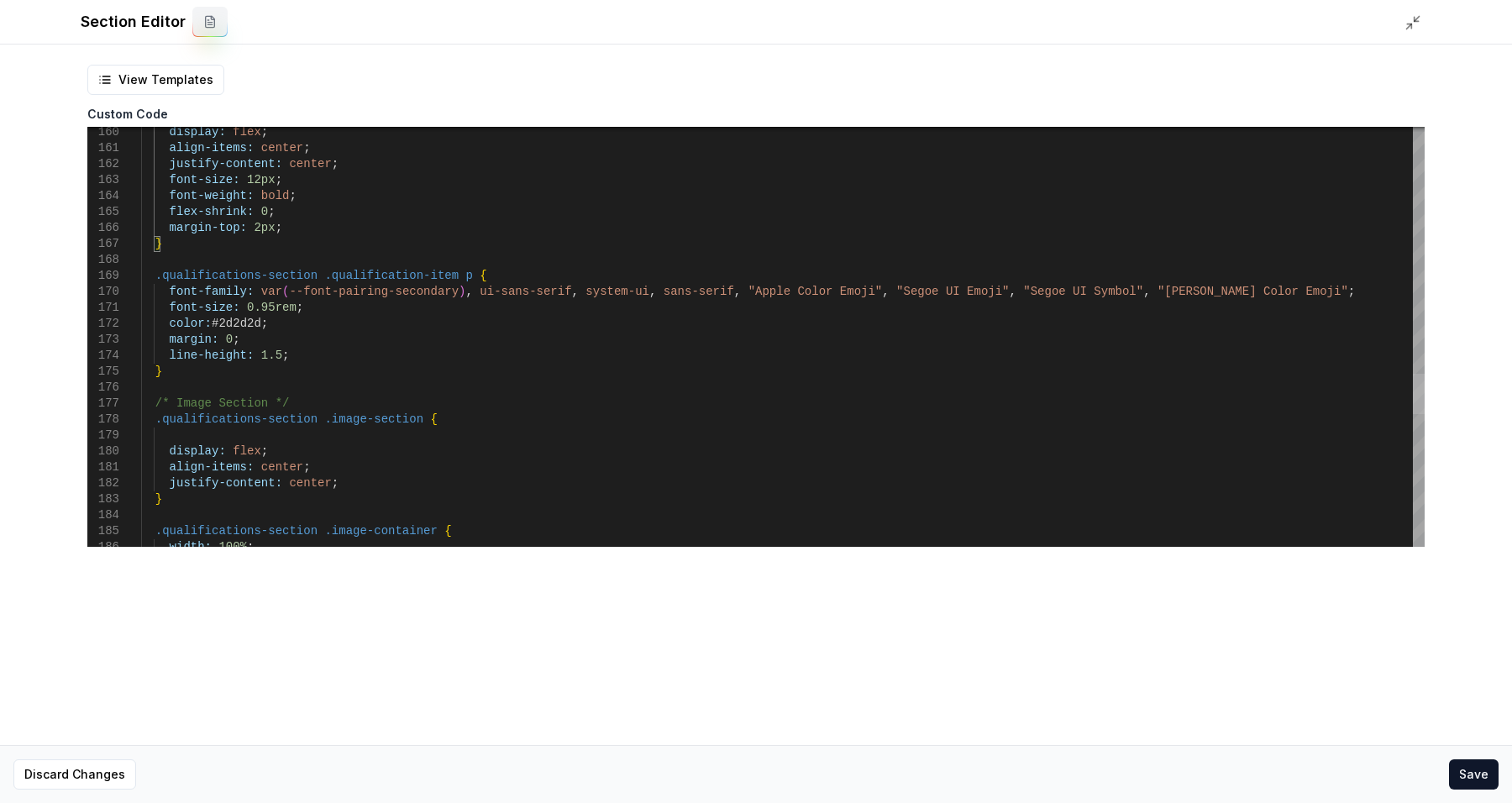 click at bounding box center [1419, 394] 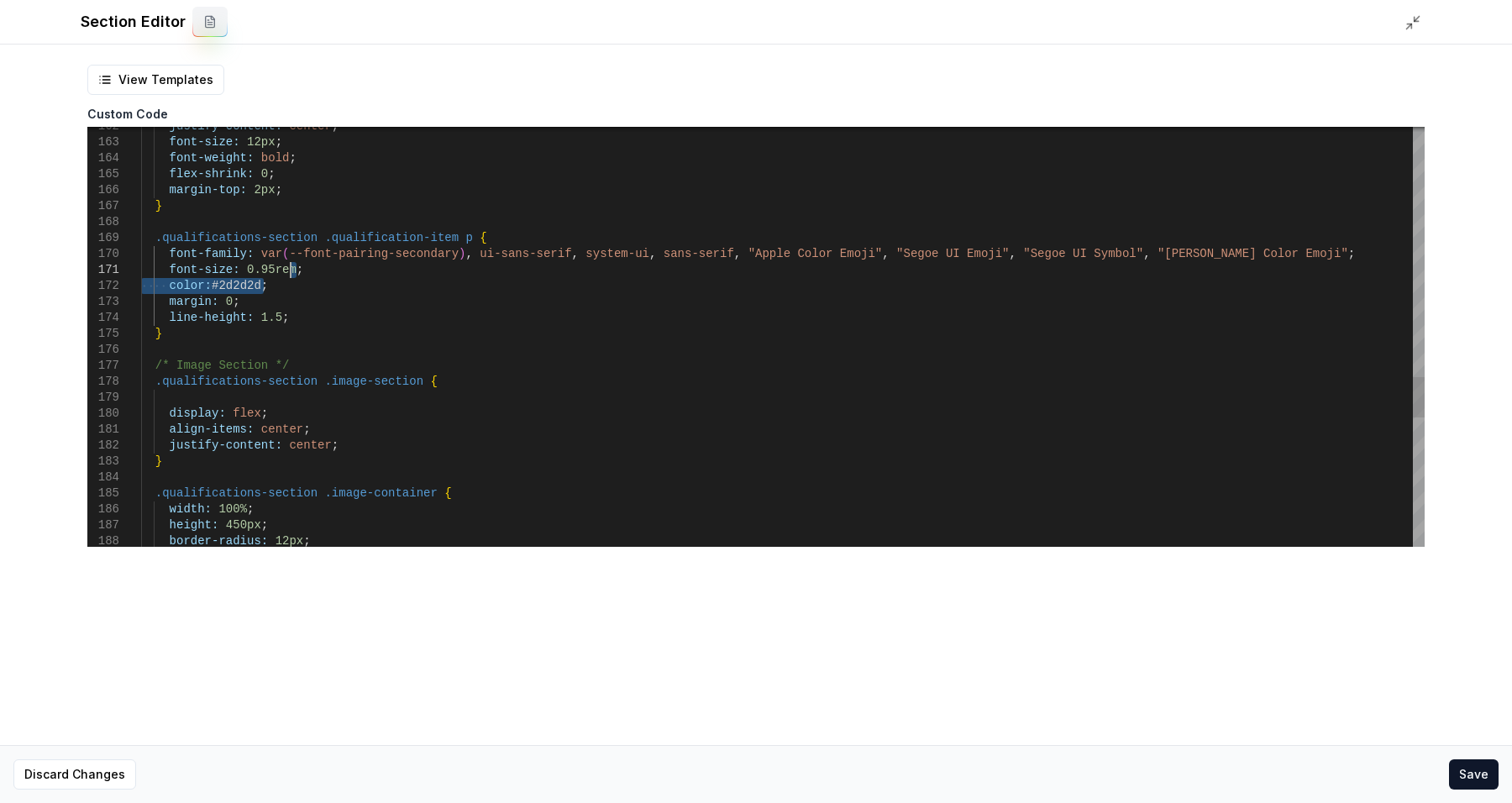 drag, startPoint x: 317, startPoint y: 291, endPoint x: 333, endPoint y: 271, distance: 25.612 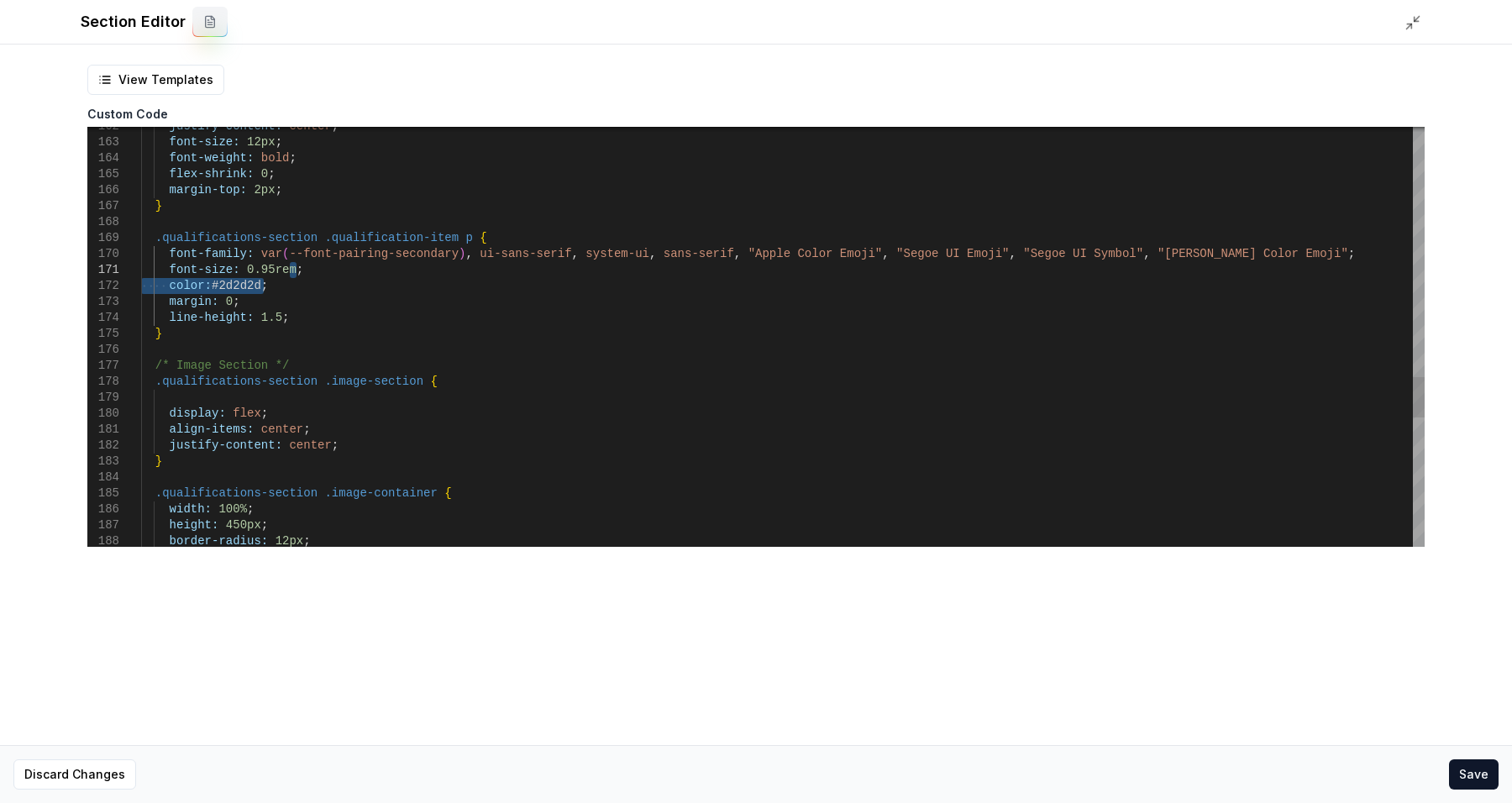 type on "**********" 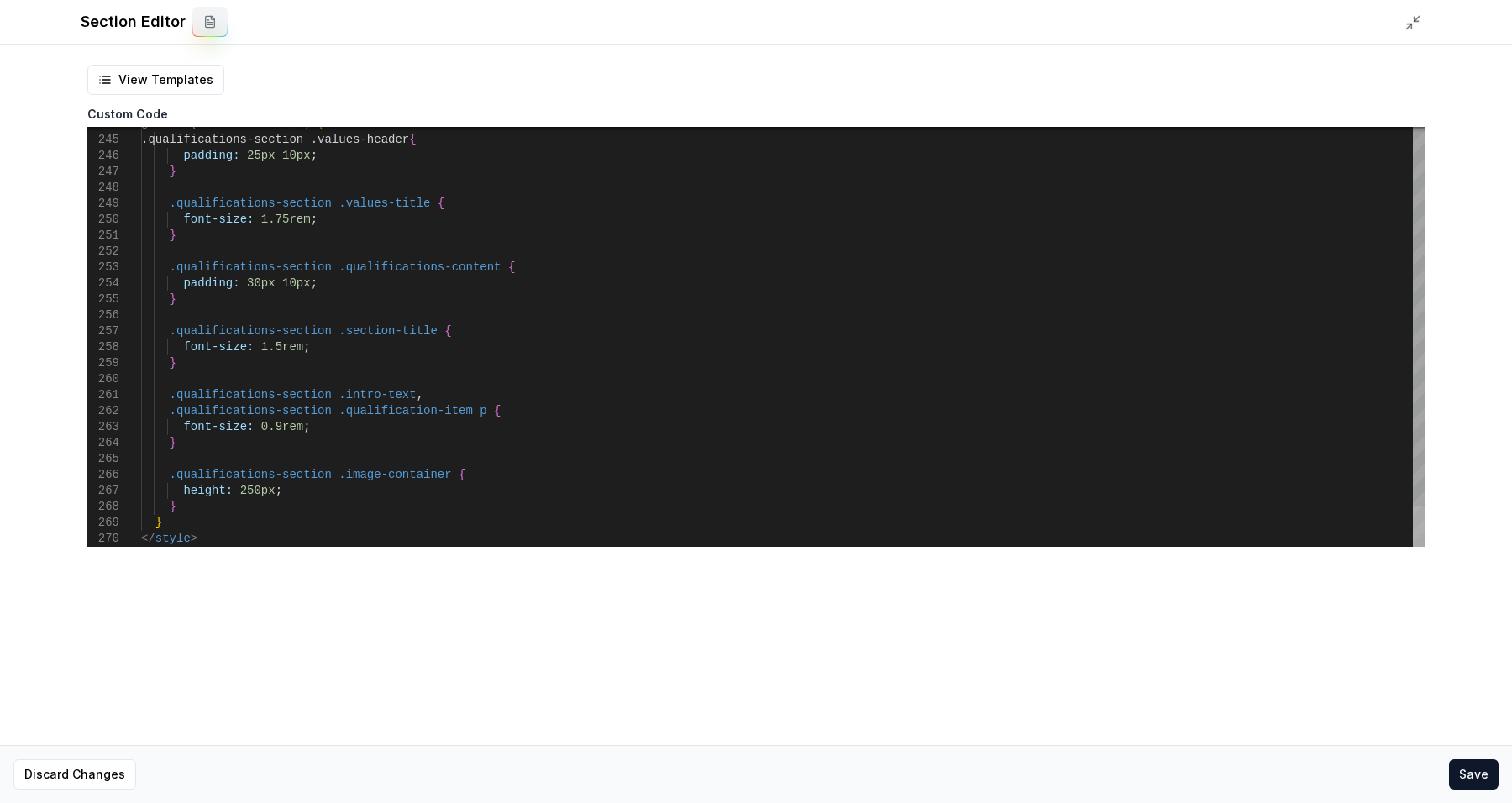 click at bounding box center [1419, 527] 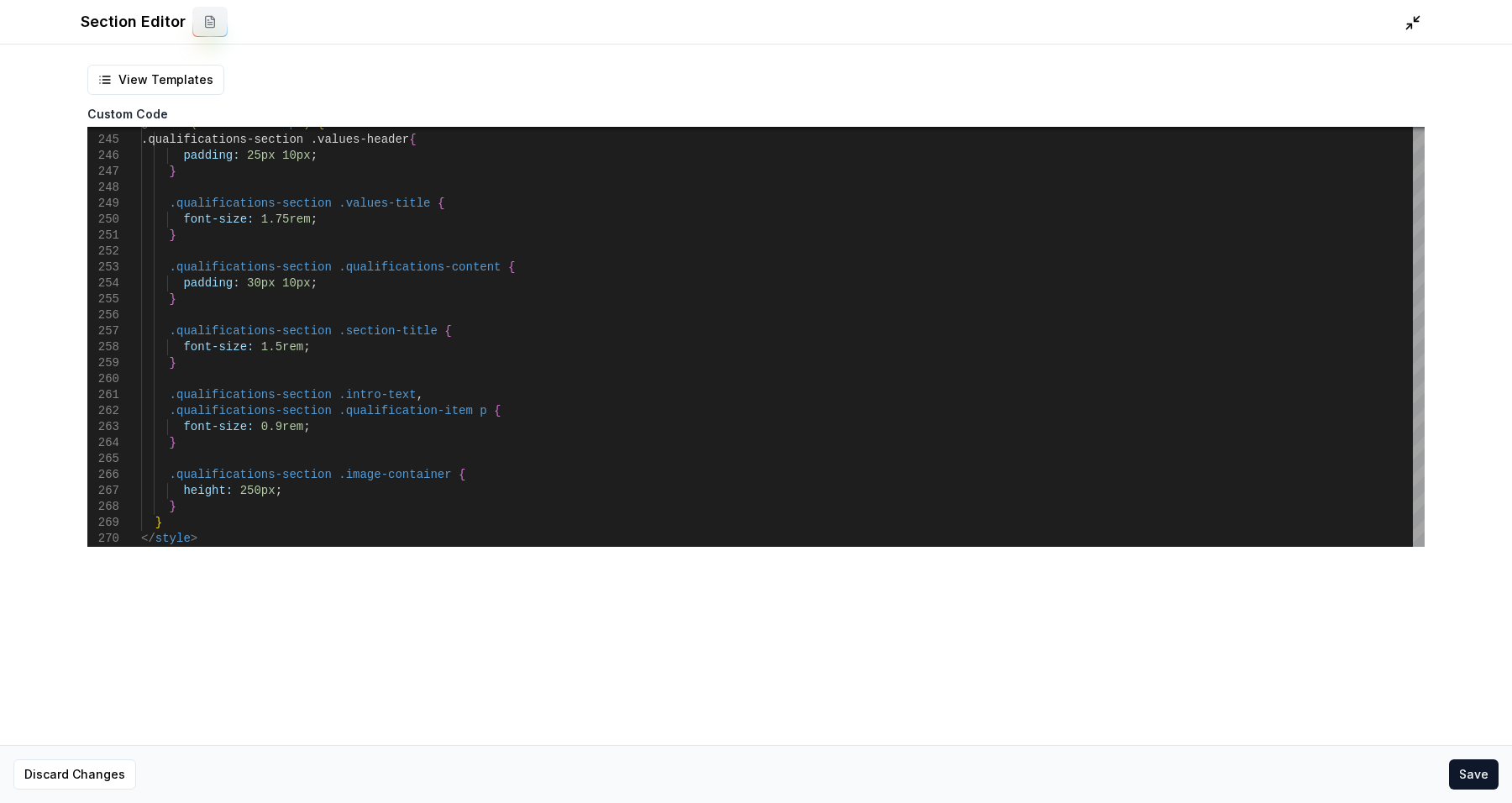 click 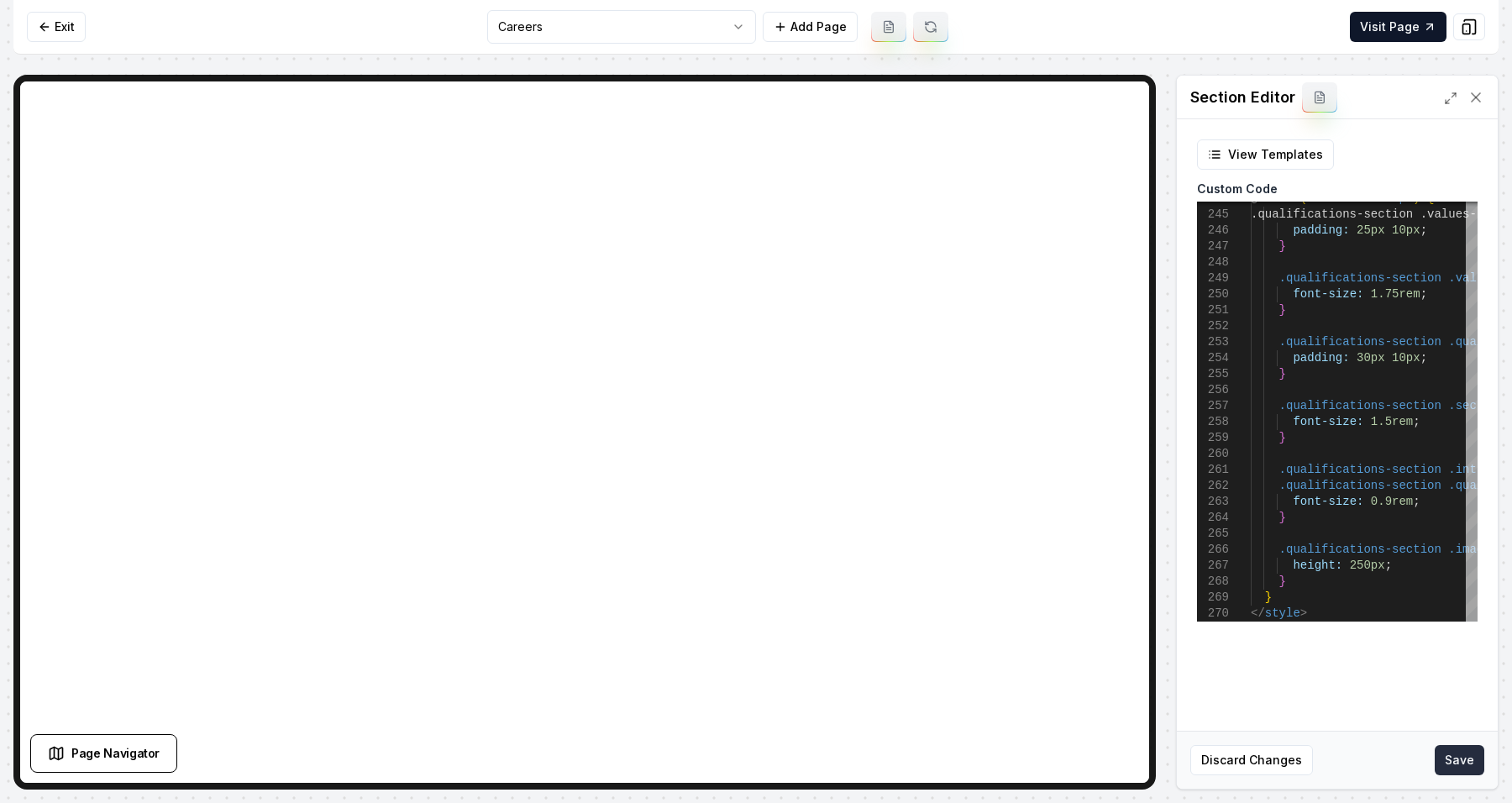 click on "Save" at bounding box center (1459, 760) 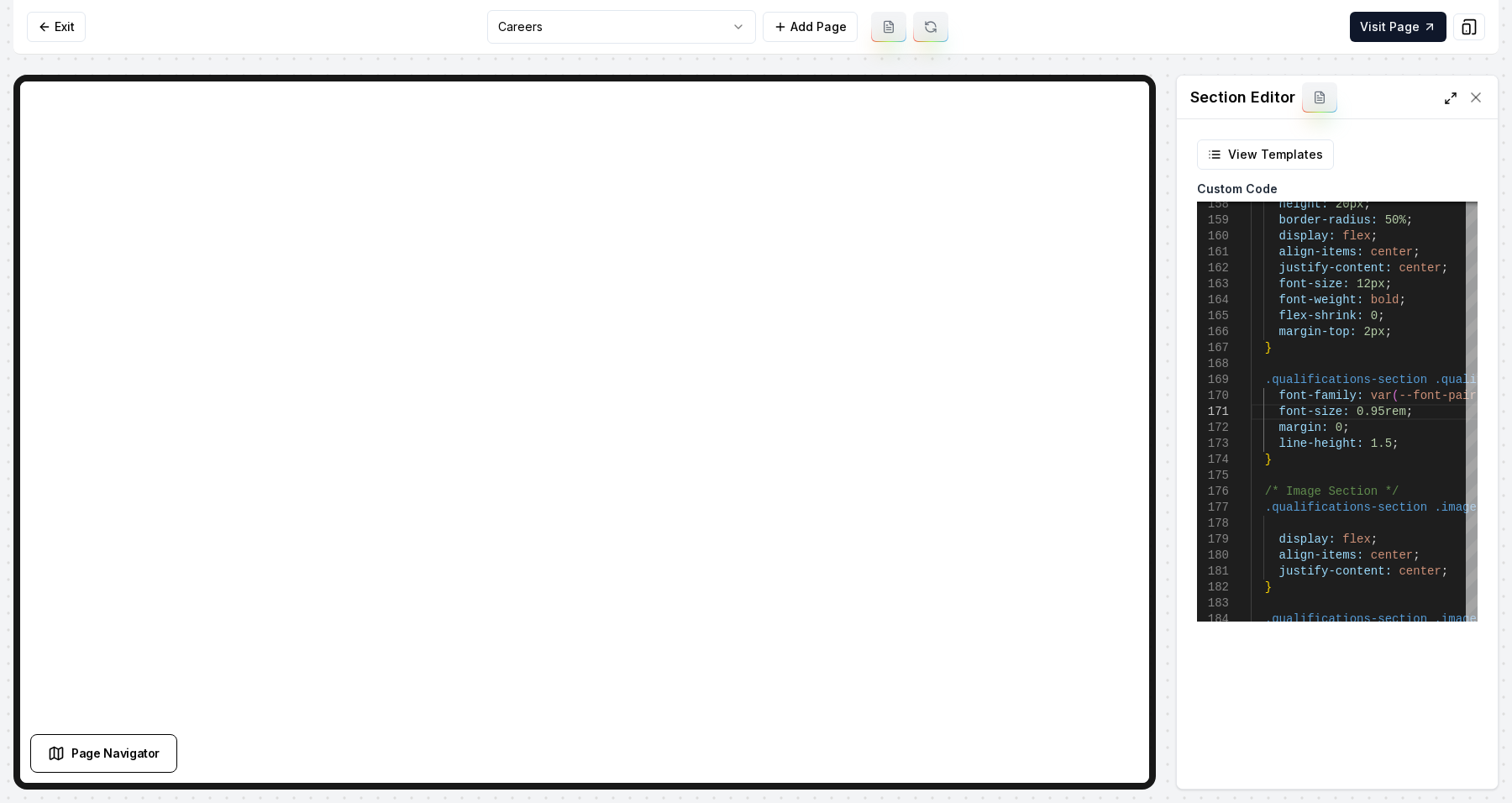 click 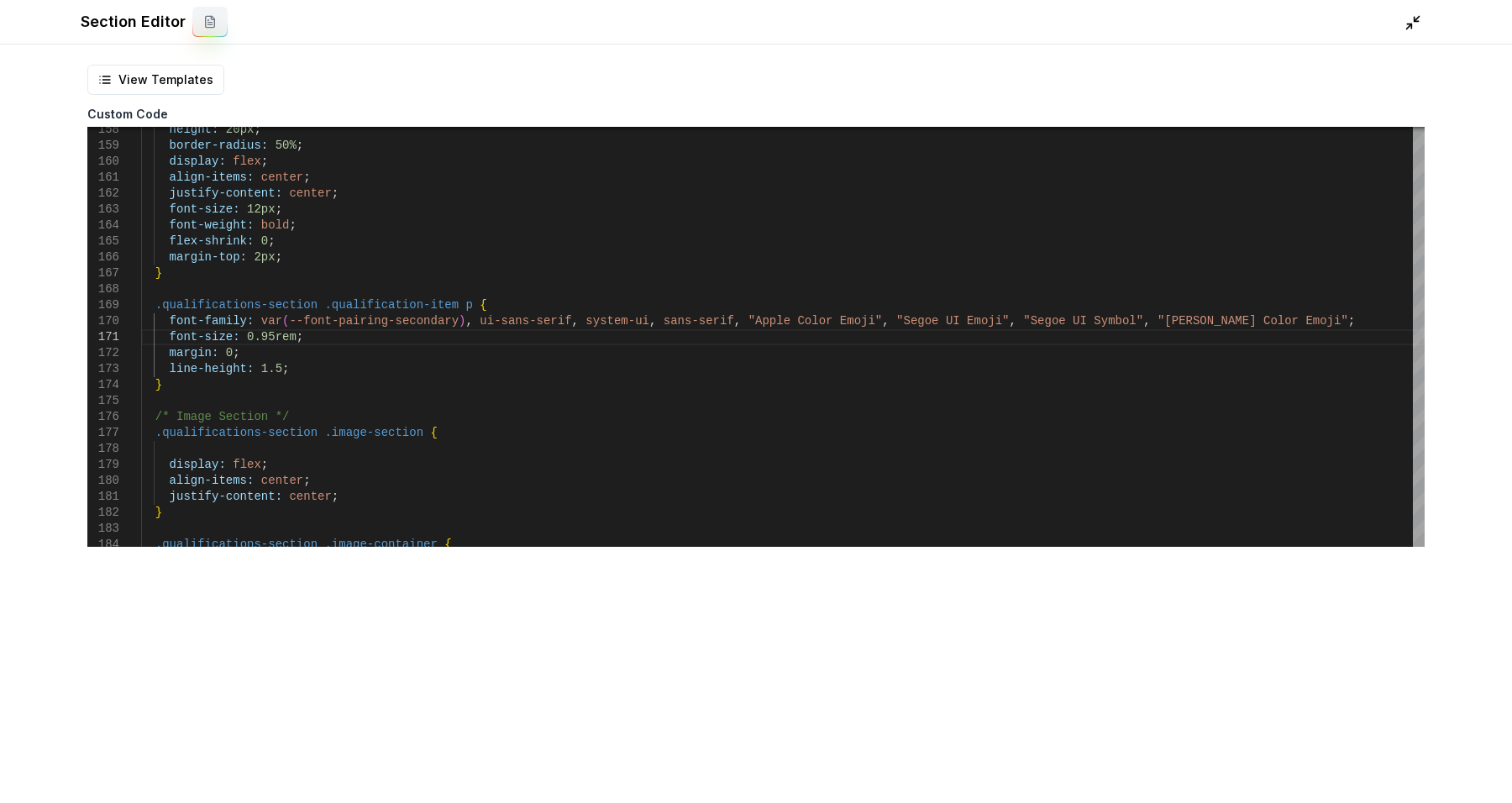 click 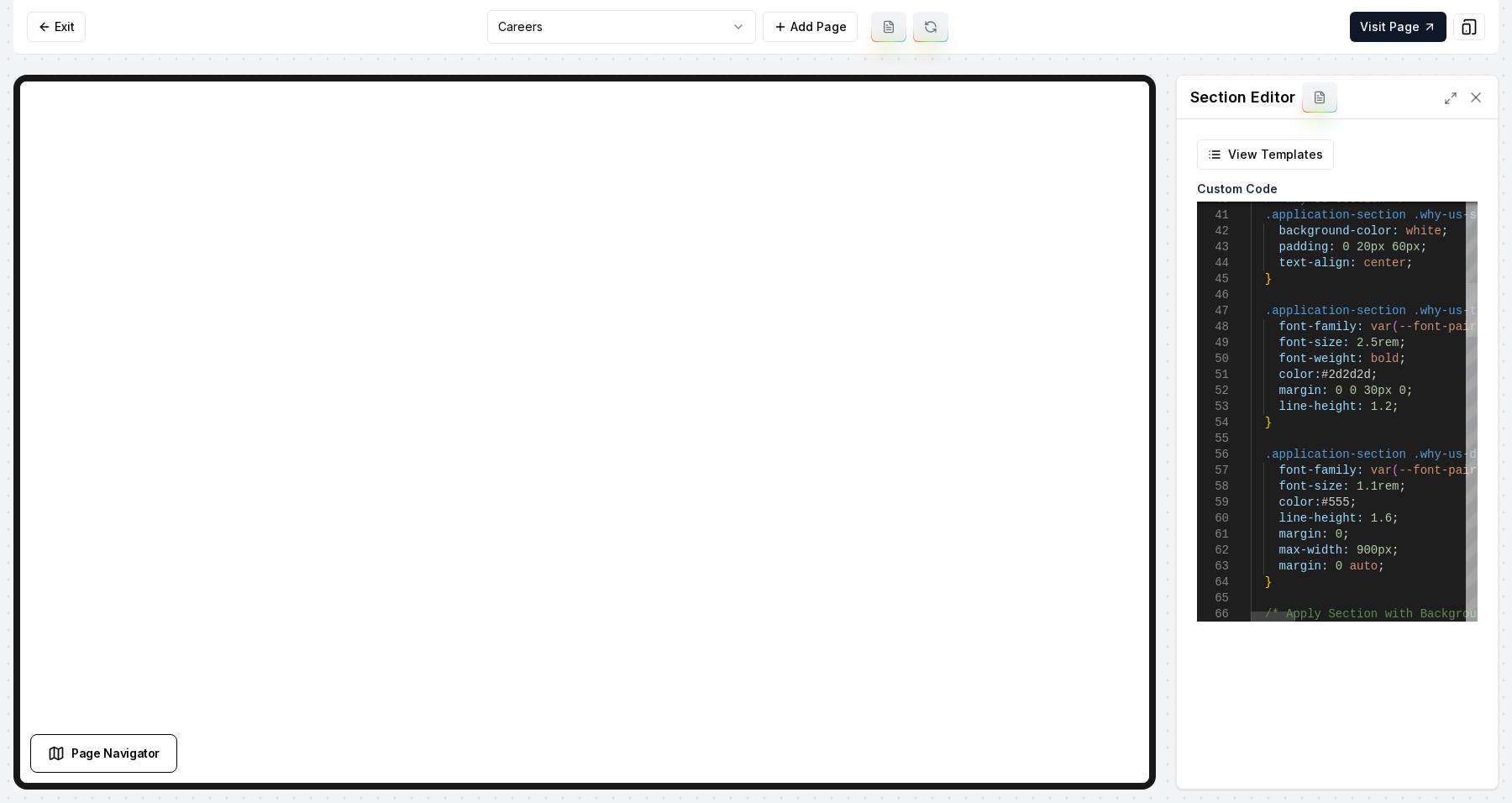 click at bounding box center (1472, 310) 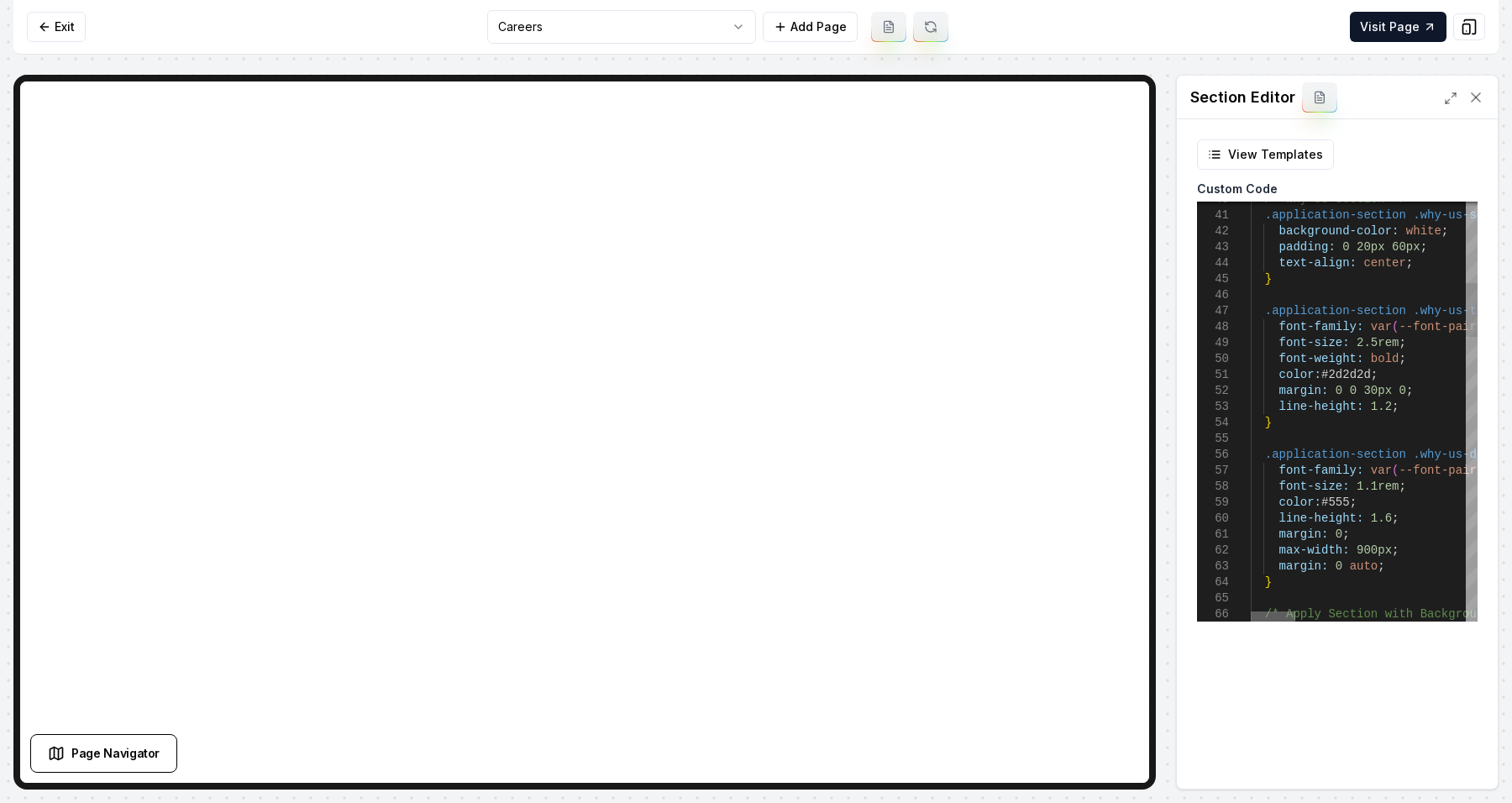 click at bounding box center (1273, 617) 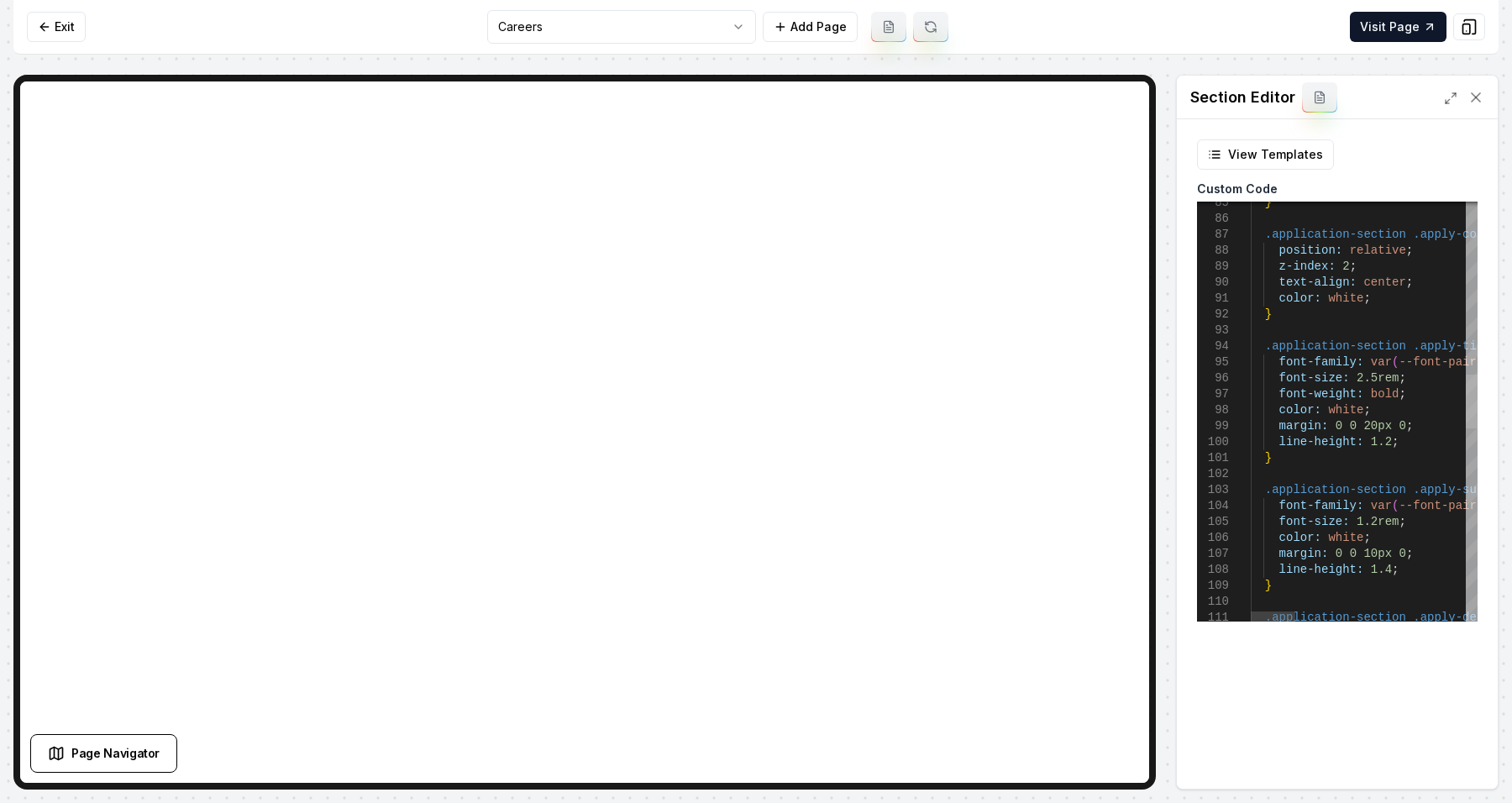 click at bounding box center [1472, 402] 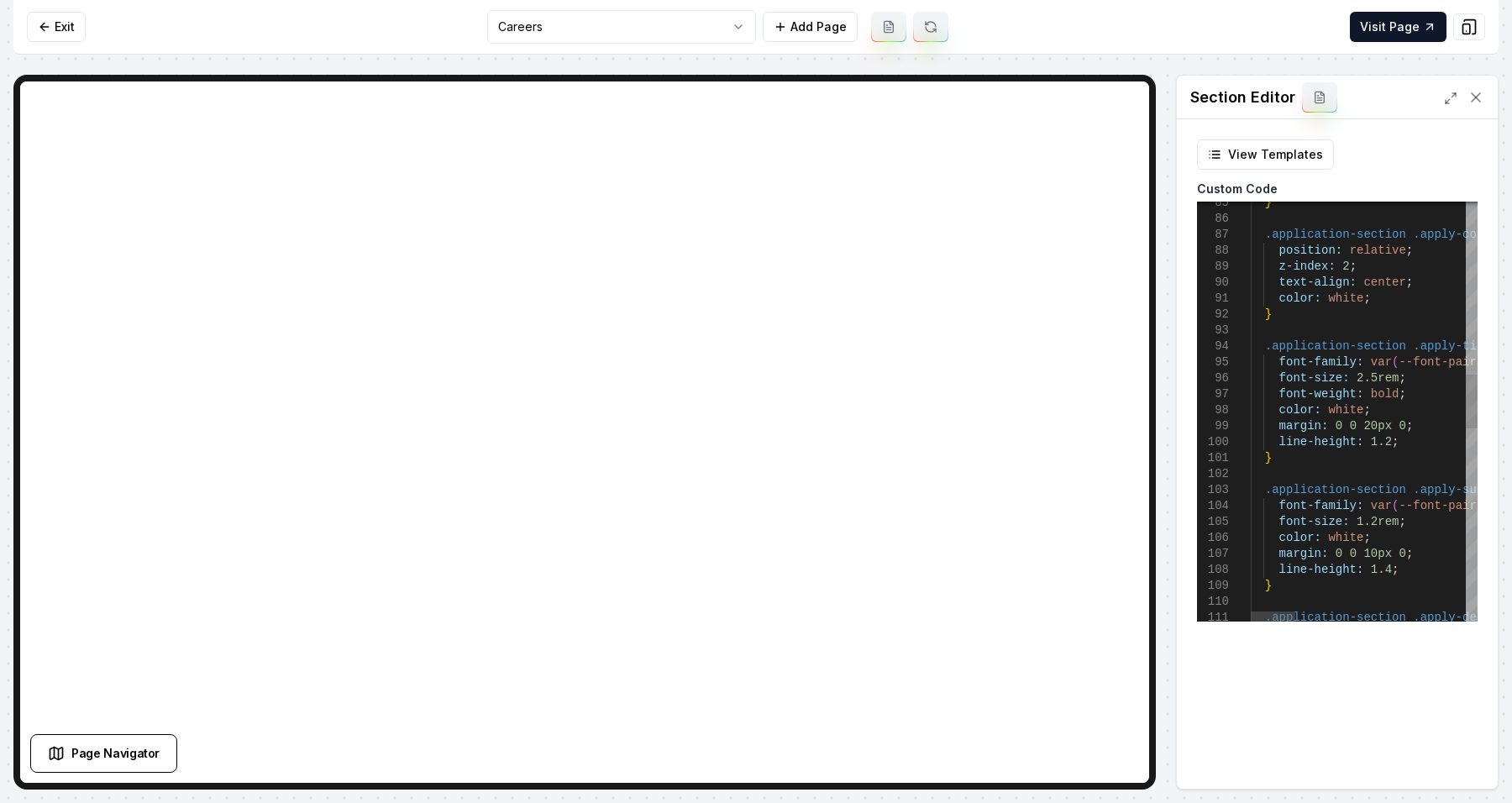 scroll, scrollTop: 0, scrollLeft: 0, axis: both 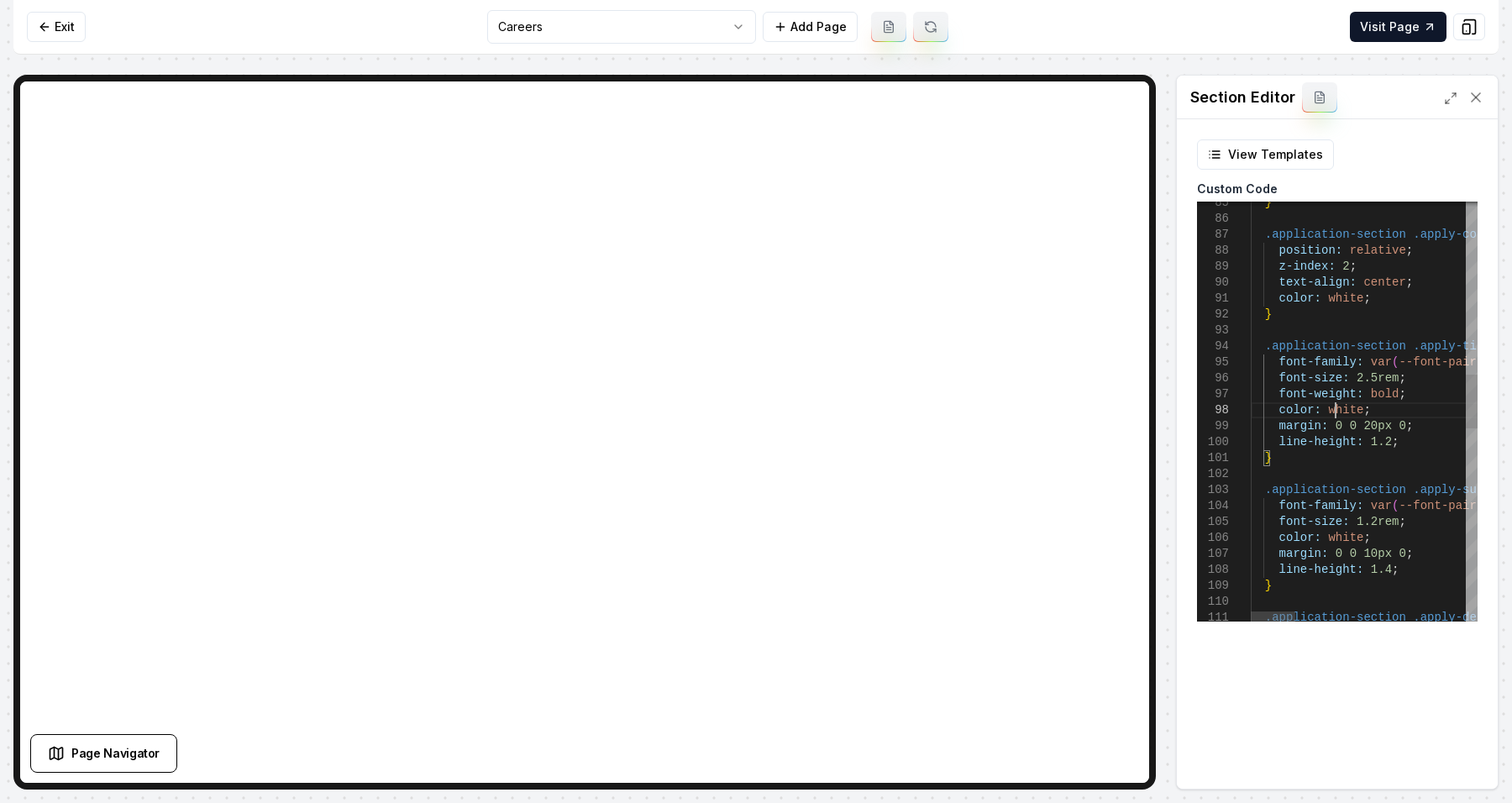 click on "}    .application-section   .apply-content   {      position:   relative ;      z-index:   2 ;      text-align:   center ;      color:   white ;    }    .application-section   .apply-title   {      font-family:   var ( --font-pairing-primary ) ,   ui-sans-serif ,   system-ui ,   sans-serif ,   "Apple Color Emoji" ,   "Segoe UI Emoji" ,   "Segoe UI Symbol" ,   "Noto Color Emoji" ;      font-size:   2.5rem ;      font-weight:   bold ;      color:   white ;      margin:   0   0   20px   0 ;      line-height:   1.2 ;    }    .application-section   .apply-subtitle   {      font-family:   var ( --font-pairing-secondary ) ,   ui-sans-serif ,   system-ui ,   sans-serif ,   "Apple Color Emoji" ,   "Segoe UI Emoji" ,   "Segoe UI Symbol" ,   "Noto Color Emoji" ;      font-size:   1.2rem ;      color:   white ;      margin:   0   0   10px   0 ;      line-height:   1.4 ;    }        {" at bounding box center [1796, 487] 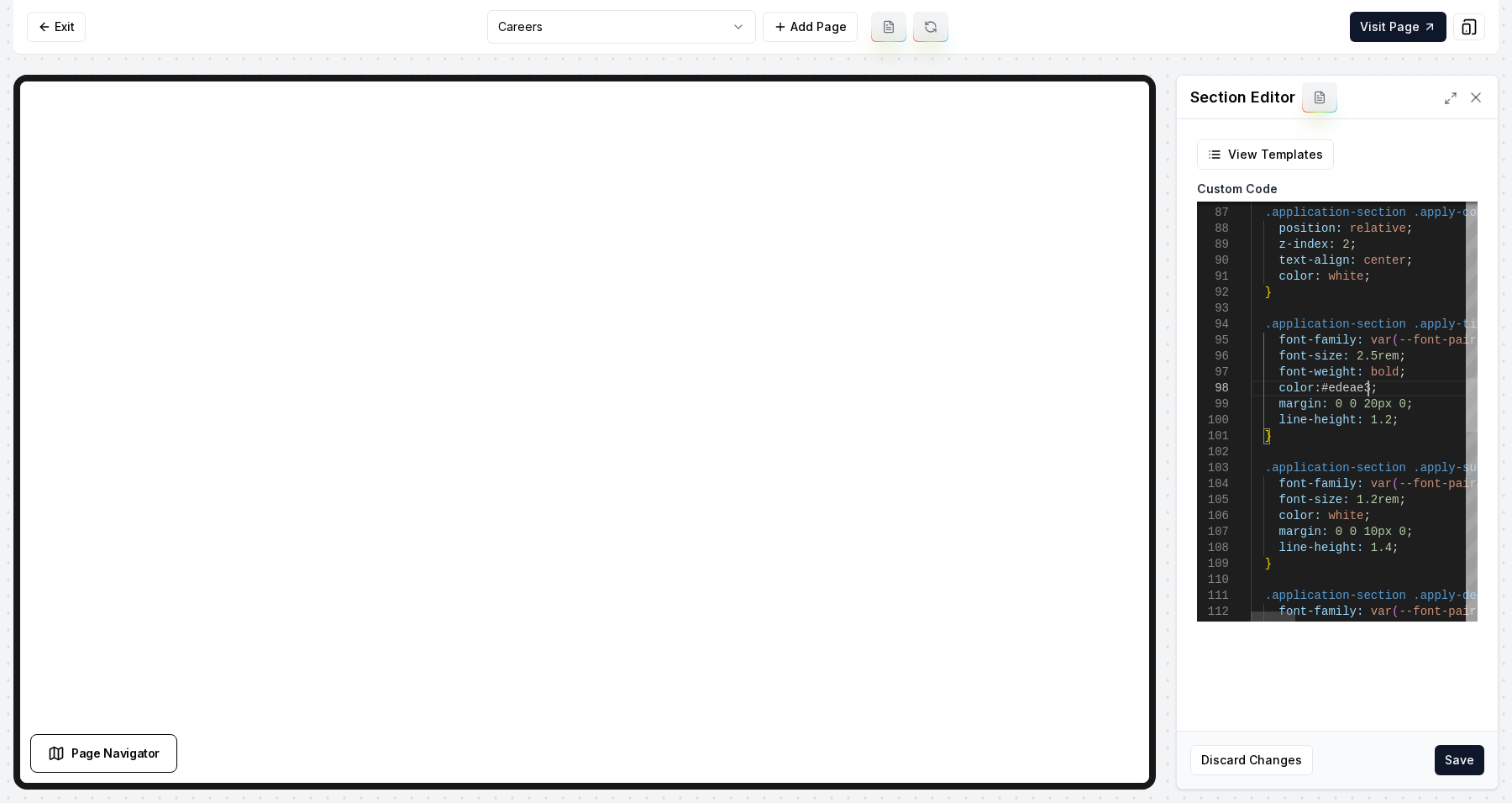 click at bounding box center [1472, 405] 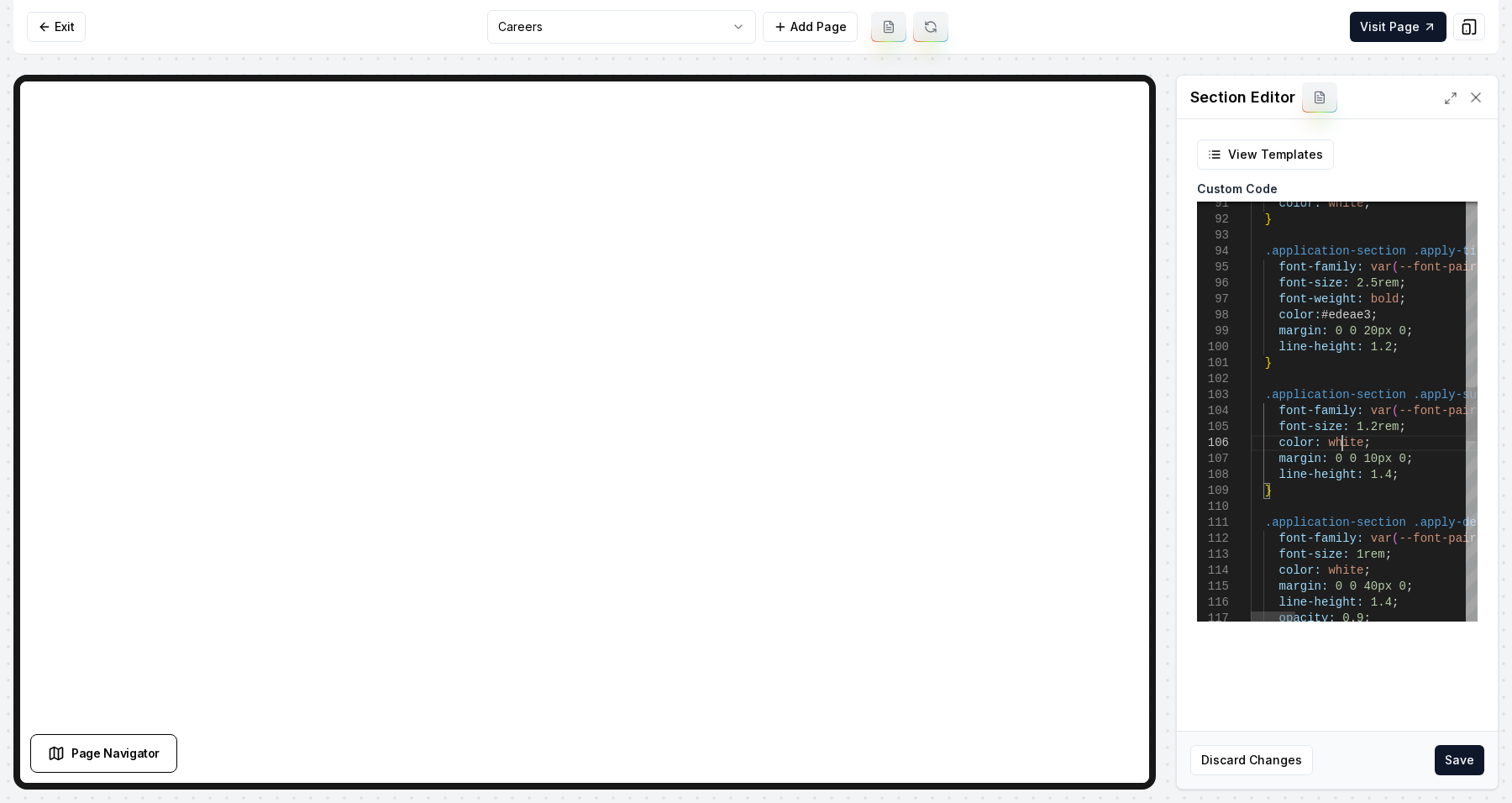 click on "color:   white ;    }    .application-section   .apply-title   {      font-family:   var ( --font-pairing-primary ) ,   ui-sans-serif ,   system-ui ,   sans-serif ,   "Apple Color Emoji" ,   "Segoe UI Emoji" ,   "Segoe UI Symbol" ,   "Noto Color Emoji" ;      font-size:   2.5rem ;      font-weight:   bold ;      color:  #edeae3 ;      margin:   0   0   20px   0 ;      line-height:   1.2 ;    }    .application-section   .apply-subtitle   {      font-family:   var ( --font-pairing-secondary ) ,   ui-sans-serif ,   system-ui ,   sans-serif ,   "Apple Color Emoji" ,   "Segoe UI Emoji" ,   "Segoe UI Symbol" ,   "Noto Color Emoji" ;      font-size:   1.2rem ;      color:   white ;      margin:   0   0   10px   0 ;      line-height:   1.4 ;    }    .application-section   .apply-description   {      font-family:   var ( --font-pairing-secondary ) ,   ui-sans-serif ,   system-ui ,   sans-serif" at bounding box center [1796, 392] 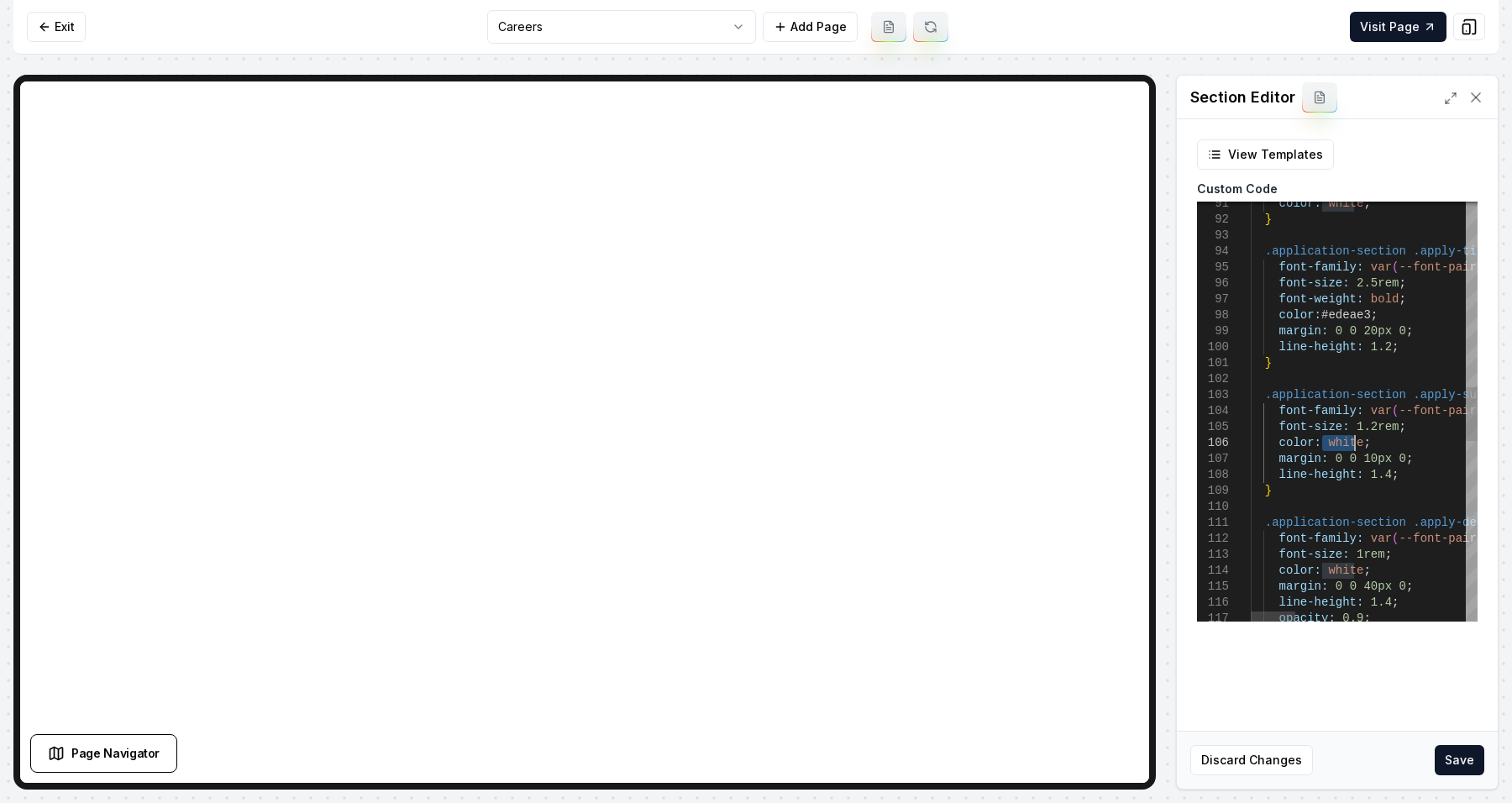 click on "color:   white ;    }    .application-section   .apply-title   {      font-family:   var ( --font-pairing-primary ) ,   ui-sans-serif ,   system-ui ,   sans-serif ,   "Apple Color Emoji" ,   "Segoe UI Emoji" ,   "Segoe UI Symbol" ,   "Noto Color Emoji" ;      font-size:   2.5rem ;      font-weight:   bold ;      color:  #edeae3 ;      margin:   0   0   20px   0 ;      line-height:   1.2 ;    }    .application-section   .apply-subtitle   {      font-family:   var ( --font-pairing-secondary ) ,   ui-sans-serif ,   system-ui ,   sans-serif ,   "Apple Color Emoji" ,   "Segoe UI Emoji" ,   "Segoe UI Symbol" ,   "Noto Color Emoji" ;      font-size:   1.2rem ;      color:   white ;      margin:   0   0   10px   0 ;      line-height:   1.4 ;    }    .application-section   .apply-description   {      font-family:   var ( --font-pairing-secondary ) ,   ui-sans-serif ,   system-ui ,   sans-serif" at bounding box center (1796, 392) 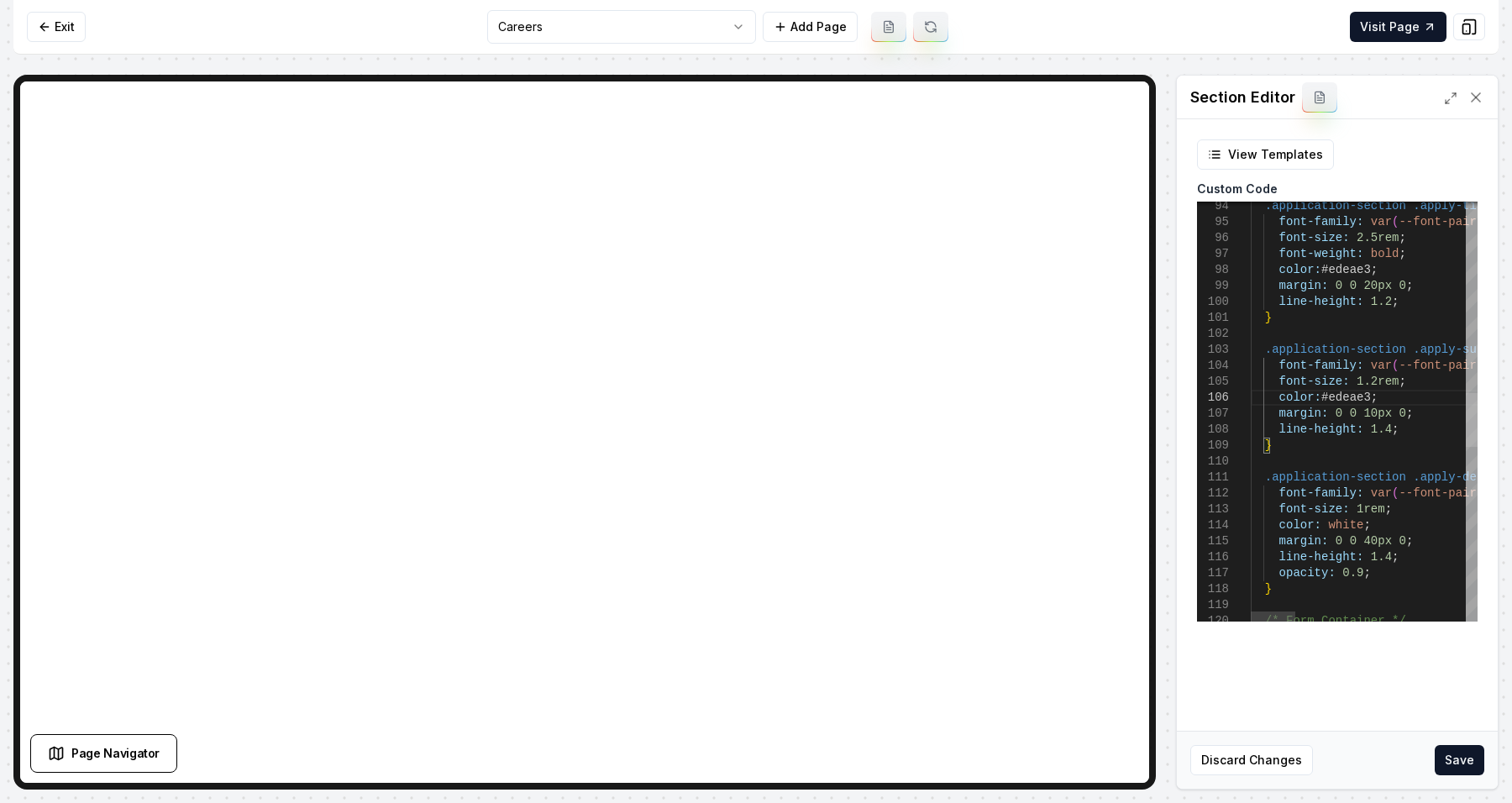 click at bounding box center (1472, 420) 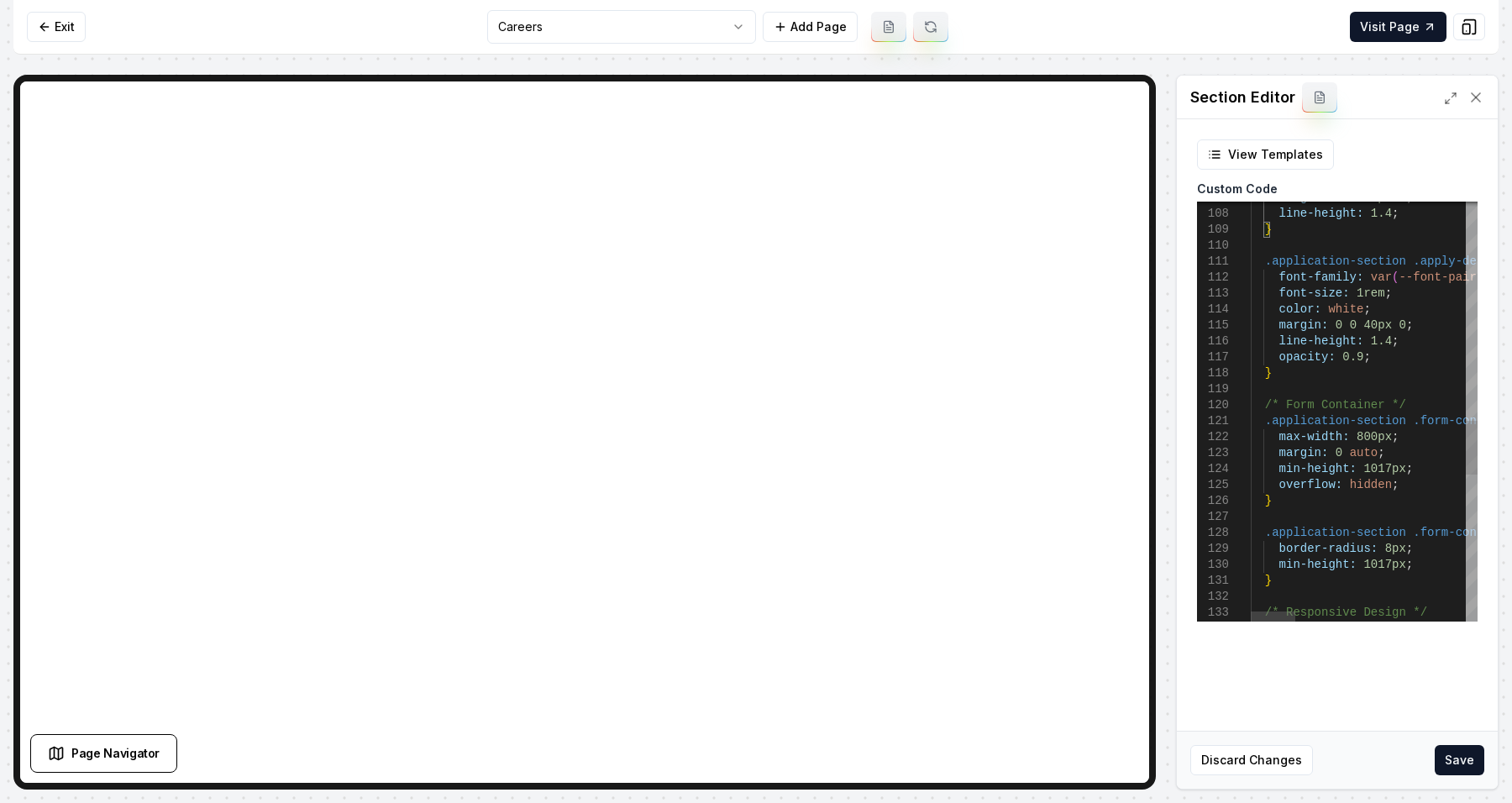 click on "margin:   0   0   10px   0 ;      line-height:   1.4 ;    }    .application-section   .apply-description   {      font-family:   var ( --font-pairing-secondary ) ,   ui-sans-serif ,   system-ui ,   sans-serif ,   "Apple Color Emoji" ,   "Segoe UI Emoji" ,   "Segoe UI Symbol" ,   "Noto Color Emoji" ;      font-size:   1rem ;      color:   white ;      margin:   0   0   40px   0 ;      line-height:   1.4 ;      opacity:   0.9 ;    }    /* Form Container */    .application-section   .form-container   {      max-width:   800px ;      margin:   0   auto ;      min-height:   1017px ;      overflow:   hidden ;    }    .application-section   .form-container   iframe   {      border-radius:   8px ;      min-height:   1017px ;    }    /* Responsive Design */   @ media   ( max-width:  768 px )   {" at bounding box center [1796, 131] 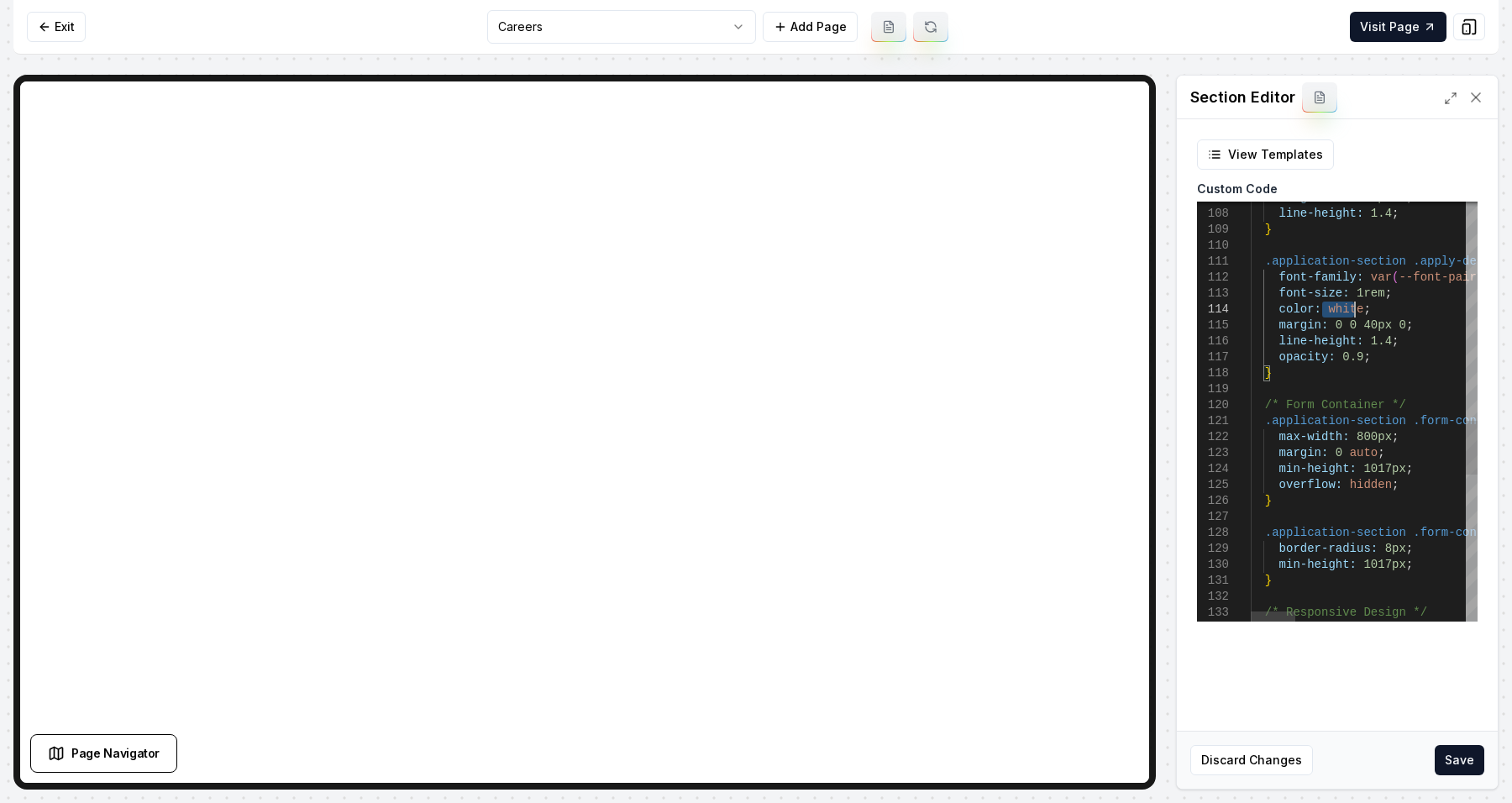 click on "margin:   0   0   10px   0 ;      line-height:   1.4 ;    }    .application-section   .apply-description   {      font-family:   var ( --font-pairing-secondary ) ,   ui-sans-serif ,   system-ui ,   sans-serif ,   "Apple Color Emoji" ,   "Segoe UI Emoji" ,   "Segoe UI Symbol" ,   "Noto Color Emoji" ;      font-size:   1rem ;      color:   white ;      margin:   0   0   40px   0 ;      line-height:   1.4 ;      opacity:   0.9 ;    }    /* Form Container */    .application-section   .form-container   {      max-width:   800px ;      margin:   0   auto ;      min-height:   1017px ;      overflow:   hidden ;    }    .application-section   .form-container   iframe   {      border-radius:   8px ;      min-height:   1017px ;    }    /* Responsive Design */   @ media   ( max-width:  768 px )   {" at bounding box center (1796, 131) 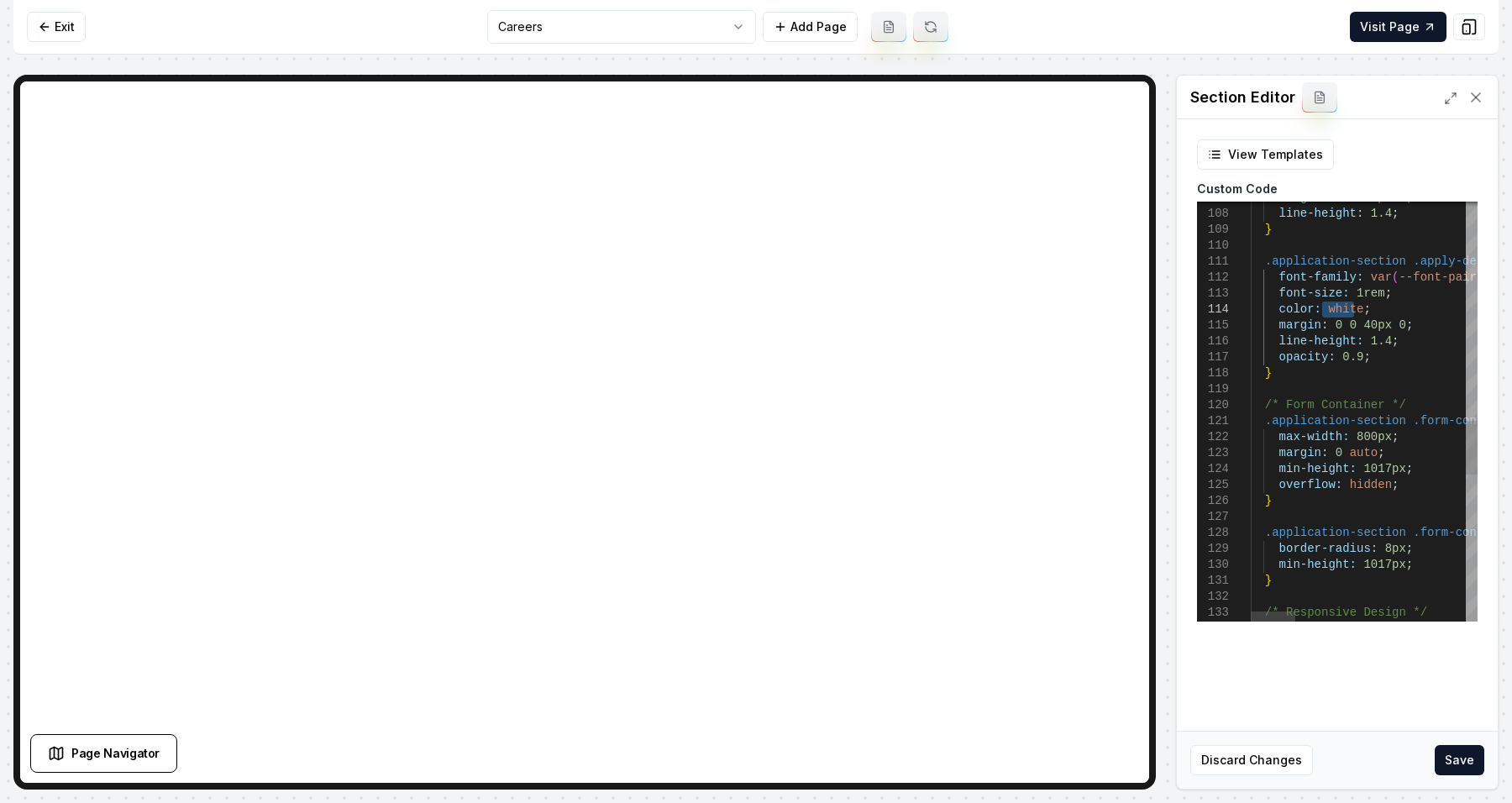 type on "**********" 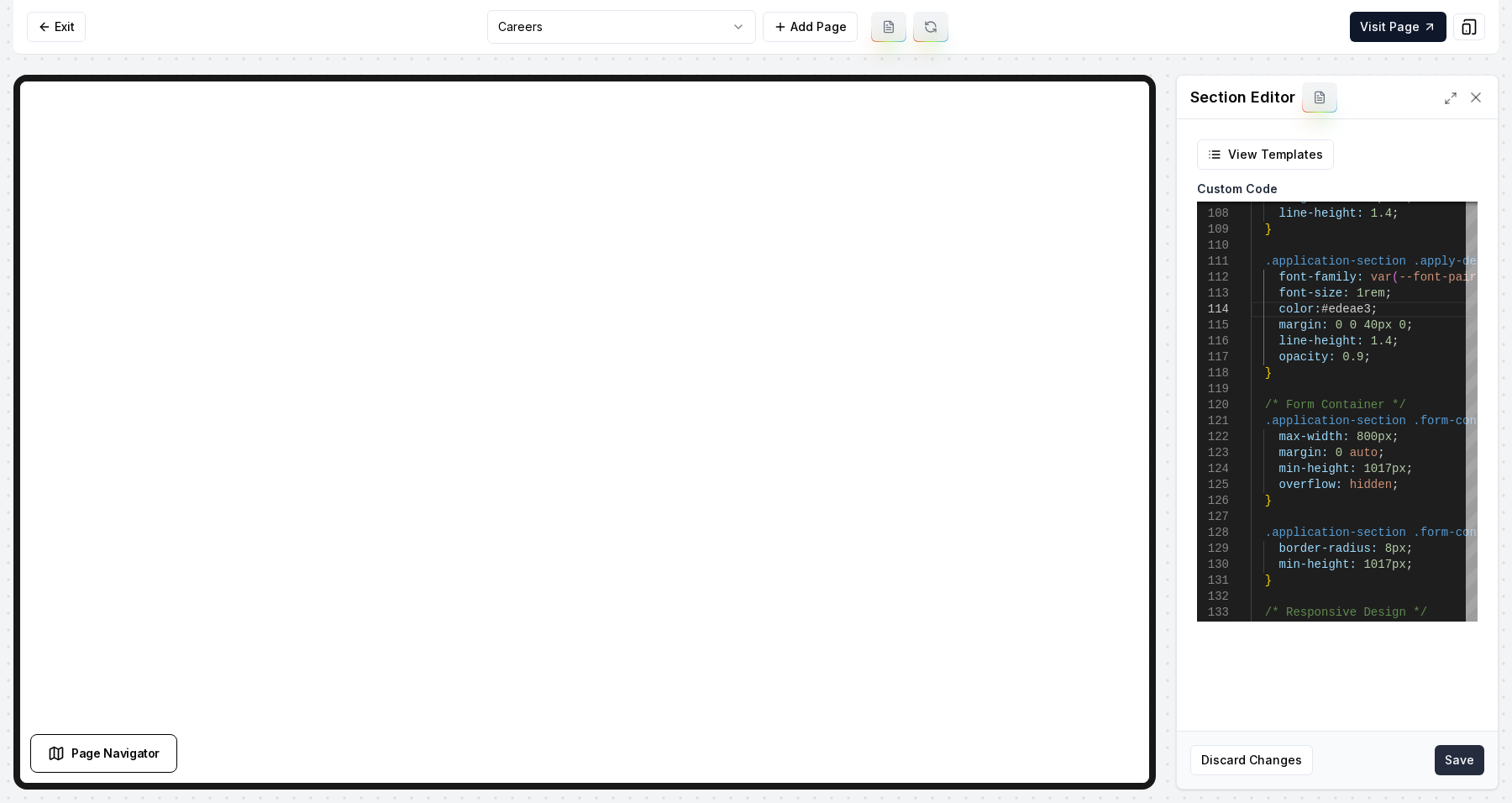 click on "Save" at bounding box center (1459, 760) 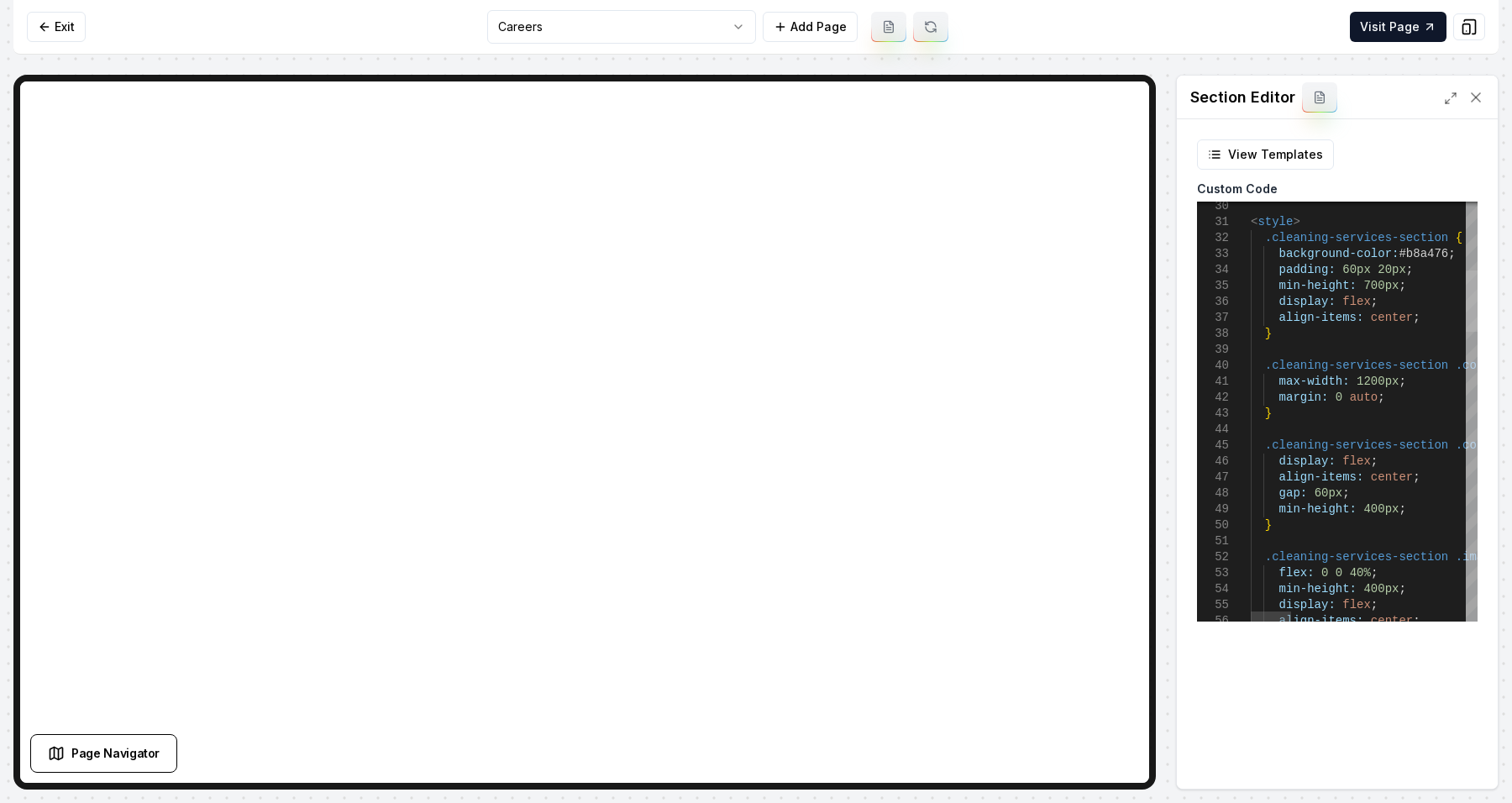 click at bounding box center [1472, 301] 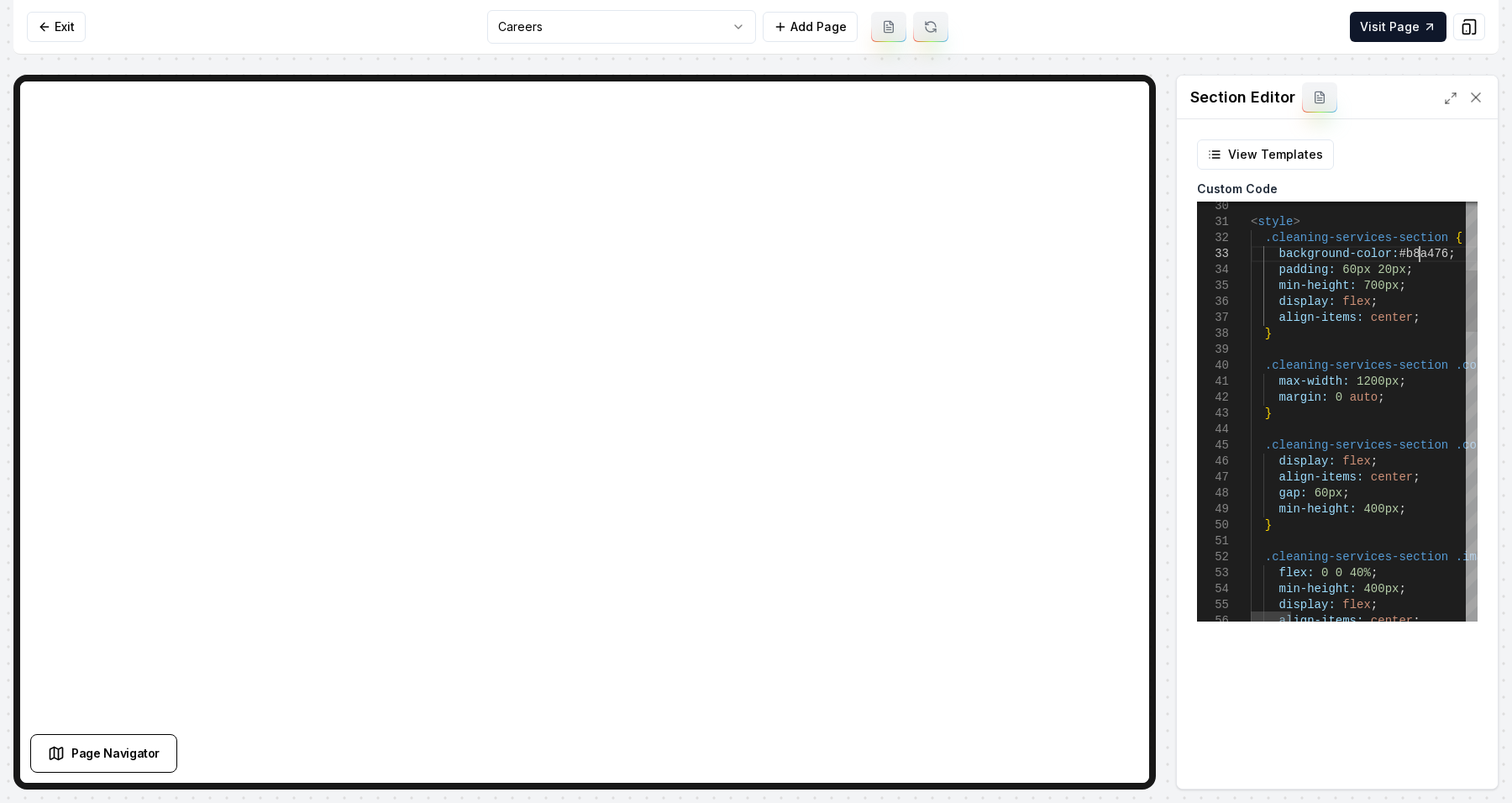 scroll, scrollTop: 0, scrollLeft: 0, axis: both 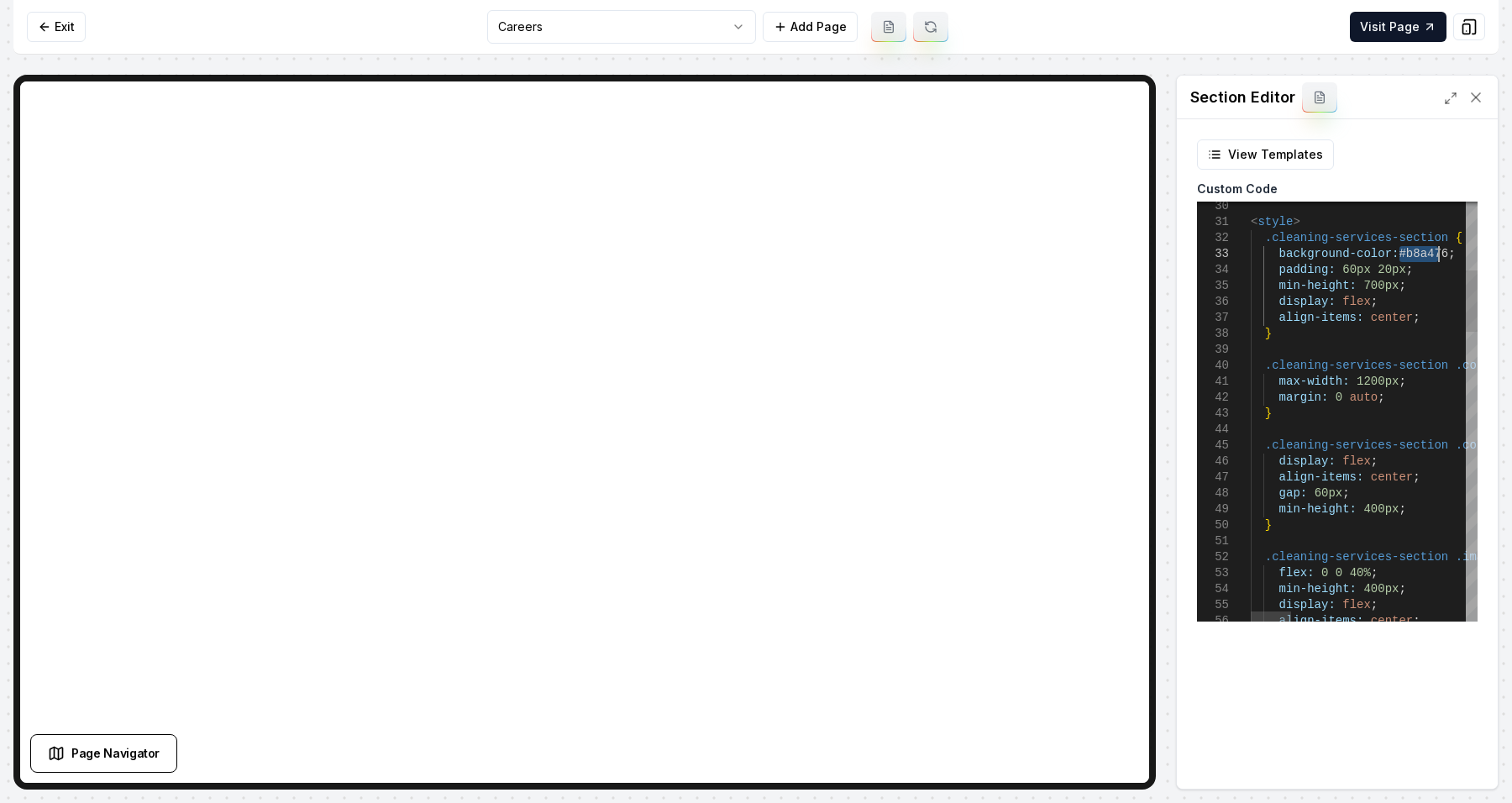 click on "display:   flex ;      align-items:   center ;      gap:   60px ;      min-height:   400px ;    }    .cleaning-services-section   .image-section   {      flex:   0   0   40% ;      min-height:   400px ;      display:   flex ;      align-items:   center ;    .cleaning-services-section   .content-wrapper   {    }      margin:   0   auto ;      max-width:   1200px ;    .cleaning-services-section   .container   {    }      display:   flex ;      align-items:   center ;      min-height:   700px ;      padding:   60px   20px ;      background-color:  #b8a476 ;    .cleaning-services-section   { < style >" at bounding box center [1854, 1161] 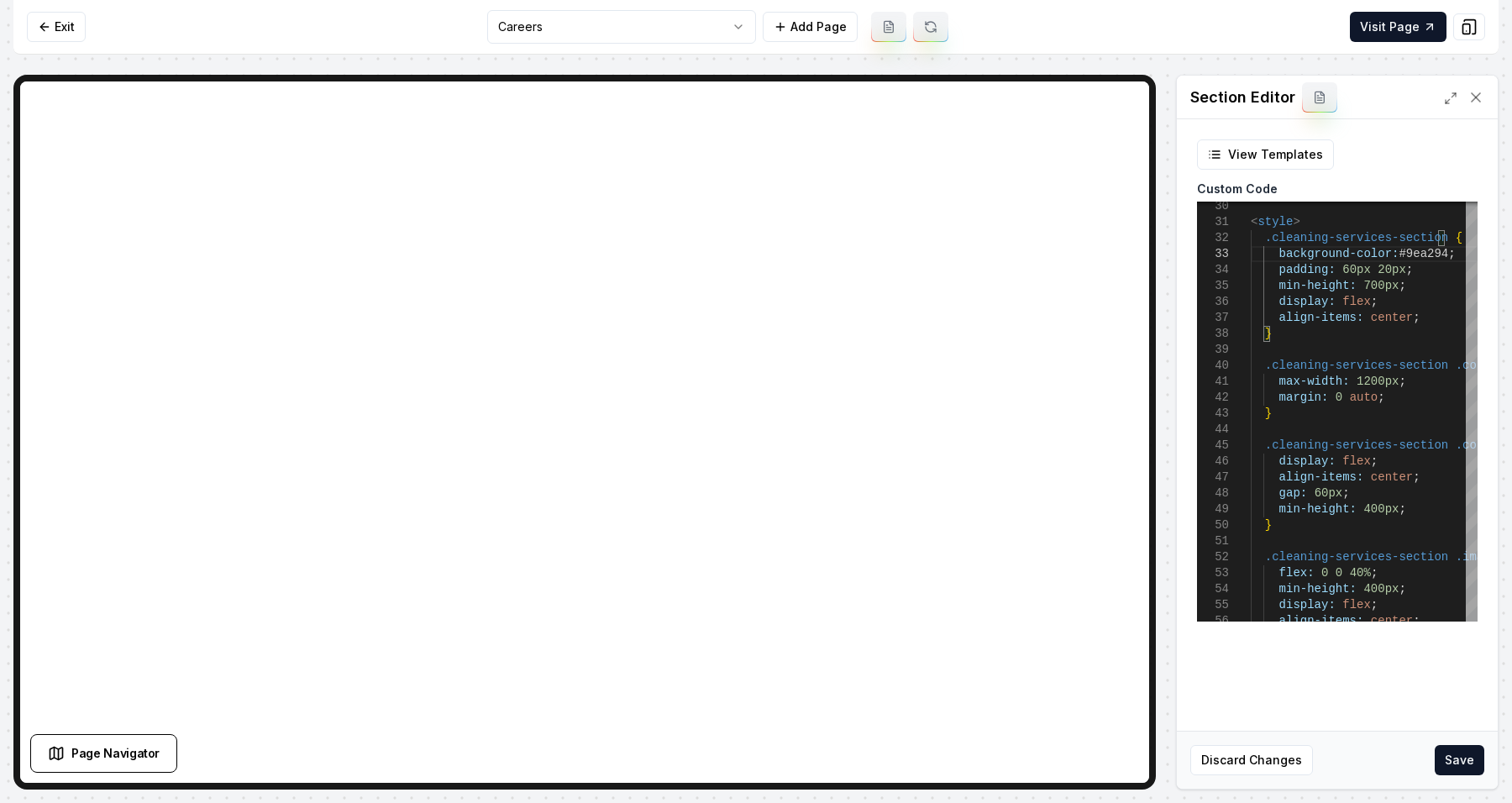 click on "Discard Changes Save" at bounding box center [1337, 759] 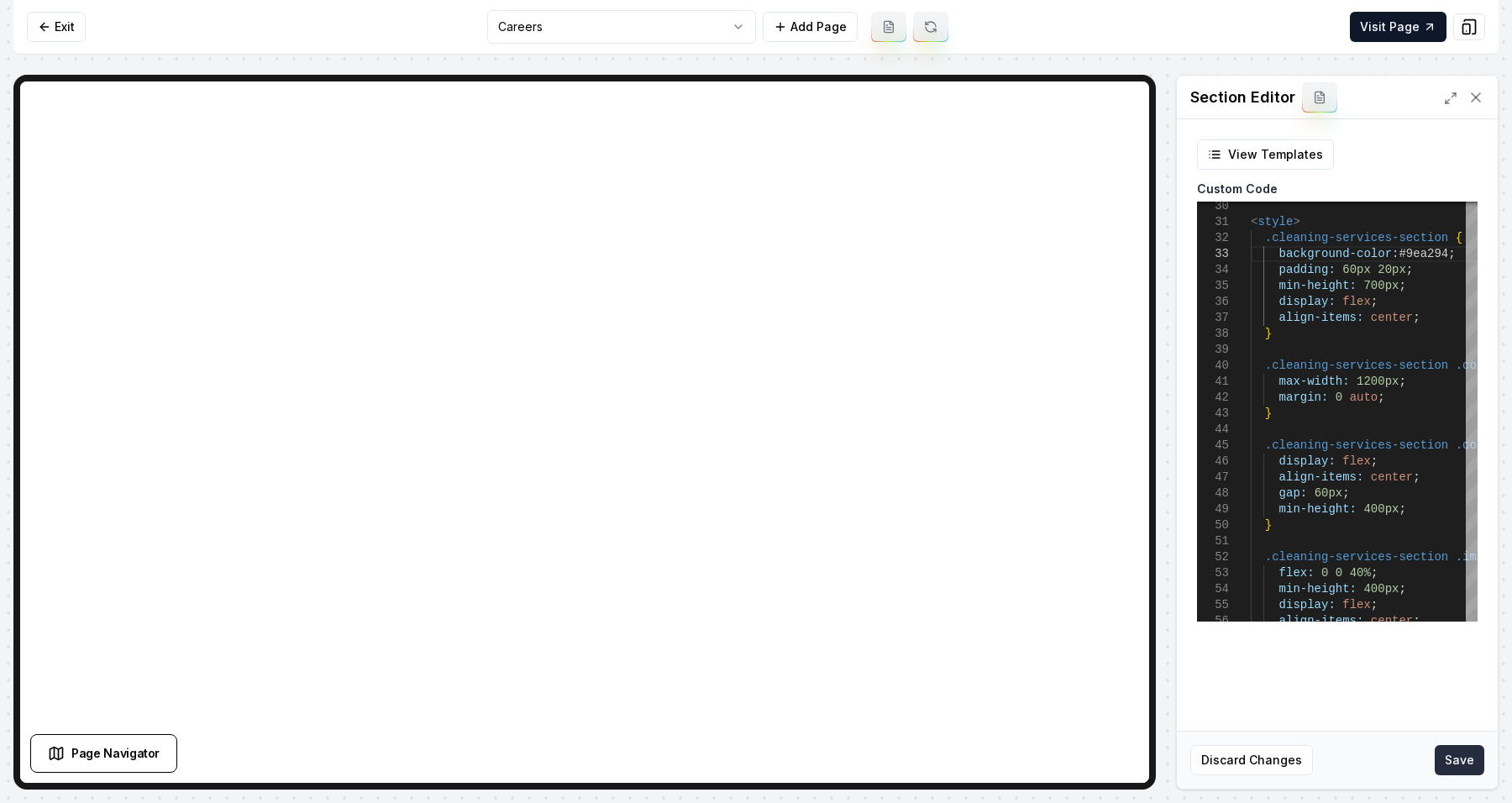click on "Save" at bounding box center [1459, 760] 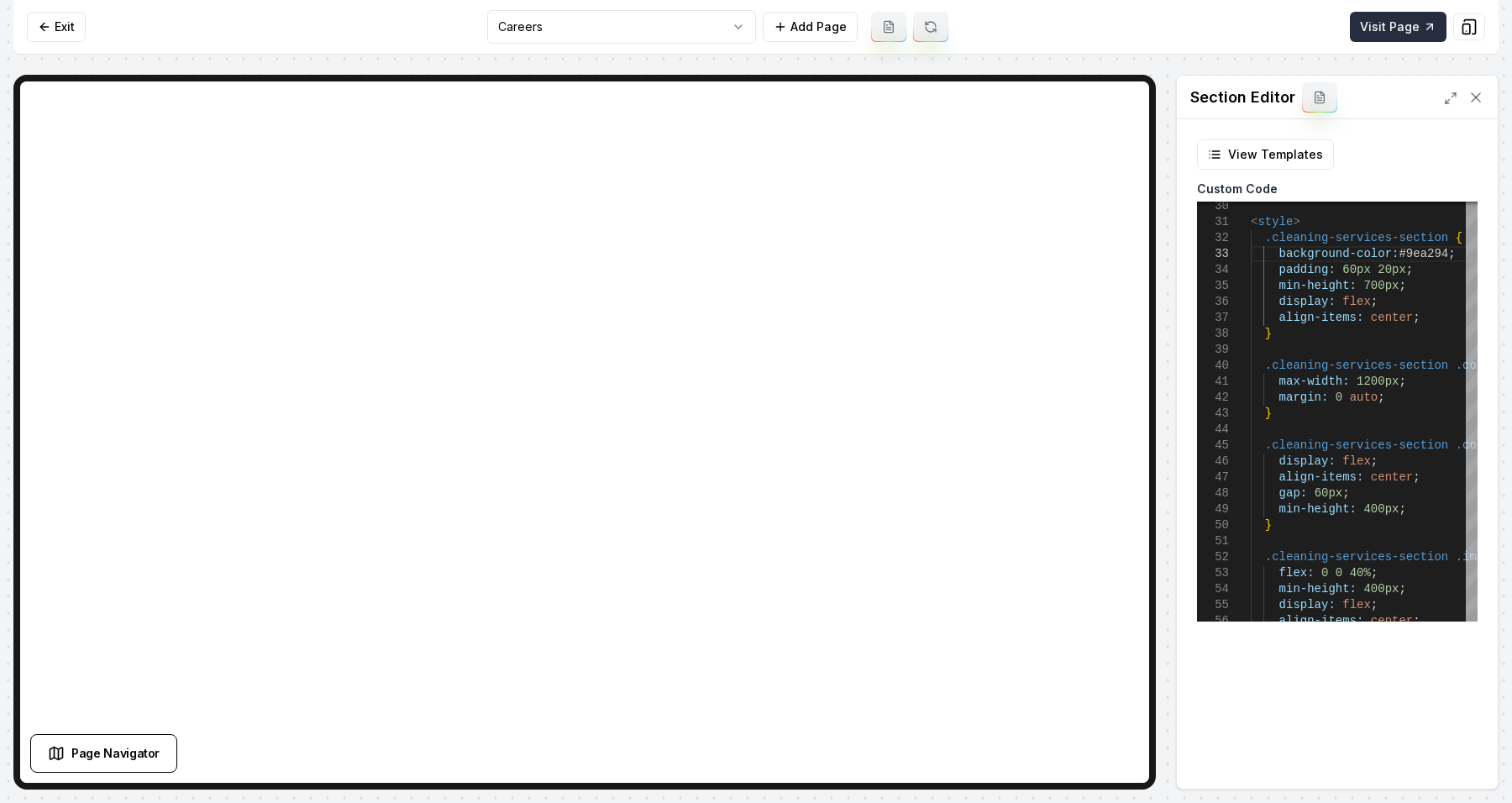 click on "Visit Page" at bounding box center [1398, 27] 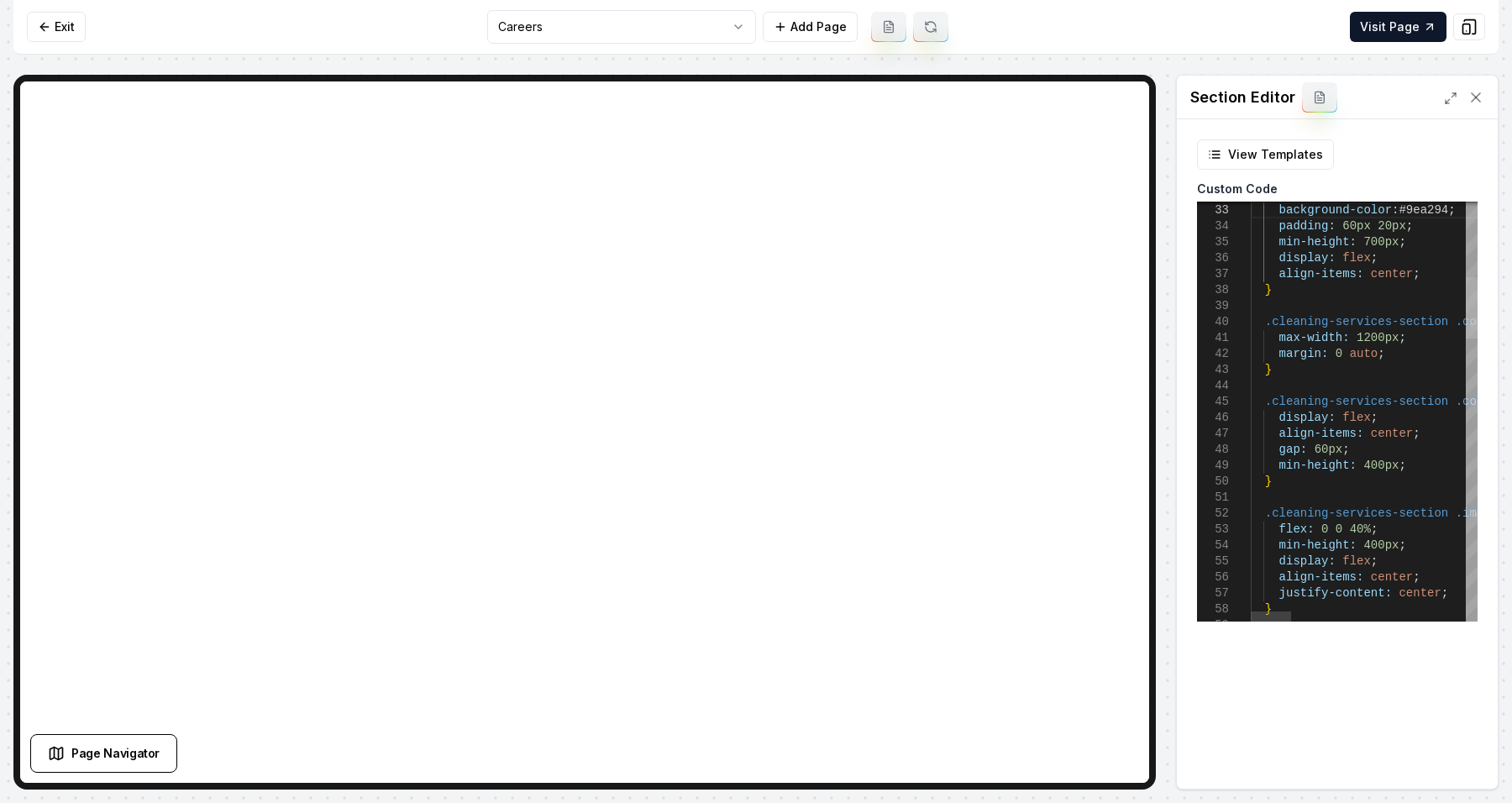 click at bounding box center [1472, 307] 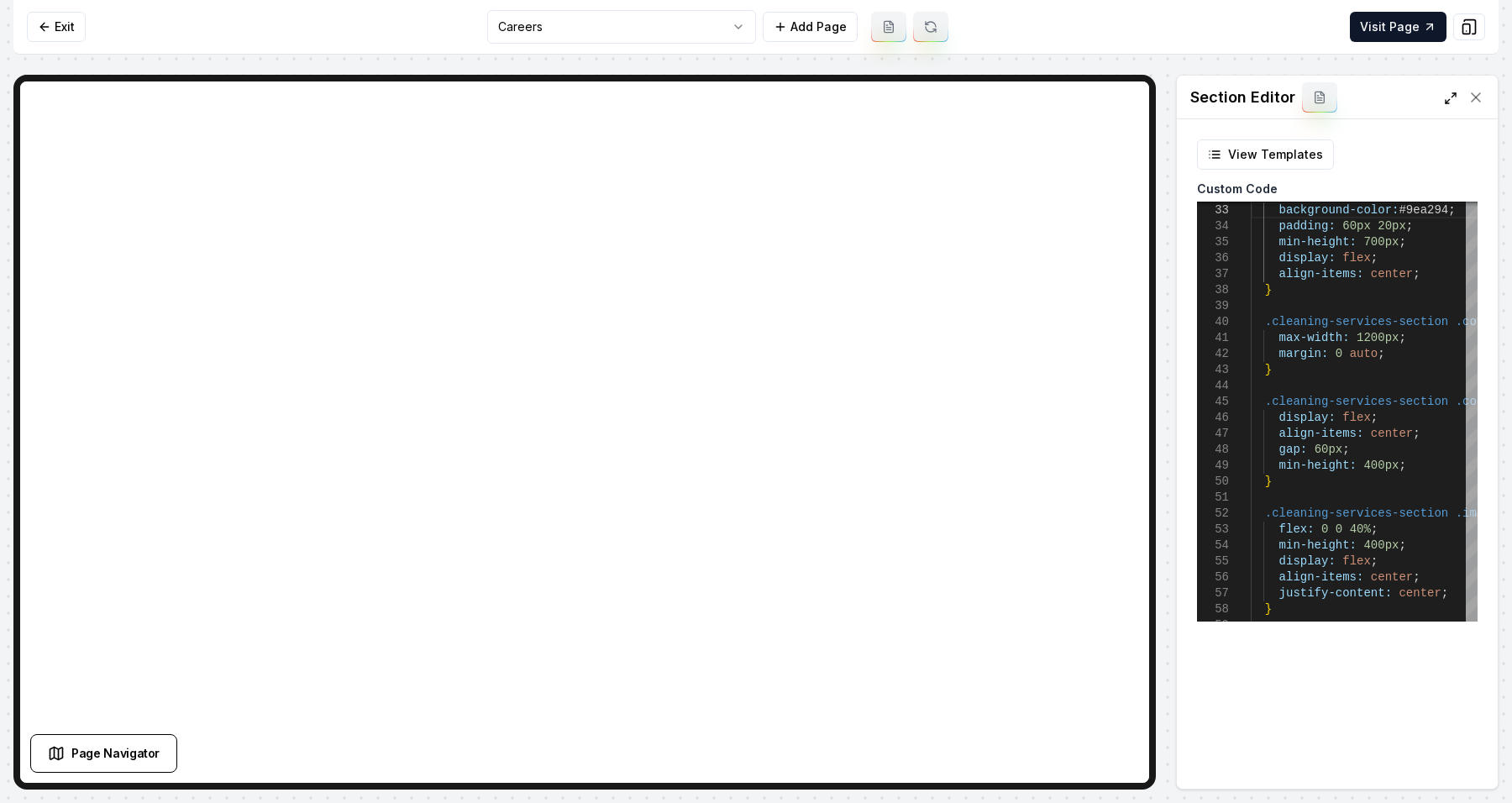click 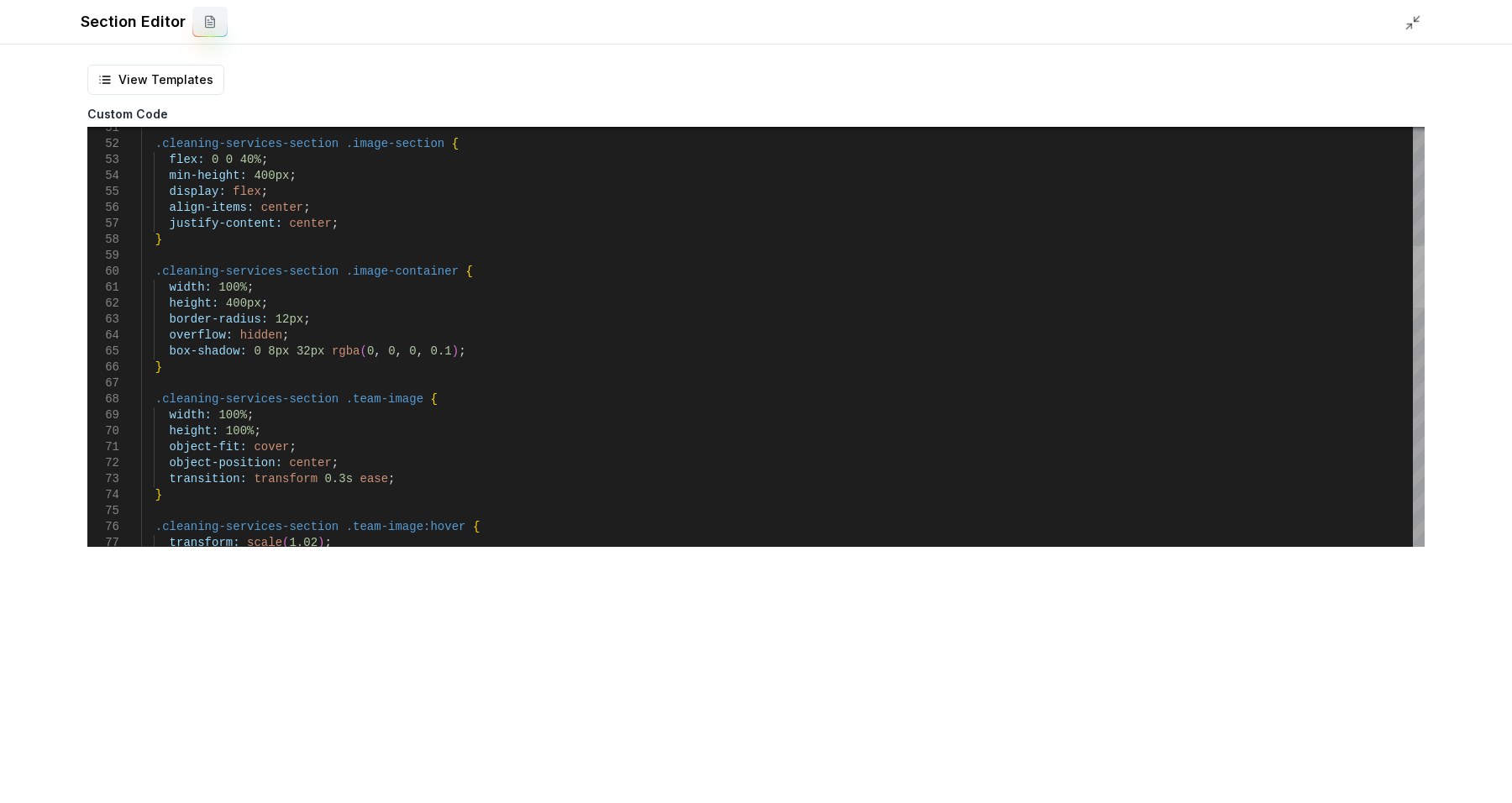 click at bounding box center [1419, 276] 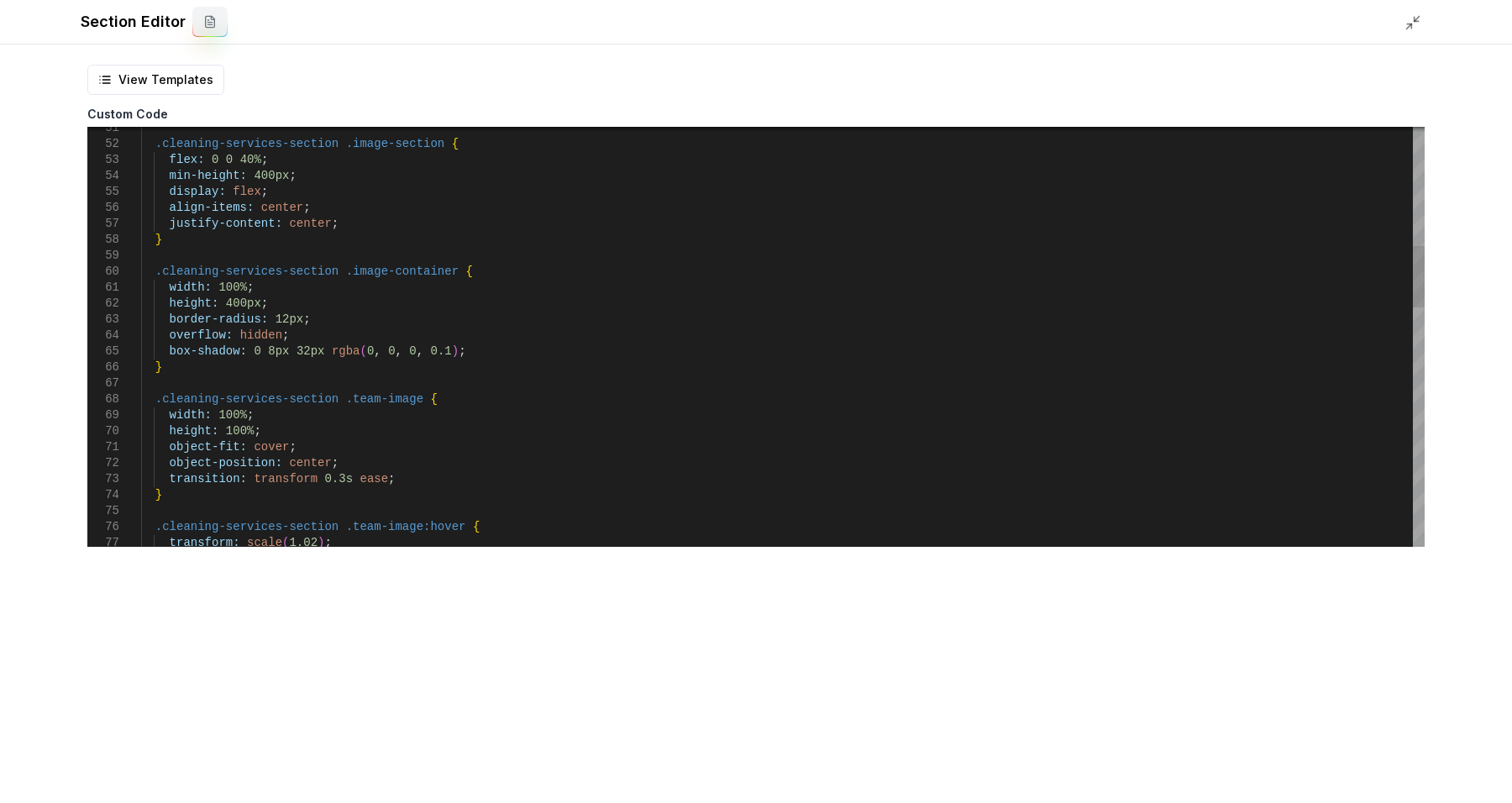 scroll, scrollTop: 0, scrollLeft: 186, axis: horizontal 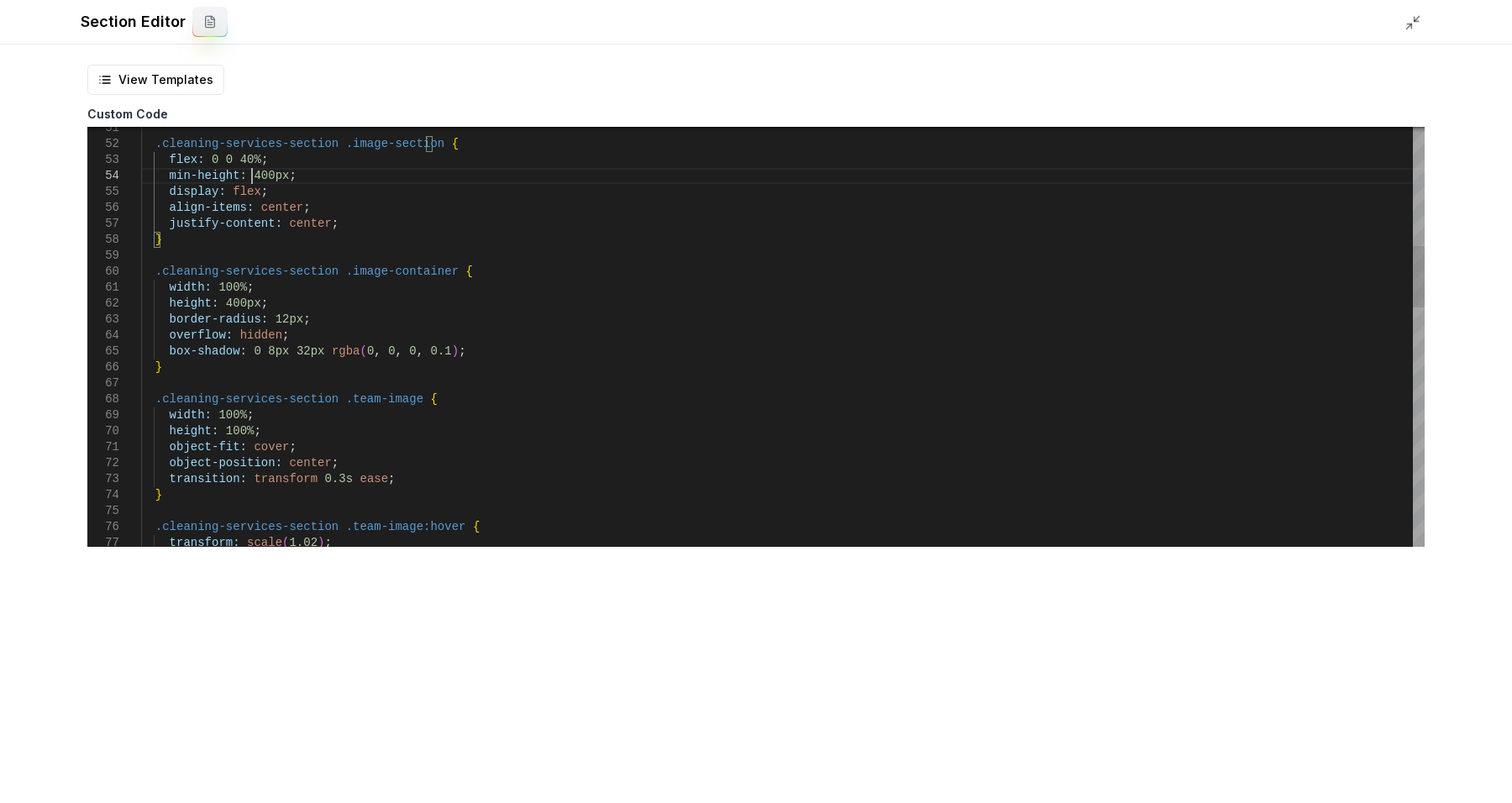 click on ".cleaning-services-section   .image-section   {      flex:   0   0   40% ;      min-height:   400px ;      display:   flex ;      align-items:   center ;      justify-content:   center ;    }    .cleaning-services-section   .image-container   {      width:   100% ;      height:   400px ;      border-radius:   12px ;      overflow:   hidden ;      box-shadow:   0   8px   32px   rgba ( 0 ,   0 ,   0 ,   0.1 ) ;    }    .cleaning-services-section   .team-image   {      width:   100% ;      height:   100% ;      object-fit:   cover ;      object-position:   center ;      transition:   transform   0.3s   ease ;    }    .cleaning-services-section   .team-image:hover   {      transform:   scale ( 1.02 ) ;" at bounding box center (783, 743) 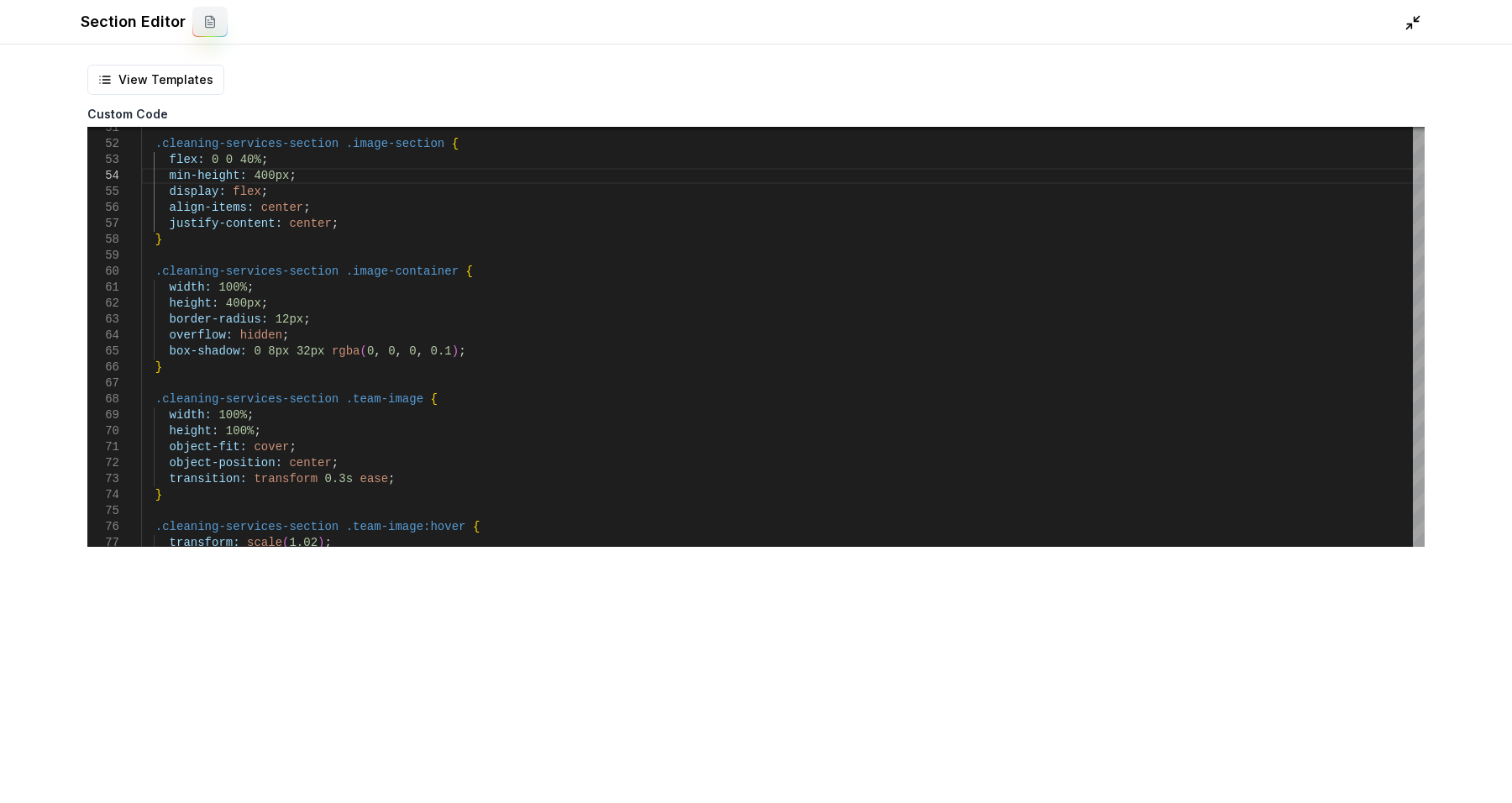 click 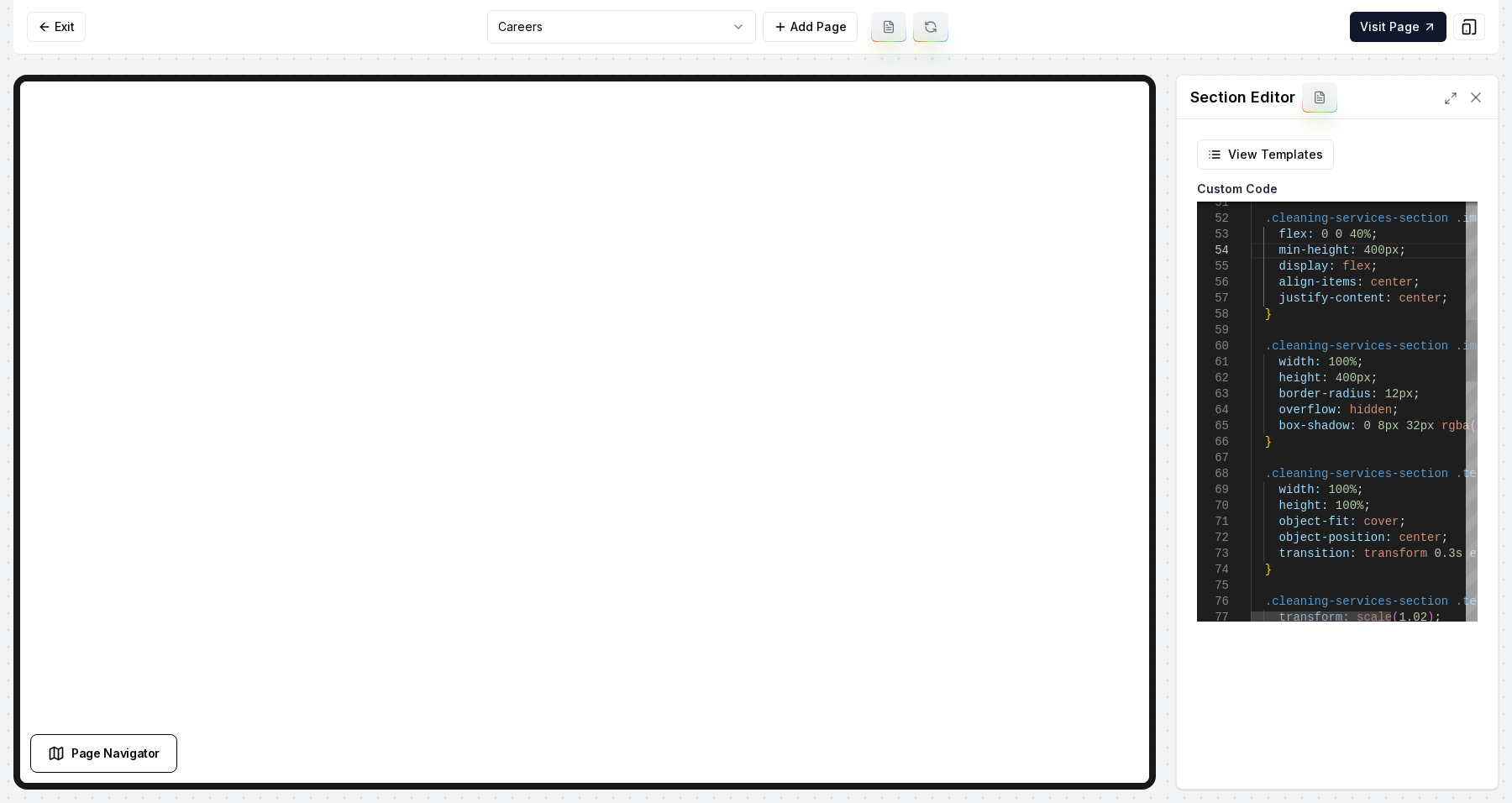 scroll, scrollTop: 0, scrollLeft: 109, axis: horizontal 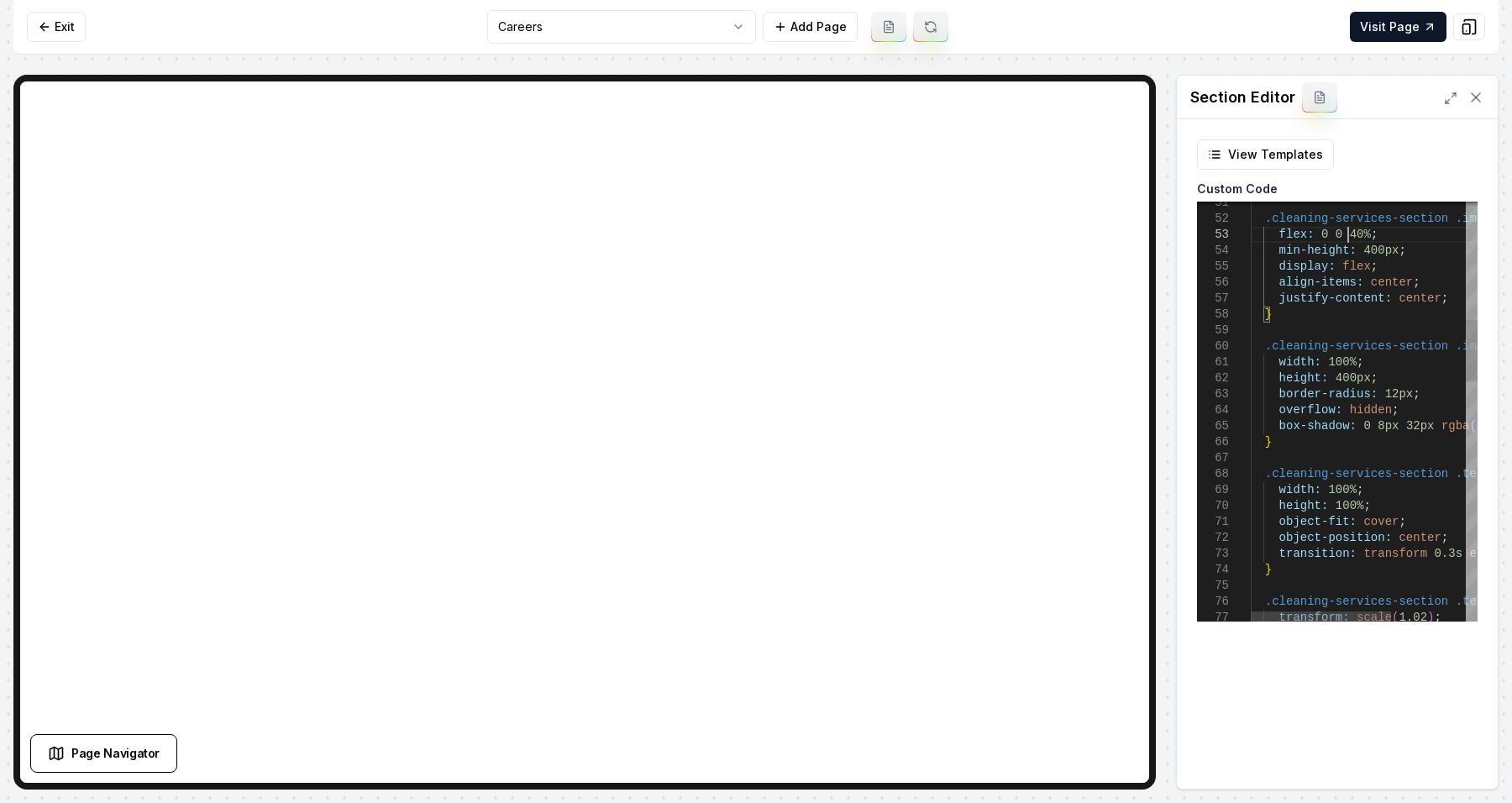 click on ".cleaning-services-section   .image-section   {      flex:   0   0   40% ;      min-height:   400px ;      display:   flex ;      align-items:   center ;      justify-content:   center ;    }    .cleaning-services-section   .image-container   {      width:   100% ;      height:   400px ;      border-radius:   12px ;      overflow:   hidden ;      box-shadow:   0   8px   32px   rgba ( 0 ,   0 ,   0 ,   0.1 ) ;    }    .cleaning-services-section   .team-image   {      width:   100% ;      height:   100% ;      object-fit:   cover ;      object-position:   center ;      transition:   transform   0.3s   ease ;    }    .cleaning-services-section   .team-image:hover   {      transform:   scale ( 1.02 ) ;" at bounding box center [1424, 822] 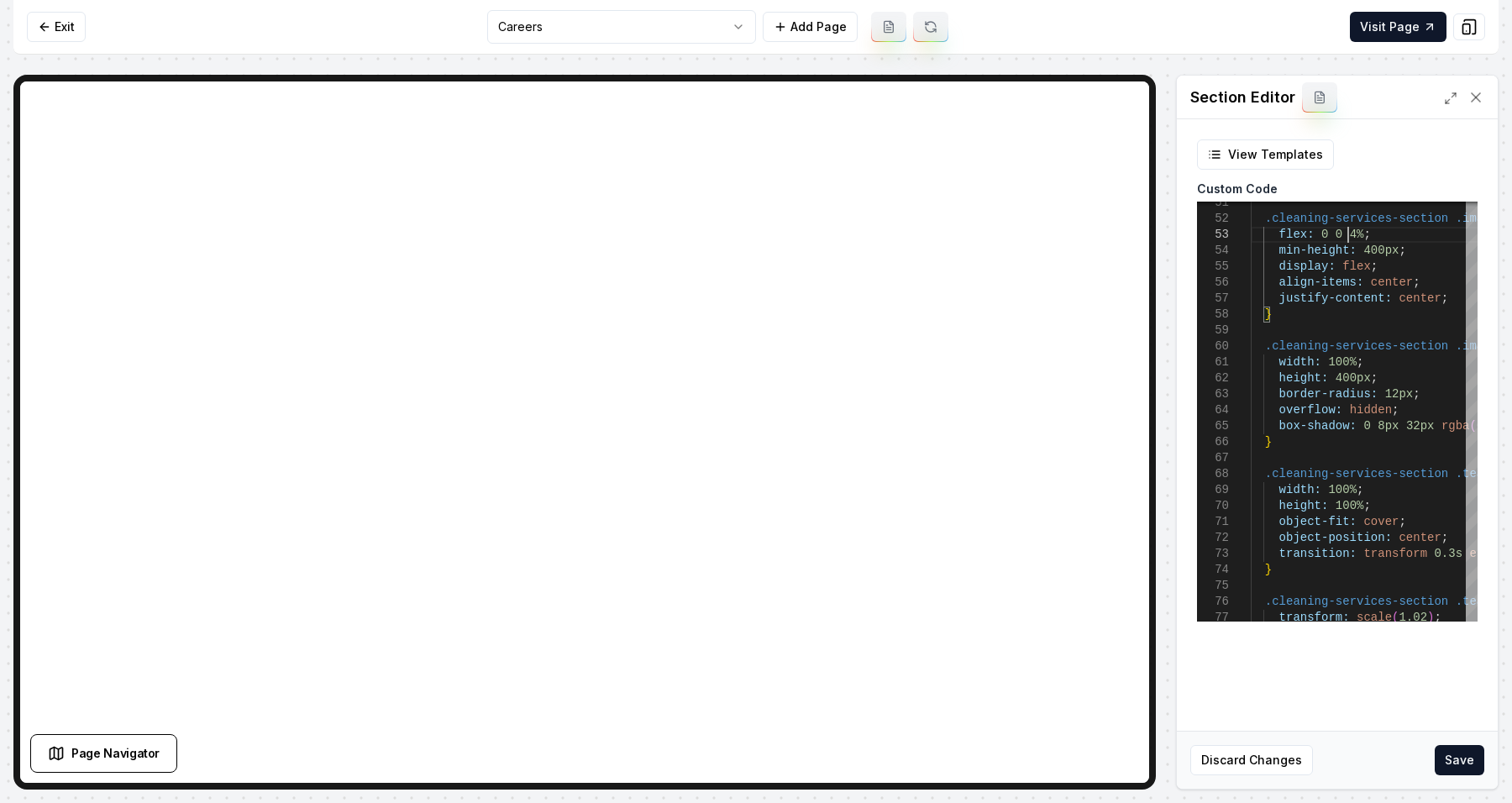 scroll, scrollTop: 32, scrollLeft: 102, axis: both 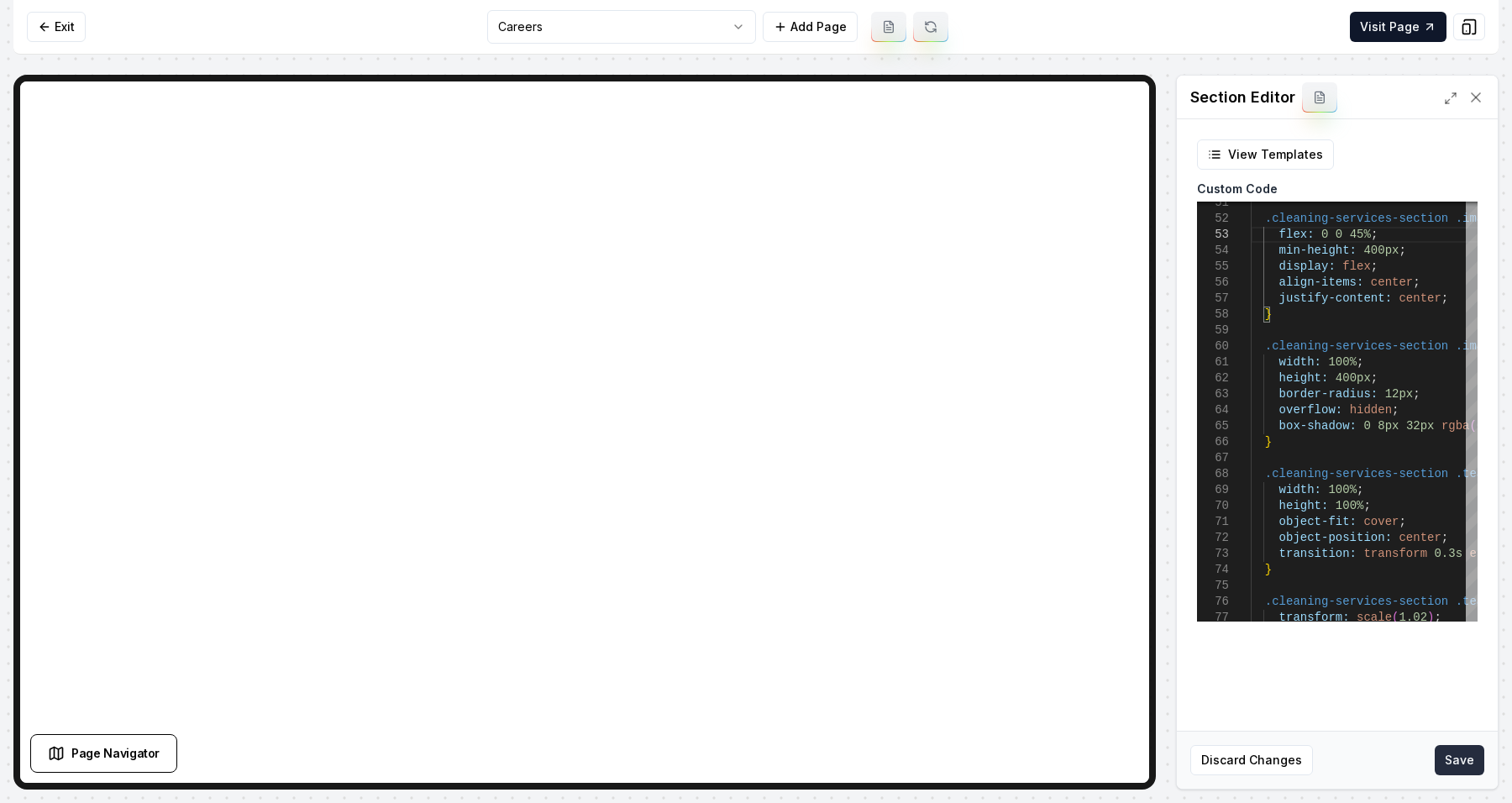click on "Save" at bounding box center (1459, 760) 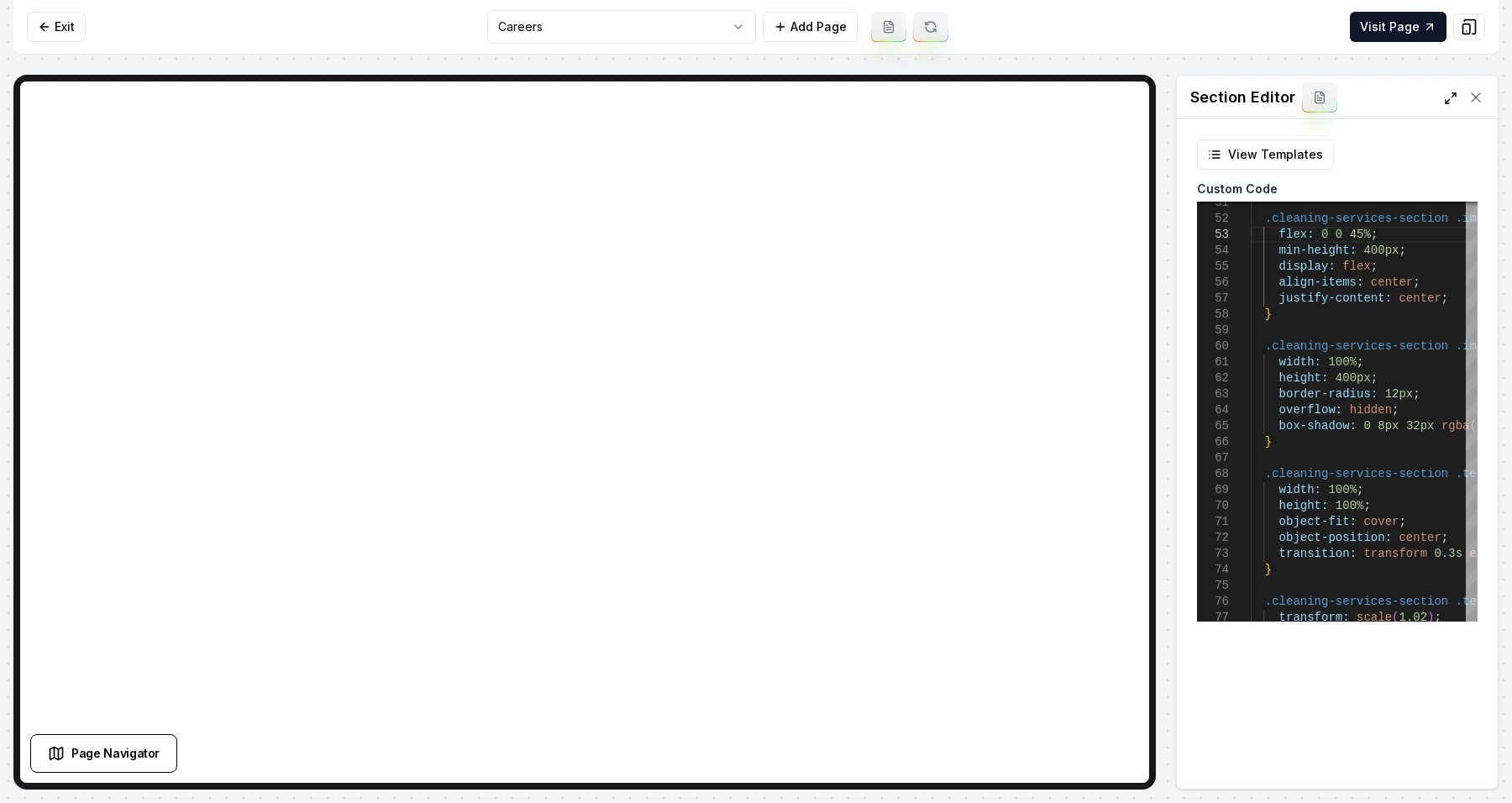 click 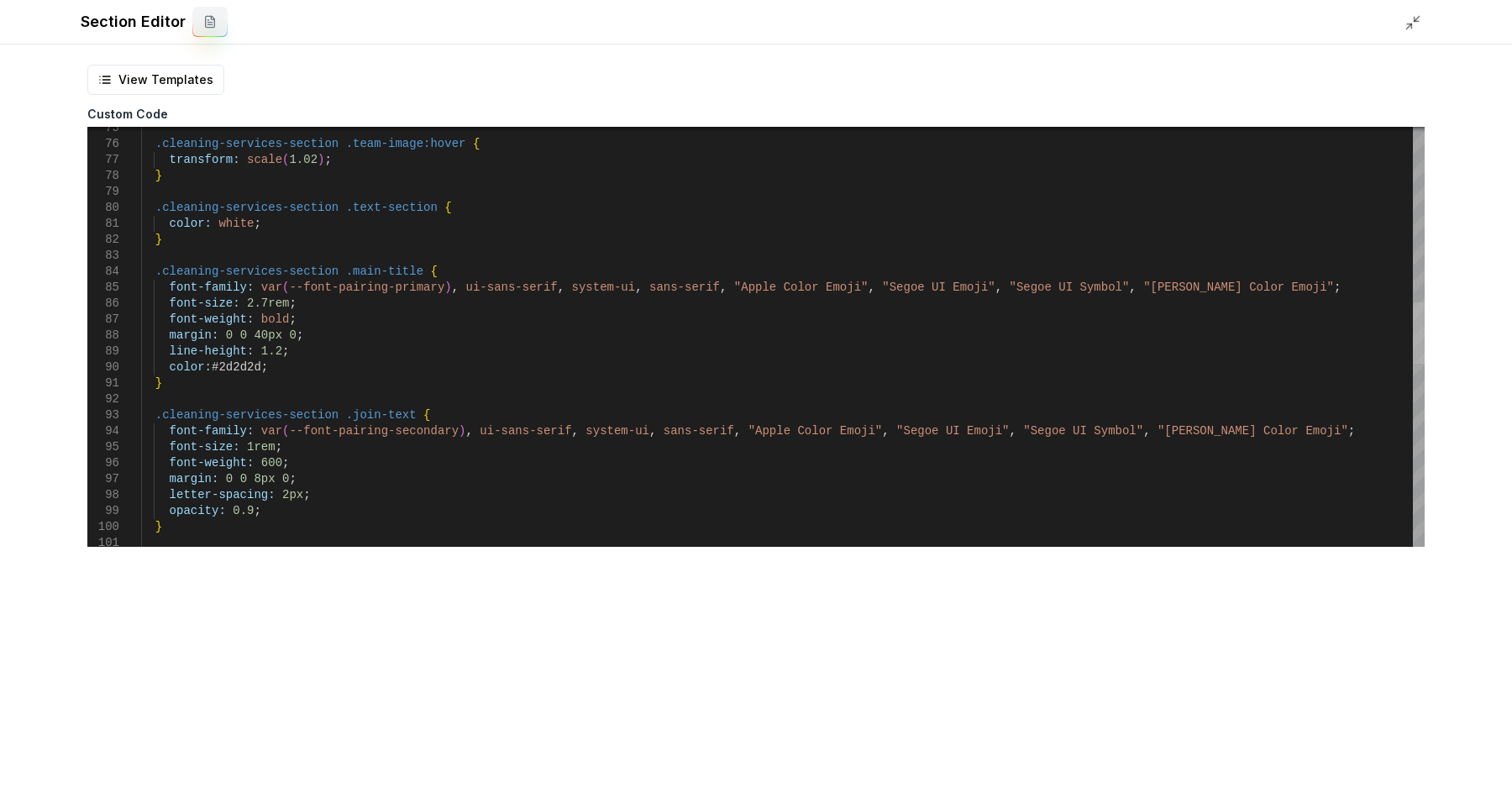click at bounding box center [1419, 333] 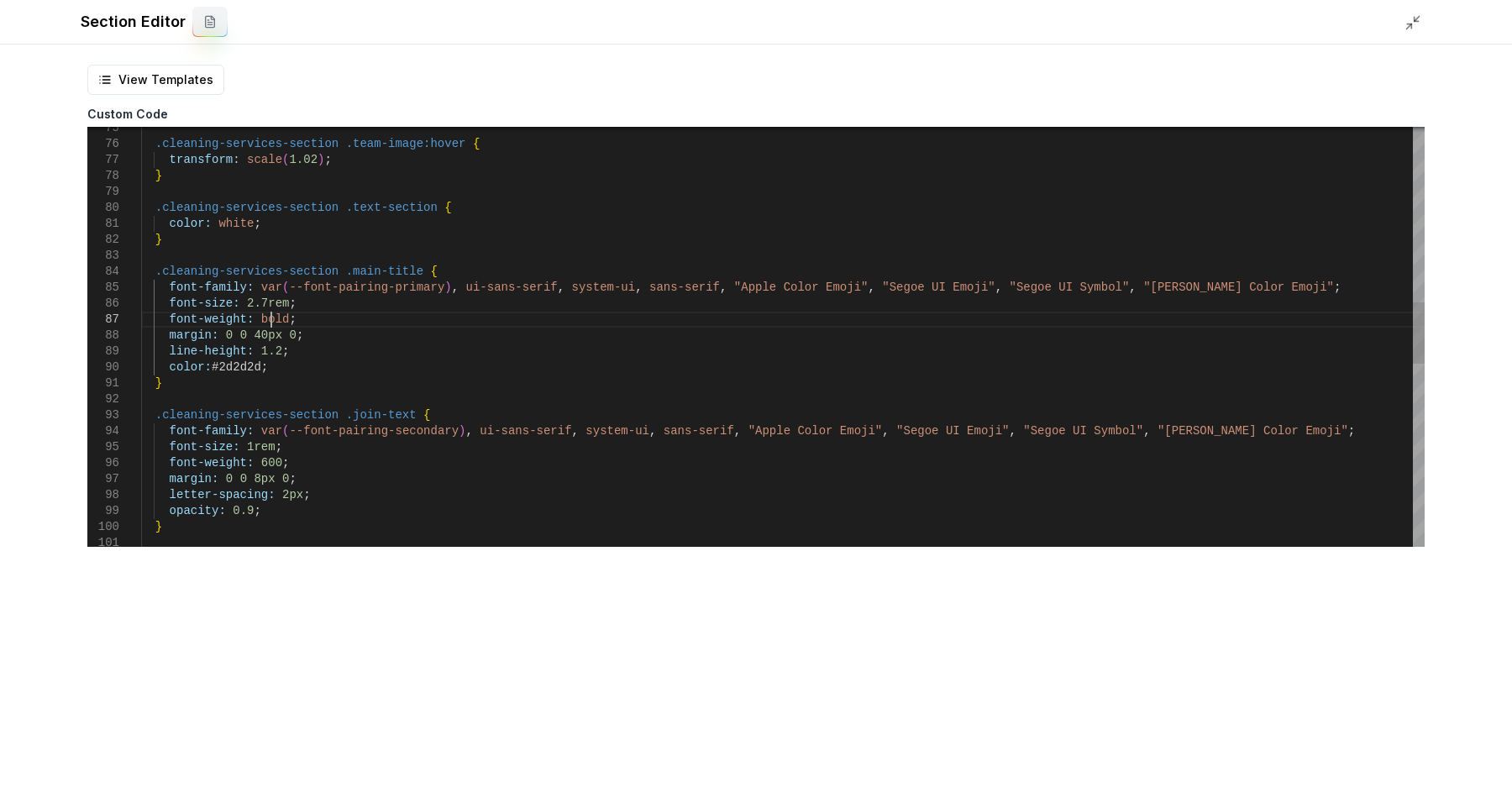click on ".cleaning-services-section   .team-image:hover   {      transform:   scale ( 1.02 ) ;    }    .cleaning-services-section   .text-section   {      color:   white ;    }    .cleaning-services-section   .main-title   {      font-family:   var ( --font-pairing-primary ) ,   ui-sans-serif ,   system-ui ,   sans-serif ,   "Apple Color Emoji" ,   "Segoe UI Emoji" ,   "Segoe UI Symbol" ,   "Noto Color Emoji" ;      font-size:   2.7rem ;      font-weight:   bold ;      margin:   0   0   40px   0 ;      line-height:   1.2 ;      color:  #2d2d2d ;    }    .cleaning-services-section   .join-text   {      font-family:   var ( --font-pairing-secondary ) ,   ui-sans-serif ,   system-ui ,   sans-serif ,   "Apple Color Emoji" ,   "Segoe UI Emoji" ,   "Segoe UI Symbol" ,   "Noto Color Emoji" ;      font-size:   1rem ;      font-weight:   600 ;      margin:   0   0   8px   0 ;      letter-spacing:   2px" at bounding box center (783, 360) 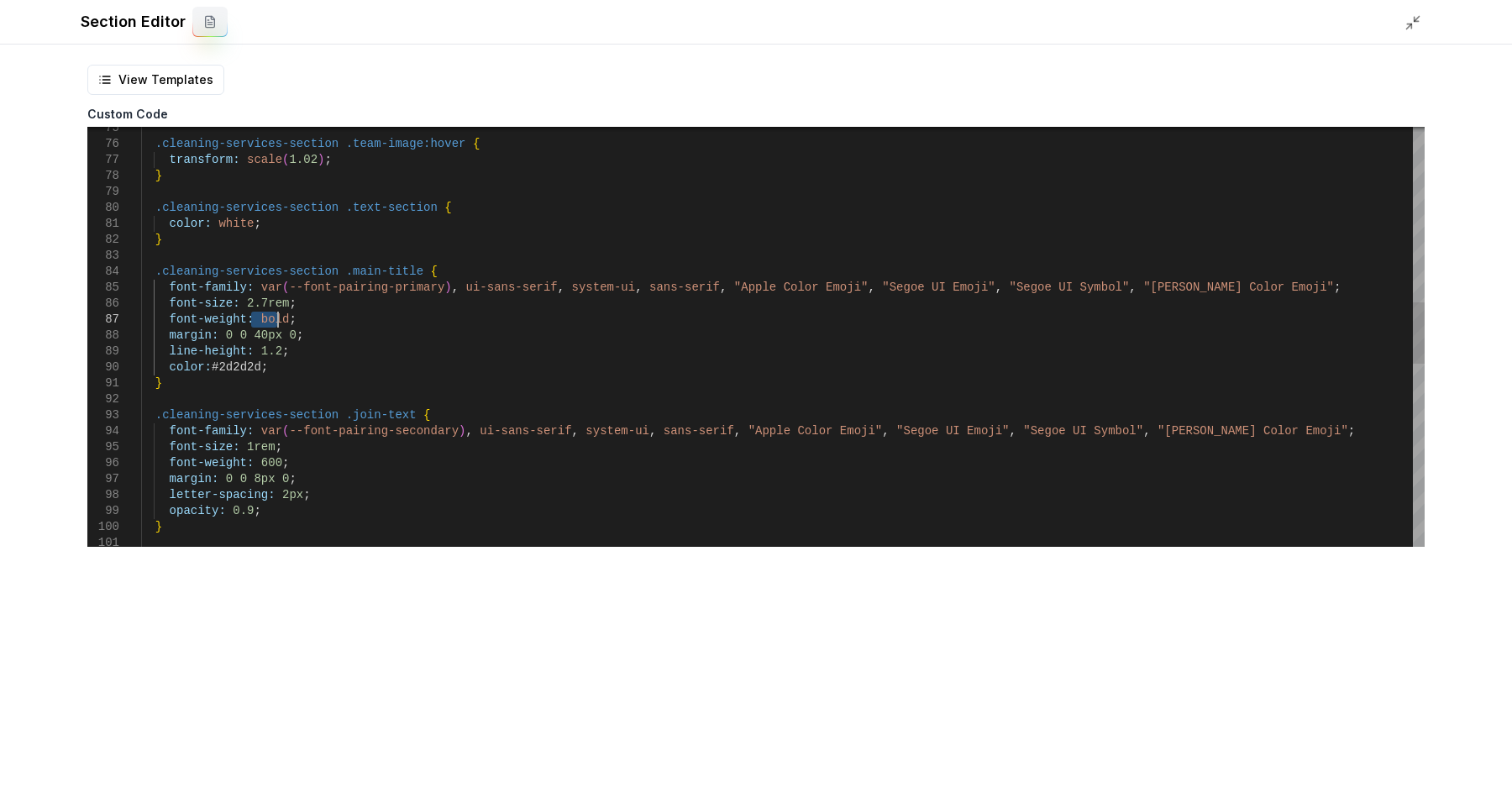 click on ".cleaning-services-section   .team-image:hover   {      transform:   scale ( 1.02 ) ;    }    .cleaning-services-section   .text-section   {      color:   white ;    }    .cleaning-services-section   .main-title   {      font-family:   var ( --font-pairing-primary ) ,   ui-sans-serif ,   system-ui ,   sans-serif ,   "Apple Color Emoji" ,   "Segoe UI Emoji" ,   "Segoe UI Symbol" ,   "Noto Color Emoji" ;      font-size:   2.7rem ;      font-weight:   bold ;      margin:   0   0   40px   0 ;      line-height:   1.2 ;      color:  #2d2d2d ;    }    .cleaning-services-section   .join-text   {      font-family:   var ( --font-pairing-secondary ) ,   ui-sans-serif ,   system-ui ,   sans-serif ,   "Apple Color Emoji" ,   "Segoe UI Emoji" ,   "Segoe UI Symbol" ,   "Noto Color Emoji" ;      font-size:   1rem ;      font-weight:   600 ;      margin:   0   0   8px   0 ;      letter-spacing:   2px" at bounding box center [783, 360] 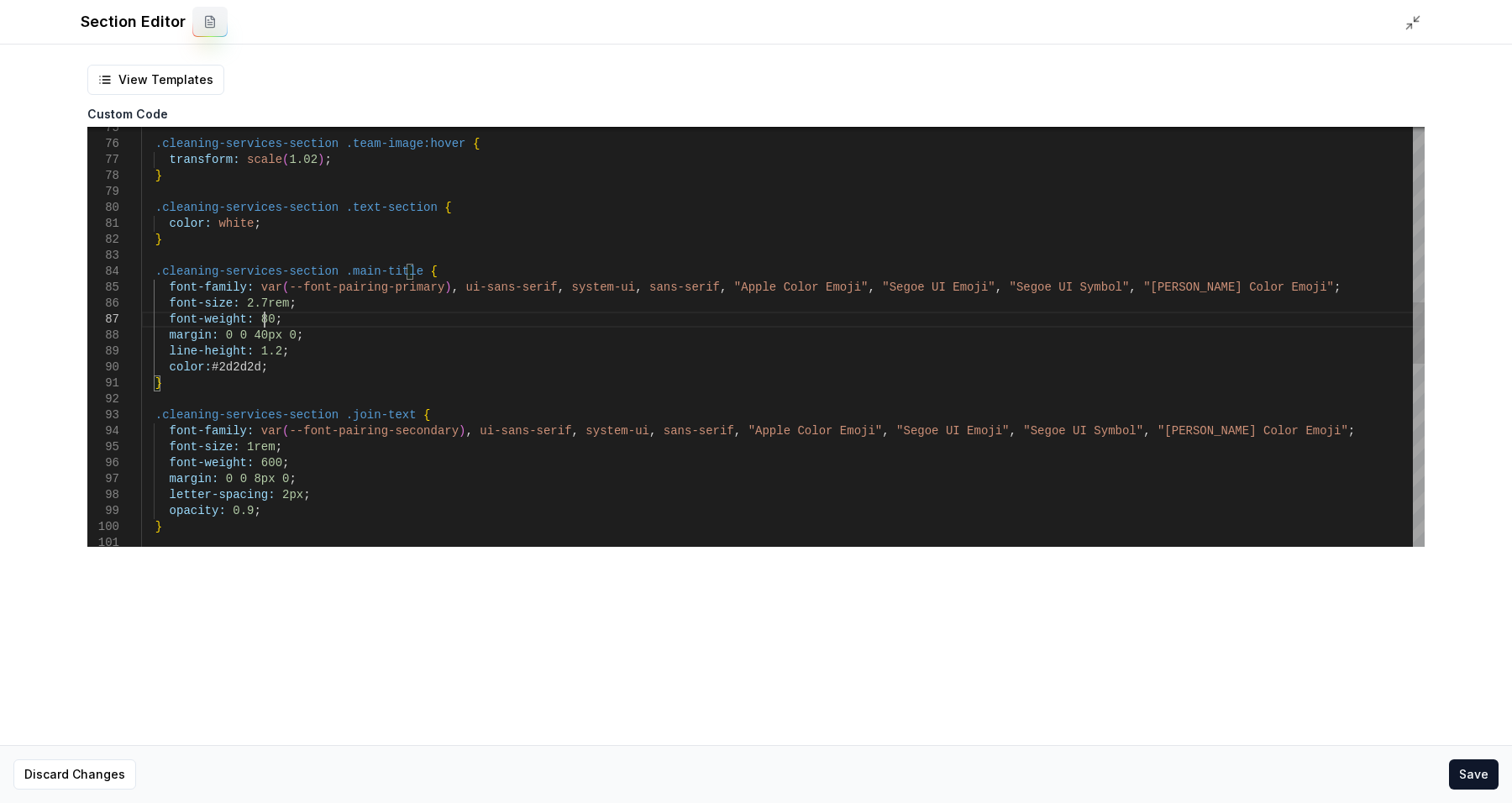 scroll, scrollTop: 96, scrollLeft: 129, axis: both 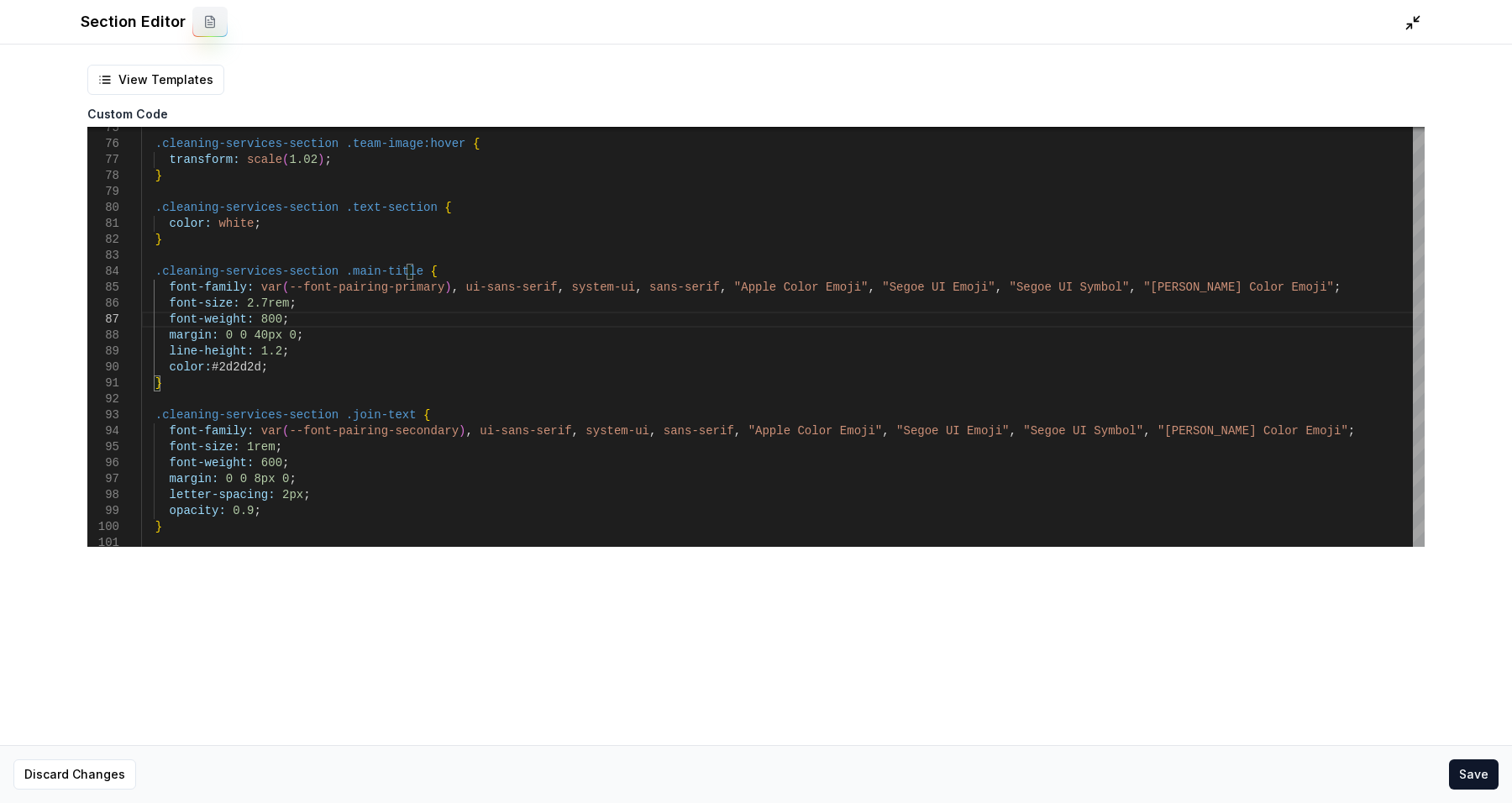 click 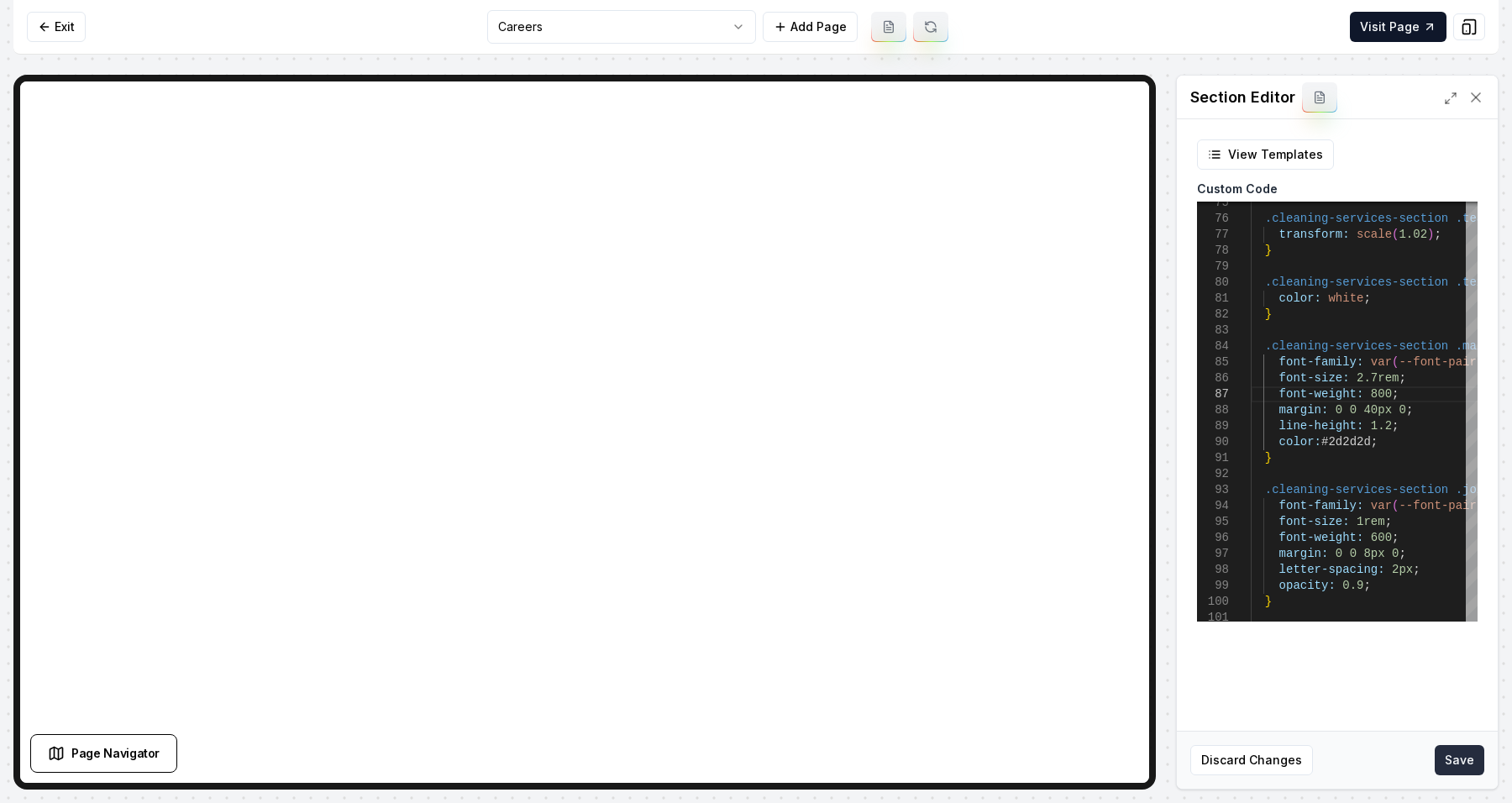click on "Save" at bounding box center (1459, 760) 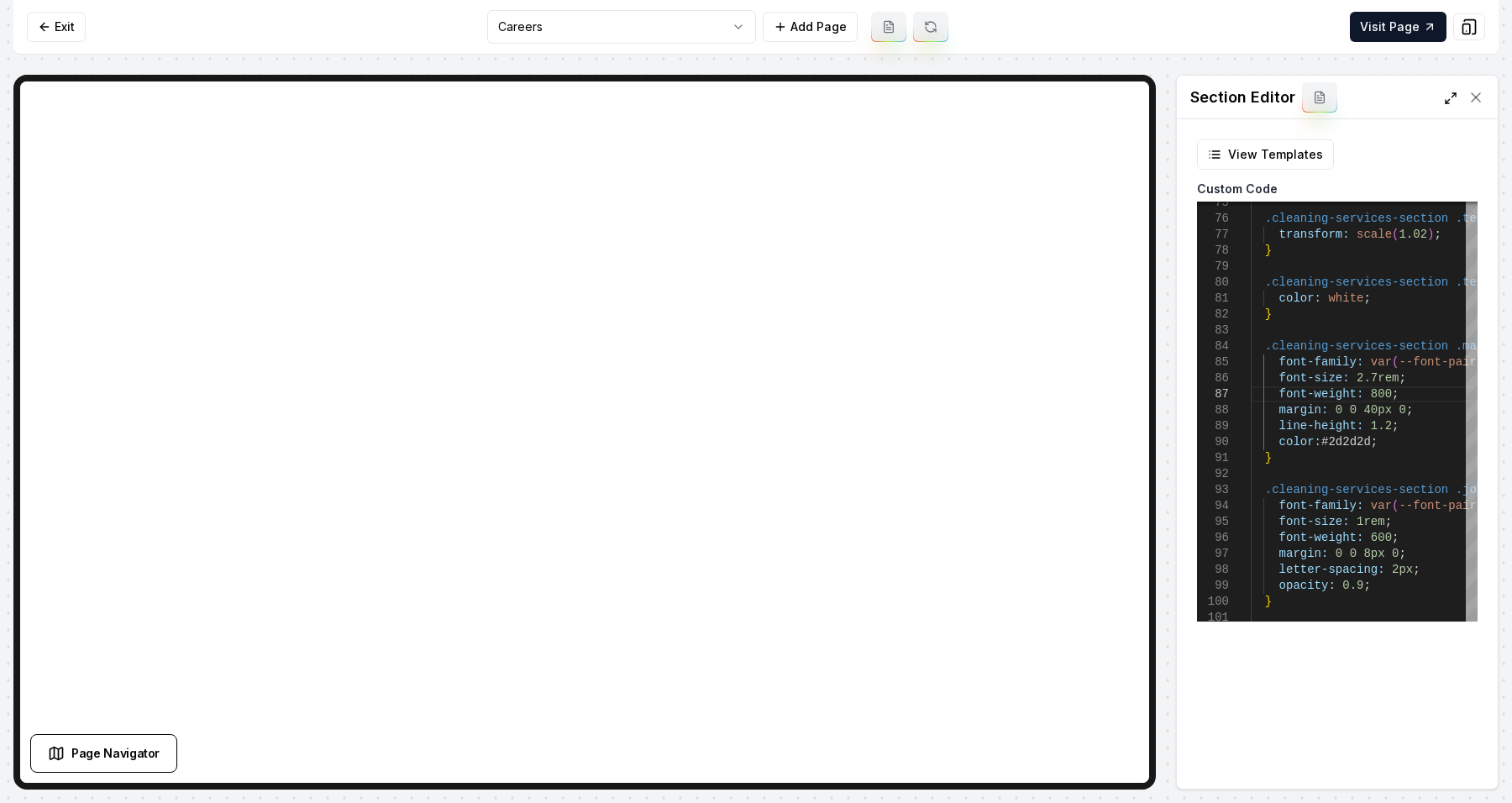 click 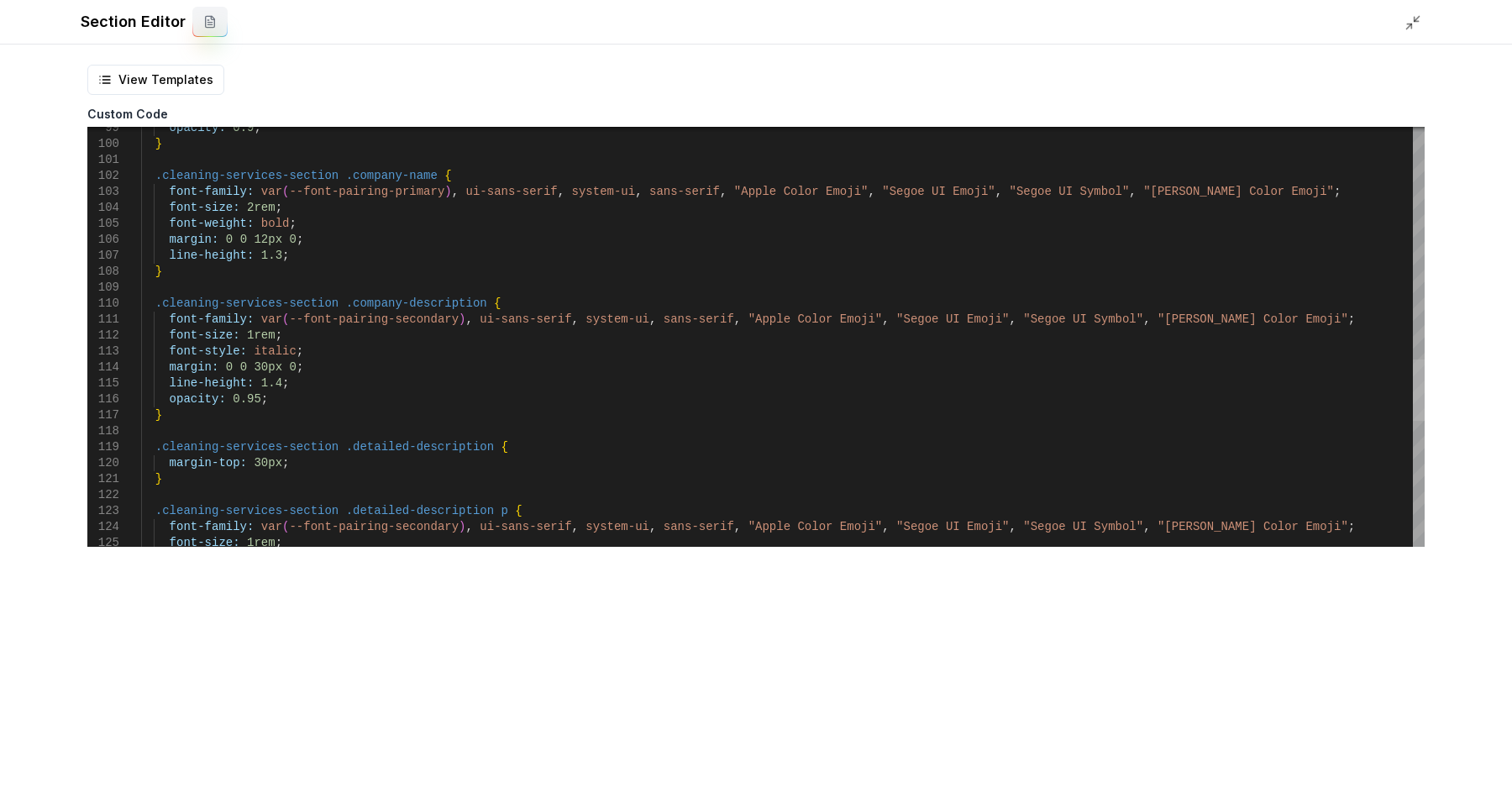 click at bounding box center [1419, 390] 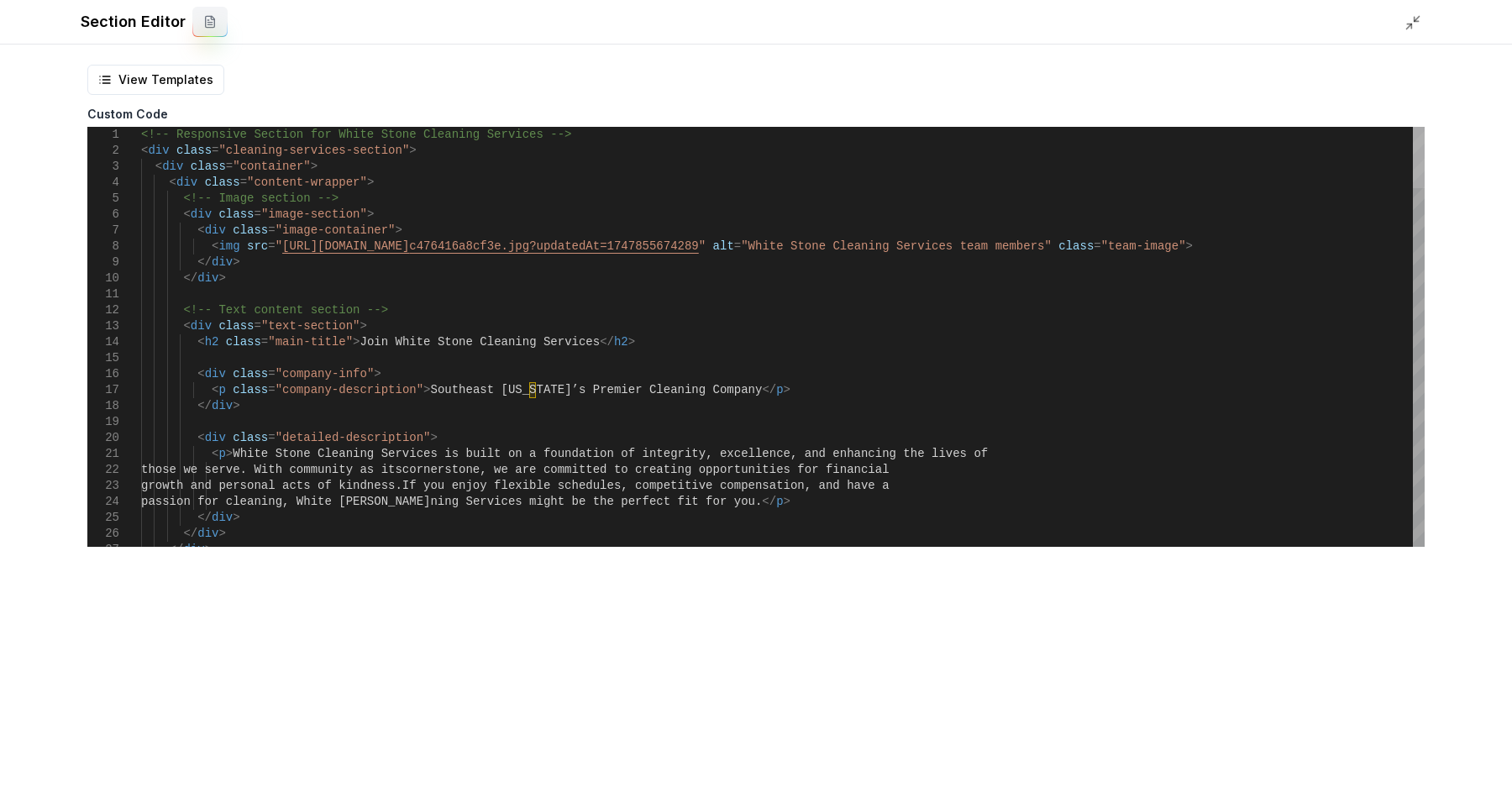 click at bounding box center [1419, 157] 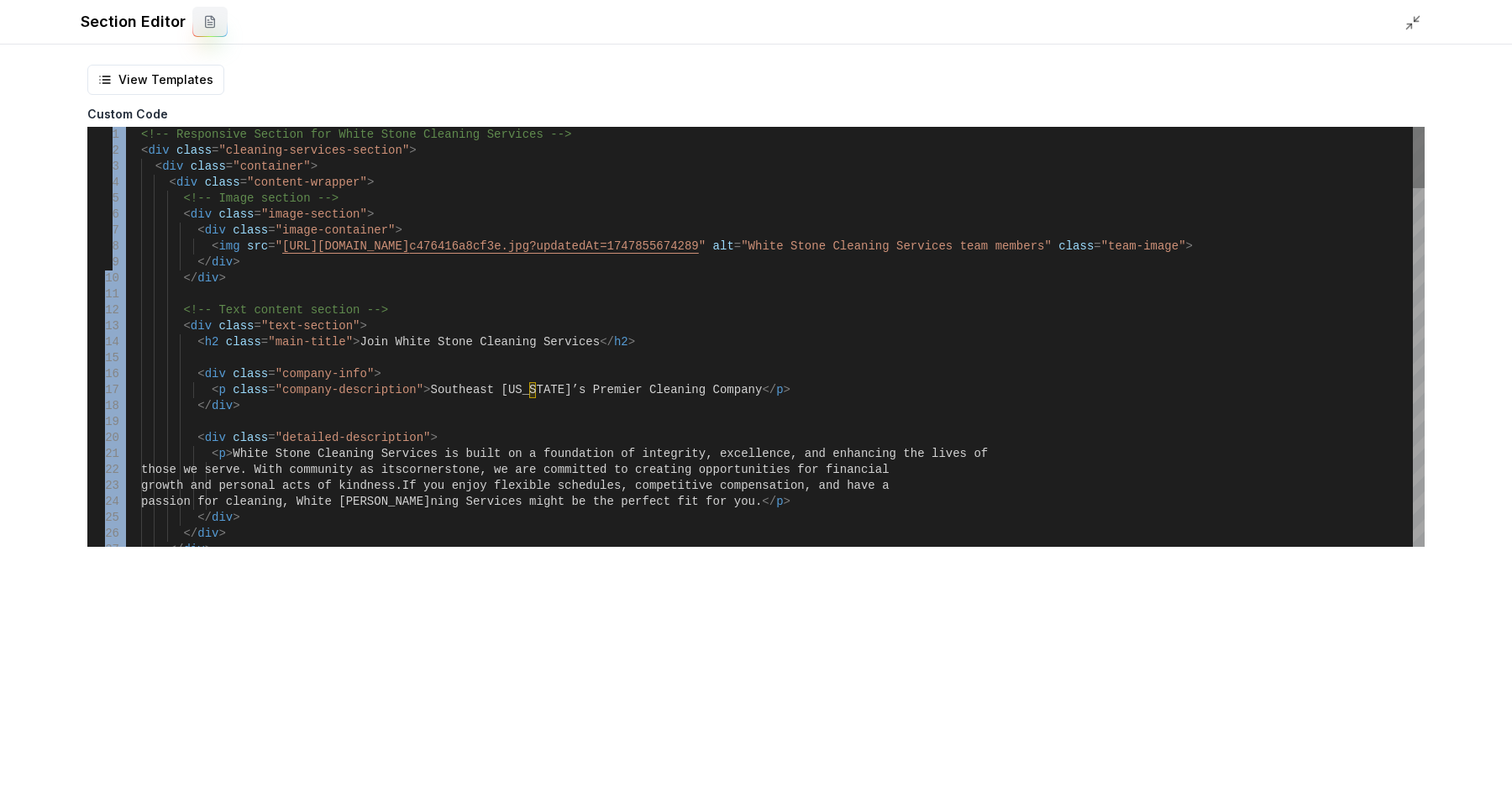drag, startPoint x: 1420, startPoint y: 118, endPoint x: 1420, endPoint y: 173, distance: 55 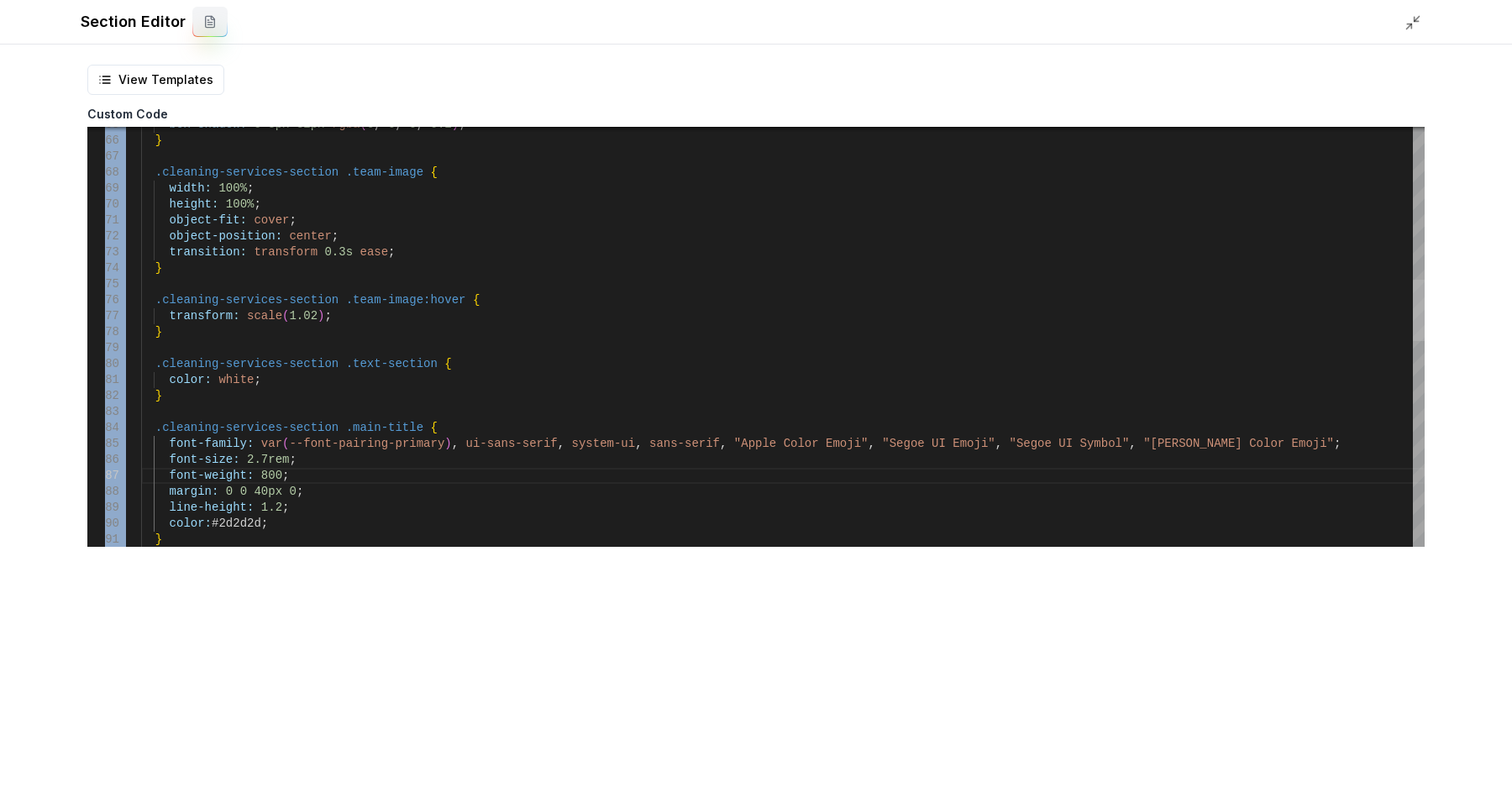 click at bounding box center [1419, 310] 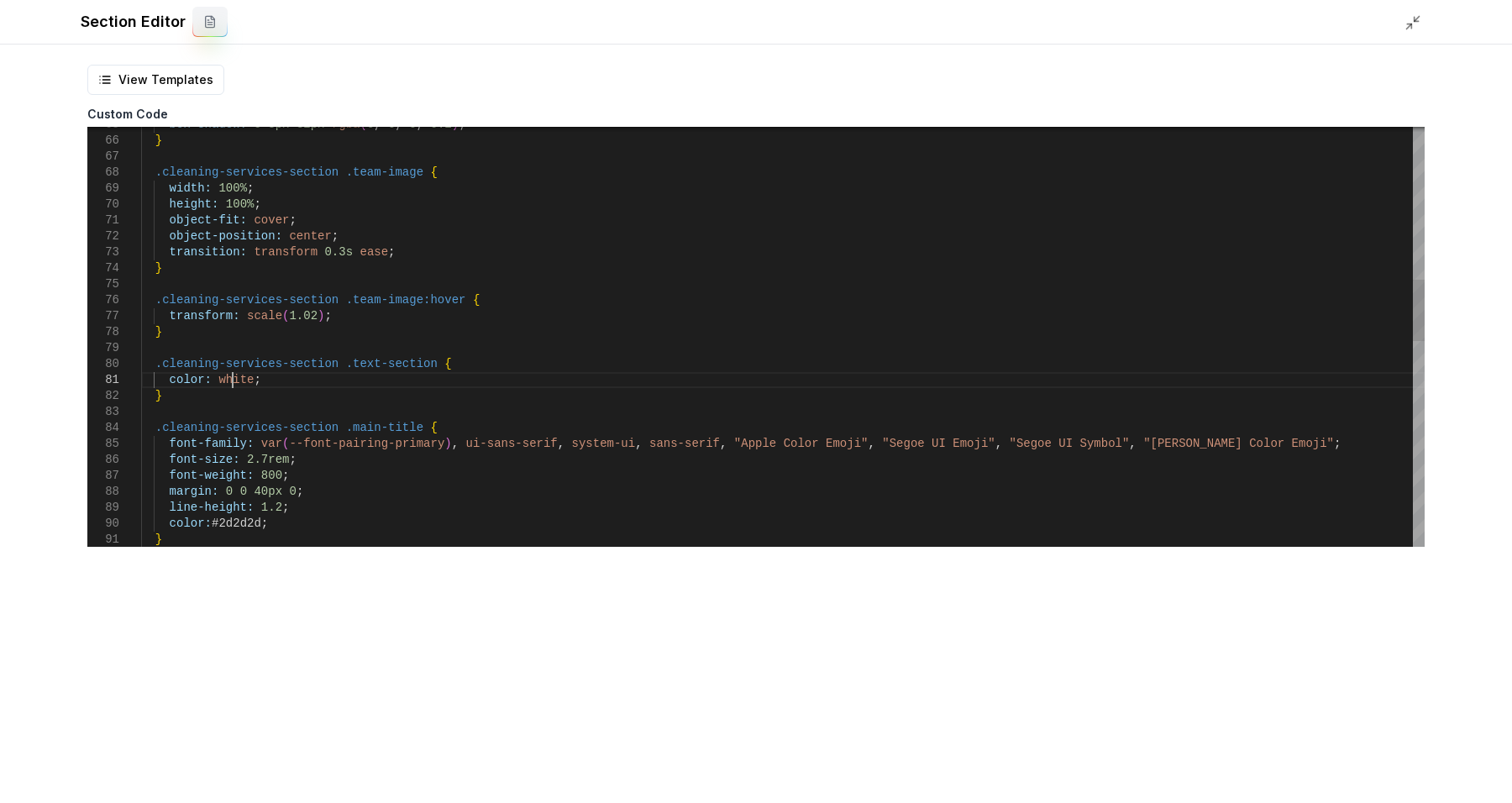 click on "box-shadow:   0   8px   32px   rgba ( 0 ,   0 ,   0 ,   0.1 ) ;    }    .cleaning-services-section   .team-image   {      width:   100% ;      height:   100% ;      object-fit:   cover ;      object-position:   center ;      transition:   transform   0.3s   ease ;    }    .cleaning-services-section   .team-image:hover   {      transform:   scale ( 1.02 ) ;    }    .cleaning-services-section   .text-section   {      color:   white ;    }    .cleaning-services-section   .main-title   {      font-family:   var ( --font-pairing-primary ) ,   ui-sans-serif ,   system-ui ,   sans-serif ,   "Apple Color Emoji" ,   "Segoe UI Emoji" ,   "Segoe UI Symbol" ,   "Noto Color Emoji" ;      font-size:   2.7rem ;      font-weight:   800 ;      margin:   0   0   40px   0 ;      line-height:   1.2 ;      color:  #2d2d2d ;    }" at bounding box center (783, 516) 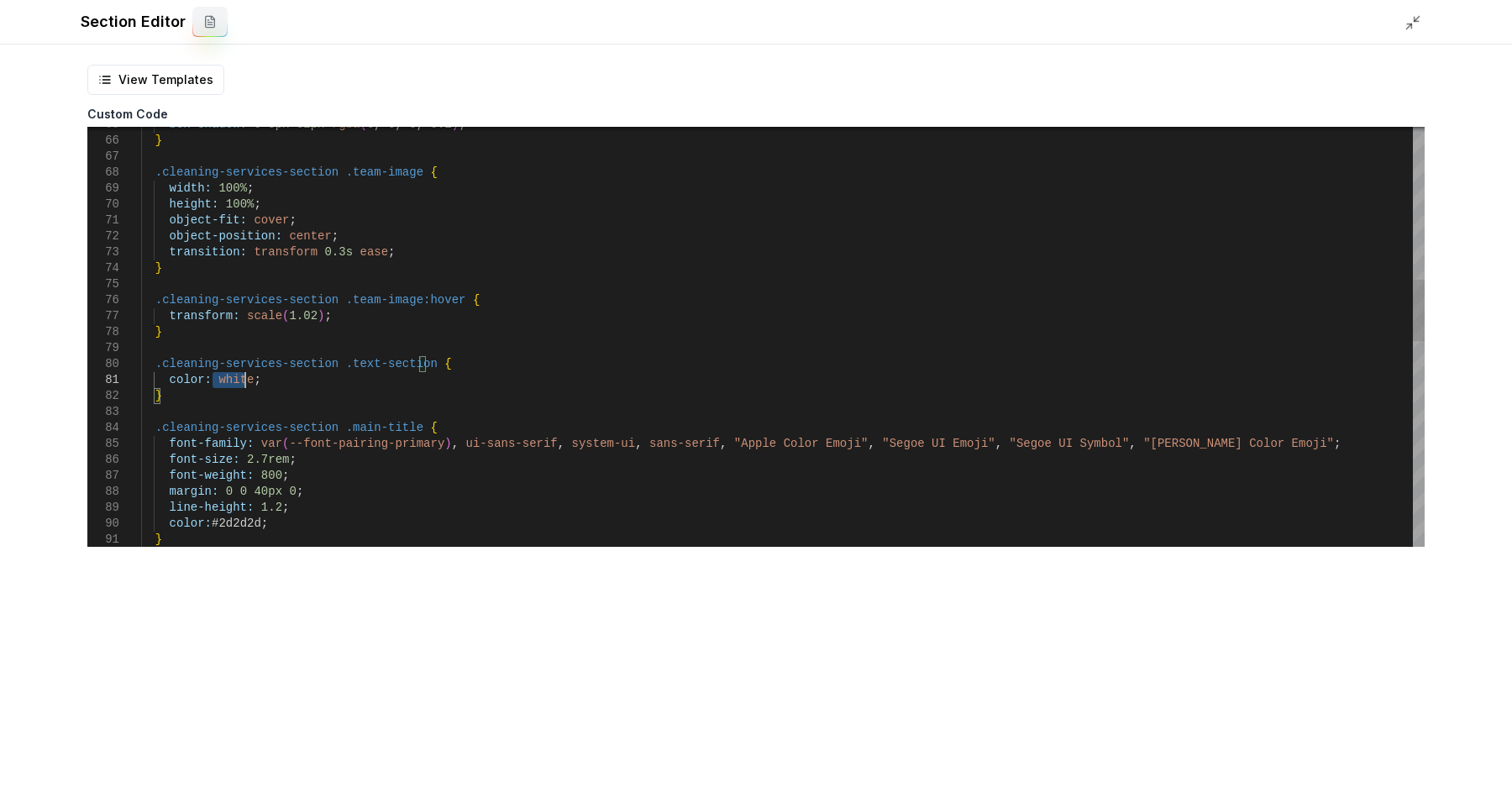 click on "box-shadow:   0   8px   32px   rgba ( 0 ,   0 ,   0 ,   0.1 ) ;    }    .cleaning-services-section   .team-image   {      width:   100% ;      height:   100% ;      object-fit:   cover ;      object-position:   center ;      transition:   transform   0.3s   ease ;    }    .cleaning-services-section   .team-image:hover   {      transform:   scale ( 1.02 ) ;    }    .cleaning-services-section   .text-section   {      color:   white ;    }    .cleaning-services-section   .main-title   {      font-family:   var ( --font-pairing-primary ) ,   ui-sans-serif ,   system-ui ,   sans-serif ,   "Apple Color Emoji" ,   "Segoe UI Emoji" ,   "Segoe UI Symbol" ,   "Noto Color Emoji" ;      font-size:   2.7rem ;      font-weight:   800 ;      margin:   0   0   40px   0 ;      line-height:   1.2 ;      color:  #2d2d2d ;    }" at bounding box center [783, 516] 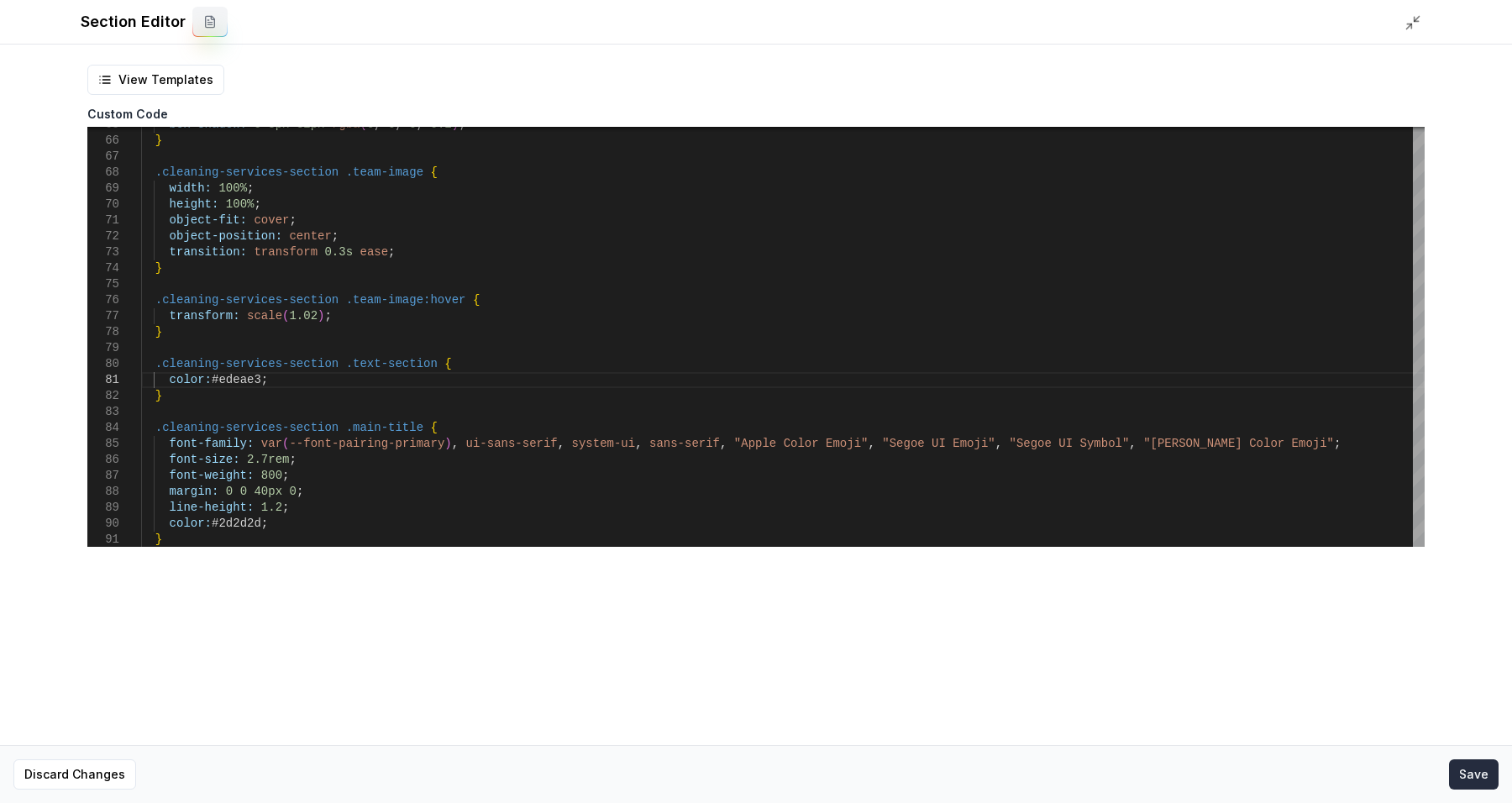 click on "Save" at bounding box center [1473, 774] 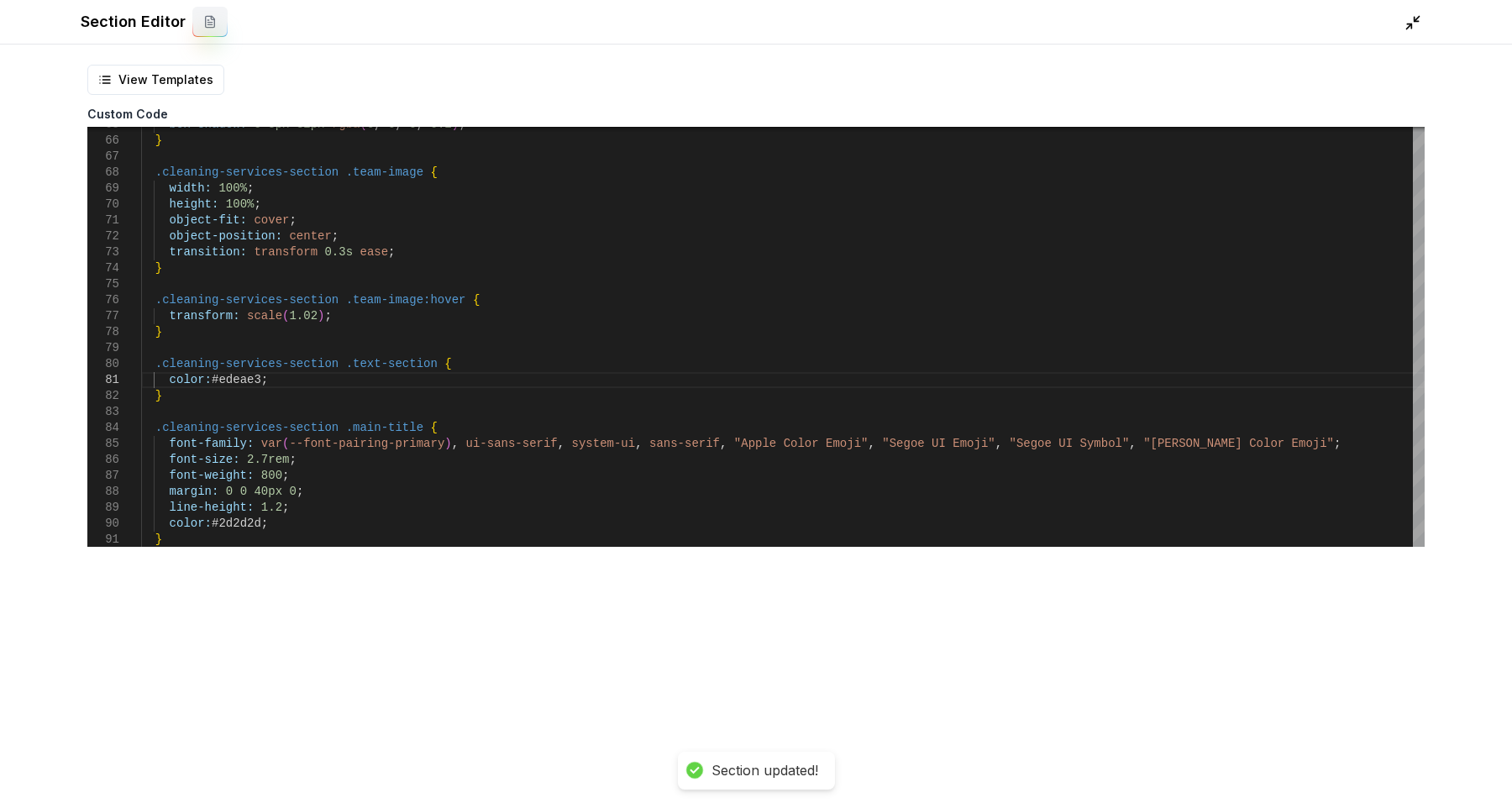 click 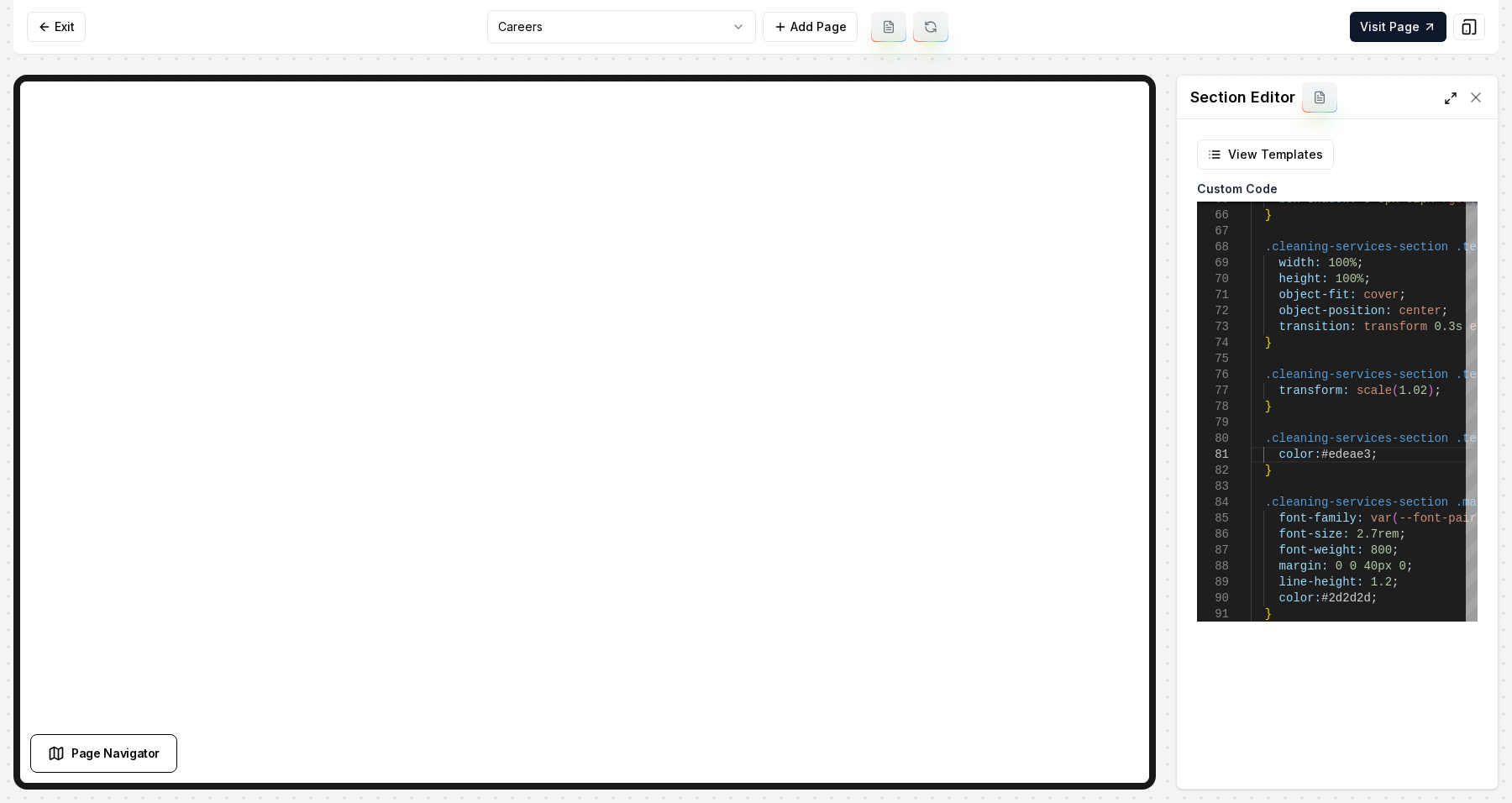 click 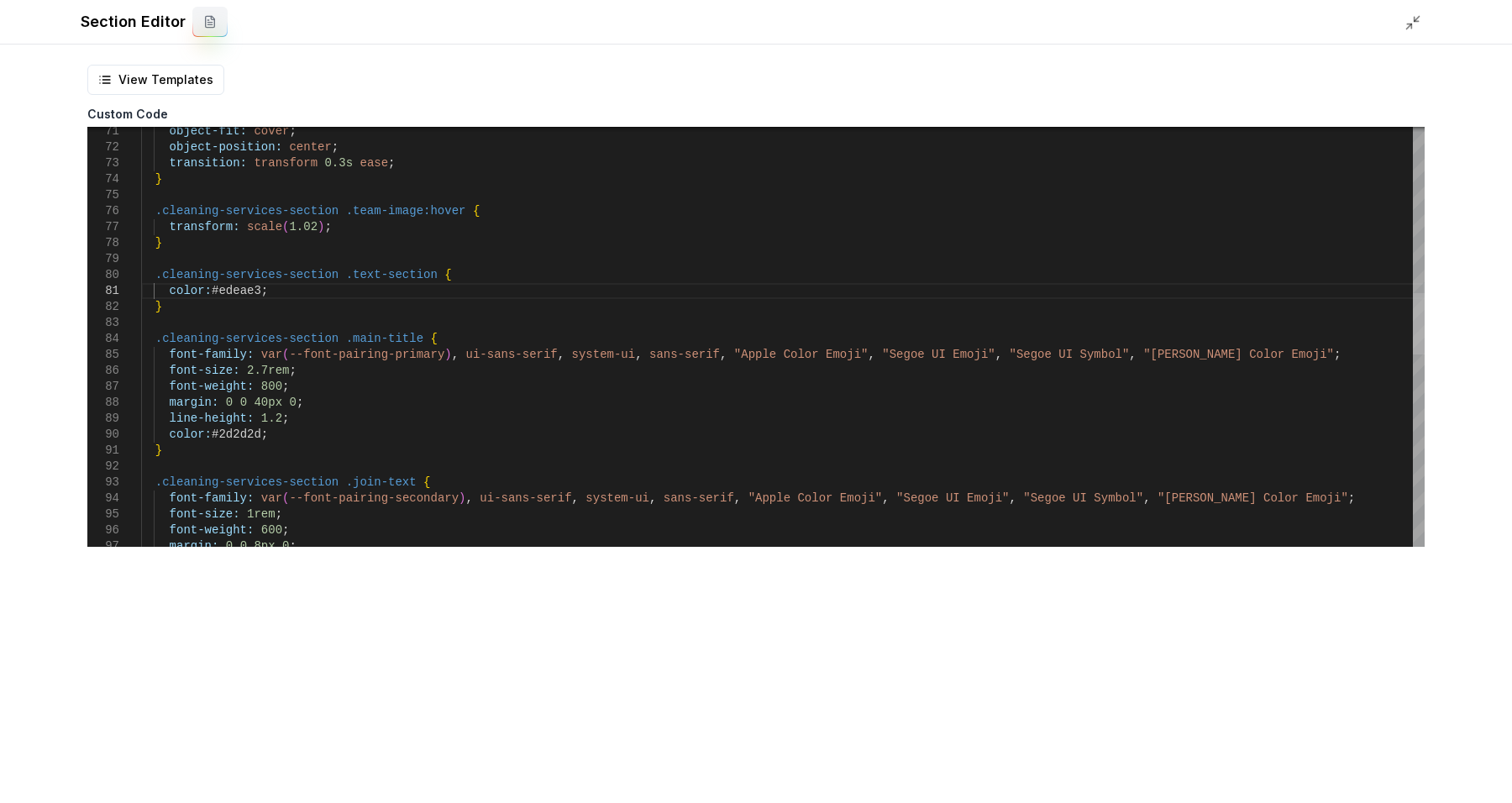 click at bounding box center [1419, 323] 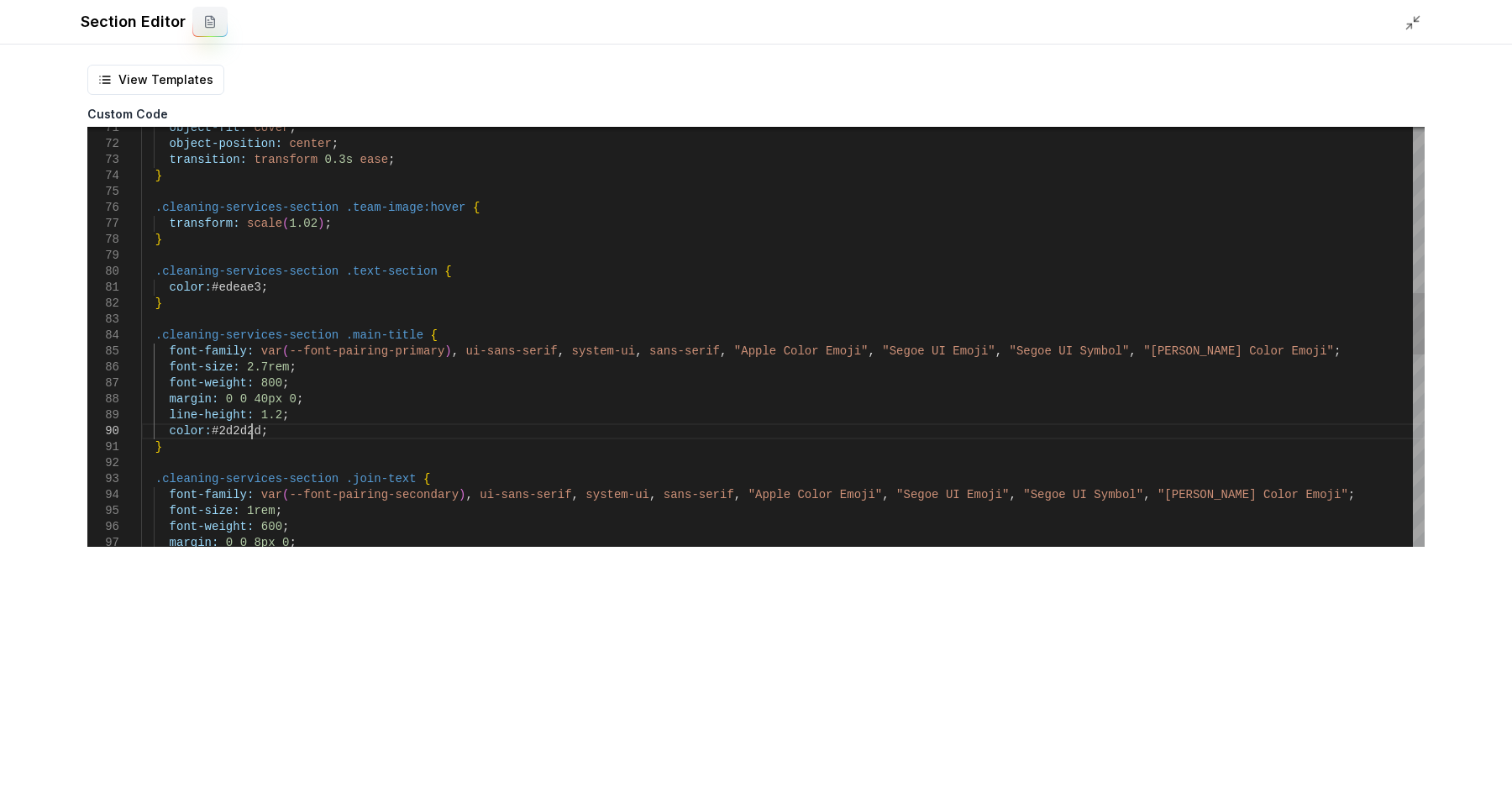 scroll, scrollTop: 96, scrollLeft: 116, axis: both 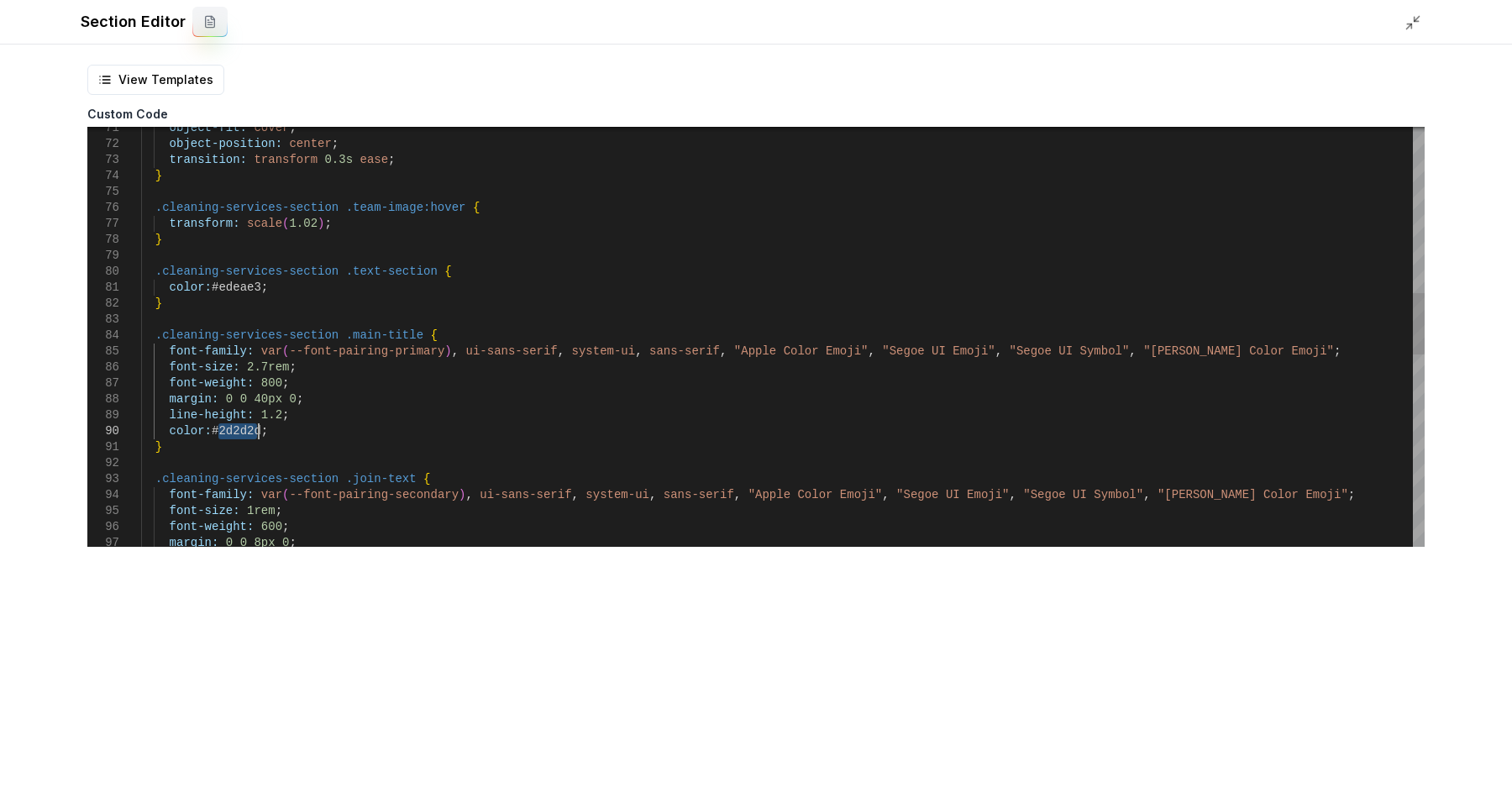 click on "object-fit:   cover ;      object-position:   center ;      transition:   transform   0.3s   ease ;    }    .cleaning-services-section   .team-image:hover   {      transform:   scale ( 1.02 ) ;    }    .cleaning-services-section   .text-section   {      color:  #edeae3 ;    }    .cleaning-services-section   .main-title   {      font-family:   var ( --font-pairing-primary ) ,   ui-sans-serif ,   system-ui ,   sans-serif ,   "Apple Color Emoji" ,   "Segoe UI Emoji" ,   "Segoe UI Symbol" ,   "Noto Color Emoji" ;      font-size:   2.7rem ;      font-weight:   800 ;      margin:   0   0   40px   0 ;      line-height:   1.2 ;      color:  #2d2d2d ;    }    .cleaning-services-section   .join-text   {      font-family:   var ( --font-pairing-secondary ) ,   ui-sans-serif ,   system-ui ,   sans-serif ,   "Apple Color Emoji" ,   "Segoe UI Emoji" ,   "Segoe UI Symbol" ,   "Noto Color Emoji" ;   ;" at bounding box center (783, 423) 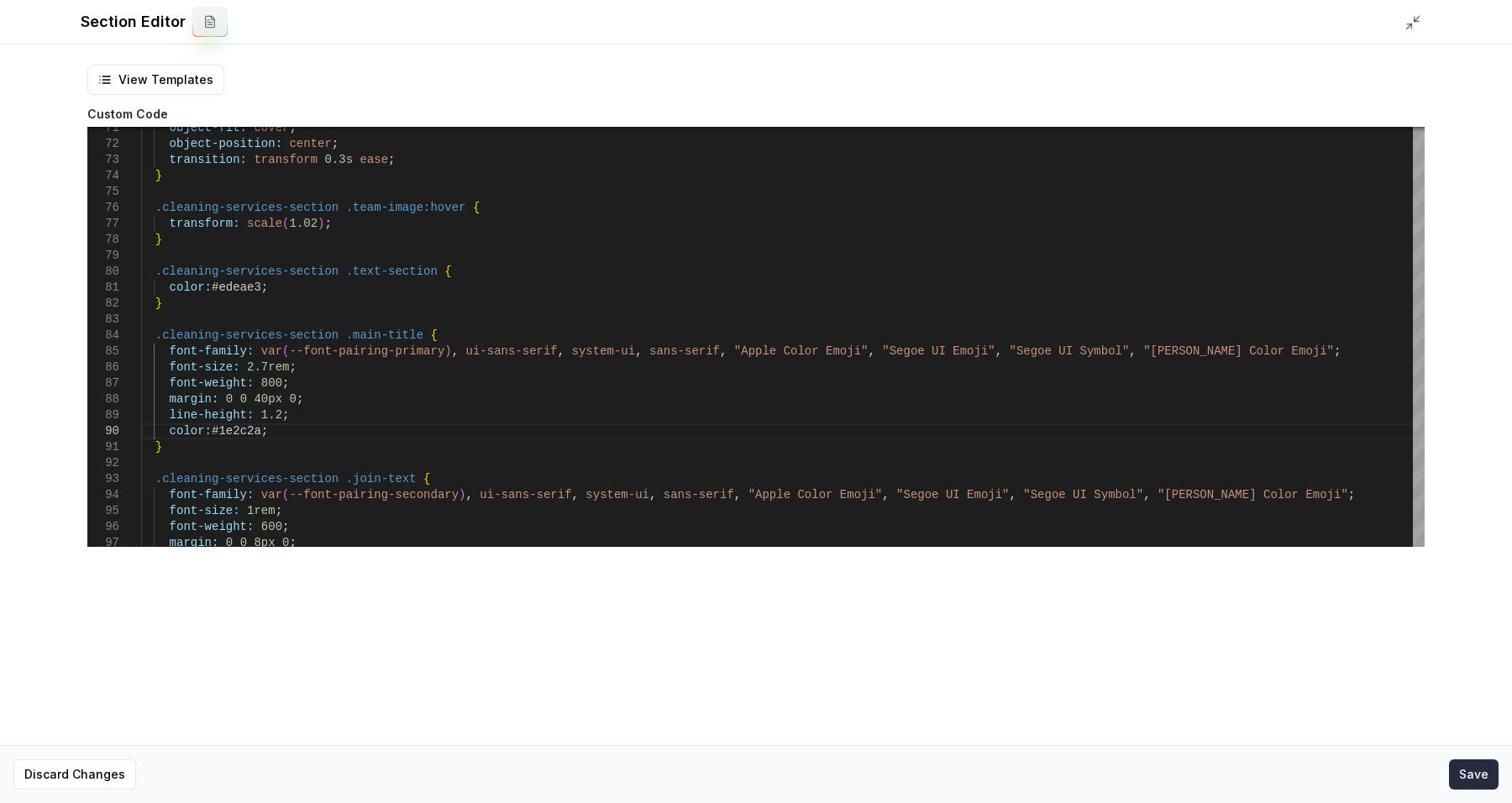 click on "Save" at bounding box center (1473, 774) 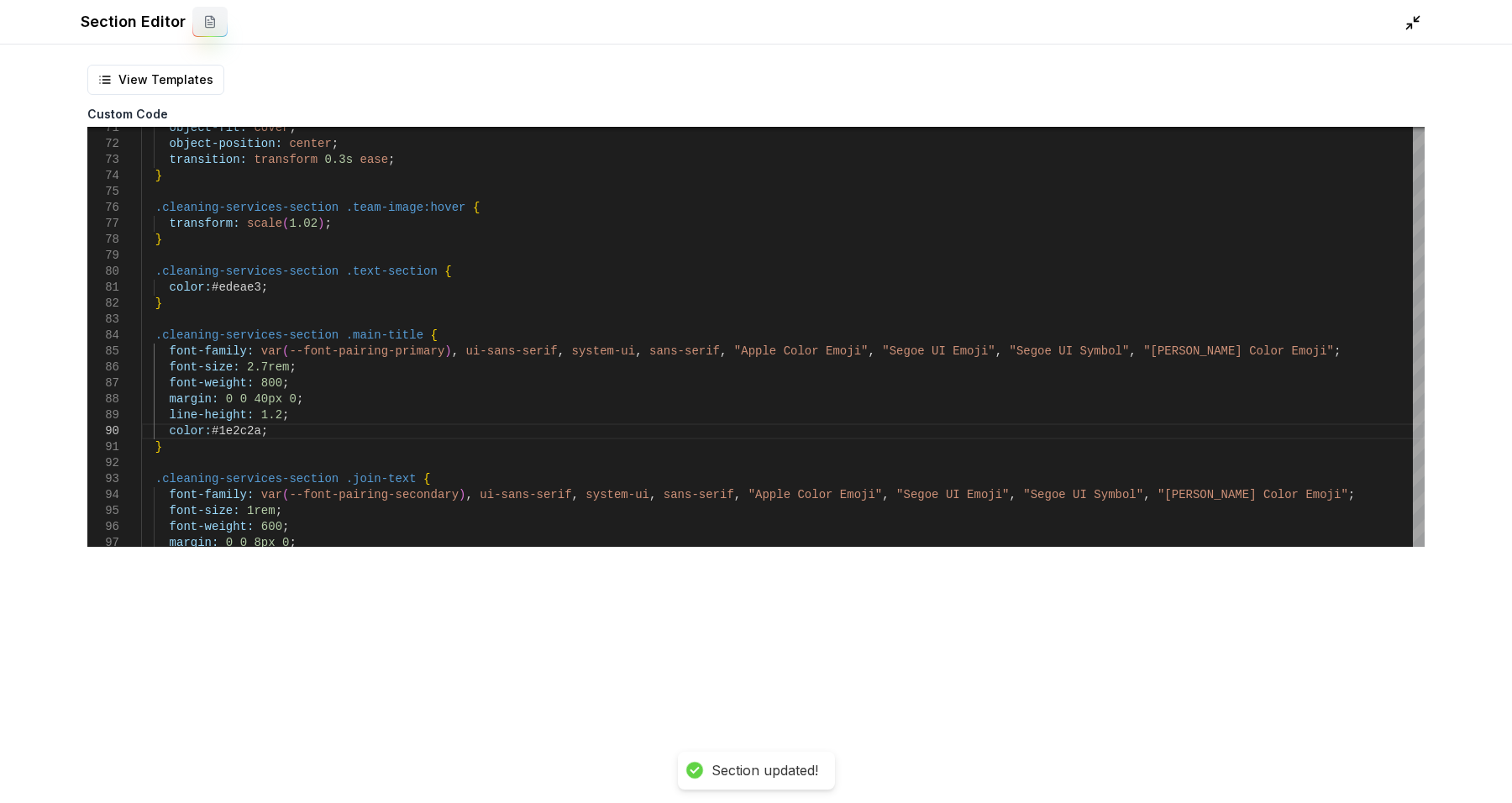click 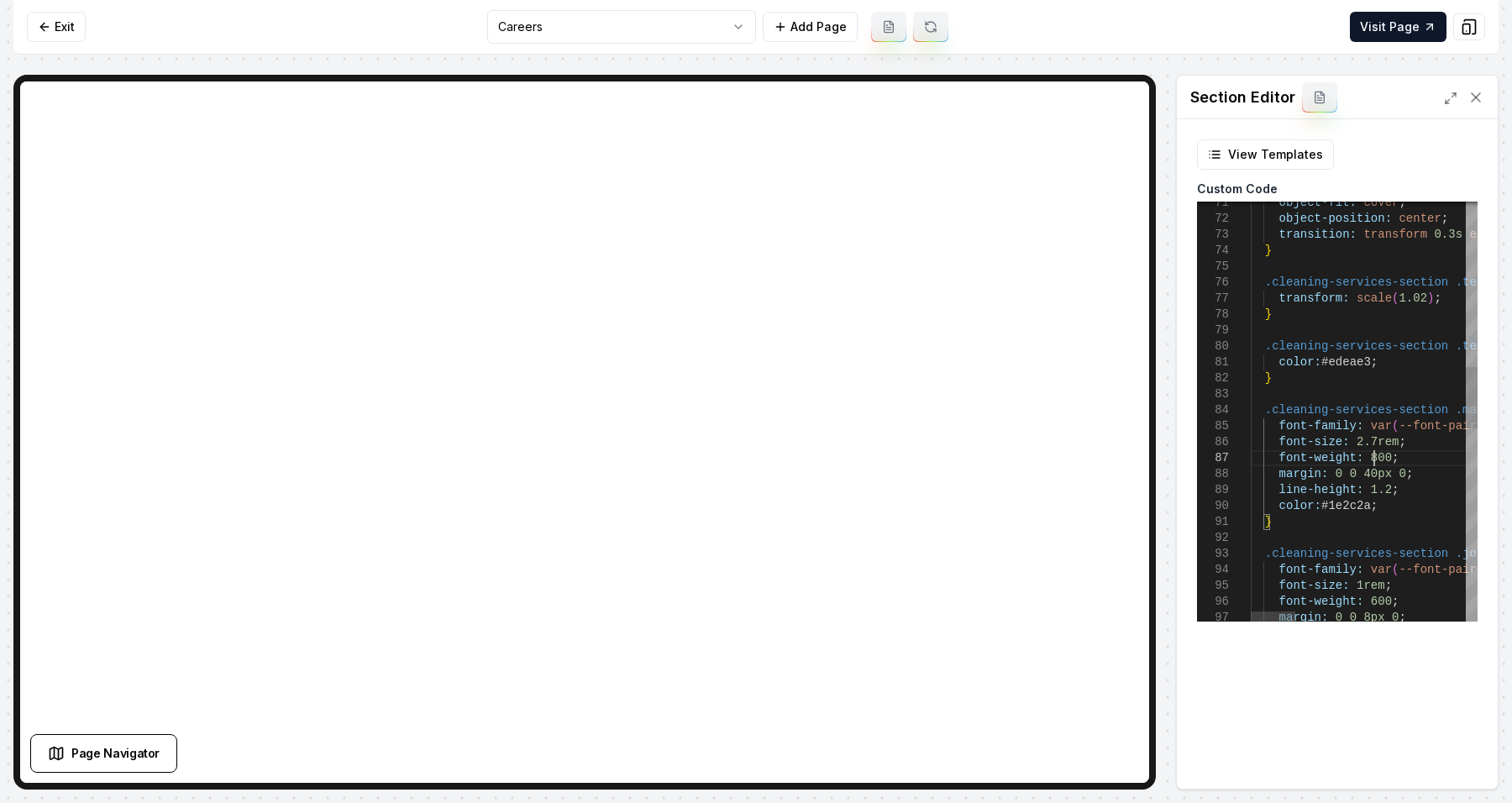 scroll, scrollTop: 96, scrollLeft: 116, axis: both 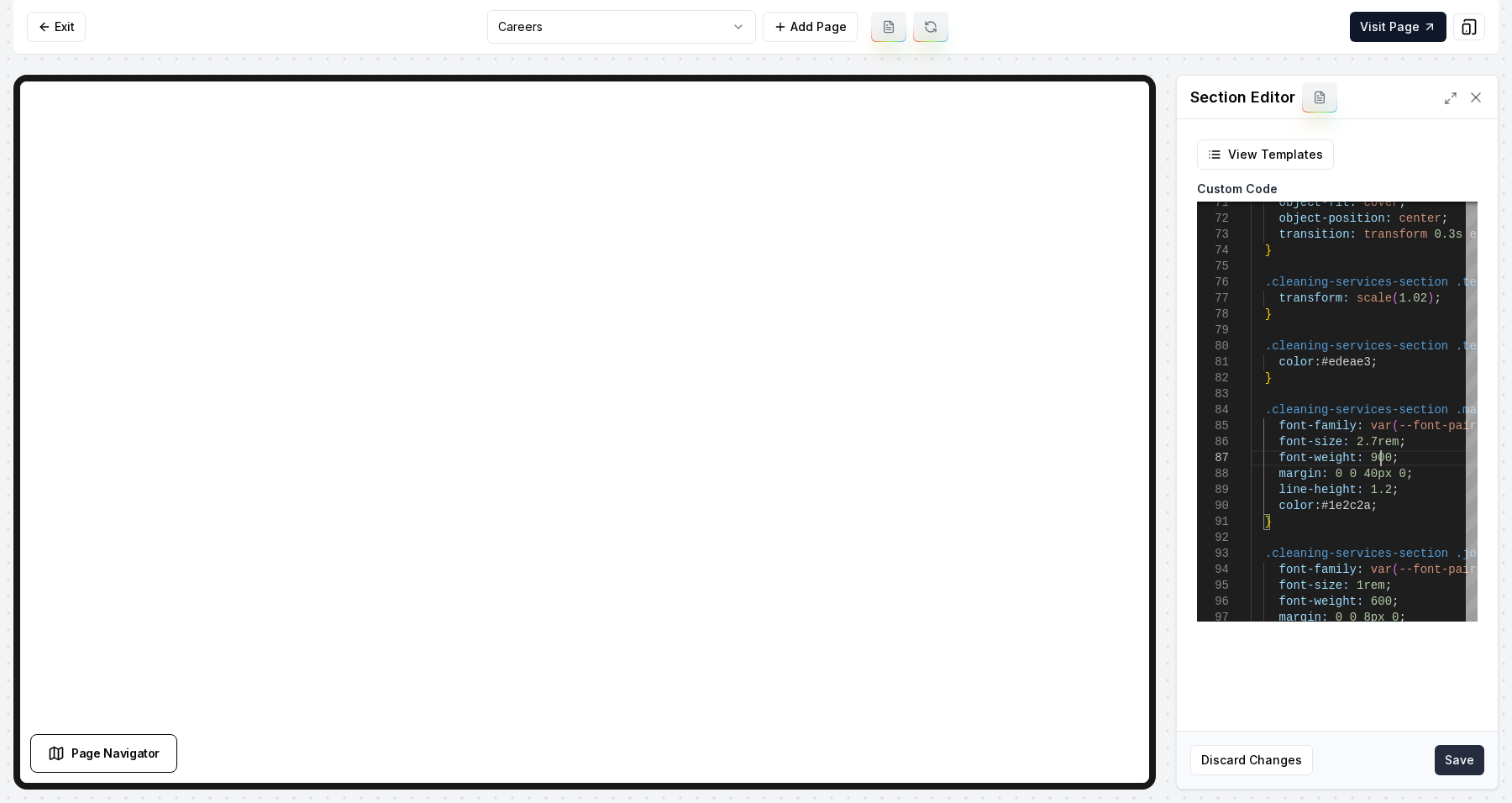 type on "**********" 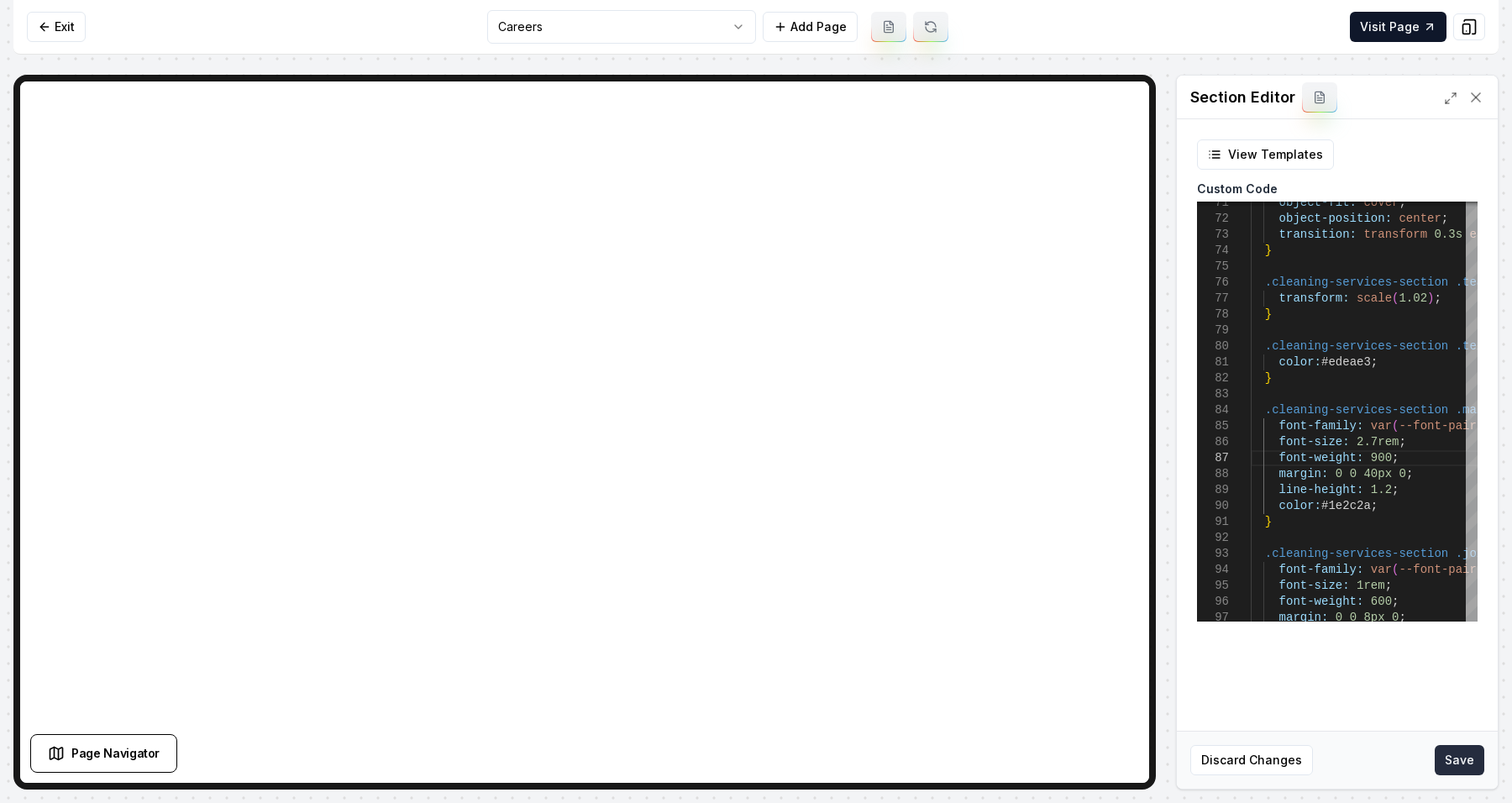 click on "Save" at bounding box center (1459, 760) 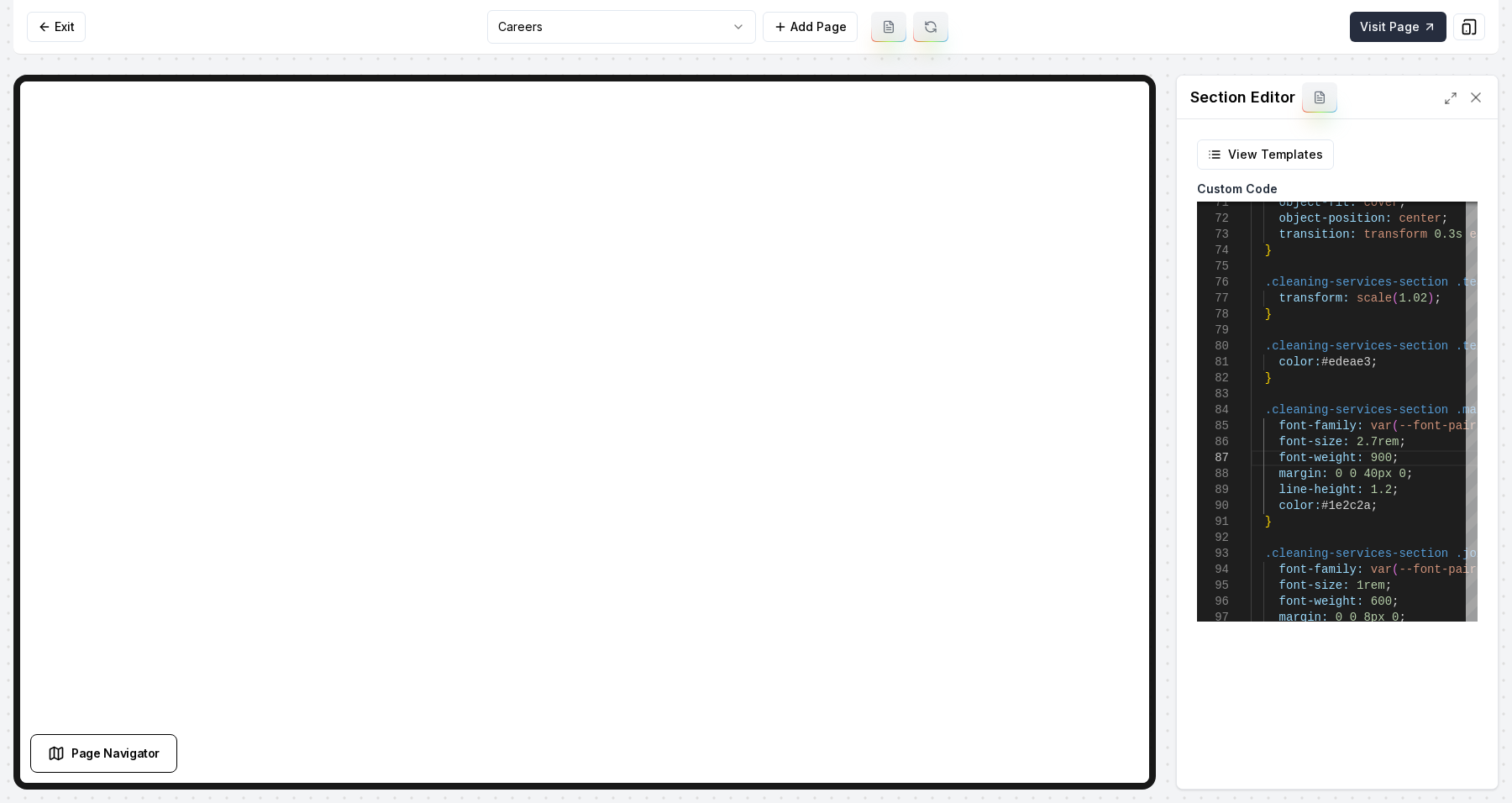 click on "Visit Page" at bounding box center (1398, 27) 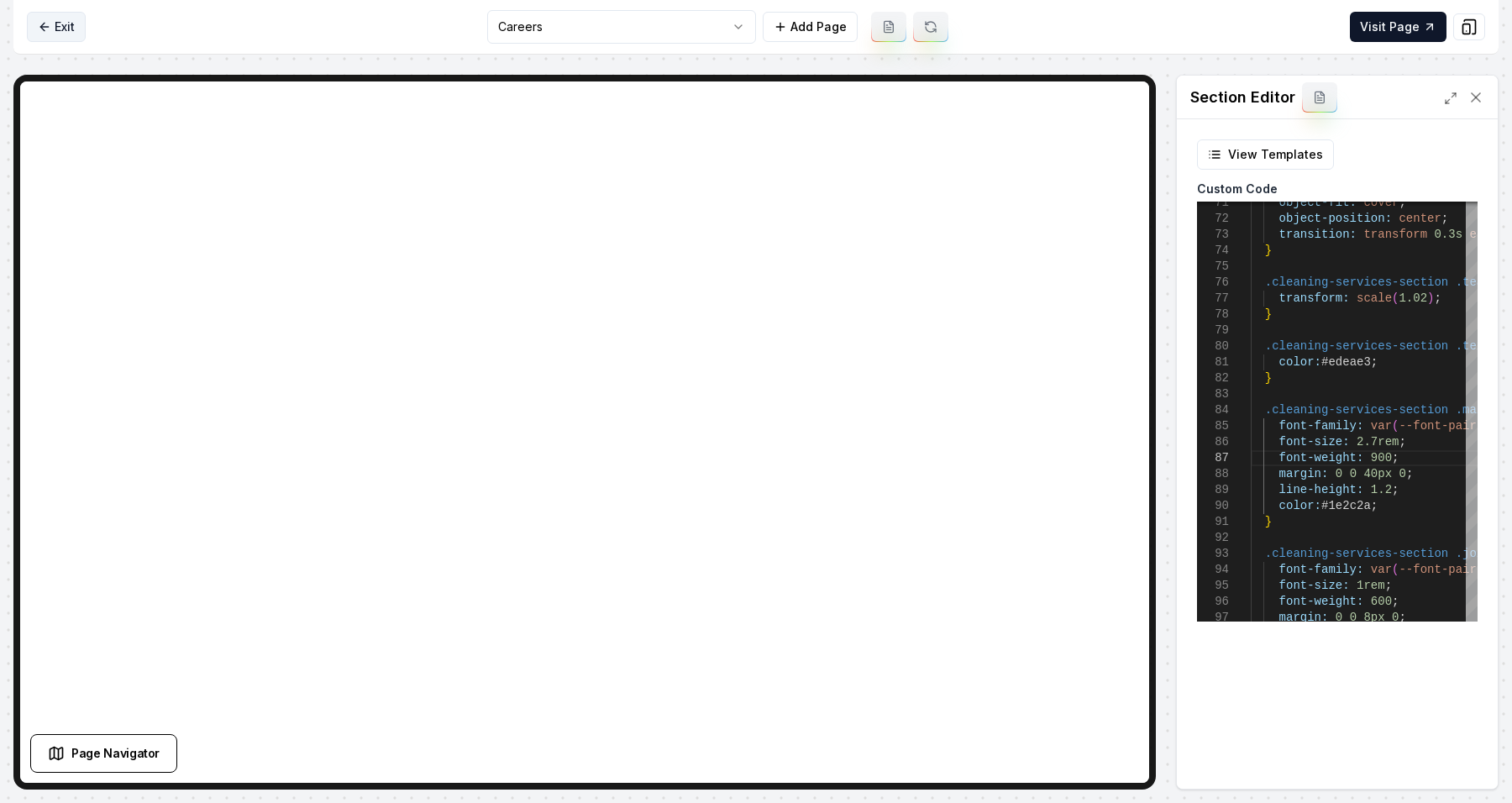 click on "Exit" at bounding box center [56, 27] 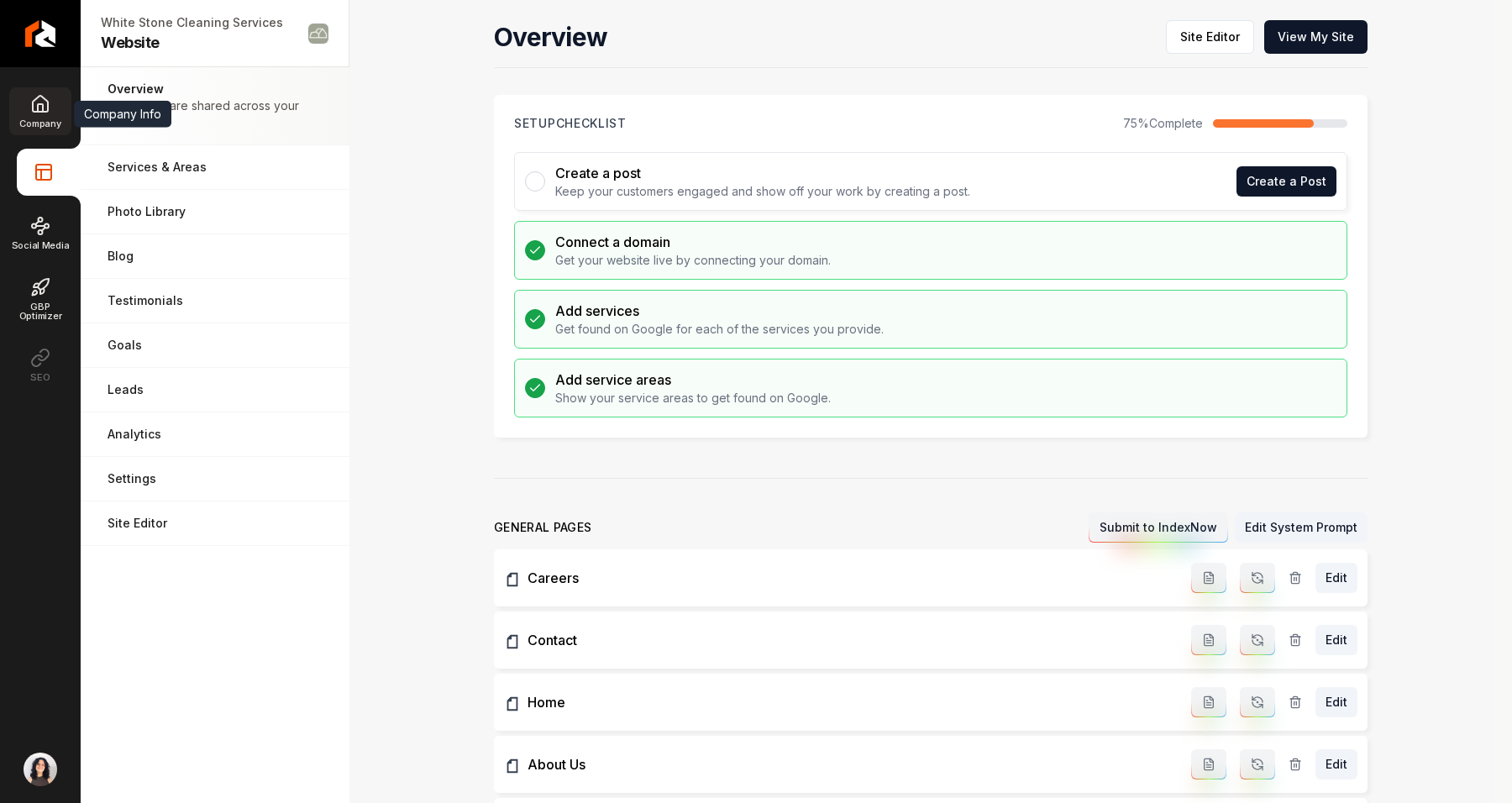 click 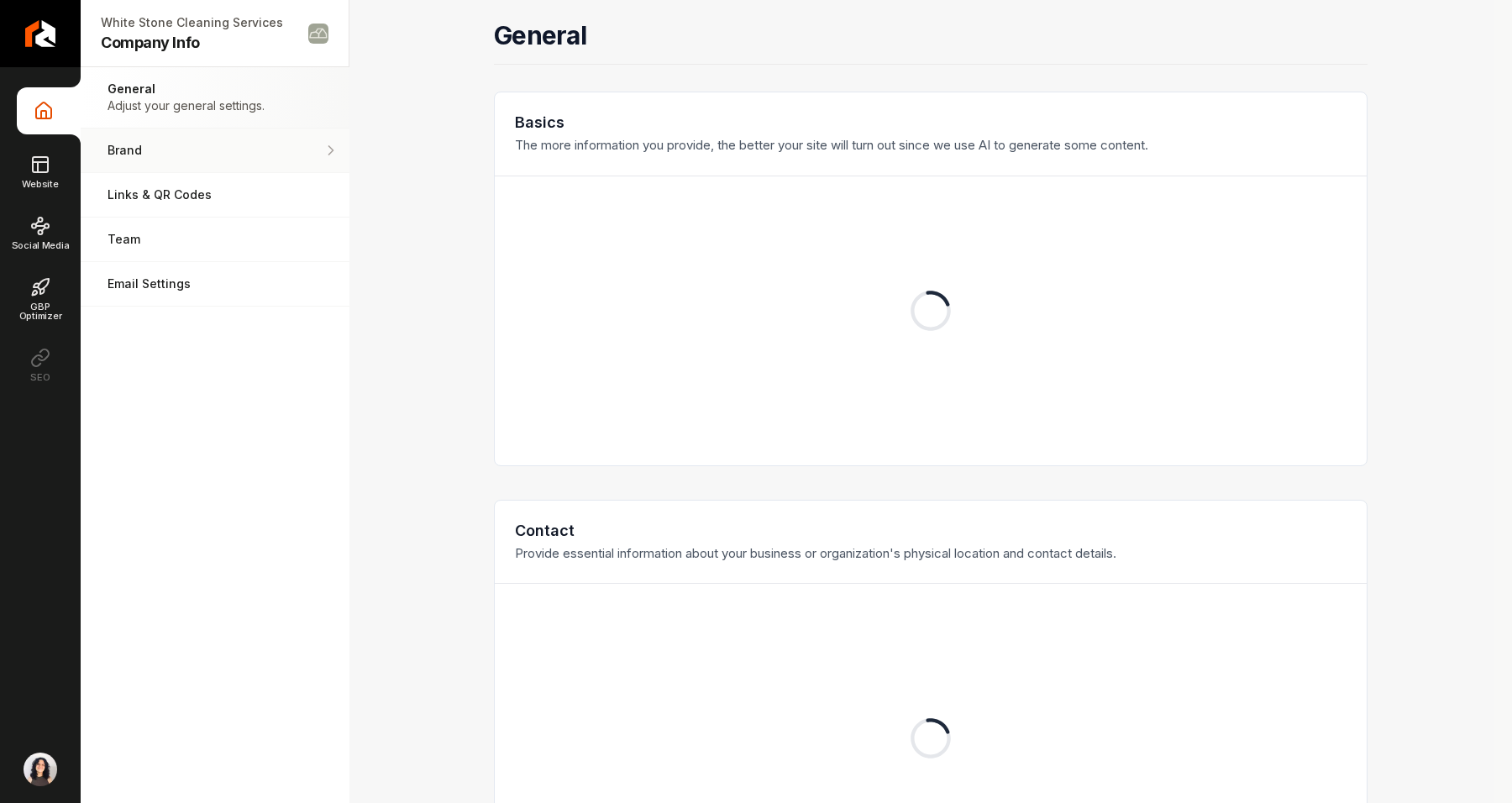 click on "Brand" at bounding box center (215, 150) 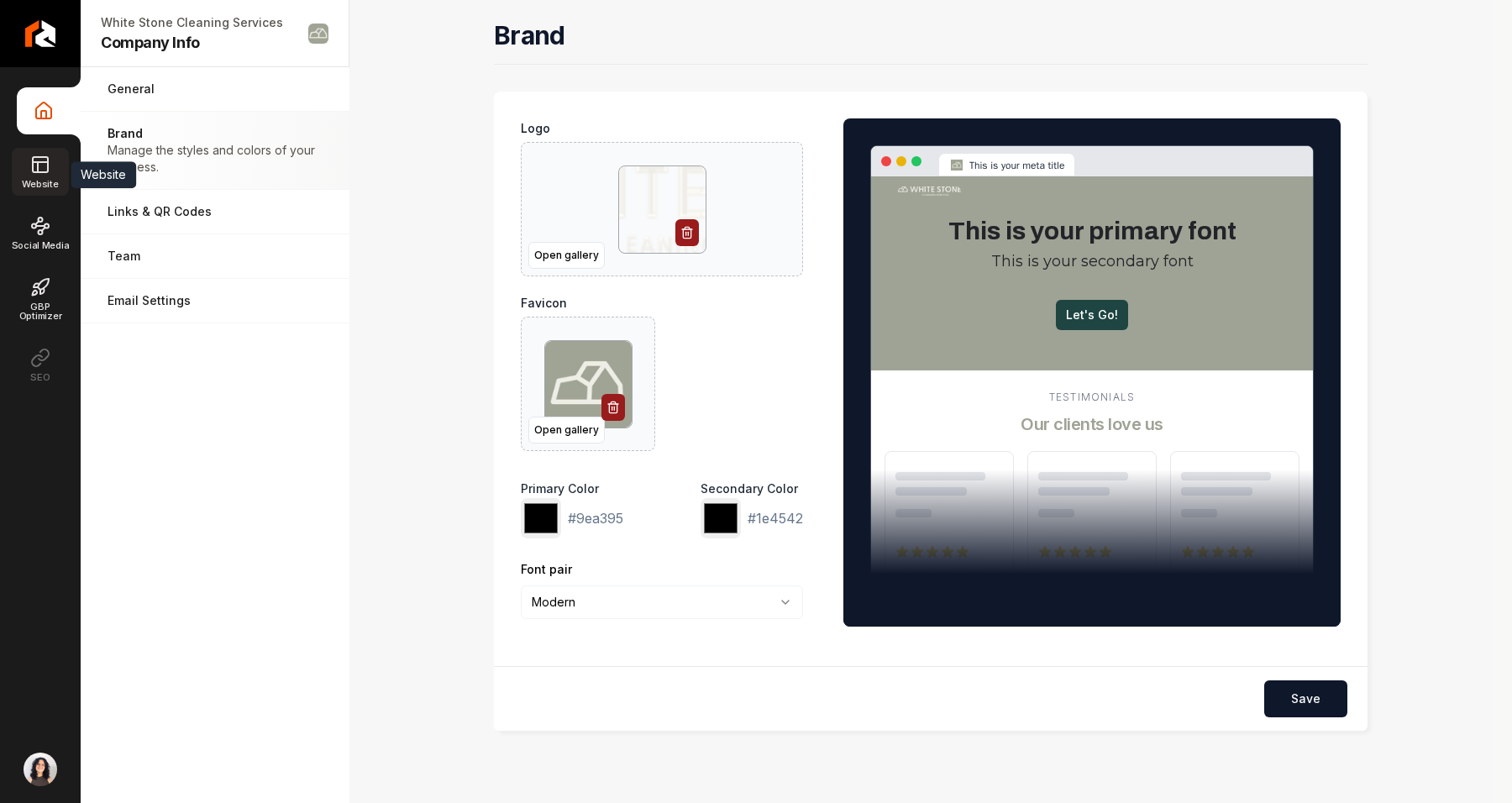 click on "Website" at bounding box center (39, 171) 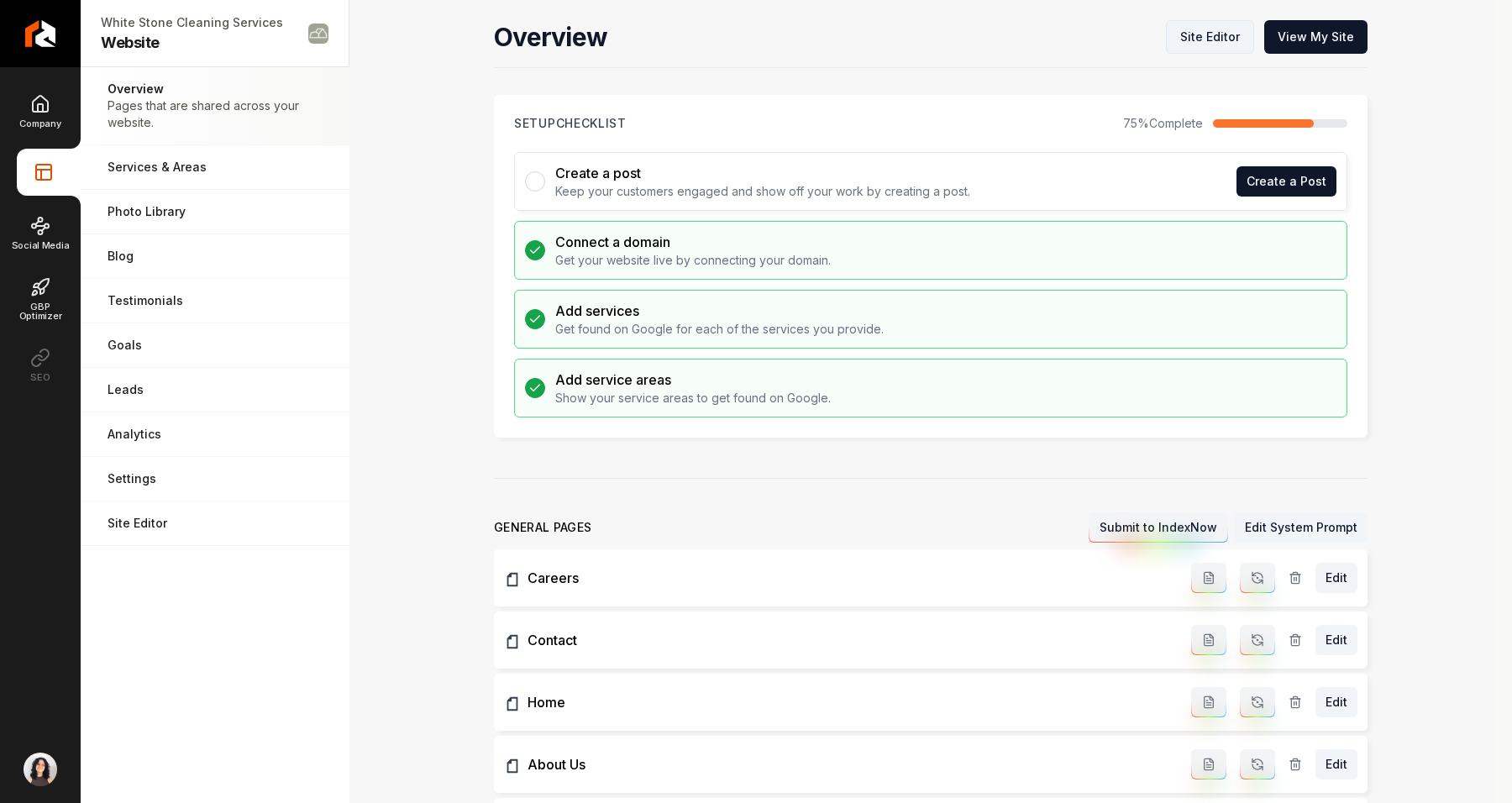 click on "Site Editor" at bounding box center (1210, 37) 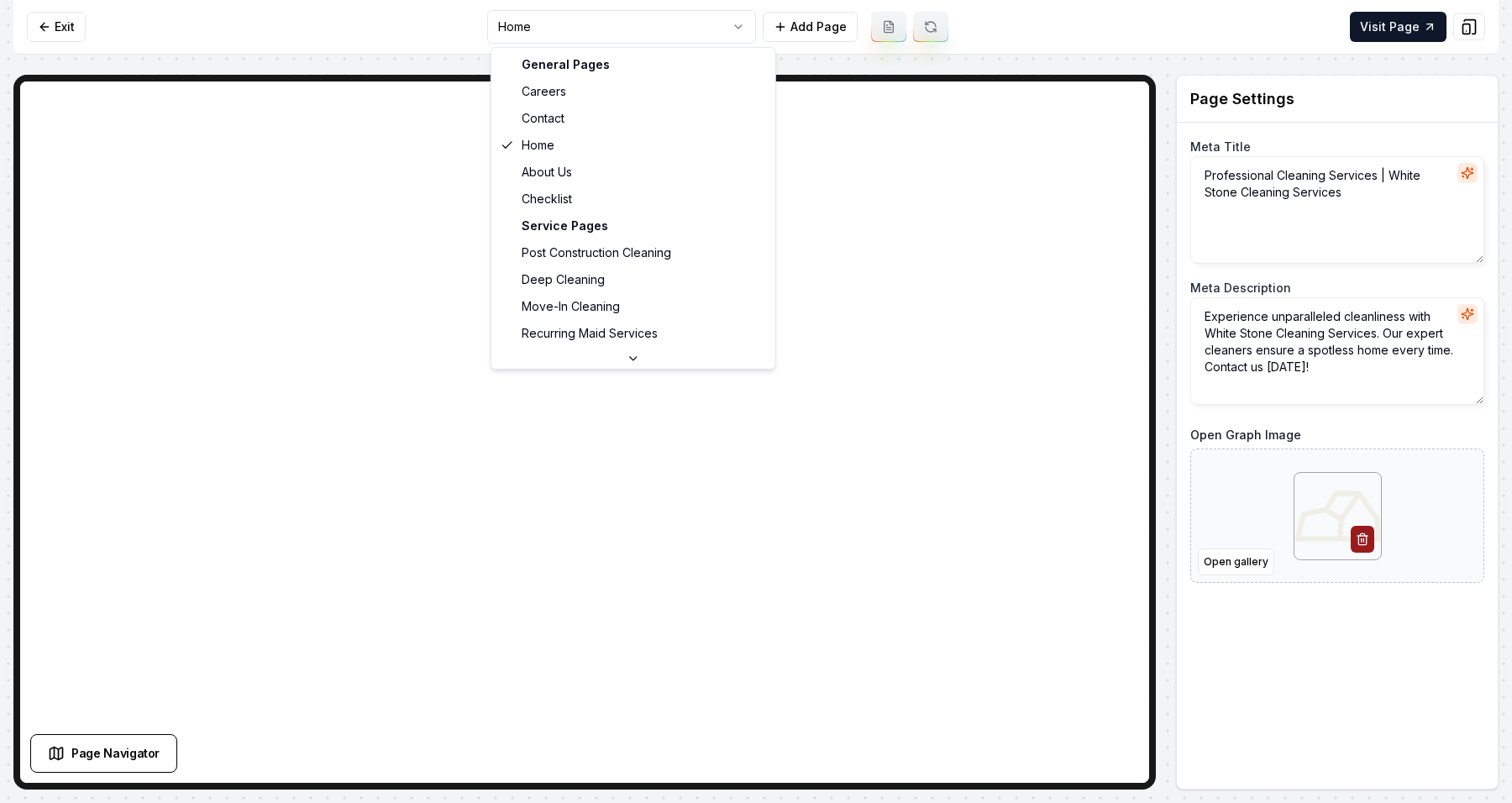 click on "Computer Required This feature is only available on a computer. Please switch to a computer to edit your site. Go back  Exit Home Add Page Visit Page  Page Navigator Page Settings Meta Title Professional Cleaning Services | White Stone Cleaning Services Meta Description Experience unparalleled cleanliness with White Stone Cleaning Services. Our expert cleaners ensure a spotless home every time. Contact us today! Open Graph Image Open gallery Discard Changes Save Section Editor Unsupported section type /dashboard/sites/595eb037-6bcc-4e53-affb-c8af2cbcffee/pages/9c99e227-3e44-4c84-a06f-1970e97ed809 Made 1 formatting edit on line 76 General Pages Careers Contact Home About Us Checklist Service Pages Post Construction Cleaning Deep Cleaning  Move-In Cleaning Recurring Maid Services Airbnb & Short-Term Rental Cleaning Recurring Cleaning Office Cleaning Move-Out Cleaning Service Area Pages Kewaskum, WI Hartford, WI West Bend, WI Rubicon, WI Jackson, WI Neosho, WI Ashippun, WI Delafield, WI Oconomowoc, WI Merton, WI" at bounding box center (756, 402) 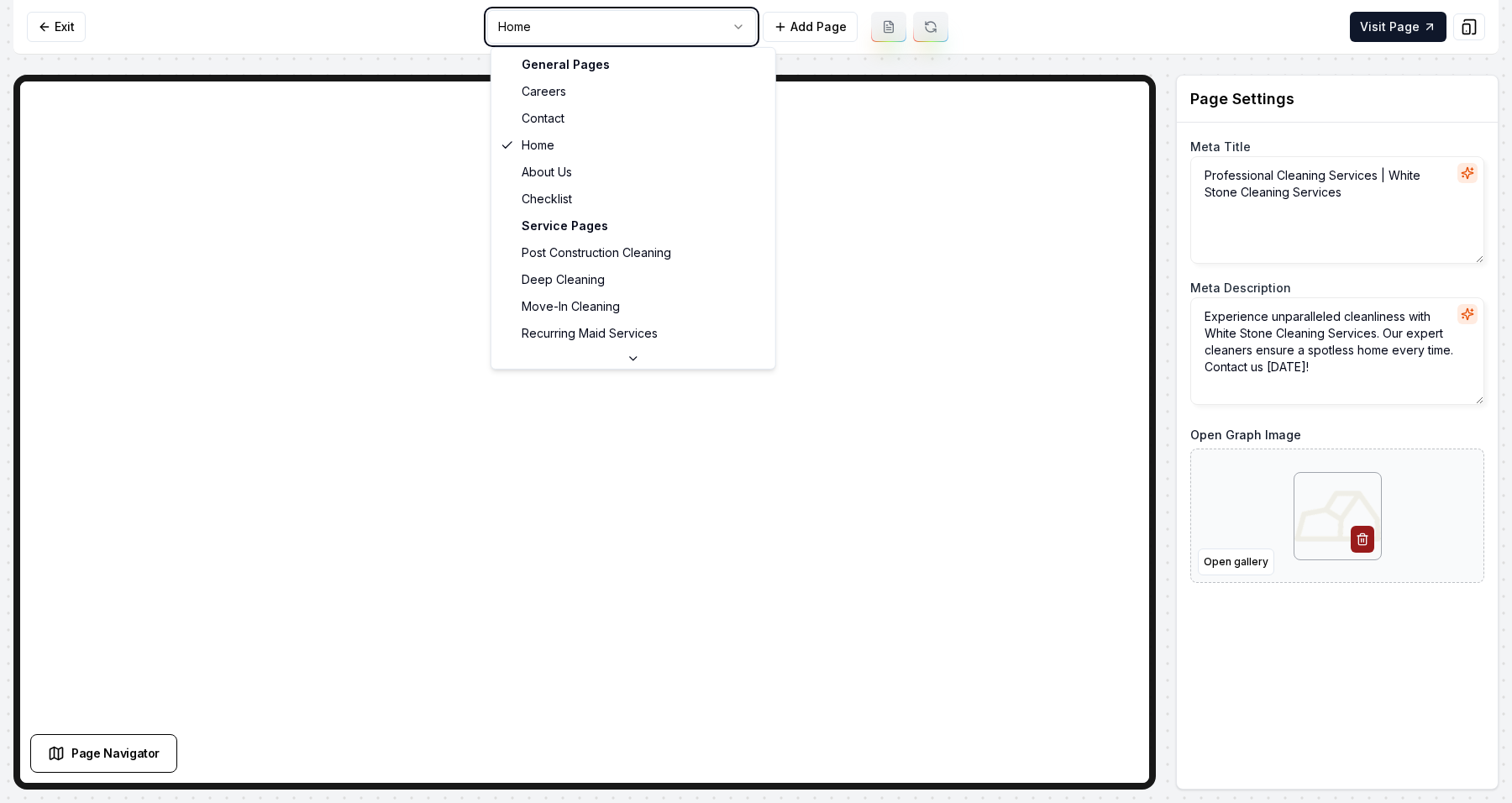 type on "Cleaning Careers at White Stone Cleaning Services" 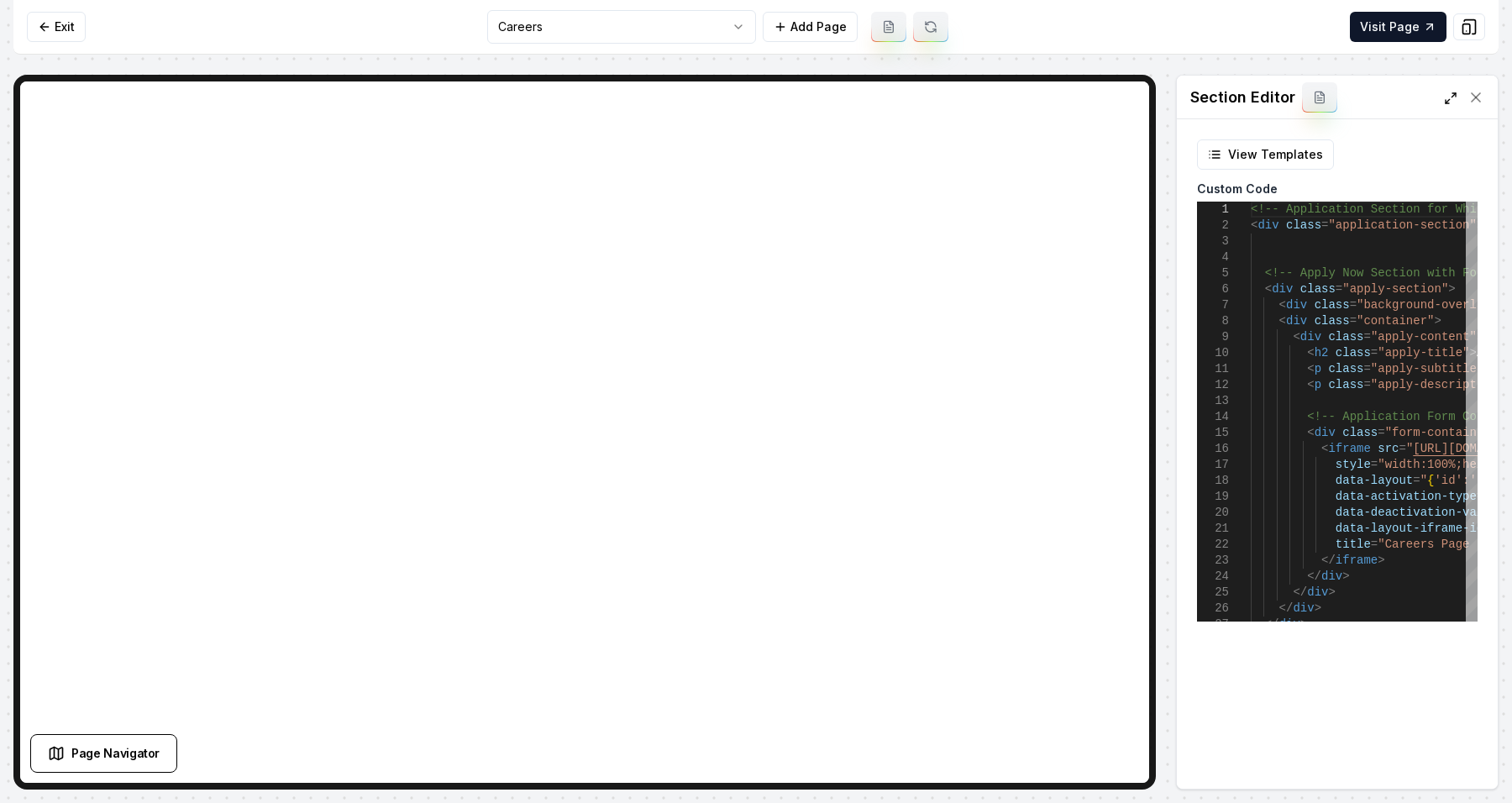 click 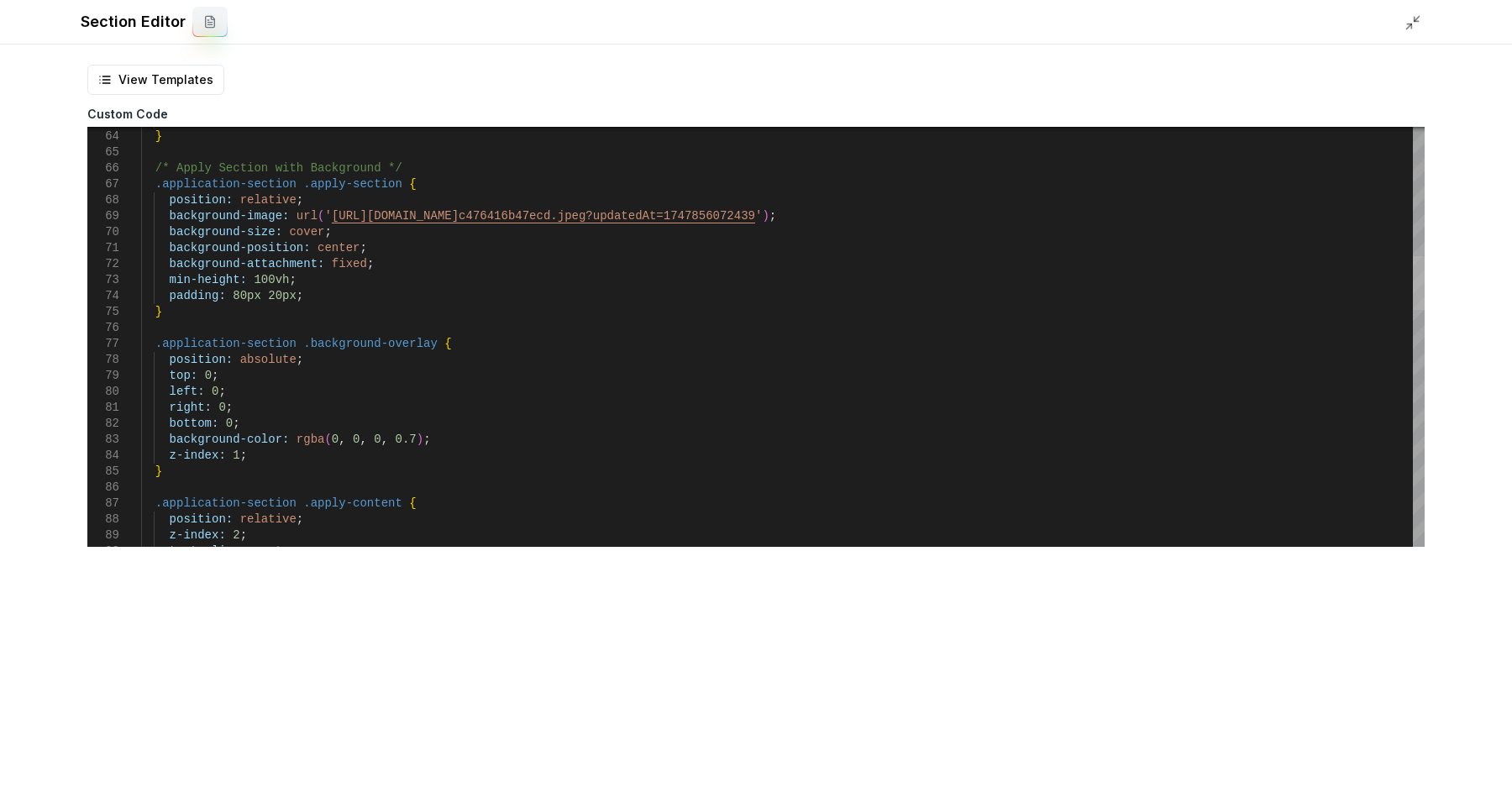click at bounding box center [1419, 283] 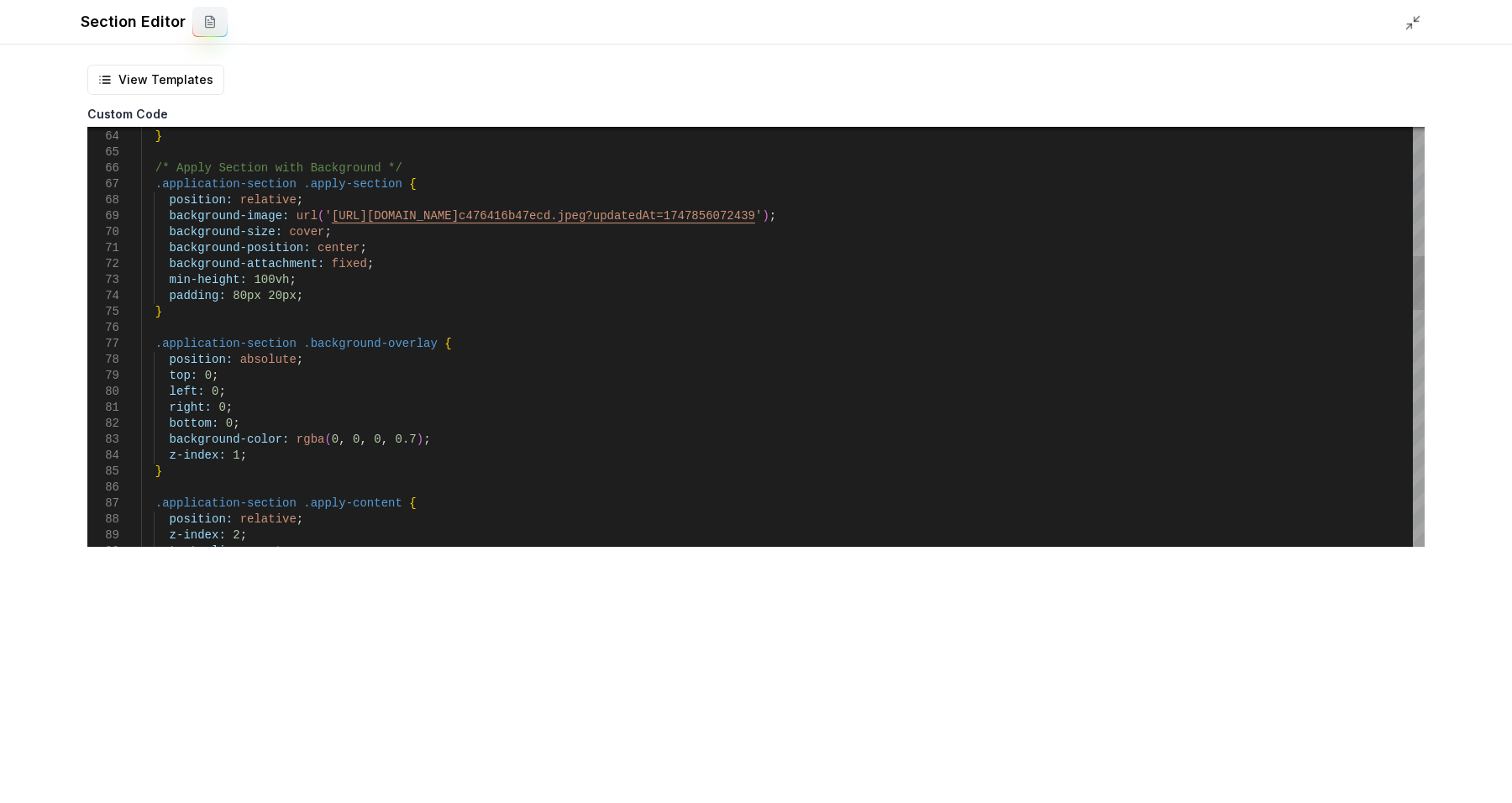 scroll, scrollTop: 0, scrollLeft: 0, axis: both 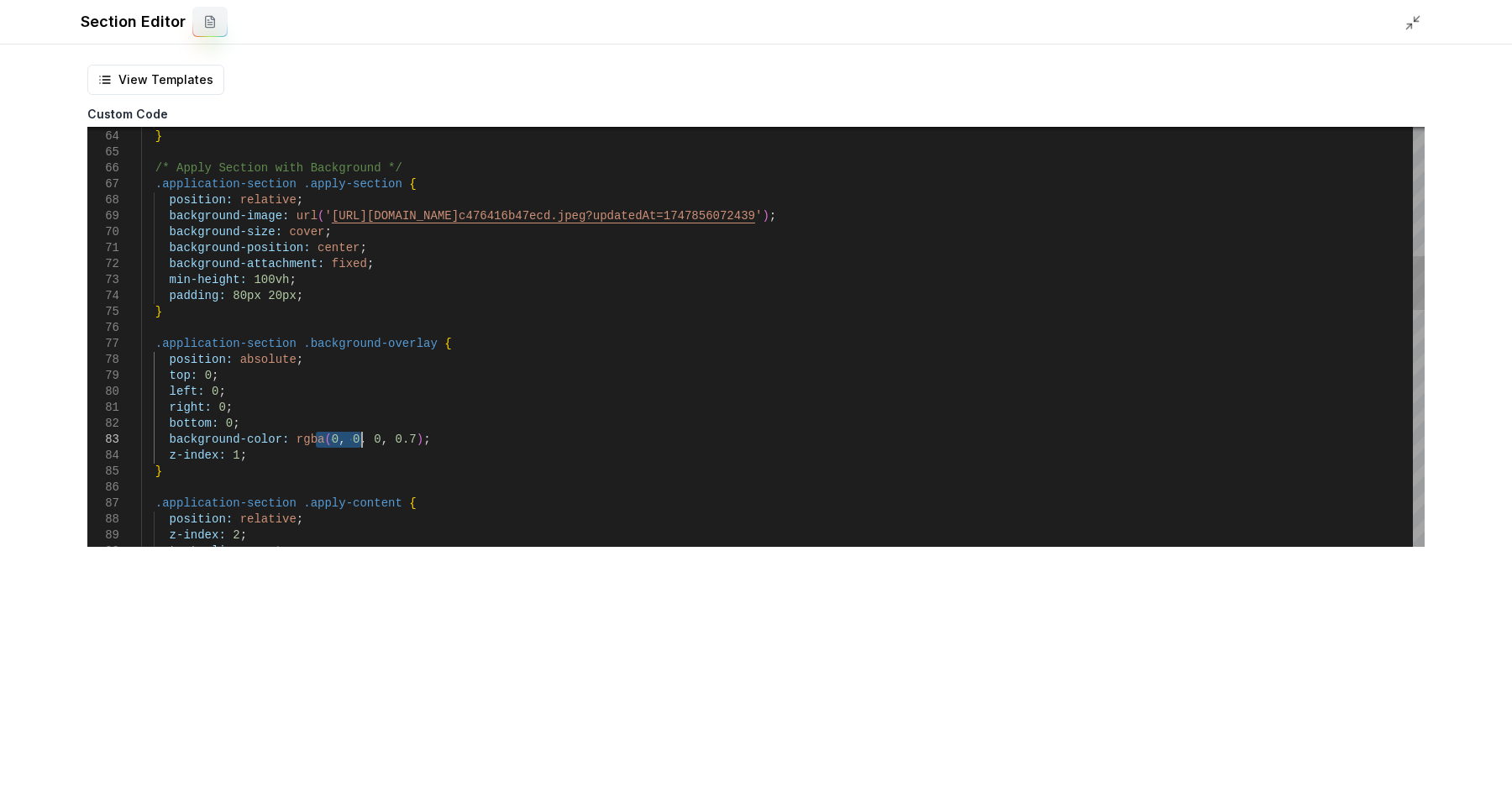 drag, startPoint x: 316, startPoint y: 442, endPoint x: 362, endPoint y: 439, distance: 46.097722 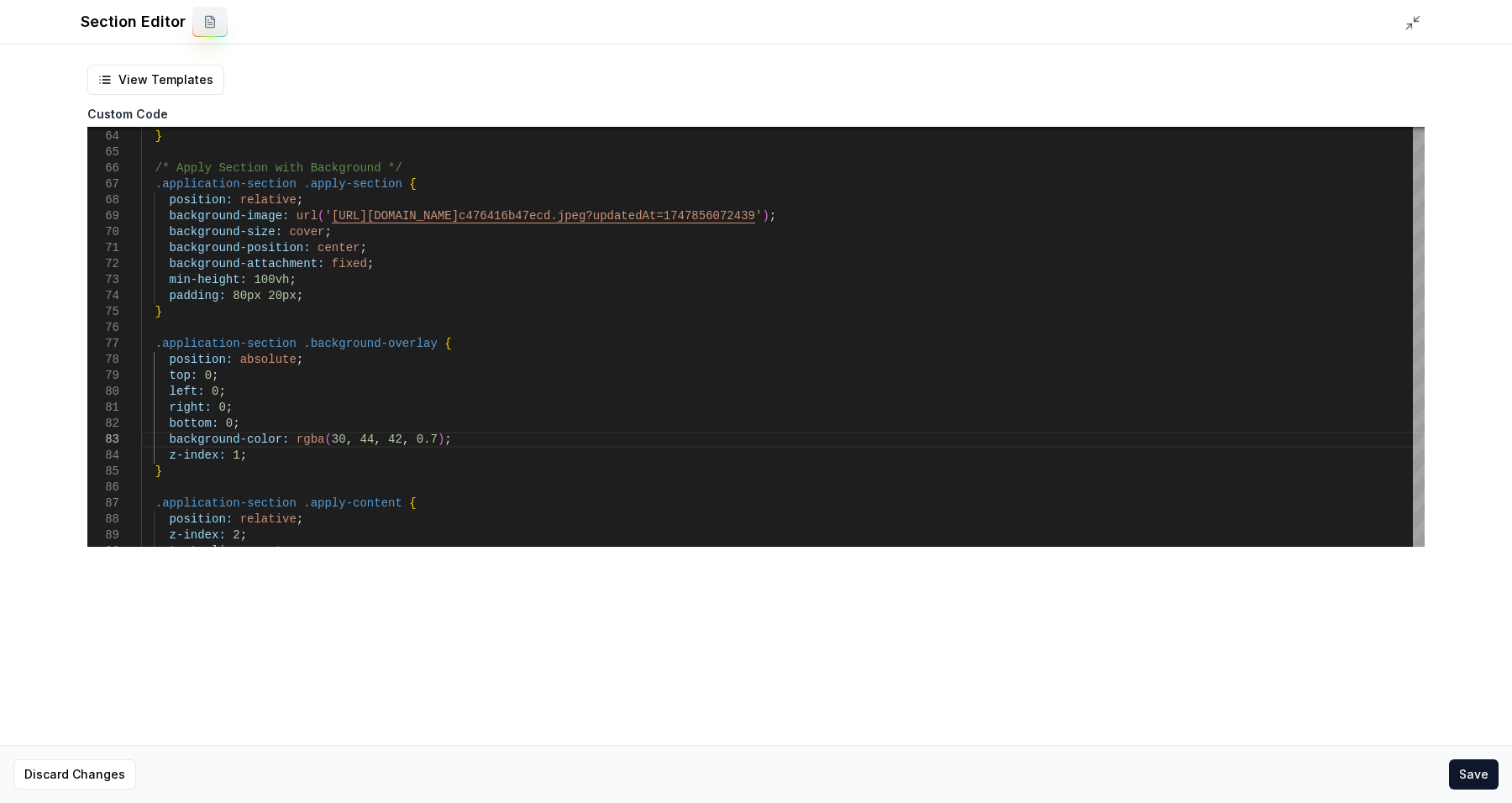 click on "Section Editor" at bounding box center (756, 22) 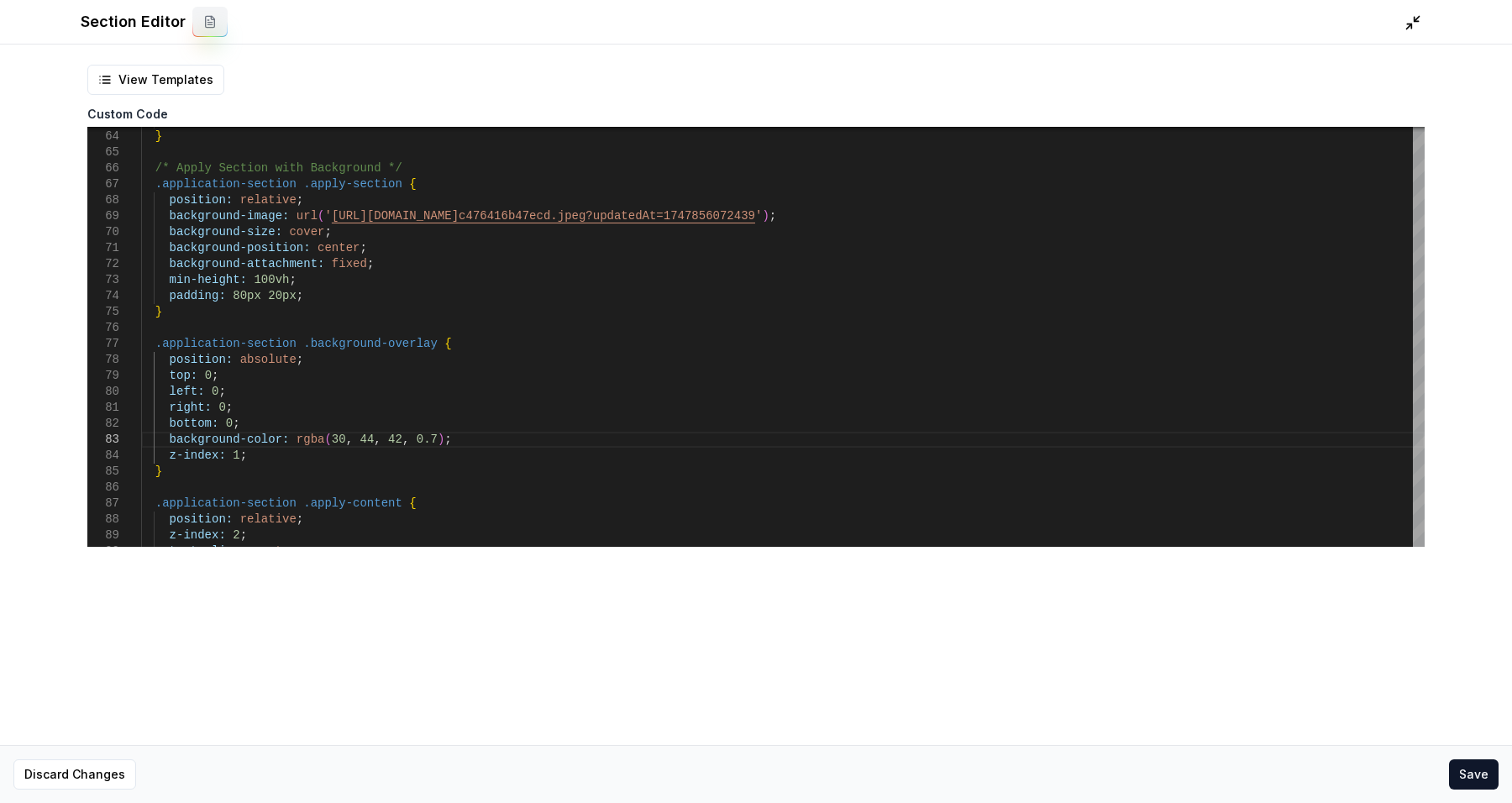 click 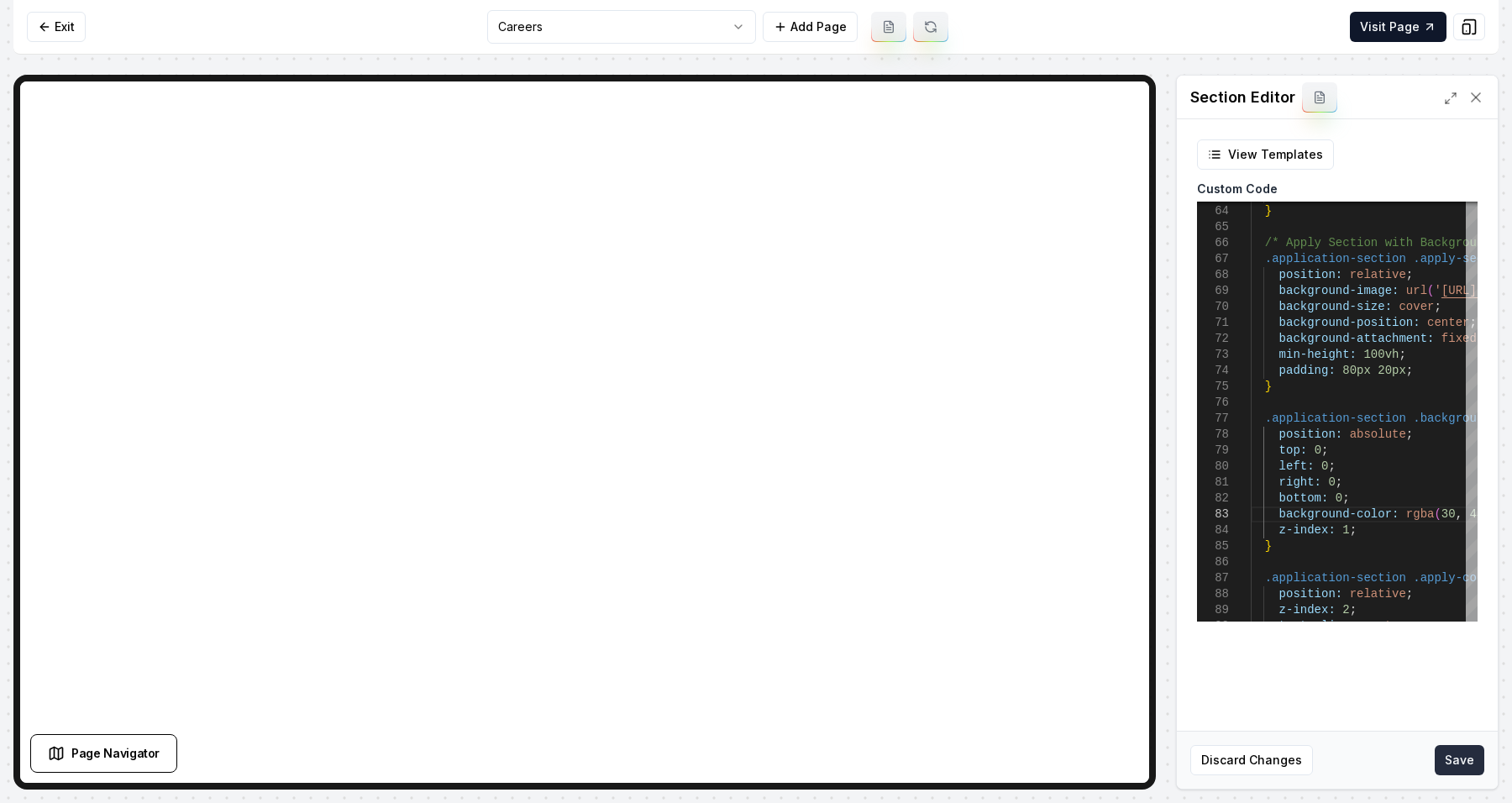 click on "Save" at bounding box center [1459, 760] 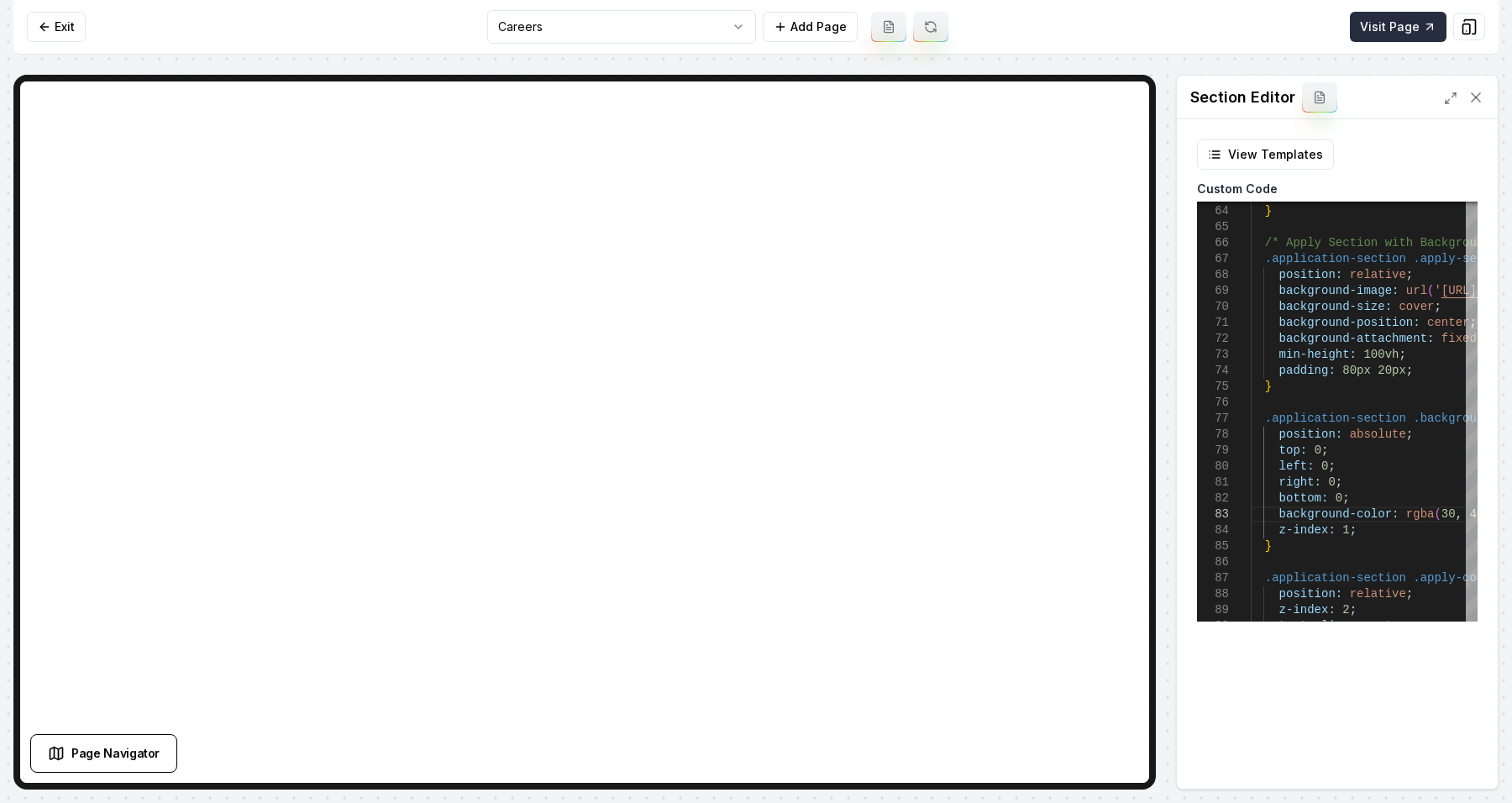 click on "Visit Page" at bounding box center [1398, 27] 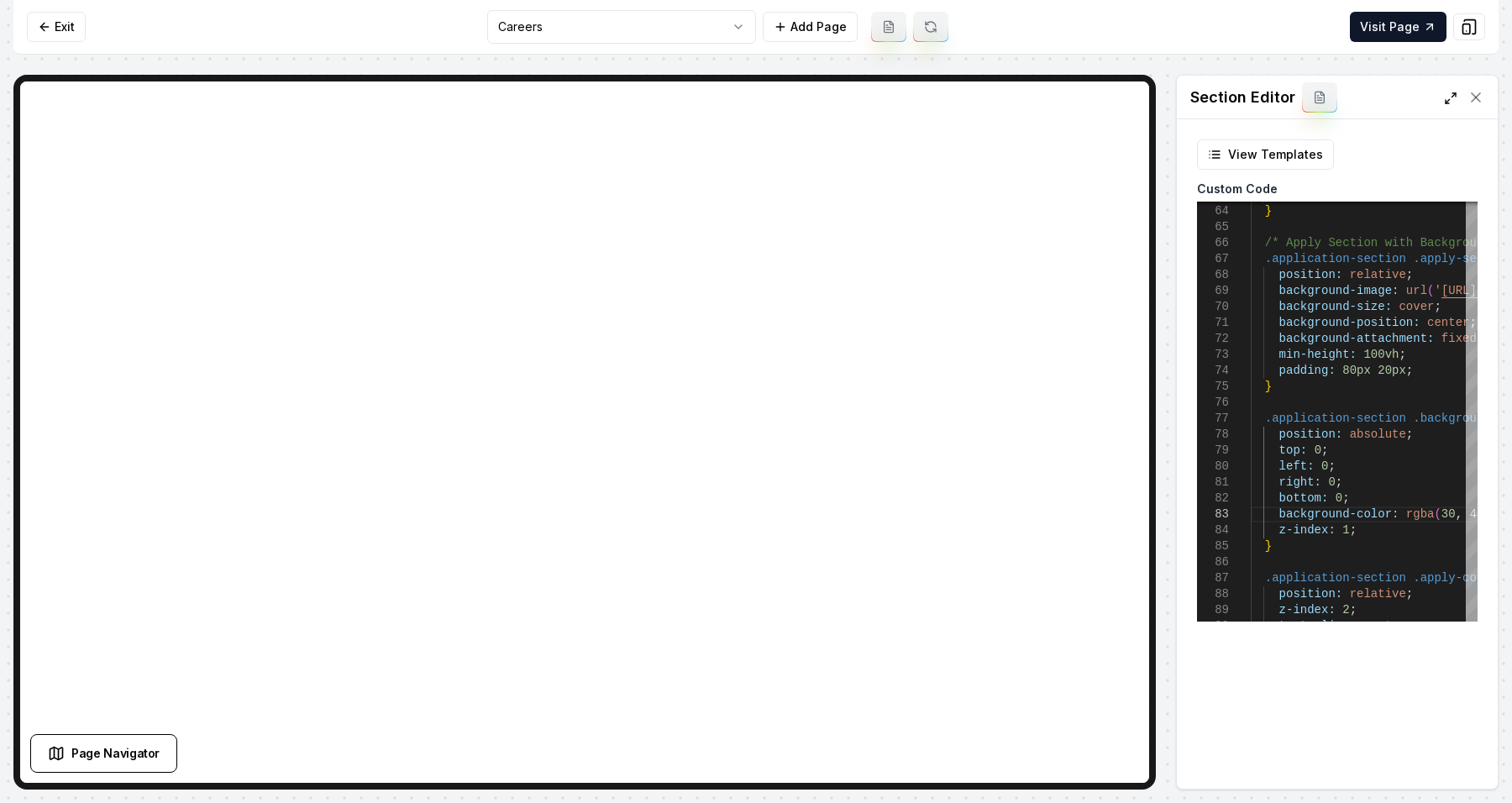 click 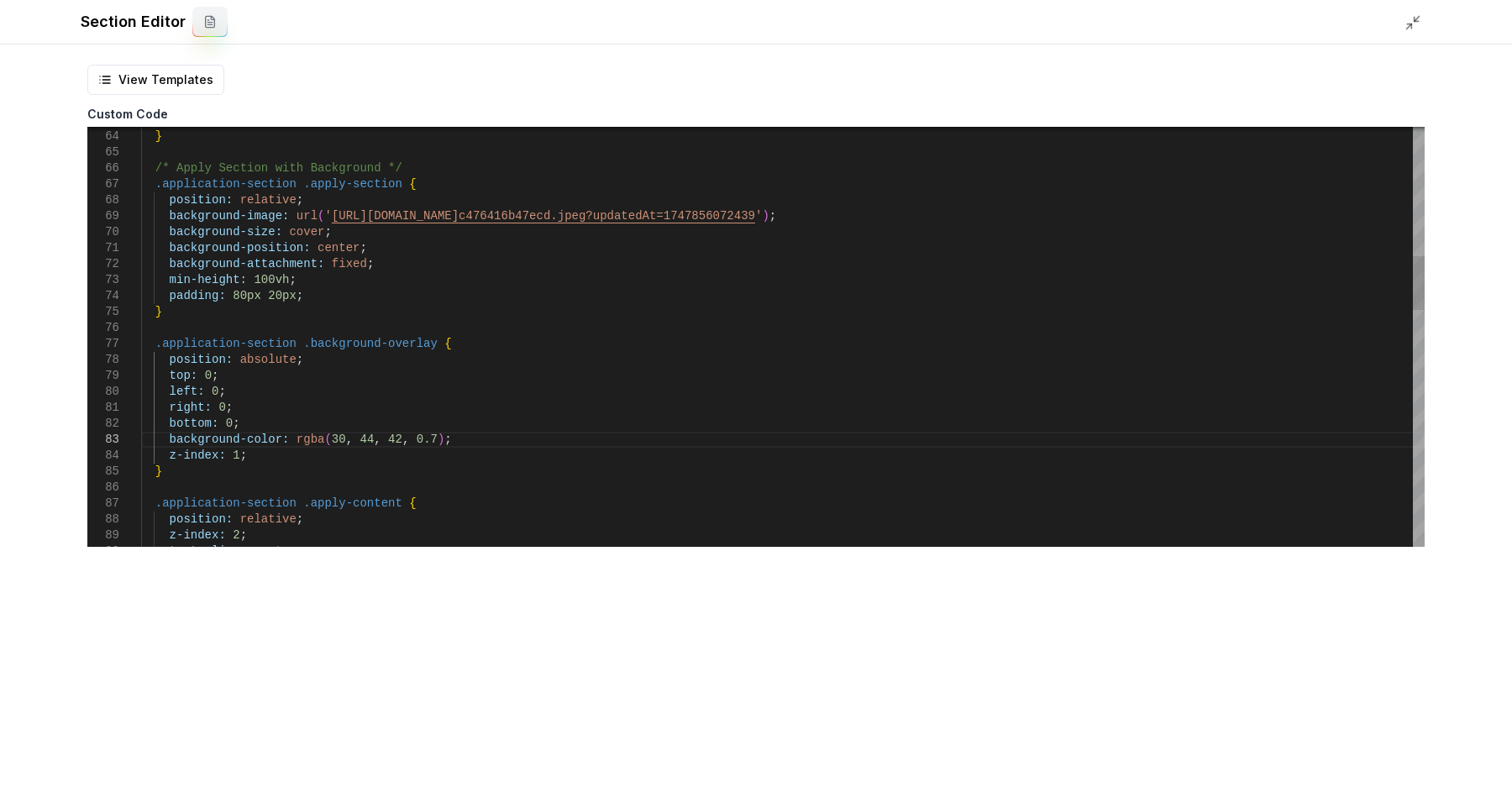 scroll, scrollTop: 0, scrollLeft: 239, axis: horizontal 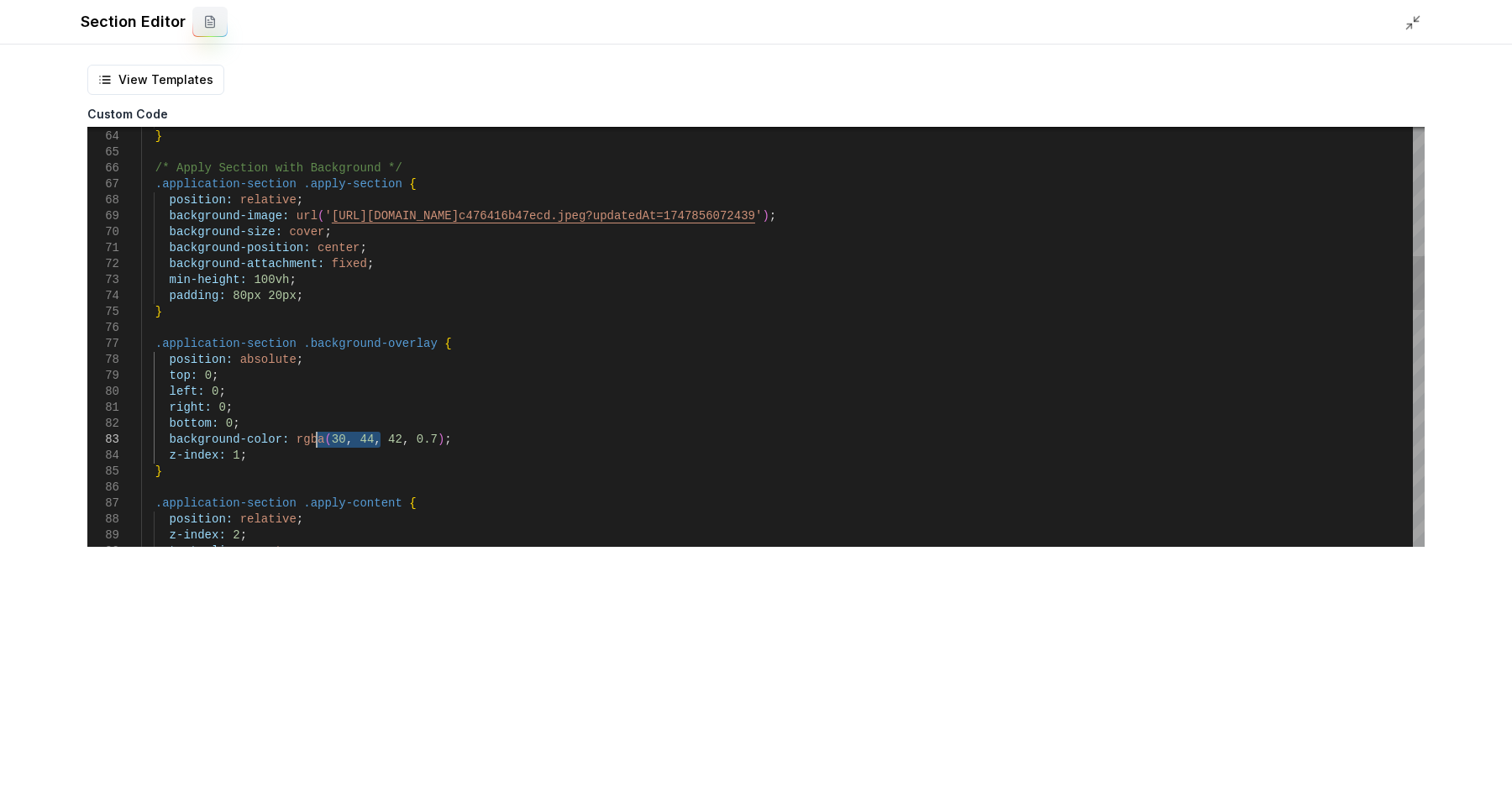 drag, startPoint x: 381, startPoint y: 438, endPoint x: 314, endPoint y: 443, distance: 67.18631 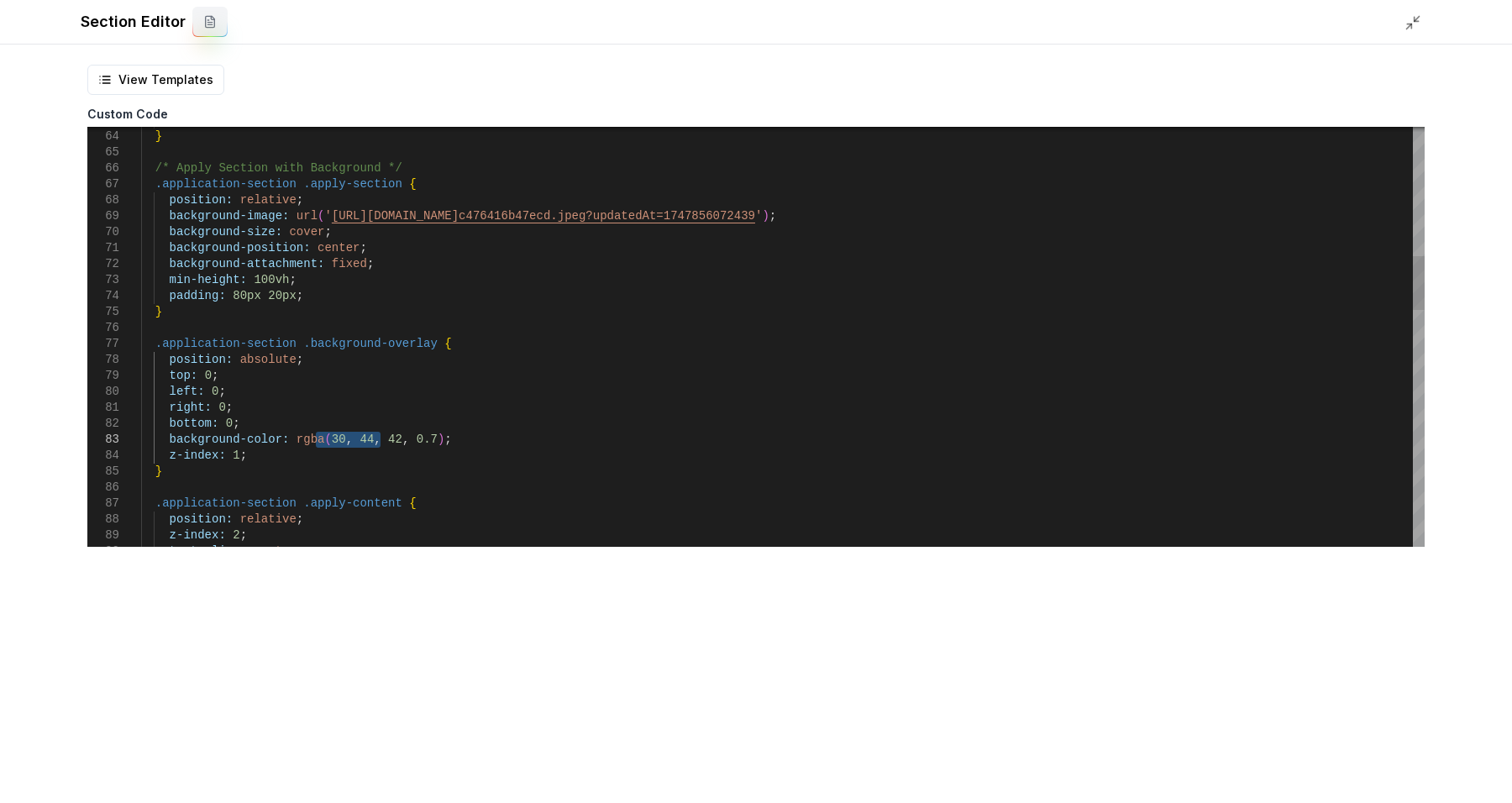 type on "**********" 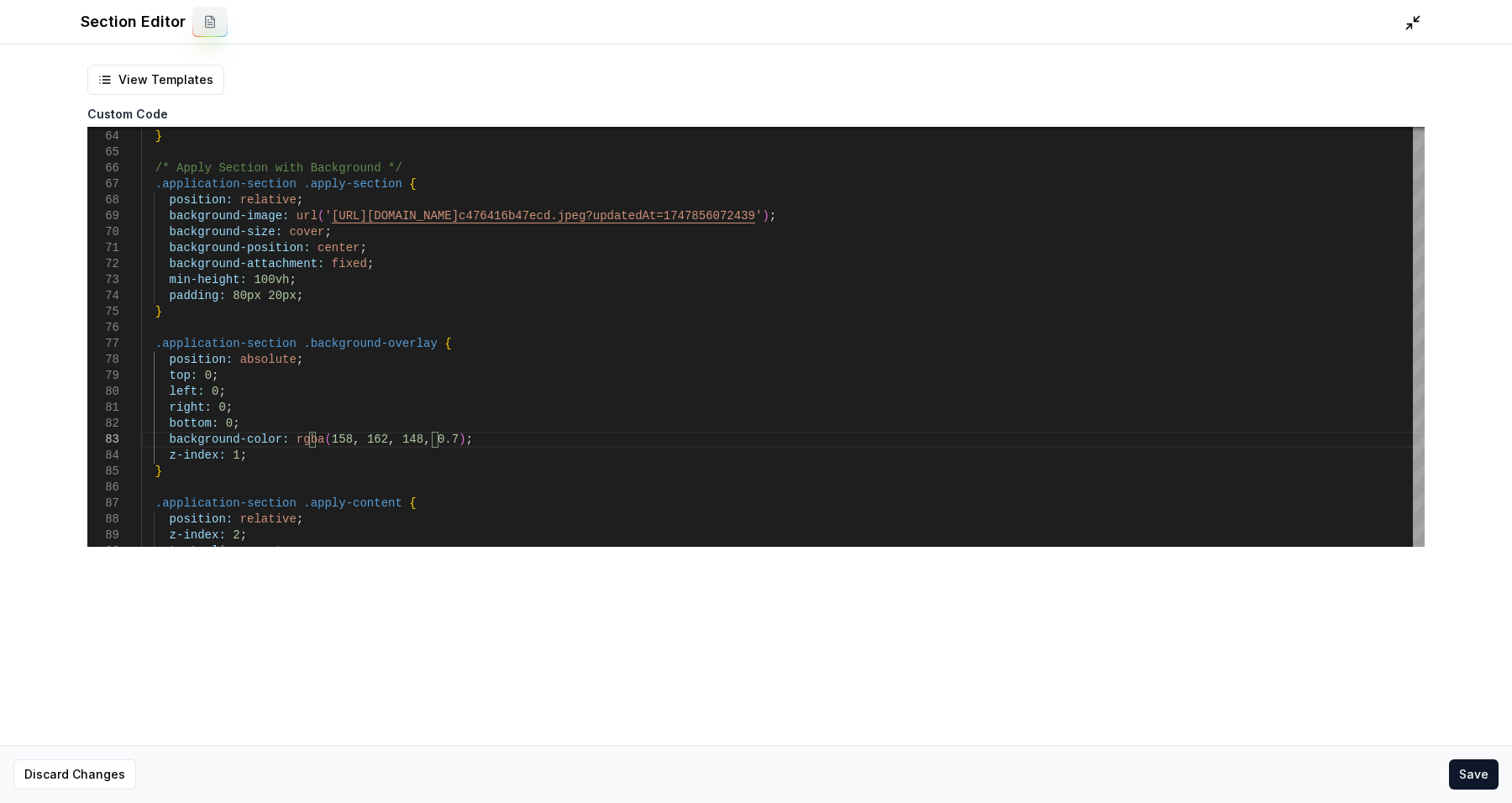 click 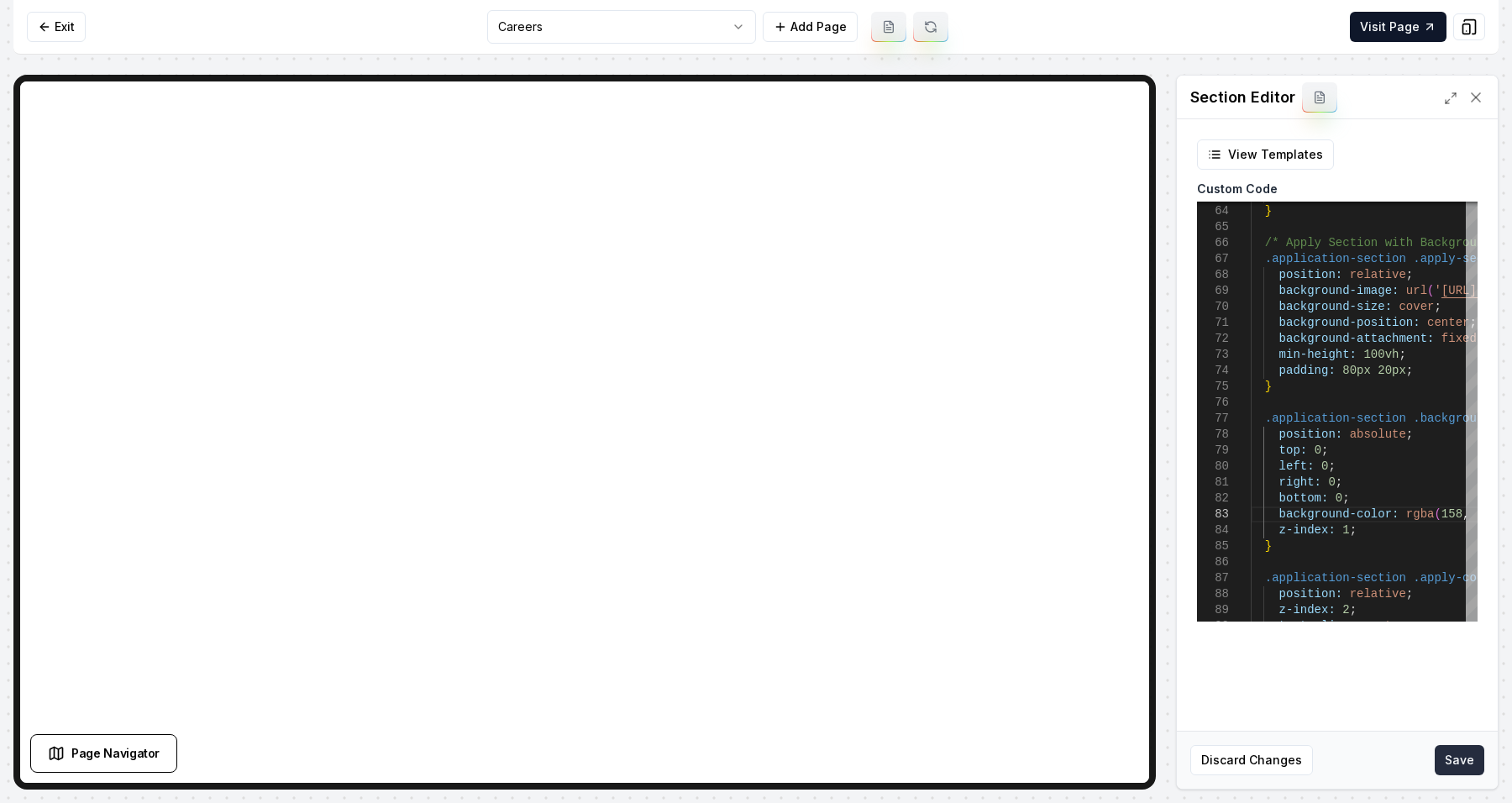 click on "Save" at bounding box center [1459, 760] 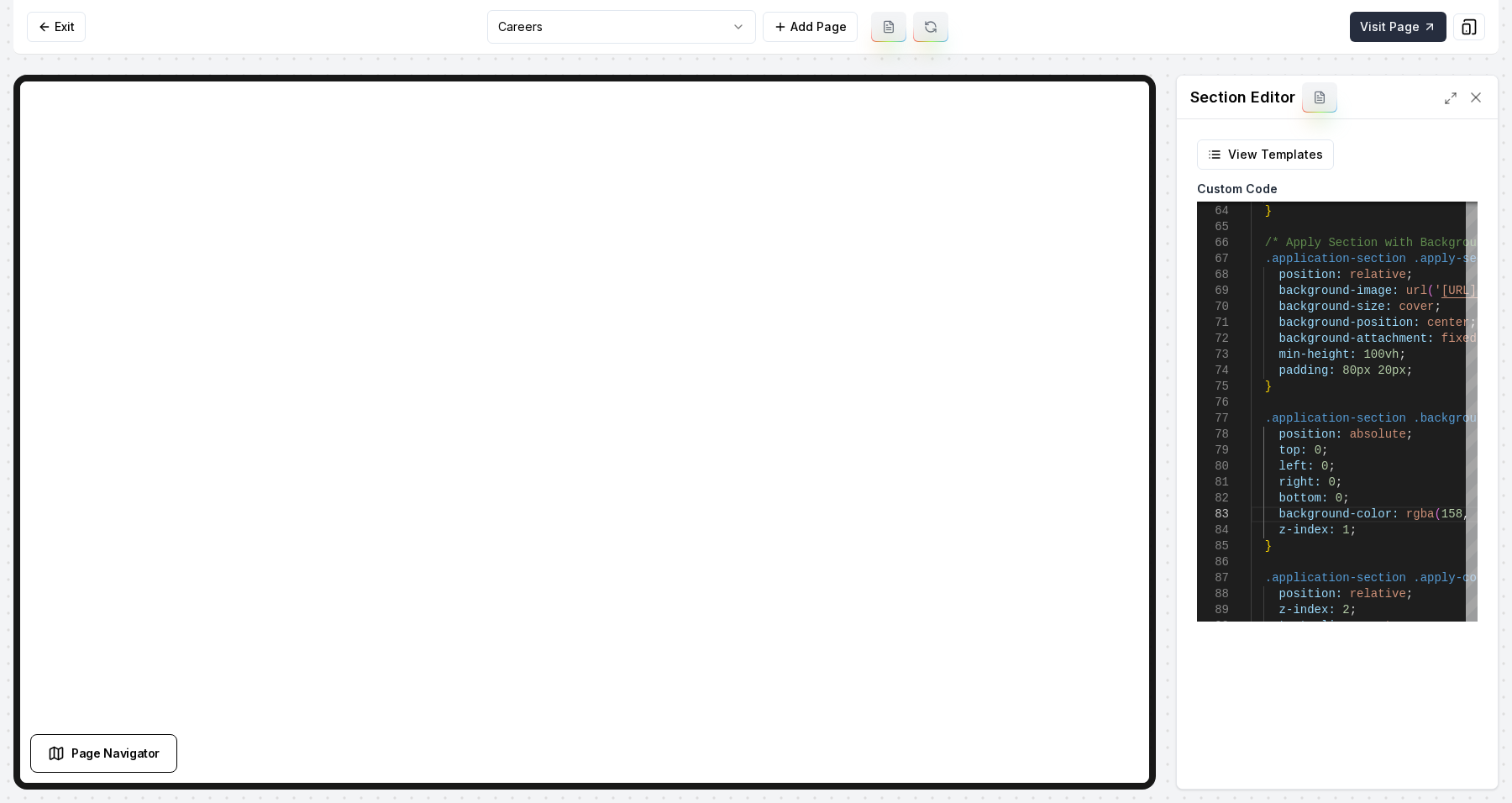 click on "Visit Page" at bounding box center (1398, 27) 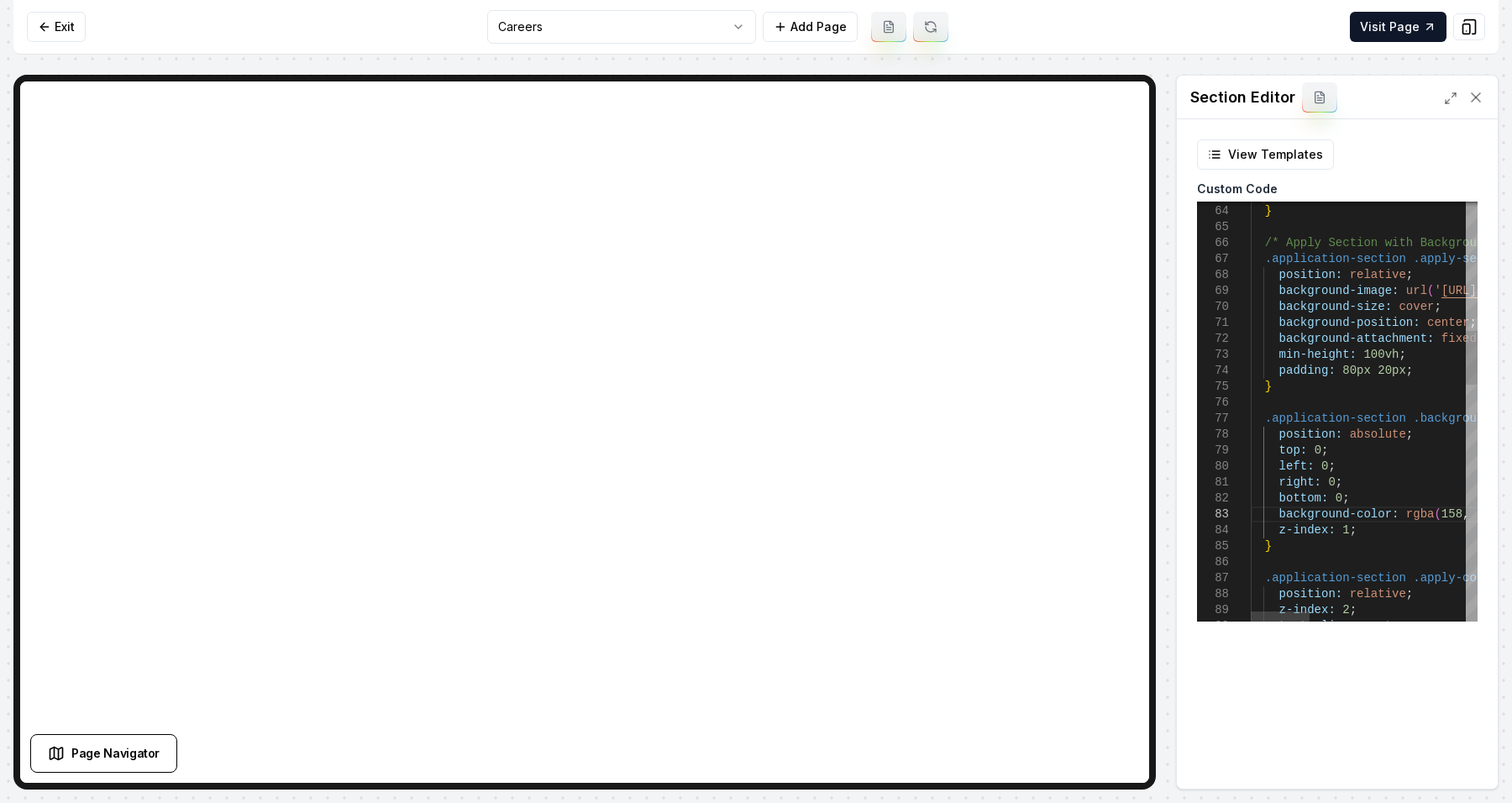 scroll, scrollTop: 0, scrollLeft: 258, axis: horizontal 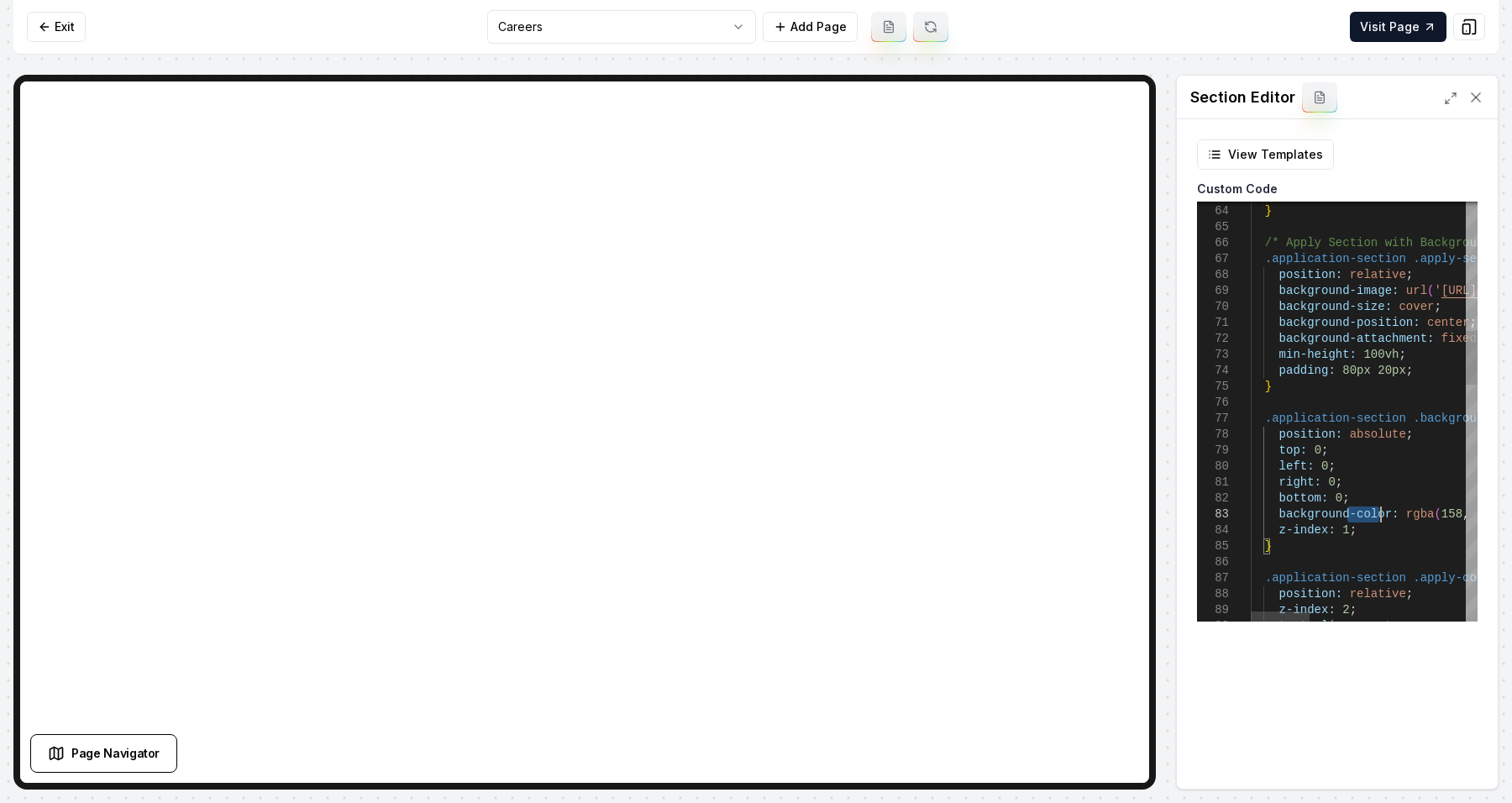 click on "margin:   0   auto ;    }    /* Apply Section with Background */    .application-section   .apply-section   {      position:   relative ;      background-image:   url ( ' https://ik.imagekit.io/4wu305uo4/image_682e2ac5432 c476416b47ecd.jpeg?updatedAt=1747856072439 ' ) ;      background-size:   cover ;      background-position:   center ;      background-attachment:   fixed ;      min-height:   100vh ;      padding:   80px   20px ;    }    .application-section   .background-overlay   {      position:   absolute ;      top:   0 ;      left:   0 ;      right:   0 ;      bottom:   0 ;      background-color:   rgba ( 158 ,   162 ,   148 ,   0.7 ) ;      z-index:   1 ;    }    .application-section   .apply-content   {      position:   relative ;      z-index:   2 ;      text-align:   center ;" at bounding box center (1663, 831) 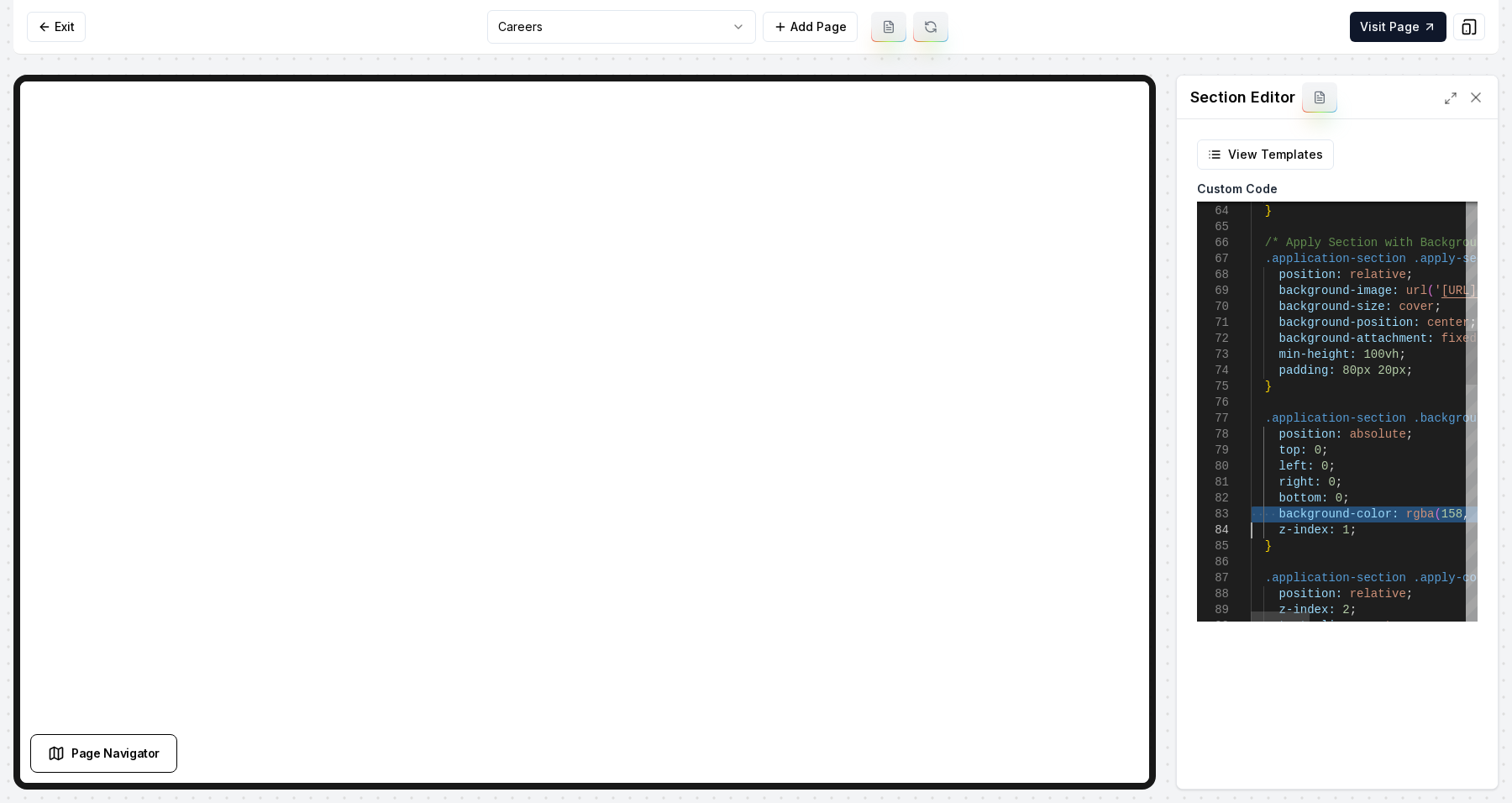 click on "margin:   0   auto ;    }    /* Apply Section with Background */    .application-section   .apply-section   {      position:   relative ;      background-image:   url ( ' https://ik.imagekit.io/4wu305uo4/image_682e2ac5432 c476416b47ecd.jpeg?updatedAt=1747856072439 ' ) ;      background-size:   cover ;      background-position:   center ;      background-attachment:   fixed ;      min-height:   100vh ;      padding:   80px   20px ;    }    .application-section   .background-overlay   {      position:   absolute ;      top:   0 ;      left:   0 ;      right:   0 ;      bottom:   0 ;      background-color:   rgba ( 158 ,   162 ,   148 ,   0.7 ) ;      z-index:   1 ;    }    .application-section   .apply-content   {      position:   relative ;      z-index:   2 ;      text-align:   center ;" at bounding box center (1663, 831) 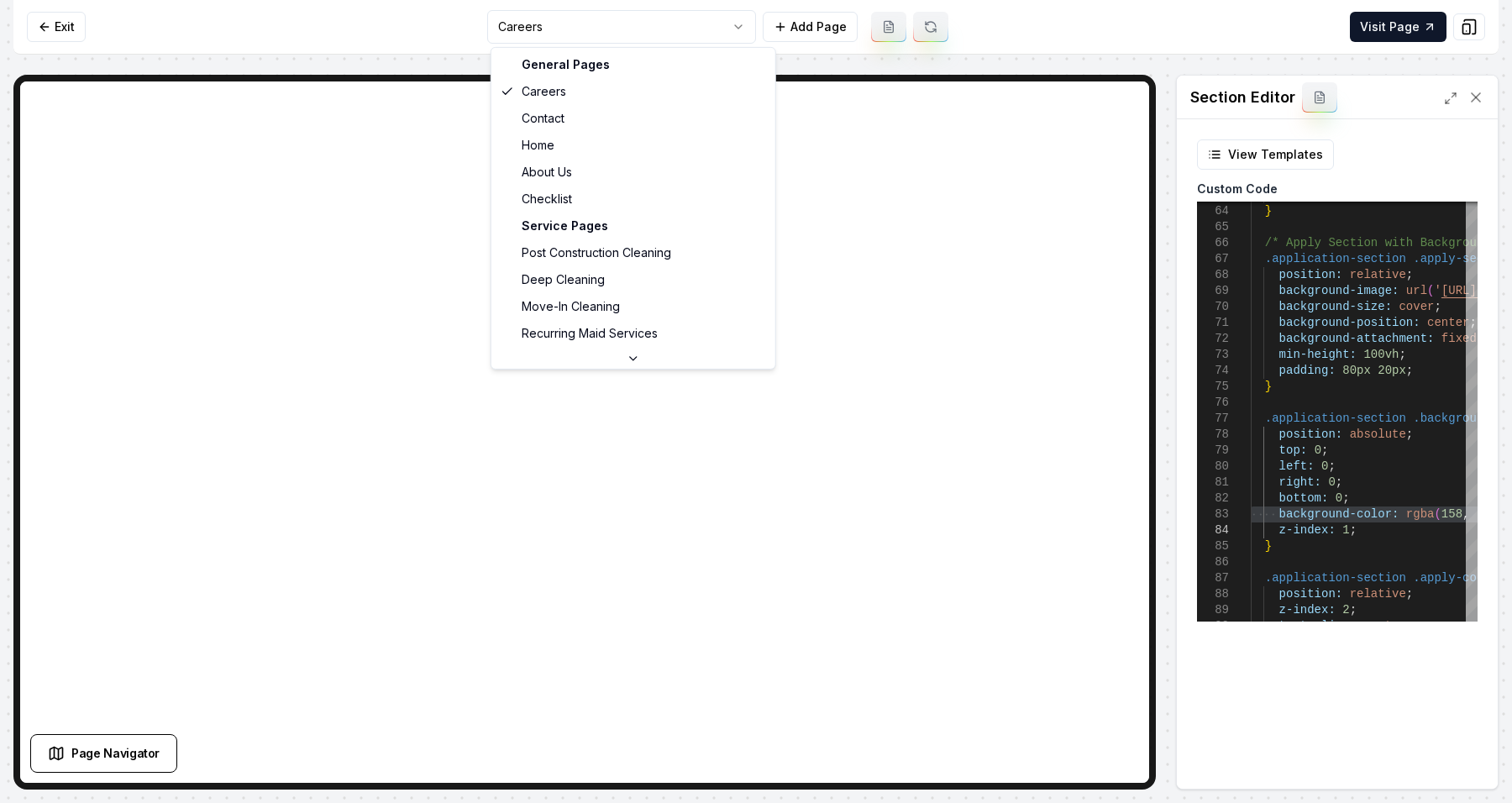 click on "Computer Required This feature is only available on a computer. Please switch to a computer to edit your site. Go back  Exit Careers Add Page Visit Page  Page Navigator Page Settings Section Editor View Templates Custom Code 63 64 65 66 67 68 69 70 71 72 73 74 75 76 77 78 79 80 81 82 83 84 85 86 87 88 89 90      margin:   0   auto ;    }    /* Apply Section with Background */    .application-section   .apply-section   {      position:   relative ;      background-image:   url ( ' https://ik.imagekit.io/4wu305uo4/image_682e2ac5432 c476416b47ecd.jpeg?updatedAt=1747856072439 ' ) ;      background-size:   cover ;      background-position:   center ;      background-attachment:   fixed ;      min-height:   100vh ;      padding:   80px   20px ;    }    .application-section   .background-overlay   {      position:   absolute ;      top:   0 ;      left:   0 ;      right:   0 ;      bottom:   0 ;      background-color:   rgba (" at bounding box center (756, 402) 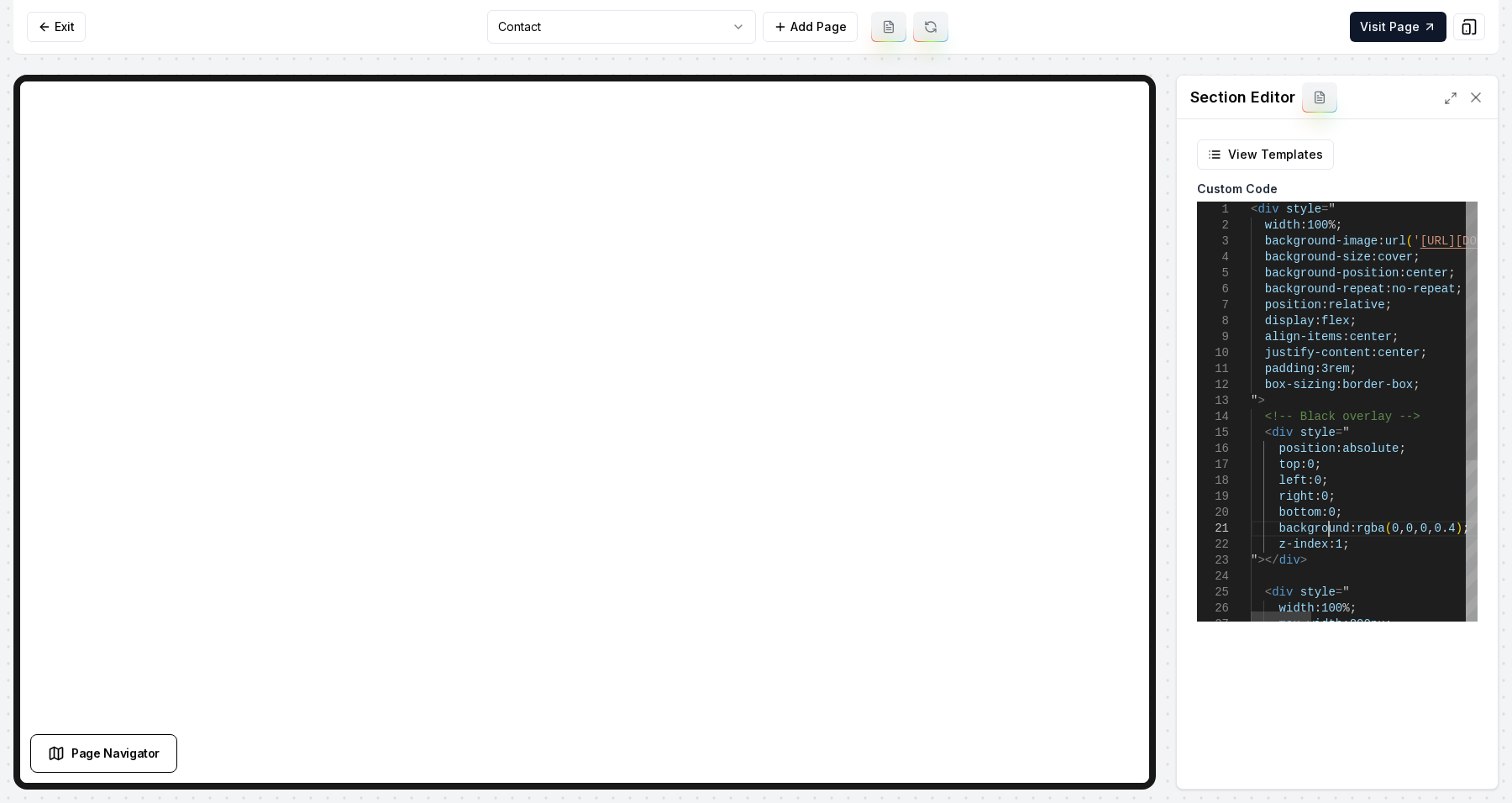 scroll, scrollTop: 0, scrollLeft: 0, axis: both 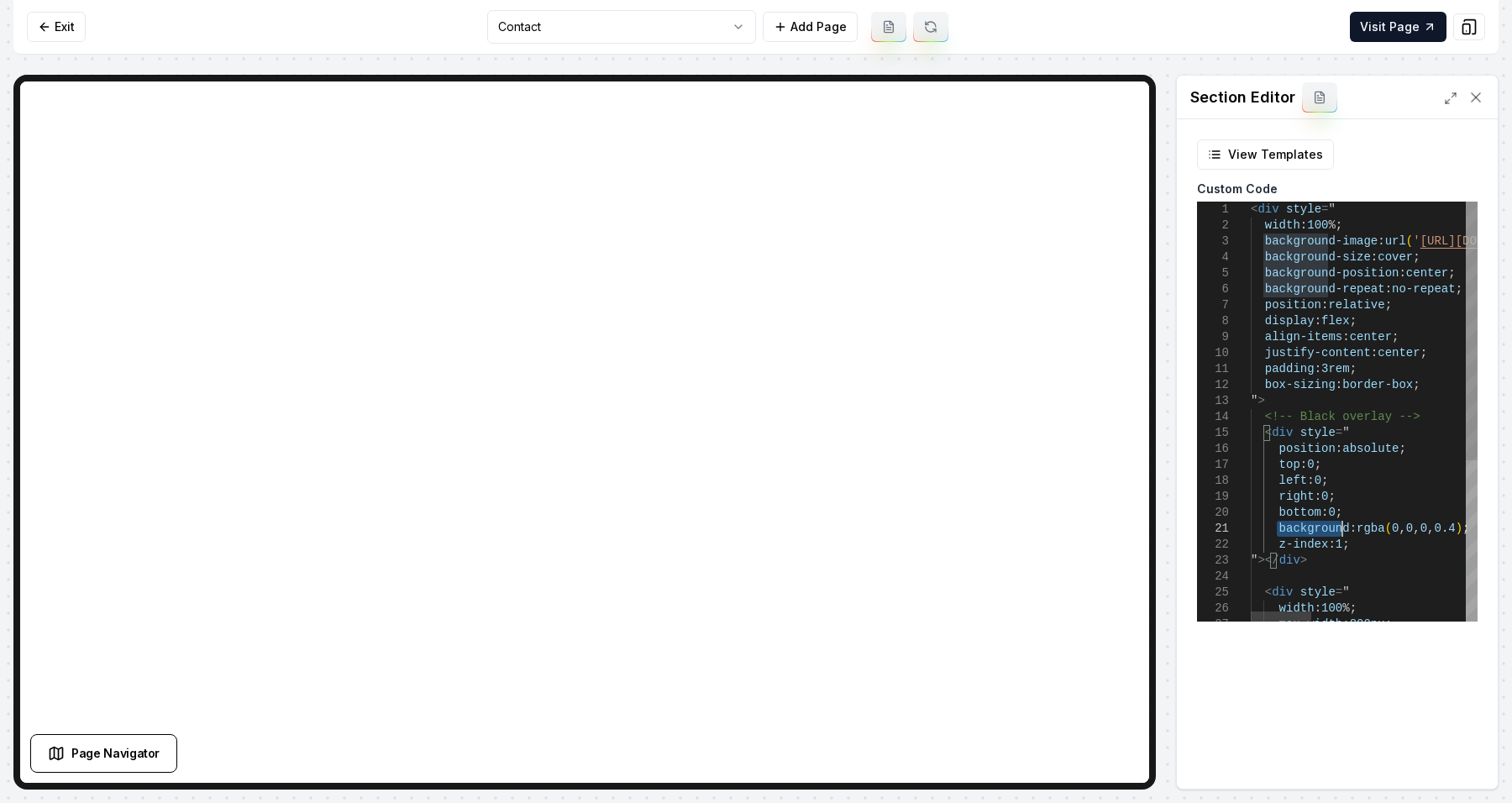 click on "< div   style = "    width :  100 %;    background-image :  url ( ' https://ik.imagekit.io/4wu305uo4/image_682b952c432 c47641664b6db.jpg?updatedAt=1747686701915 ' ) ;    background-size :  cover ;    background-position :  center ;    background-repeat :  no-repeat ;    position :  relative ;    display :  flex ;    align-items :  center ;    justify-content :  center ;    padding :  3rem ;    box-sizing :  border-box ; " >    <!-- Black overlay -->    < div   style = "      position :  absolute ;      top :  0 ;      left :  0 ;      right :  0 ;      bottom :  0 ;      background :  rgba ( 0 ,  0 ,  0 ,  0 . 4 ) ;      z-index :  1 ;   " ></ div >    < div   style = "      width :  100 %;      max-width :  800px ;" at bounding box center [1654, 542] 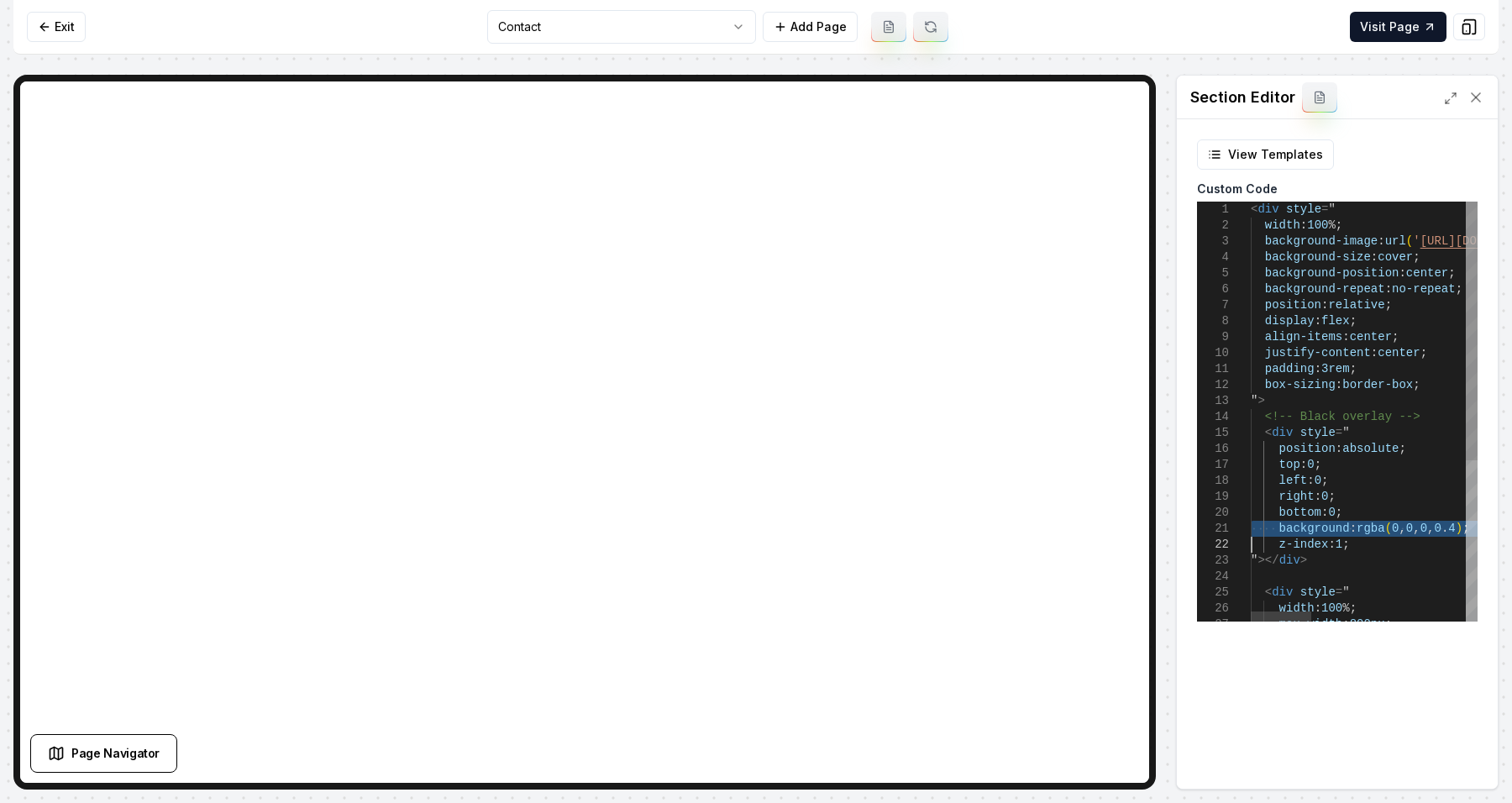 click on "< div   style = "    width :  100 %;    background-image :  url ( ' https://ik.imagekit.io/4wu305uo4/image_682b952c432 c47641664b6db.jpg?updatedAt=1747686701915 ' ) ;    background-size :  cover ;    background-position :  center ;    background-repeat :  no-repeat ;    position :  relative ;    display :  flex ;    align-items :  center ;    justify-content :  center ;    padding :  3rem ;    box-sizing :  border-box ; " >    <!-- Black overlay -->    < div   style = "      position :  absolute ;      top :  0 ;      left :  0 ;      right :  0 ;      bottom :  0 ;      background :  rgba ( 0 ,  0 ,  0 ,  0 . 4 ) ;      z-index :  1 ;   " ></ div >    < div   style = "      width :  100 %;      max-width :  800px ;" at bounding box center (1654, 542) 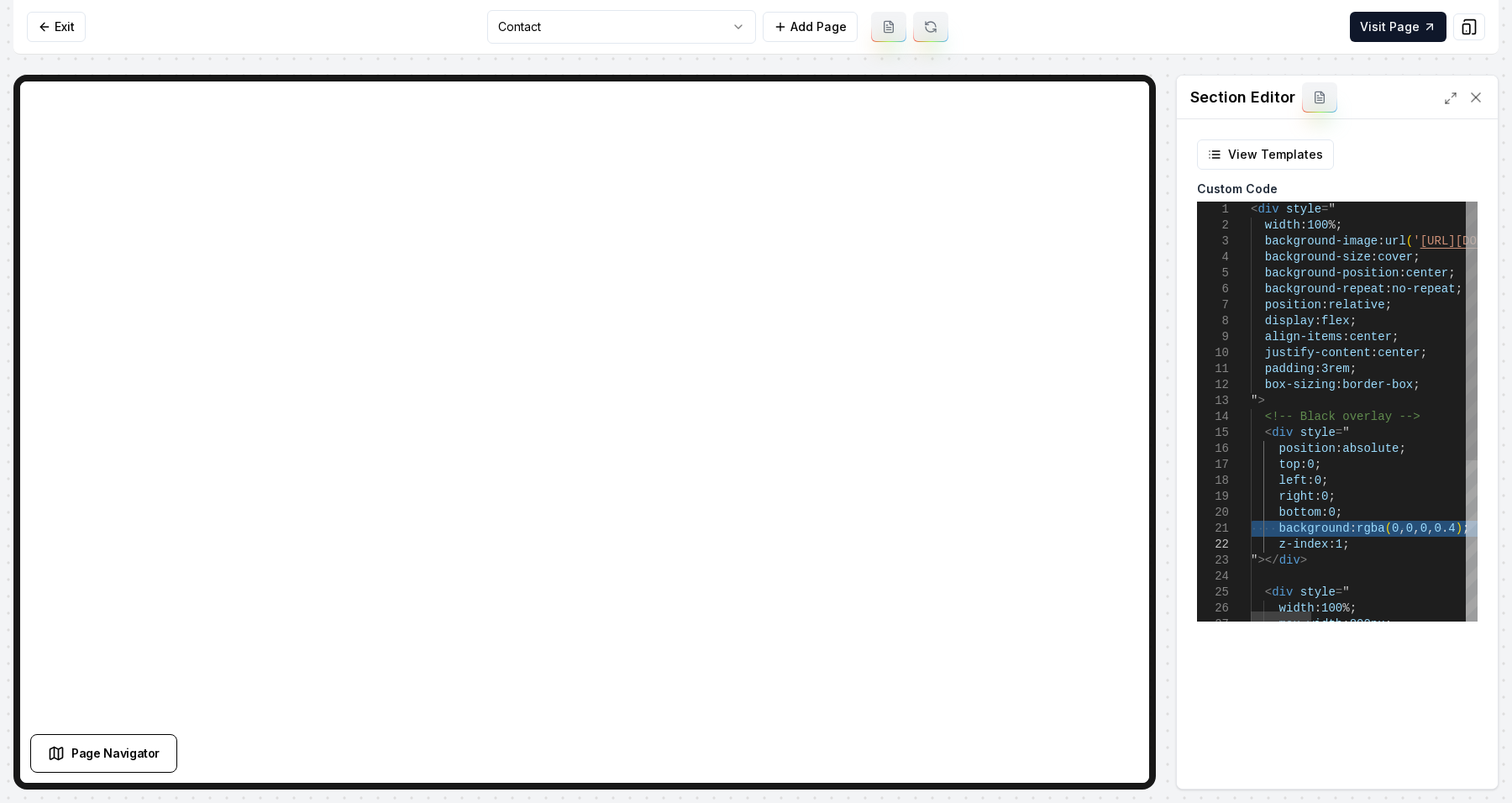 type on "**********" 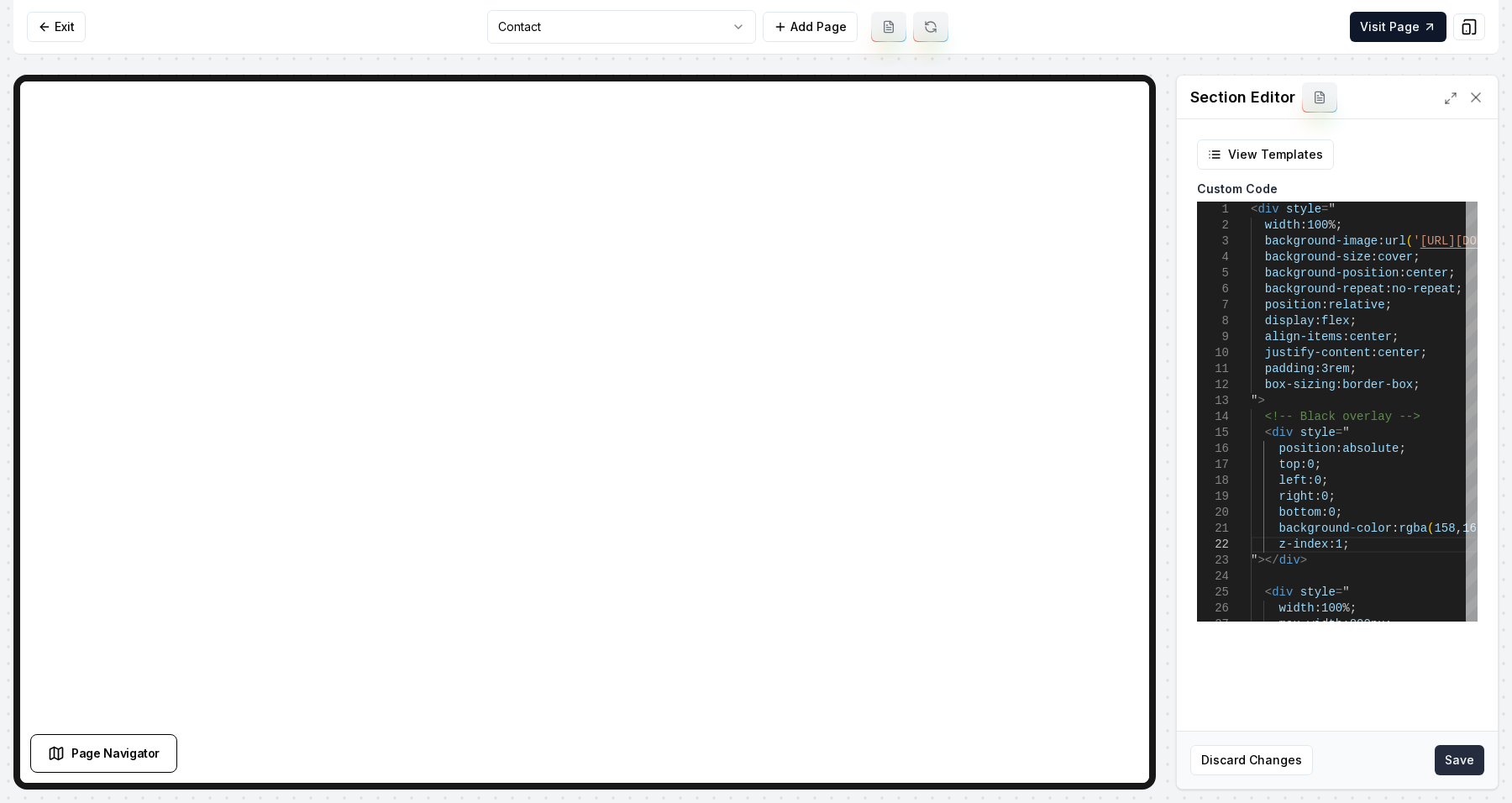 click on "Save" at bounding box center [1459, 760] 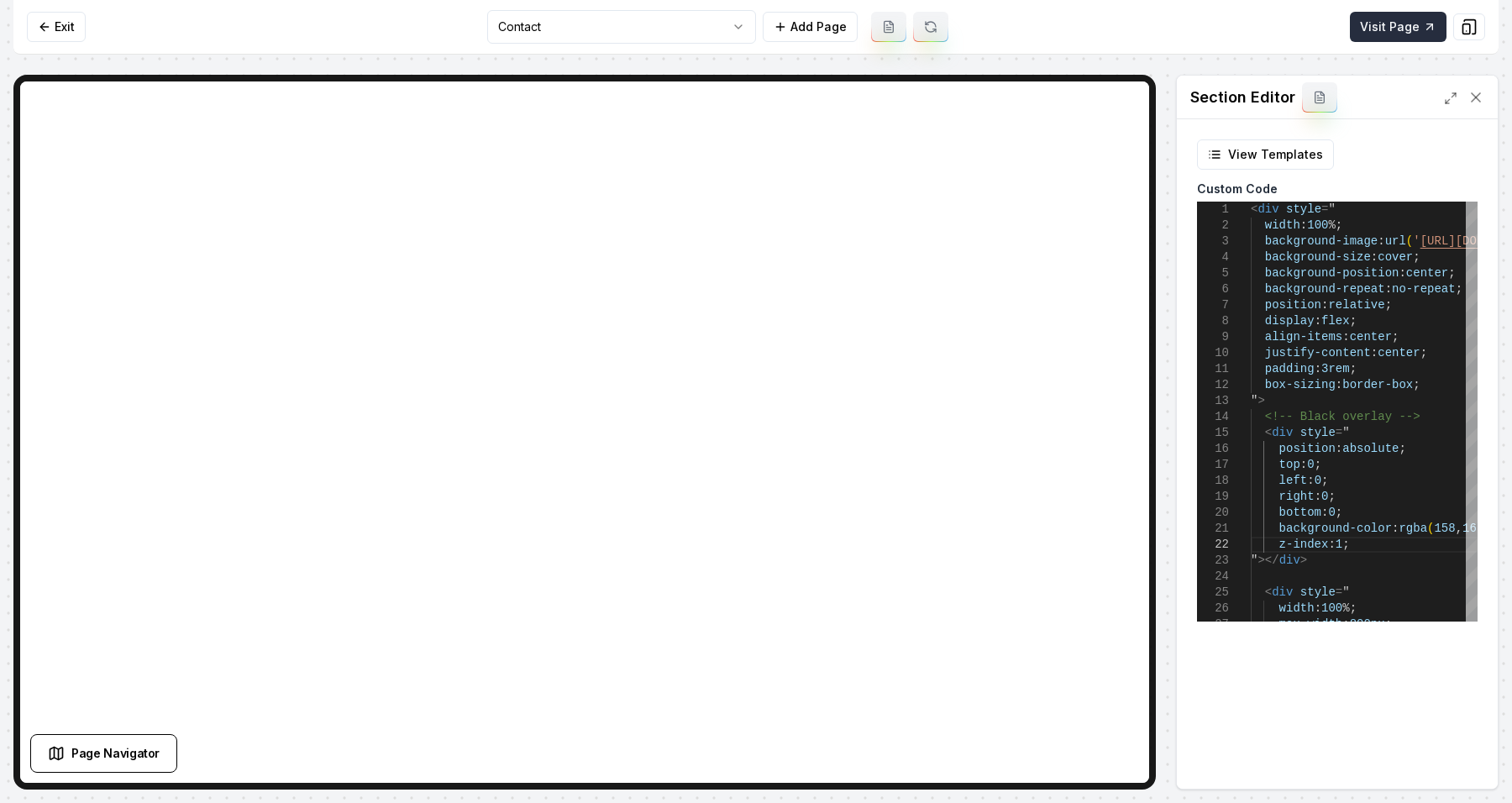 click on "Visit Page" at bounding box center (1398, 27) 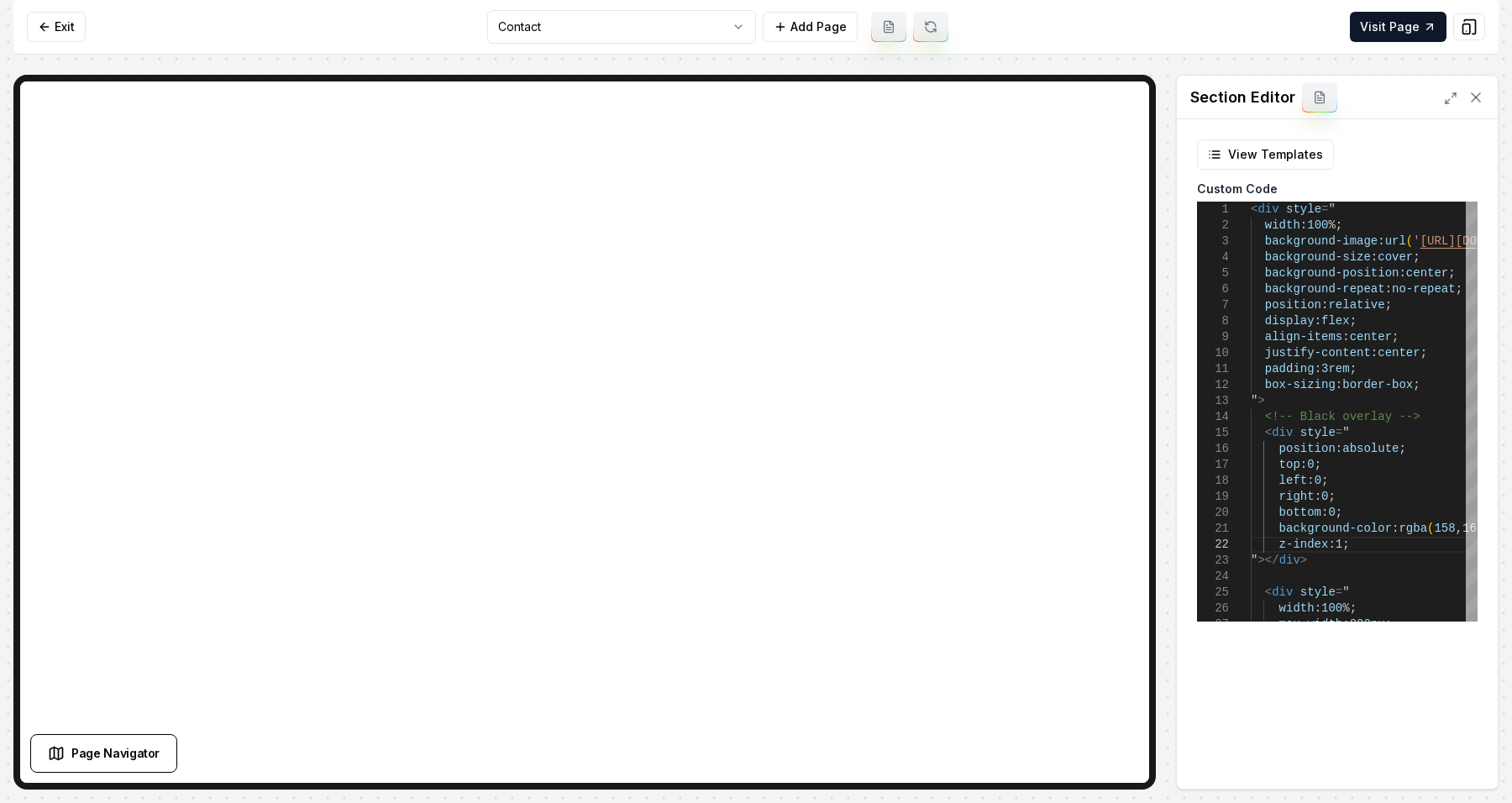 click on "Computer Required This feature is only available on a computer. Please switch to a computer to edit your site. Go back  Exit Contact Add Page Visit Page  Page Navigator Page Settings Section Editor View Templates Custom Code 1 2 3 4 5 6 7 8 9 10 11 12 13 14 15 16 17 18 19 20 21 22 23 24 25 26 27 < div   style = "    width :  100 %;    background-image :  url ( ' https://ik.imagekit.io/4wu305uo4/image_682b952c432 c47641664b6db.jpg?updatedAt=1747686701915 ' ) ;    background-size :  cover ;    background-position :  center ;    background-repeat :  no-repeat ;    position :  relative ;    display :  flex ;    align-items :  center ;    justify-content :  center ;    padding :  3rem ;    box-sizing :  border-box ; " >    <!-- Black overlay -->    < div   style = "      position :  absolute ;      top :  0 ;      left :  0 ;      right :  0 ;      bottom :  0 ;      background-color :  rgba ( 158 ,  162 ,  148 ,  0 . 7 ) ;      z-index" at bounding box center [756, 402] 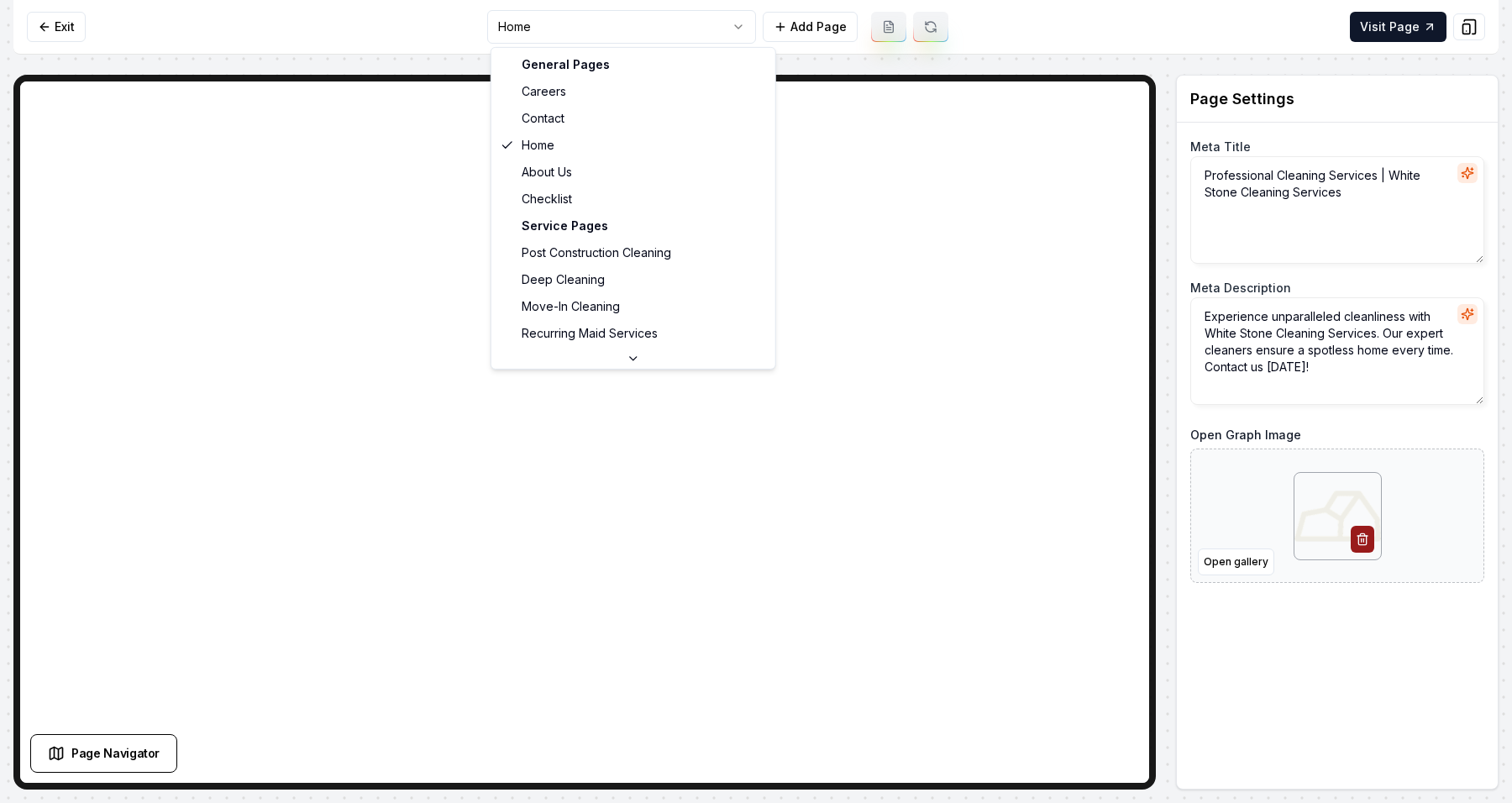 click on "Computer Required This feature is only available on a computer. Please switch to a computer to edit your site. Go back  Exit Home Add Page Visit Page  Page Navigator Page Settings Meta Title Professional Cleaning Services | White Stone Cleaning Services Meta Description Experience unparalleled cleanliness with White Stone Cleaning Services. Our expert cleaners ensure a spotless home every time. Contact us today! Open Graph Image Open gallery Discard Changes Save Section Editor Unsupported section type /dashboard/sites/595eb037-6bcc-4e53-affb-c8af2cbcffee/pages/9c99e227-3e44-4c84-a06f-1970e97ed809 Made 1 formatting edit on line 76 General Pages Careers Contact Home About Us Checklist Service Pages Post Construction Cleaning Deep Cleaning  Move-In Cleaning Recurring Maid Services Airbnb & Short-Term Rental Cleaning Recurring Cleaning Office Cleaning Move-Out Cleaning Service Area Pages Kewaskum, WI Hartford, WI West Bend, WI Rubicon, WI Jackson, WI Neosho, WI Ashippun, WI Delafield, WI Oconomowoc, WI Merton, WI" at bounding box center (756, 402) 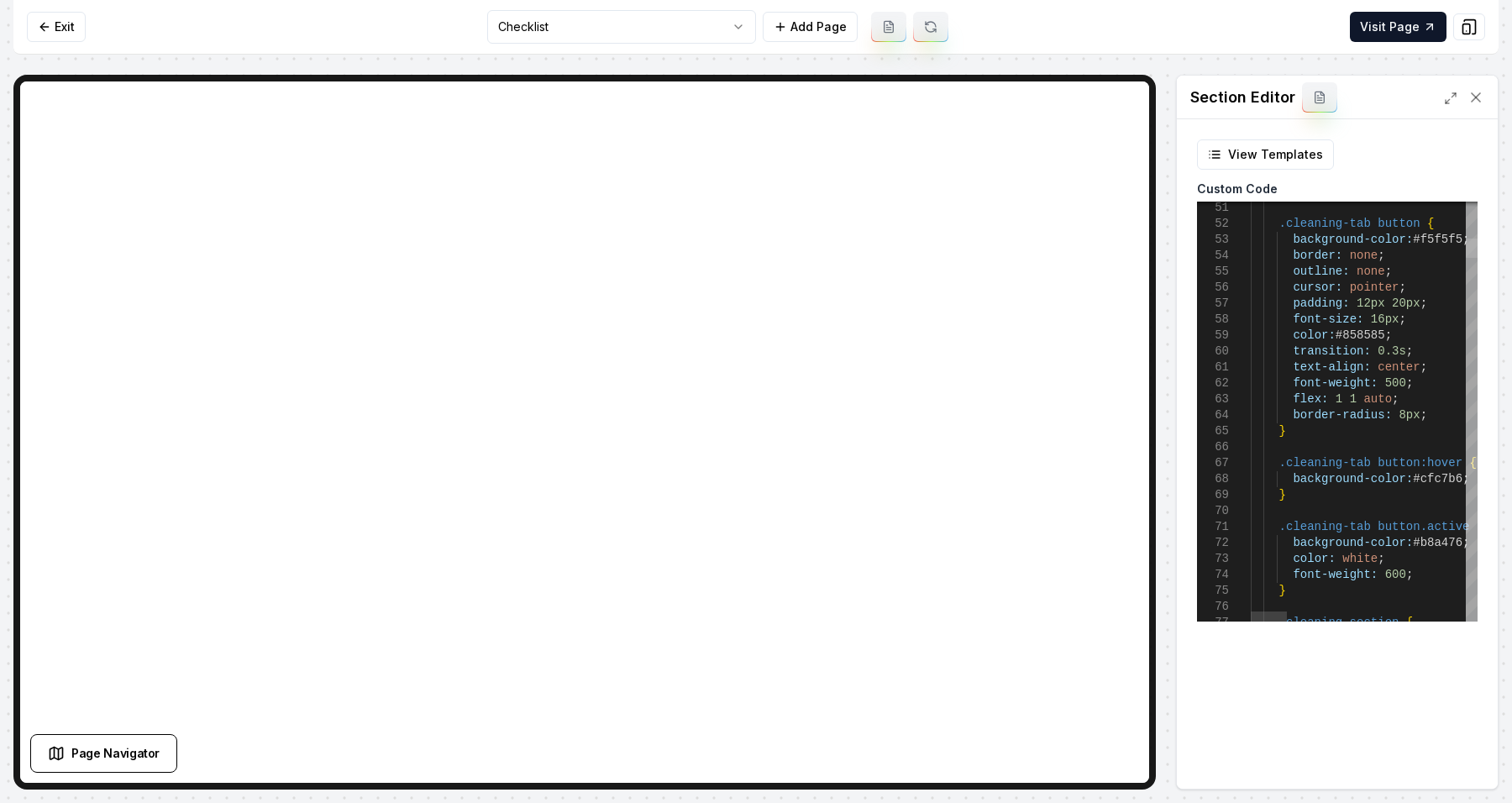 click at bounding box center (1472, 248) 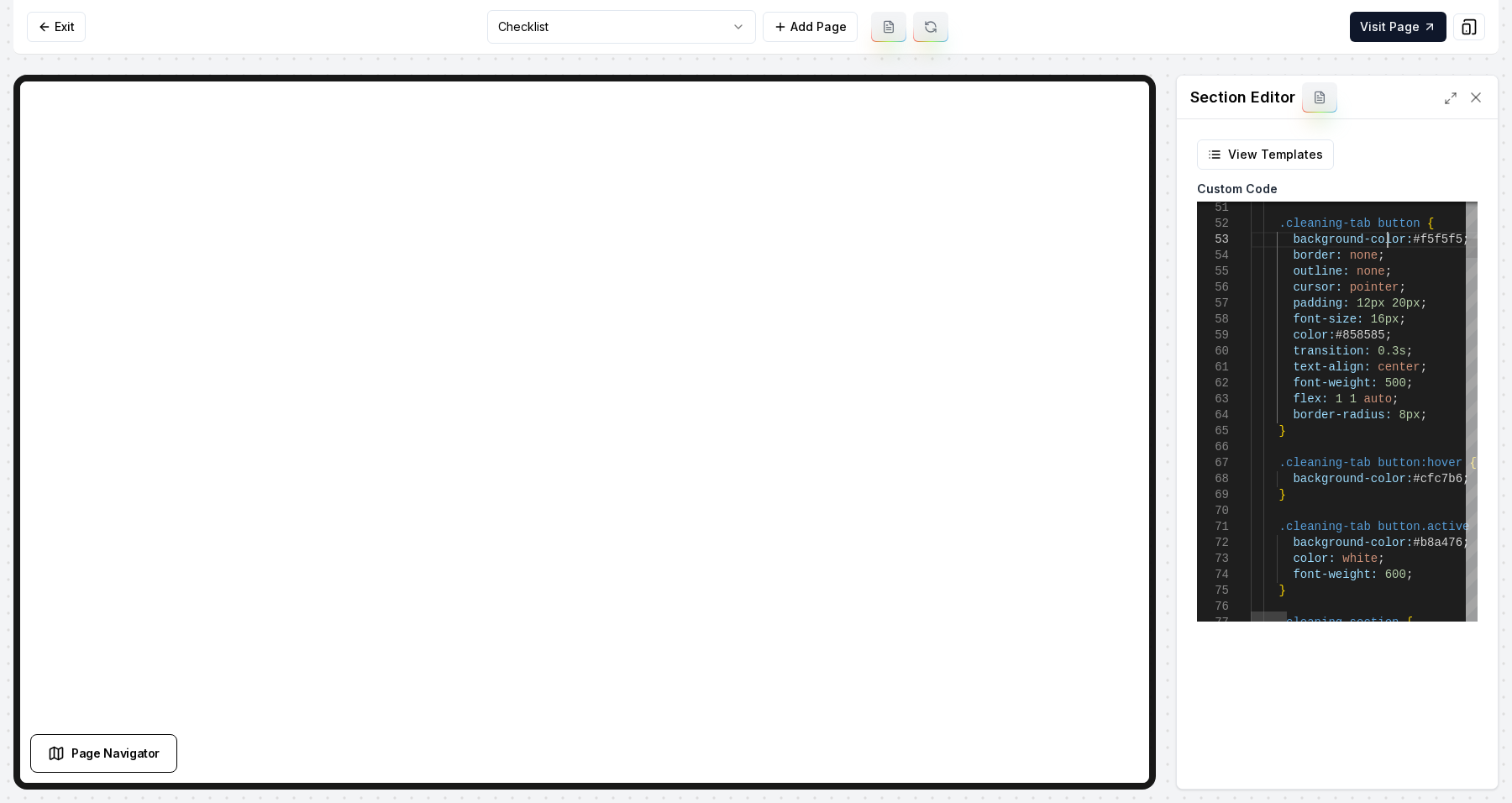 scroll, scrollTop: 0, scrollLeft: 0, axis: both 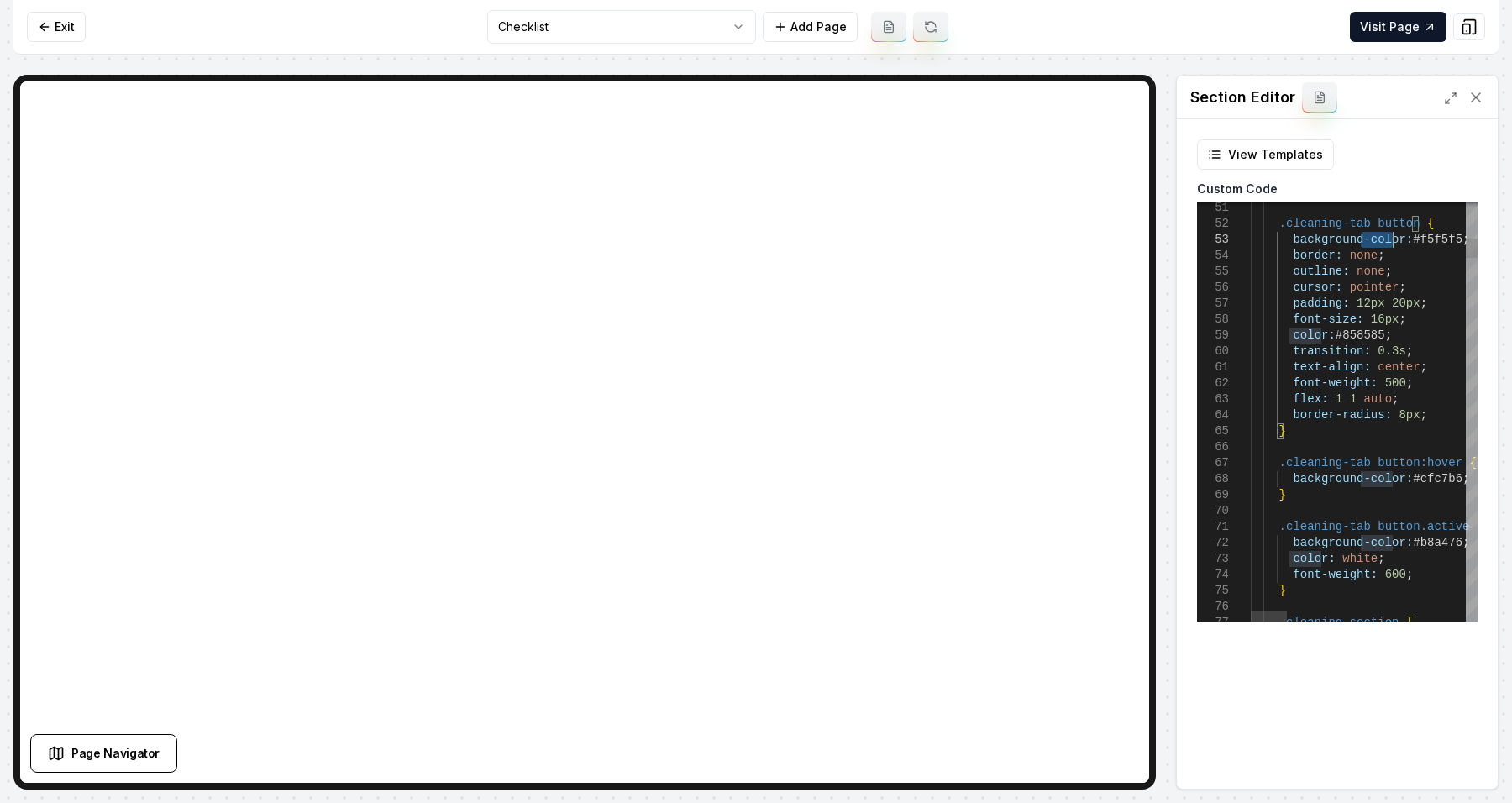 click on ".cleaning-tab   button   {        background-color:  #f5f5f5 ;        border:   none ;        outline:   none ;        cursor:   pointer ;        padding:   12px   20px ;        font-size:   16px ;        color:  #858585 ;        transition:   0.3s ;        text-align:   center ;        font-weight:   500 ;        flex:   1   1   auto ;        border-radius:   8px ;      }      .cleaning-tab   button:hover   {        background-color:  #cfc7b6 ;      }      .cleaning-tab   button.active   {        background-color:  #b8a476 ;        color:   white ;        font-weight:   600 ;      }      .cleaning-section   {" at bounding box center (1922, 3907) 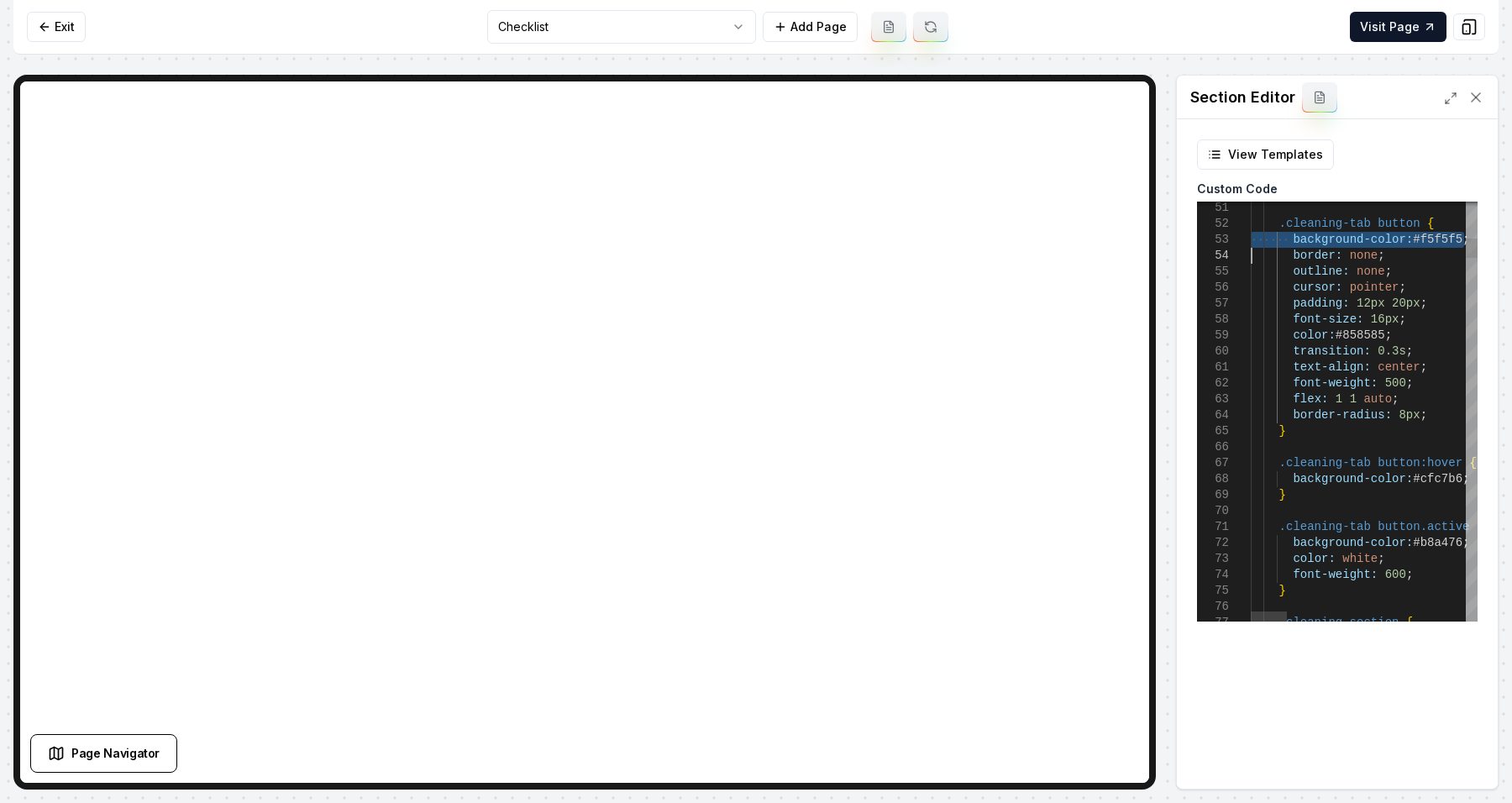 click on ".cleaning-tab   button   {        background-color:  #f5f5f5 ;        border:   none ;        outline:   none ;        cursor:   pointer ;        padding:   12px   20px ;        font-size:   16px ;        color:  #858585 ;        transition:   0.3s ;        text-align:   center ;        font-weight:   500 ;        flex:   1   1   auto ;        border-radius:   8px ;      }      .cleaning-tab   button:hover   {        background-color:  #cfc7b6 ;      }      .cleaning-tab   button.active   {        background-color:  #b8a476 ;        color:   white ;        font-weight:   600 ;      }      .cleaning-section   {" at bounding box center [1922, 3907] 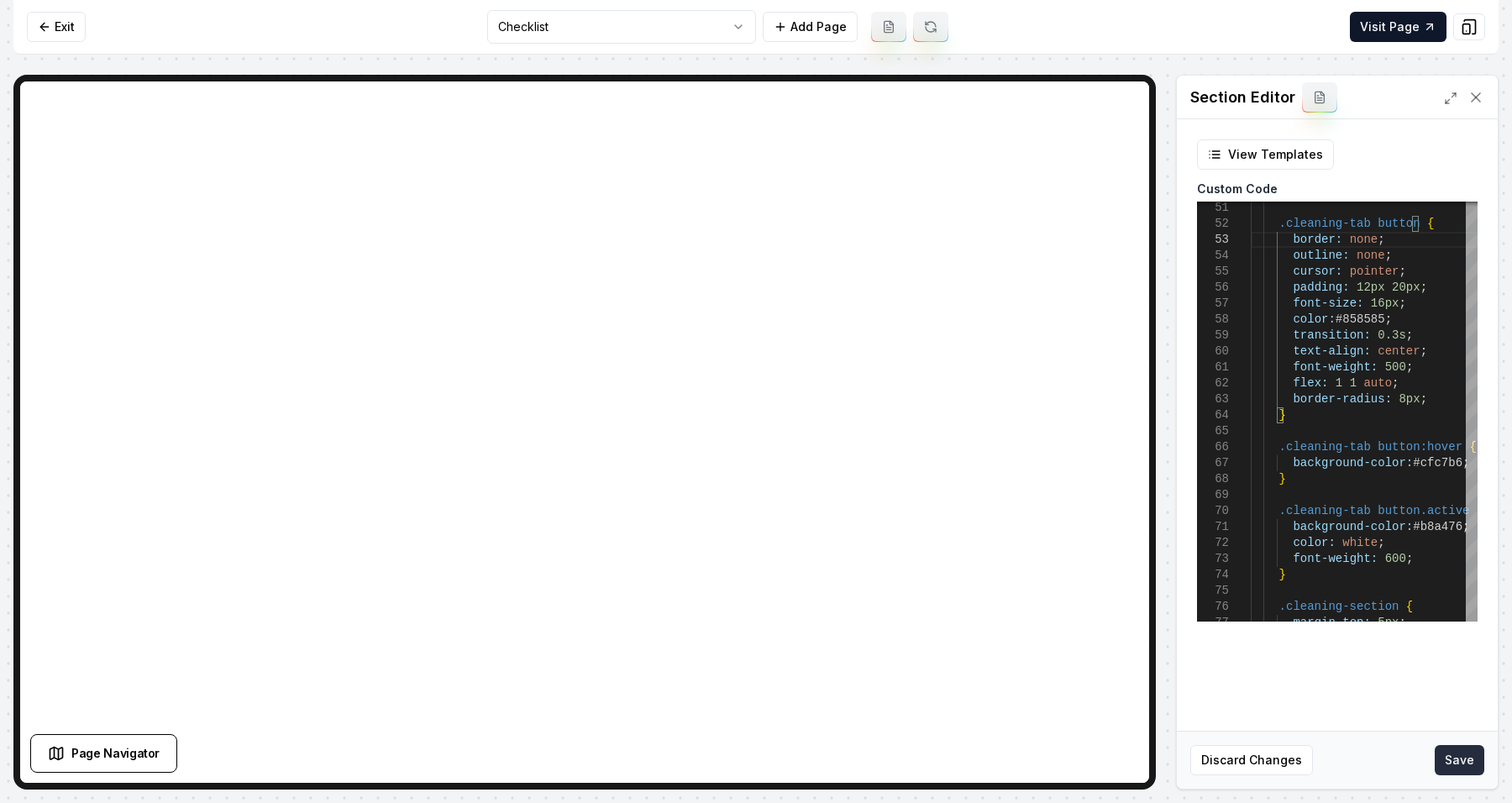 click on "Save" at bounding box center [1459, 760] 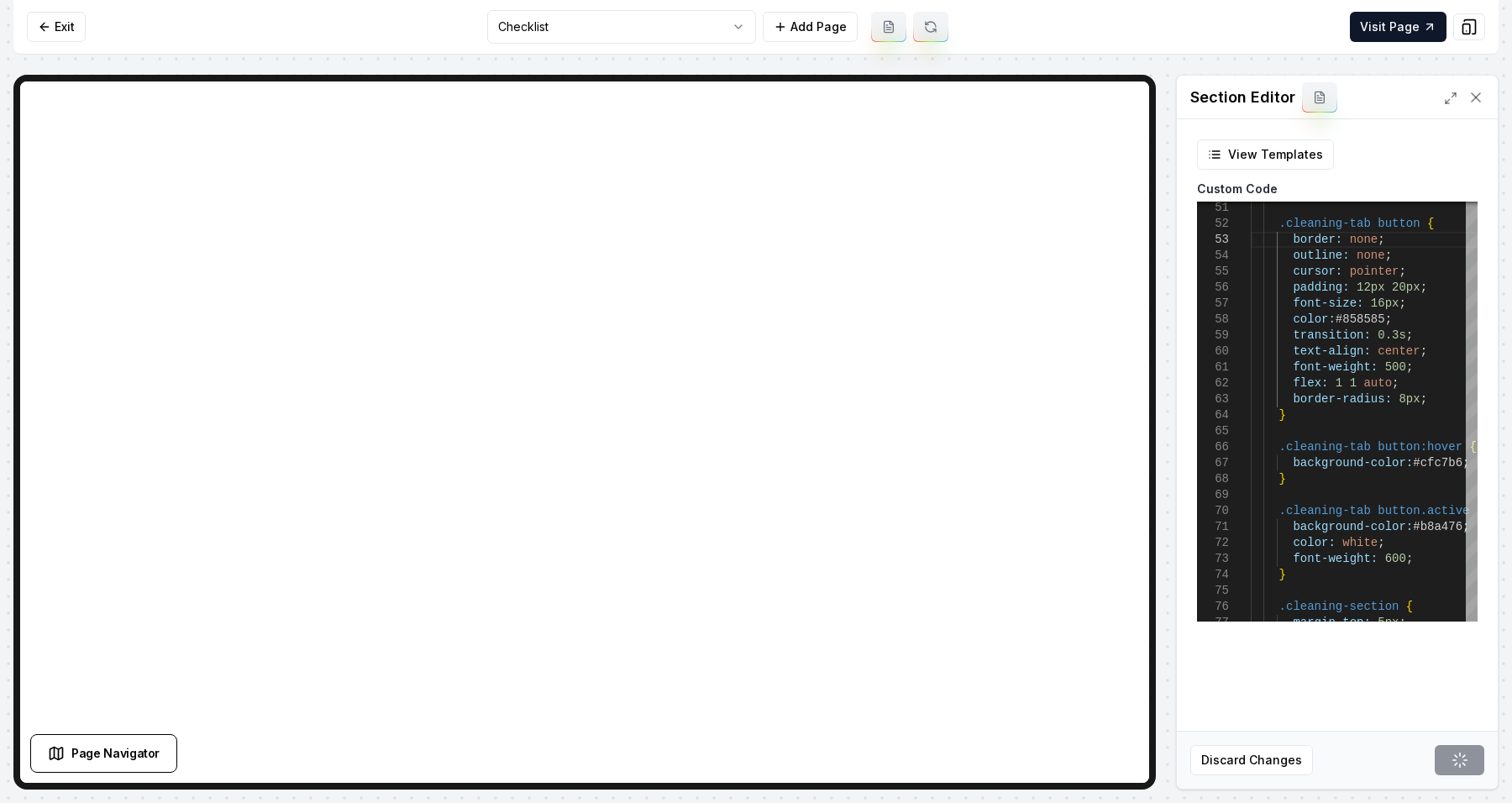 click on "Discard Changes Save" at bounding box center (1337, 759) 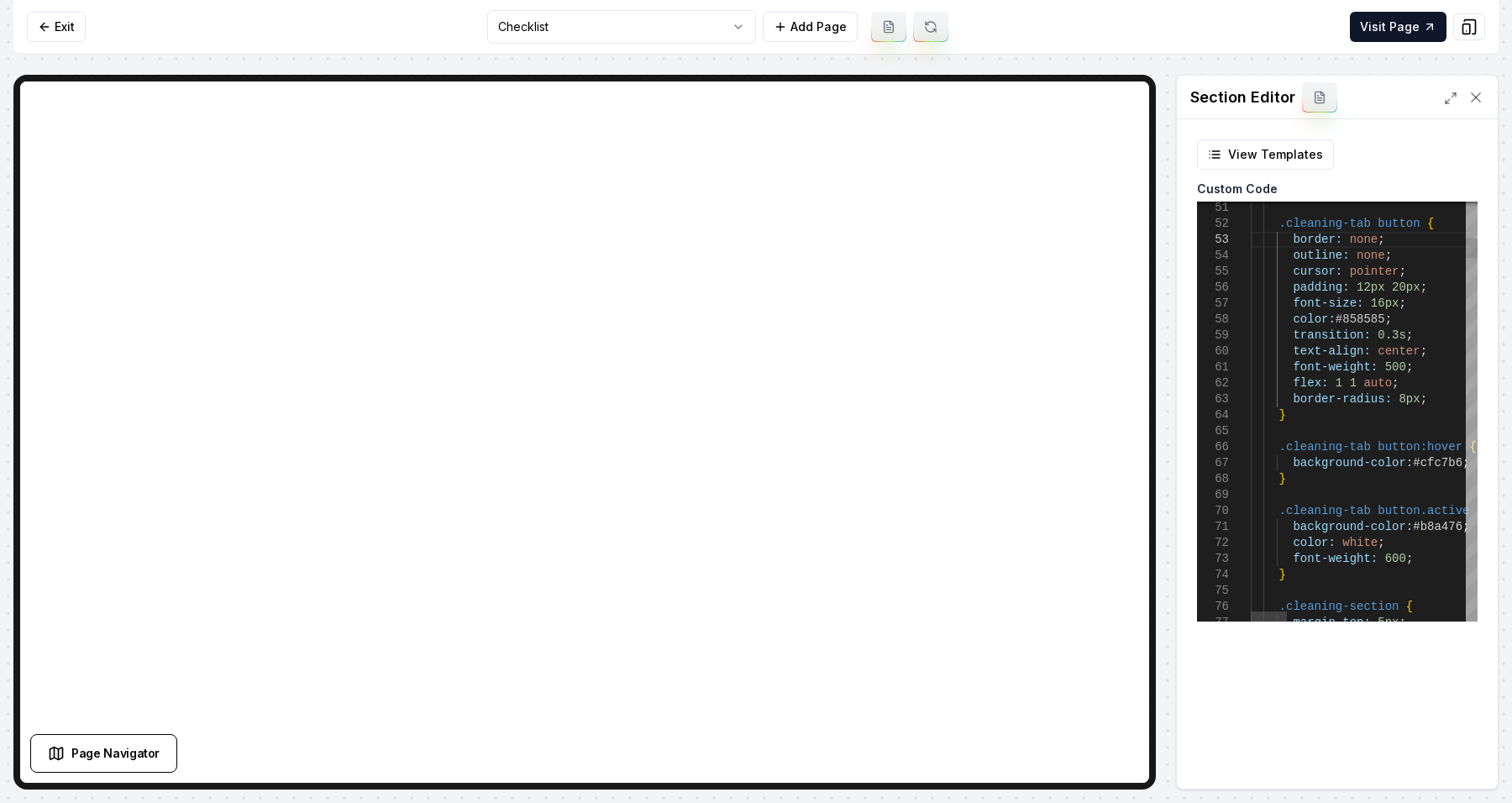 scroll, scrollTop: 0, scrollLeft: 0, axis: both 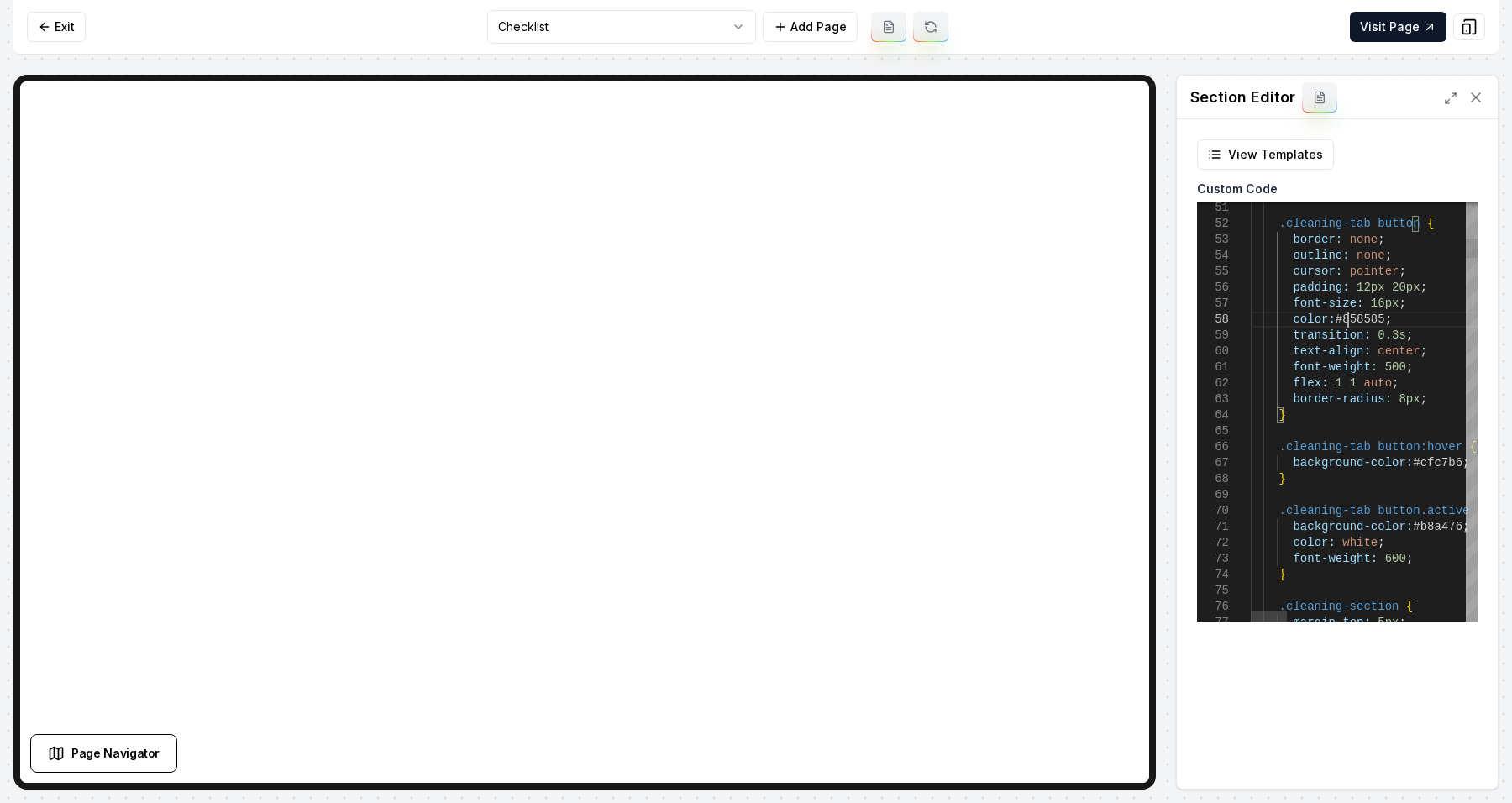 click on ".cleaning-tab   button   {        border:   none ;        outline:   none ;        cursor:   pointer ;        padding:   12px   20px ;        font-size:   16px ;        color:  #858585 ;        transition:   0.3s ;        text-align:   center ;        font-weight:   500 ;        flex:   1   1   auto ;        border-radius:   8px ;      }      .cleaning-tab   button:hover   {        background-color:  #cfc7b6 ;      }      .cleaning-tab   button.active   {        background-color:  #b8a476 ;        color:   white ;        font-weight:   600 ;      }      .cleaning-section   {        margin-top:   5px ;" at bounding box center (1922, 3899) 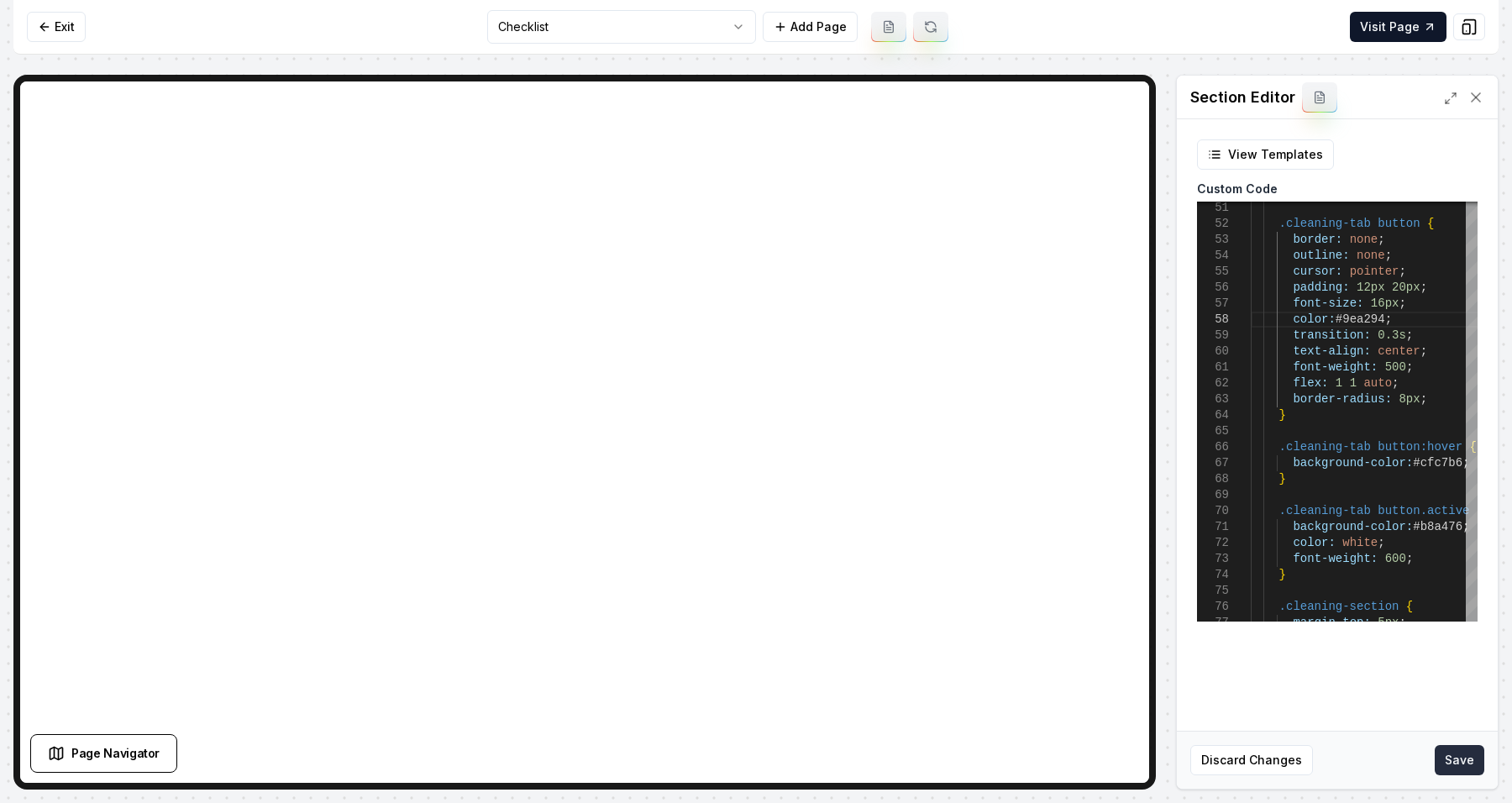 click on "Save" at bounding box center (1459, 760) 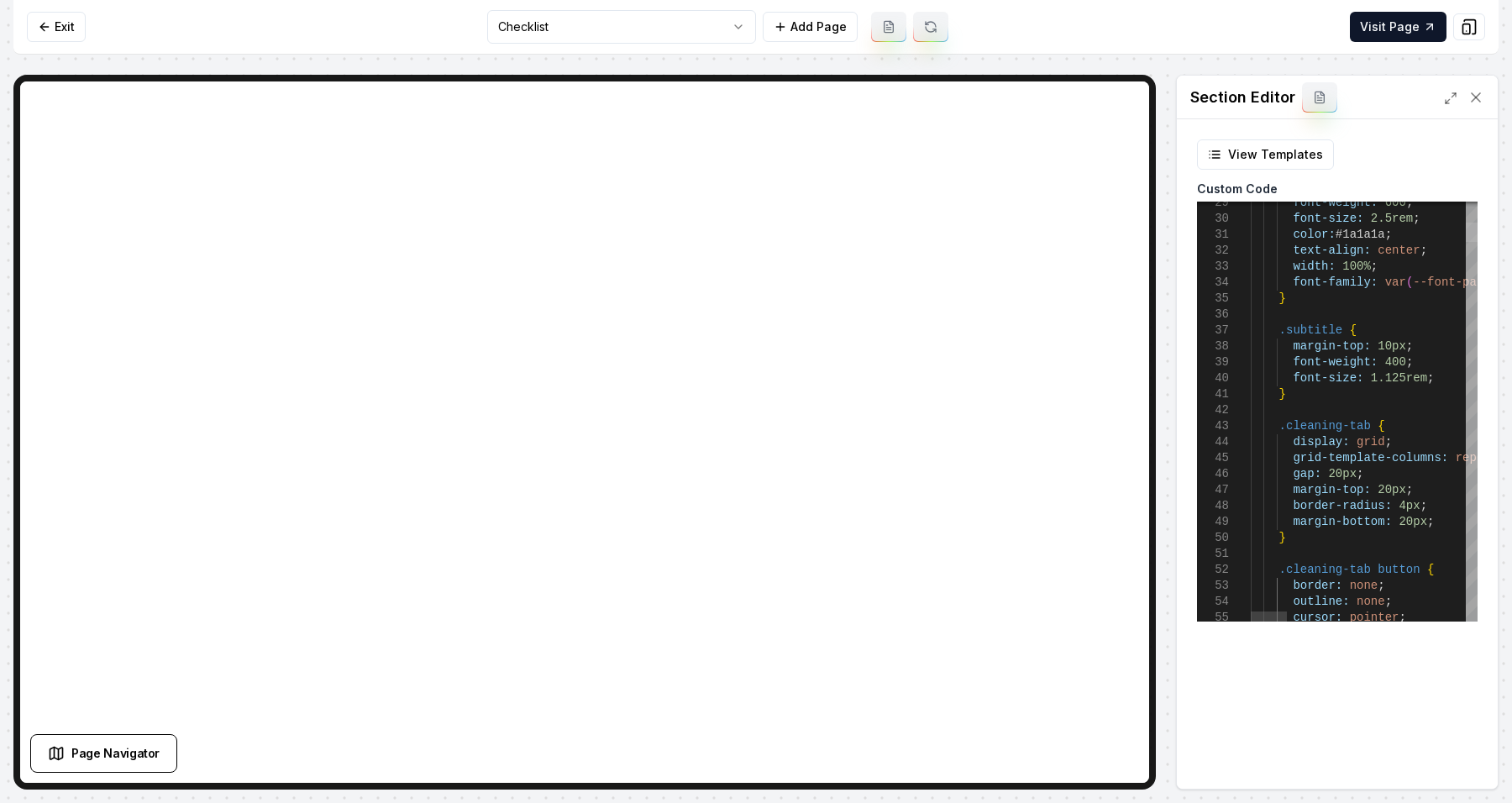 click at bounding box center (1472, 232) 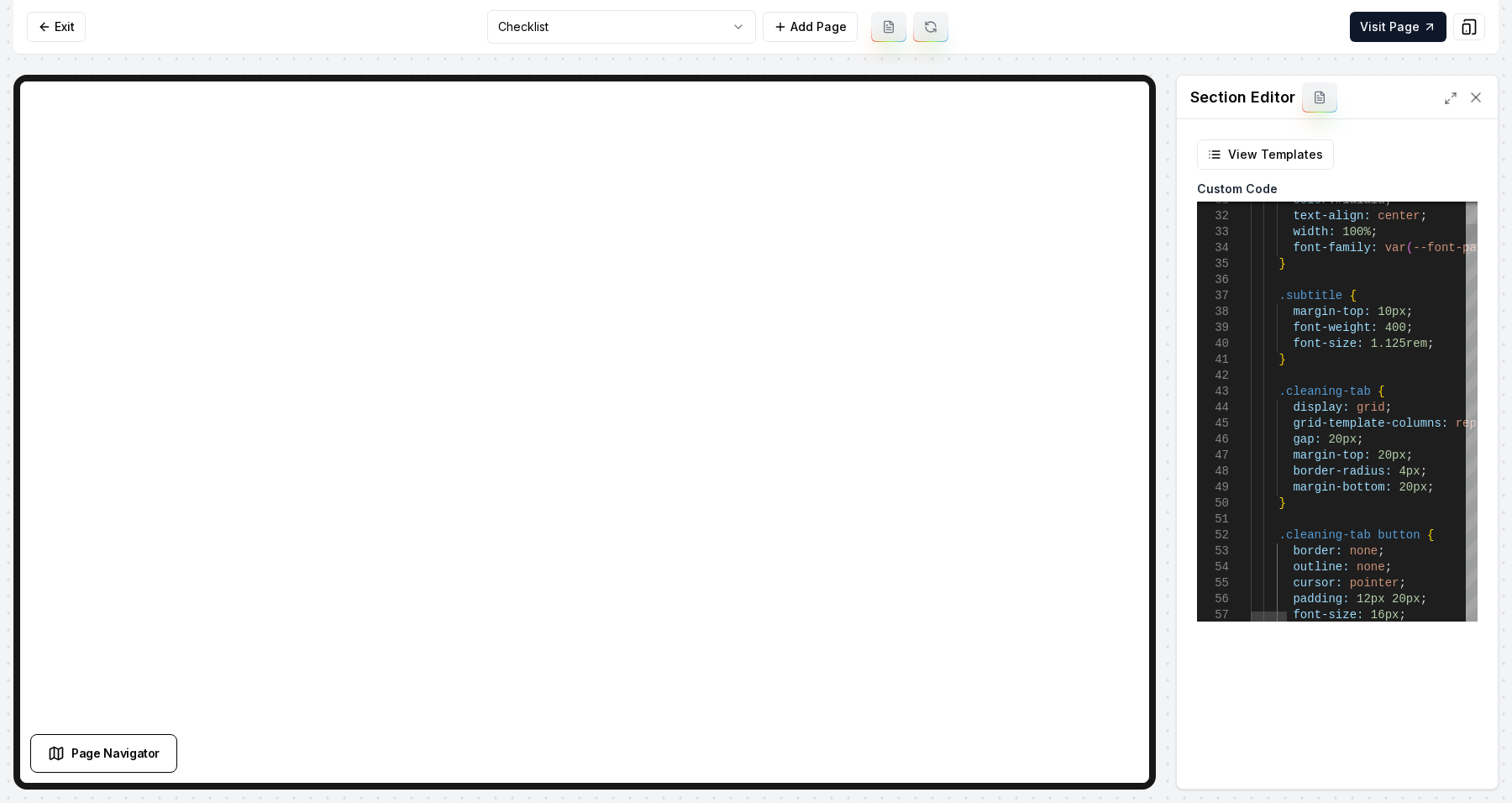 scroll, scrollTop: 0, scrollLeft: 0, axis: both 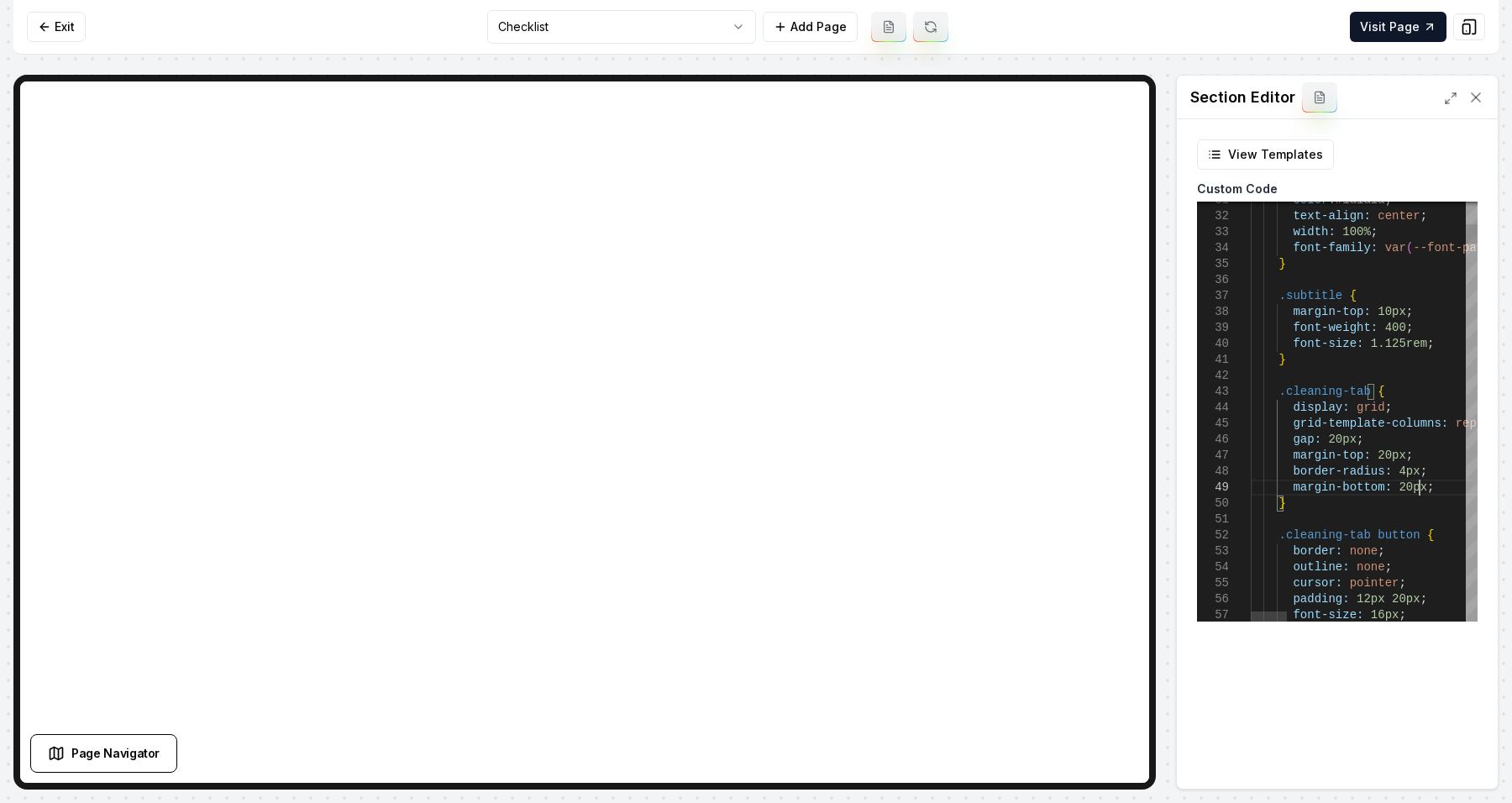 click on "margin-bottom:   20px ;      .cleaning-tab   {        display:   grid ;        grid-template-columns:   repeat ( 4 ,   1fr ) ;        gap:   20px ;        margin-top:   20px ;        border-radius:   4px ;      }      .subtitle   {        margin-top:   10px ;        font-weight:   400 ;        font-size:   1.125rem ;      }        text-align:   center ;        width:   100% ;        font-family:   var ( --font-pairing-primary ) ,   ui-sans-serif ,   system-ui ,   sans-serif ,   "Apple Color Emoji" ,   "Segoe UI Emoji" ,   "Segoe UI Symbol" ,   "Noto Color Emoji" ;        color:  #1a1a1a ;      }      .cleaning-tab   button   {        border:   none ;        outline:   none ;        cursor:   pointer ;        padding:   12px   20px ;        font-size:   16px ;" at bounding box center [1922, 4211] 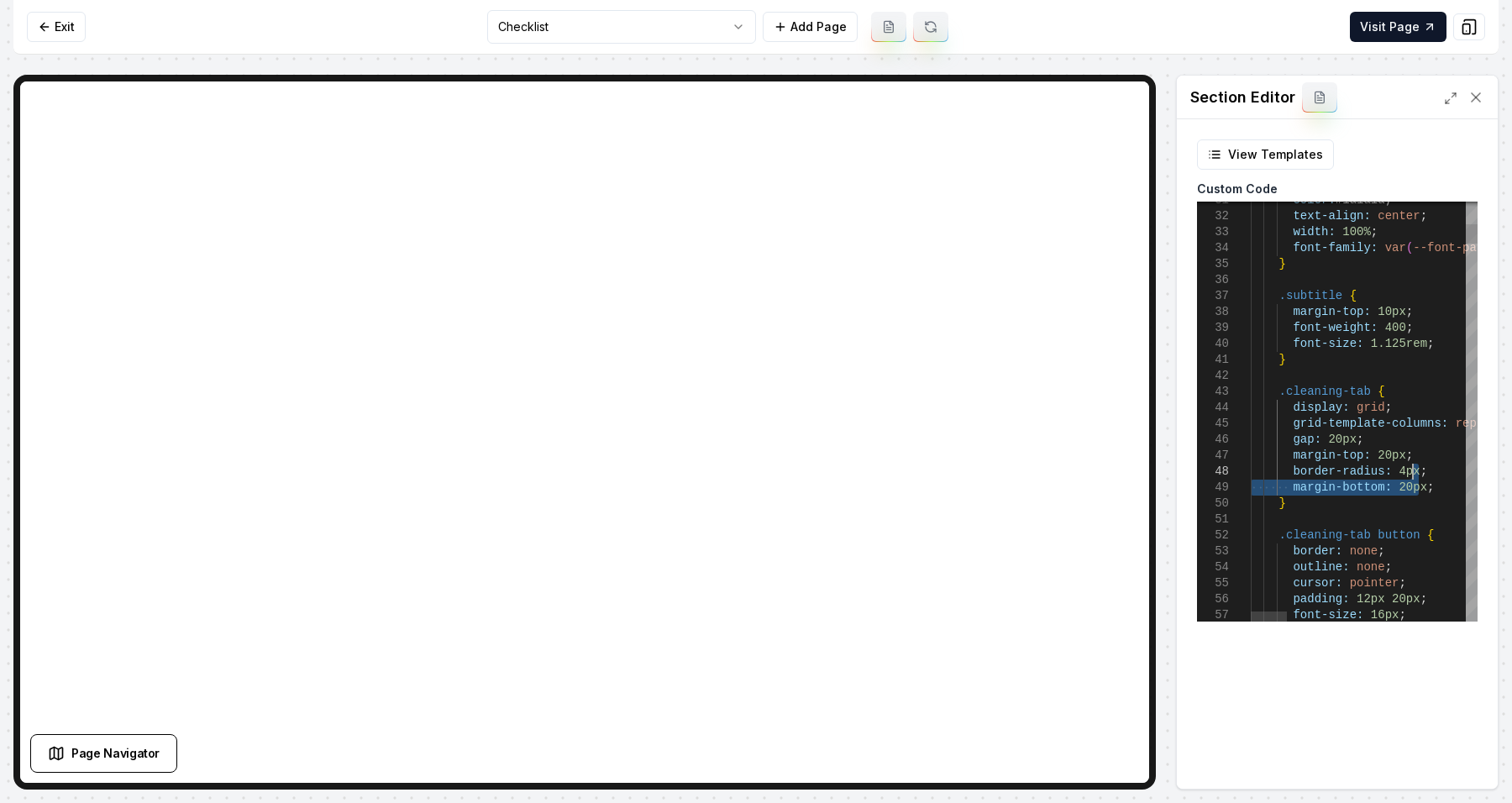 drag, startPoint x: 1421, startPoint y: 480, endPoint x: 1421, endPoint y: 470, distance: 10 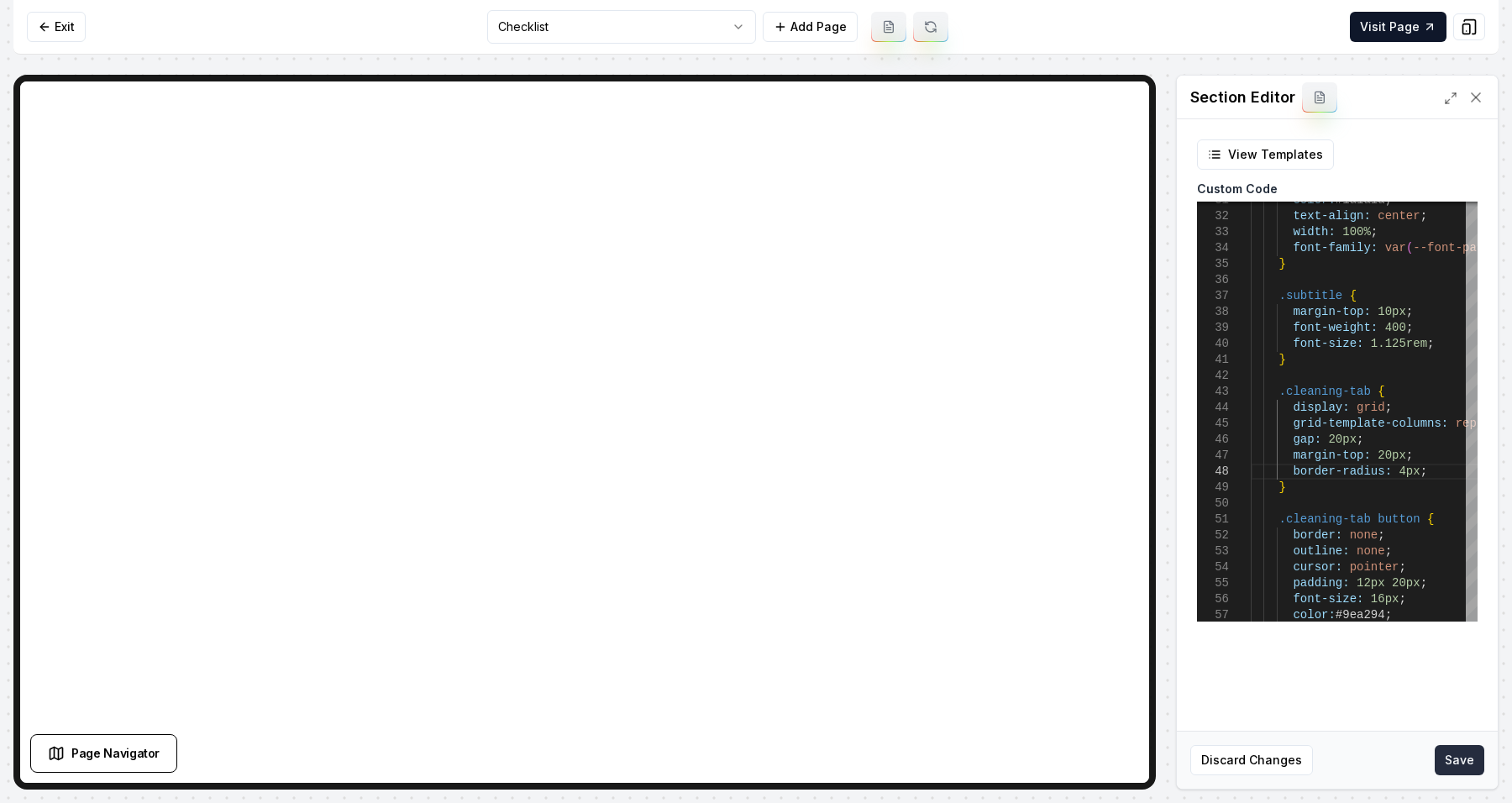 click on "Save" at bounding box center (1459, 760) 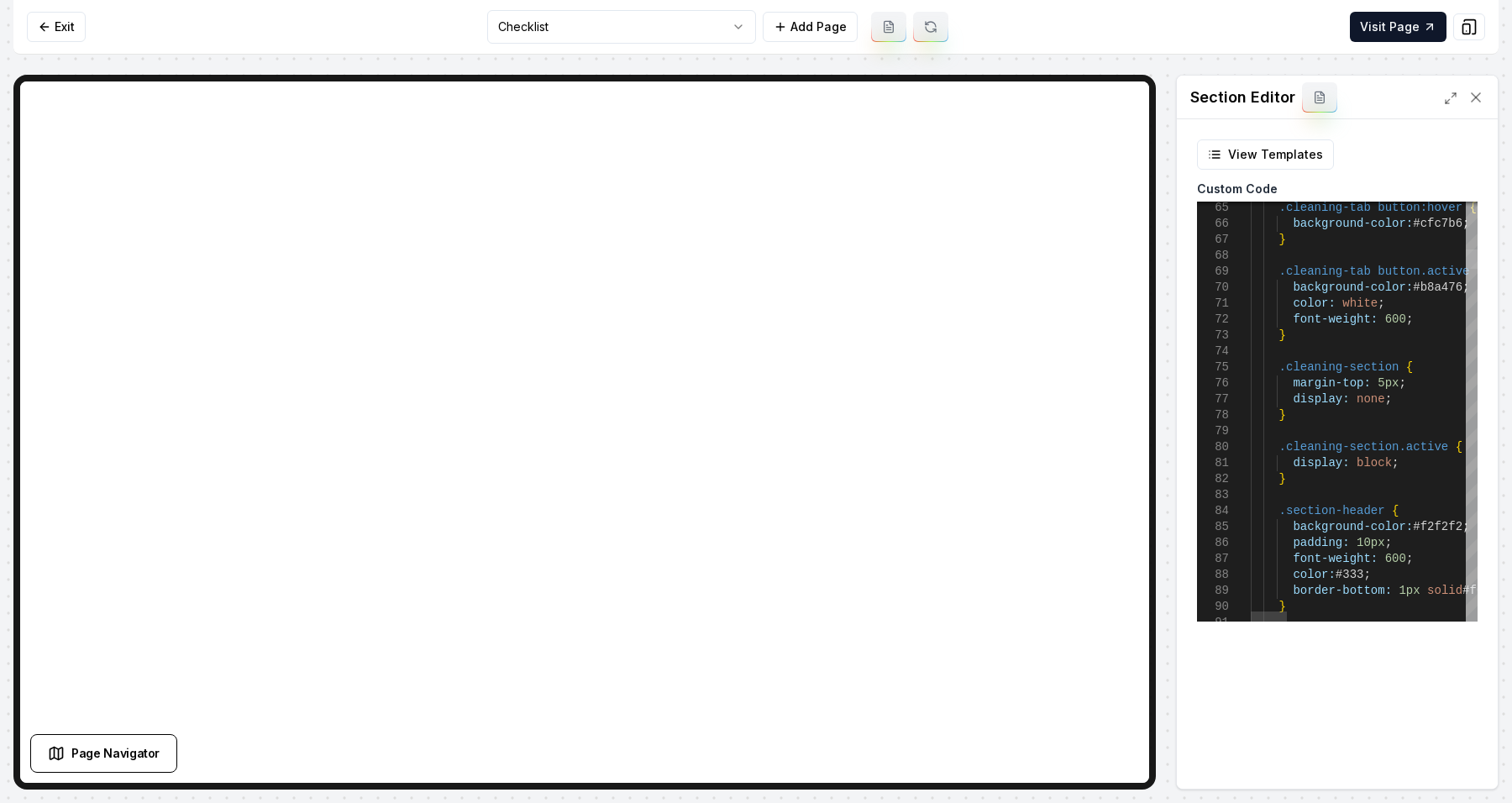 click at bounding box center (1472, 259) 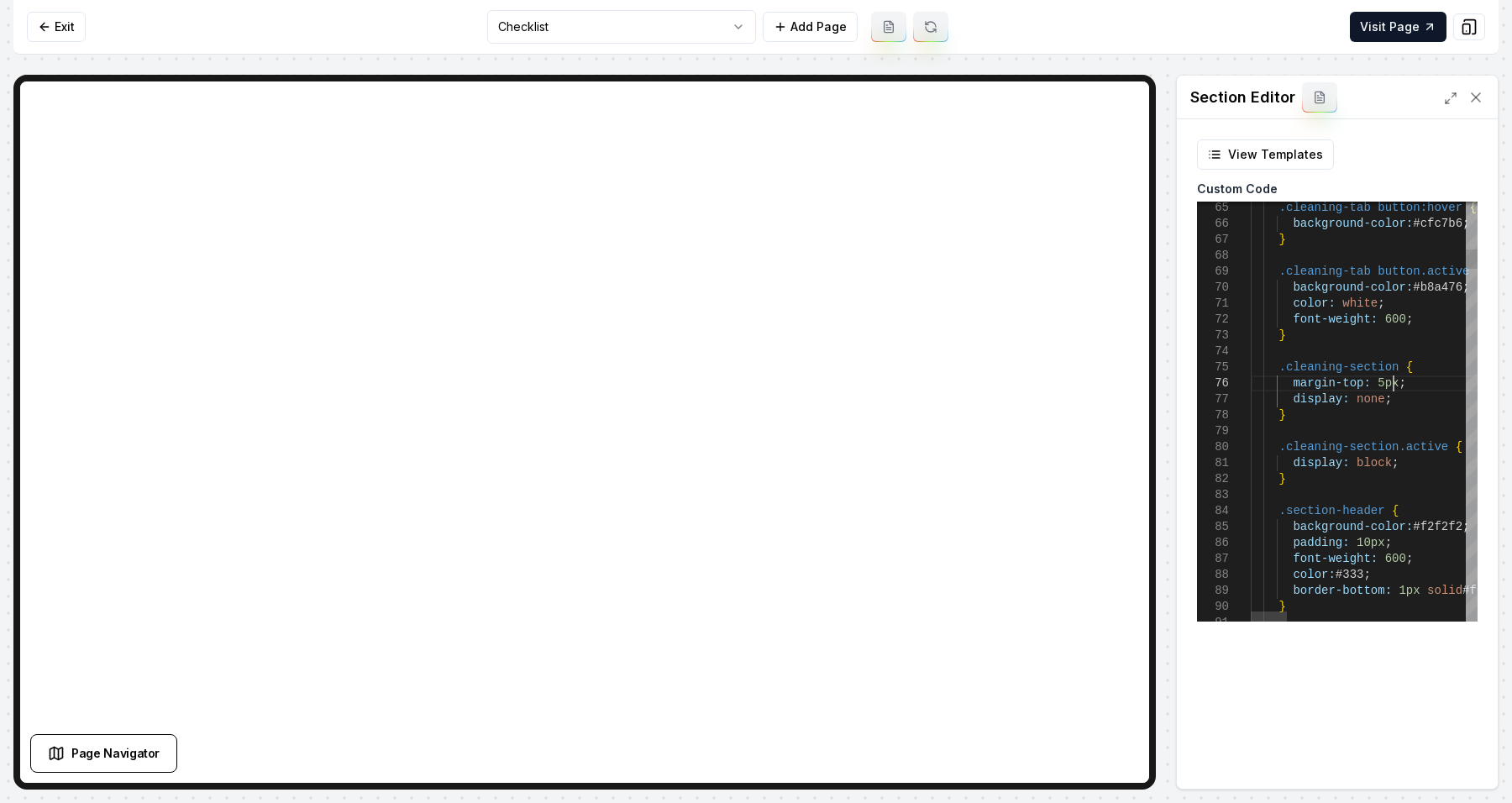 scroll, scrollTop: 0, scrollLeft: 160, axis: horizontal 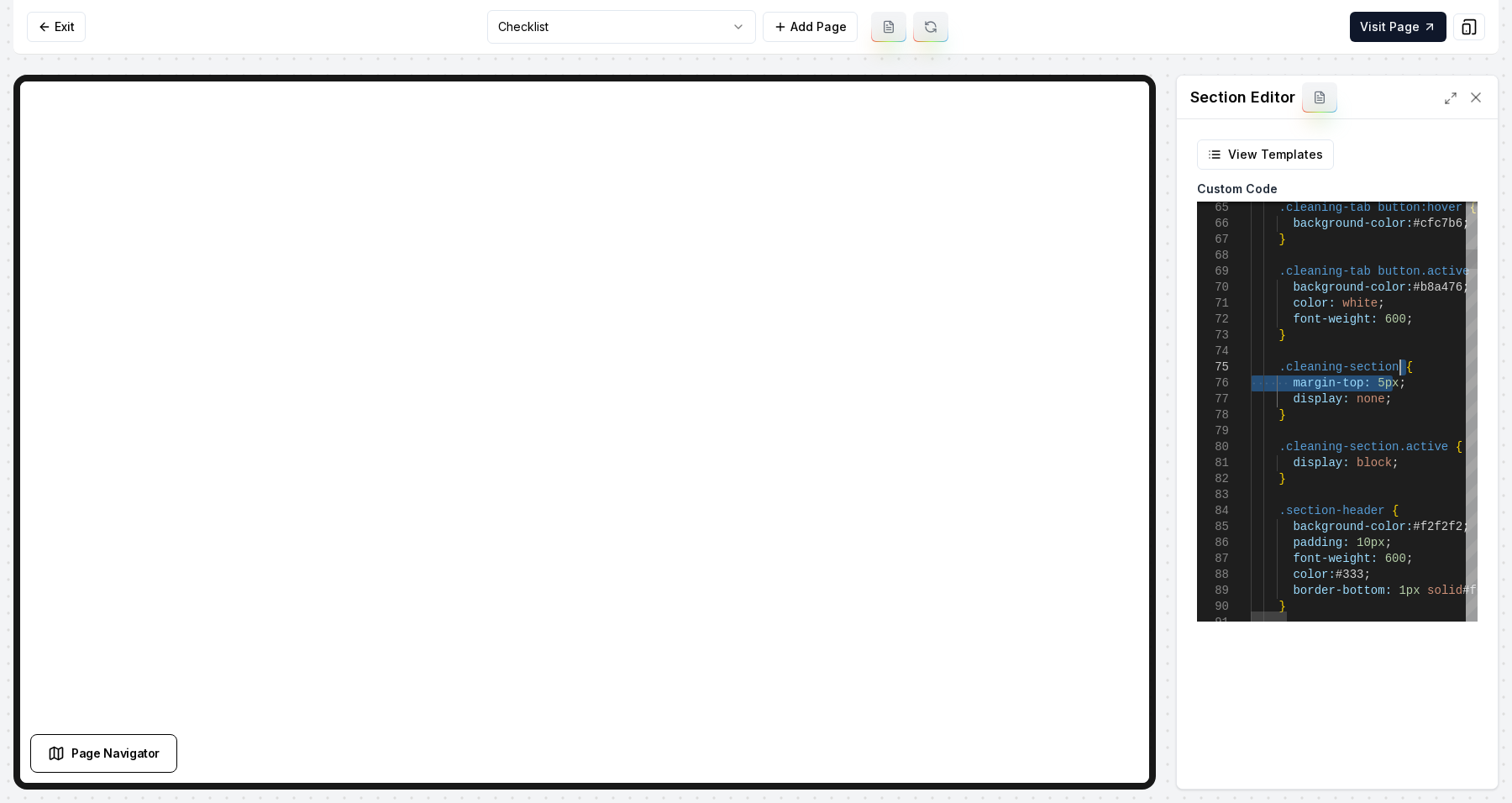 drag, startPoint x: 1415, startPoint y: 380, endPoint x: 1418, endPoint y: 371, distance: 9.486833 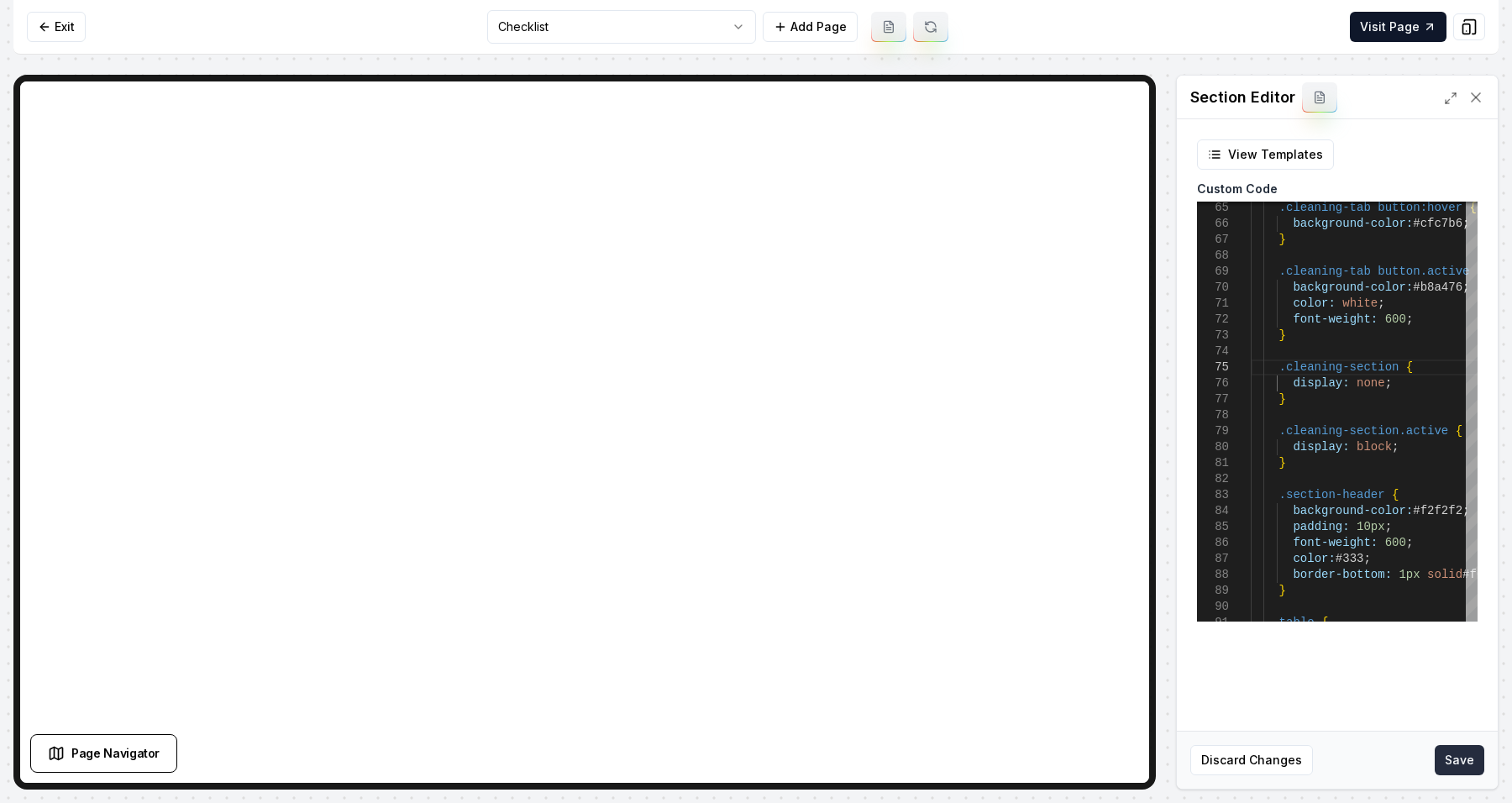 click on "Save" at bounding box center (1459, 760) 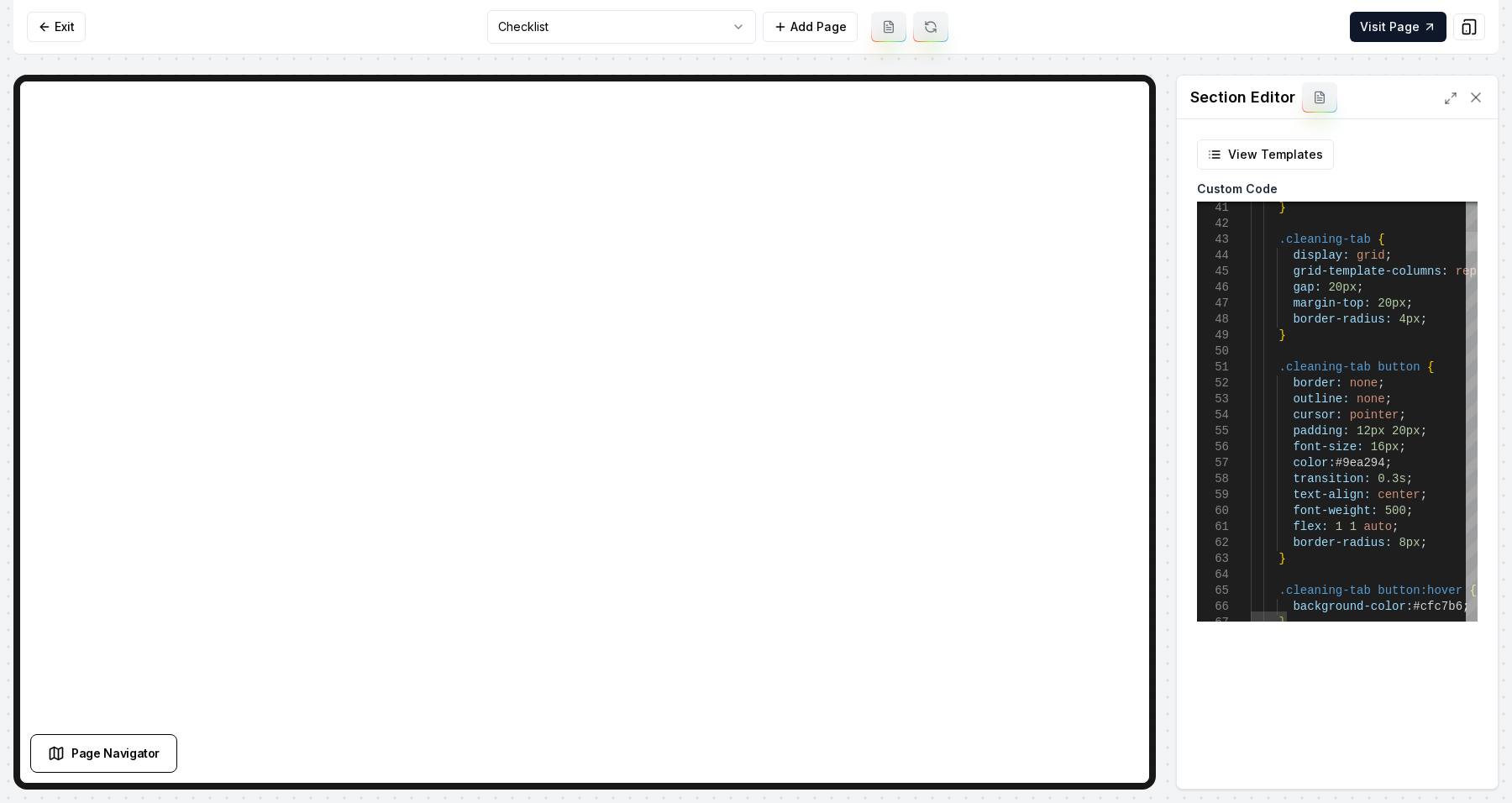 click at bounding box center (1472, 241) 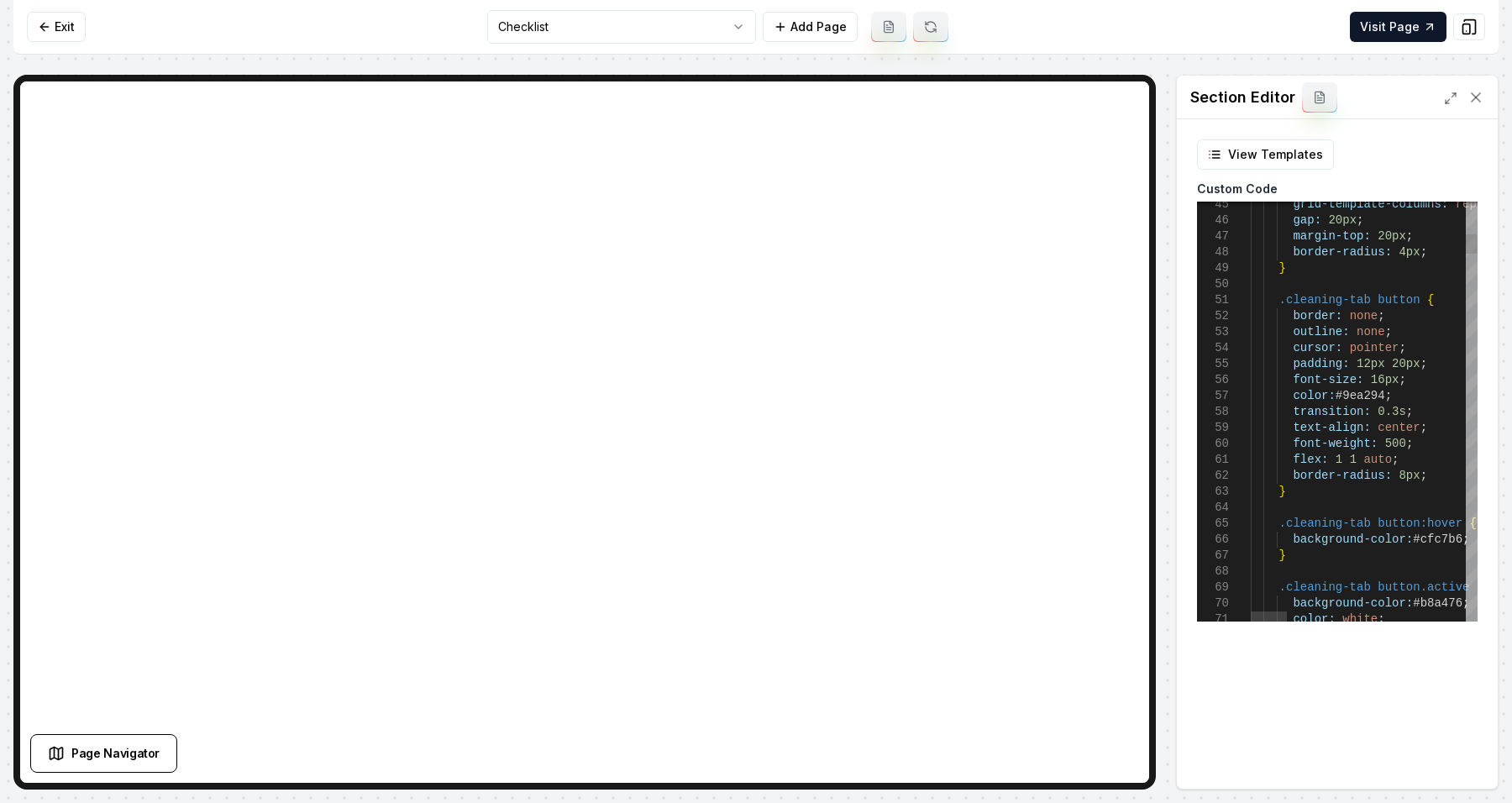 scroll, scrollTop: 0, scrollLeft: 147, axis: horizontal 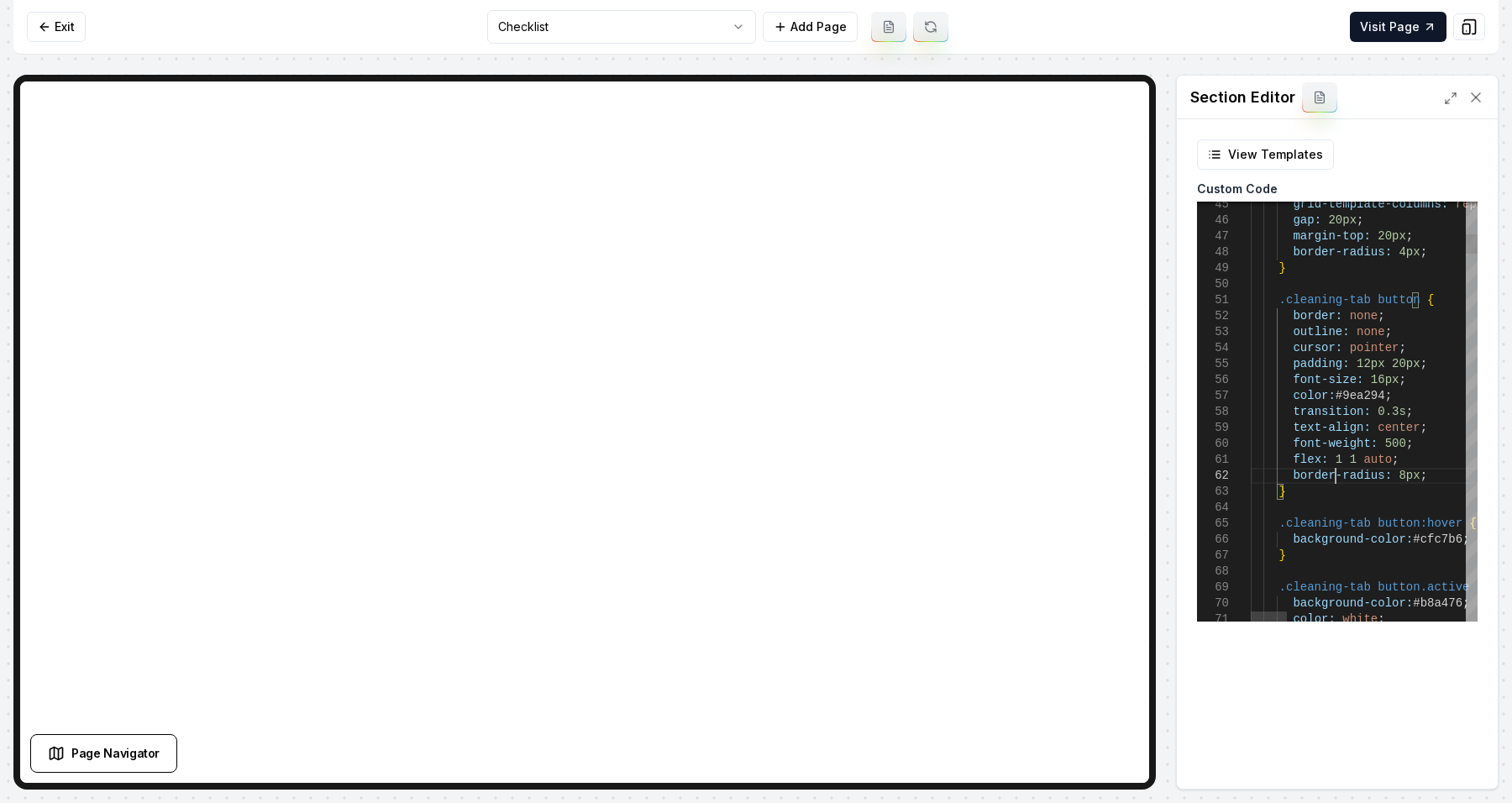 click on "border-radius:   8px ;      }        transition:   0.3s ;        text-align:   center ;        font-weight:   500 ;        flex:   1   1   auto ;        color:  #9ea294 ;        font-size:   16px ;        padding:   12px   20px ;        cursor:   pointer ;        outline:   none ;        border:   none ;      .cleaning-tab   button   {      }        border-radius:   4px ;        margin-top:   20px ;        gap:   20px ;        grid-template-columns:   repeat ( 4 ,   1fr ) ;      .cleaning-tab   button:hover   {        background-color:  #cfc7b6 ;      }      .cleaning-tab   button.active   {        background-color:  #b8a476 ;        color:   white ;" at bounding box center [1922, 3976] 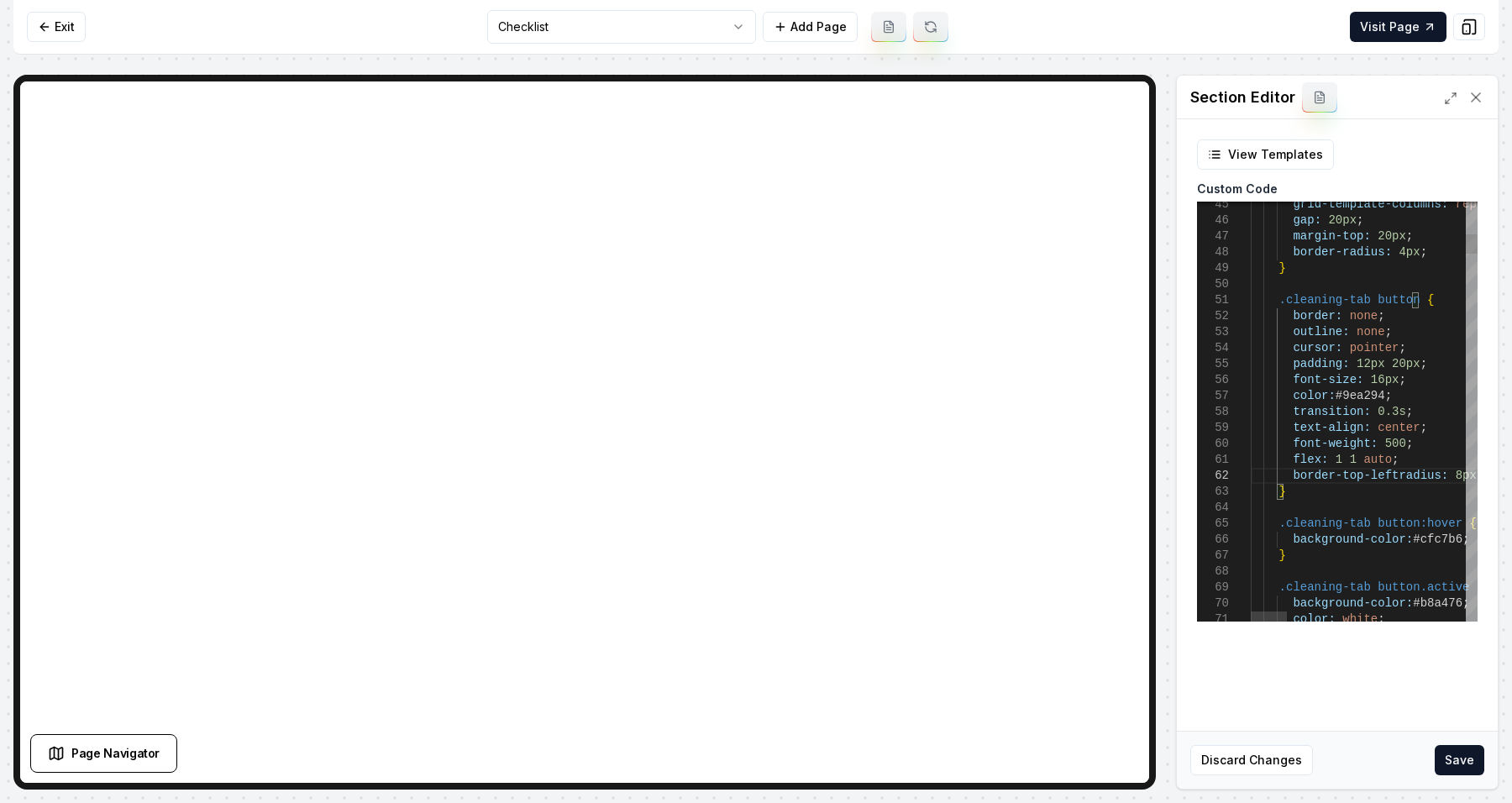 scroll, scrollTop: 15, scrollLeft: 141, axis: both 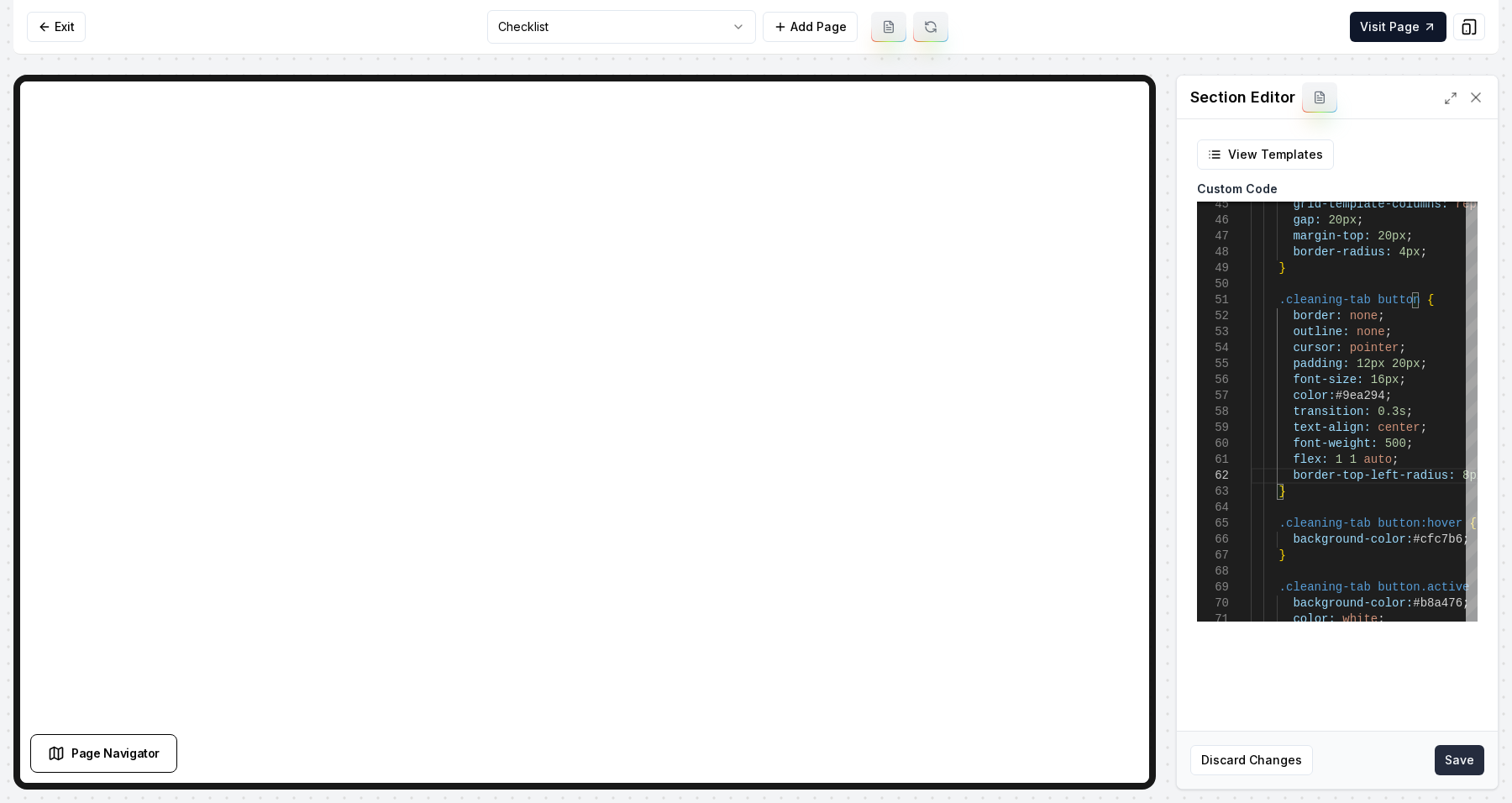 click on "Save" at bounding box center [1459, 760] 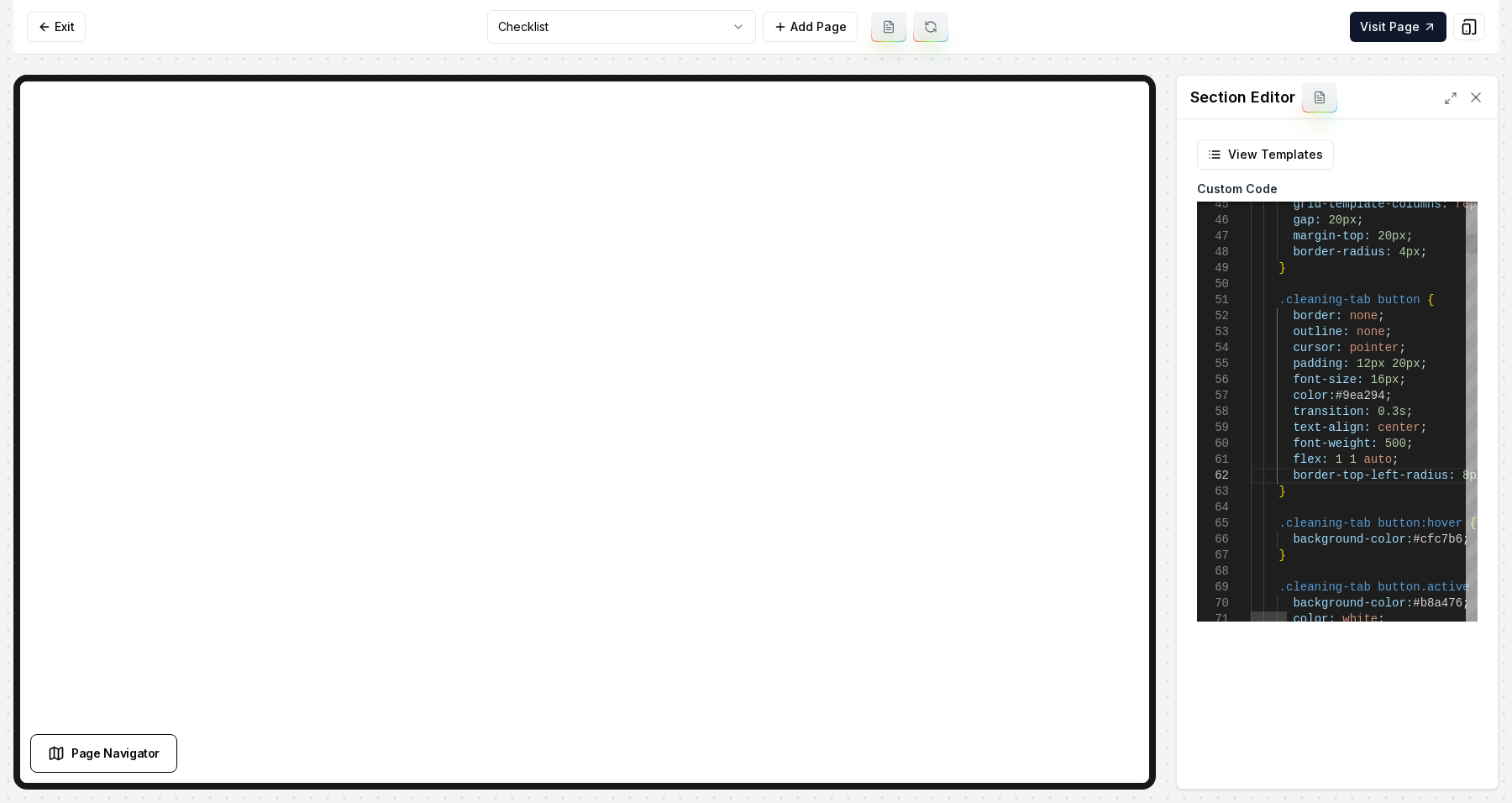 scroll, scrollTop: 15, scrollLeft: 141, axis: both 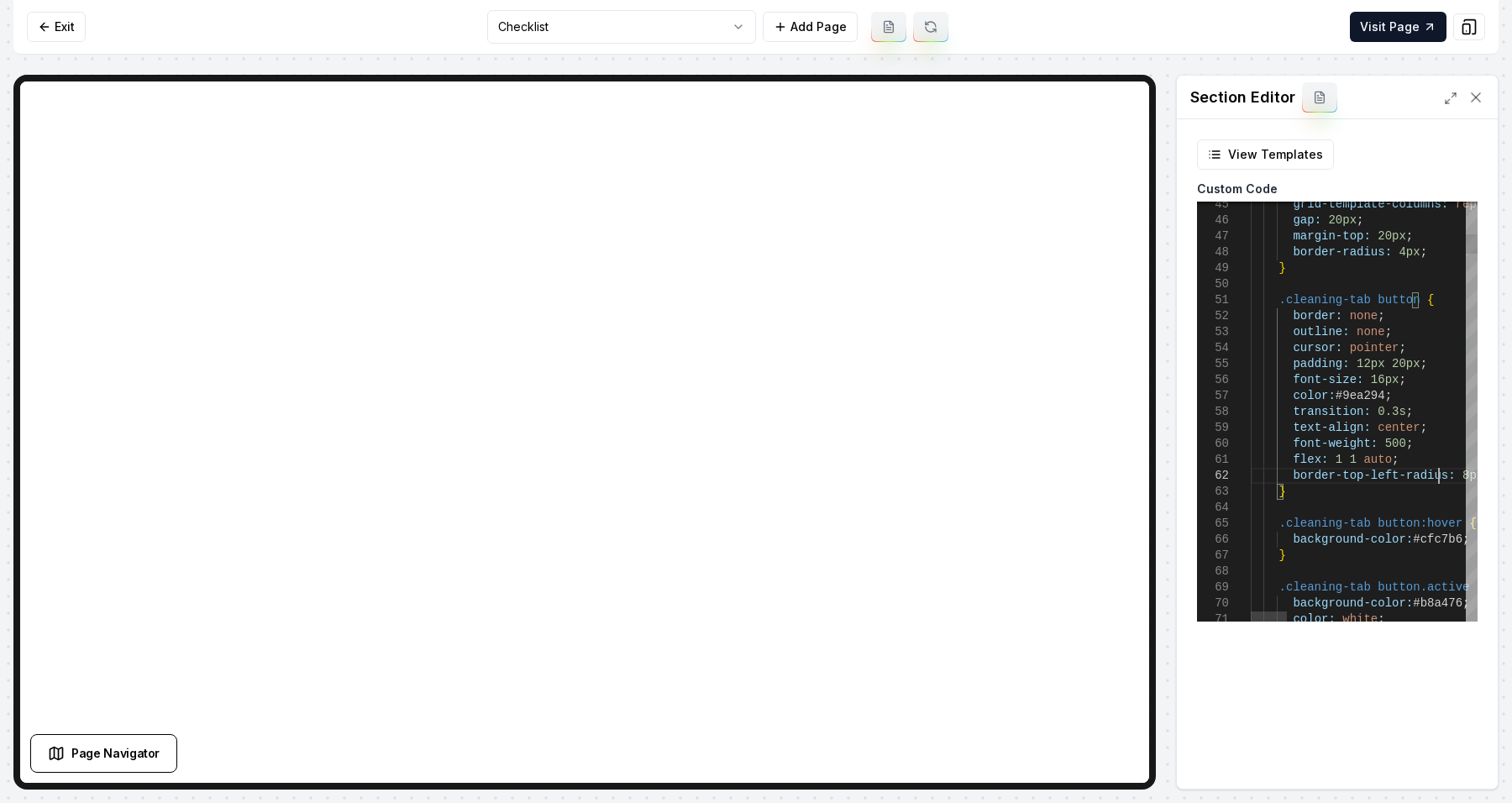 click on "border-top-left-radius:   8px ;      }        transition:   0.3s ;        text-align:   center ;        font-weight:   500 ;        flex:   1   1   auto ;        color:  #9ea294 ;        font-size:   16px ;        padding:   12px   20px ;        cursor:   pointer ;        outline:   none ;        border:   none ;      .cleaning-tab   button   {      }        border-radius:   4px ;        margin-top:   20px ;        gap:   20px ;        grid-template-columns:   repeat ( 4 ,   1fr ) ;      .cleaning-tab   button:hover   {        background-color:  #cfc7b6 ;      }      .cleaning-tab   button.active   {        background-color:  #b8a476 ;        color:   white ;" at bounding box center [1922, 3976] 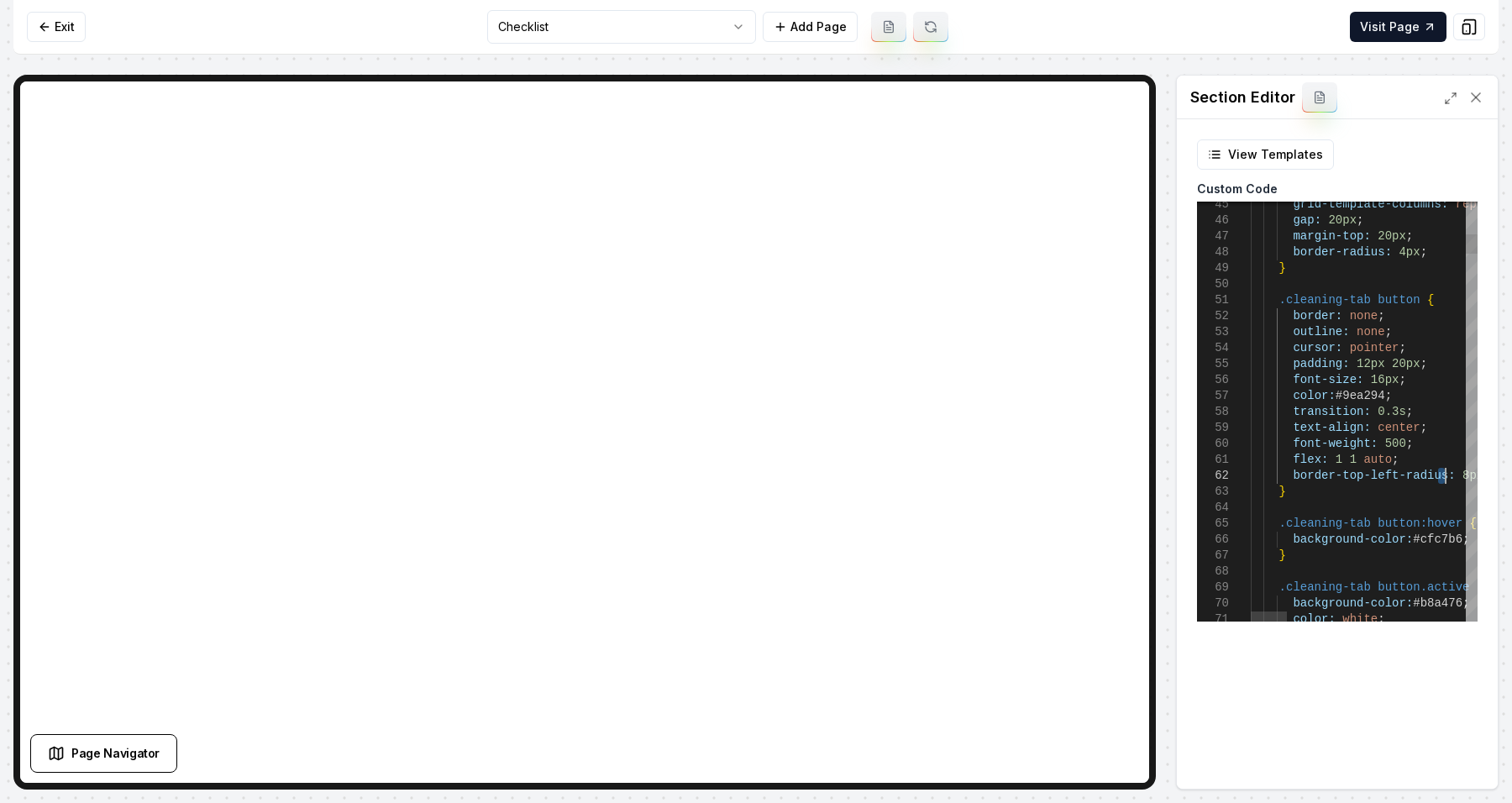 click on "border-top-left-radius:   8px ;      }        transition:   0.3s ;        text-align:   center ;        font-weight:   500 ;        flex:   1   1   auto ;        color:  #9ea294 ;        font-size:   16px ;        padding:   12px   20px ;        cursor:   pointer ;        outline:   none ;        border:   none ;      .cleaning-tab   button   {      }        border-radius:   4px ;        margin-top:   20px ;        gap:   20px ;        grid-template-columns:   repeat ( 4 ,   1fr ) ;      .cleaning-tab   button:hover   {        background-color:  #cfc7b6 ;      }      .cleaning-tab   button.active   {        background-color:  #b8a476 ;        color:   white ;" at bounding box center [1922, 3976] 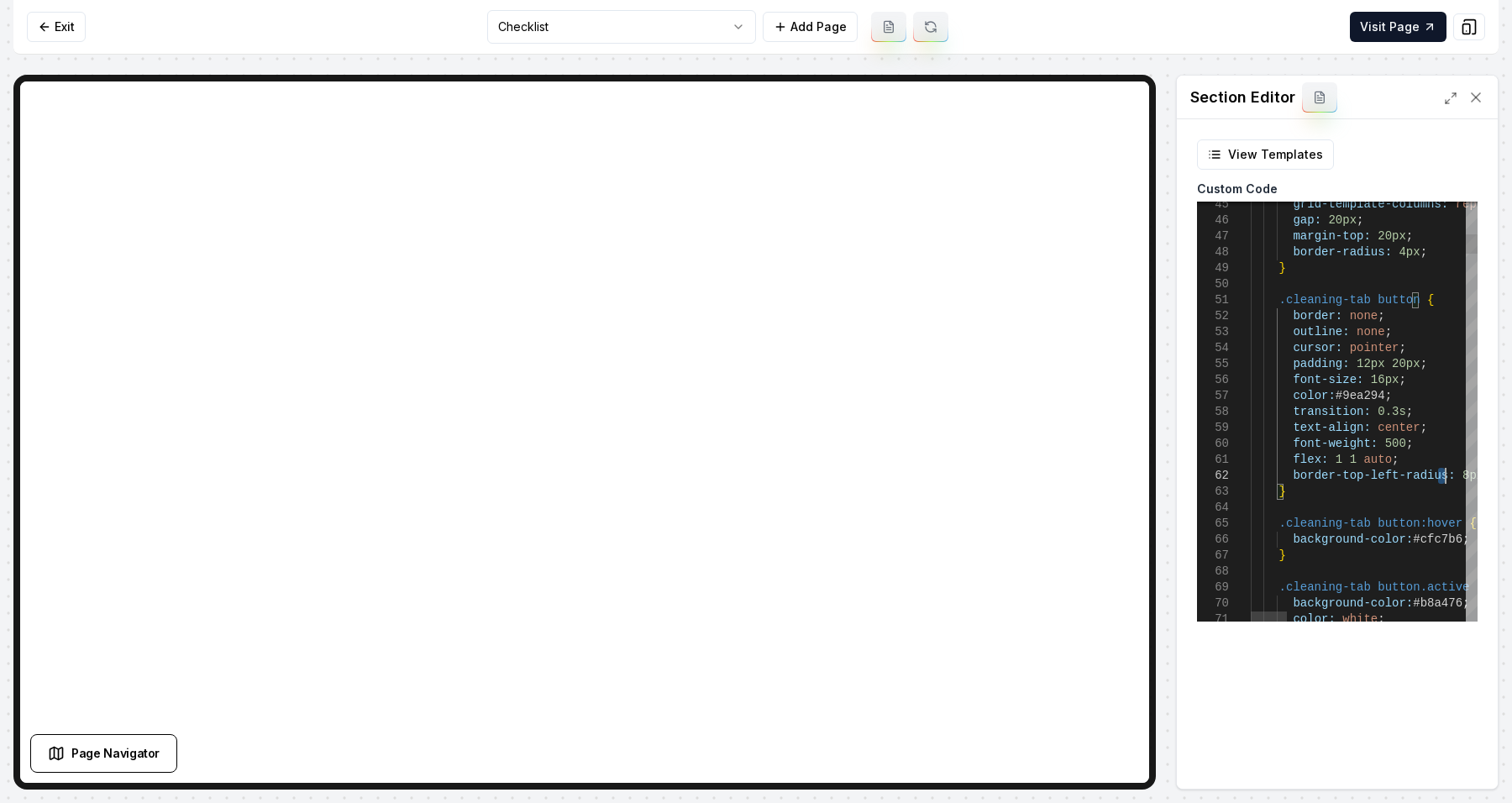 click on "border-top-left-radius:   8px ;      }        transition:   0.3s ;        text-align:   center ;        font-weight:   500 ;        flex:   1   1   auto ;        color:  #9ea294 ;        font-size:   16px ;        padding:   12px   20px ;        cursor:   pointer ;        outline:   none ;        border:   none ;      .cleaning-tab   button   {      }        border-radius:   4px ;        margin-top:   20px ;        gap:   20px ;        grid-template-columns:   repeat ( 4 ,   1fr ) ;      .cleaning-tab   button:hover   {        background-color:  #cfc7b6 ;      }      .cleaning-tab   button.active   {        background-color:  #b8a476 ;        color:   white ;" at bounding box center (1922, 3976) 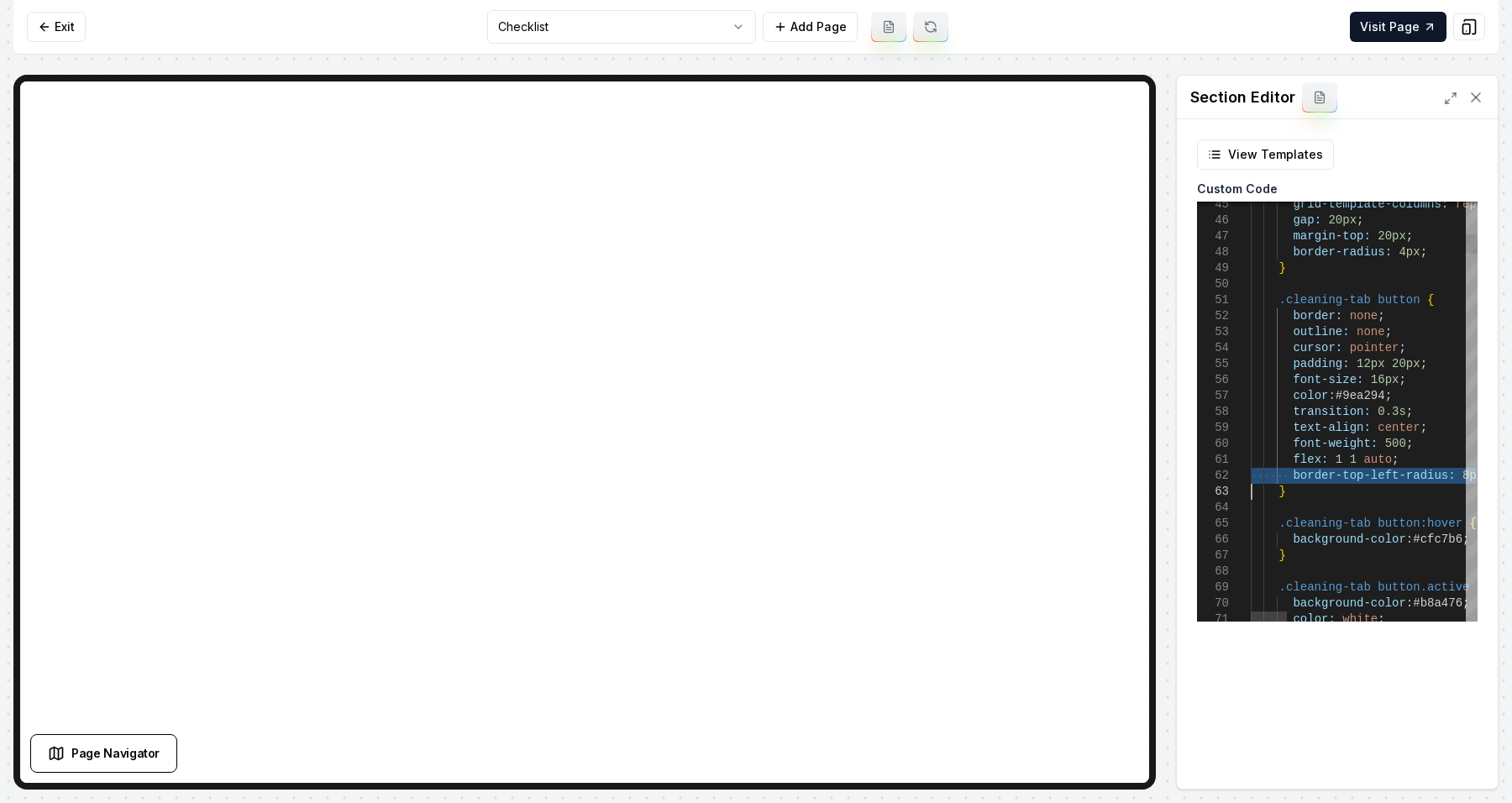 click on "border-top-left-radius:   8px ;      }        transition:   0.3s ;        text-align:   center ;        font-weight:   500 ;        flex:   1   1   auto ;        color:  #9ea294 ;        font-size:   16px ;        padding:   12px   20px ;        cursor:   pointer ;        outline:   none ;        border:   none ;      .cleaning-tab   button   {      }        border-radius:   4px ;        margin-top:   20px ;        gap:   20px ;        grid-template-columns:   repeat ( 4 ,   1fr ) ;      .cleaning-tab   button:hover   {        background-color:  #cfc7b6 ;      }      .cleaning-tab   button.active   {        background-color:  #b8a476 ;        color:   white ;" at bounding box center (1922, 3976) 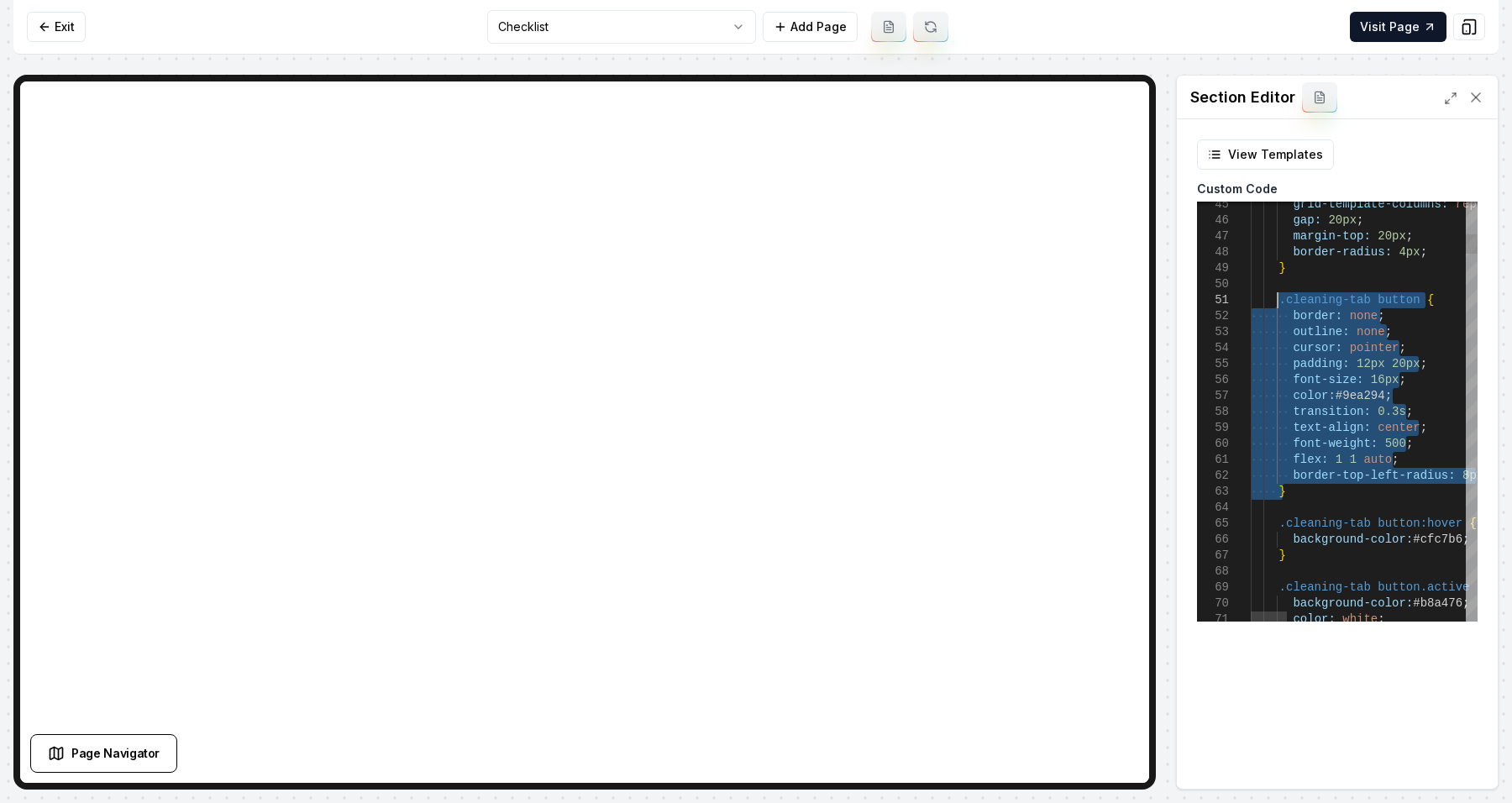 drag, startPoint x: 1290, startPoint y: 488, endPoint x: 1278, endPoint y: 299, distance: 189.38057 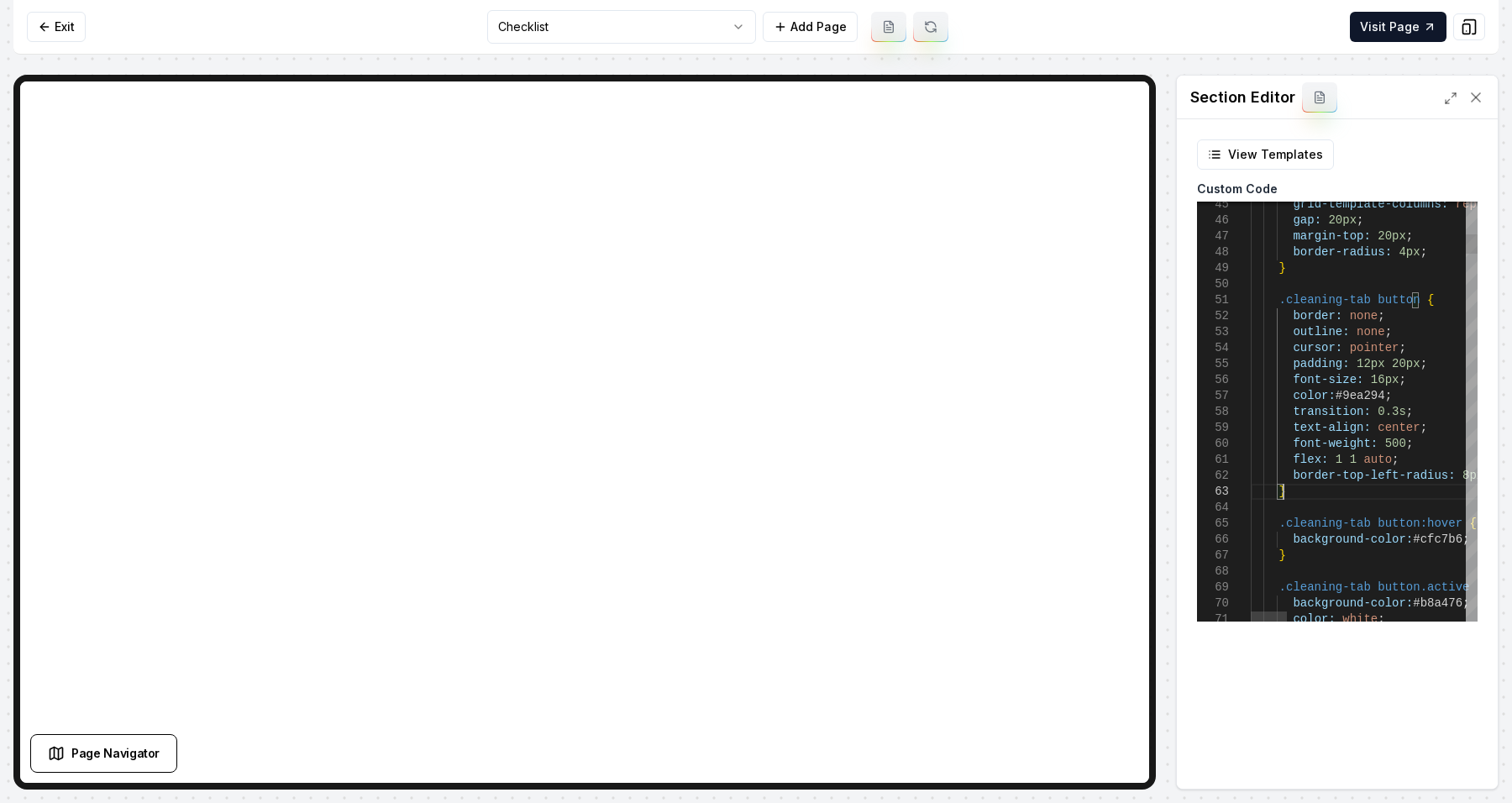 click on "border-top-left-radius:   8px ;      }        transition:   0.3s ;        text-align:   center ;        font-weight:   500 ;        flex:   1   1   auto ;        color:  #9ea294 ;        font-size:   16px ;        padding:   12px   20px ;        cursor:   pointer ;        outline:   none ;        border:   none ;      .cleaning-tab   button   {      }        border-radius:   4px ;        margin-top:   20px ;        gap:   20px ;        grid-template-columns:   repeat ( 4 ,   1fr ) ;      .cleaning-tab   button:hover   {        background-color:  #cfc7b6 ;      }      .cleaning-tab   button.active   {        background-color:  #b8a476 ;        color:   white ;" at bounding box center [1922, 3976] 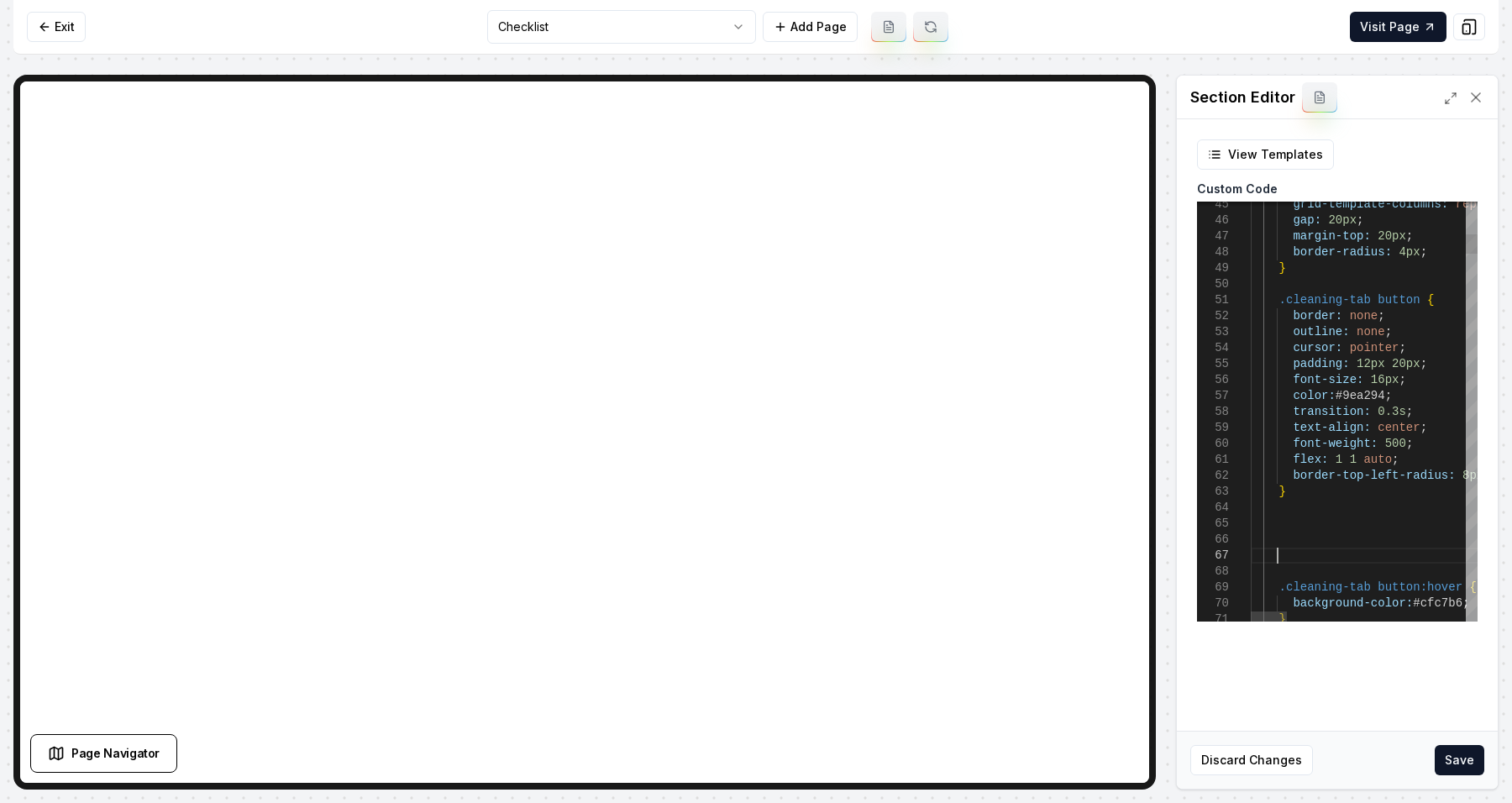 scroll, scrollTop: 96, scrollLeft: 25, axis: both 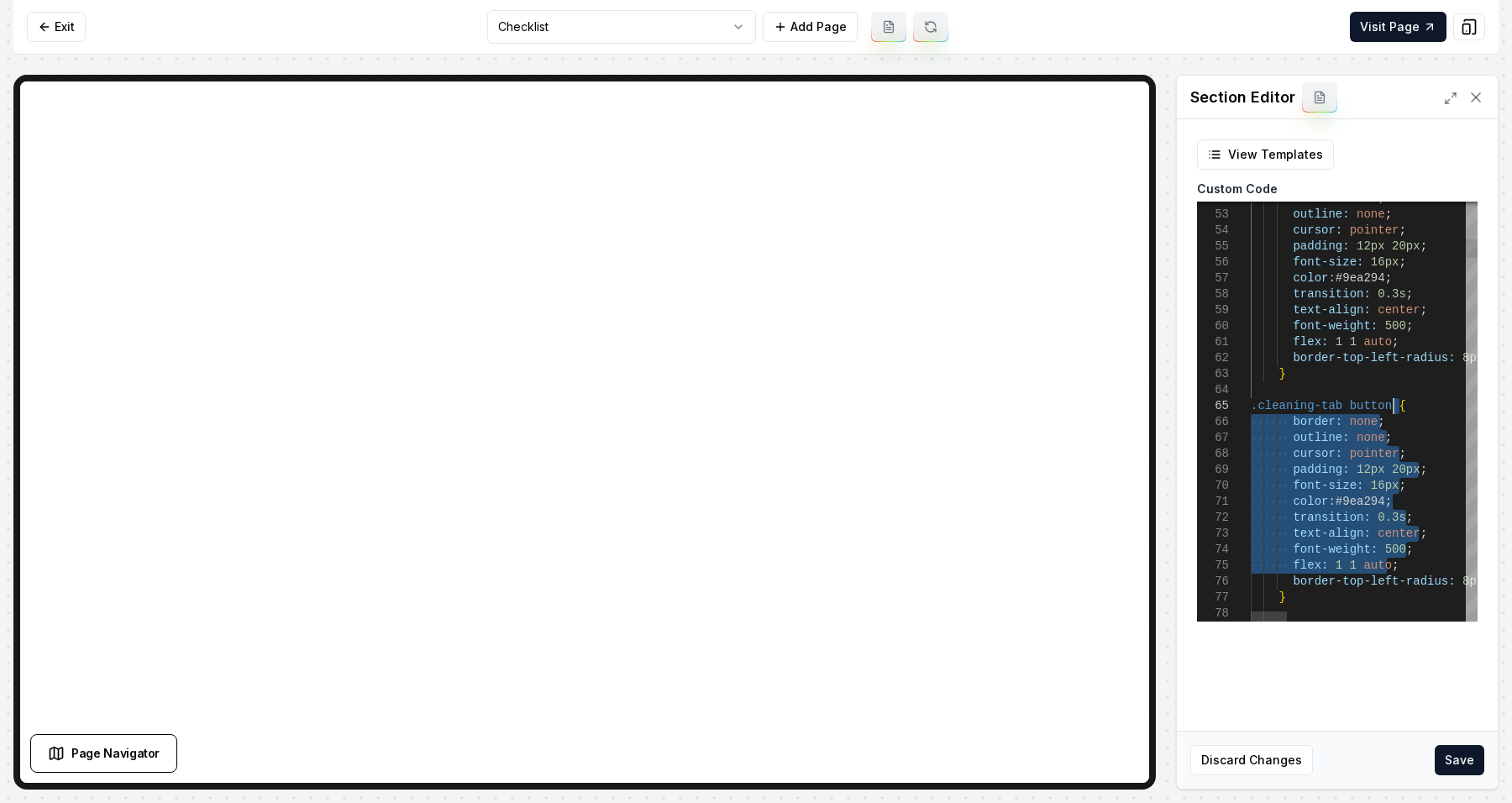 drag, startPoint x: 1425, startPoint y: 573, endPoint x: 1412, endPoint y: 403, distance: 170.49633 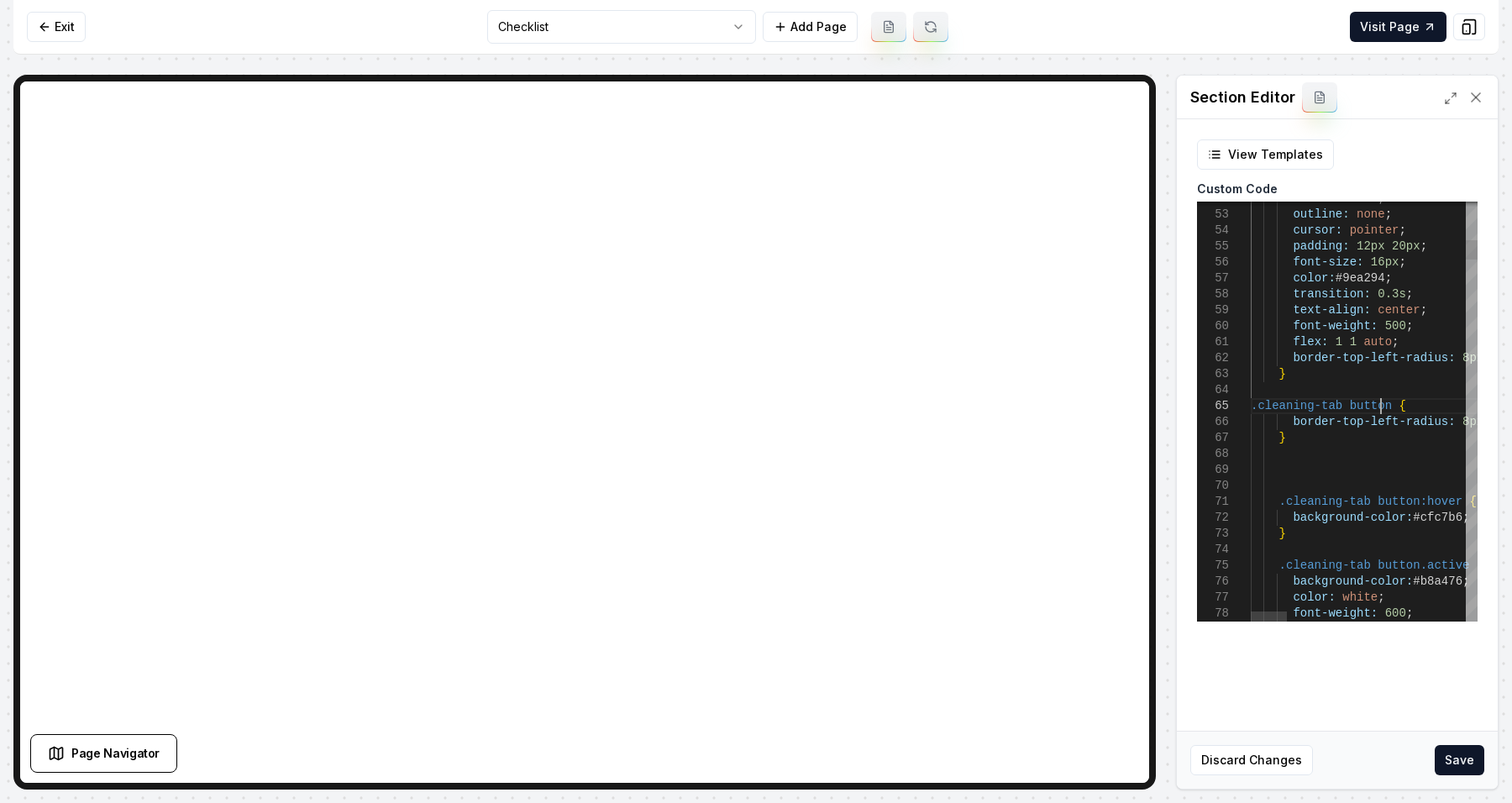 click on "border-top-left-radius:   8px ;      }        transition:   0.3s ;        text-align:   center ;        font-weight:   500 ;        flex:   1   1   auto ;        color:  #9ea294 ;        font-size:   16px ;        padding:   12px   20px ;        cursor:   pointer ;        outline:   none ;        border:   none ; .cleaning-tab   button   {        border-top-left-radius:   8px ;      }      .cleaning-tab   button:hover   {        background-color:  #cfc7b6 ;      }      .cleaning-tab   button.active   {        background-color:  #b8a476 ;        color:   white ;        font-weight:   600 ;" at bounding box center (1922, 3906) 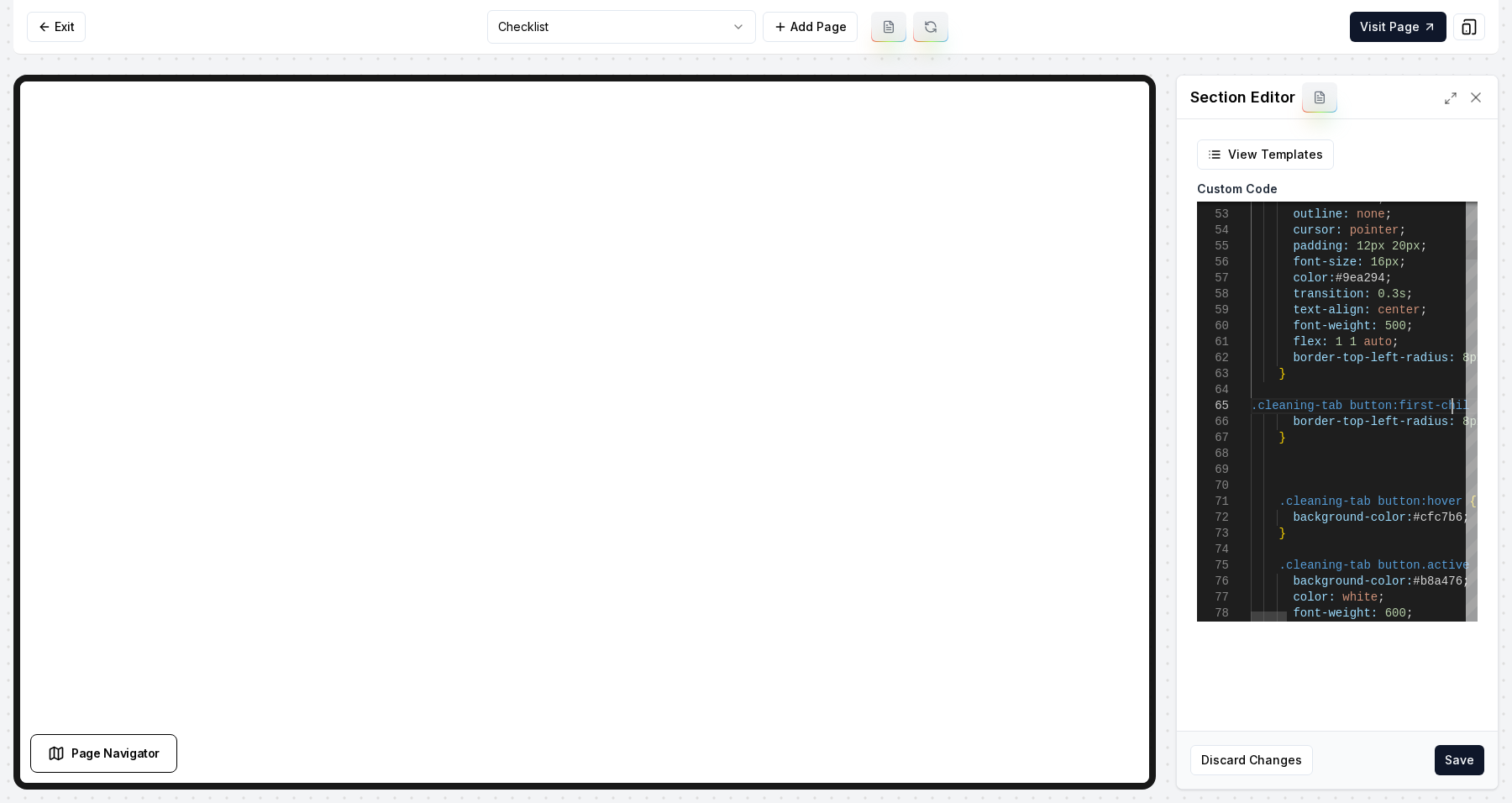 scroll, scrollTop: 78, scrollLeft: 206, axis: both 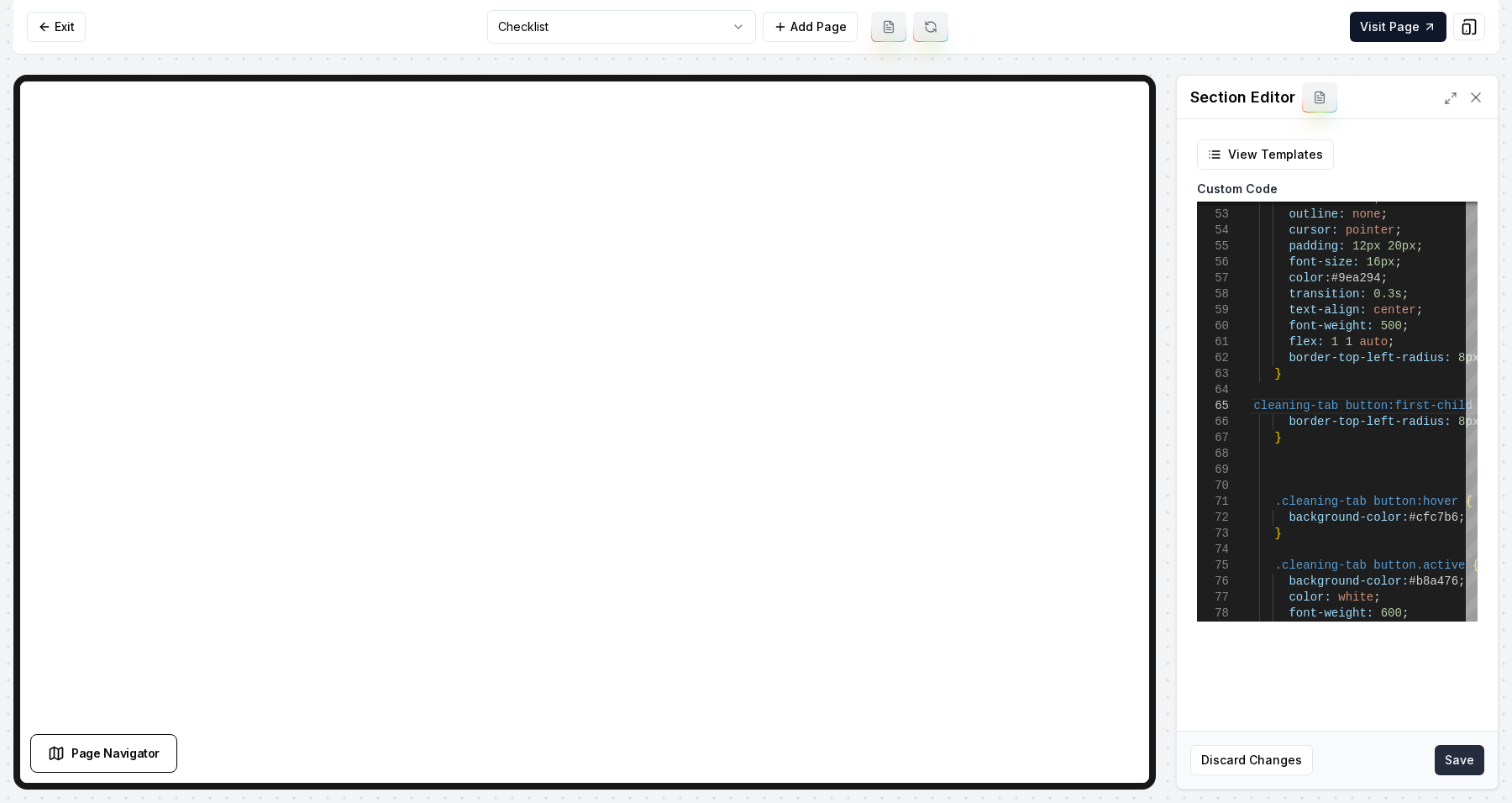 click on "Save" at bounding box center [1459, 760] 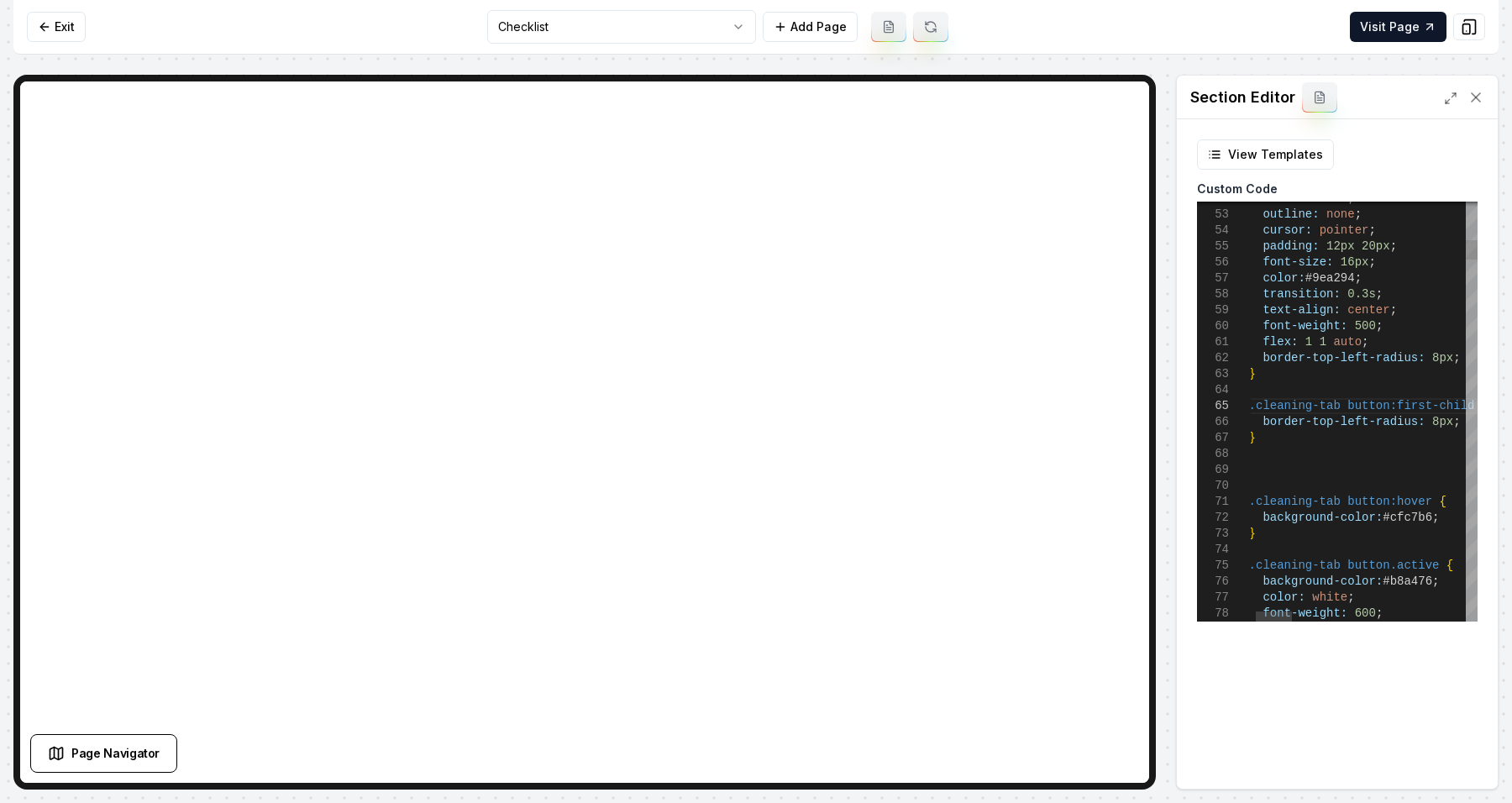 scroll, scrollTop: 78, scrollLeft: 0, axis: vertical 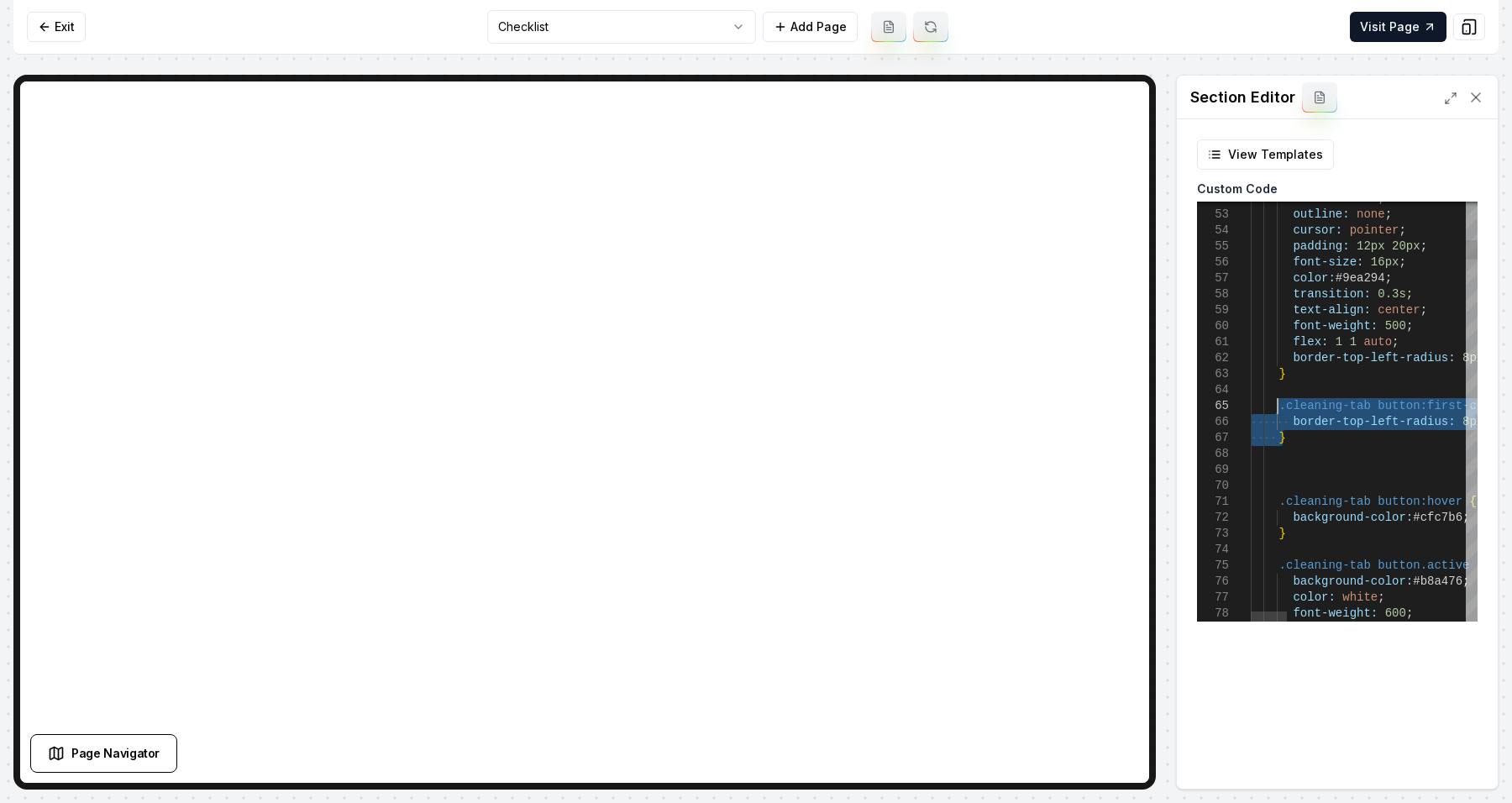 drag, startPoint x: 1309, startPoint y: 433, endPoint x: 1279, endPoint y: 403, distance: 42.42641 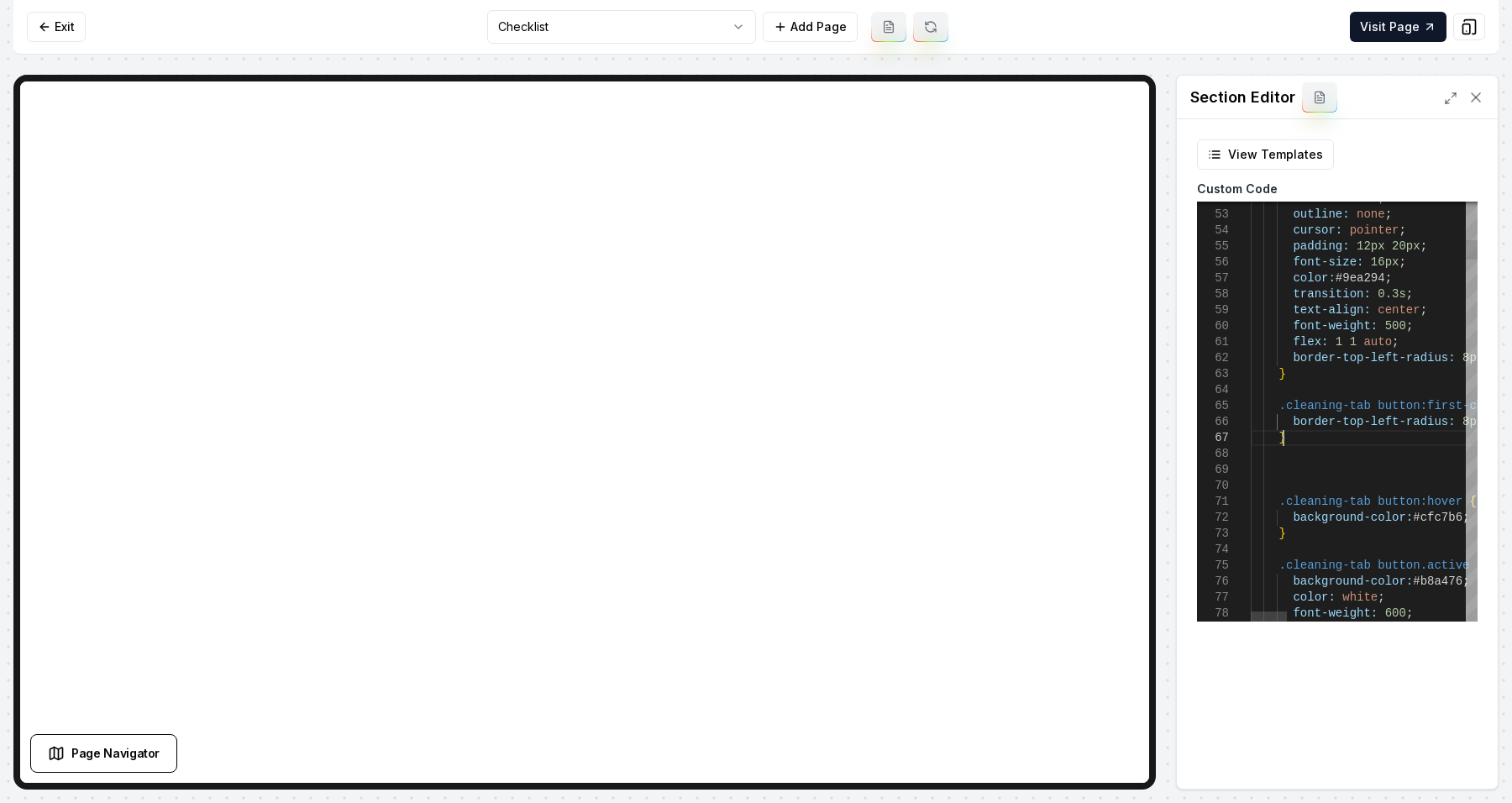 click on "border-top-left-radius:   8px ;      }        transition:   0.3s ;        text-align:   center ;        font-weight:   500 ;        flex:   1   1   auto ;        color:  #9ea294 ;        font-size:   16px ;        padding:   12px   20px ;        cursor:   pointer ;        outline:   none ;        border:   none ;      .cleaning-tab   button:first-child   {        border-top-left-radius:   8px ;      }      .cleaning-tab   button:hover   {        background-color:  #cfc7b6 ;      }      .cleaning-tab   button.active   {        background-color:  #b8a476 ;        color:   white ;        font-weight:   600 ;" at bounding box center (1922, 3906) 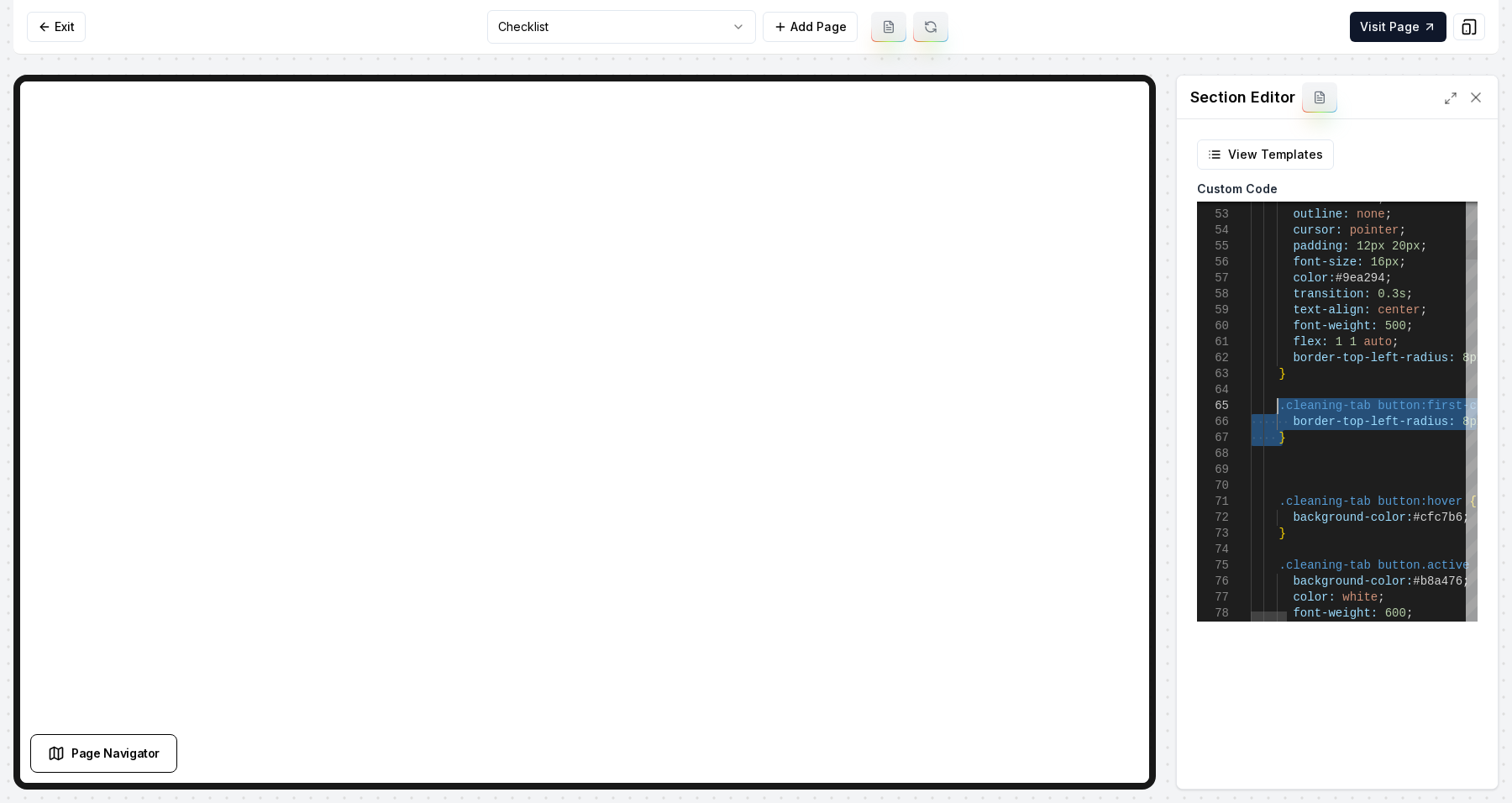 drag, startPoint x: 1289, startPoint y: 439, endPoint x: 1278, endPoint y: 406, distance: 34.785054 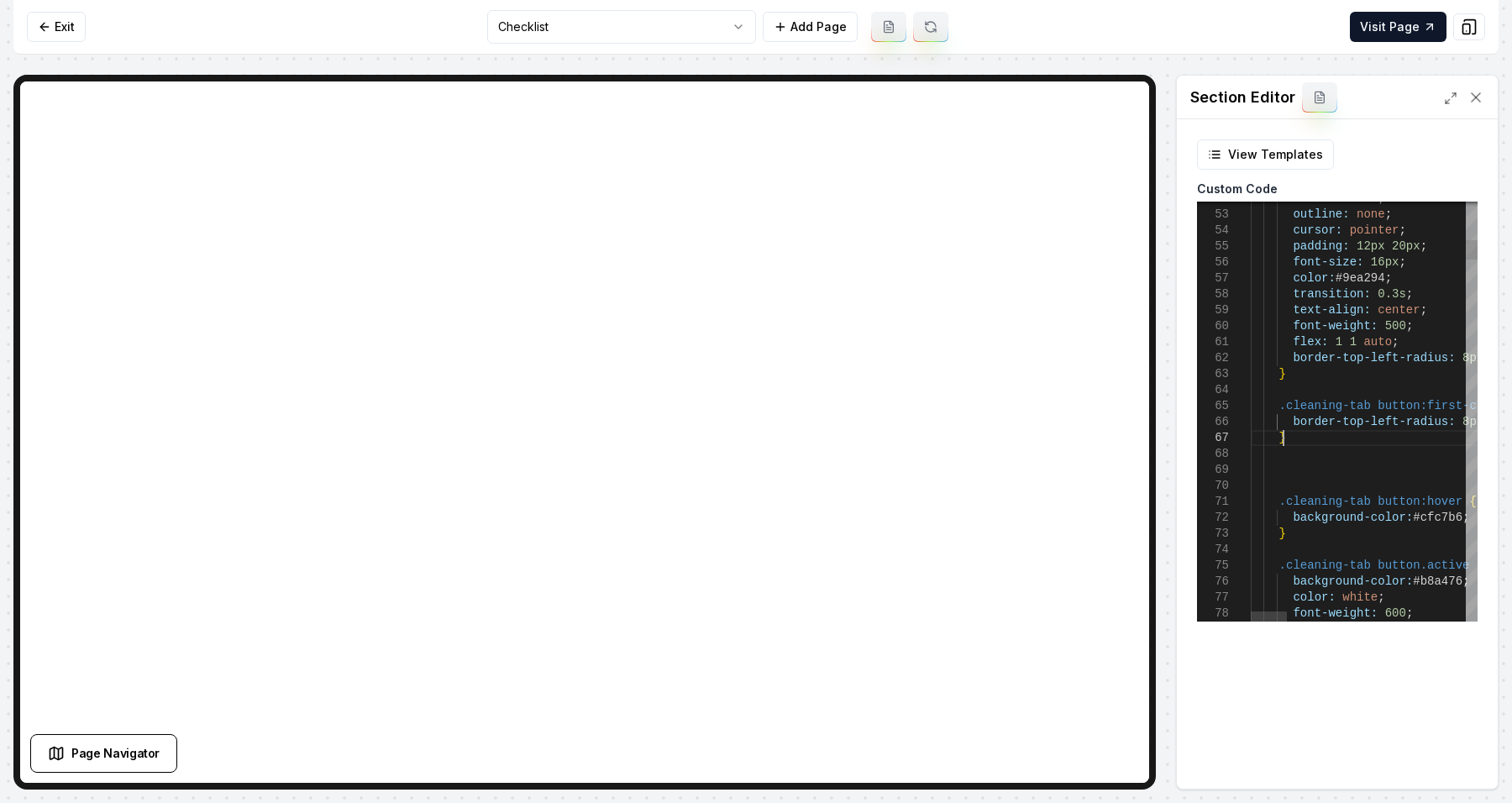 click on "border-top-left-radius:   8px ;      }        transition:   0.3s ;        text-align:   center ;        font-weight:   500 ;        flex:   1   1   auto ;        color:  #9ea294 ;        font-size:   16px ;        padding:   12px   20px ;        cursor:   pointer ;        outline:   none ;        border:   none ;      .cleaning-tab   button:first-child   {        border-top-left-radius:   8px ;      }      .cleaning-tab   button:hover   {        background-color:  #cfc7b6 ;      }      .cleaning-tab   button.active   {        background-color:  #b8a476 ;        color:   white ;        font-weight:   600 ;" at bounding box center (1922, 3906) 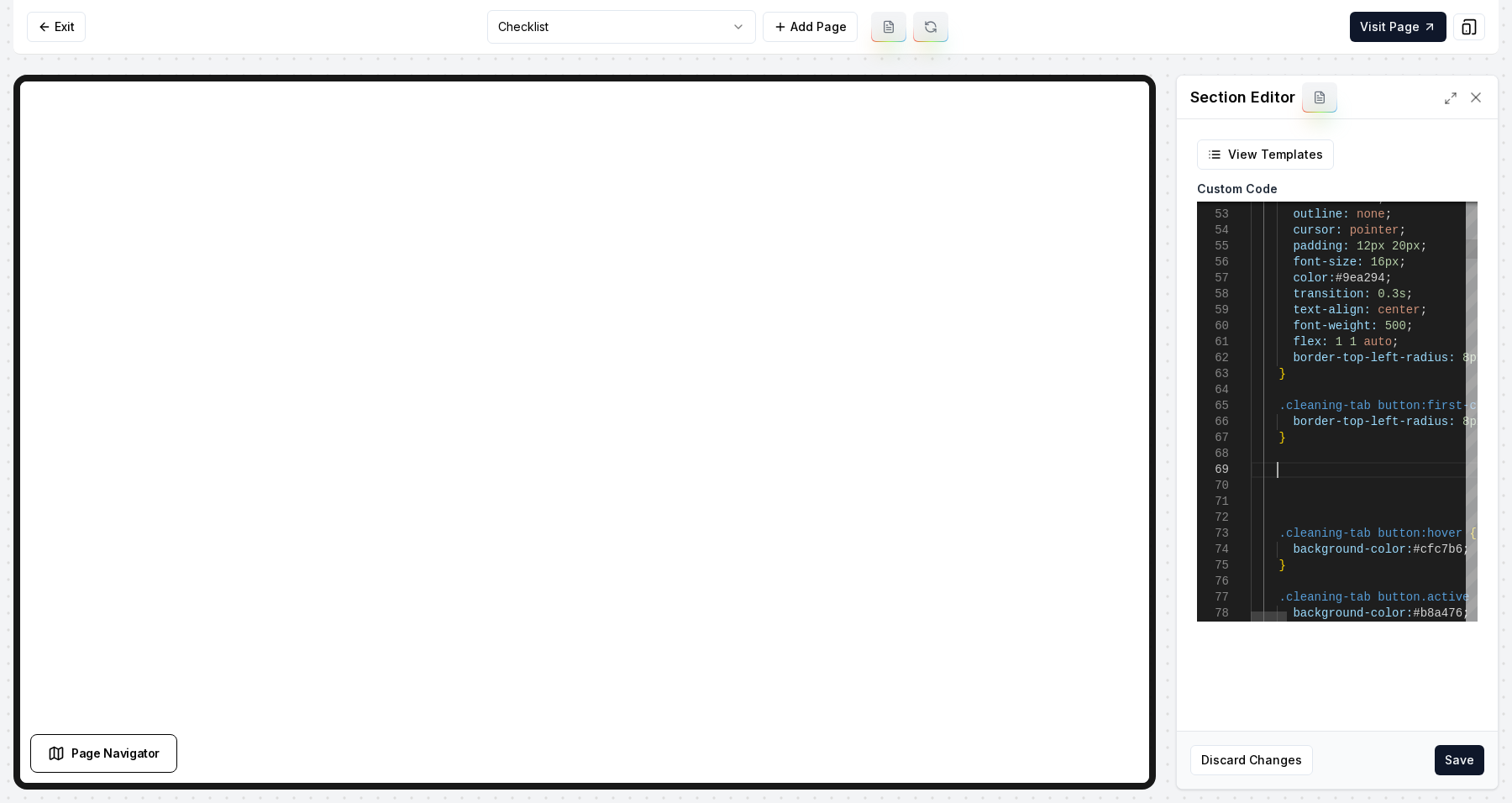 scroll, scrollTop: 128, scrollLeft: 24, axis: both 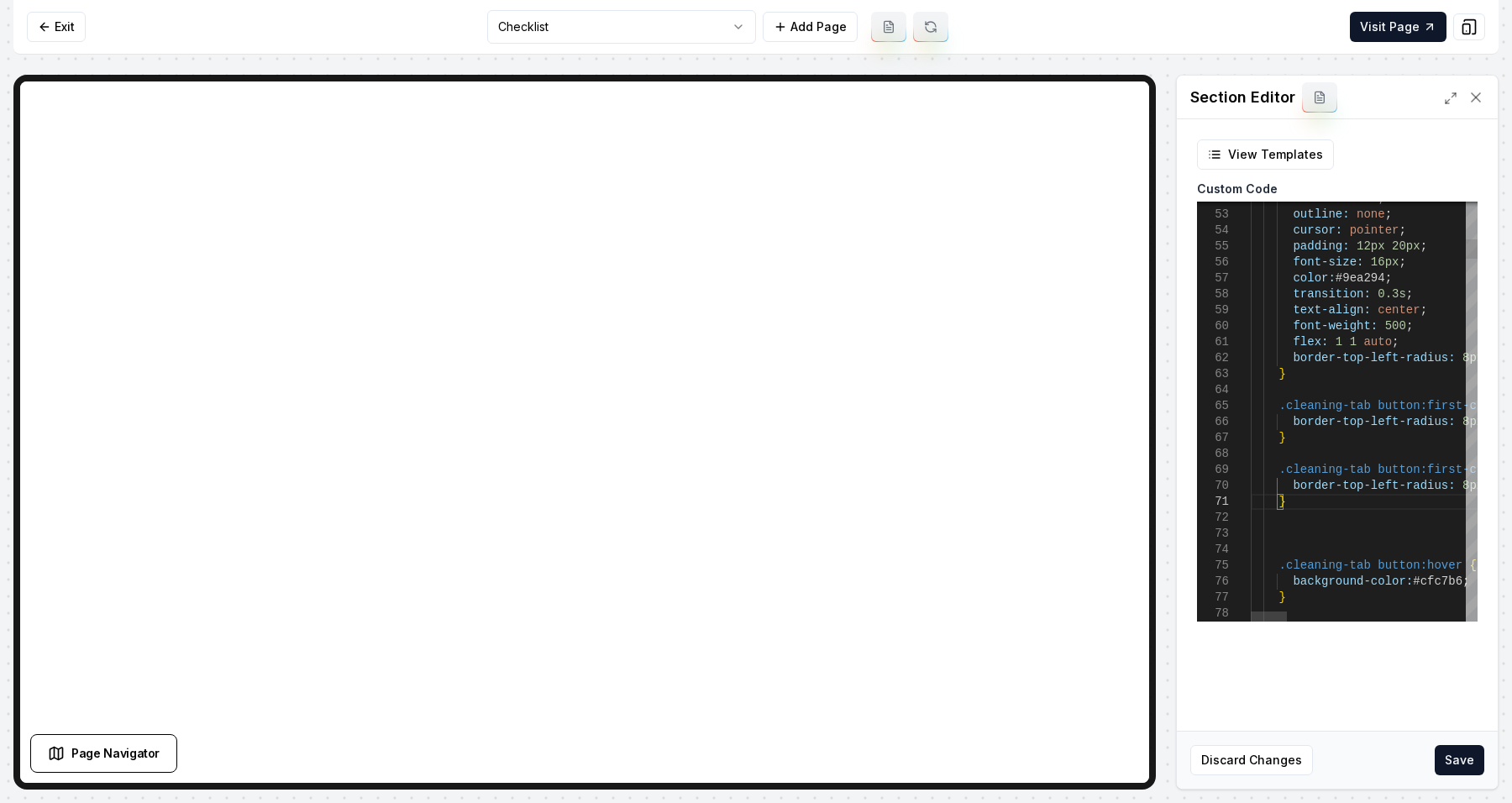 click on "border-top-left-radius:   8px ;      }        transition:   0.3s ;        text-align:   center ;        font-weight:   500 ;        flex:   1   1   auto ;        color:  #9ea294 ;        font-size:   16px ;        padding:   12px   20px ;        cursor:   pointer ;        outline:   none ;        border:   none ;      .cleaning-tab   button:first-child   {        border-top-left-radius:   8px ;      }      .cleaning-tab   button:hover   {        background-color:  #cfc7b6 ;      }      .cleaning-tab   button:first-child   {        border-top-left-radius:   8px ;      }" at bounding box center [1922, 3938] 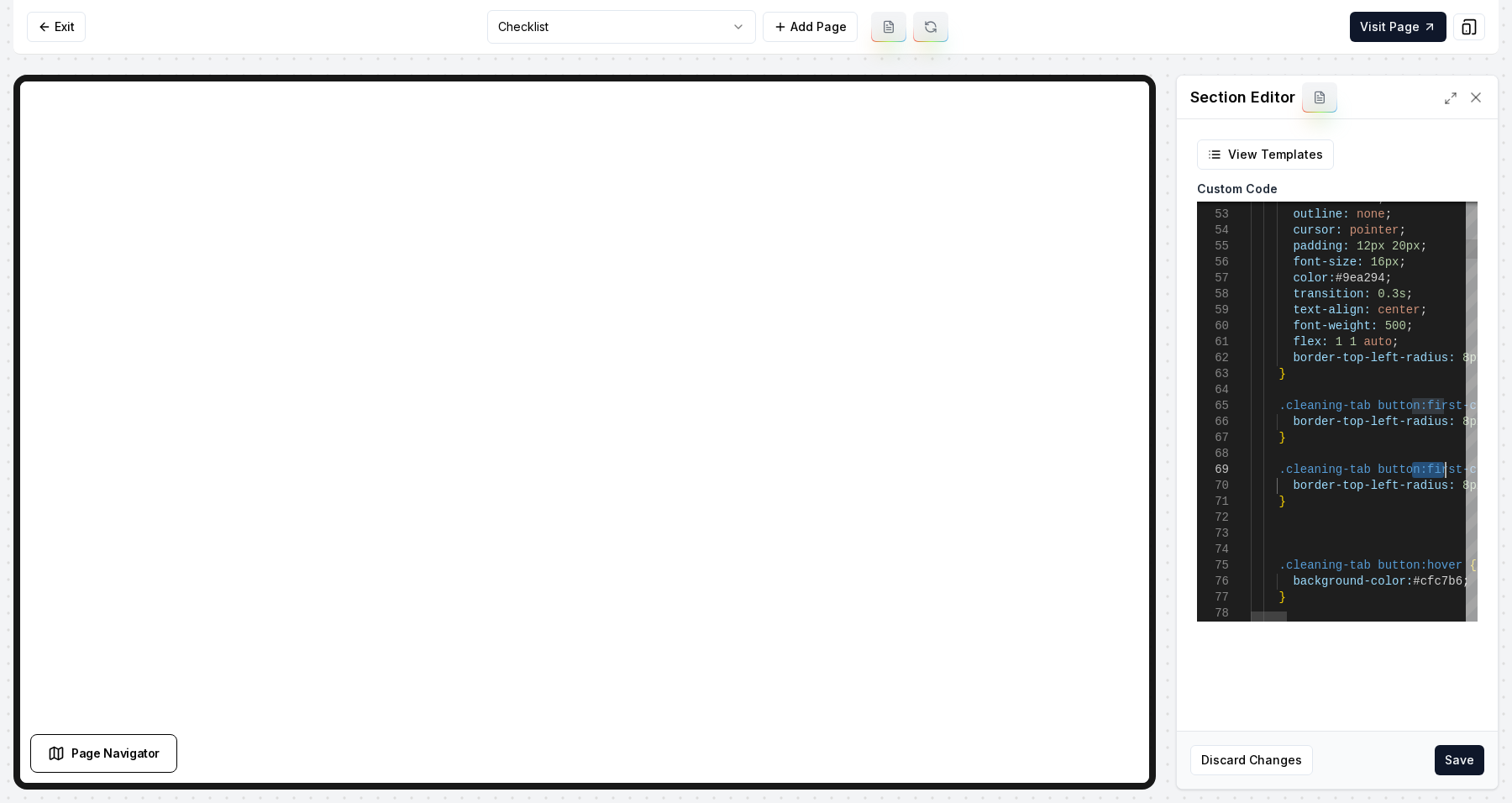 click on "border-top-left-radius:   8px ;      }        transition:   0.3s ;        text-align:   center ;        font-weight:   500 ;        flex:   1   1   auto ;        color:  #9ea294 ;        font-size:   16px ;        padding:   12px   20px ;        cursor:   pointer ;        outline:   none ;        border:   none ;      .cleaning-tab   button:first-child   {        border-top-left-radius:   8px ;      }      .cleaning-tab   button:hover   {        background-color:  #cfc7b6 ;      }      .cleaning-tab   button:first-child   {        border-top-left-radius:   8px ;      }" at bounding box center [1922, 3938] 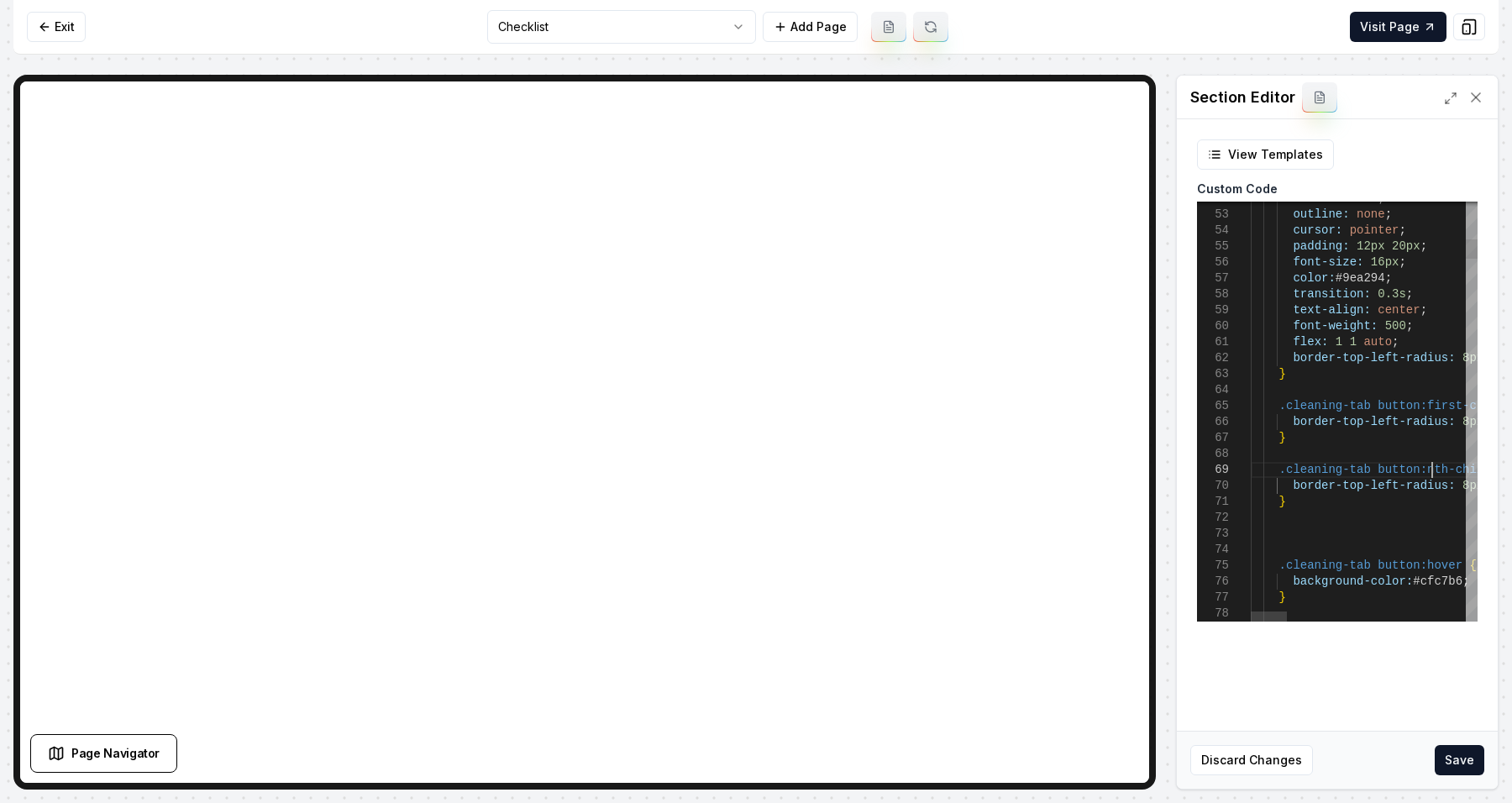 scroll, scrollTop: 128, scrollLeft: 180, axis: both 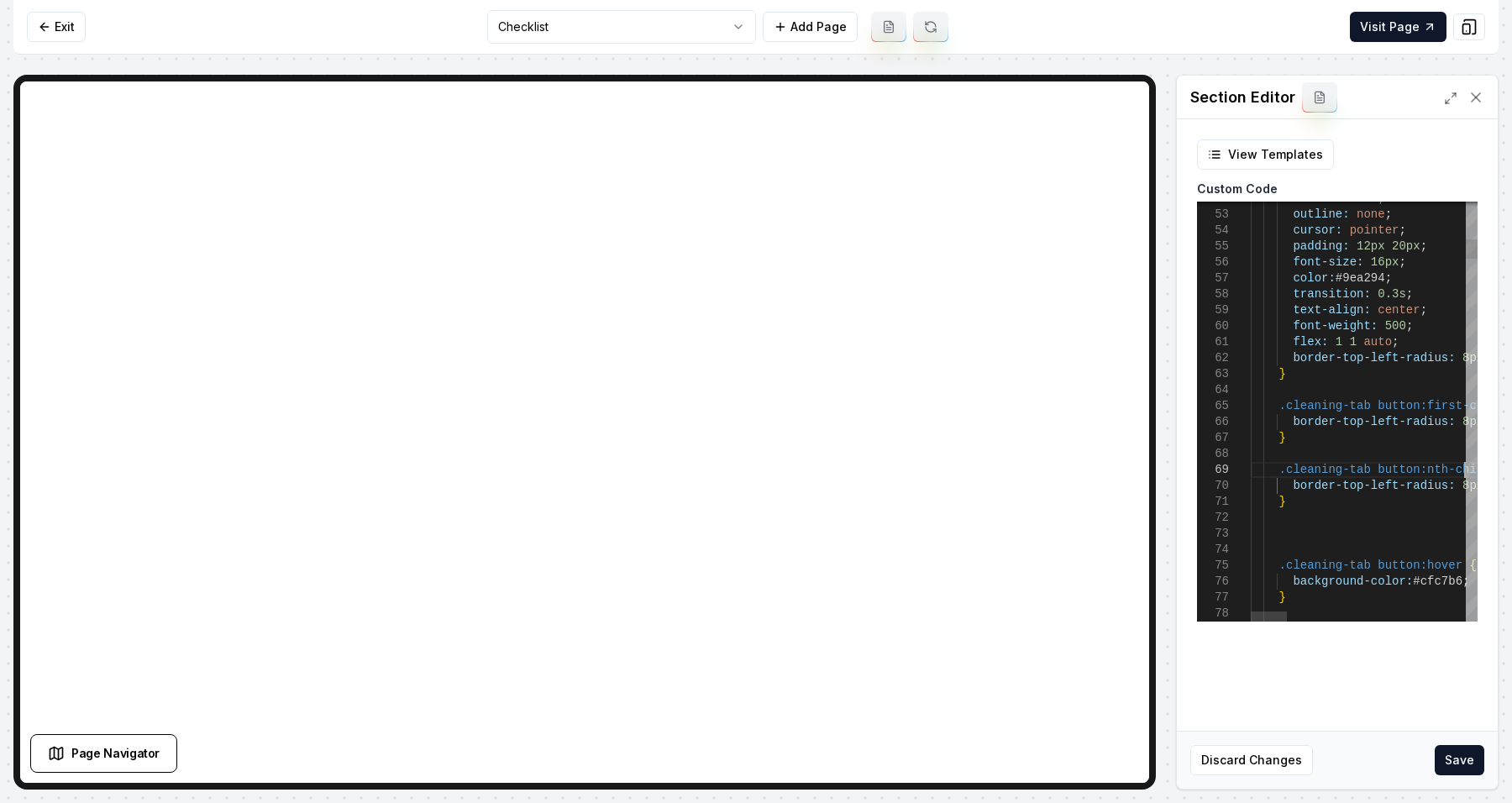 click on "border-top-left-radius:   8px ;      }        transition:   0.3s ;        text-align:   center ;        font-weight:   500 ;        flex:   1   1   auto ;        color:  #9ea294 ;        font-size:   16px ;        padding:   12px   20px ;        cursor:   pointer ;        outline:   none ;        border:   none ;      .cleaning-tab   button:first-child   {        border-top-left-radius:   8px ;      }      .cleaning-tab   button:hover   {        background-color:  #cfc7b6 ;      }      .cleaning-tab   button:nth-child   {        border-top-left-radius:   8px ;      }" at bounding box center (1922, 3938) 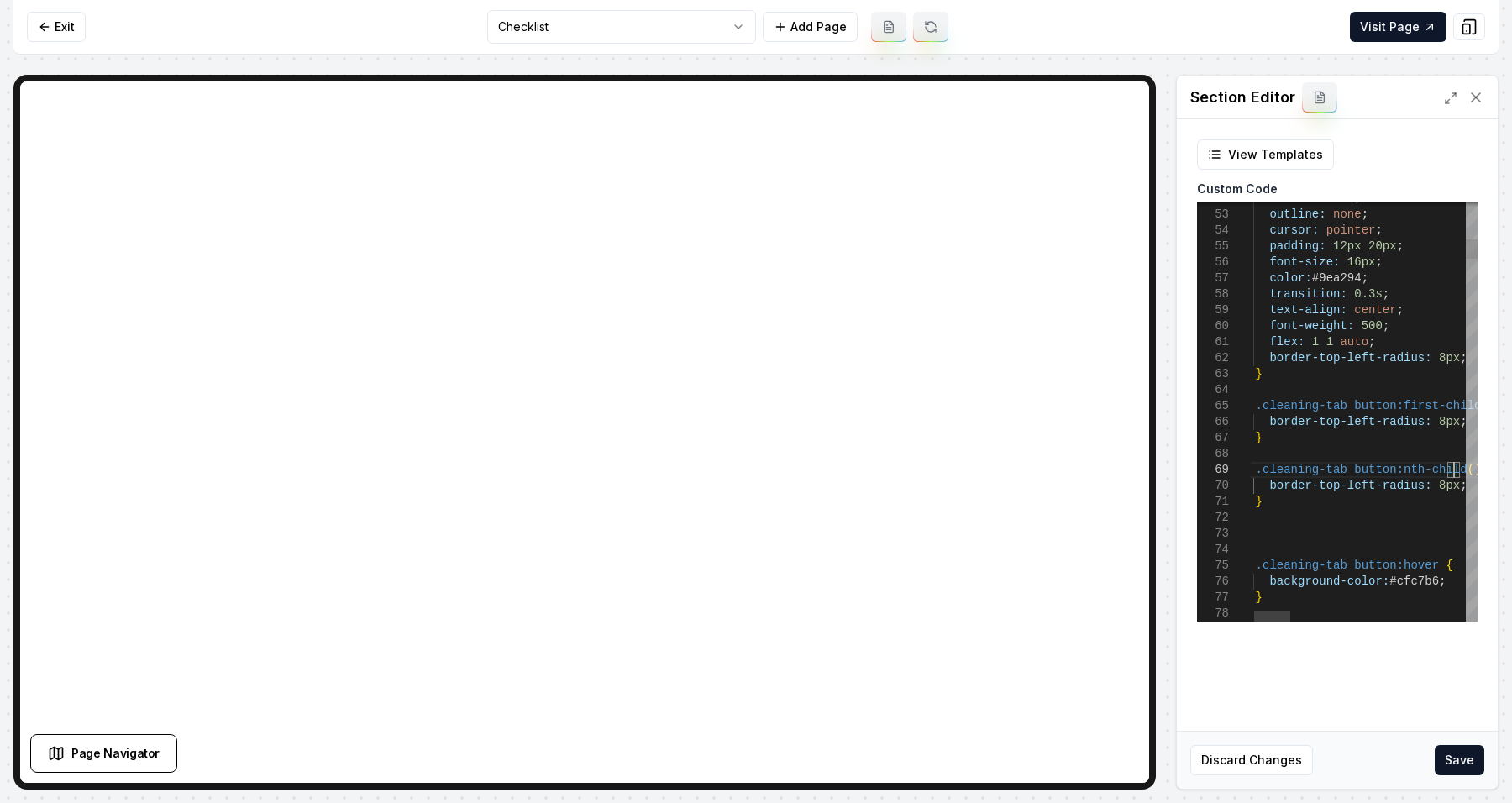 scroll, scrollTop: 128, scrollLeft: 232, axis: both 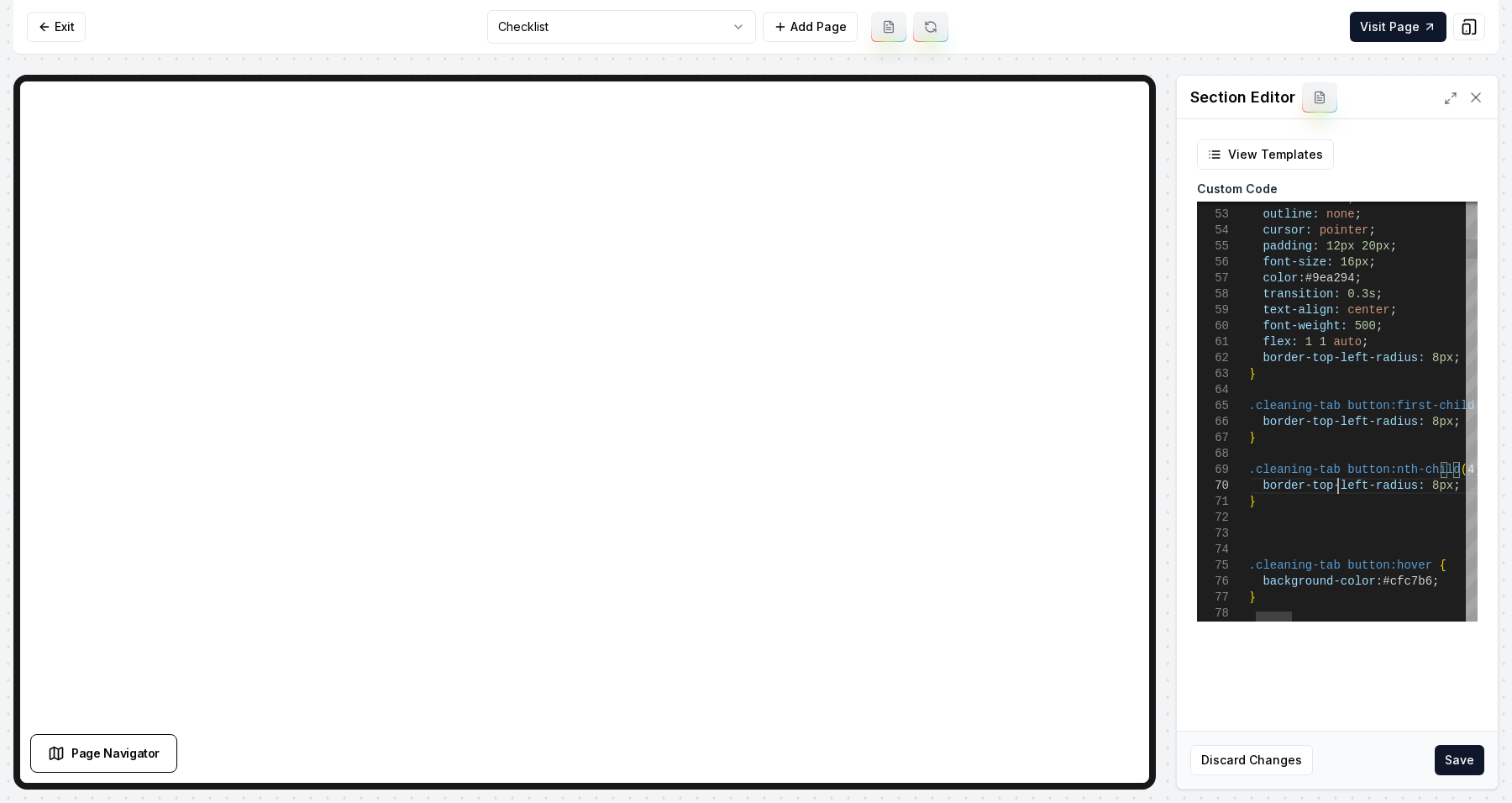 click on "border-top-left-radius:   8px ;      }        transition:   0.3s ;        text-align:   center ;        font-weight:   500 ;        flex:   1   1   auto ;        color:  #9ea294 ;        font-size:   16px ;        padding:   12px   20px ;        cursor:   pointer ;        outline:   none ;        border:   none ;      .cleaning-tab   button:first-child   {        border-top-left-radius:   8px ;      }      .cleaning-tab   button:hover   {        background-color:  #cfc7b6 ;      }      .cleaning-tab   button:nth-child ( 4 )   {        border-top-left-radius:   8px ;      }" at bounding box center (1892, 3938) 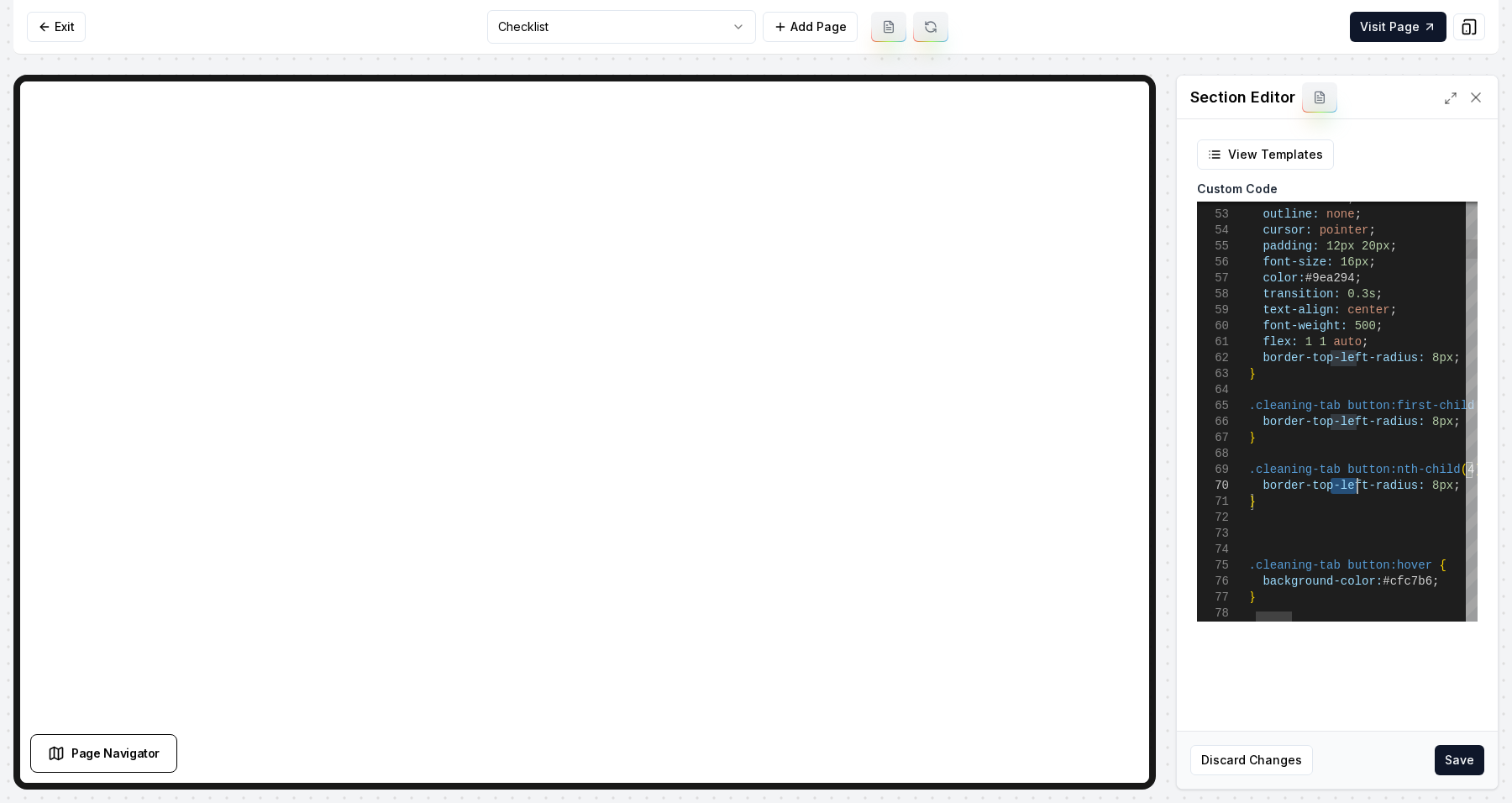 click on "border-top-left-radius:   8px ;      }        transition:   0.3s ;        text-align:   center ;        font-weight:   500 ;        flex:   1   1   auto ;        color:  #9ea294 ;        font-size:   16px ;        padding:   12px   20px ;        cursor:   pointer ;        outline:   none ;        border:   none ;      .cleaning-tab   button:first-child   {        border-top-left-radius:   8px ;      }      .cleaning-tab   button:hover   {        background-color:  #cfc7b6 ;      }      .cleaning-tab   button:nth-child ( 4 )   {        border-top-left-radius:   8px ;      }" at bounding box center (1892, 3938) 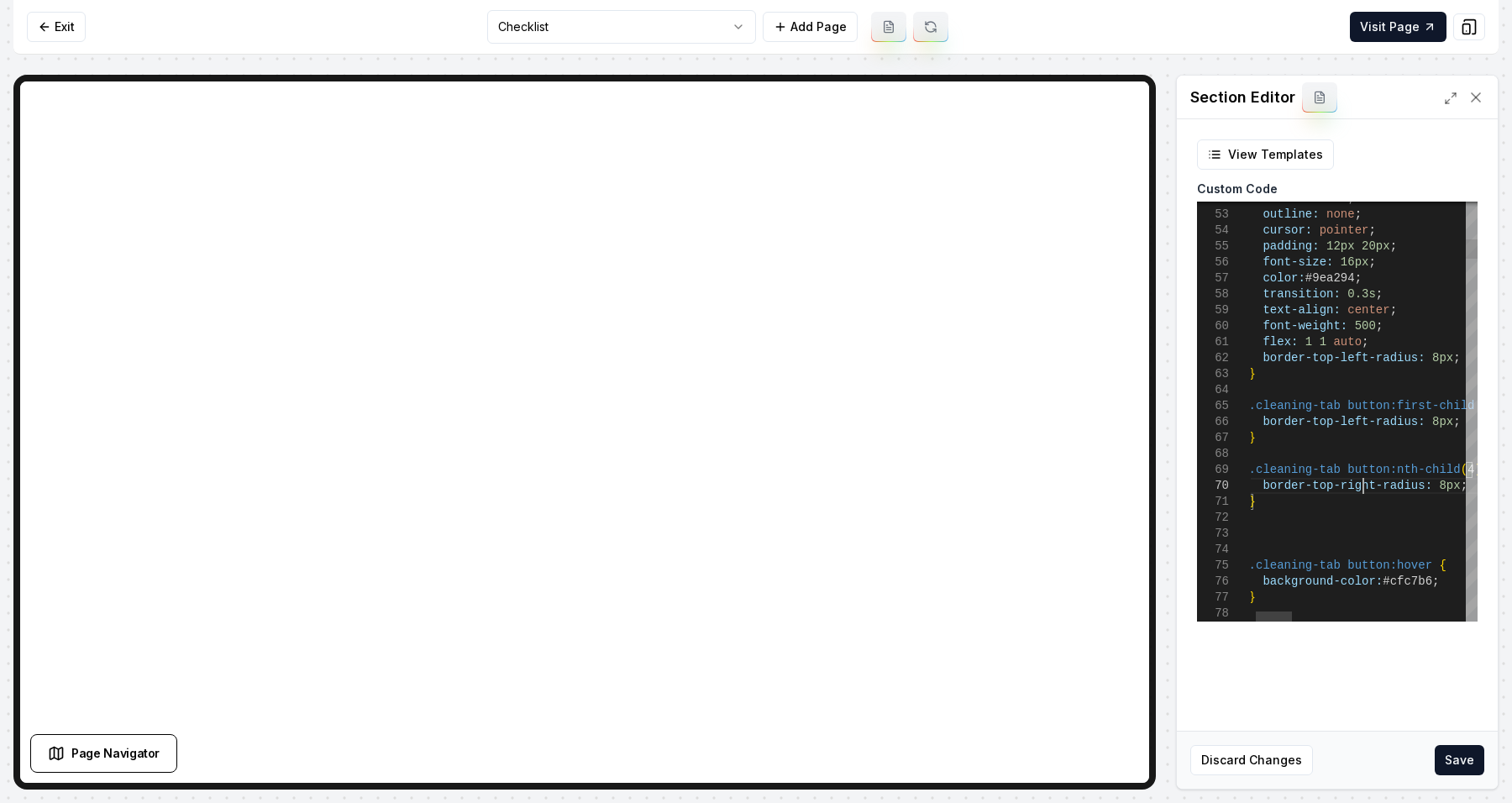 scroll, scrollTop: 144, scrollLeft: 141, axis: both 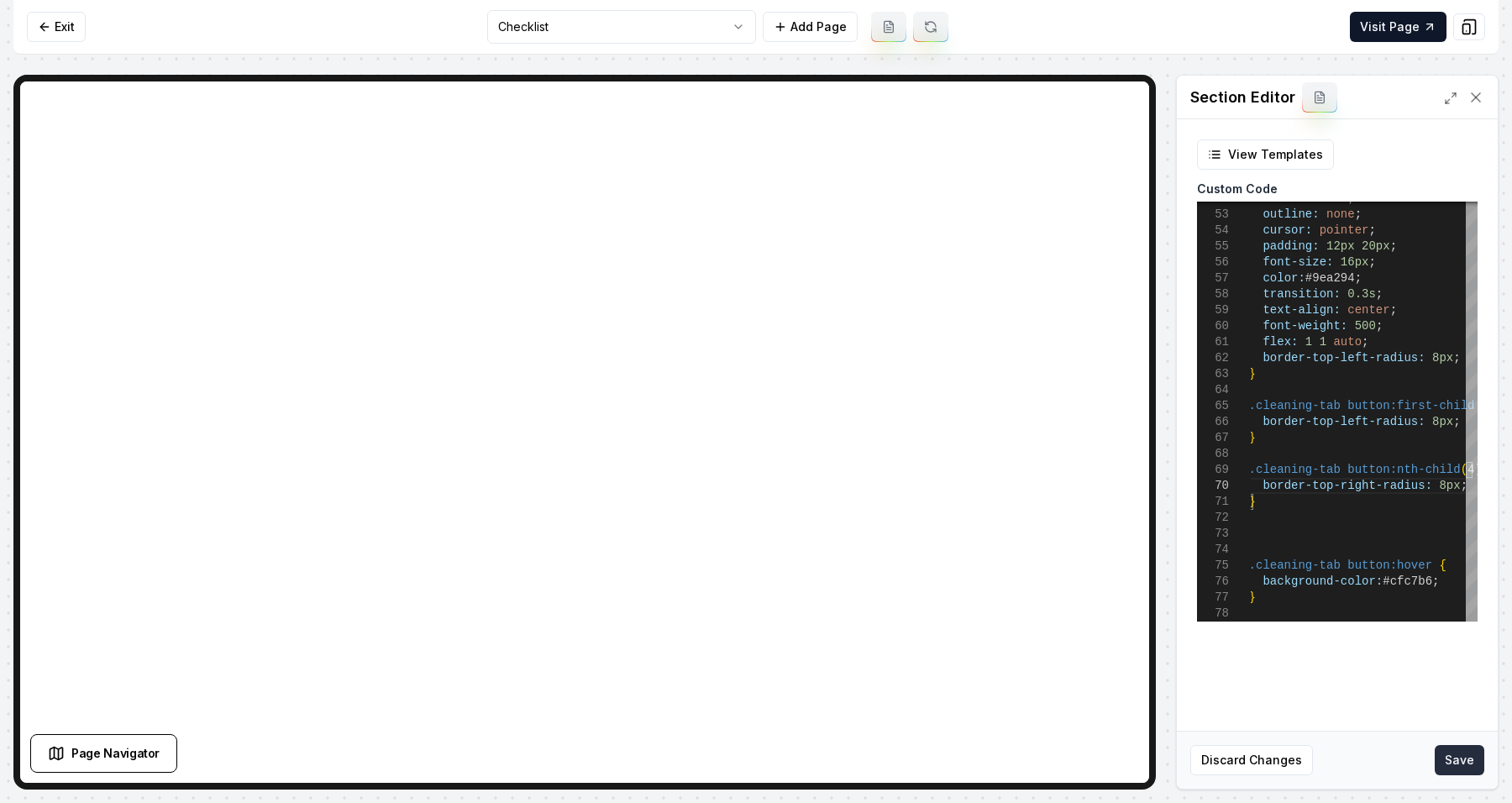 click on "Save" at bounding box center [1459, 760] 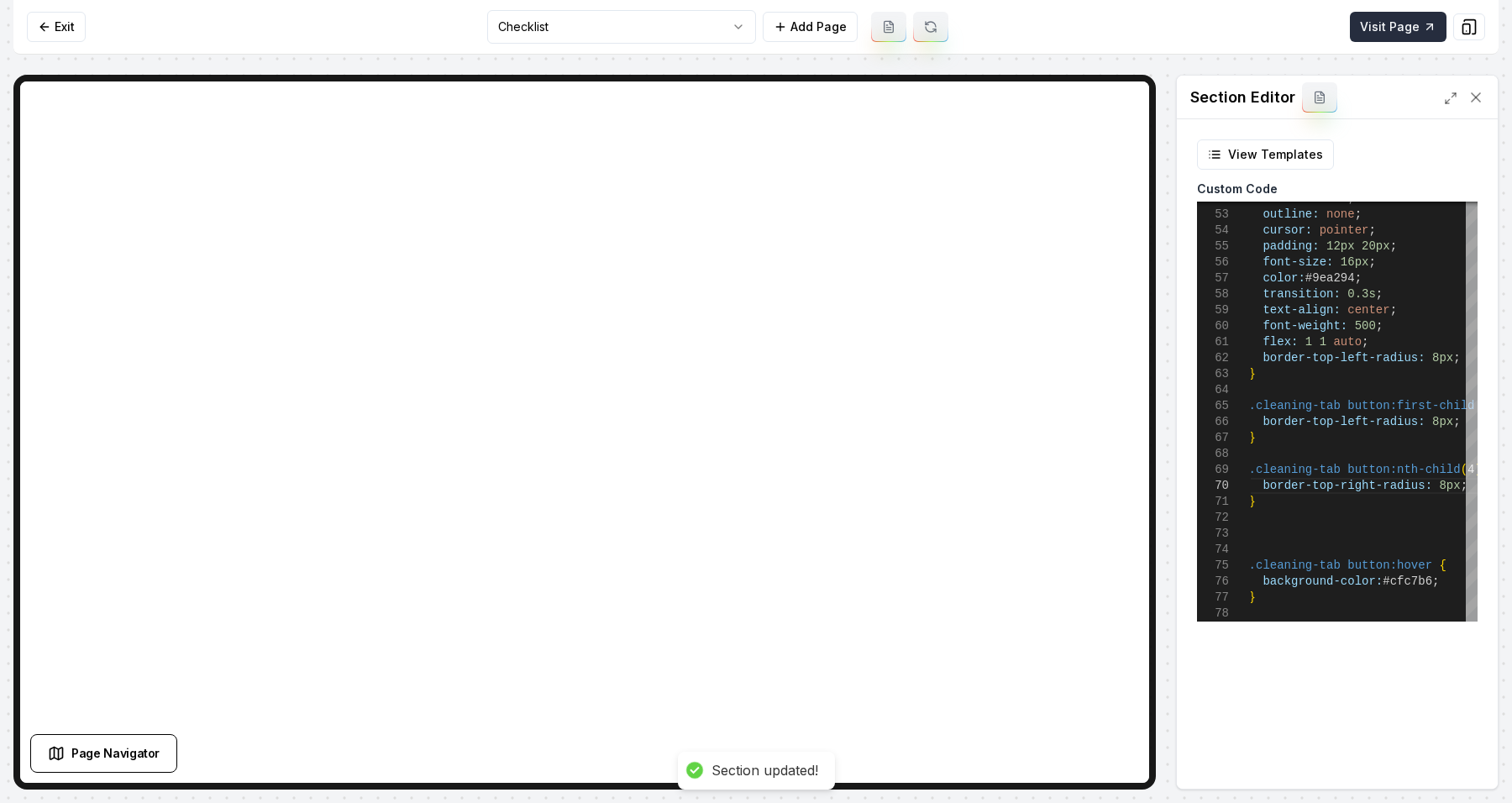 click on "Visit Page" at bounding box center [1398, 27] 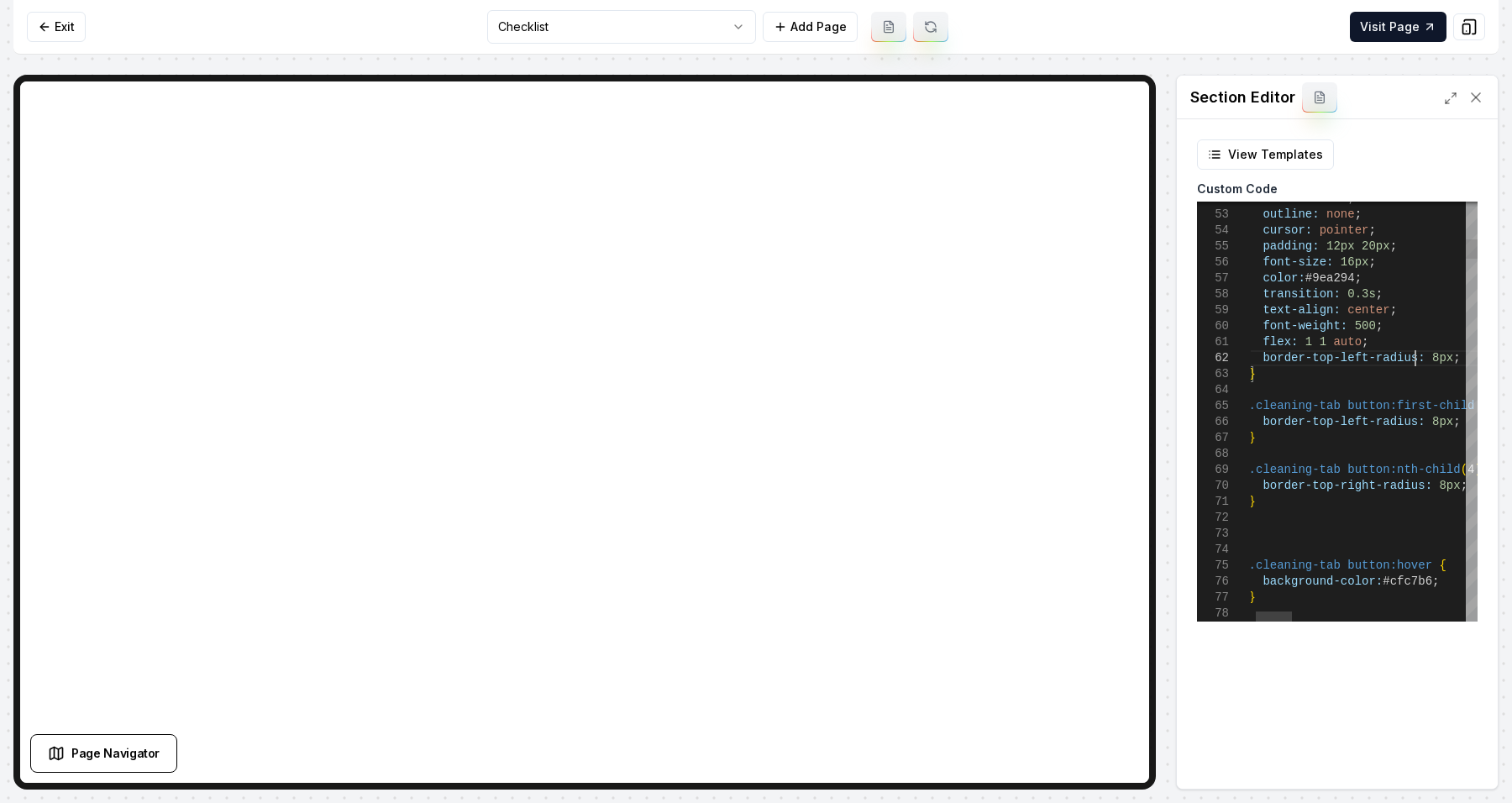 click on "border-top-left-radius:   8px ;      }        transition:   0.3s ;        text-align:   center ;        font-weight:   500 ;        flex:   1   1   auto ;        color:  #9ea294 ;        font-size:   16px ;        padding:   12px   20px ;        cursor:   pointer ;        outline:   none ;        border:   none ;      .cleaning-tab   button:first-child   {        border-top-left-radius:   8px ;      }      .cleaning-tab   button:hover   {        background-color:  #cfc7b6 ;      }      .cleaning-tab   button:nth-child ( 4 )   {        border-top-right-radius:   8px ;      }" at bounding box center (1892, 3938) 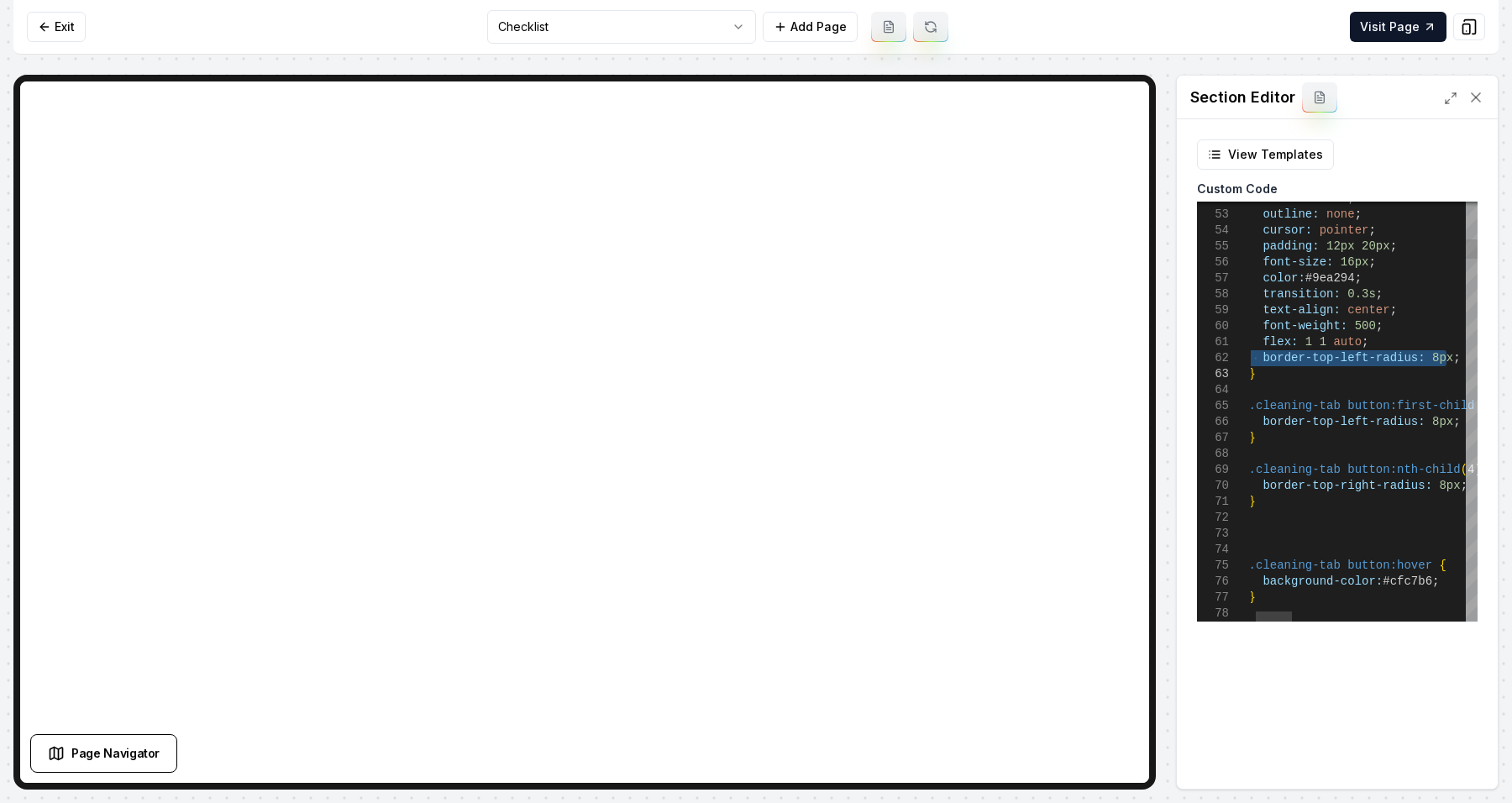 click on "border-top-left-radius:   8px ;      }        transition:   0.3s ;        text-align:   center ;        font-weight:   500 ;        flex:   1   1   auto ;        color:  #9ea294 ;        font-size:   16px ;        padding:   12px   20px ;        cursor:   pointer ;        outline:   none ;        border:   none ;      .cleaning-tab   button:first-child   {        border-top-left-radius:   8px ;      }      .cleaning-tab   button:hover   {        background-color:  #cfc7b6 ;      }      .cleaning-tab   button:nth-child ( 4 )   {        border-top-right-radius:   8px ;      }" at bounding box center (1892, 3938) 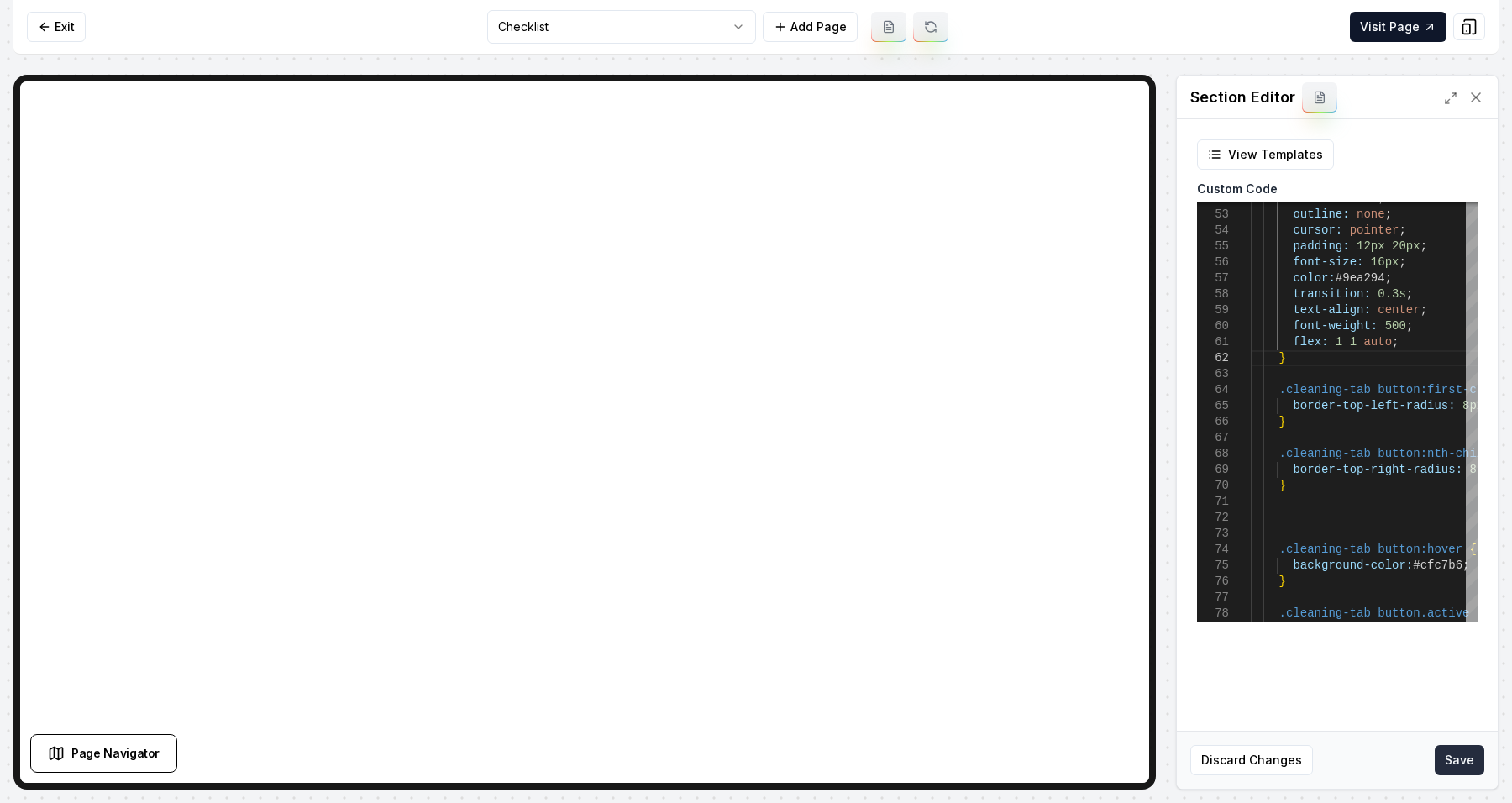 click on "Save" at bounding box center [1459, 760] 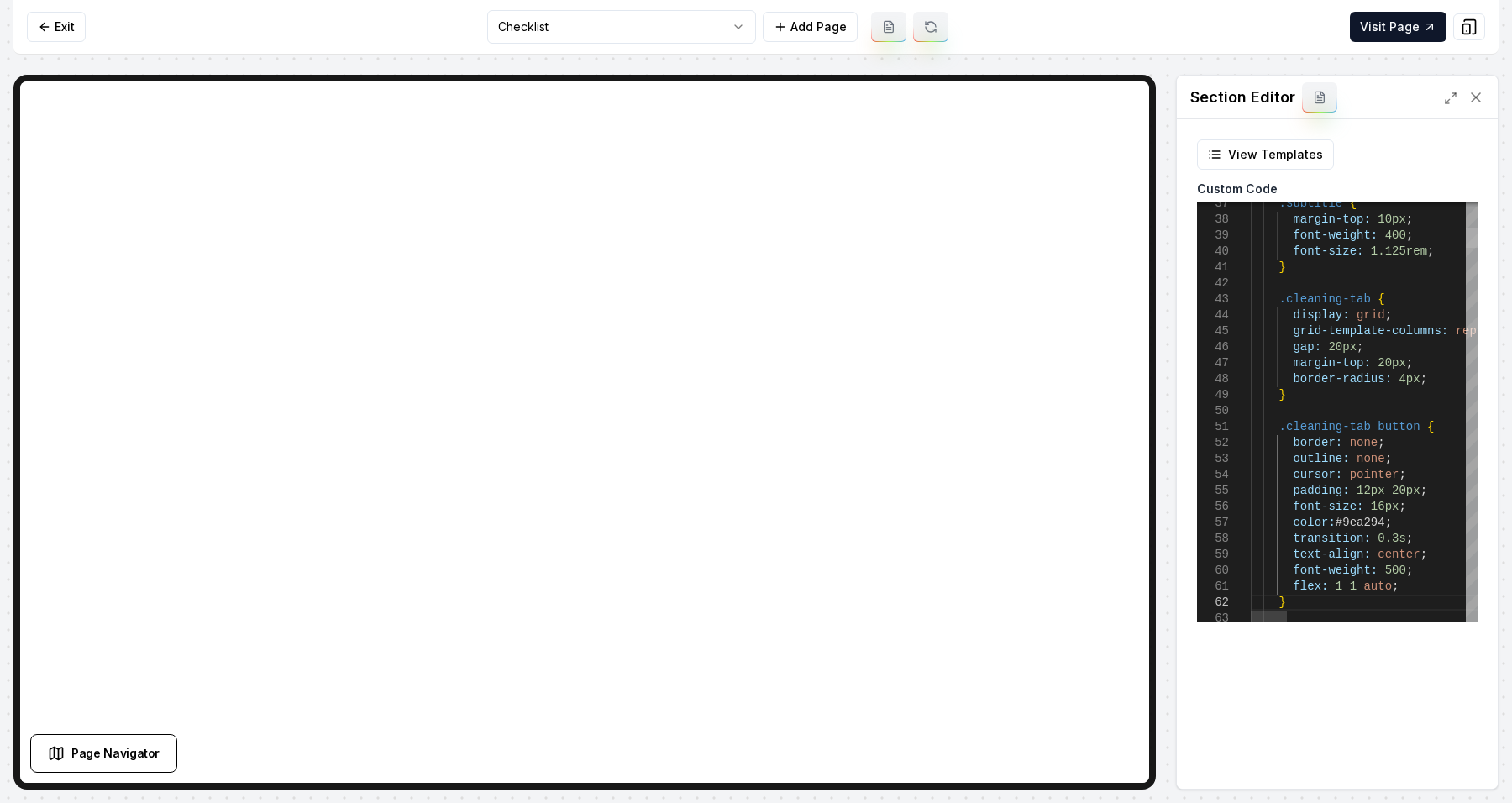 click at bounding box center (1472, 238) 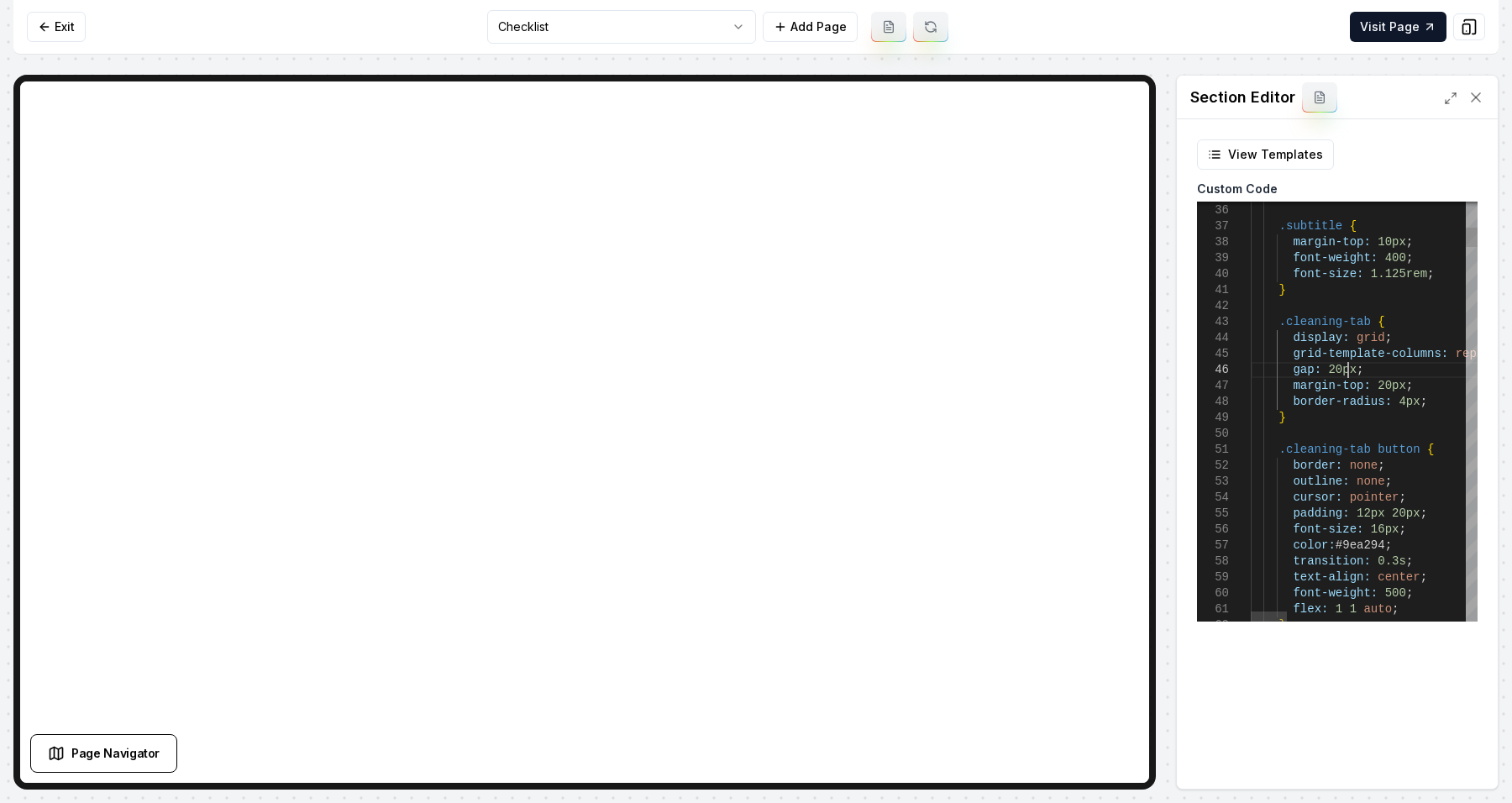 scroll, scrollTop: 144, scrollLeft: 0, axis: vertical 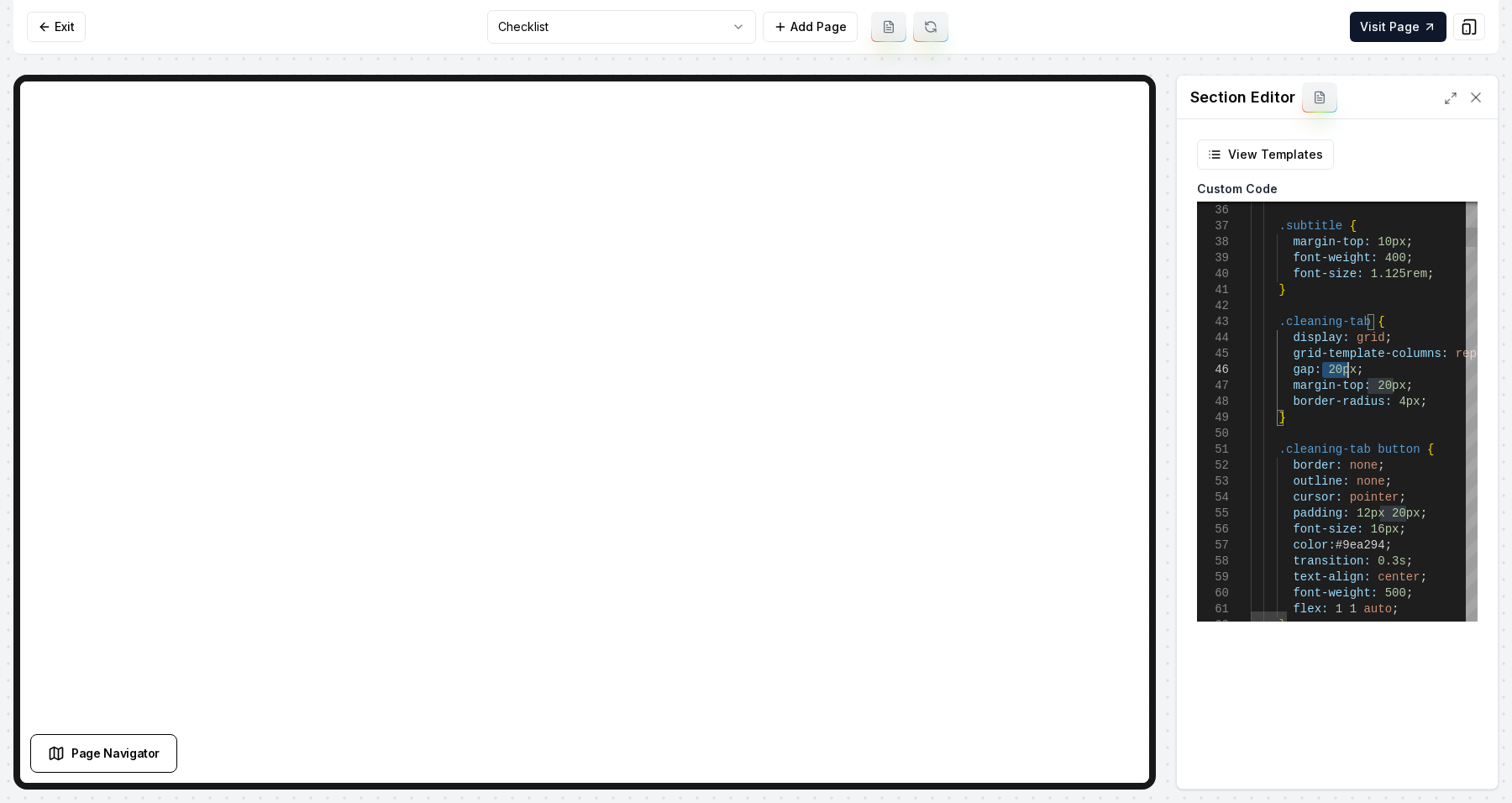 click on "}        transition:   0.3s ;        text-align:   center ;        font-weight:   500 ;        flex:   1   1   auto ;        color:  #9ea294 ;        font-size:   16px ;        padding:   12px   20px ;        cursor:   pointer ;        outline:   none ;        border:   none ;      }      .cleaning-tab   button   {        margin-top:   20px ;        border-radius:   4px ;        grid-template-columns:   repeat ( 4 ,   1fr ) ;        gap:   20px ;      .cleaning-tab   {        display:   grid ;      }        font-size:   1.125rem ;        font-weight:   400 ;        margin-top:   10px ;      .subtitle   {      }" at bounding box center (1922, 4197) 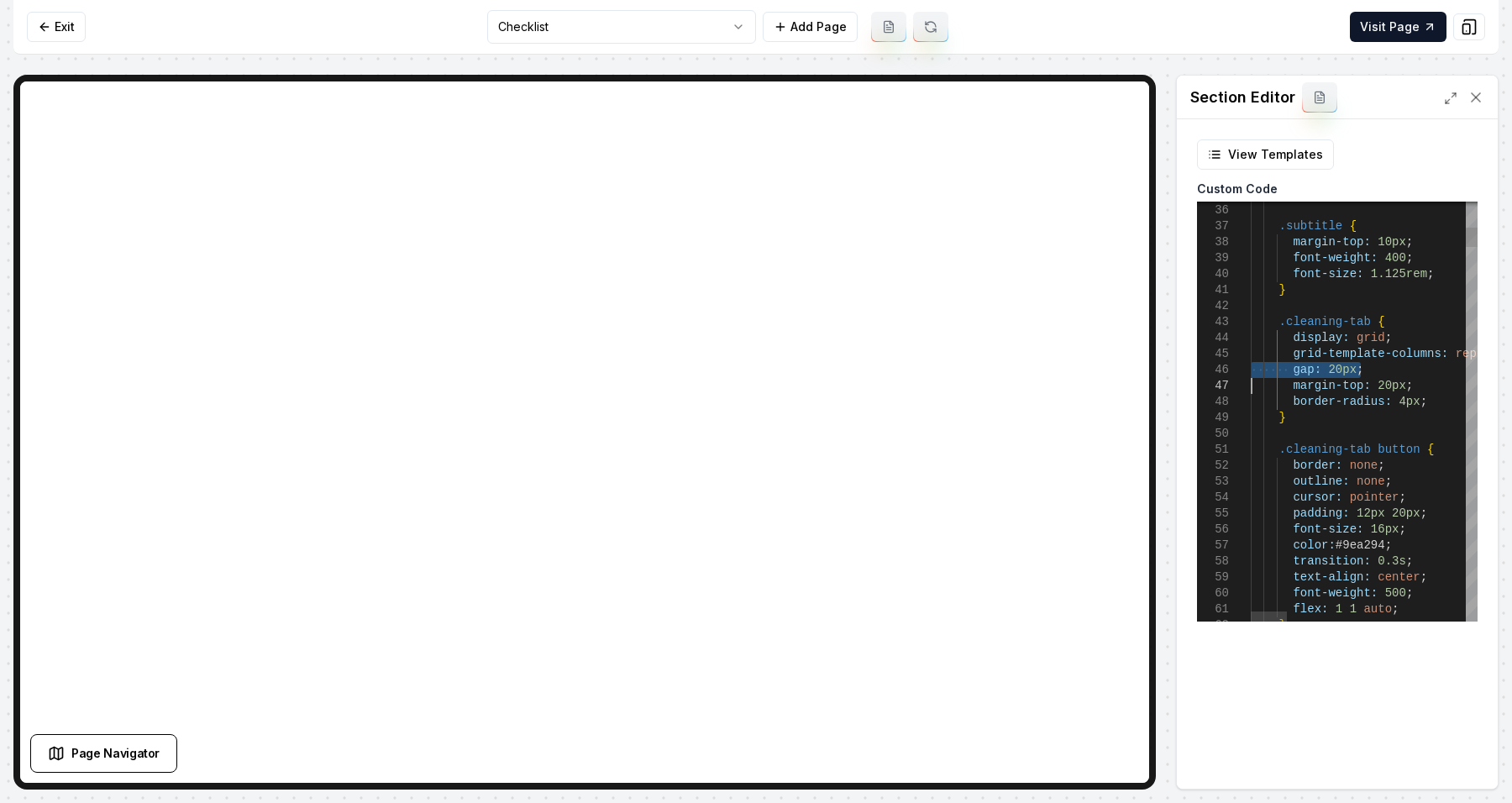 click on "}        transition:   0.3s ;        text-align:   center ;        font-weight:   500 ;        flex:   1   1   auto ;        color:  #9ea294 ;        font-size:   16px ;        padding:   12px   20px ;        cursor:   pointer ;        outline:   none ;        border:   none ;      }      .cleaning-tab   button   {        margin-top:   20px ;        border-radius:   4px ;        grid-template-columns:   repeat ( 4 ,   1fr ) ;        gap:   20px ;      .cleaning-tab   {        display:   grid ;      }        font-size:   1.125rem ;        font-weight:   400 ;        margin-top:   10px ;      .subtitle   {      }" at bounding box center [1922, 4197] 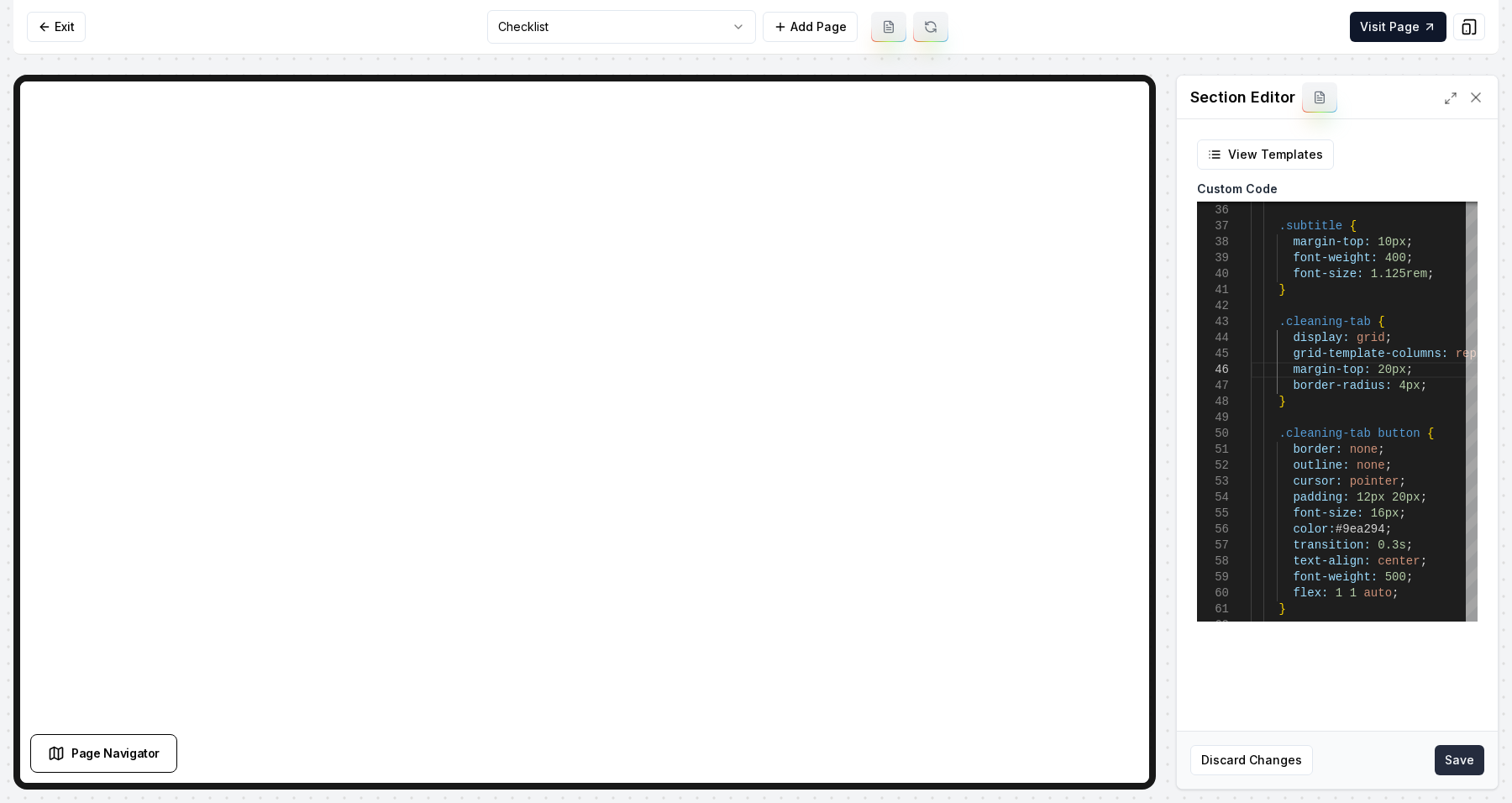 click on "Save" at bounding box center [1459, 760] 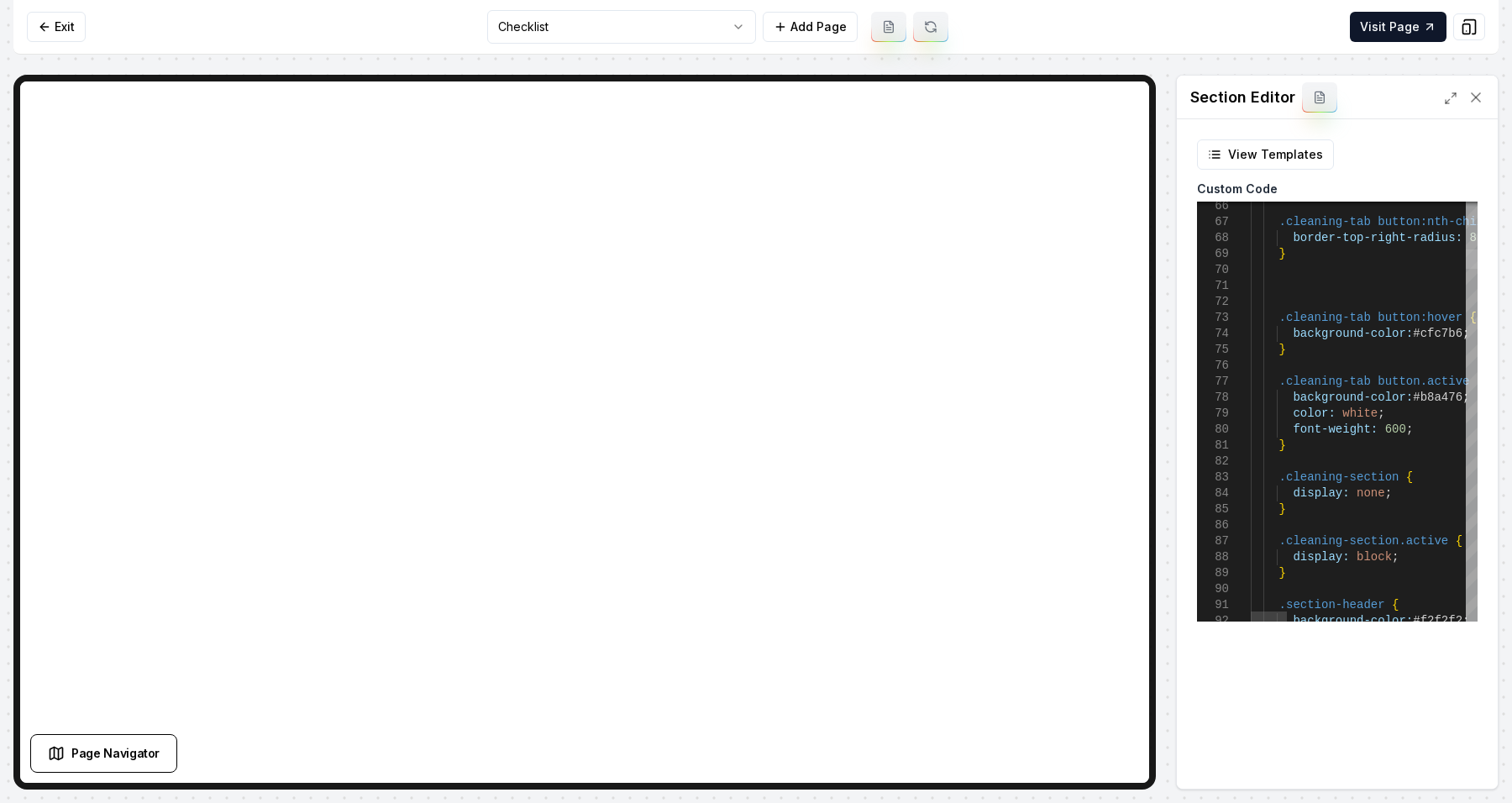 click at bounding box center (1472, 259) 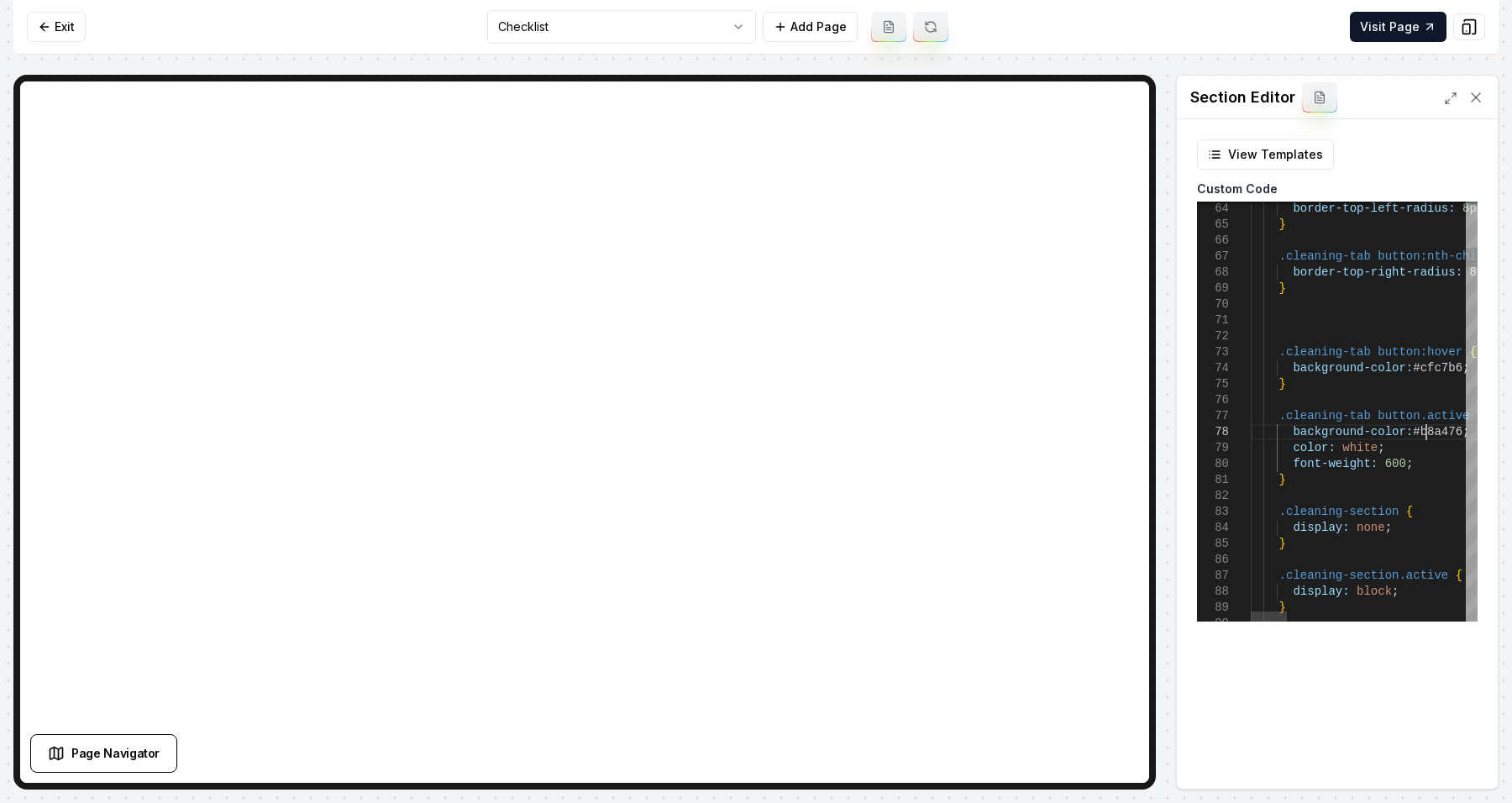 scroll, scrollTop: 144, scrollLeft: 0, axis: vertical 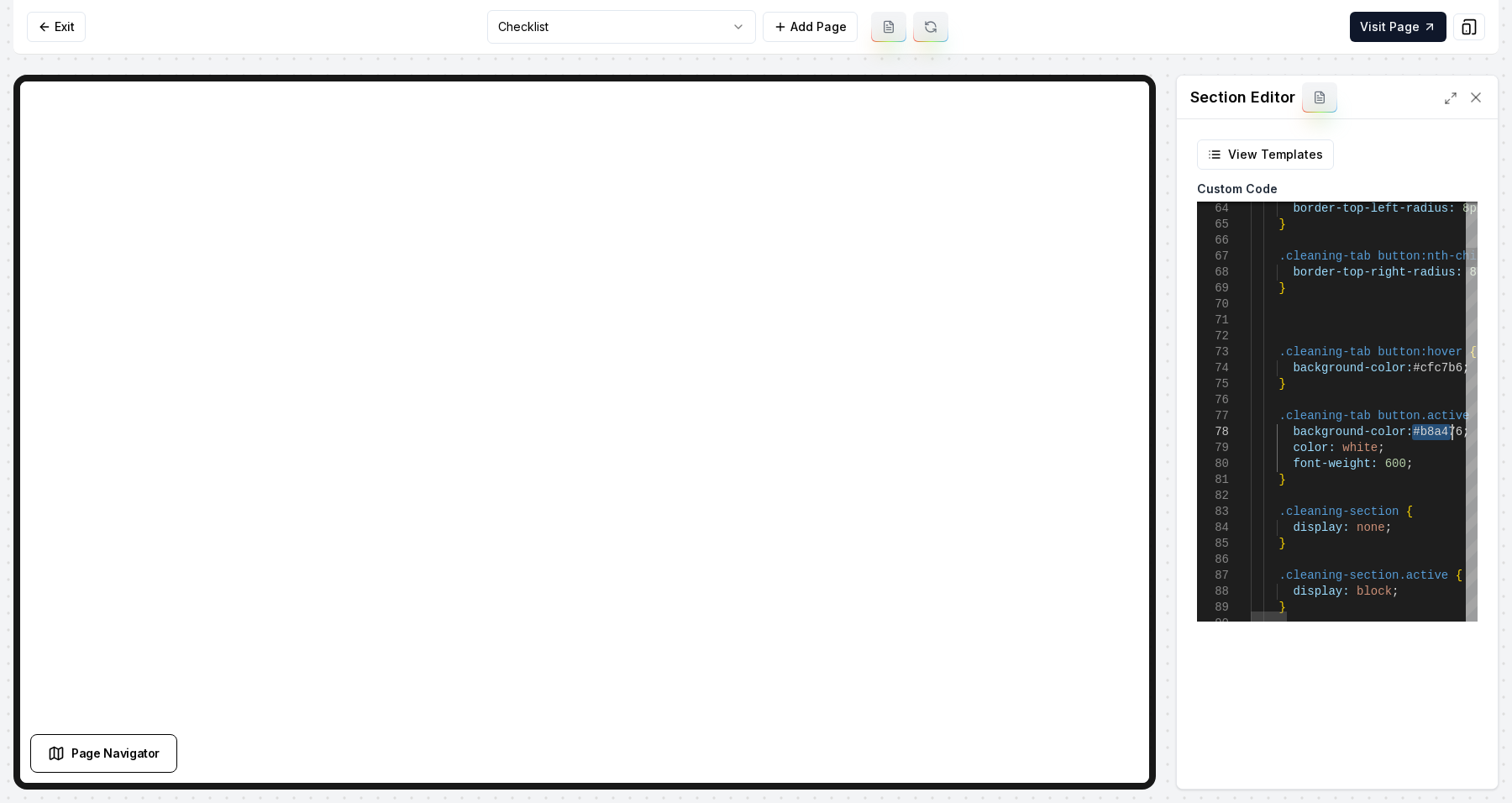 click on ".cleaning-tab   button.active   {        background-color:  #b8a476 ;        color:   white ;        font-weight:   600 ;      }      .cleaning-section   {        display:   none ;      }      .cleaning-section.active   {        display:   block ;      }      }        background-color:  #cfc7b6 ;      .cleaning-tab   button:hover   {      }      .cleaning-tab   button:nth-child ( 4 )   {        border-top-right-radius:   8px ;        border-top-left-radius:   8px ;      }" at bounding box center [1922, 3740] 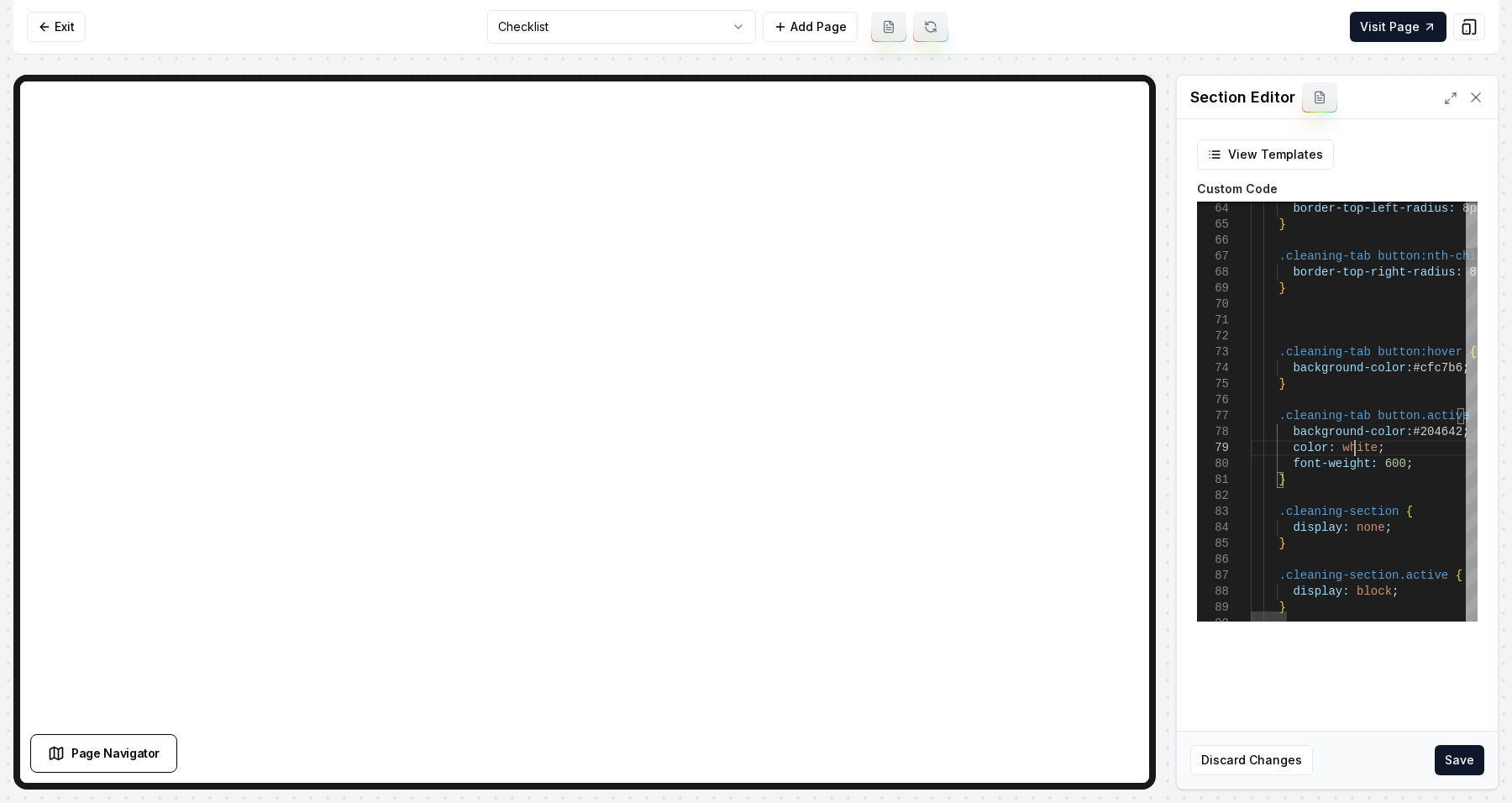 click on ".cleaning-tab   button.active   {        background-color:  #204642 ;        color:   white ;        font-weight:   600 ;      }      .cleaning-section   {        display:   none ;      }      .cleaning-section.active   {        display:   block ;      }      }        background-color:  #cfc7b6 ;      .cleaning-tab   button:hover   {      }      .cleaning-tab   button:nth-child ( 4 )   {        border-top-right-radius:   8px ;        border-top-left-radius:   8px ;      }" at bounding box center [1922, 3740] 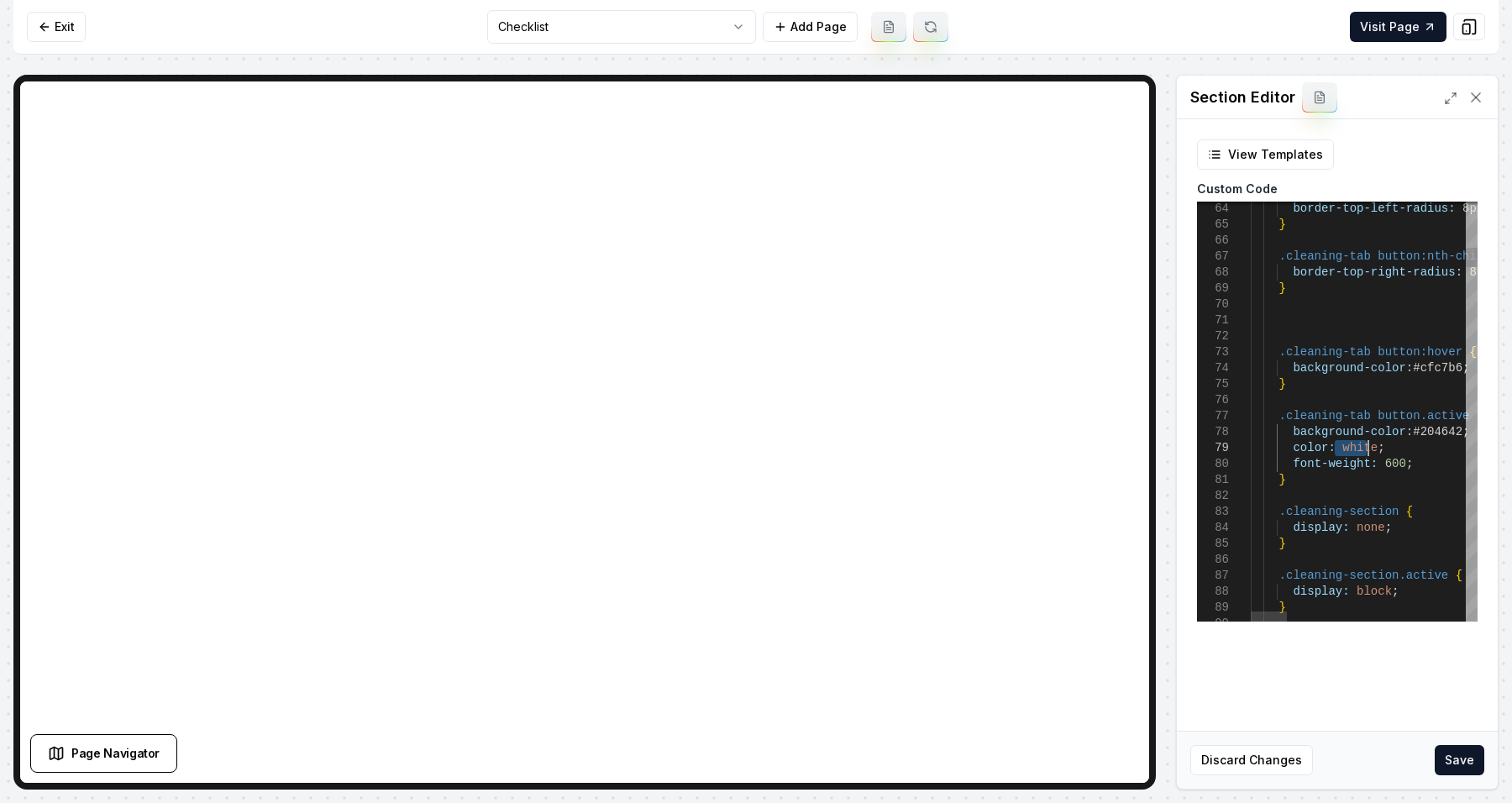 click on ".cleaning-tab   button.active   {        background-color:  #204642 ;        color:   white ;        font-weight:   600 ;      }      .cleaning-section   {        display:   none ;      }      .cleaning-section.active   {        display:   block ;      }      }        background-color:  #cfc7b6 ;      .cleaning-tab   button:hover   {      }      .cleaning-tab   button:nth-child ( 4 )   {        border-top-right-radius:   8px ;        border-top-left-radius:   8px ;      }" at bounding box center (1922, 3740) 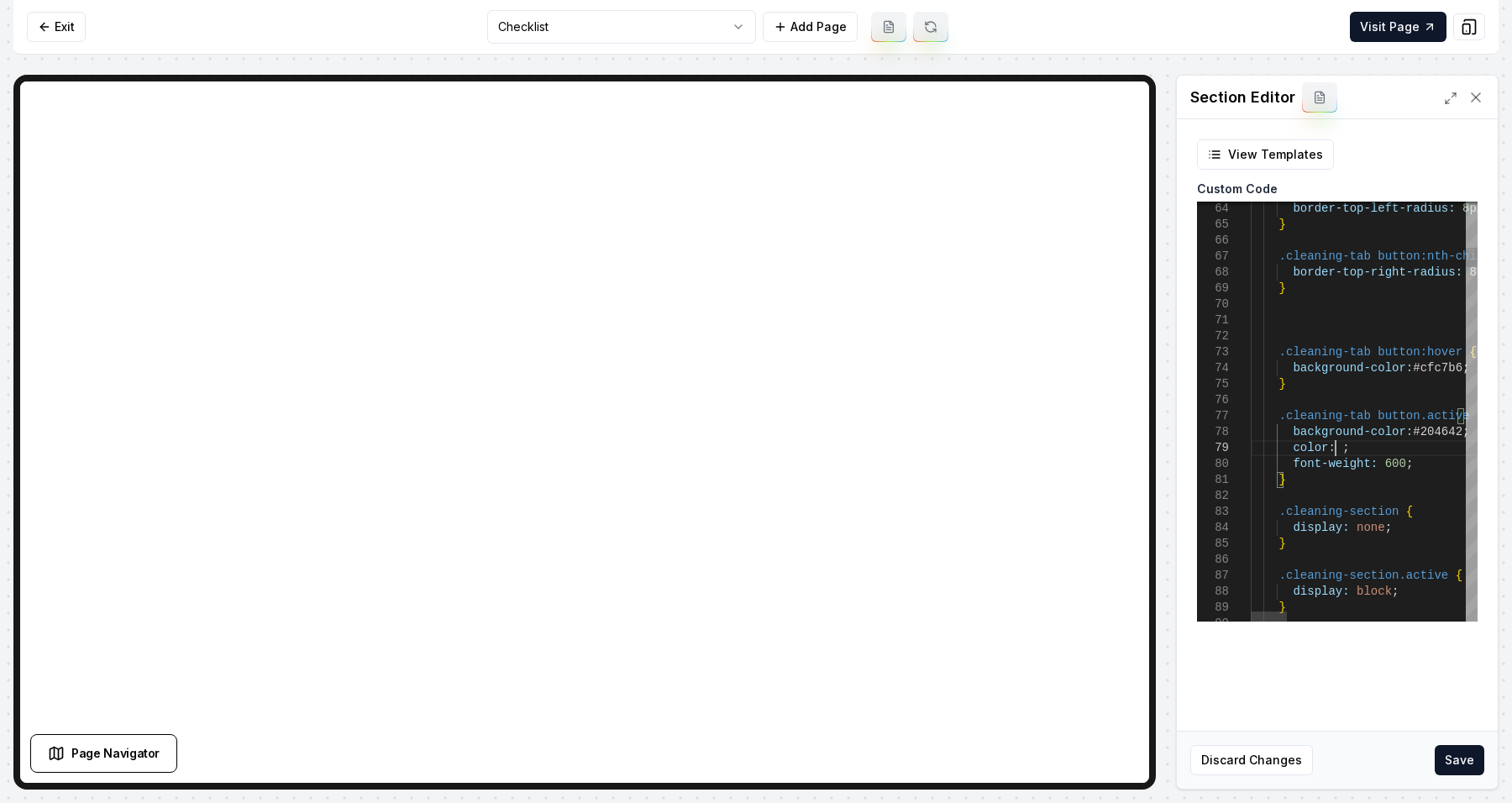 scroll, scrollTop: 141, scrollLeft: 89, axis: both 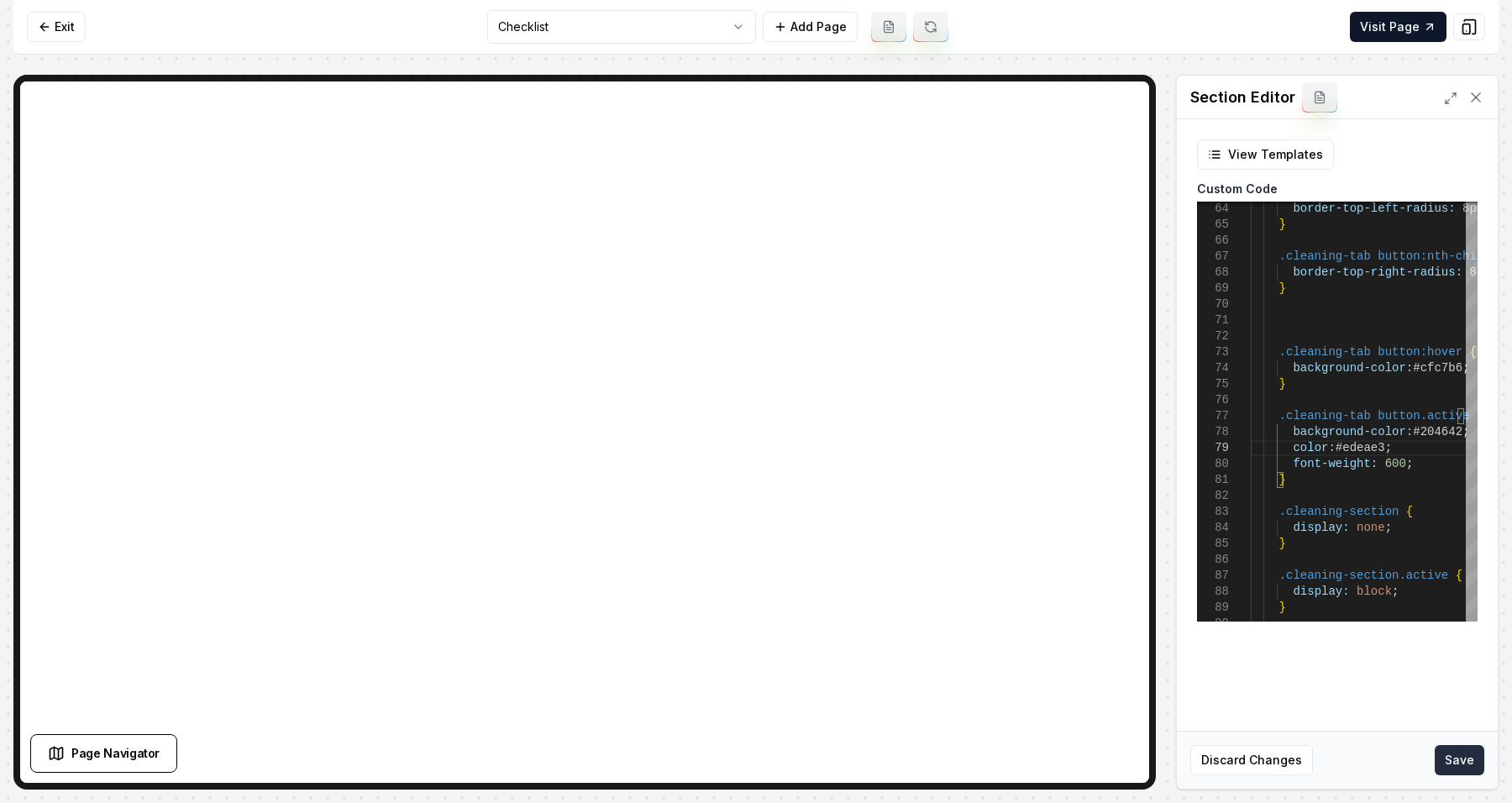 click on "Save" at bounding box center [1459, 760] 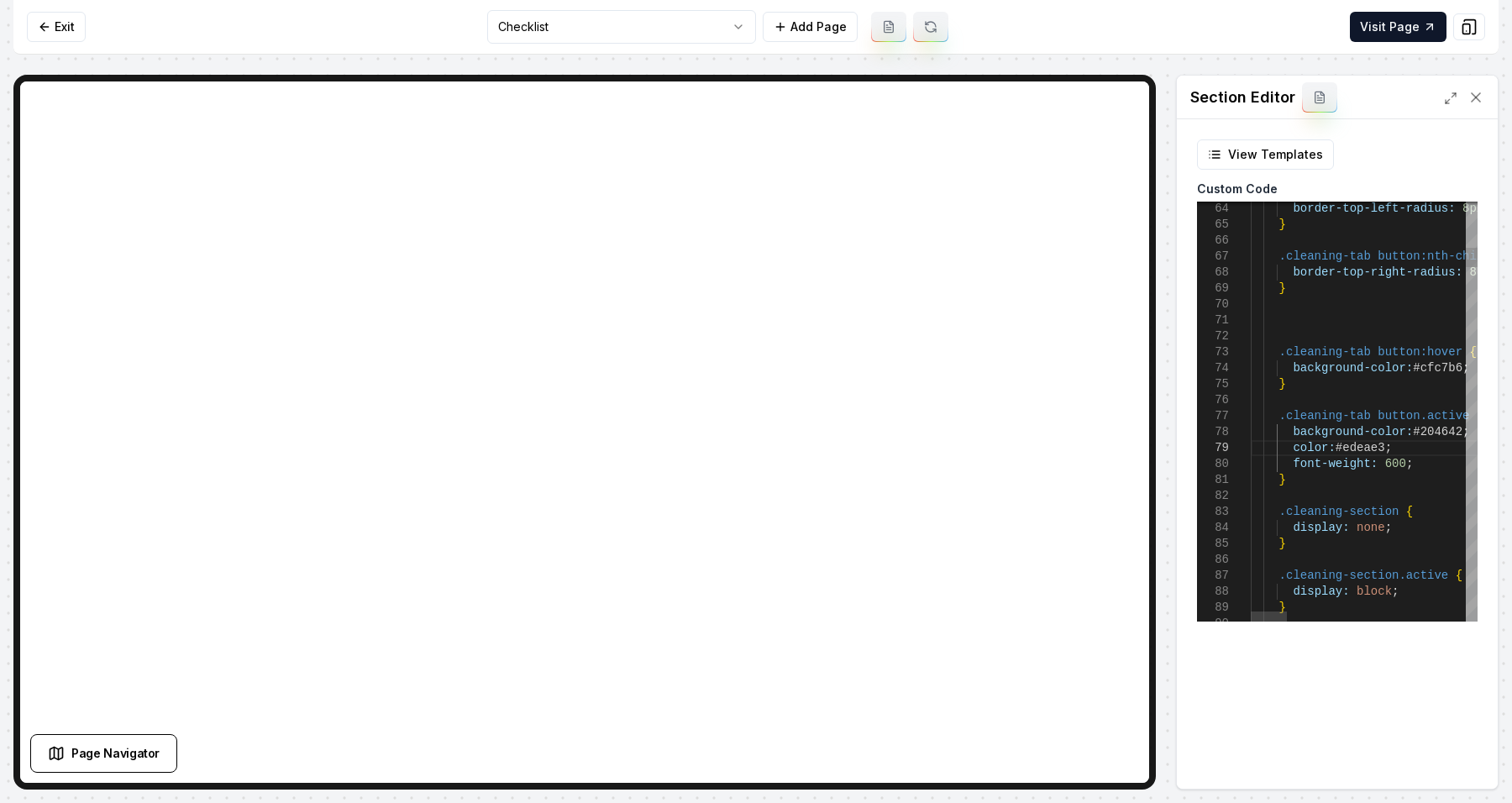scroll, scrollTop: 141, scrollLeft: 129, axis: both 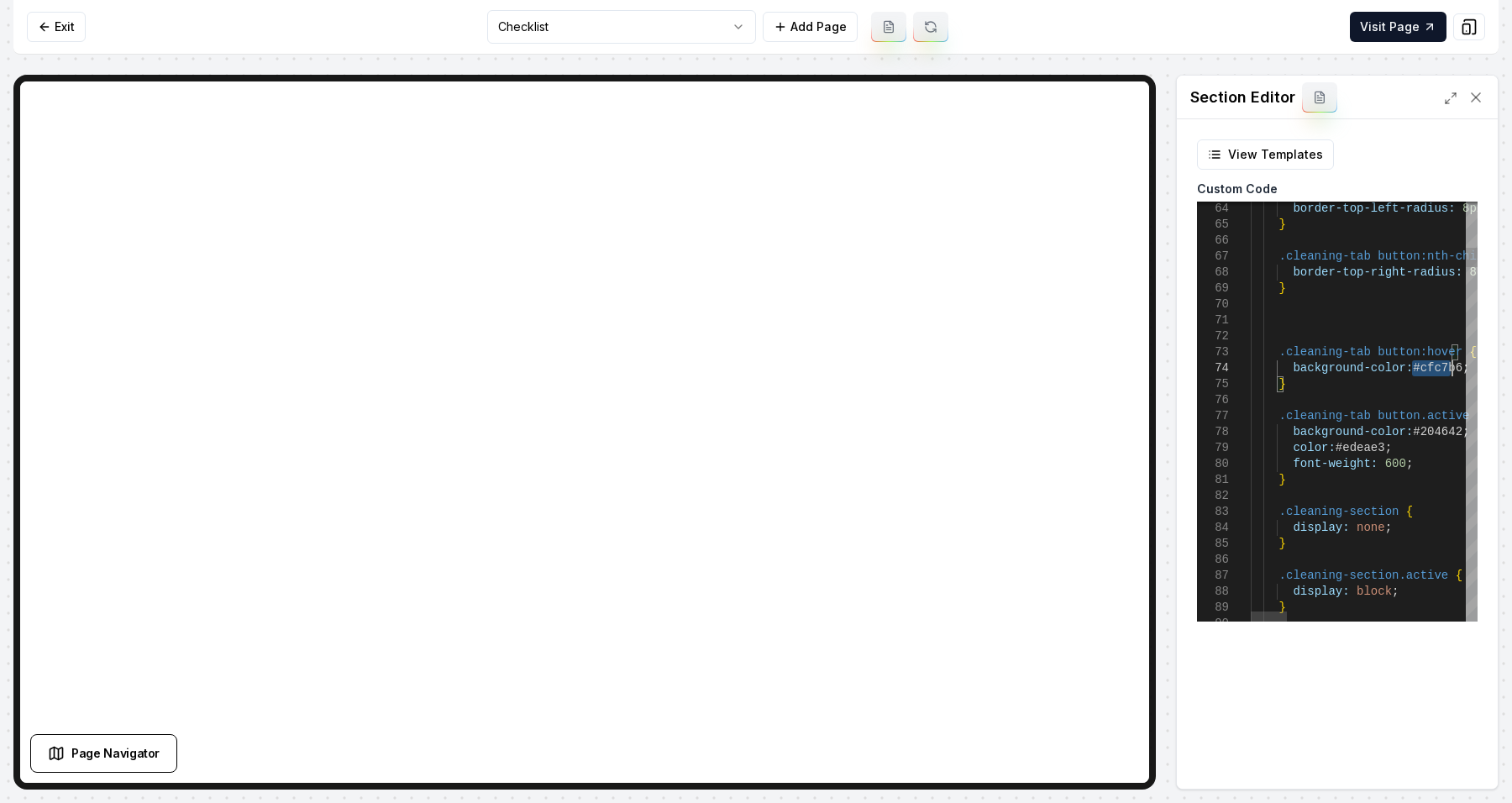click on ".cleaning-tab   button.active   {        background-color:  #204642 ;        color:  #edeae3 ;        font-weight:   600 ;      }      .cleaning-section   {        display:   none ;      }      .cleaning-section.active   {        display:   block ;      }      }        background-color:  #cfc7b6 ;      .cleaning-tab   button:hover   {      }      .cleaning-tab   button:nth-child ( 4 )   {        border-top-right-radius:   8px ;        border-top-left-radius:   8px ;      }" at bounding box center [1922, 3740] 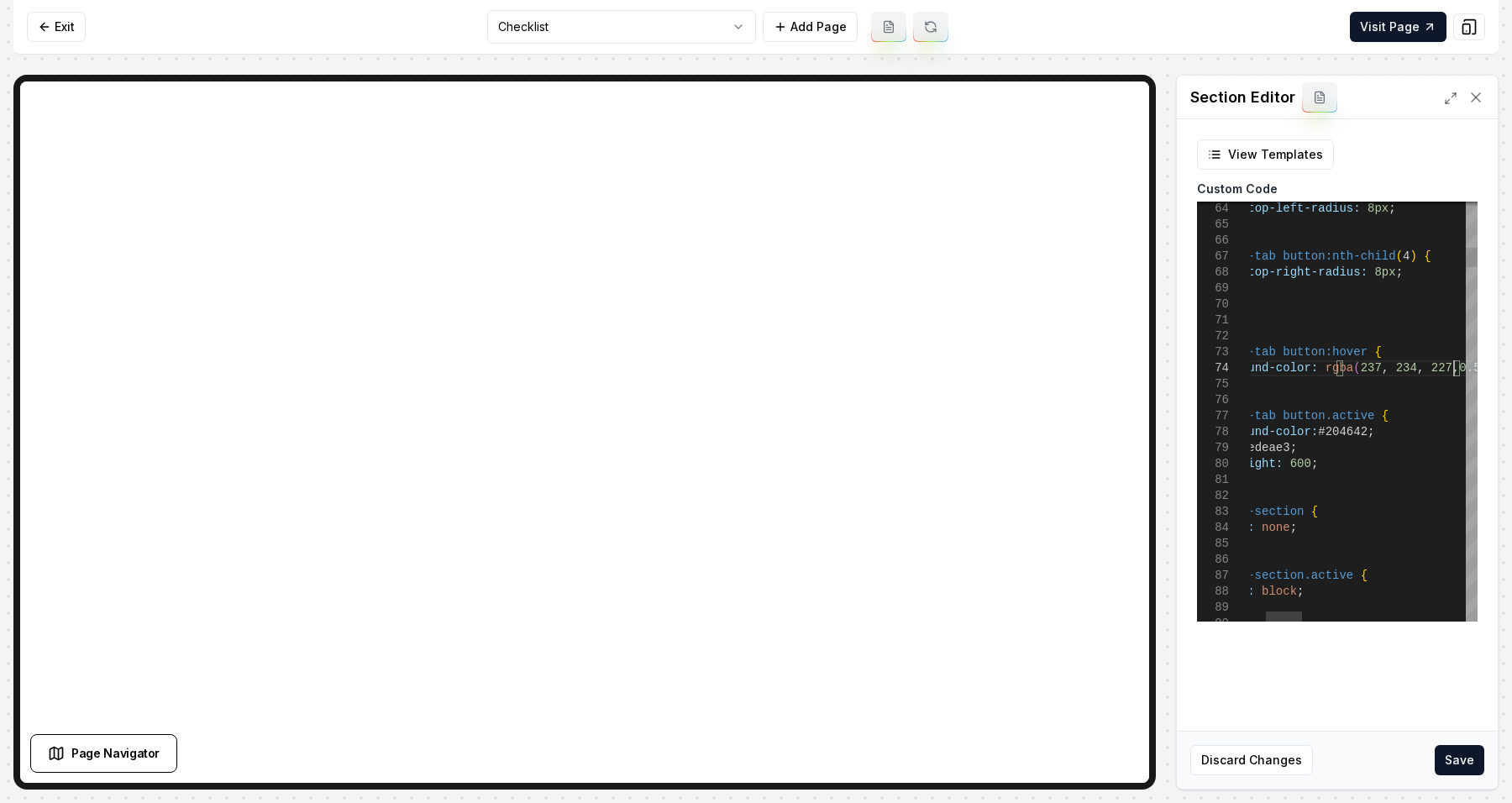 scroll, scrollTop: 61, scrollLeft: 297, axis: both 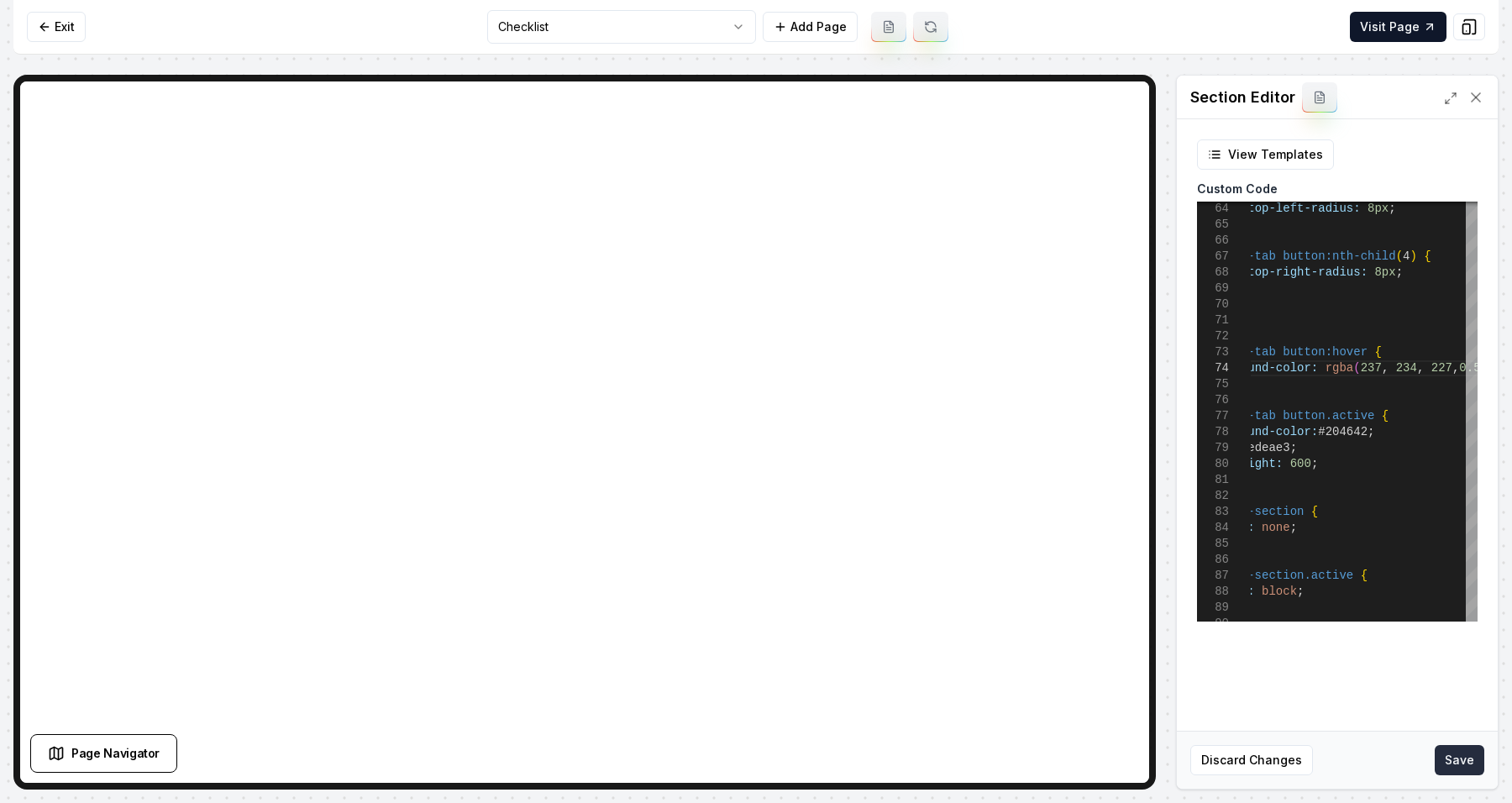 click on "Save" at bounding box center [1459, 760] 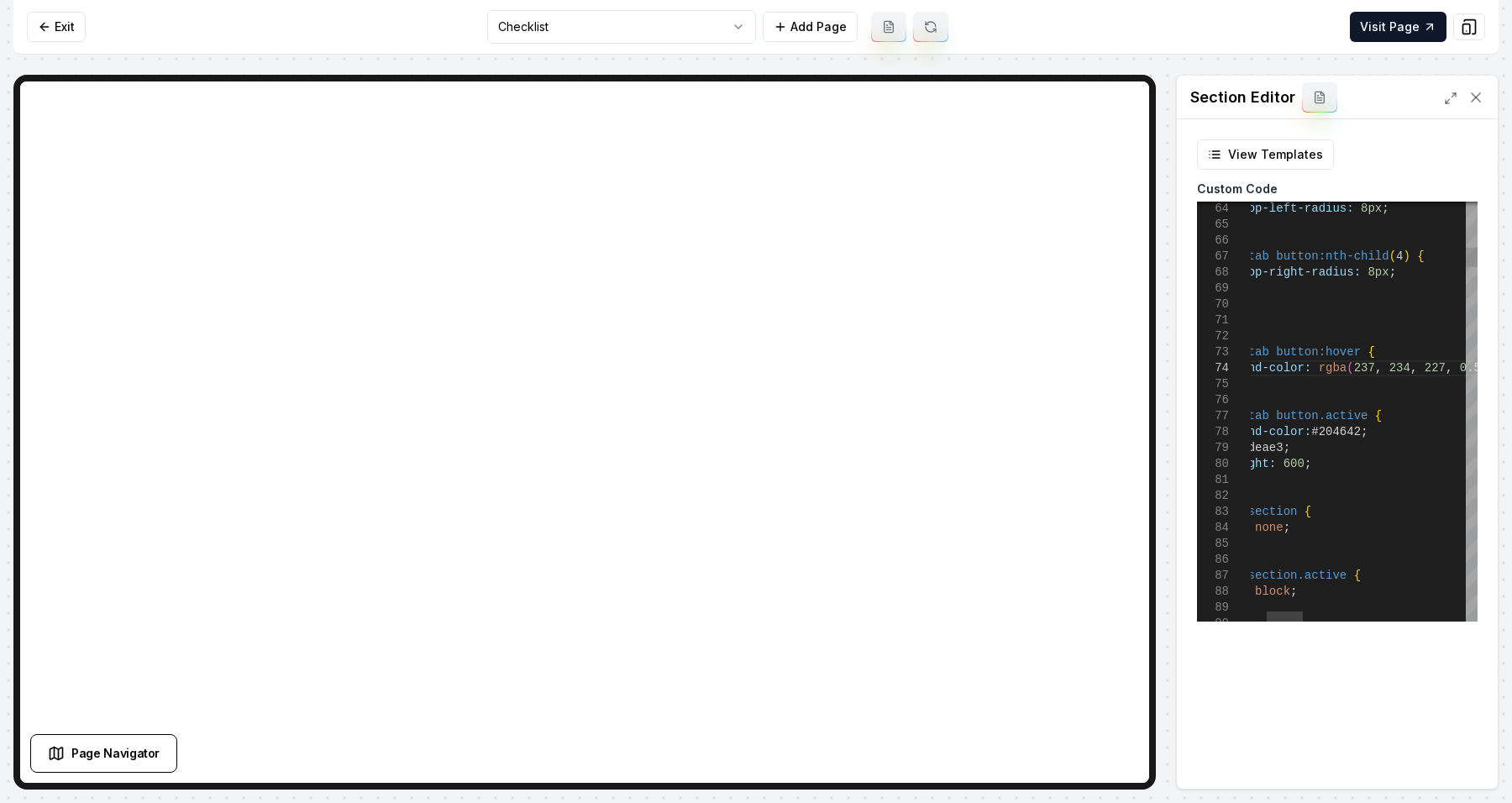 scroll, scrollTop: 61, scrollLeft: 0, axis: vertical 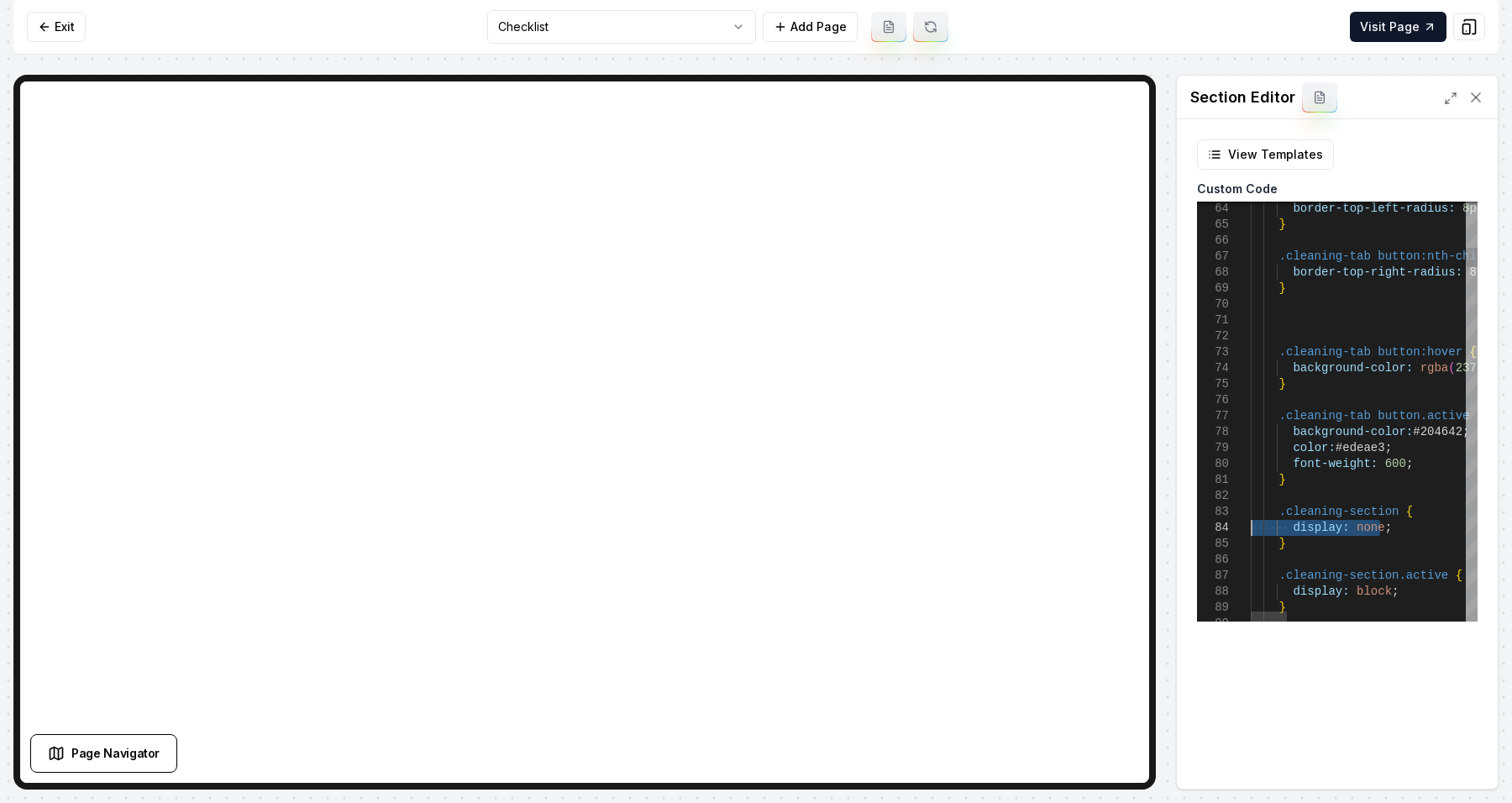 drag, startPoint x: 1366, startPoint y: 521, endPoint x: 1127, endPoint y: 523, distance: 239.00837 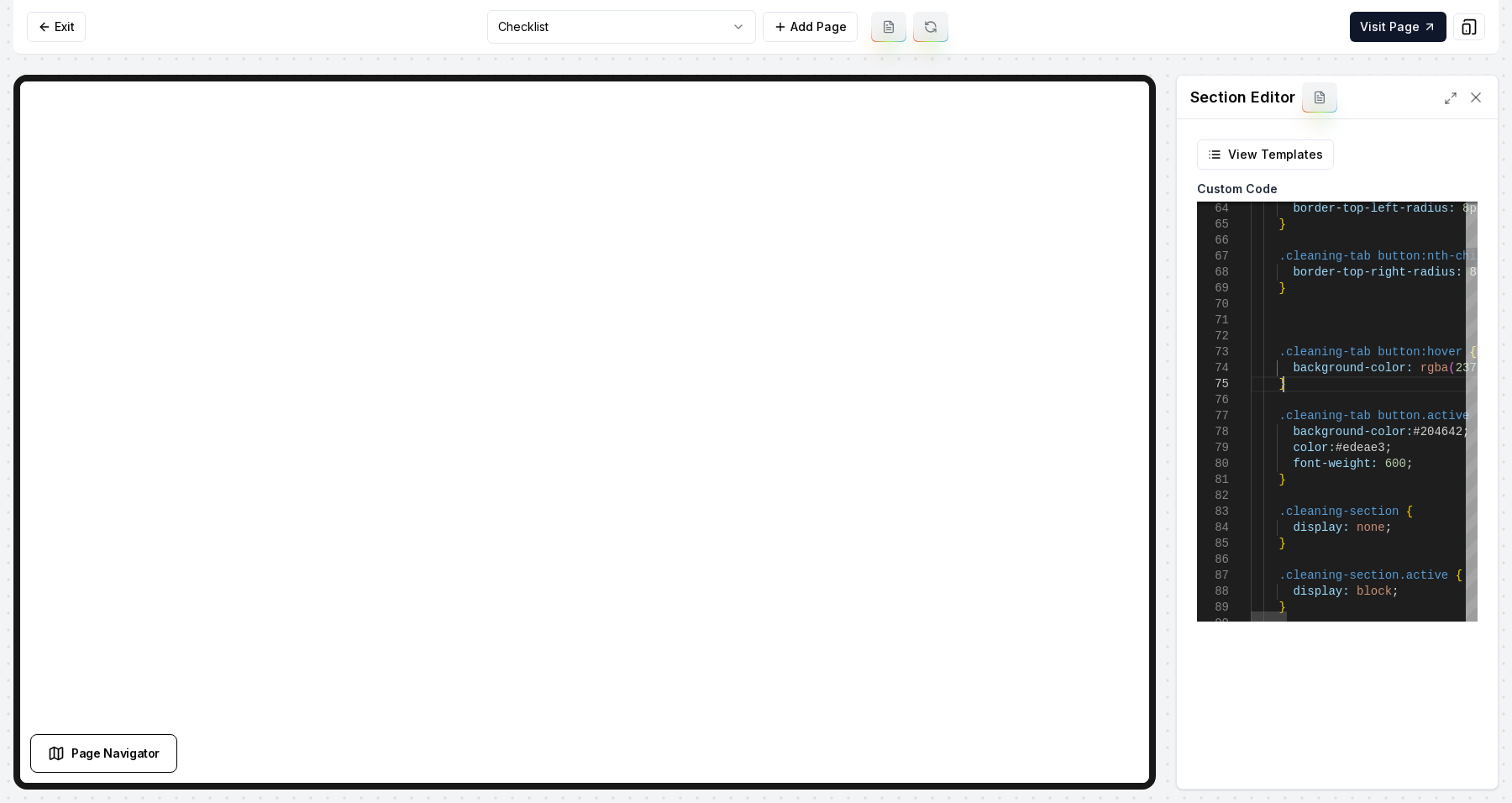 click on ".cleaning-tab   button.active   {        background-color:  #204642 ;        color:  #edeae3 ;        font-weight:   600 ;      }      .cleaning-section   {        display:   none ;      }      .cleaning-section.active   {        display:   block ;      }      }        background-color:   rgba ( 237 ,   234 ,   227 ,   0.5 ) ;      .cleaning-tab   button:hover   {      }      .cleaning-tab   button:nth-child ( 4 )   {        border-top-right-radius:   8px ;        border-top-left-radius:   8px ;      }" at bounding box center [1922, 3740] 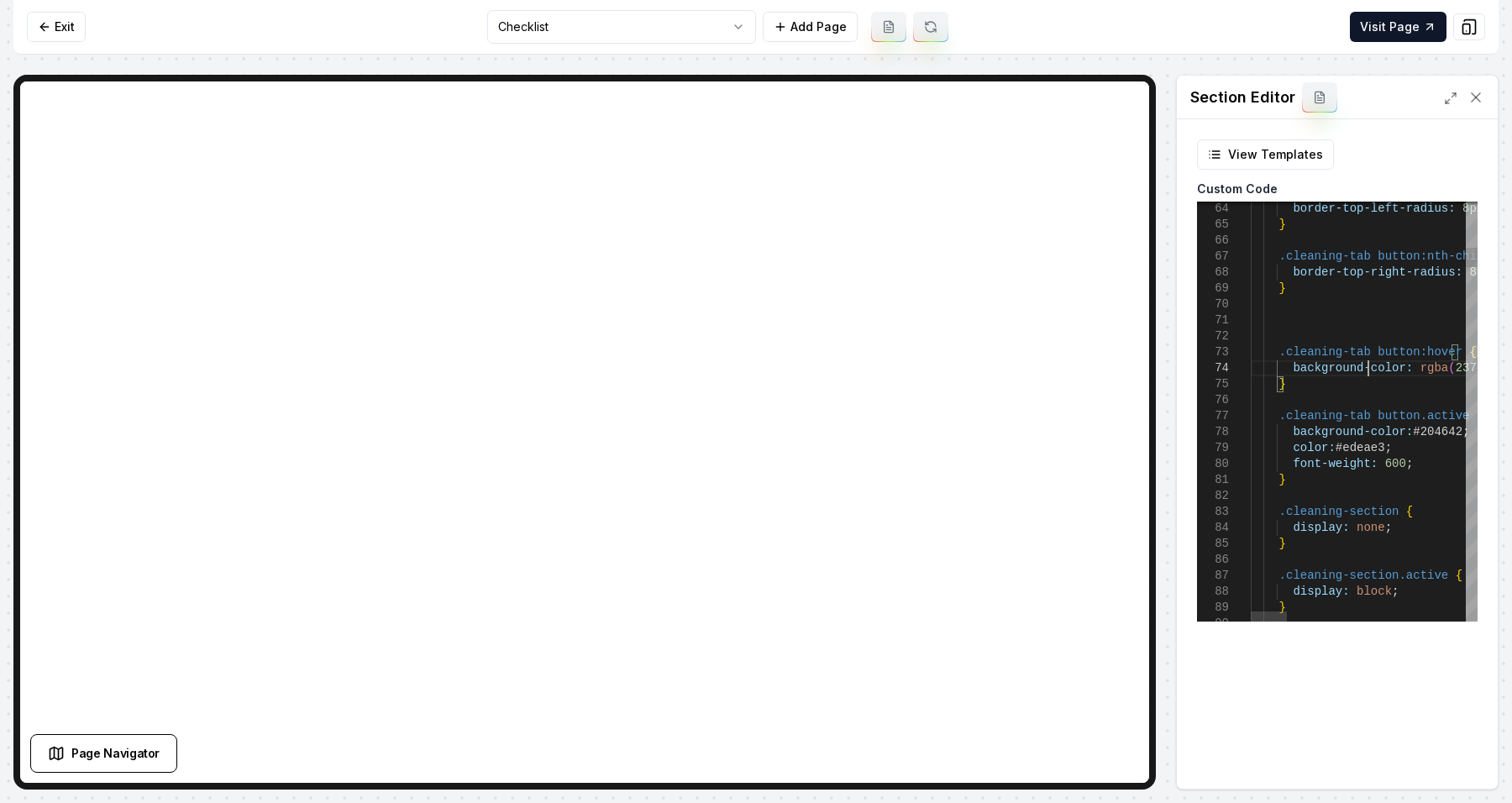 click on ".cleaning-tab   button.active   {        background-color:  #204642 ;        color:  #edeae3 ;        font-weight:   600 ;      }      .cleaning-section   {        display:   none ;      }      .cleaning-section.active   {        display:   block ;      }      }        background-color:   rgba ( 237 ,   234 ,   227 ,   0.5 ) ;      .cleaning-tab   button:hover   {      }      .cleaning-tab   button:nth-child ( 4 )   {        border-top-right-radius:   8px ;        border-top-left-radius:   8px ;      }" at bounding box center (1922, 3740) 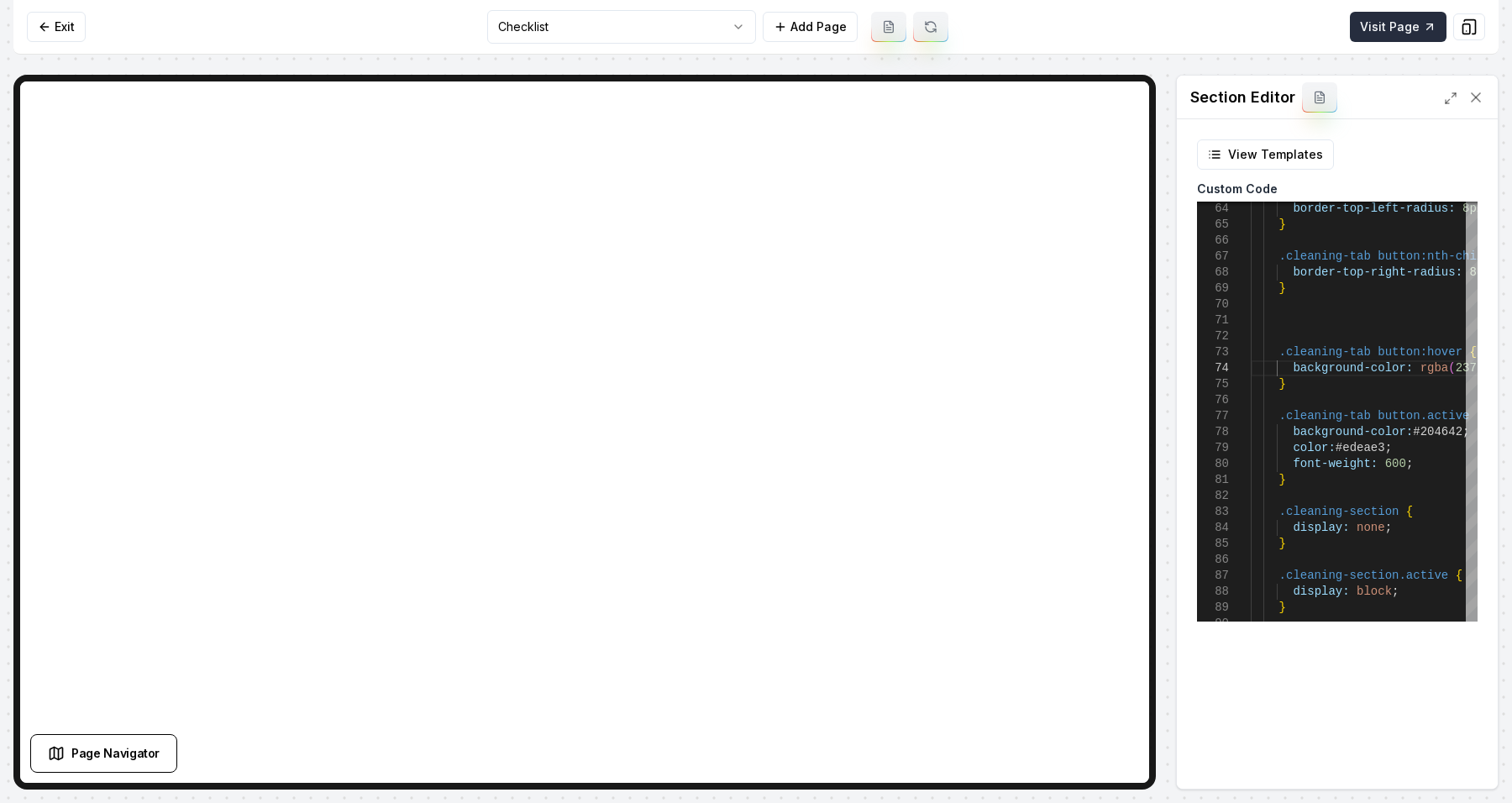 click on "Visit Page" at bounding box center (1398, 27) 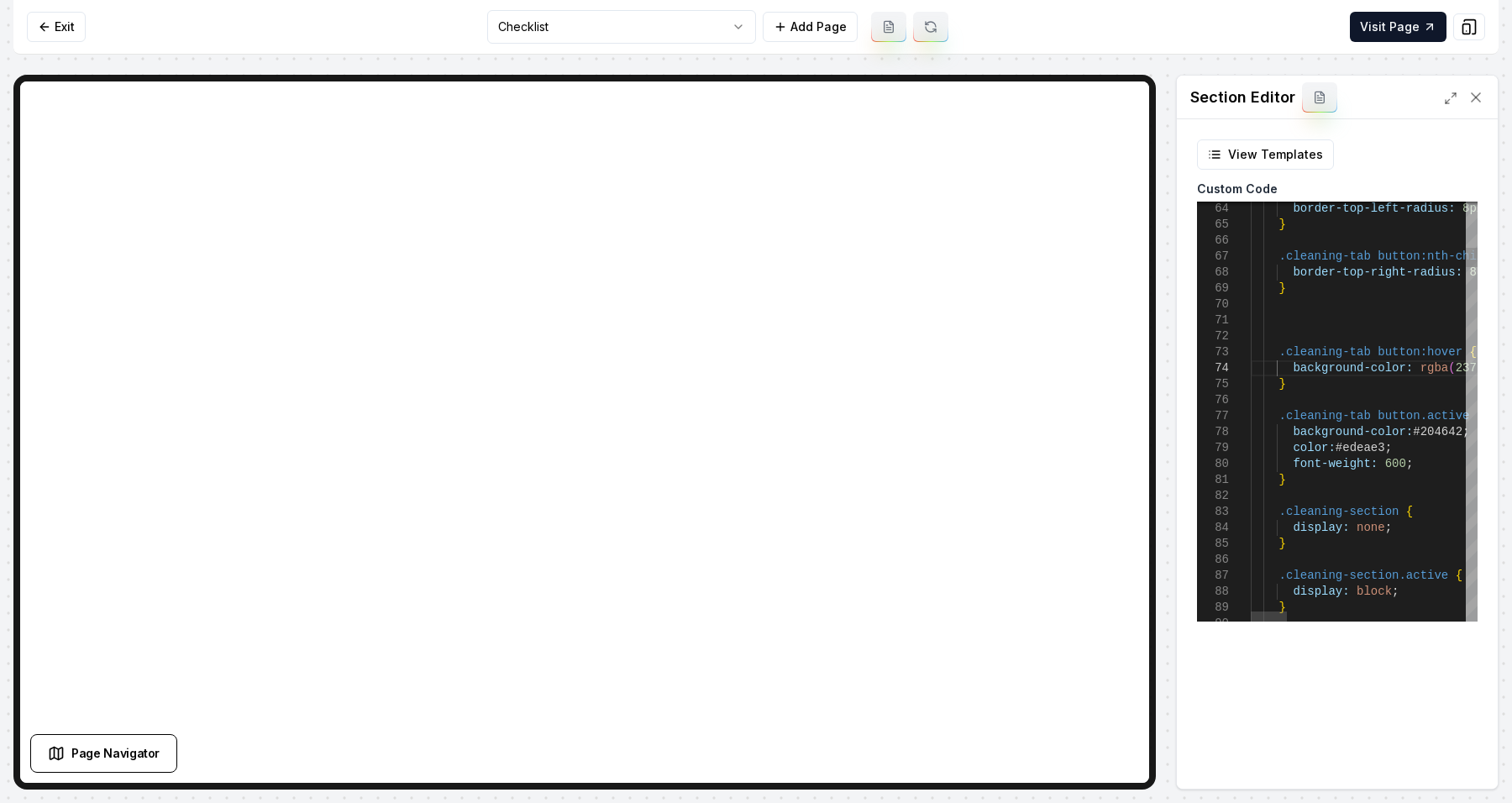 scroll, scrollTop: 61, scrollLeft: 116, axis: both 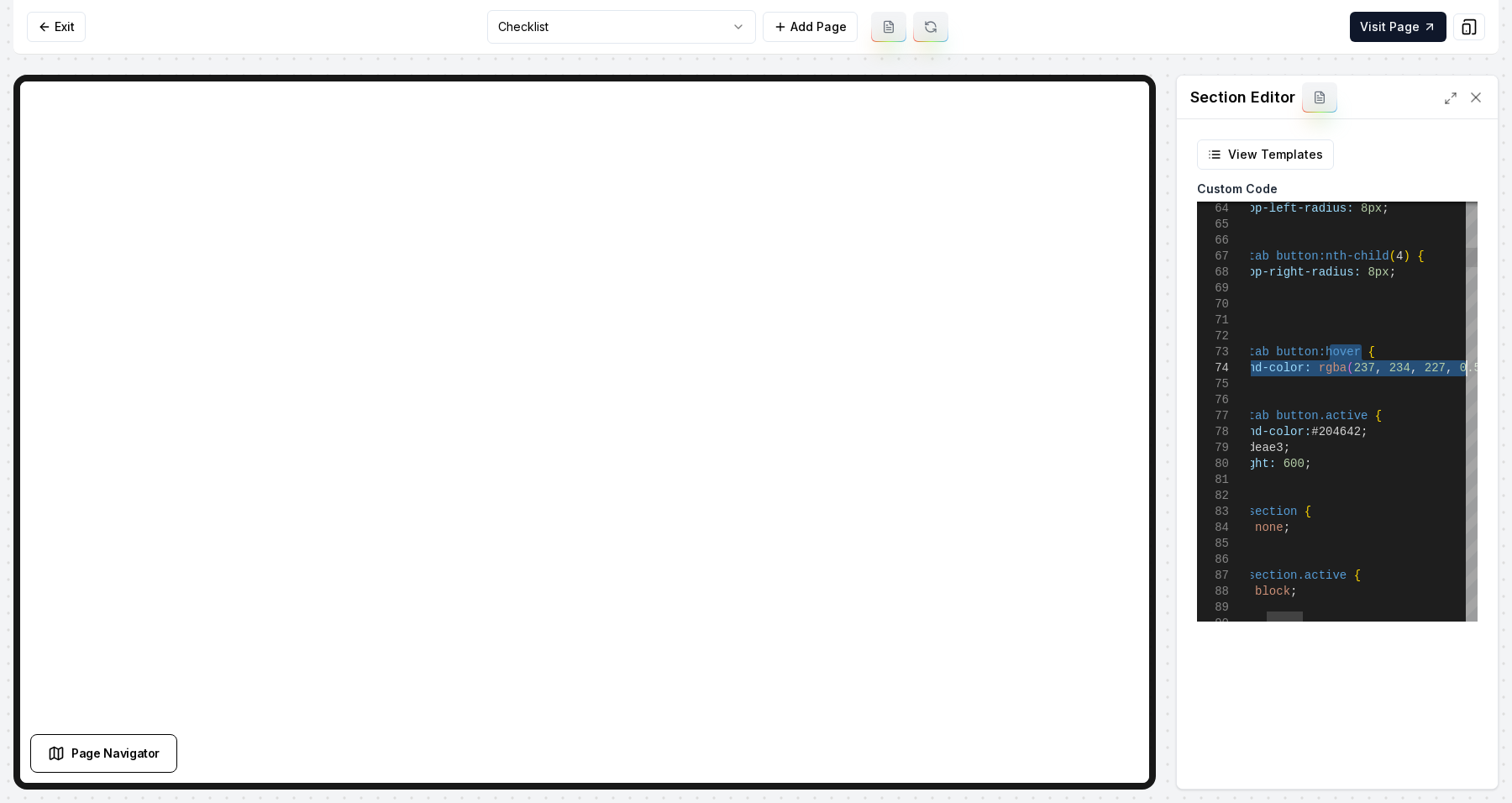 drag, startPoint x: 1431, startPoint y: 355, endPoint x: 1494, endPoint y: 370, distance: 64.7611 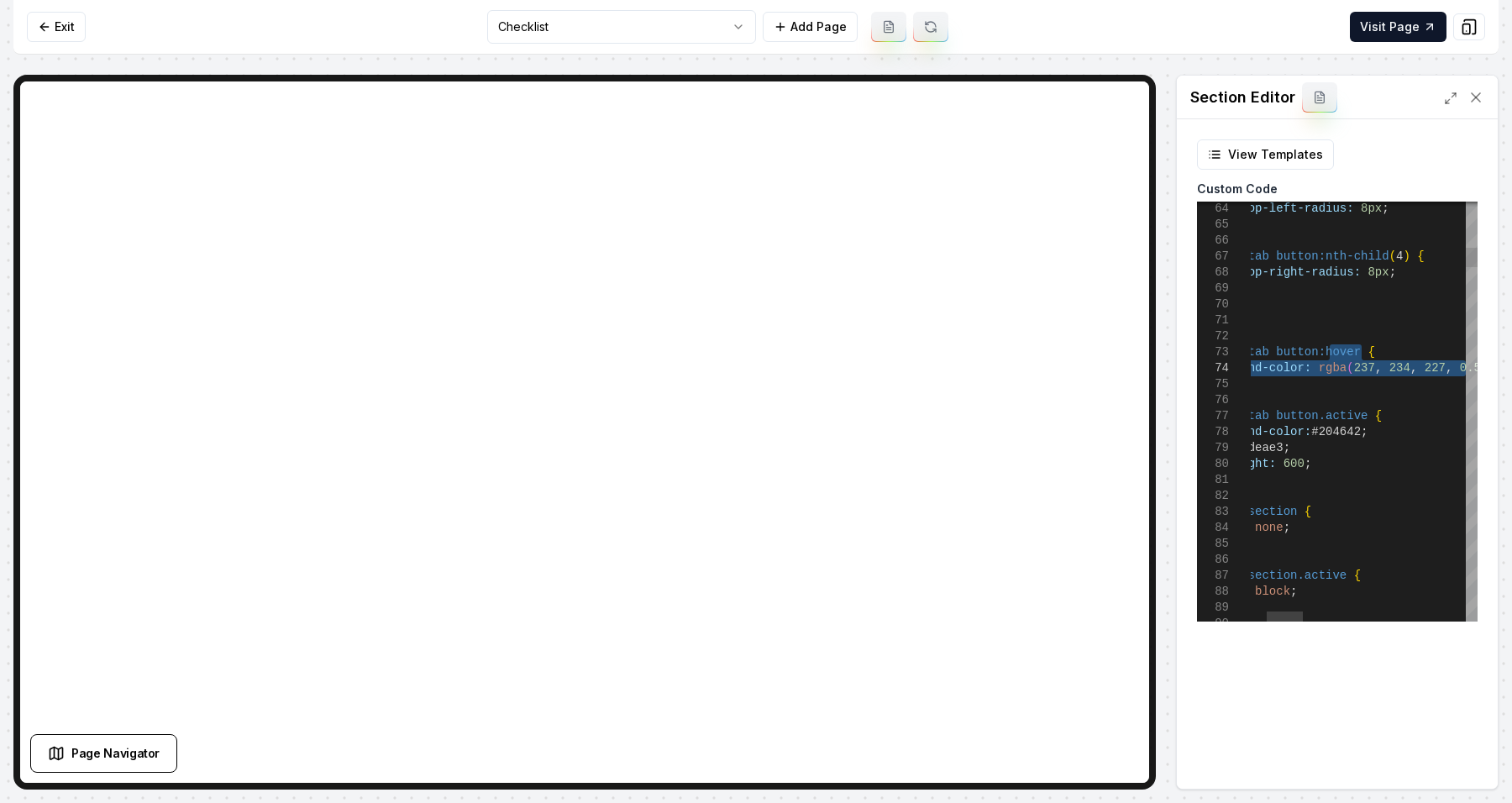 click on ".cleaning-tab   button.active   {        background-color:  #204642 ;        color:  #edeae3 ;        font-weight:   600 ;      }      .cleaning-section   {        display:   none ;      }      .cleaning-section.active   {        display:   block ;      }      }        background-color:   rgba ( 237 ,   234 ,   227 ,   0.5 ) ;      .cleaning-tab   button:hover   {      }      .cleaning-tab   button:nth-child ( 4 )   {        border-top-right-radius:   8px ;        border-top-left-radius:   8px ;      }" at bounding box center (1820, 3740) 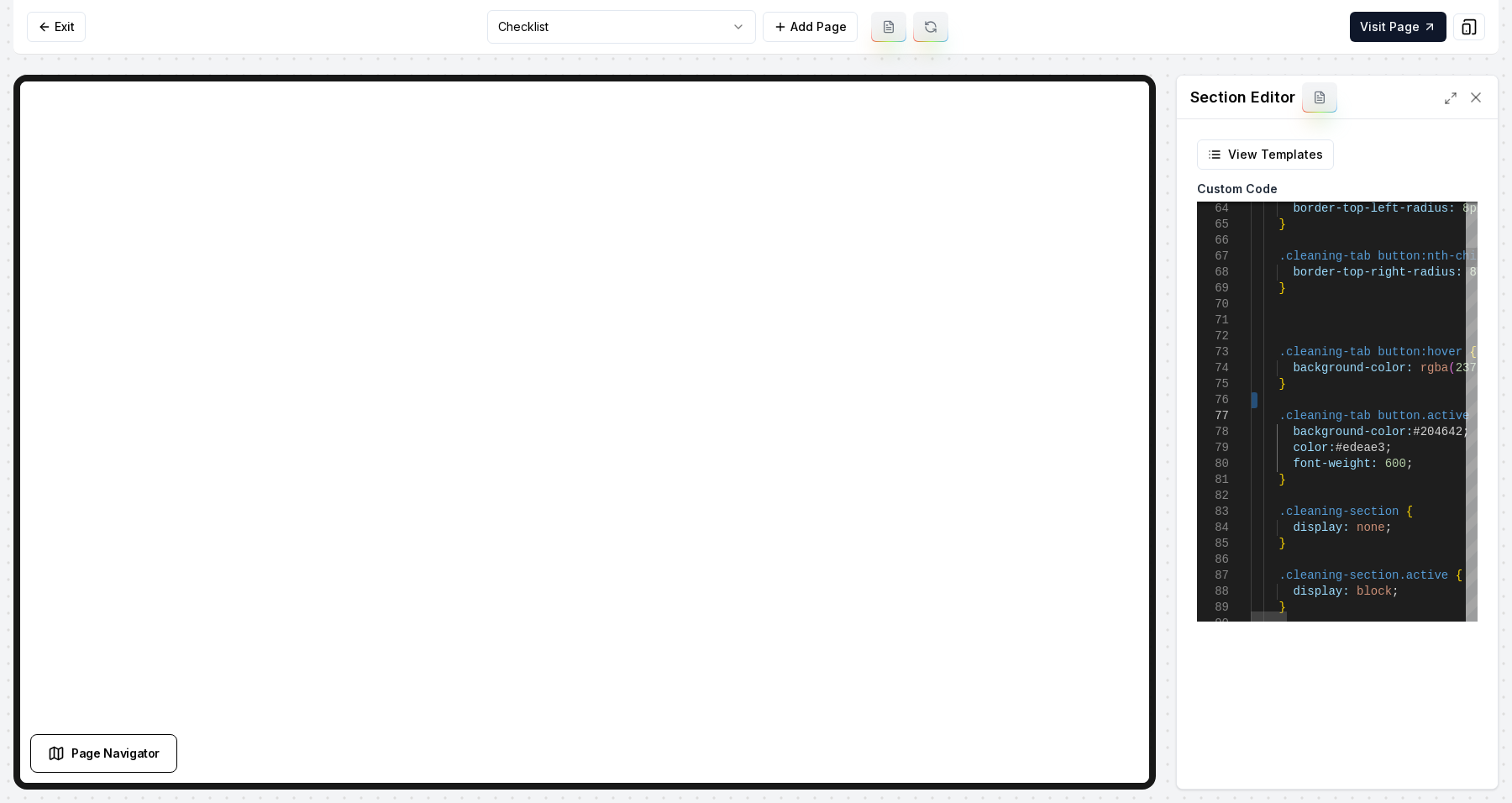 drag, startPoint x: 1328, startPoint y: 403, endPoint x: 1175, endPoint y: 412, distance: 153.2645 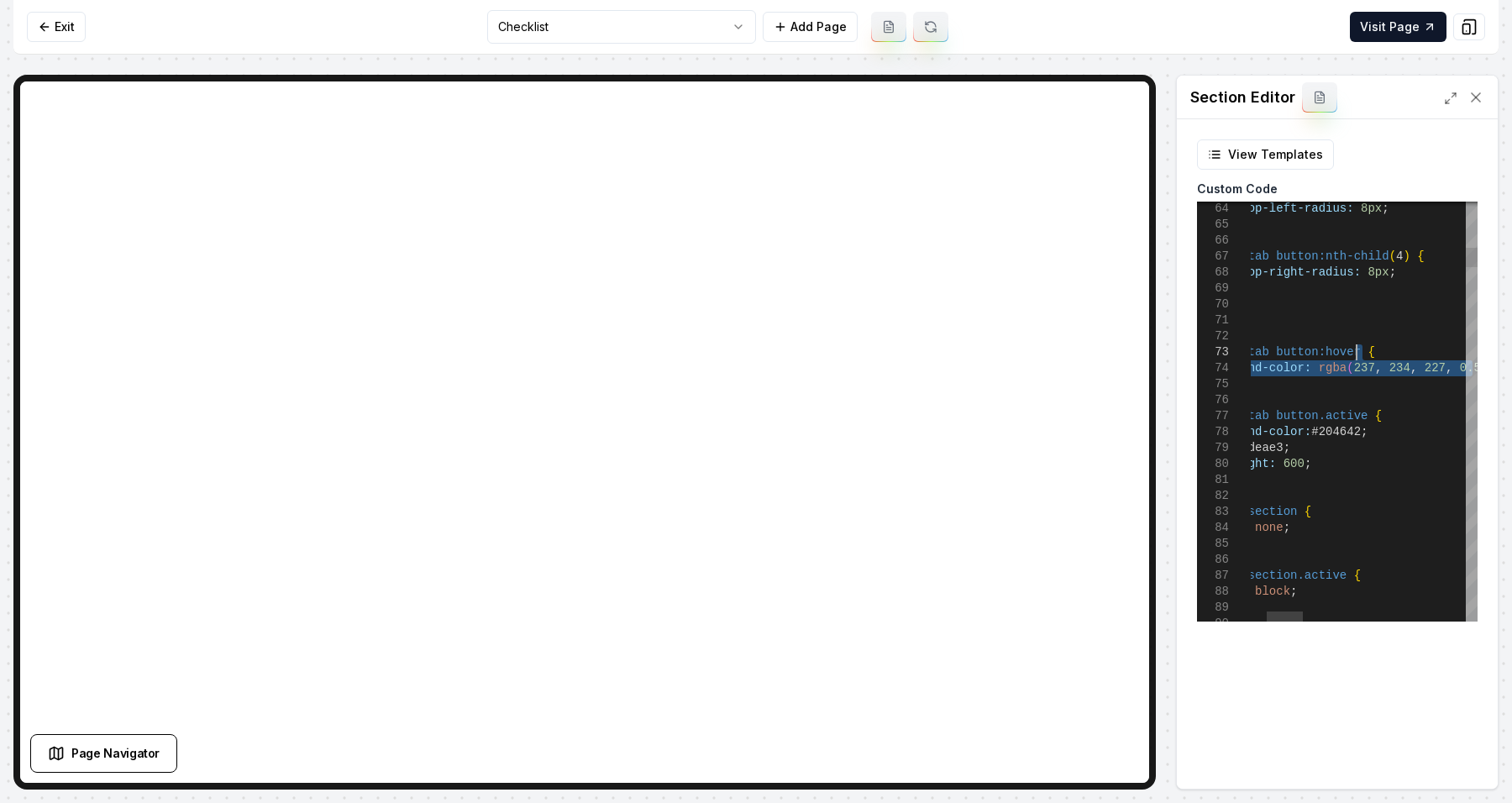 drag, startPoint x: 1404, startPoint y: 391, endPoint x: 1509, endPoint y: 355, distance: 111 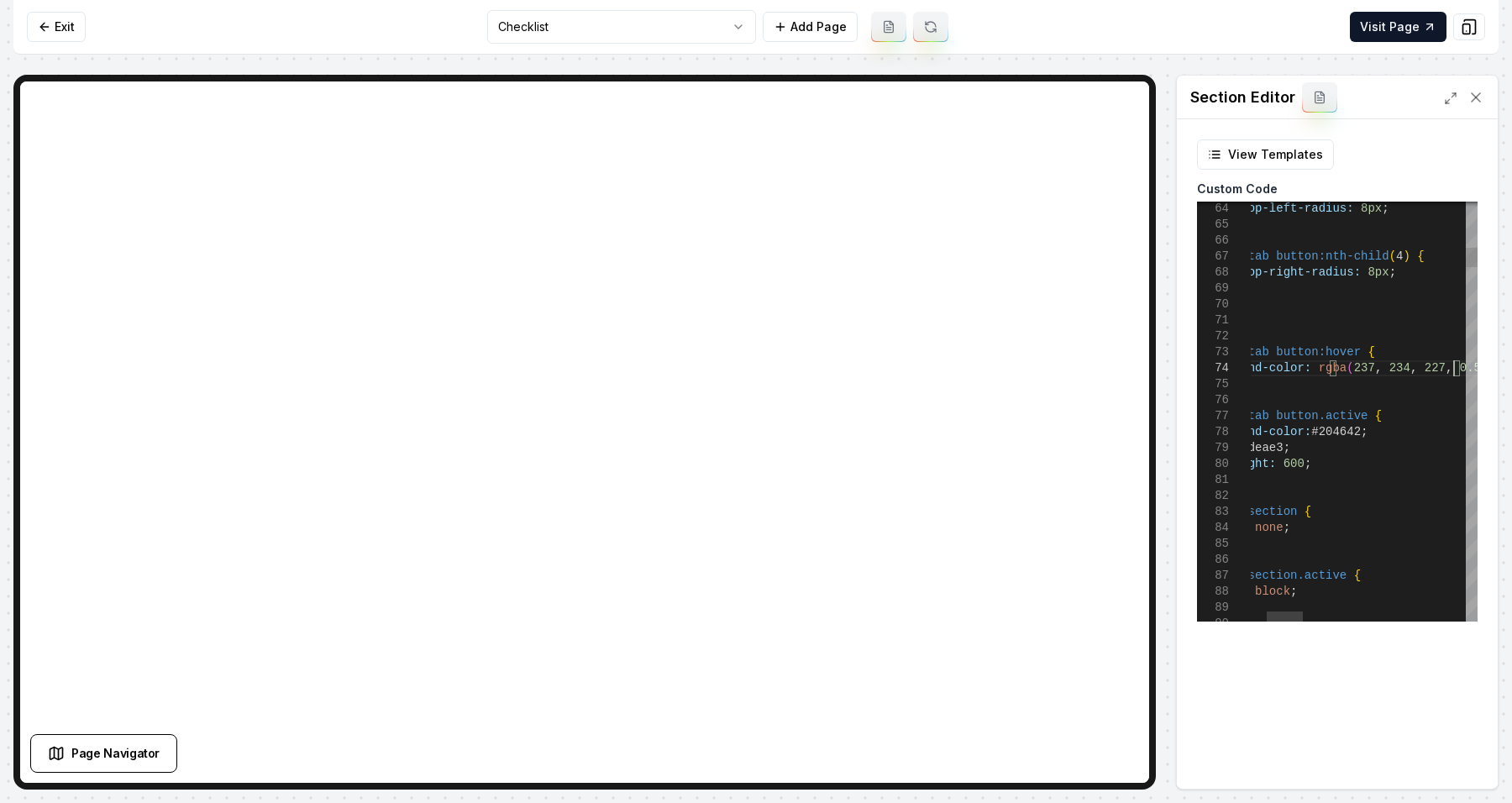 click on ".cleaning-tab   button.active   {        background-color:  #204642 ;        color:  #edeae3 ;        font-weight:   600 ;      }      .cleaning-section   {        display:   none ;      }      .cleaning-section.active   {        display:   block ;      }      }        background-color:   rgba ( 237 ,   234 ,   227 ,   0.5 ) ;      .cleaning-tab   button:hover   {      }      .cleaning-tab   button:nth-child ( 4 )   {        border-top-right-radius:   8px ;        border-top-left-radius:   8px ;      }" at bounding box center (1820, 3740) 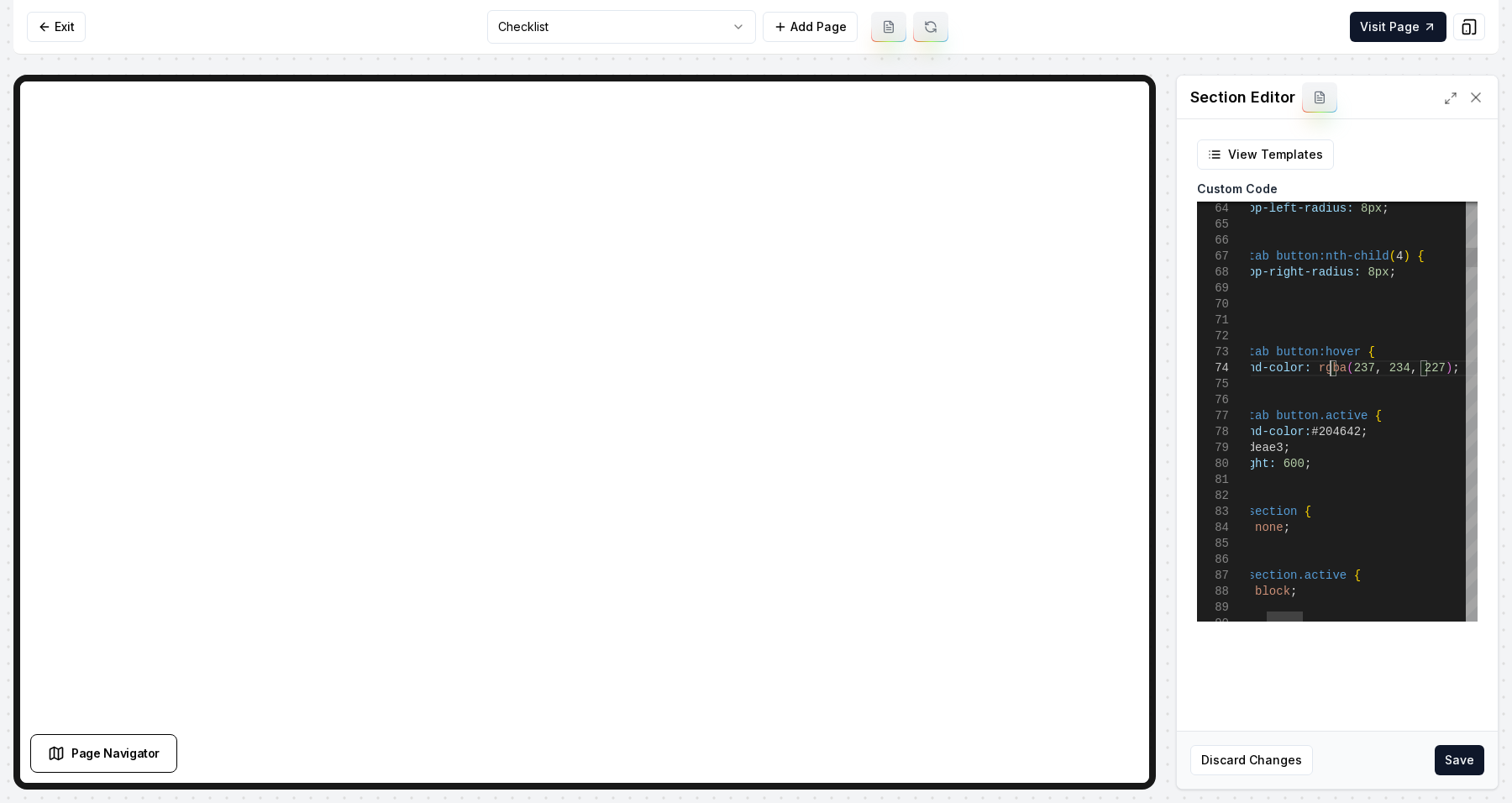 click on ".cleaning-tab   button.active   {        background-color:  #204642 ;        color:  #edeae3 ;        font-weight:   600 ;      }      .cleaning-section   {        display:   none ;      }      .cleaning-section.active   {        display:   block ;      }      }        background-color:   rgba ( 237 ,   234 ,   227 ) ;      .cleaning-tab   button:hover   {      }      .cleaning-tab   button:nth-child ( 4 )   {        border-top-right-radius:   8px ;        border-top-left-radius:   8px ;      }" at bounding box center [1820, 3740] 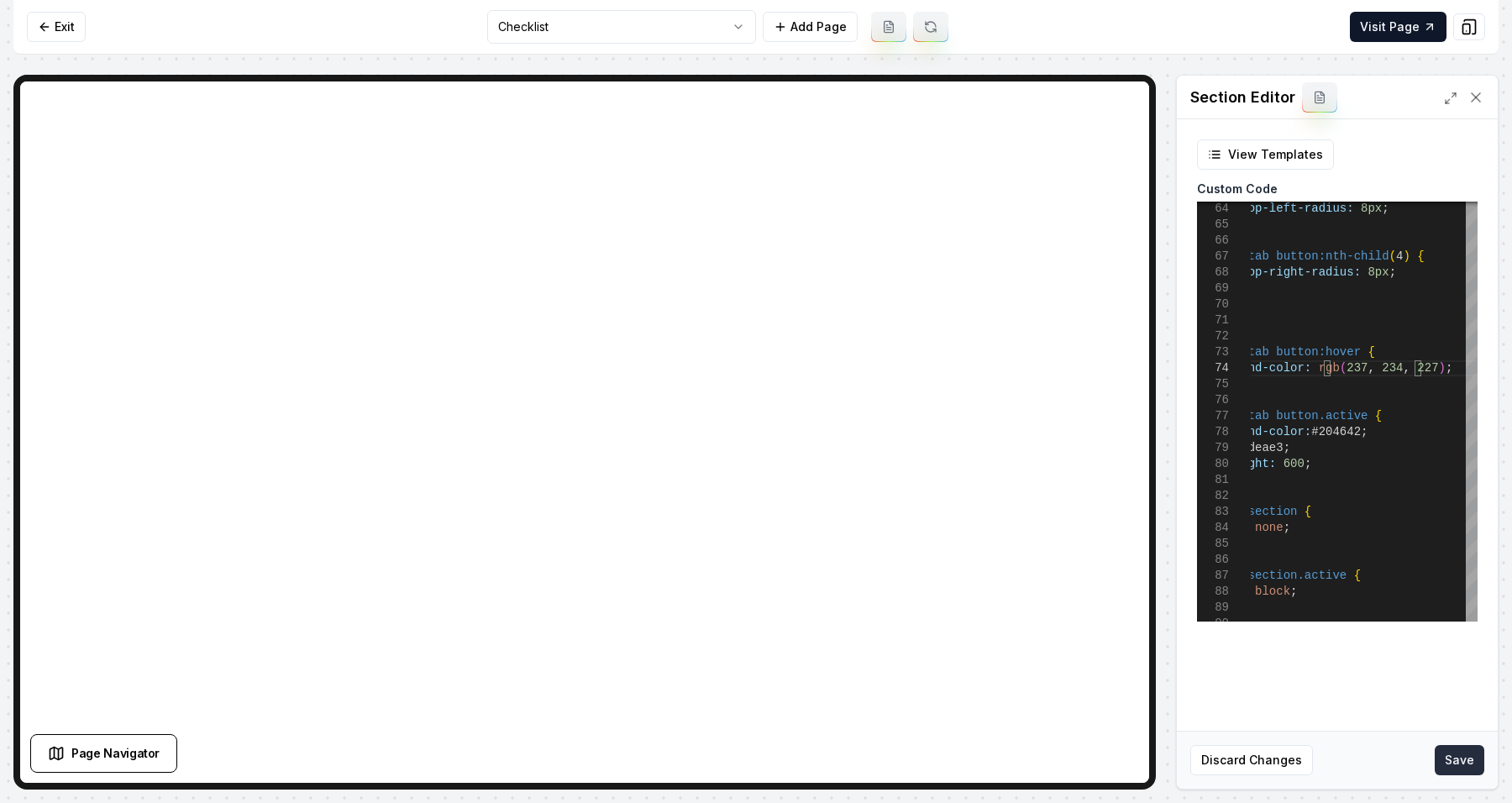 click on "Save" at bounding box center (1459, 760) 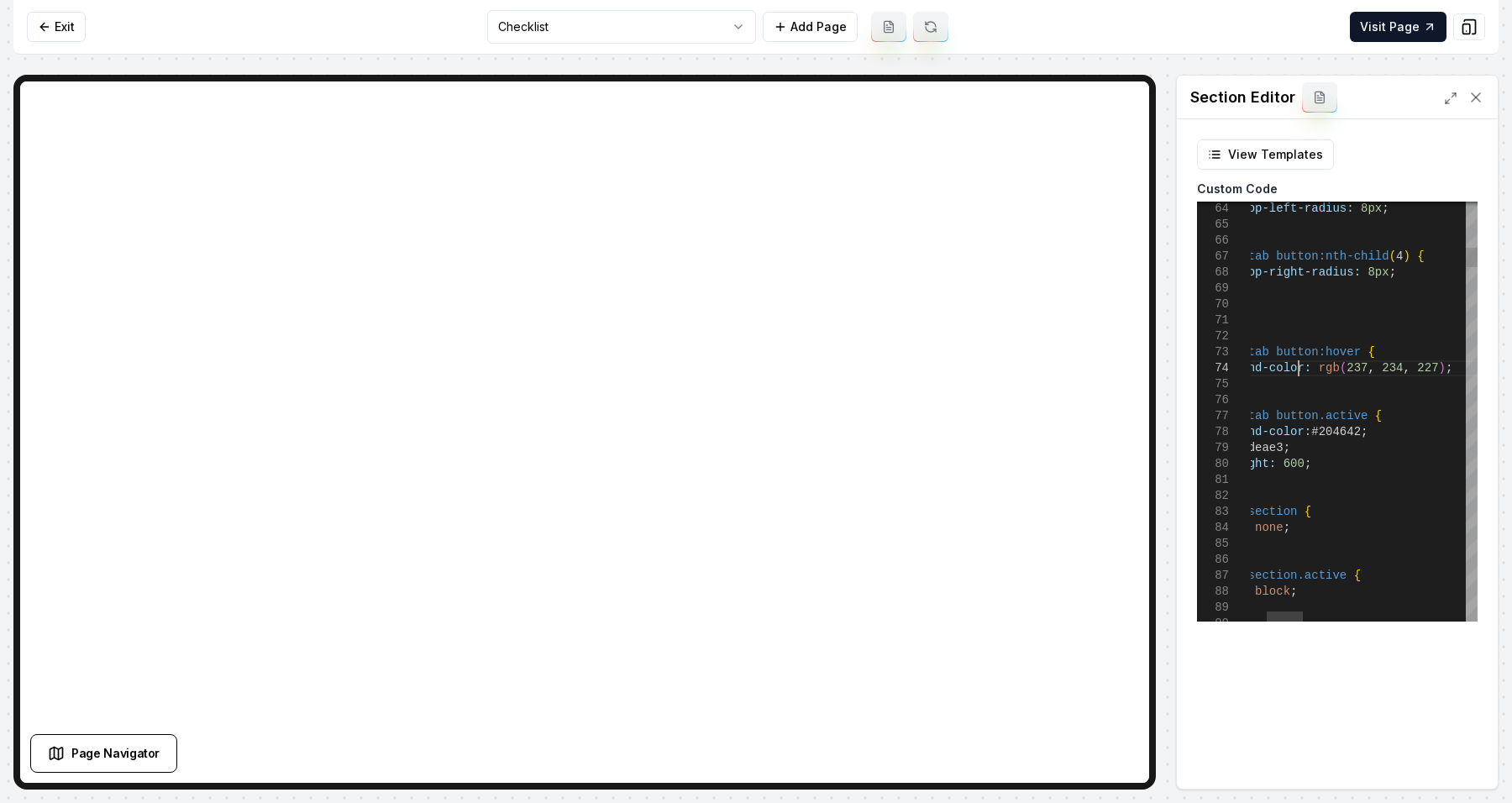 scroll, scrollTop: 61, scrollLeft: 174, axis: both 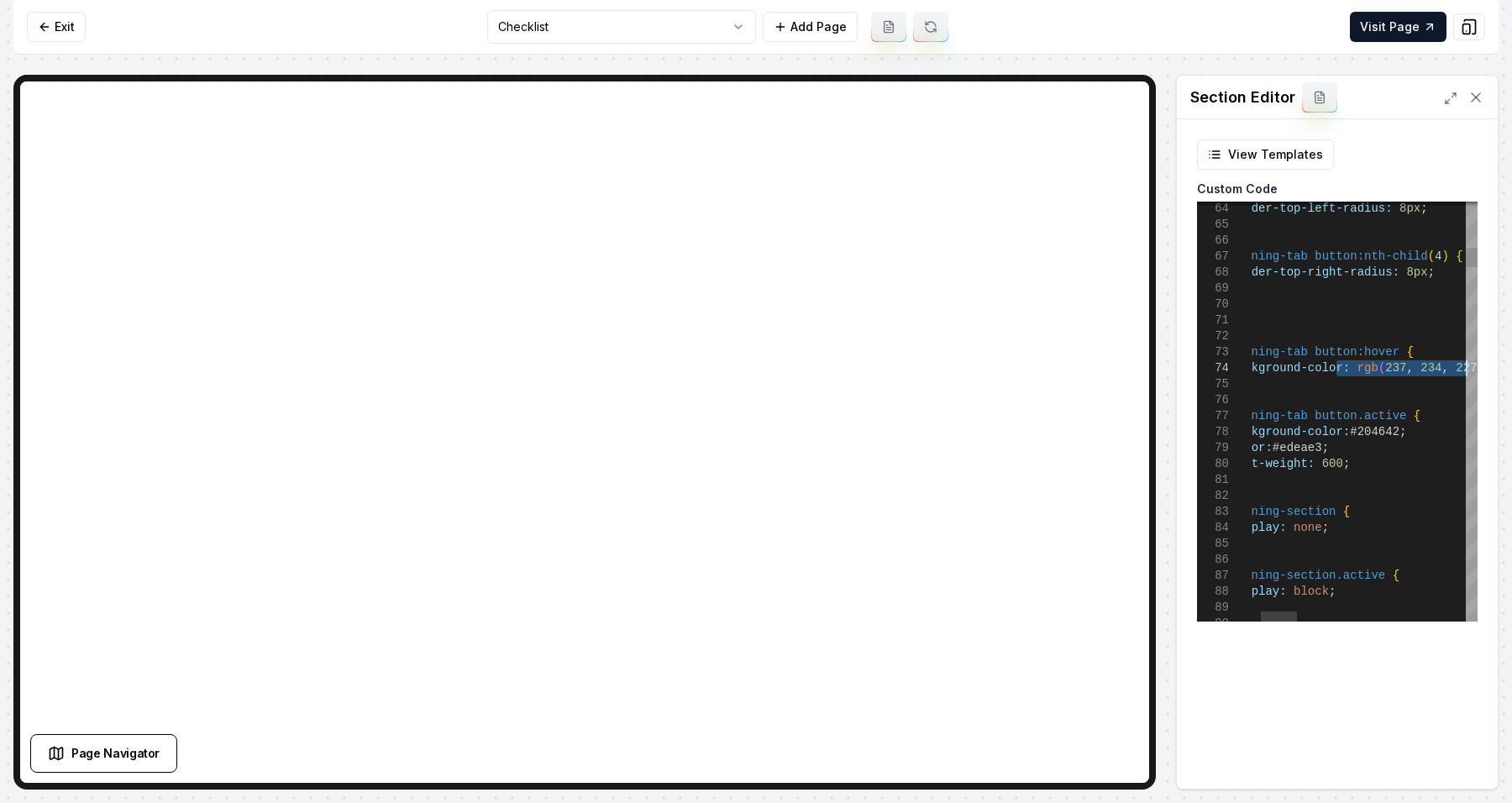 drag, startPoint x: 1297, startPoint y: 375, endPoint x: 1462, endPoint y: 373, distance: 165.01212 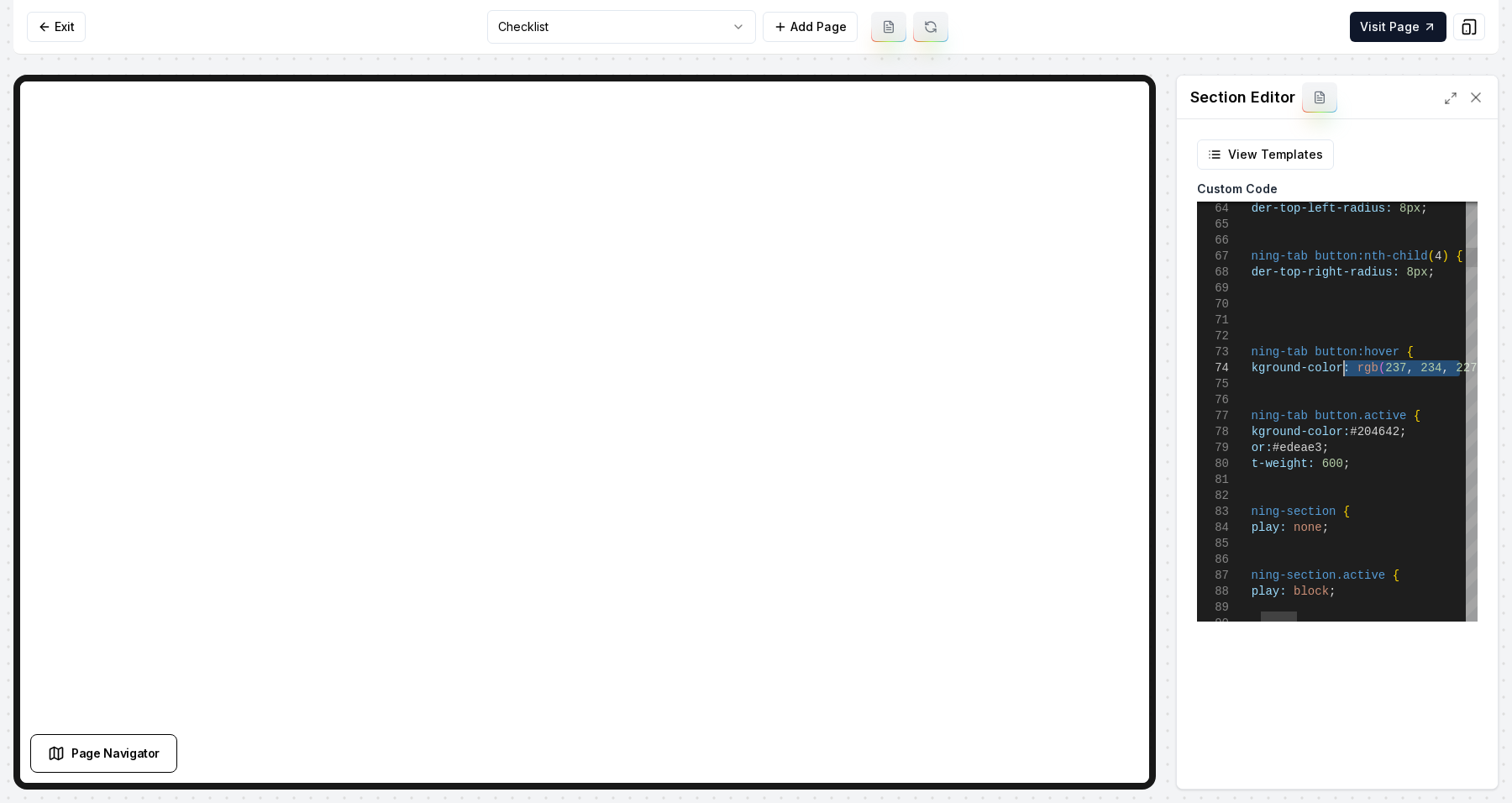 drag, startPoint x: 1460, startPoint y: 365, endPoint x: 1341, endPoint y: 371, distance: 119.15116 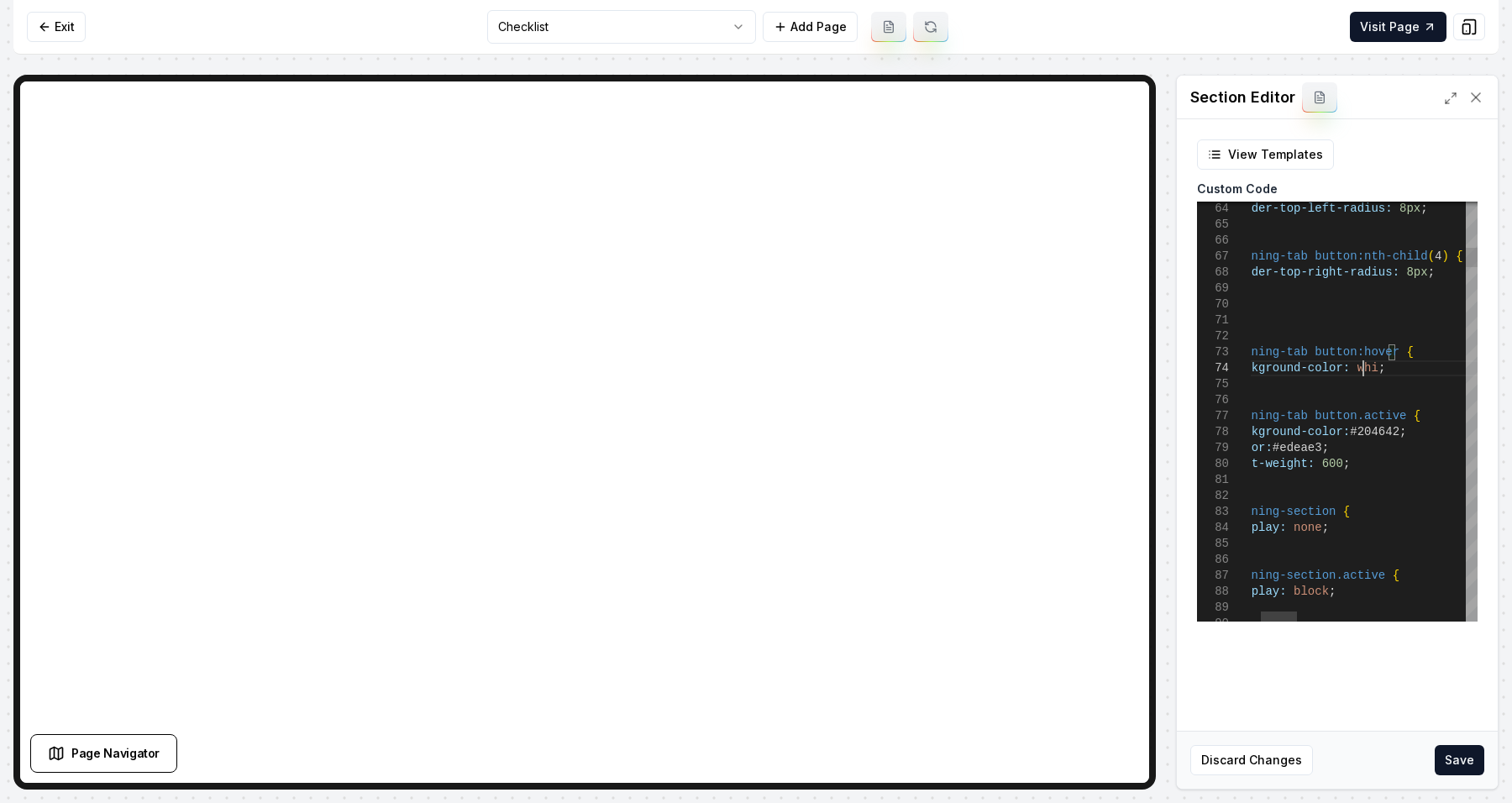 scroll, scrollTop: 61, scrollLeft: 186, axis: both 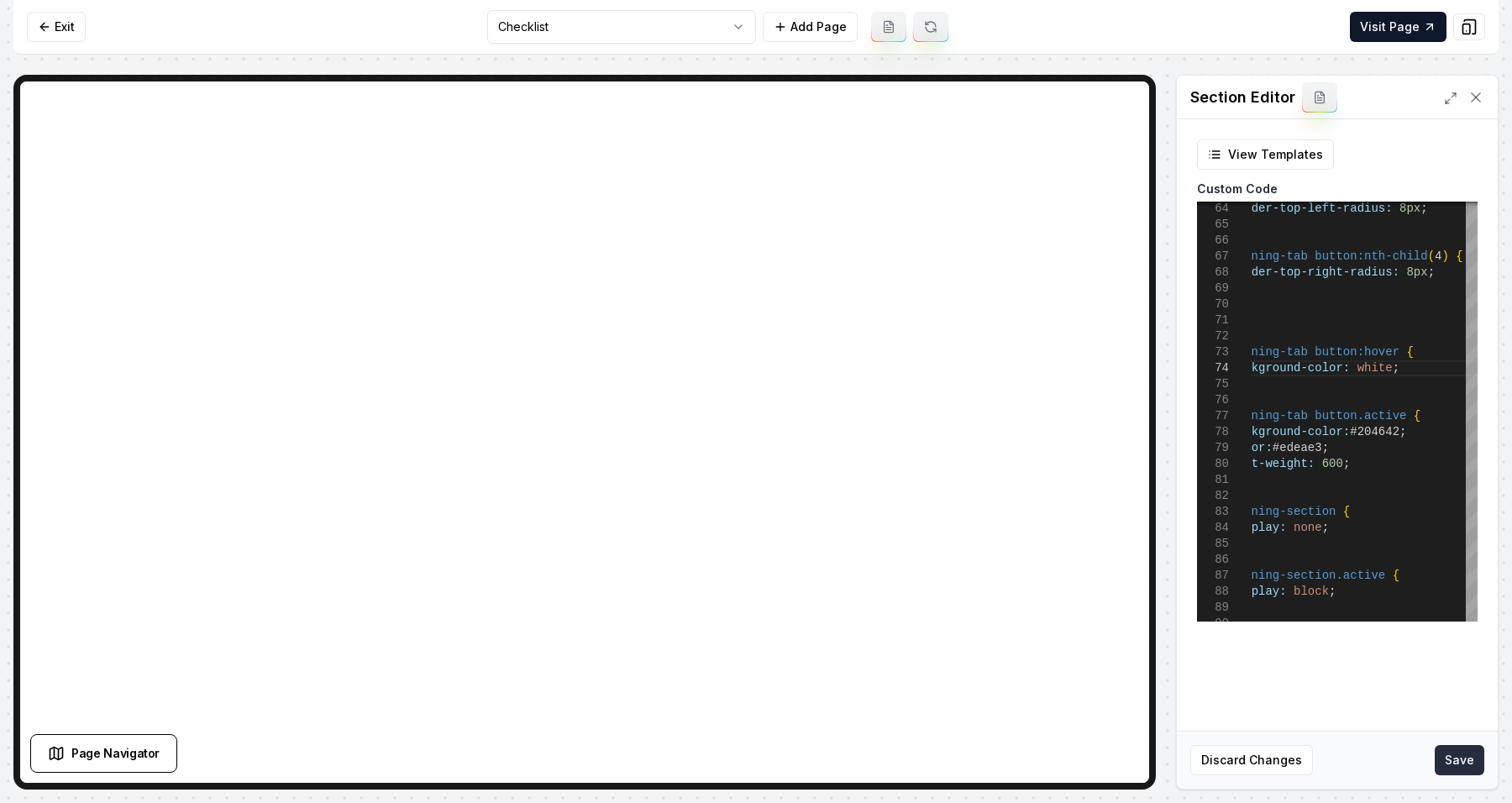 click on "Save" at bounding box center (1459, 760) 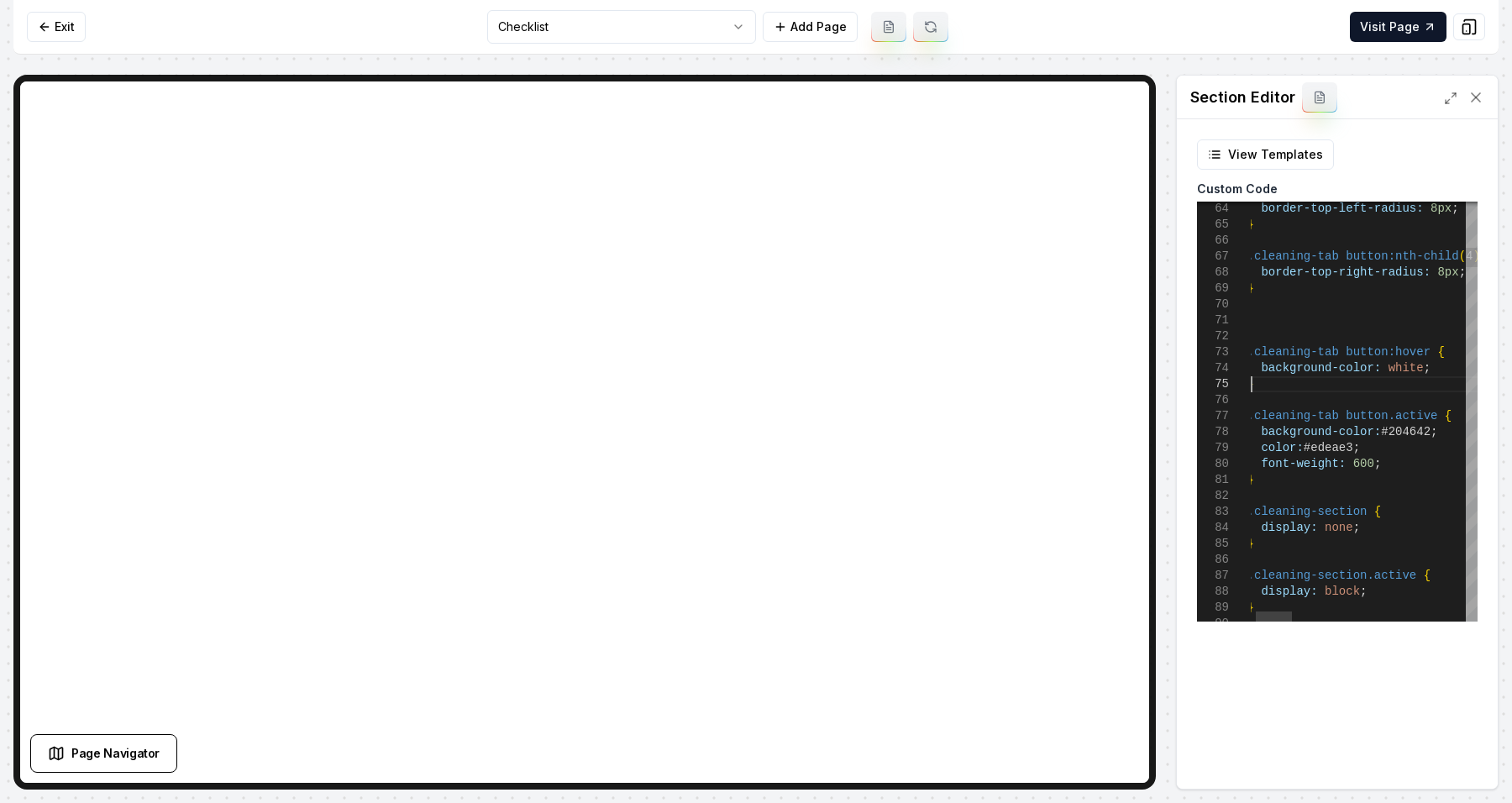 click on ".cleaning-tab   button.active   {        background-color:  #204642 ;        color:  #edeae3 ;        font-weight:   600 ;      }      .cleaning-section   {        display:   none ;      }      .cleaning-section.active   {        display:   block ;      }      }        background-color:   white ;      .cleaning-tab   button:hover   {      }      .cleaning-tab   button:nth-child ( 4 )   {        border-top-right-radius:   8px ;        border-top-left-radius:   8px ;      }" at bounding box center [1890, 3740] 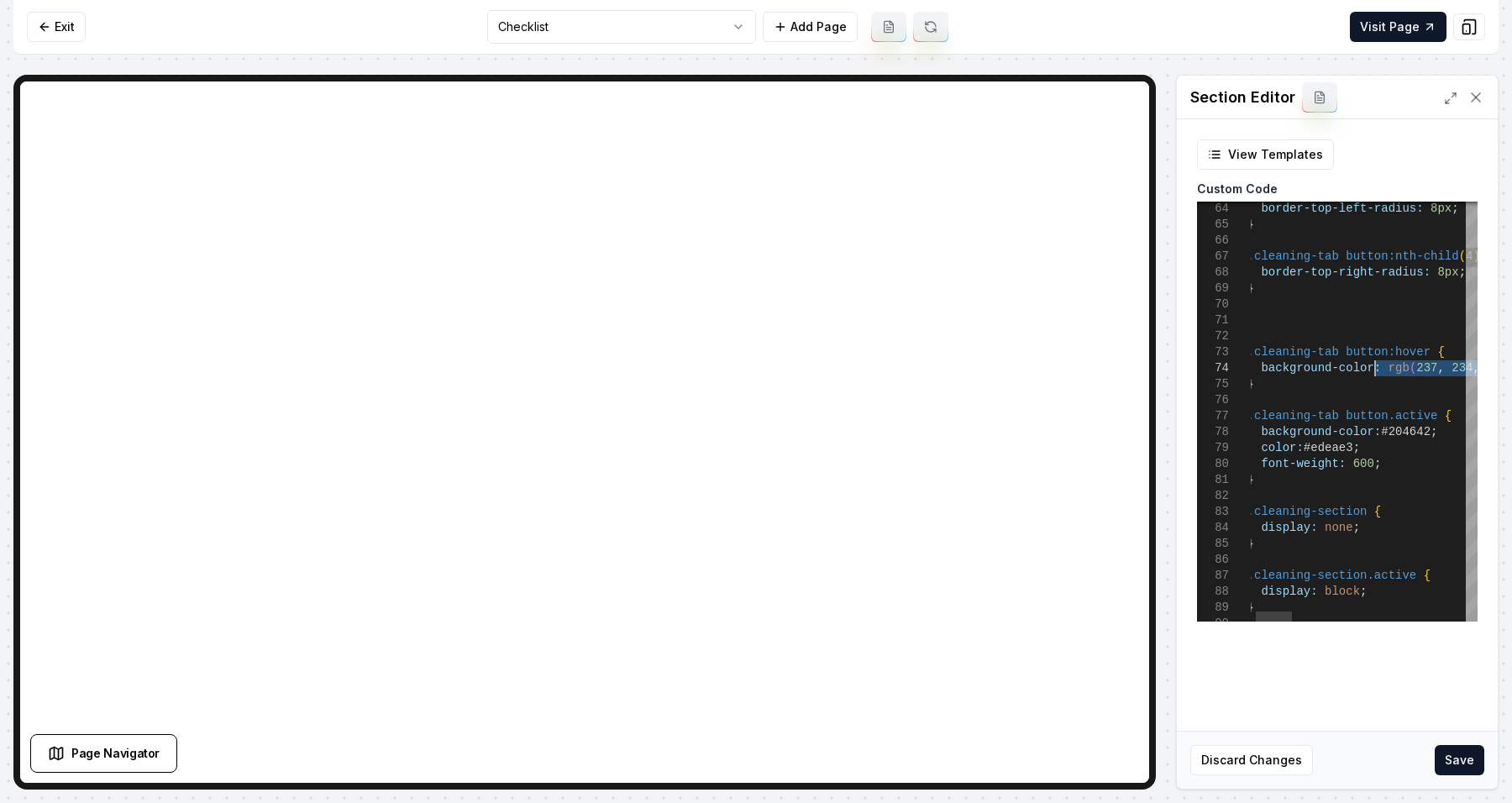 click on ".cleaning-tab   button.active   {        background-color:  #204642 ;        color:  #edeae3 ;        font-weight:   600 ;      }      .cleaning-section   {        display:   none ;      }      .cleaning-section.active   {        display:   block ;      }      }        background-color:   rgb ( 237 ,   234 ,   227 ) ;      .cleaning-tab   button:hover   {      }      .cleaning-tab   button:nth-child ( 4 )   {        border-top-right-radius:   8px ;        border-top-left-radius:   8px ;      }" at bounding box center [1890, 3740] 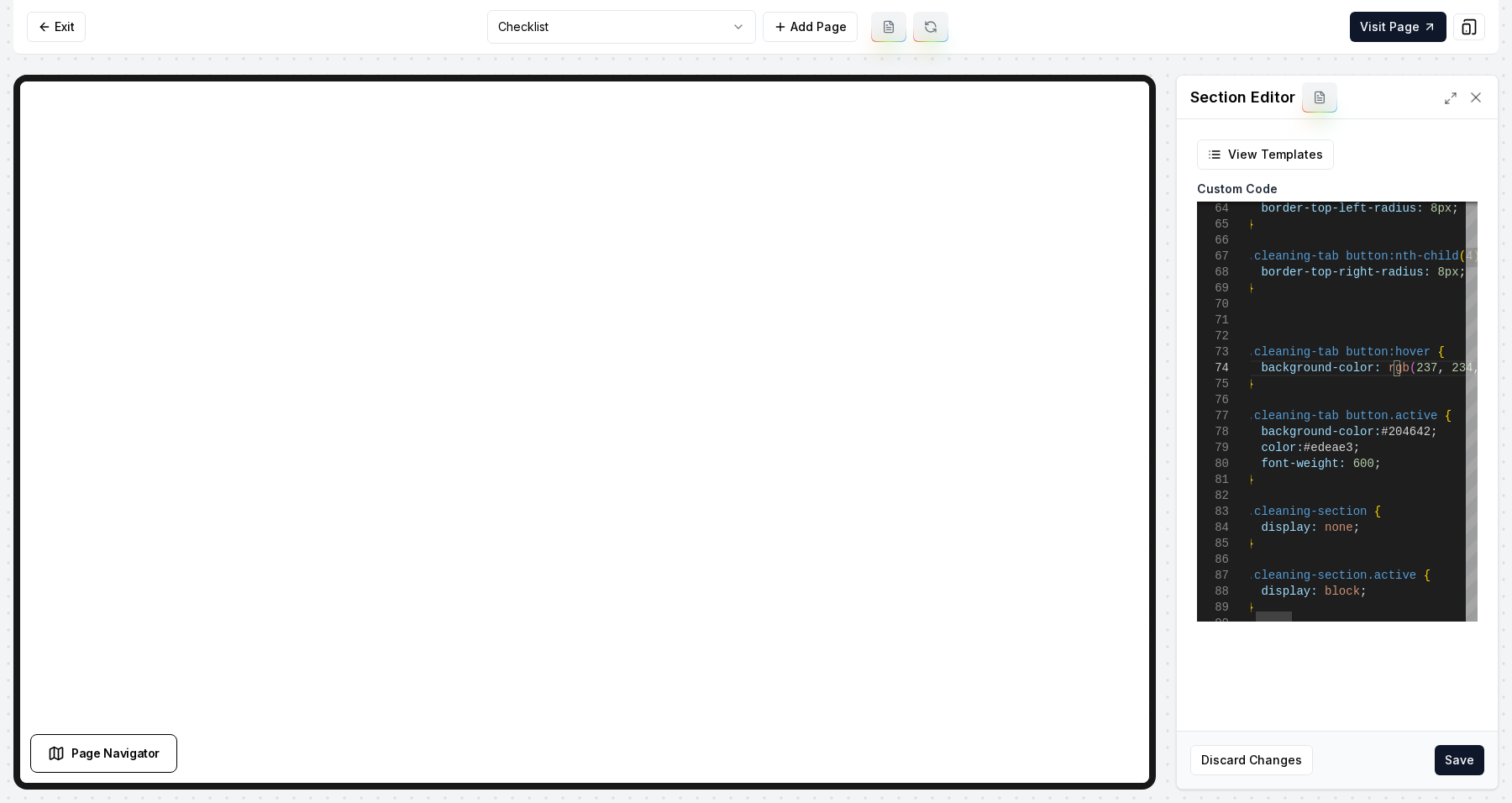 scroll, scrollTop: 61, scrollLeft: 181, axis: both 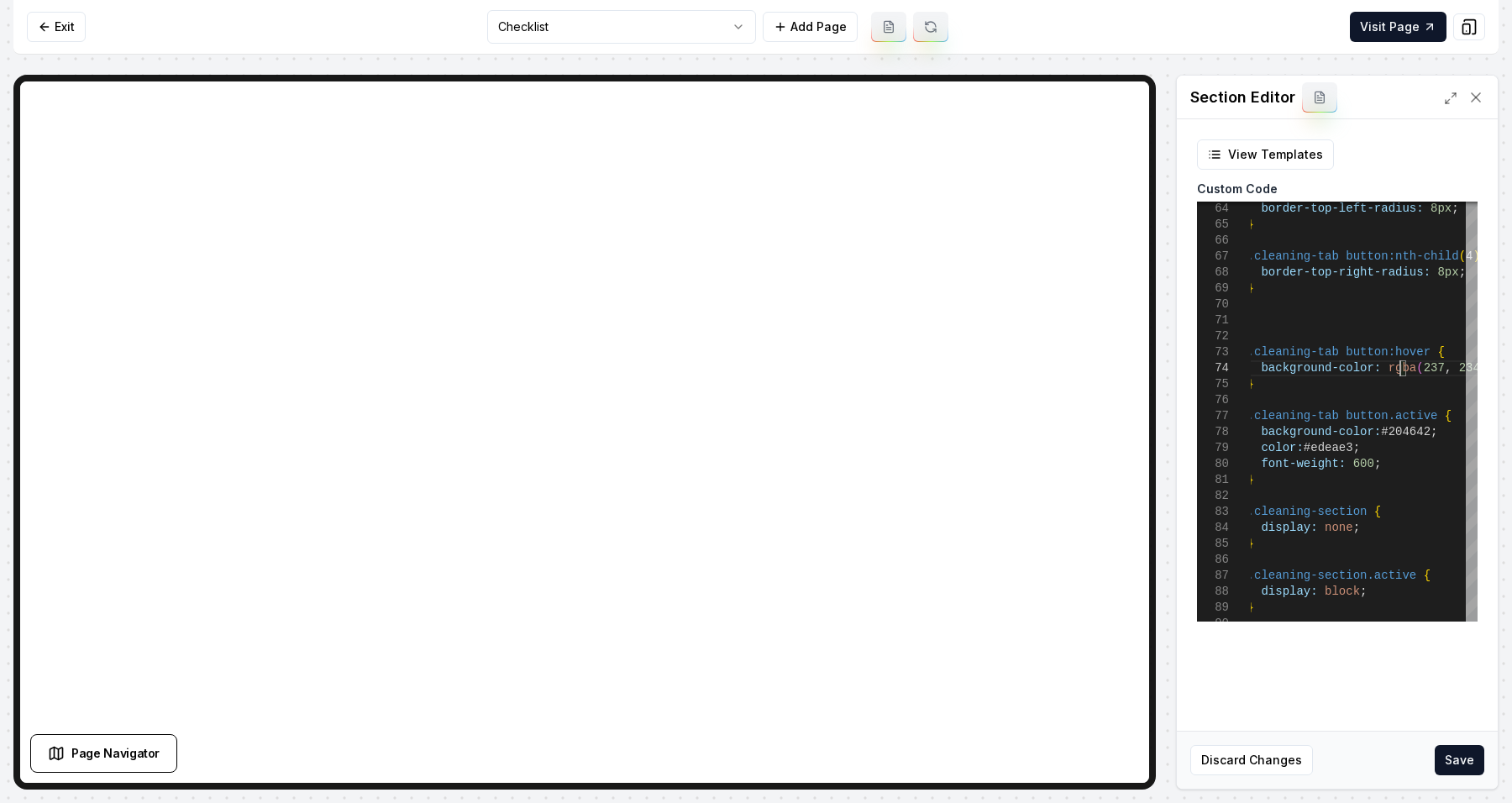 click on "Section Editor" at bounding box center (1337, 97) 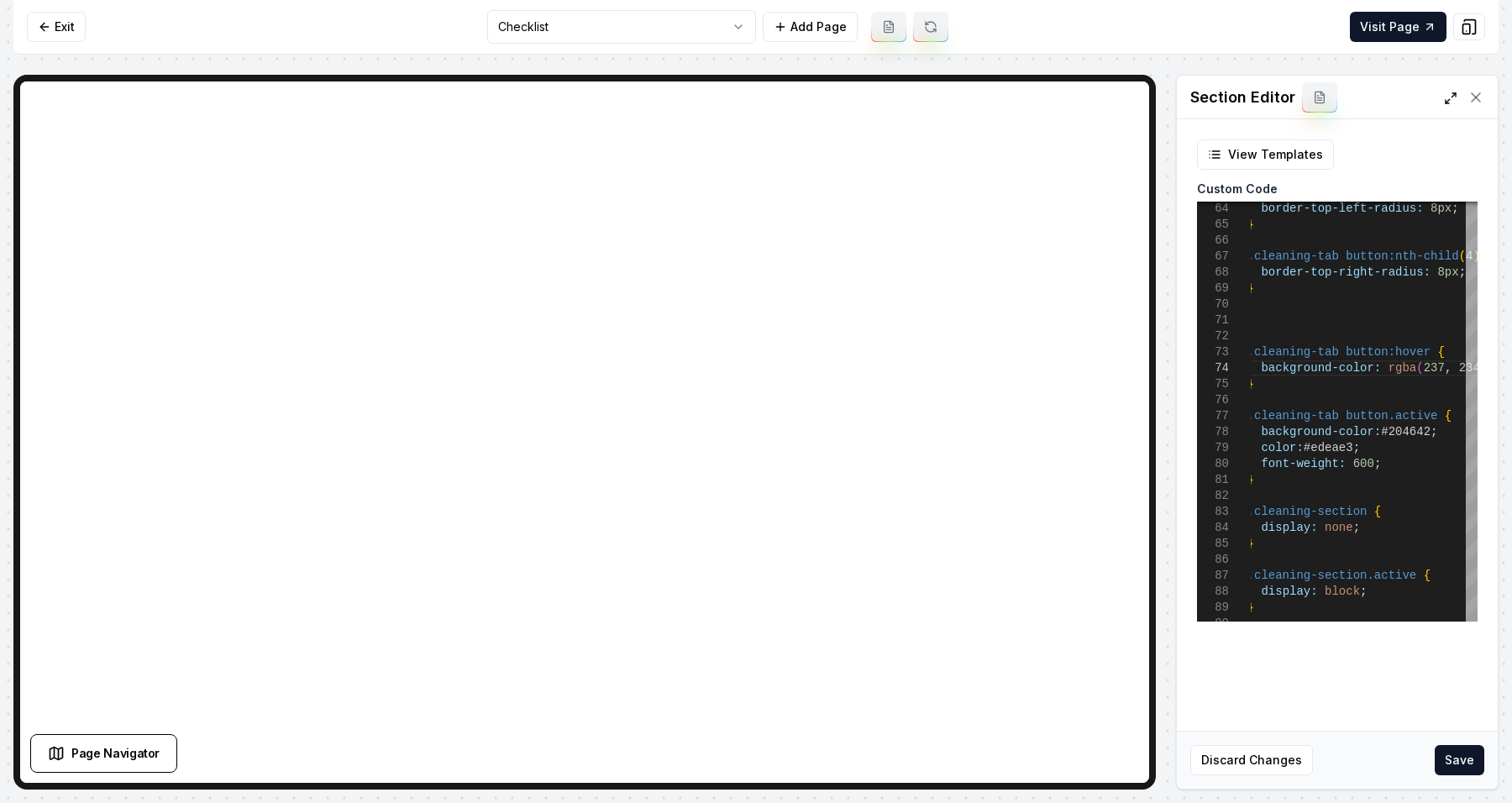 click 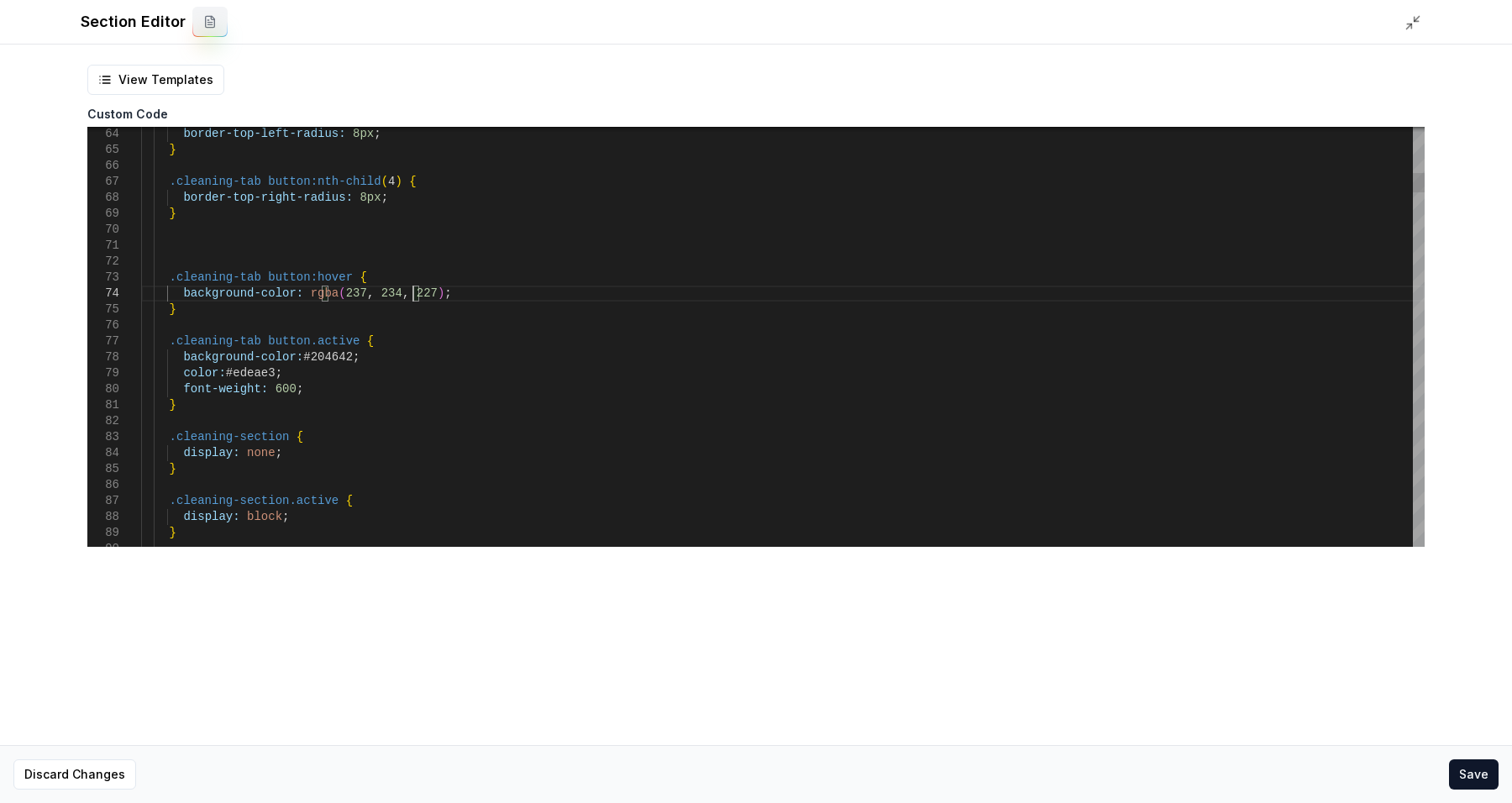 click on ".cleaning-tab   button.active   {        background-color:  #204642 ;        color:  #edeae3 ;        font-weight:   600 ;      }      .cleaning-section   {        display:   none ;      }      .cleaning-section.active   {        display:   block ;      }      }        background-color:   rgba ( 237 ,   234 ,   227 ) ;      .cleaning-tab   button:hover   {      }      .cleaning-tab   button:nth-child ( 4 )   {        border-top-right-radius:   8px ;        border-top-left-radius:   8px ;      }" at bounding box center (783, 3661) 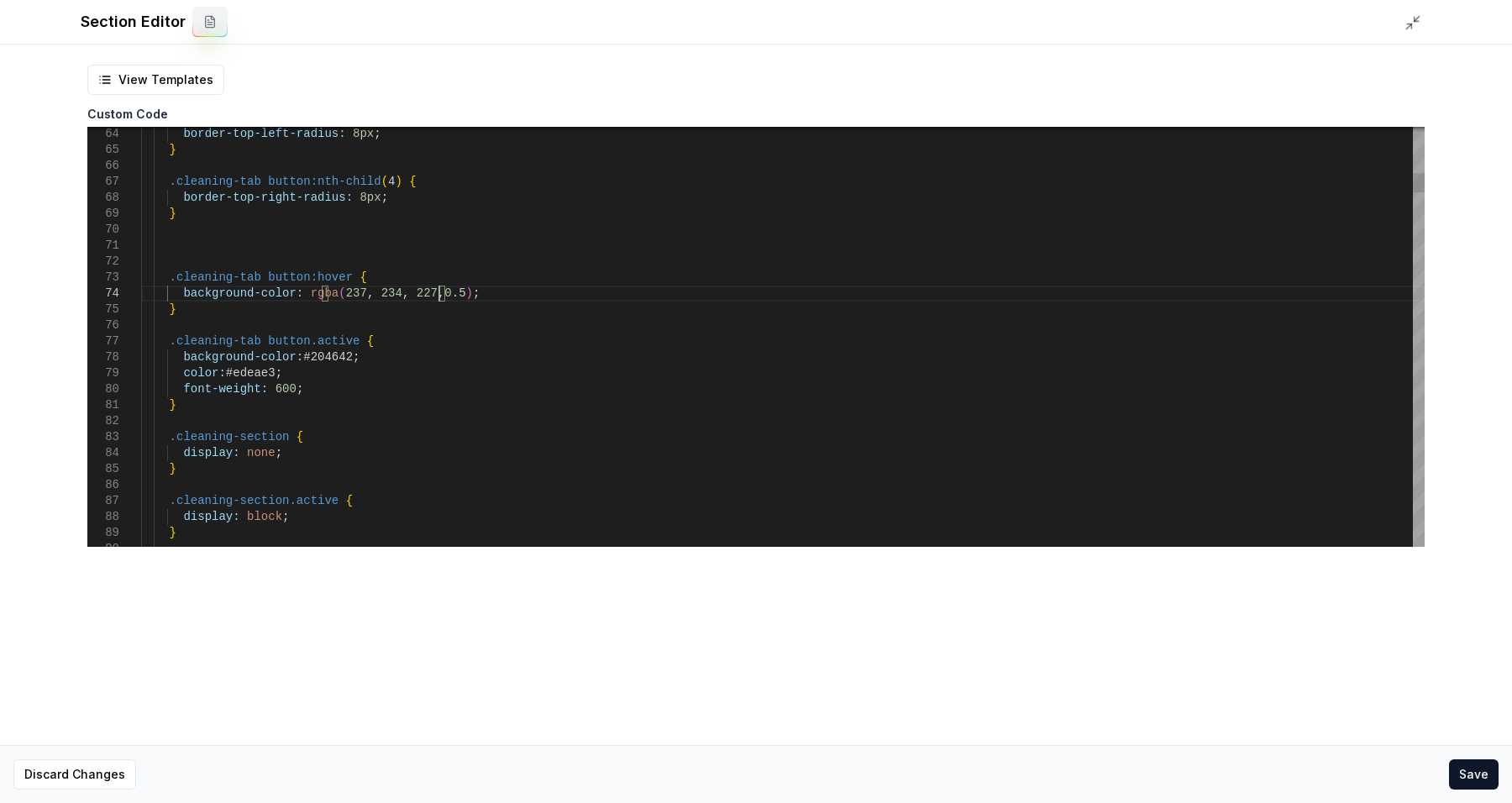 scroll, scrollTop: 61, scrollLeft: 297, axis: both 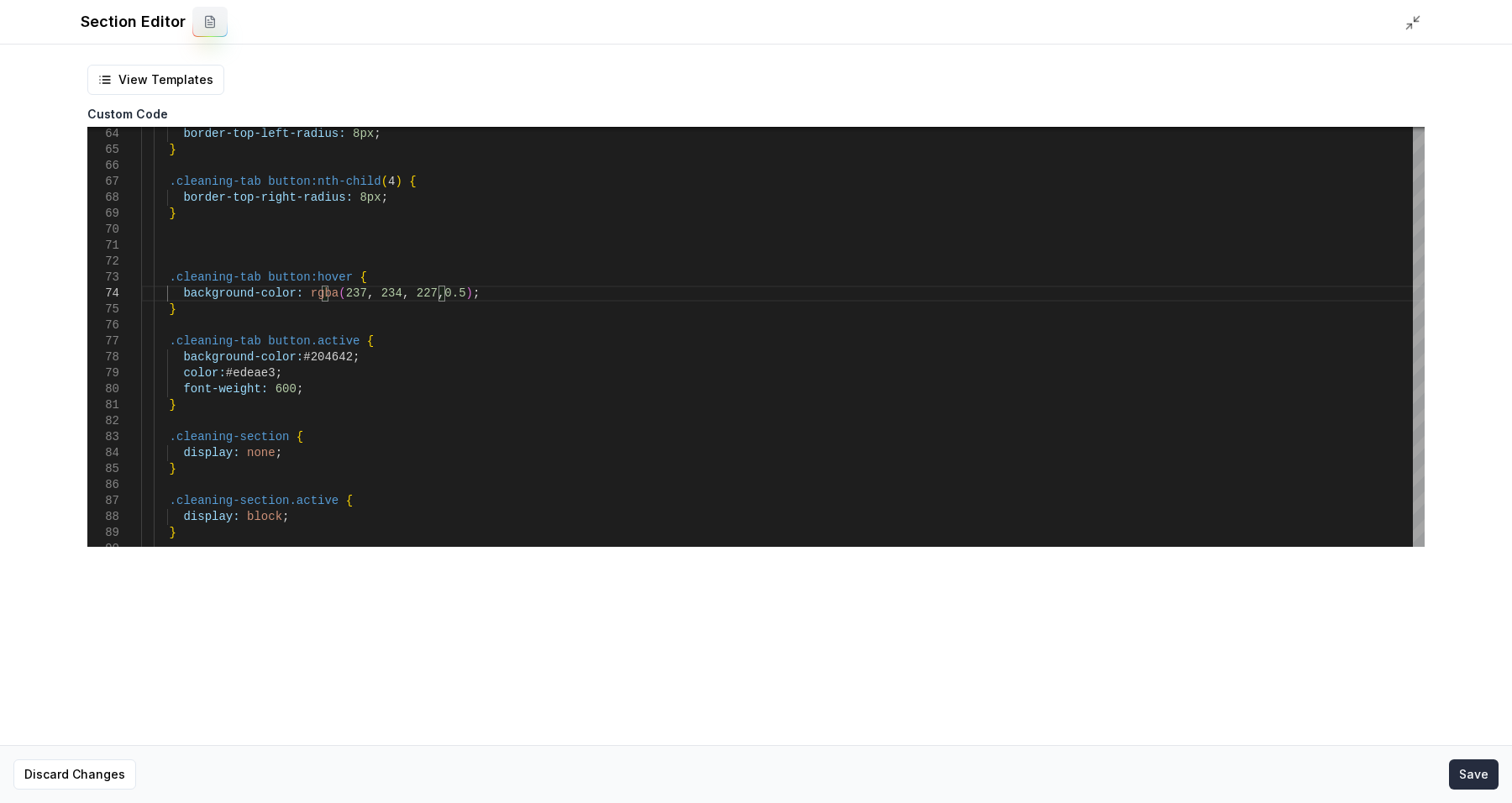 click on "Save" at bounding box center [1473, 774] 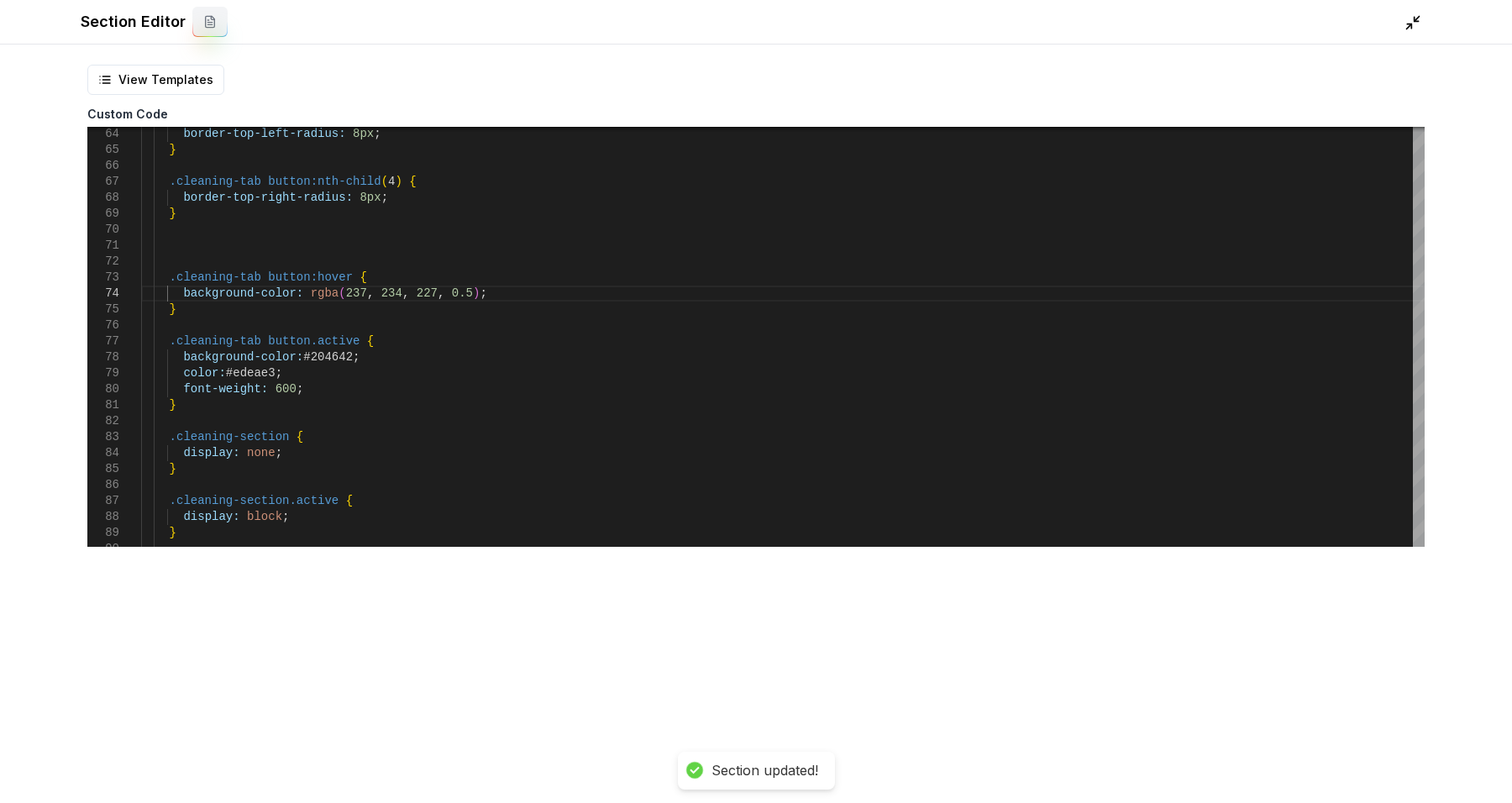 click 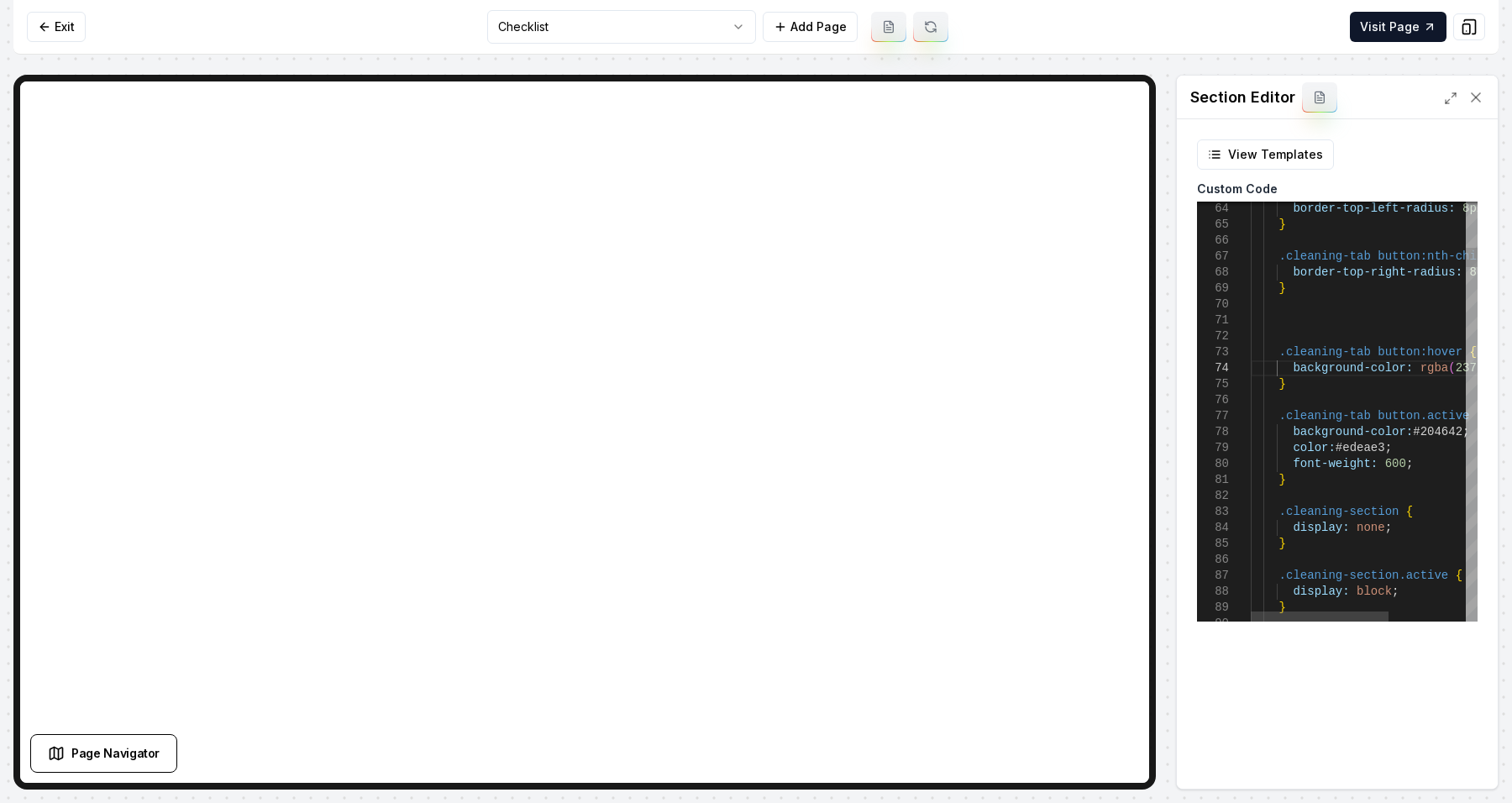 scroll, scrollTop: 61, scrollLeft: 0, axis: vertical 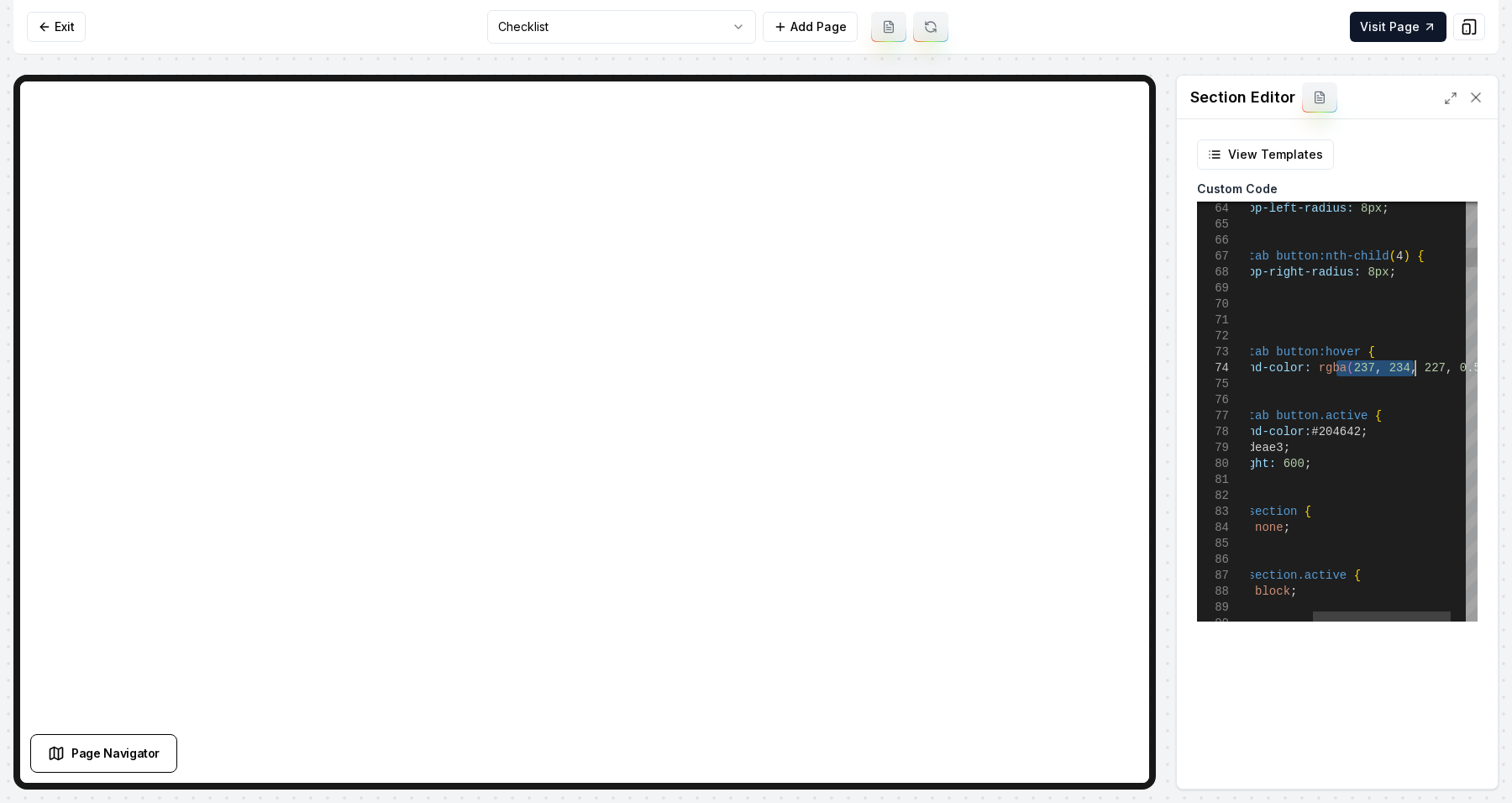 drag, startPoint x: 1440, startPoint y: 370, endPoint x: 1415, endPoint y: 366, distance: 25.317978 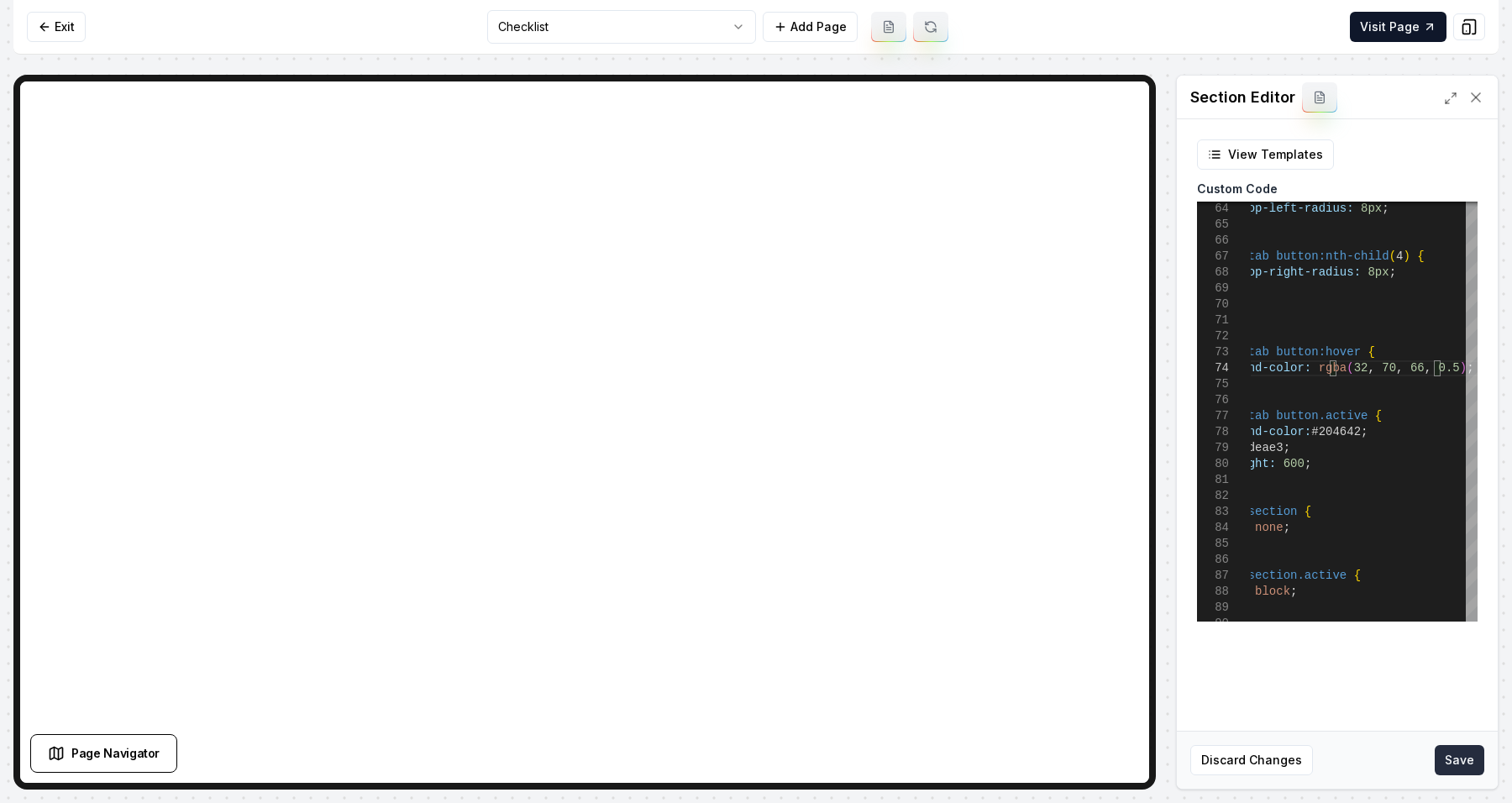 click on "Save" at bounding box center [1459, 760] 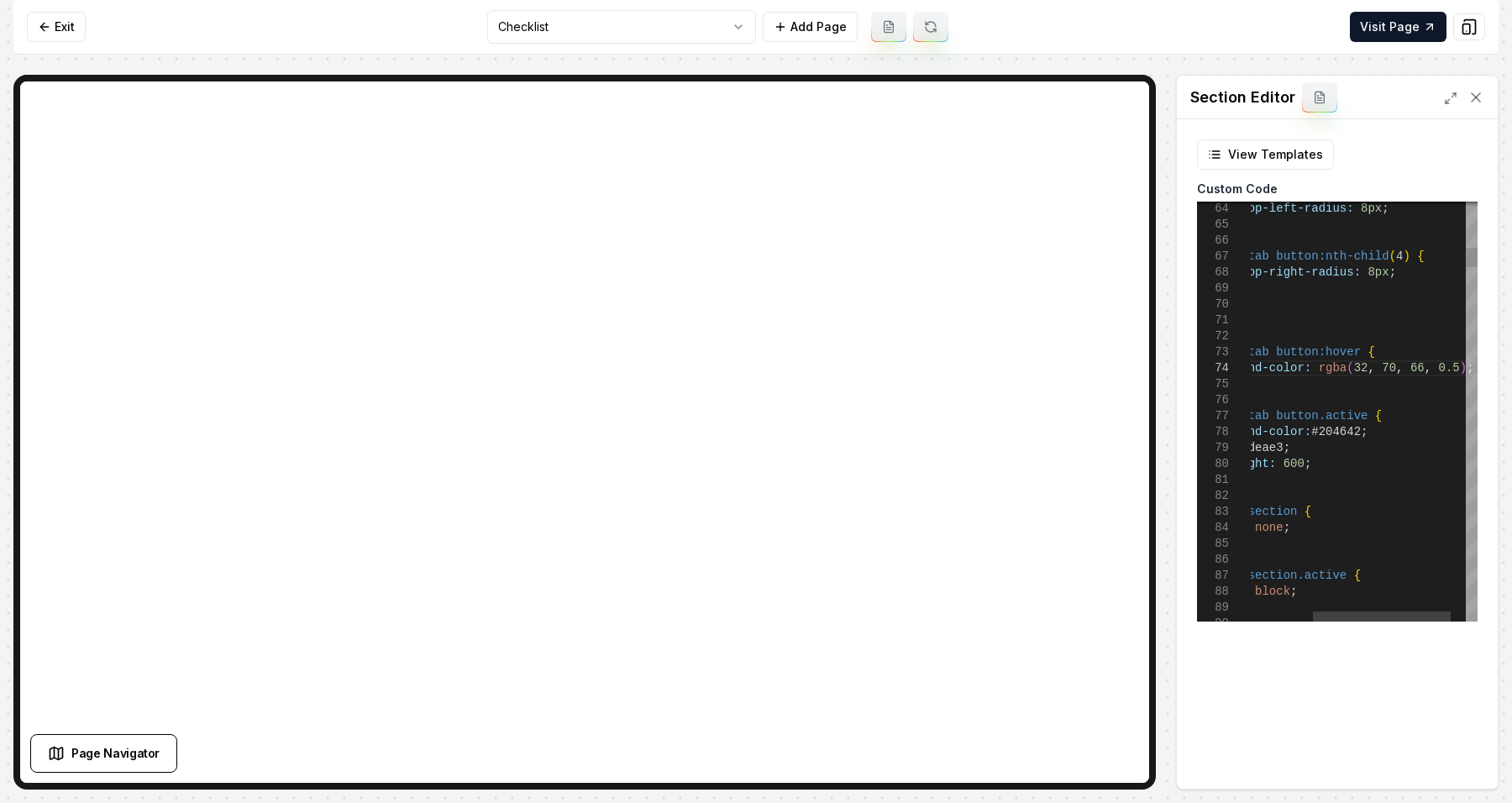 scroll, scrollTop: 61, scrollLeft: 252, axis: both 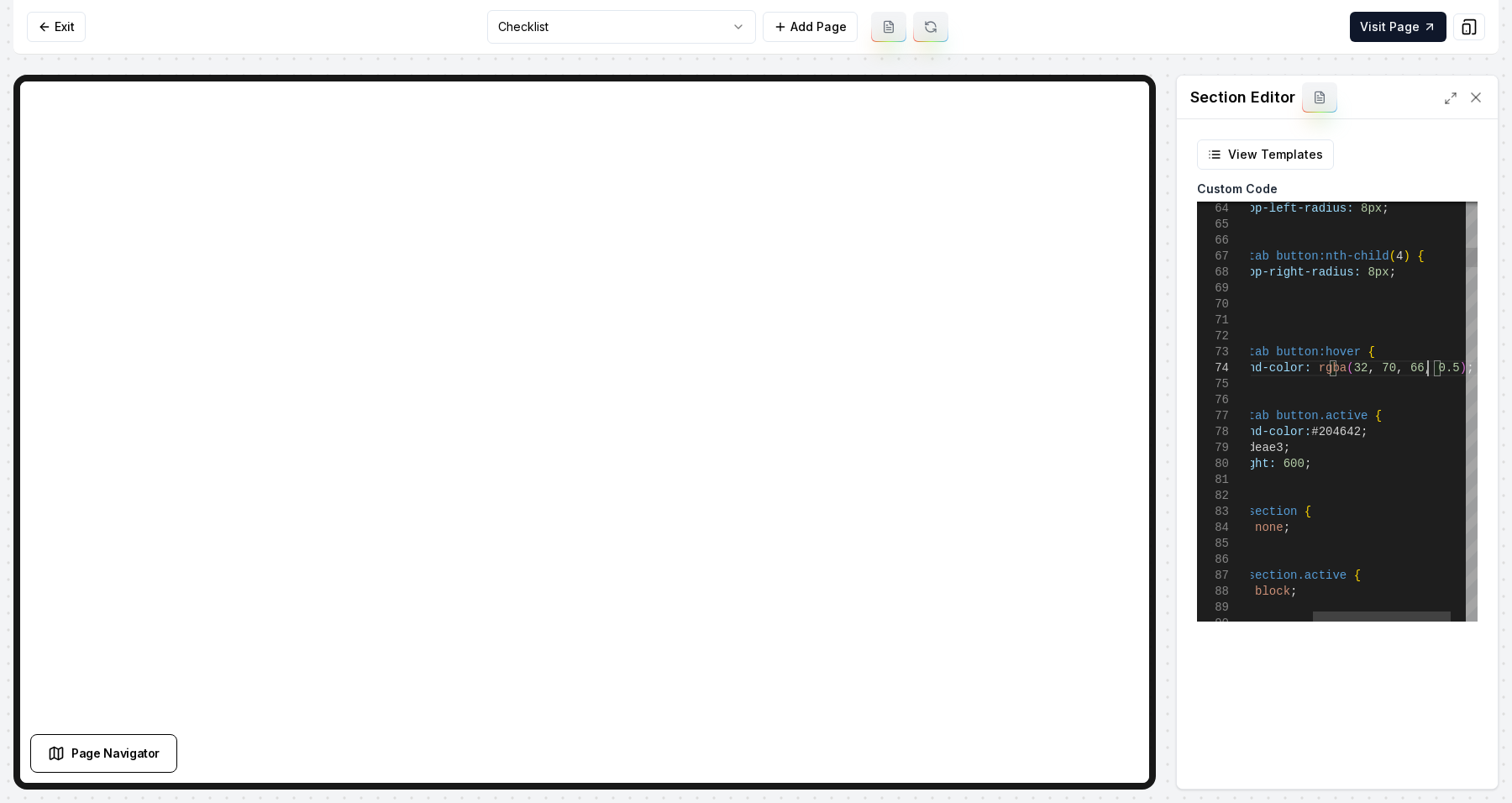 click on ".cleaning-tab   button.active   {        background-color:  #204642 ;        color:  #edeae3 ;        font-weight:   600 ;      }      .cleaning-section   {        display:   none ;      }      .cleaning-section.active   {        display:   block ;      }      }        background-color:   rgba ( 32 ,   70 ,   66 ,   0.5 ) ;      .cleaning-tab   button:hover   {      }      .cleaning-tab   button:nth-child ( 4 )   {        border-top-right-radius:   8px ;        border-top-left-radius:   8px ;      }" at bounding box center (1326, 3740) 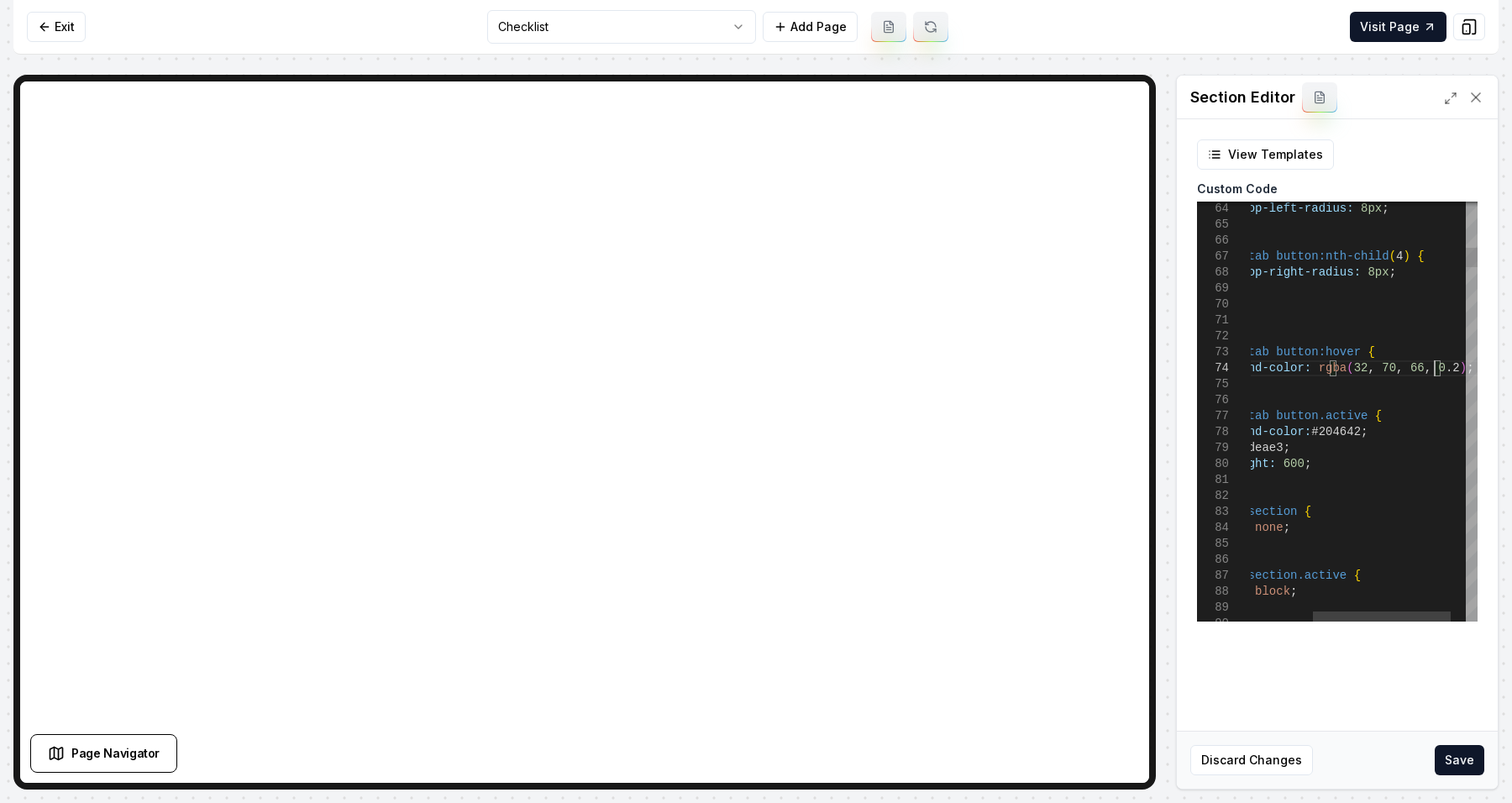 scroll, scrollTop: 61, scrollLeft: 283, axis: both 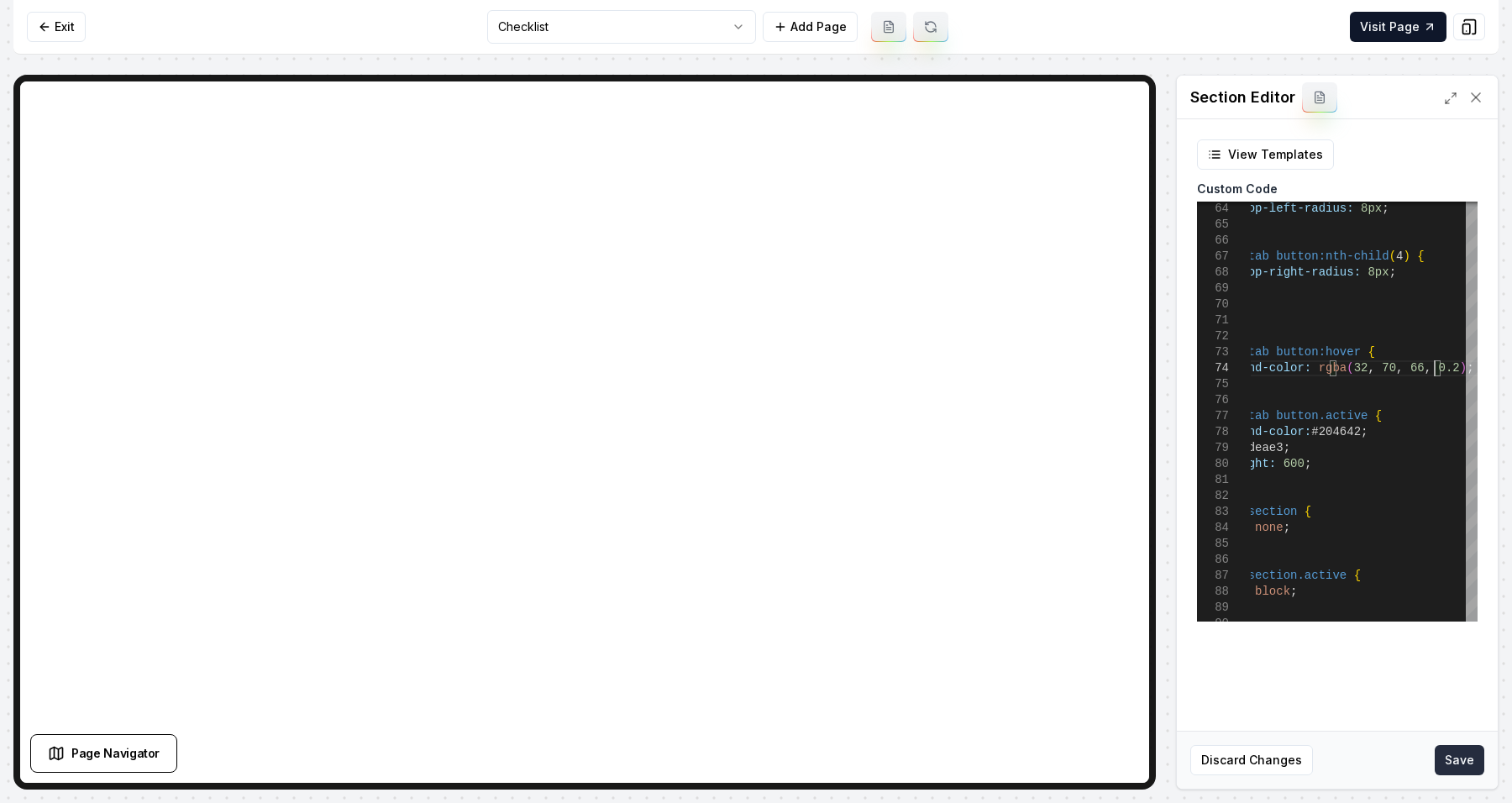 click on "Save" at bounding box center [1459, 760] 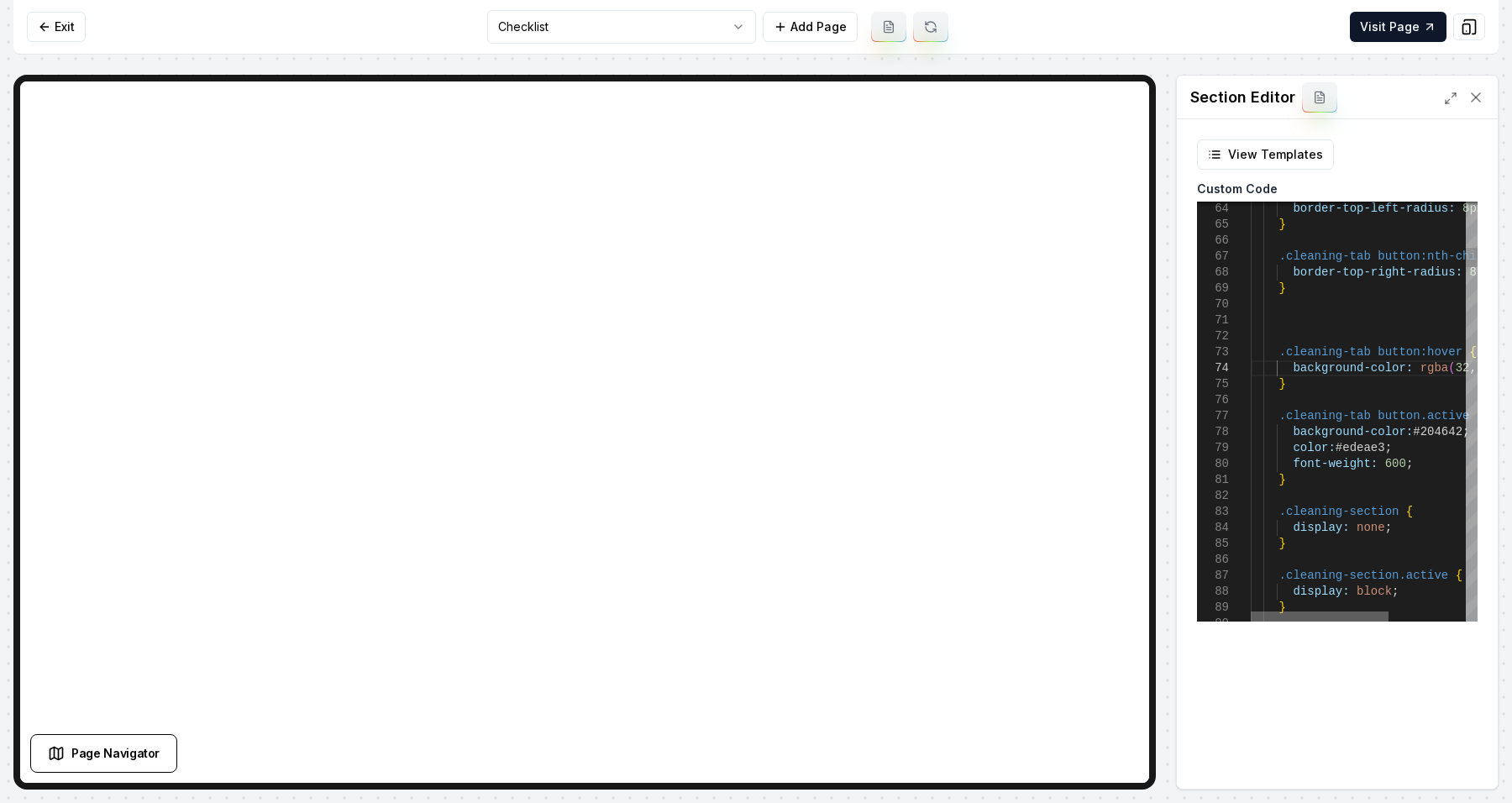 click at bounding box center [1320, 617] 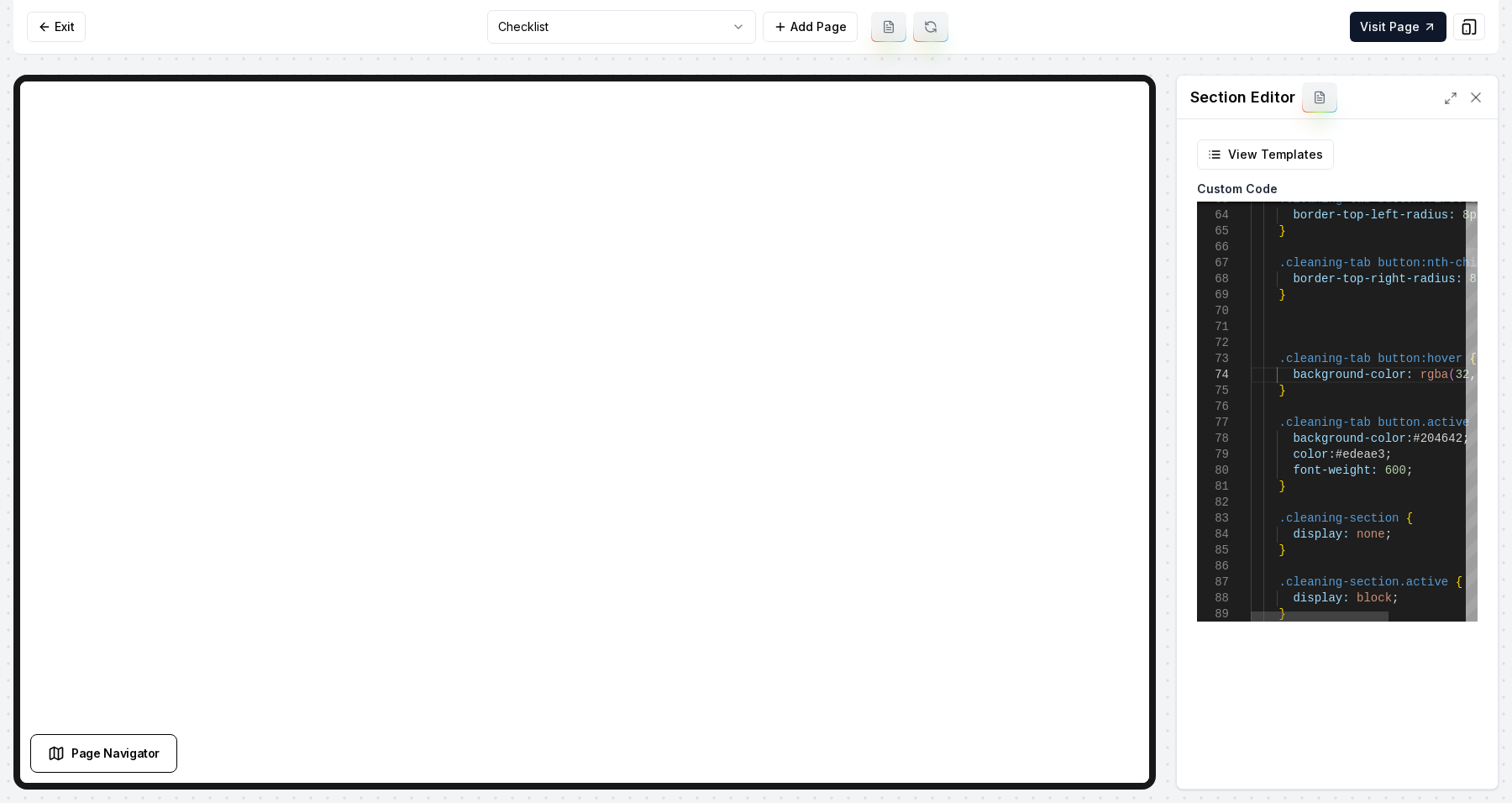 click at bounding box center [1472, 257] 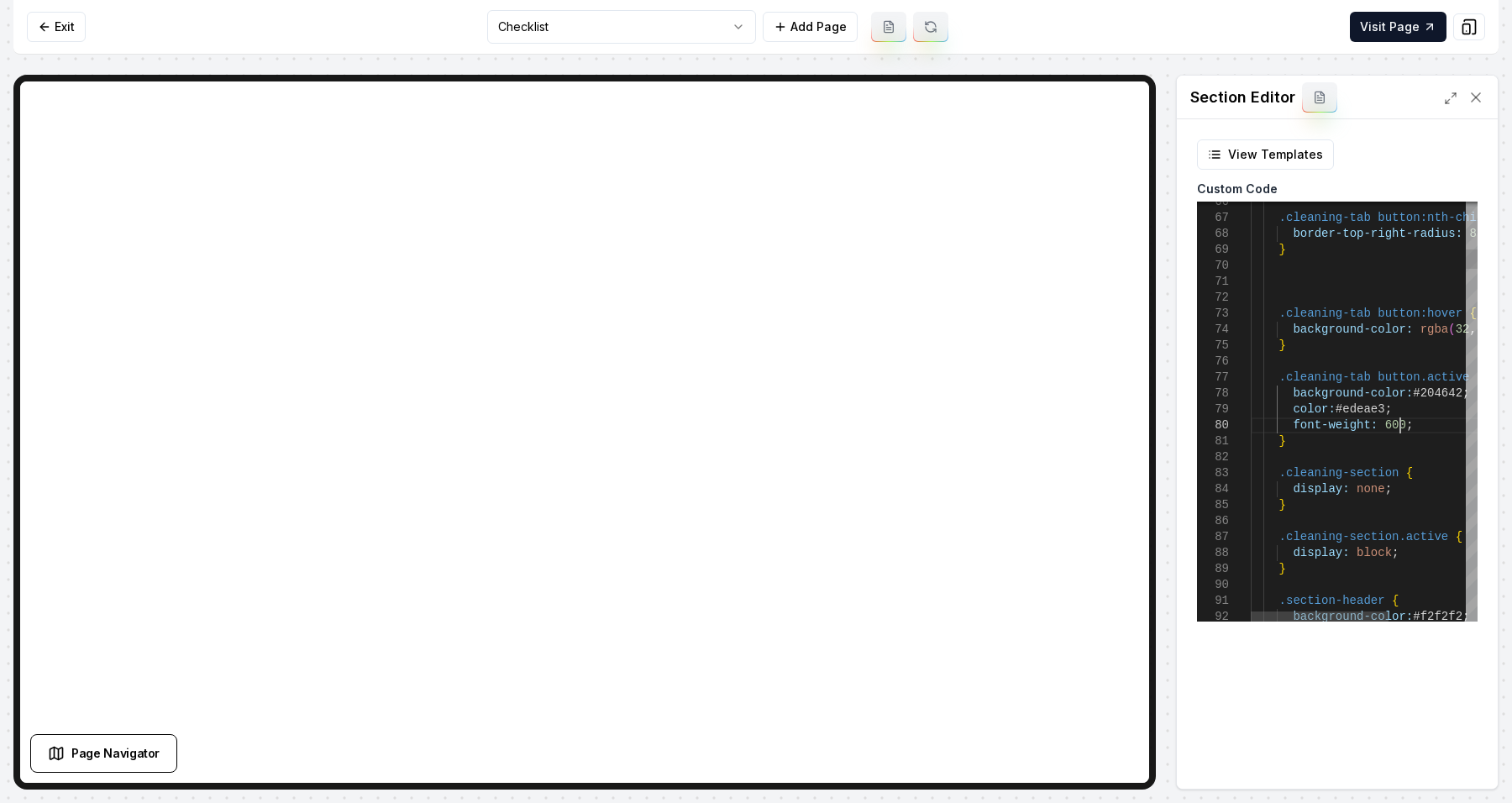 scroll, scrollTop: 61, scrollLeft: 284, axis: both 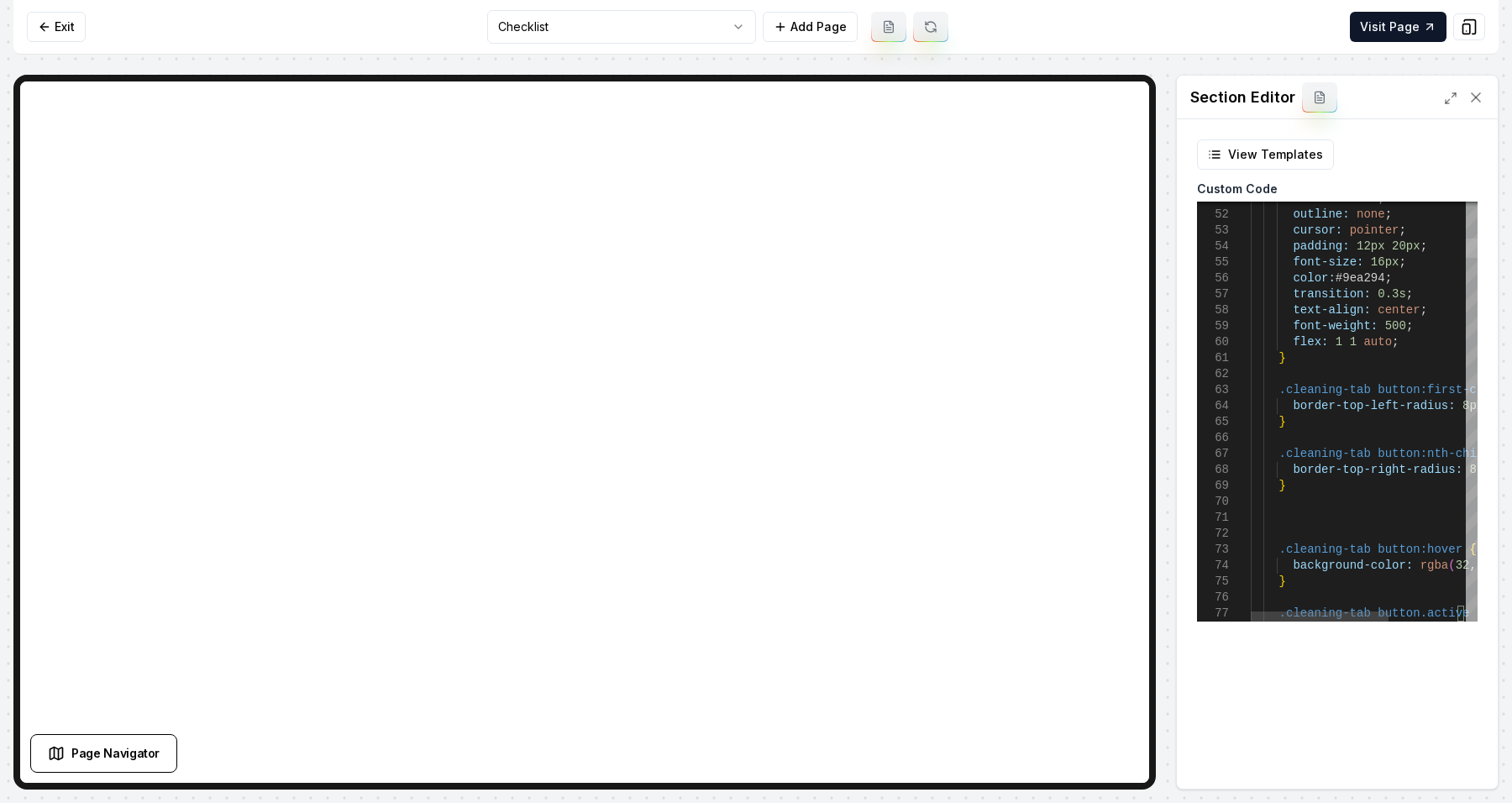click at bounding box center [1472, 248] 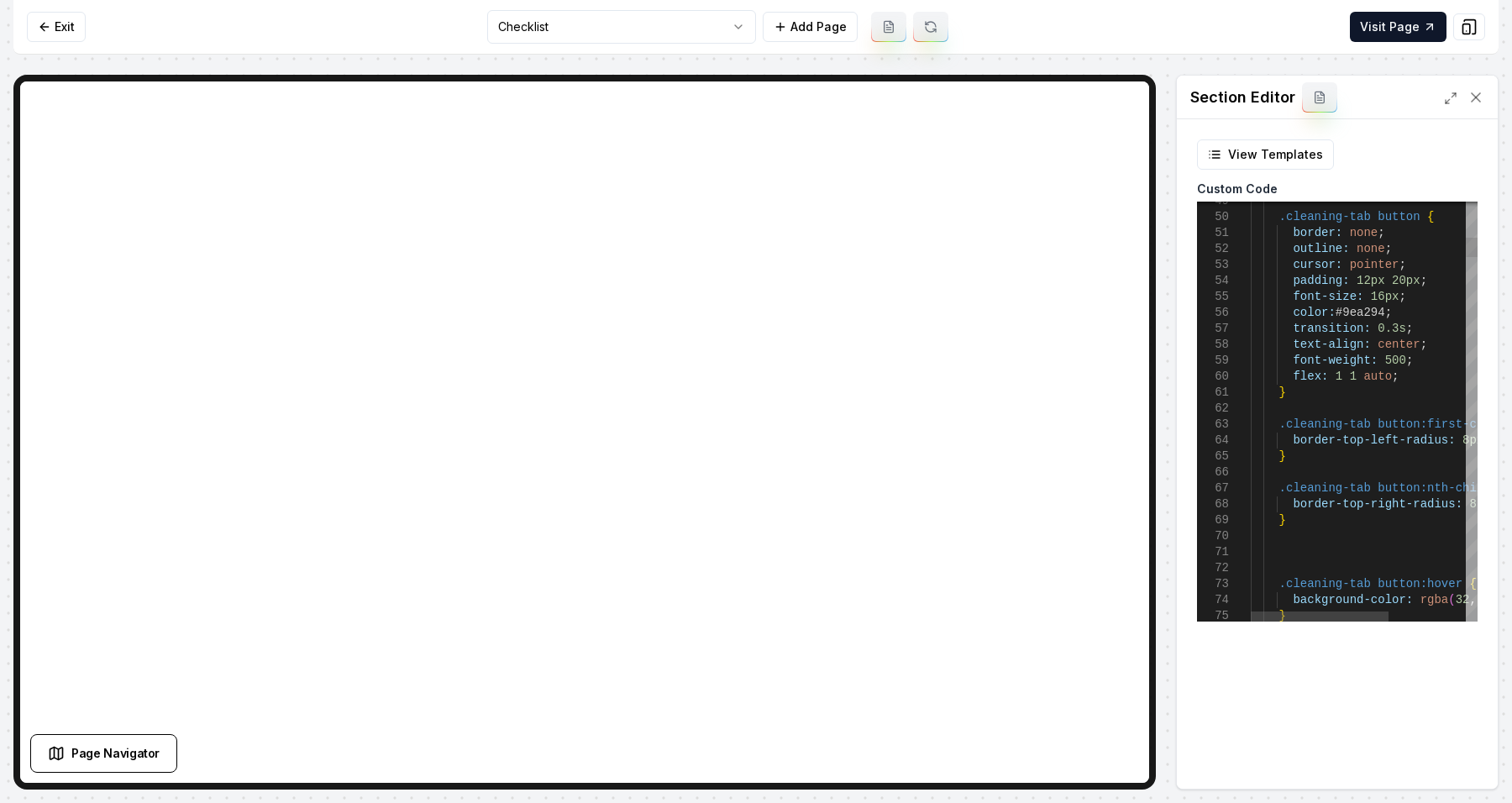 scroll, scrollTop: 61, scrollLeft: 250, axis: both 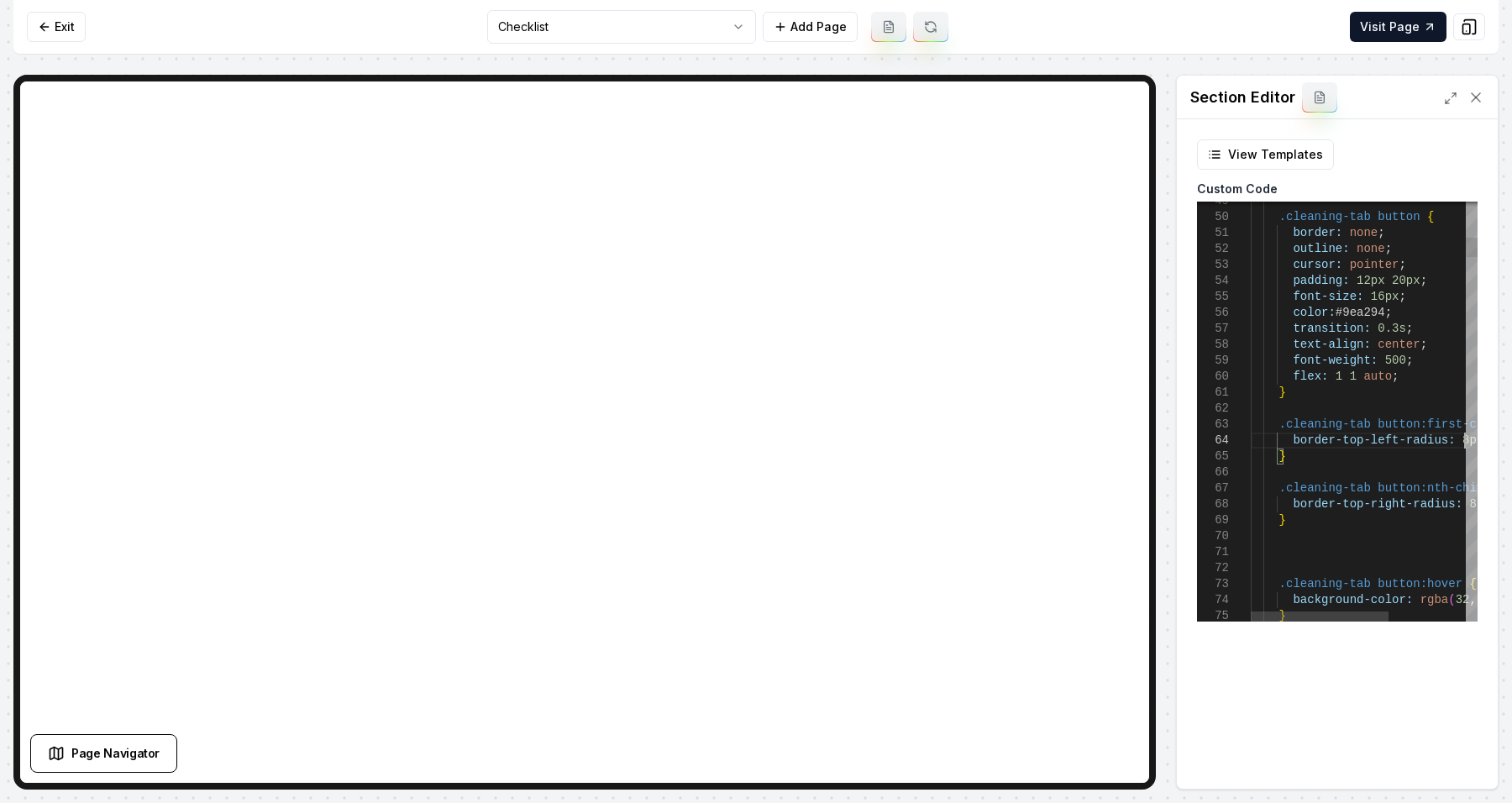 click on ".cleaning-tab   button:nth-child ( 4 )   {        border-top-right-radius:   8px ;      }      .cleaning-tab   button:hover   {        background-color:   rgba ( 32 ,   70 ,   66 ,   0.2 ) ;      }      .cleaning-tab   button:first-child   {        border-top-left-radius:   8px ;      }        font-weight:   500 ;        flex:   1   1   auto ;      }        transition:   0.3s ;        text-align:   center ;        font-size:   16px ;        color:  #9ea294 ;        padding:   12px   20px ;        cursor:   pointer ;        outline:   none ;        border:   none ;      .cleaning-tab   button   {" at bounding box center (1427, 3972) 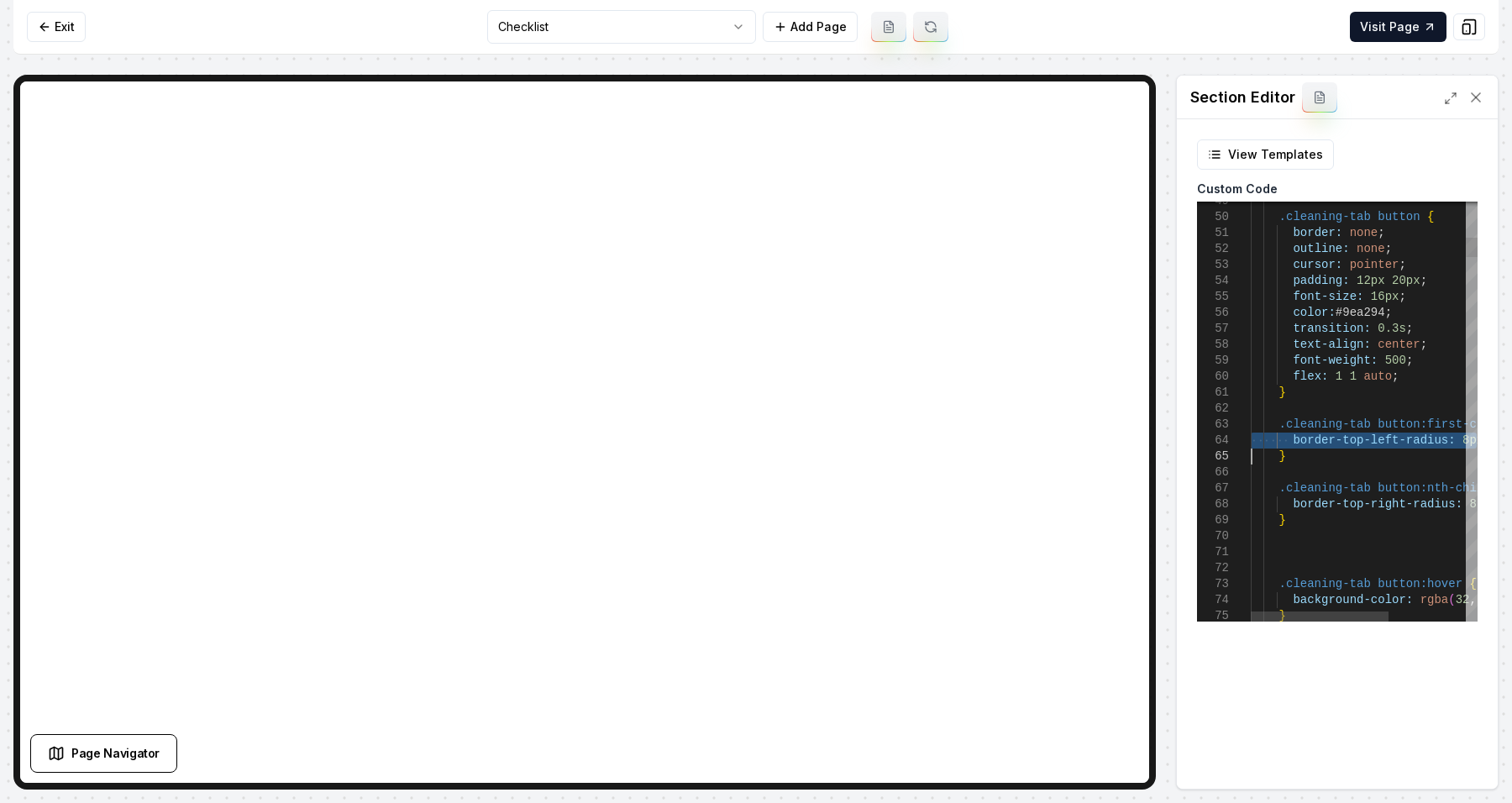 click on ".cleaning-tab   button:nth-child ( 4 )   {        border-top-right-radius:   8px ;      }      .cleaning-tab   button:hover   {        background-color:   rgba ( 32 ,   70 ,   66 ,   0.2 ) ;      }      .cleaning-tab   button:first-child   {        border-top-left-radius:   8px ;      }        font-weight:   500 ;        flex:   1   1   auto ;      }        transition:   0.3s ;        text-align:   center ;        font-size:   16px ;        color:  #9ea294 ;        padding:   12px   20px ;        cursor:   pointer ;        outline:   none ;        border:   none ;      .cleaning-tab   button   {" at bounding box center (1427, 3972) 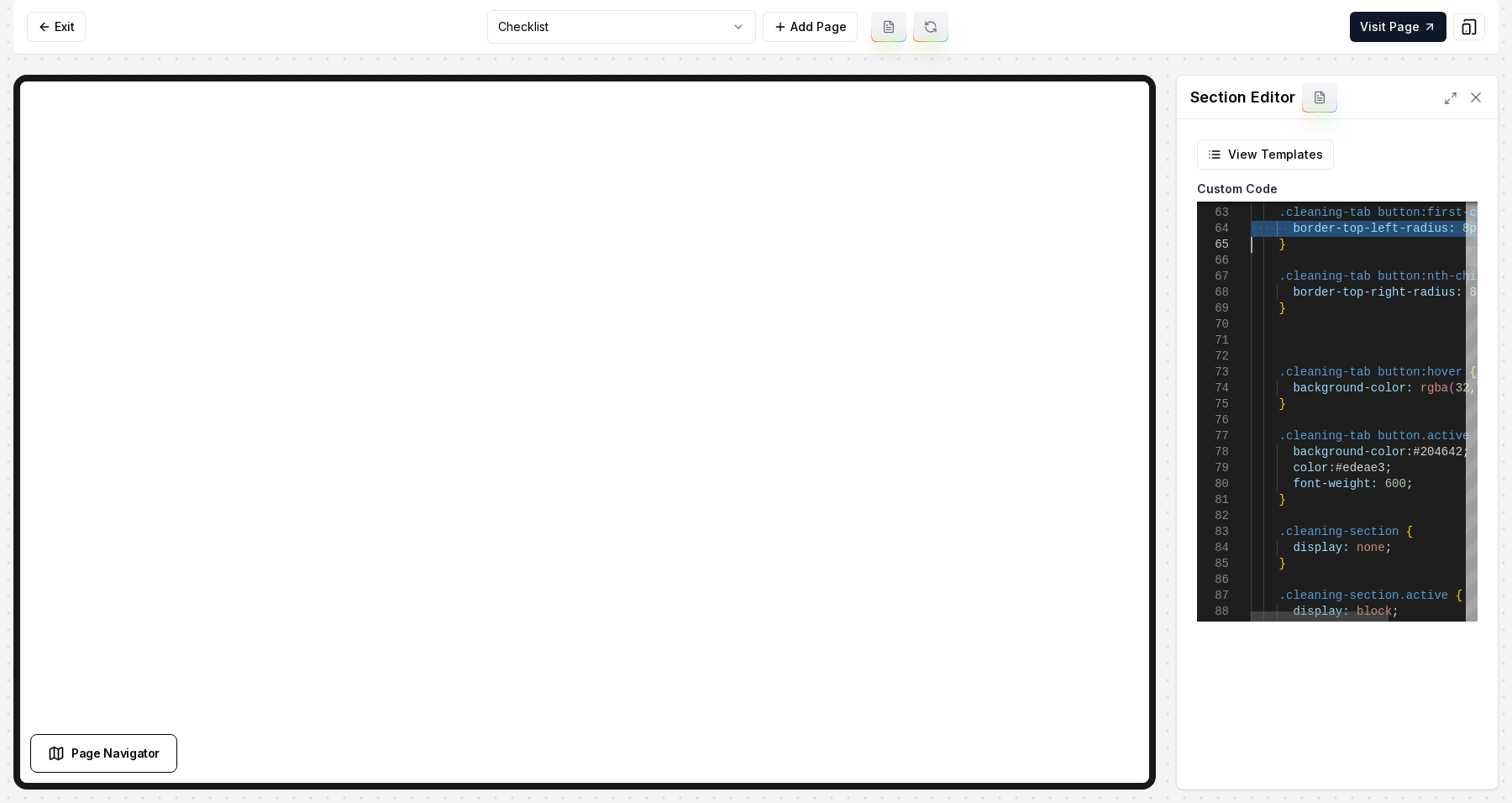click at bounding box center (1472, 256) 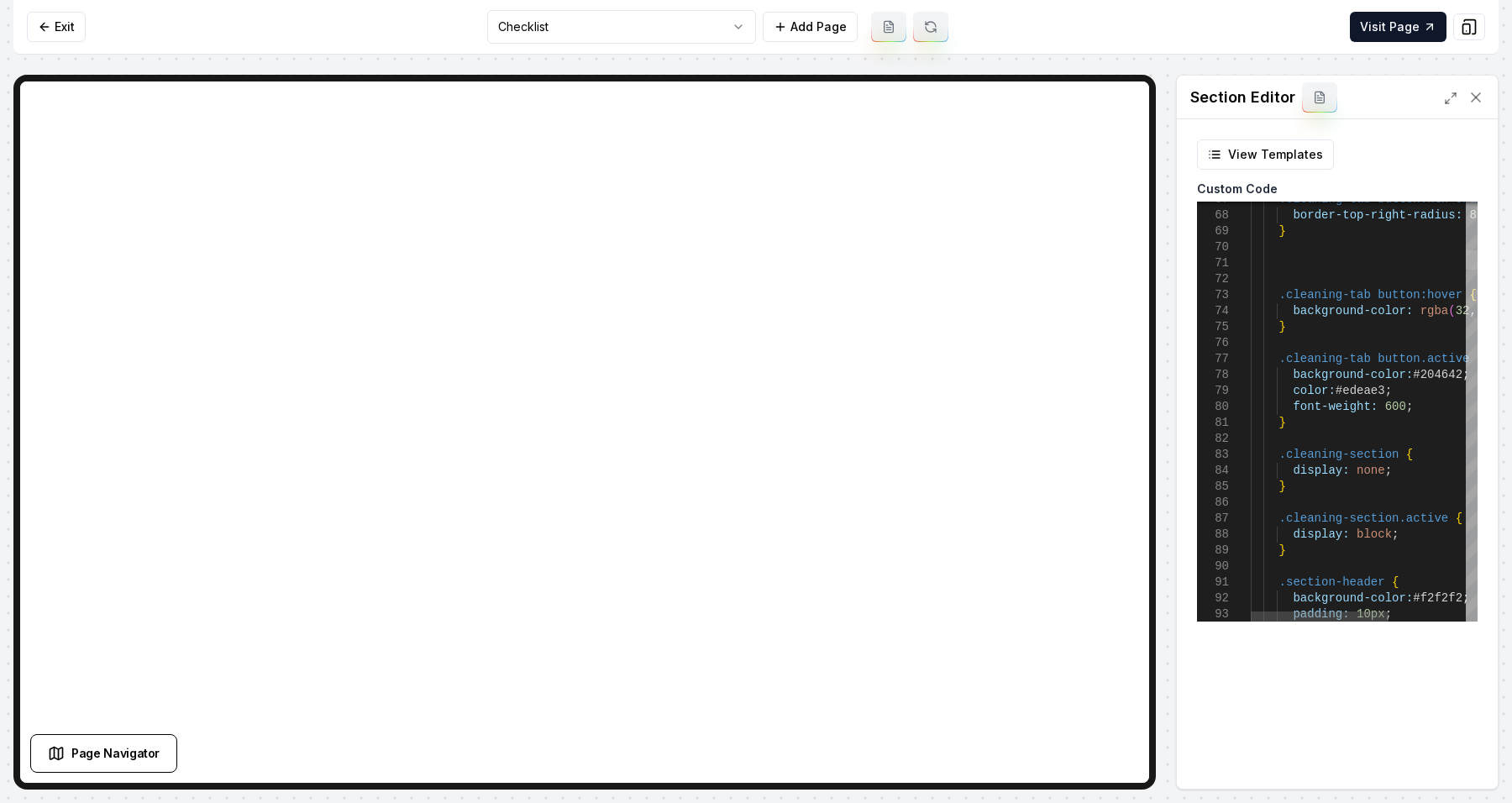 click at bounding box center (1472, 260) 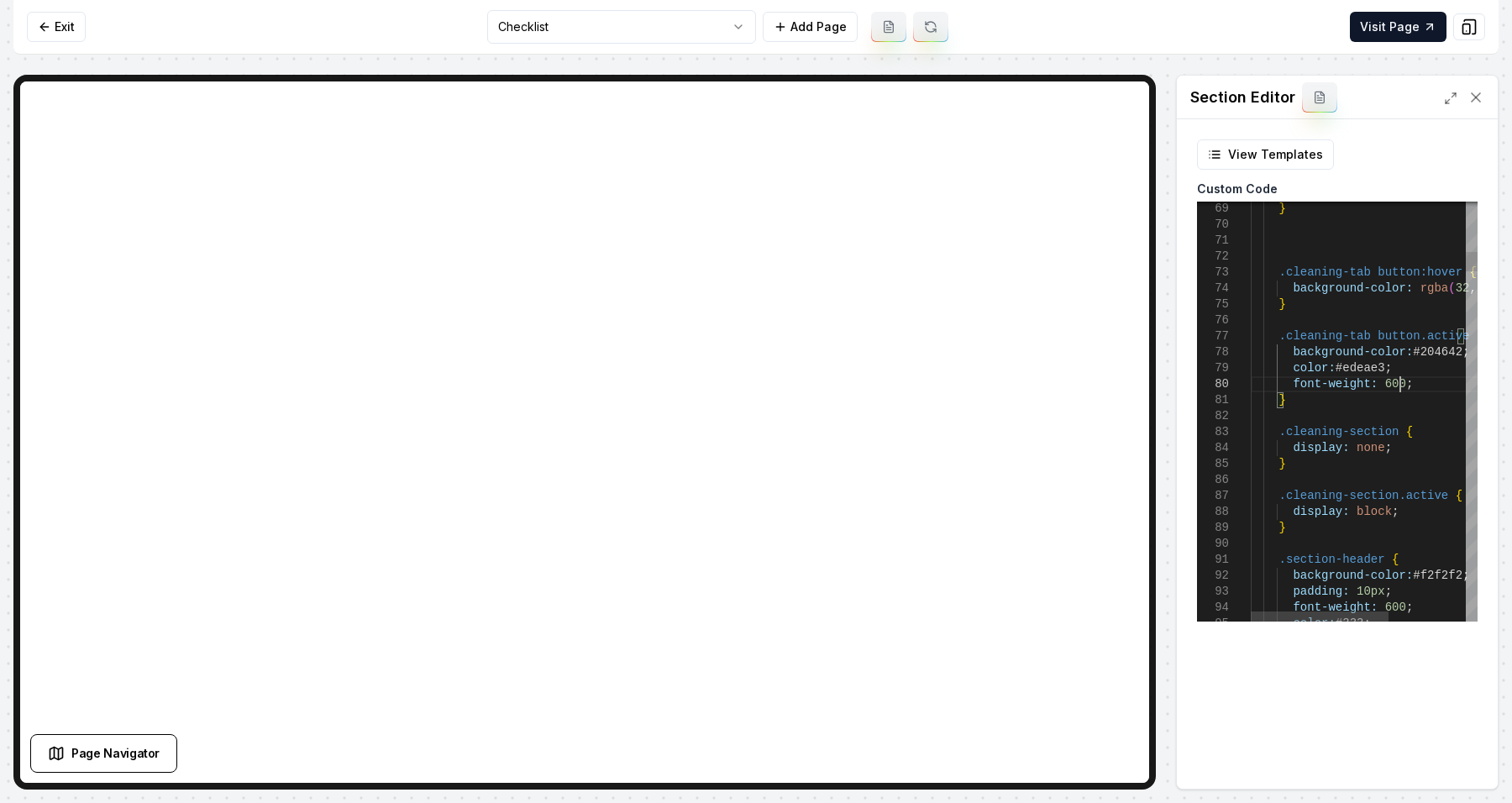 click on "background-color:   rgba ( 32 ,   70 ,   66 ,   0.2 ) ;      }      .cleaning-tab   button:hover   {      }      .cleaning-tab   button.active   {        background-color:  #204642 ;        color:  #edeae3 ;        font-weight:   600 ;      }      .cleaning-section   {        display:   none ;      }      .cleaning-section.active   {        display:   block ;      }      .section-header   {        background-color:  #f2f2f2 ;        padding:   10px ;        font-weight:   600 ;        color:  #333 ;" at bounding box center (1427, 3661) 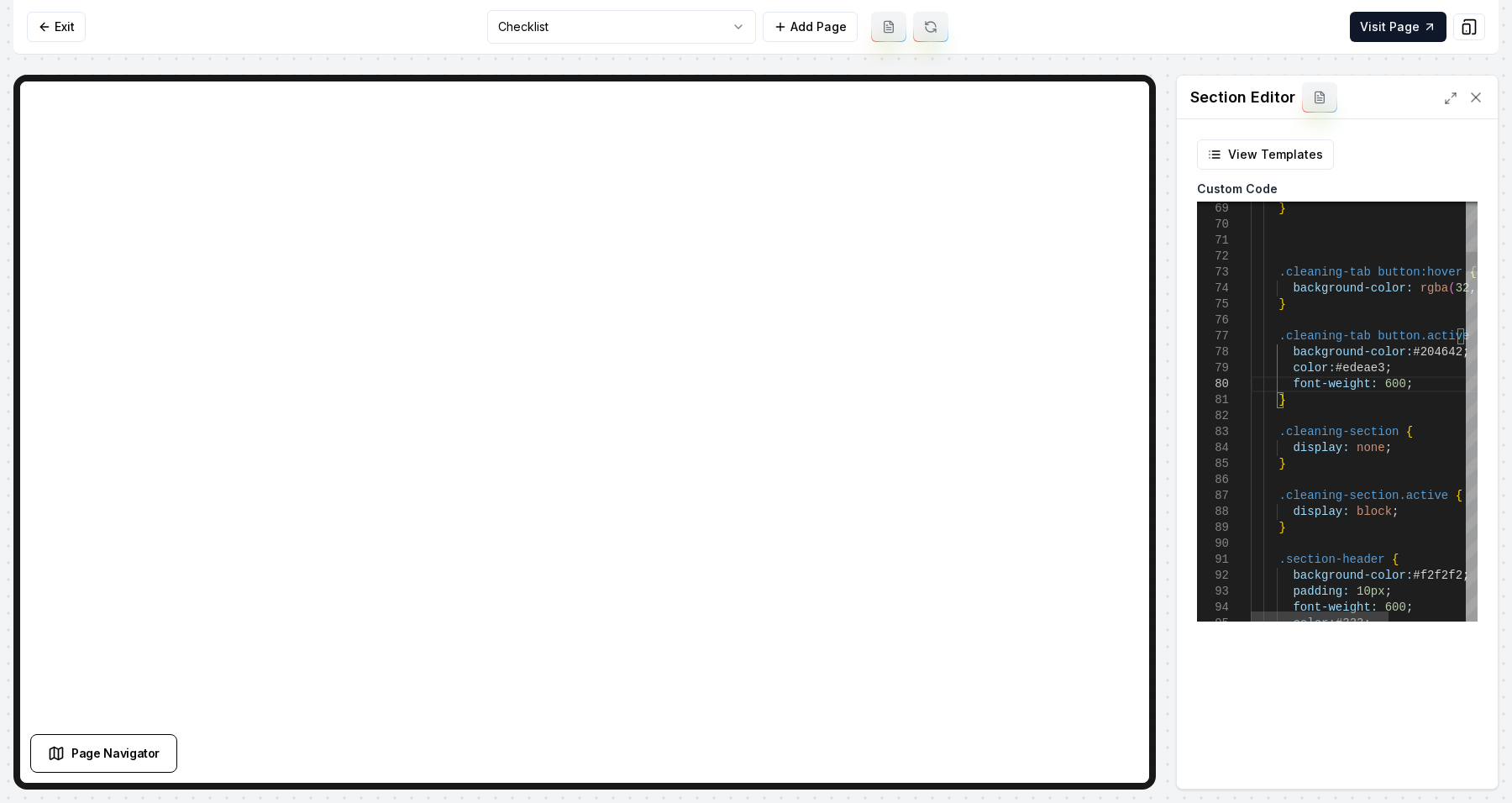 scroll, scrollTop: 13, scrollLeft: 37, axis: both 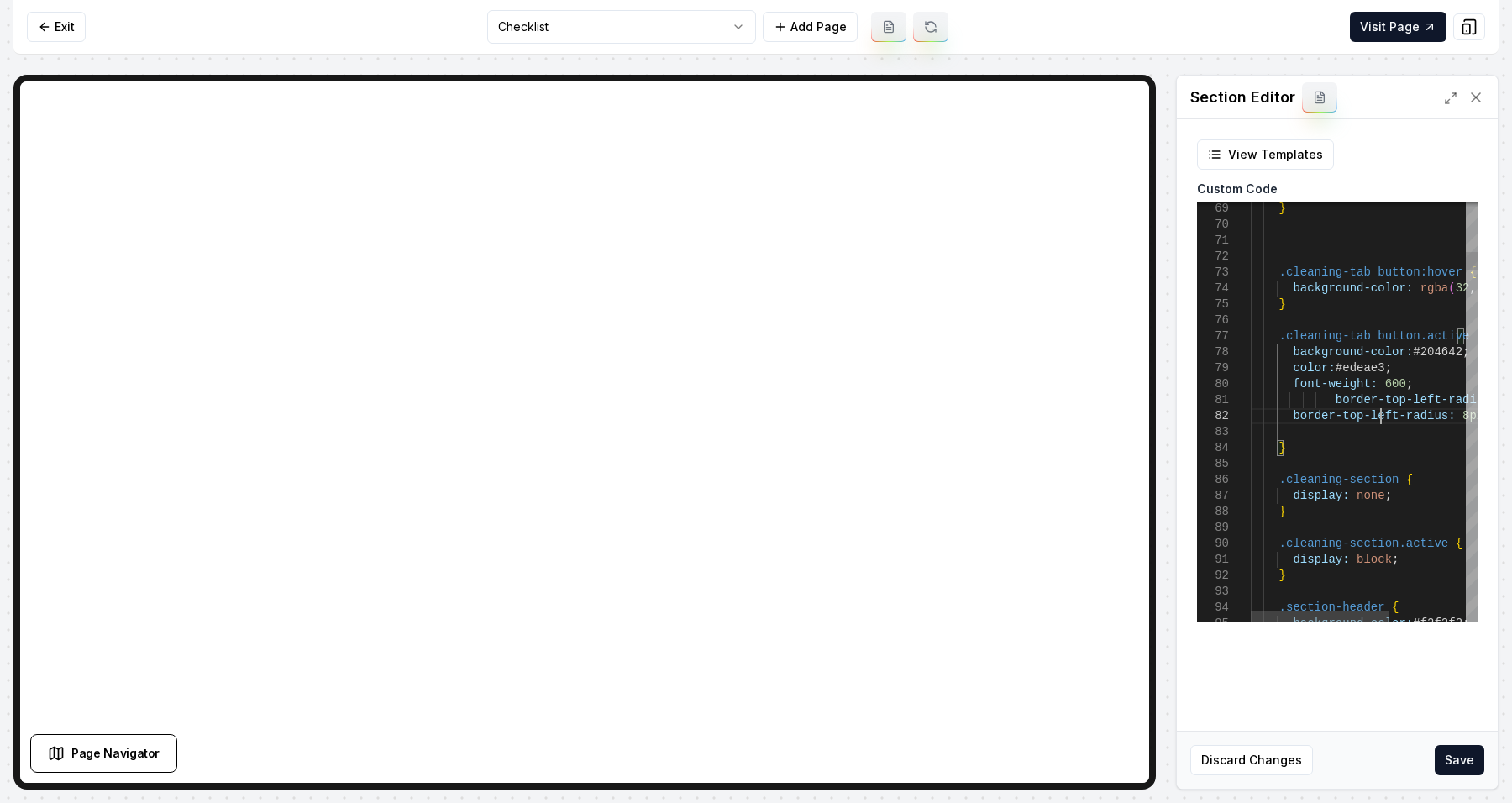click on "background-color:   rgba ( 32 ,   70 ,   66 ,   0.2 ) ;      }      .cleaning-tab   button:hover   {      }      .cleaning-tab   button.active   {        background-color:  #204642 ;        color:  #edeae3 ;        font-weight:   600 ;      }      .cleaning-section   {        display:   none ;      }      .cleaning-section.active   {        display:   block ;      }      .section-header   {        background-color:  #f2f2f2 ;              border-top-left-radius:   8px ;        border-top-left-radius:   8px ;" at bounding box center (1427, 3685) 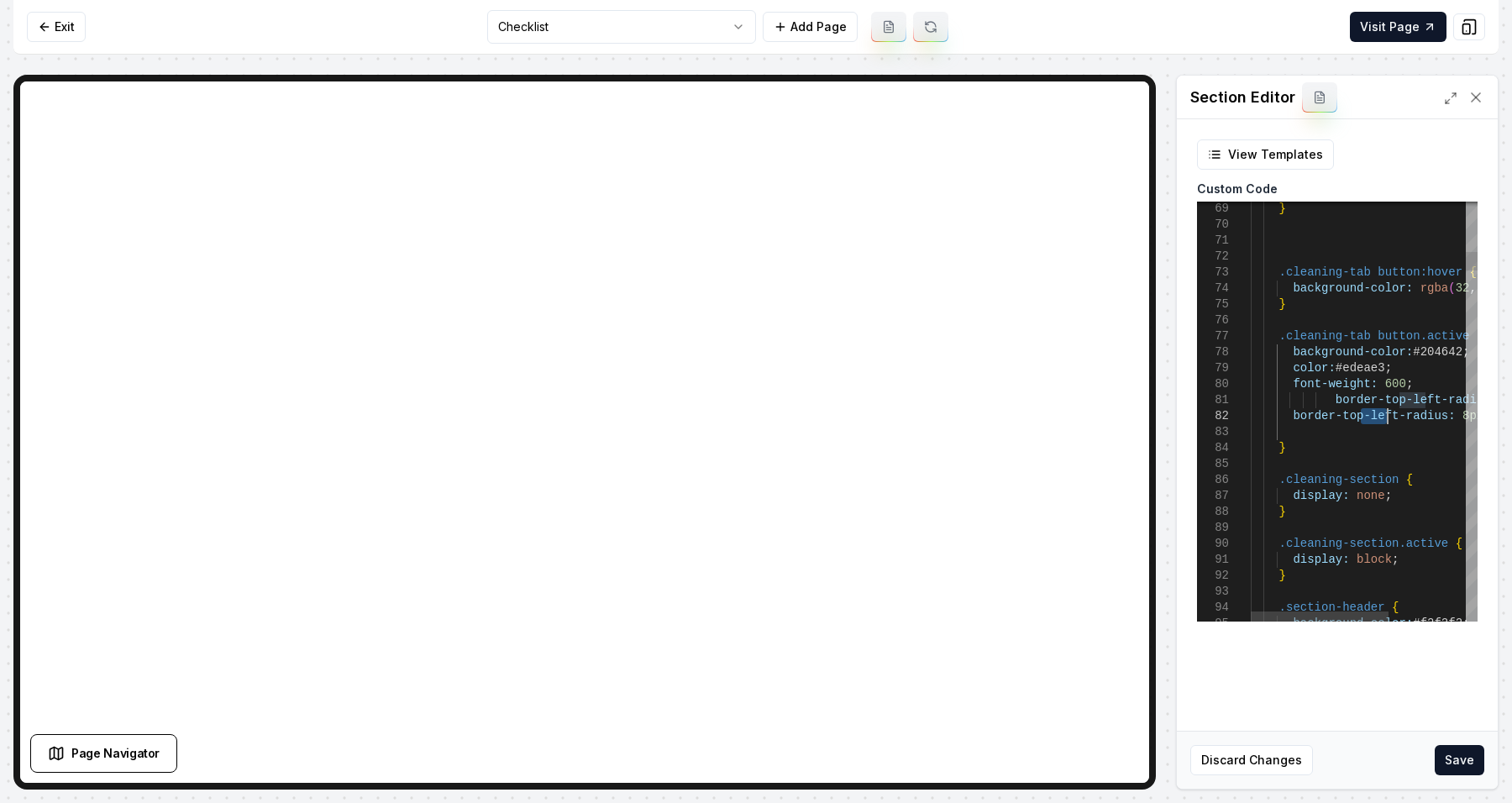 click on "background-color:   rgba ( 32 ,   70 ,   66 ,   0.2 ) ;      }      .cleaning-tab   button:hover   {      }      .cleaning-tab   button.active   {        background-color:  #204642 ;        color:  #edeae3 ;        font-weight:   600 ;      }      .cleaning-section   {        display:   none ;      }      .cleaning-section.active   {        display:   block ;      }      .section-header   {        background-color:  #f2f2f2 ;              border-top-left-radius:   8px ;        border-top-left-radius:   8px ;" at bounding box center [1427, 3685] 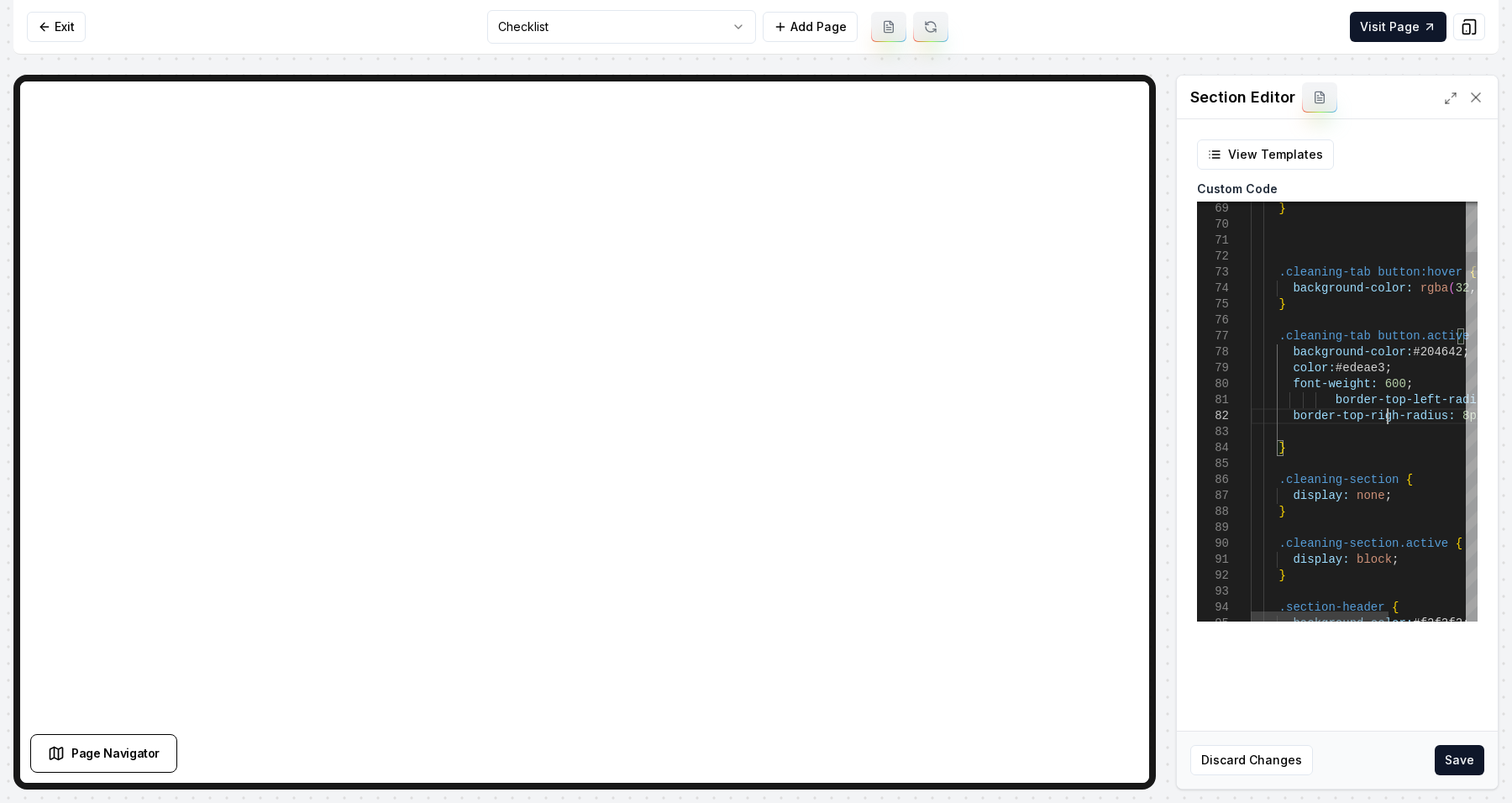 scroll, scrollTop: 16, scrollLeft: 141, axis: both 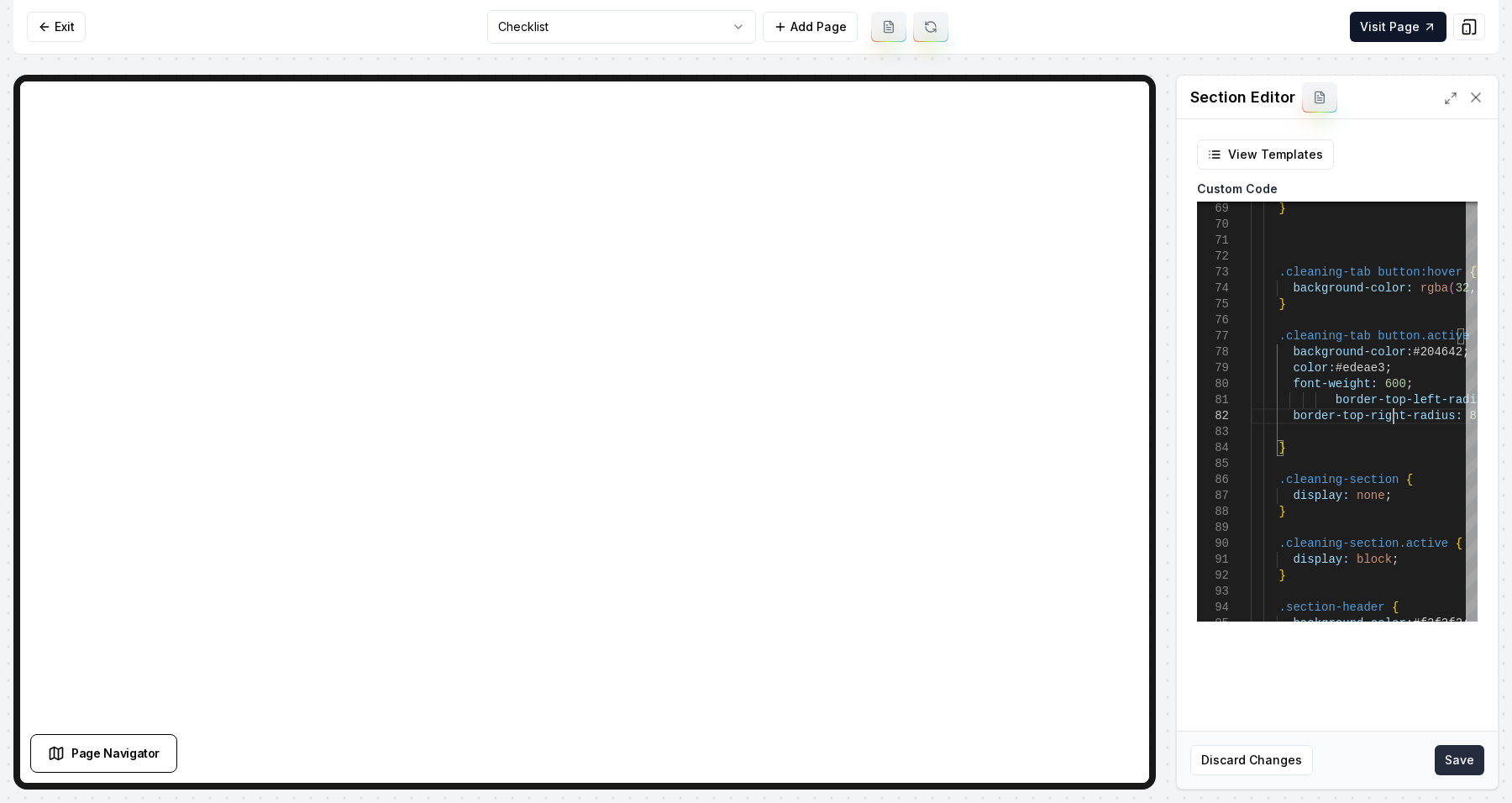 click on "Save" at bounding box center [1459, 760] 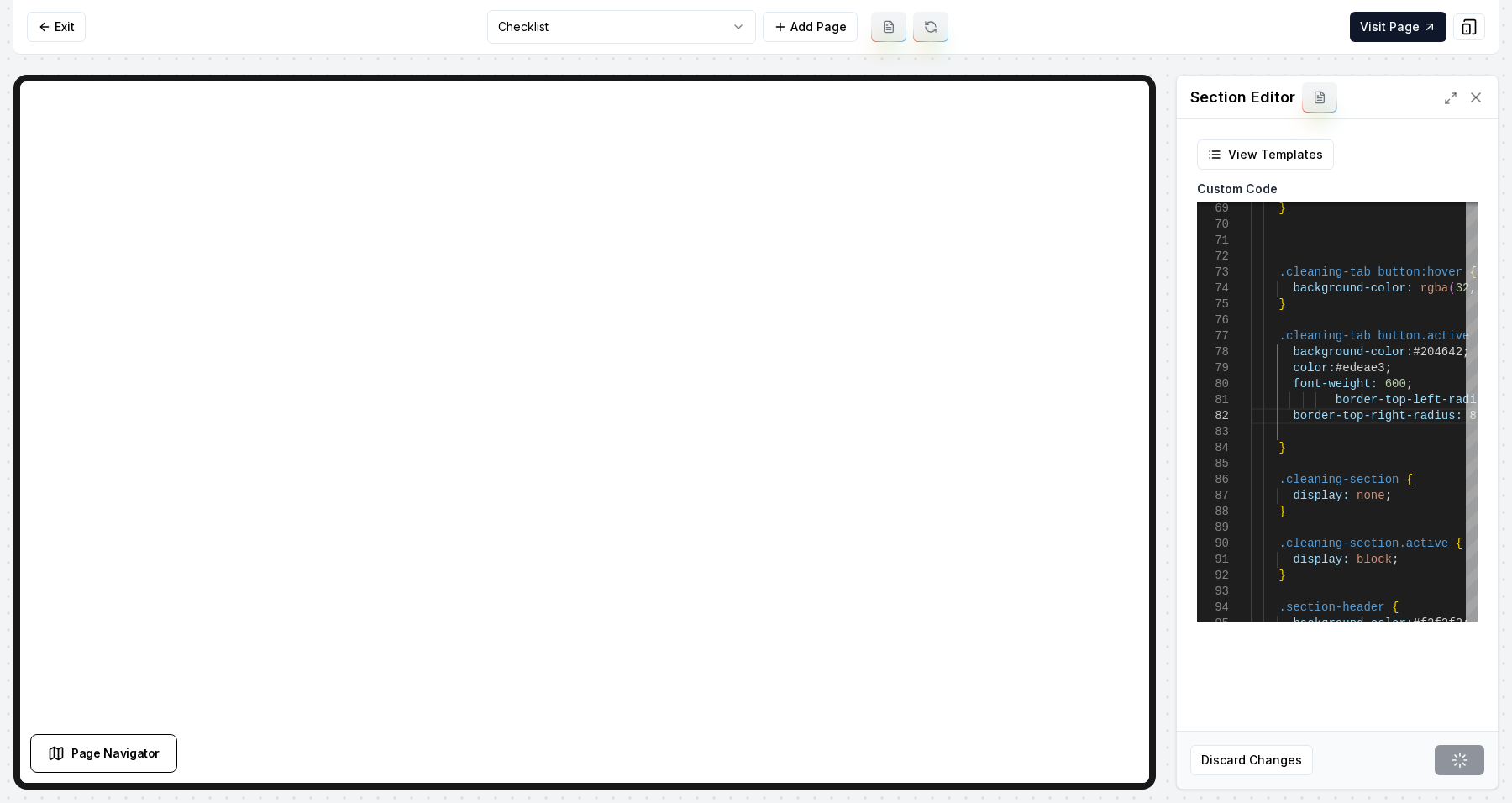 type on "**********" 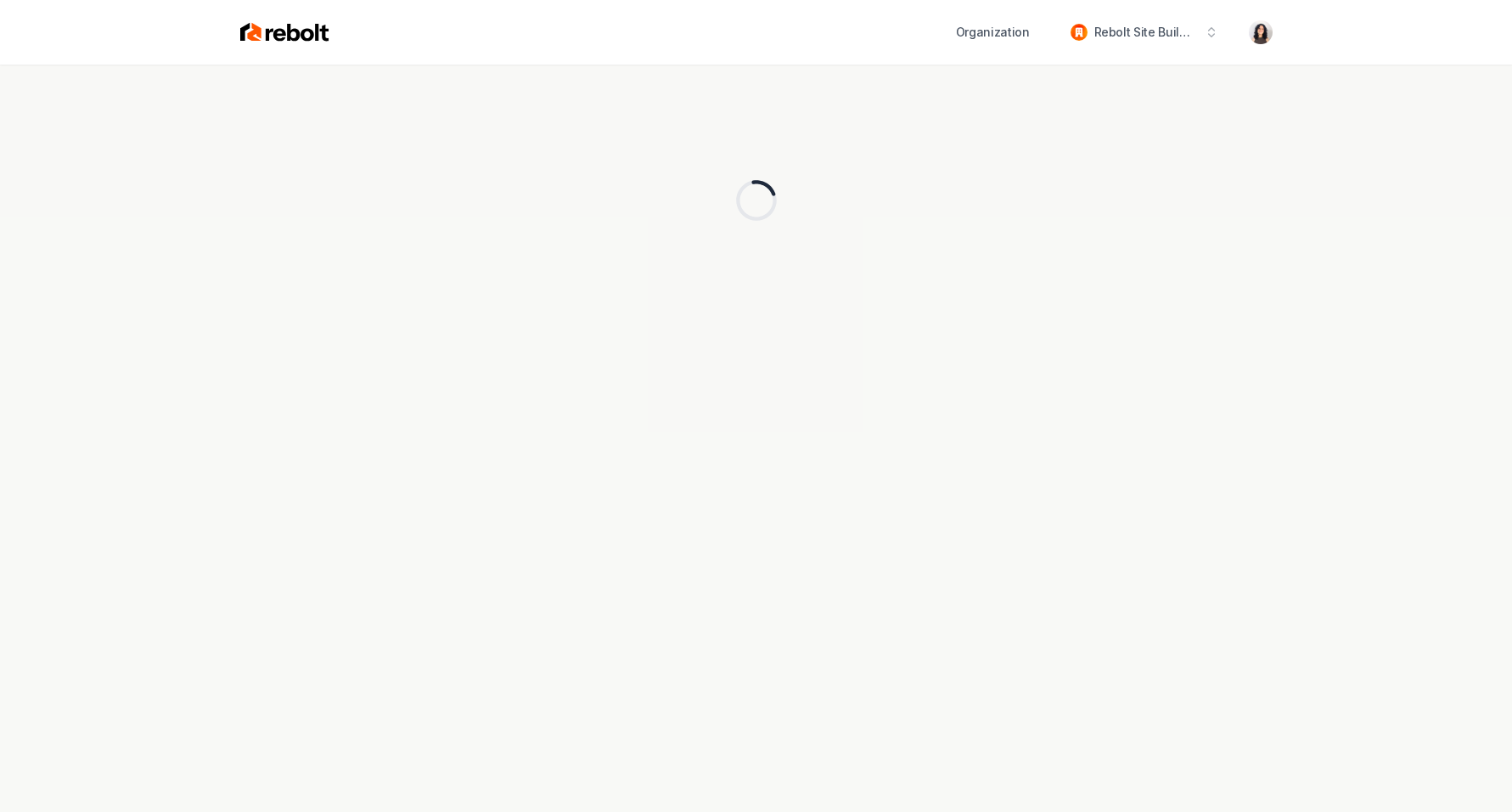 scroll, scrollTop: 0, scrollLeft: 0, axis: both 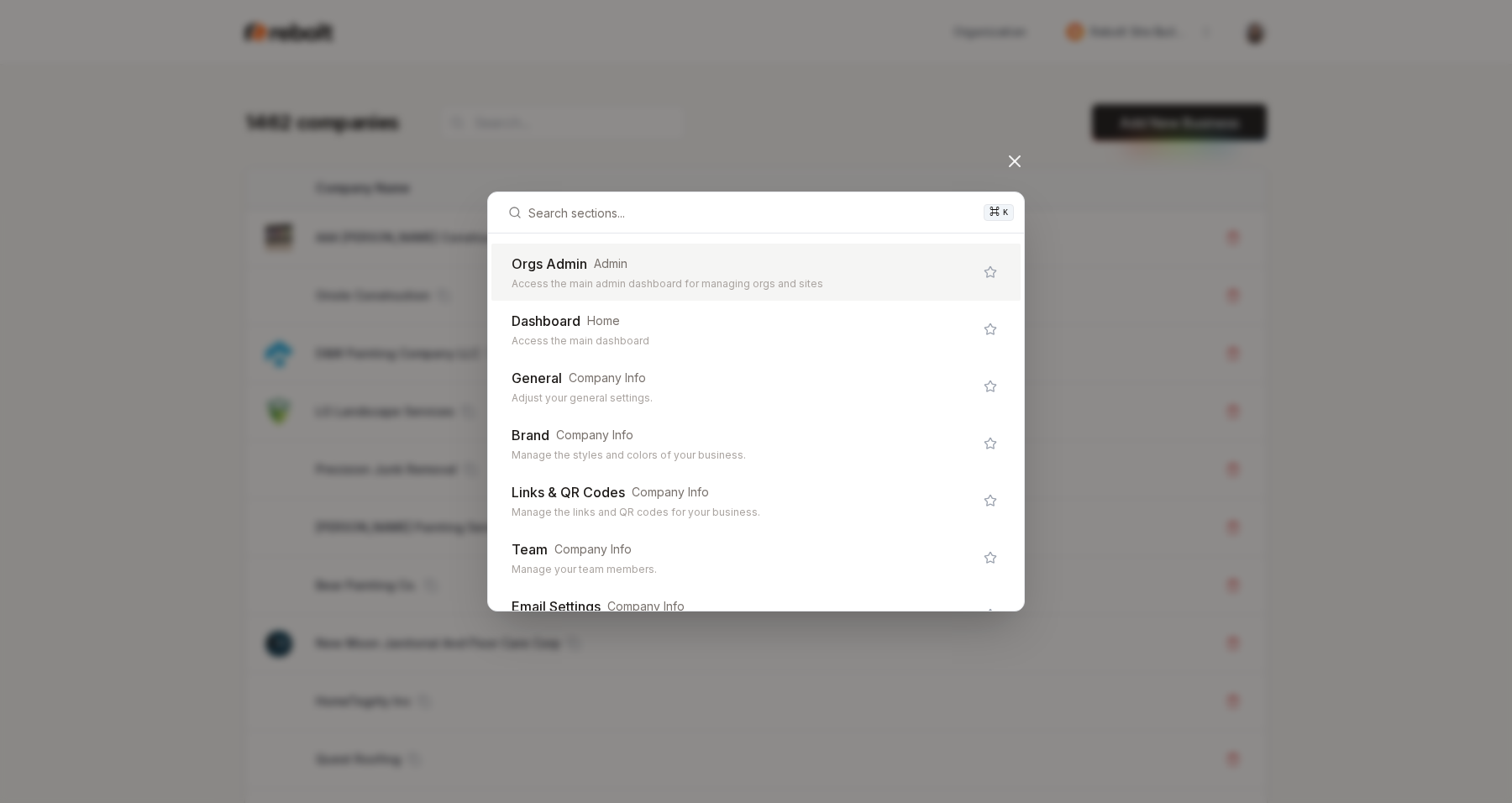 click on "Orgs Admin  Admin" at bounding box center (743, 264) 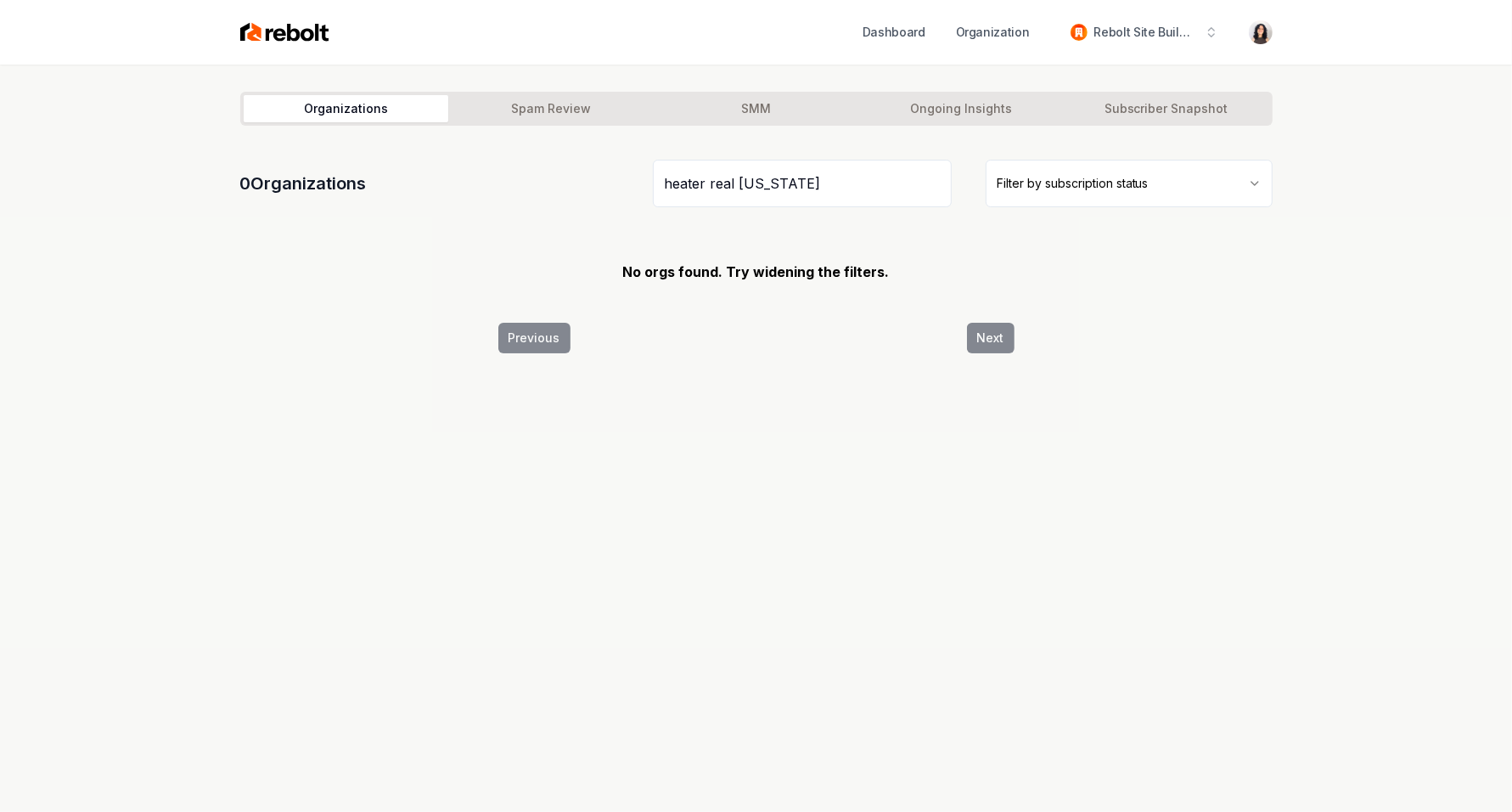click on "heater real [US_STATE]" at bounding box center [802, 183] 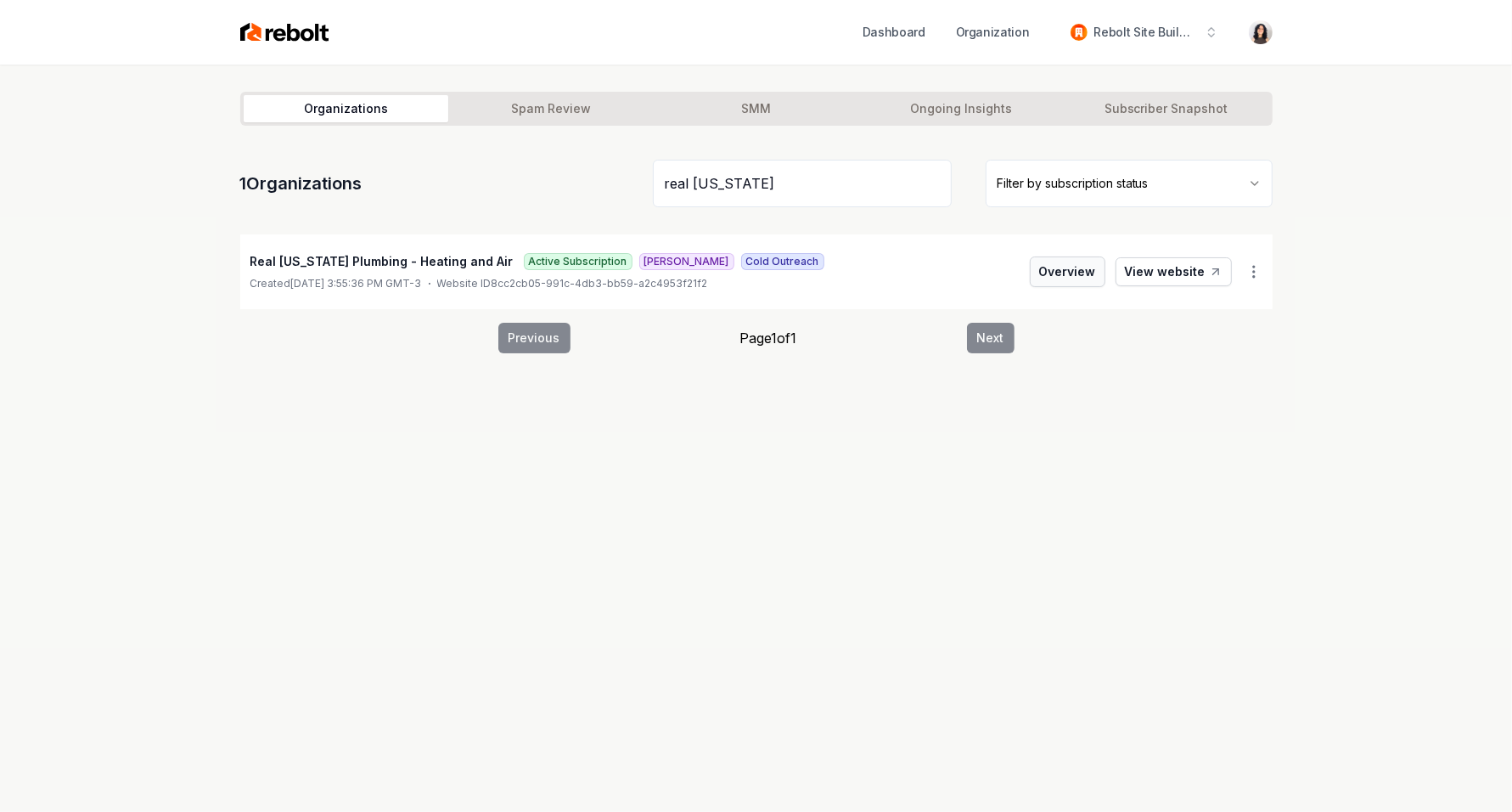 type on "real [US_STATE]" 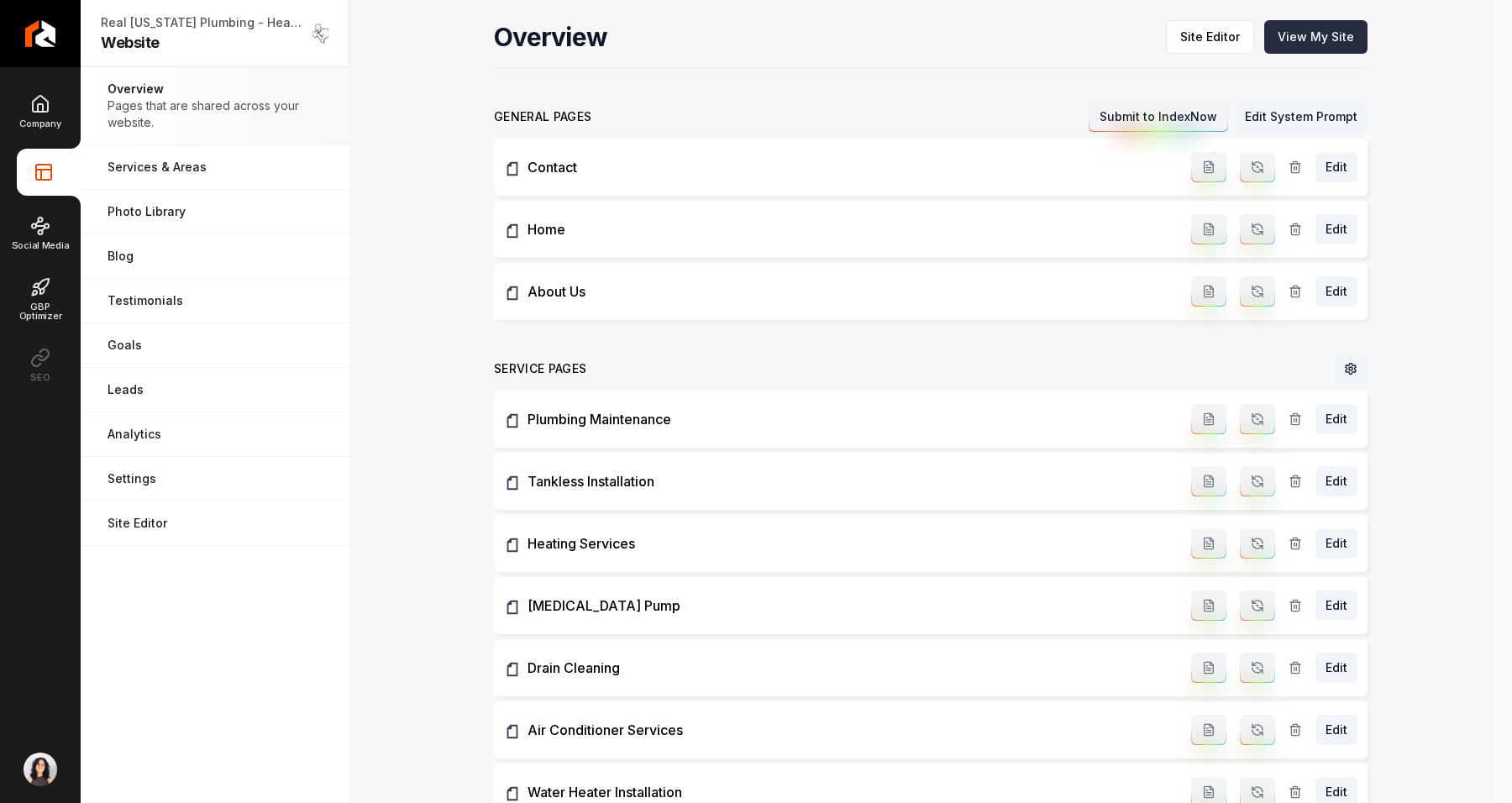 click on "View My Site" at bounding box center (1315, 37) 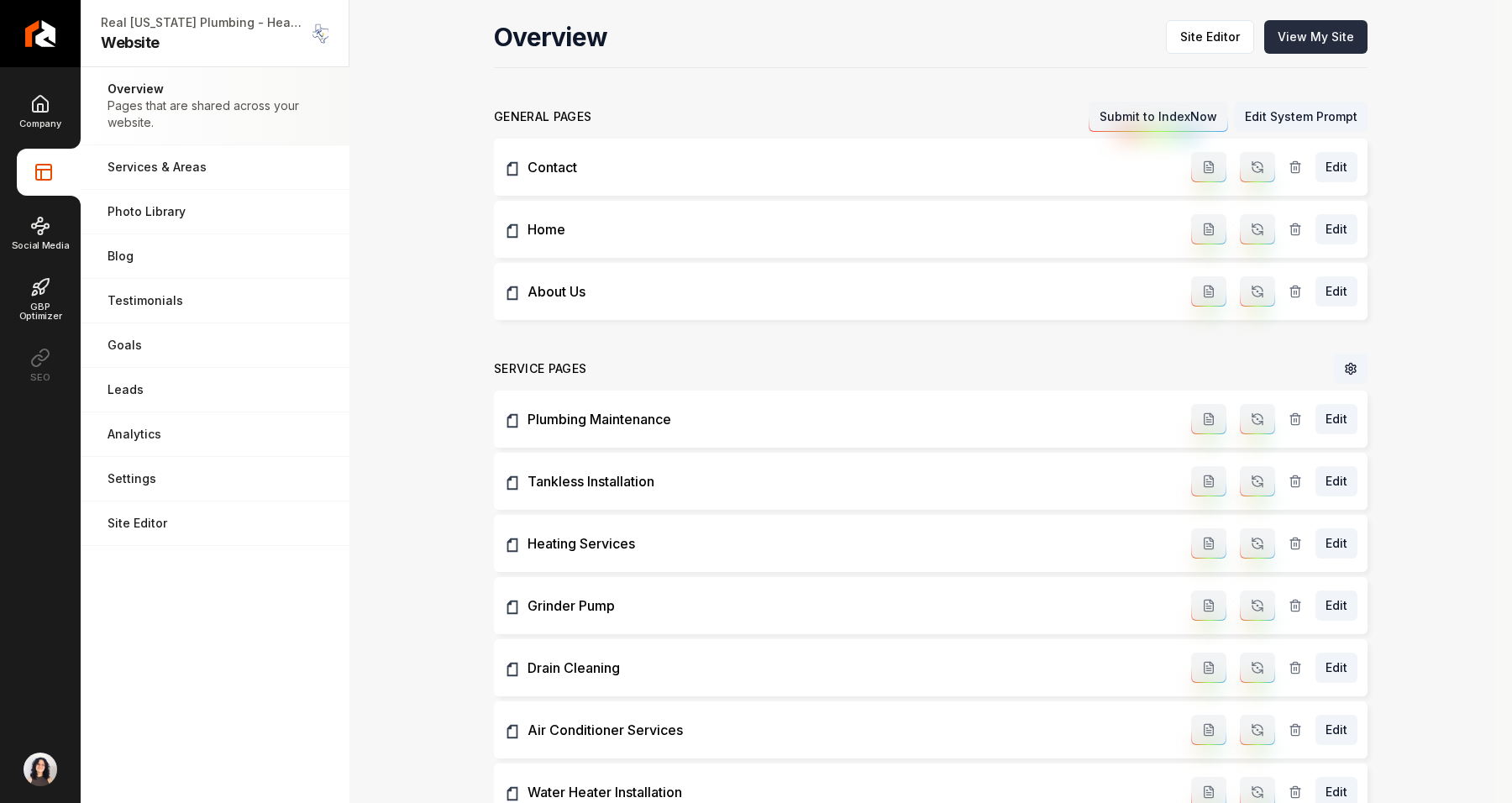scroll, scrollTop: 0, scrollLeft: 0, axis: both 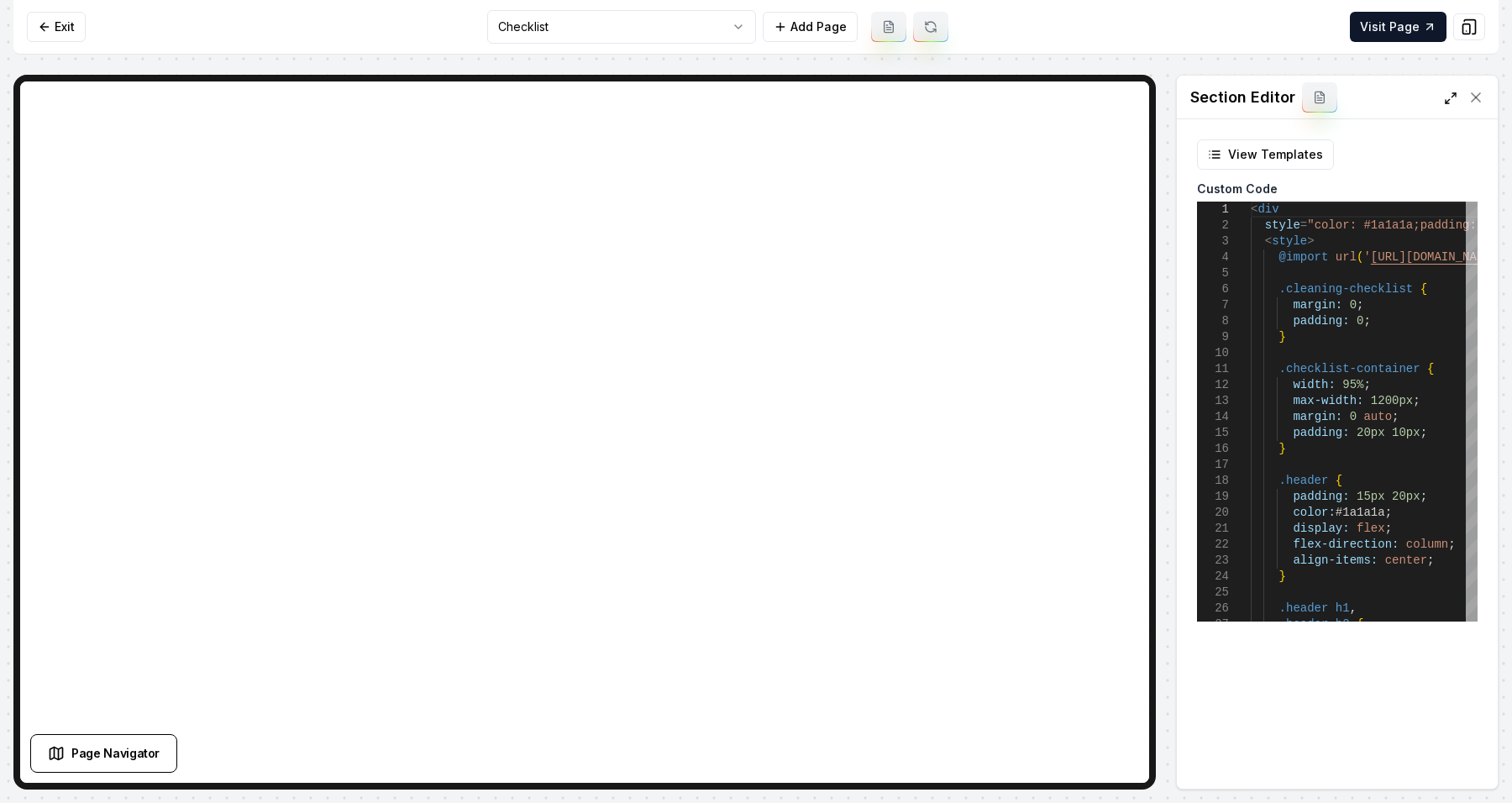 click on "Section Editor" at bounding box center [1337, 97] 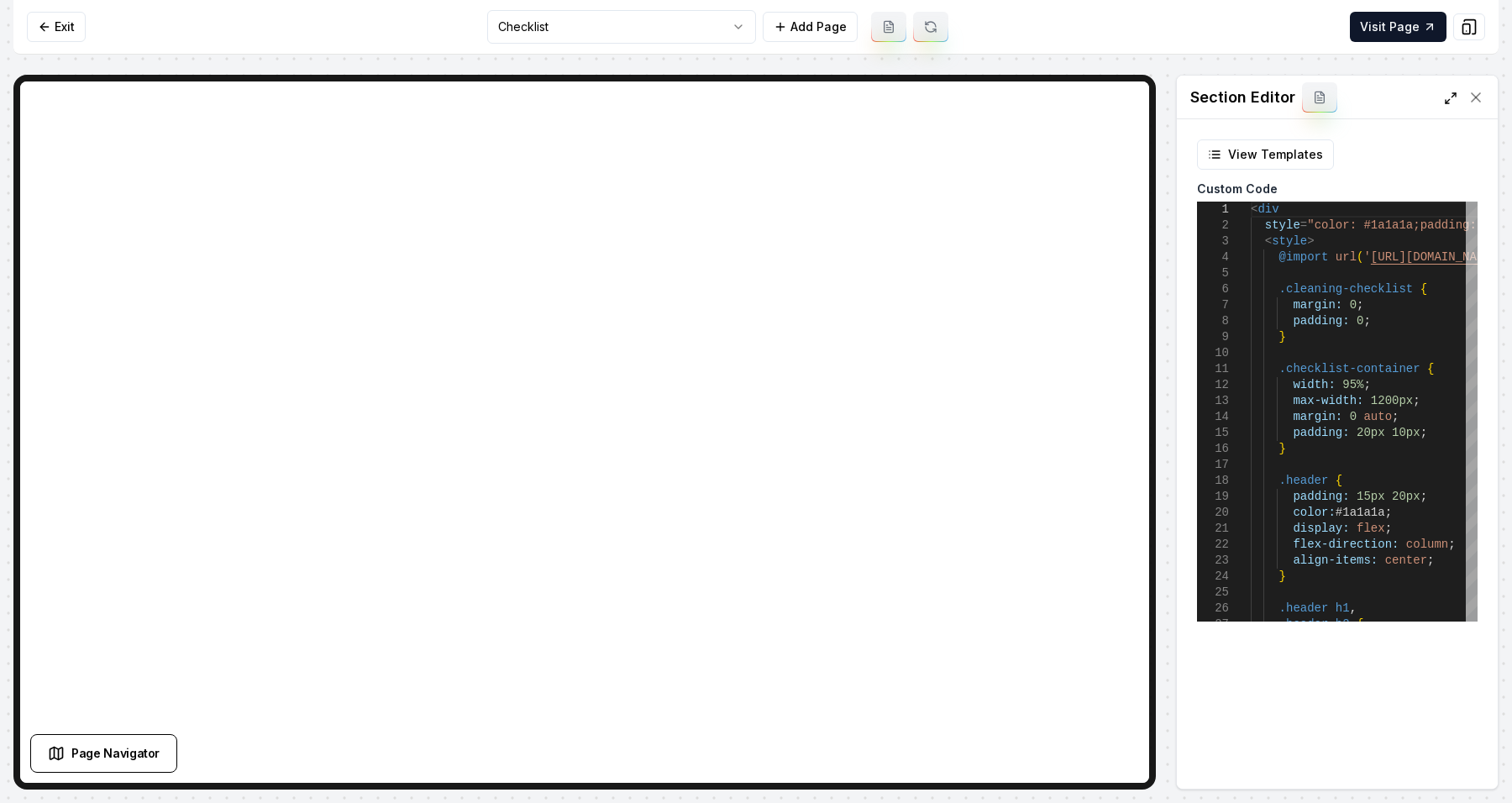 click 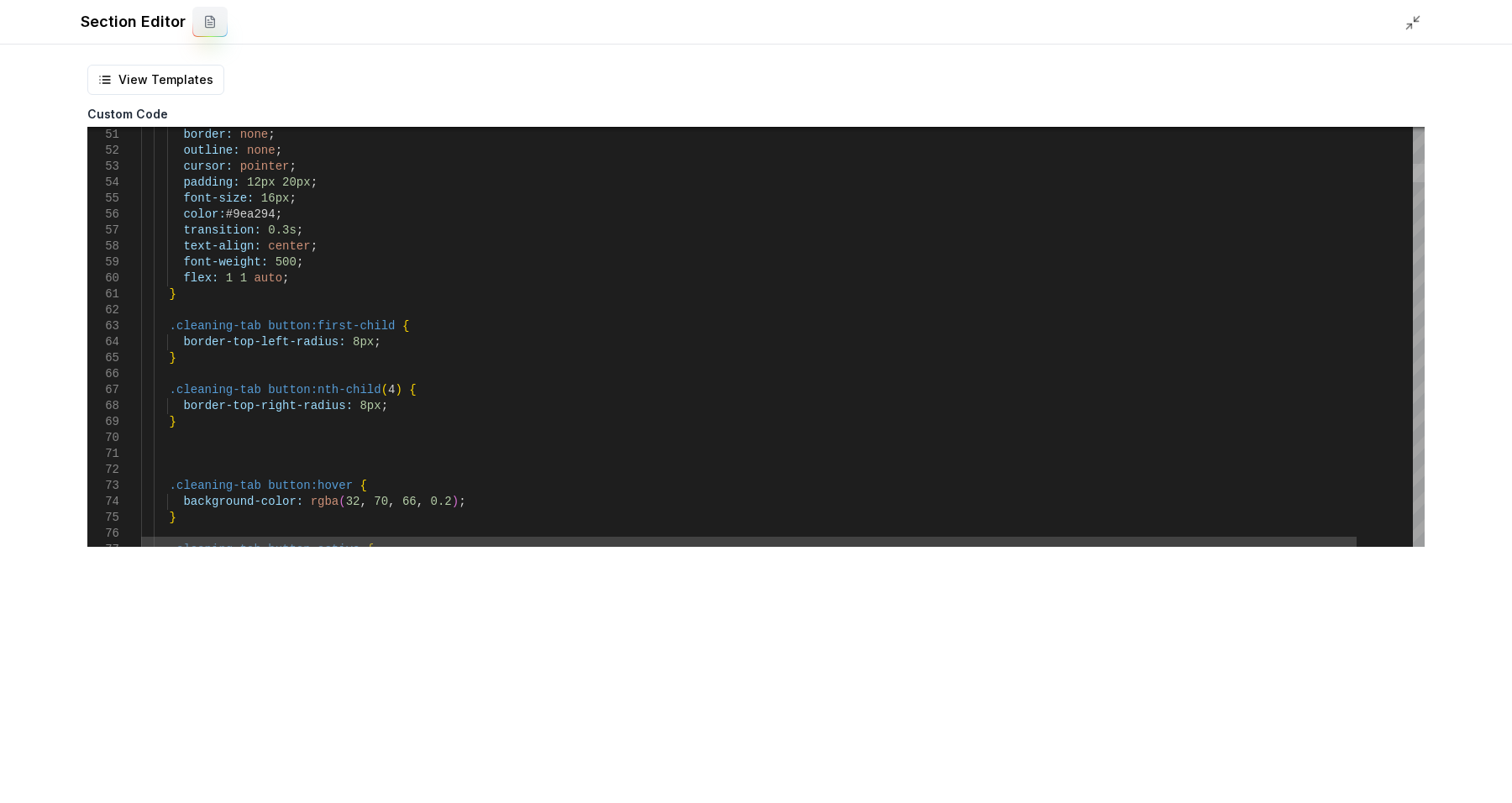 click at bounding box center [1419, 173] 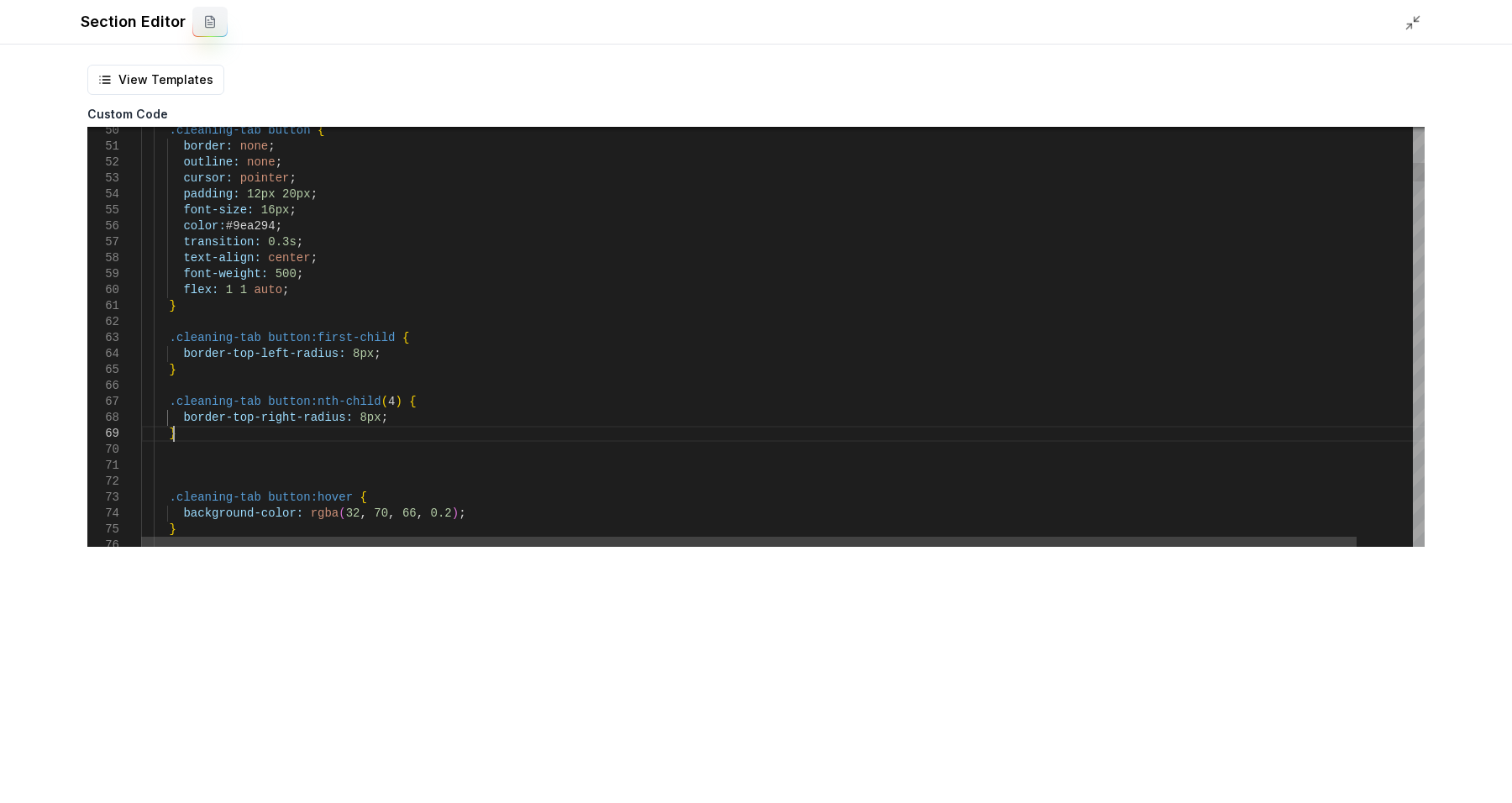 scroll, scrollTop: 0, scrollLeft: 0, axis: both 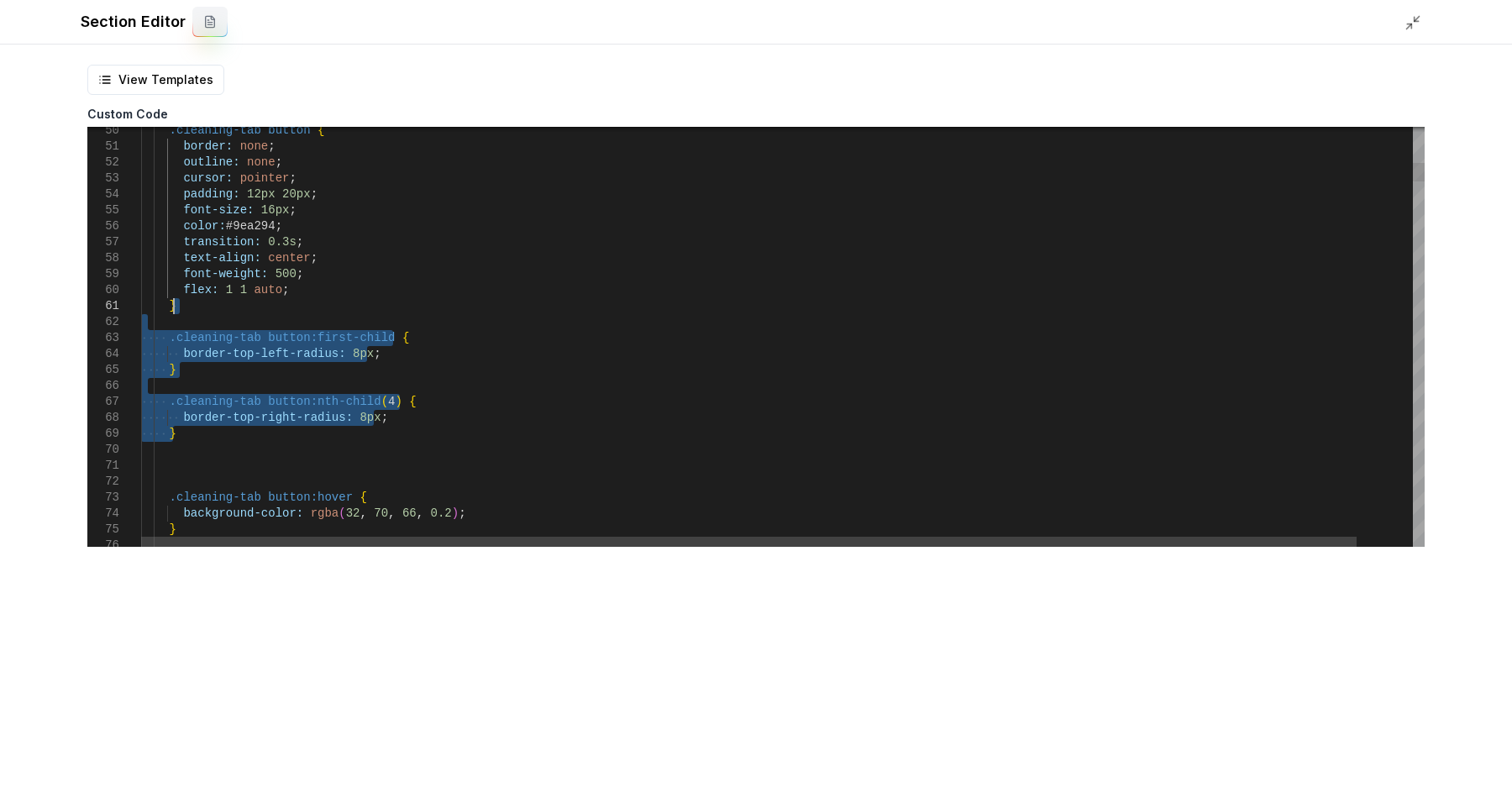 drag, startPoint x: 277, startPoint y: 438, endPoint x: 244, endPoint y: 312, distance: 130.24976 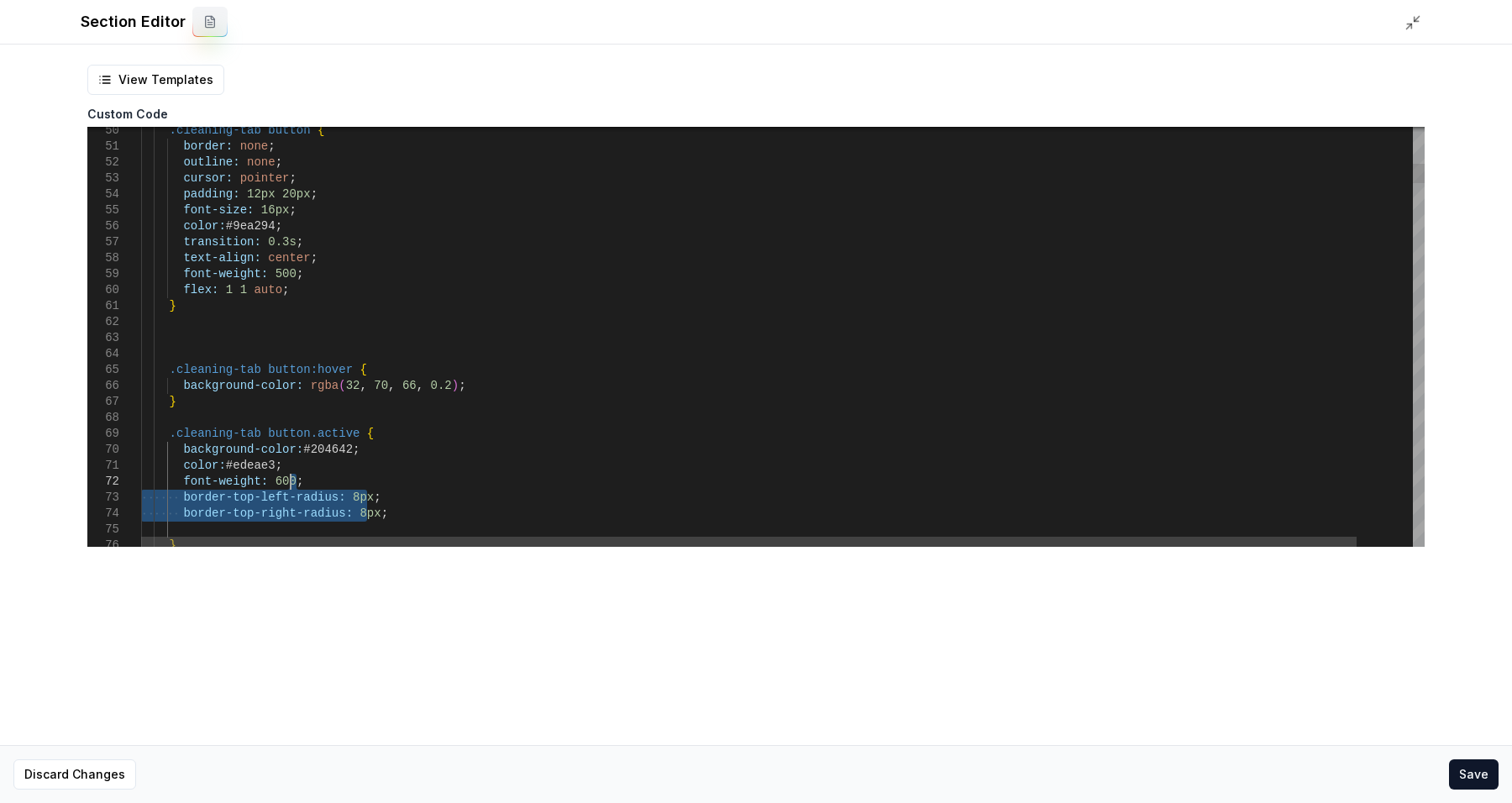 drag, startPoint x: 377, startPoint y: 506, endPoint x: 367, endPoint y: 483, distance: 25.079872 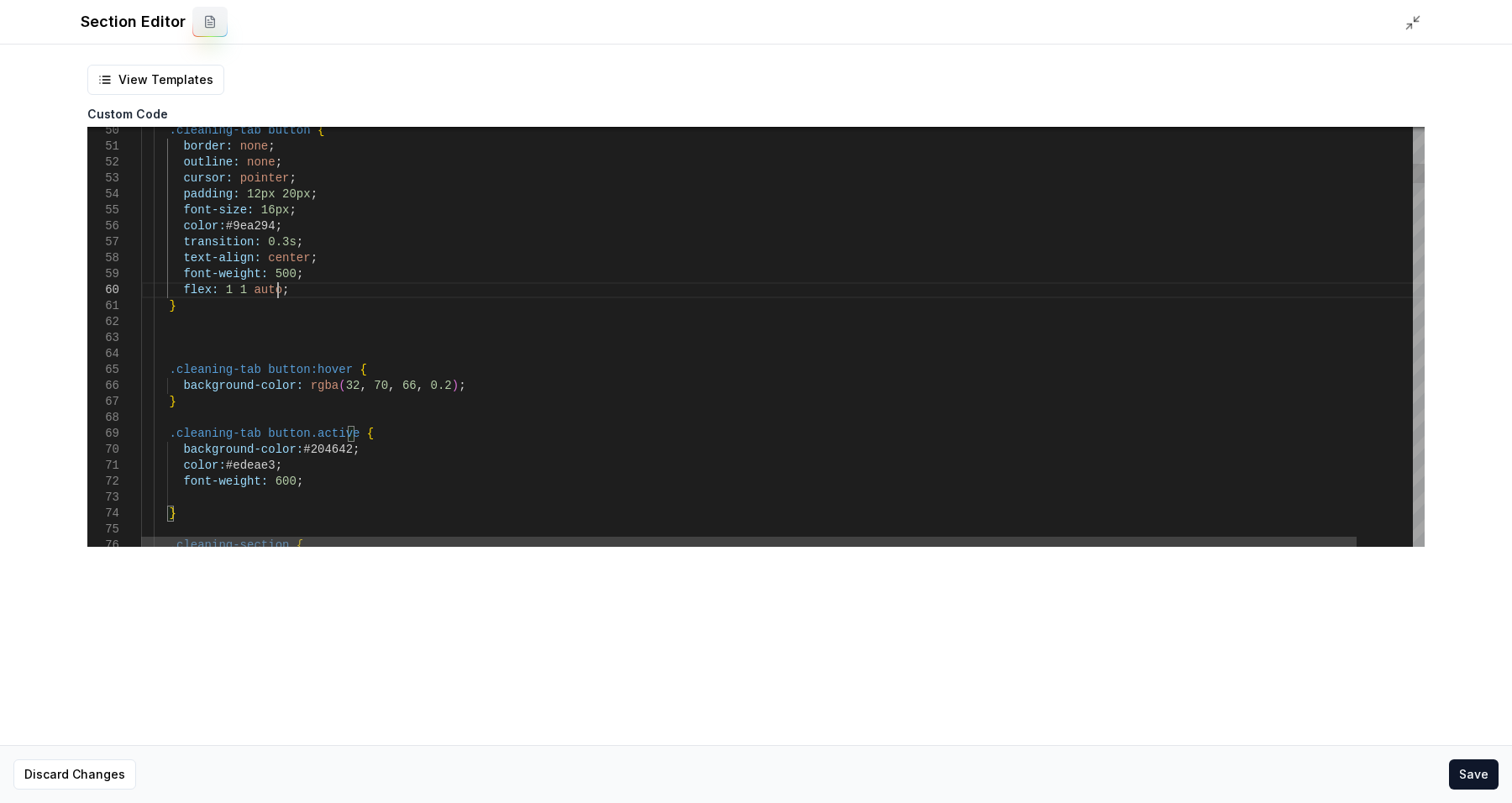 click on "font-weight:   500 ;        flex:   1   1   auto ;      }      .cleaning-tab   button:hover   {        background-color:   rgba ( 32 ,   70 ,   66 ,   0.2 ) ;      }        text-align:   center ;        transition:   0.3s ;        color:  #9ea294 ;        padding:   12px   20px ;        font-size:   16px ;        cursor:   pointer ;        outline:   none ;        border:   none ;      .cleaning-tab   button   {      .cleaning-tab   button.active   {        background-color:  #204642 ;        color:  #edeae3 ;        font-weight:   600 ;      }      .cleaning-section   {" at bounding box center (812, 3830) 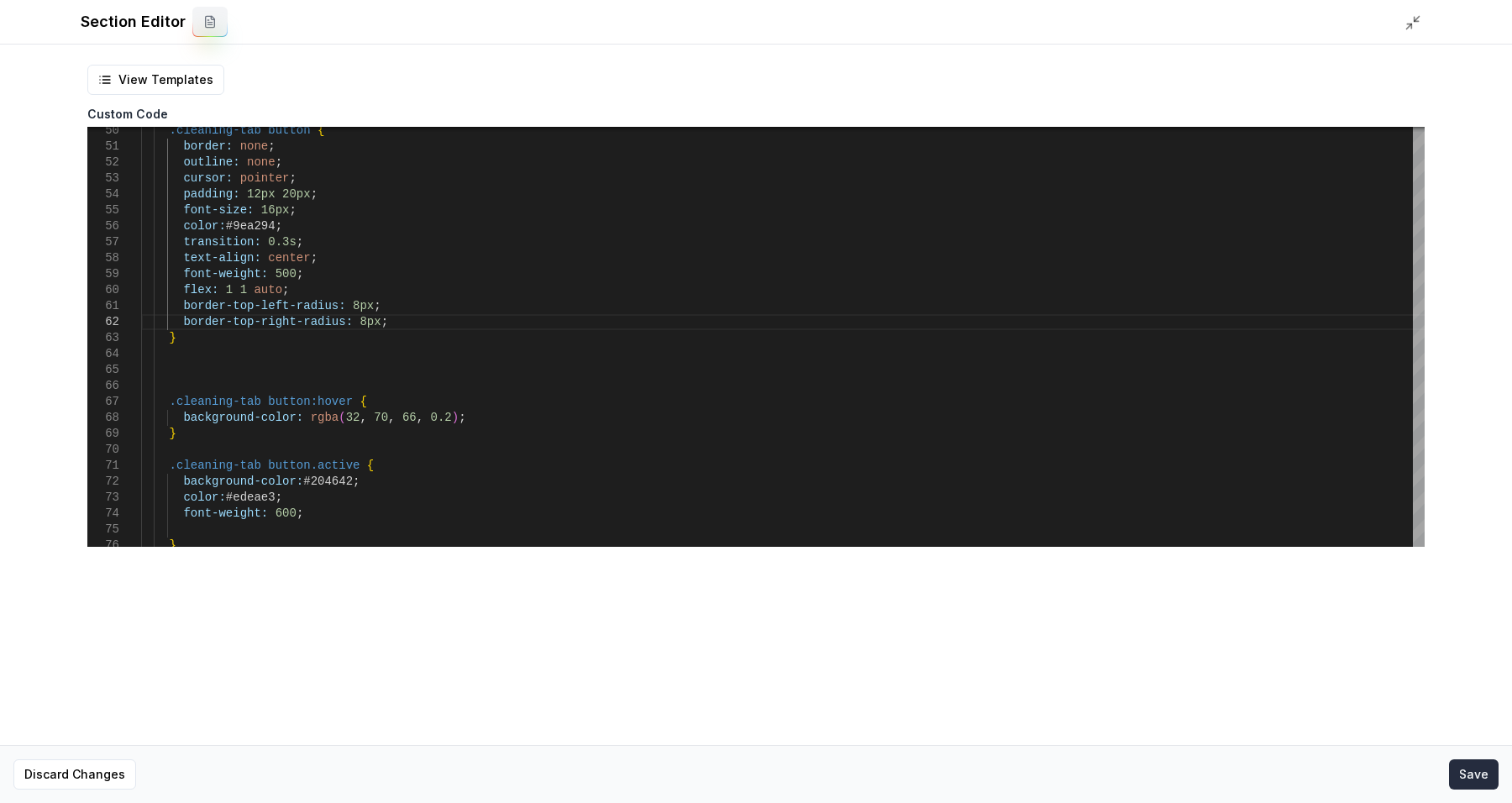 click on "Save" at bounding box center [1473, 774] 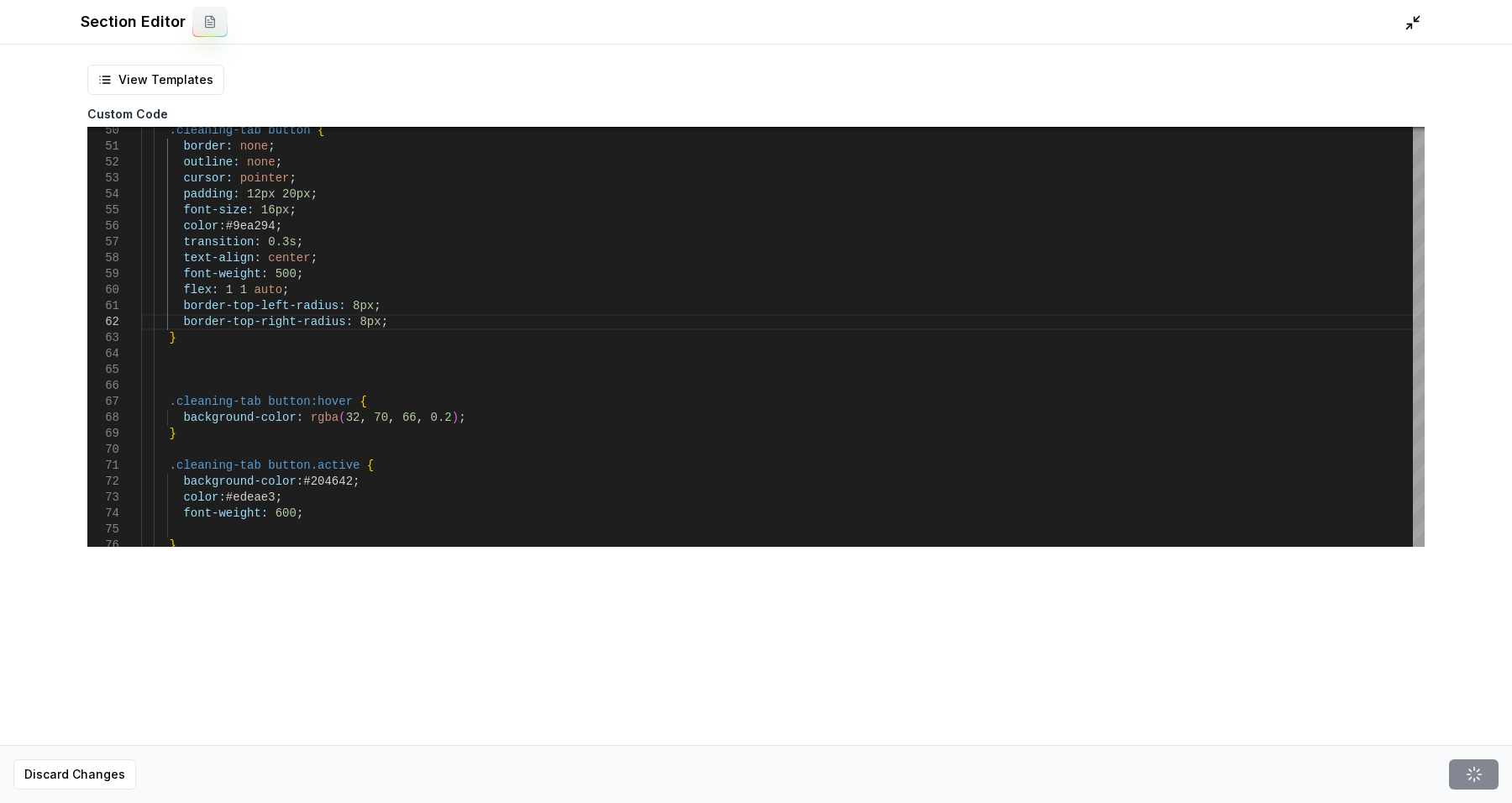click 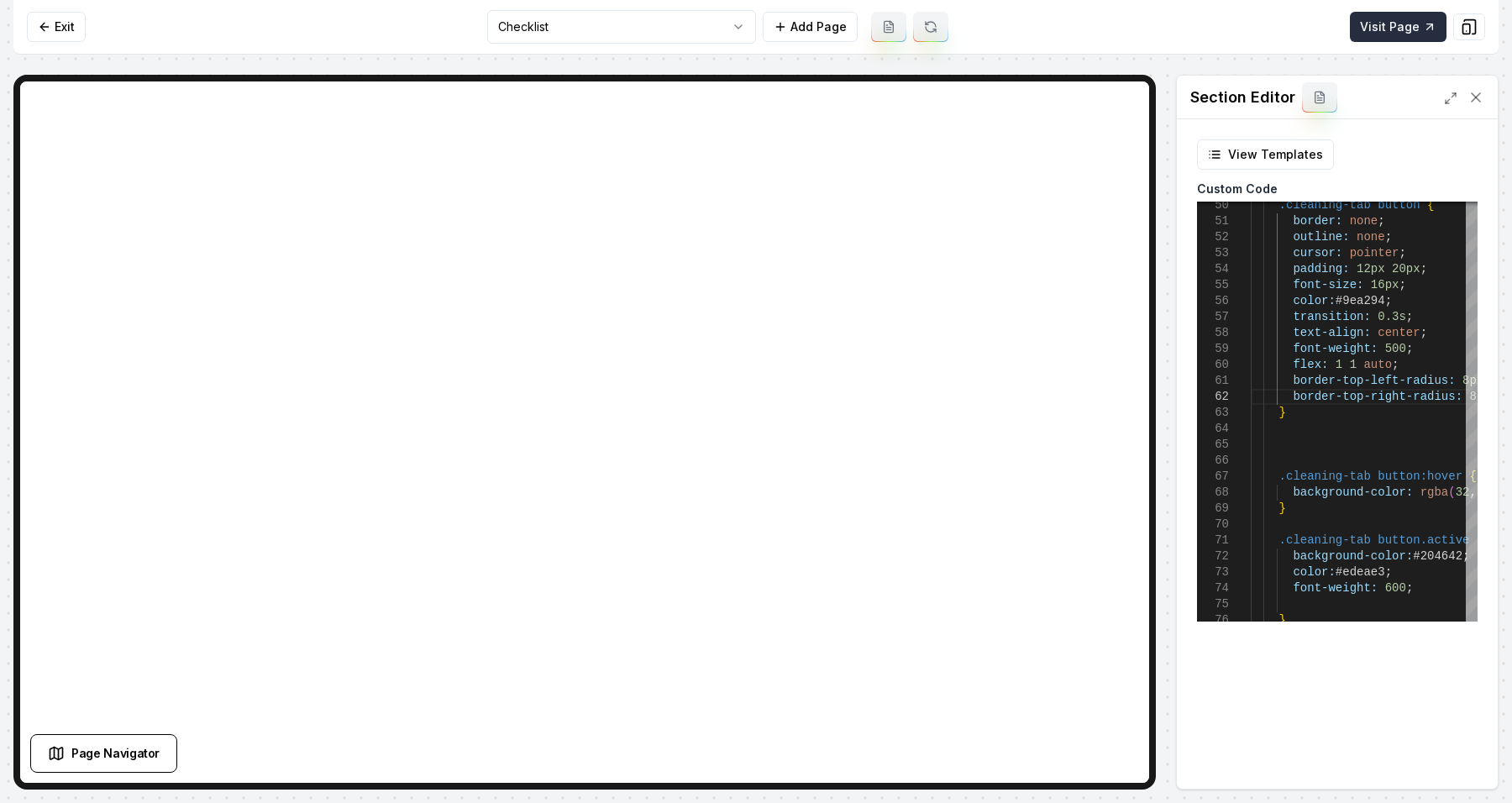 click on "Visit Page" at bounding box center [1398, 27] 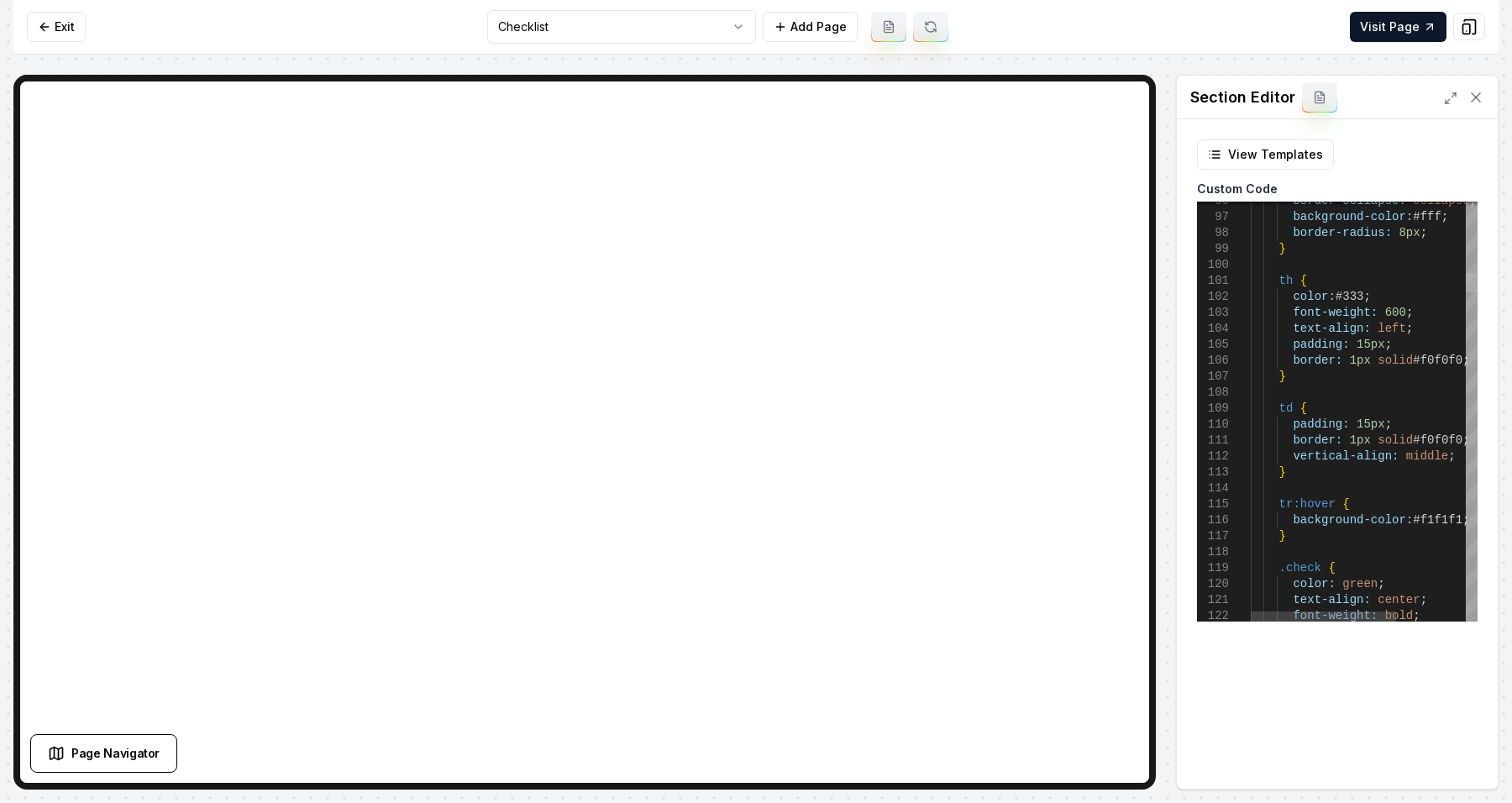 click at bounding box center [1472, 282] 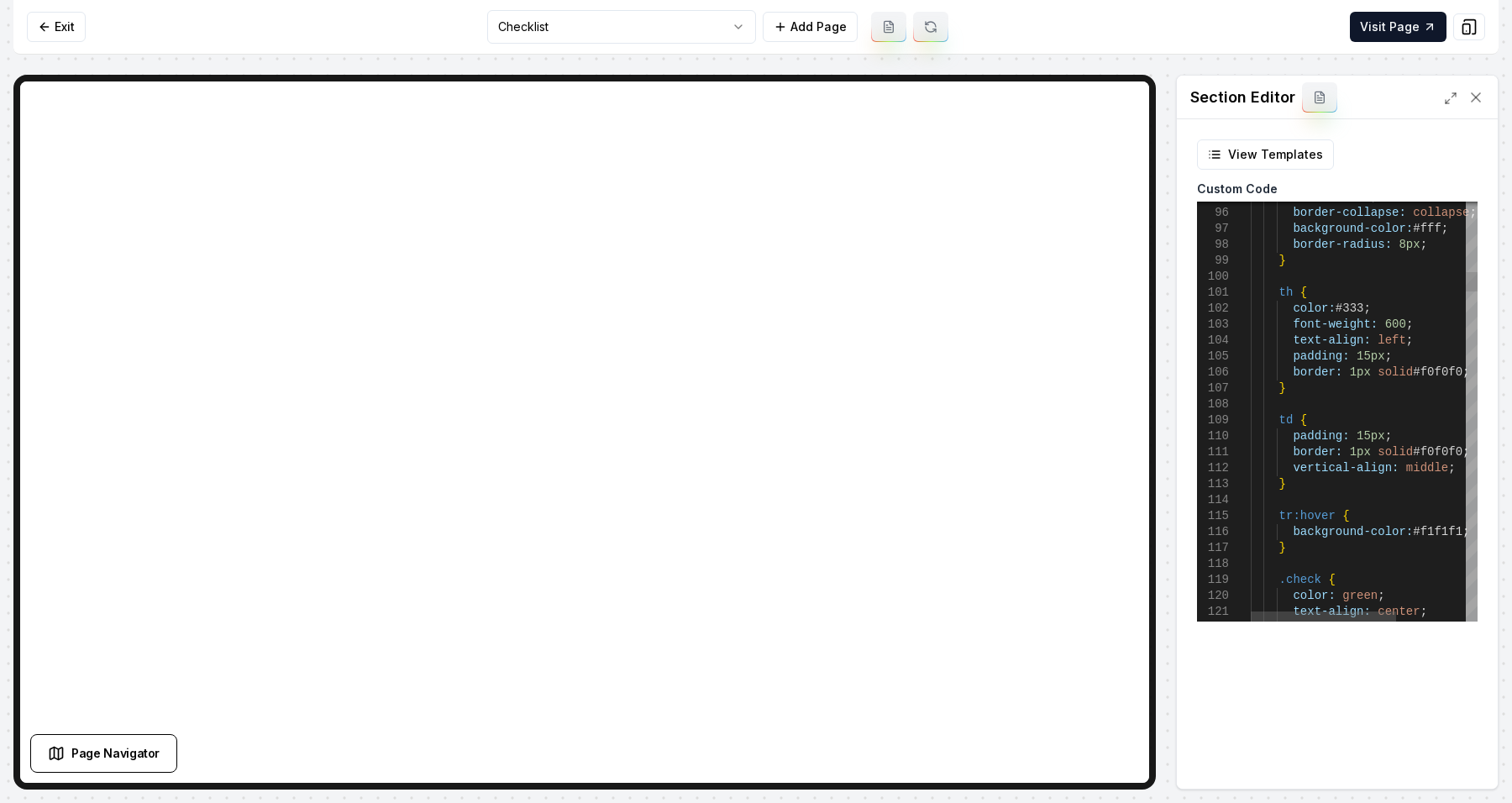 scroll, scrollTop: 0, scrollLeft: 206, axis: horizontal 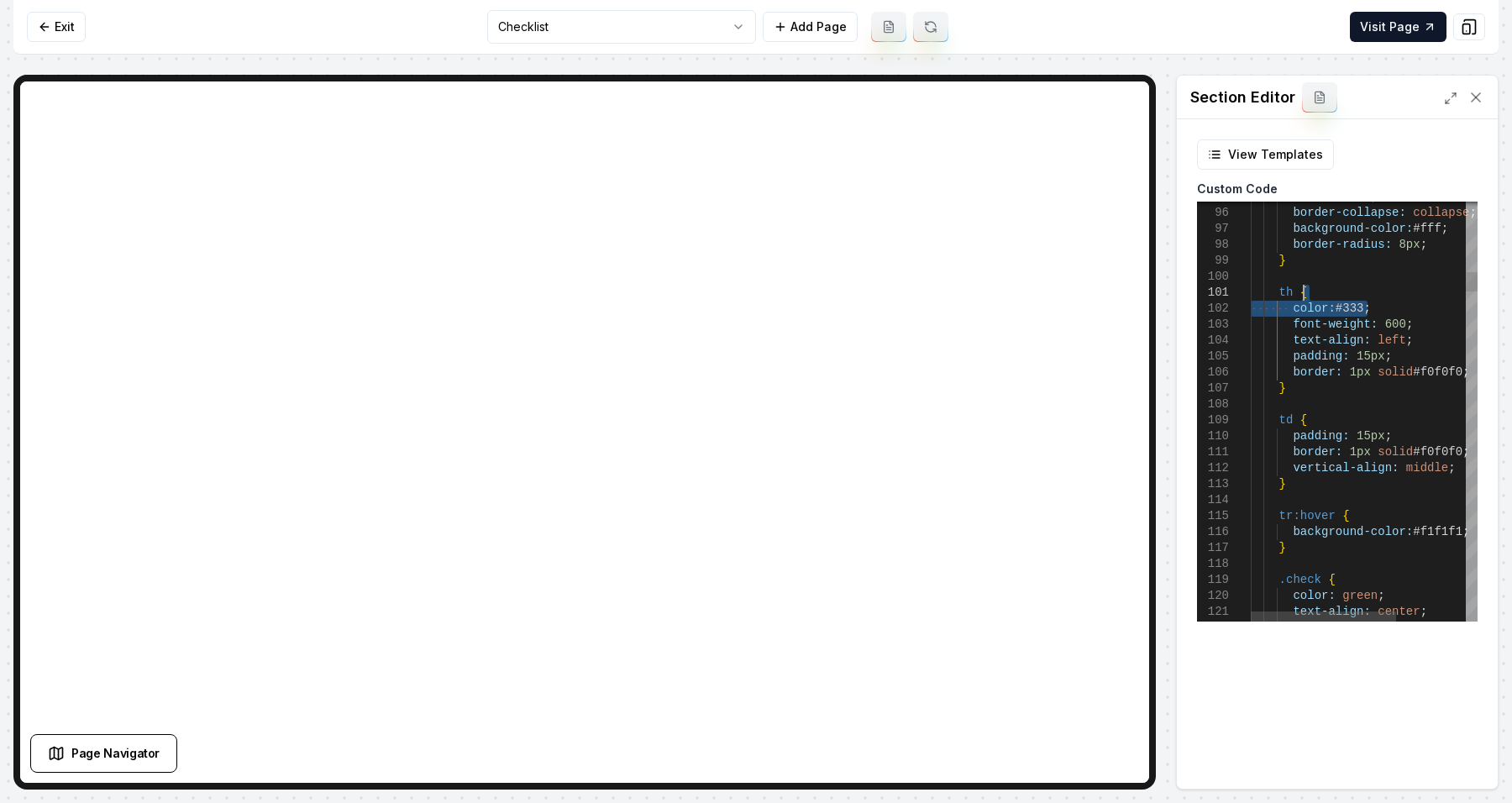 drag, startPoint x: 1391, startPoint y: 307, endPoint x: 1389, endPoint y: 296, distance: 11.18034 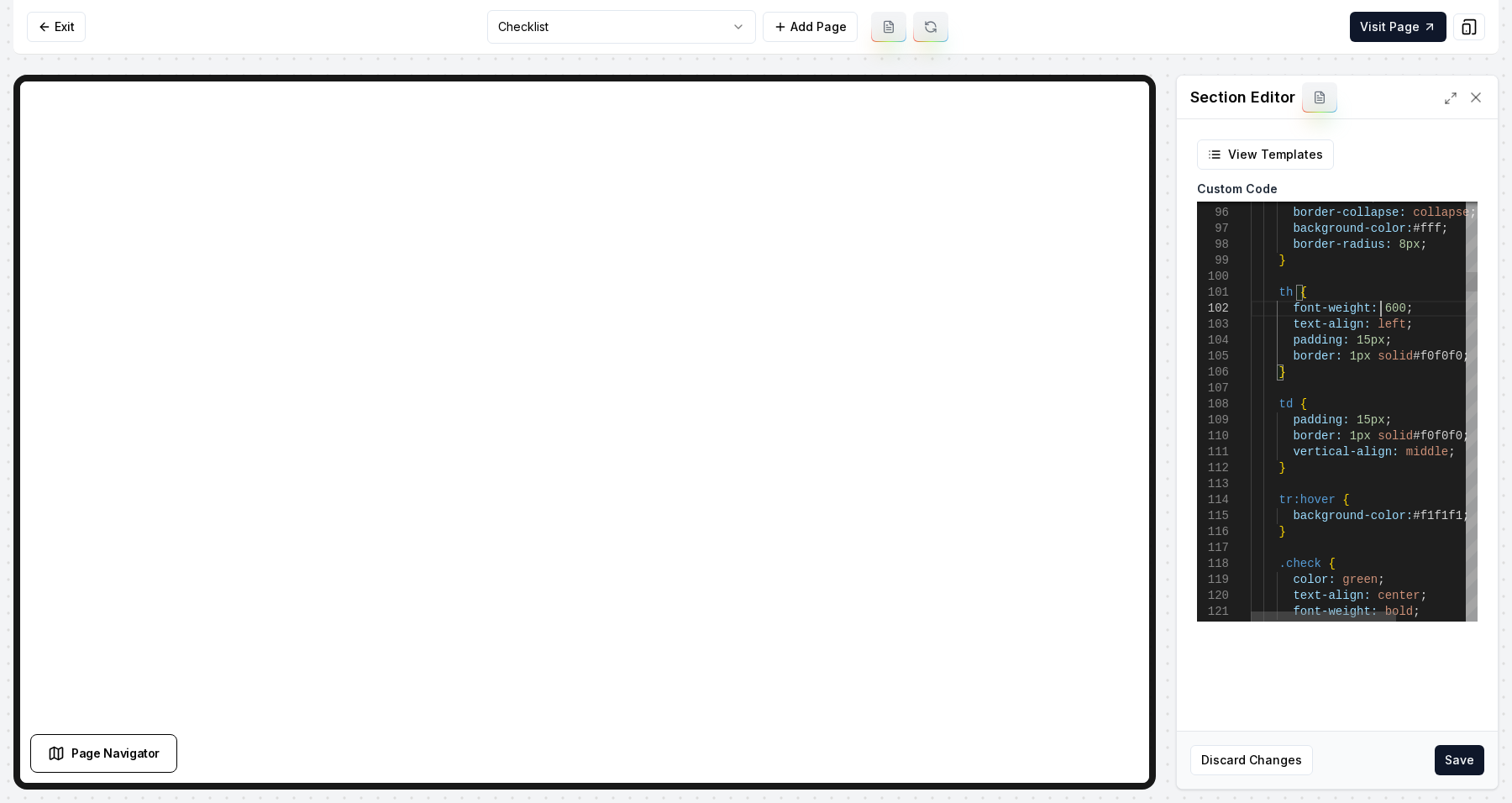 click on "vertical-align:   middle ;      }      tr:hover   {        background-color:  #f1f1f1 ;      }      .check   {        color:   green ;        text-align:   center ;        font-weight:   bold ;        border:   1px   solid  #f0f0f0 ;        padding:   15px ;      td   {      }        border:   1px   solid  #f0f0f0 ;        padding:   15px ;        text-align:   left ;        font-weight:   600 ;      th   {      }        border-radius:   8px ;        background-color:  #fff ;        border-collapse:   collapse ;        width:   100% ;      }" at bounding box center [1418, 3186] 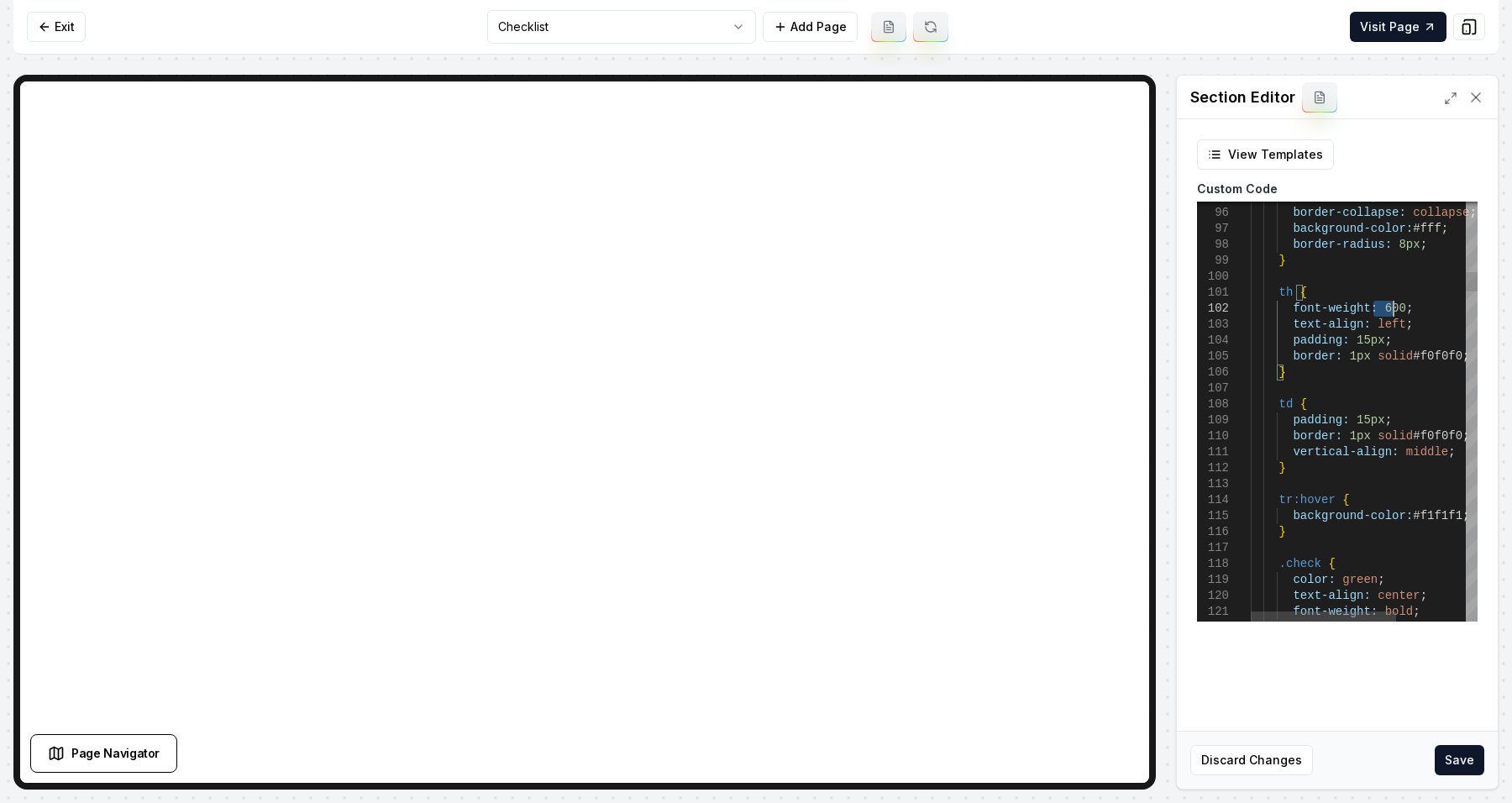 click on "vertical-align:   middle ;      }      tr:hover   {        background-color:  #f1f1f1 ;      }      .check   {        color:   green ;        text-align:   center ;        font-weight:   bold ;        border:   1px   solid  #f0f0f0 ;        padding:   15px ;      td   {      }        border:   1px   solid  #f0f0f0 ;        padding:   15px ;        text-align:   left ;        font-weight:   600 ;      th   {      }        border-radius:   8px ;        background-color:  #fff ;        border-collapse:   collapse ;        width:   100% ;      }" at bounding box center (1418, 3186) 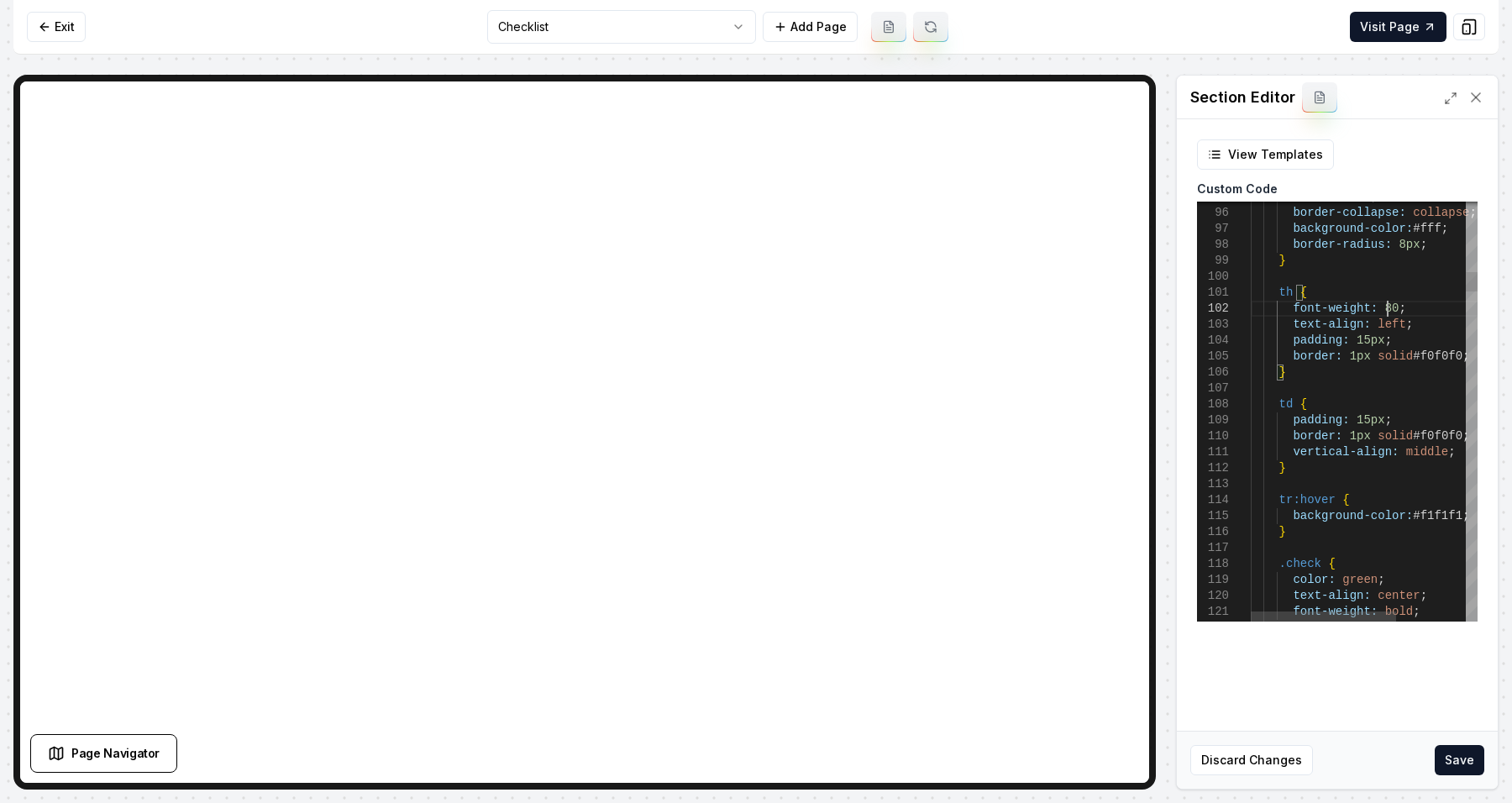 scroll, scrollTop: 16, scrollLeft: 141, axis: both 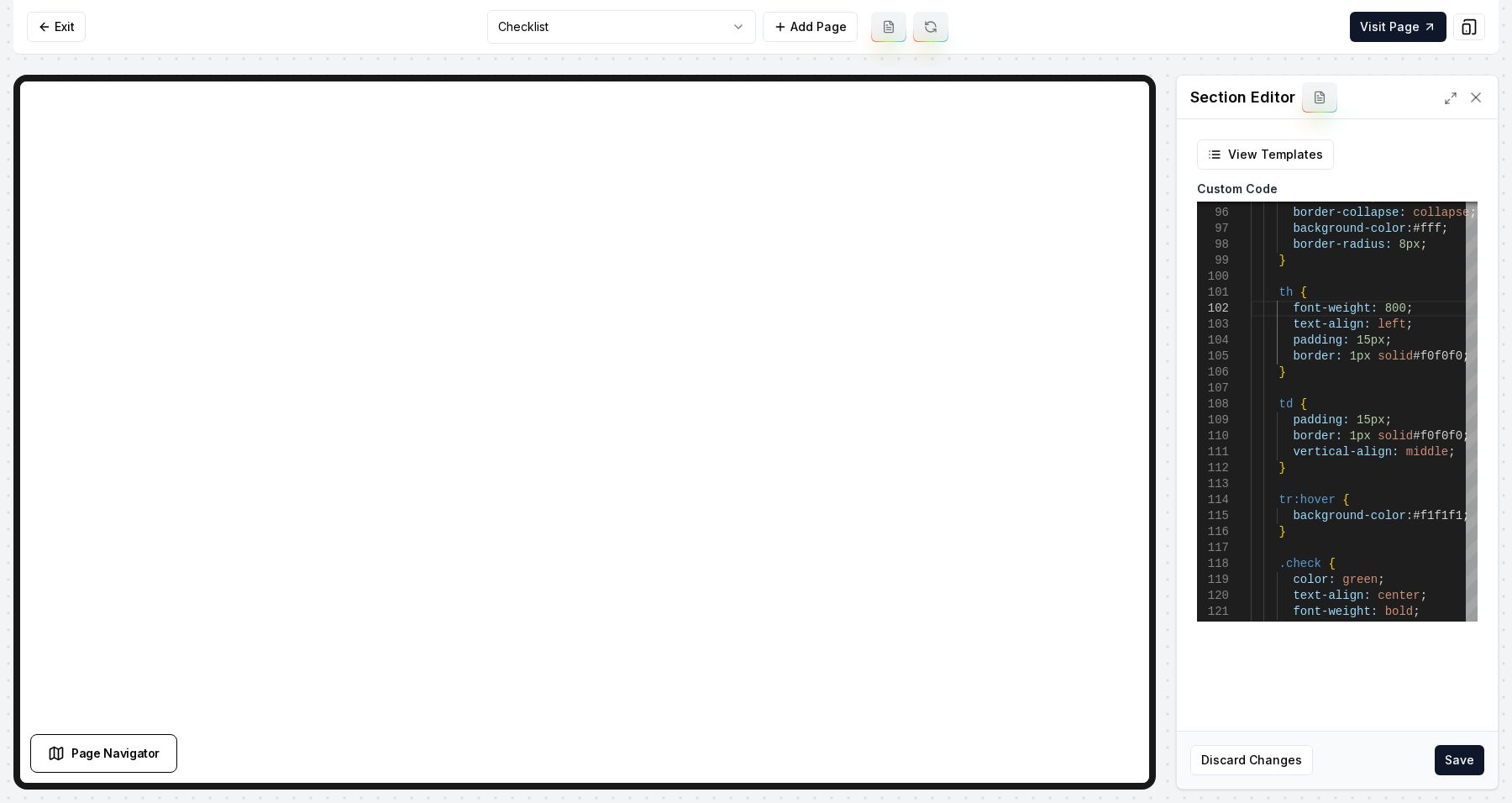 click on "Discard Changes Save" at bounding box center [1337, 759] 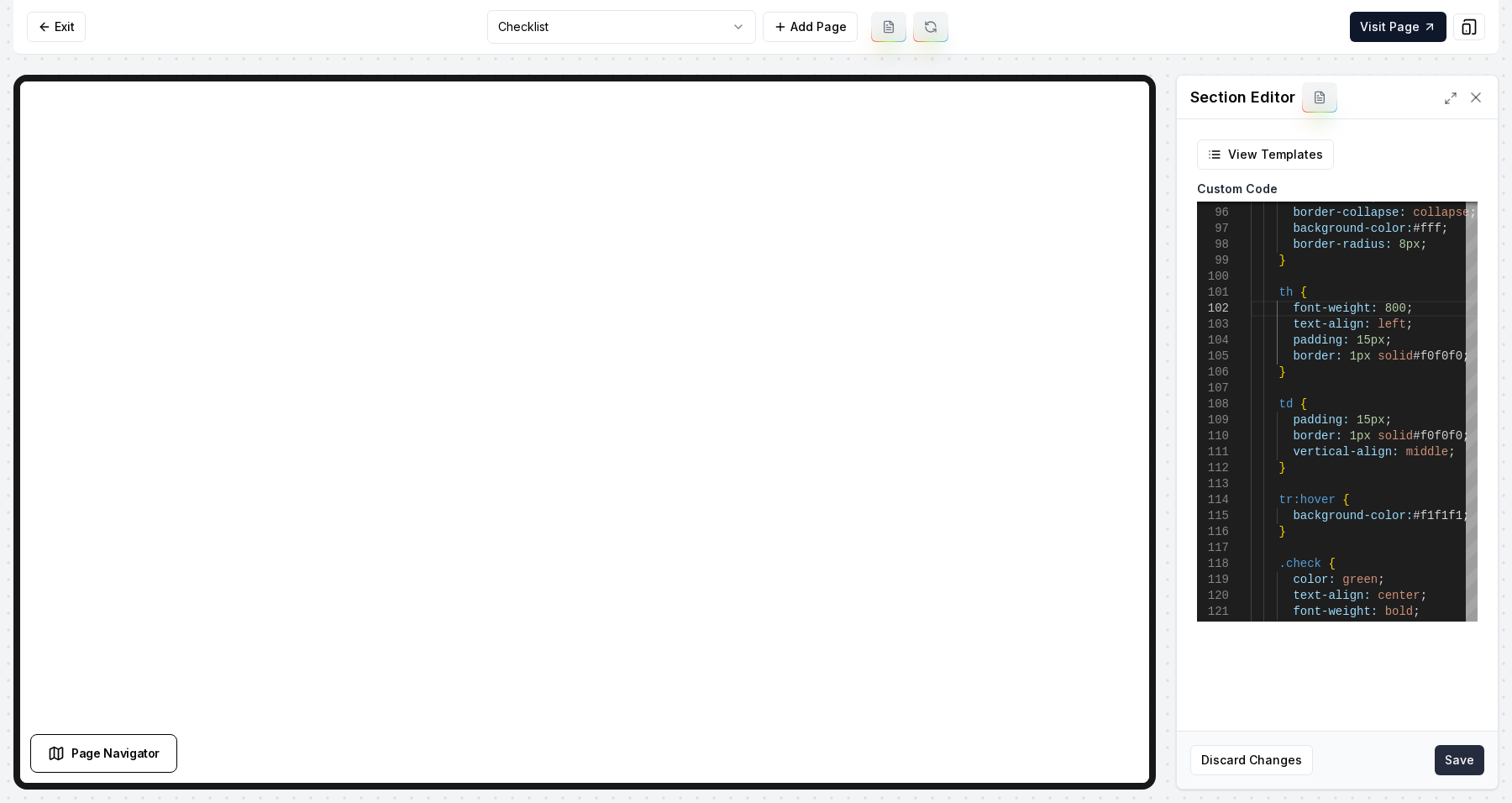 click on "Save" at bounding box center [1459, 760] 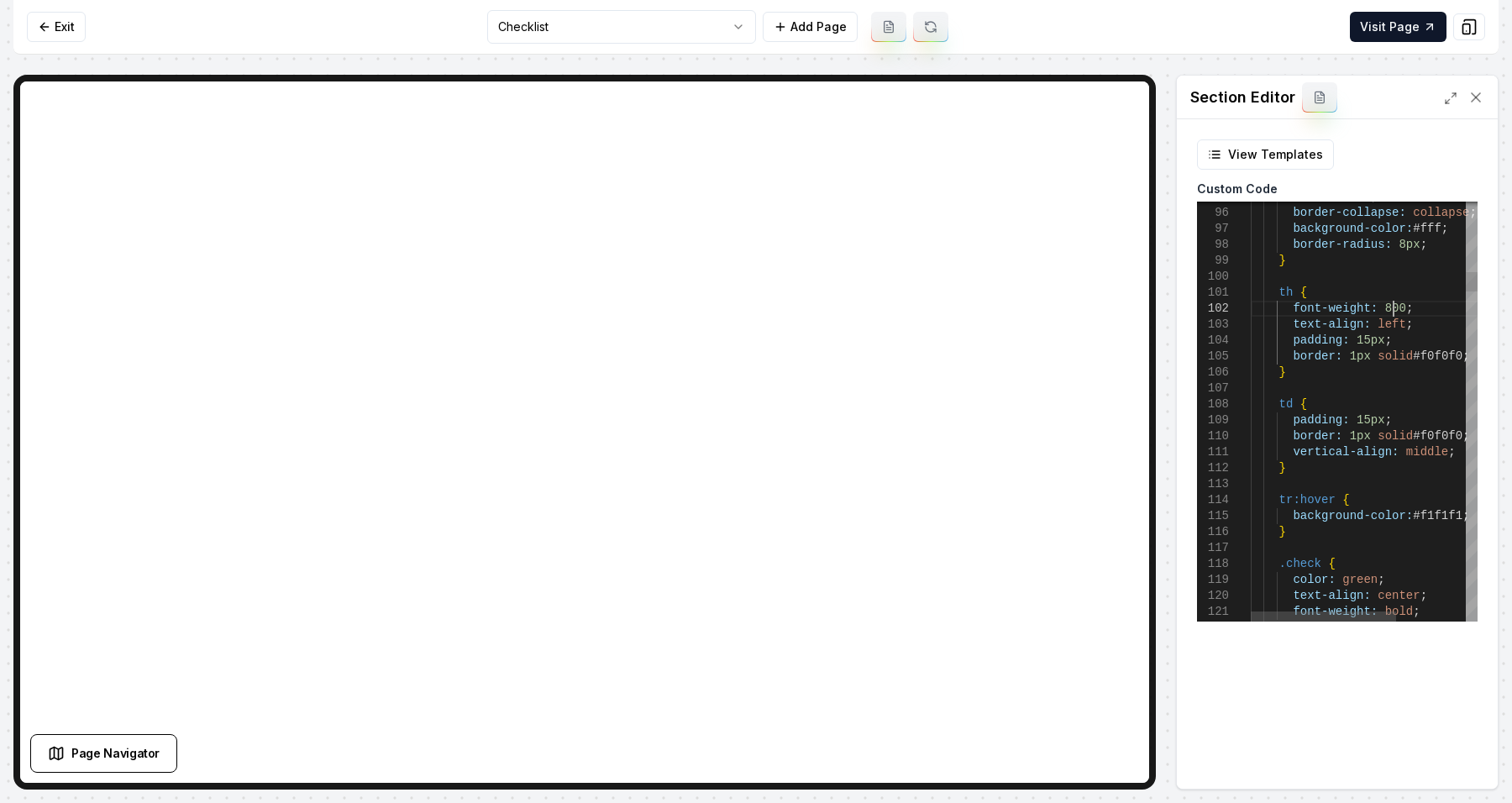 scroll, scrollTop: 16, scrollLeft: 141, axis: both 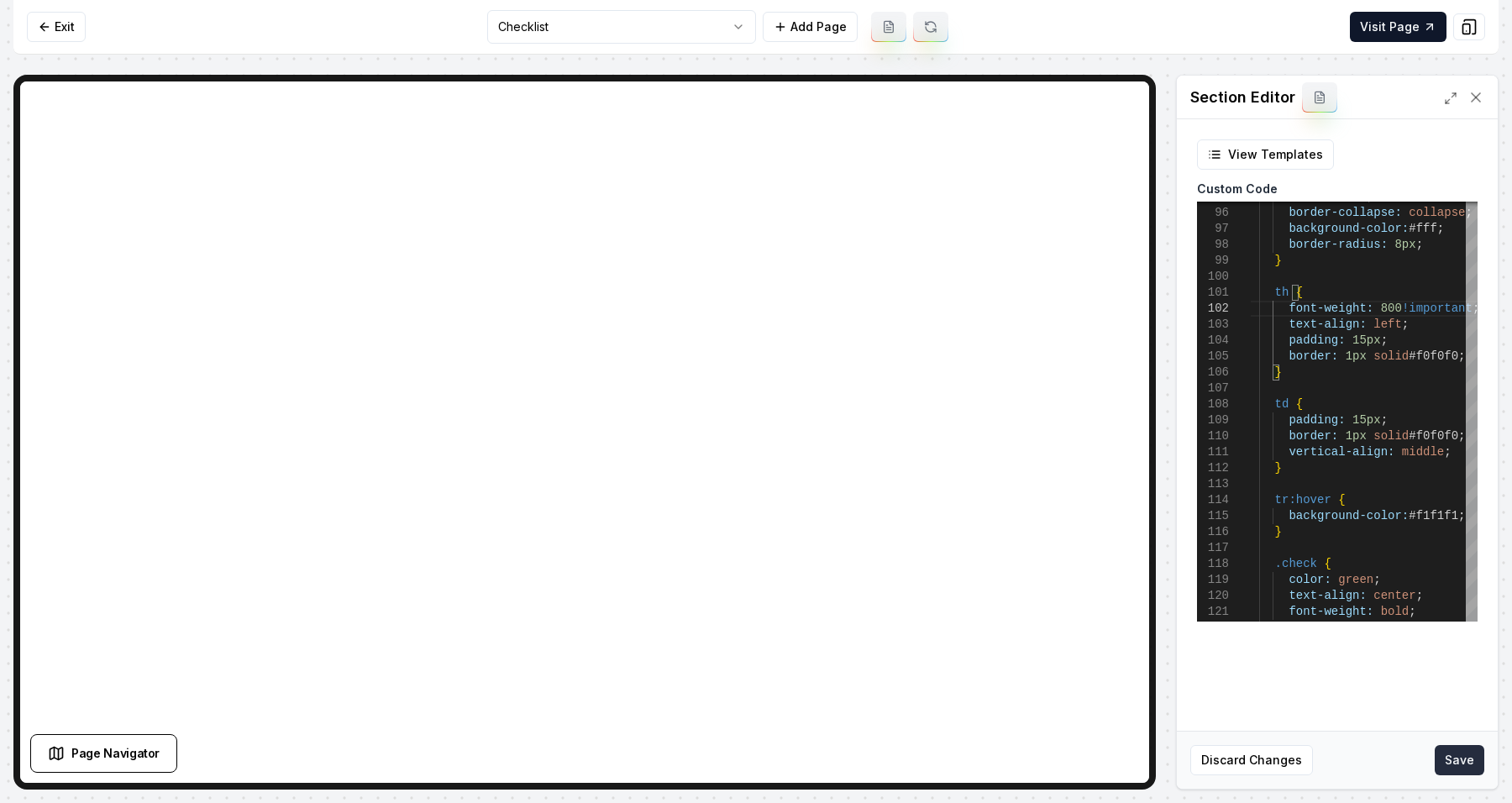 click on "Save" at bounding box center (1459, 760) 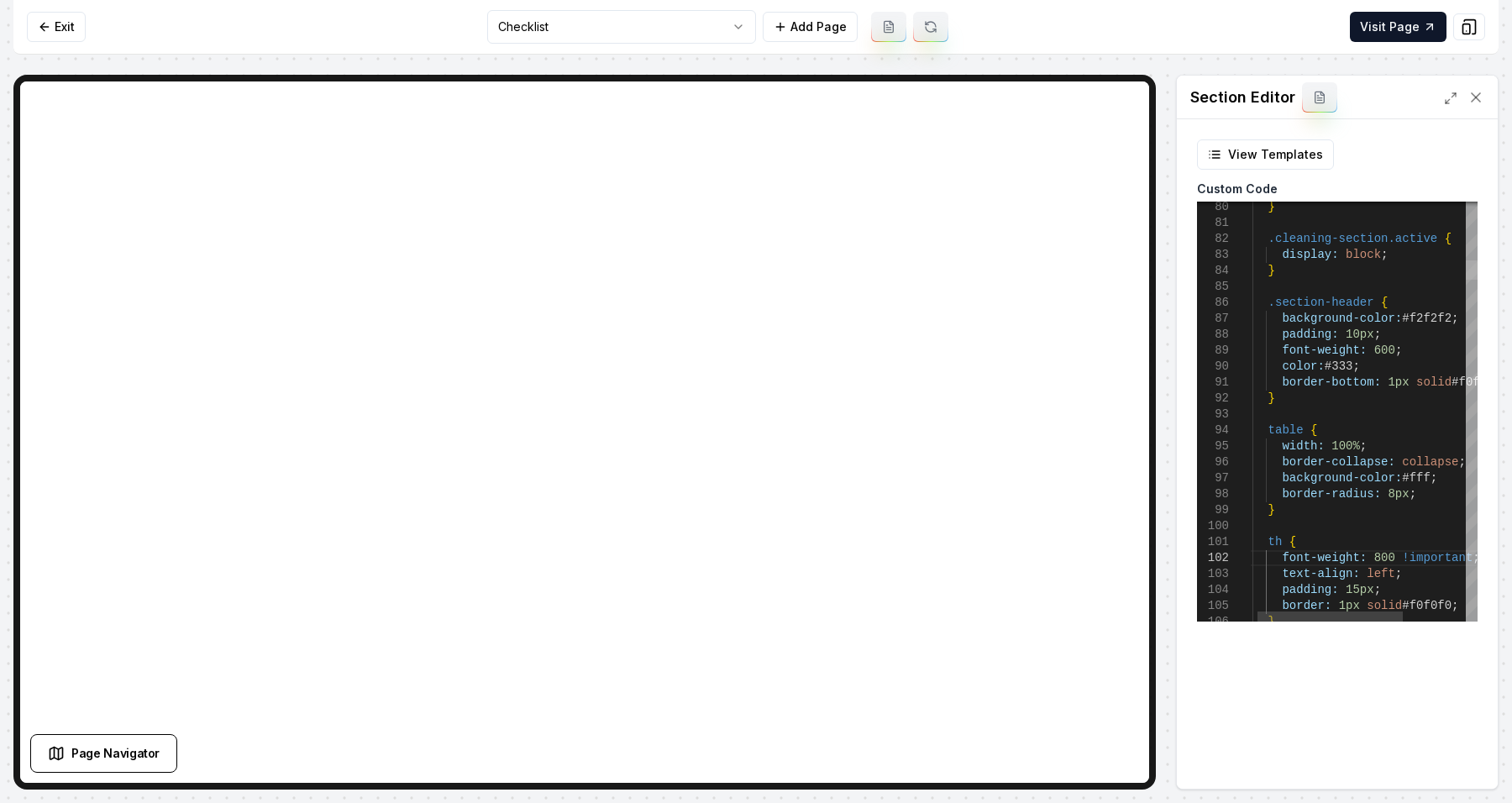 click at bounding box center [1472, 270] 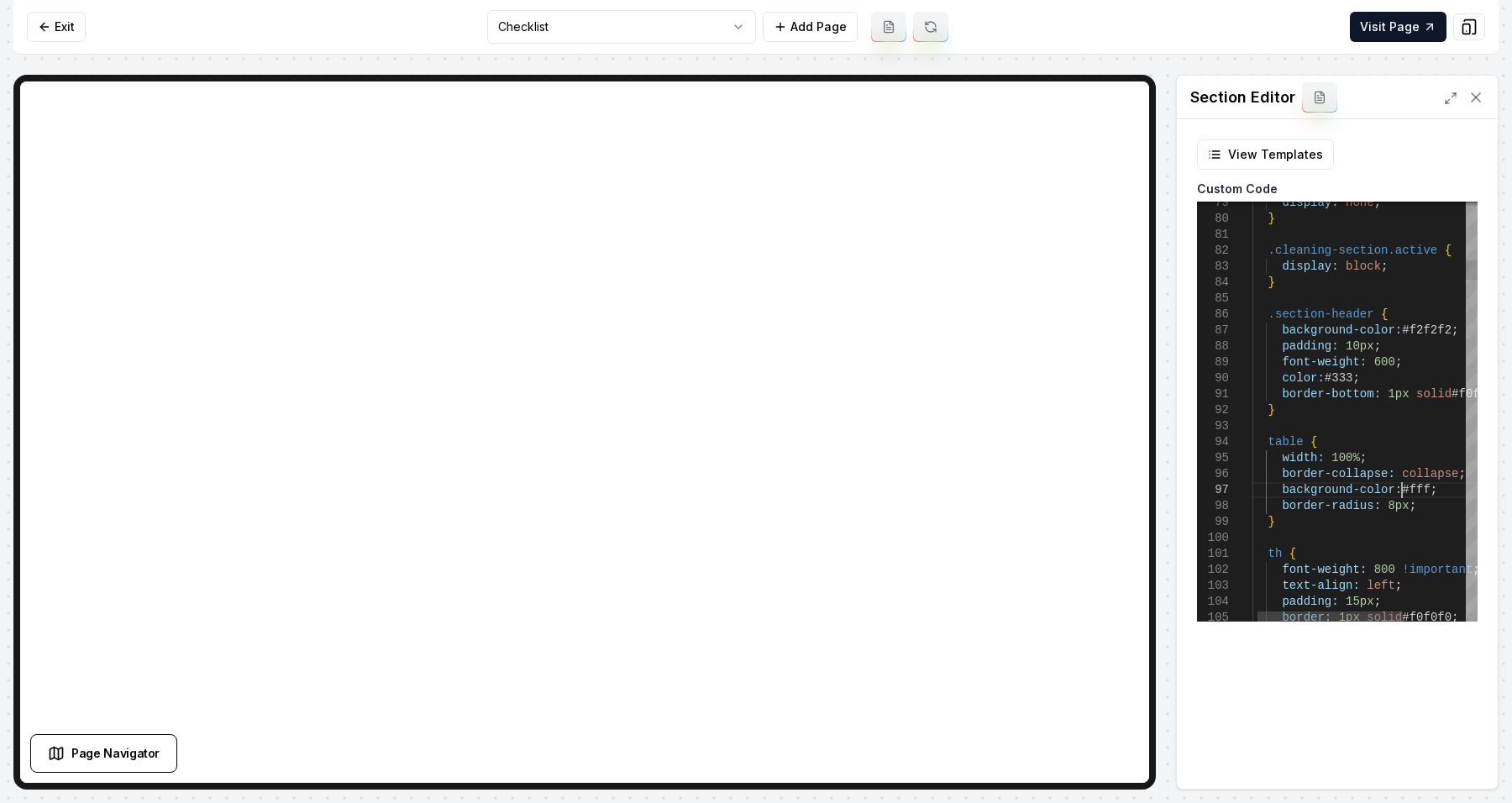 scroll, scrollTop: 16, scrollLeft: 0, axis: vertical 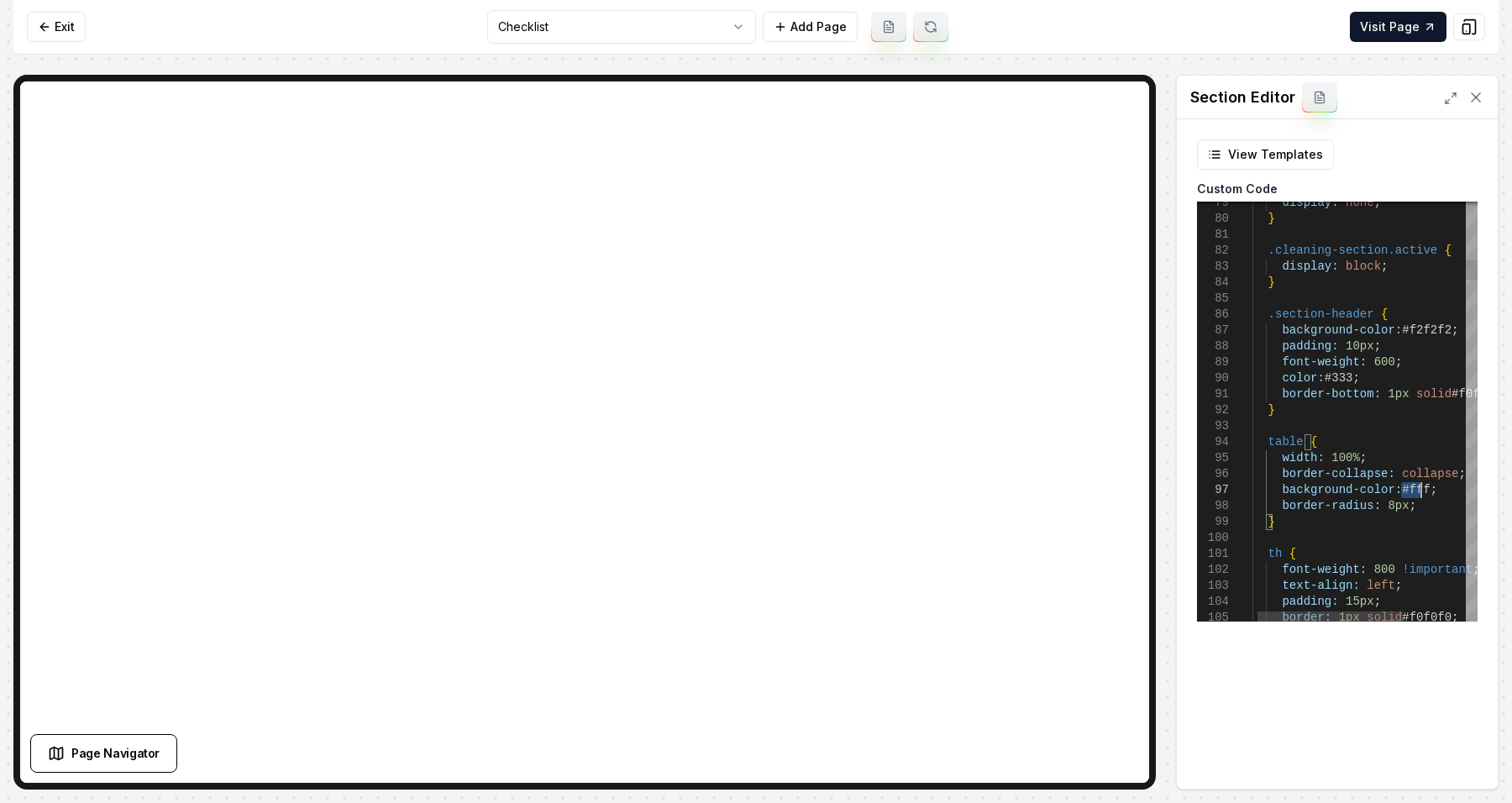 click on "border:   1px   solid  #f0f0f0 ;        padding:   15px ;        text-align:   left ;        font-weight:   800   !important ;      th   {      }        border-radius:   8px ;        background-color:  #fff ;        border-collapse:   collapse ;        width:   100% ;      table   {      }        color:  #333 ;        border-bottom:   1px   solid  #f0f0f0 ;        font-weight:   600 ;        padding:   10px ;        background-color:  #f2f2f2 ;      .section-header   {      .cleaning-section.active   {        display:   block ;      }      }        display:   none ;" at bounding box center [1407, 3447] 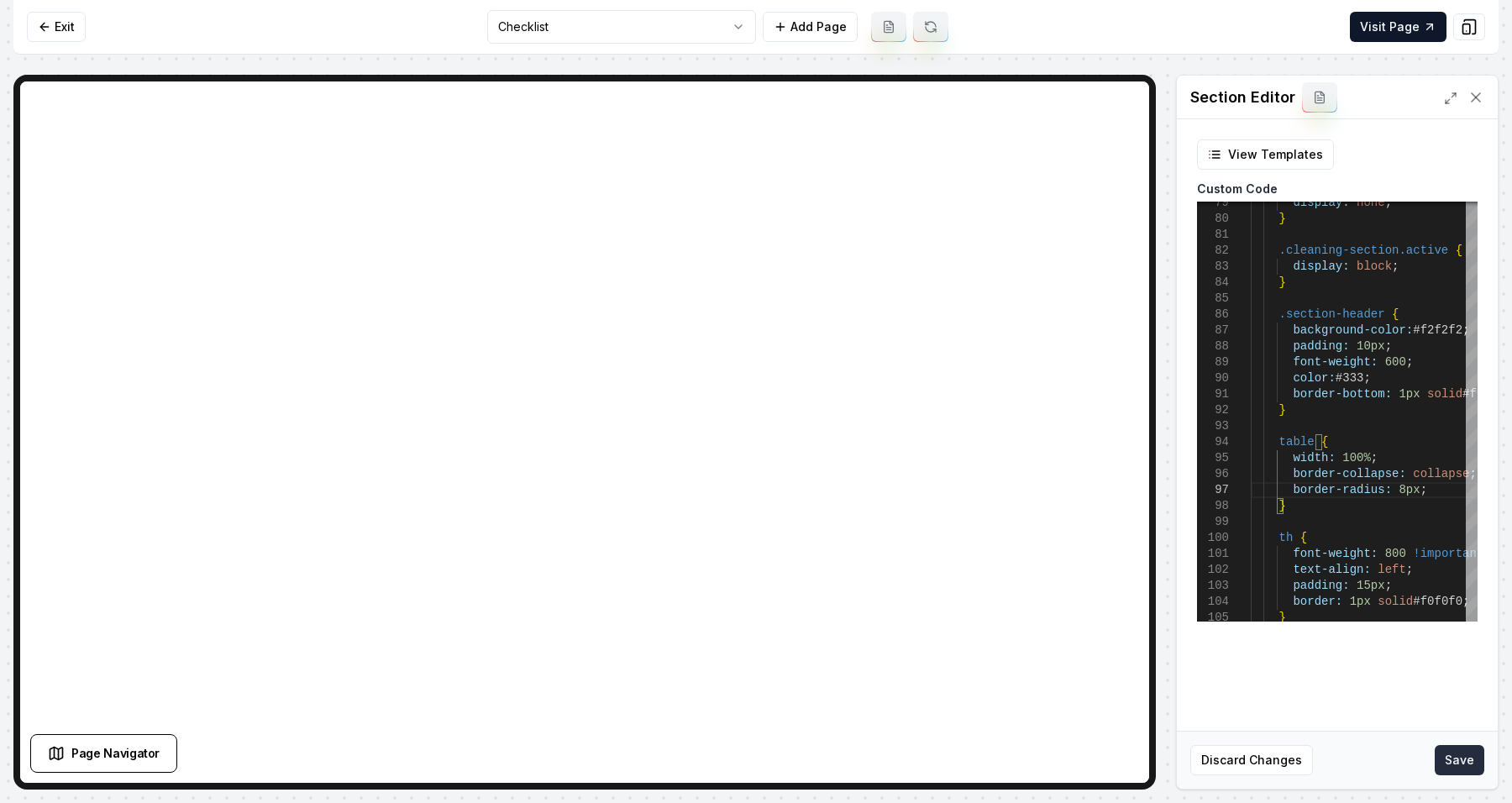 click on "Save" at bounding box center [1459, 760] 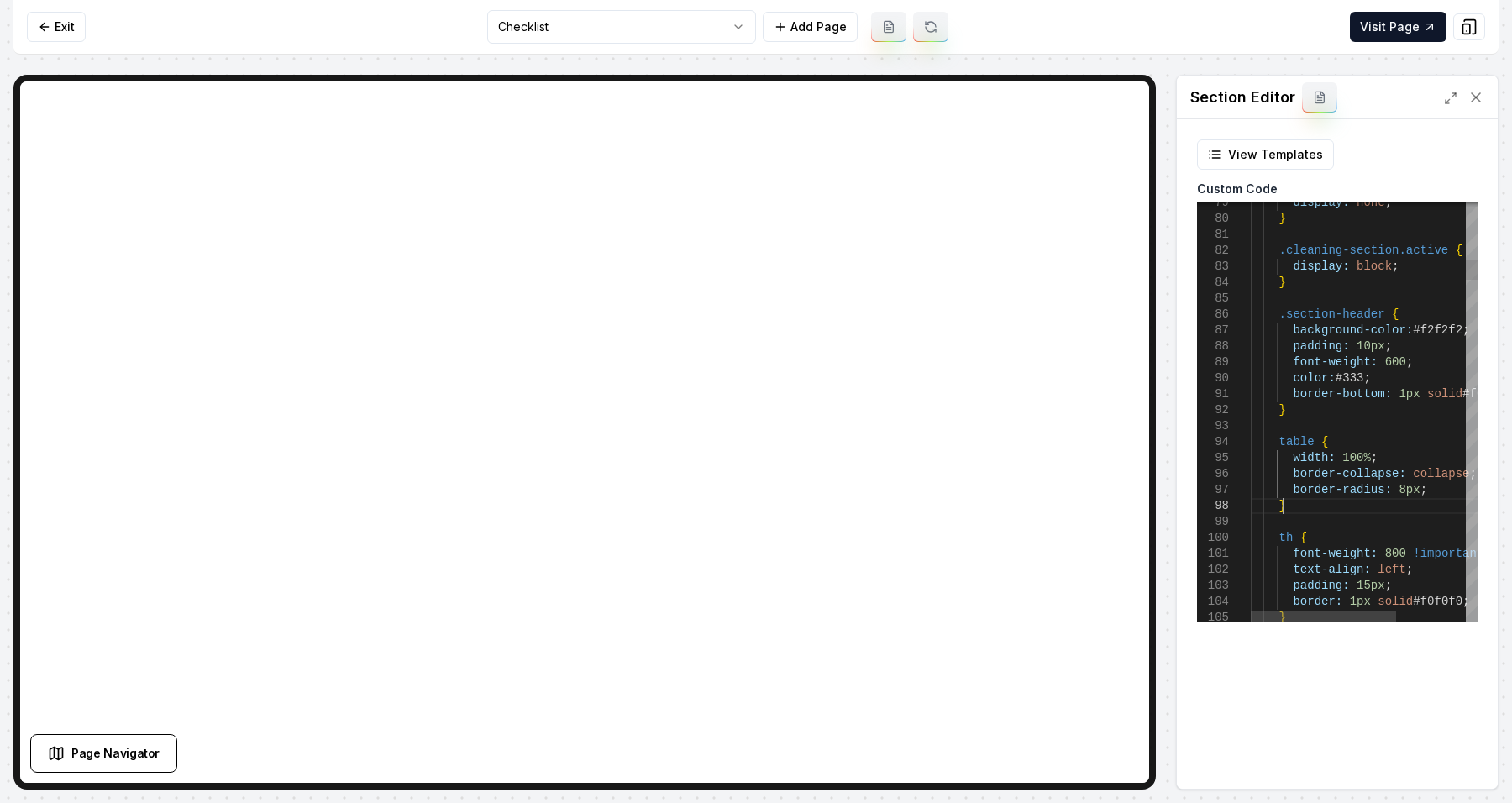 scroll, scrollTop: 16, scrollLeft: 0, axis: vertical 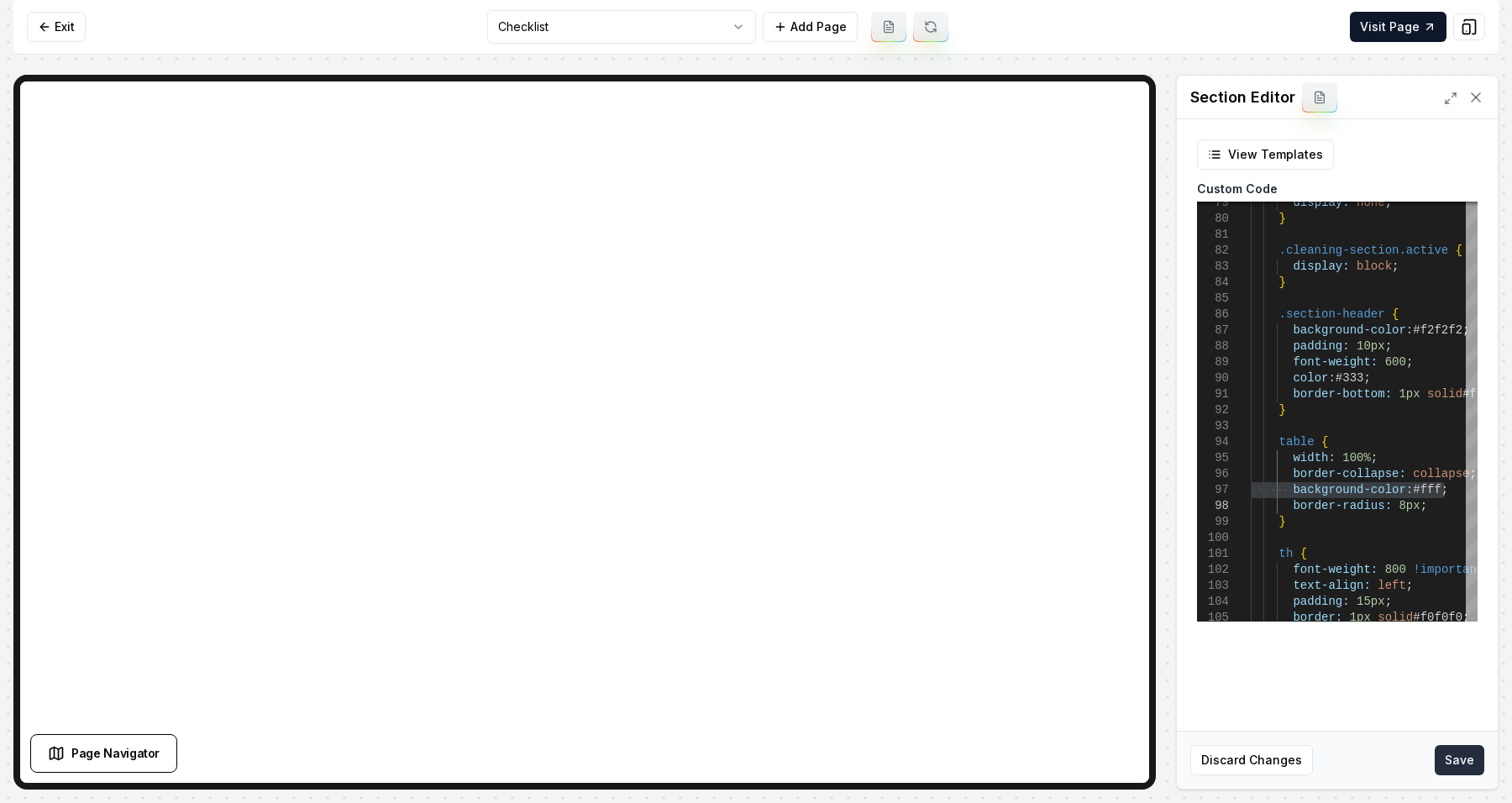 click on "Save" at bounding box center [1459, 760] 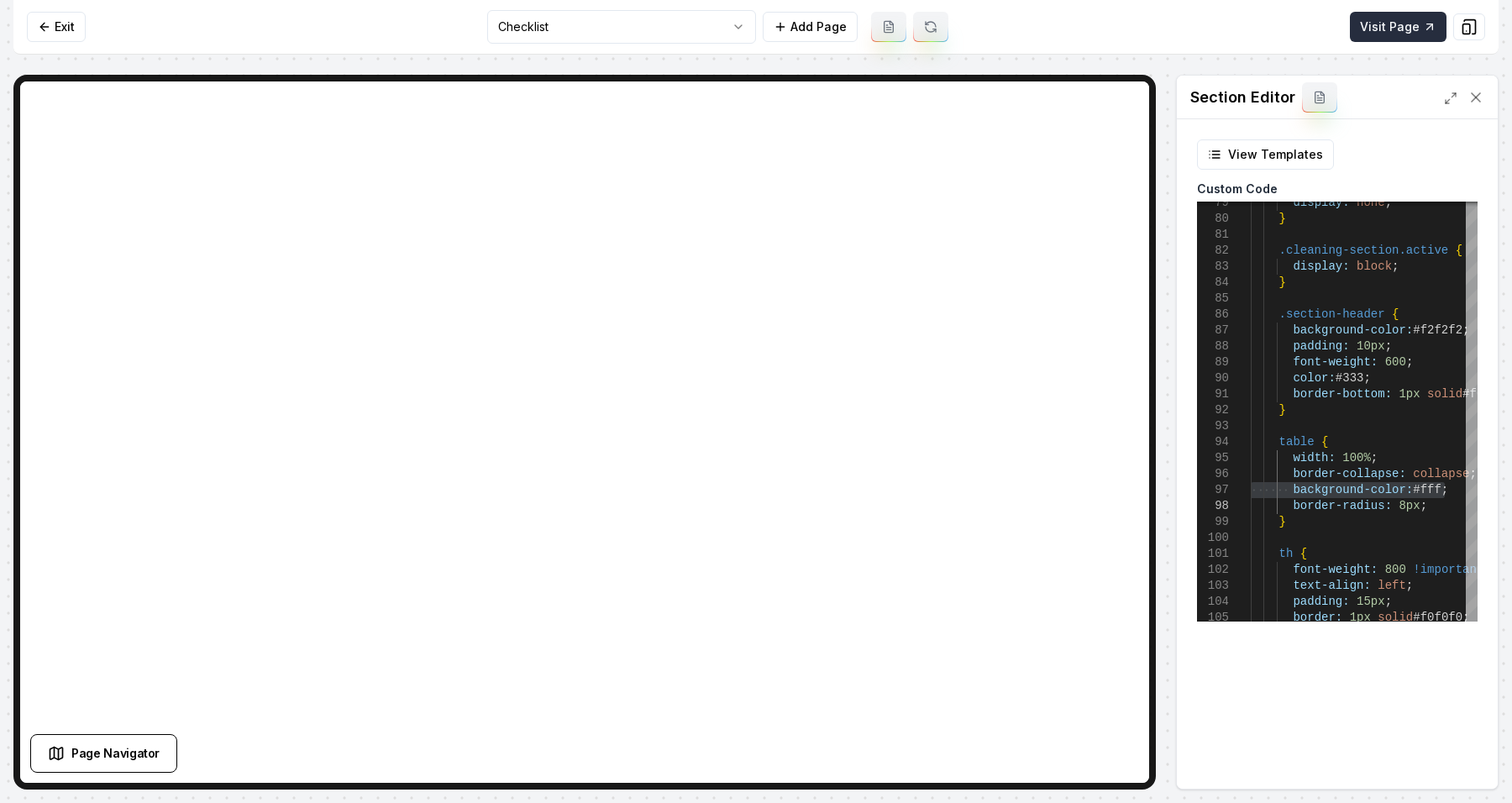 click on "Visit Page" at bounding box center (1398, 27) 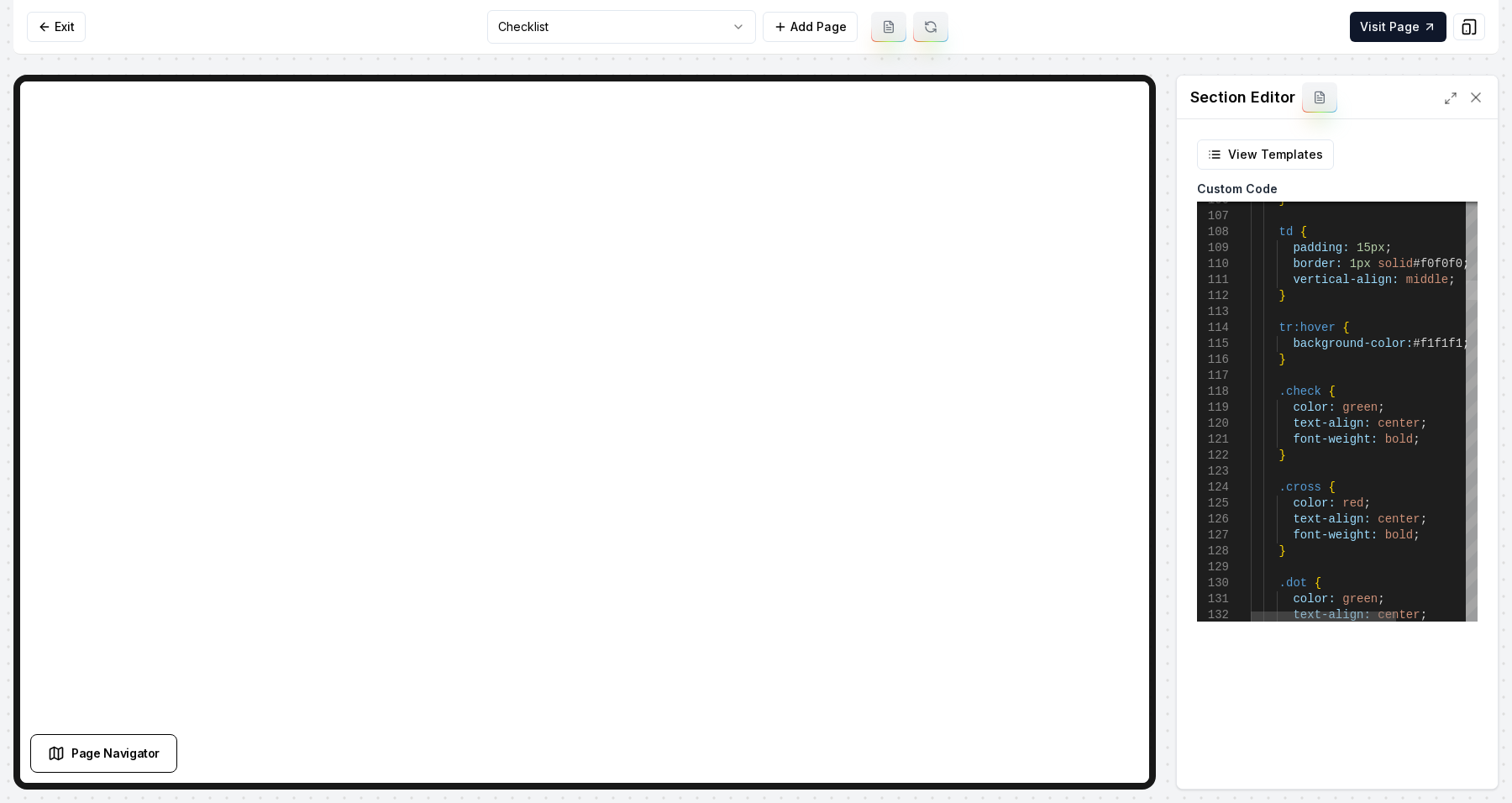 click at bounding box center [1472, 290] 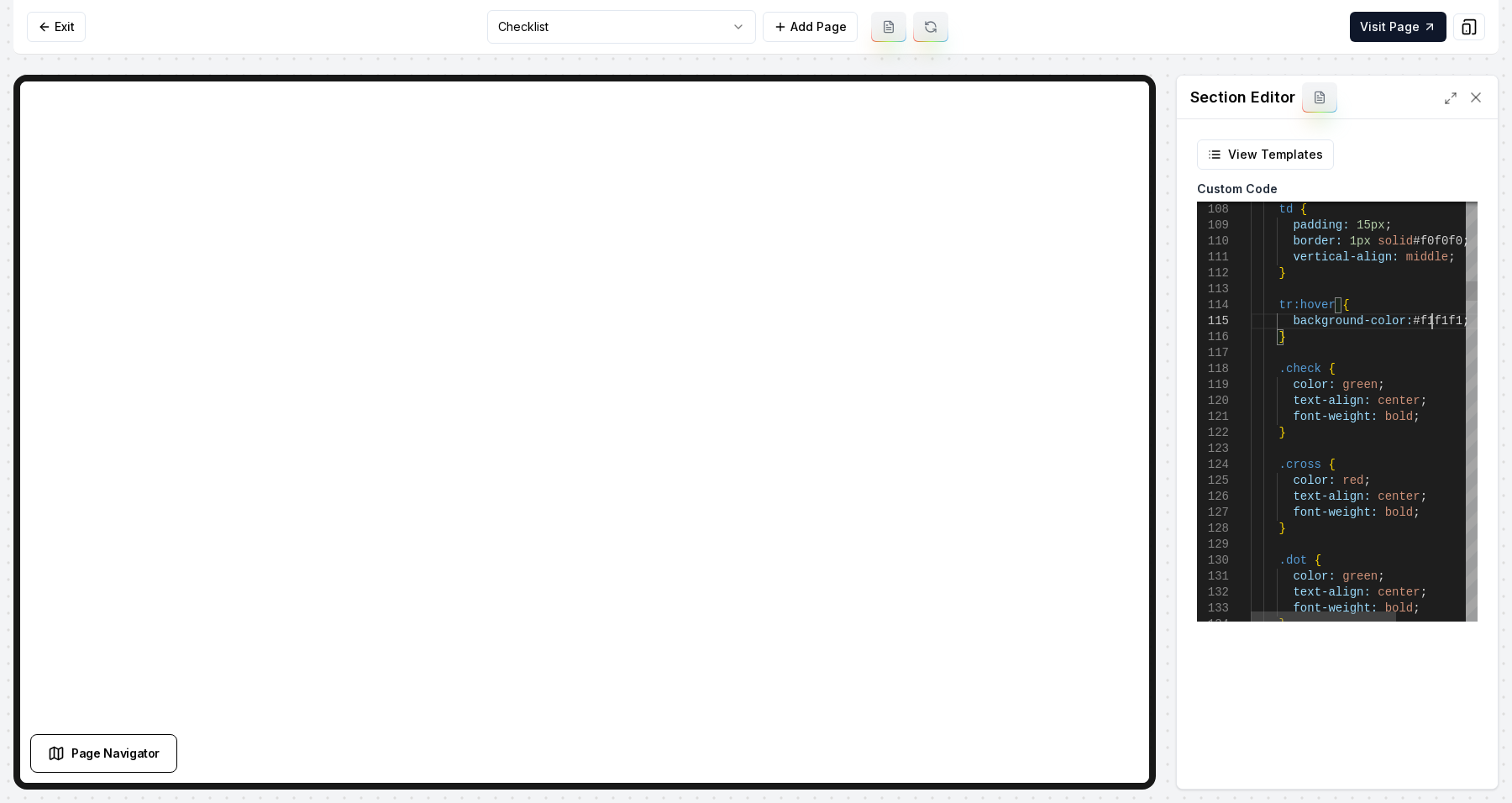 click on "td   {        padding:   15px ;        border:   1px   solid  #f0f0f0 ;        vertical-align:   middle ;      }      tr:hover   {        background-color:  #f1f1f1 ;      }      .check   {        color:   green ;        text-align:   center ;        font-weight:   bold ;      }      .cross   {        color:   red ;        text-align:   center ;        font-weight:   bold ;      }      .dot   {        color:   green ;        text-align:   center ;        font-weight:   bold ;      }" at bounding box center [1418, 2991] 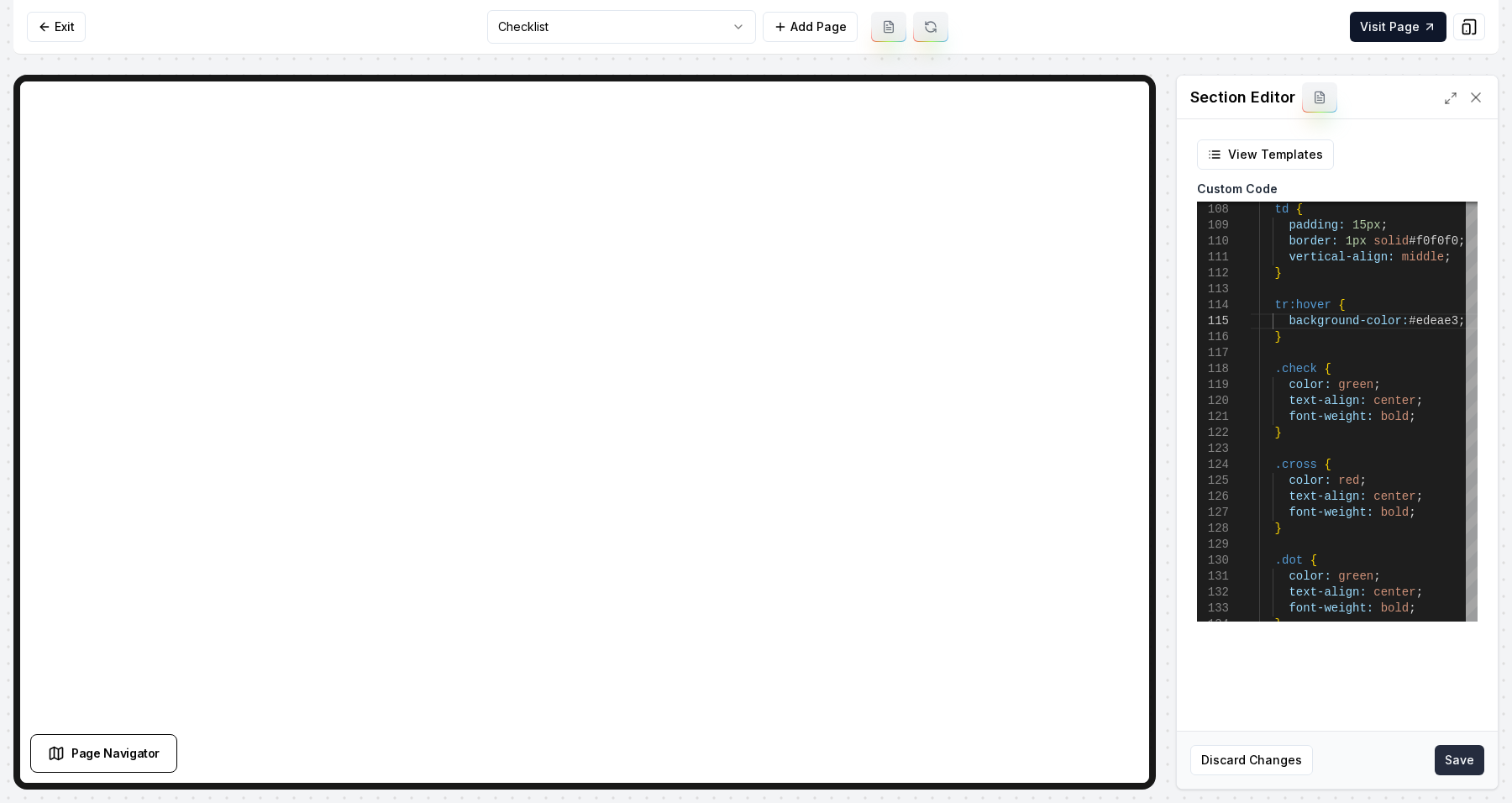 click on "Save" at bounding box center [1459, 760] 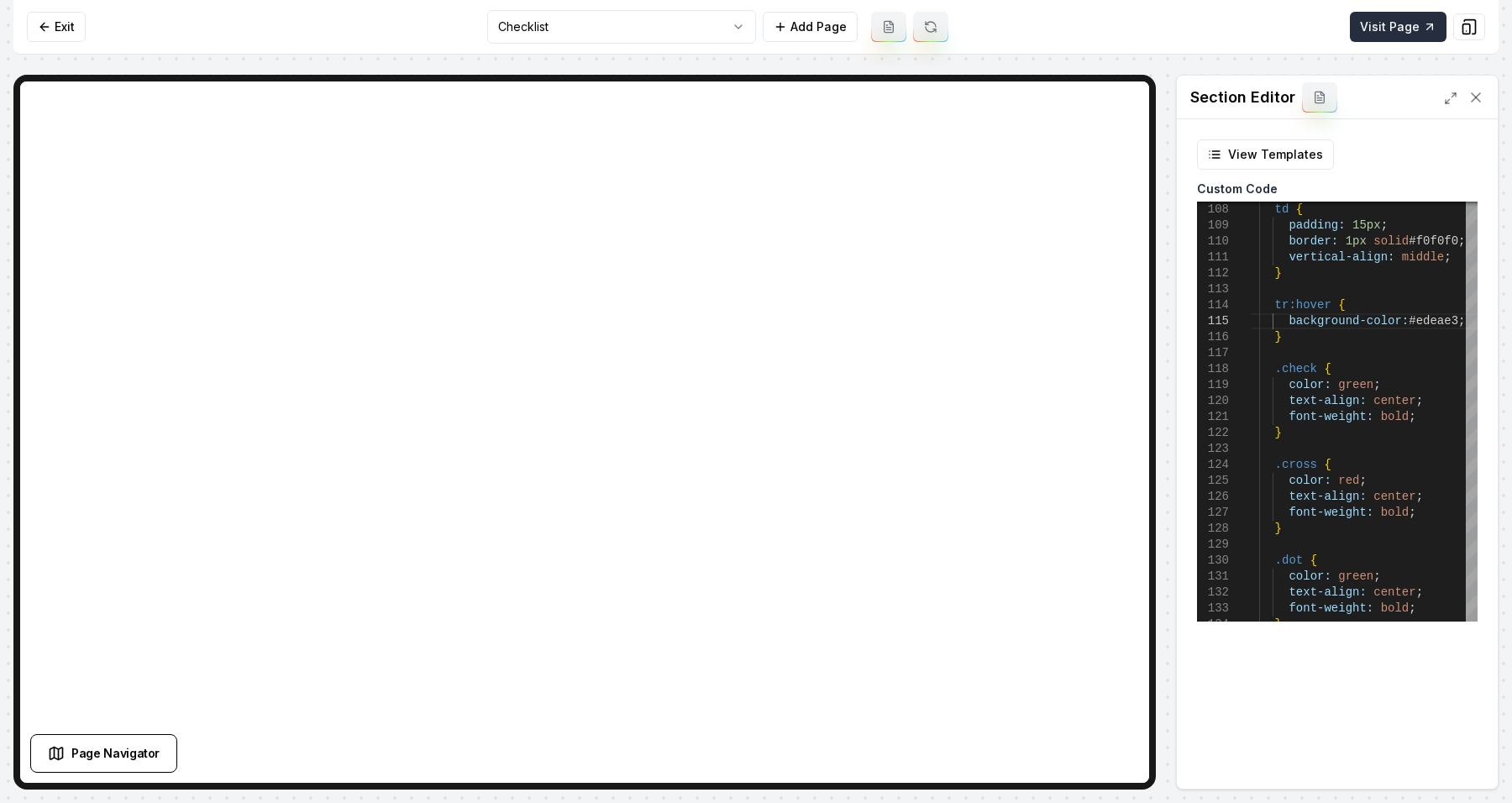 click on "Visit Page" at bounding box center (1398, 27) 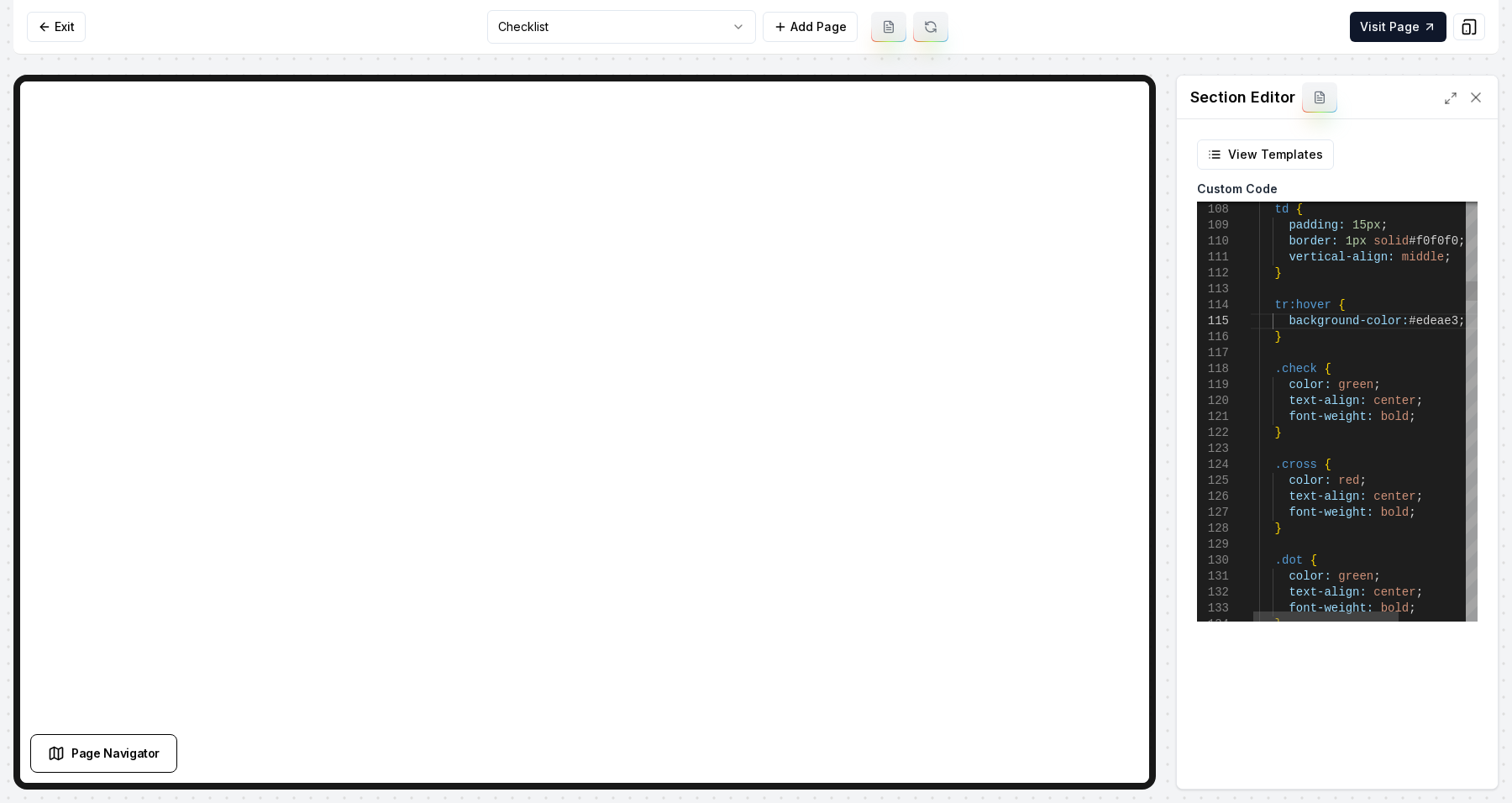 scroll, scrollTop: 16, scrollLeft: 0, axis: vertical 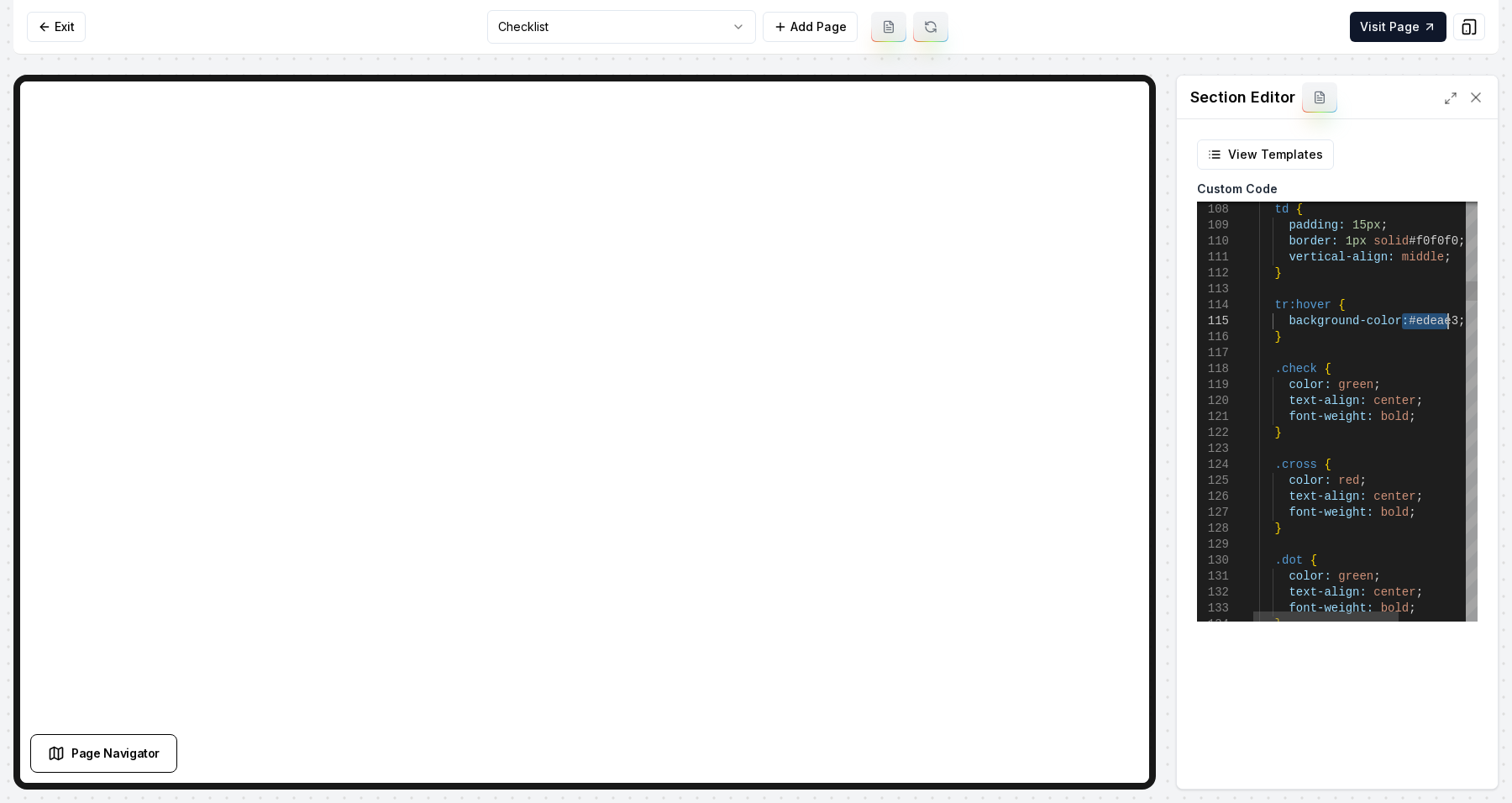 drag, startPoint x: 1400, startPoint y: 318, endPoint x: 1447, endPoint y: 321, distance: 47.0956 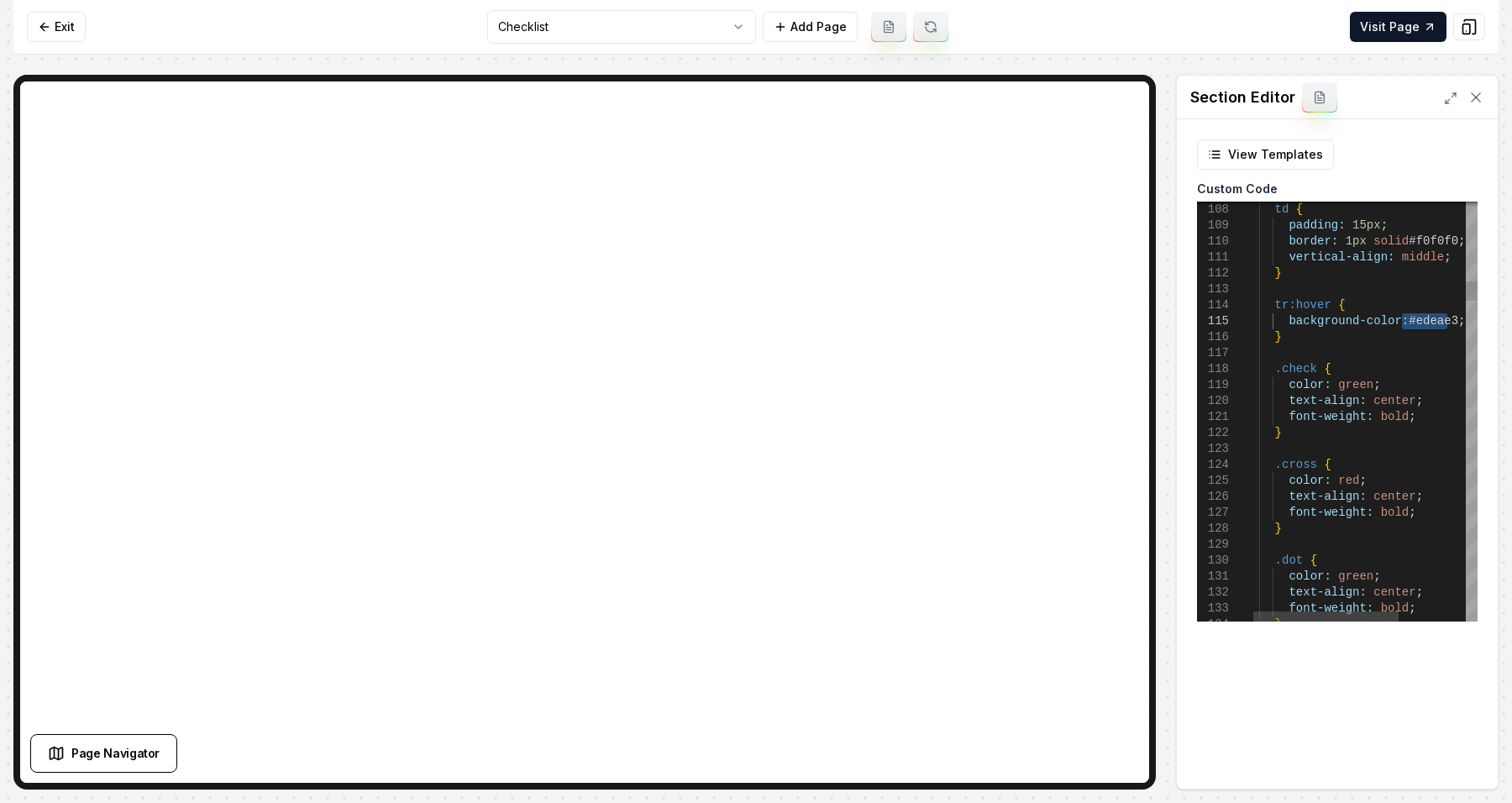 click on "td   {        padding:   15px ;        border:   1px   solid  #f0f0f0 ;        vertical-align:   middle ;      }      tr:hover   {        background-color:  #edeae3 ;      }      .check   {        color:   green ;        text-align:   center ;        font-weight:   bold ;      }      .cross   {        color:   red ;        text-align:   center ;        font-weight:   bold ;      }      .dot   {        color:   green ;        text-align:   center ;        font-weight:   bold ;      }" at bounding box center [1414, 2991] 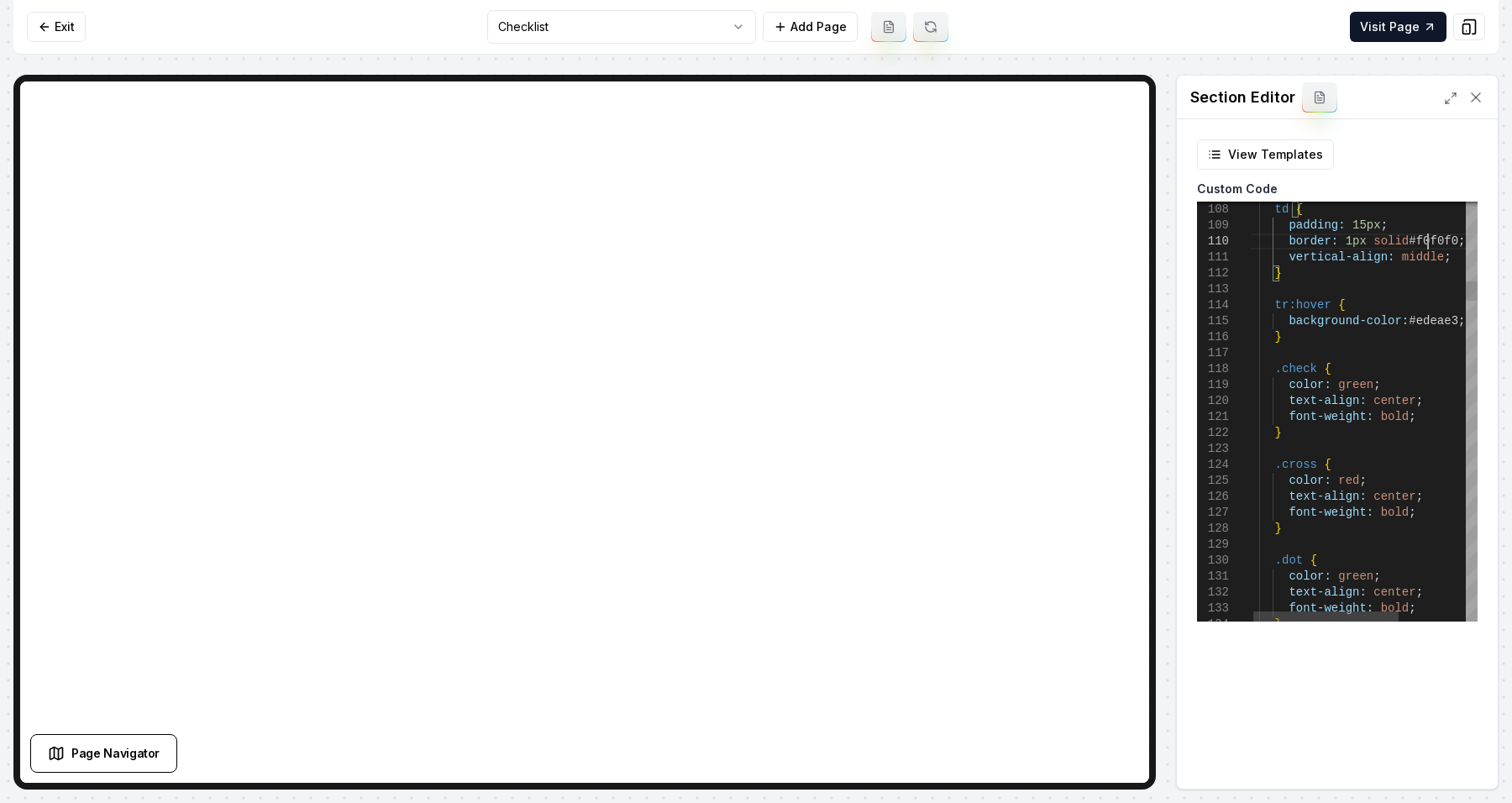 click on "td   {        padding:   15px ;        border:   1px   solid  #f0f0f0 ;        vertical-align:   middle ;      }      tr:hover   {        background-color:  #edeae3 ;      }      .check   {        color:   green ;        text-align:   center ;        font-weight:   bold ;      }      .cross   {        color:   red ;        text-align:   center ;        font-weight:   bold ;      }      .dot   {        color:   green ;        text-align:   center ;        font-weight:   bold ;      }" at bounding box center (1414, 2991) 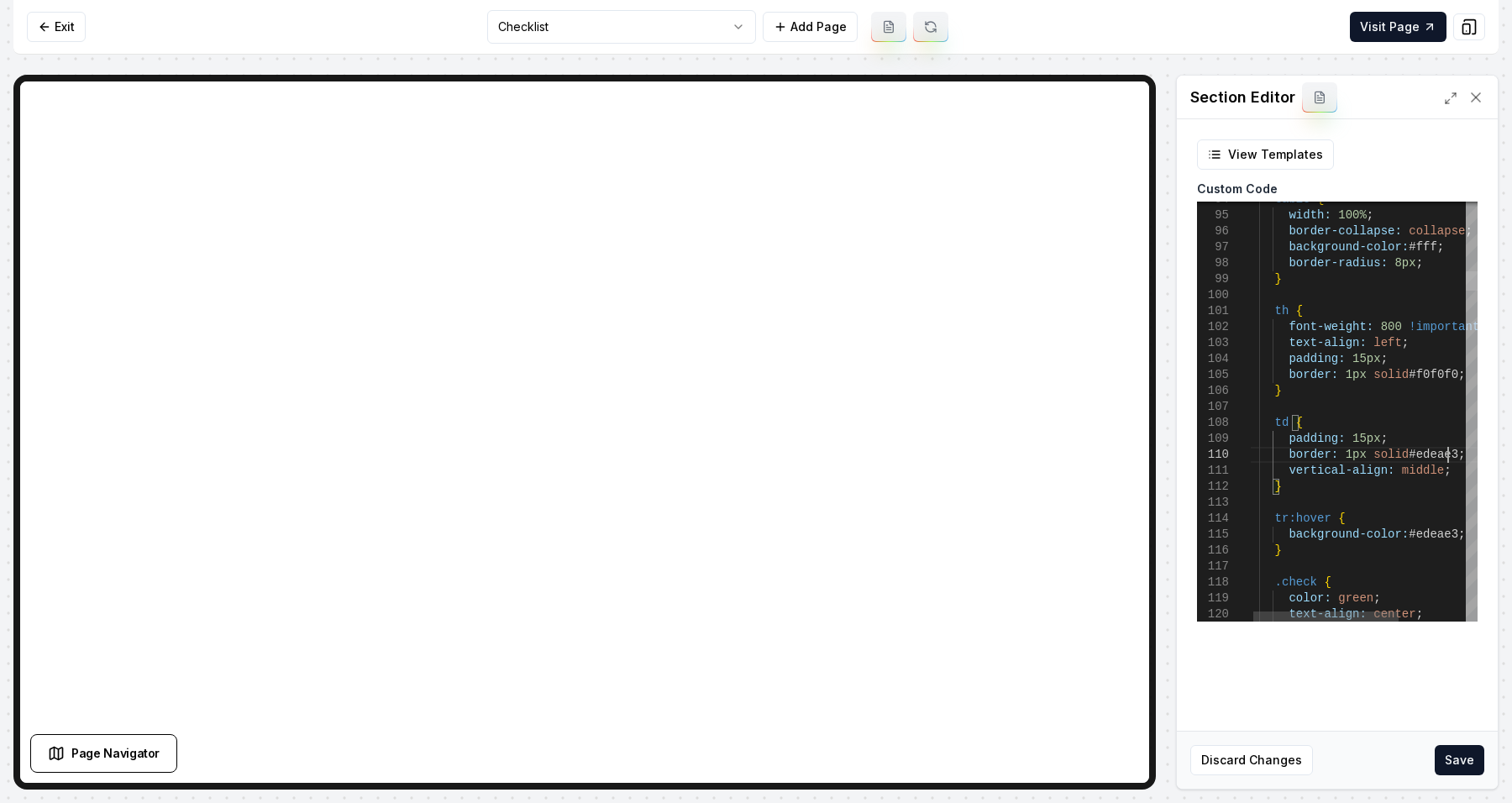 click at bounding box center [1472, 281] 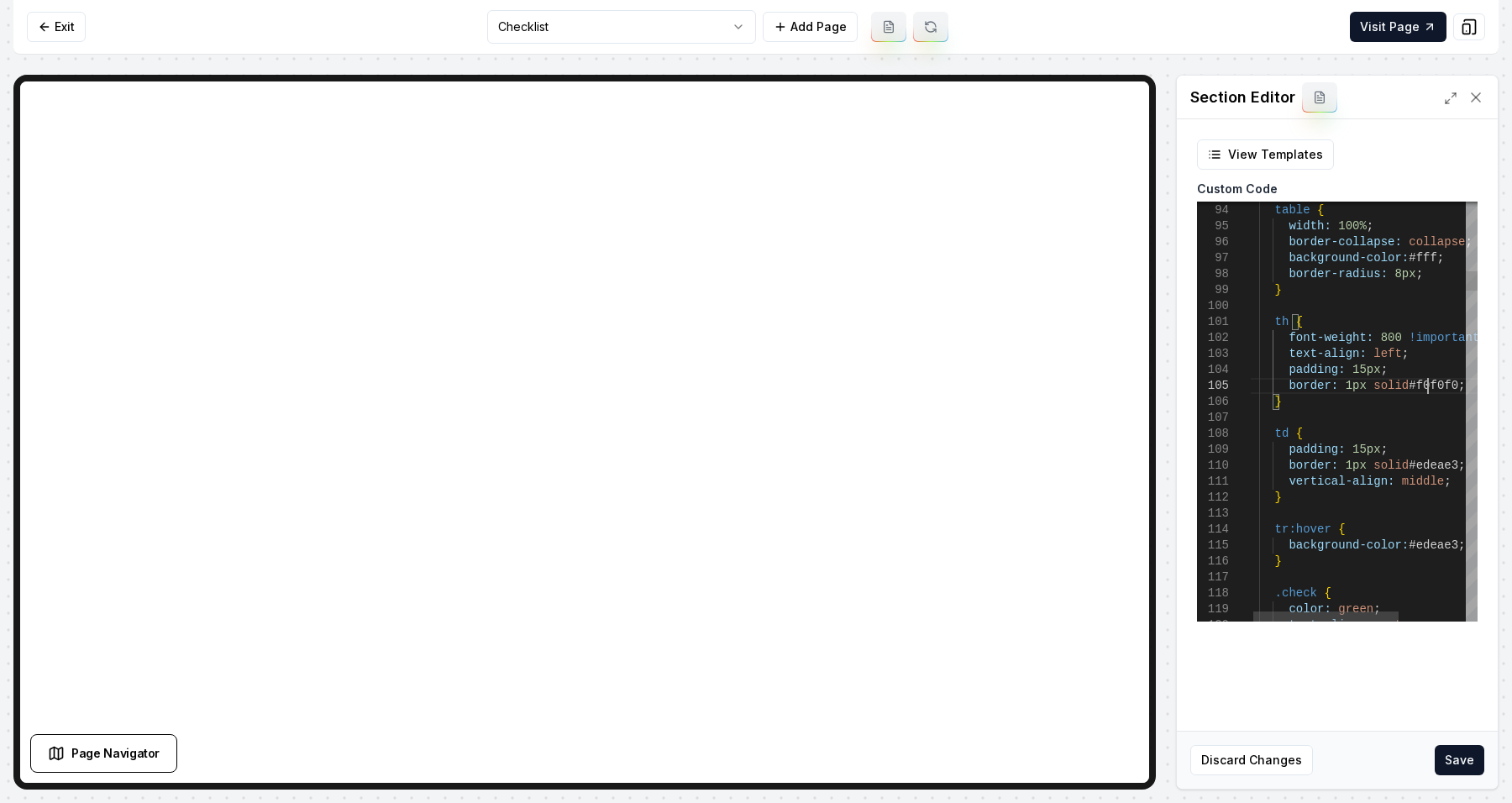 click on "td   {        padding:   15px ;        border:   1px   solid  #edeae3 ;        vertical-align:   middle ;      }      tr:hover   {        background-color:  #edeae3 ;      }      .check   {        color:   green ;        text-align:   center ;      }        border:   1px   solid  #f0f0f0 ;        padding:   15px ;      th   {        font-weight:   800   !important ;        text-align:   left ;      }        border-radius:   8px ;        background-color:  #fff ;        border-collapse:   collapse ;        width:   100% ;      table   {" at bounding box center (1414, 3215) 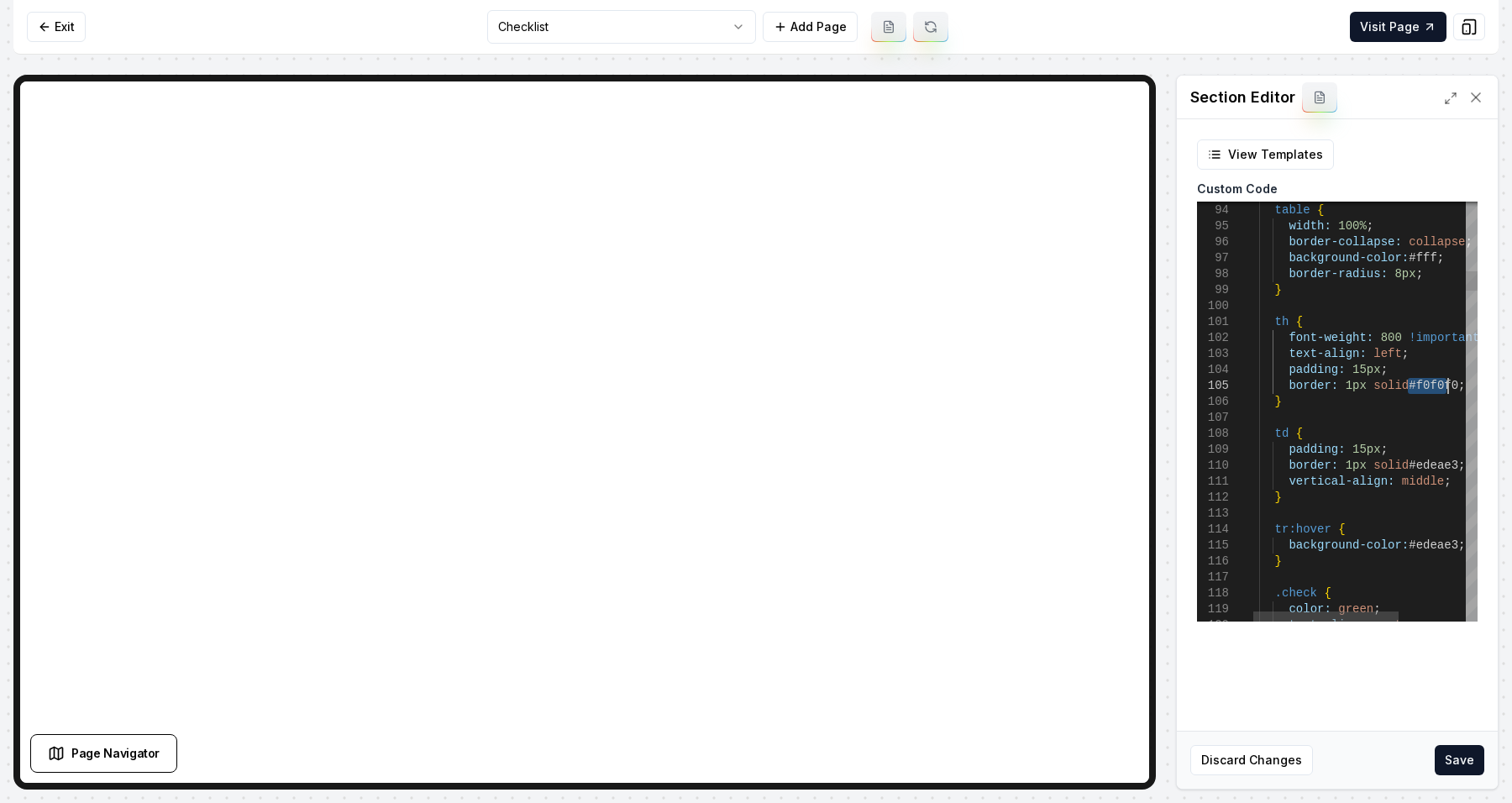 click on "td   {        padding:   15px ;        border:   1px   solid  #edeae3 ;        vertical-align:   middle ;      }      tr:hover   {        background-color:  #edeae3 ;      }      .check   {        color:   green ;        text-align:   center ;      }        border:   1px   solid  #f0f0f0 ;        padding:   15px ;      th   {        font-weight:   800   !important ;        text-align:   left ;      }        border-radius:   8px ;        background-color:  #fff ;        border-collapse:   collapse ;        width:   100% ;      table   {" at bounding box center (1414, 3215) 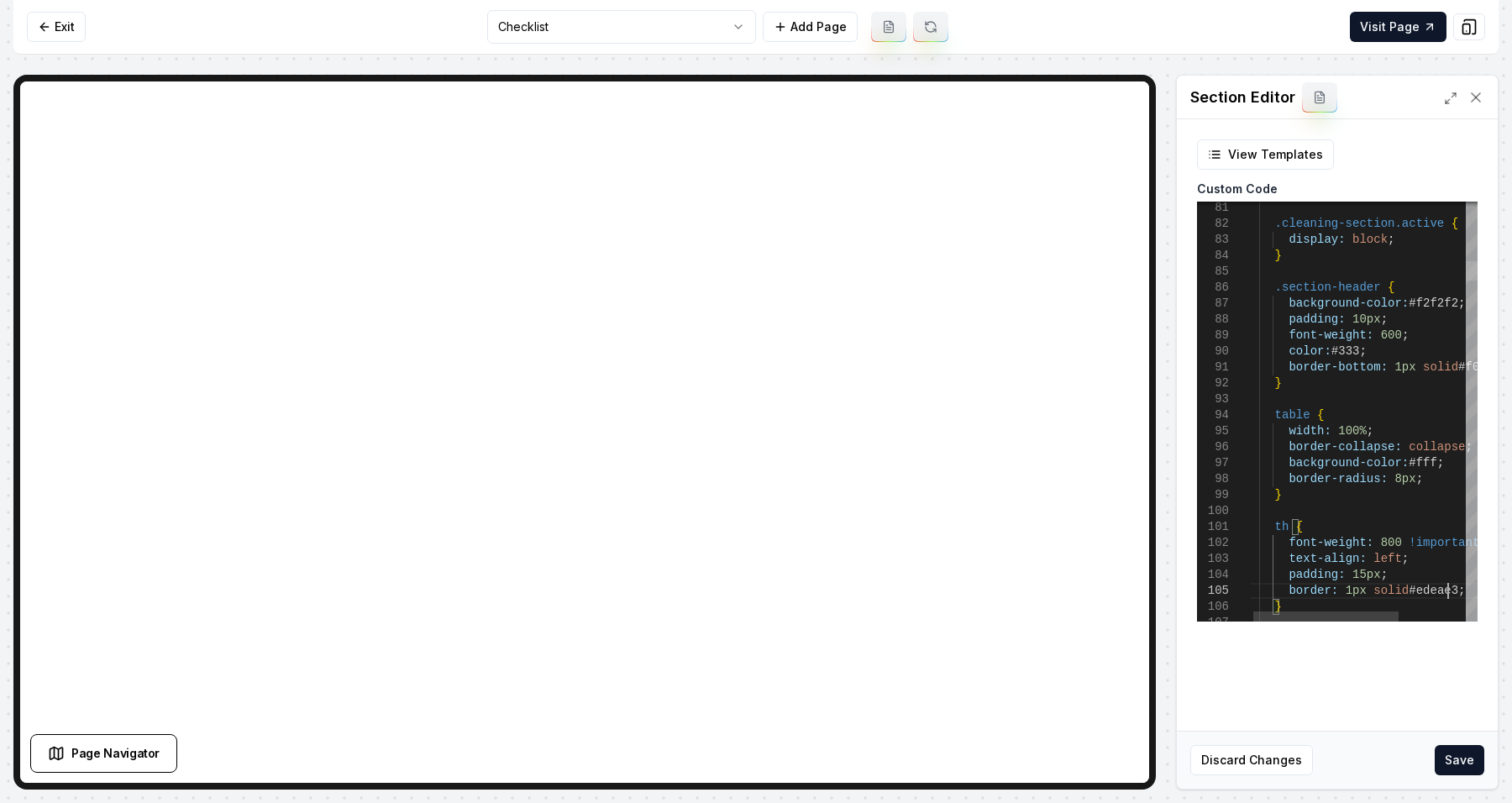 click at bounding box center (1472, 270) 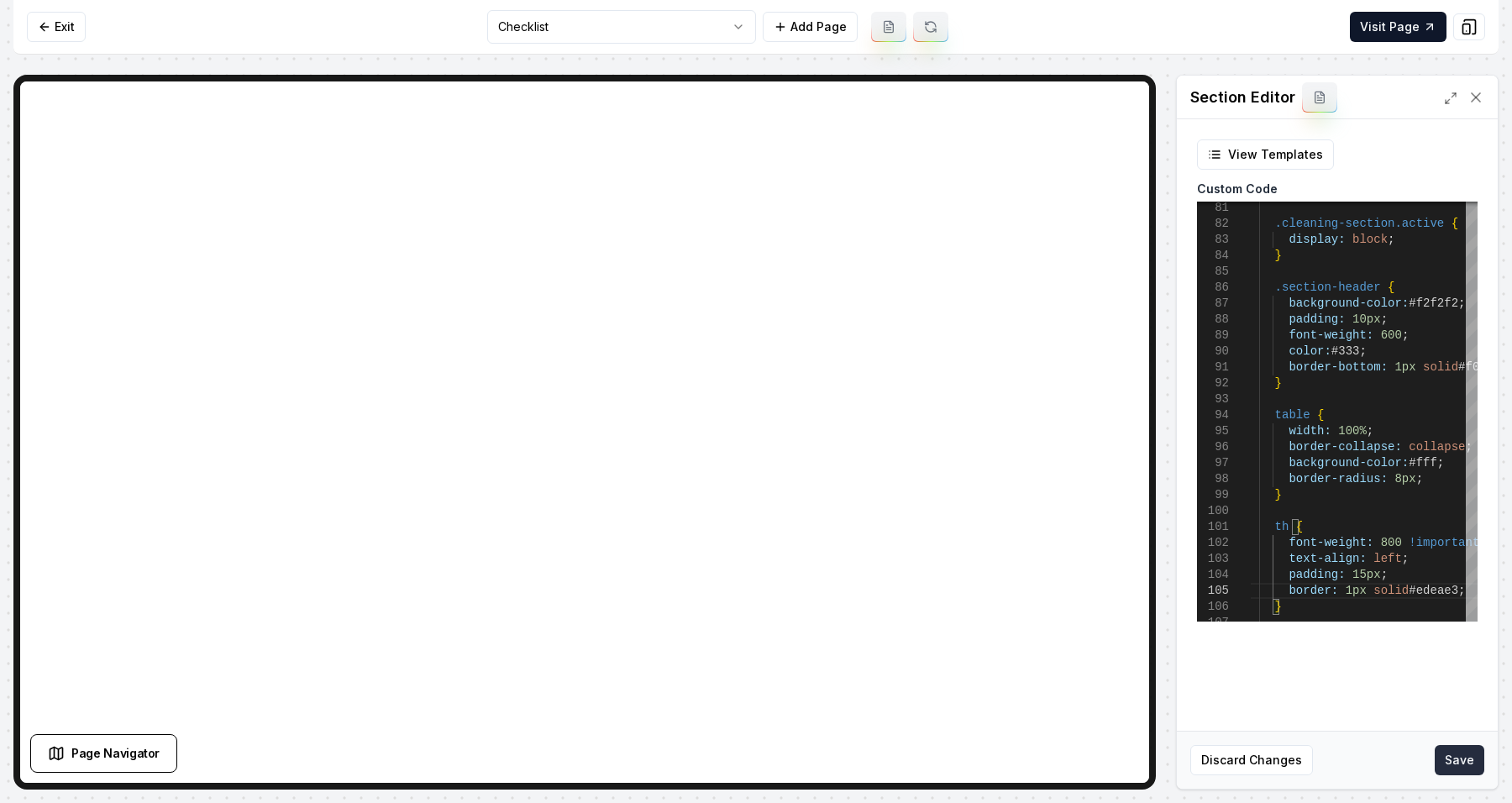 click on "Save" at bounding box center [1459, 760] 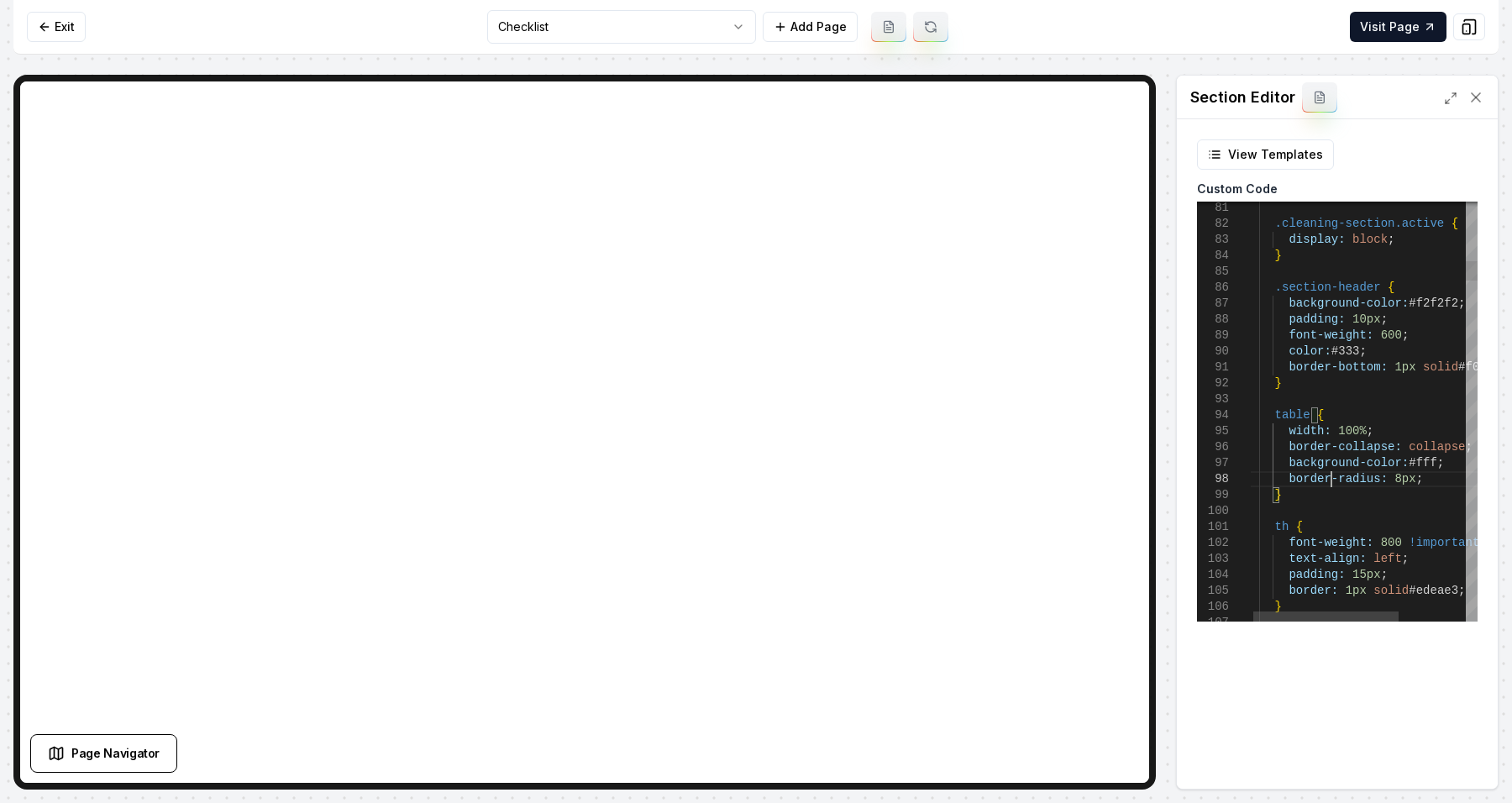 click on "}        border:   1px   solid  #edeae3 ;        padding:   15px ;      th   {        font-weight:   800   !important ;        text-align:   left ;      }        border-radius:   8px ;        background-color:  #fff ;        border-collapse:   collapse ;        width:   100% ;      table   {        border-bottom:   1px   solid  #f0f0f0 ;      }        color:  #333 ;        font-weight:   600 ;        padding:   10px ;        background-color:  #f2f2f2 ;      .section-header   {      }        display:   block ;      .cleaning-section.active   {" at bounding box center [1414, 3420] 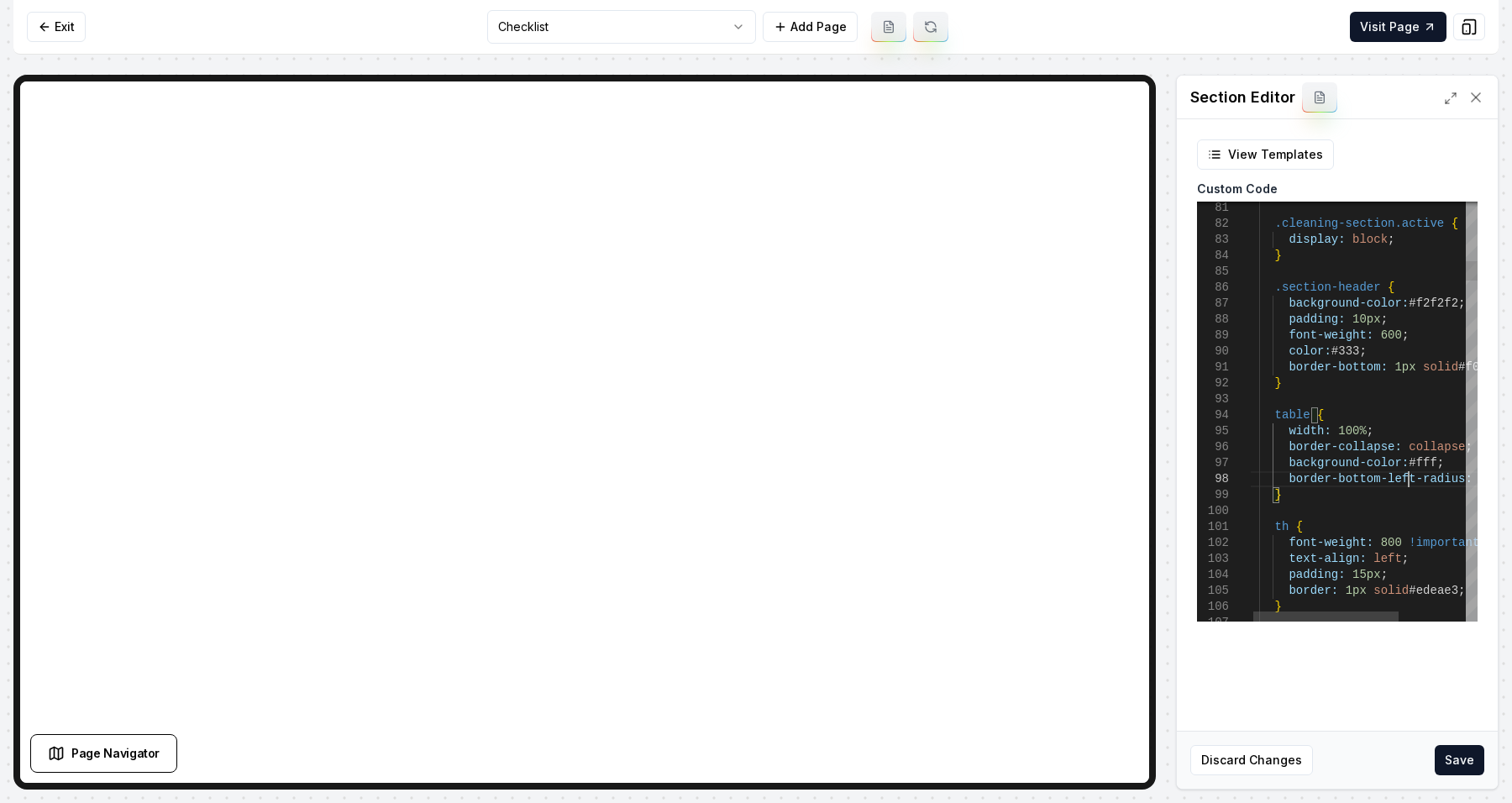 scroll, scrollTop: 112, scrollLeft: 160, axis: both 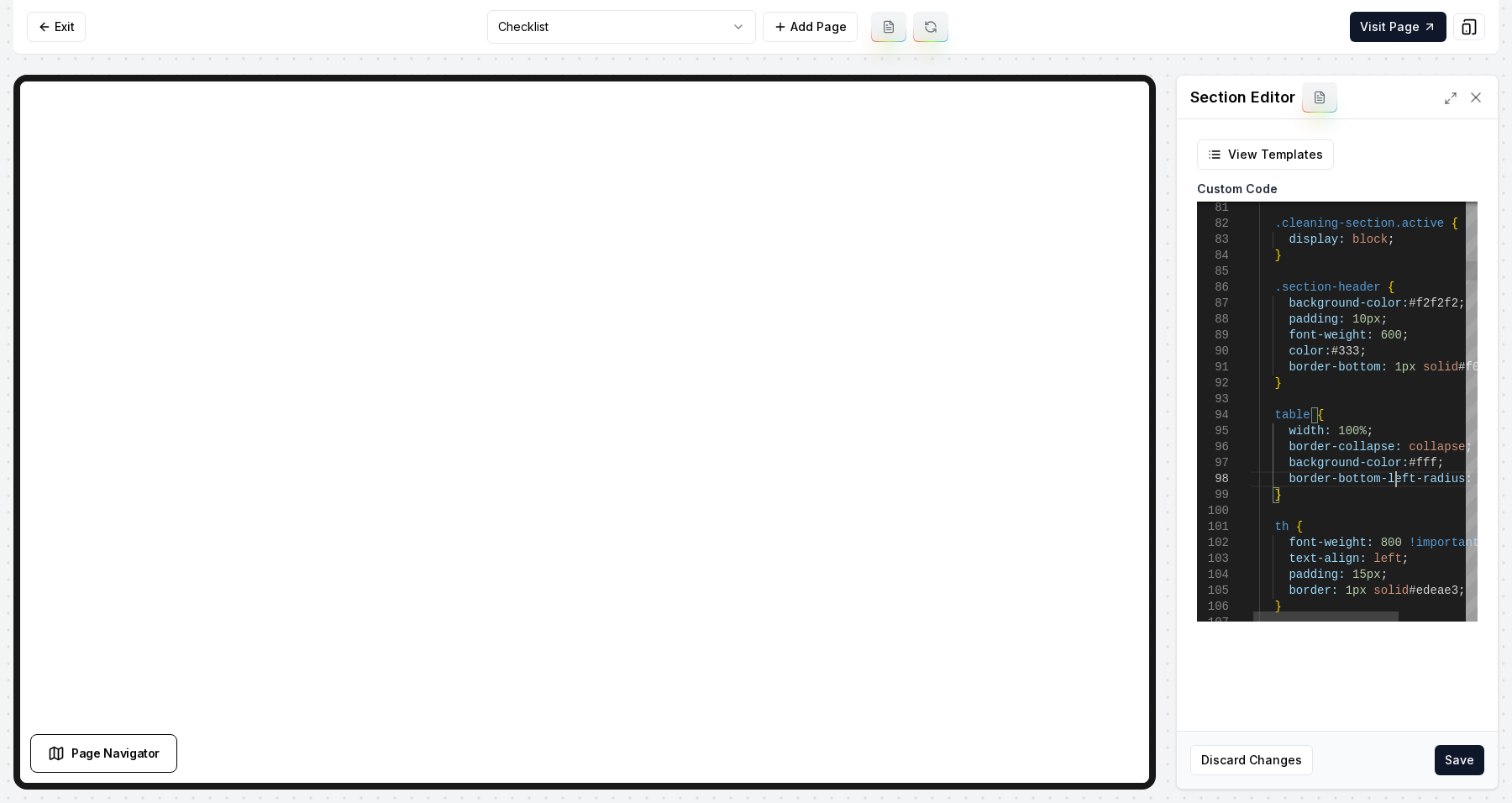 click on "}        border:   1px   solid  #edeae3 ;        padding:   15px ;      th   {        font-weight:   800   !important ;        text-align:   left ;      }        border-bottom-left-radius:   8px ;        background-color:  #fff ;        border-collapse:   collapse ;        width:   100% ;      table   {        border-bottom:   1px   solid  #f0f0f0 ;      }        color:  #333 ;        font-weight:   600 ;        padding:   10px ;        background-color:  #f2f2f2 ;      .section-header   {      }        display:   block ;      .cleaning-section.active   {" at bounding box center (1414, 3420) 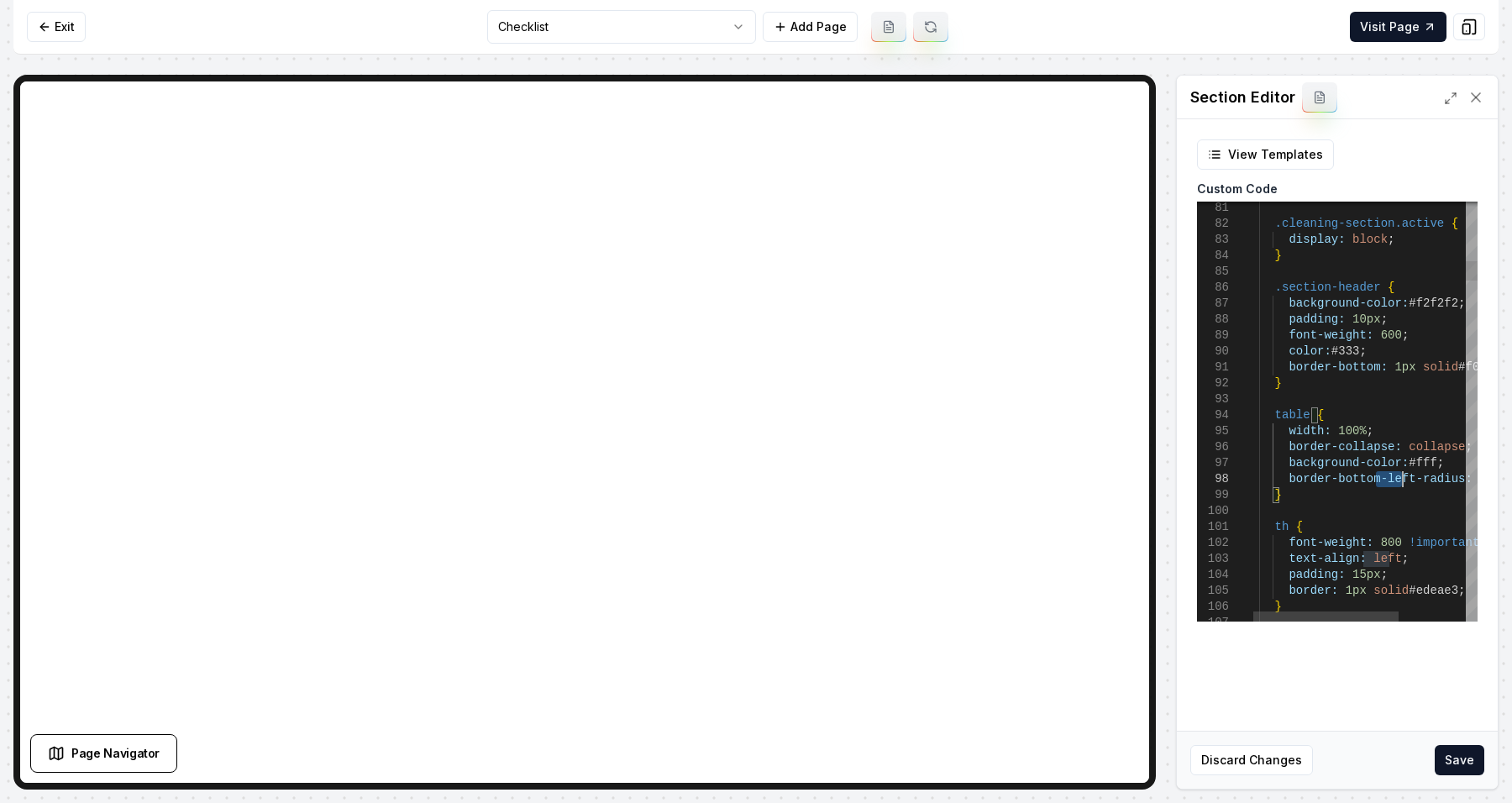 click on "}        border:   1px   solid  #edeae3 ;        padding:   15px ;      th   {        font-weight:   800   !important ;        text-align:   left ;      }        border-bottom-left-radius:   8px ;        background-color:  #fff ;        border-collapse:   collapse ;        width:   100% ;      table   {        border-bottom:   1px   solid  #f0f0f0 ;      }        color:  #333 ;        font-weight:   600 ;        padding:   10px ;        background-color:  #f2f2f2 ;      .section-header   {      }        display:   block ;      .cleaning-section.active   {" at bounding box center [1414, 3420] 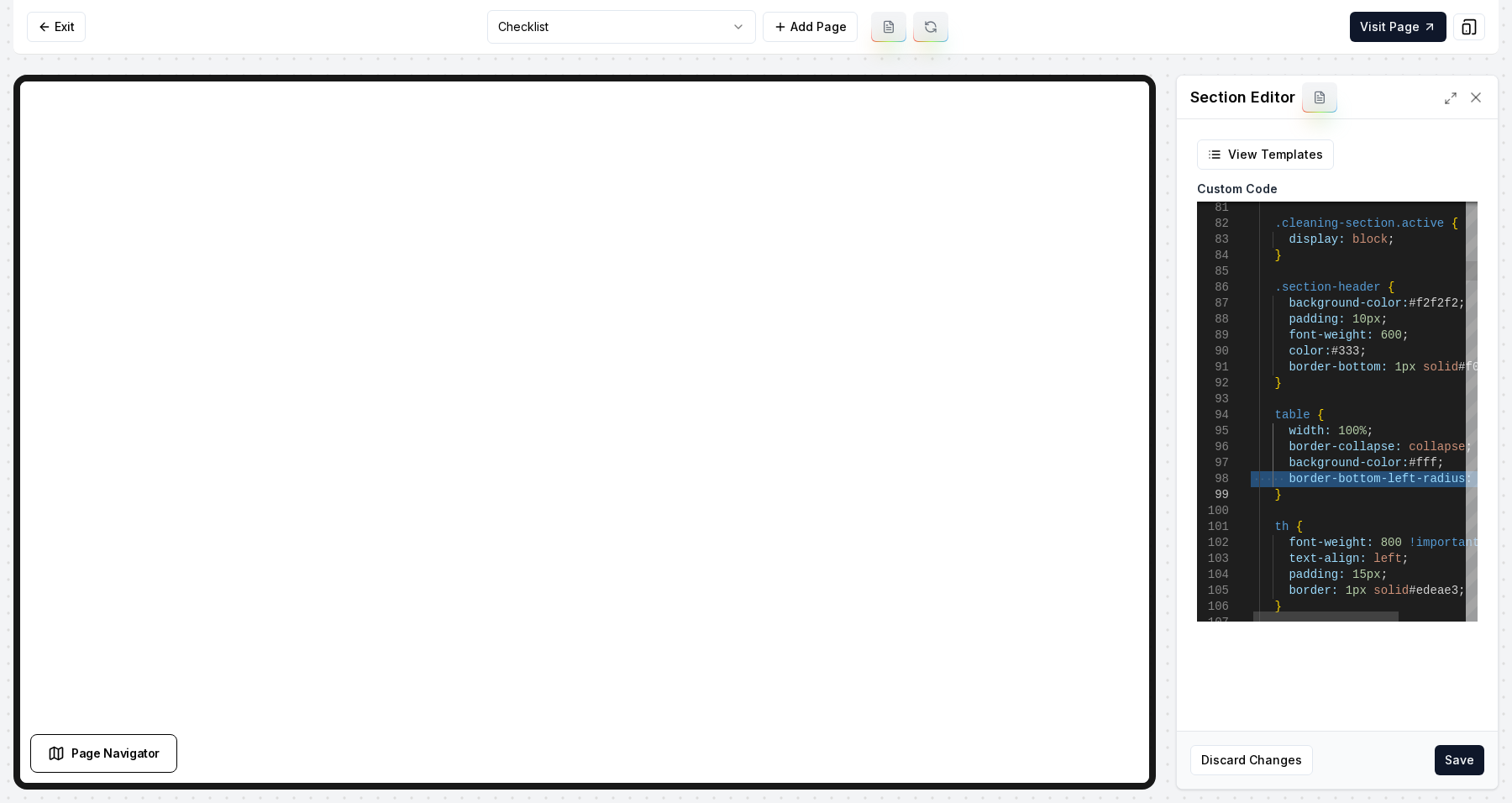 click on "}        border:   1px   solid  #edeae3 ;        padding:   15px ;      th   {        font-weight:   800   !important ;        text-align:   left ;      }        border-bottom-left-radius:   8px ;        background-color:  #fff ;        border-collapse:   collapse ;        width:   100% ;      table   {        border-bottom:   1px   solid  #f0f0f0 ;      }        color:  #333 ;        font-weight:   600 ;        padding:   10px ;        background-color:  #f2f2f2 ;      .section-header   {      }        display:   block ;      .cleaning-section.active   {" at bounding box center (1414, 3420) 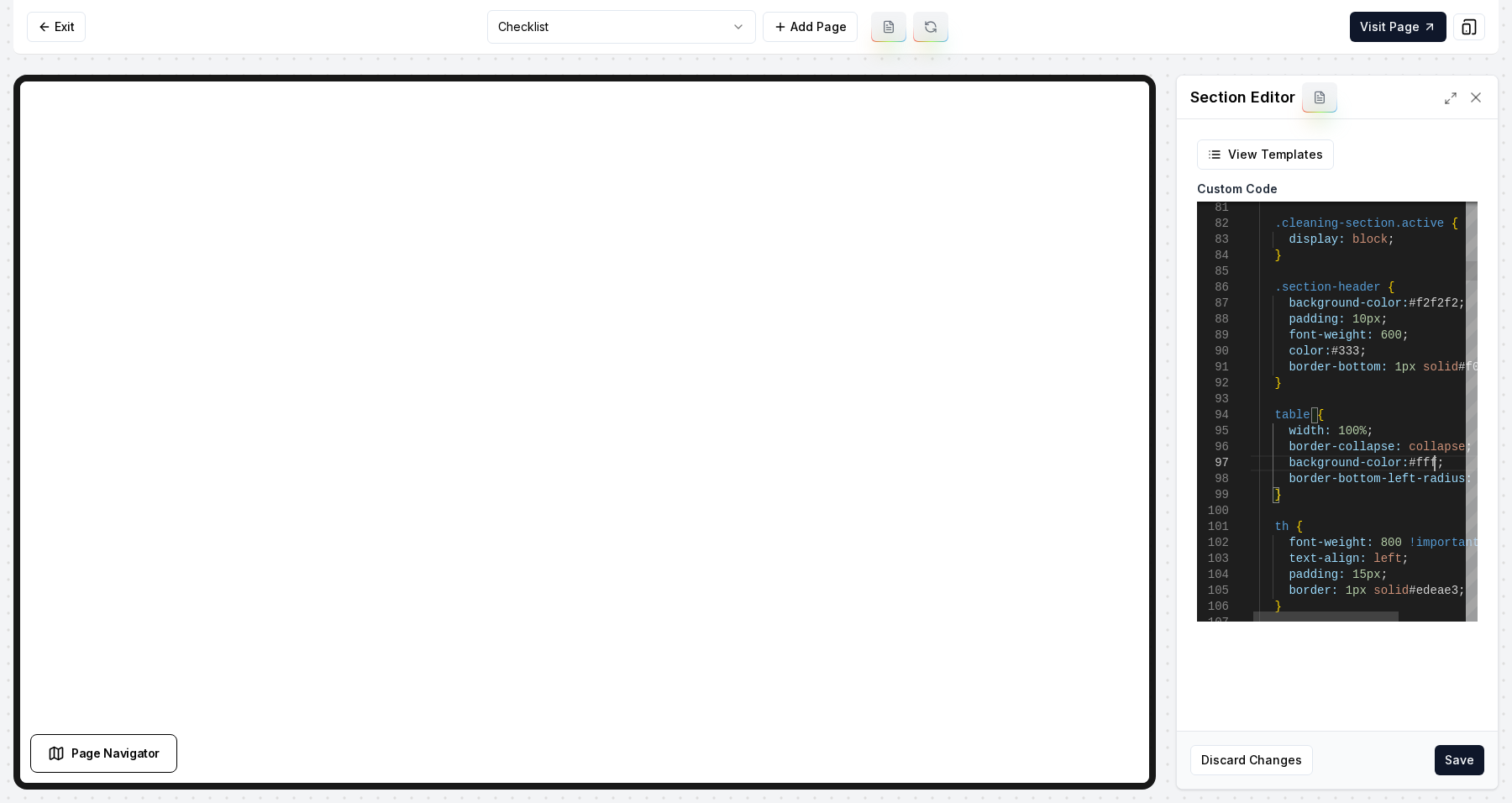click on "}        border:   1px   solid  #edeae3 ;        padding:   15px ;      th   {        font-weight:   800   !important ;        text-align:   left ;      }        border-bottom-left-radius:   8px ;        background-color:  #fff ;        border-collapse:   collapse ;        width:   100% ;      table   {        border-bottom:   1px   solid  #f0f0f0 ;      }        color:  #333 ;        font-weight:   600 ;        padding:   10px ;        background-color:  #f2f2f2 ;      .section-header   {      }        display:   block ;      .cleaning-section.active   {" at bounding box center (1414, 3420) 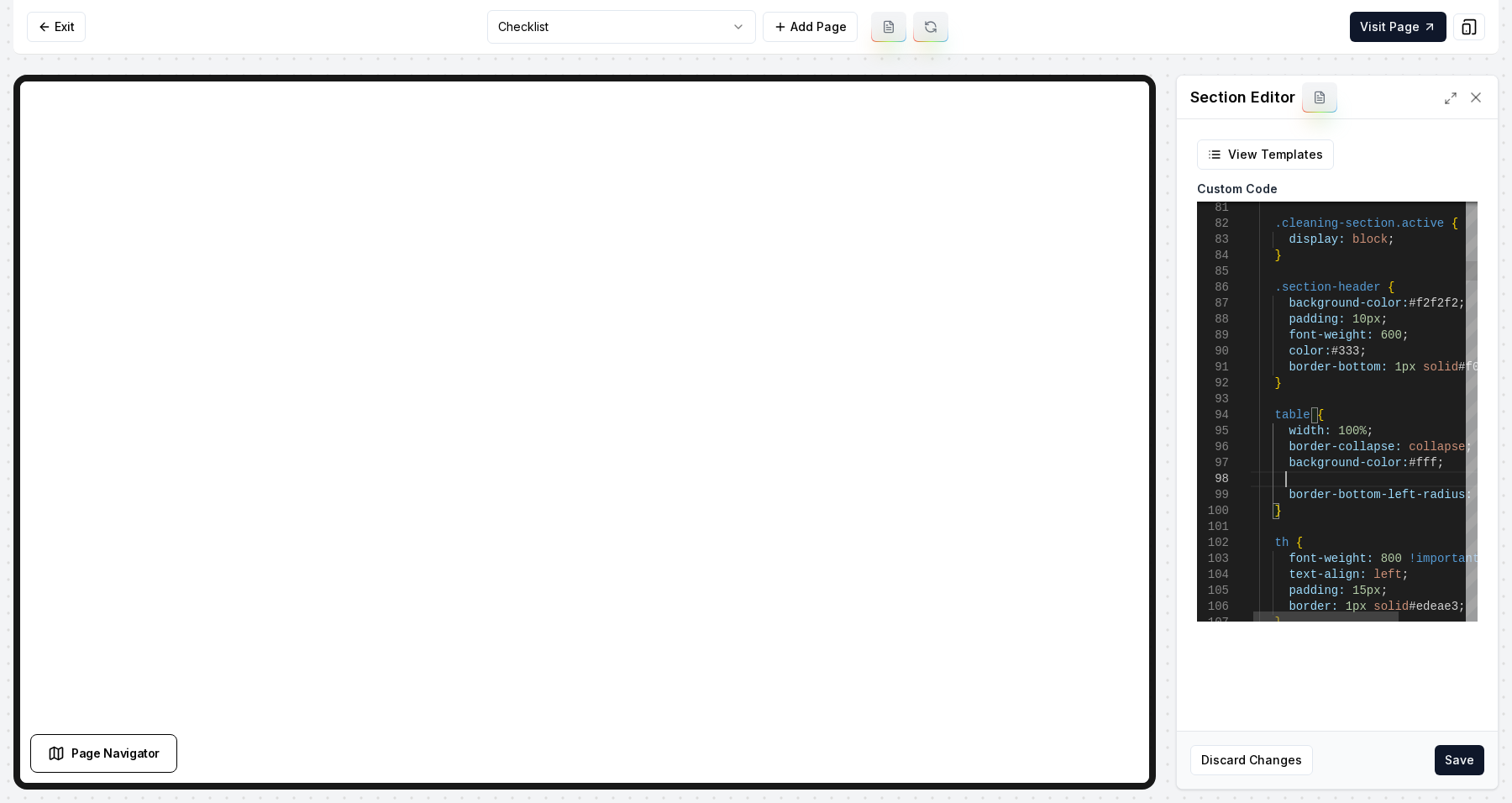 scroll, scrollTop: 112, scrollLeft: 38, axis: both 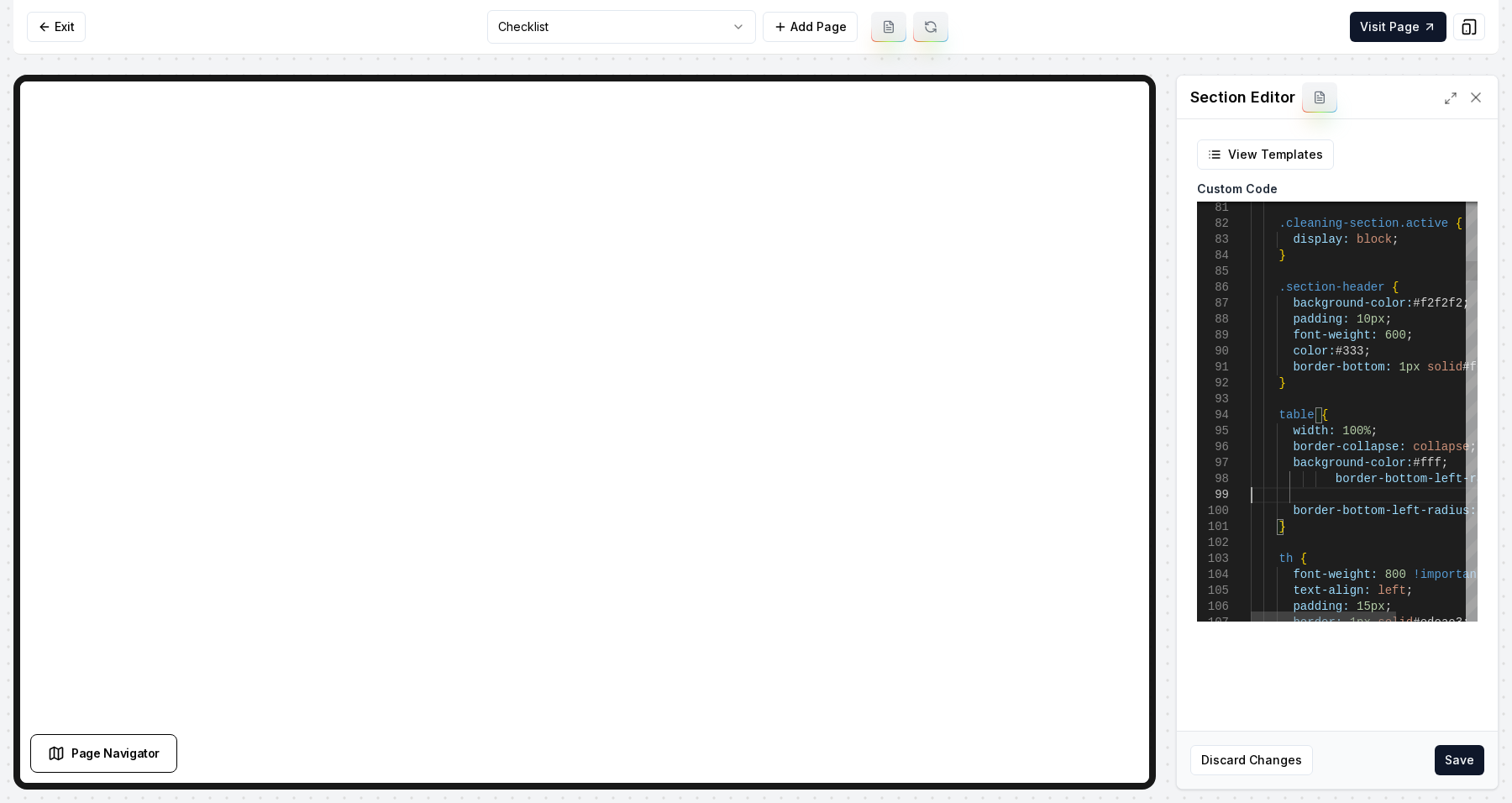 click on "border:   1px   solid  #edeae3 ;        padding:   15px ;      th   {        font-weight:   800   !important ;        text-align:   left ;      }        border-bottom-left-radius:   8px ;        background-color:  #fff ;        border-collapse:   collapse ;        width:   100% ;      table   {        border-bottom:   1px   solid  #f0f0f0 ;      }        color:  #333 ;        font-weight:   600 ;        padding:   10px ;        background-color:  #f2f2f2 ;      .section-header   {      }        display:   block ;      .cleaning-section.active   {              border-bottom-left-radius:   8px ;" at bounding box center [1418, 3436] 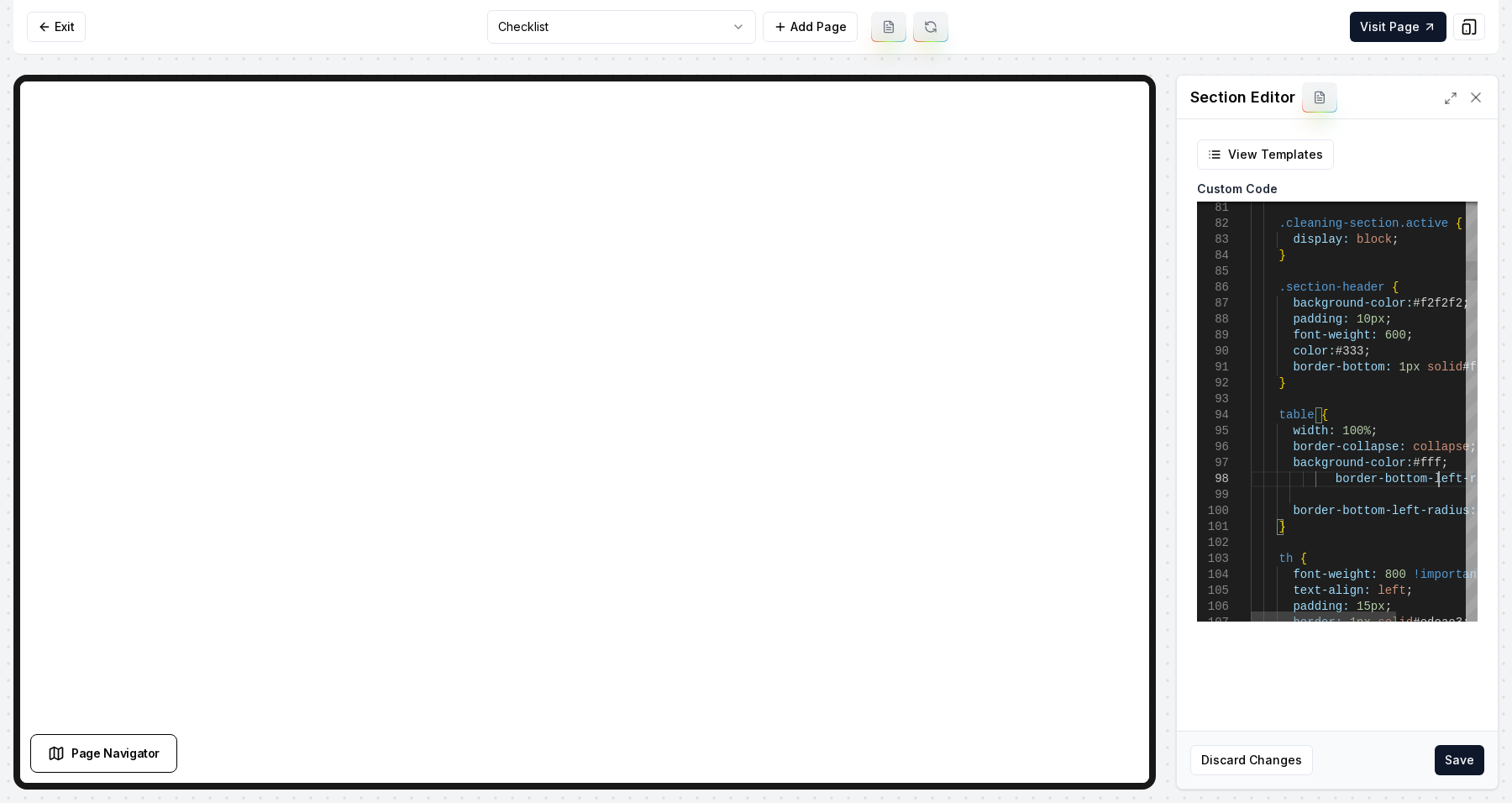 click on "border:   1px   solid  #edeae3 ;        padding:   15px ;      th   {        font-weight:   800   !important ;        text-align:   left ;      }        border-bottom-left-radius:   8px ;        background-color:  #fff ;        border-collapse:   collapse ;        width:   100% ;      table   {        border-bottom:   1px   solid  #f0f0f0 ;      }        color:  #333 ;        font-weight:   600 ;        padding:   10px ;        background-color:  #f2f2f2 ;      .section-header   {      }        display:   block ;      .cleaning-section.active   {              border-bottom-left-radius:   8px ;" at bounding box center [1418, 3436] 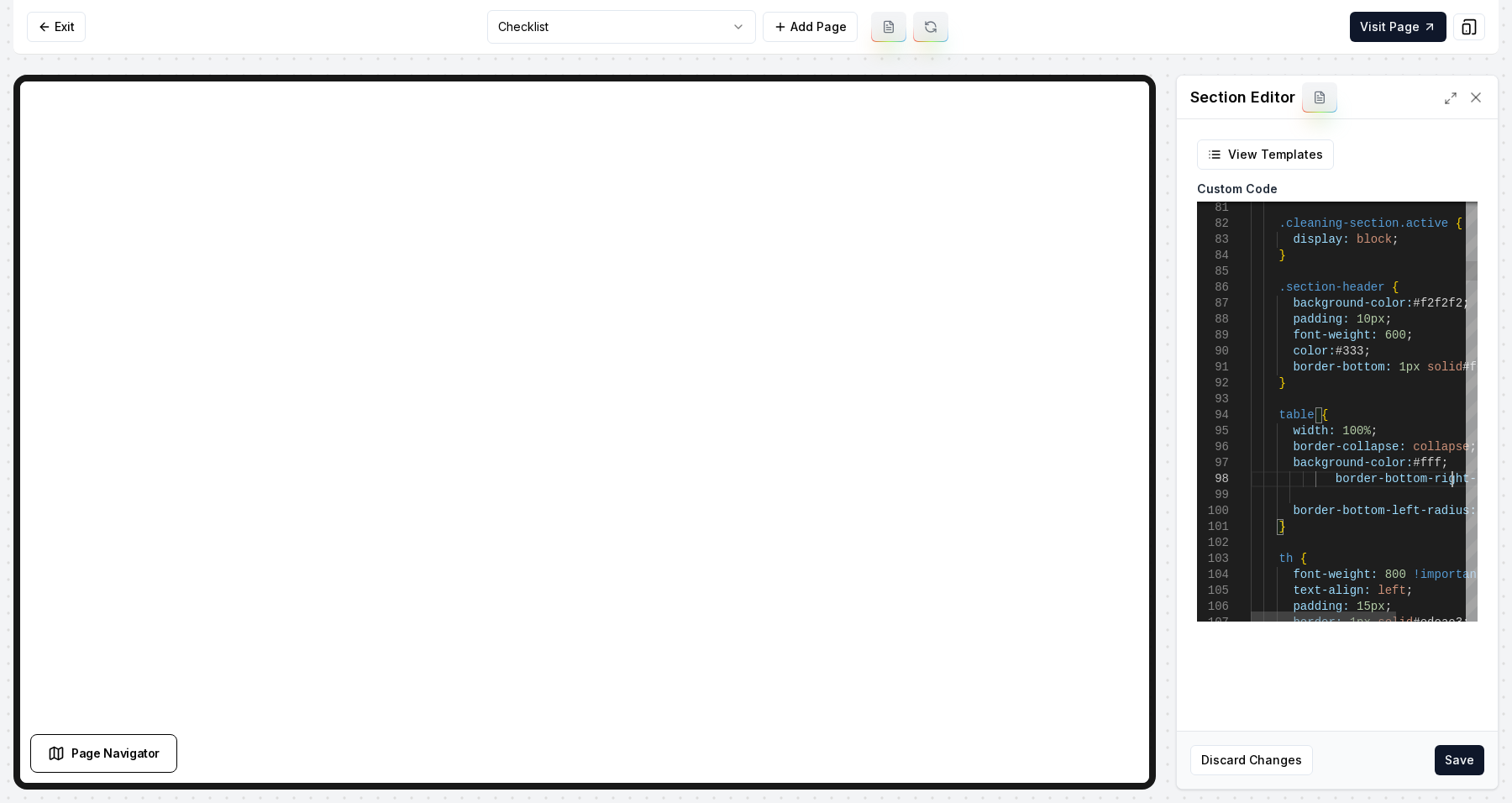 scroll, scrollTop: 112, scrollLeft: 200, axis: both 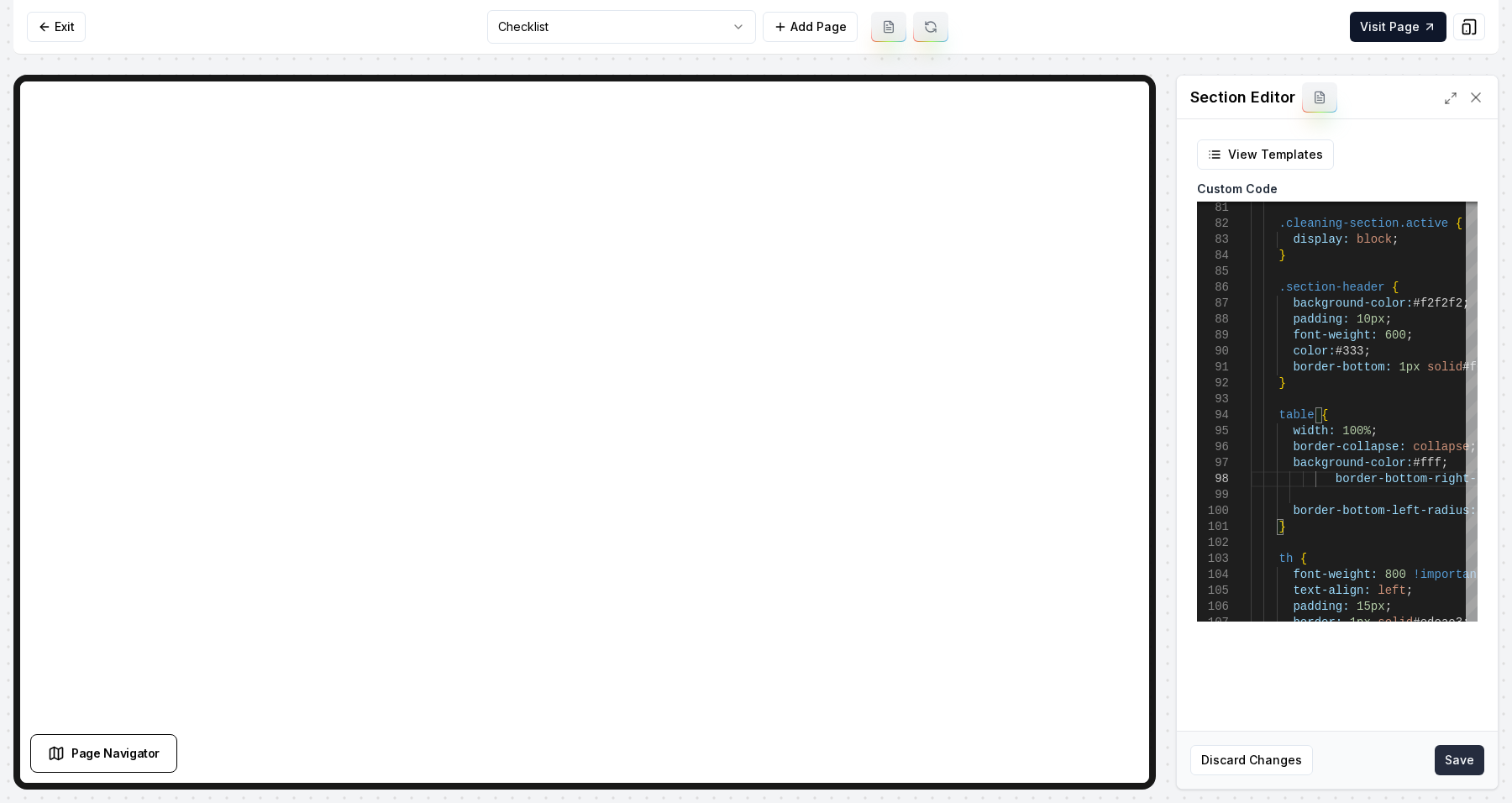 click on "Save" at bounding box center [1459, 760] 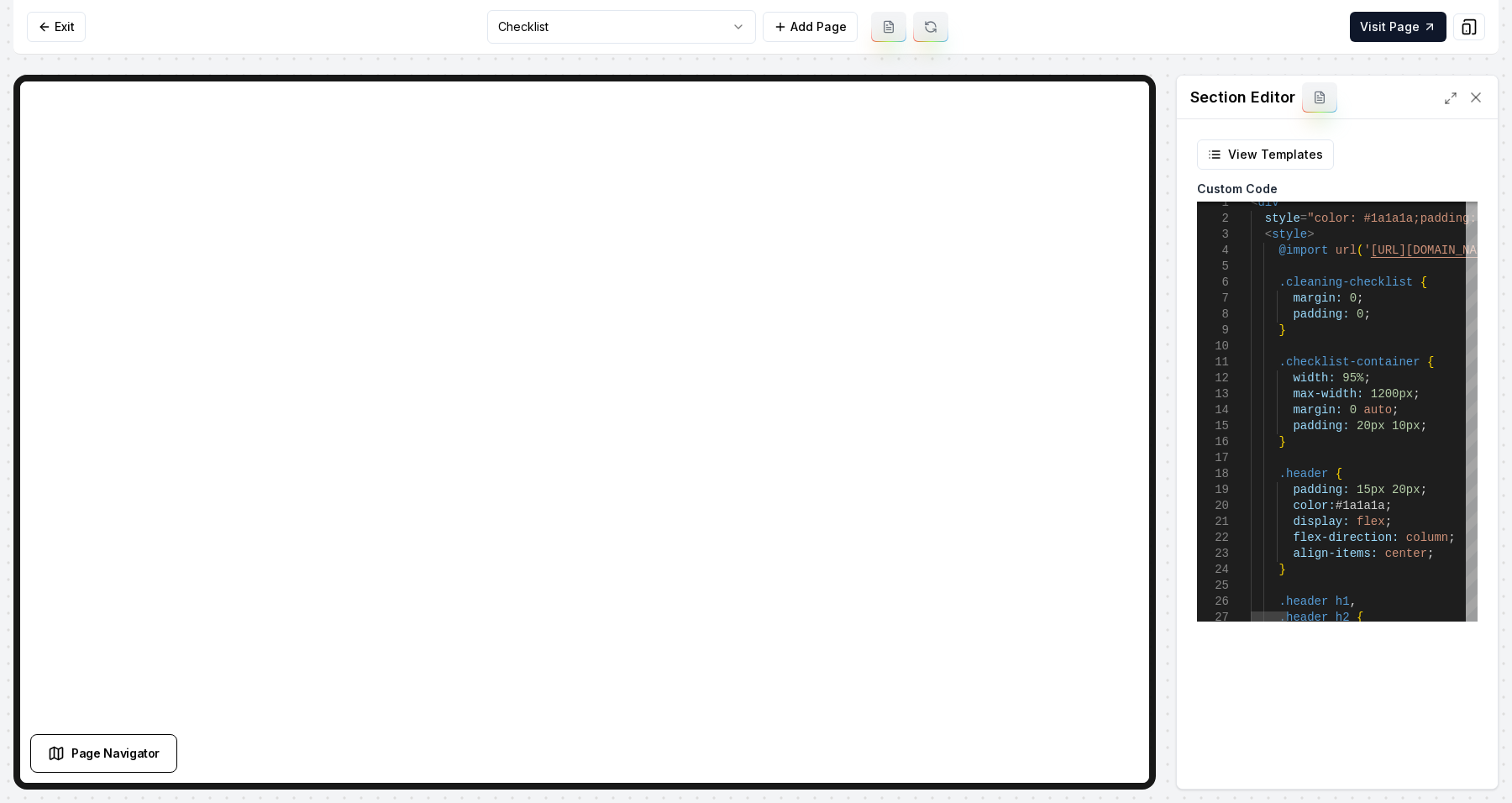 click at bounding box center [1472, 211] 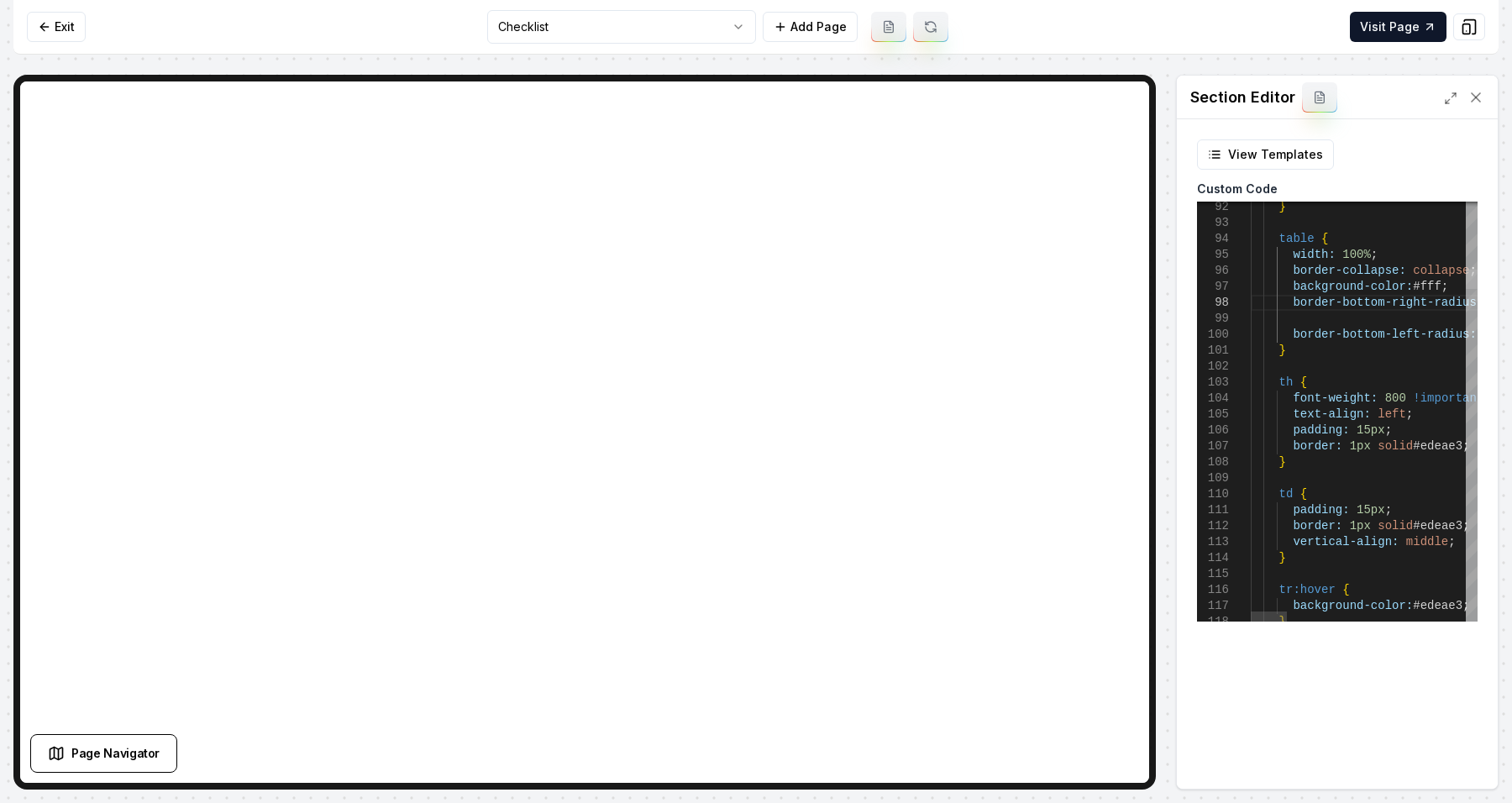 click at bounding box center [1472, 279] 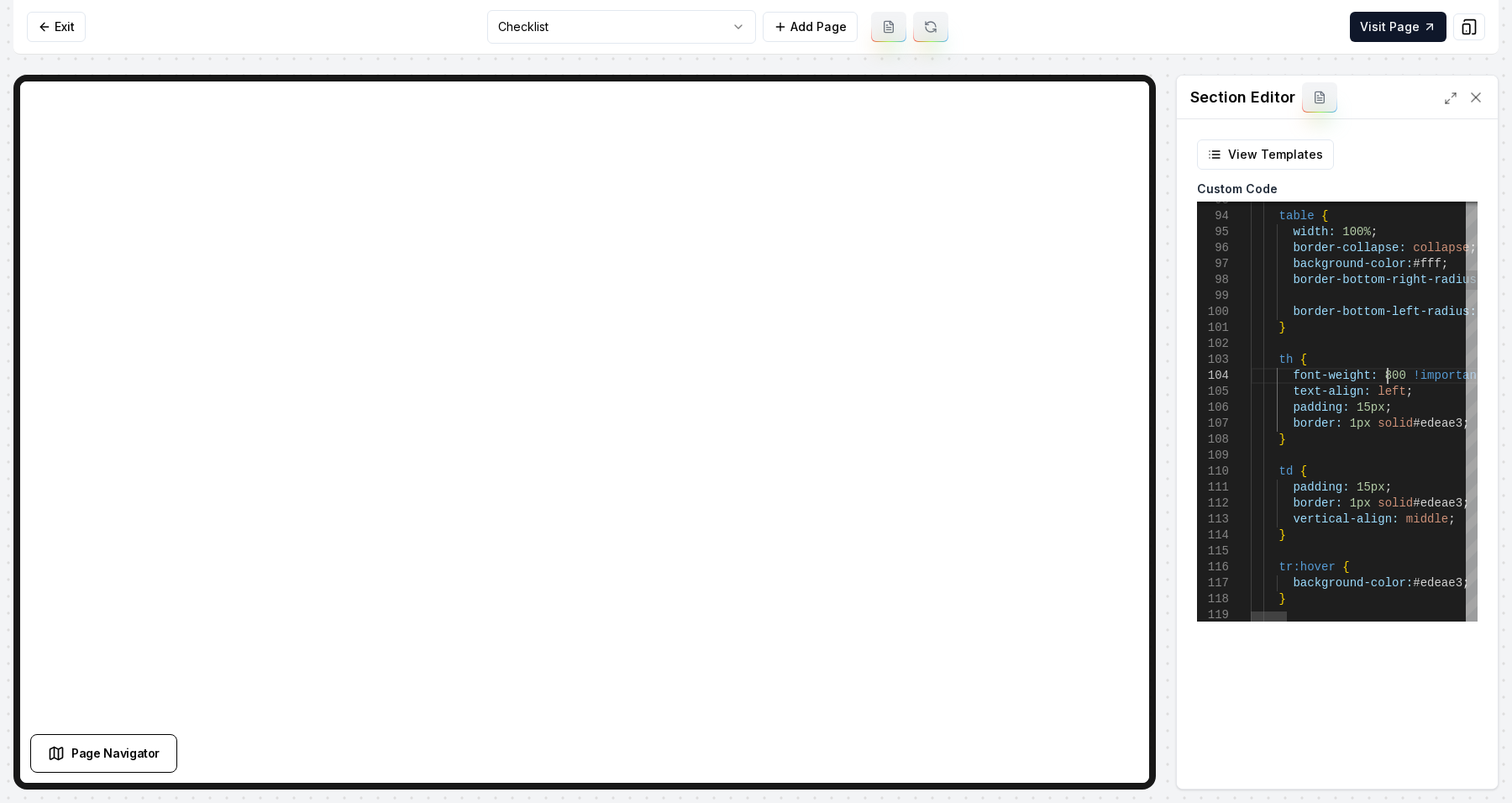scroll, scrollTop: 112, scrollLeft: 0, axis: vertical 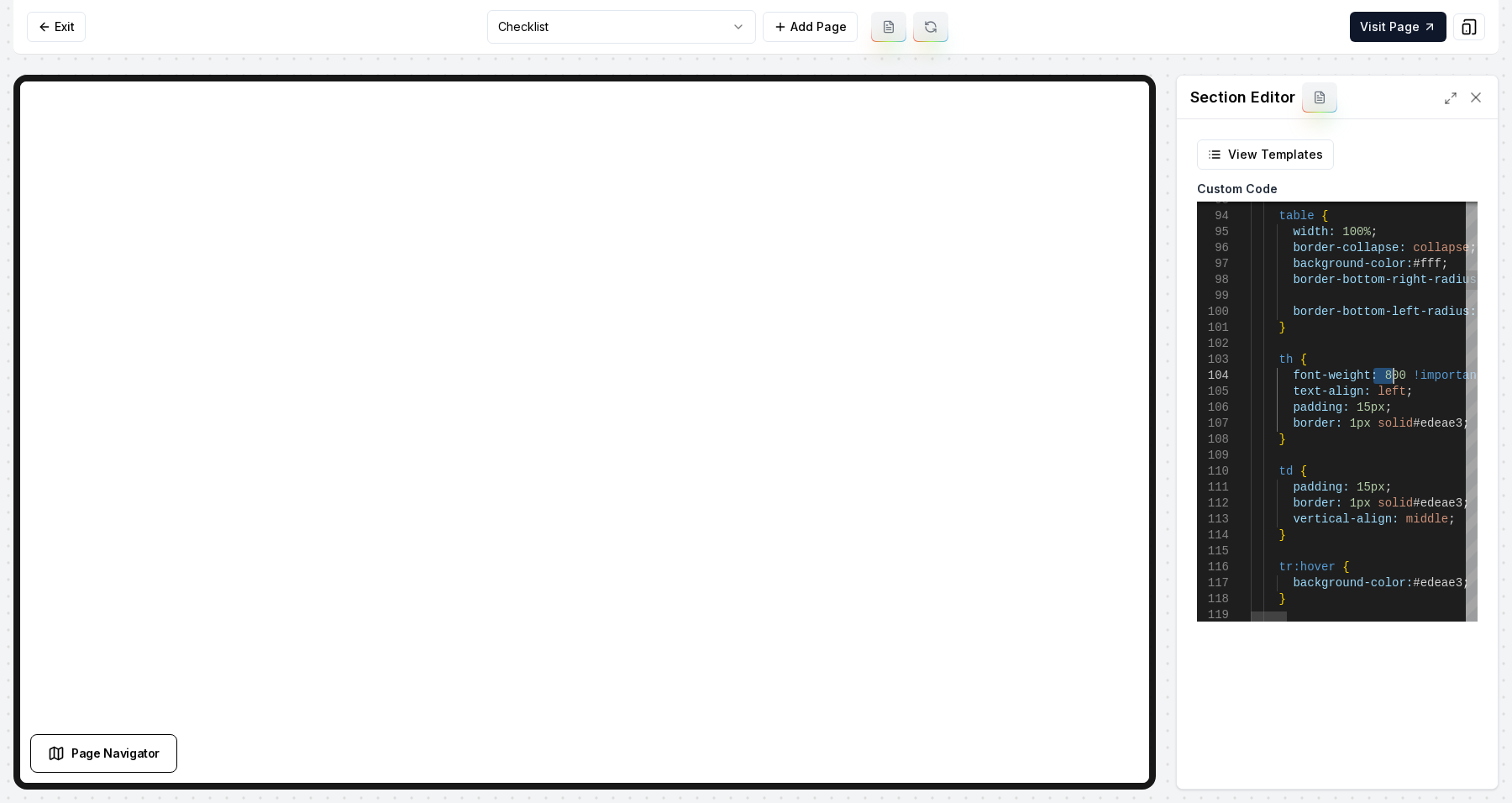 click on "padding:   15px ;      td   {      }        border:   1px   solid  #edeae3 ;        padding:   15px ;        font-weight:   800   !important ;        text-align:   left ;      th   {      }        border-bottom-left-radius:   8px ;        border-bottom-right-radius:   8px ;        border-collapse:   collapse ;        background-color:  #fff ;      table   {        width:   100% ;        border:   1px   solid  #edeae3 ;        vertical-align:   middle ;      }      tr:hover   {        background-color:  #edeae3 ;      }" at bounding box center (1922, 3237) 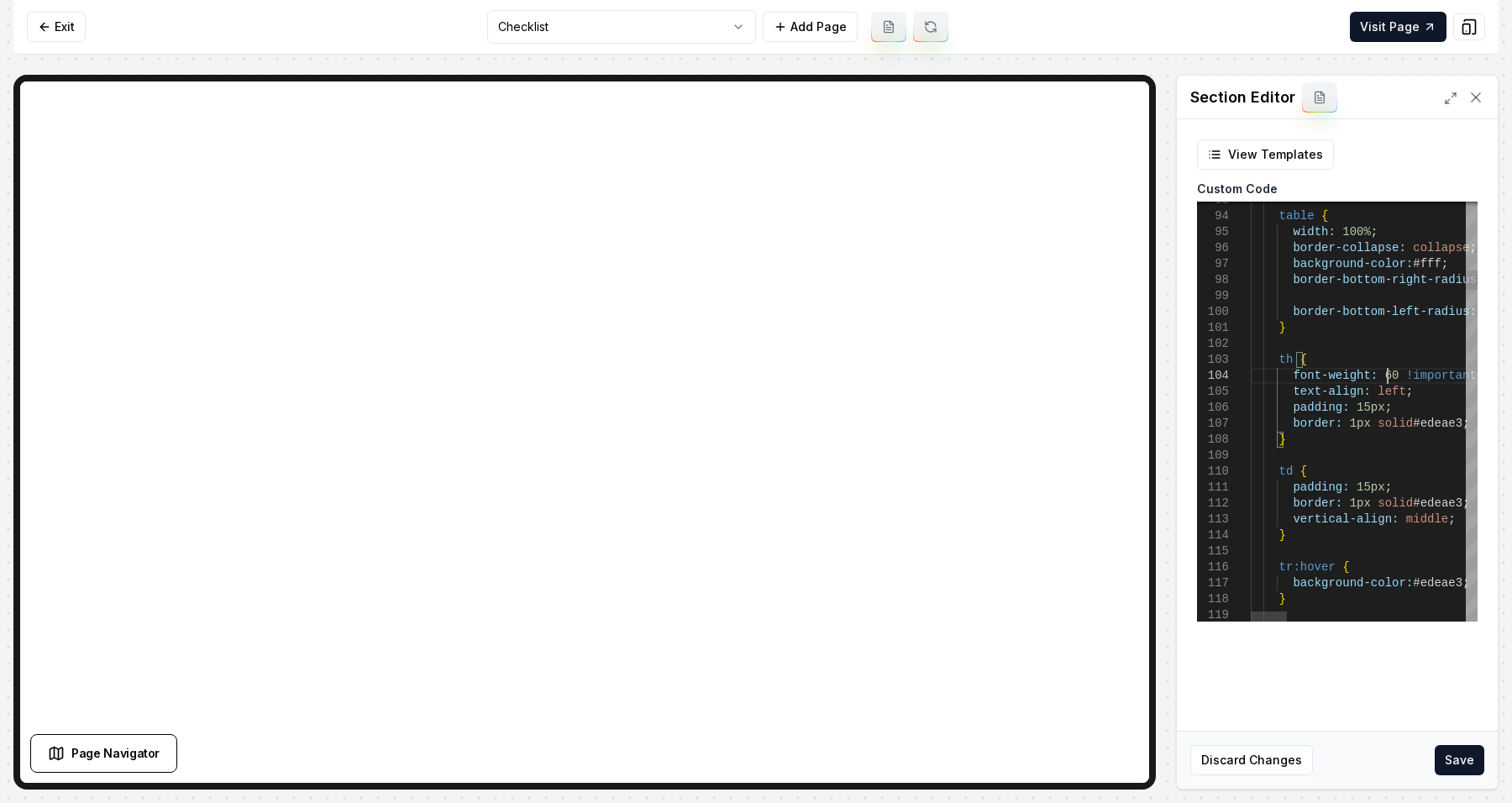 scroll, scrollTop: 61, scrollLeft: 141, axis: both 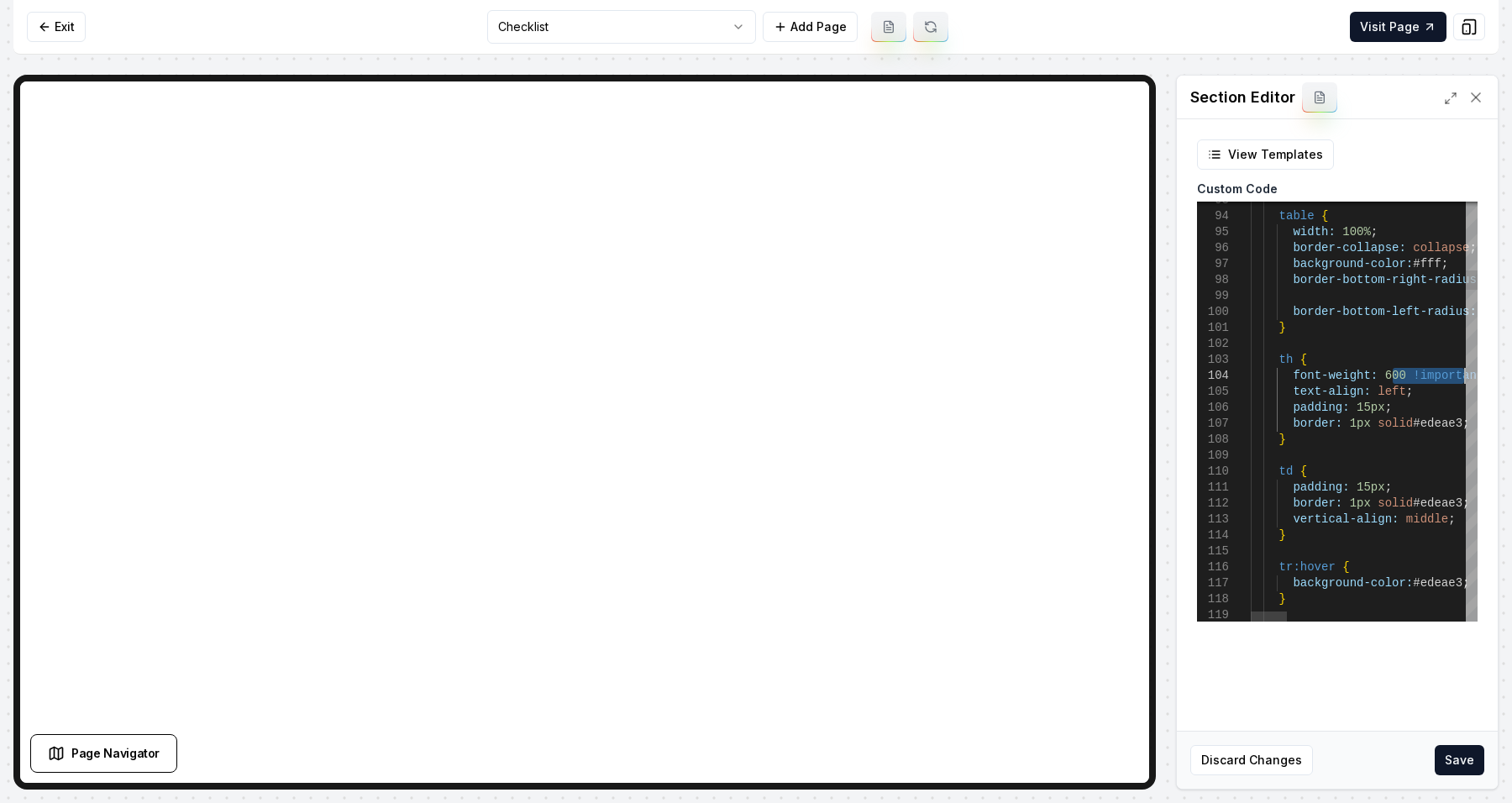 drag, startPoint x: 1394, startPoint y: 375, endPoint x: 1461, endPoint y: 380, distance: 67.186308 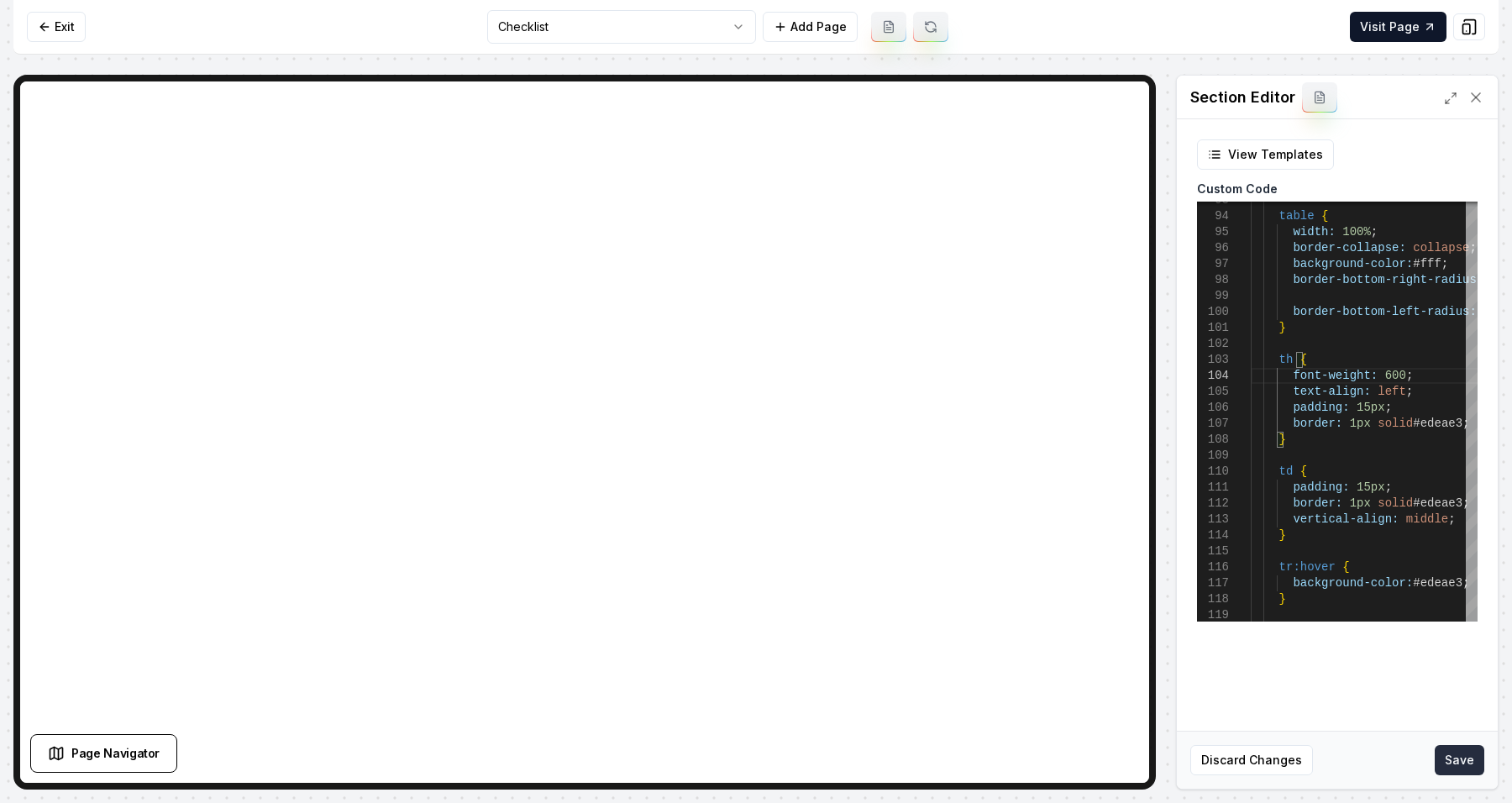 click on "Save" at bounding box center [1459, 760] 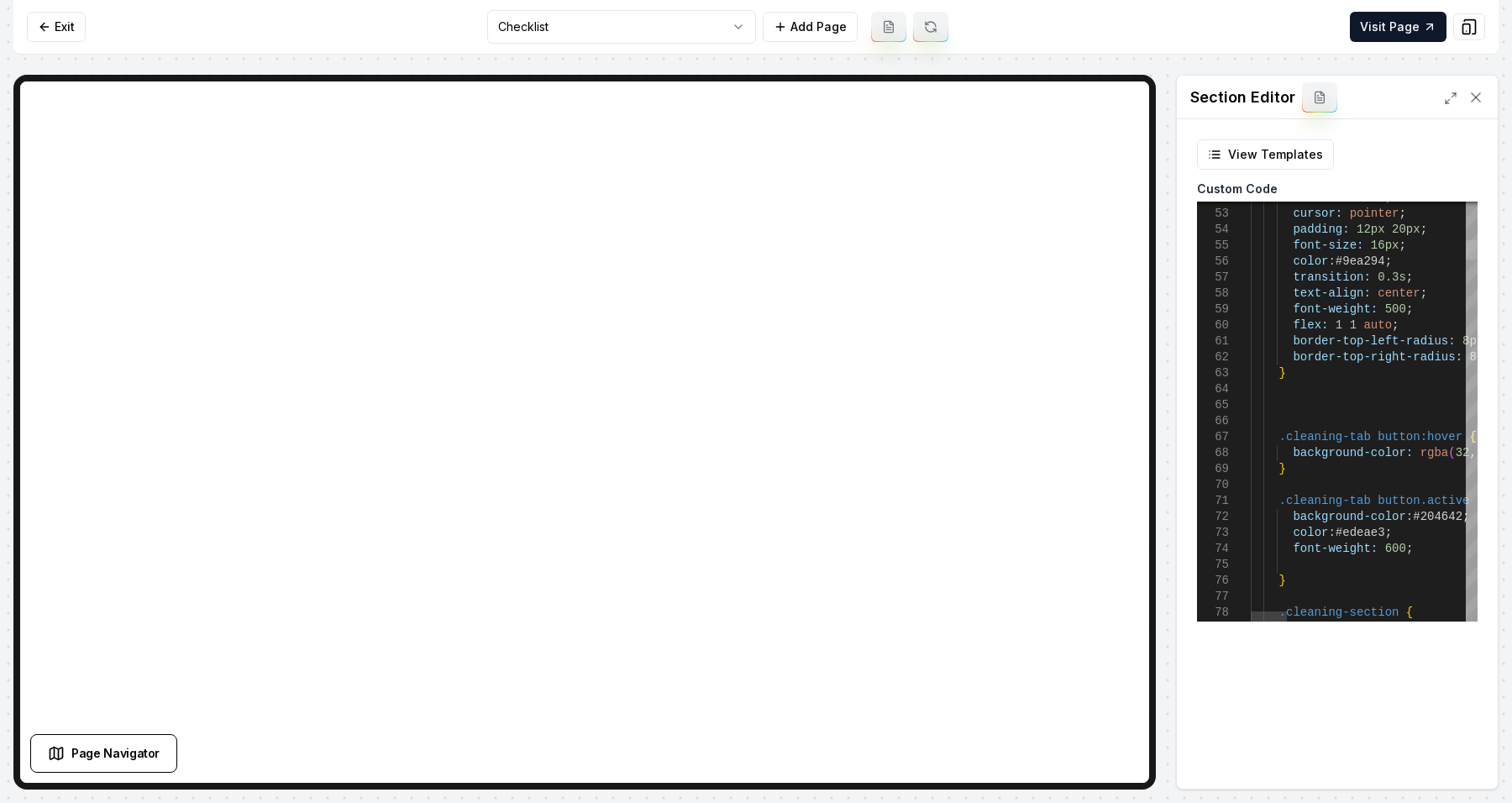 click at bounding box center [1472, 249] 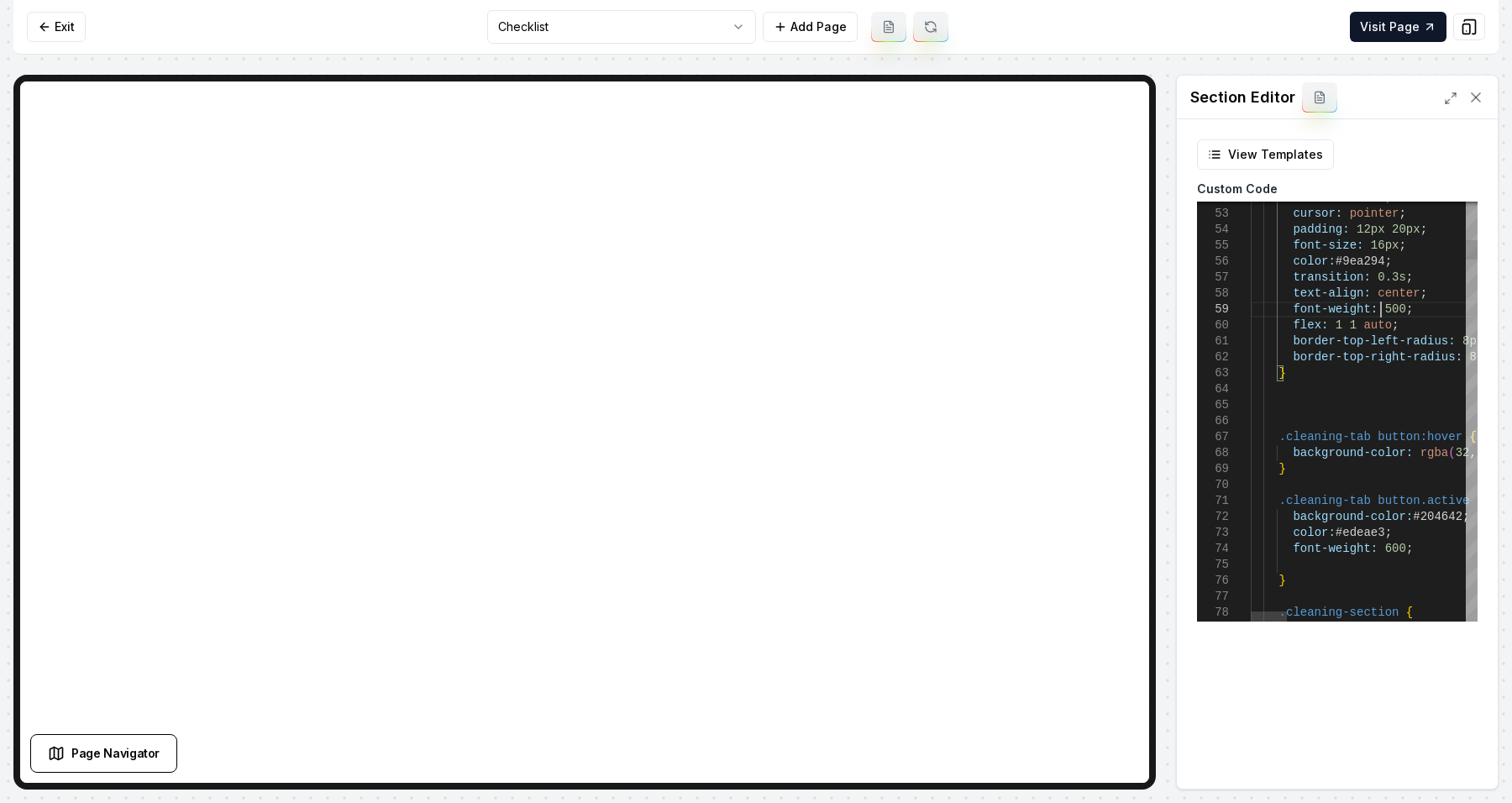 click on "color:  #edeae3 ;        background-color:  #204642 ;      .cleaning-tab   button.active   {      }      .cleaning-tab   button:hover   {        background-color:   rgba ( 32 ,   70 ,   66 ,   0.2 ) ;        border-top-left-radius:   8px ;        border-top-right-radius:   8px ;      }        flex:   1   1   auto ;        font-weight:   500 ;        text-align:   center ;        transition:   0.3s ;        color:  #9ea294 ;        font-size:   16px ;        padding:   12px   20px ;        cursor:   pointer ;        outline:   none ;        font-weight:   600 ;      }      .cleaning-section   {        display:   none ;" at bounding box center [1922, 3889] 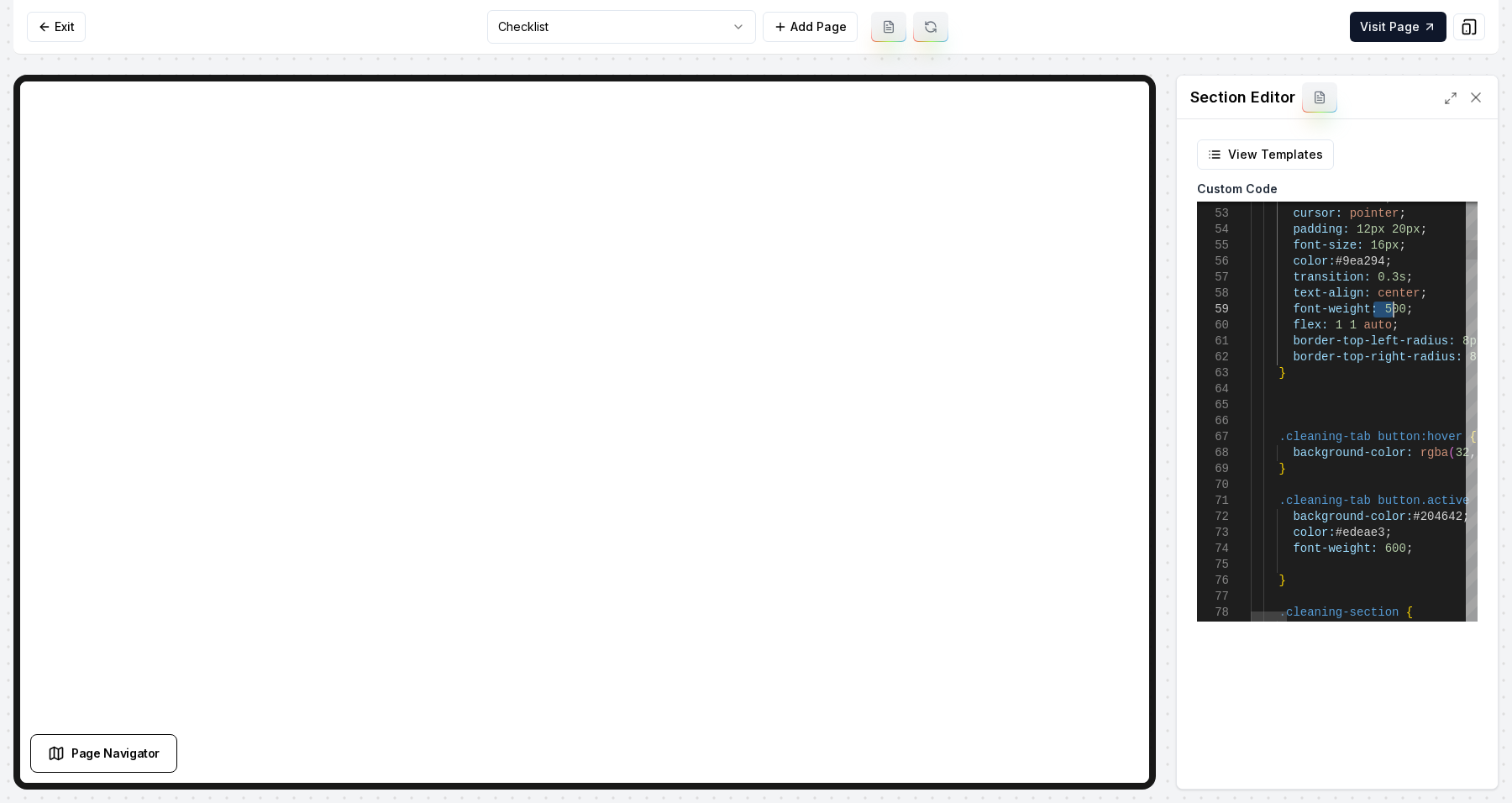 click on "color:  #edeae3 ;        background-color:  #204642 ;      .cleaning-tab   button.active   {      }      .cleaning-tab   button:hover   {        background-color:   rgba ( 32 ,   70 ,   66 ,   0.2 ) ;        border-top-left-radius:   8px ;        border-top-right-radius:   8px ;      }        flex:   1   1   auto ;        font-weight:   500 ;        text-align:   center ;        transition:   0.3s ;        color:  #9ea294 ;        font-size:   16px ;        padding:   12px   20px ;        cursor:   pointer ;        outline:   none ;        font-weight:   600 ;      }      .cleaning-section   {        display:   none ;" at bounding box center [1922, 3889] 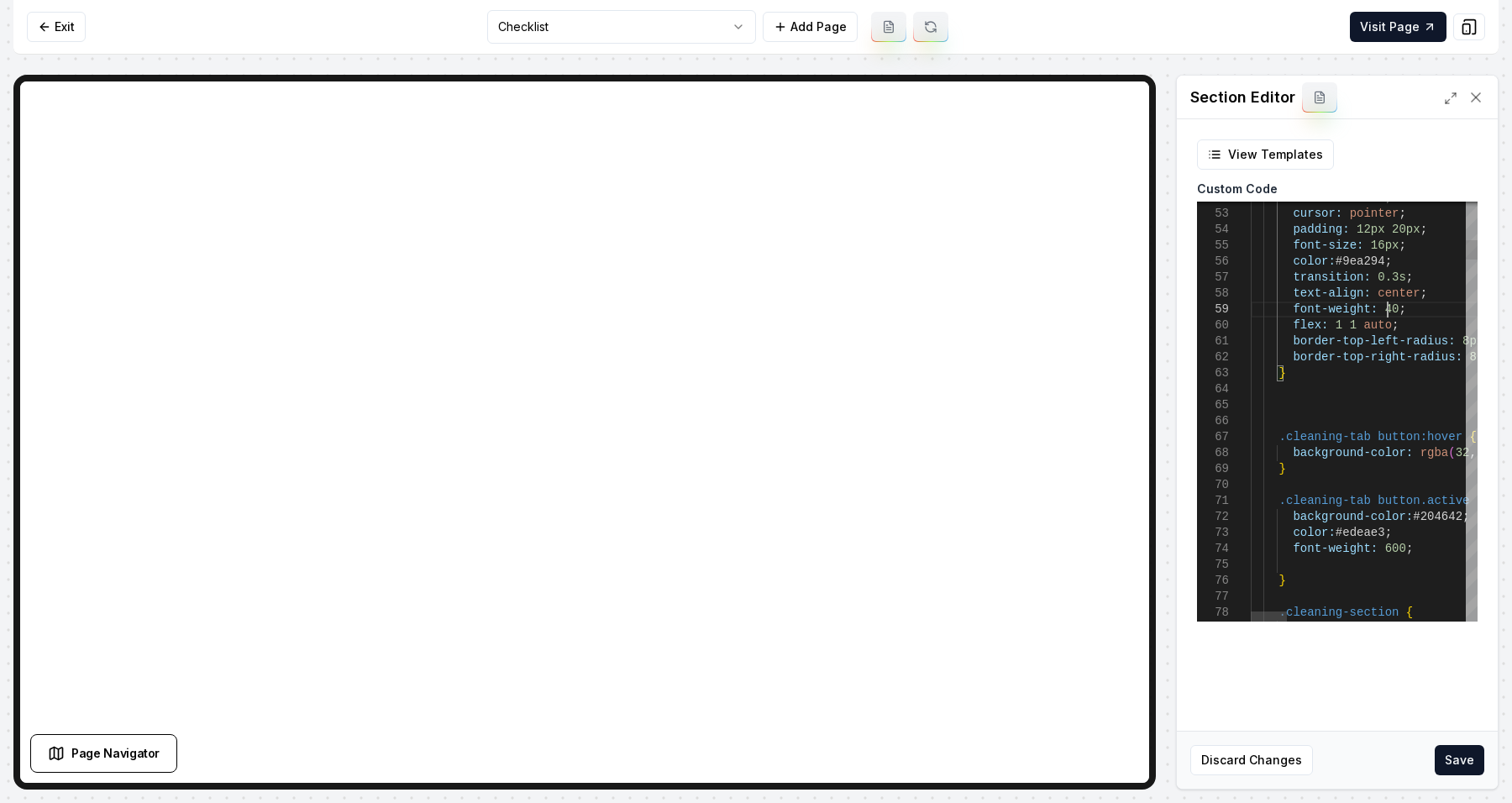 scroll, scrollTop: 128, scrollLeft: 141, axis: both 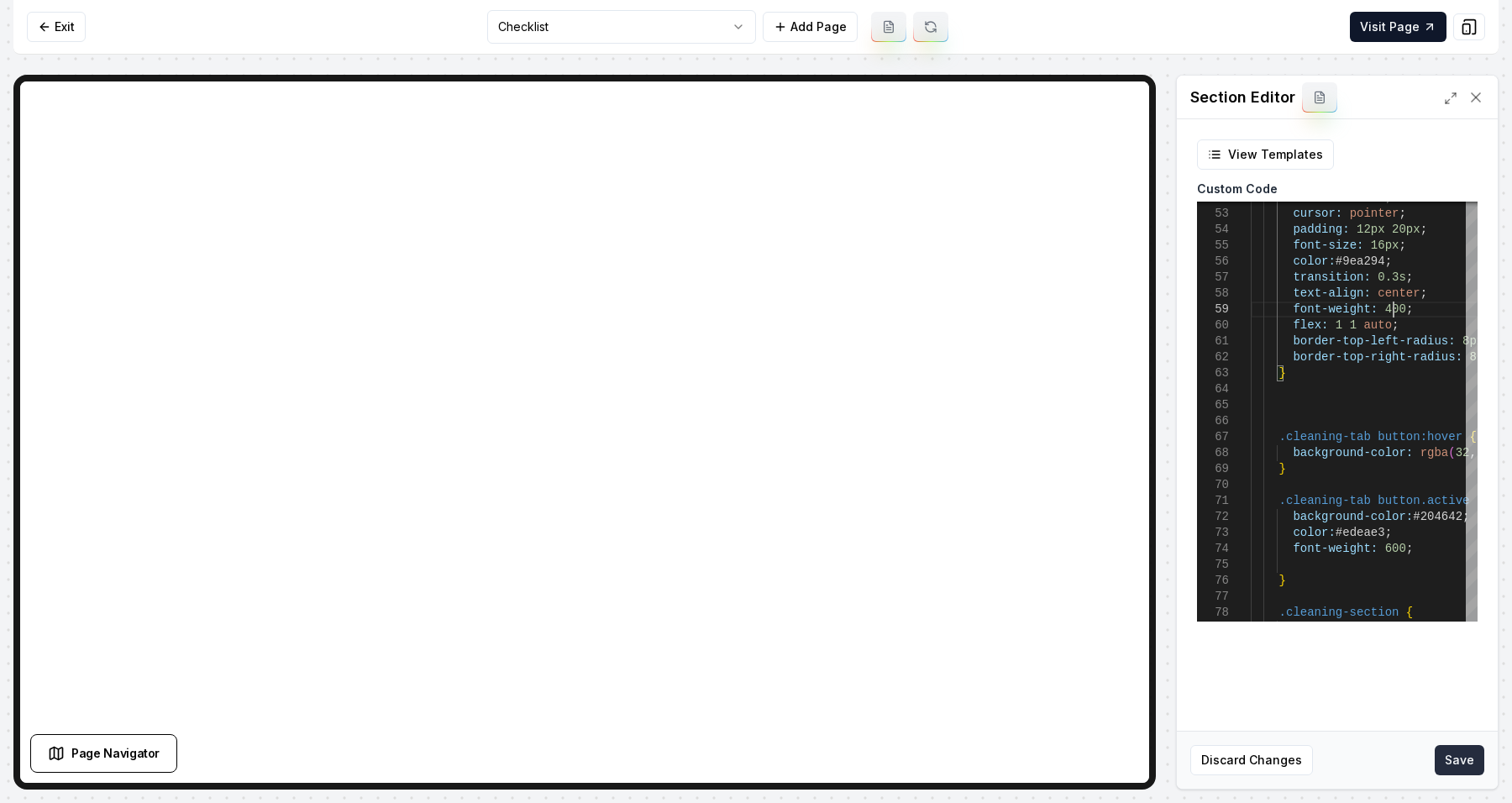 type on "**********" 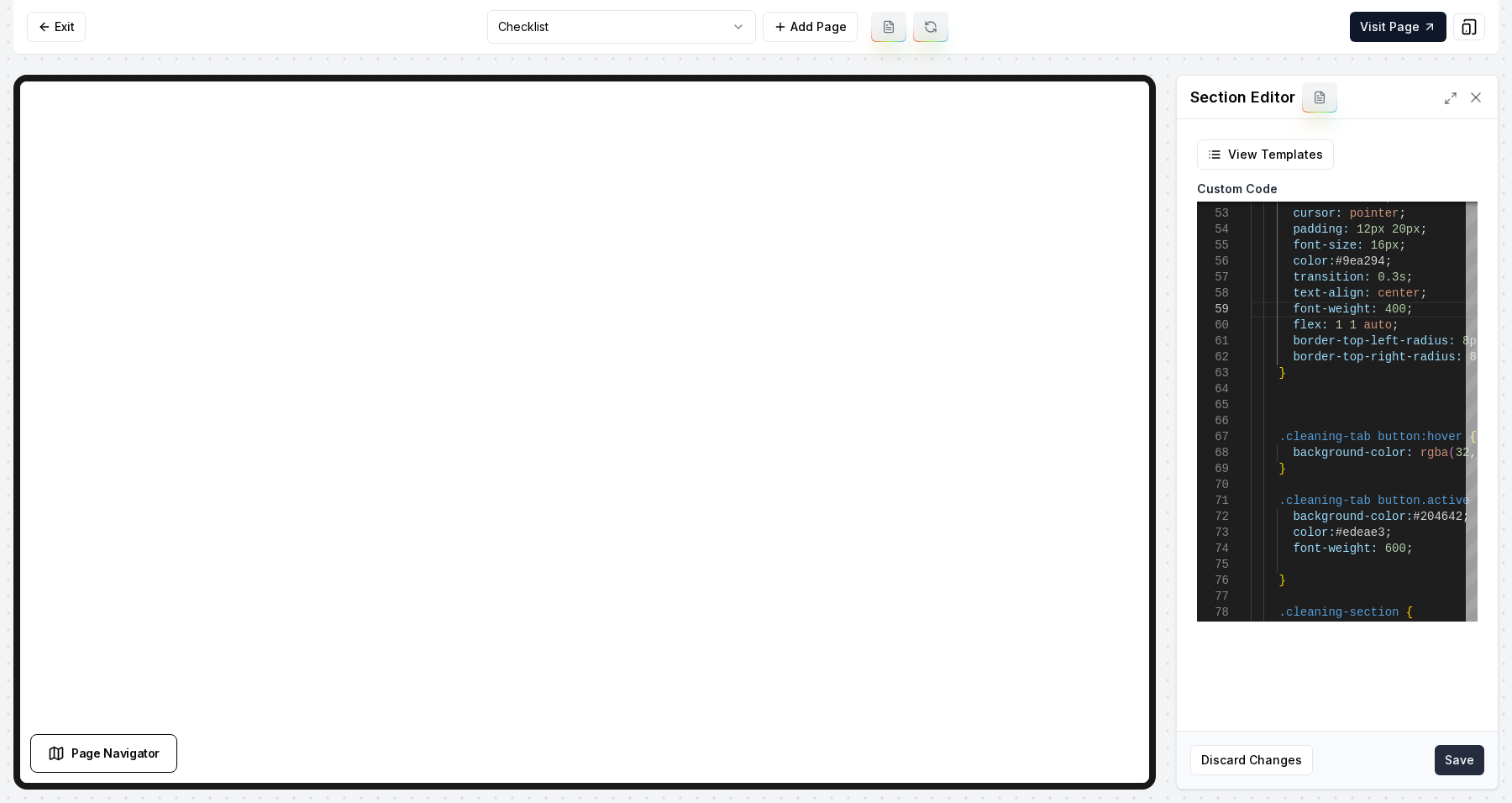 click on "Save" at bounding box center (1459, 760) 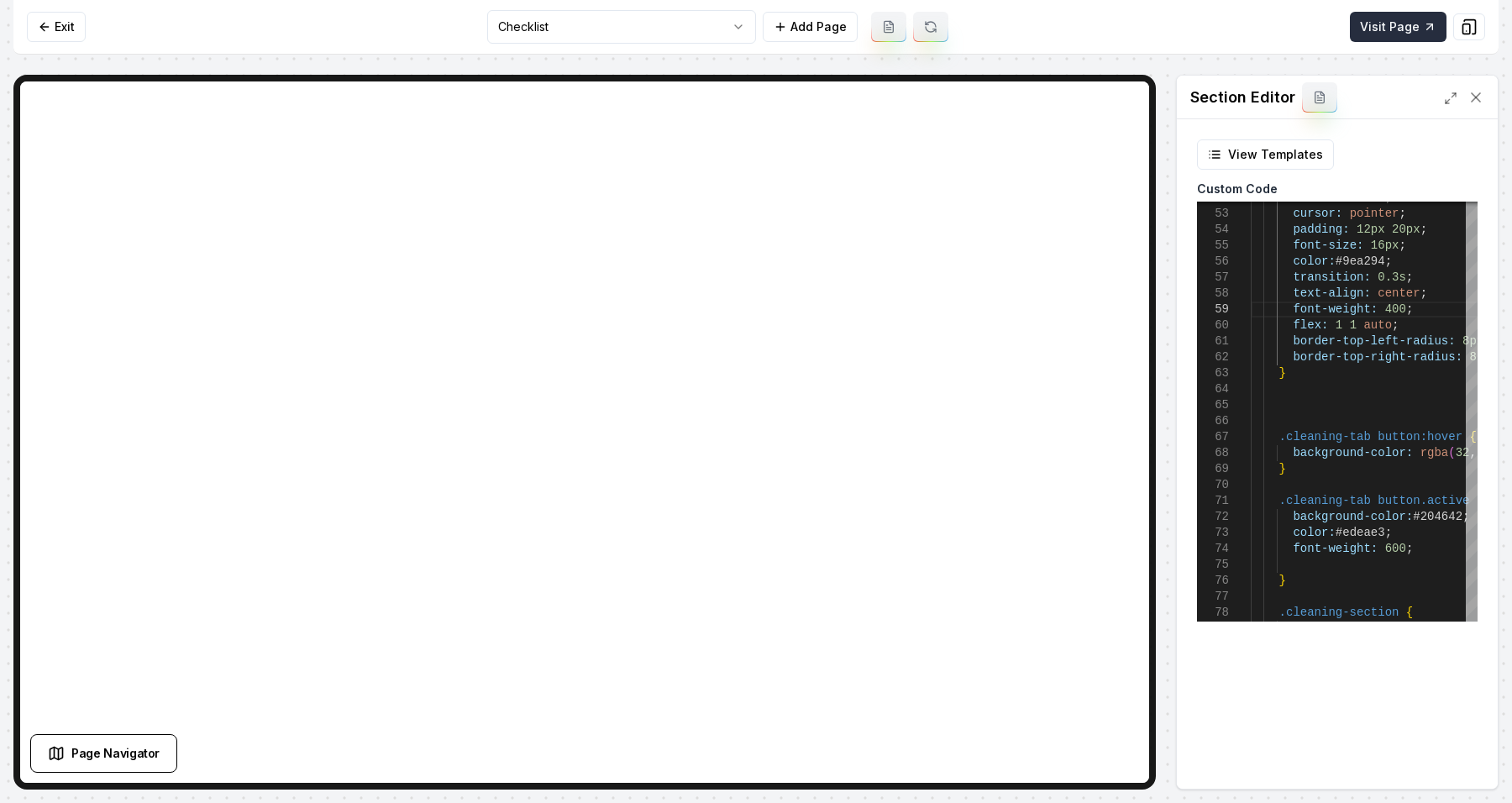 click on "Visit Page" at bounding box center (1398, 27) 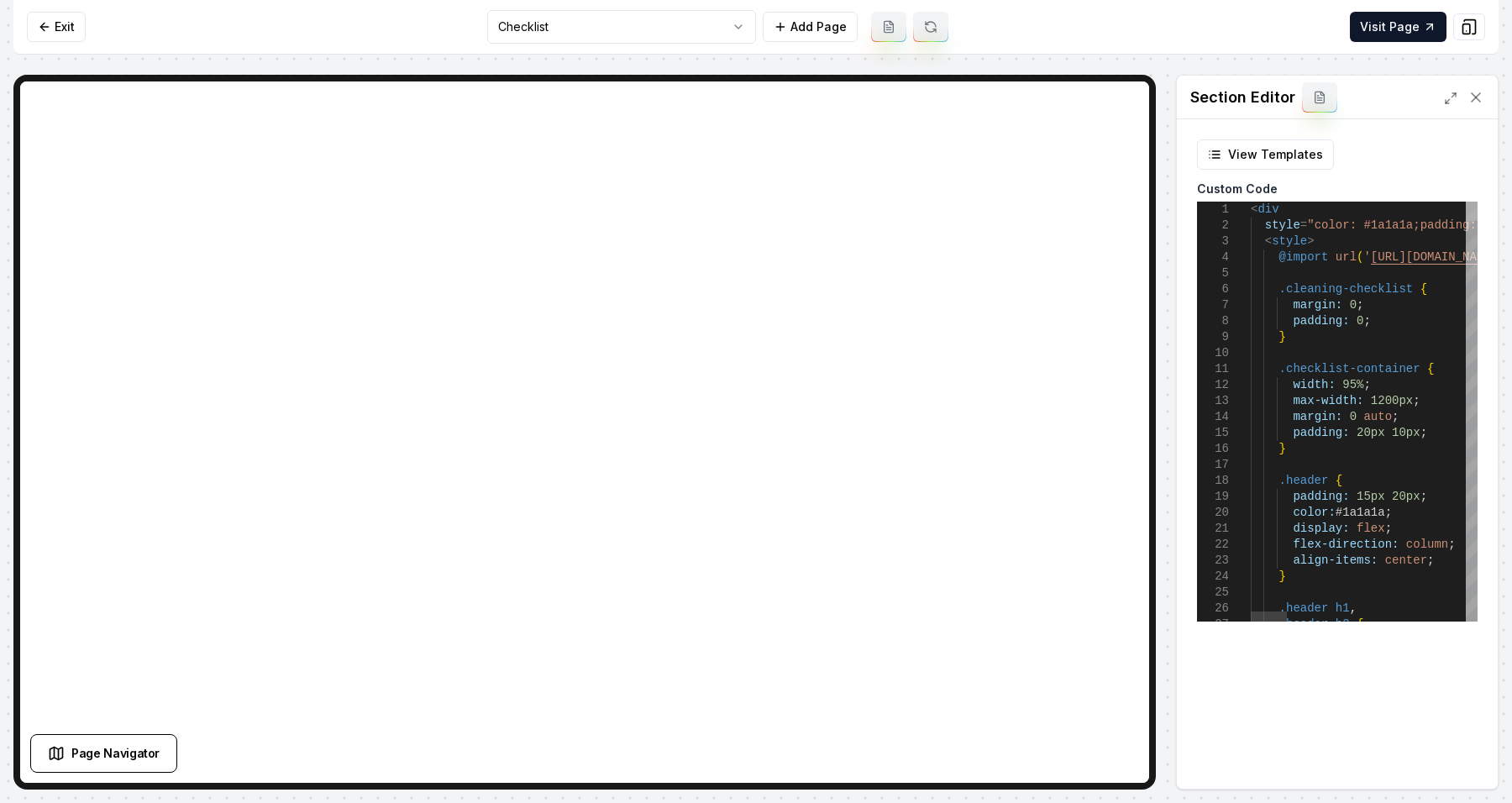 click at bounding box center [1472, 211] 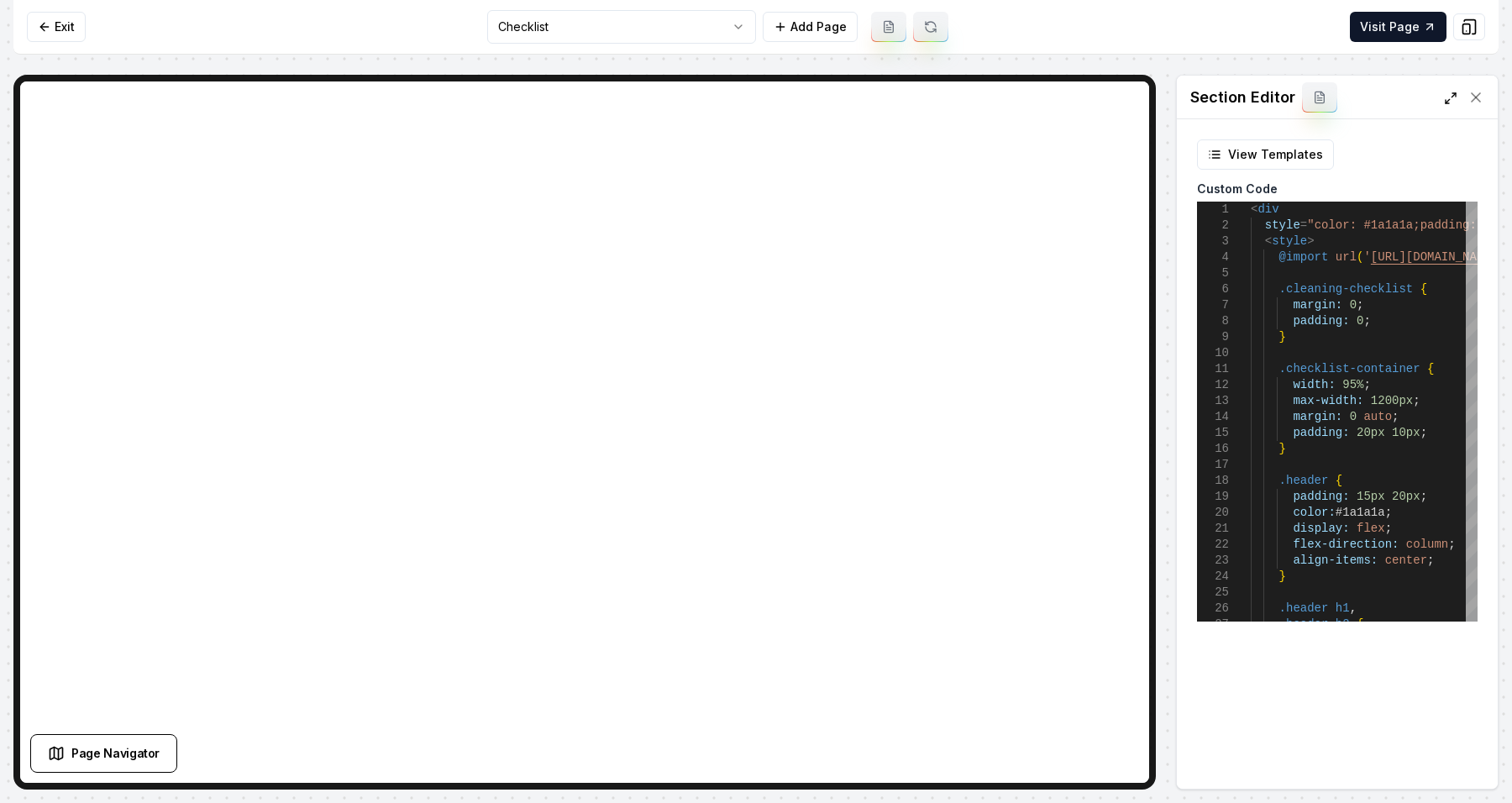 click 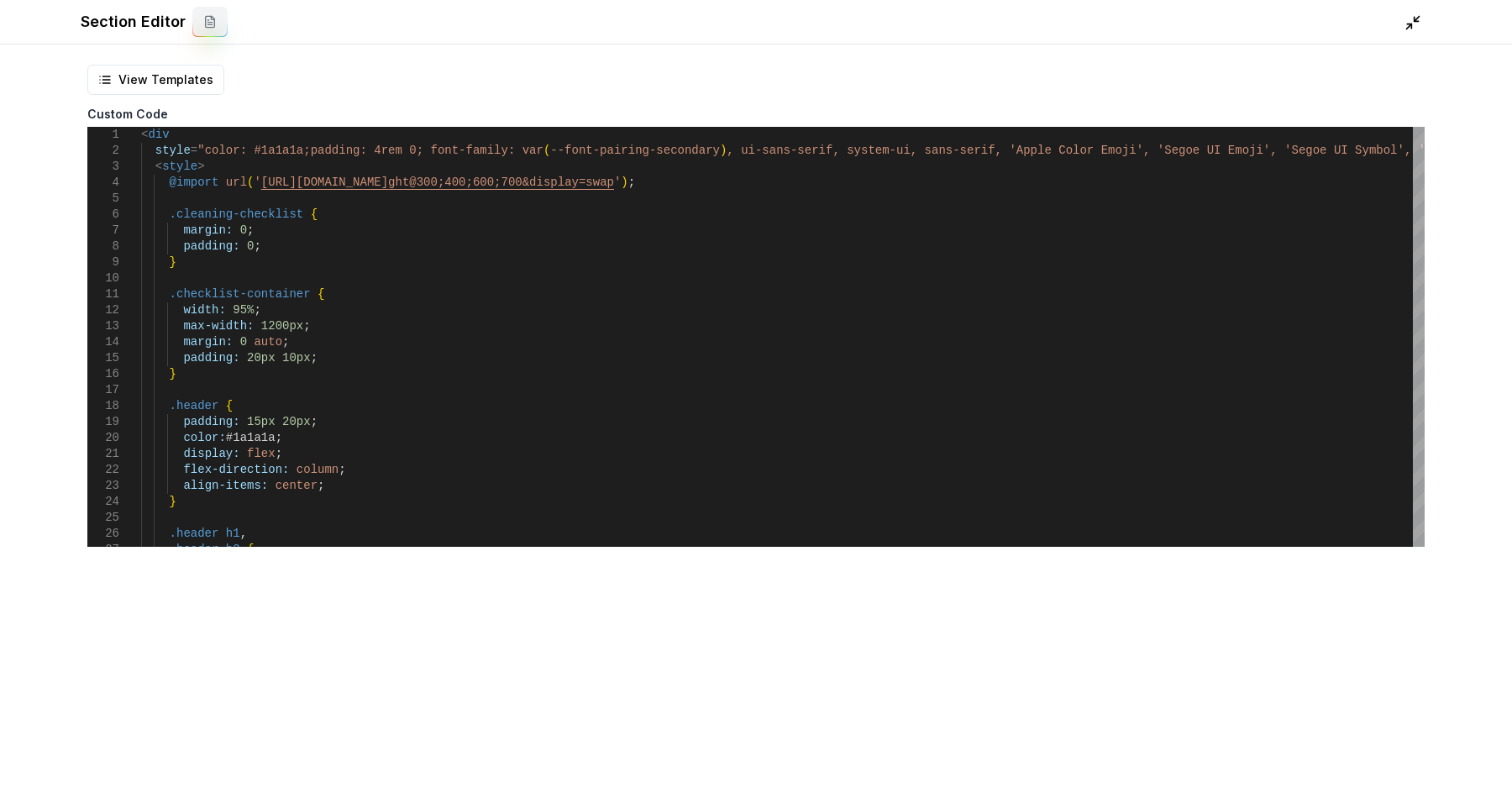 click 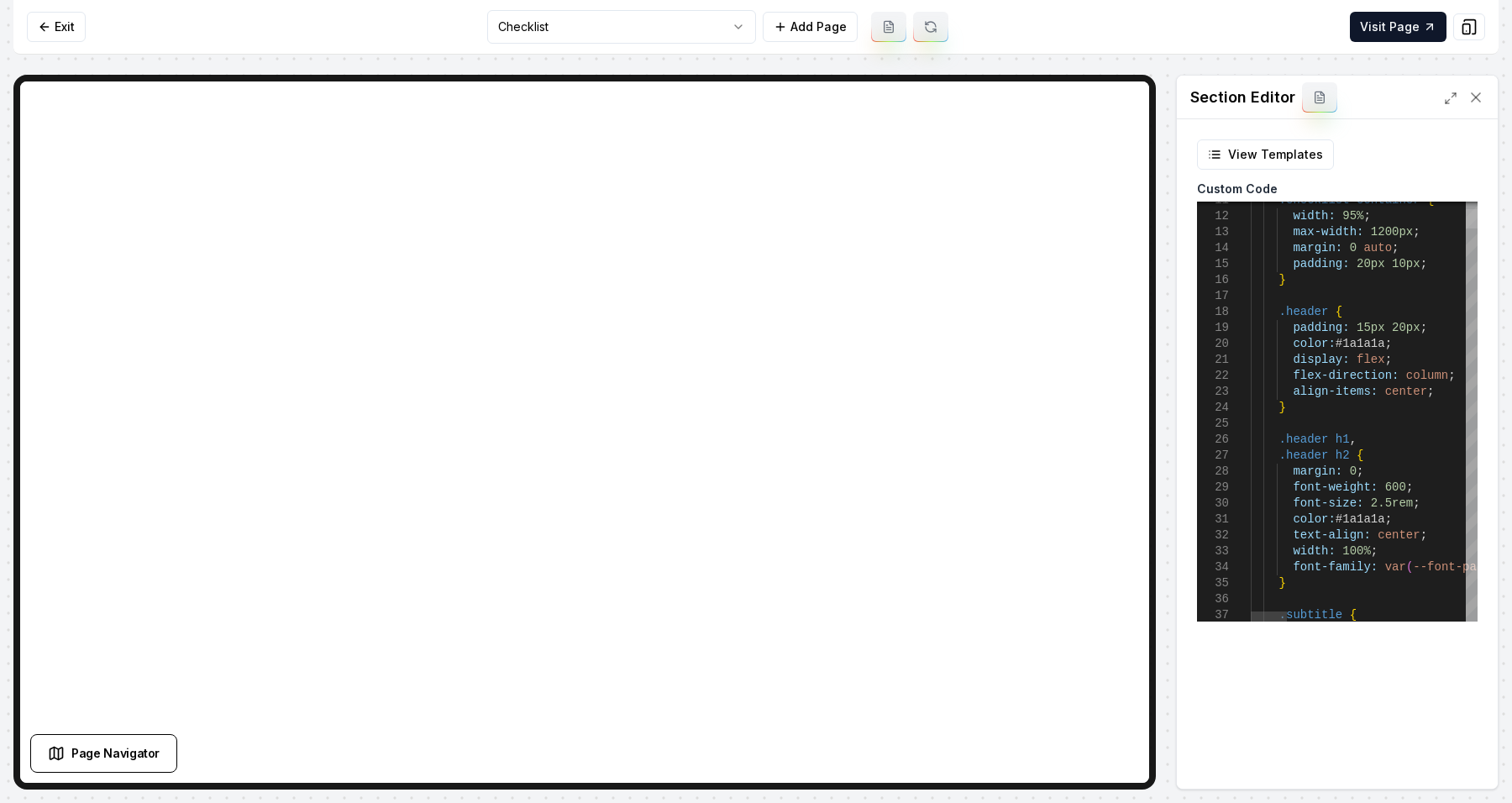 click at bounding box center (1472, 218) 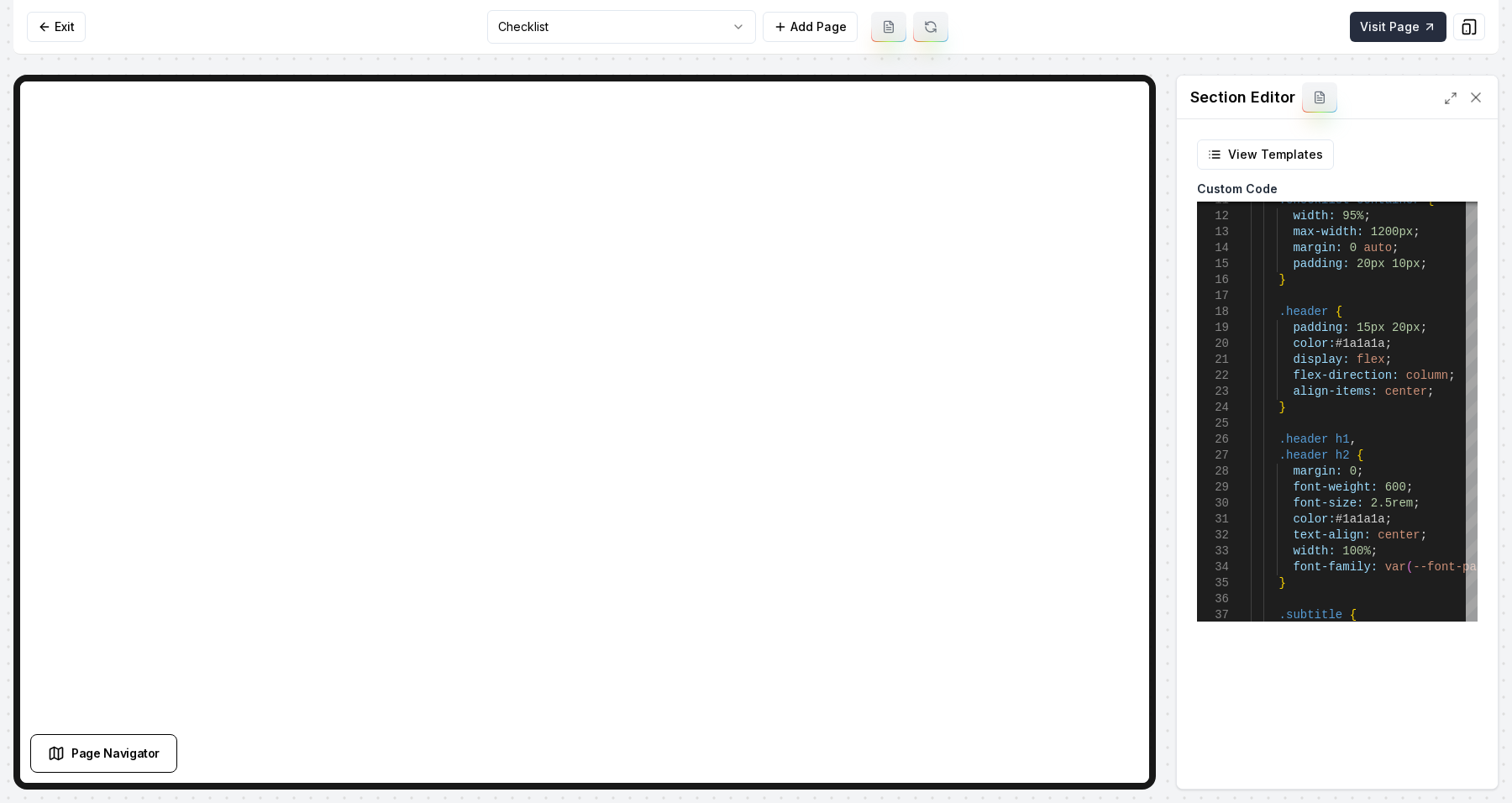 click on "Visit Page" at bounding box center [1398, 27] 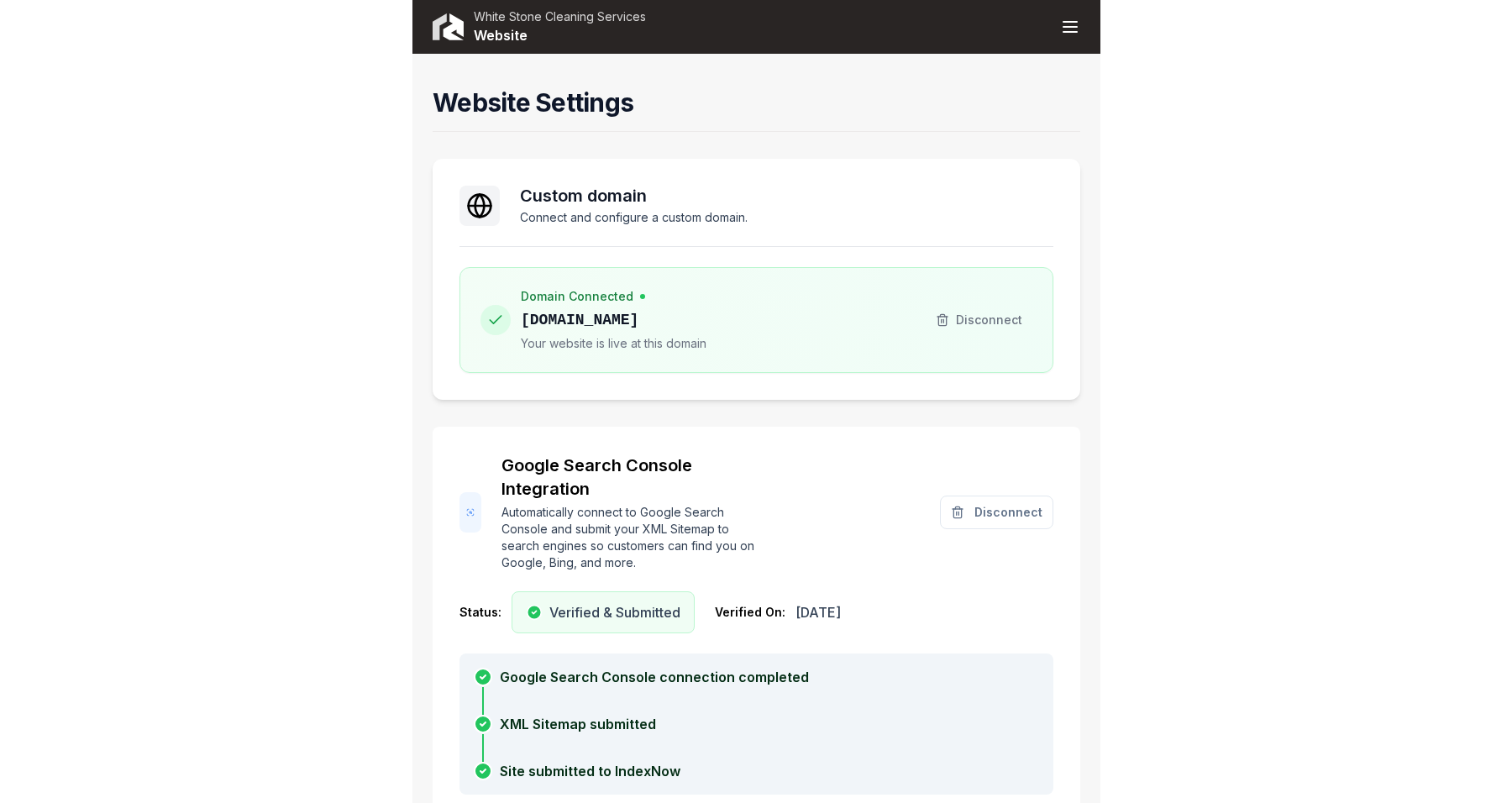 scroll, scrollTop: 0, scrollLeft: 0, axis: both 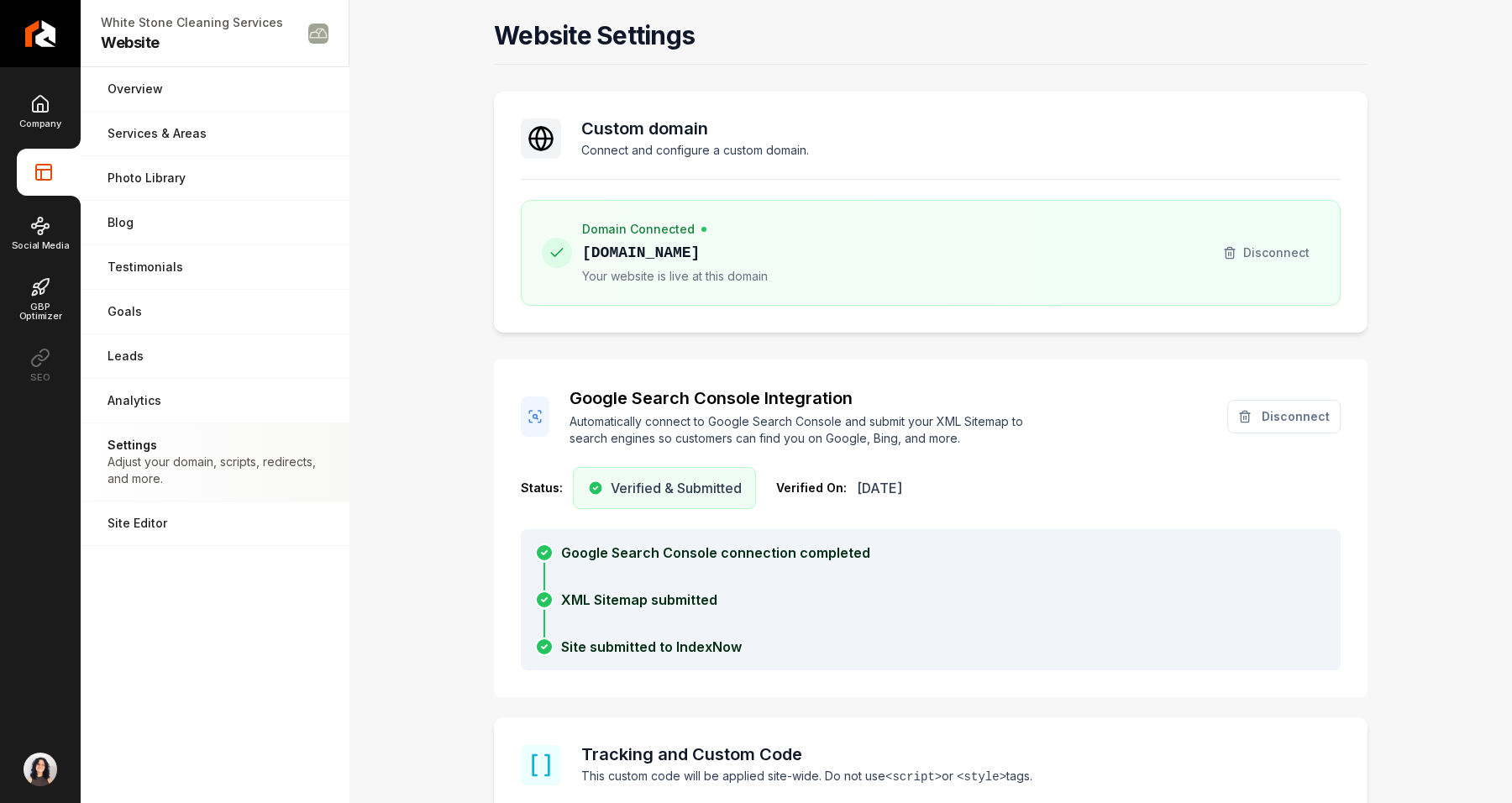 drag, startPoint x: 1485, startPoint y: 164, endPoint x: 1511, endPoint y: 158, distance: 26.683328 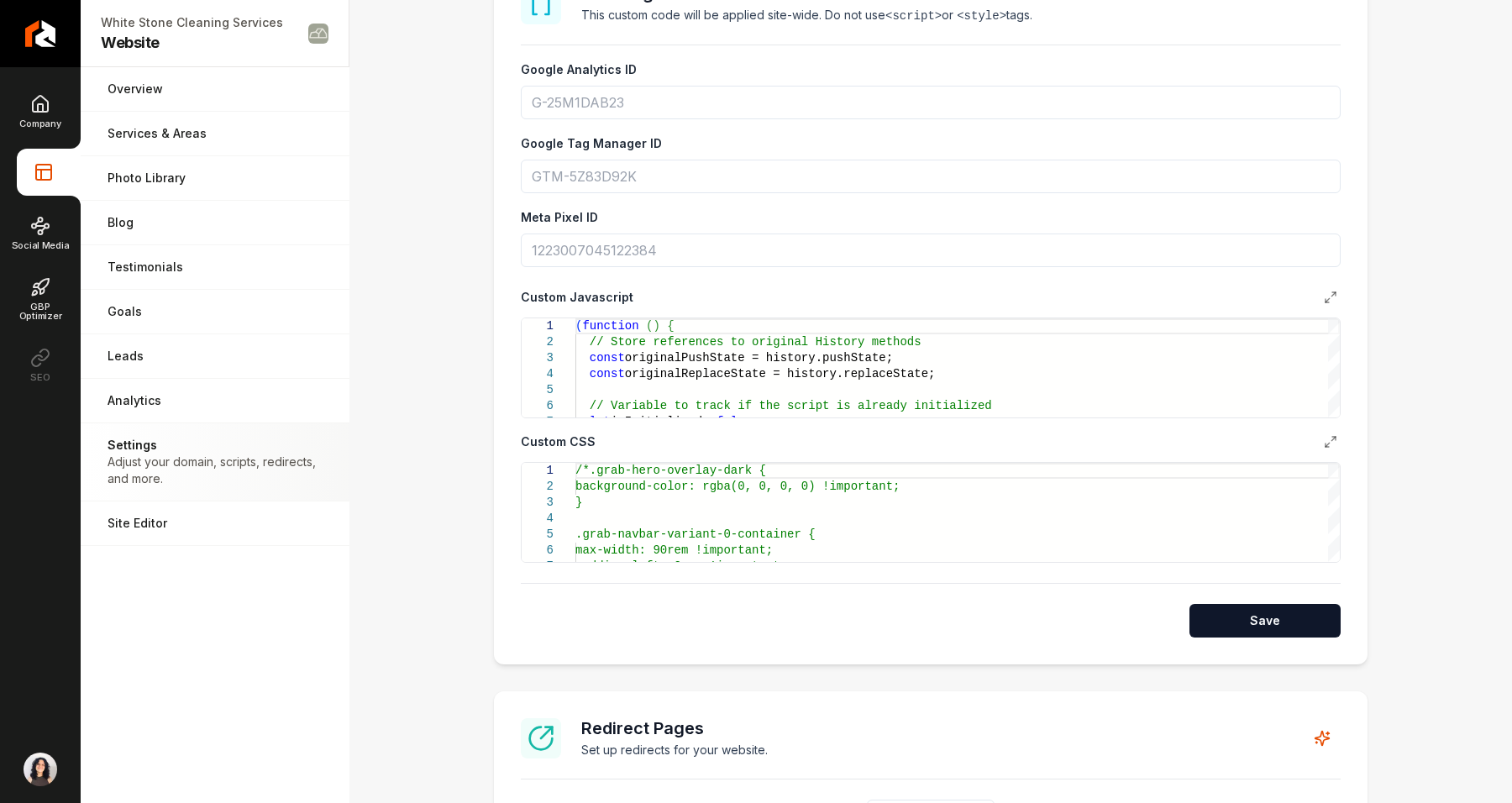 scroll, scrollTop: 763, scrollLeft: 0, axis: vertical 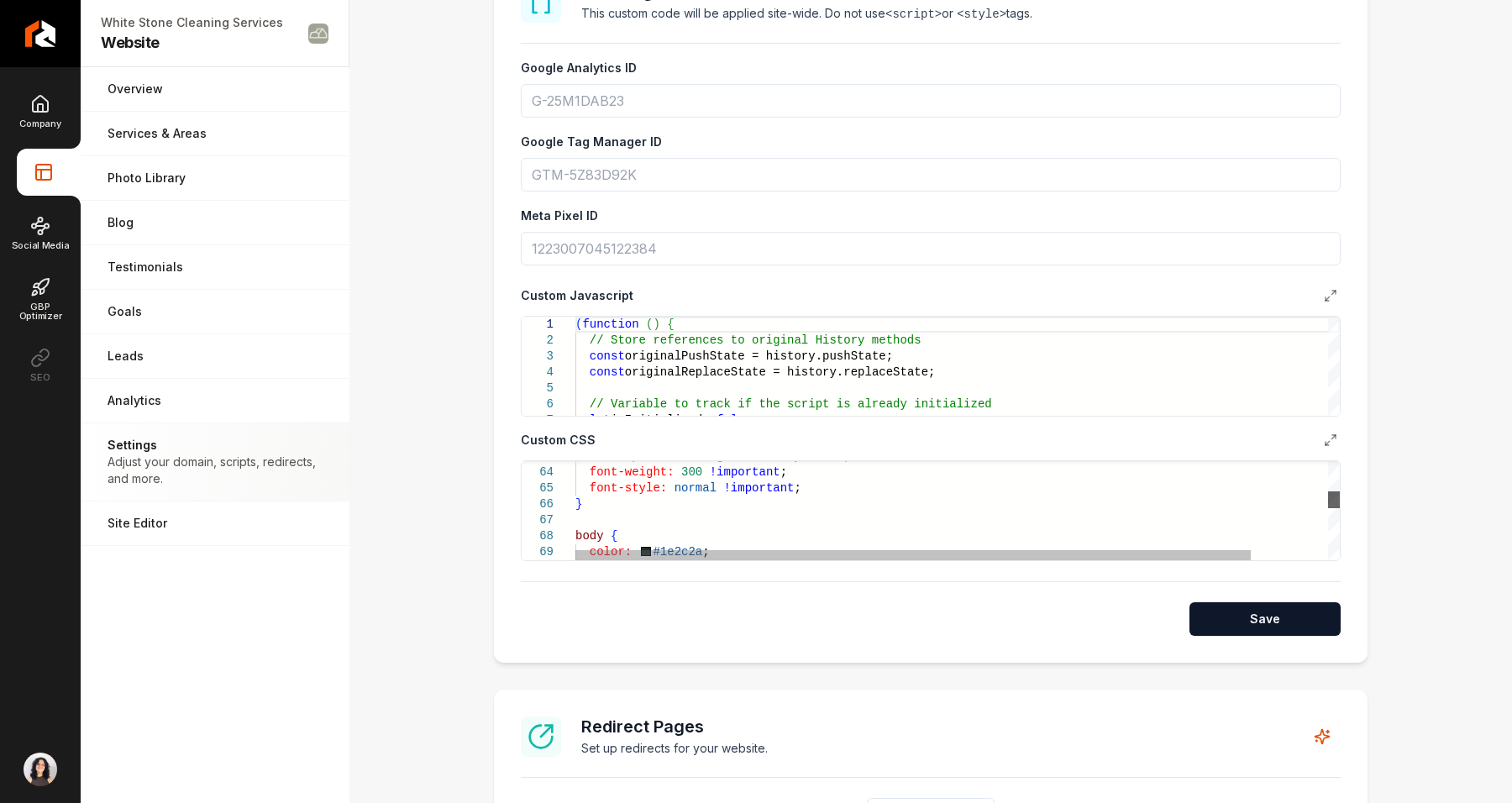click at bounding box center [1334, 500] 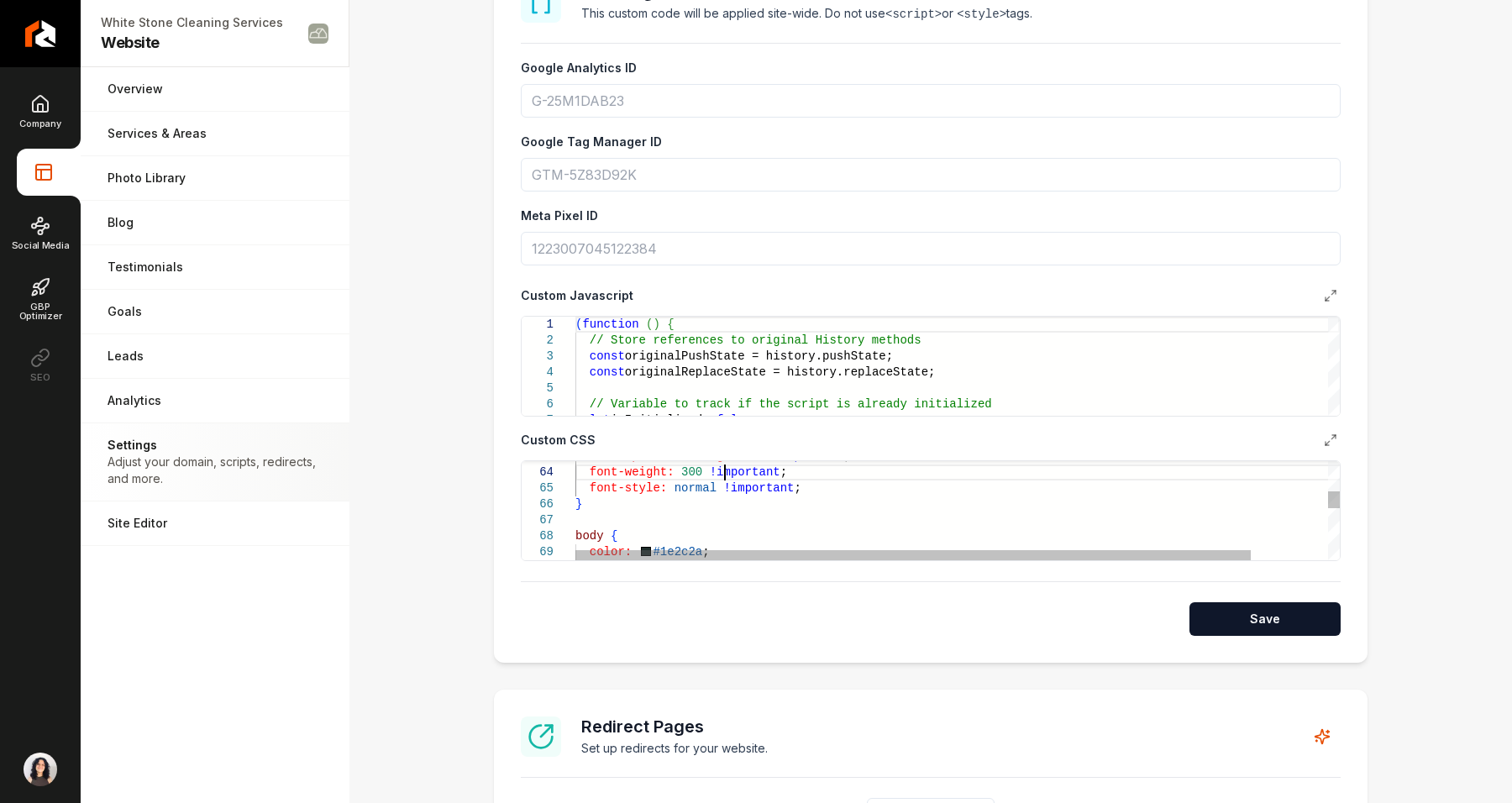 scroll, scrollTop: 0, scrollLeft: 0, axis: both 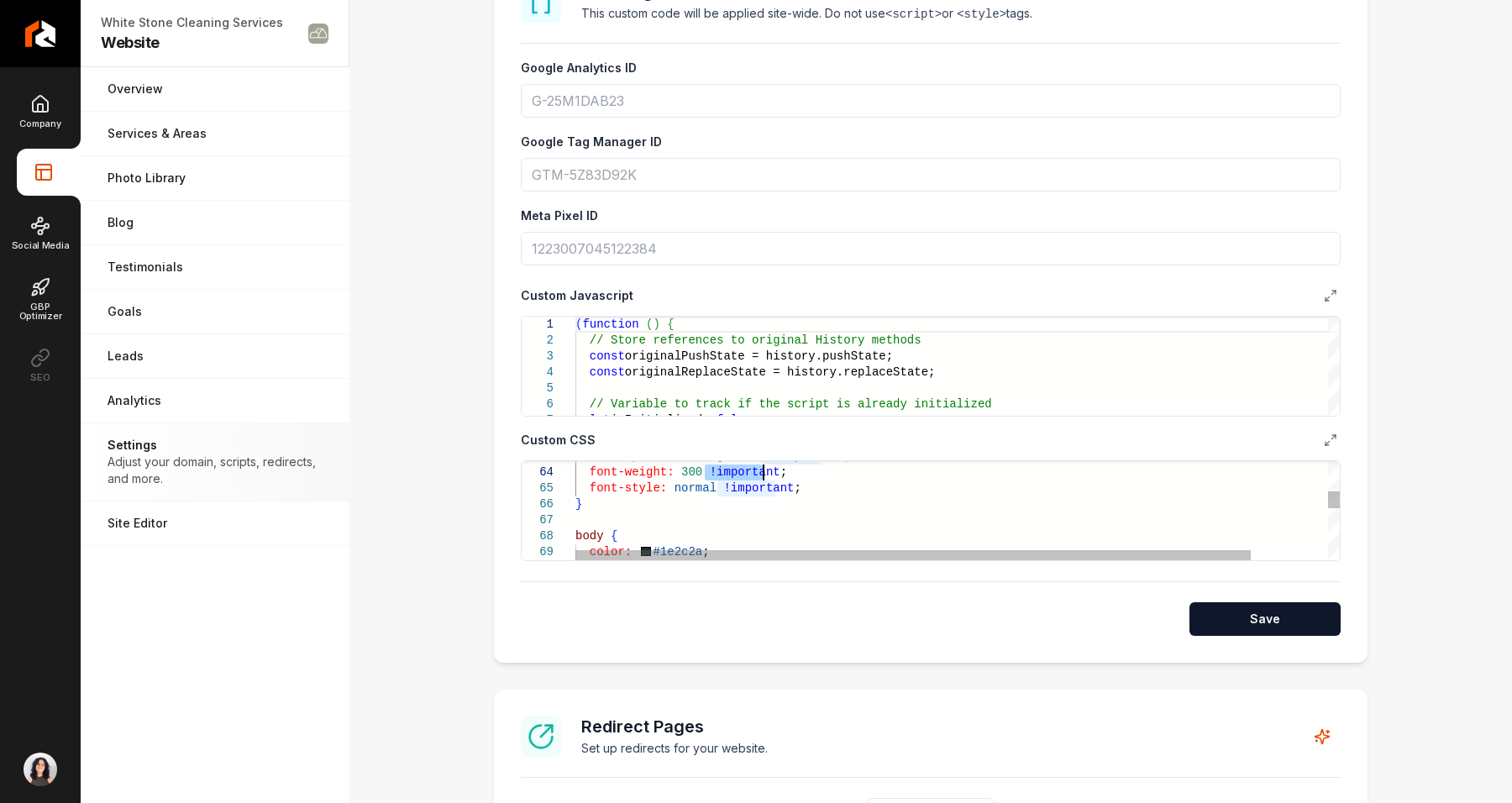 click on "font-optical-sizing:   auto   !important ;    font-weight:   300   !important ;    font-style:   normal   !important ; } body   {    color:     #1e2c2a ;" at bounding box center (1001, 869) 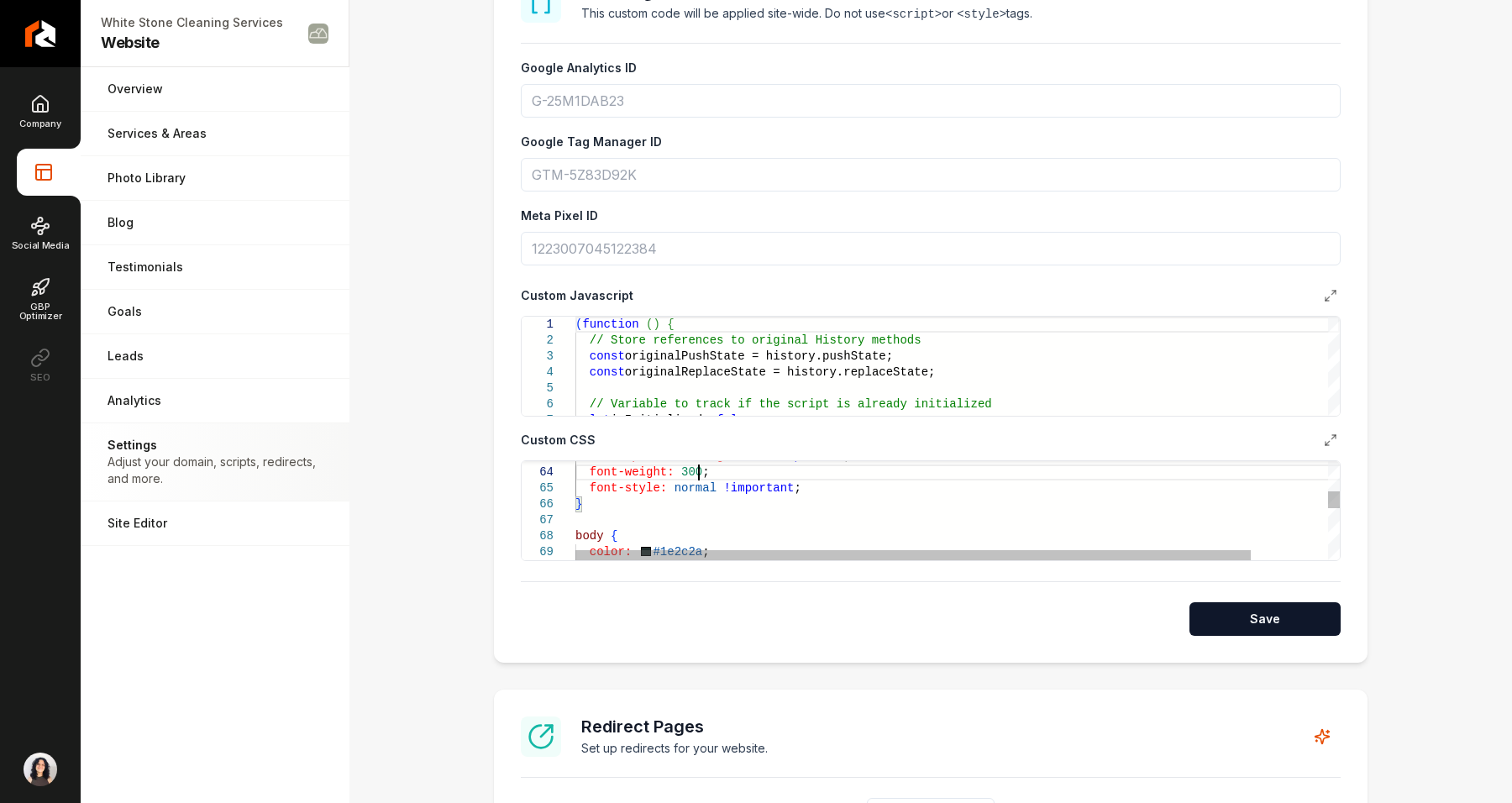 type on "**********" 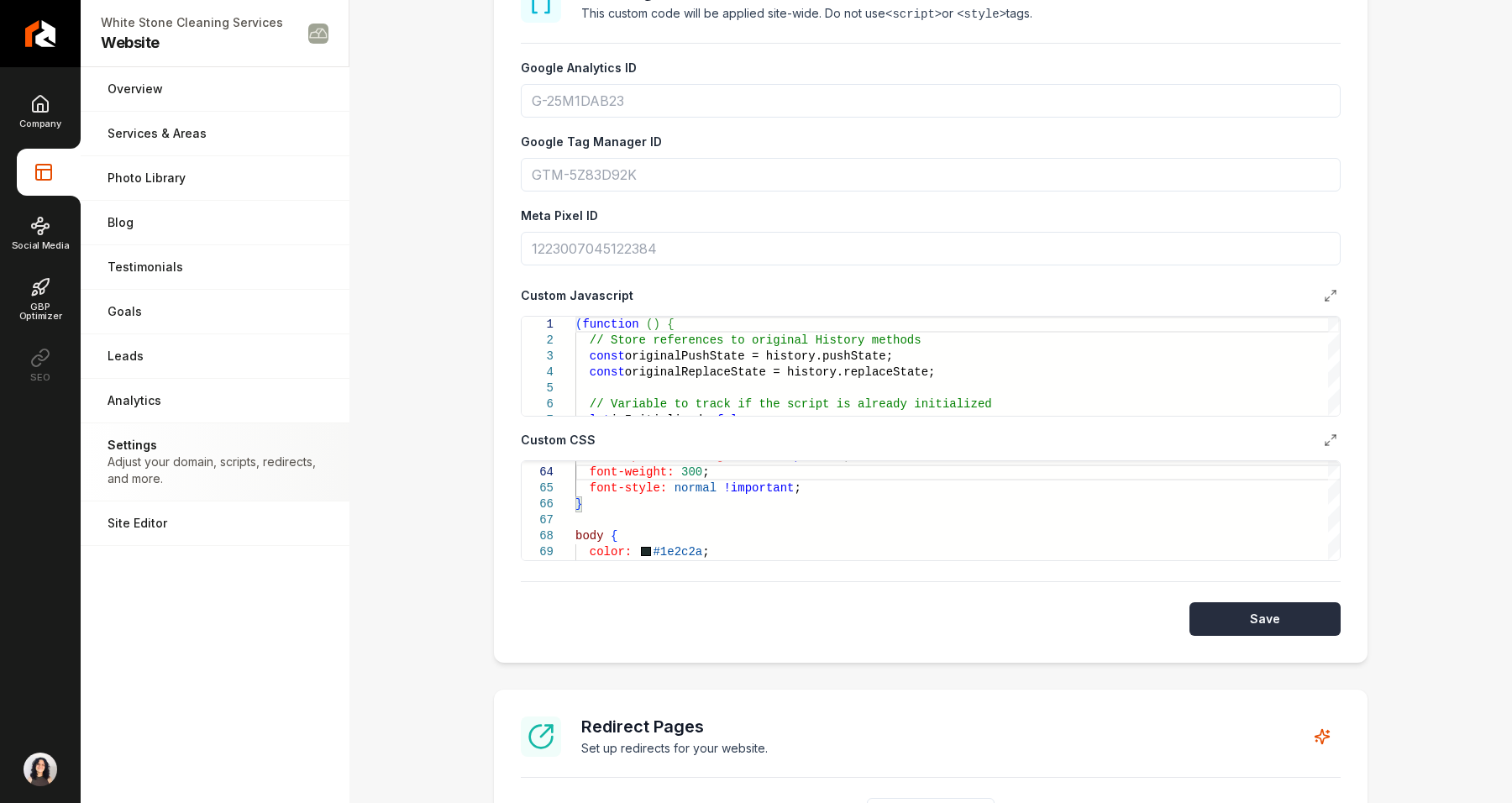 click on "Save" at bounding box center [1265, 619] 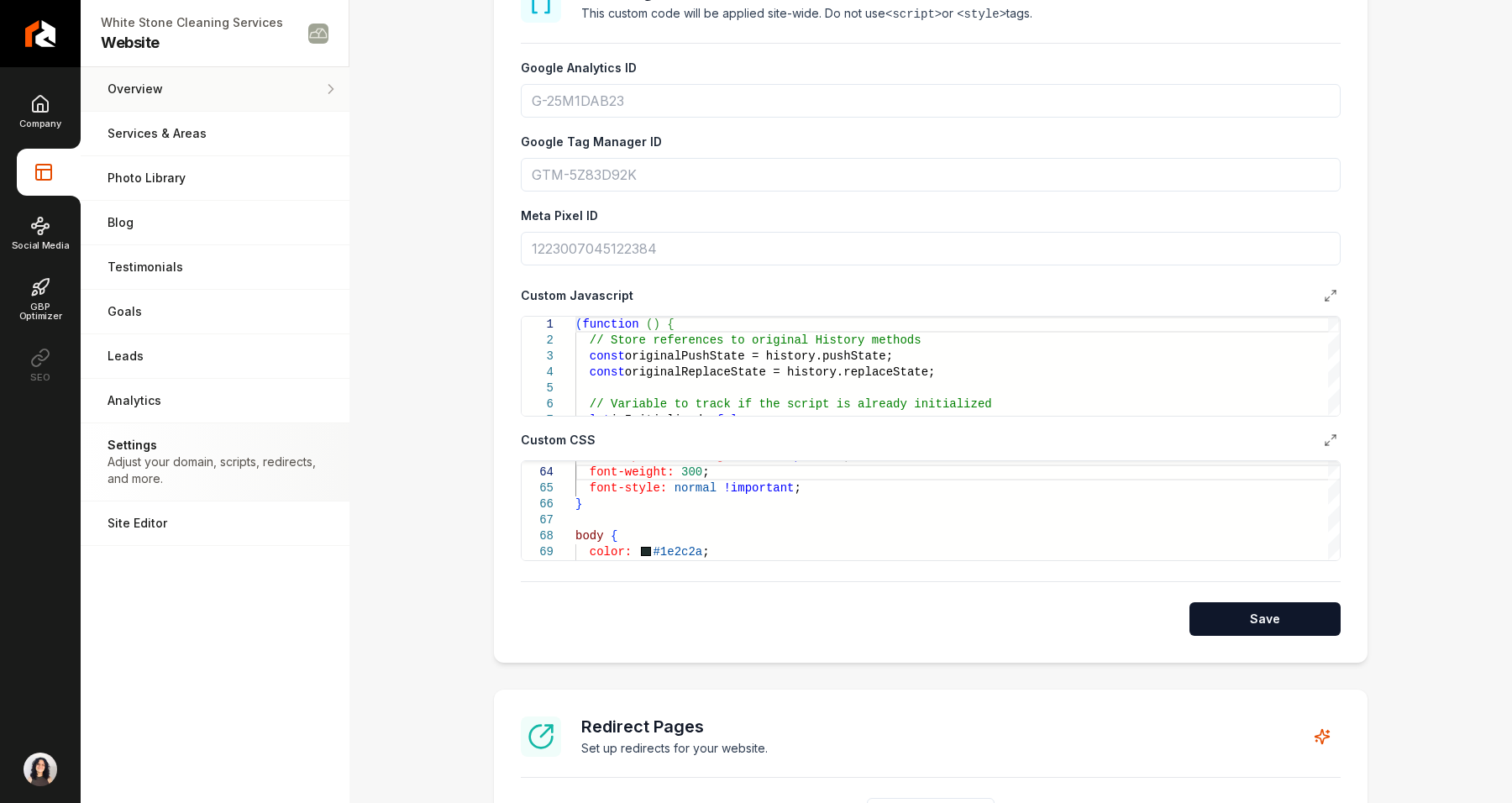 click on "Overview" at bounding box center (215, 89) 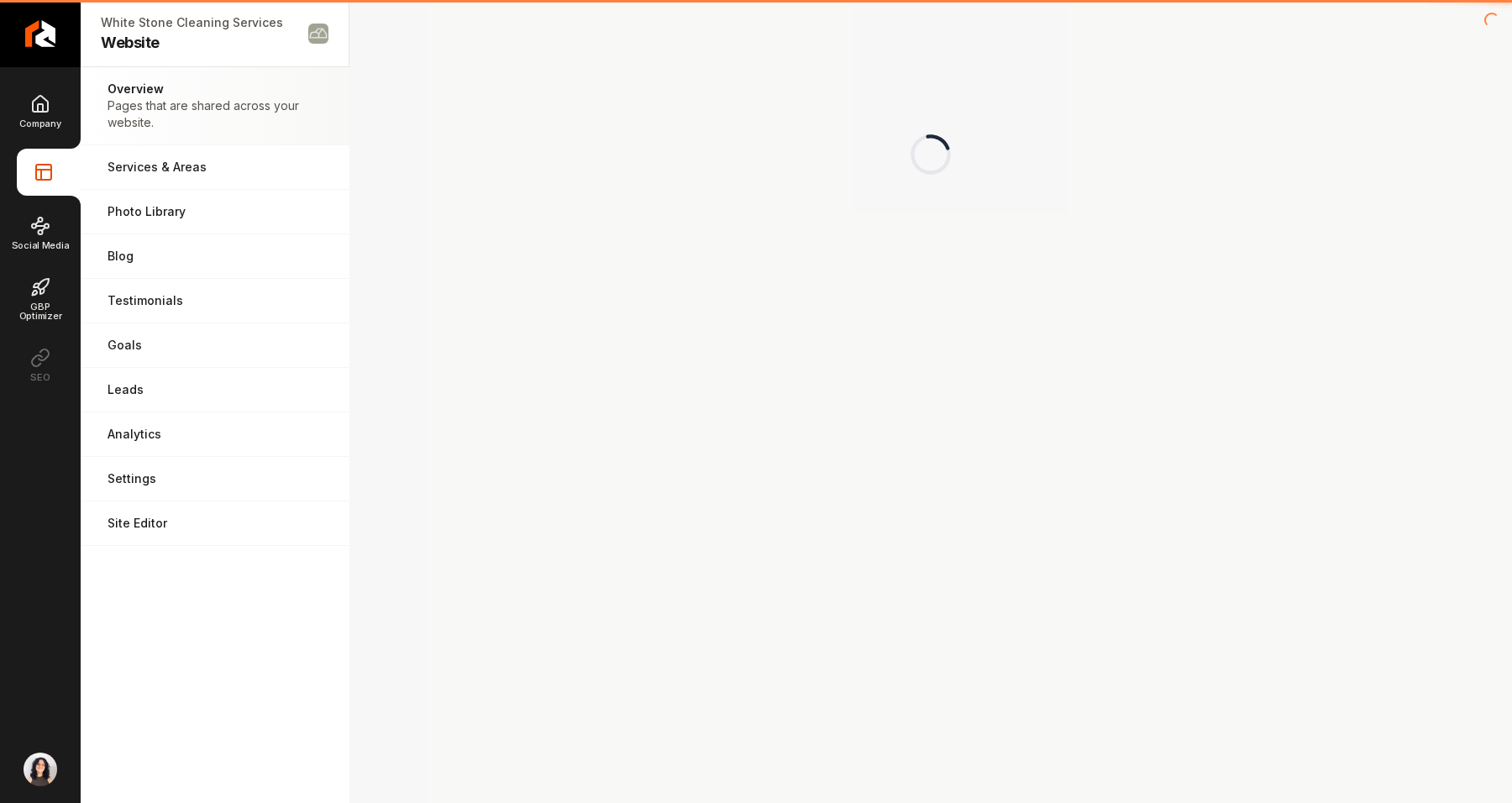 scroll, scrollTop: 0, scrollLeft: 0, axis: both 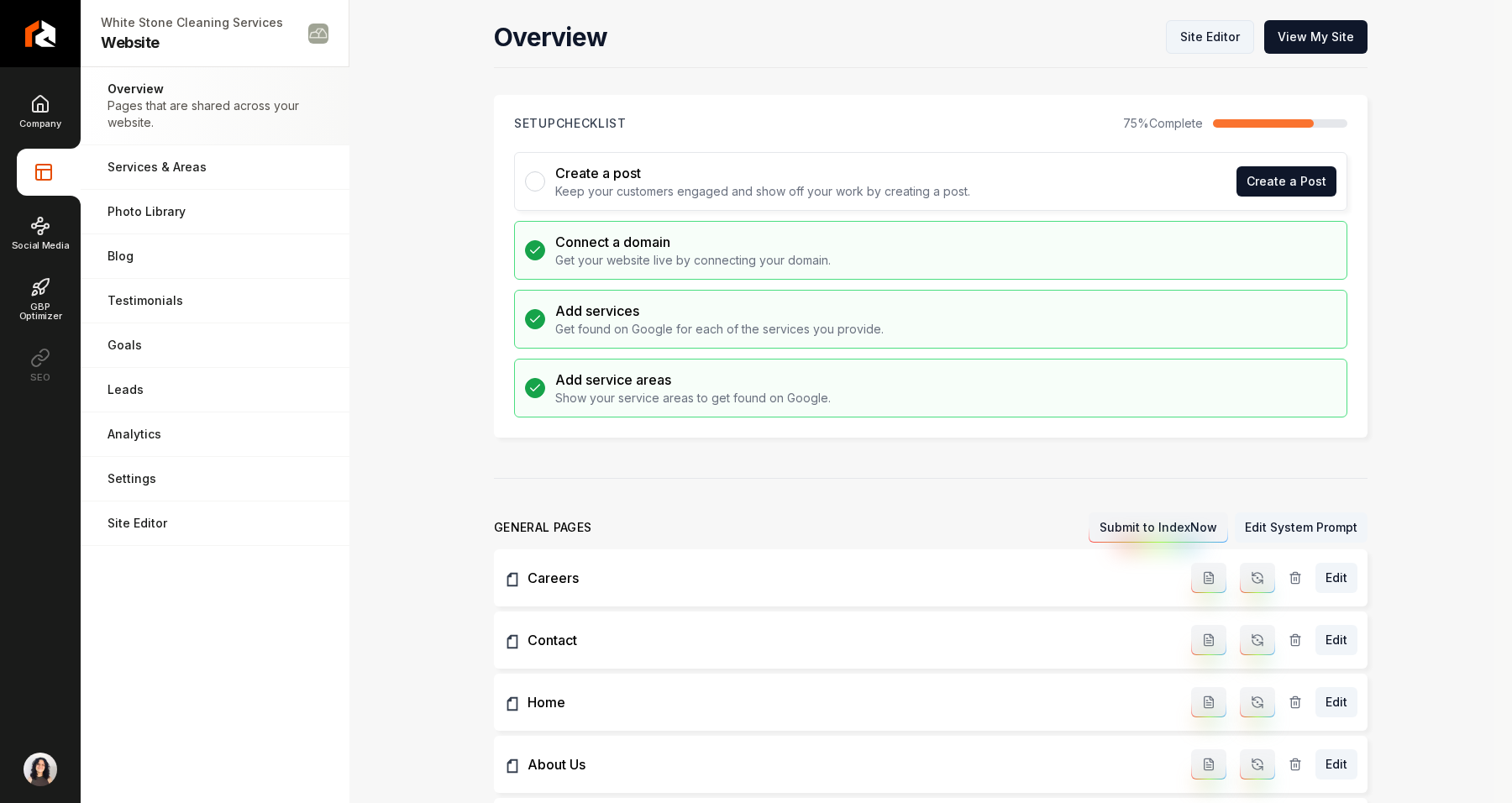click on "Site Editor" at bounding box center (1210, 37) 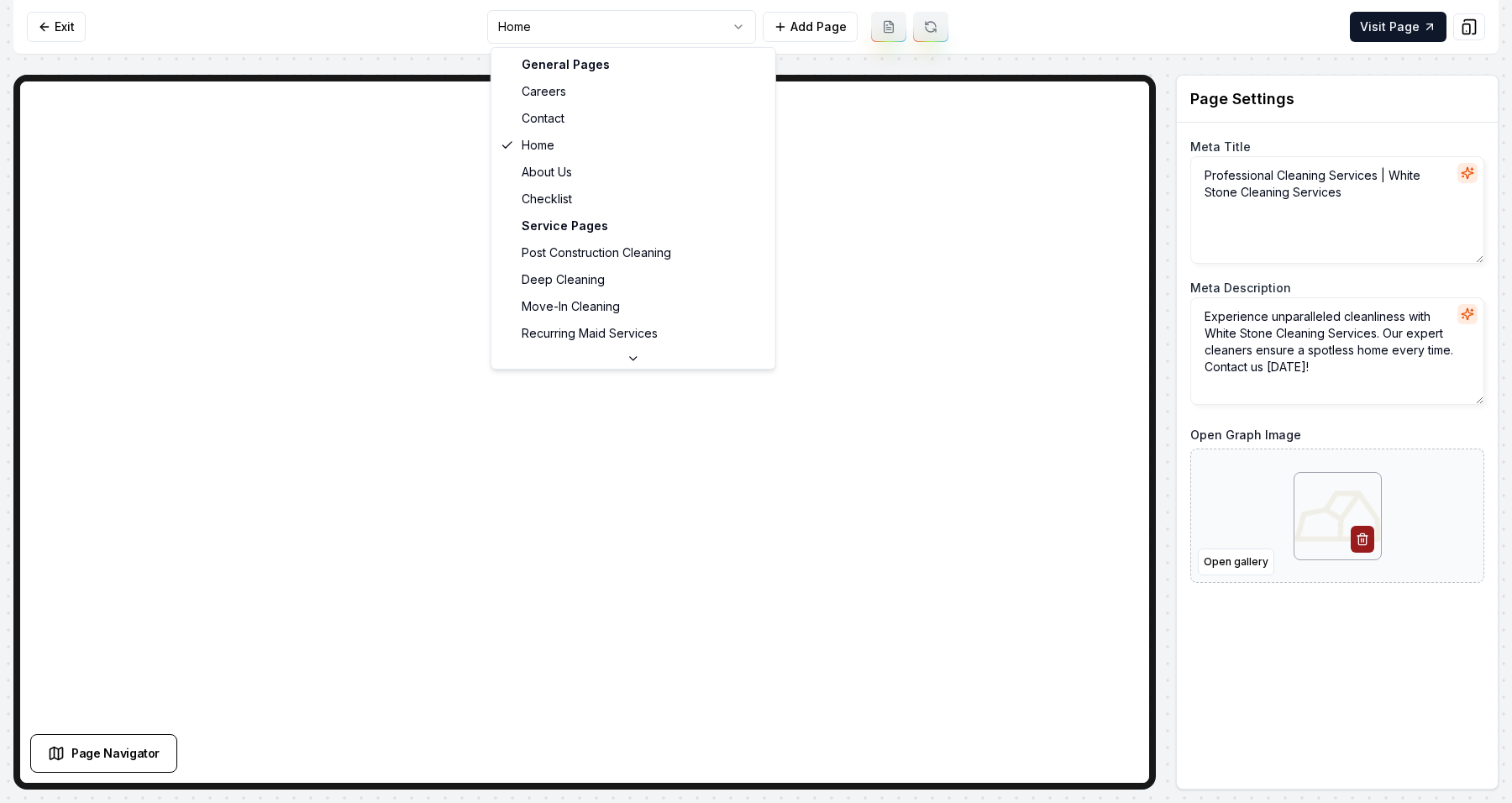 click on "Computer Required This feature is only available on a computer. Please switch to a computer to edit your site. Go back  Exit Home Add Page Visit Page  Page Navigator Page Settings Meta Title Professional Cleaning Services | White Stone Cleaning Services Meta Description Experience unparalleled cleanliness with White Stone Cleaning Services. Our expert cleaners ensure a spotless home every time. Contact us [DATE]! Open Graph Image Open gallery Discard Changes Save Section Editor Unsupported section type /dashboard/sites/595eb037-6bcc-4e53-affb-c8af2cbcffee/pages/9c99e227-3e44-4c84-a06f-1970e97ed809 General Pages Careers Contact Home About Us Checklist Service Pages Post Construction Cleaning Deep Cleaning  Move-In Cleaning Recurring Maid Services Airbnb & Short-Term Rental Cleaning Recurring Cleaning Office Cleaning Move-Out Cleaning Service Area Pages [GEOGRAPHIC_DATA], [GEOGRAPHIC_DATA] [GEOGRAPHIC_DATA], [GEOGRAPHIC_DATA] [GEOGRAPHIC_DATA], [GEOGRAPHIC_DATA] [GEOGRAPHIC_DATA], [GEOGRAPHIC_DATA] [GEOGRAPHIC_DATA], [GEOGRAPHIC_DATA] [GEOGRAPHIC_DATA], [GEOGRAPHIC_DATA] [GEOGRAPHIC_DATA], [GEOGRAPHIC_DATA] [GEOGRAPHIC_DATA], [GEOGRAPHIC_DATA] [GEOGRAPHIC_DATA], [GEOGRAPHIC_DATA] [GEOGRAPHIC_DATA], [GEOGRAPHIC_DATA] [GEOGRAPHIC_DATA], [GEOGRAPHIC_DATA] [GEOGRAPHIC_DATA], [GEOGRAPHIC_DATA] [GEOGRAPHIC_DATA], [GEOGRAPHIC_DATA]" at bounding box center [756, 402] 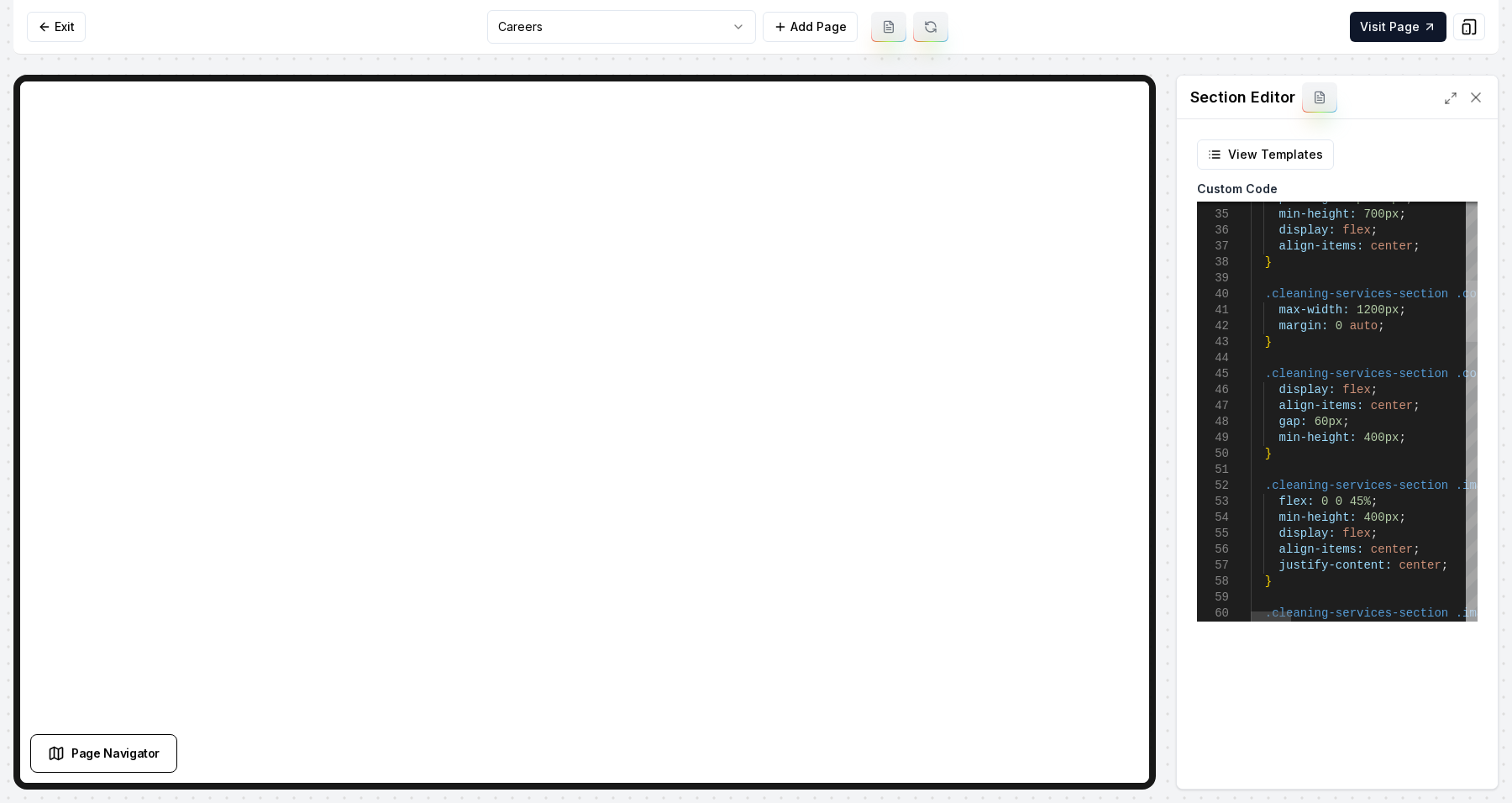 click at bounding box center [1472, 311] 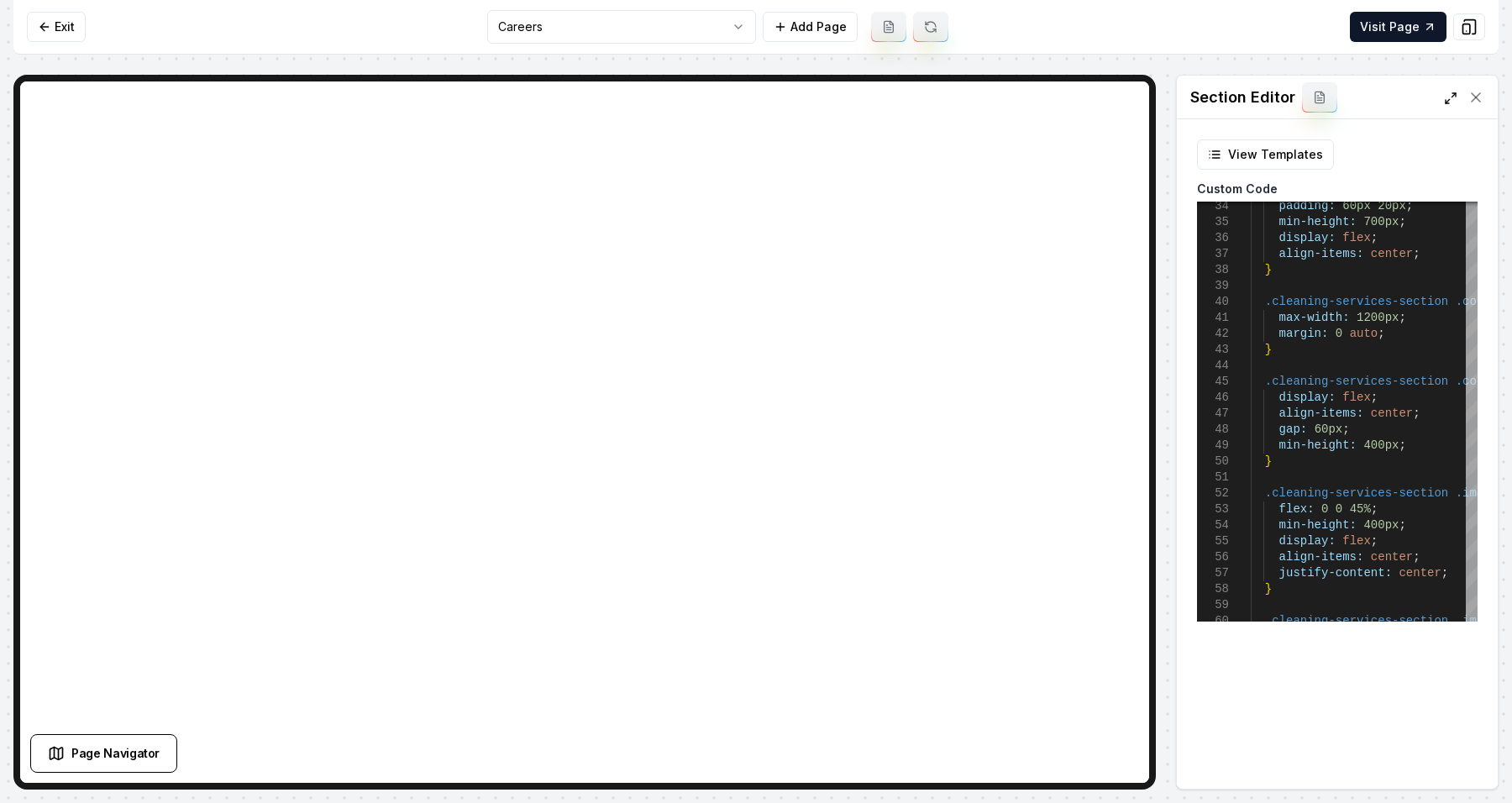 click 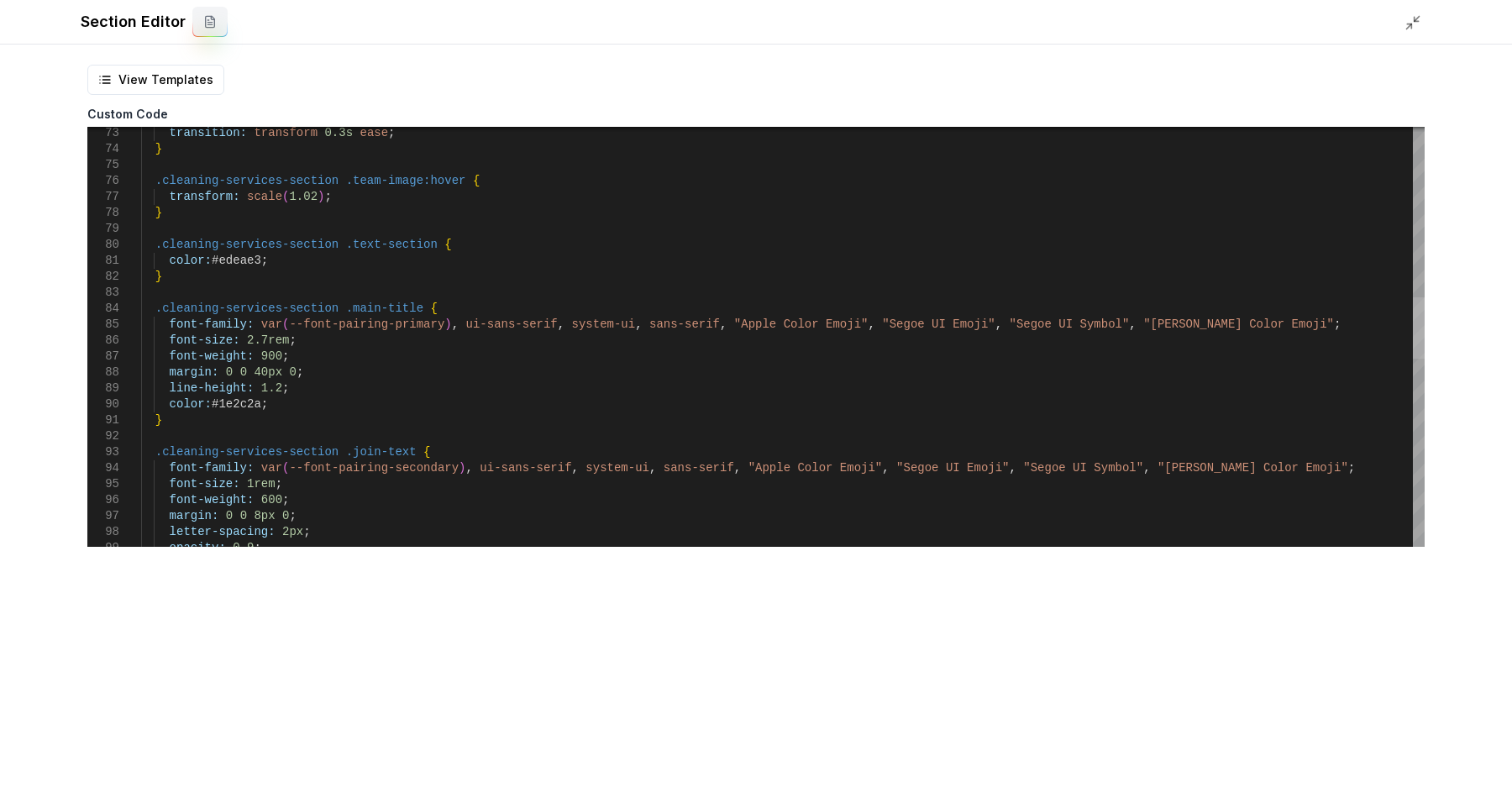 click at bounding box center [1419, 328] 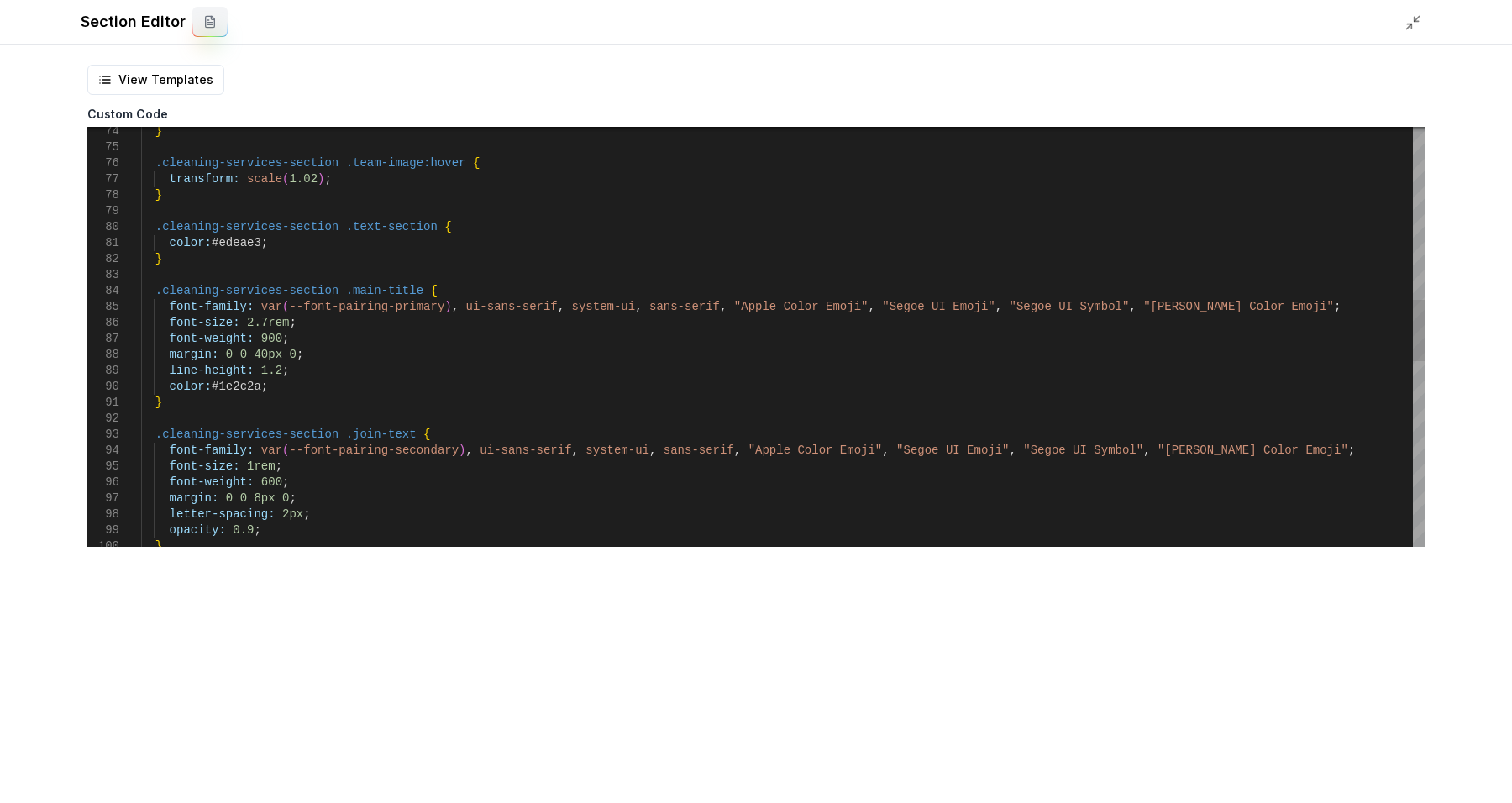 scroll, scrollTop: 0, scrollLeft: 0, axis: both 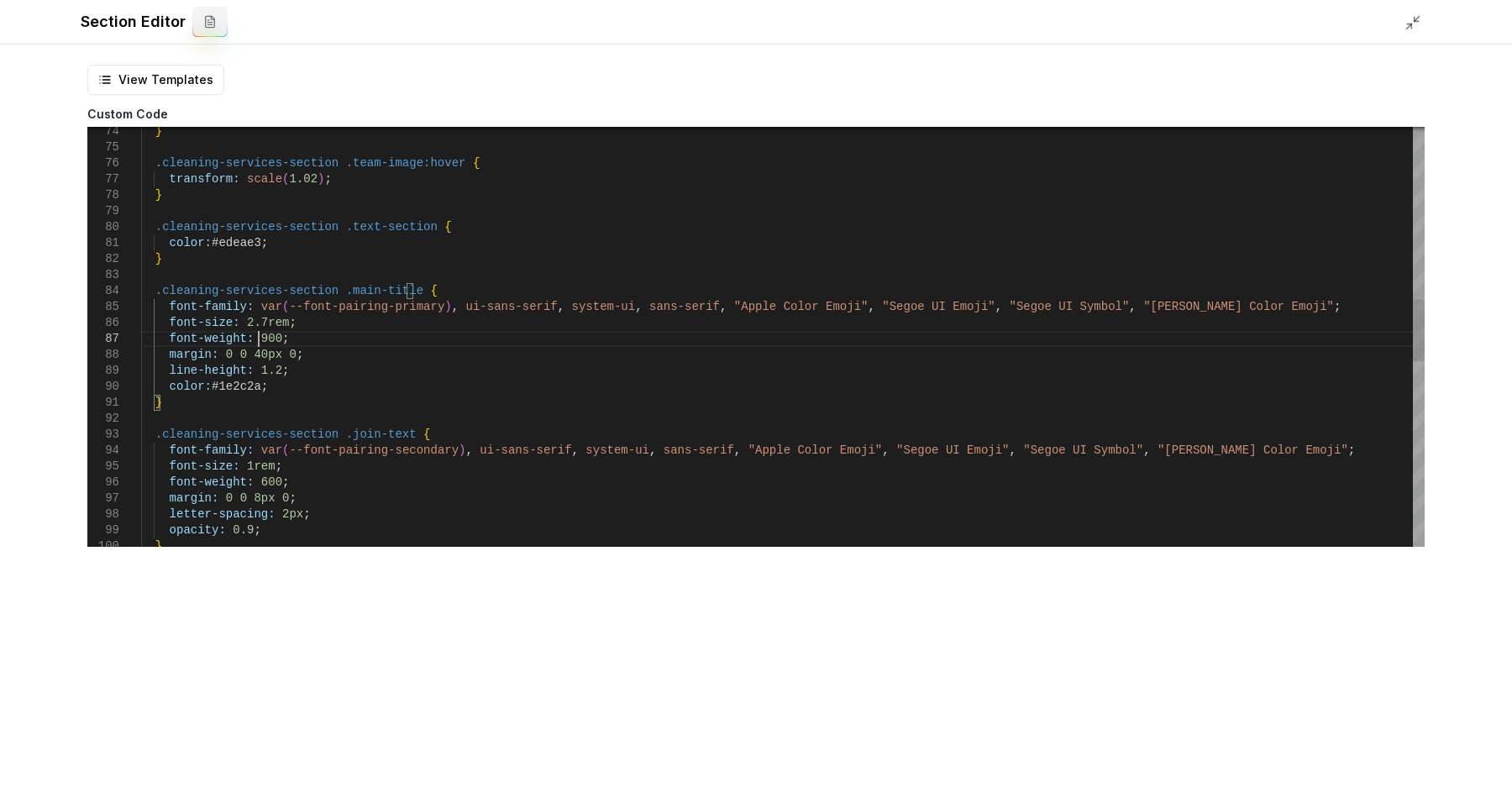click on "}    .cleaning-services-section   .team-image:hover   {      transform:   scale ( 1.02 ) ;    }    .cleaning-services-section   .text-section   {      color:  #edeae3 ;    }    .cleaning-services-section   .main-title   {      font-family:   var ( --font-pairing-primary ) ,   ui-sans-serif ,   system-ui ,   sans-serif ,   "Apple Color Emoji" ,   "Segoe UI Emoji" ,   "Segoe UI Symbol" ,   "[PERSON_NAME] Color Emoji" ;      font-size:   2.7rem ;      font-weight:   900 ;      margin:   0   0   40px   0 ;      line-height:   1.2 ;      color:  #1e2c2a ;    }    .cleaning-services-section   .join-text   {      font-family:   var ( --font-pairing-secondary ) ,   ui-sans-serif ,   system-ui ,   sans-serif ,   "Apple Color Emoji" ,   "Segoe UI Emoji" ,   "Segoe UI Symbol" ,   "[PERSON_NAME] Color Emoji" ;      font-size:   1rem ;      font-weight:   600 ;      margin:   0   0   8px   0 ;      letter-spacing:" at bounding box center [783, 379] 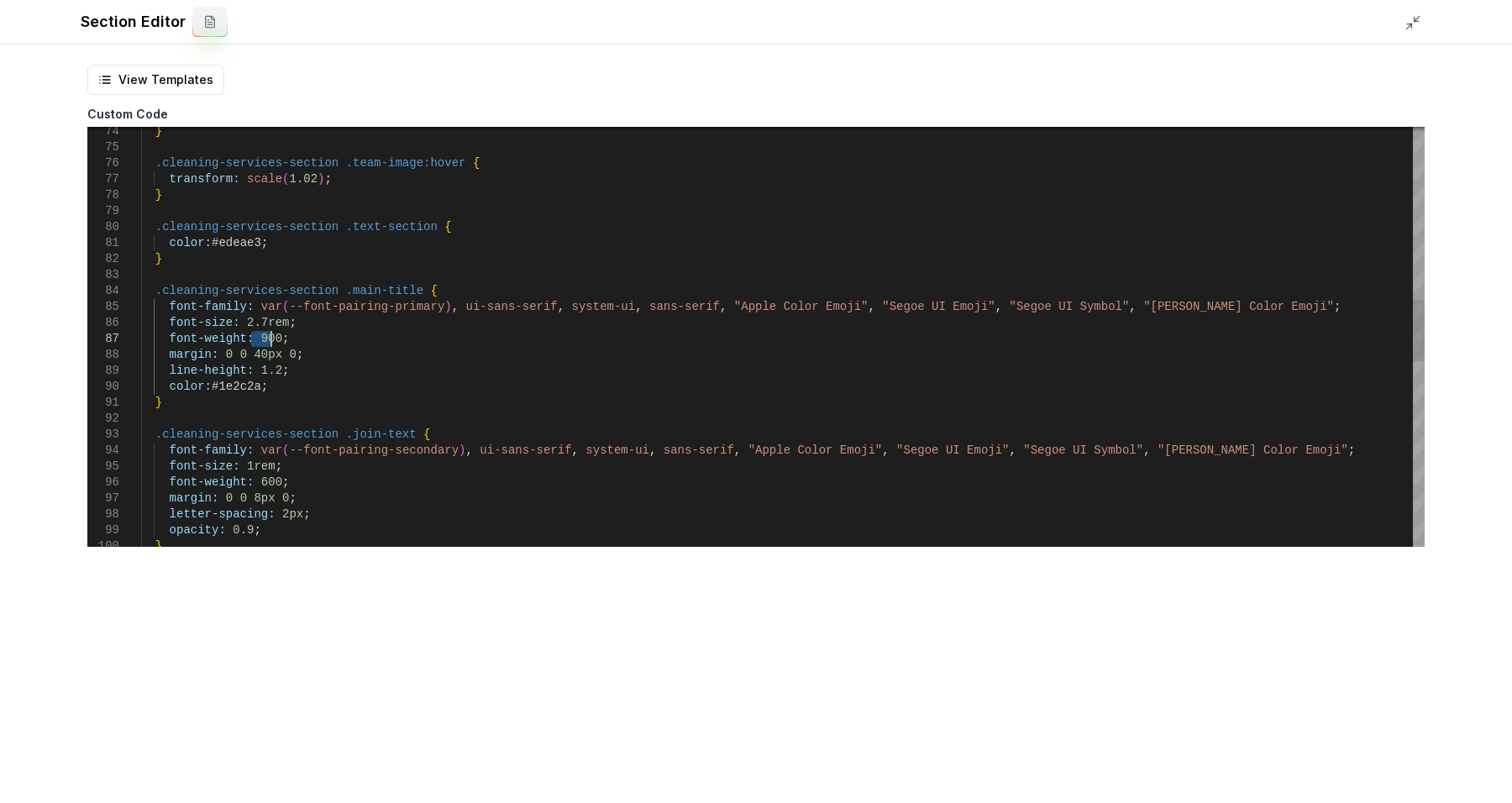 click on "}    .cleaning-services-section   .team-image:hover   {      transform:   scale ( 1.02 ) ;    }    .cleaning-services-section   .text-section   {      color:  #edeae3 ;    }    .cleaning-services-section   .main-title   {      font-family:   var ( --font-pairing-primary ) ,   ui-sans-serif ,   system-ui ,   sans-serif ,   "Apple Color Emoji" ,   "Segoe UI Emoji" ,   "Segoe UI Symbol" ,   "[PERSON_NAME] Color Emoji" ;      font-size:   2.7rem ;      font-weight:   900 ;      margin:   0   0   40px   0 ;      line-height:   1.2 ;      color:  #1e2c2a ;    }    .cleaning-services-section   .join-text   {      font-family:   var ( --font-pairing-secondary ) ,   ui-sans-serif ,   system-ui ,   sans-serif ,   "Apple Color Emoji" ,   "Segoe UI Emoji" ,   "Segoe UI Symbol" ,   "[PERSON_NAME] Color Emoji" ;      font-size:   1rem ;      font-weight:   600 ;      margin:   0   0   8px   0 ;      letter-spacing:" at bounding box center (783, 379) 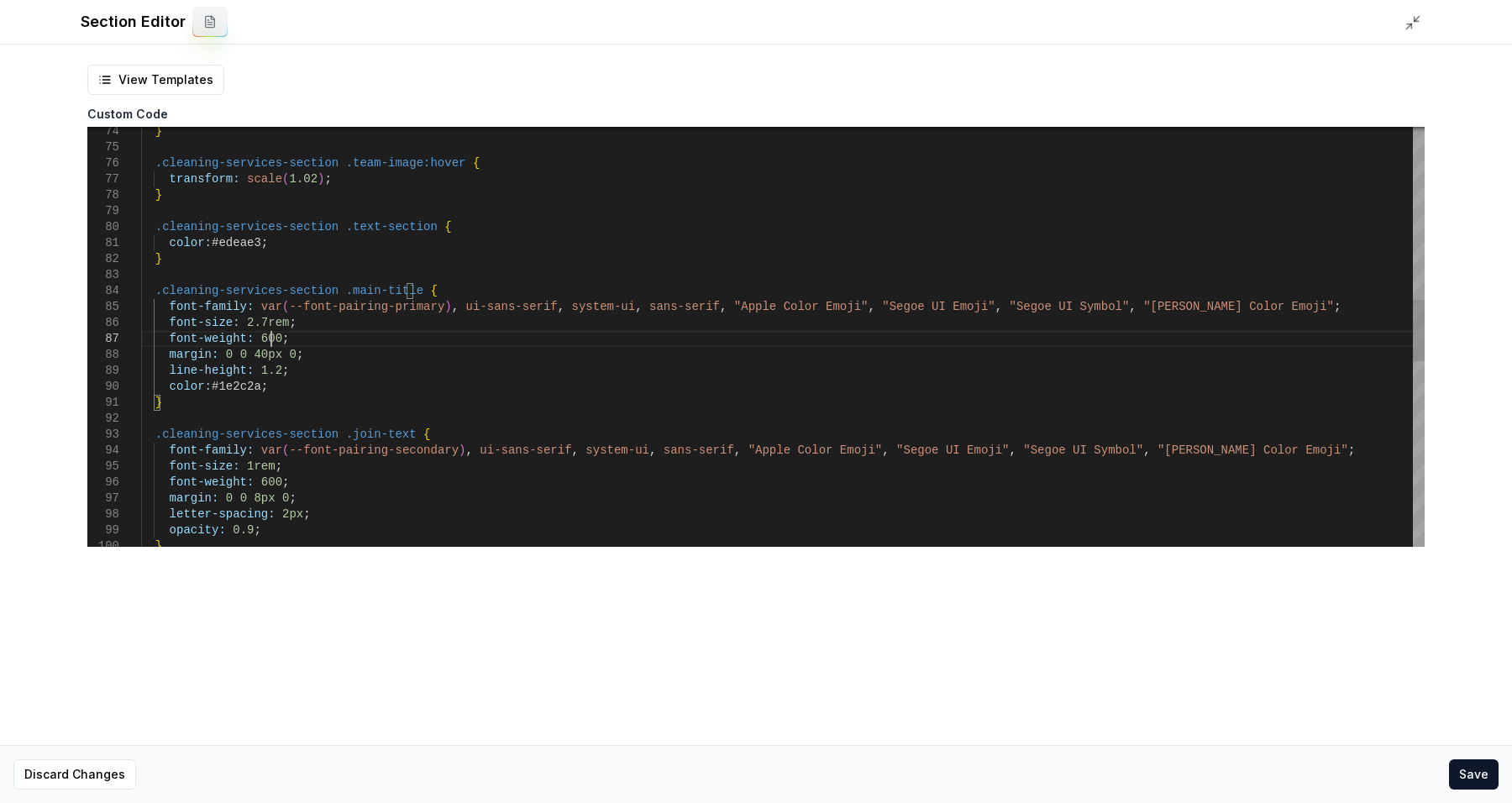 scroll, scrollTop: 96, scrollLeft: 129, axis: both 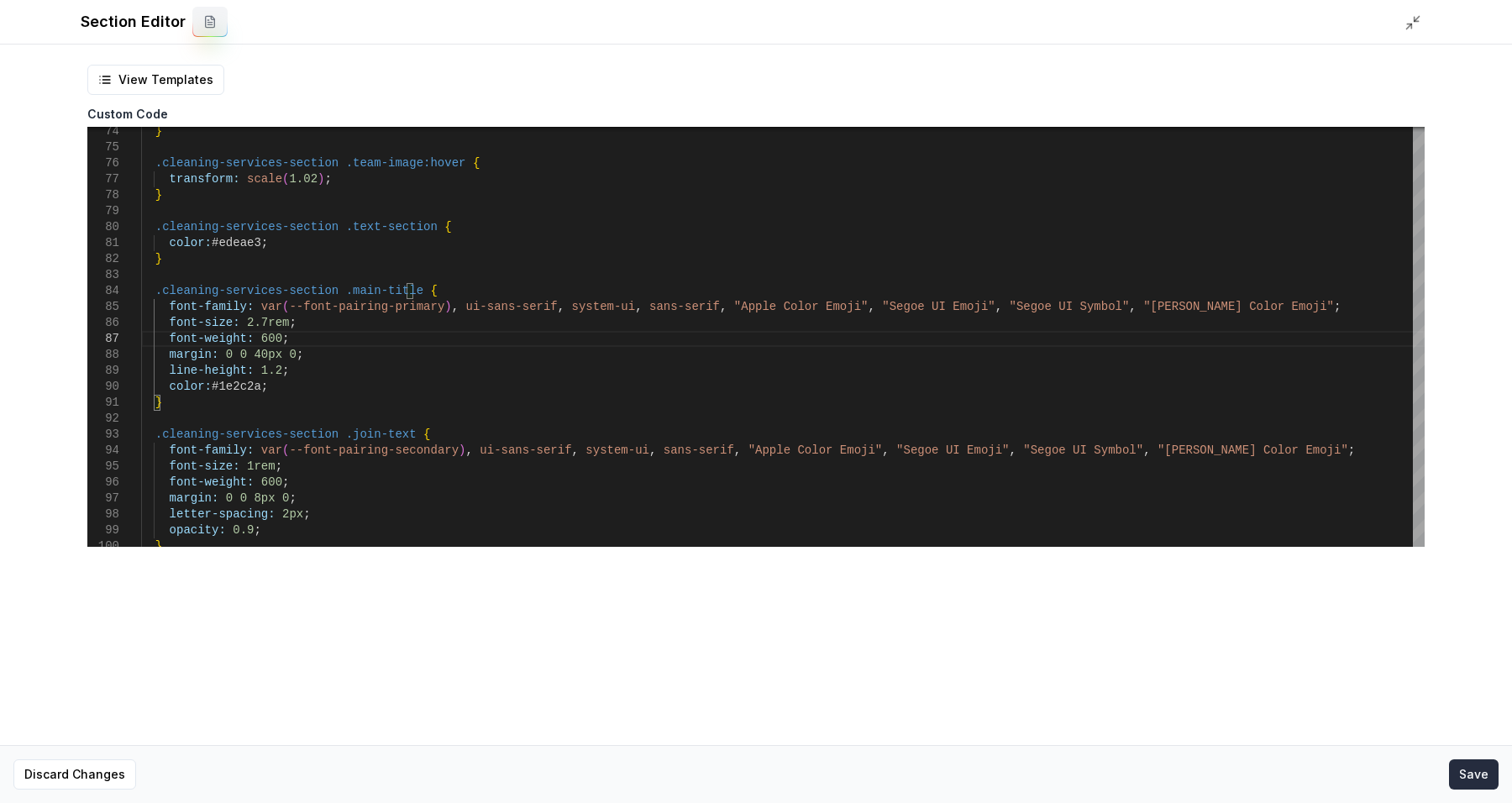 type on "**********" 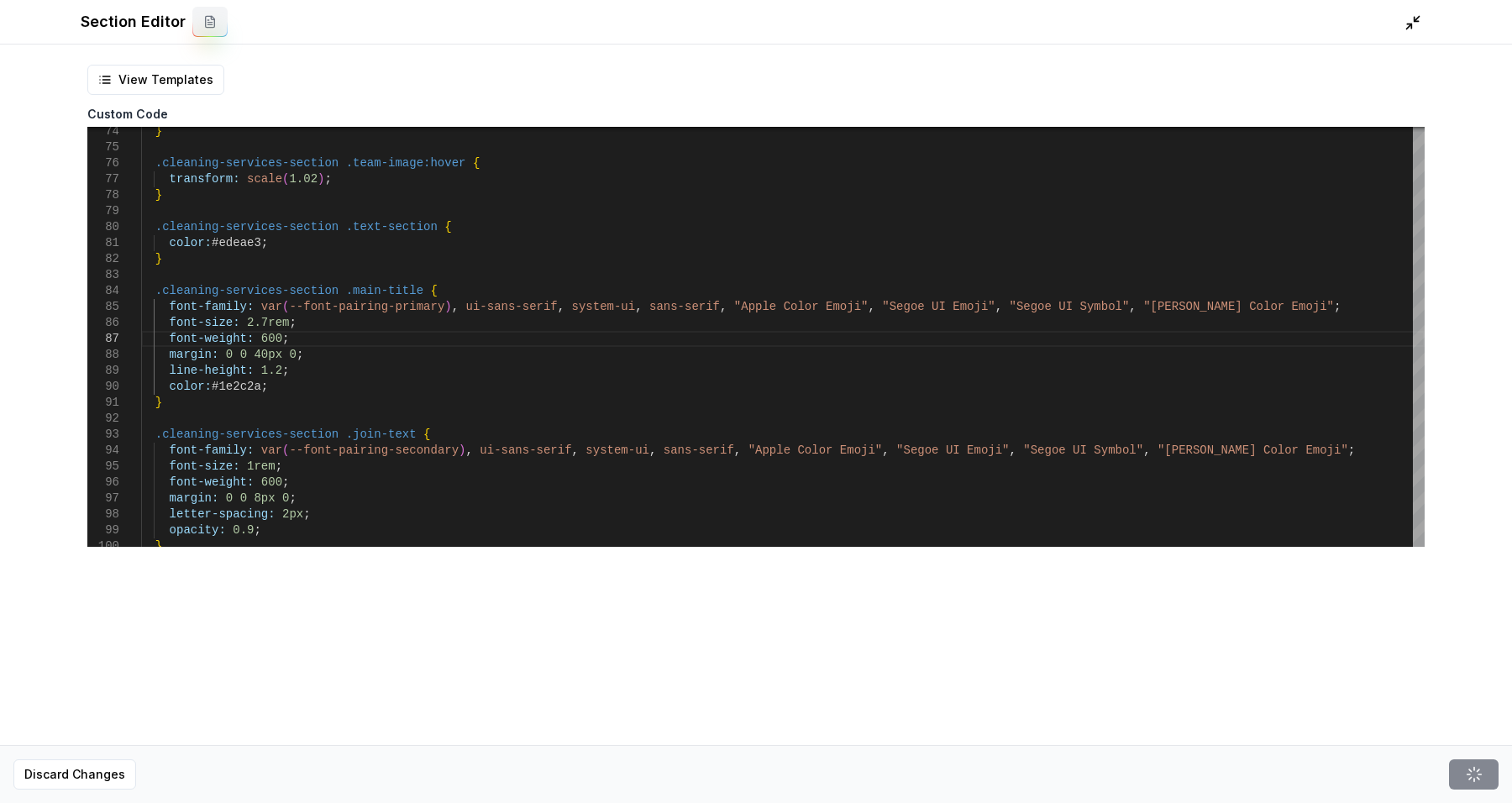 click 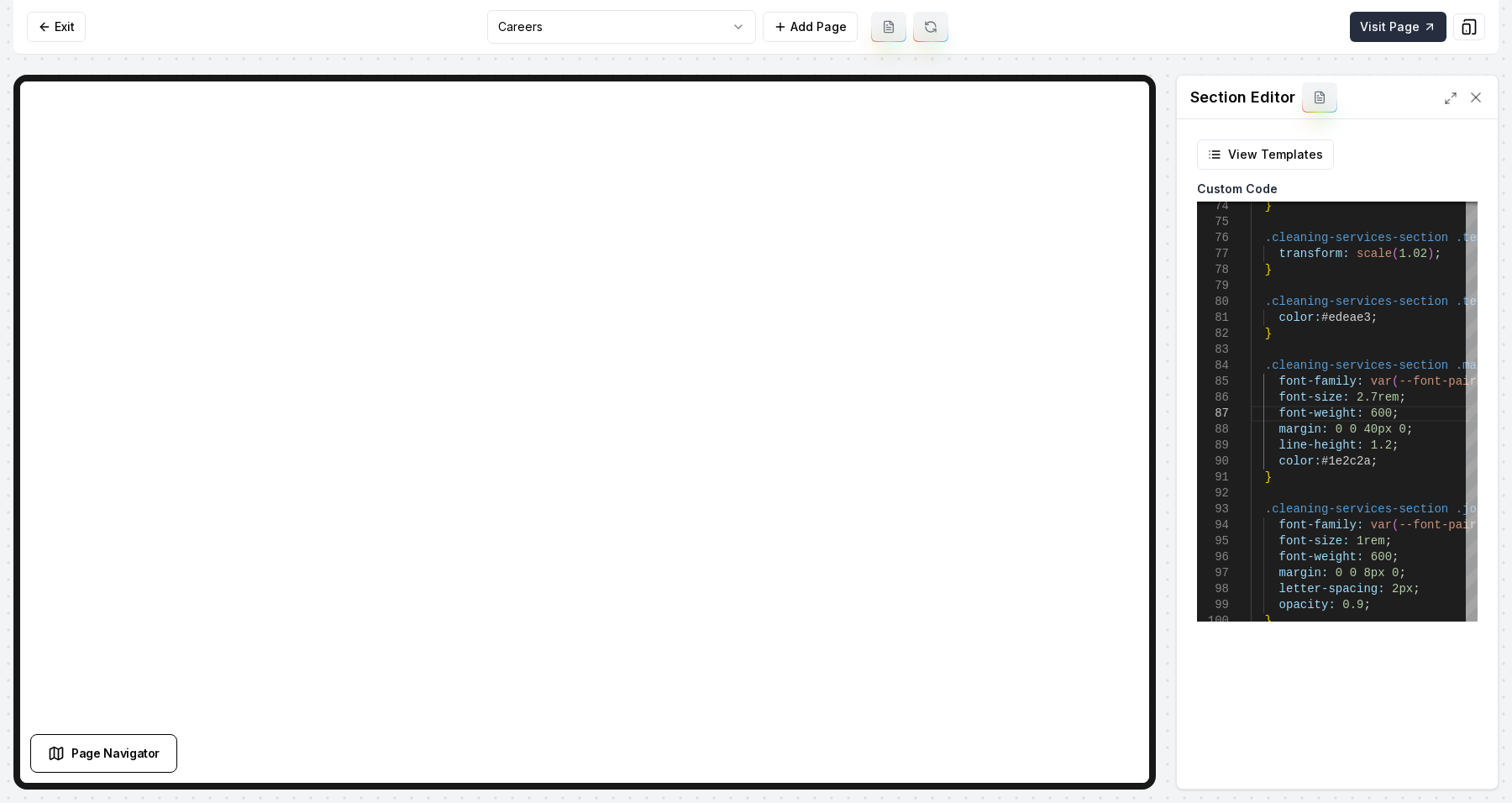 click on "Visit Page" at bounding box center (1398, 27) 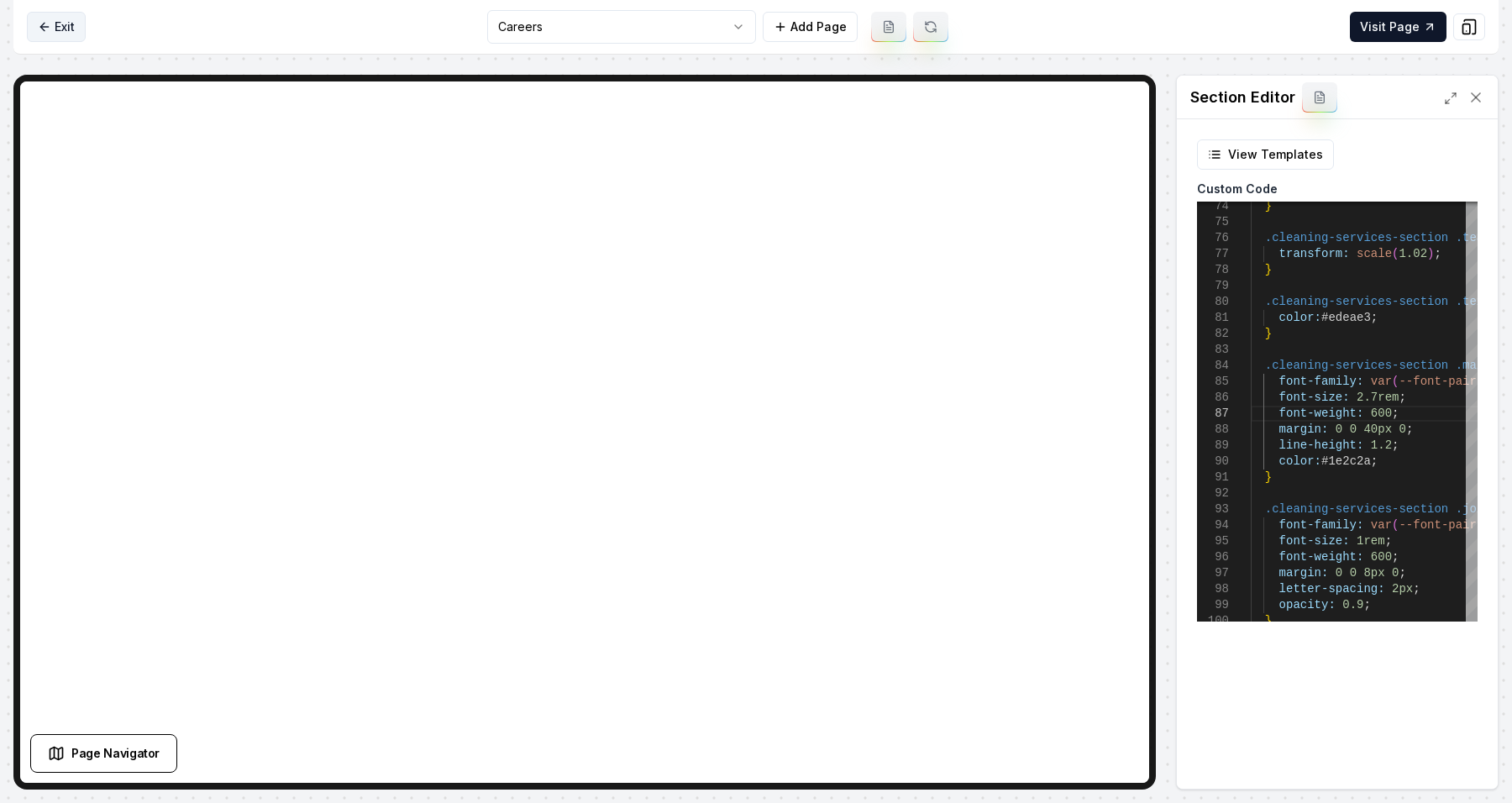 click on "Exit" at bounding box center (56, 27) 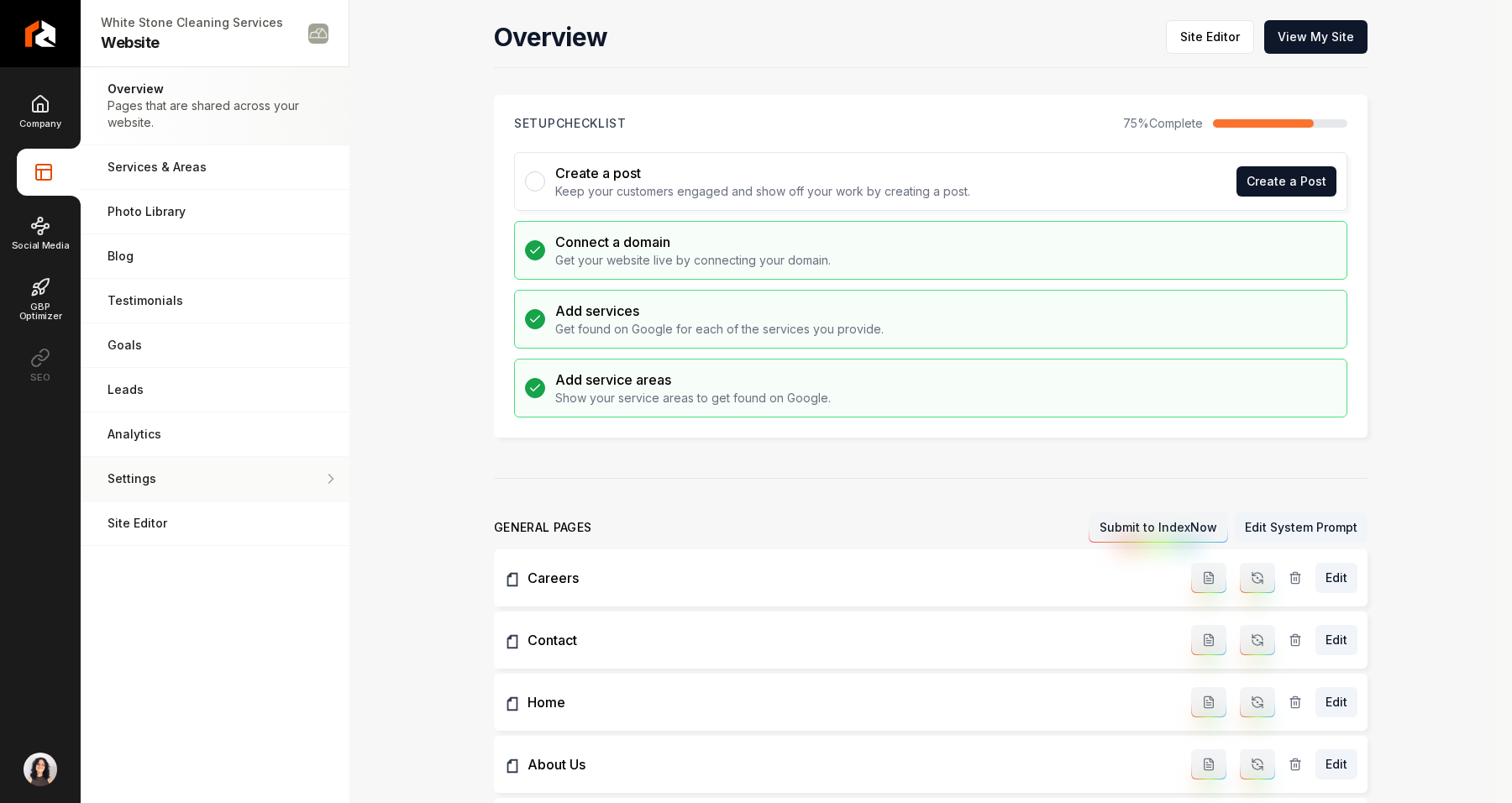 click on "Settings Adjust your domain, scripts, redirects, and more." at bounding box center (215, 479) 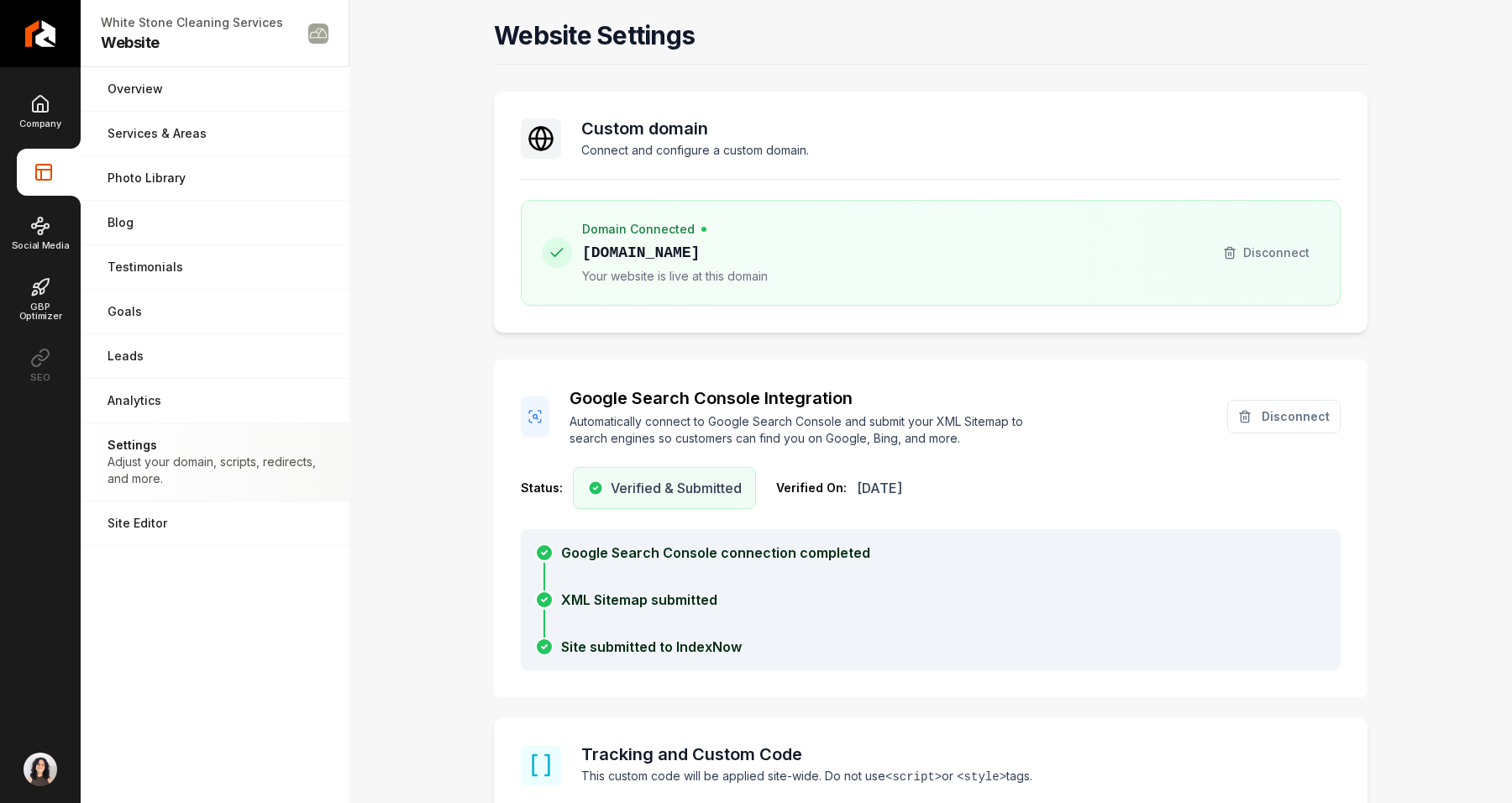 drag, startPoint x: 1511, startPoint y: 11, endPoint x: 1015, endPoint y: 219, distance: 537.8476 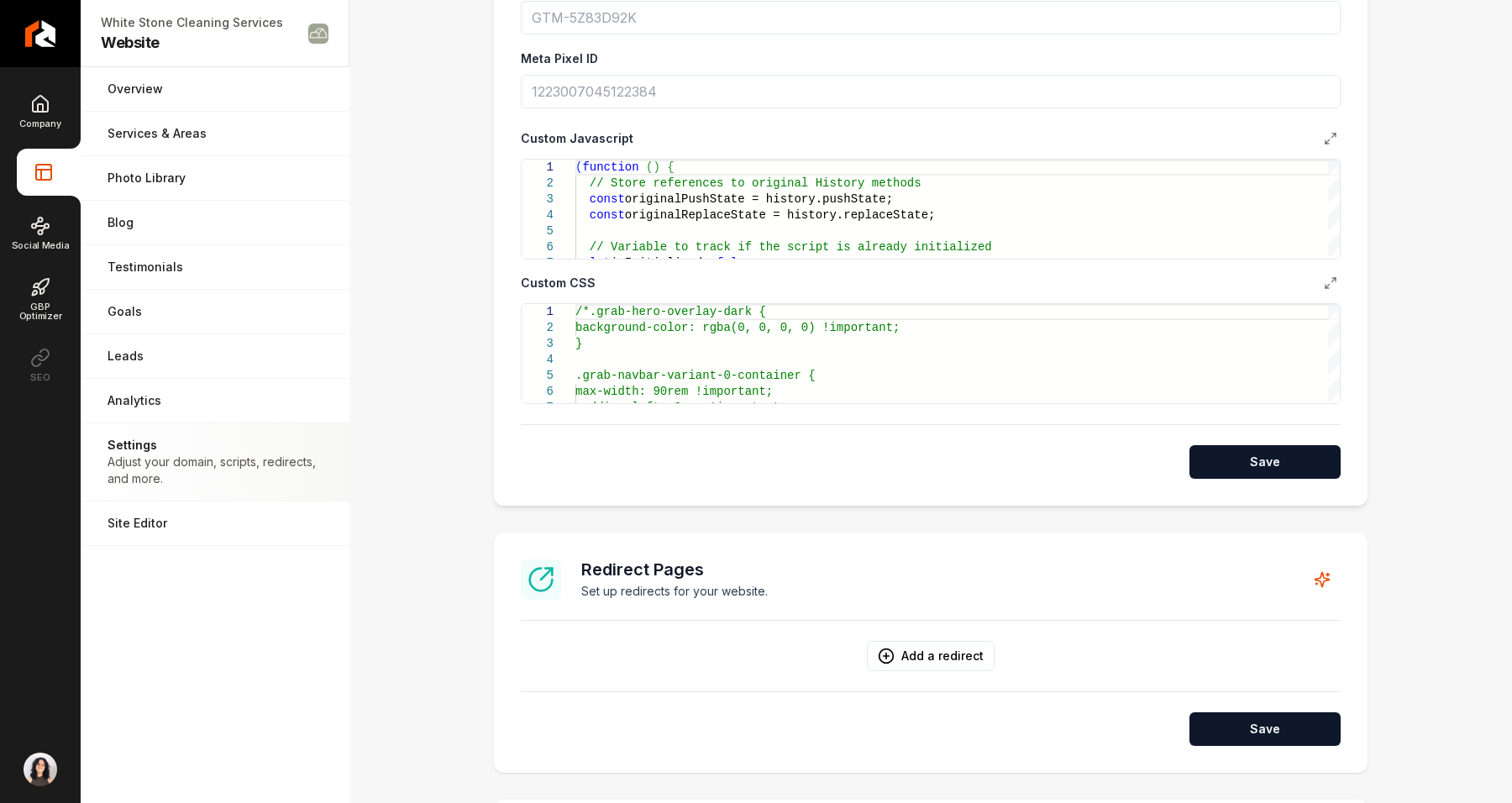 scroll, scrollTop: 912, scrollLeft: 0, axis: vertical 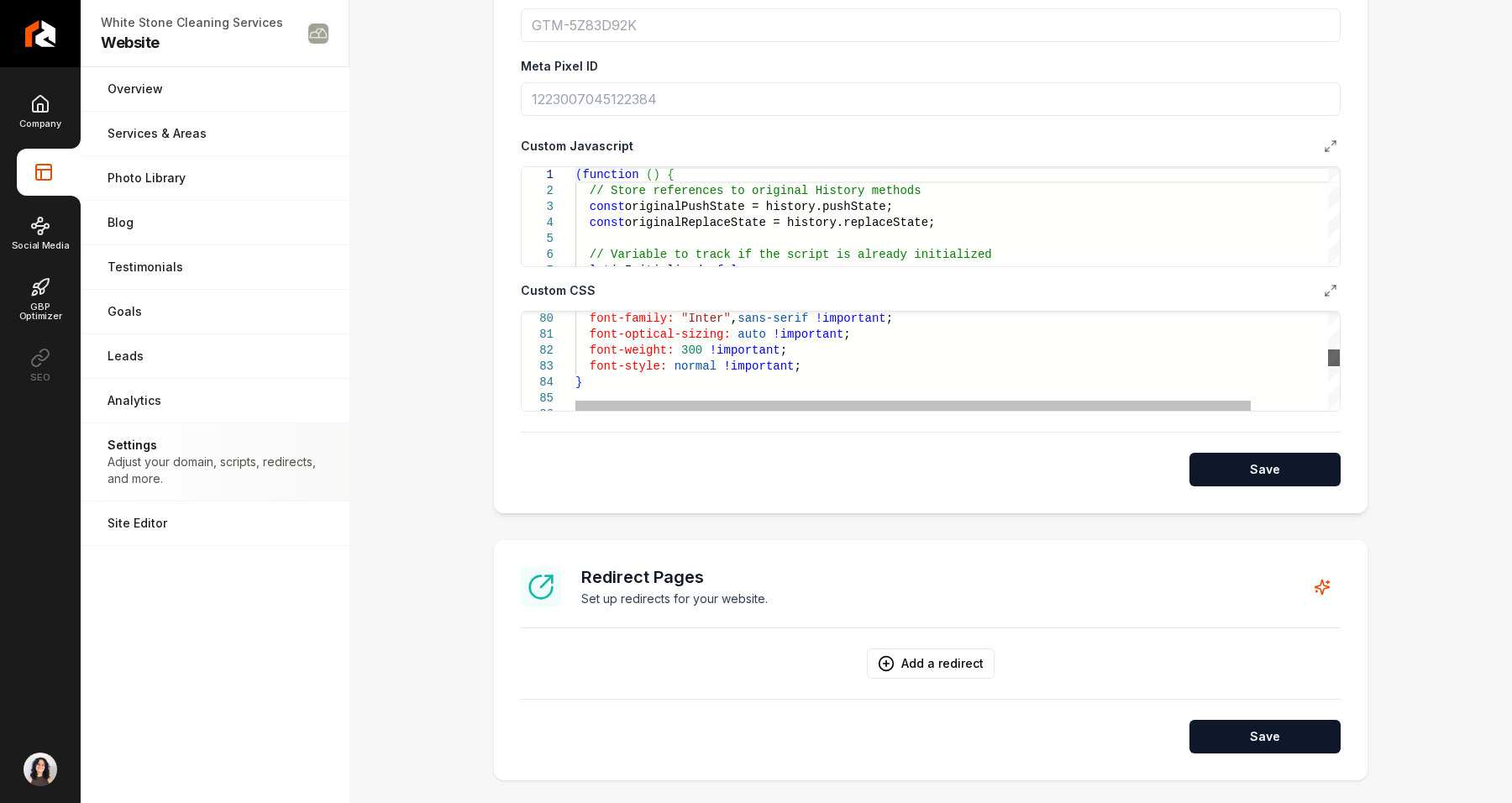 click at bounding box center (1334, 358) 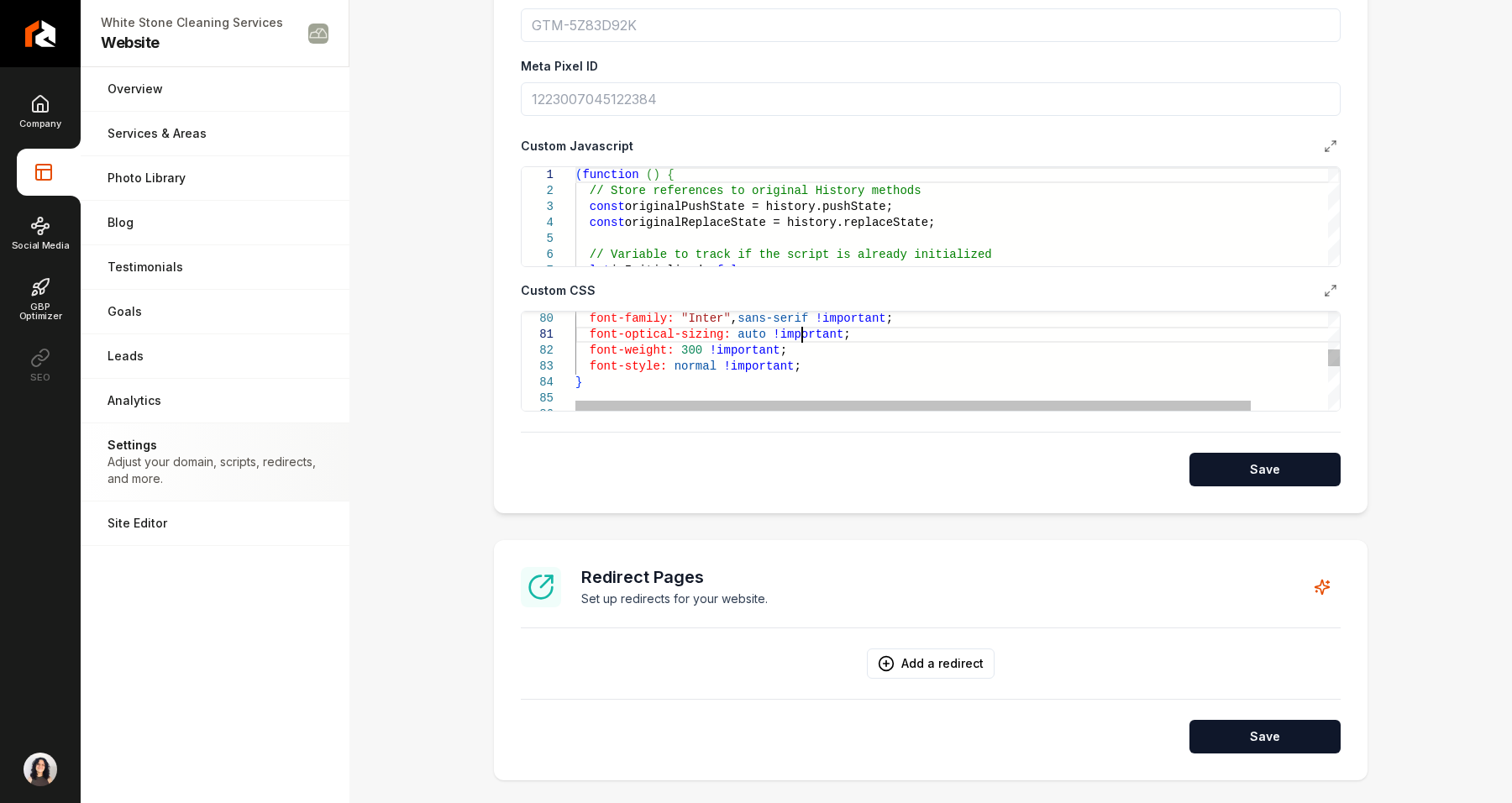 scroll, scrollTop: 0, scrollLeft: 0, axis: both 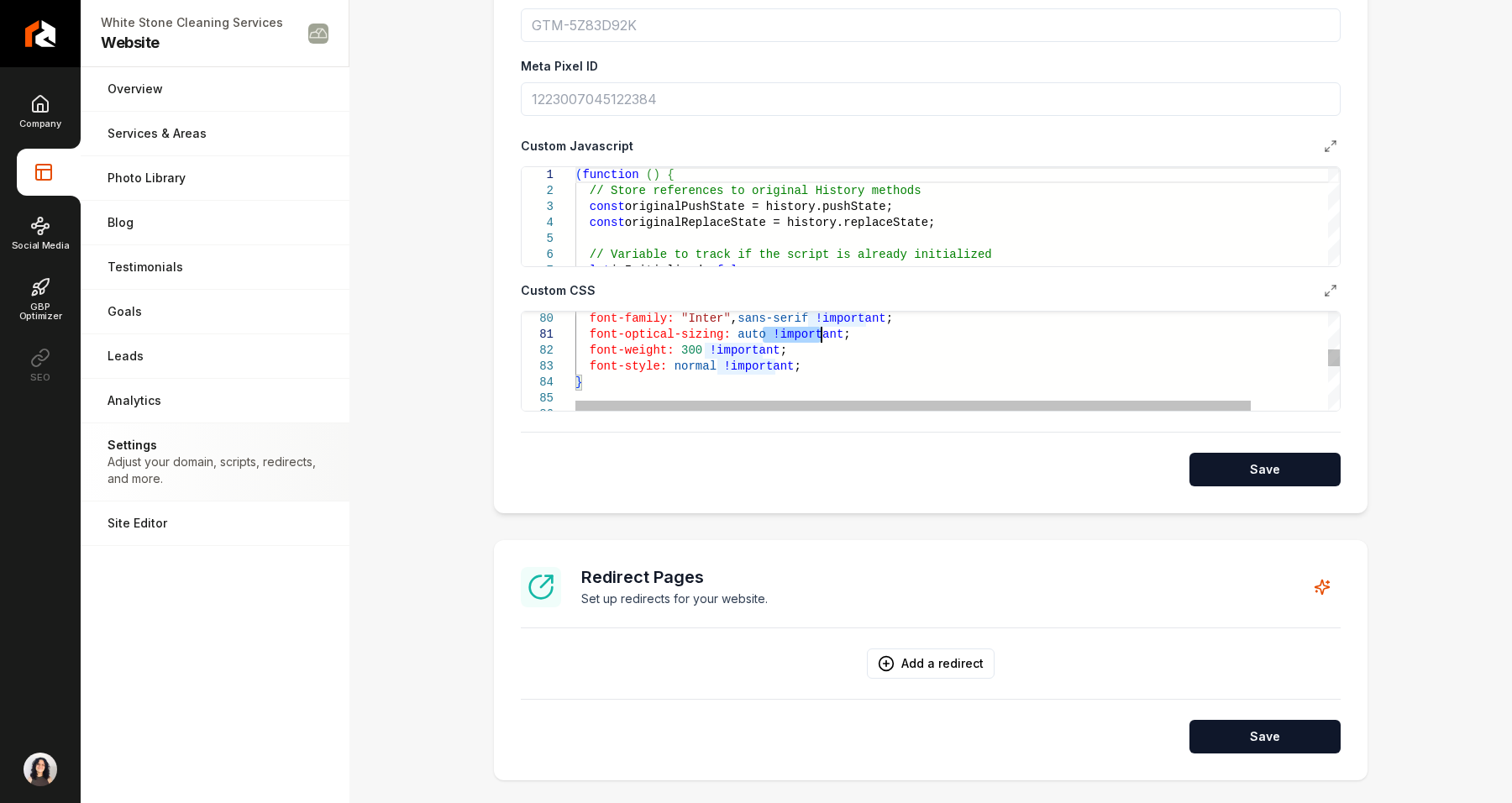 click on "font-optical-sizing:   auto   !important ;    font-family:   "Inter" ,  sans-serif   !important ;    font-weight:   300   !important ;    font-style:   normal   !important ; }" at bounding box center [1001, 459] 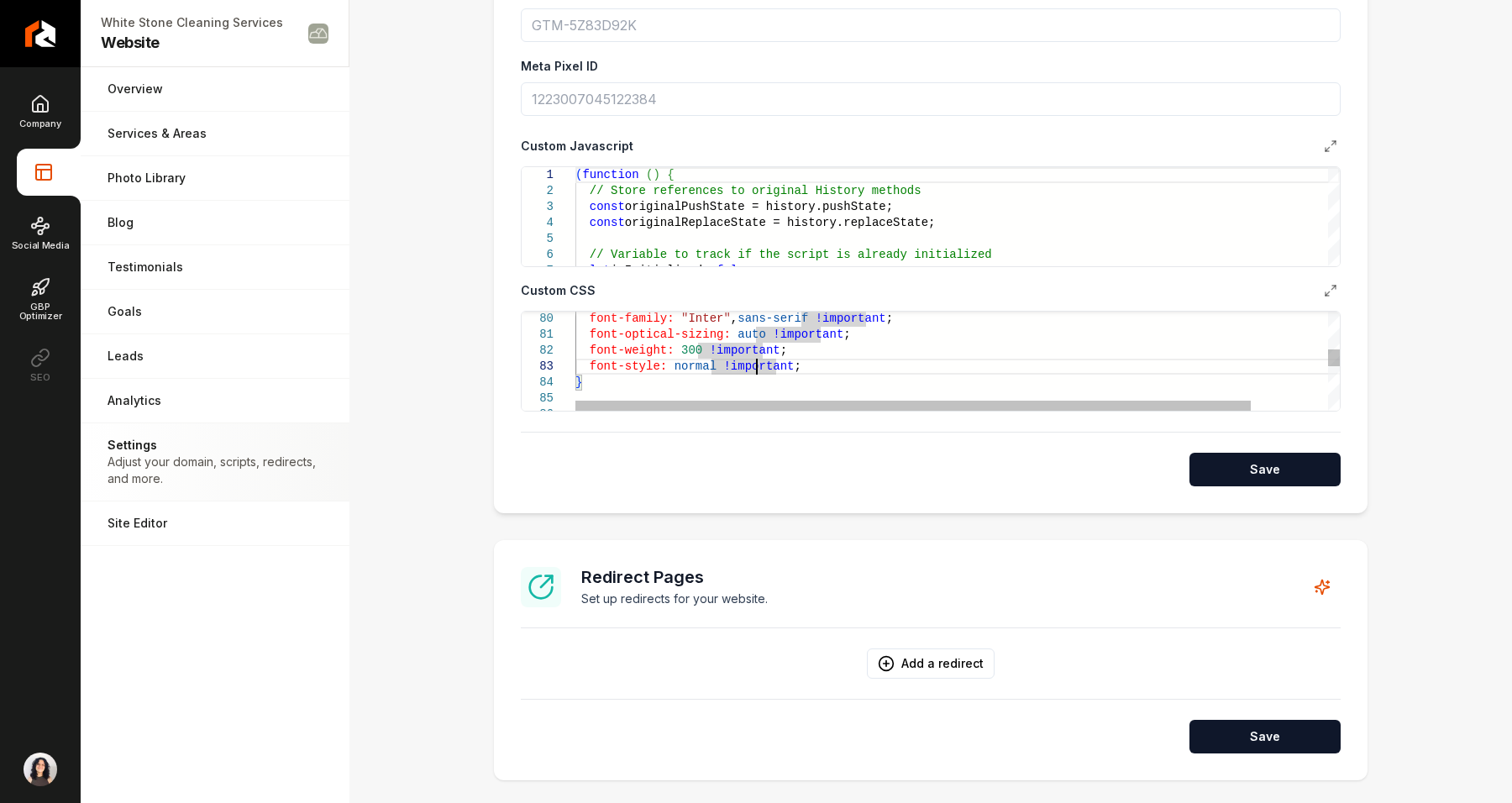 click on "font-optical-sizing:   auto   !important ;    font-family:   "Inter" ,  sans-serif   !important ;    font-weight:   300   !important ;    font-style:   normal   !important ; }" at bounding box center (1001, 459) 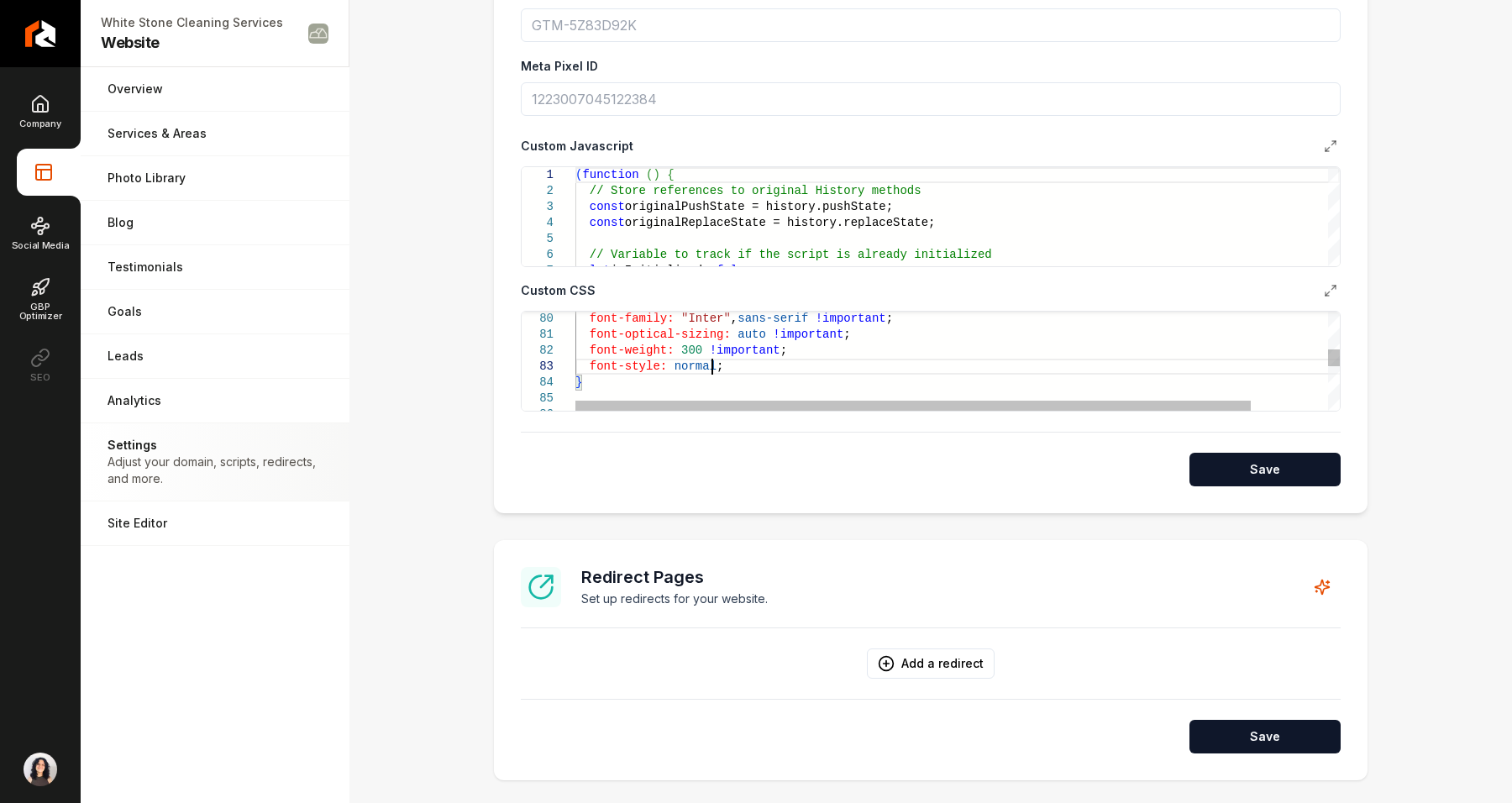 type on "**********" 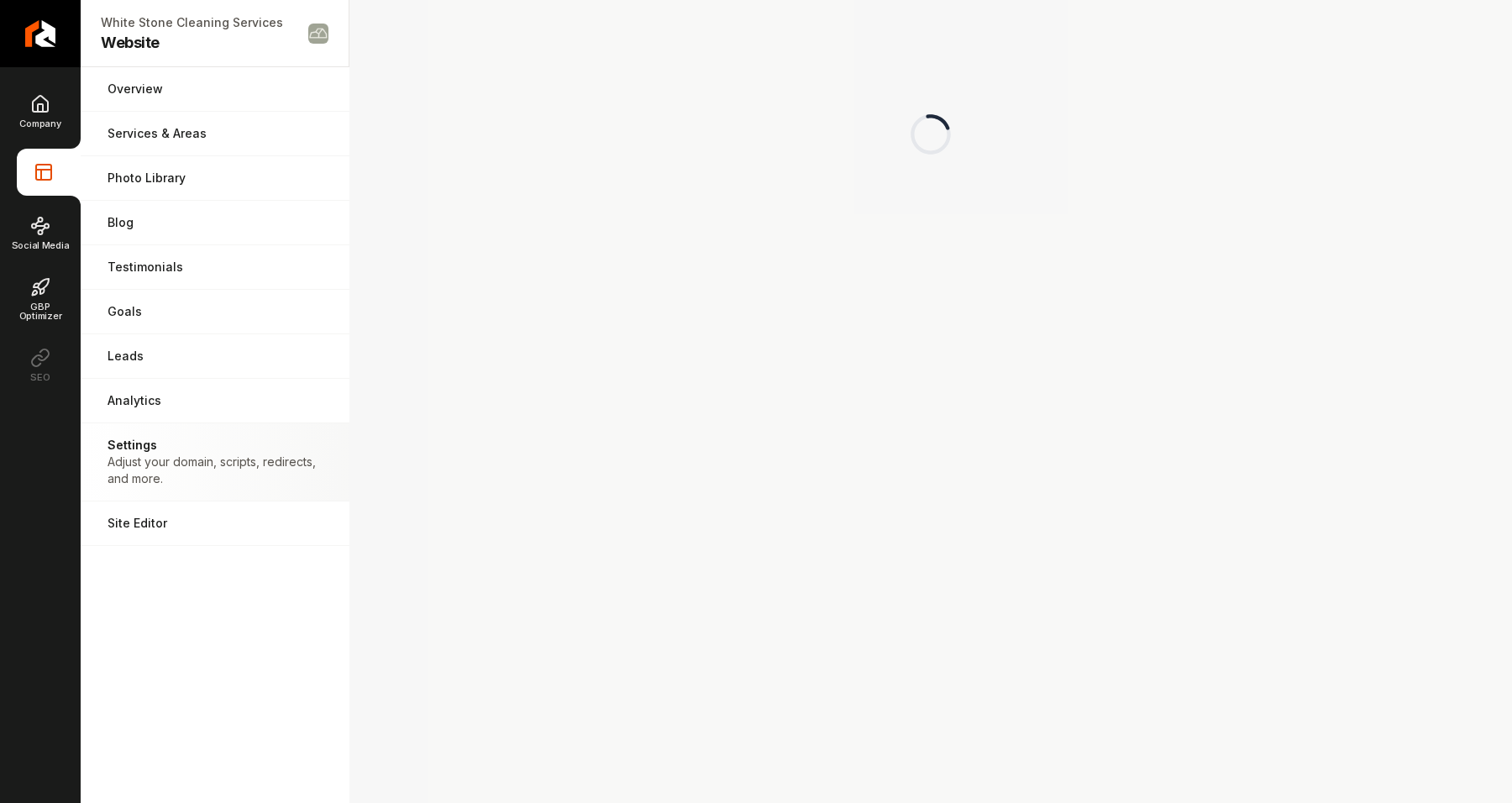 scroll, scrollTop: 0, scrollLeft: 0, axis: both 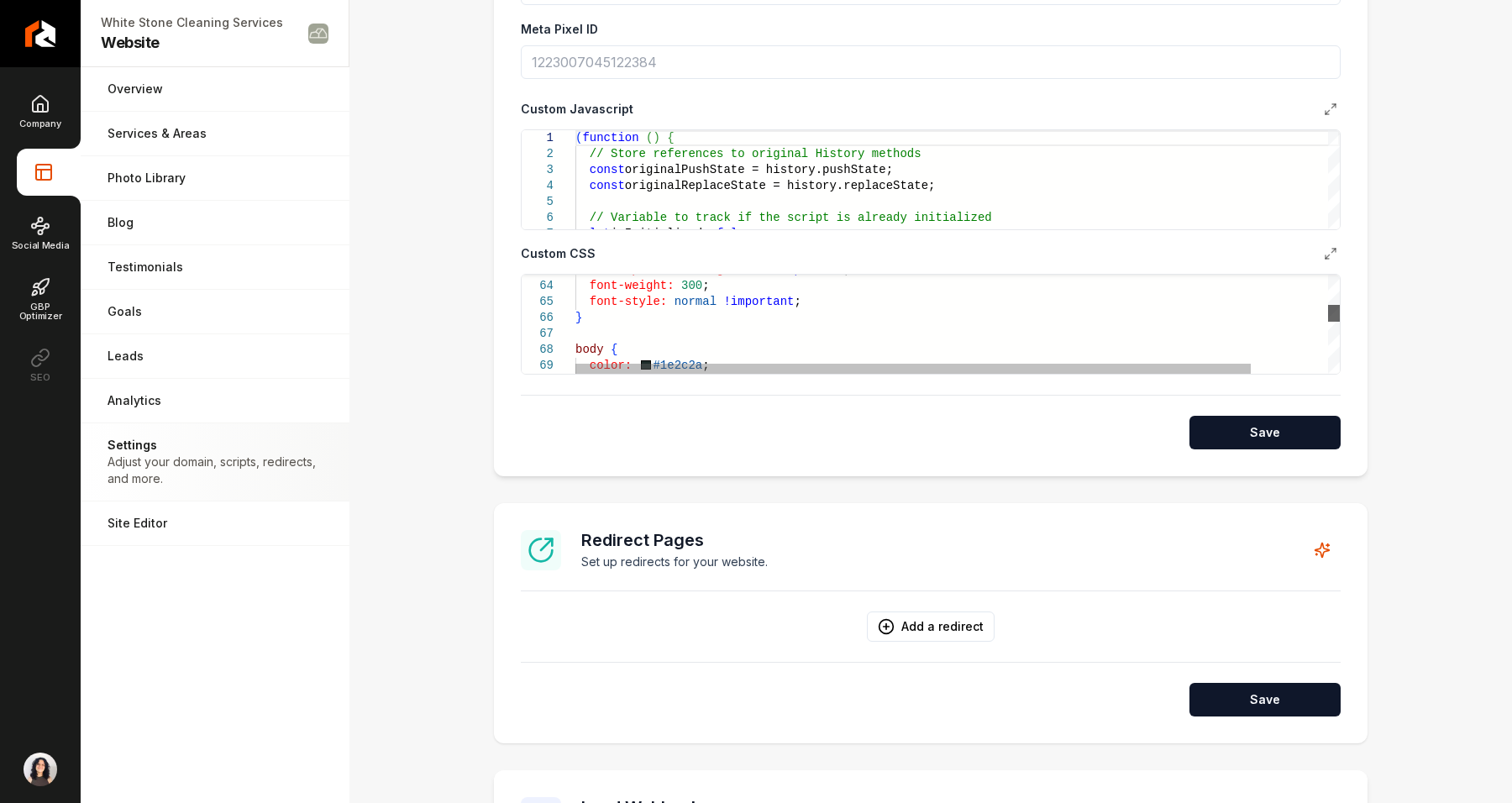 click at bounding box center (1334, 313) 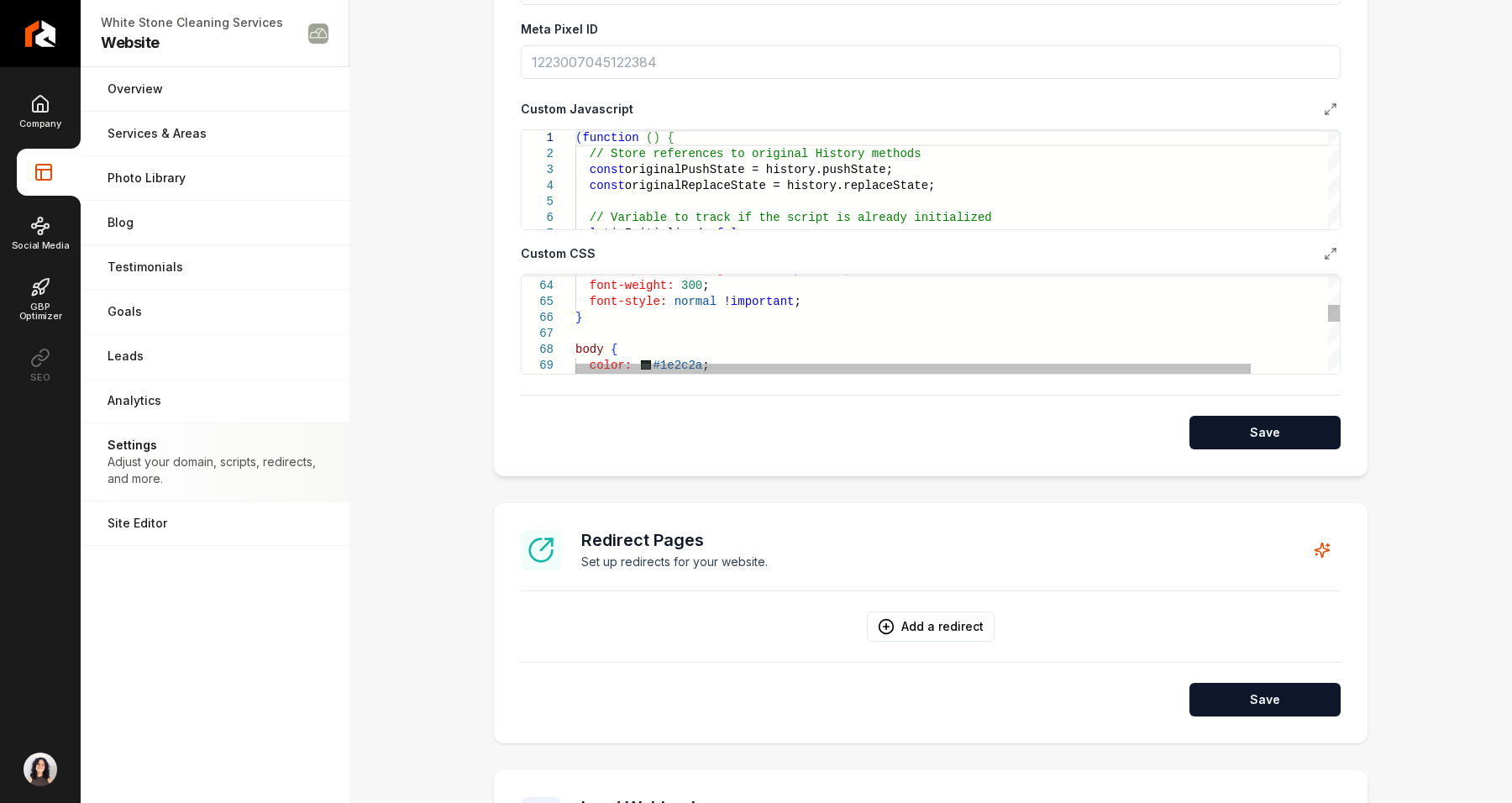 scroll, scrollTop: 0, scrollLeft: 0, axis: both 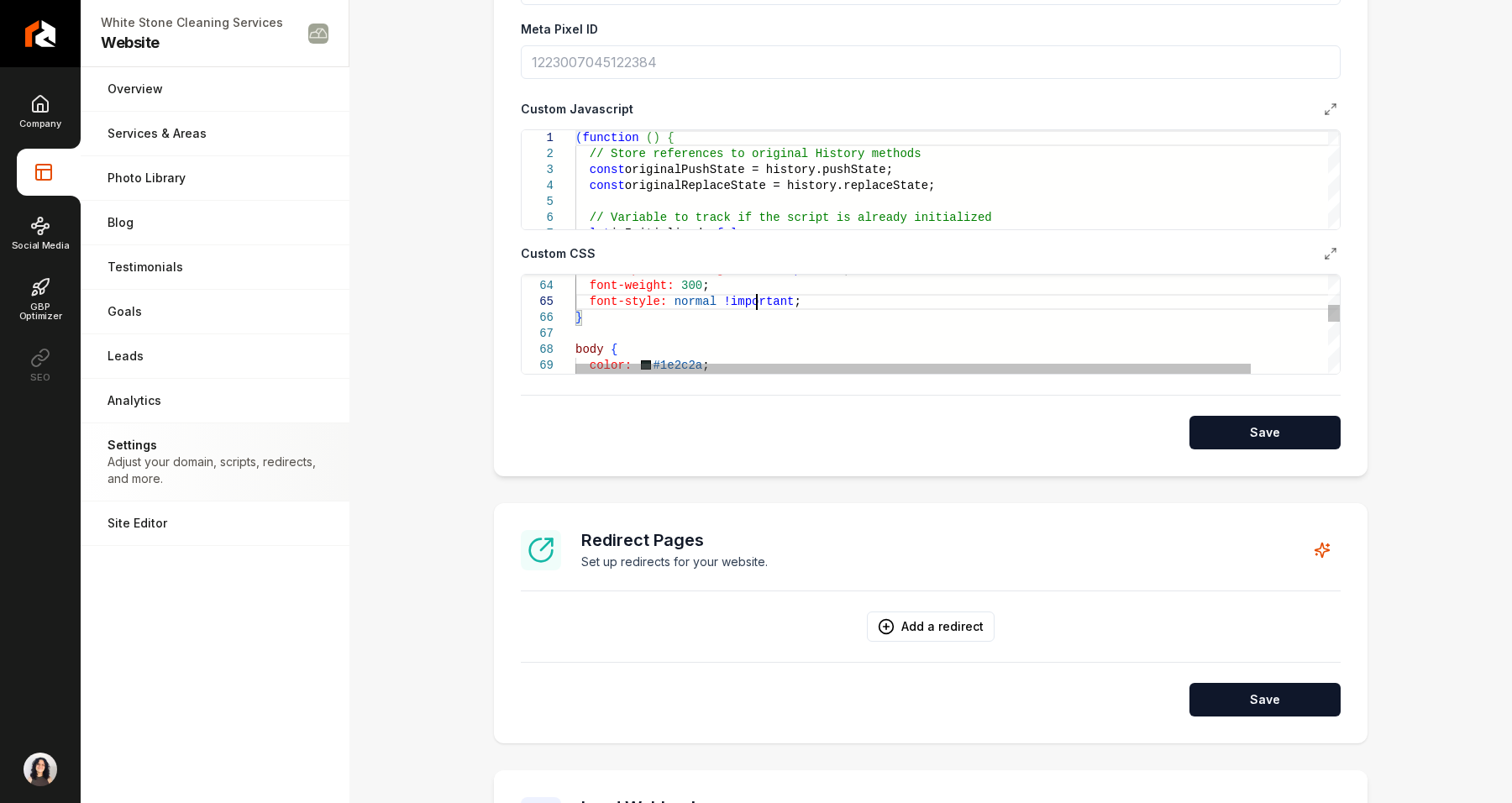 click on "font-optical-sizing:   auto   !important ;    font-weight:   300 ;    font-style:   normal   !important ; } body   {    color:     #1e2c2a ;" at bounding box center [1001, 682] 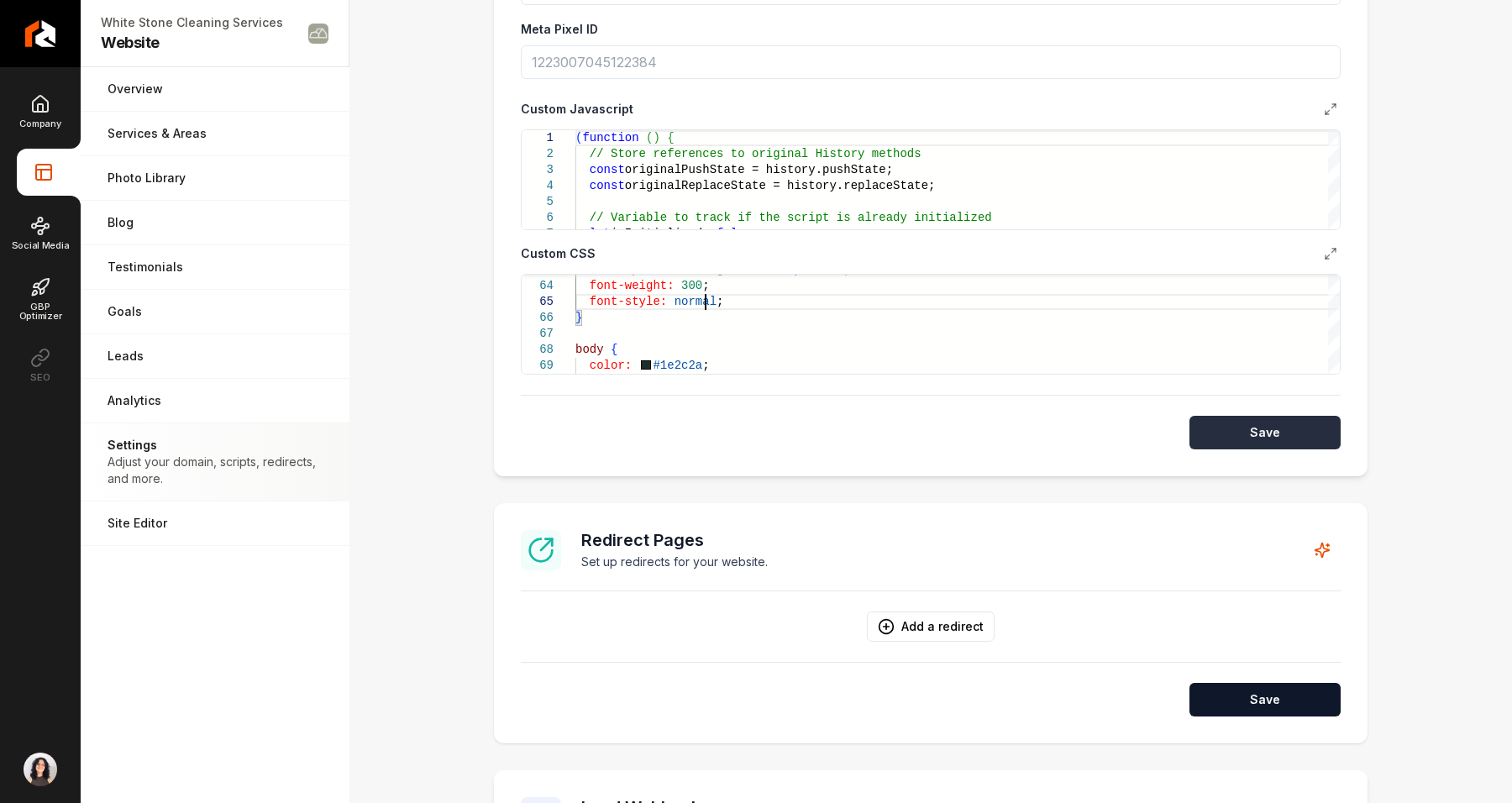 click on "Save" at bounding box center (1265, 433) 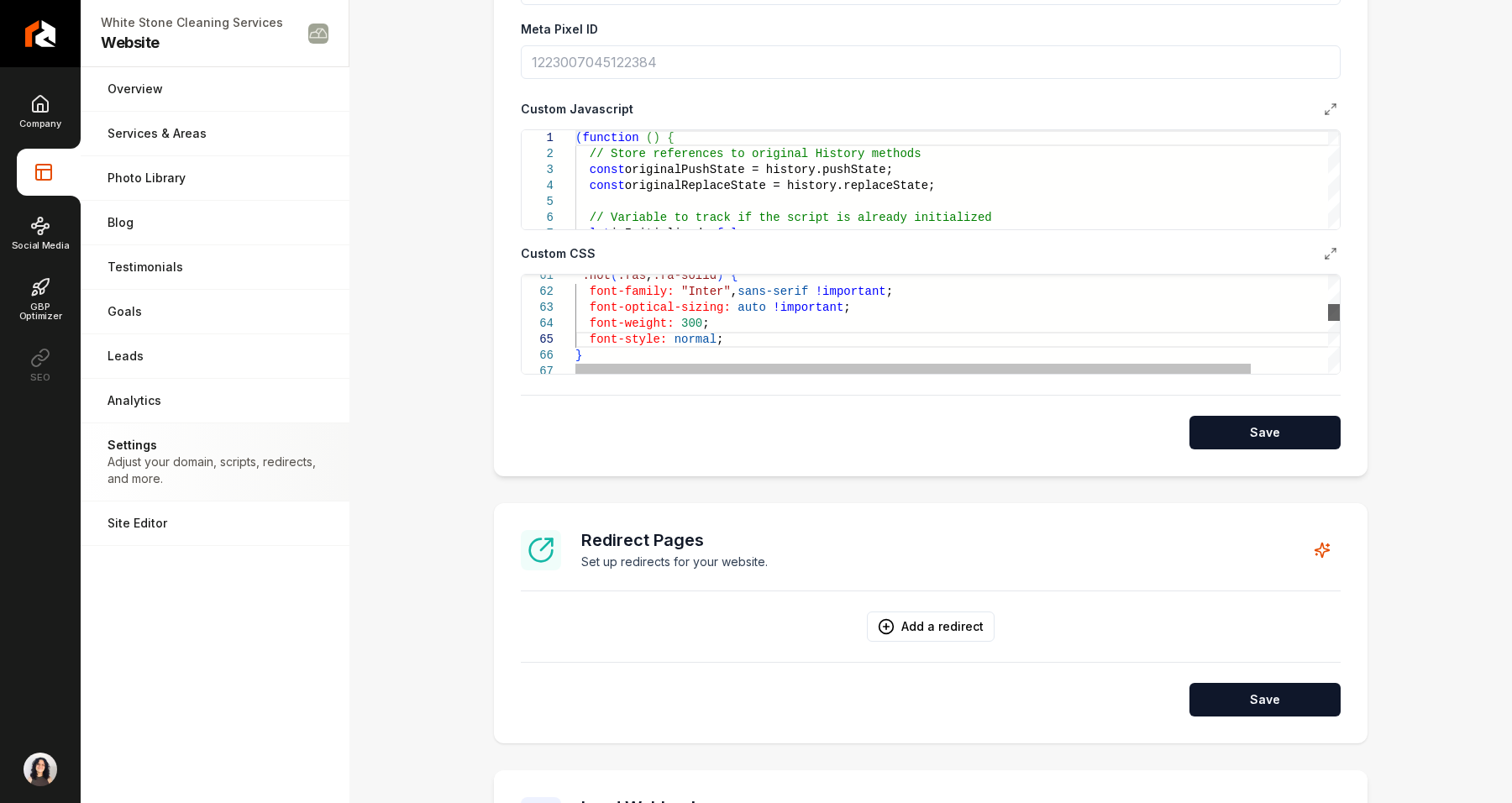 click at bounding box center [1334, 312] 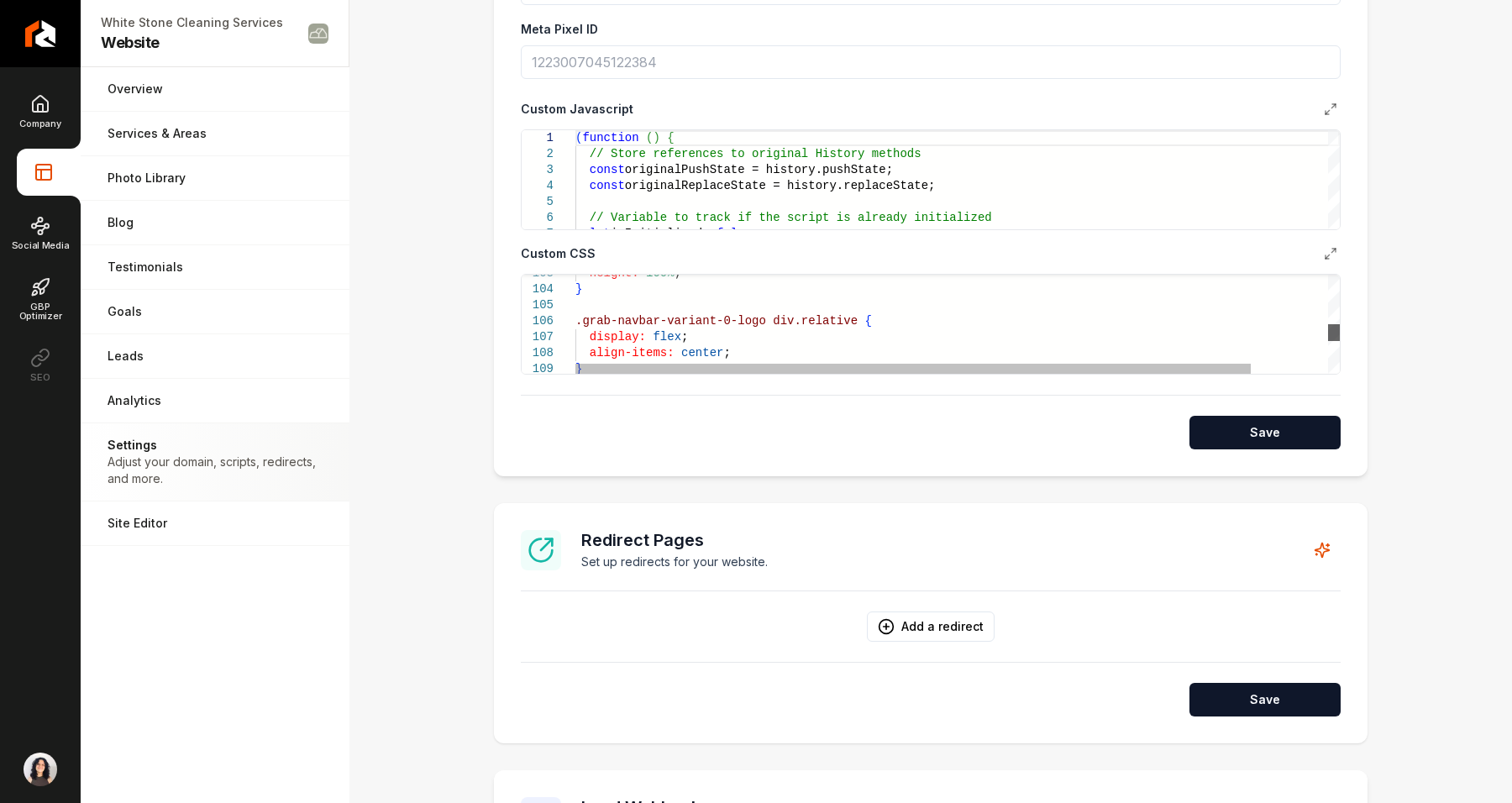 click at bounding box center (1334, 333) 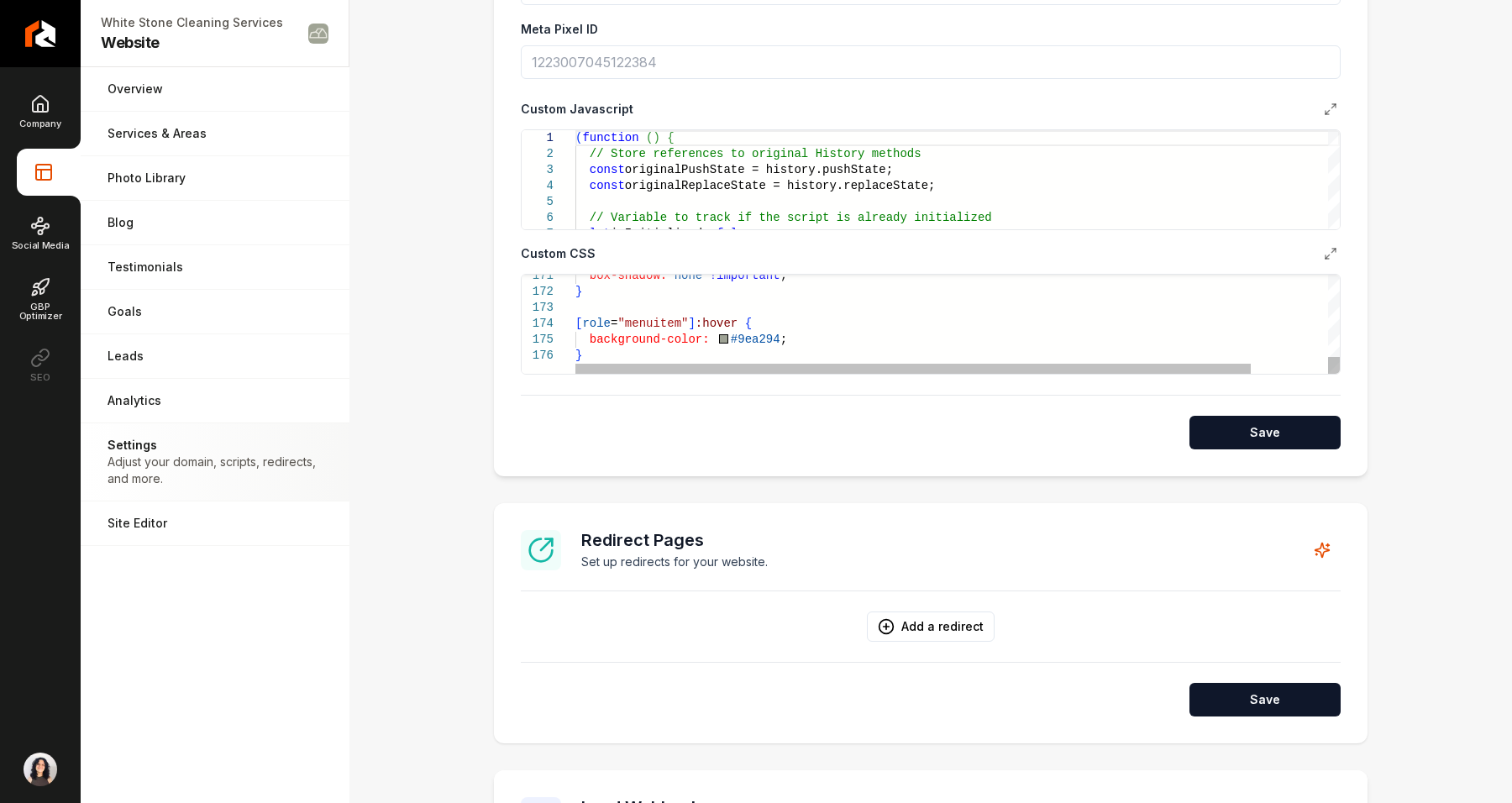 scroll, scrollTop: 0, scrollLeft: 129, axis: horizontal 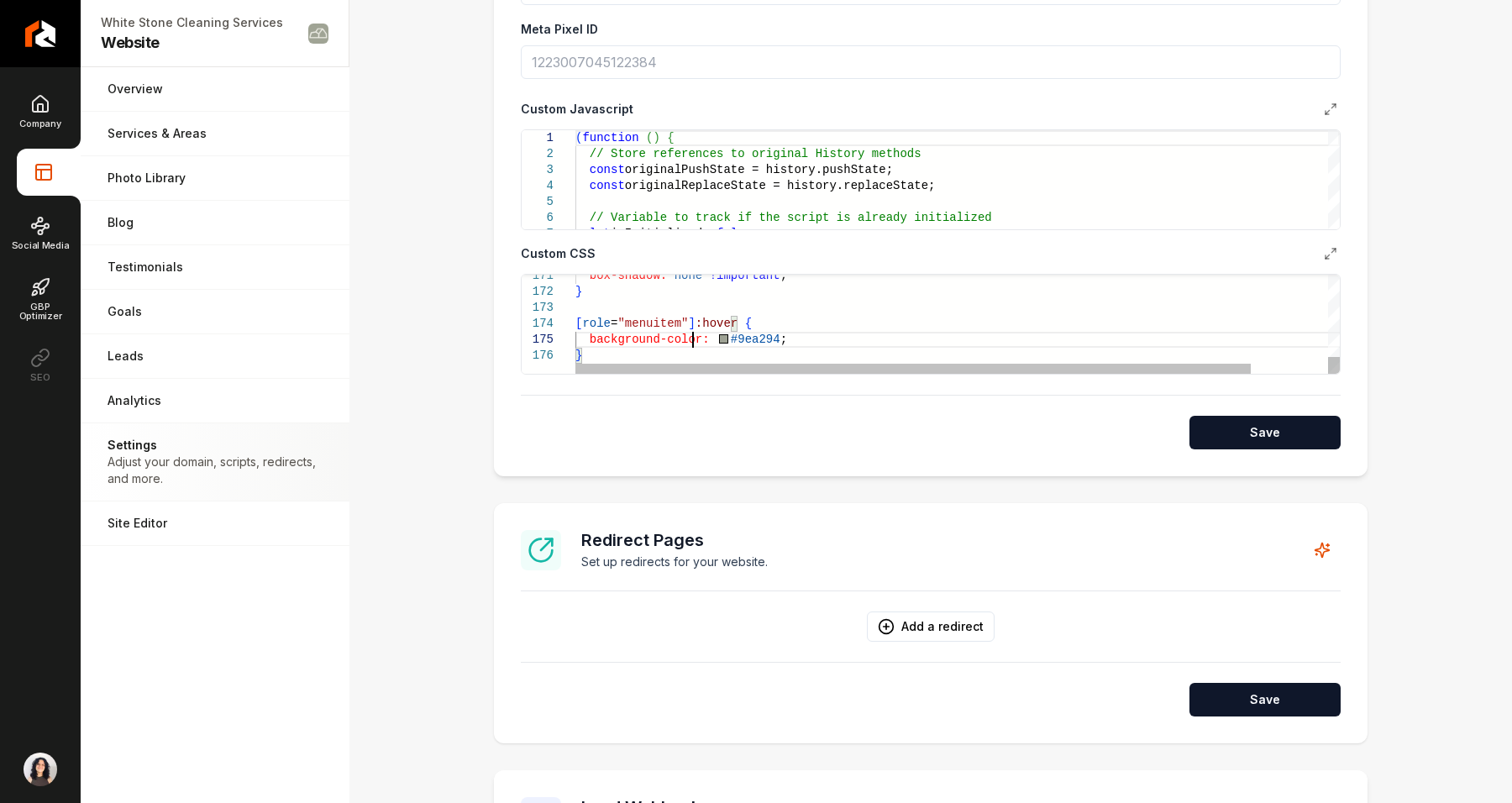 click on "box-shadow:   none   !important ; } [ role = "menuitem" ] :hover   {    background-color:     #9ea294 ; }" at bounding box center [1001, -1036] 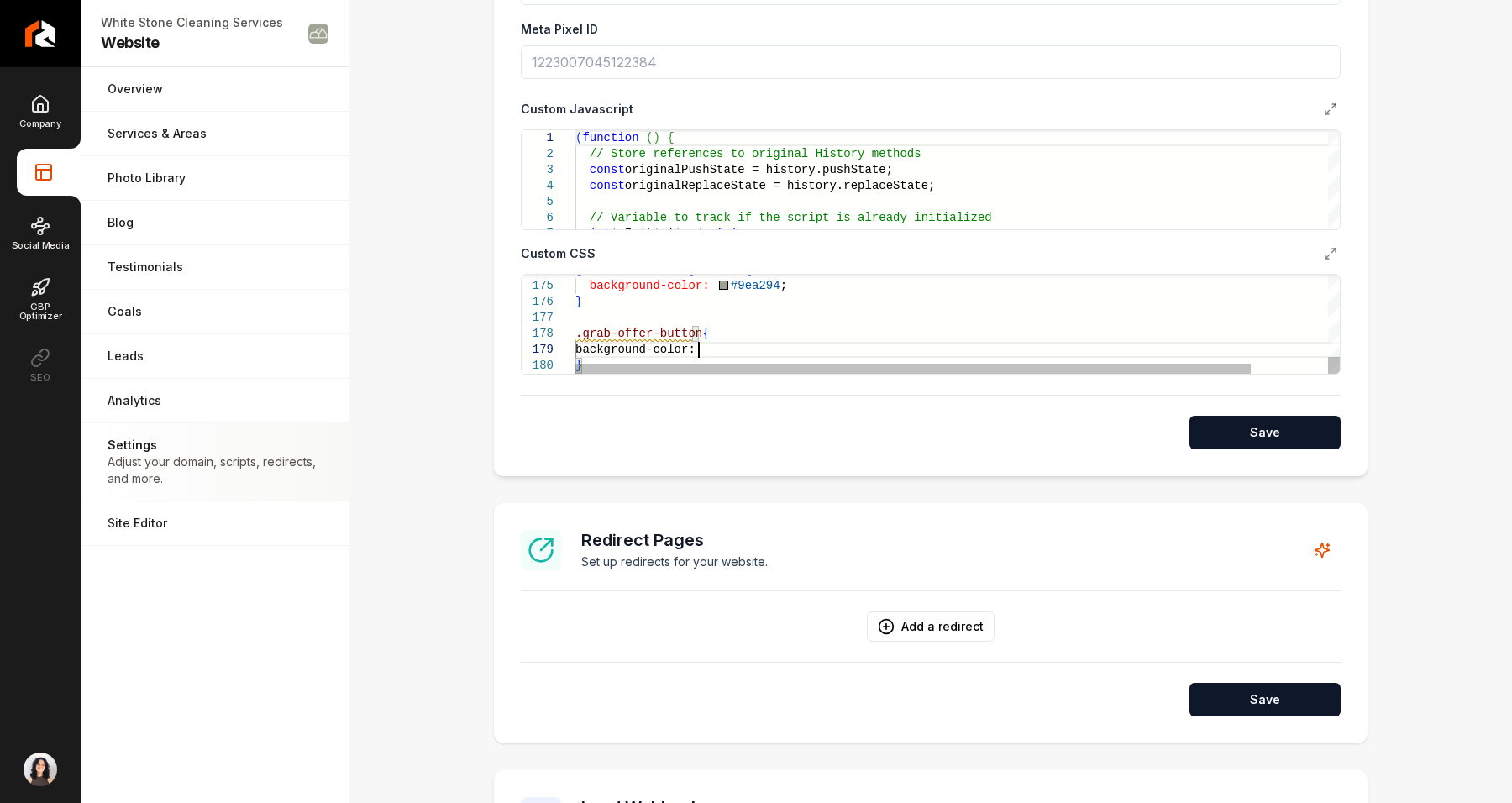 scroll, scrollTop: 128, scrollLeft: 121, axis: both 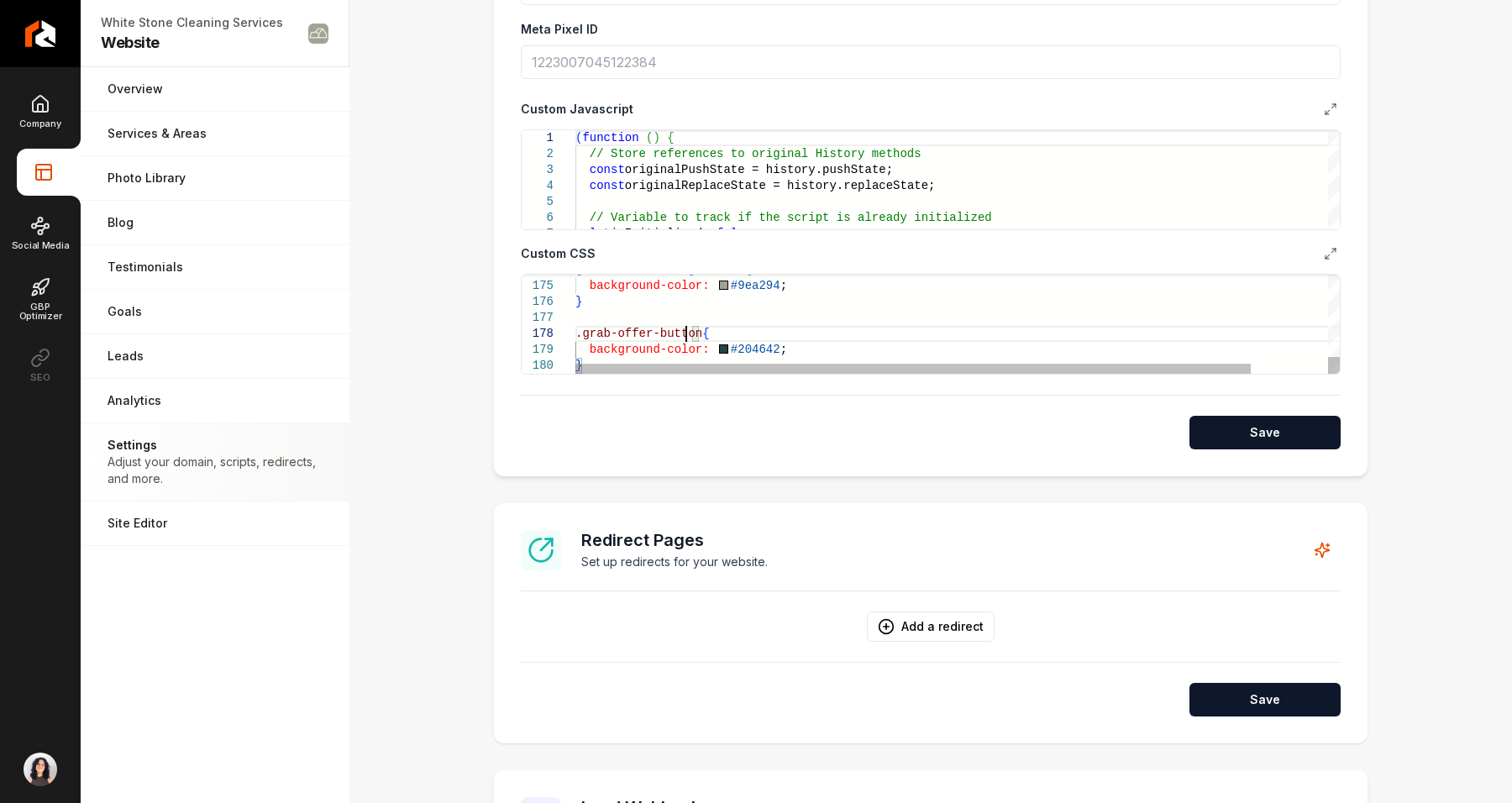 click on "[ role = "menuitem" ] :hover   {    background-color:     #9ea294 ; } .grab-offer-button {    background-color:     #204642 ; }" at bounding box center [1001, -1058] 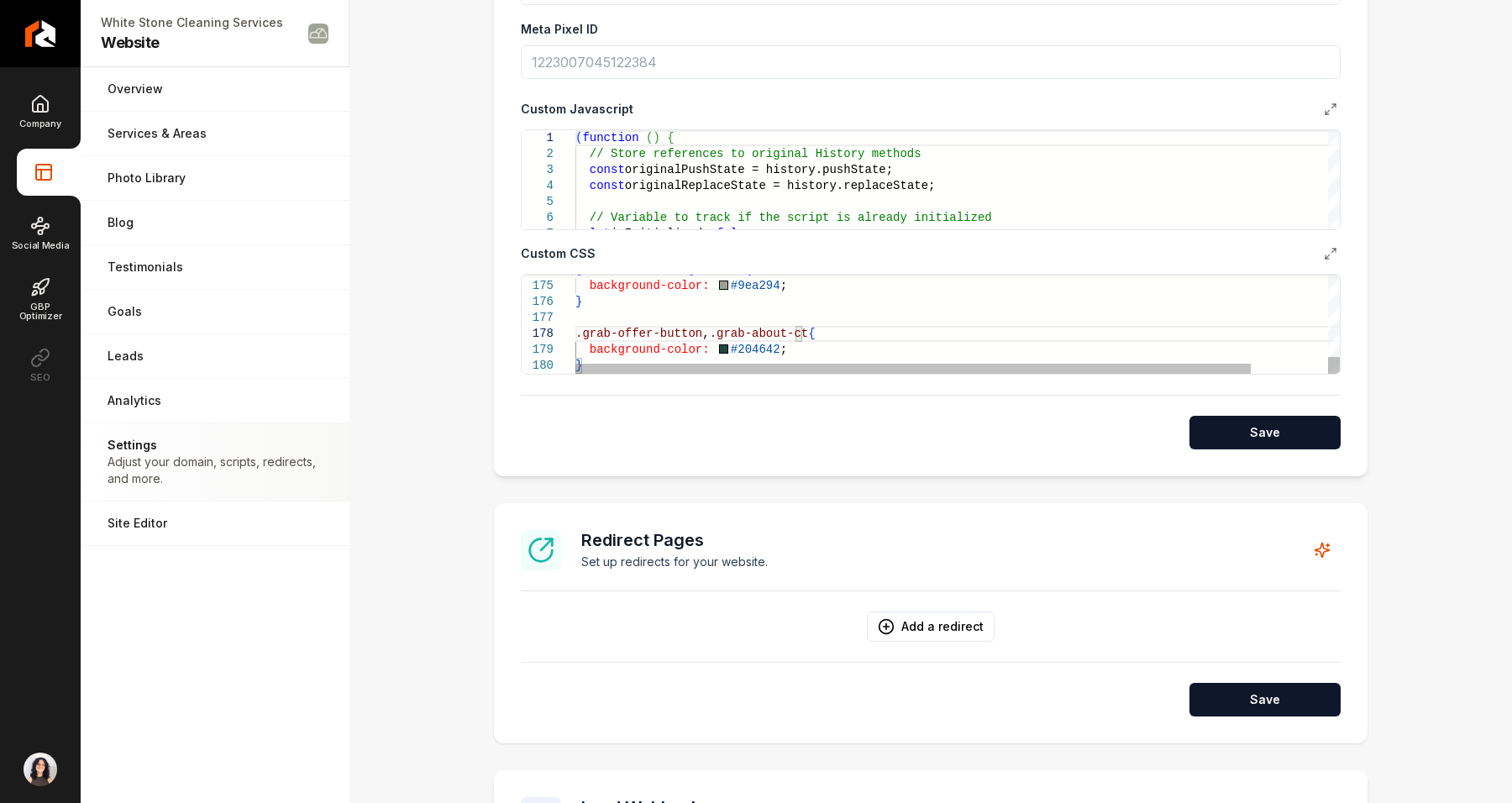 scroll, scrollTop: 125, scrollLeft: 225, axis: both 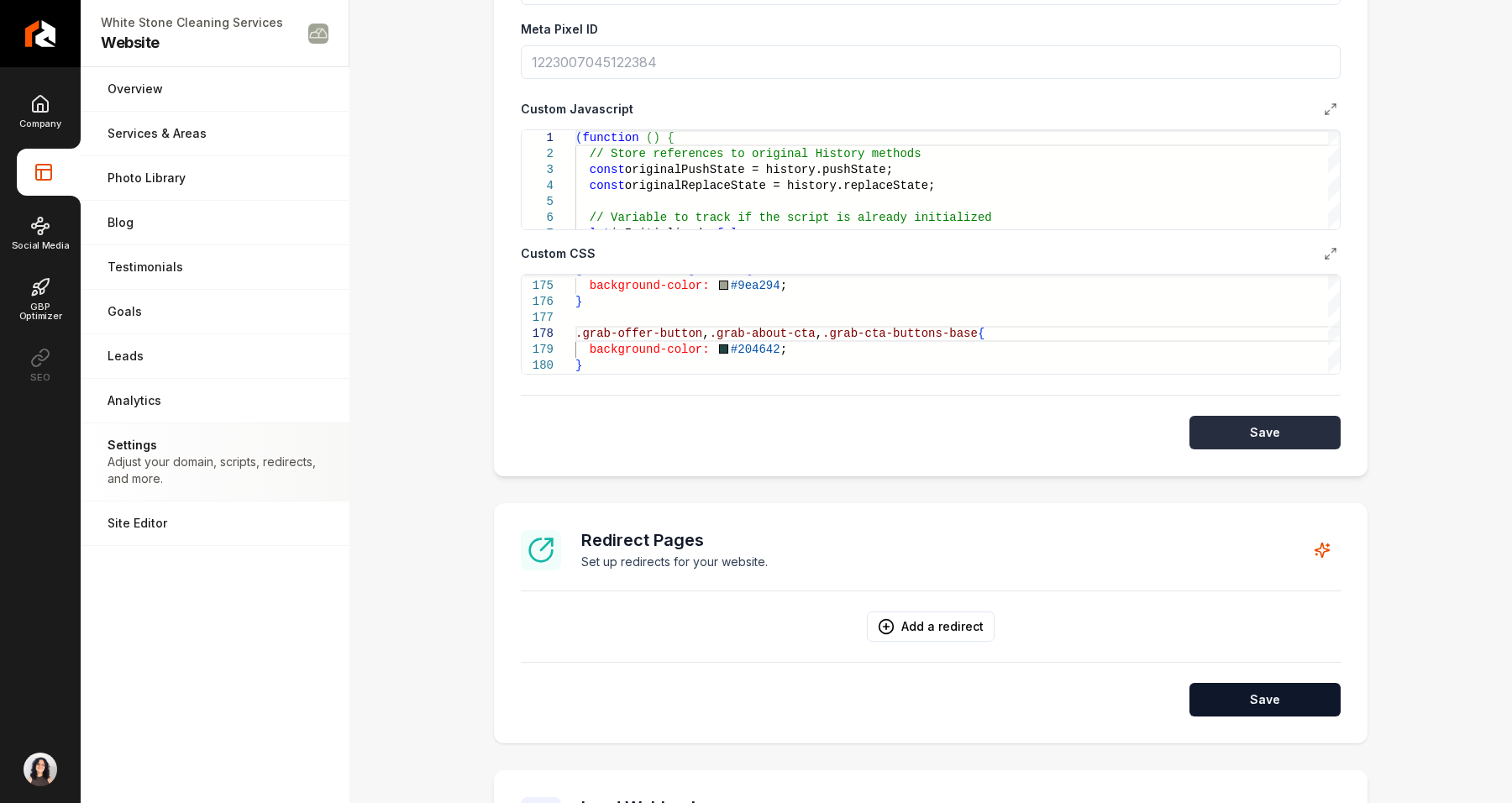 click on "Save" at bounding box center (1265, 433) 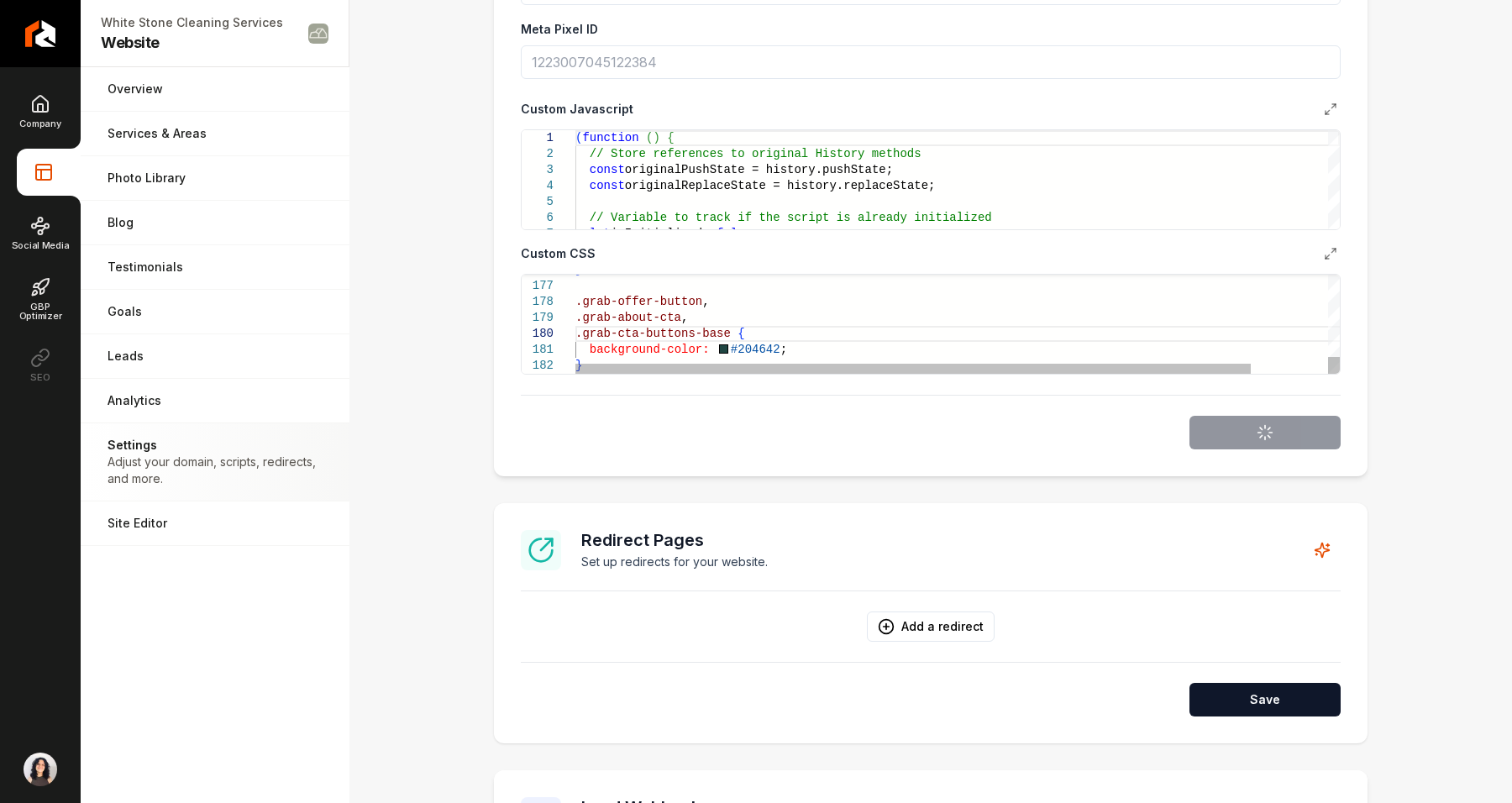 scroll, scrollTop: 125, scrollLeft: 192, axis: both 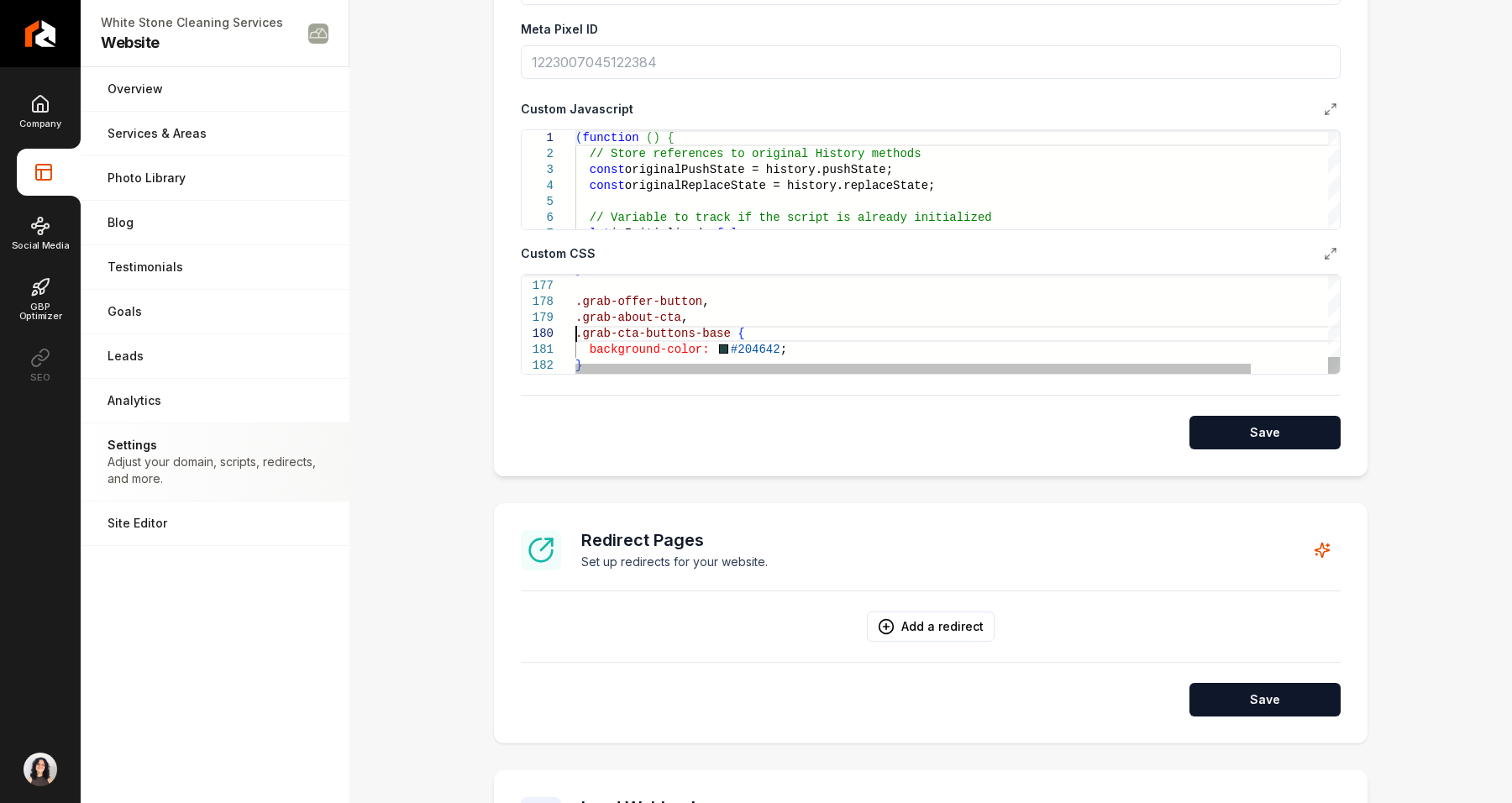 click on "} .grab-offer-button , .grab-about-cta , .grab-cta-buttons-base   {    background-color:     #204642 ; }" at bounding box center [1001, -1073] 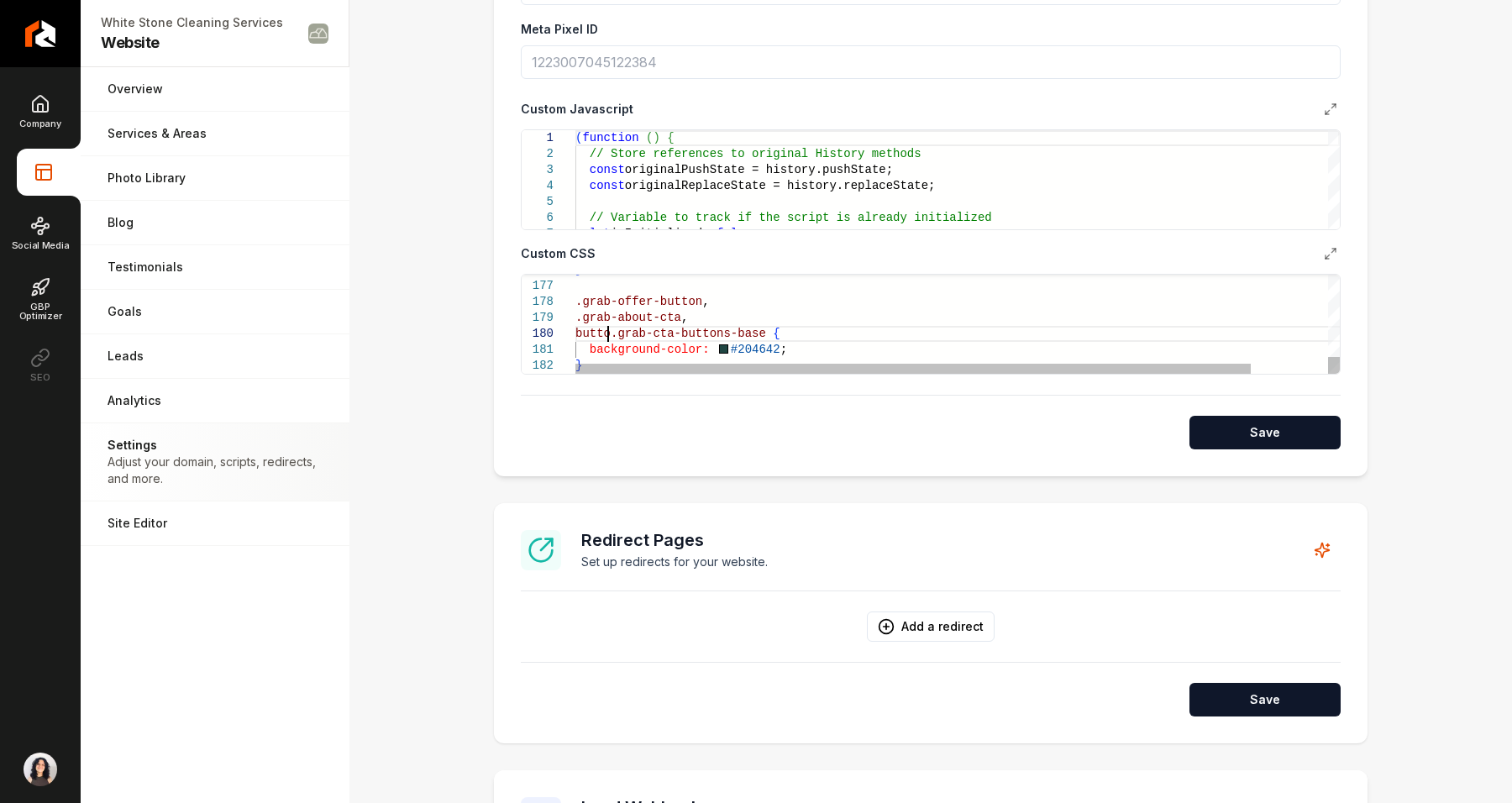 scroll, scrollTop: 144, scrollLeft: 38, axis: both 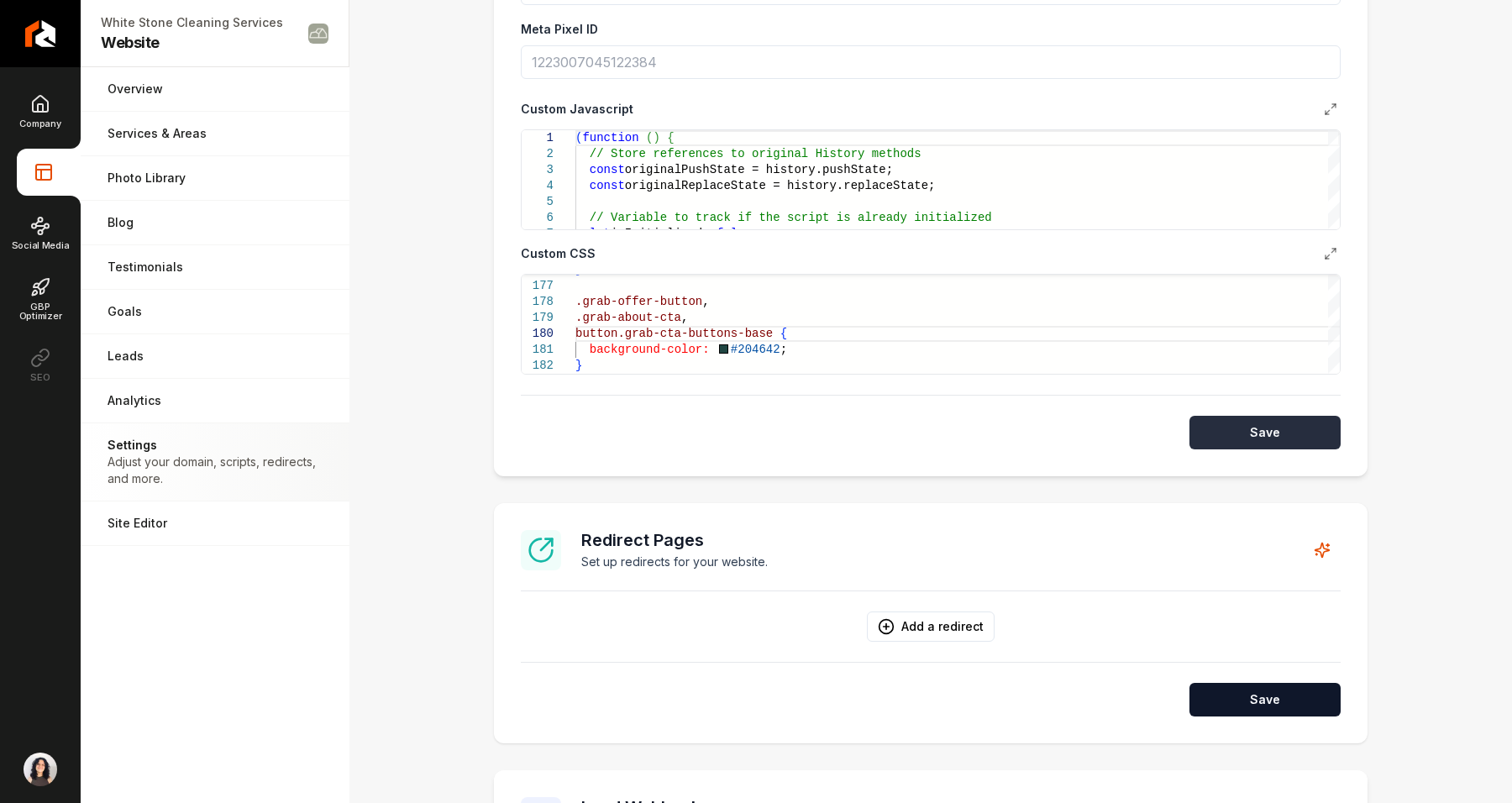 click on "Save" at bounding box center (1265, 433) 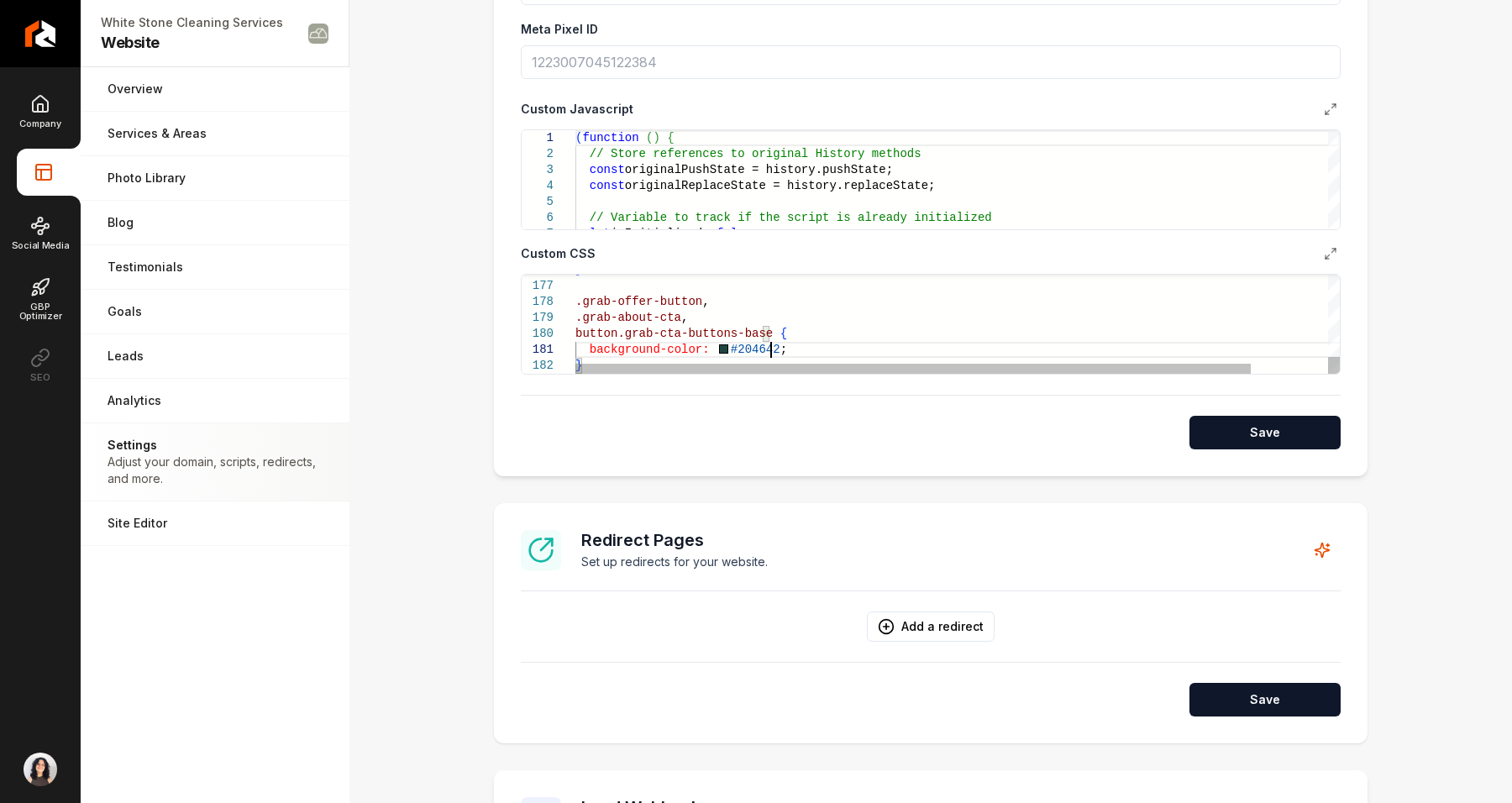 click on "} .grab-offer-button , .grab-about-cta , button.grab-cta-buttons-base   {    background-color:     #204642 ; }" at bounding box center [1001, -1073] 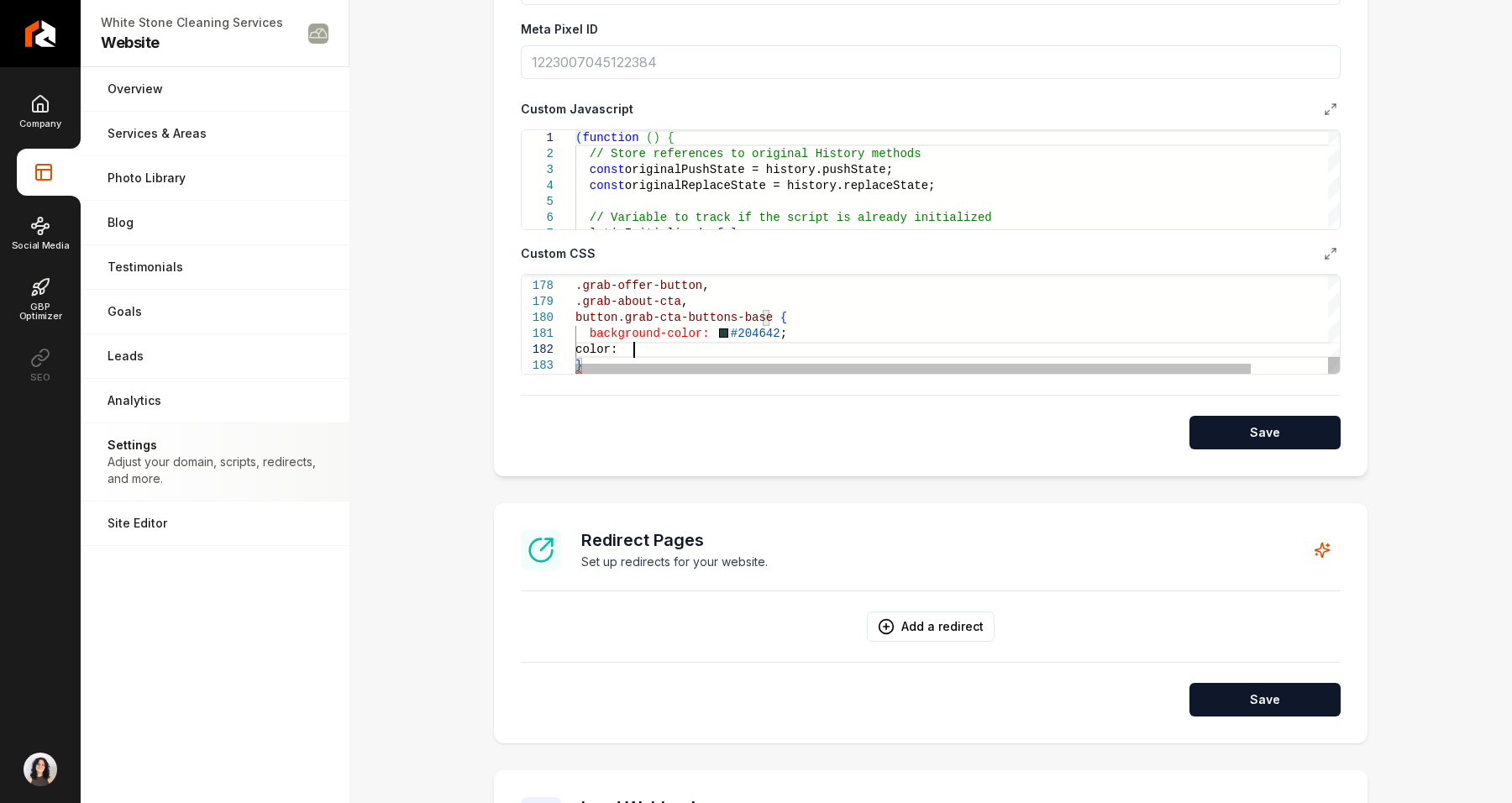 scroll, scrollTop: 29, scrollLeft: 55, axis: both 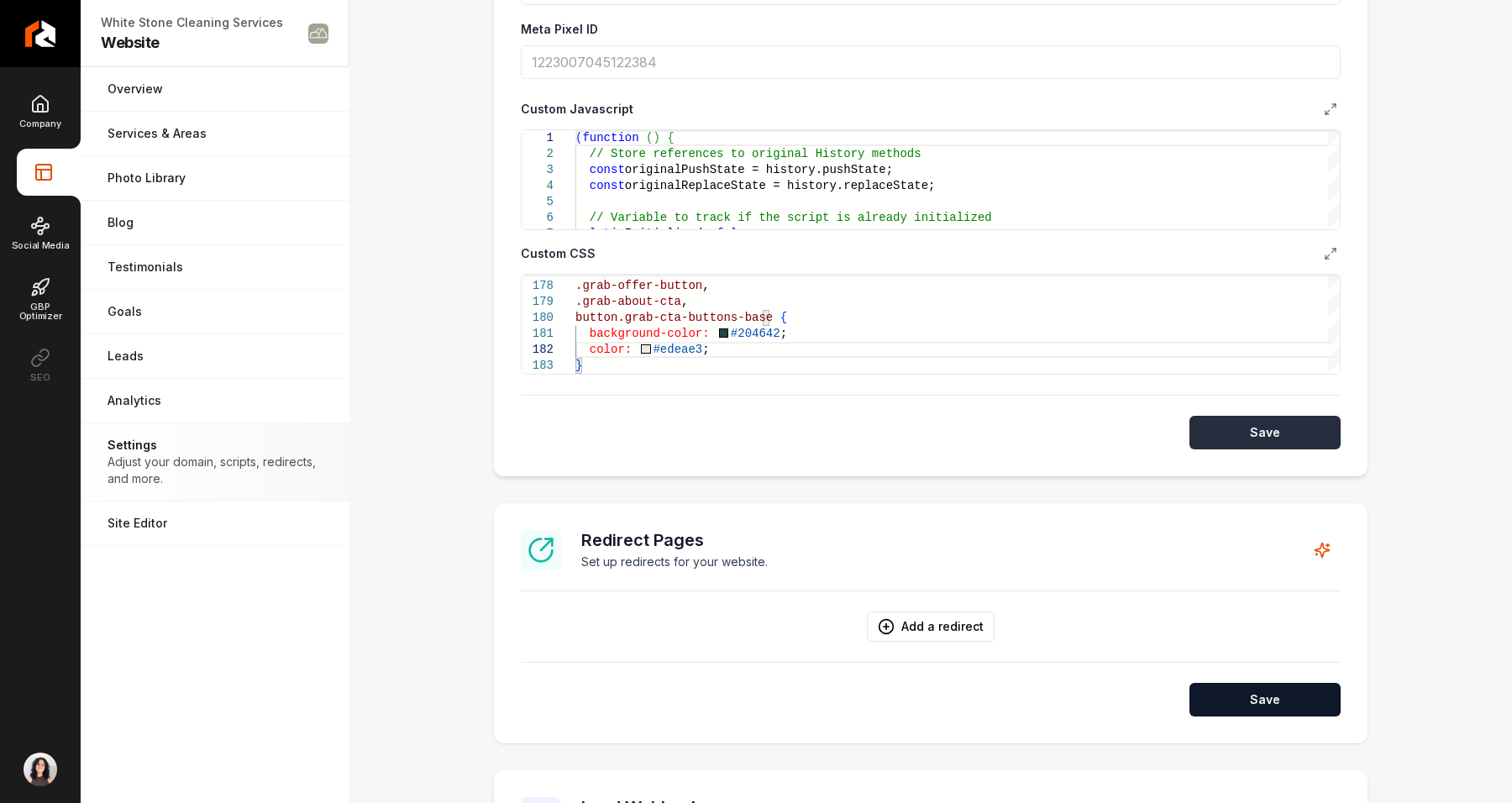 type on "**********" 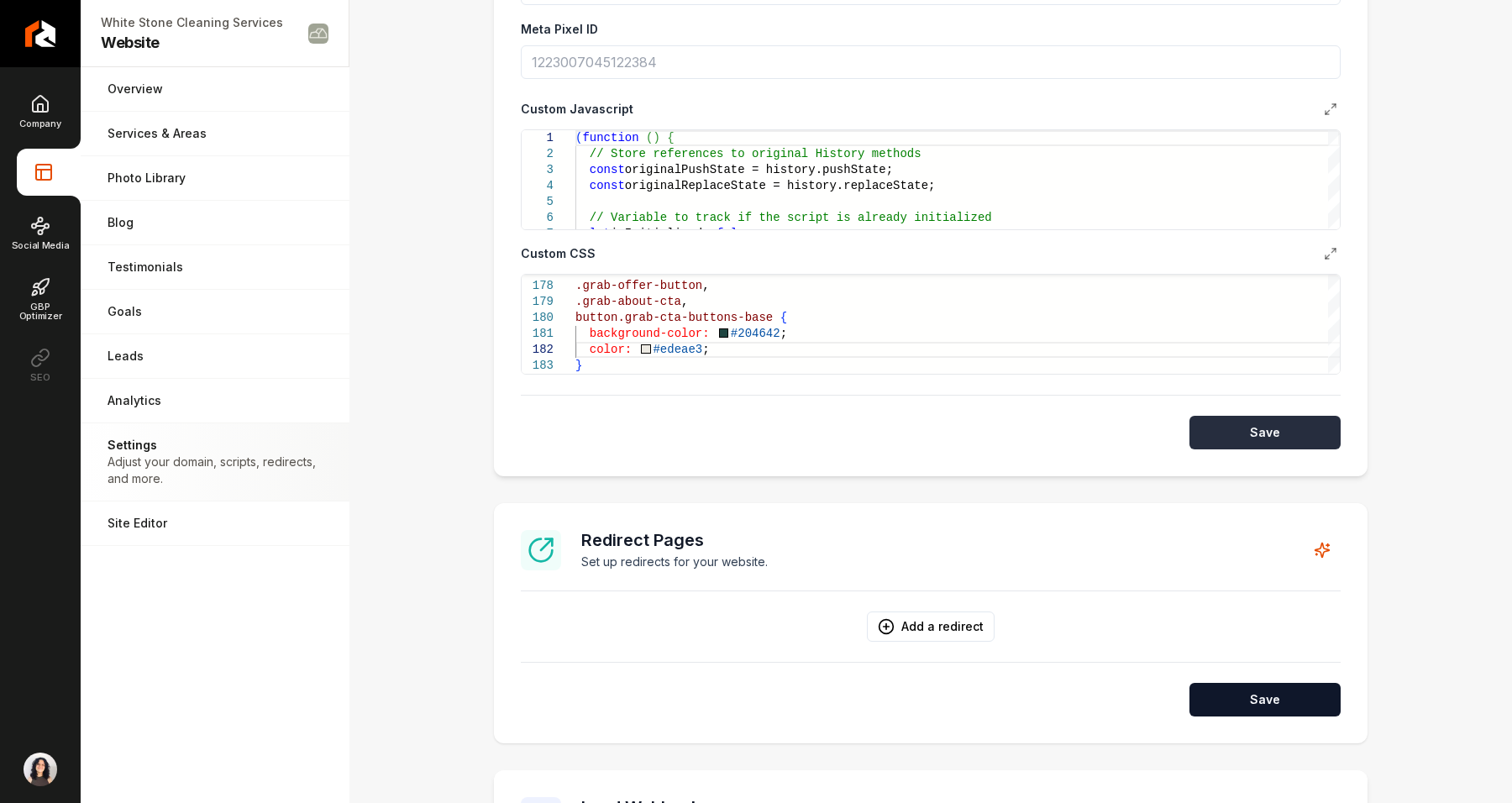 click on "Save" at bounding box center [1265, 433] 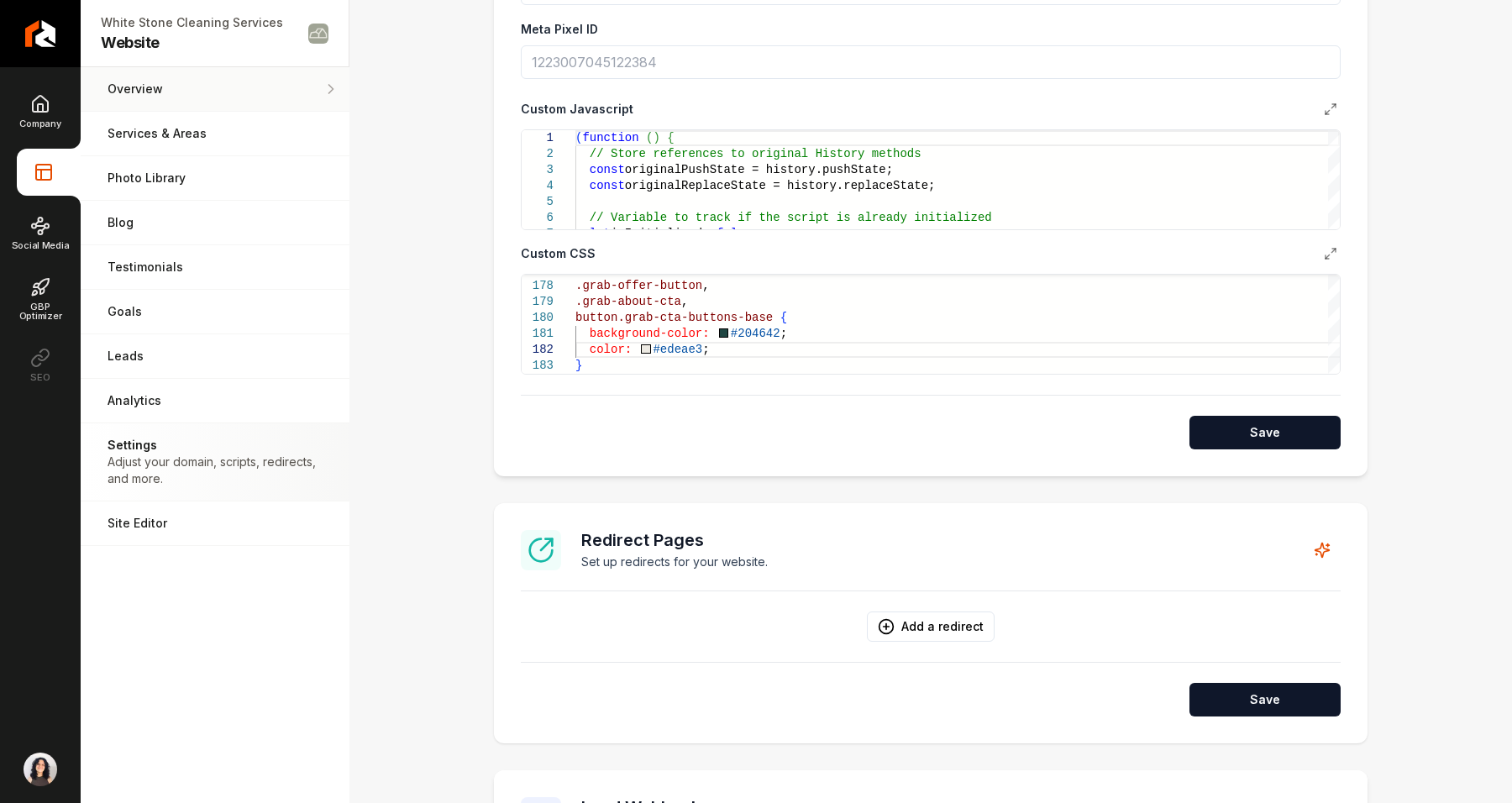 click on "Overview" at bounding box center (215, 89) 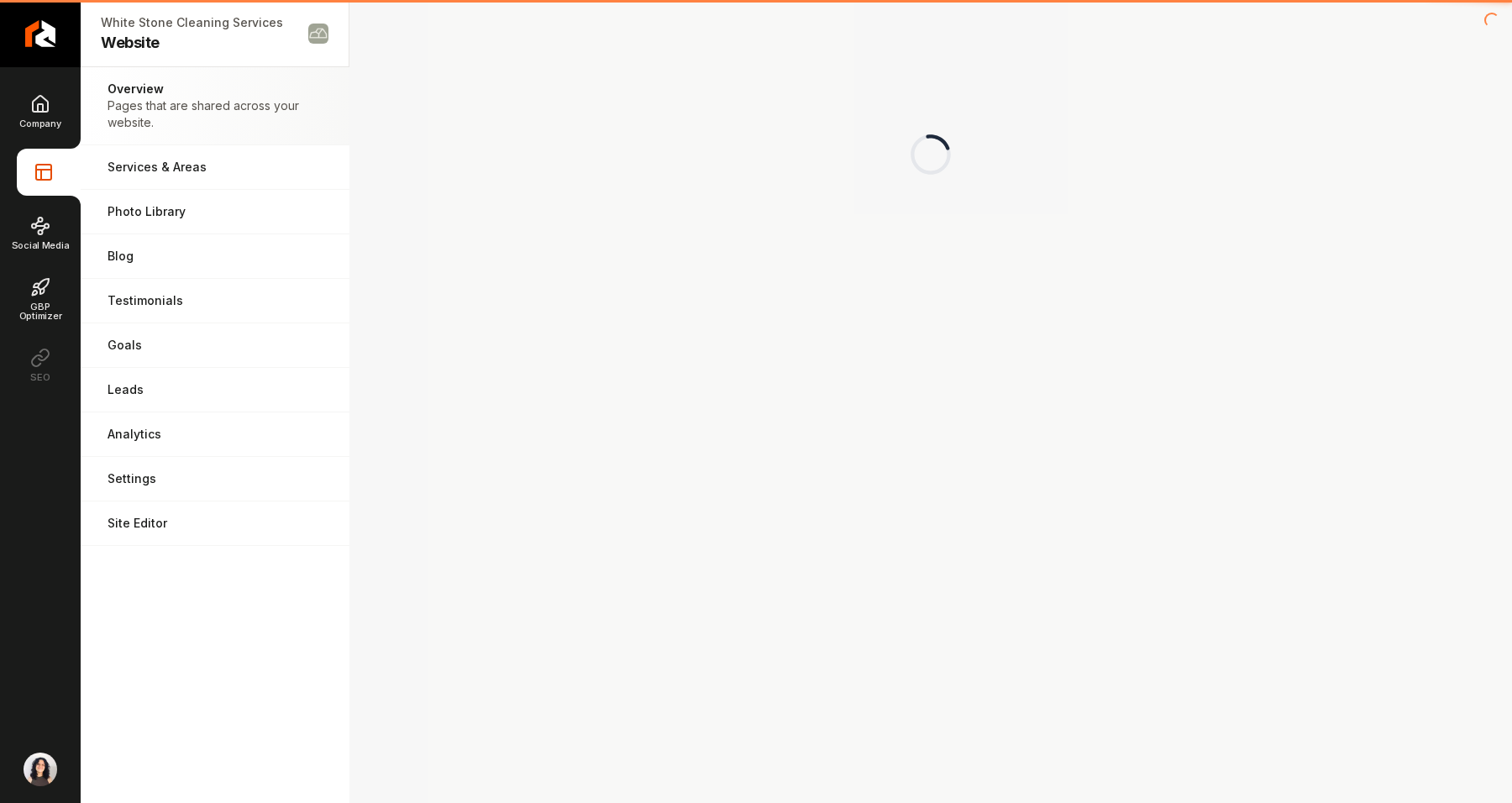scroll, scrollTop: 0, scrollLeft: 0, axis: both 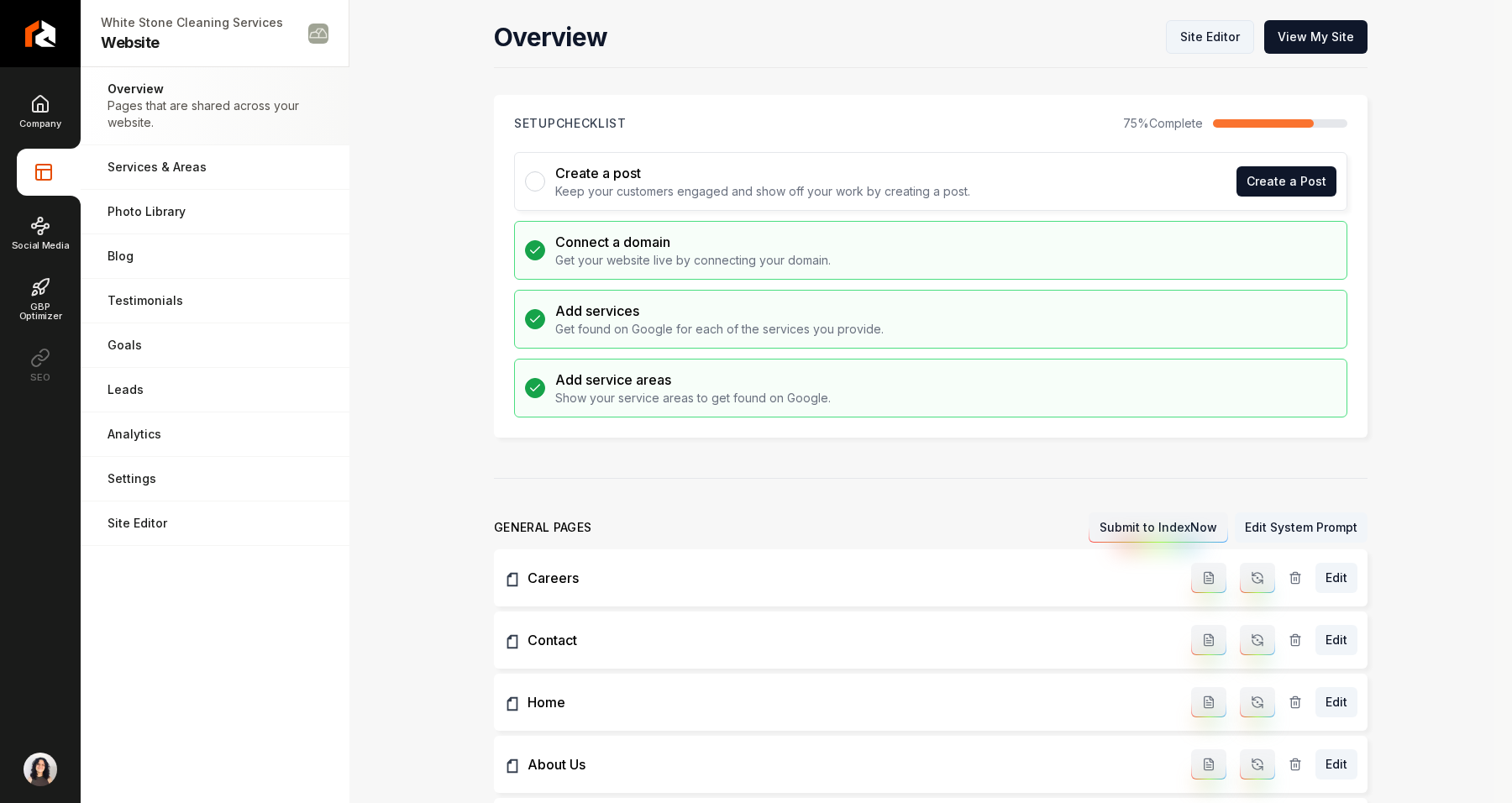 click on "Site Editor" at bounding box center (1210, 37) 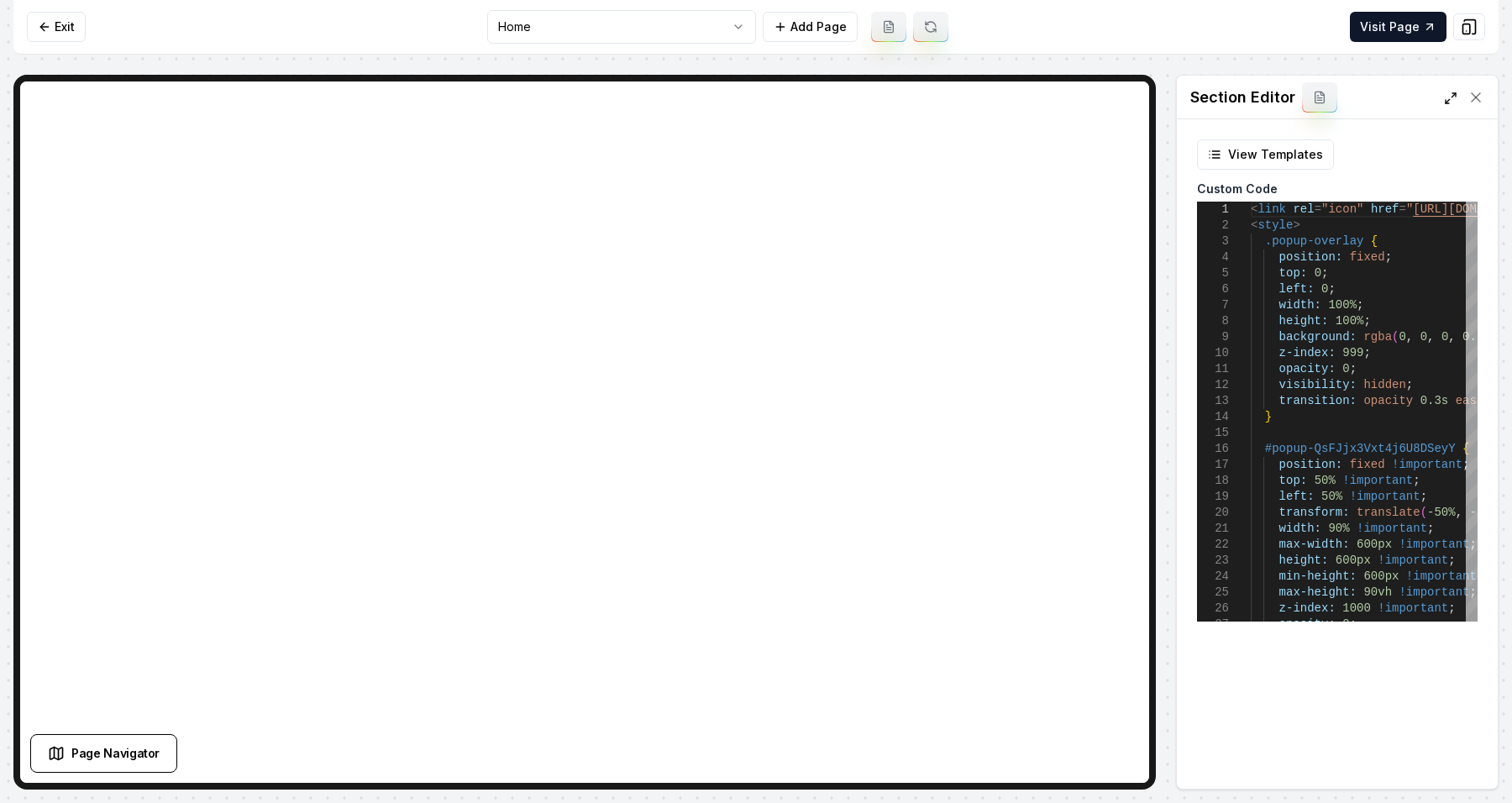 click 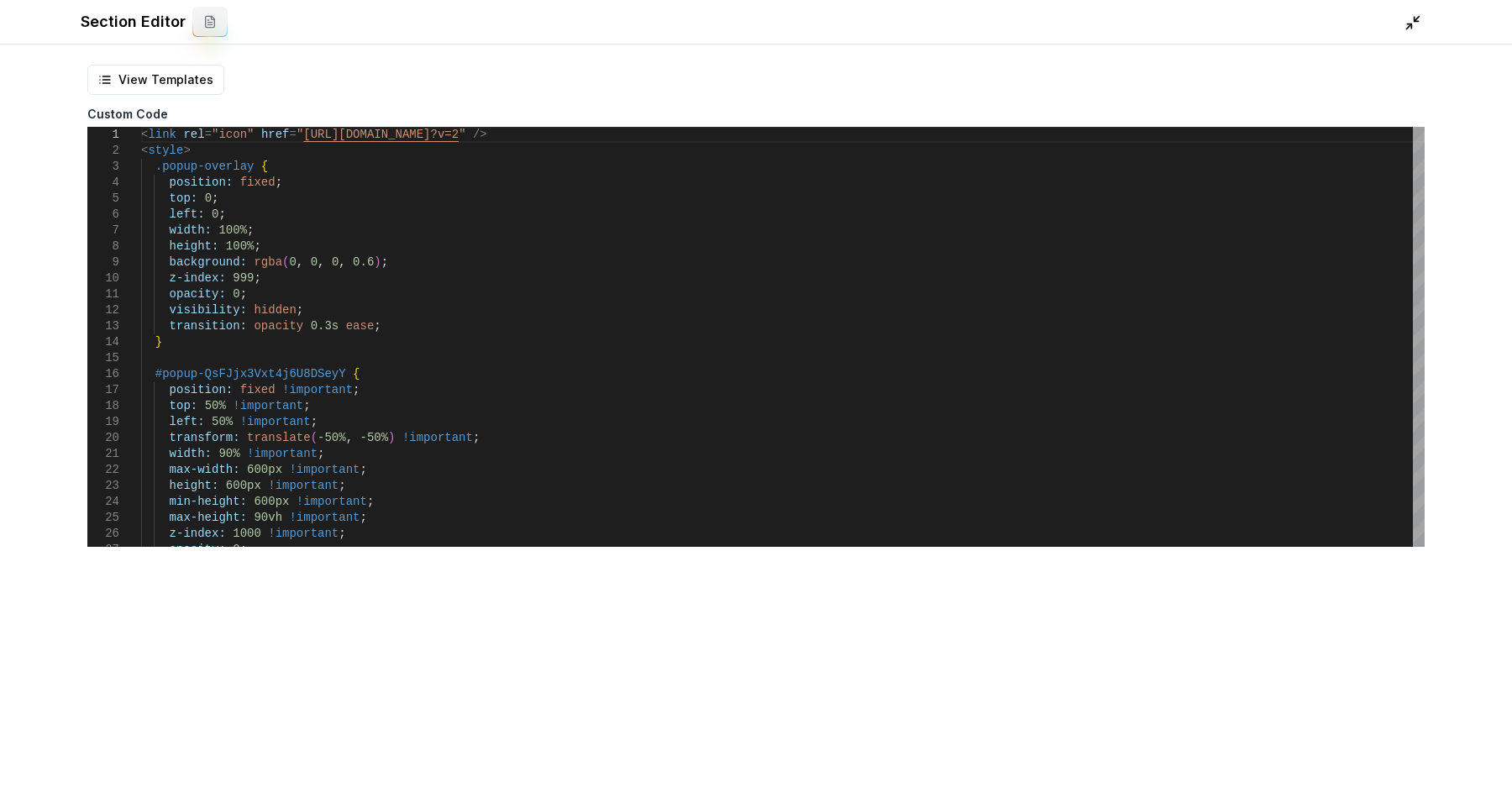 click 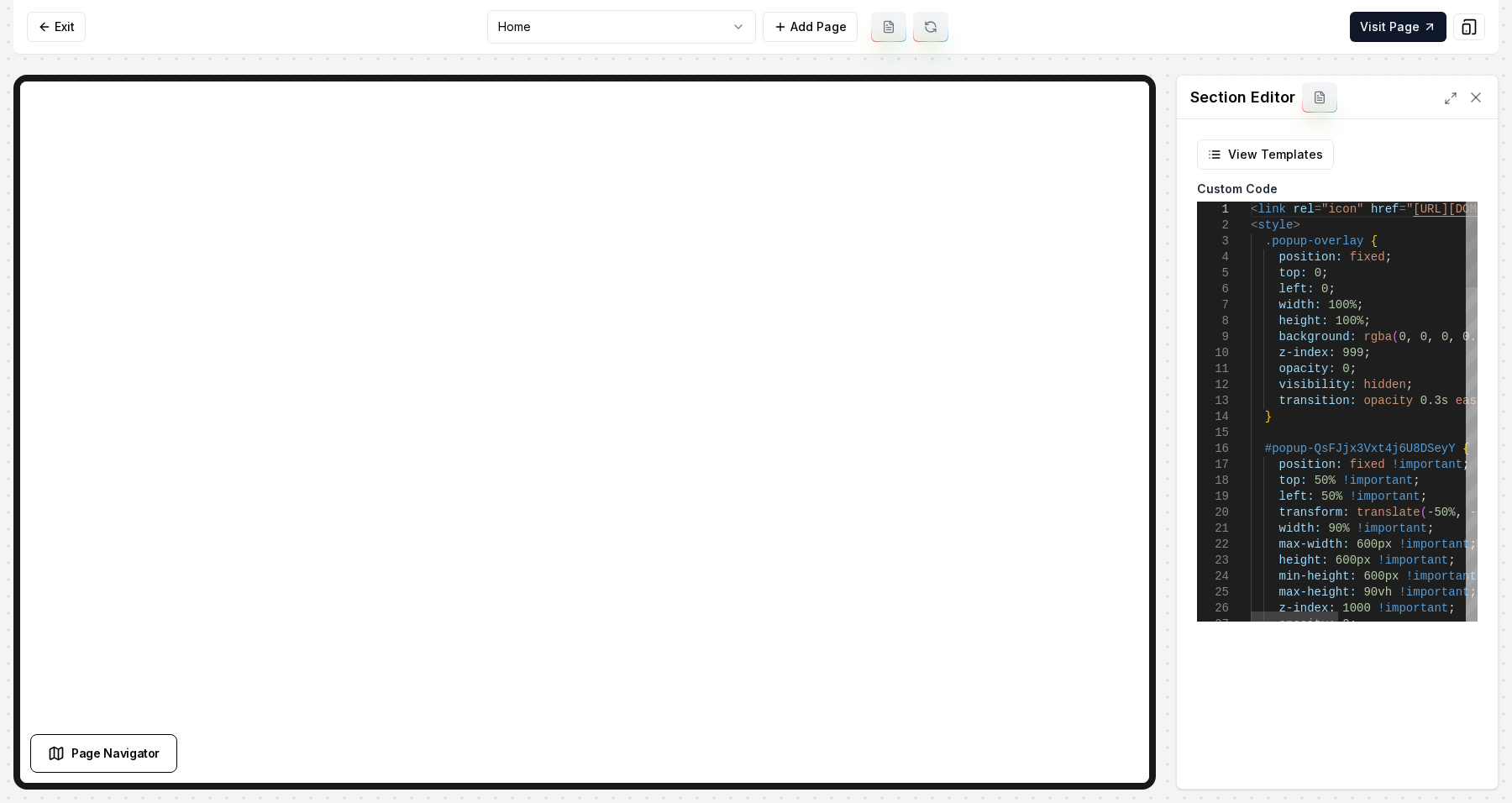 scroll, scrollTop: 0, scrollLeft: 0, axis: both 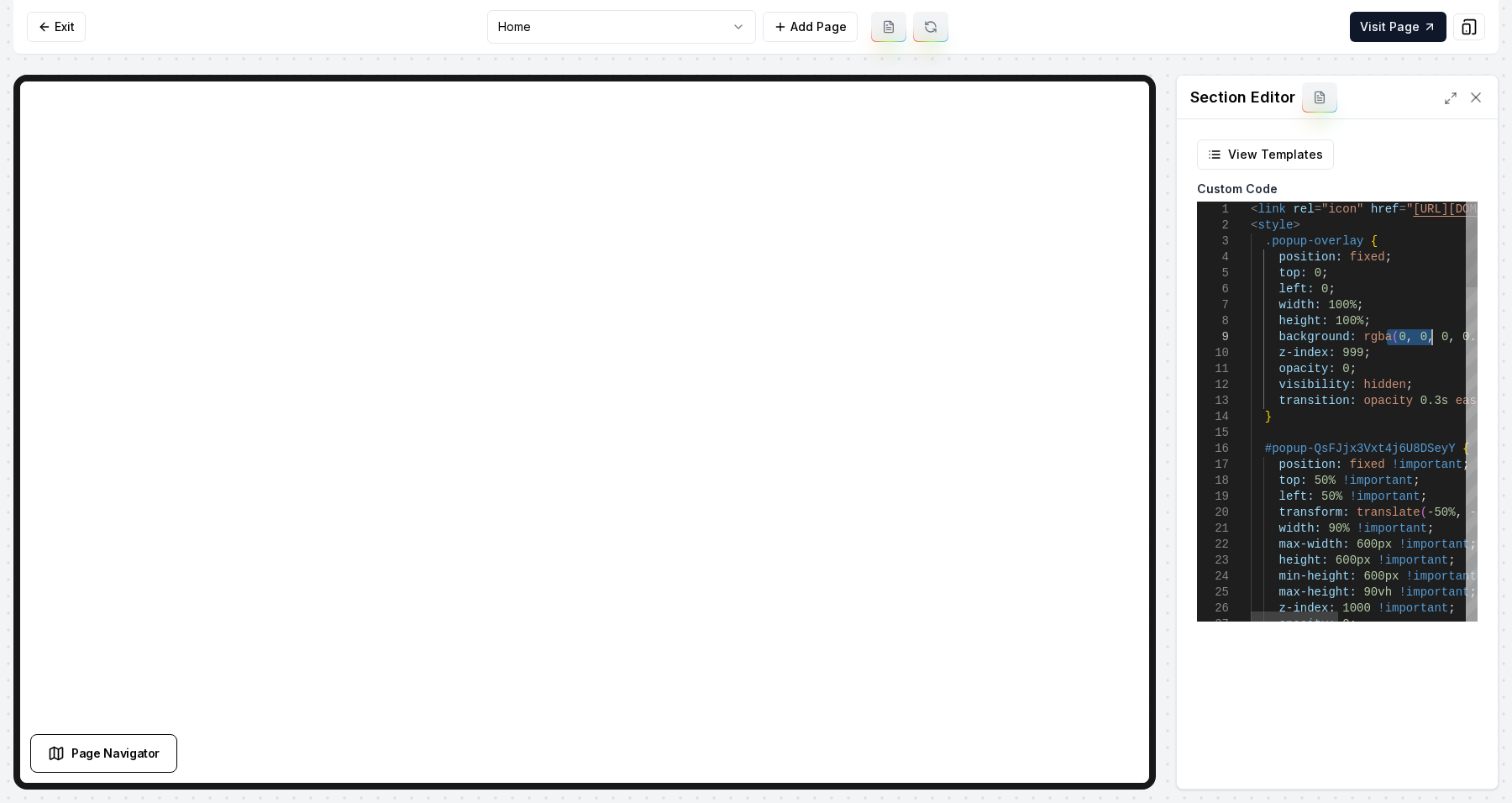 drag, startPoint x: 1389, startPoint y: 336, endPoint x: 1429, endPoint y: 334, distance: 40.04997 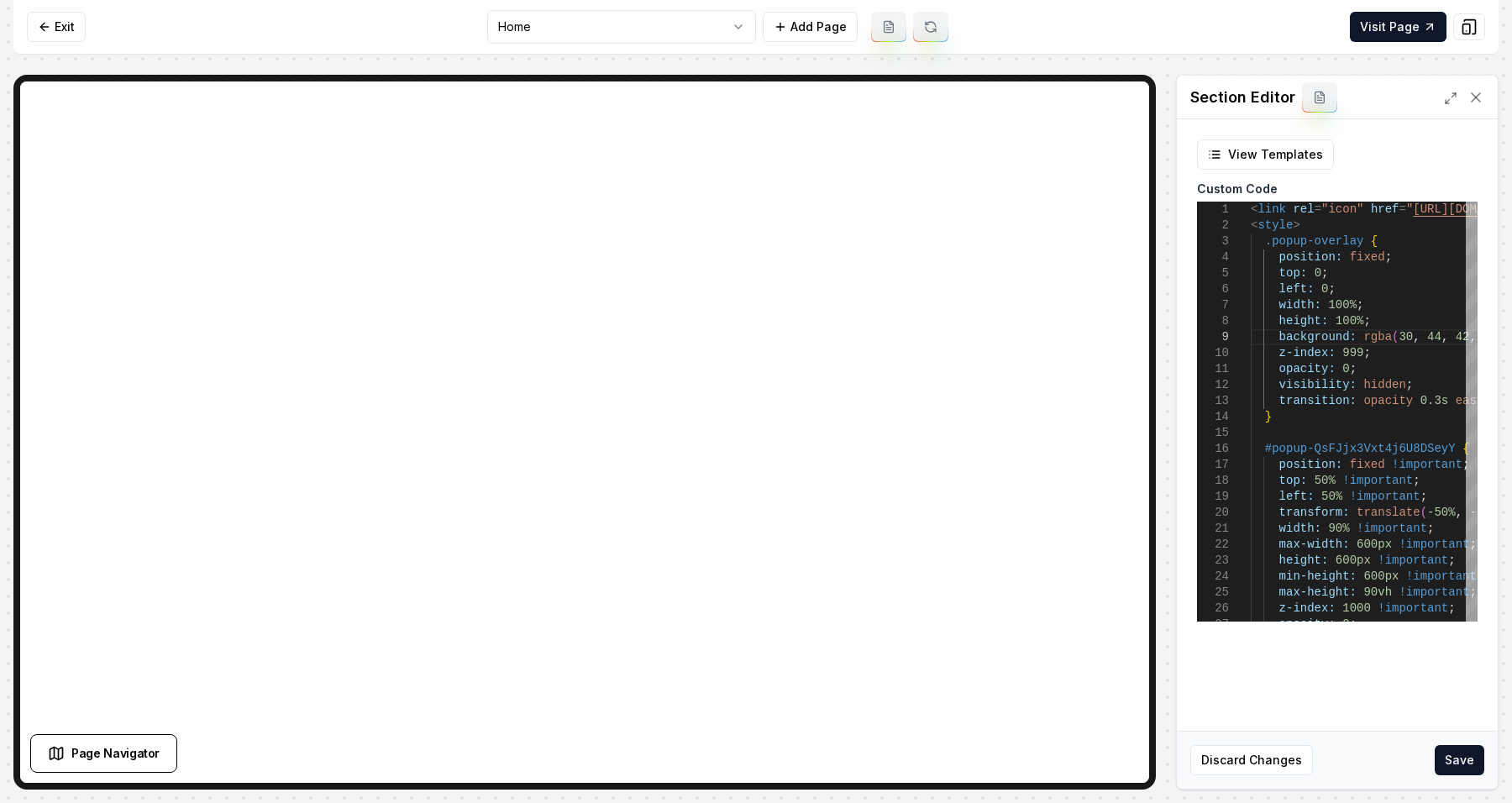 click at bounding box center (1464, 97) 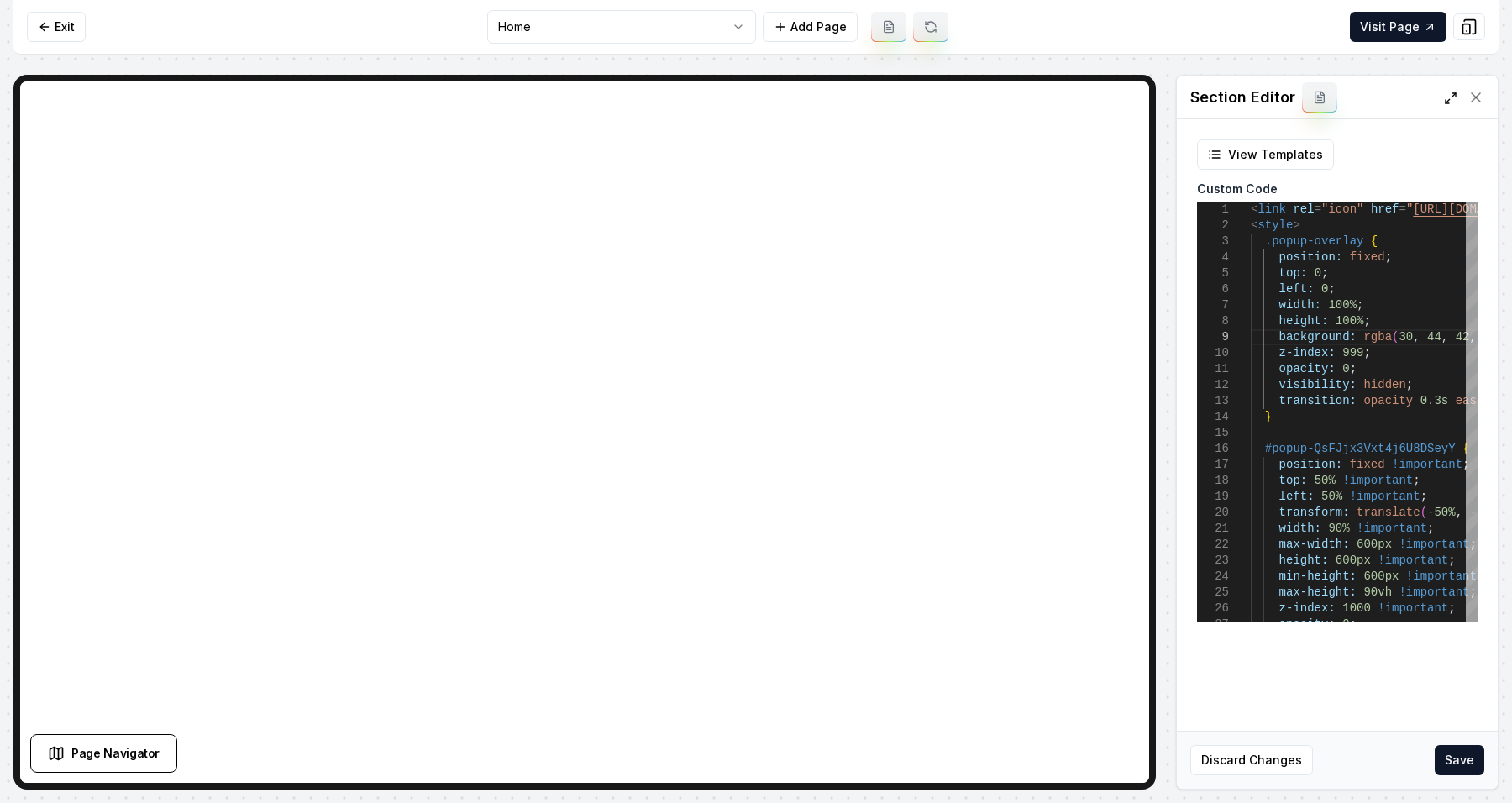 click 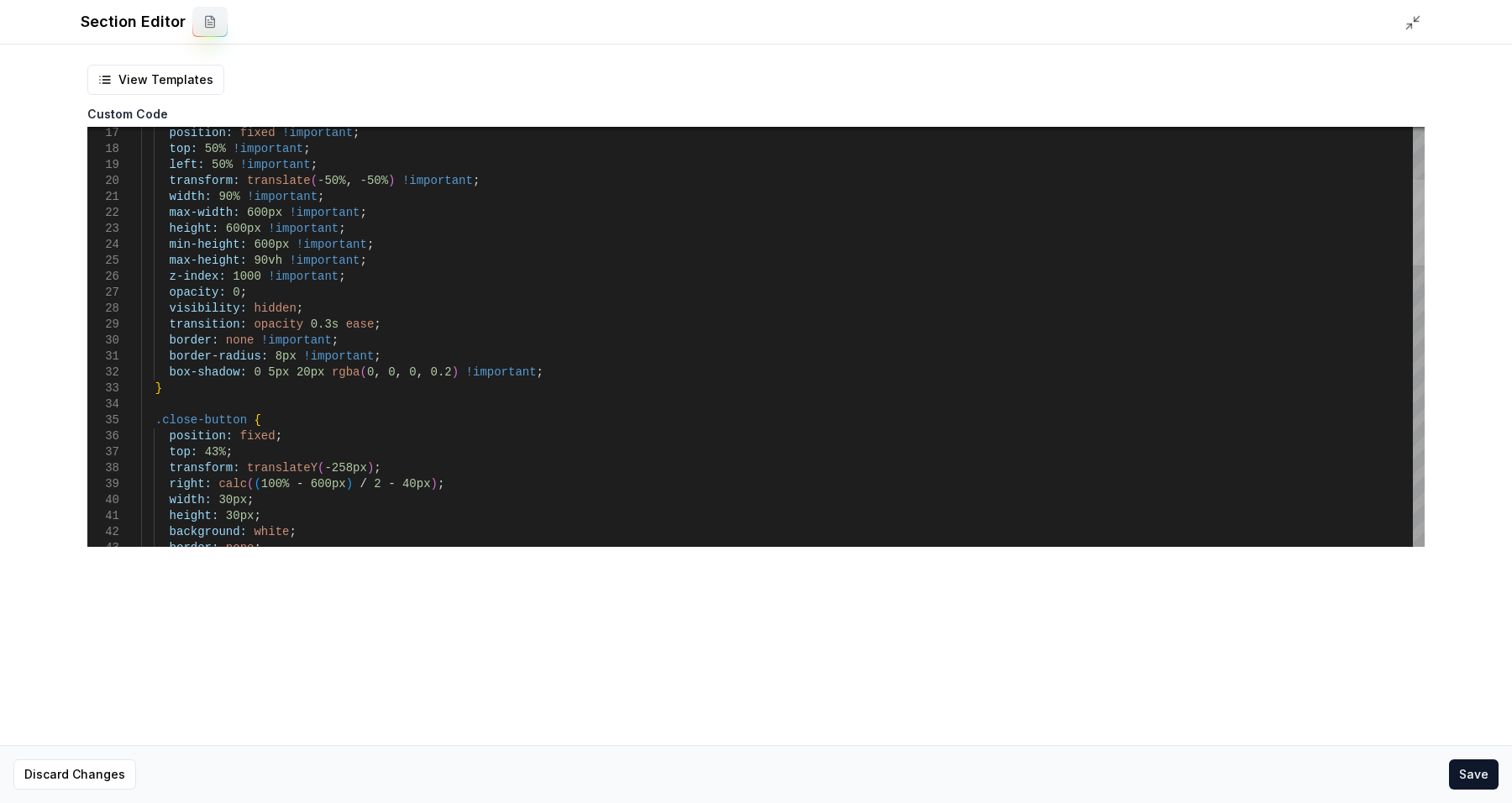 click at bounding box center (1419, 223) 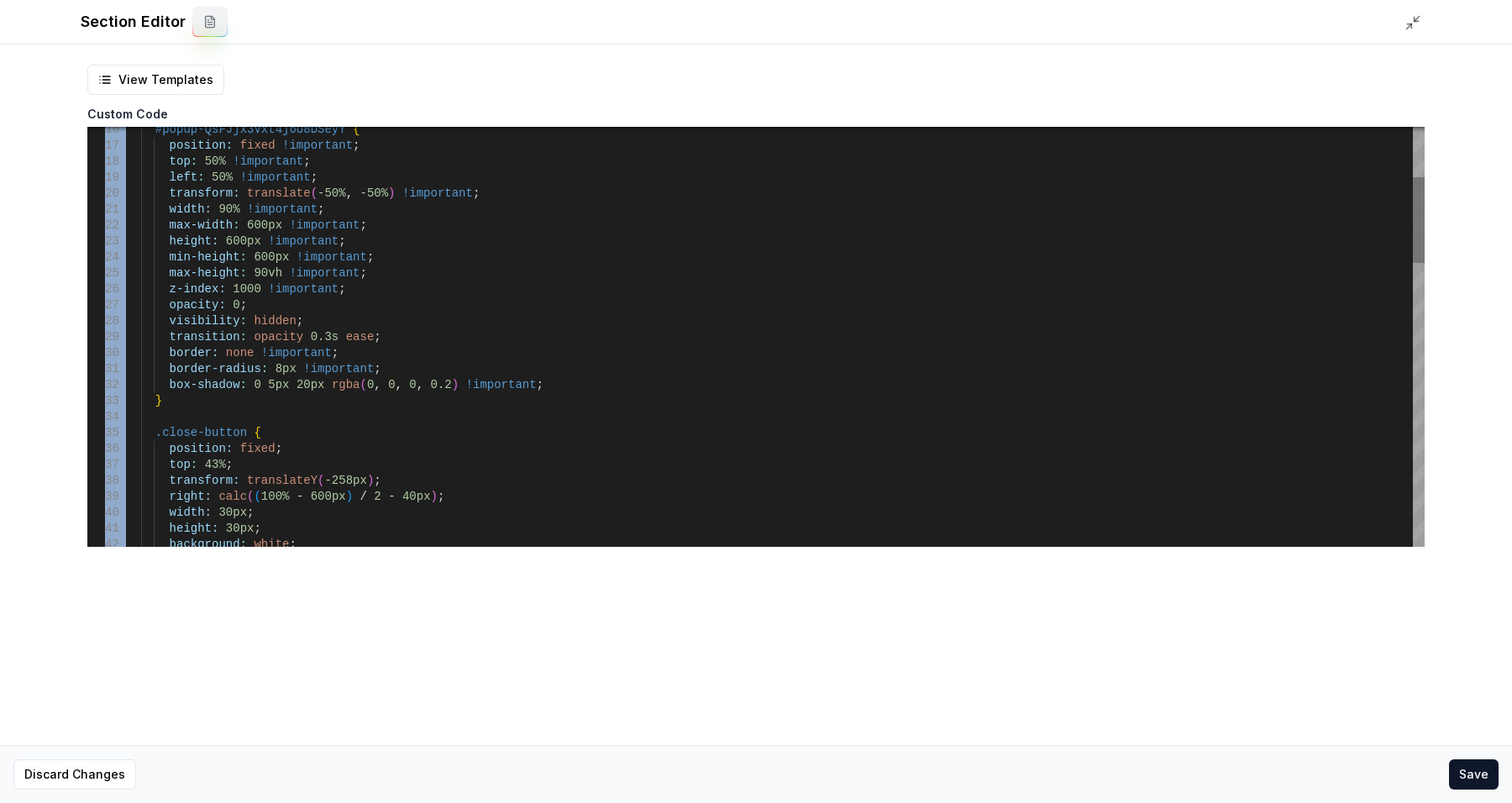 drag, startPoint x: 1448, startPoint y: 231, endPoint x: 1418, endPoint y: 202, distance: 41.725292 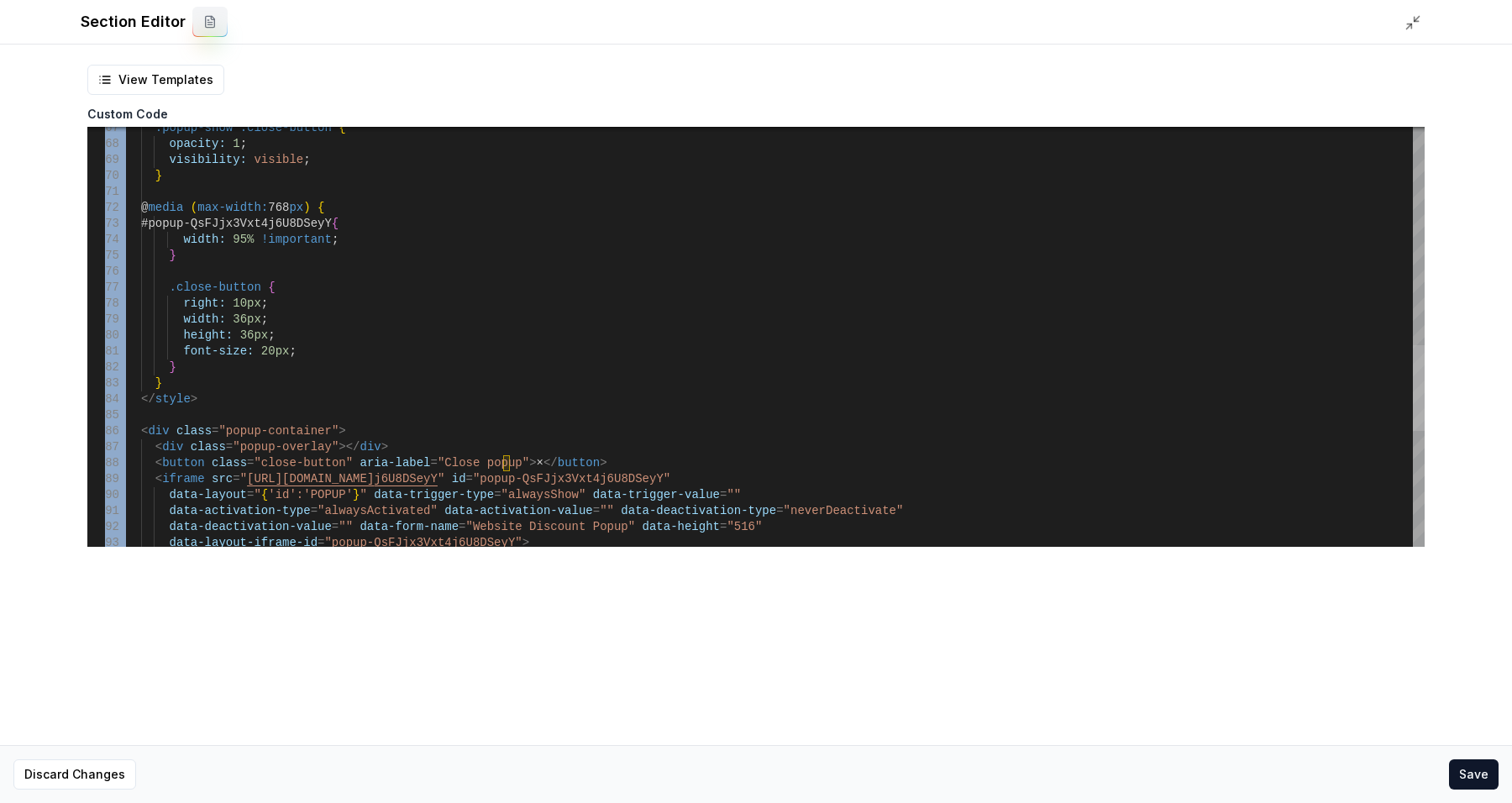 click at bounding box center (1419, 388) 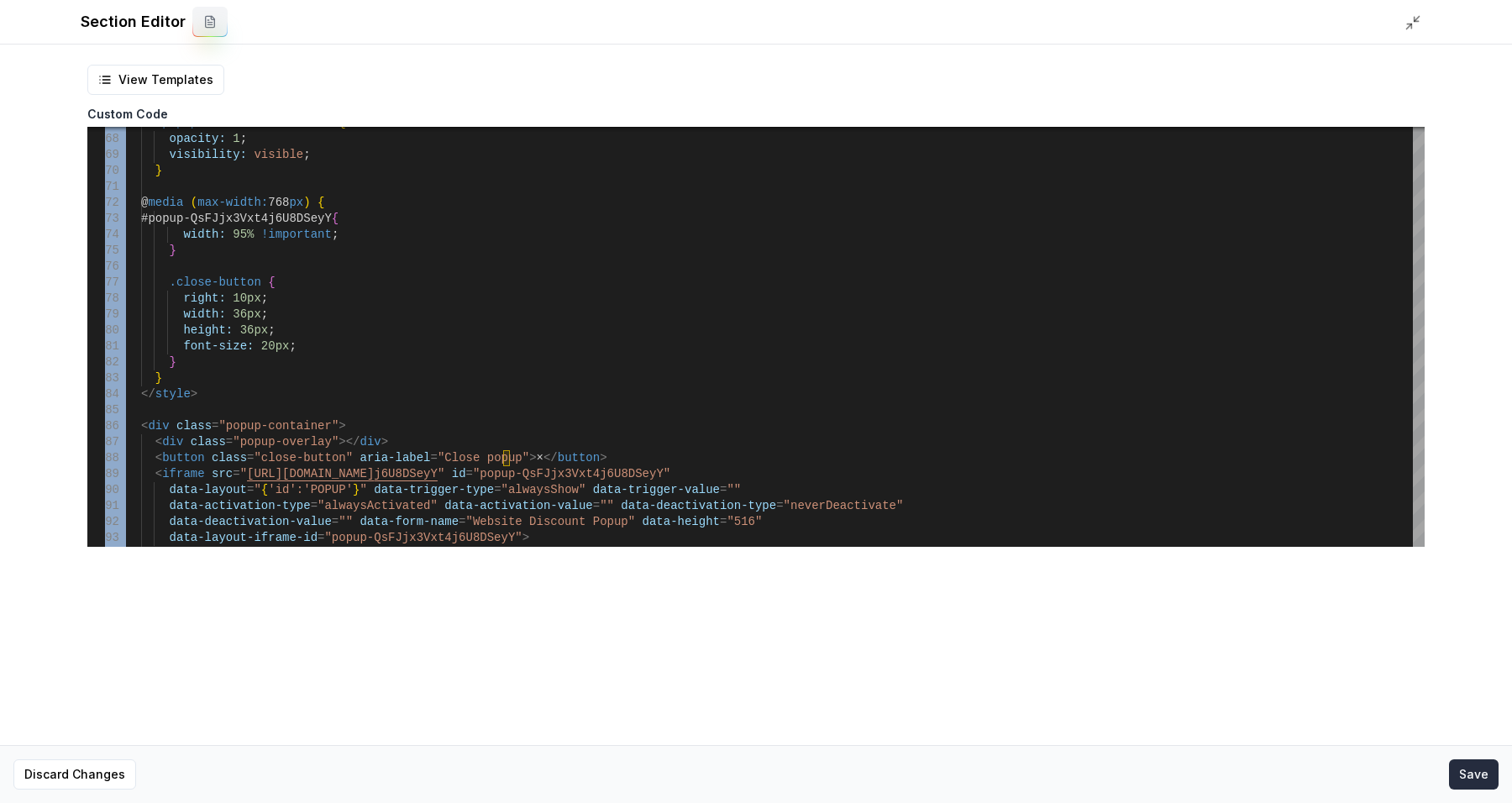 click on "Save" at bounding box center [1473, 774] 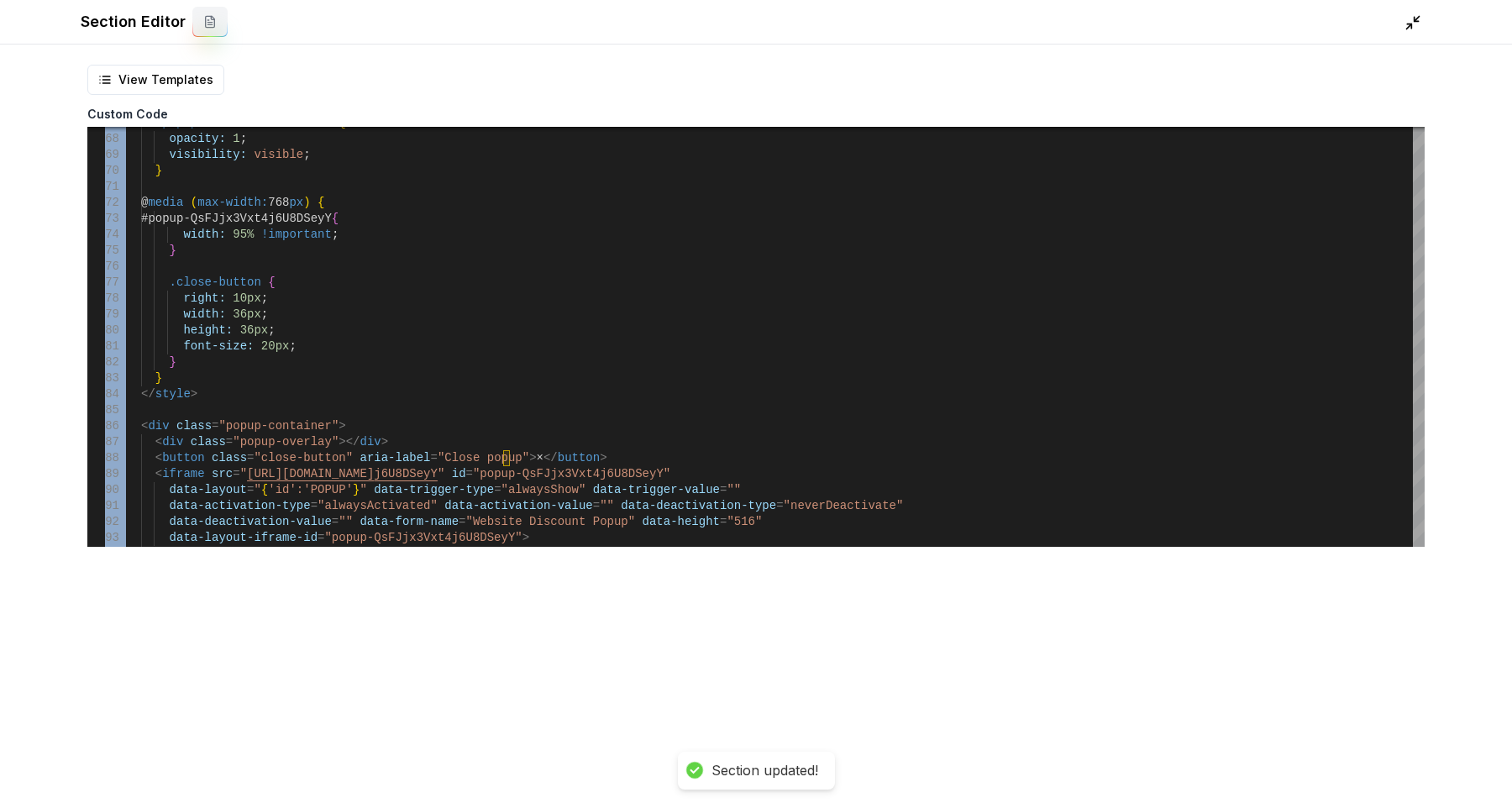 click 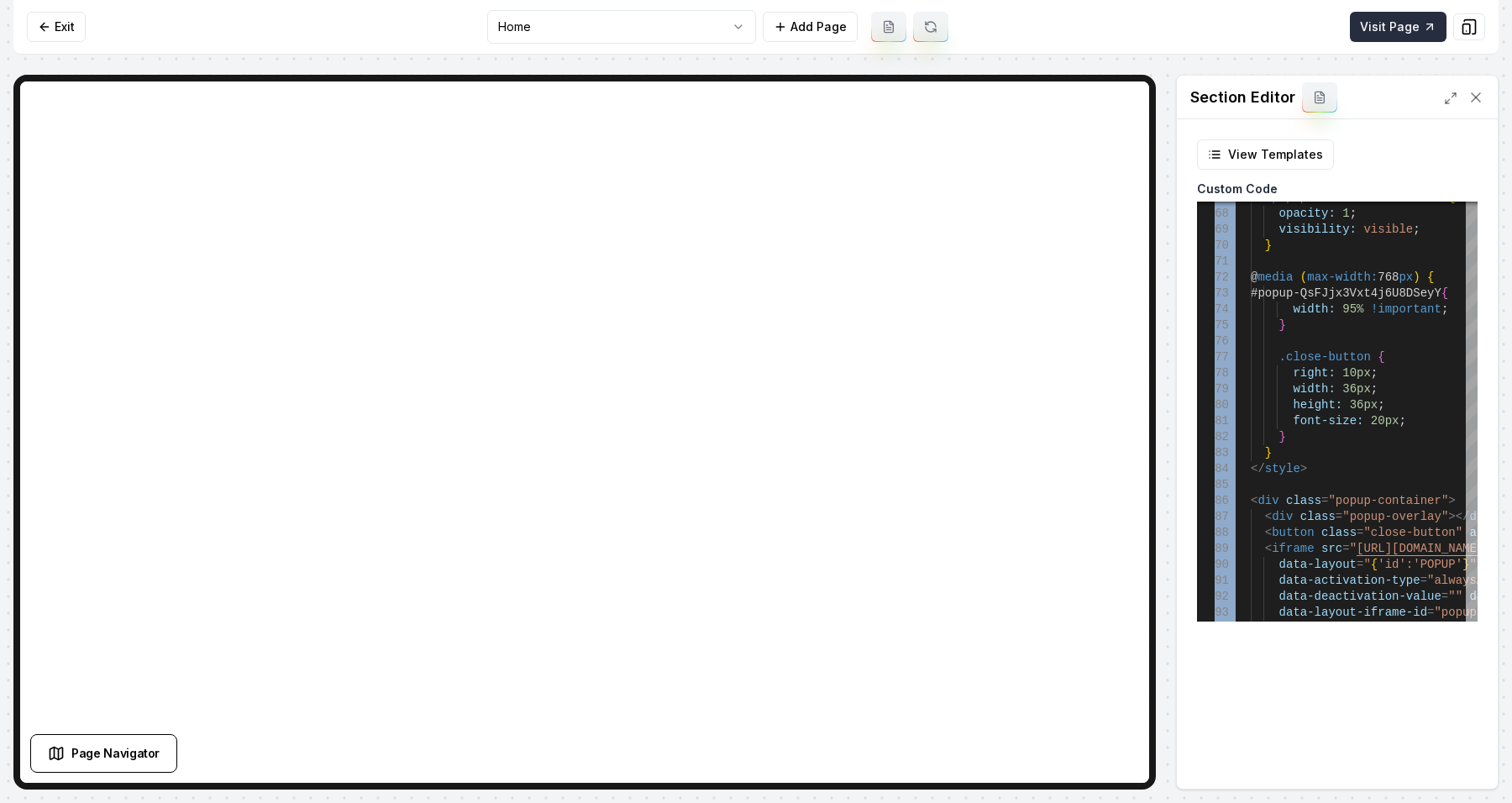 click on "Visit Page" at bounding box center [1398, 27] 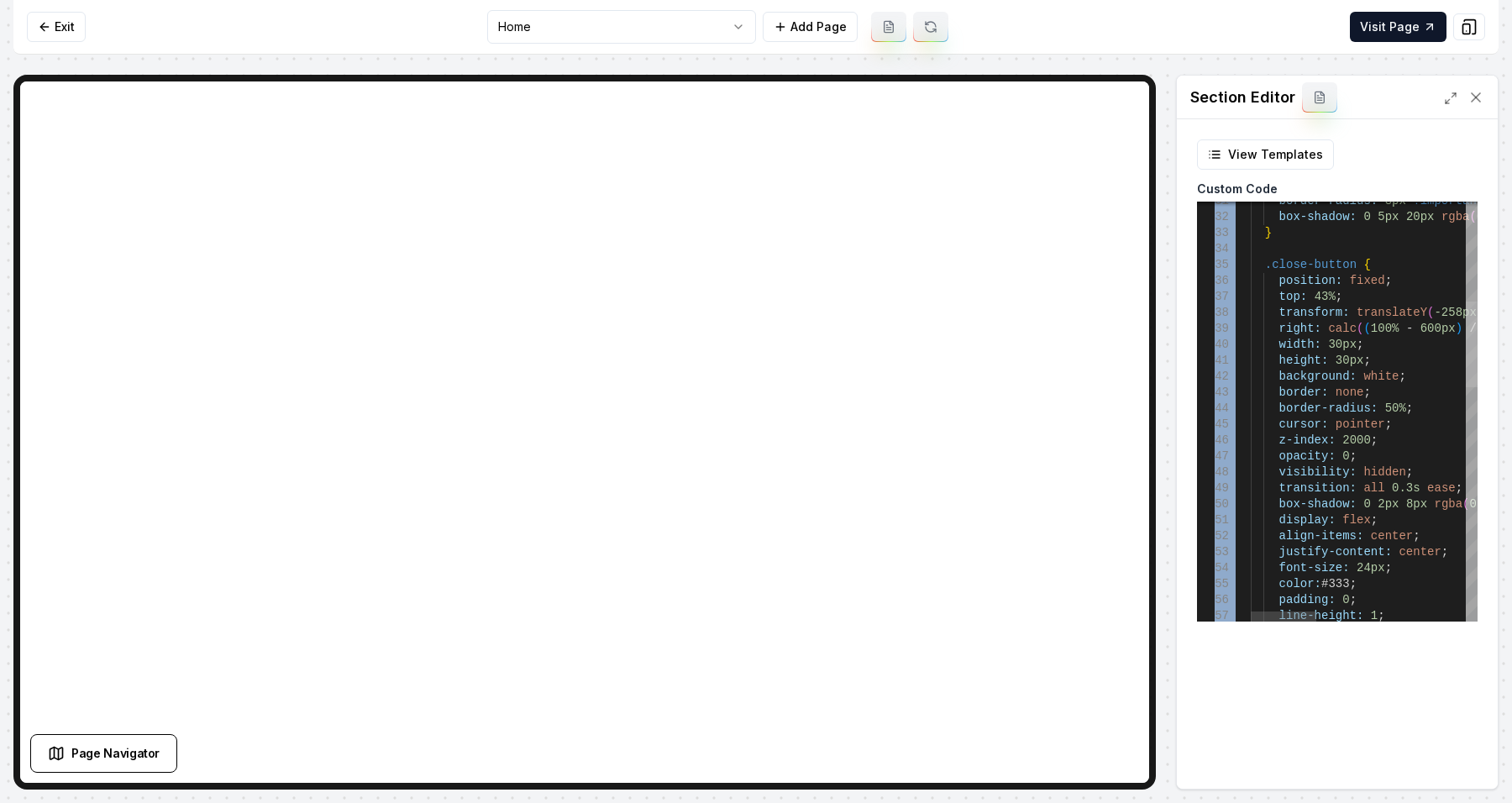 click at bounding box center (1472, 344) 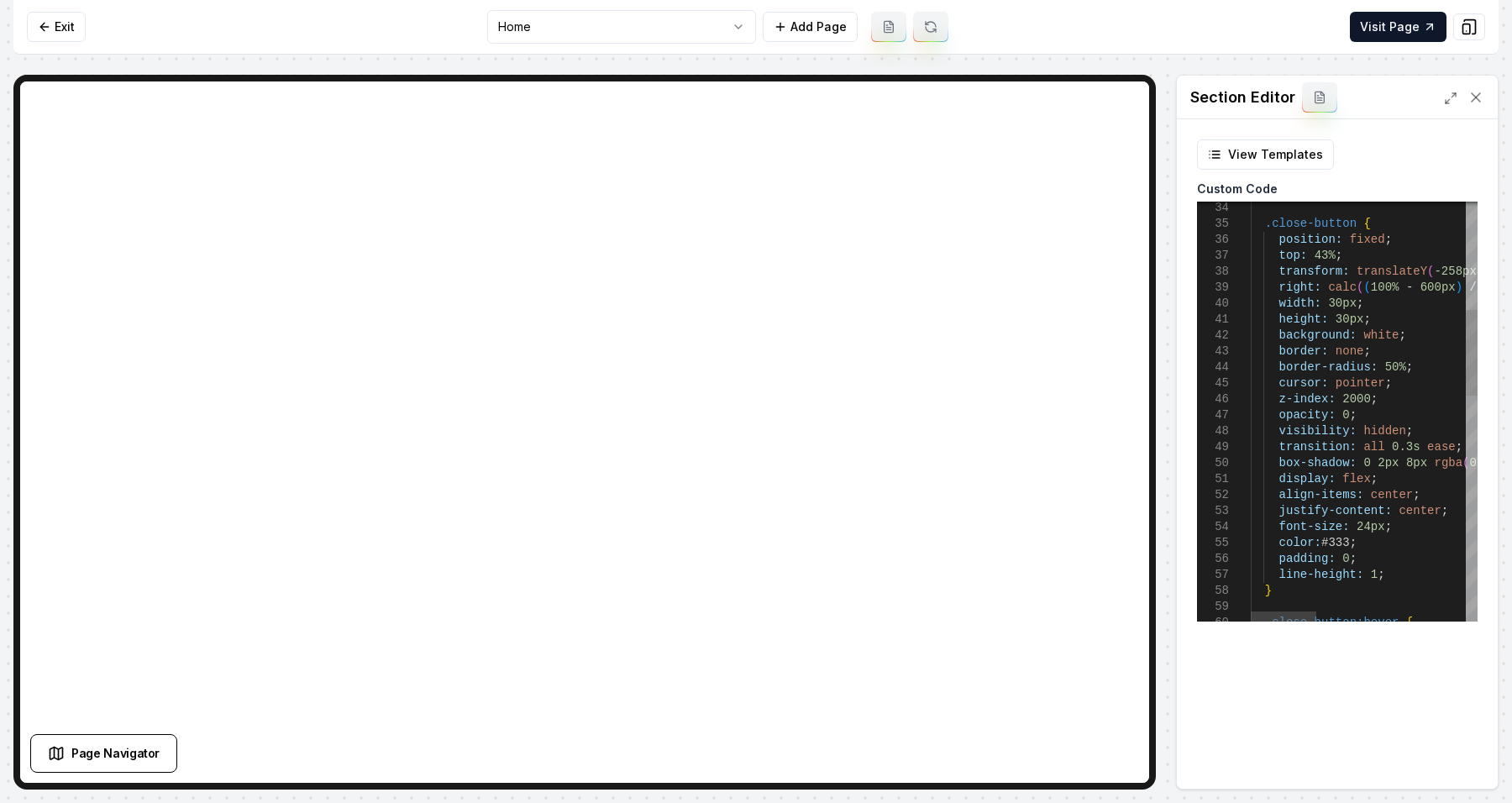 scroll, scrollTop: 0, scrollLeft: 200, axis: horizontal 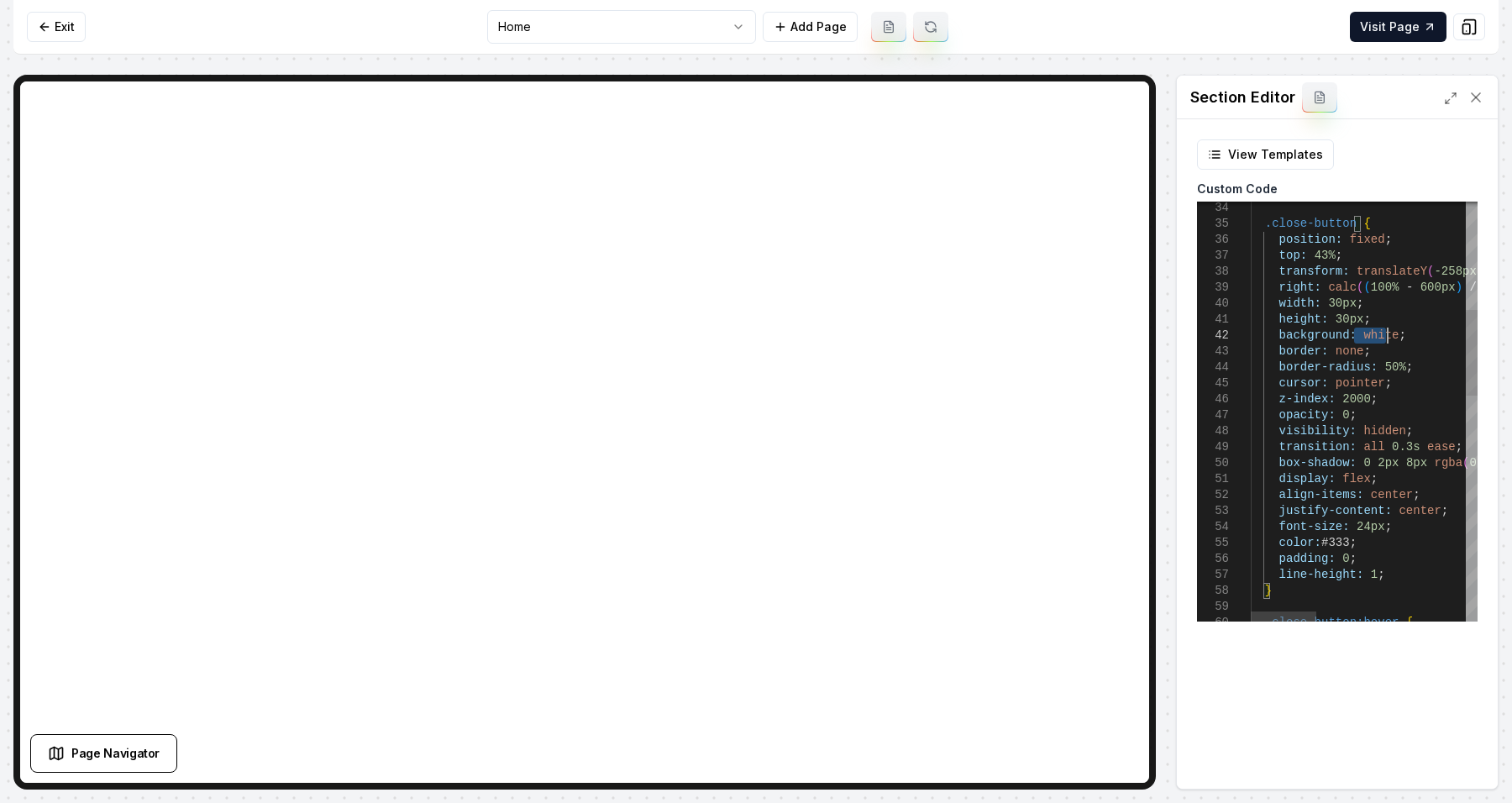 click on "font-size:   24px ;      justify-content:   center ;      align-items:   center ;      display:   flex ;      box-shadow:   0   2px   8px   rgba ( 0 ,   0 ,   0 ,   0.2 ) ;      visibility:   hidden ;      transition:   all   0.3s   ease ;      opacity:   0 ;      z-index:   2000 ;      cursor:   pointer ;      border-radius:   50% ;      border:   none ;      background:   white ;      height:   30px ;      width:   30px ;      right:   calc ( ( 100%   -   600px )   /   2   -   40px ) ;      transform:   translateY ( -258px ) ;      top:   43% ;      position:   fixed ;    .close-button   {      color:  #333 ;      padding:   0 ;      line-height:   1 ;    }    .close-button:hover   {" at bounding box center [1618, 700] 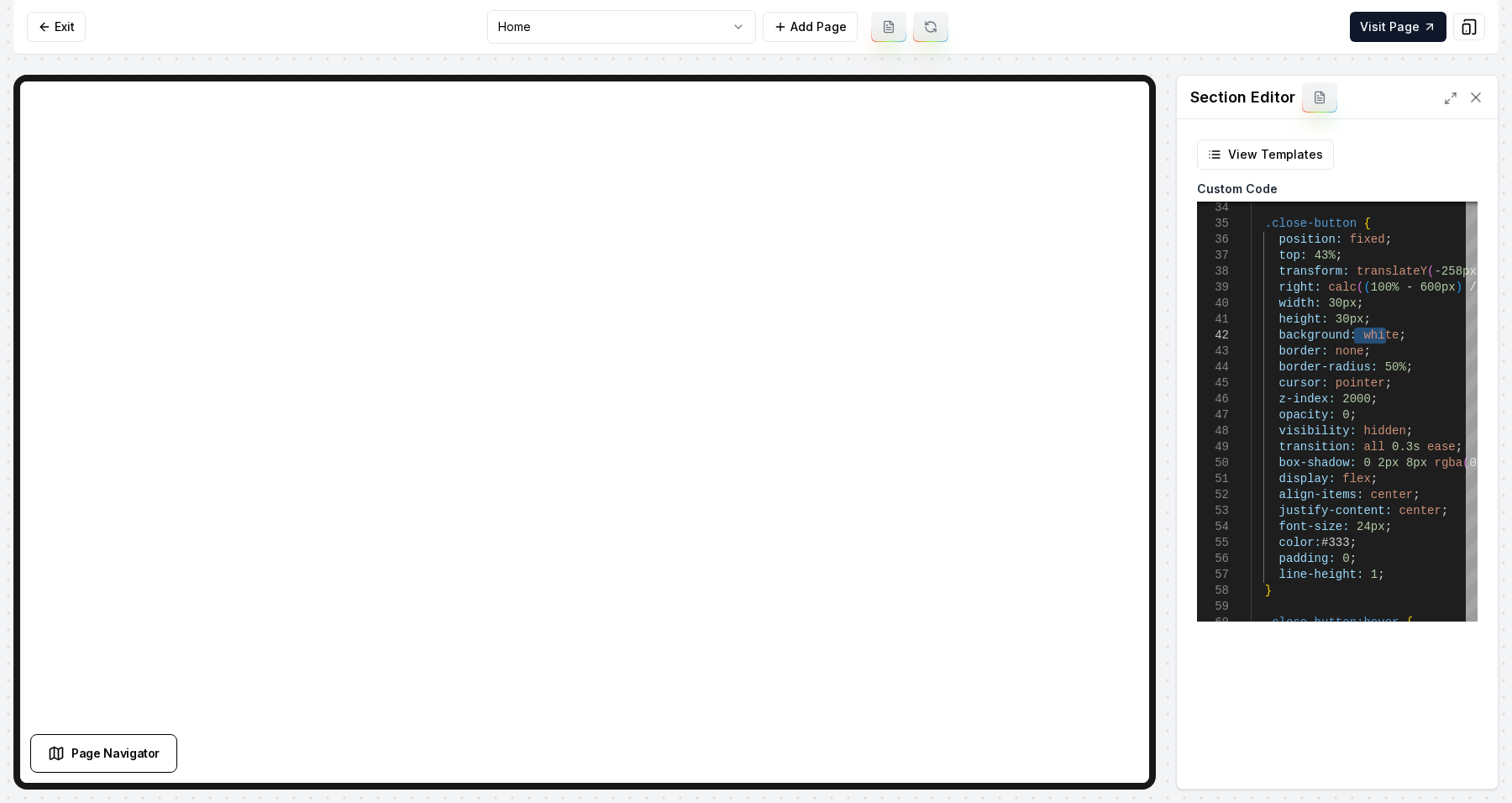 type on "**********" 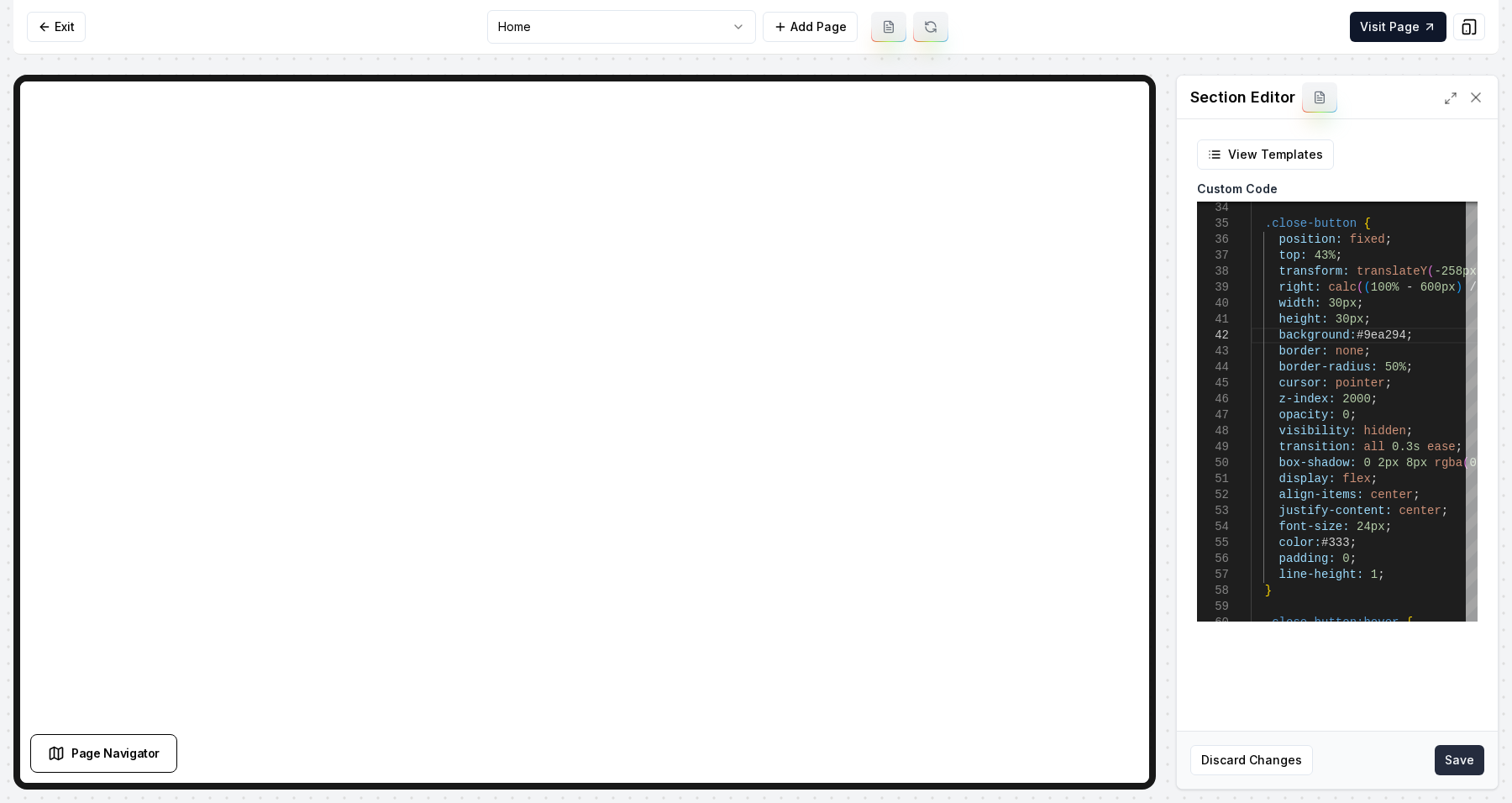 click on "Save" at bounding box center (1459, 760) 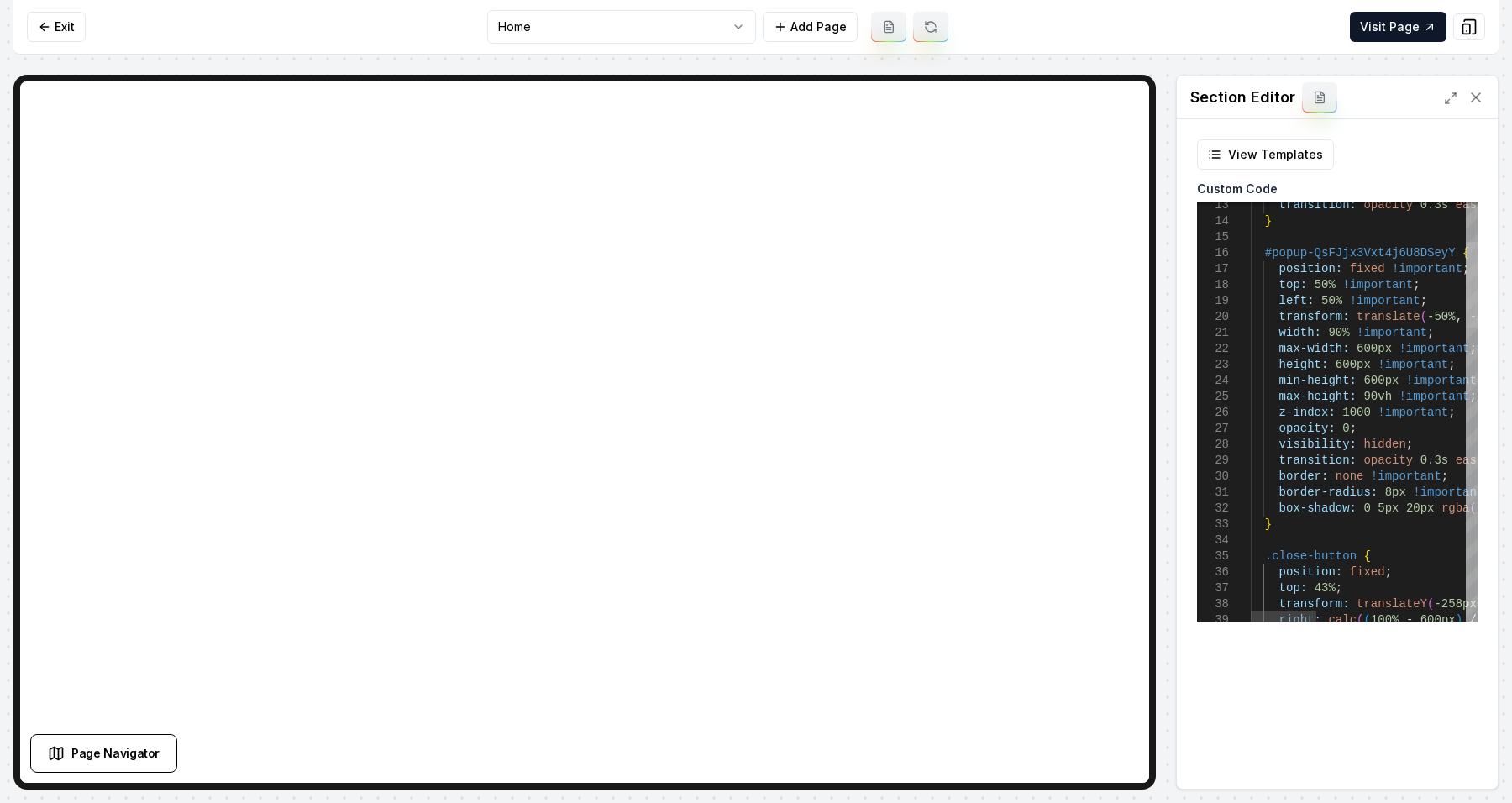 click at bounding box center (1472, 285) 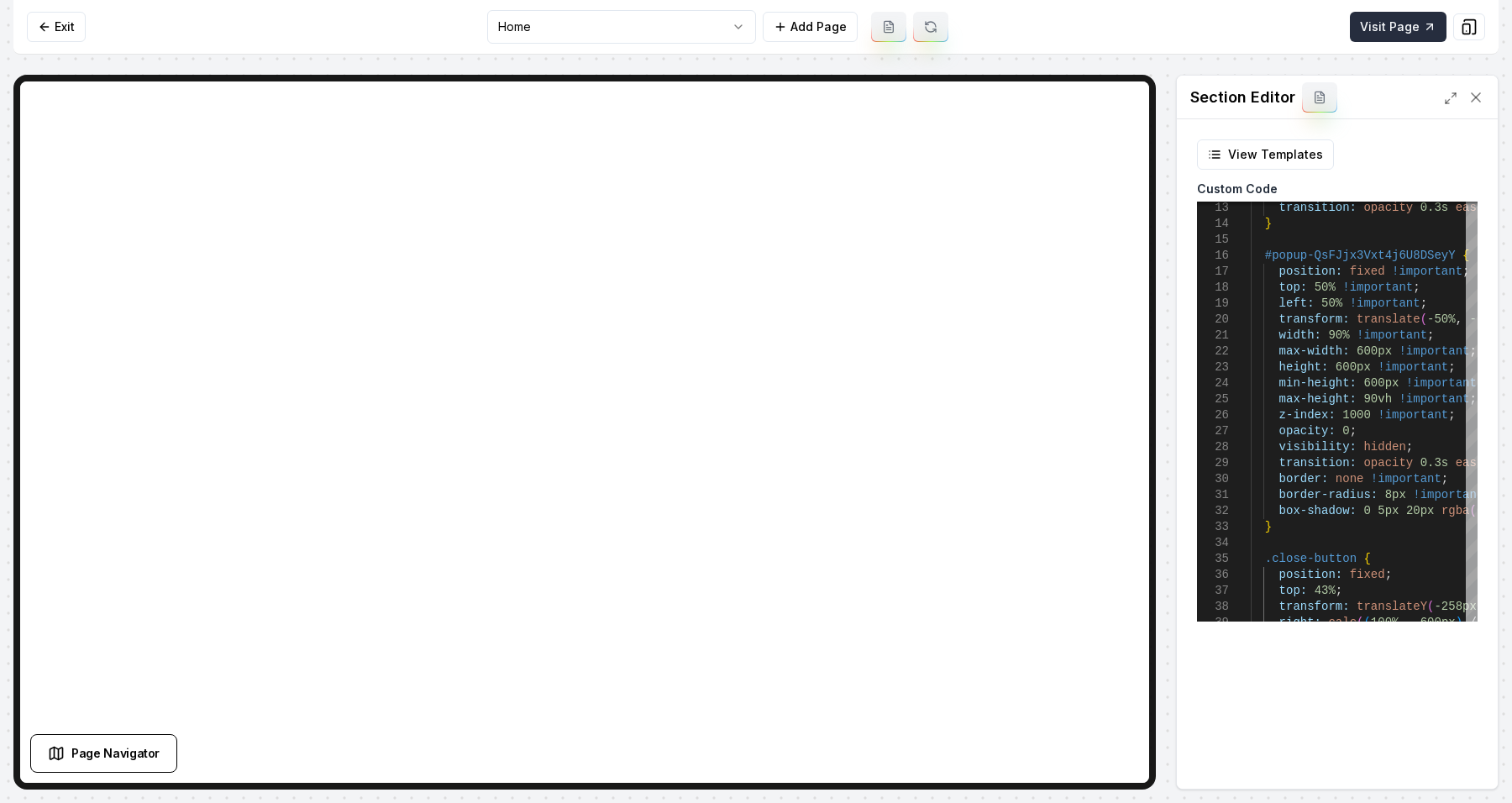 click on "Visit Page" at bounding box center (1398, 27) 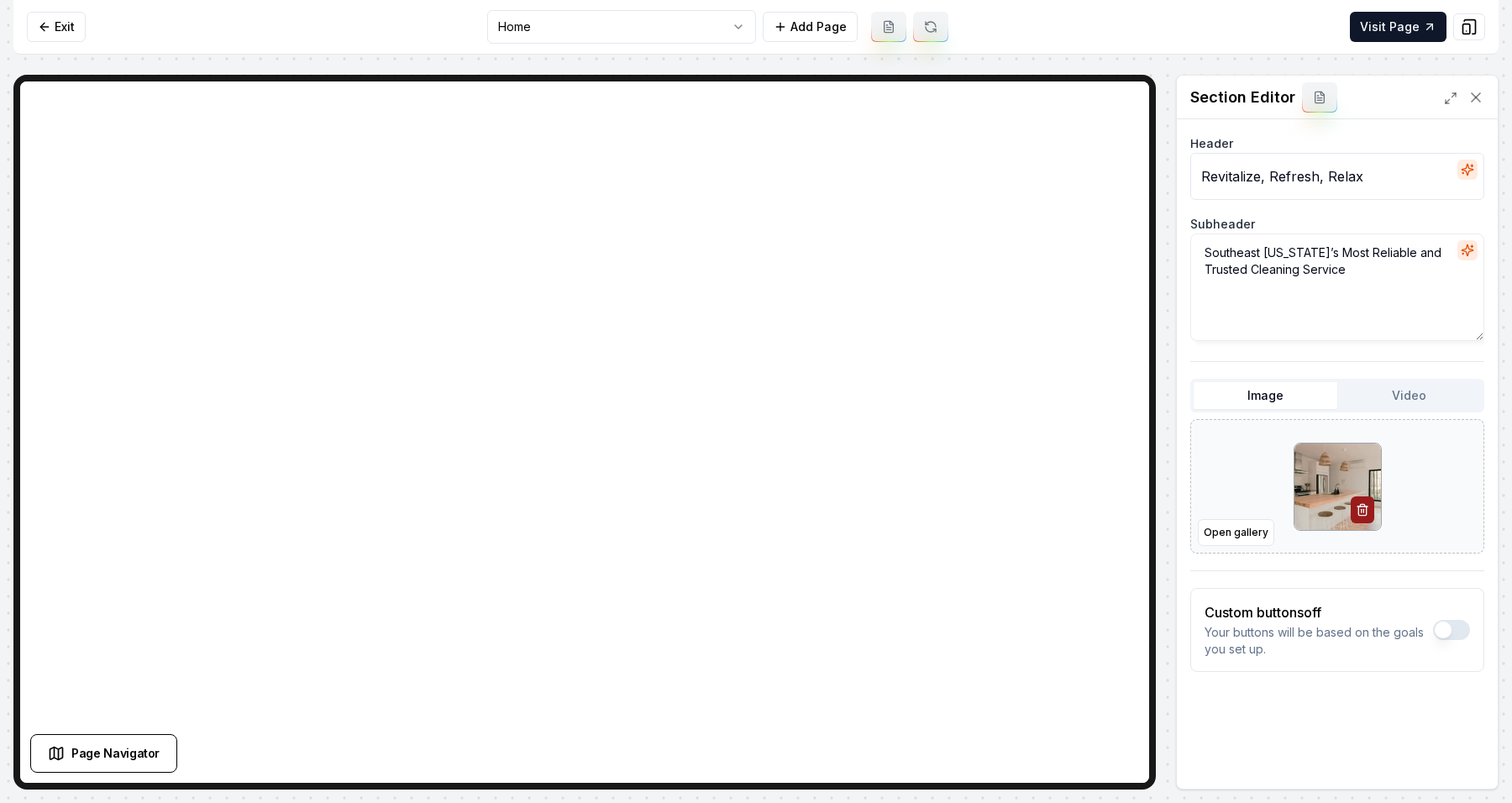 click on "Revitalize, Refresh, Relax" at bounding box center (1337, 176) 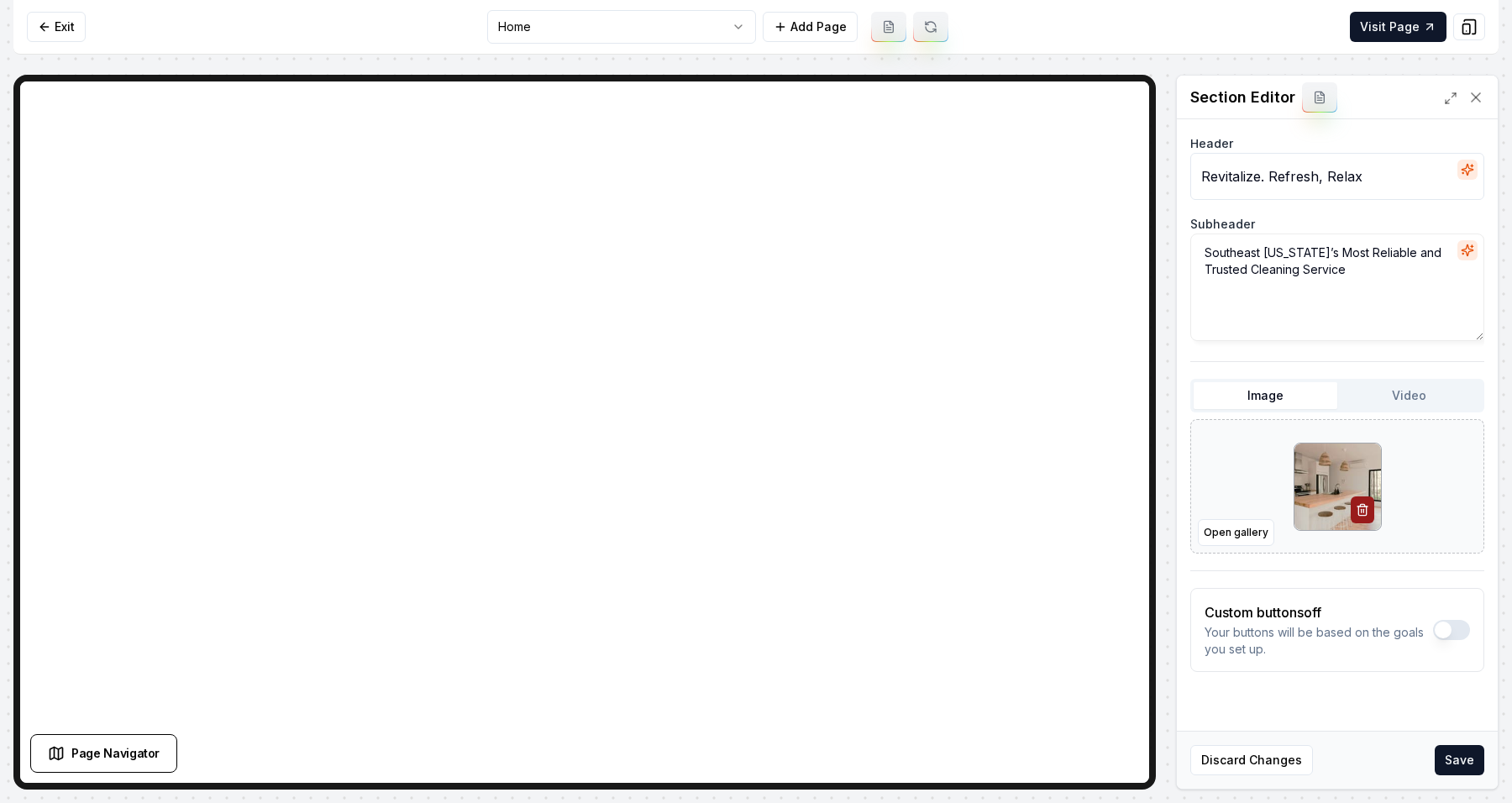 click on "Revitalize. Refresh, Relax" at bounding box center [1337, 176] 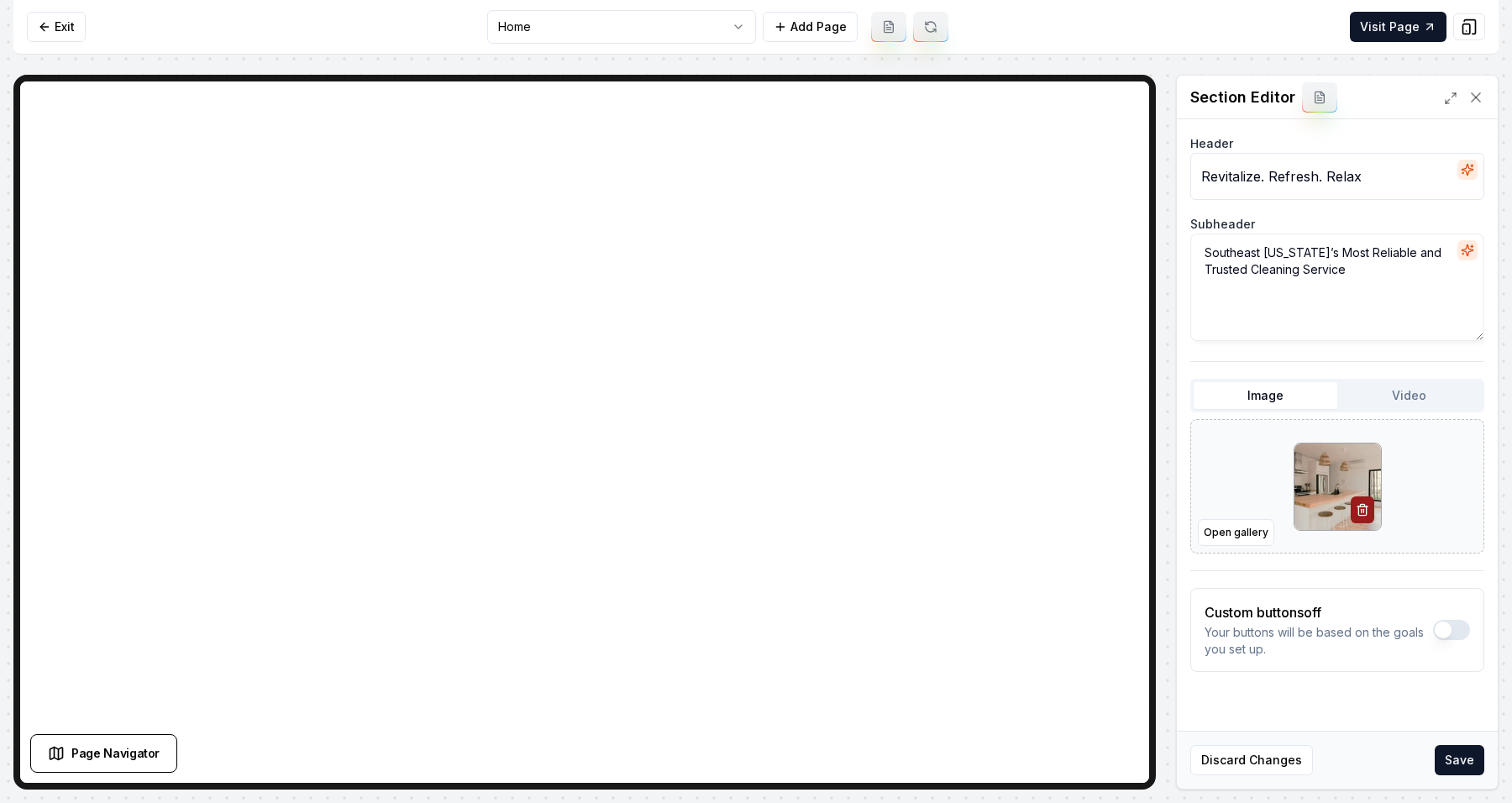 click on "Revitalize. Refresh. Relax" at bounding box center [1337, 176] 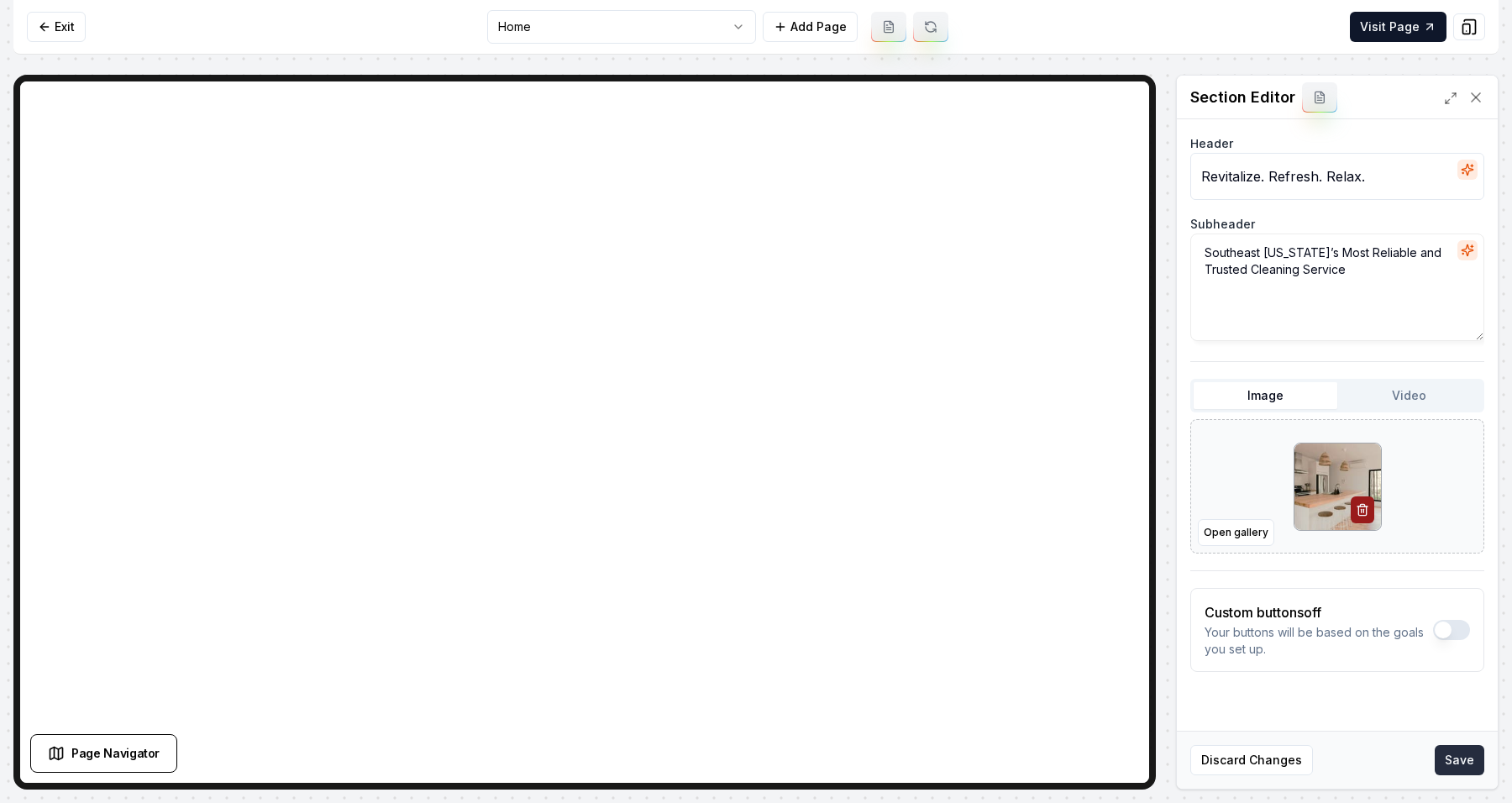 type on "Revitalize. Refresh. Relax." 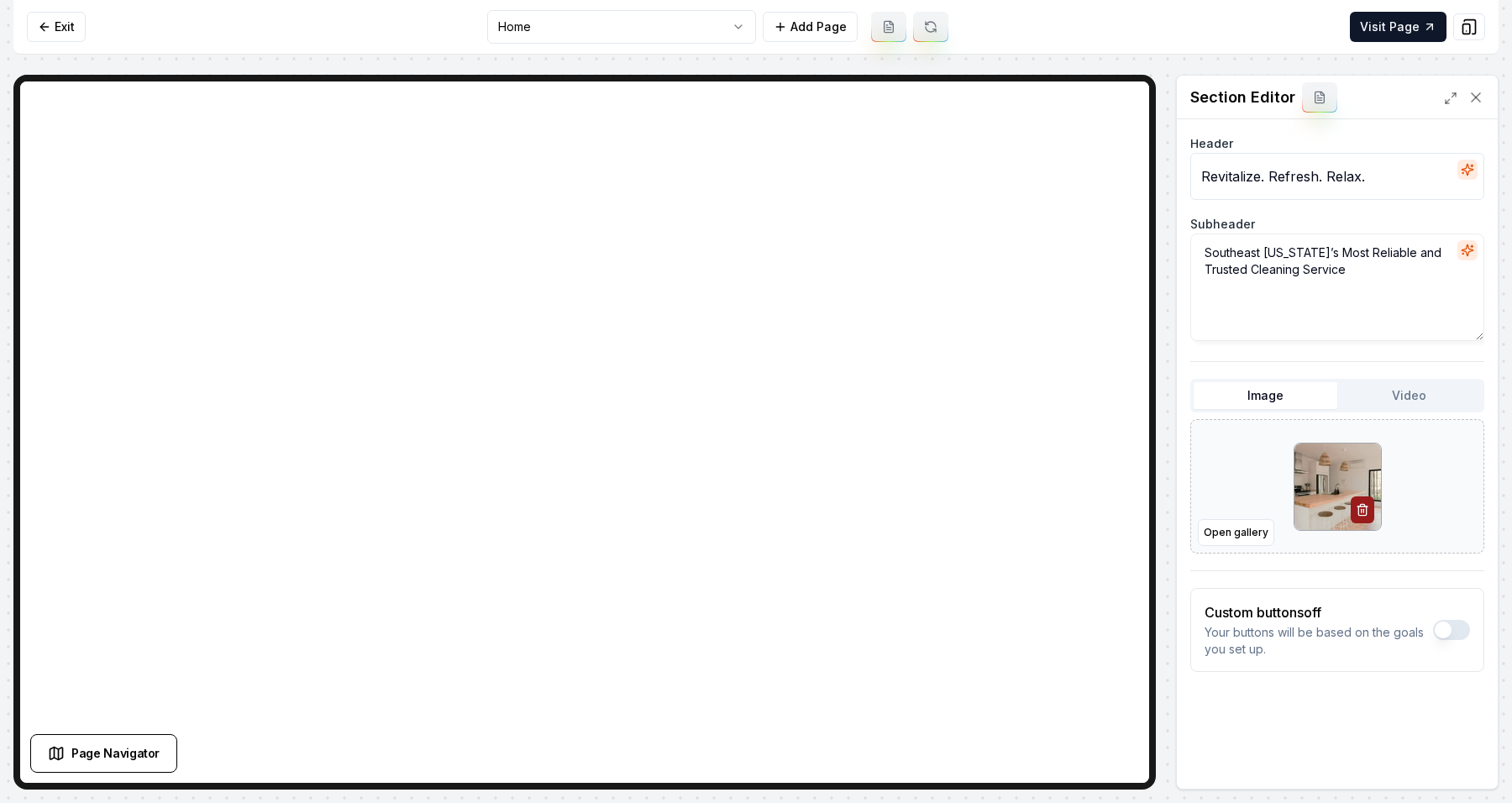 click on "Exit Home Add Page Visit Page" at bounding box center [756, 27] 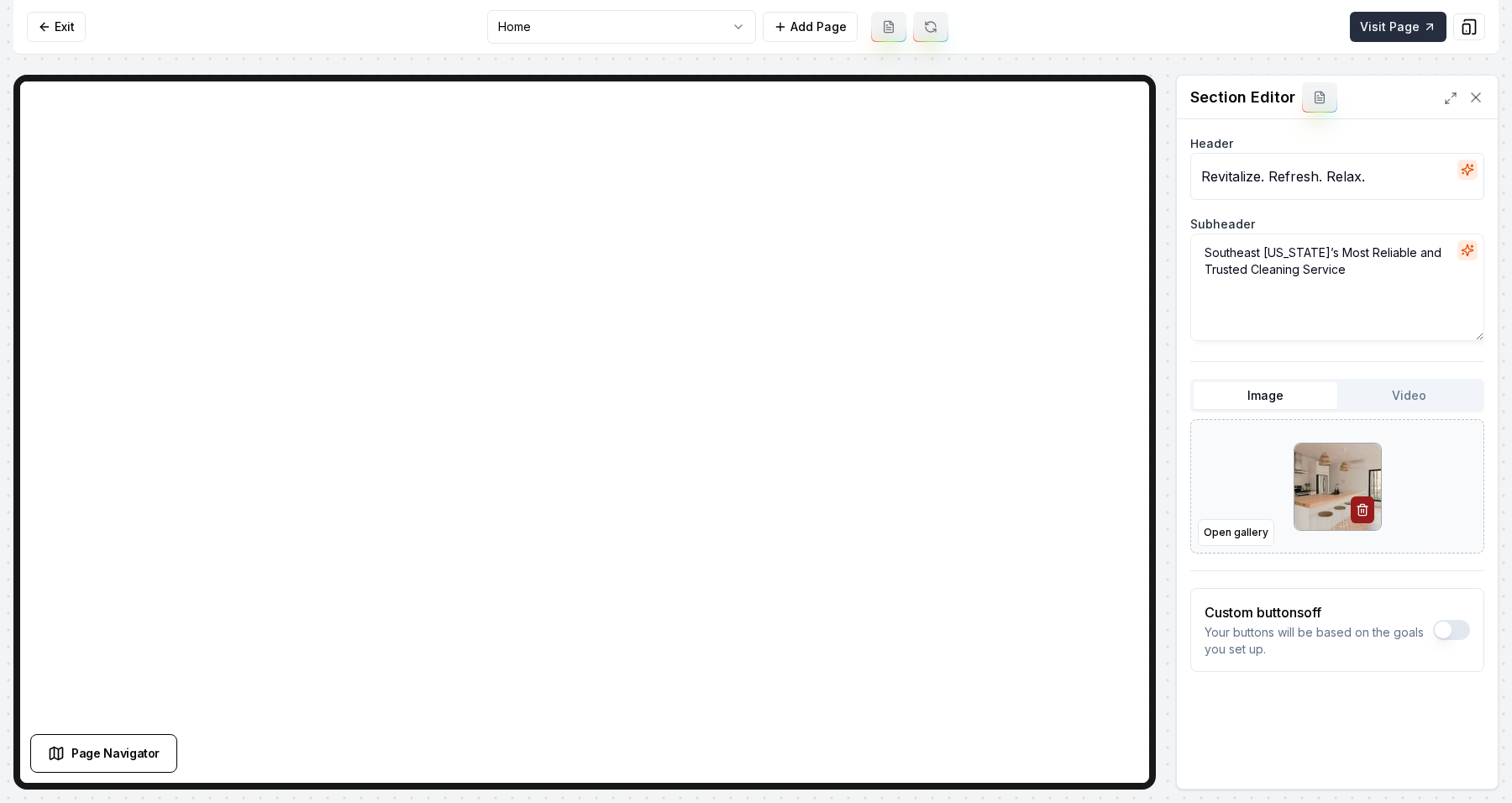 click on "Visit Page" at bounding box center [1398, 27] 